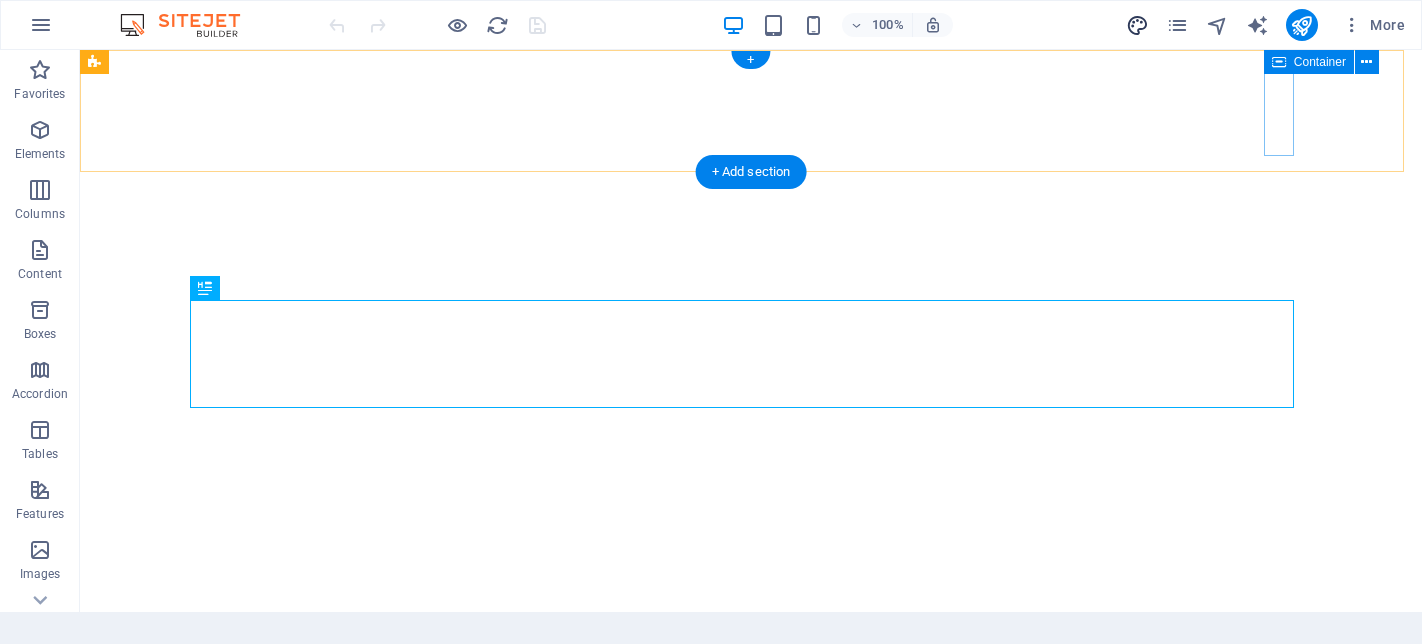 scroll, scrollTop: 0, scrollLeft: 0, axis: both 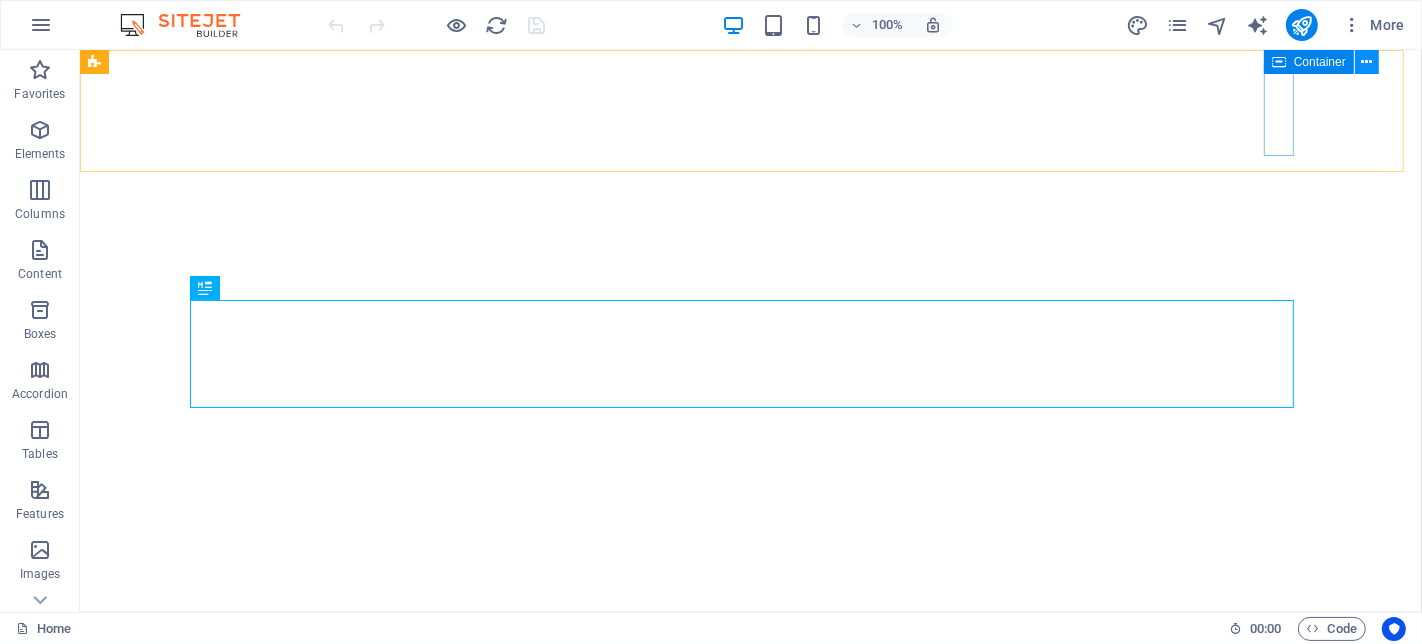 click at bounding box center [1366, 62] 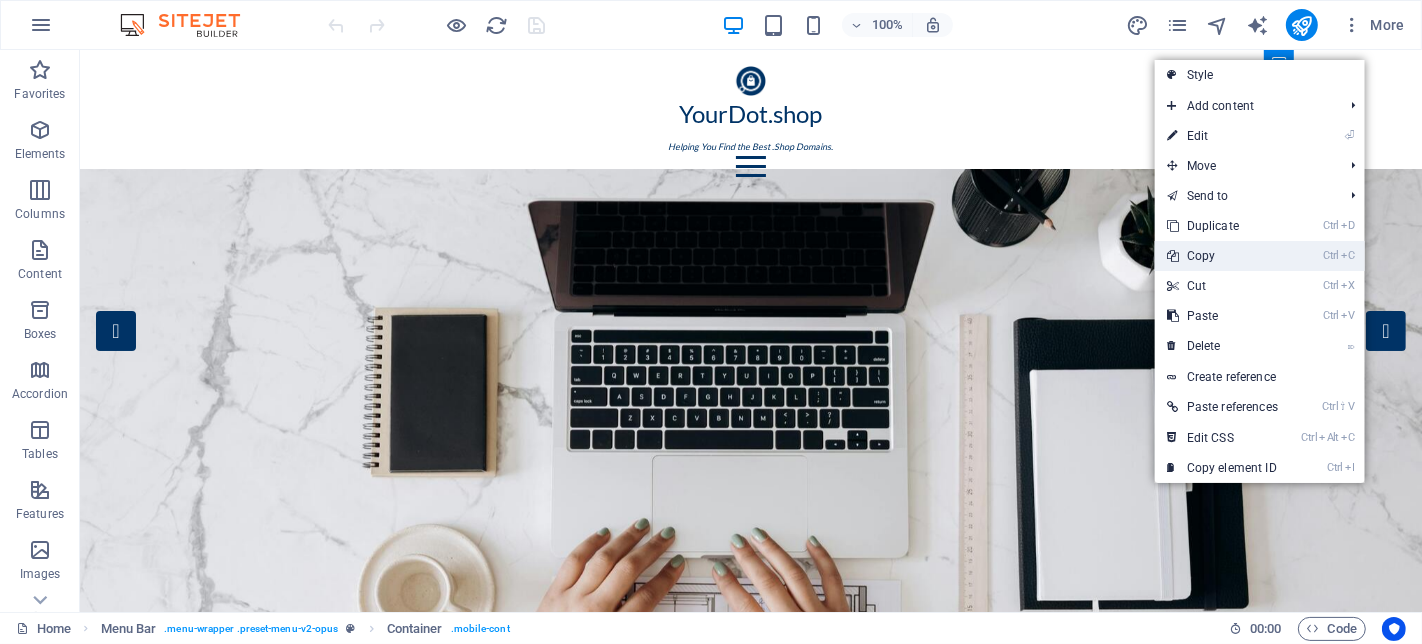 scroll, scrollTop: 0, scrollLeft: 0, axis: both 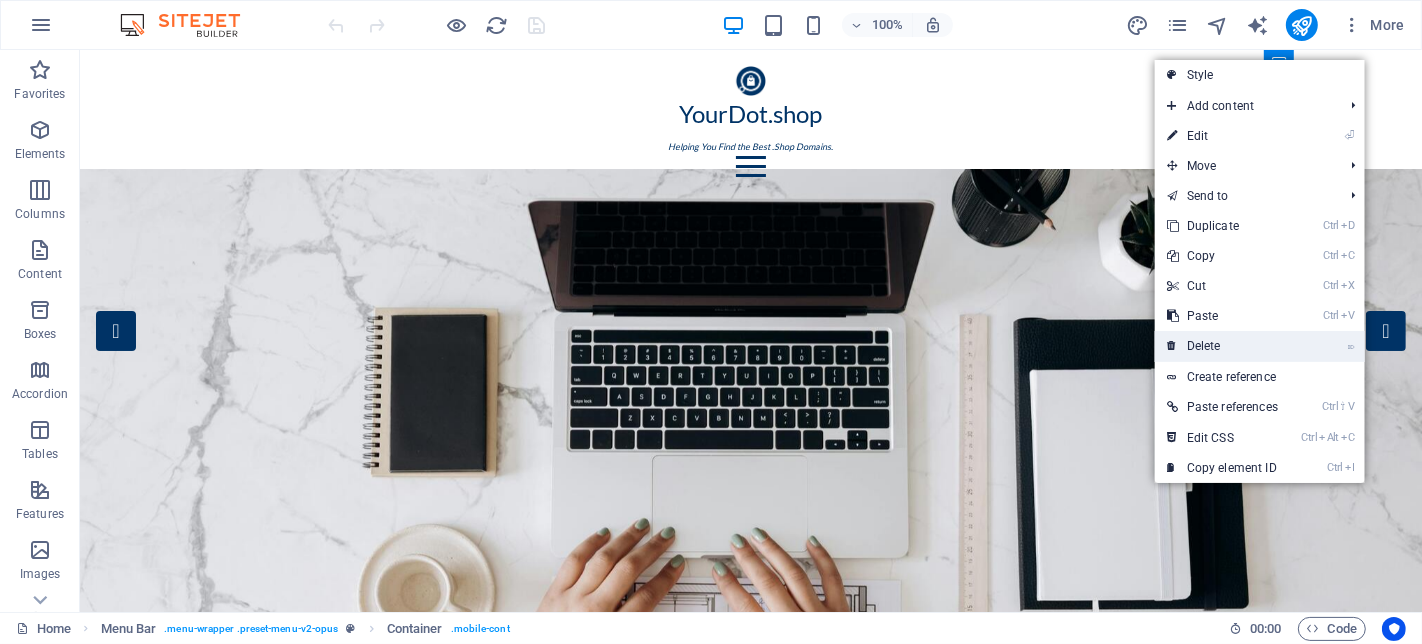 click on "⌦  Delete" at bounding box center [1222, 346] 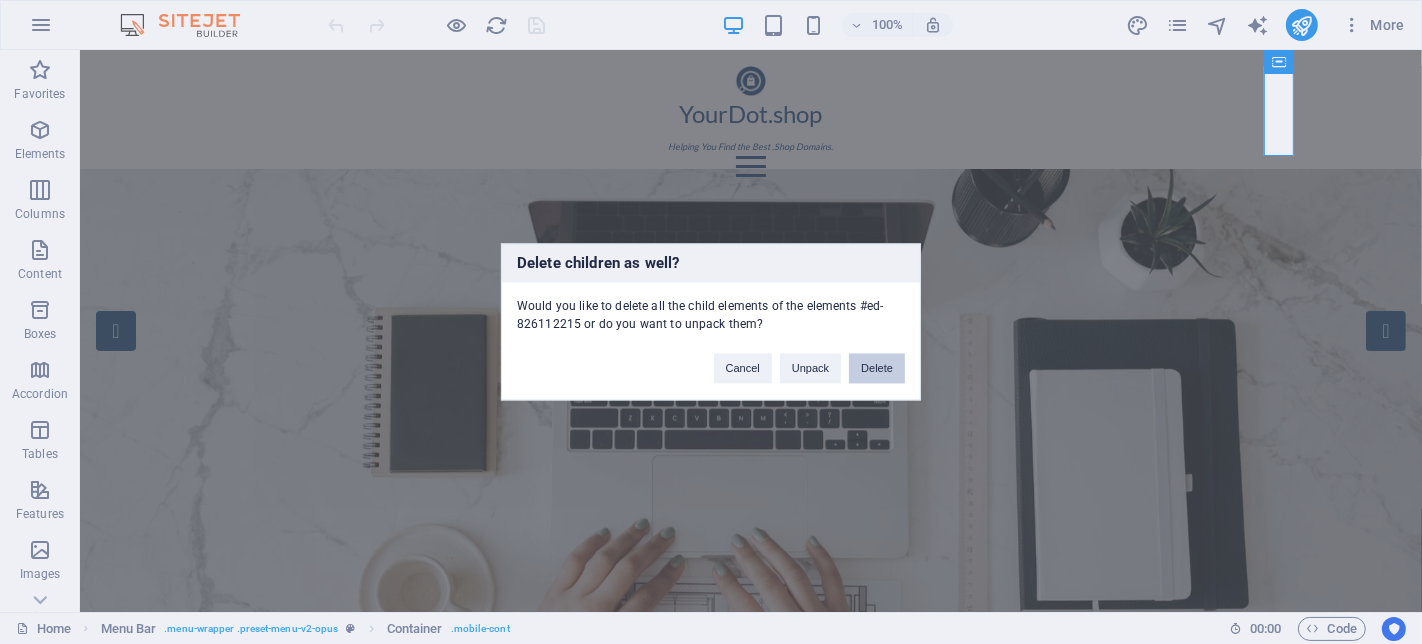 click on "Delete" at bounding box center [877, 369] 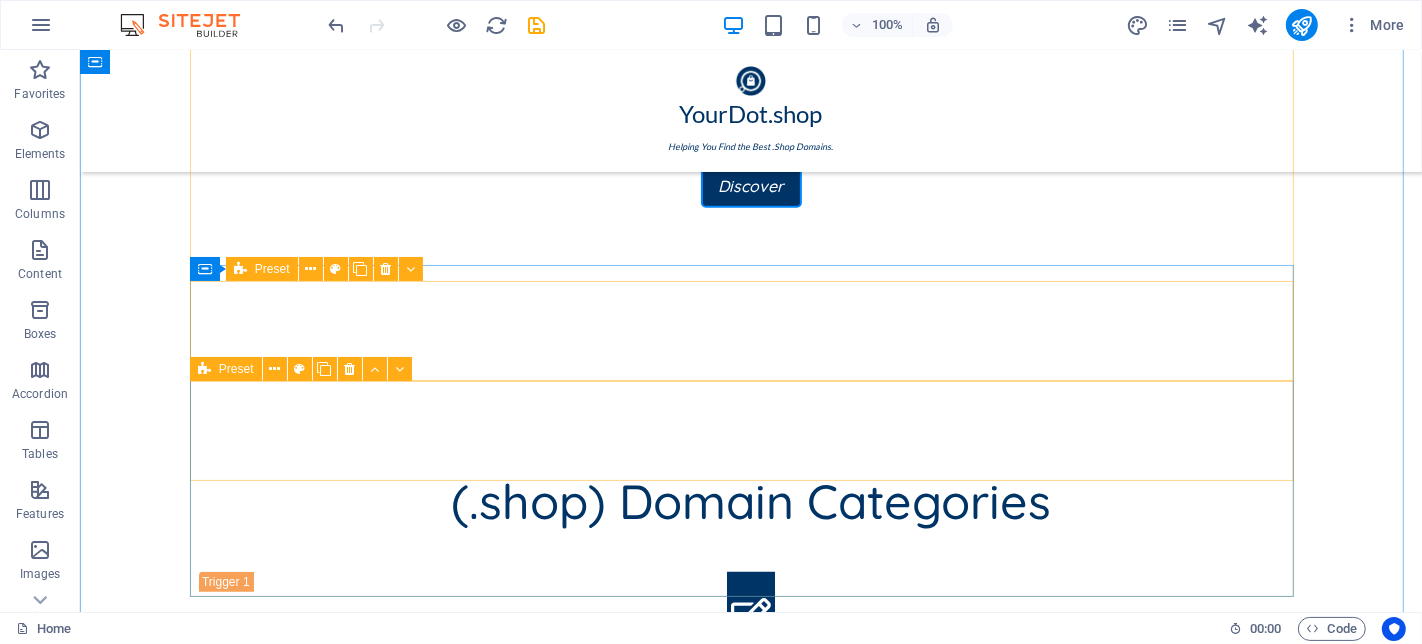 scroll, scrollTop: 888, scrollLeft: 0, axis: vertical 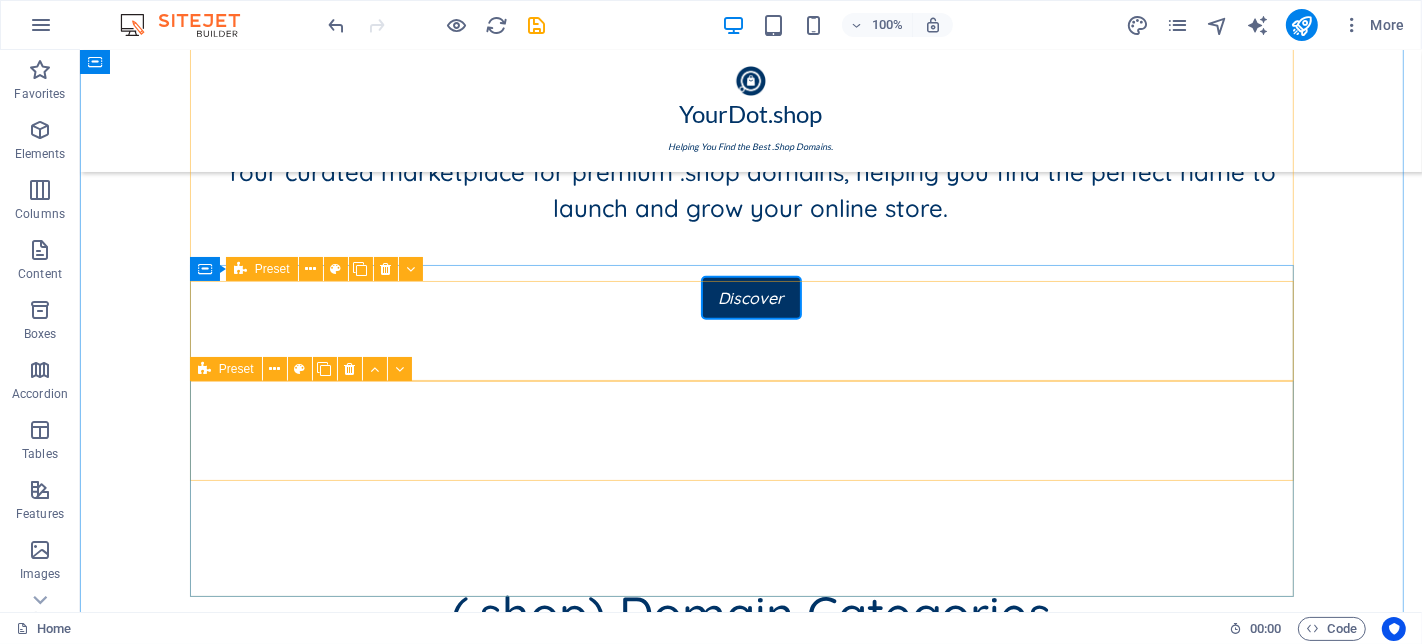 click at bounding box center (750, 969) 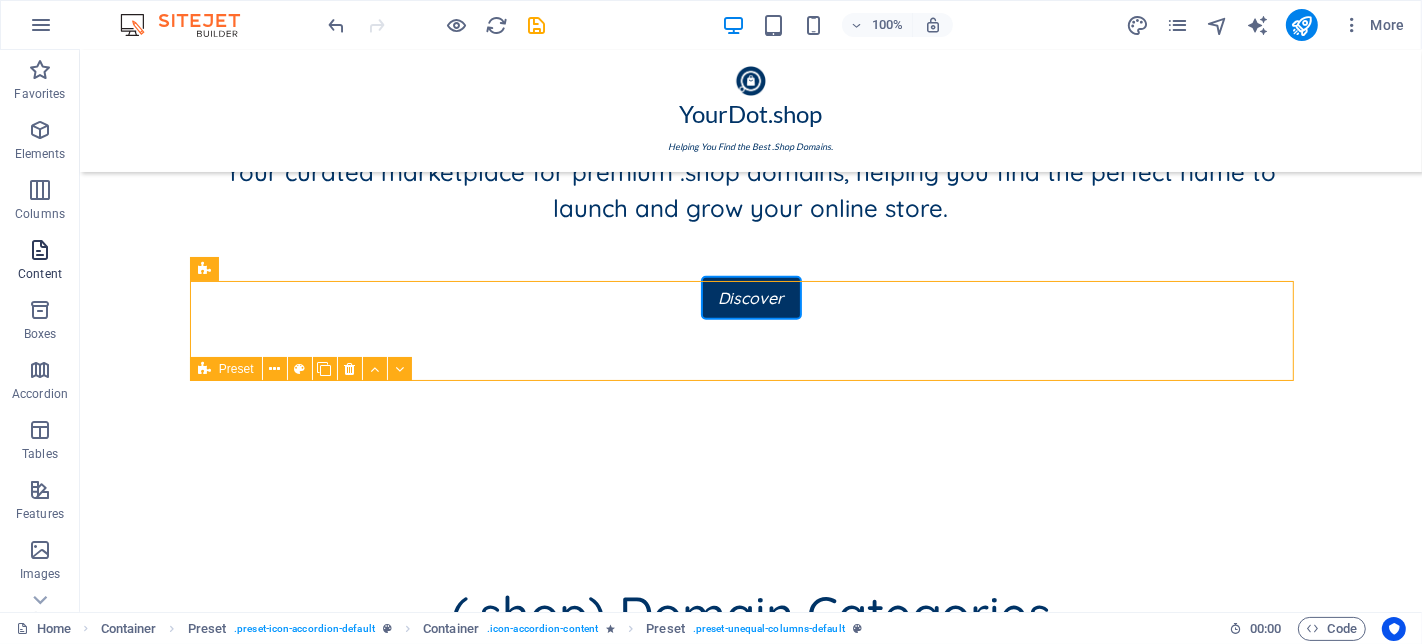 click on "Content" at bounding box center (40, 262) 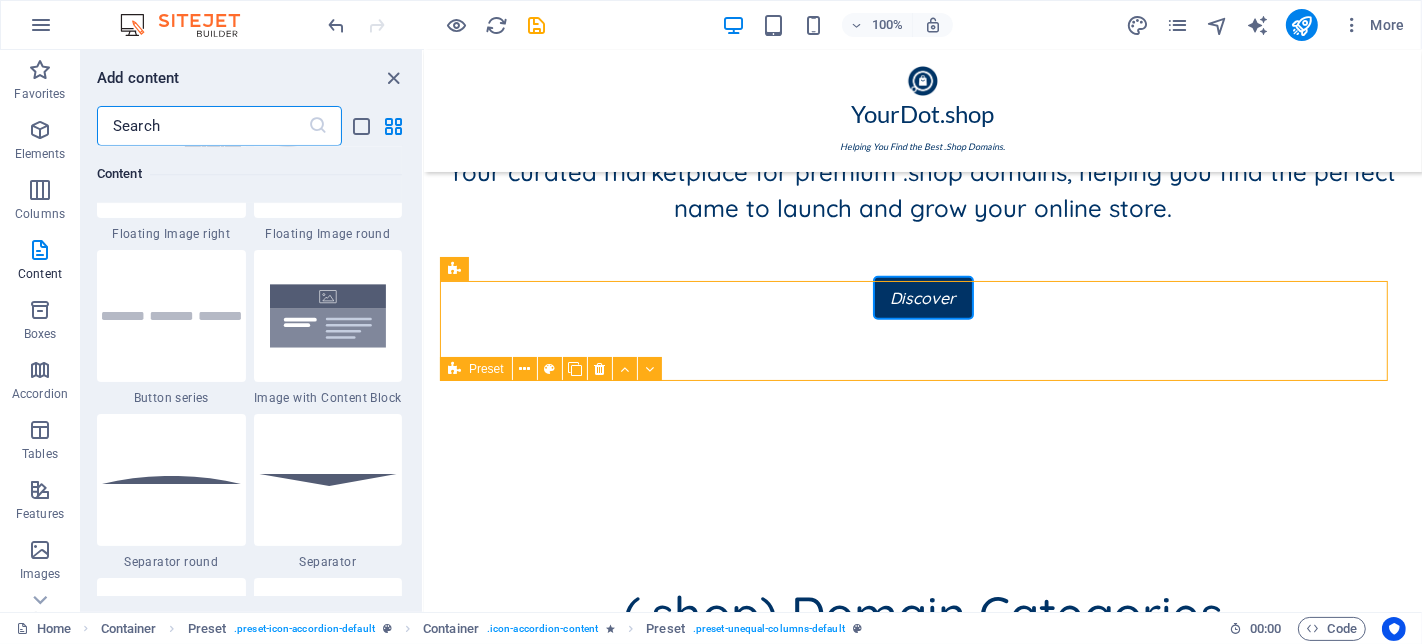 scroll, scrollTop: 4608, scrollLeft: 0, axis: vertical 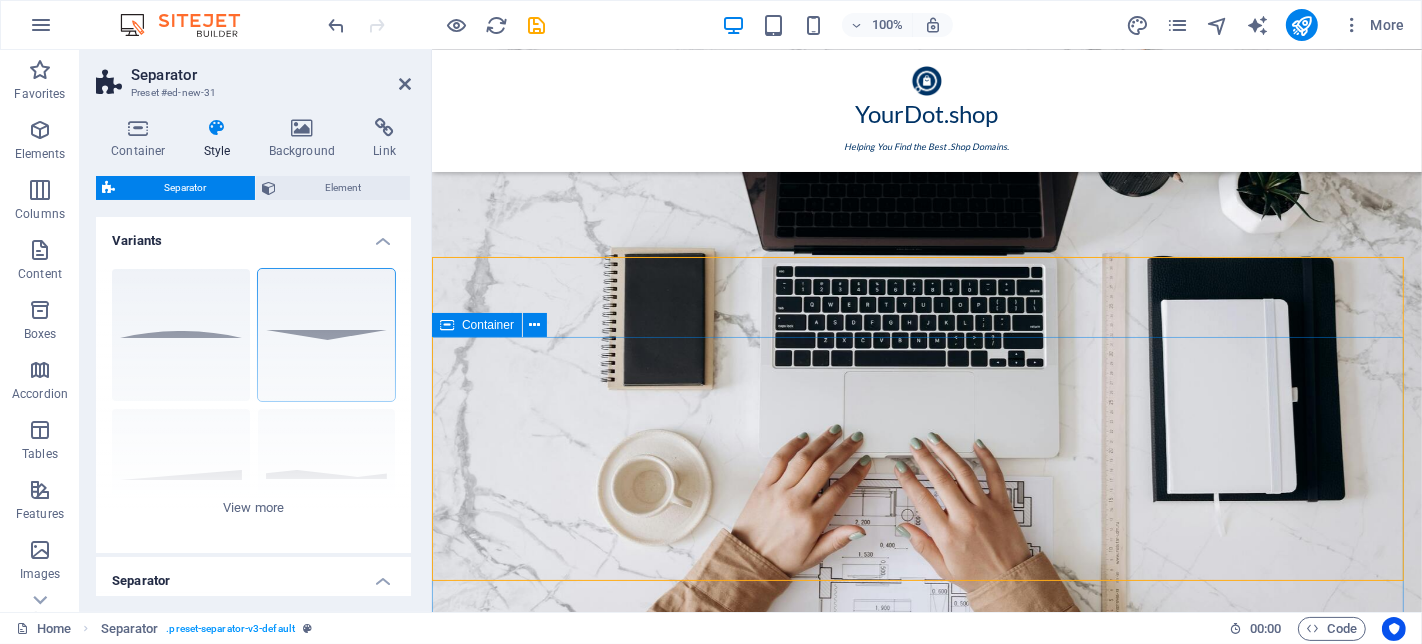 click on "(.shop) Domain Categories Fashion .shop Fashion Domains" at bounding box center (926, 1787) 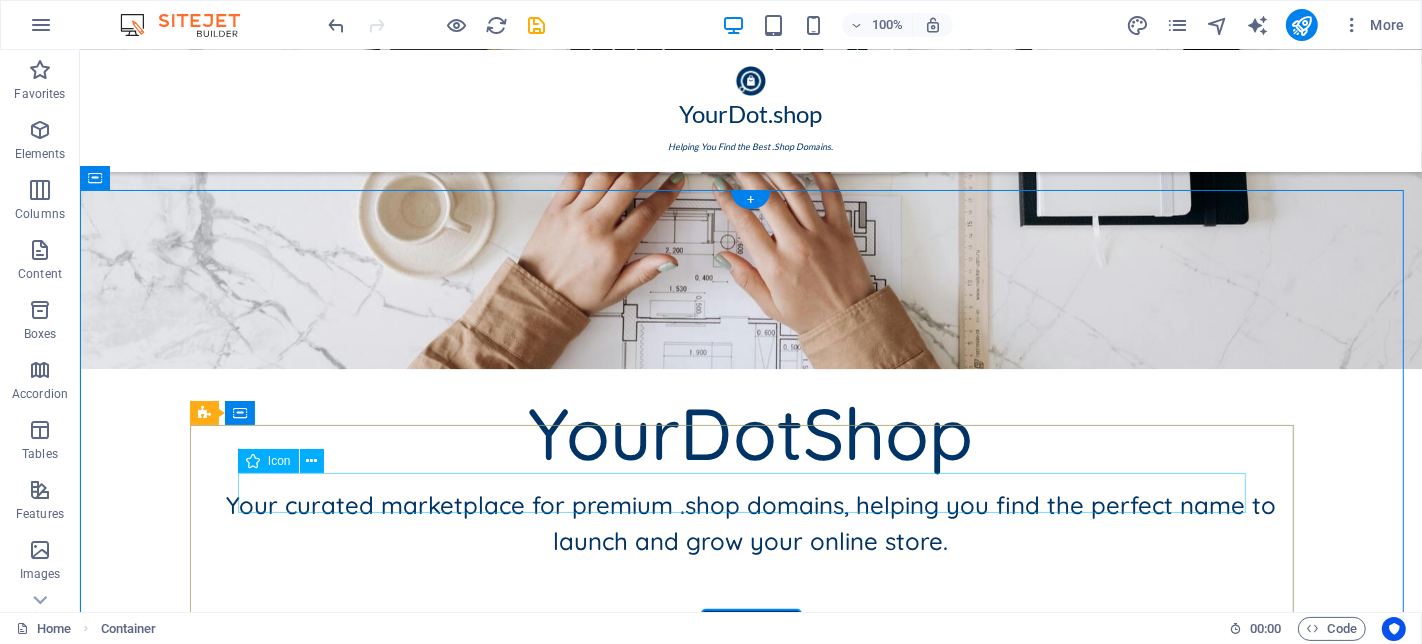 scroll, scrollTop: 888, scrollLeft: 0, axis: vertical 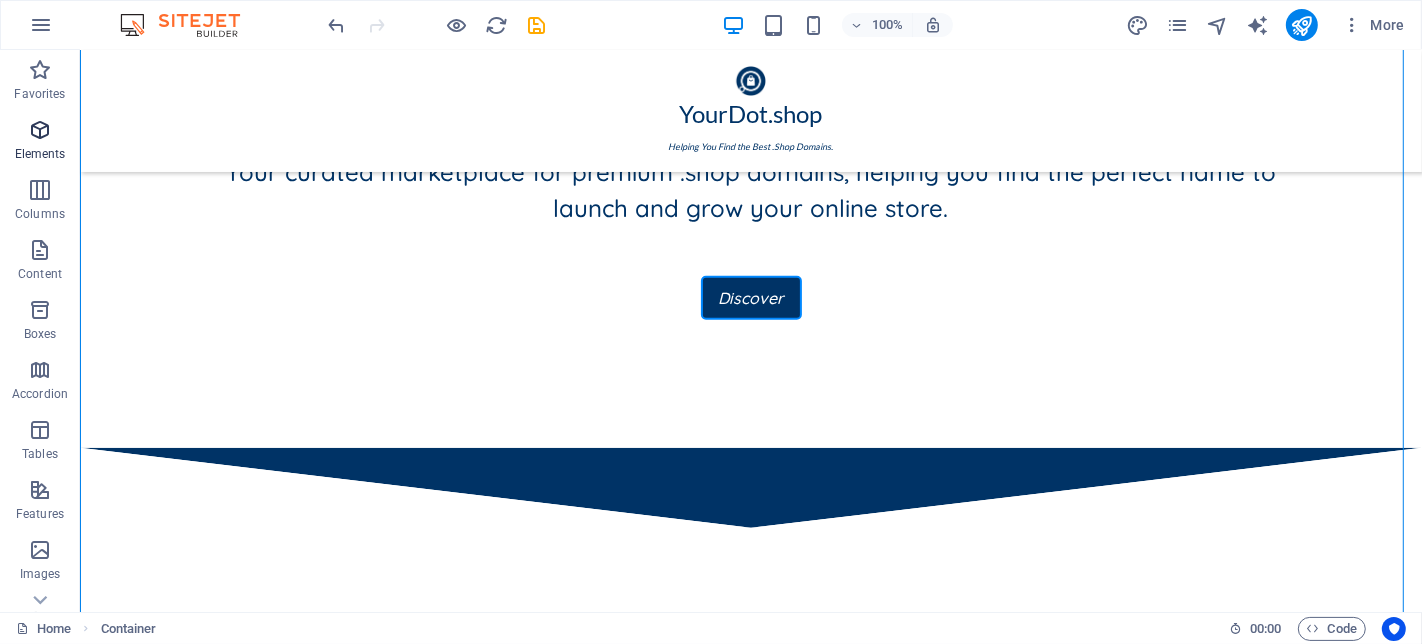 click on "Elements" at bounding box center (40, 154) 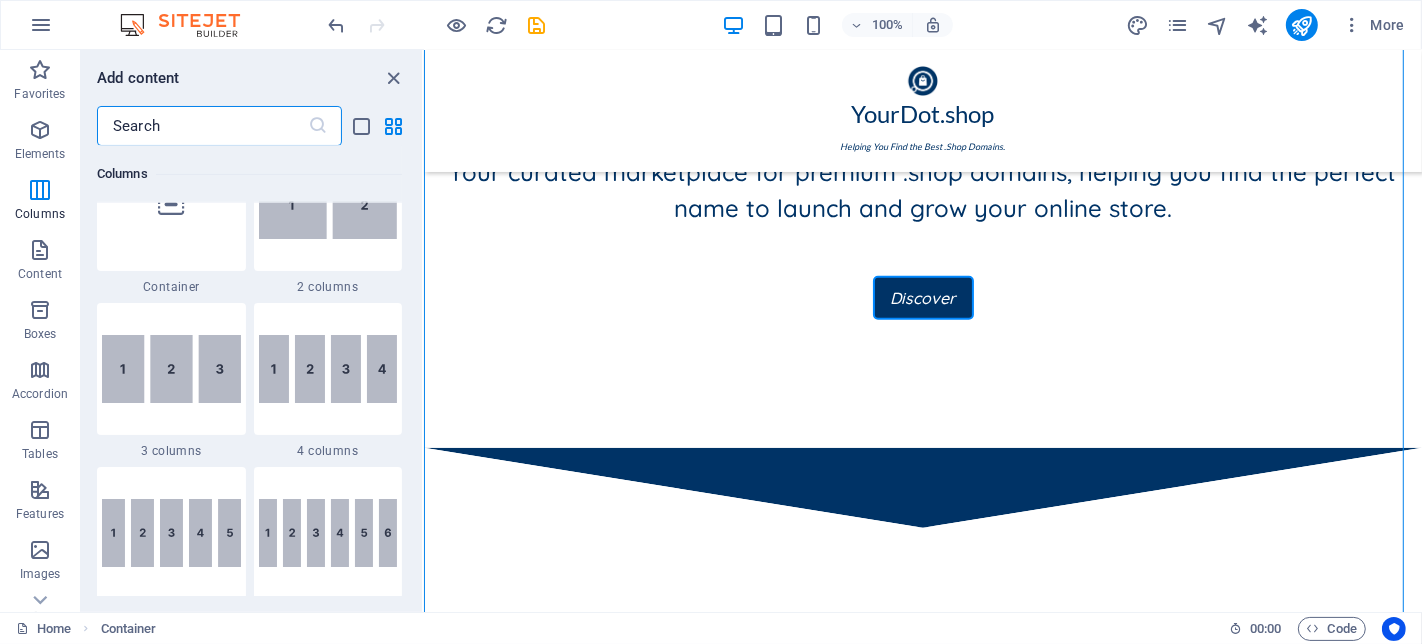 scroll, scrollTop: 990, scrollLeft: 0, axis: vertical 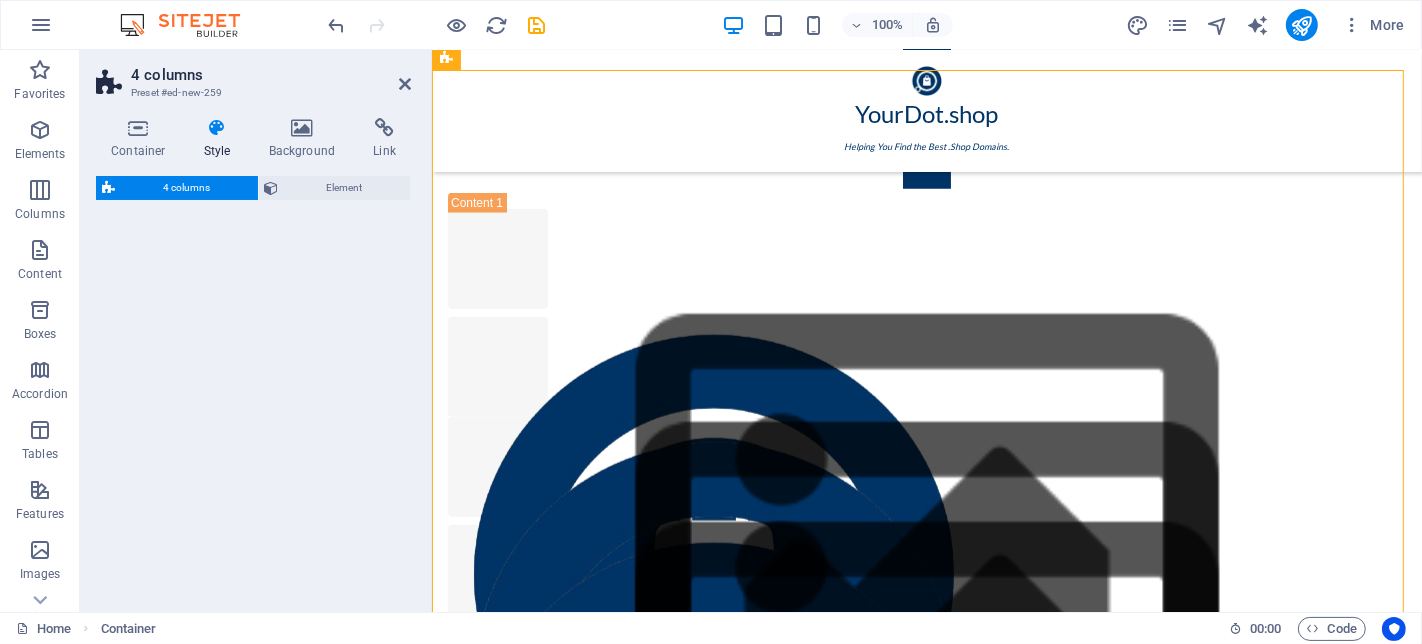 select on "rem" 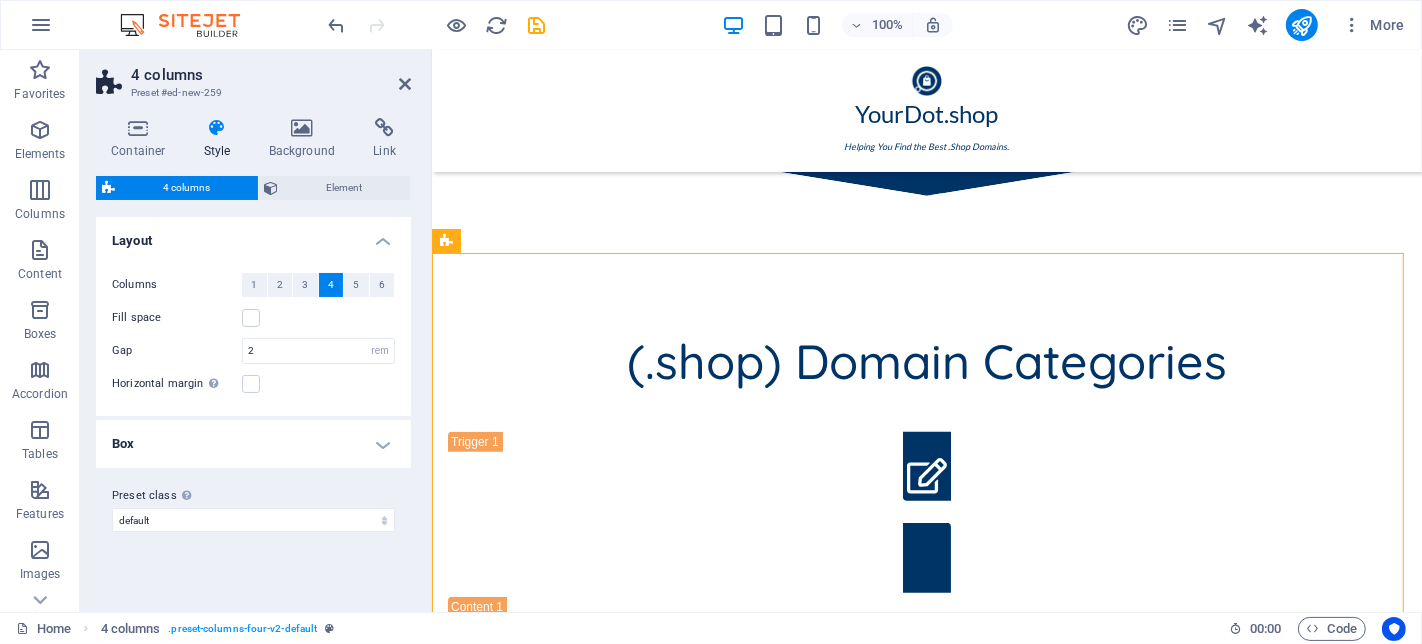 scroll, scrollTop: 1440, scrollLeft: 0, axis: vertical 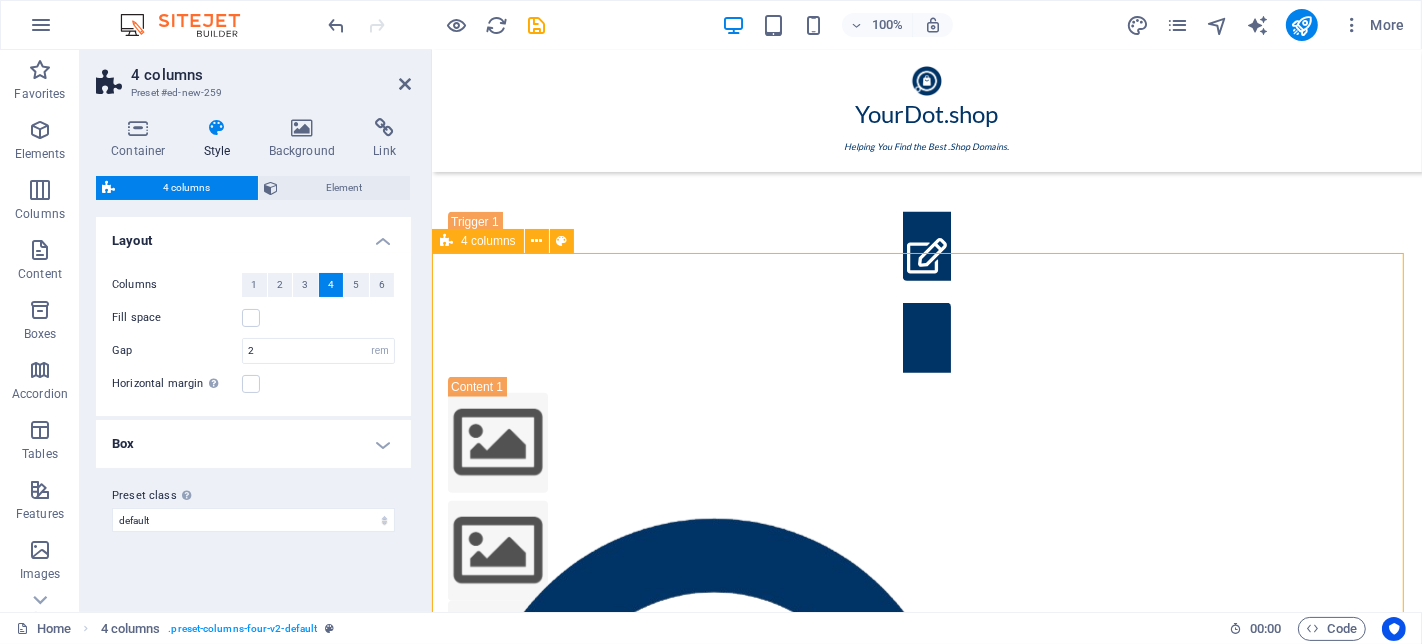 click on "Drop content here or  Add elements  Paste clipboard Drop content here or  Add elements  Paste clipboard Drop content here or  Add elements  Paste clipboard Drop content here or  Add elements  Paste clipboard" at bounding box center (926, 1669) 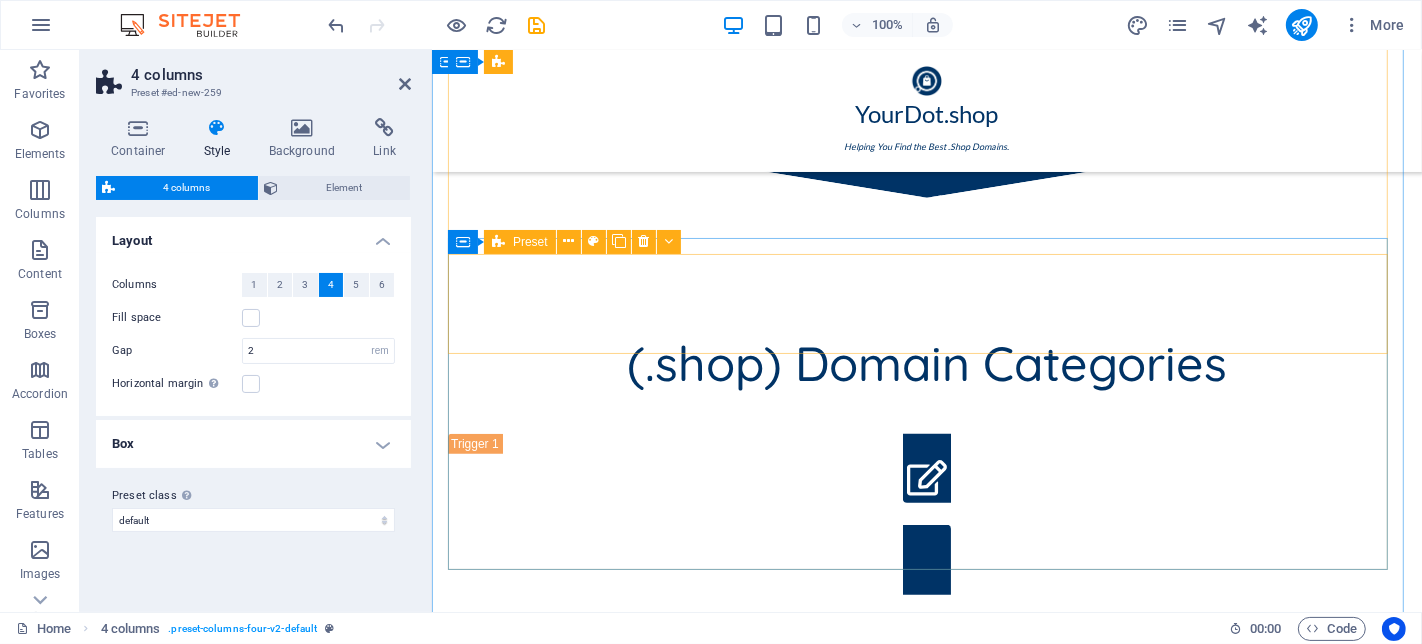 scroll, scrollTop: 996, scrollLeft: 0, axis: vertical 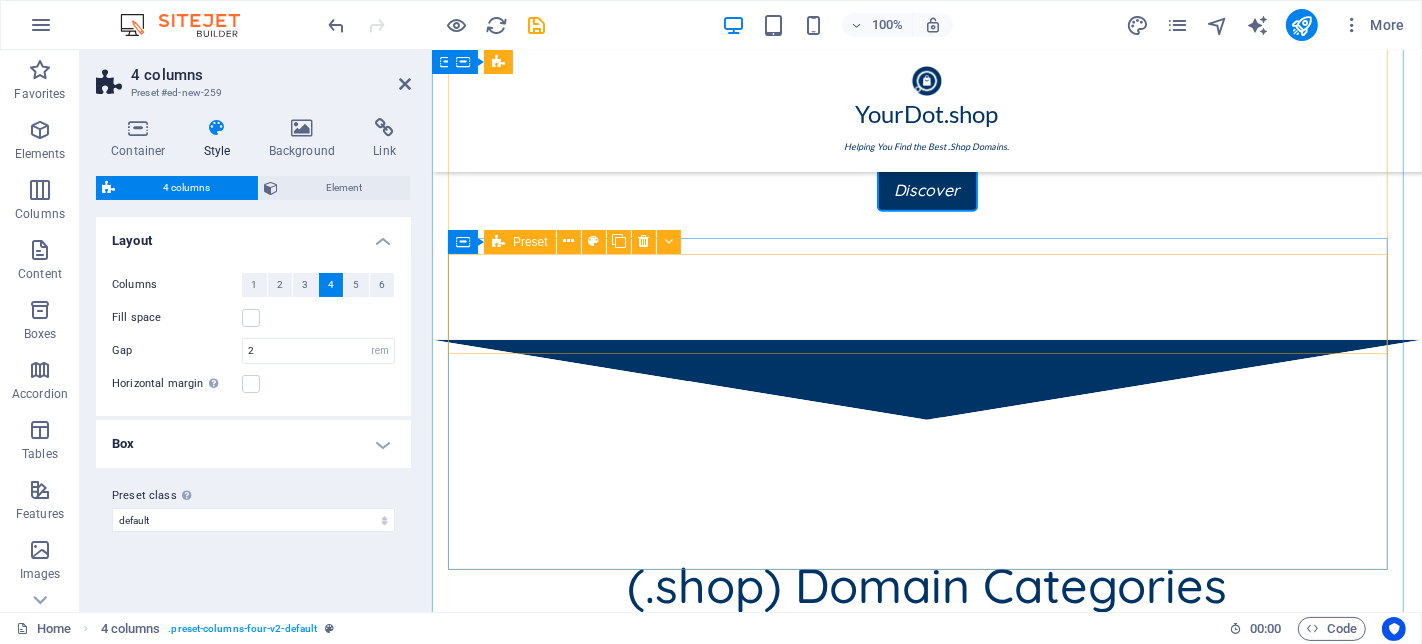click at bounding box center [926, 941] 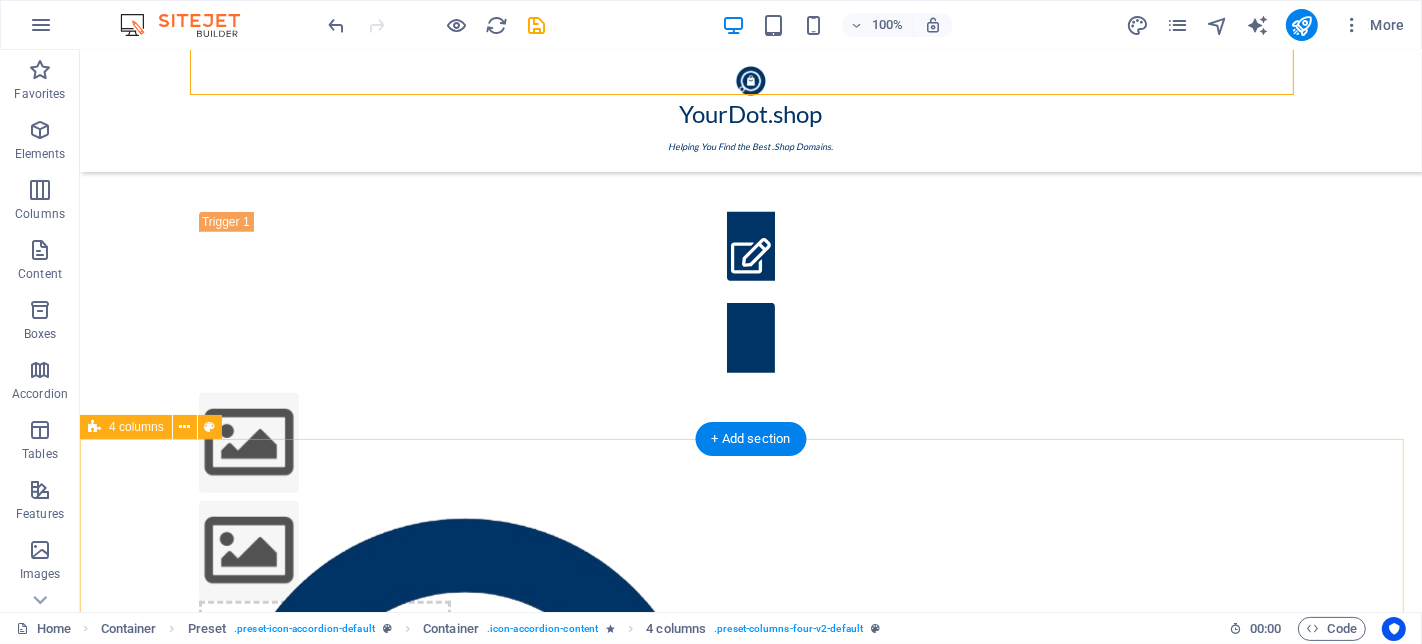 scroll, scrollTop: 1218, scrollLeft: 0, axis: vertical 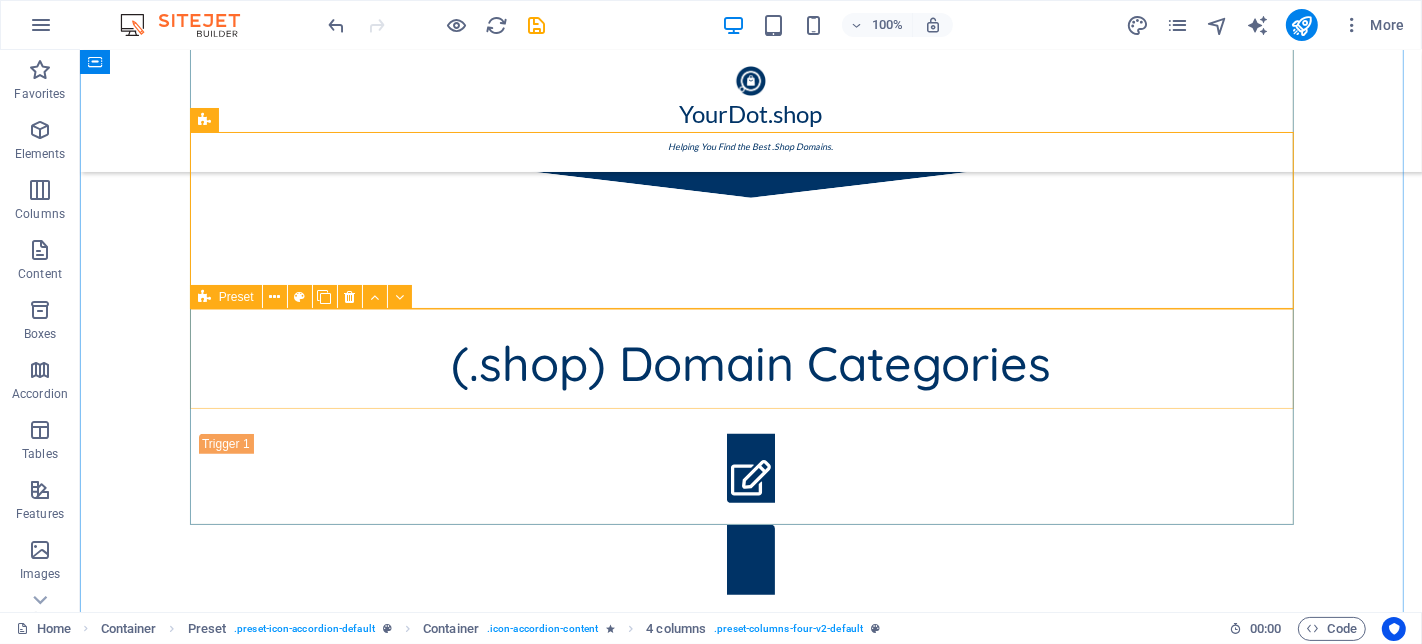 click at bounding box center (750, 1687) 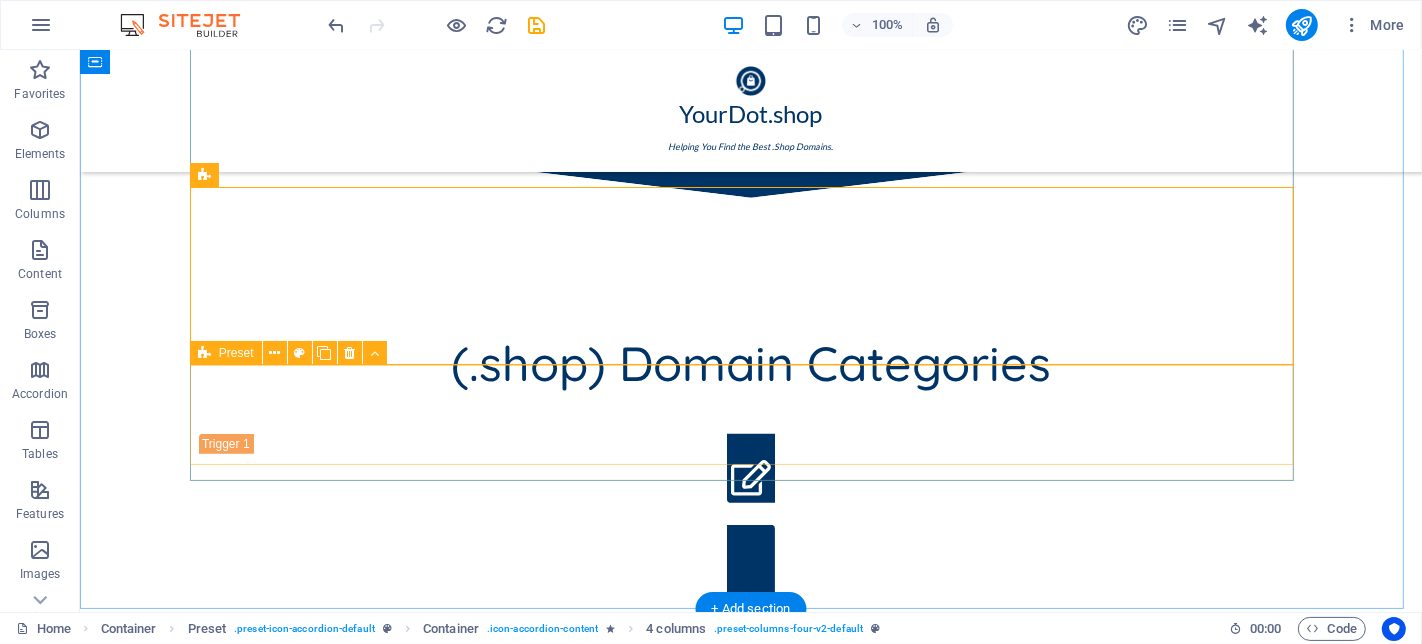 scroll, scrollTop: 1440, scrollLeft: 0, axis: vertical 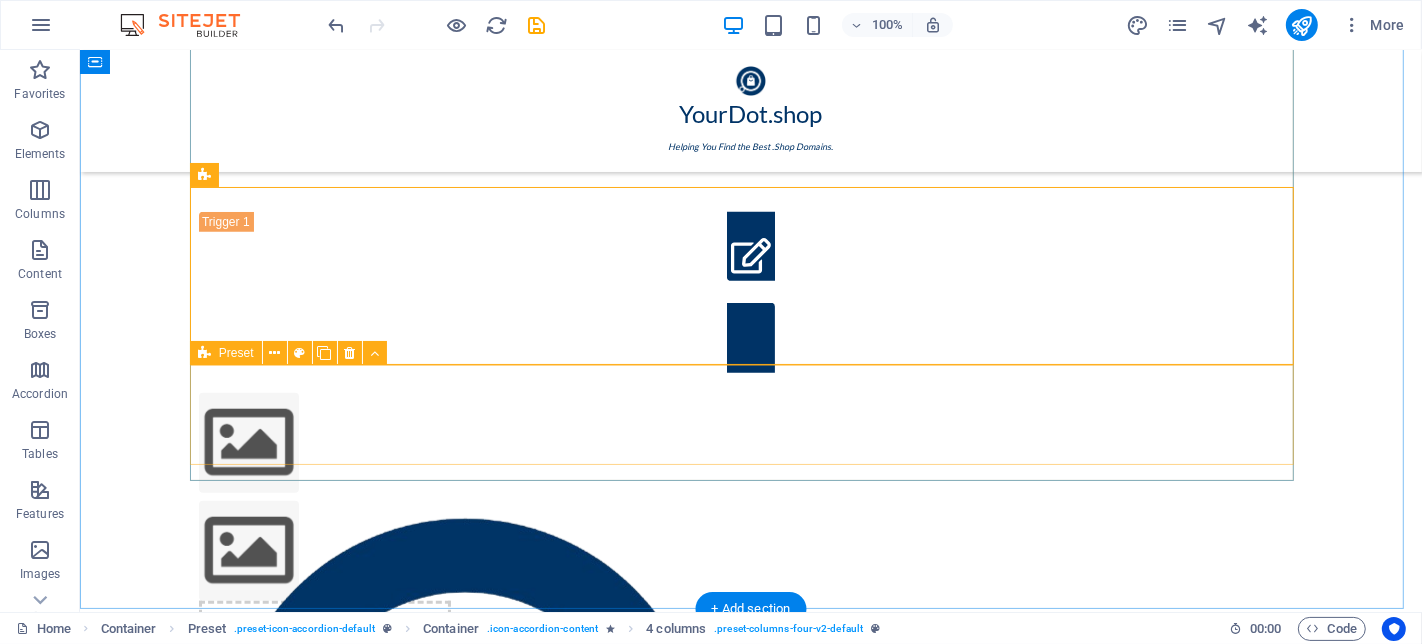 click at bounding box center (750, 2433) 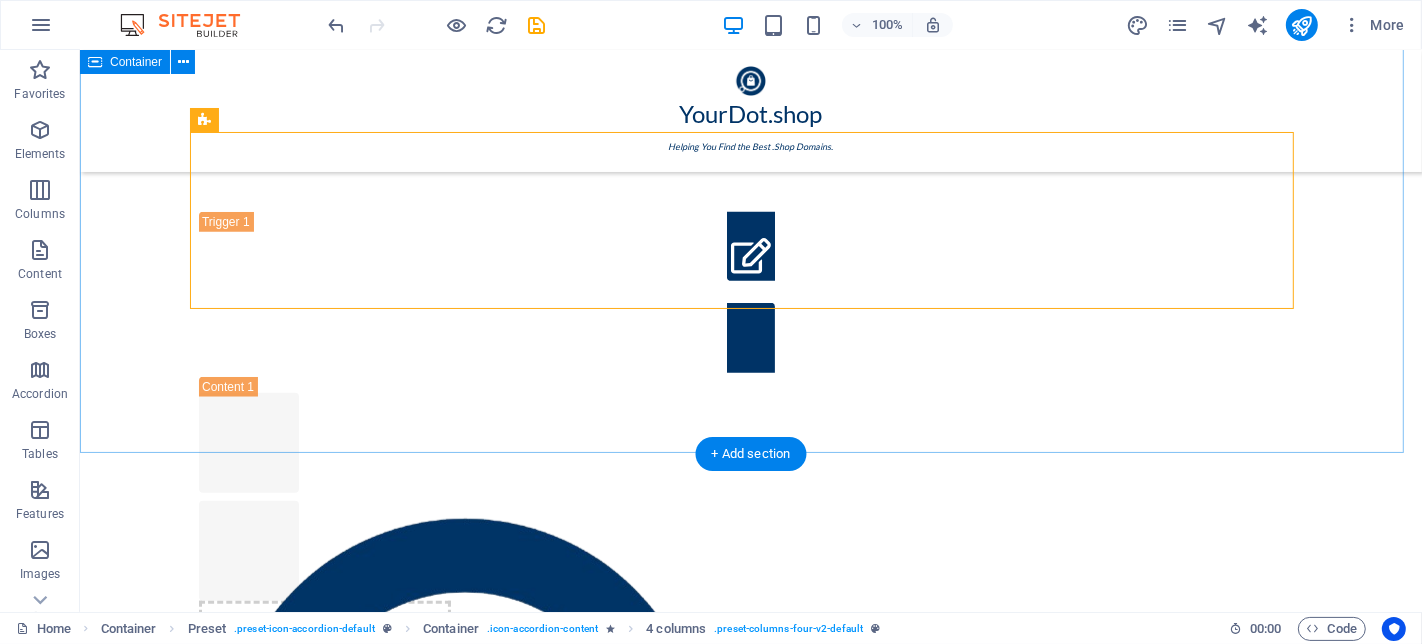 scroll, scrollTop: 1774, scrollLeft: 0, axis: vertical 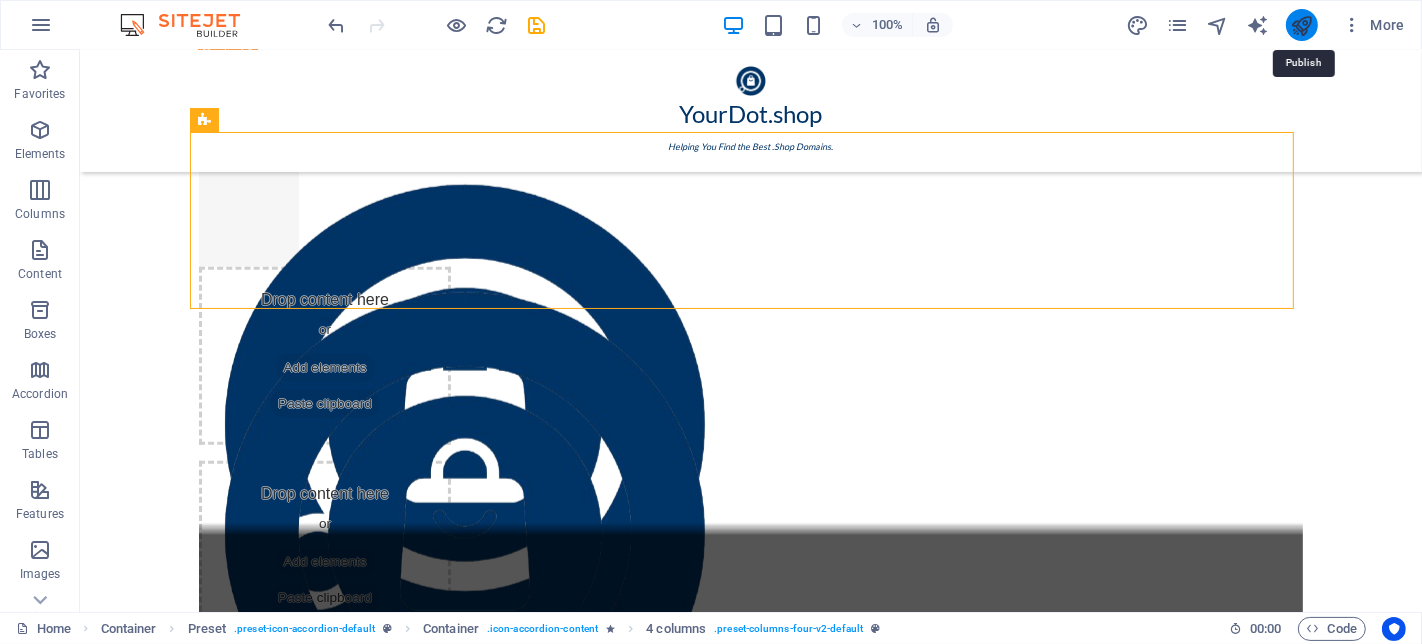 click at bounding box center [1301, 25] 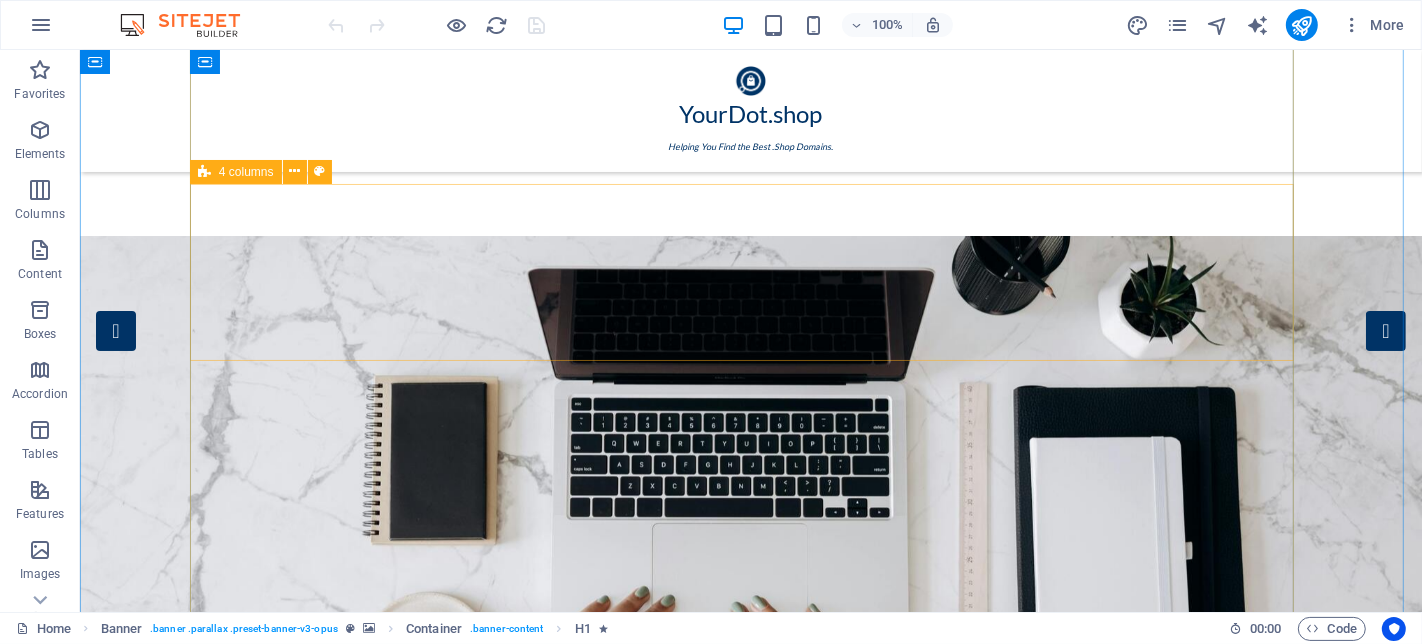 scroll, scrollTop: 1444, scrollLeft: 0, axis: vertical 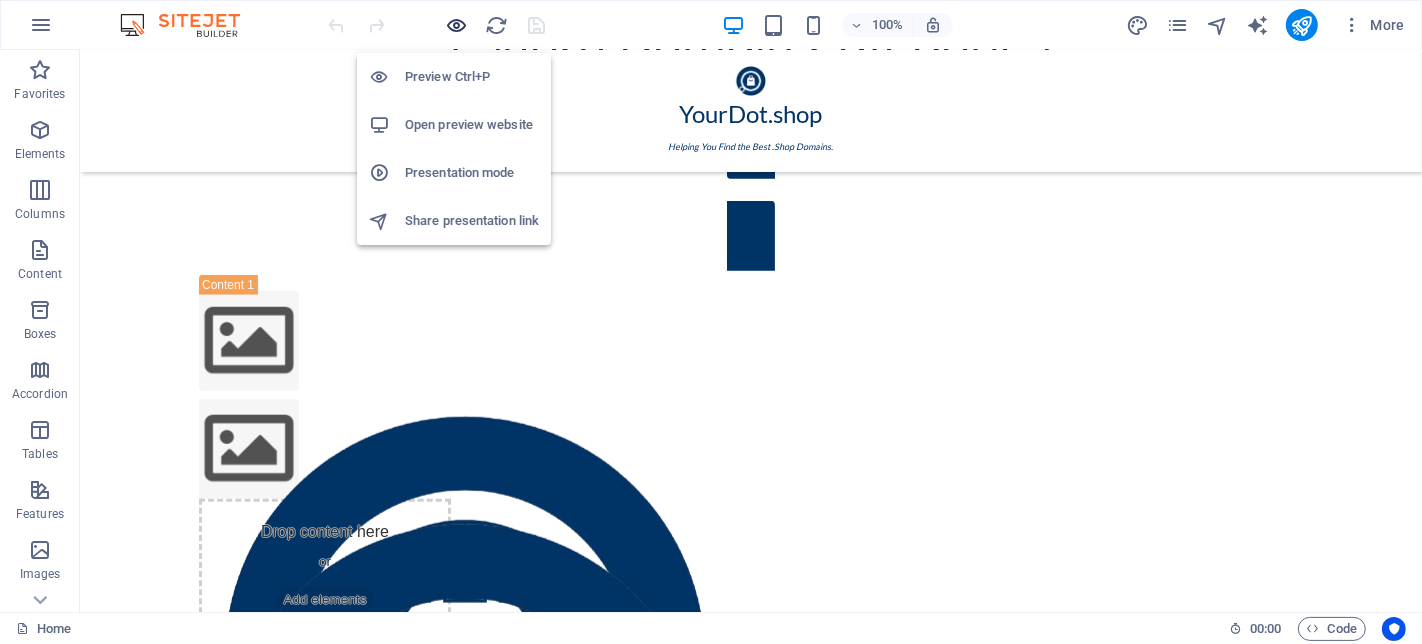 click at bounding box center (457, 25) 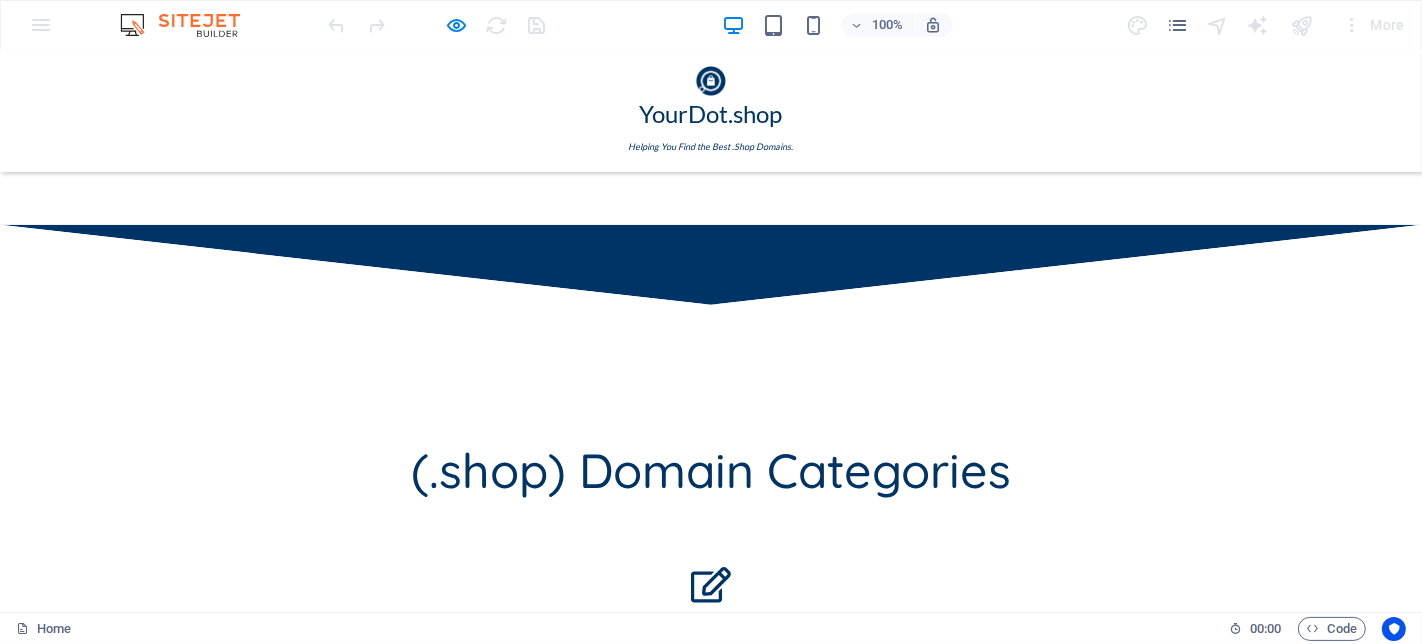 scroll, scrollTop: 777, scrollLeft: 0, axis: vertical 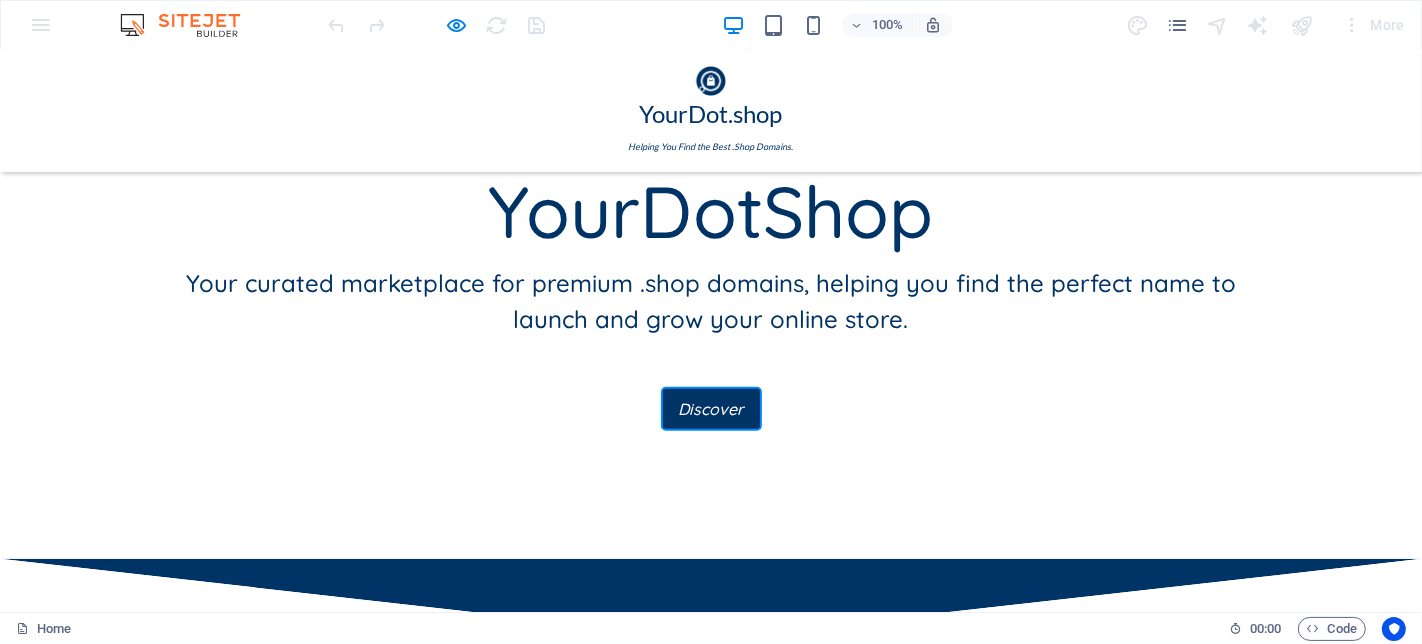 click 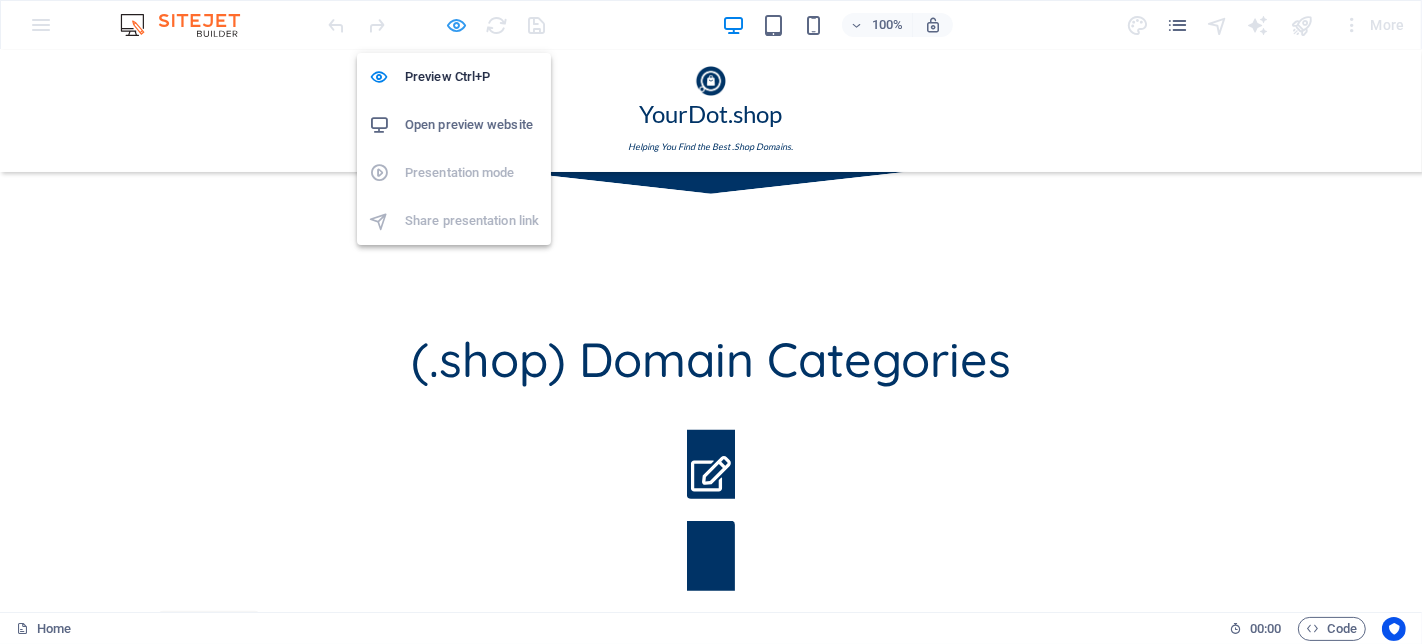 click at bounding box center [457, 25] 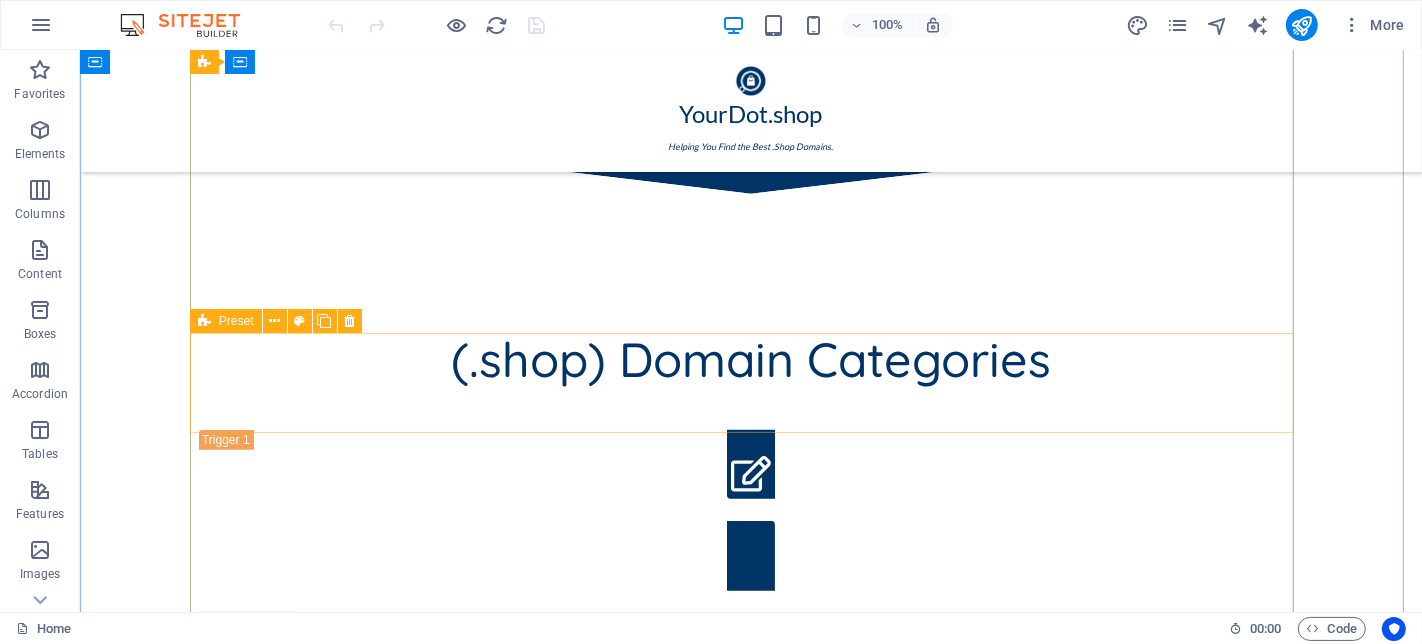 scroll, scrollTop: 1000, scrollLeft: 0, axis: vertical 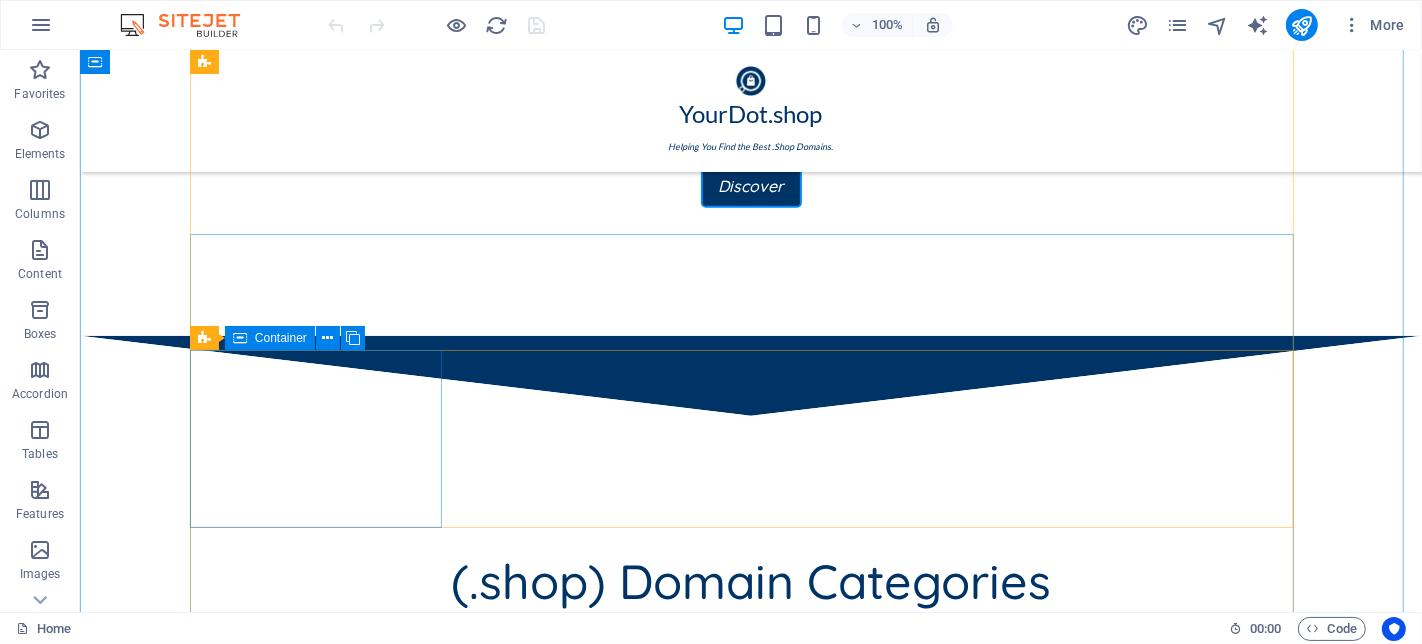 click on "Drop content here or  Add elements  Paste clipboard" at bounding box center (324, 1130) 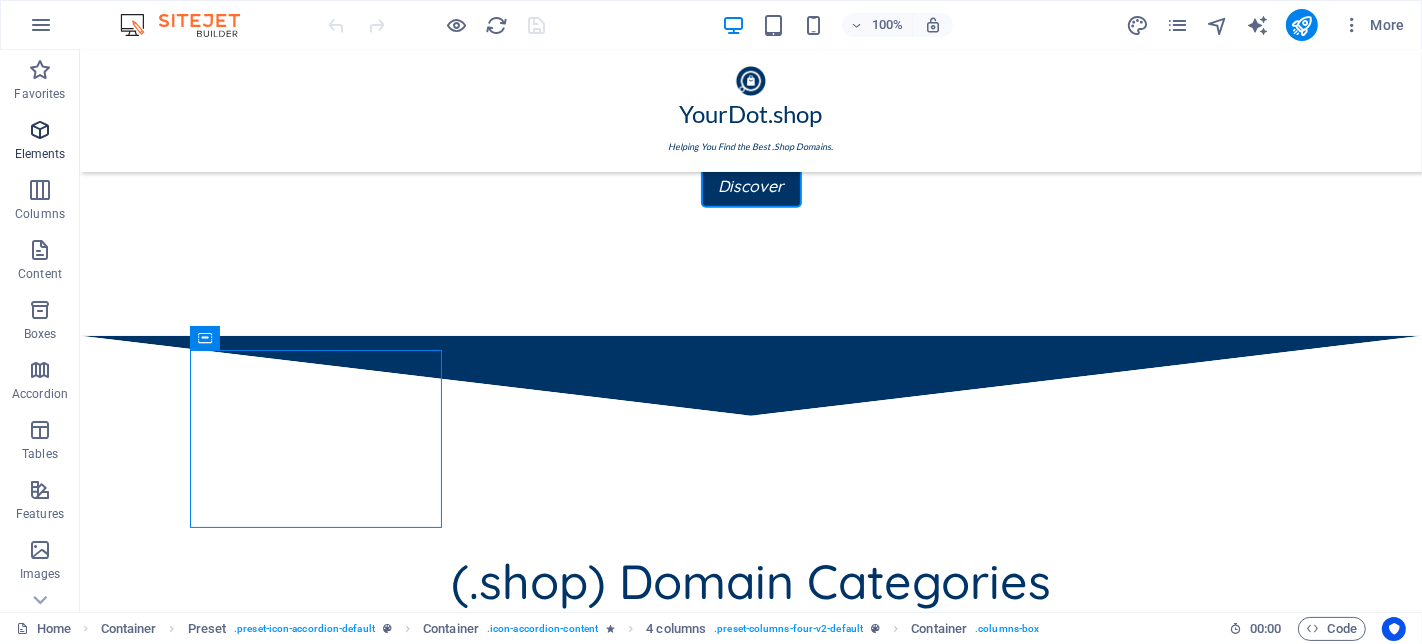 click at bounding box center (40, 130) 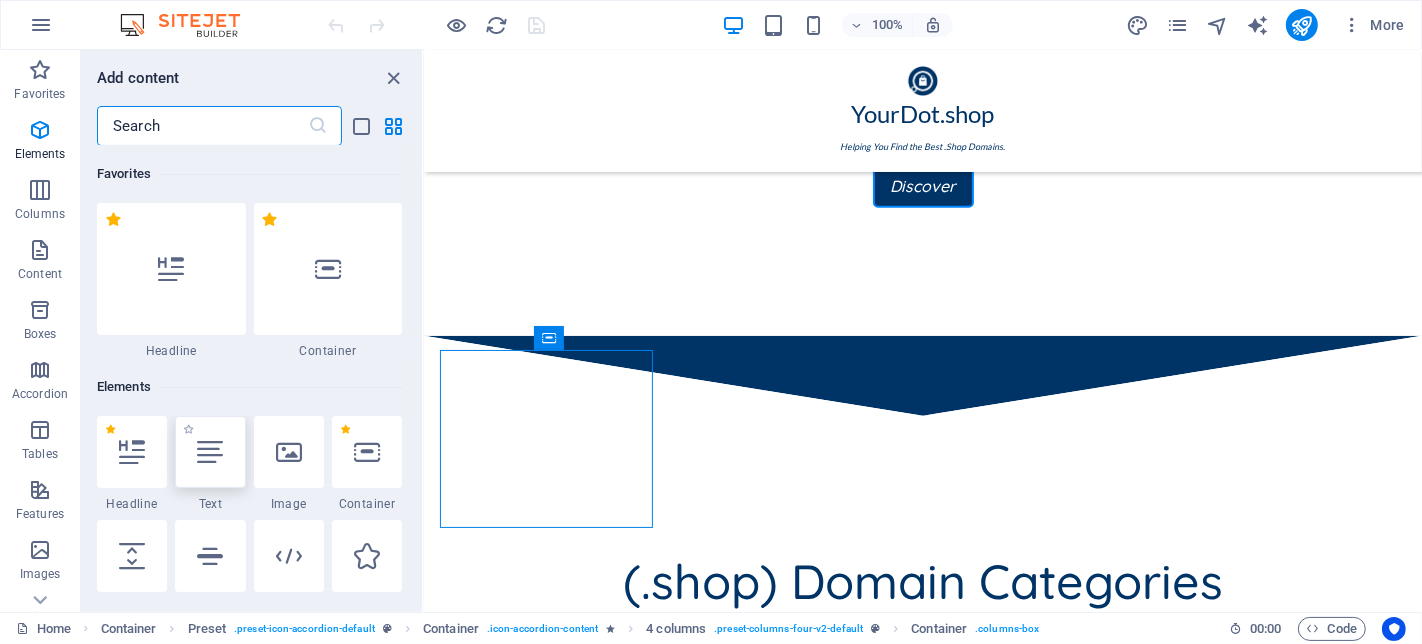scroll, scrollTop: 212, scrollLeft: 0, axis: vertical 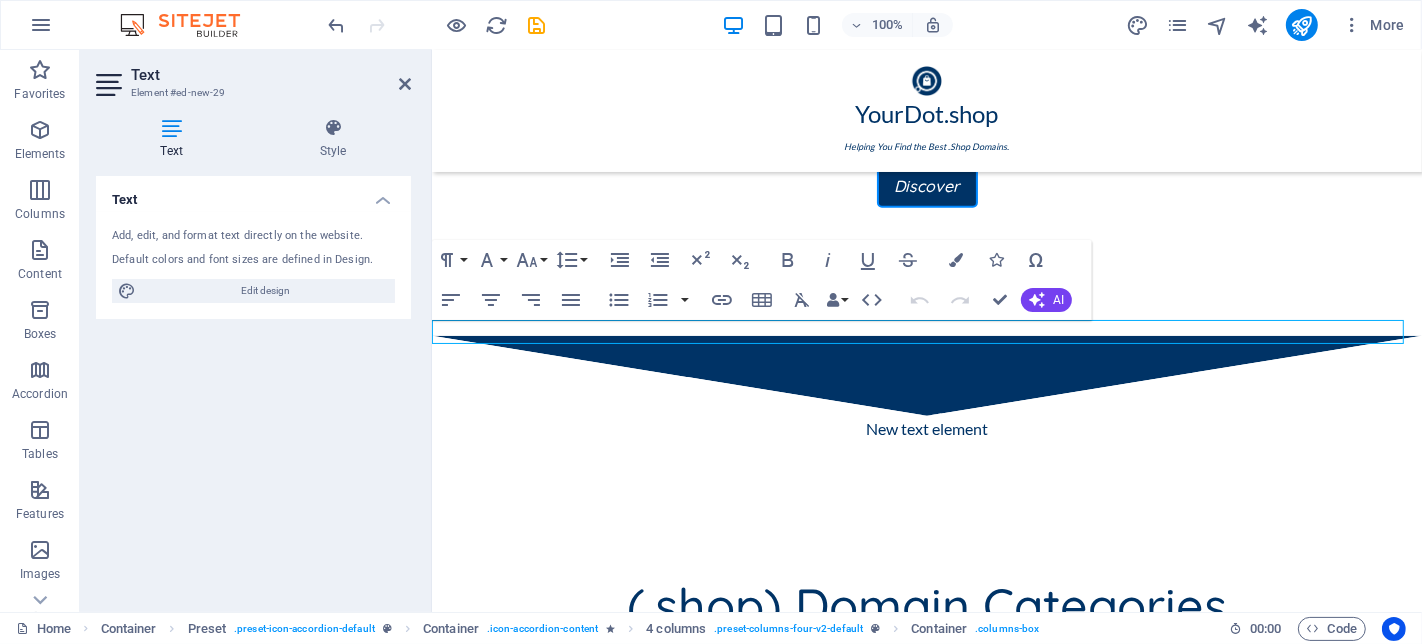 click on "(.shop) Domain Categories Fashion .shop Fashion Domains Drop content here or  Add elements  Paste clipboard Drop content here or  Add elements  Paste clipboard Drop content here or  Add elements  Paste clipboard Drop content here or  Add elements  Paste clipboard Drop content here or  Add elements  Paste clipboard Drop content here or  Add elements  Paste clipboard Drop content here or  Add elements  Paste clipboard Drop content here or  Add elements  Paste clipboard Drop content here or  Add elements  Paste clipboard Drop content here or  Add elements  Paste clipboard Drop content here or  Add elements  Paste clipboard Drop content here or  Add elements  Paste clipboard" at bounding box center [926, 2173] 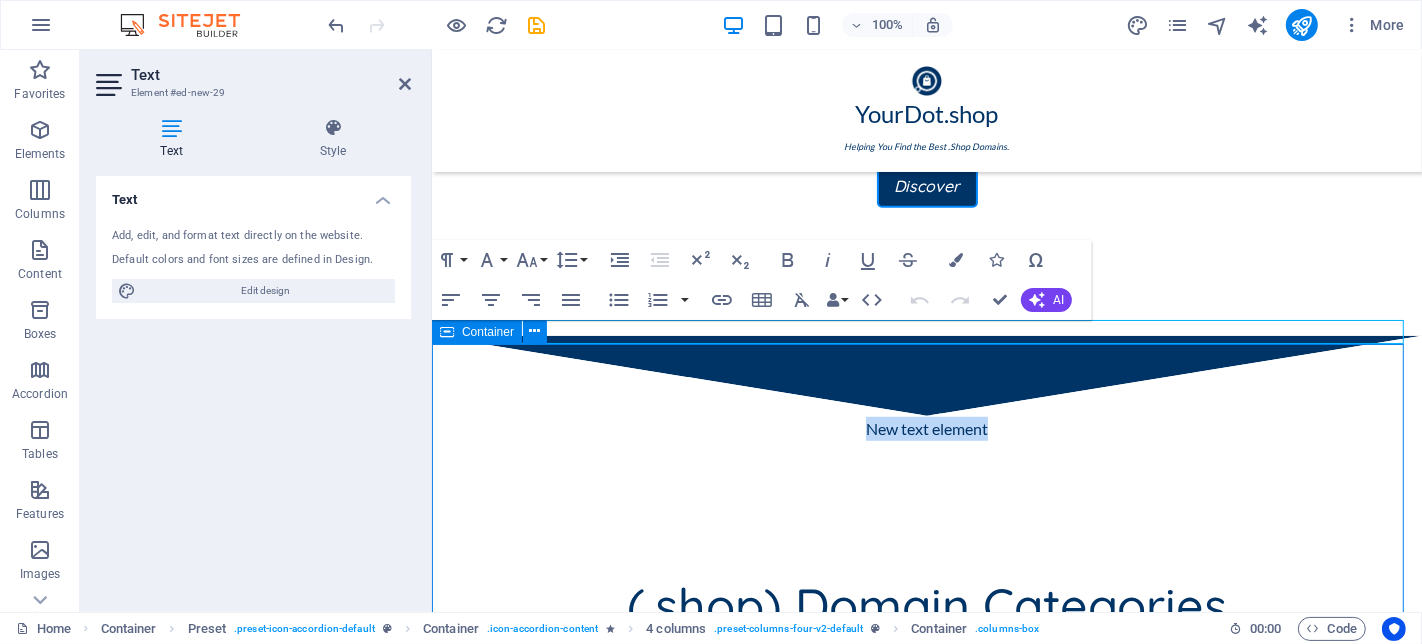 scroll, scrollTop: 462, scrollLeft: 0, axis: vertical 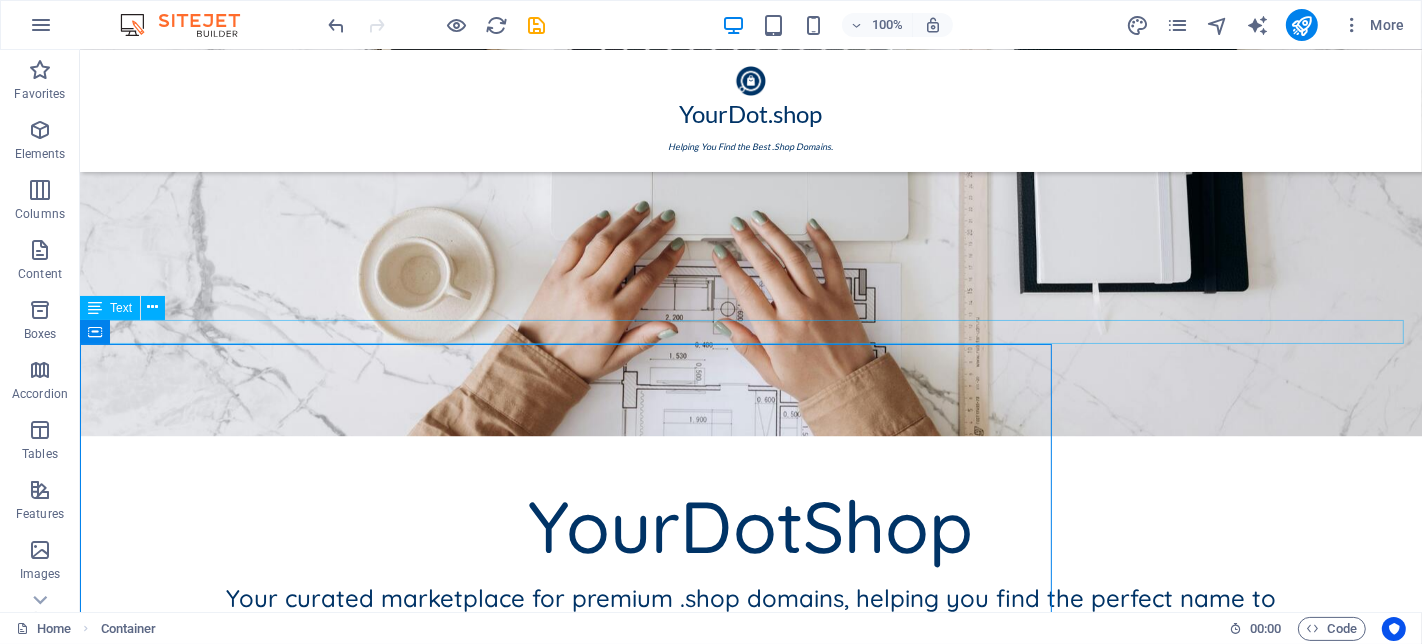 click on "New text element" at bounding box center [750, 967] 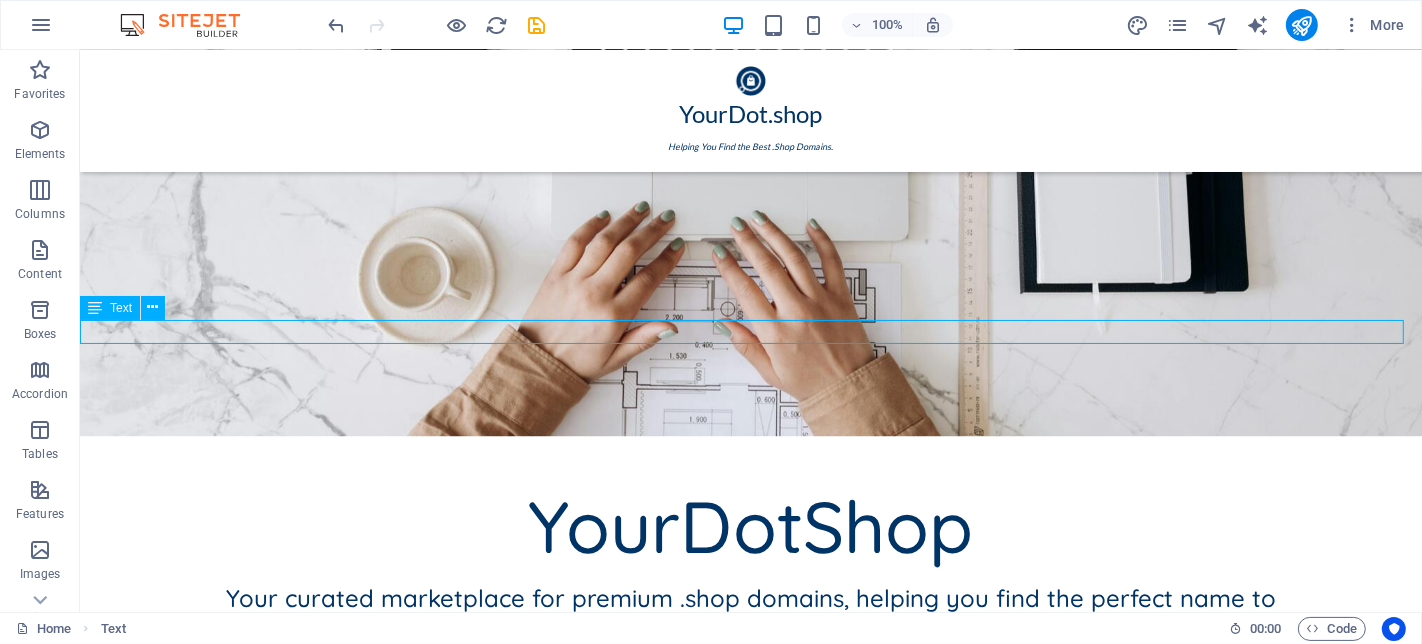 click on "New text element" at bounding box center (750, 967) 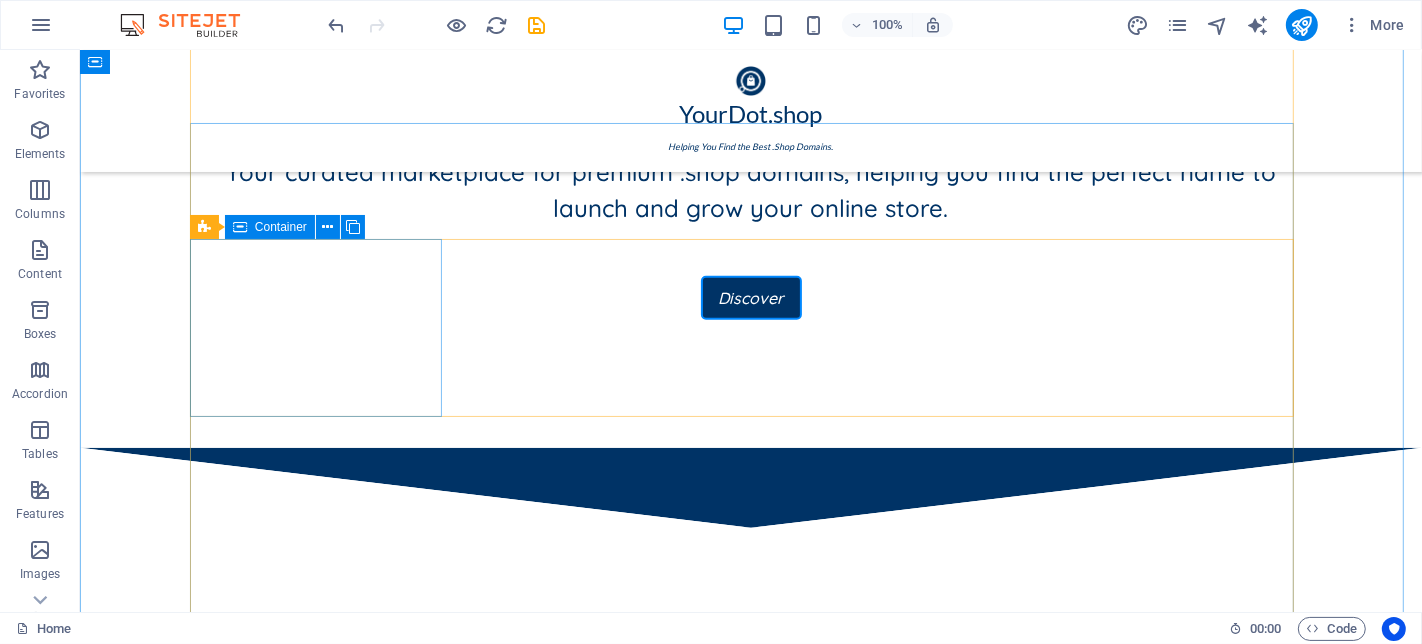 scroll, scrollTop: 1111, scrollLeft: 0, axis: vertical 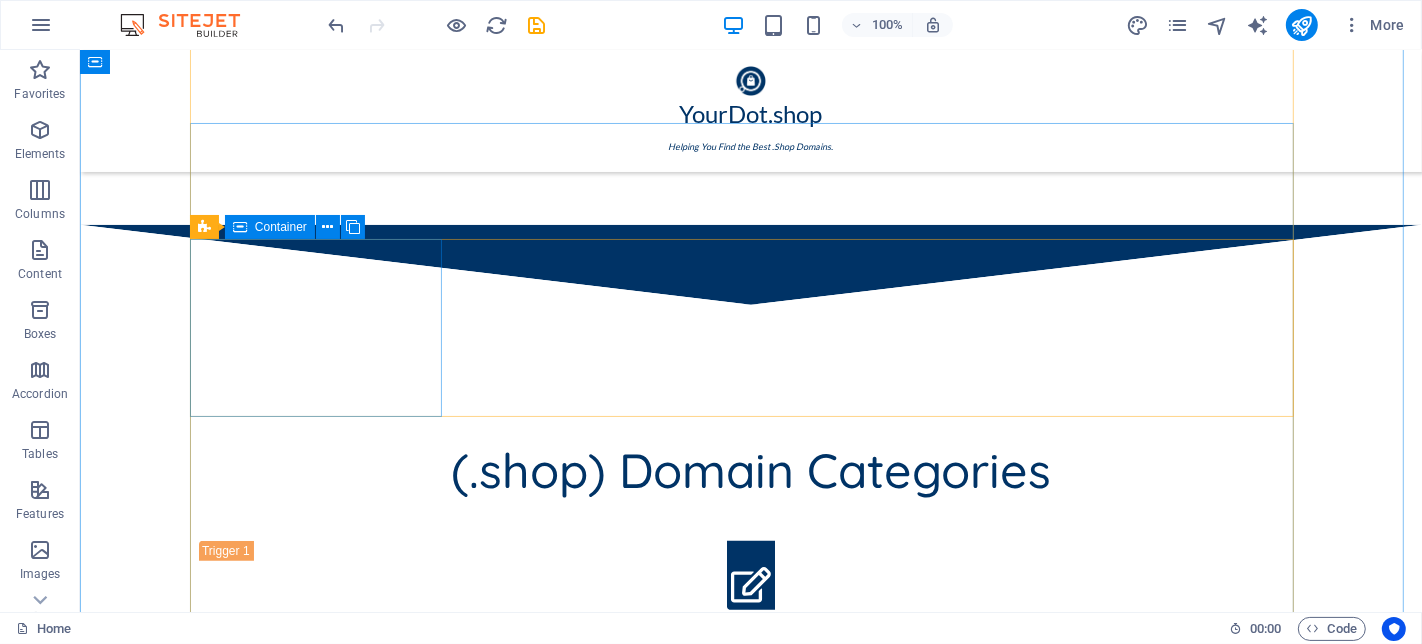 click on "Drop content here or  Add elements  Paste clipboard" at bounding box center [324, 1019] 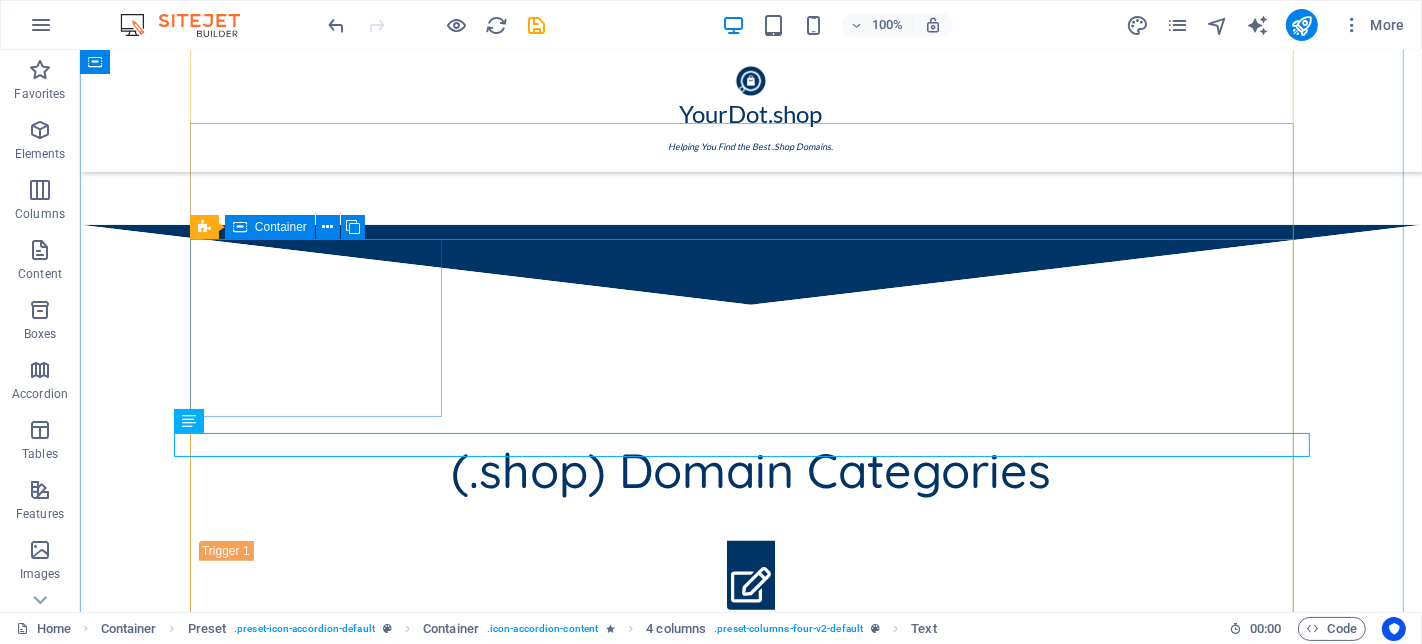 click on "Drop content here or  Add elements  Paste clipboard" at bounding box center (324, 1019) 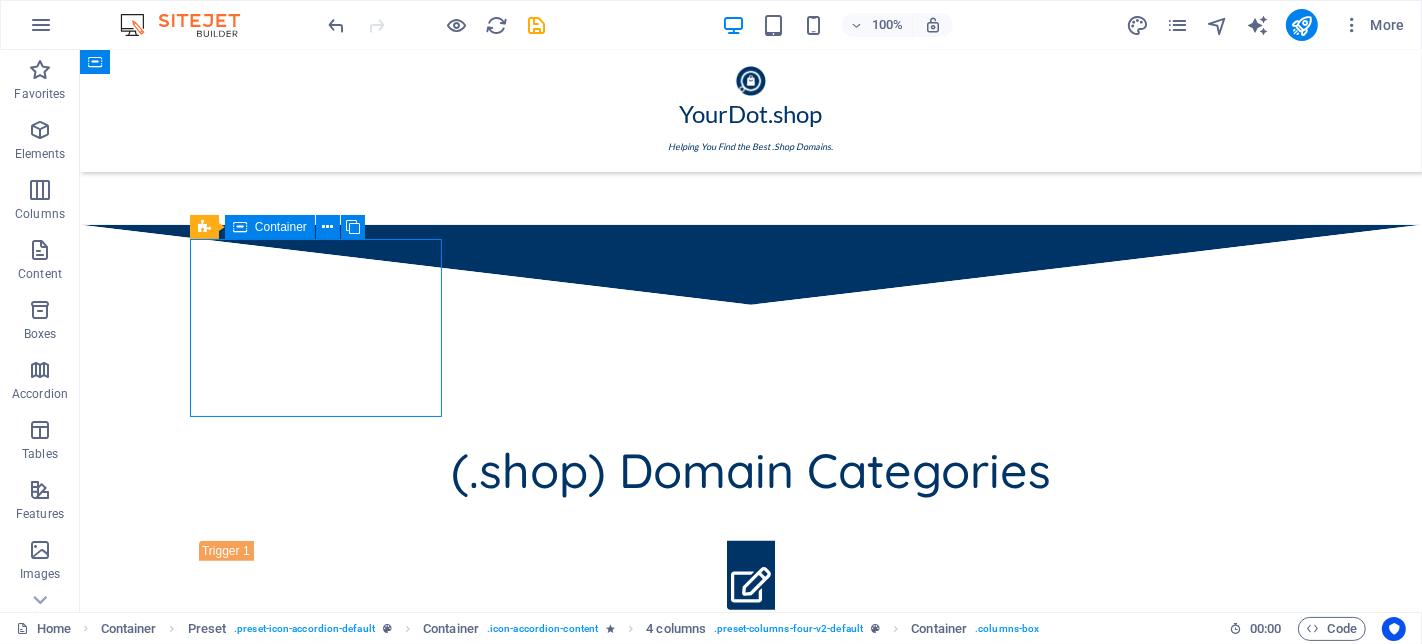 click on "Drop content here or  Add elements  Paste clipboard" at bounding box center [324, 1019] 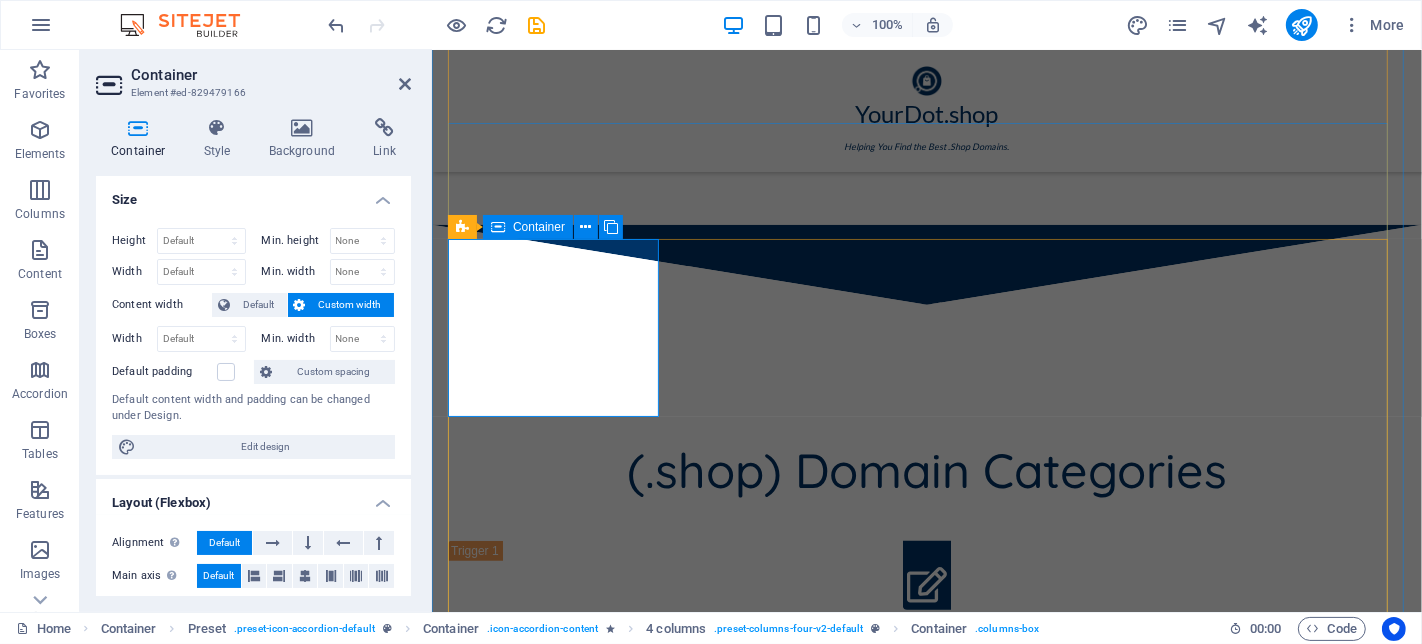 click on "Add elements" at bounding box center (554, 1031) 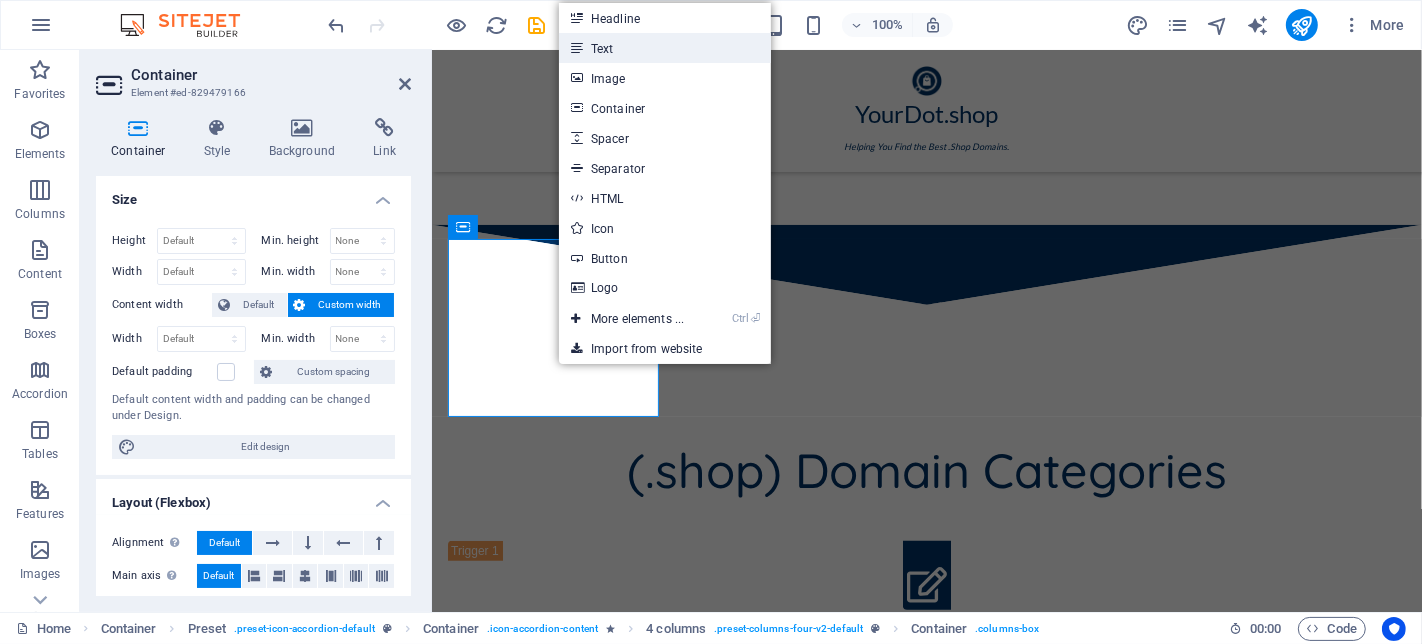 click on "Text" at bounding box center (665, 48) 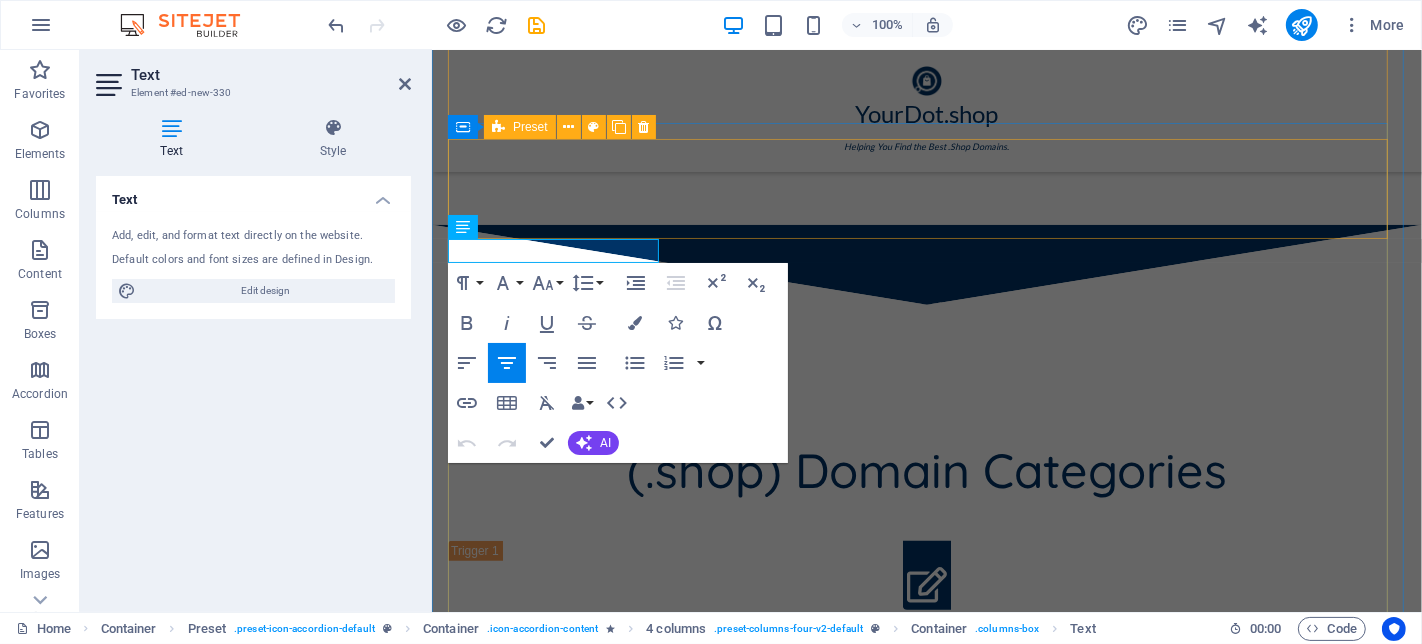 type 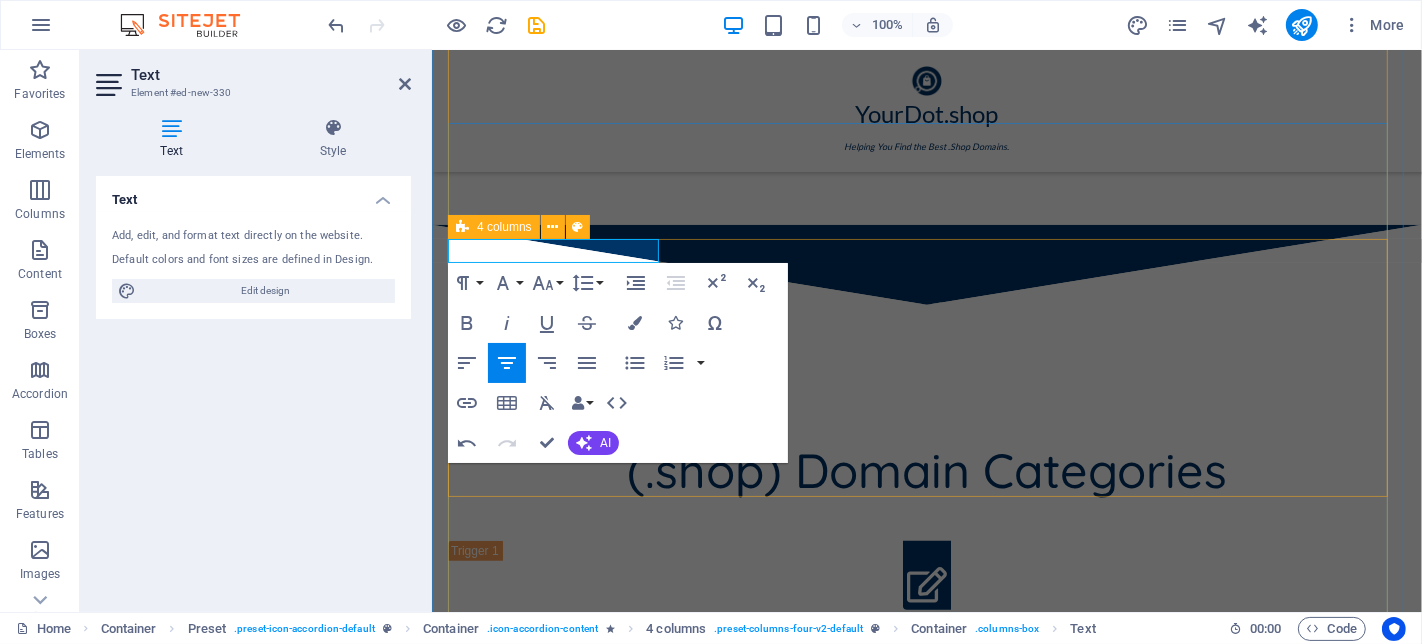click on "EXAMPLE.shop New text element Drop content here or  Add elements  Paste clipboard Drop content here or  Add elements  Paste clipboard Drop content here or  Add elements  Paste clipboard" at bounding box center [926, 1253] 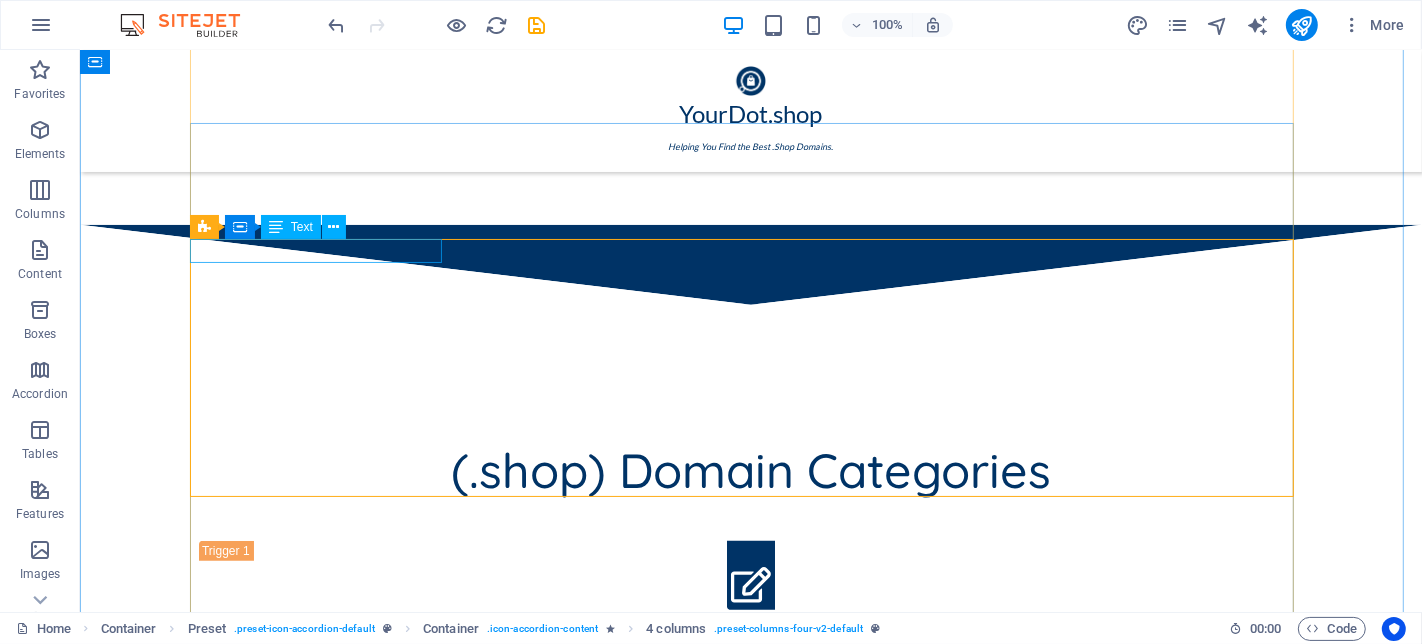 click on "EXAMPLE.shop" at bounding box center [324, 942] 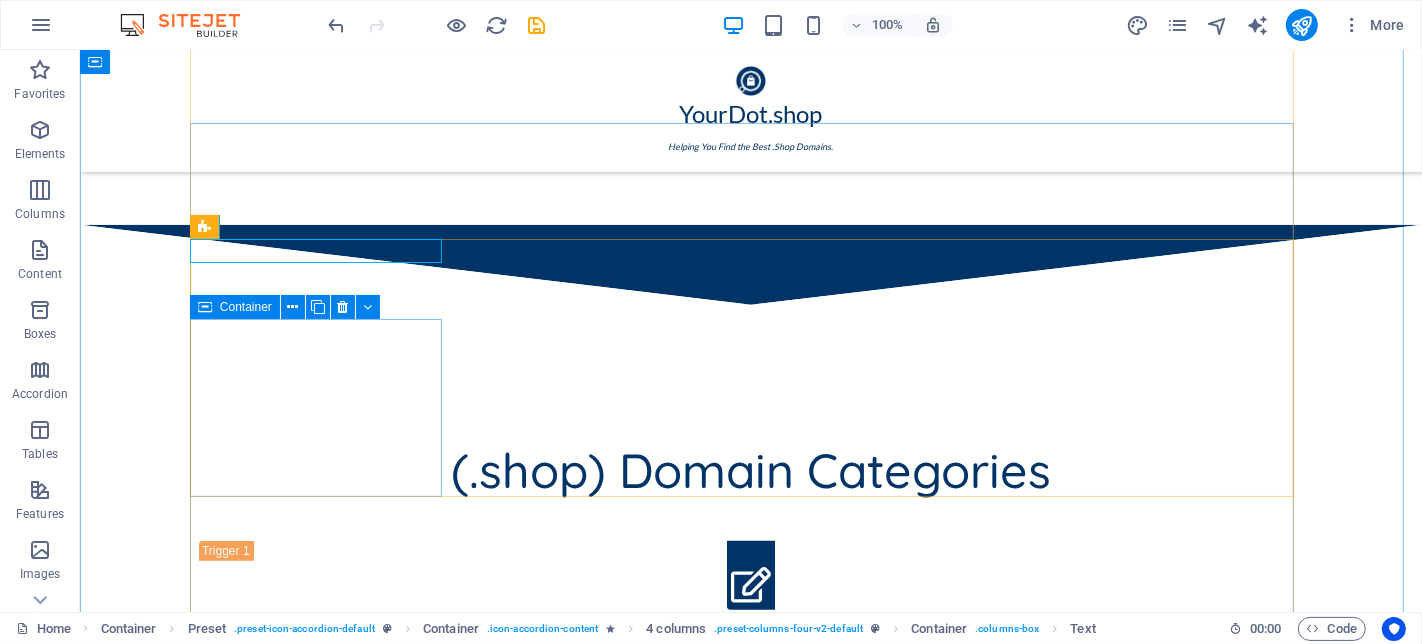 click on "Drop content here or  Add elements  Paste clipboard" at bounding box center (324, 1099) 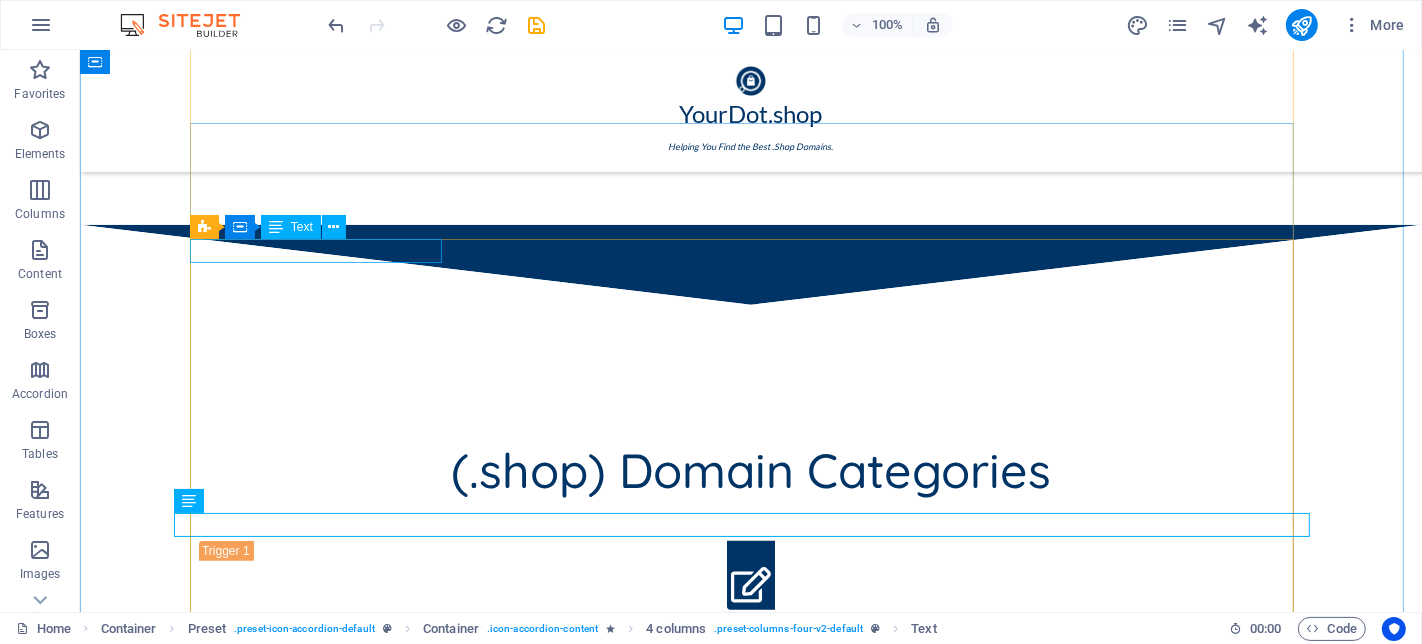 click on "EXAMPLE.shop" at bounding box center (324, 942) 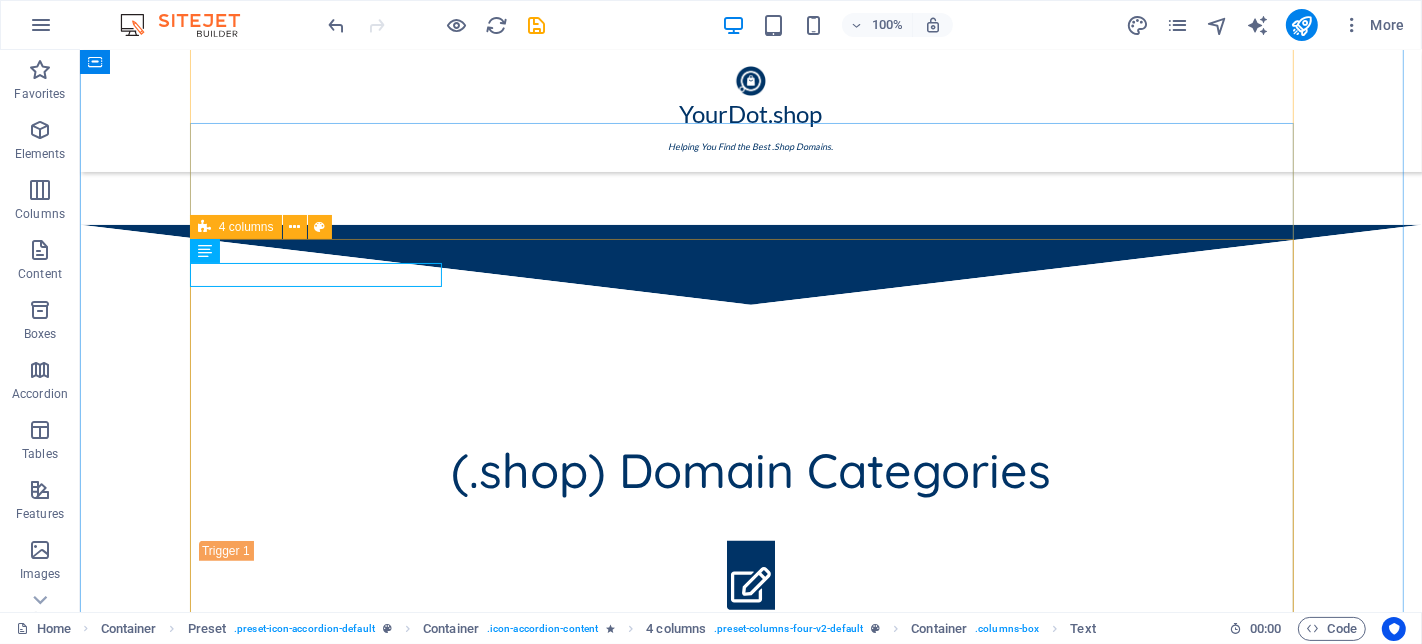 drag, startPoint x: 282, startPoint y: 274, endPoint x: 478, endPoint y: 249, distance: 197.58795 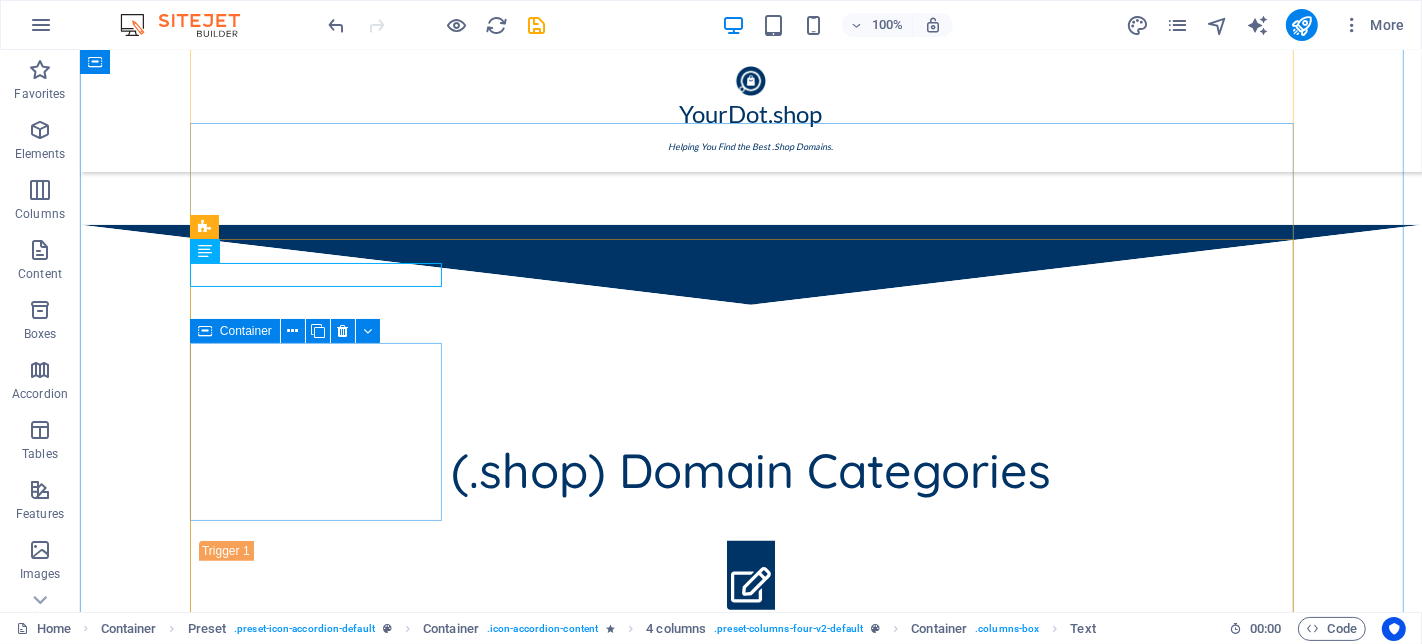 click on "Add elements" at bounding box center [323, 1135] 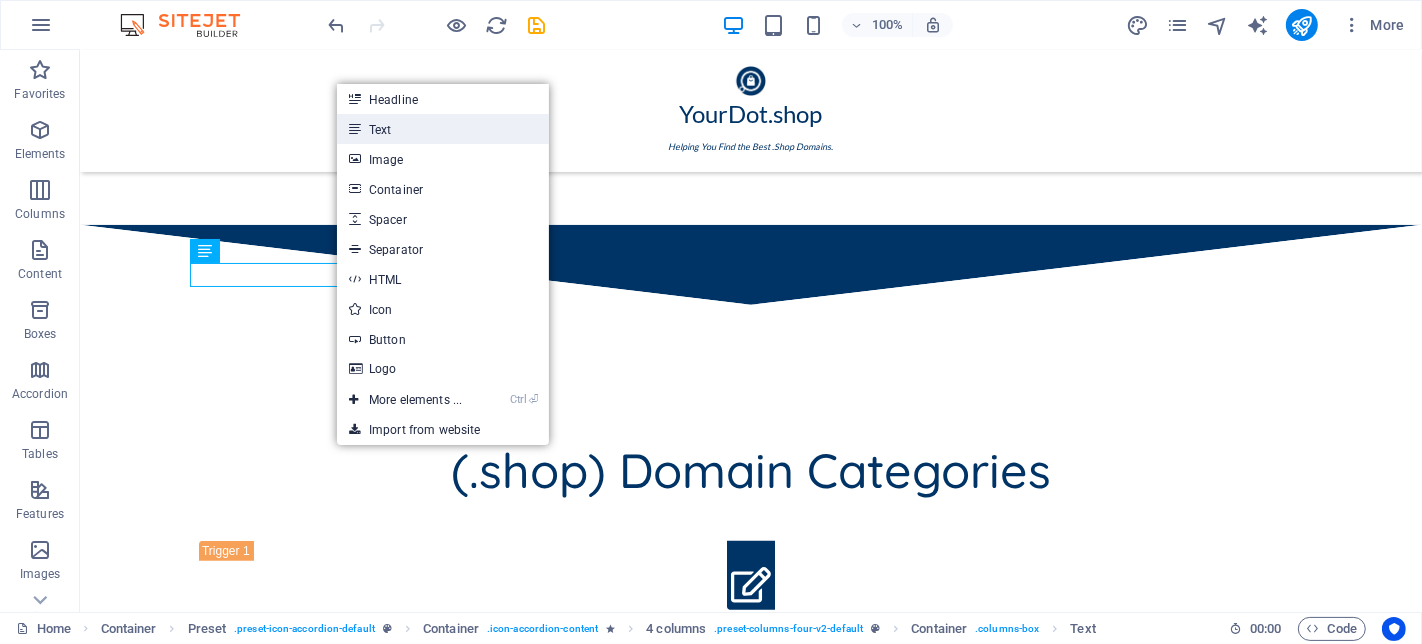 click on "Text" at bounding box center (443, 129) 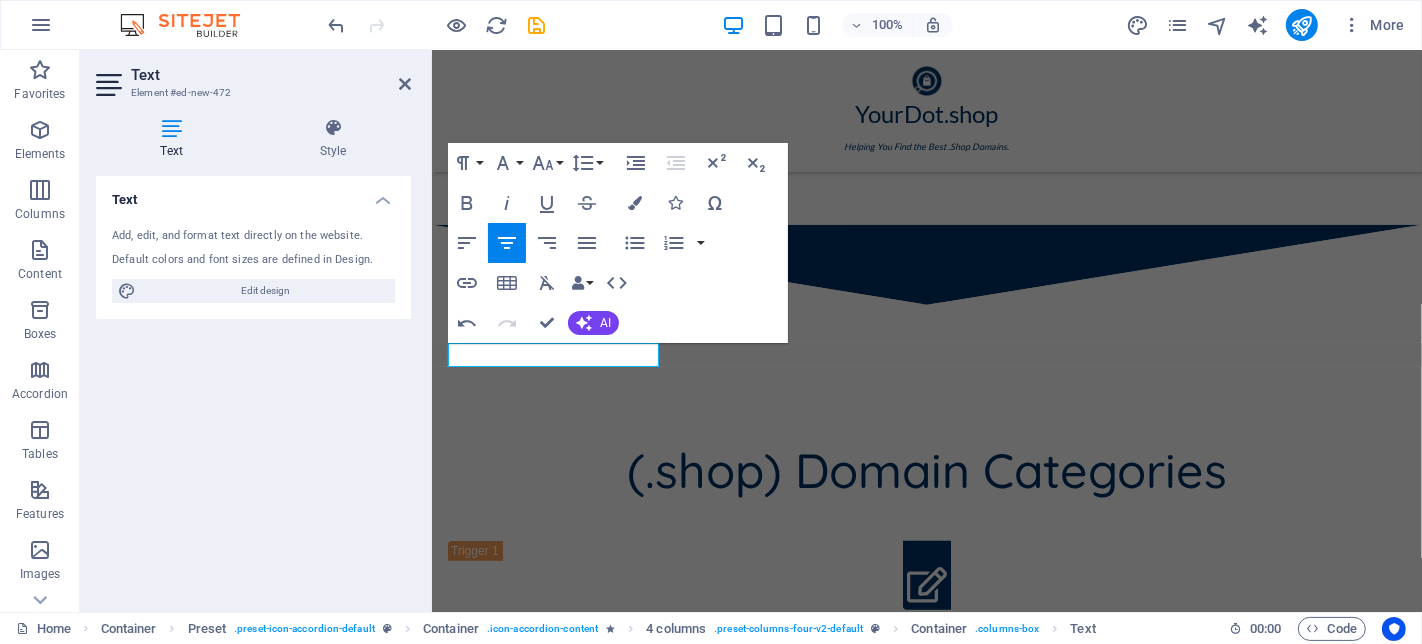 type 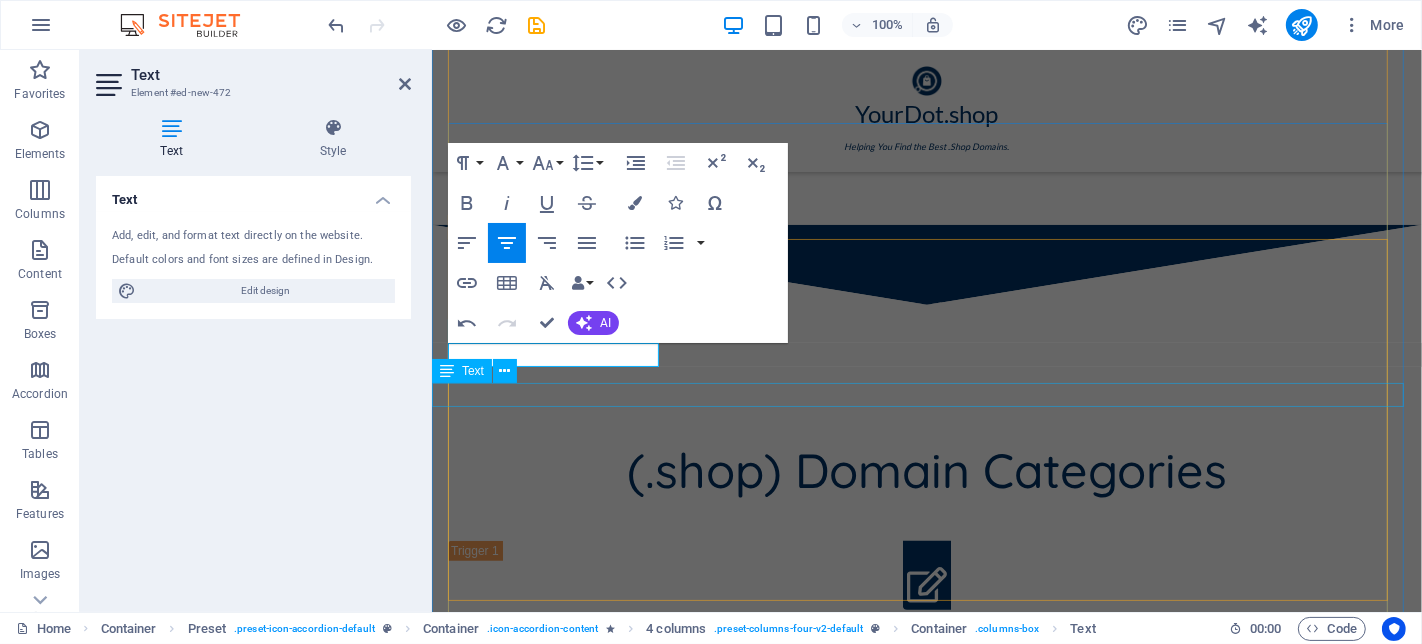 click on "EXAMPLE.shop" at bounding box center [926, 1086] 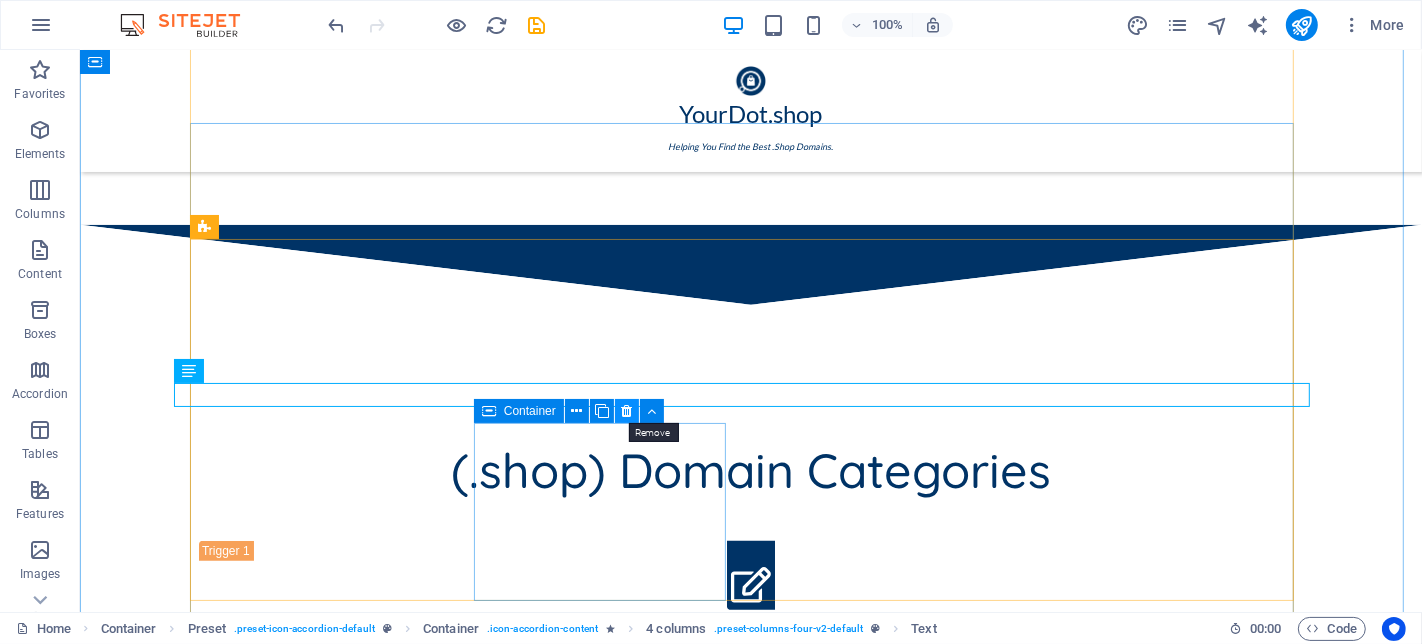 click at bounding box center (626, 411) 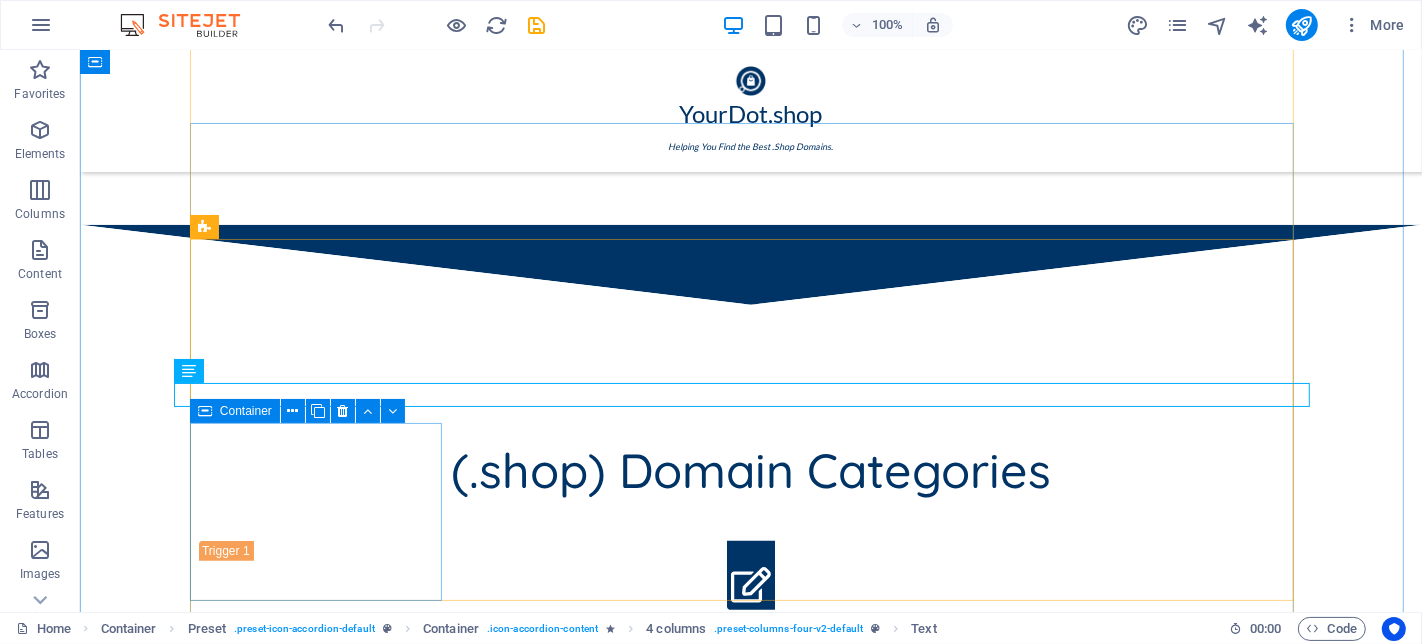 click on "Drop content here or  Add elements  Paste clipboard" at bounding box center [324, 1203] 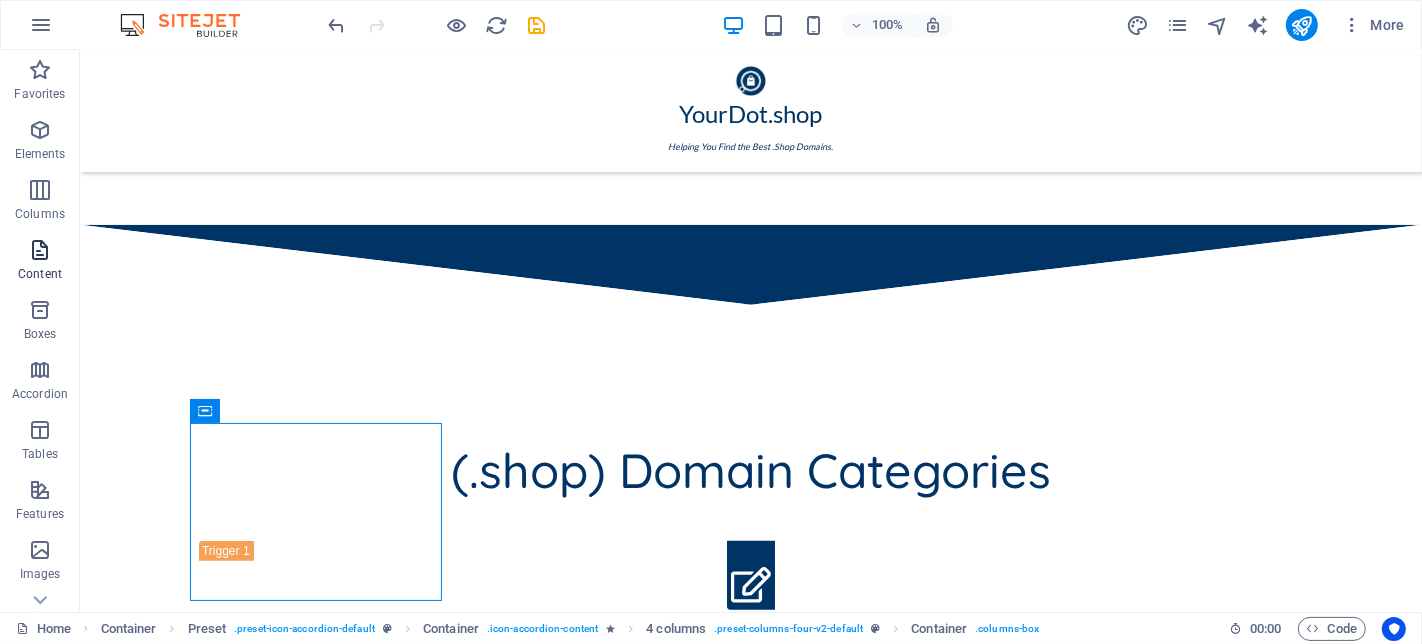 click on "Content" at bounding box center (40, 274) 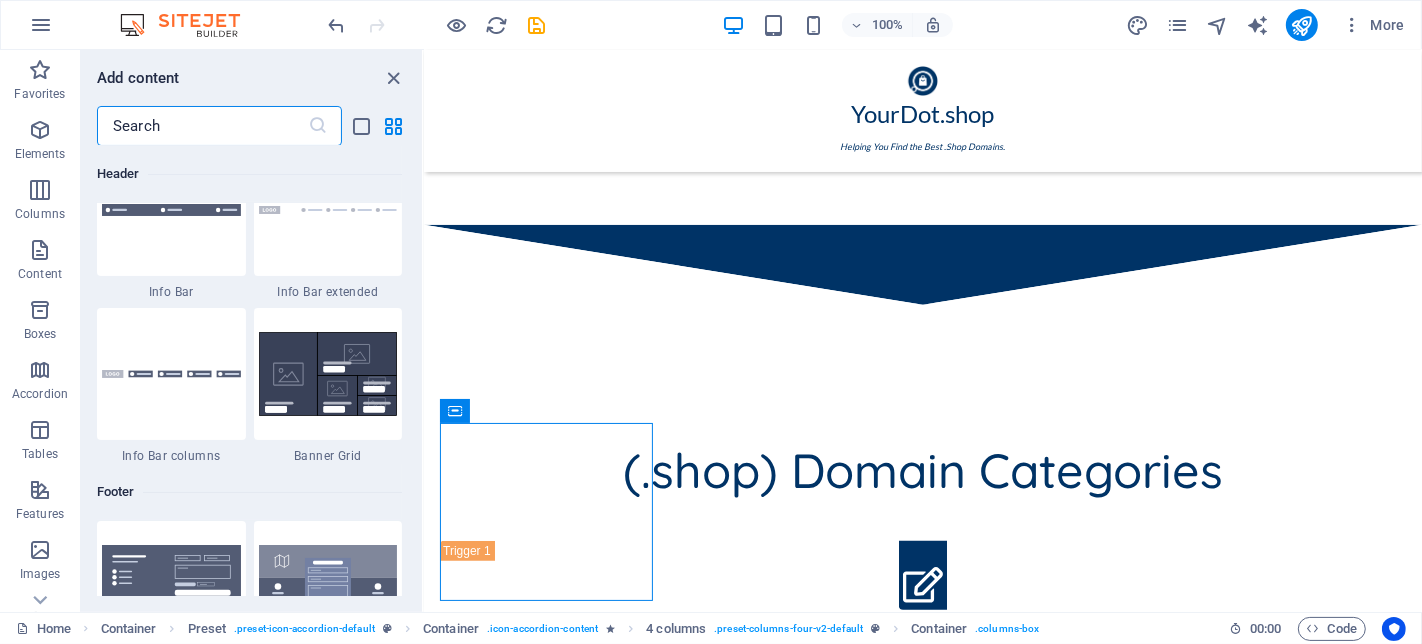 scroll, scrollTop: 12053, scrollLeft: 0, axis: vertical 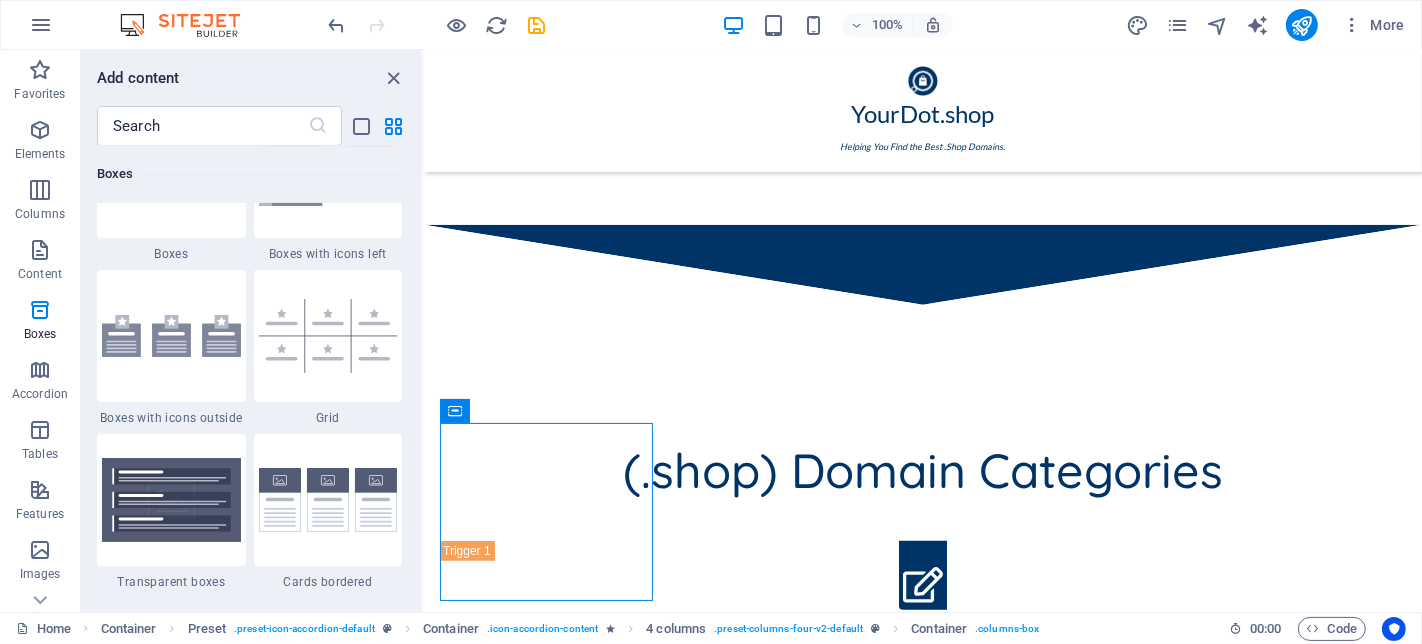 drag, startPoint x: 317, startPoint y: 355, endPoint x: 325, endPoint y: 362, distance: 10.630146 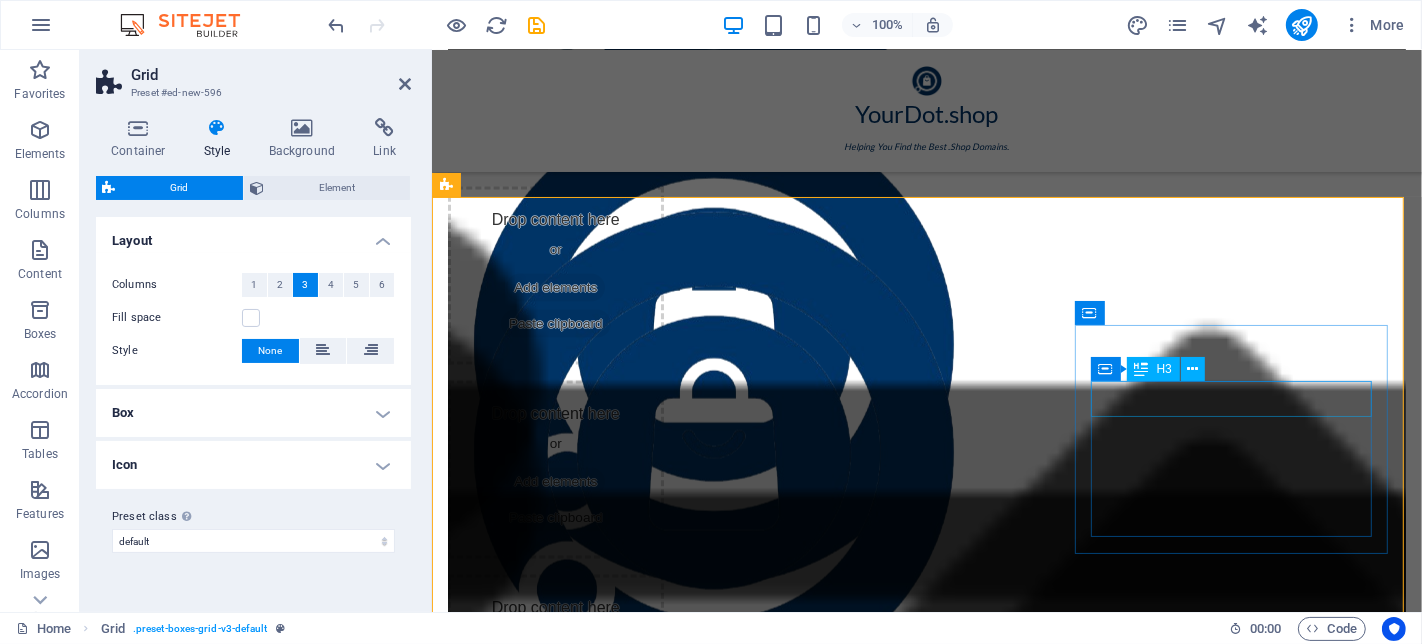 scroll, scrollTop: 2214, scrollLeft: 0, axis: vertical 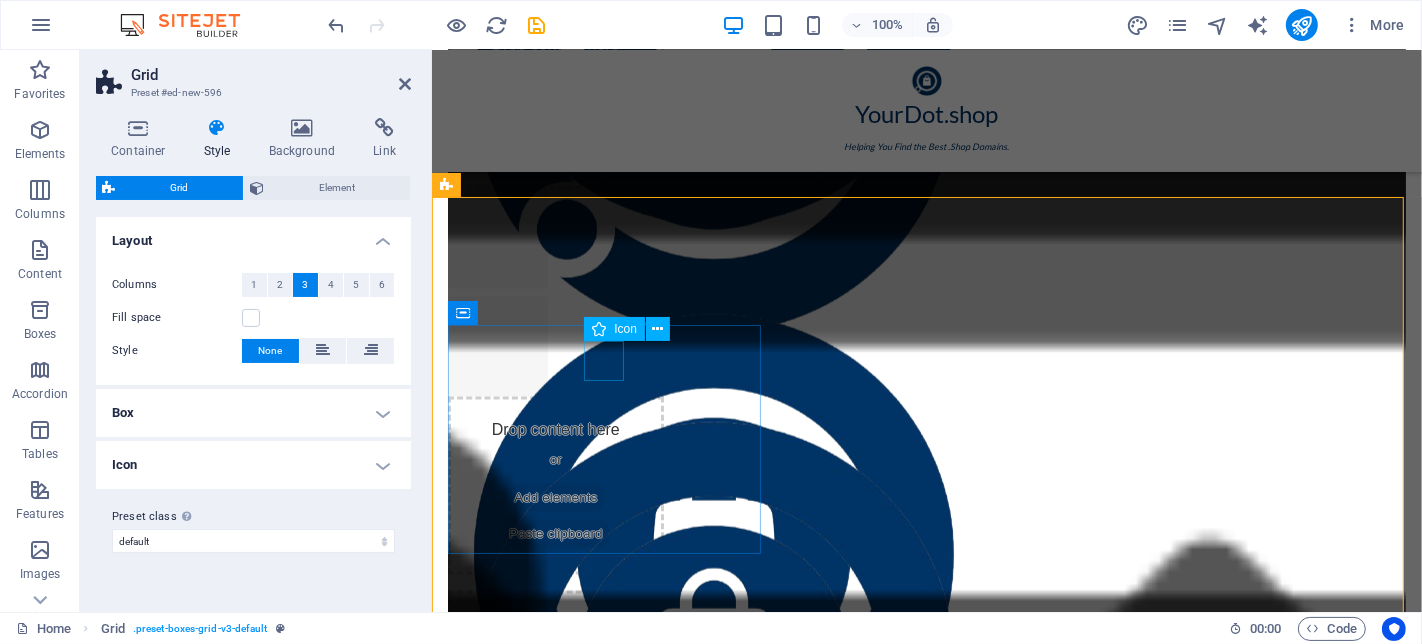 click at bounding box center [606, 2433] 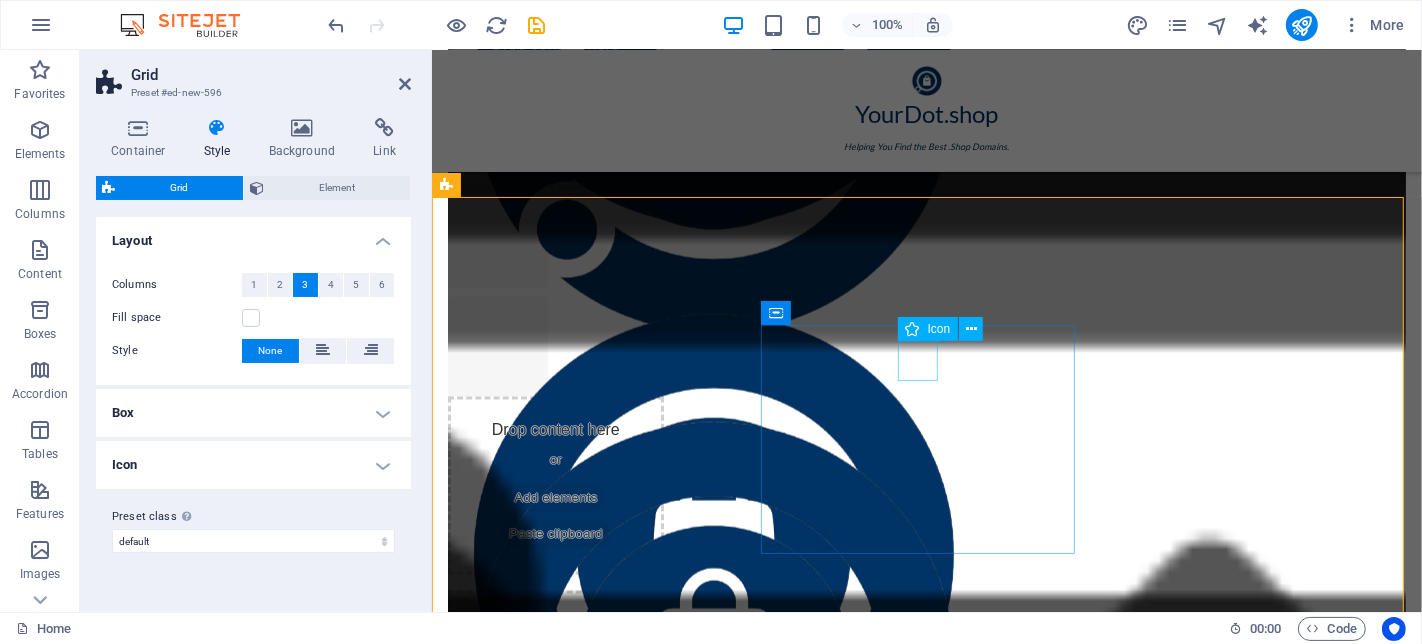 click at bounding box center (606, 2598) 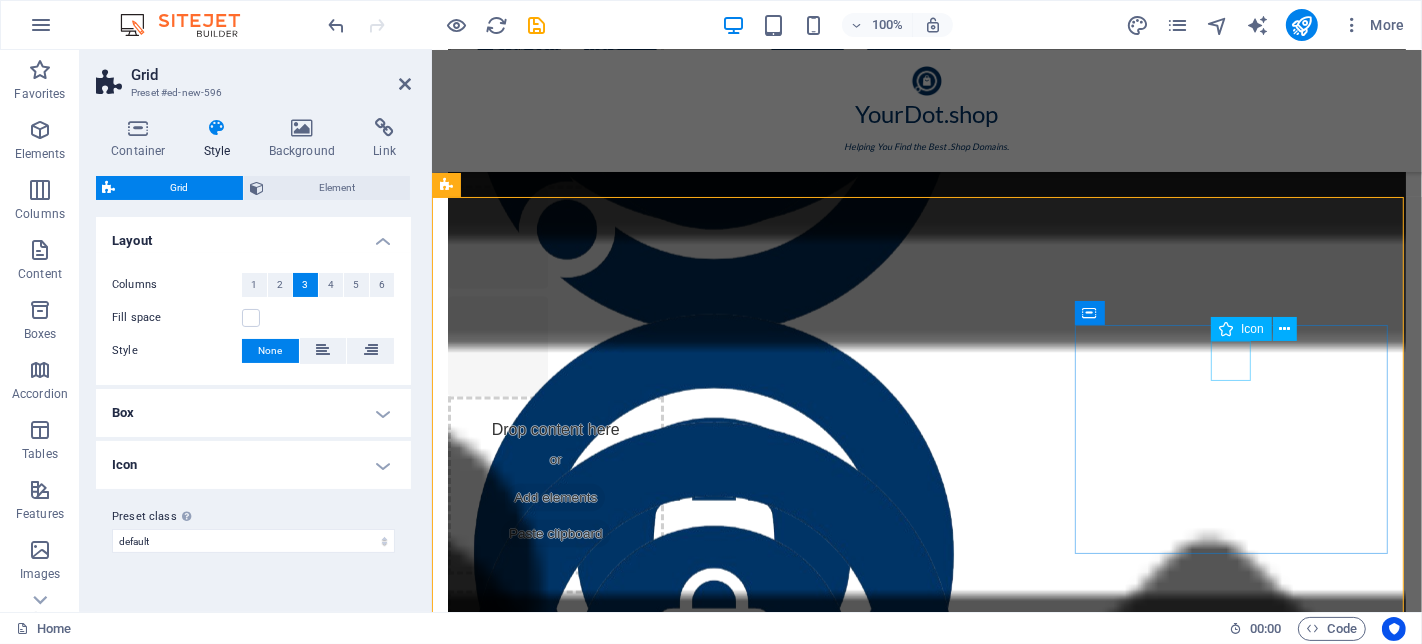 click at bounding box center [606, 2763] 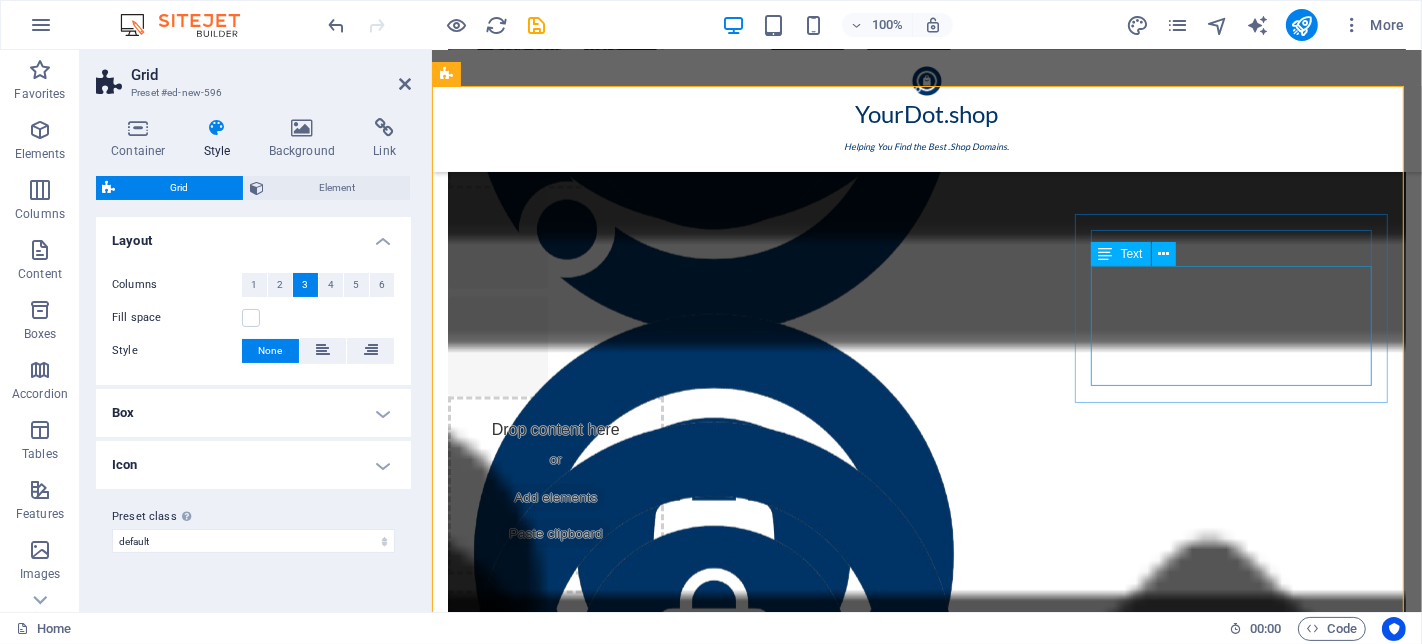 scroll, scrollTop: 2325, scrollLeft: 0, axis: vertical 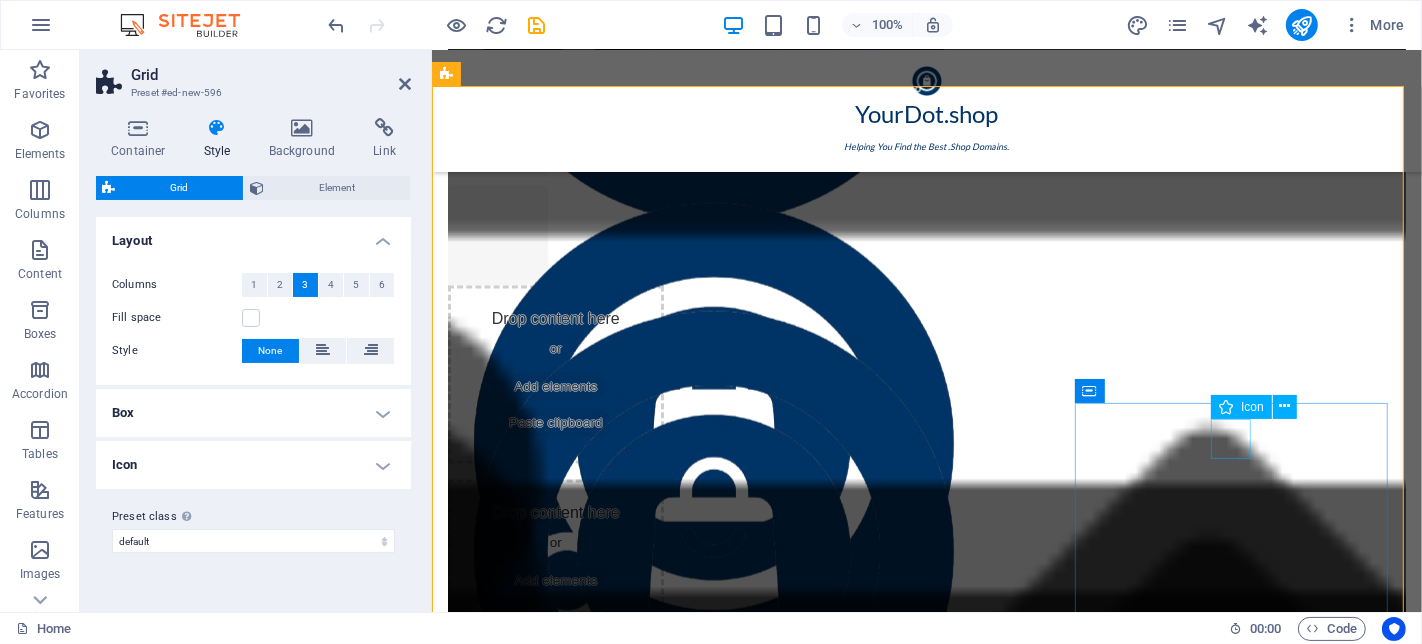 click at bounding box center (606, 3225) 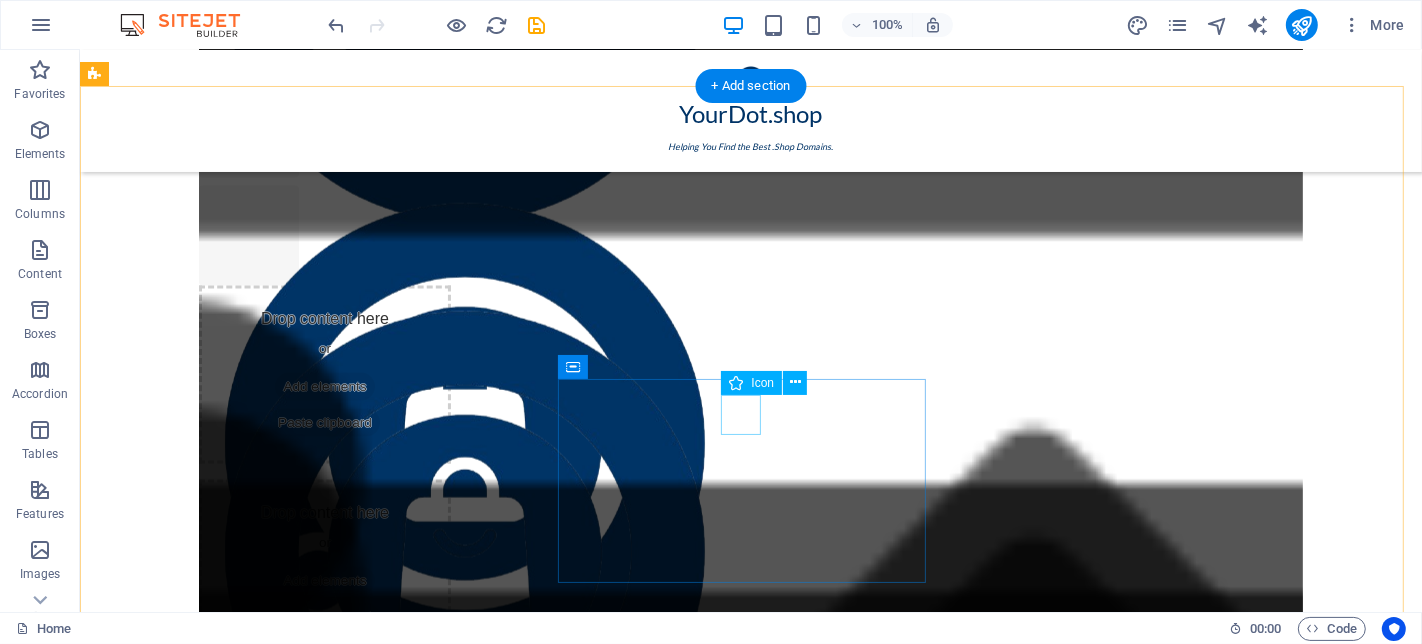 click at bounding box center [381, 3021] 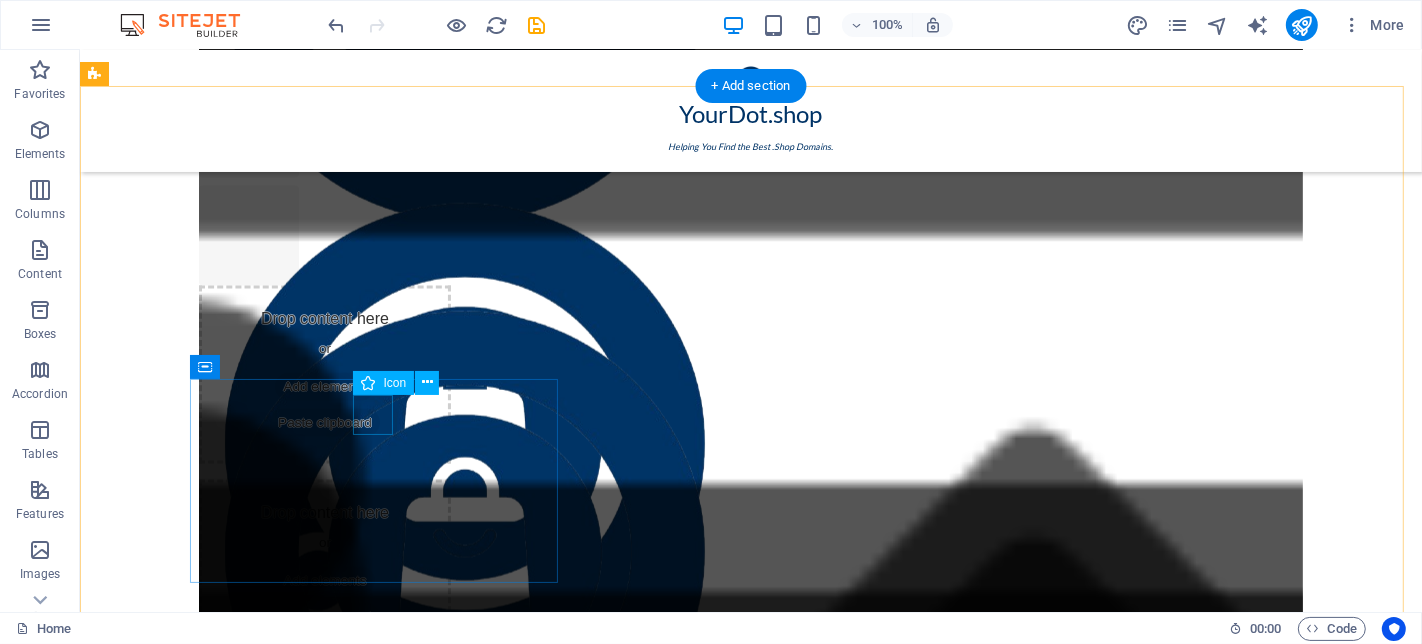 click at bounding box center [381, 2817] 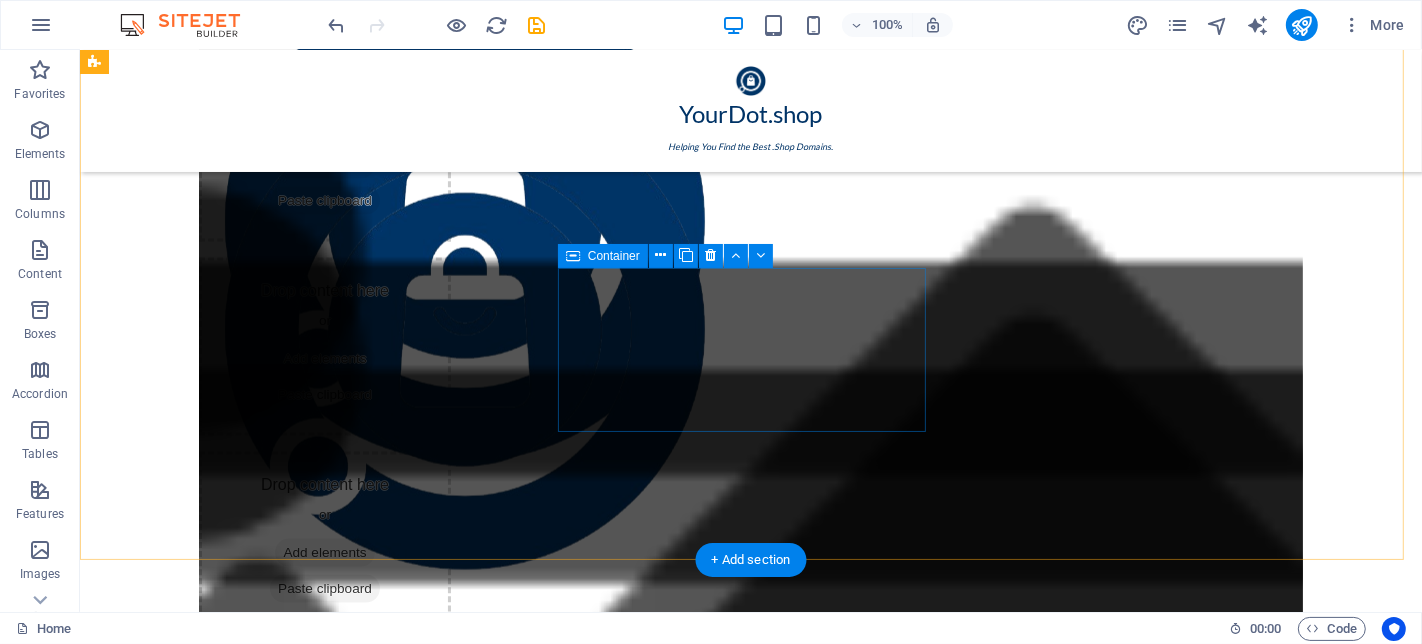 scroll, scrollTop: 2436, scrollLeft: 0, axis: vertical 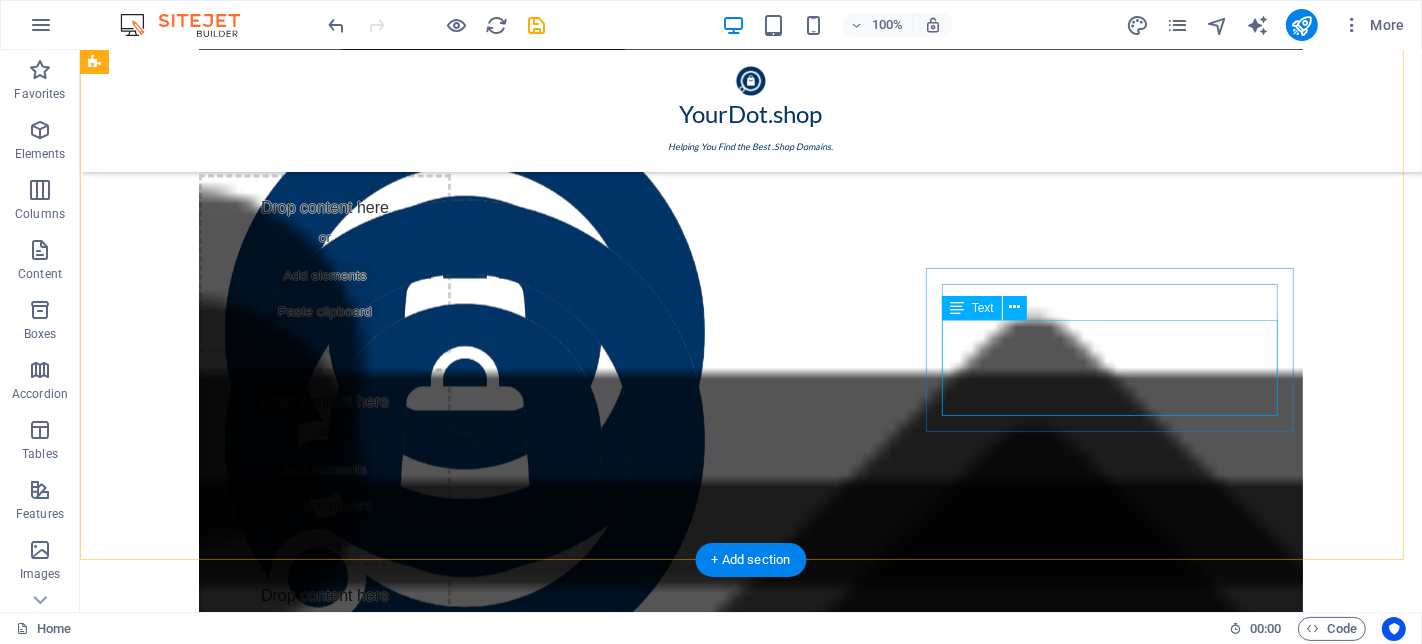click on "Lorem ipsum dolor sit amet, consectetuer adipiscing elit. Aenean commodo ligula eget dolor. Lorem ipsum dolor sit amet, consectetuer adipiscing elit leget dolor." at bounding box center [382, 3098] 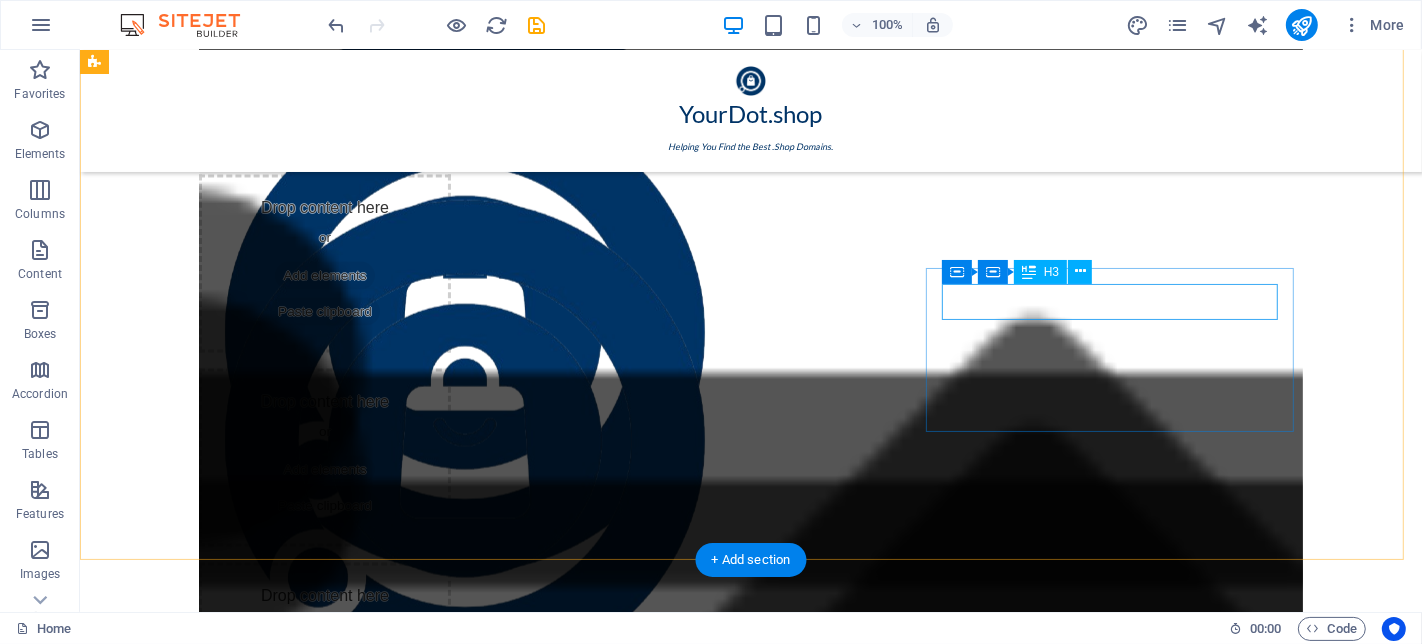 click on "Headline" at bounding box center [382, 3032] 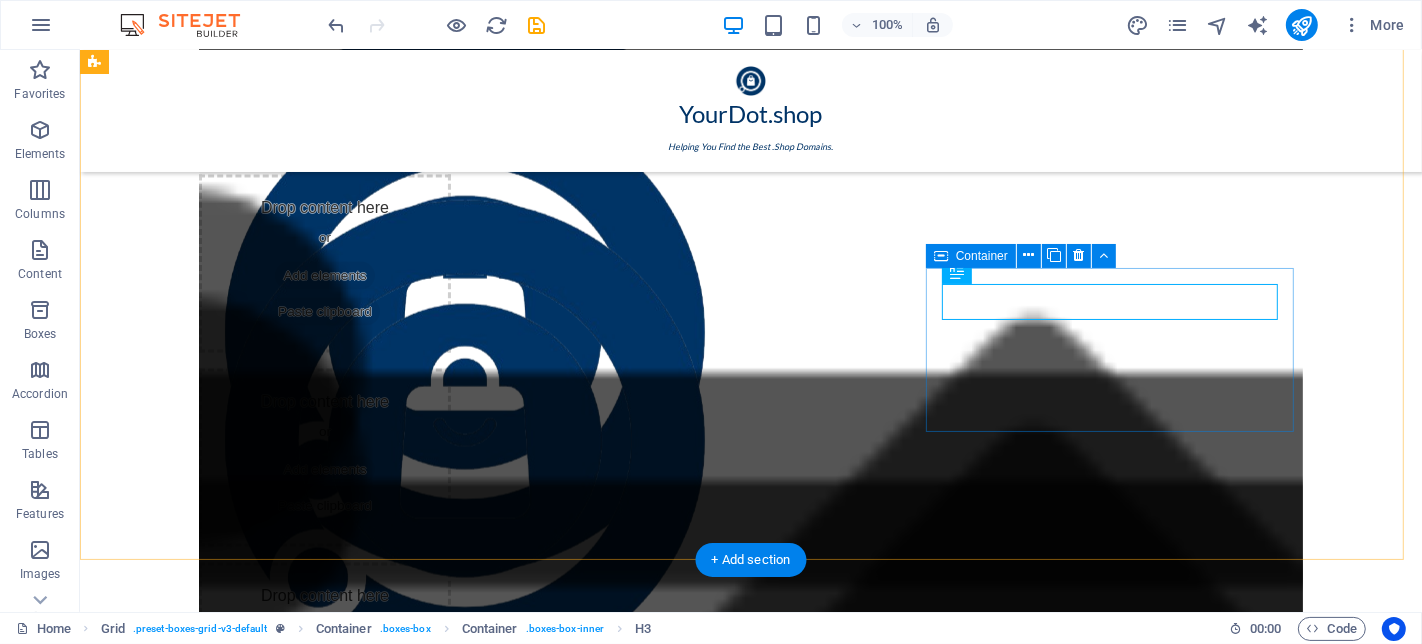 click on "Headline" at bounding box center [382, 3032] 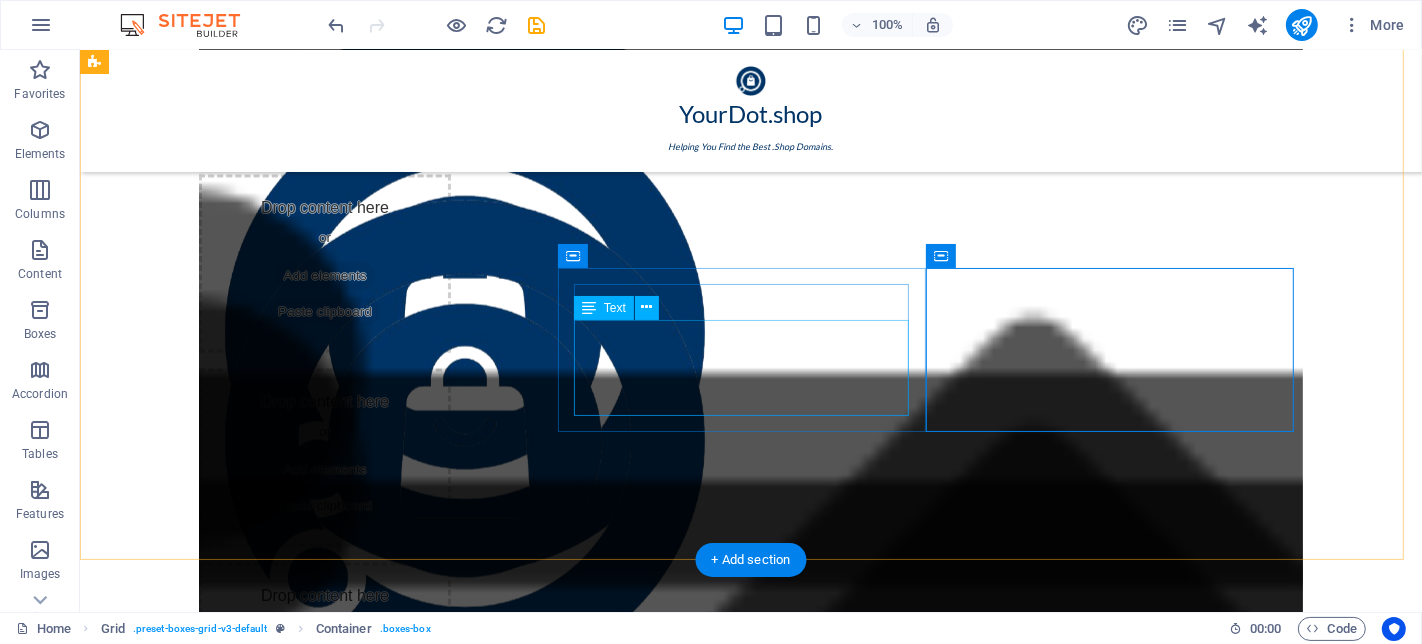 click on "Lorem ipsum dolor sit amet, consectetuer adipiscing elit. Aenean commodo ligula eget dolor. Lorem ipsum dolor sit amet, consectetuer adipiscing elit leget dolor." at bounding box center (381, 2934) 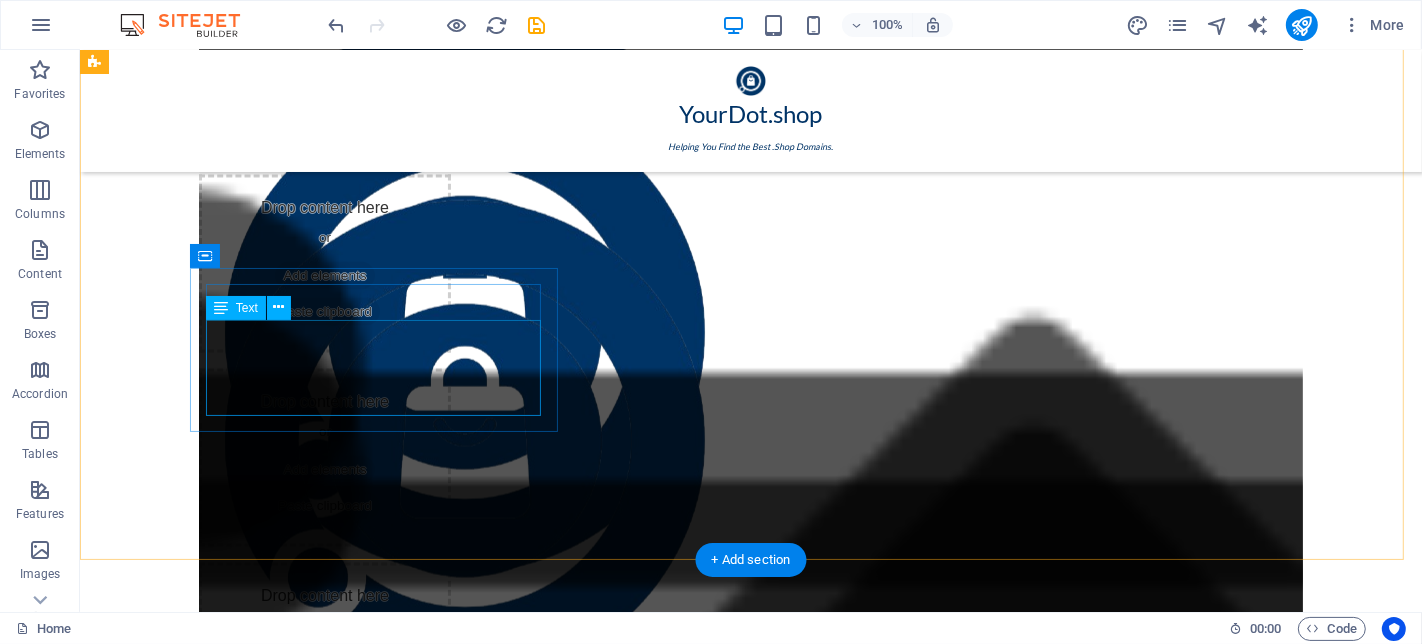 click on "Lorem ipsum dolor sit amet, consectetuer adipiscing elit. Aenean commodo ligula eget dolor. Lorem ipsum dolor sit amet, consectetuer adipiscing elit leget dolor." at bounding box center [381, 2770] 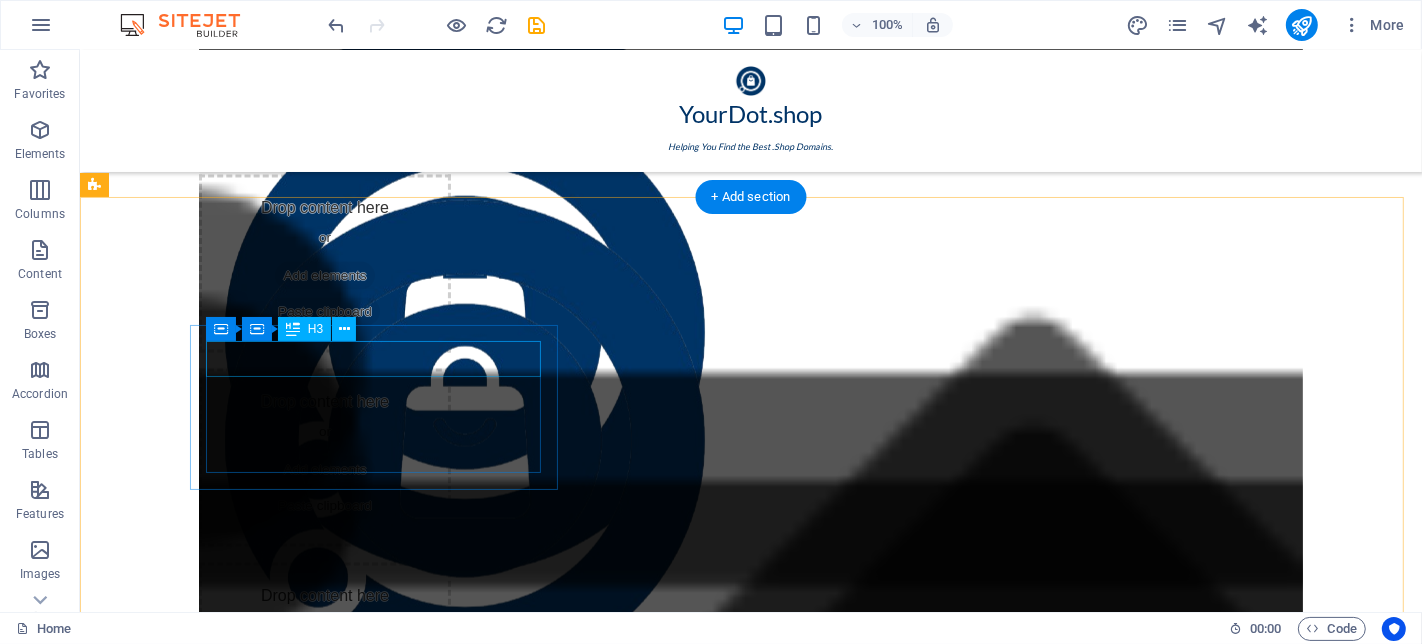 scroll, scrollTop: 2214, scrollLeft: 0, axis: vertical 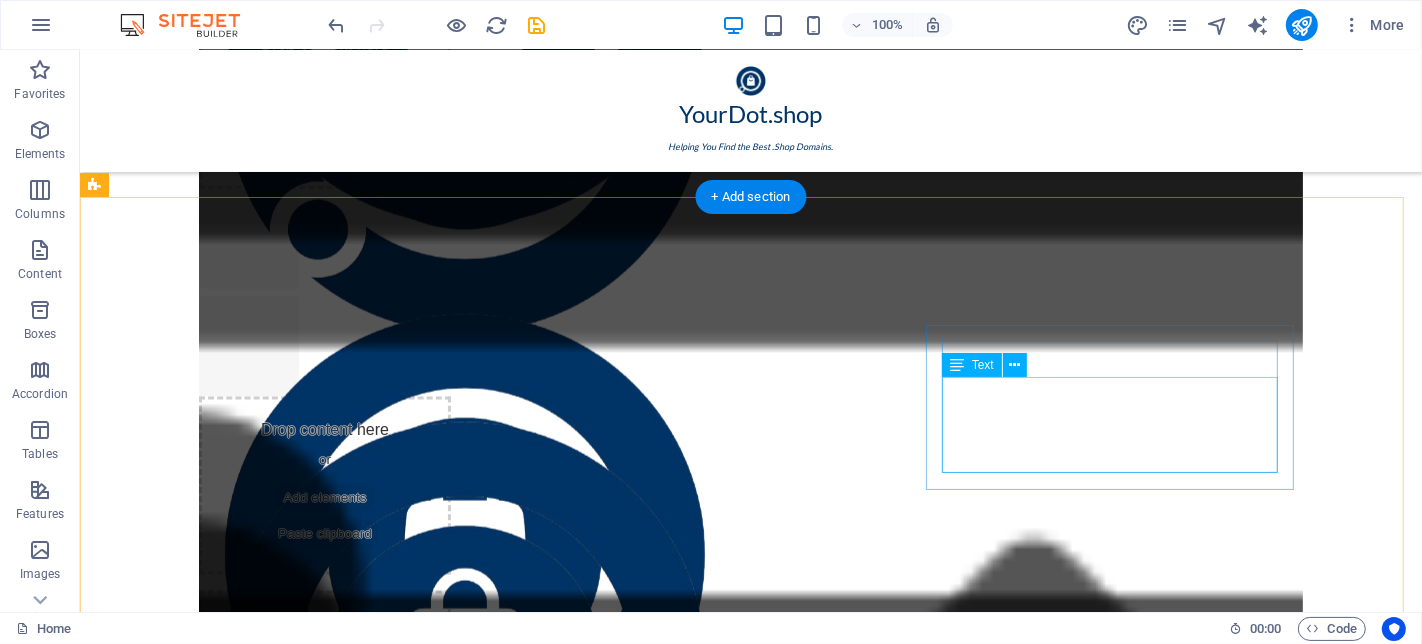 click on "Lorem ipsum dolor sit amet, consectetuer adipiscing elit. Aenean commodo ligula eget dolor. Lorem ipsum dolor sit amet, consectetuer adipiscing elit leget dolor." at bounding box center [382, 2827] 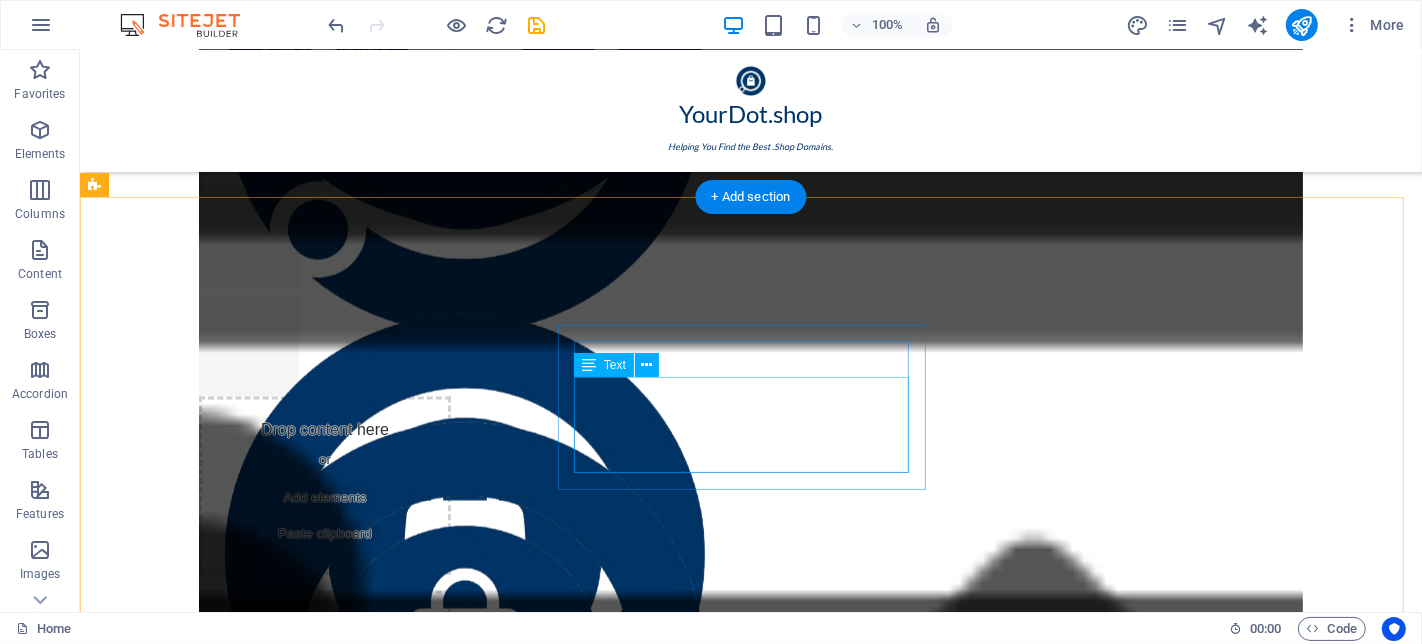 click on "Lorem ipsum dolor sit amet, consectetuer adipiscing elit. Aenean commodo ligula eget dolor. Lorem ipsum dolor sit amet, consectetuer adipiscing elit leget dolor." at bounding box center [381, 2662] 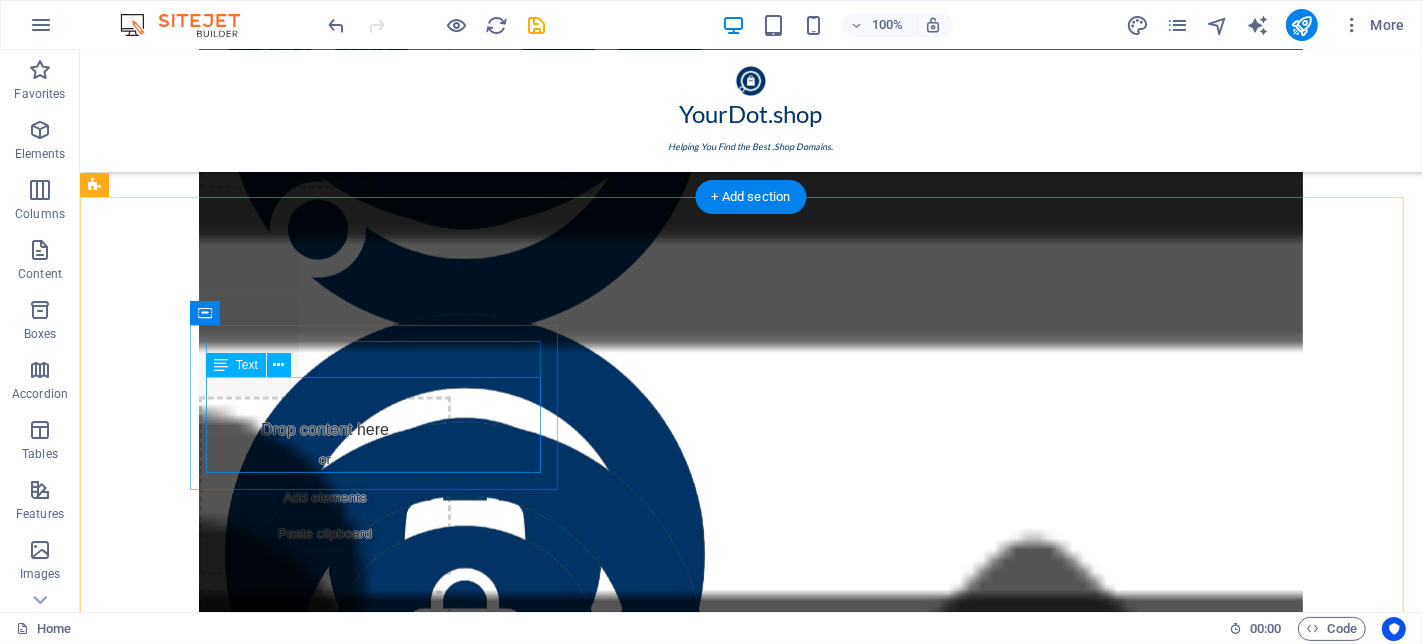 click on "Lorem ipsum dolor sit amet, consectetuer adipiscing elit. Aenean commodo ligula eget dolor. Lorem ipsum dolor sit amet, consectetuer adipiscing elit leget dolor." at bounding box center [381, 2497] 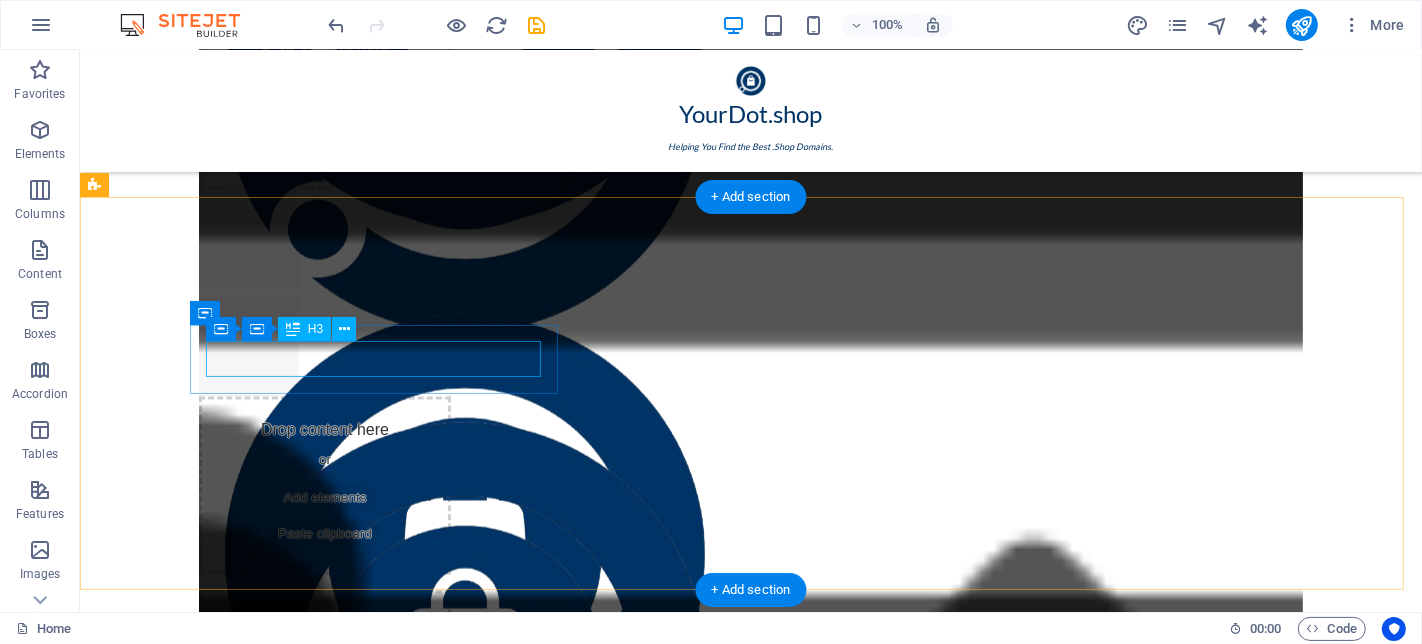 click on "Headline" at bounding box center (381, 2431) 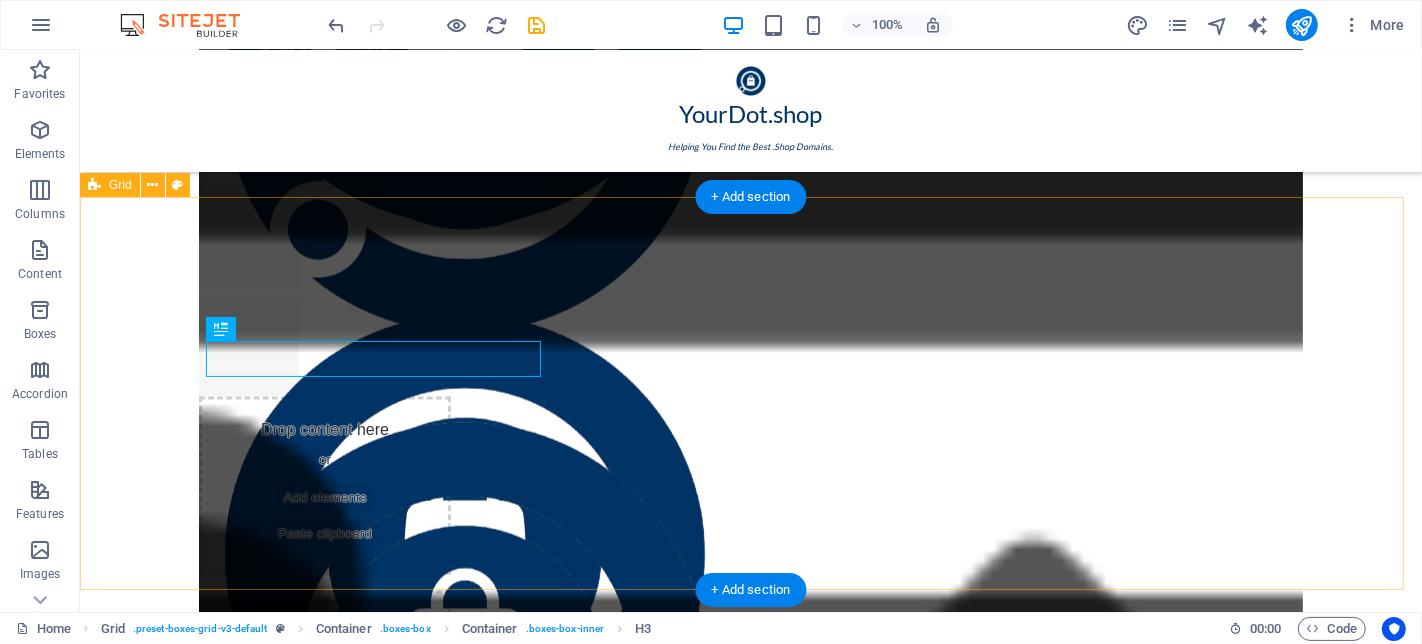 click on "Headline Headline Headline Headline Headline Headline" at bounding box center (750, 2602) 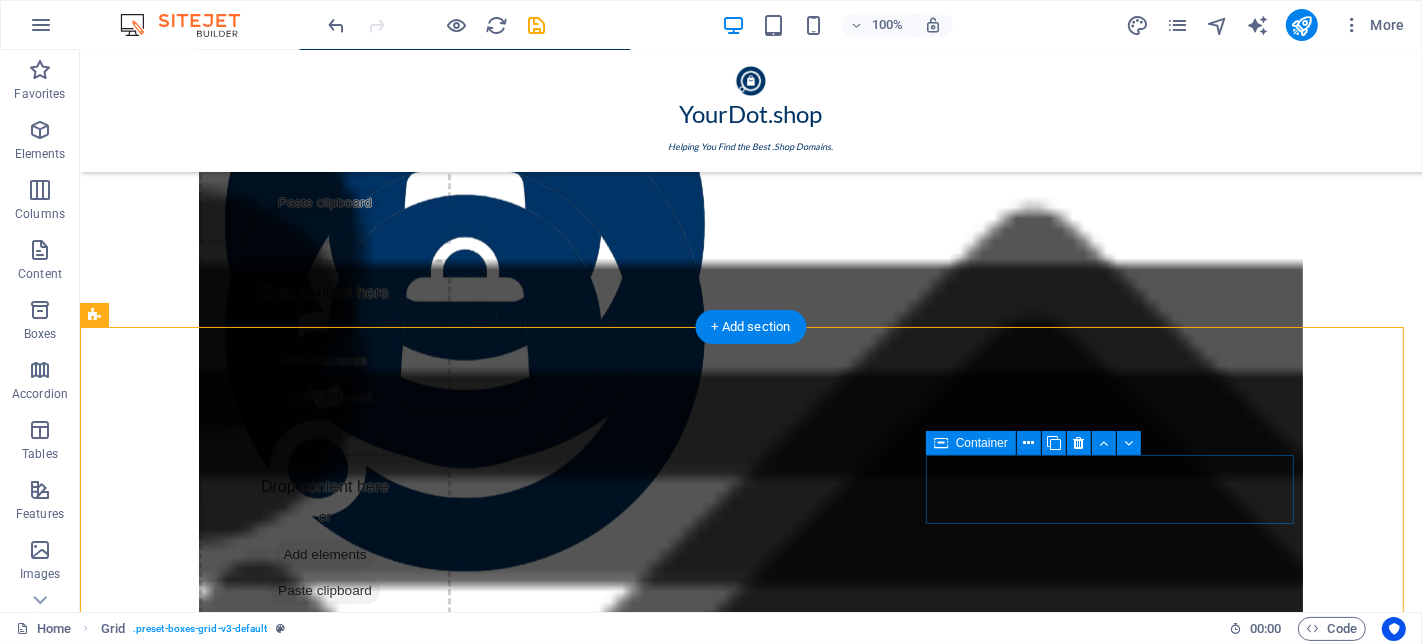 scroll, scrollTop: 2325, scrollLeft: 0, axis: vertical 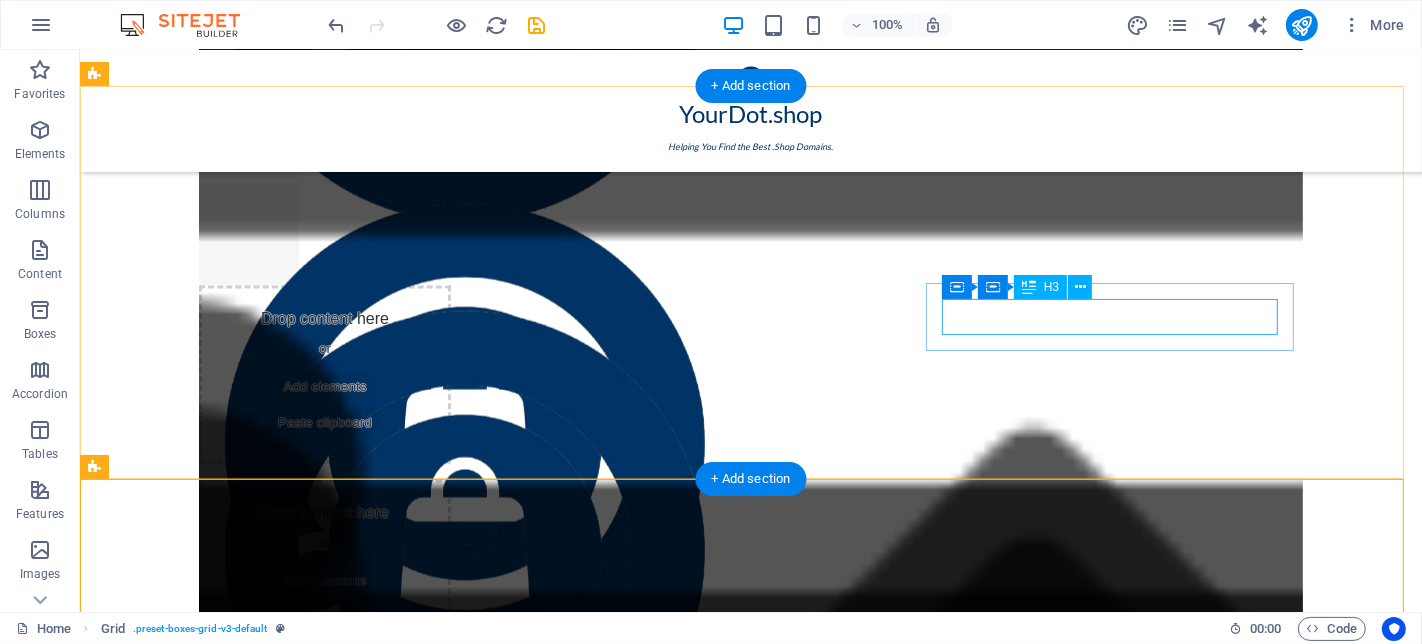 click on "Headline" at bounding box center [382, 2663] 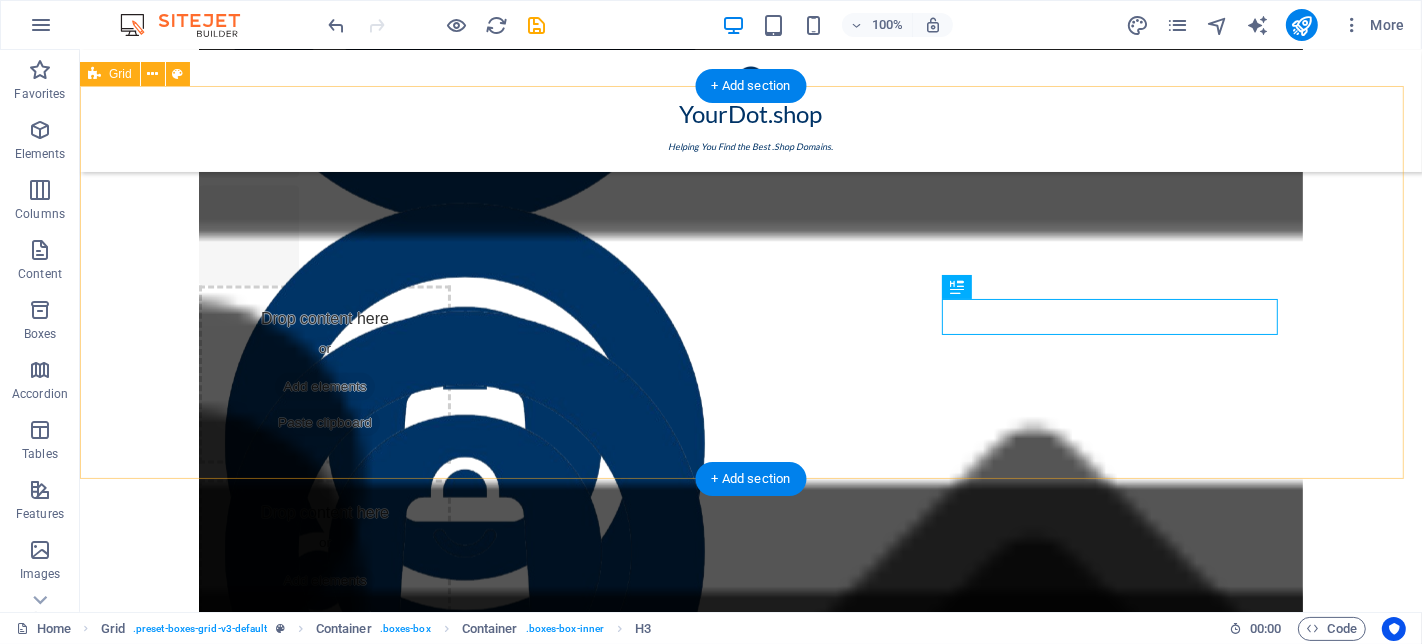 click on "Headline Headline Headline Headline Headline Headline" at bounding box center [750, 2491] 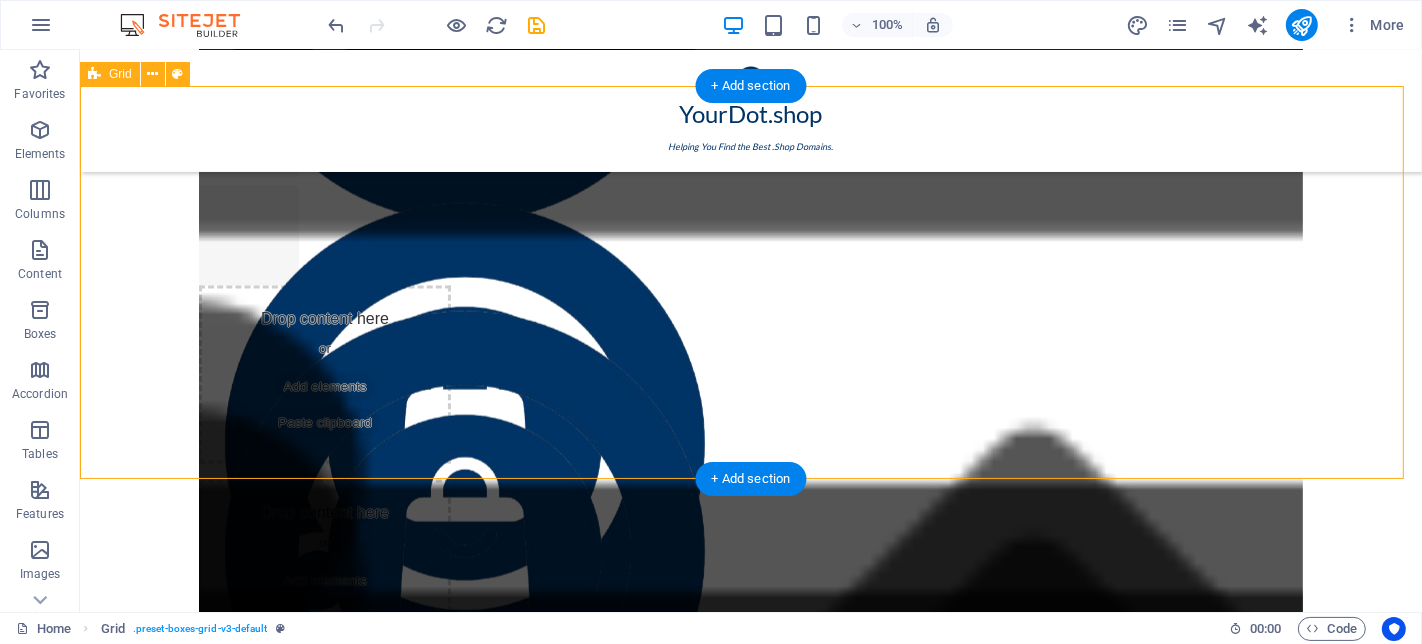 click on "Headline" at bounding box center [381, 2527] 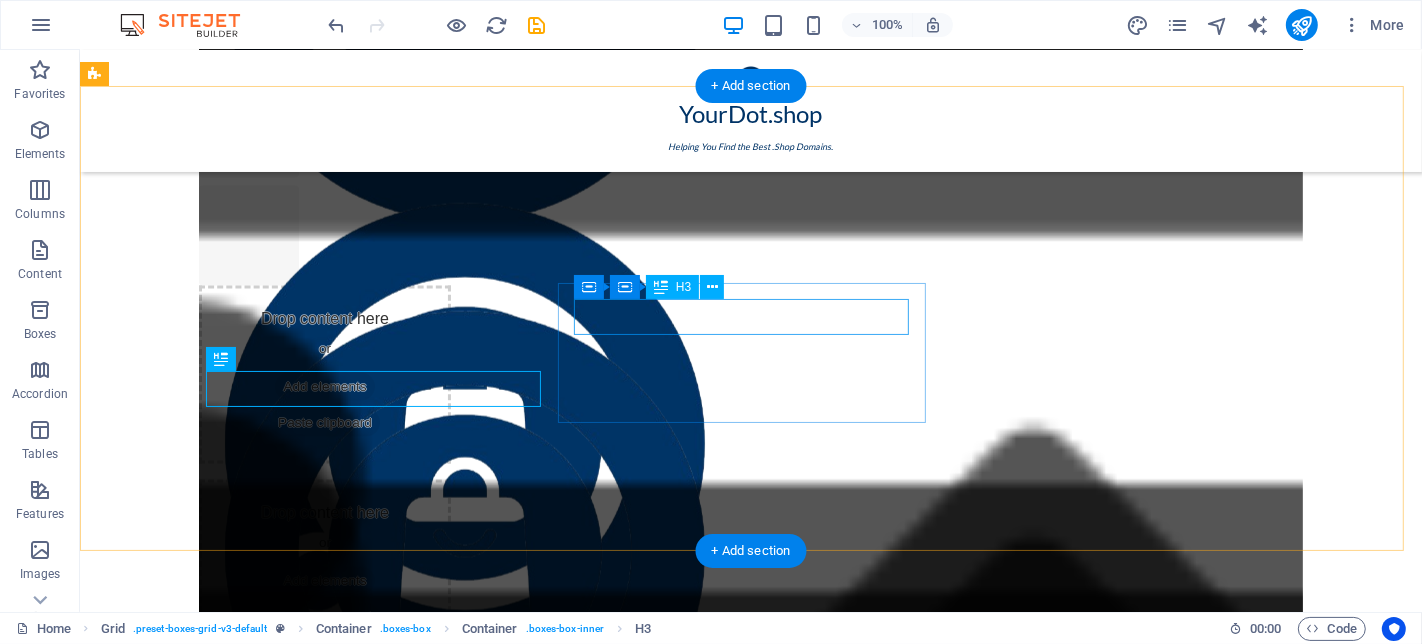 click on "Headline" at bounding box center (381, 2667) 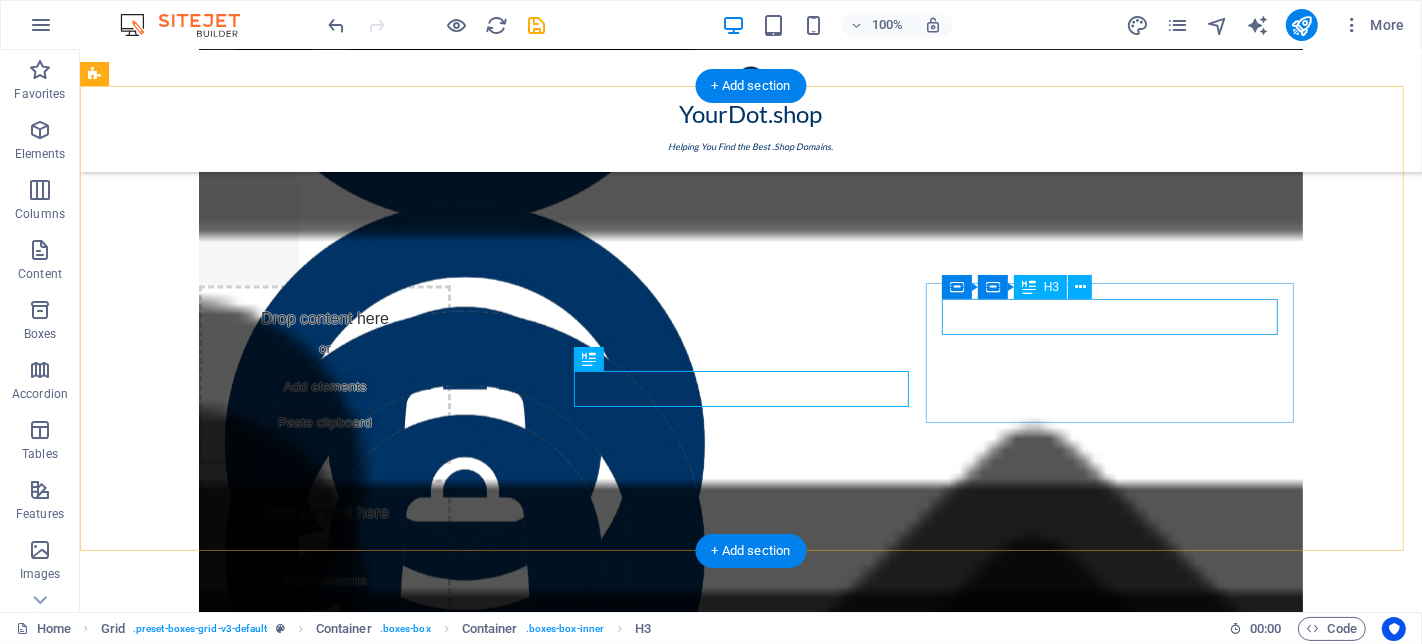 click on "Headline" at bounding box center [382, 2807] 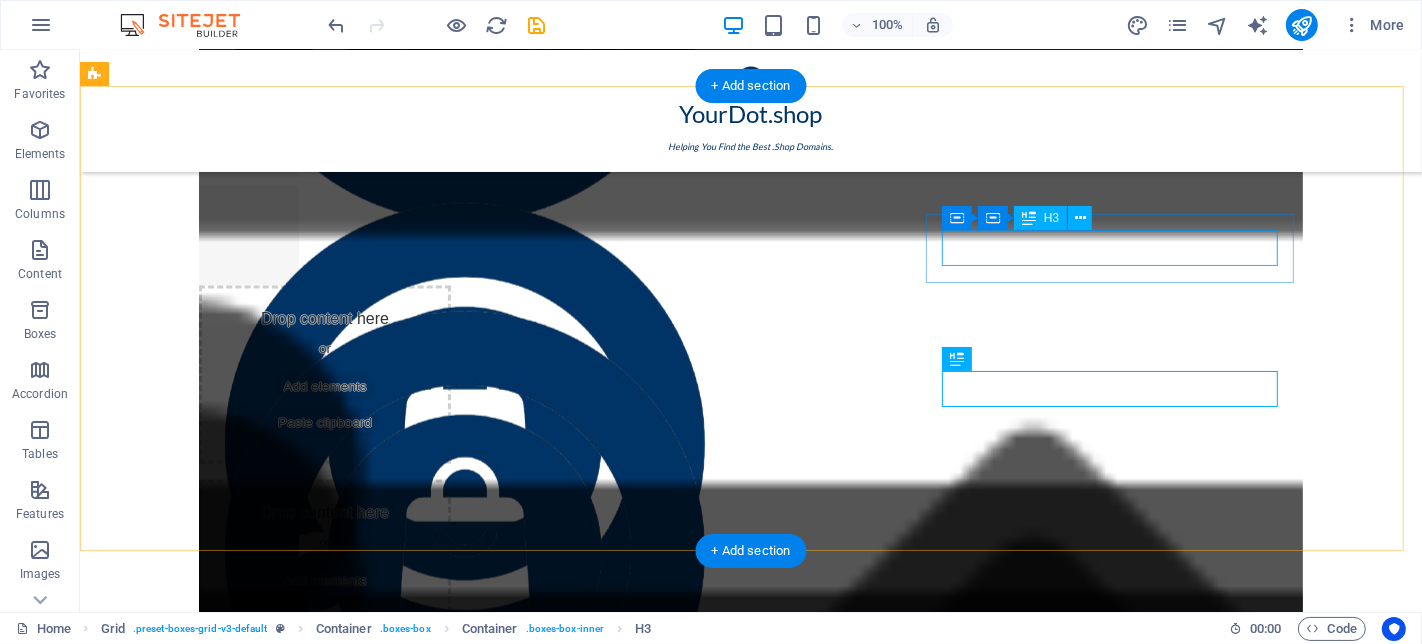 click on "Headline" at bounding box center (382, 2458) 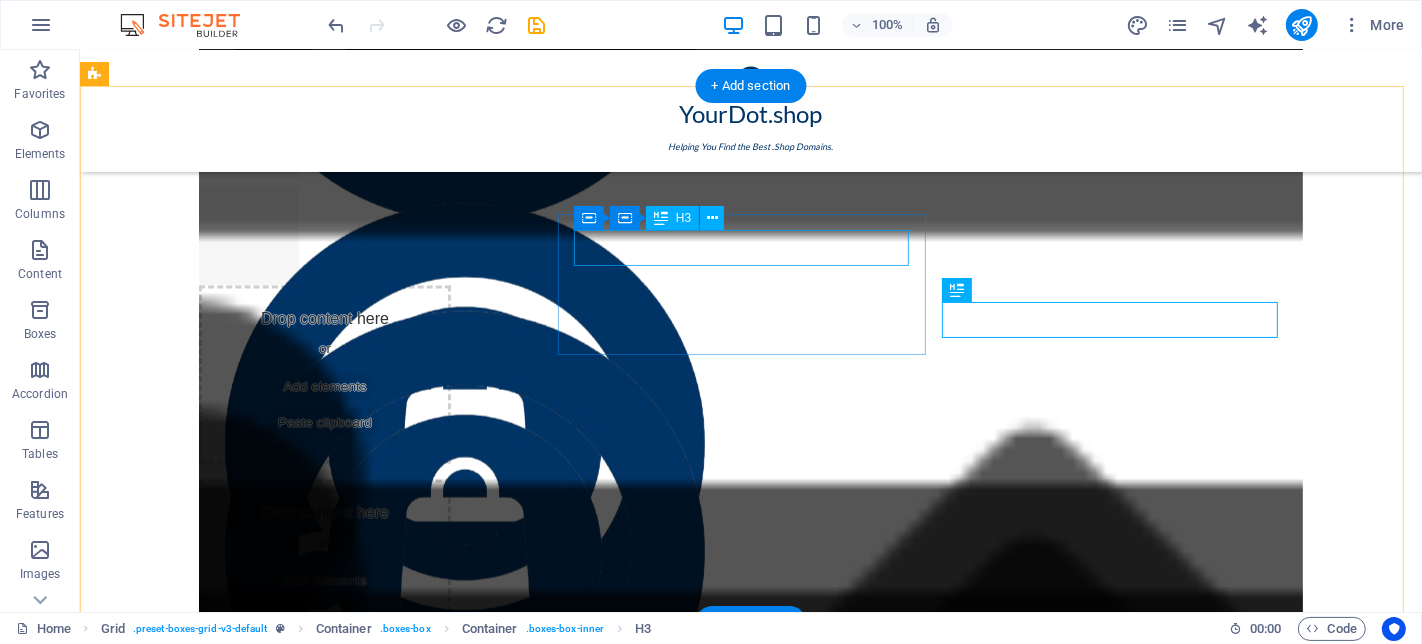 click on "Headline" at bounding box center (381, 2389) 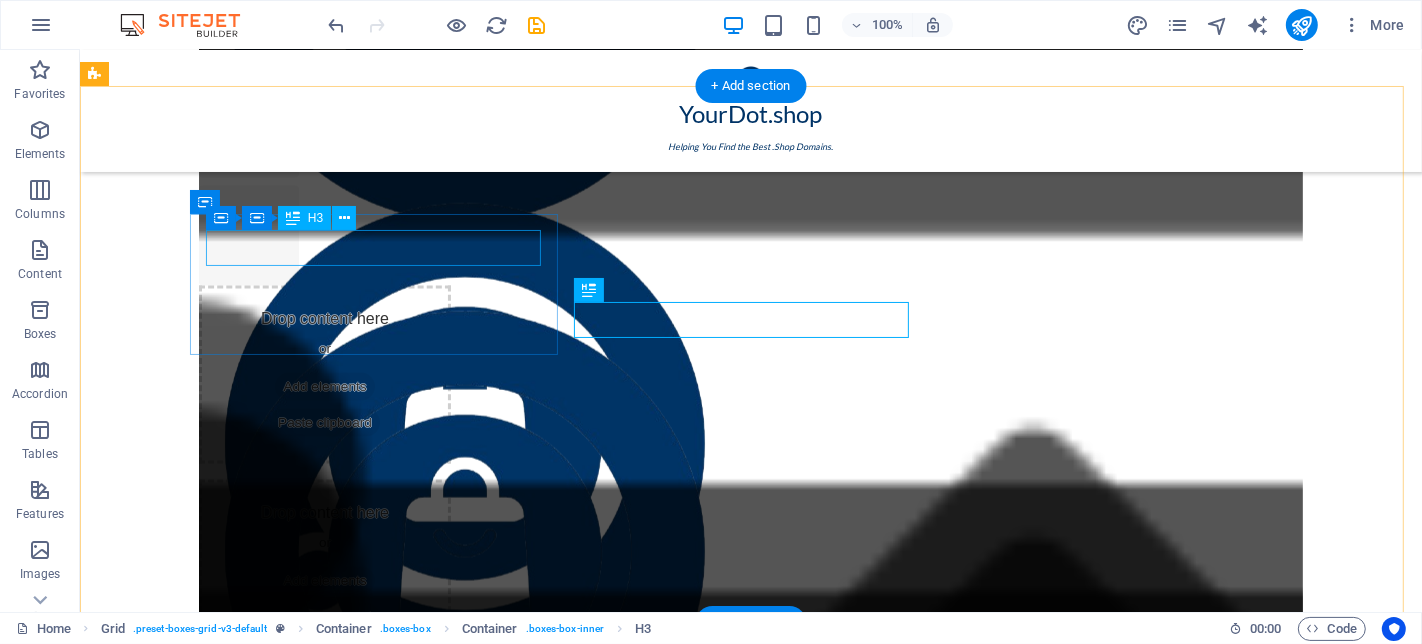click on "Headline" at bounding box center [381, 2320] 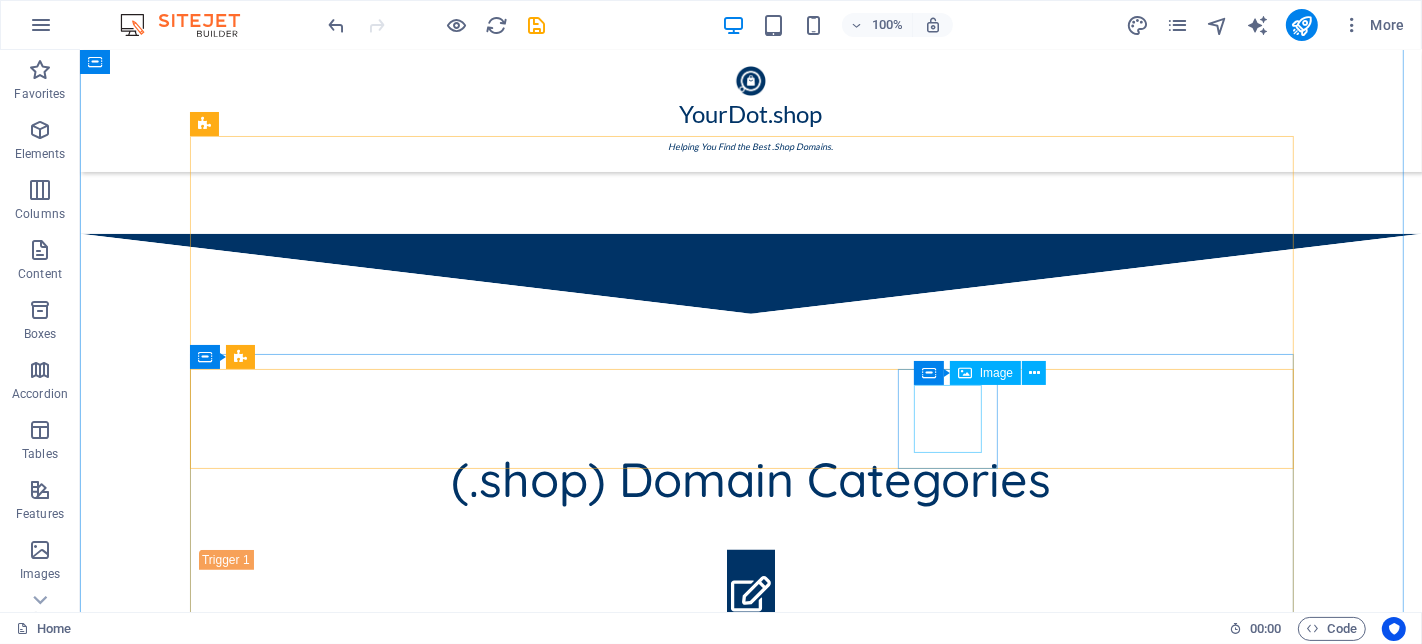 scroll, scrollTop: 880, scrollLeft: 0, axis: vertical 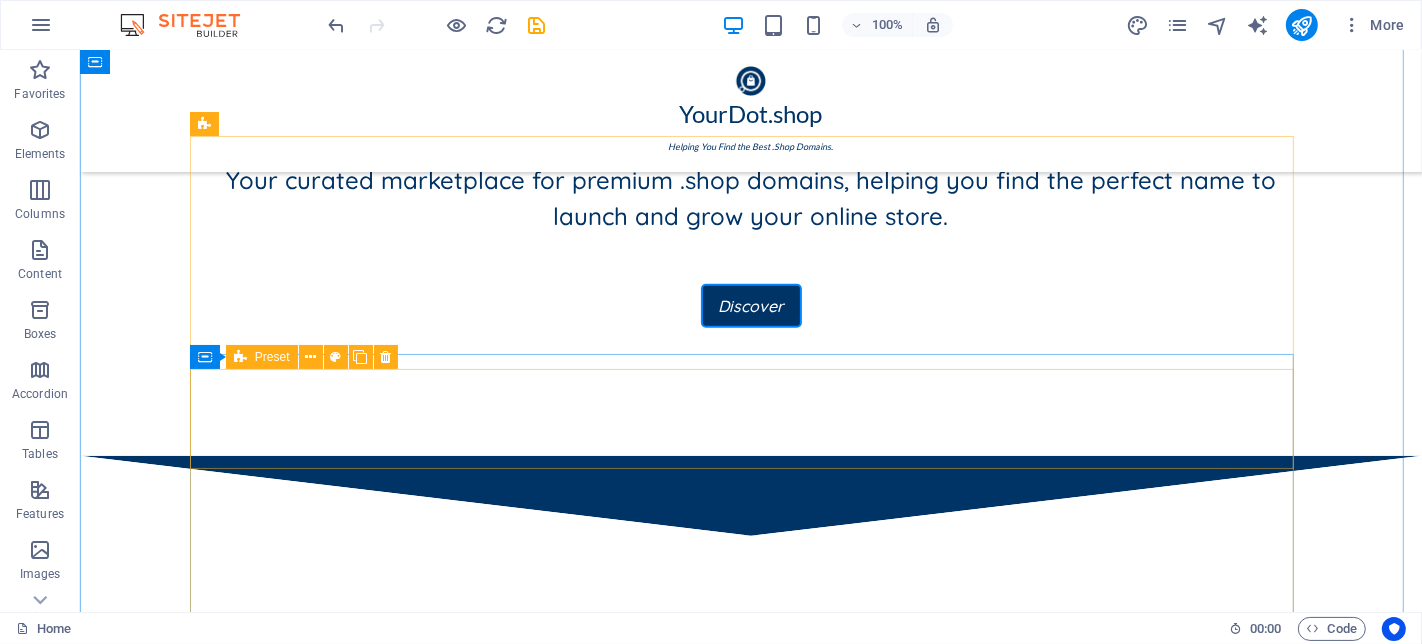 click at bounding box center [750, 1057] 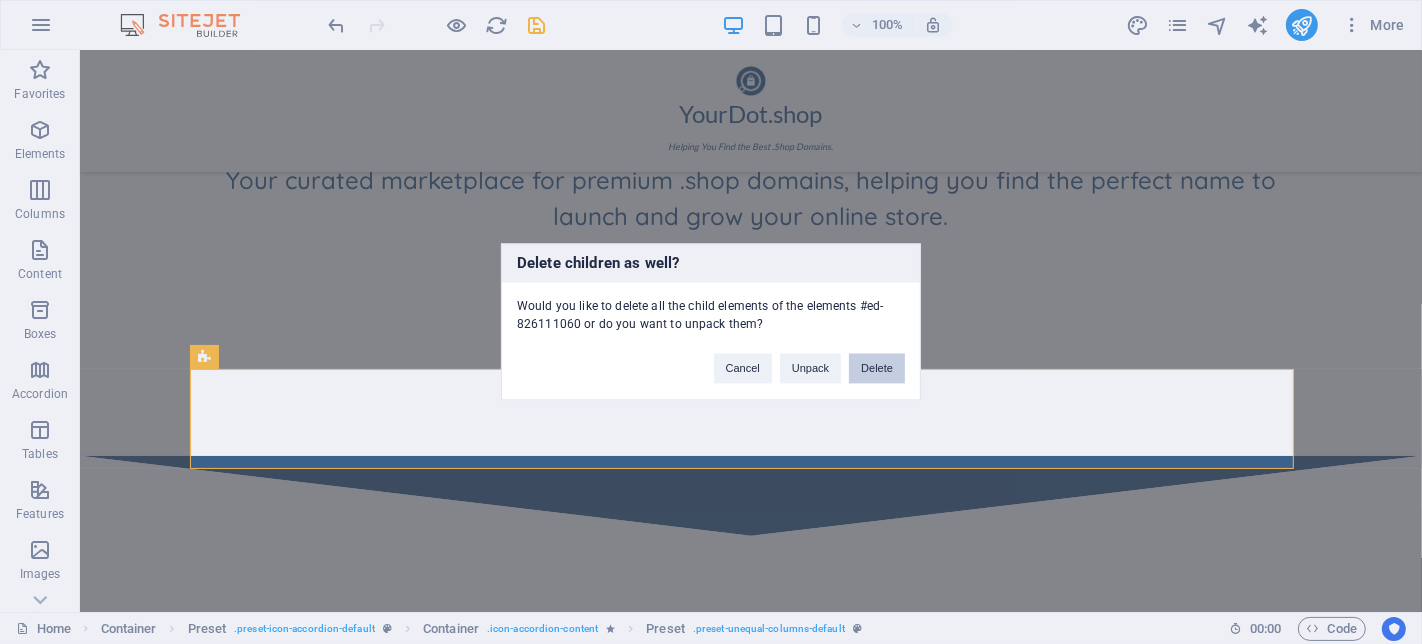 click on "Delete" at bounding box center [877, 369] 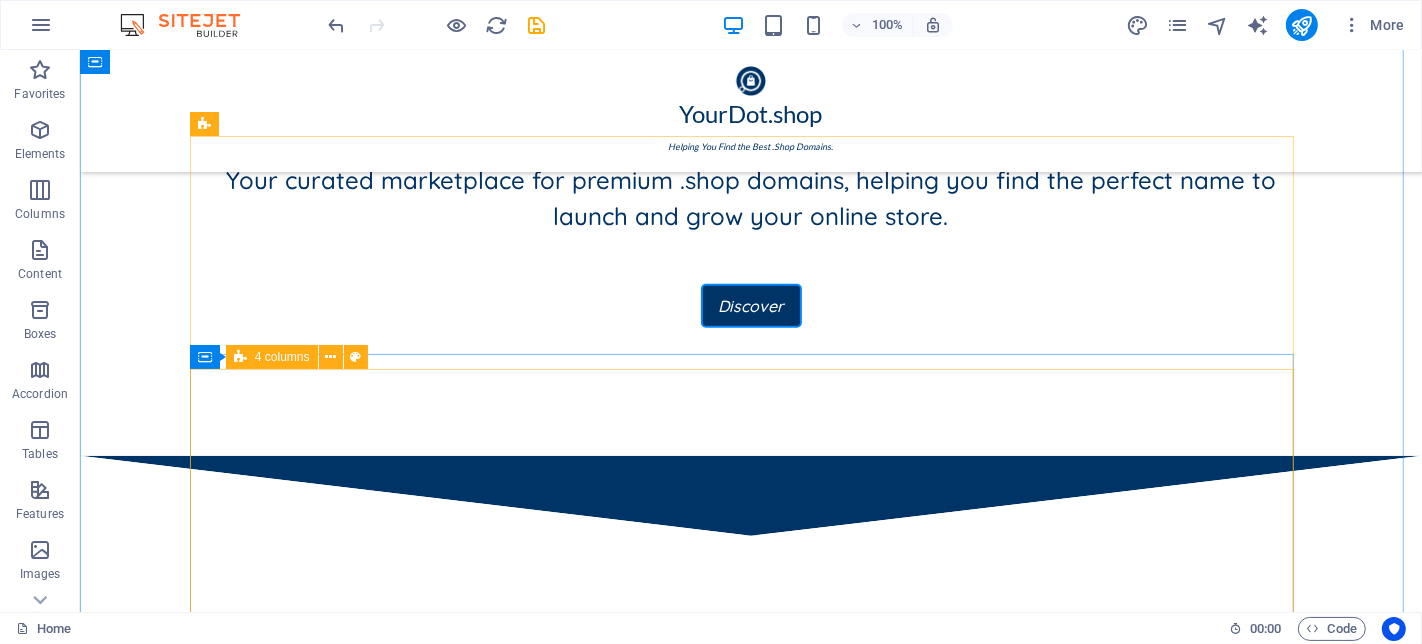click on "EXAMPLE.shop EXAMPLE.shop New text element xxxx EXAMPLE.shop Drop content here or  Add elements  Paste clipboard" at bounding box center [750, 1134] 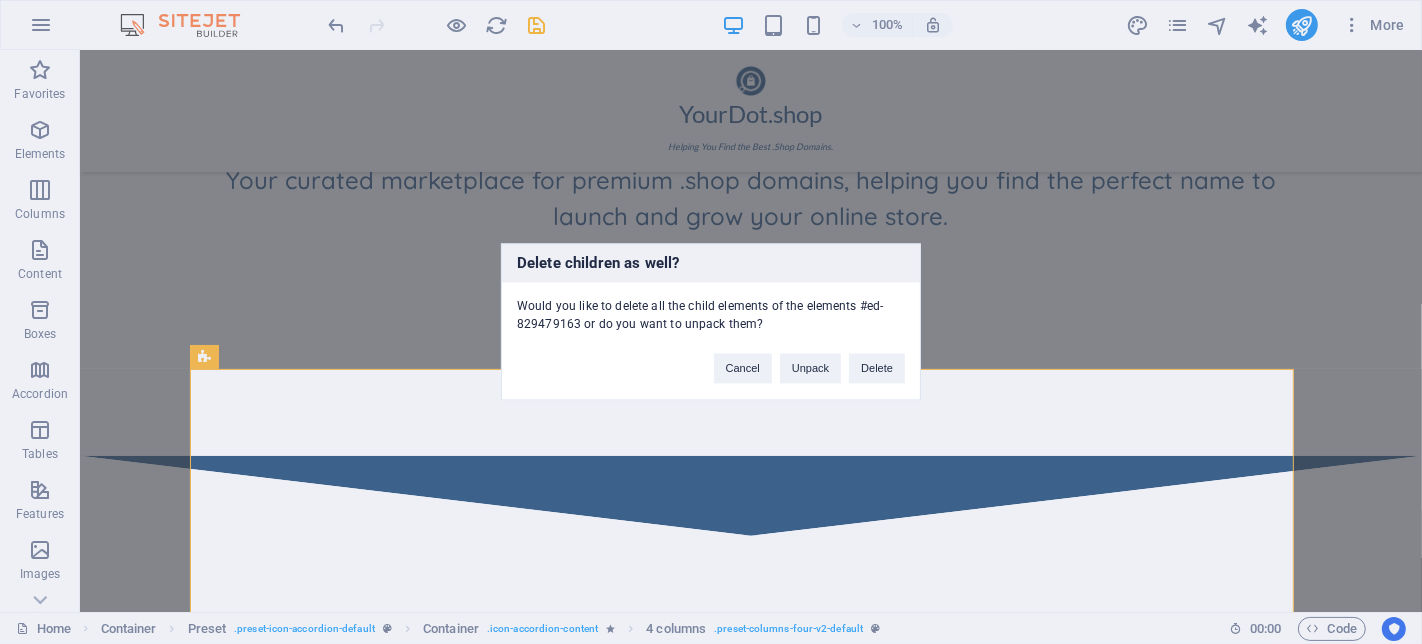 type 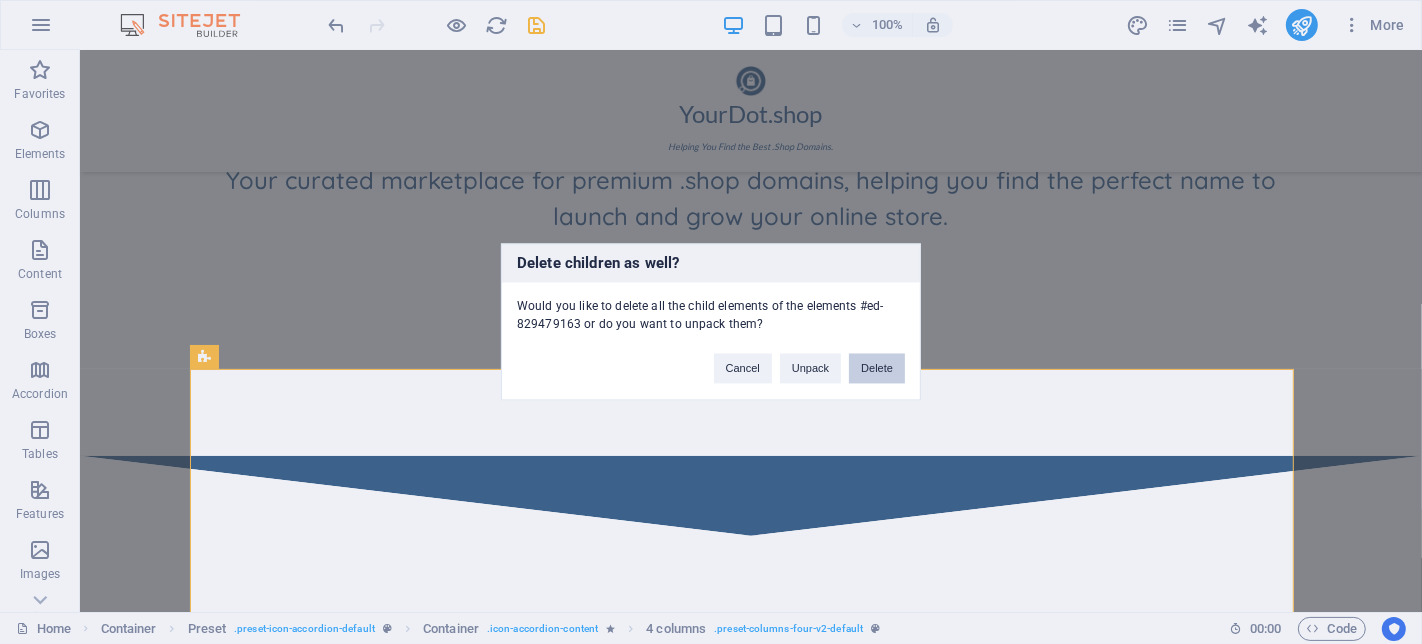 click on "Delete" at bounding box center (877, 369) 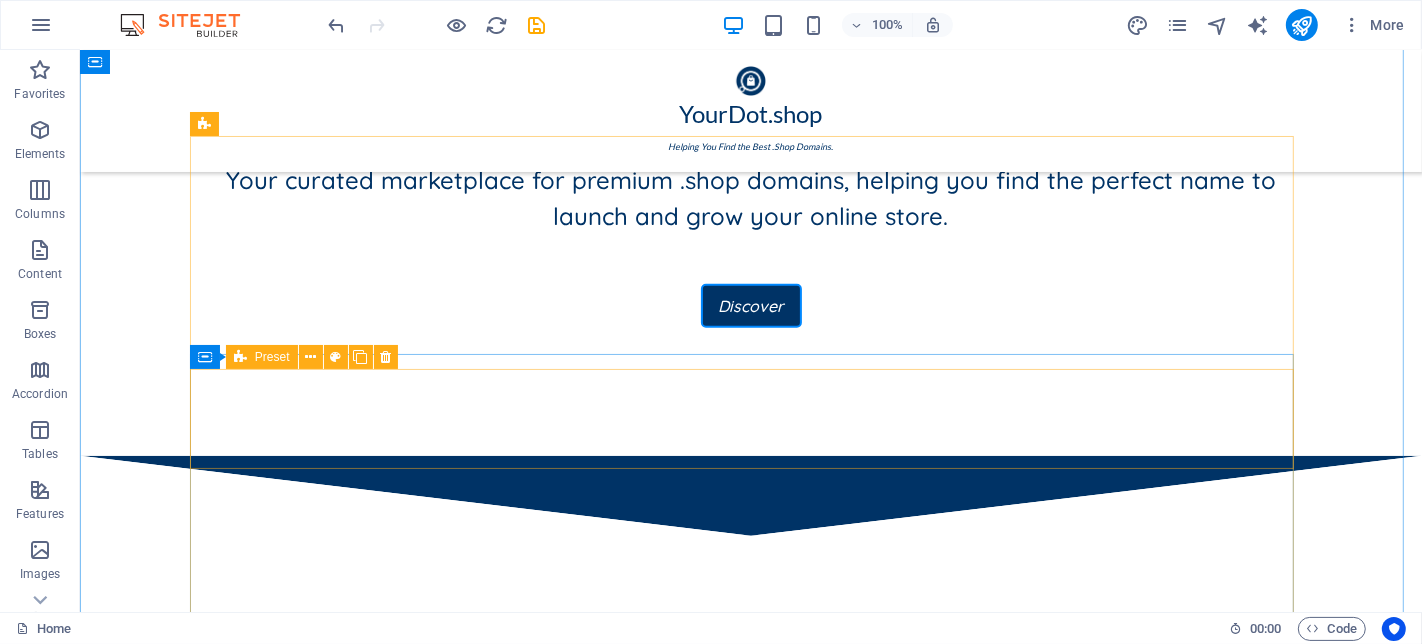 click at bounding box center (750, 1057) 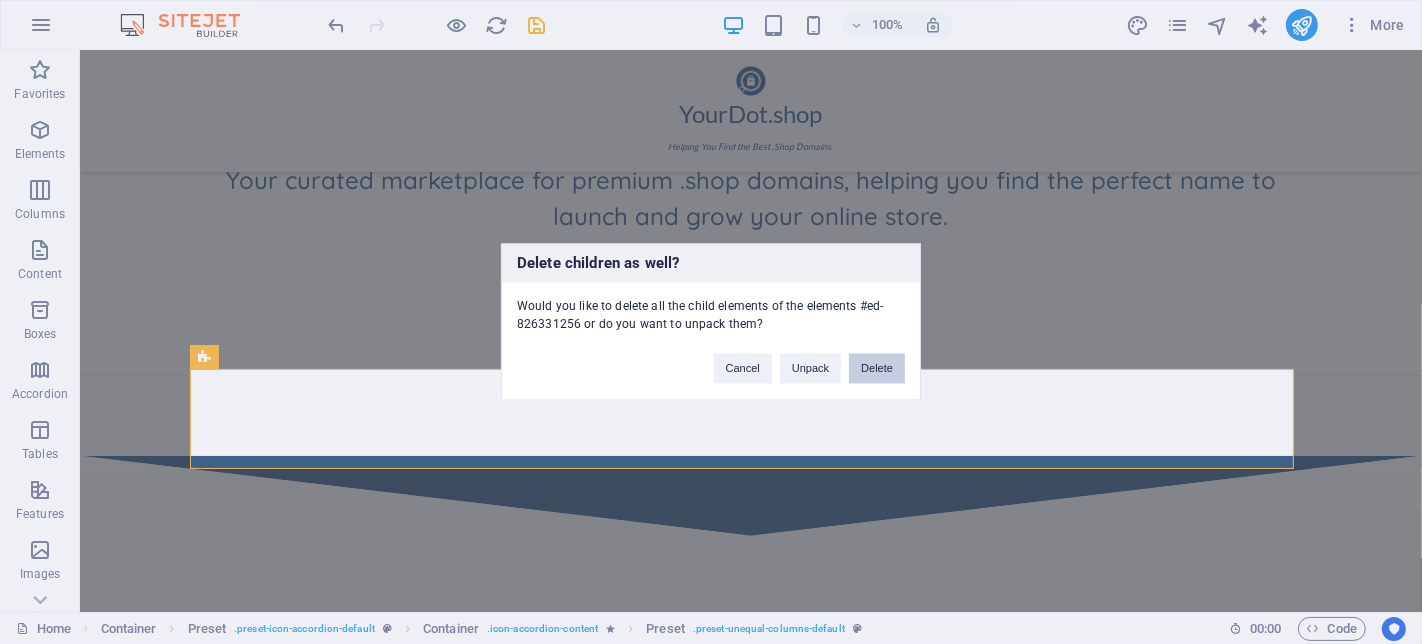 type 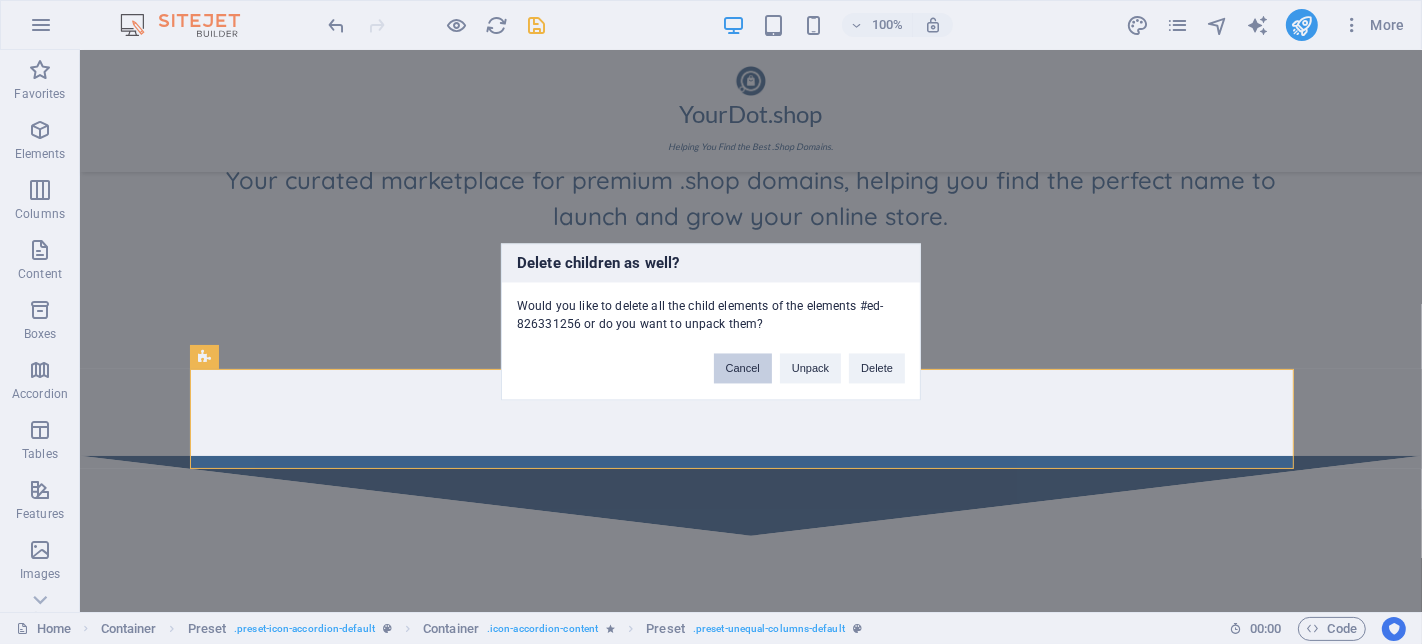 click on "Cancel" at bounding box center [743, 369] 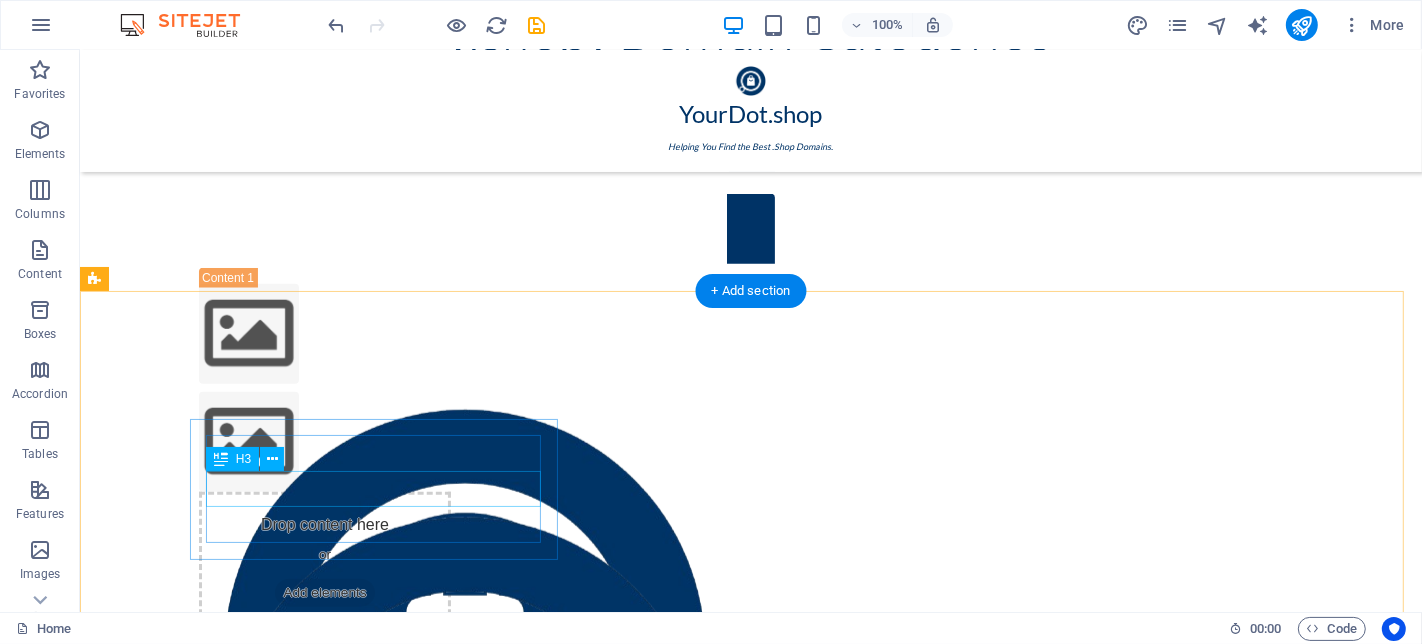 scroll, scrollTop: 1658, scrollLeft: 0, axis: vertical 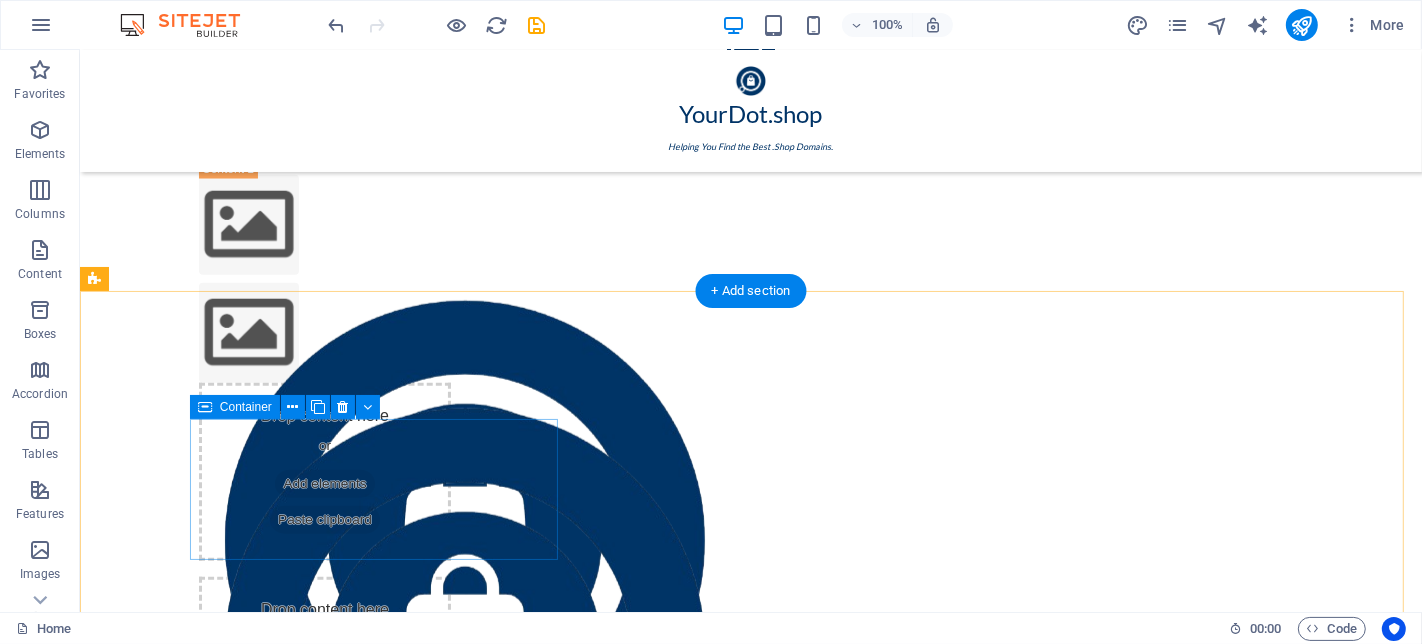 click on "Headline Headline Headline" at bounding box center [382, 2453] 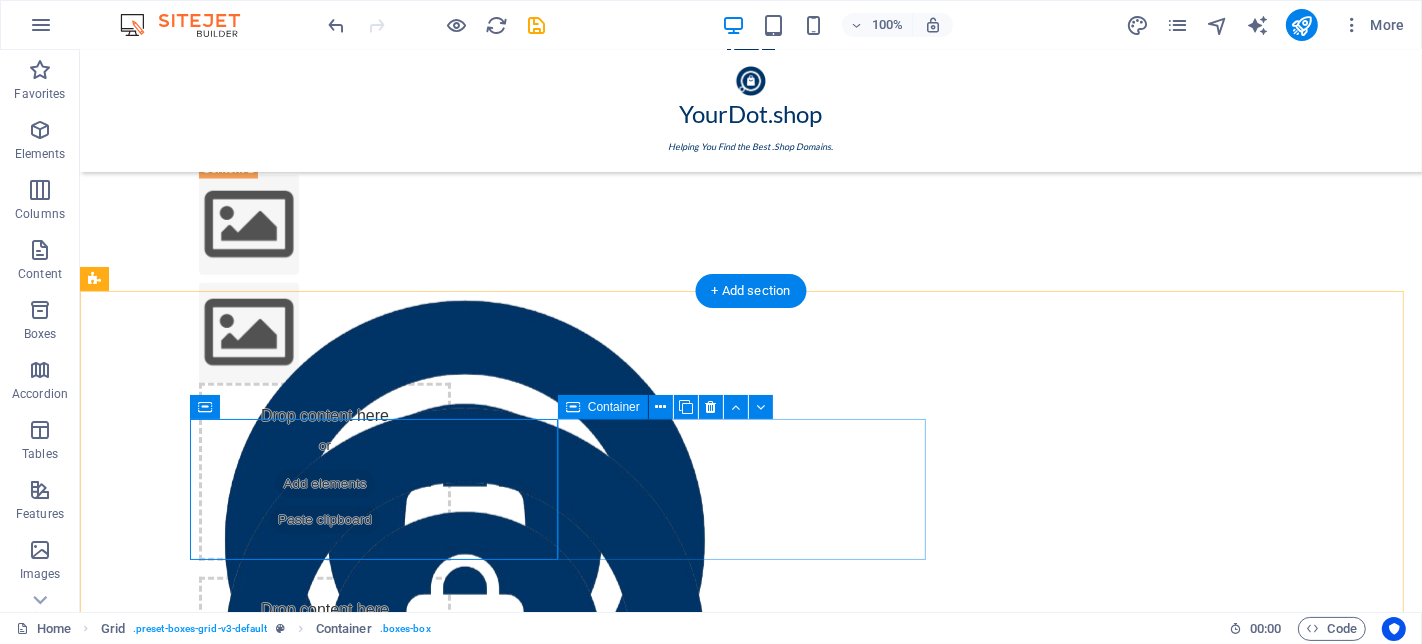 click on "Headline Headline Headline" at bounding box center (382, 2594) 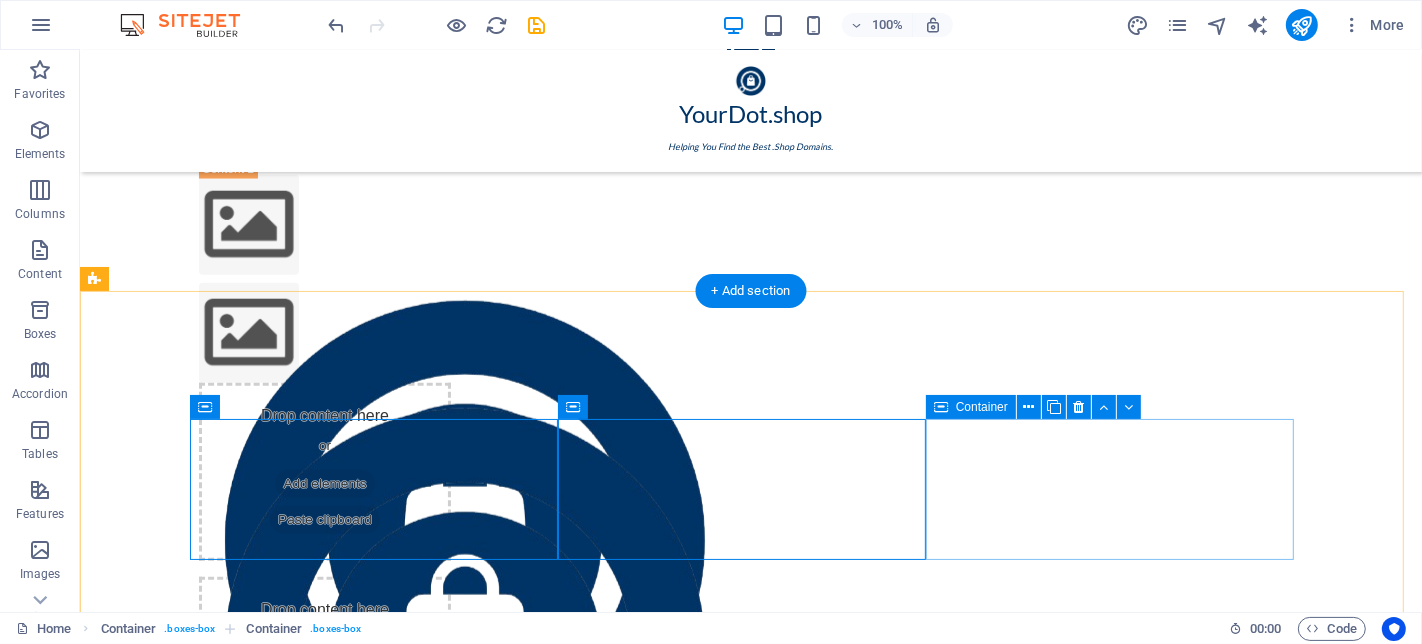 click on "Headline Headline Headline" at bounding box center (382, 2735) 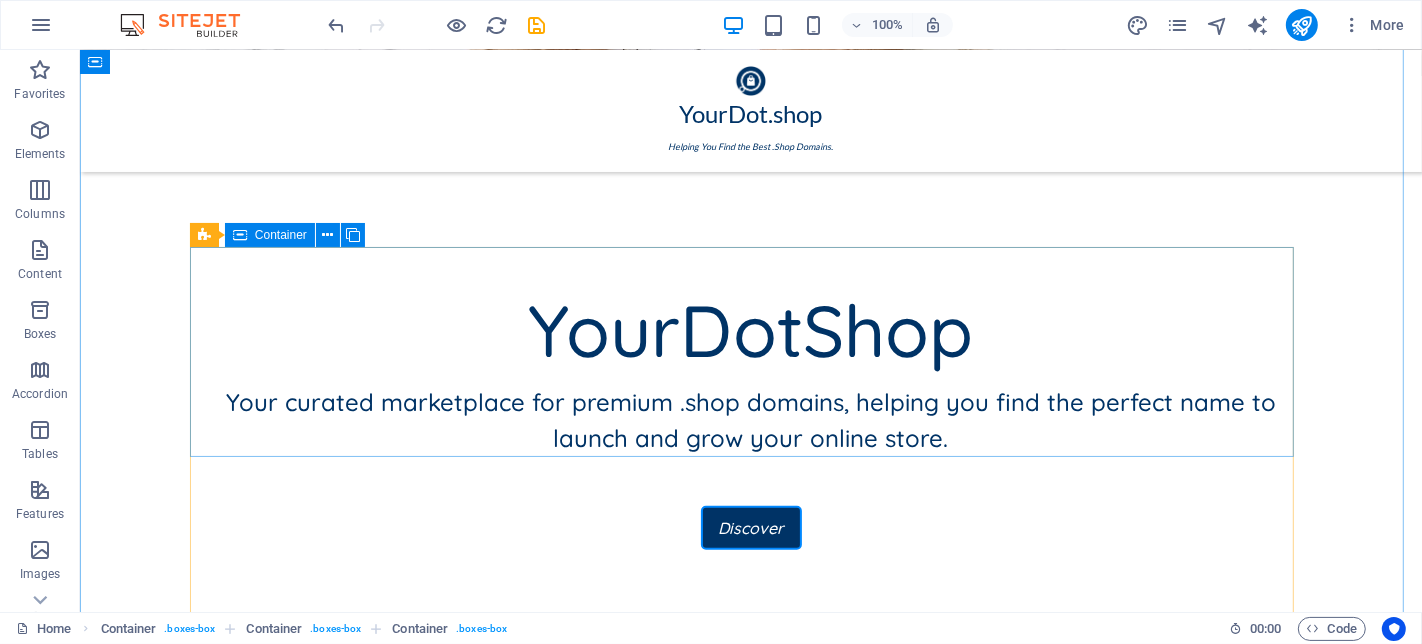 scroll, scrollTop: 769, scrollLeft: 0, axis: vertical 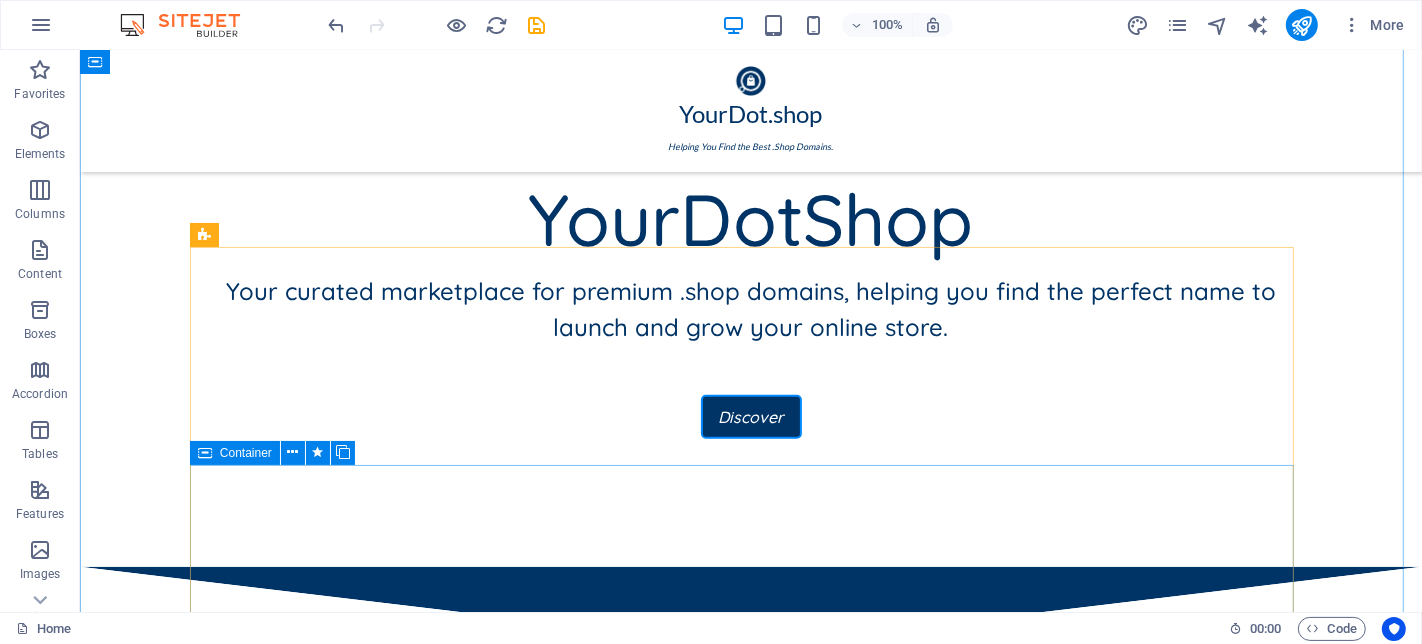 click on "Drop content here or  Add elements  Paste clipboard Drop content here or  Add elements  Paste clipboard Drop content here or  Add elements  Paste clipboard Drop content here or  Add elements  Paste clipboard Drop content here or  Add elements  Paste clipboard Drop content here or  Add elements  Paste clipboard Drop content here or  Add elements  Paste clipboard Drop content here or  Add elements  Paste clipboard" at bounding box center [750, 2032] 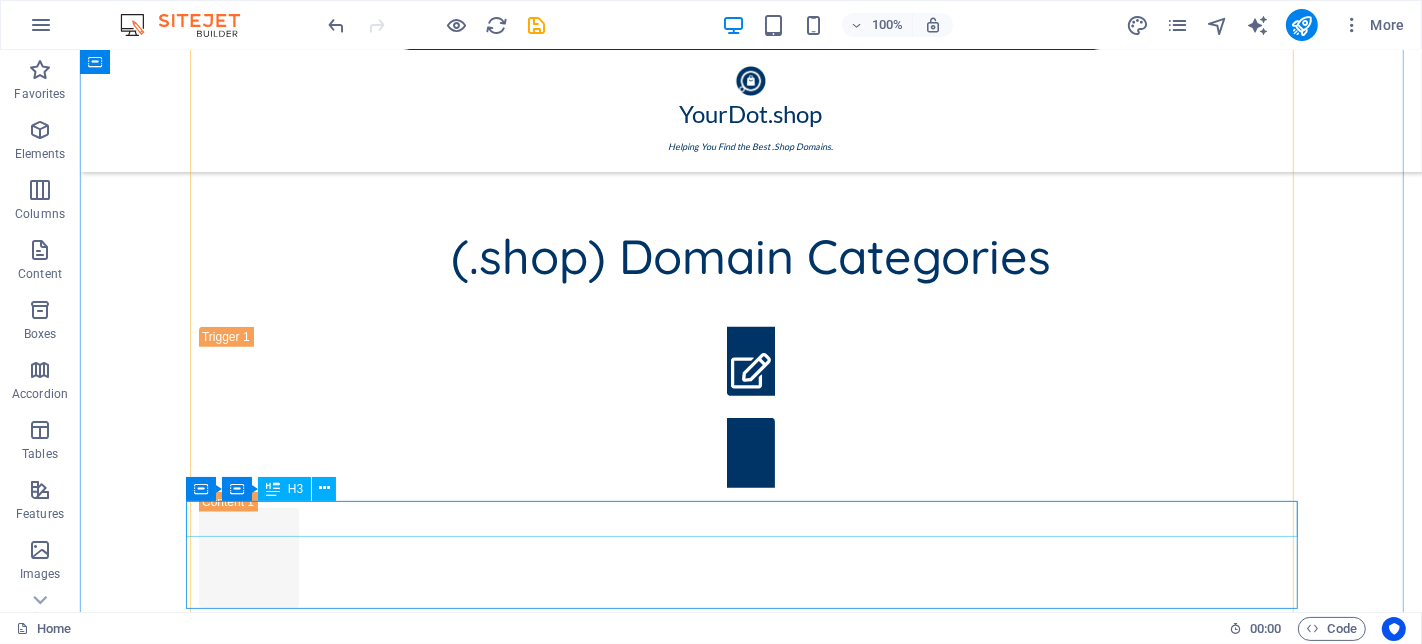 scroll, scrollTop: 1325, scrollLeft: 0, axis: vertical 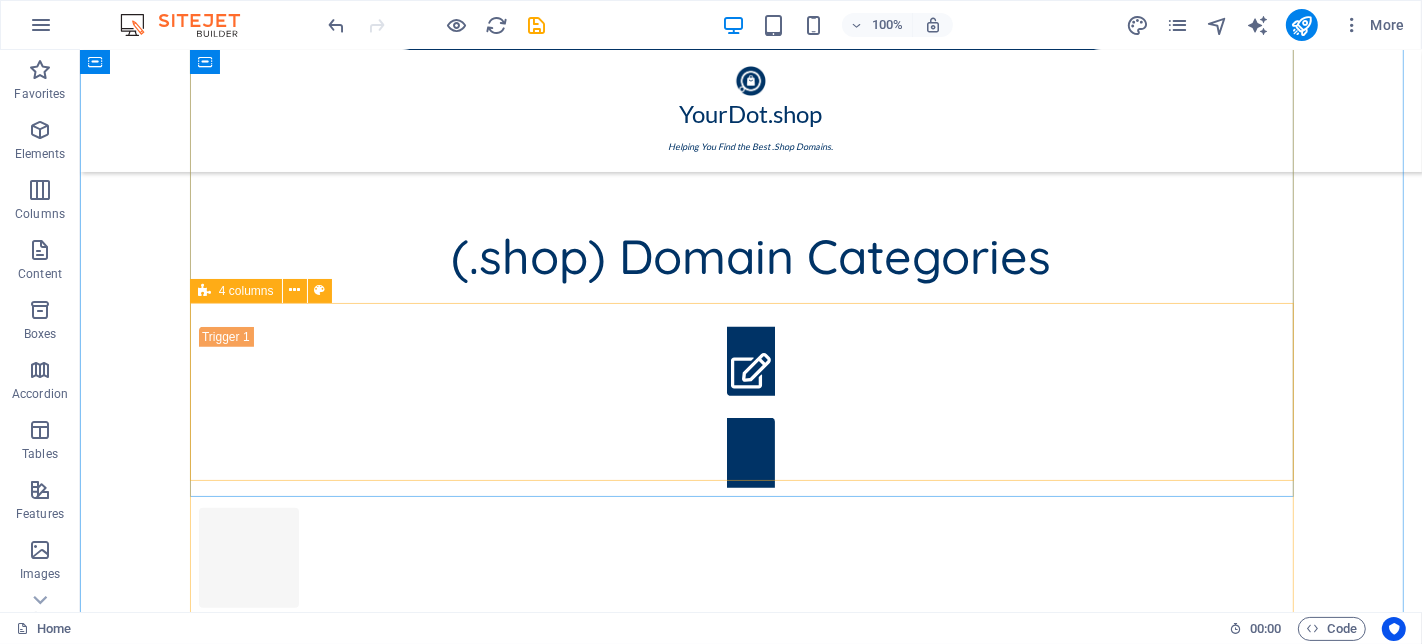 click on "Drop content here or  Add elements  Paste clipboard Drop content here or  Add elements  Paste clipboard Drop content here or  Add elements  Paste clipboard Drop content here or  Add elements  Paste clipboard" at bounding box center (750, 2064) 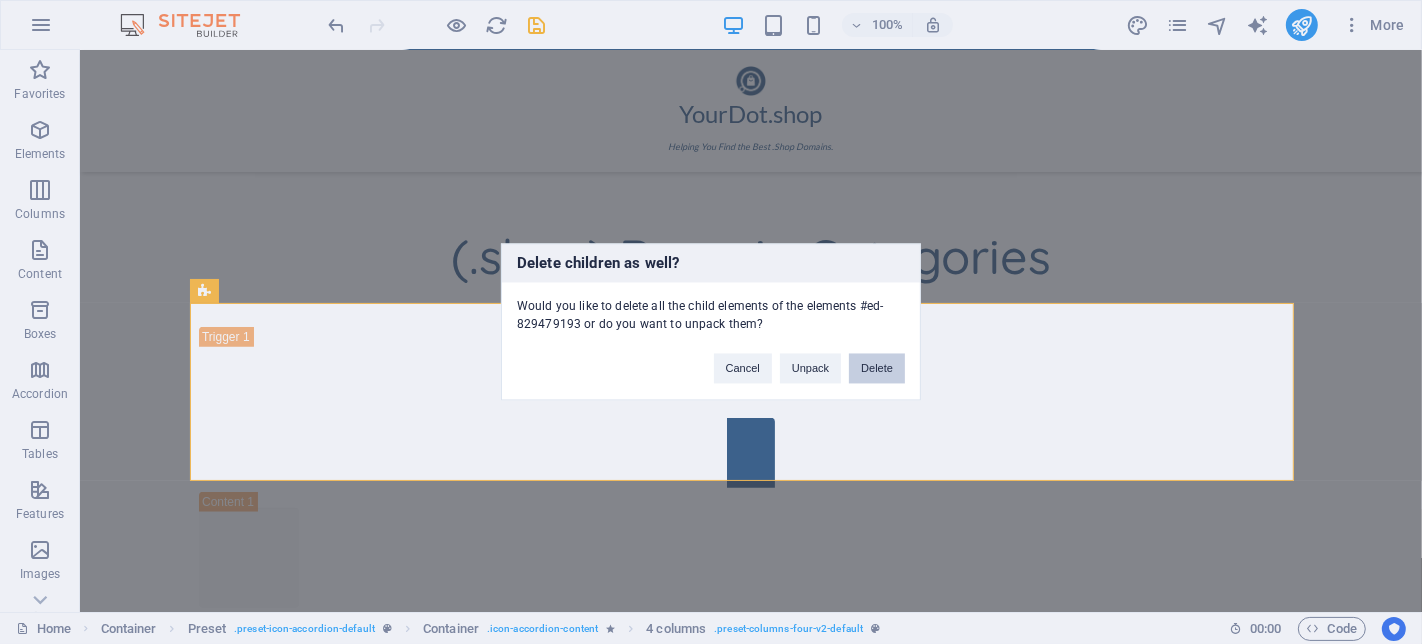 click on "Delete" at bounding box center (877, 369) 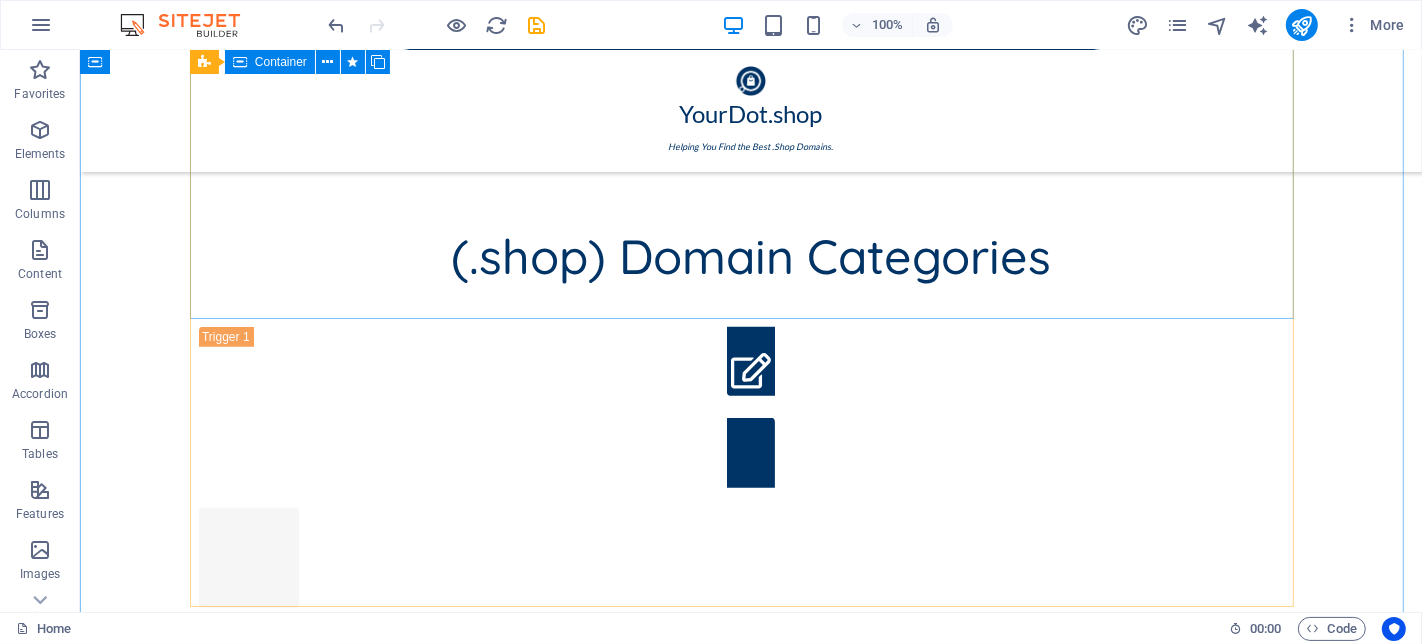 click on "Drop content here or  Add elements  Paste clipboard Drop content here or  Add elements  Paste clipboard Drop content here or  Add elements  Paste clipboard Drop content here or  Add elements  Paste clipboard" at bounding box center [750, 1096] 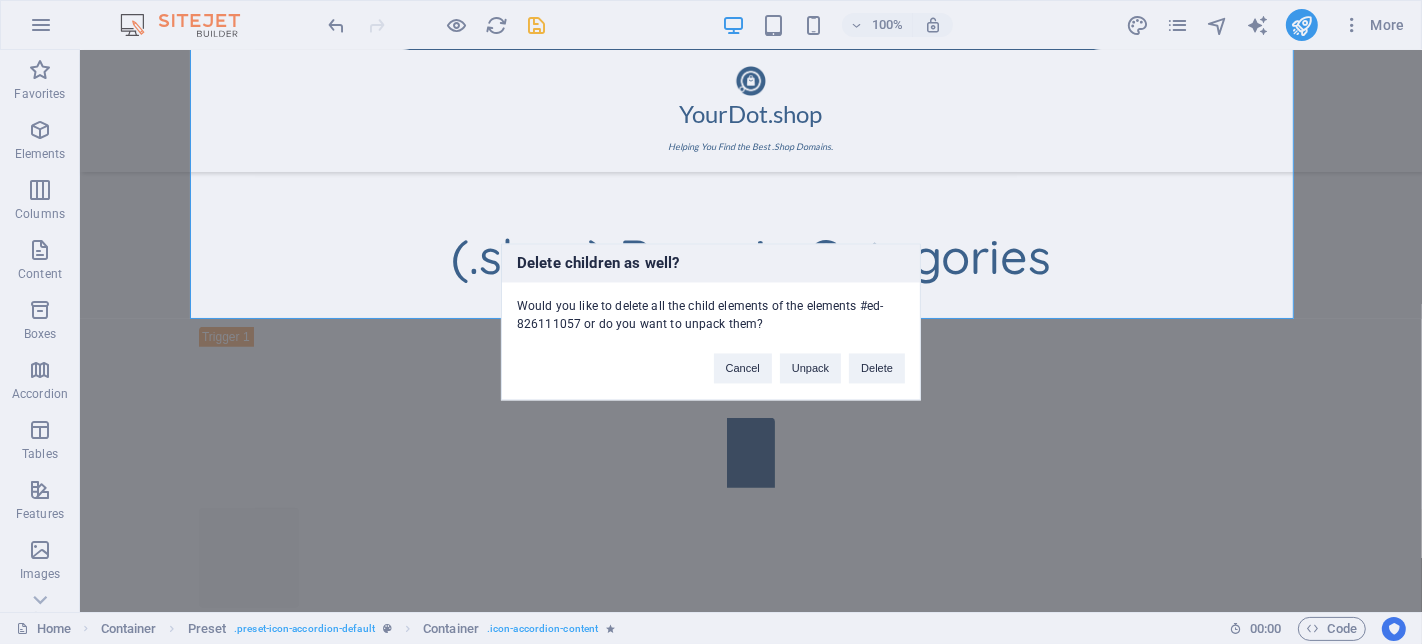 type 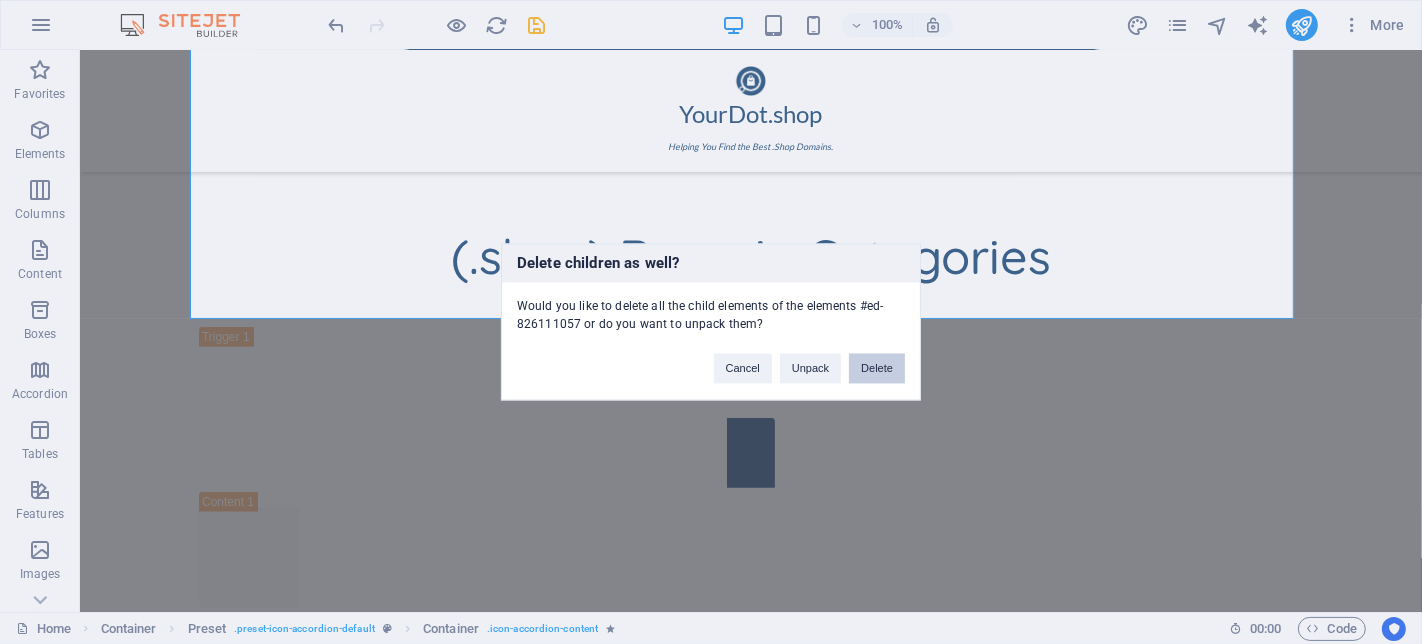 click on "Delete" at bounding box center [877, 369] 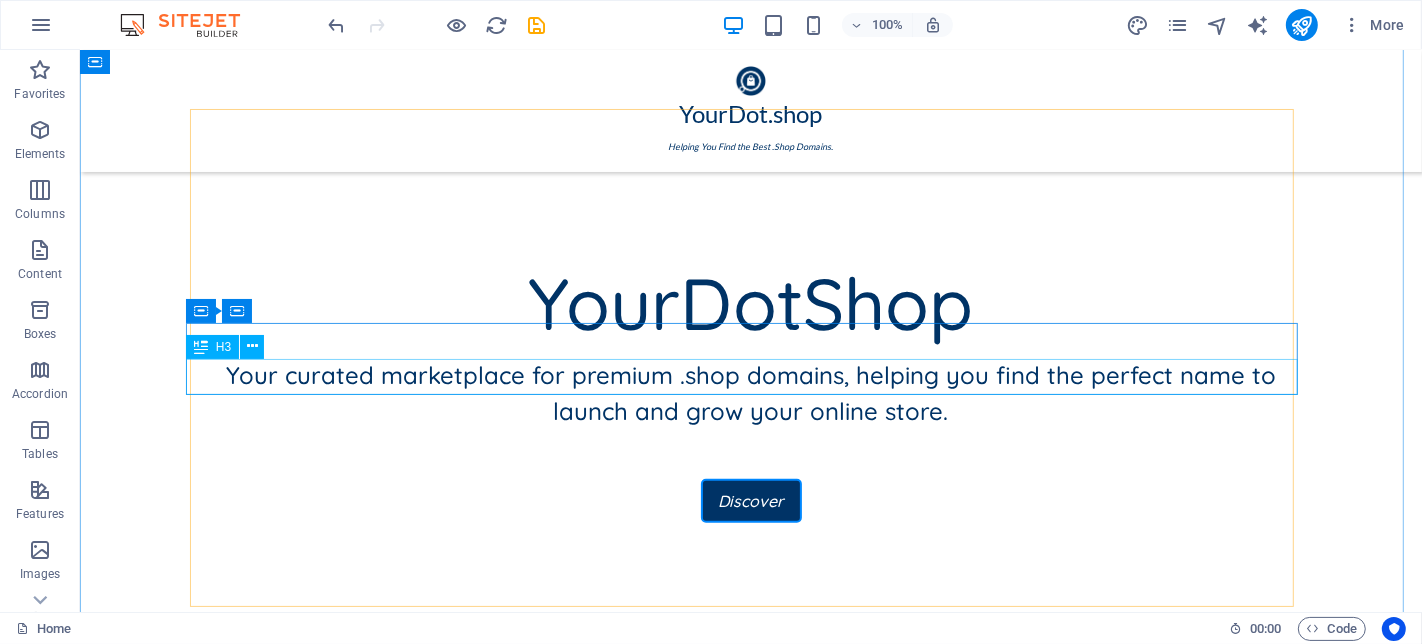 scroll, scrollTop: 907, scrollLeft: 0, axis: vertical 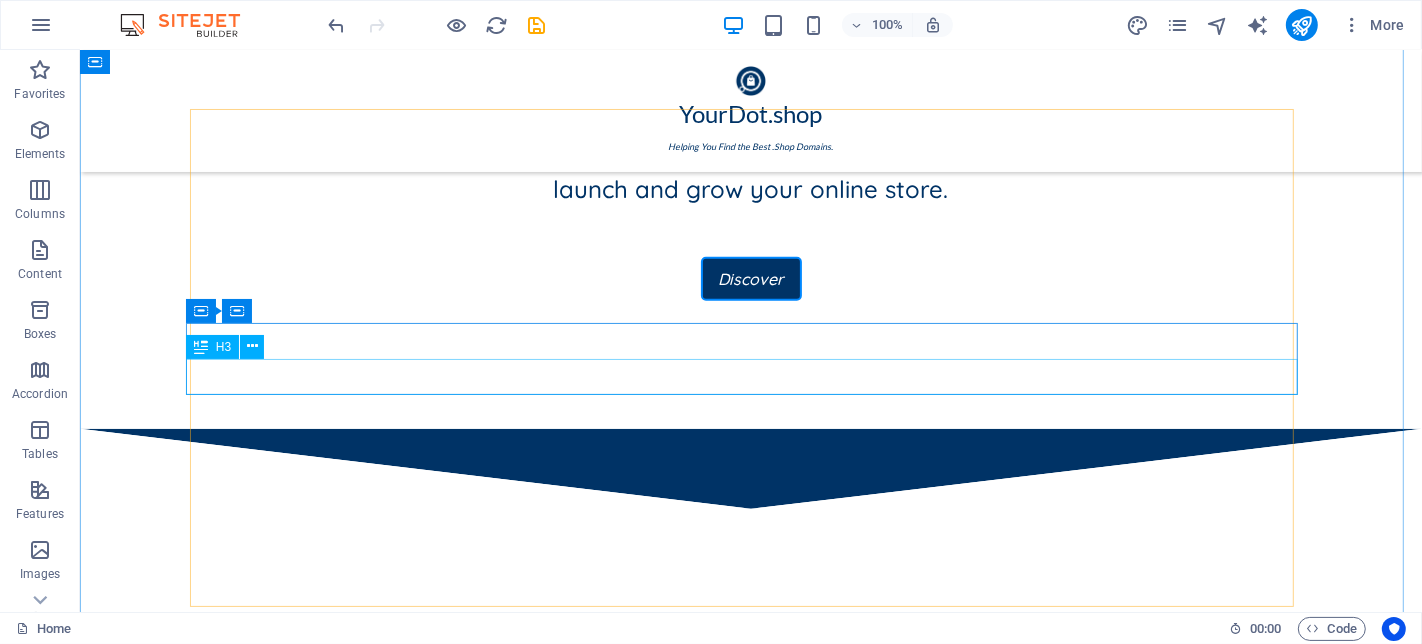 click on "Headline" at bounding box center (750, 964) 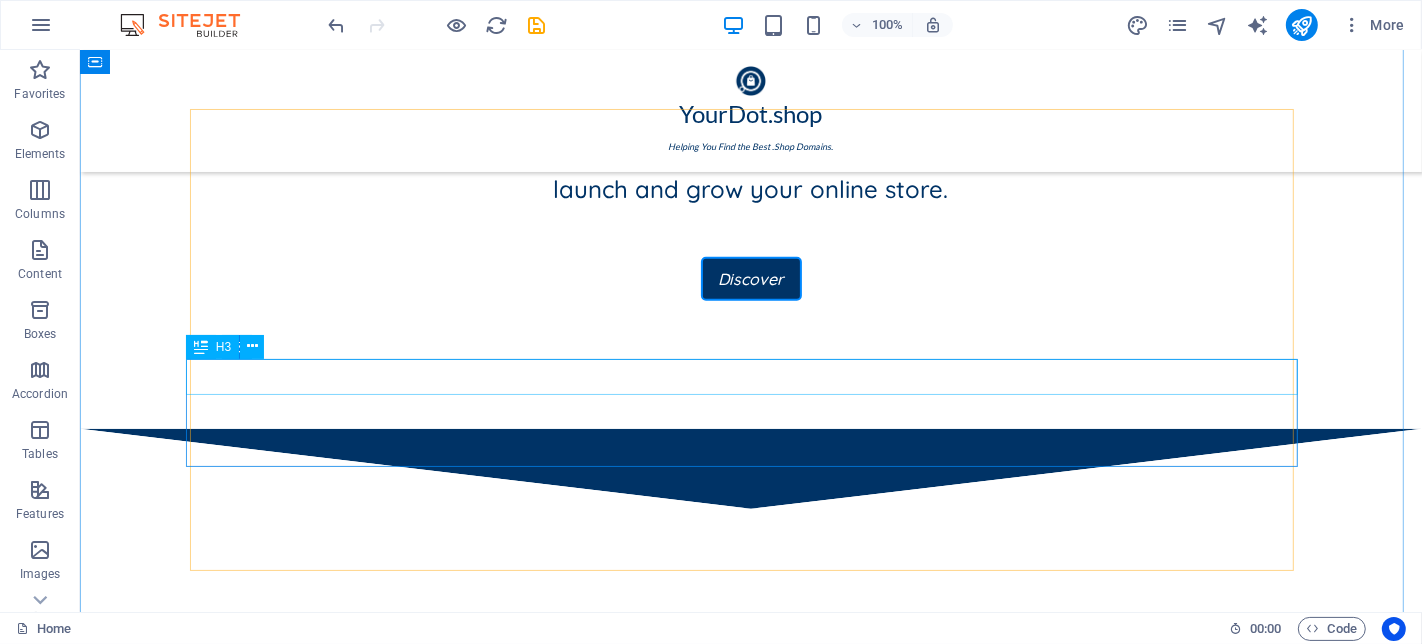 click on "Headline" at bounding box center [750, 964] 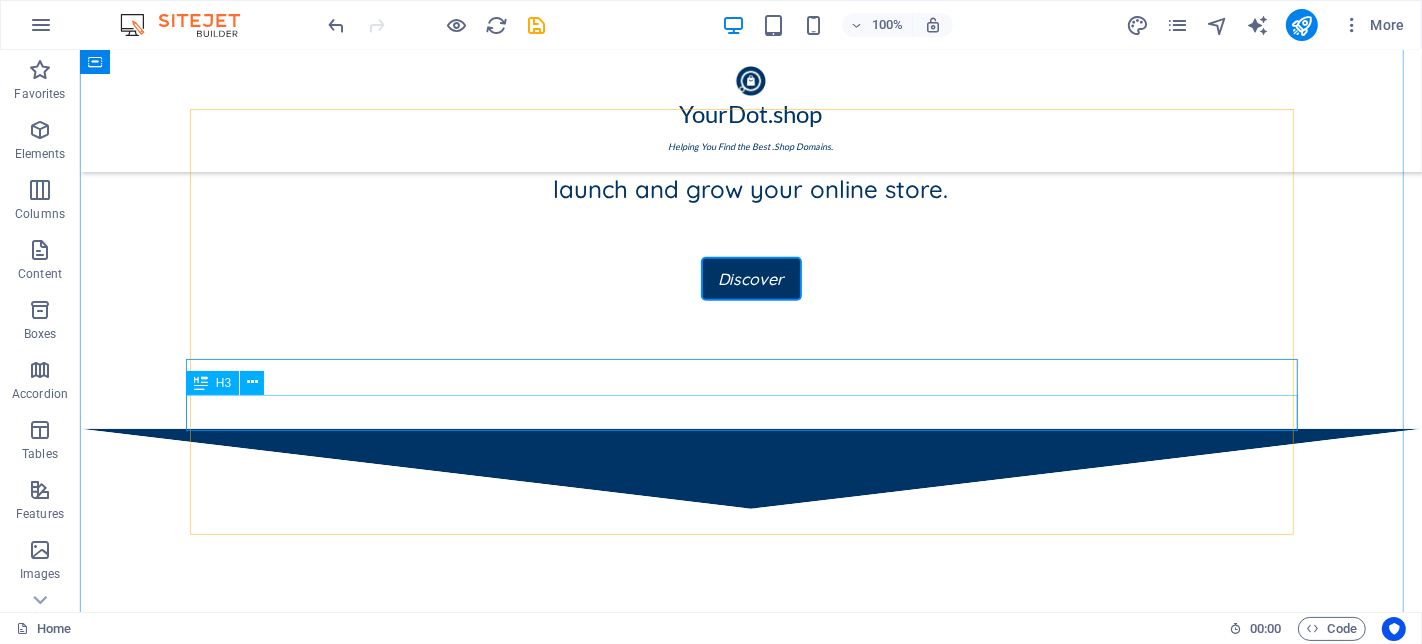 click on "Headline" at bounding box center (750, 1000) 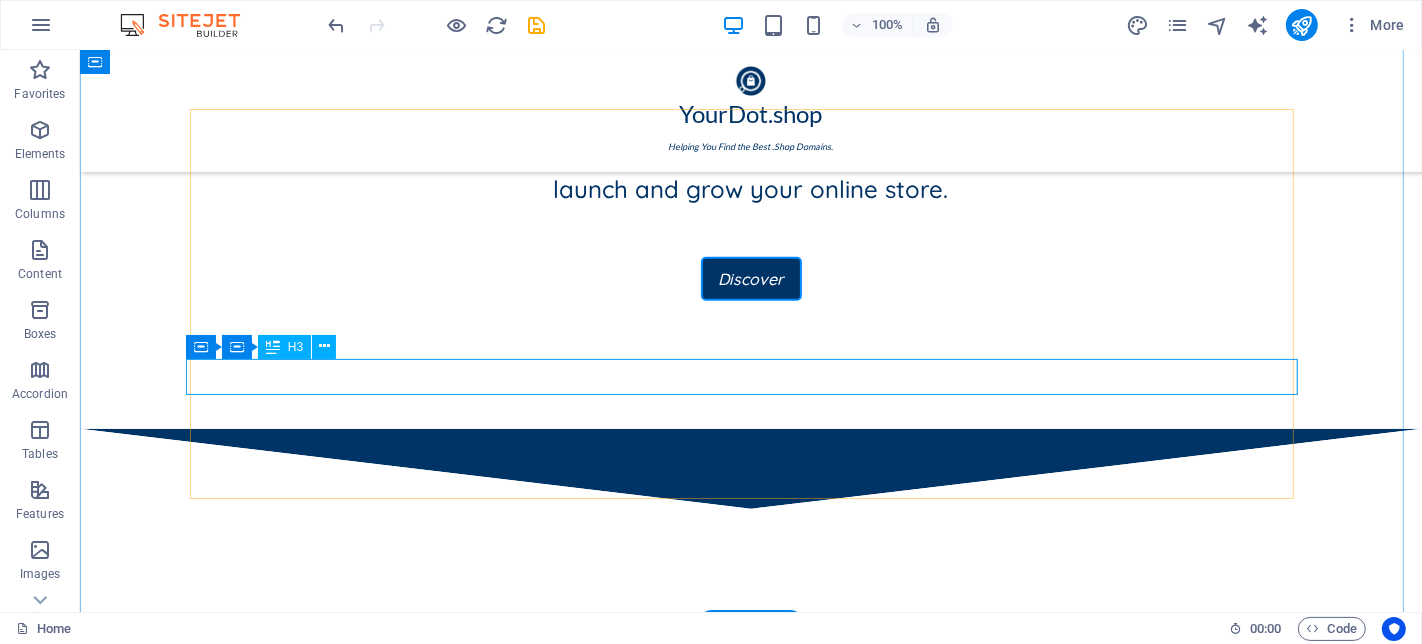 click on "Headline" at bounding box center [750, 964] 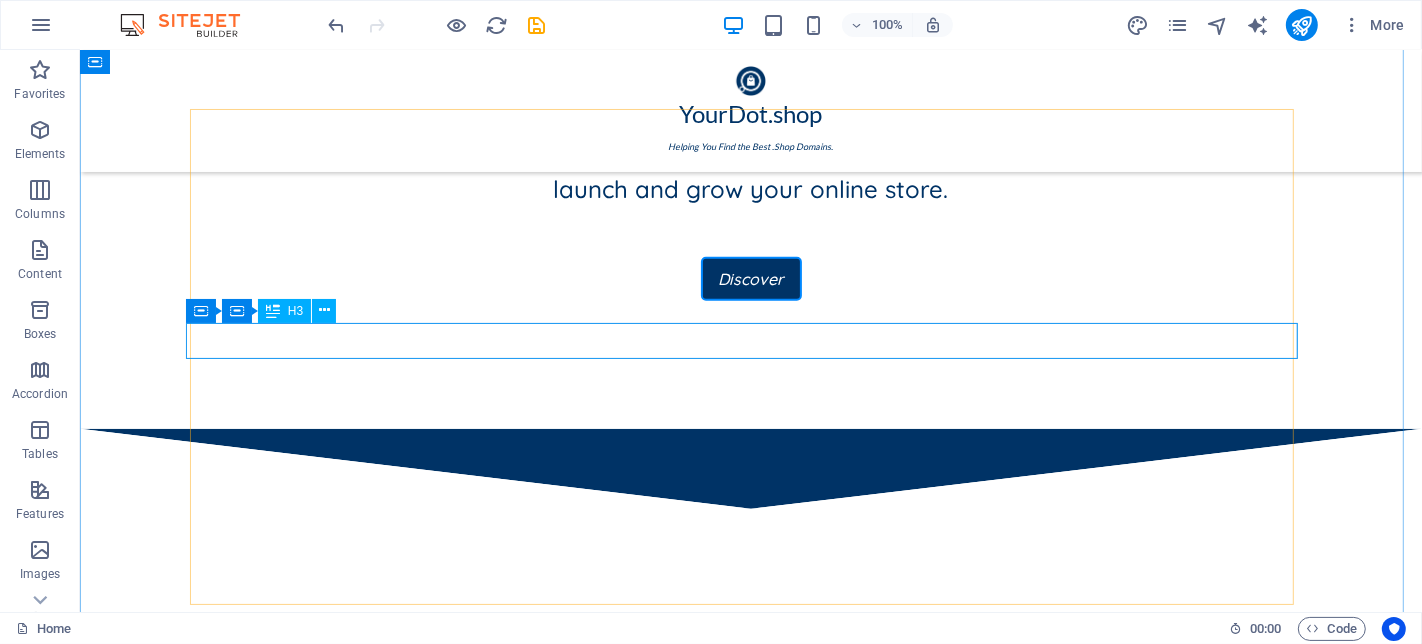 click on "Headline" at bounding box center [750, 928] 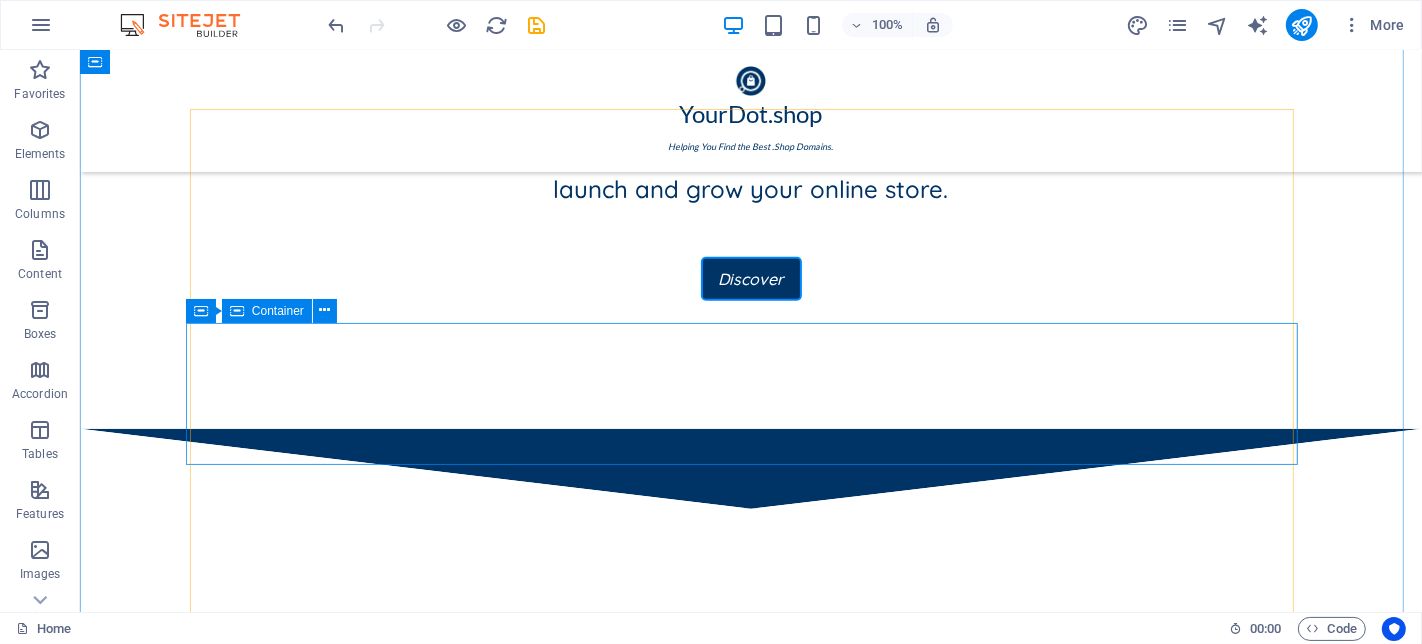 click on "Drop content here or  Add elements  Paste clipboard" at bounding box center (750, 981) 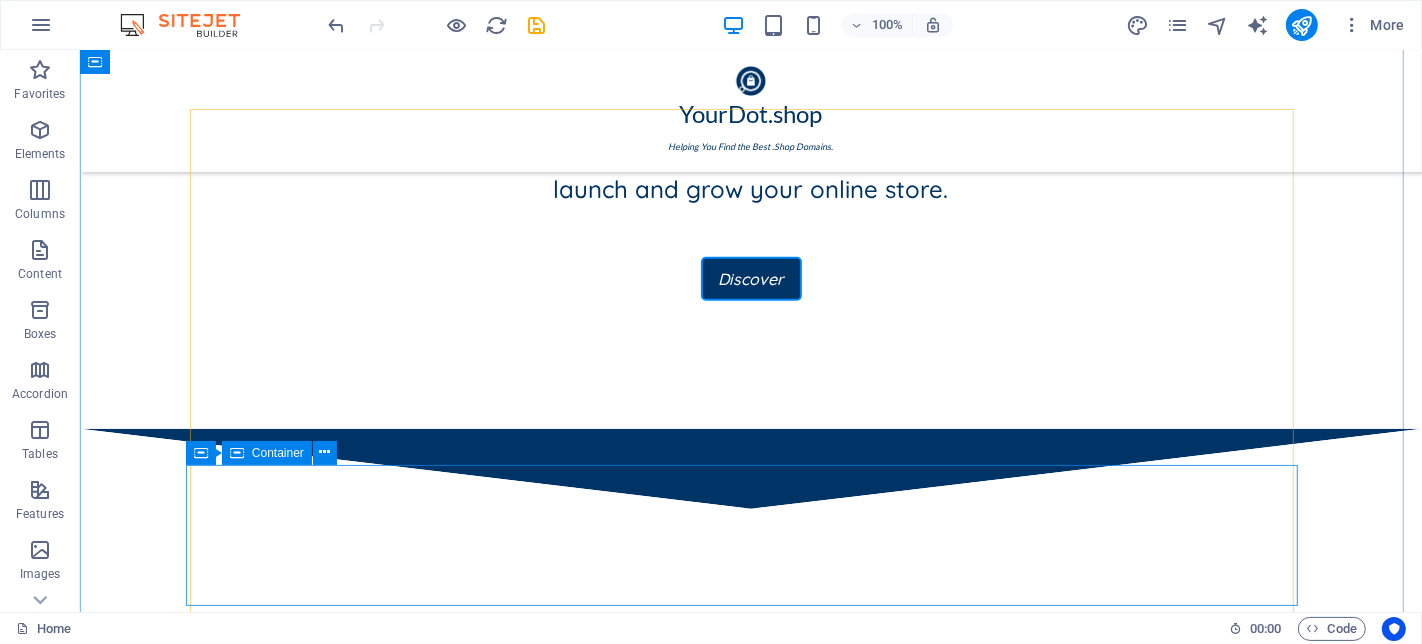 click on "Drop content here or  Add elements  Paste clipboard" at bounding box center [750, 1123] 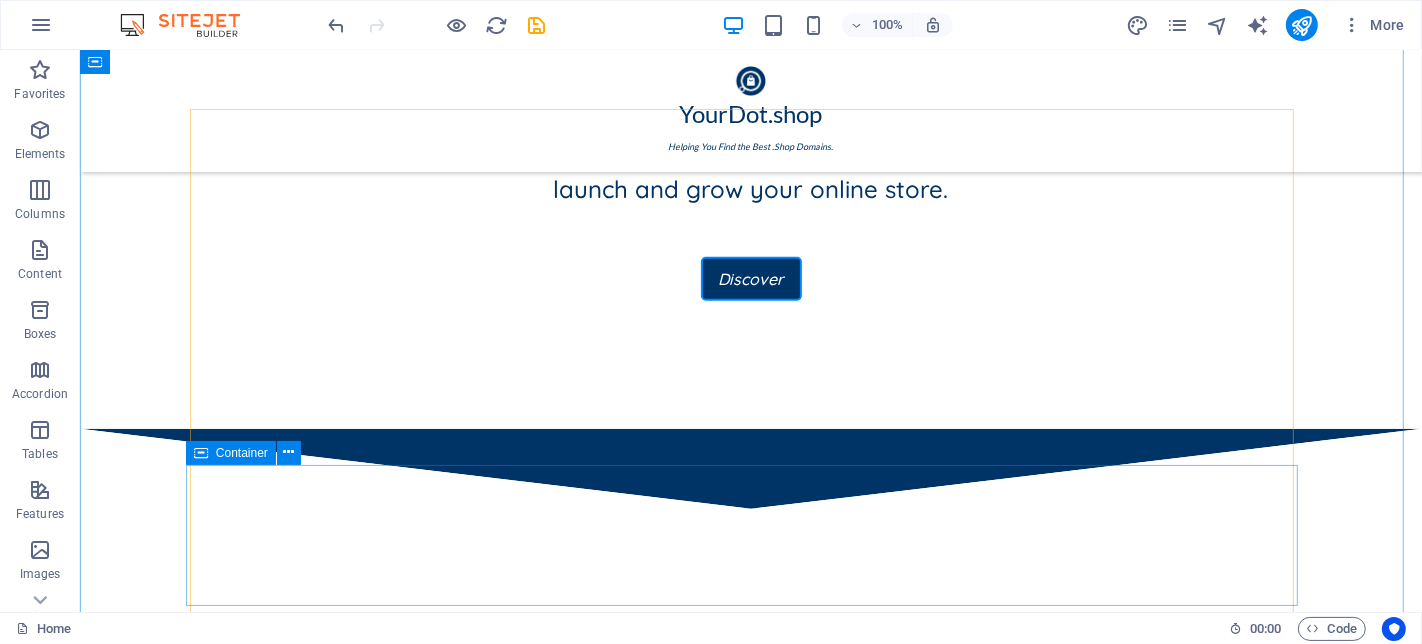 click on "Drop content here or  Add elements  Paste clipboard" at bounding box center [750, 1123] 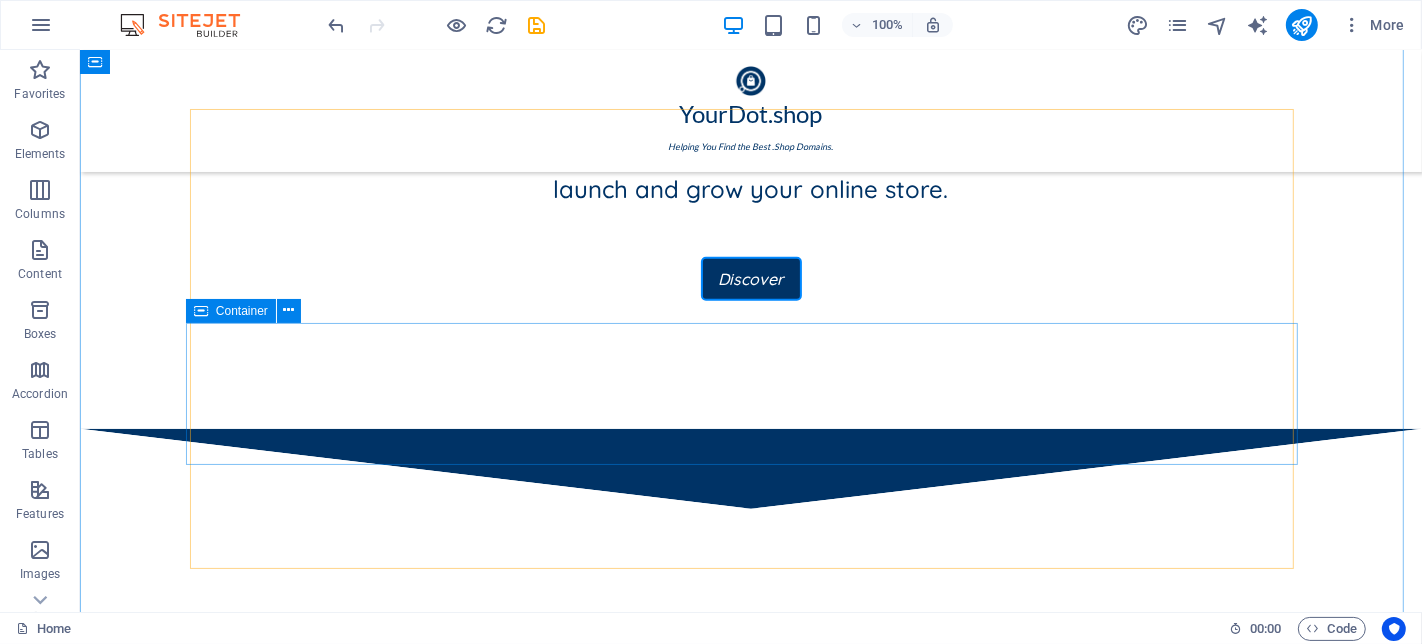 click on "Drop content here or  Add elements  Paste clipboard" at bounding box center (750, 981) 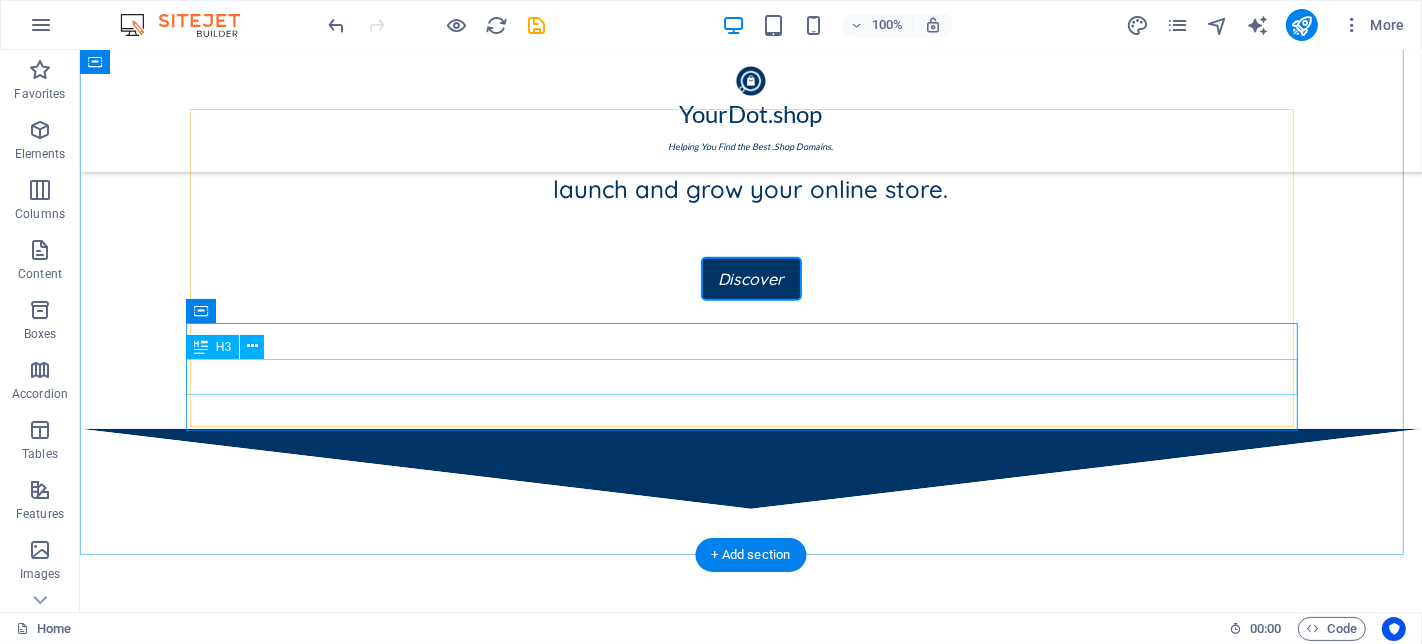 click on "Headline" at bounding box center [750, 964] 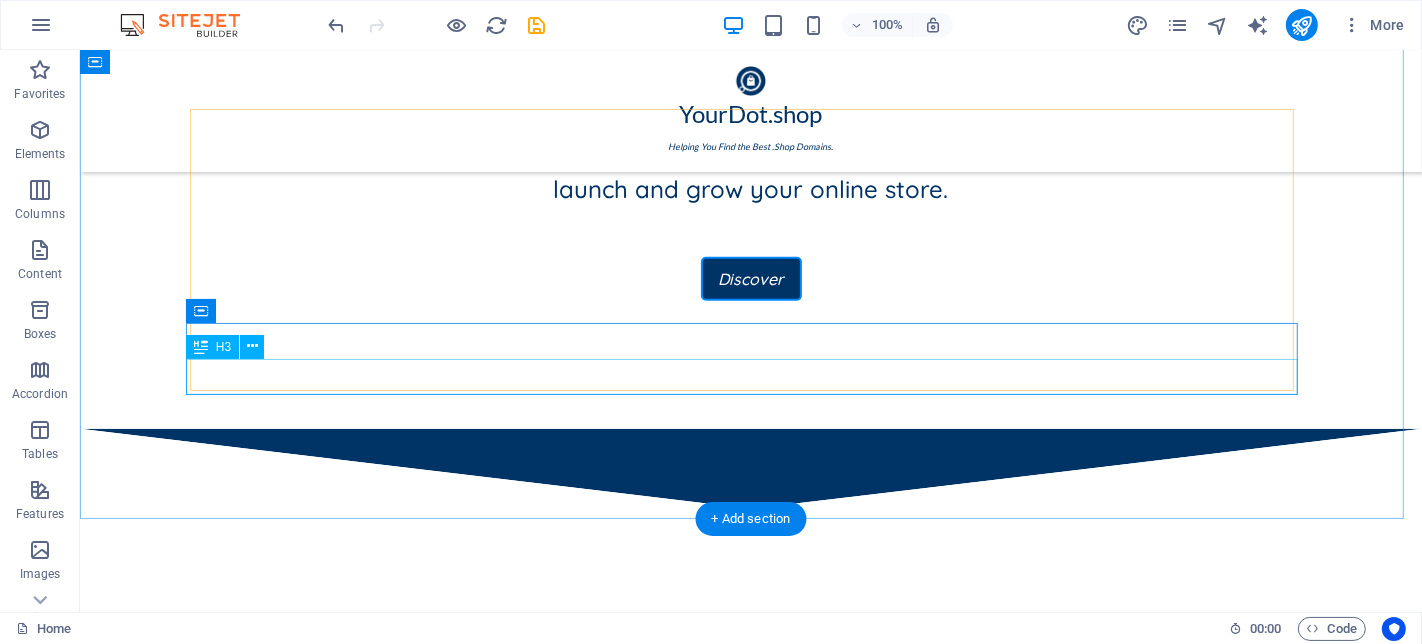 click on "Headline" at bounding box center [750, 964] 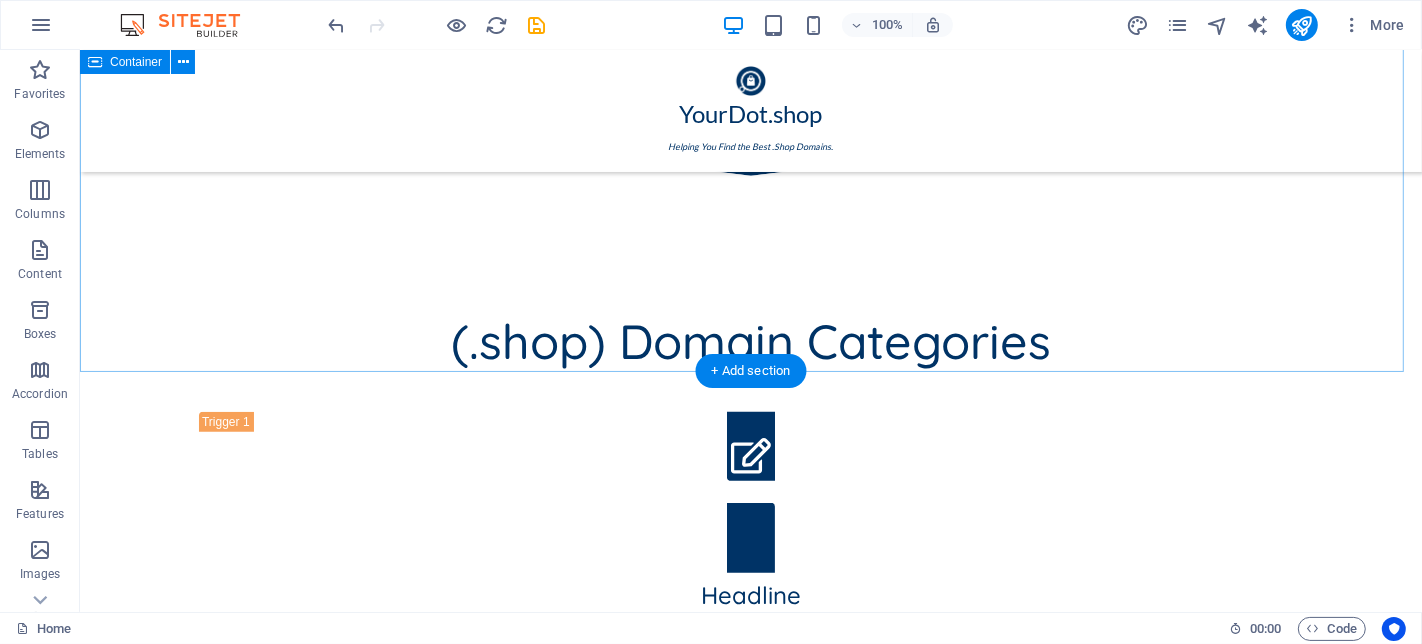 scroll, scrollTop: 1018, scrollLeft: 0, axis: vertical 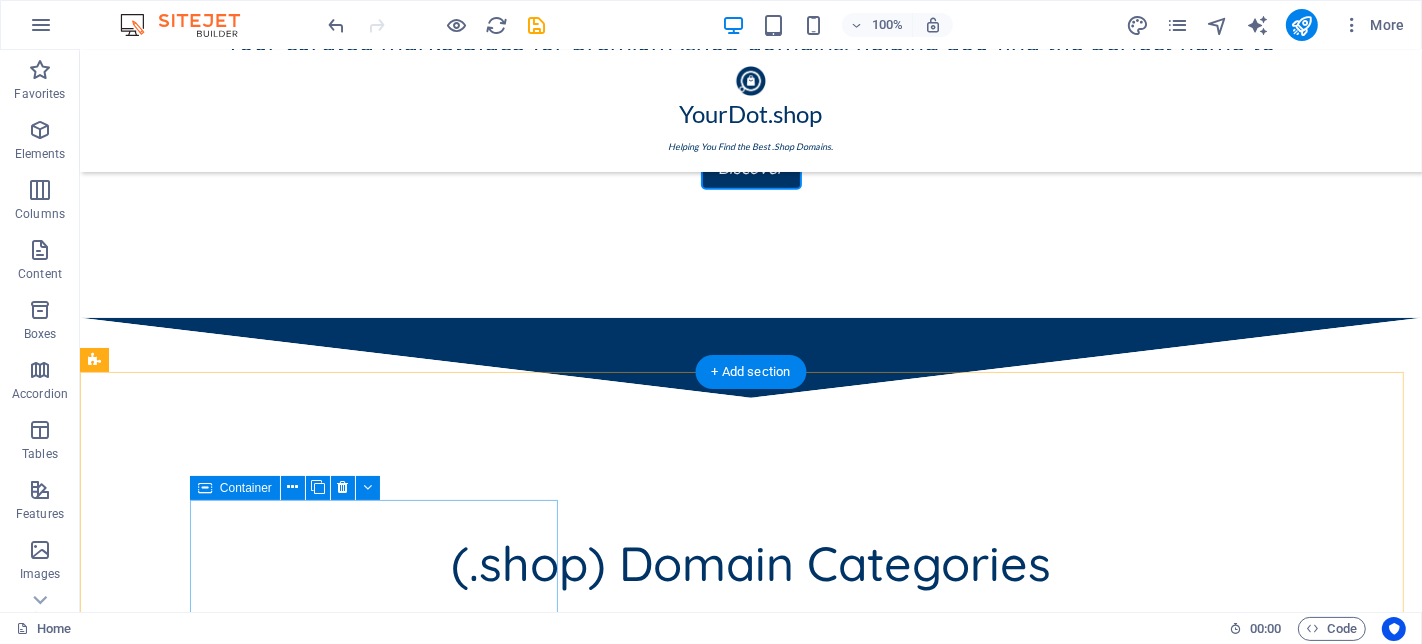 click on "Headline Headline Headline" at bounding box center (382, 1157) 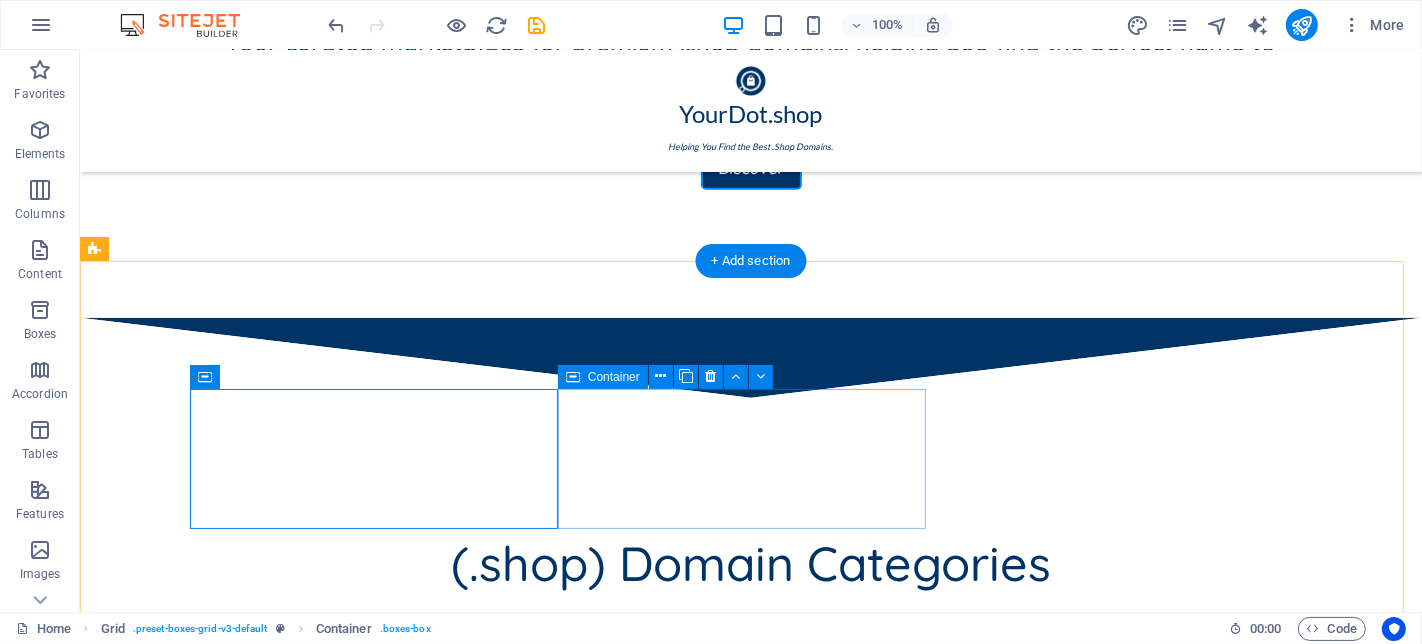 scroll, scrollTop: 1129, scrollLeft: 0, axis: vertical 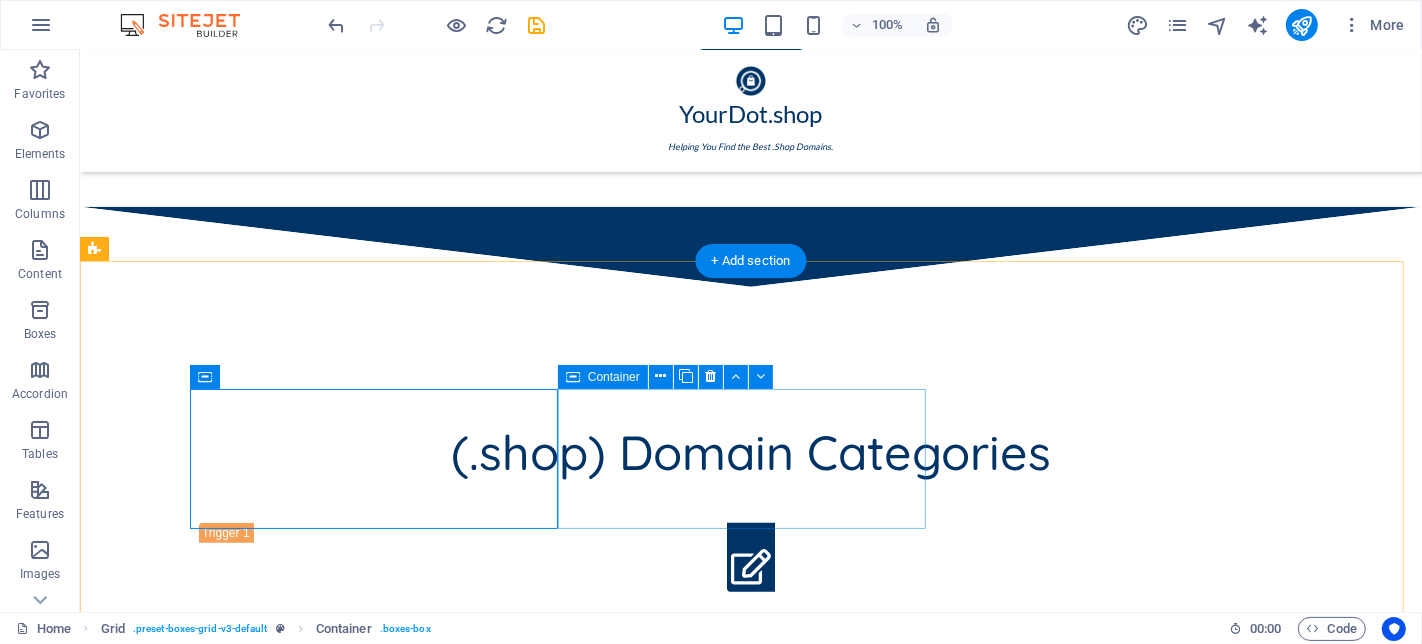 click on "Headline Headline Headline" at bounding box center (382, 1187) 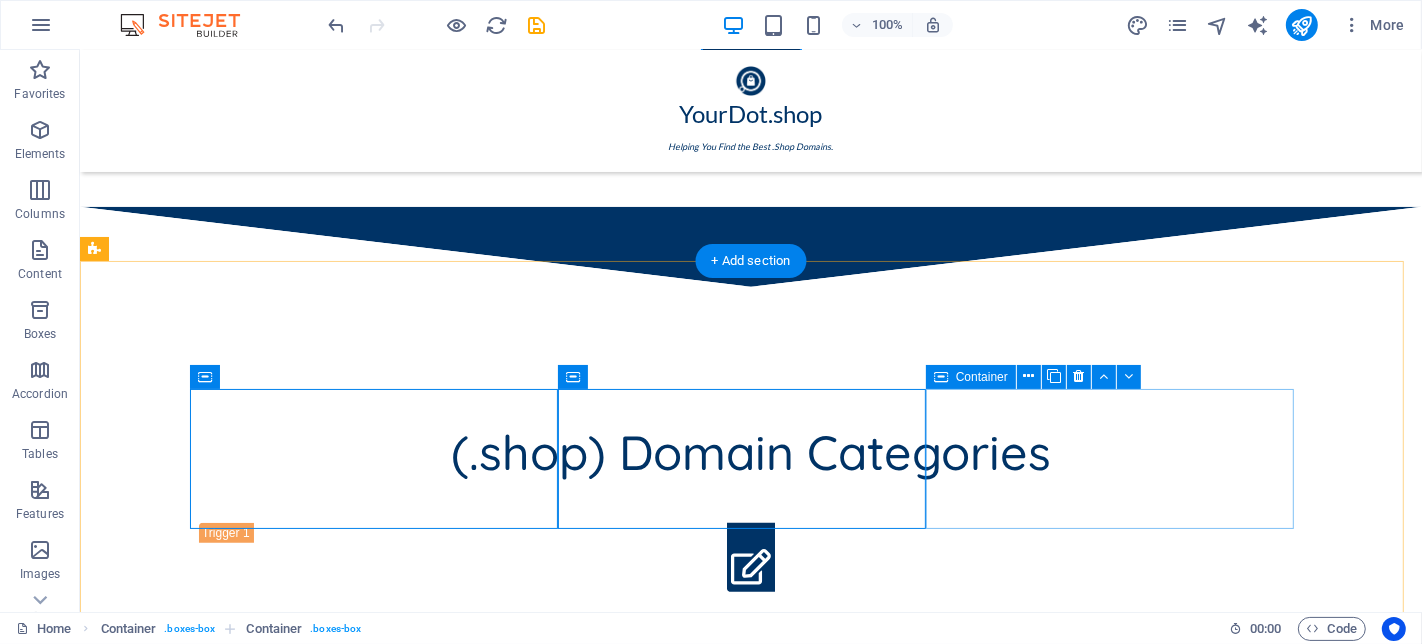 click on "Headline Headline Headline" at bounding box center (382, 1328) 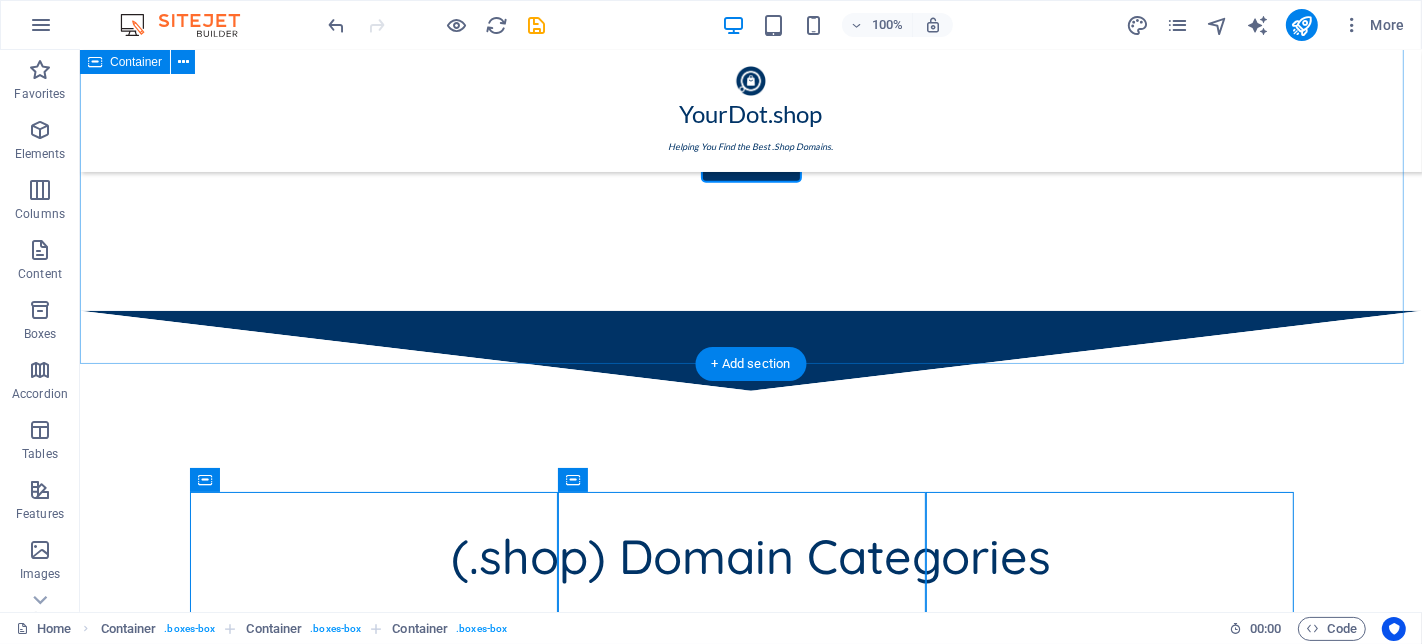 scroll, scrollTop: 907, scrollLeft: 0, axis: vertical 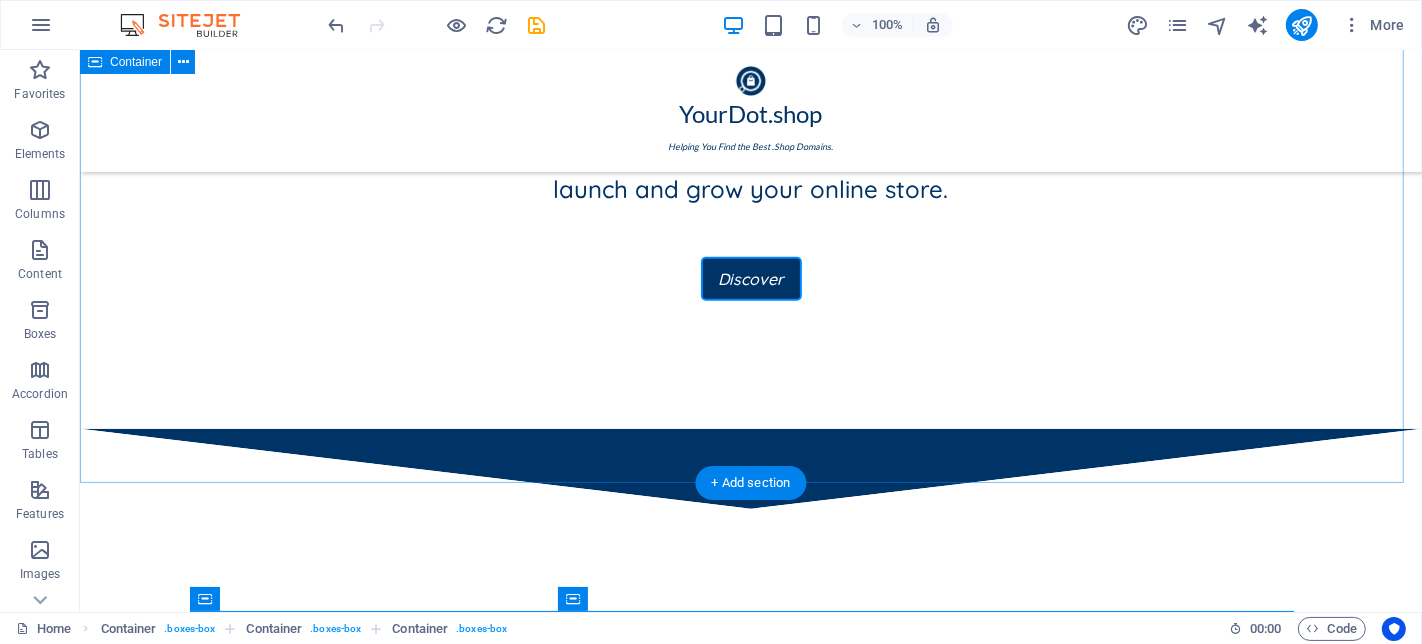click on "(.shop) Domain Categories Fashion .shop Fashion Domains Headline" at bounding box center [750, 790] 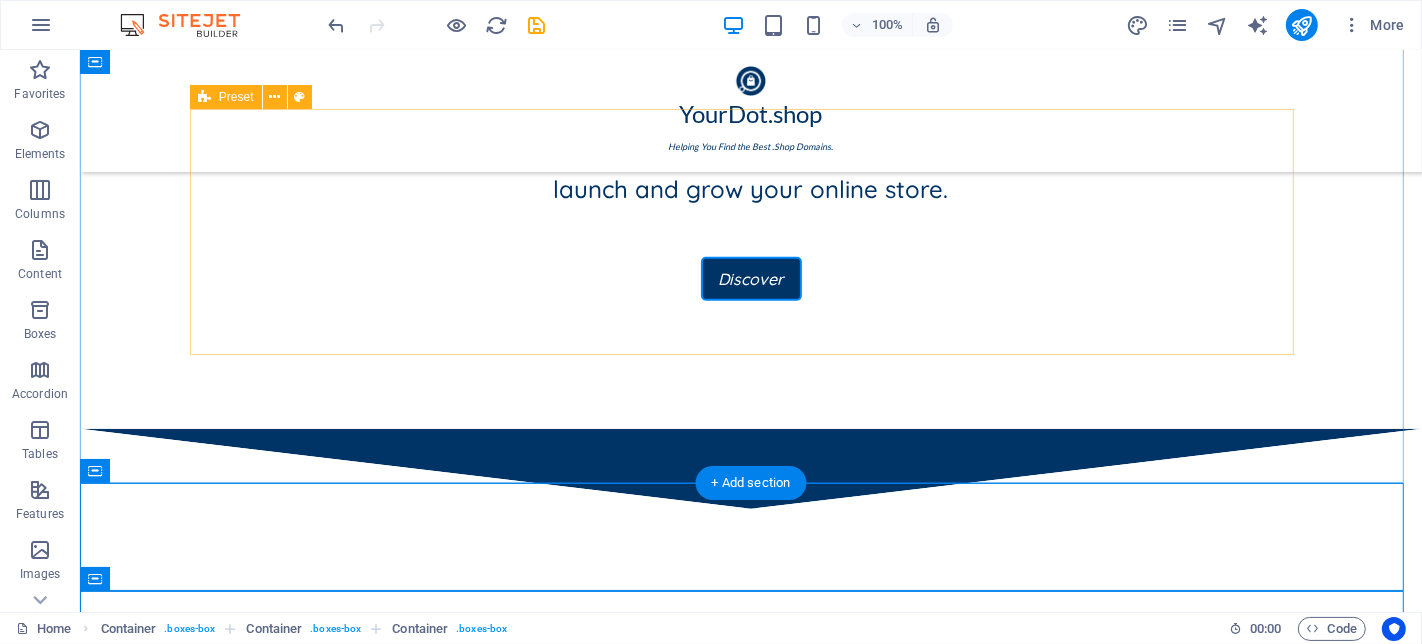 click on "Fashion .shop Fashion Domains Headline" at bounding box center [750, 843] 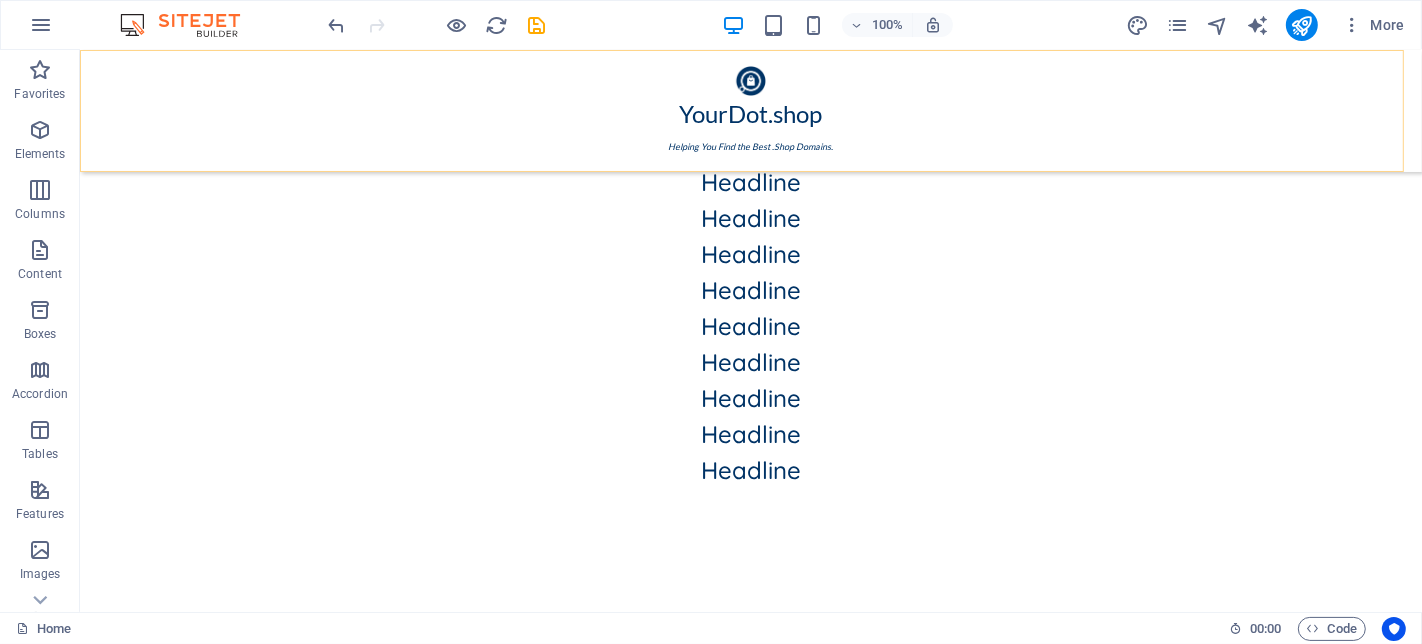 scroll, scrollTop: 1129, scrollLeft: 0, axis: vertical 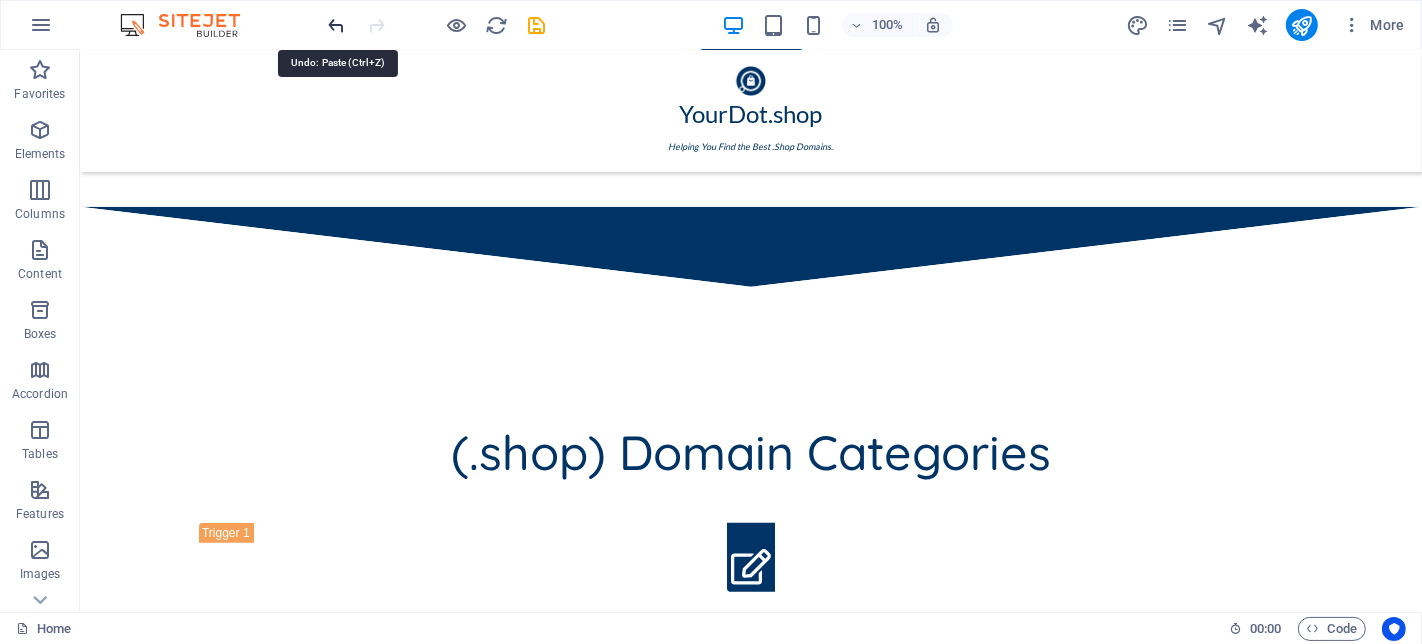 click at bounding box center [337, 25] 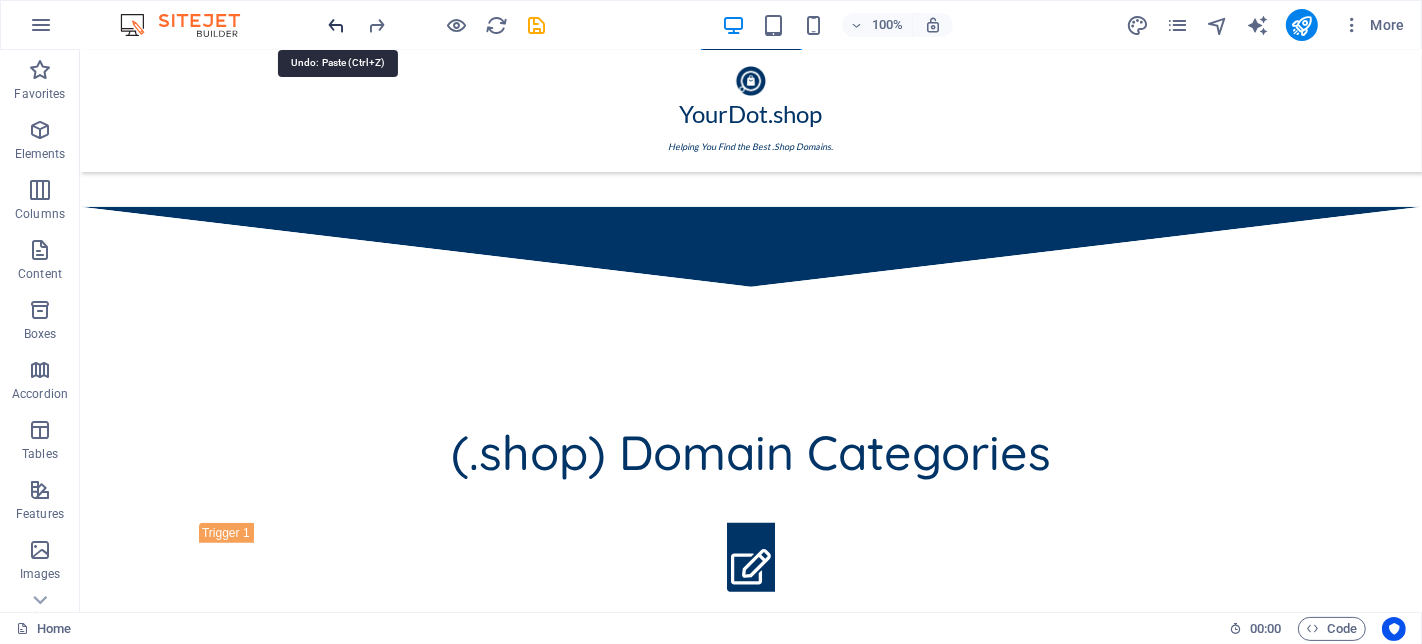 click at bounding box center (337, 25) 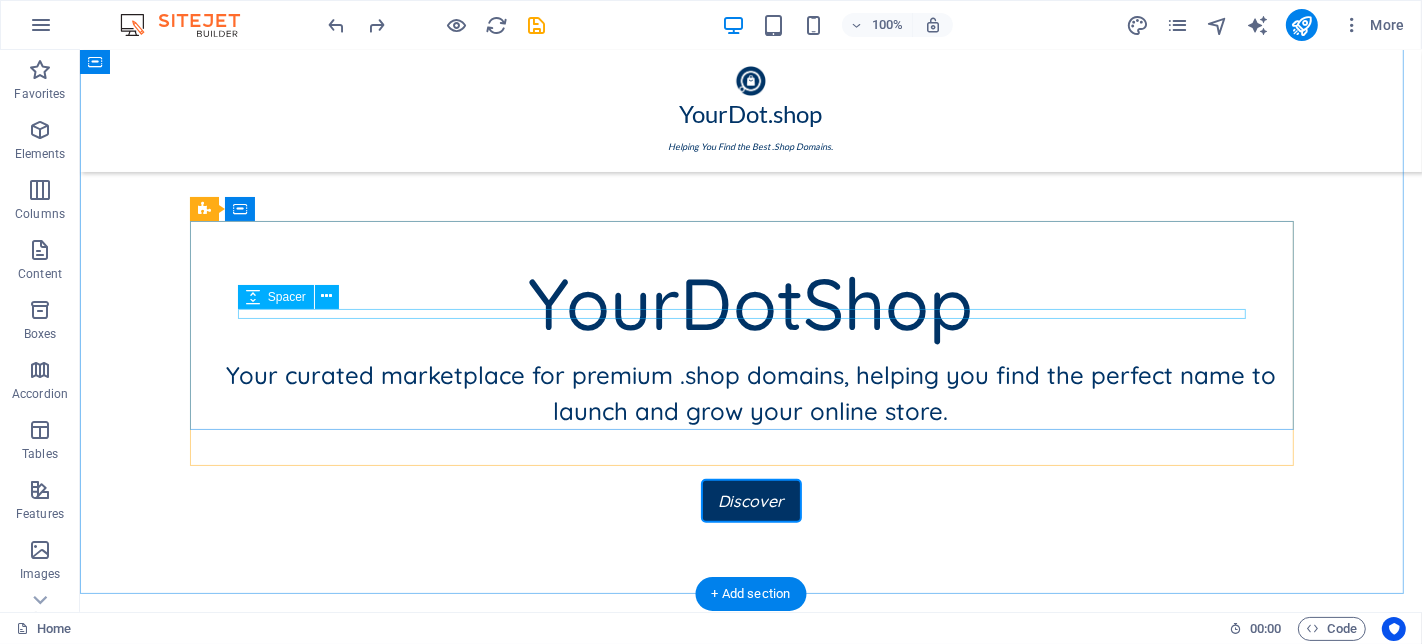 scroll, scrollTop: 796, scrollLeft: 0, axis: vertical 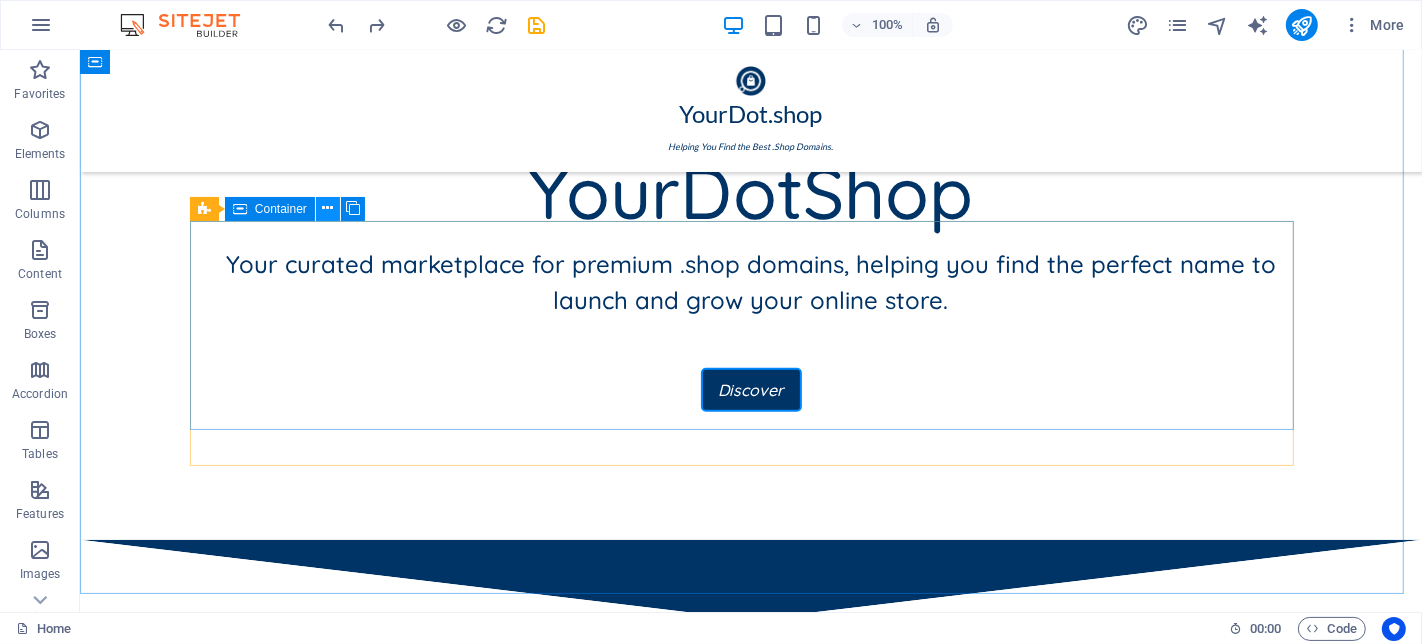 click at bounding box center (327, 208) 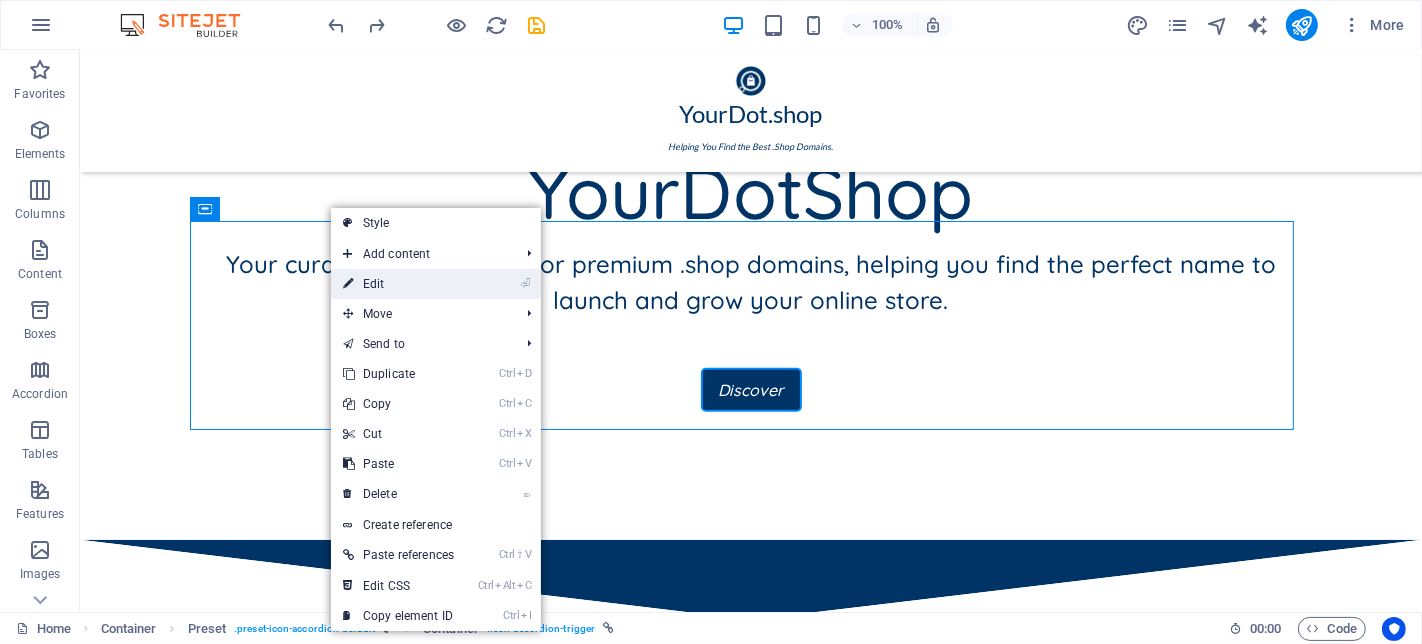 click on "⏎  Edit" at bounding box center [398, 284] 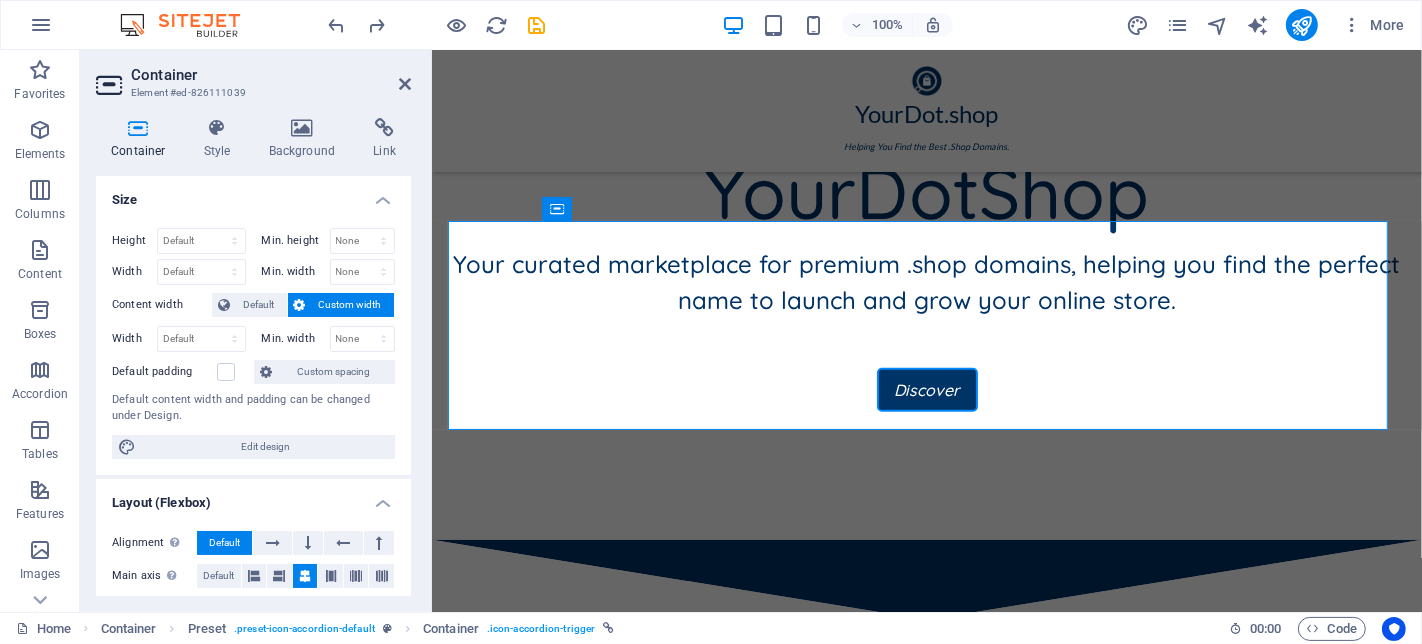 scroll, scrollTop: 222, scrollLeft: 0, axis: vertical 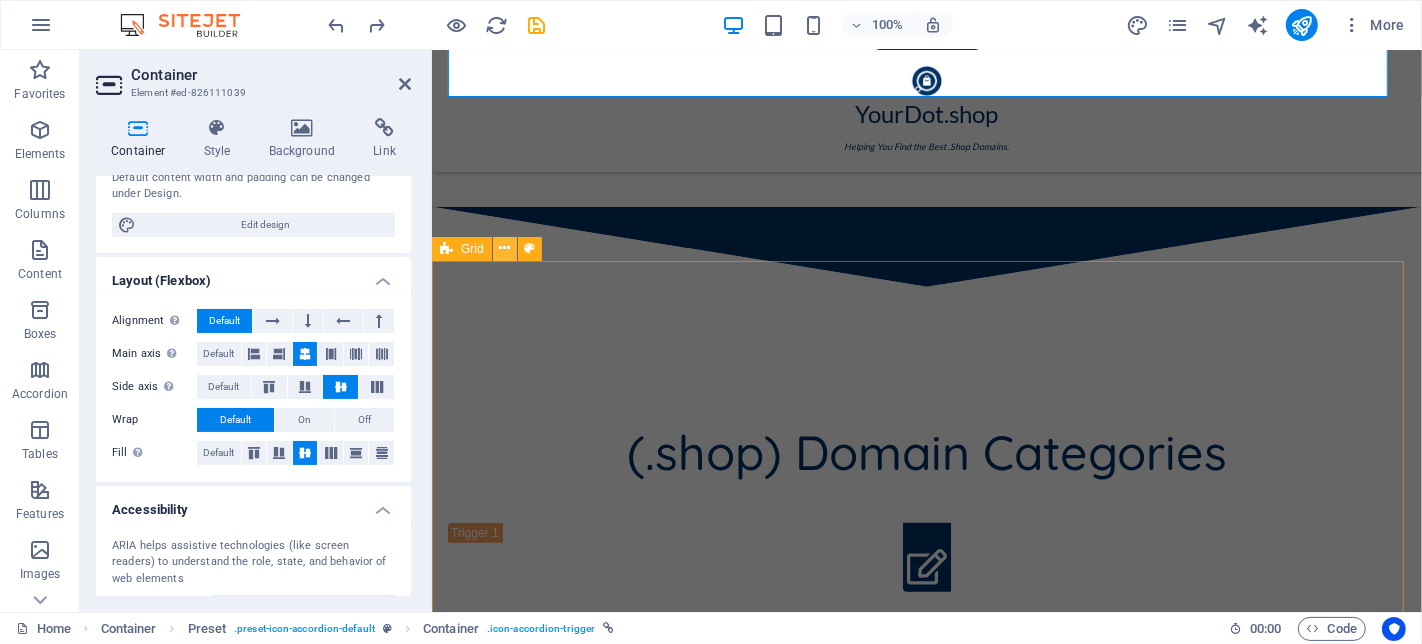 click at bounding box center [504, 248] 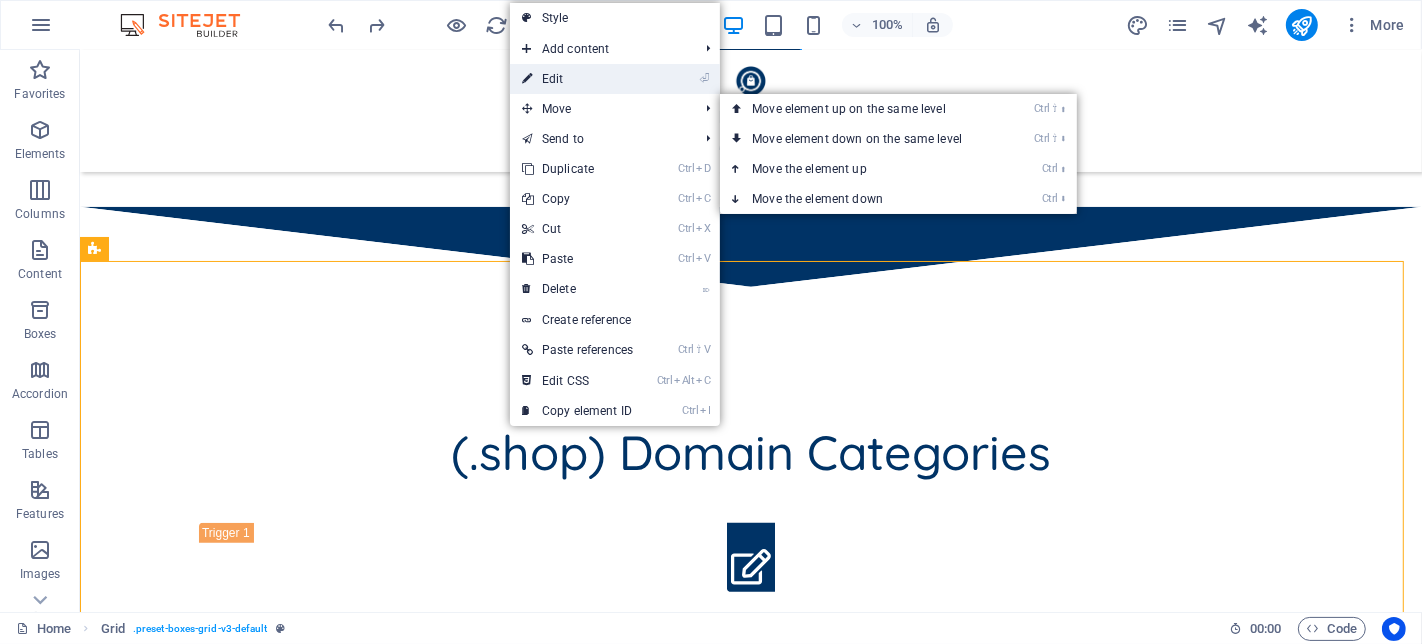 click on "⏎  Edit" at bounding box center [577, 79] 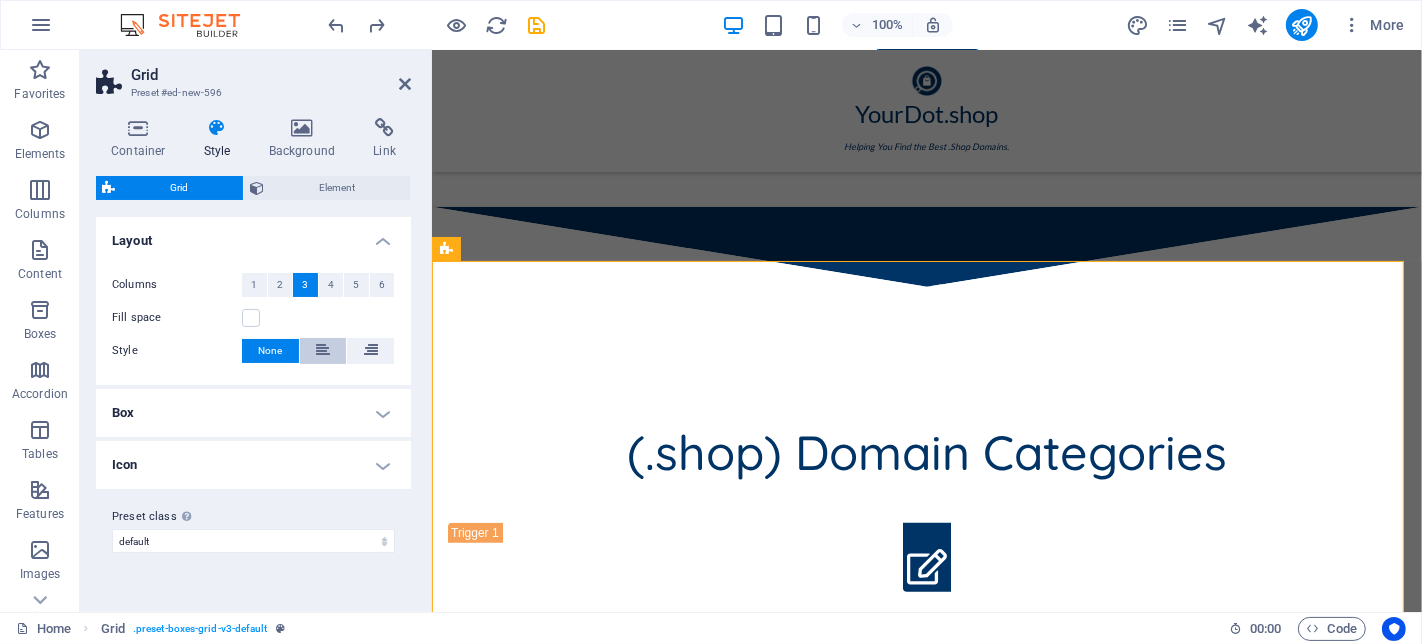 click at bounding box center (323, 350) 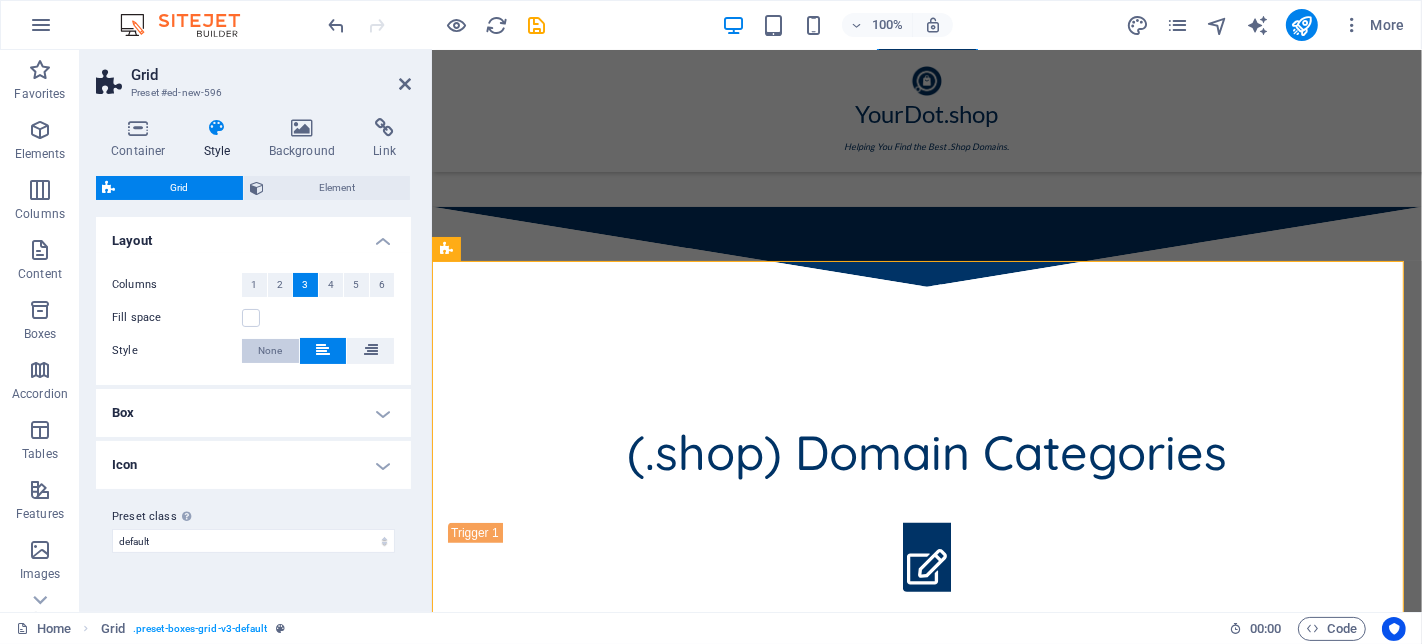 click on "None" at bounding box center [270, 351] 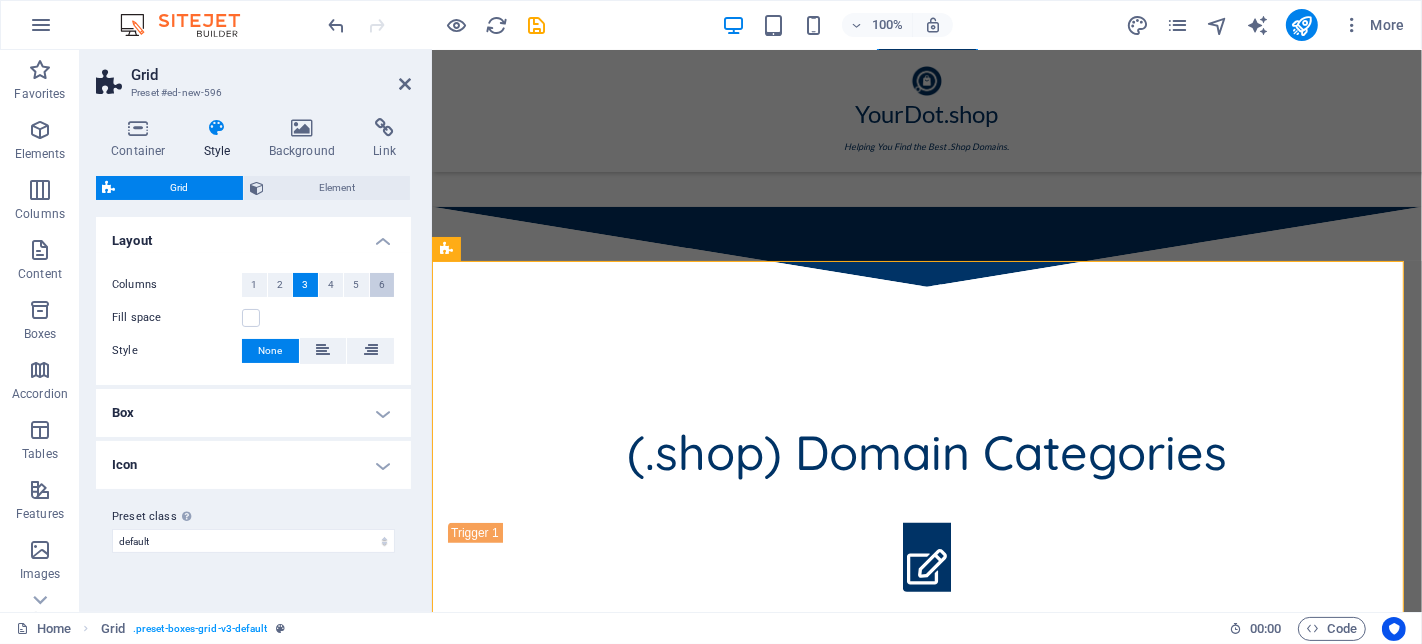 click on "6" at bounding box center (382, 285) 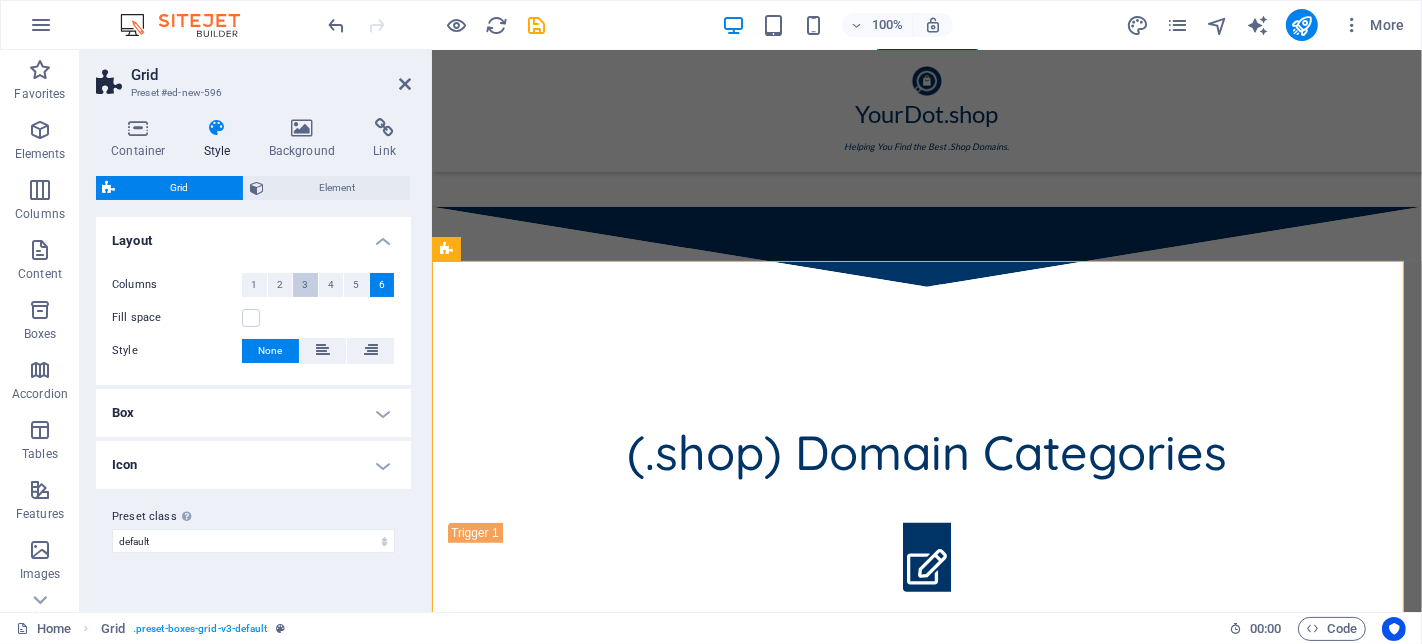 click on "3" at bounding box center (305, 285) 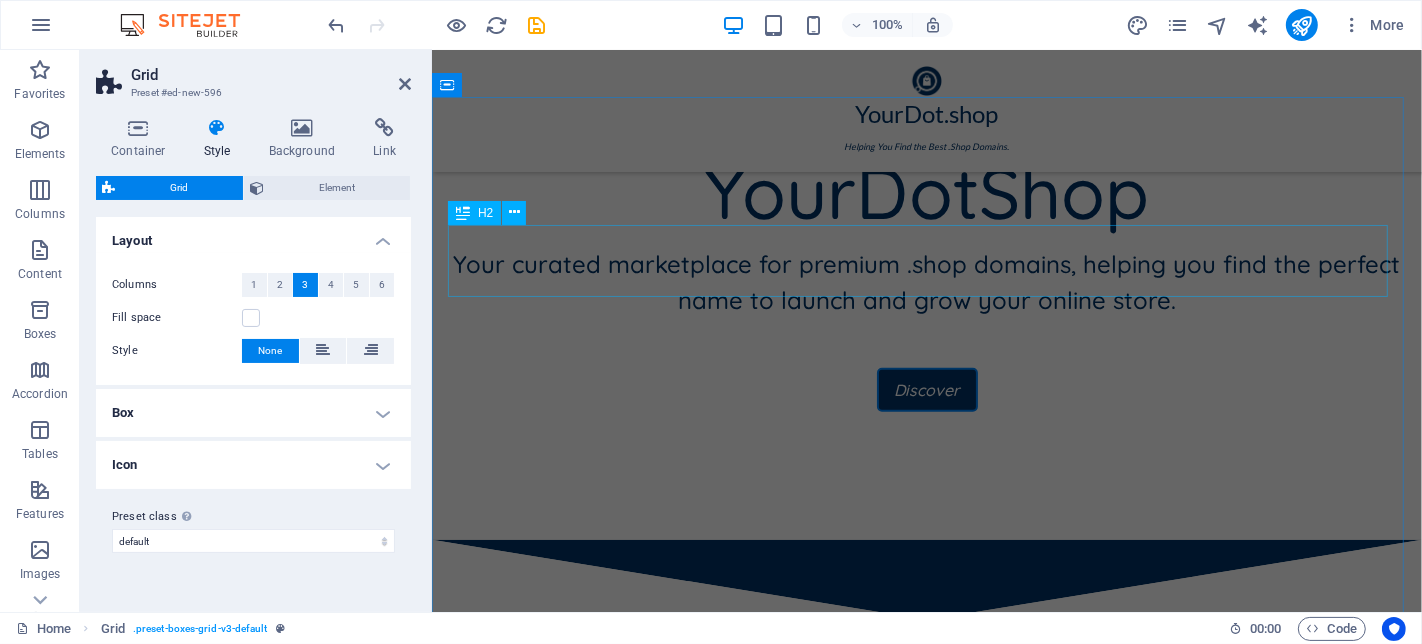 scroll, scrollTop: 685, scrollLeft: 0, axis: vertical 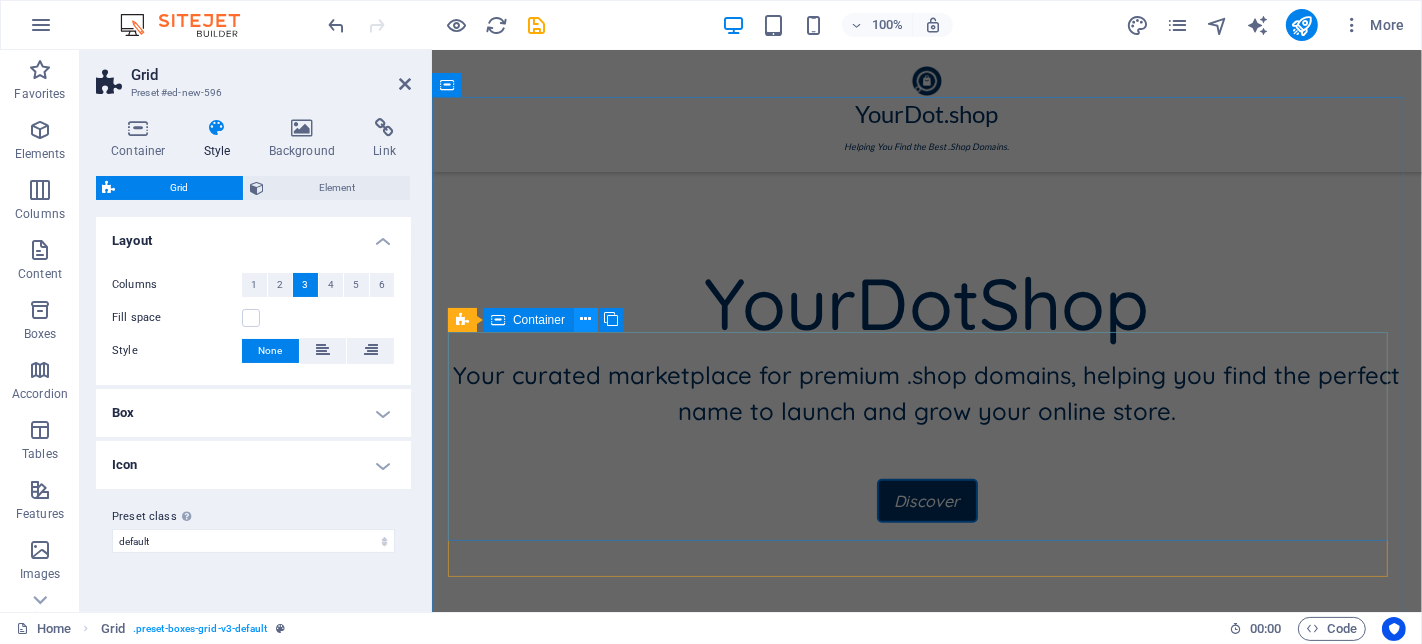 click at bounding box center [586, 319] 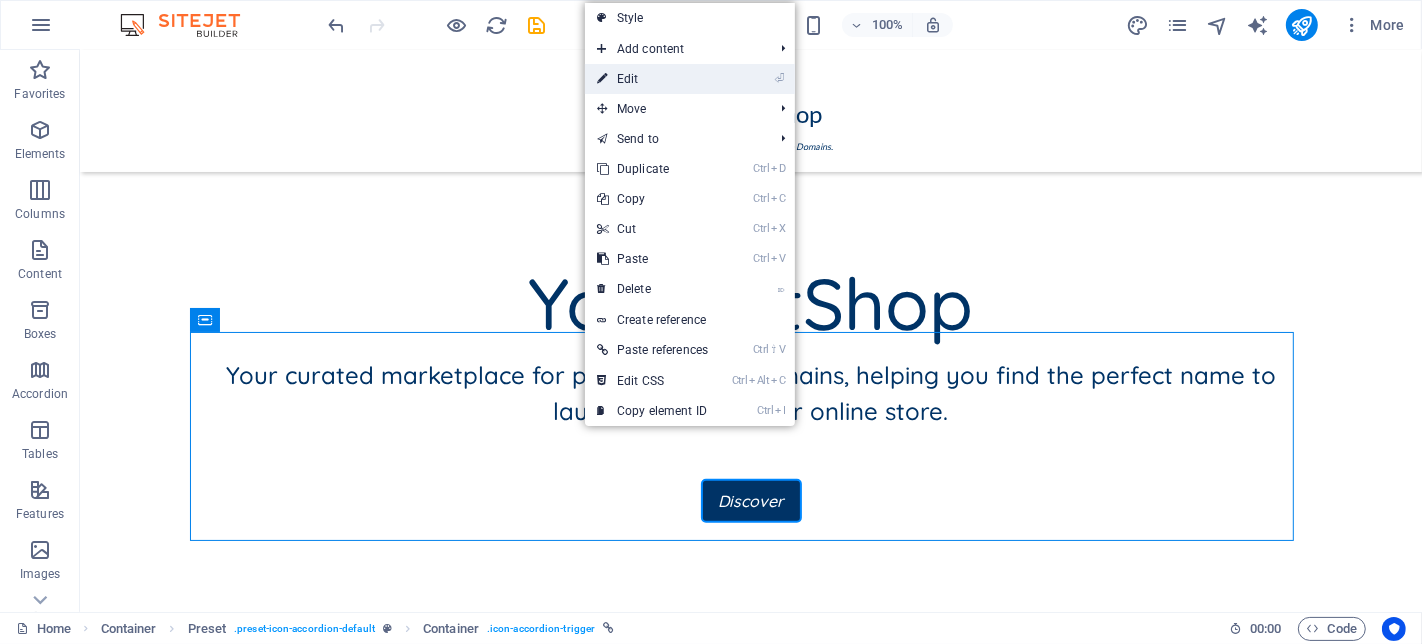 click on "⏎  Edit" at bounding box center [652, 79] 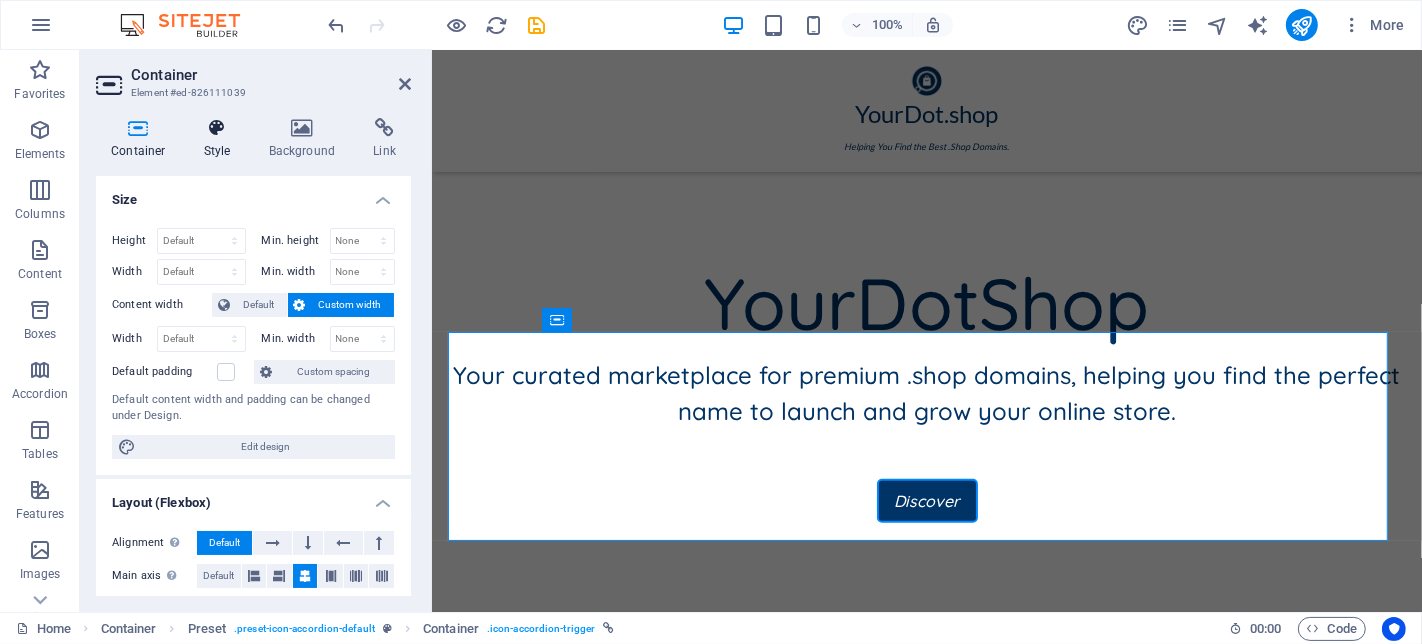 click on "Style" at bounding box center (221, 139) 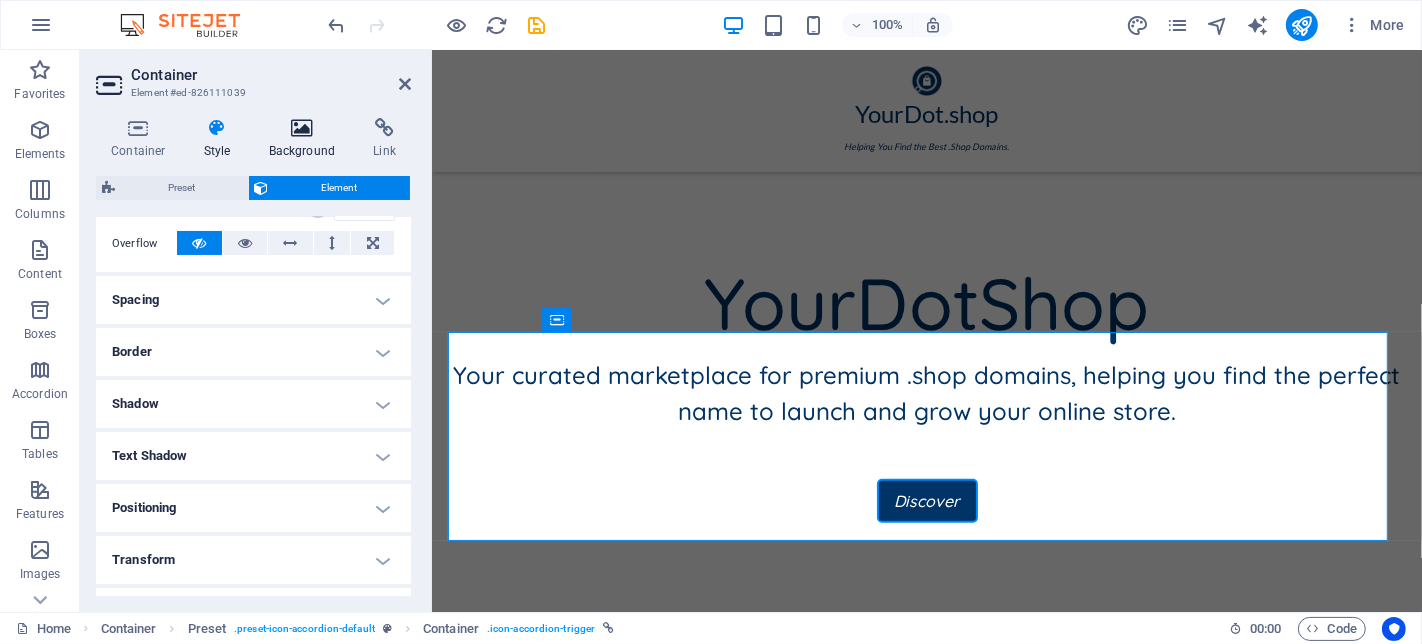 scroll, scrollTop: 0, scrollLeft: 0, axis: both 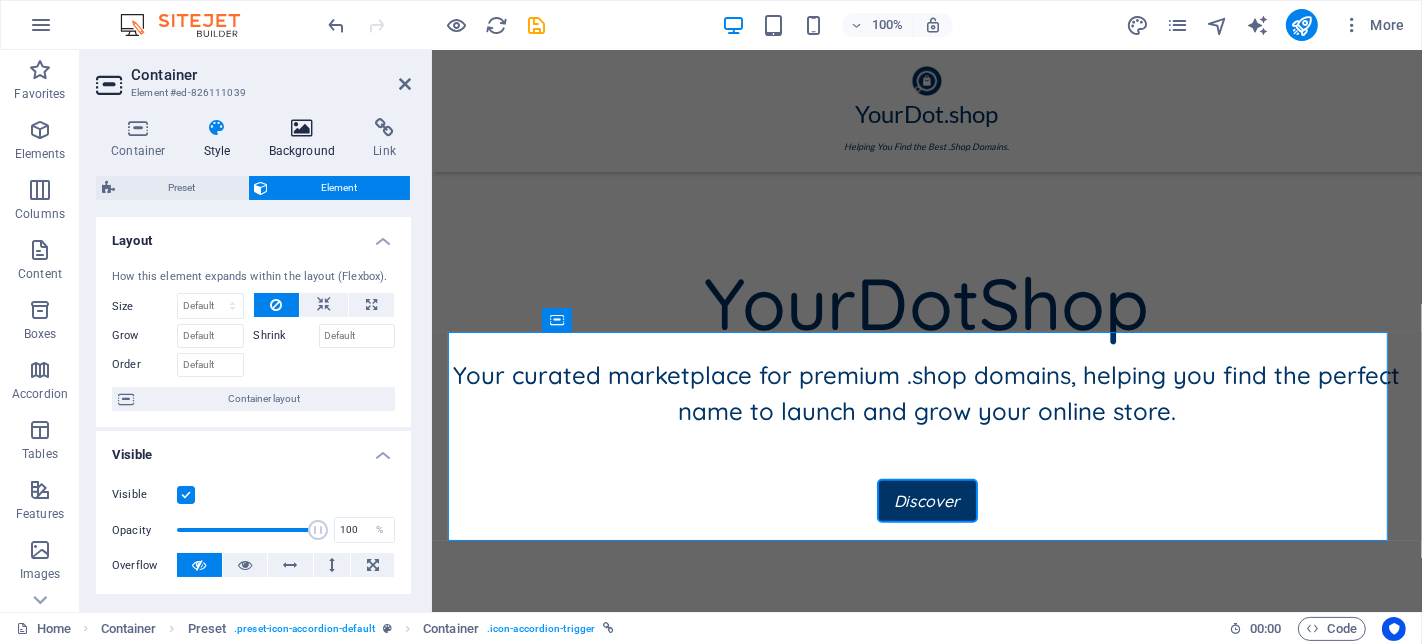 click at bounding box center [302, 128] 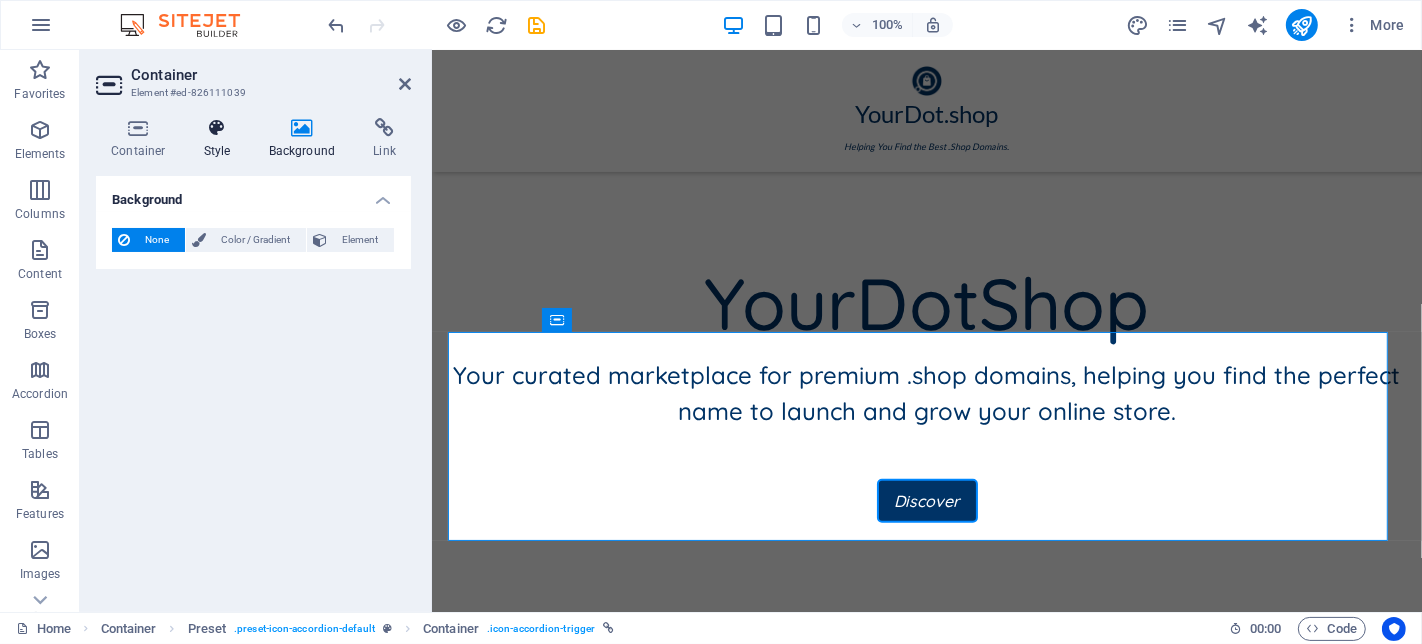 click on "Style" at bounding box center [221, 139] 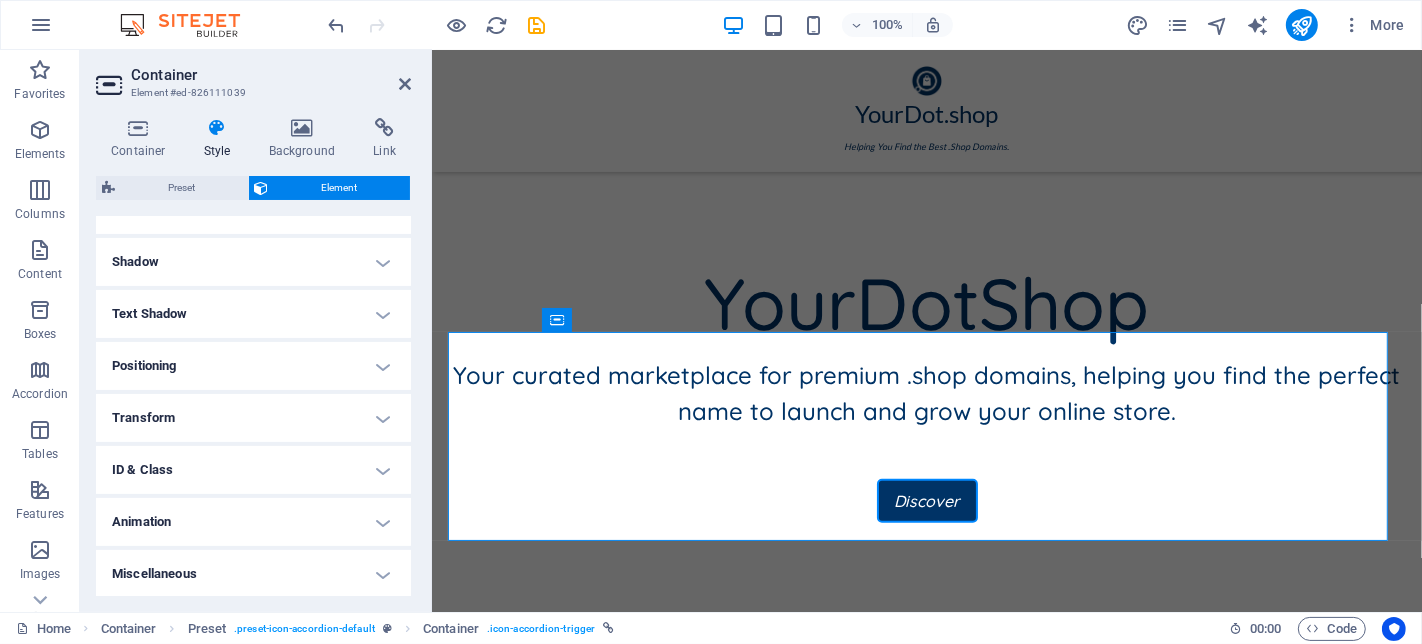 scroll, scrollTop: 0, scrollLeft: 0, axis: both 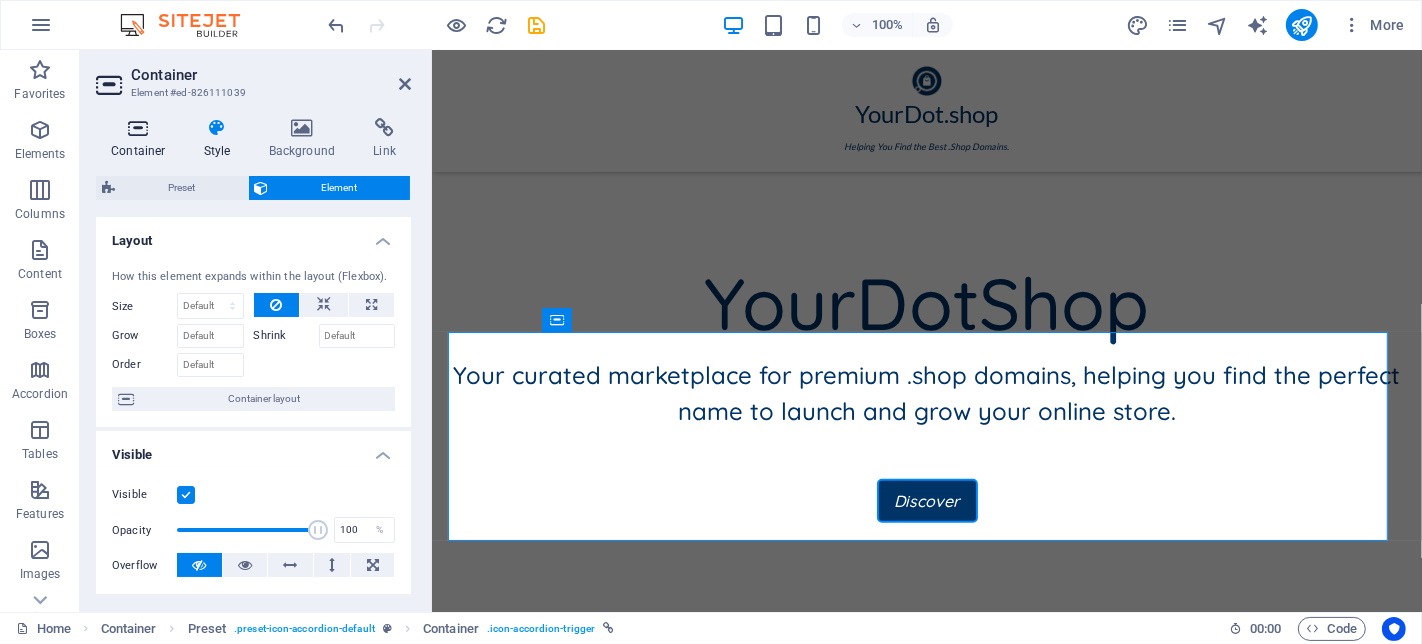 click on "Container" at bounding box center (142, 139) 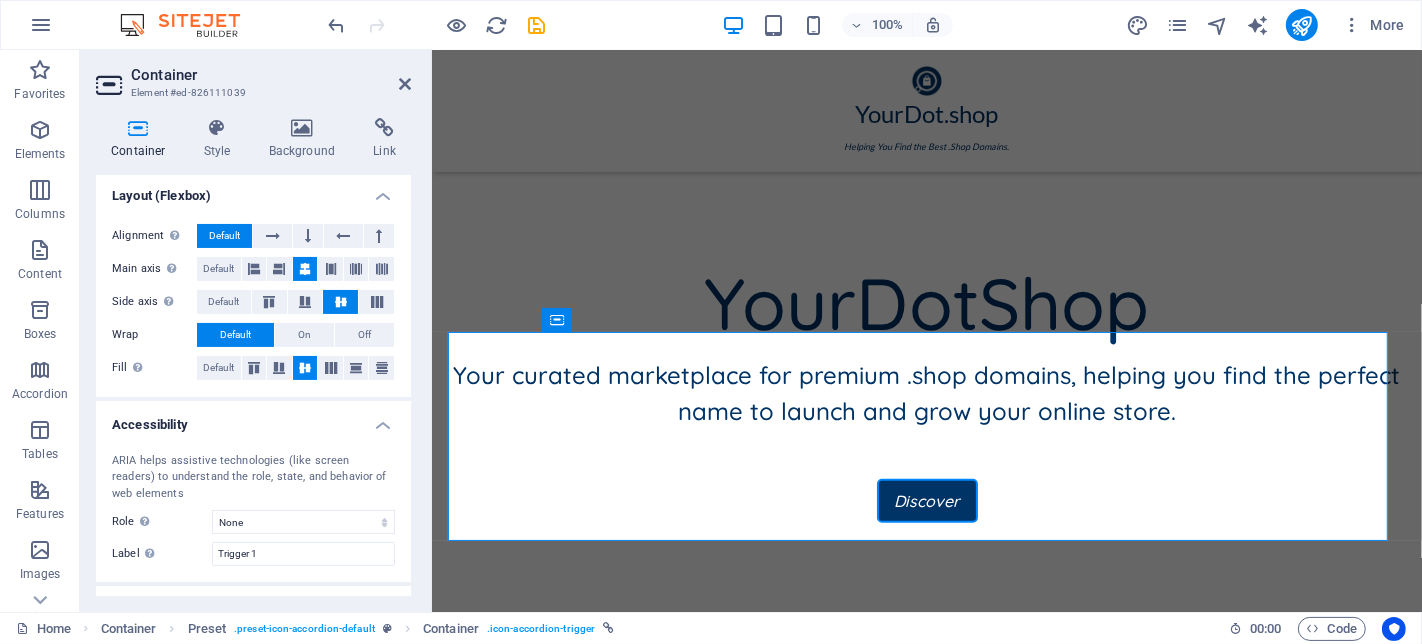 scroll, scrollTop: 386, scrollLeft: 0, axis: vertical 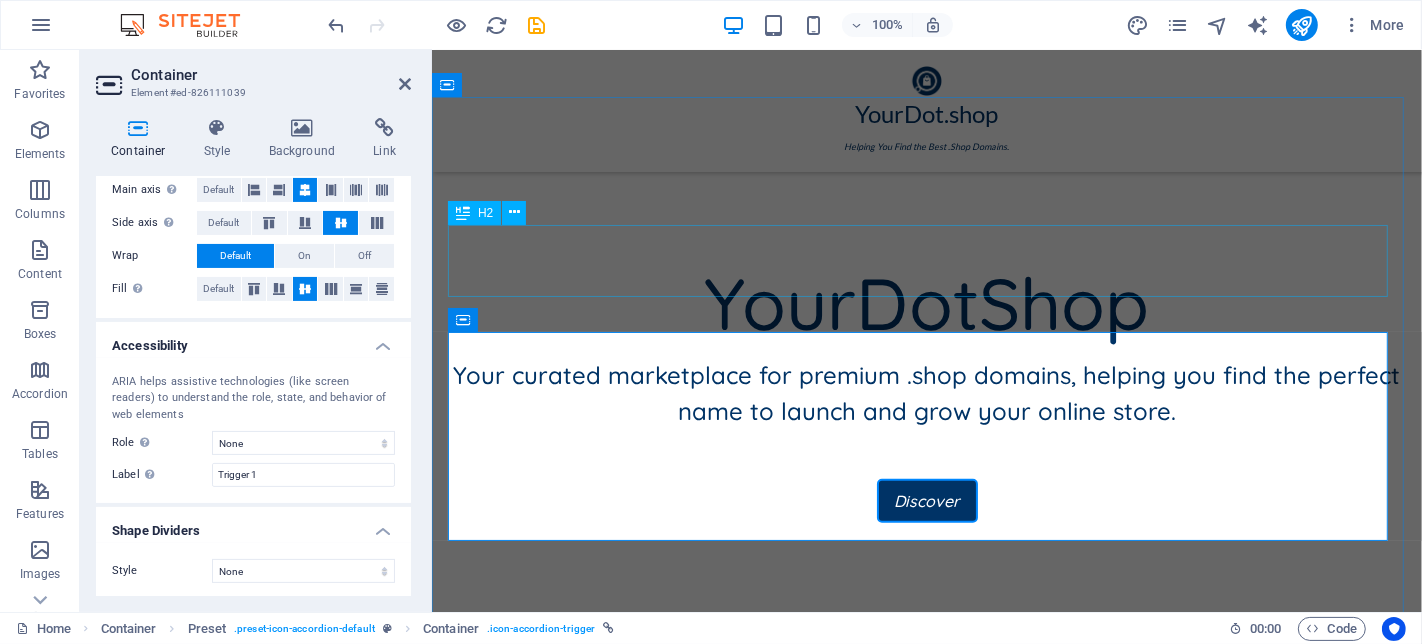 click on "(.shop) Domain Categories" at bounding box center [926, 896] 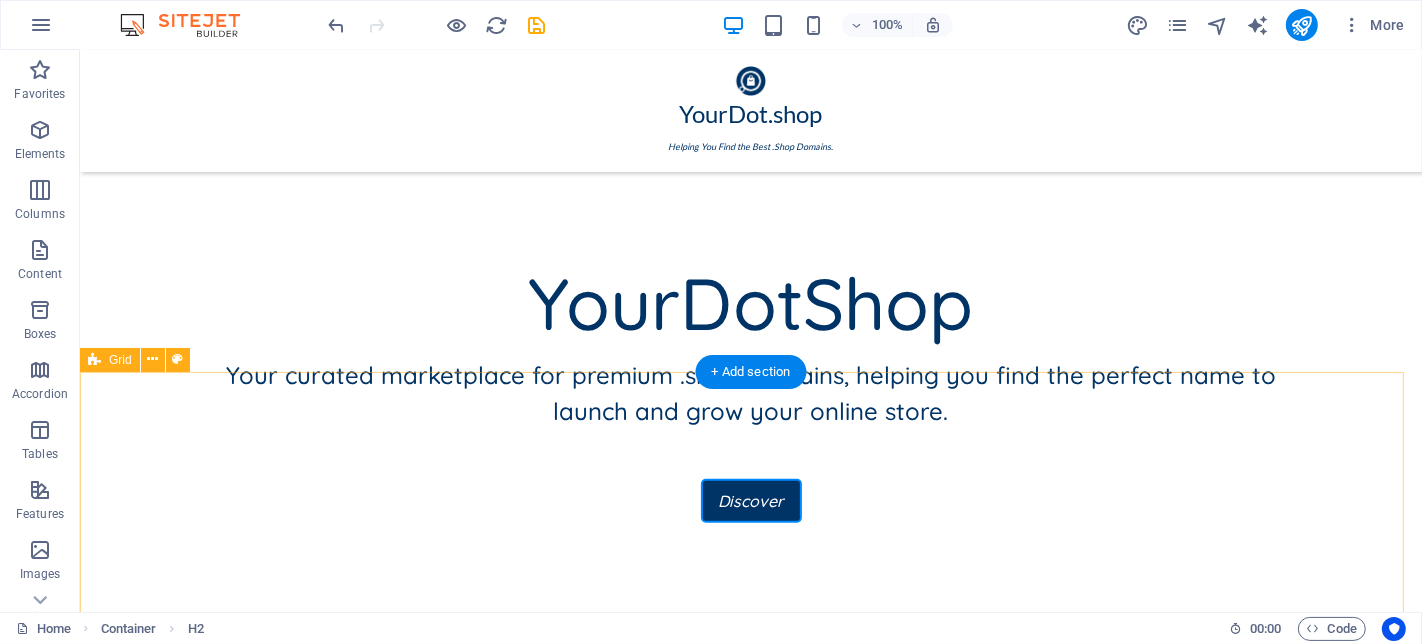 scroll, scrollTop: 1018, scrollLeft: 0, axis: vertical 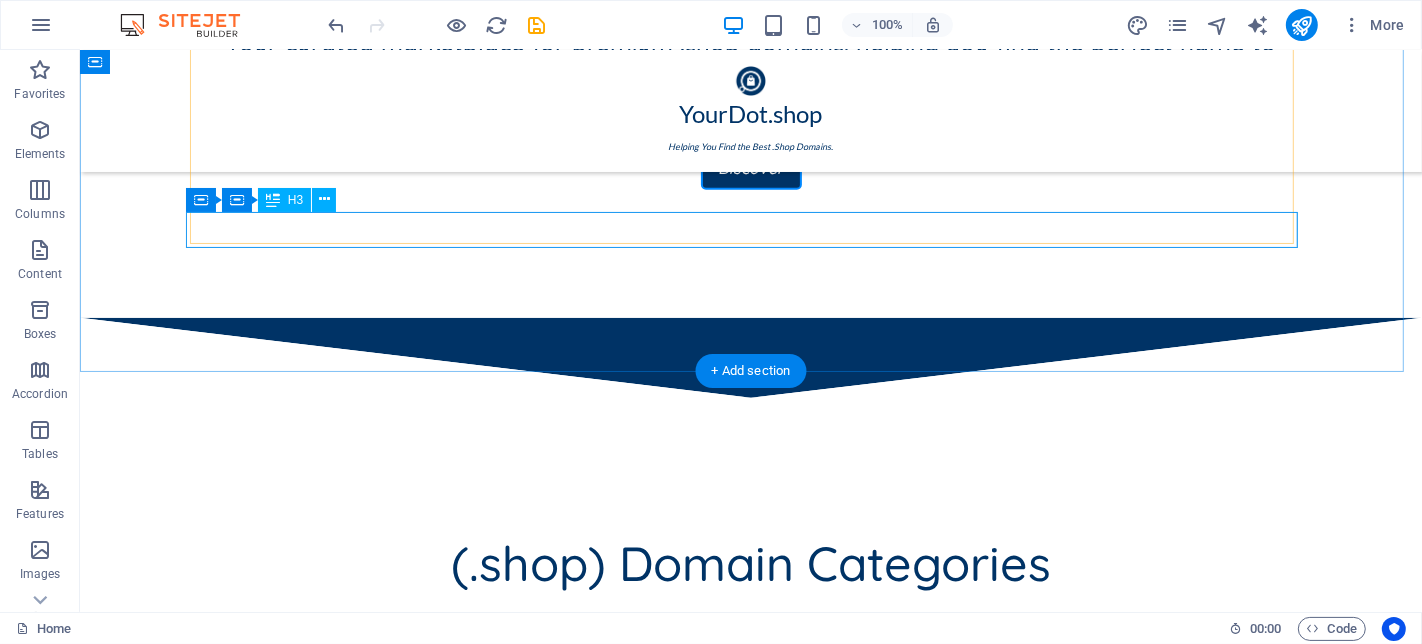click on "Headline" at bounding box center (750, 817) 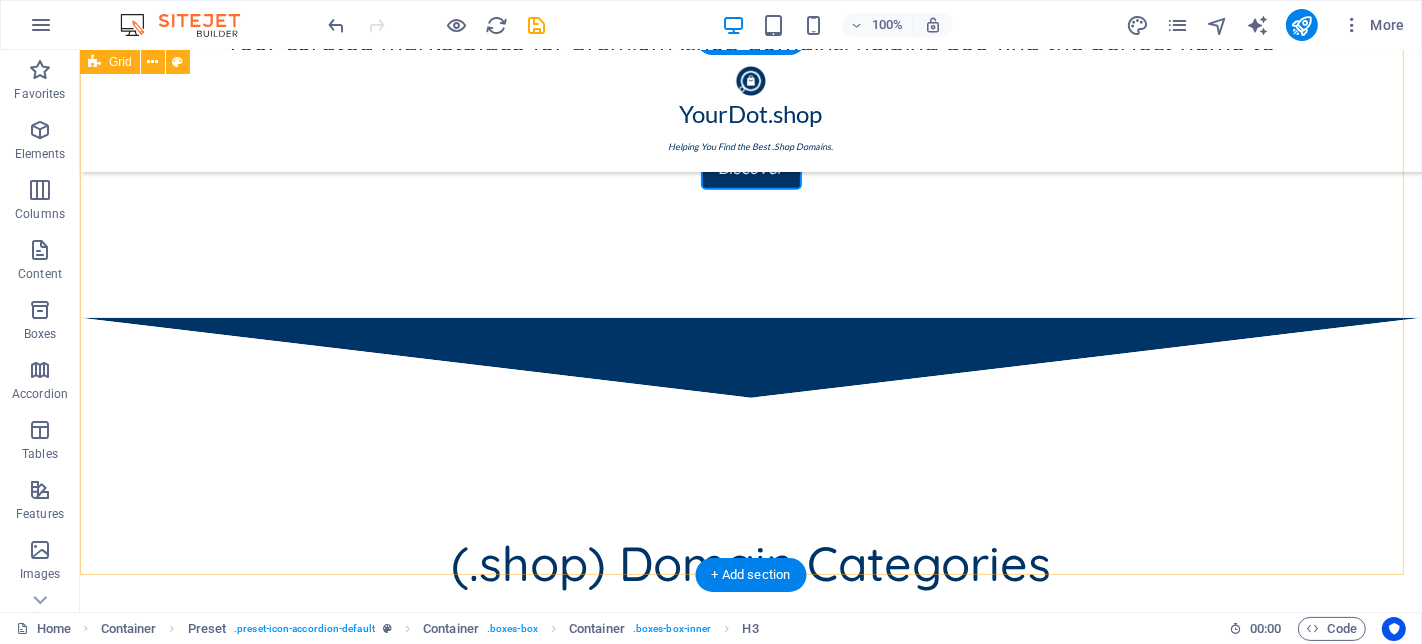 scroll, scrollTop: 1351, scrollLeft: 0, axis: vertical 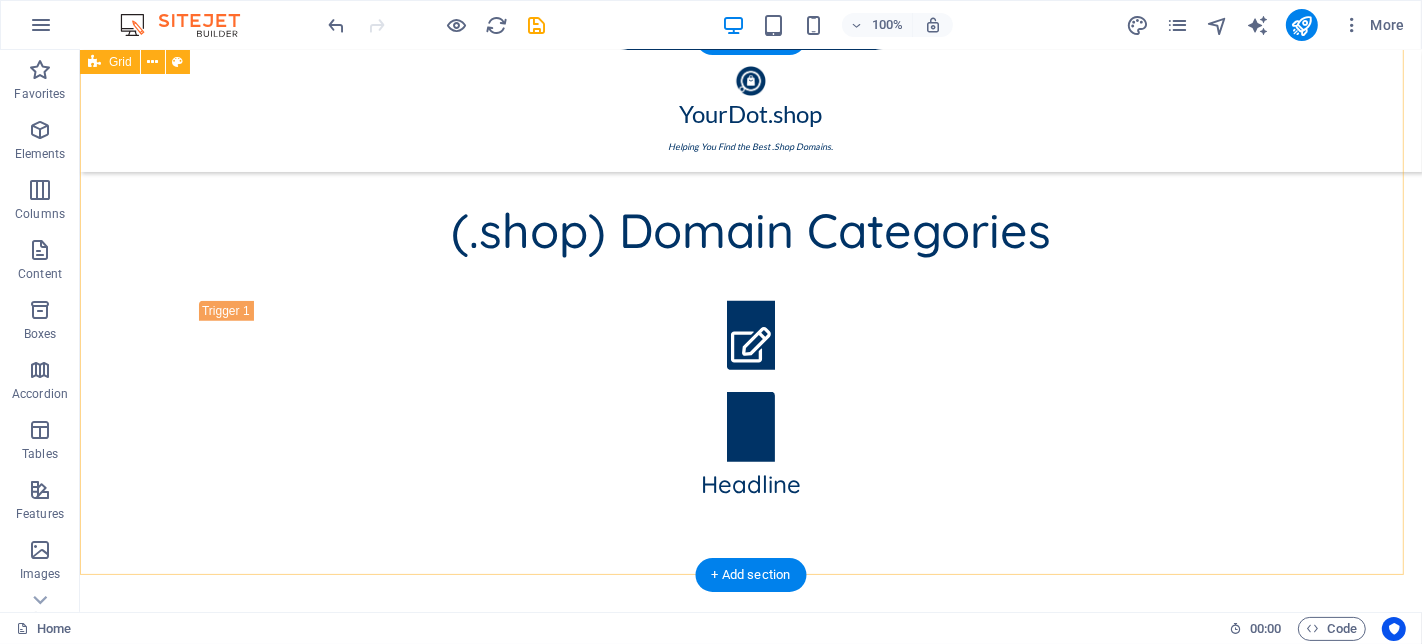 click on "Headline Headline Headline Headline Headline Headline Headline Headline Headline Headline Headline Headline Headline Headline Headline Headline Headline Headline" at bounding box center [750, 1175] 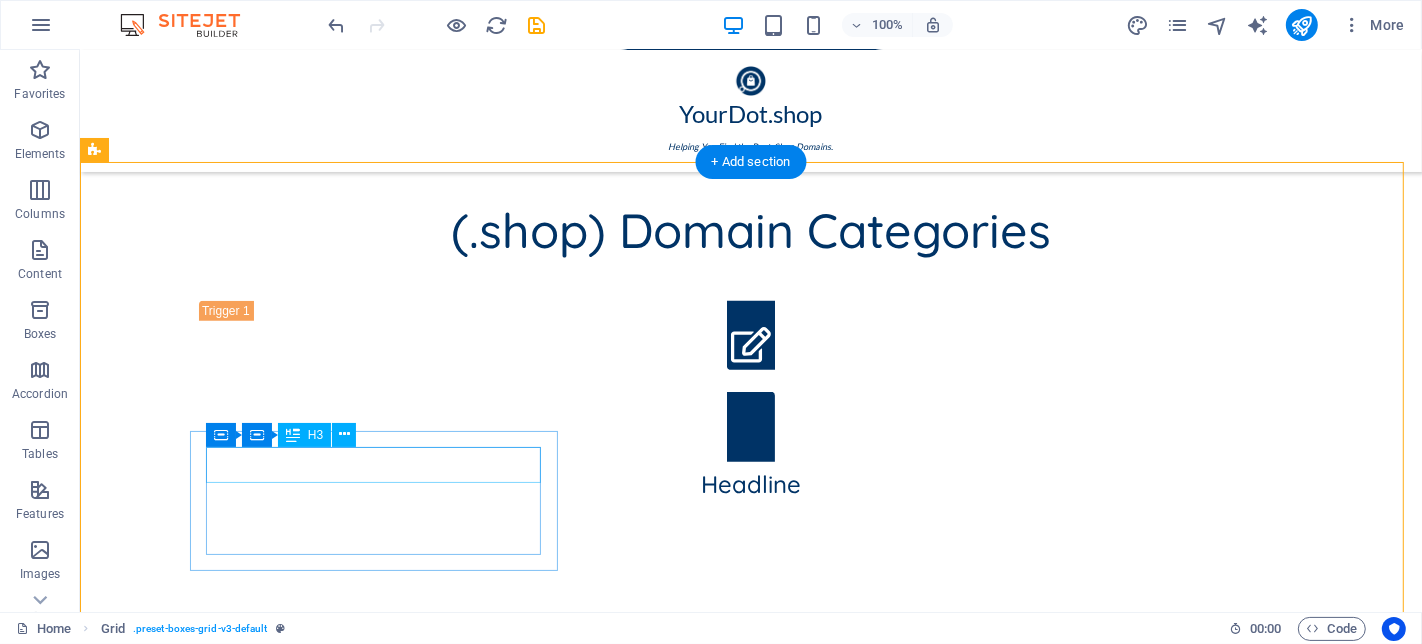 scroll, scrollTop: 1018, scrollLeft: 0, axis: vertical 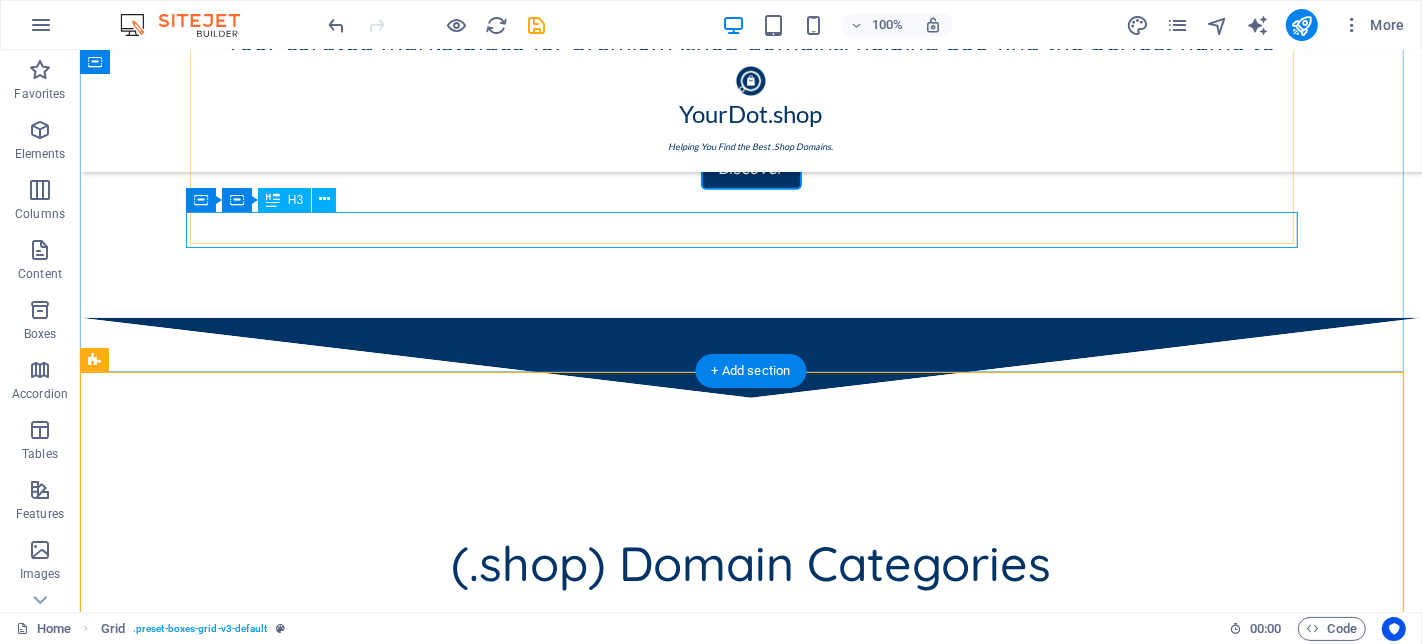 click on "Headline" at bounding box center [750, 817] 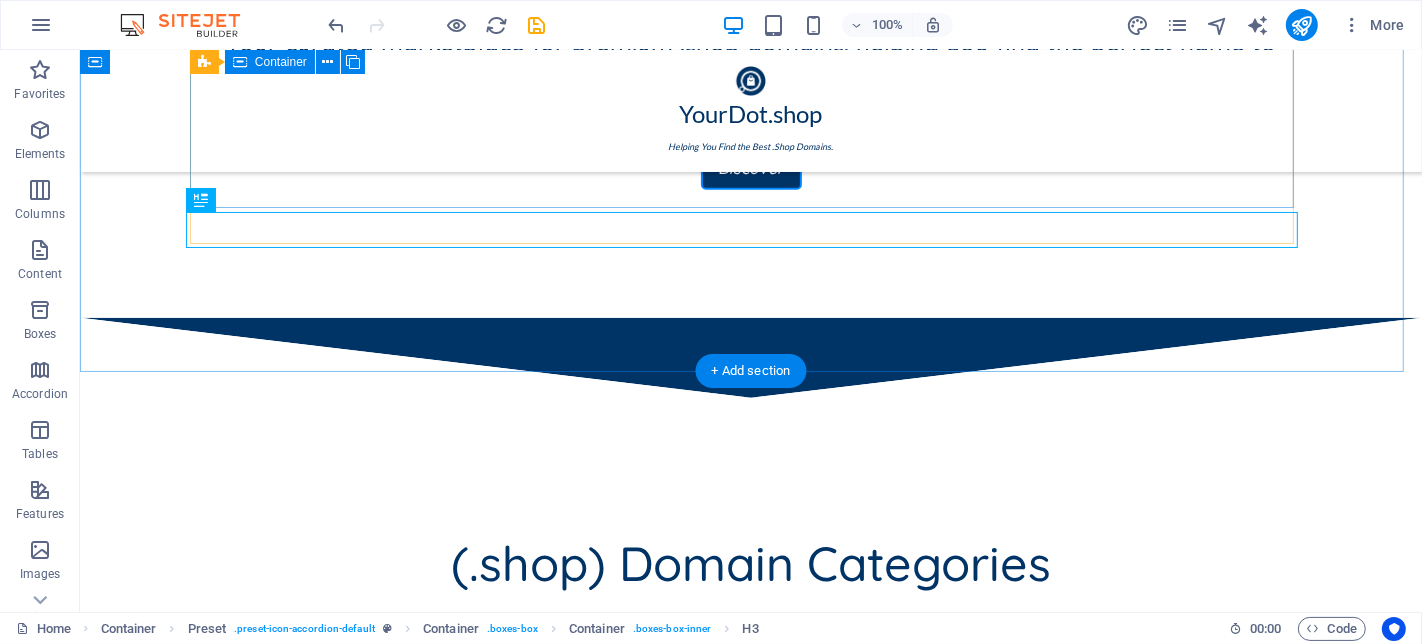click on "Fashion .shop Fashion Domains" at bounding box center [750, 714] 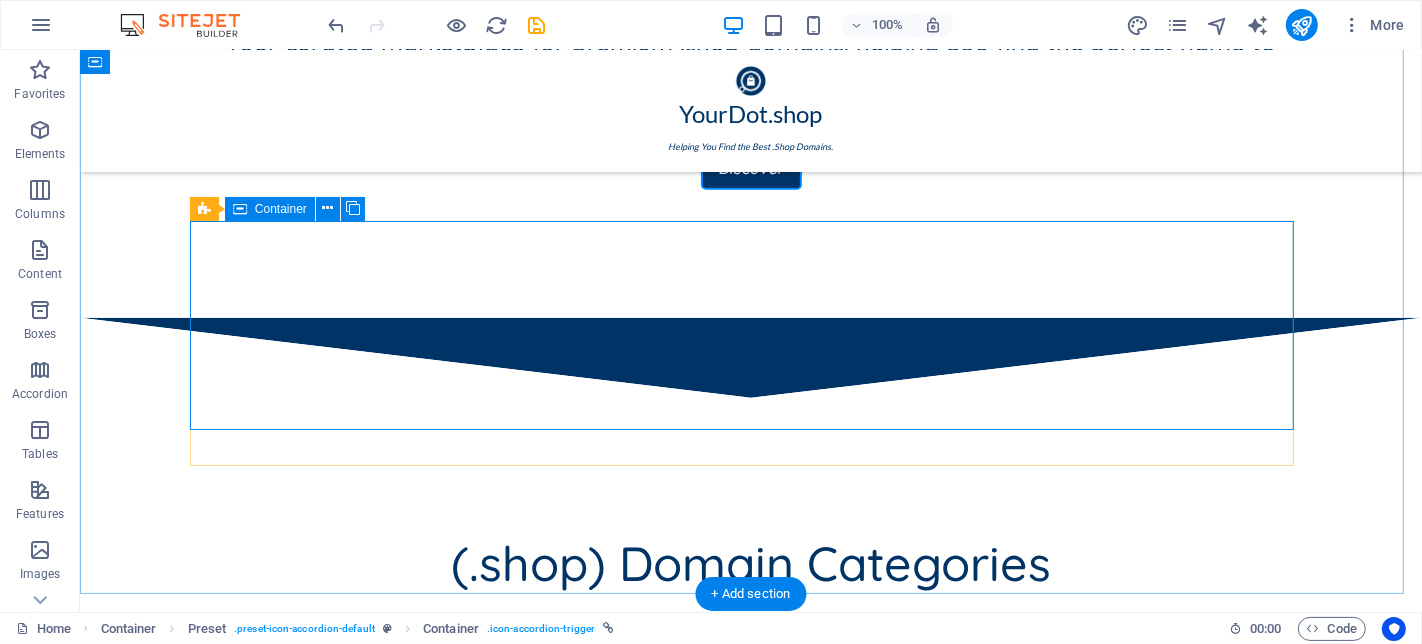 scroll, scrollTop: 796, scrollLeft: 0, axis: vertical 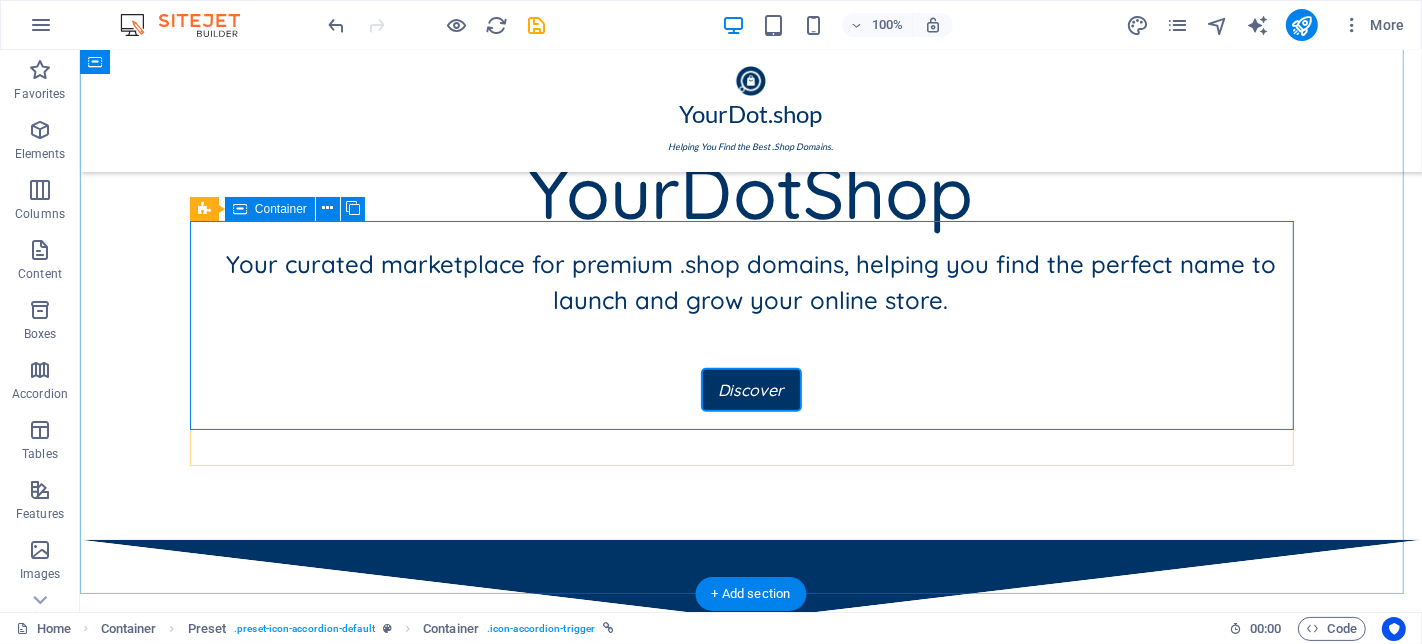 click on "Fashion .shop Fashion Domains" at bounding box center [750, 936] 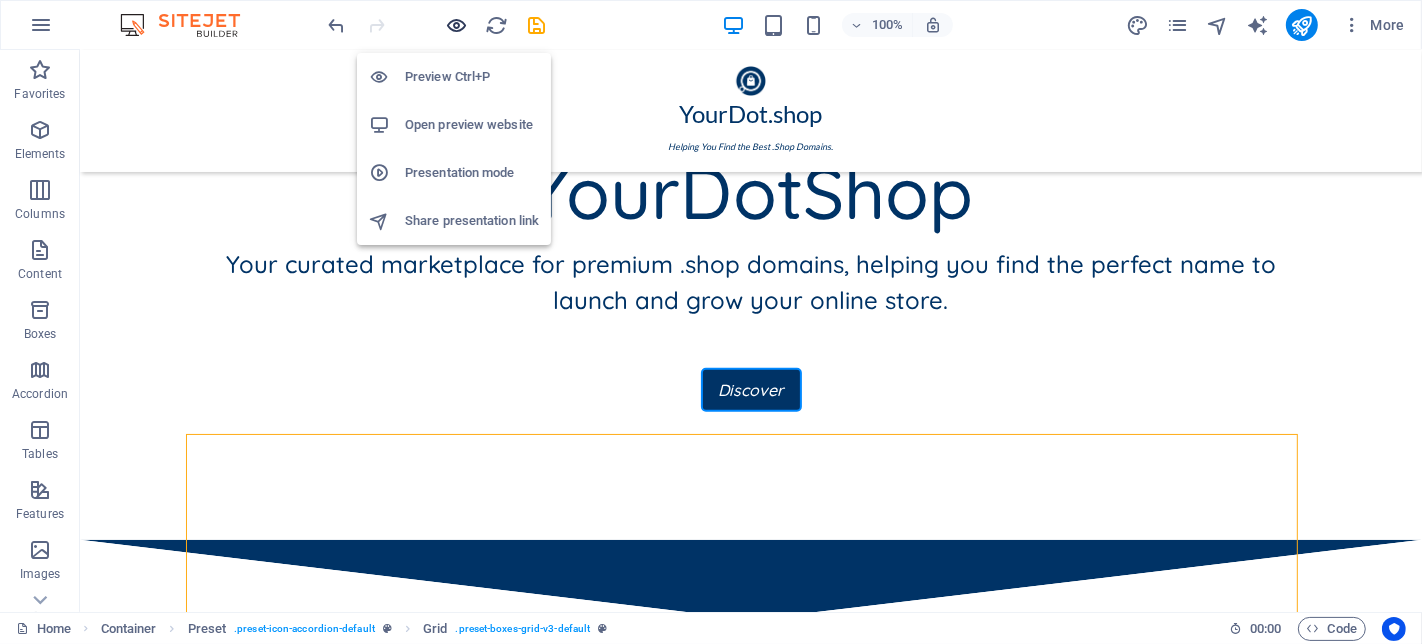 click at bounding box center (457, 25) 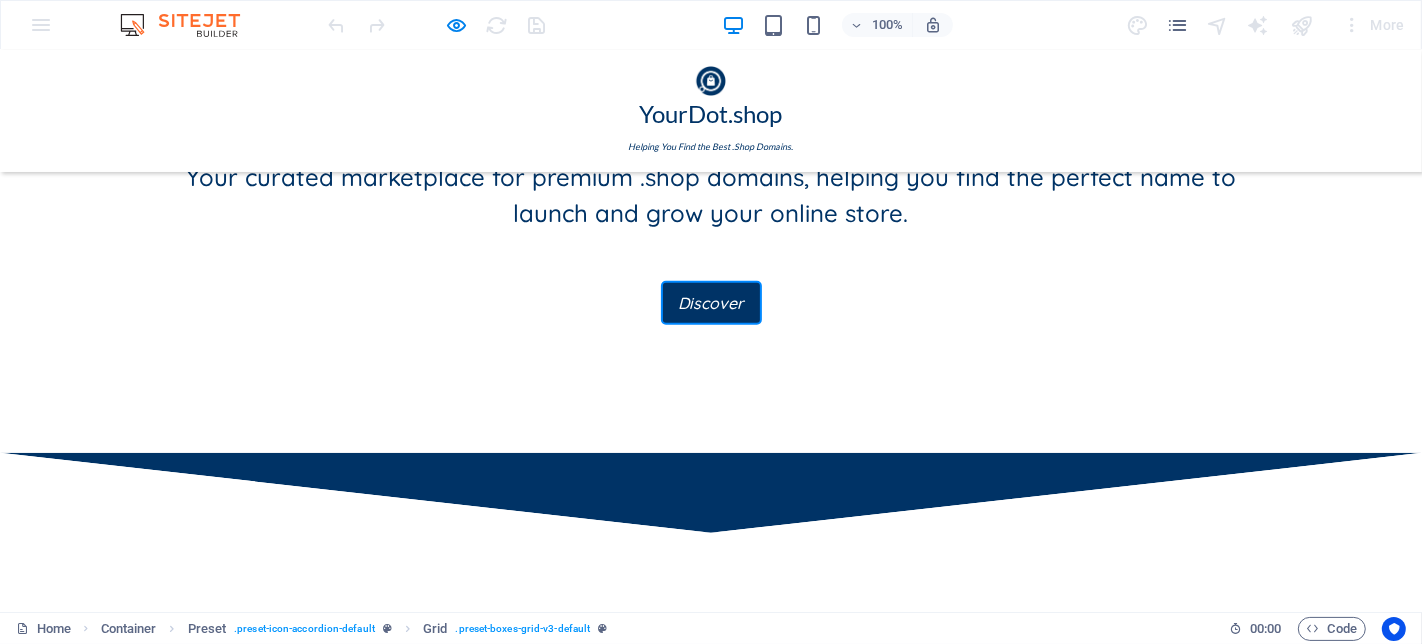 click on "Fashion" at bounding box center [711, 864] 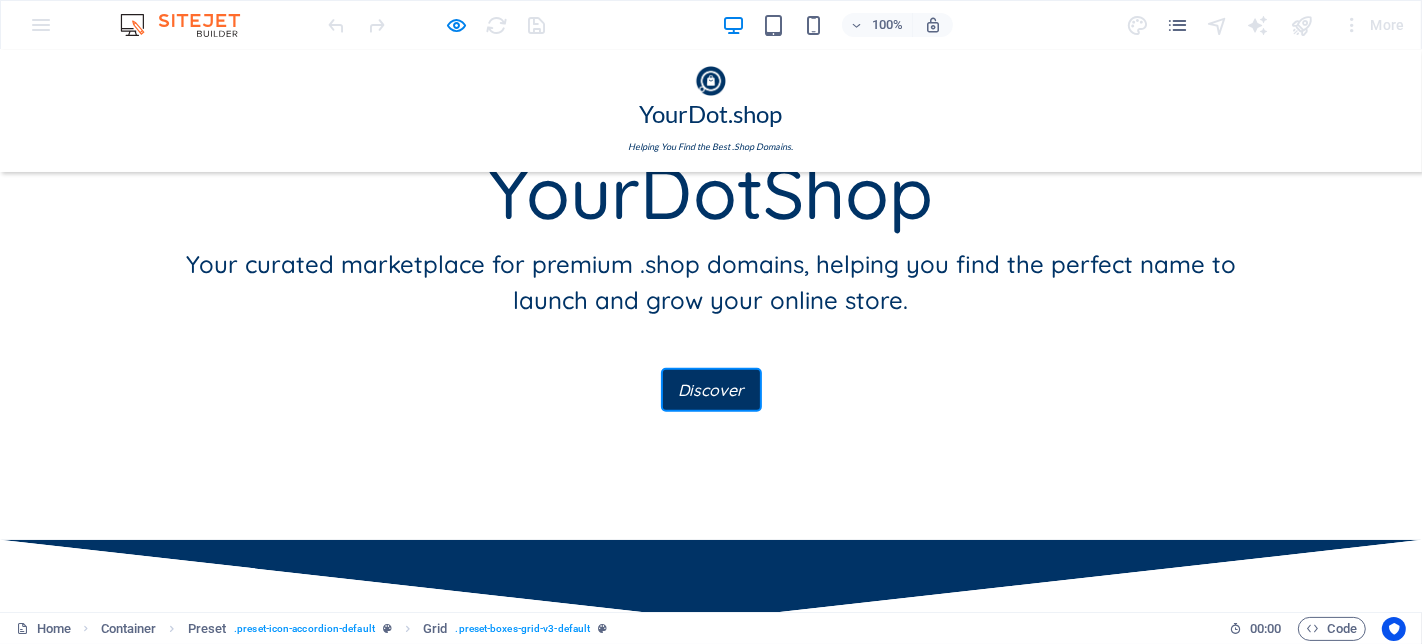 scroll, scrollTop: 1090, scrollLeft: 0, axis: vertical 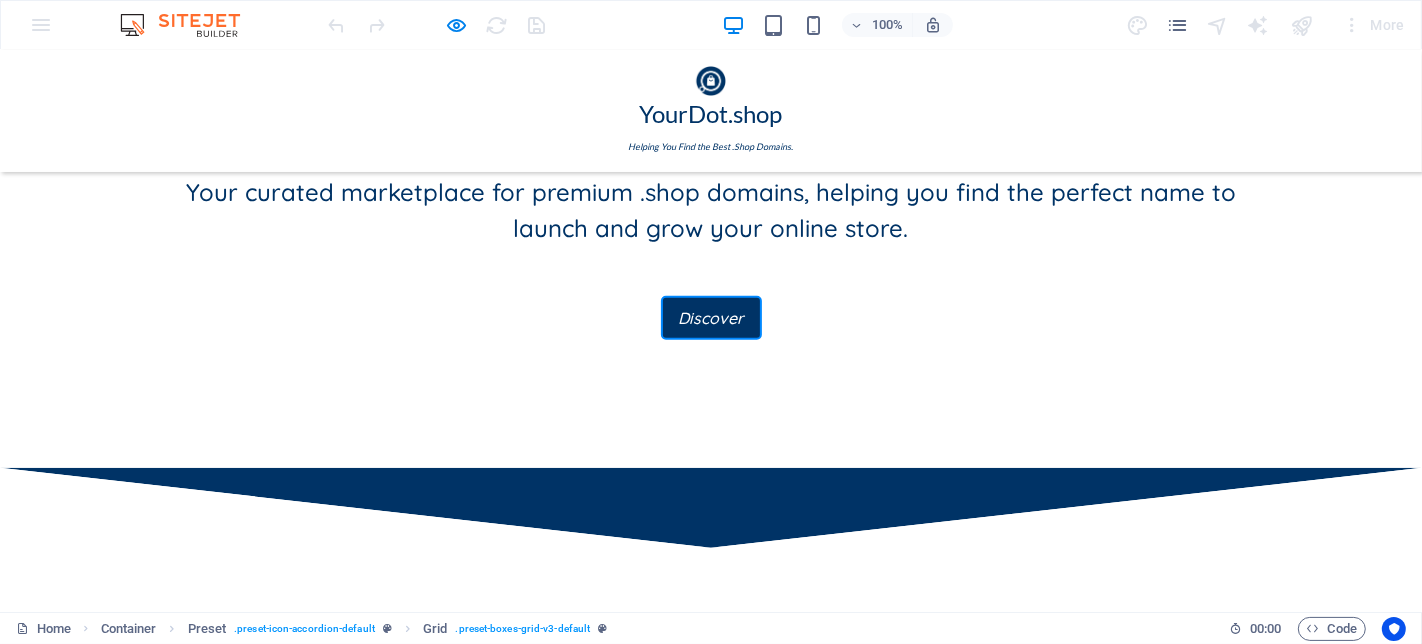 click 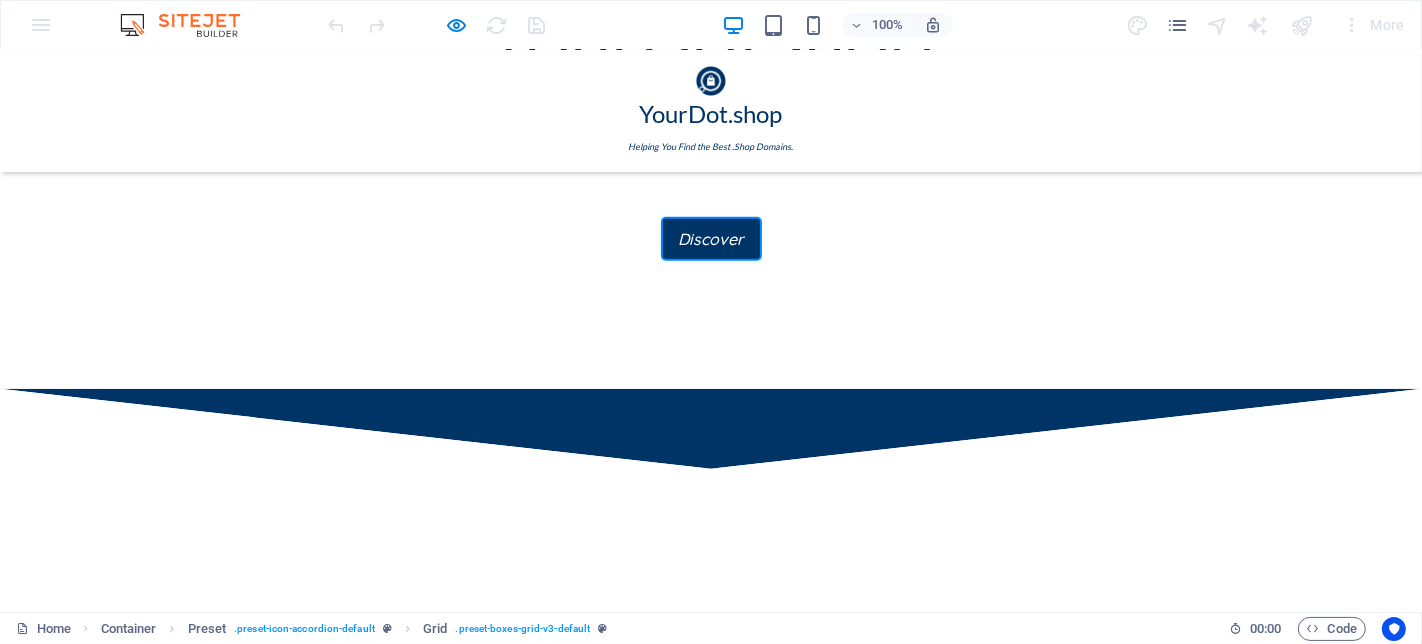 scroll, scrollTop: 868, scrollLeft: 0, axis: vertical 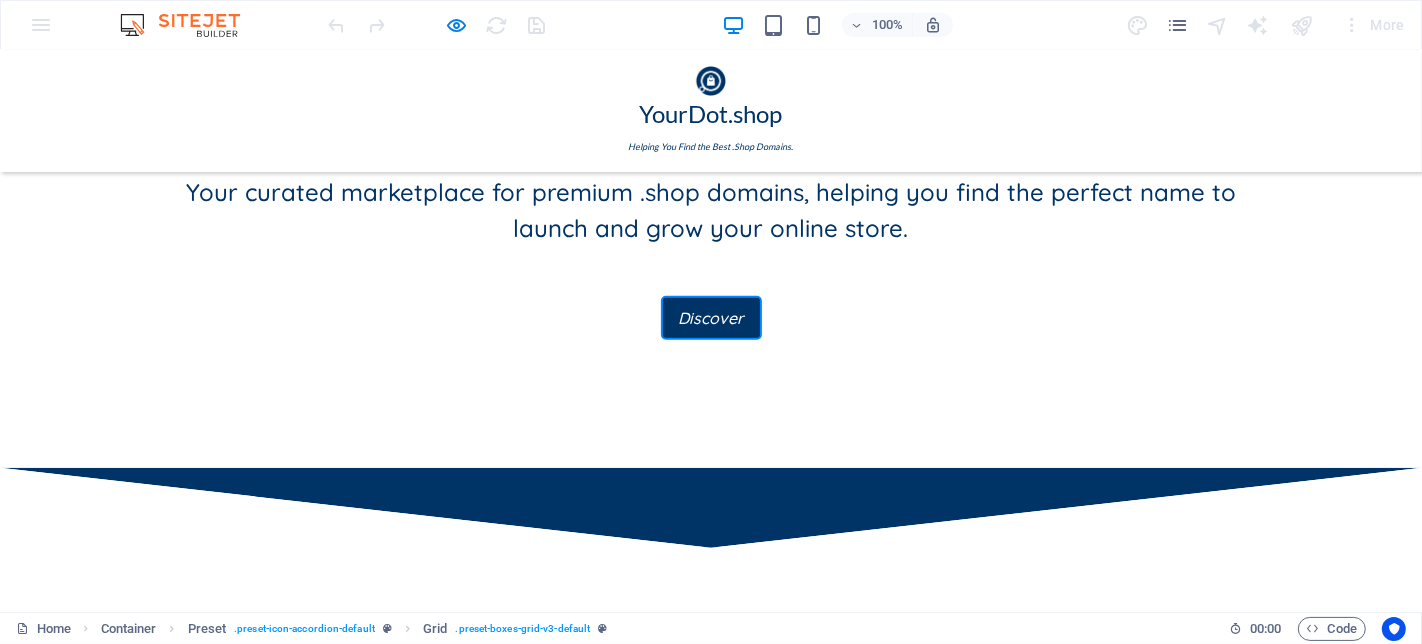 click 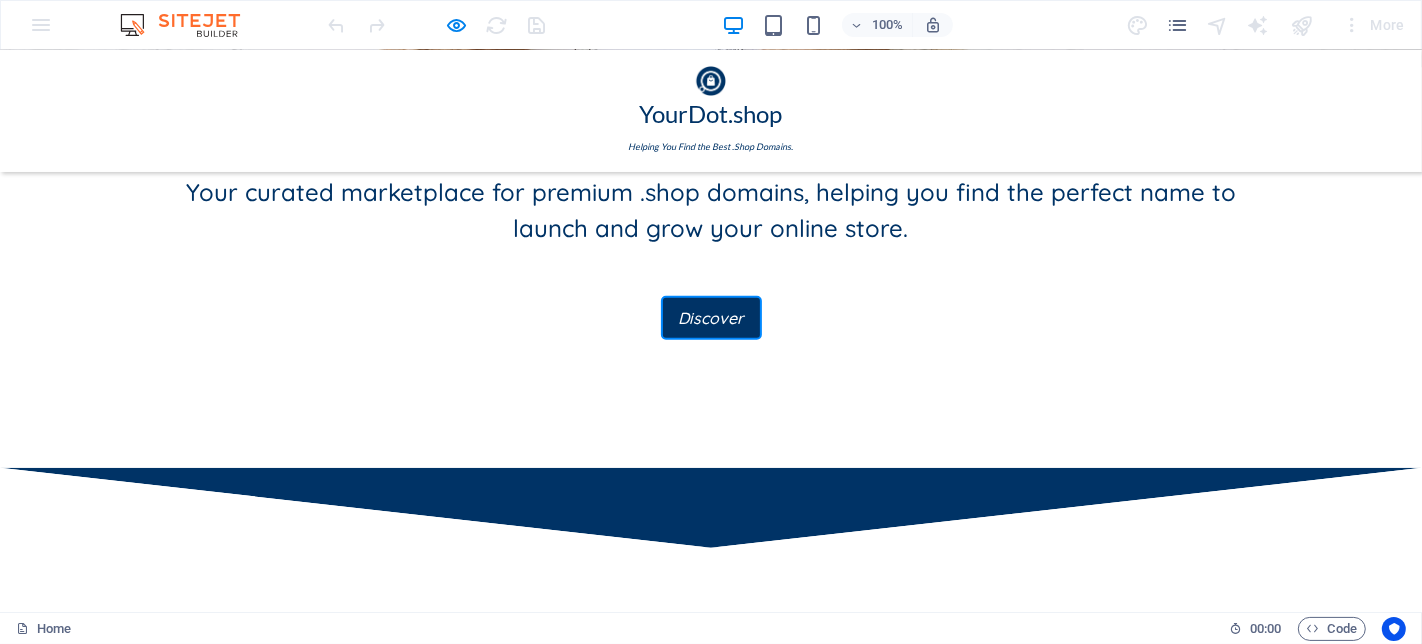 click 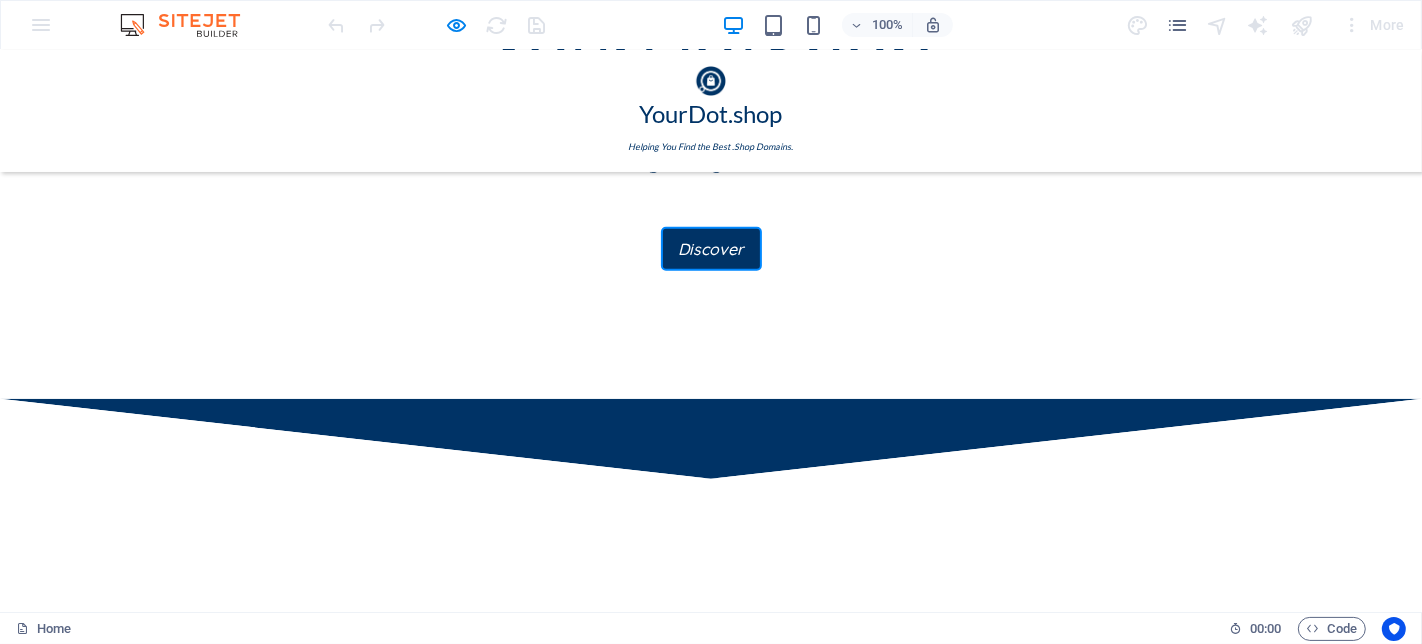 scroll, scrollTop: 1090, scrollLeft: 0, axis: vertical 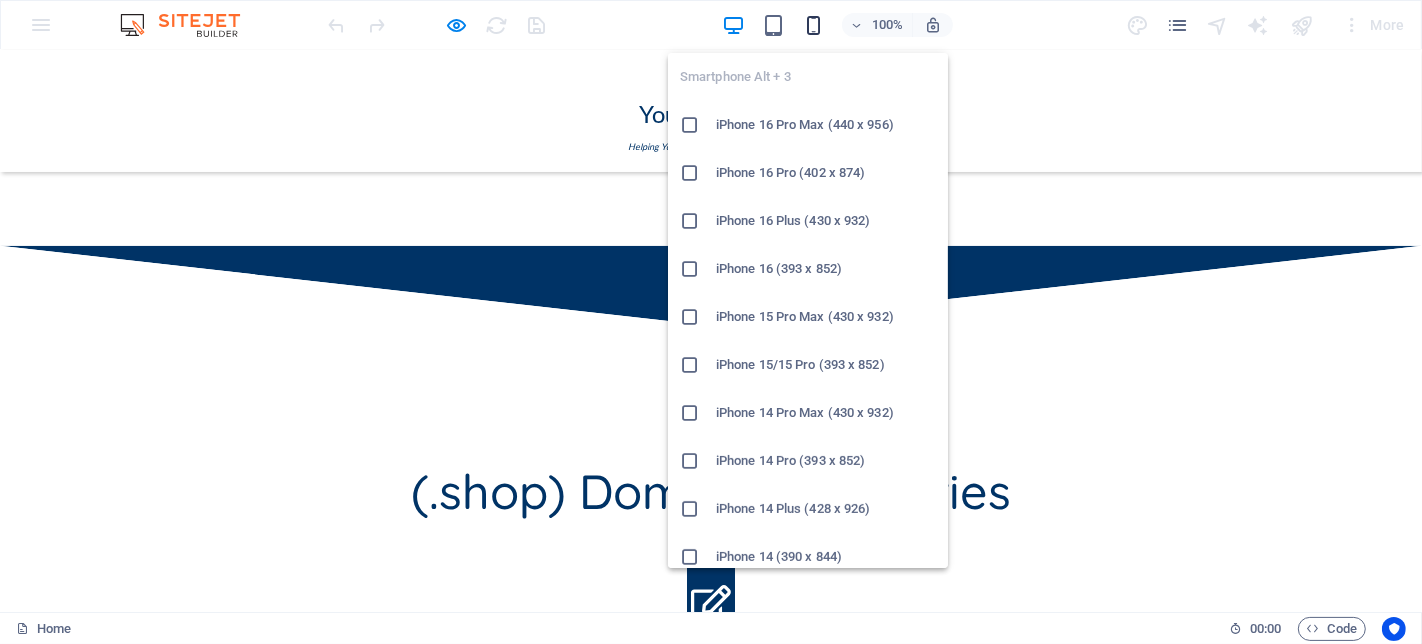 click at bounding box center (813, 25) 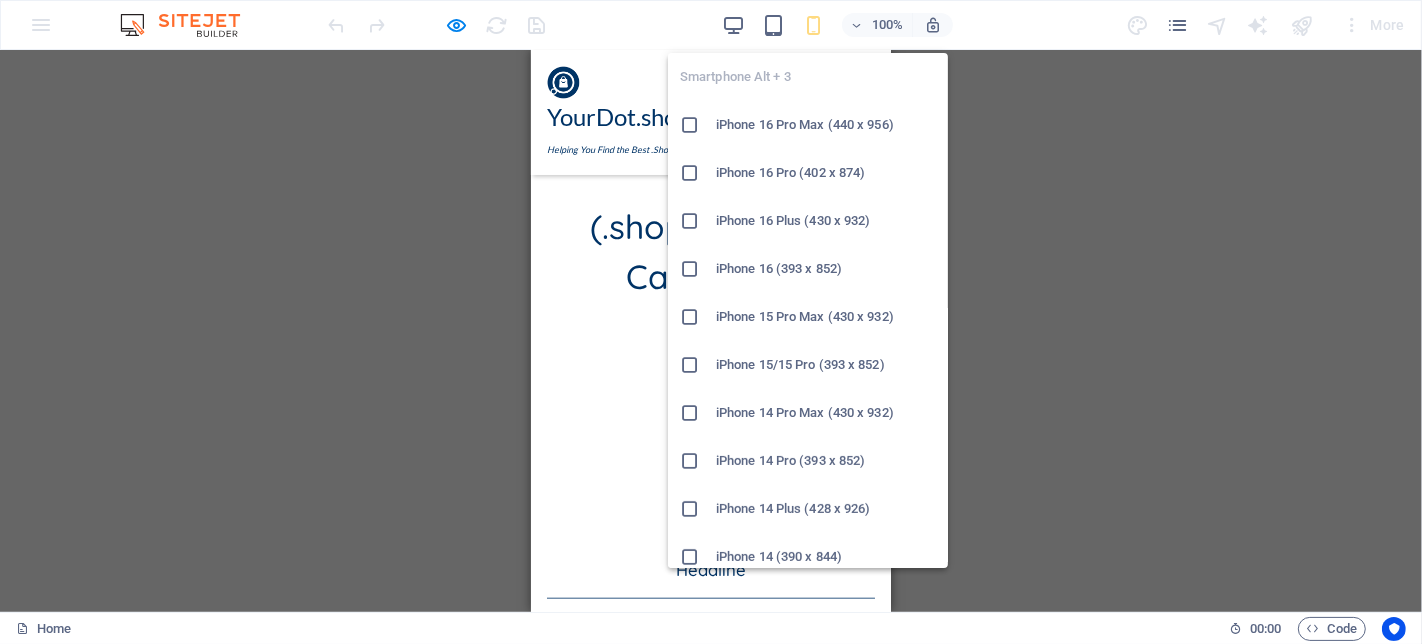 scroll, scrollTop: 1085, scrollLeft: 0, axis: vertical 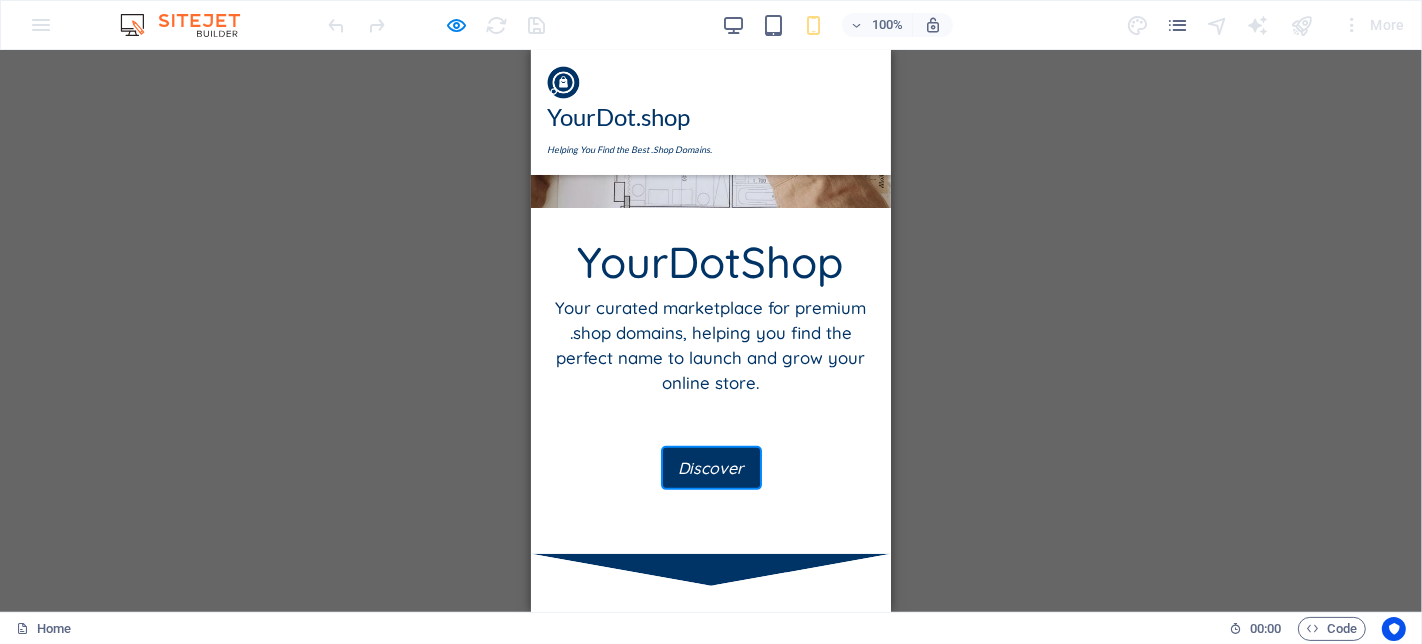 click at bounding box center [710, 852] 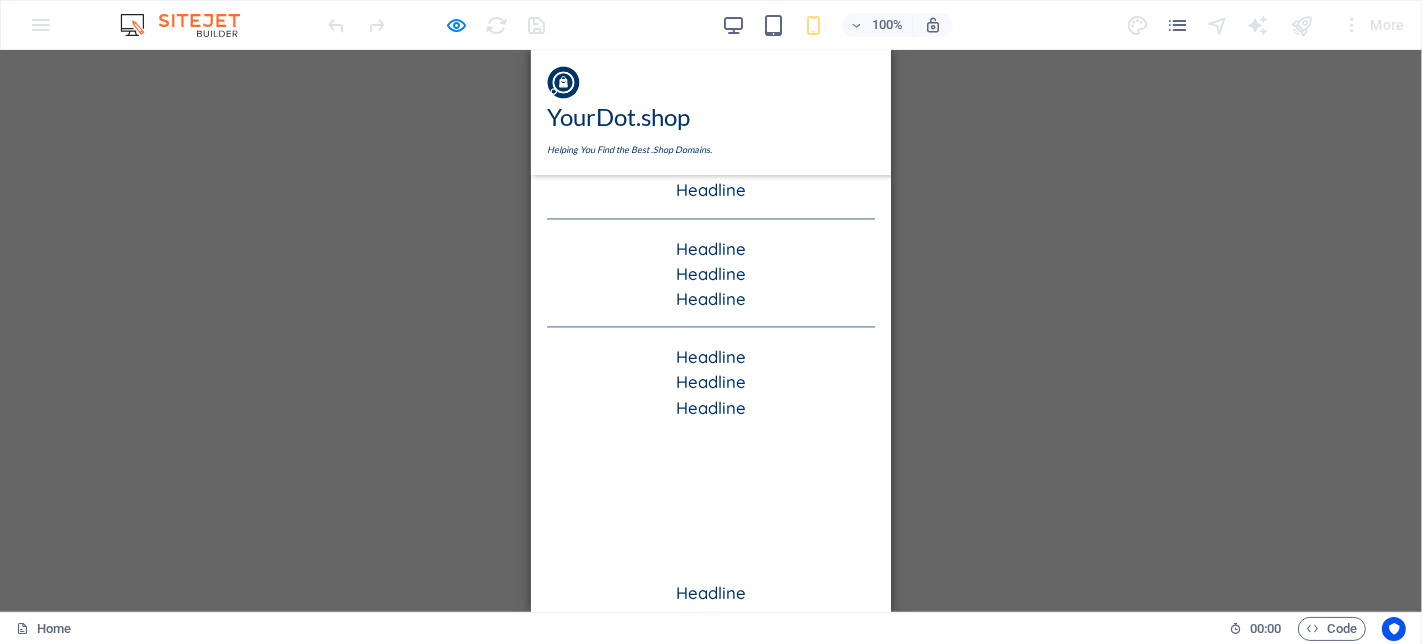 scroll, scrollTop: 2709, scrollLeft: 0, axis: vertical 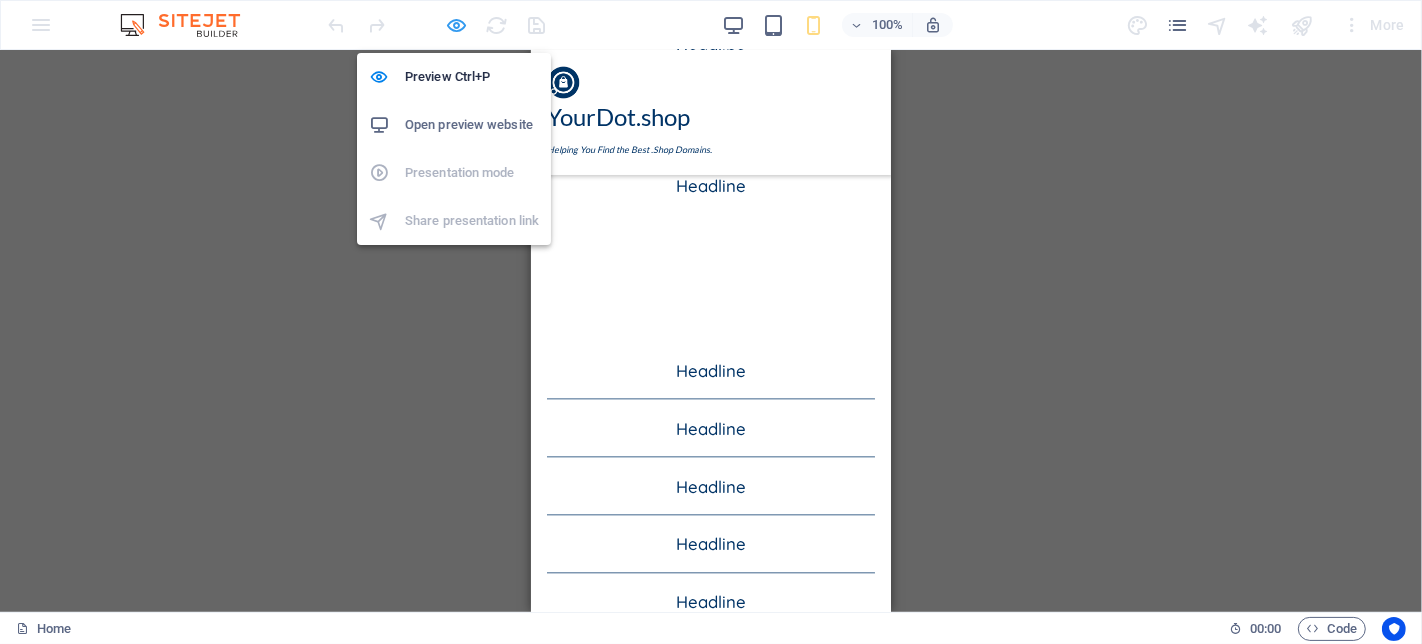 click at bounding box center [457, 25] 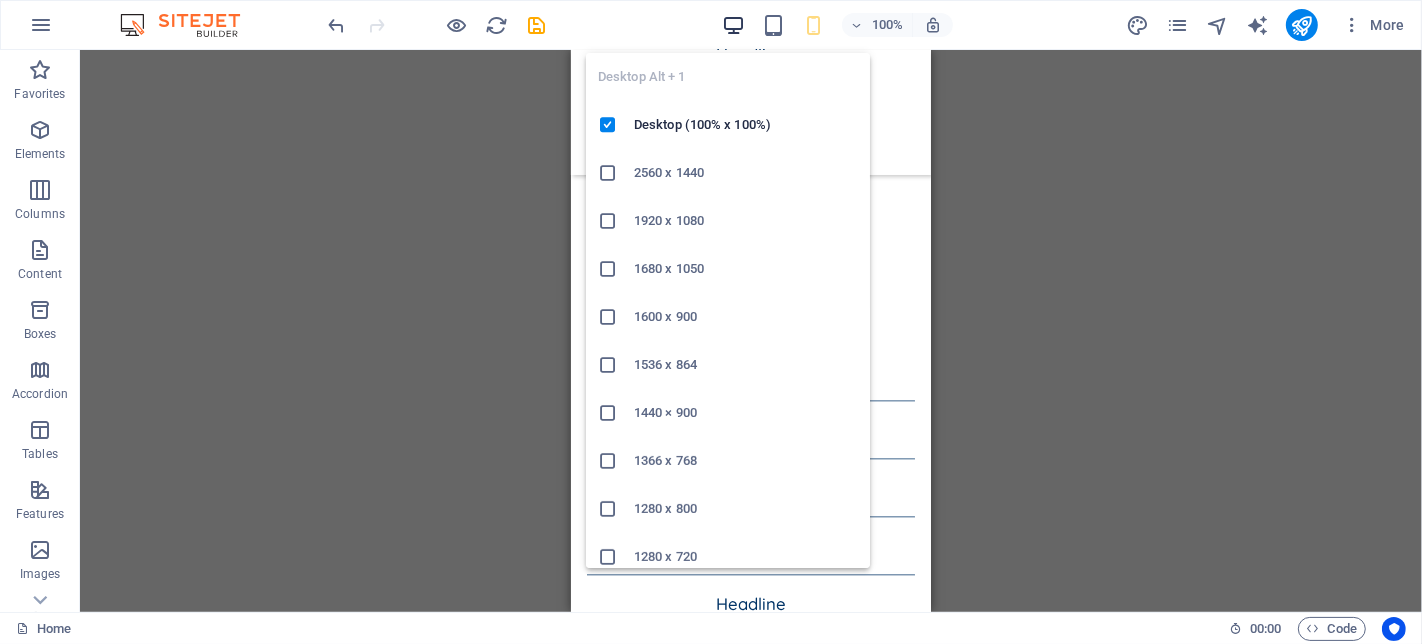 click at bounding box center (733, 25) 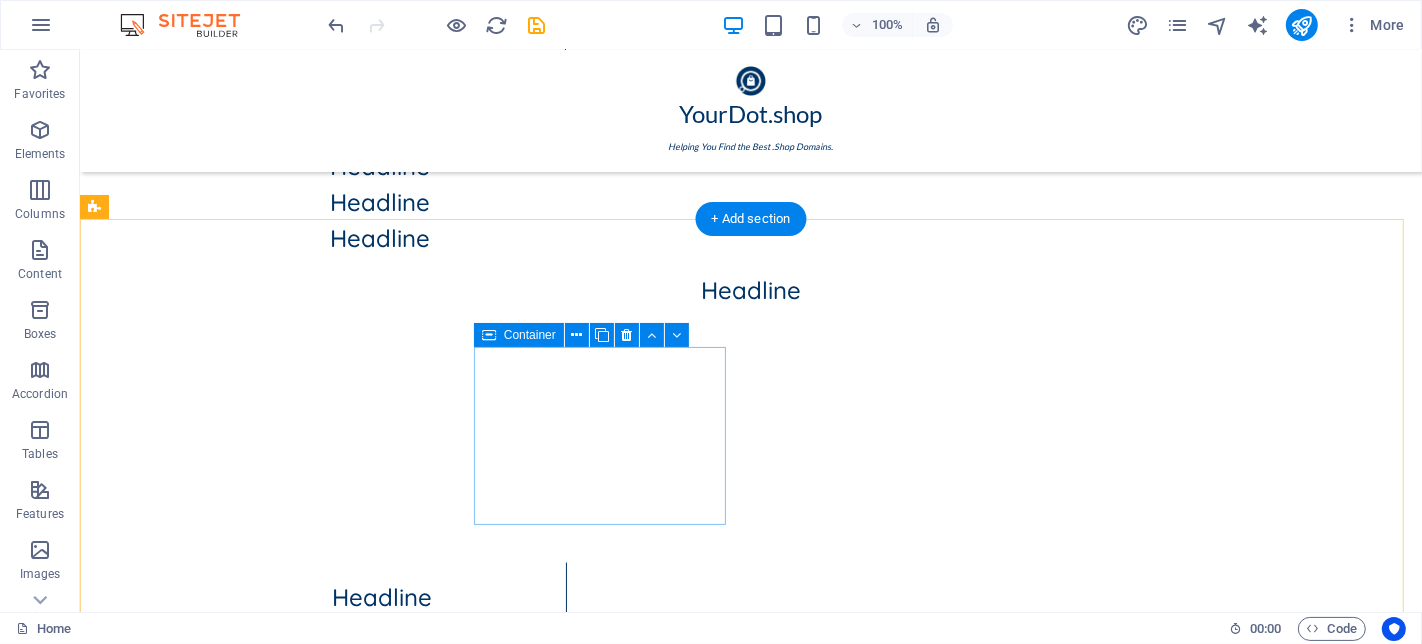 scroll, scrollTop: 2381, scrollLeft: 0, axis: vertical 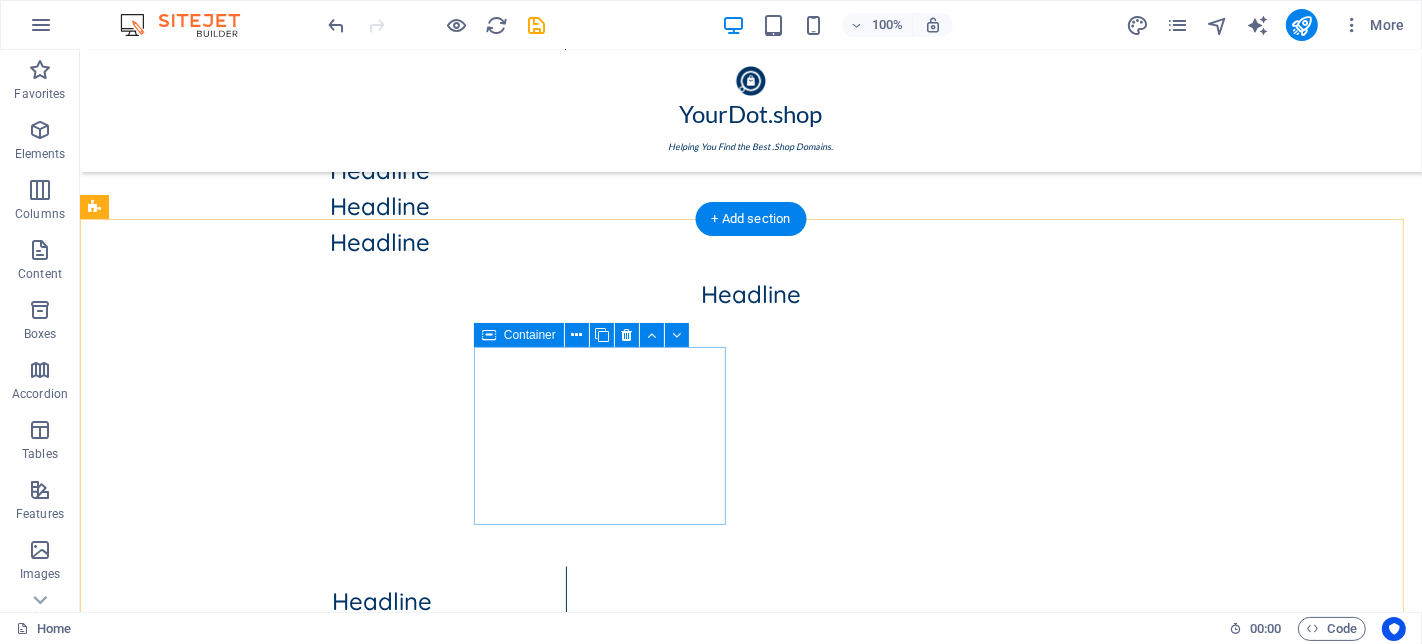 click on "Drop content here or  Add elements  Paste clipboard" at bounding box center (221, 2616) 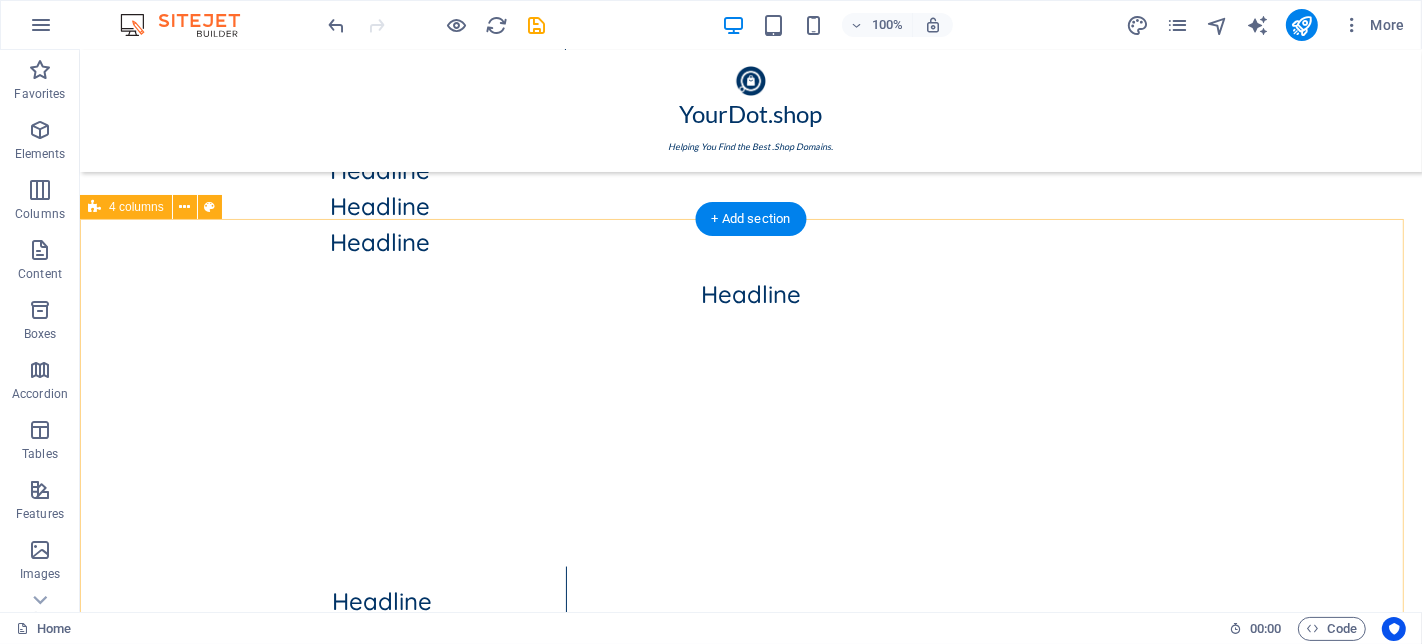 click on "Drop content here or  Add elements  Paste clipboard Drop content here or  Add elements  Paste clipboard Drop content here or  Add elements  Paste clipboard" at bounding box center (750, 2616) 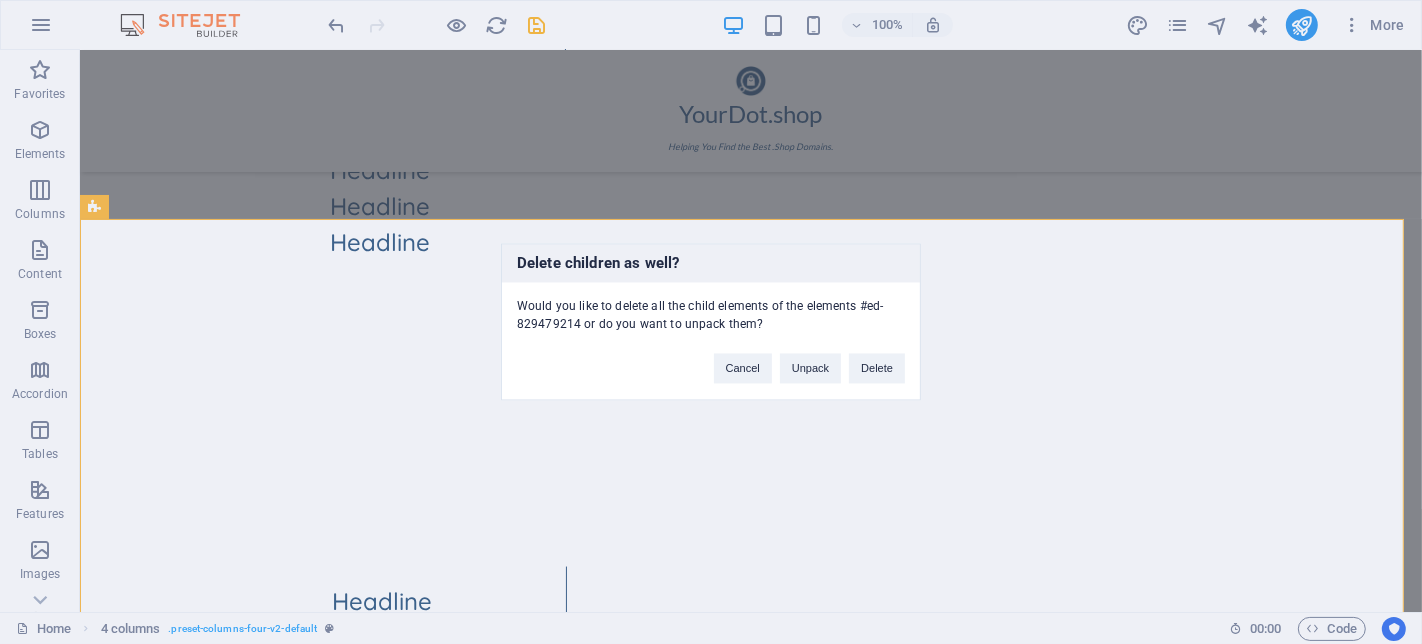 type 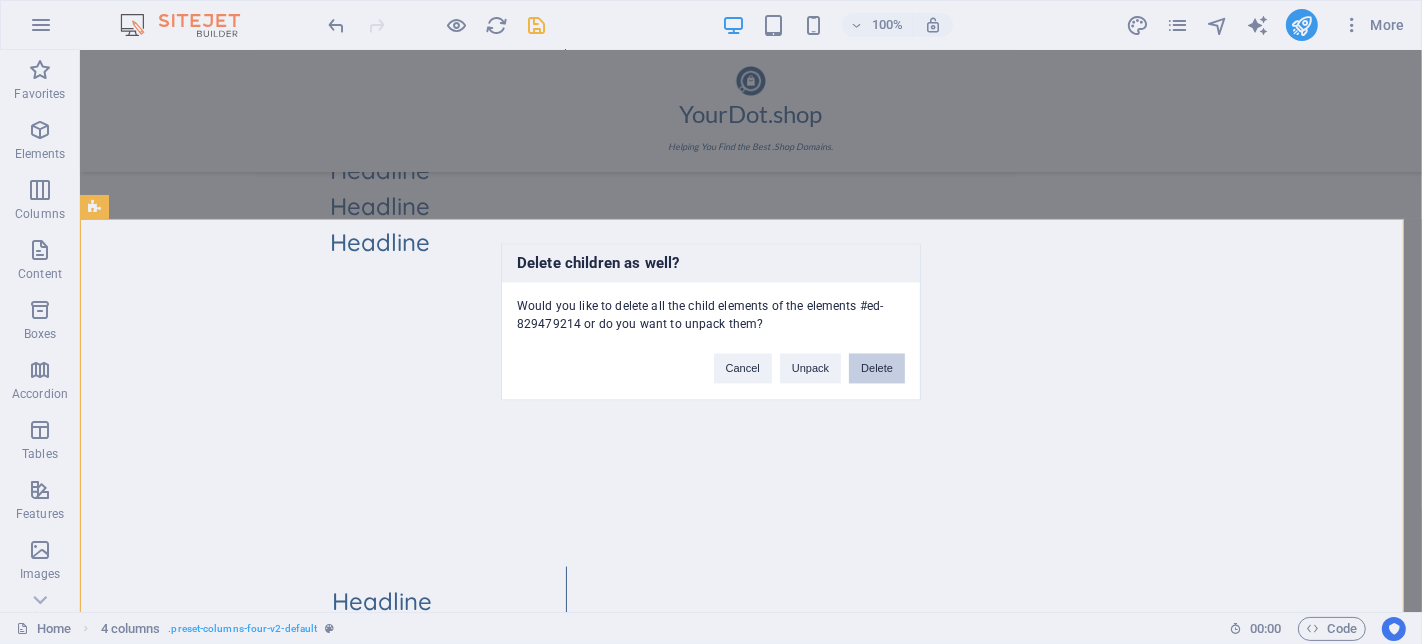 drag, startPoint x: 874, startPoint y: 365, endPoint x: 794, endPoint y: 314, distance: 94.873604 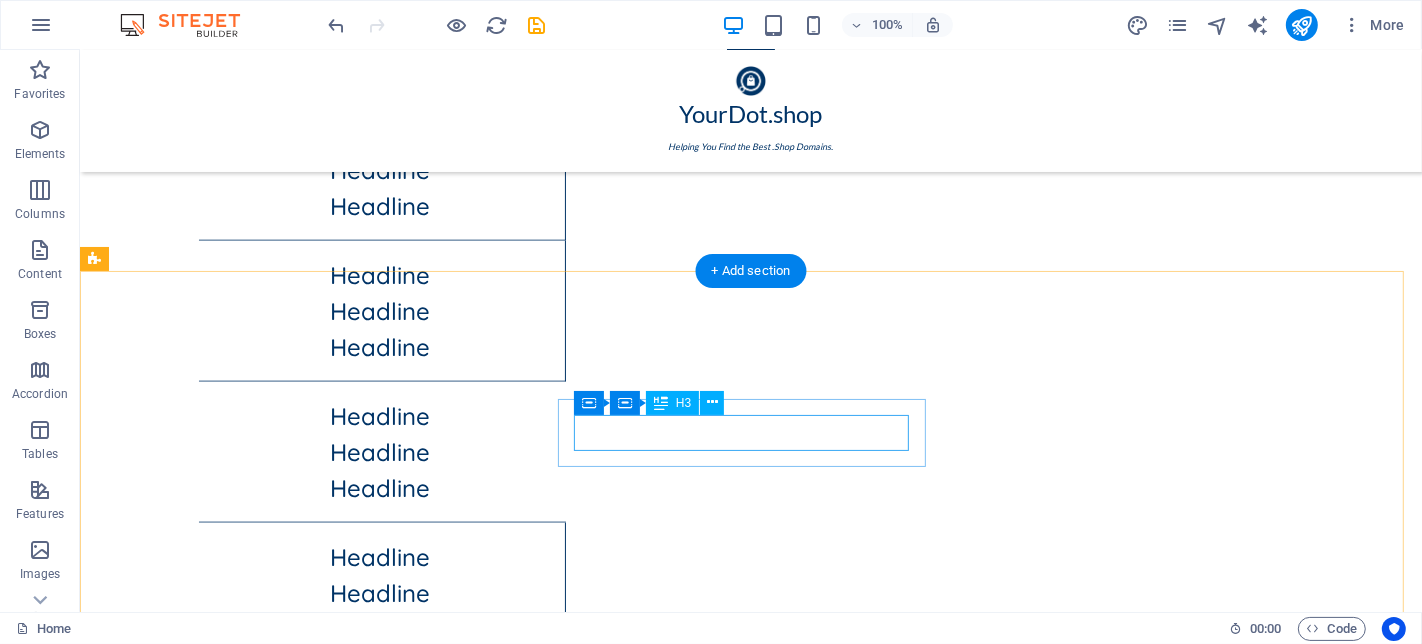 scroll, scrollTop: 1937, scrollLeft: 0, axis: vertical 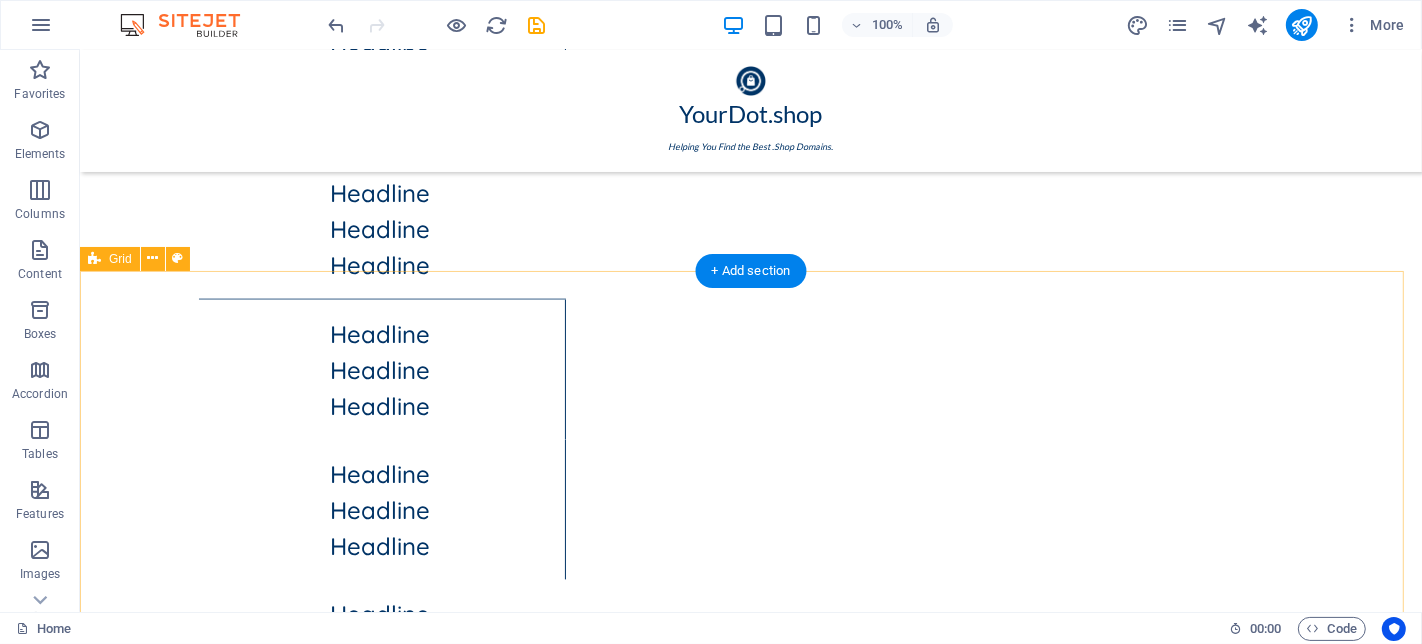 click on "Headline Headline Headline Headline Headline Headline" at bounding box center (750, 2315) 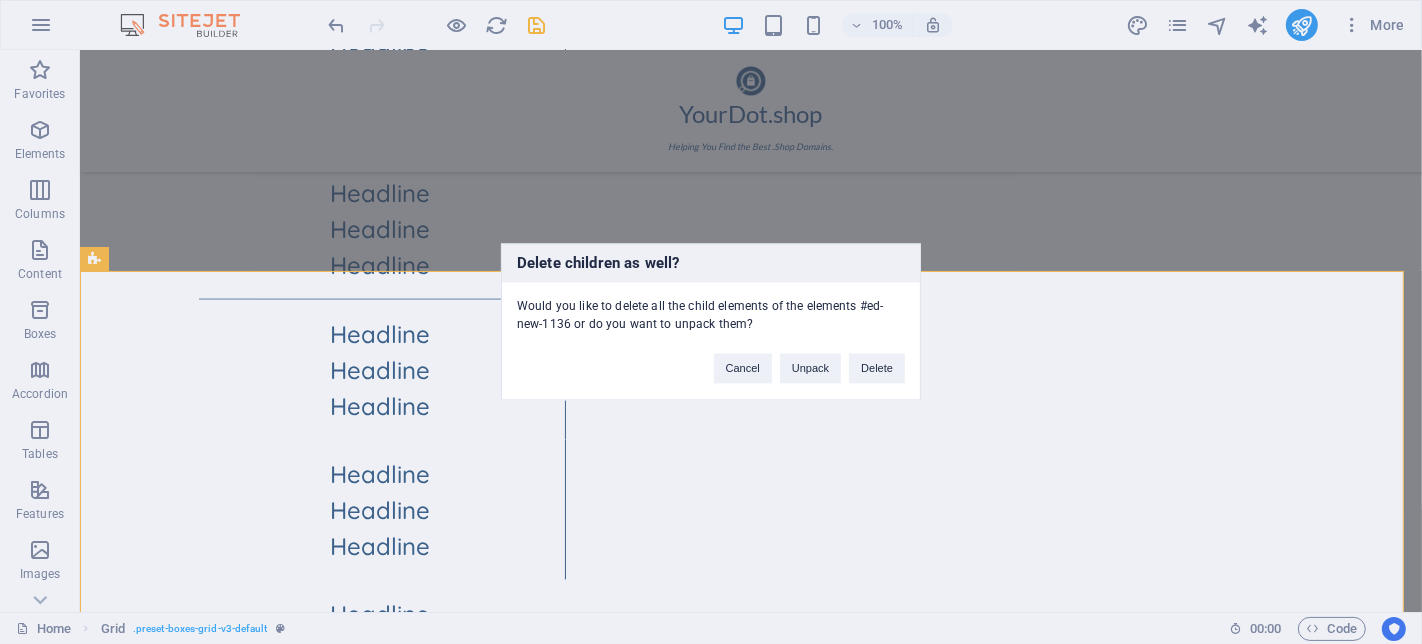 type 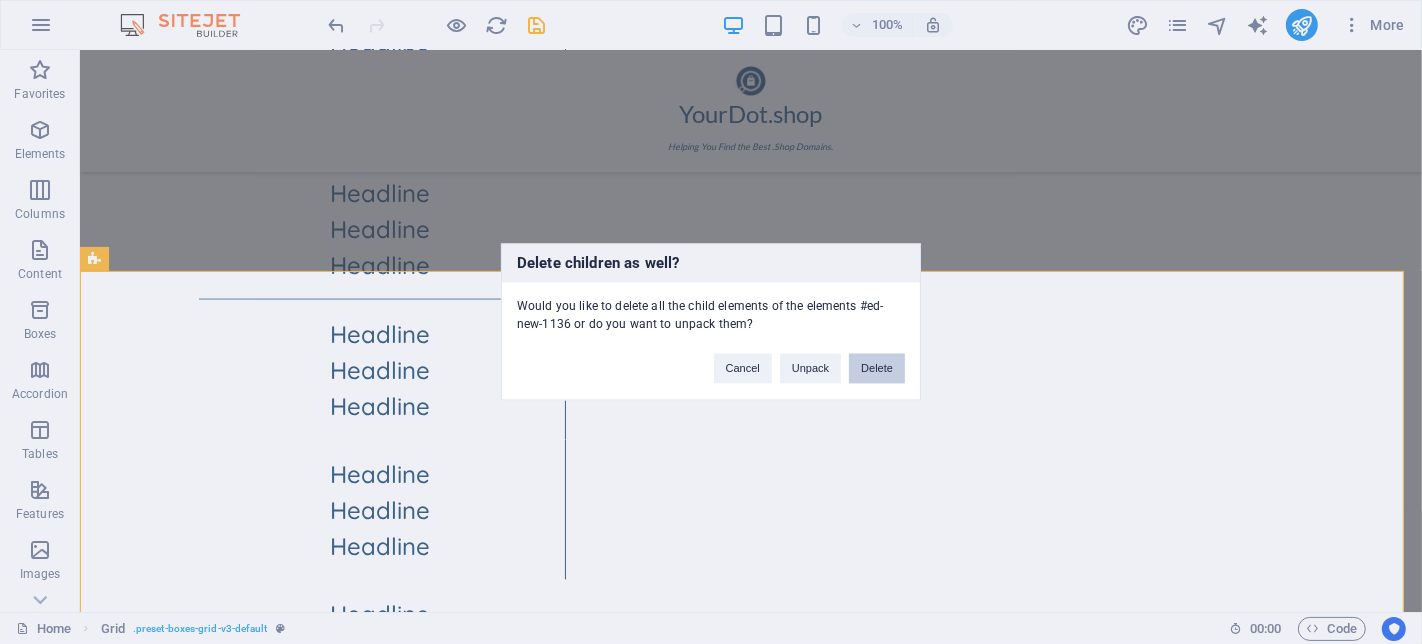 drag, startPoint x: 900, startPoint y: 365, endPoint x: 820, endPoint y: 315, distance: 94.33981 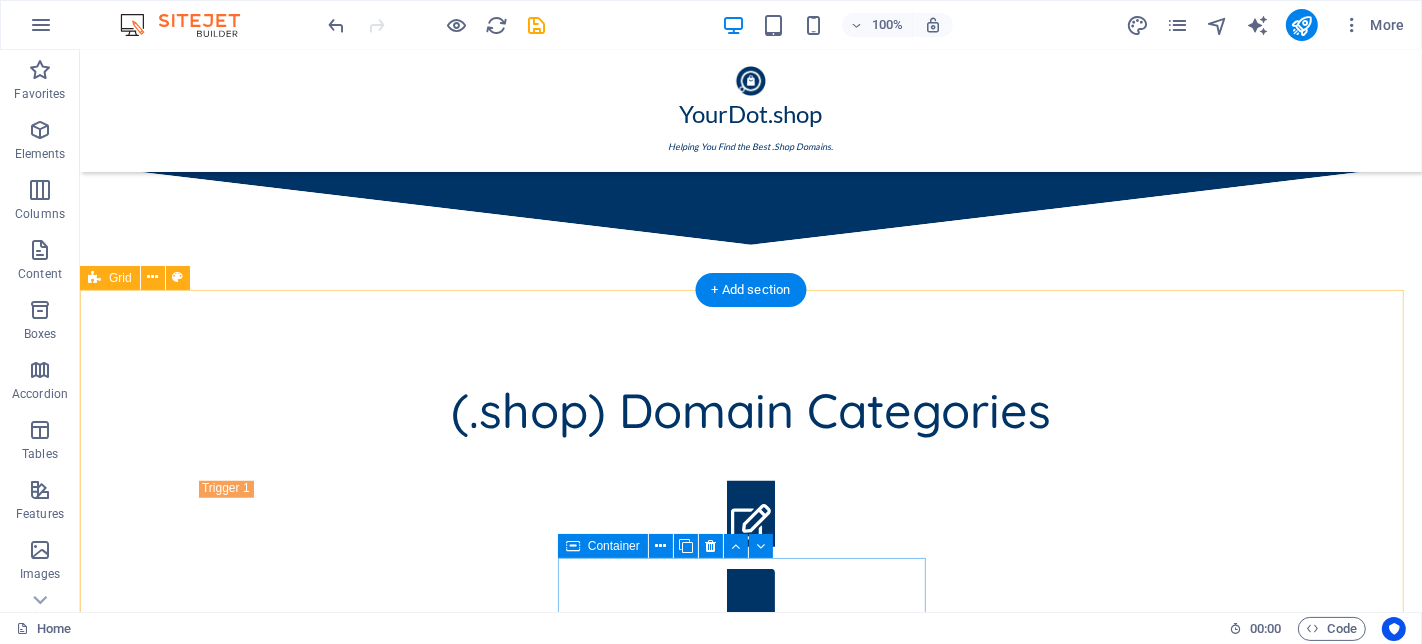 scroll, scrollTop: 1381, scrollLeft: 0, axis: vertical 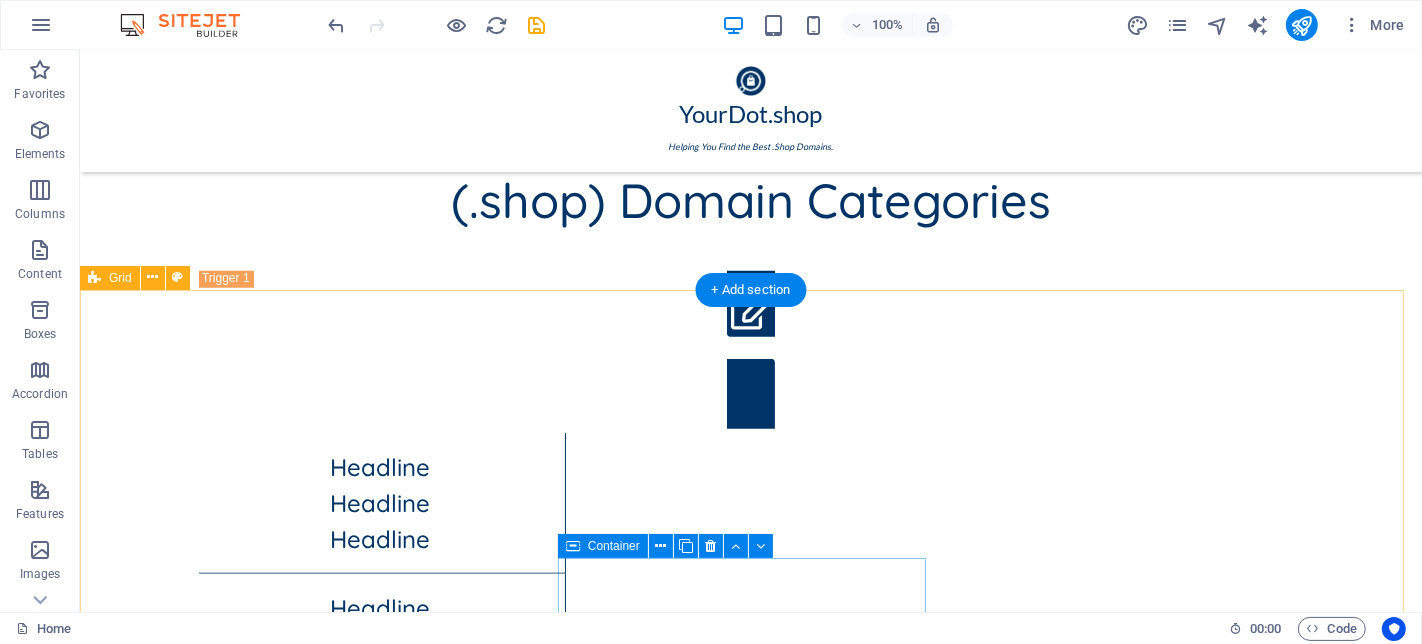 click on "Headline Headline Headline Headline Headline Headline Headline Headline Headline Headline Headline Headline Headline Headline Headline Headline Headline Headline" at bounding box center (750, 1988) 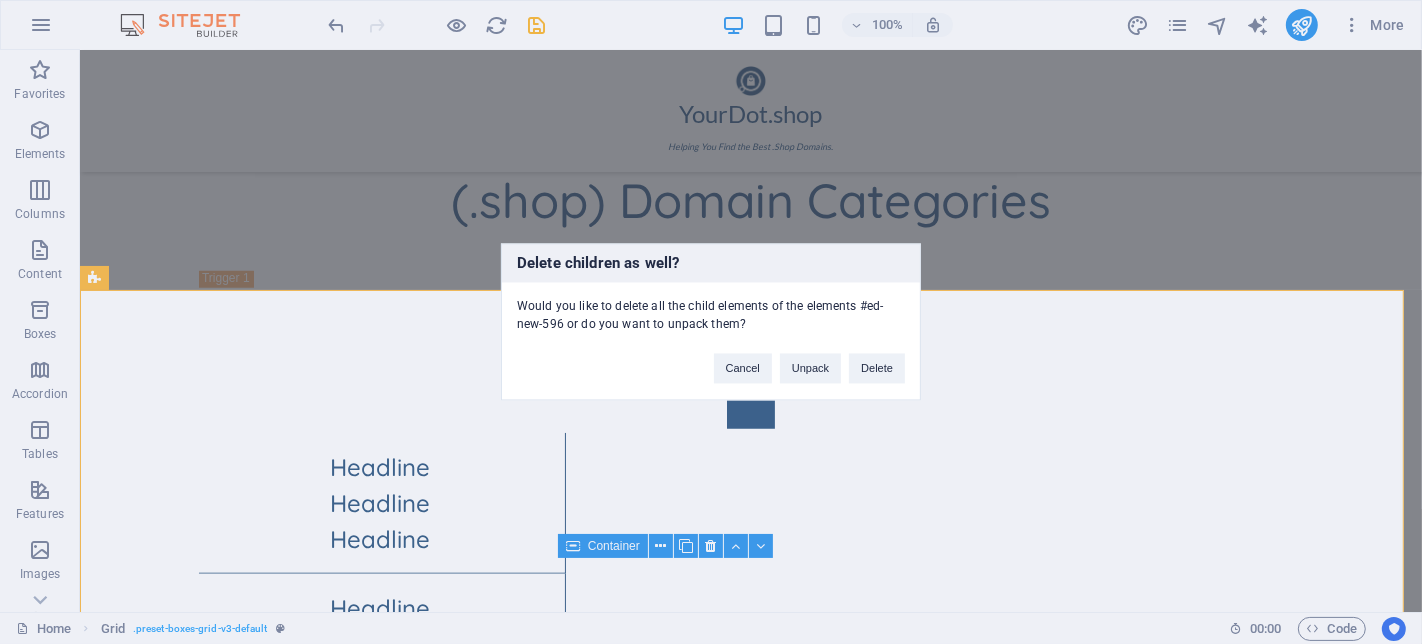 type 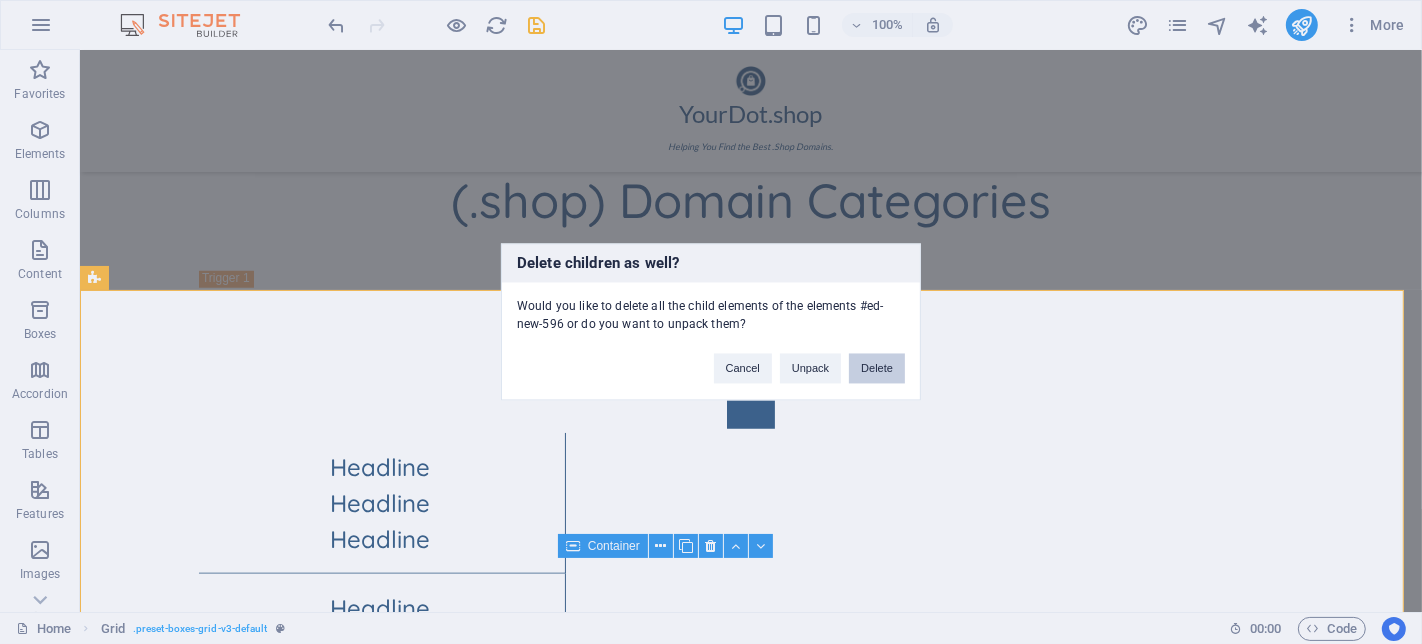 drag, startPoint x: 901, startPoint y: 370, endPoint x: 821, endPoint y: 320, distance: 94.33981 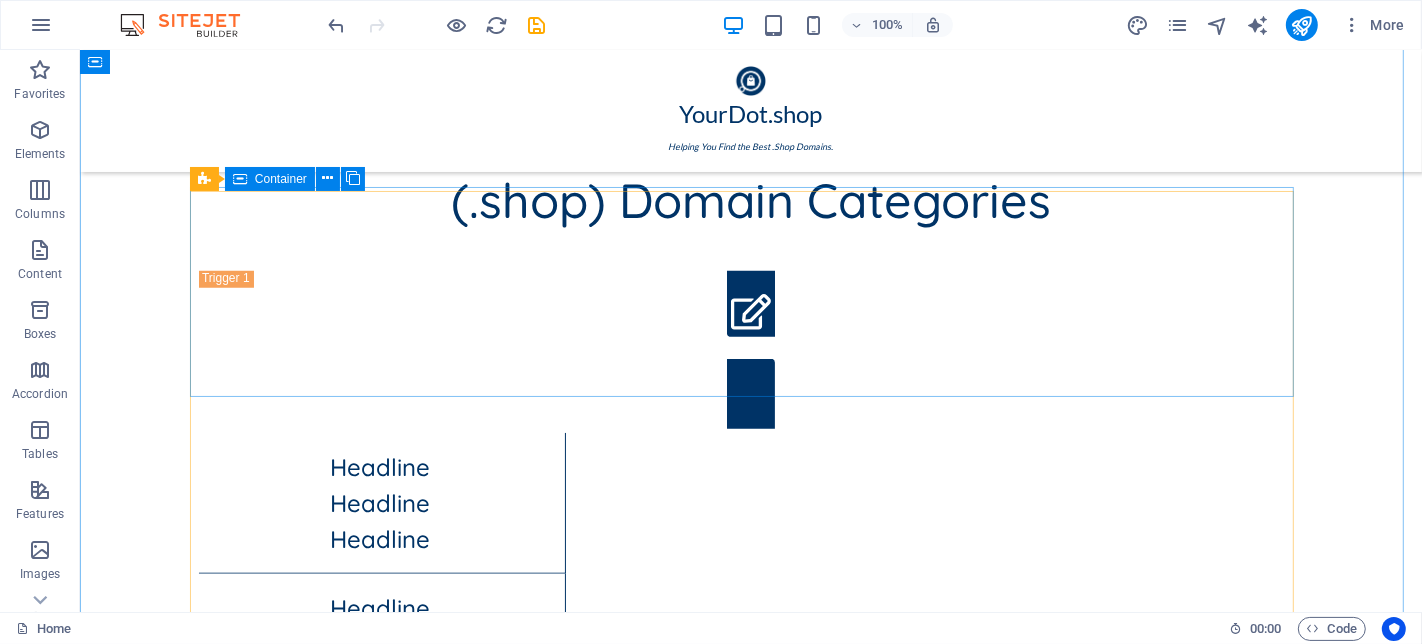 scroll, scrollTop: 825, scrollLeft: 0, axis: vertical 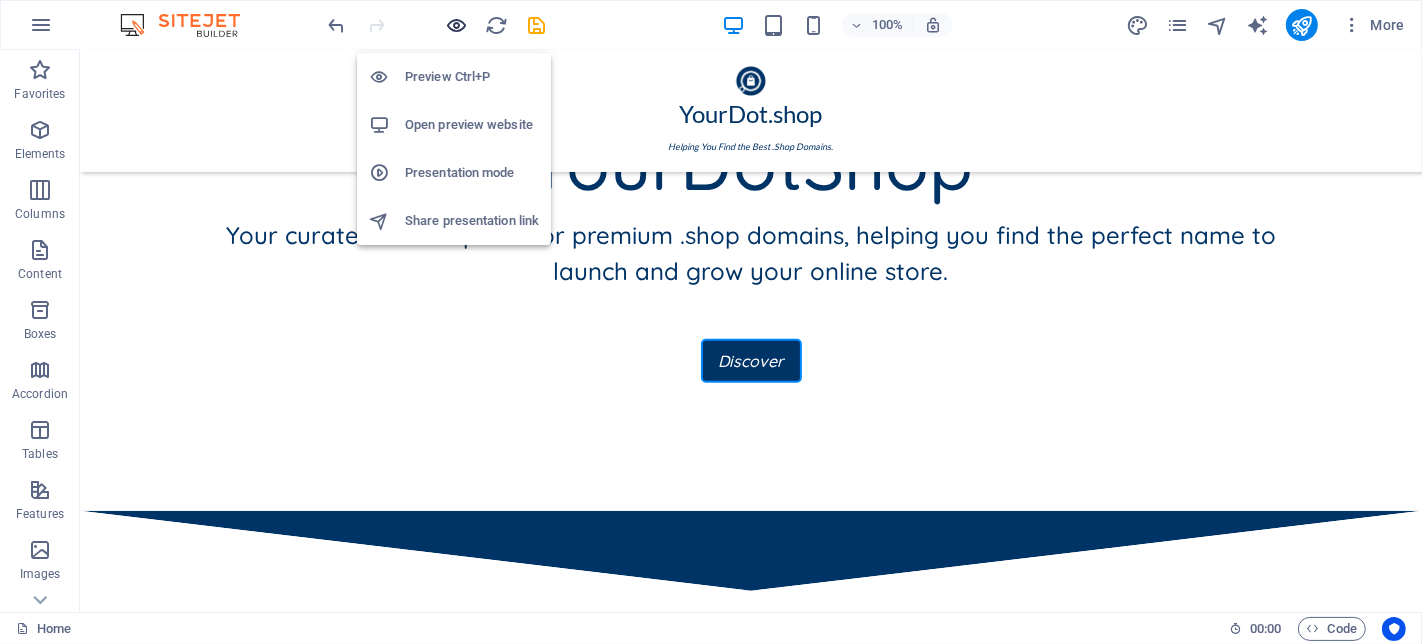 click at bounding box center [457, 25] 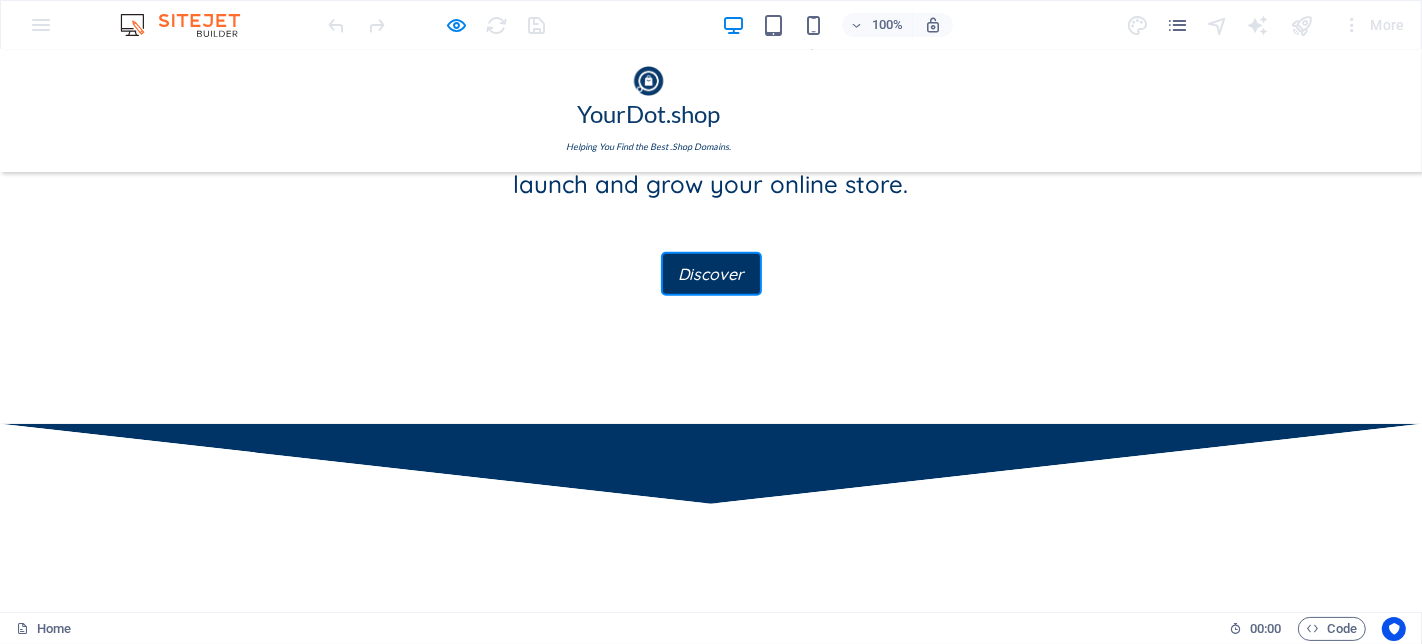 click on "Fashion" at bounding box center (711, 832) 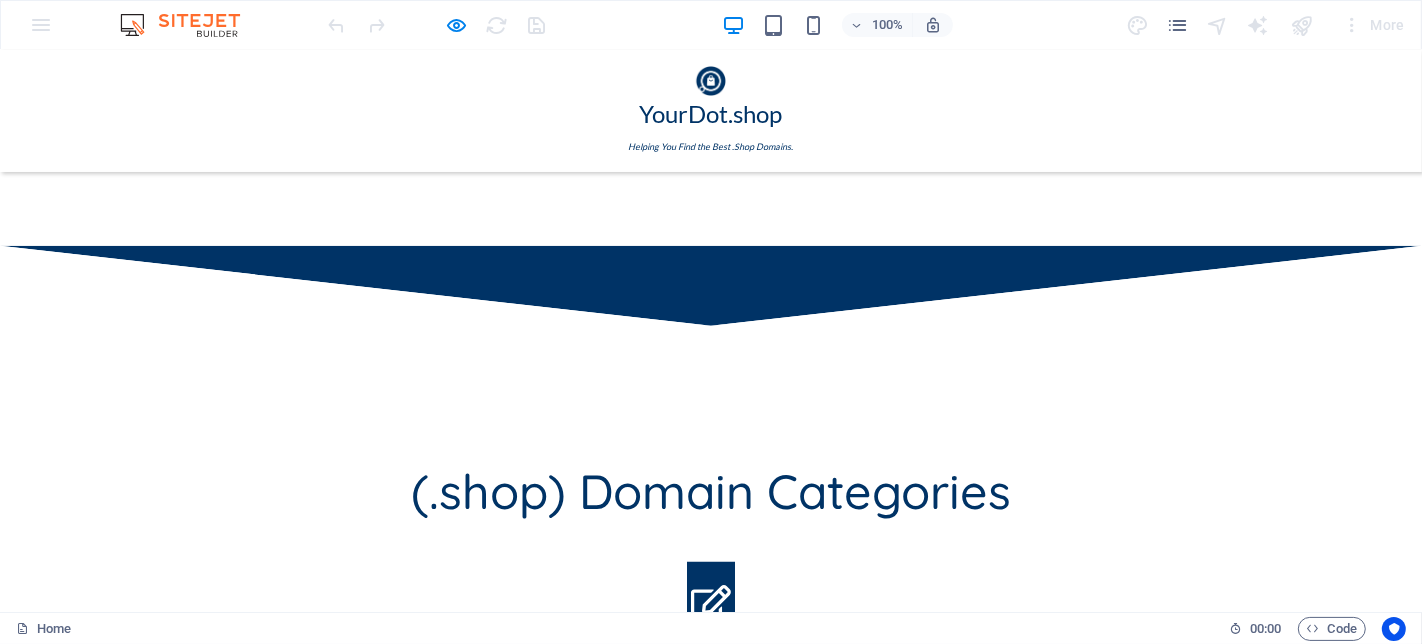 scroll, scrollTop: 757, scrollLeft: 0, axis: vertical 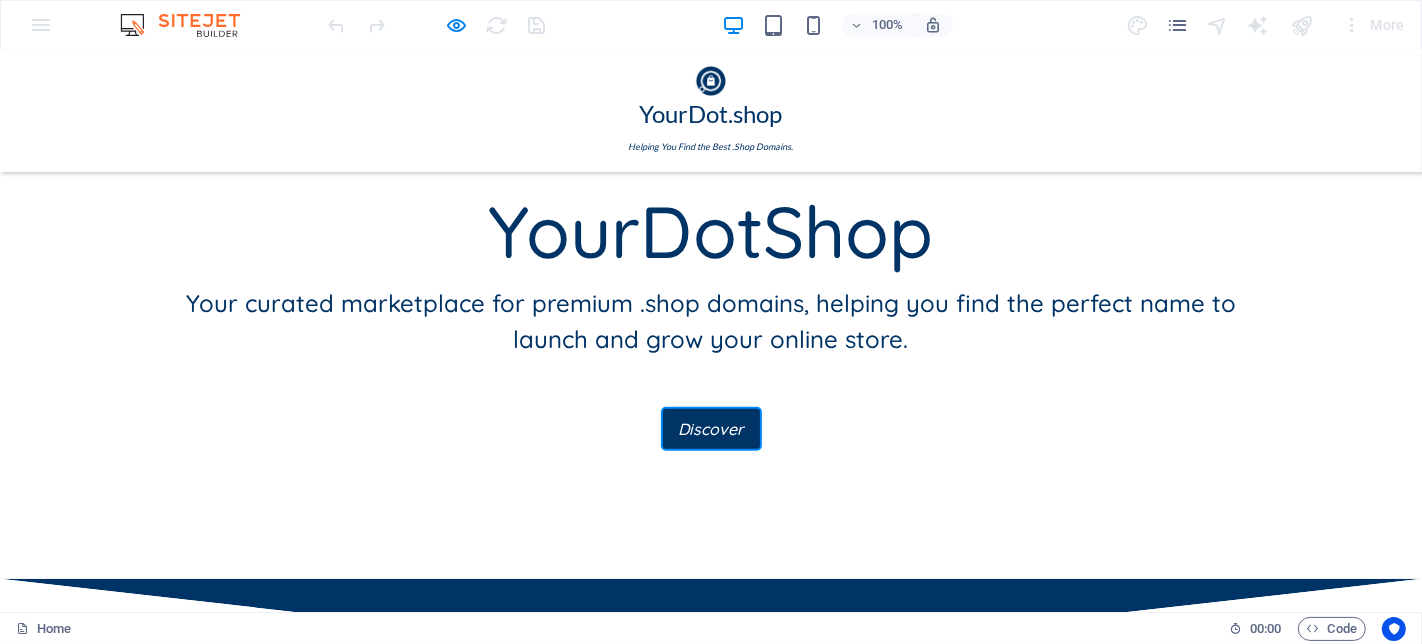 click at bounding box center (711, 961) 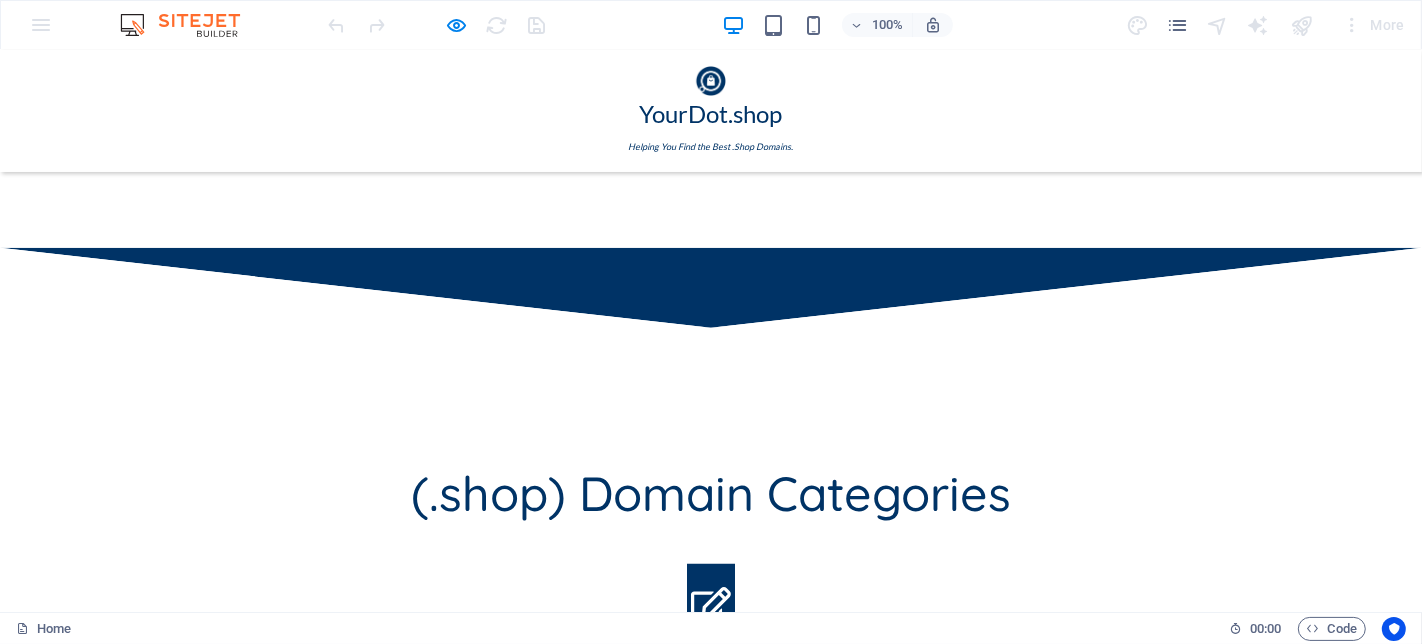 scroll, scrollTop: 645, scrollLeft: 0, axis: vertical 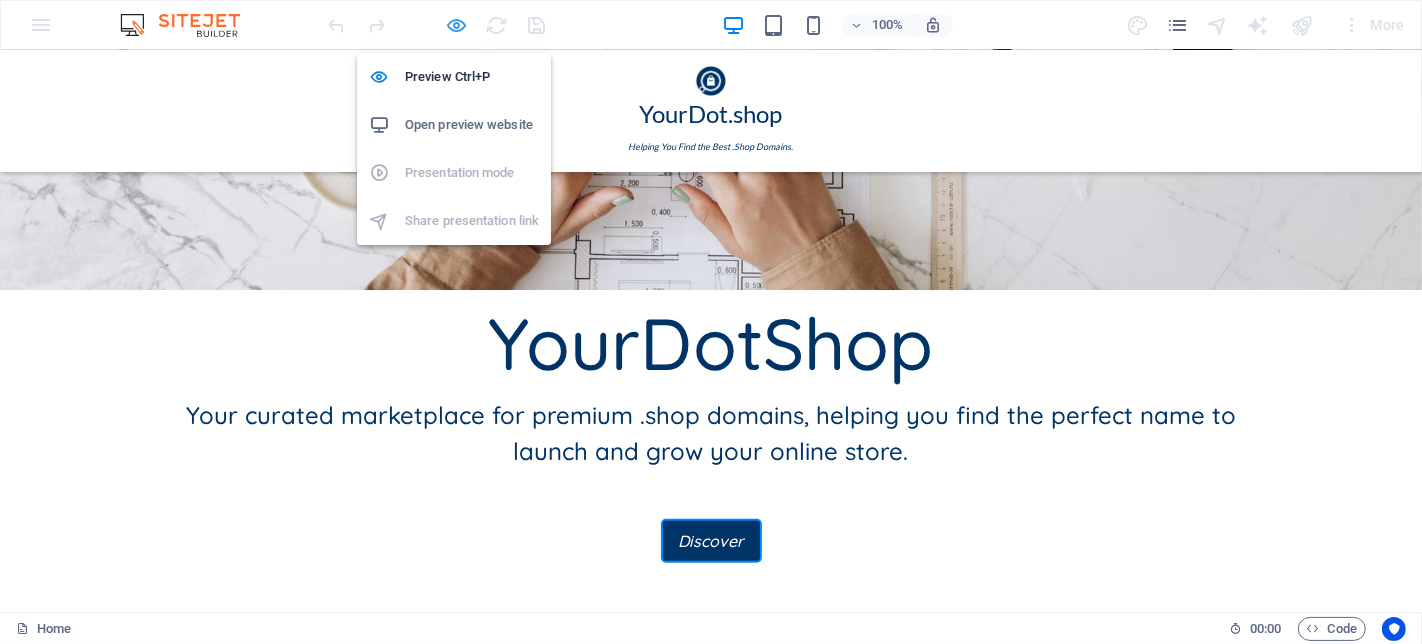 click at bounding box center [457, 25] 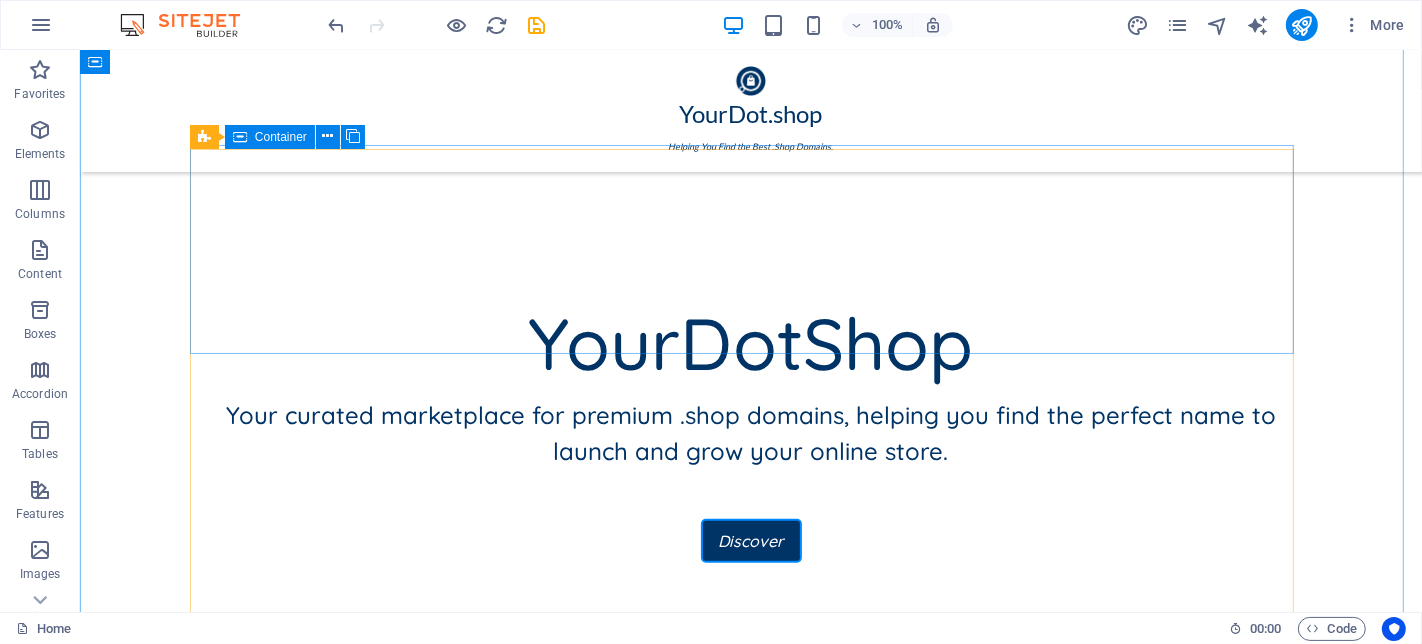 scroll, scrollTop: 868, scrollLeft: 0, axis: vertical 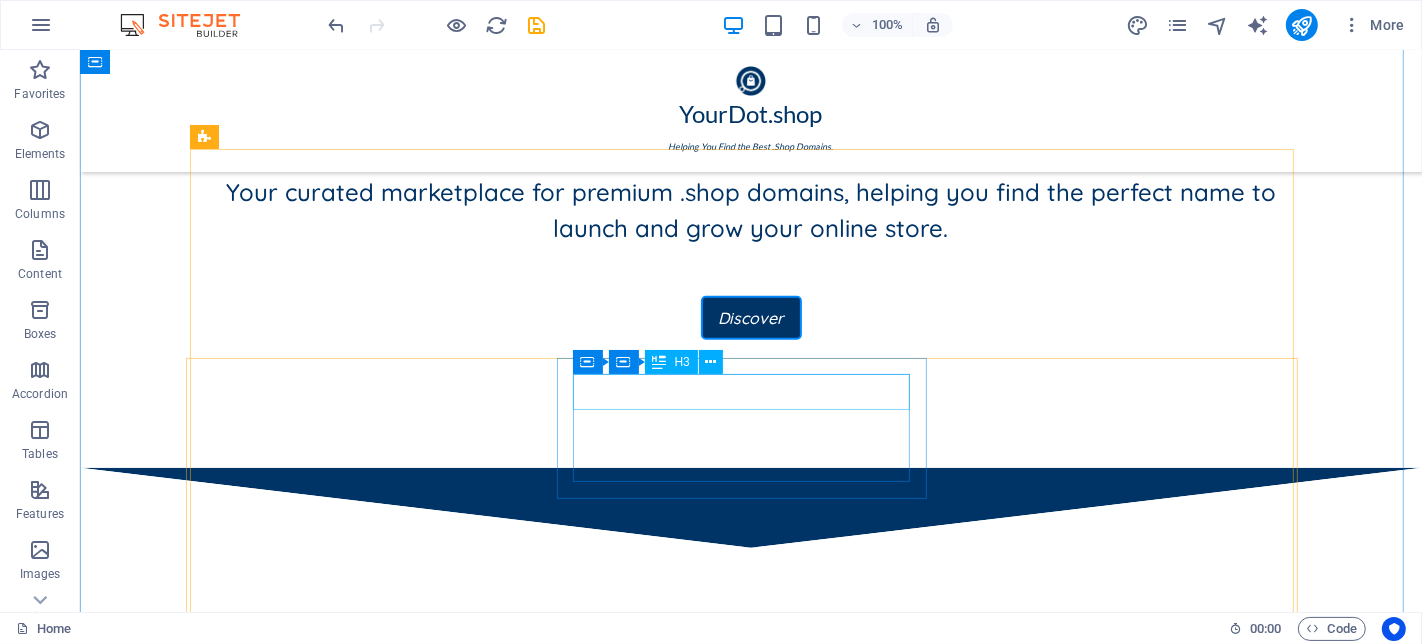 click on "Headline" at bounding box center (379, 1121) 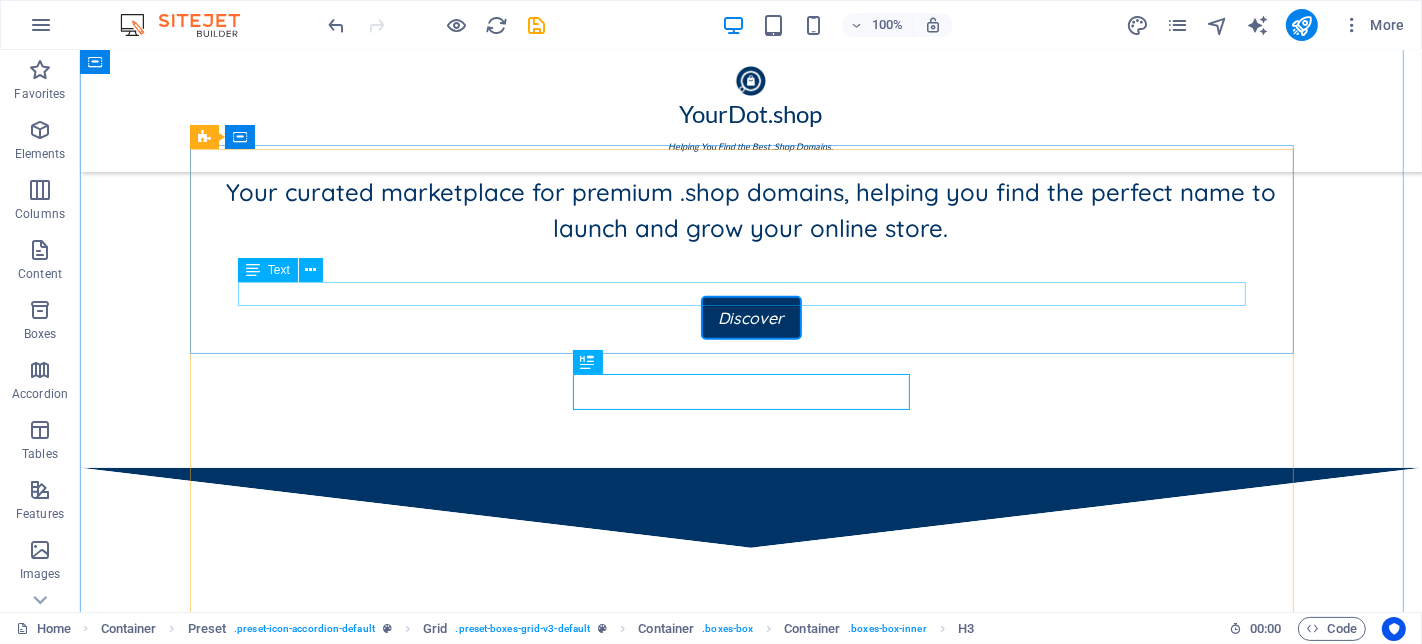 click on ".shop Fashion Domains" at bounding box center (750, 906) 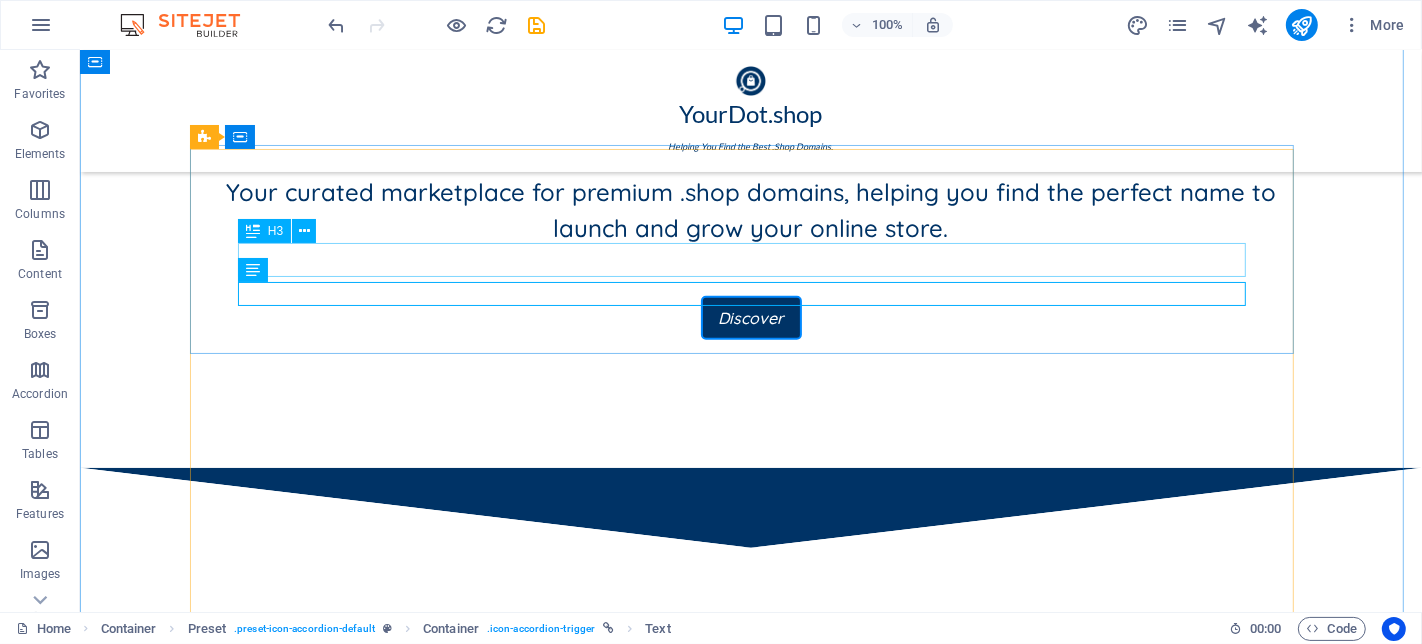 click on "Fashion" at bounding box center [750, 876] 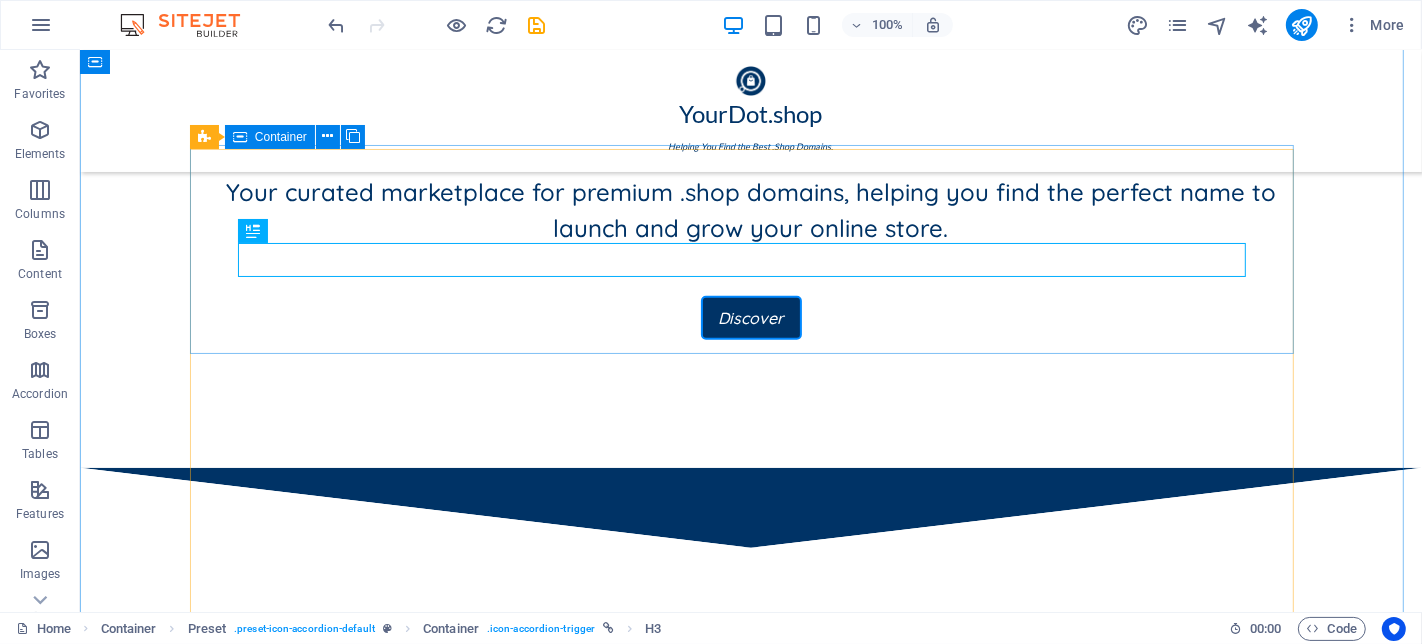 click on "Fashion .shop Fashion Domains" at bounding box center (750, 861) 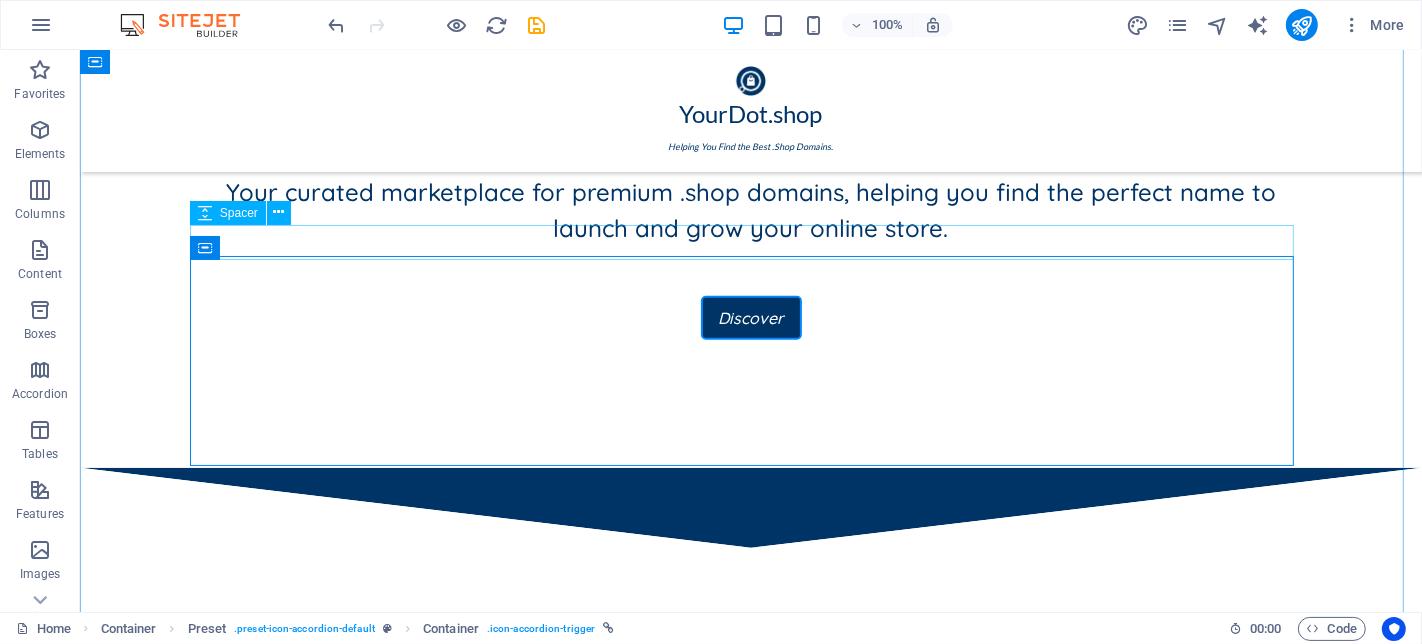 scroll, scrollTop: 757, scrollLeft: 0, axis: vertical 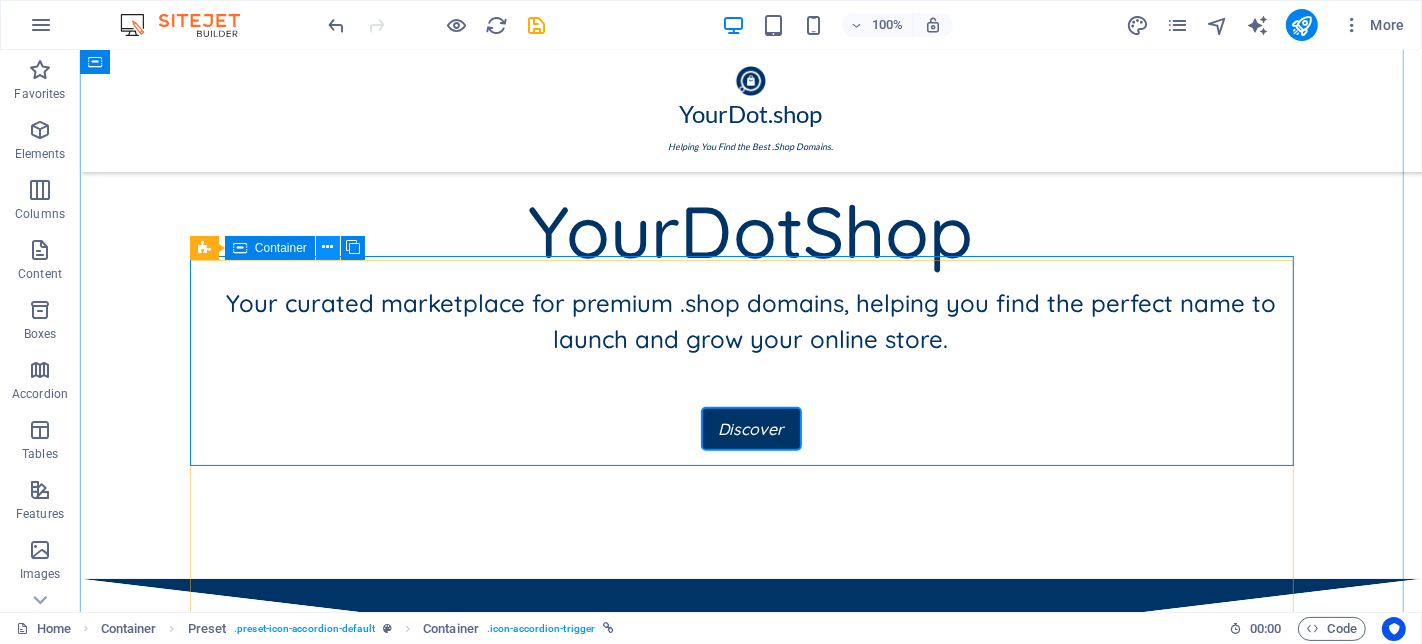 click at bounding box center [327, 247] 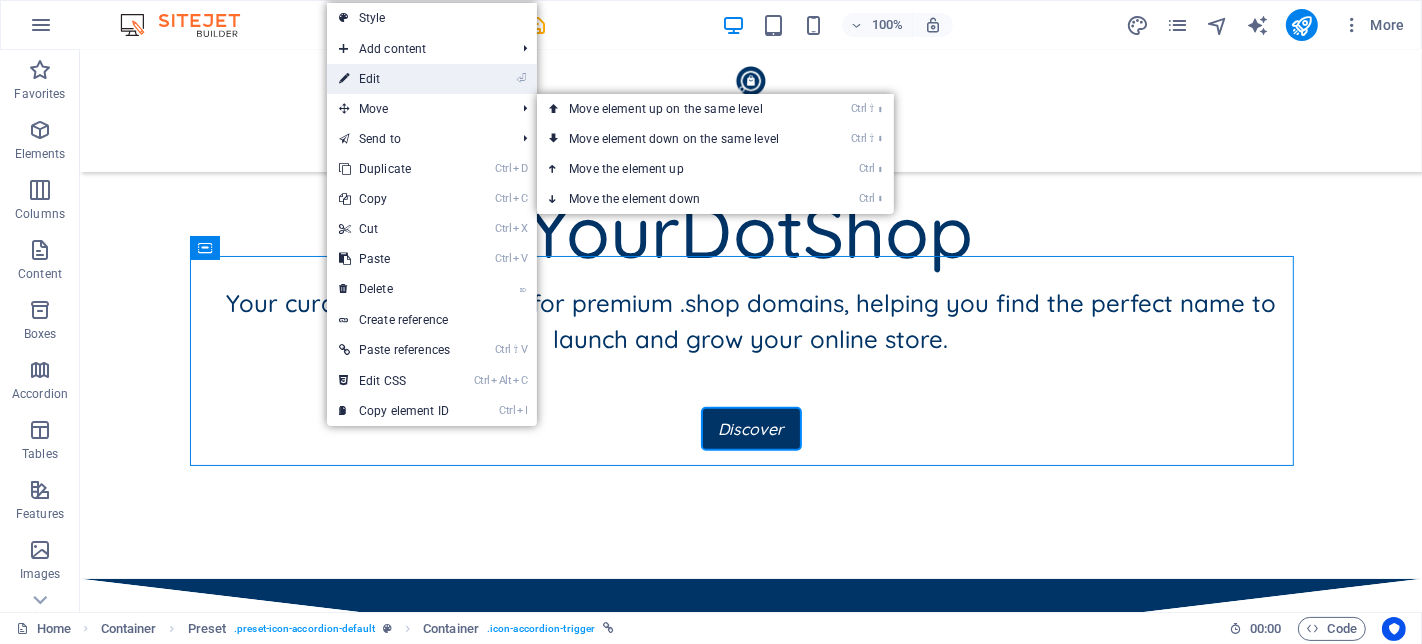 click on "⏎  Edit" at bounding box center [394, 79] 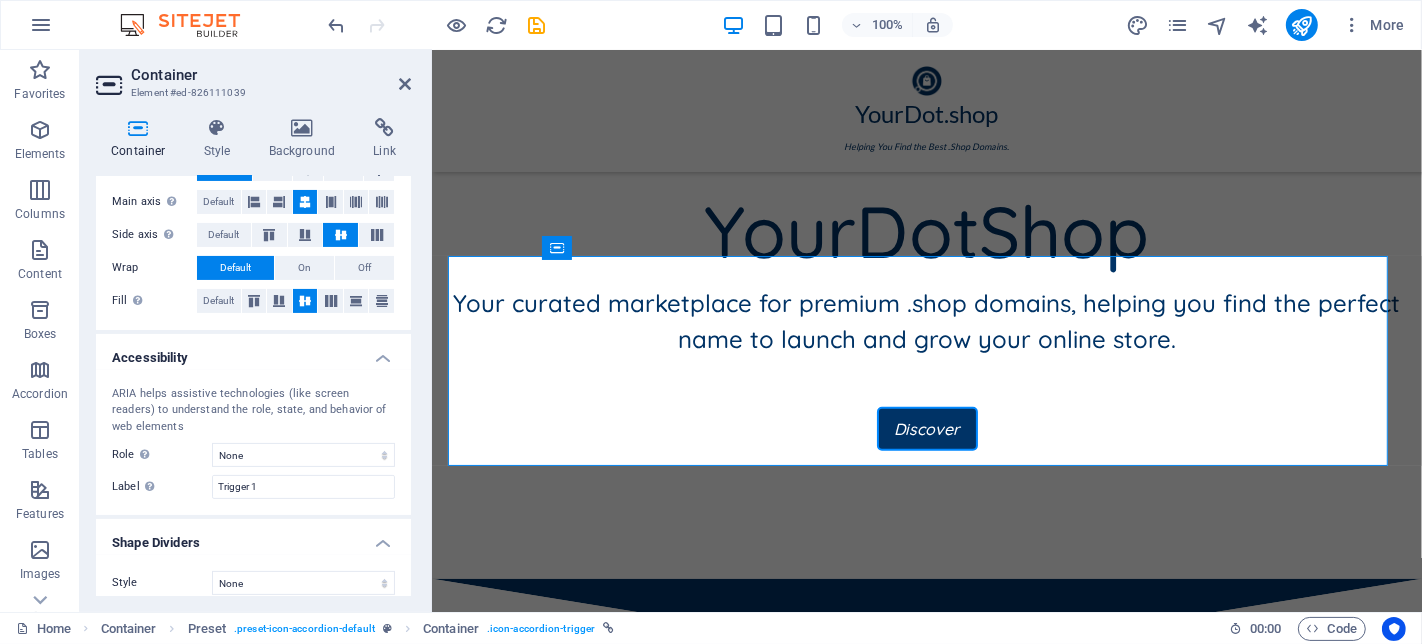 scroll, scrollTop: 386, scrollLeft: 0, axis: vertical 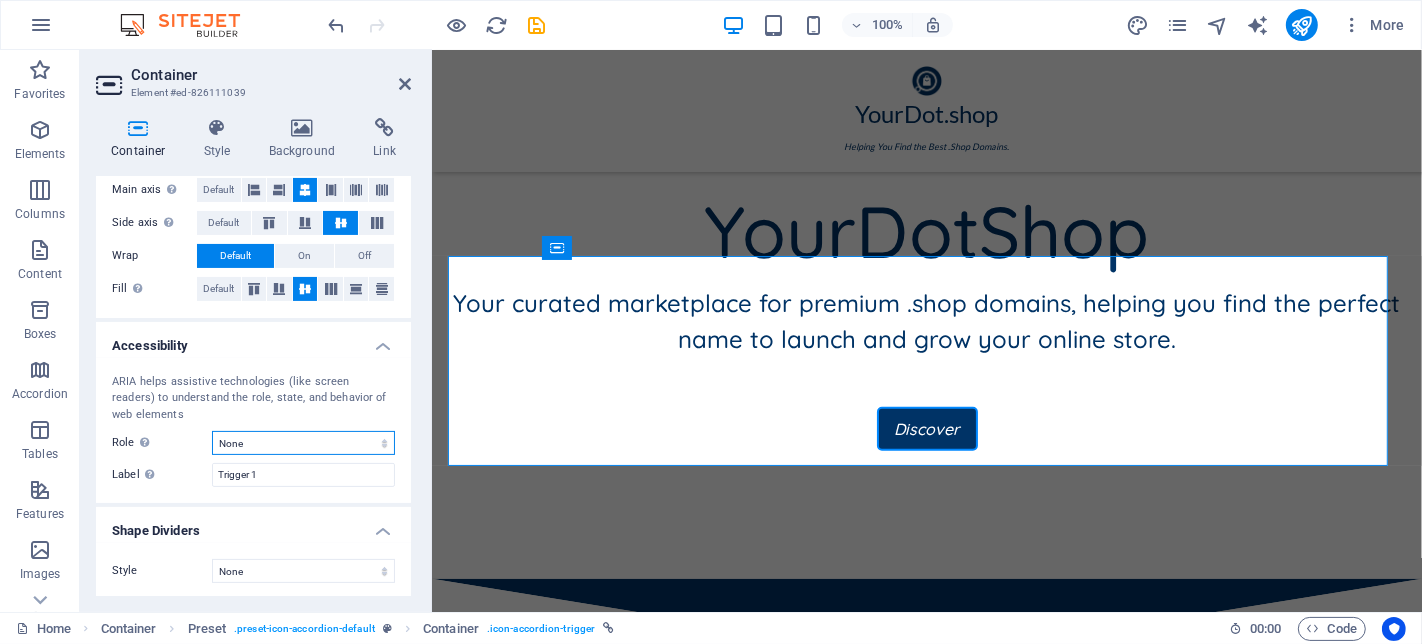 click on "None Alert Article Banner Comment Complementary Dialog Footer Header Marquee Presentation Region Section Separator Status Timer" at bounding box center (303, 443) 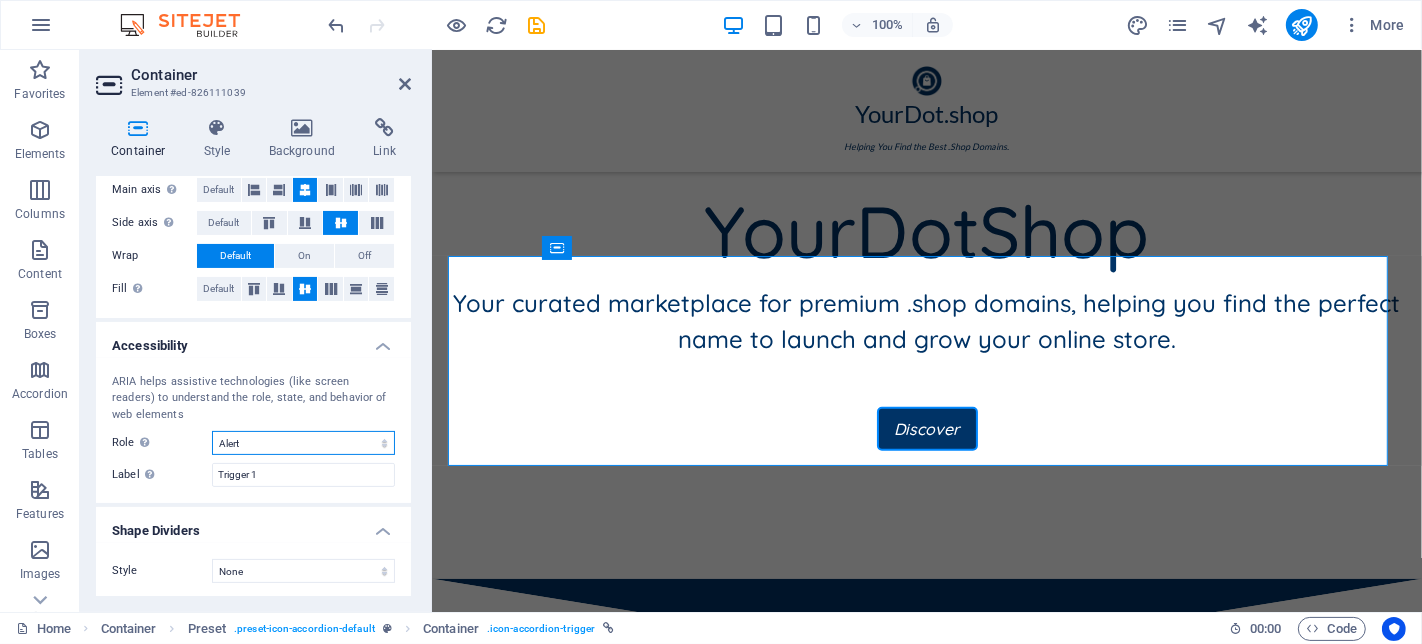 click on "None Alert Article Banner Comment Complementary Dialog Footer Header Marquee Presentation Region Section Separator Status Timer" at bounding box center (303, 443) 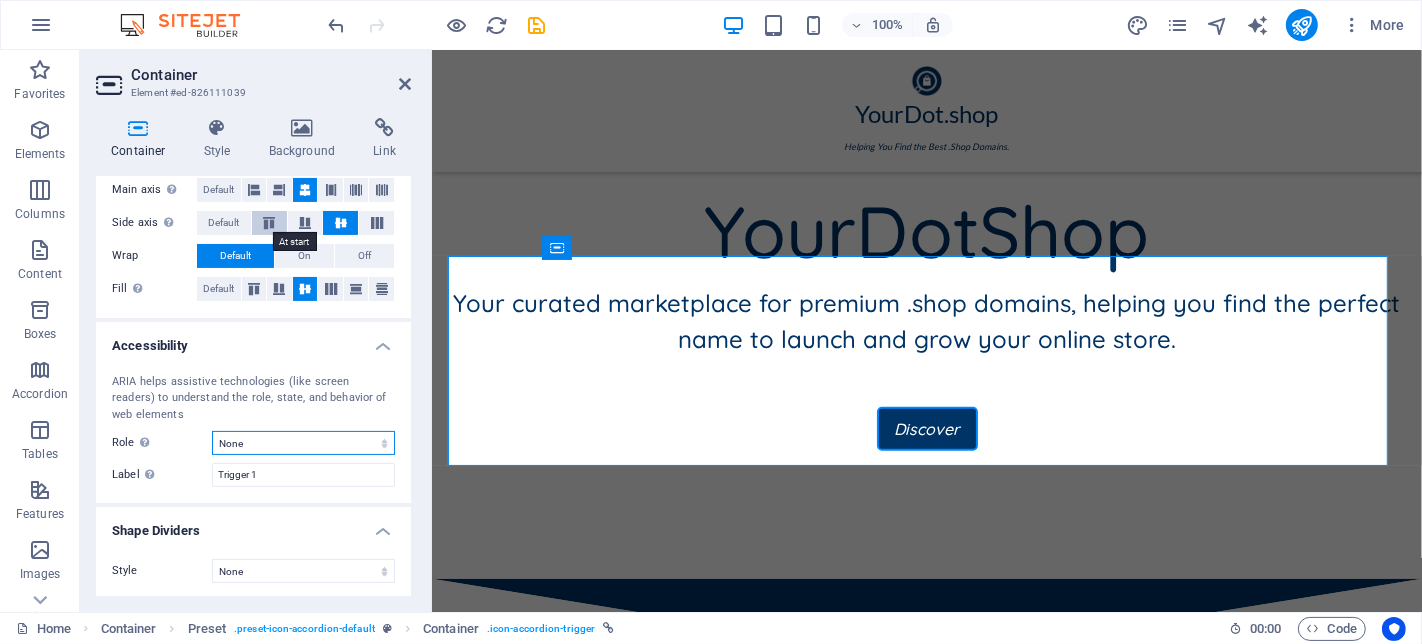 click on "None Alert Article Banner Comment Complementary Dialog Footer Header Marquee Presentation Region Section Separator Status Timer" at bounding box center [303, 443] 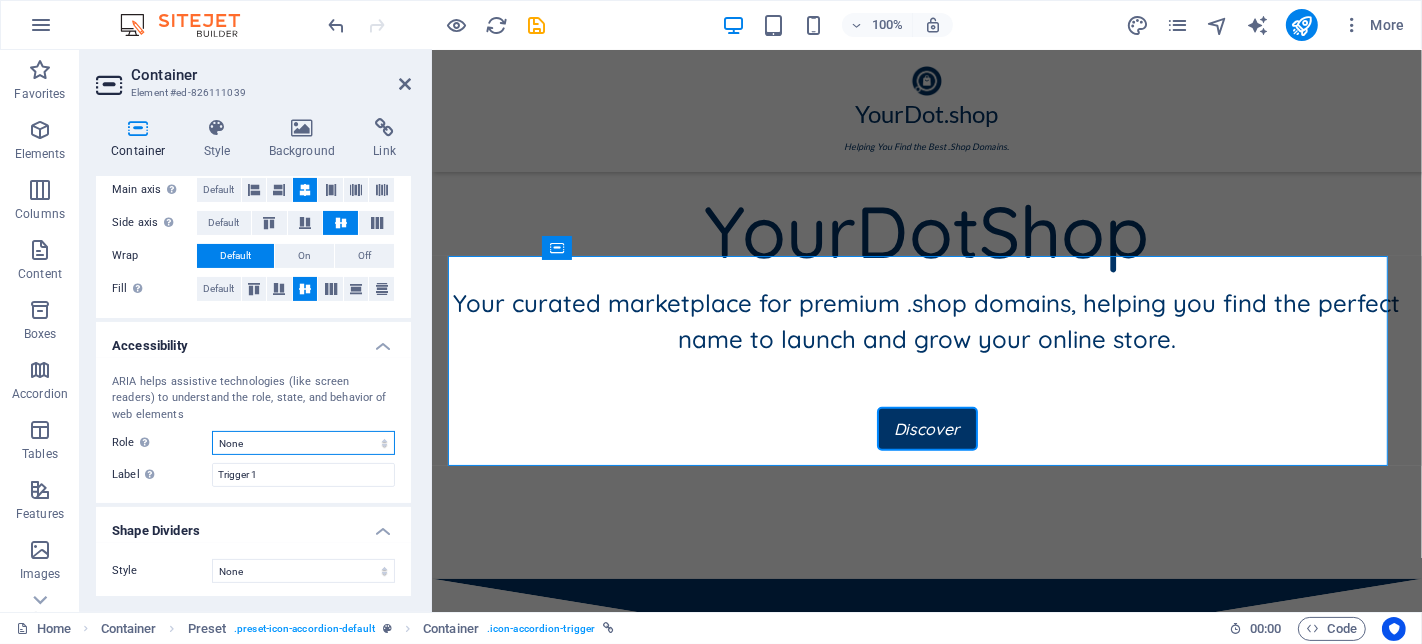 click on "None Alert Article Banner Comment Complementary Dialog Footer Header Marquee Presentation Region Section Separator Status Timer" at bounding box center (303, 443) 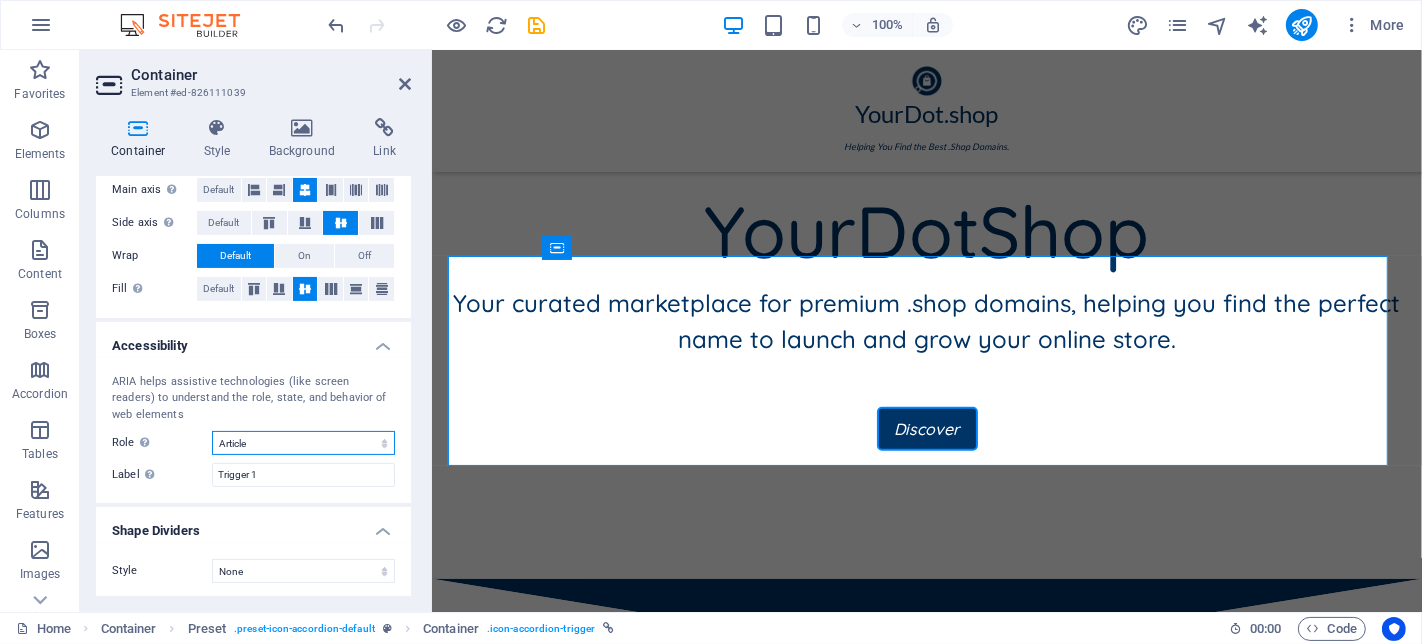 click on "None Alert Article Banner Comment Complementary Dialog Footer Header Marquee Presentation Region Section Separator Status Timer" at bounding box center (303, 443) 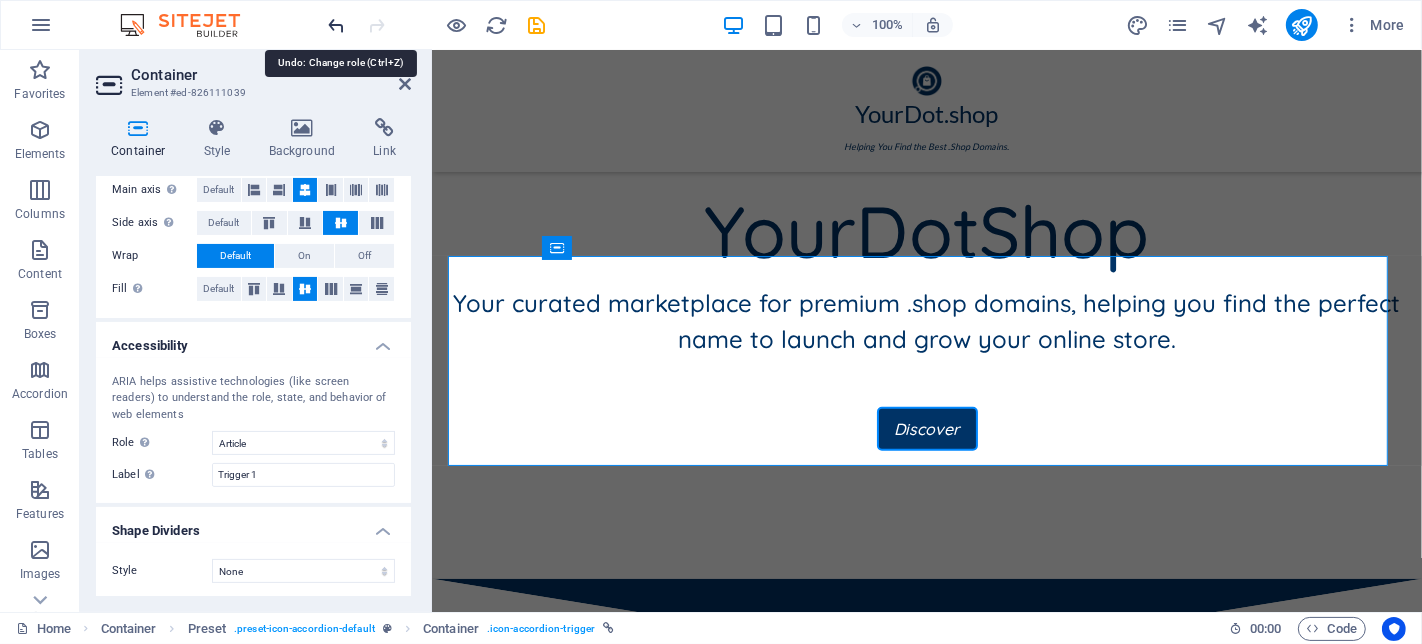 click at bounding box center [337, 25] 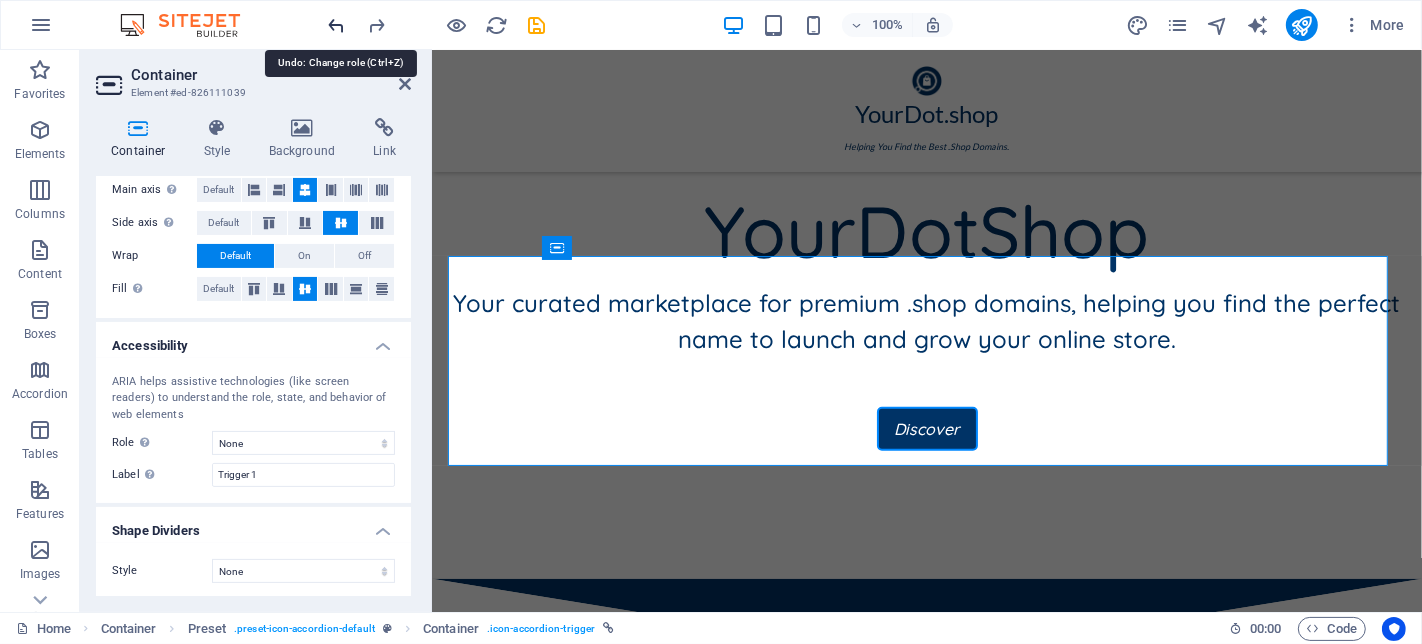 click at bounding box center (337, 25) 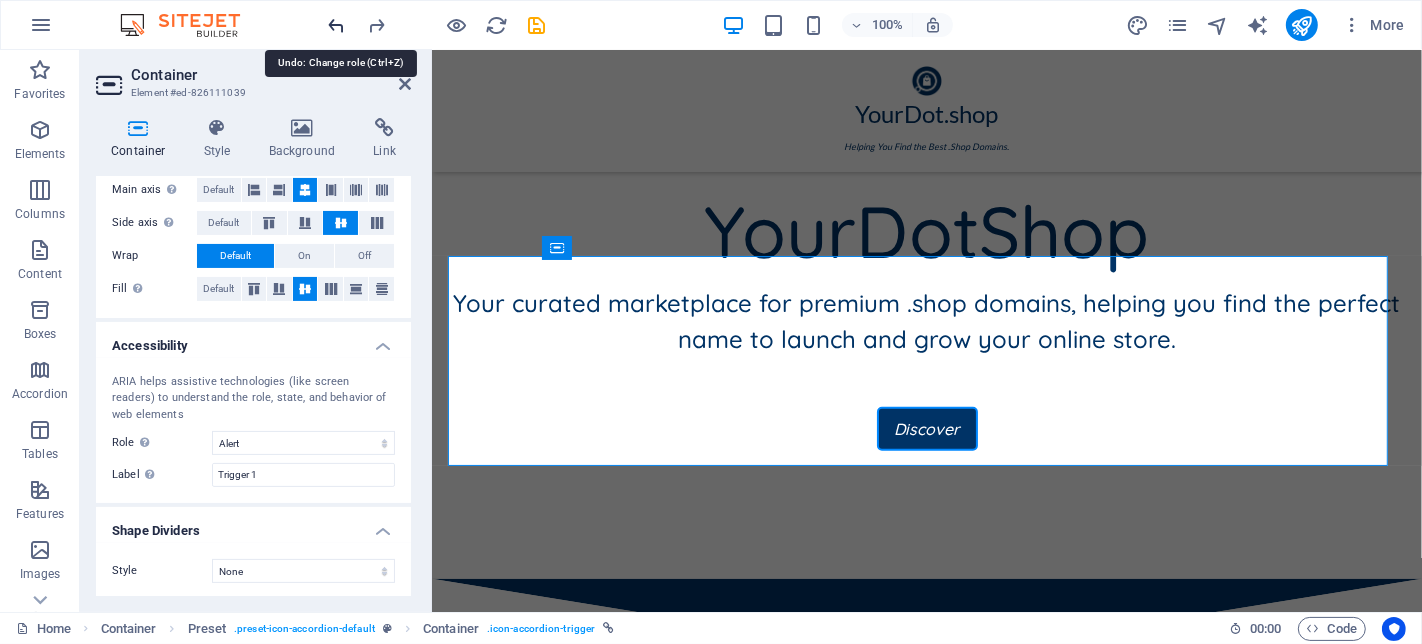 click at bounding box center (337, 25) 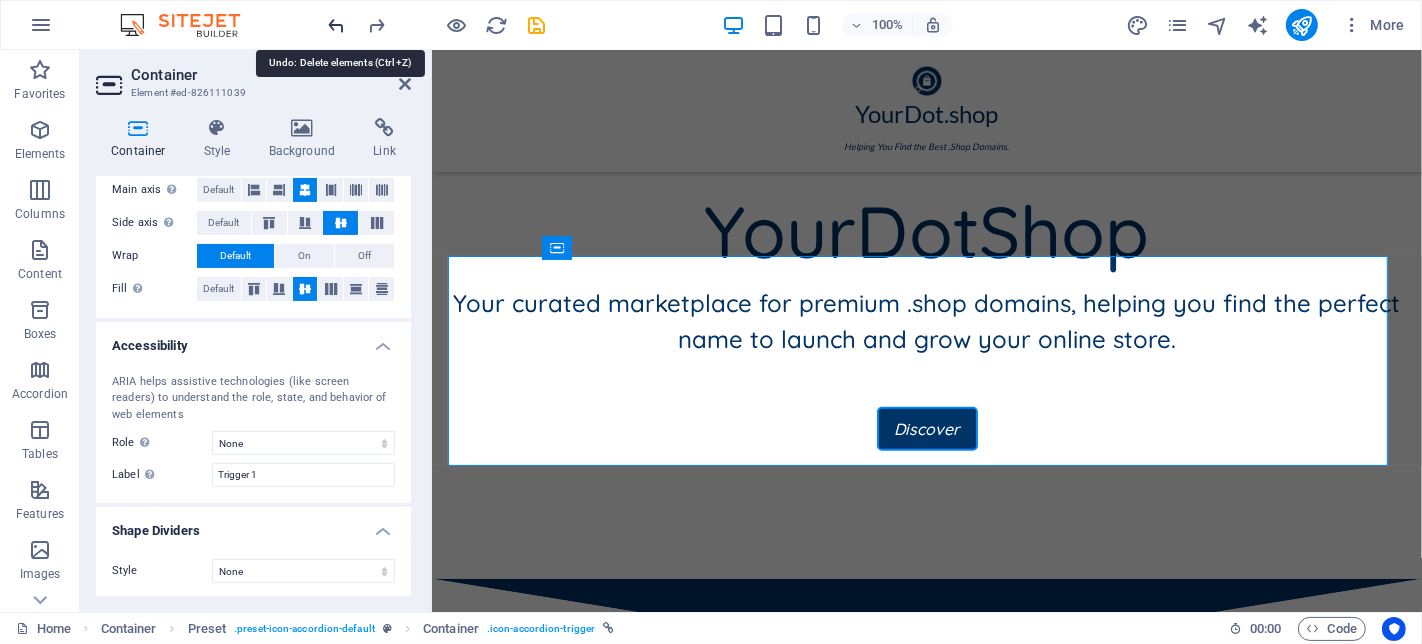 click at bounding box center (337, 25) 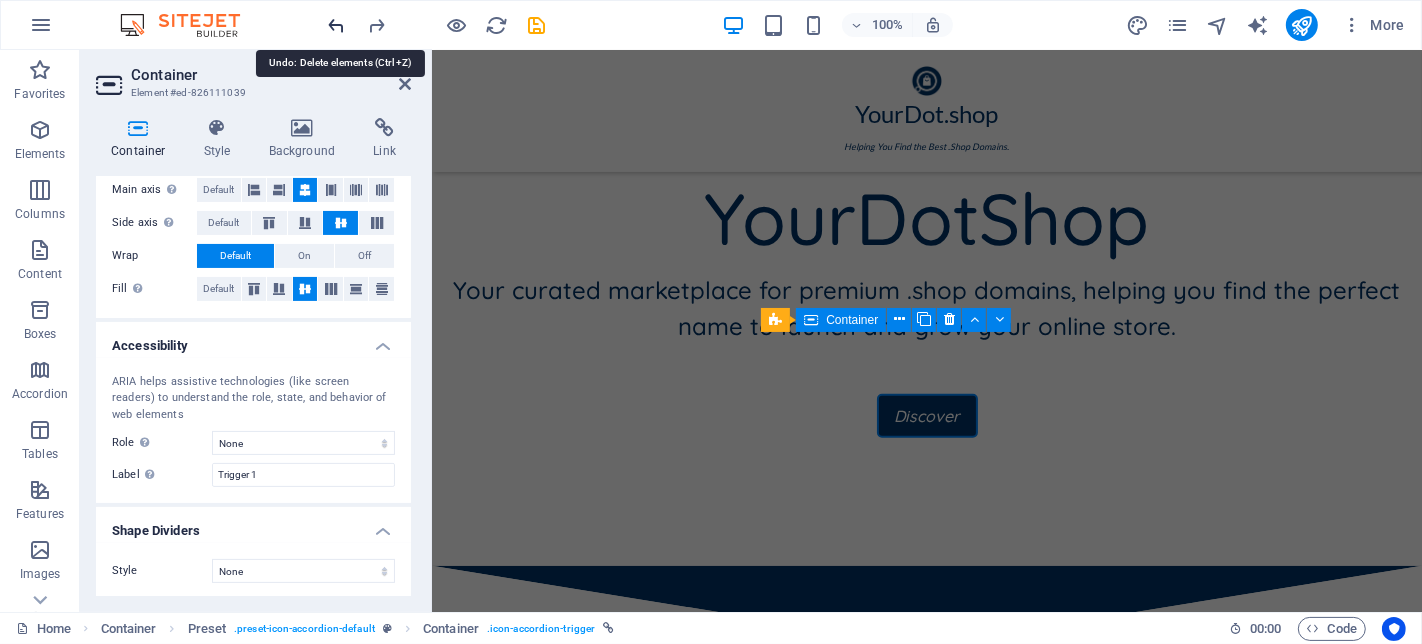 scroll, scrollTop: 1608, scrollLeft: 0, axis: vertical 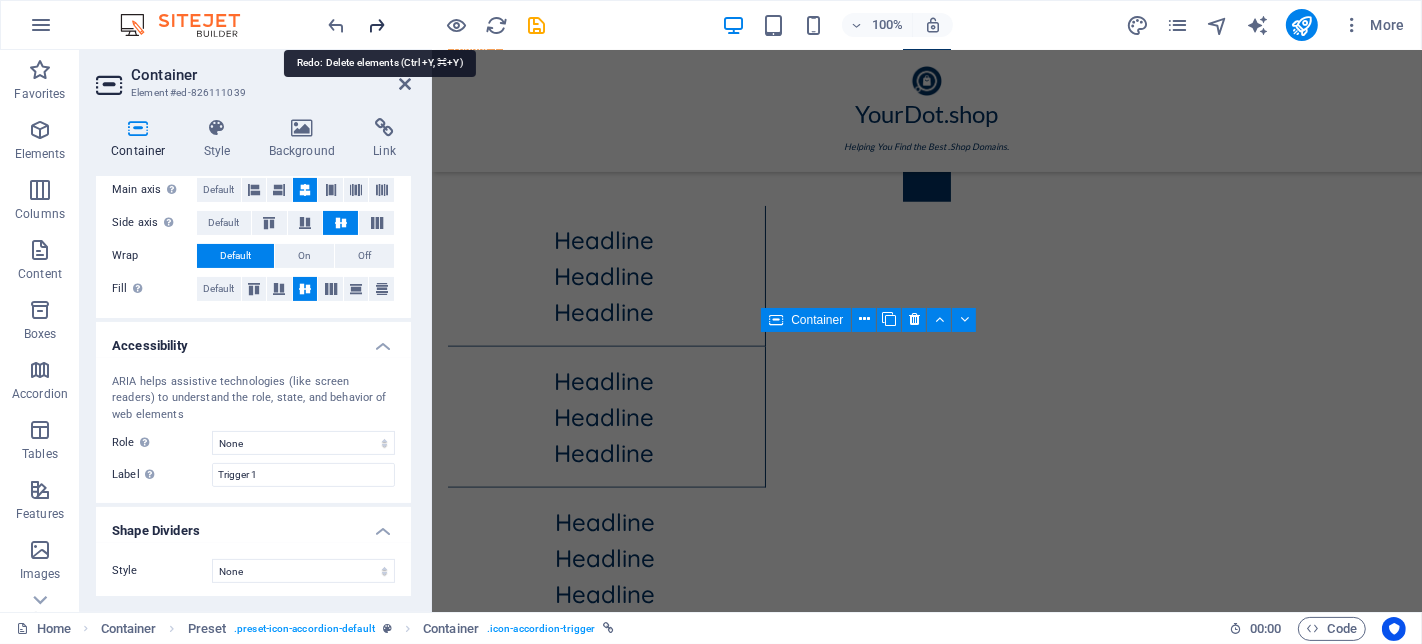 click at bounding box center (377, 25) 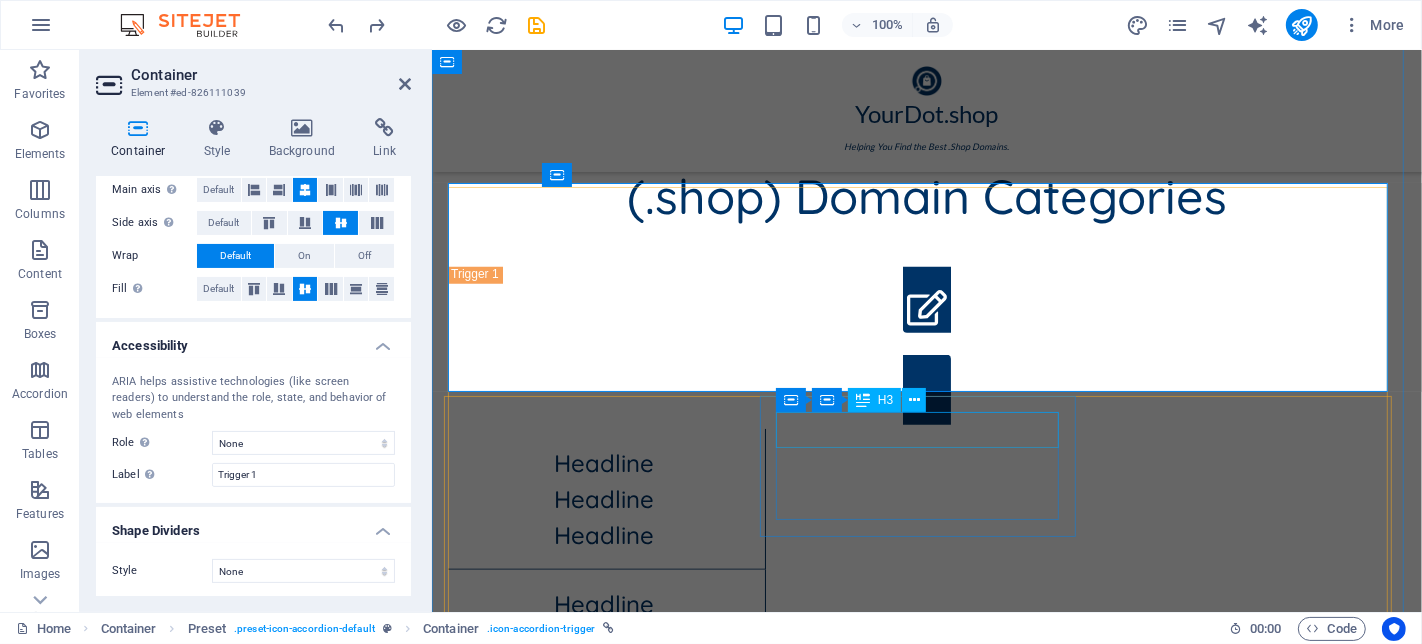 scroll, scrollTop: 830, scrollLeft: 0, axis: vertical 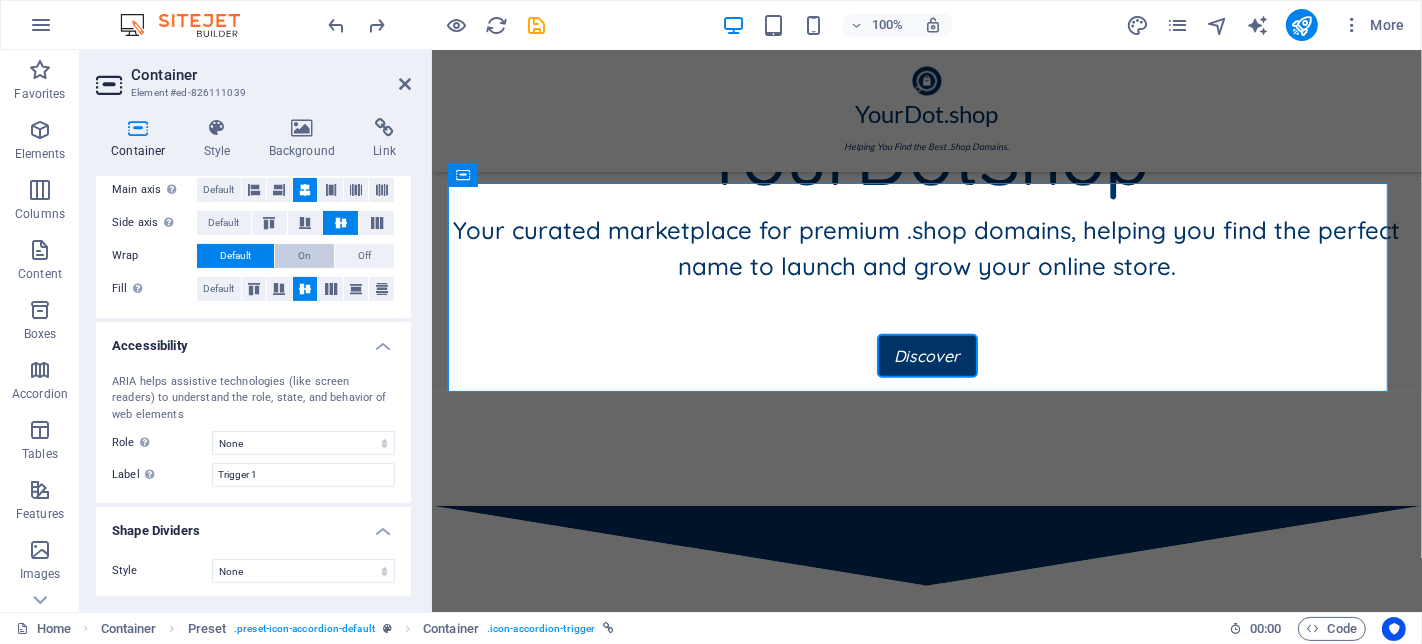 click on "On" at bounding box center (304, 256) 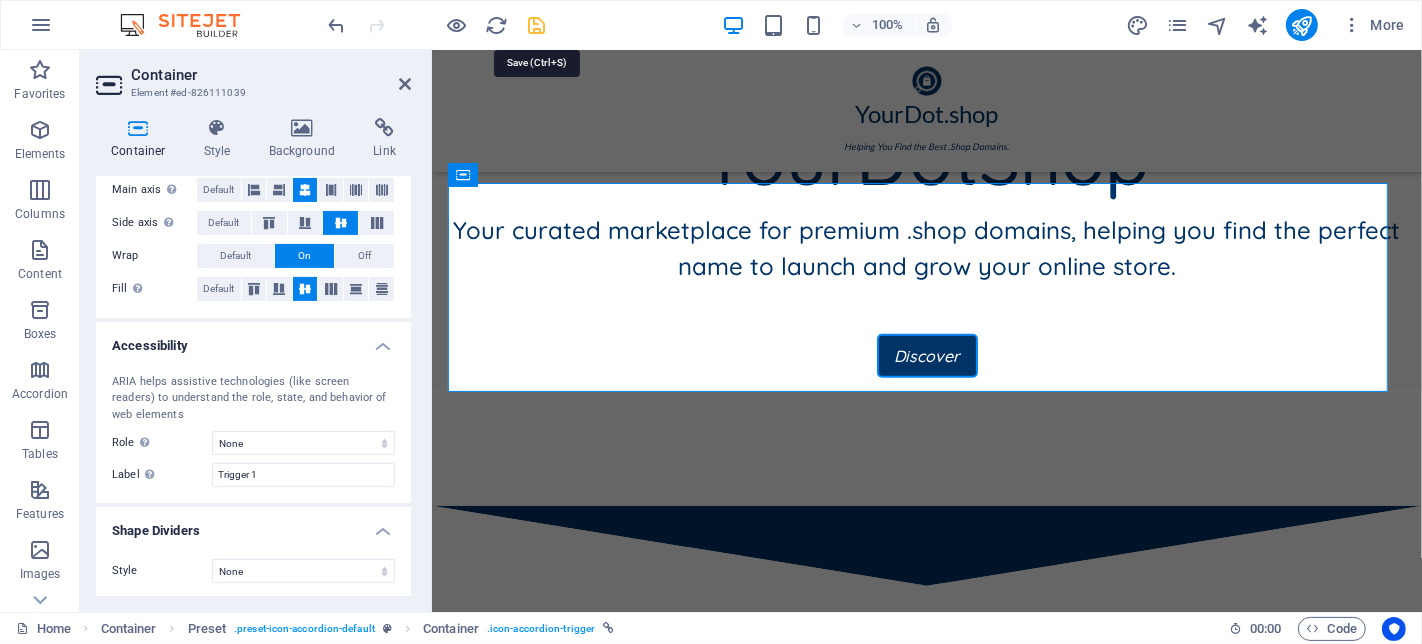 click at bounding box center [537, 25] 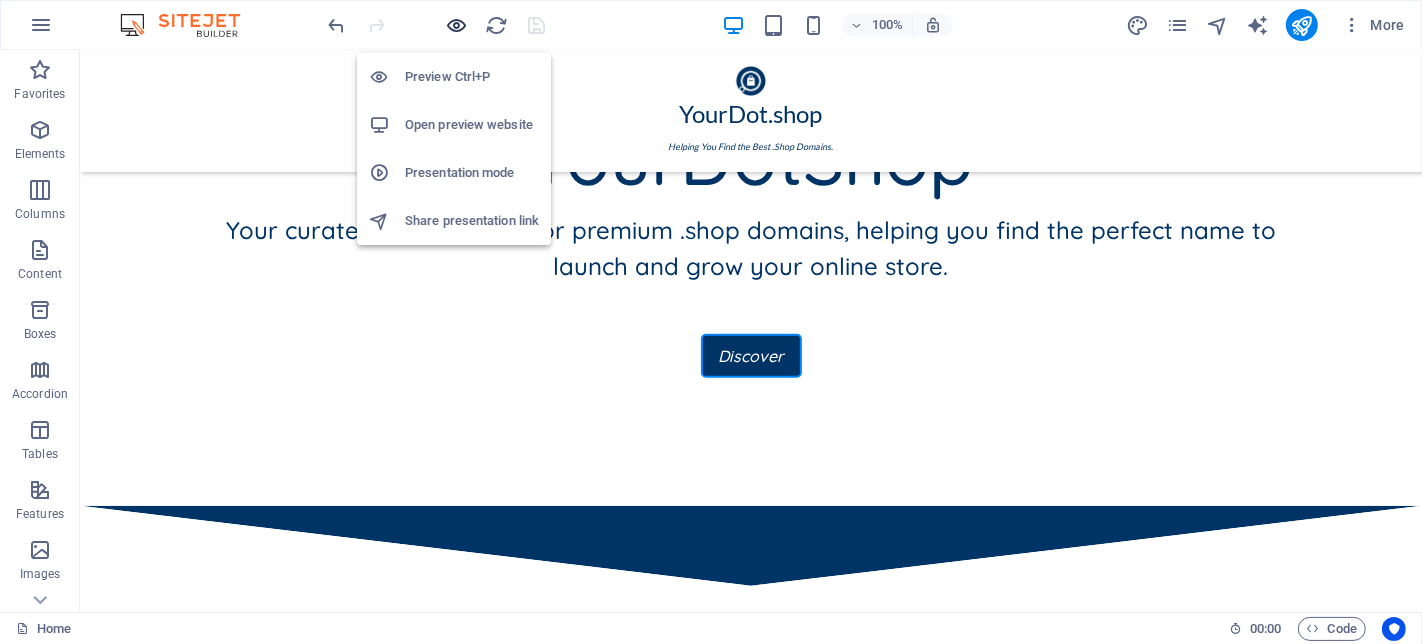drag, startPoint x: 459, startPoint y: 32, endPoint x: 734, endPoint y: 263, distance: 359.1462 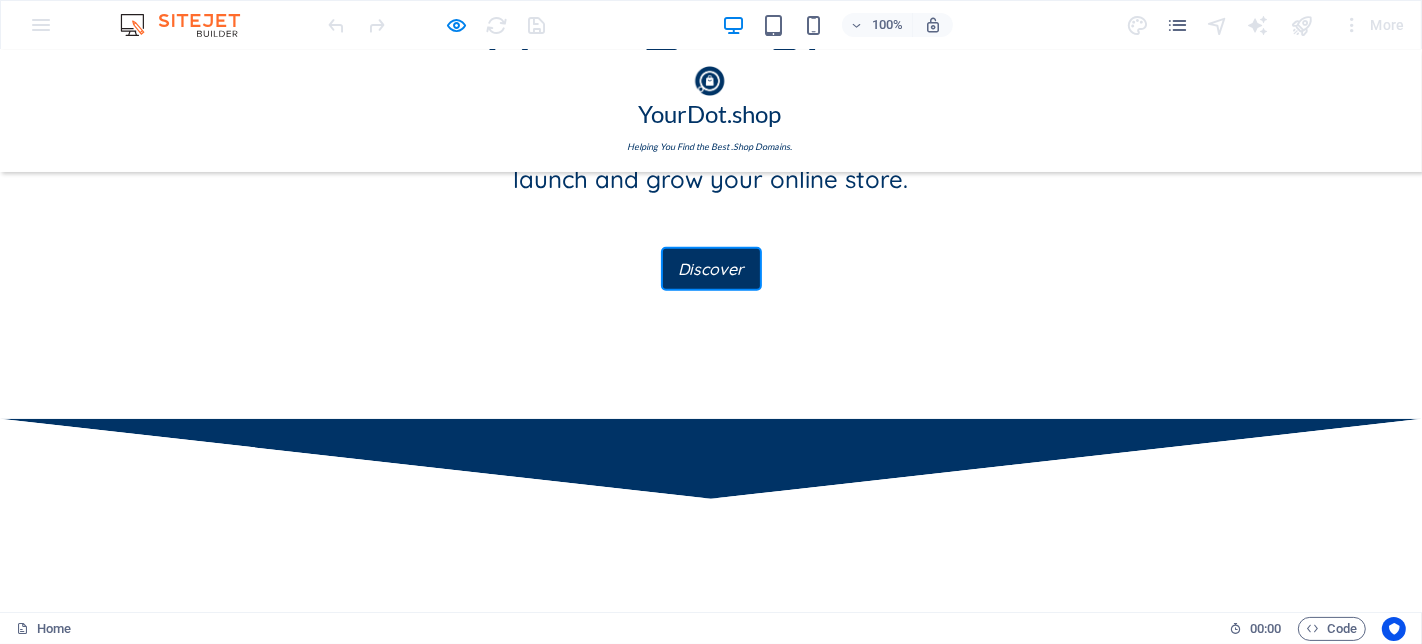 click on "Fashion" at bounding box center (711, 827) 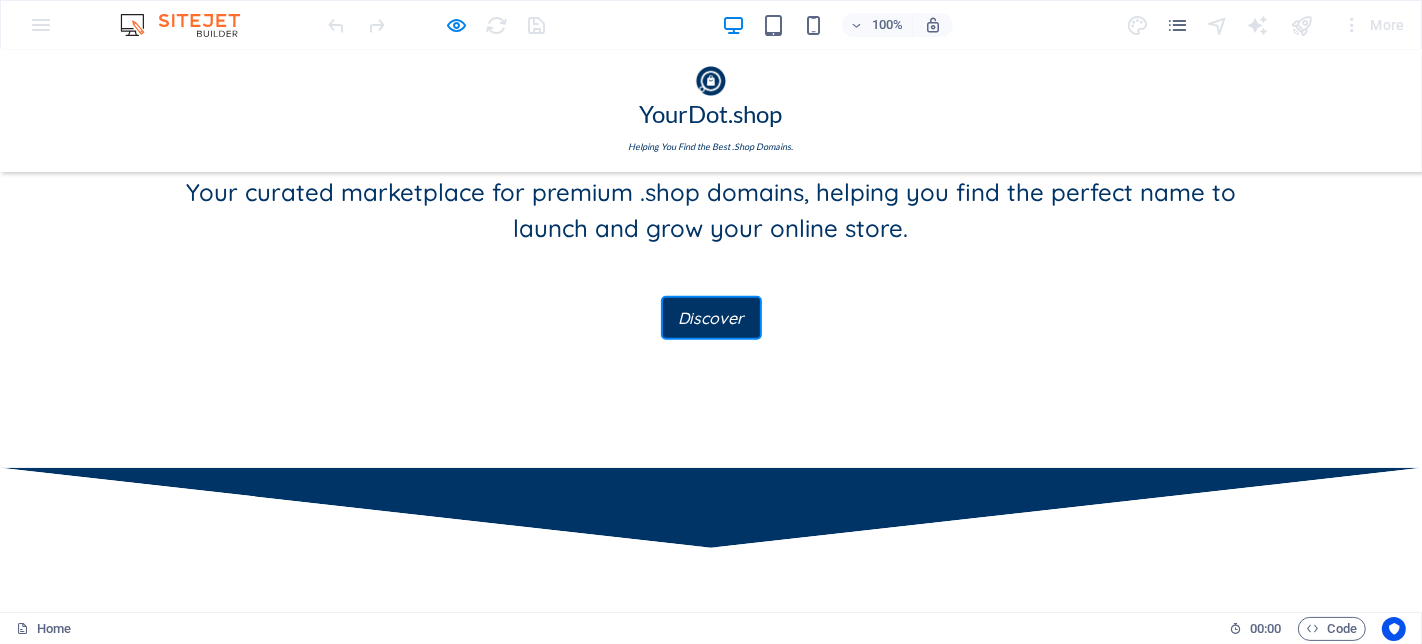 click on "Fashion" at bounding box center [711, 876] 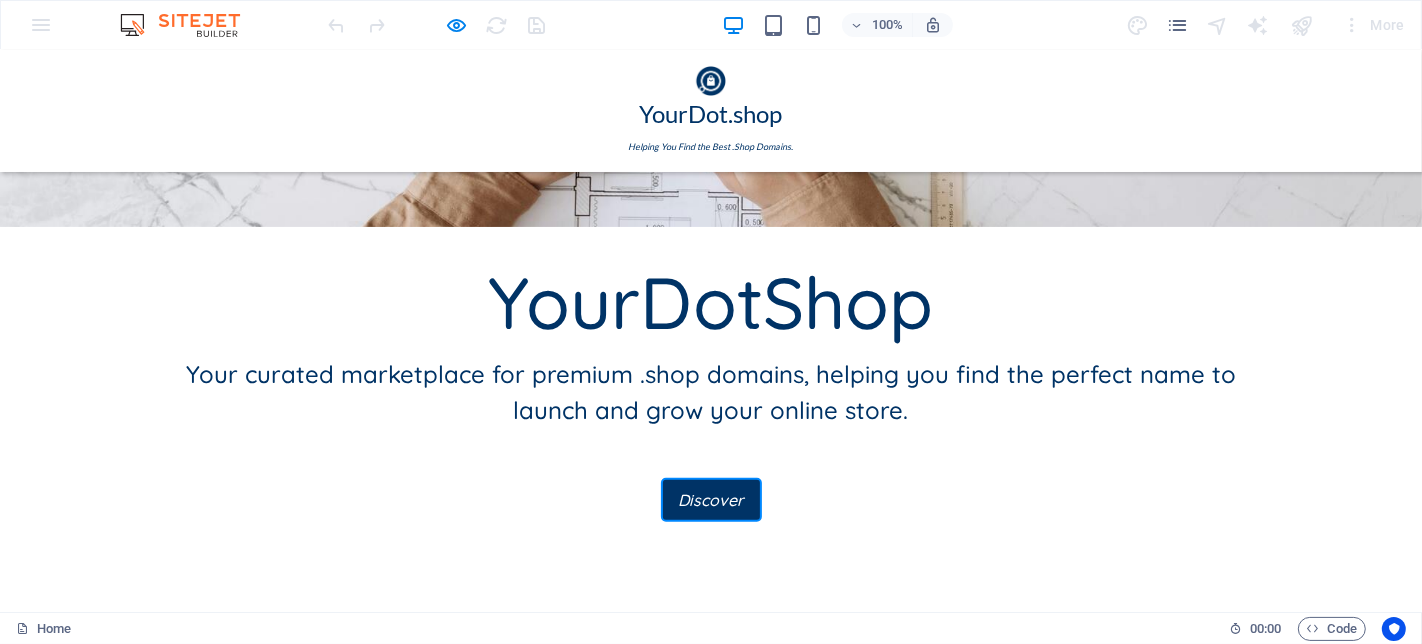 scroll, scrollTop: 534, scrollLeft: 0, axis: vertical 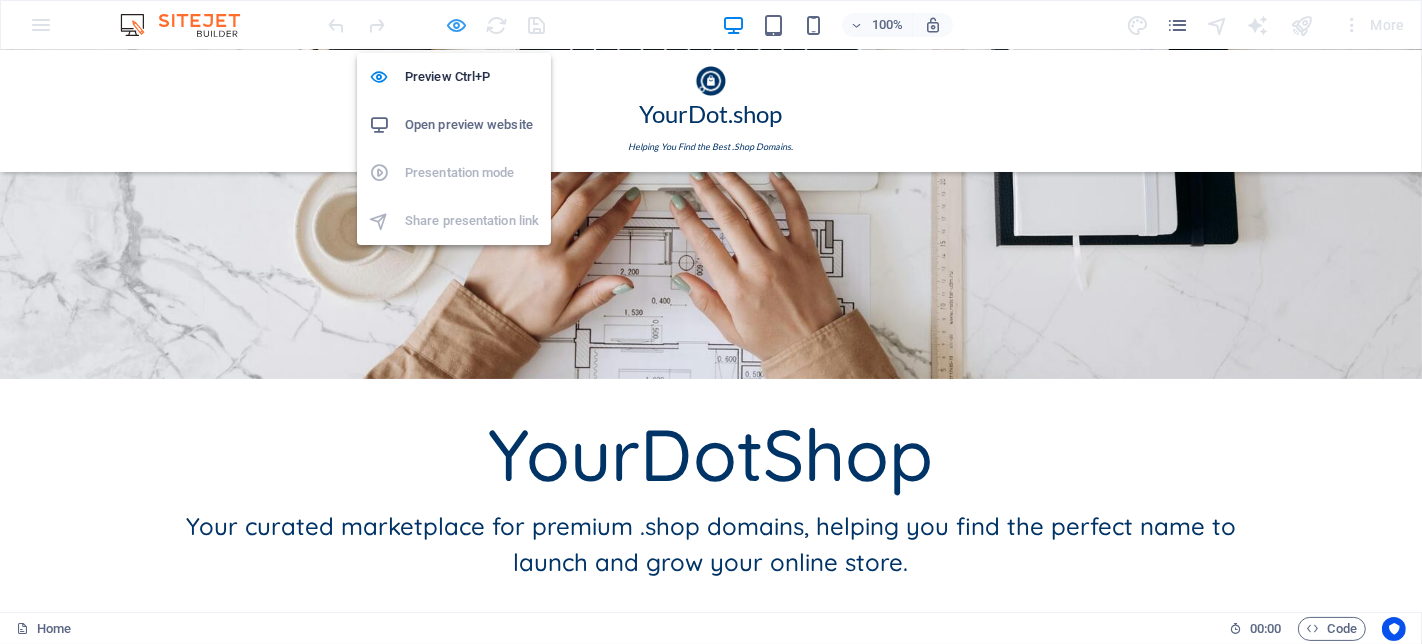 click at bounding box center [457, 25] 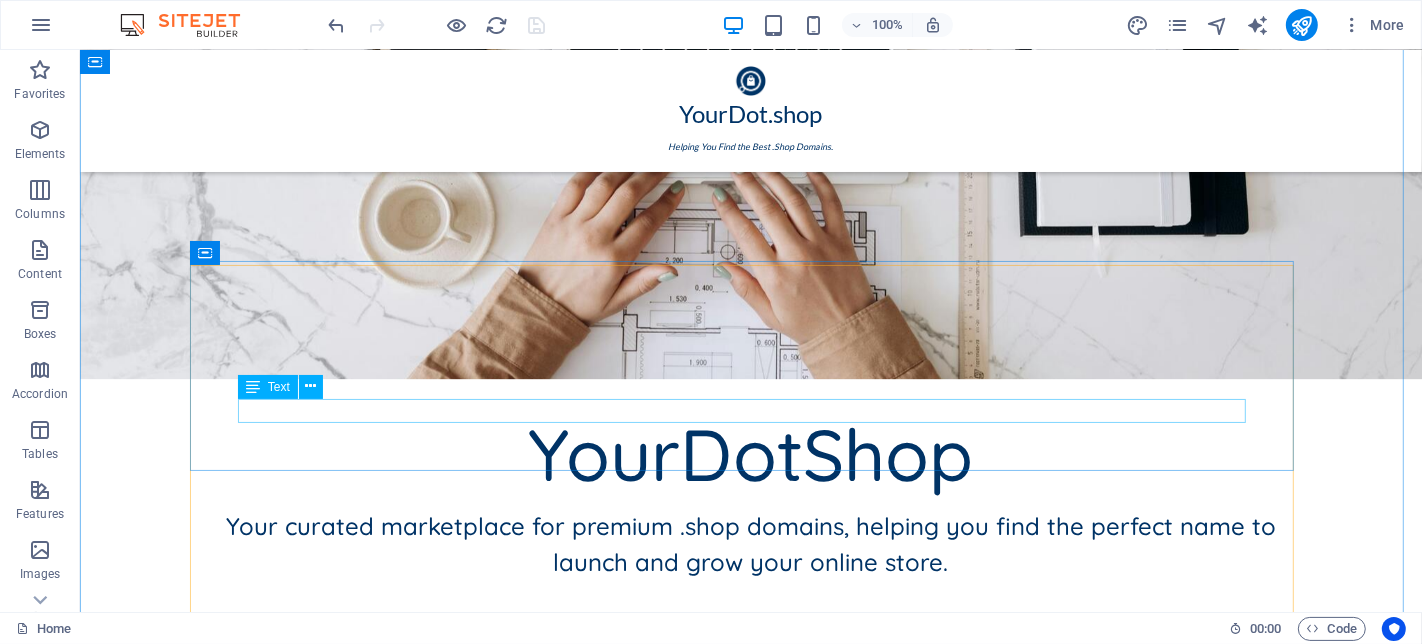 scroll, scrollTop: 757, scrollLeft: 0, axis: vertical 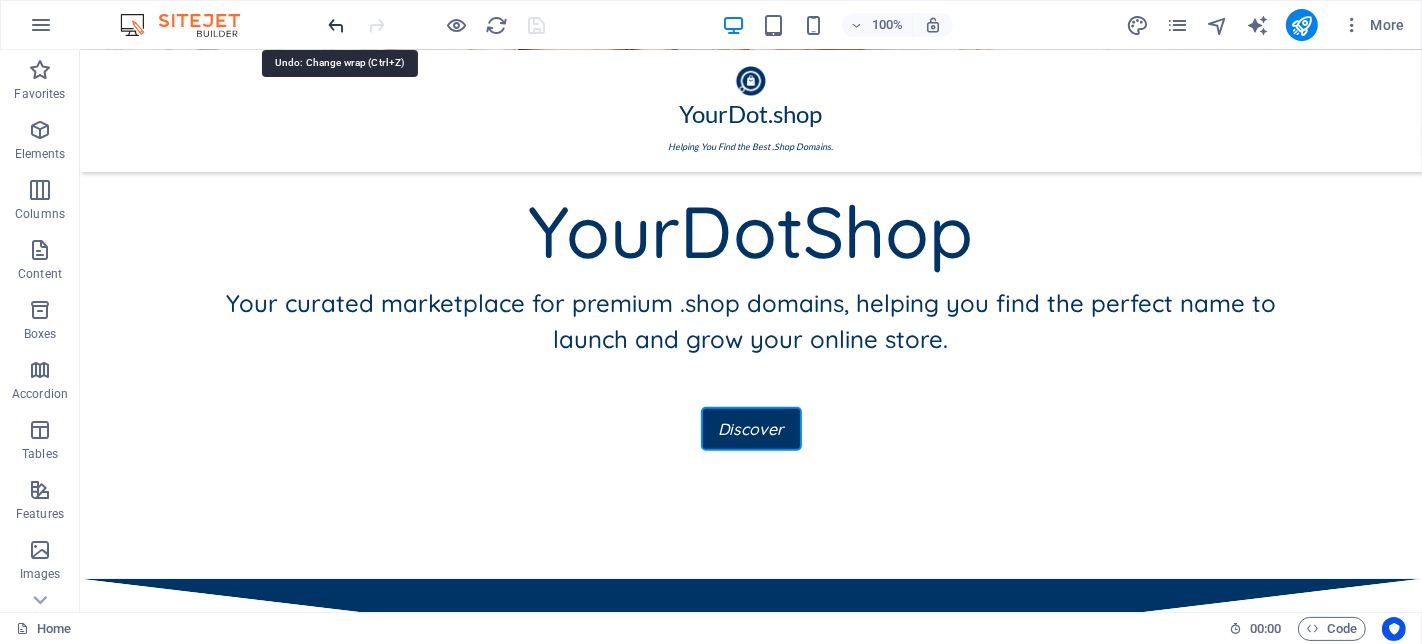 click at bounding box center [337, 25] 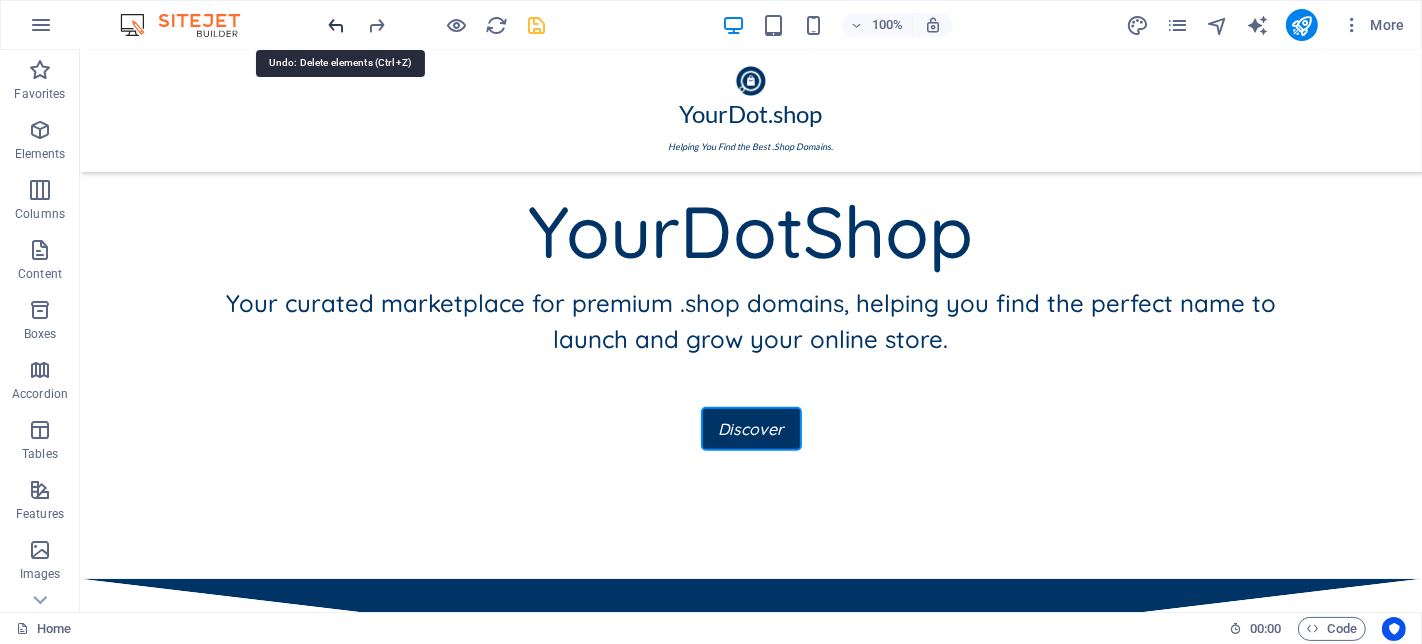 click at bounding box center [337, 25] 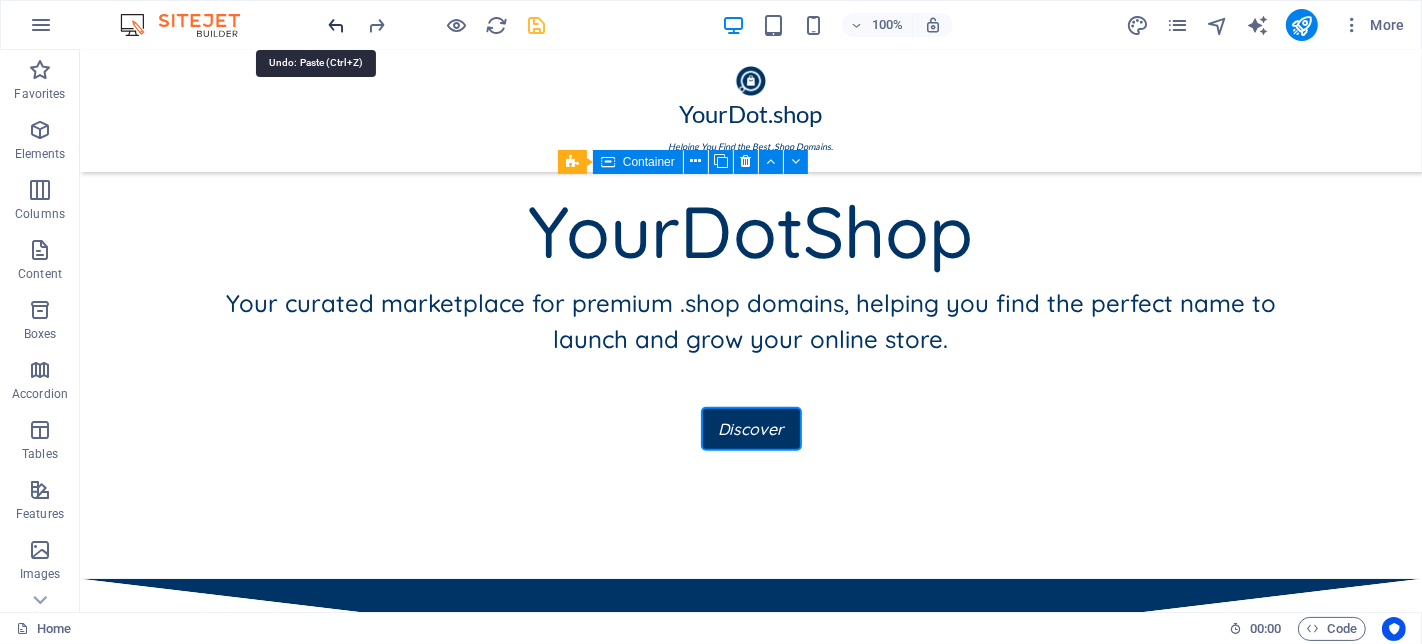 click at bounding box center (337, 25) 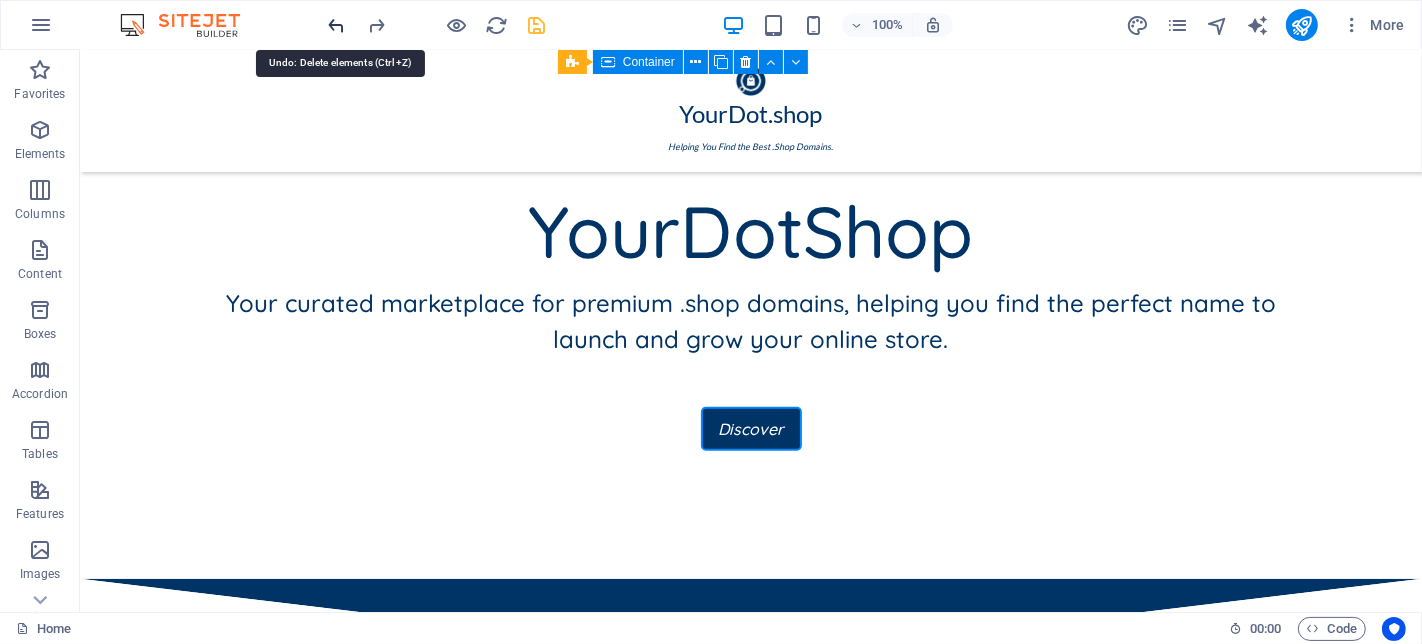 click at bounding box center [337, 25] 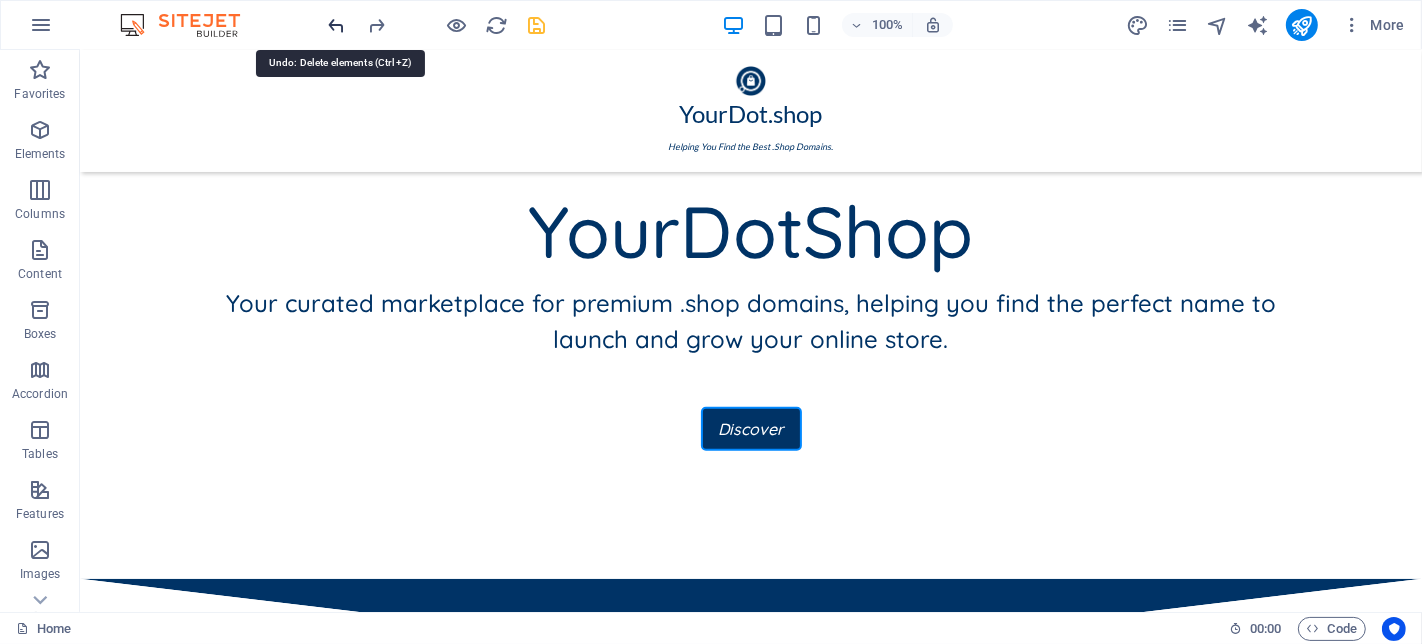 click at bounding box center [337, 25] 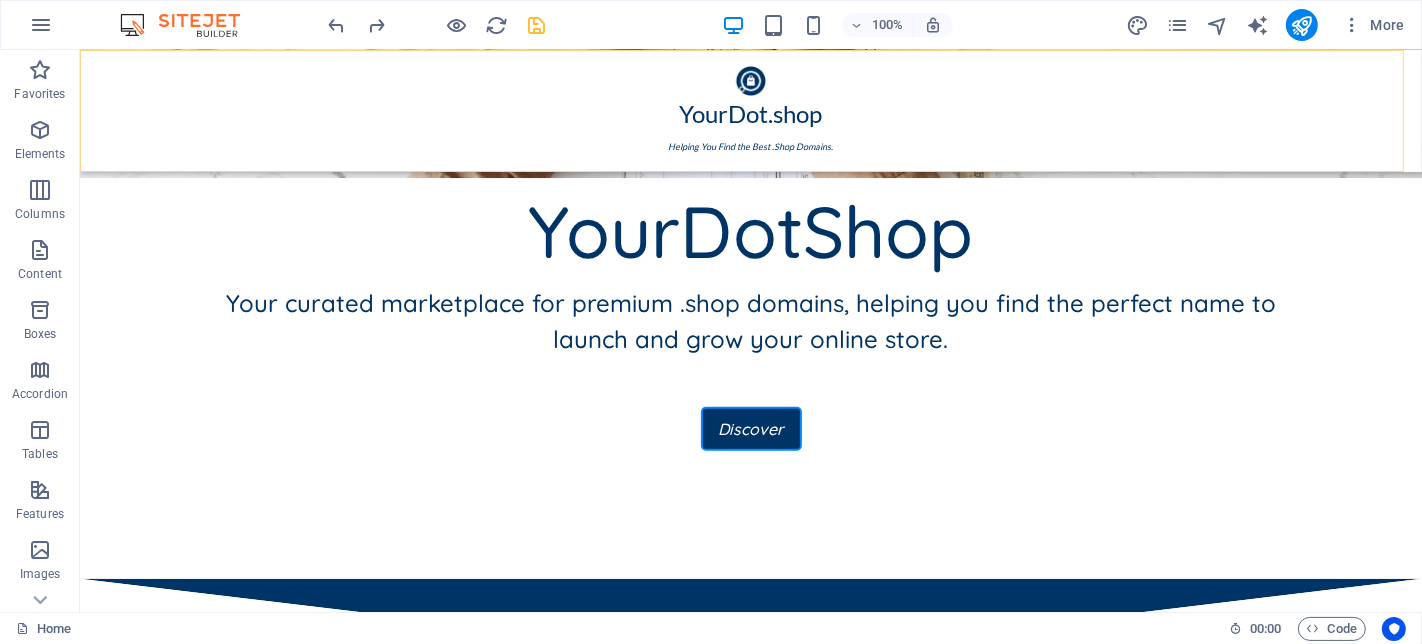 scroll, scrollTop: 980, scrollLeft: 0, axis: vertical 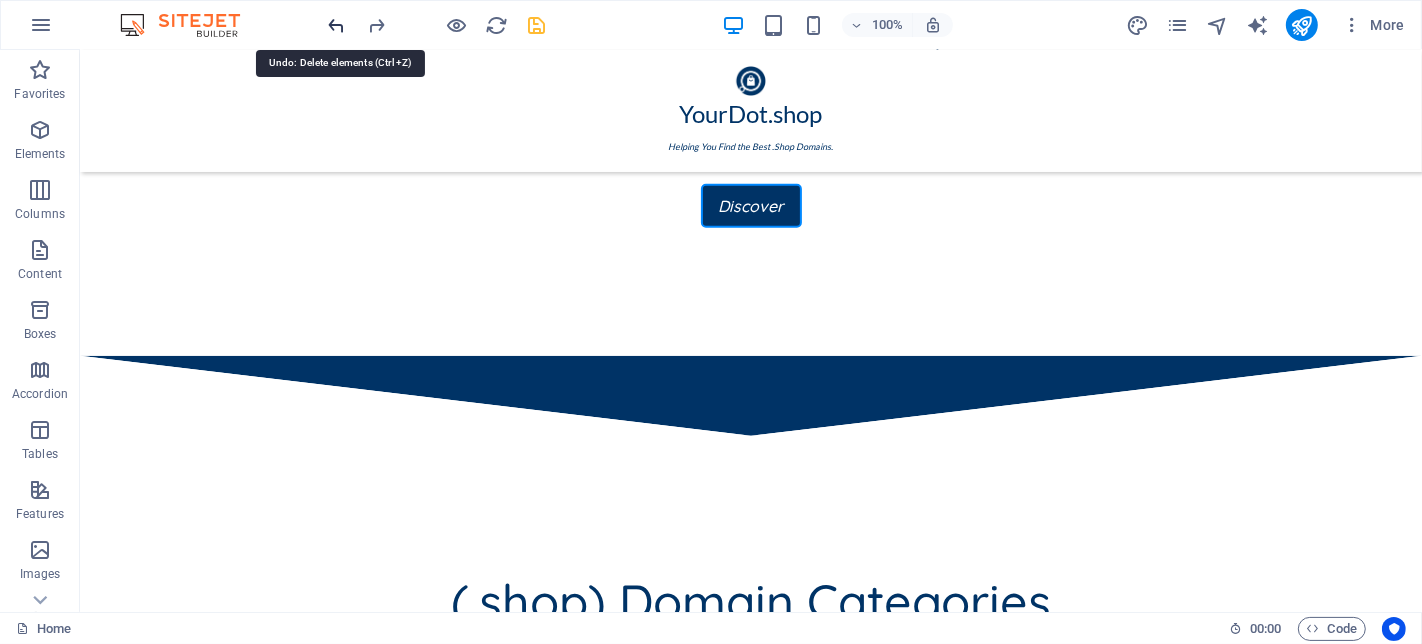 click at bounding box center [337, 25] 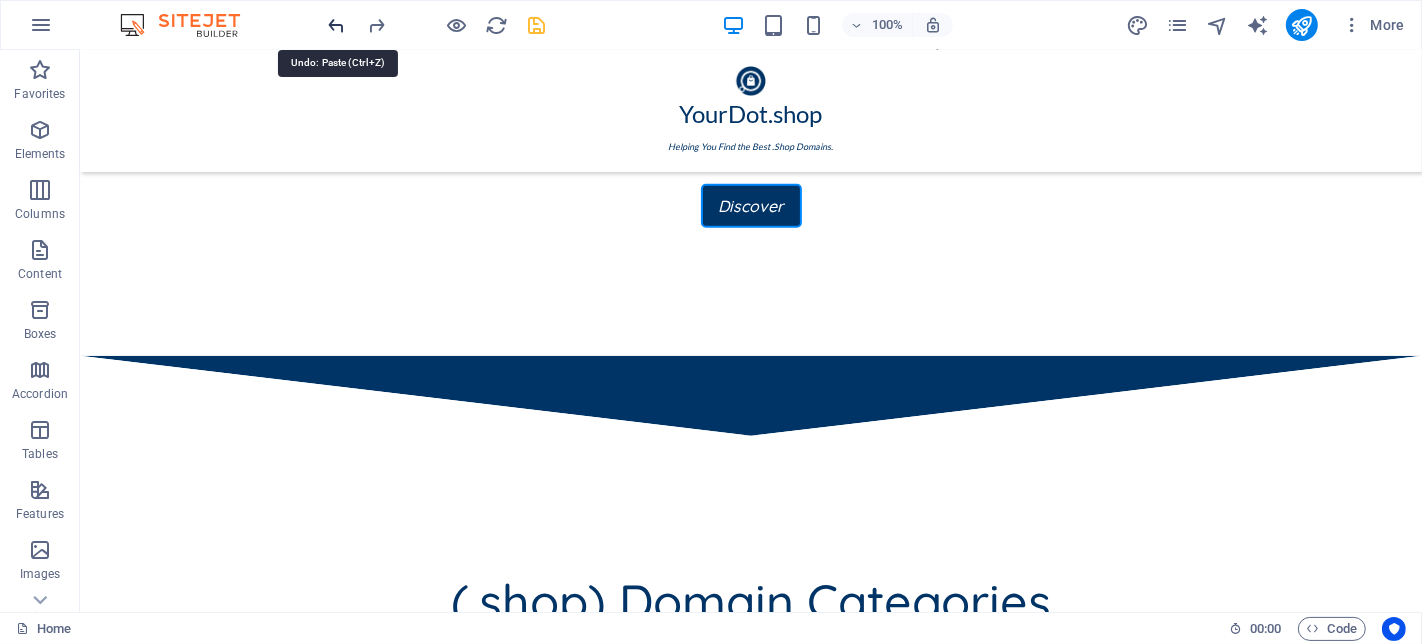 click at bounding box center (337, 25) 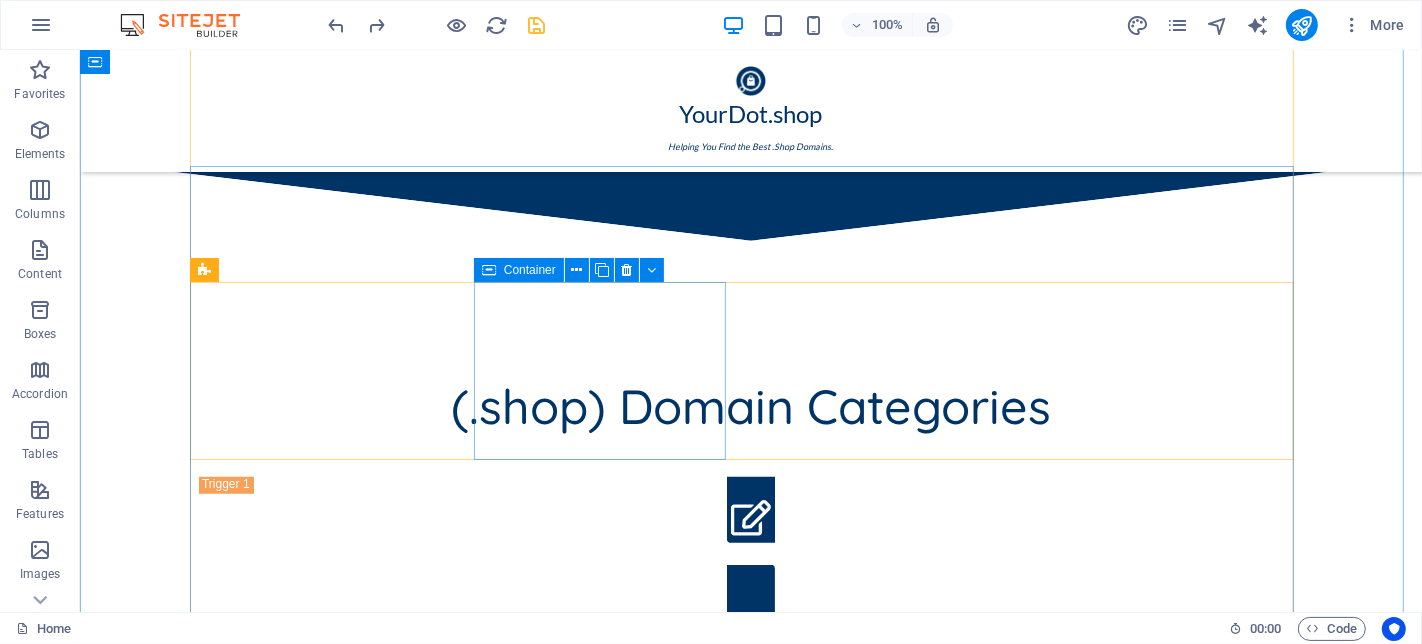 scroll, scrollTop: 1064, scrollLeft: 0, axis: vertical 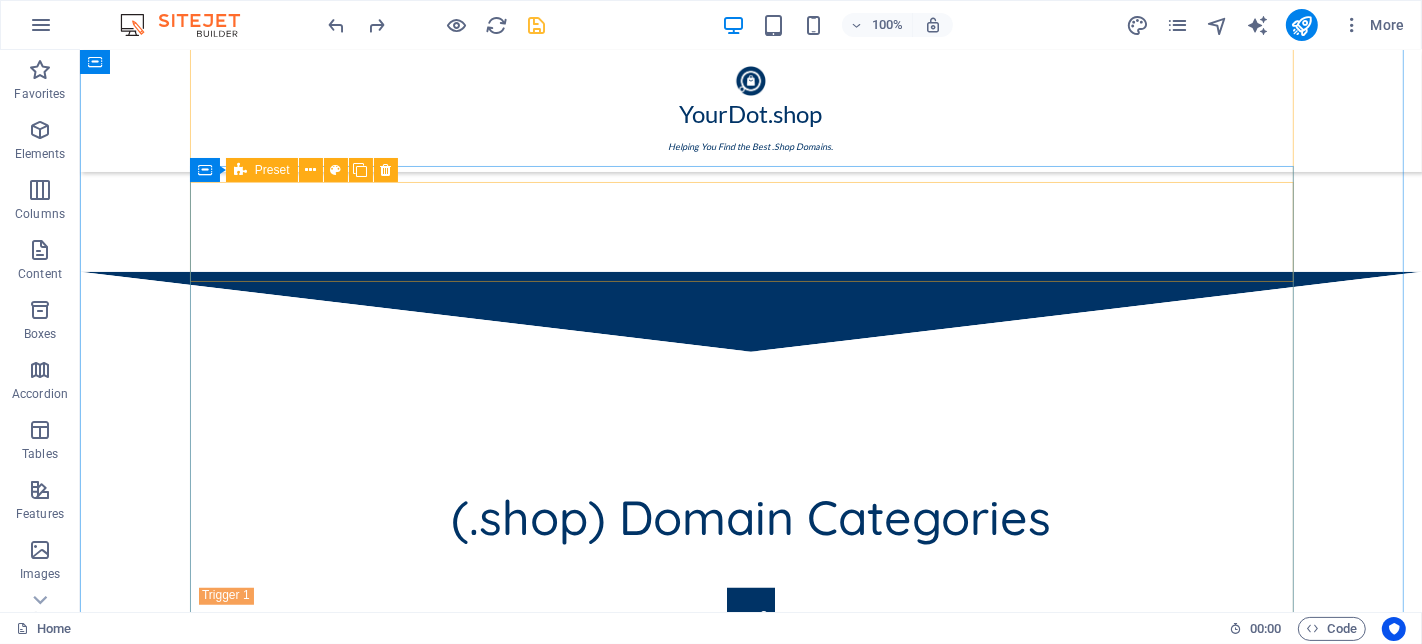 click at bounding box center [750, 870] 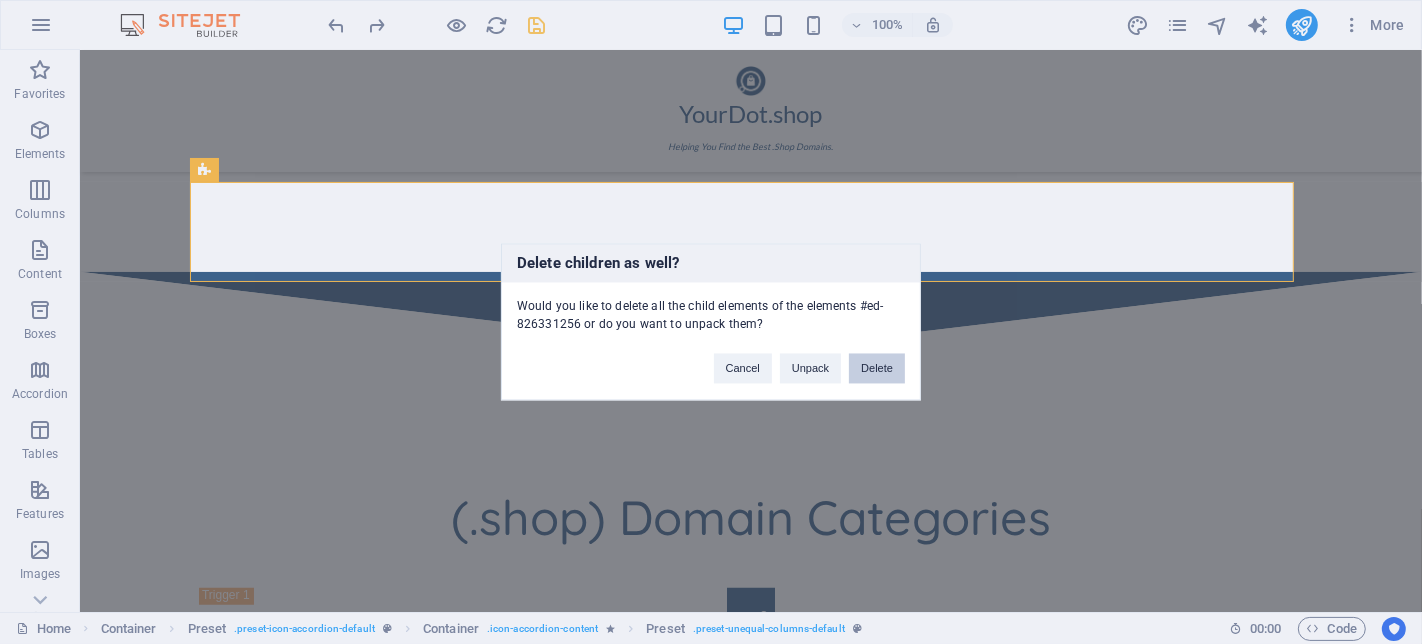 click on "Delete" at bounding box center (877, 369) 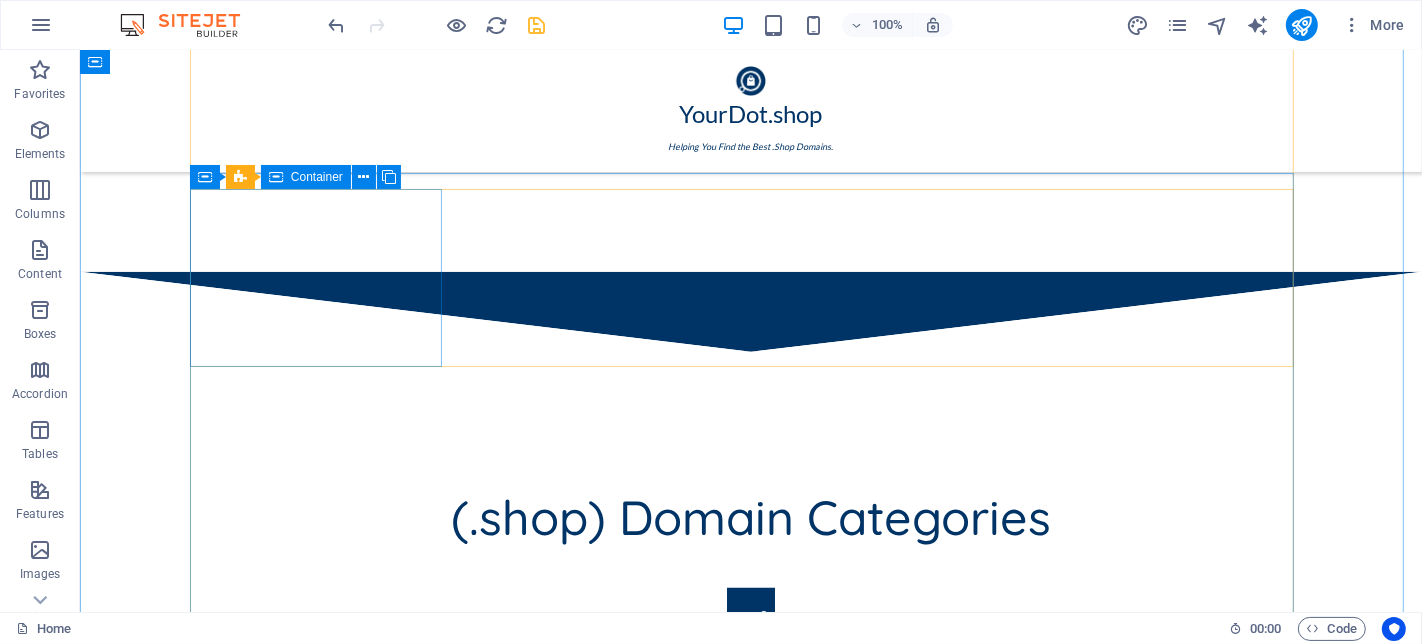 scroll, scrollTop: 953, scrollLeft: 0, axis: vertical 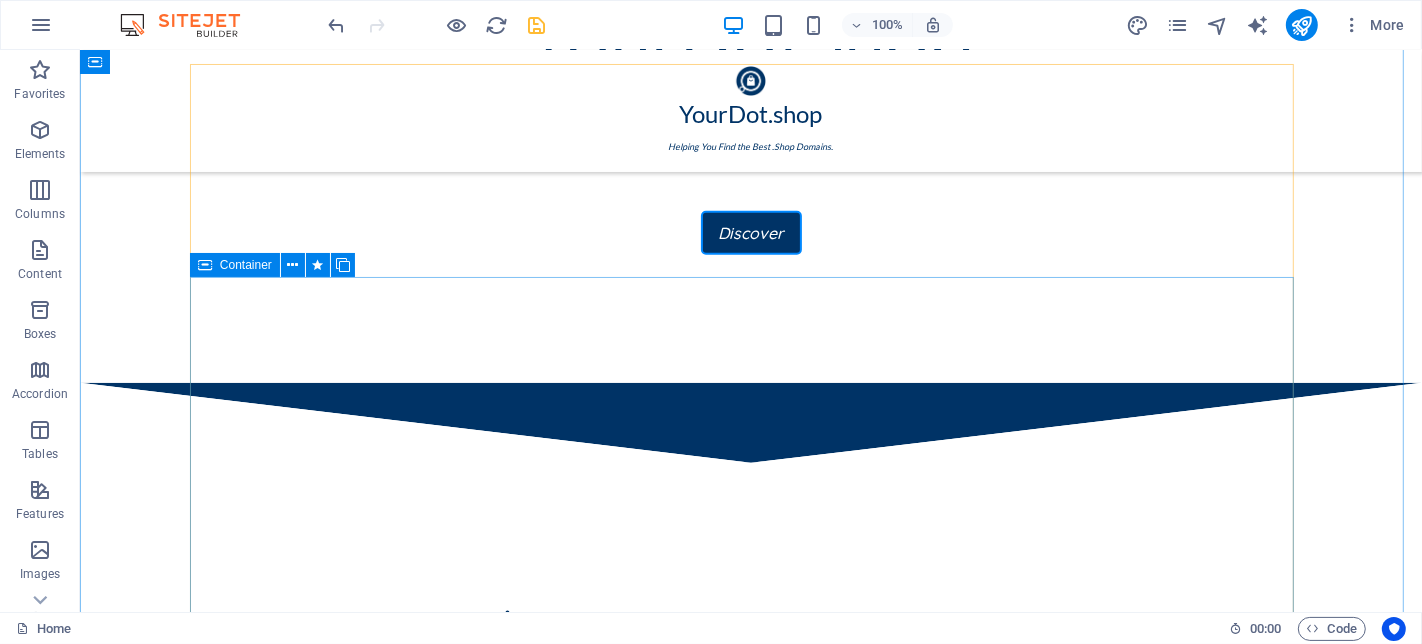 click on "Drop content here or  Add elements  Paste clipboard Drop content here or  Add elements  Paste clipboard Drop content here or  Add elements  Paste clipboard Drop content here or  Add elements  Paste clipboard Drop content here or  Add elements  Paste clipboard Drop content here or  Add elements  Paste clipboard Drop content here or  Add elements  Paste clipboard Drop content here or  Add elements  Paste clipboard" at bounding box center (750, 1741) 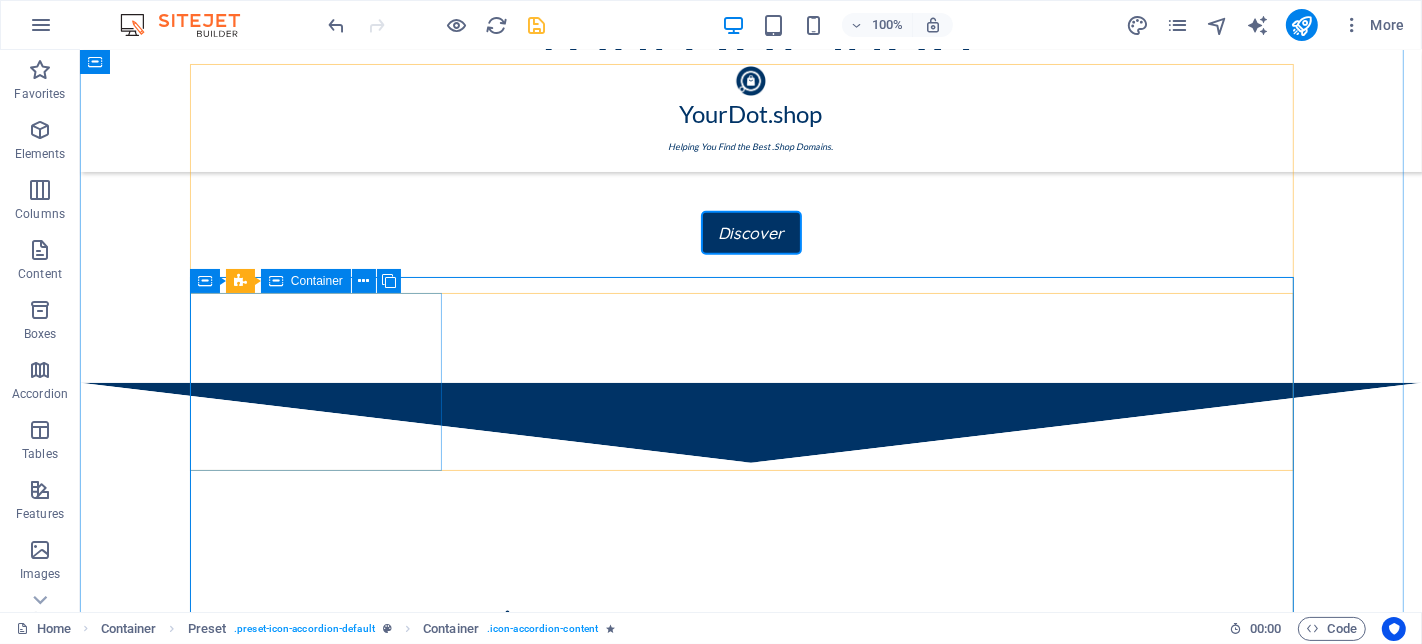 click on "Drop content here or  Add elements  Paste clipboard" at bounding box center [324, 966] 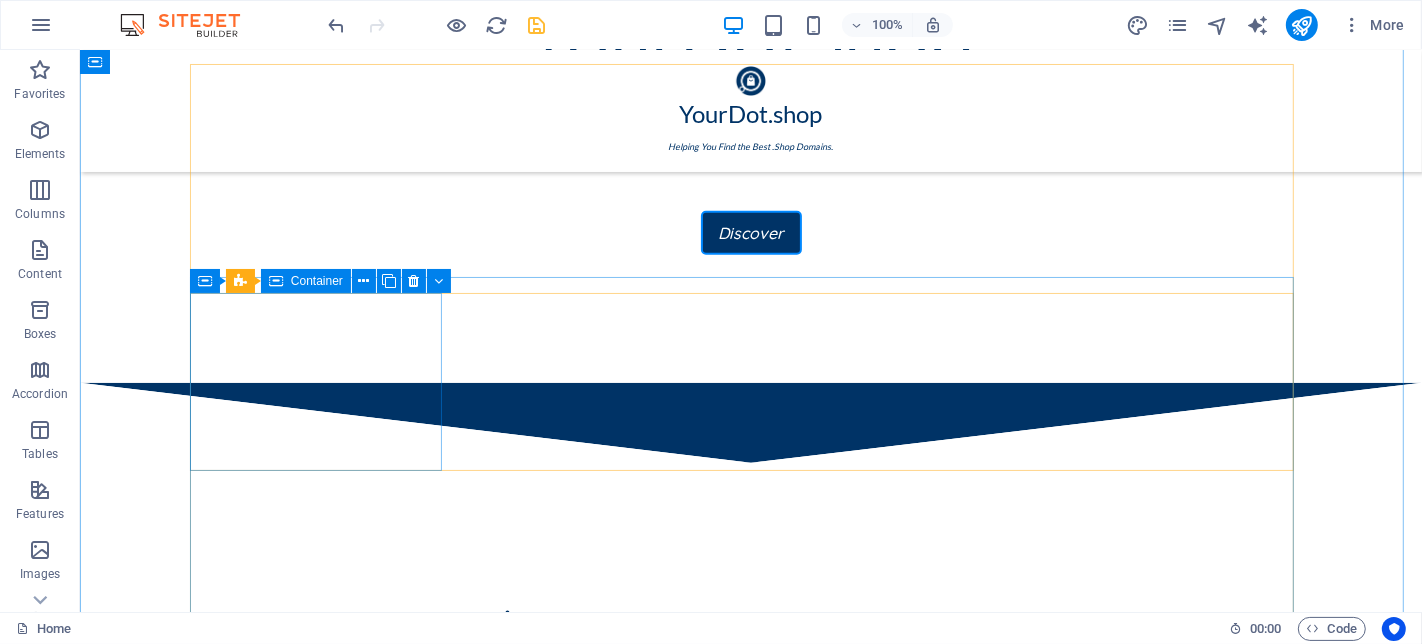 click on "Drop content here or  Add elements  Paste clipboard" at bounding box center [324, 966] 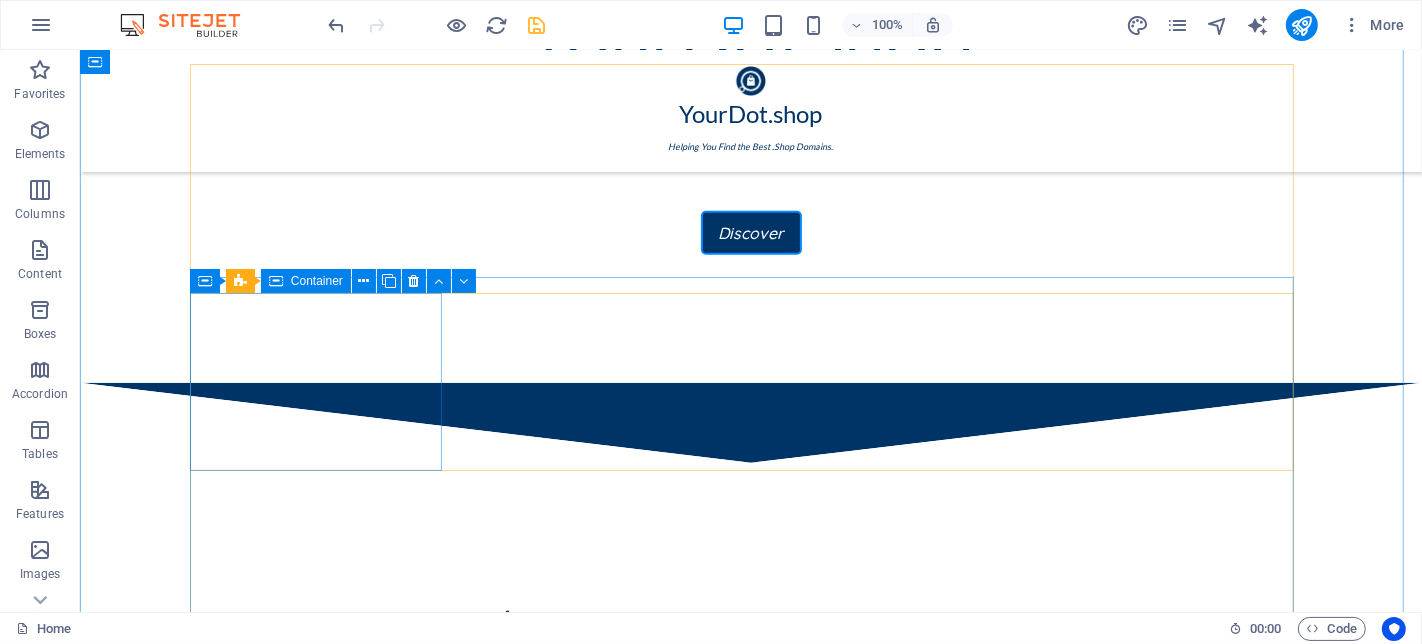 click on "Drop content here or  Add elements  Paste clipboard" at bounding box center (324, 966) 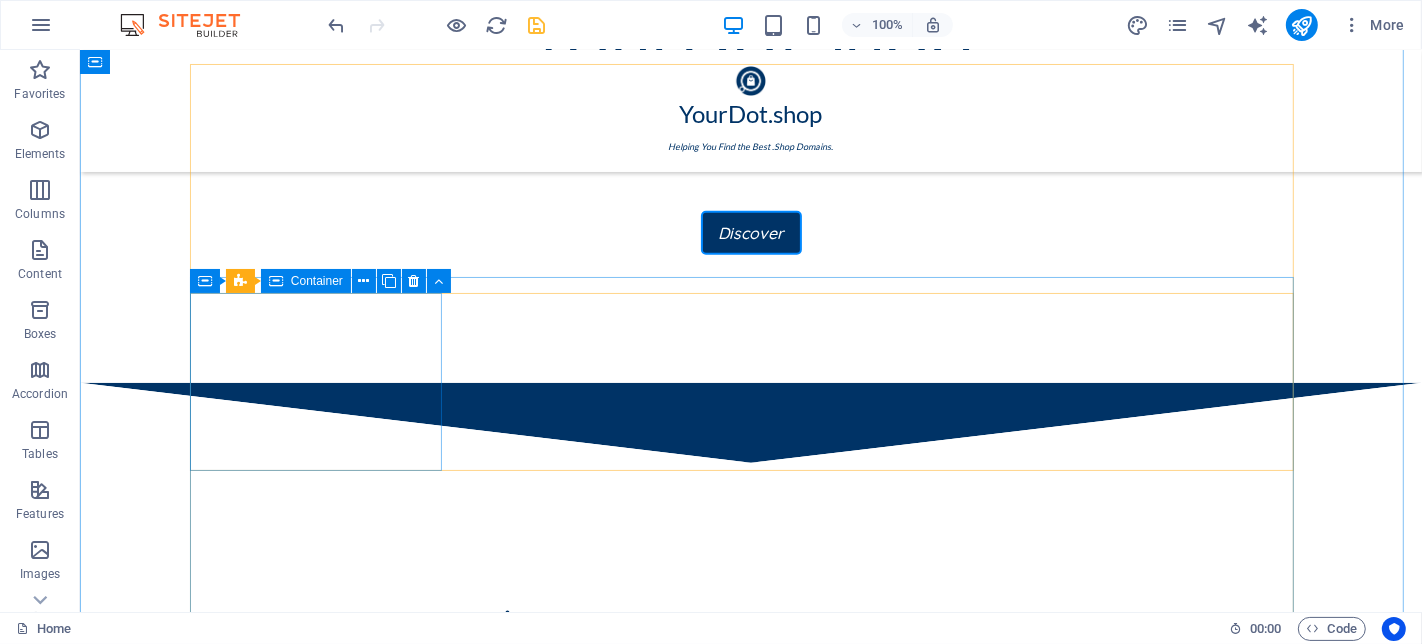 click on "Drop content here or  Add elements  Paste clipboard" at bounding box center (324, 966) 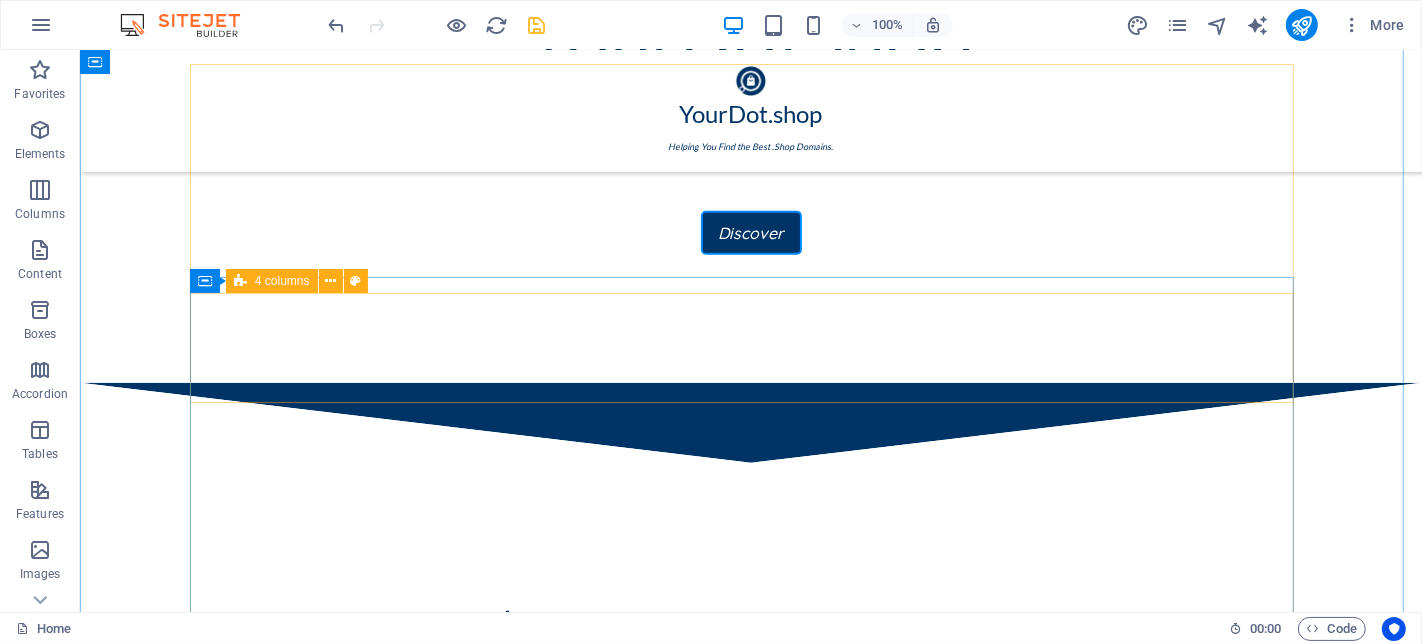 click on "Drop content here or  Add elements  Paste clipboard" at bounding box center [750, 932] 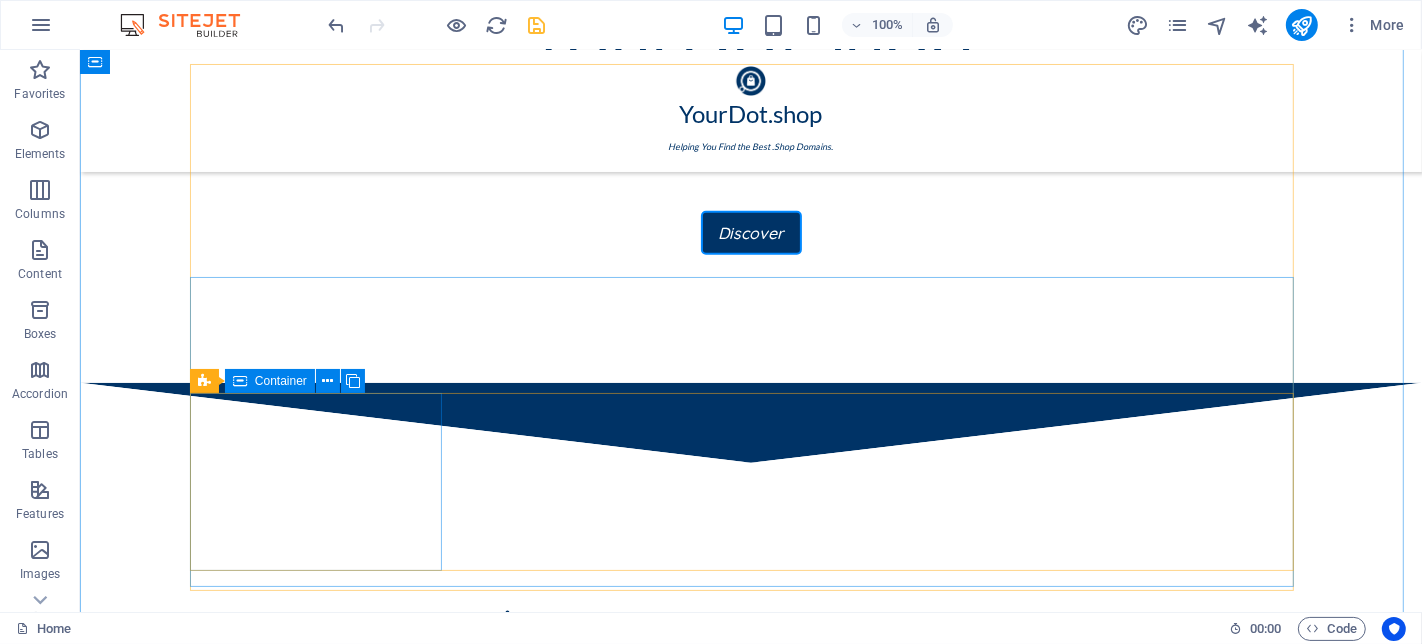 click on "Drop content here or  Add elements  Paste clipboard" at bounding box center (324, 1174) 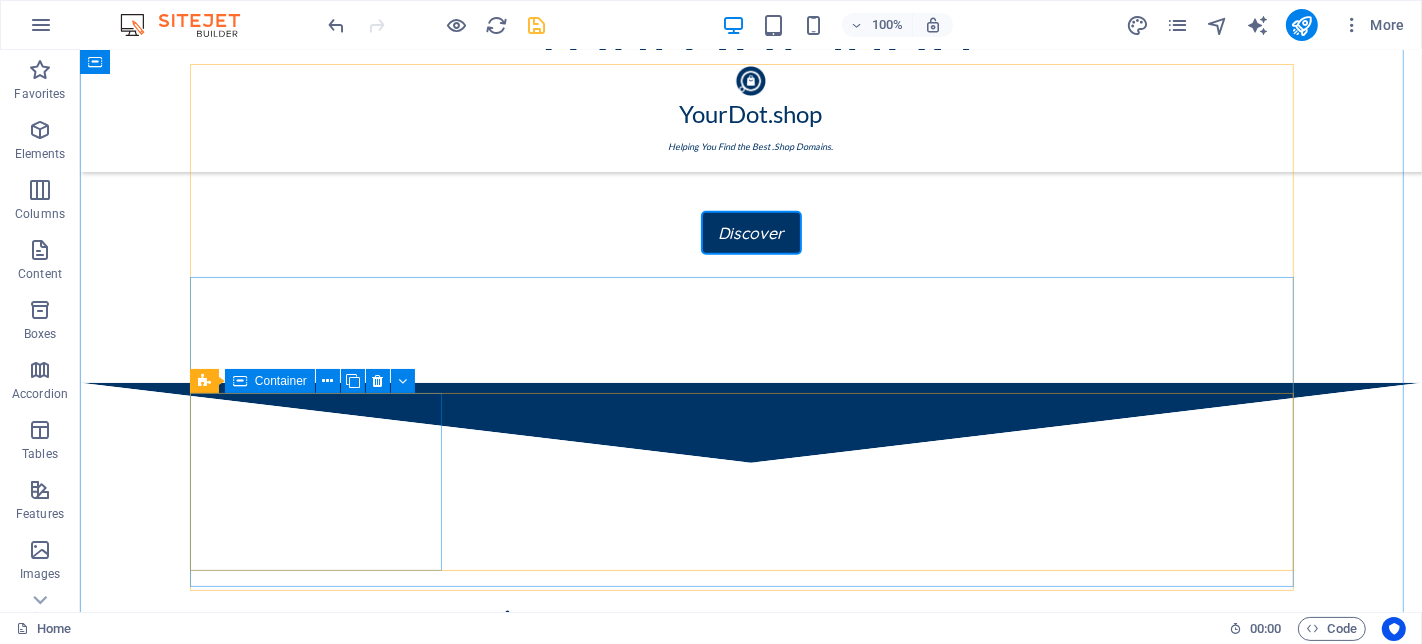 click on "Drop content here or  Add elements  Paste clipboard" at bounding box center (324, 1174) 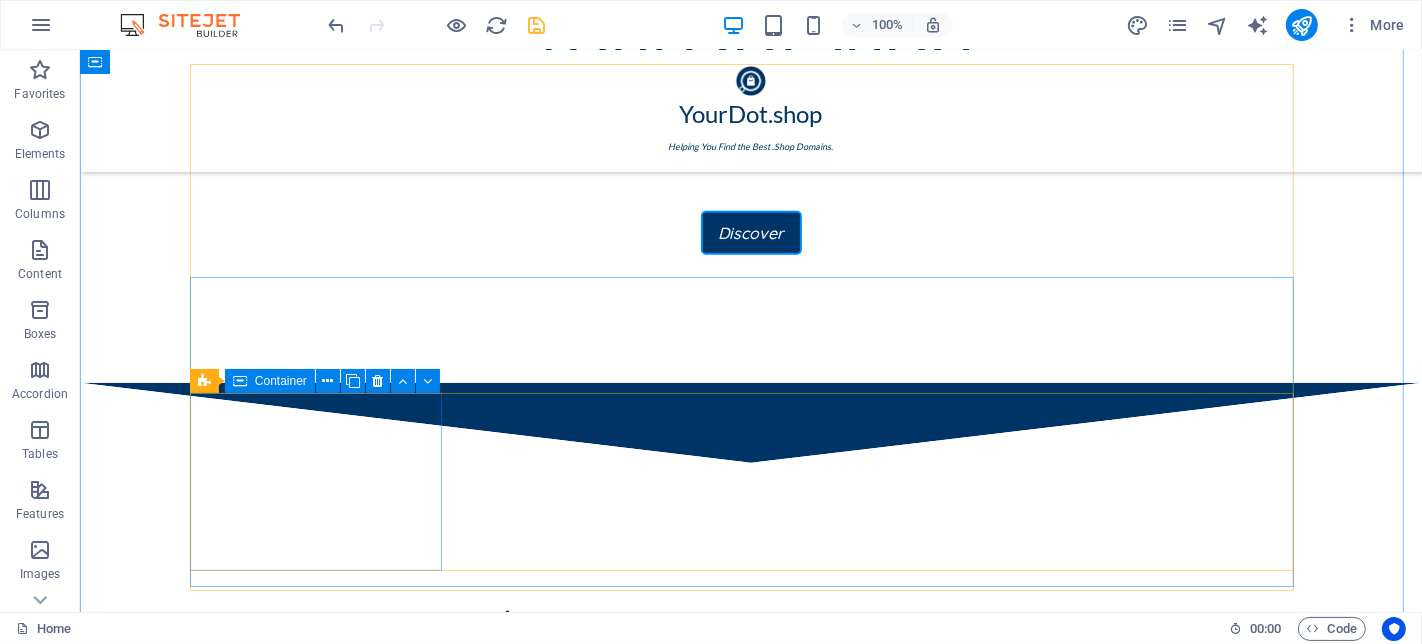 click on "Drop content here or  Add elements  Paste clipboard" at bounding box center (324, 1174) 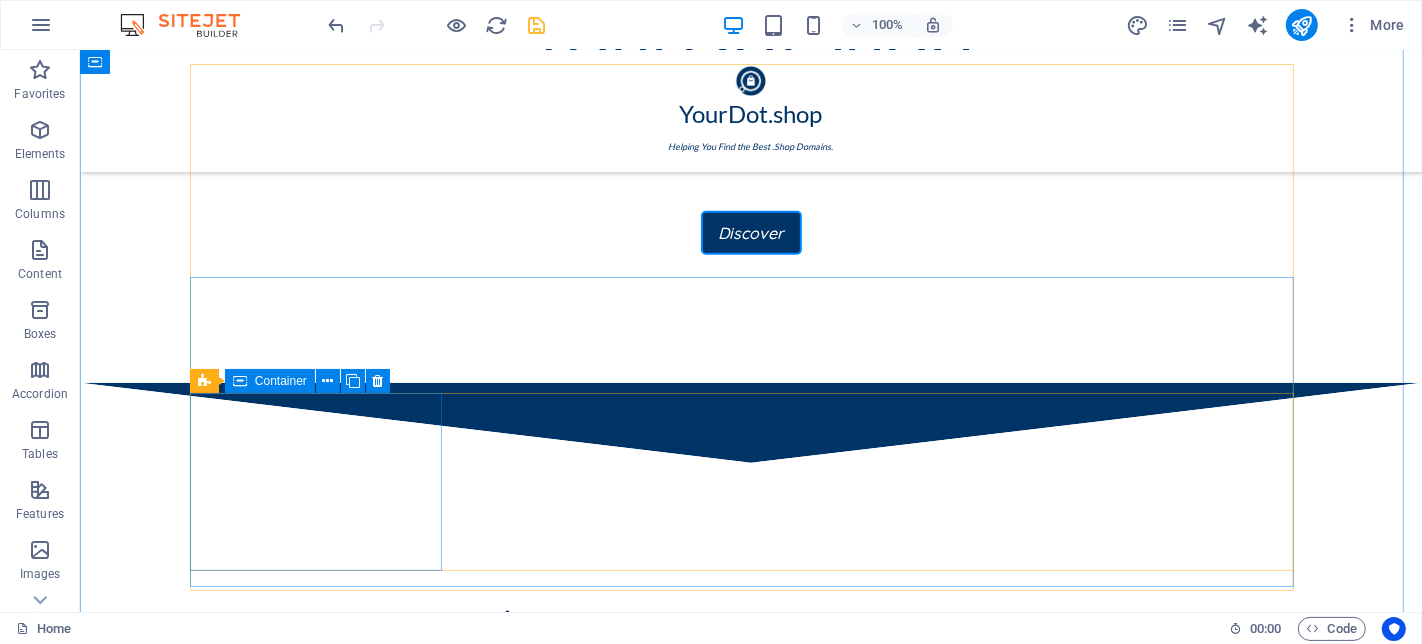 click on "Drop content here or  Add elements  Paste clipboard" at bounding box center (324, 1174) 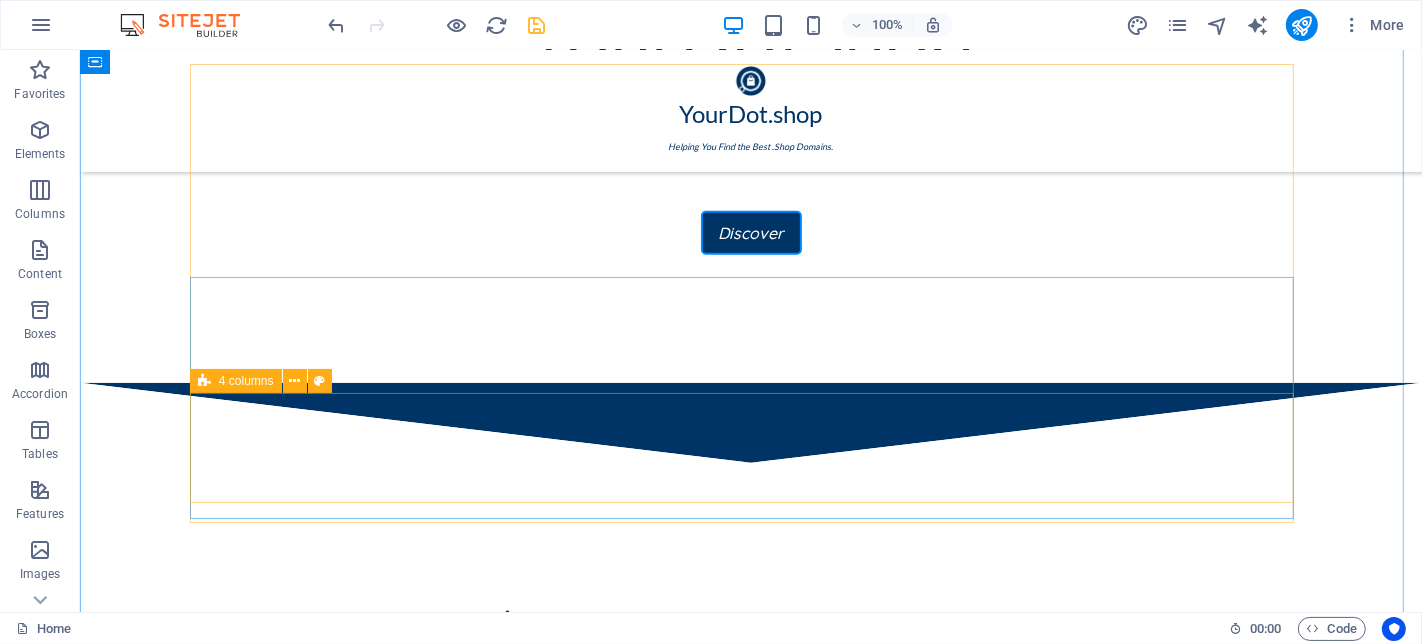 click on "Drop content here or  Add elements  Paste clipboard" at bounding box center [750, 1140] 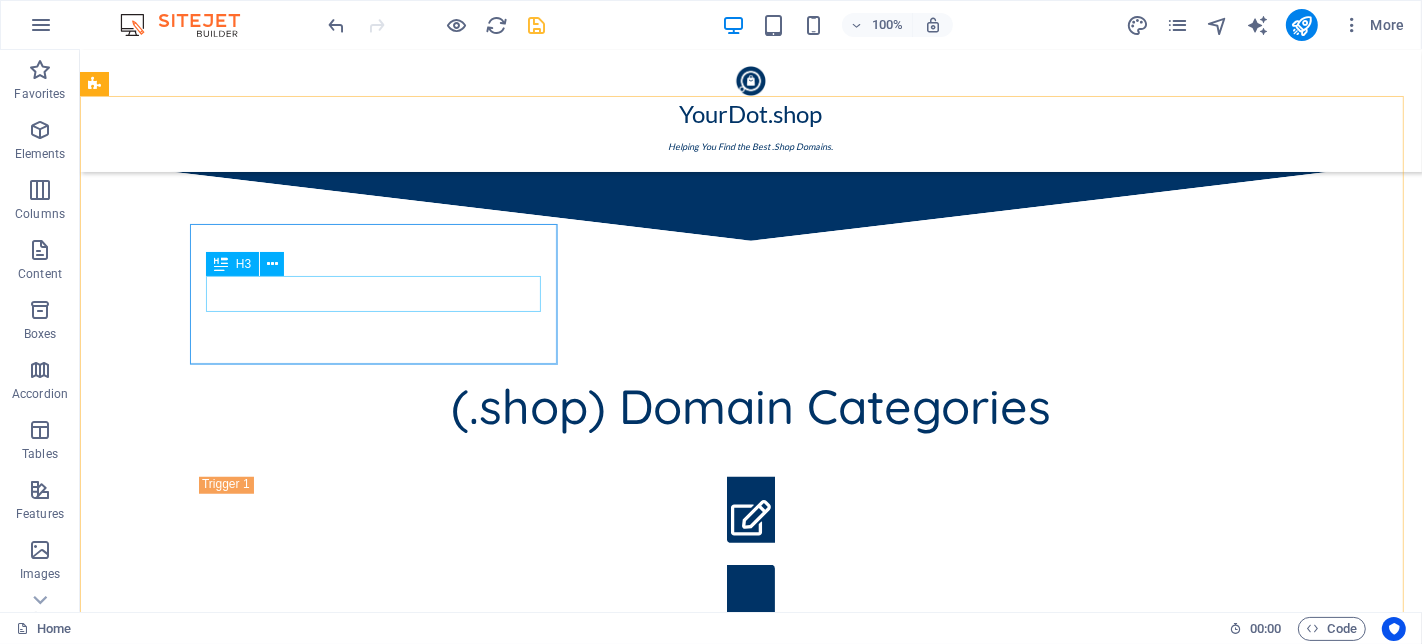 scroll, scrollTop: 1397, scrollLeft: 0, axis: vertical 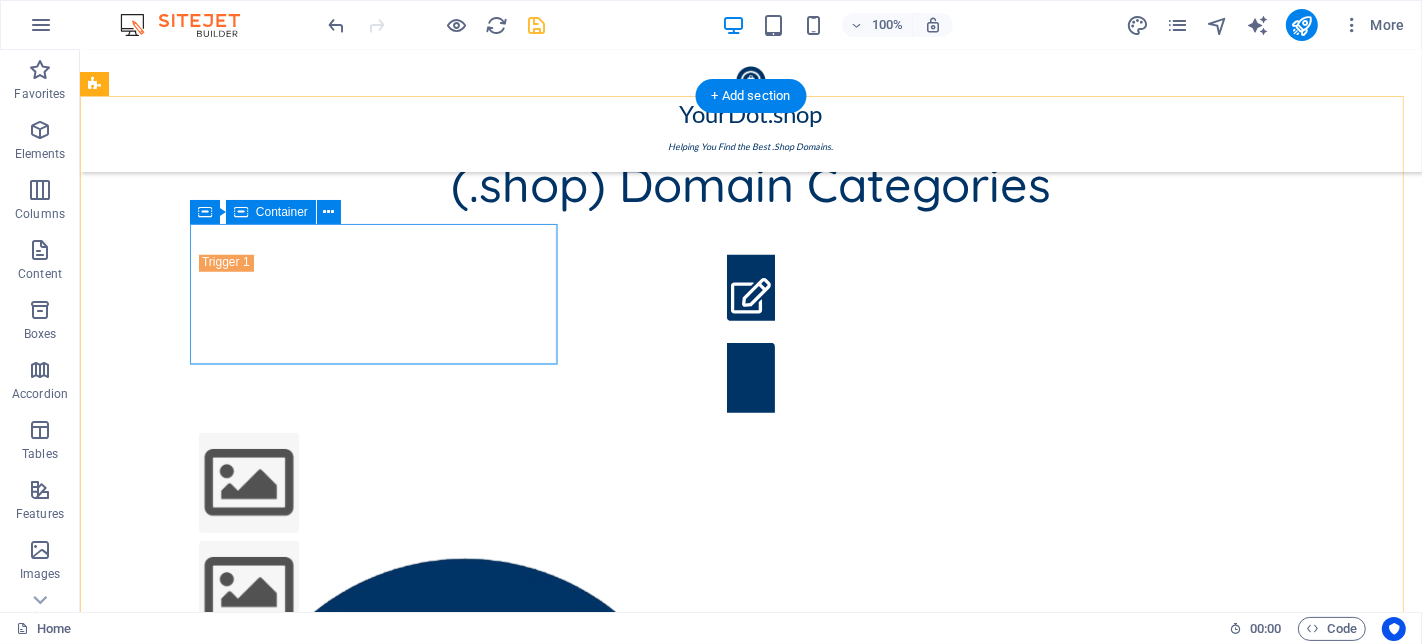 click on "Headline Headline Headline" at bounding box center (381, 986) 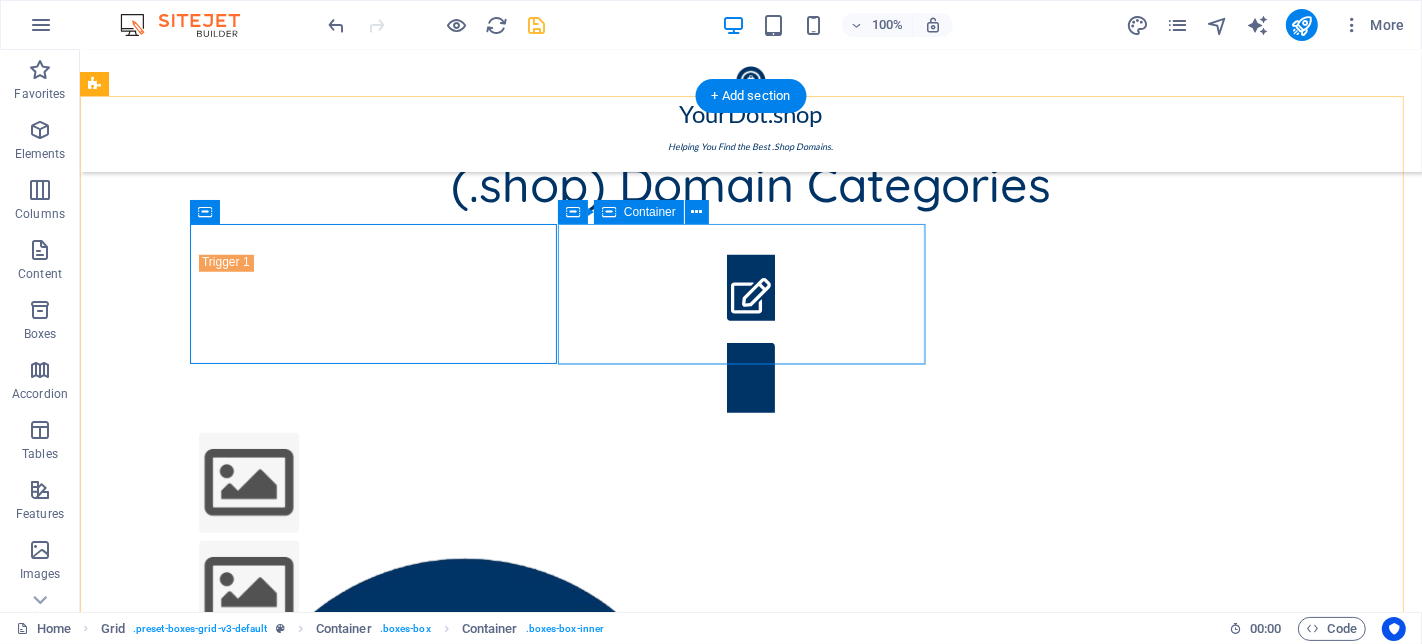 click on "Headline Headline Headline" at bounding box center [381, 1127] 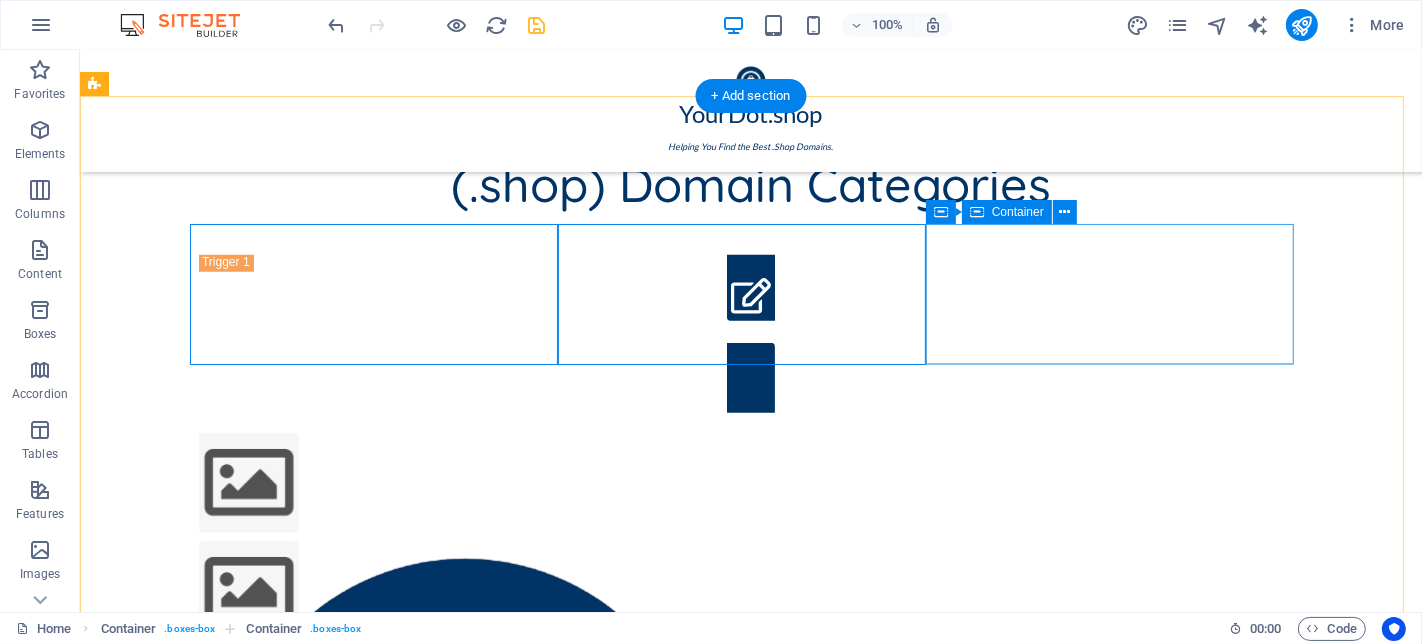 drag, startPoint x: 937, startPoint y: 324, endPoint x: 940, endPoint y: 401, distance: 77.05842 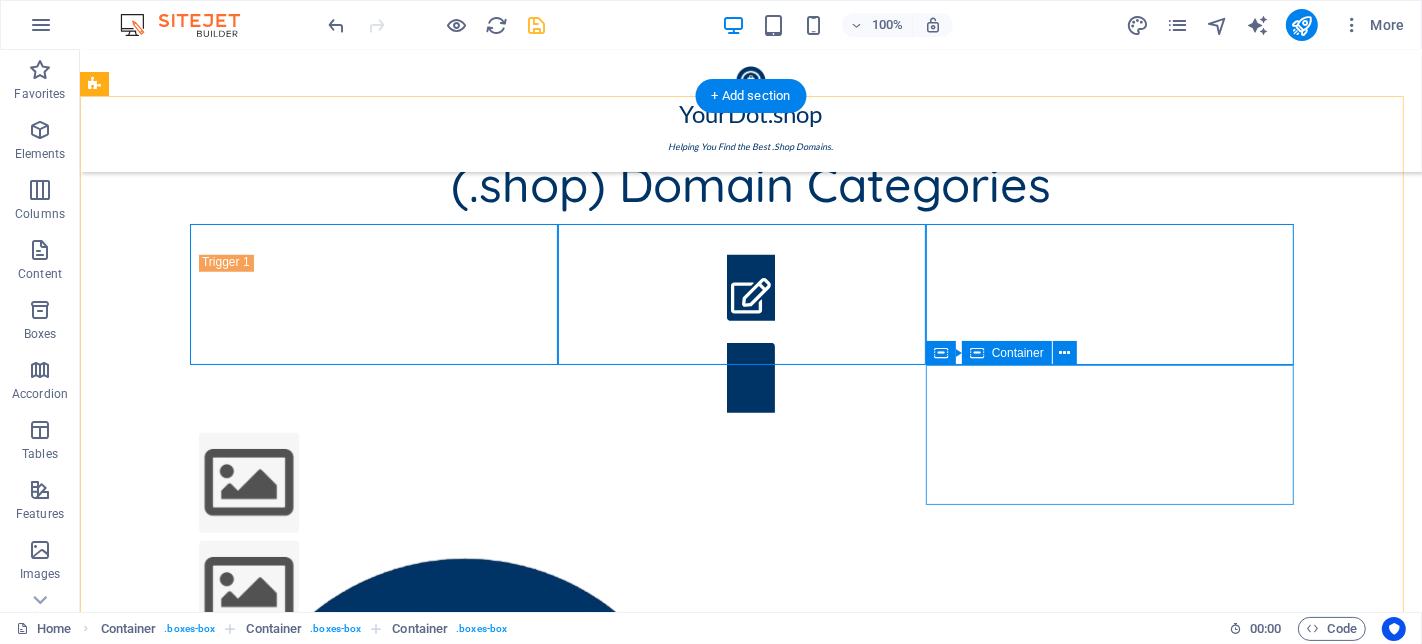 drag, startPoint x: 930, startPoint y: 396, endPoint x: 884, endPoint y: 405, distance: 46.872166 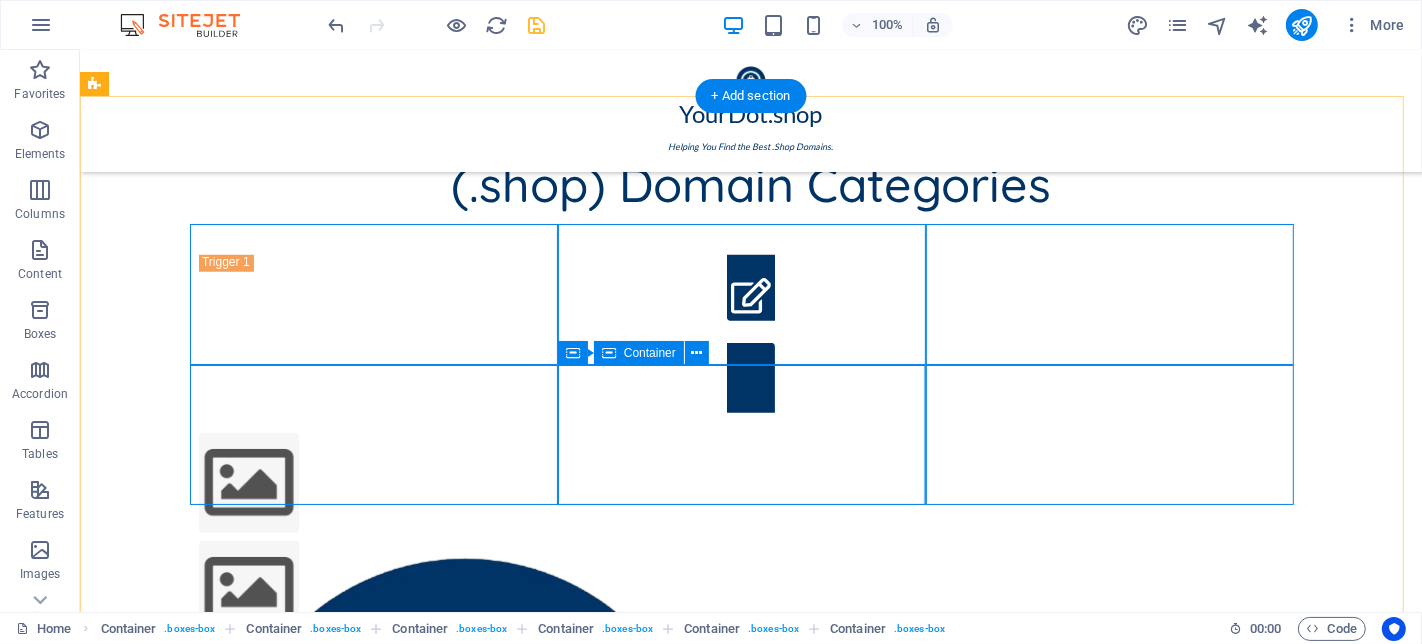 drag, startPoint x: 913, startPoint y: 383, endPoint x: 556, endPoint y: 395, distance: 357.20163 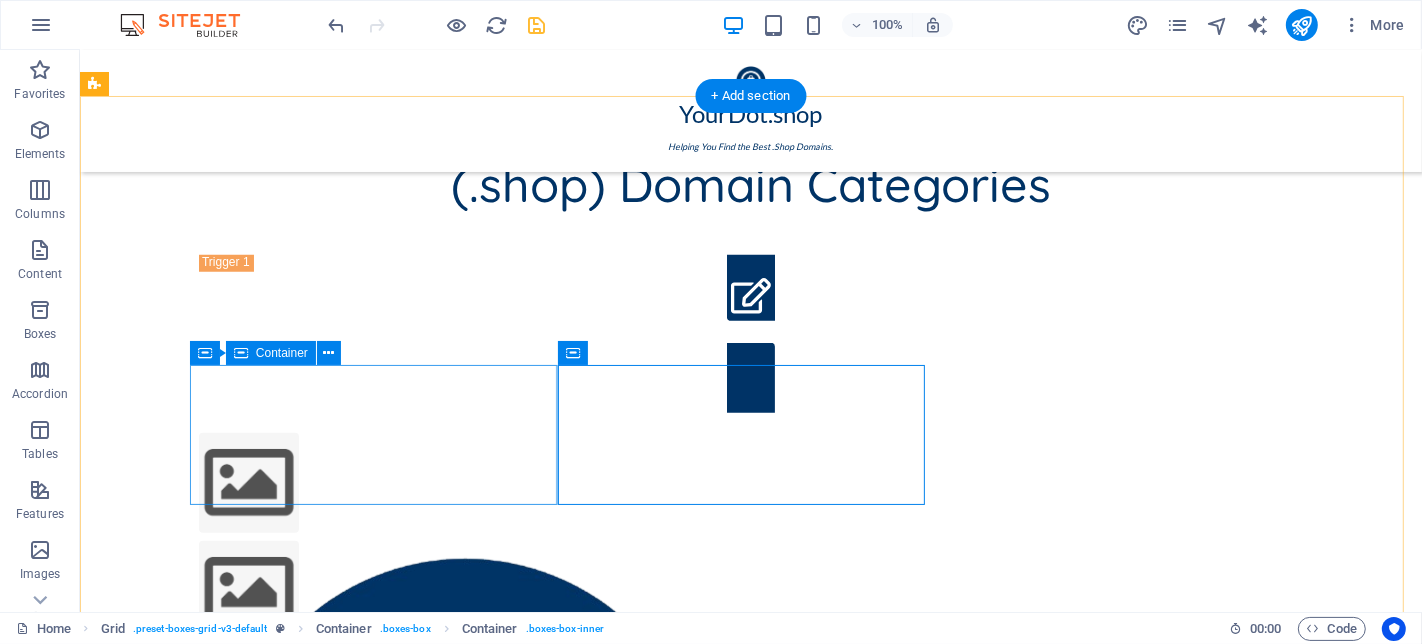 click on "Headline Headline Headline" at bounding box center (381, 1409) 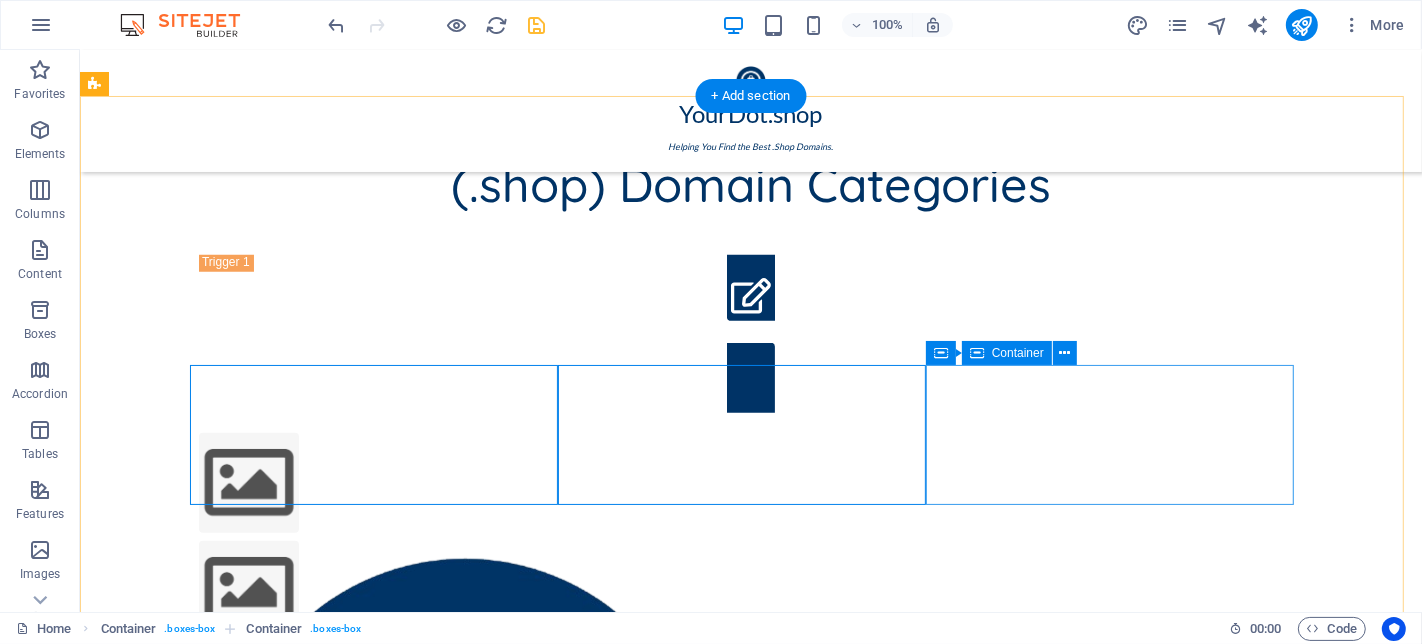 click on "Headline Headline Headline" at bounding box center [382, 1689] 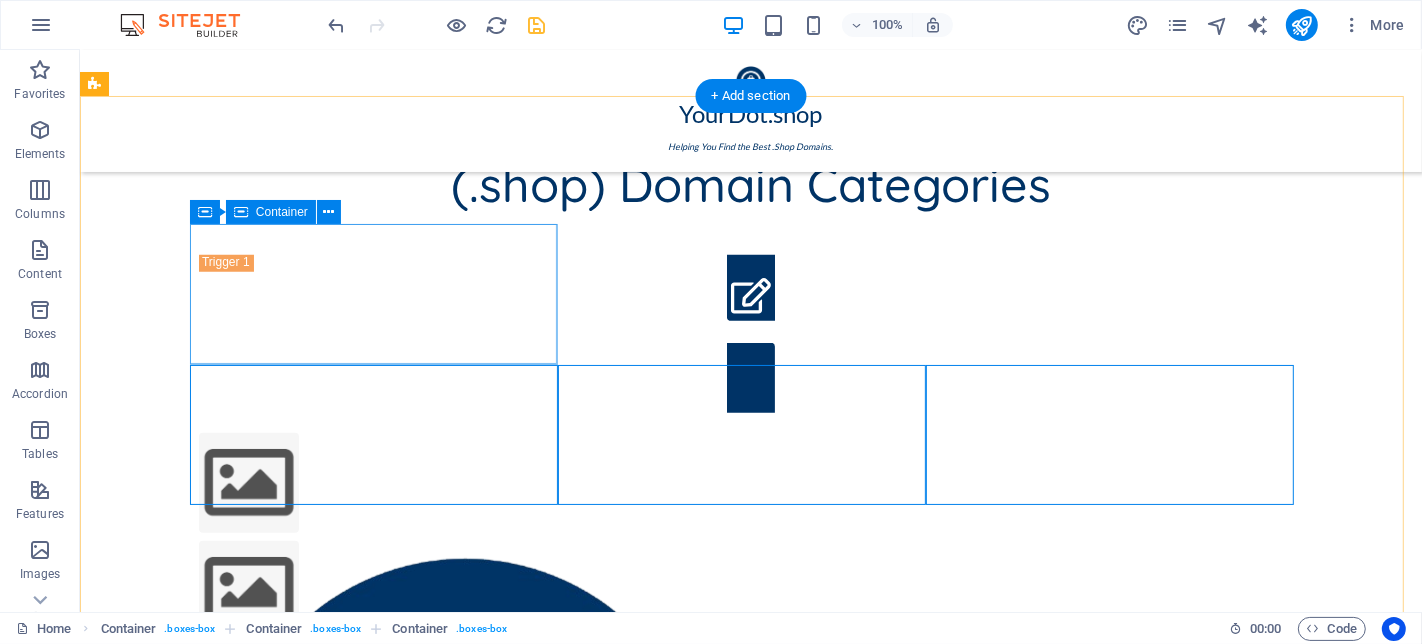 drag, startPoint x: 196, startPoint y: 238, endPoint x: 540, endPoint y: 202, distance: 345.8786 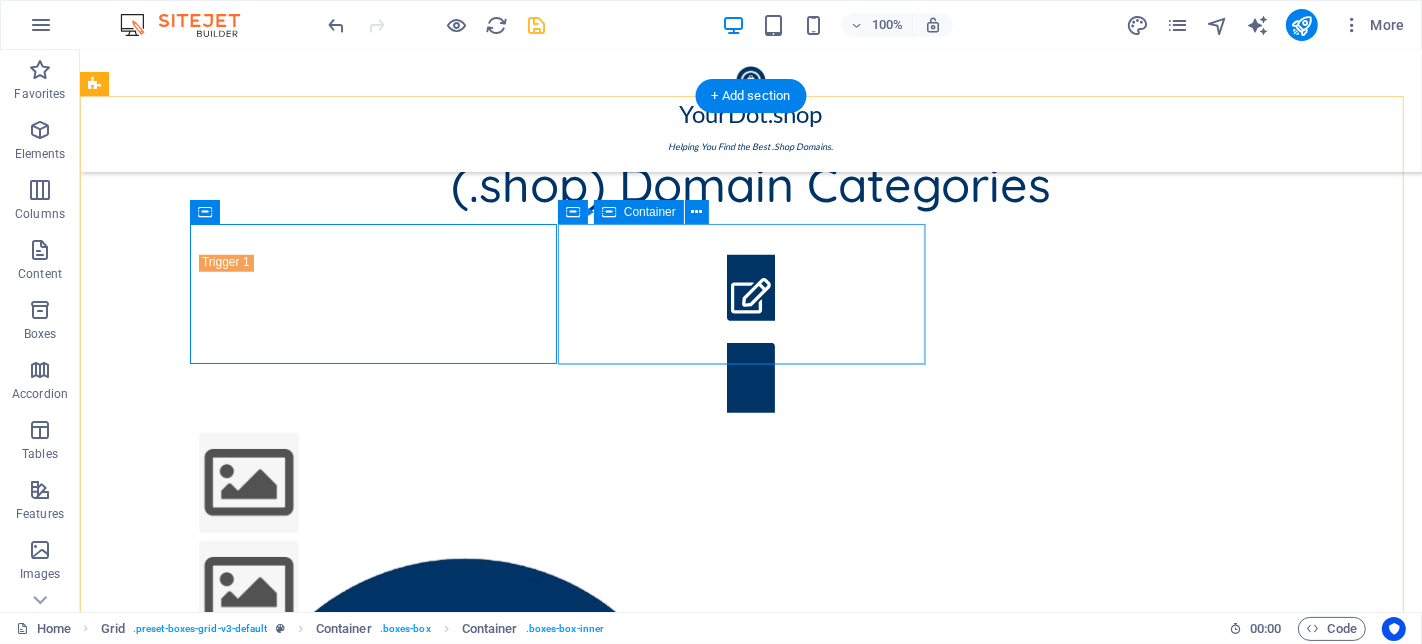 click on "Headline Headline Headline" at bounding box center (381, 1127) 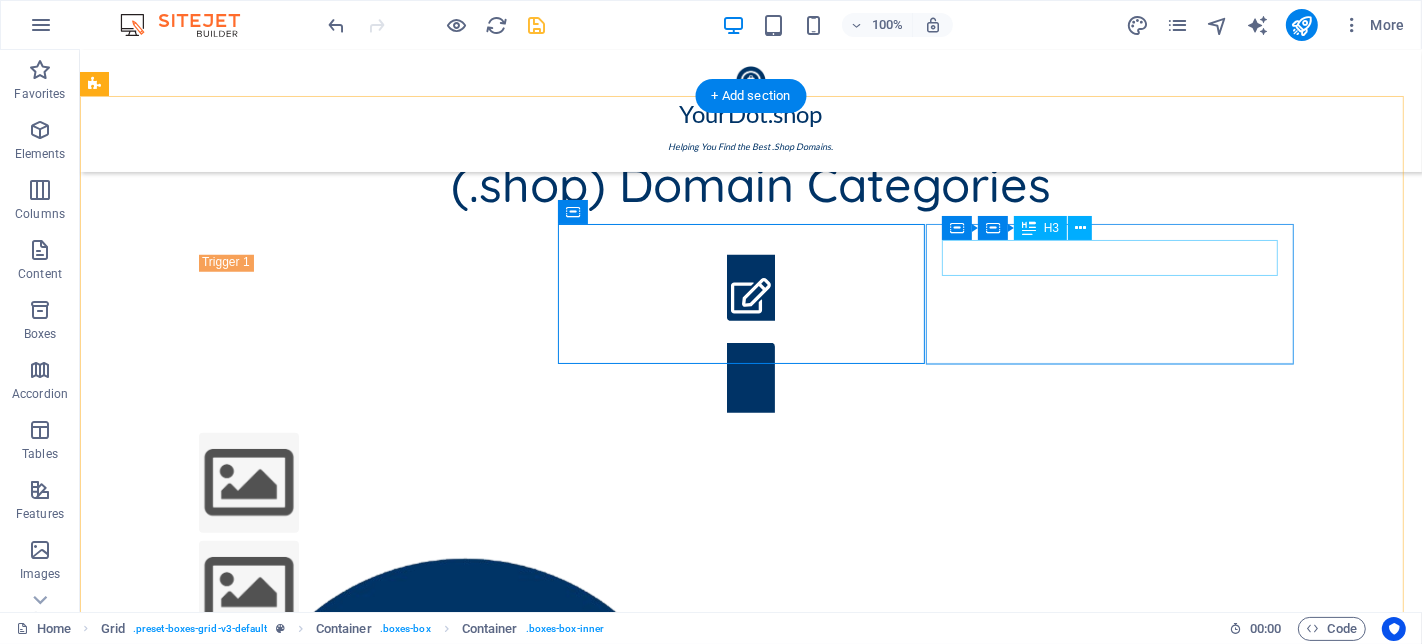 click on "Headline" at bounding box center [382, 1232] 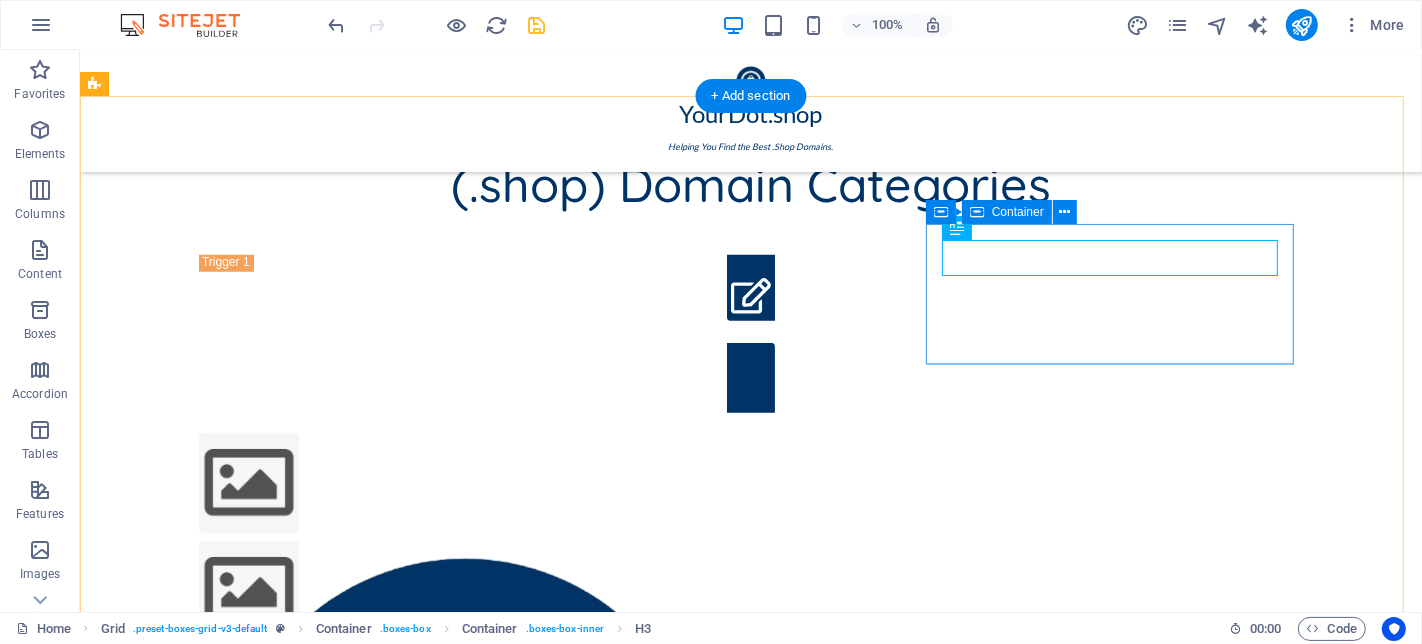 click on "Headline Headline Headline" at bounding box center [382, 1268] 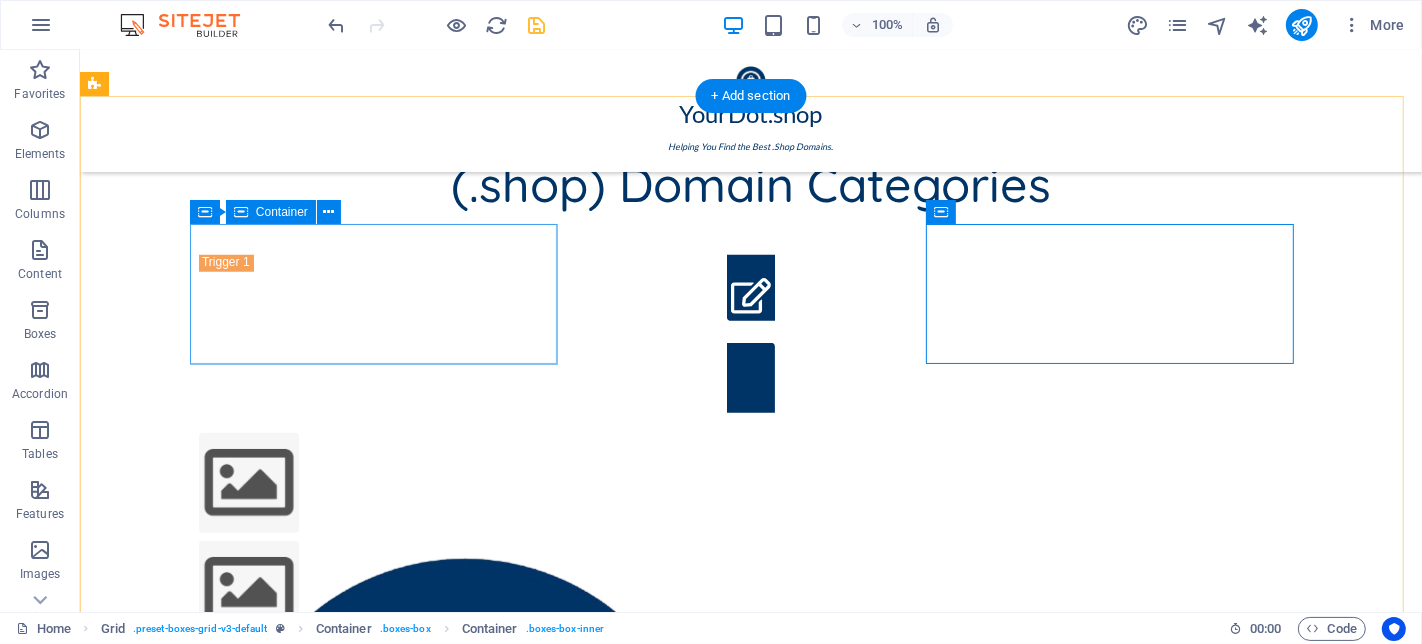 click on "Headline Headline Headline" at bounding box center [381, 986] 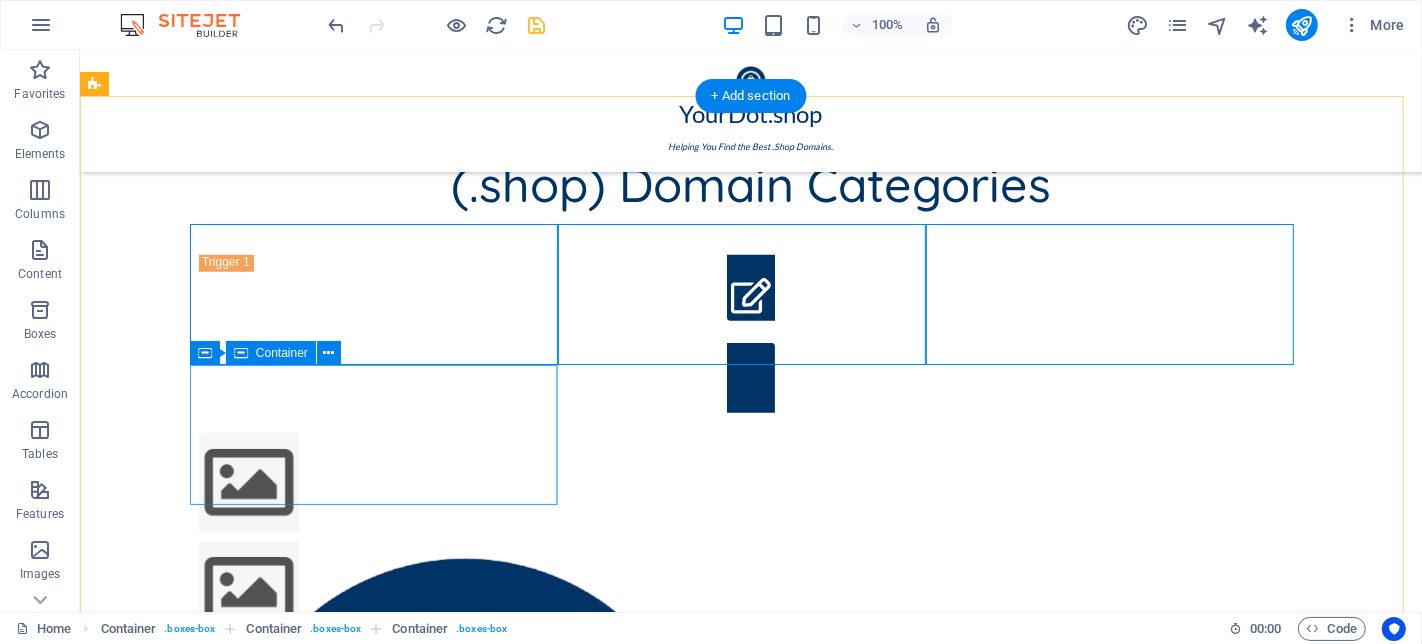 click on "Headline Headline Headline" at bounding box center (381, 1409) 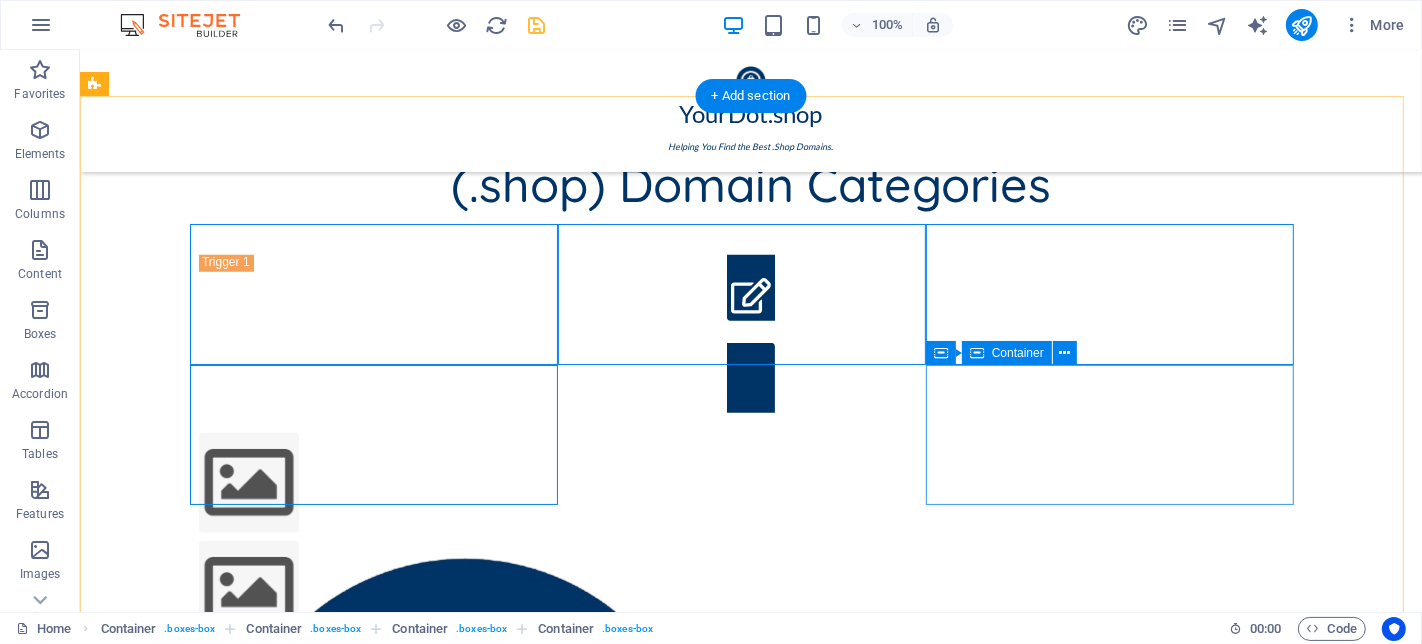 click on "Headline Headline Headline" at bounding box center [382, 1689] 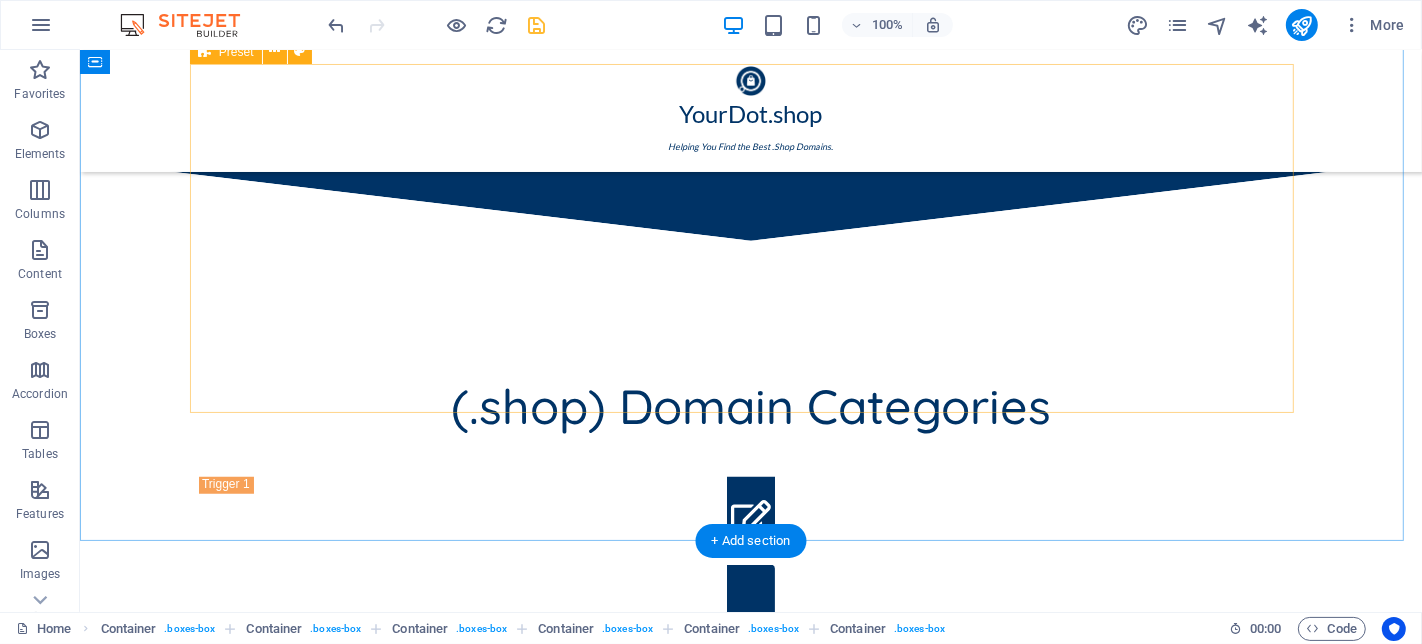 scroll, scrollTop: 953, scrollLeft: 0, axis: vertical 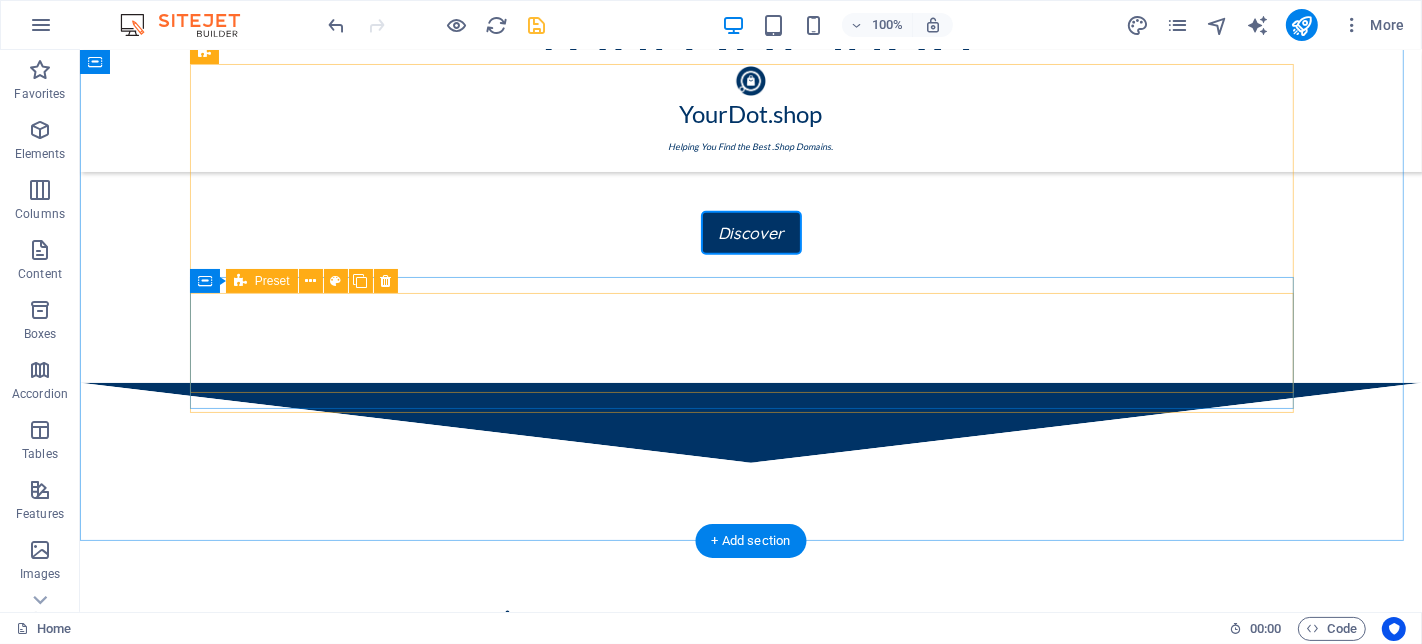 click at bounding box center (750, 981) 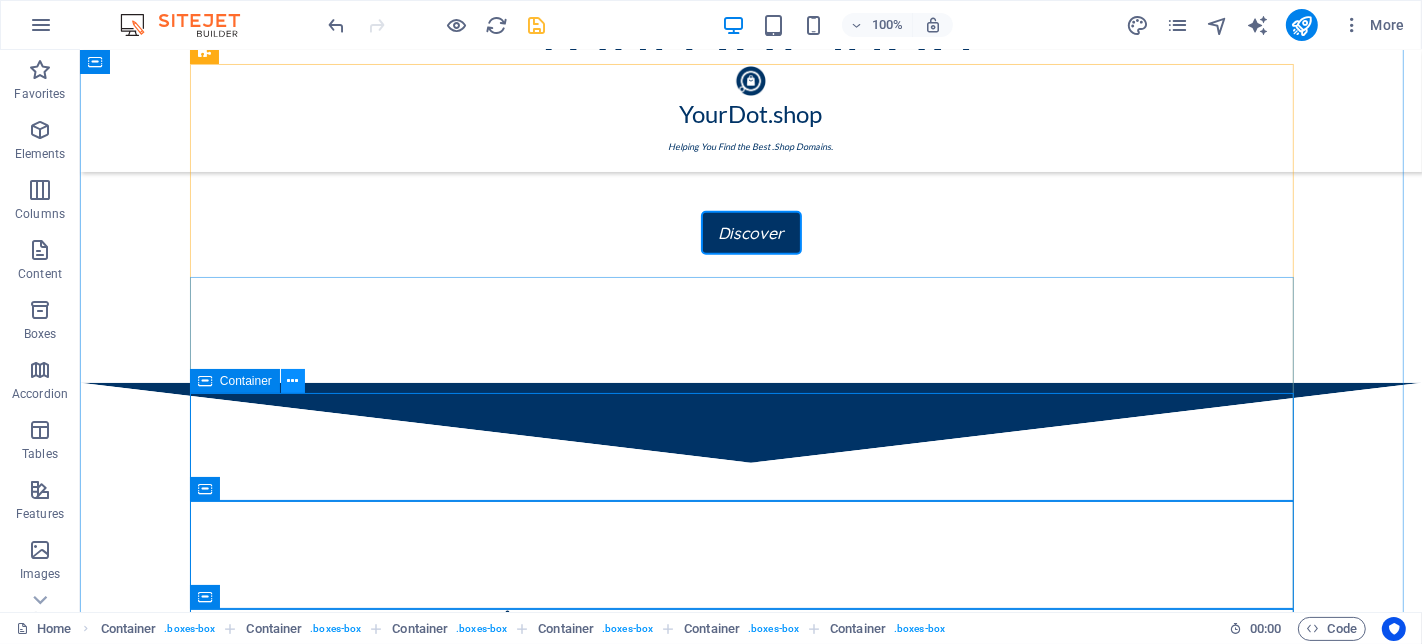 click at bounding box center (292, 381) 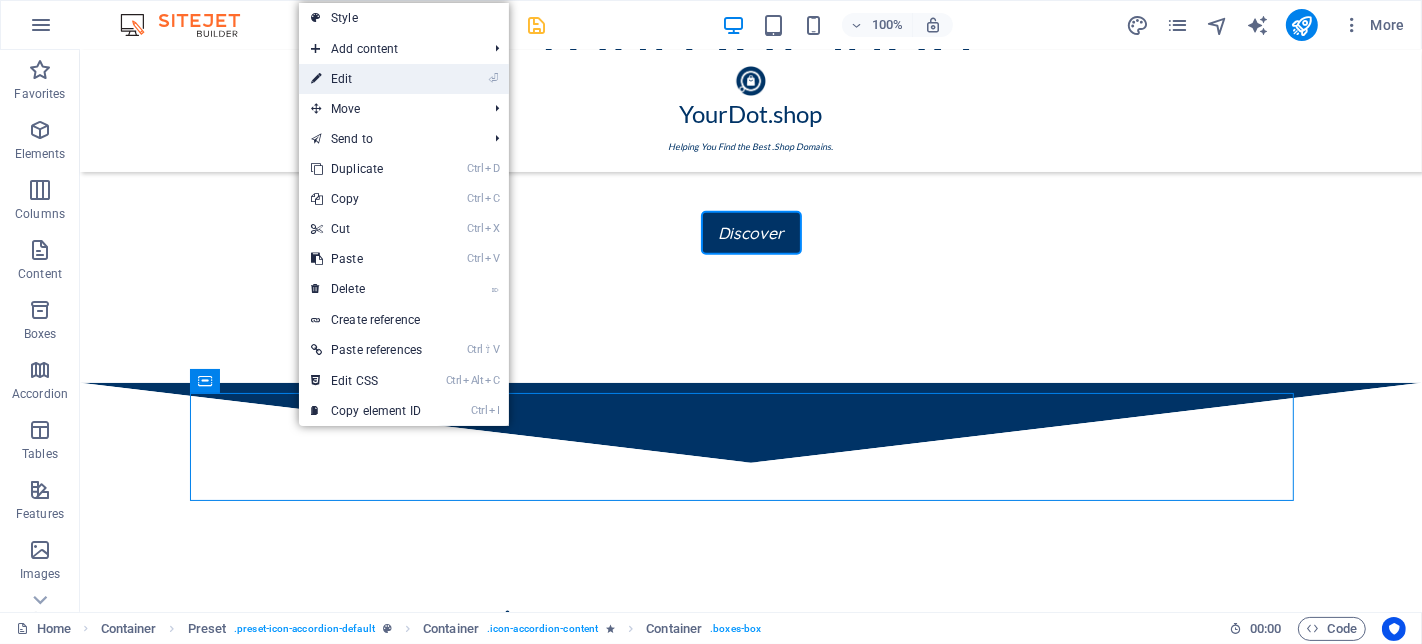 click on "⏎  Edit" at bounding box center [366, 79] 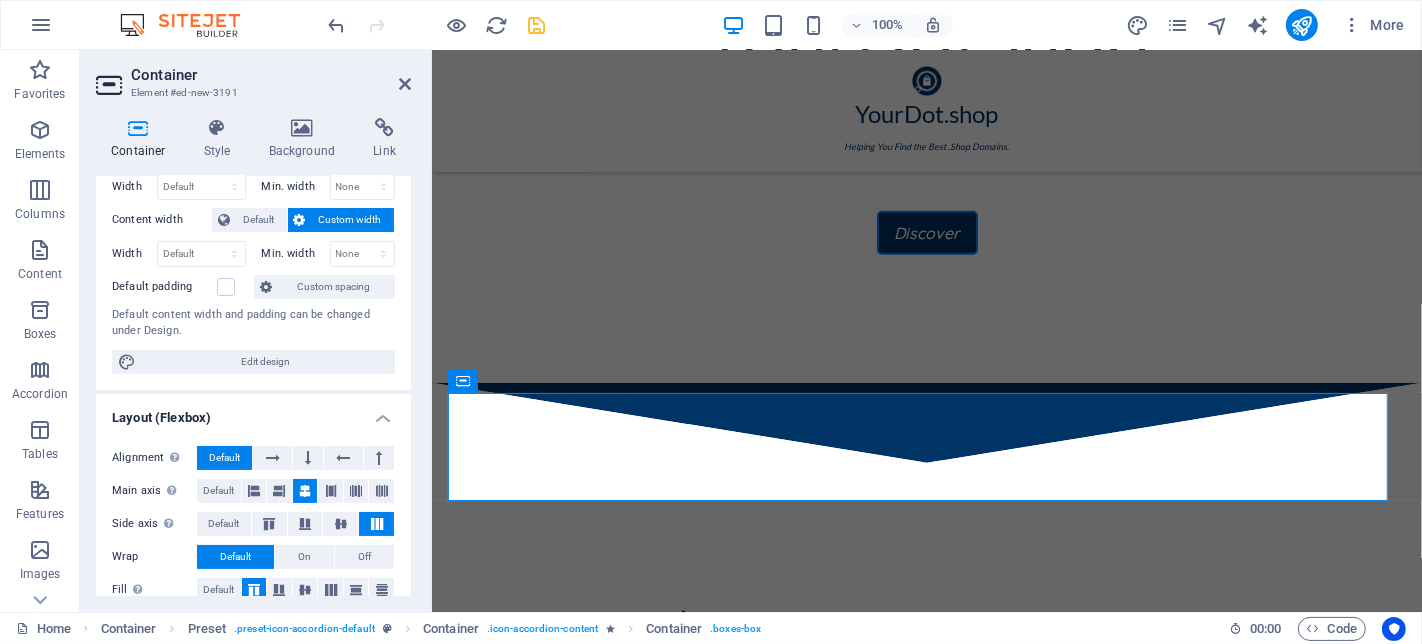 scroll, scrollTop: 111, scrollLeft: 0, axis: vertical 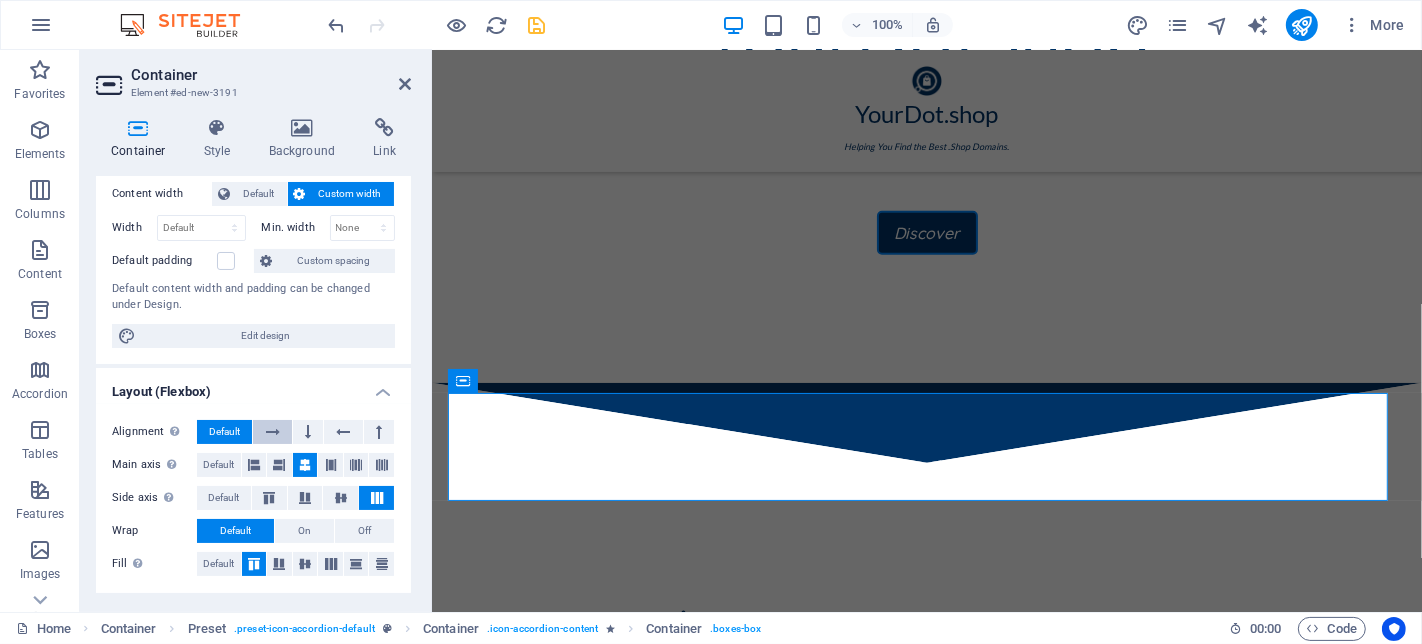 click at bounding box center [273, 432] 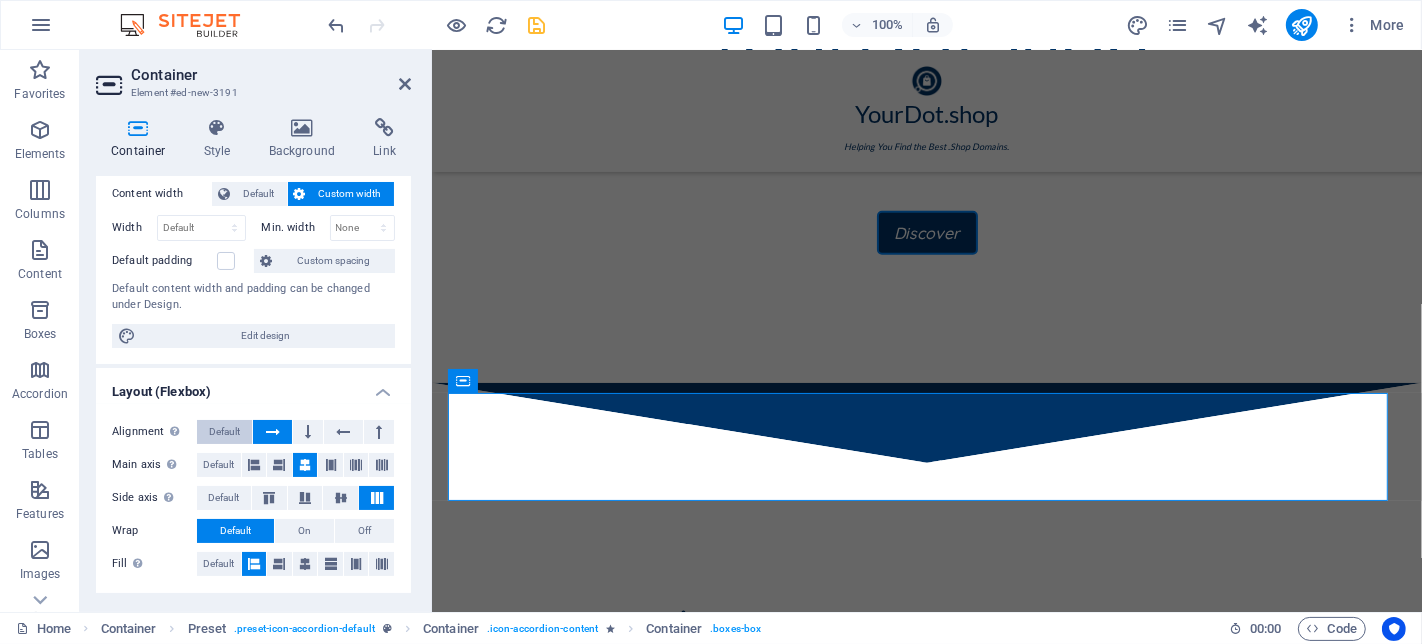 click on "Default" at bounding box center (224, 432) 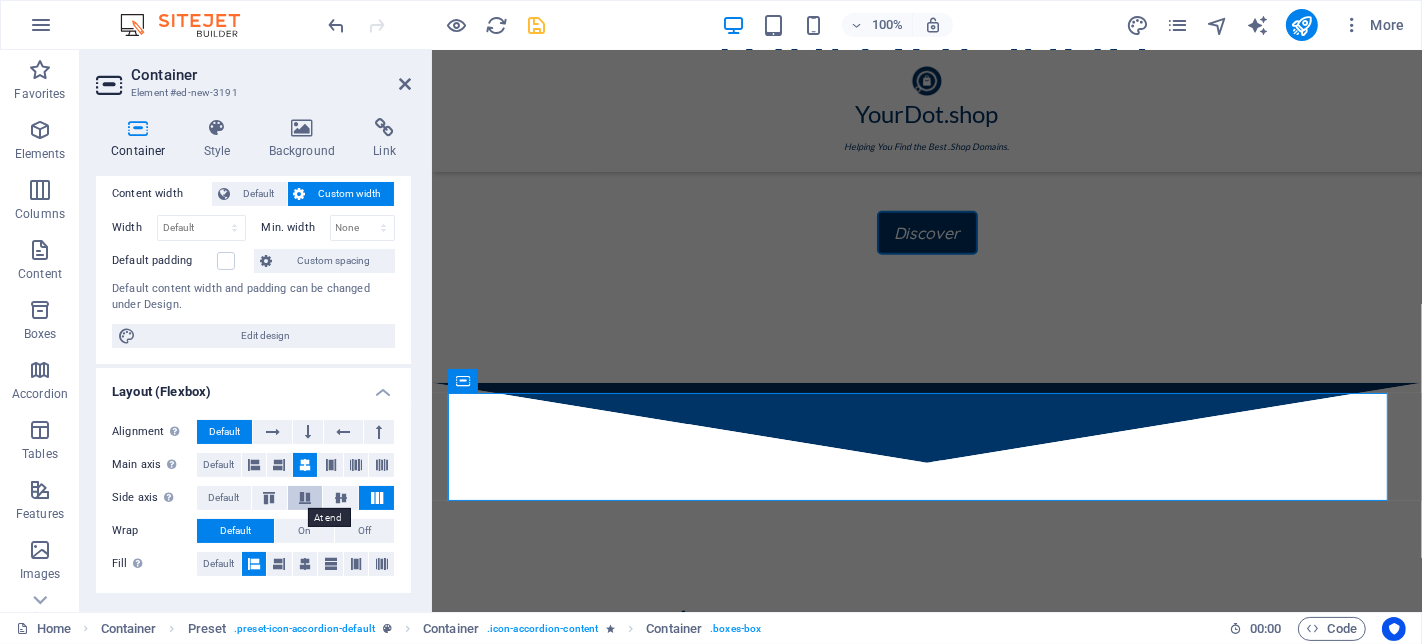 click at bounding box center (305, 498) 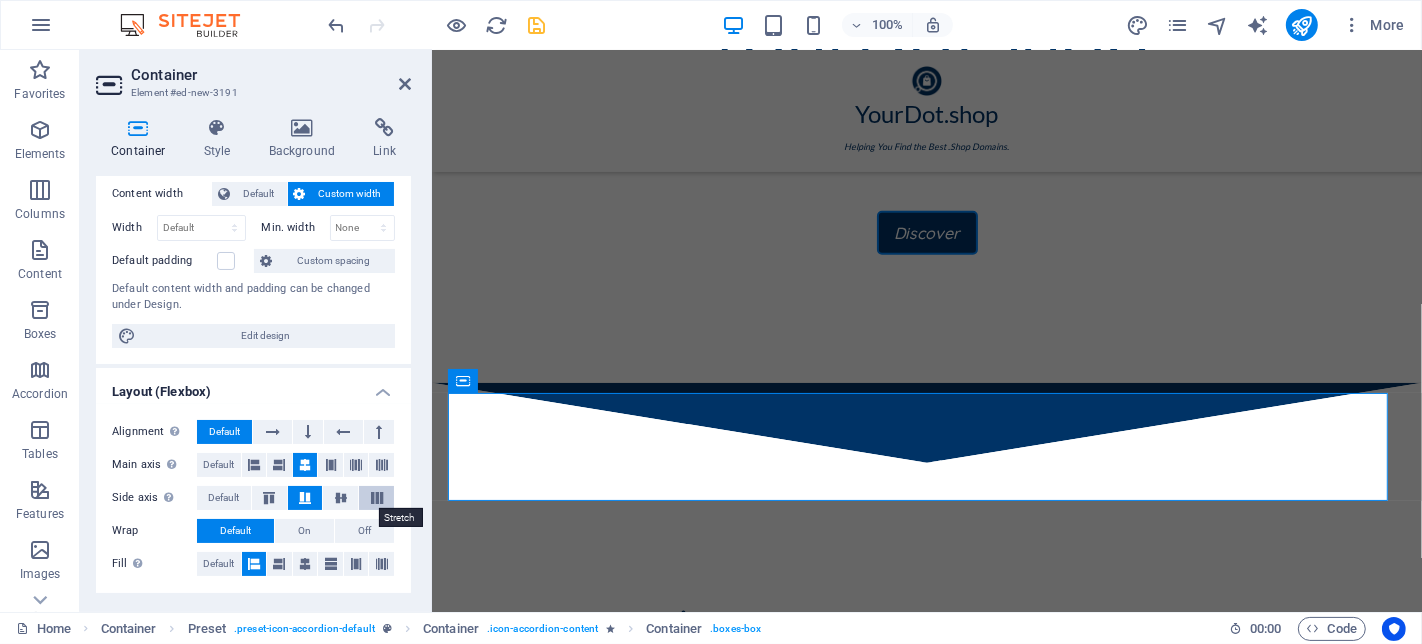 click at bounding box center (376, 498) 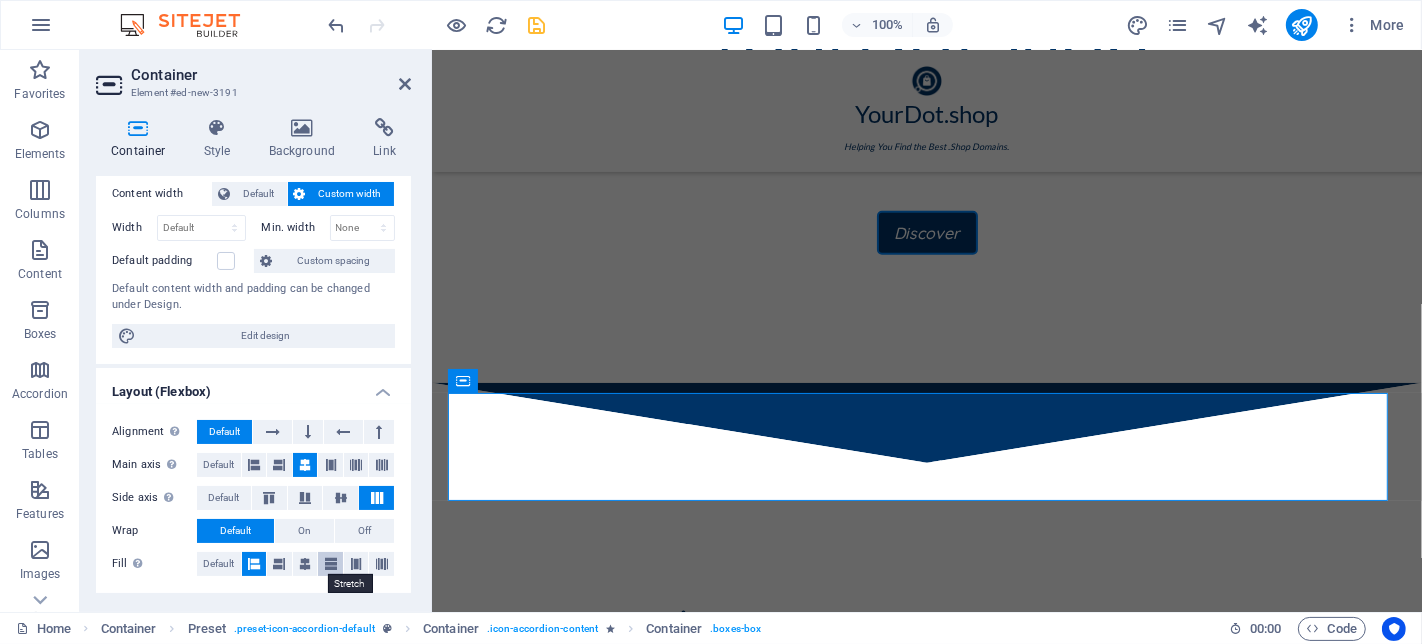 click at bounding box center [331, 564] 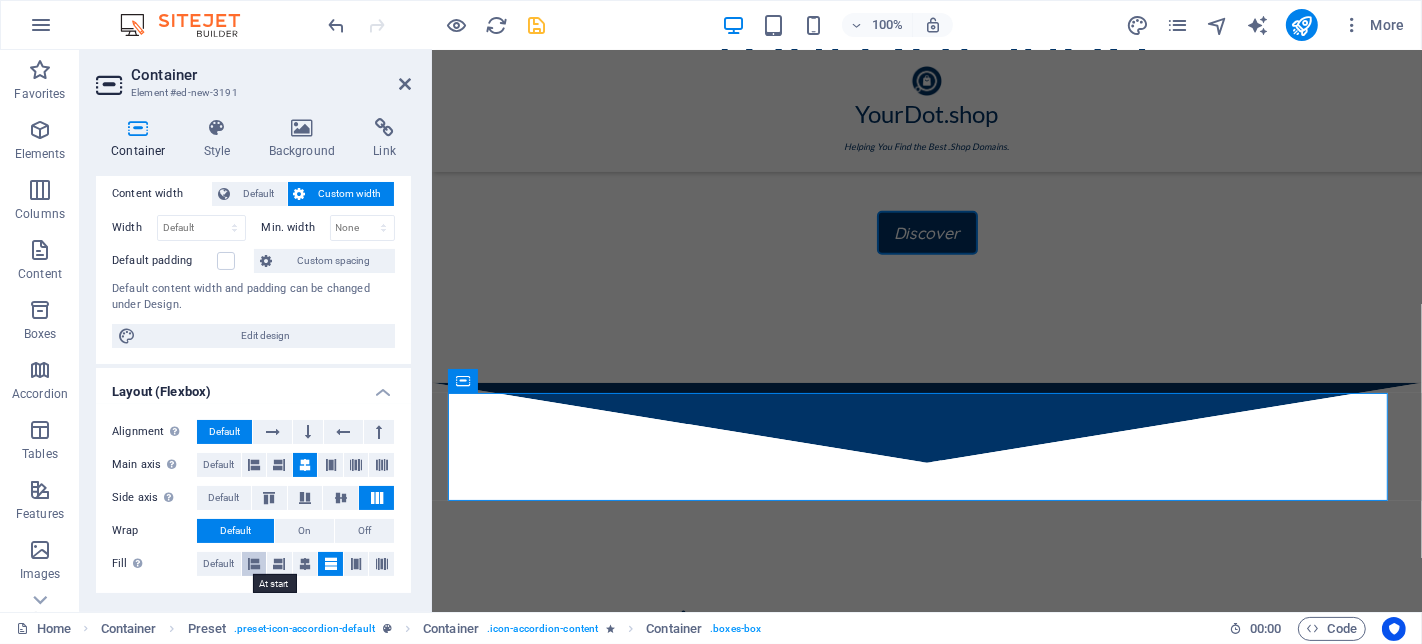 click at bounding box center (254, 564) 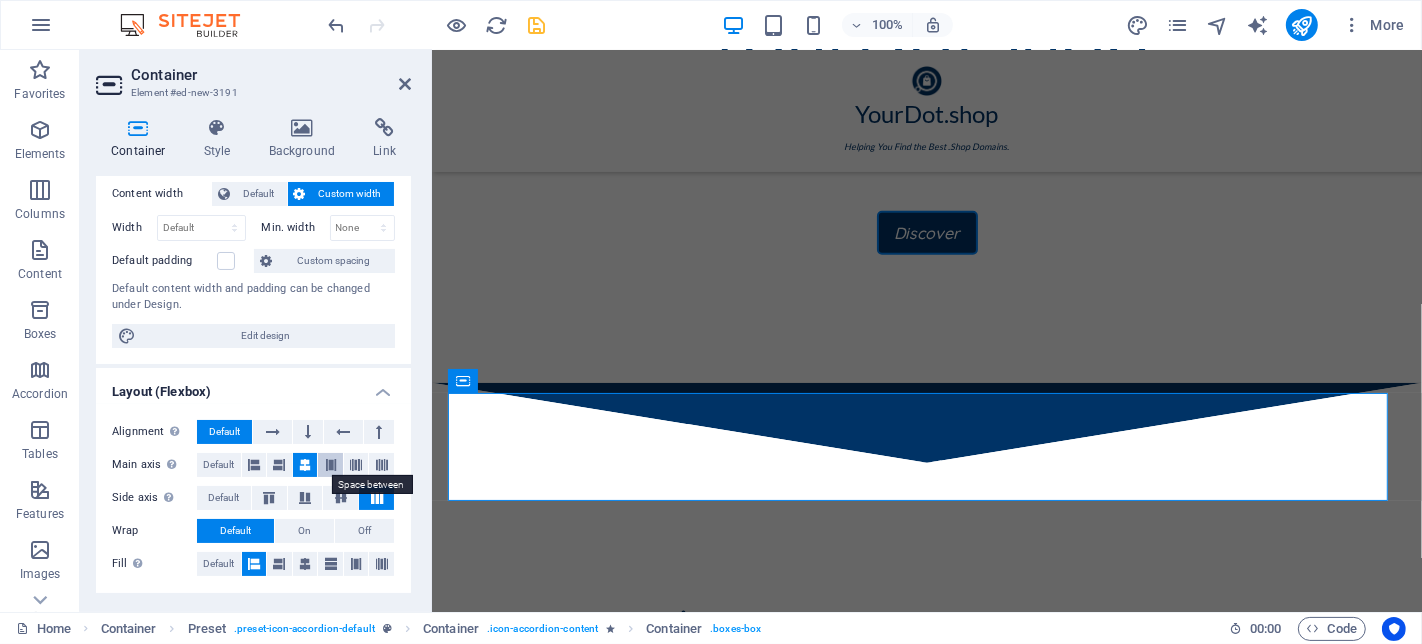 click at bounding box center (331, 465) 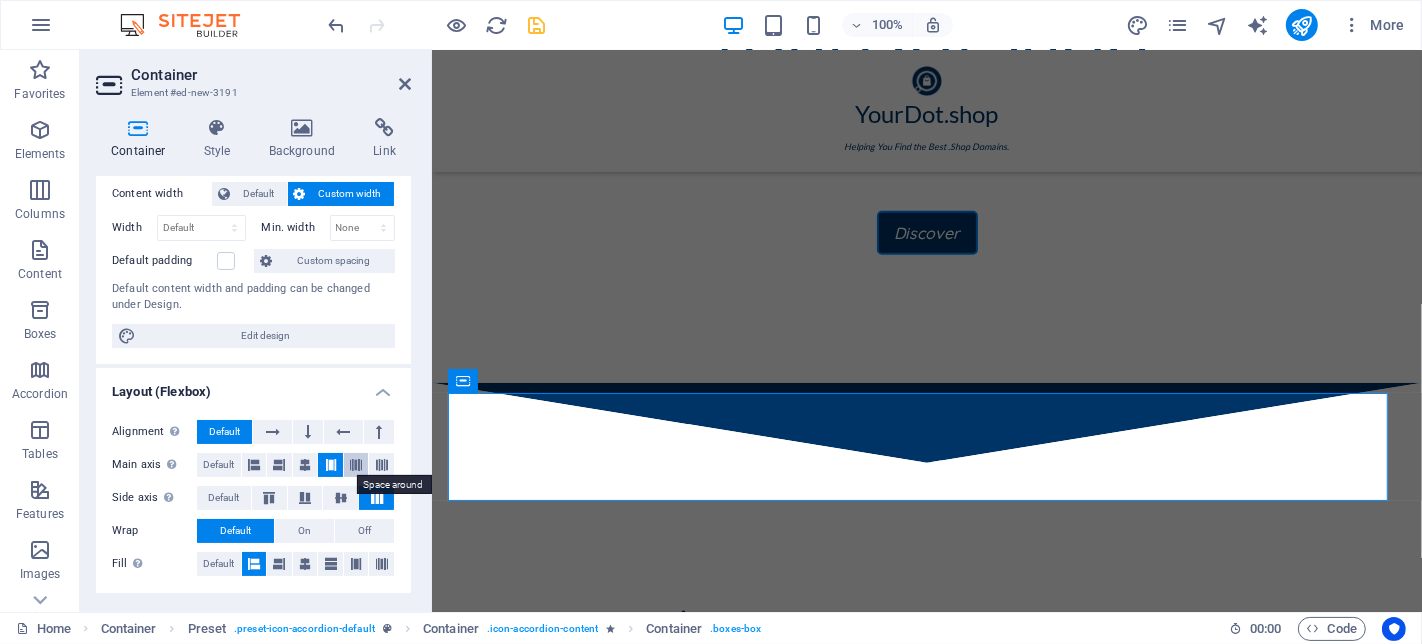 click at bounding box center [356, 465] 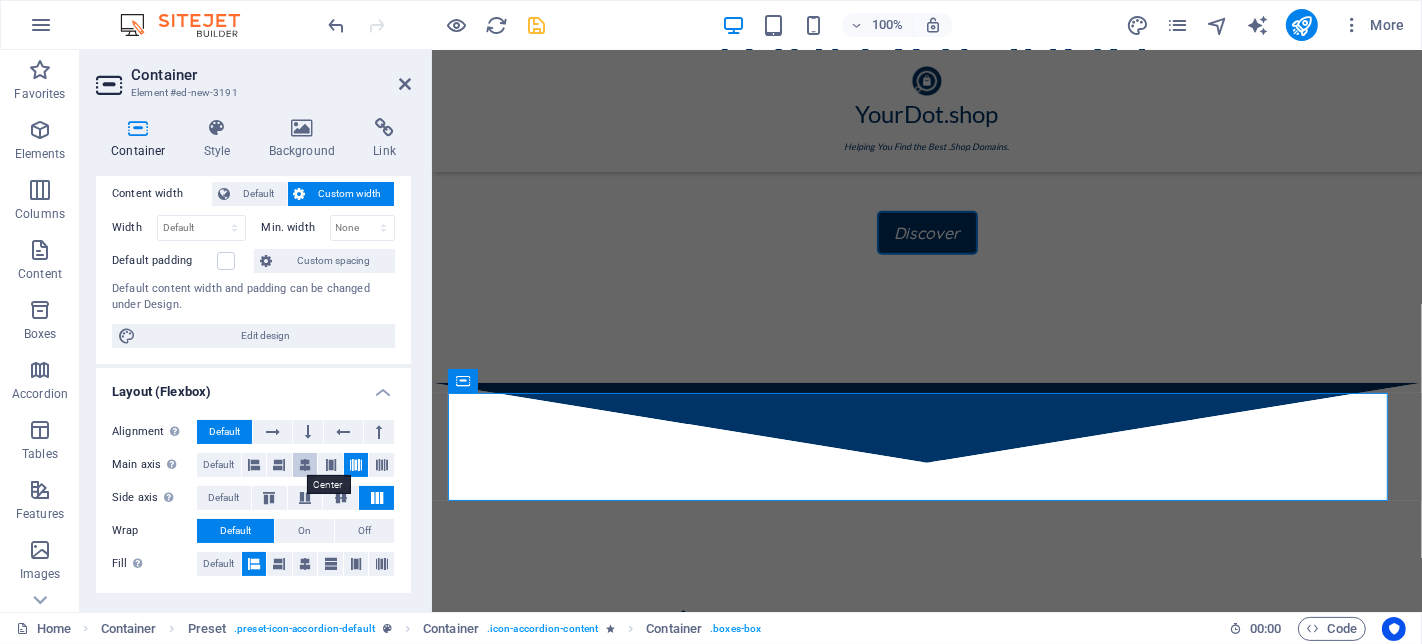 click at bounding box center (305, 465) 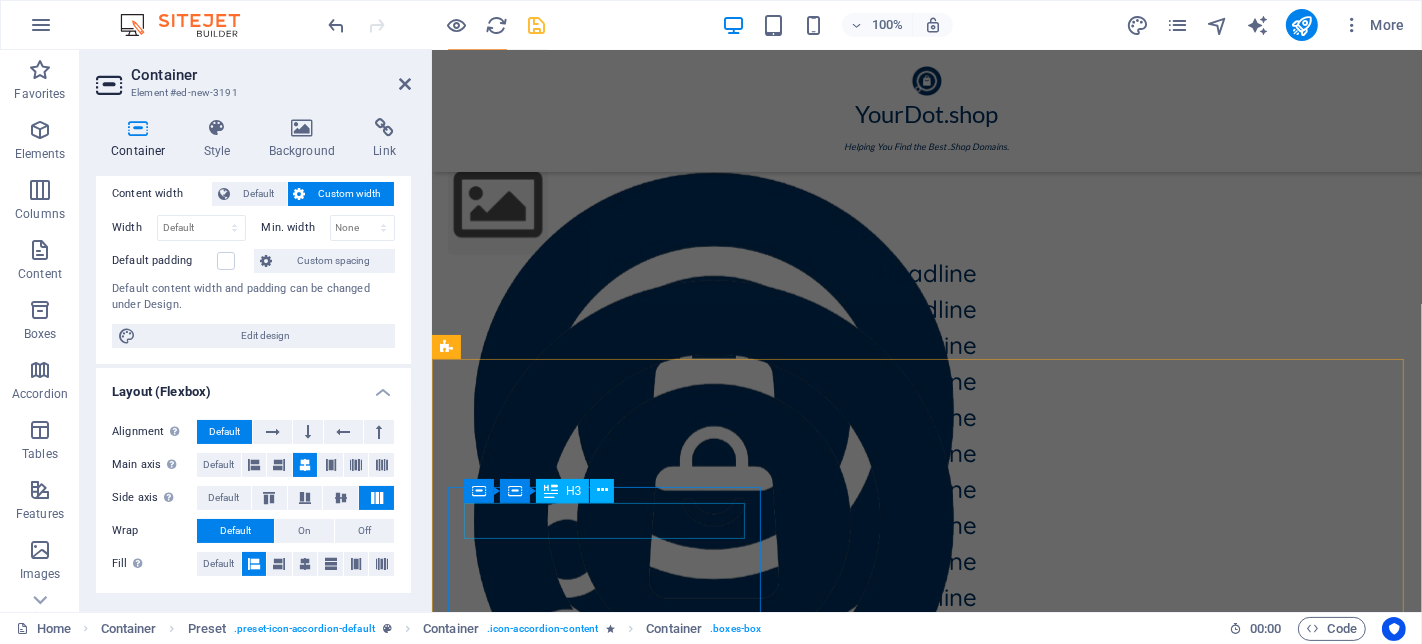 scroll, scrollTop: 1842, scrollLeft: 0, axis: vertical 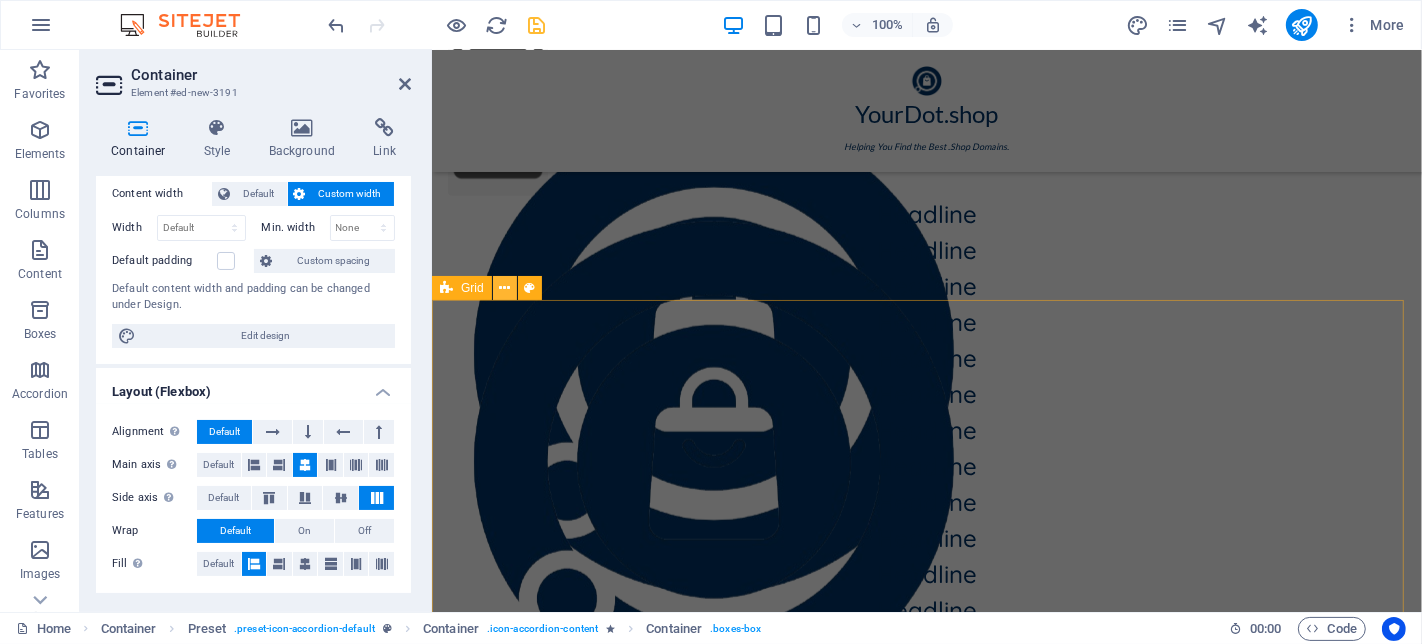 click at bounding box center [504, 288] 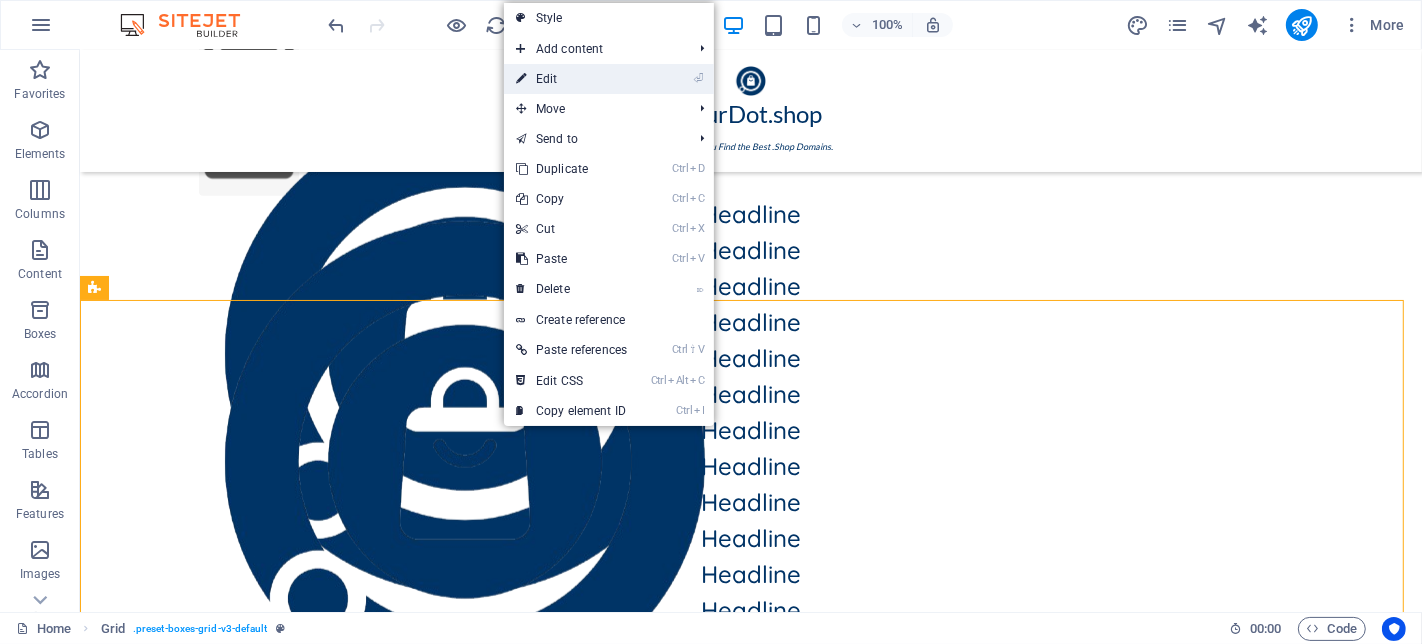 click on "⏎  Edit" at bounding box center [571, 79] 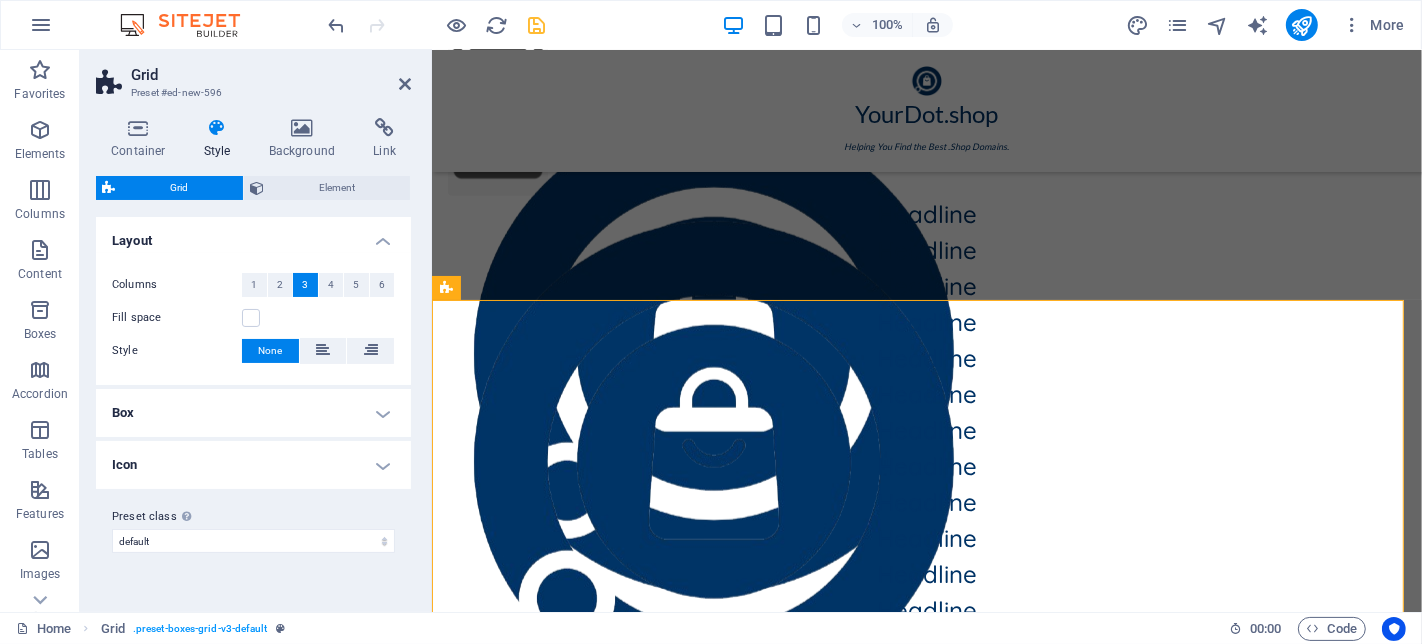 click on "Box" at bounding box center (253, 413) 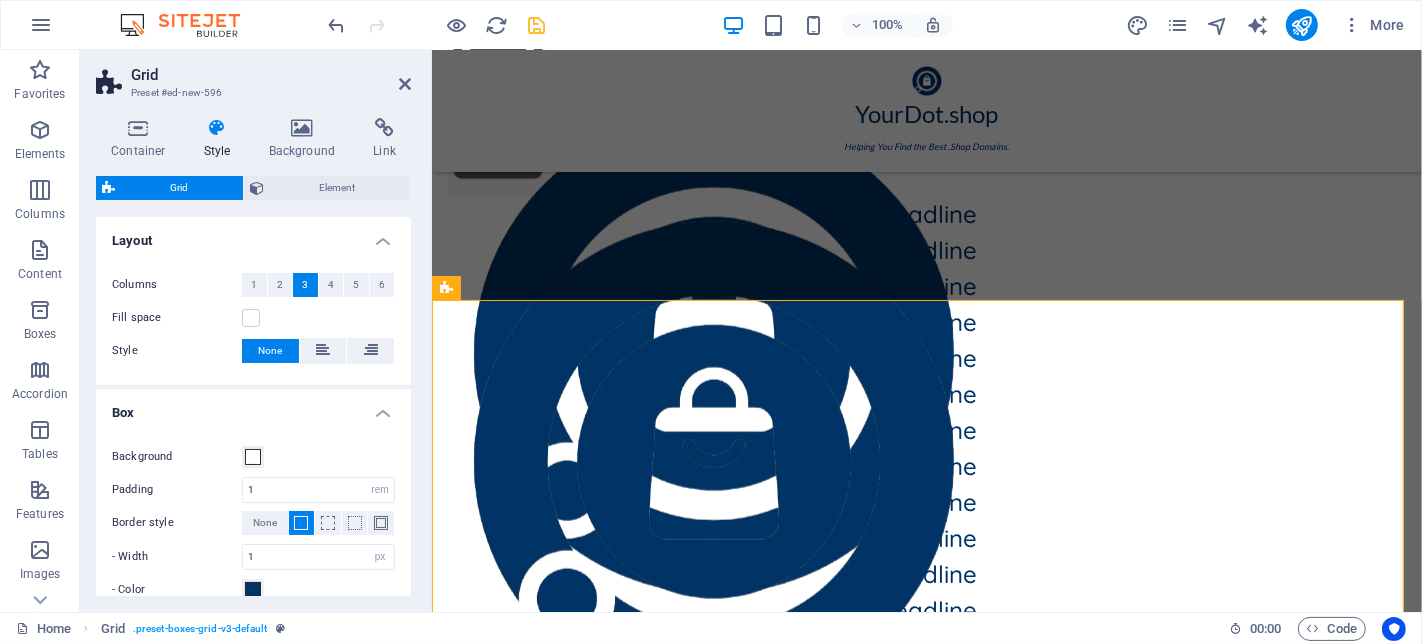 scroll, scrollTop: 111, scrollLeft: 0, axis: vertical 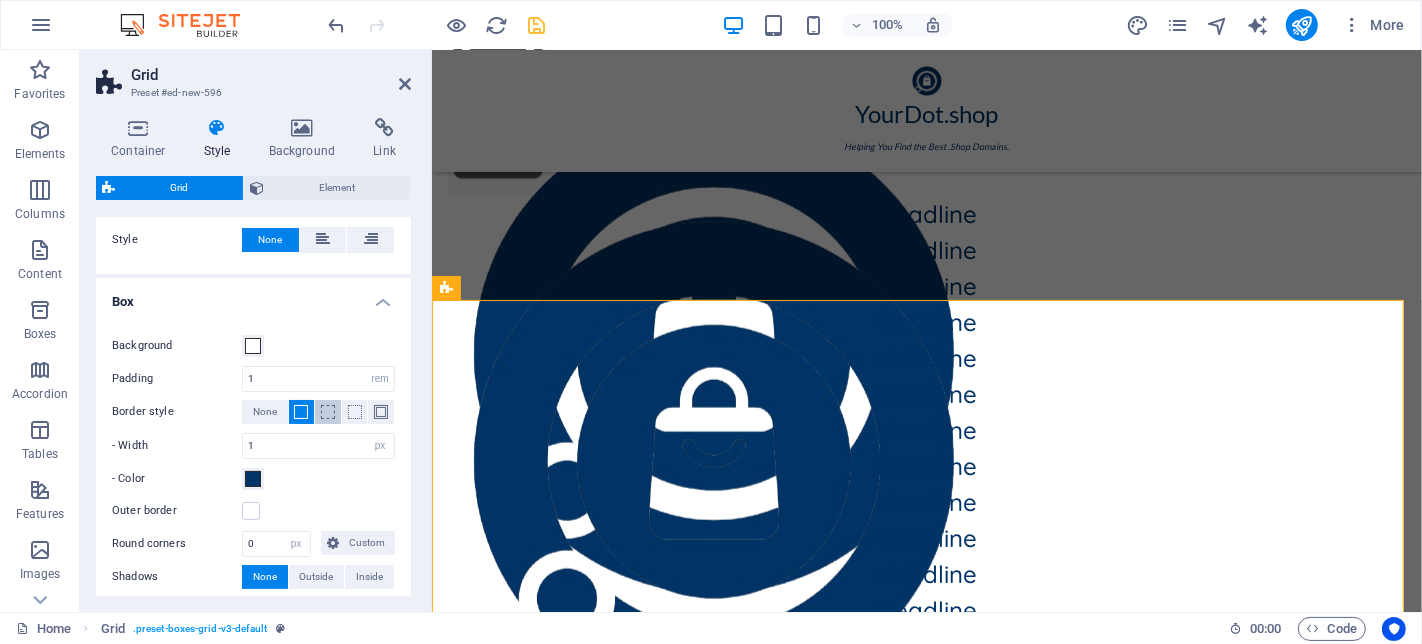 click at bounding box center (328, 412) 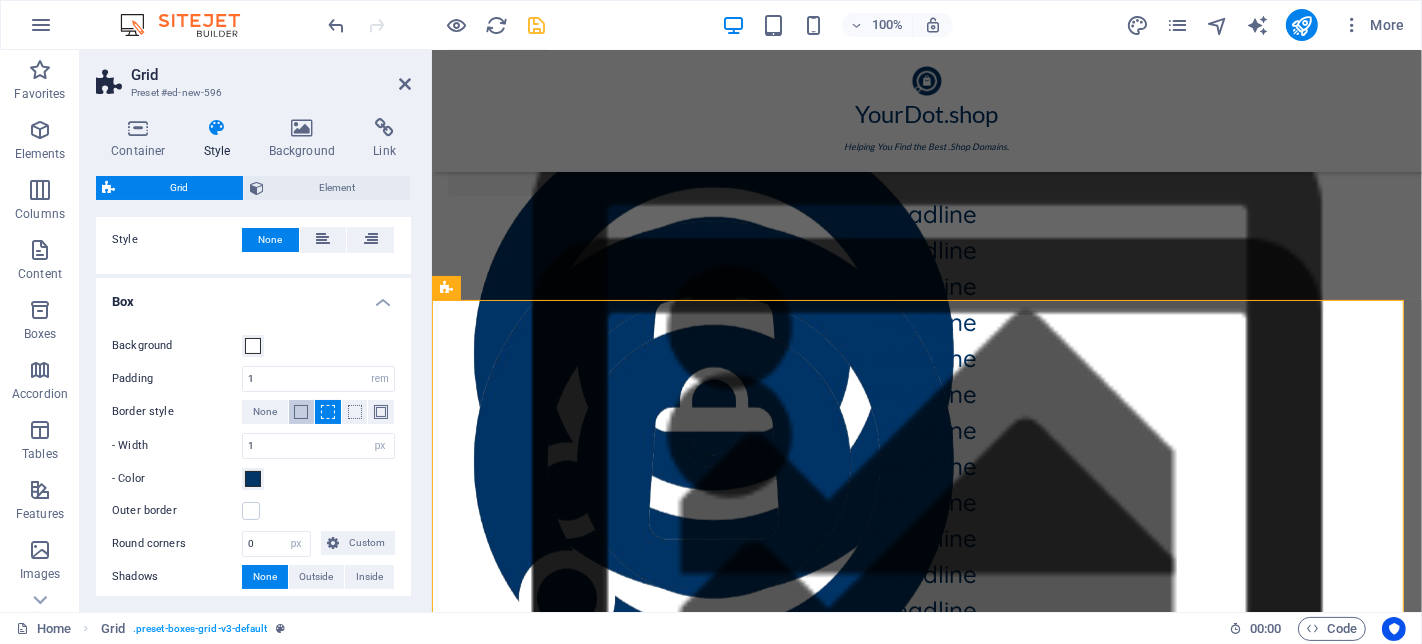 click at bounding box center (301, 412) 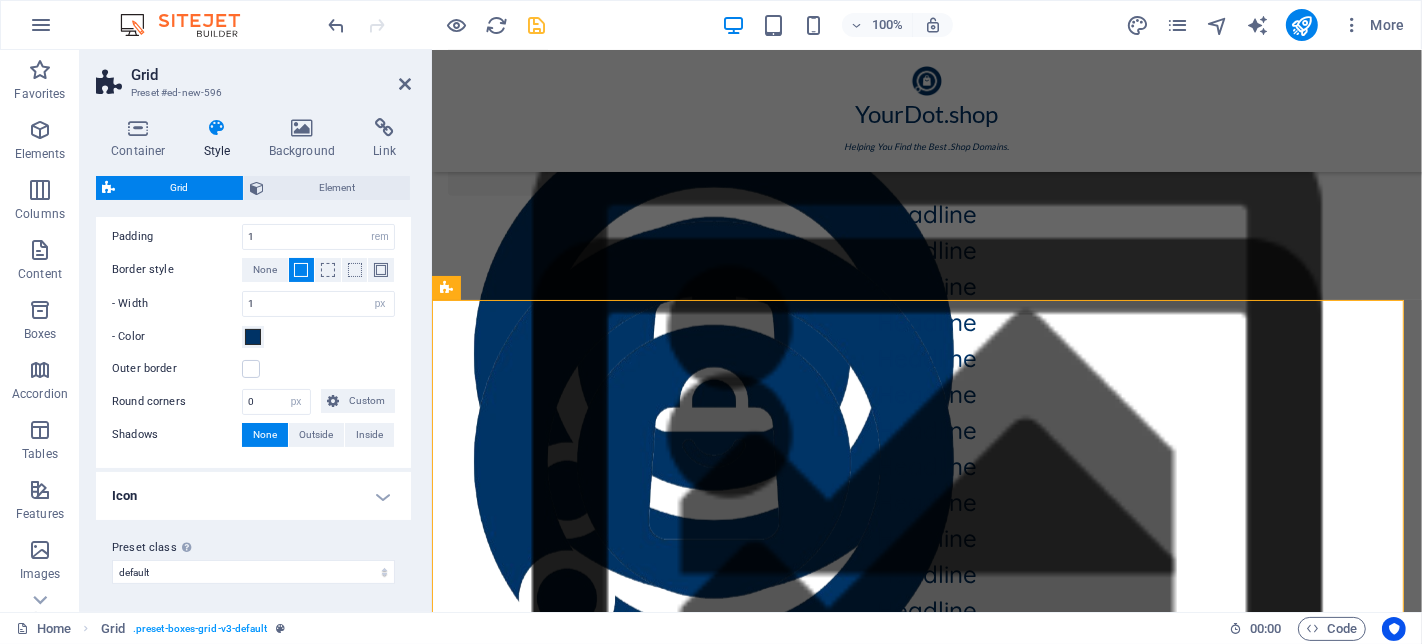scroll, scrollTop: 31, scrollLeft: 0, axis: vertical 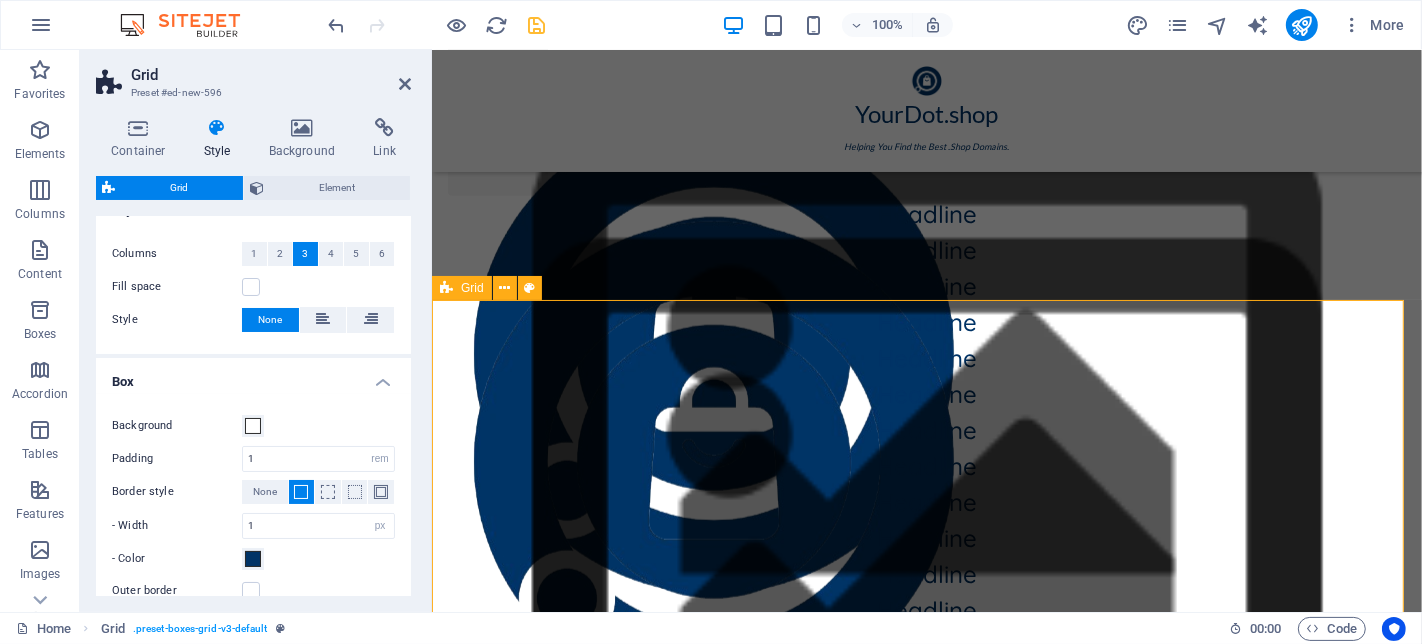 click on "Headline Headline Headline Headline Headline Headline Headline Headline Headline Headline Headline Headline Headline Headline Headline Headline Headline Headline" at bounding box center [926, 1540] 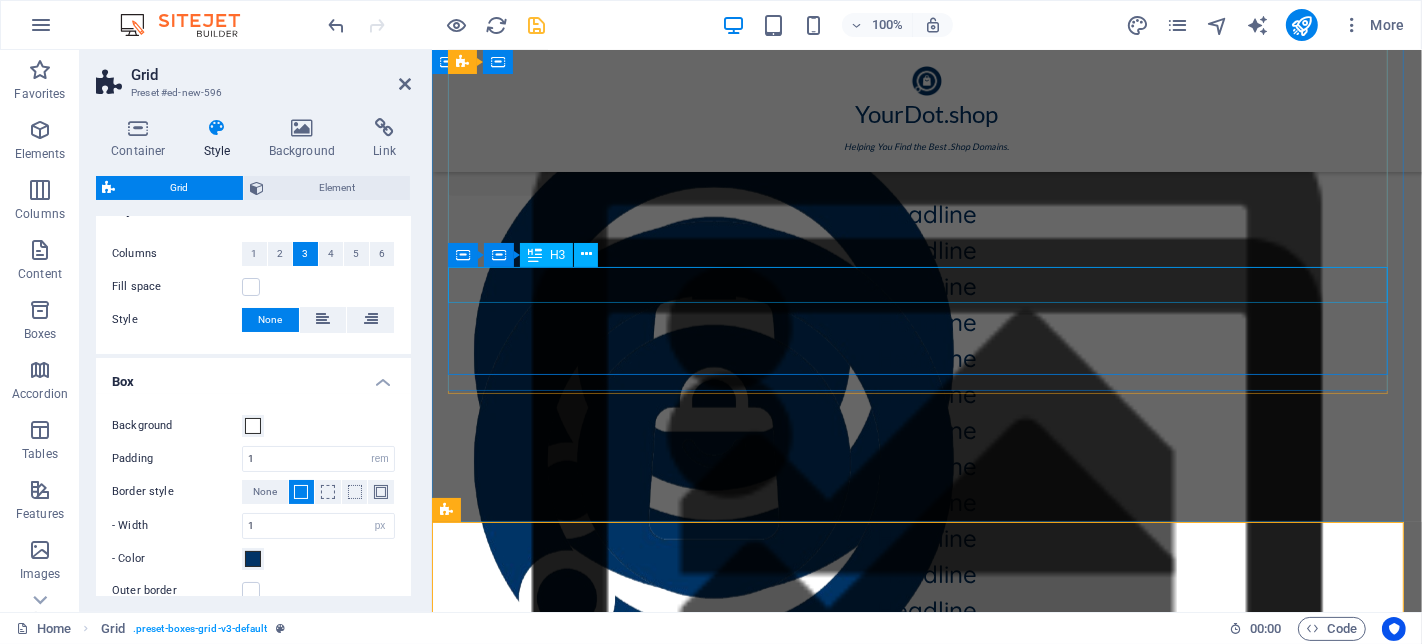 click on "Headline" at bounding box center (926, 610) 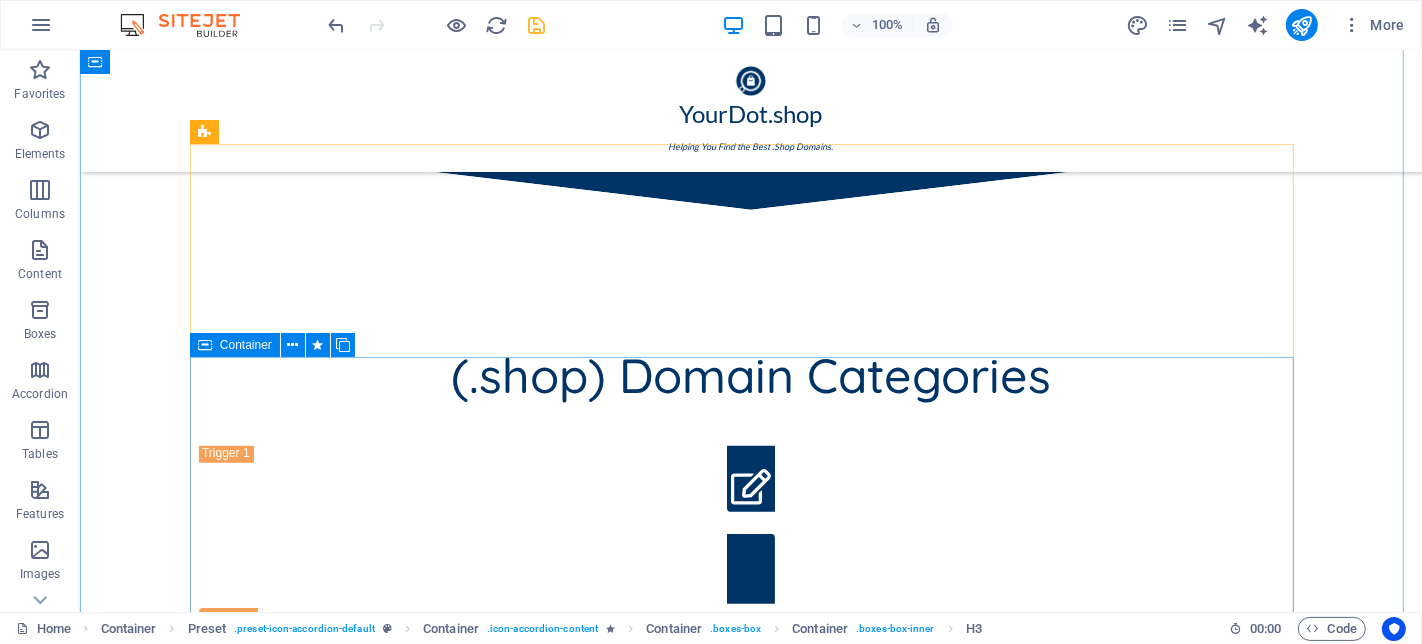 scroll, scrollTop: 873, scrollLeft: 0, axis: vertical 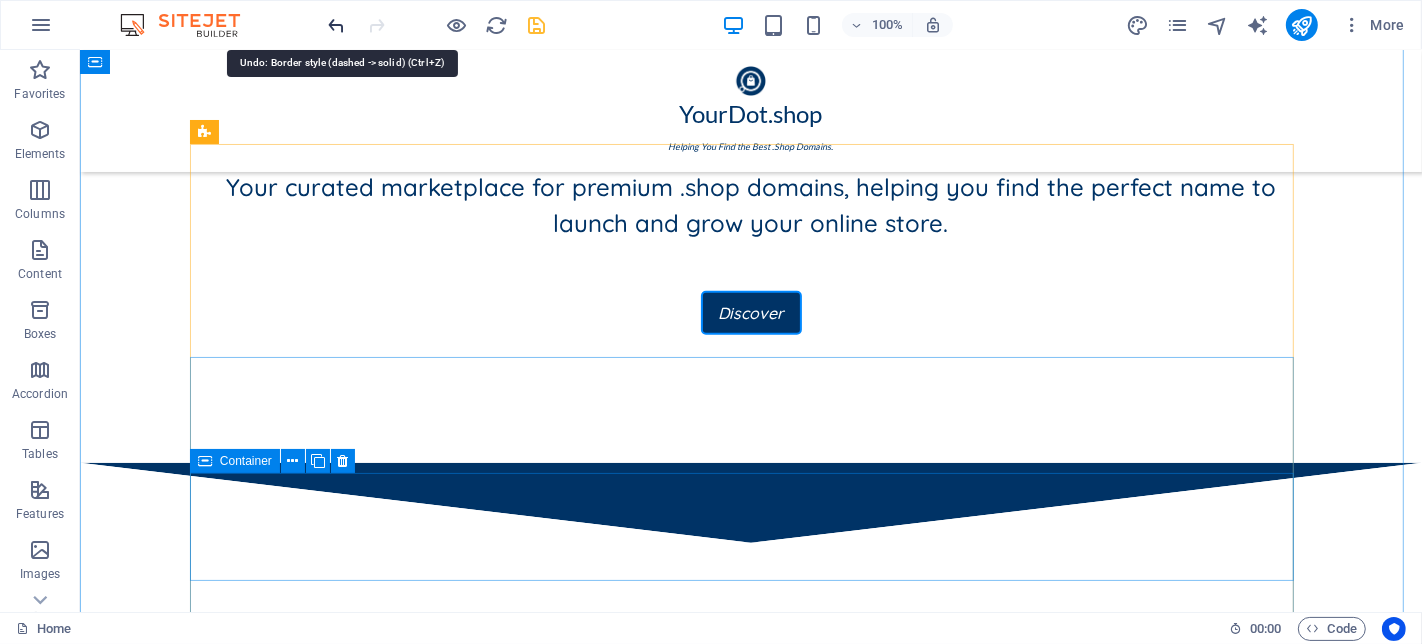 click at bounding box center (337, 25) 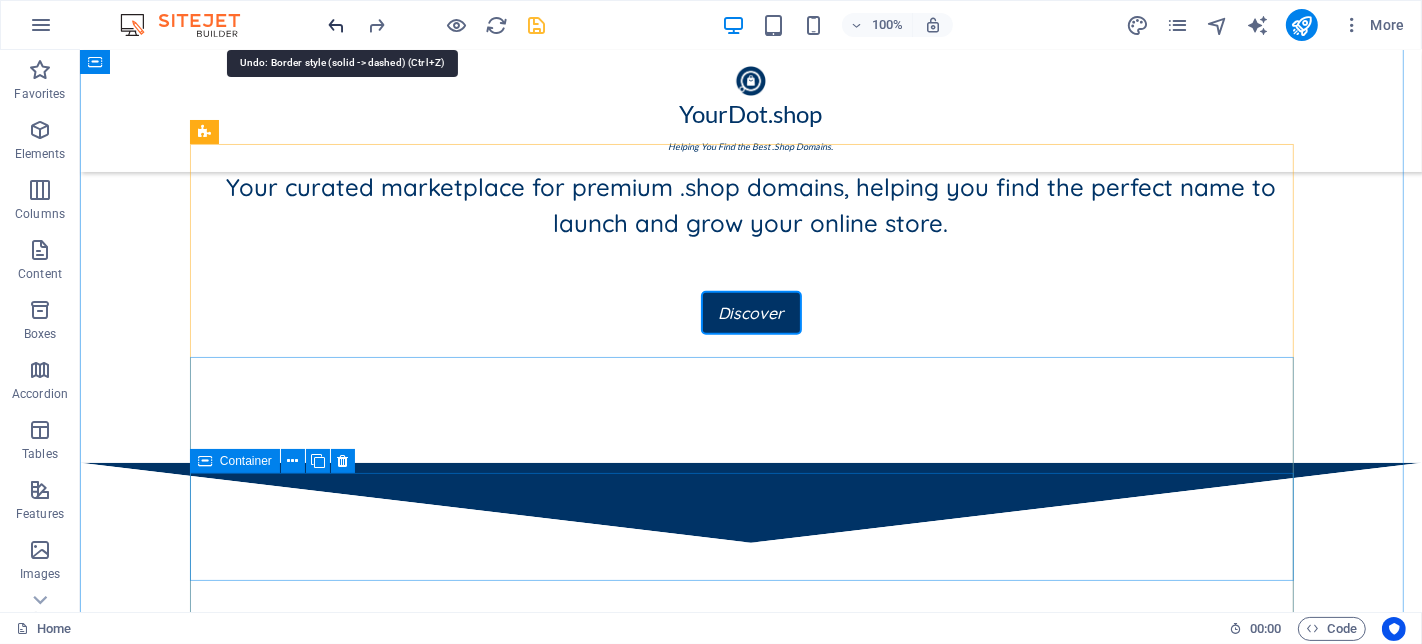 click at bounding box center (337, 25) 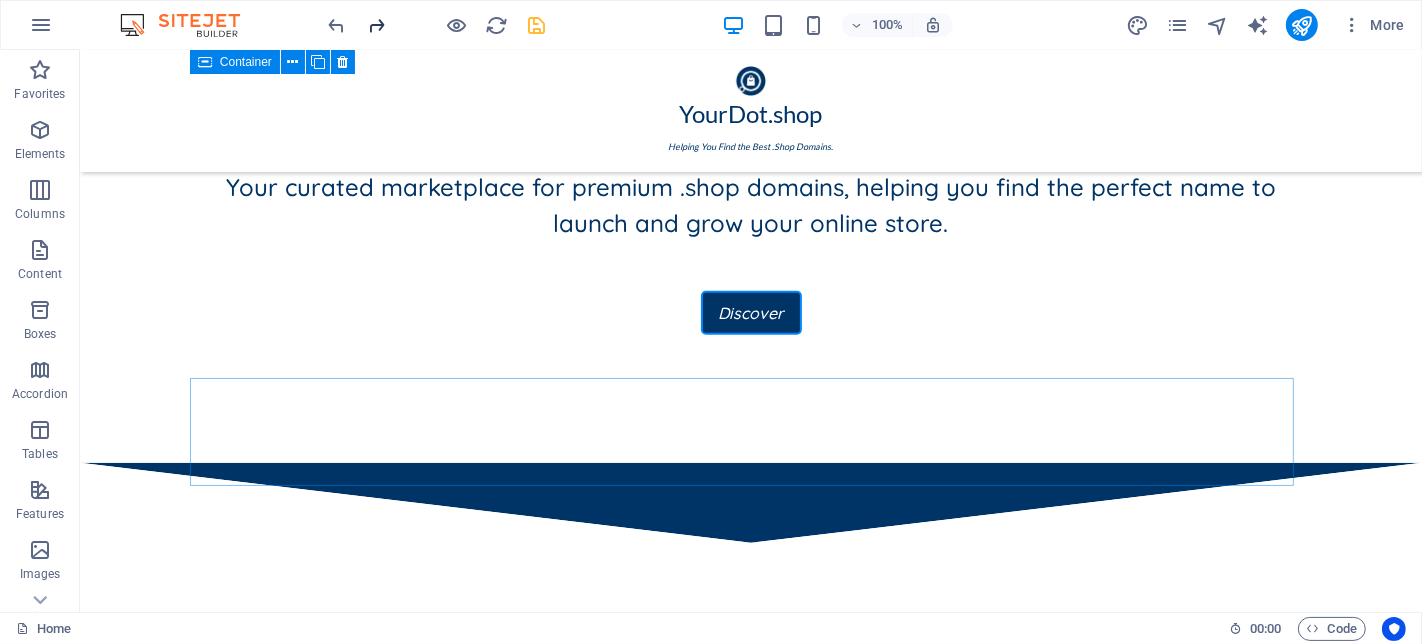 scroll, scrollTop: 968, scrollLeft: 0, axis: vertical 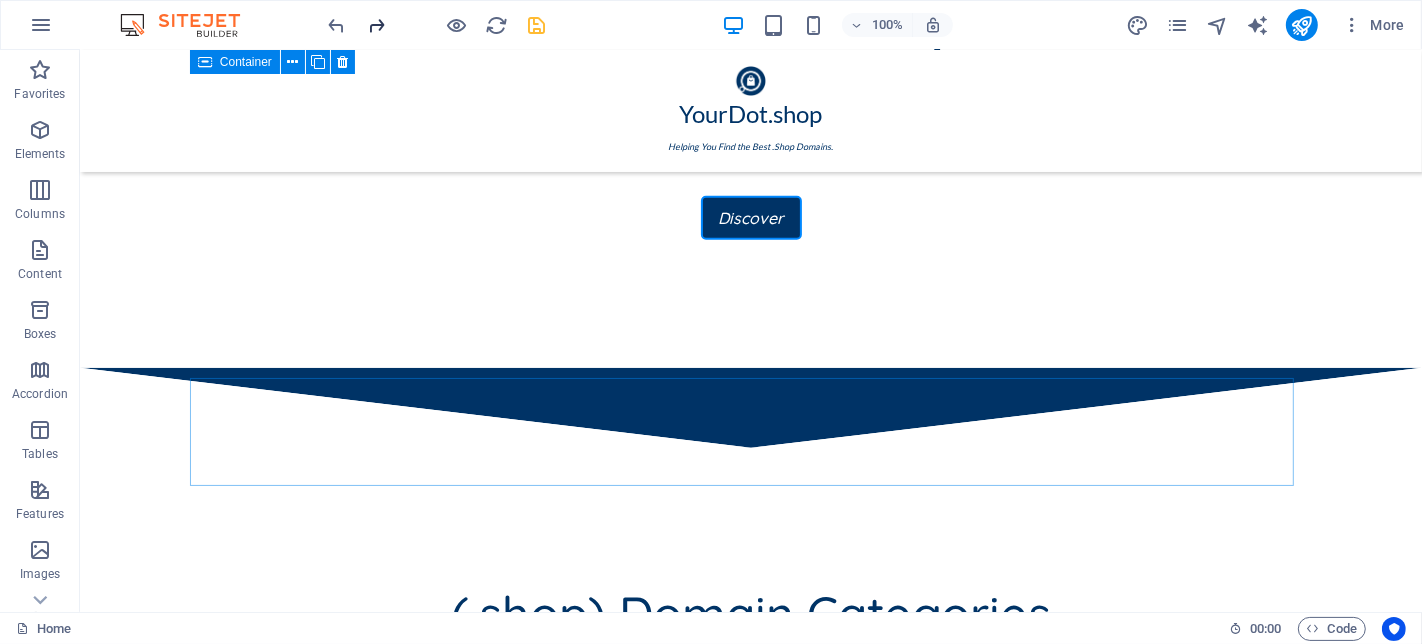 click at bounding box center (377, 25) 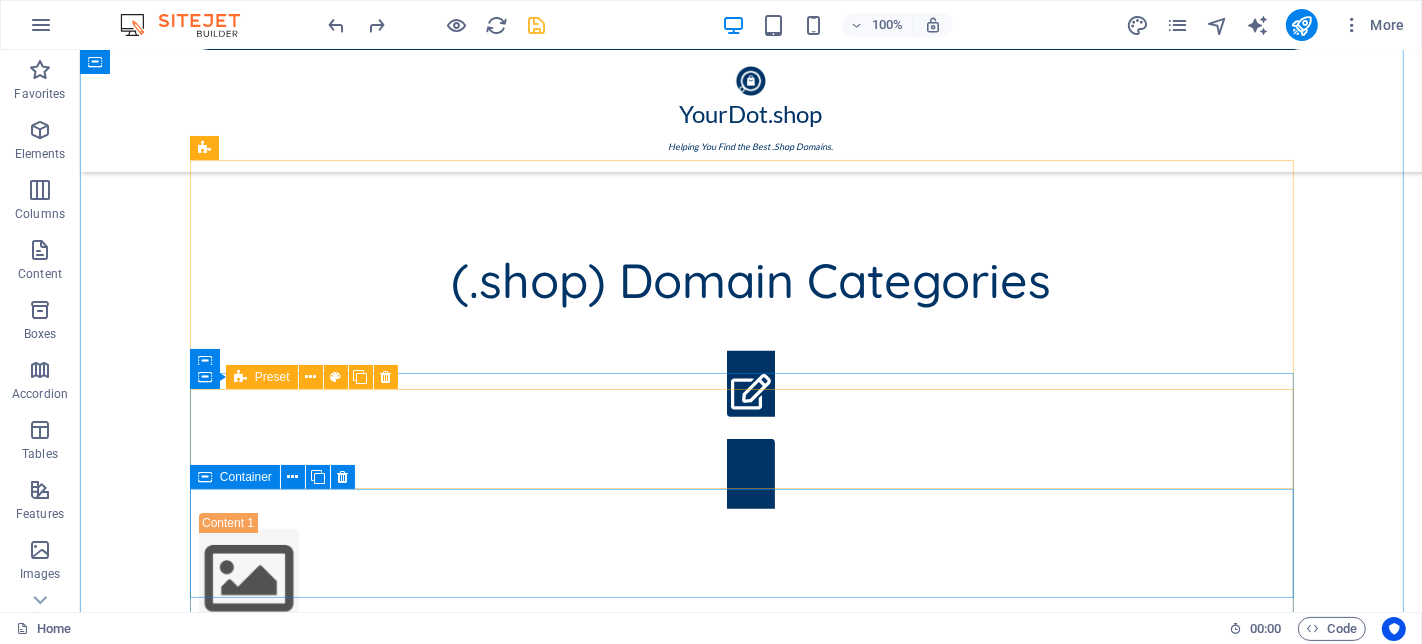 scroll, scrollTop: 857, scrollLeft: 0, axis: vertical 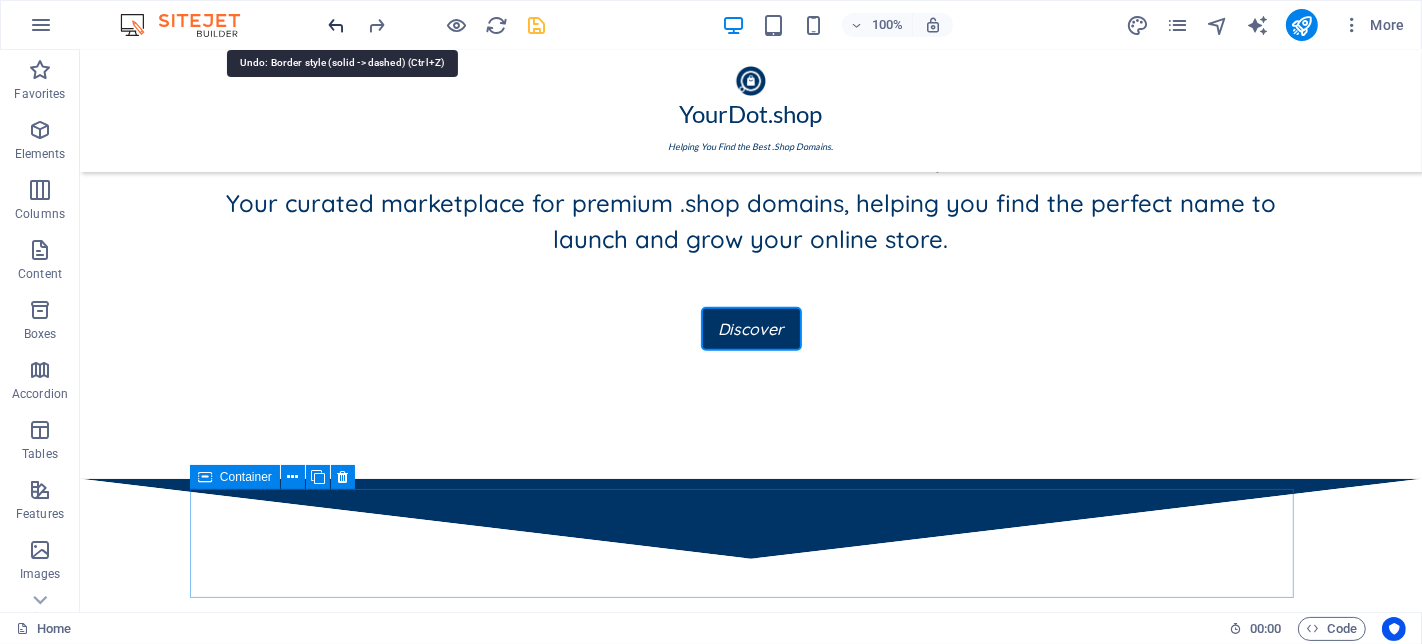 click at bounding box center (337, 25) 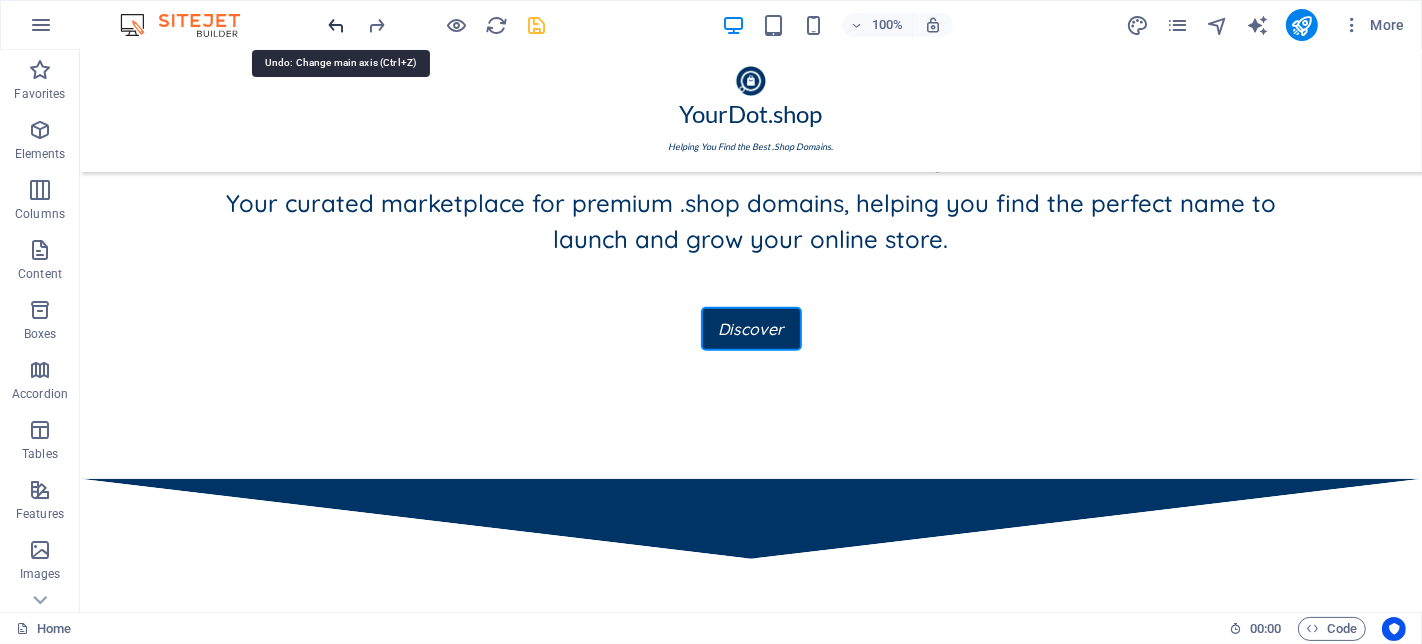 scroll, scrollTop: 2079, scrollLeft: 0, axis: vertical 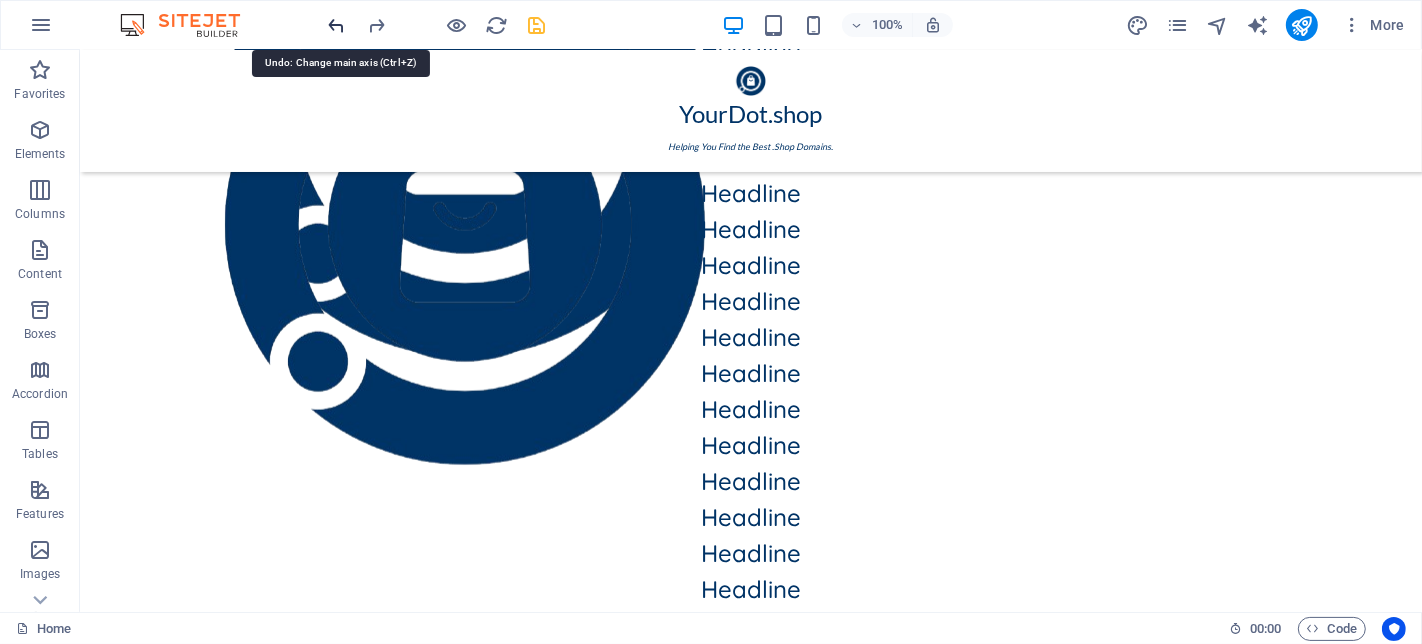 click at bounding box center [337, 25] 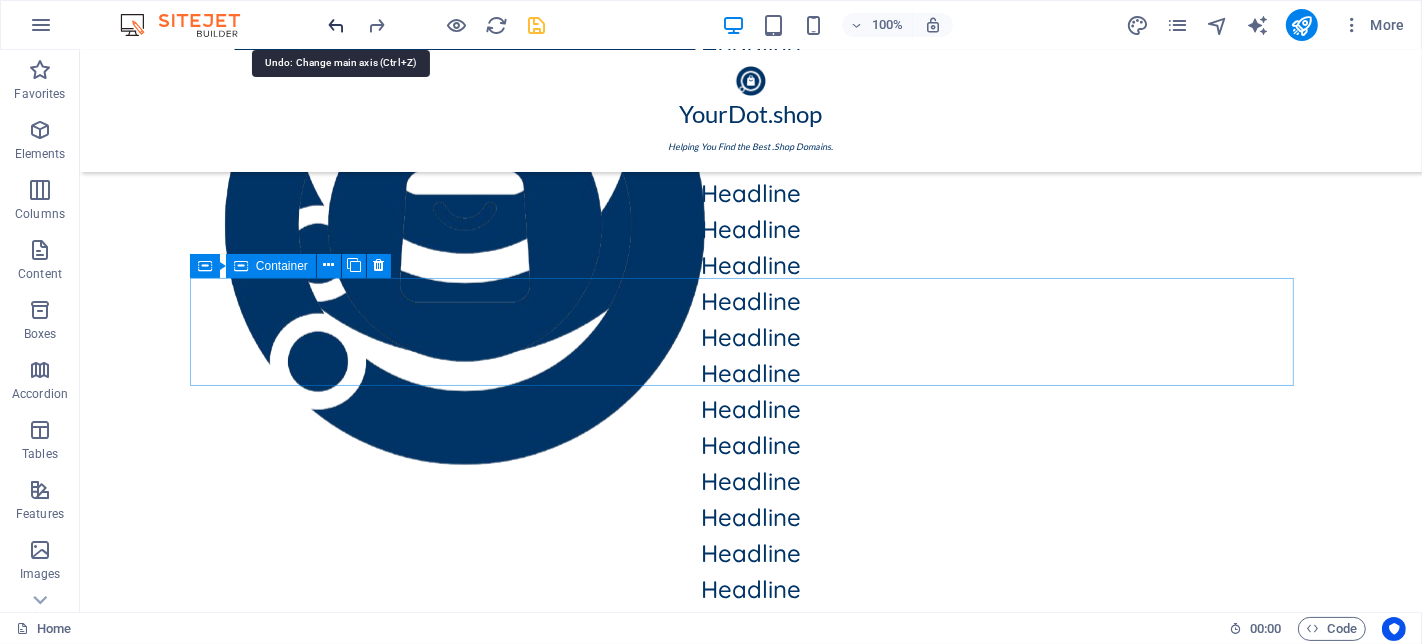 scroll, scrollTop: 1068, scrollLeft: 0, axis: vertical 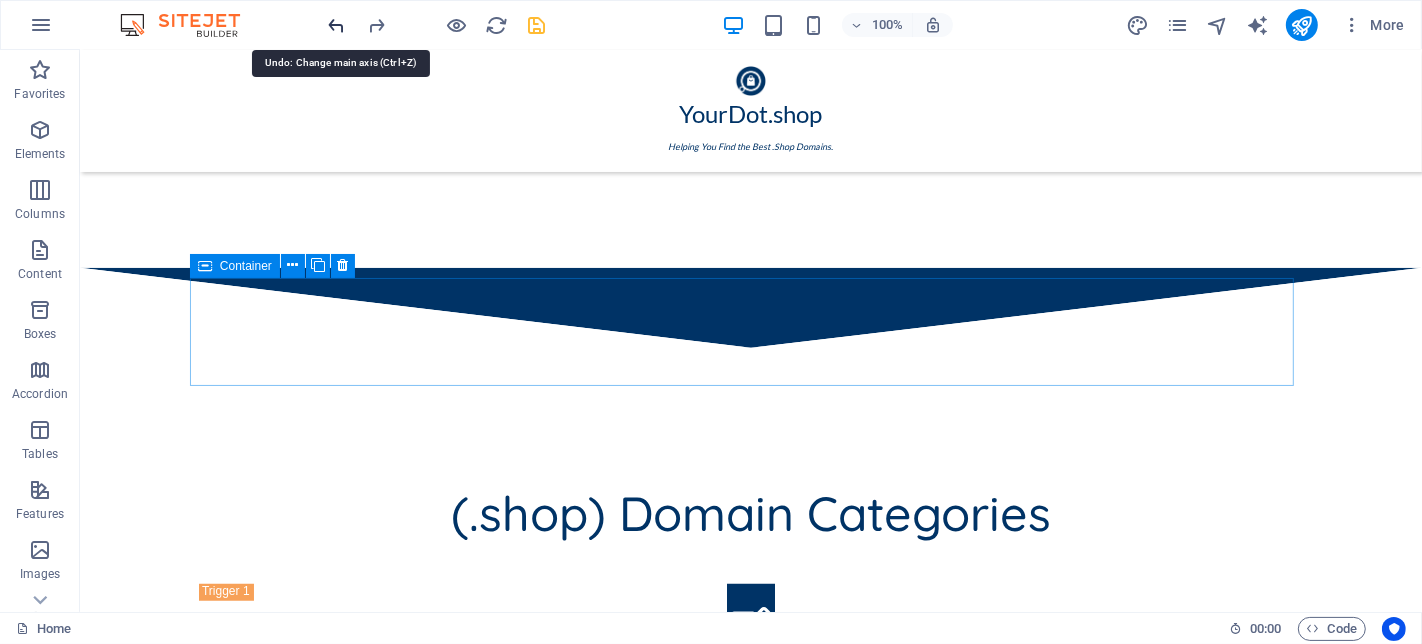 click at bounding box center (337, 25) 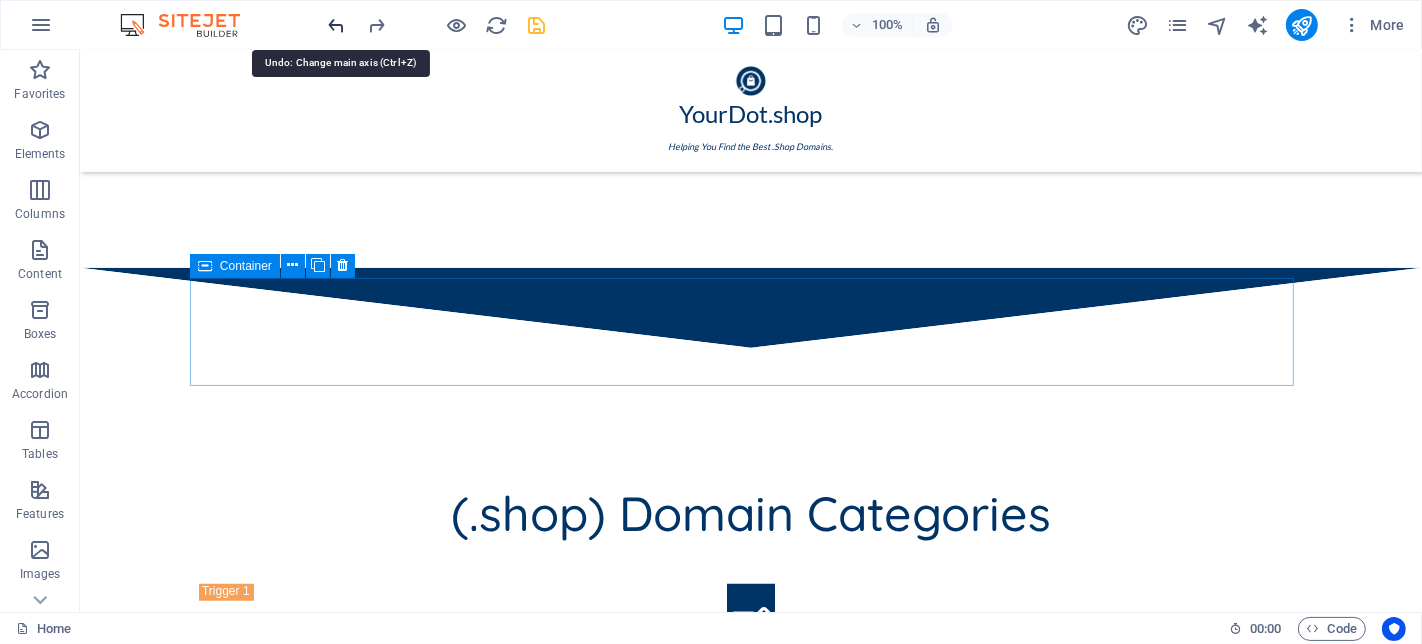 click at bounding box center (337, 25) 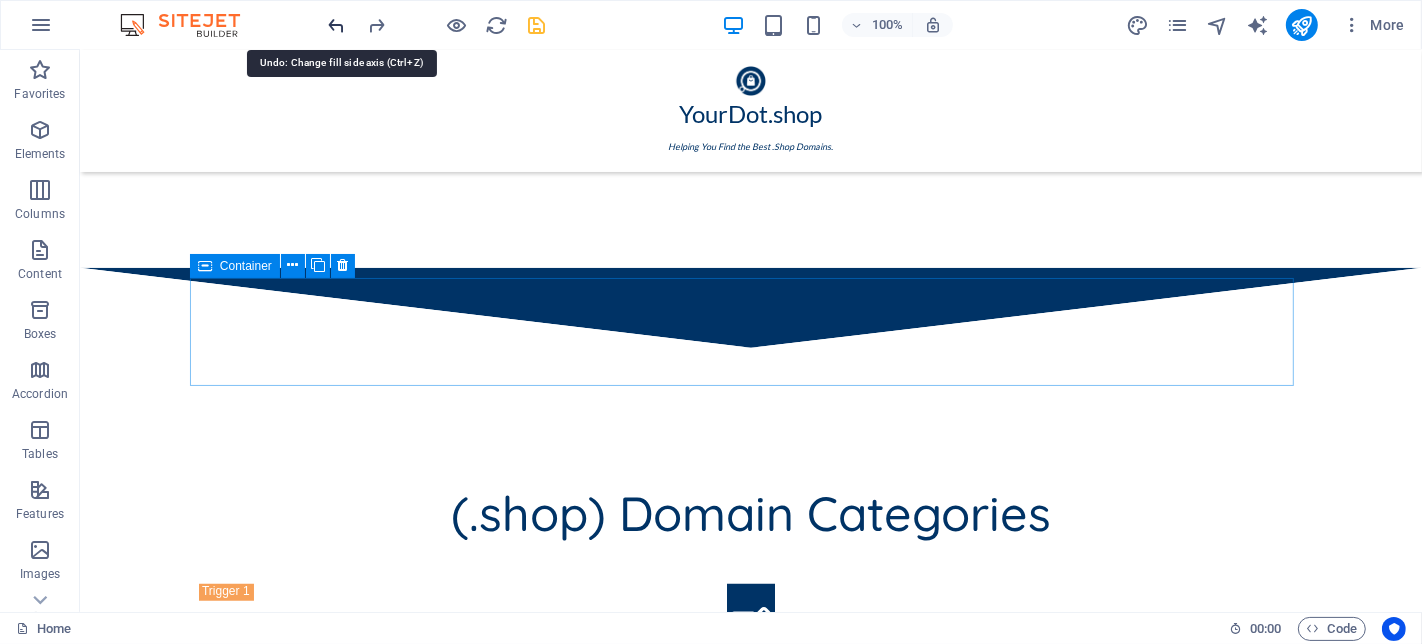 click at bounding box center [337, 25] 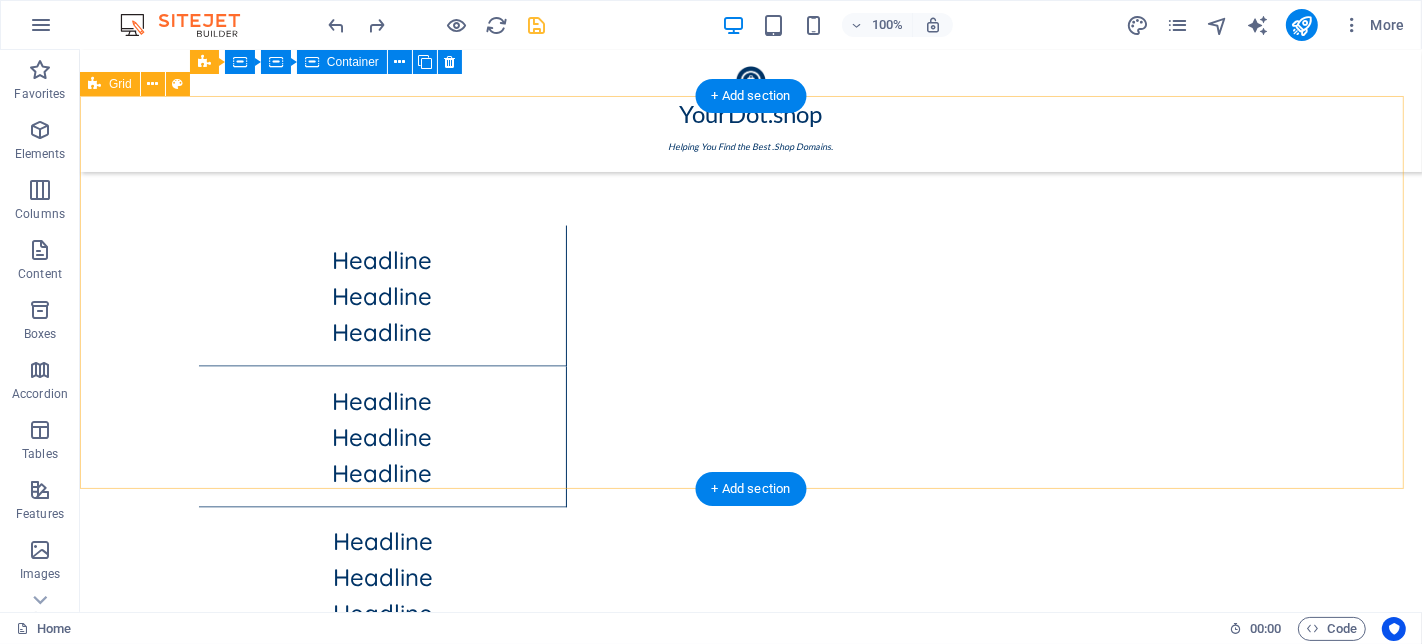 scroll, scrollTop: 2402, scrollLeft: 0, axis: vertical 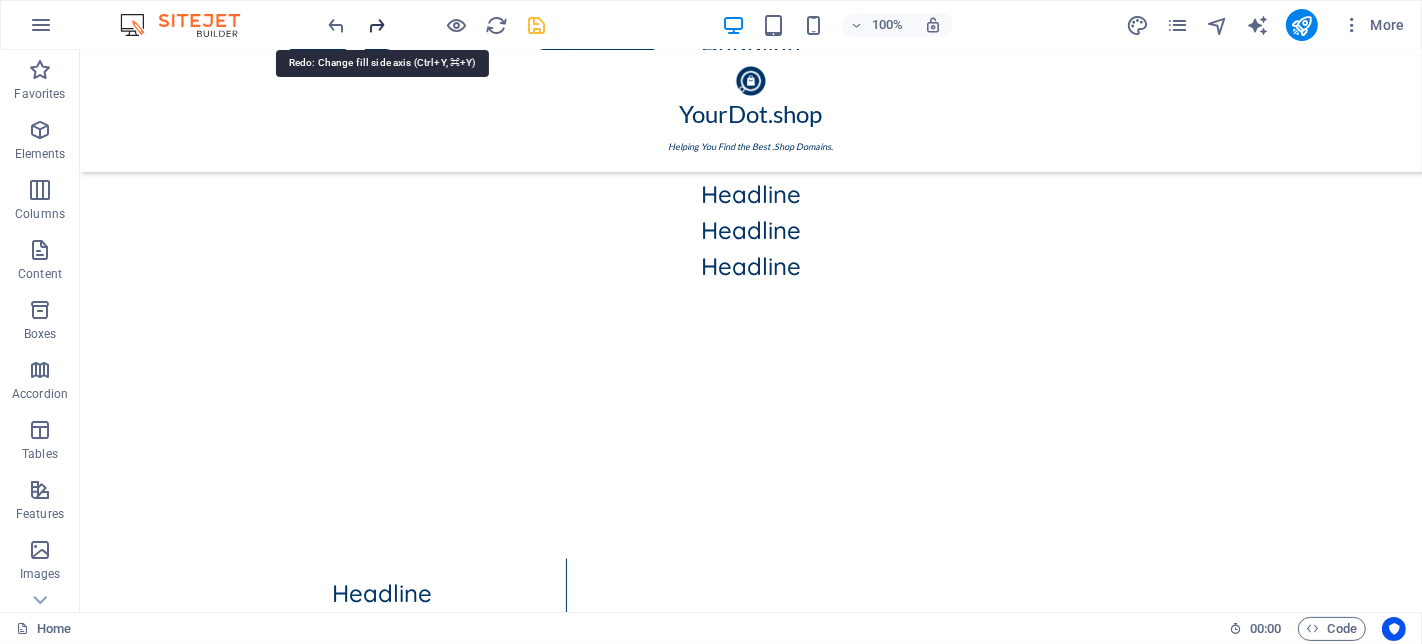 click at bounding box center [377, 25] 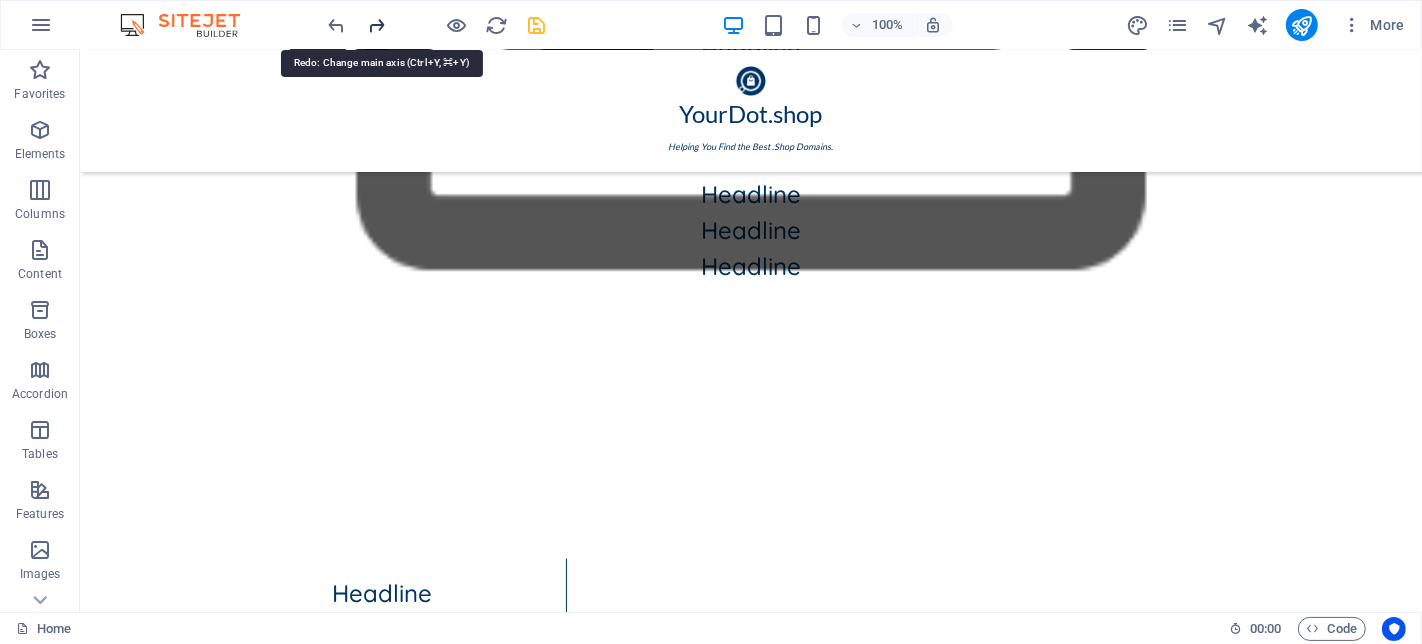 scroll, scrollTop: 1068, scrollLeft: 0, axis: vertical 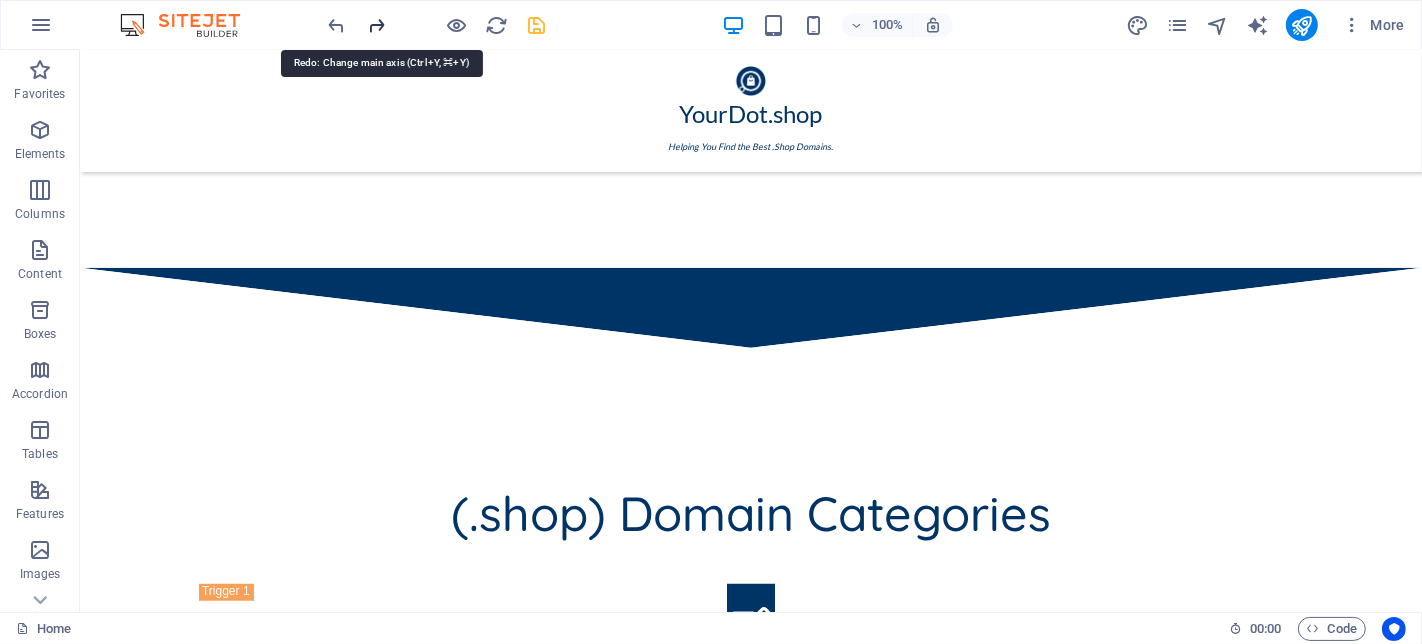 click at bounding box center [377, 25] 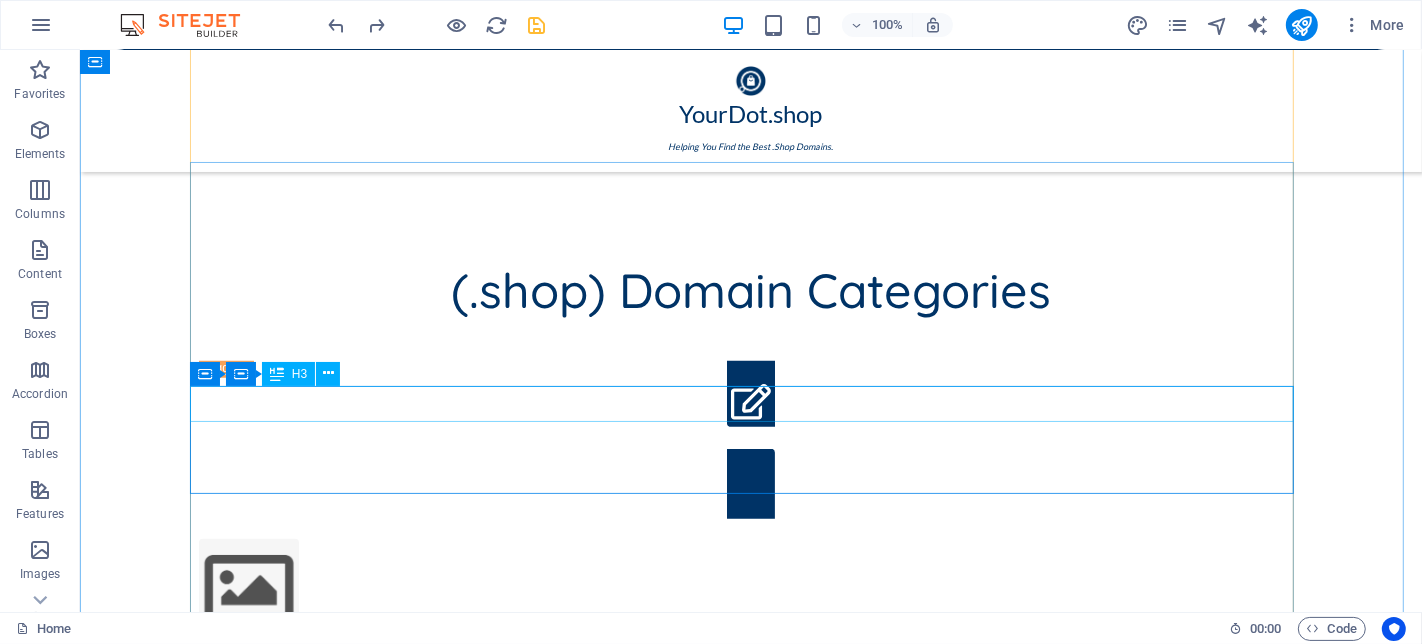 scroll, scrollTop: 1068, scrollLeft: 0, axis: vertical 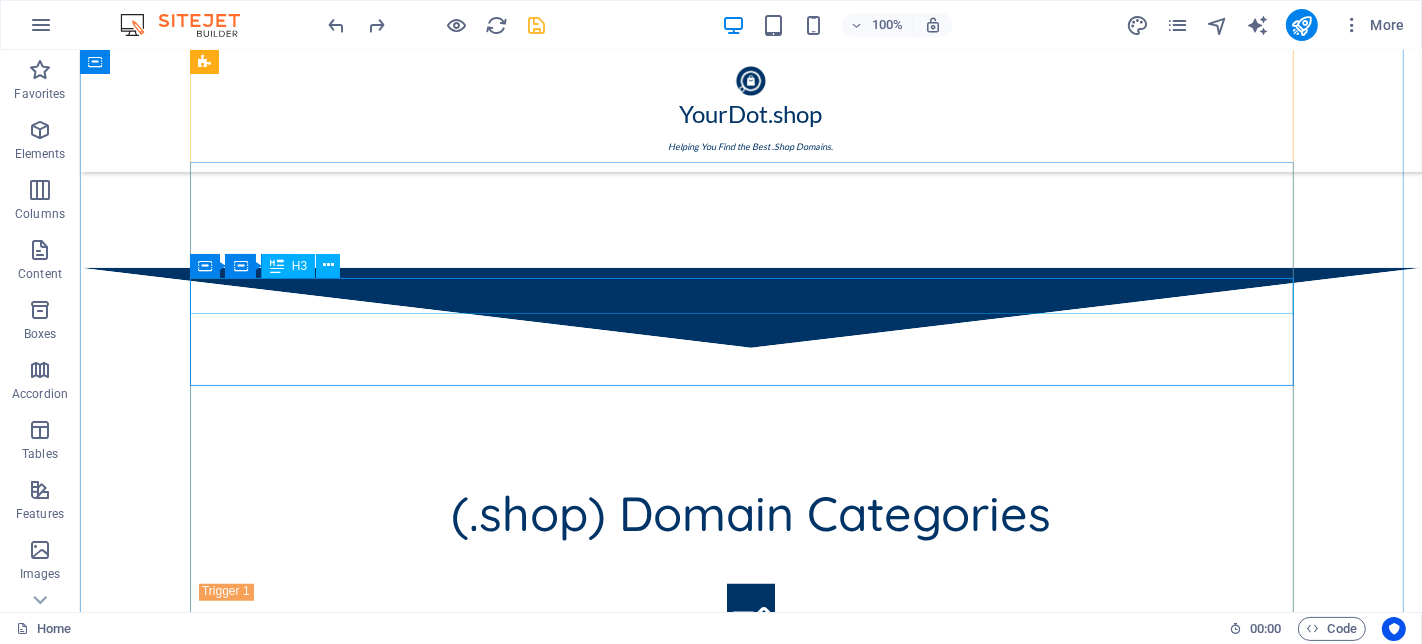 click on "Headline" at bounding box center [750, 988] 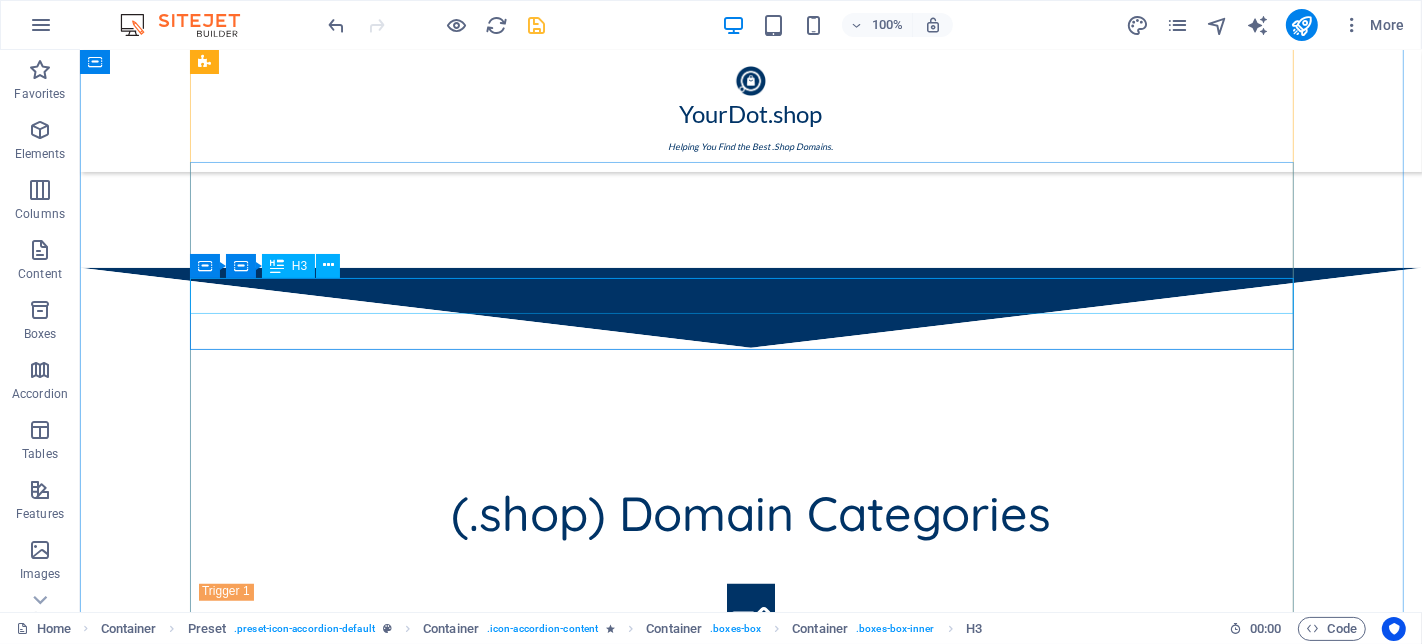 click on "Headline" at bounding box center [750, 1024] 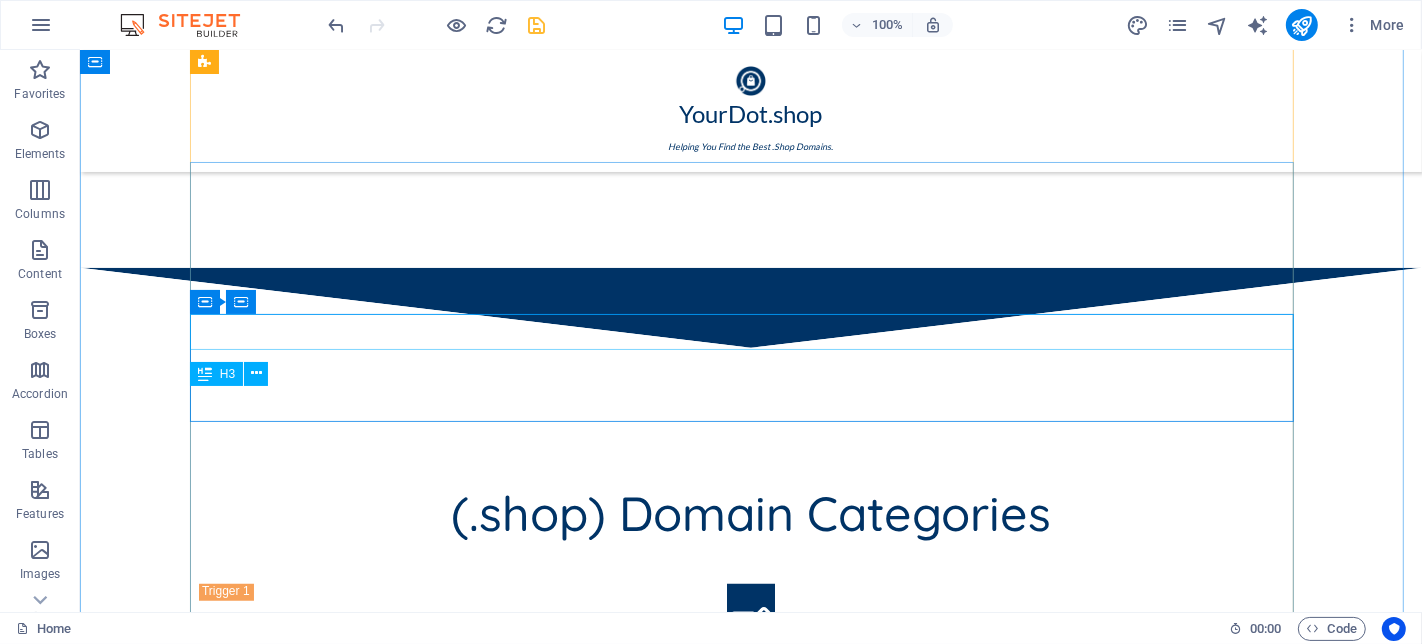 click on "Headline" at bounding box center (750, 1060) 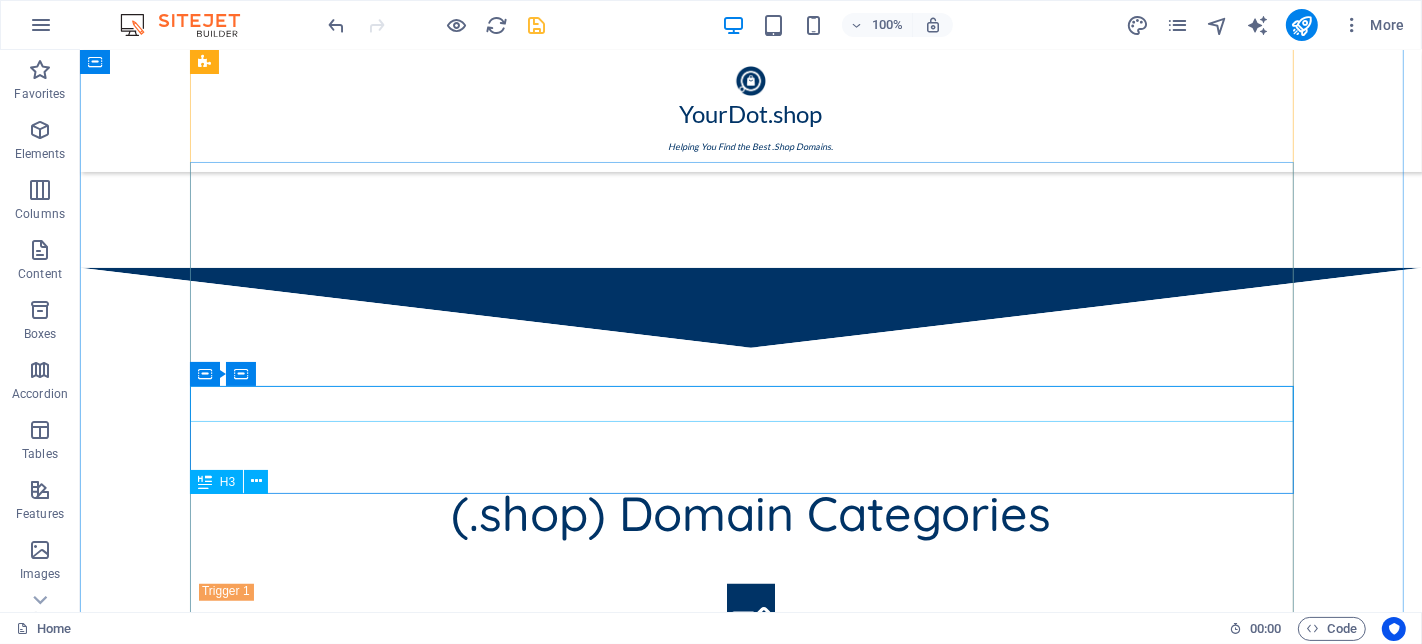 click on "Headline" at bounding box center (750, 1096) 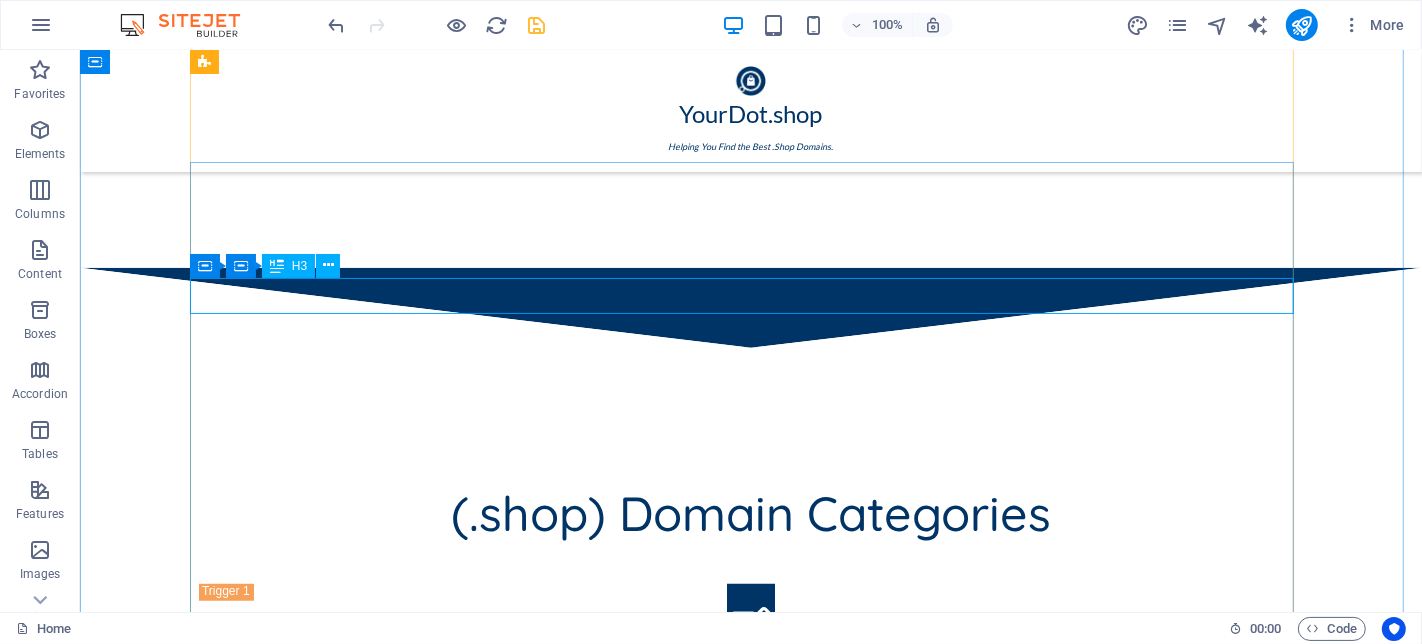 click on "Headline" at bounding box center (750, 988) 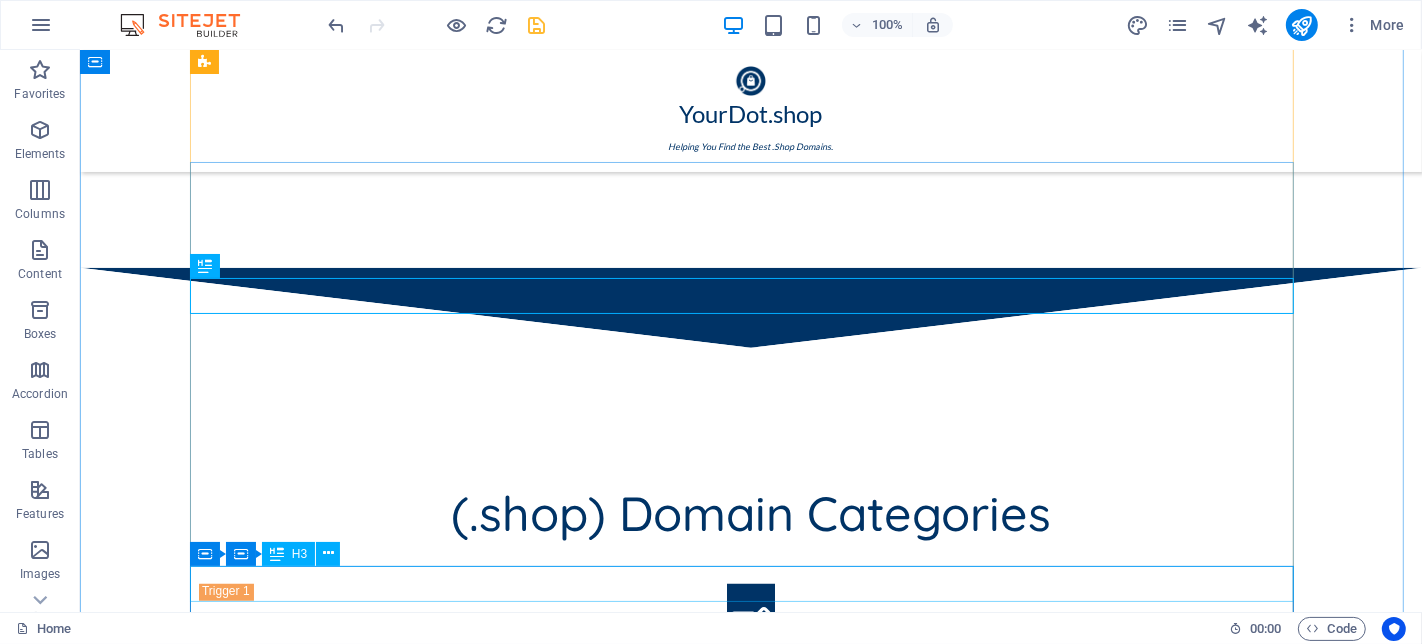 click on "Headline" at bounding box center [750, 1276] 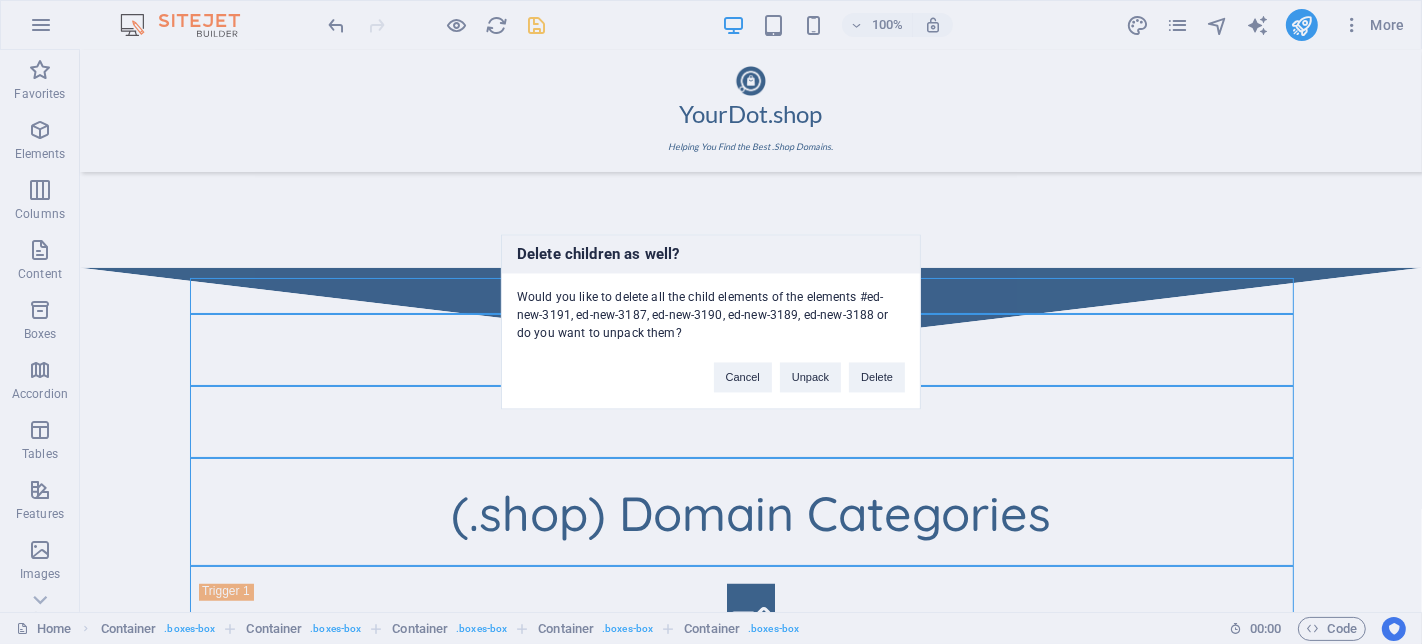 type 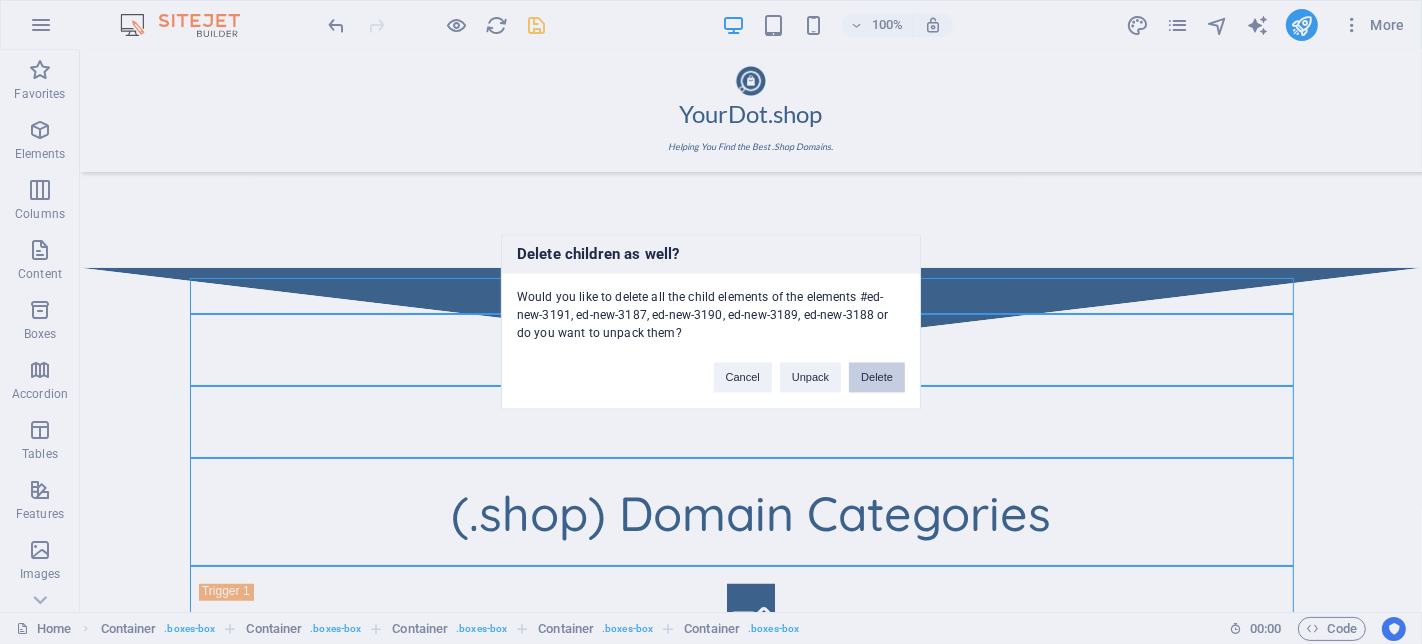 drag, startPoint x: 873, startPoint y: 379, endPoint x: 667, endPoint y: 397, distance: 206.78491 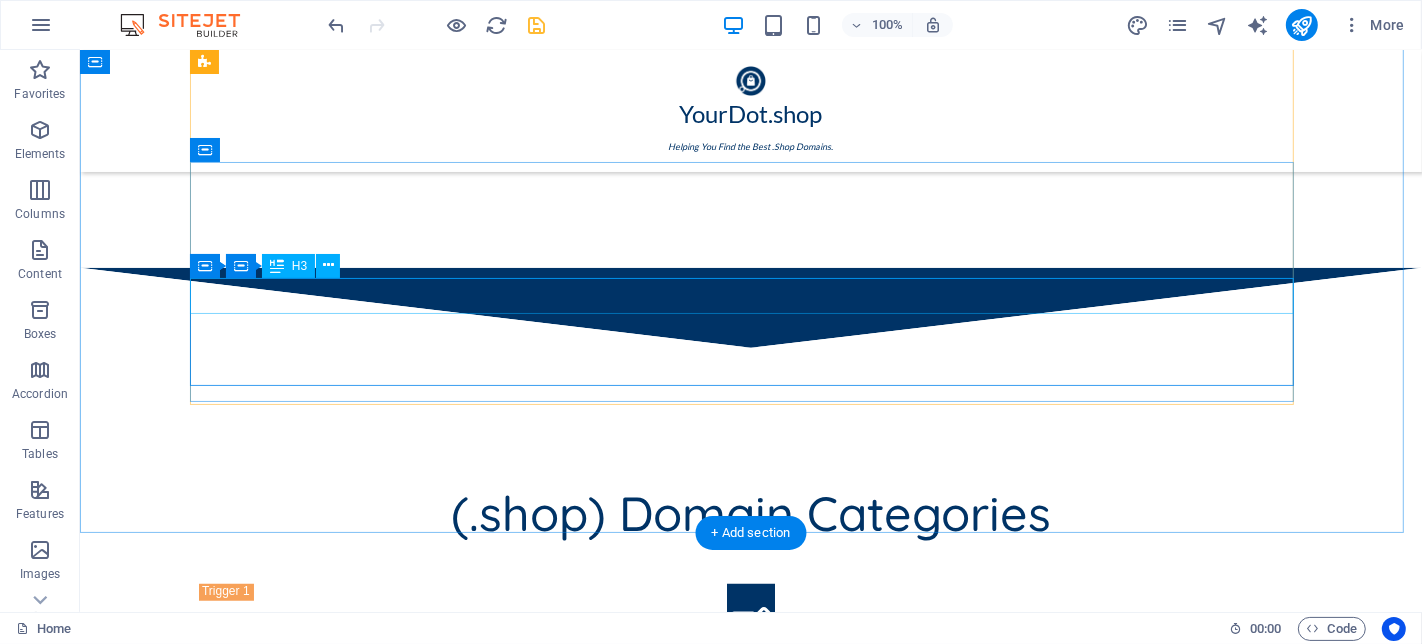 click on "Headline" at bounding box center [750, 988] 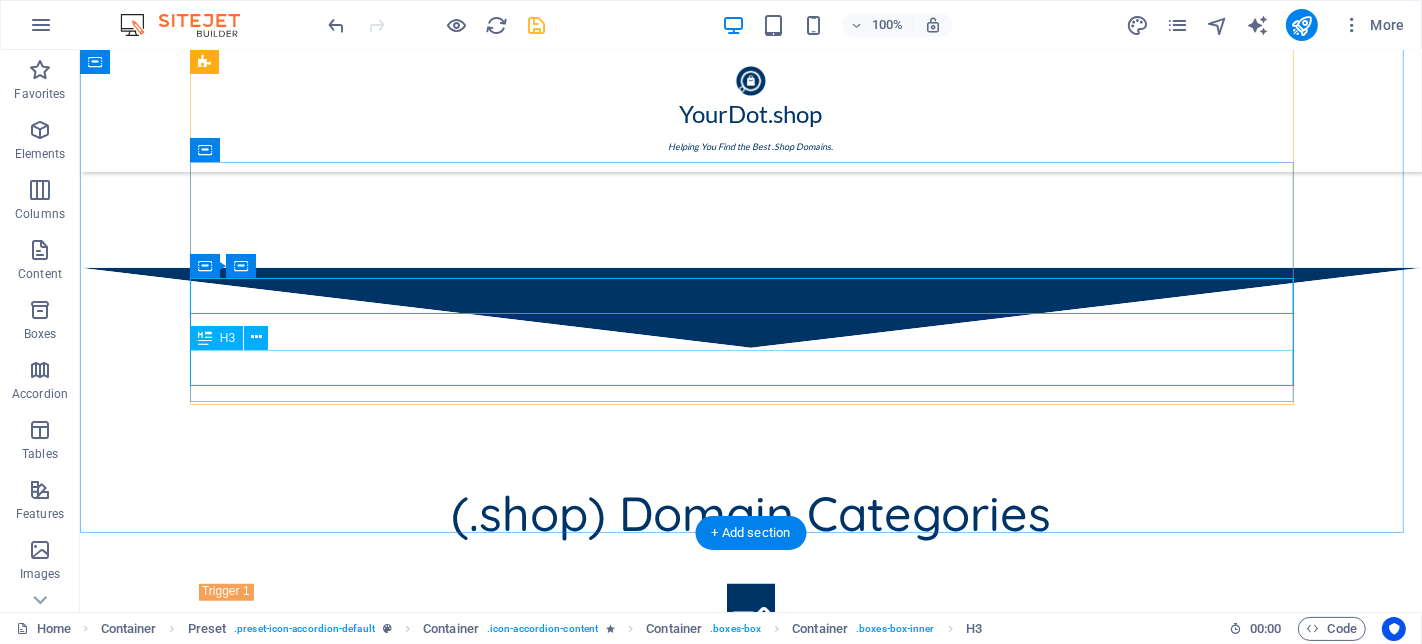 click on "Headline" at bounding box center [750, 1060] 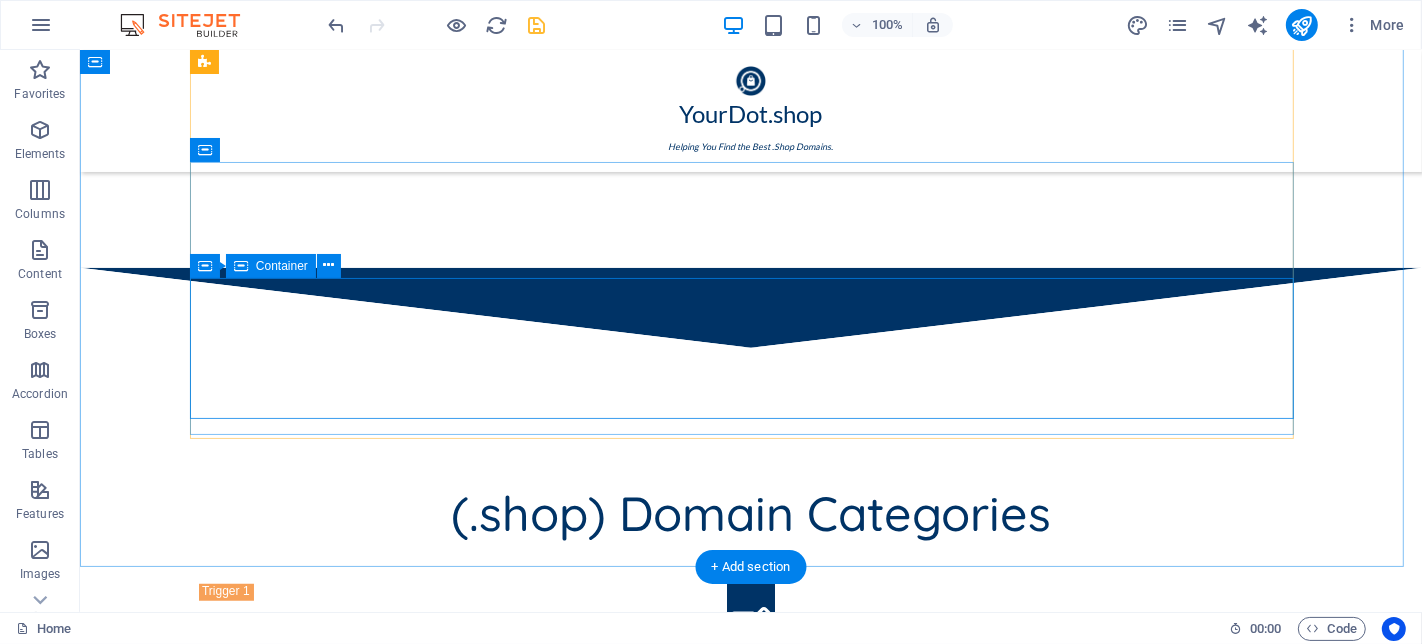 click on "Drop content here or  Add elements  Paste clipboard" at bounding box center (750, 1041) 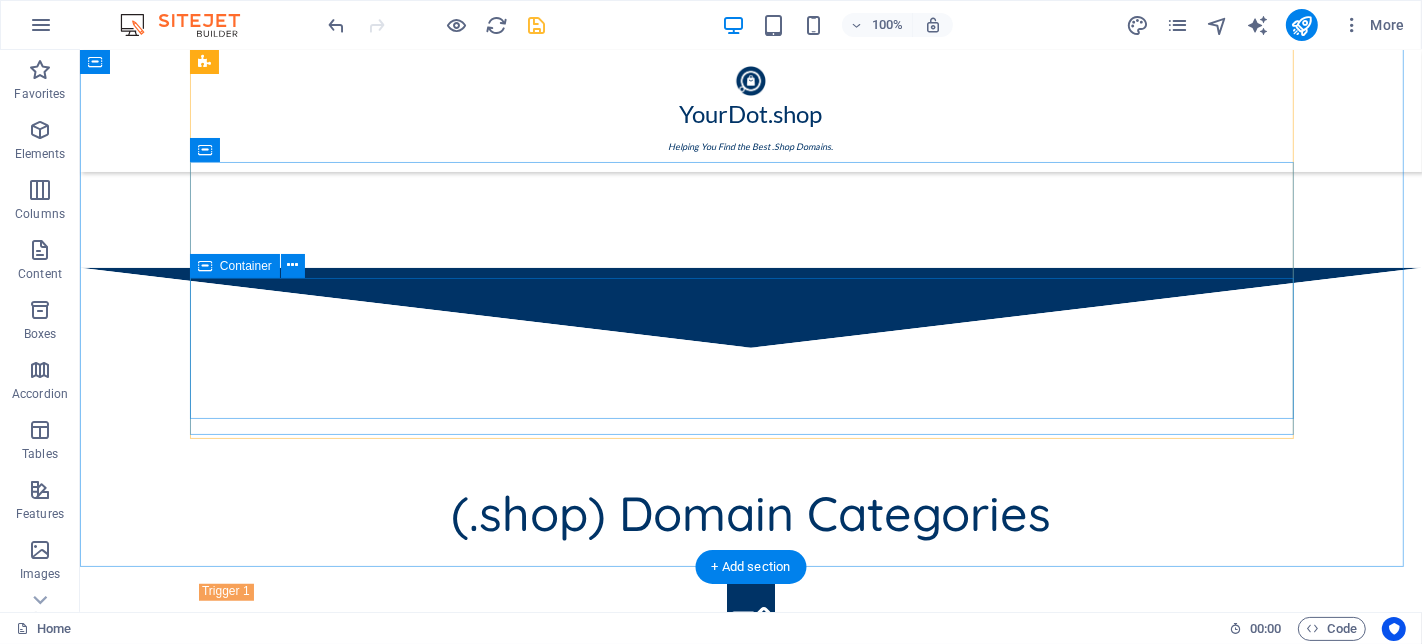 click on "Drop content here or  Add elements  Paste clipboard" at bounding box center (750, 1041) 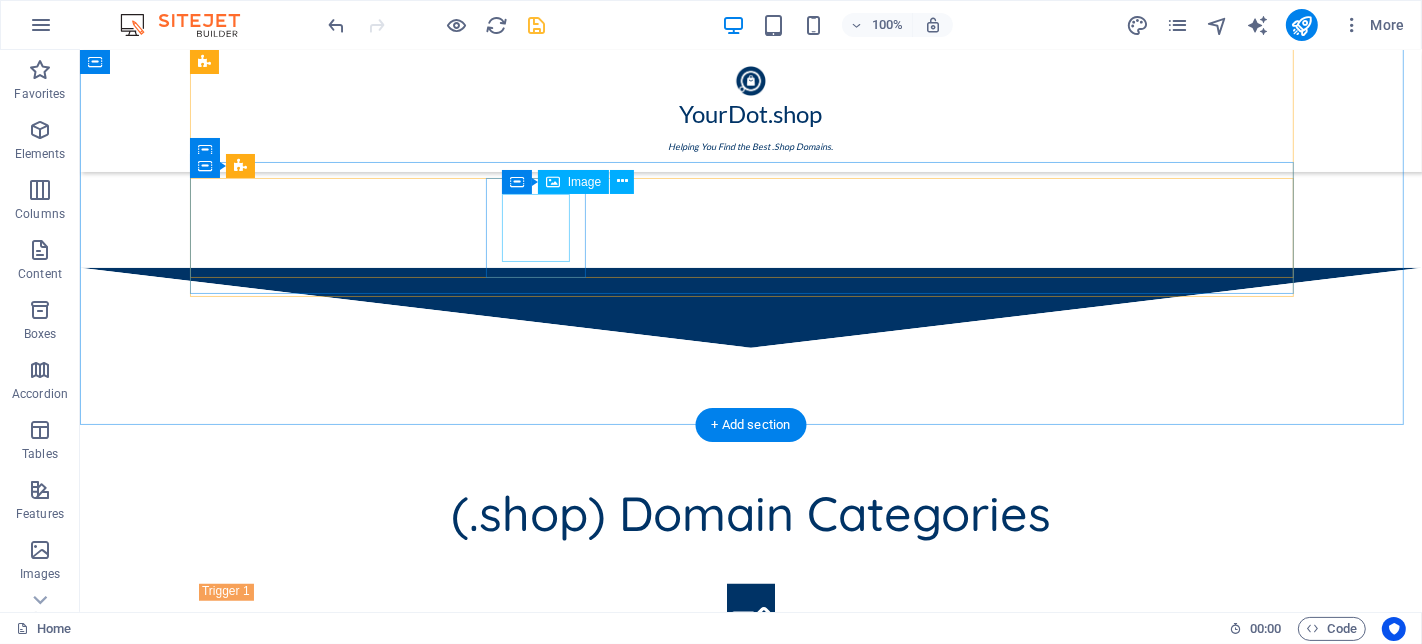 click at bounding box center [248, 1128] 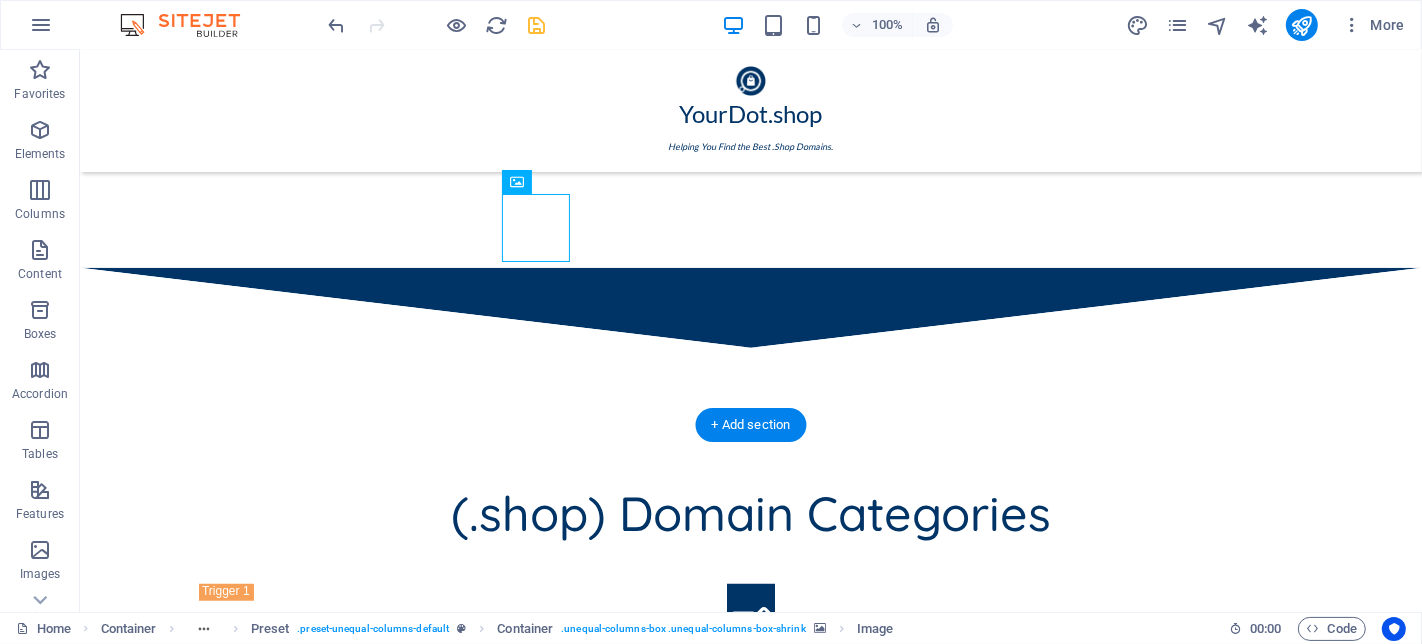 click at bounding box center (248, 812) 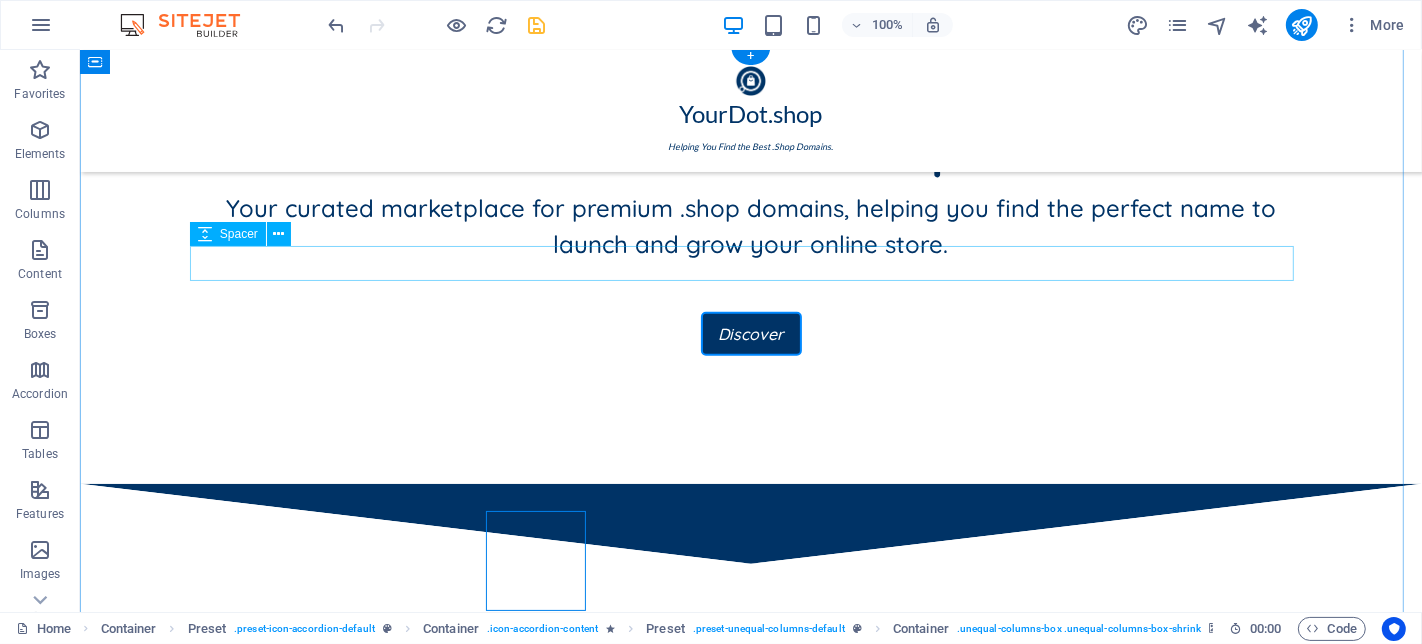 scroll, scrollTop: 735, scrollLeft: 0, axis: vertical 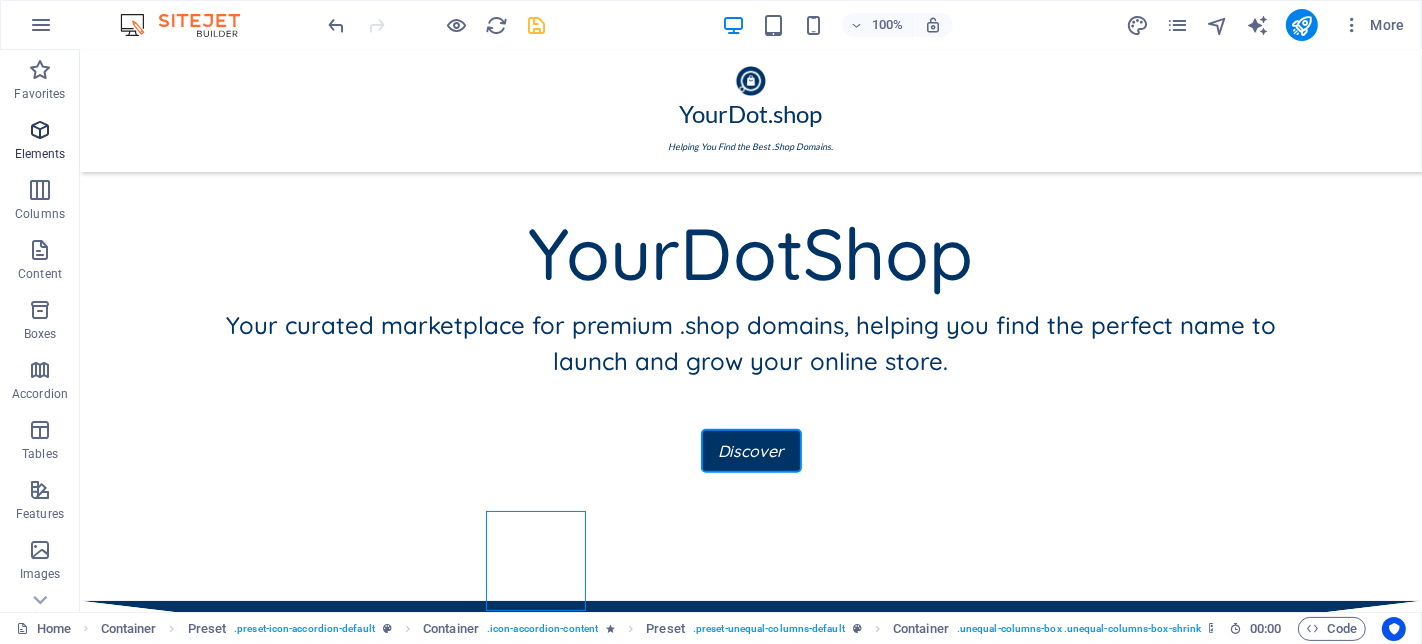 click at bounding box center (40, 130) 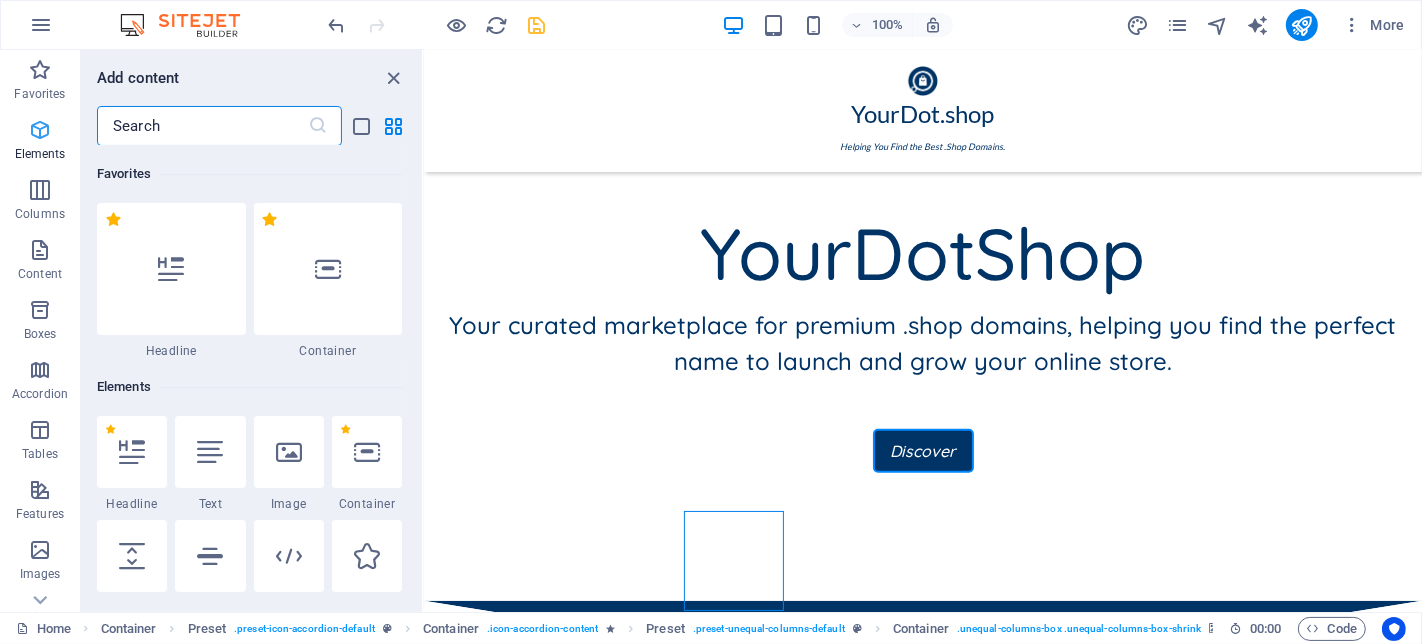 scroll, scrollTop: 212, scrollLeft: 0, axis: vertical 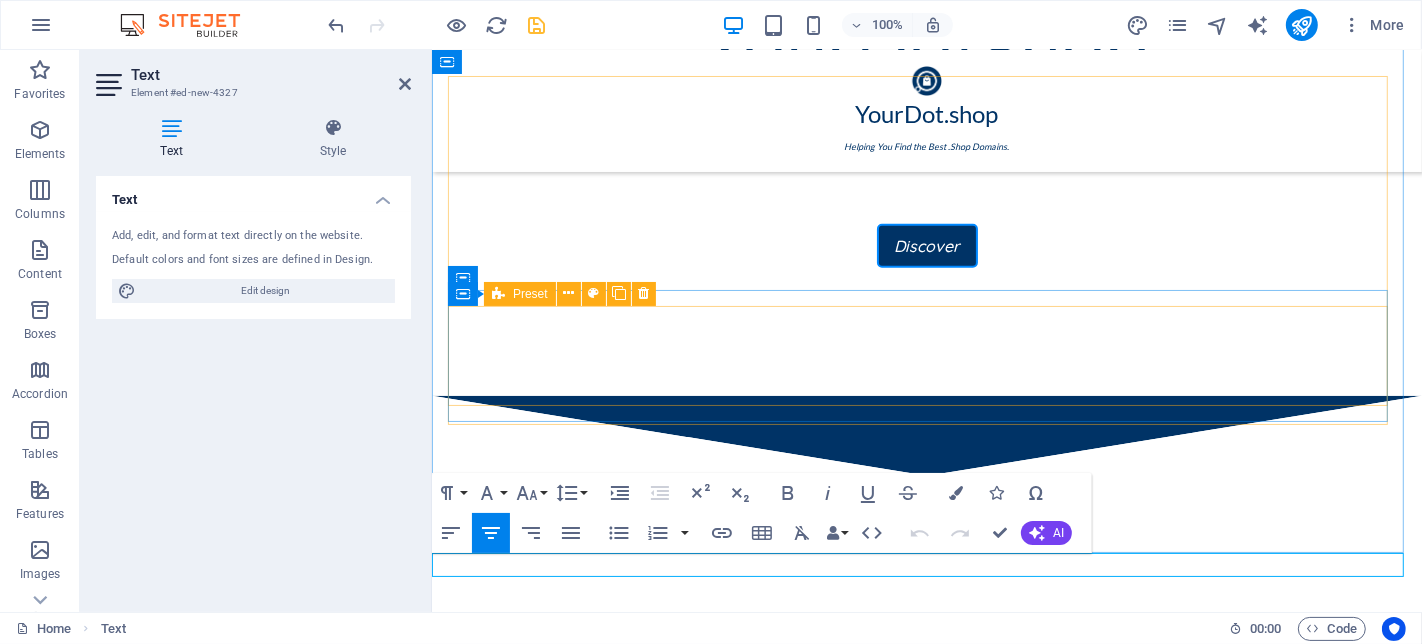 click at bounding box center [926, 994] 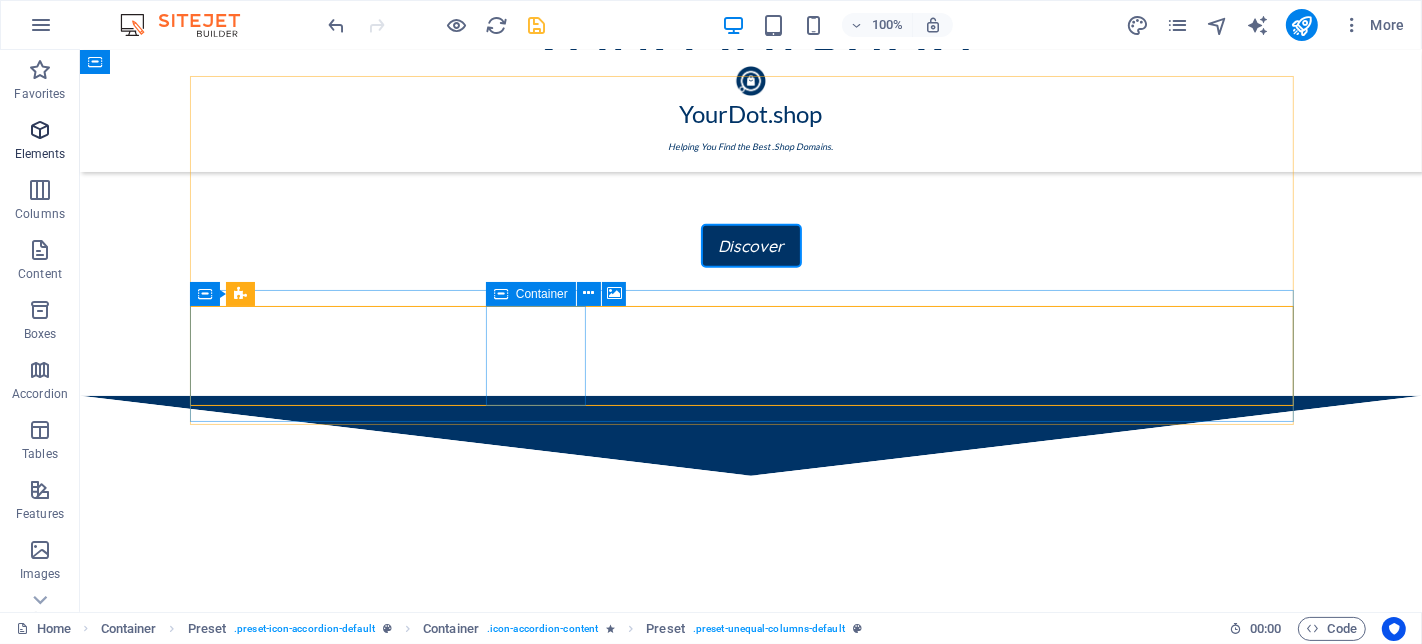 click on "Elements" at bounding box center [40, 154] 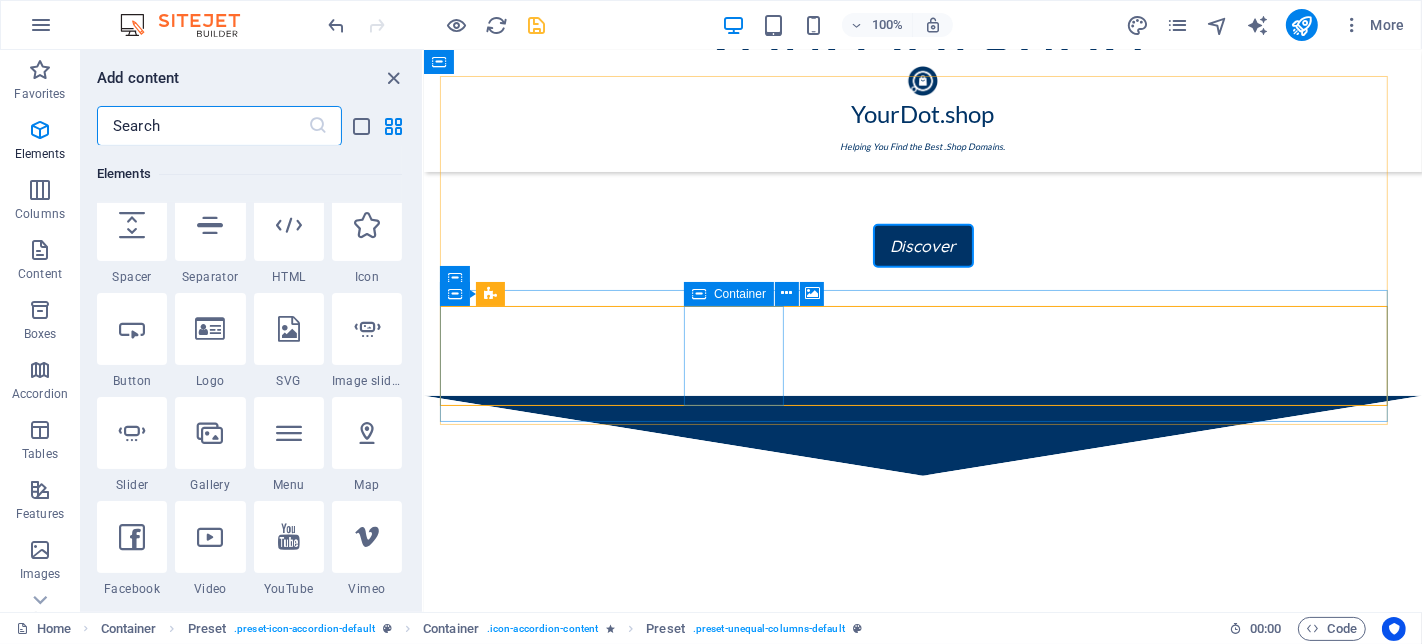 scroll, scrollTop: 434, scrollLeft: 0, axis: vertical 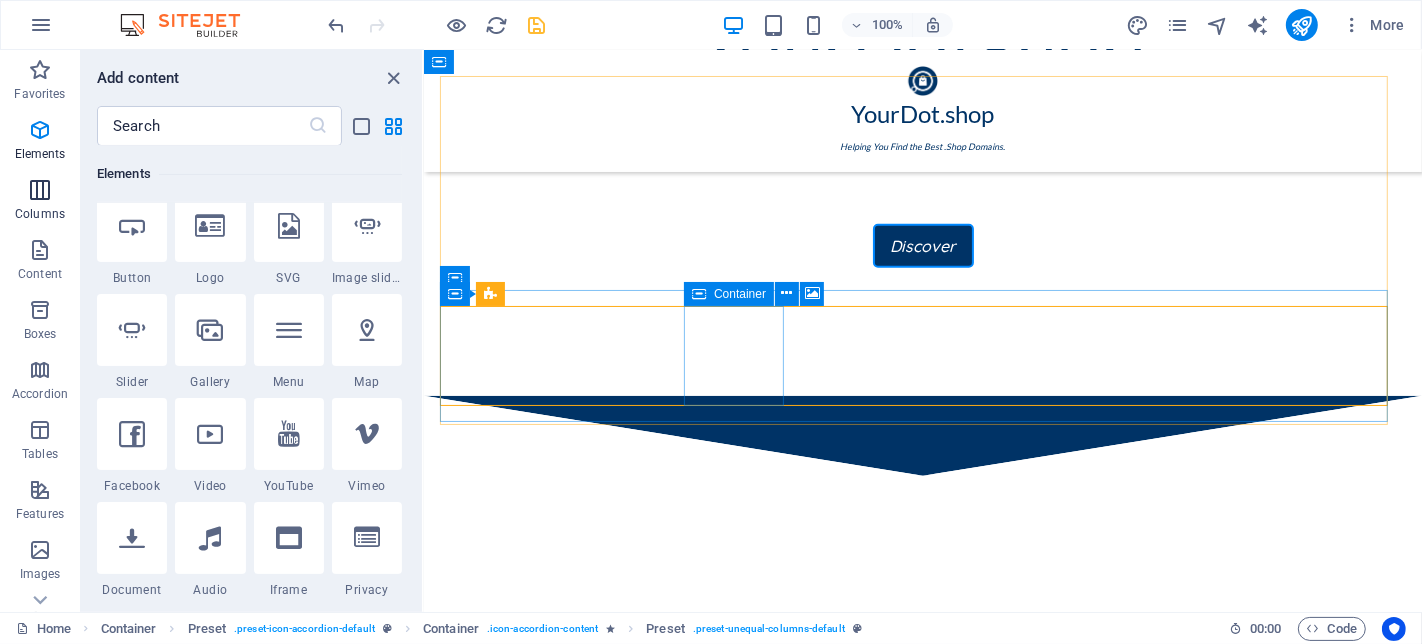 click at bounding box center (40, 190) 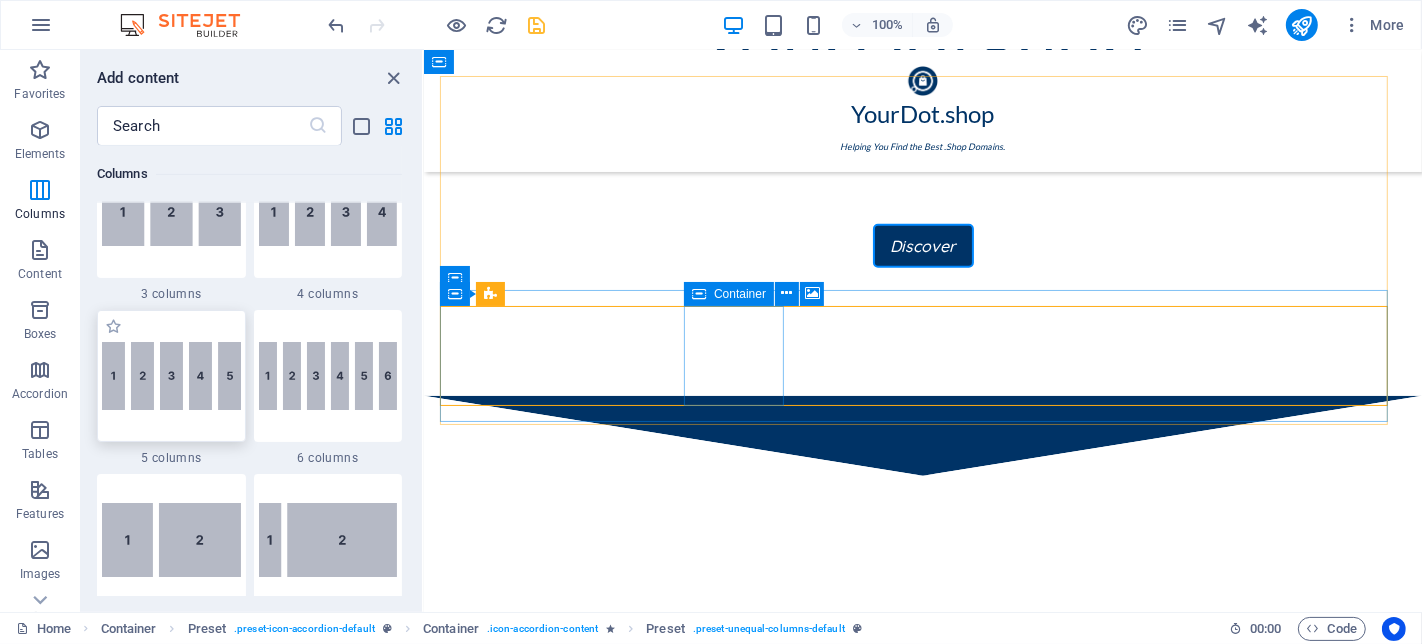 scroll, scrollTop: 1100, scrollLeft: 0, axis: vertical 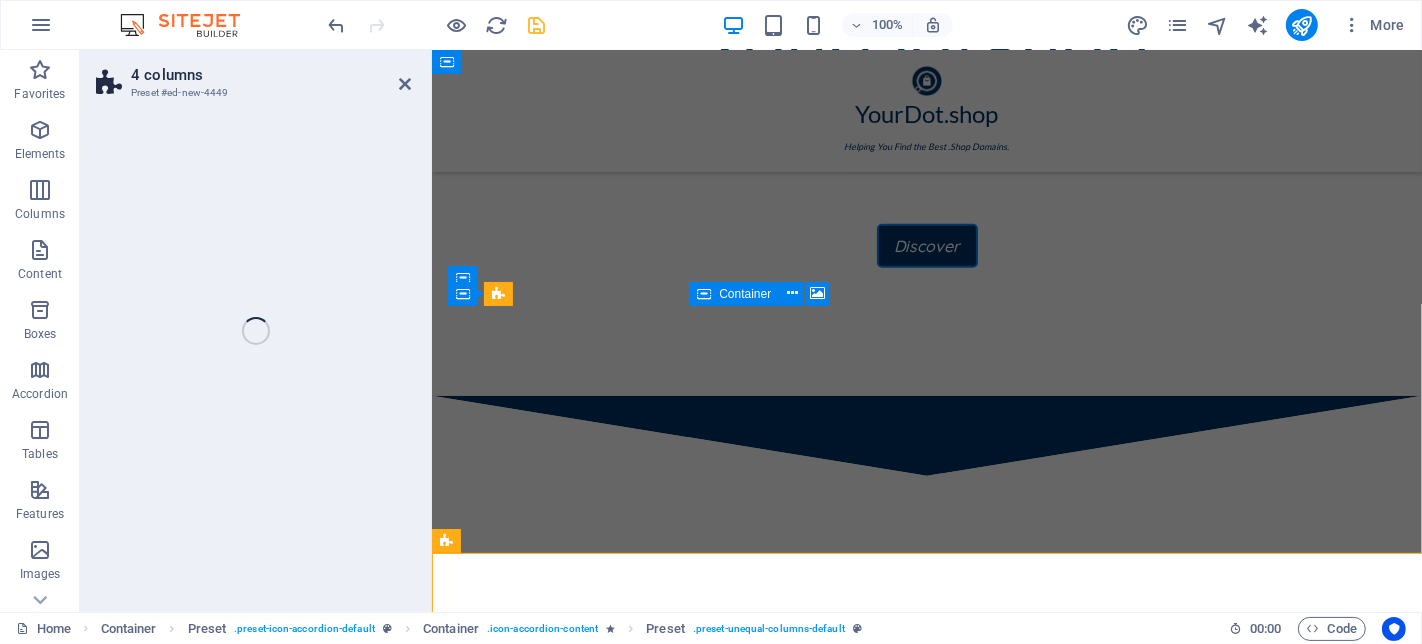select on "rem" 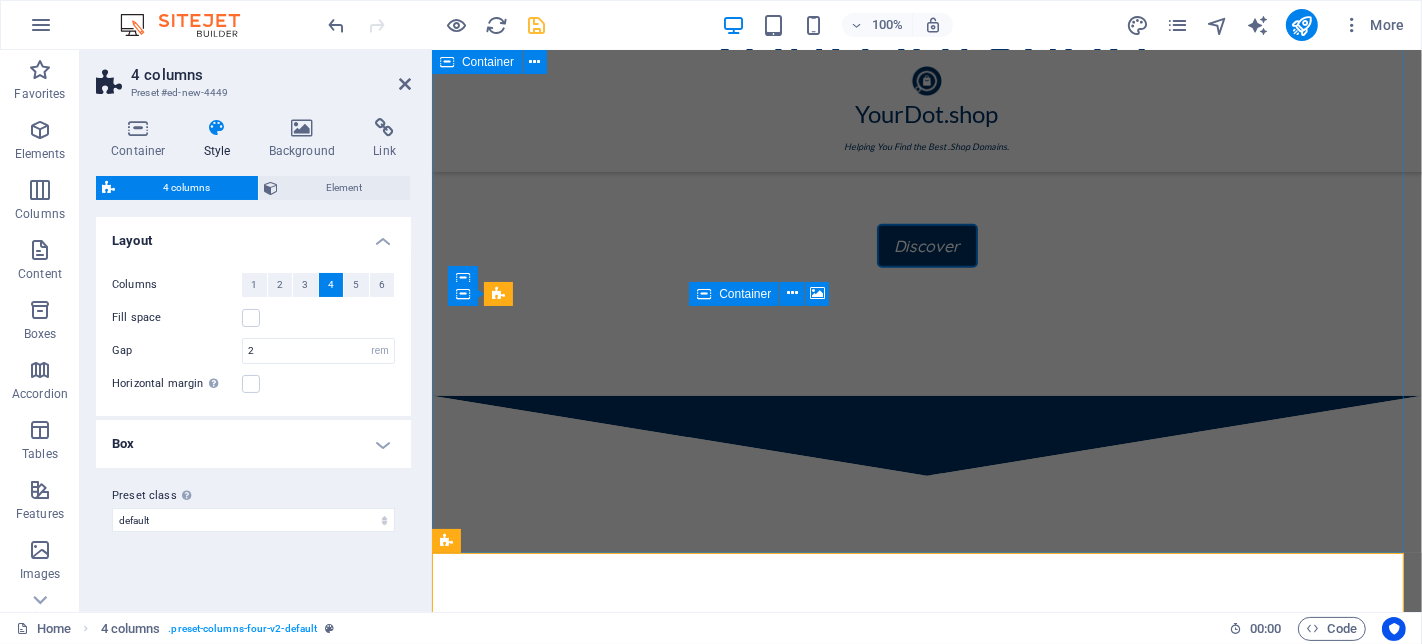 click on "(.shop) Domain Categories Fashion .shop Fashion Domains" at bounding box center [926, 861] 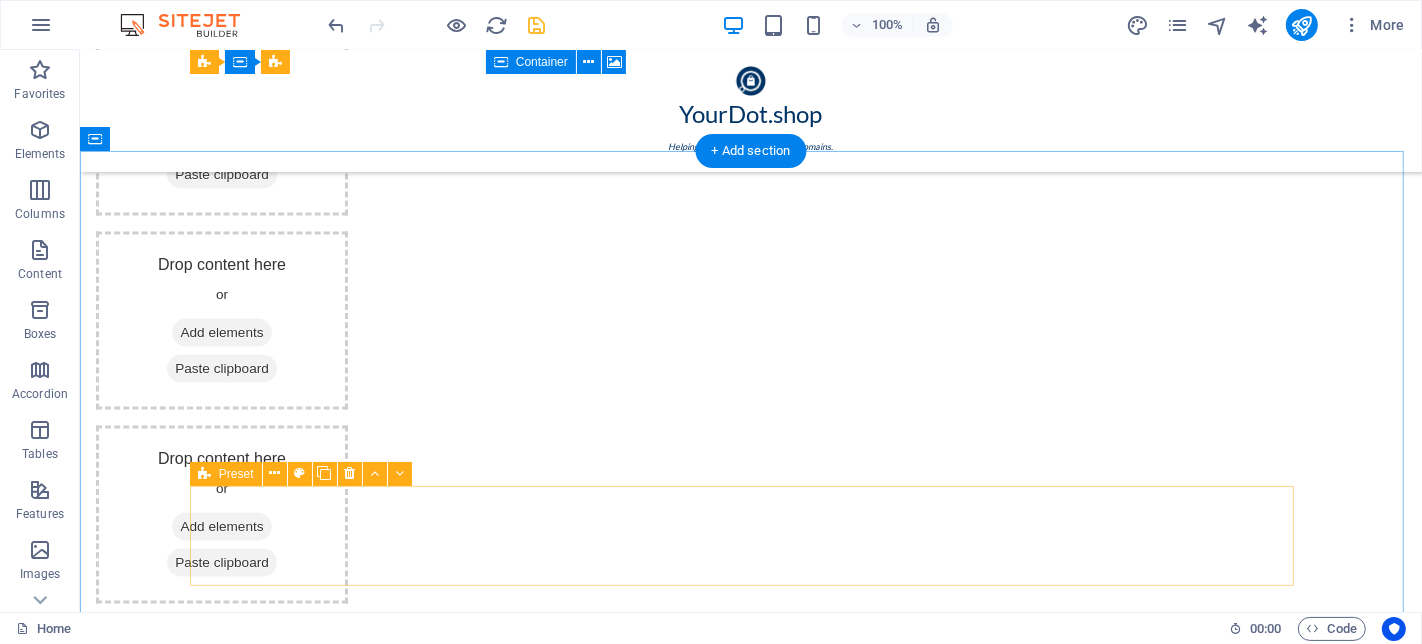 scroll, scrollTop: 3164, scrollLeft: 0, axis: vertical 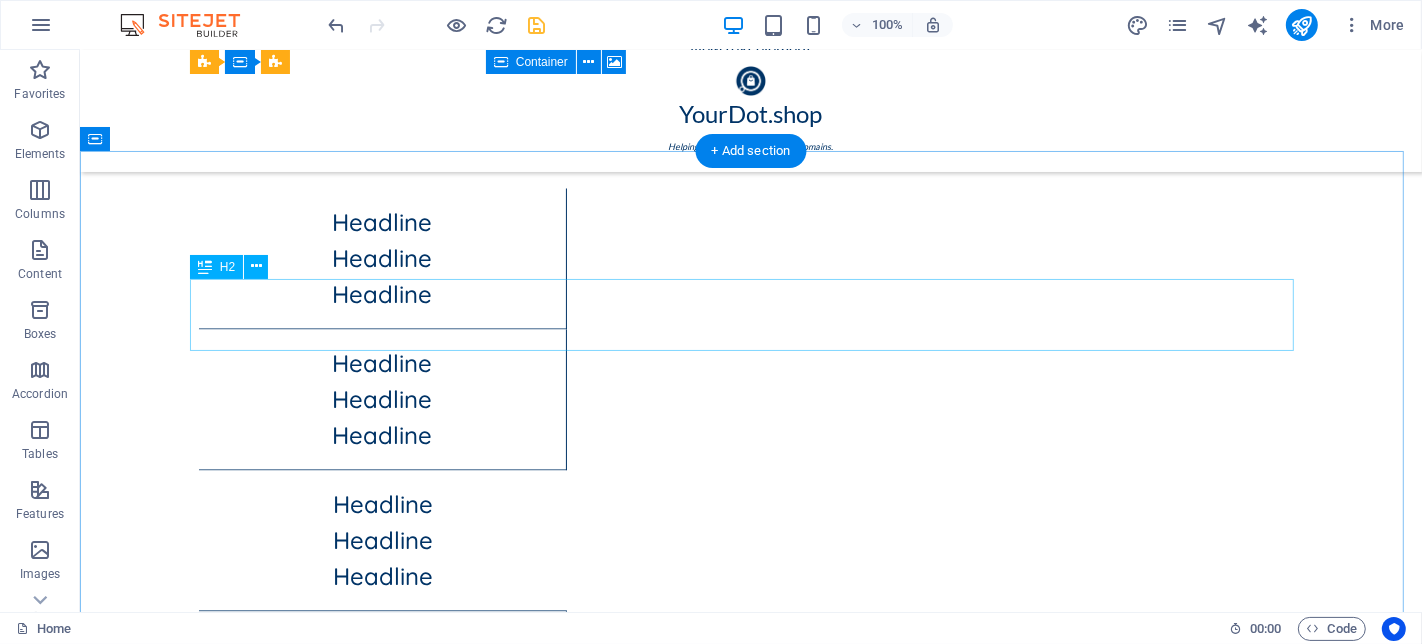 click on "Our Partners" at bounding box center (750, 3007) 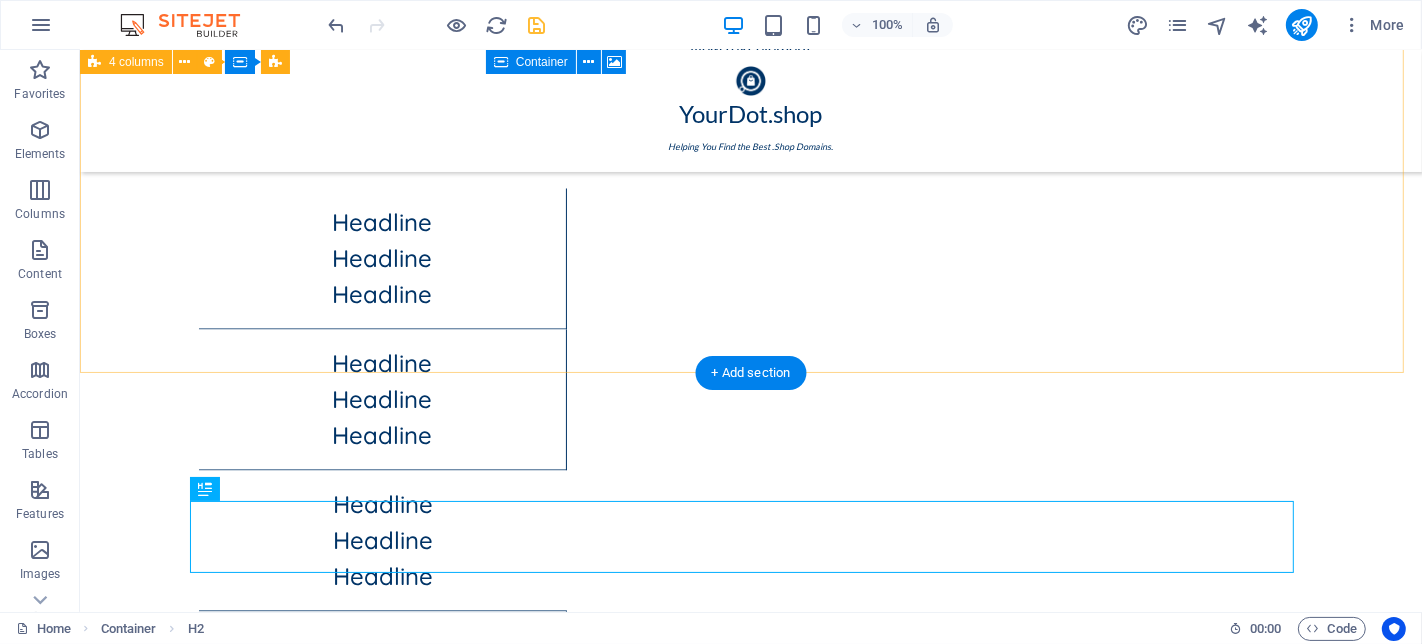 scroll, scrollTop: 2942, scrollLeft: 0, axis: vertical 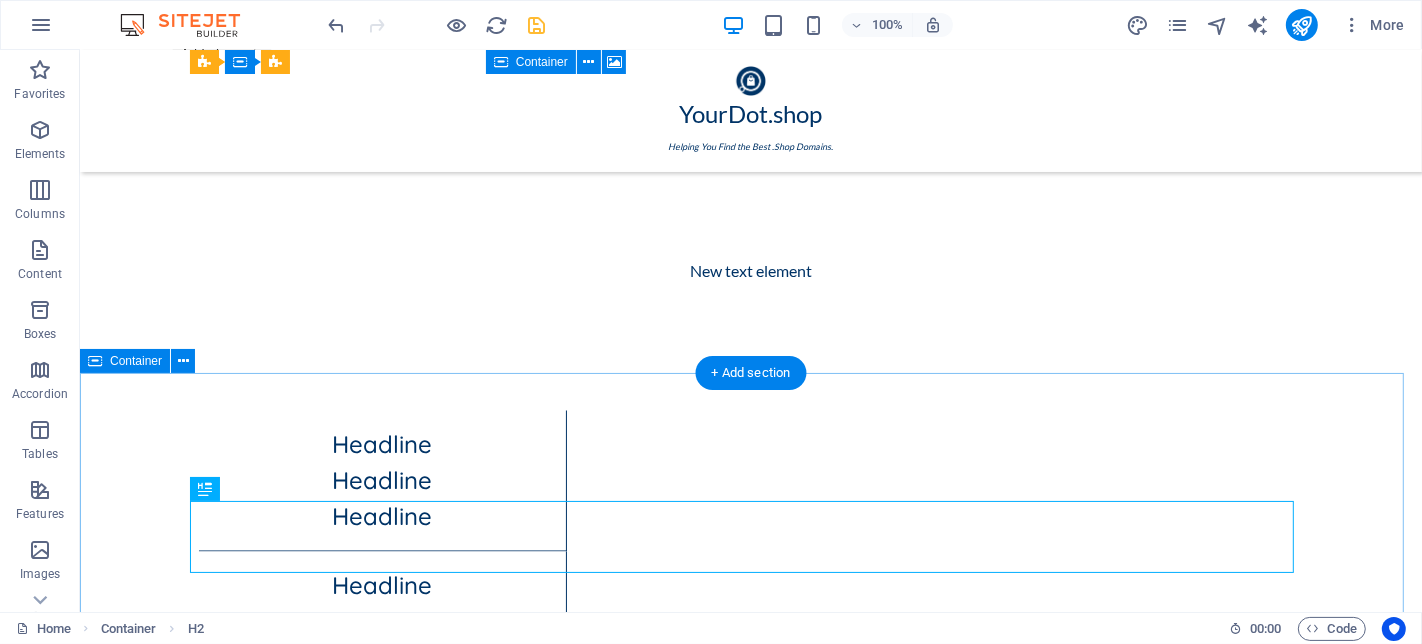 click on "Our Partners" at bounding box center (750, 3558) 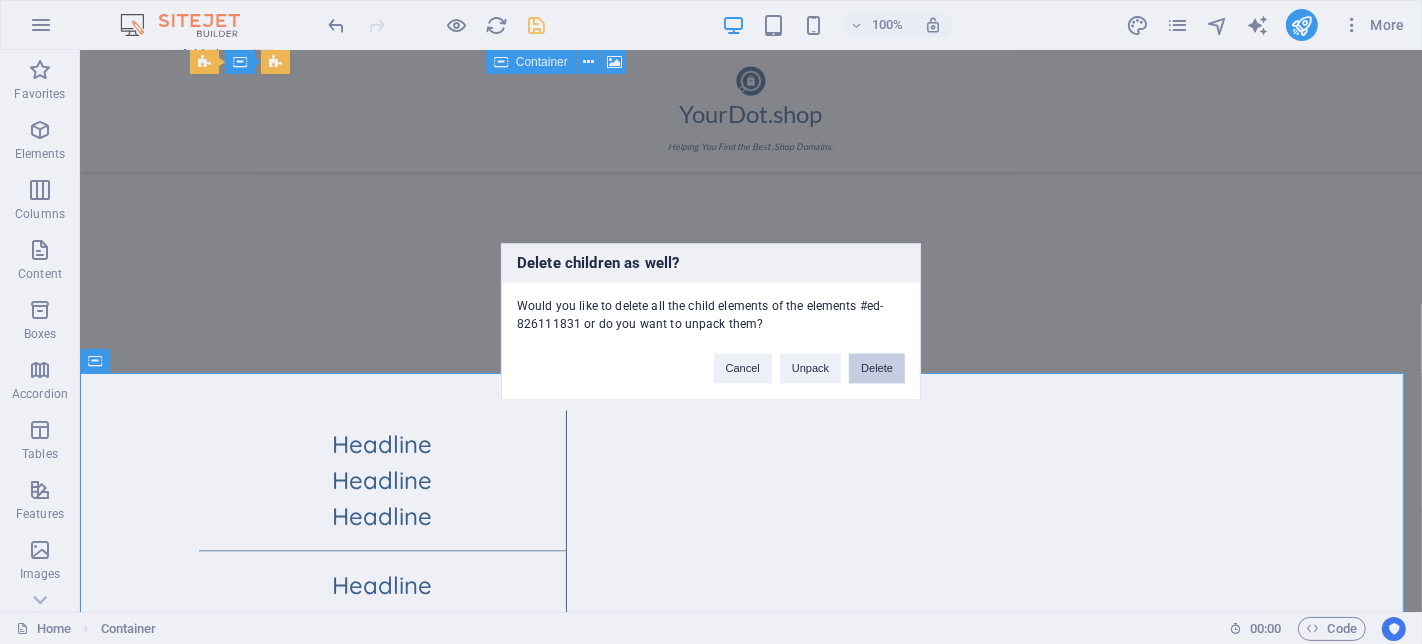 type 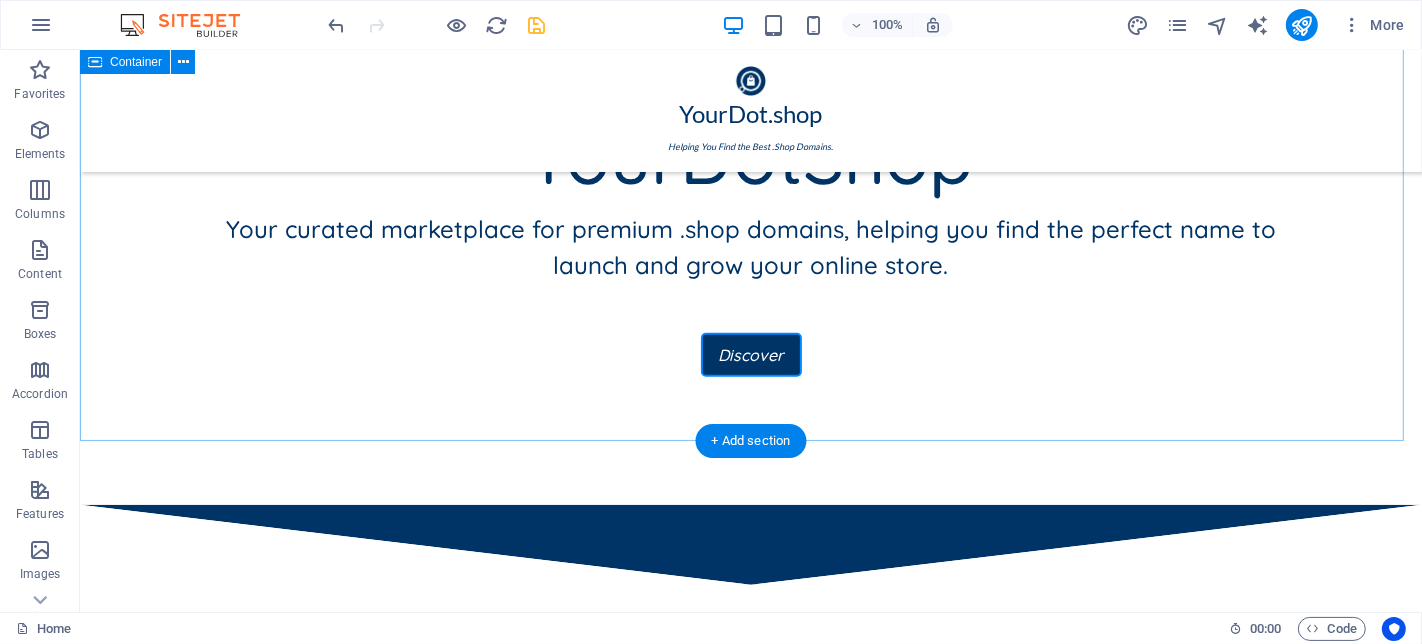 scroll, scrollTop: 1053, scrollLeft: 0, axis: vertical 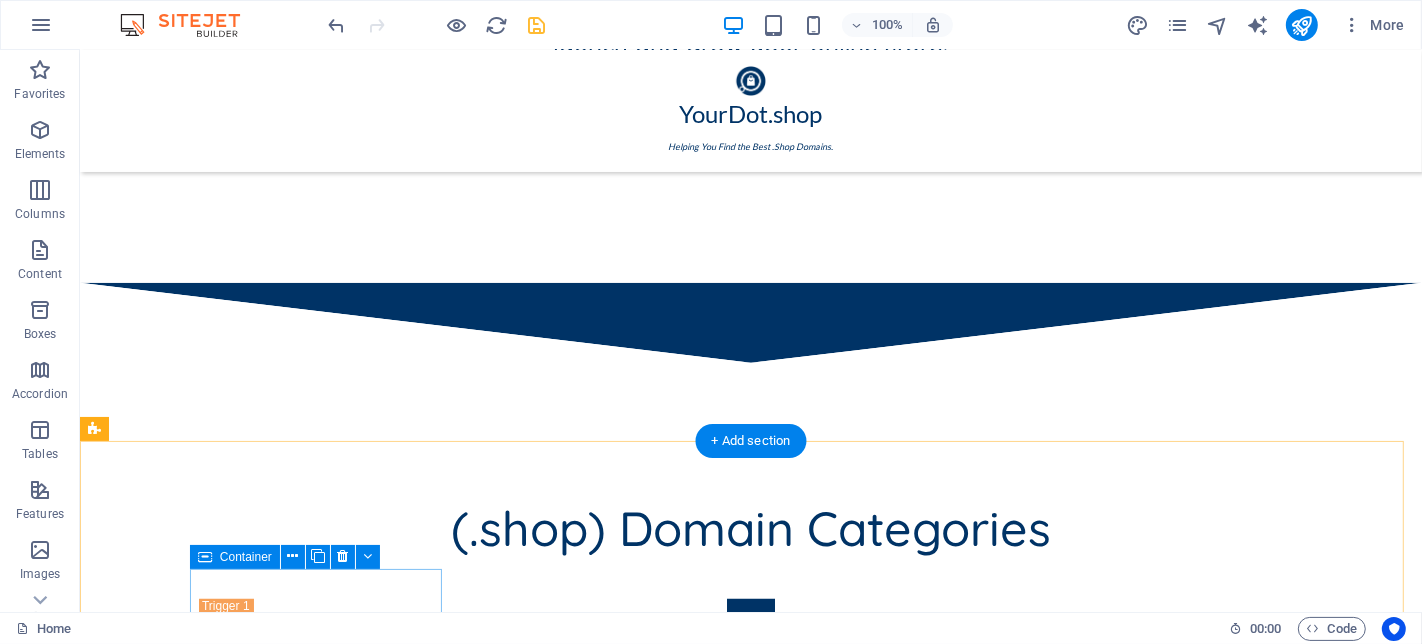 click on "Drop content here or  Add elements  Paste clipboard" at bounding box center [221, 1349] 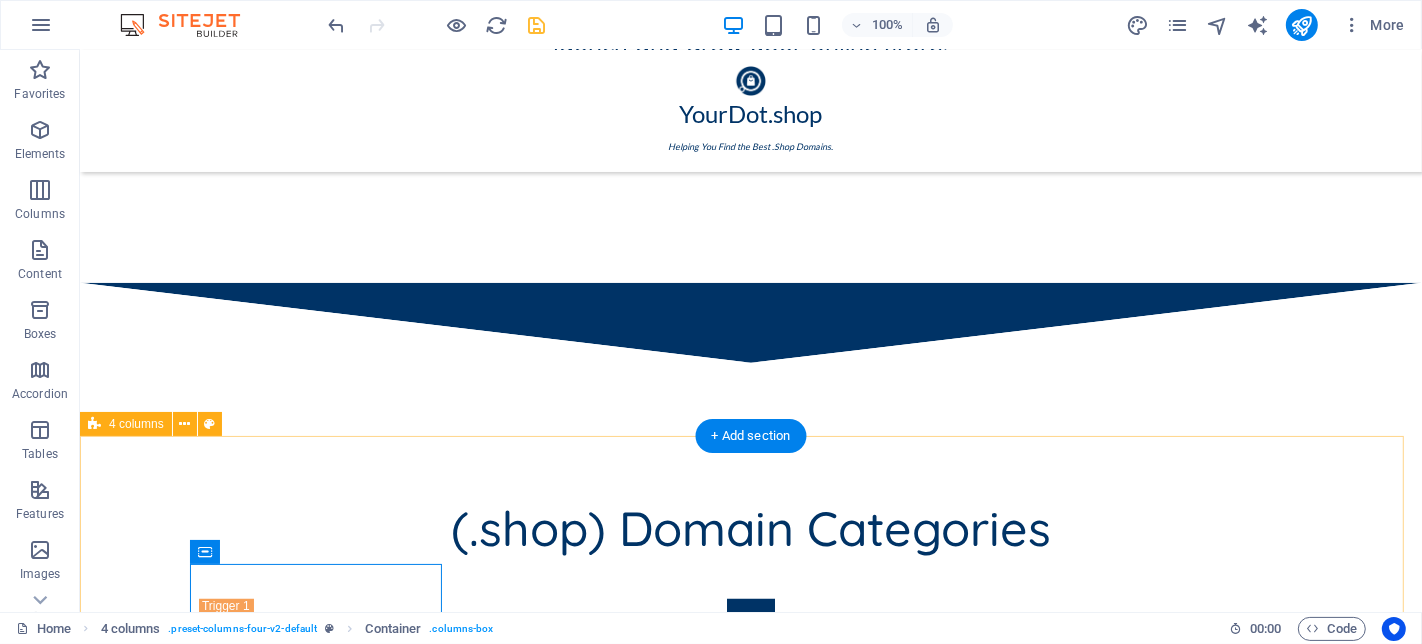 scroll, scrollTop: 1275, scrollLeft: 0, axis: vertical 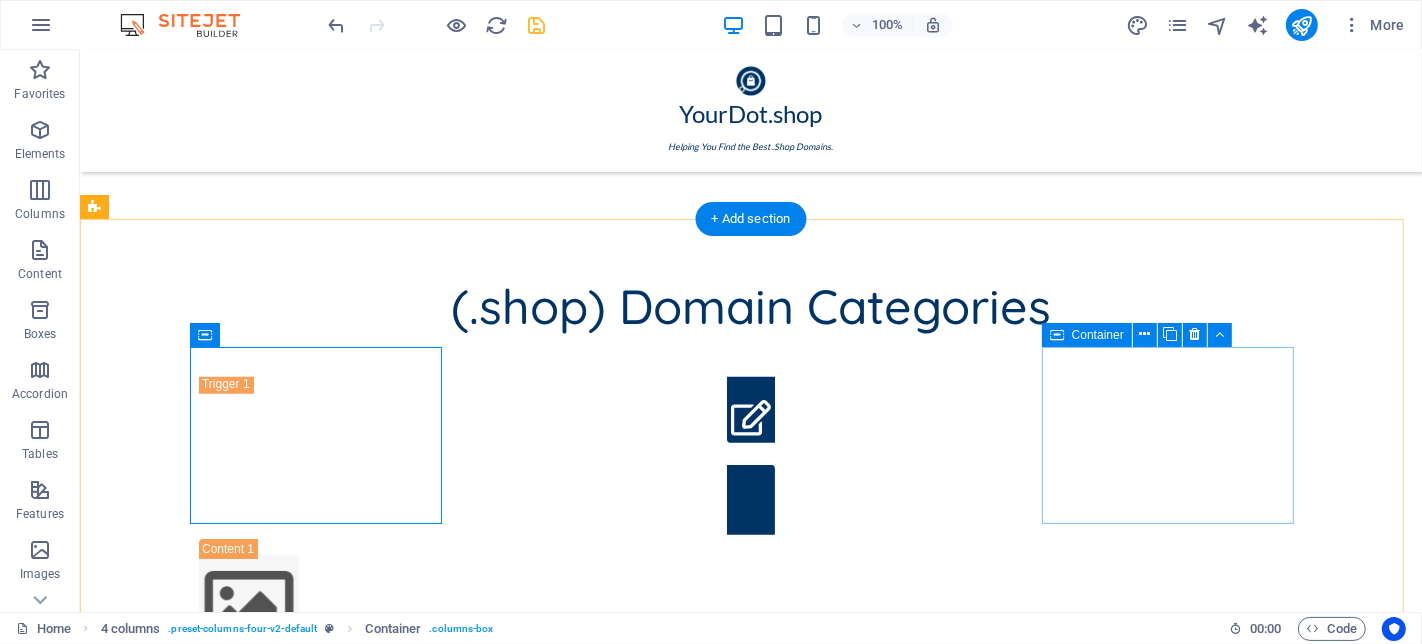 click on "Drop content here or  Add elements  Paste clipboard" at bounding box center [221, 1709] 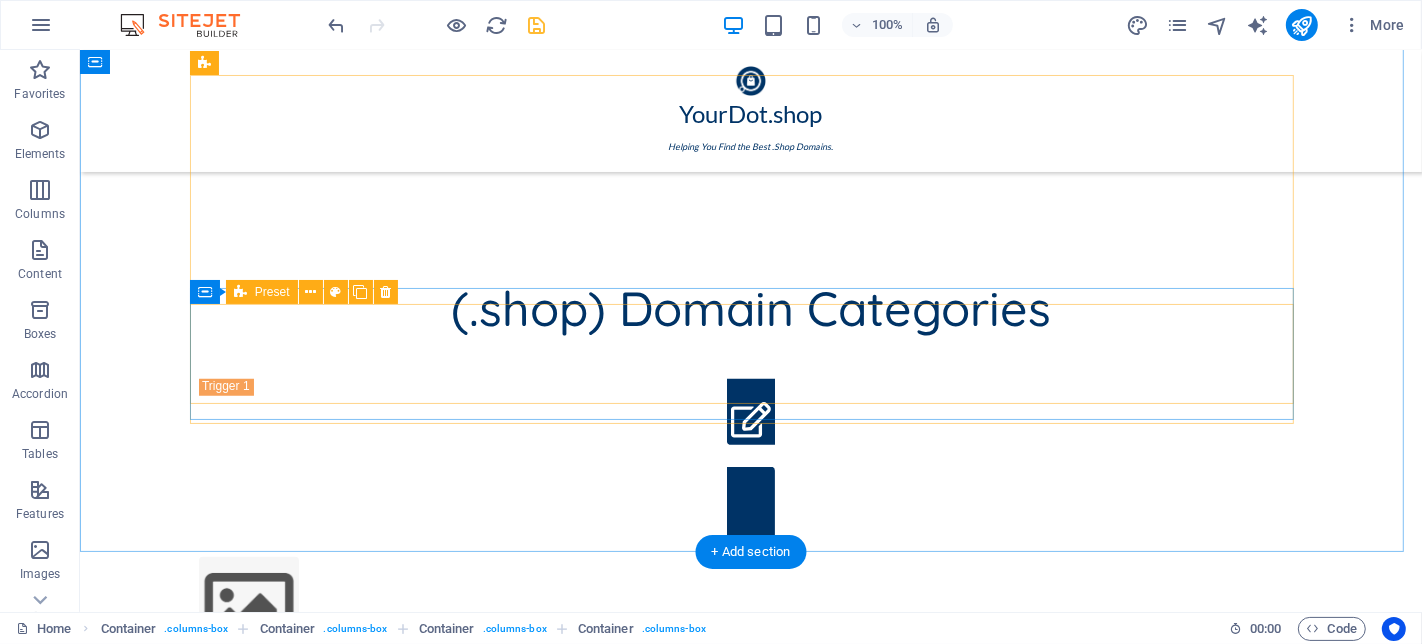 scroll, scrollTop: 942, scrollLeft: 0, axis: vertical 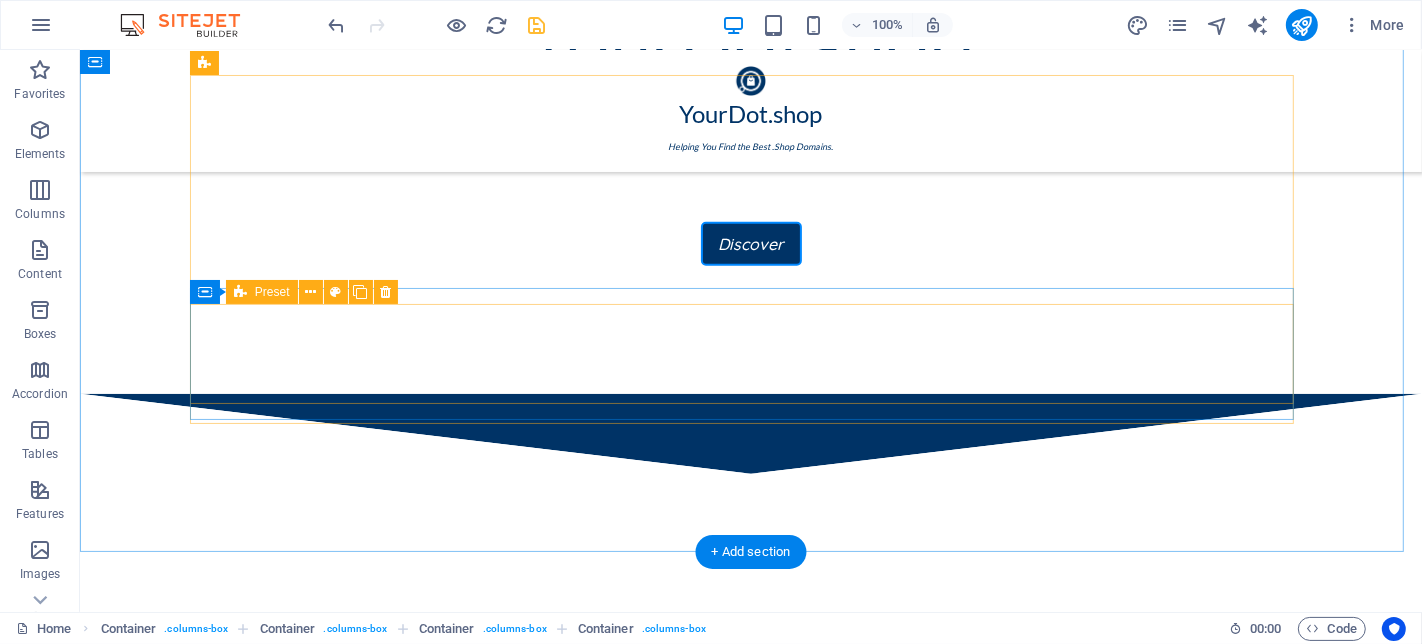 click at bounding box center [750, 992] 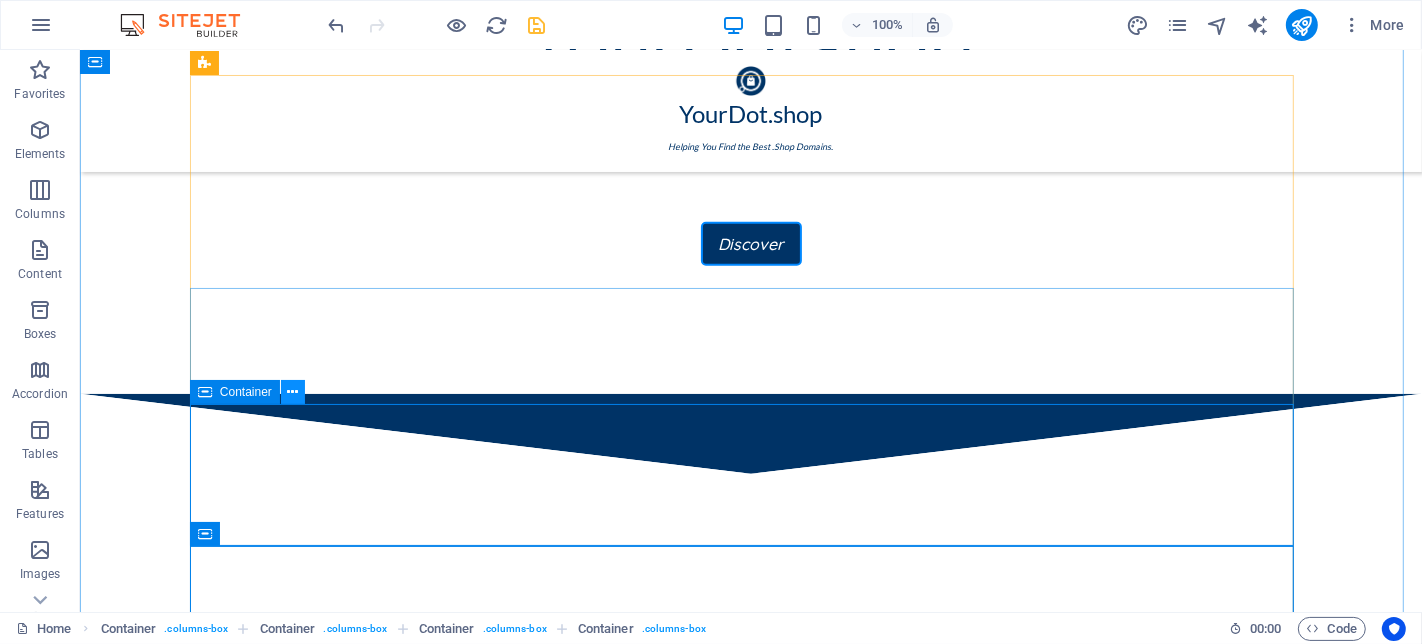click at bounding box center (292, 392) 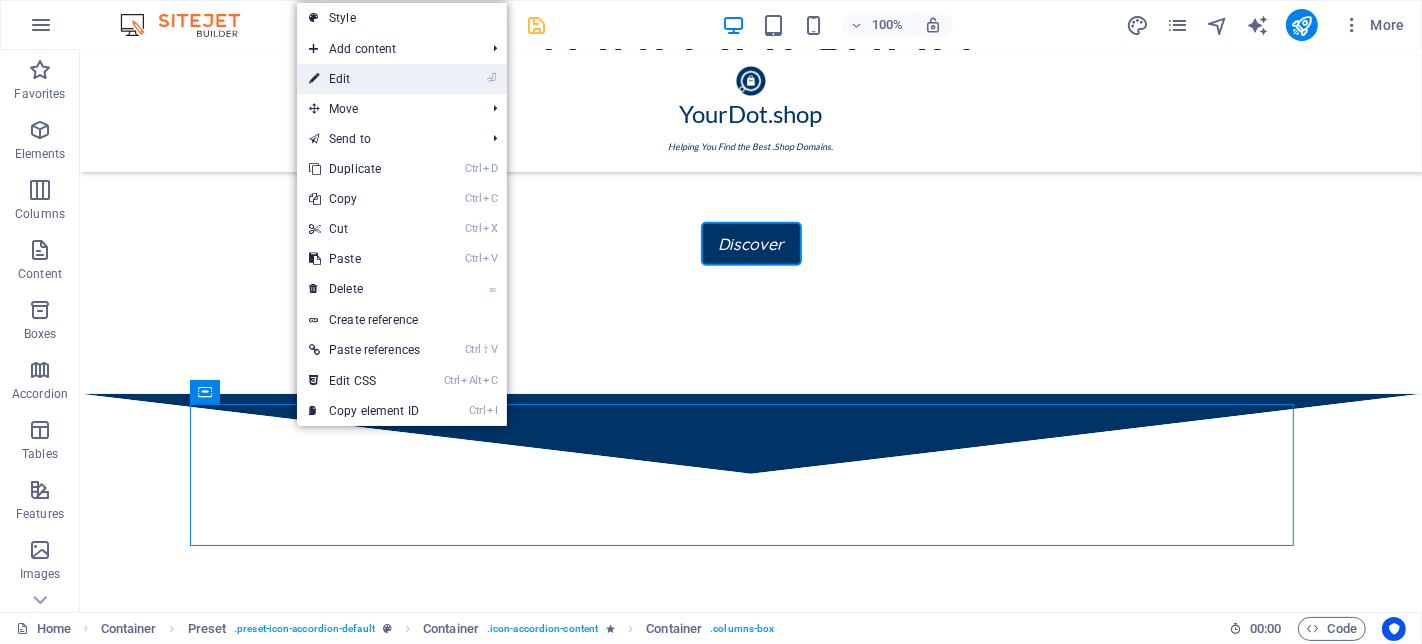 click on "⏎  Edit" at bounding box center [364, 79] 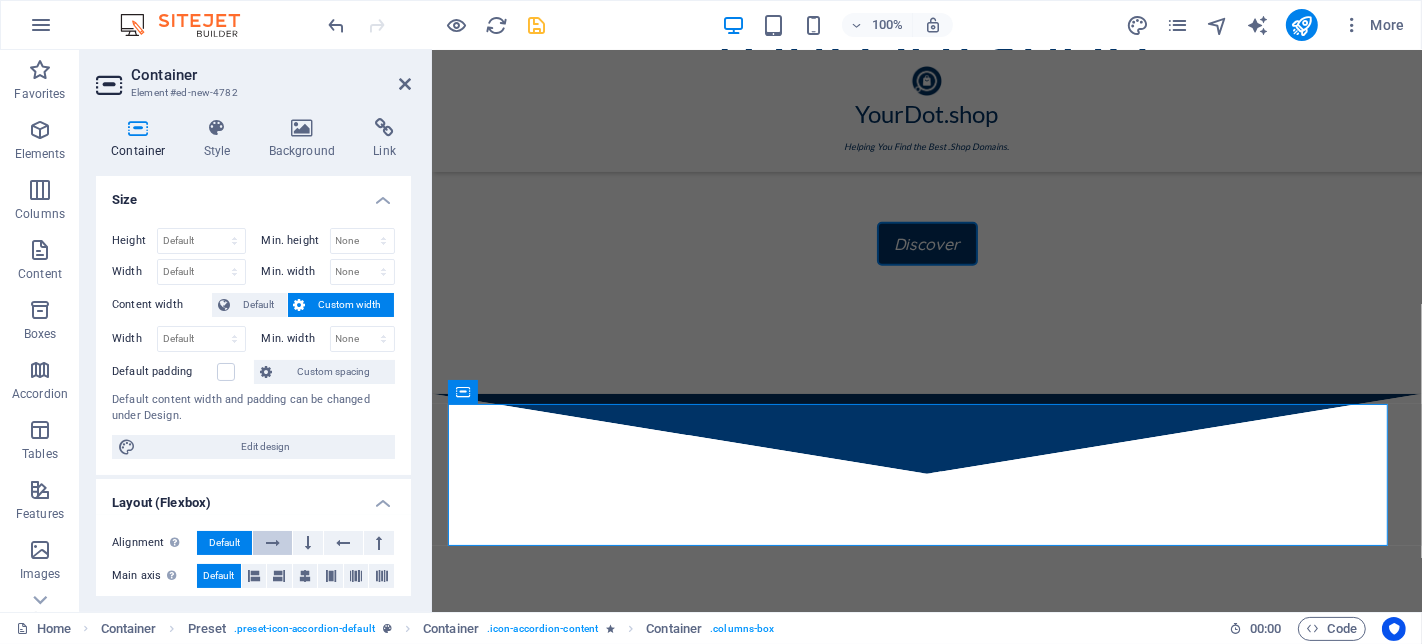 scroll, scrollTop: 111, scrollLeft: 0, axis: vertical 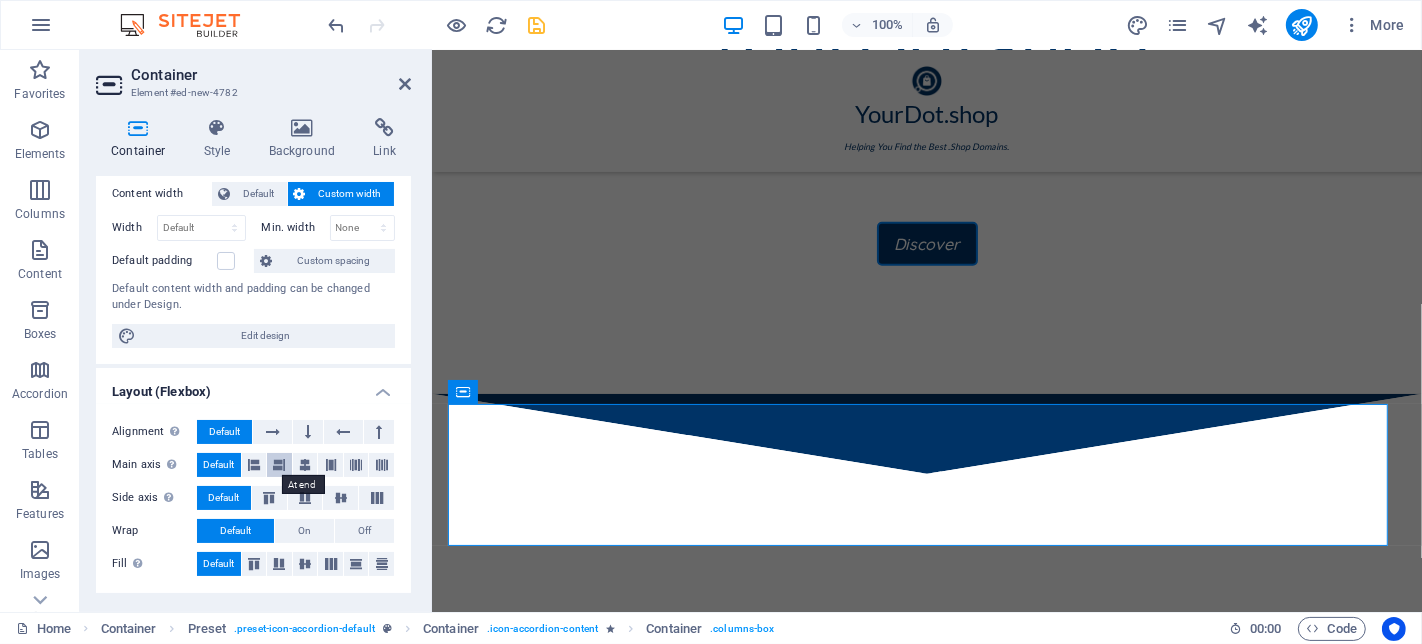 click at bounding box center [279, 465] 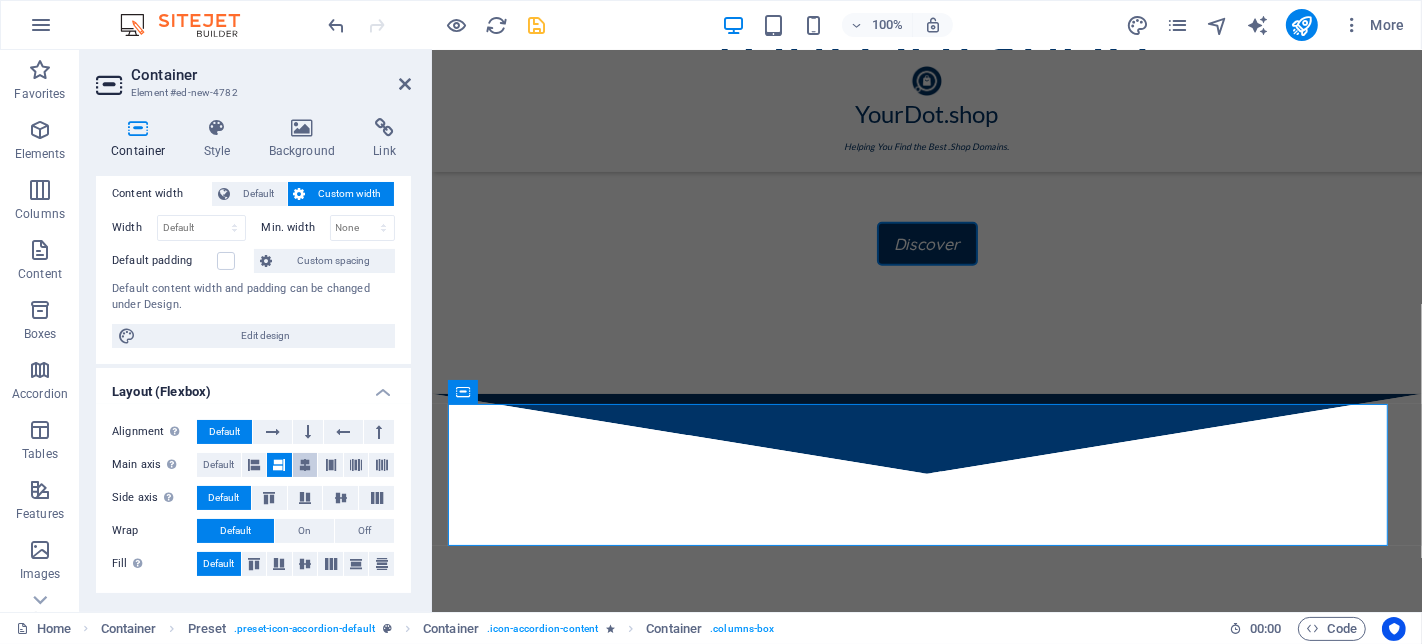 click at bounding box center [305, 465] 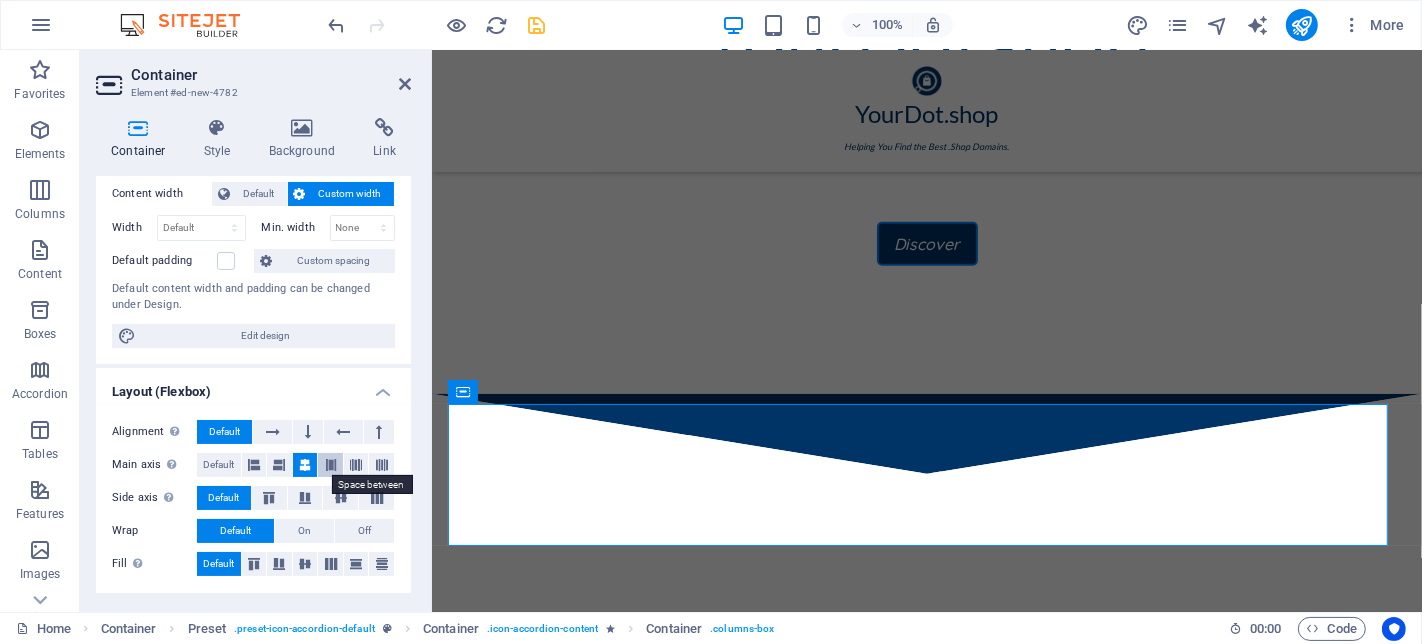 click at bounding box center [330, 465] 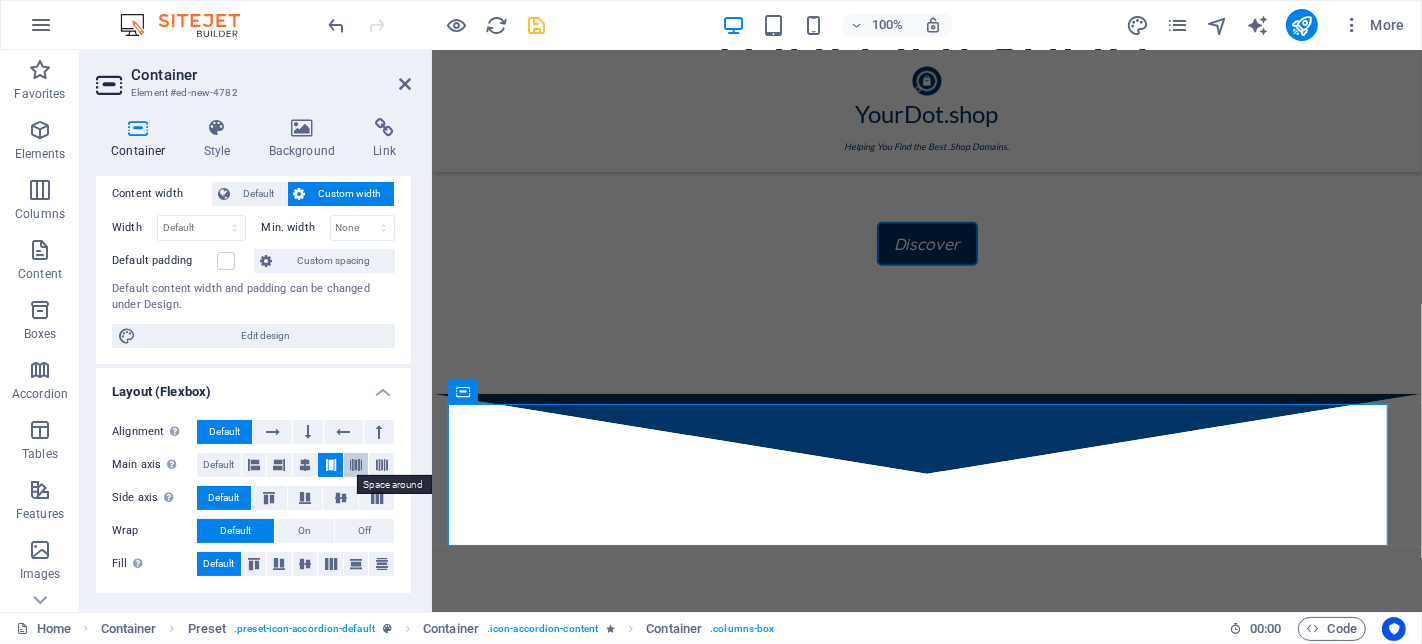 click at bounding box center [356, 465] 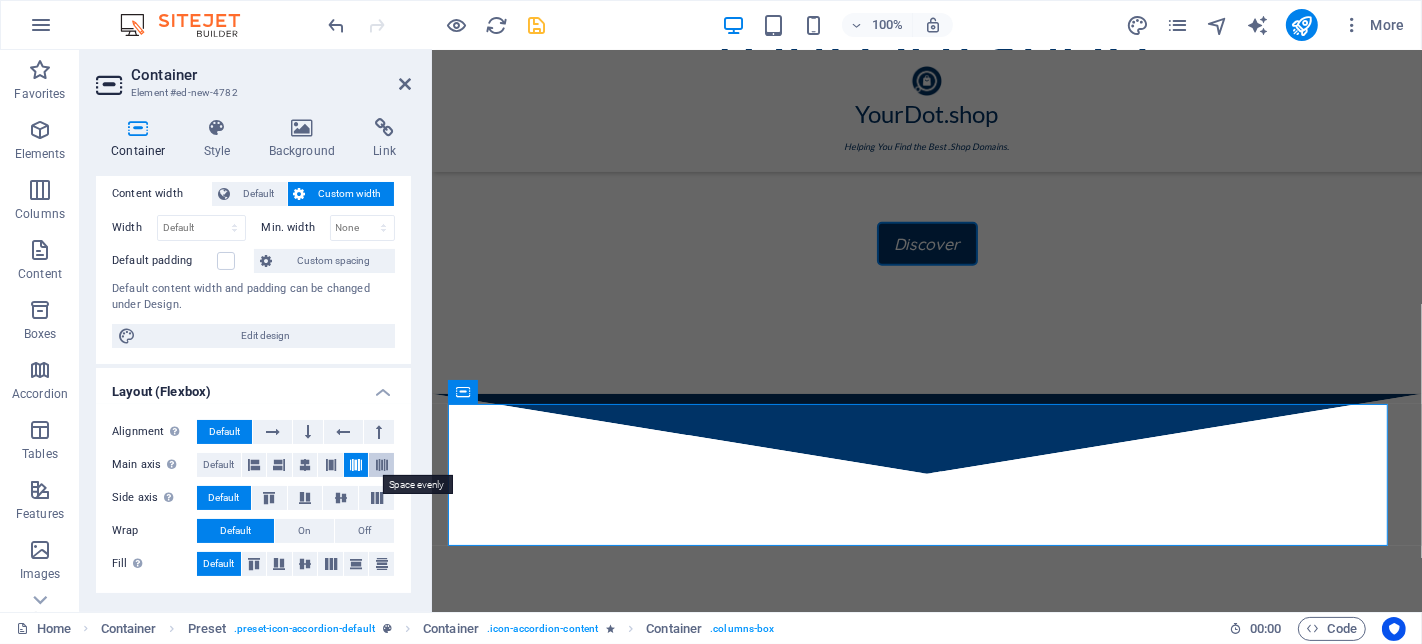 click at bounding box center (382, 465) 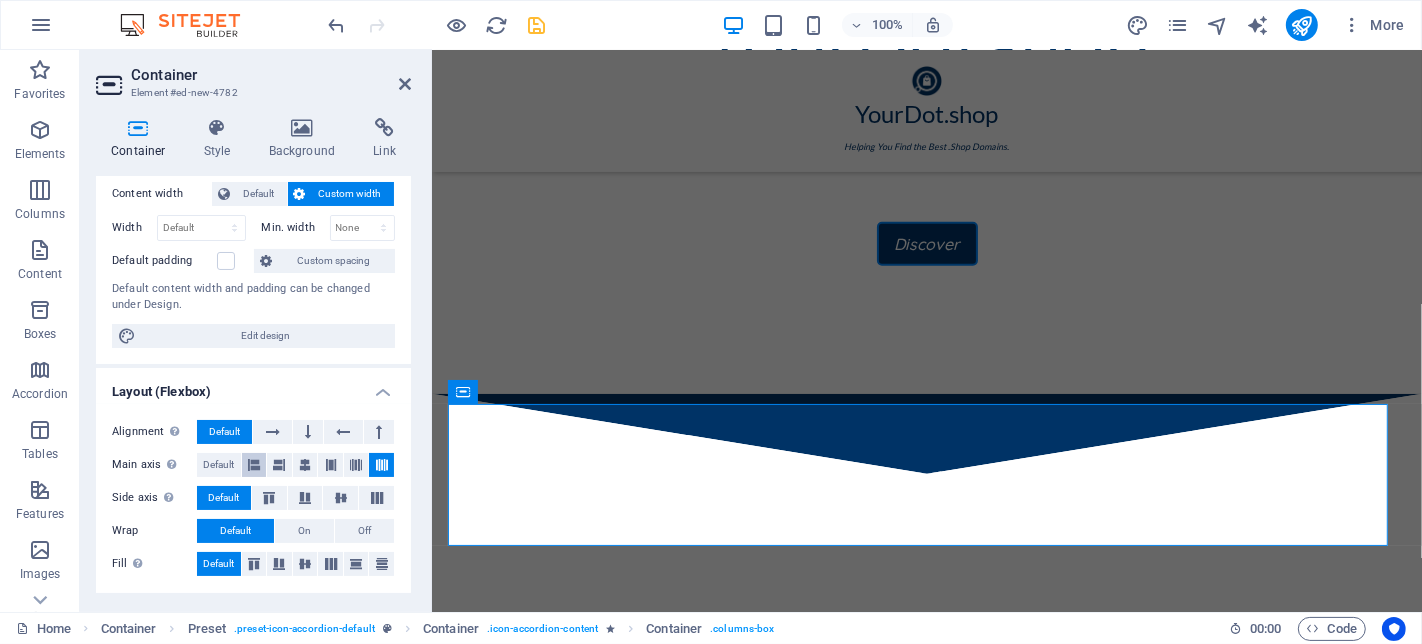 click at bounding box center [254, 465] 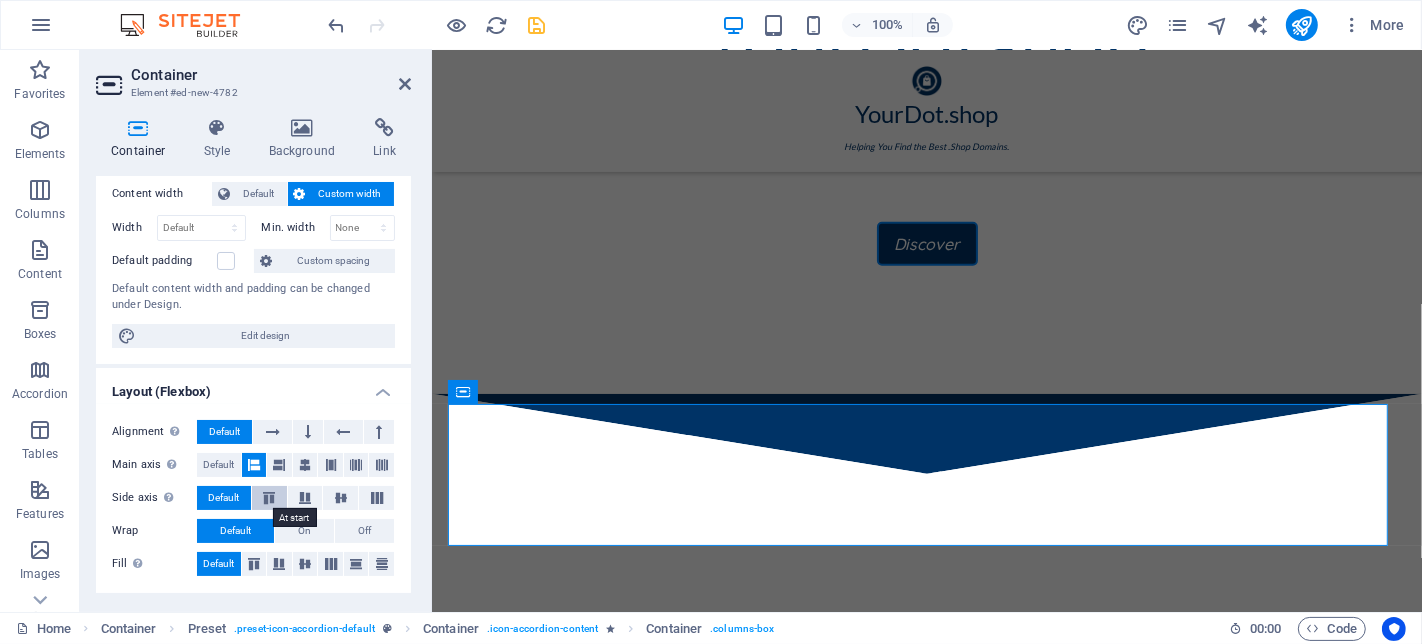 click at bounding box center (269, 498) 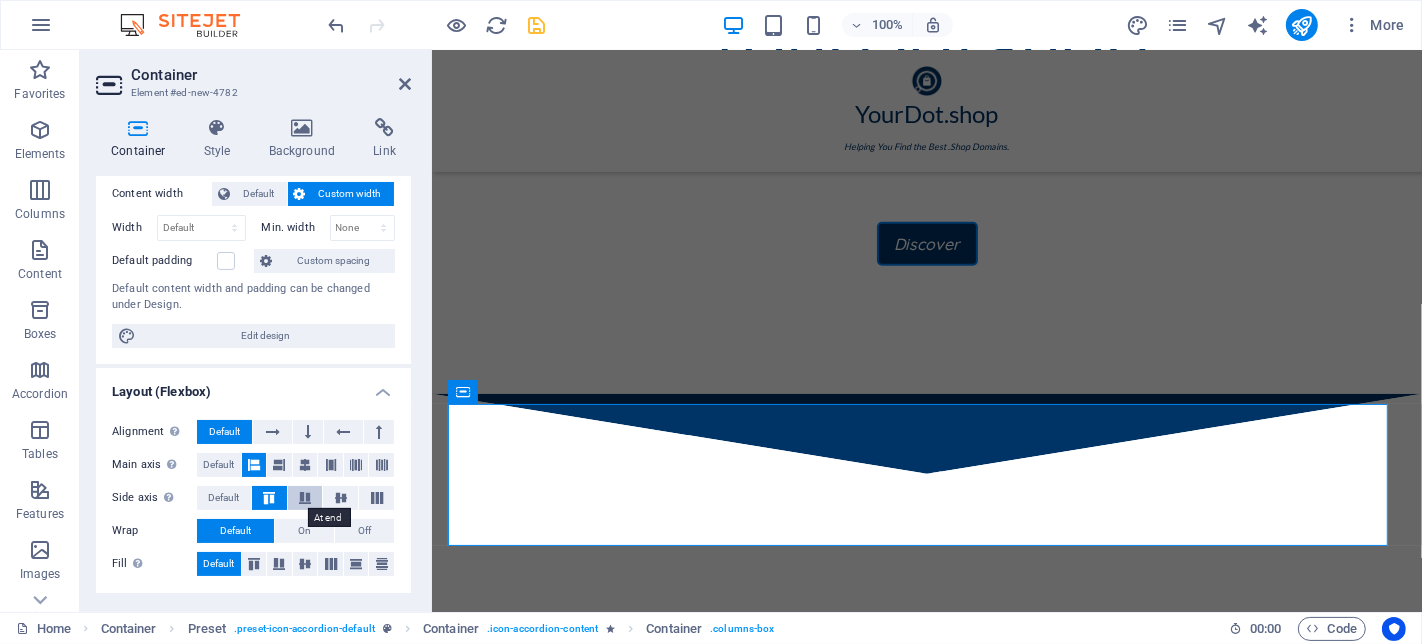 click at bounding box center [305, 498] 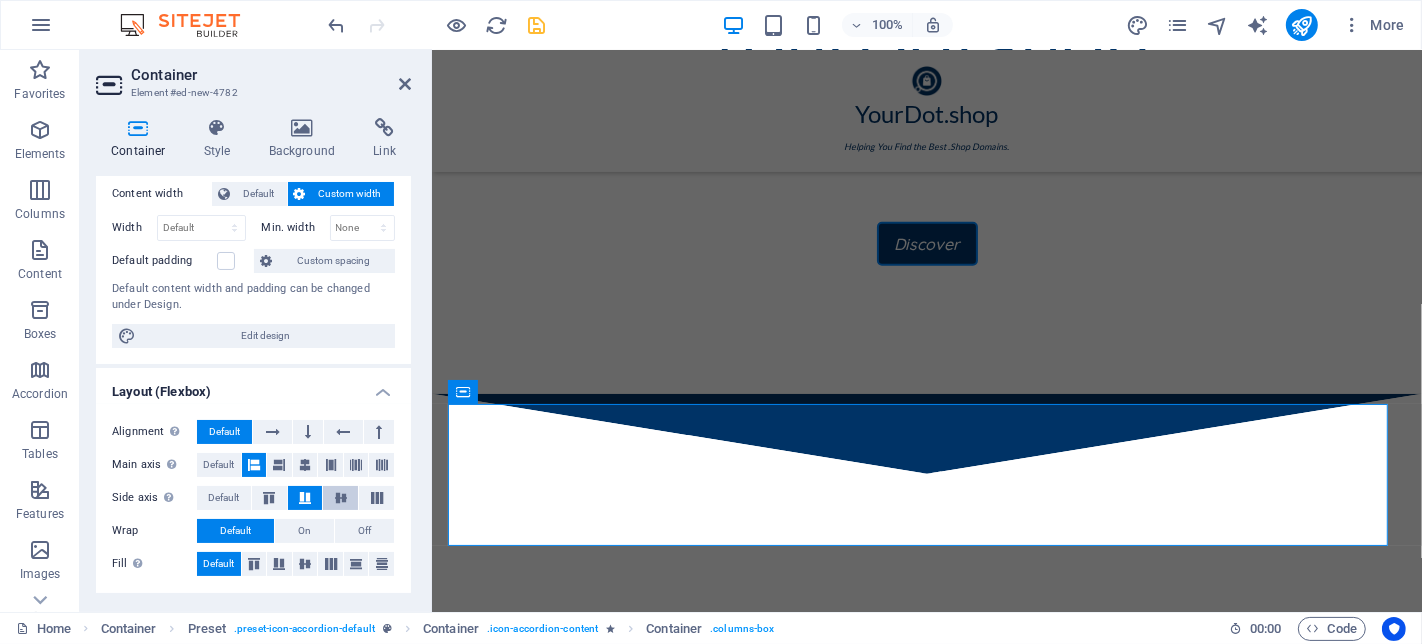 click at bounding box center (341, 498) 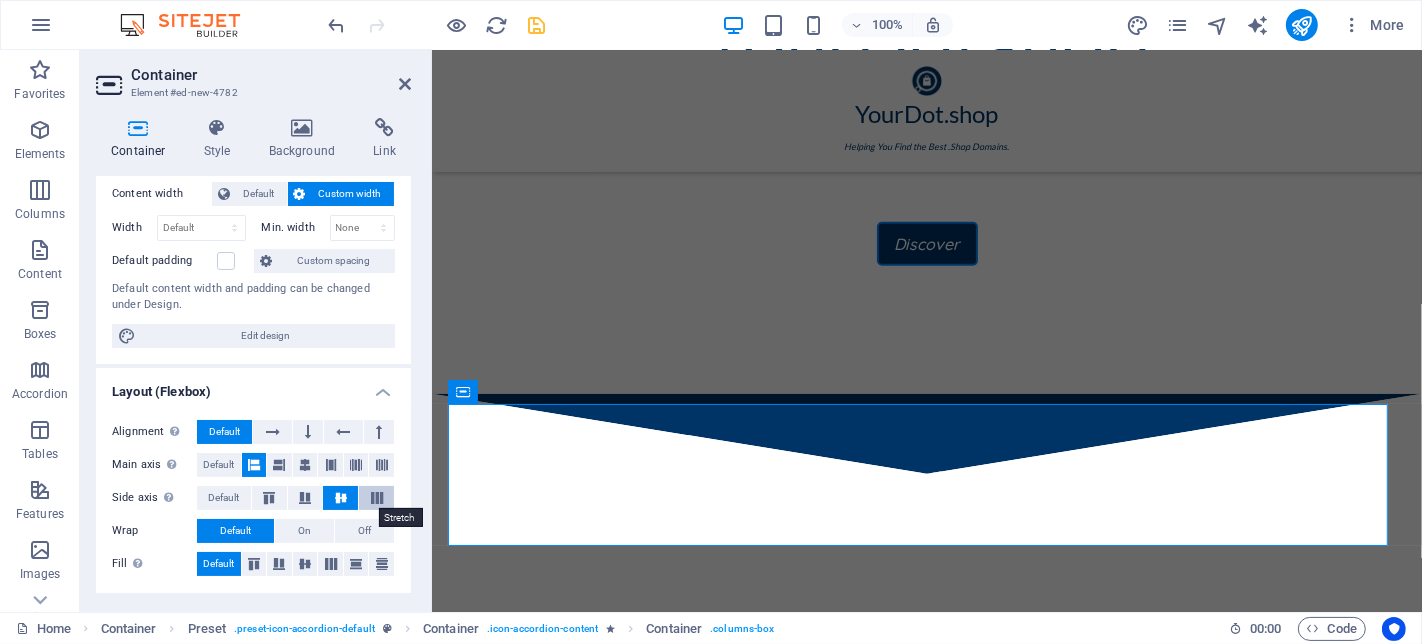 click at bounding box center [377, 498] 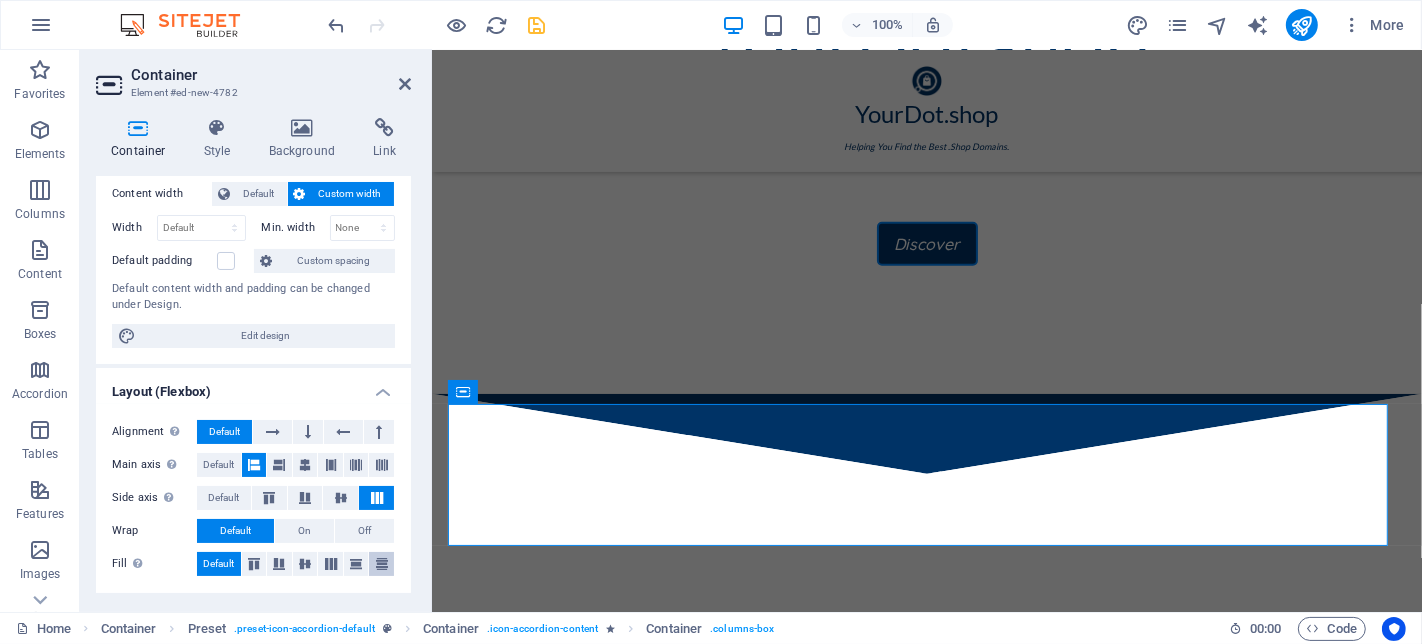 click at bounding box center [382, 564] 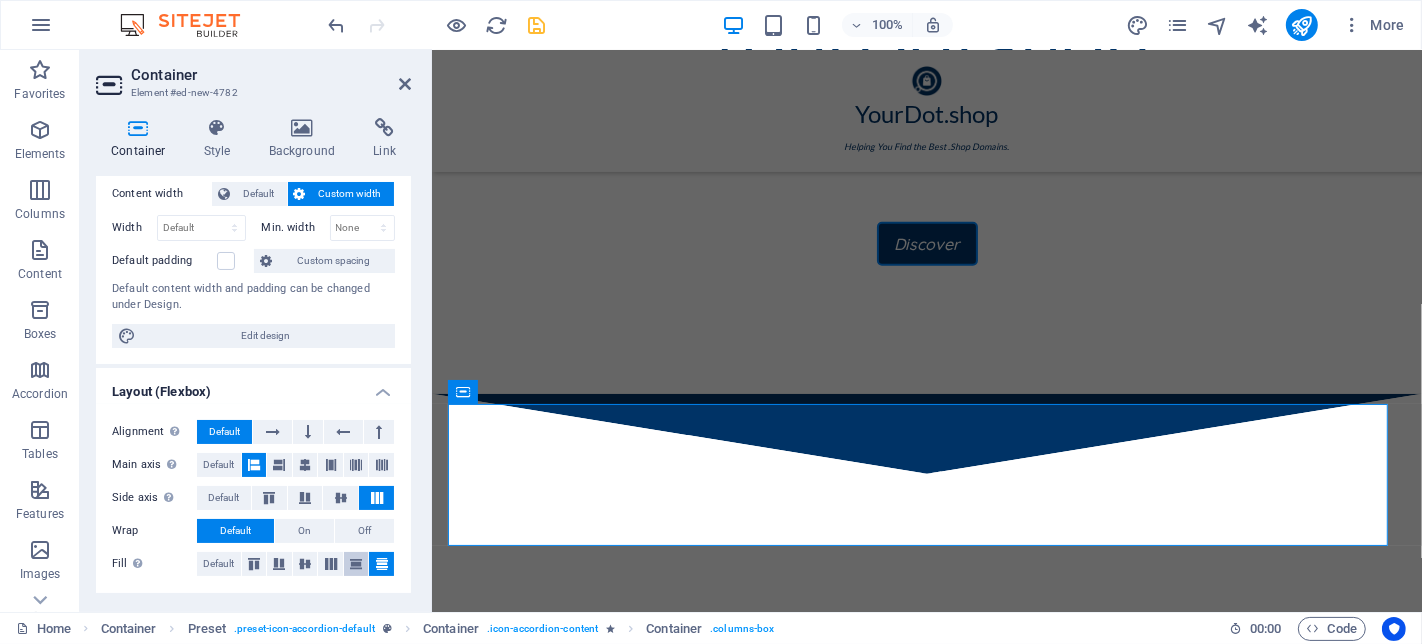 click at bounding box center (356, 564) 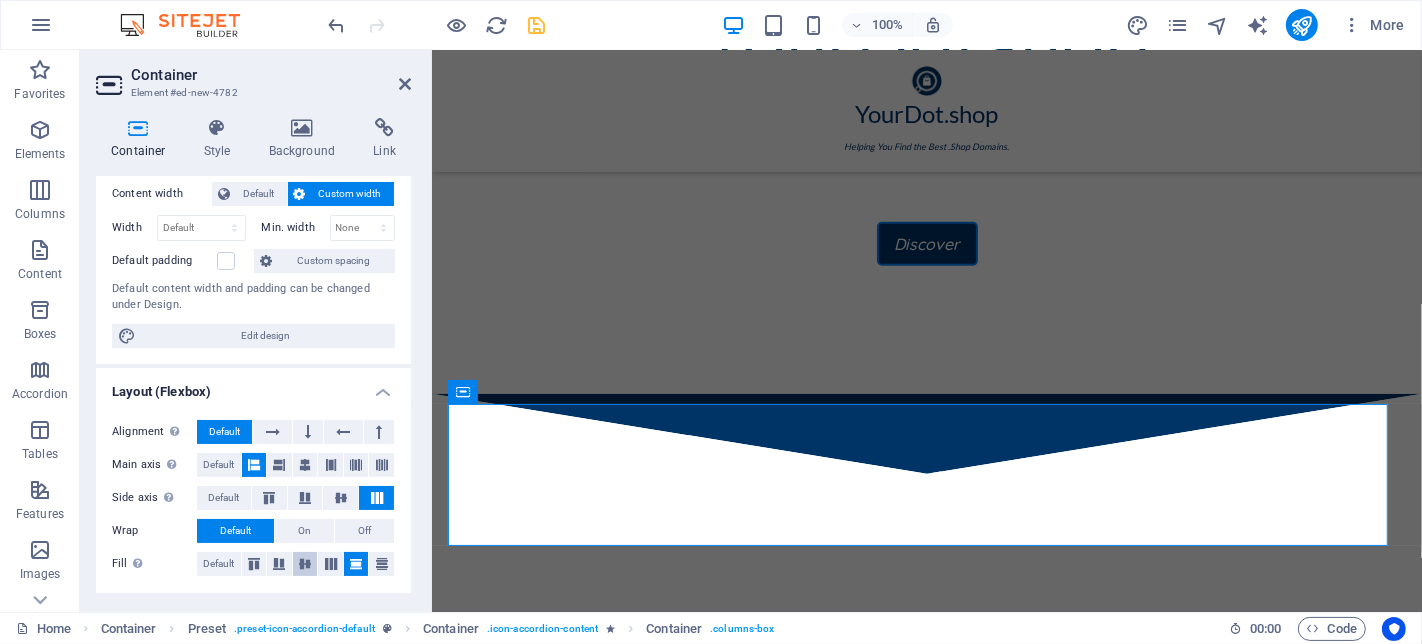 click at bounding box center [331, 564] 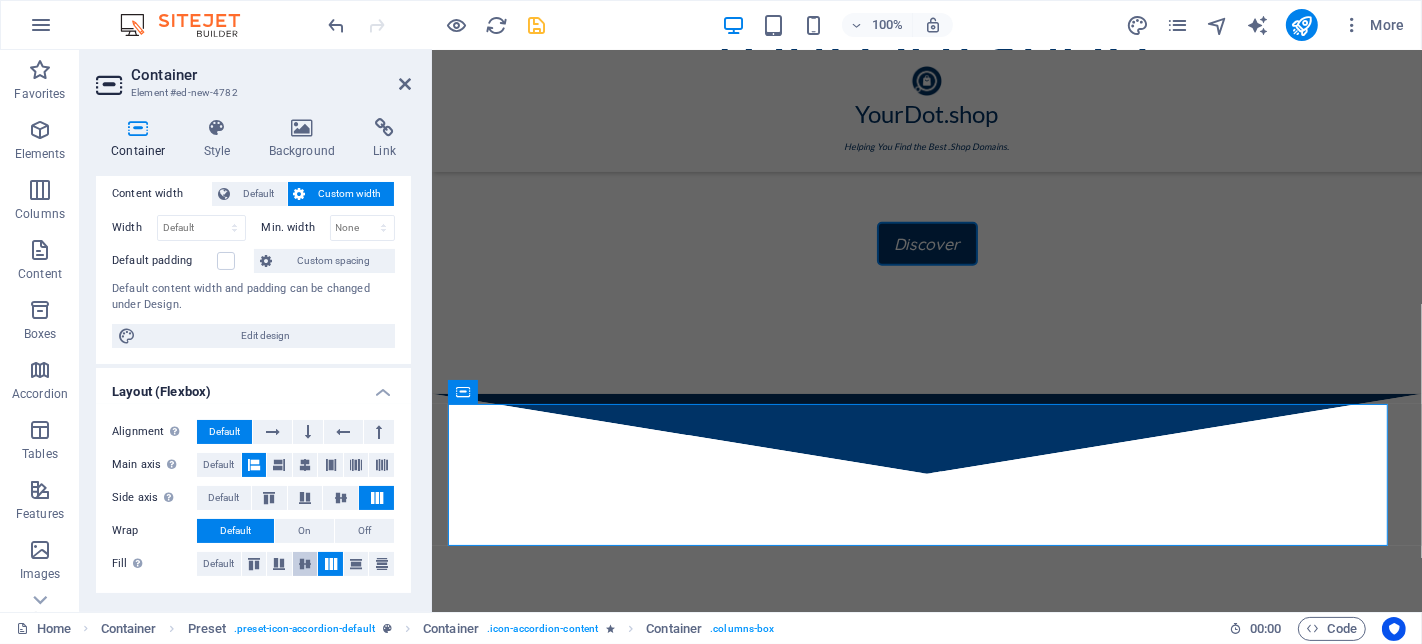 click at bounding box center [305, 564] 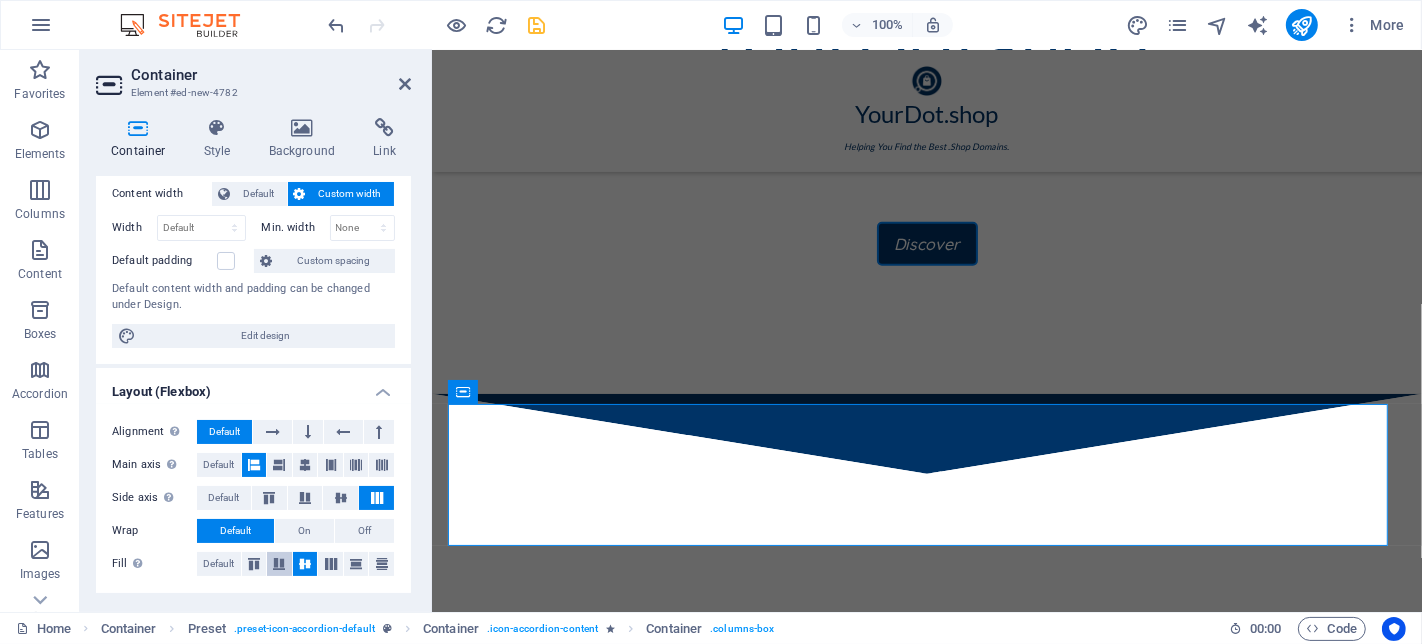 click at bounding box center (279, 564) 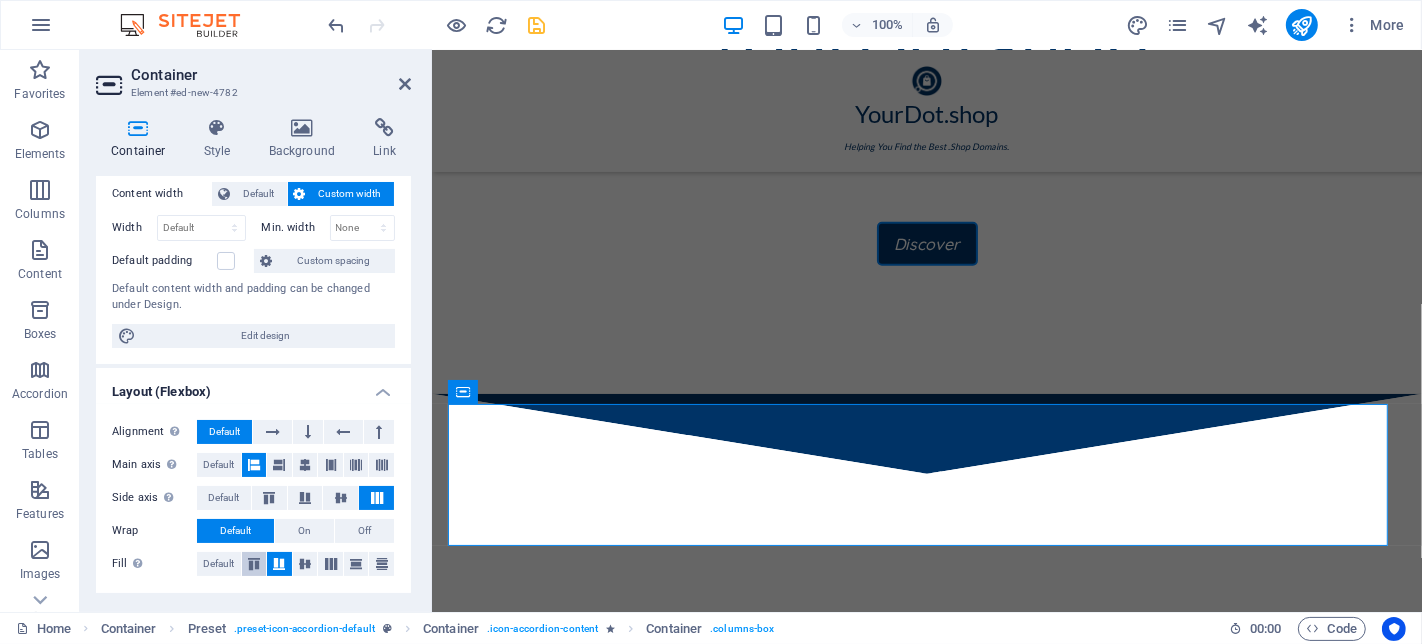 click at bounding box center (254, 564) 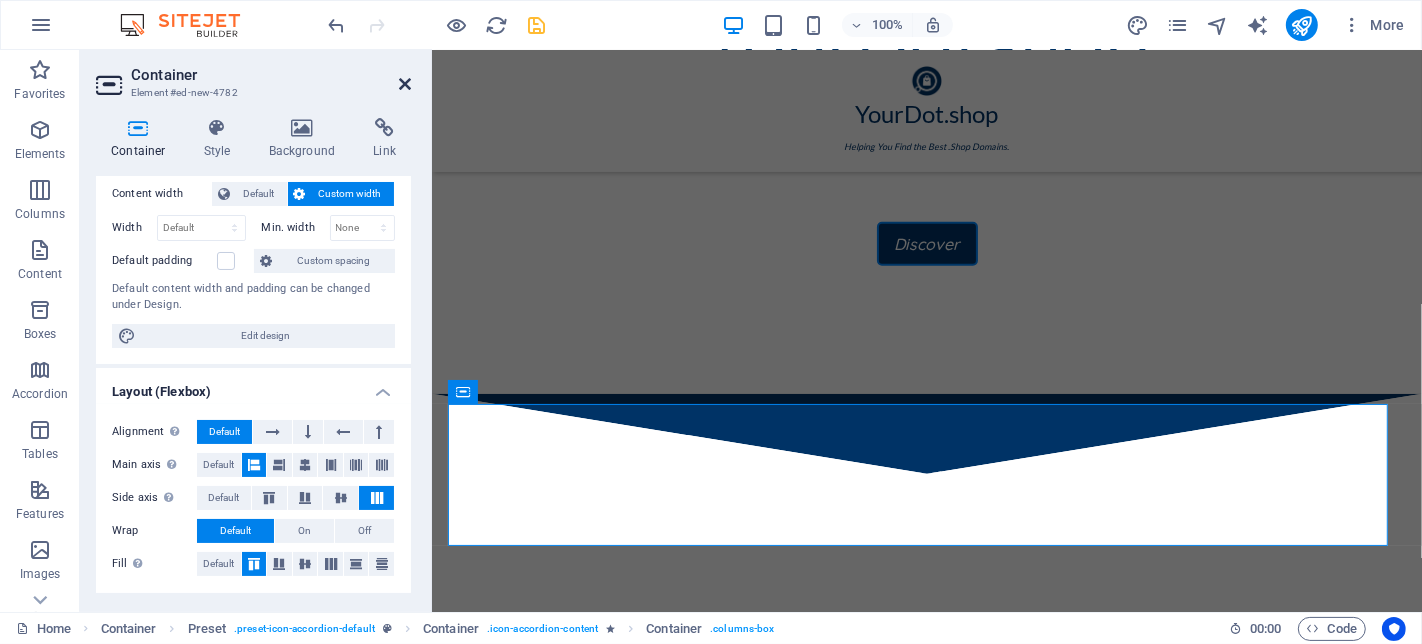 drag, startPoint x: 402, startPoint y: 86, endPoint x: 381, endPoint y: 85, distance: 21.023796 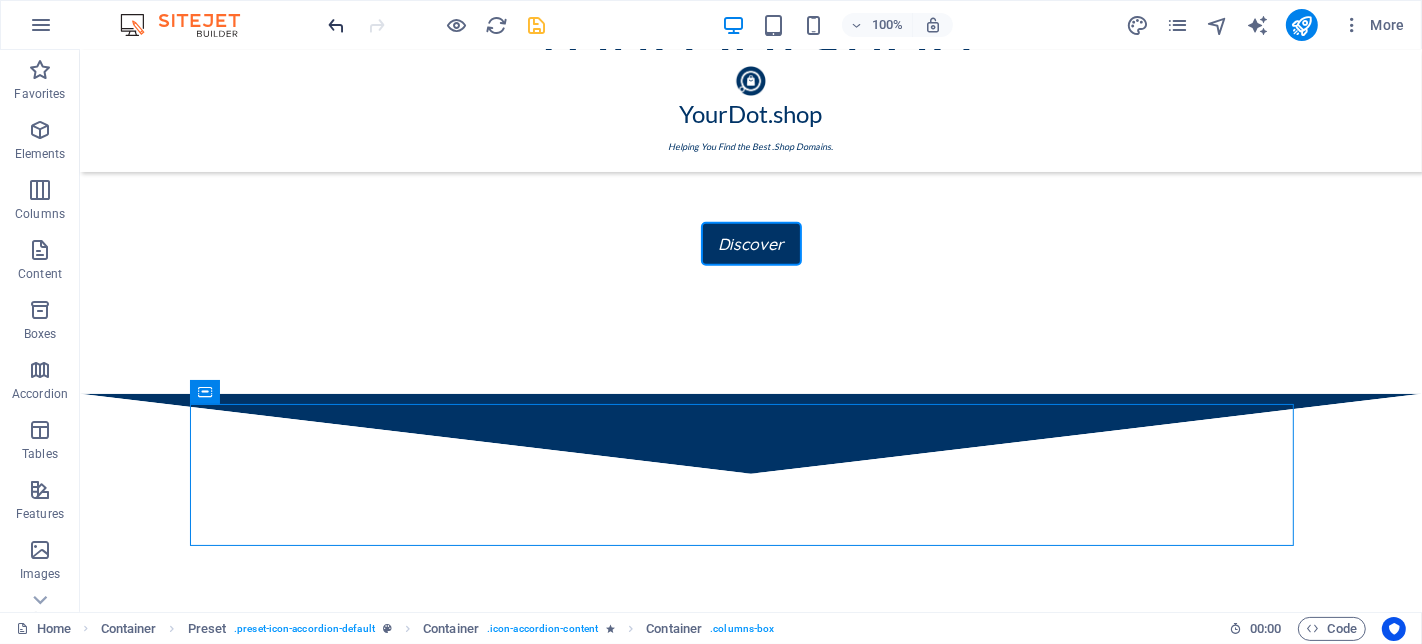 click at bounding box center [337, 25] 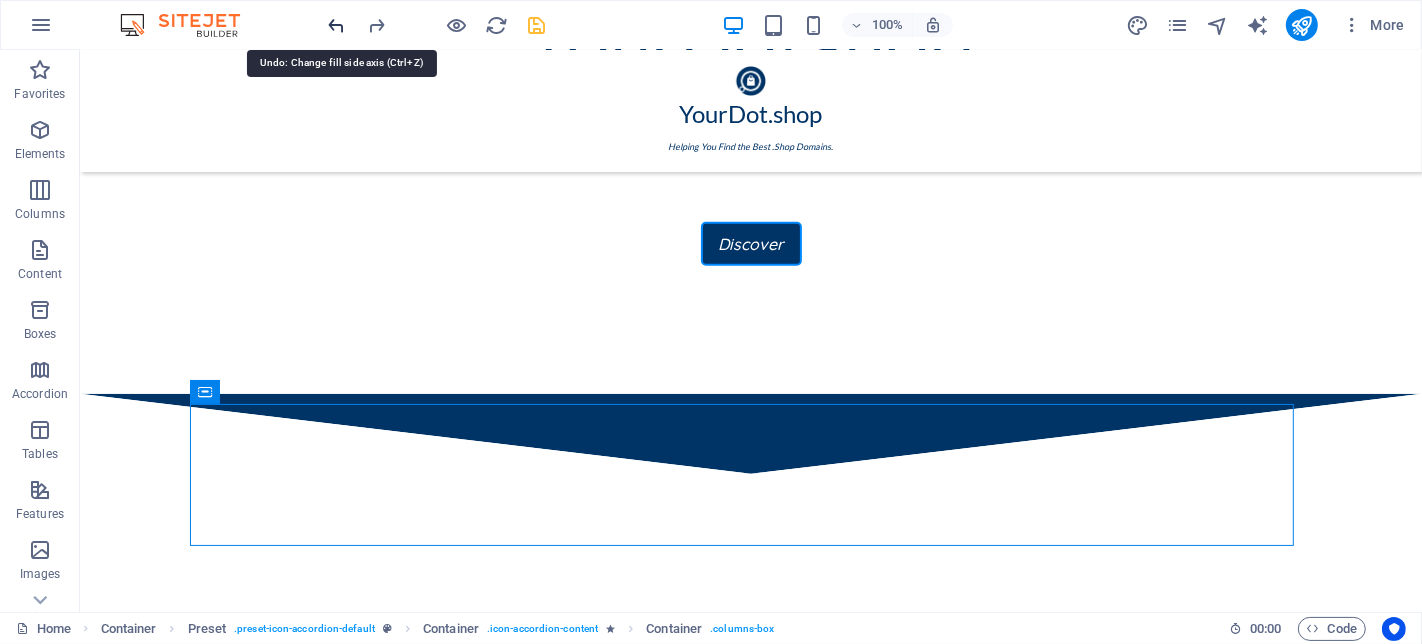 click at bounding box center [337, 25] 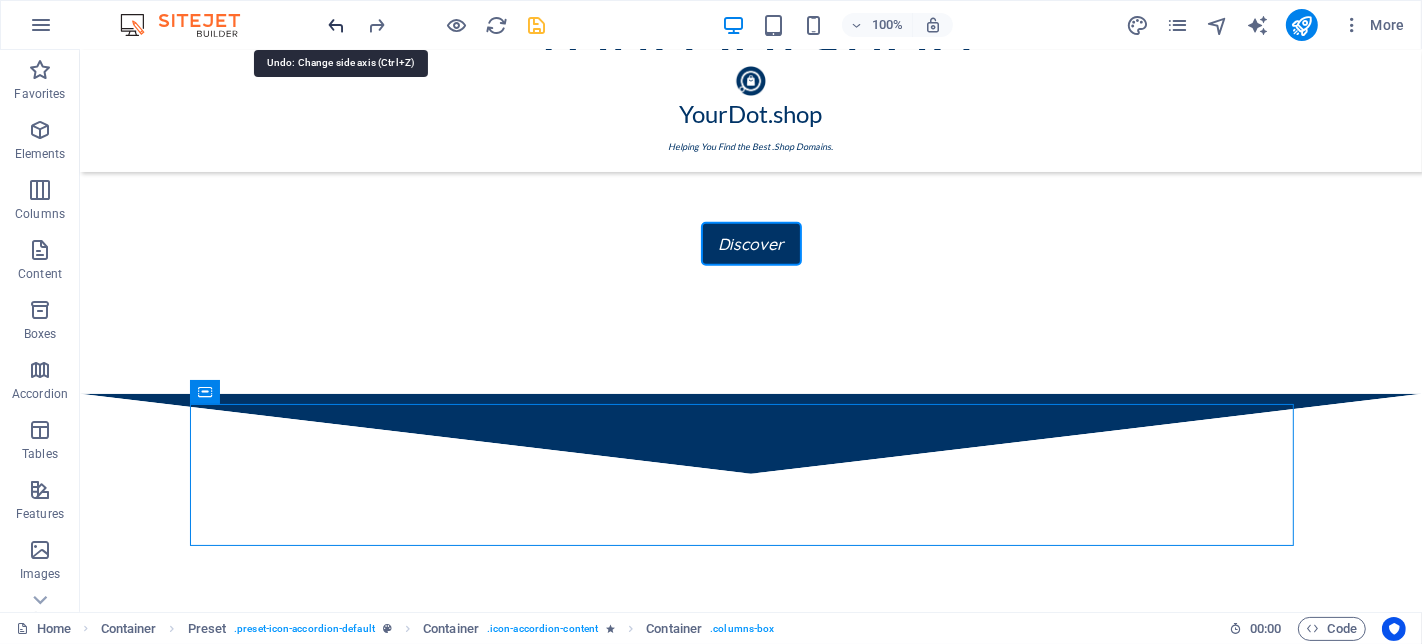 click at bounding box center [337, 25] 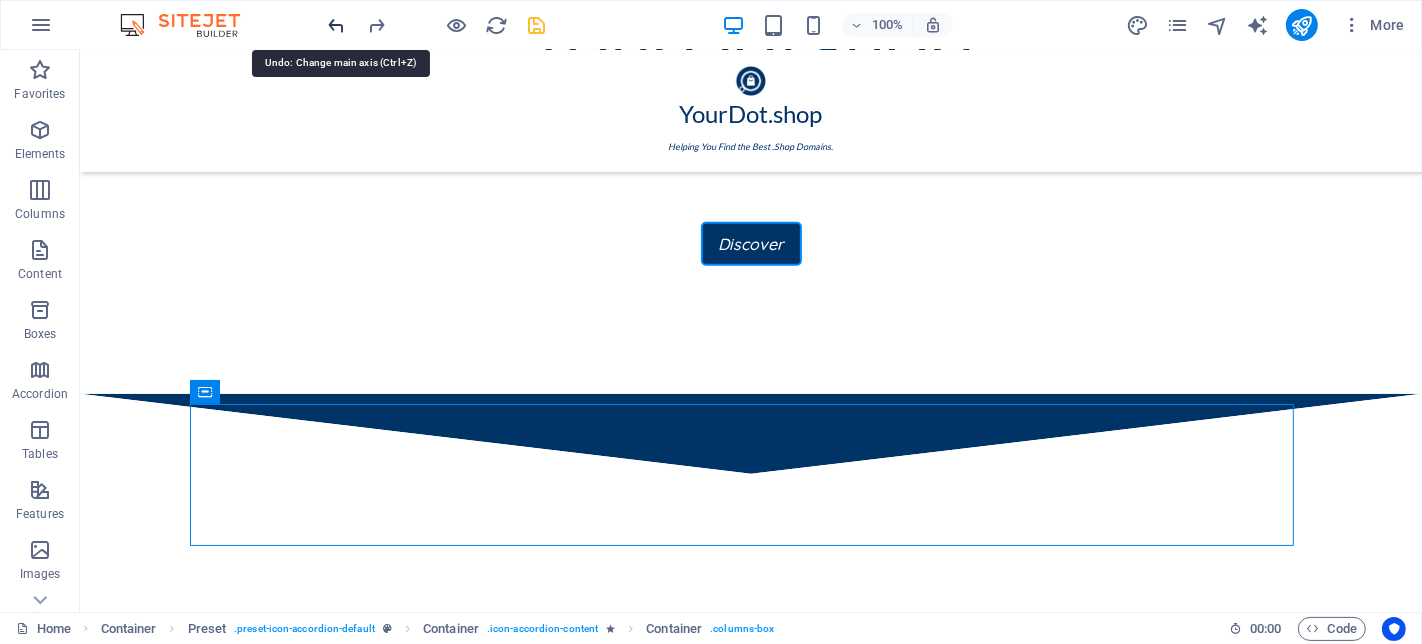 click at bounding box center (337, 25) 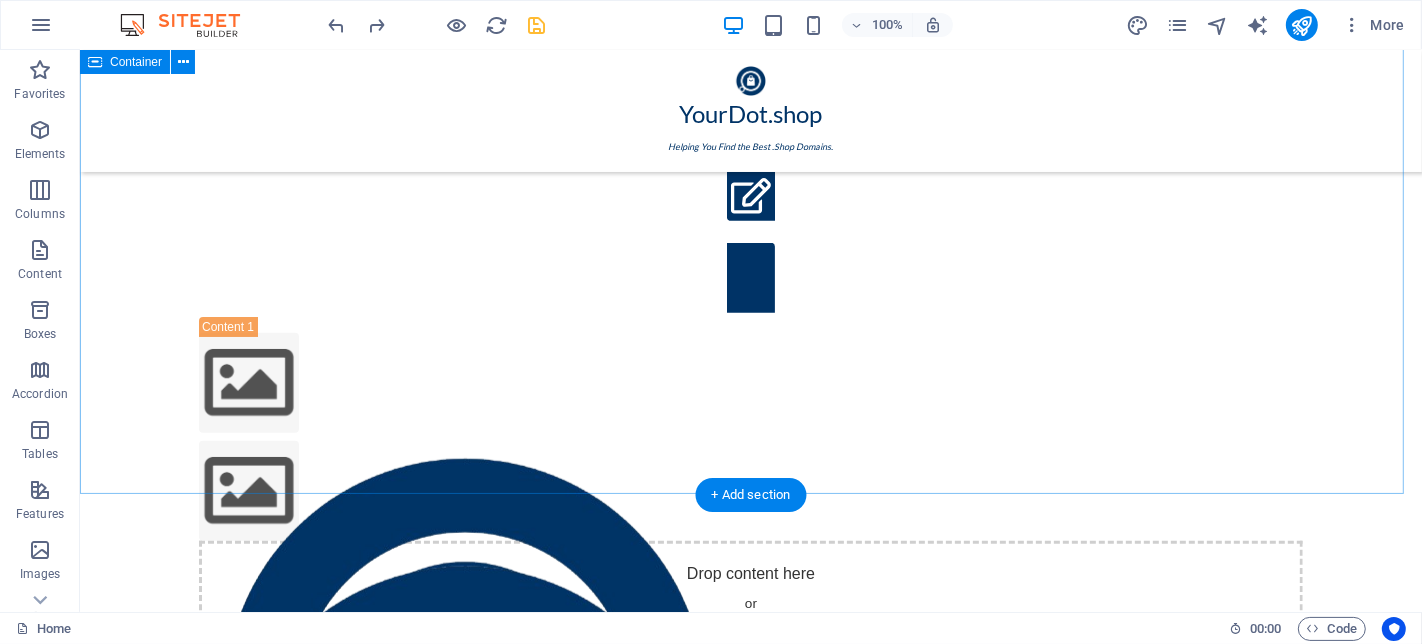 scroll, scrollTop: 1608, scrollLeft: 0, axis: vertical 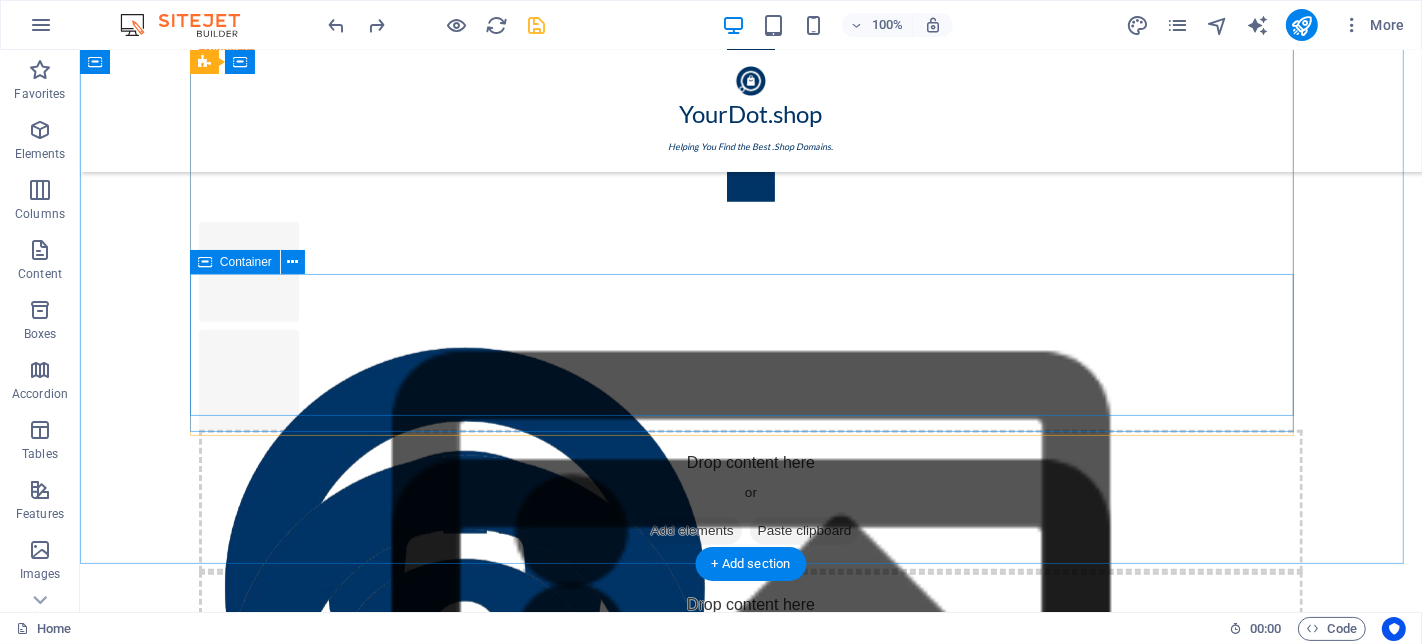 click on "Drop content here or  Add elements  Paste clipboard" at bounding box center (750, 927) 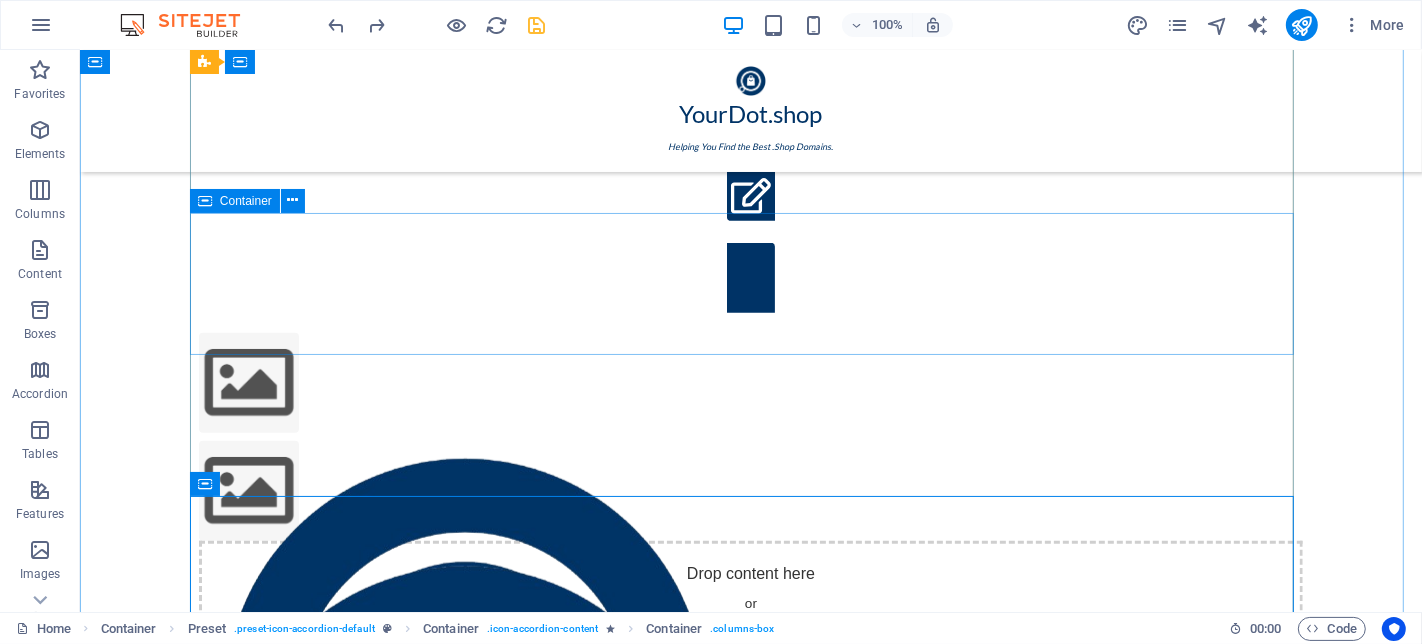scroll, scrollTop: 1053, scrollLeft: 0, axis: vertical 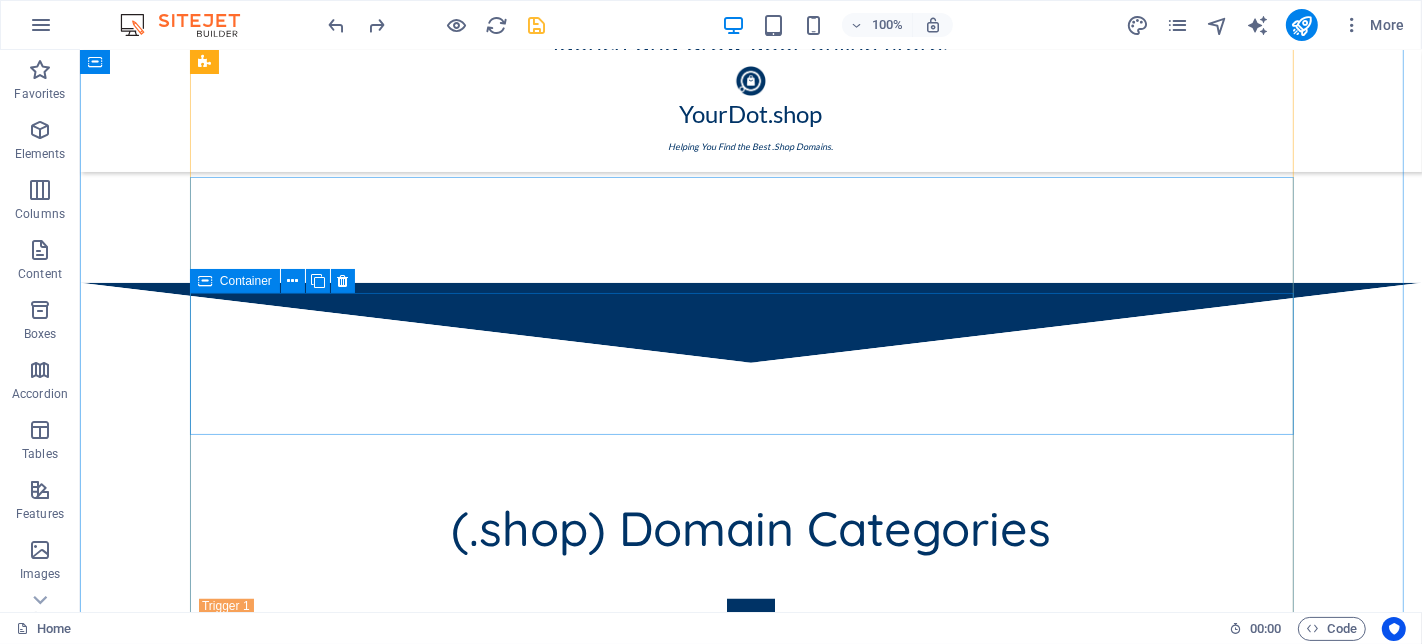 click on "Drop content here or  Add elements  Paste clipboard" at bounding box center (750, 1056) 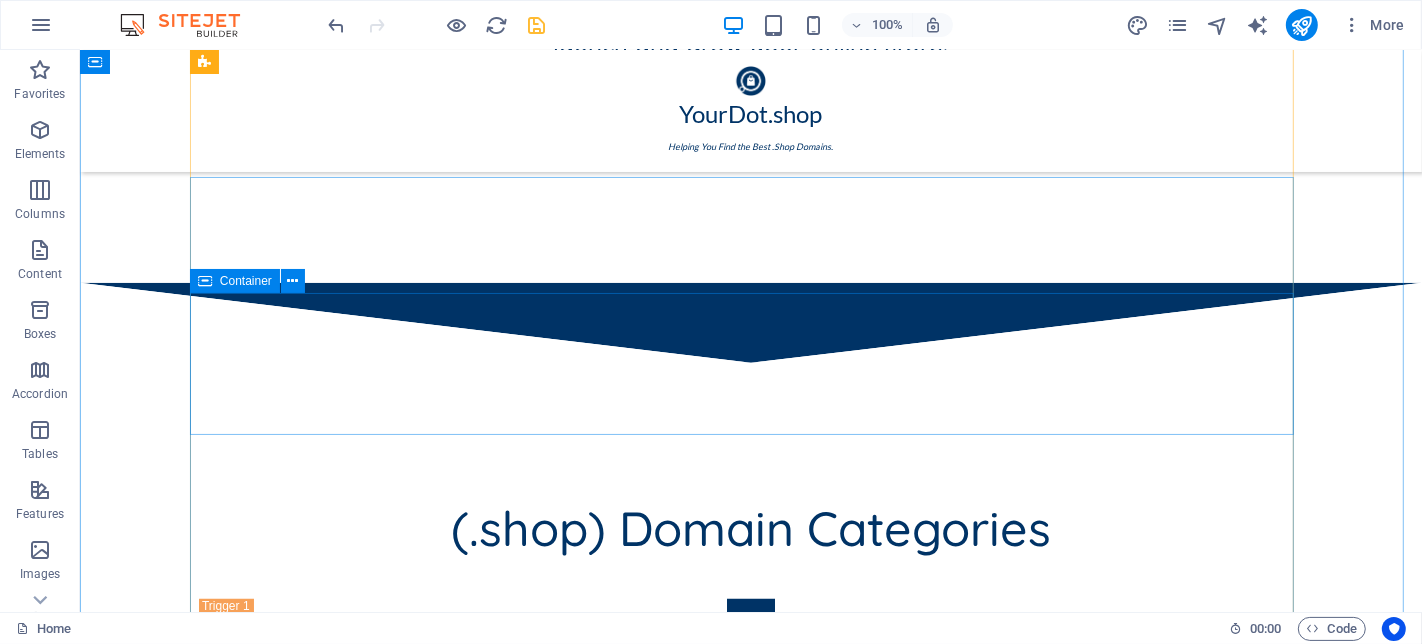 click on "Drop content here or  Add elements  Paste clipboard" at bounding box center (750, 1056) 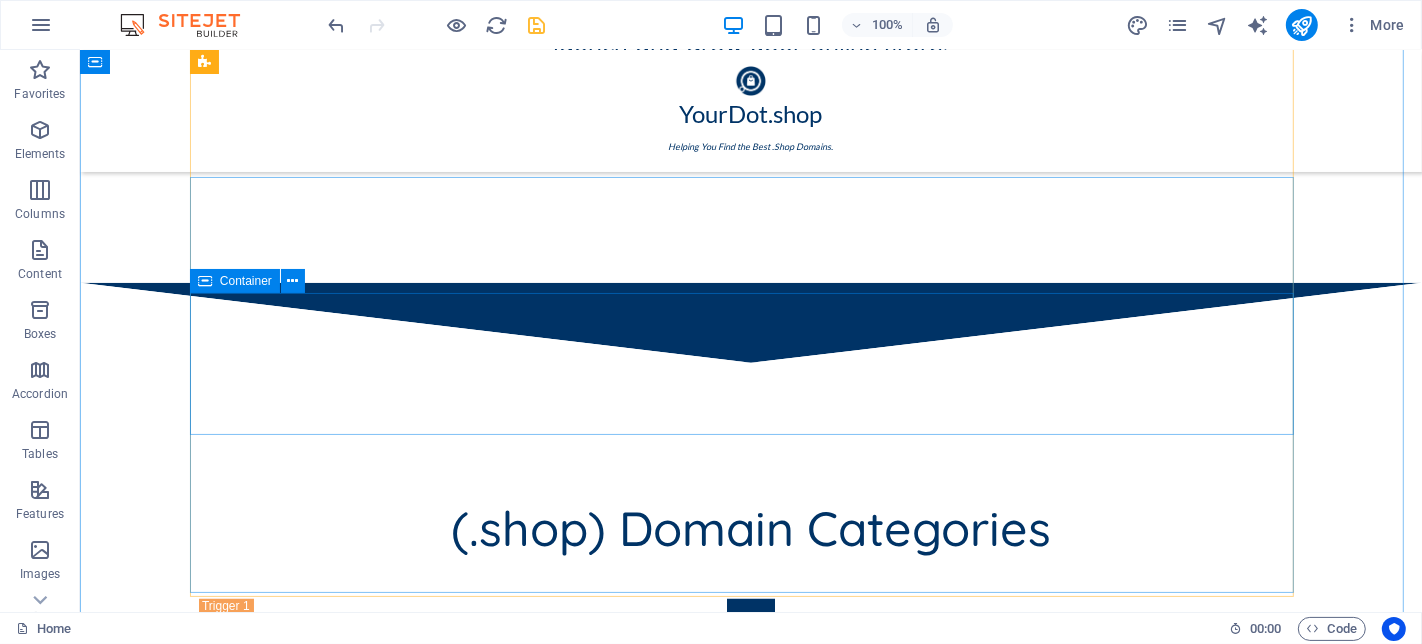 click on "Drop content here or  Add elements  Paste clipboard" at bounding box center [750, 1056] 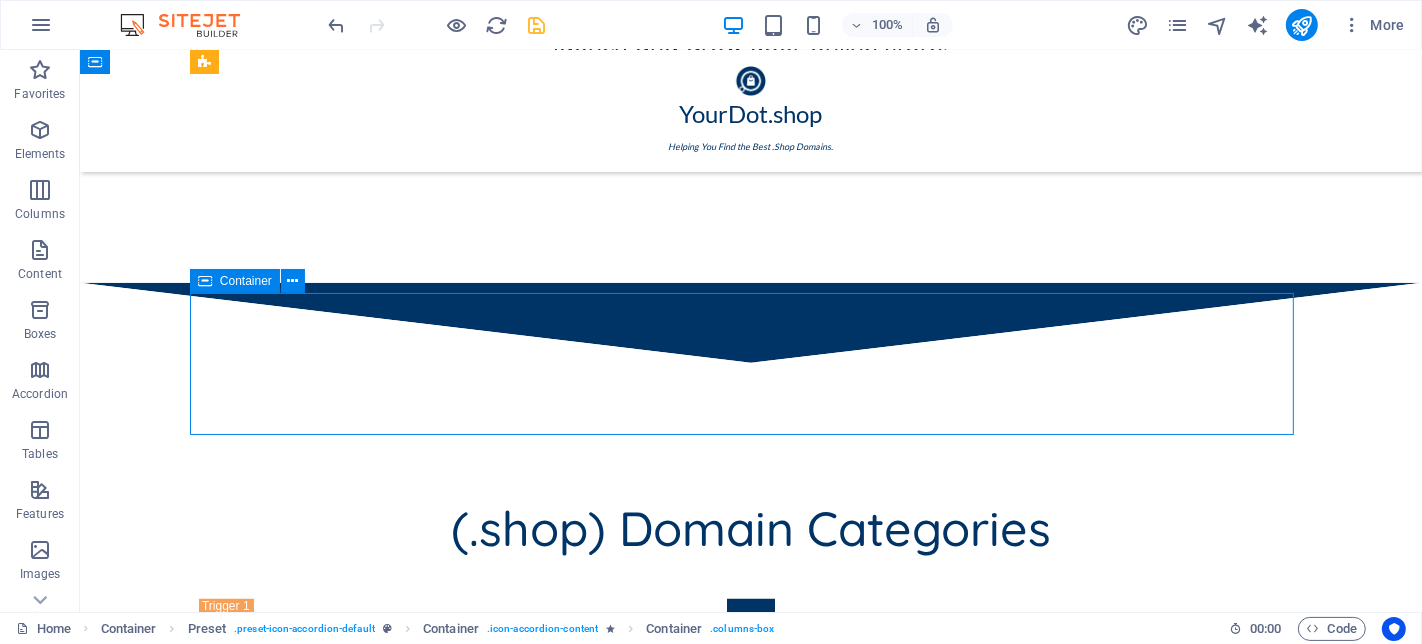 click on "Drop content here or  Add elements  Paste clipboard" at bounding box center (750, 1056) 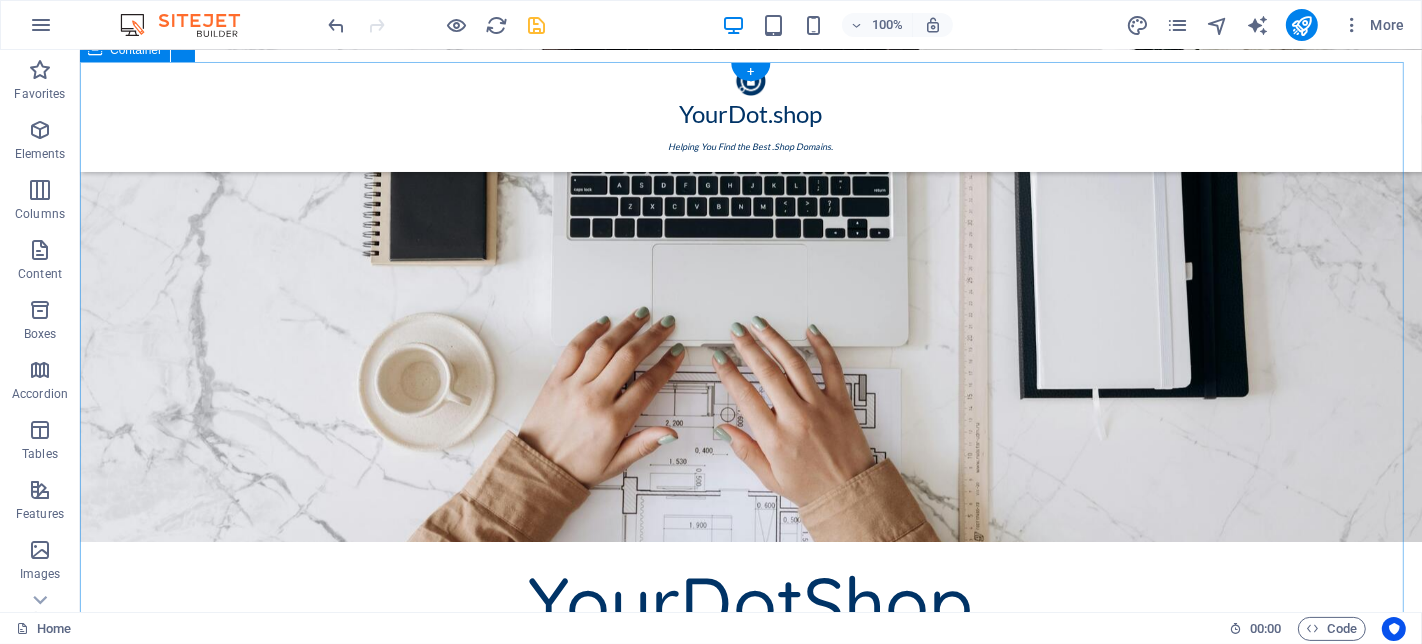 scroll, scrollTop: 720, scrollLeft: 0, axis: vertical 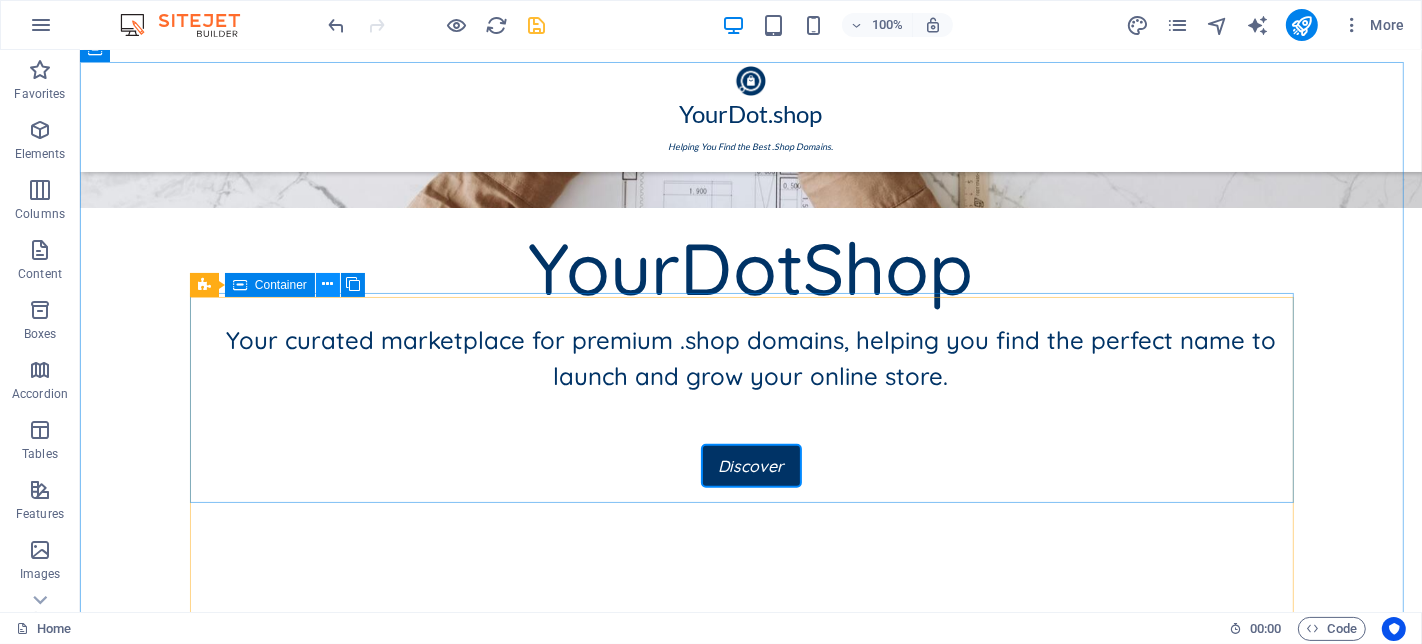 click at bounding box center [327, 284] 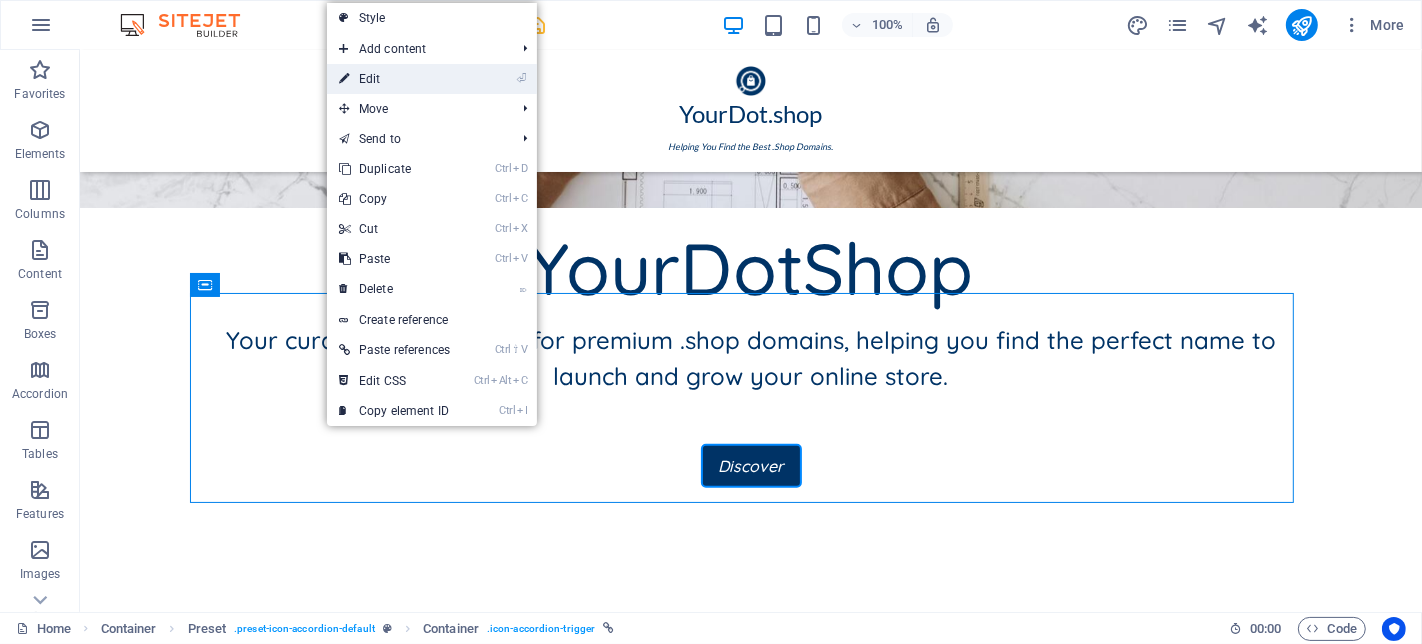 click on "⏎  Edit" at bounding box center [394, 79] 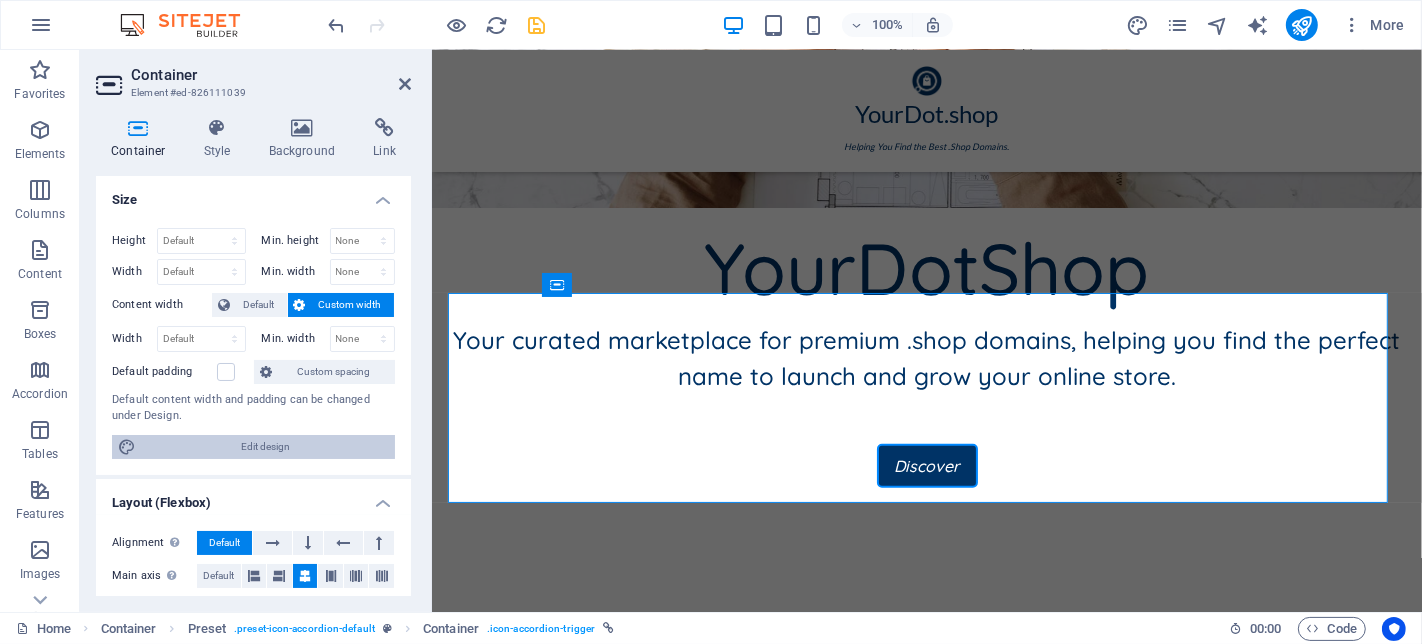click on "Edit design" at bounding box center [265, 447] 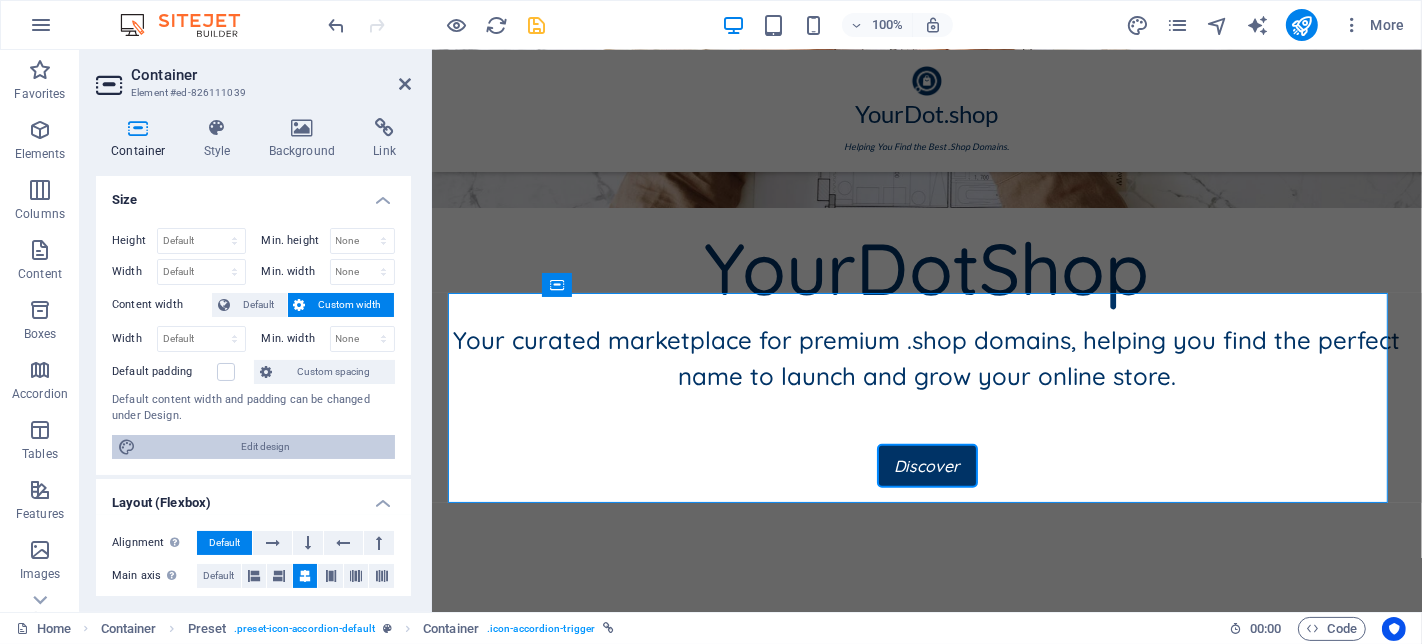 select on "px" 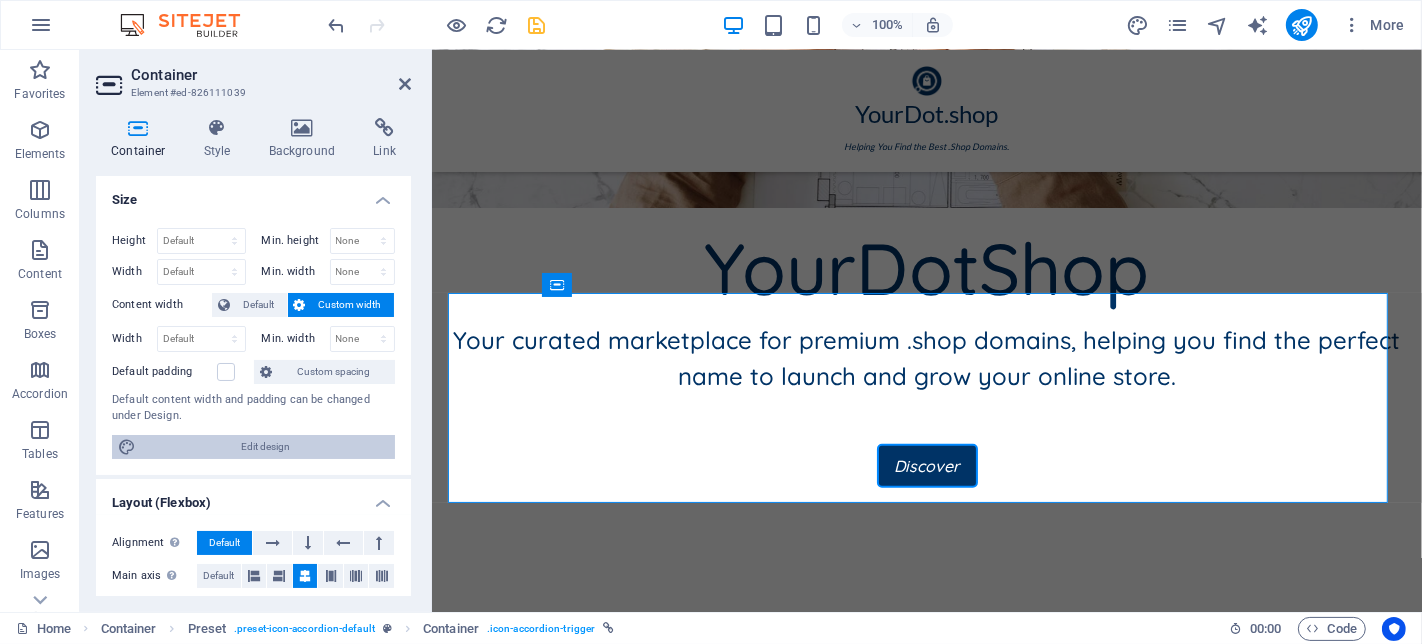 select on "400" 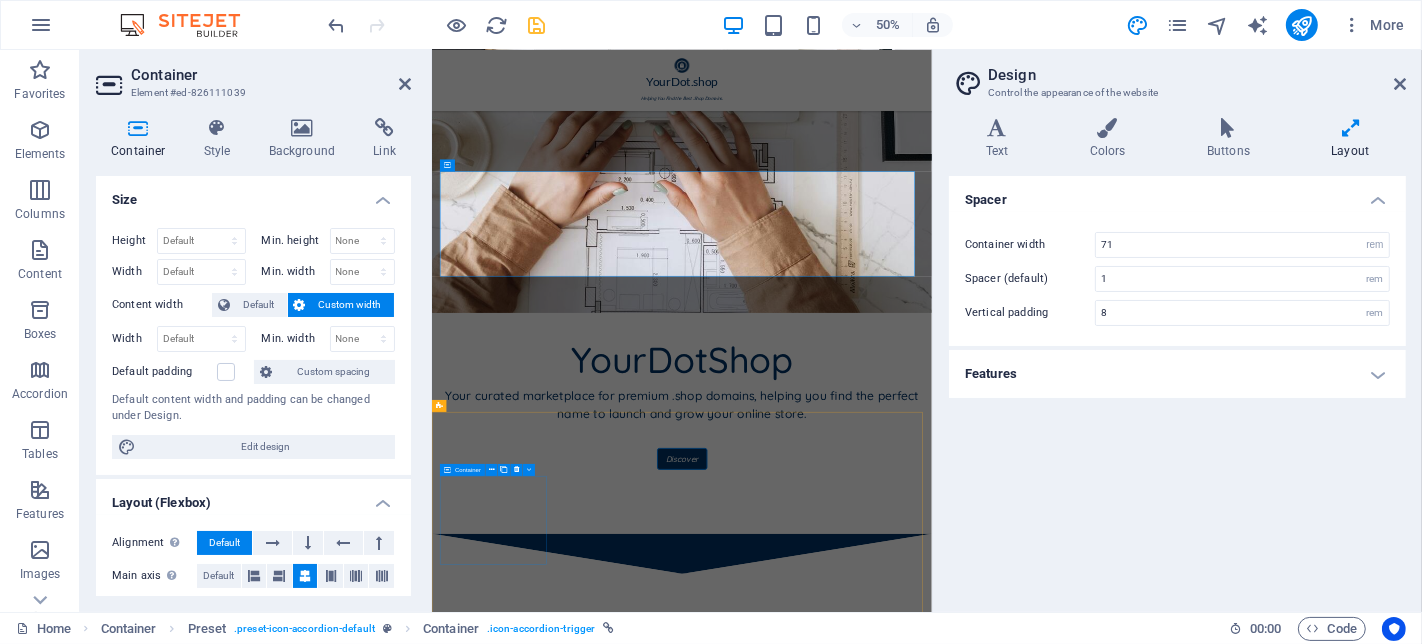 click on "Drop content here or  Add elements  Paste clipboard" at bounding box center (556, 2084) 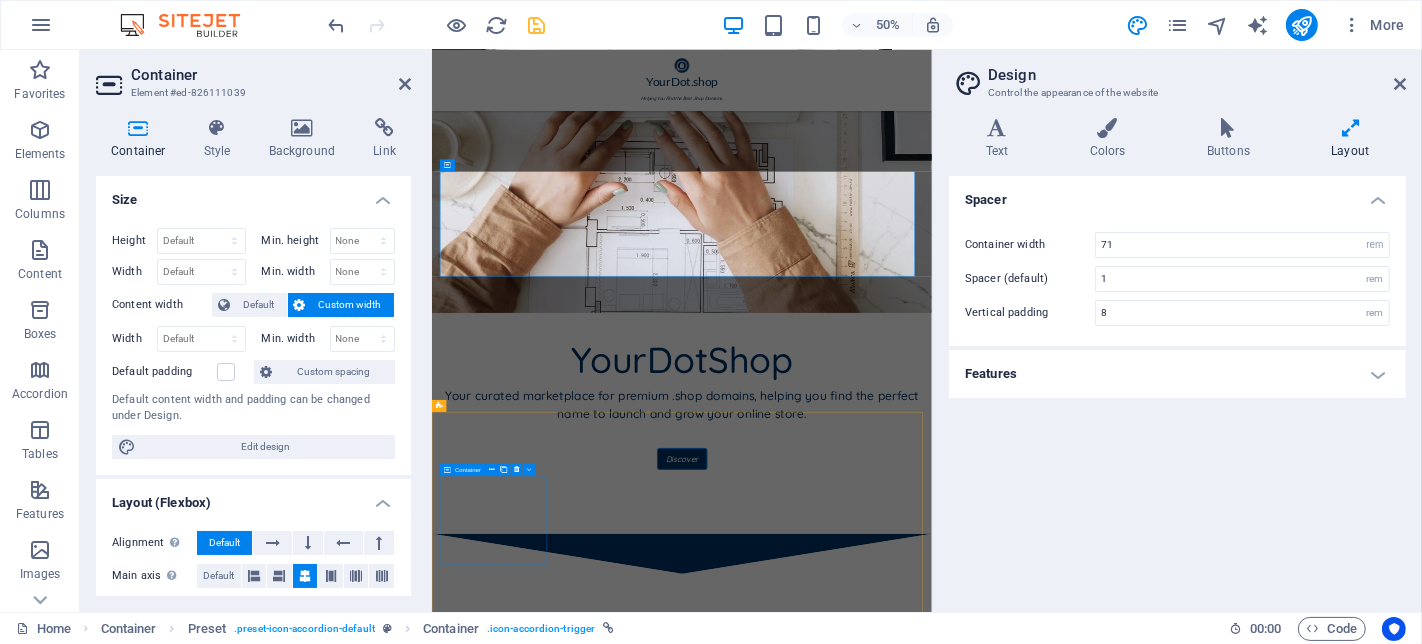 scroll, scrollTop: 1081, scrollLeft: 0, axis: vertical 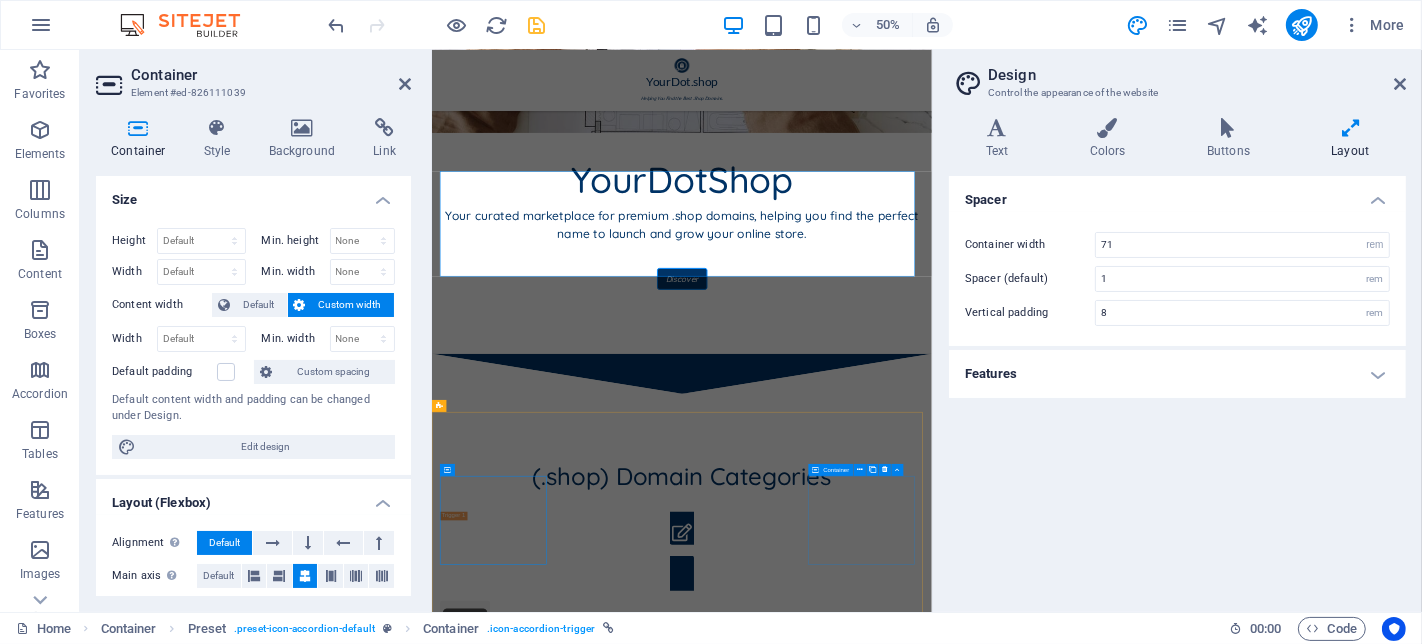 click on "Drop content here or  Add elements  Paste clipboard" at bounding box center [556, 2305] 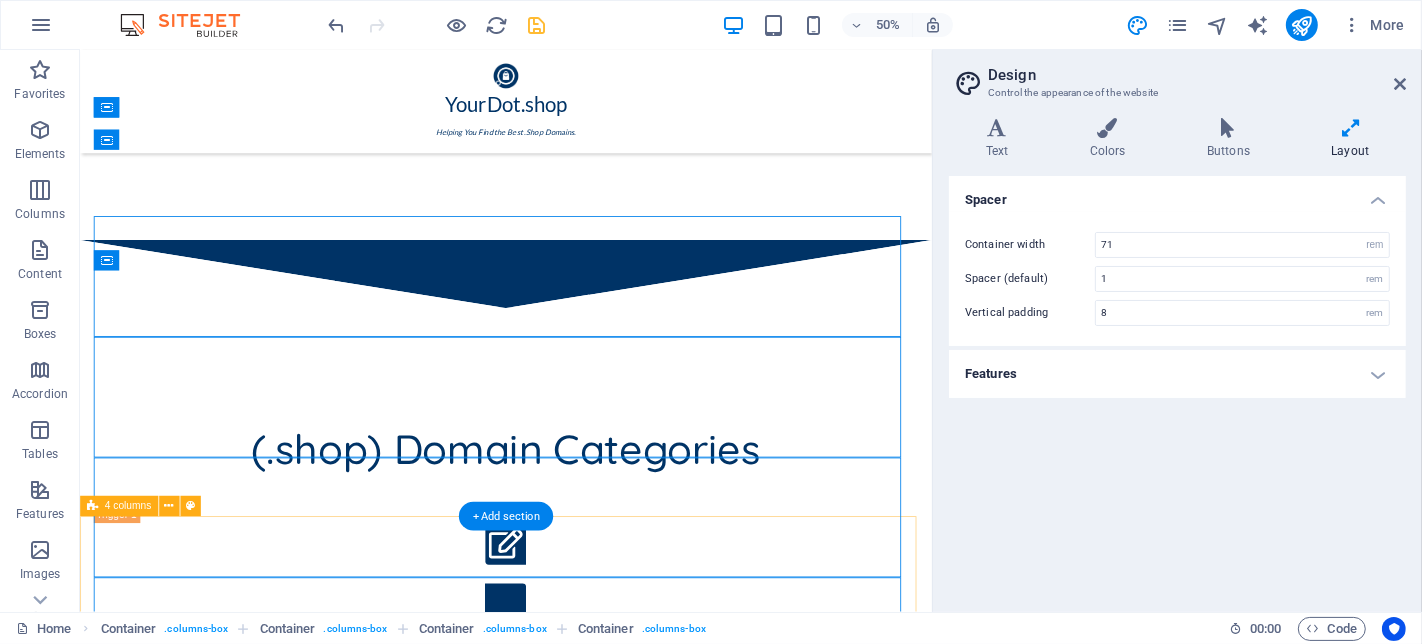 click on "Drop content here or  Add elements  Paste clipboard Drop content here or  Add elements  Paste clipboard Drop content here or  Add elements  Paste clipboard Drop content here or  Add elements  Paste clipboard" at bounding box center [580, 2199] 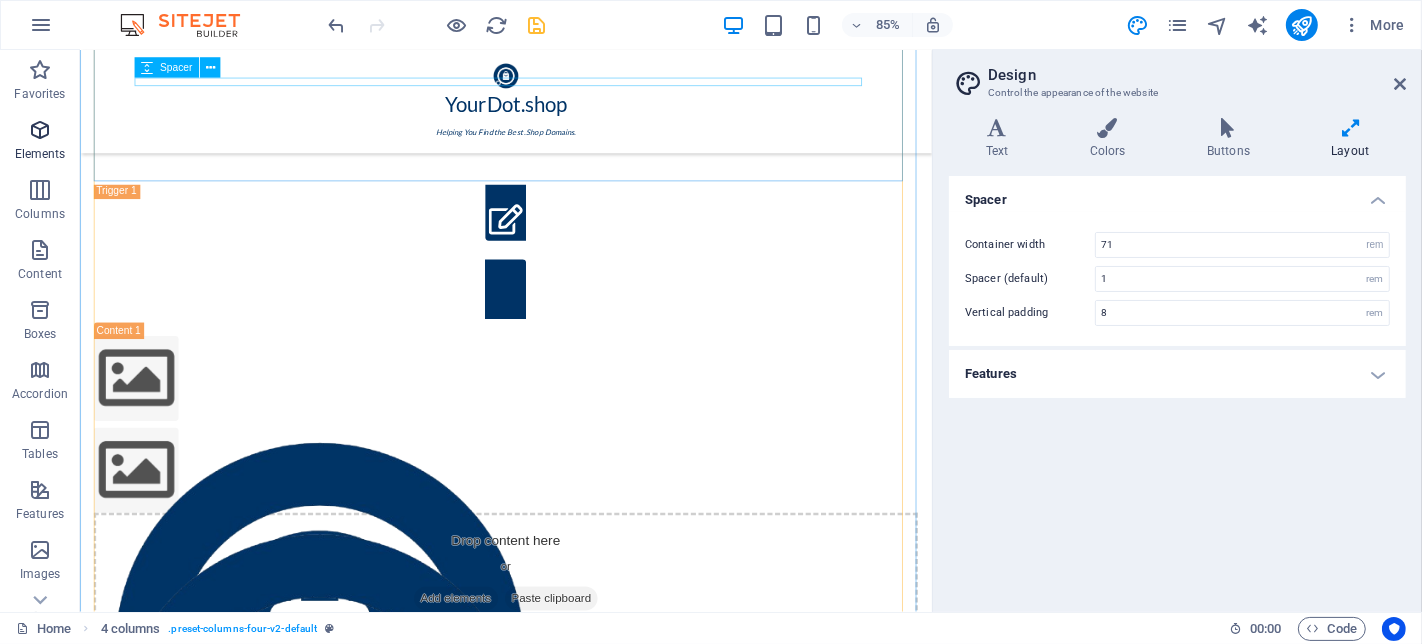 scroll, scrollTop: 795, scrollLeft: 0, axis: vertical 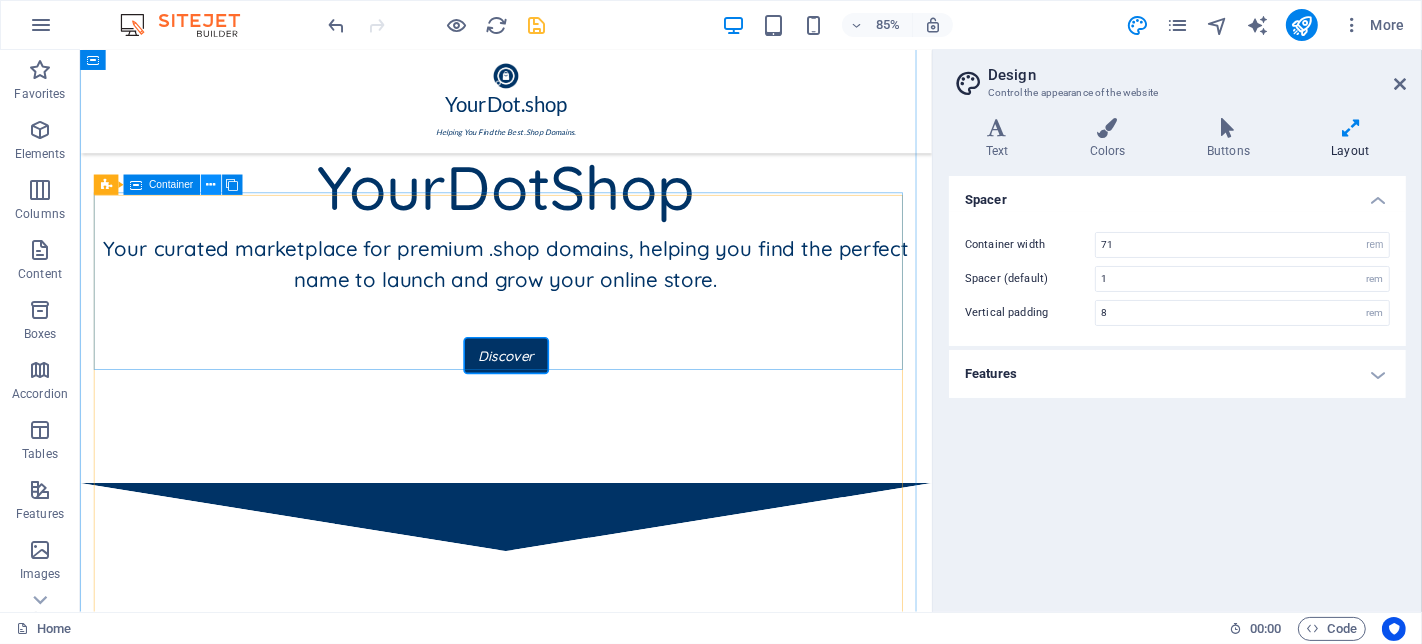 click at bounding box center [210, 186] 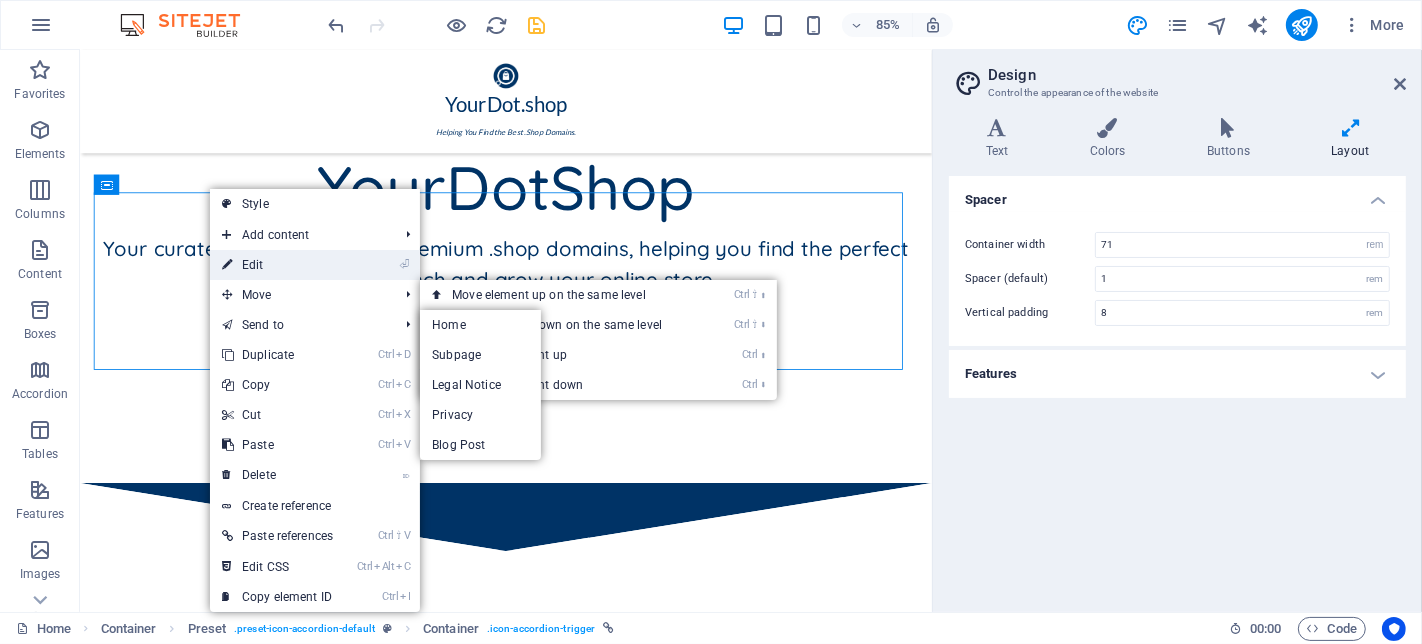 click on "⏎  Edit" at bounding box center (277, 265) 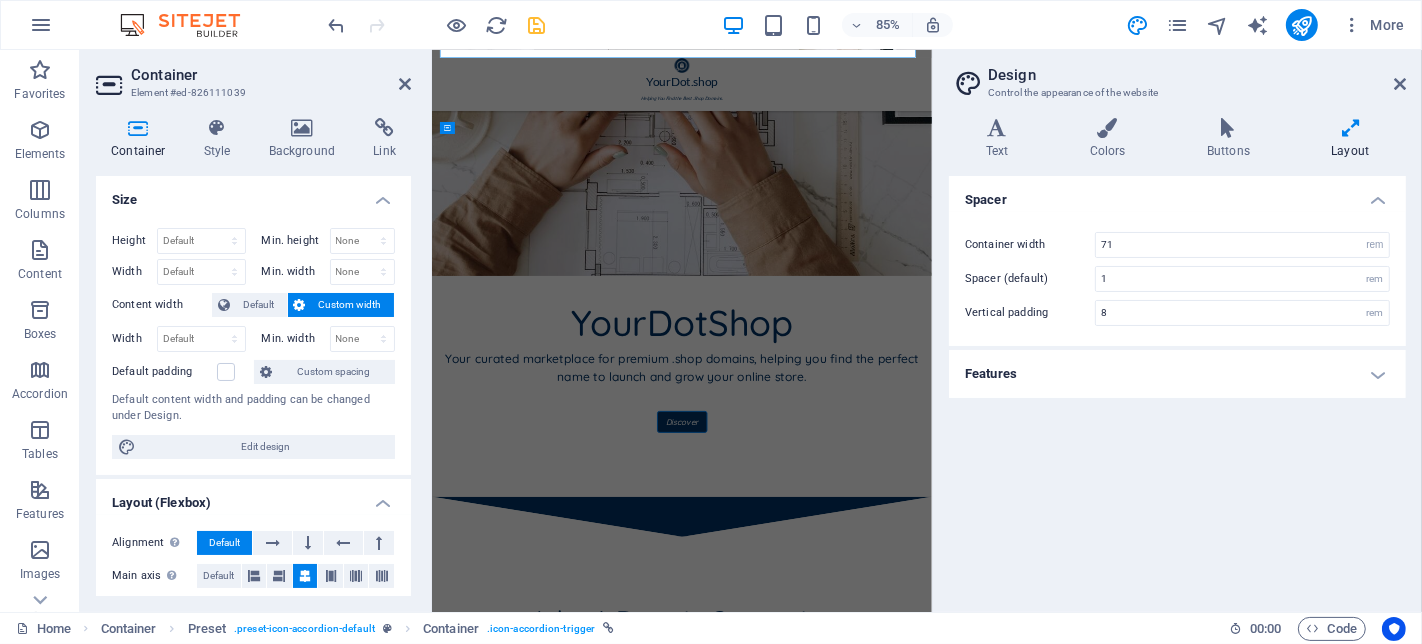 scroll, scrollTop: 1157, scrollLeft: 0, axis: vertical 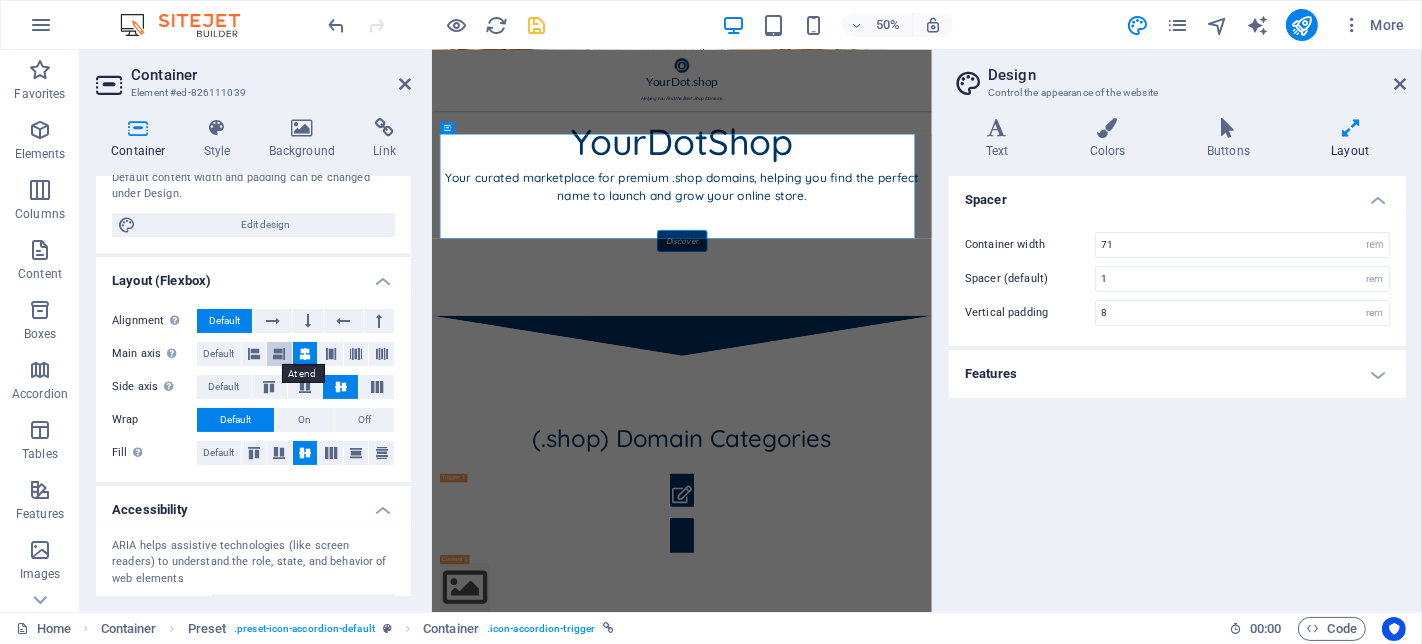 click at bounding box center (279, 354) 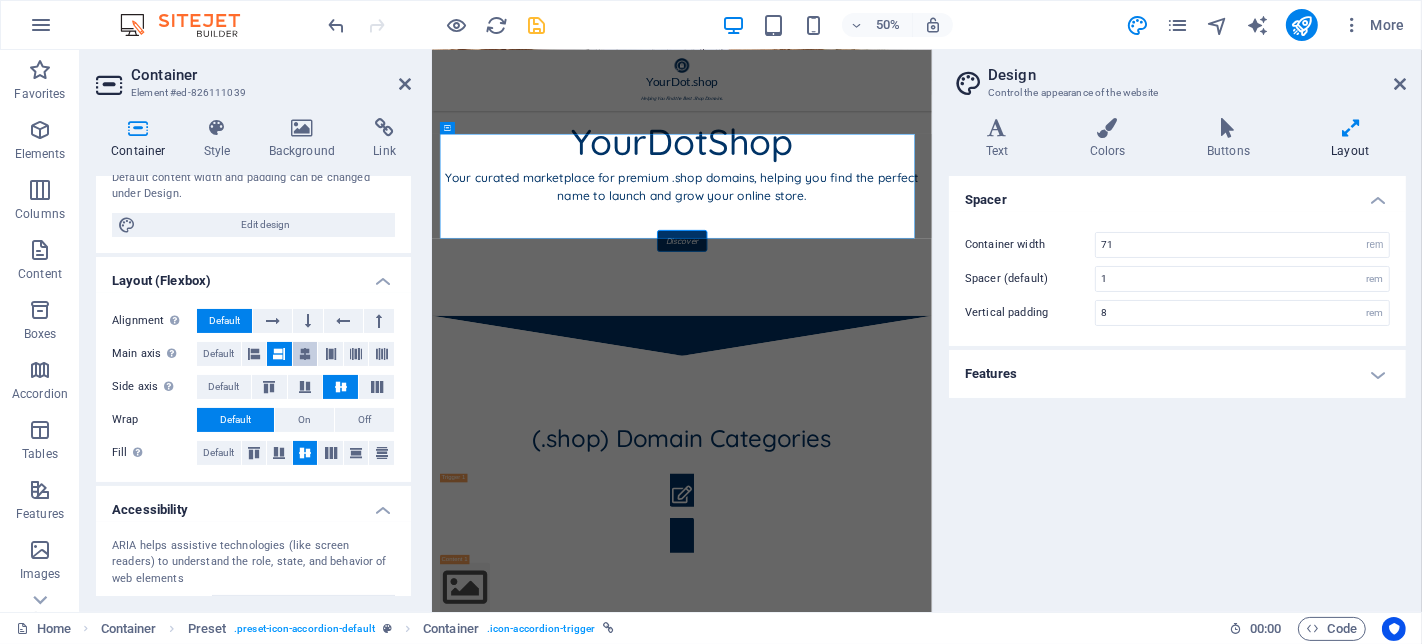 click at bounding box center (305, 354) 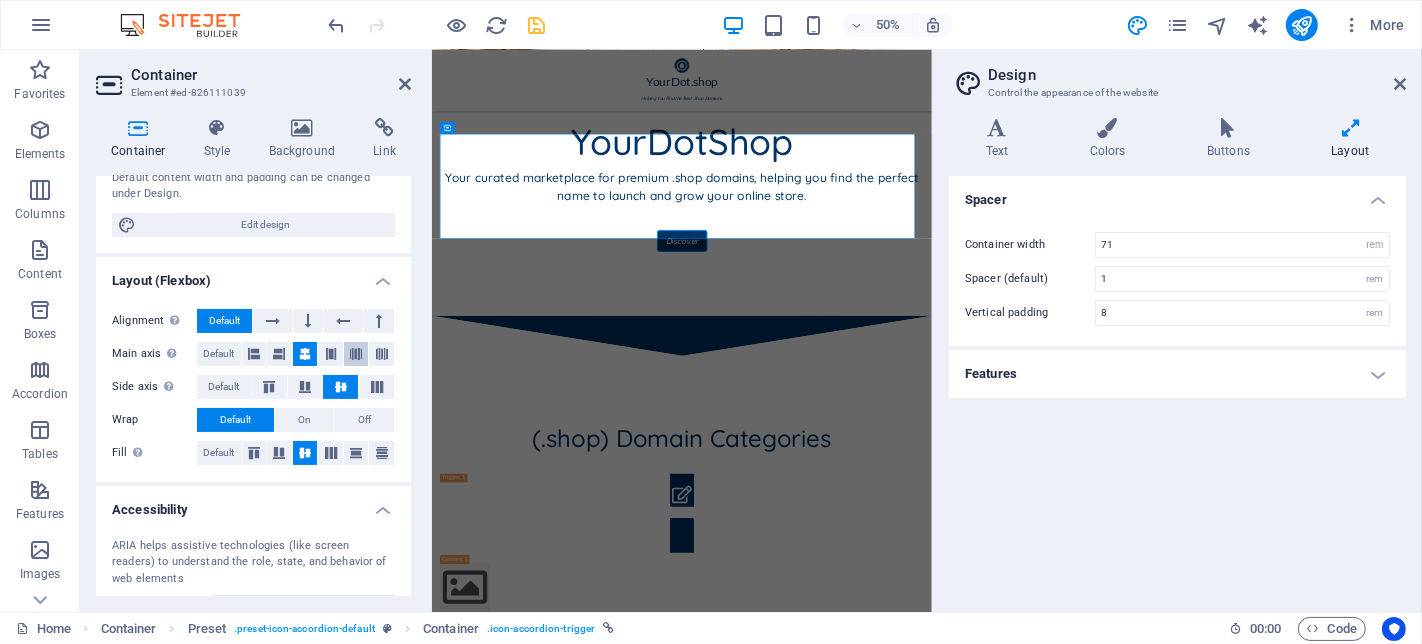 click at bounding box center (356, 354) 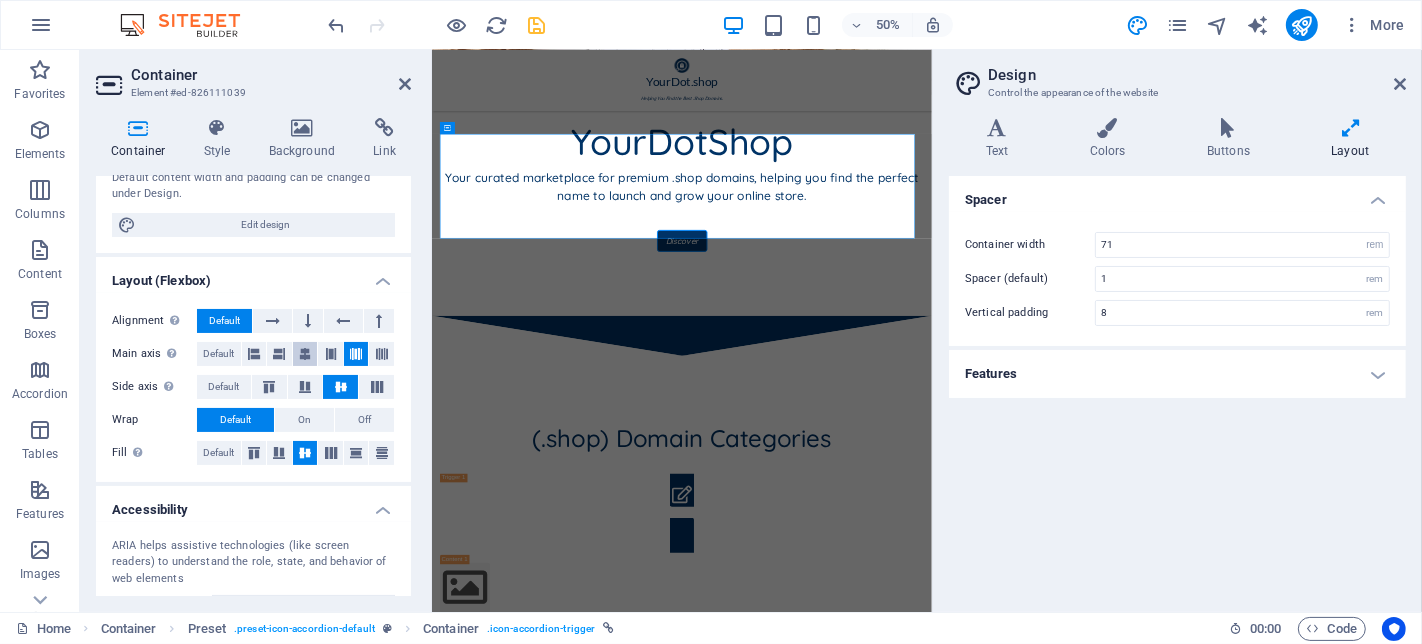 click at bounding box center [305, 354] 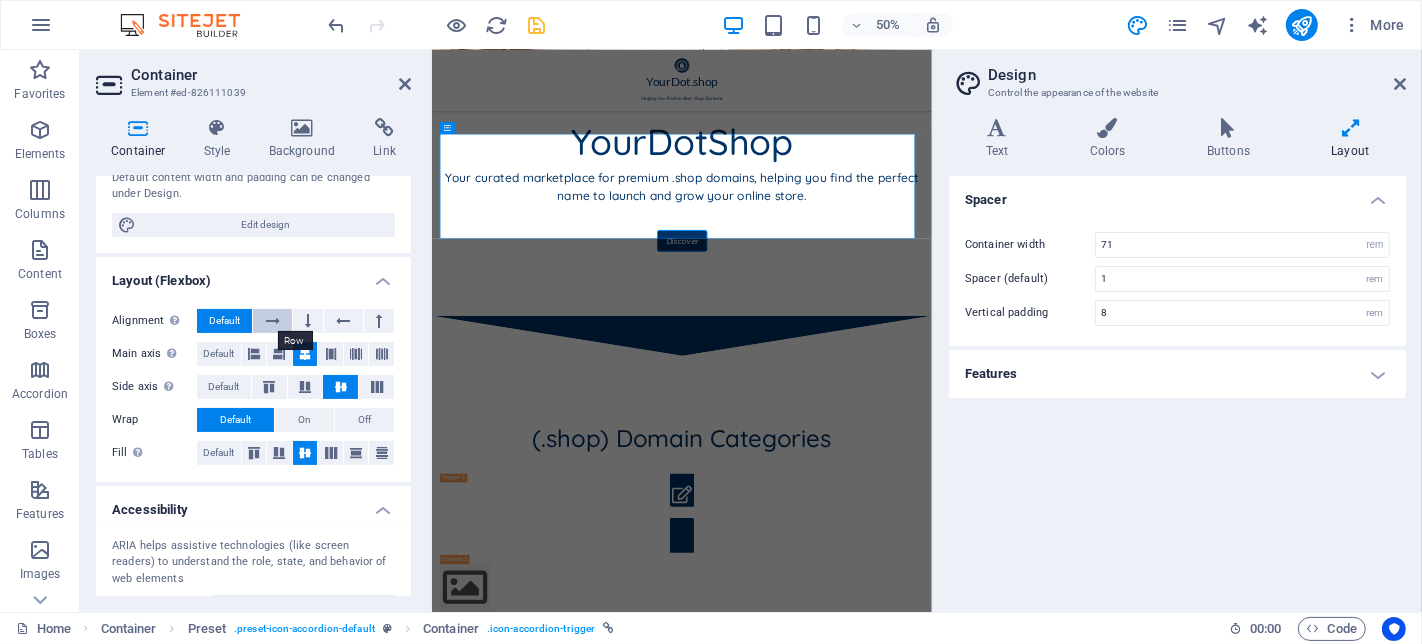 click at bounding box center [273, 321] 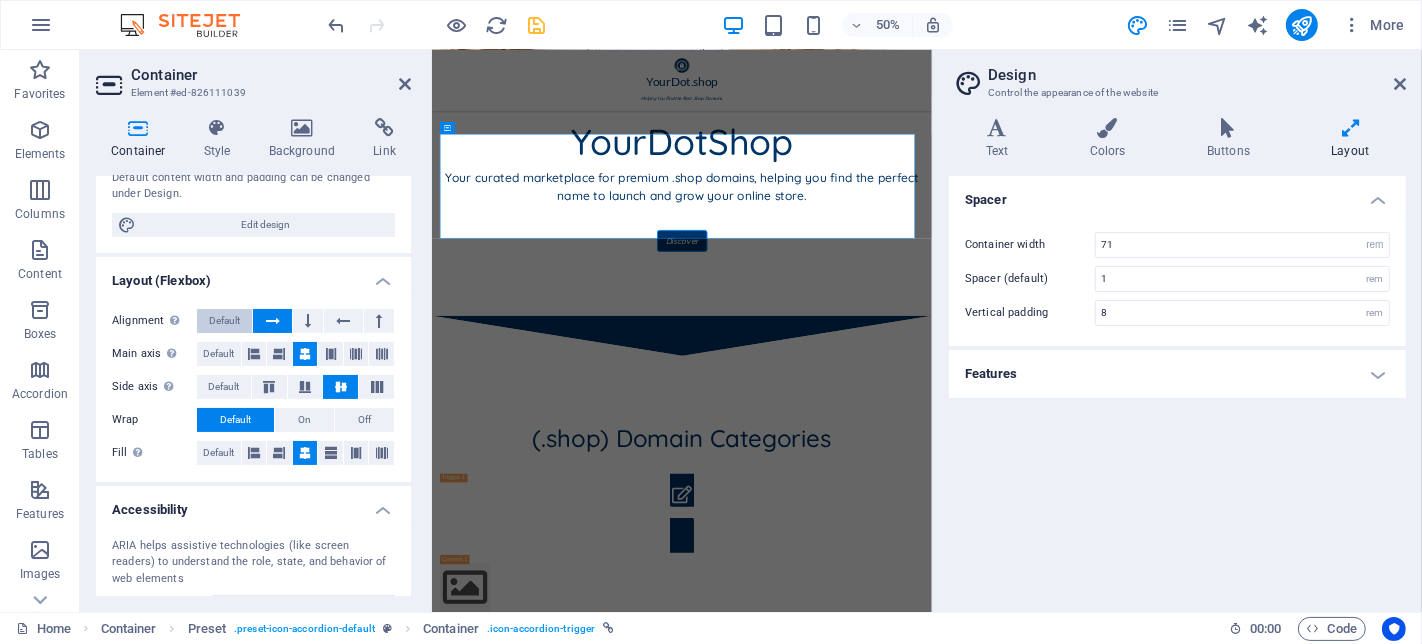 click on "Default" at bounding box center (224, 321) 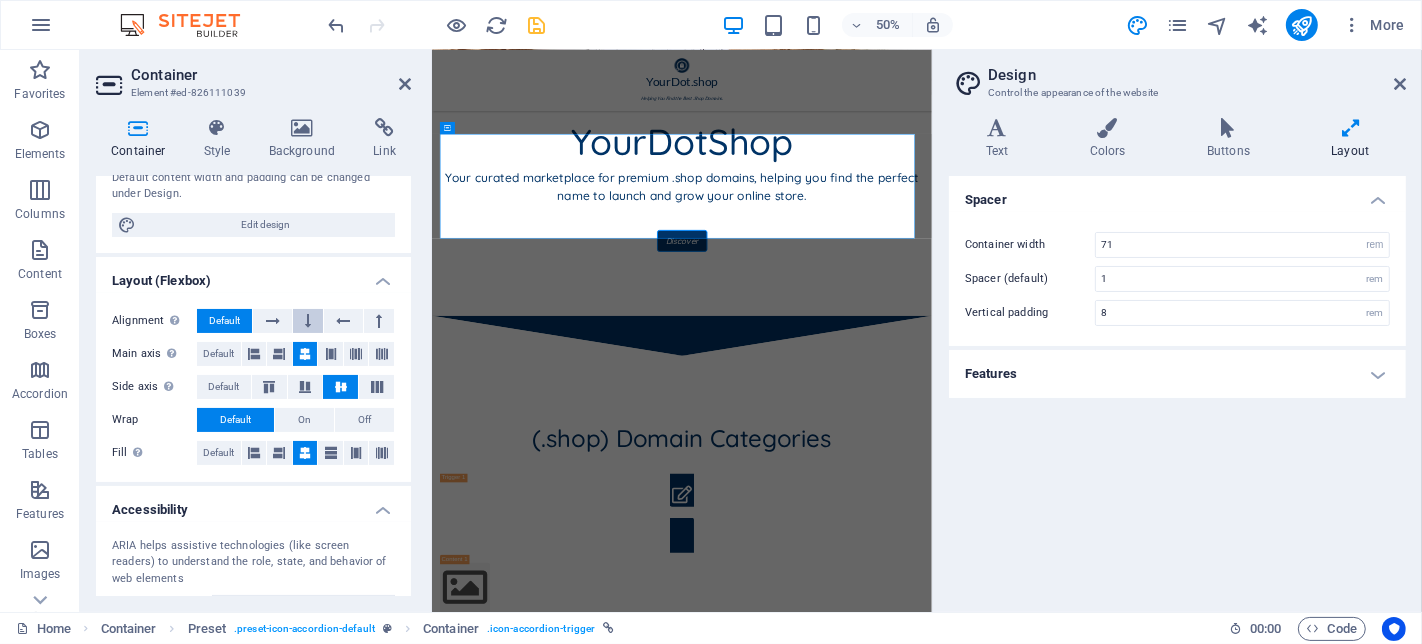 click at bounding box center (308, 321) 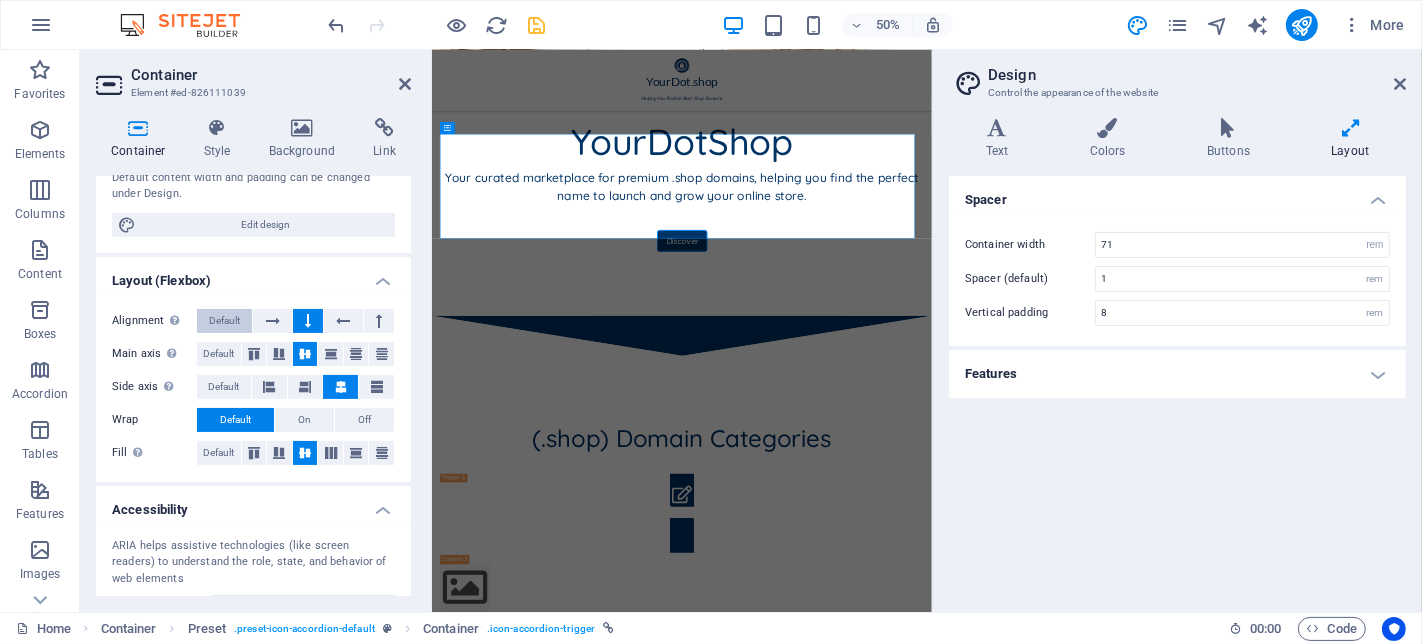 click on "Default" at bounding box center (224, 321) 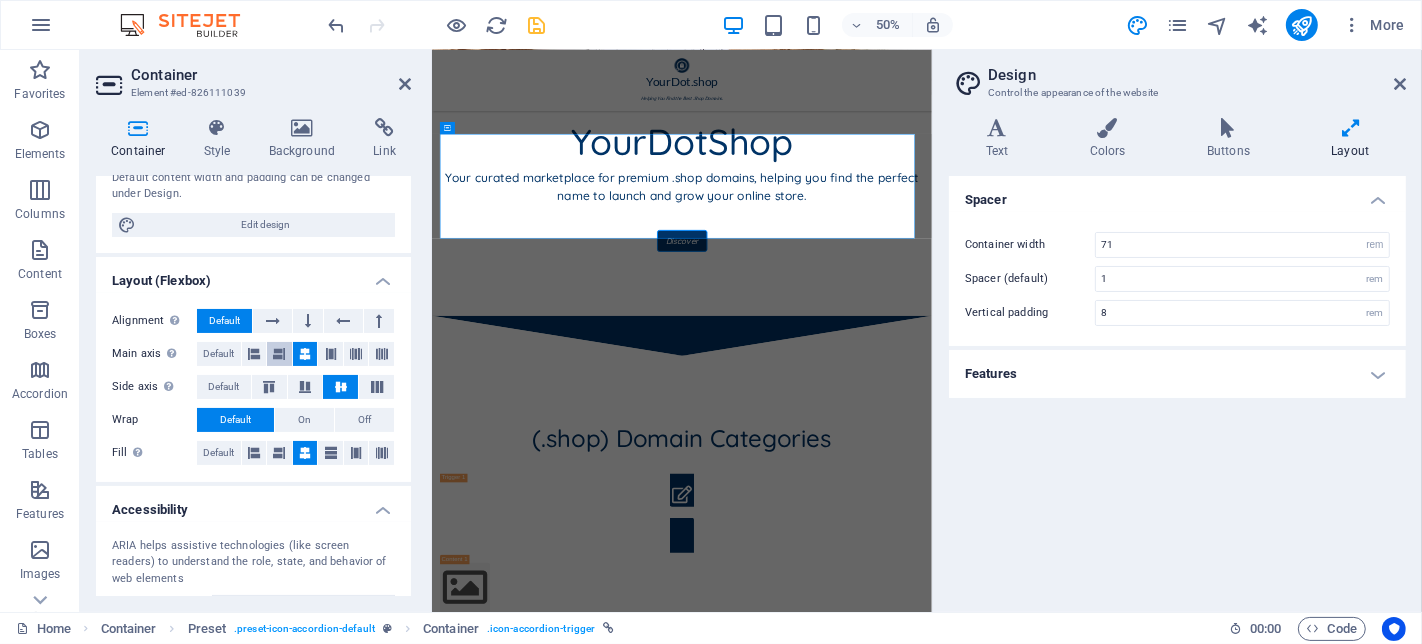 click at bounding box center [279, 354] 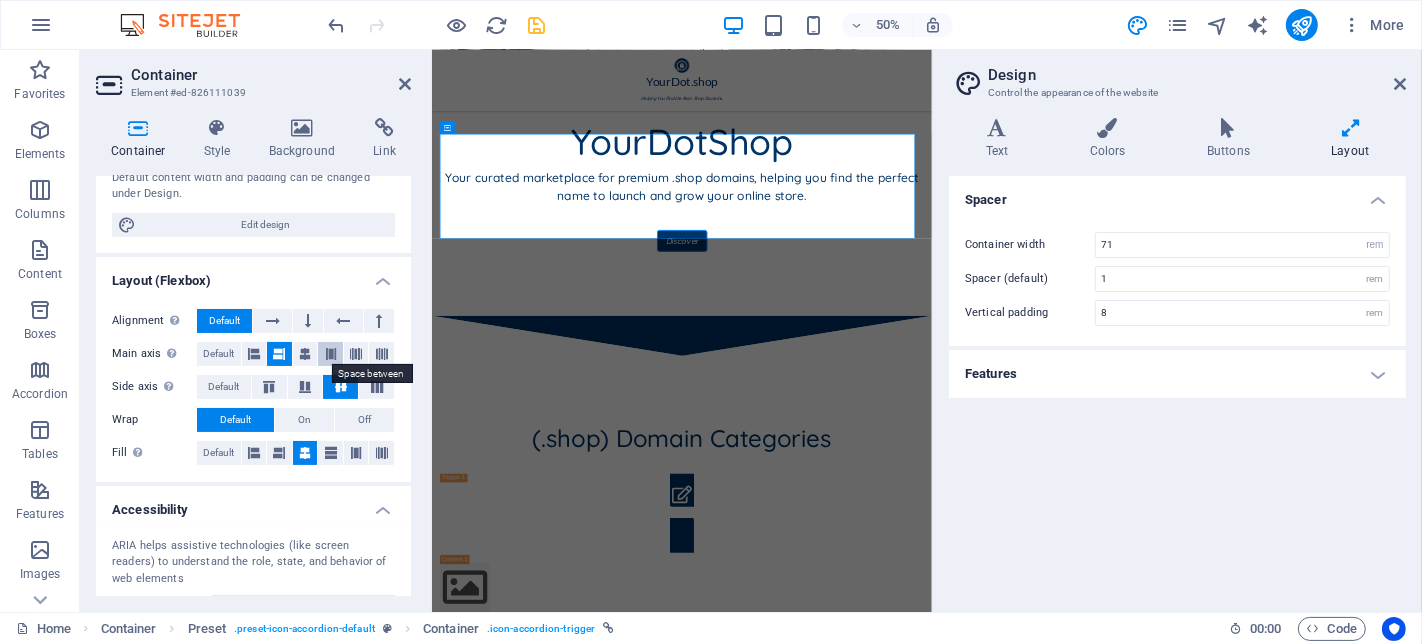 click at bounding box center (331, 354) 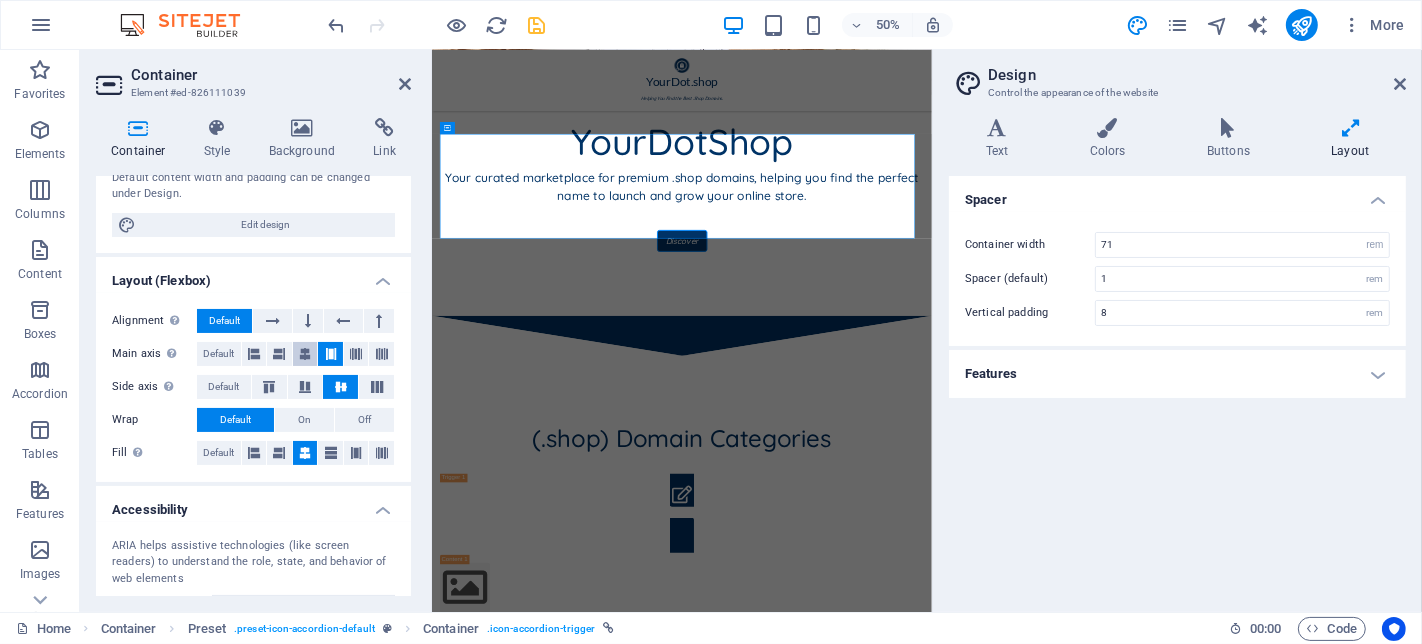 click at bounding box center [305, 354] 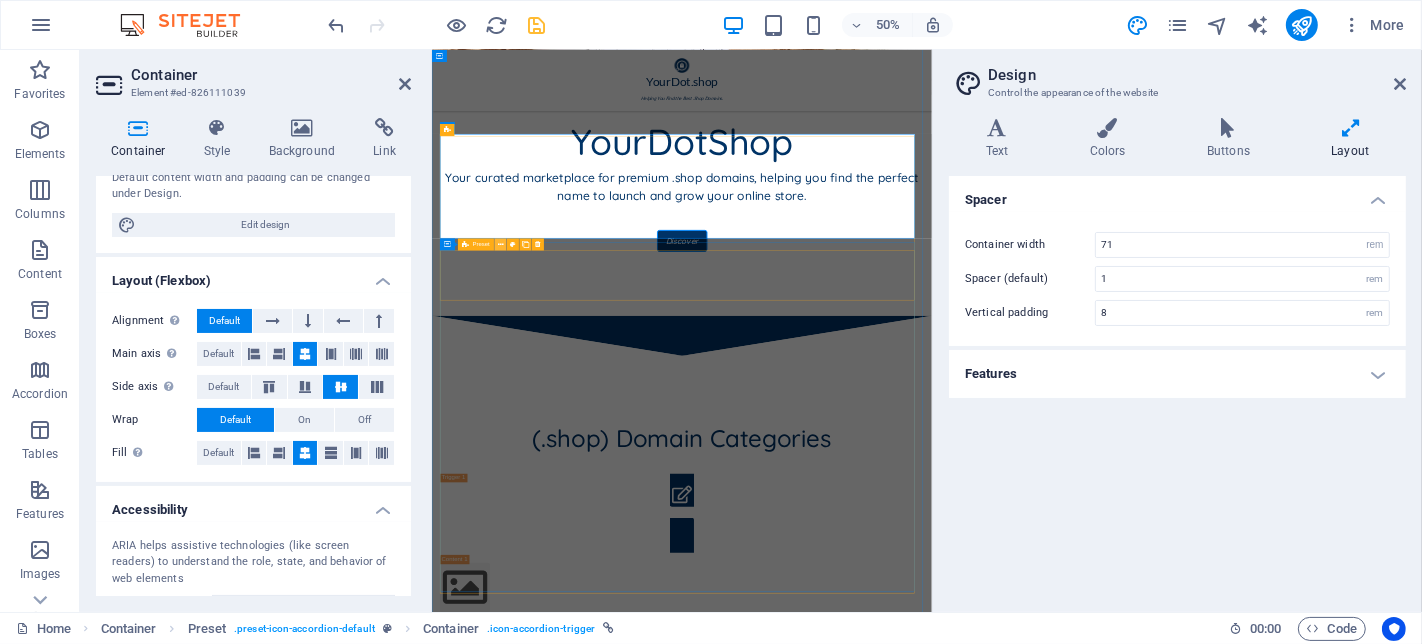 click at bounding box center (501, 244) 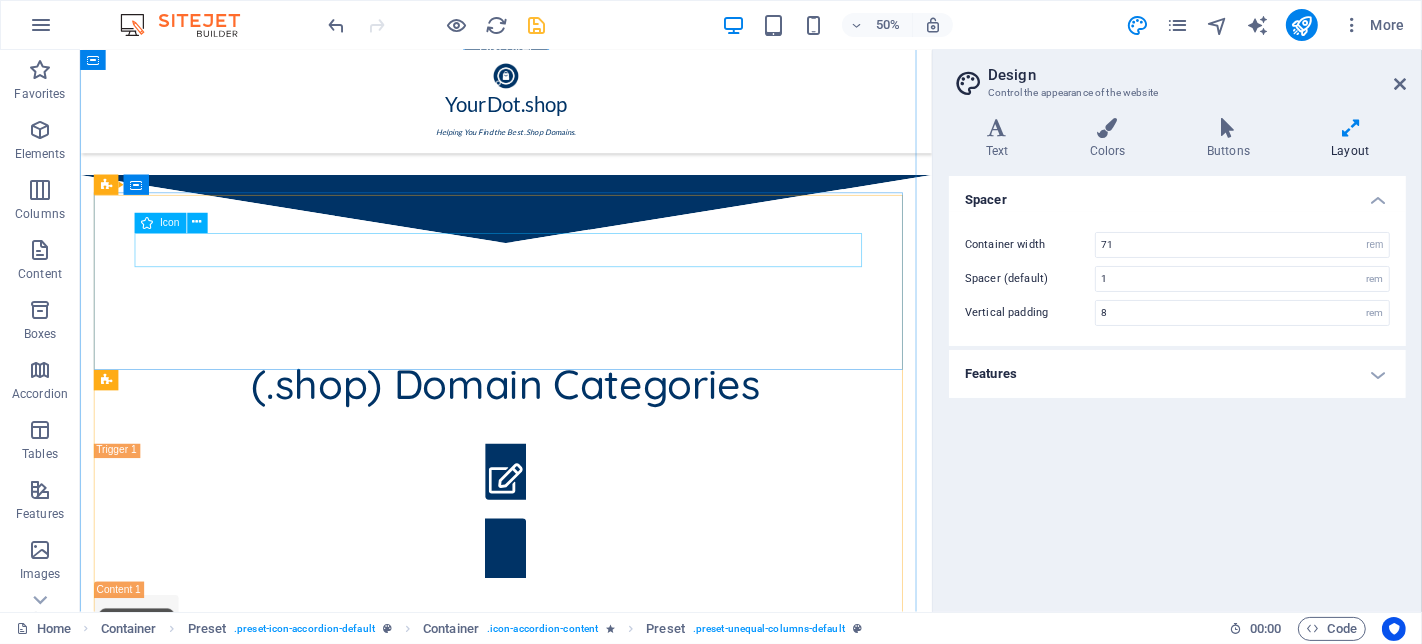 click on "YourDot.shop Helping You Find the Best .Shop Domains. Home Domains Partners Quotes Contact" at bounding box center (580, 111) 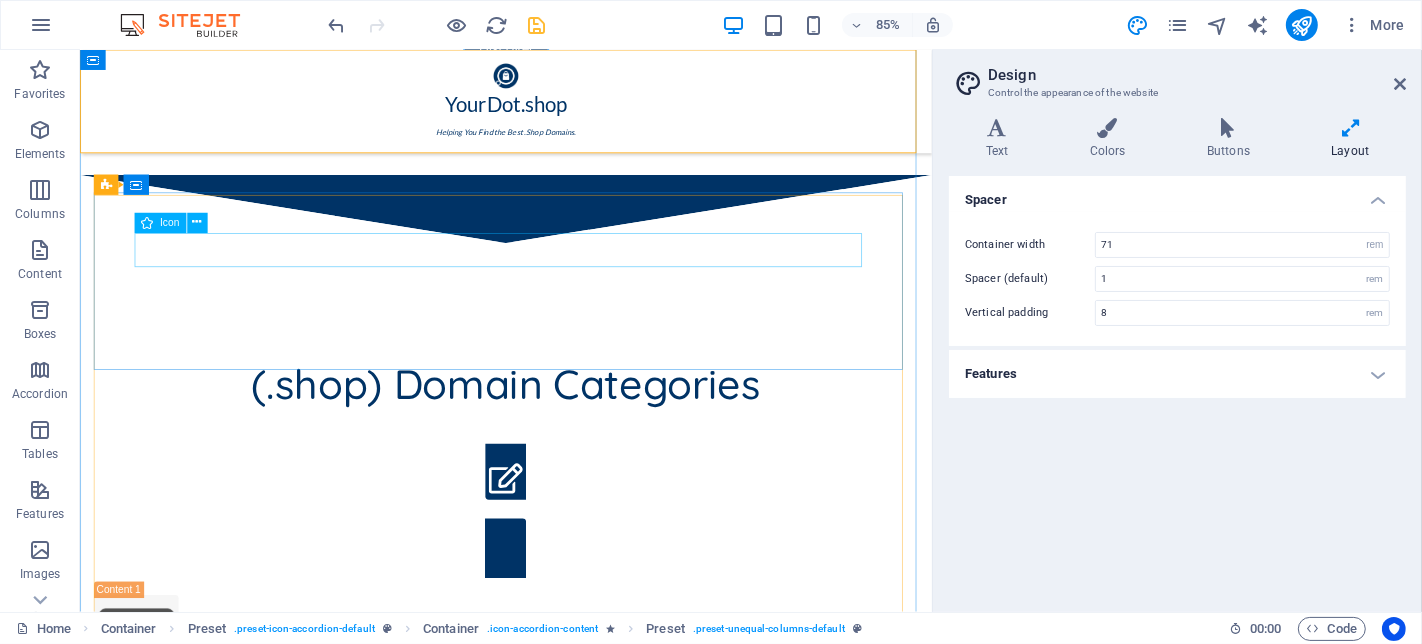scroll, scrollTop: 795, scrollLeft: 0, axis: vertical 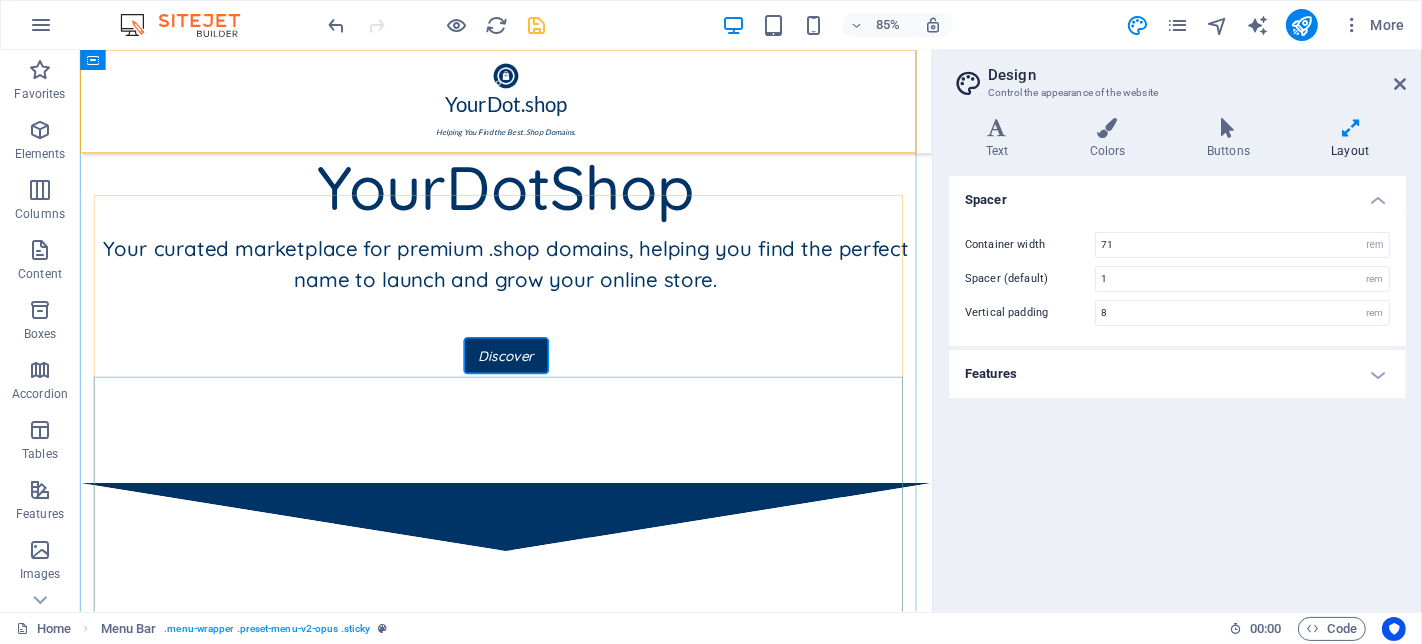click on "Drop content here or  Add elements  Paste clipboard Drop content here or  Add elements  Paste clipboard Drop content here or  Add elements  Paste clipboard Drop content here or  Add elements  Paste clipboard" at bounding box center (580, 1442) 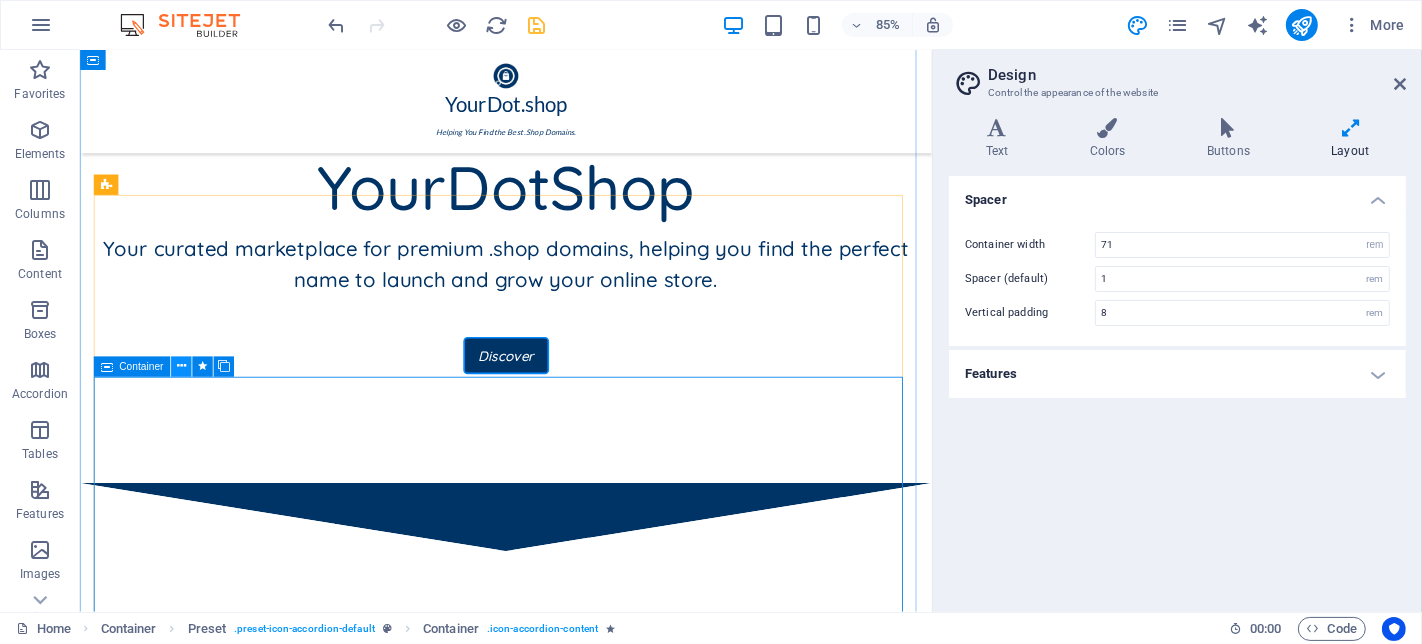 click at bounding box center [180, 367] 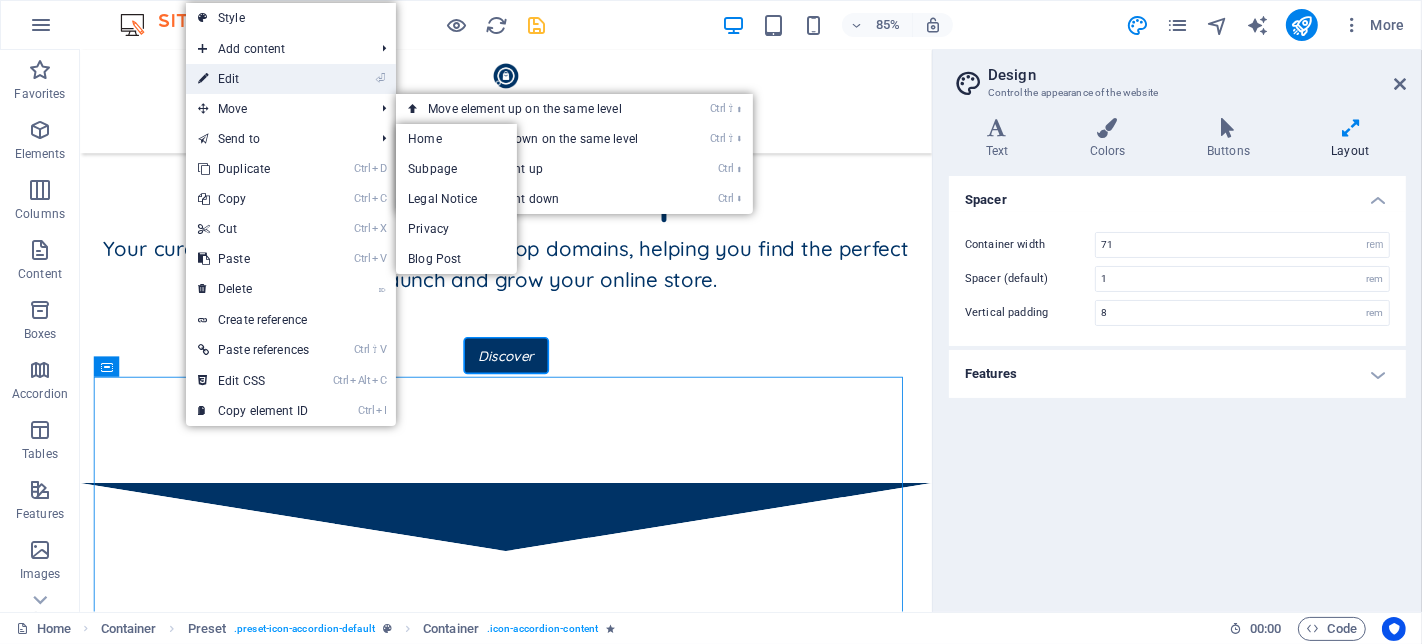 click on "⏎  Edit" at bounding box center (253, 79) 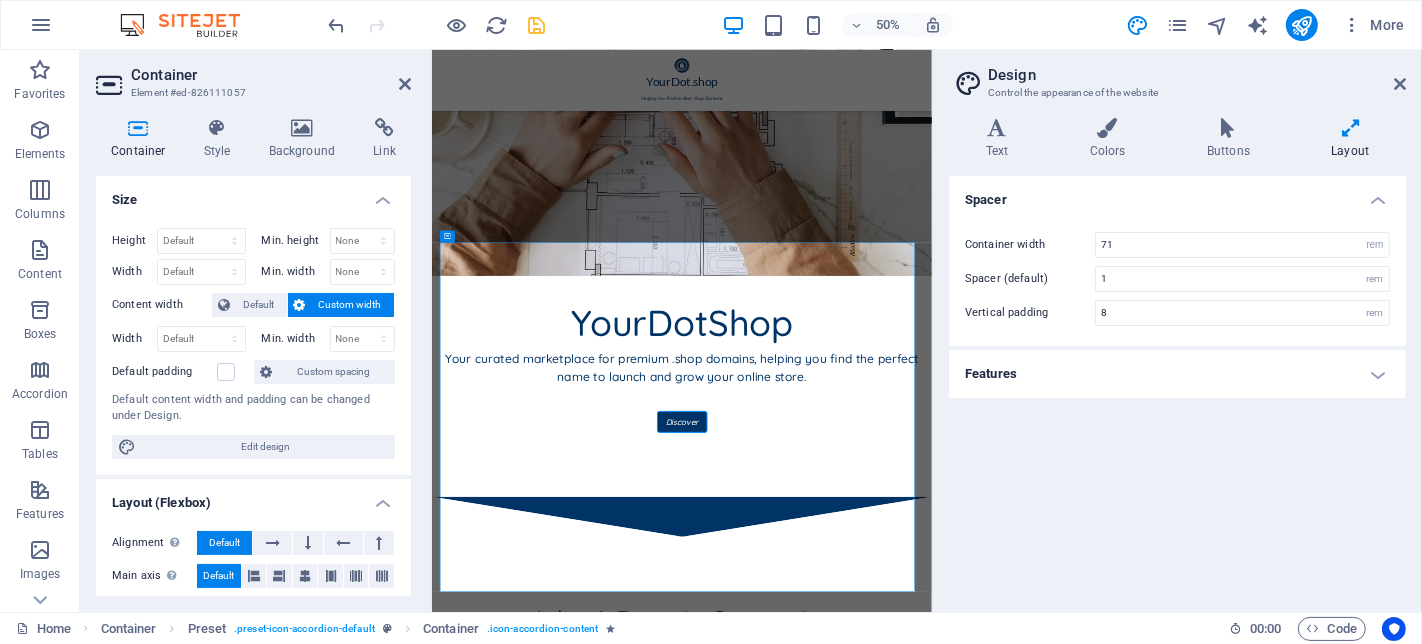 scroll, scrollTop: 1157, scrollLeft: 0, axis: vertical 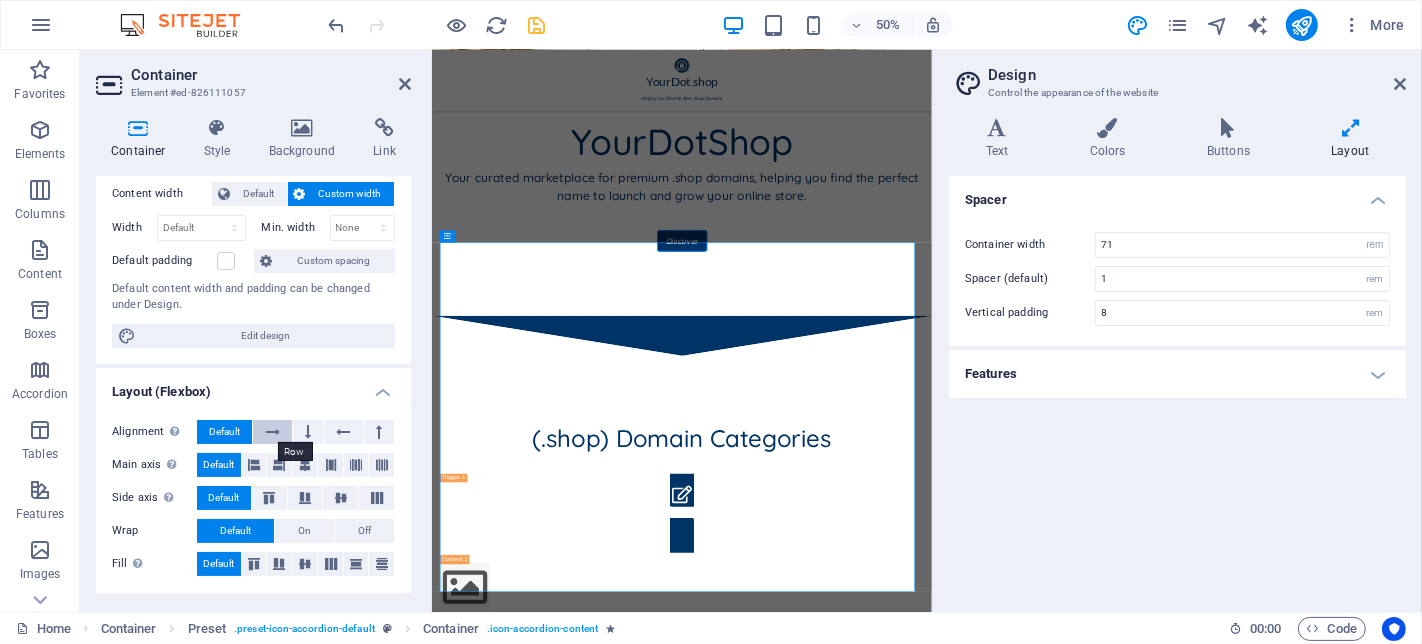 click at bounding box center (273, 432) 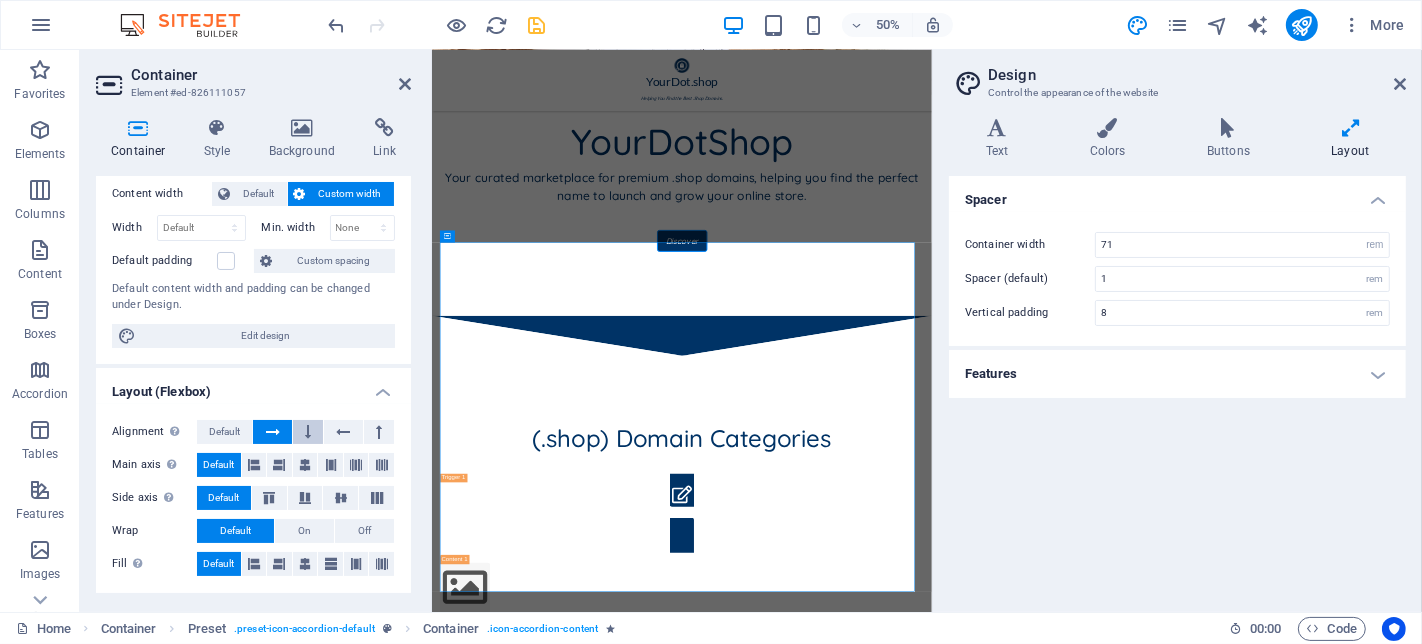 click at bounding box center [308, 432] 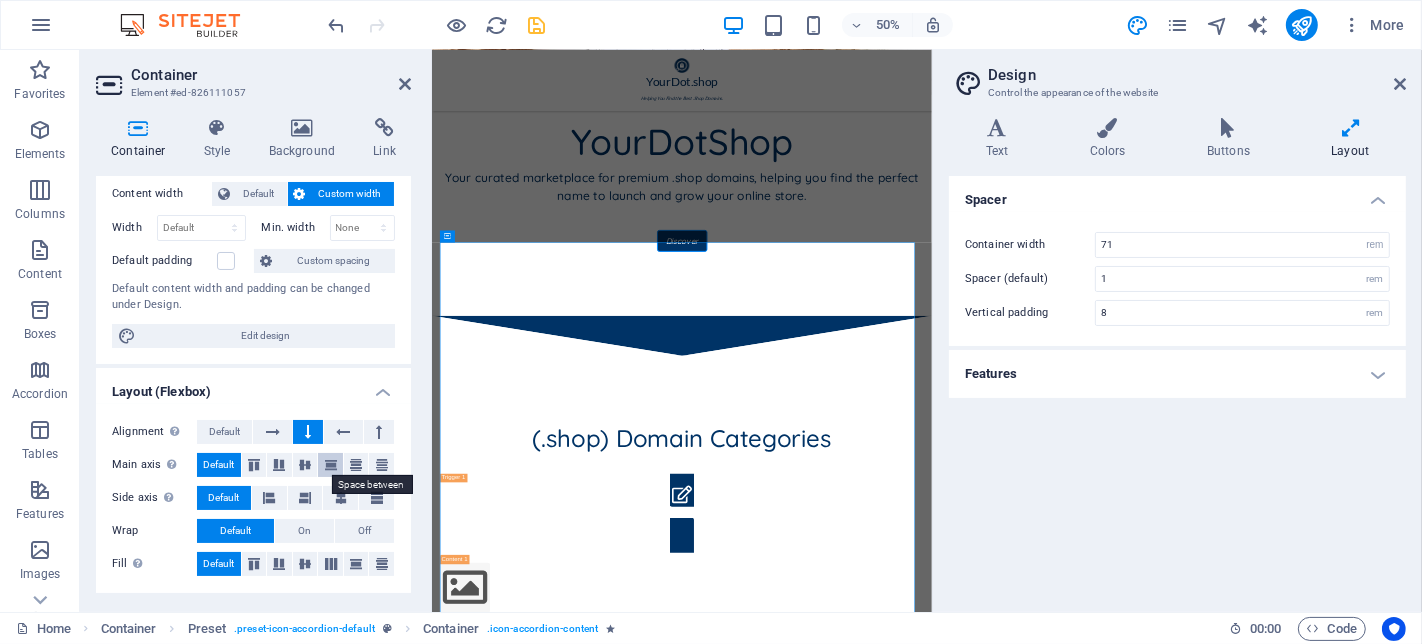 click at bounding box center [331, 465] 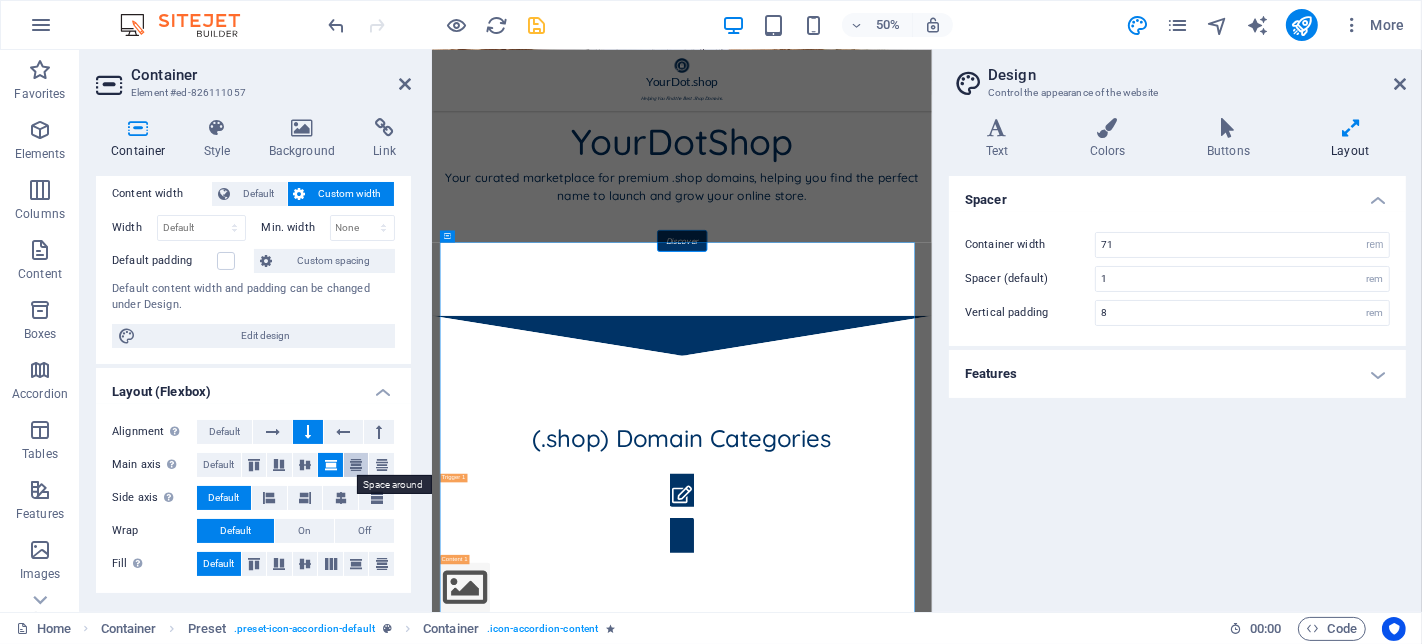 click at bounding box center [356, 465] 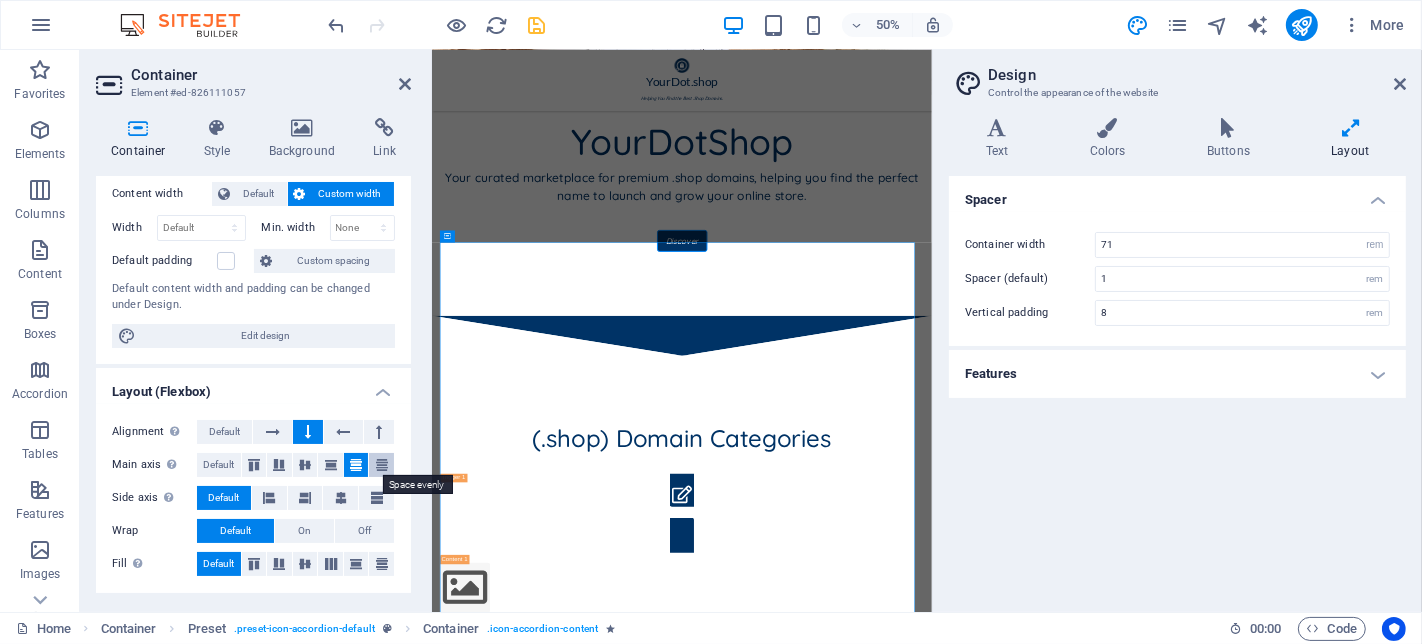 click at bounding box center (382, 465) 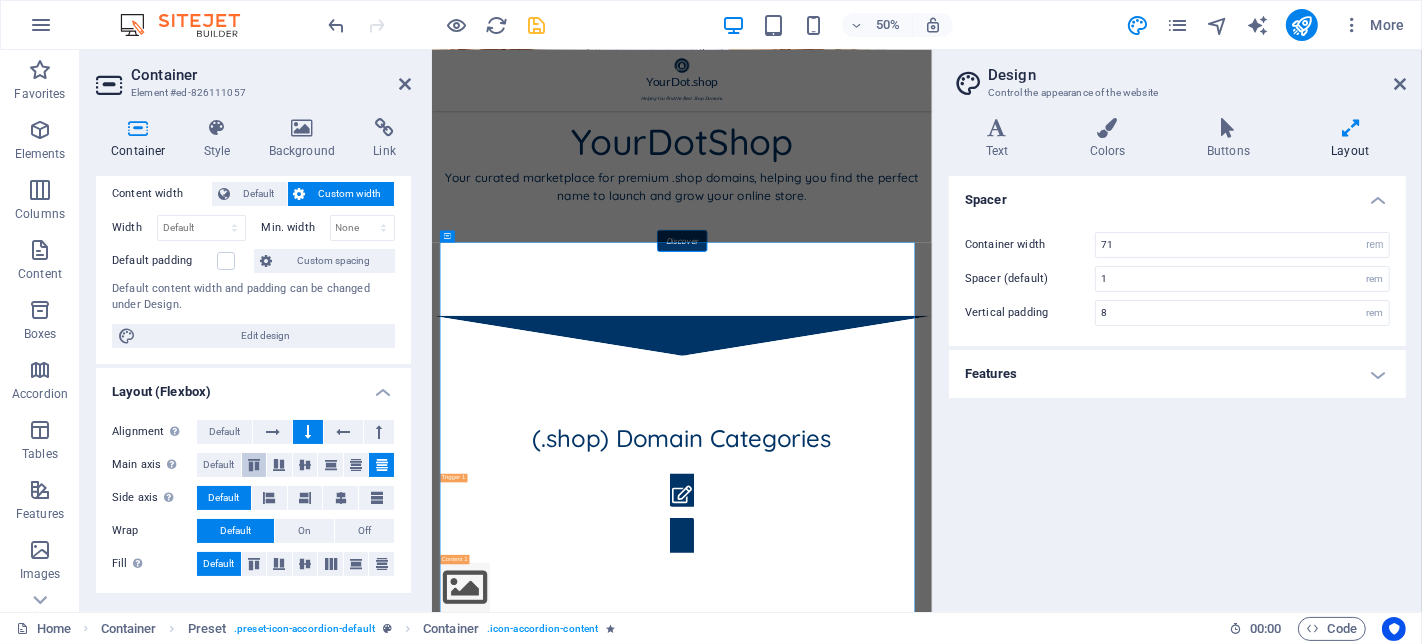 click on "Default" at bounding box center [218, 465] 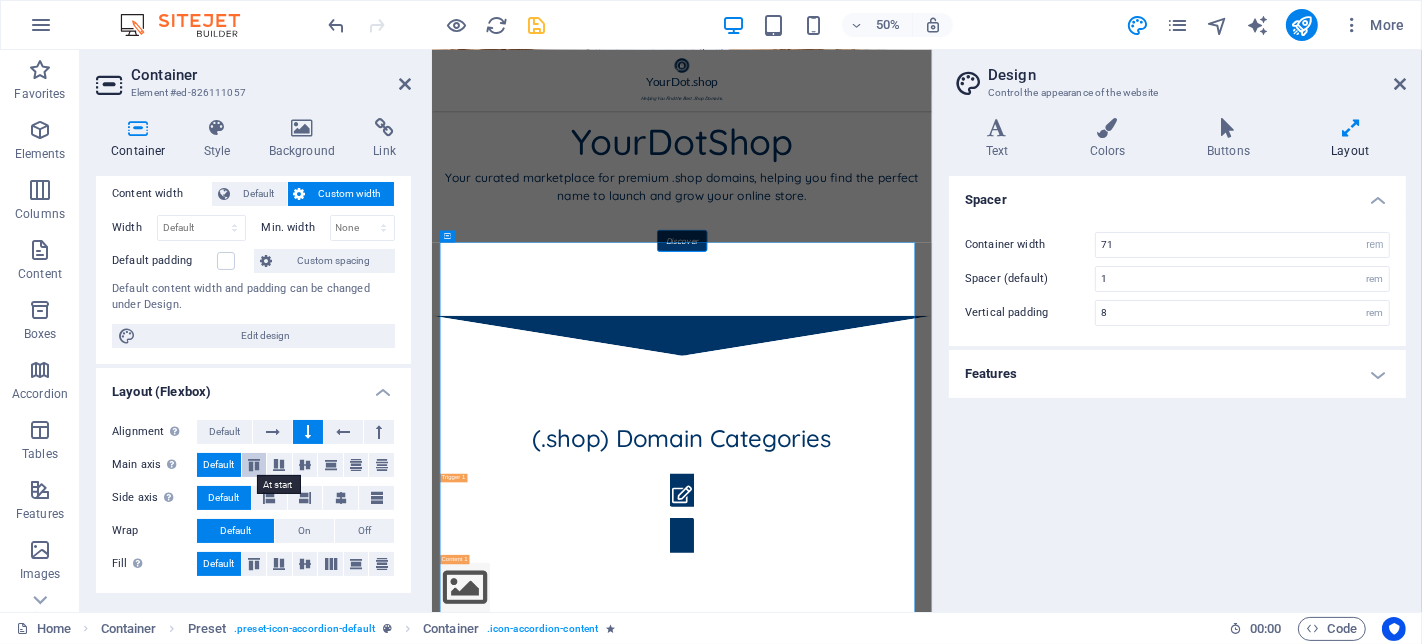 click at bounding box center (254, 465) 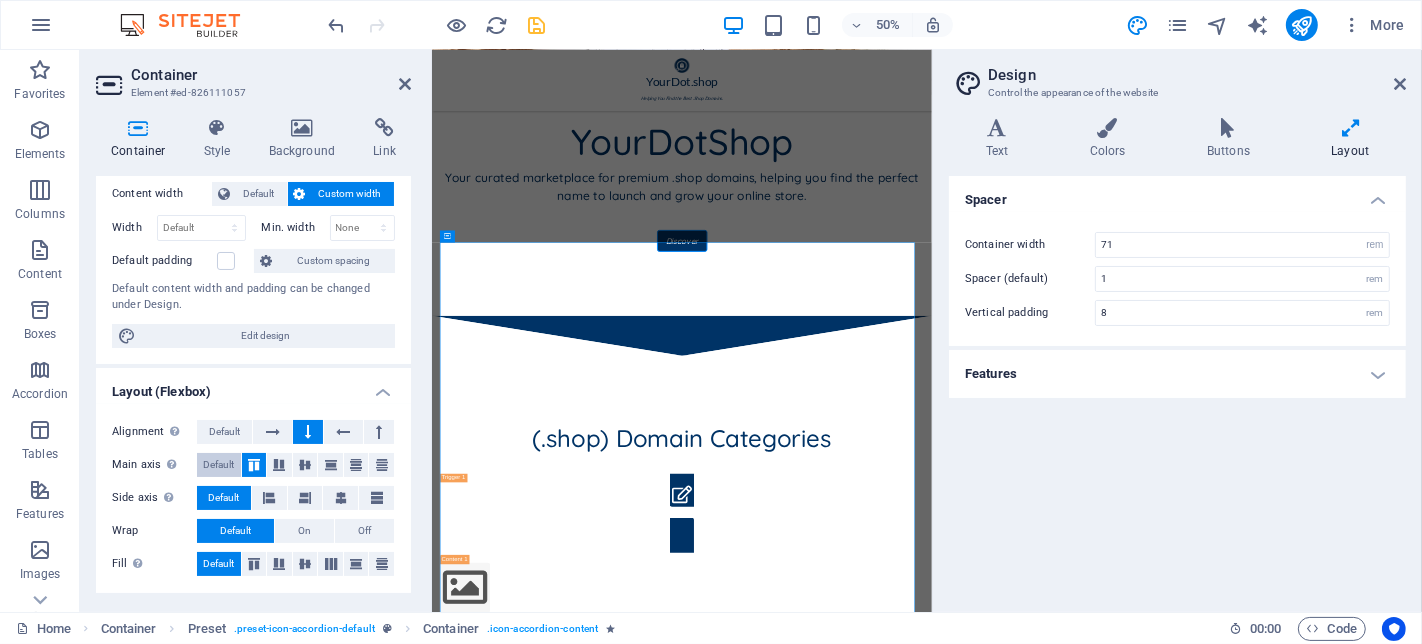 click on "Default" at bounding box center (218, 465) 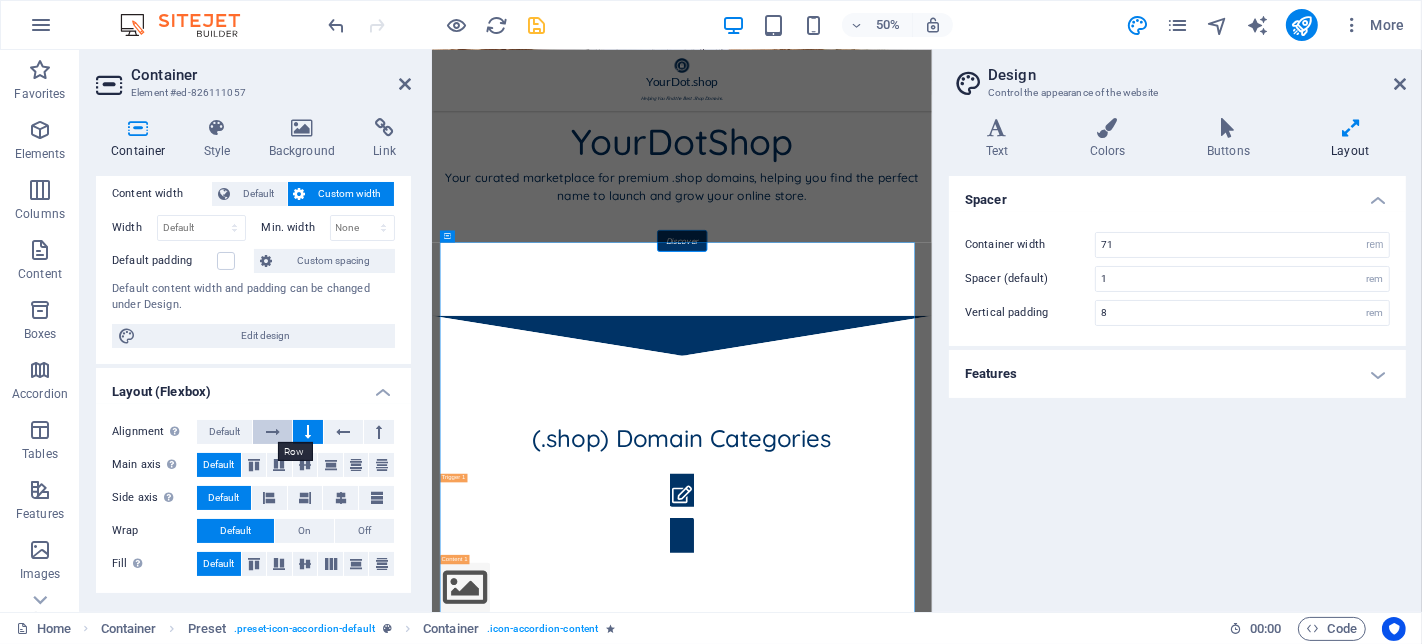 click at bounding box center [272, 432] 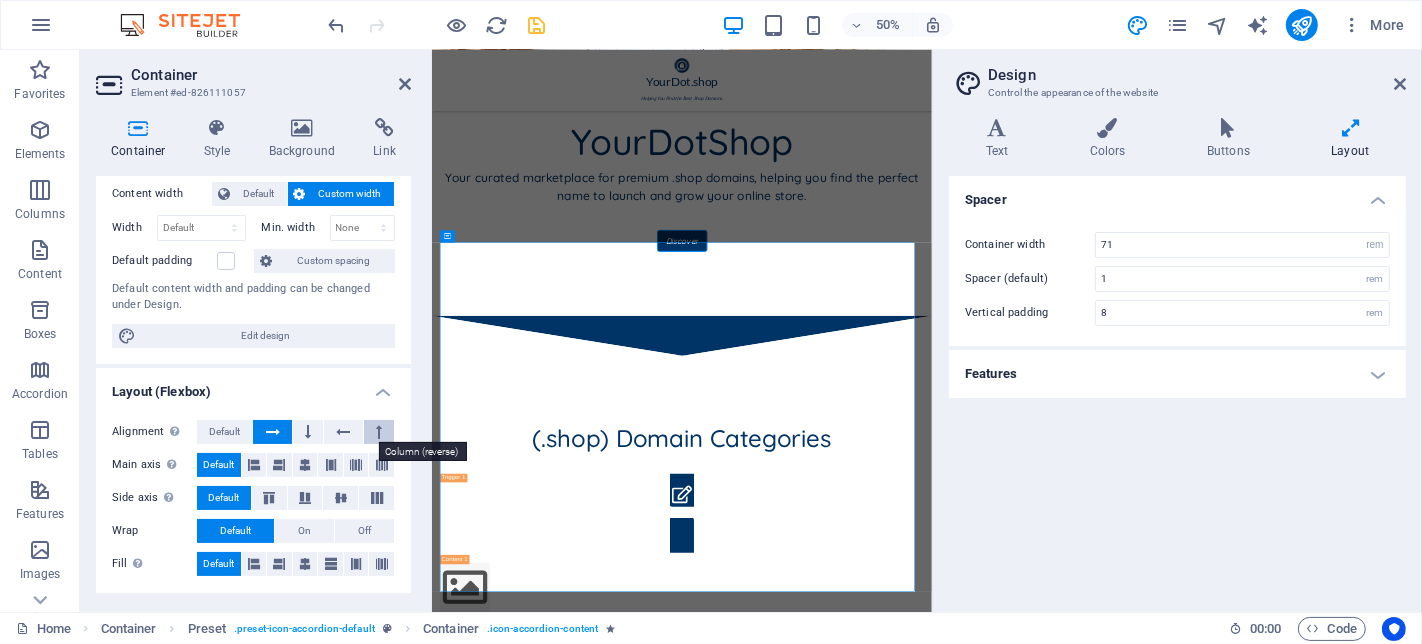 click at bounding box center [379, 432] 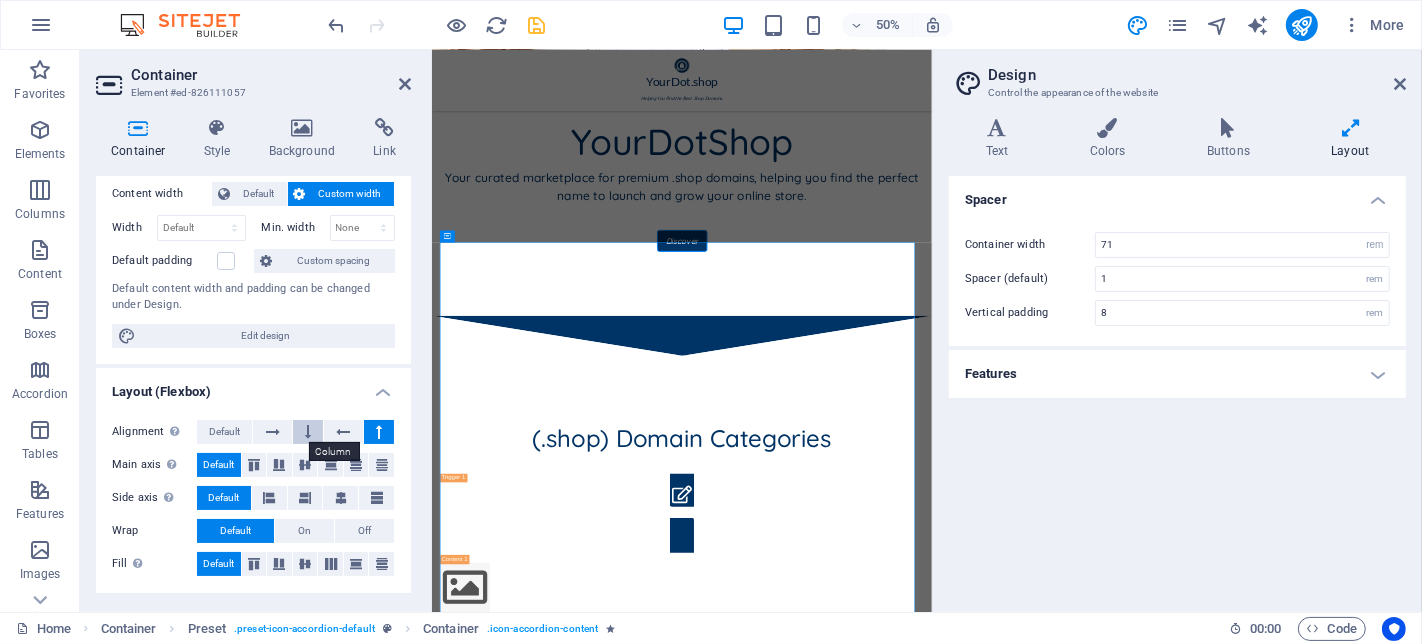 click at bounding box center (308, 432) 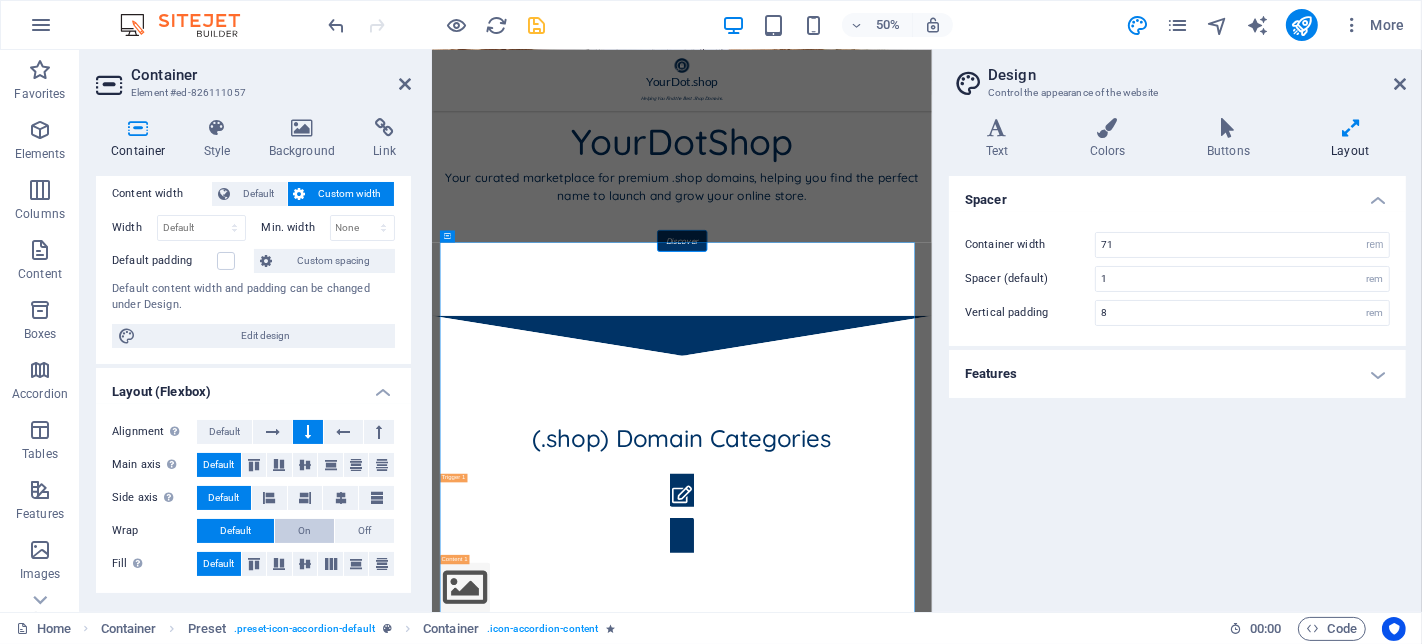 click on "On" at bounding box center [304, 531] 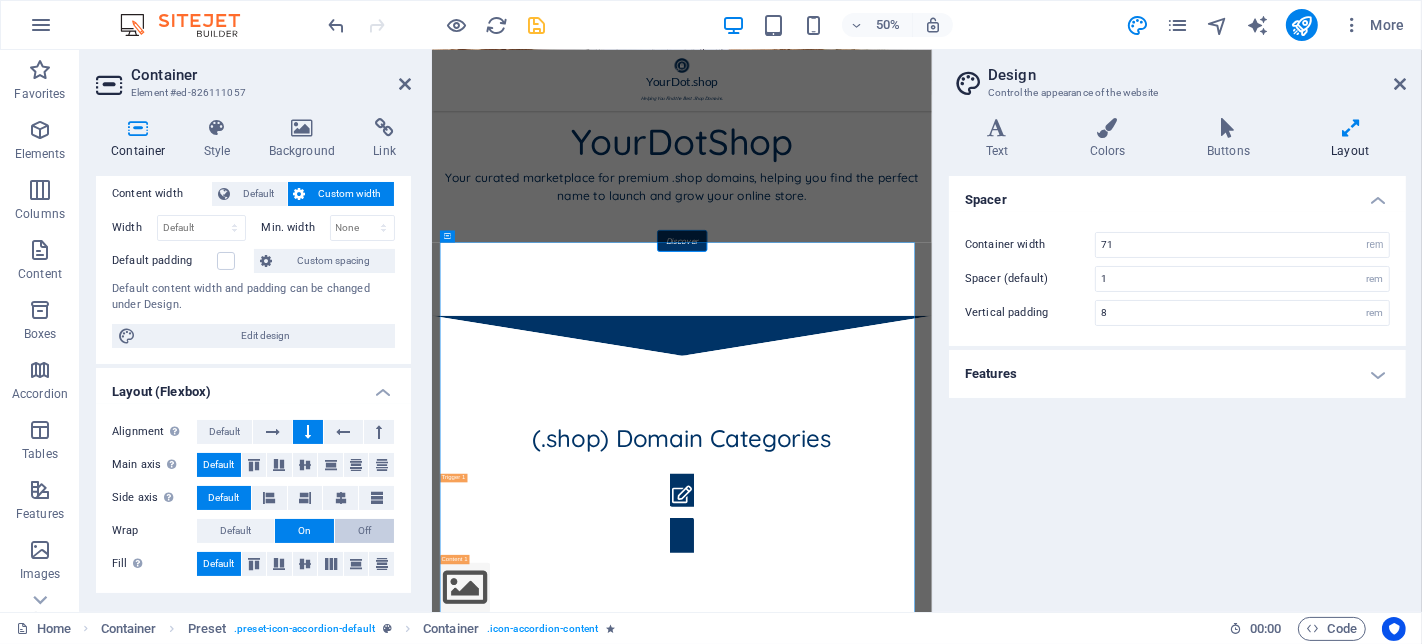 click on "Off" at bounding box center (364, 531) 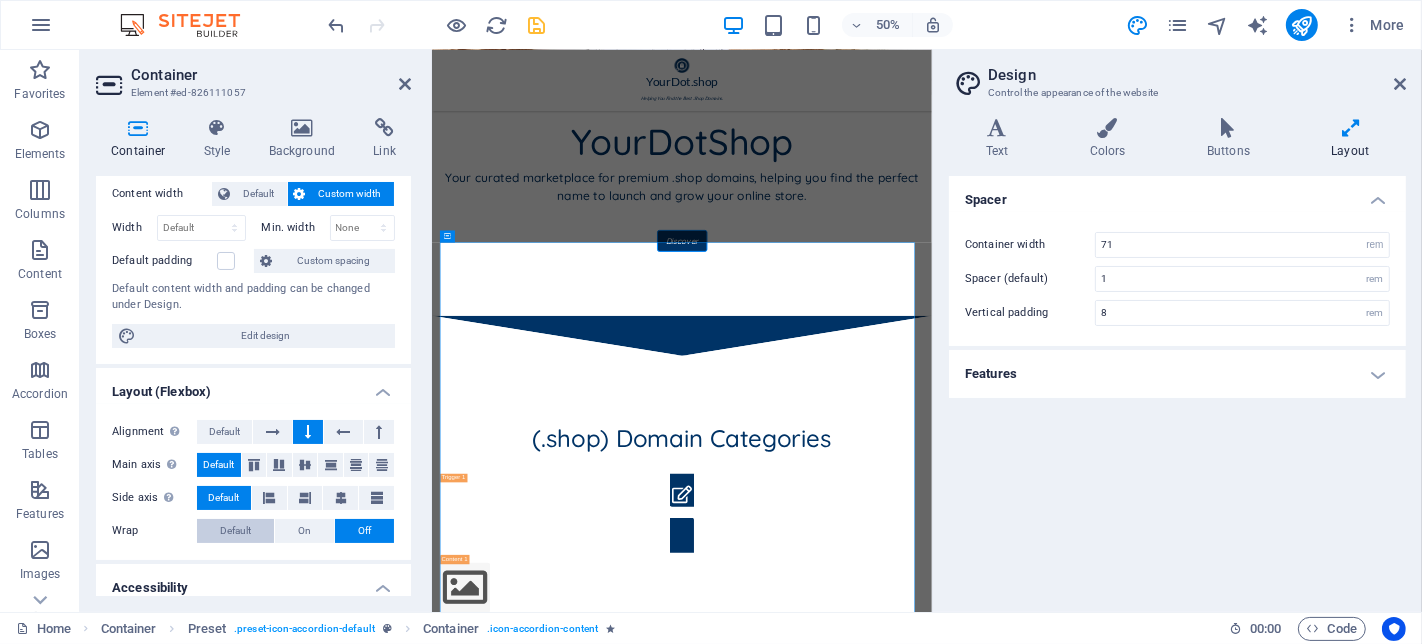 click on "Default" at bounding box center [235, 531] 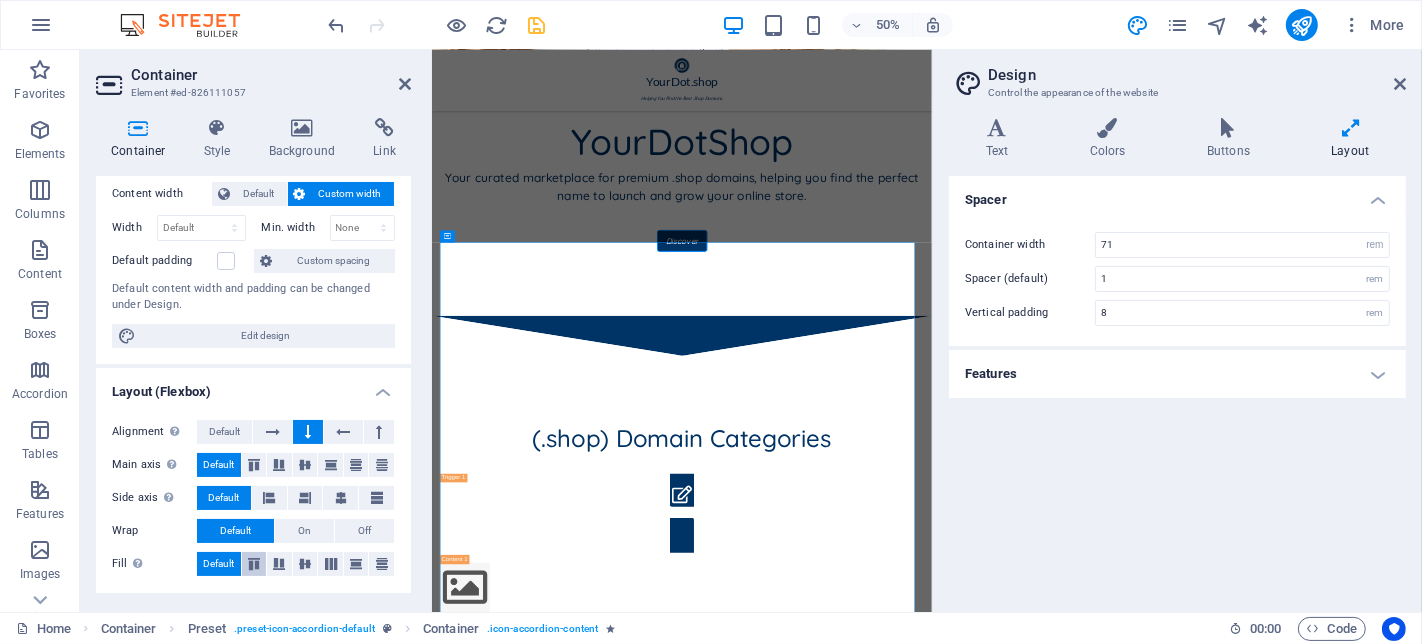 click at bounding box center [254, 564] 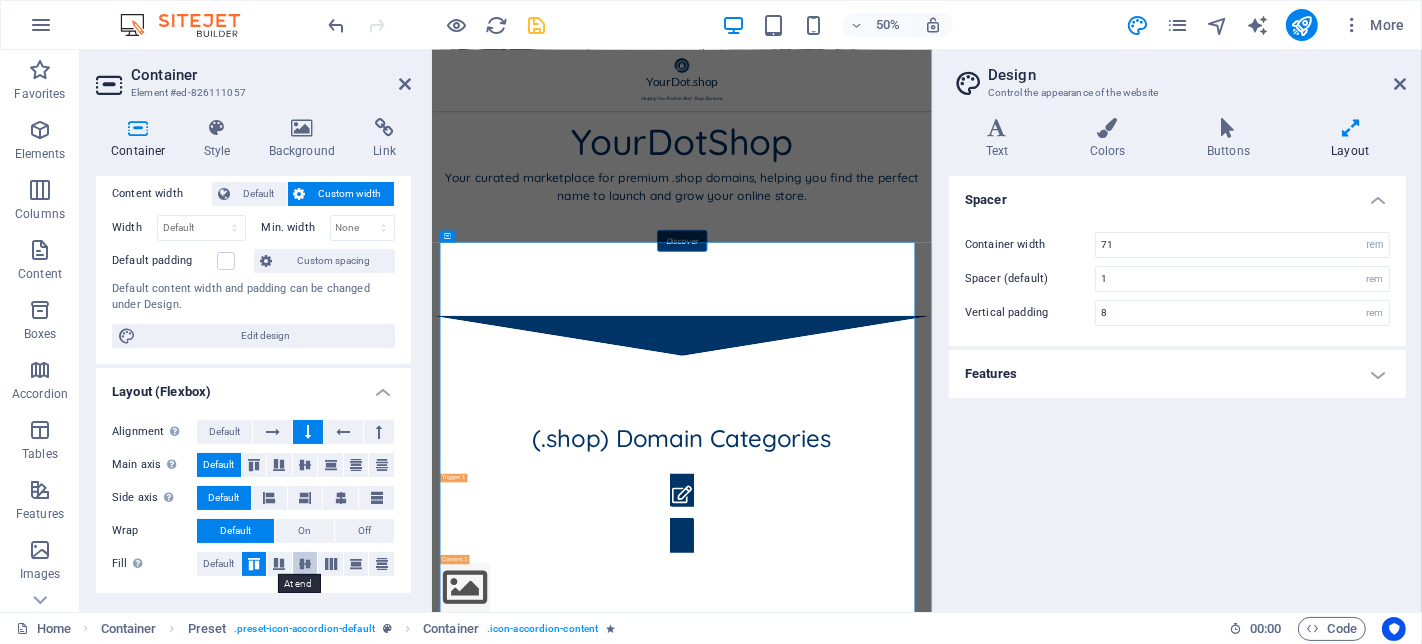 drag, startPoint x: 274, startPoint y: 561, endPoint x: 301, endPoint y: 558, distance: 27.166155 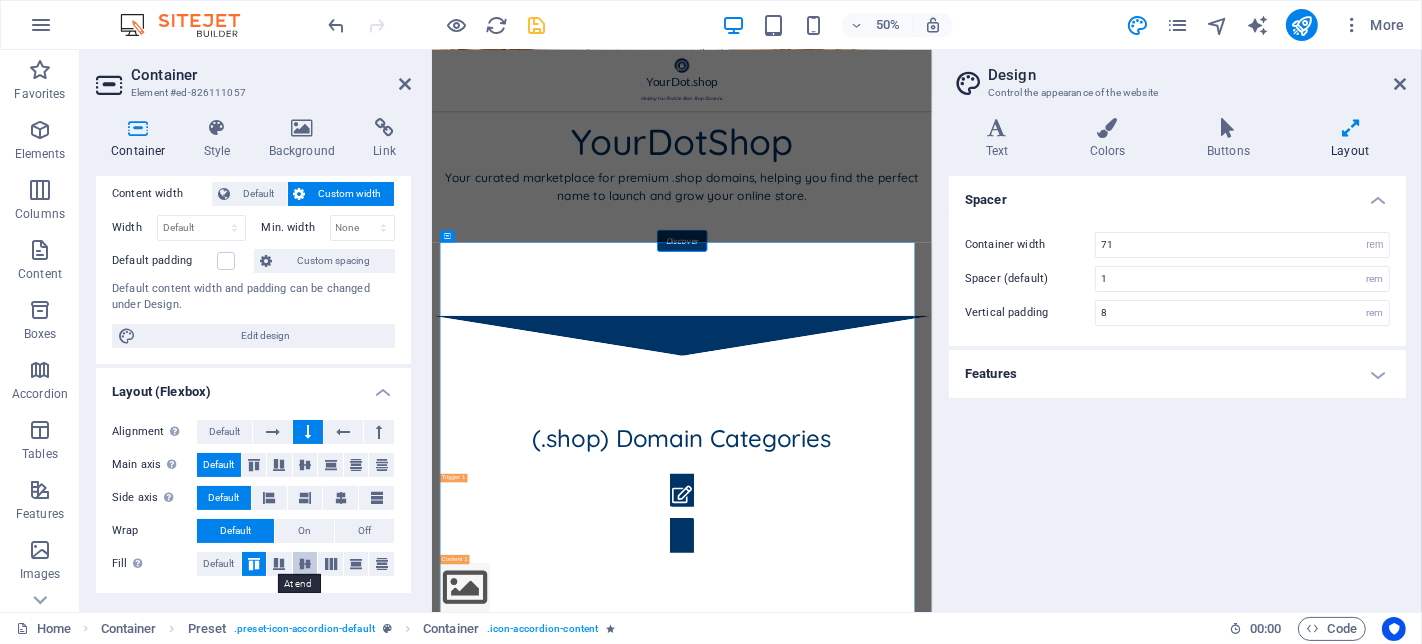 click at bounding box center (279, 564) 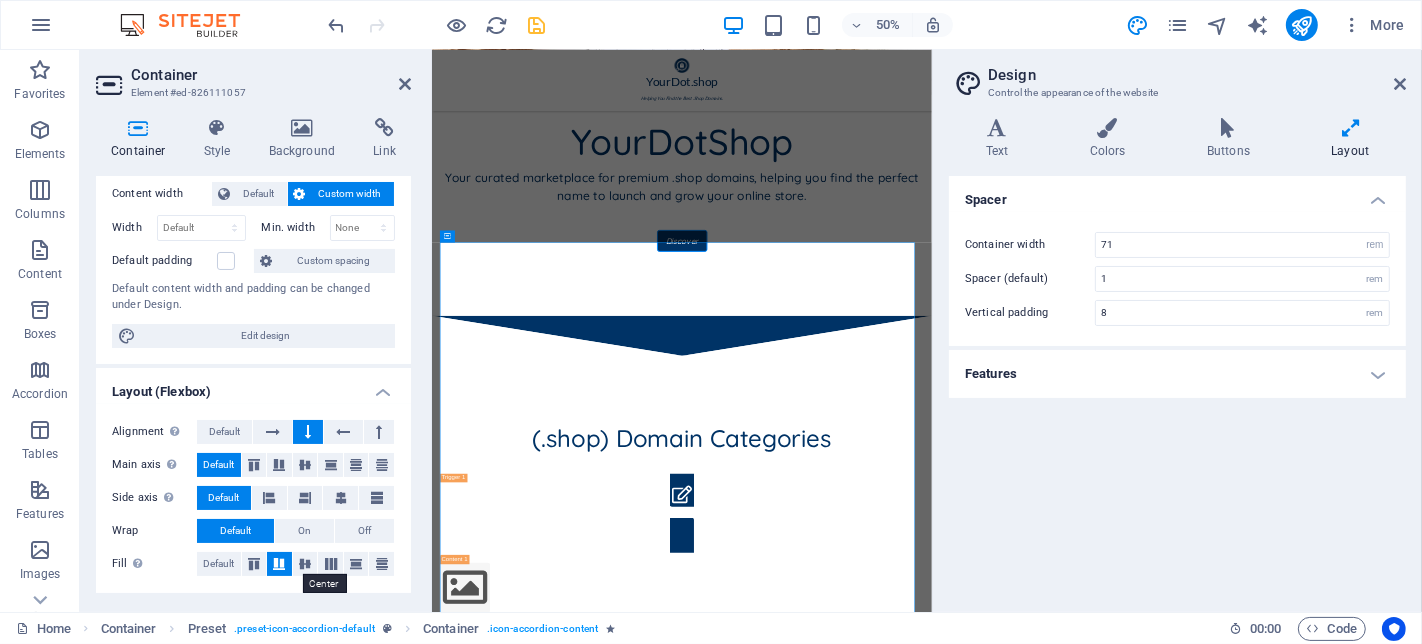 drag, startPoint x: 301, startPoint y: 558, endPoint x: 315, endPoint y: 561, distance: 14.3178215 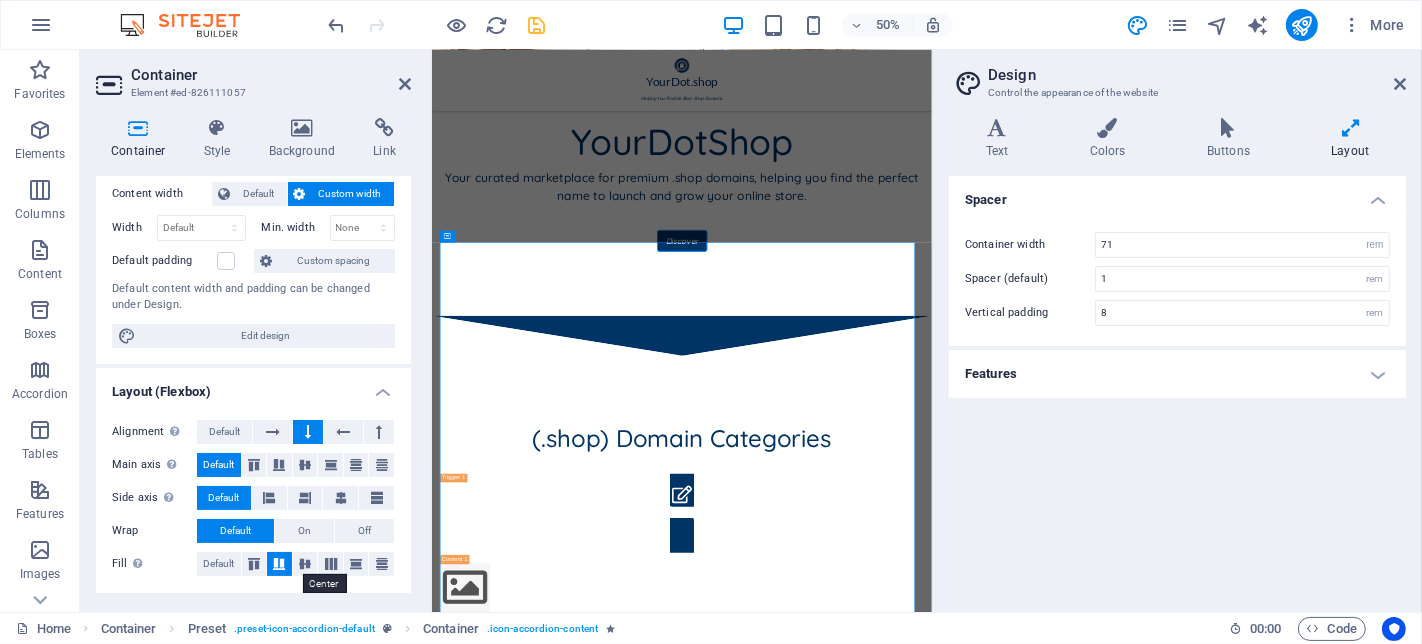 click at bounding box center (305, 564) 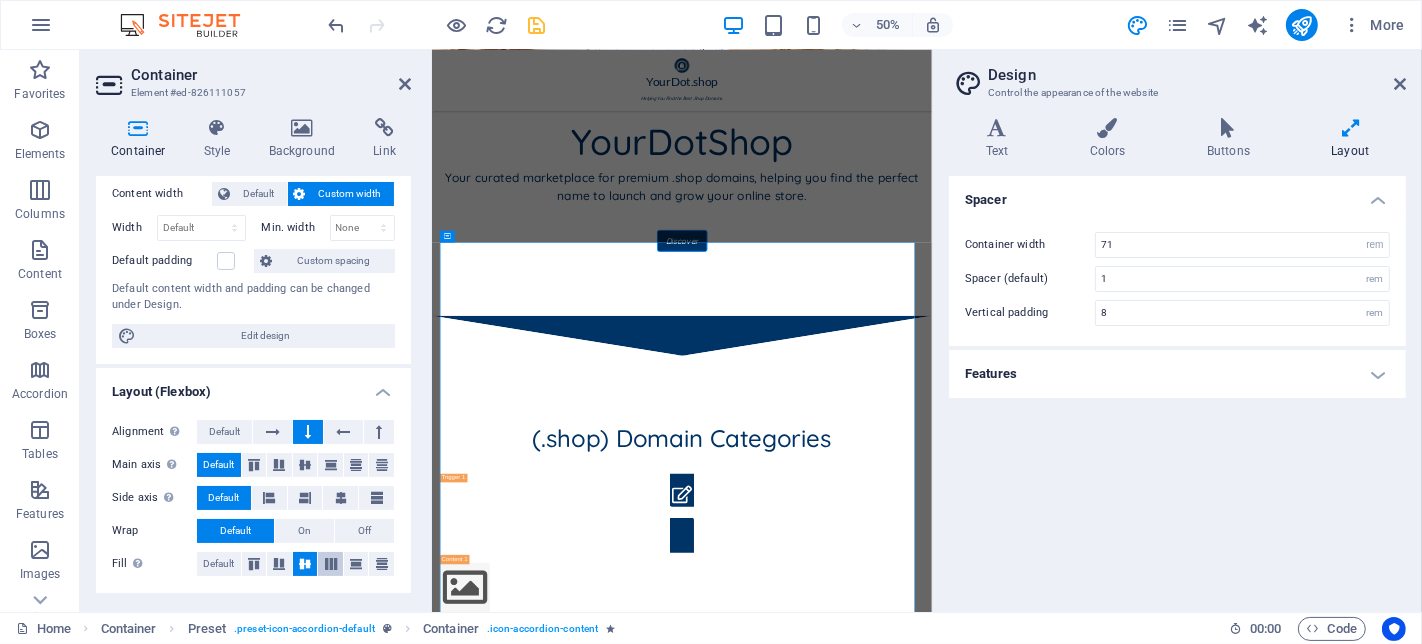 click on "Fill Controls the distances and direction of elements on the y-axis across several lines (align content). Default" at bounding box center (253, 564) 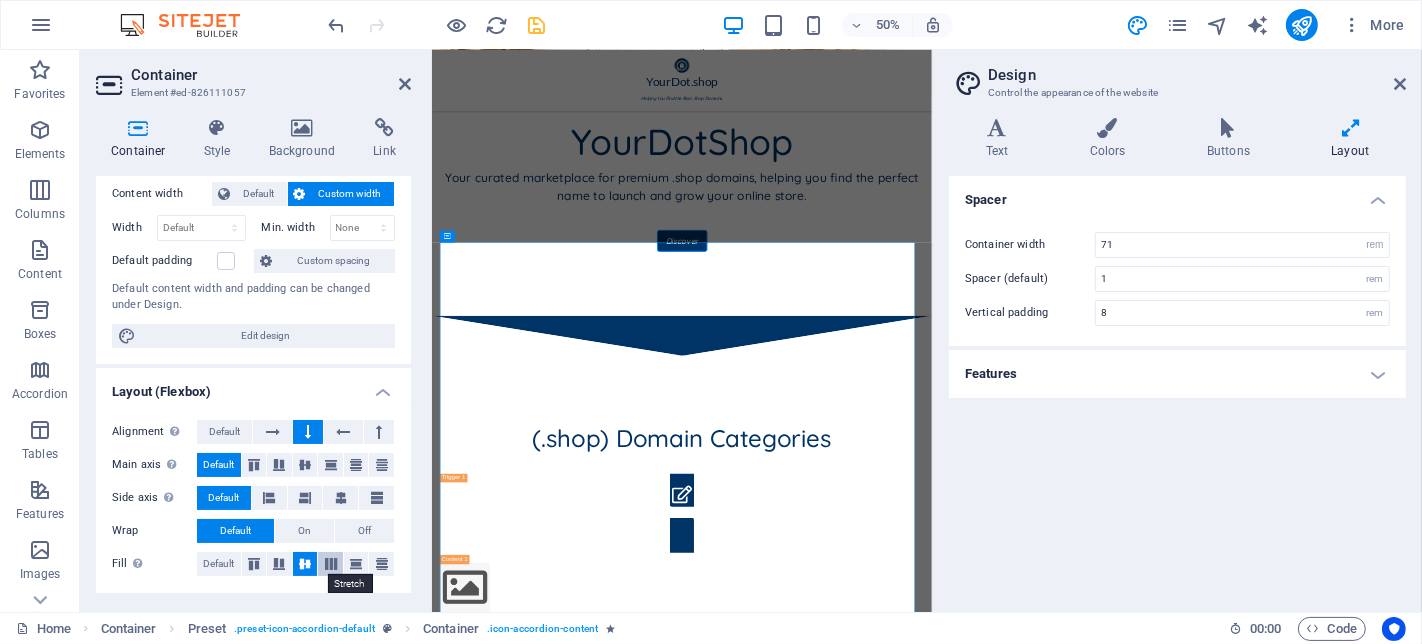 click at bounding box center (331, 564) 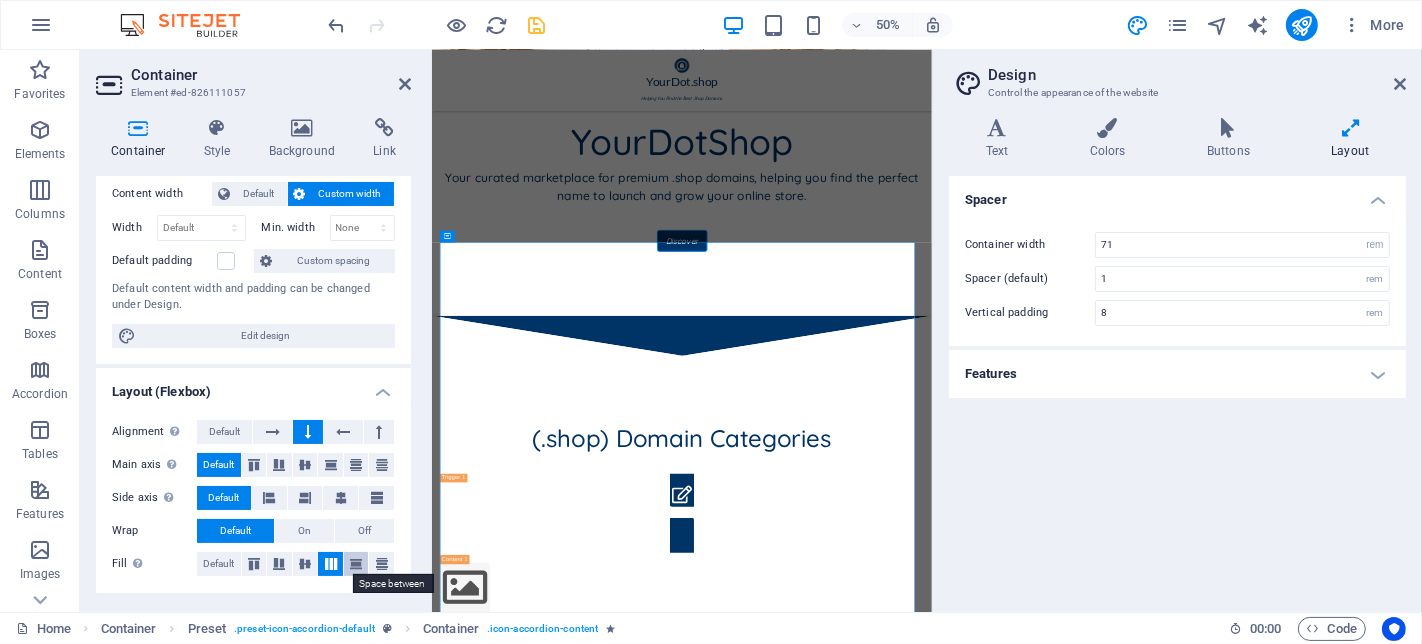 click at bounding box center [356, 564] 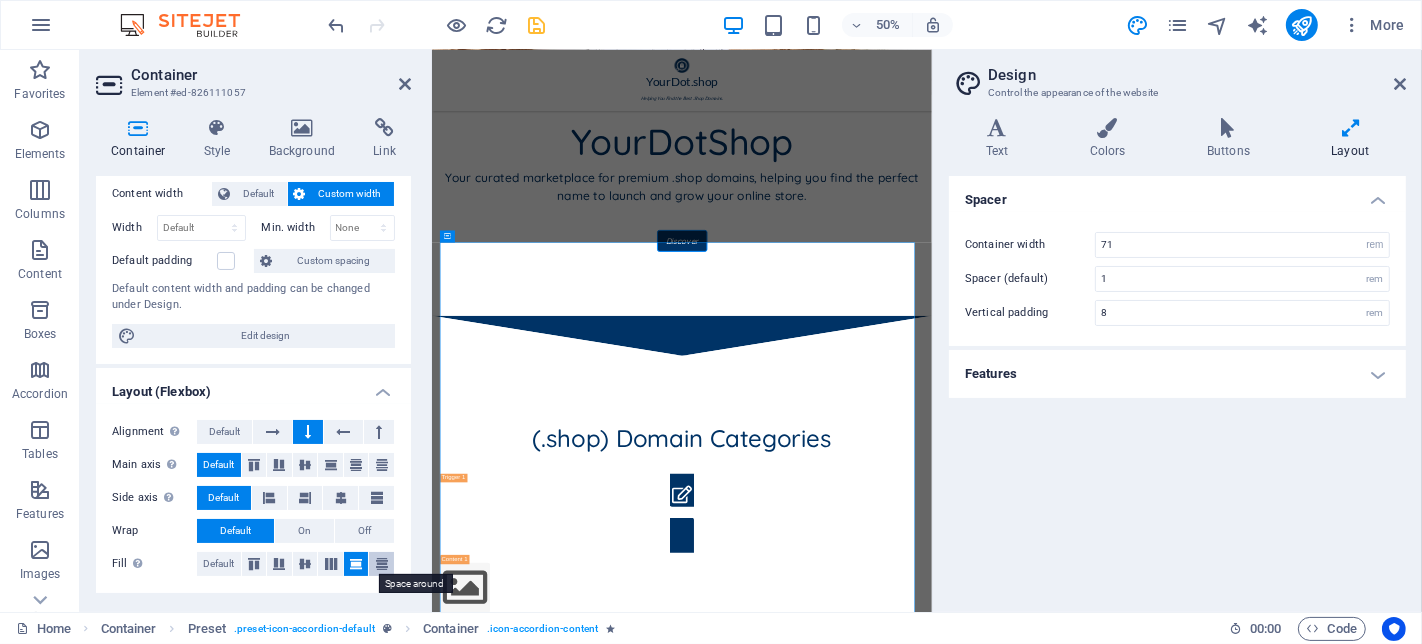 click at bounding box center (382, 564) 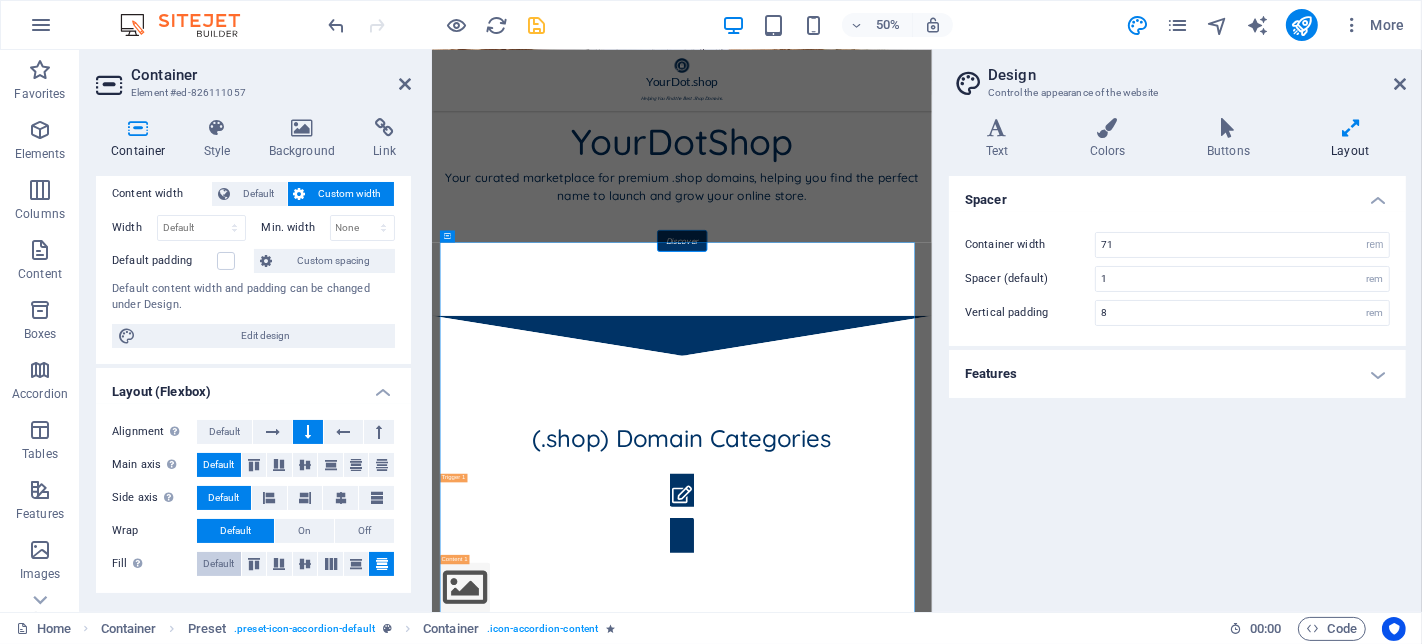 click on "Default" at bounding box center [218, 564] 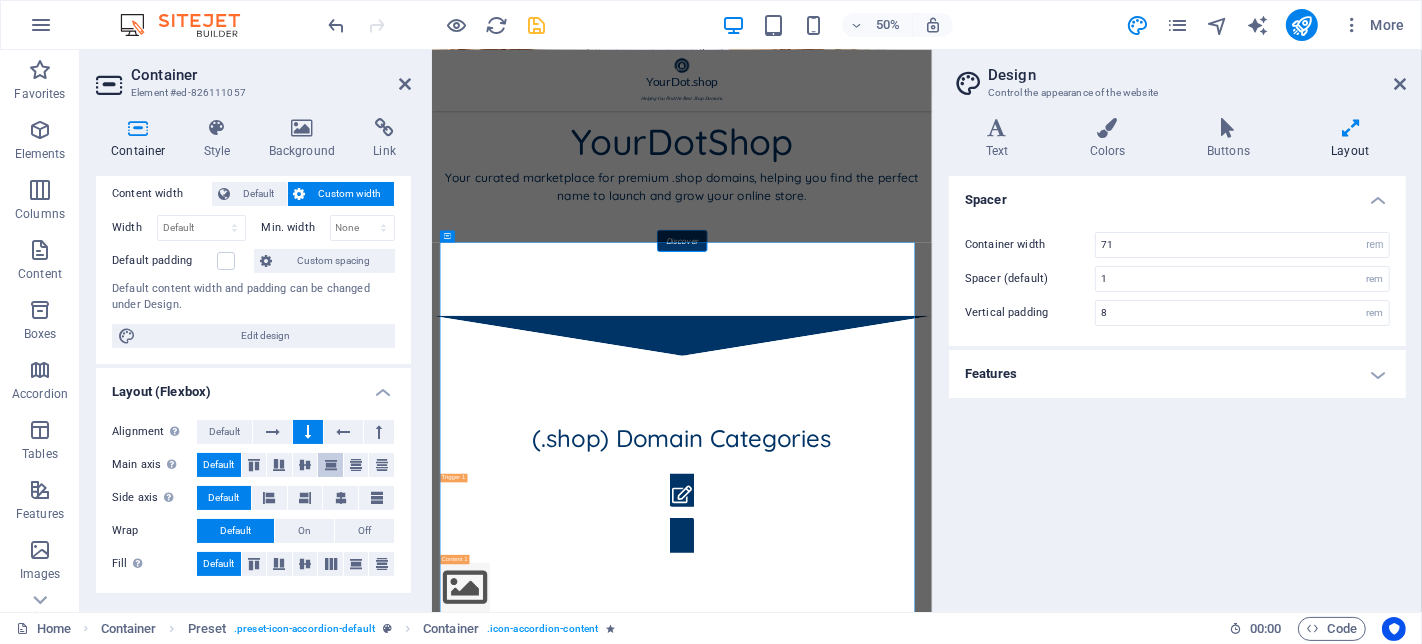 click at bounding box center [330, 465] 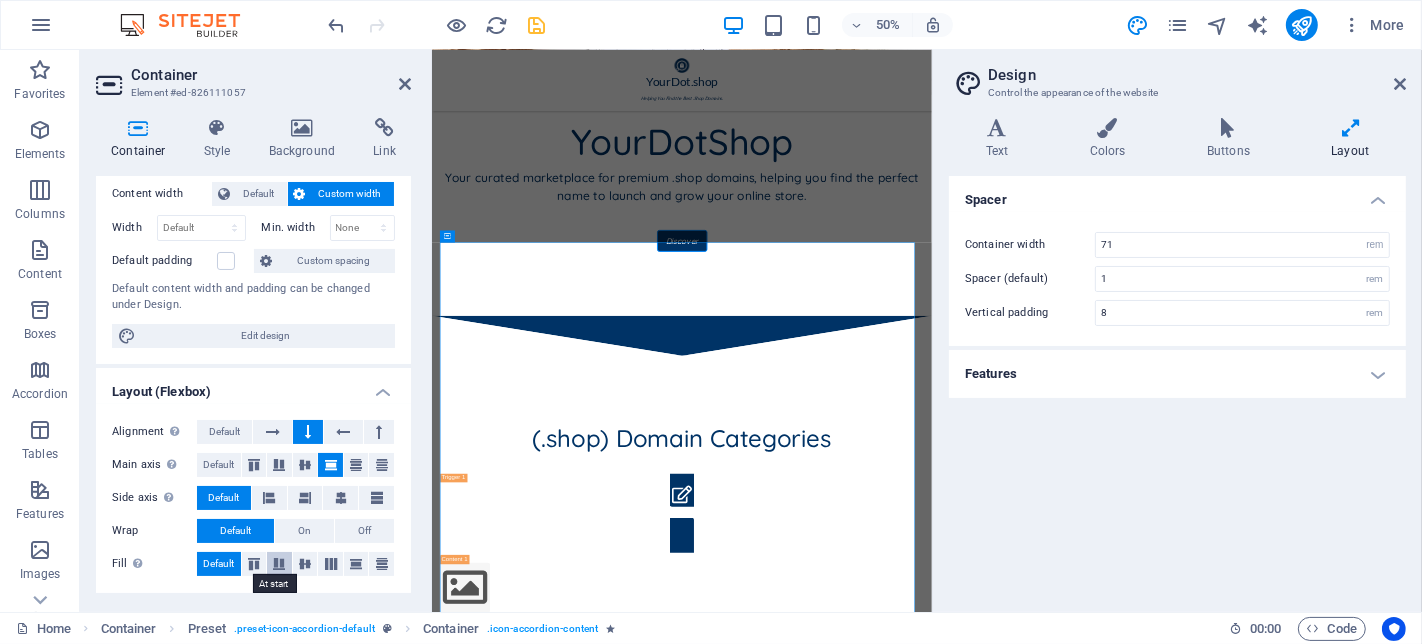 drag, startPoint x: 254, startPoint y: 562, endPoint x: 277, endPoint y: 561, distance: 23.021729 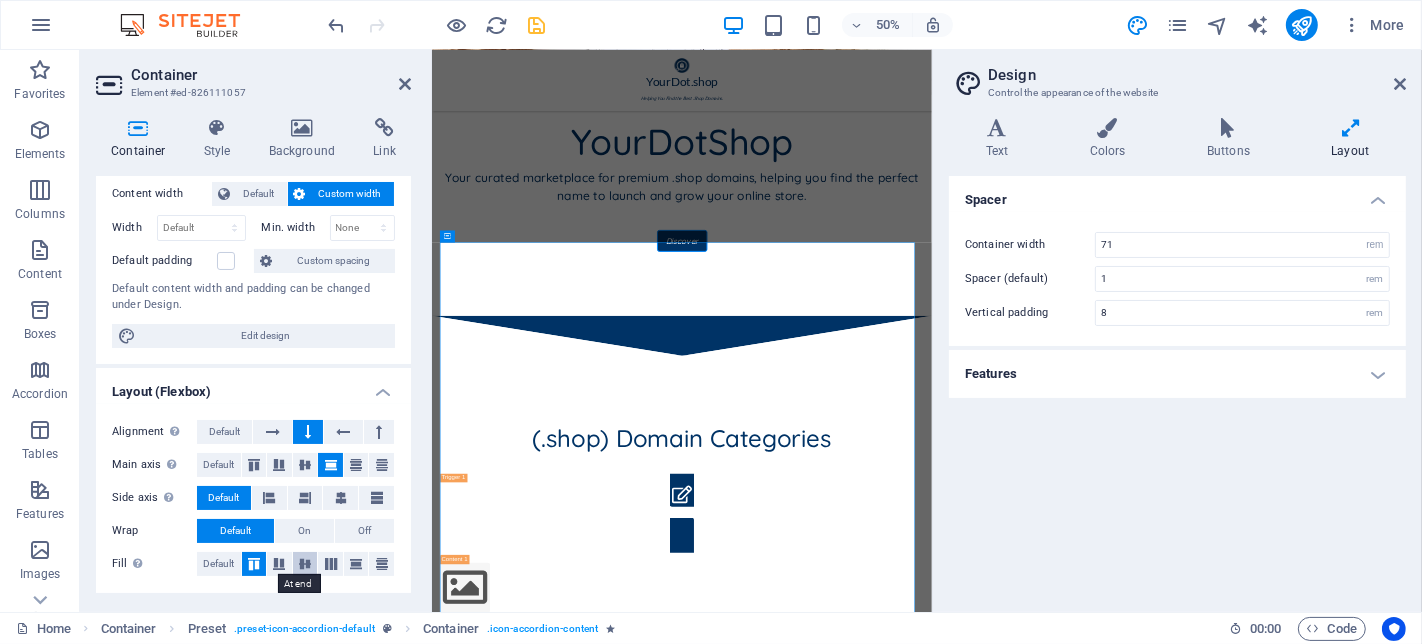 drag, startPoint x: 277, startPoint y: 561, endPoint x: 300, endPoint y: 562, distance: 23.021729 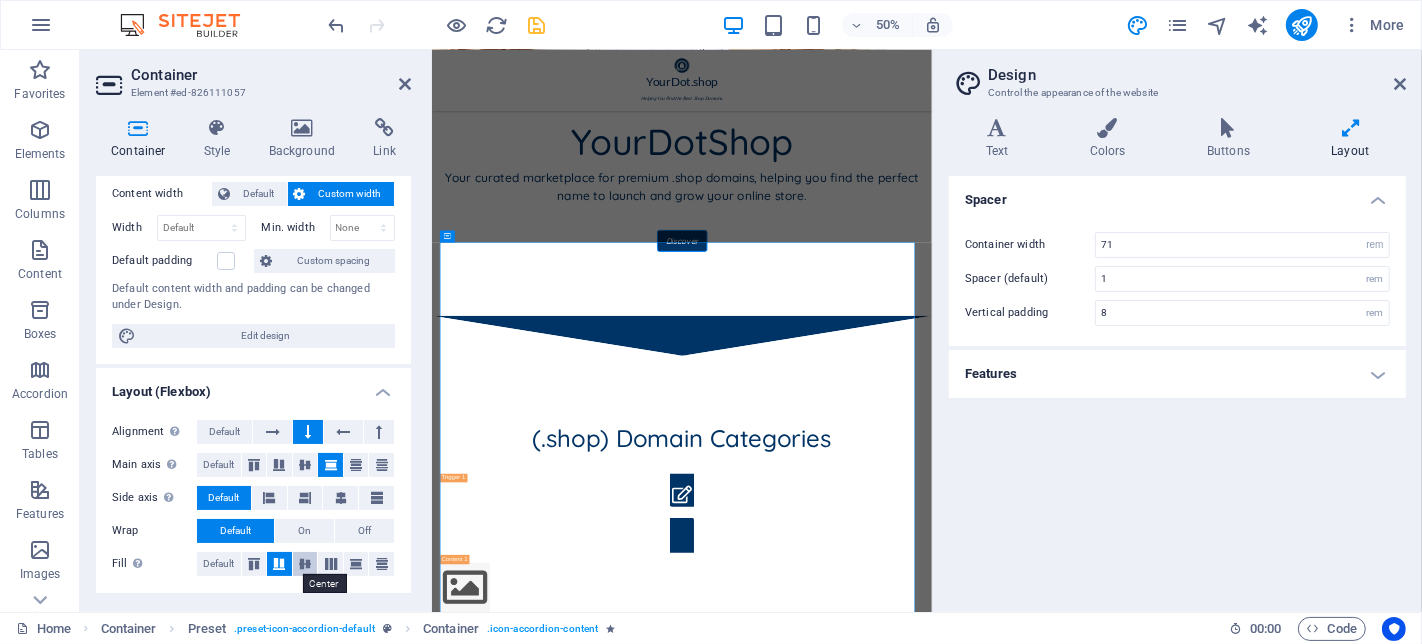 click at bounding box center (305, 564) 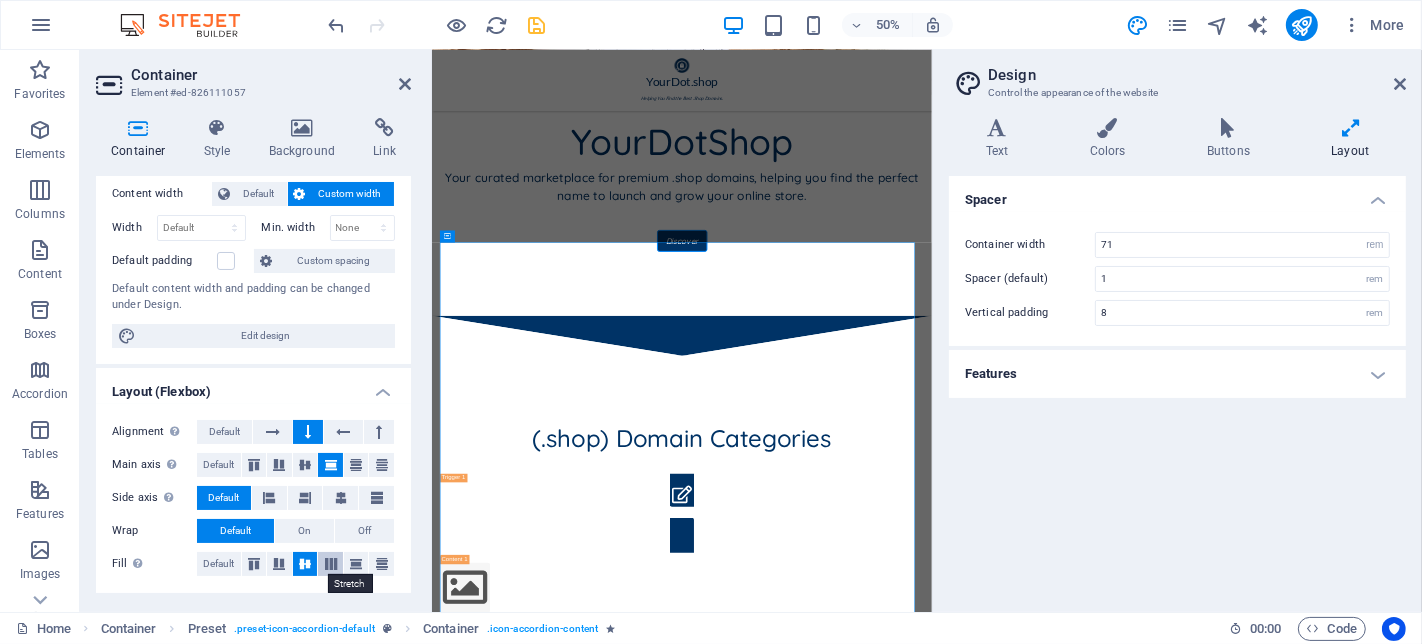click at bounding box center [331, 564] 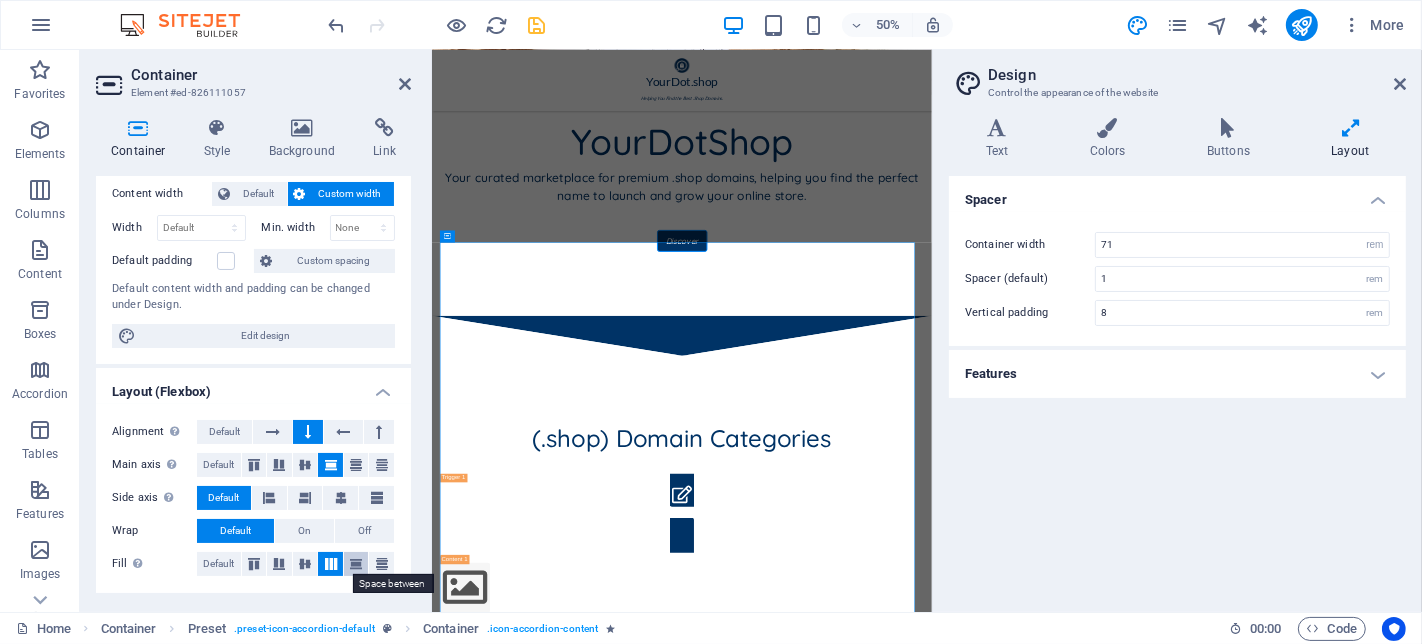 click at bounding box center (356, 564) 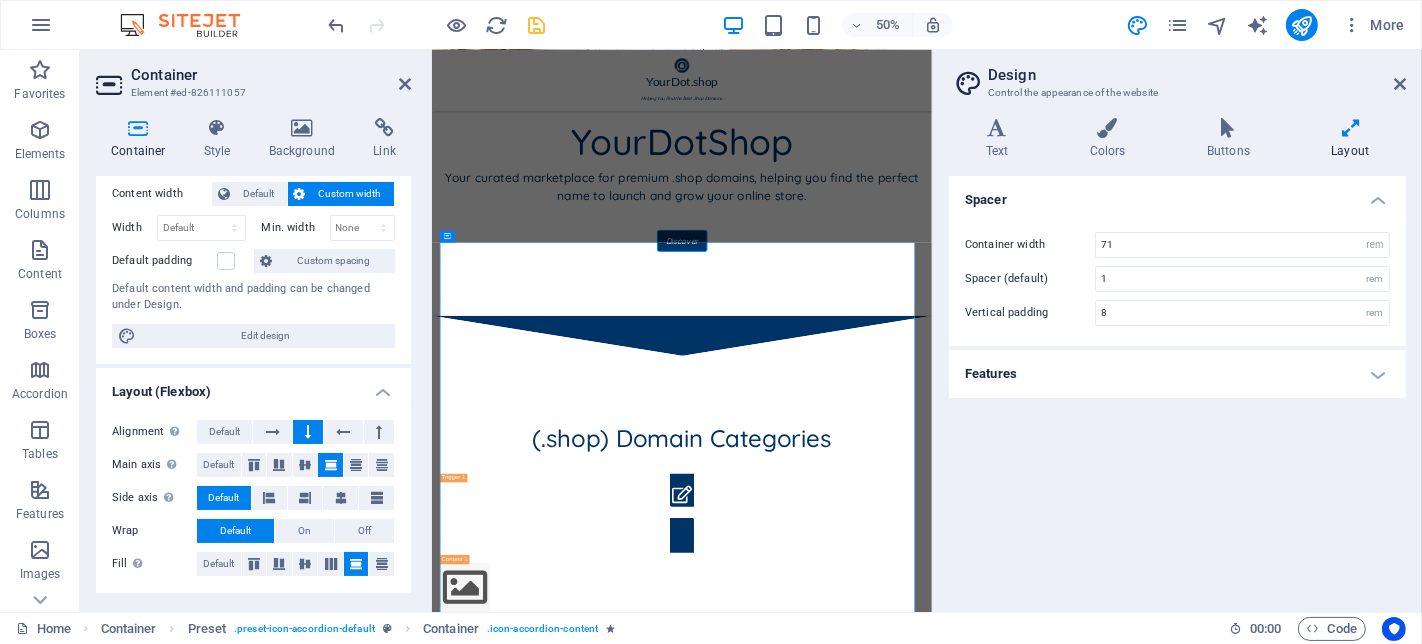 click on "Fill Controls the distances and direction of elements on the y-axis across several lines (align content). Default" at bounding box center (253, 564) 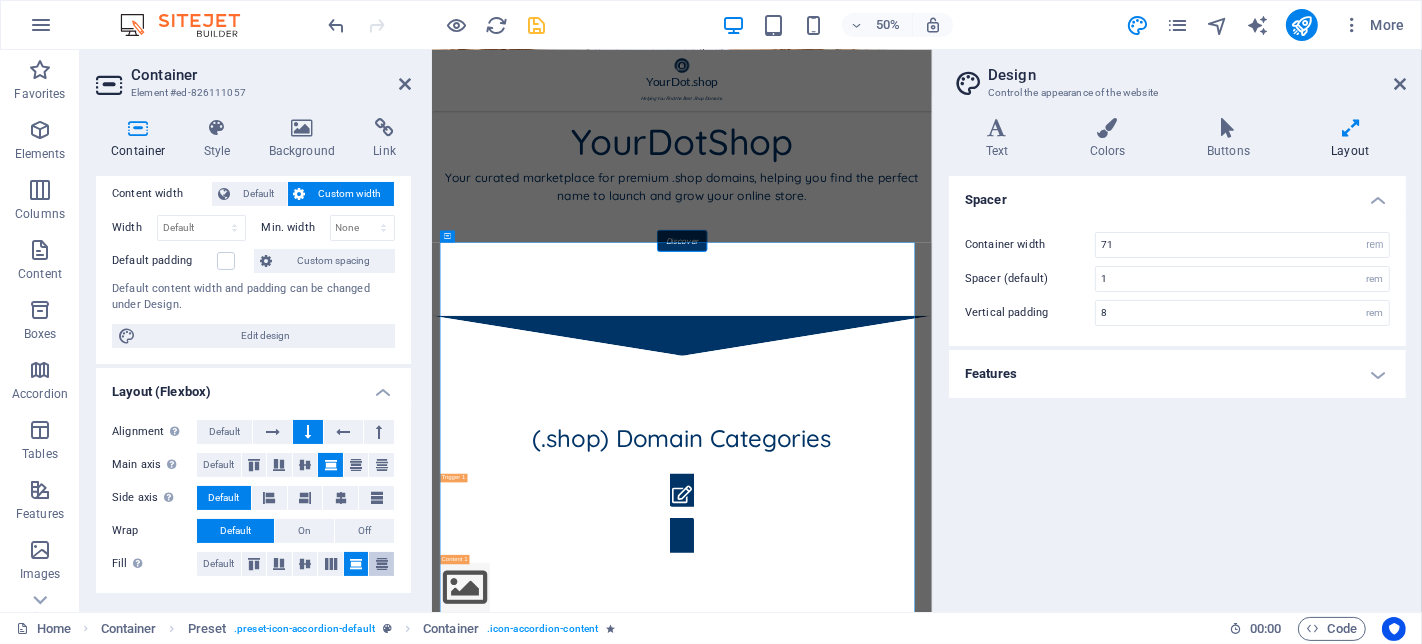 click at bounding box center [382, 564] 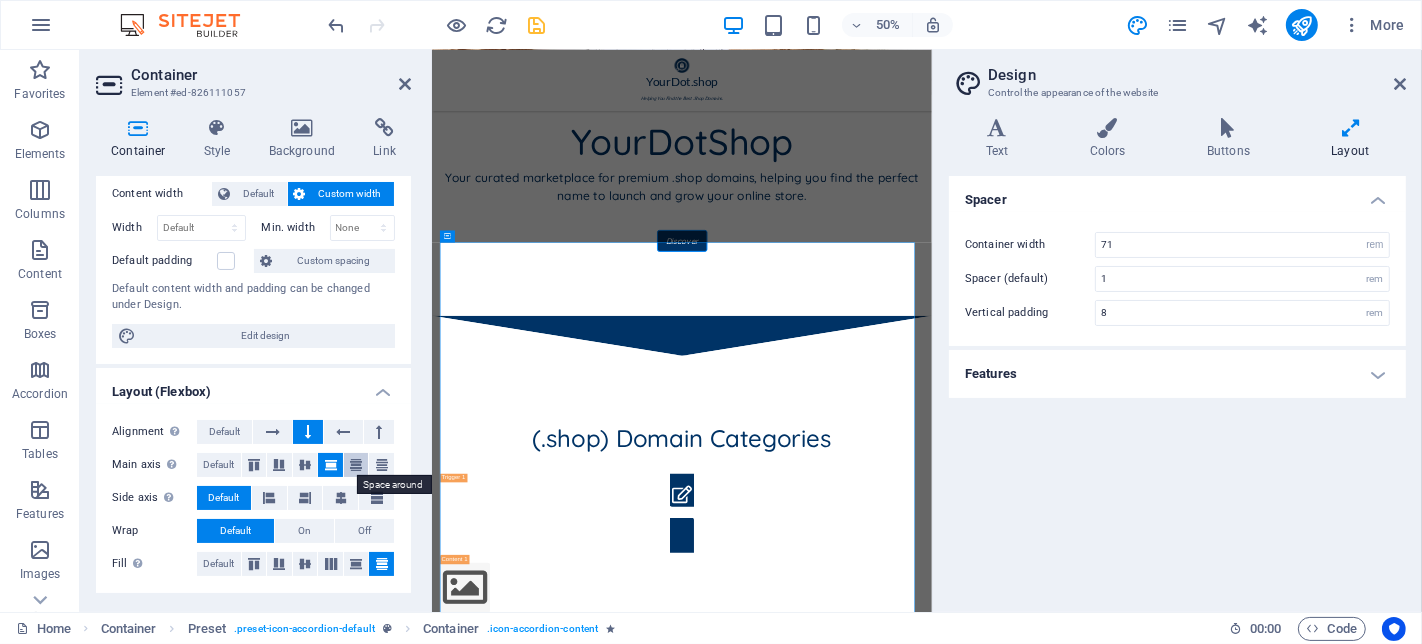 click at bounding box center (356, 465) 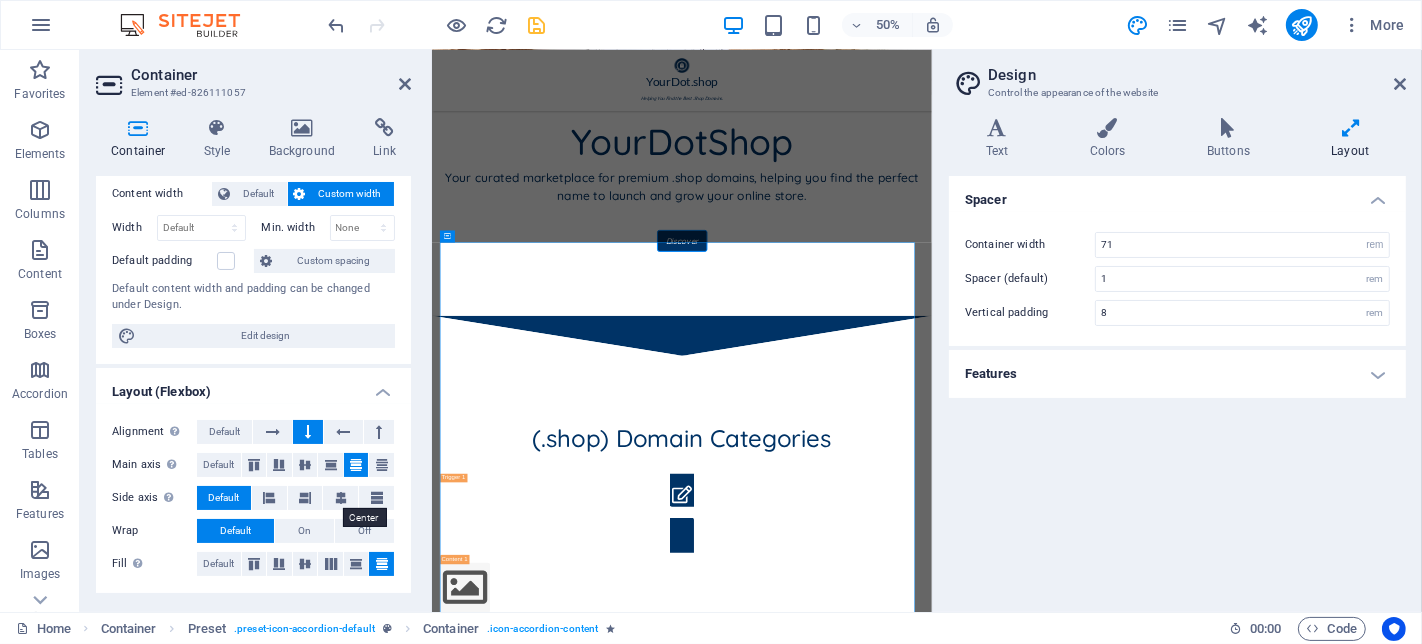 click at bounding box center [341, 498] 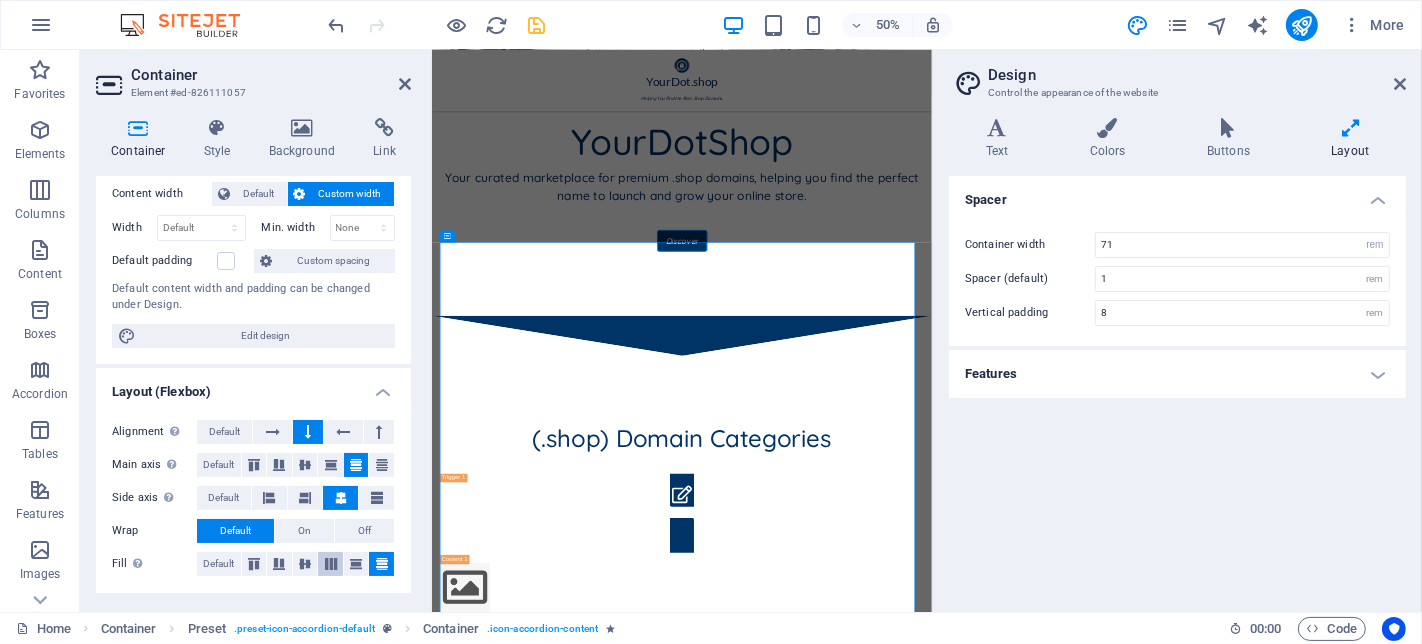 click at bounding box center (356, 564) 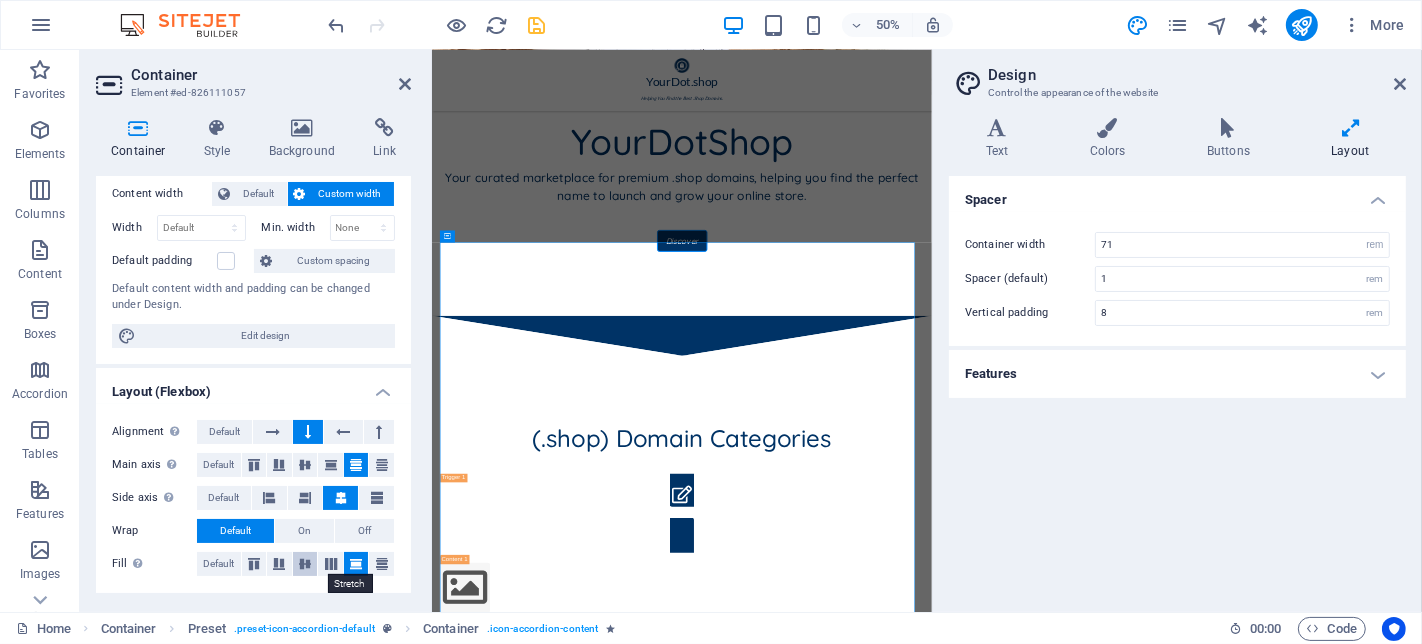 drag, startPoint x: 330, startPoint y: 569, endPoint x: 307, endPoint y: 562, distance: 24.04163 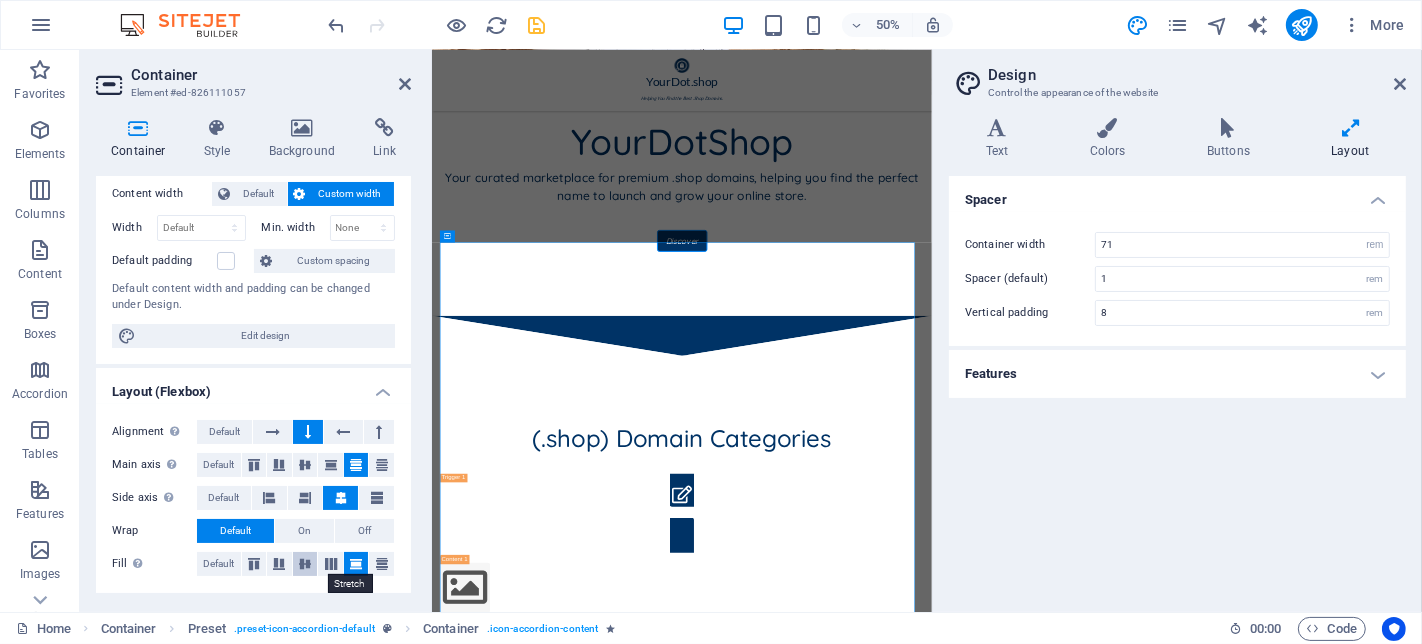 click at bounding box center (330, 564) 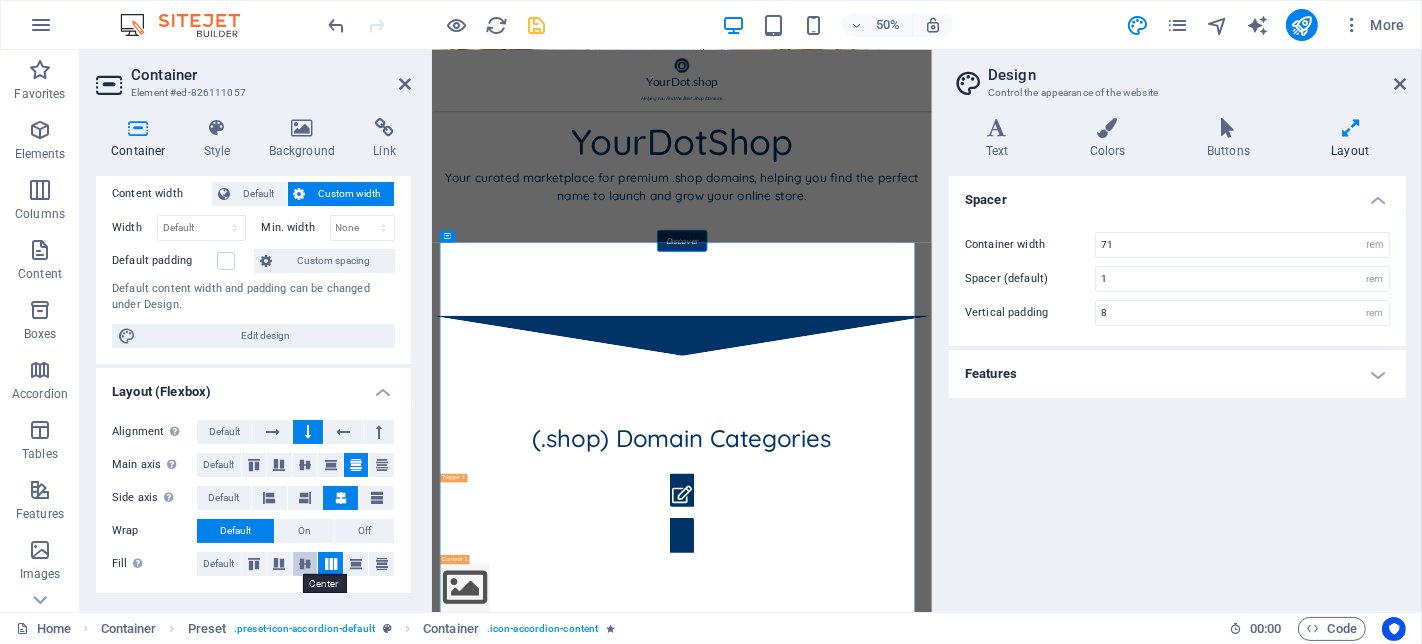 click at bounding box center (305, 564) 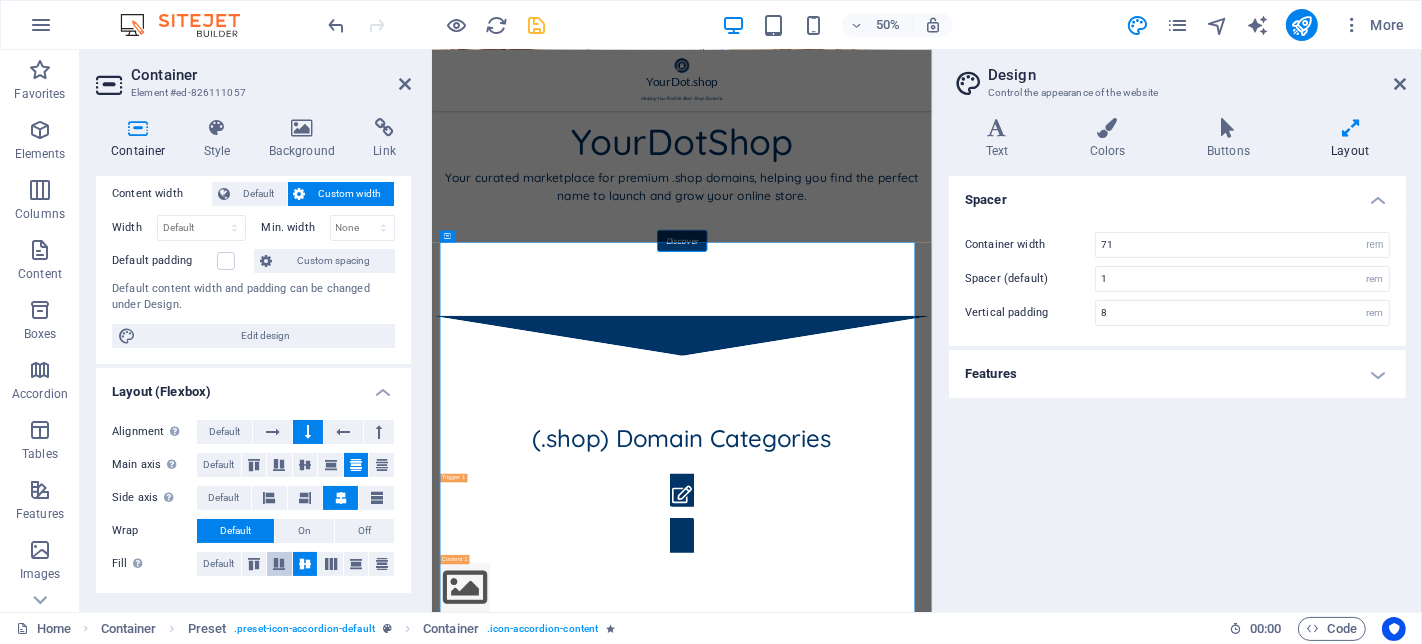 click at bounding box center (279, 564) 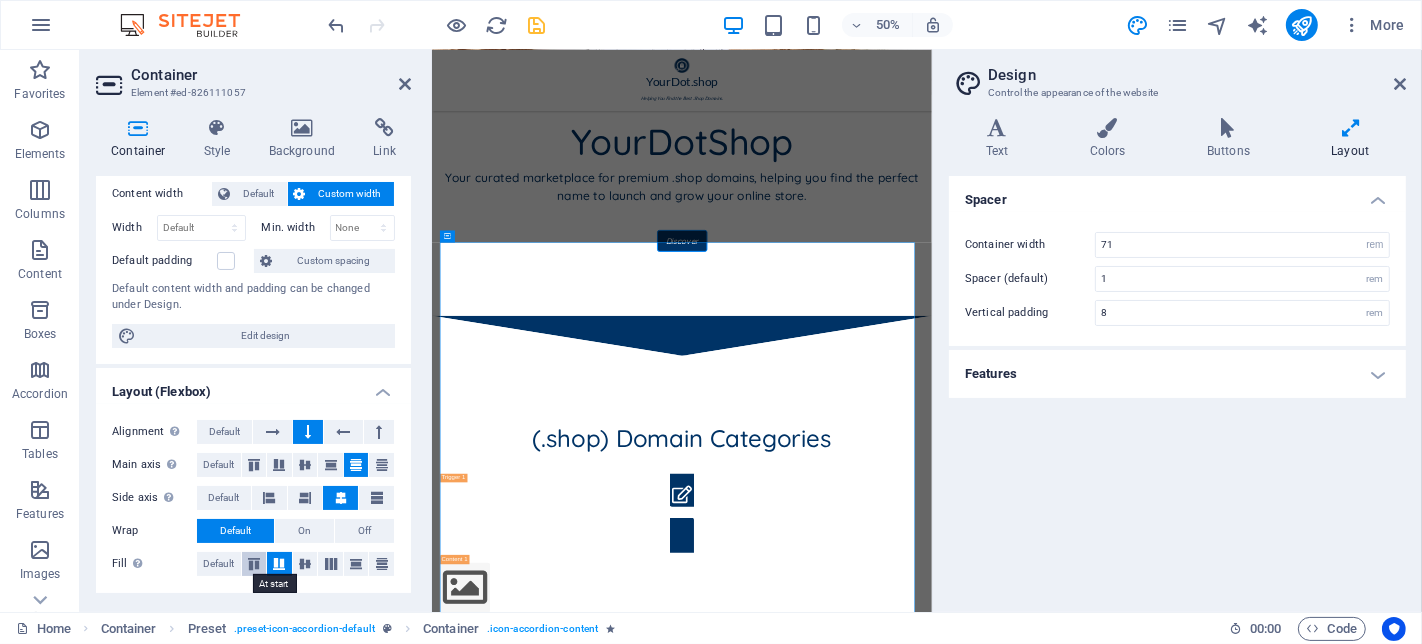 click at bounding box center (254, 564) 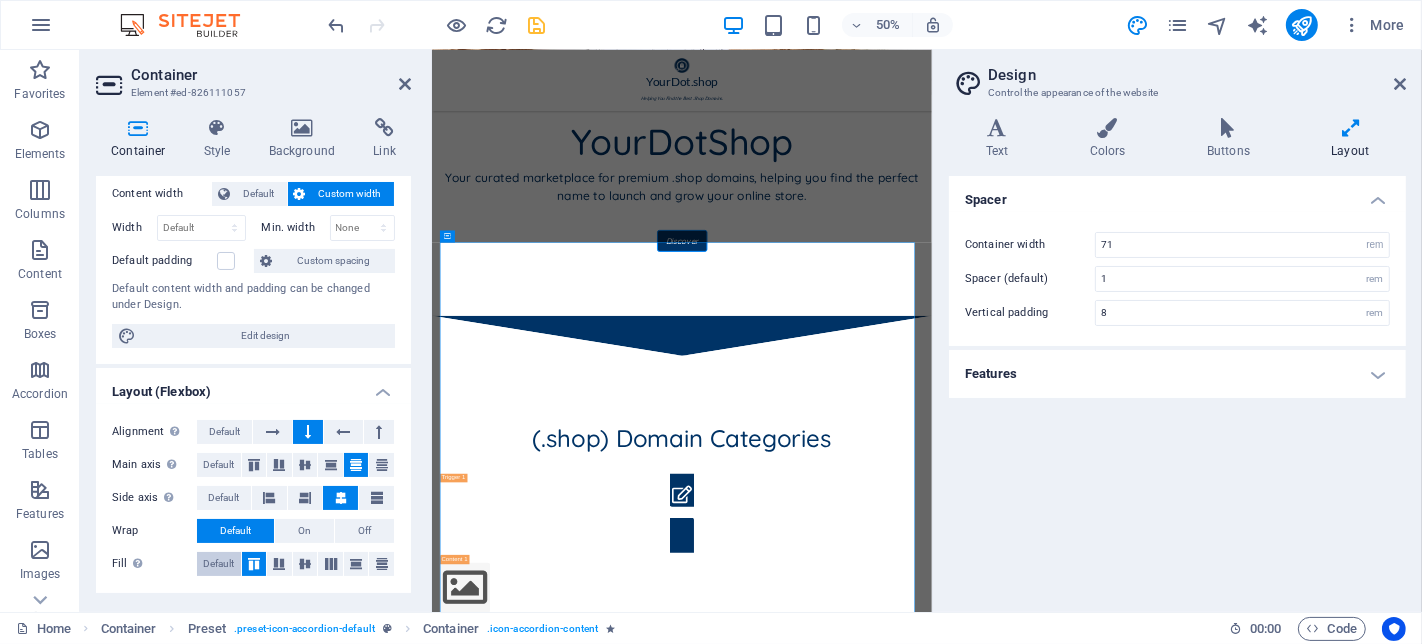 click on "Default" at bounding box center (218, 564) 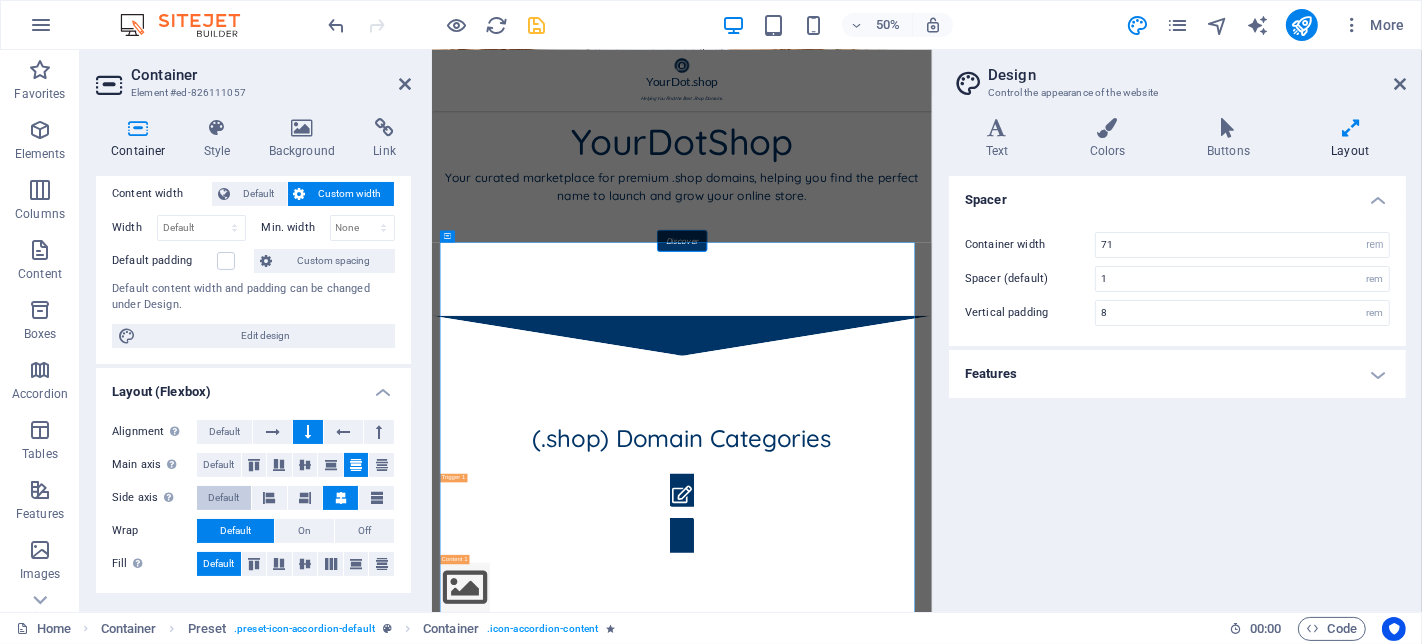 click on "Default" at bounding box center (223, 498) 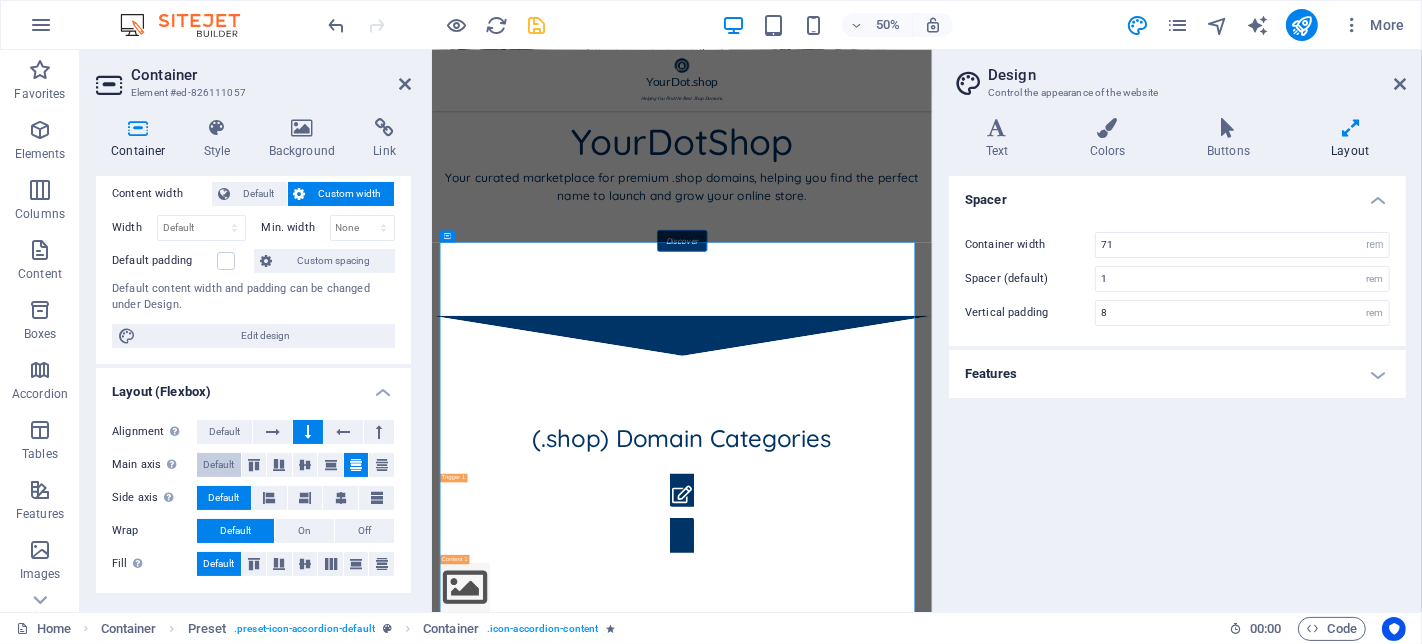 click on "Default" at bounding box center (218, 465) 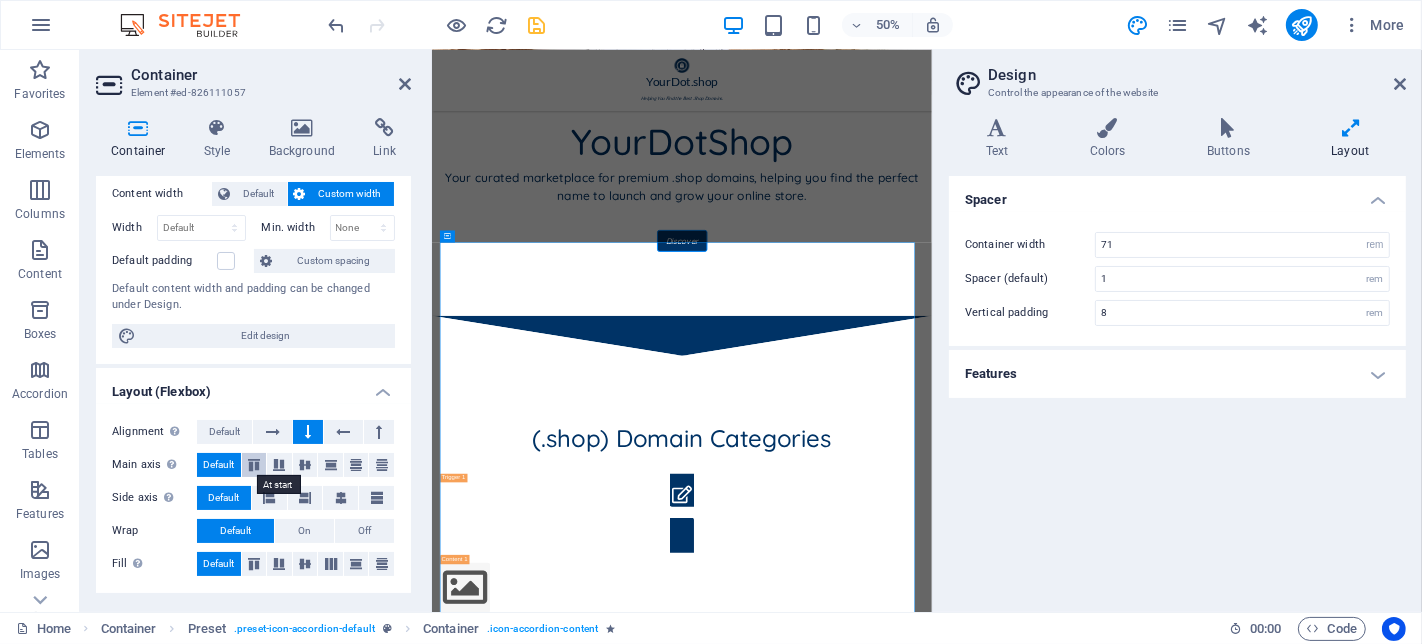 click at bounding box center [254, 465] 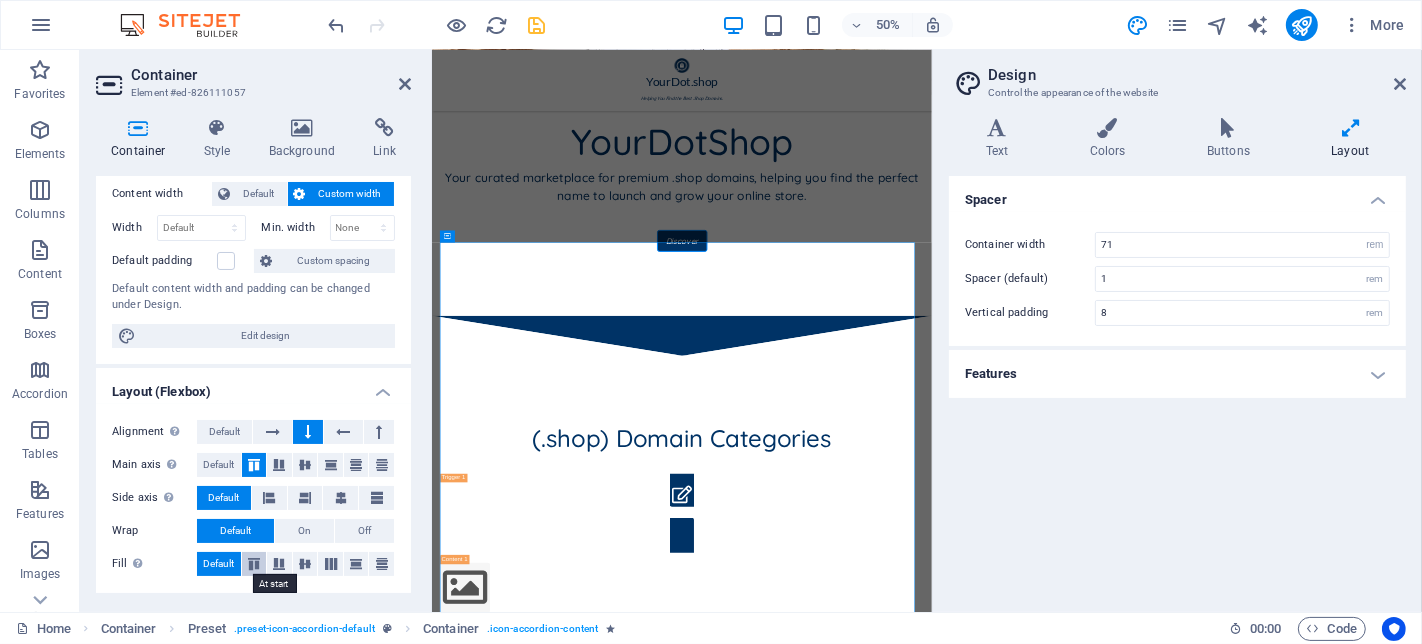 click at bounding box center [254, 564] 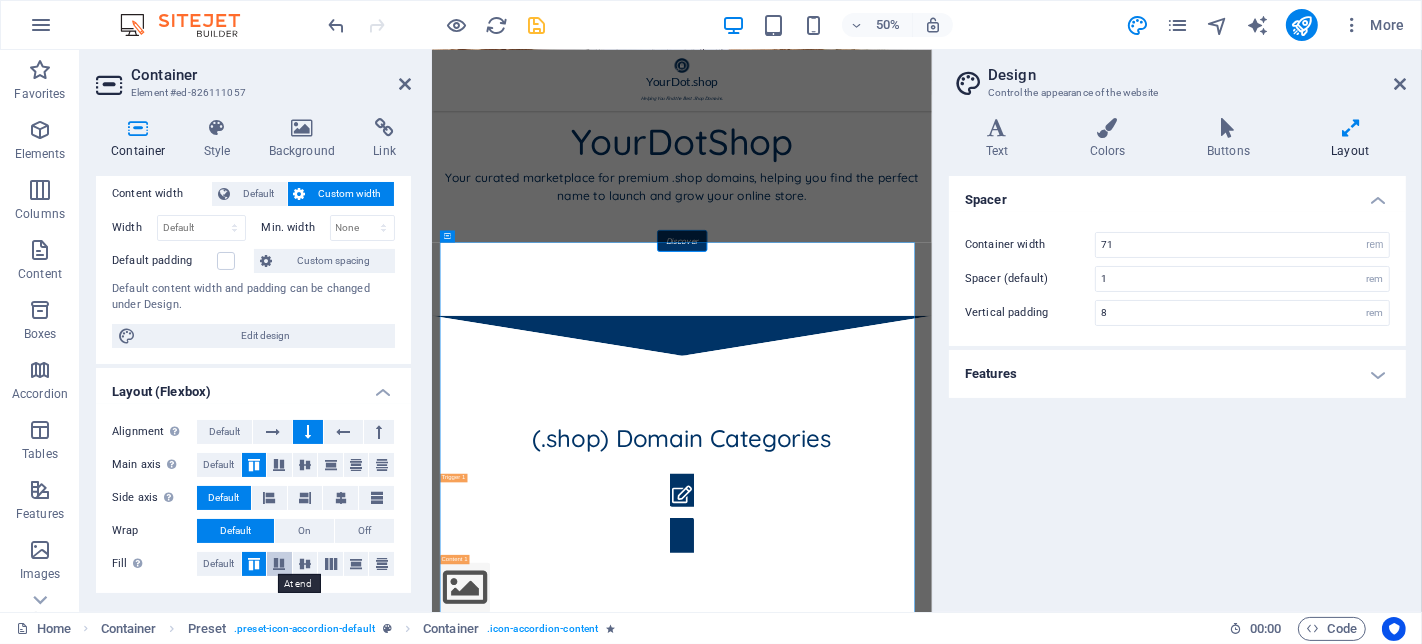click at bounding box center (279, 564) 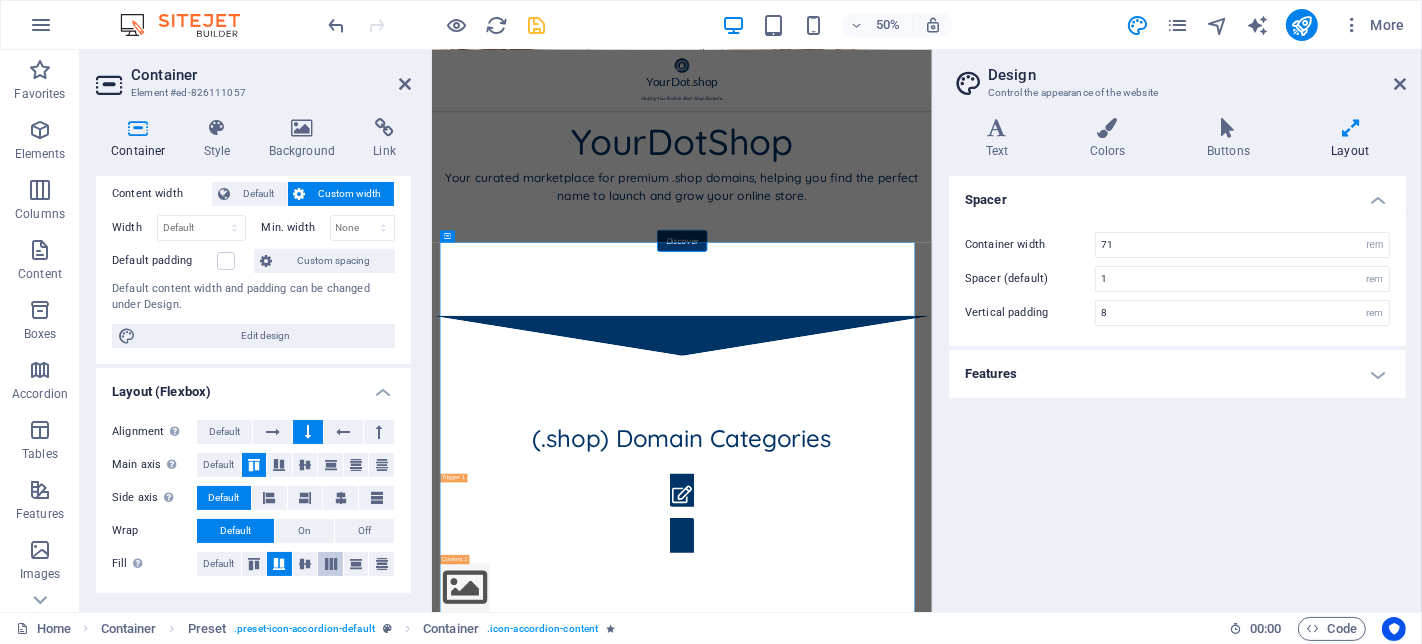 click at bounding box center [331, 564] 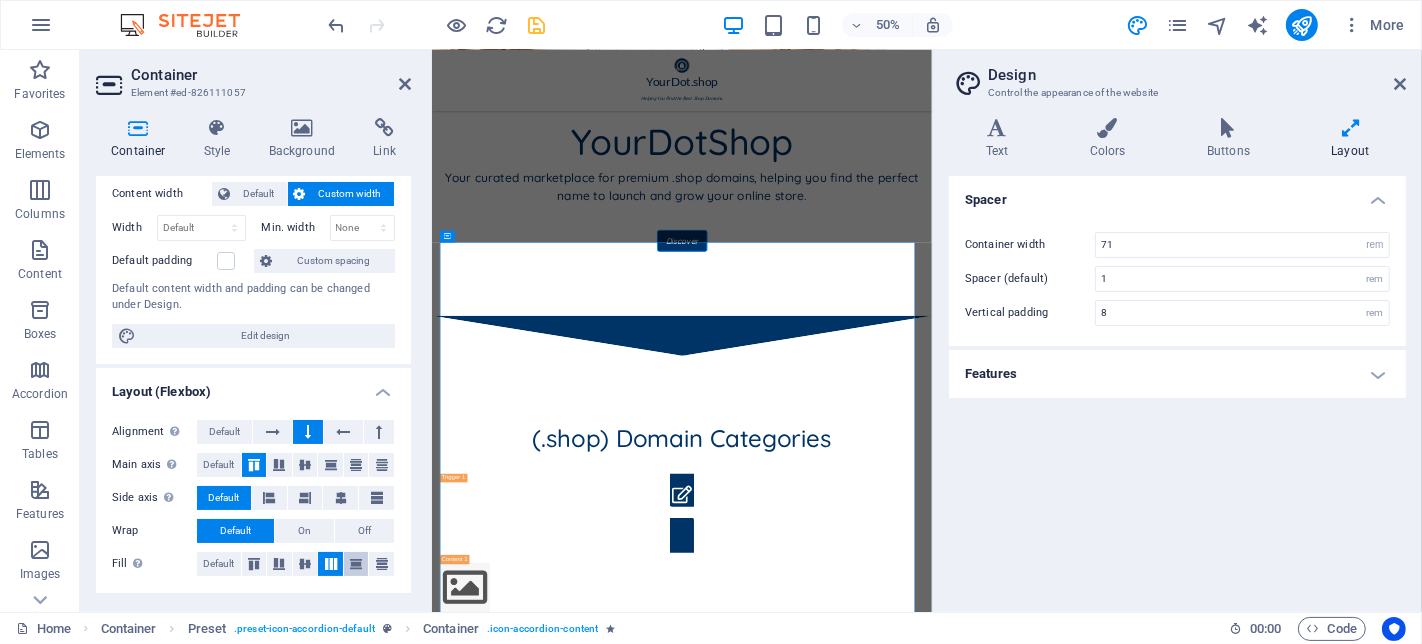click at bounding box center (356, 564) 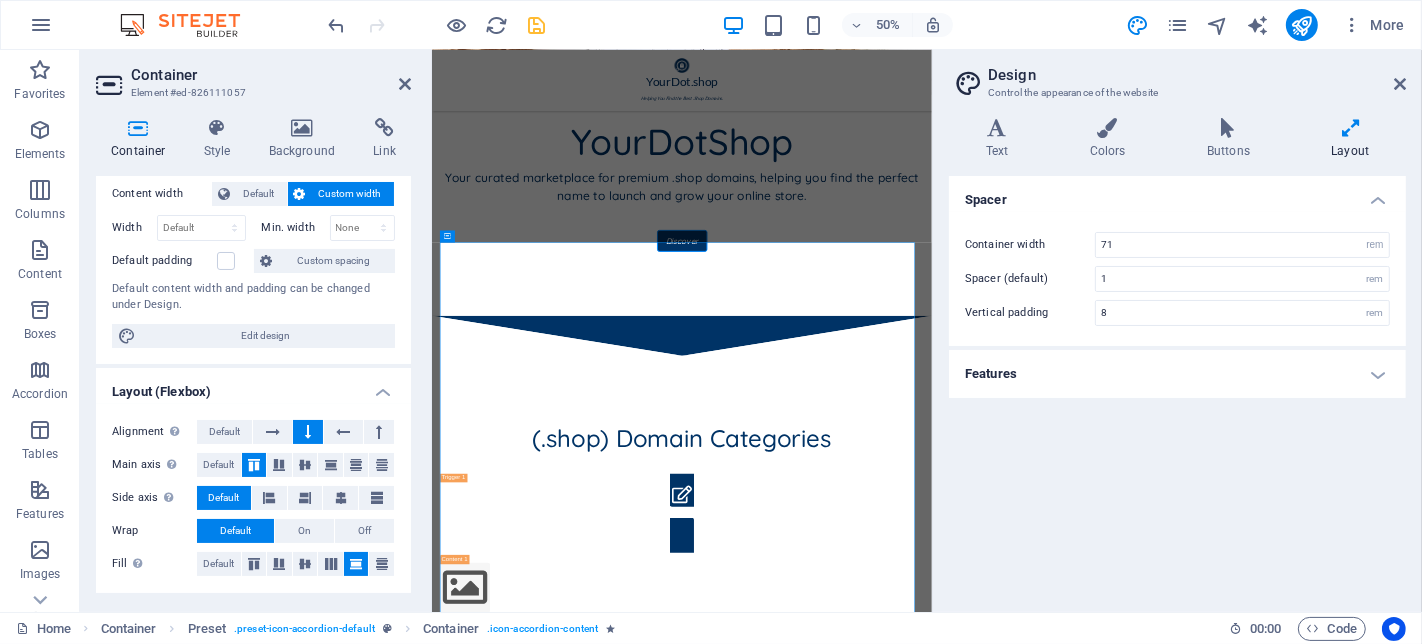 click on "Alignment Determines the flex direction. Default Main axis Determine how elements should behave along the main axis inside this container (justify content). Default Side axis Control the vertical direction of the element inside of the container (align items). Default Wrap Default On Off Fill Controls the distances and direction of elements on the y-axis across several lines (align content). Default" at bounding box center [253, 498] 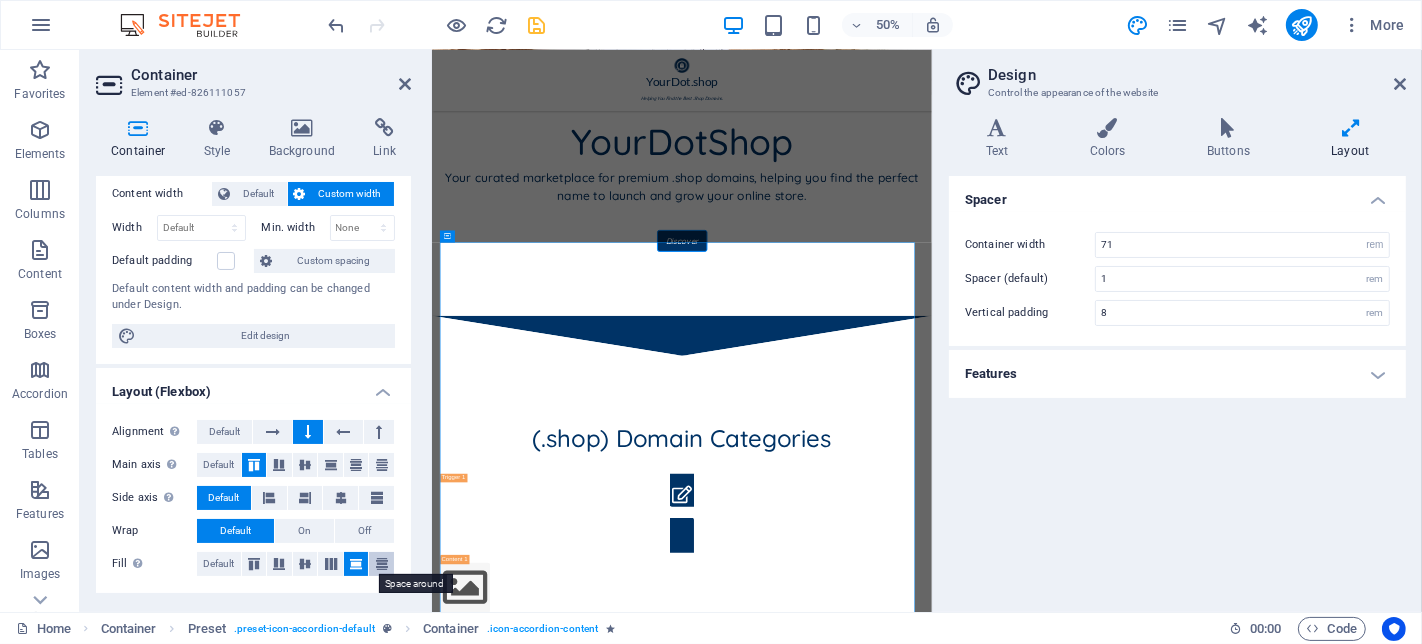 click at bounding box center [382, 564] 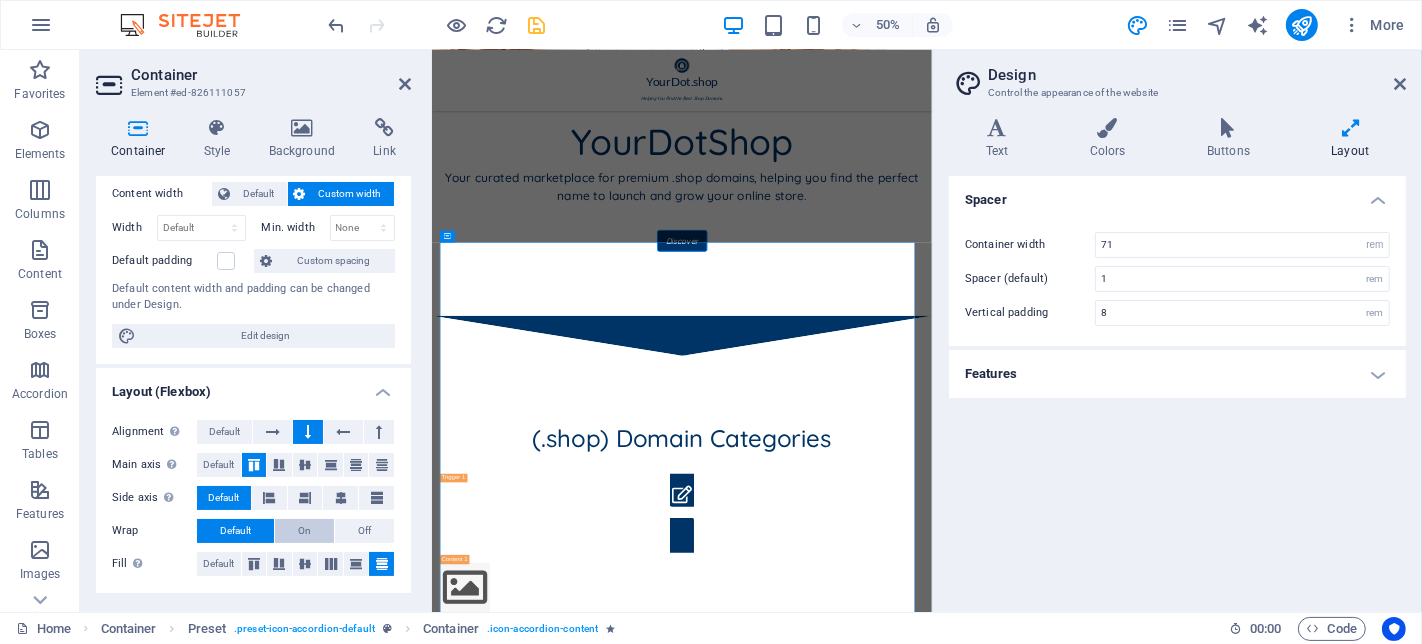 click on "On" at bounding box center (304, 531) 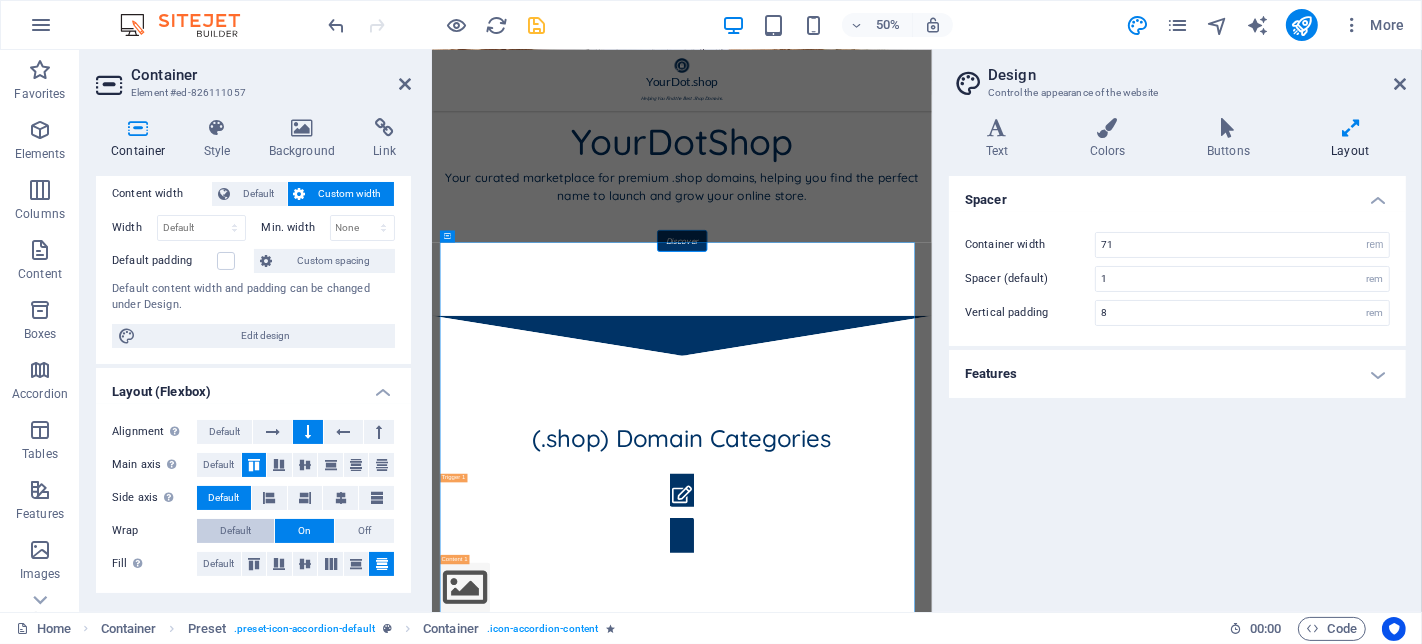 click on "Default" at bounding box center (235, 531) 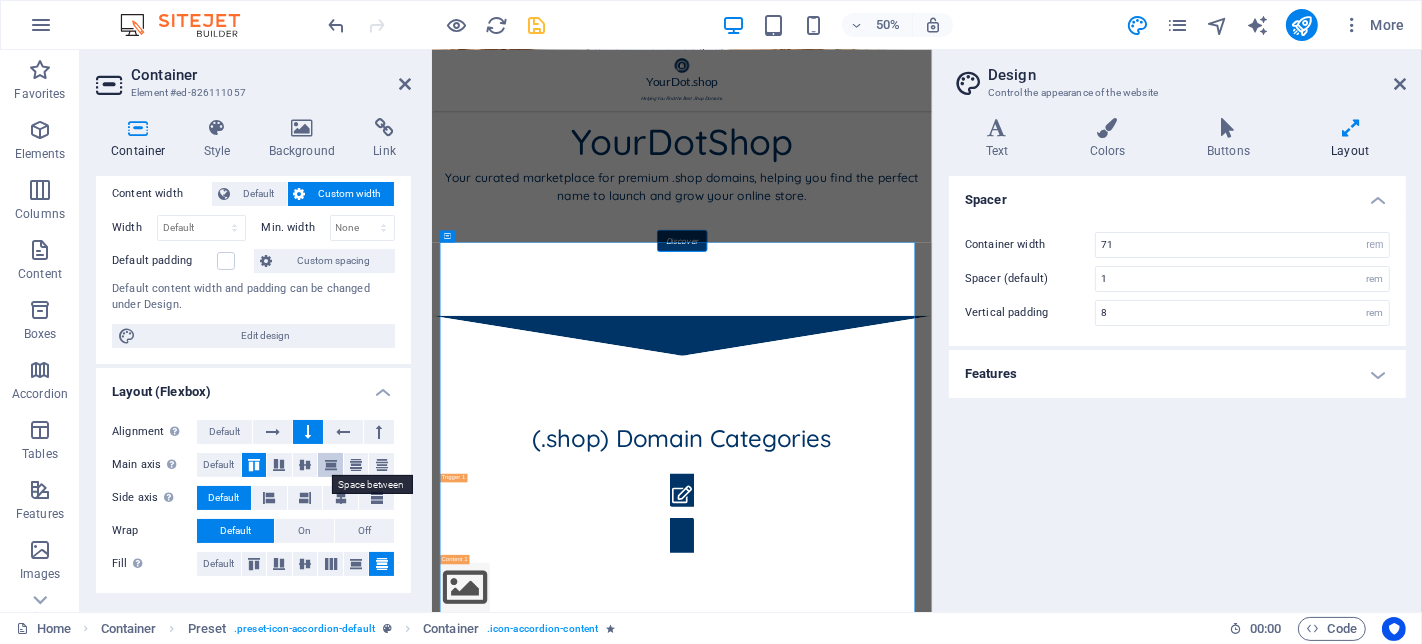 click at bounding box center (331, 465) 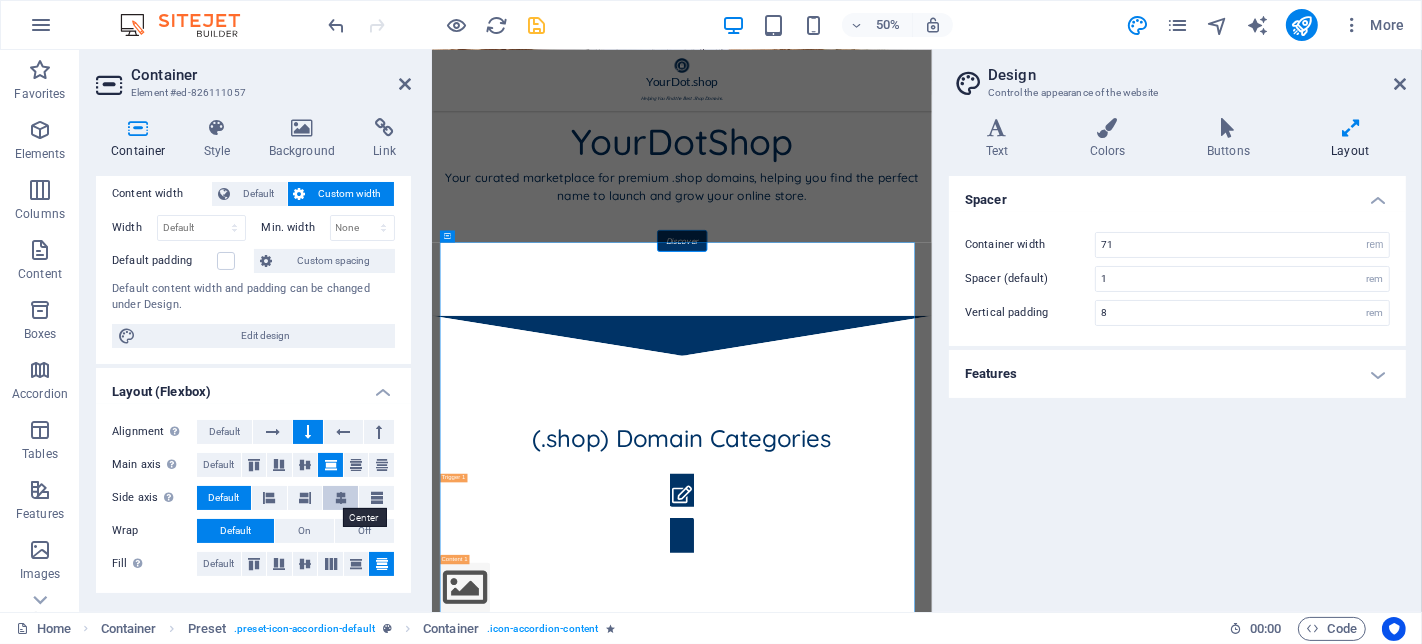 click at bounding box center [340, 498] 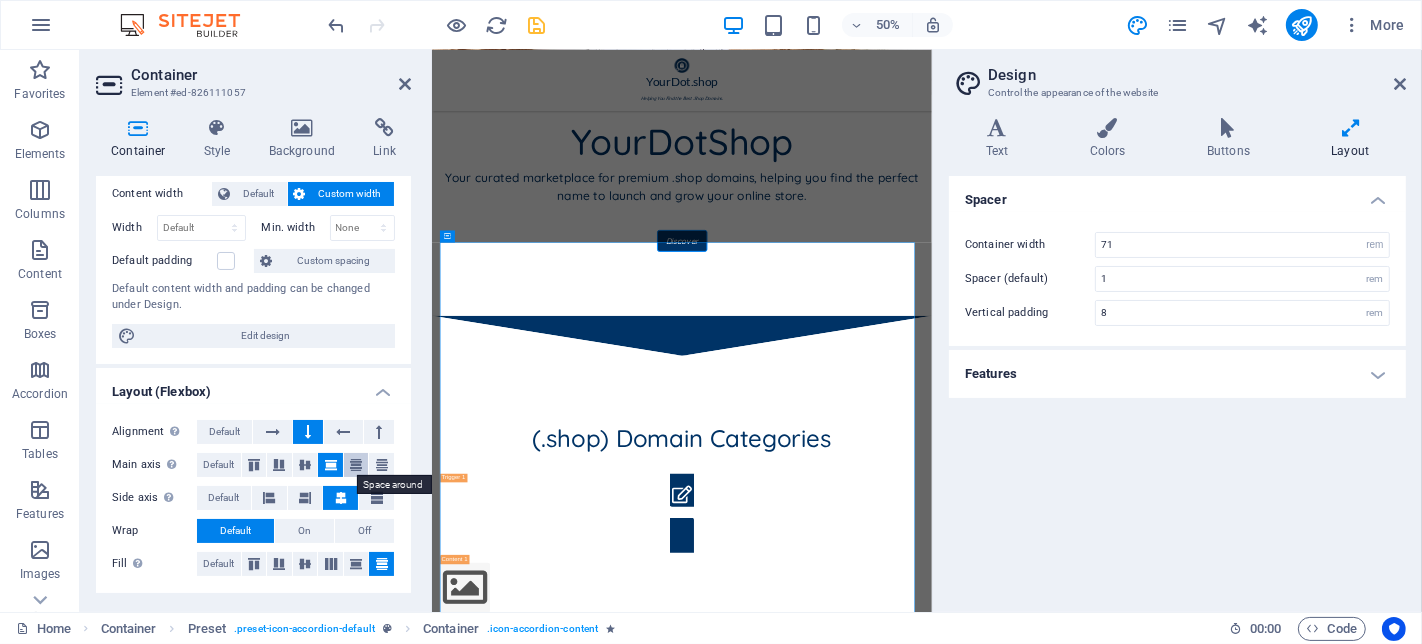 click at bounding box center (356, 465) 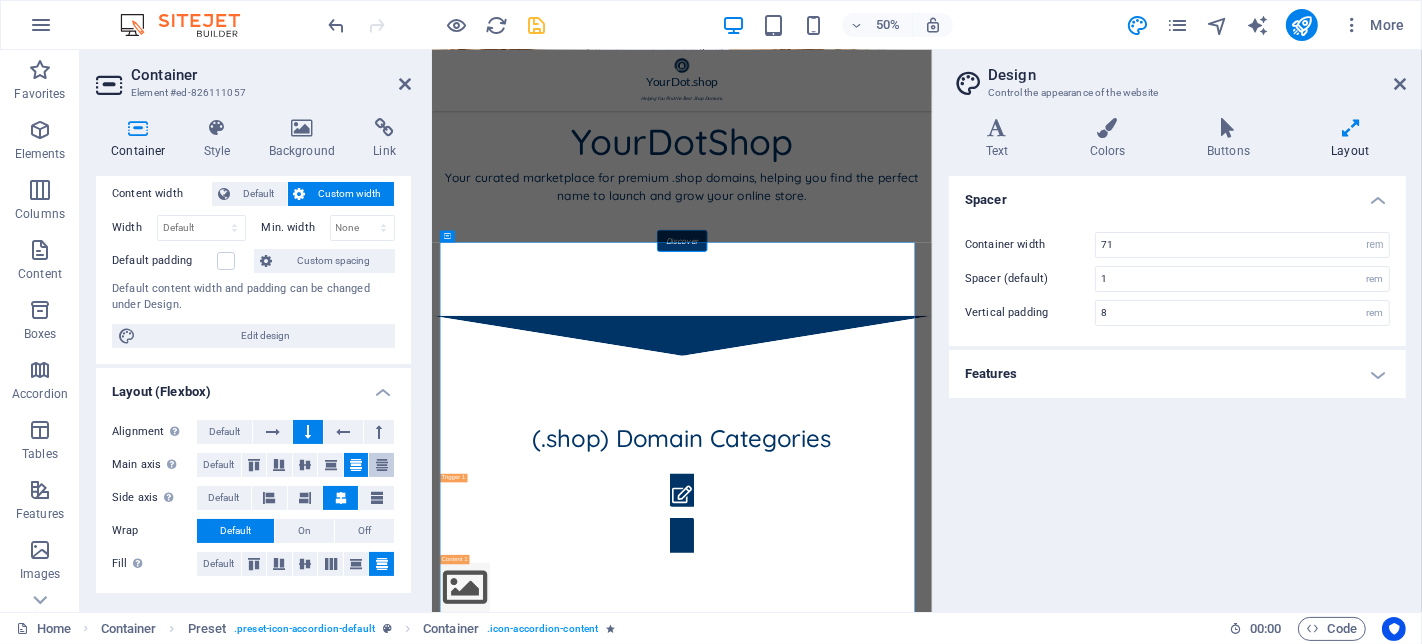click at bounding box center (382, 465) 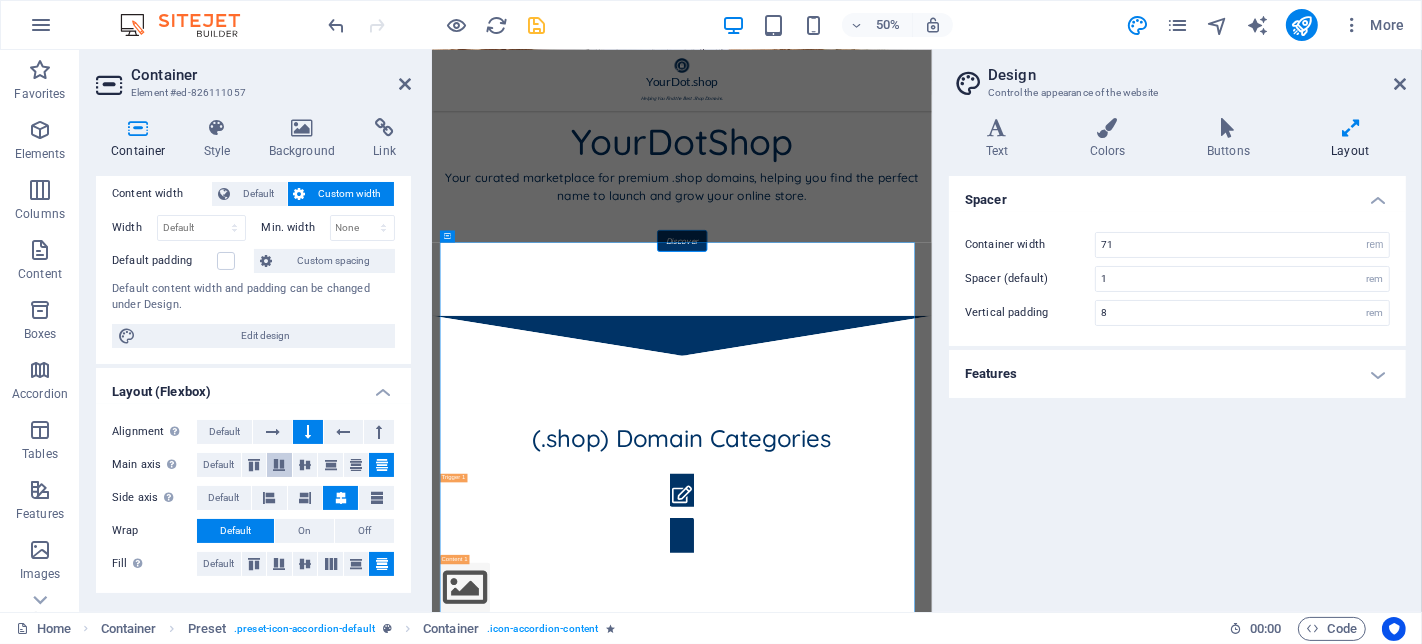 click at bounding box center (279, 465) 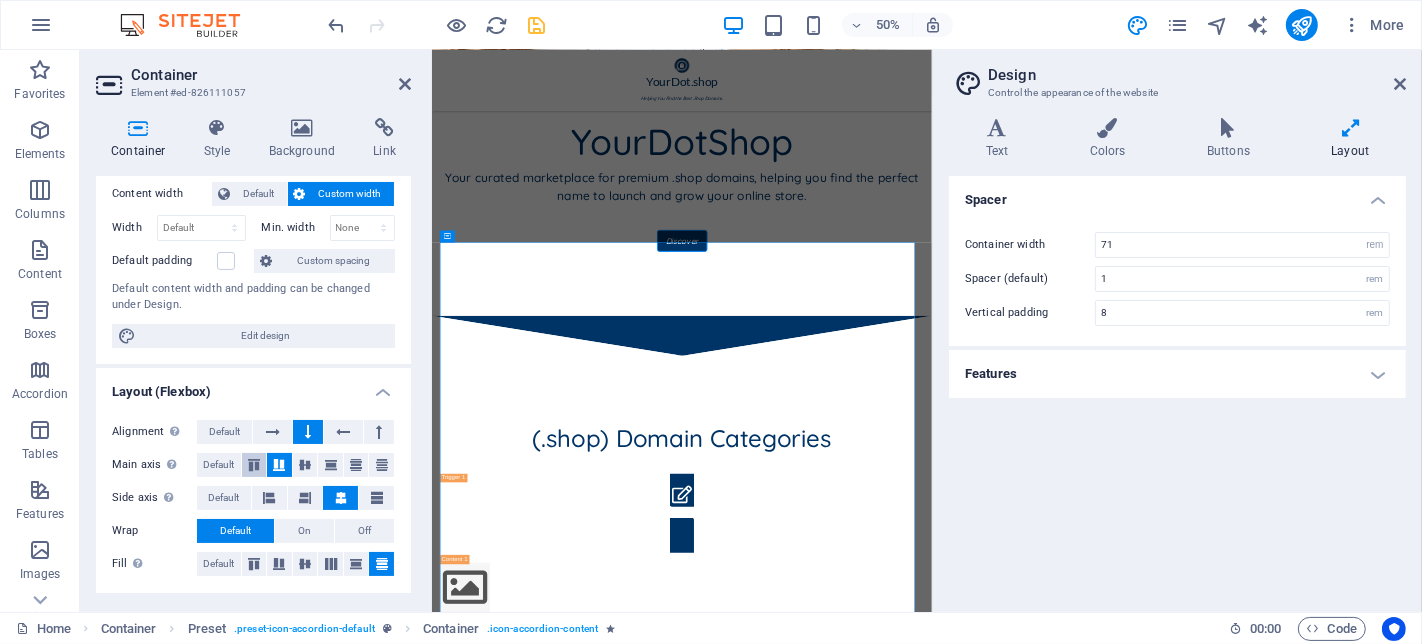 click at bounding box center [254, 465] 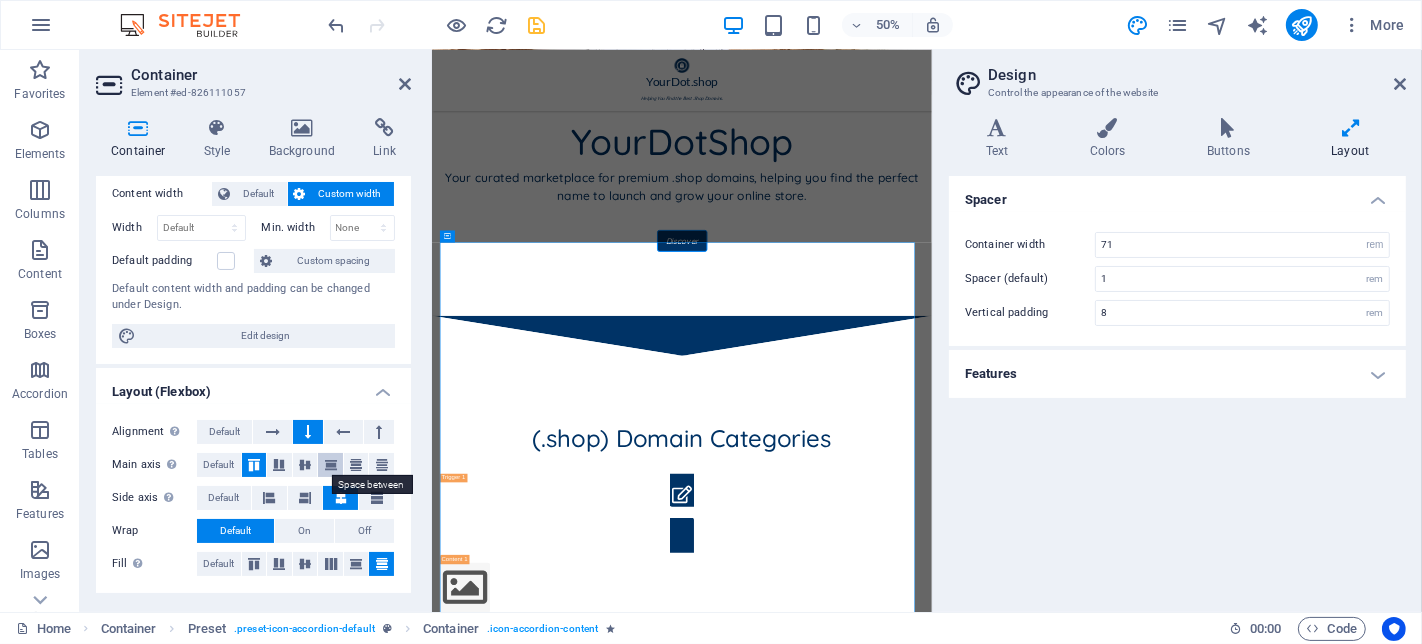 click at bounding box center (331, 465) 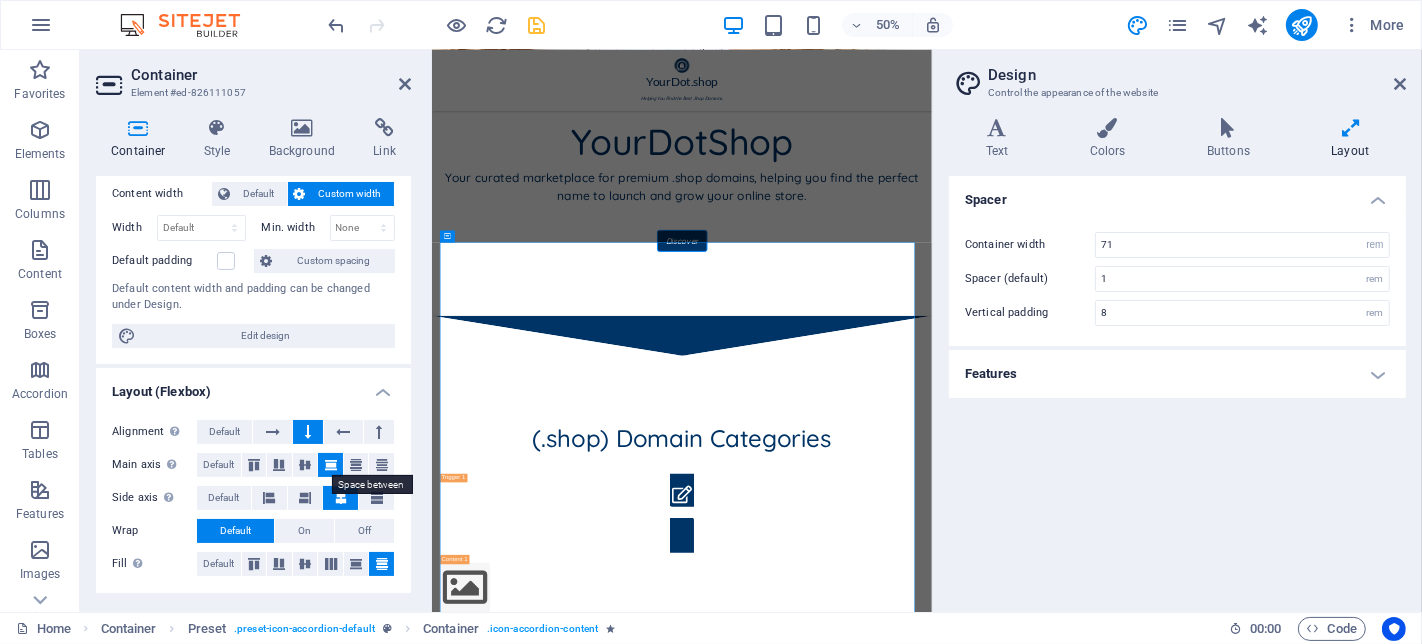 click at bounding box center (331, 465) 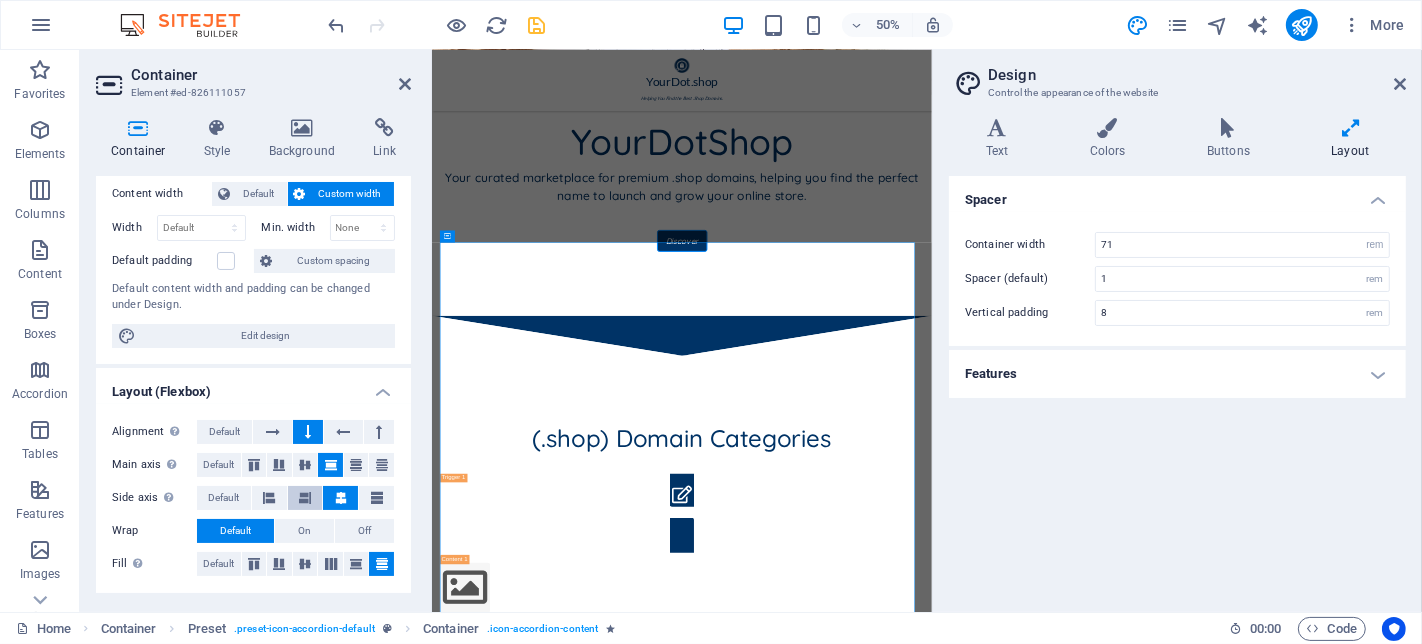 click at bounding box center (305, 498) 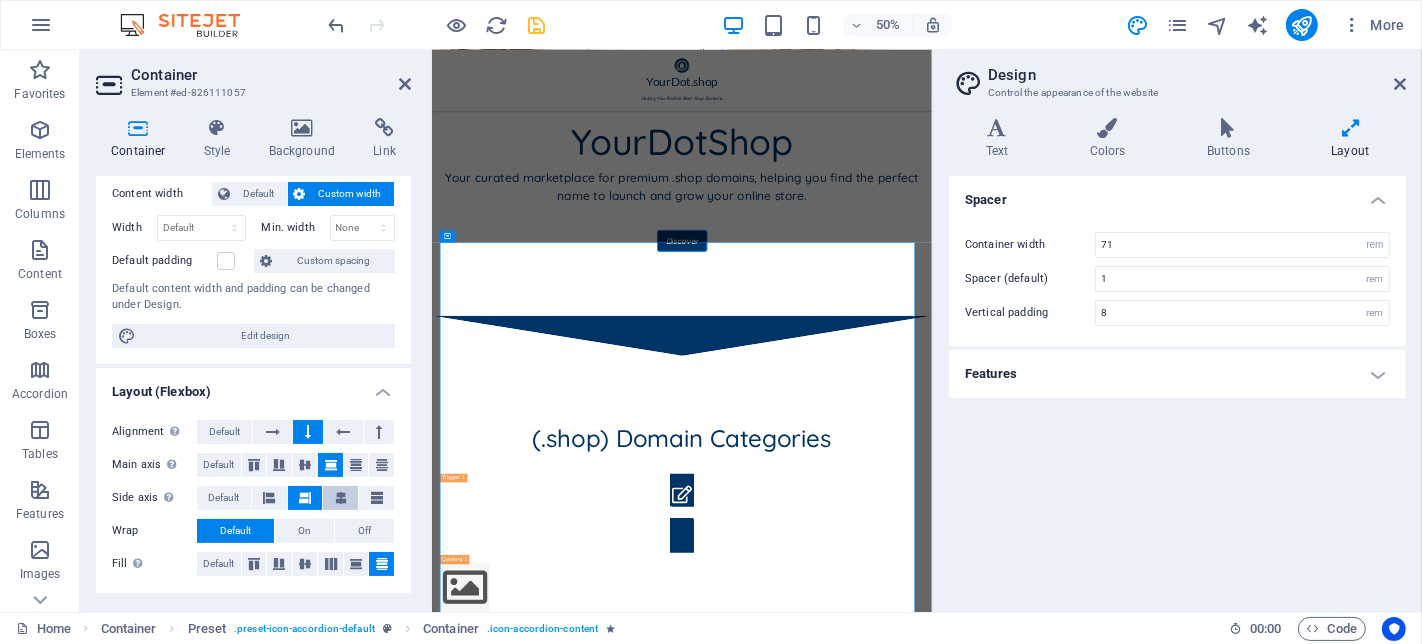 click at bounding box center (341, 498) 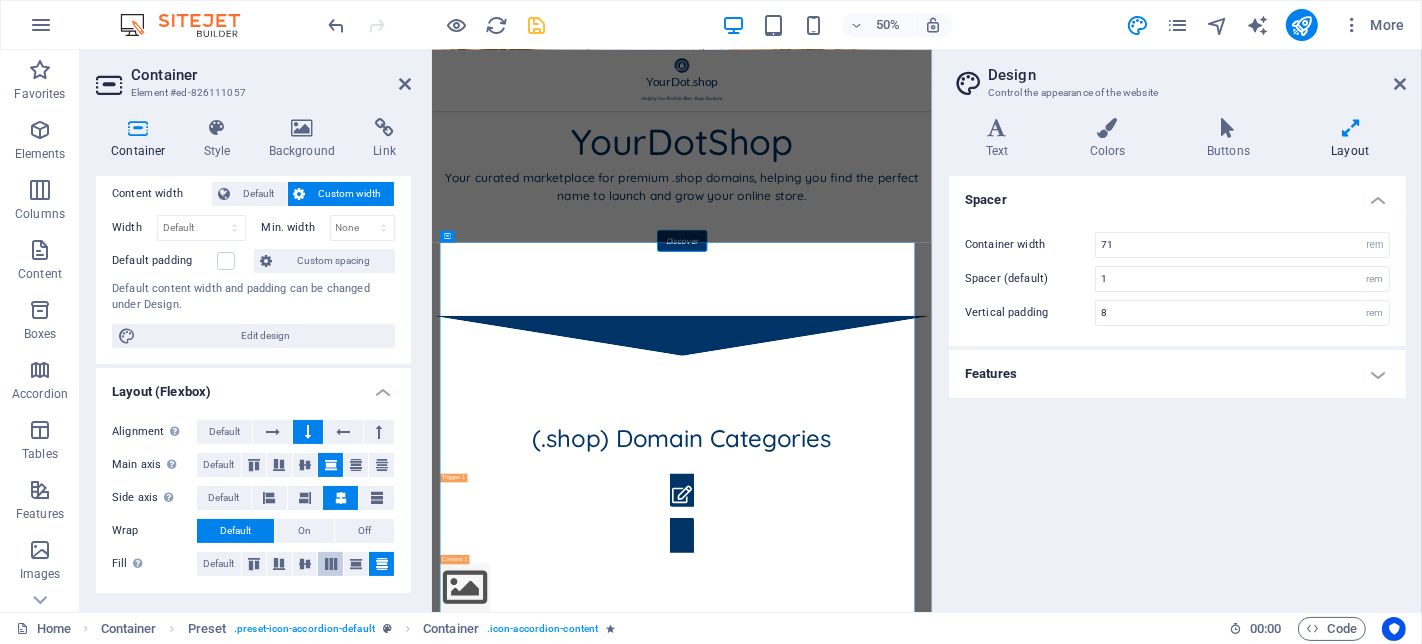 click at bounding box center [331, 564] 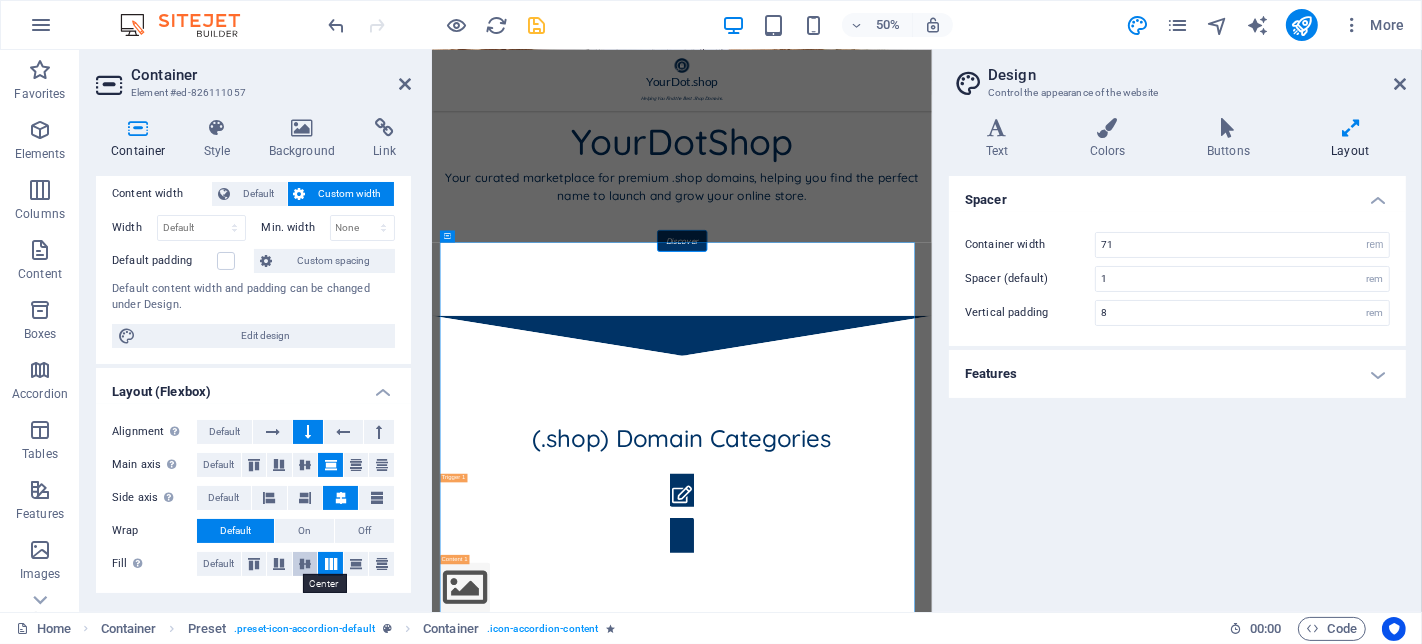 click at bounding box center [305, 564] 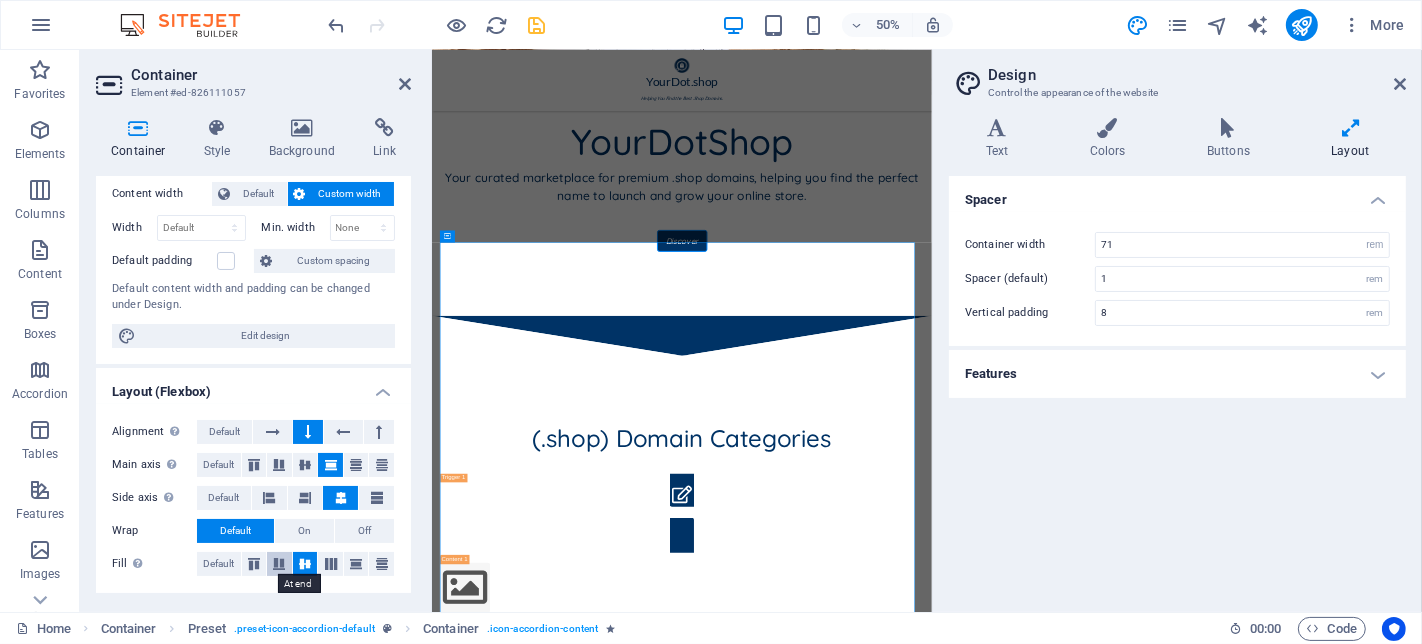 drag, startPoint x: 284, startPoint y: 561, endPoint x: 269, endPoint y: 562, distance: 15.033297 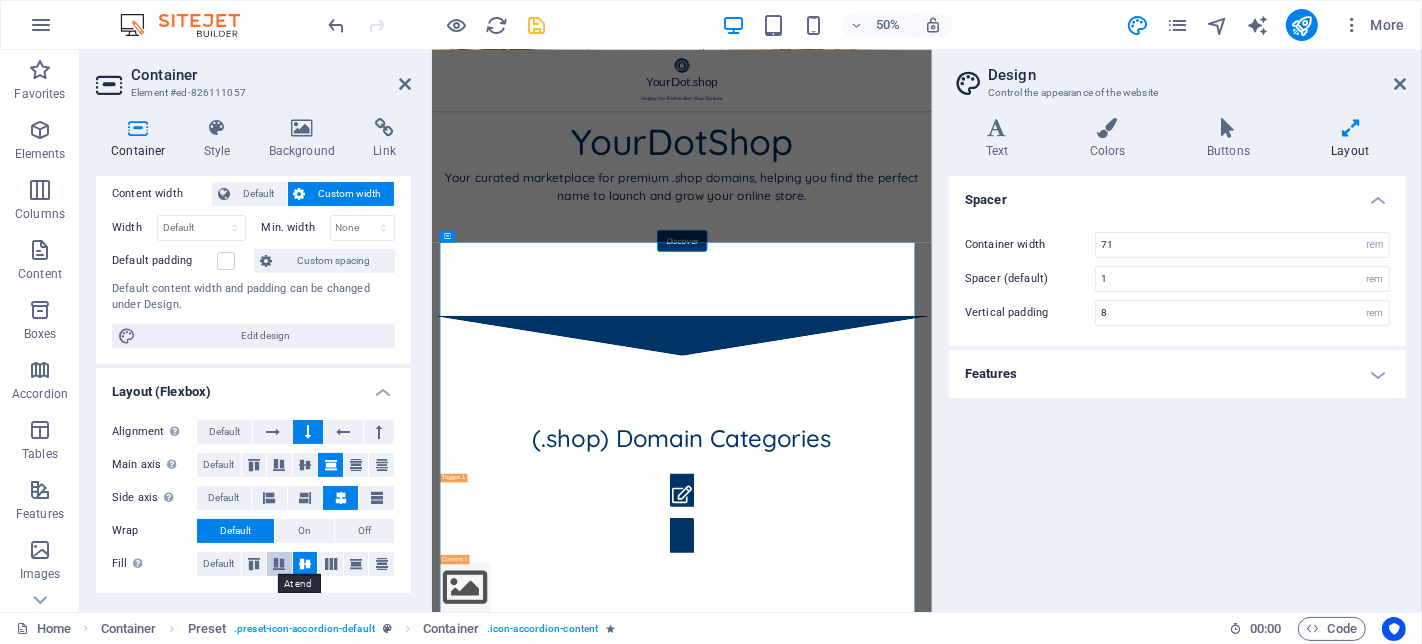 click at bounding box center [279, 564] 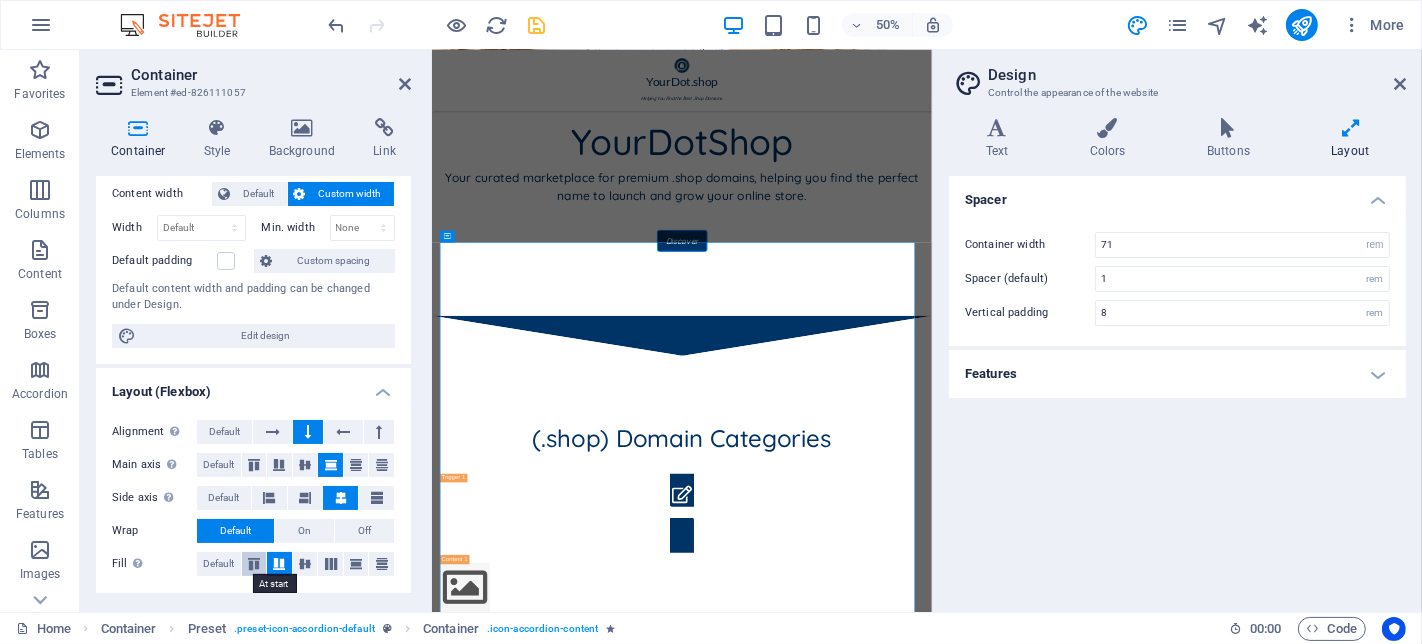 click at bounding box center (254, 564) 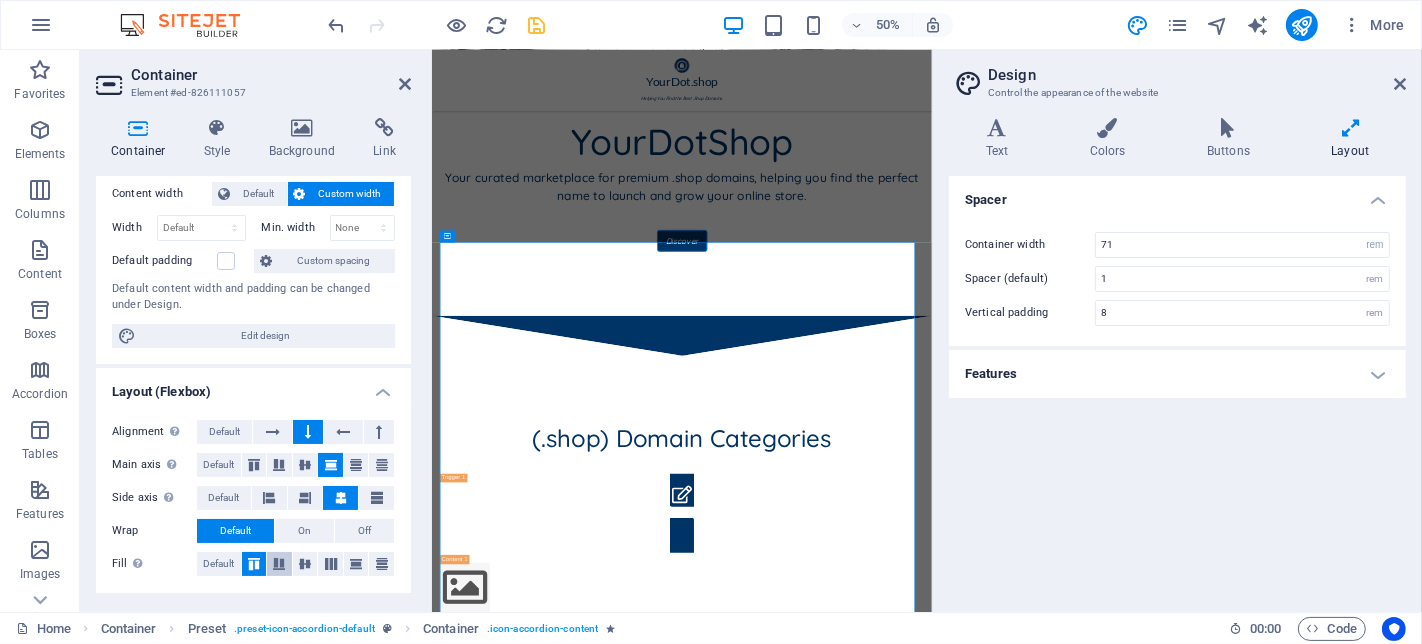 click at bounding box center (279, 564) 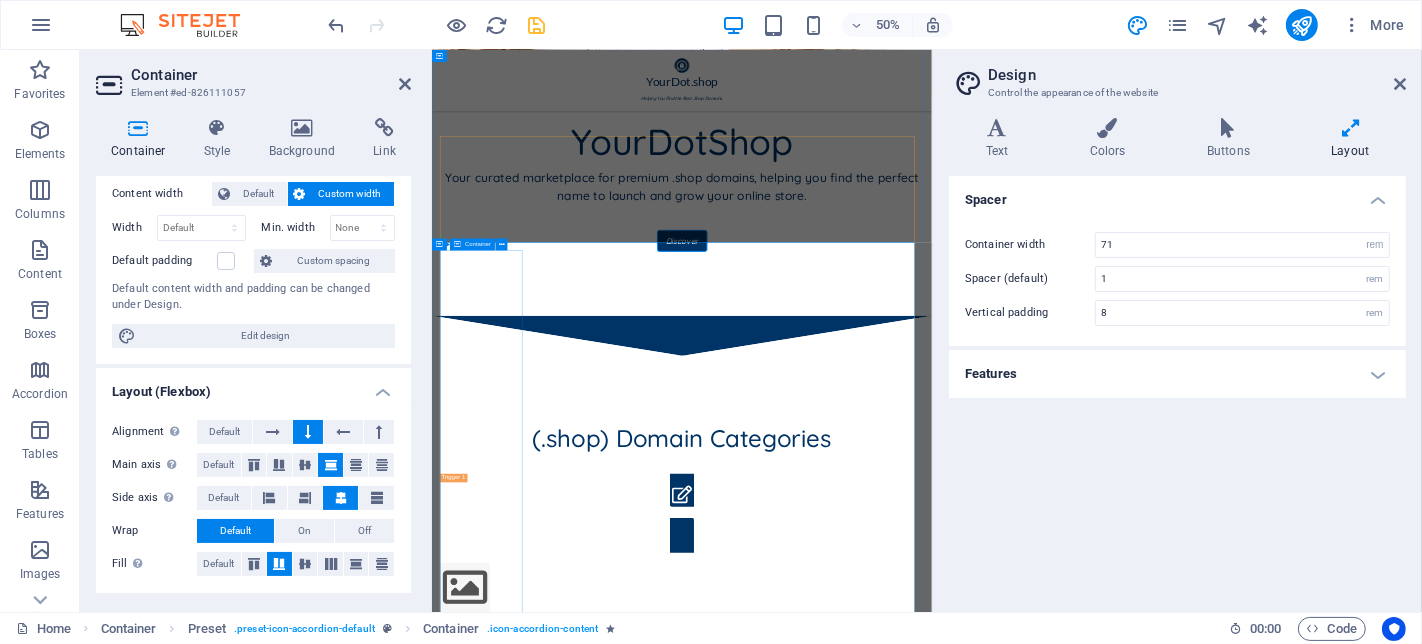 click on "Drop content here or  Add elements  Paste clipboard" at bounding box center [931, 1354] 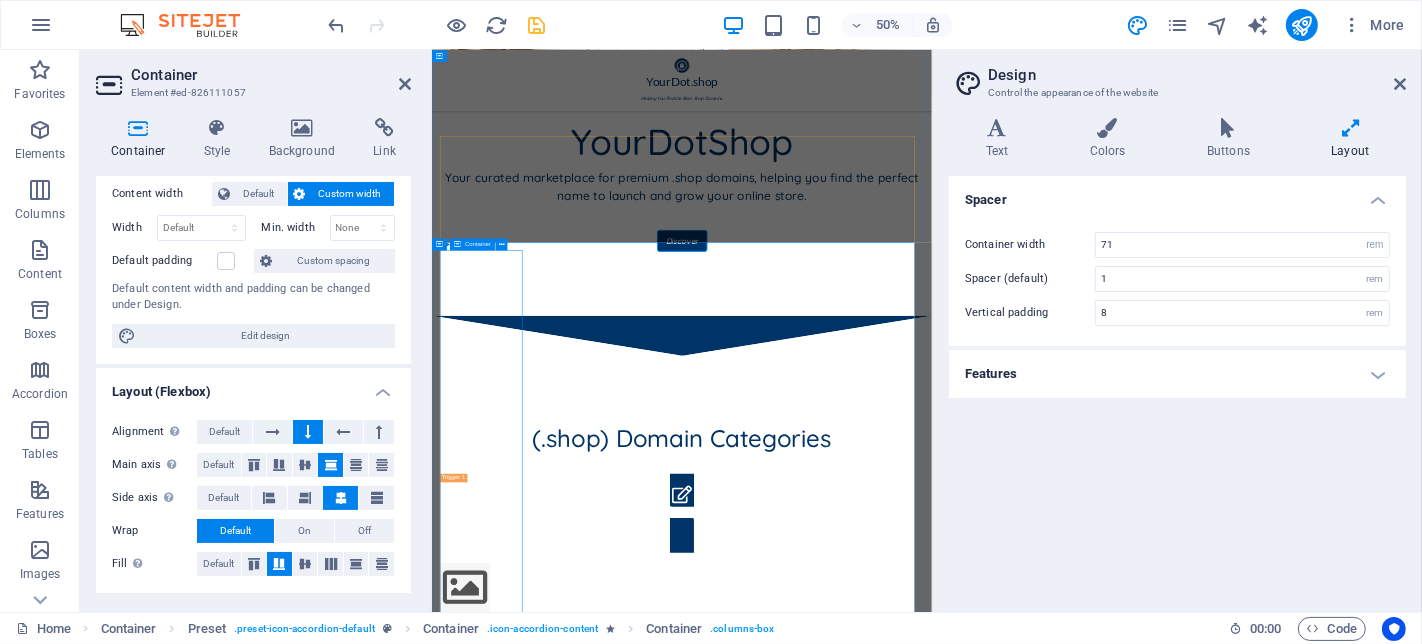click on "Drop content here or  Add elements  Paste clipboard" at bounding box center [931, 1354] 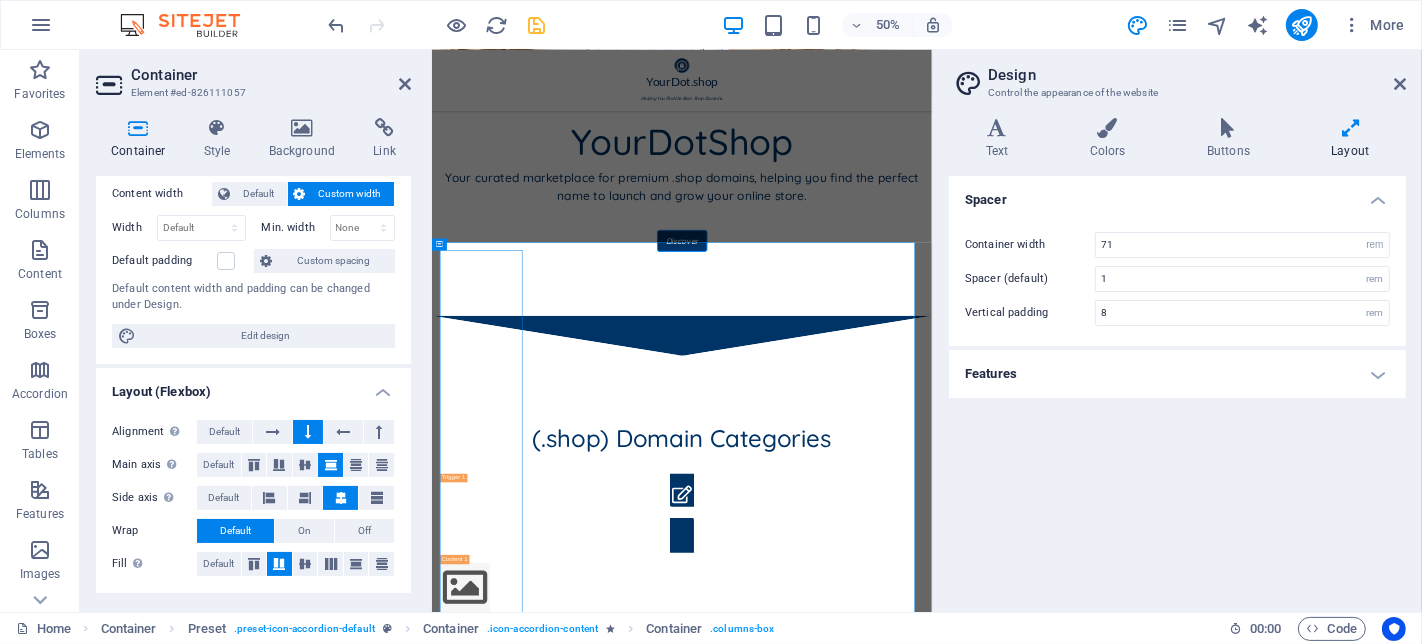 click on "Container Element #ed-826111057" at bounding box center [253, 76] 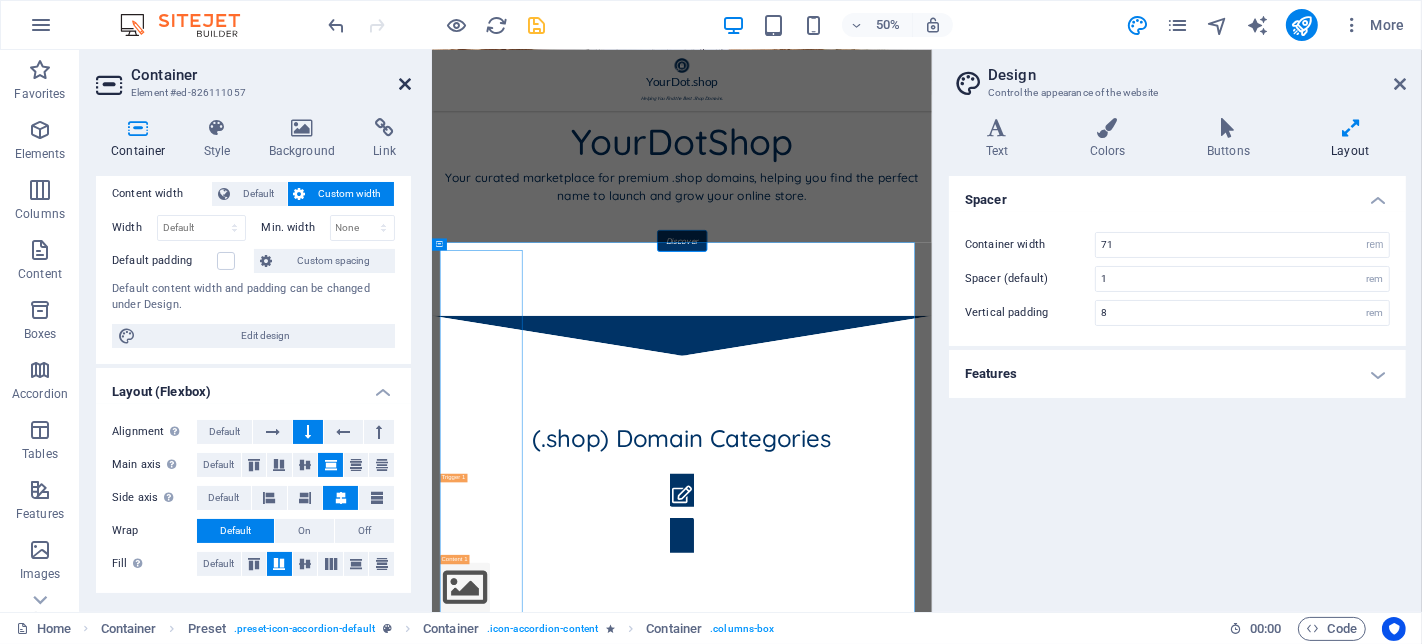 click at bounding box center [405, 84] 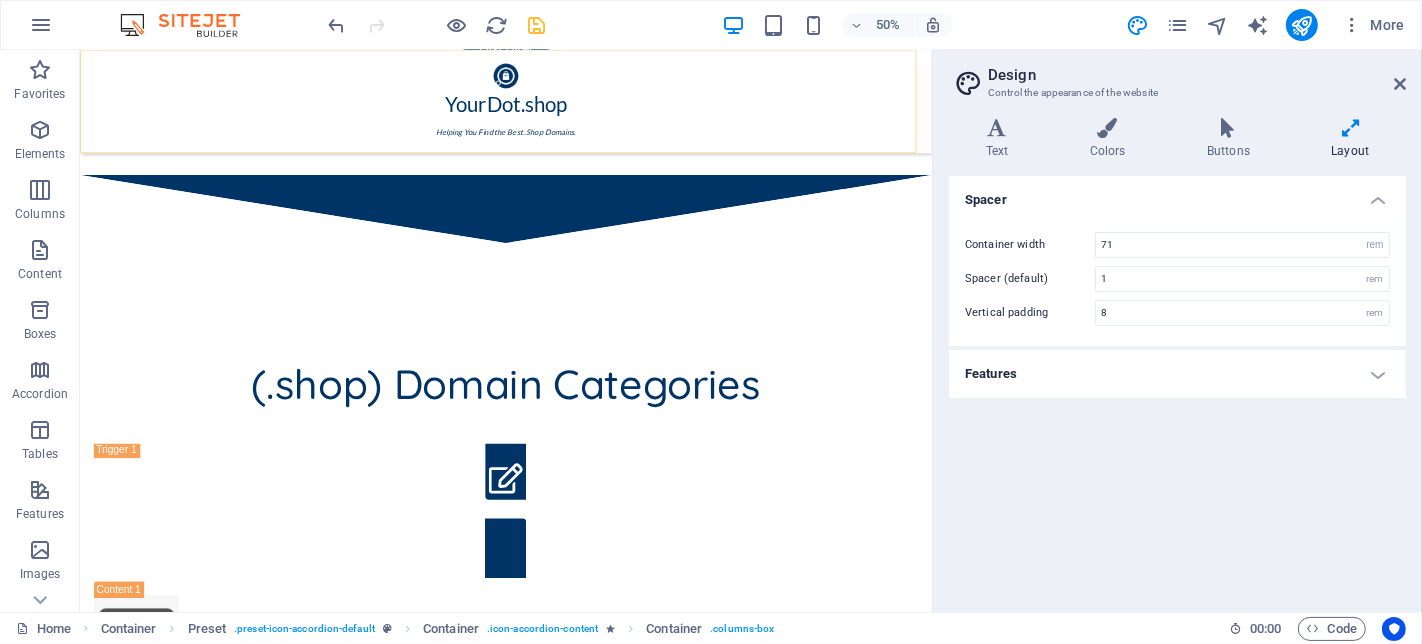 scroll, scrollTop: 795, scrollLeft: 0, axis: vertical 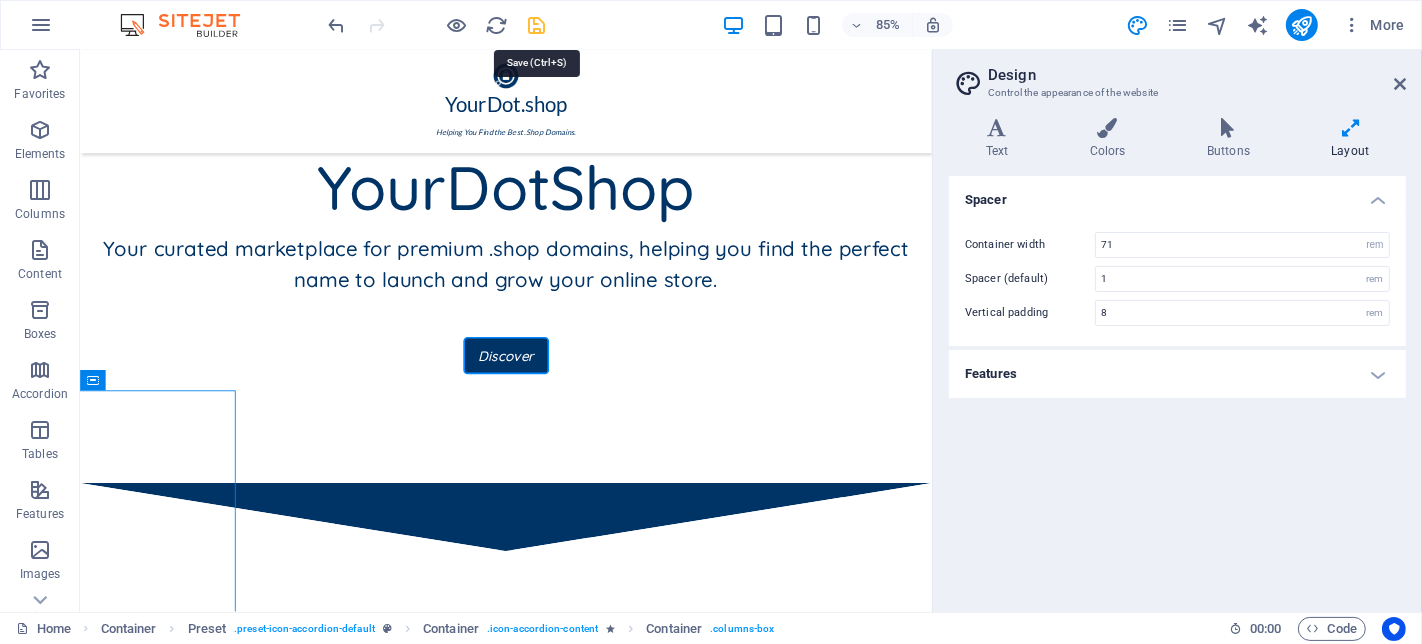 click at bounding box center (537, 25) 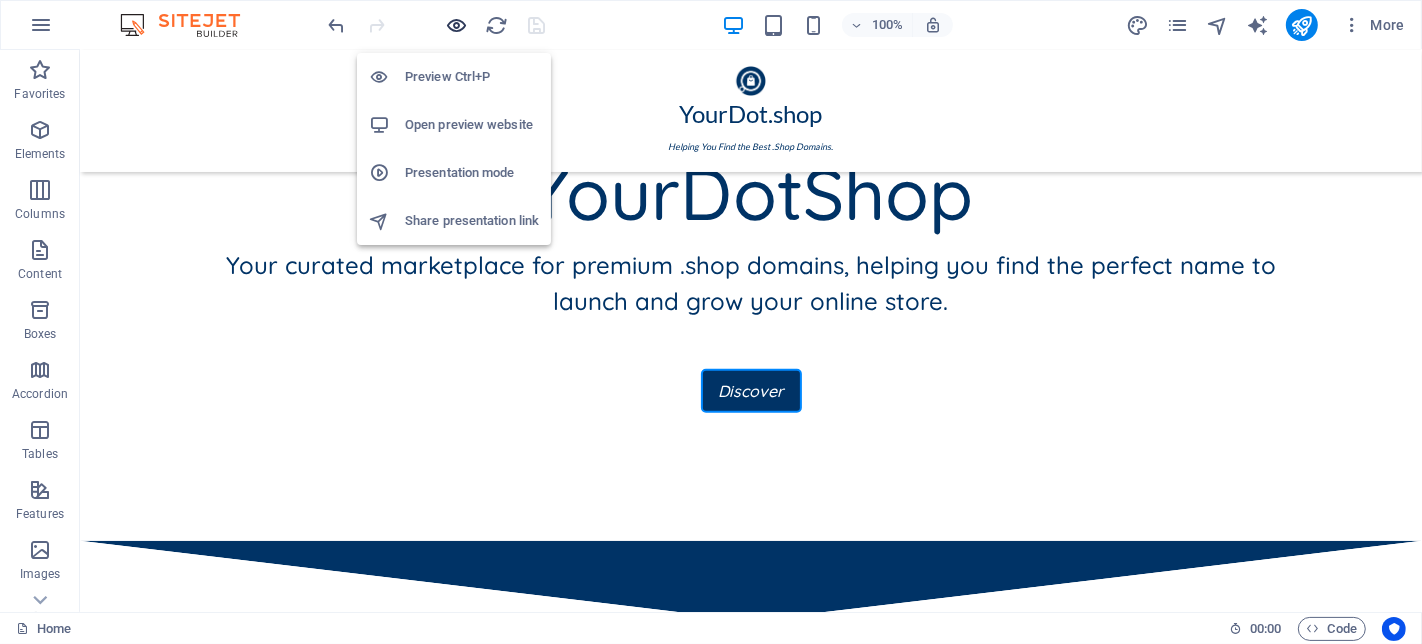 click at bounding box center [457, 25] 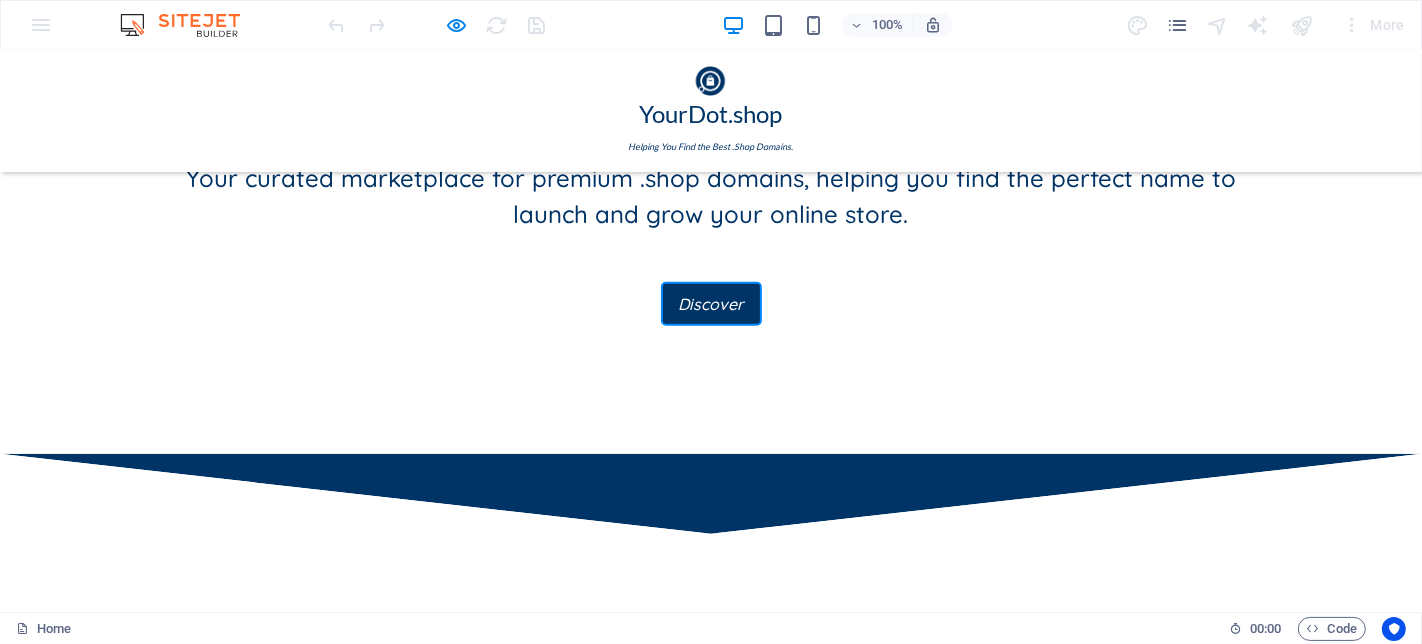 scroll, scrollTop: 573, scrollLeft: 0, axis: vertical 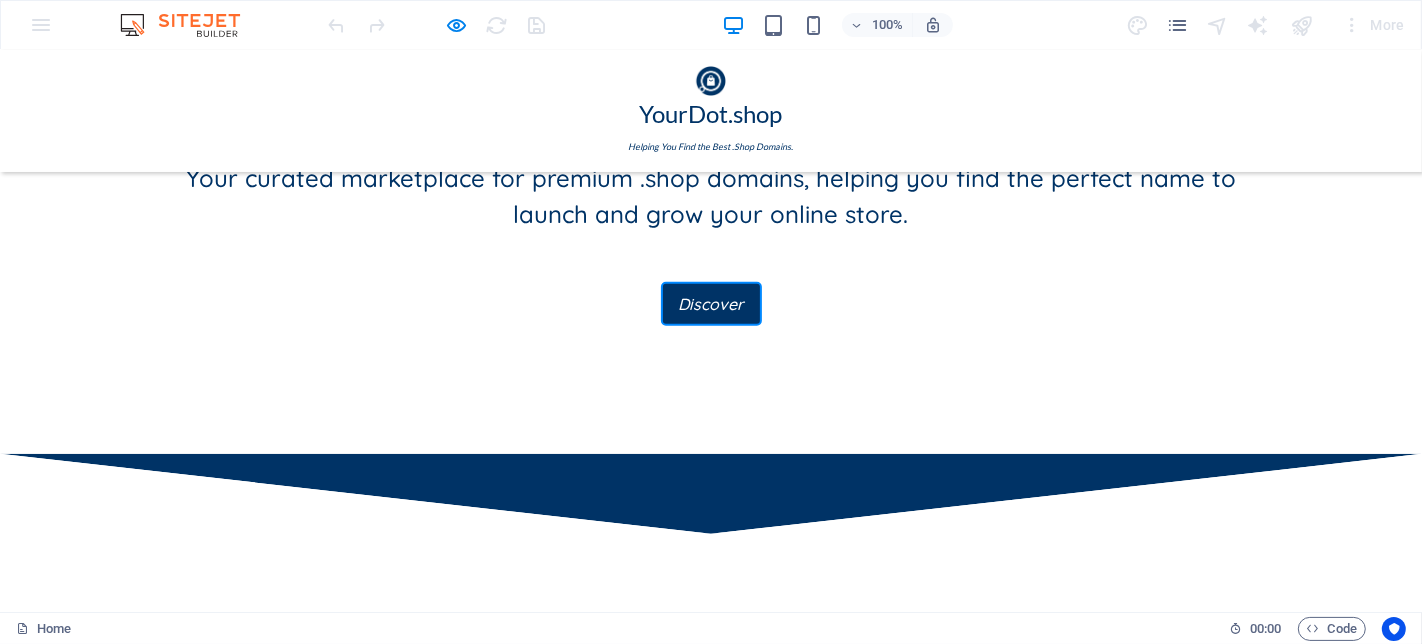 click at bounding box center (711, 836) 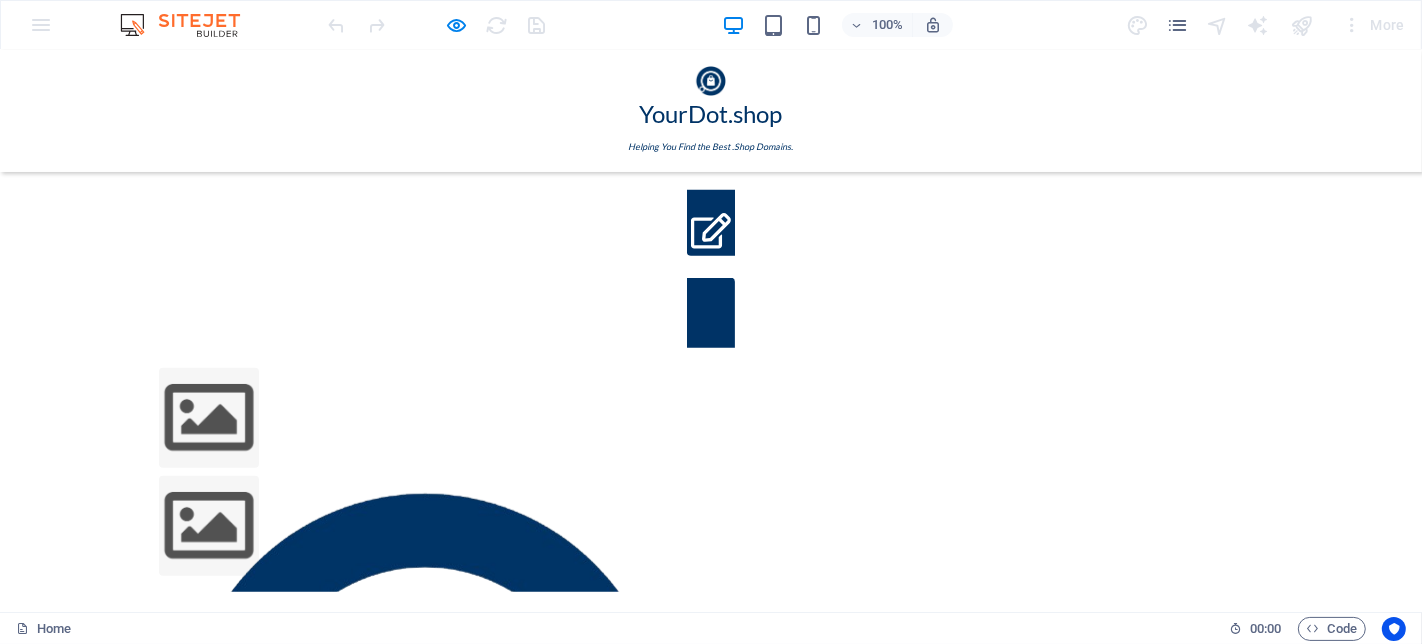 scroll, scrollTop: 906, scrollLeft: 0, axis: vertical 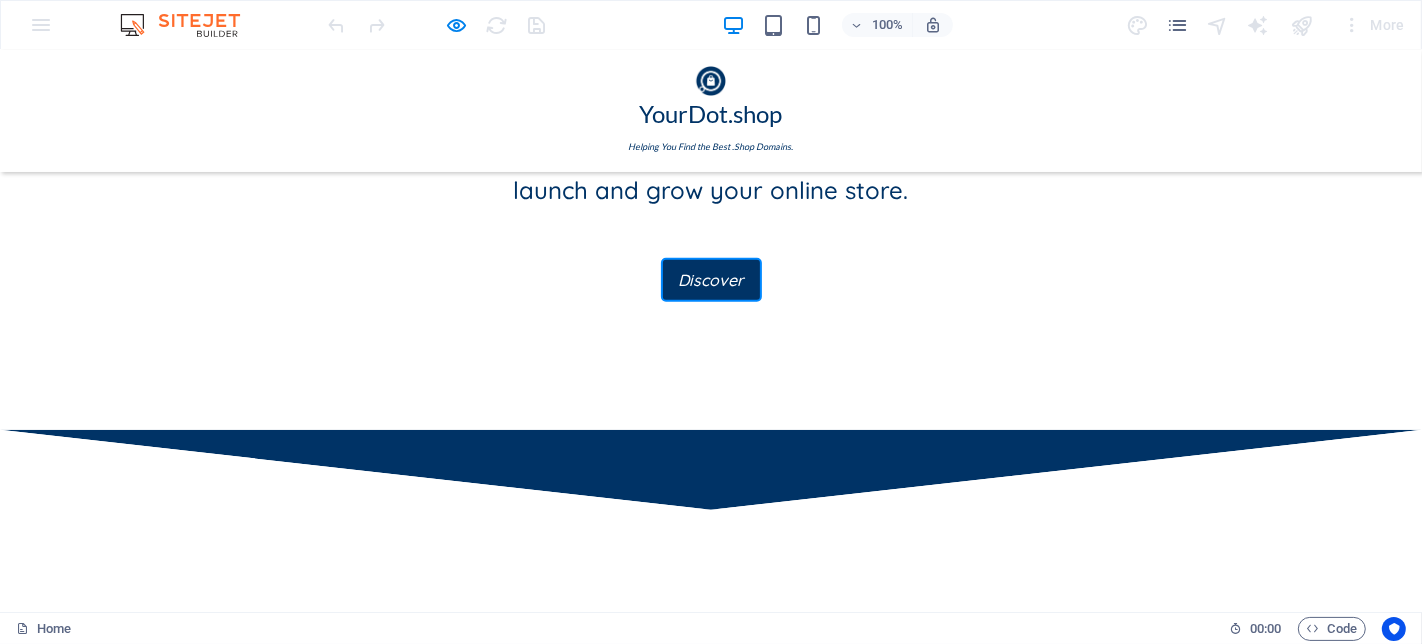 click on "Fashion" at bounding box center (711, 838) 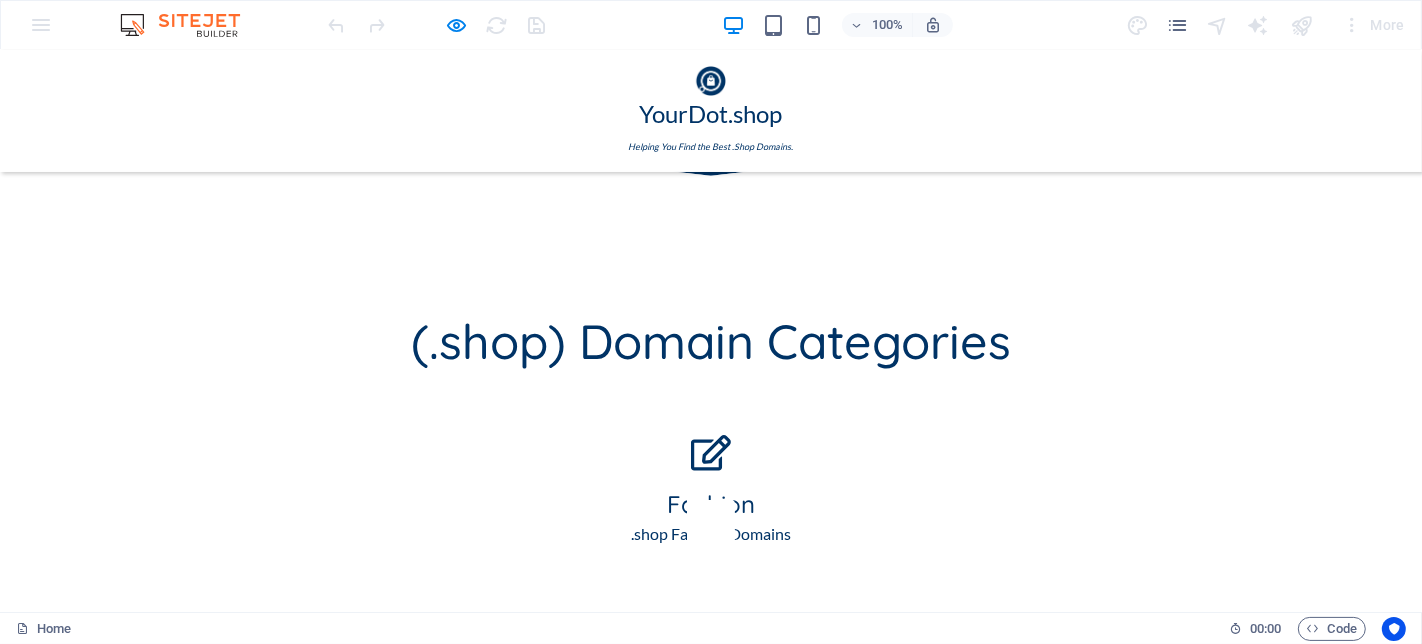 scroll, scrollTop: 1462, scrollLeft: 0, axis: vertical 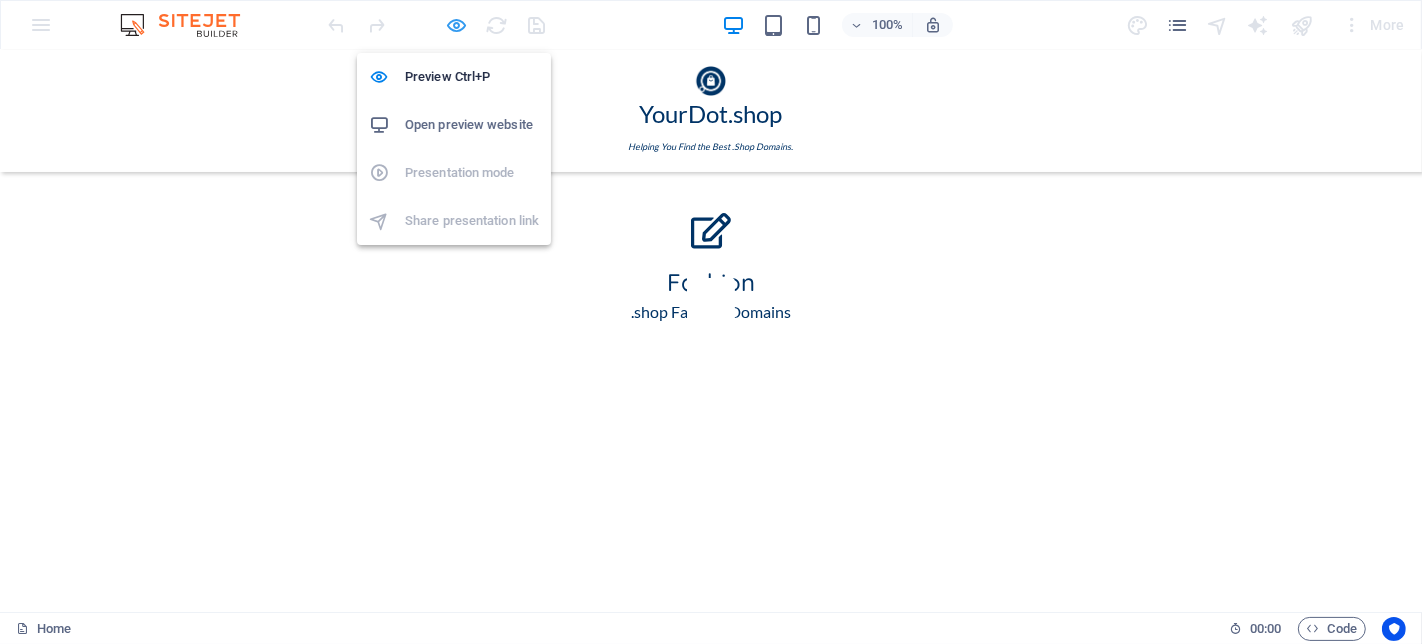 click on "Preview Ctrl+P Open preview website Presentation mode Share presentation link" at bounding box center (454, 141) 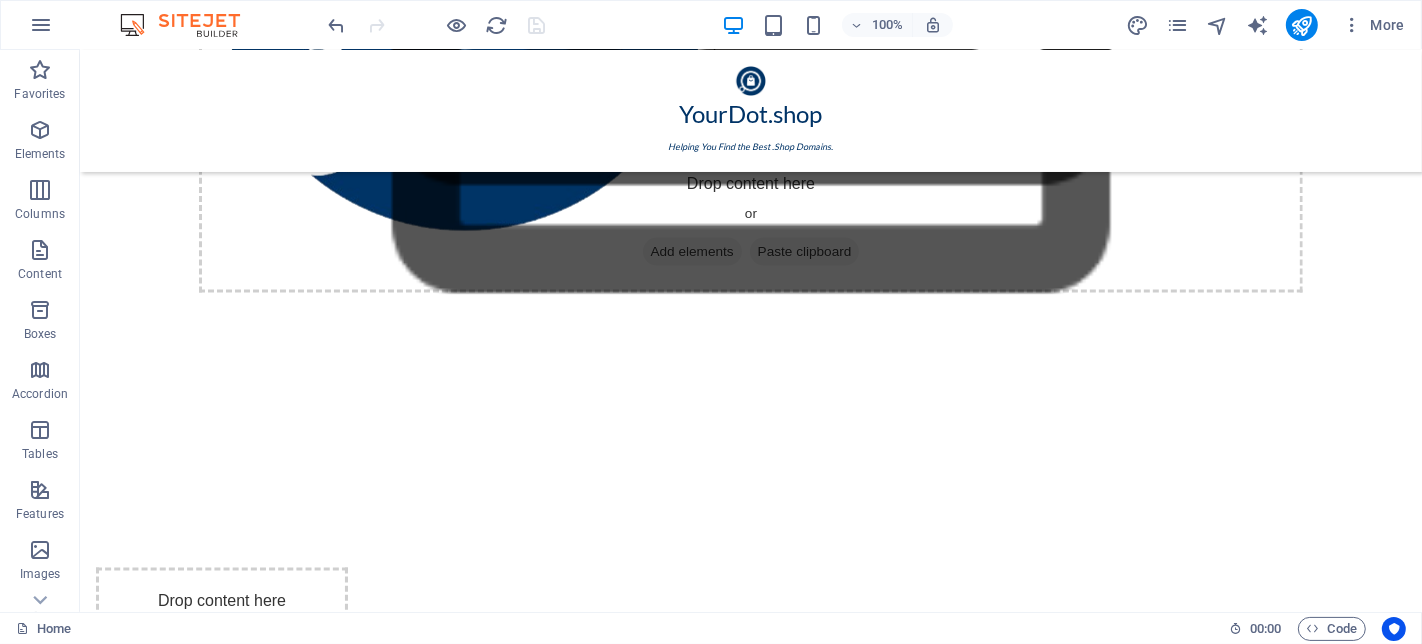 scroll, scrollTop: 1980, scrollLeft: 0, axis: vertical 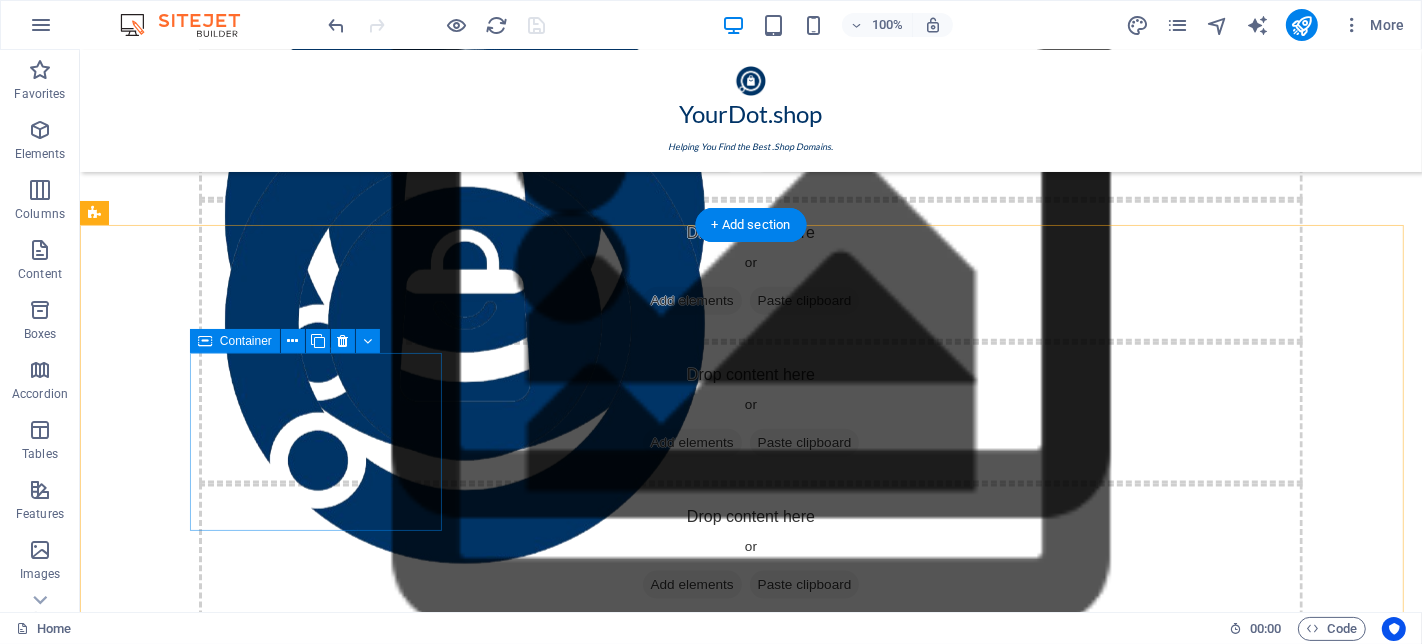 click on "Drop content here or  Add elements  Paste clipboard" at bounding box center (221, 990) 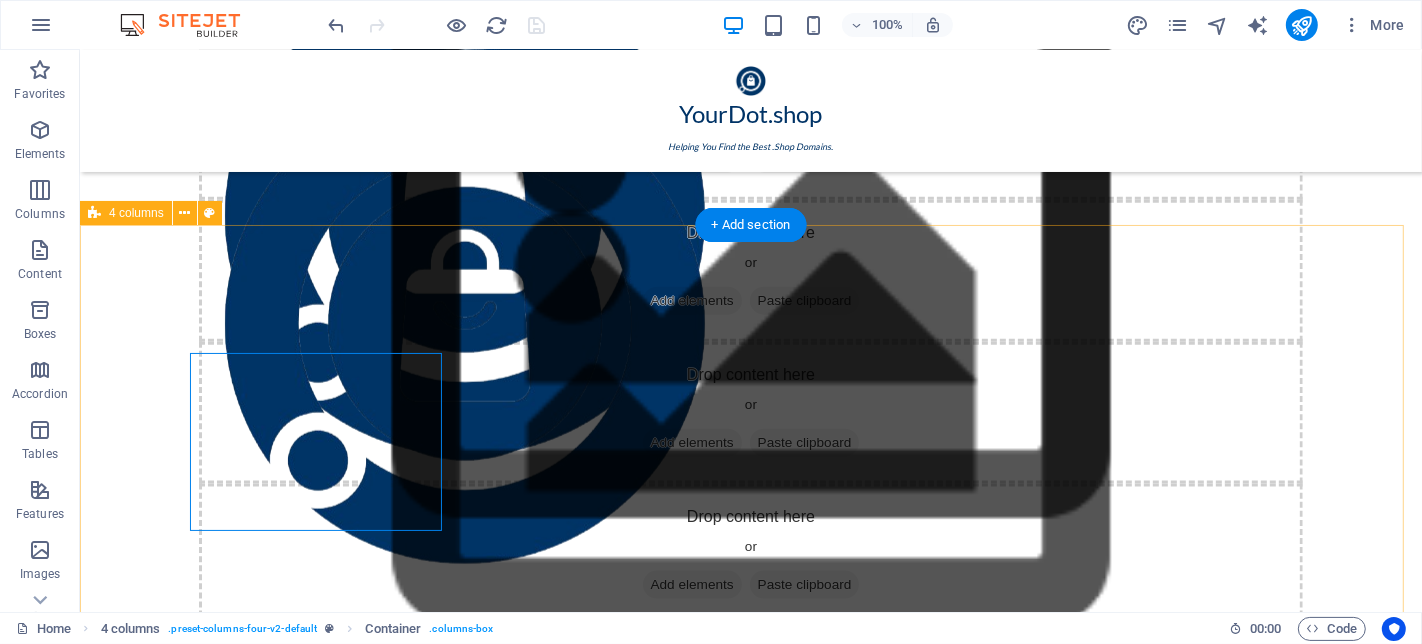 click on "Drop content here or  Add elements  Paste clipboard Drop content here or  Add elements  Paste clipboard Drop content here or  Add elements  Paste clipboard Drop content here or  Add elements  Paste clipboard" at bounding box center [750, 1281] 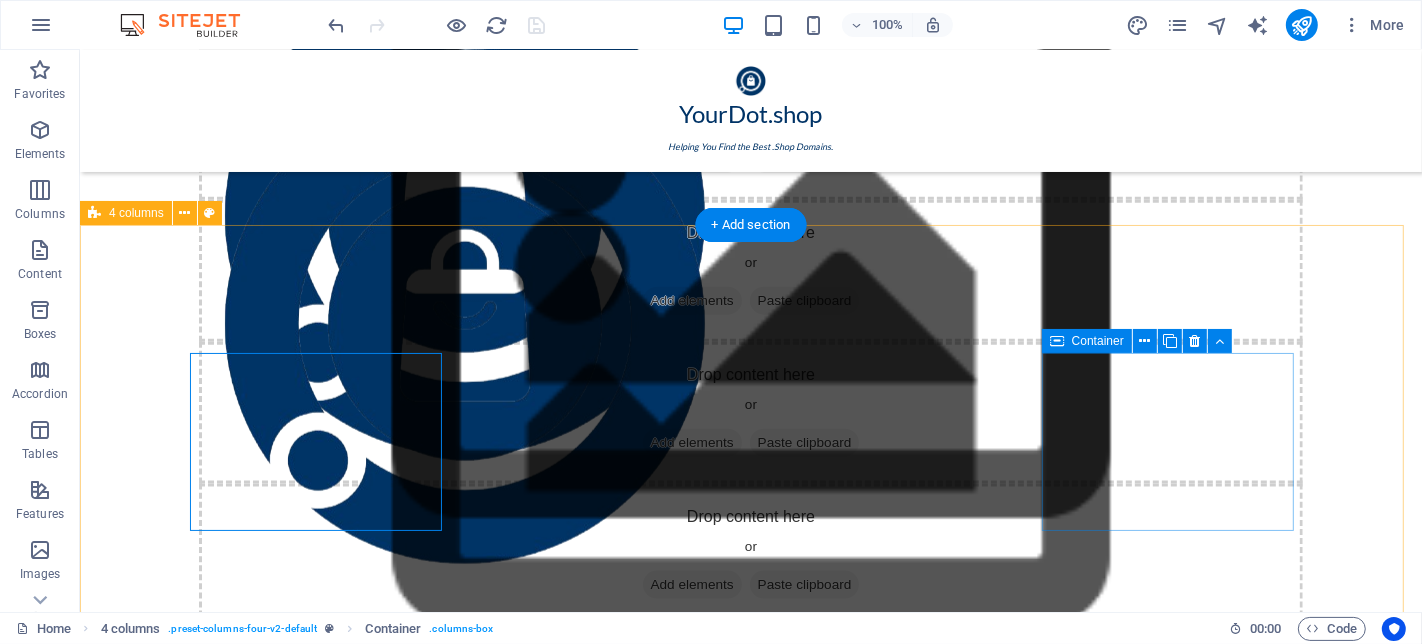click on "Drop content here or  Add elements  Paste clipboard" at bounding box center (221, 1572) 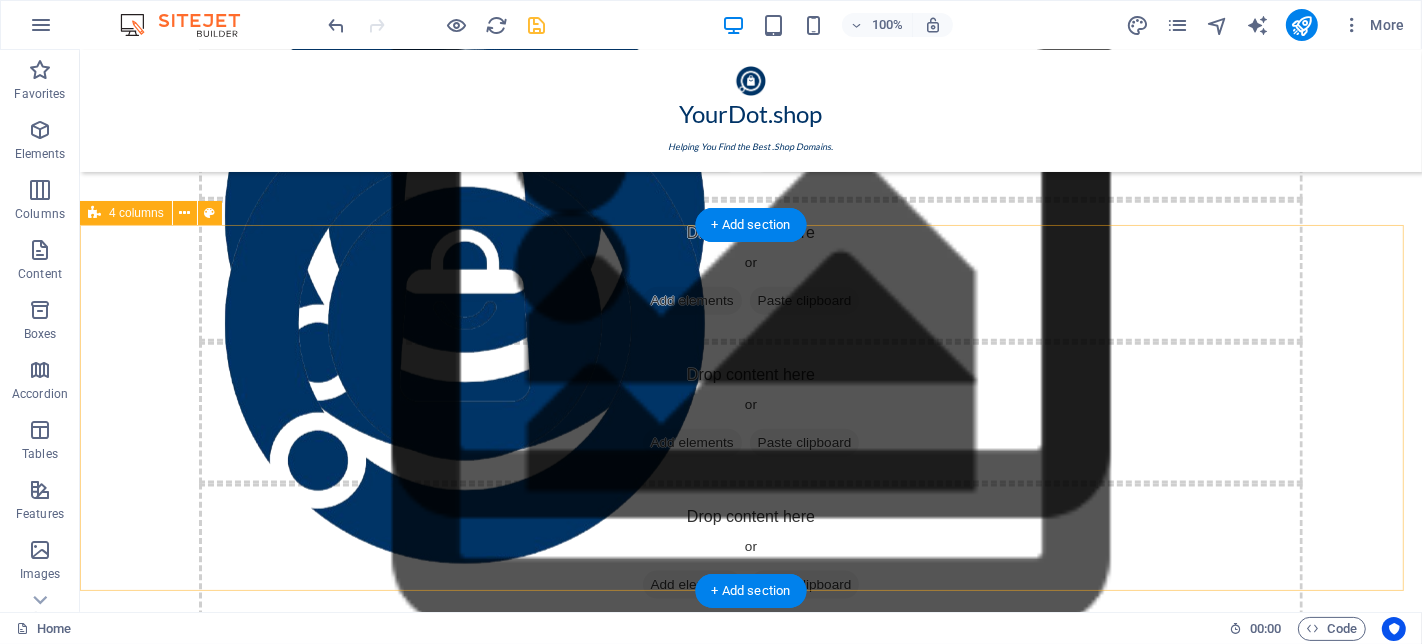 click on "Drop content here or  Add elements  Paste clipboard" at bounding box center [647, 956] 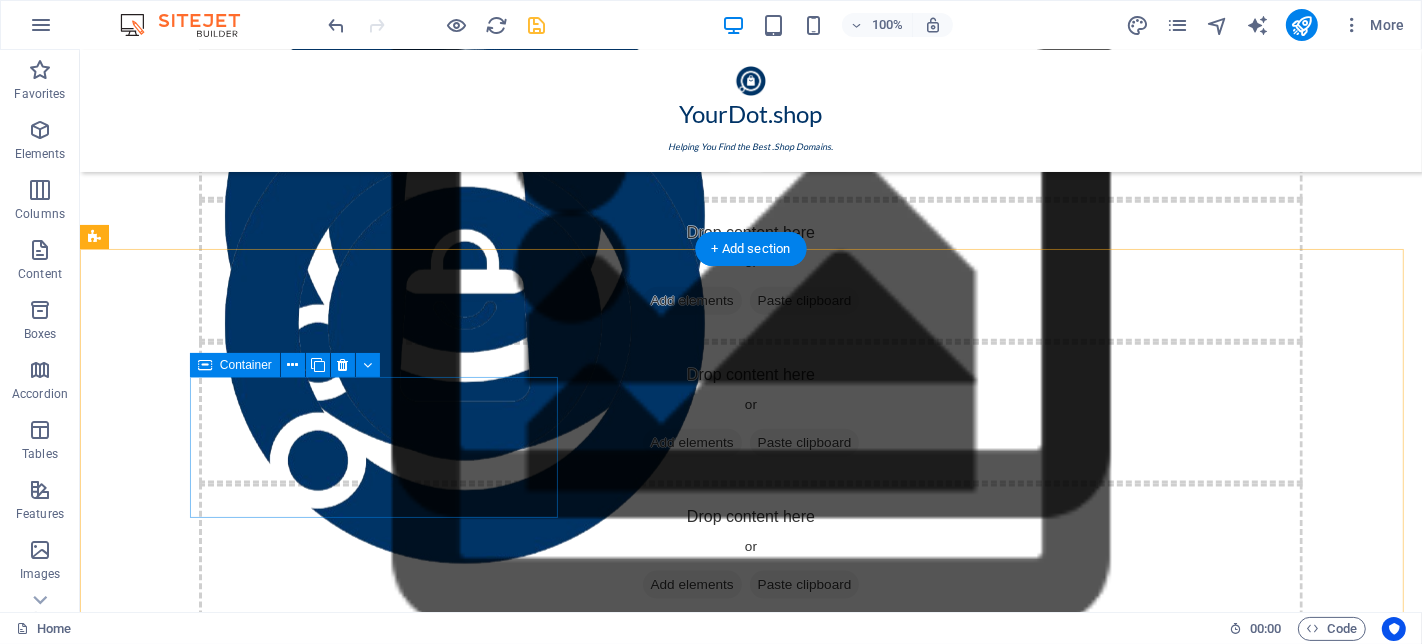 click on "Headline Headline Headline" at bounding box center (382, 995) 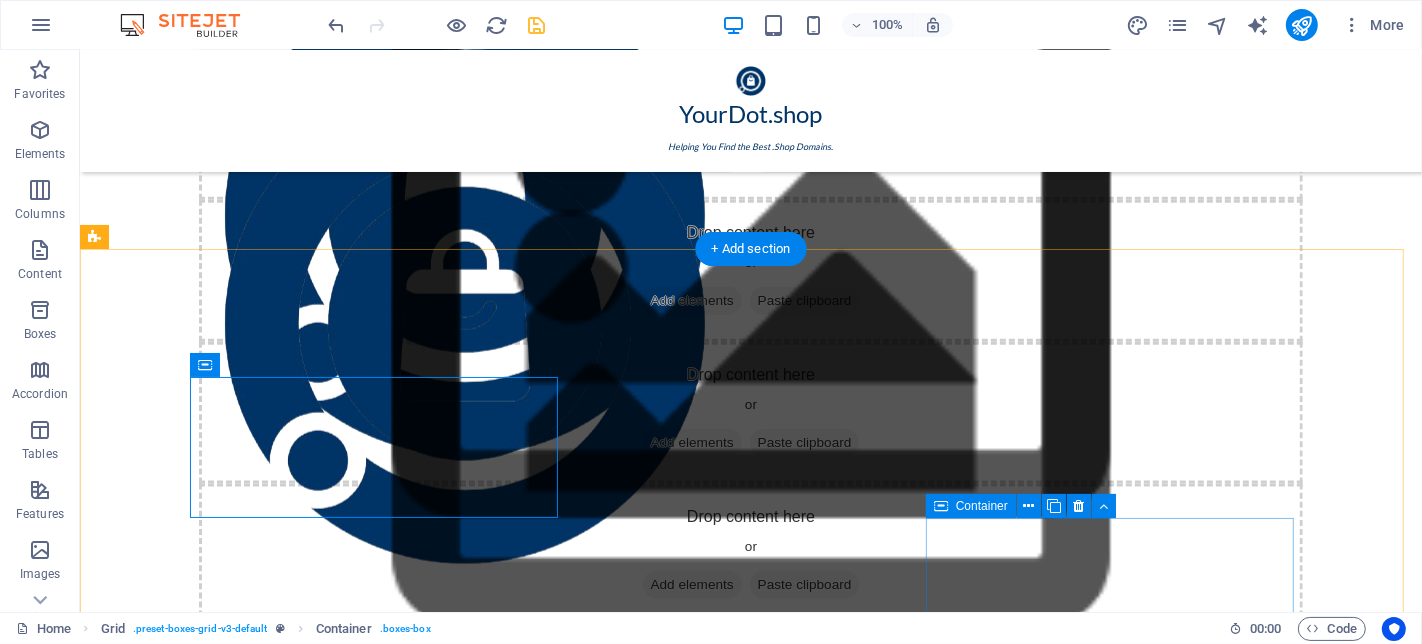 click on "Headline Headline Headline" at bounding box center [382, 1698] 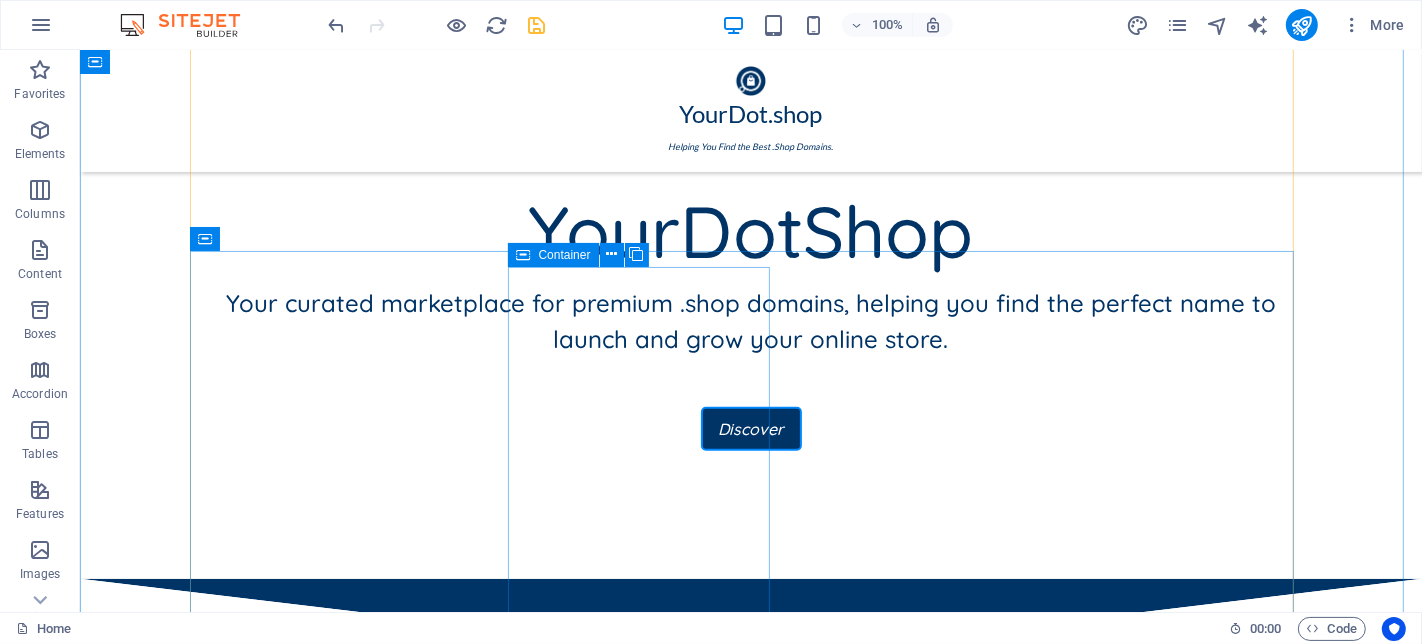 scroll, scrollTop: 980, scrollLeft: 0, axis: vertical 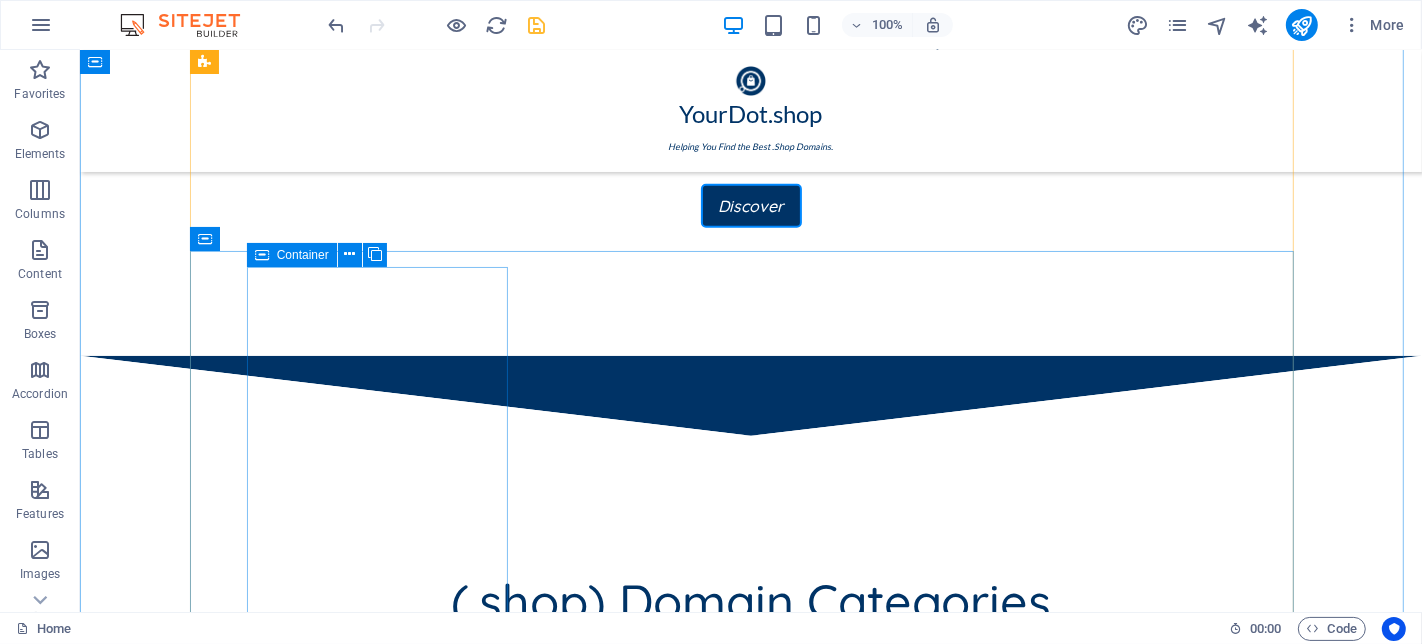 click on "Drop content here or  Add elements  Paste clipboard" at bounding box center [750, 1129] 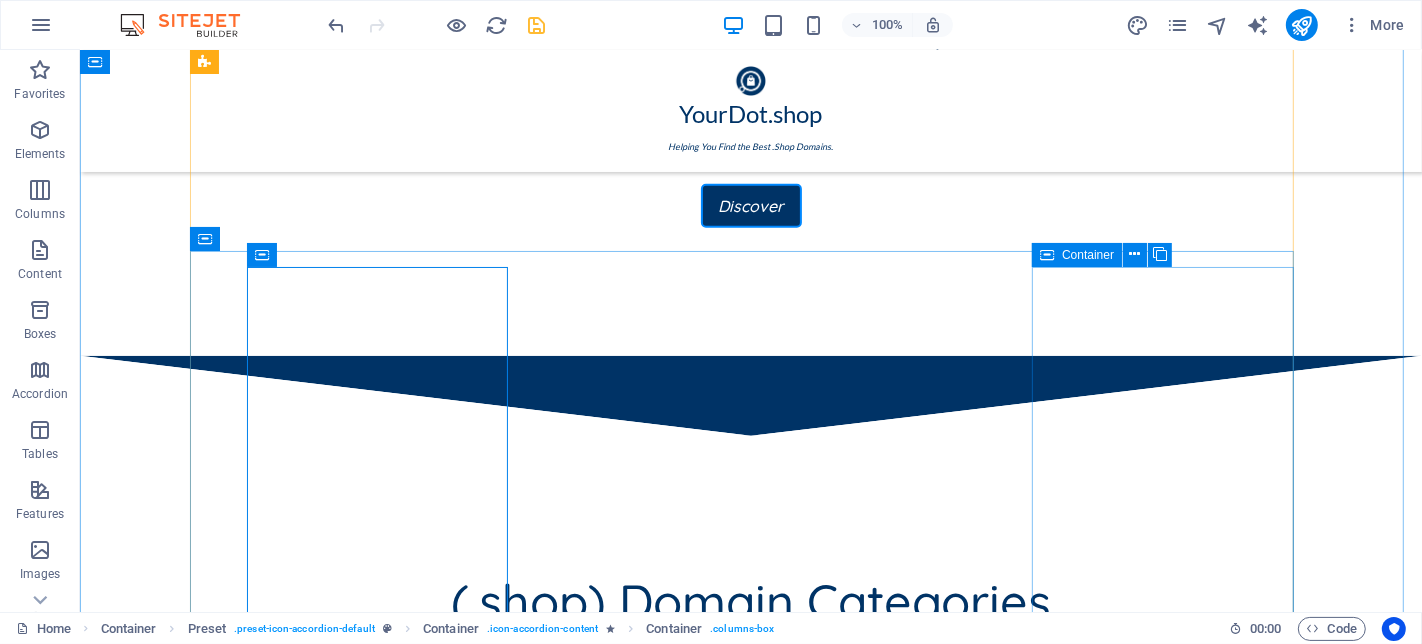 click on "Drop content here or  Add elements  Paste clipboard" at bounding box center (750, 1555) 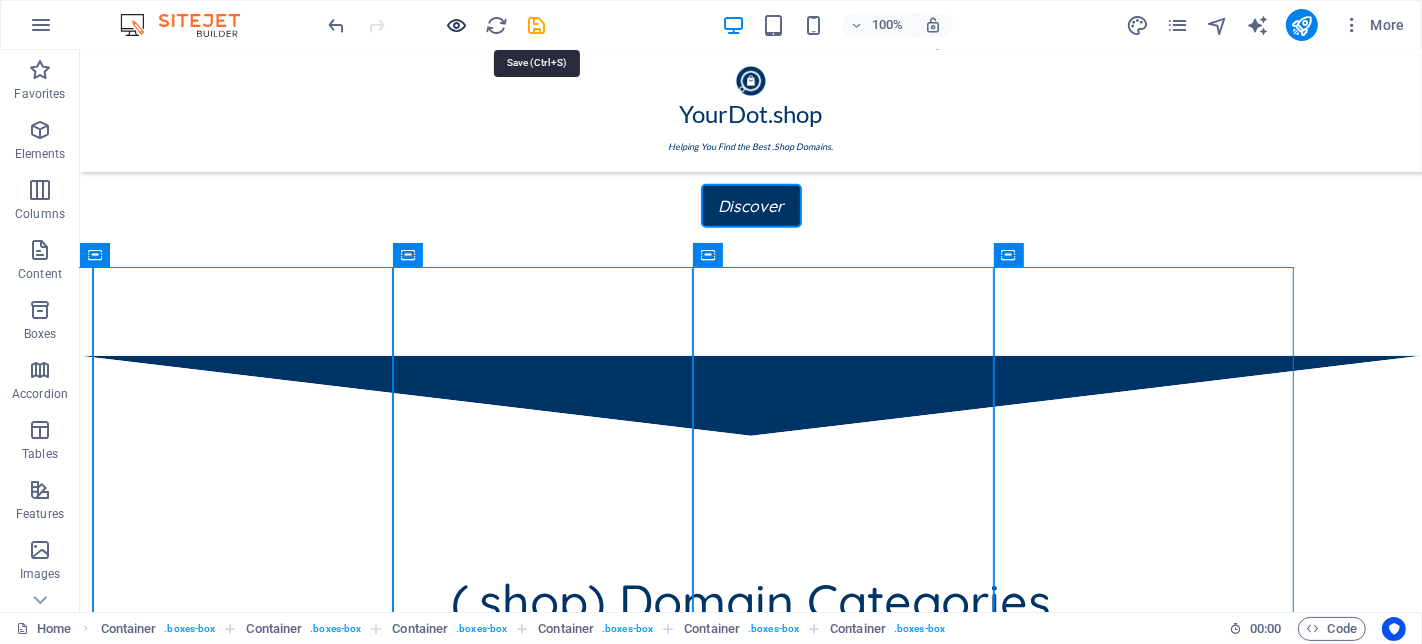 drag, startPoint x: 533, startPoint y: 27, endPoint x: 452, endPoint y: 31, distance: 81.09871 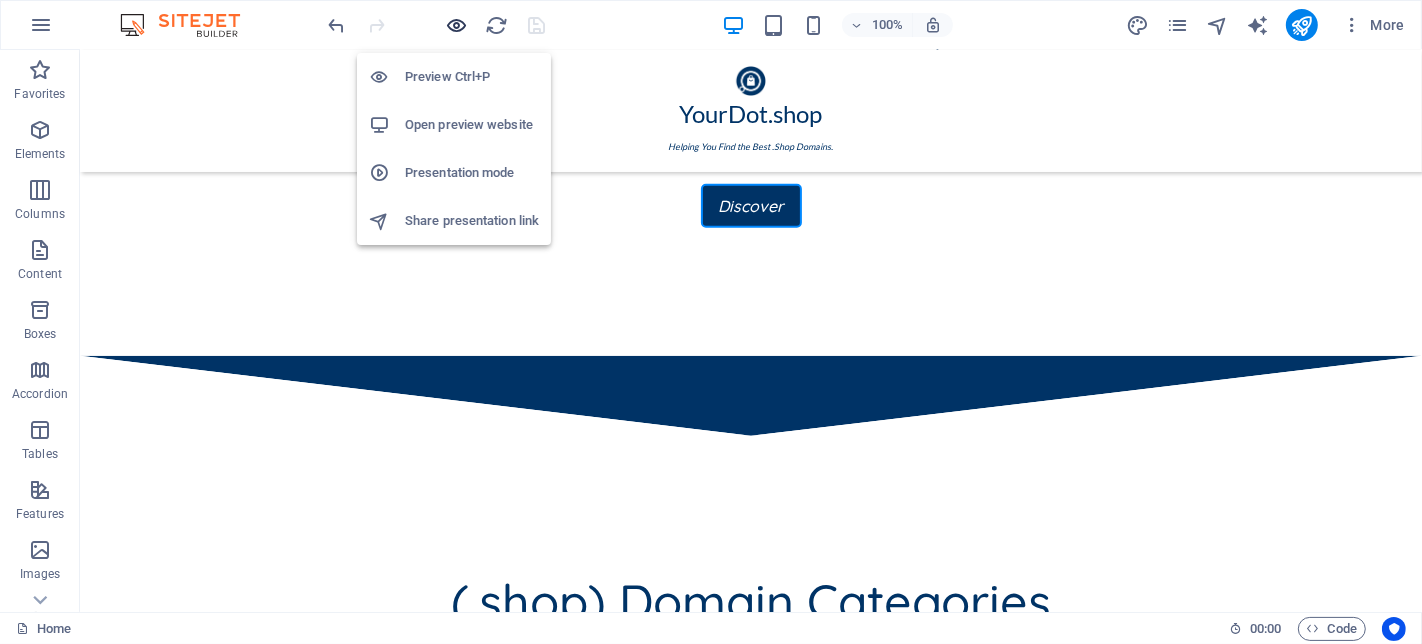 click at bounding box center [457, 25] 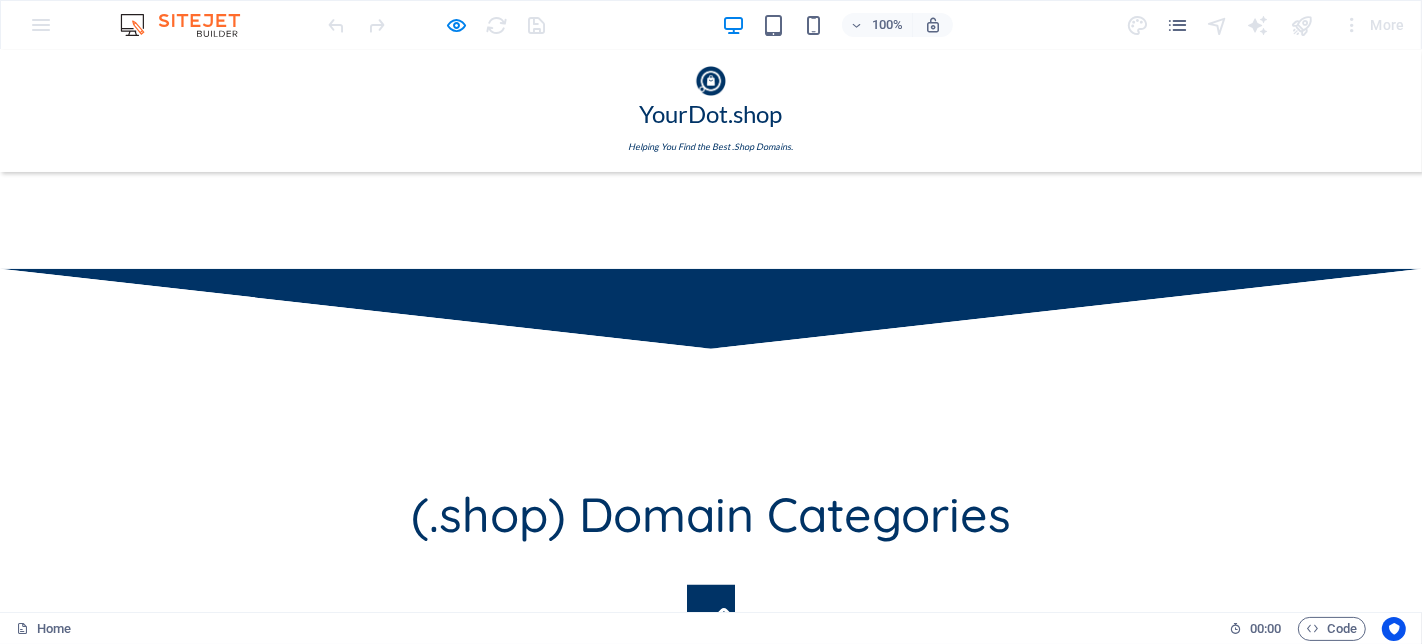 scroll, scrollTop: 868, scrollLeft: 0, axis: vertical 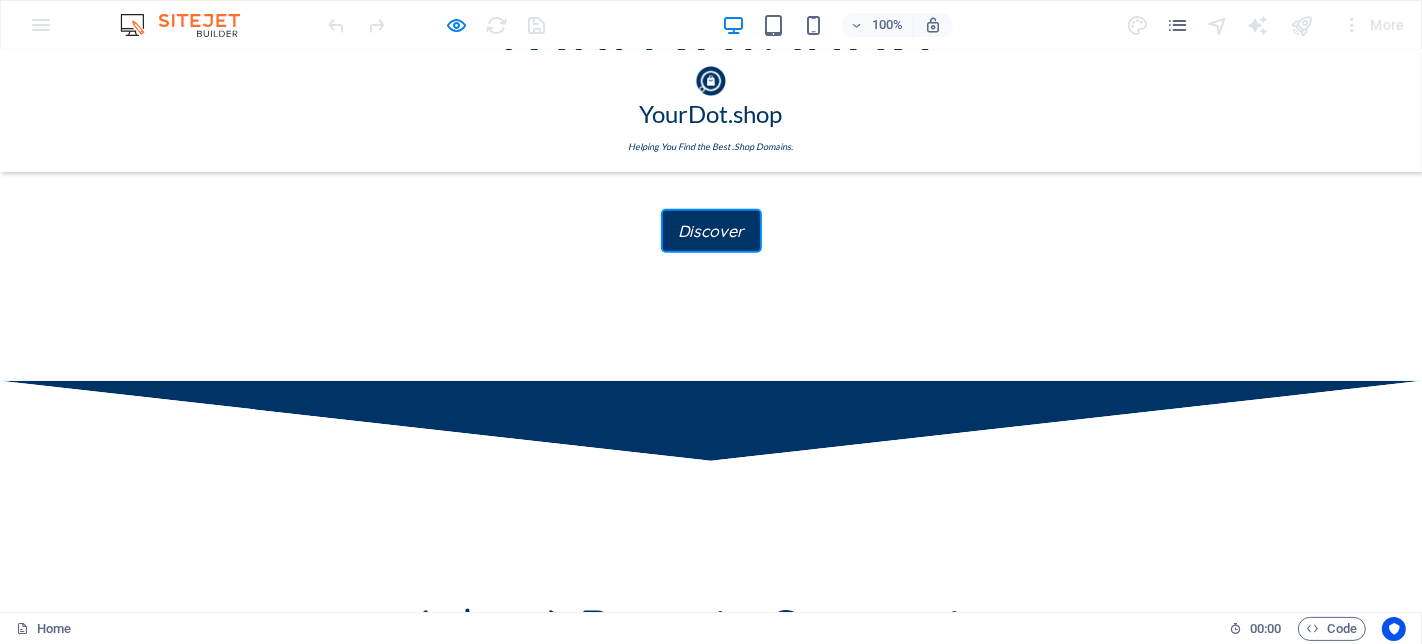 click on "Fashion" at bounding box center [711, 789] 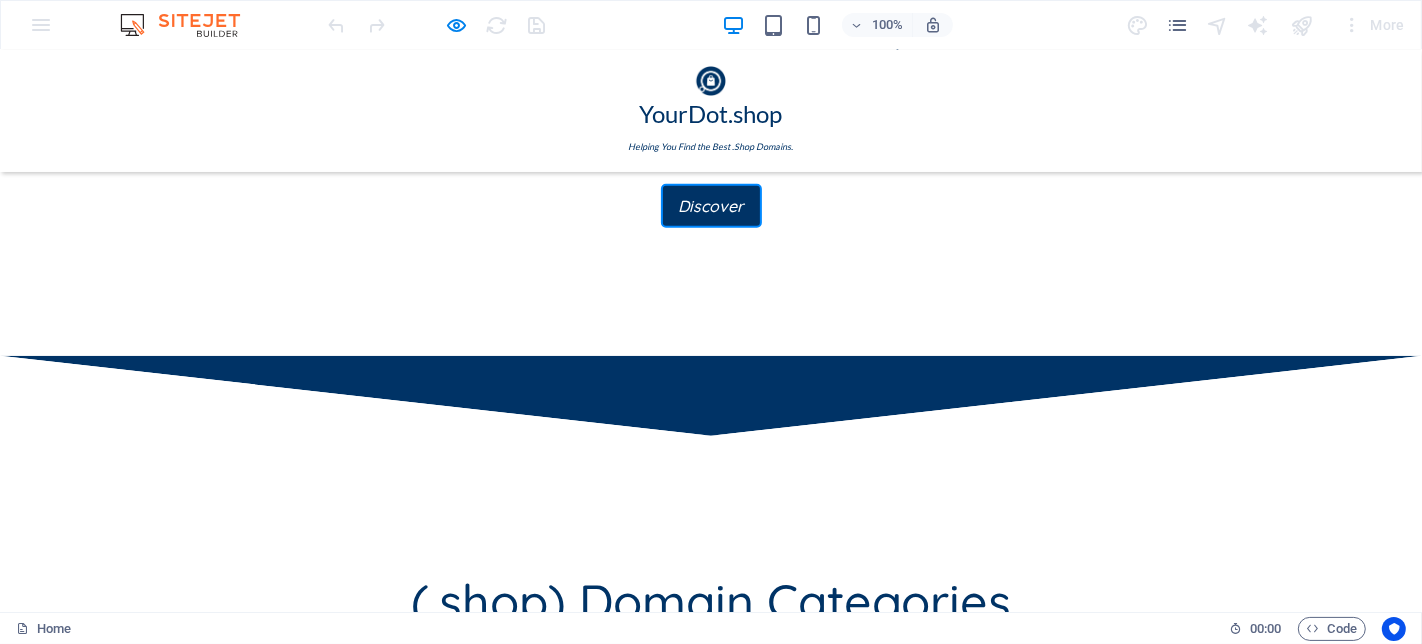 scroll, scrollTop: 757, scrollLeft: 0, axis: vertical 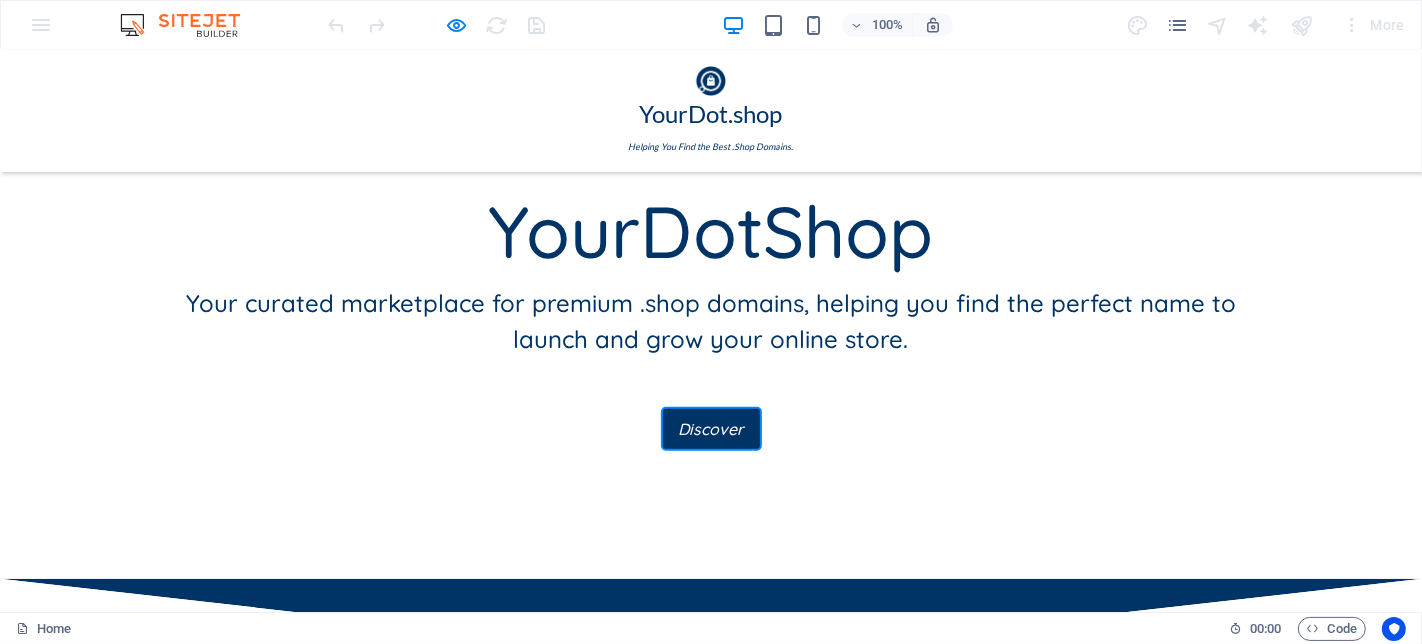 click at bounding box center [711, 961] 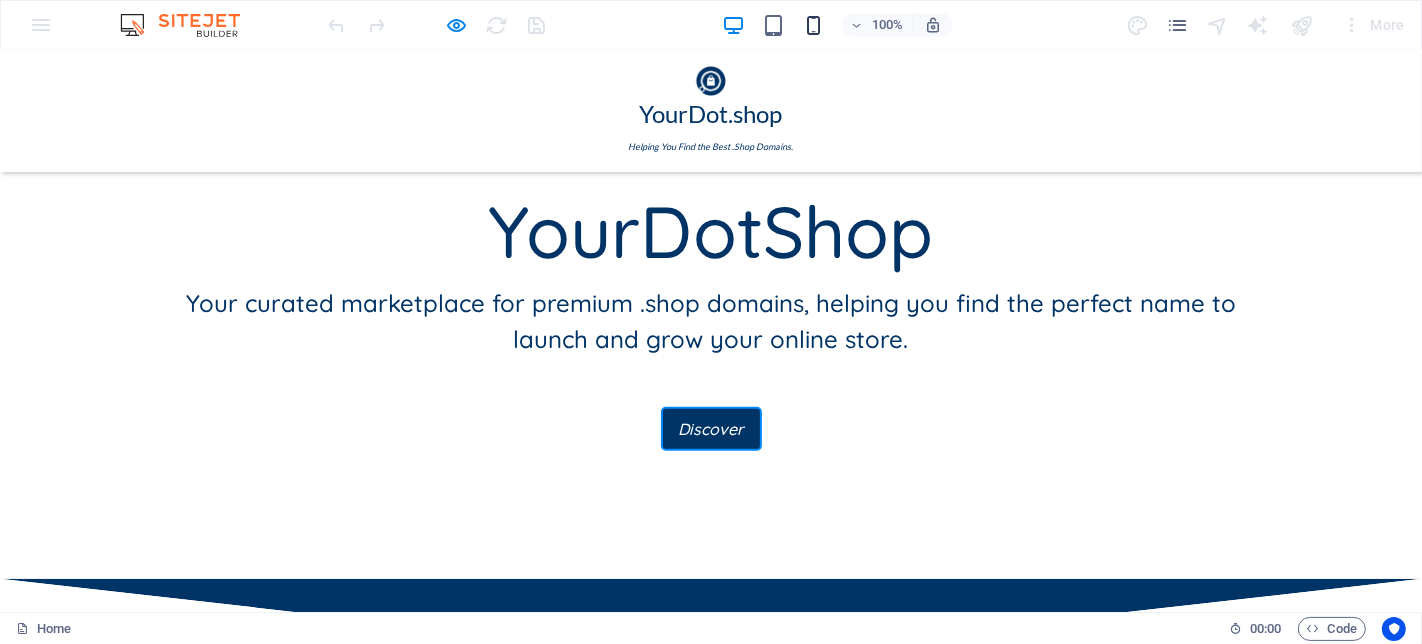 drag, startPoint x: 812, startPoint y: 30, endPoint x: 798, endPoint y: 17, distance: 19.104973 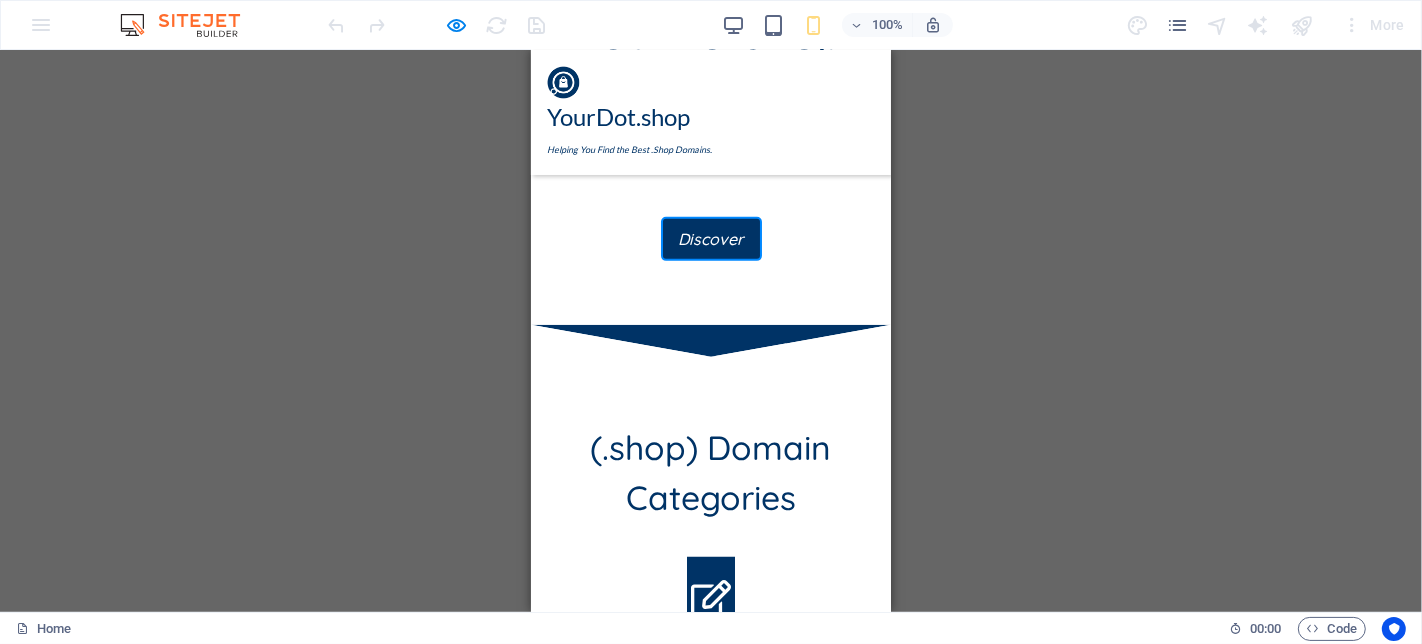 scroll, scrollTop: 538, scrollLeft: 0, axis: vertical 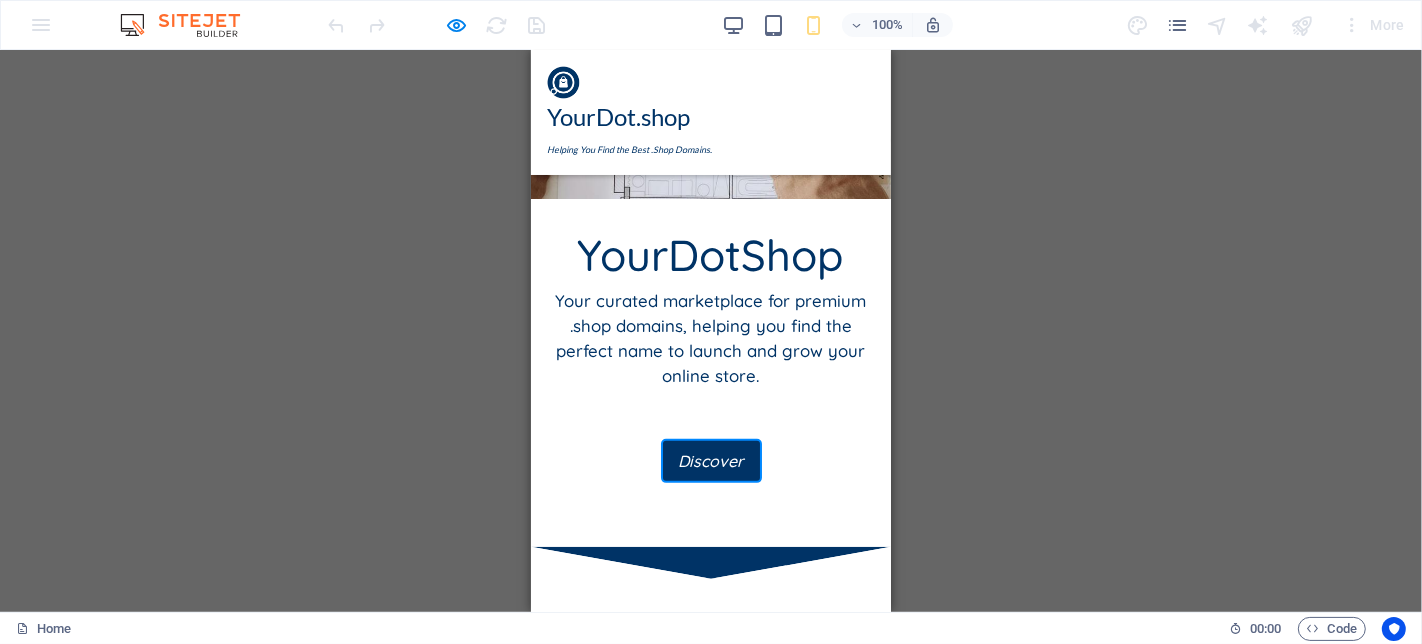 click at bounding box center (710, 879) 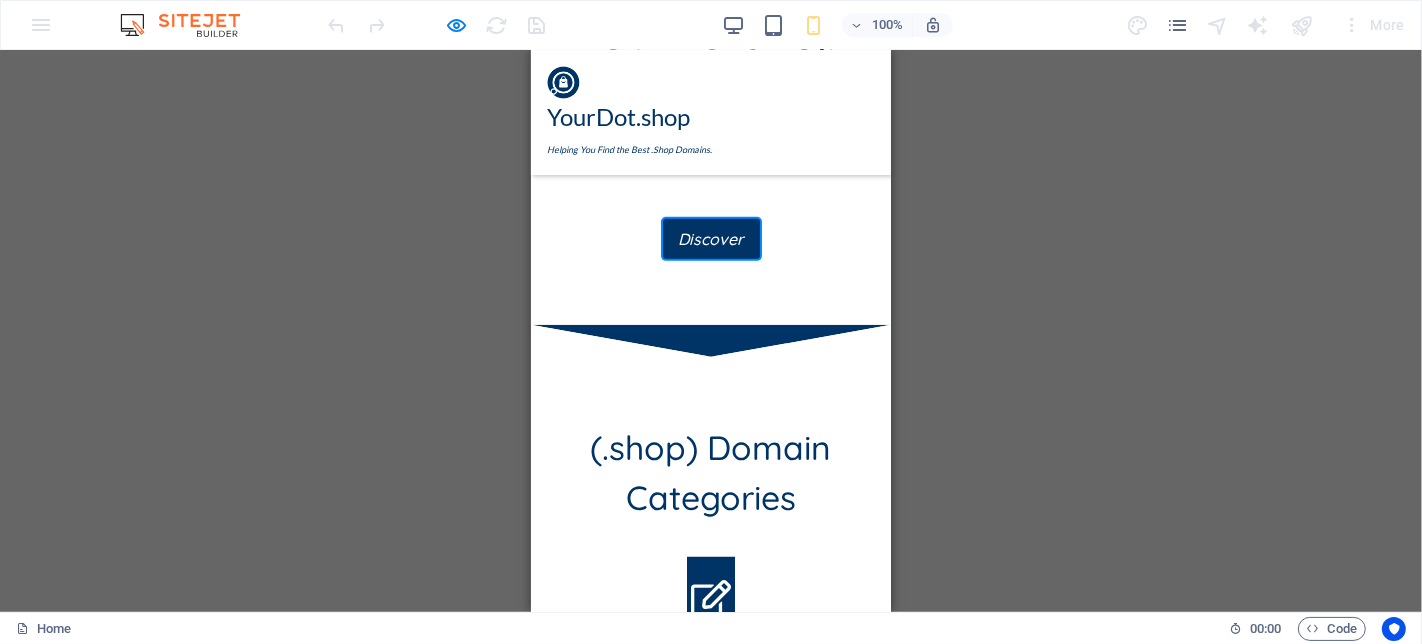 drag, startPoint x: 770, startPoint y: 305, endPoint x: 744, endPoint y: 387, distance: 86.023254 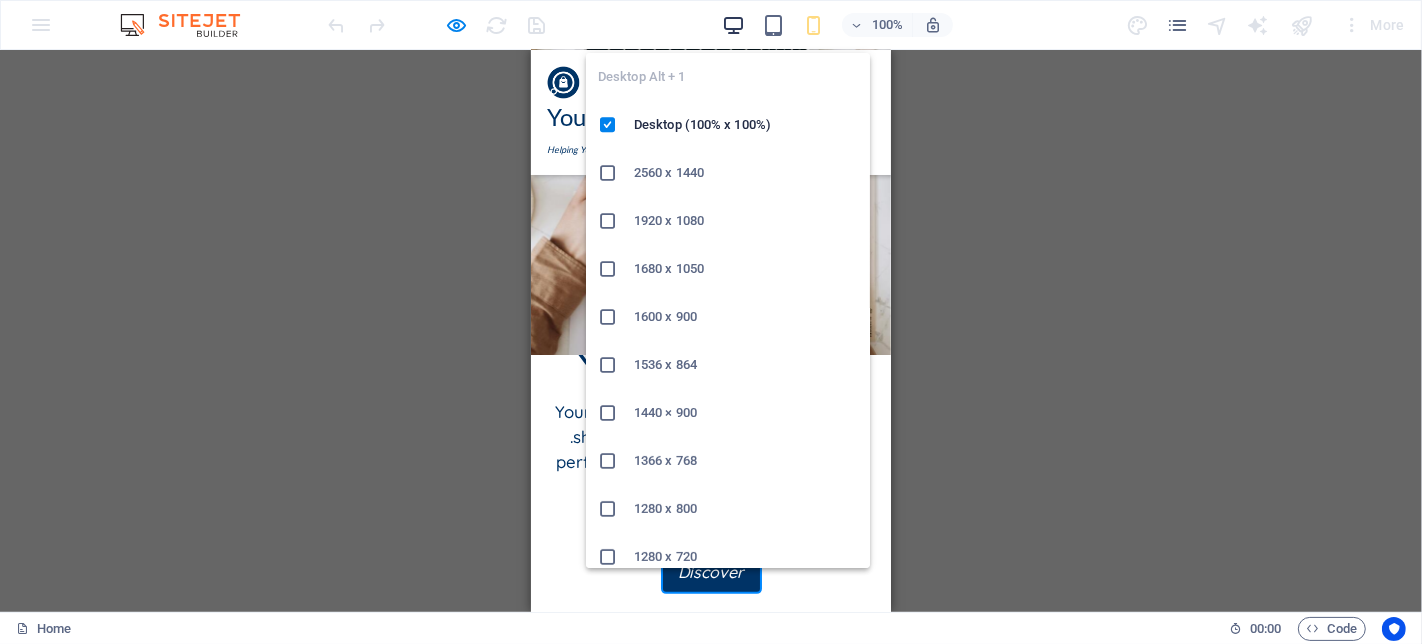 click at bounding box center (733, 25) 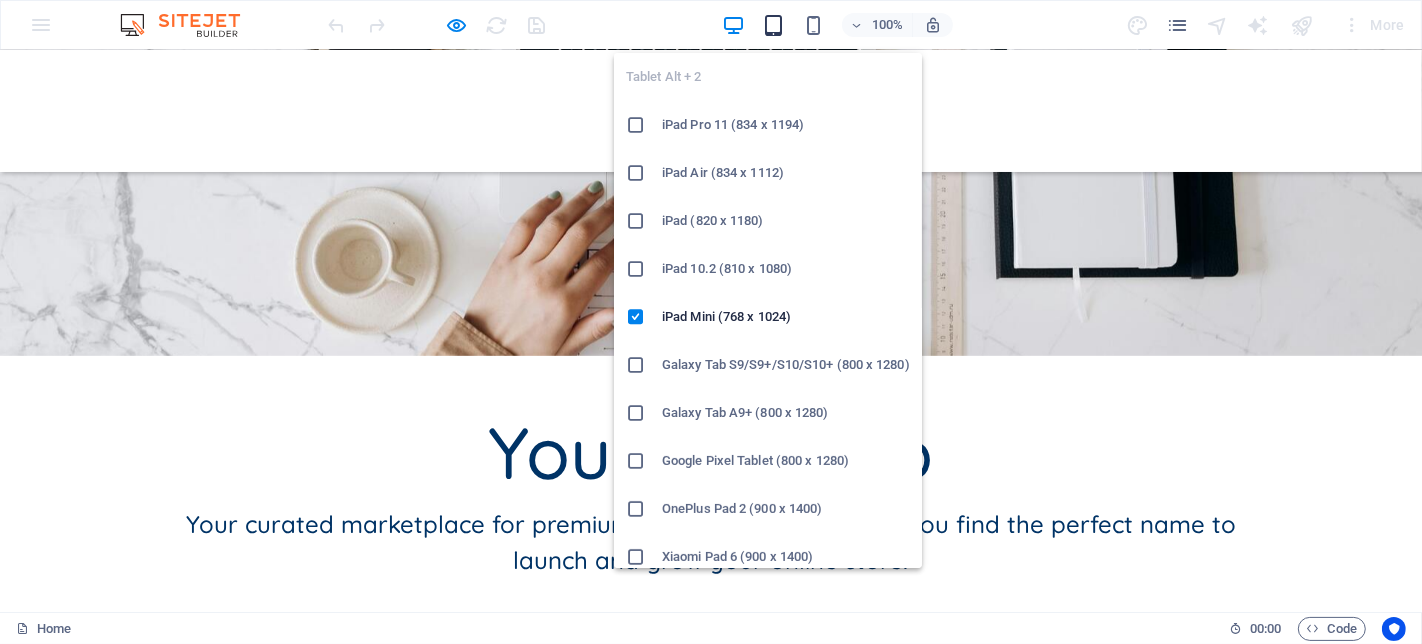 click at bounding box center (773, 25) 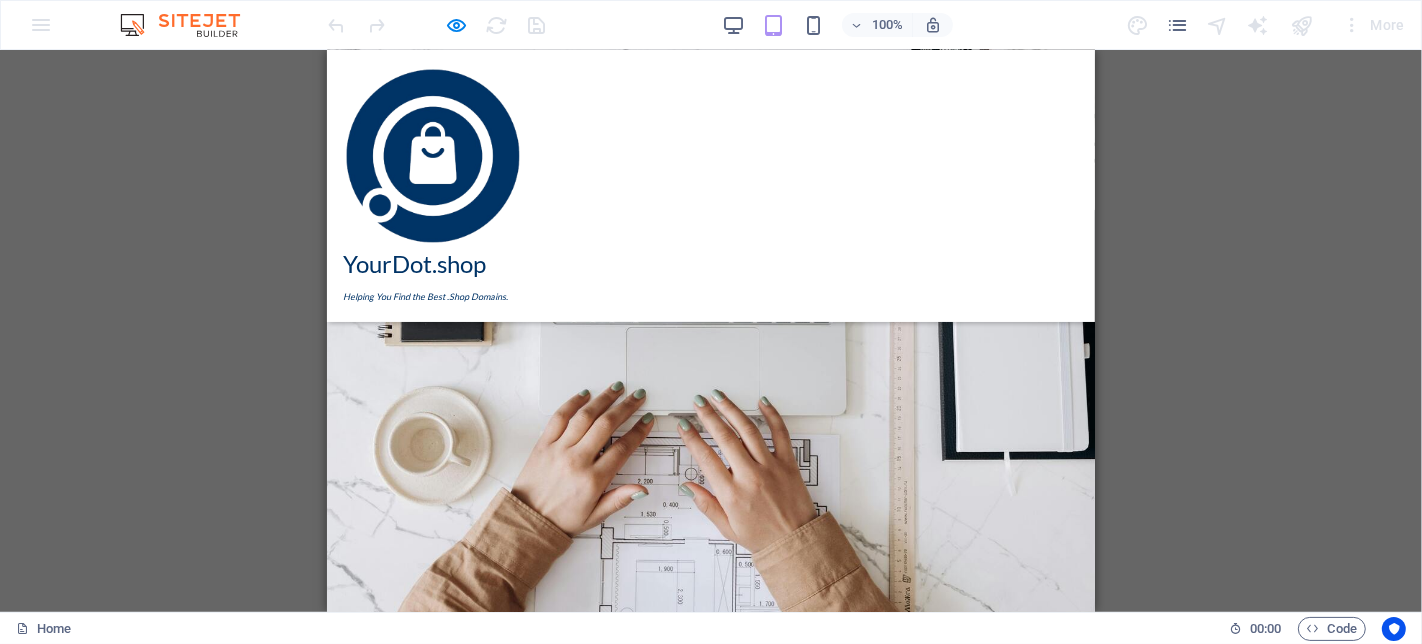 scroll, scrollTop: 813, scrollLeft: 0, axis: vertical 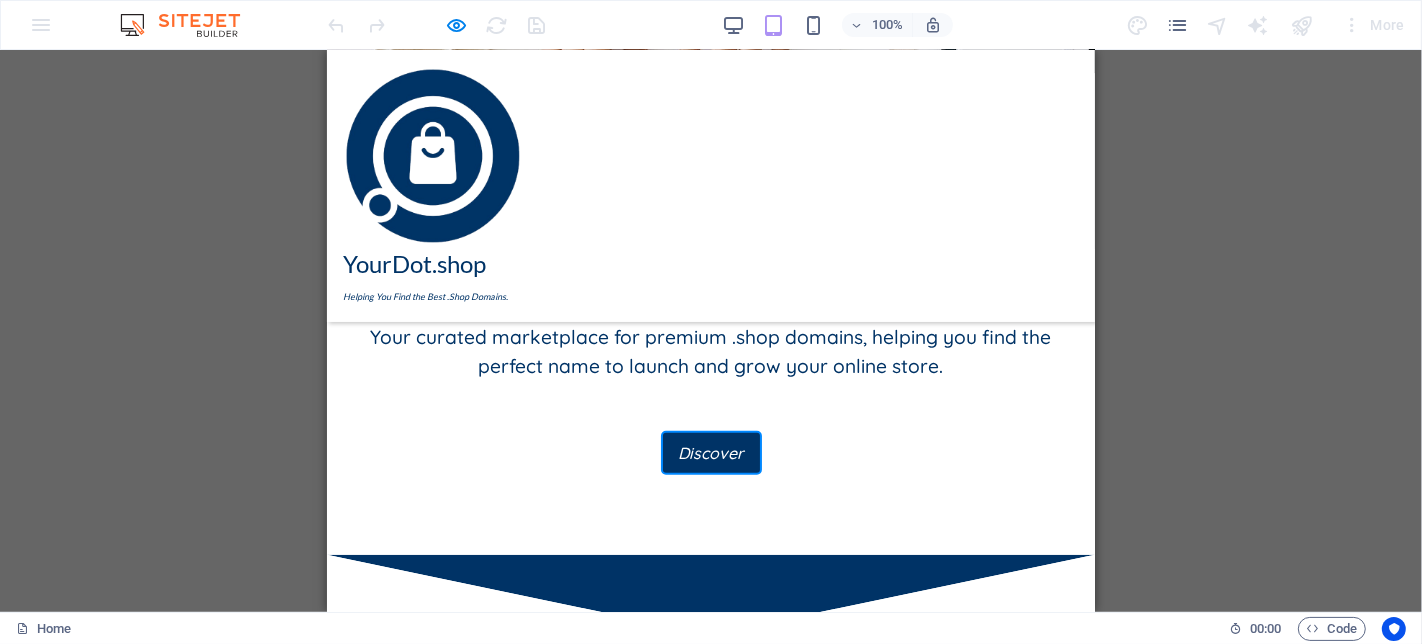 click on "Fashion .shop Fashion Domains Drop content here or  Add elements  Paste clipboard Drop content here or  Add elements  Paste clipboard Drop content here or  Add elements  Paste clipboard Drop content here or  Add elements  Paste clipboard Headline Headline Headline Headline Headline Headline Headline Headline Headline Headline Headline Headline Headline Headline Headline Headline Headline Headline" at bounding box center [710, 1265] 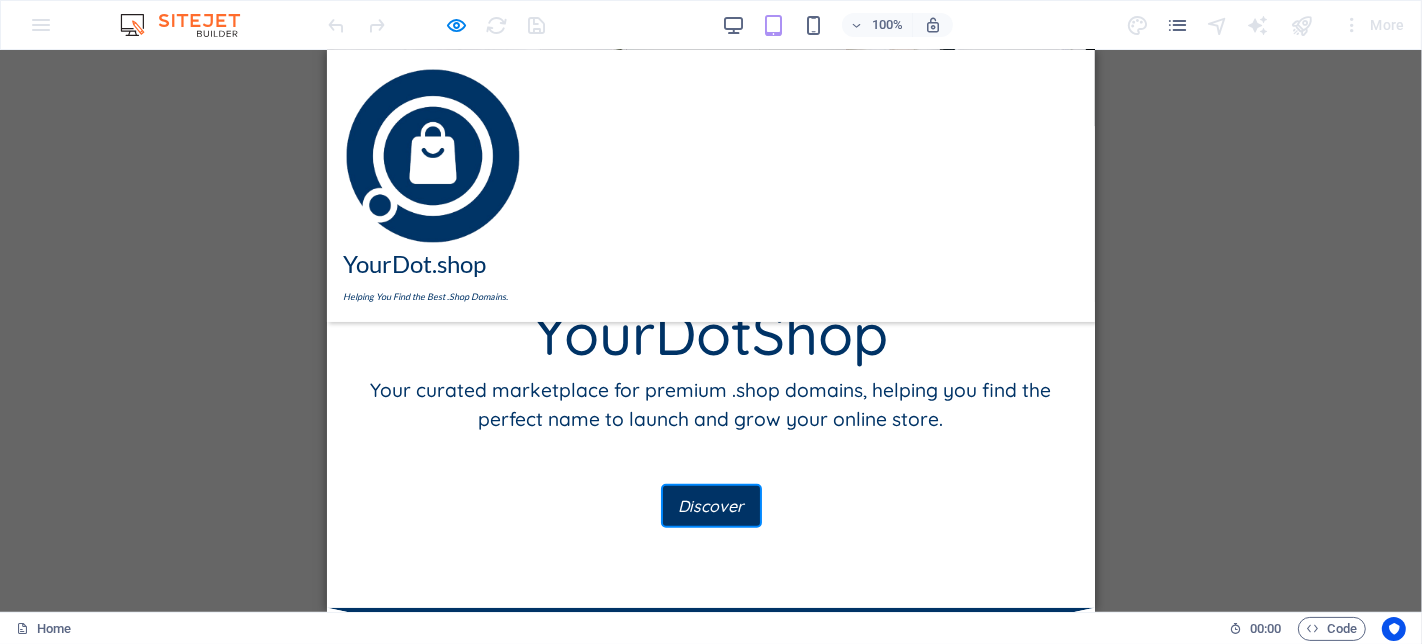 click at bounding box center [710, 964] 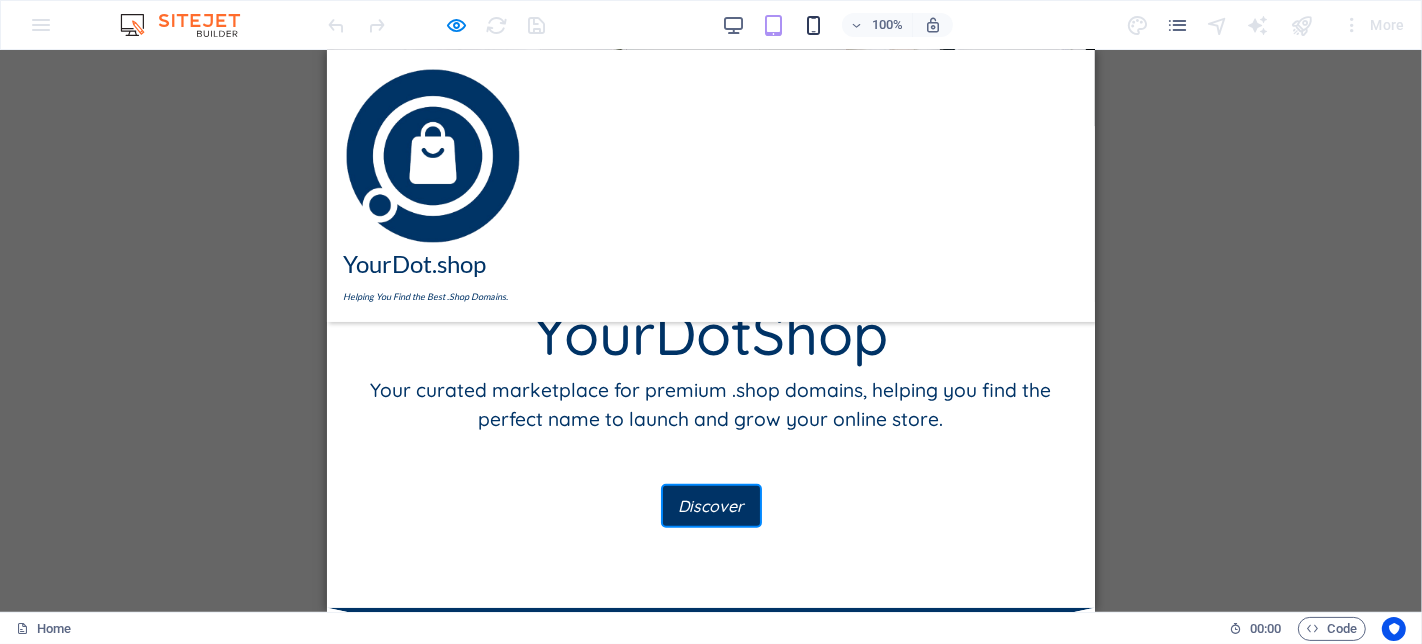 click at bounding box center (813, 25) 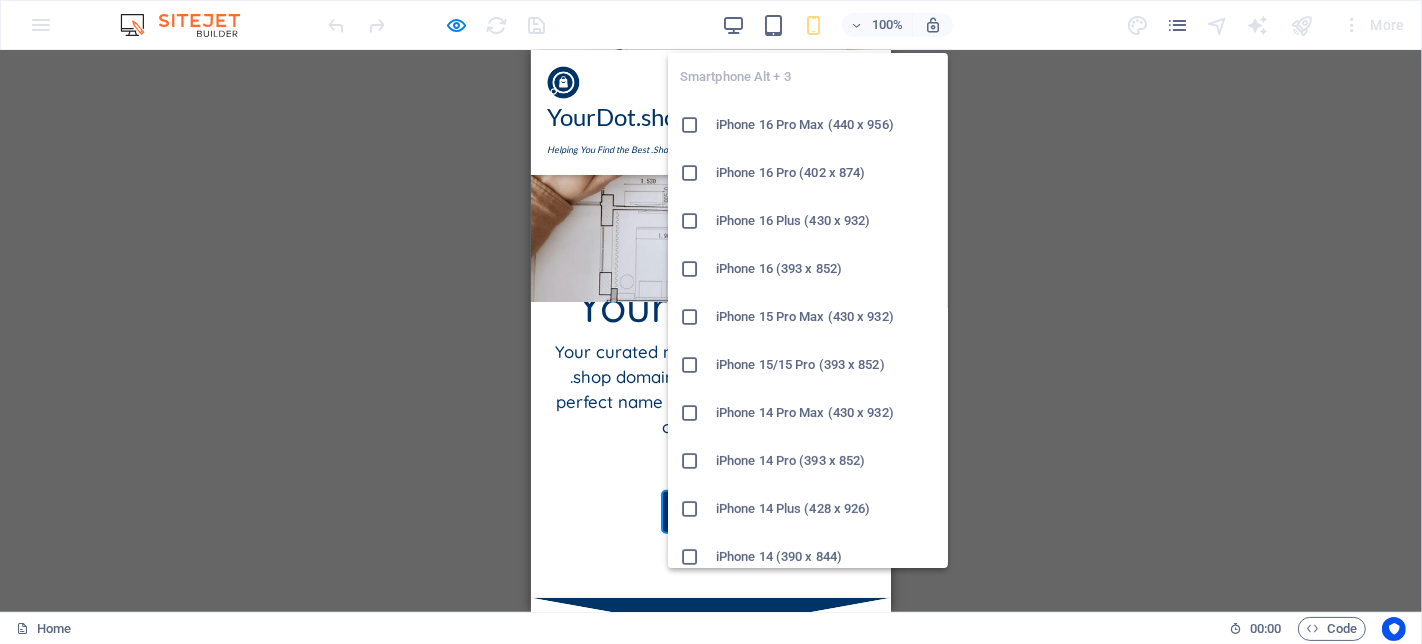 scroll, scrollTop: 614, scrollLeft: 0, axis: vertical 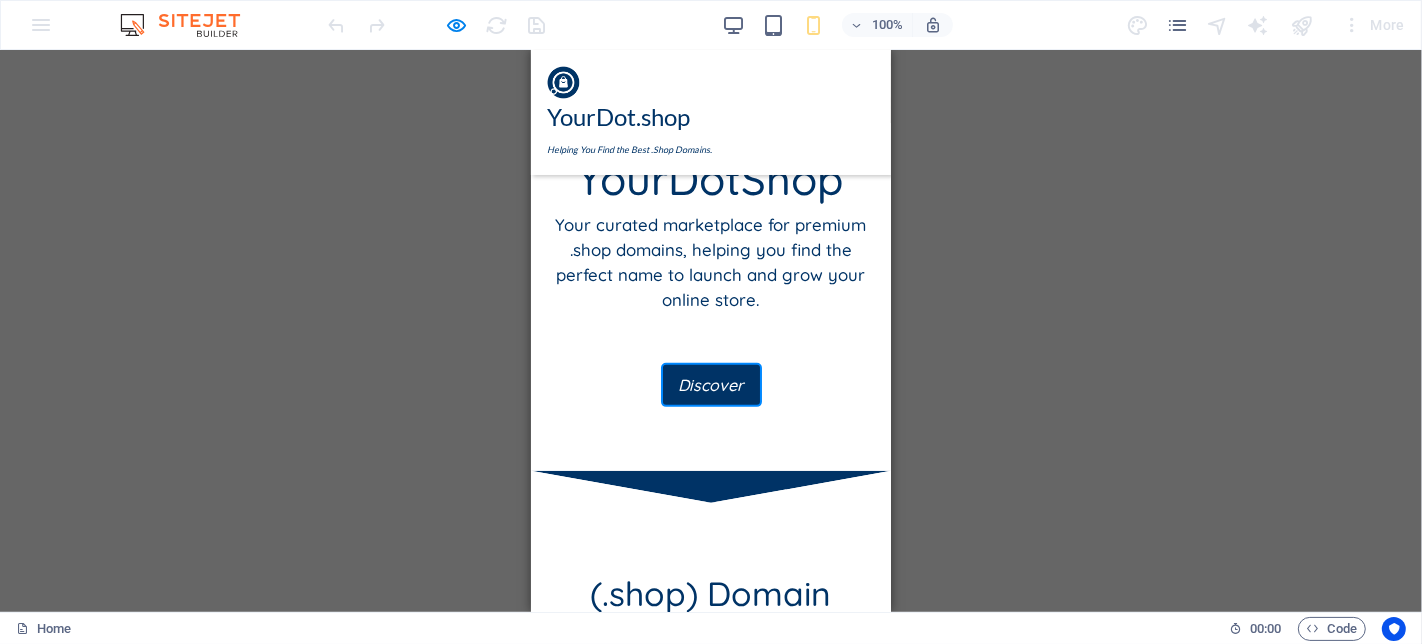 click on "Fashion .shop Fashion Domains" at bounding box center [710, 776] 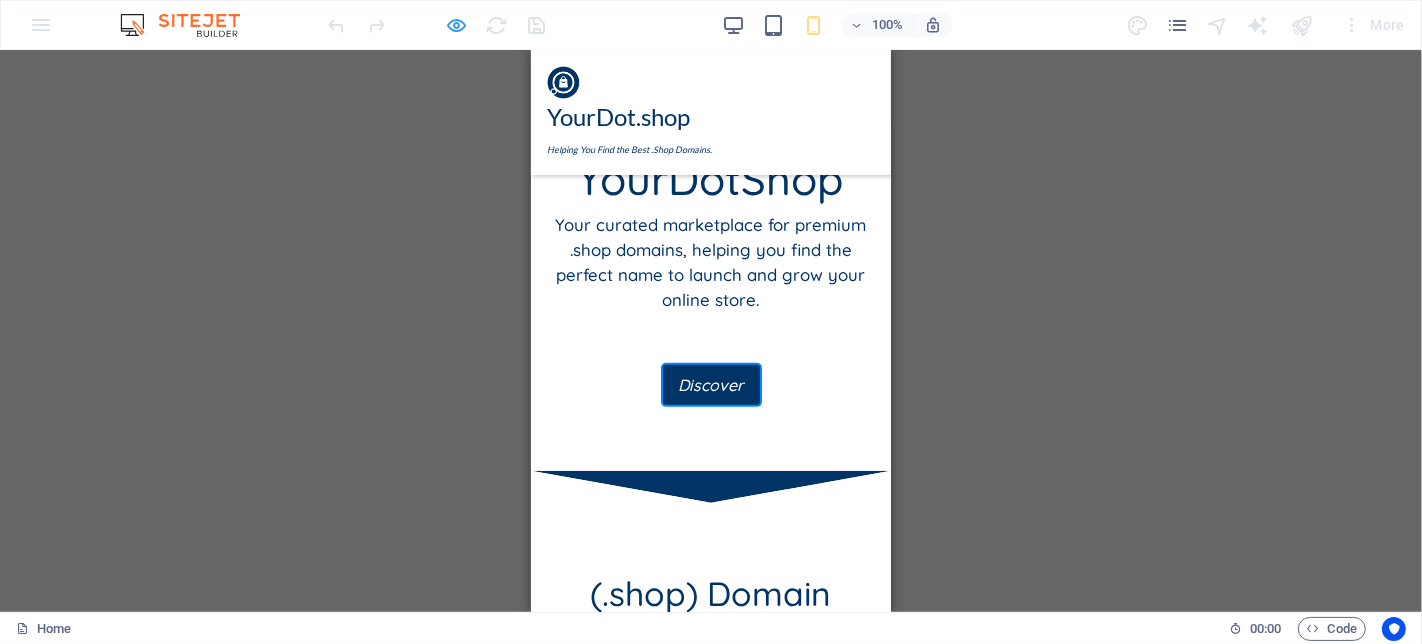 click at bounding box center [457, 25] 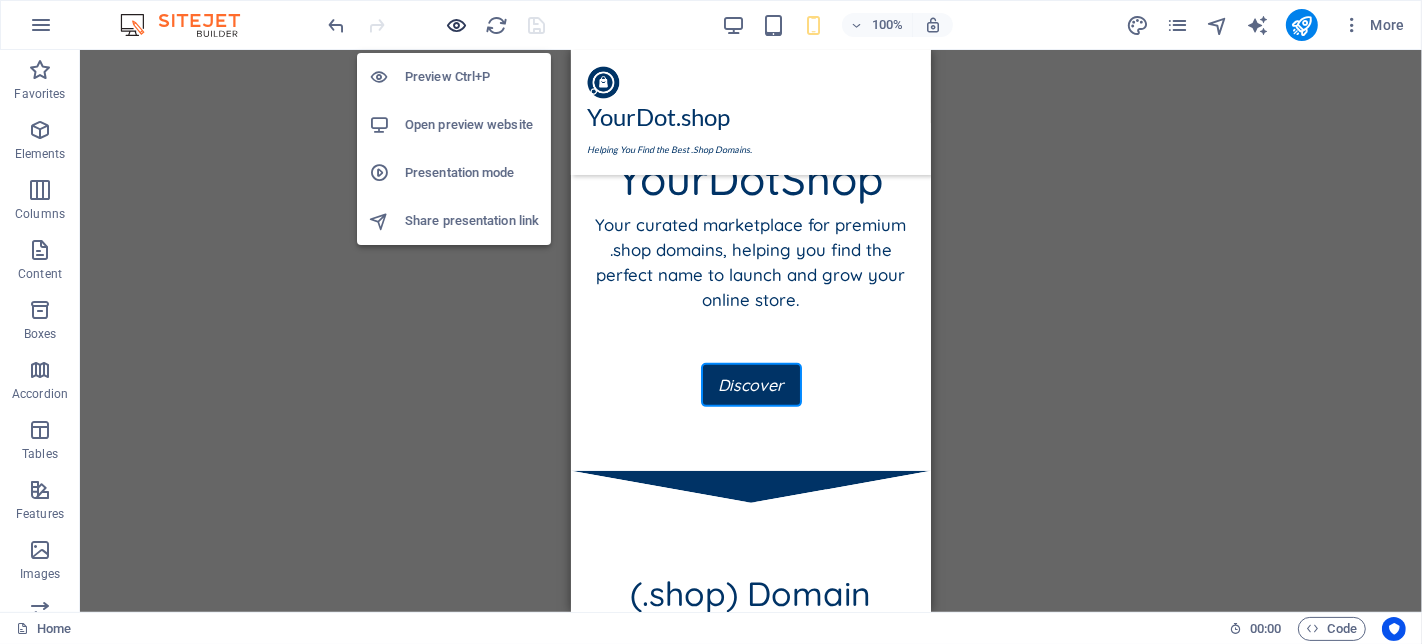 click at bounding box center [457, 25] 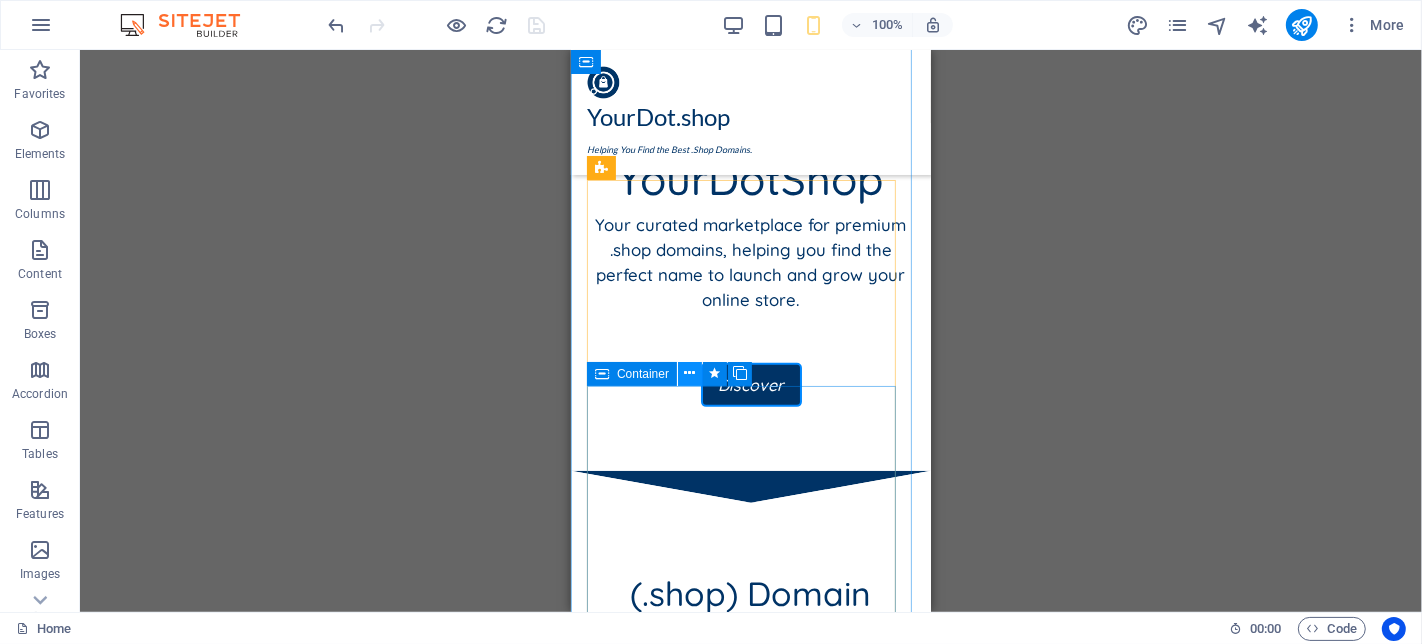 click at bounding box center [690, 373] 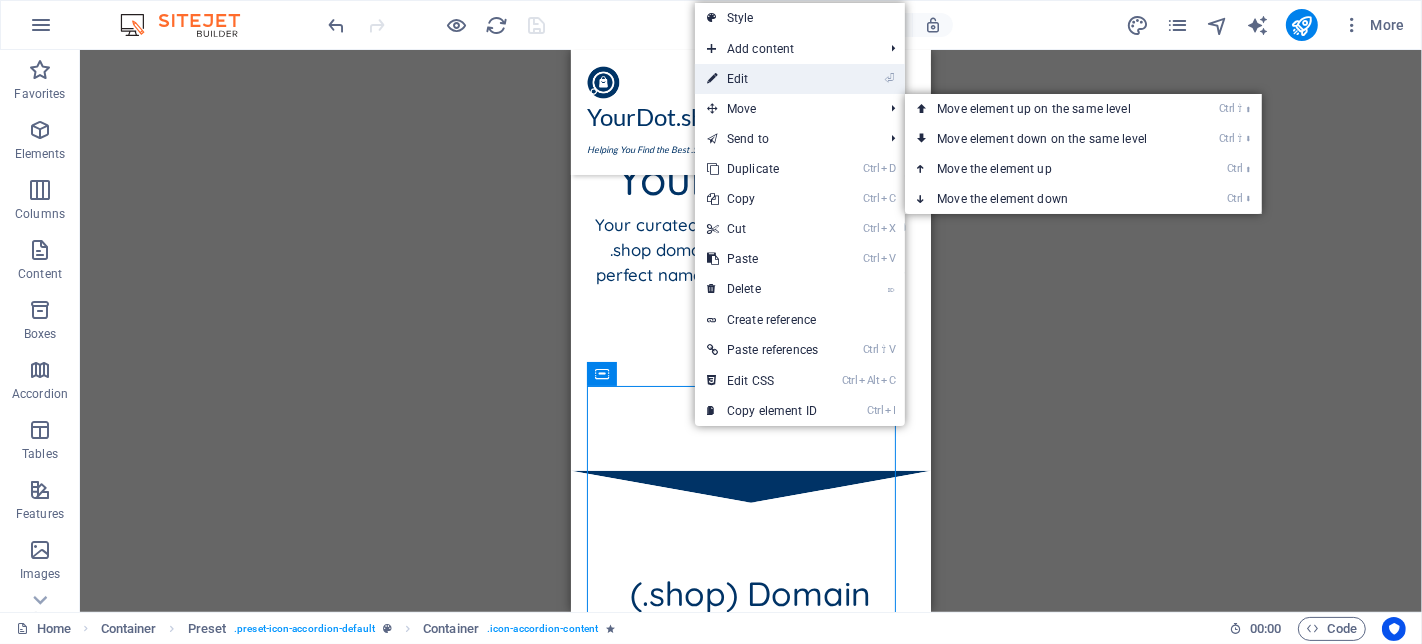 click on "⏎  Edit" at bounding box center (762, 79) 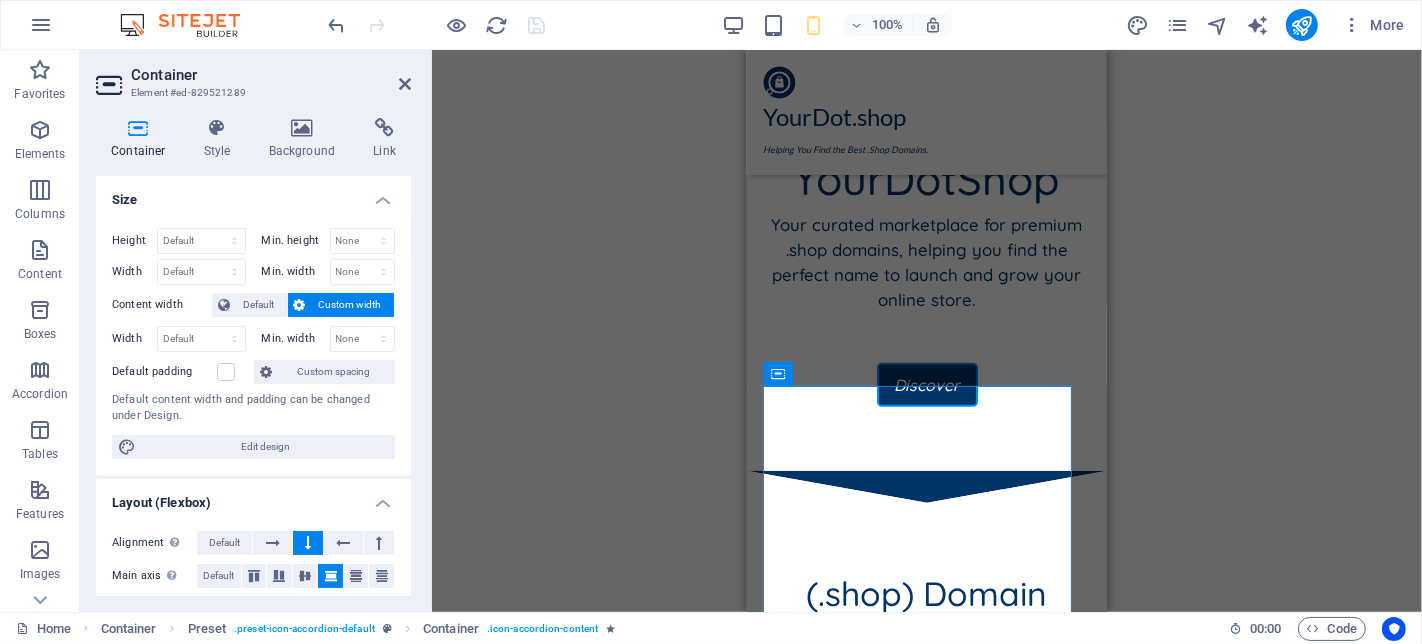 scroll, scrollTop: 111, scrollLeft: 0, axis: vertical 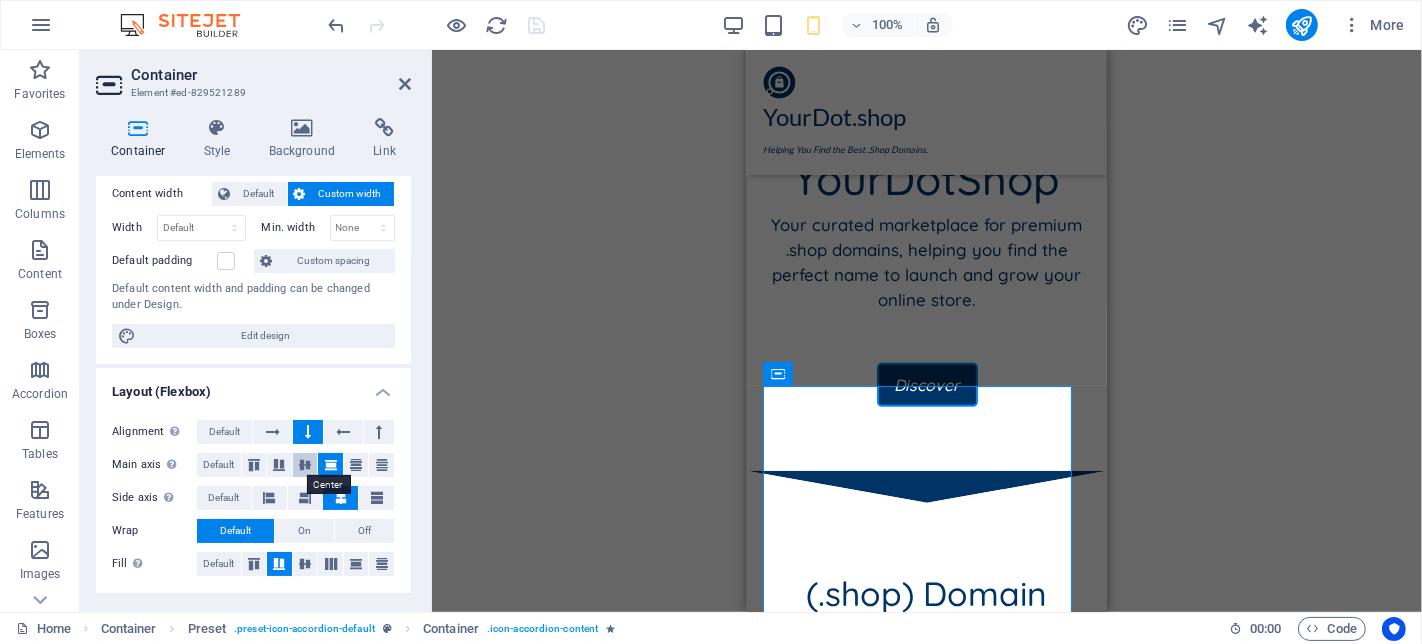 click at bounding box center (305, 465) 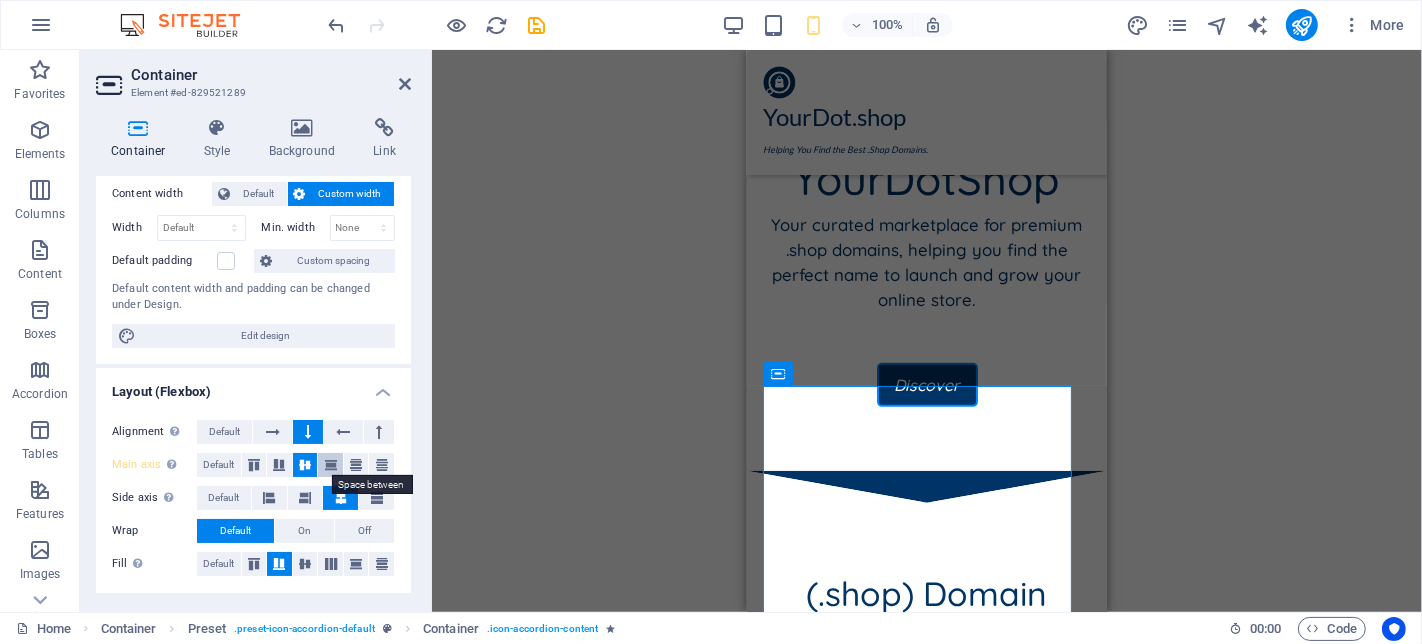 click at bounding box center (331, 465) 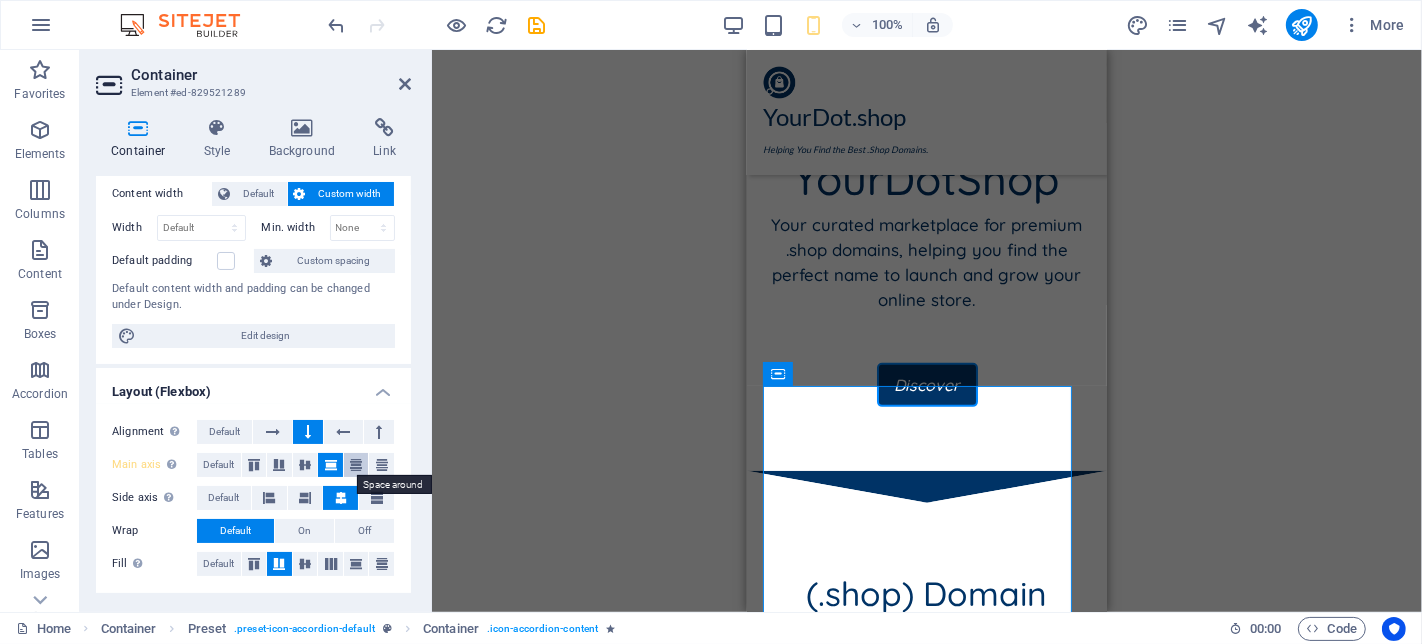 click at bounding box center [356, 465] 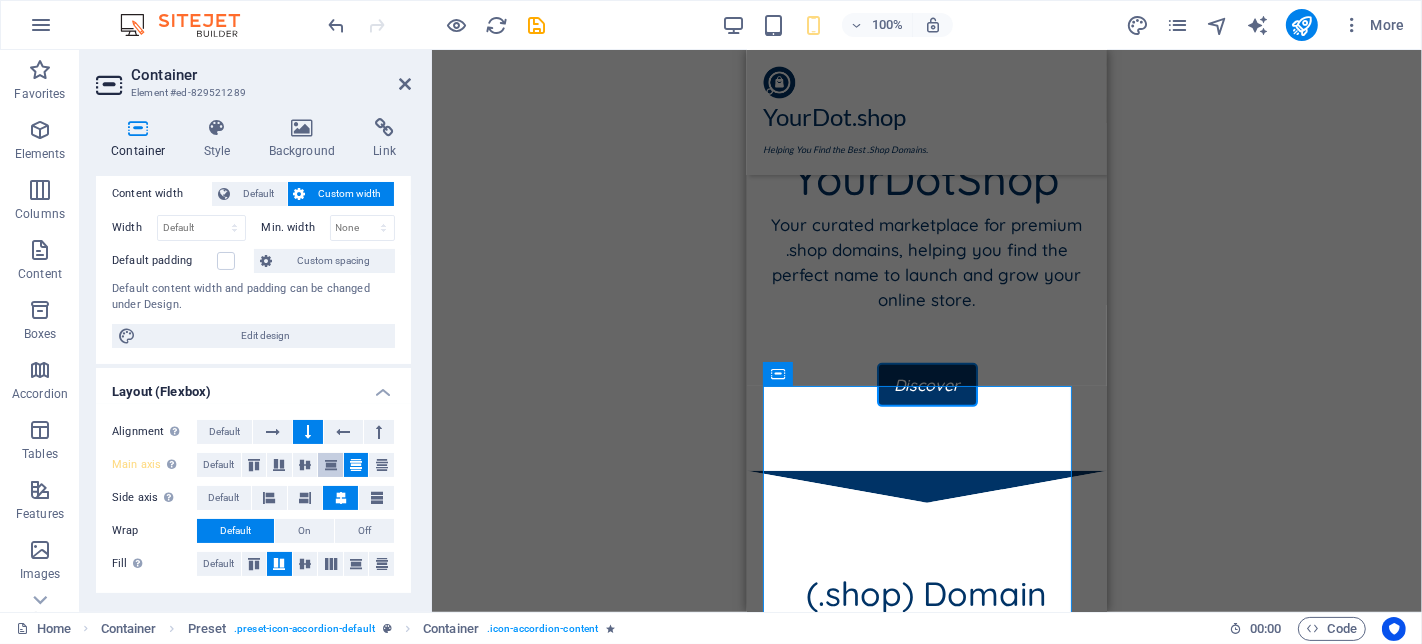 click at bounding box center (331, 465) 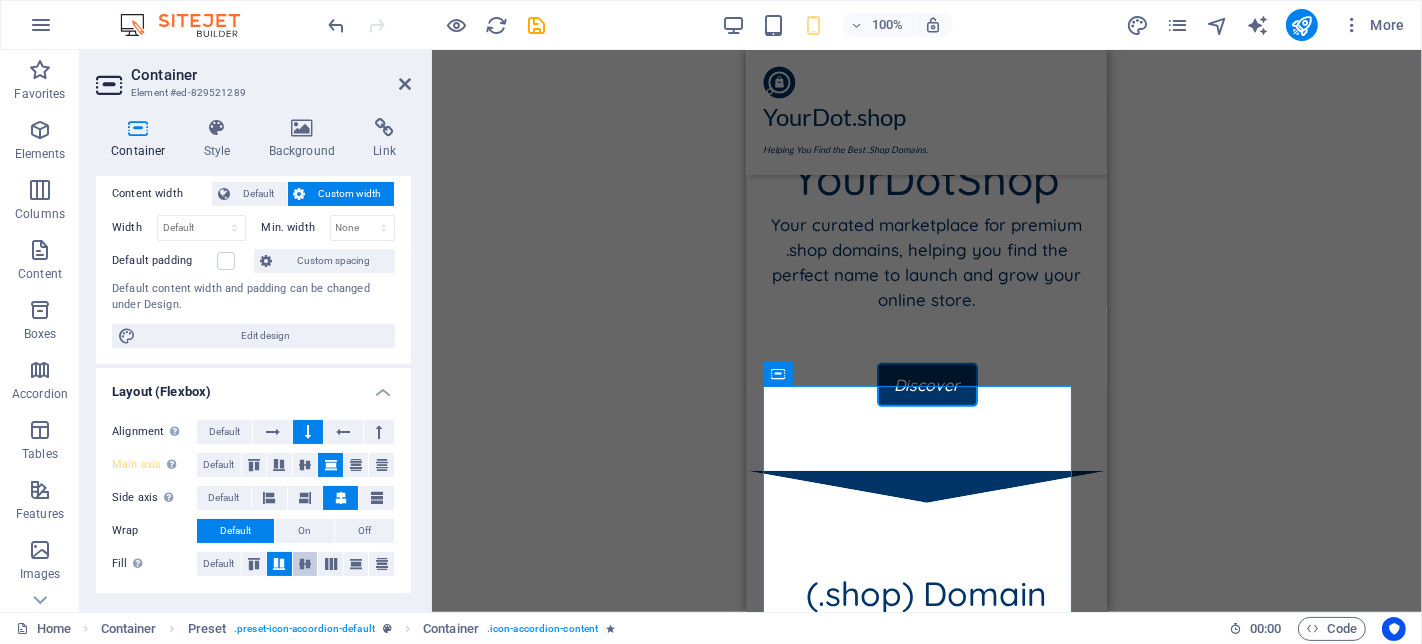 click at bounding box center [305, 564] 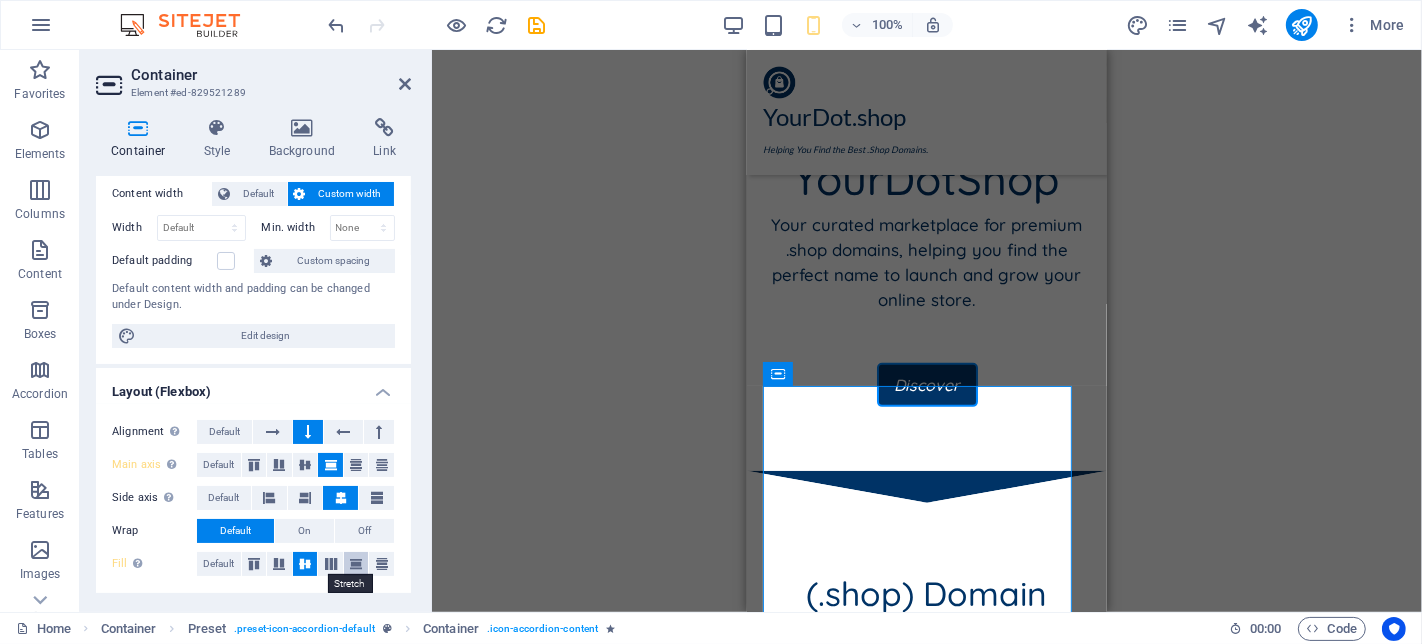 drag, startPoint x: 333, startPoint y: 564, endPoint x: 351, endPoint y: 564, distance: 18 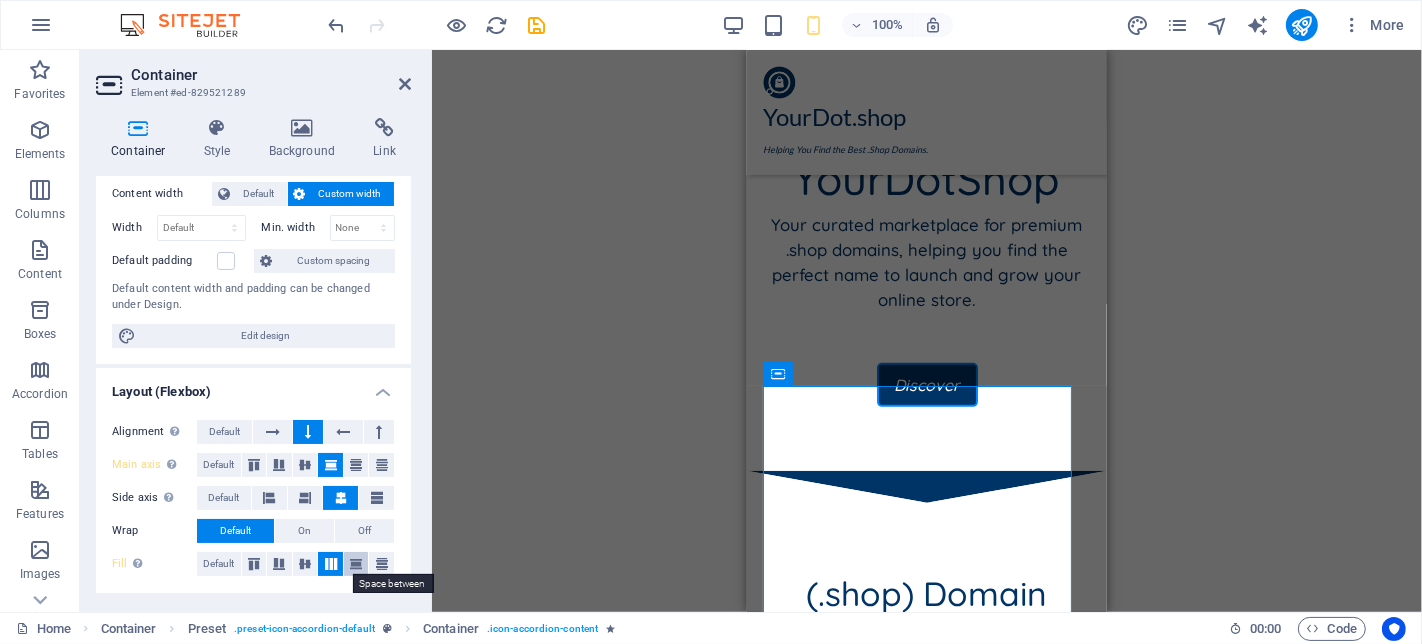 click at bounding box center (356, 564) 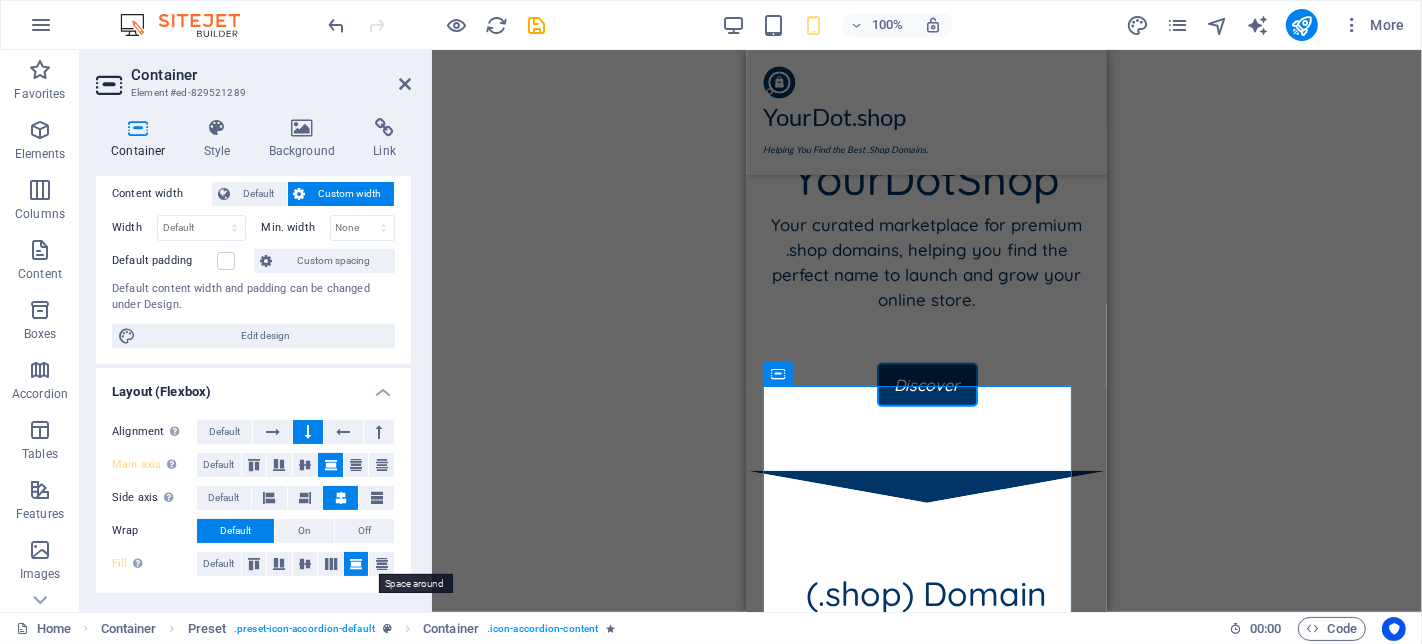 drag, startPoint x: 373, startPoint y: 562, endPoint x: 342, endPoint y: 569, distance: 31.780497 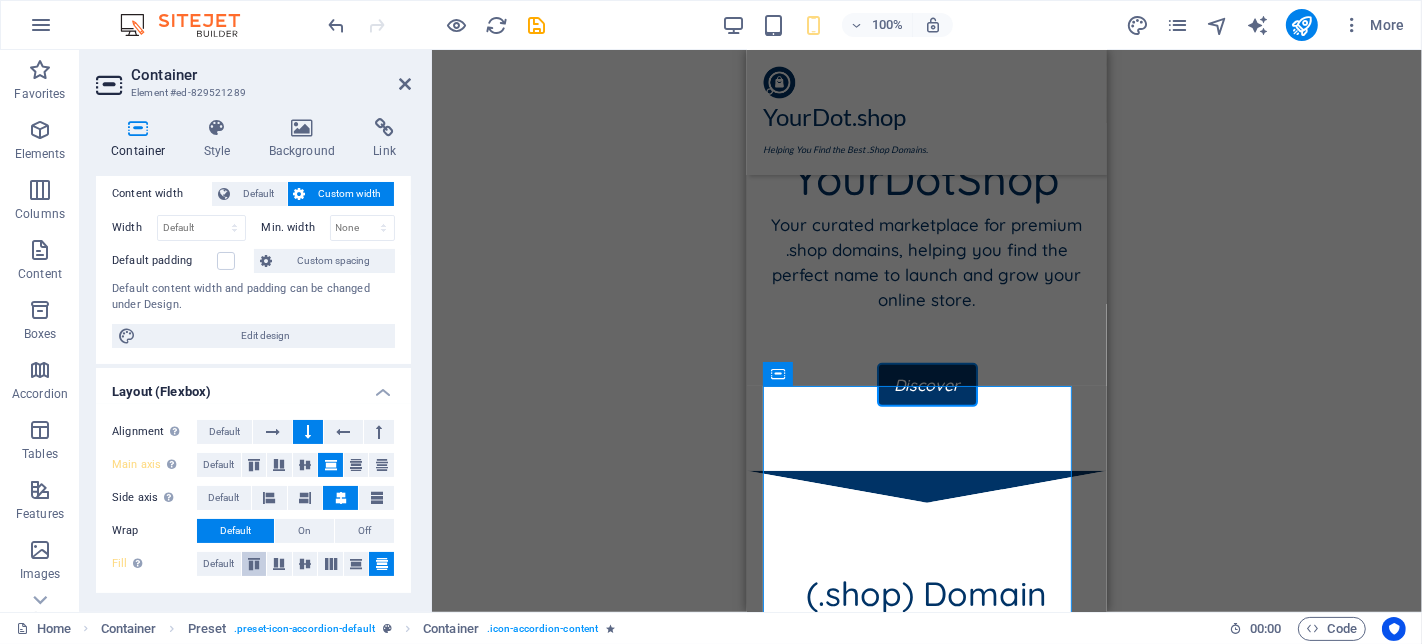 click at bounding box center (254, 564) 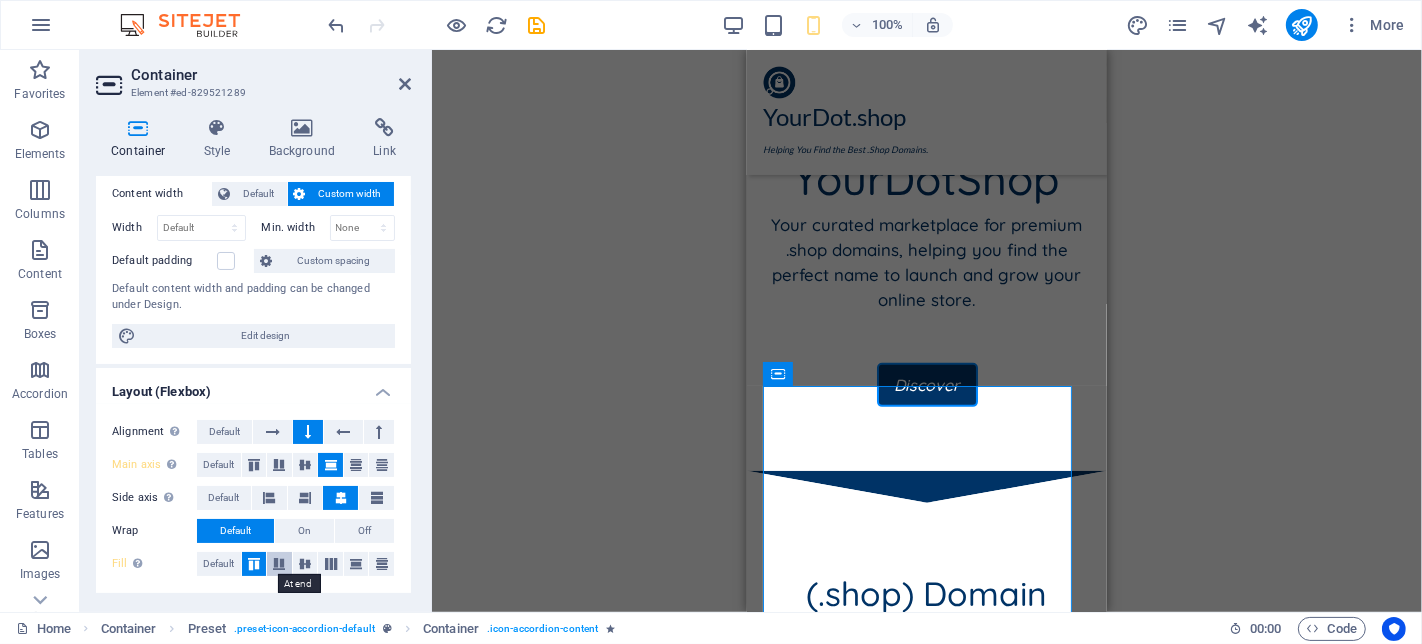 click at bounding box center [279, 564] 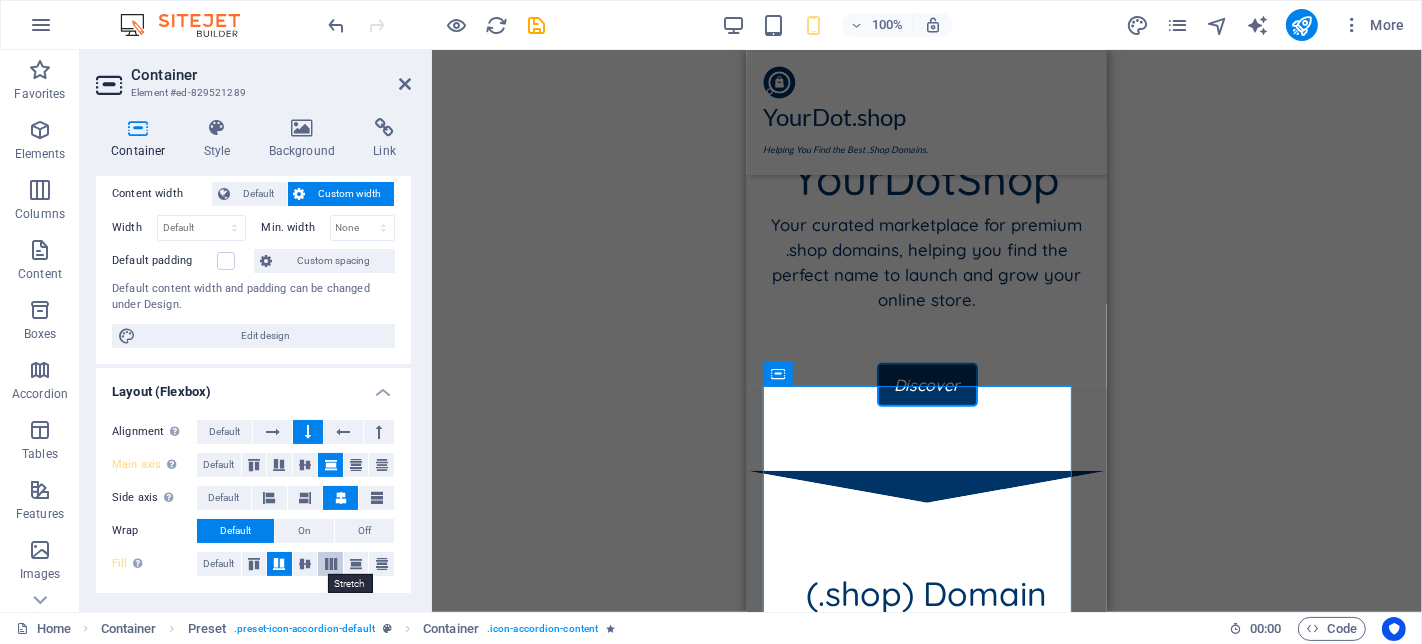 click at bounding box center [331, 564] 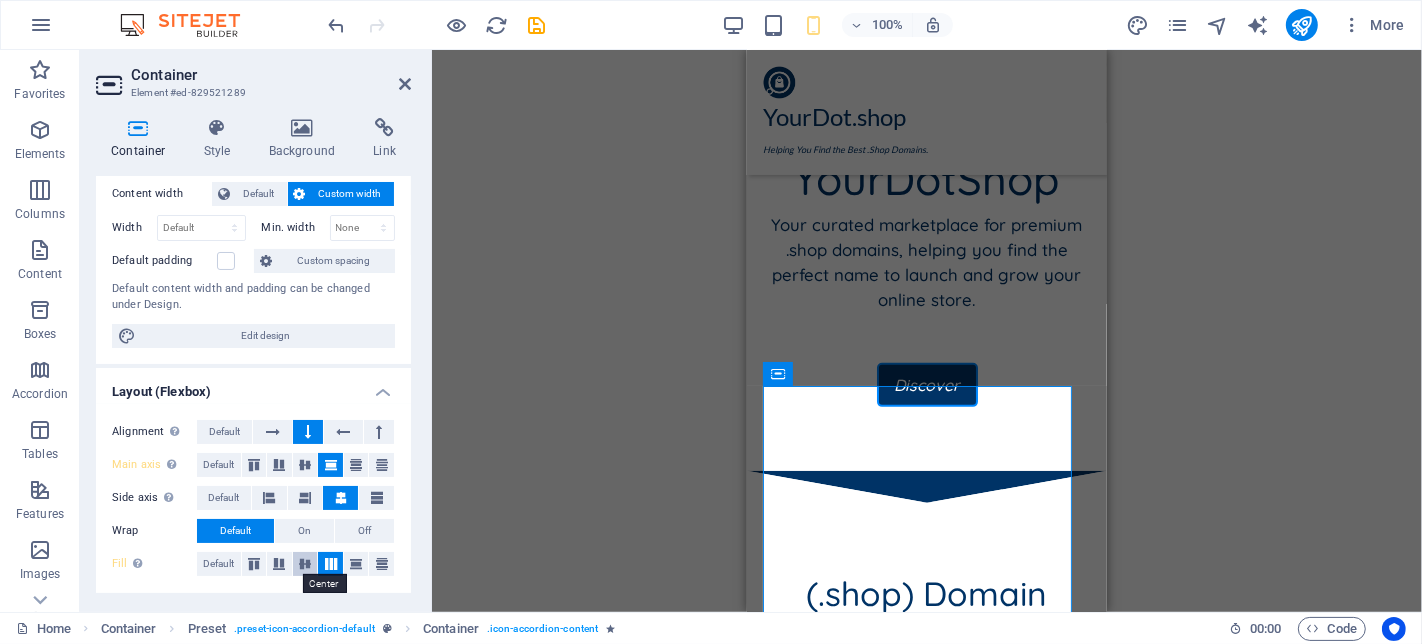 click at bounding box center (305, 564) 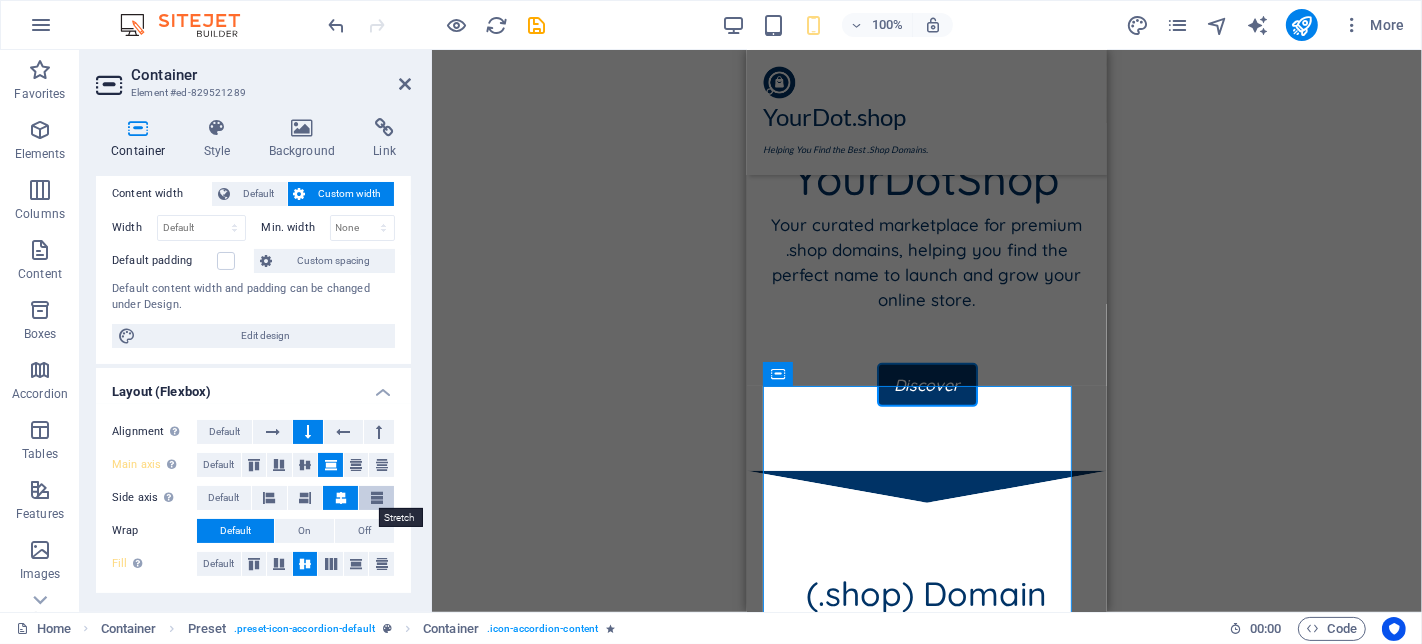 click at bounding box center (377, 498) 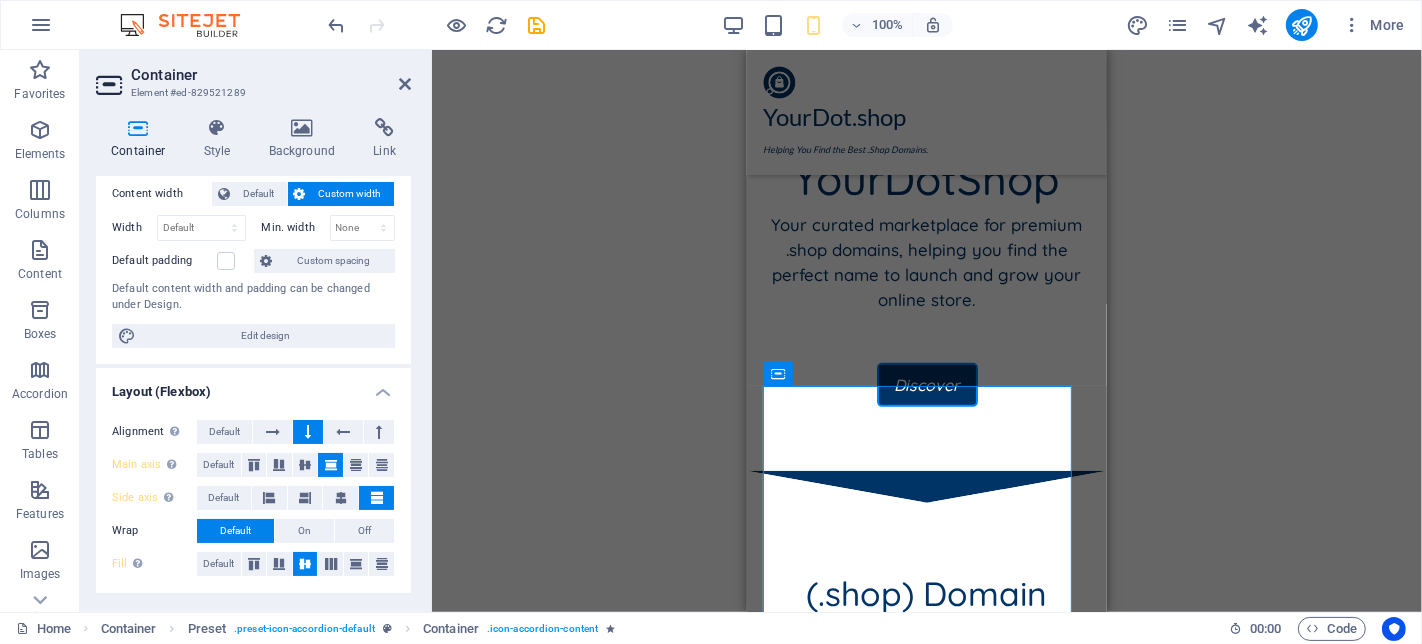 drag, startPoint x: 297, startPoint y: 528, endPoint x: 311, endPoint y: 554, distance: 29.529646 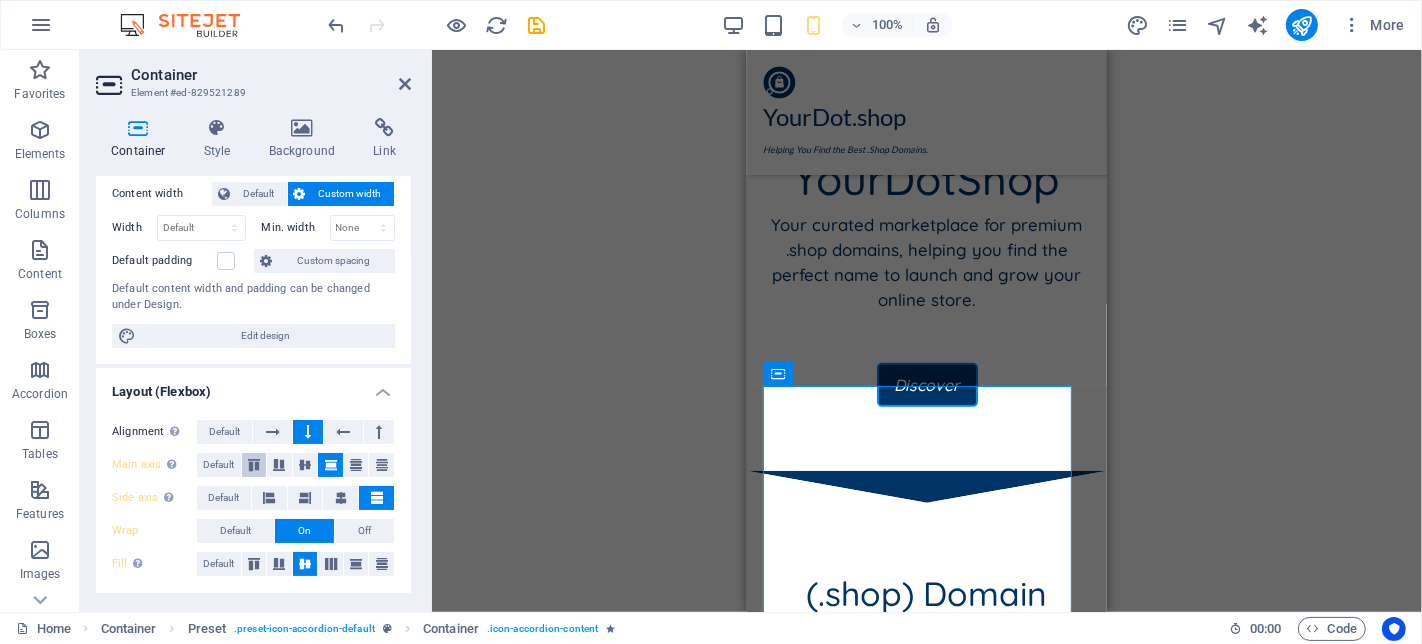 click at bounding box center (254, 465) 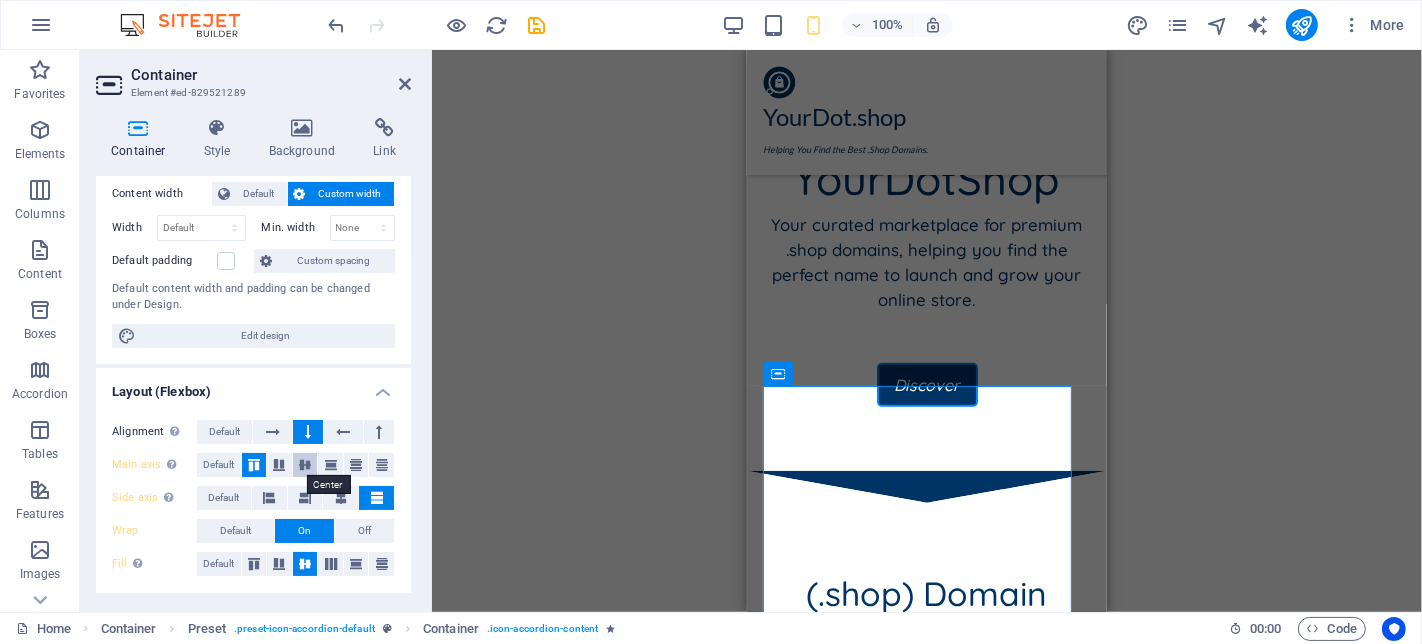 click at bounding box center (305, 465) 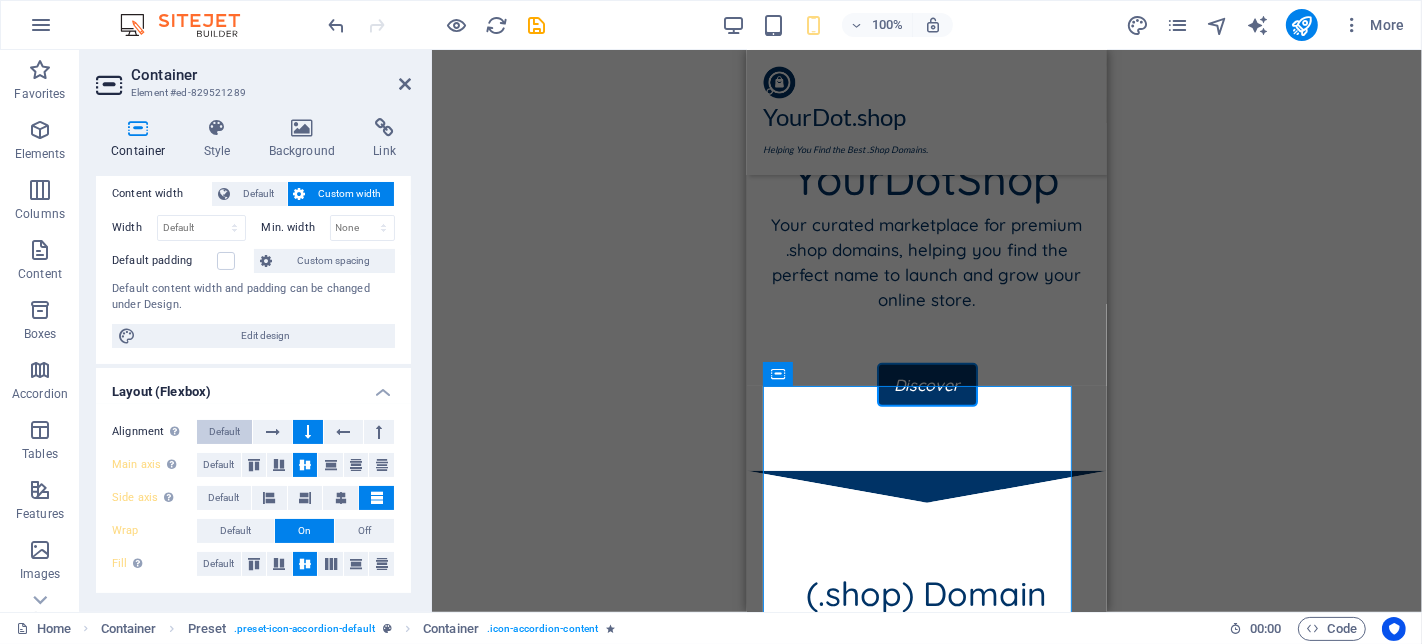 click on "Default" at bounding box center [224, 432] 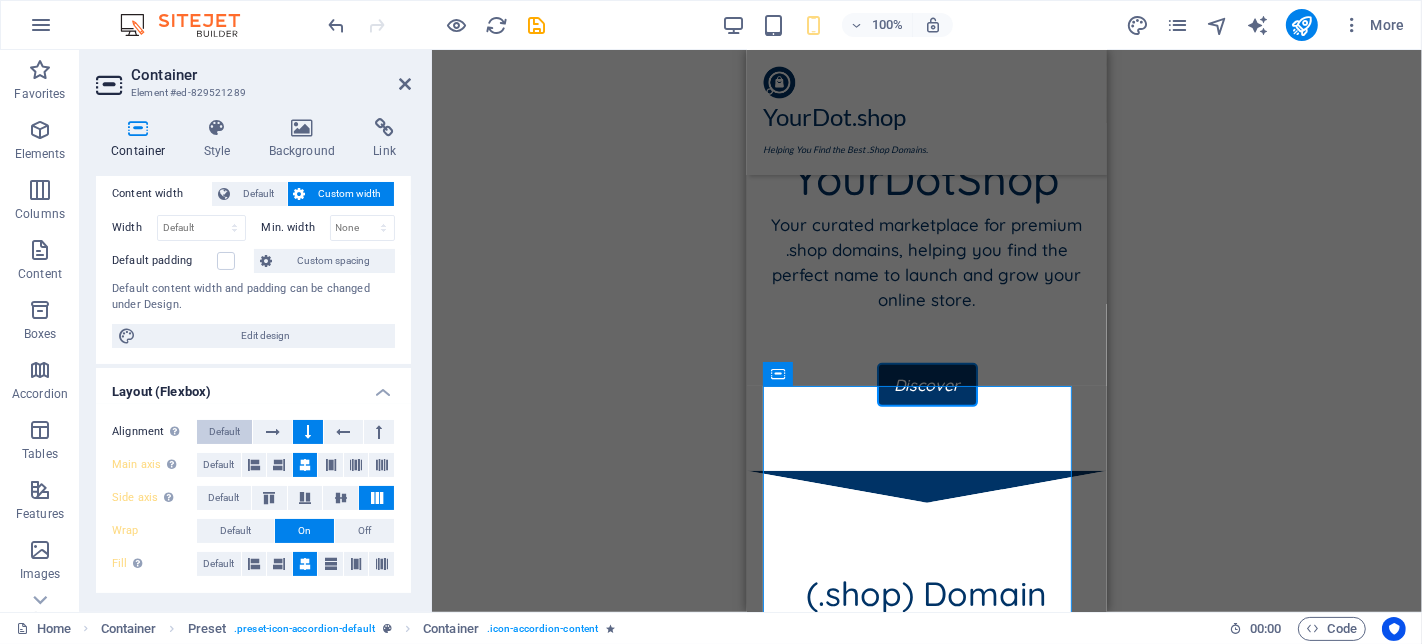 click on "Default" at bounding box center [224, 432] 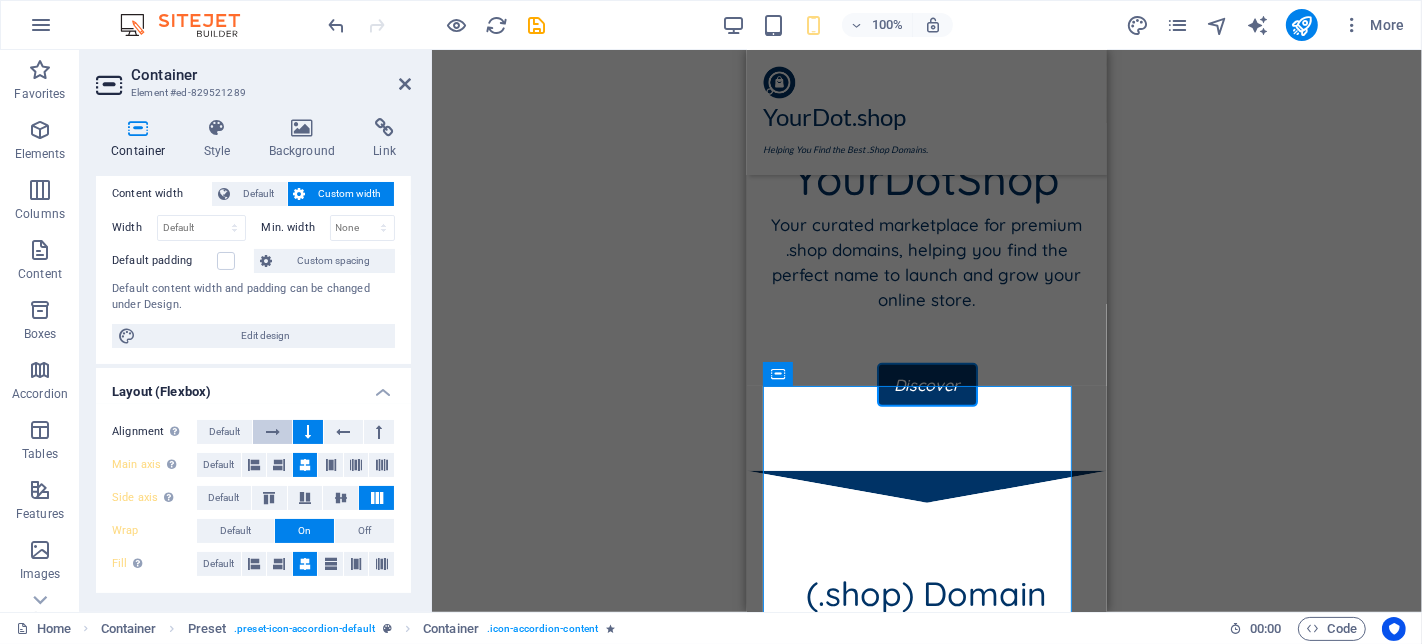 click at bounding box center (273, 432) 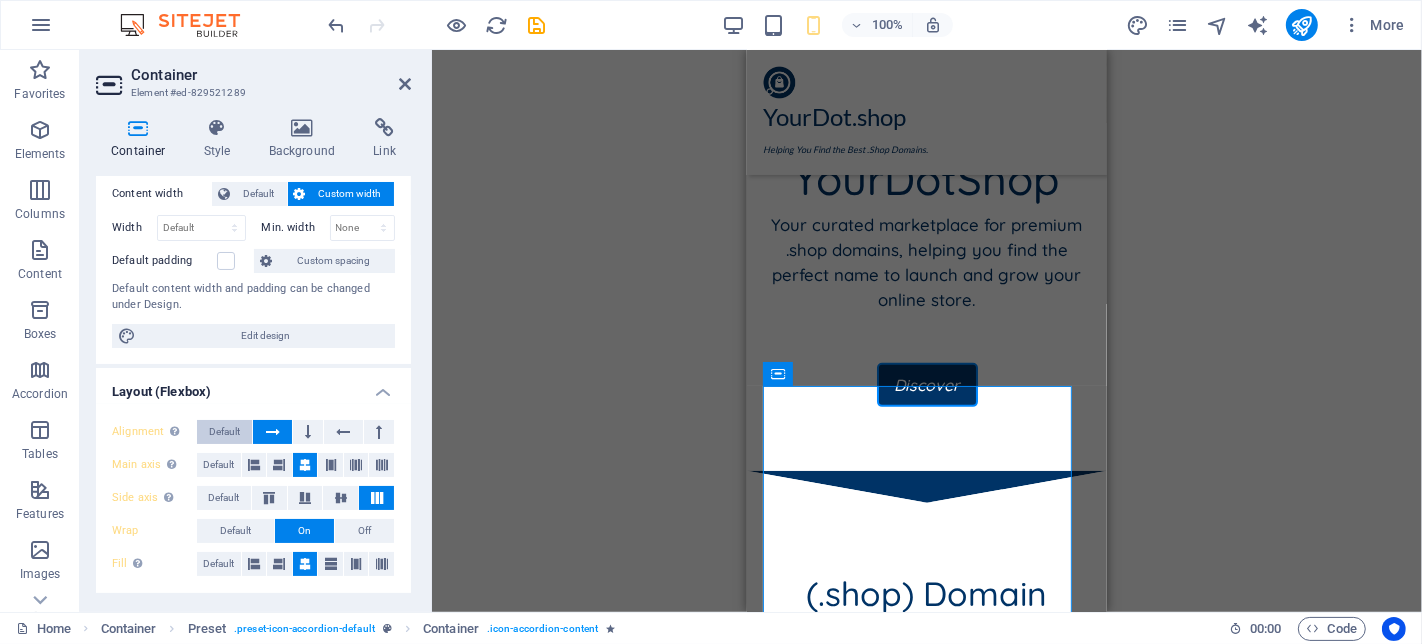 click on "Default" at bounding box center [224, 432] 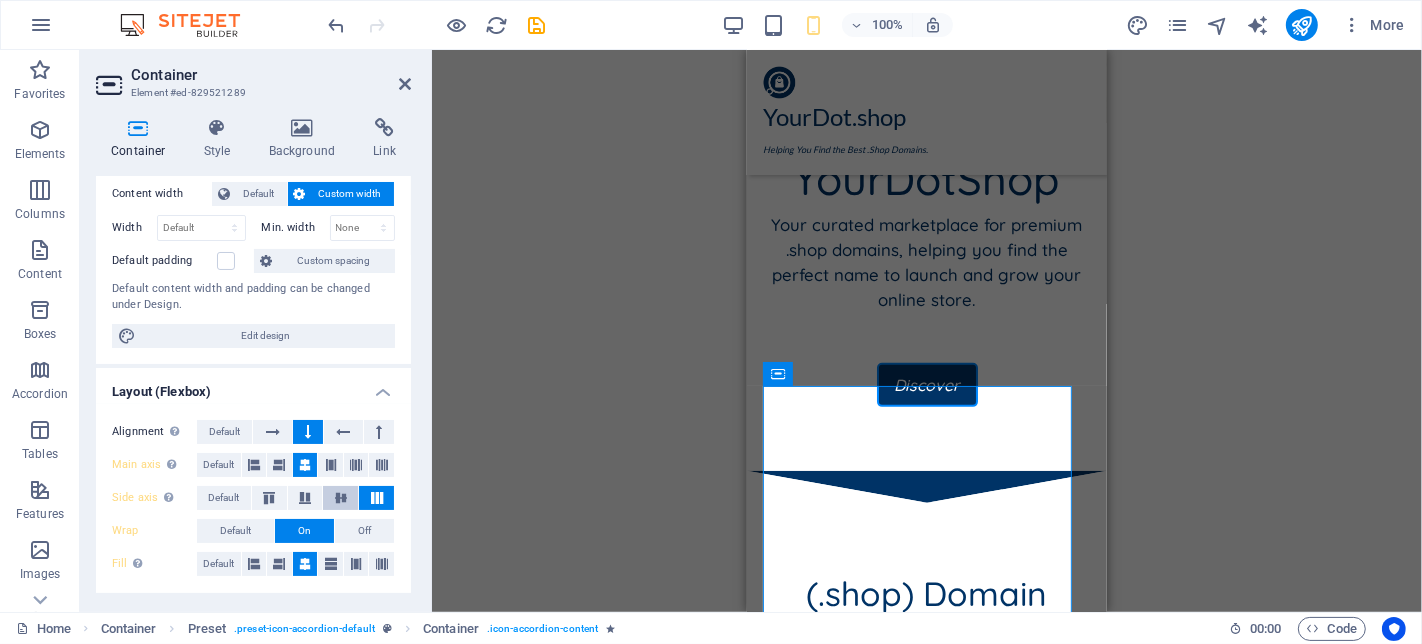 click at bounding box center [340, 498] 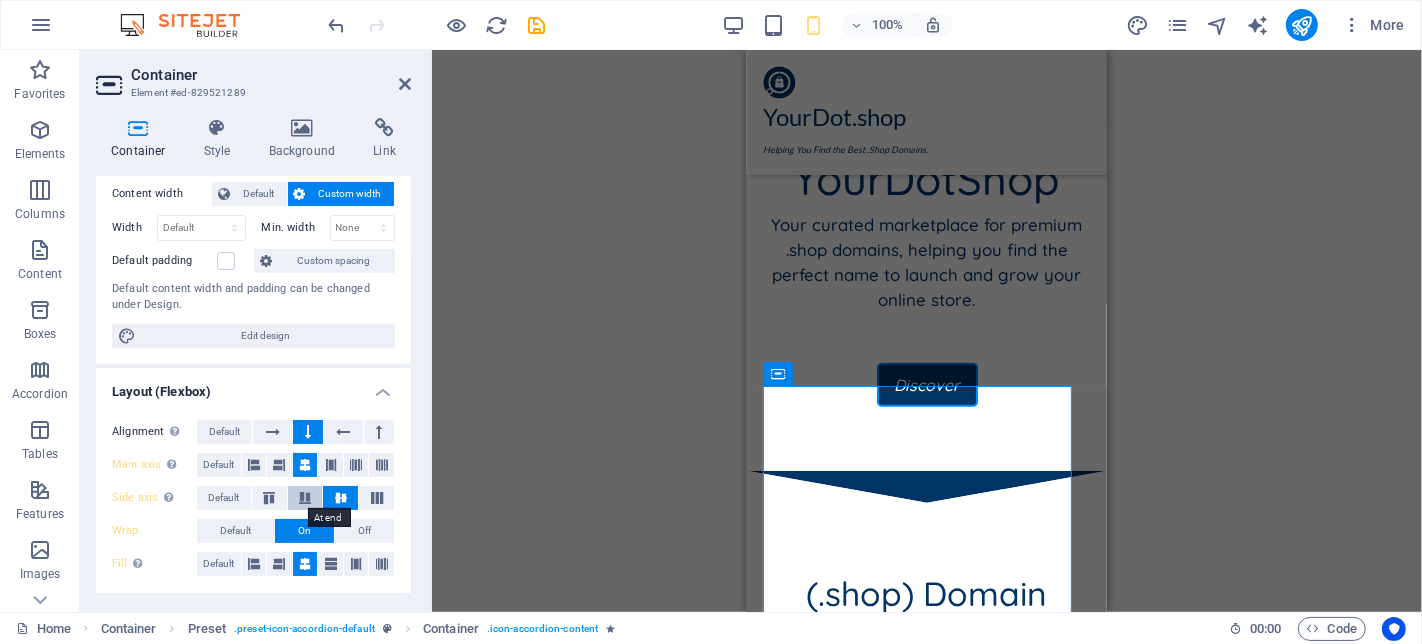 click at bounding box center [305, 498] 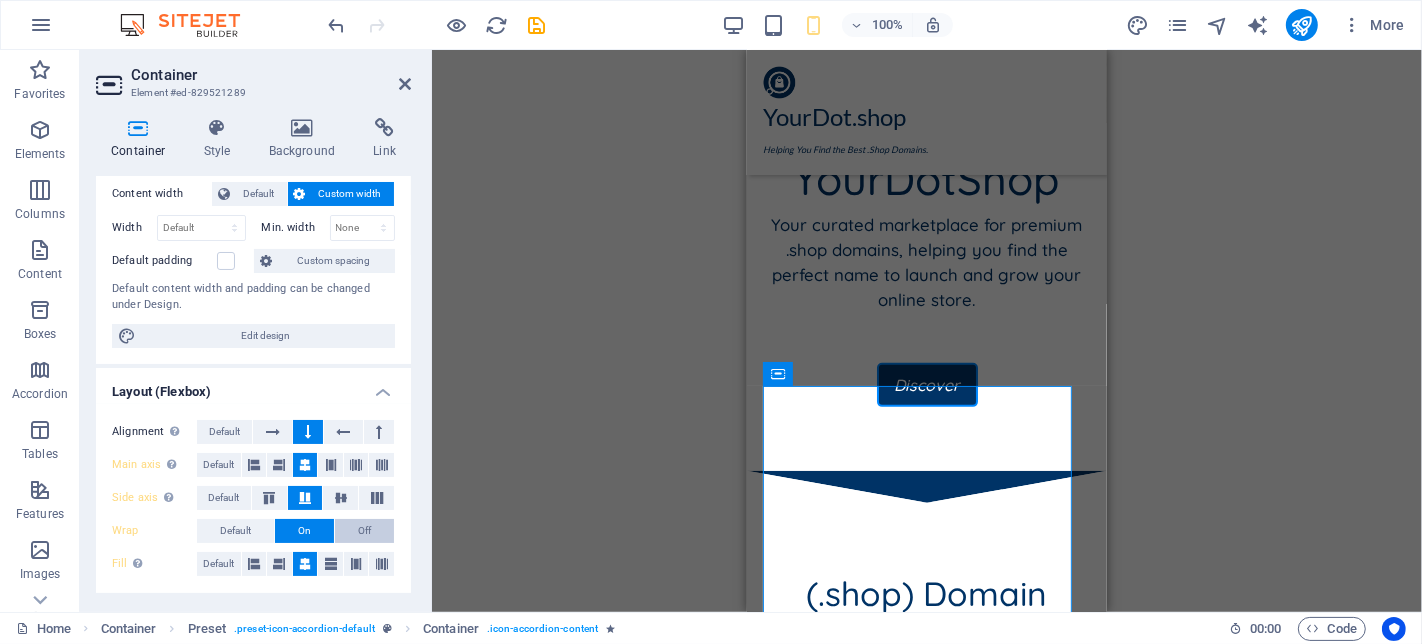 click at bounding box center (341, 498) 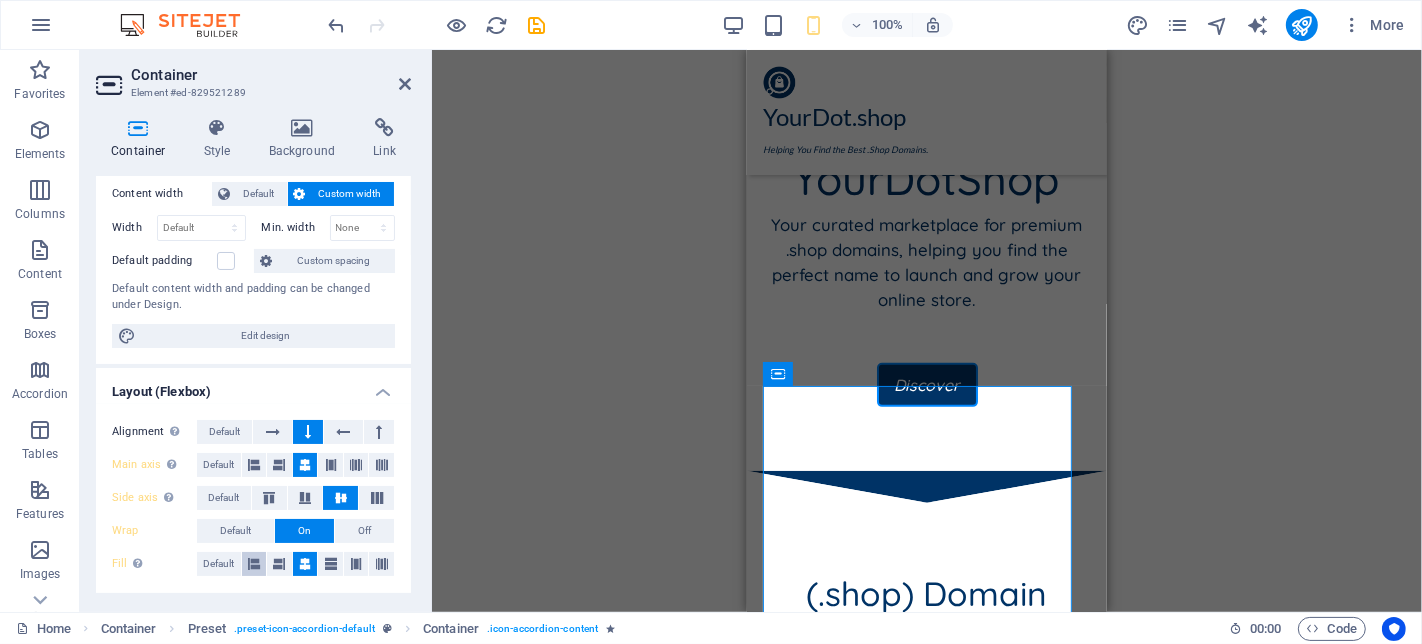 drag, startPoint x: 281, startPoint y: 557, endPoint x: 247, endPoint y: 568, distance: 35.735138 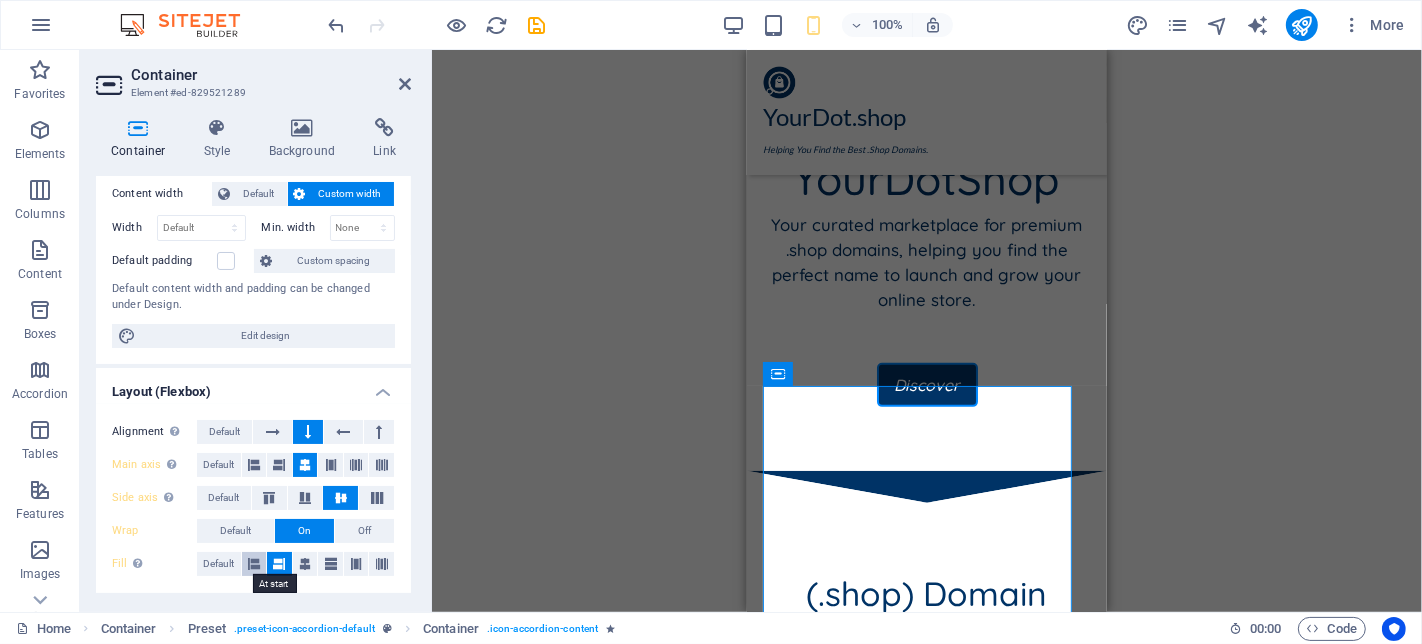 click at bounding box center [254, 564] 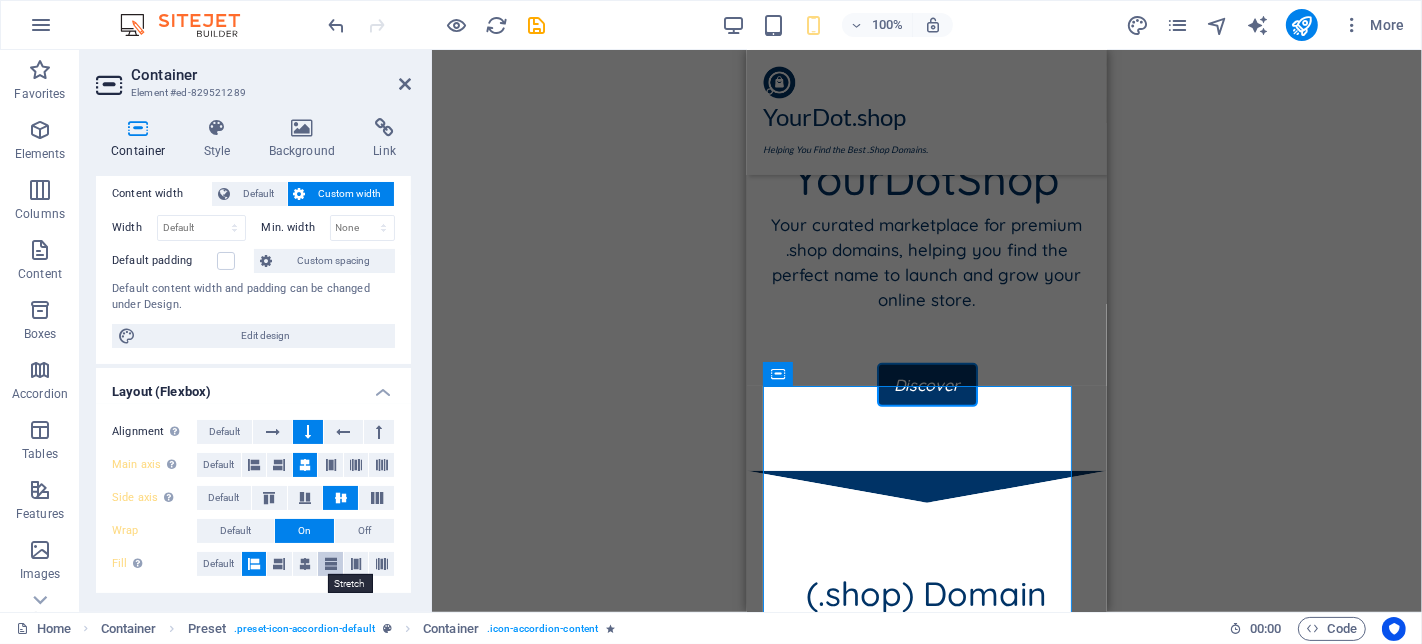 click at bounding box center (331, 564) 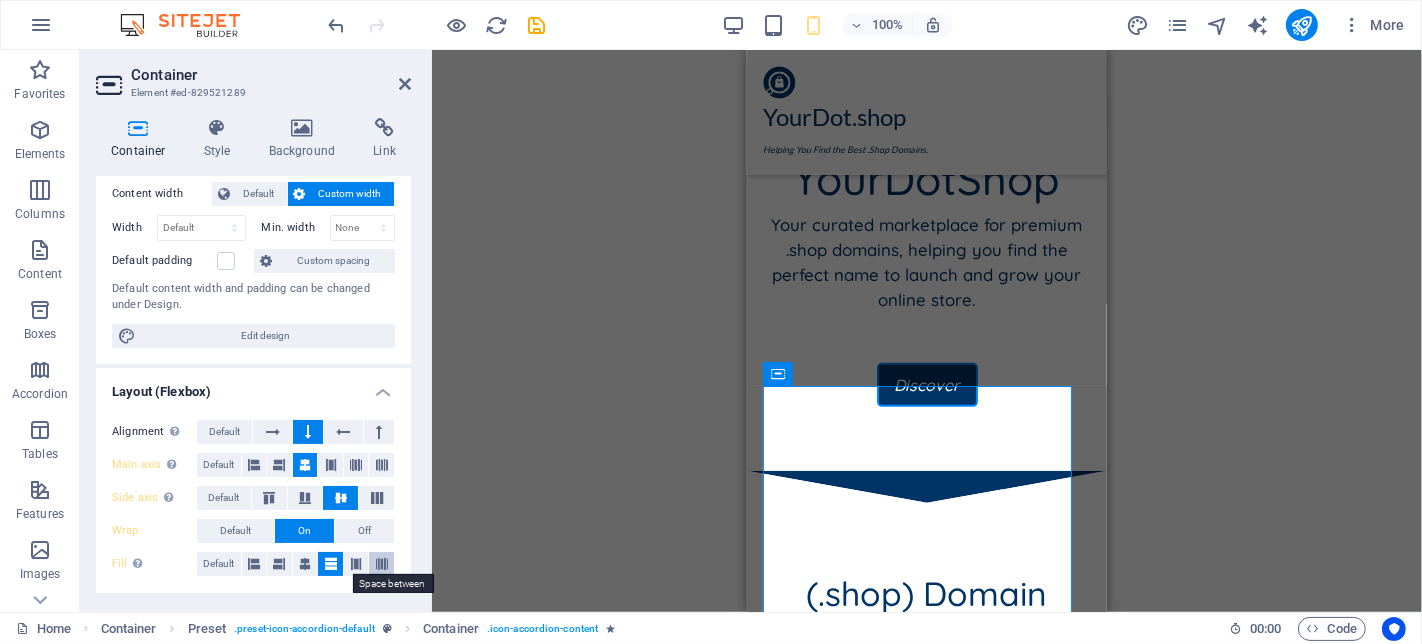 drag, startPoint x: 352, startPoint y: 567, endPoint x: 370, endPoint y: 572, distance: 18.681541 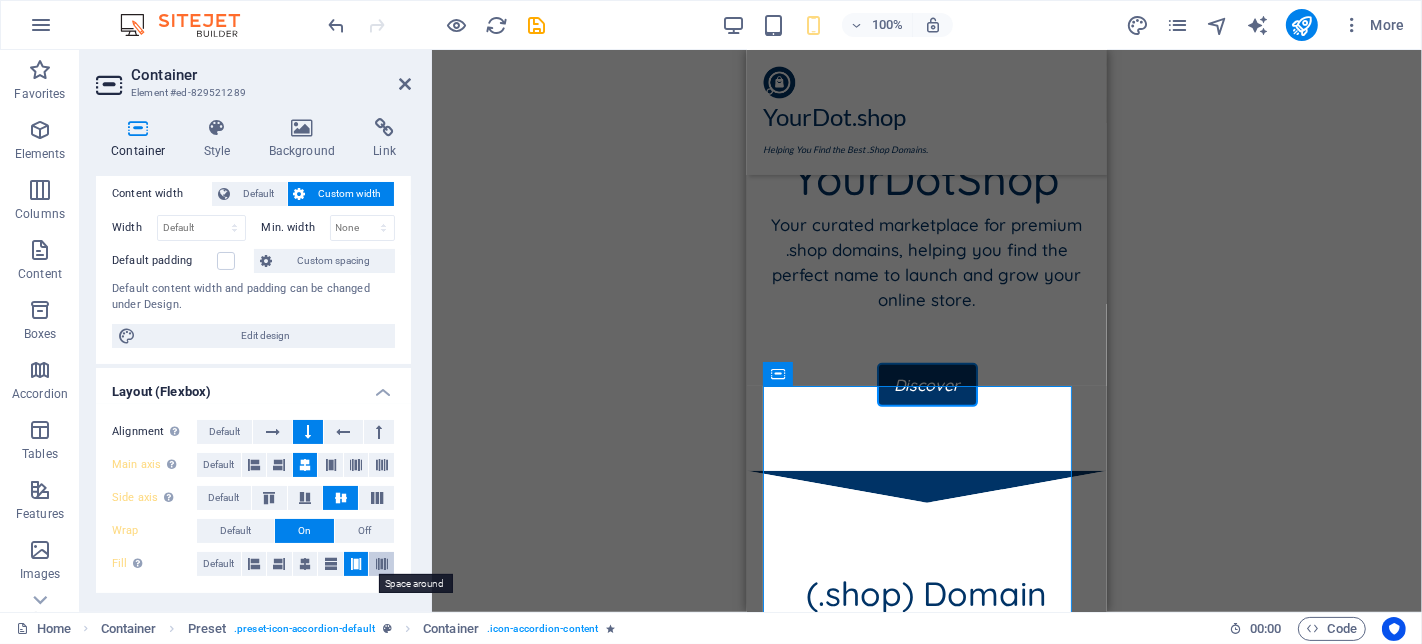click at bounding box center (382, 564) 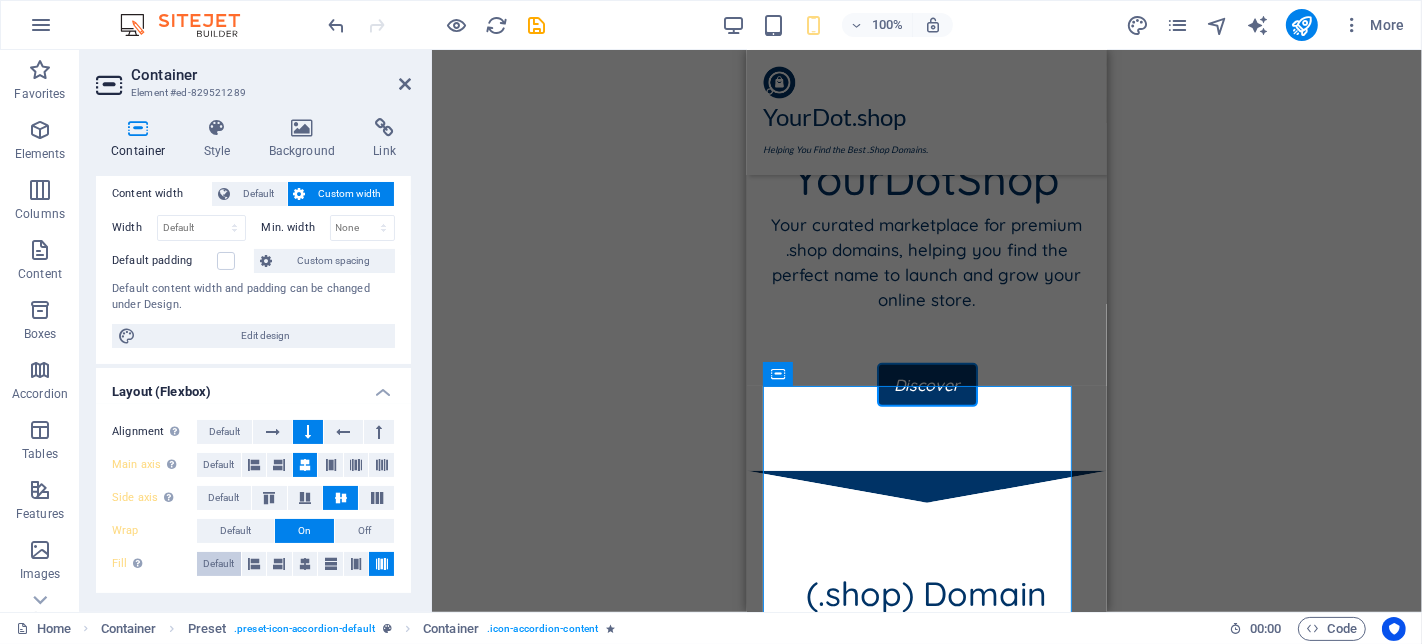 click on "Default" at bounding box center [218, 564] 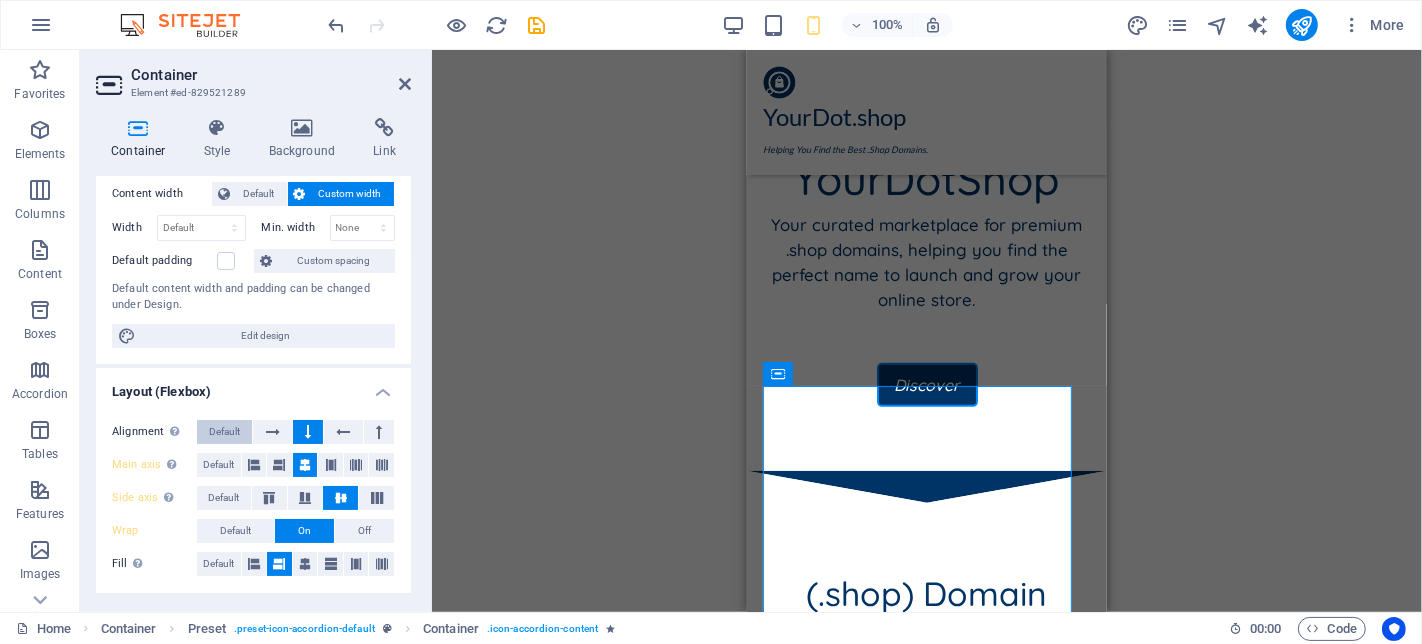 click on "Default" at bounding box center [224, 432] 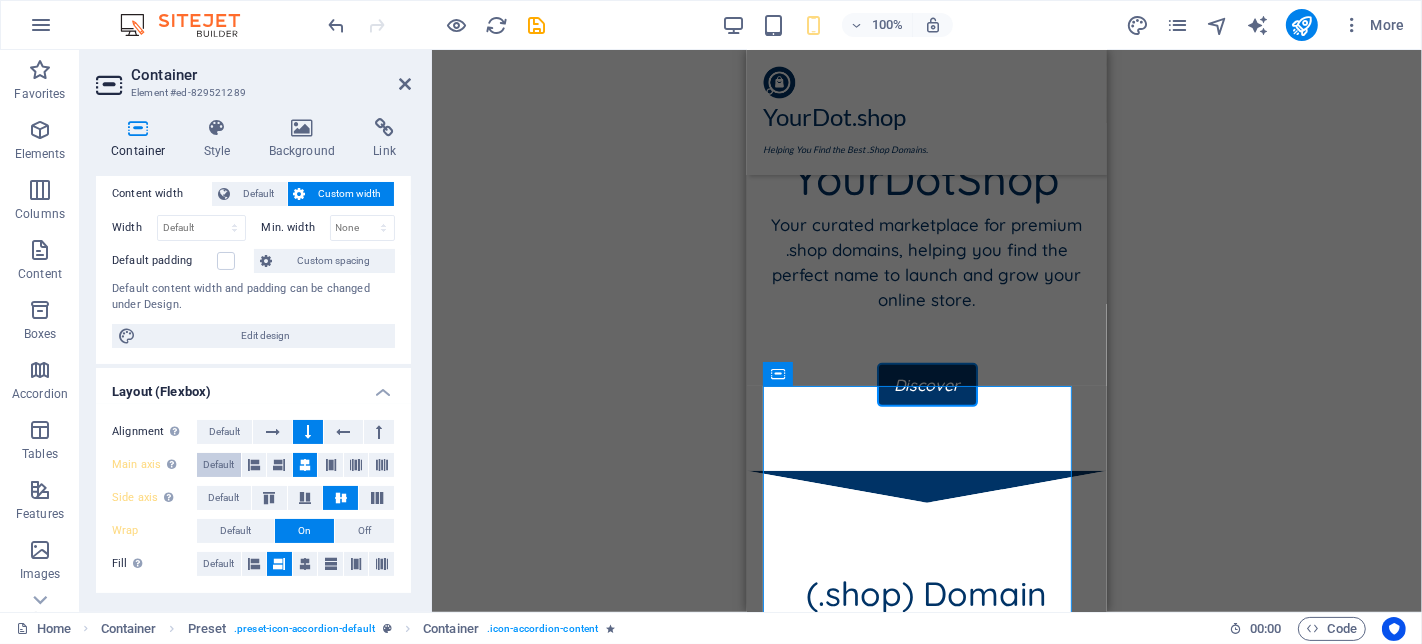 click on "Default" at bounding box center [218, 465] 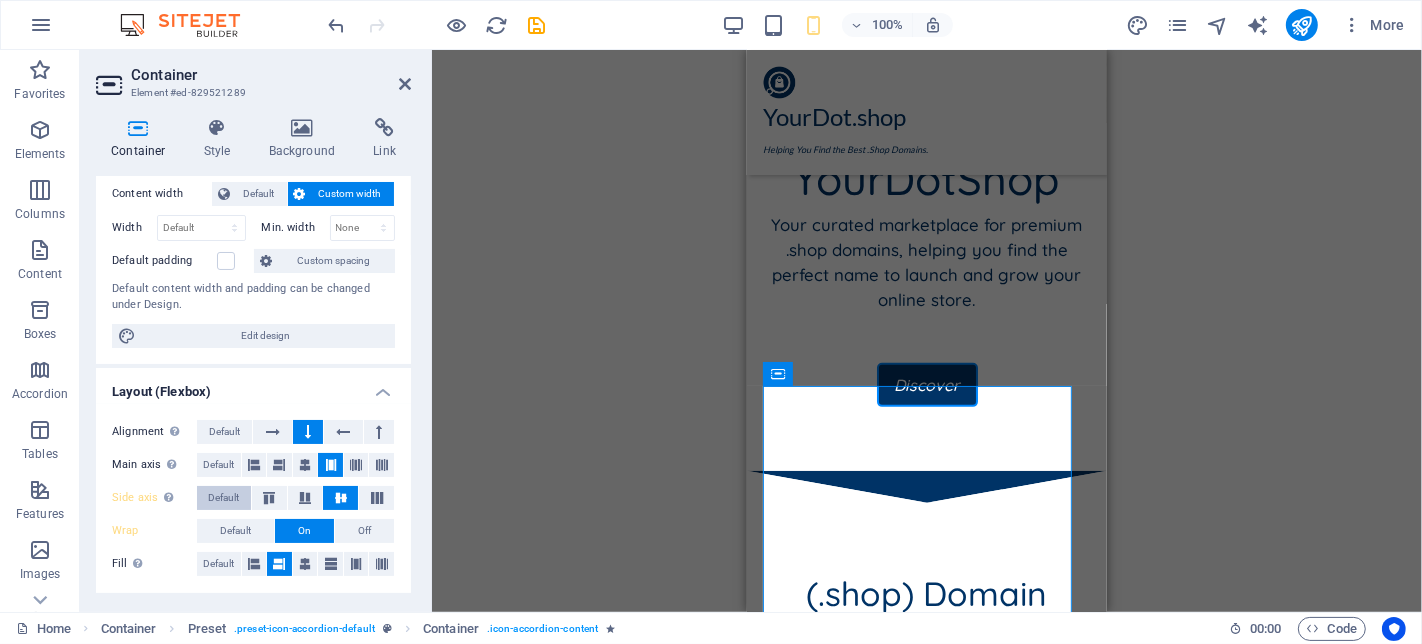 click on "Default" at bounding box center [223, 498] 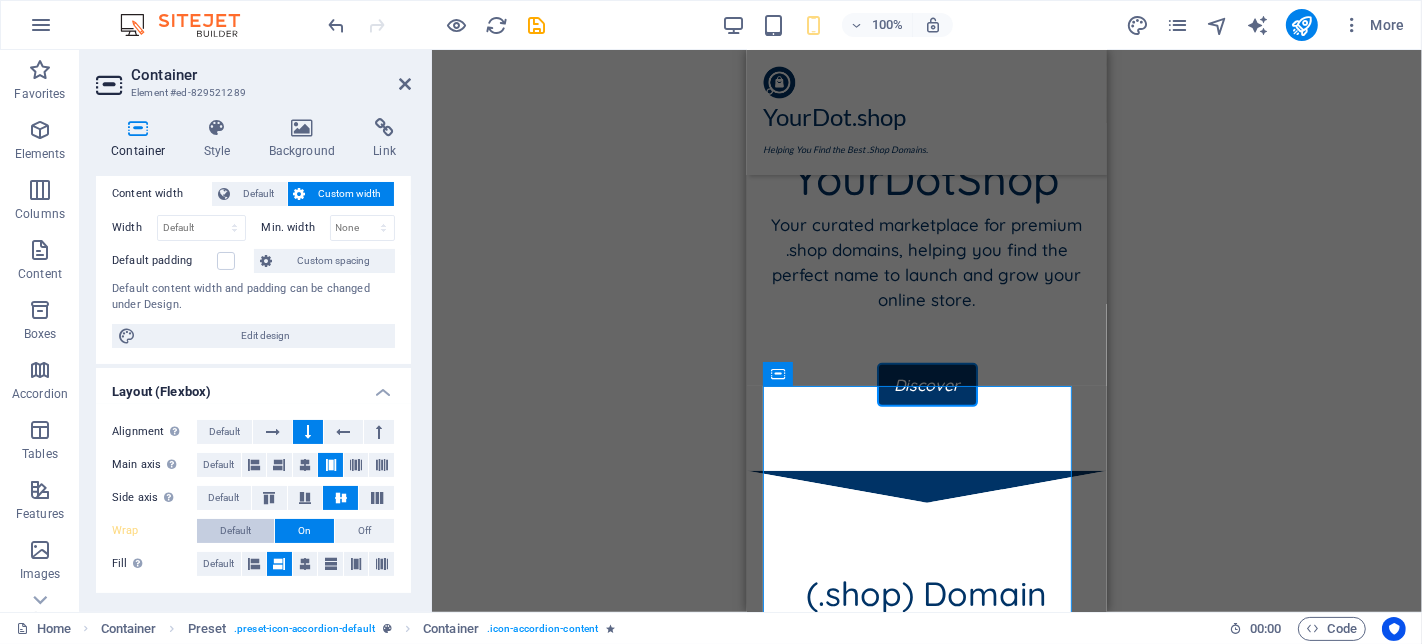 click on "Default" at bounding box center (235, 531) 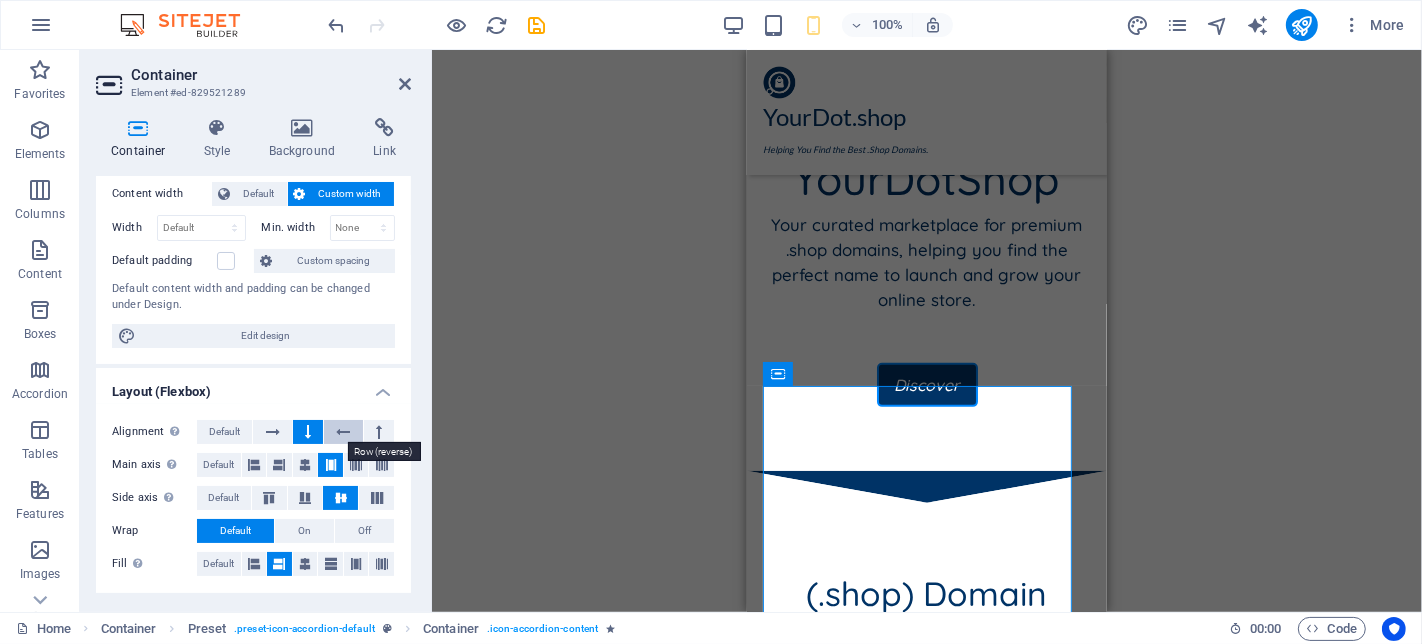 click at bounding box center [343, 432] 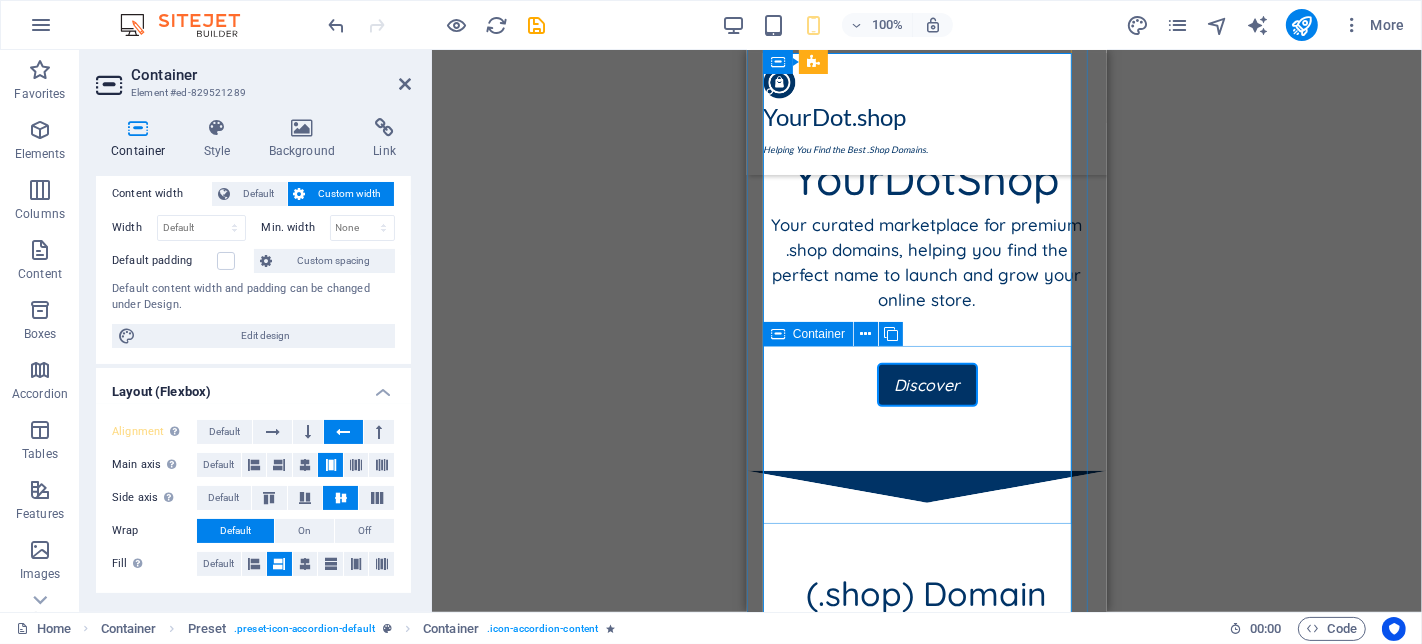 scroll, scrollTop: 947, scrollLeft: 0, axis: vertical 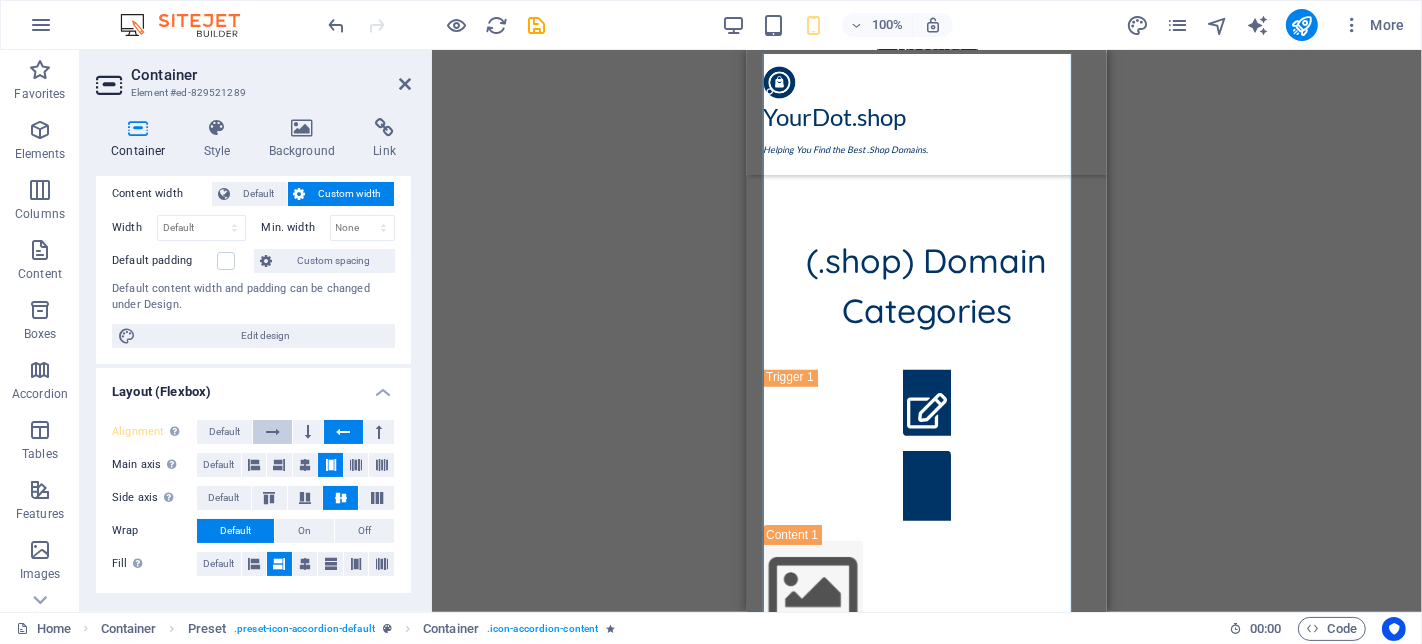 click at bounding box center (273, 432) 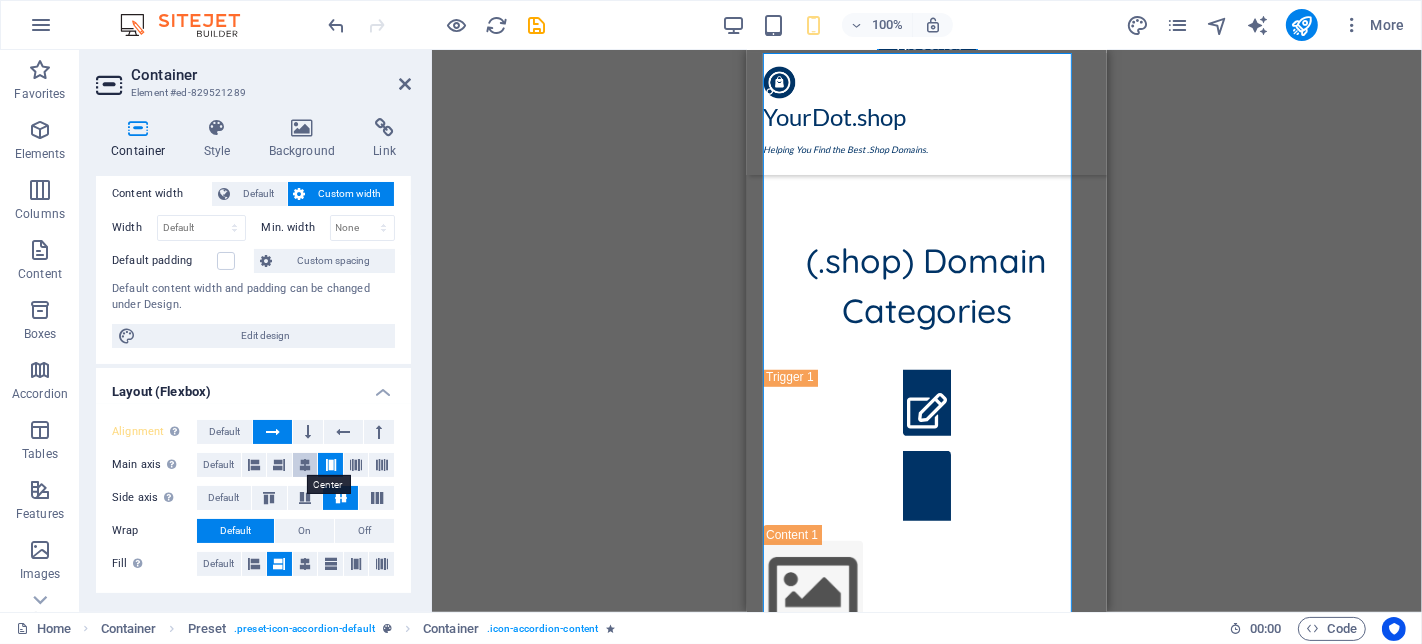 click at bounding box center (305, 465) 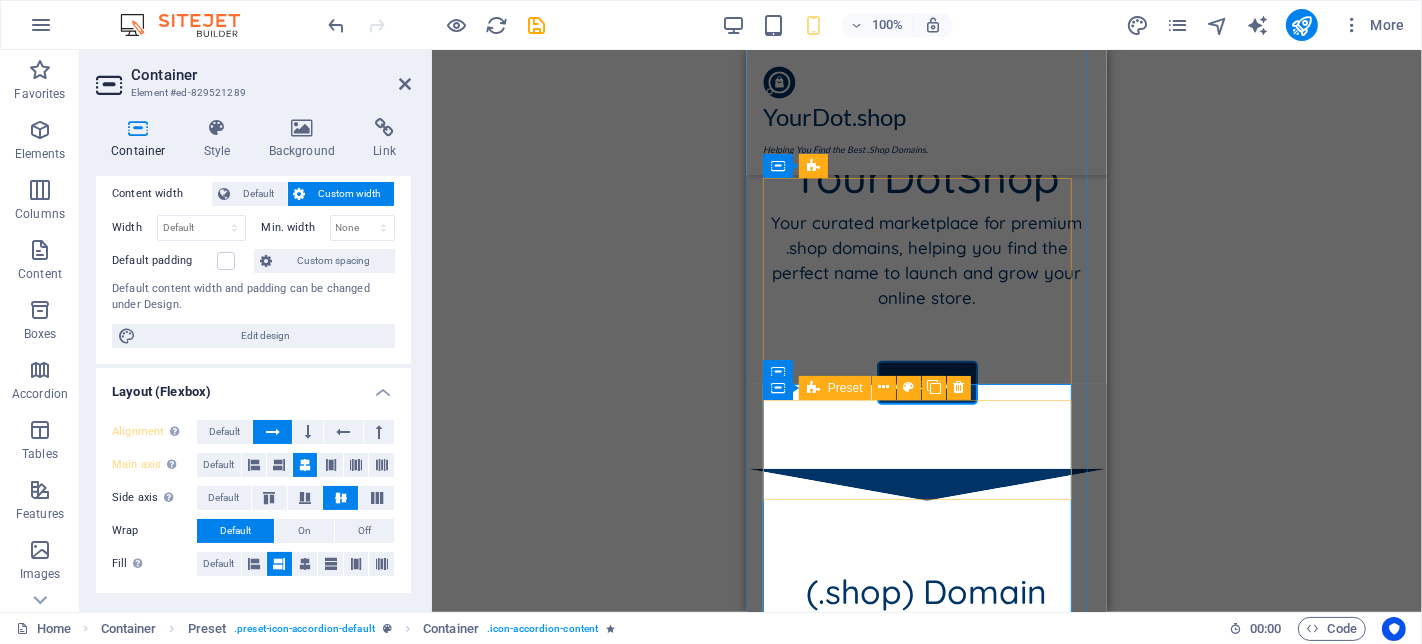 scroll, scrollTop: 614, scrollLeft: 0, axis: vertical 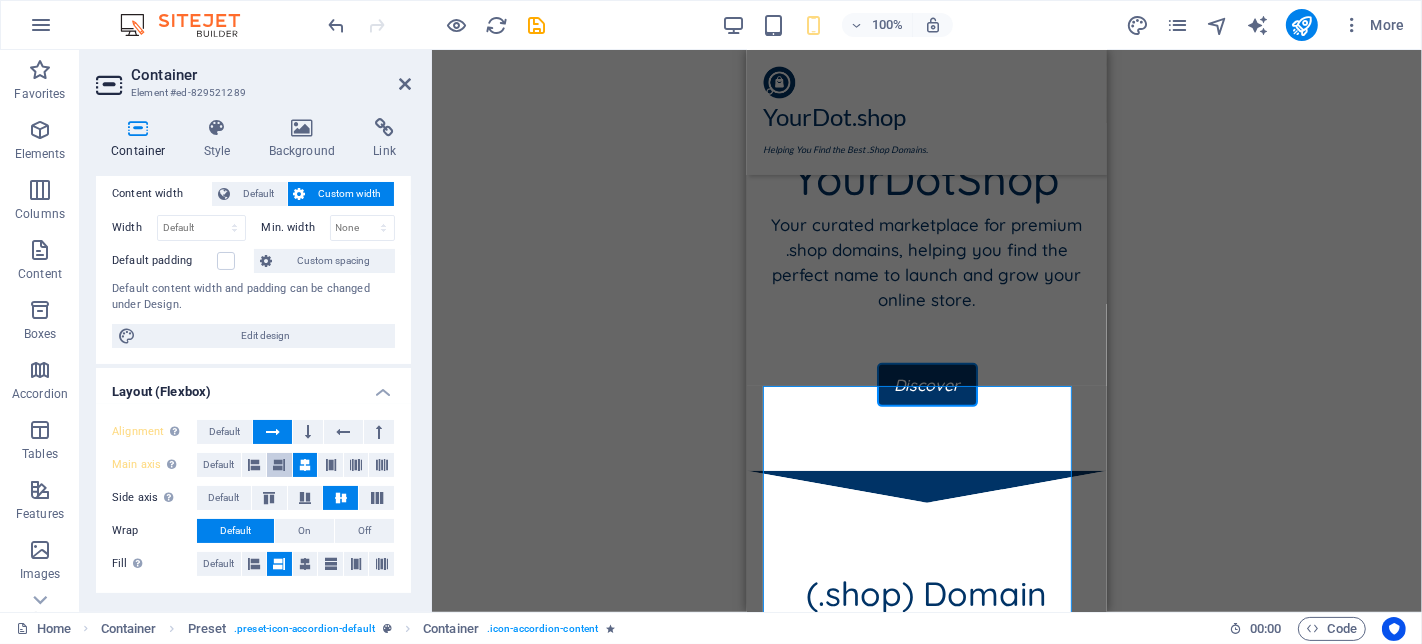 click at bounding box center (279, 465) 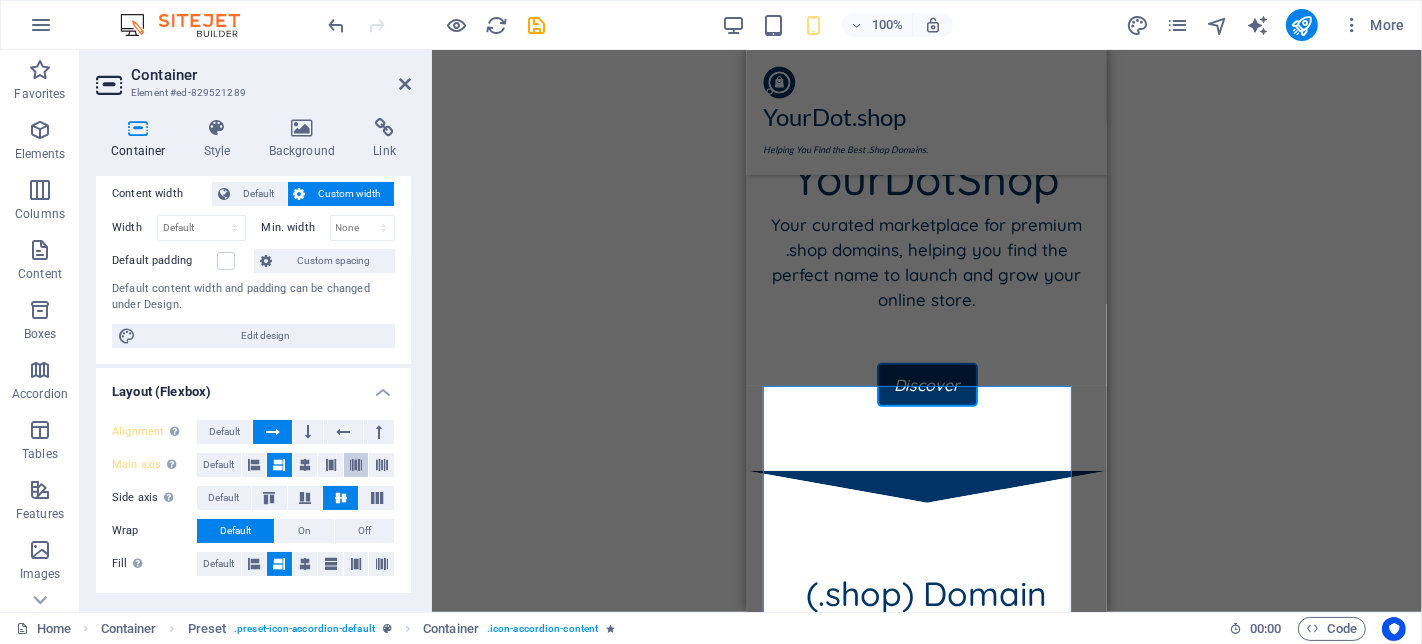 click at bounding box center [356, 465] 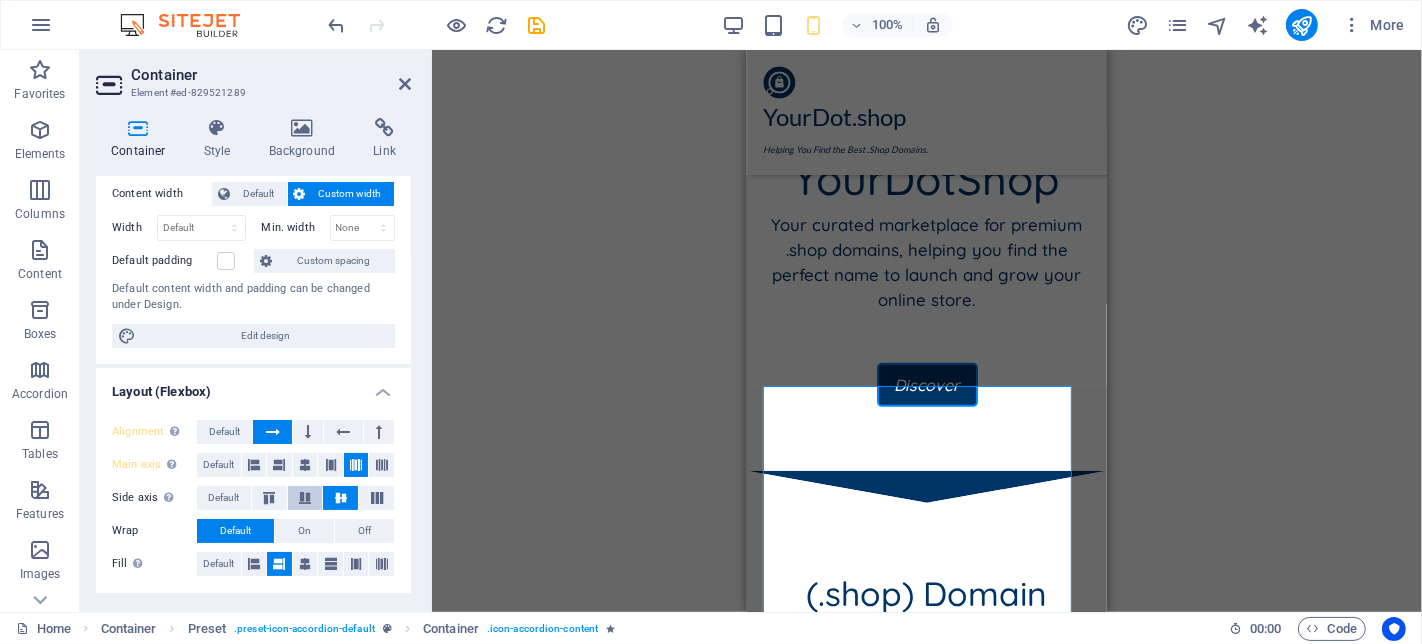 click at bounding box center [305, 498] 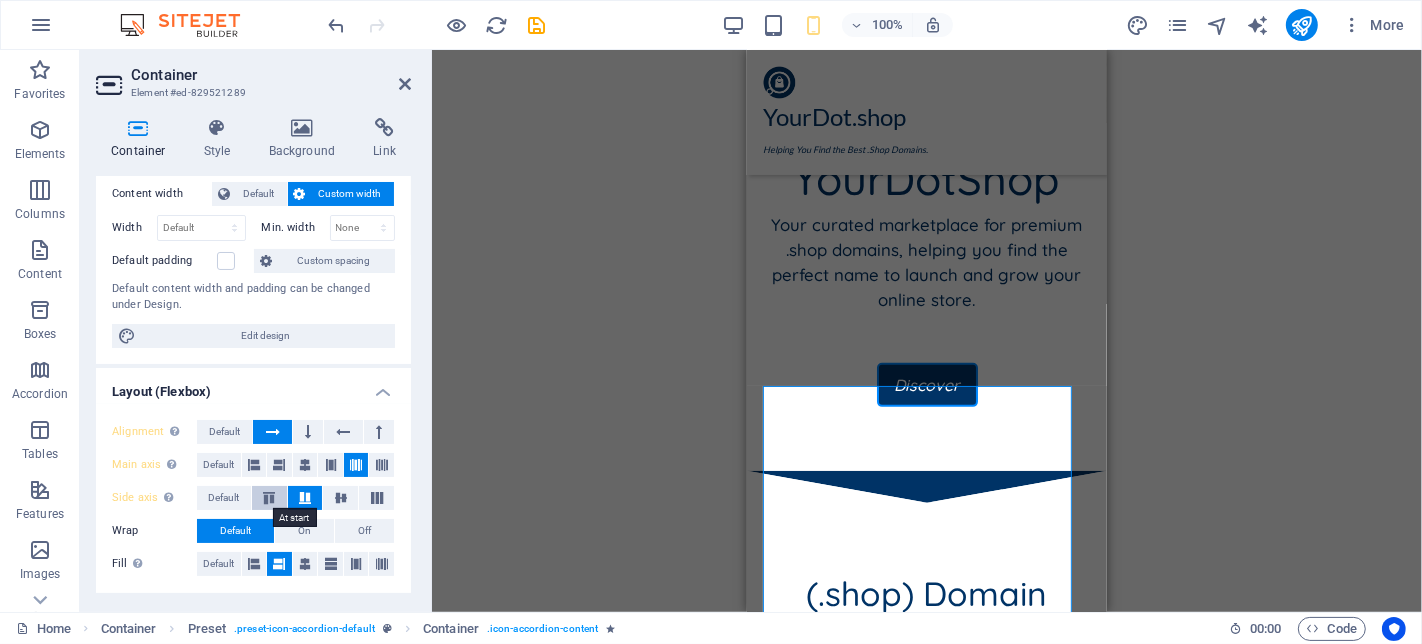 click at bounding box center [269, 498] 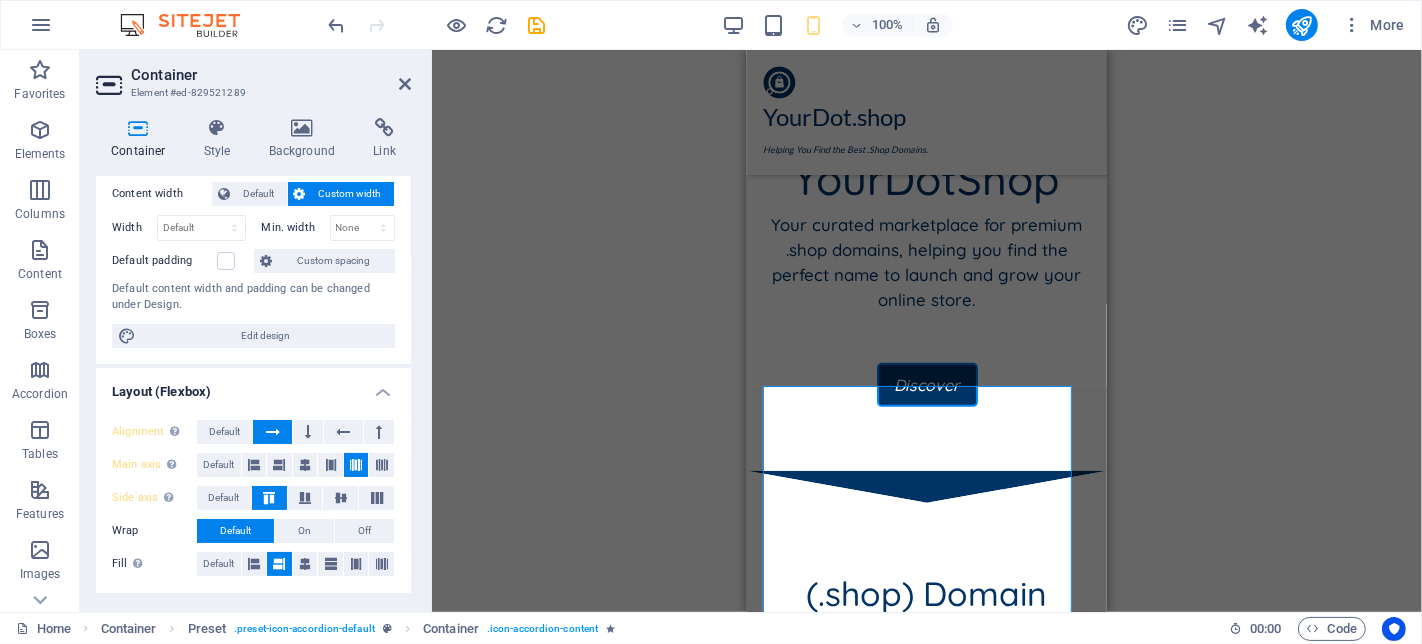 click at bounding box center (279, 564) 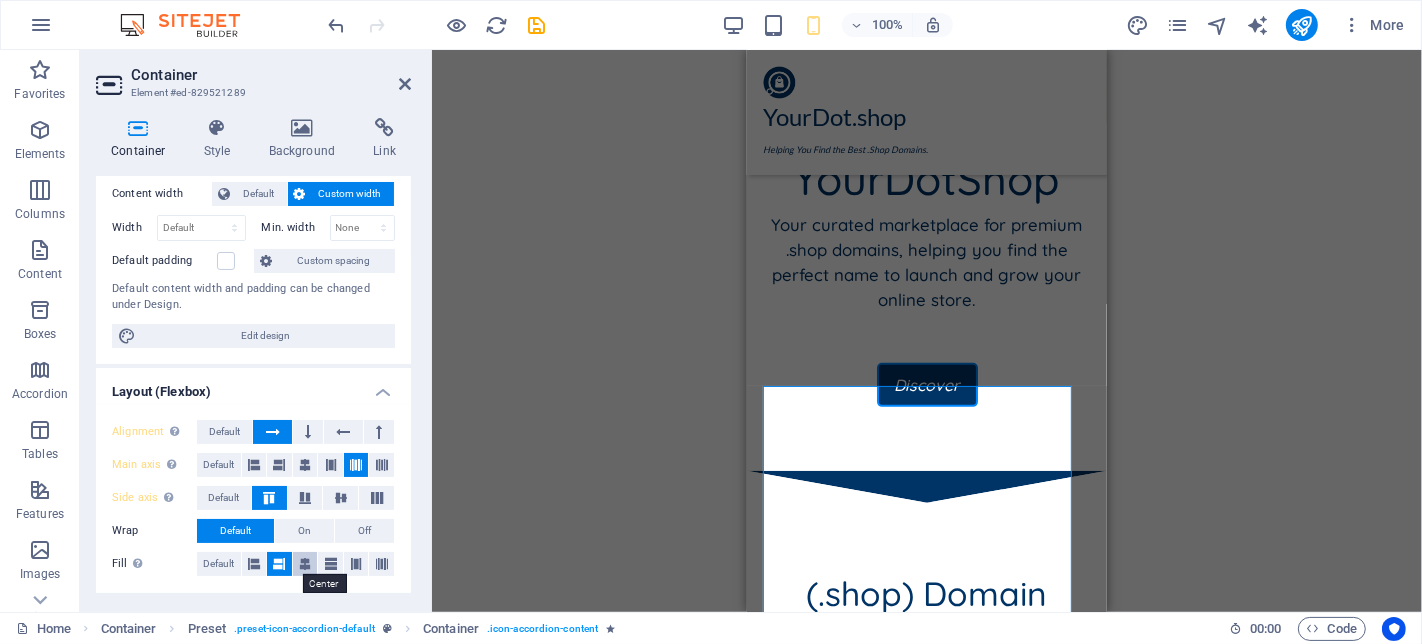 click at bounding box center [305, 564] 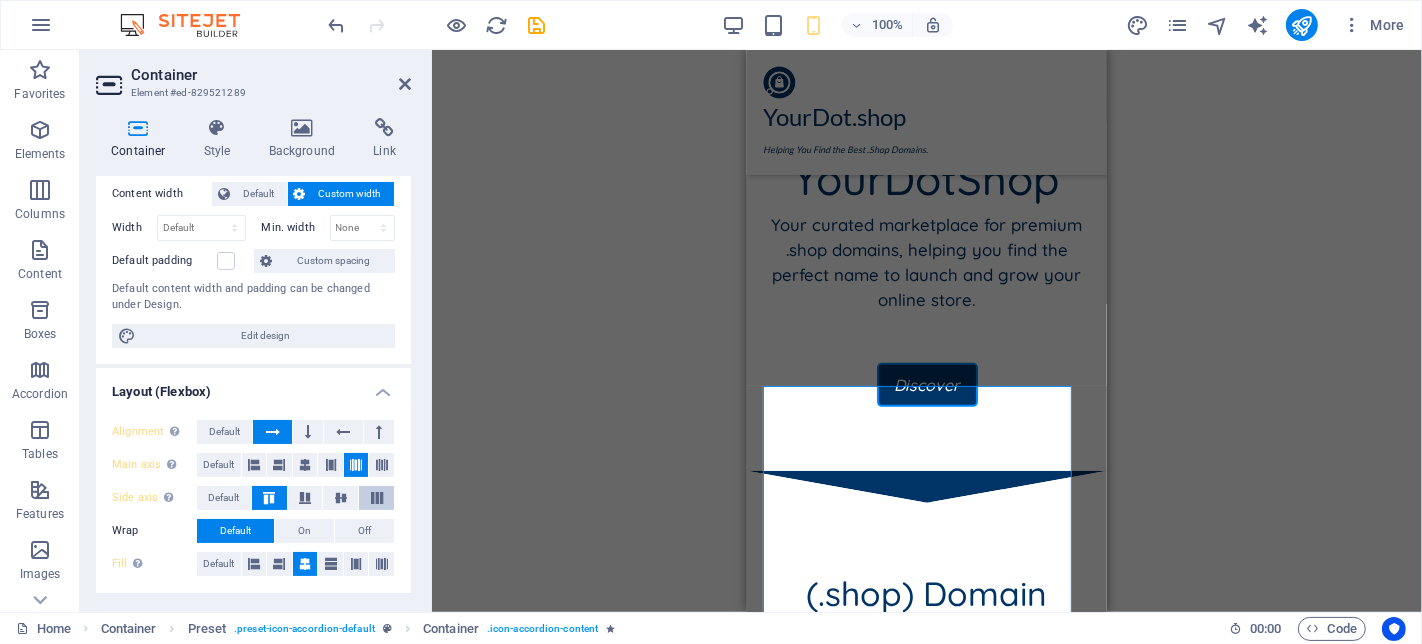 drag, startPoint x: 338, startPoint y: 495, endPoint x: 368, endPoint y: 502, distance: 30.805843 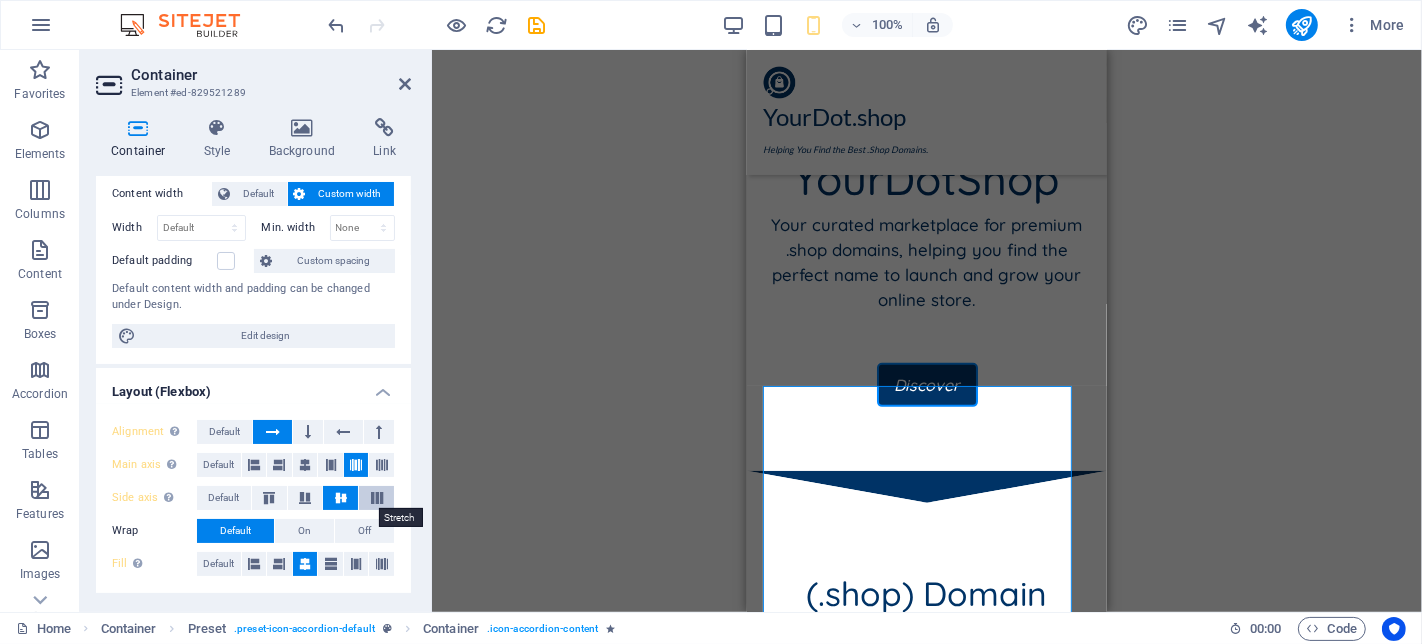 click at bounding box center [377, 498] 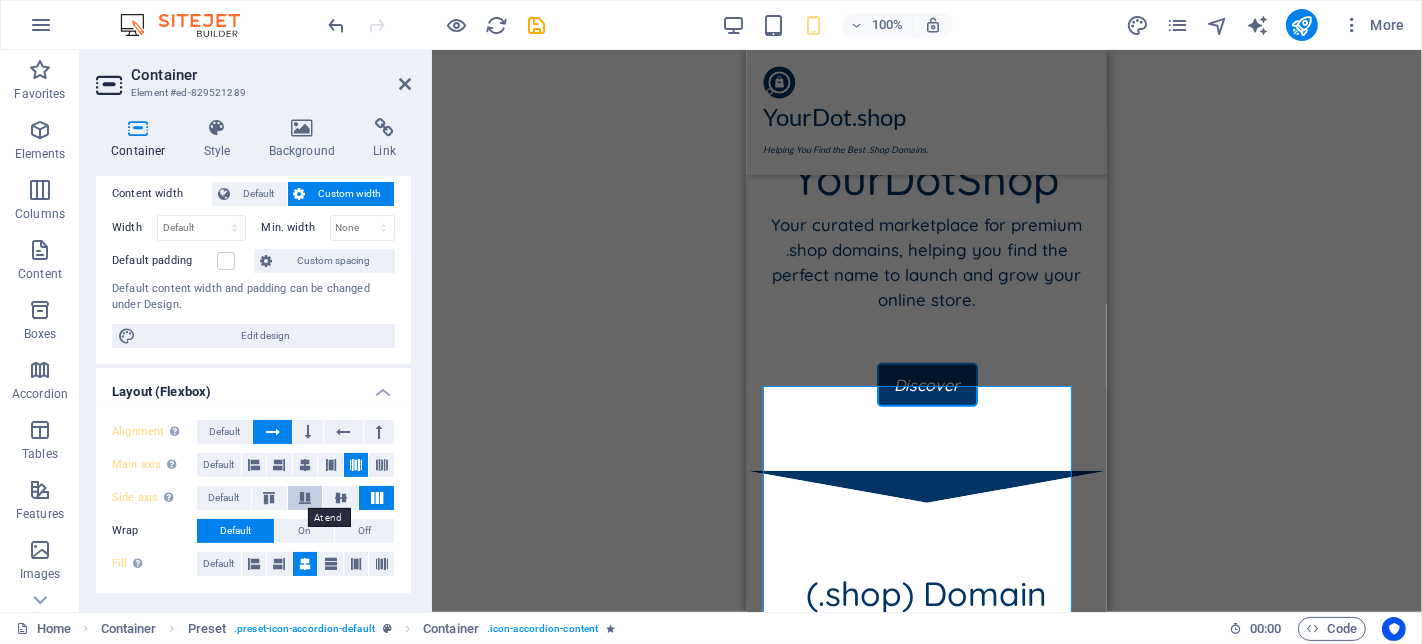 click at bounding box center (305, 498) 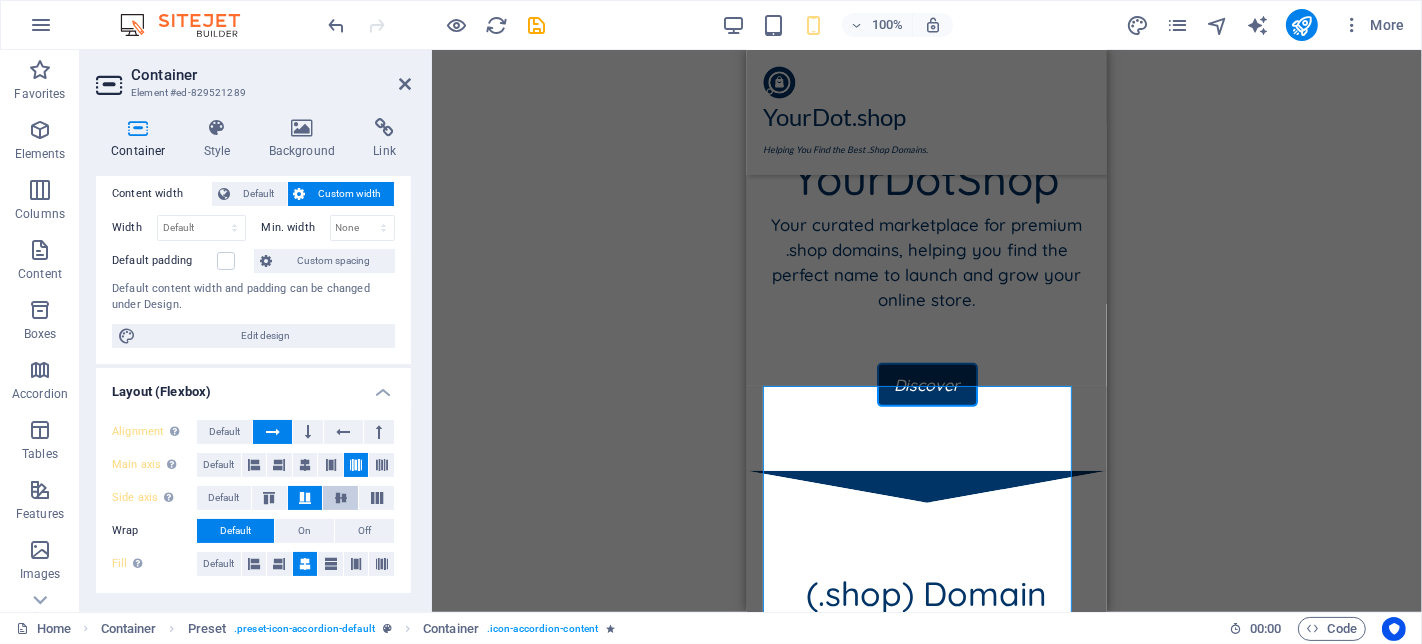 click at bounding box center (341, 498) 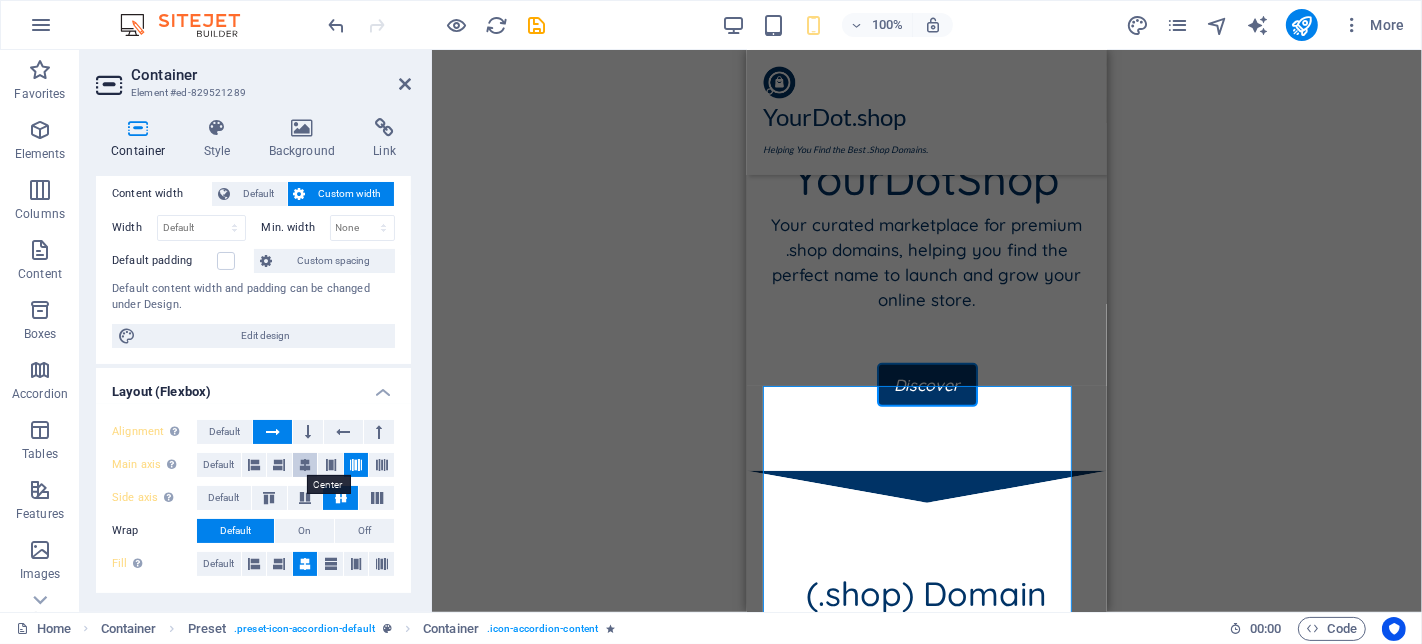 click at bounding box center (305, 465) 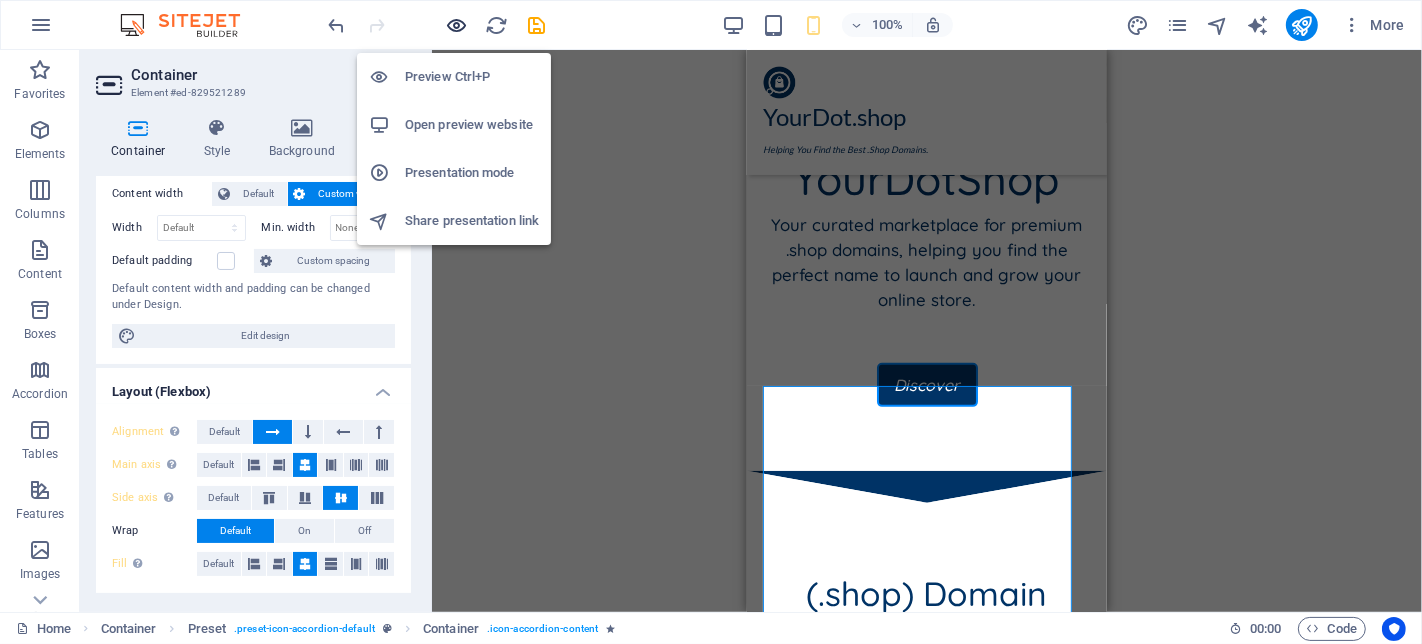 click at bounding box center [457, 25] 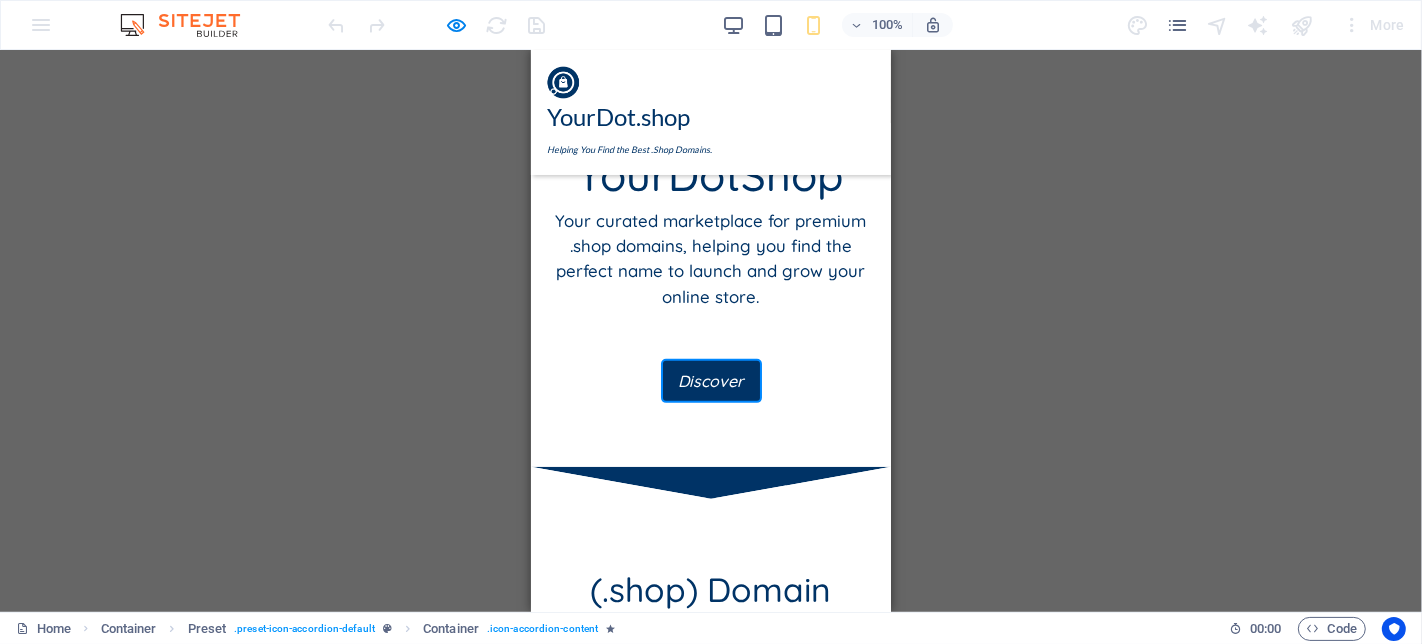 click on ".shop Fashion Domains" at bounding box center (710, 814) 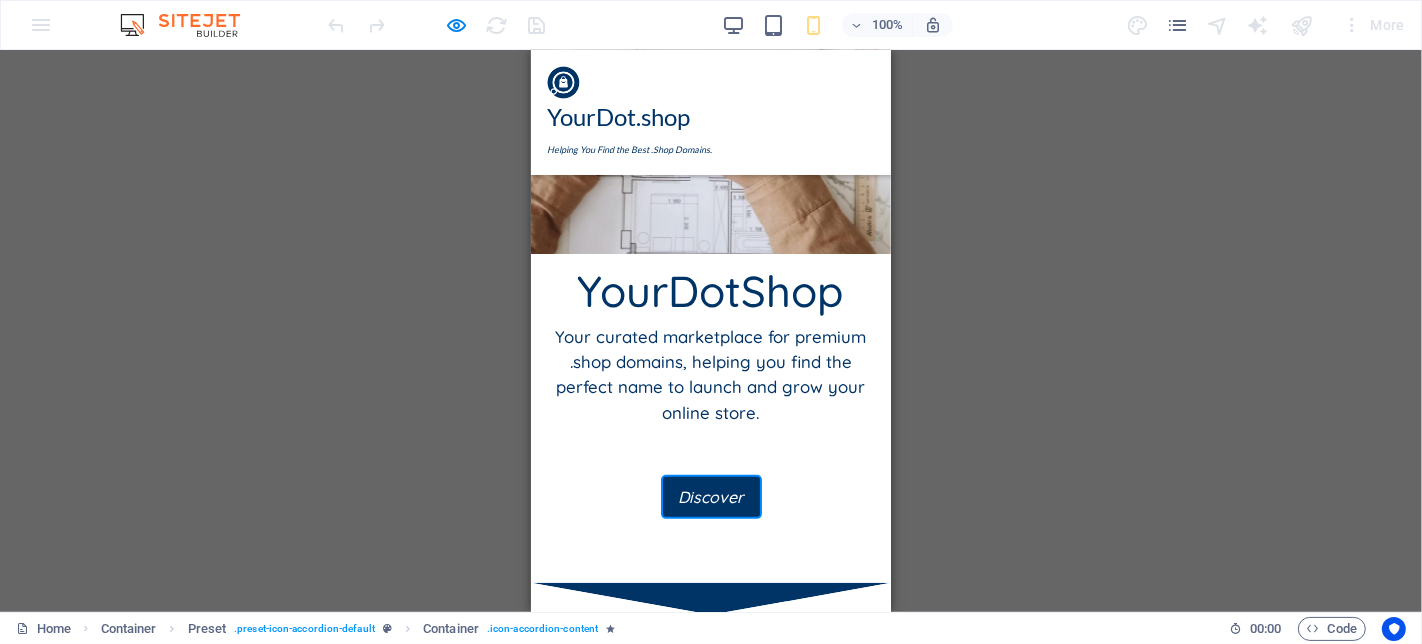 scroll, scrollTop: 280, scrollLeft: 0, axis: vertical 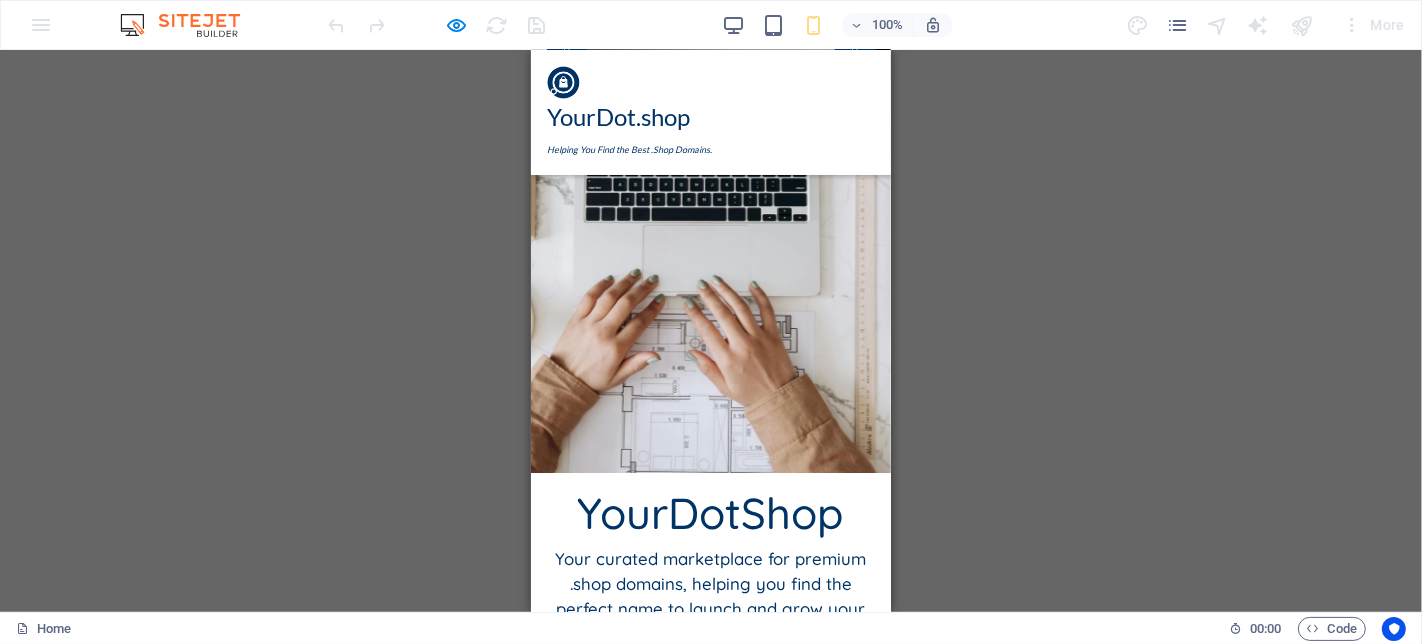 click on "Drag here to replace the existing content. Press “Ctrl” if you want to create a new element.
H1   Banner   Banner   Container   Button   Separator   HTML   Separator   Container   4 columns   Container   Container   Preset   Container   Menu Bar   4 columns   Container   Placeholder   4 columns   4 columns   Container   Placeholder   Container   4 columns   Container   Container   Preset   Preset   4 columns   Container   Placeholder   4 columns   Container   Text   Spacer   Preset   Container   H3   Text   Placeholder   Container   4 columns   Container   Text   Placeholder   Container   Text   Container   Text   Container   Text   Grid   Icon   Container   Container   Container   Preset   Container   Container   Text   Container   Container   Container   Container   Text   Container   Container   Container   H3   Container   Container   Icon   Container   Container   Container   H3   Container   Container   Container   H3   Icon   Icon   Icon   Text   Text   Container   Container" at bounding box center (711, 331) 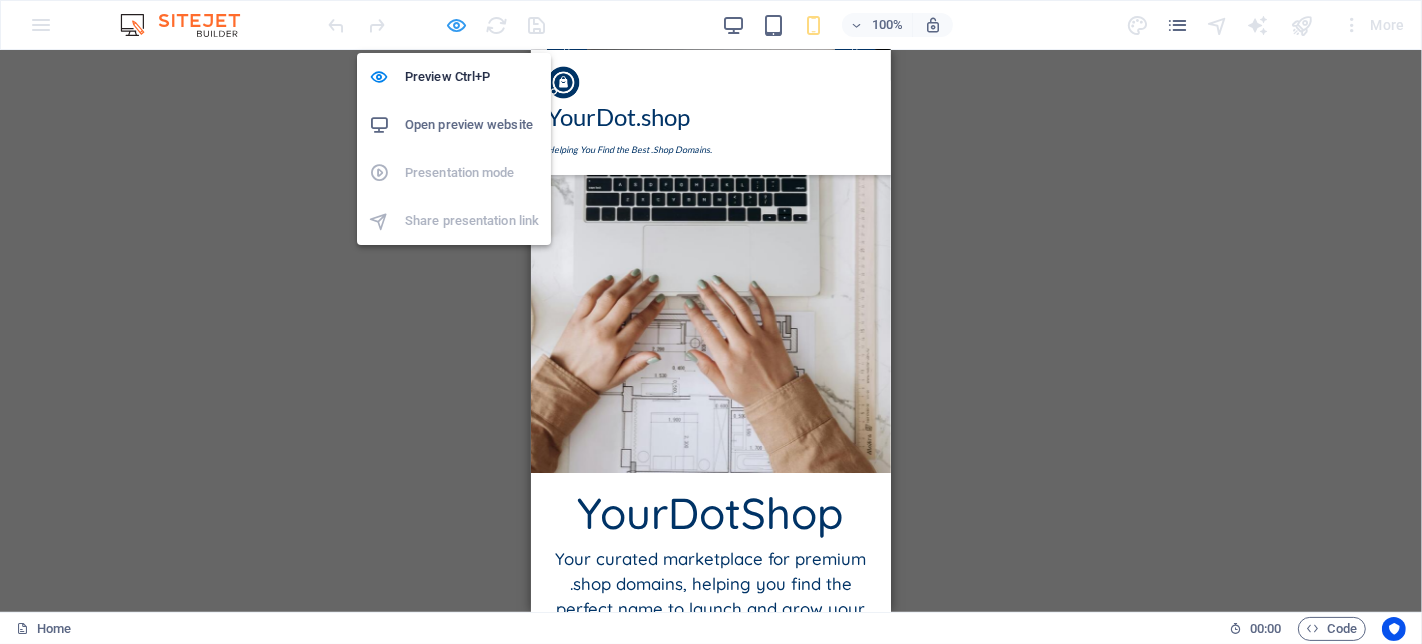 click at bounding box center (457, 25) 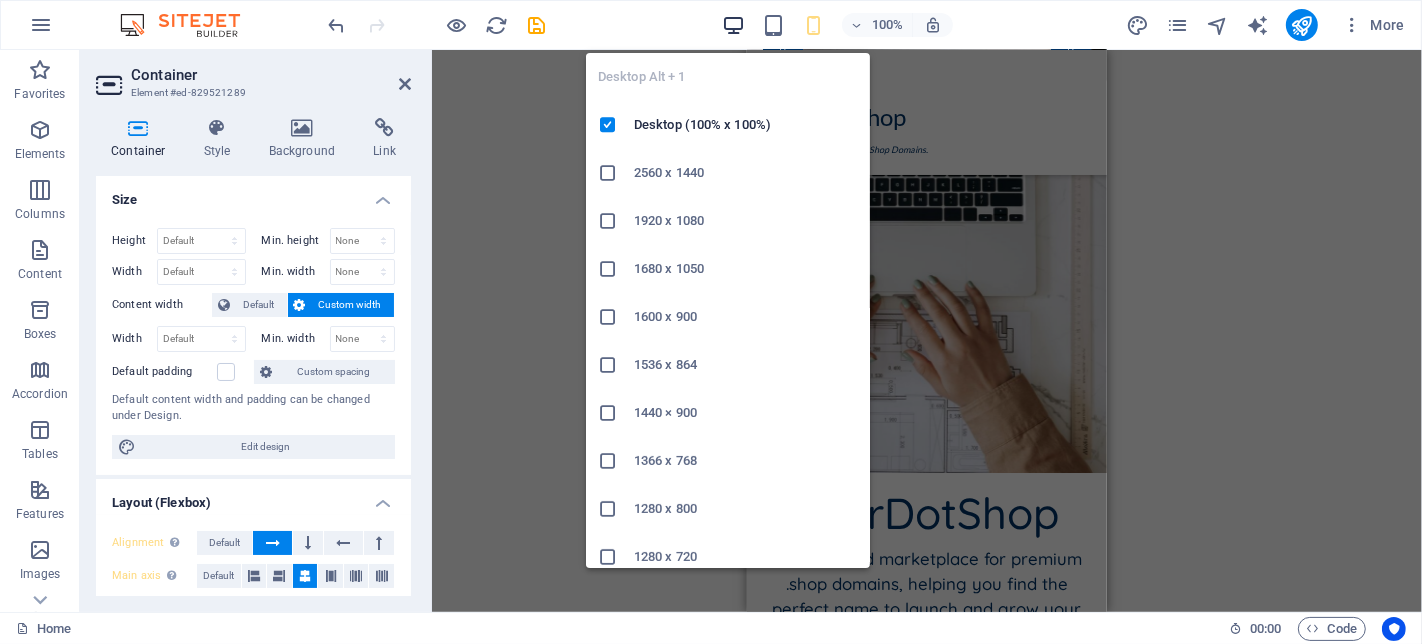 click at bounding box center (733, 25) 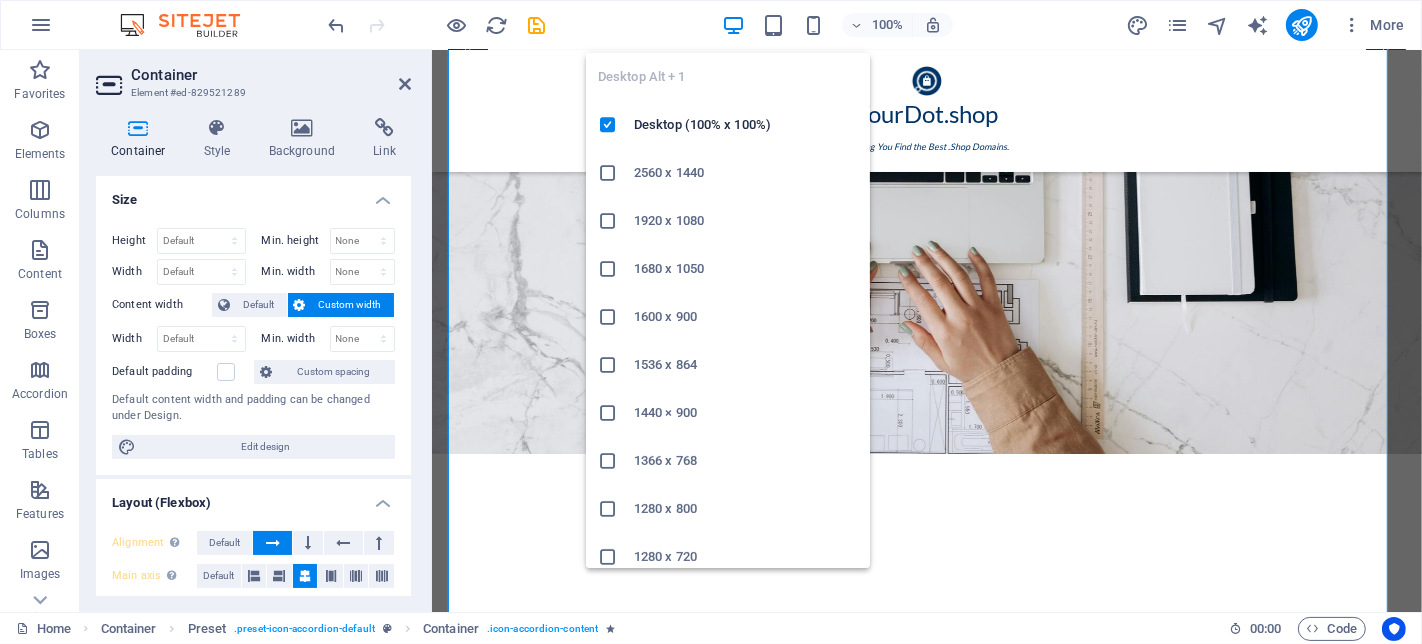 scroll, scrollTop: 1644, scrollLeft: 0, axis: vertical 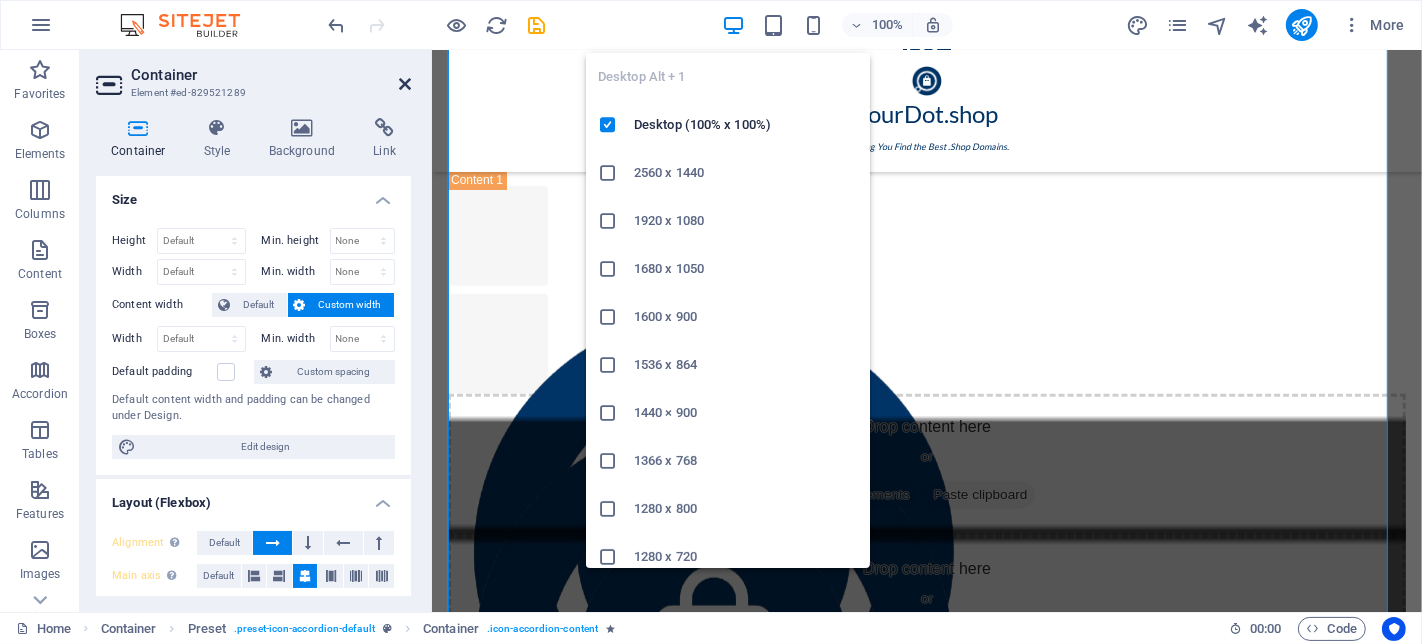 click at bounding box center [405, 84] 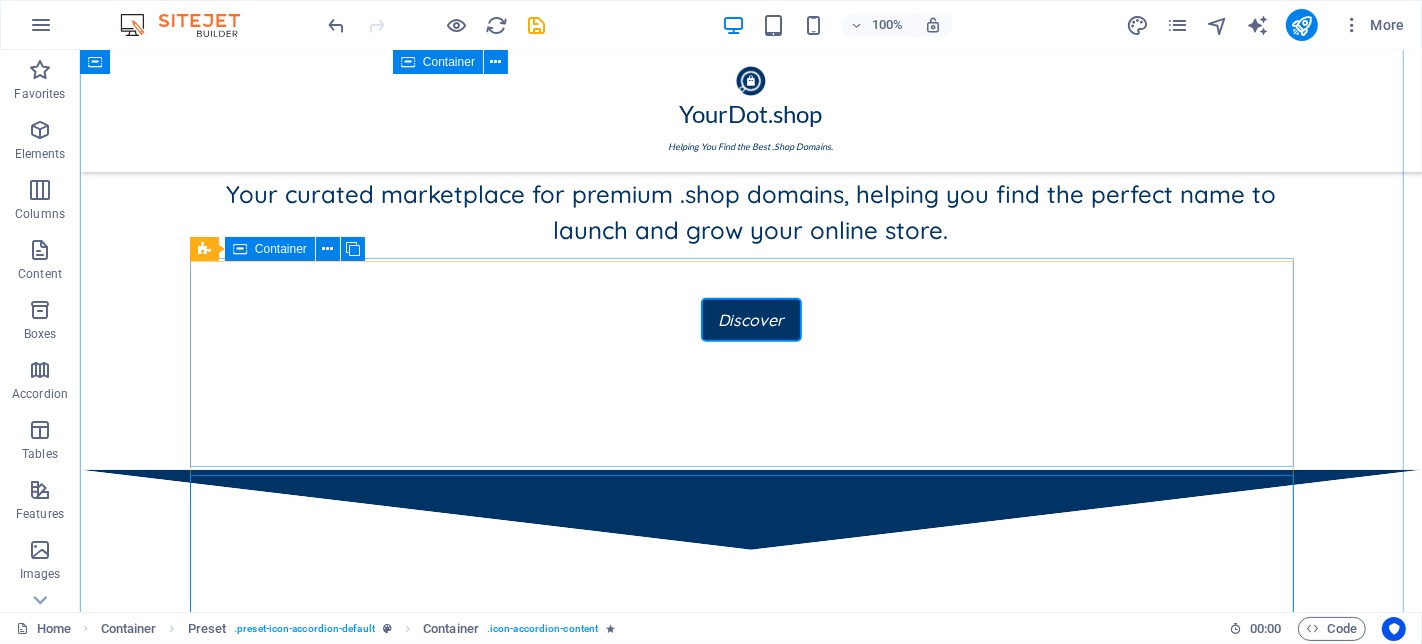 scroll, scrollTop: 755, scrollLeft: 0, axis: vertical 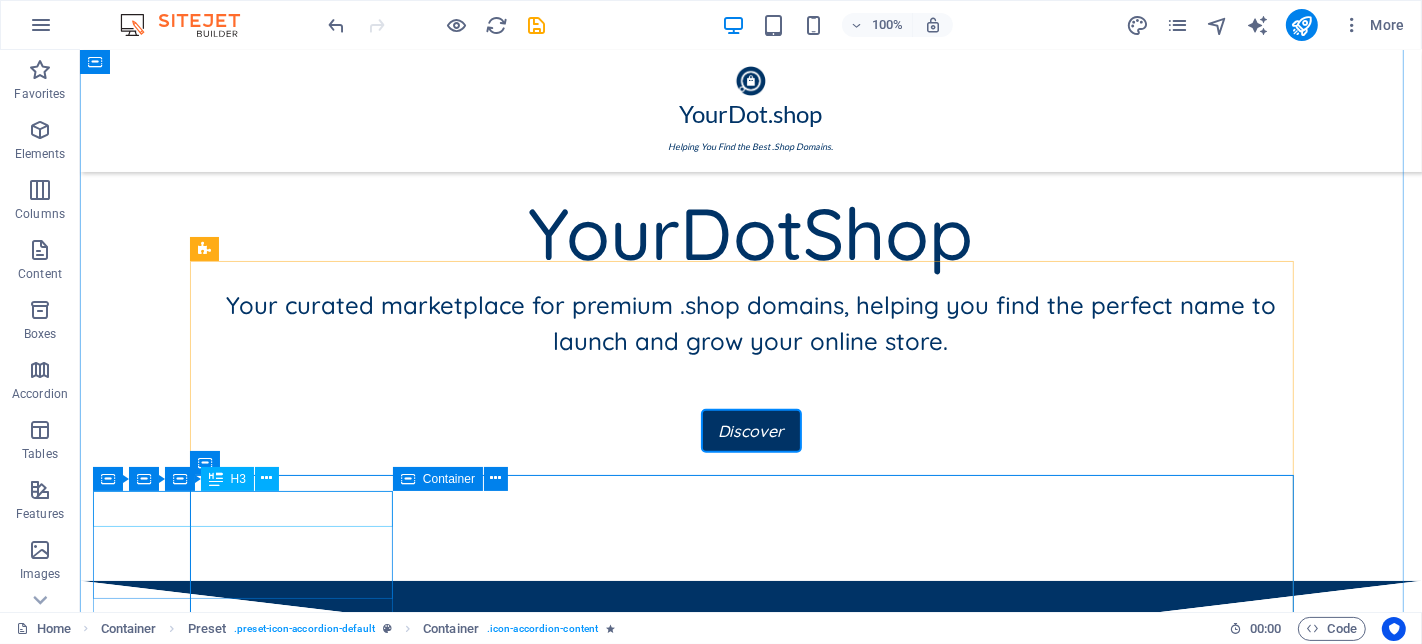 click on "Container   Container   Container   H3" at bounding box center (192, 479) 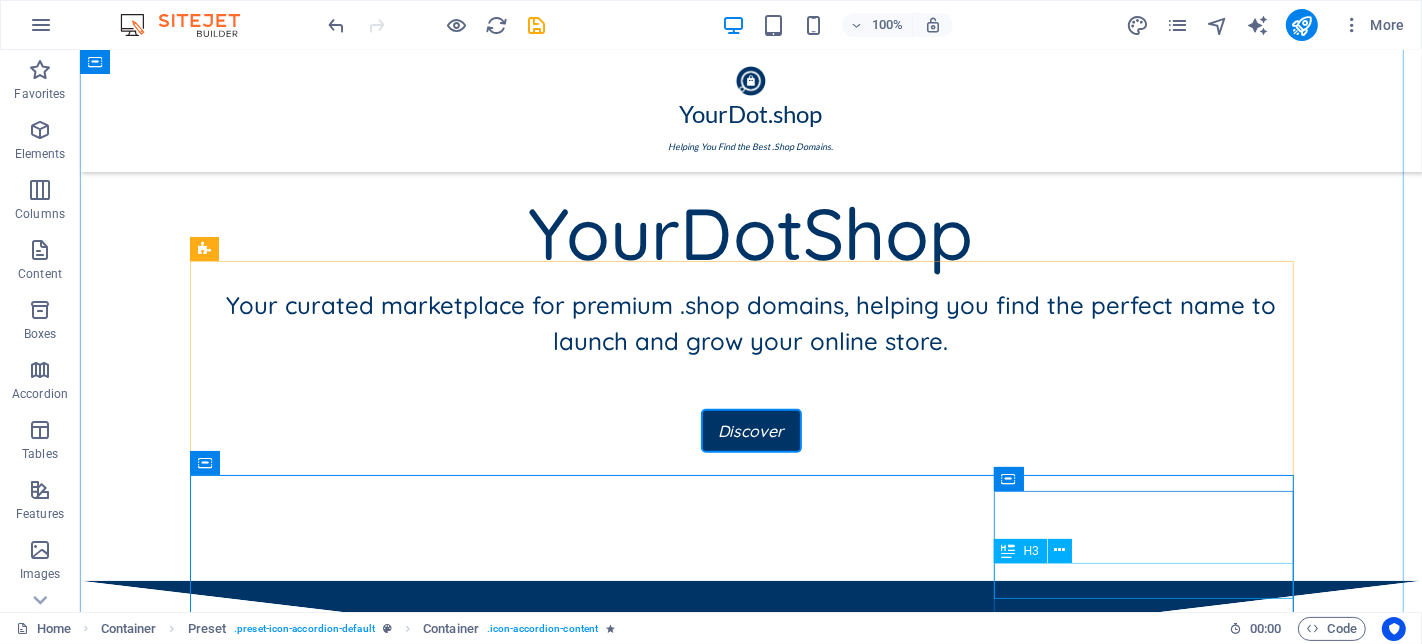 click on "Headline" at bounding box center [750, 2481] 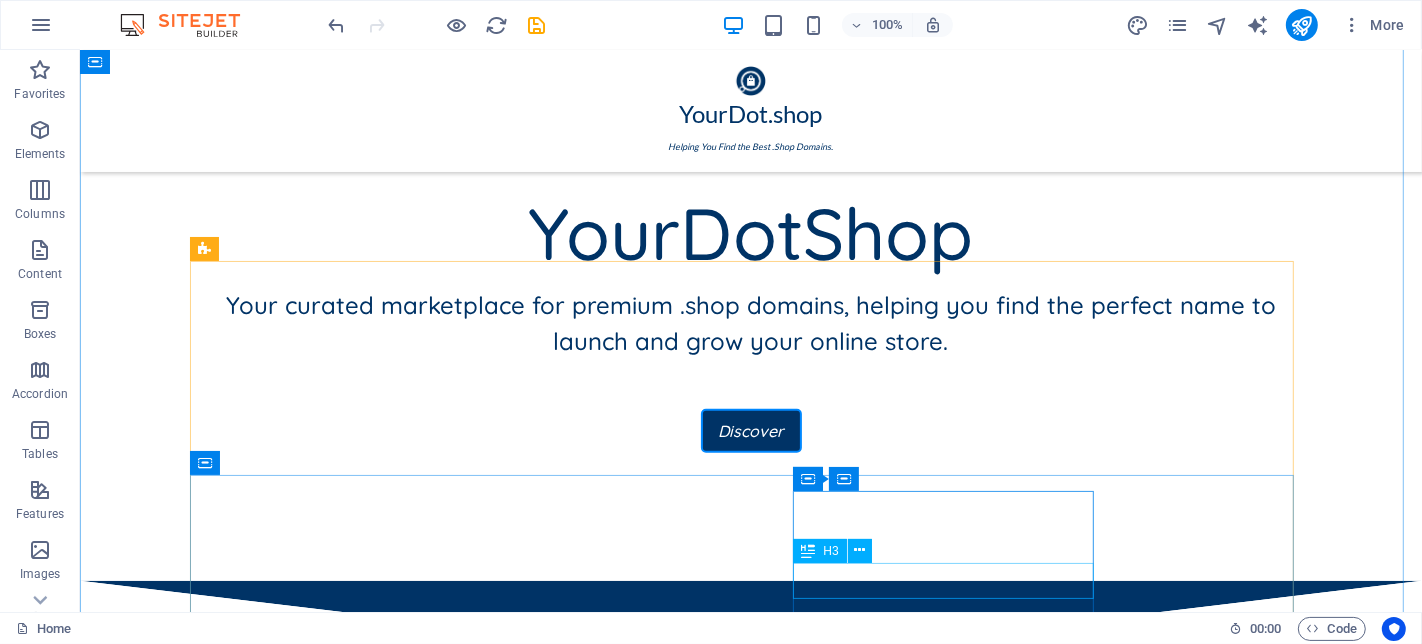 click on "Headline Headline" at bounding box center [750, 2427] 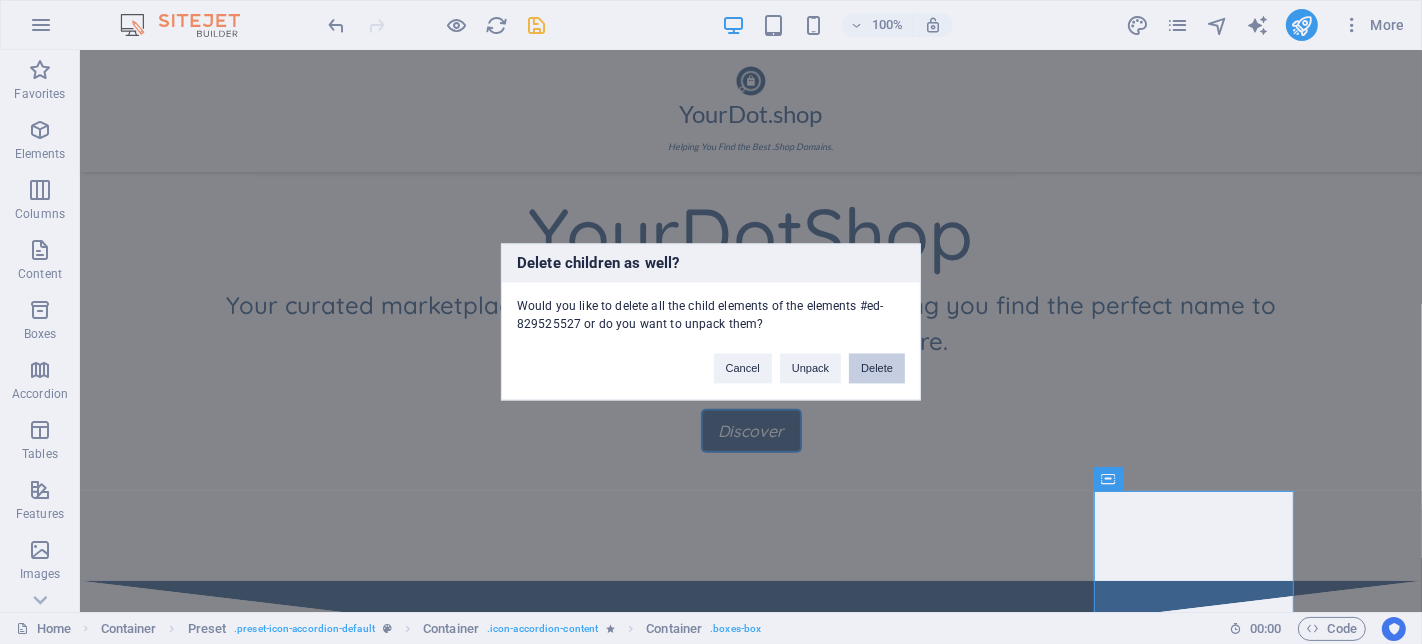 click on "Delete" at bounding box center [877, 369] 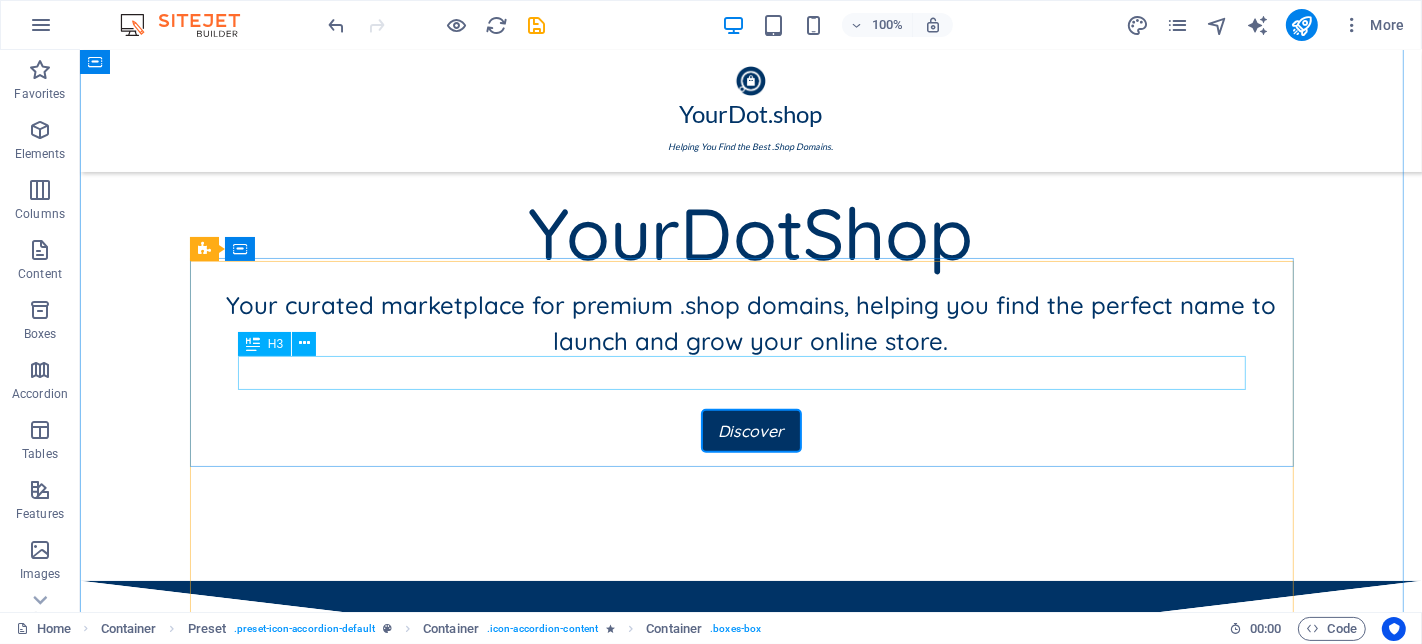 scroll, scrollTop: 977, scrollLeft: 0, axis: vertical 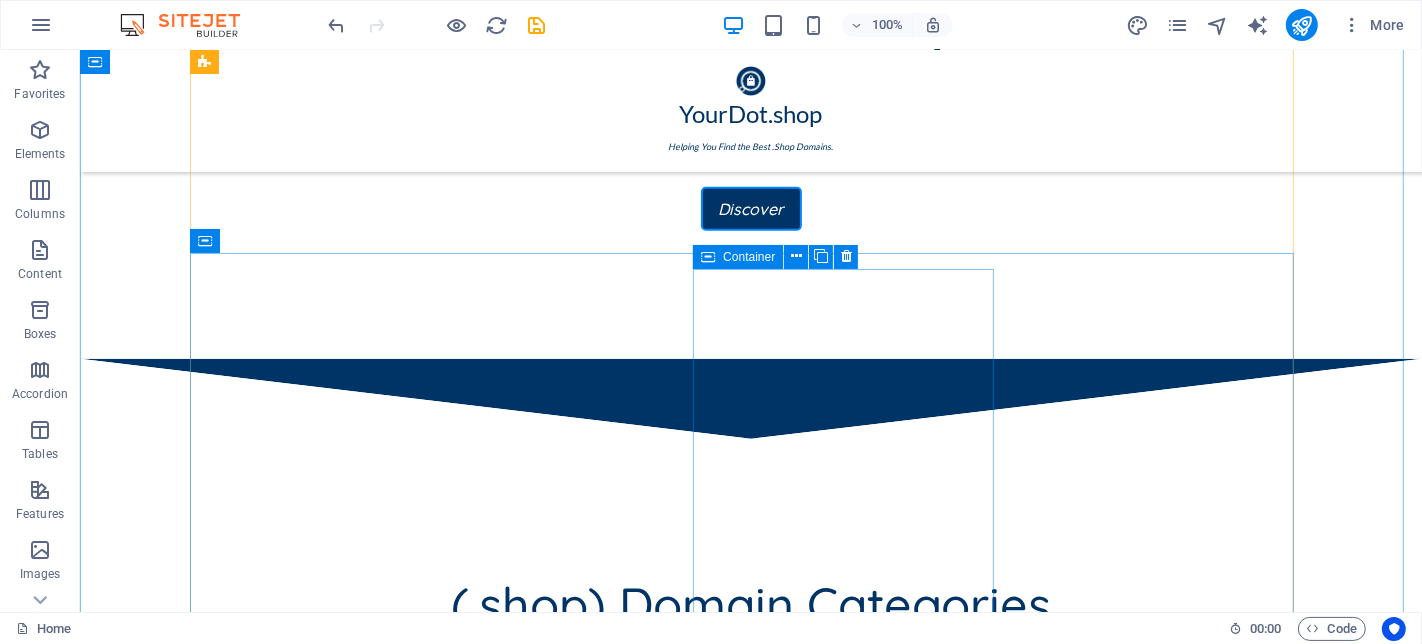 click on "Headline Headline Headline" at bounding box center [750, 2007] 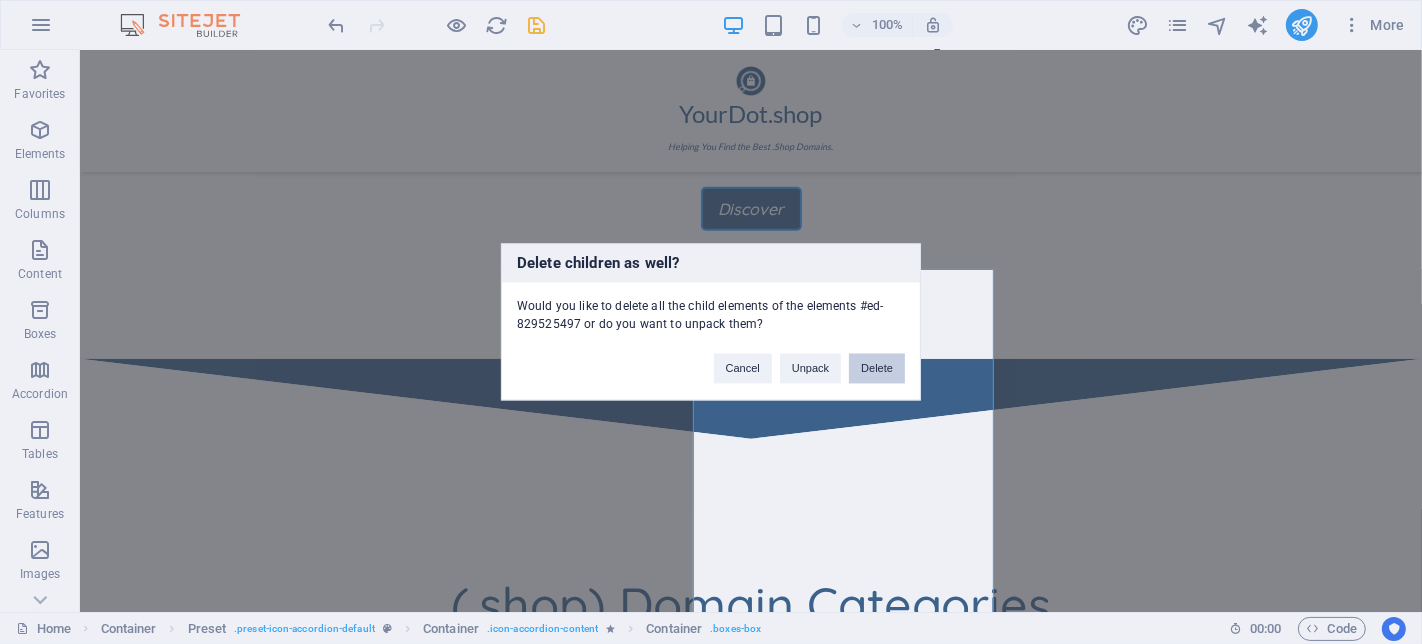 click on "Delete" at bounding box center [877, 369] 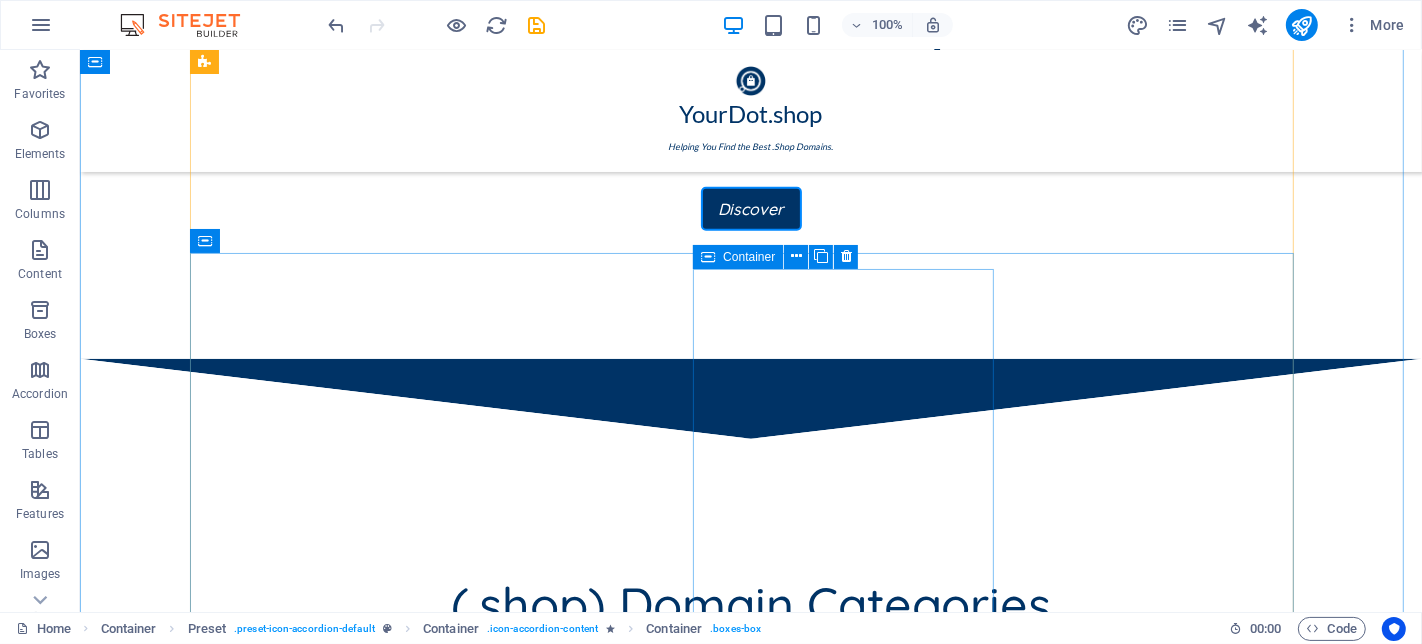 click on "Headline Headline Headline" at bounding box center (750, 1899) 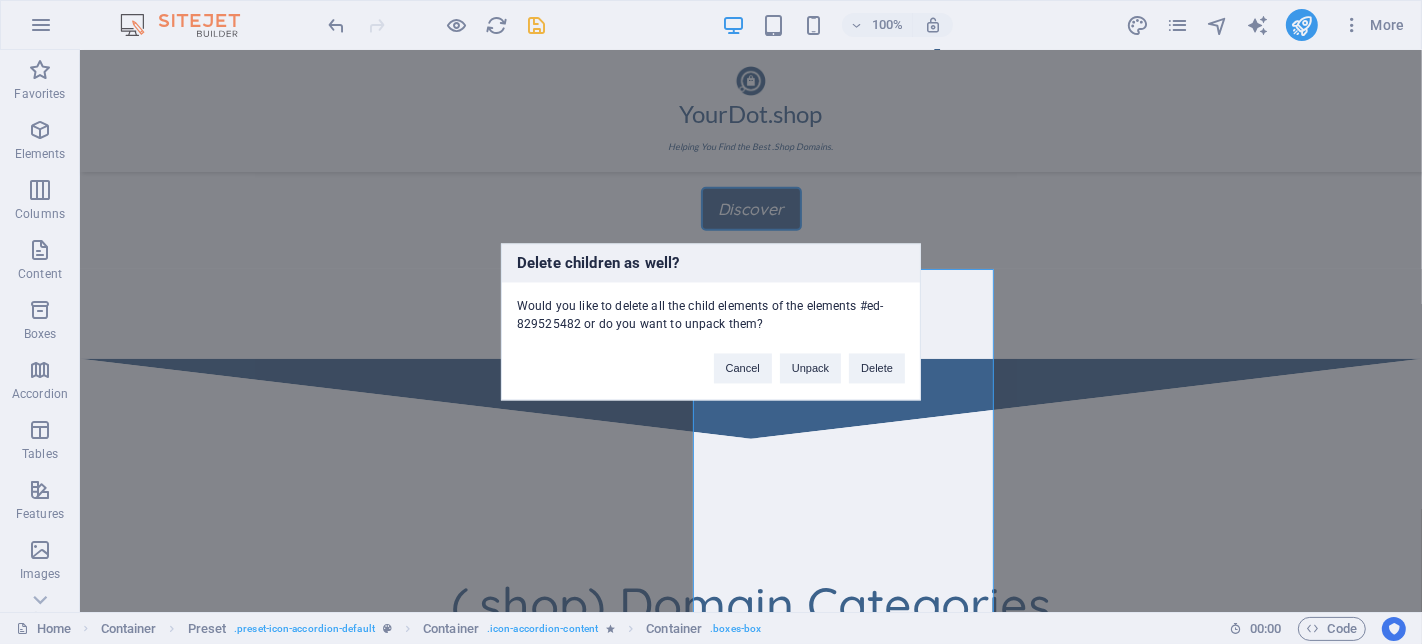 type 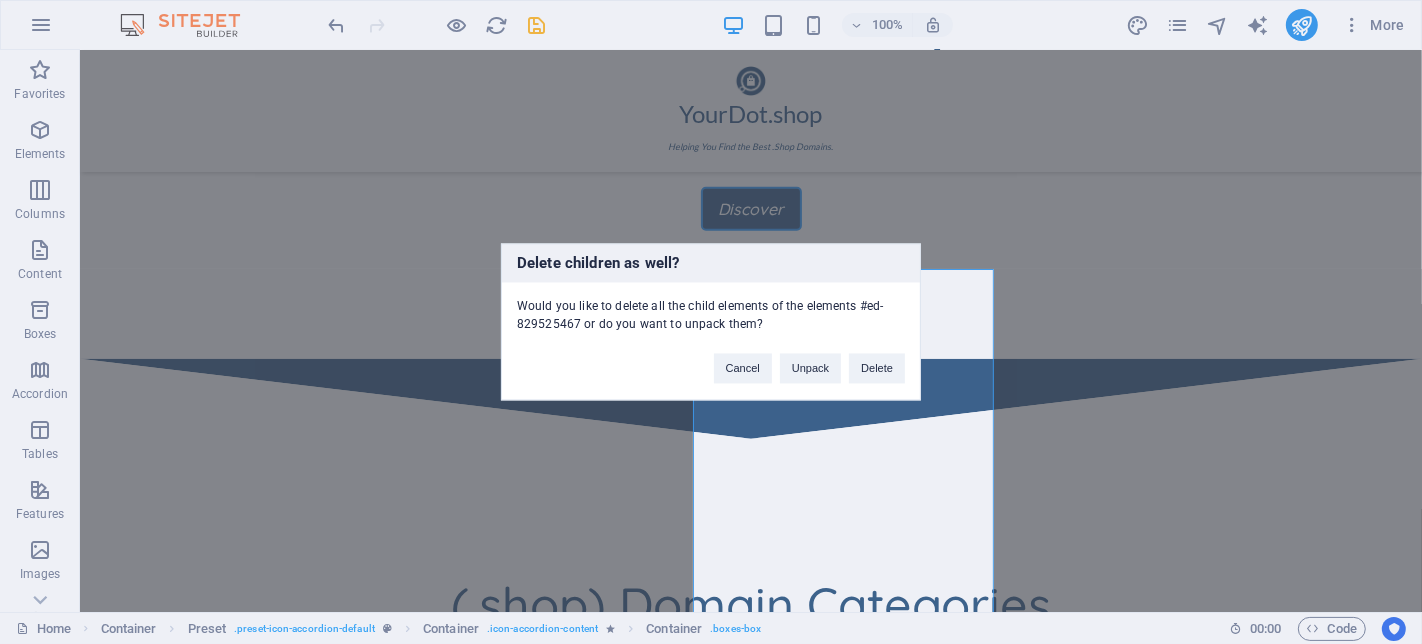 type 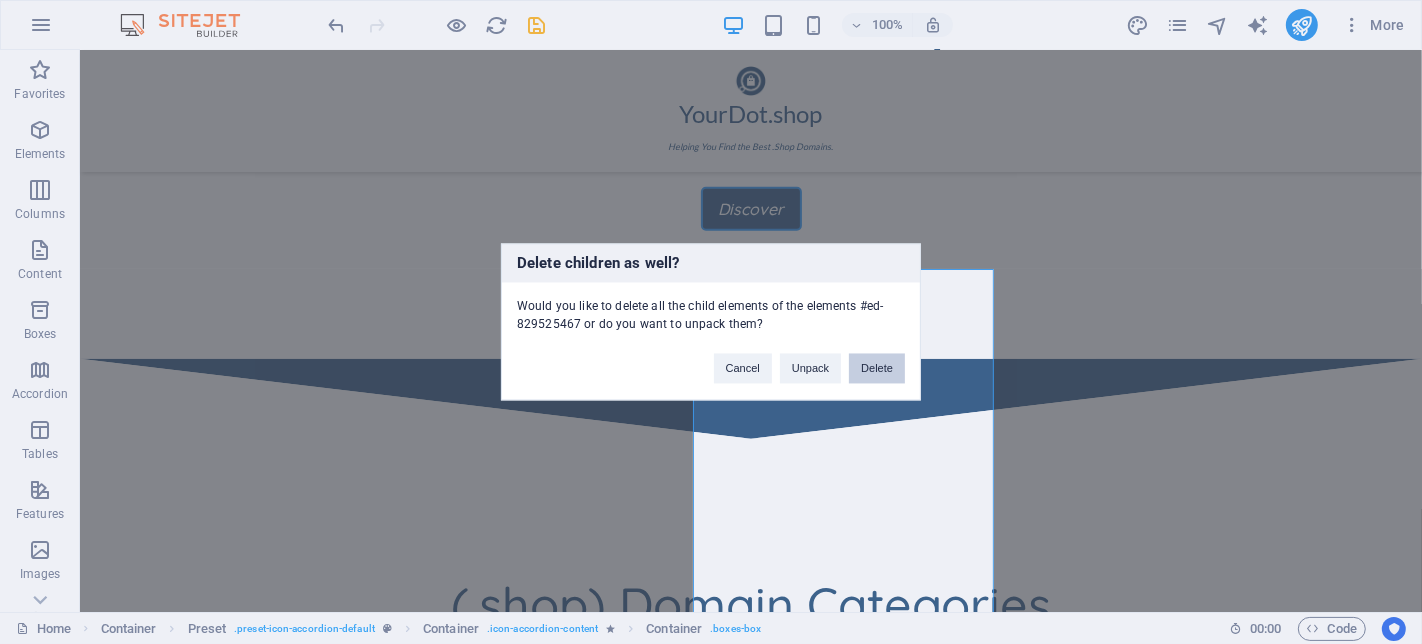 click on "Delete" at bounding box center (877, 369) 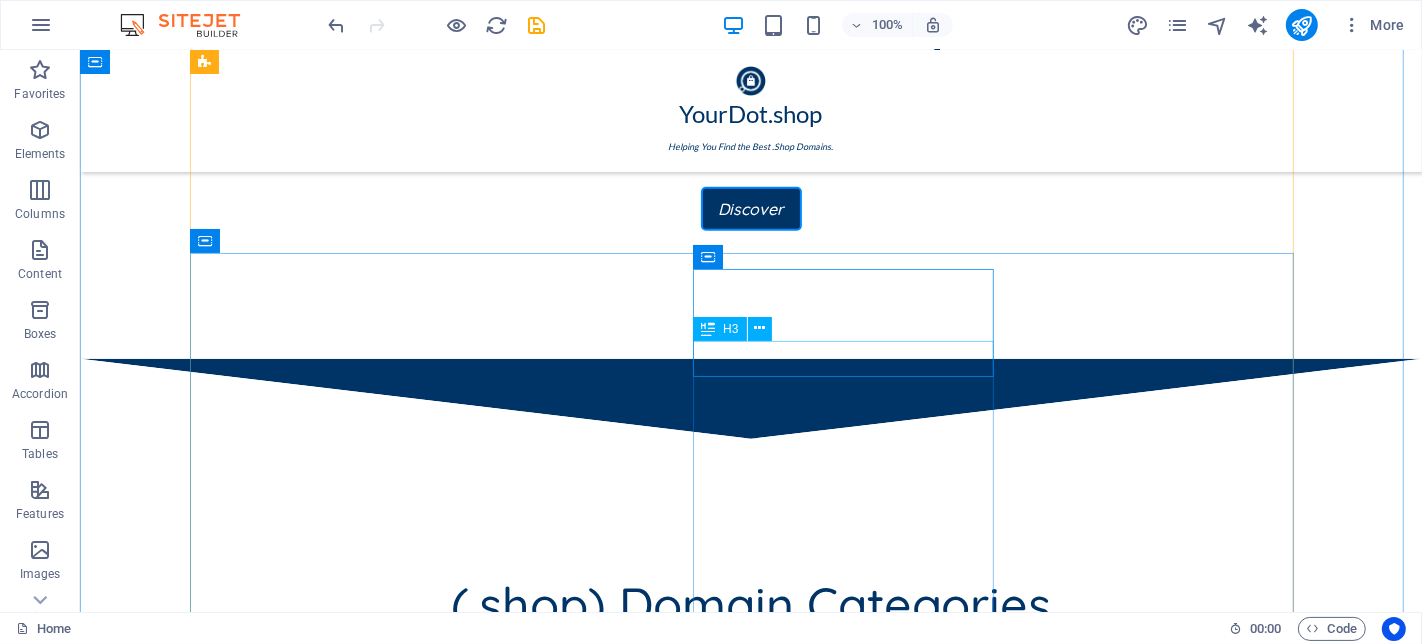 click on "Headline Headline Headline" at bounding box center [750, 1683] 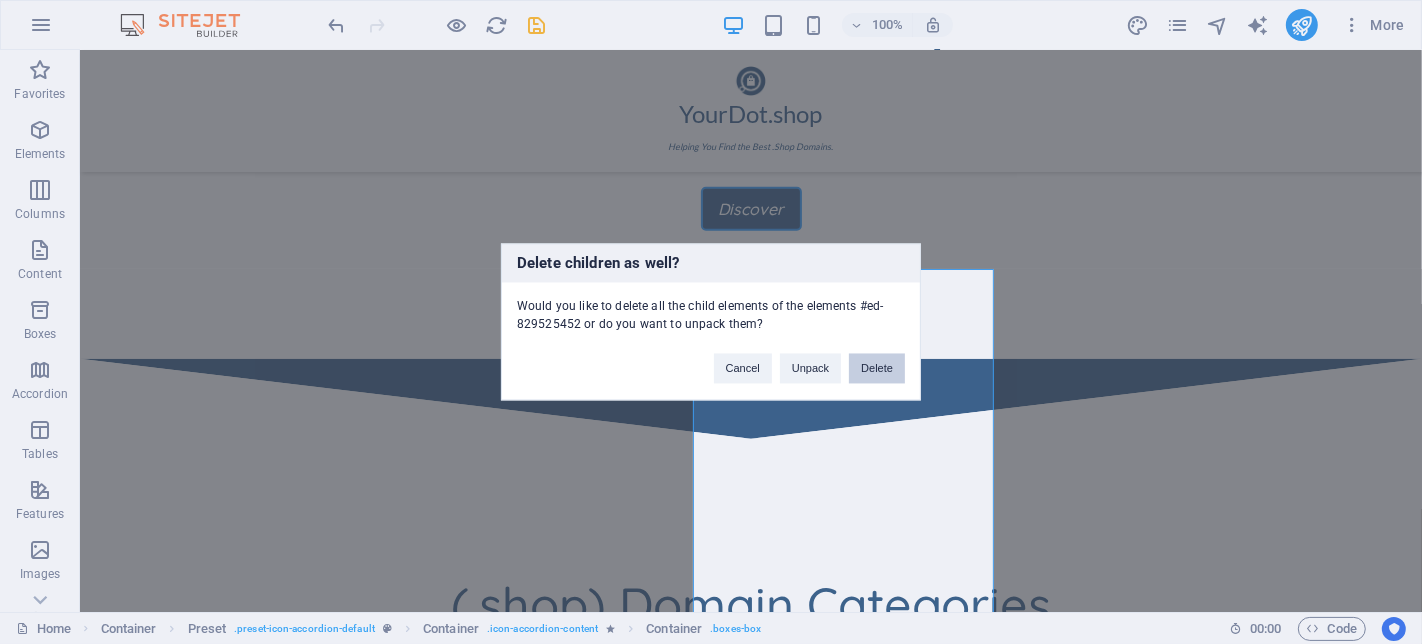 click on "Delete" at bounding box center (877, 369) 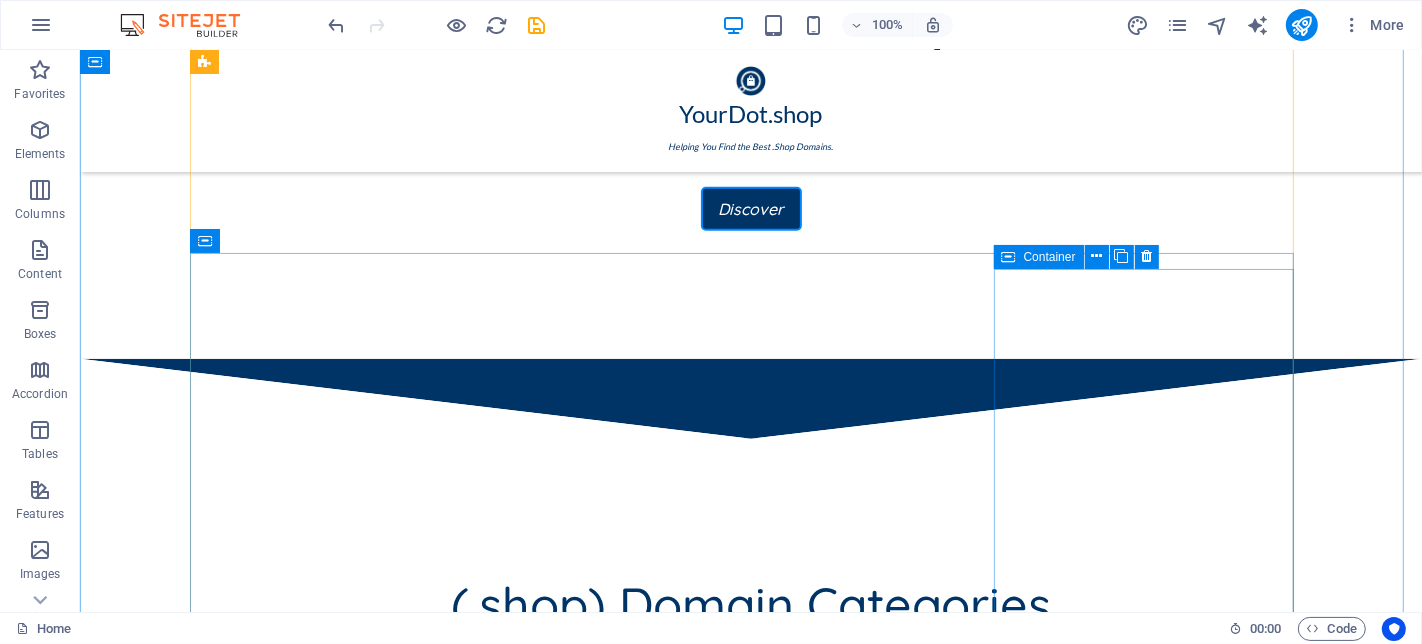 click on "Headline Headline Headline" at bounding box center [750, 1683] 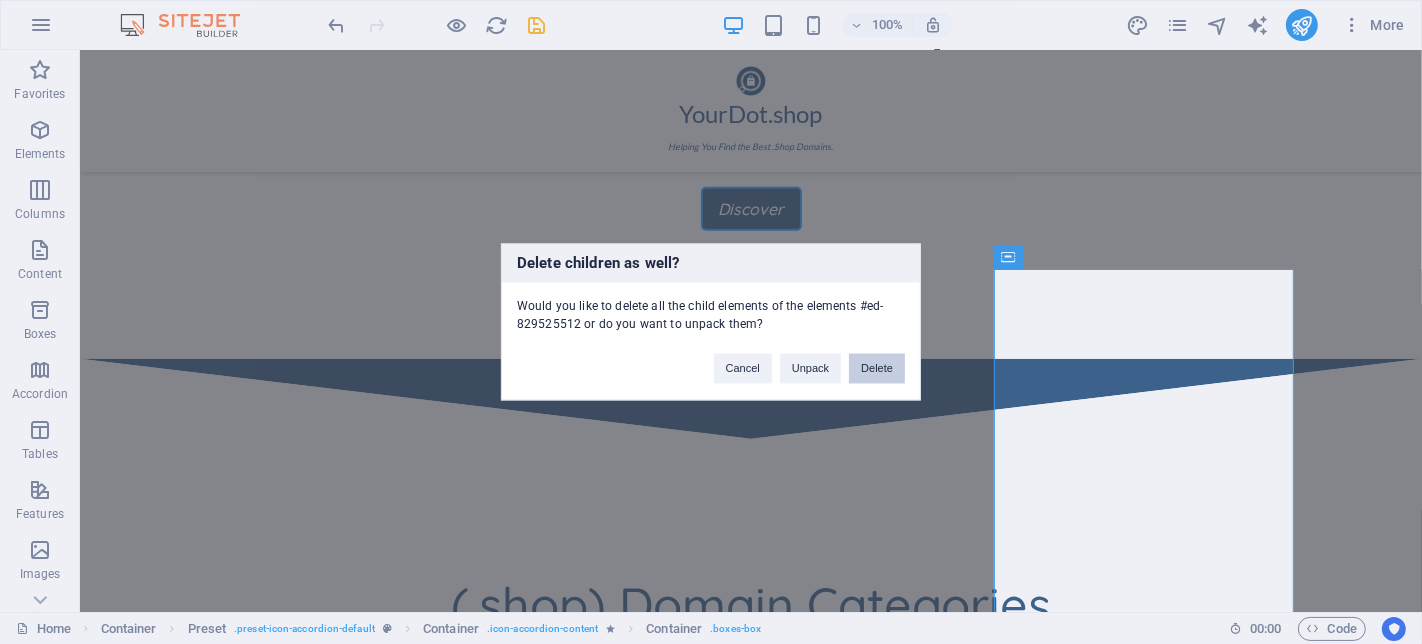 type 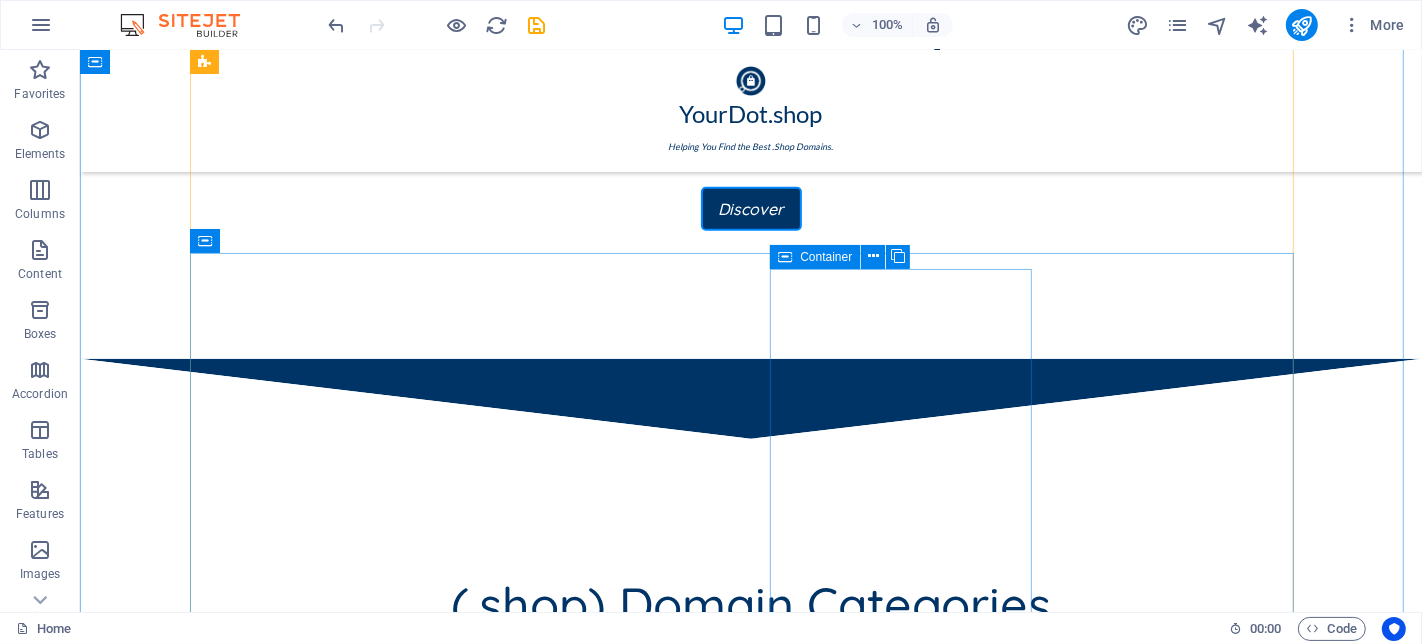click on "Drop content here or  Add elements  Paste clipboard" at bounding box center [750, 1558] 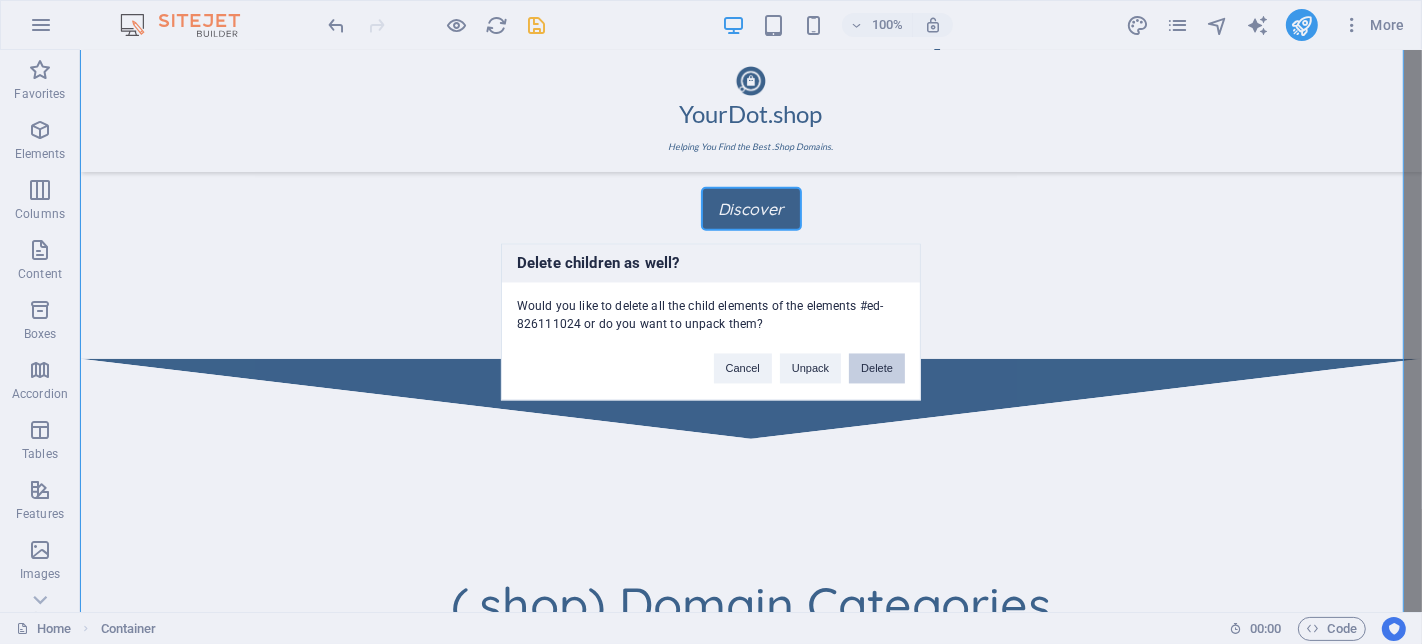 click on "Delete" at bounding box center (877, 369) 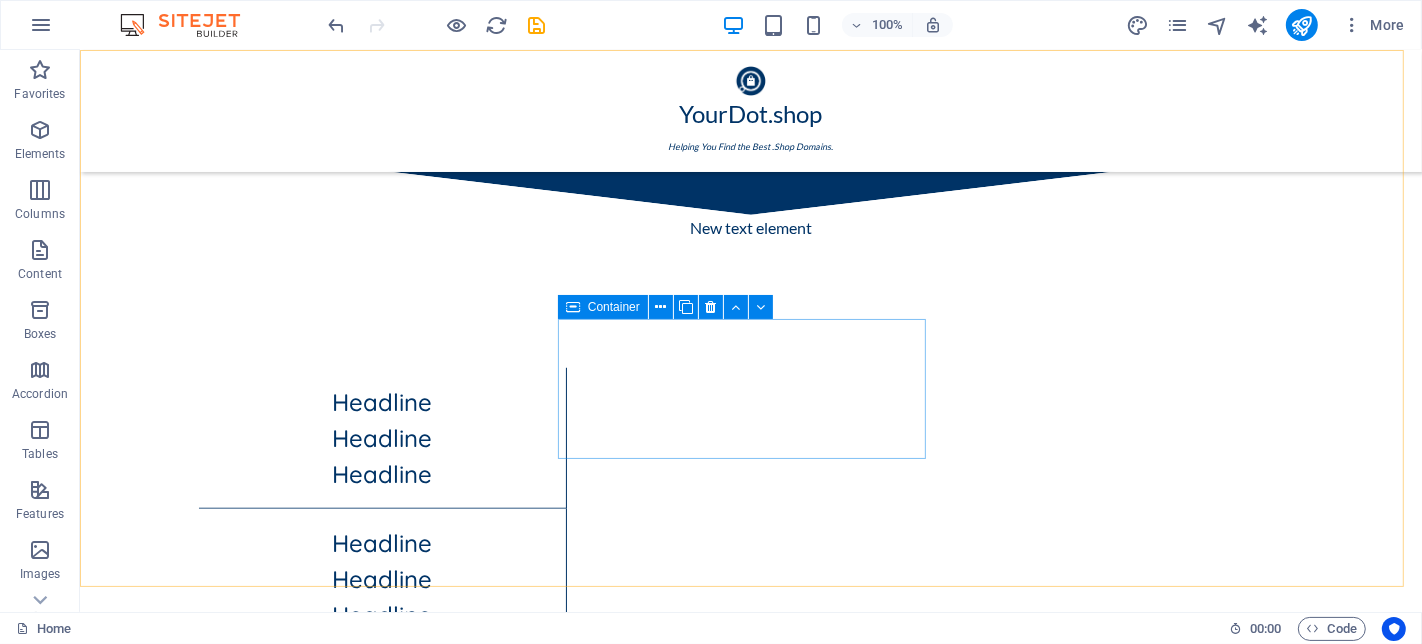 scroll, scrollTop: 644, scrollLeft: 0, axis: vertical 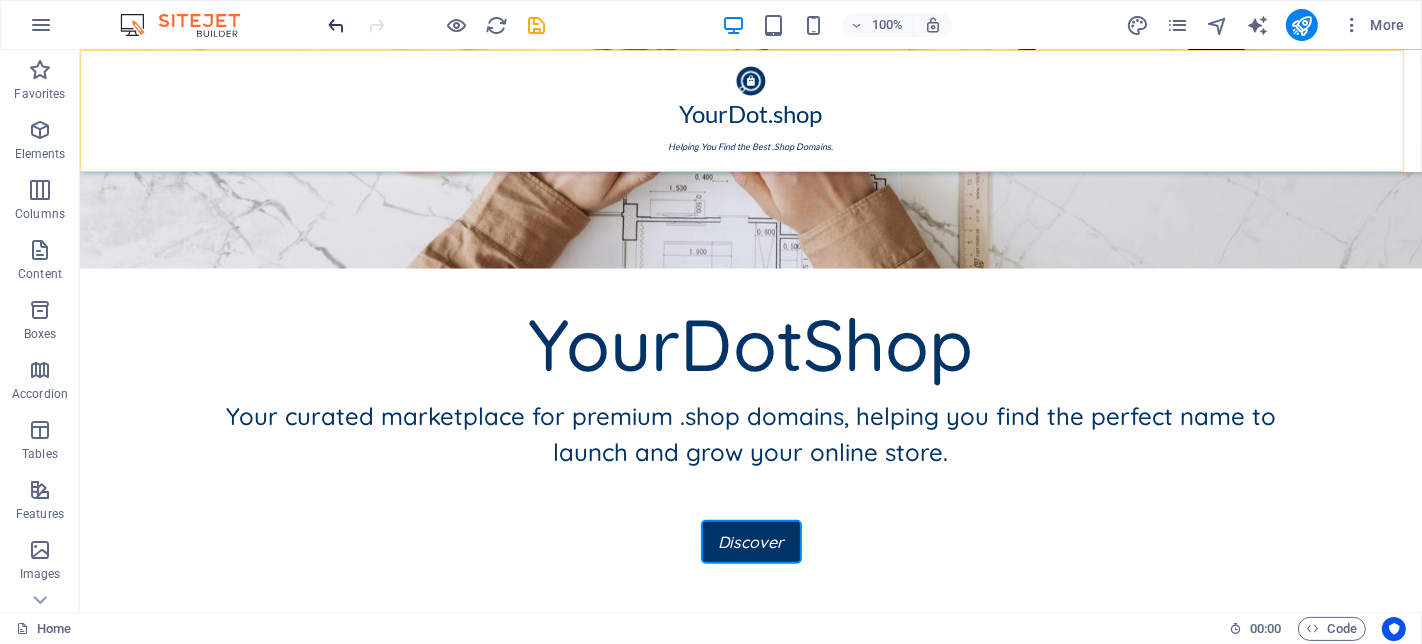 click at bounding box center [337, 25] 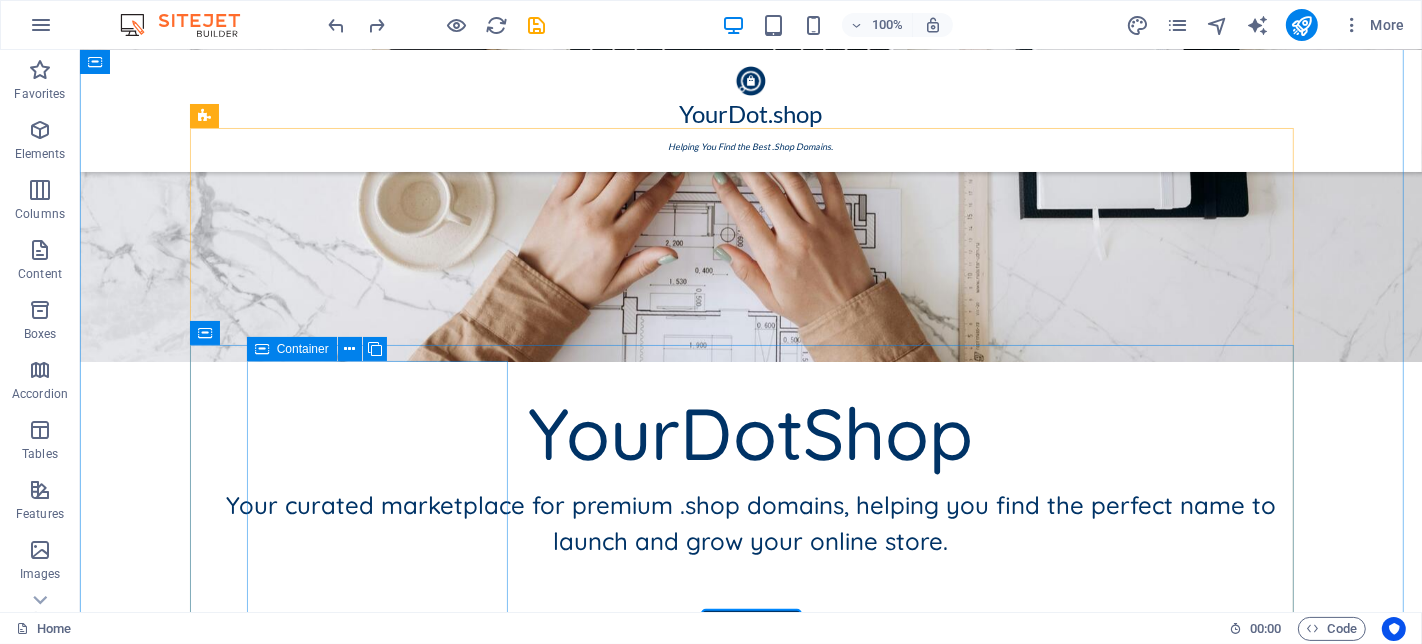 scroll, scrollTop: 888, scrollLeft: 0, axis: vertical 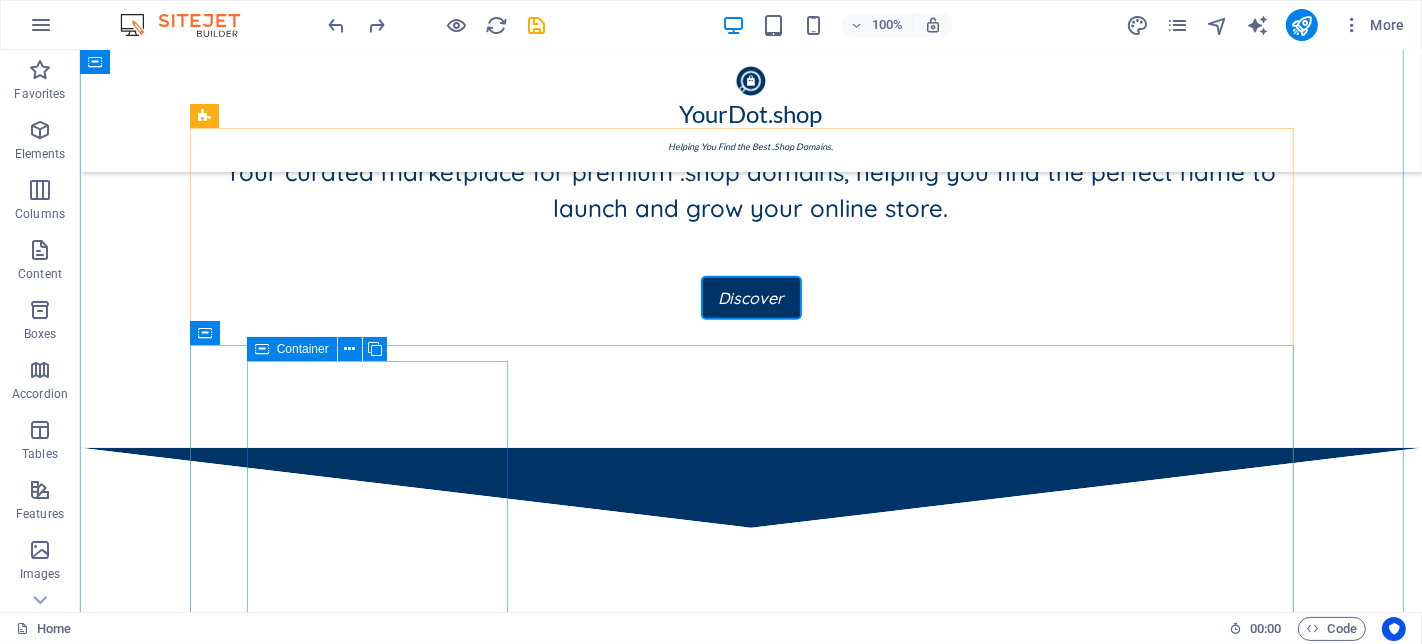 click on "Drop content here or  Add elements  Paste clipboard" at bounding box center (750, 1224) 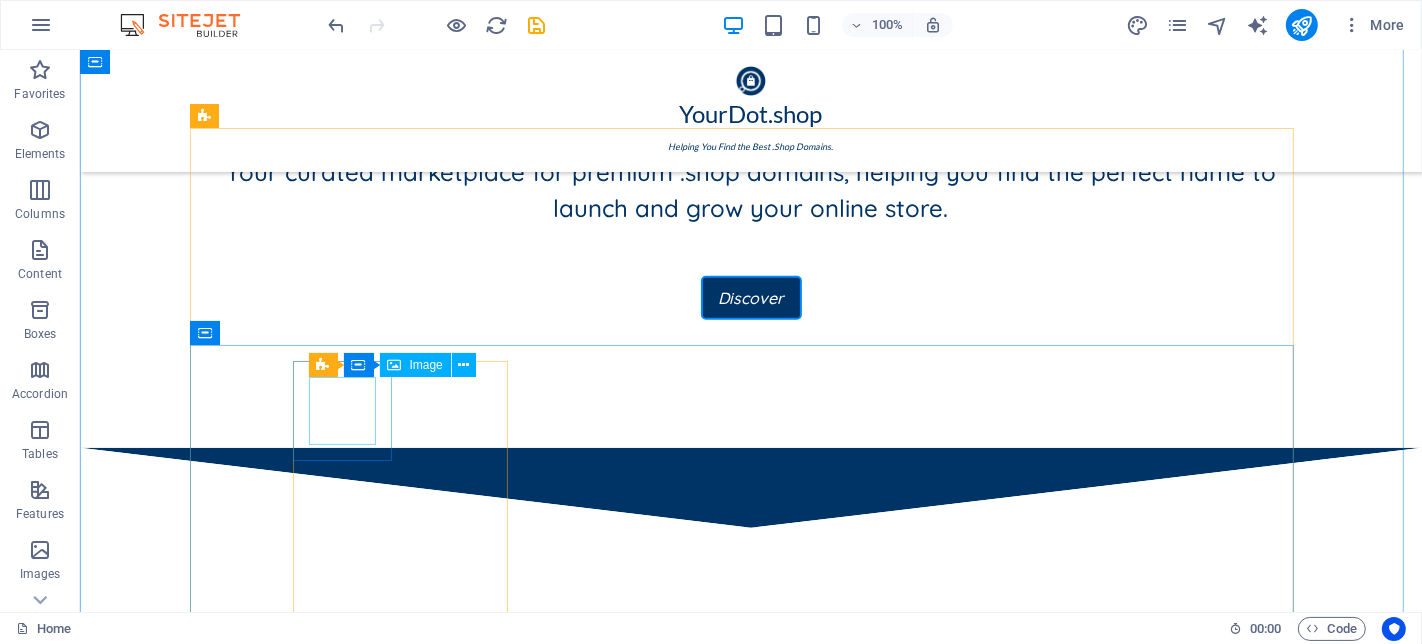 click at bounding box center [248, 1311] 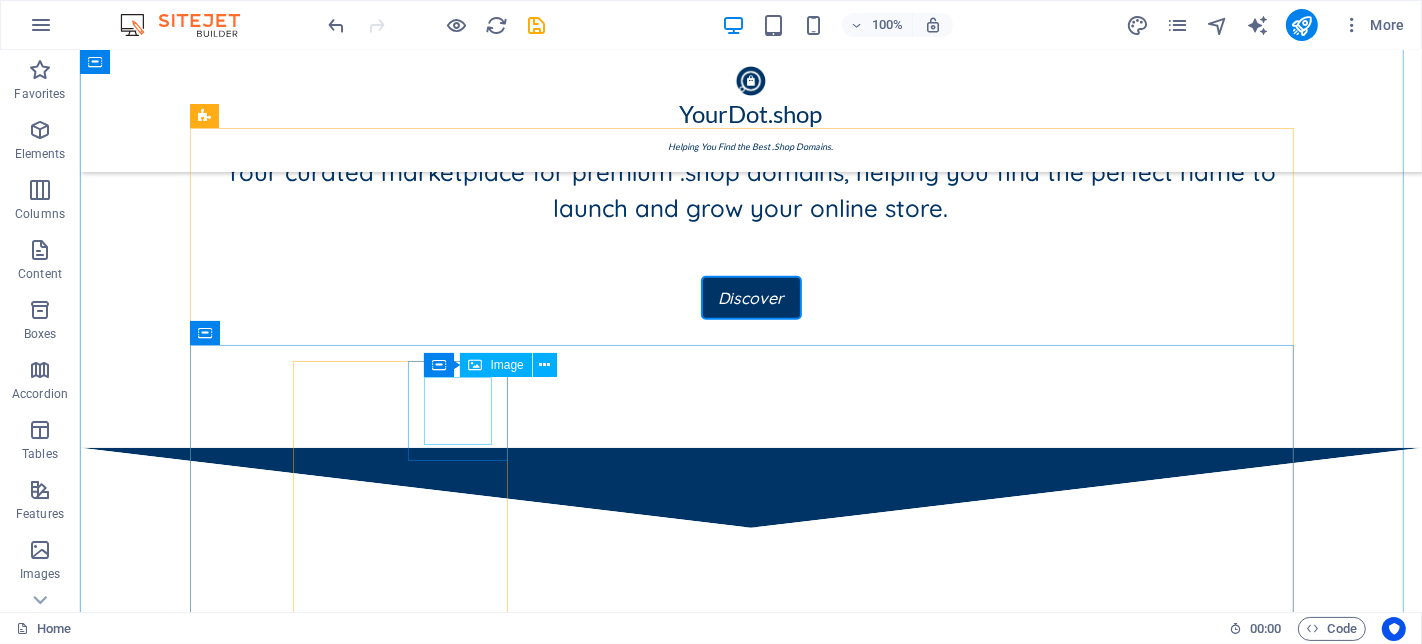click at bounding box center [248, 1419] 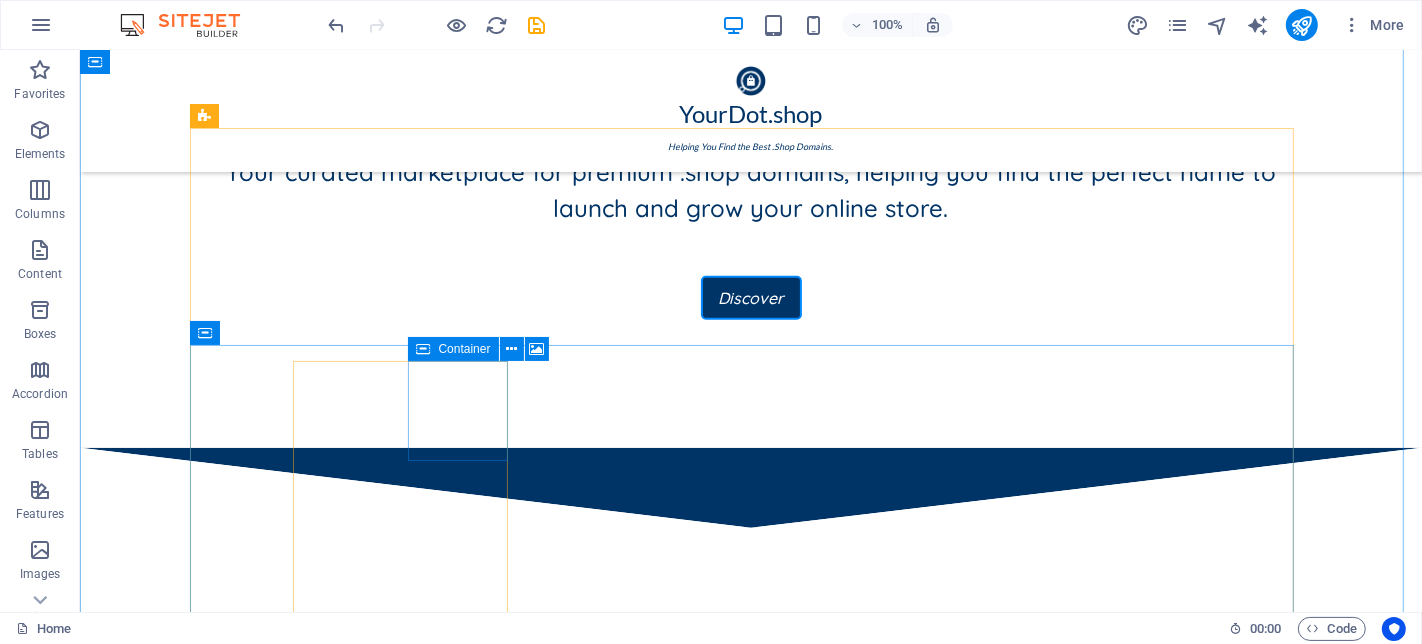 click on "Drop content here or  Add elements  Paste clipboard" at bounding box center (248, 1298) 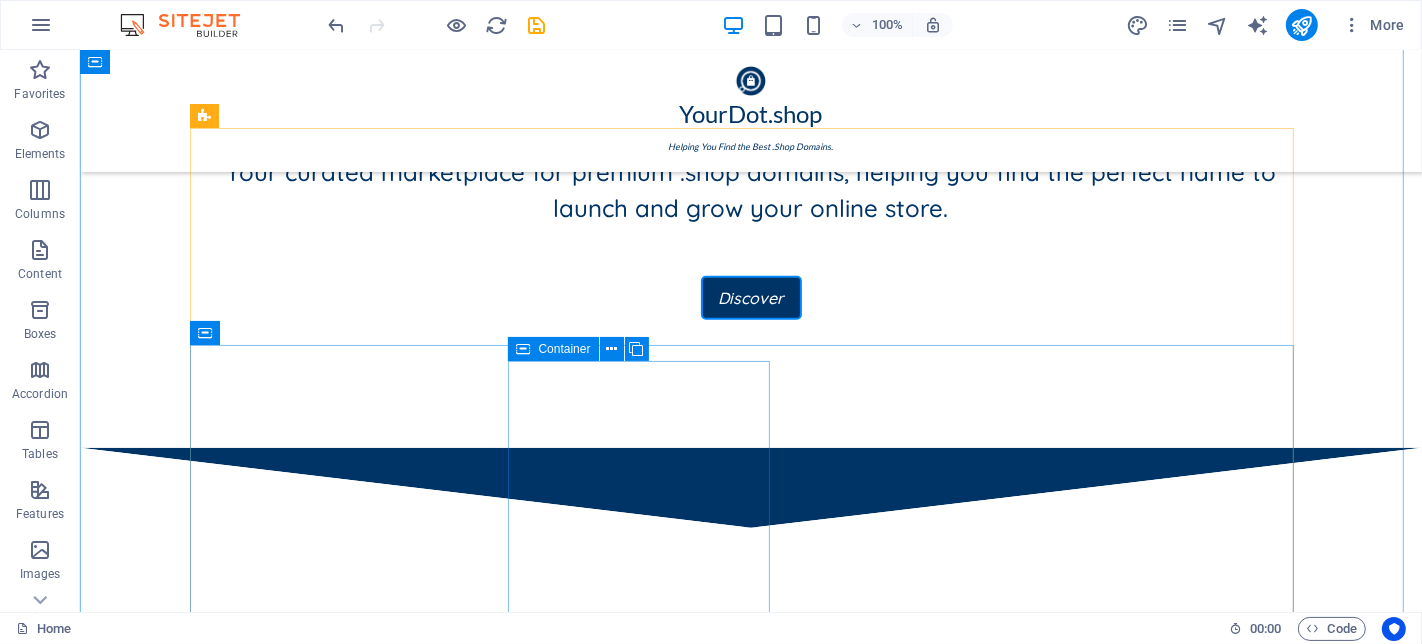click on "Drop content here or  Add elements  Paste clipboard" at bounding box center (750, 1116) 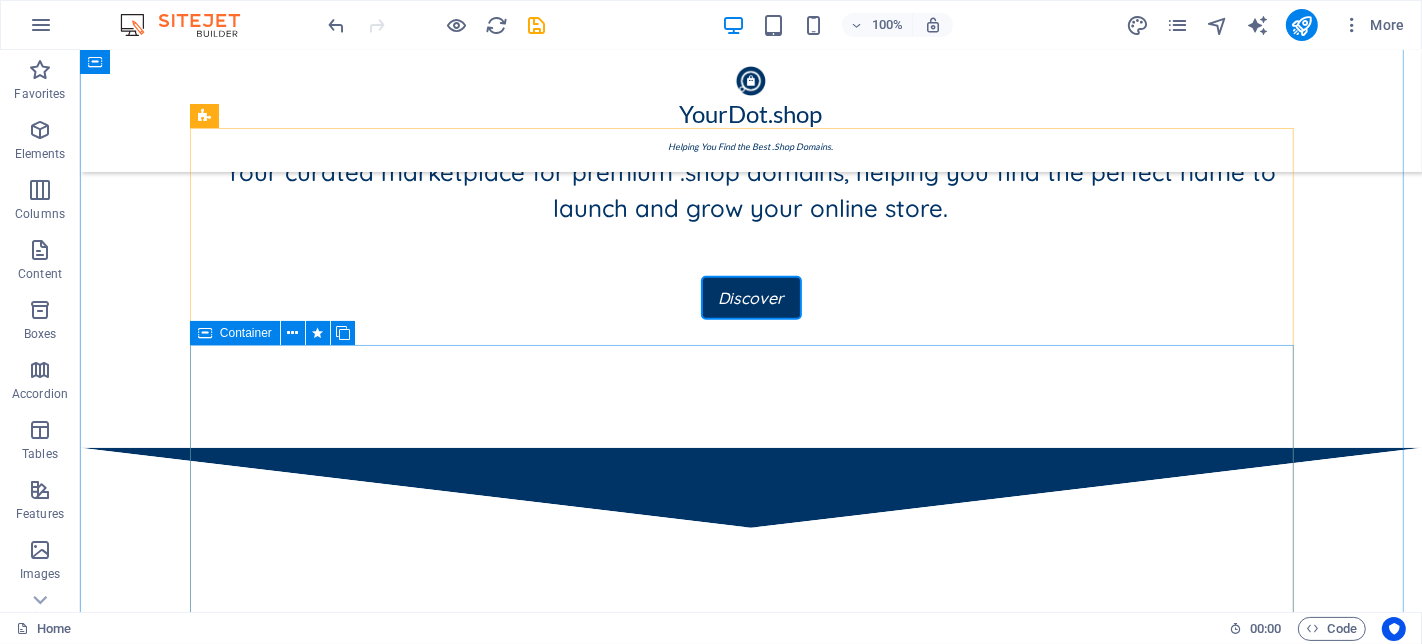 click on "Drop content here or  Add elements  Paste clipboard" at bounding box center [750, 1116] 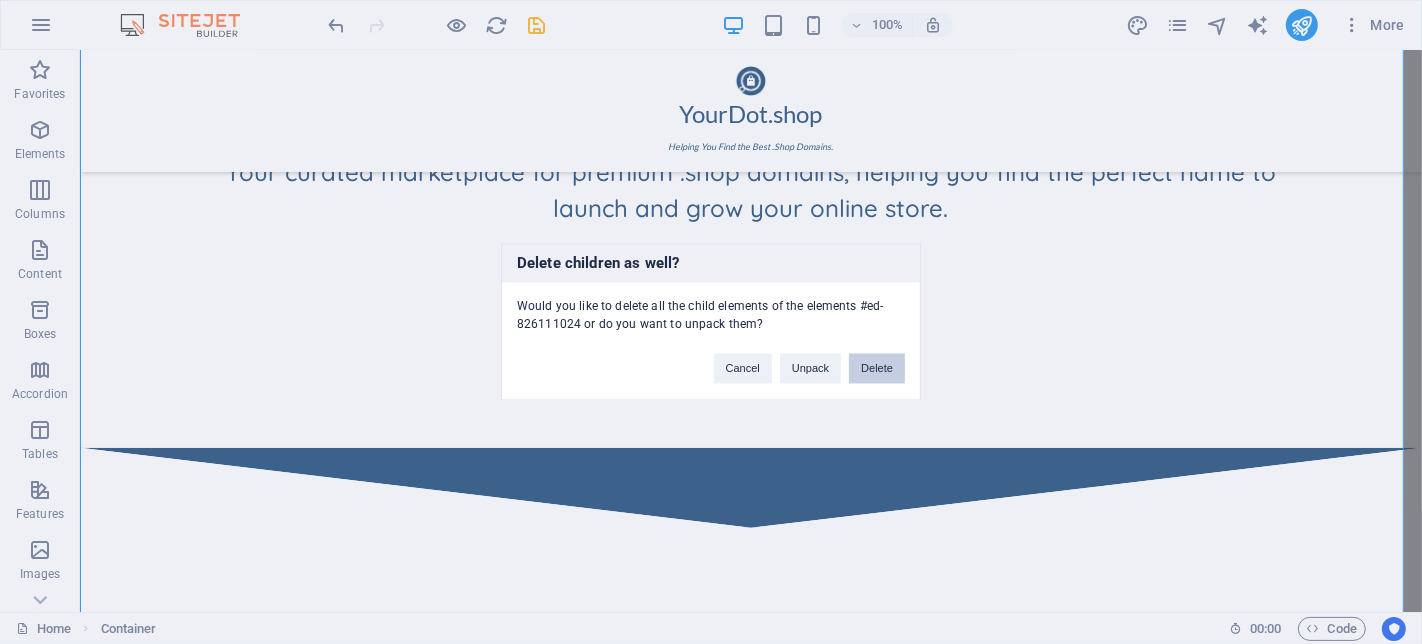 click on "Delete" at bounding box center [877, 369] 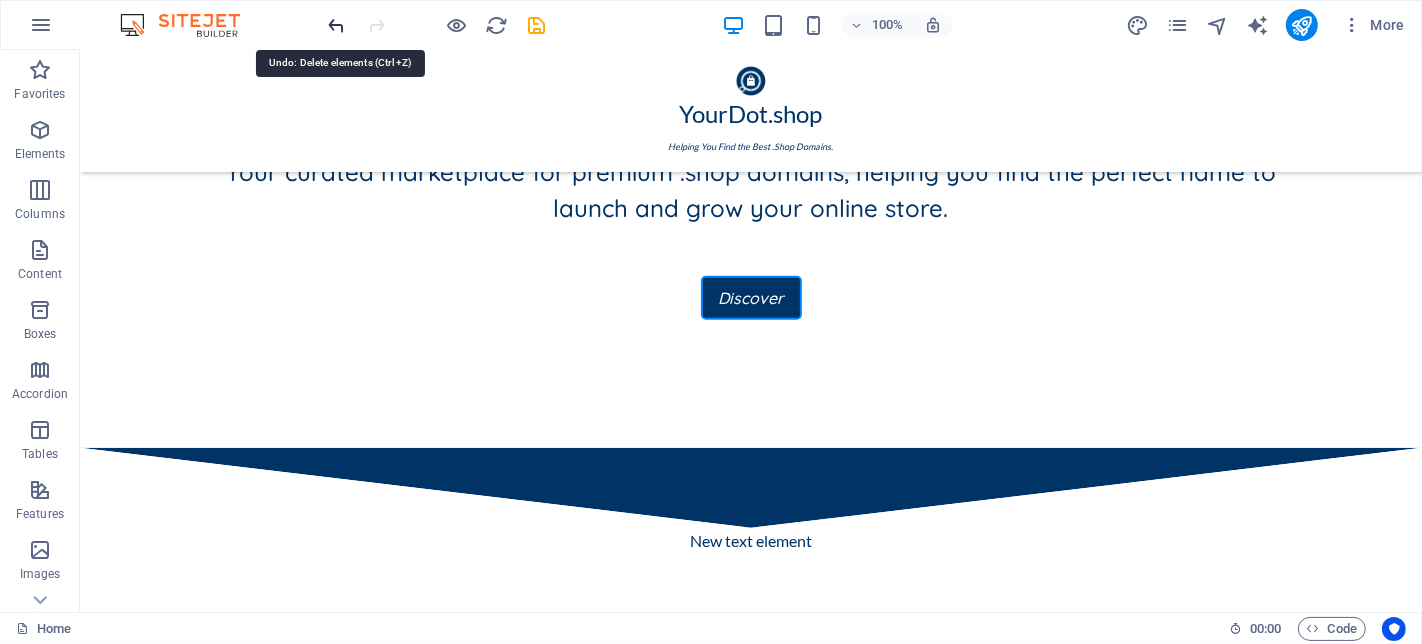 click at bounding box center (337, 25) 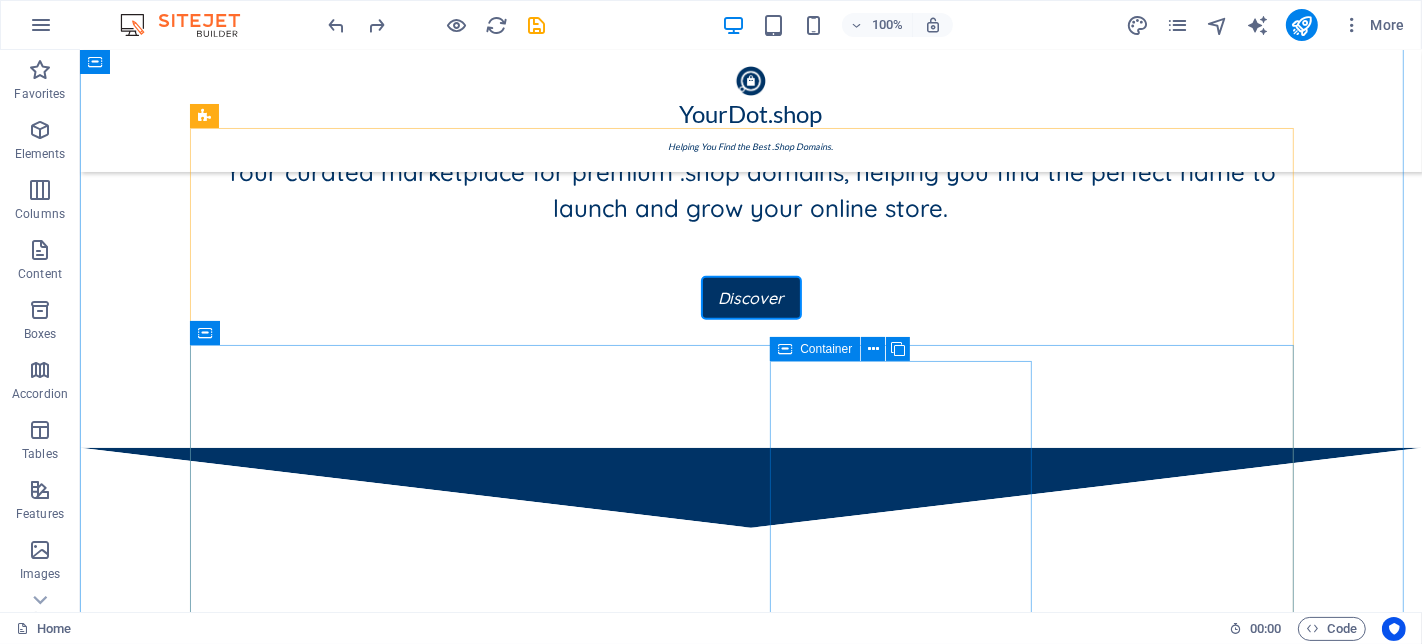 click on "Drop content here or  Add elements  Paste clipboard" at bounding box center (750, 1116) 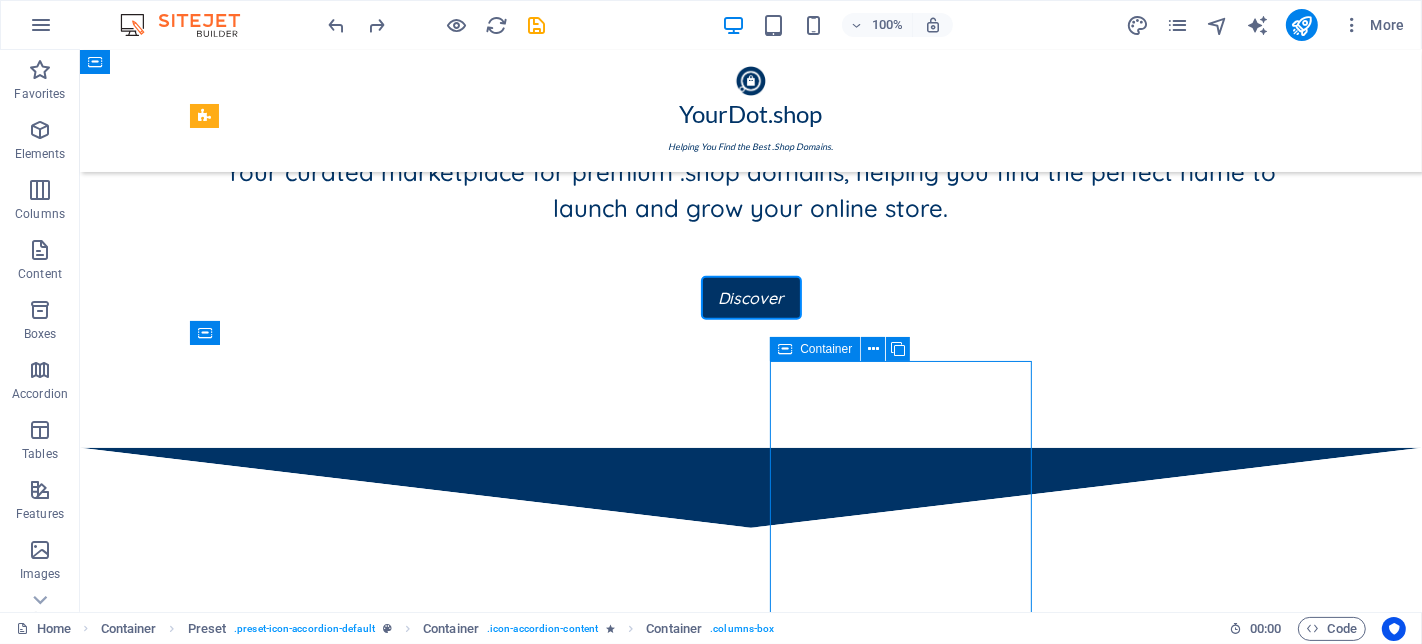 click on "Drop content here or  Add elements  Paste clipboard" at bounding box center (750, 1116) 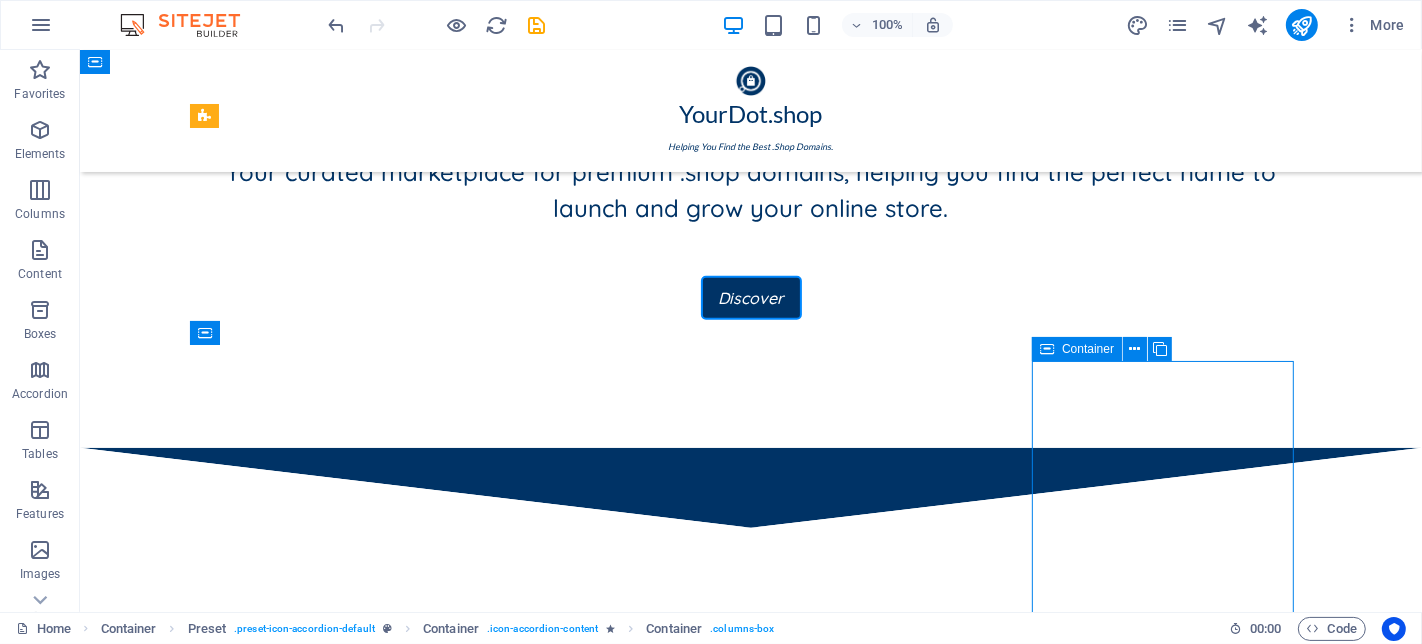 click on "Drop content here or  Add elements  Paste clipboard" at bounding box center [750, 1116] 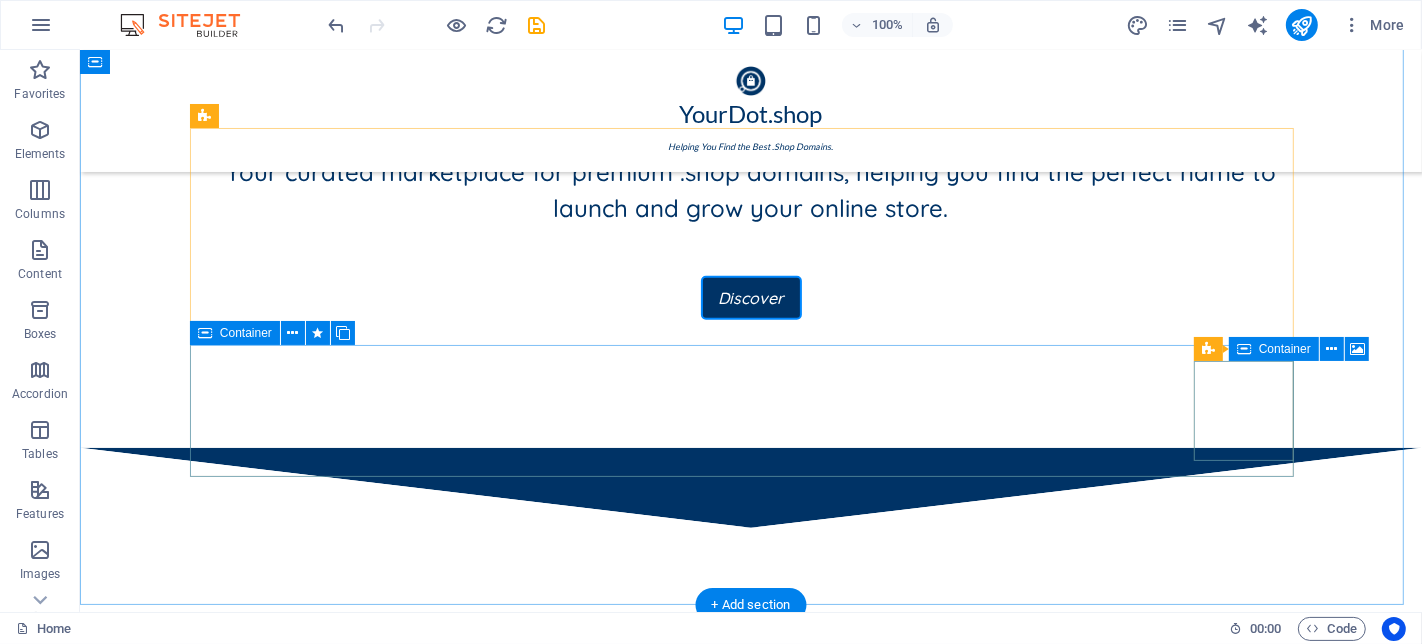 click on "Drop content here or  Add elements  Paste clipboard" at bounding box center [248, 1190] 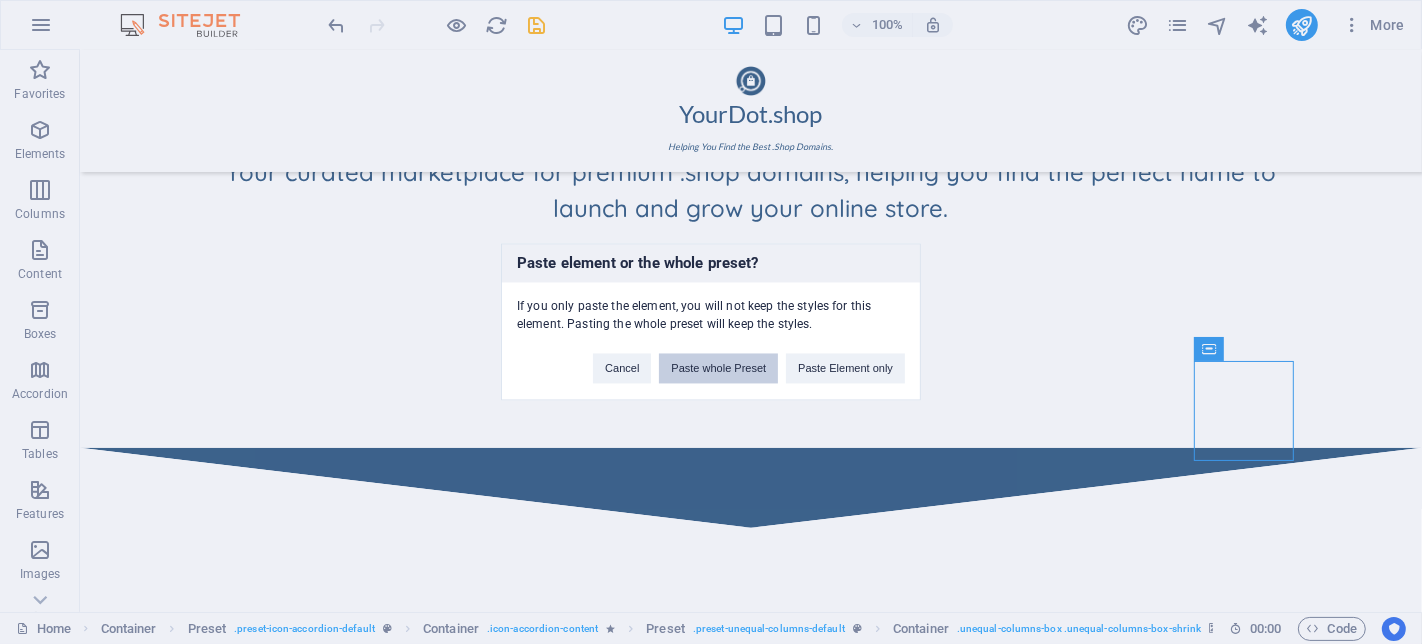 click on "Paste whole Preset" at bounding box center (718, 369) 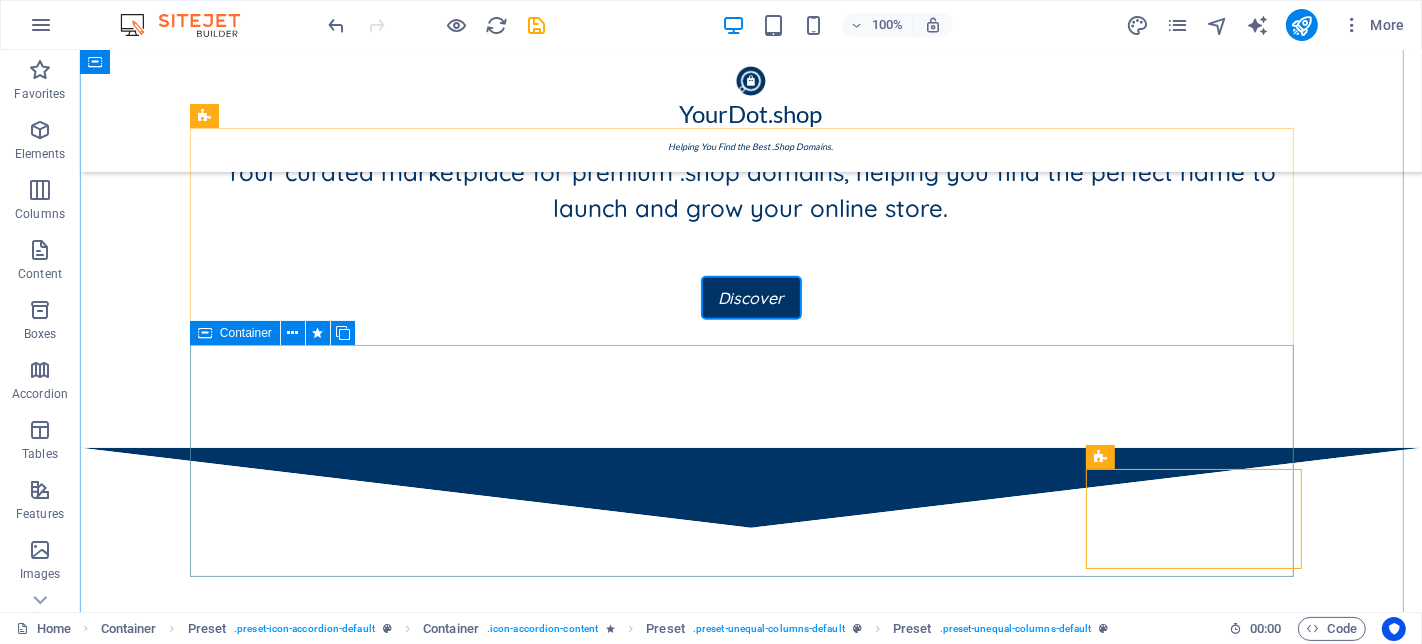 click on "Drop content here or  Add elements  Paste clipboard" at bounding box center (240, 1298) 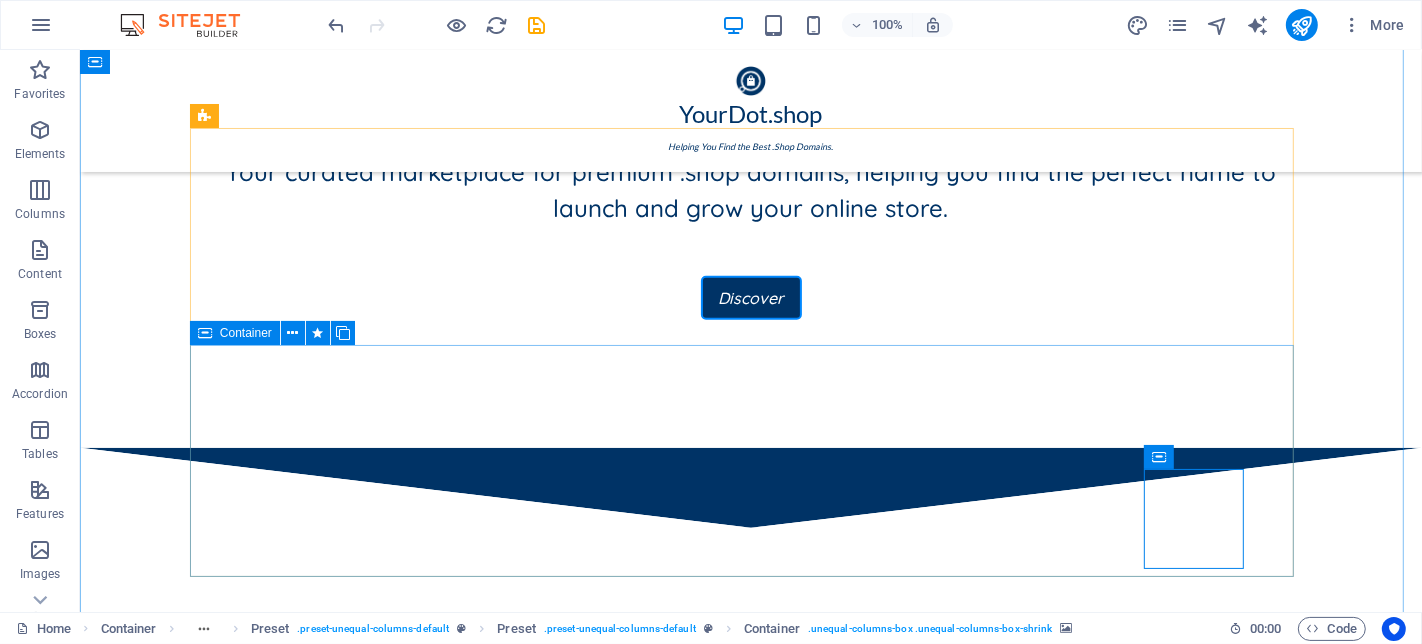 drag, startPoint x: 1099, startPoint y: 408, endPoint x: 1073, endPoint y: 416, distance: 27.202942 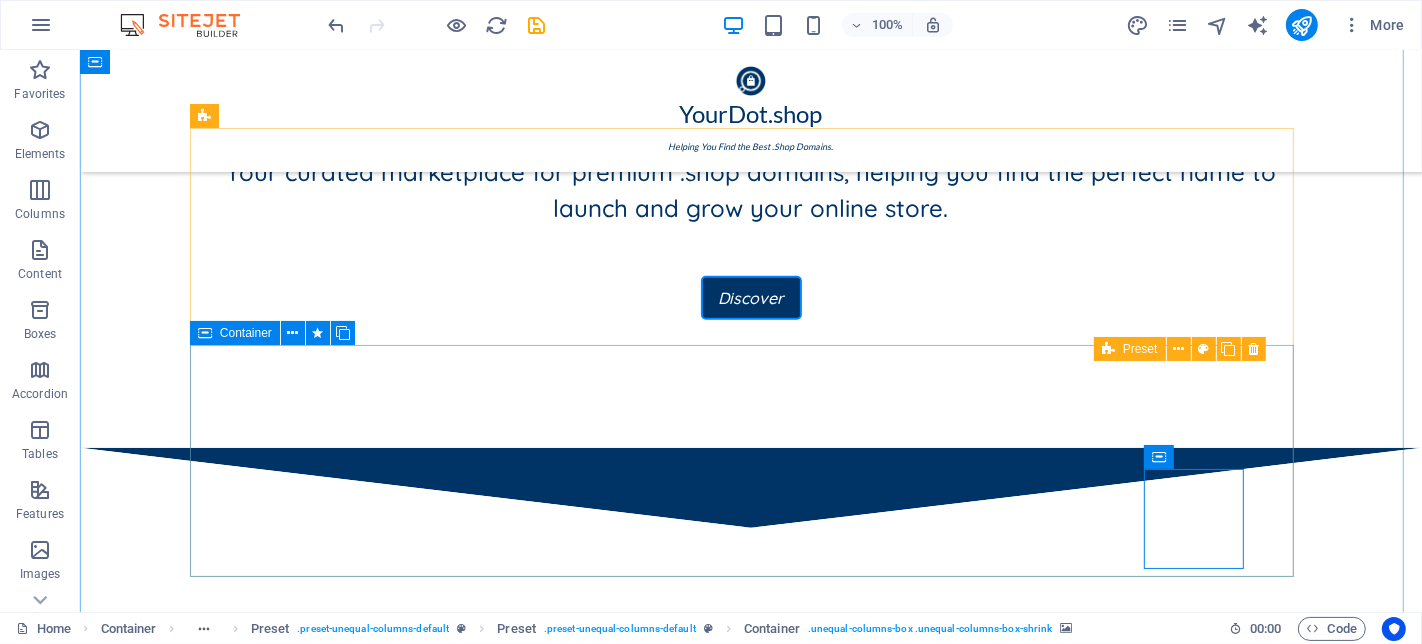 click on "Drop content here or  Add elements  Paste clipboard Drop content here or  Add elements  Paste clipboard" at bounding box center (750, 1045) 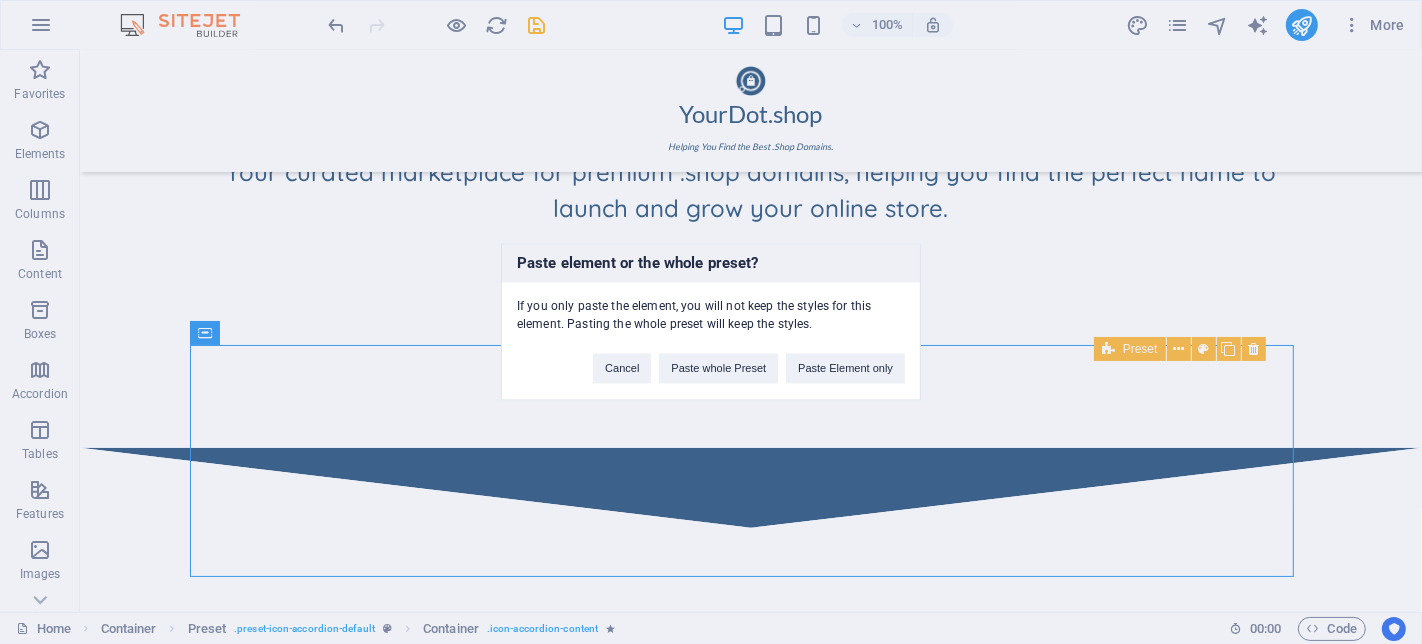 type 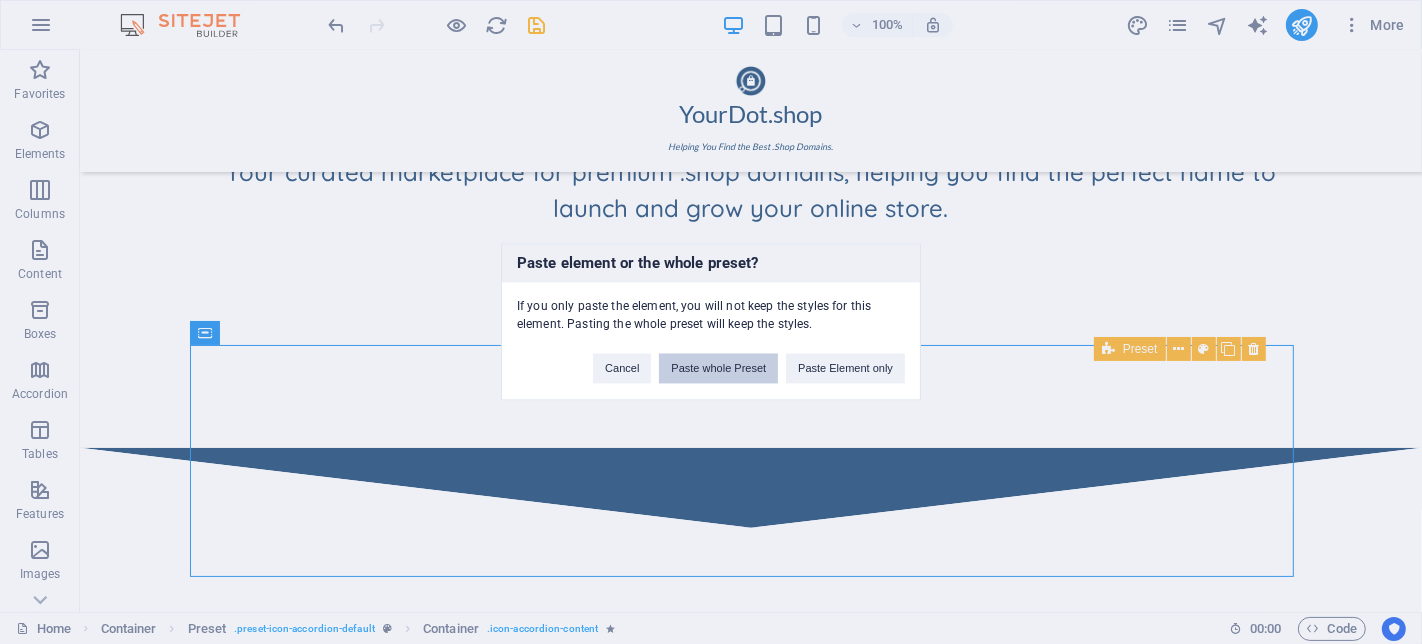 click on "Paste whole Preset" at bounding box center (718, 369) 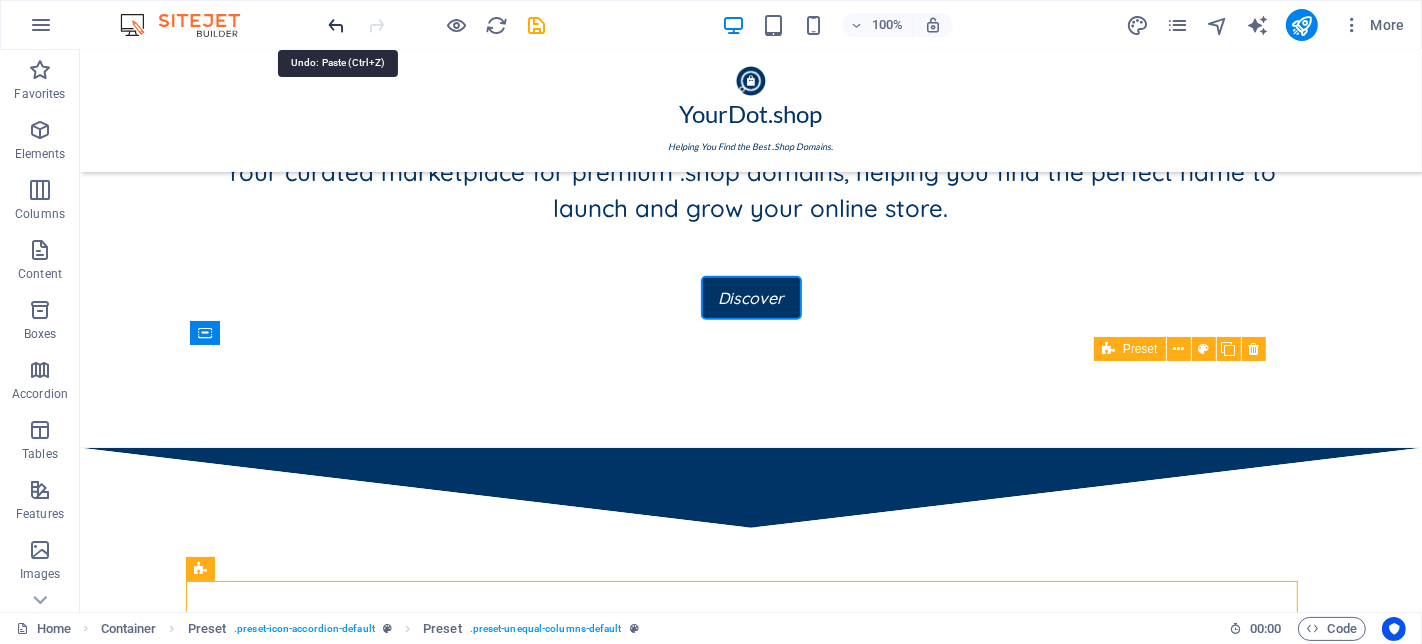 click at bounding box center (337, 25) 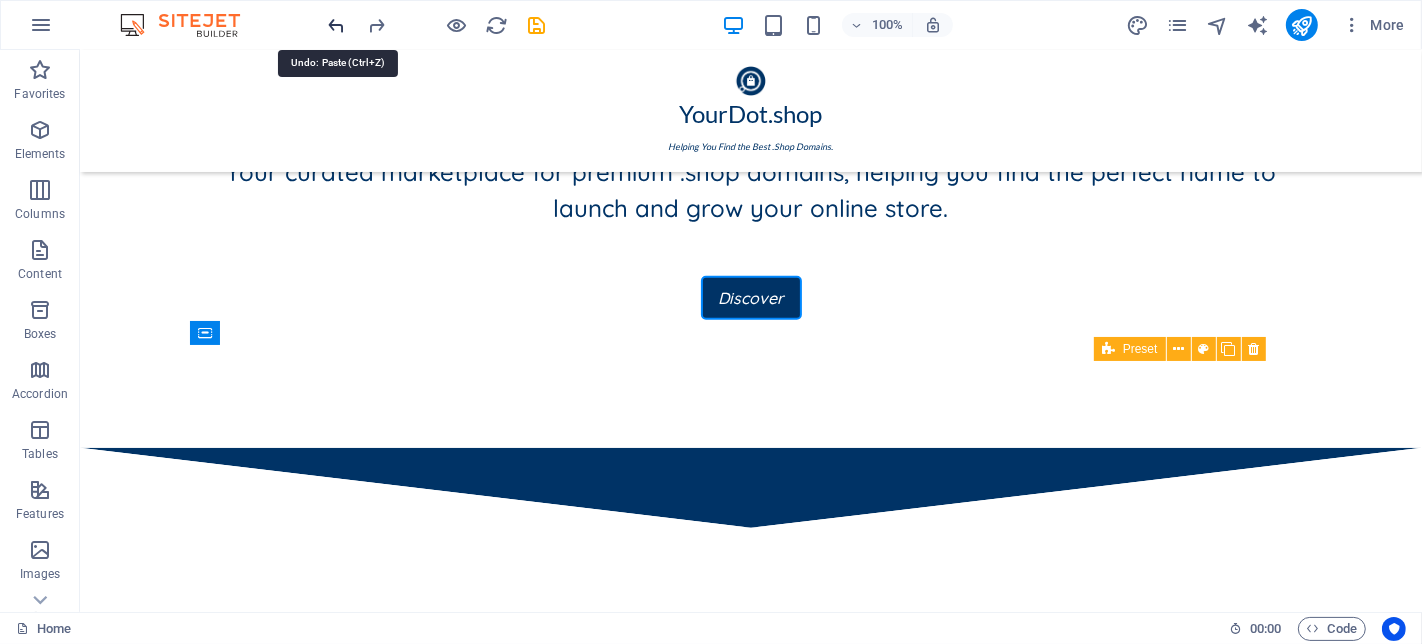 click at bounding box center [337, 25] 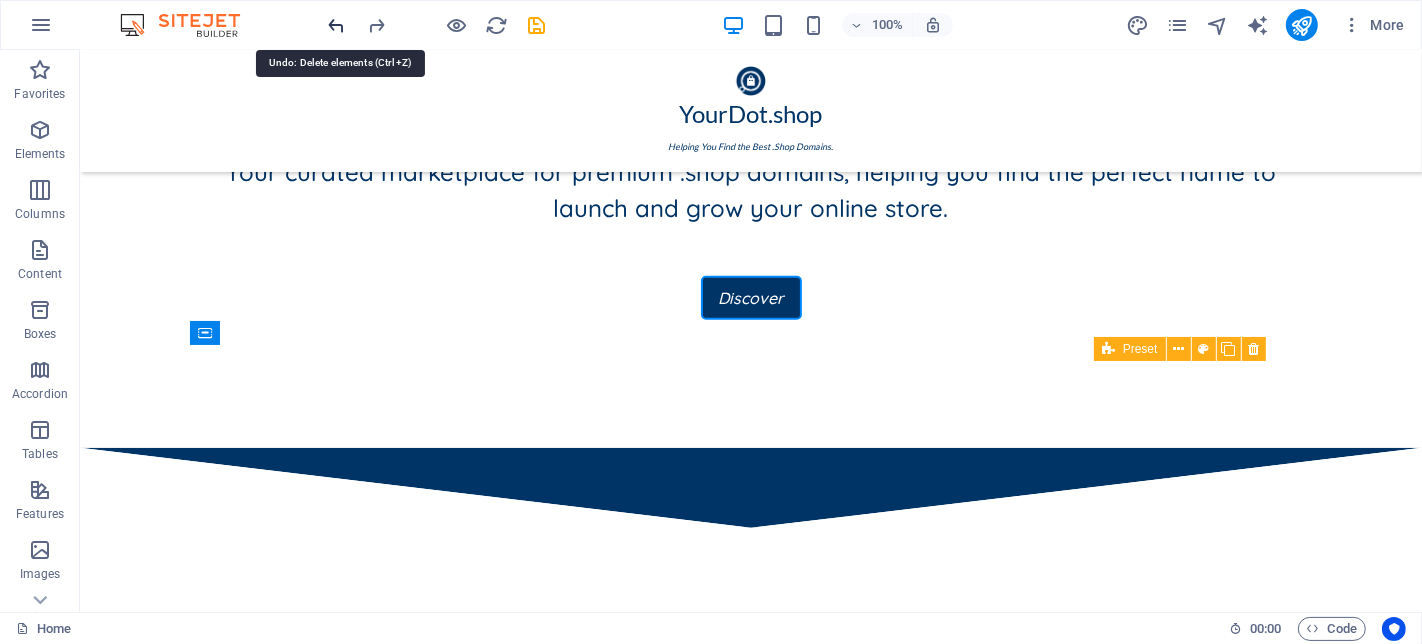 click at bounding box center (337, 25) 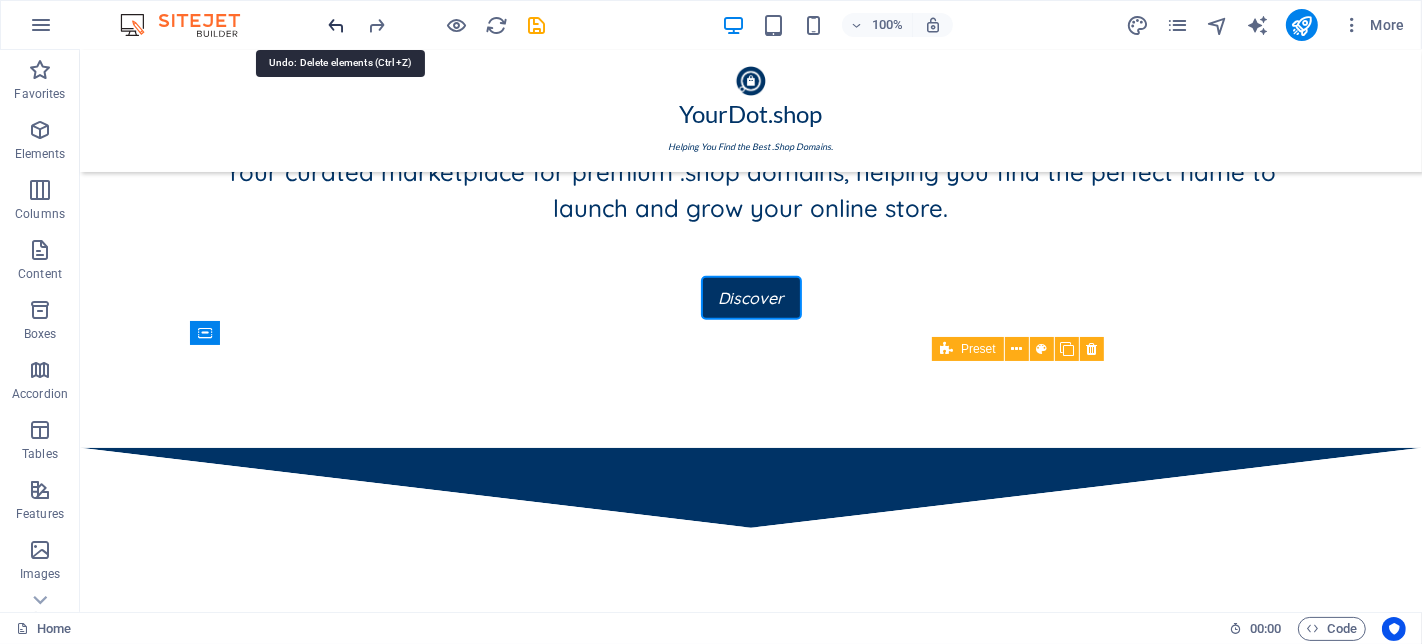 click at bounding box center [337, 25] 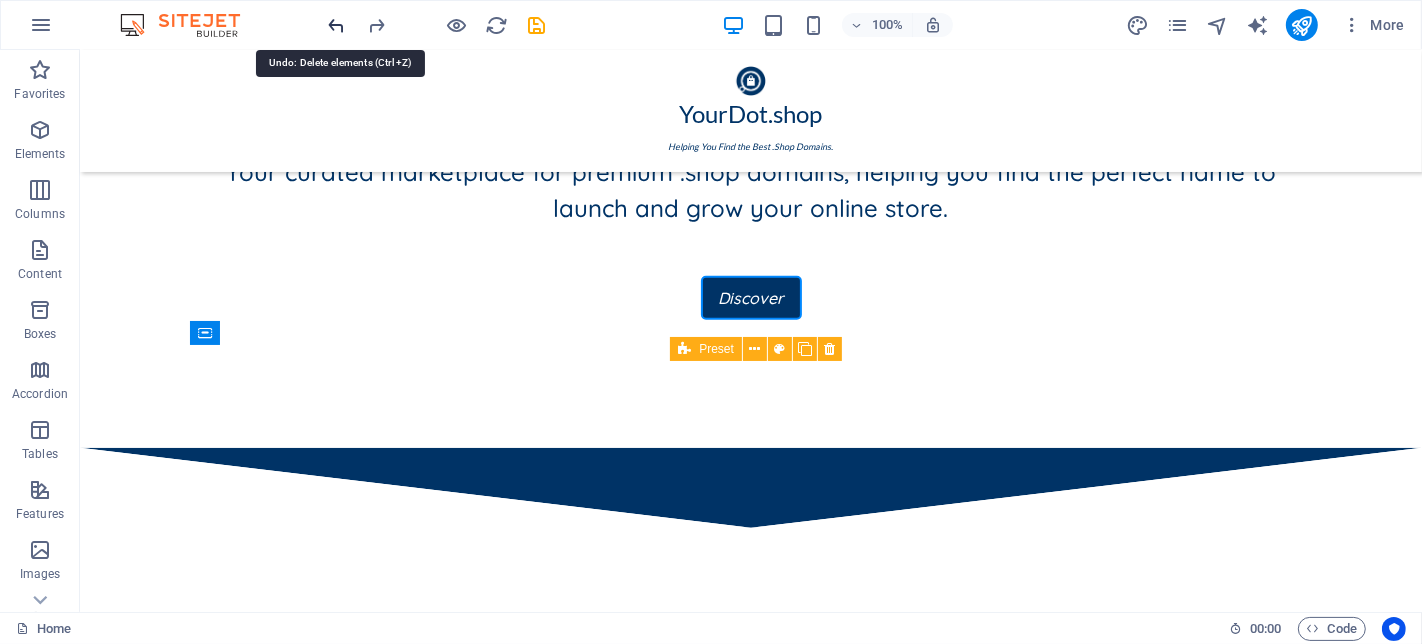 click at bounding box center [337, 25] 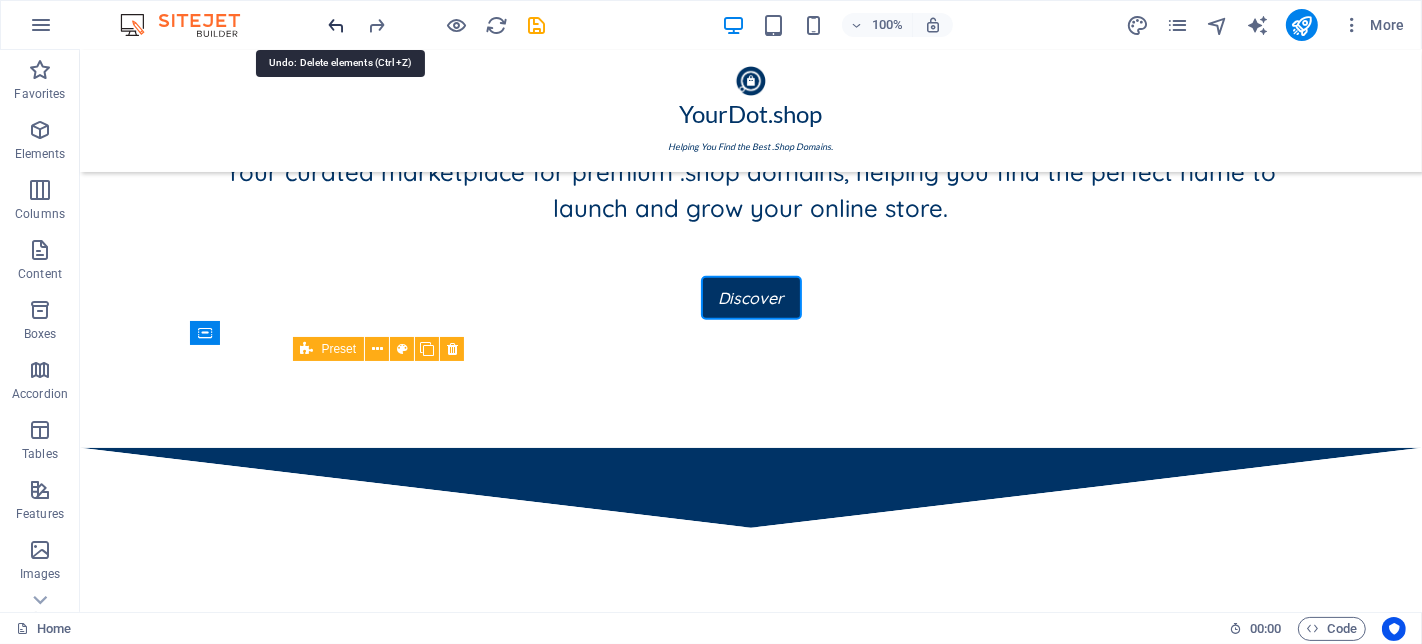 click at bounding box center [337, 25] 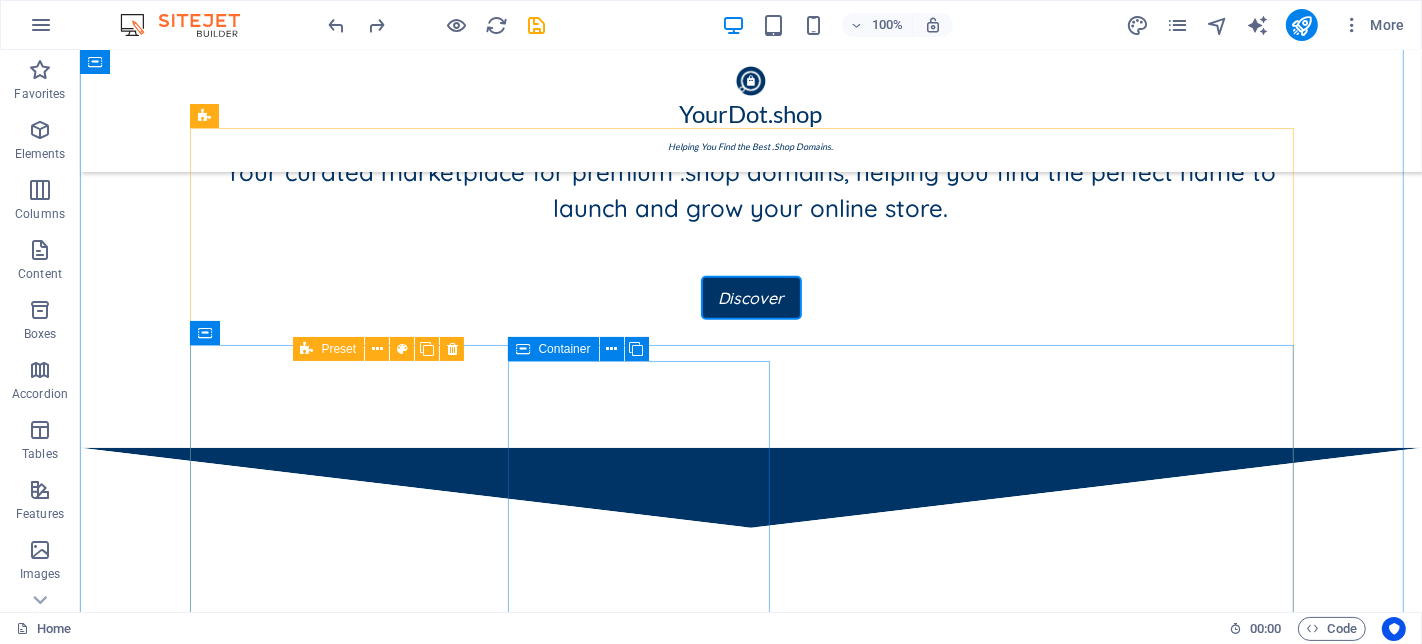 click on "Drop content here or  Add elements  Paste clipboard" at bounding box center (750, 1224) 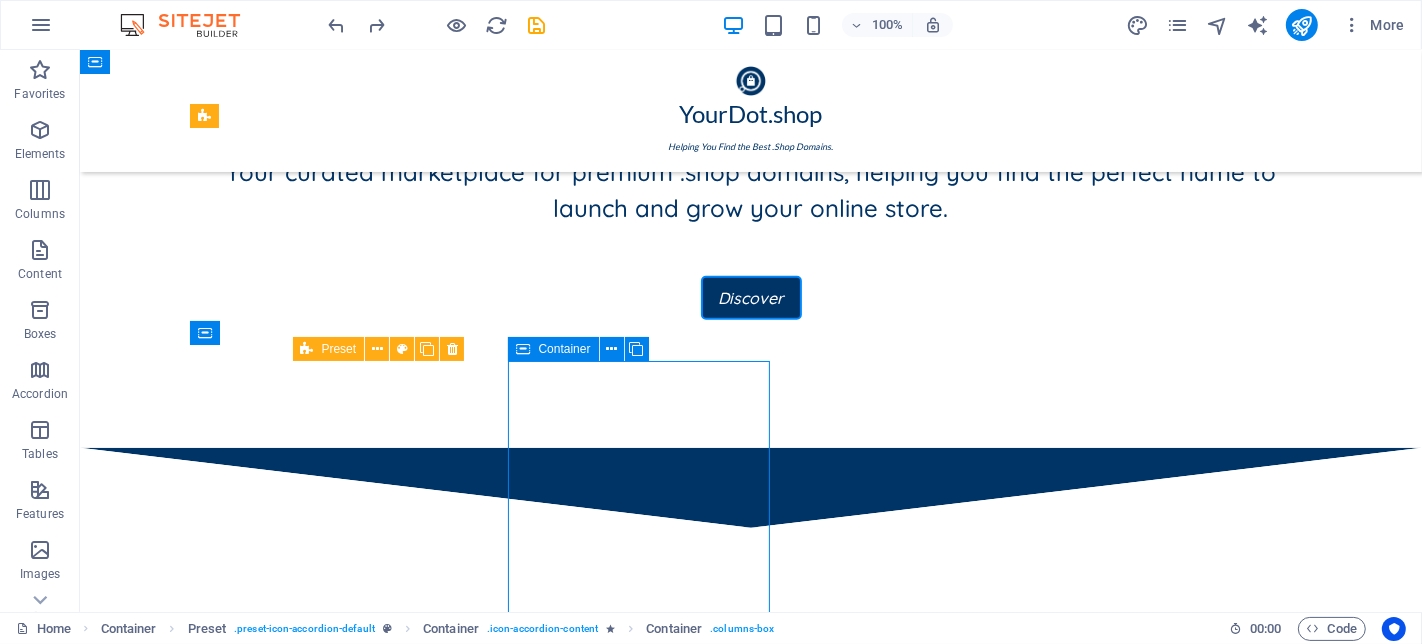 click on "Drop content here or  Add elements  Paste clipboard" at bounding box center (750, 1224) 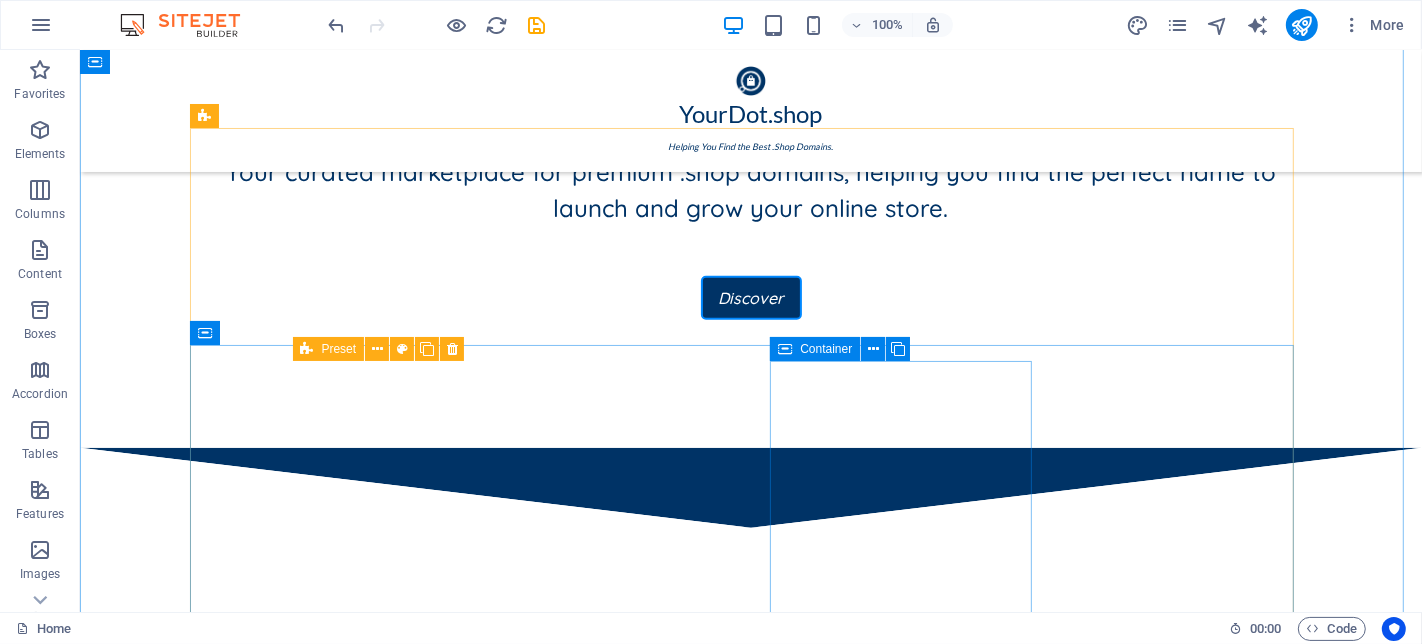 click on "Drop content here or  Add elements  Paste clipboard" at bounding box center [750, 1224] 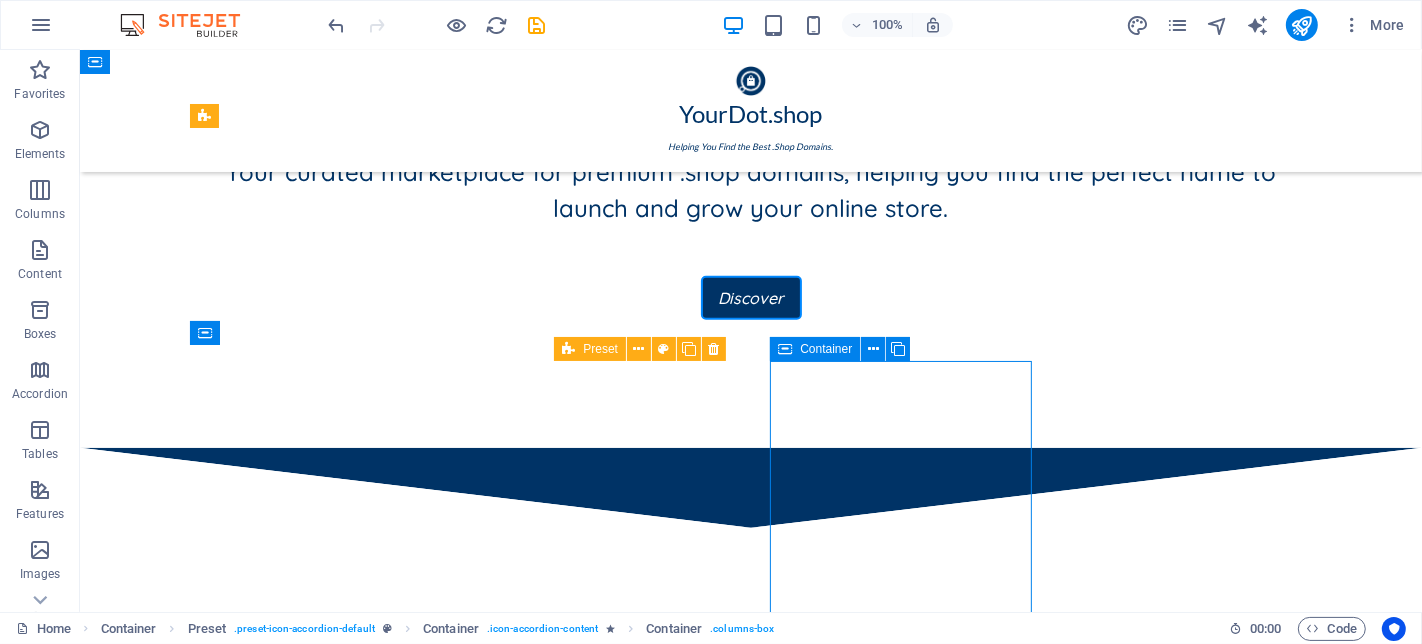 click on "Drop content here or  Add elements  Paste clipboard" at bounding box center (750, 1224) 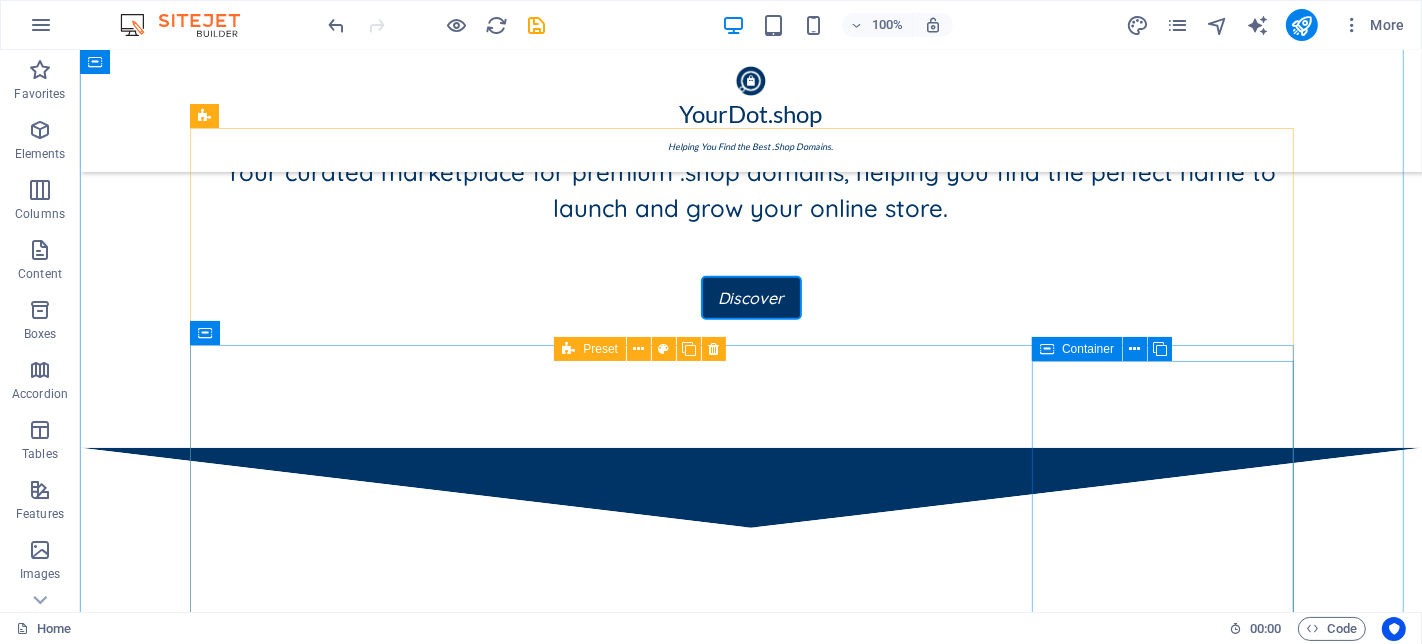 click on "Drop content here or  Add elements  Paste clipboard" at bounding box center [750, 1224] 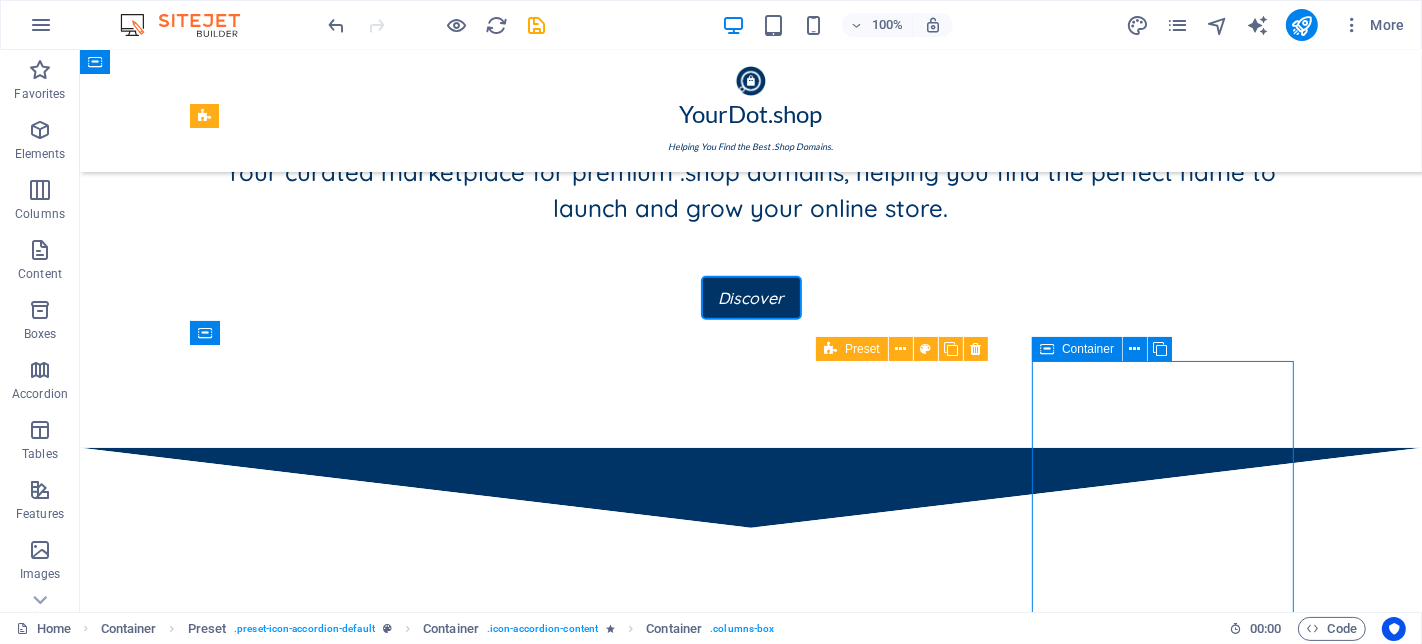 click on "Drop content here or  Add elements  Paste clipboard" at bounding box center (750, 1224) 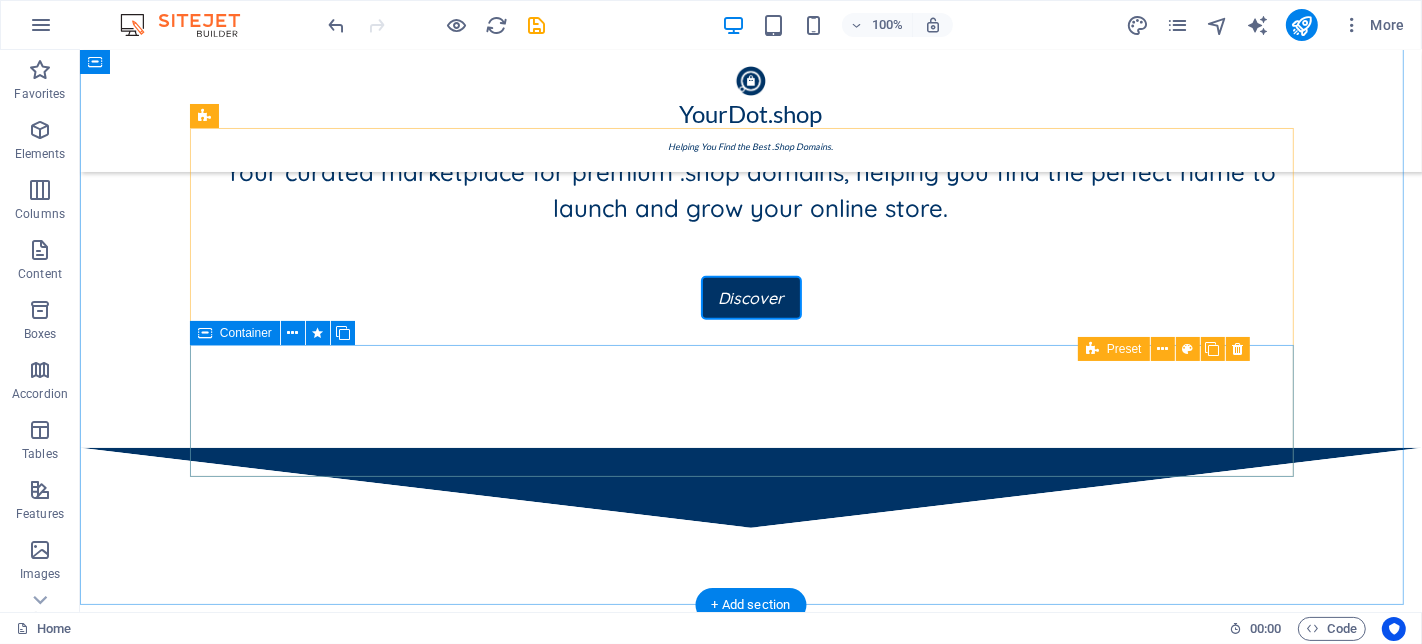 click at bounding box center [750, 1049] 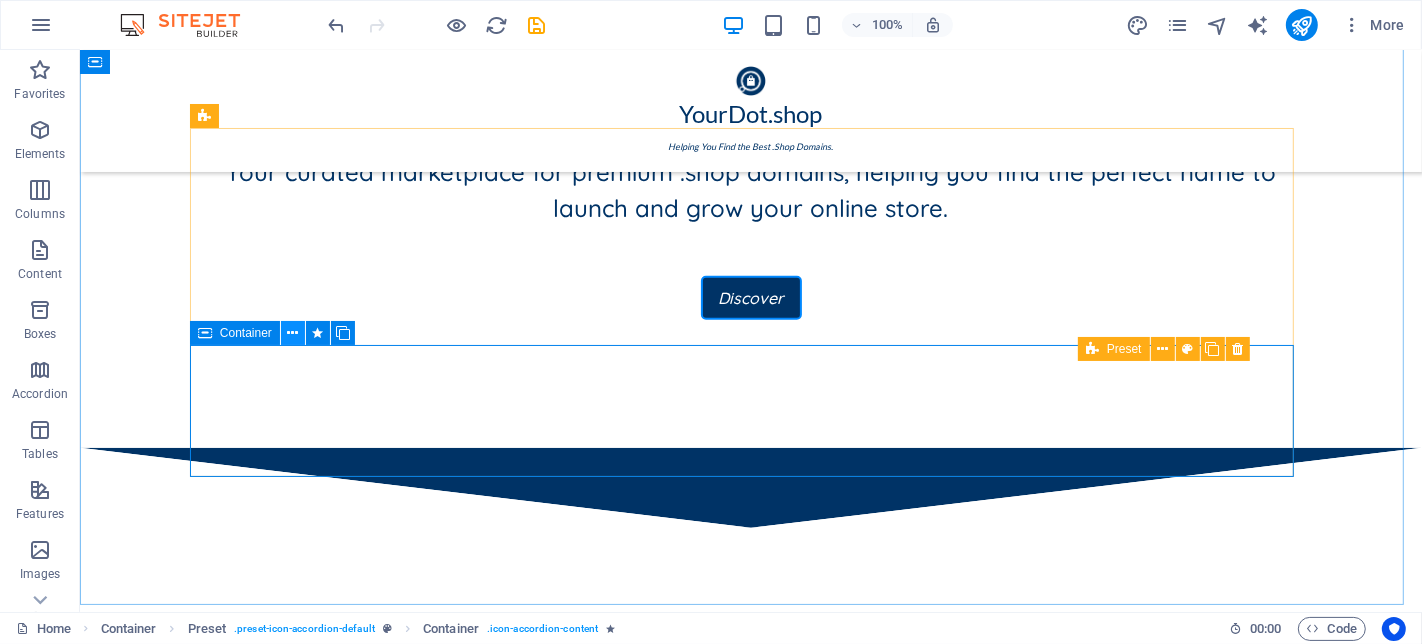 click at bounding box center [292, 333] 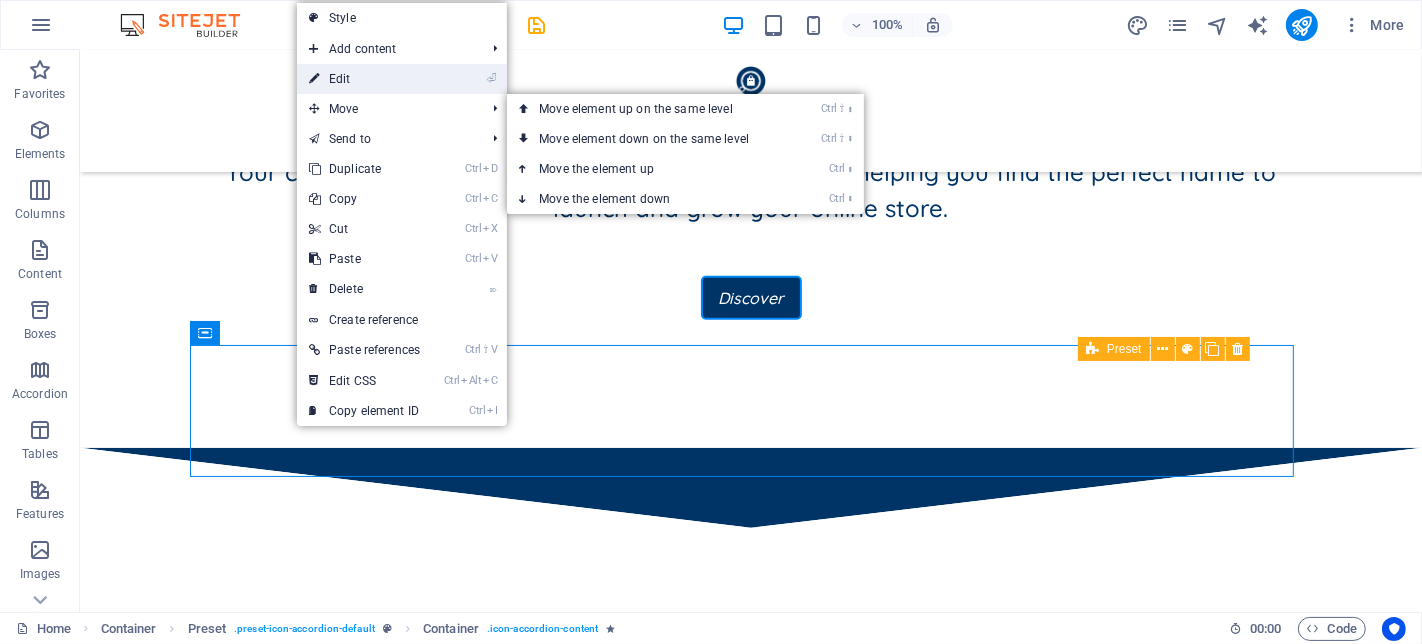 click on "⏎  Edit" at bounding box center [364, 79] 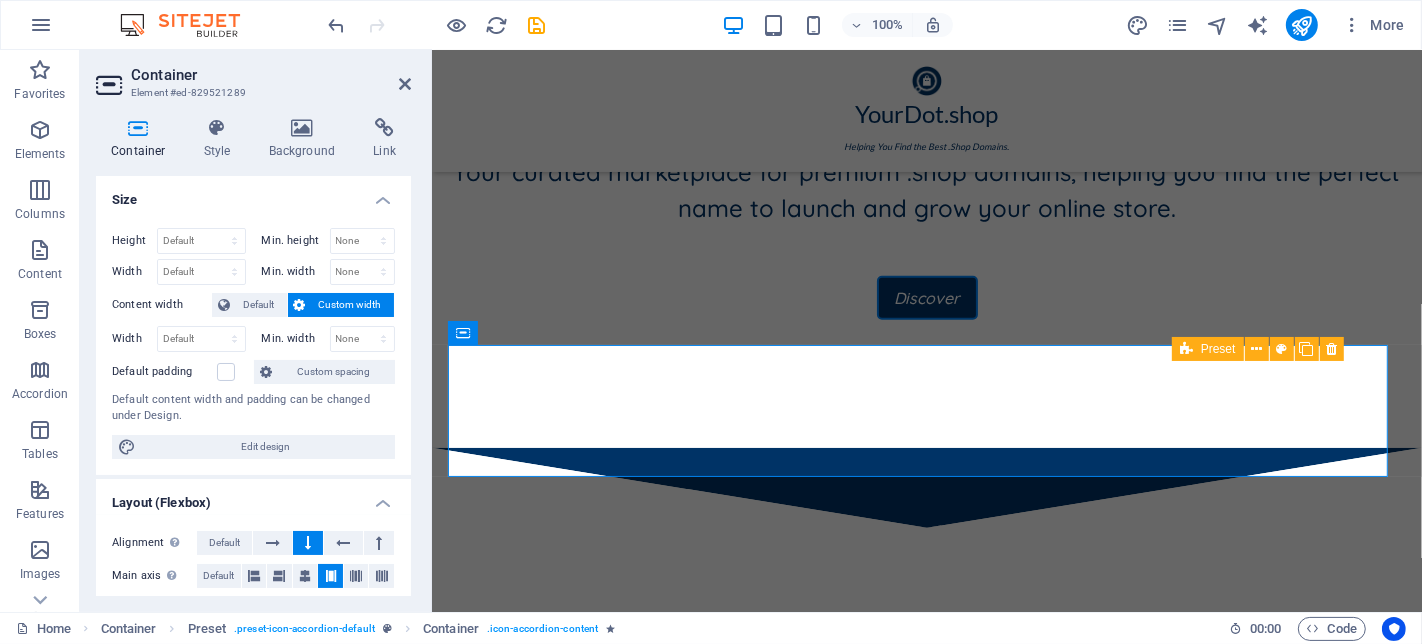 scroll, scrollTop: 222, scrollLeft: 0, axis: vertical 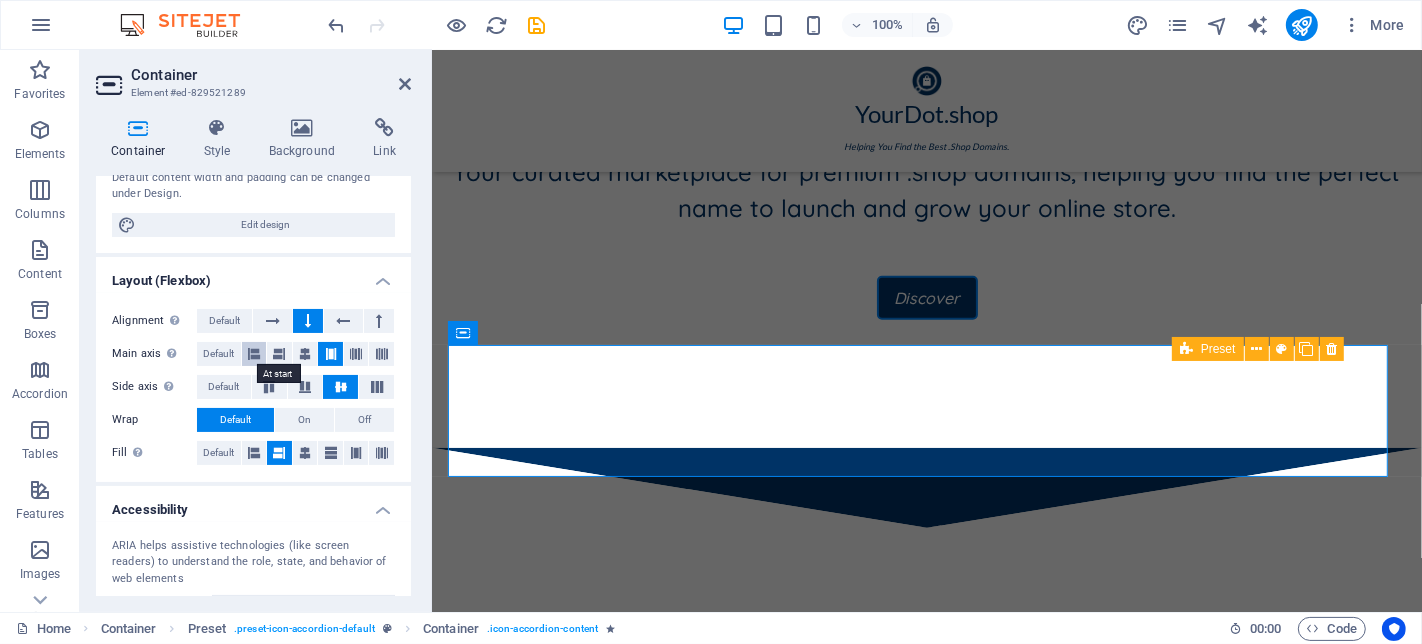 click at bounding box center (254, 354) 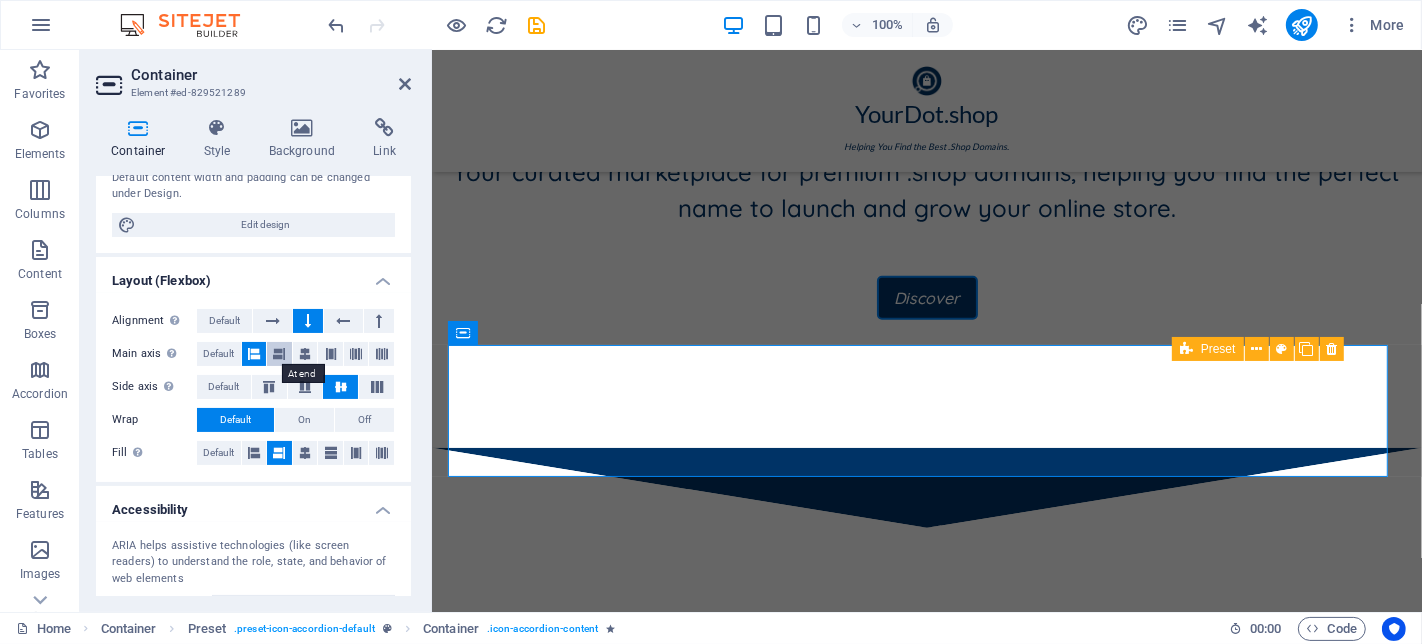 click at bounding box center (279, 354) 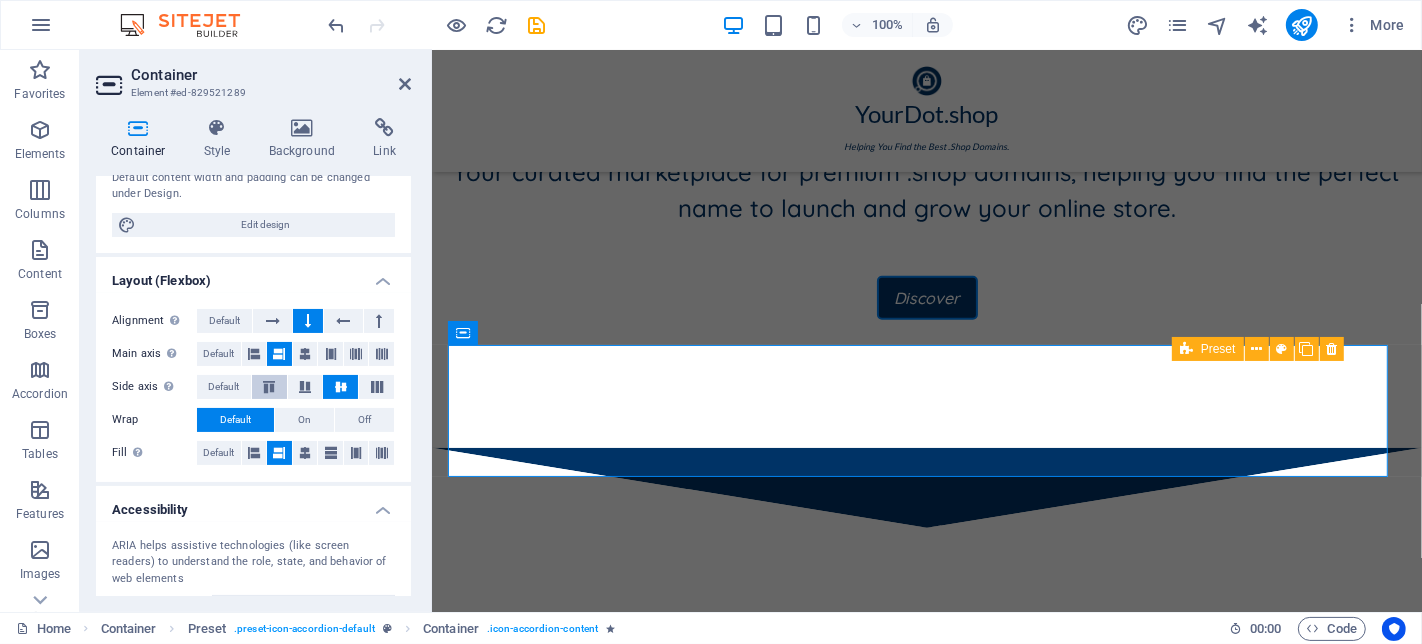 click at bounding box center (269, 387) 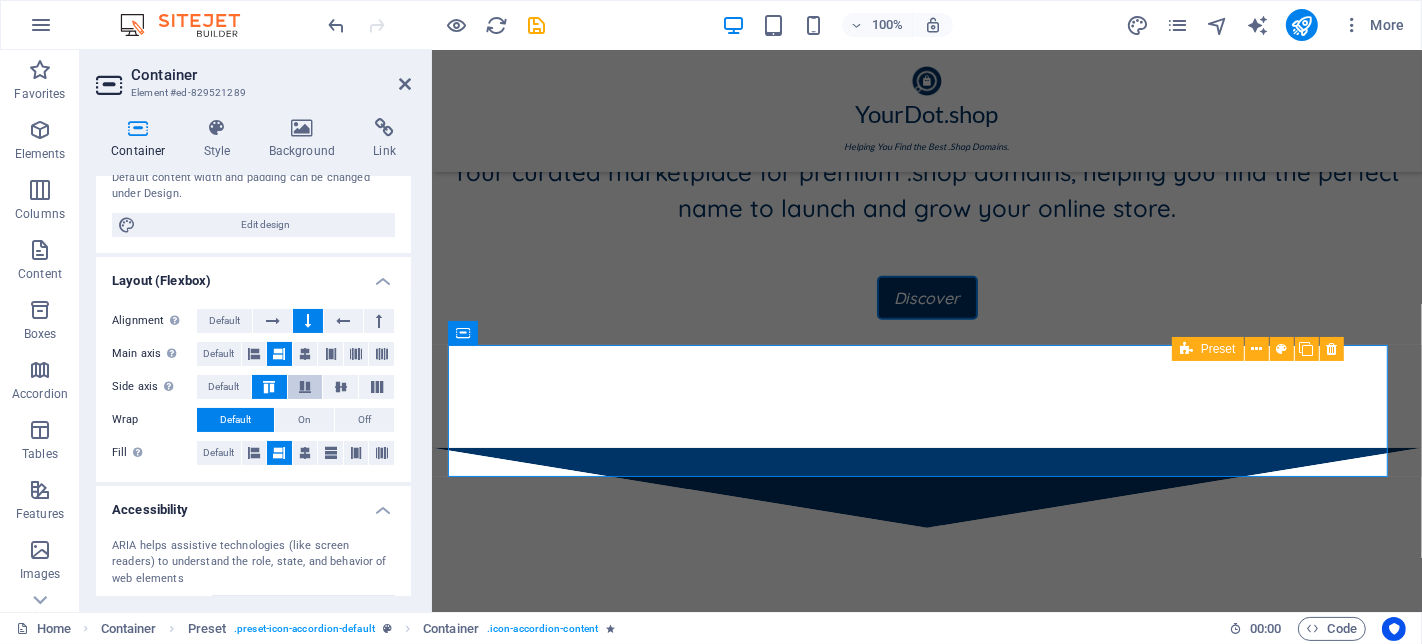 click at bounding box center [305, 387] 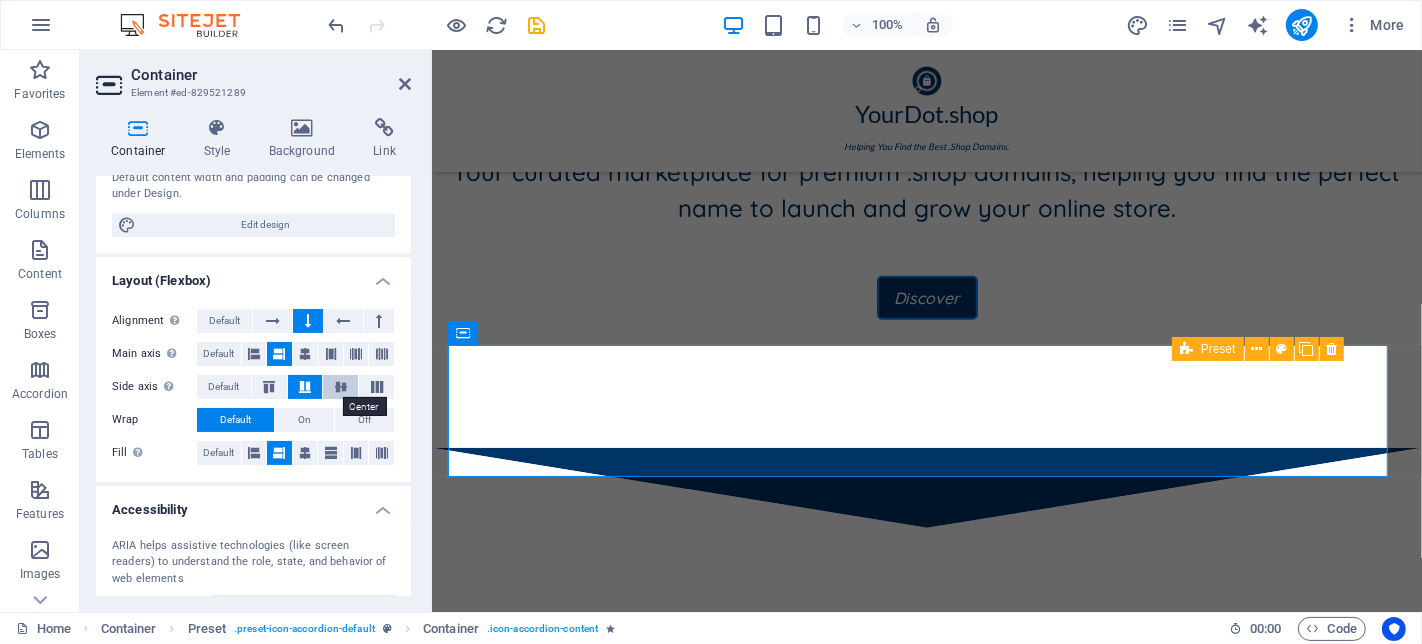 click at bounding box center [341, 387] 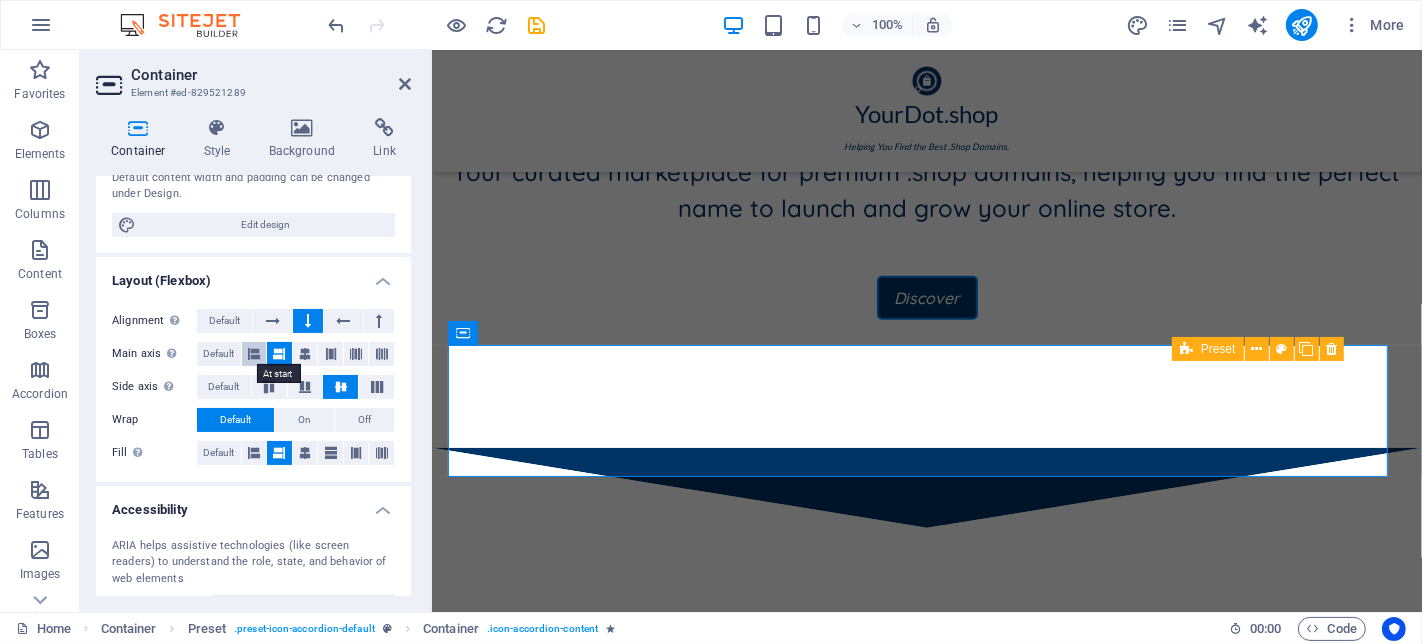 click at bounding box center [254, 354] 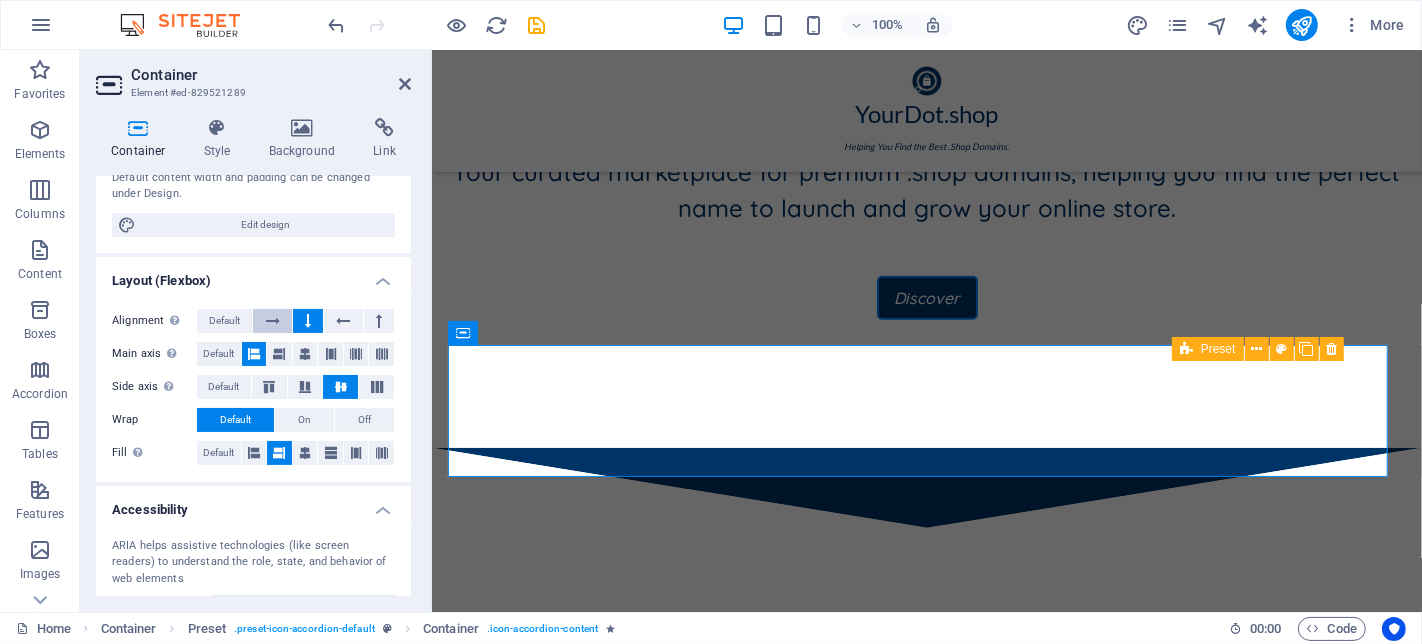 click at bounding box center [273, 321] 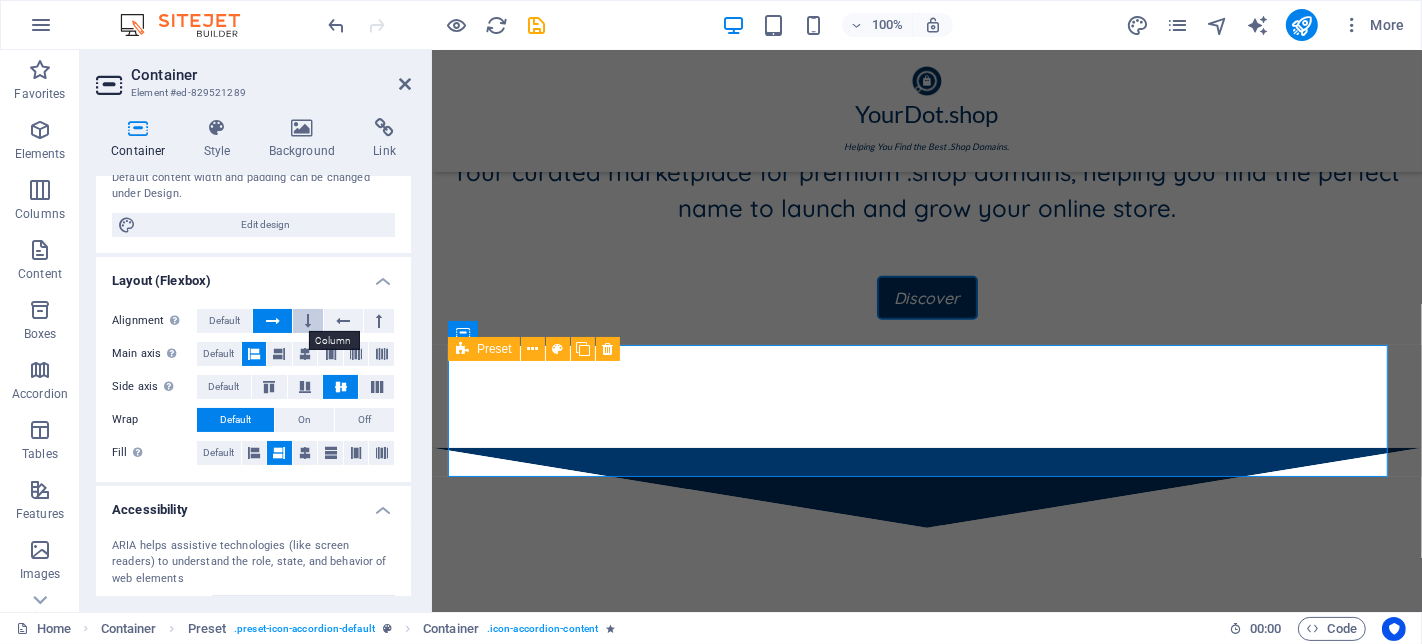click at bounding box center [308, 321] 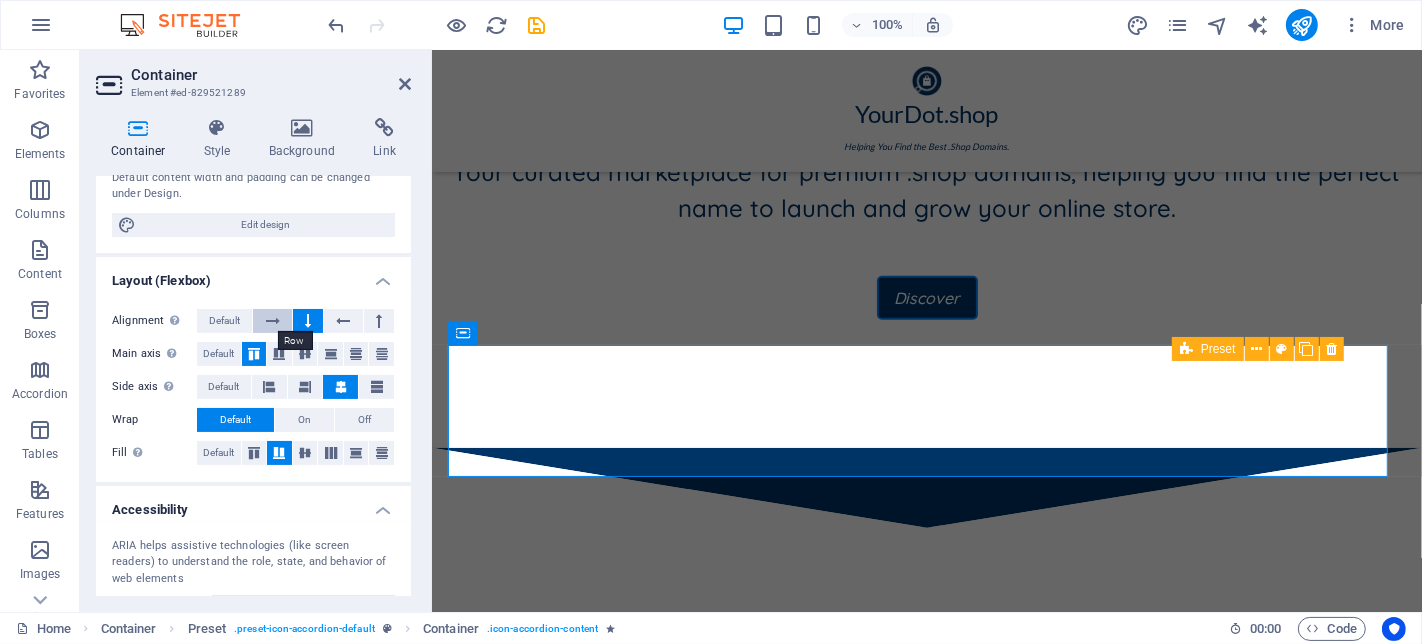 click at bounding box center [273, 321] 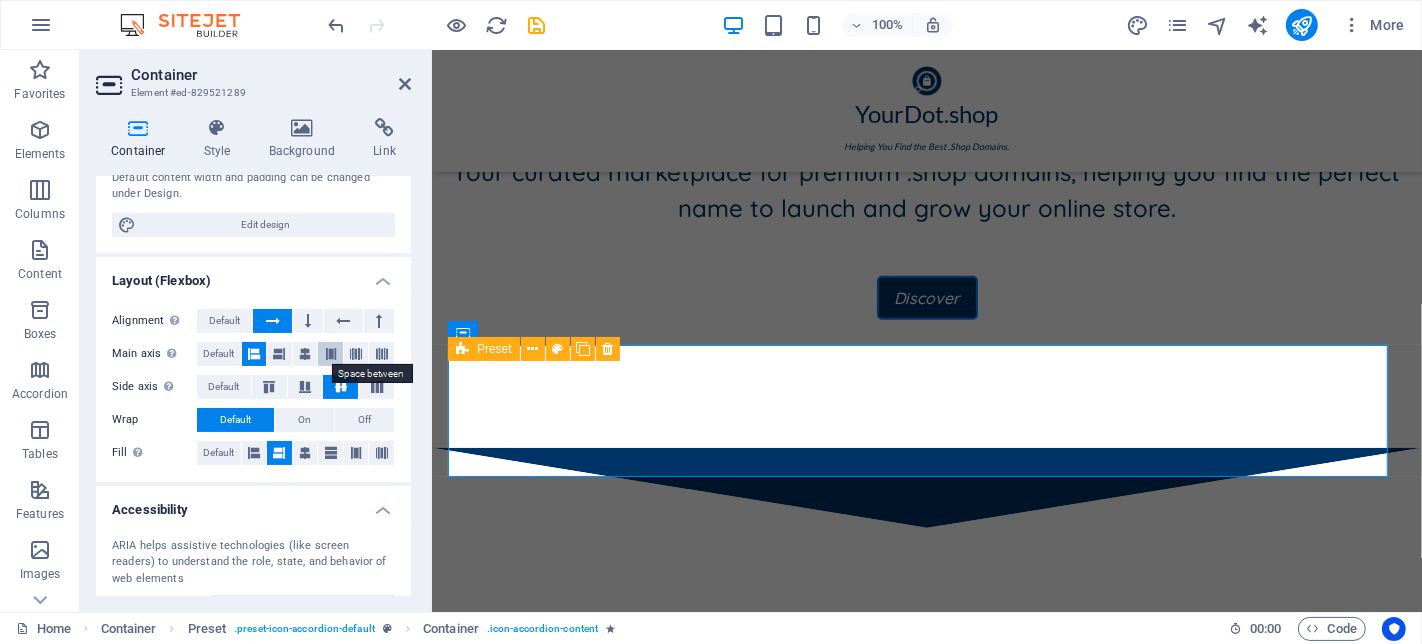 click at bounding box center (331, 354) 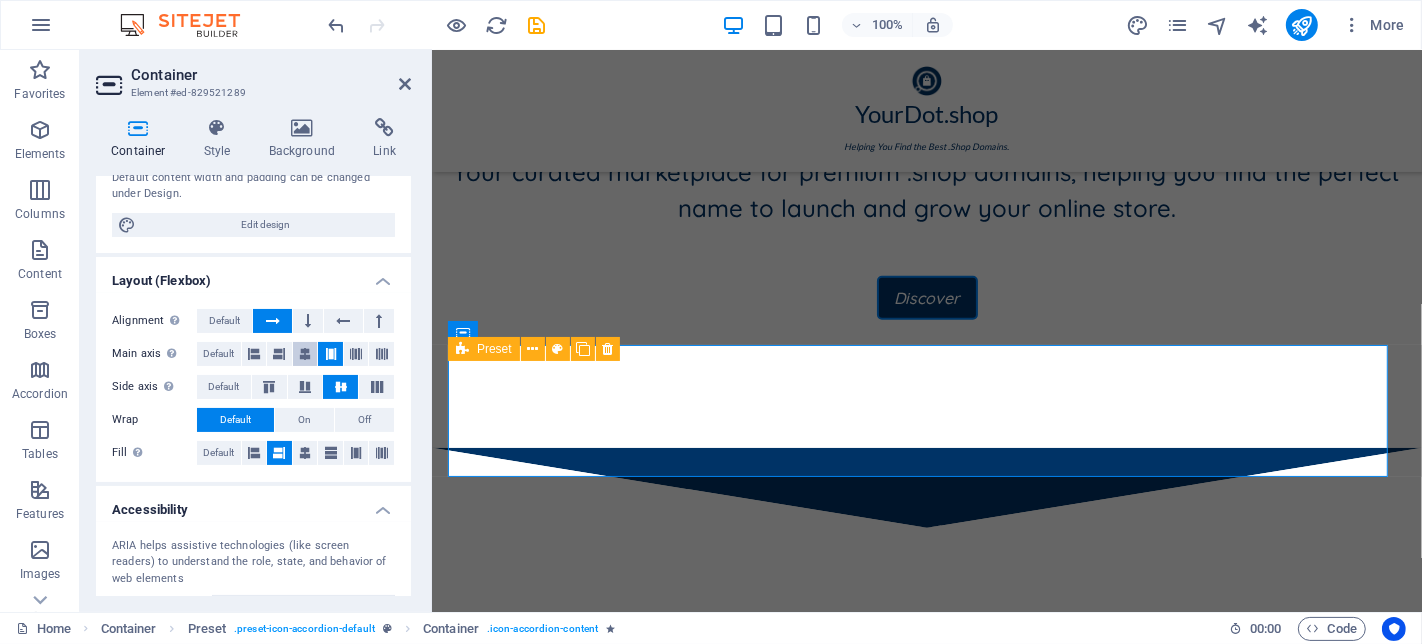 click at bounding box center (305, 354) 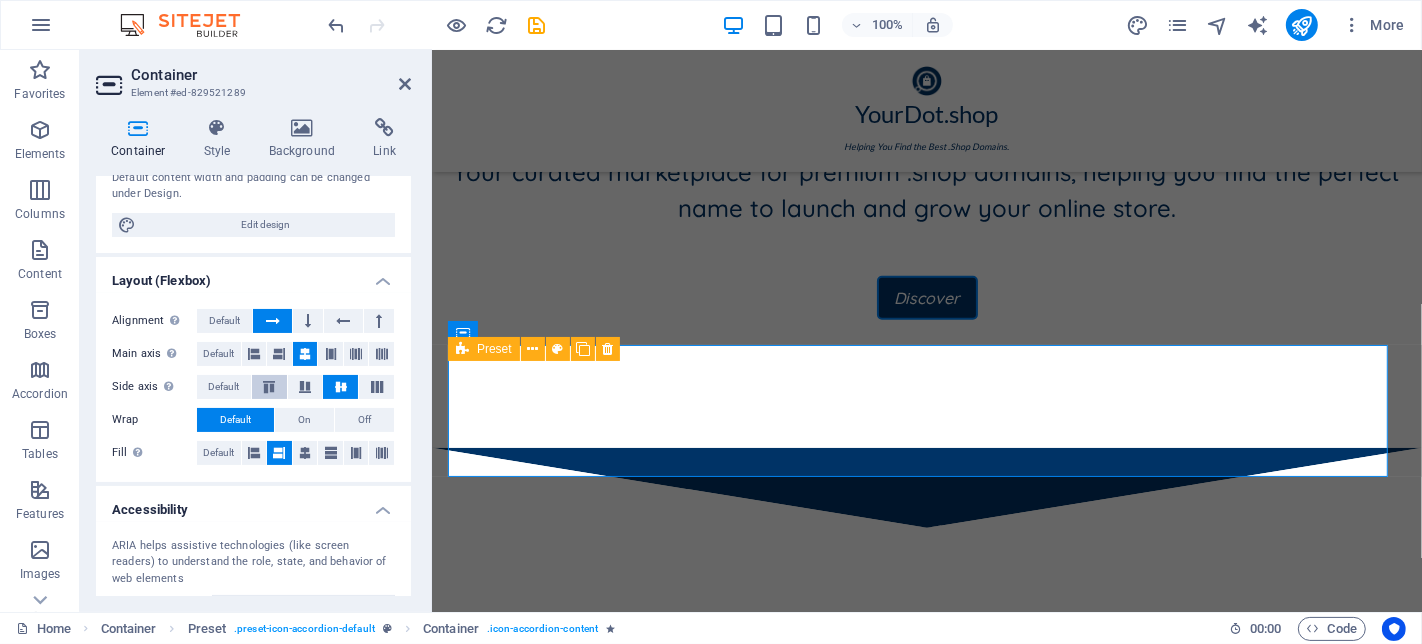 click at bounding box center [269, 387] 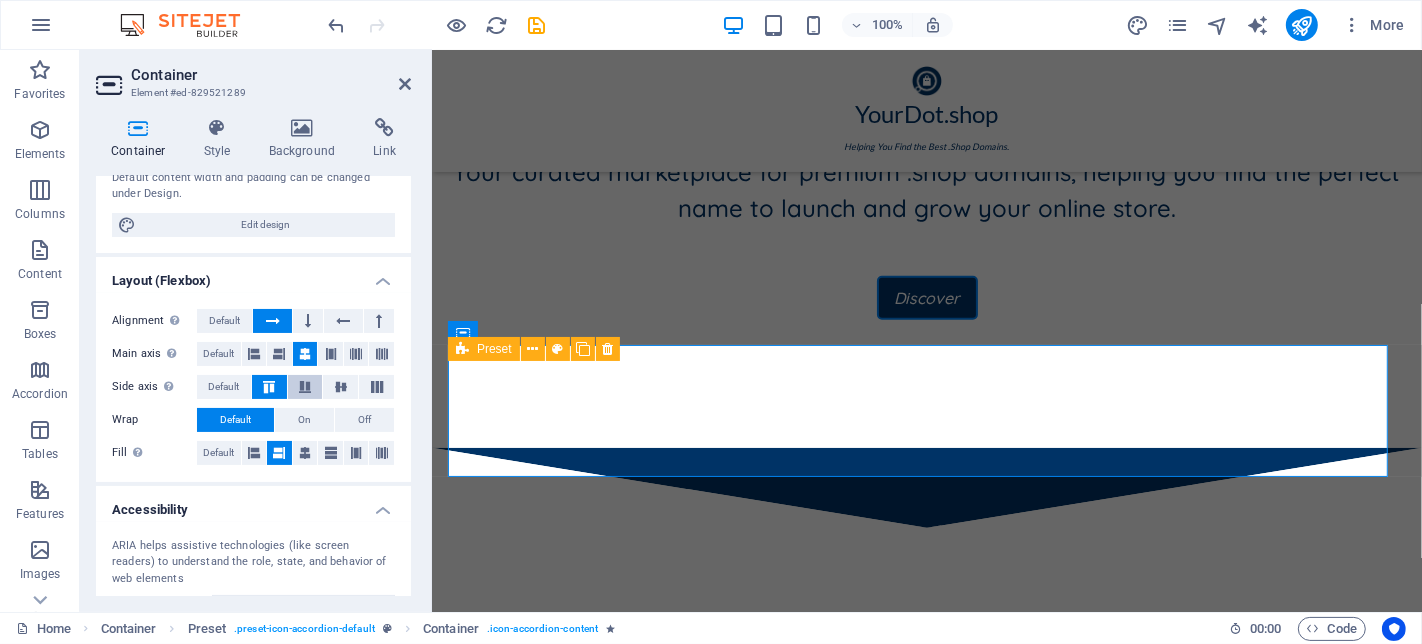 click at bounding box center (305, 387) 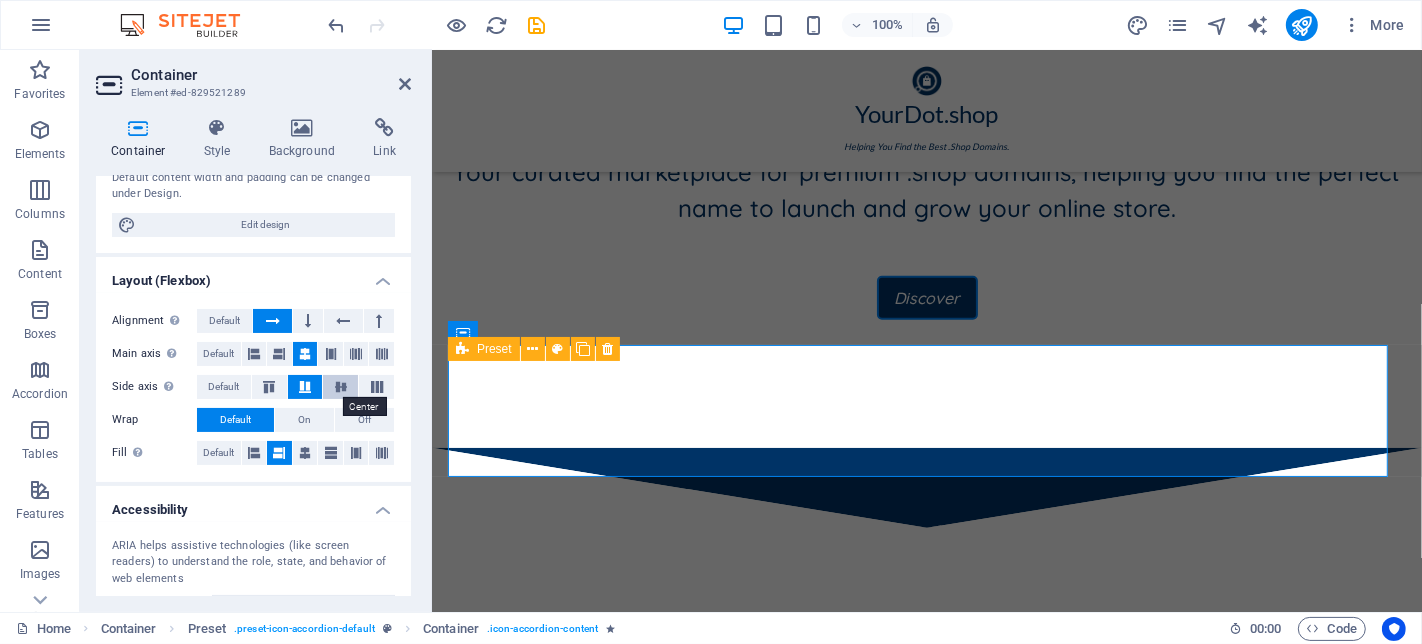 click at bounding box center [341, 387] 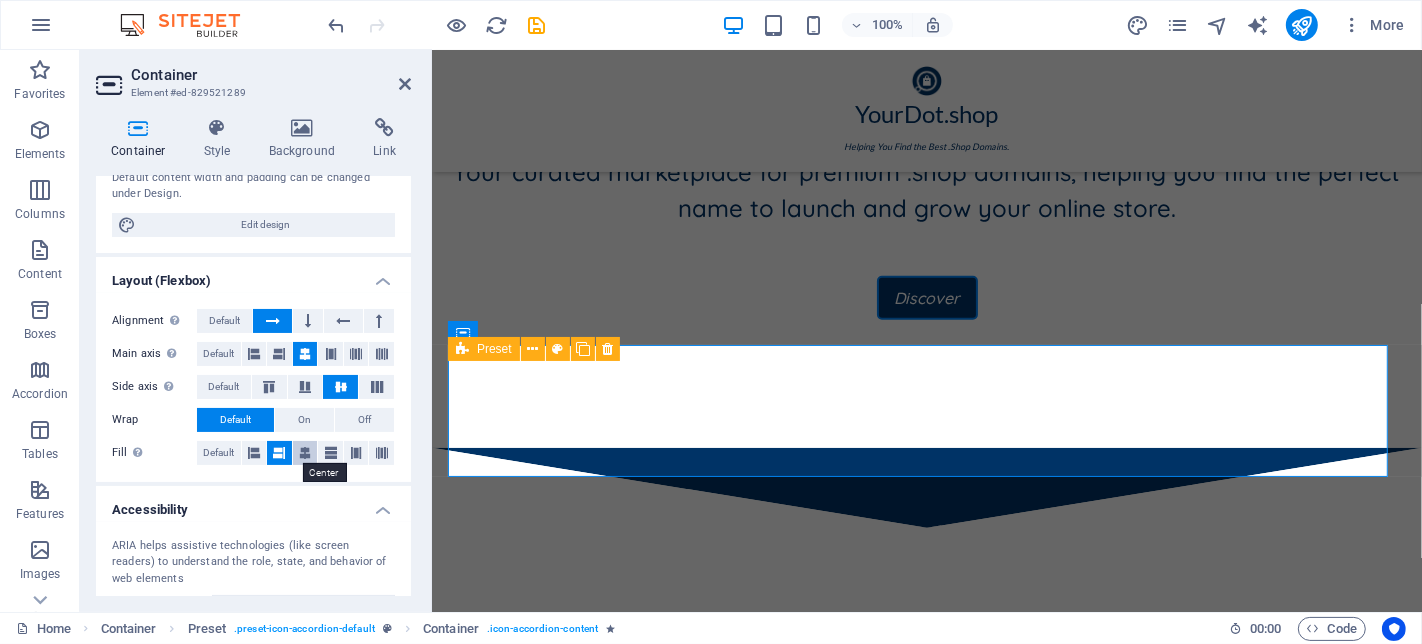 click at bounding box center [305, 453] 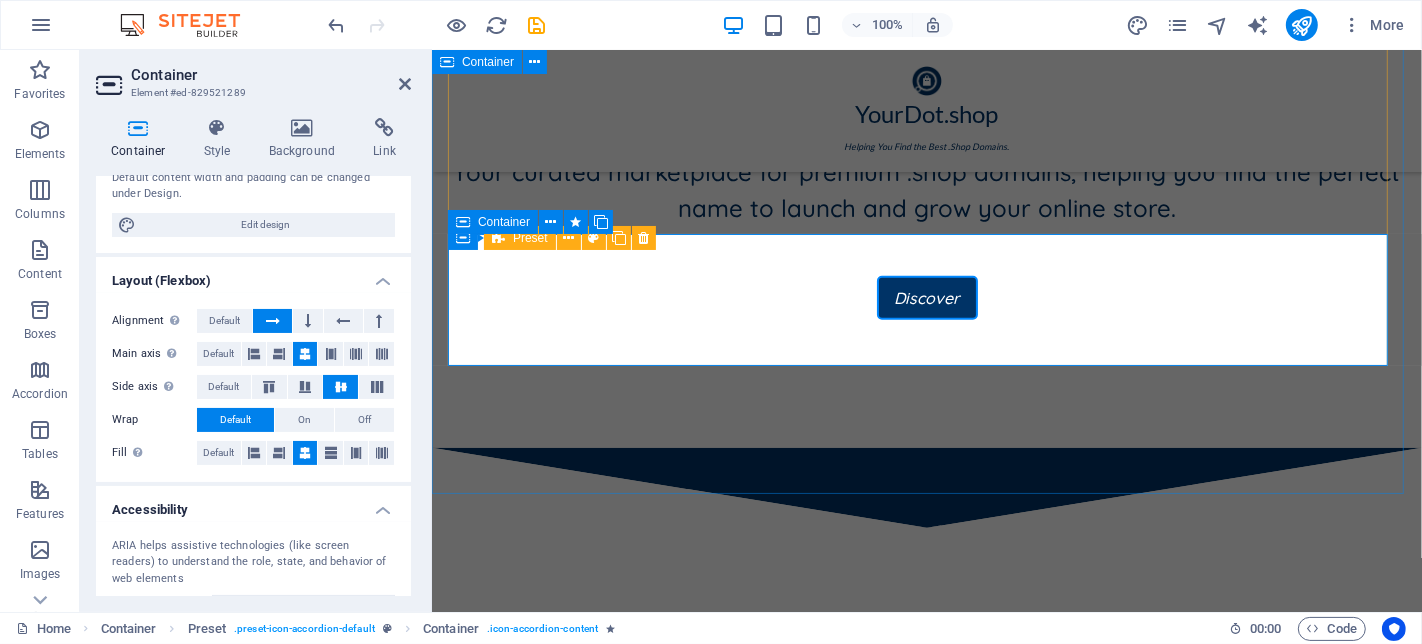 scroll, scrollTop: 1000, scrollLeft: 0, axis: vertical 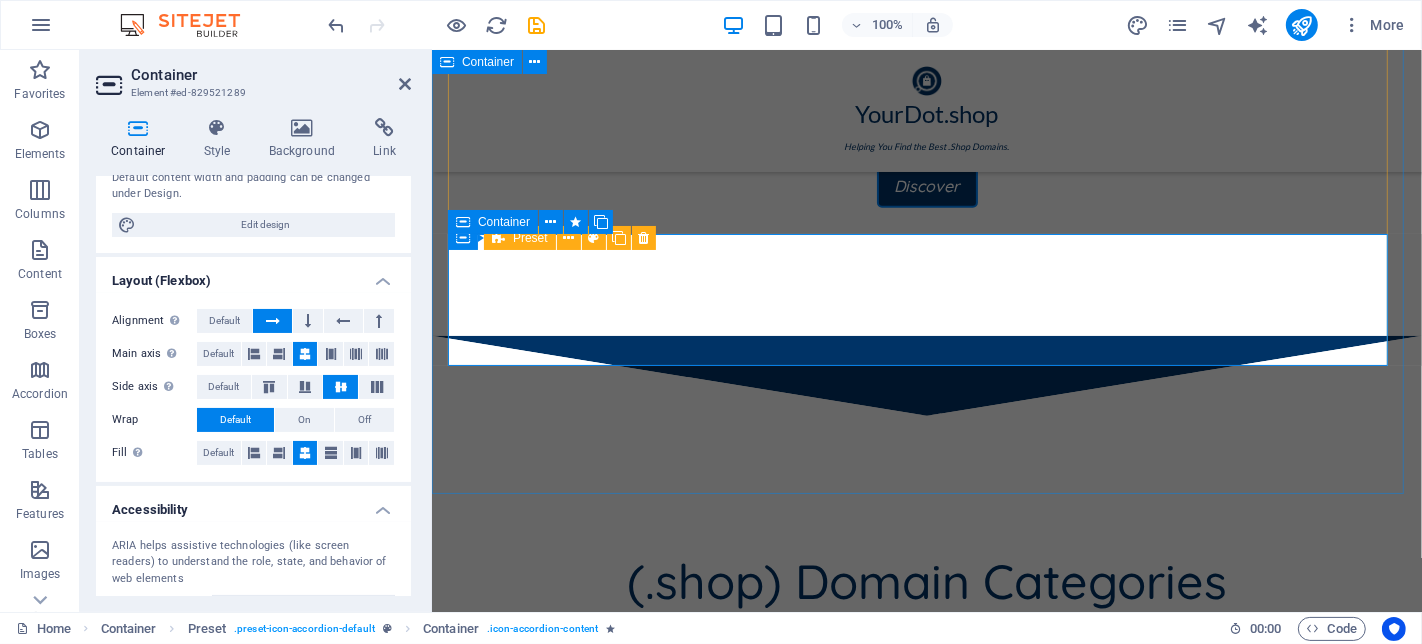 click at bounding box center [497, 1199] 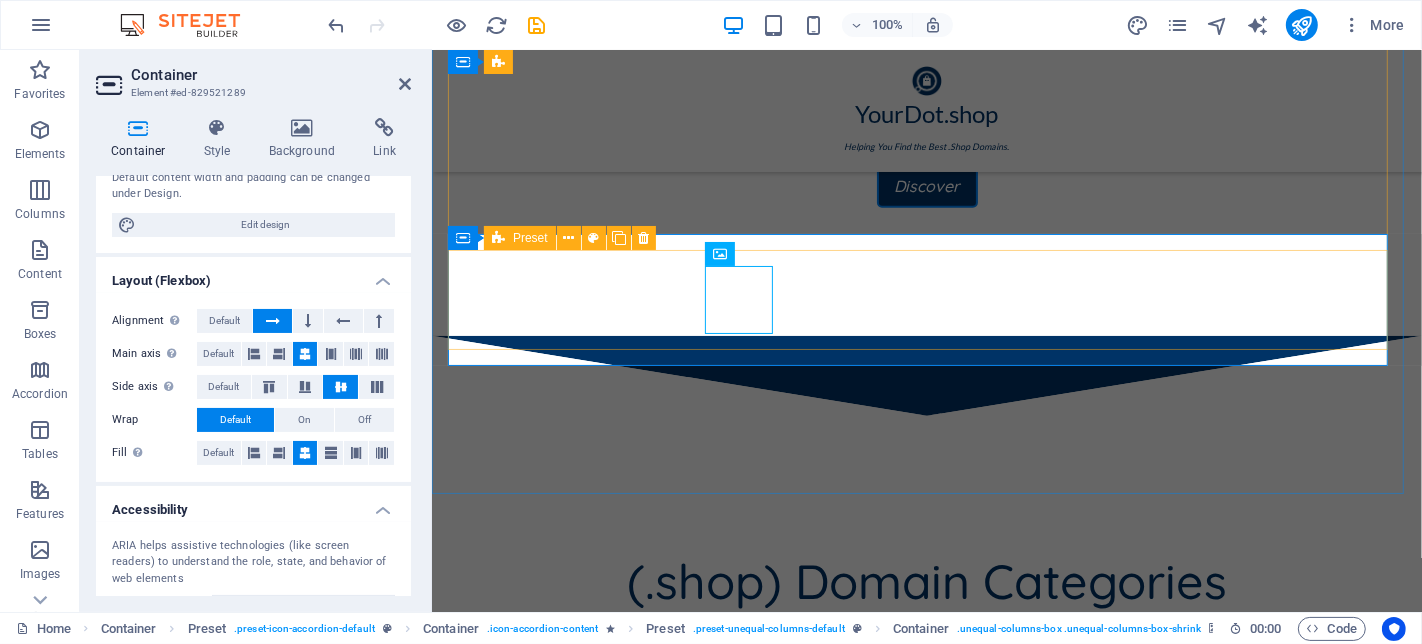 click at bounding box center [926, 937] 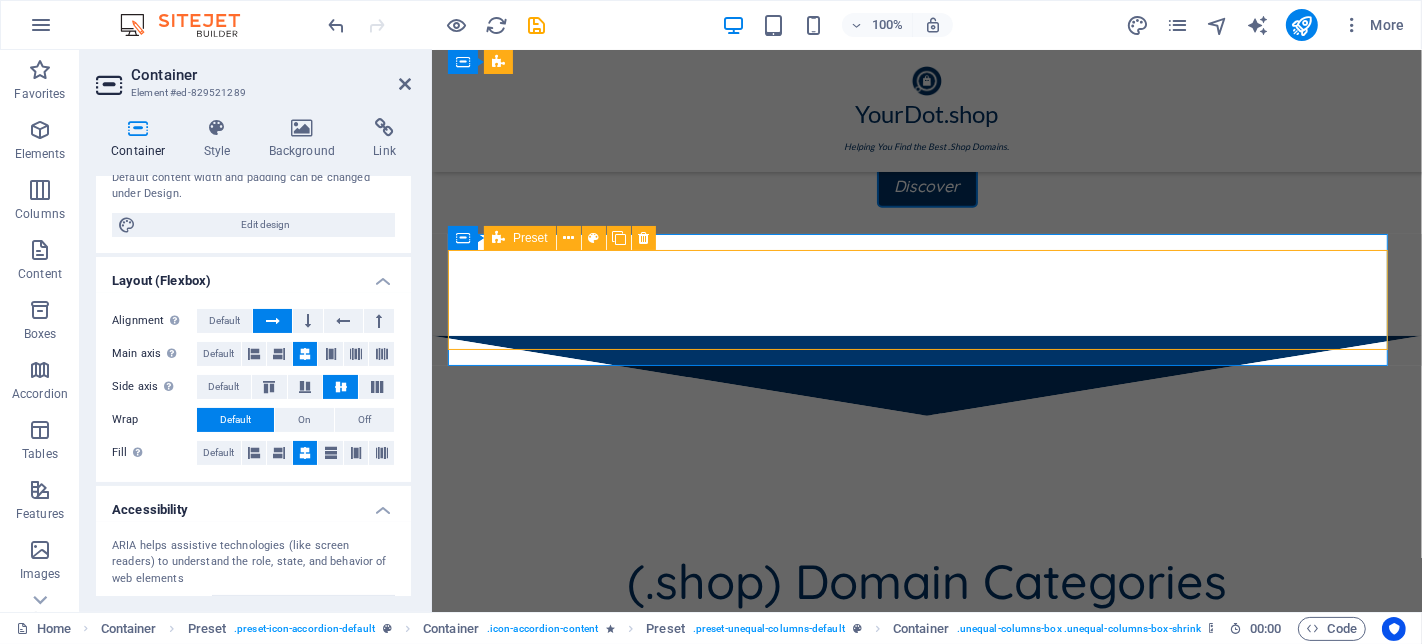 click at bounding box center (497, 883) 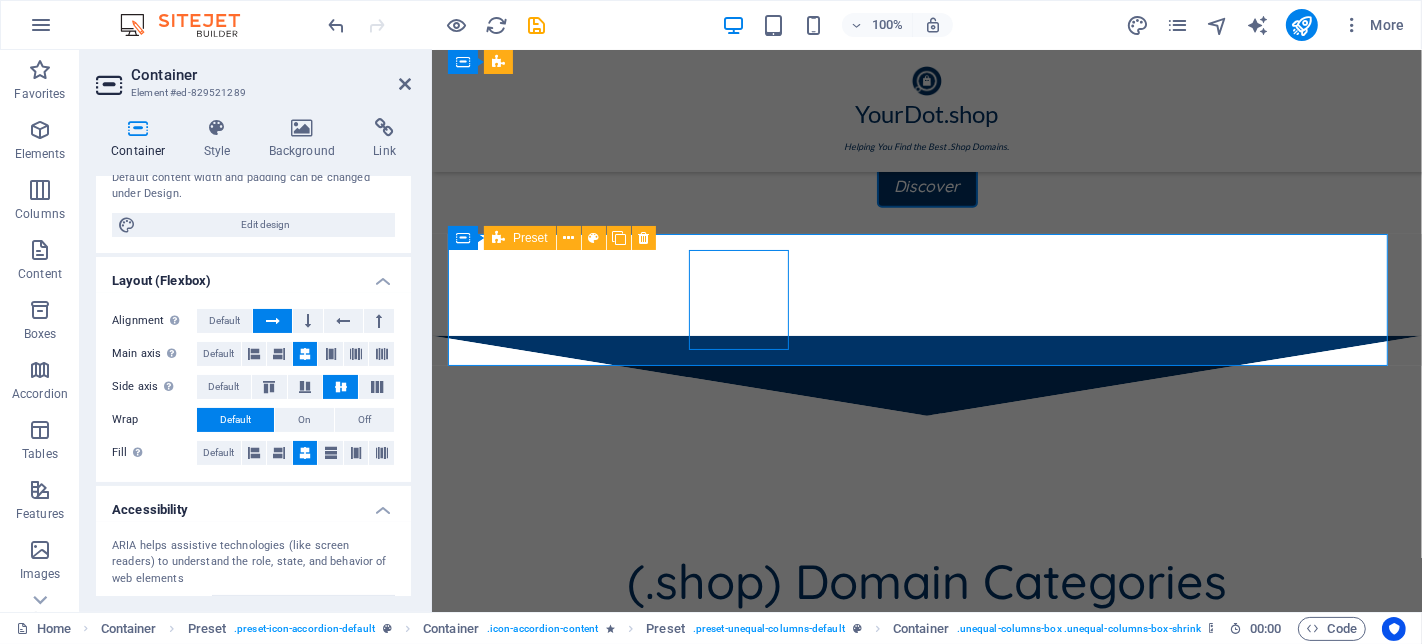 click at bounding box center [497, 883] 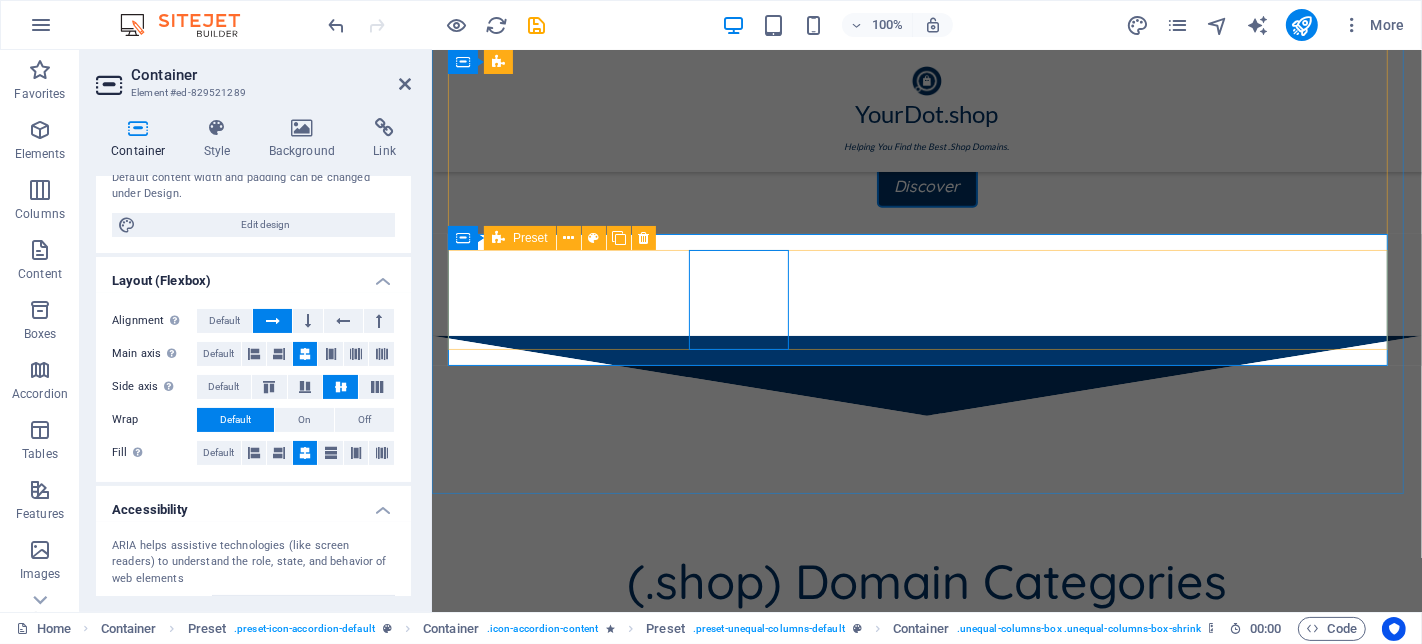 click at bounding box center (926, 937) 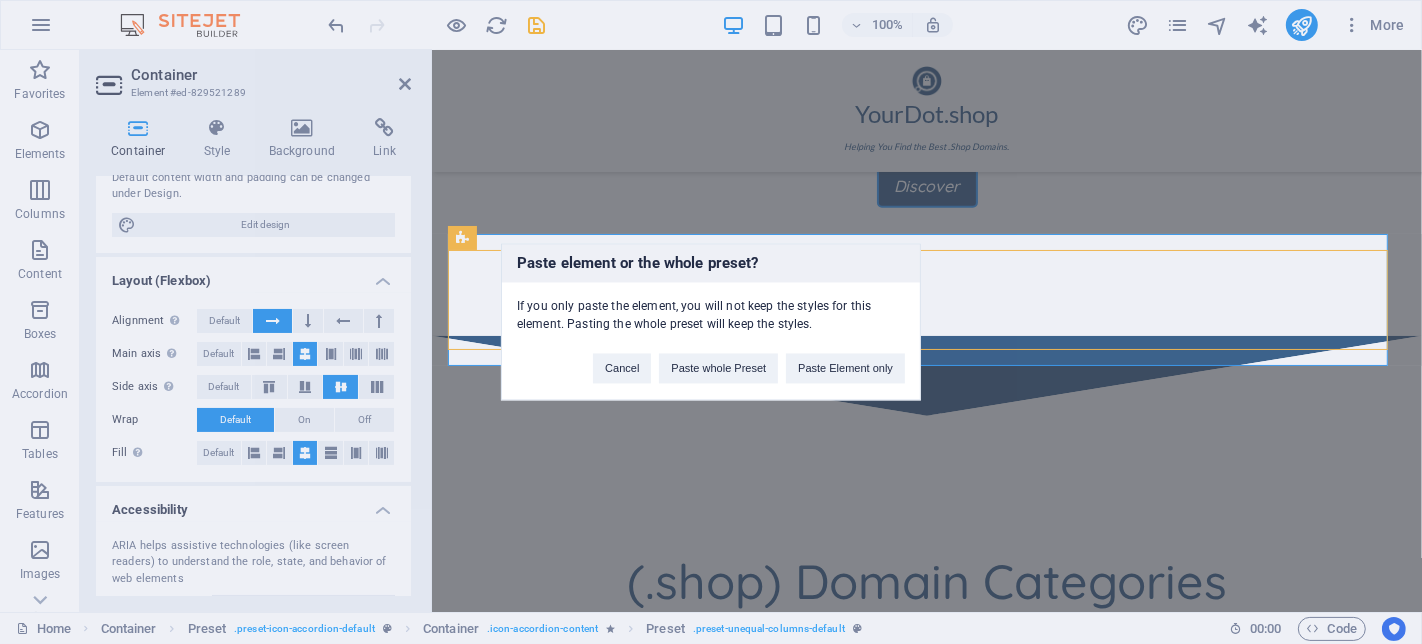 type 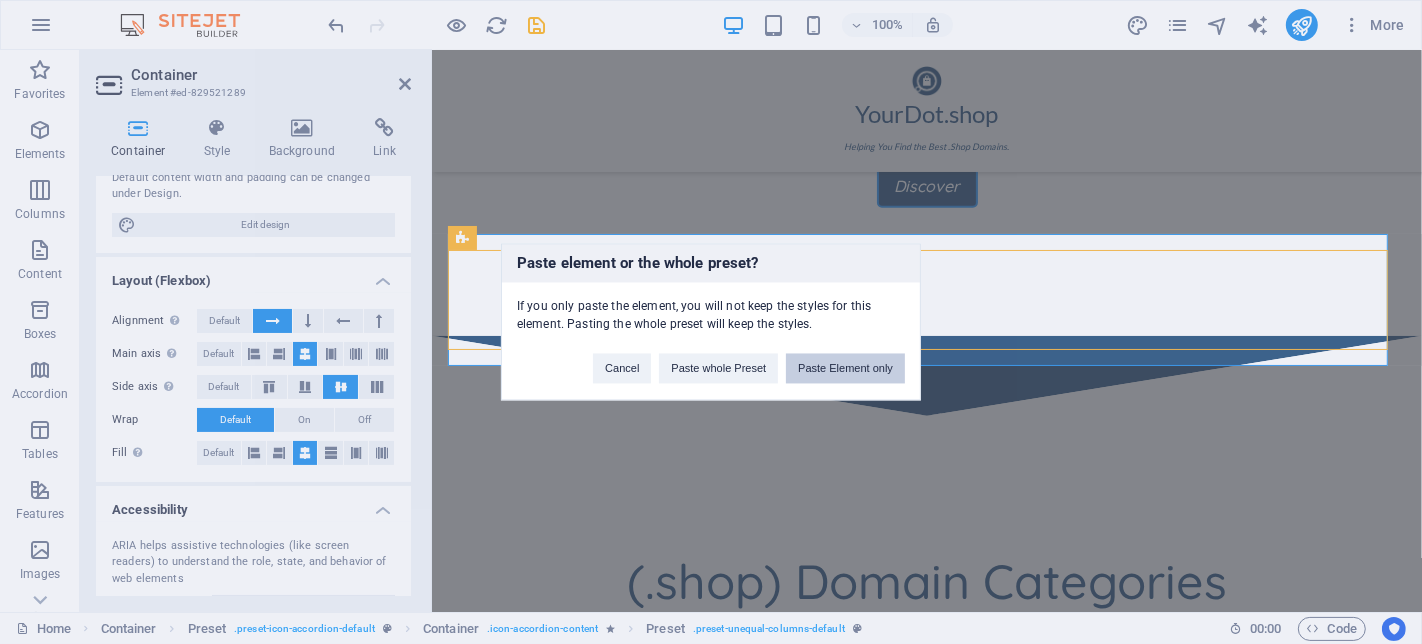 click on "Paste Element only" at bounding box center [845, 369] 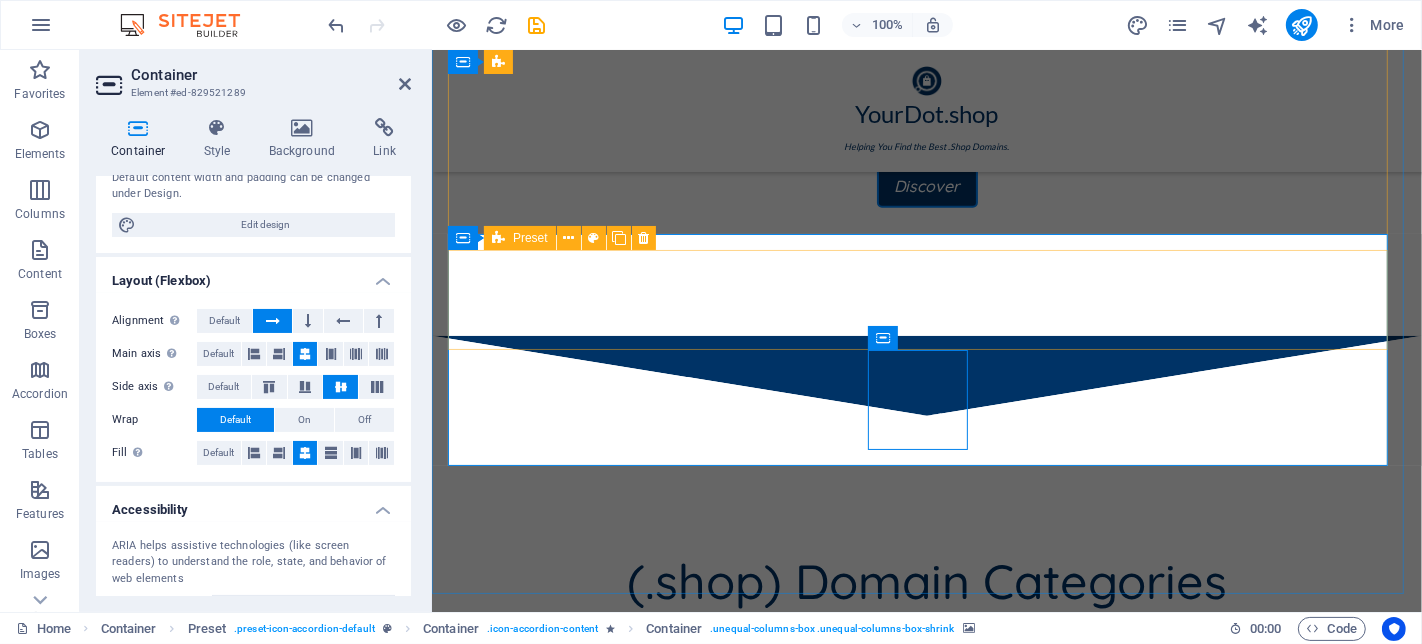 click at bounding box center [926, 937] 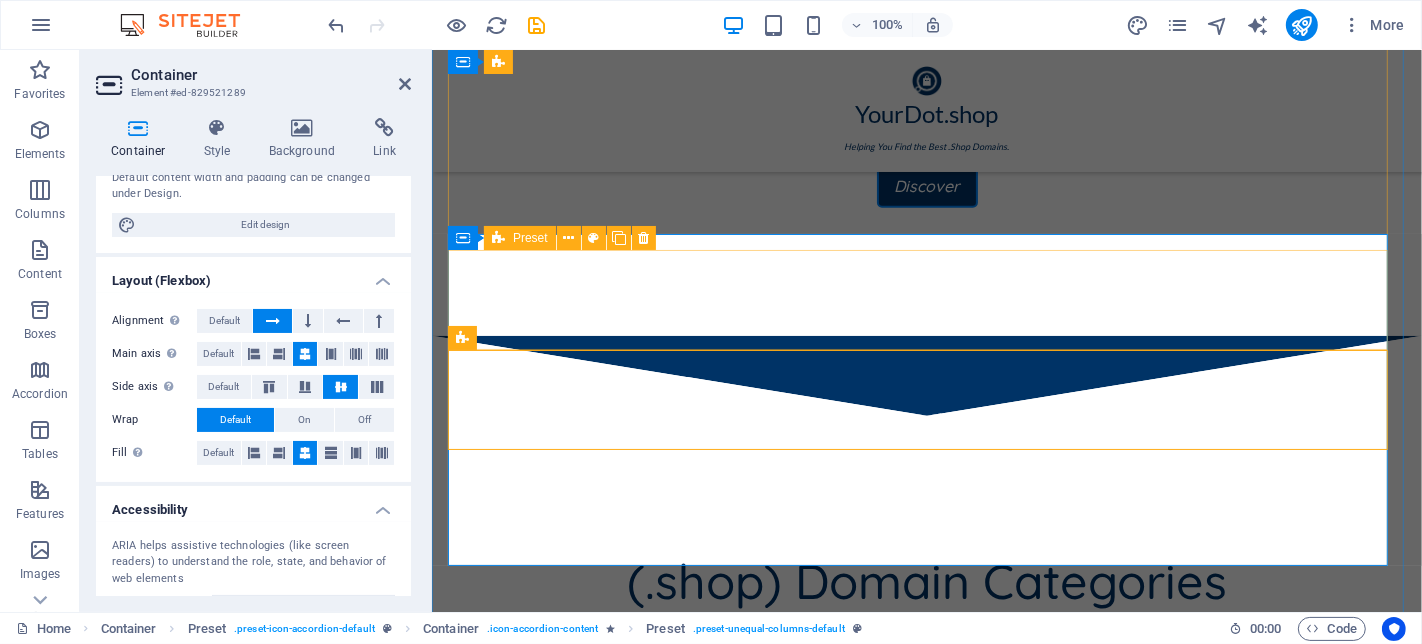 click at bounding box center [497, 883] 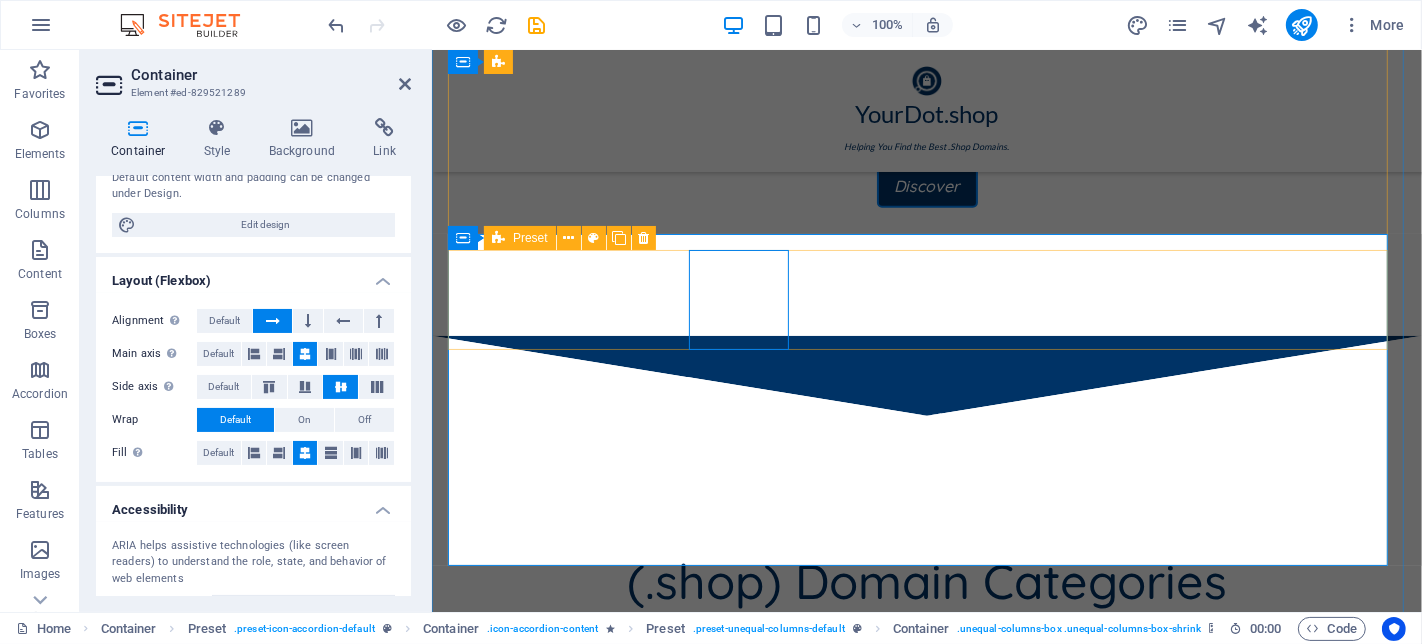 click at bounding box center (926, 937) 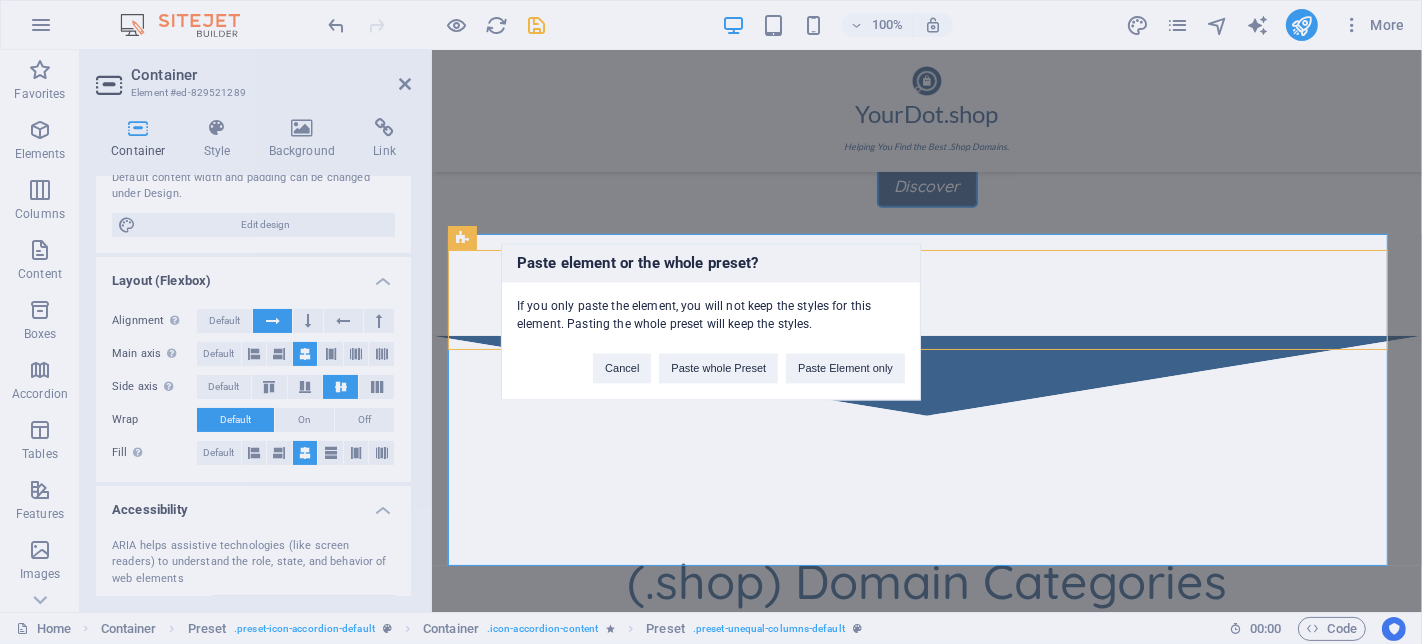 type 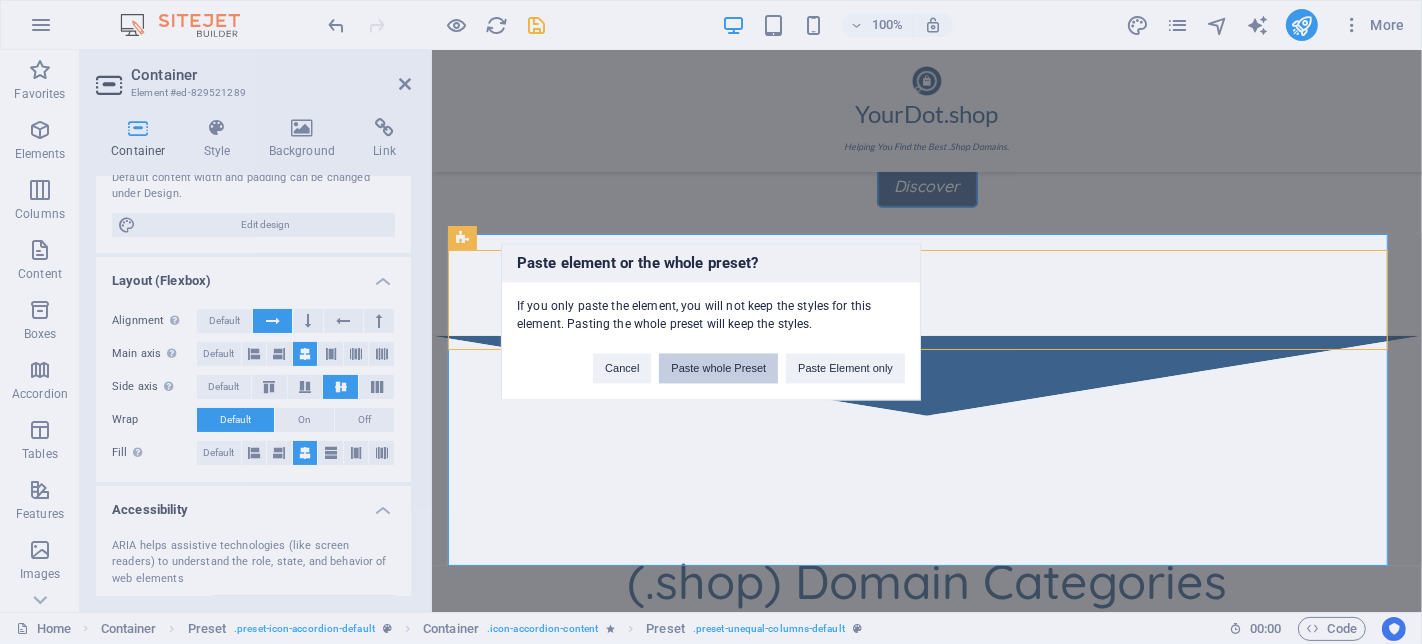 click on "Paste whole Preset" at bounding box center (718, 369) 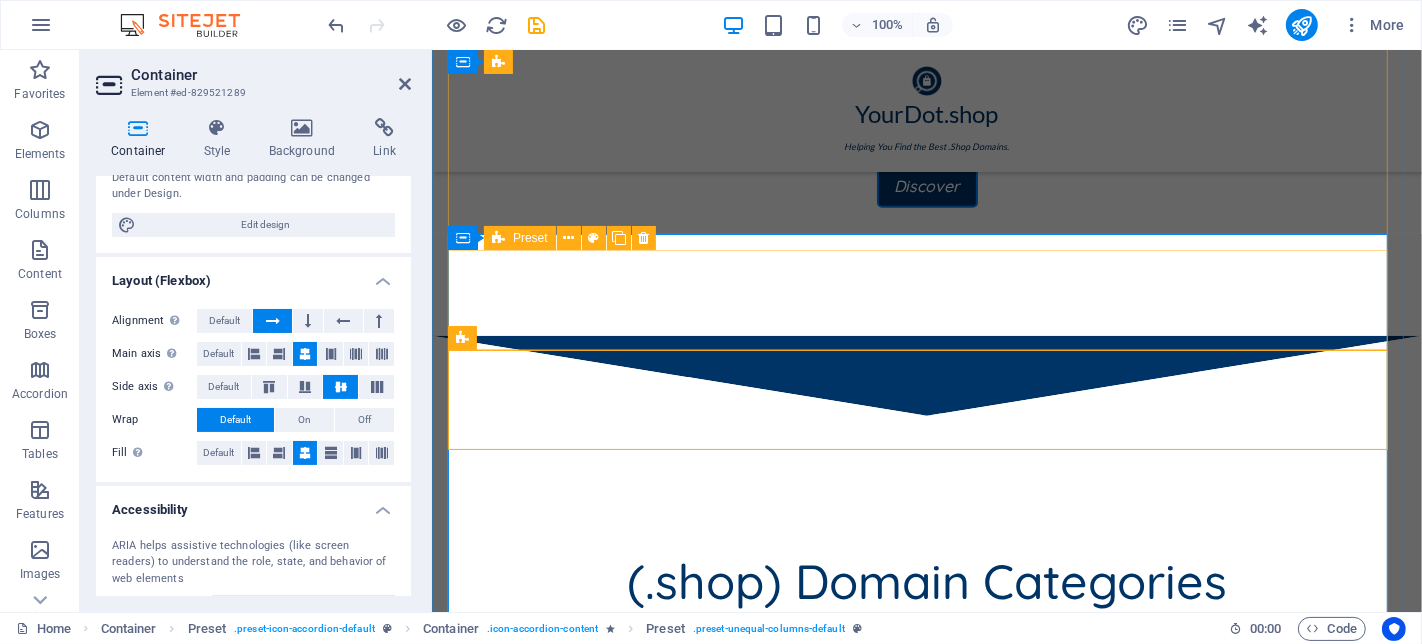 click at bounding box center (926, 937) 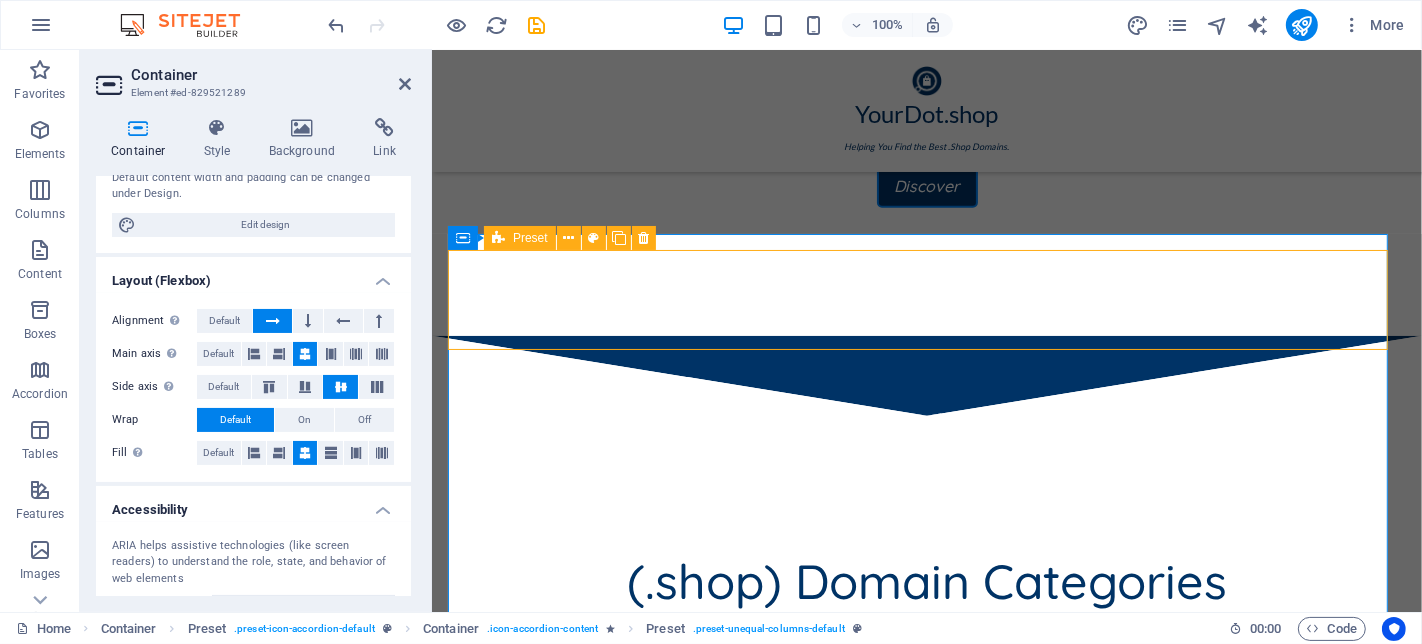 click at bounding box center (497, 883) 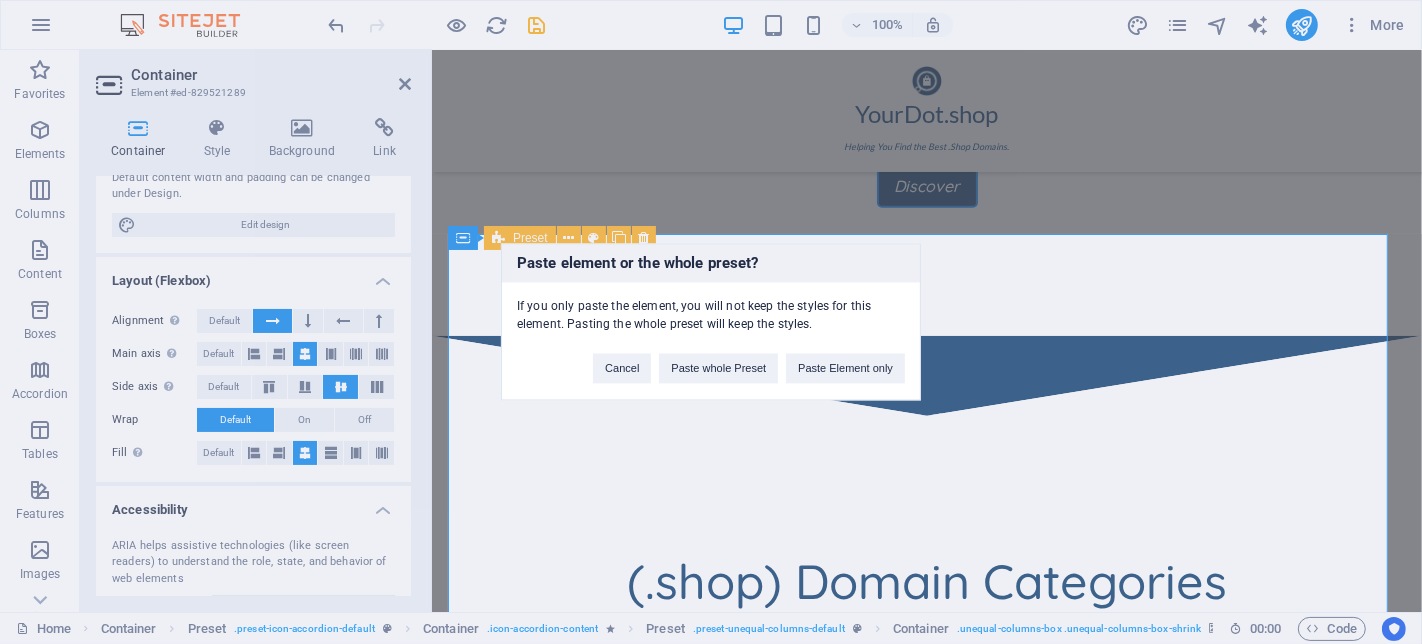 type 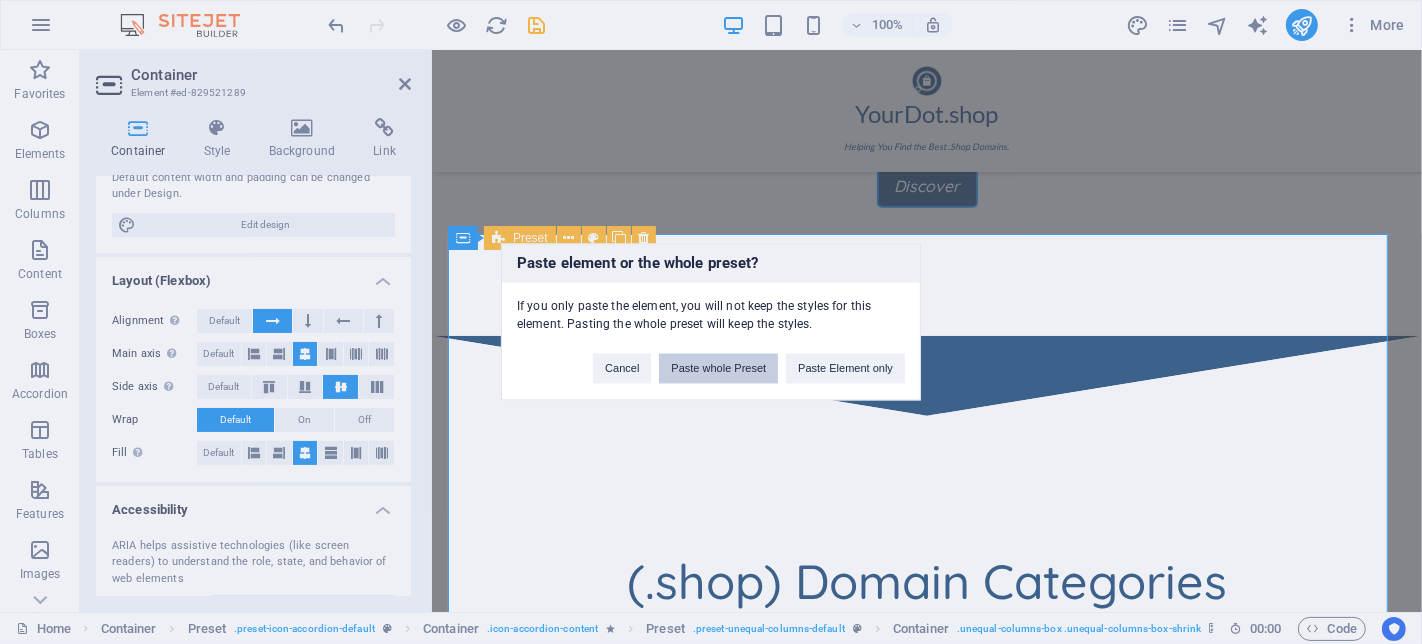 click on "Paste whole Preset" at bounding box center [718, 369] 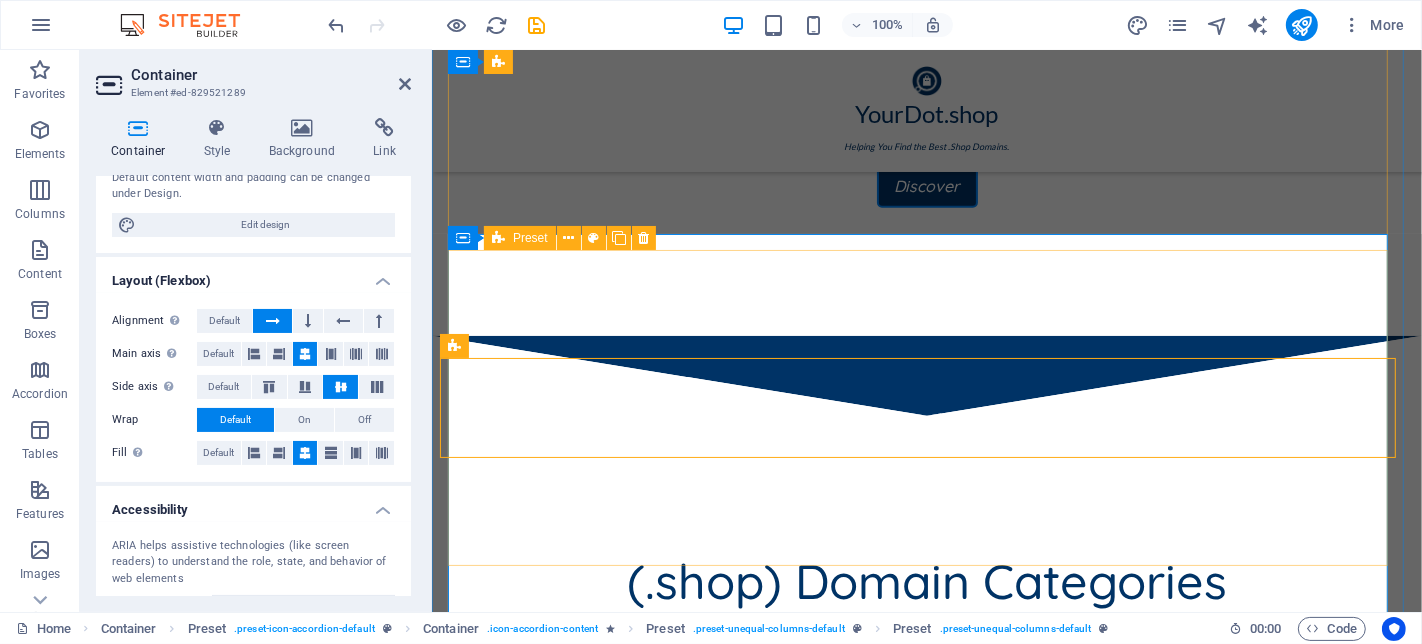 click at bounding box center (497, 883) 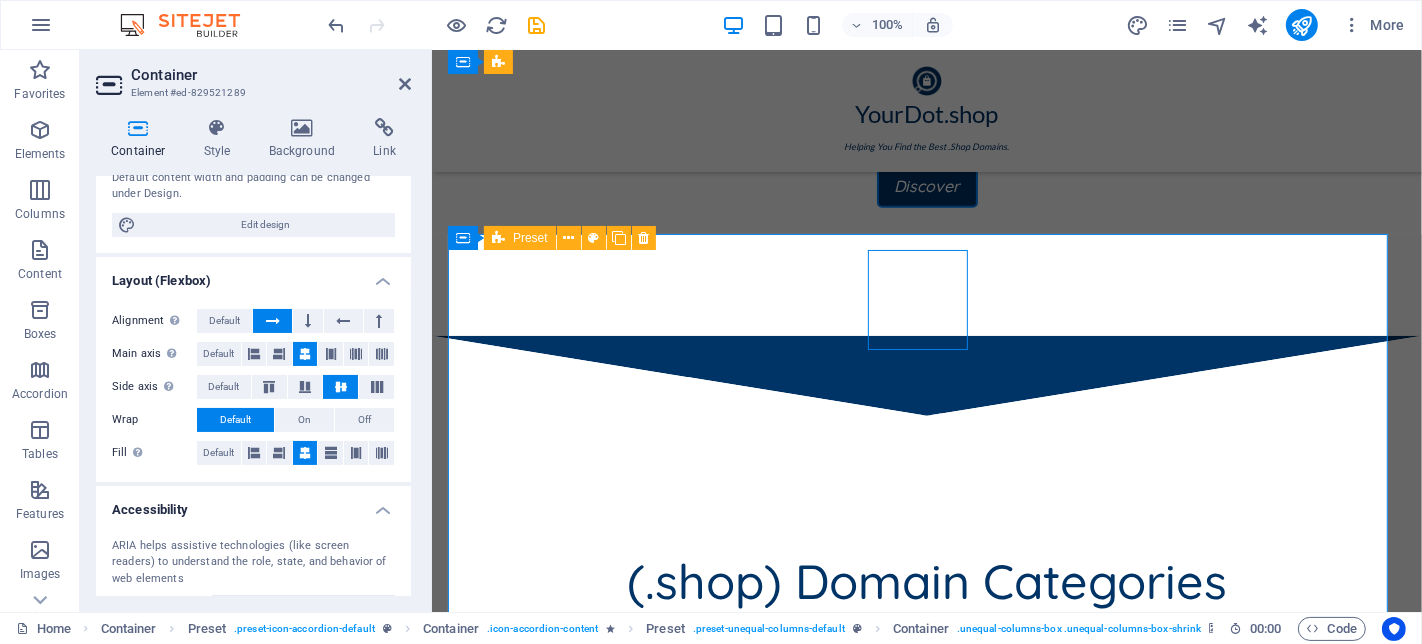 click at bounding box center [497, 883] 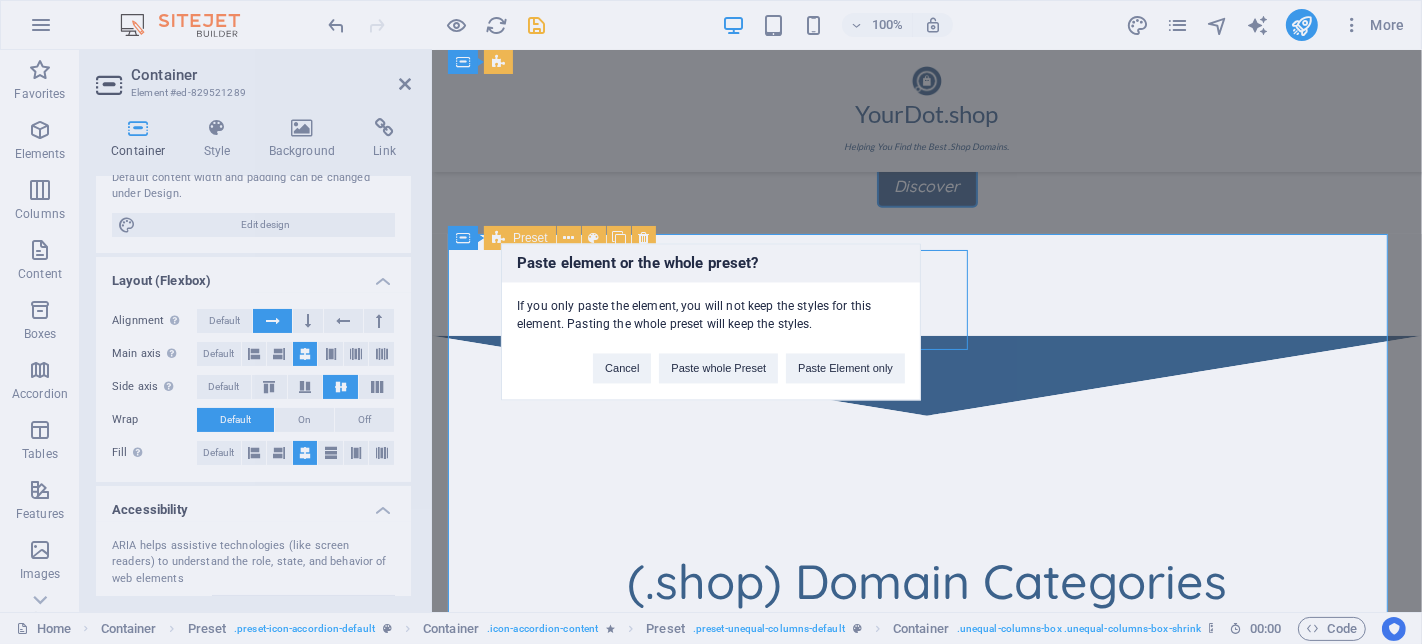 type 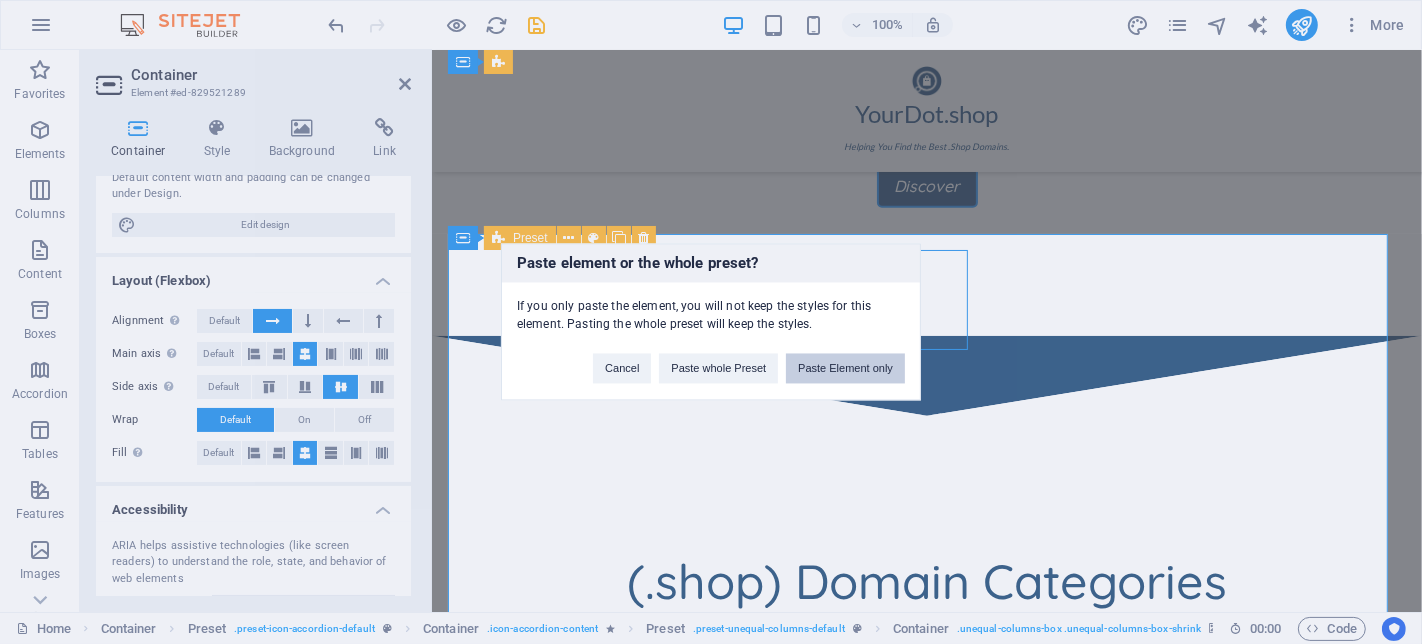 click on "Paste Element only" at bounding box center (845, 369) 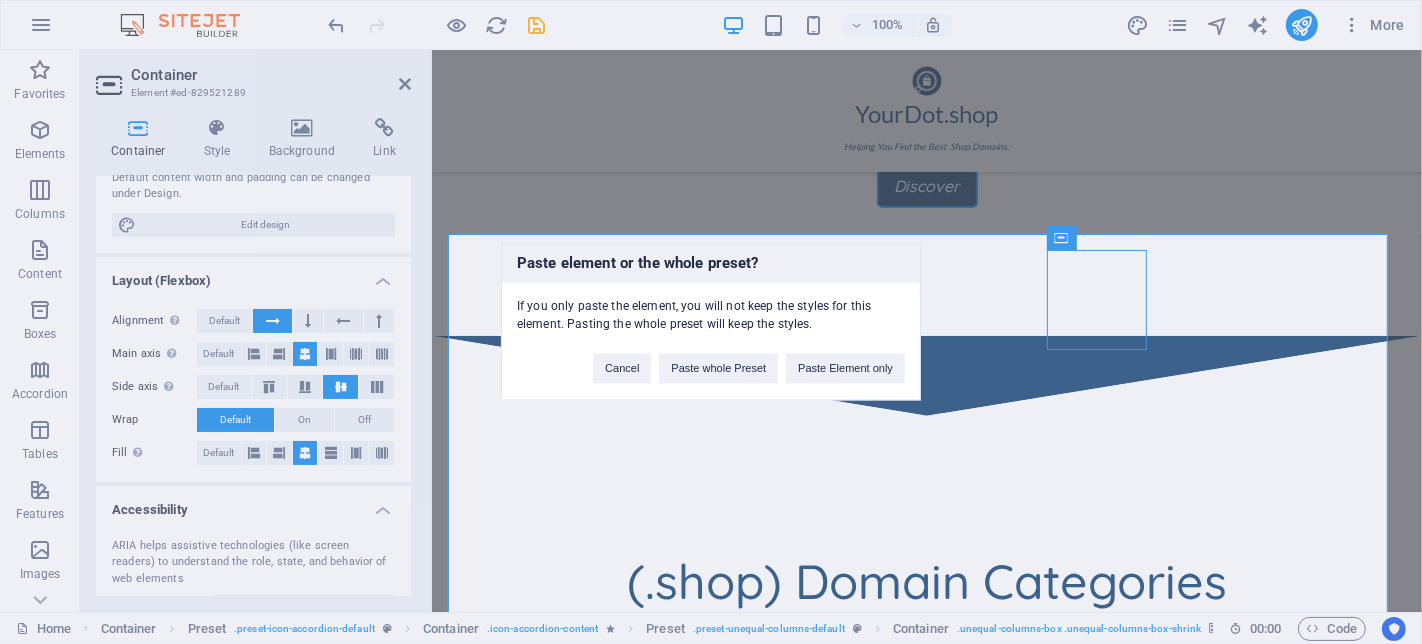 type 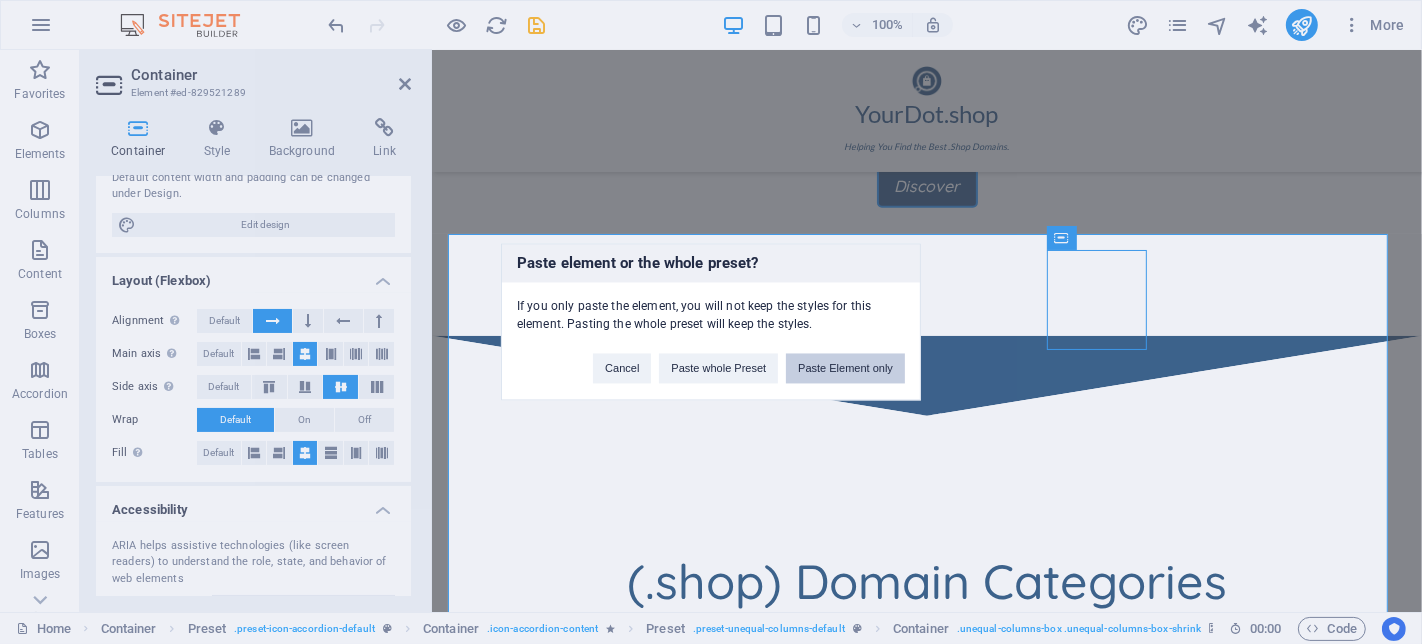 click on "Paste Element only" at bounding box center (845, 369) 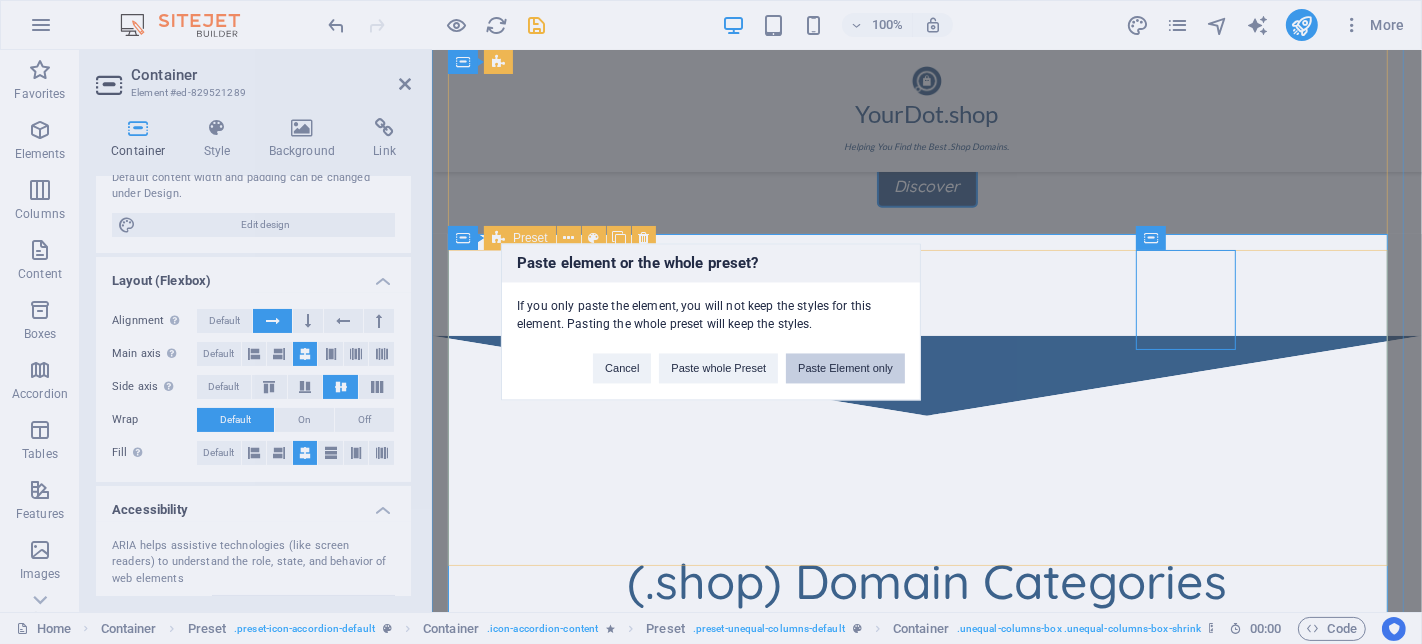 click on "Paste Element only" at bounding box center [845, 369] 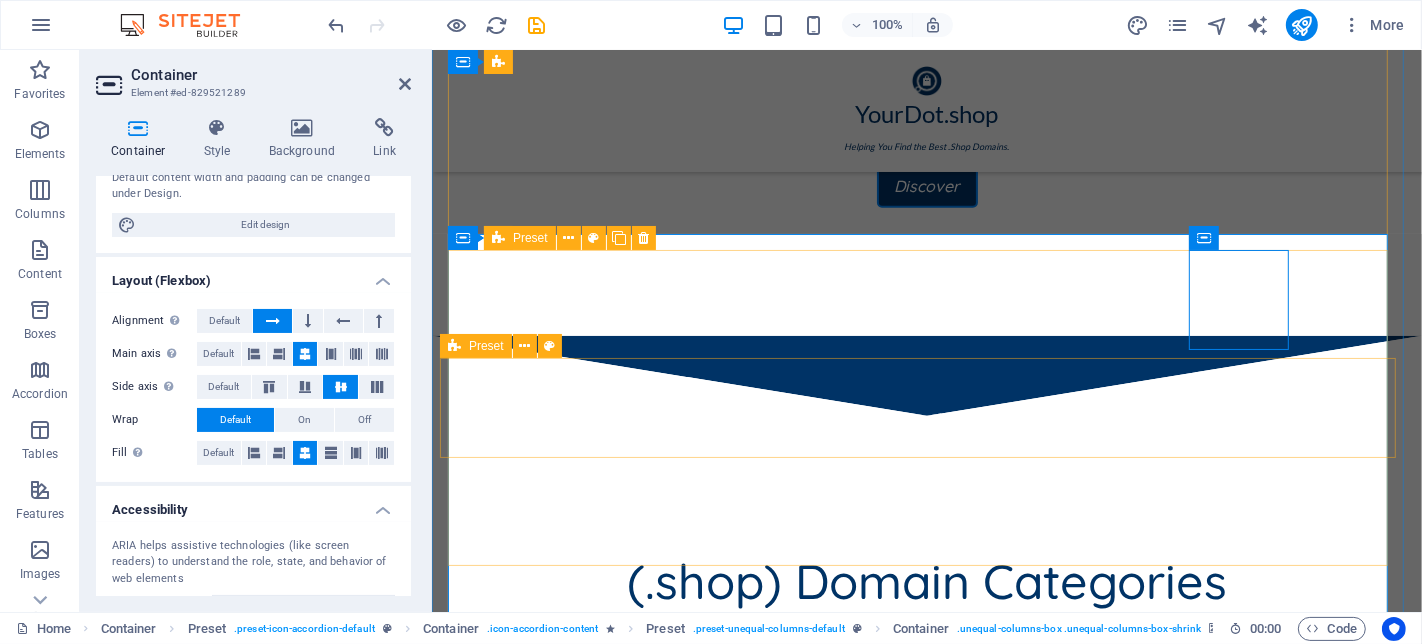 click at bounding box center [926, 1369] 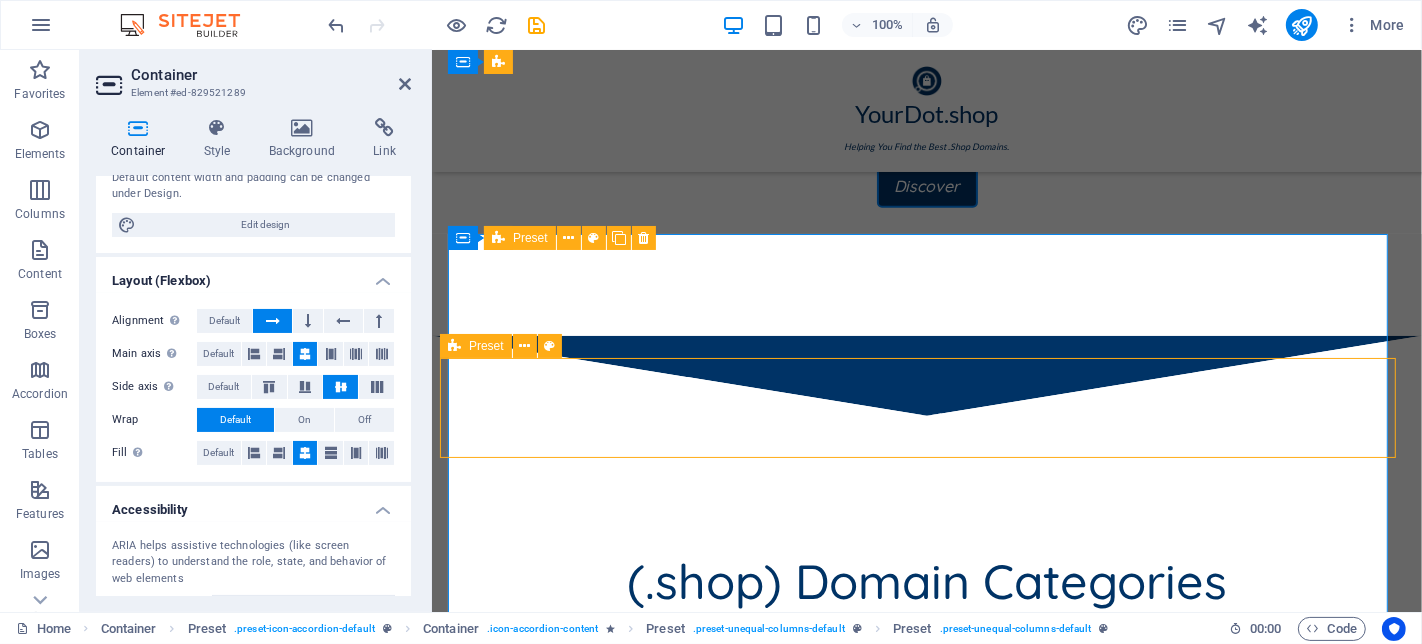 click at bounding box center (926, 1369) 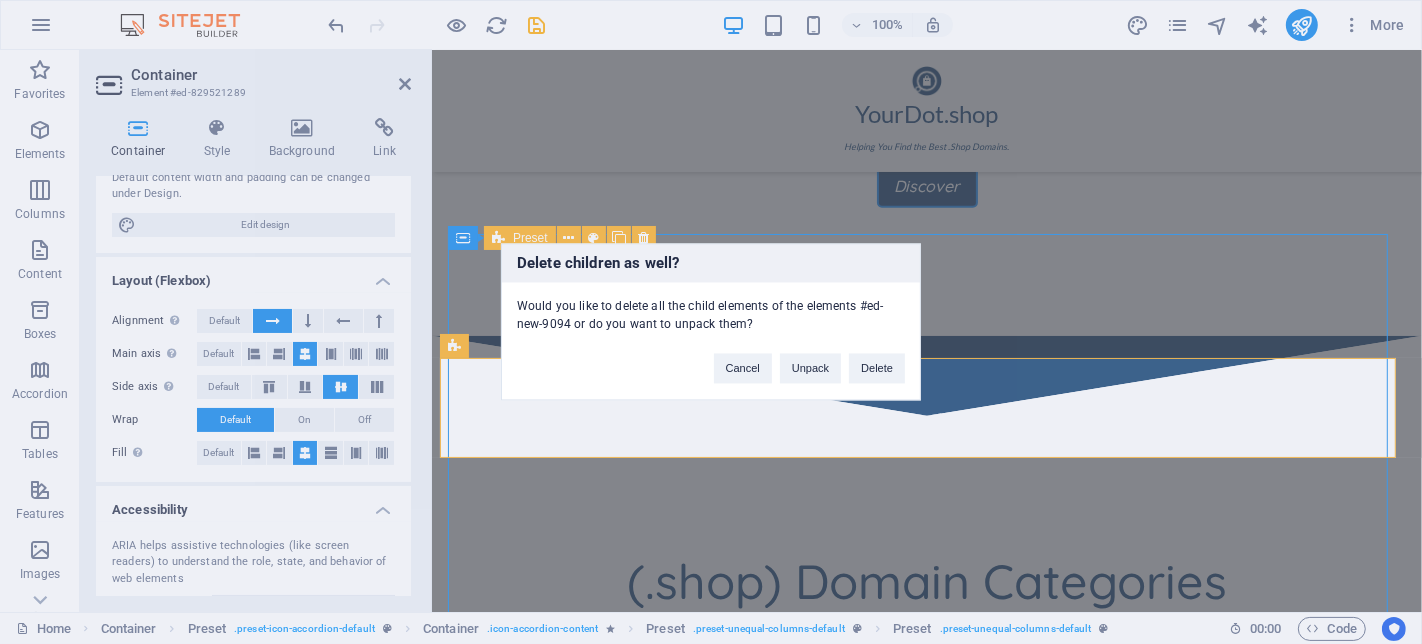 type 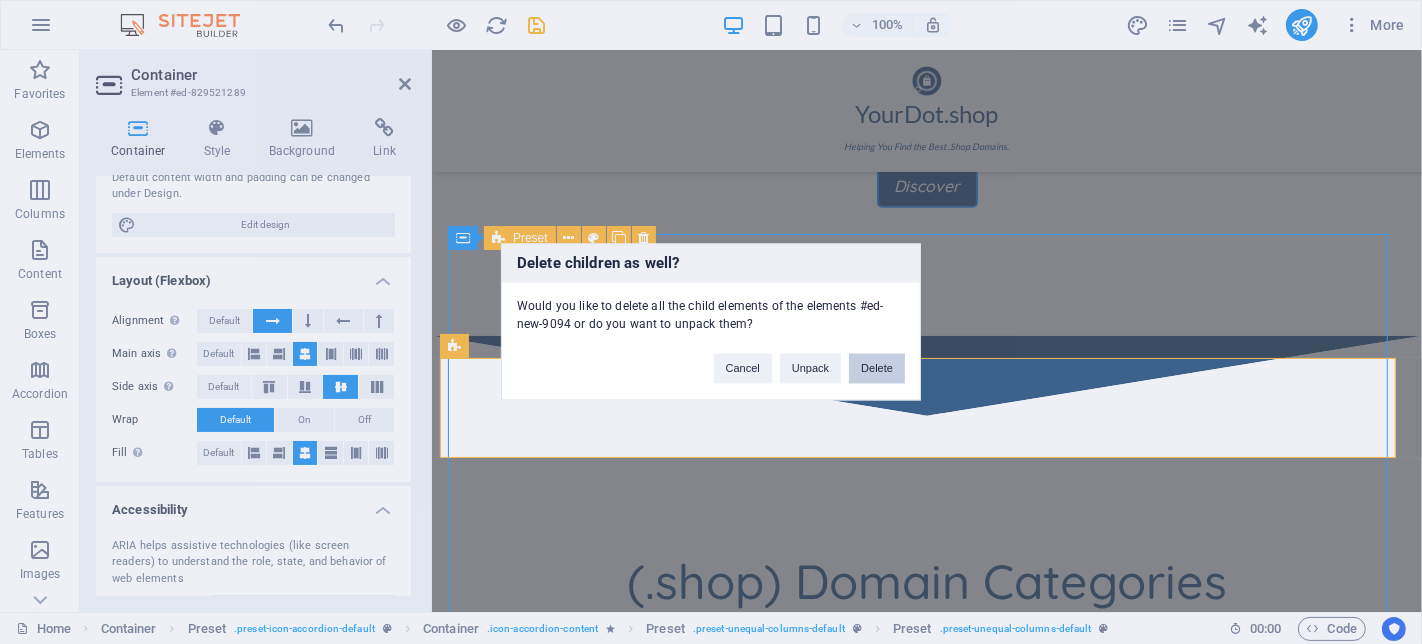 drag, startPoint x: 878, startPoint y: 372, endPoint x: 370, endPoint y: 339, distance: 509.0707 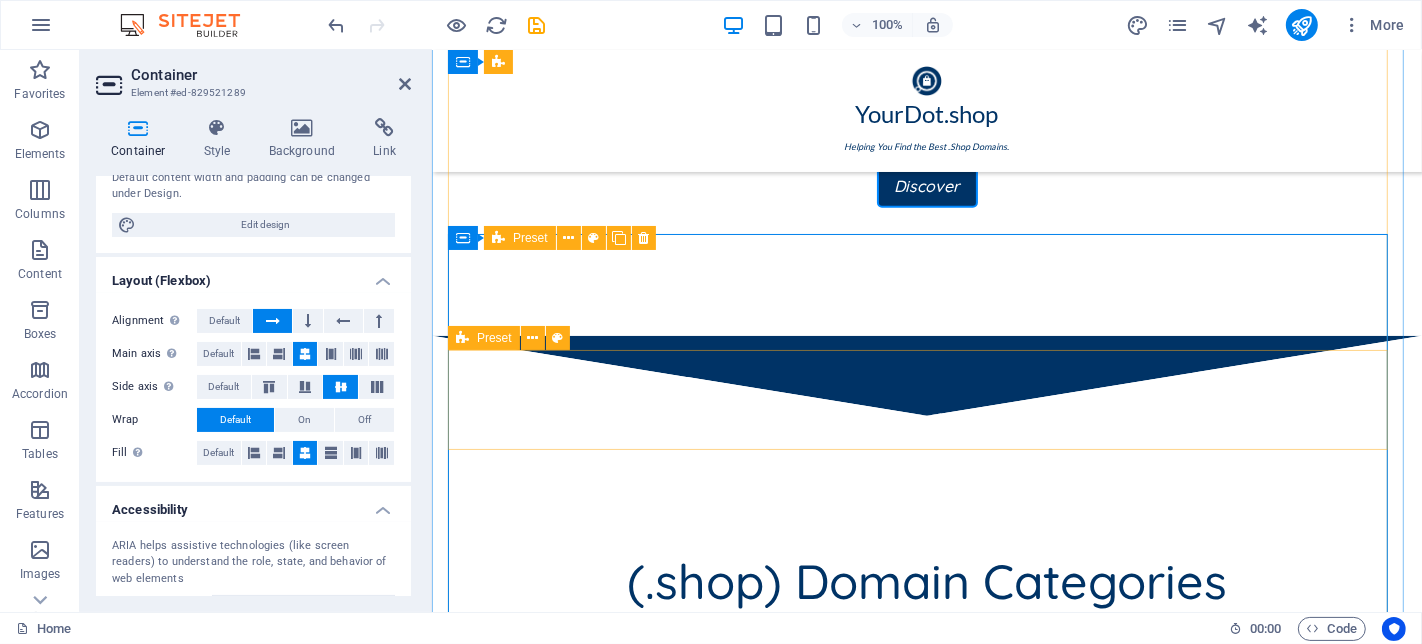 click at bounding box center [926, 1469] 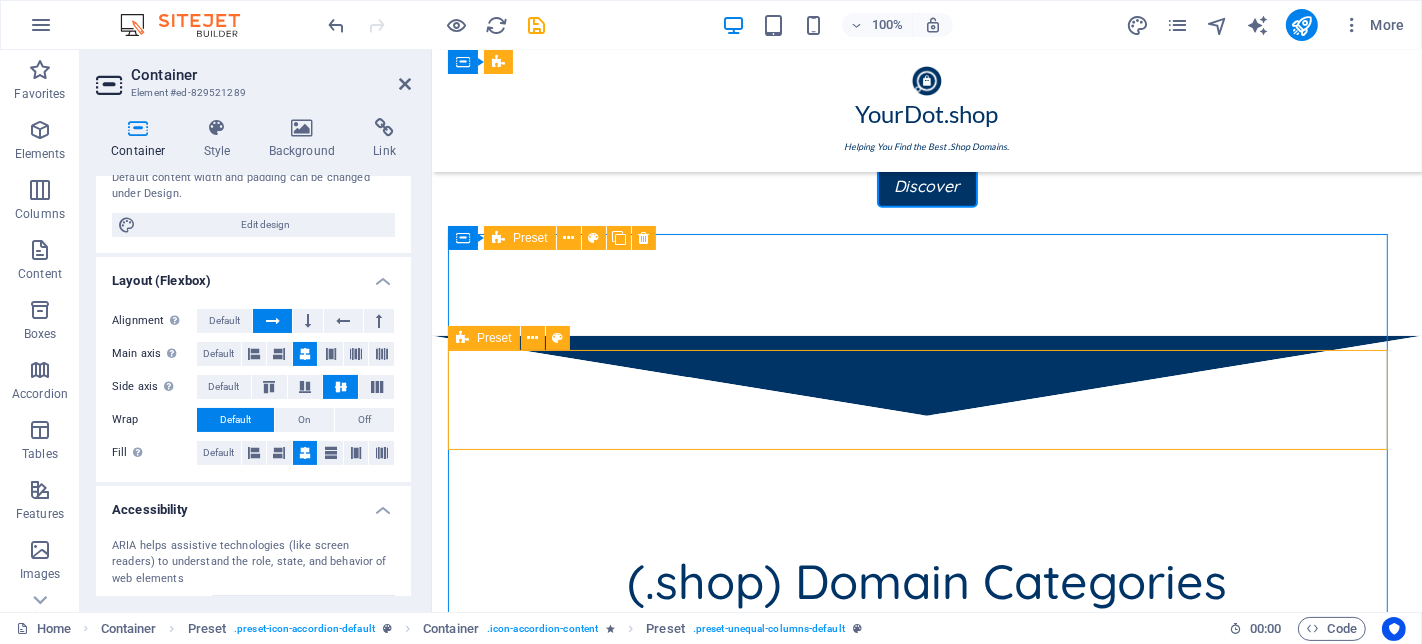 click at bounding box center (926, 1469) 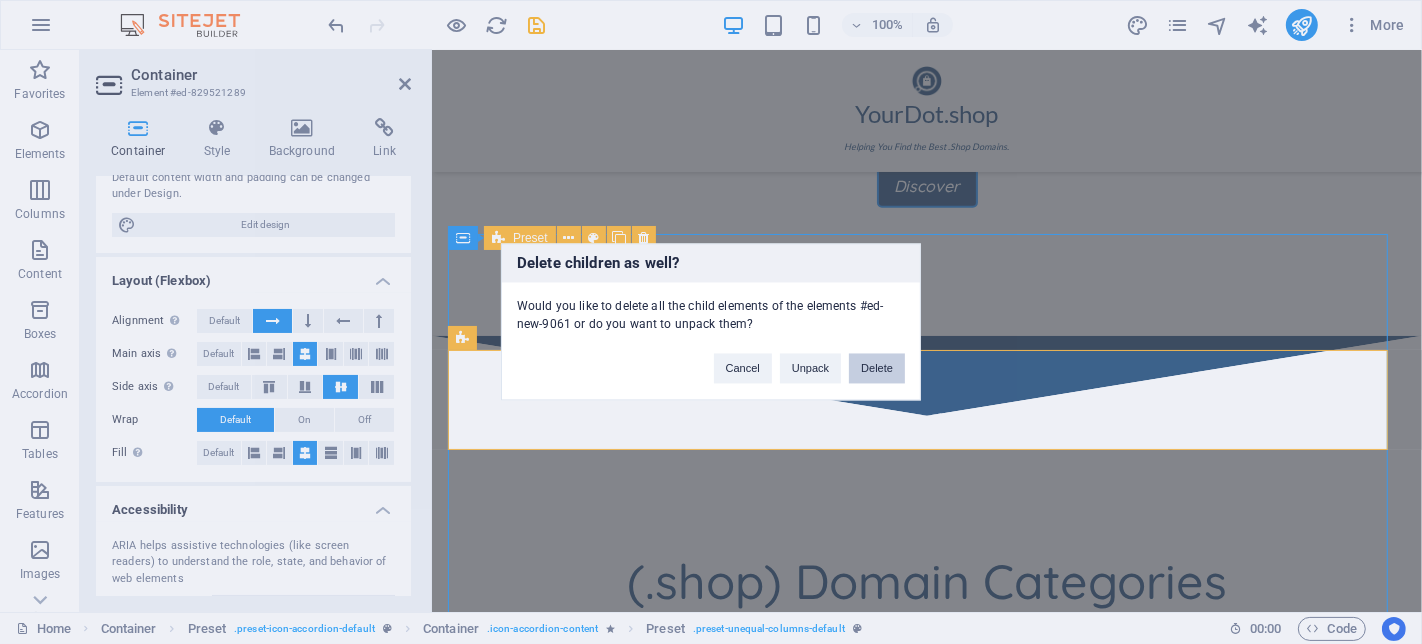 type 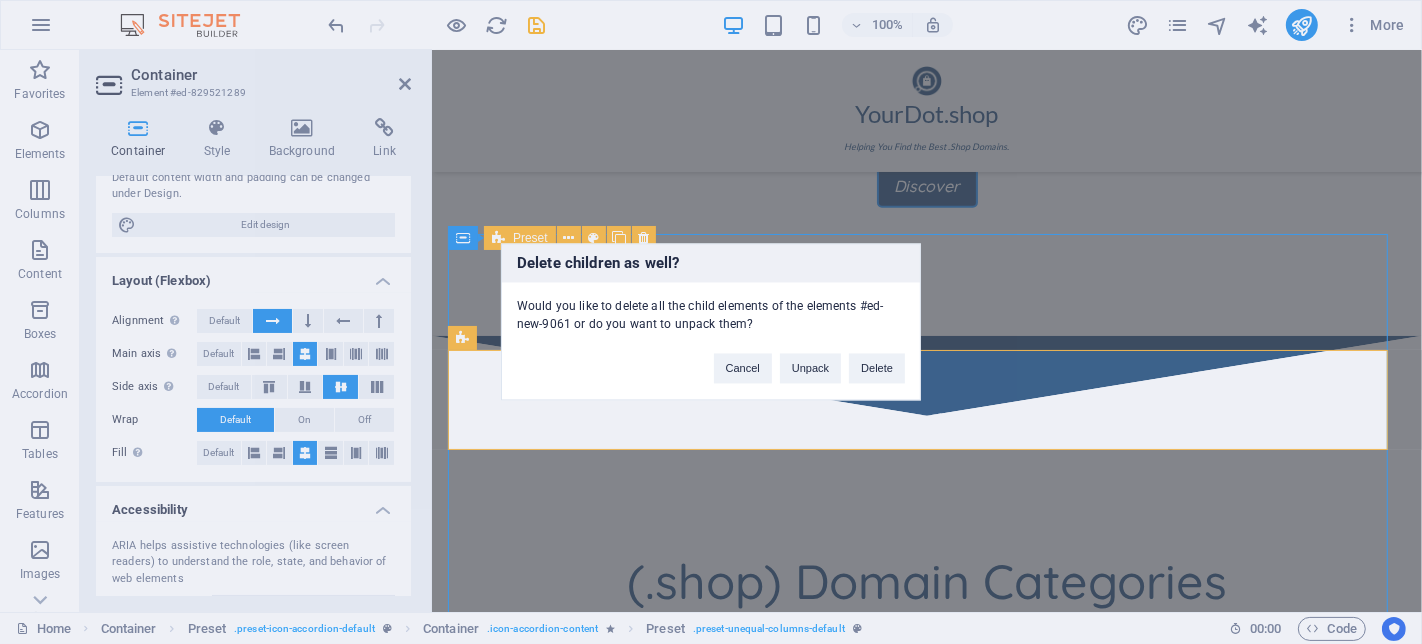 click at bounding box center [926, 1469] 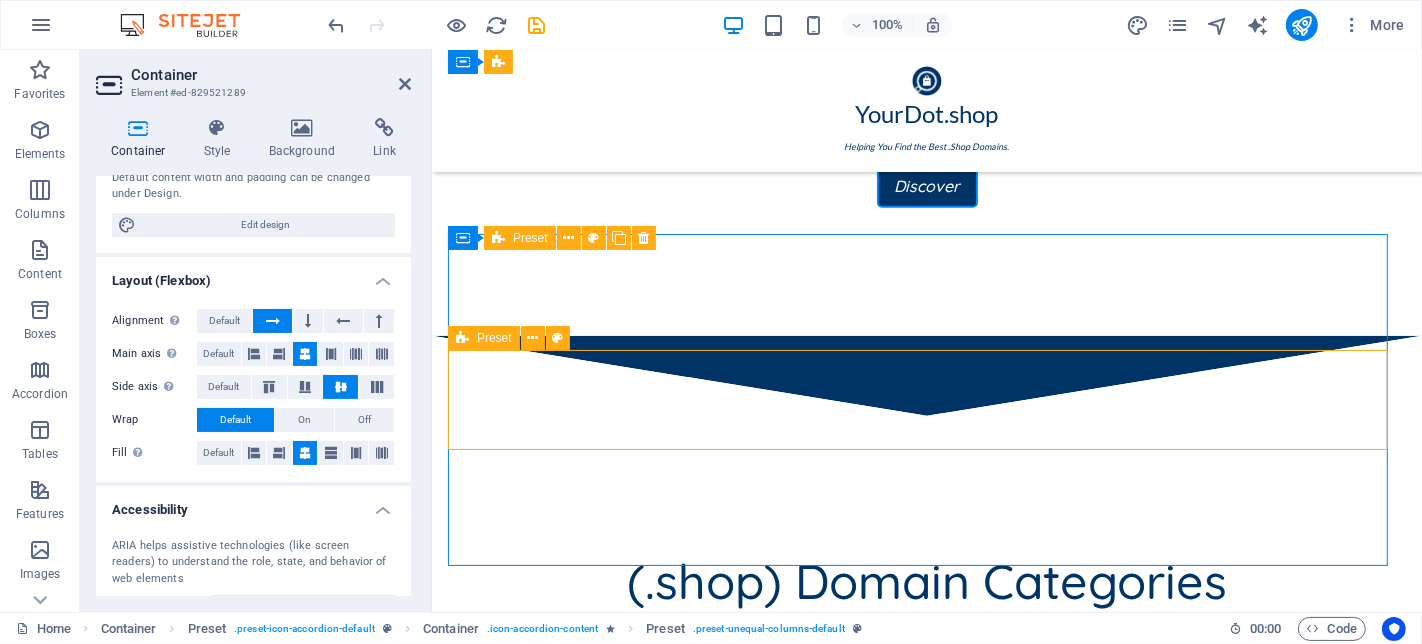 click at bounding box center [926, 1469] 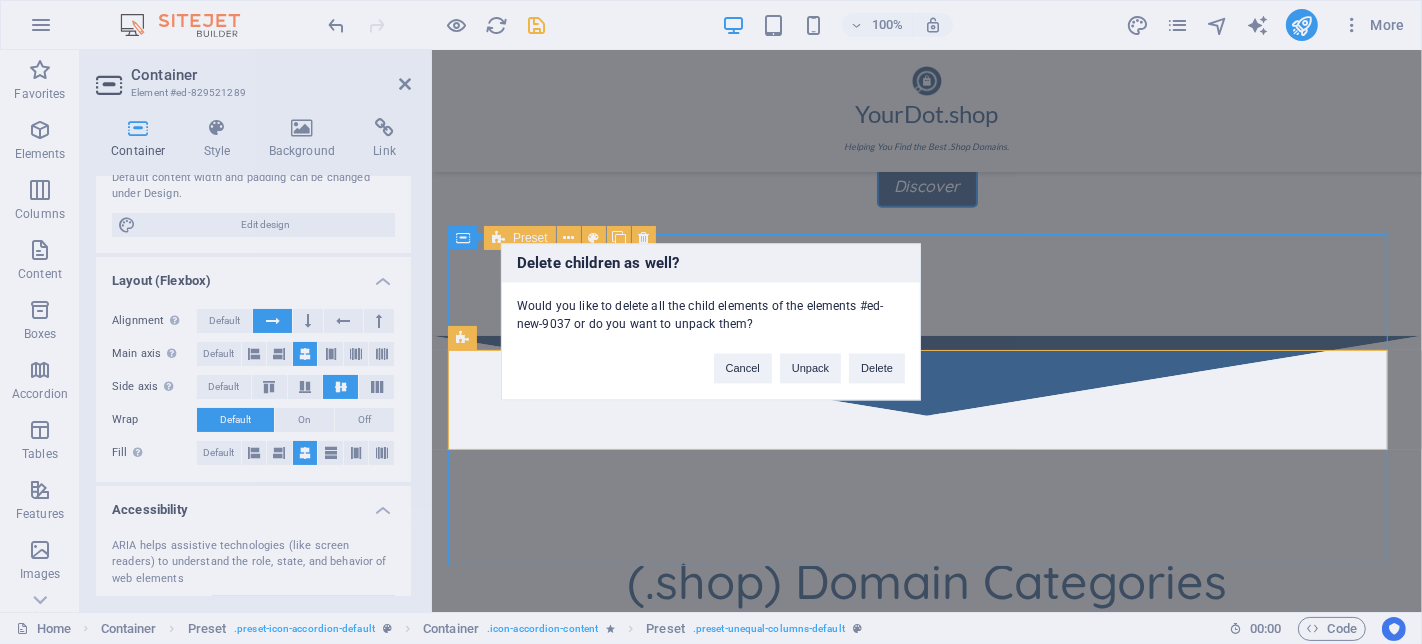 type 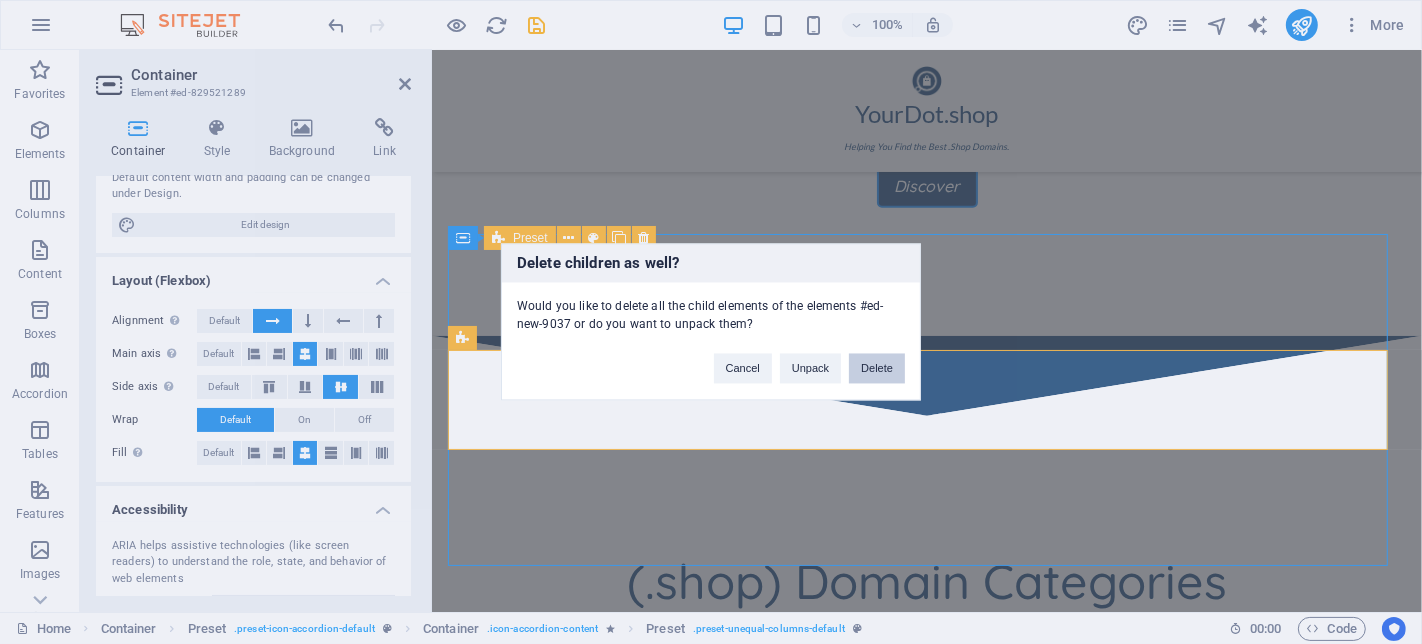 click on "Delete" at bounding box center [877, 369] 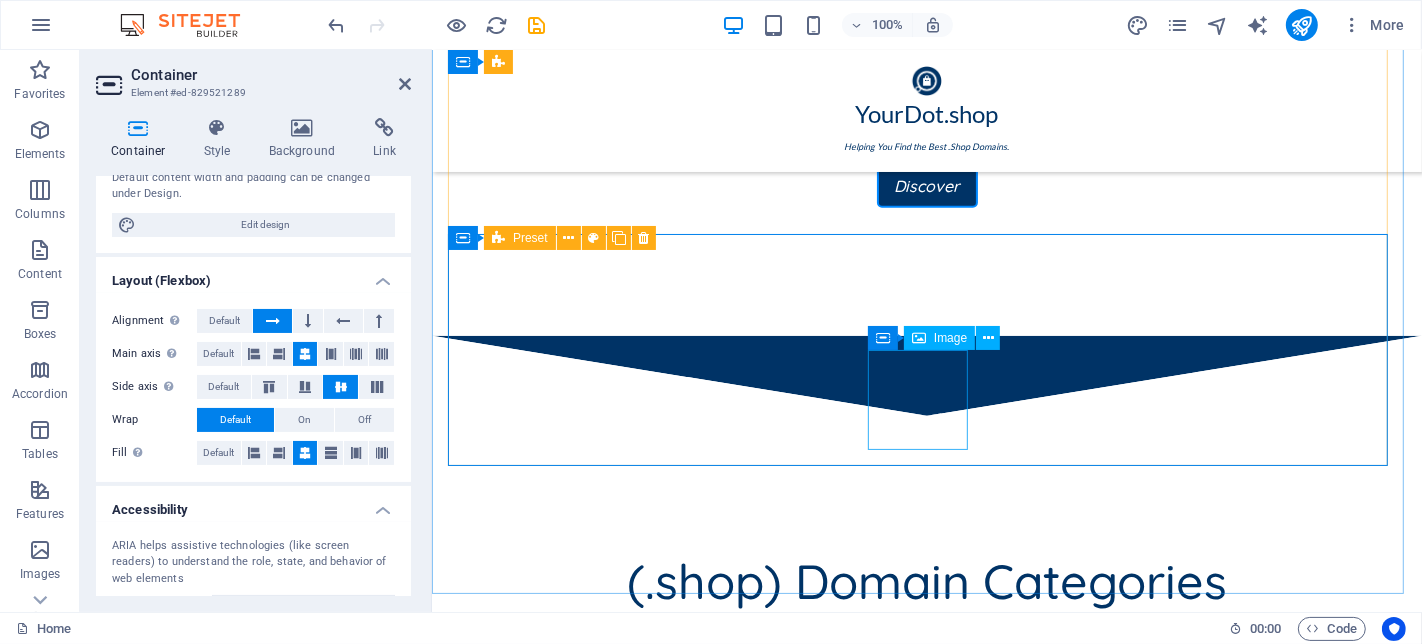 click at bounding box center (926, 1149) 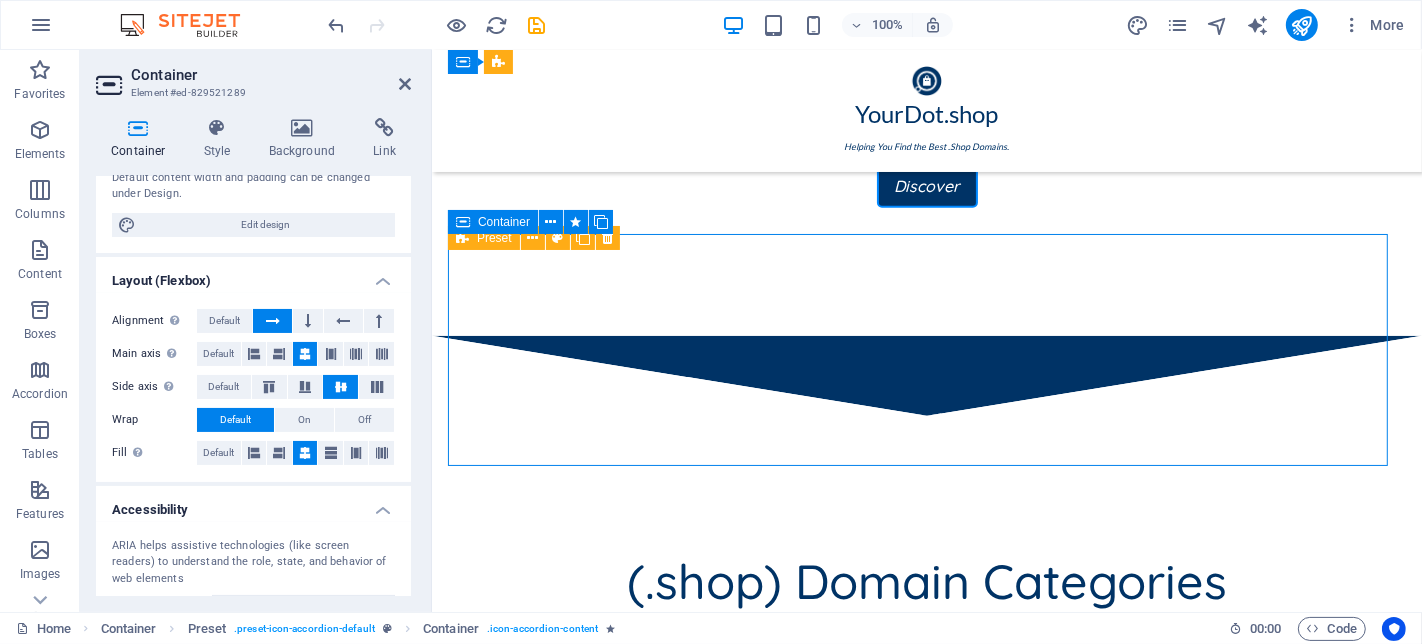 click at bounding box center [926, 1149] 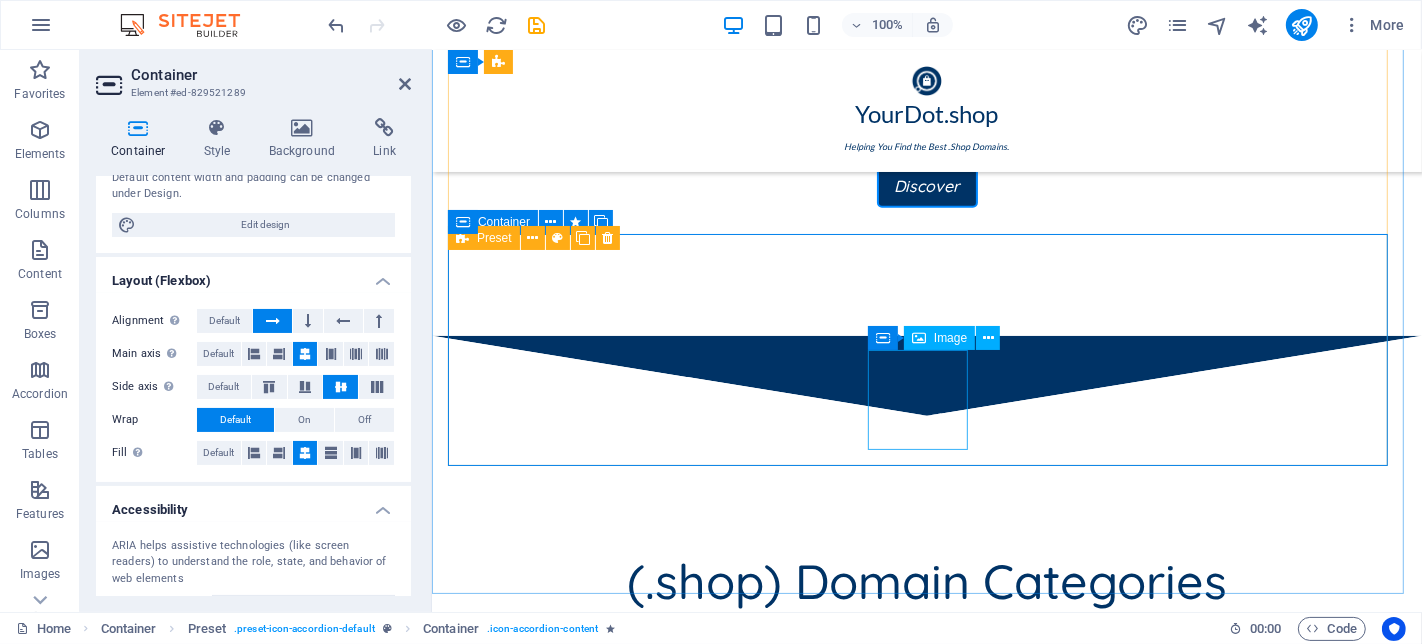 click at bounding box center [497, 1715] 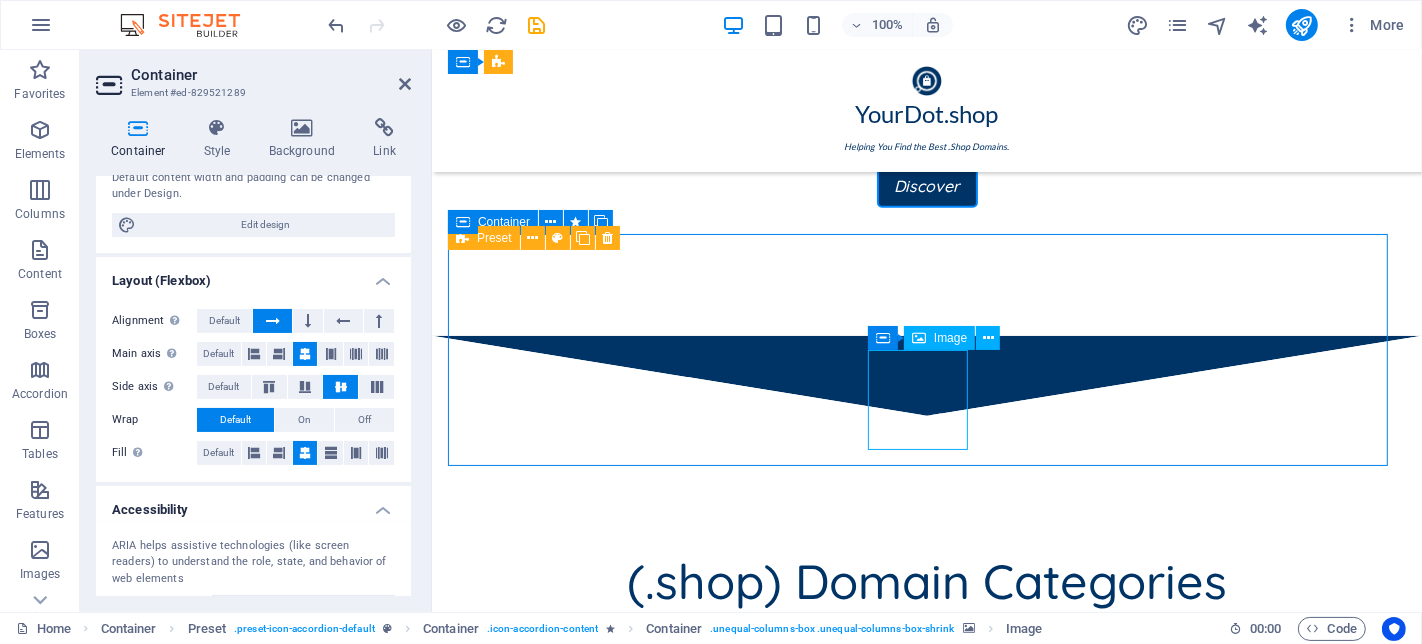 click at bounding box center (497, 1715) 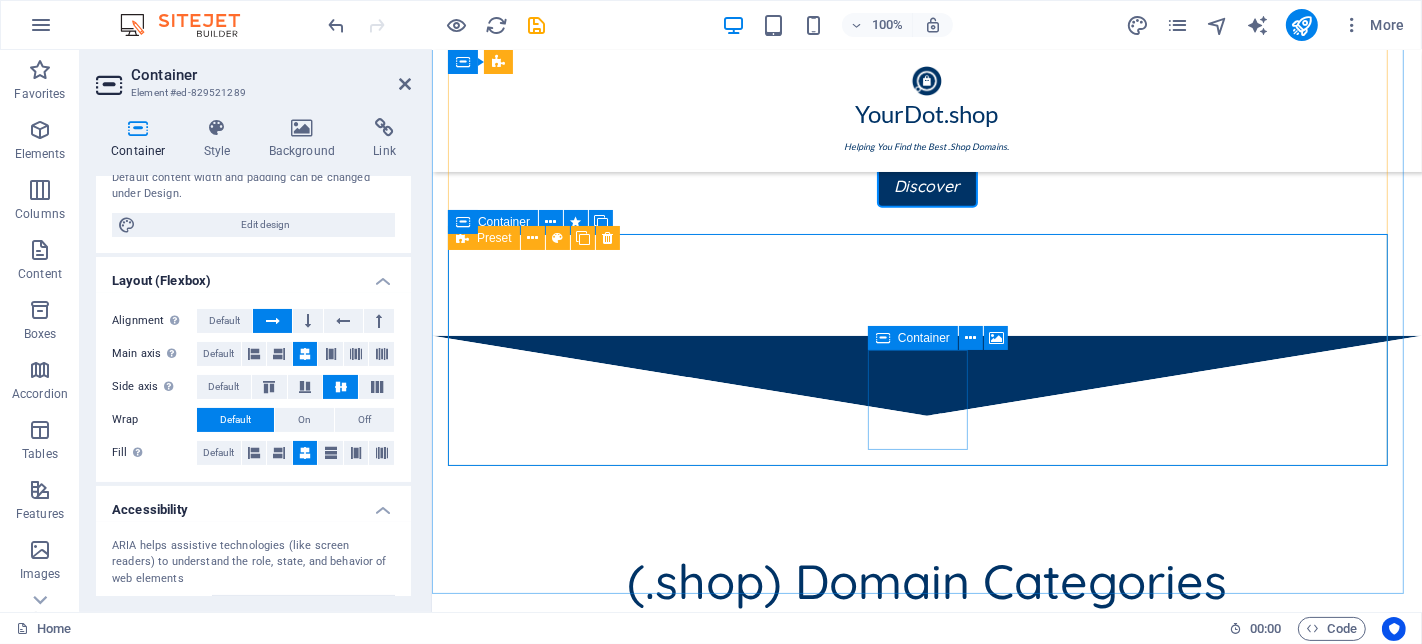 click on "Drop content here or  Add elements  Paste clipboard" at bounding box center (497, 1594) 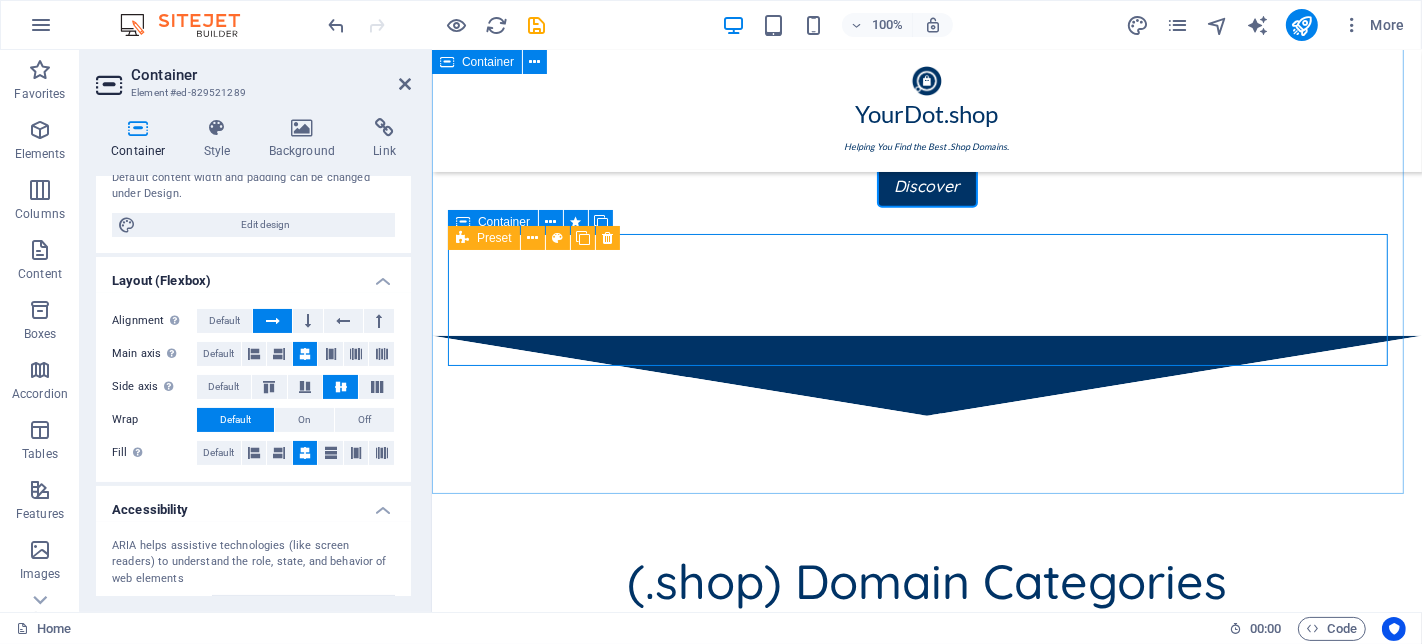 click on "(.shop) Domain Categories Fashion .shop Fashion Domains" at bounding box center (926, 963) 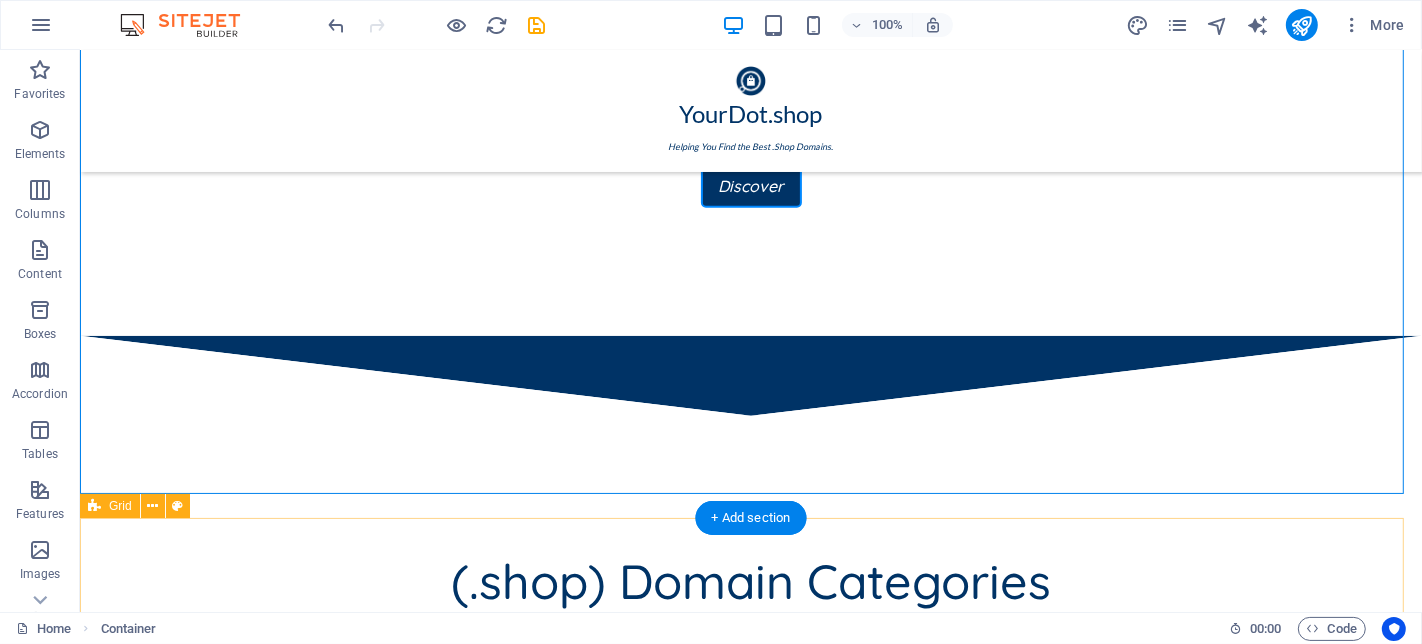click on "Headline Headline Headline Headline Headline Headline Headline Headline Headline Headline Headline Headline Headline Headline Headline Headline Headline Headline" at bounding box center [750, 2082] 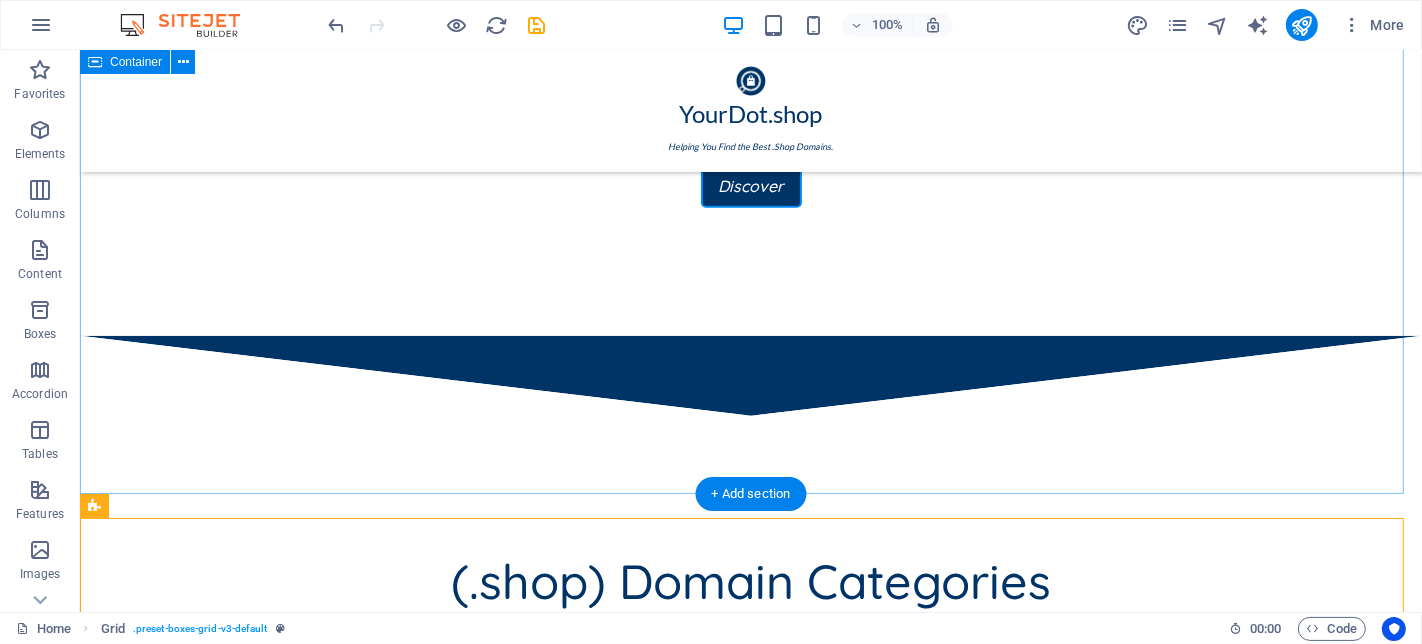 click on "(.shop) Domain Categories Fashion .shop Fashion Domains" at bounding box center [750, 963] 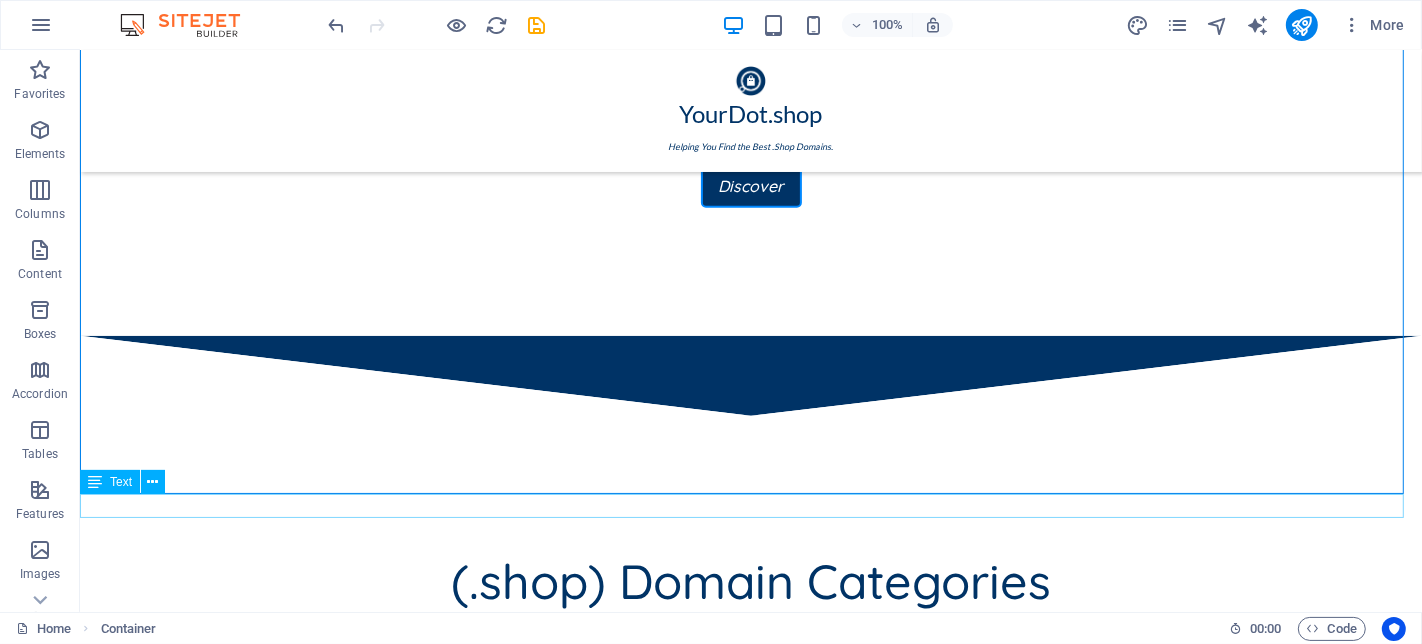 click on "New text element" at bounding box center (750, 1521) 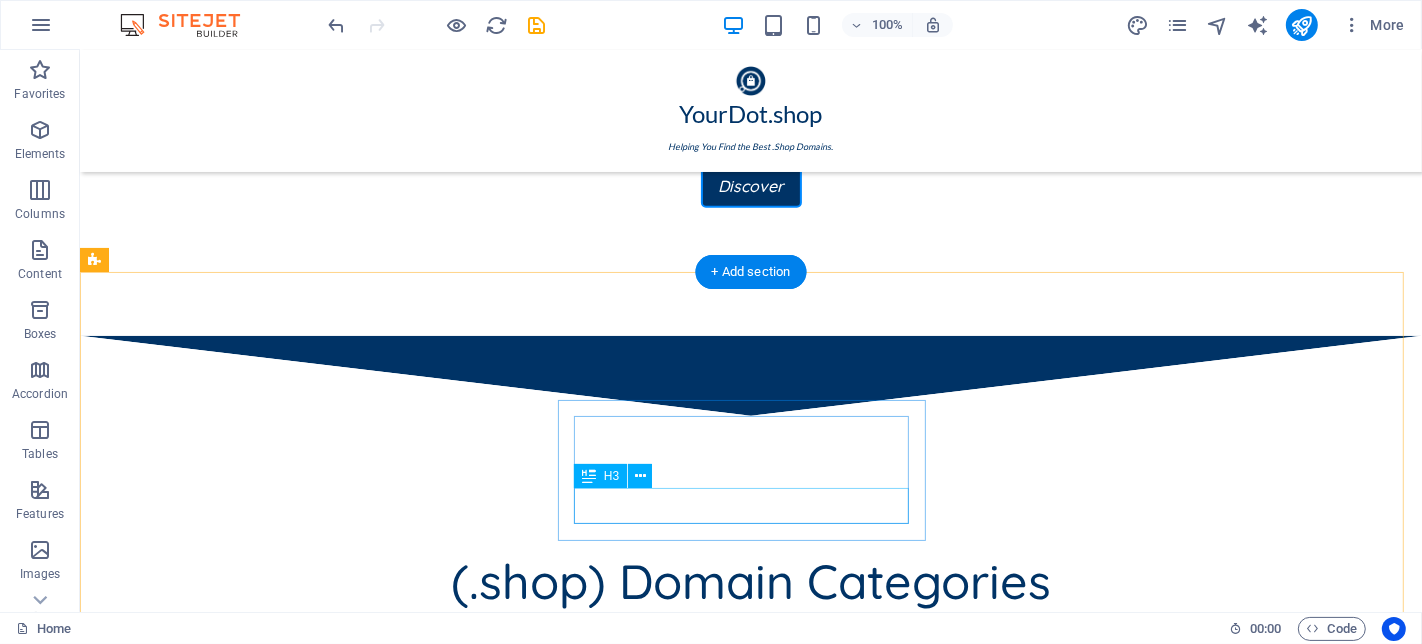 scroll, scrollTop: 1222, scrollLeft: 0, axis: vertical 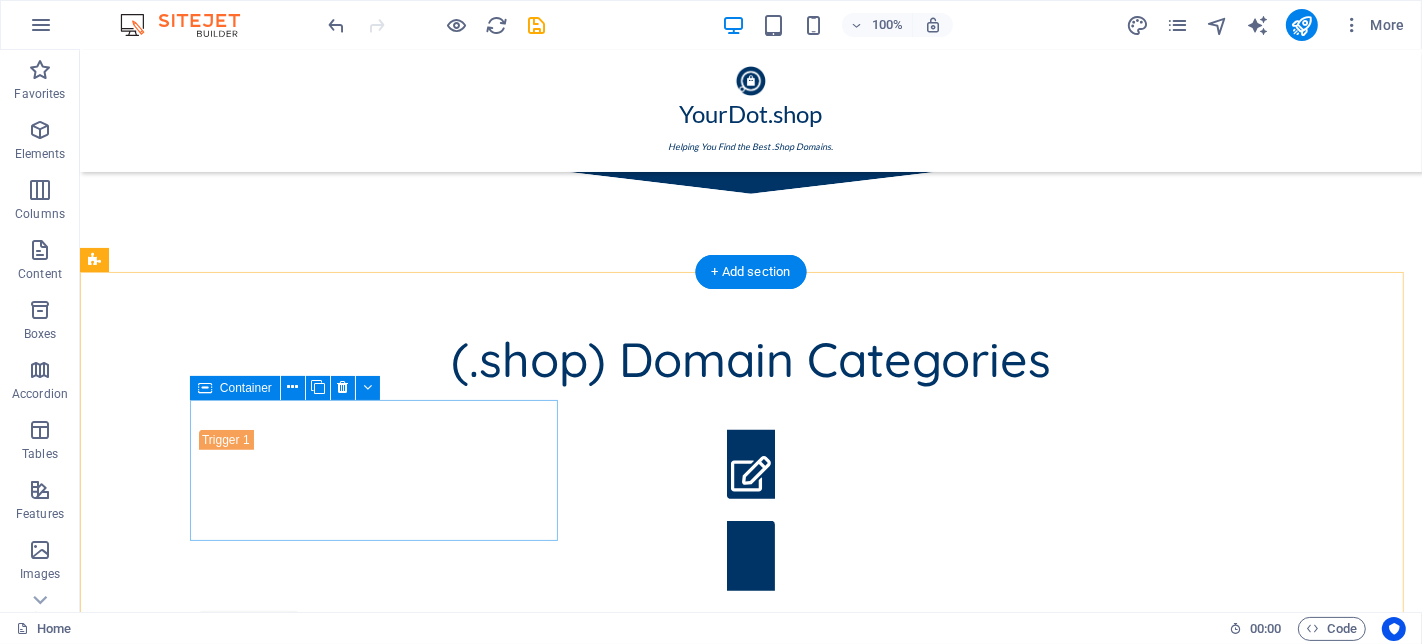 click on "Headline Headline Headline" at bounding box center [382, 1485] 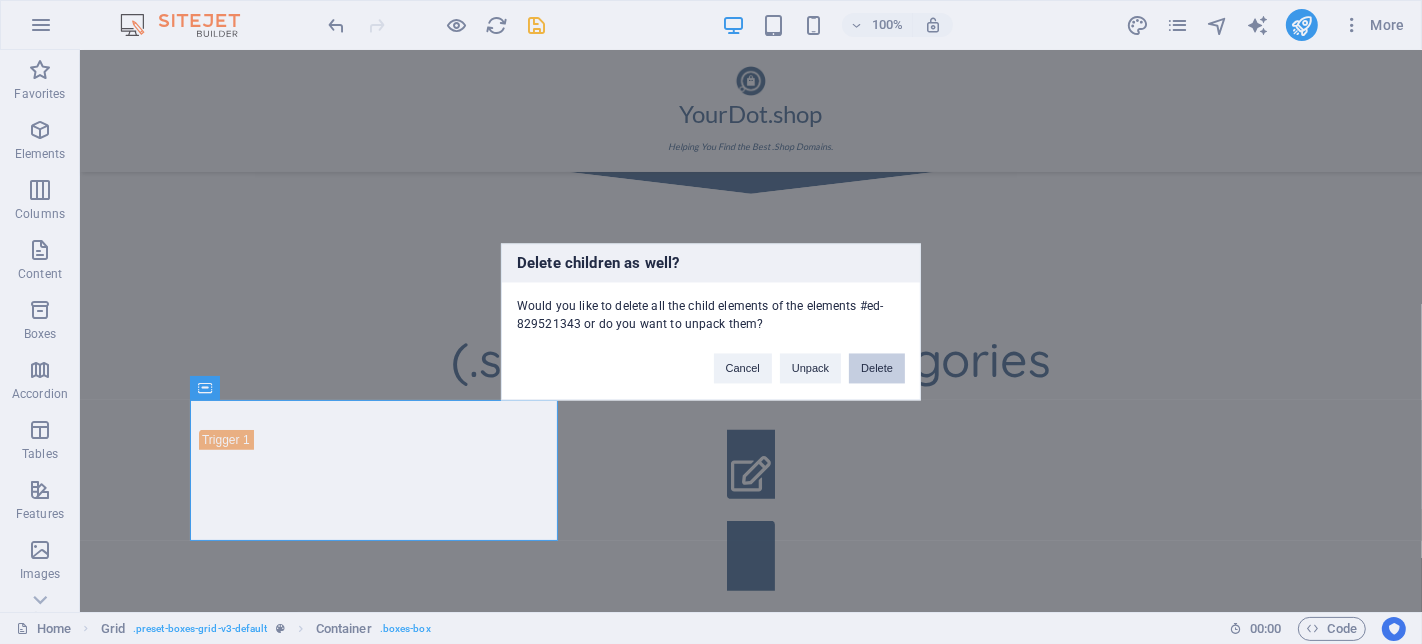 click on "Delete" at bounding box center [877, 369] 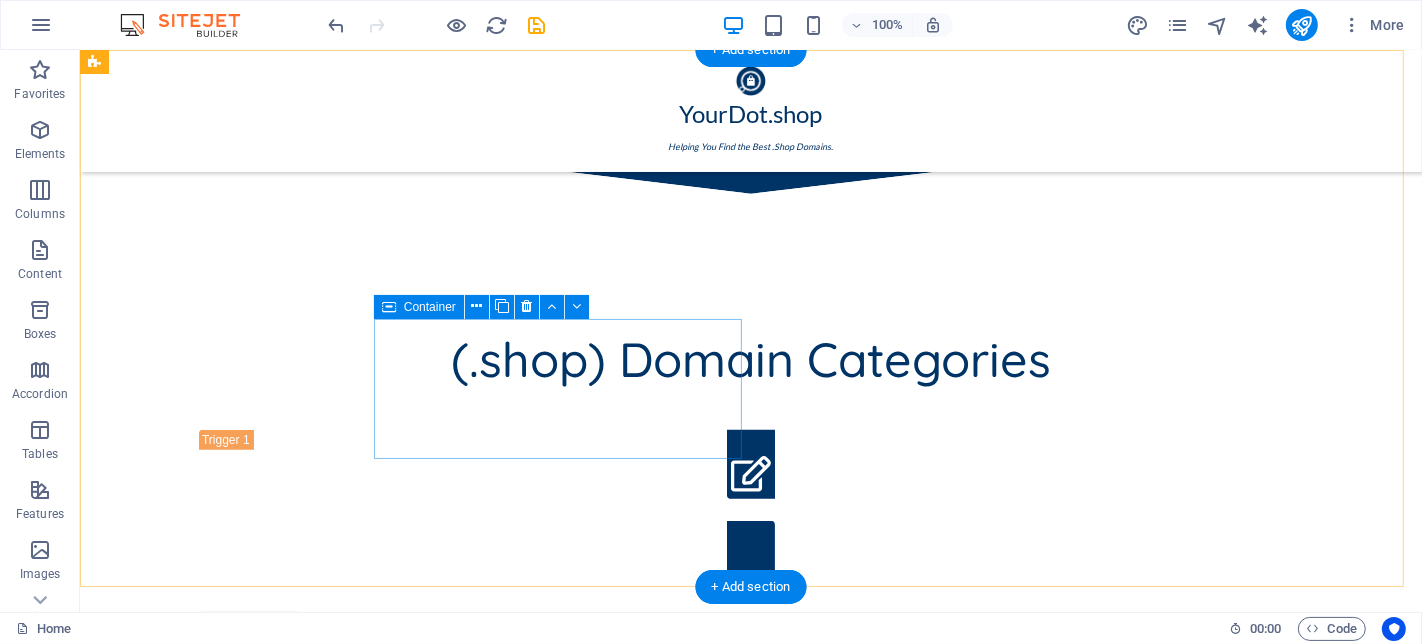 scroll, scrollTop: 1444, scrollLeft: 0, axis: vertical 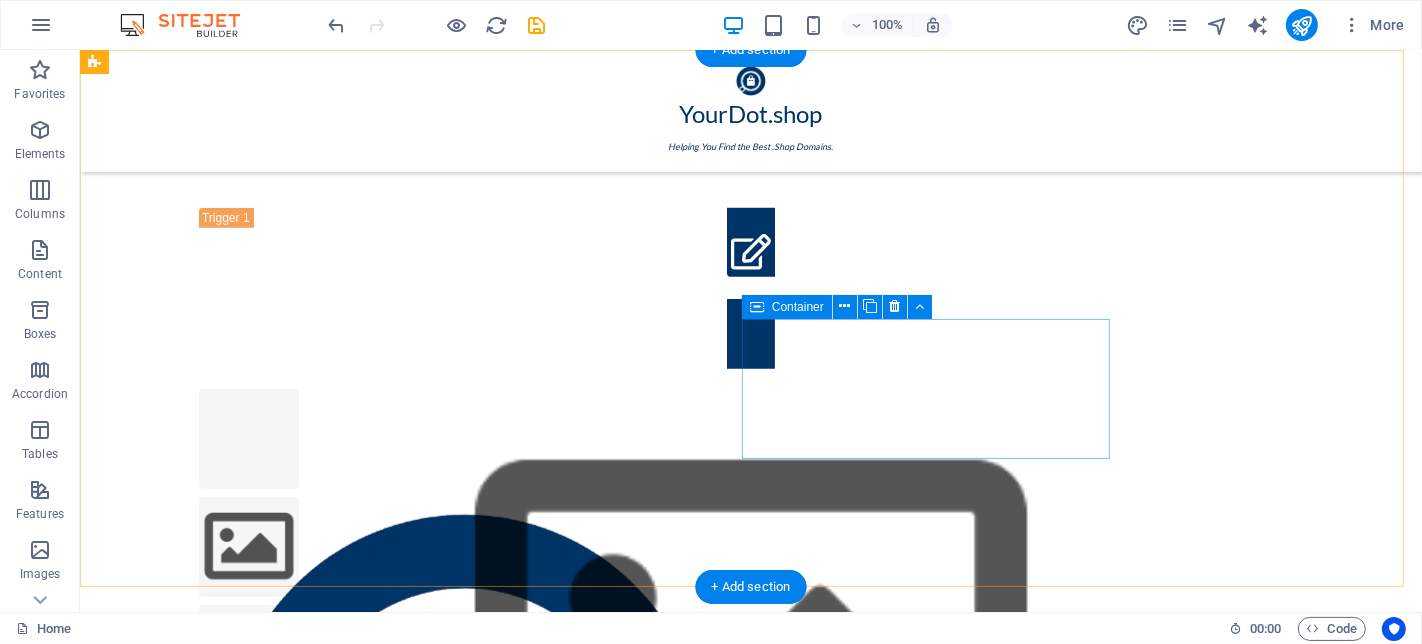 drag, startPoint x: 1106, startPoint y: 448, endPoint x: 290, endPoint y: 310, distance: 827.58685 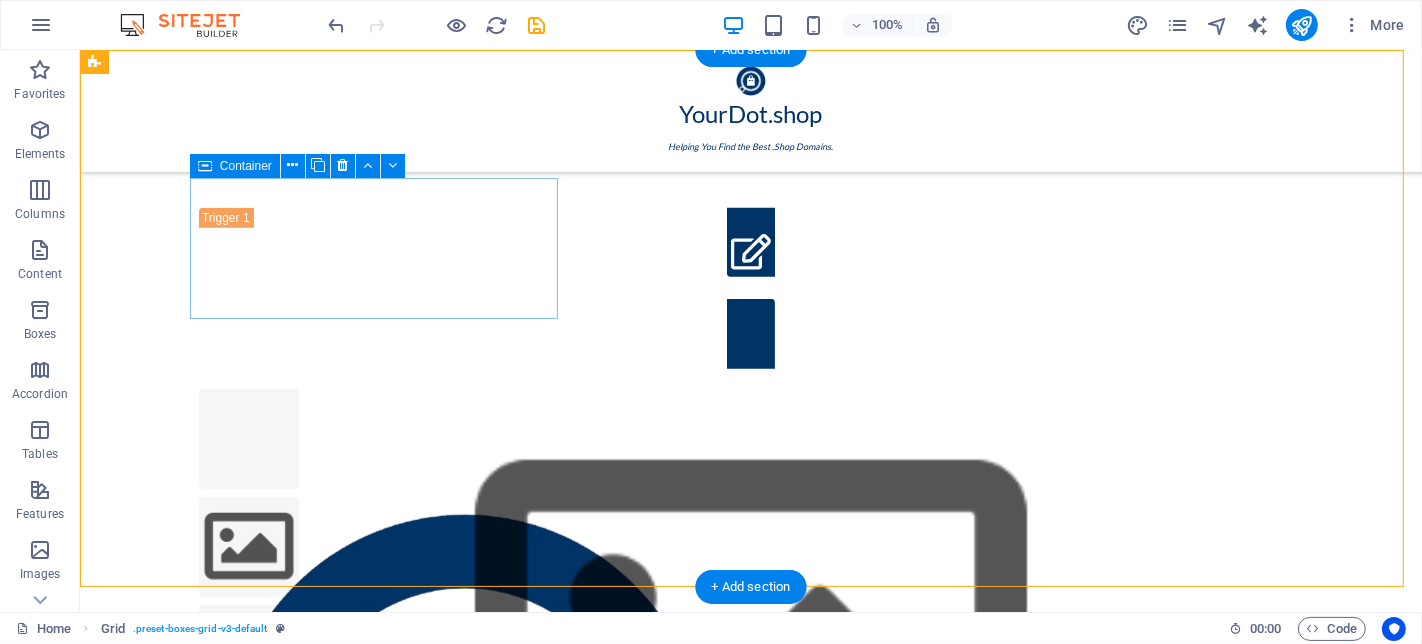 click on "Headline Headline Headline" at bounding box center (382, 1263) 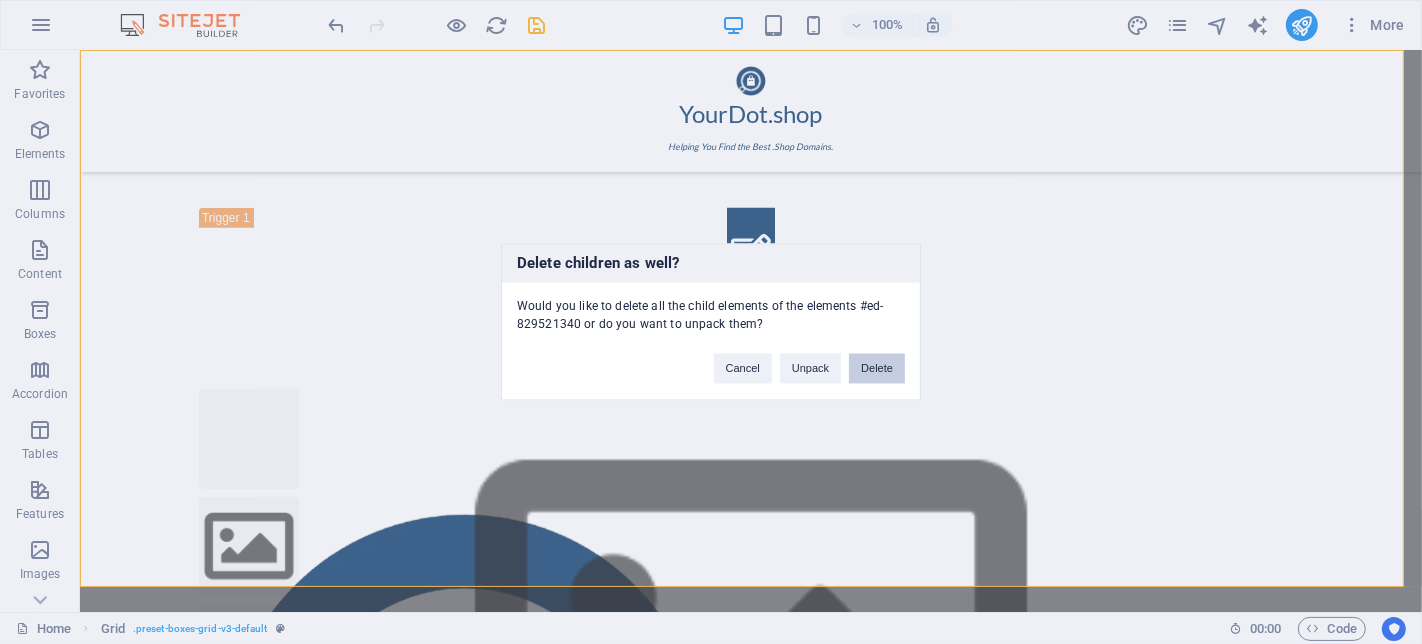 click on "Delete" at bounding box center [877, 369] 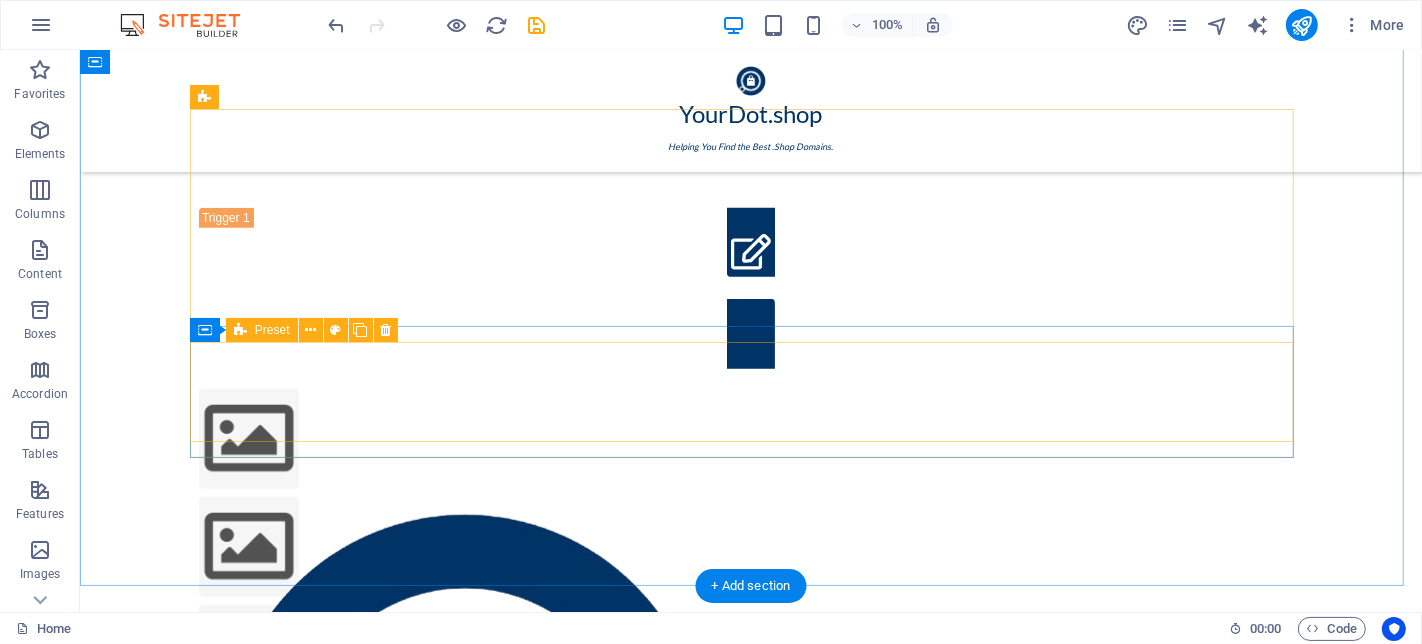 scroll, scrollTop: 908, scrollLeft: 0, axis: vertical 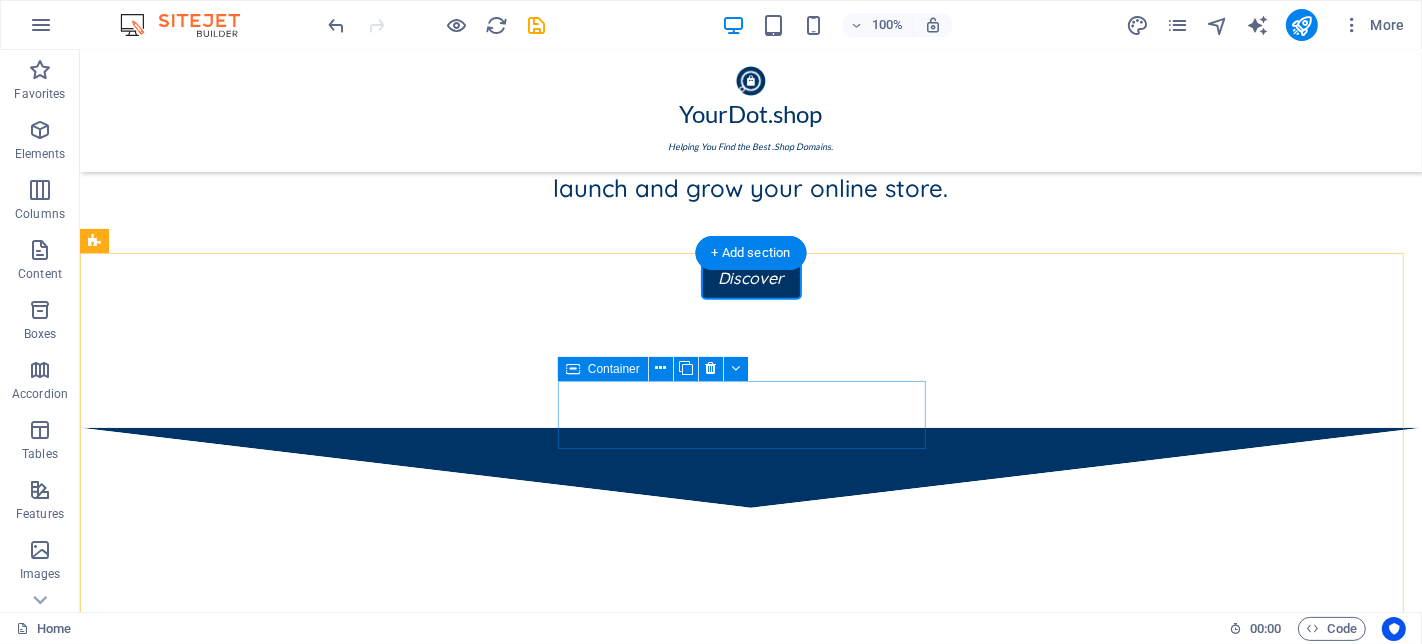 click on "Headline" at bounding box center [381, 1832] 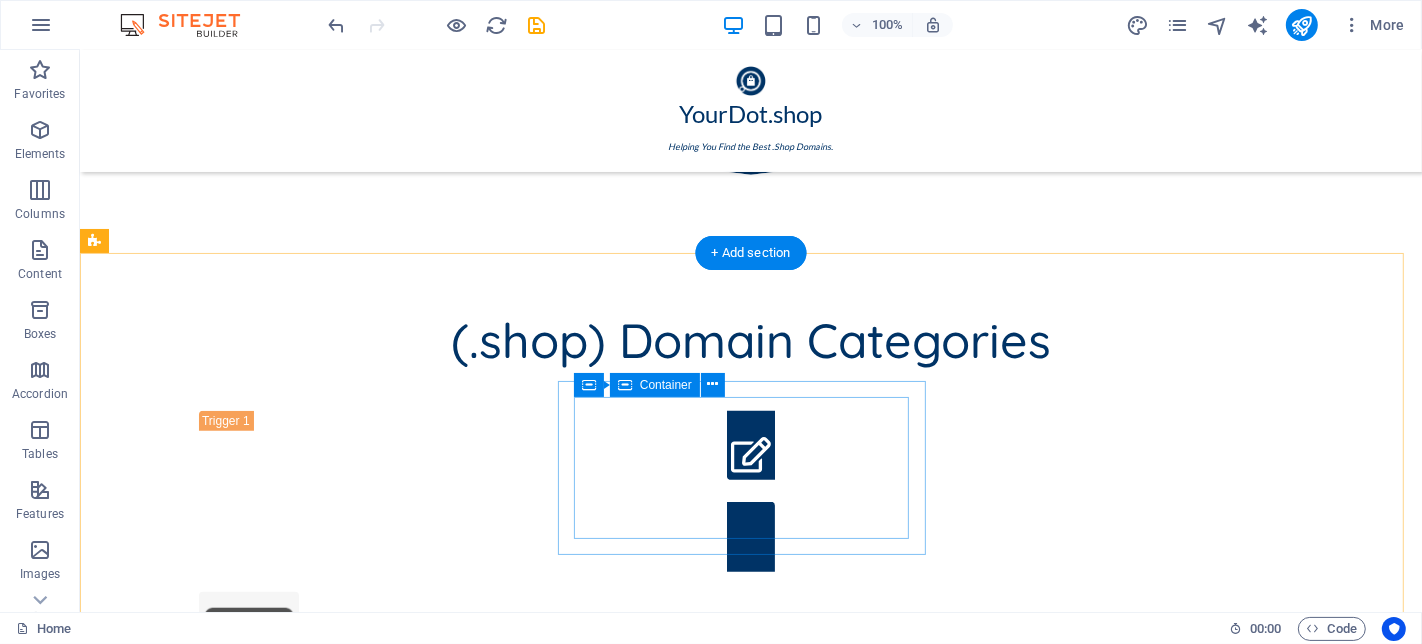 click on "Headline" at bounding box center (382, 1674) 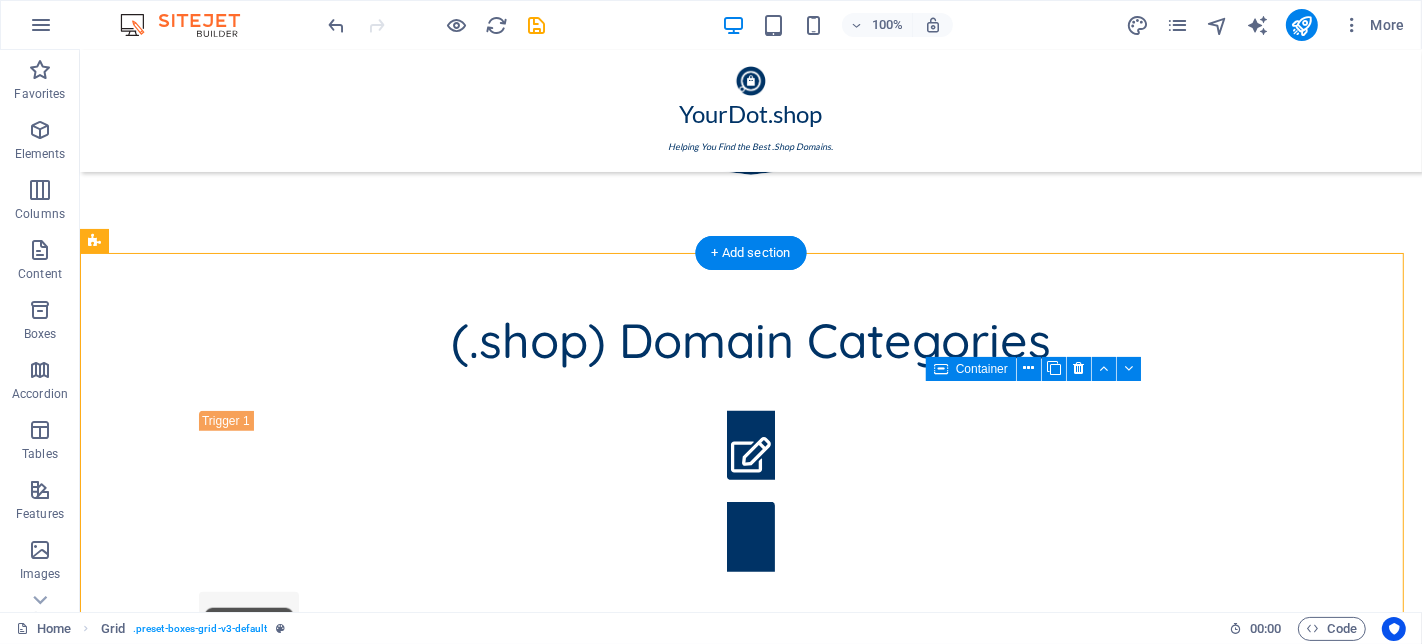 click on "Headline" at bounding box center (382, 1674) 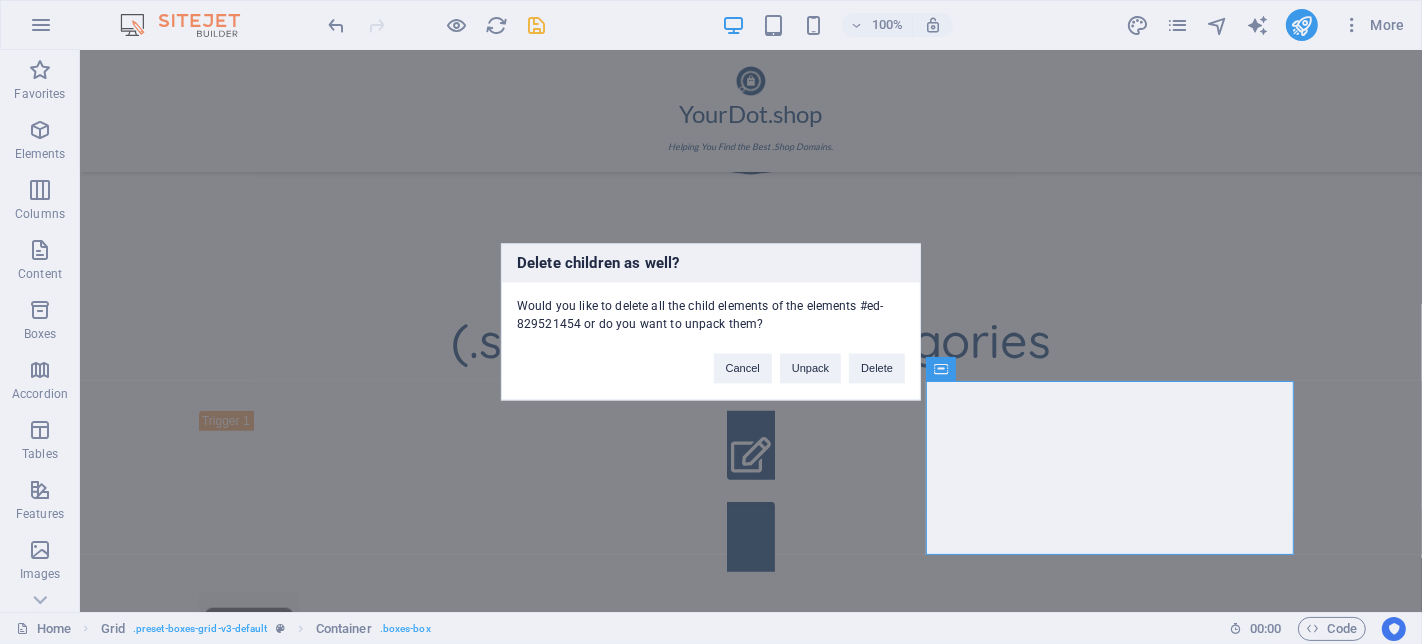 type 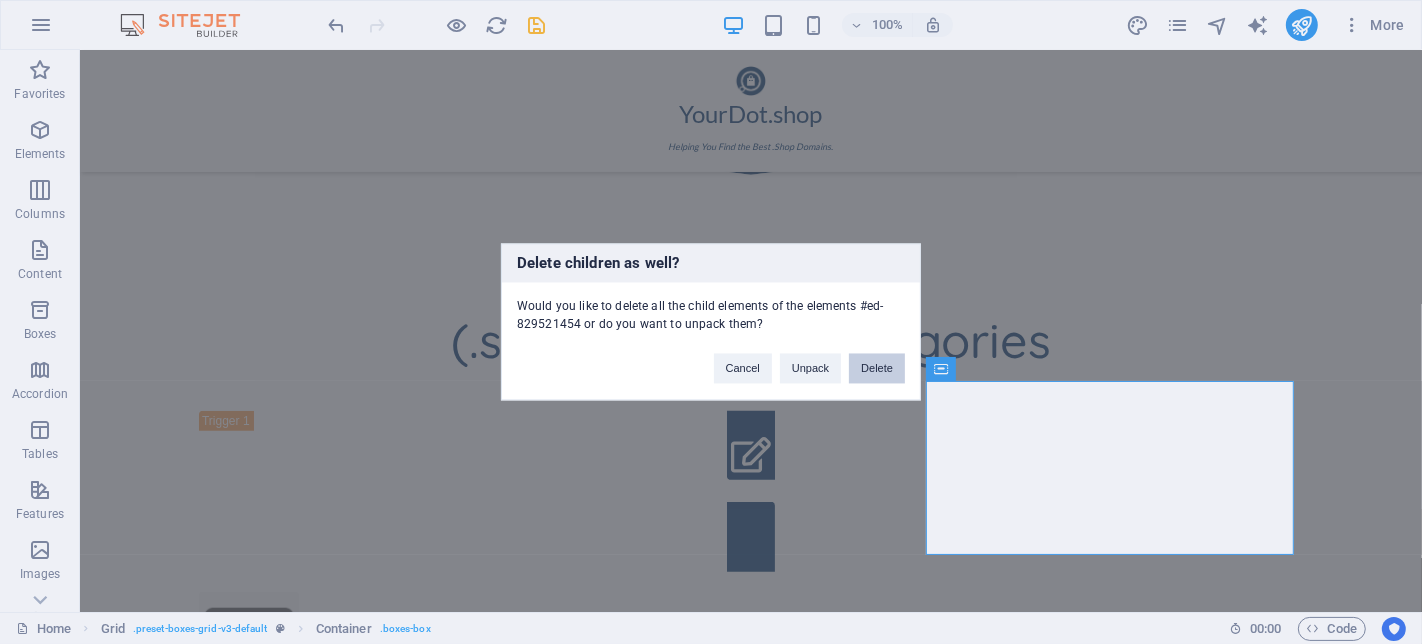 click on "Delete" at bounding box center [877, 369] 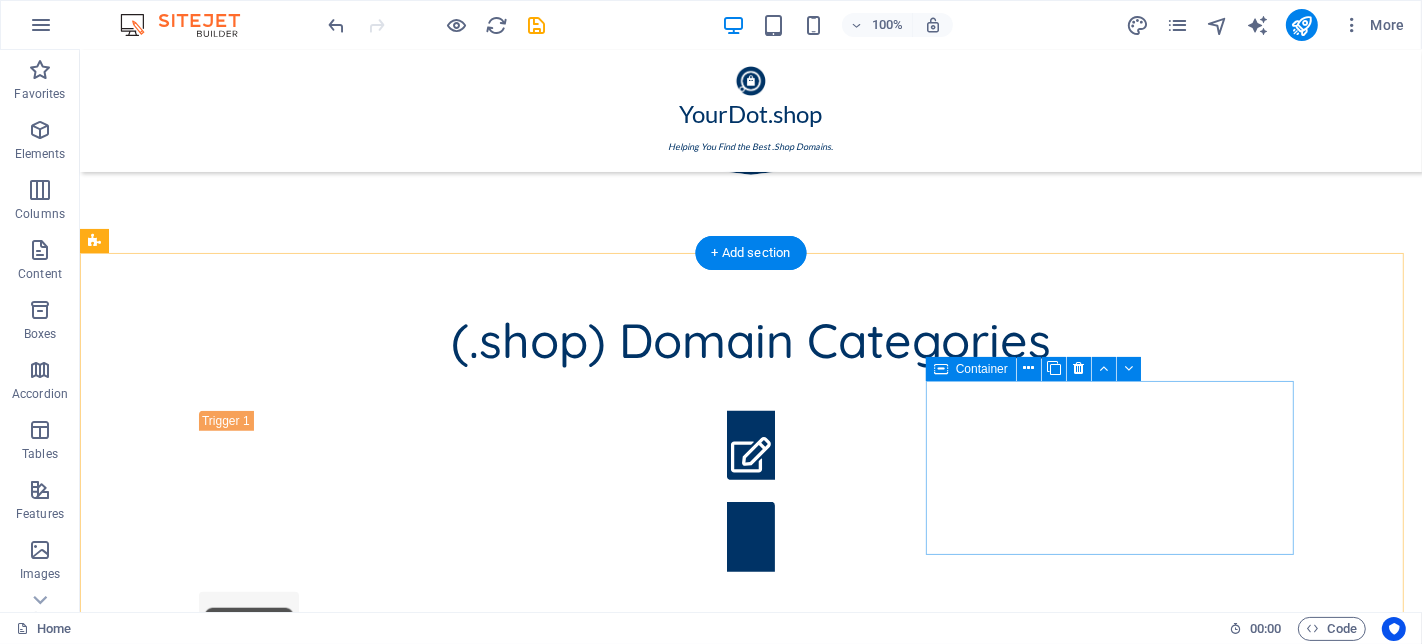 click on "Headline" at bounding box center (382, 1674) 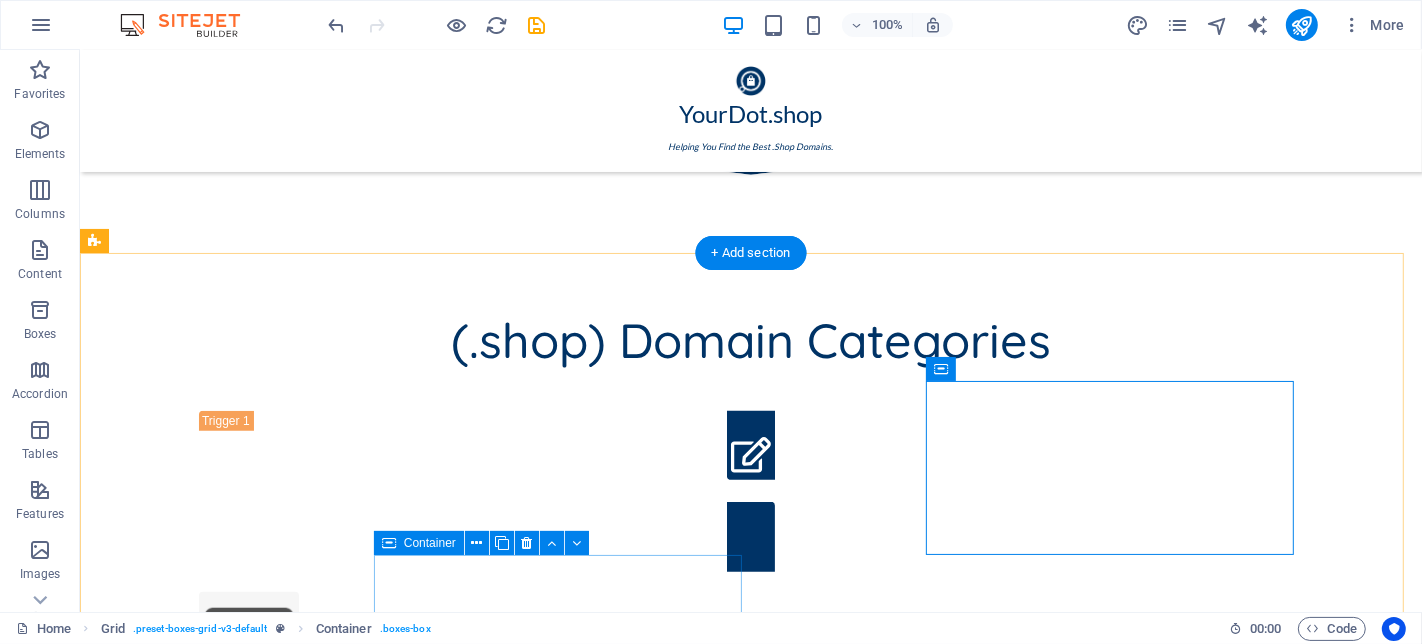 click on "Headline" at bounding box center [382, 1743] 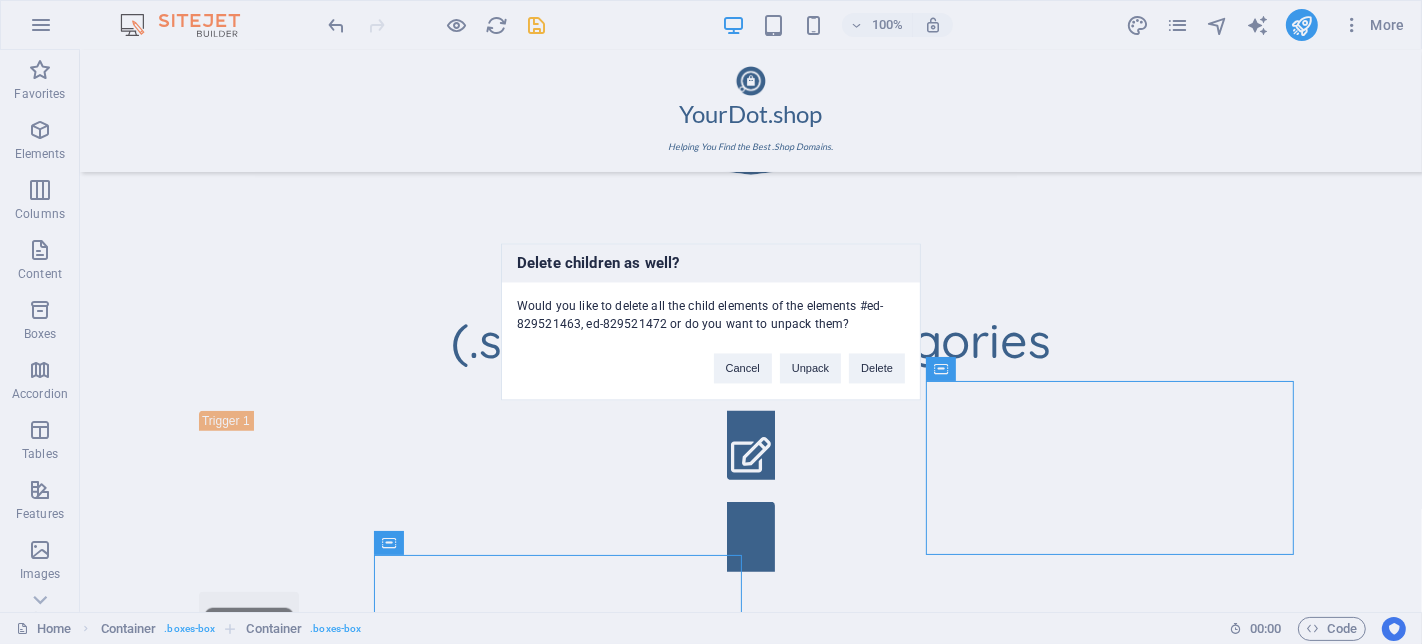 type 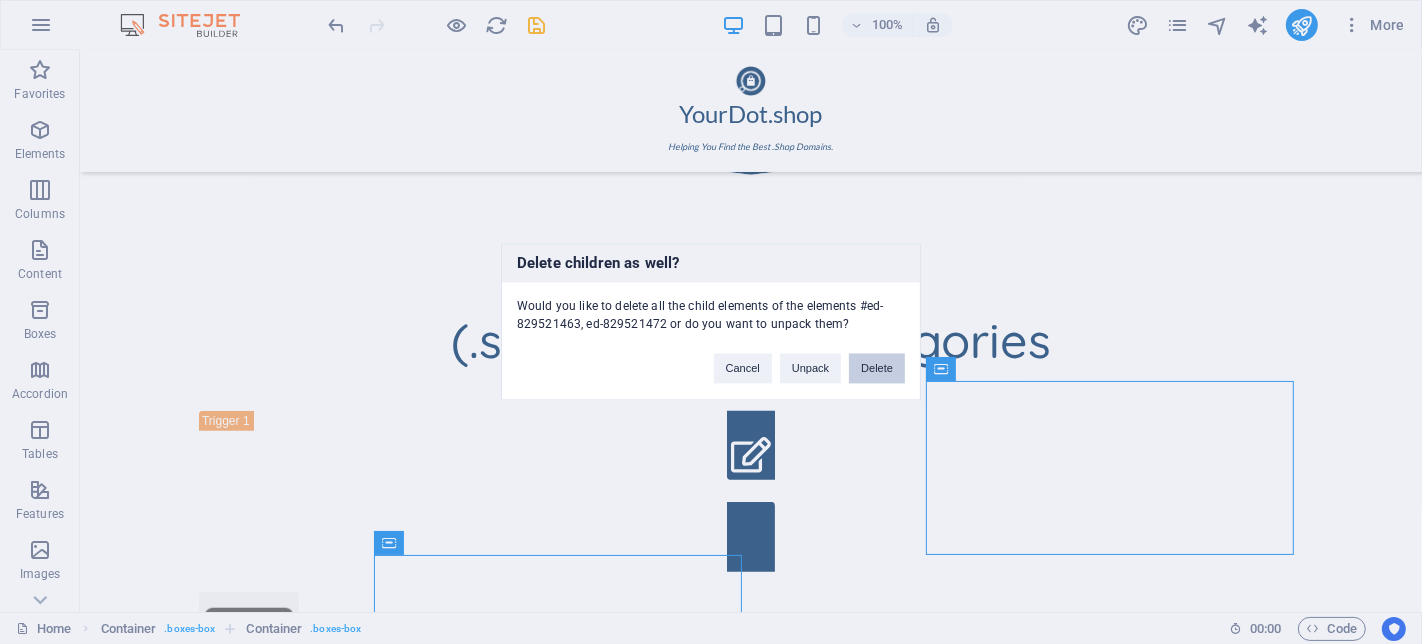 drag, startPoint x: 884, startPoint y: 357, endPoint x: 821, endPoint y: 388, distance: 70.21396 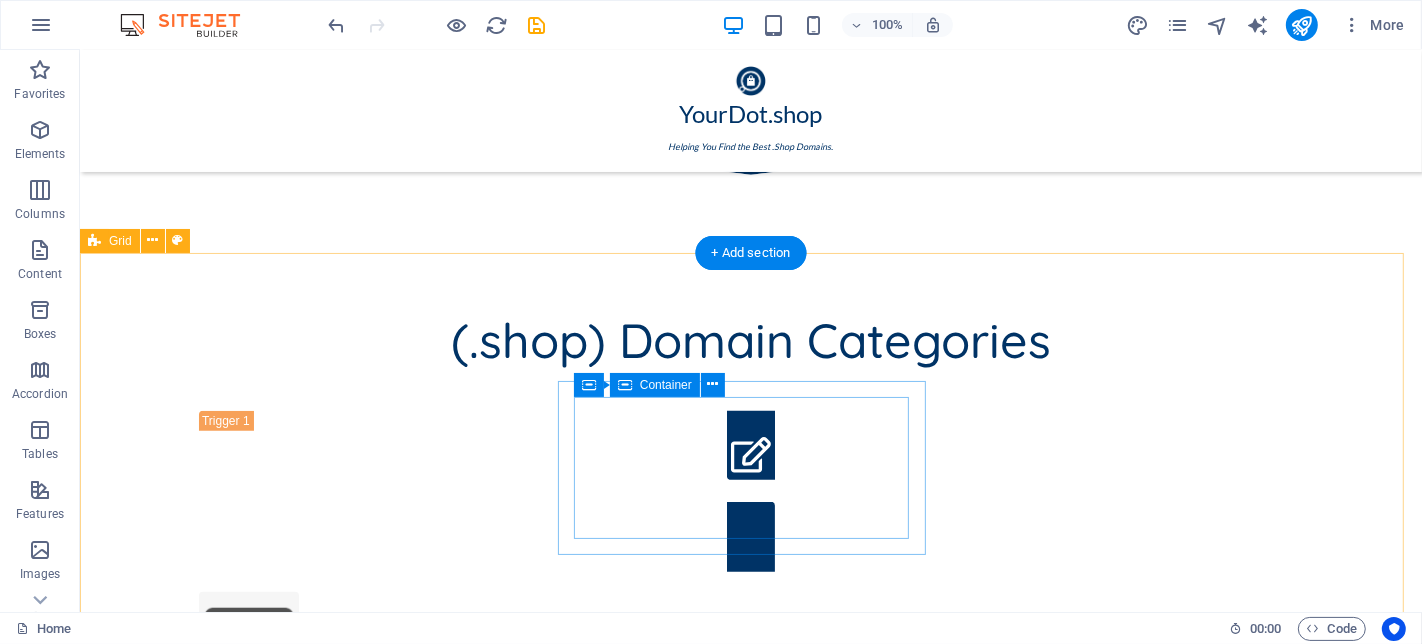 click on "Drop content here or  Add elements  Paste clipboard" at bounding box center [381, 1551] 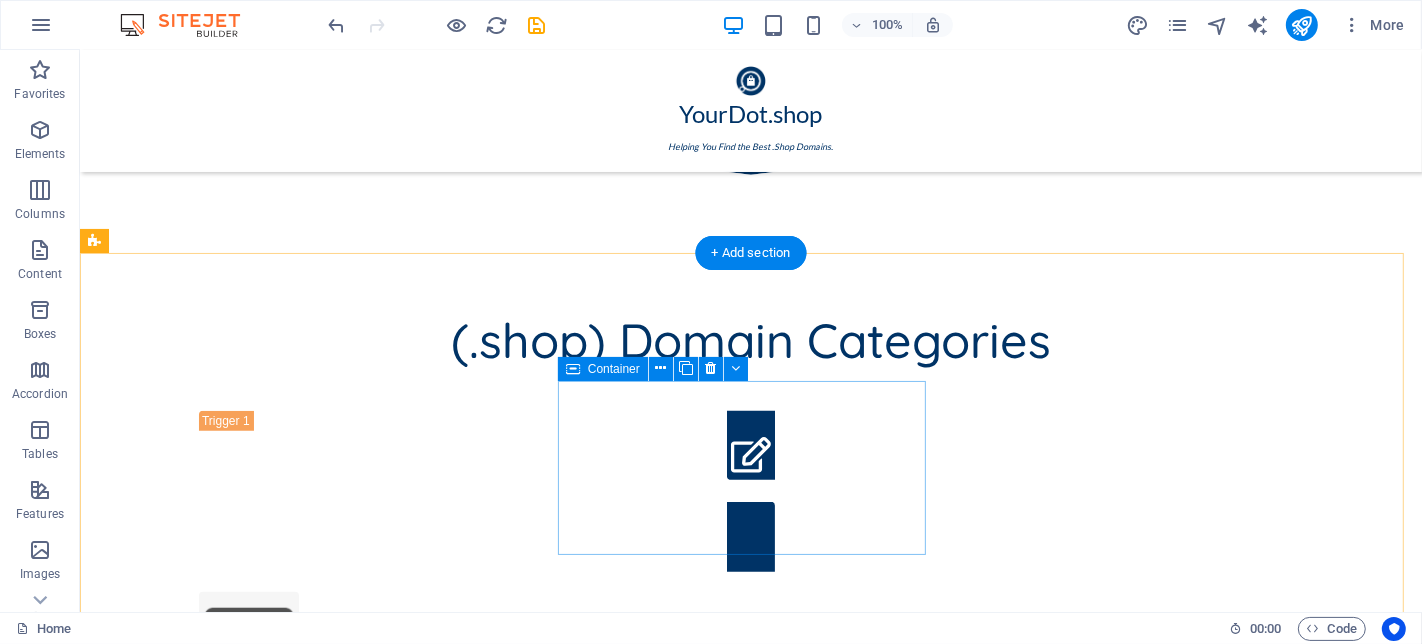 click on "Drop content here or  Add elements  Paste clipboard" at bounding box center (382, 1551) 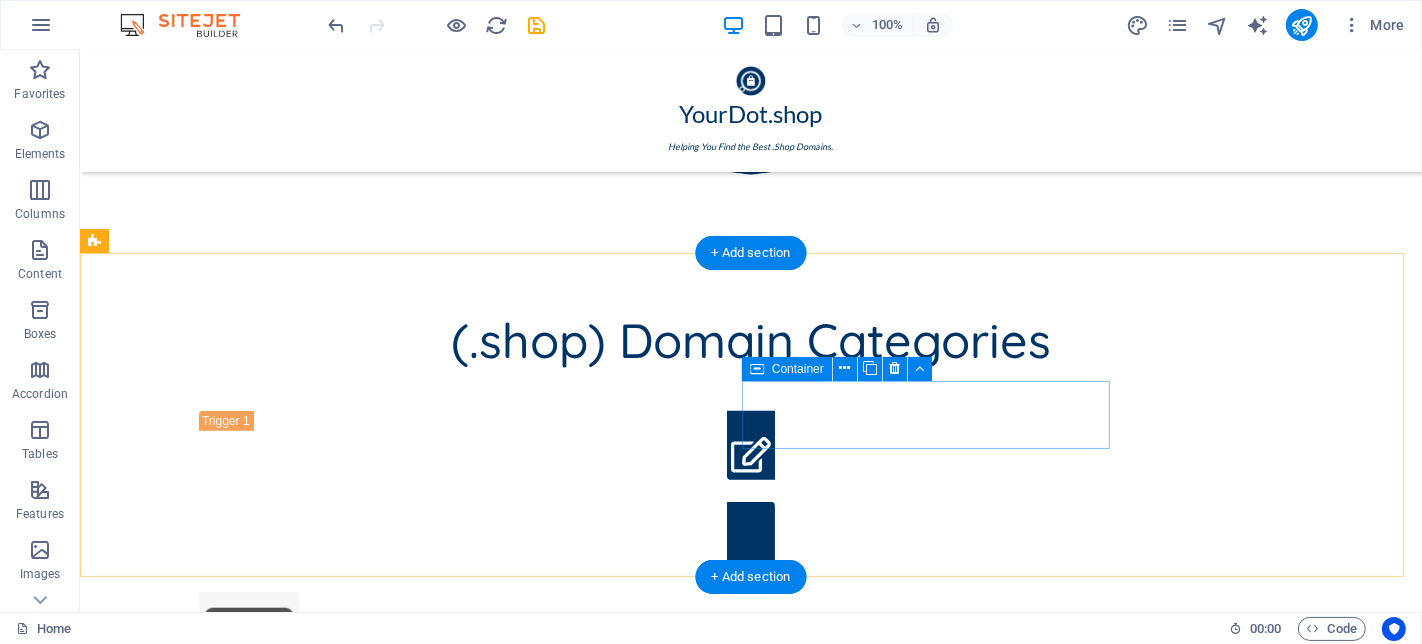 click on "Headline" at bounding box center [382, 1498] 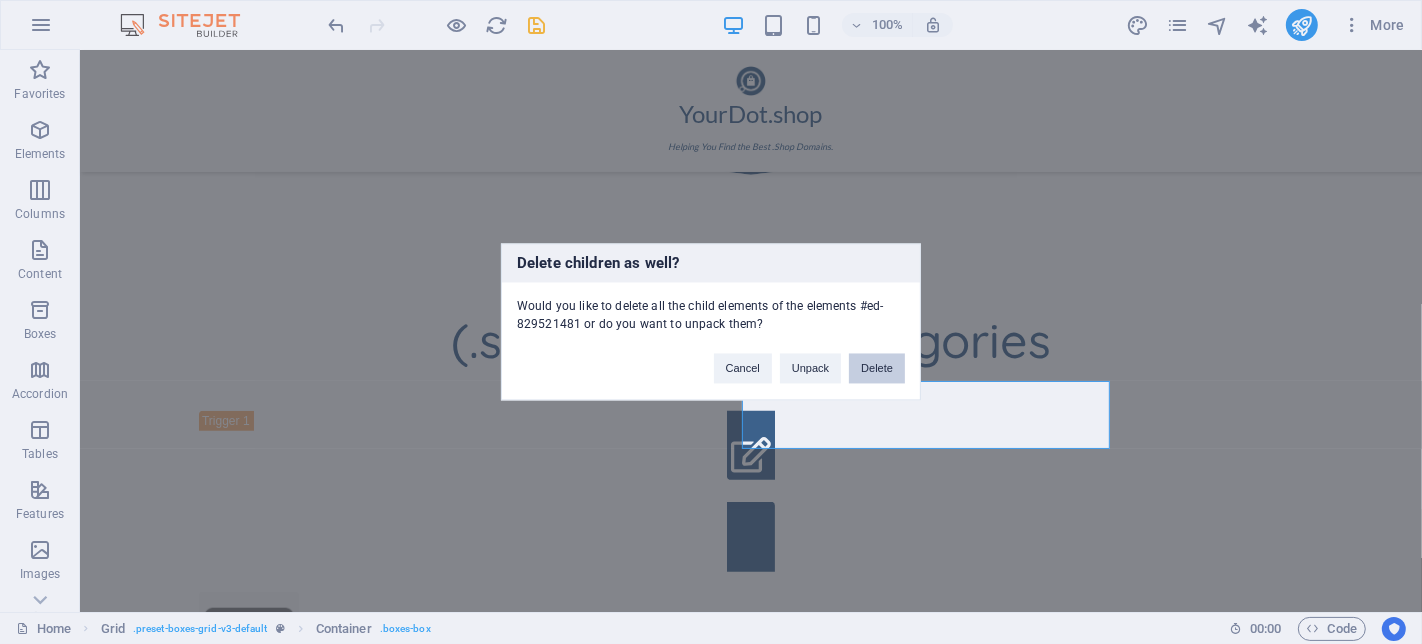 click on "Delete" at bounding box center (877, 369) 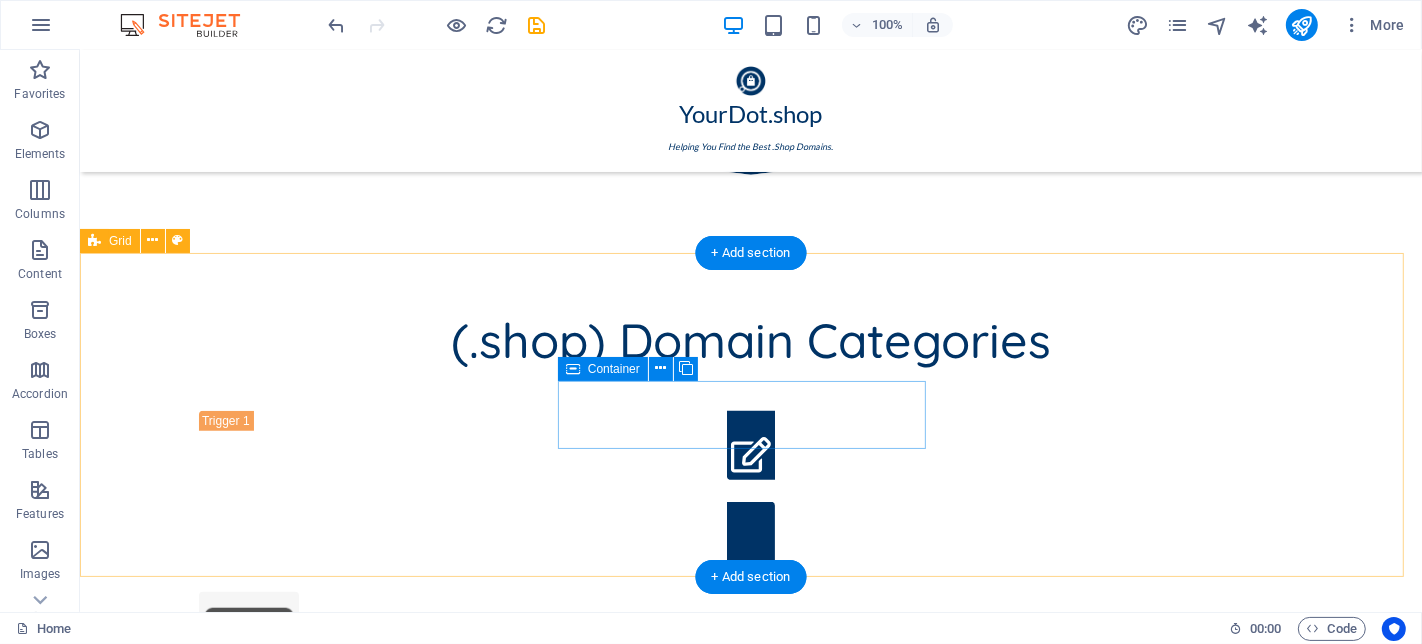 click on "Headline" at bounding box center (382, 1430) 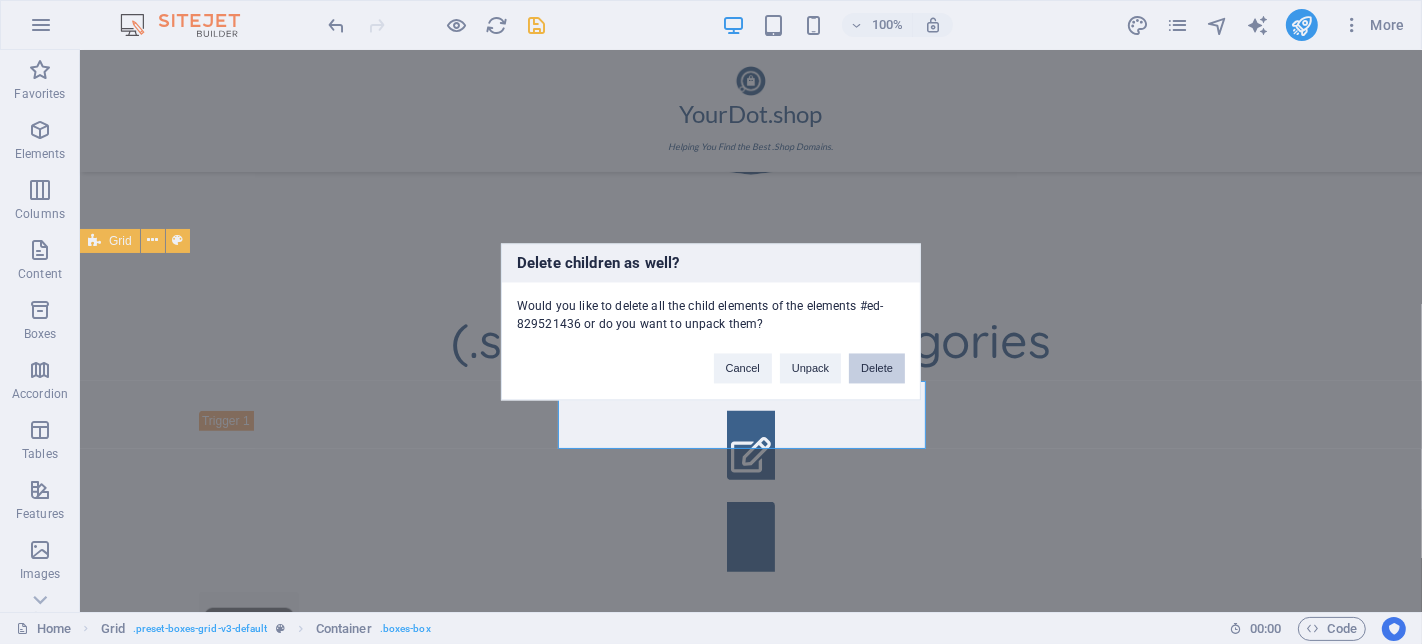 click on "Delete" at bounding box center (877, 369) 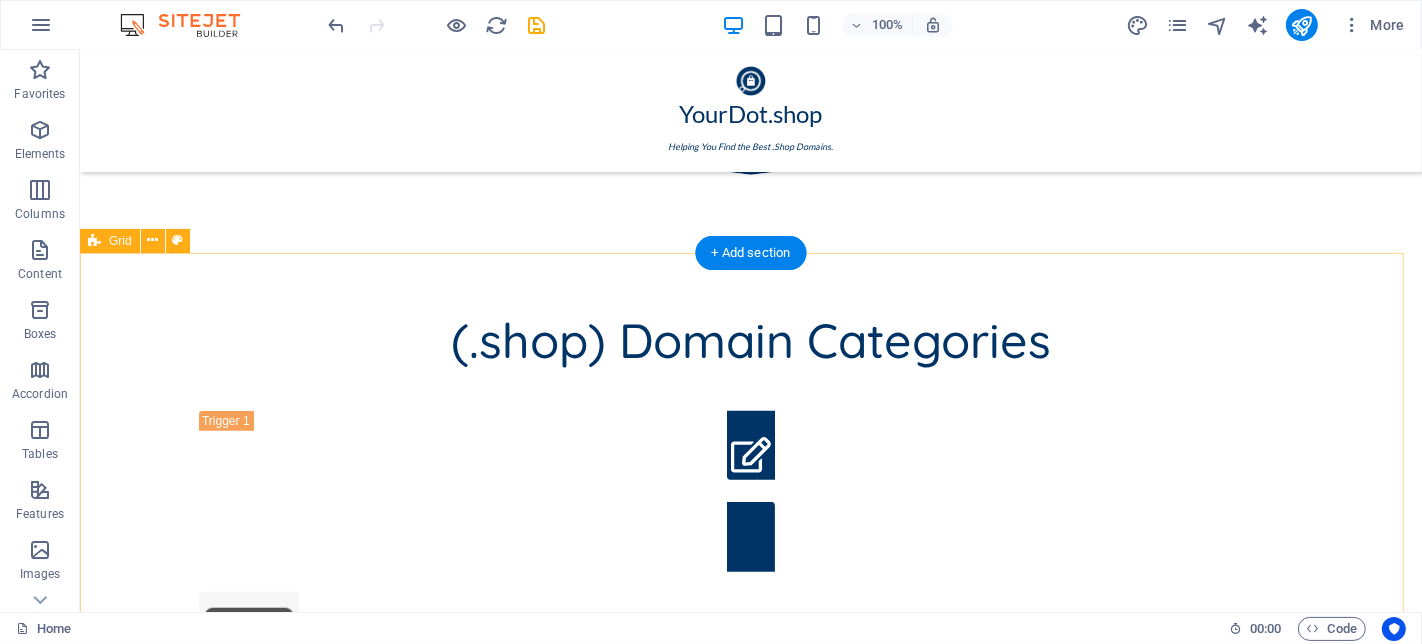 click on "Drop content here or  Add elements  Paste clipboard" at bounding box center (750, 1467) 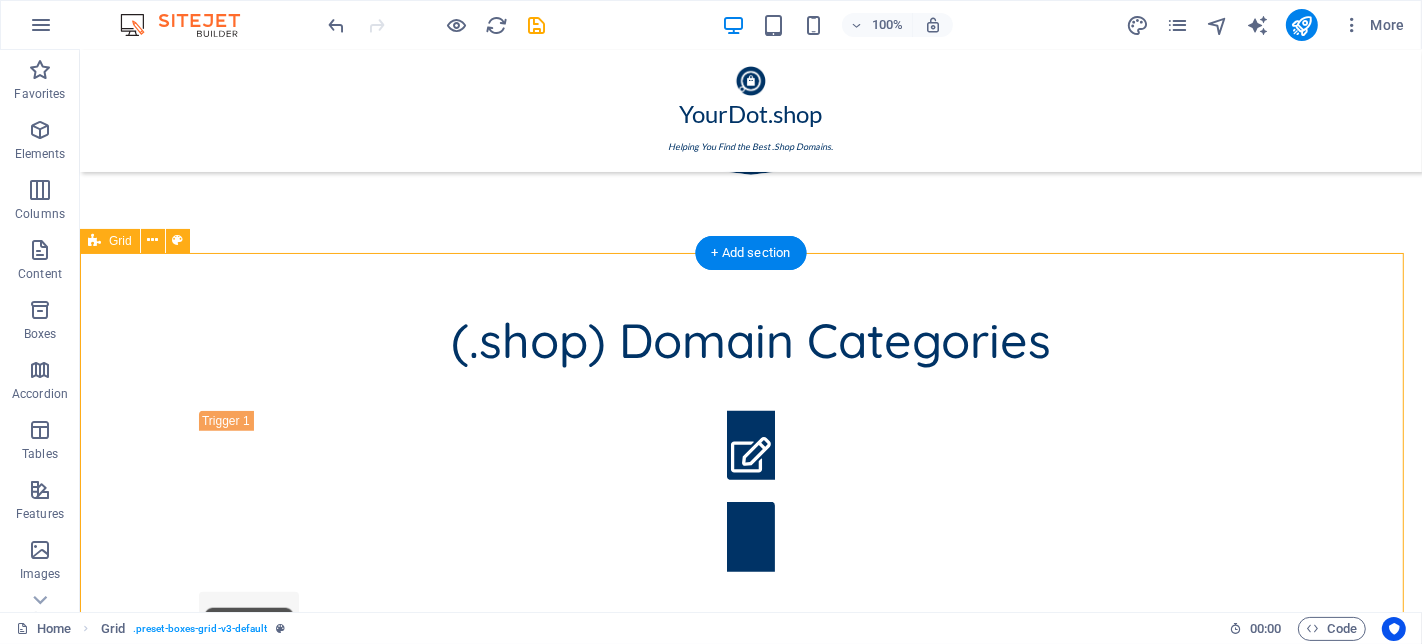 click on "Drop content here or  Add elements  Paste clipboard" at bounding box center (750, 1467) 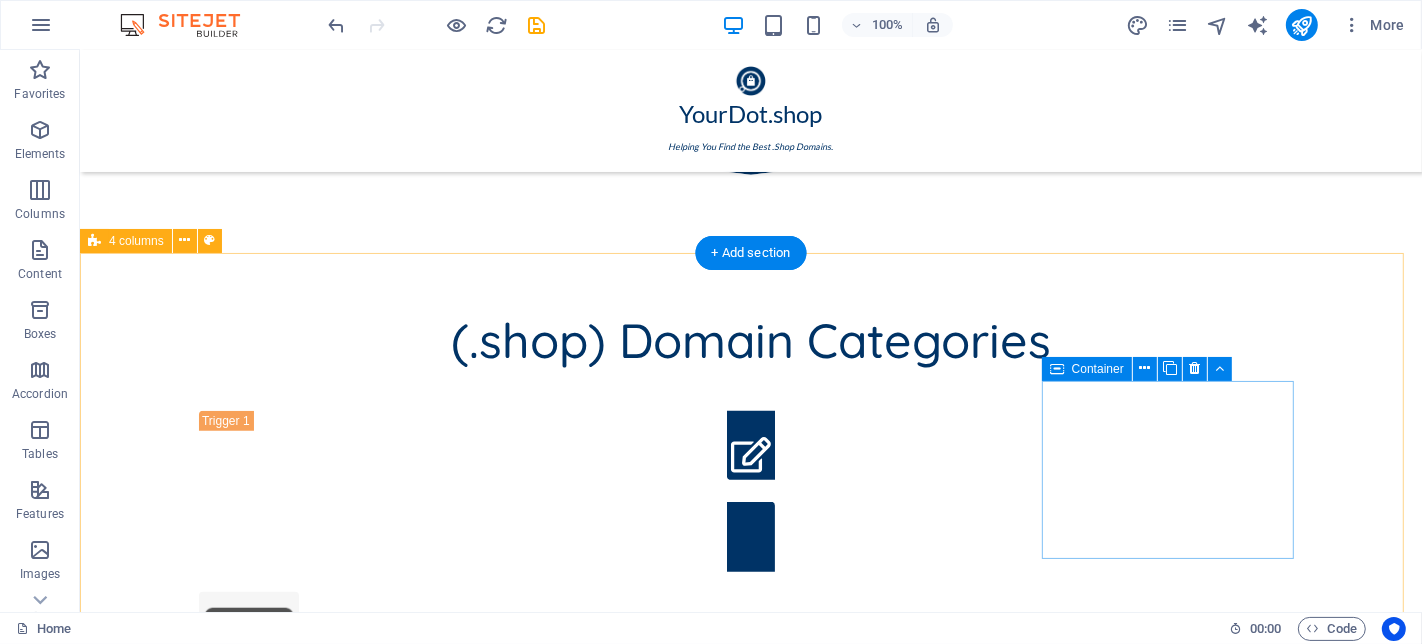 click on "Drop content here or  Add elements  Paste clipboard" at bounding box center (221, 2067) 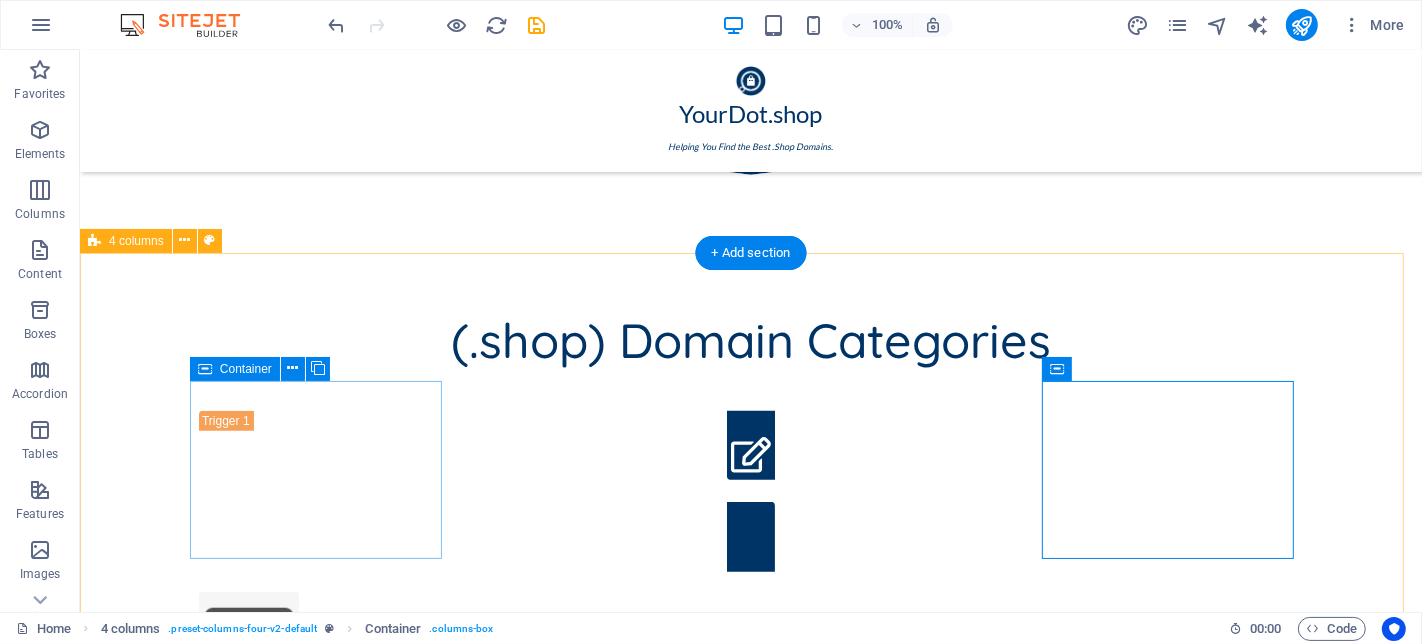 click on "Drop content here or  Add elements  Paste clipboard" at bounding box center [221, 1485] 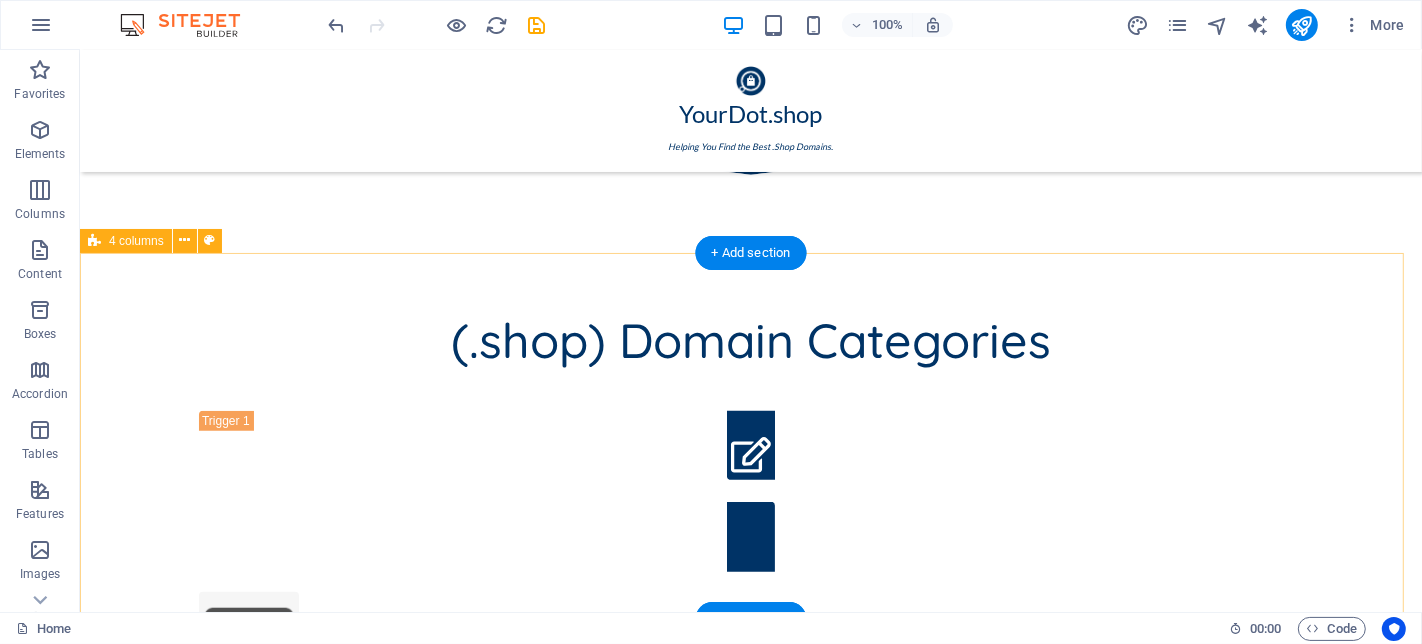click on "Drop content here or  Add elements  Paste clipboard" at bounding box center (647, 1451) 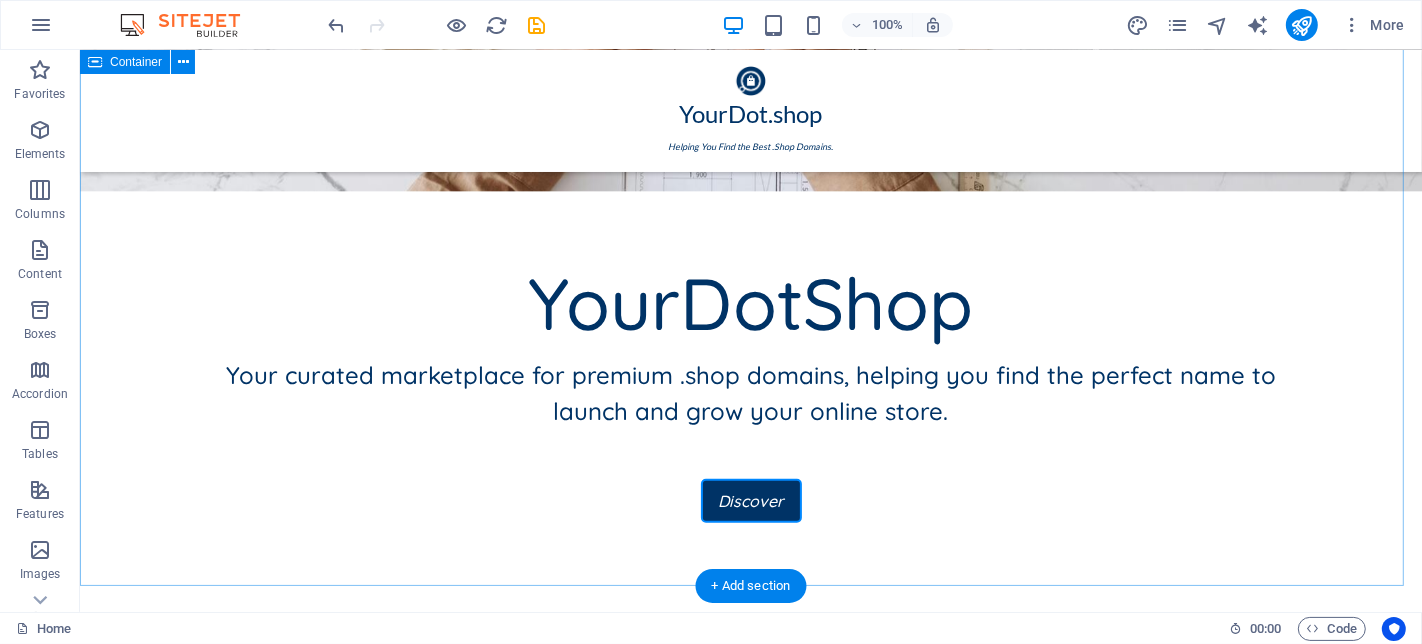 scroll, scrollTop: 908, scrollLeft: 0, axis: vertical 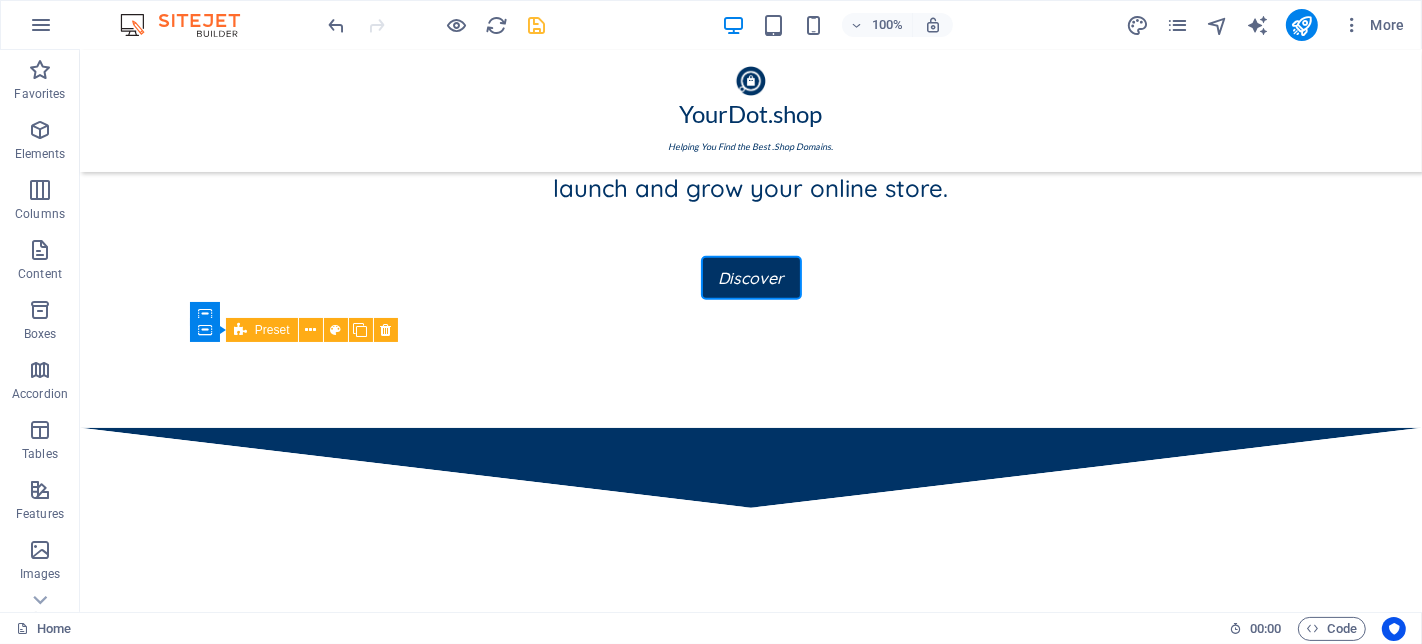 click at bounding box center [537, 25] 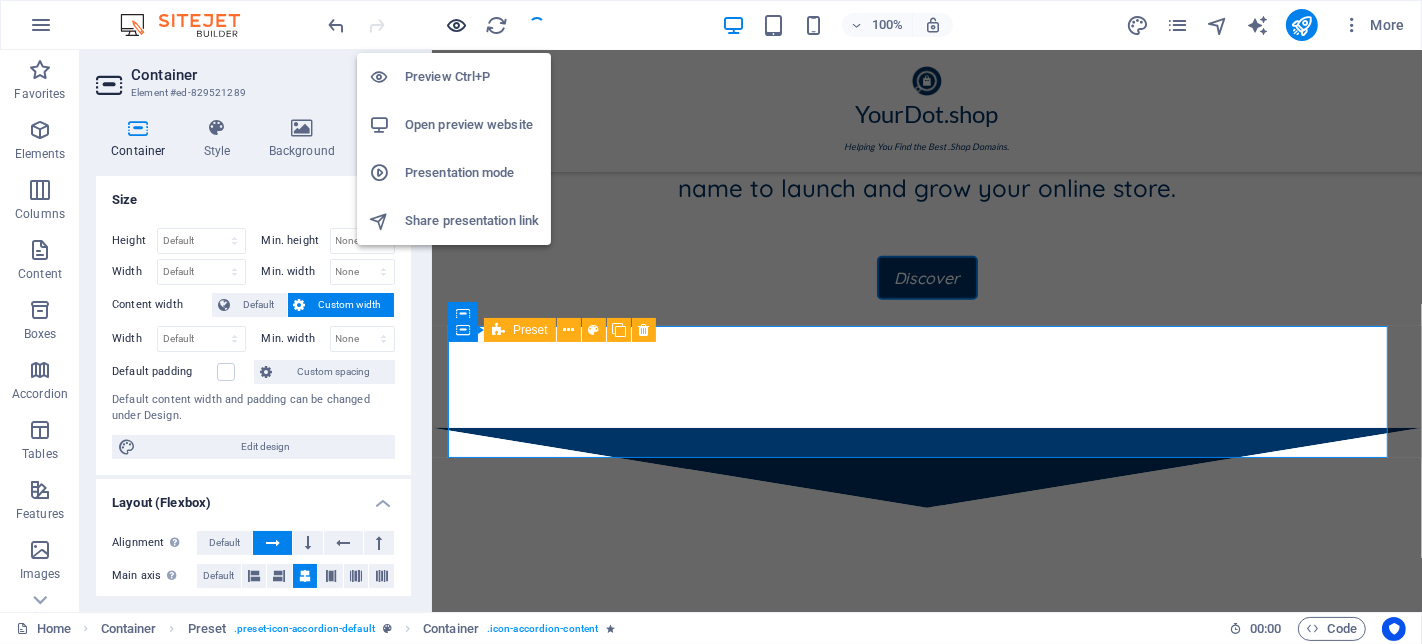 click at bounding box center [457, 25] 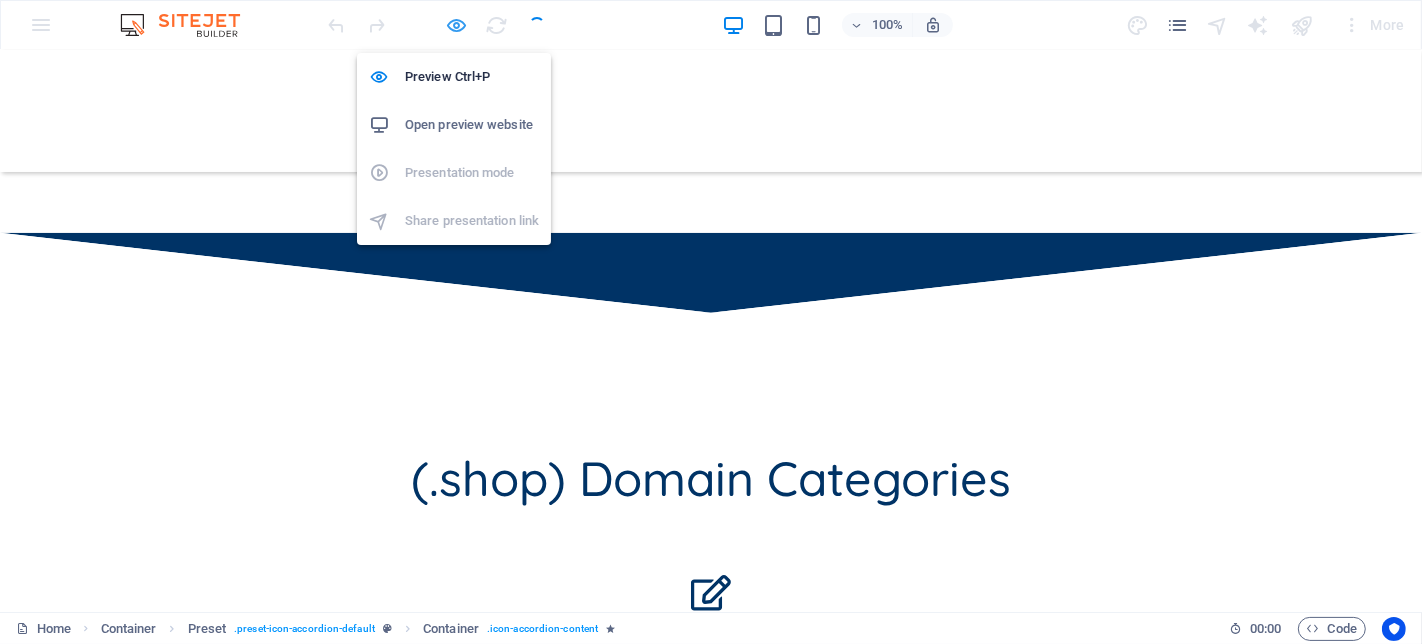 scroll, scrollTop: 800, scrollLeft: 0, axis: vertical 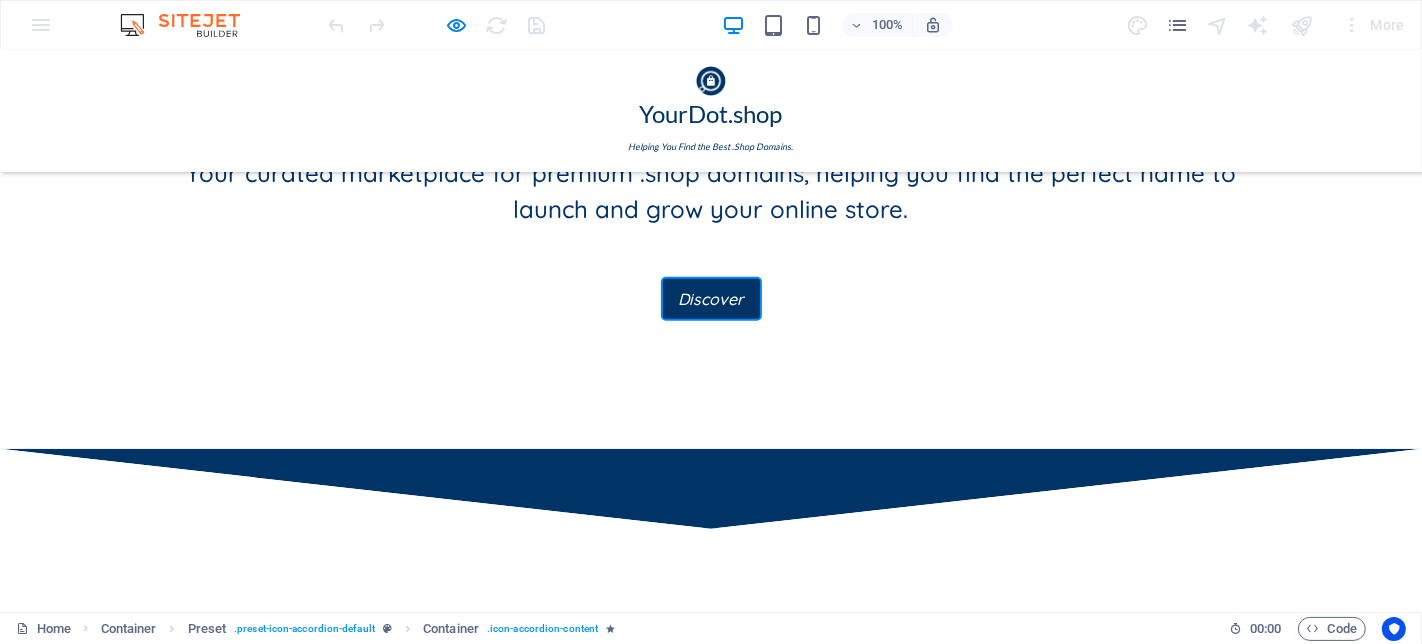 click on "(.shop) Domain Categories Fashion .shop Fashion Domains" at bounding box center [711, 792] 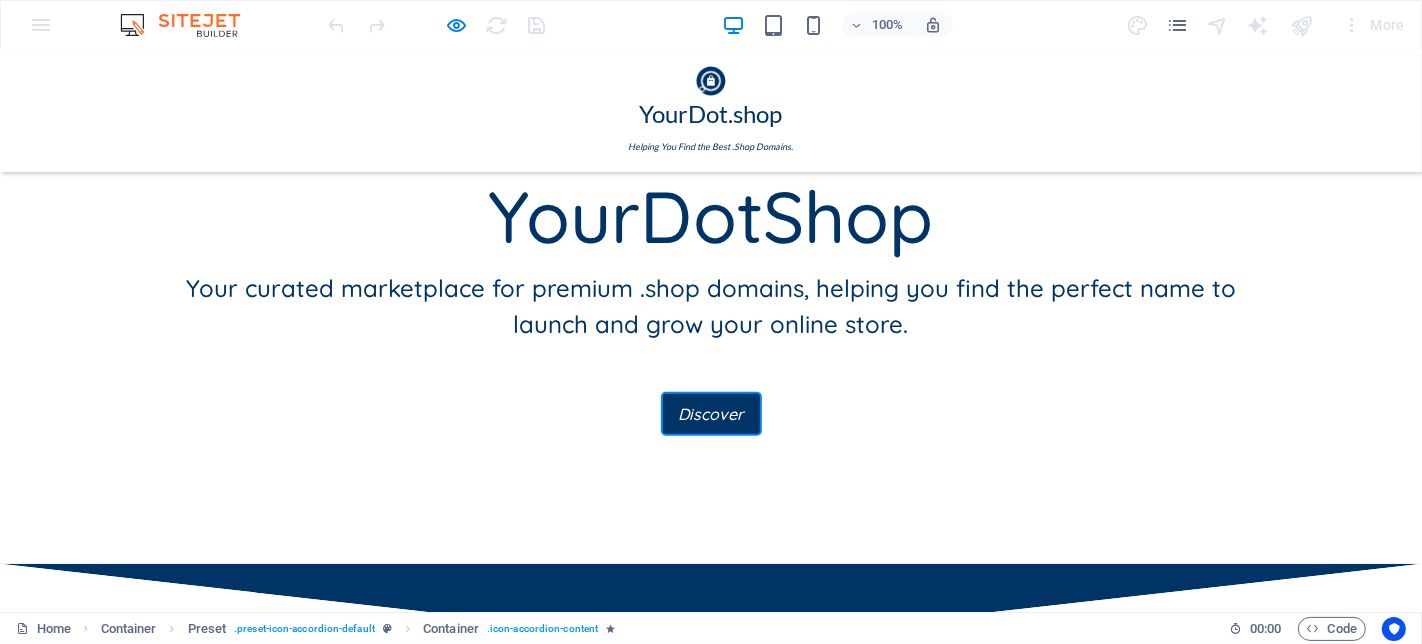 scroll, scrollTop: 908, scrollLeft: 0, axis: vertical 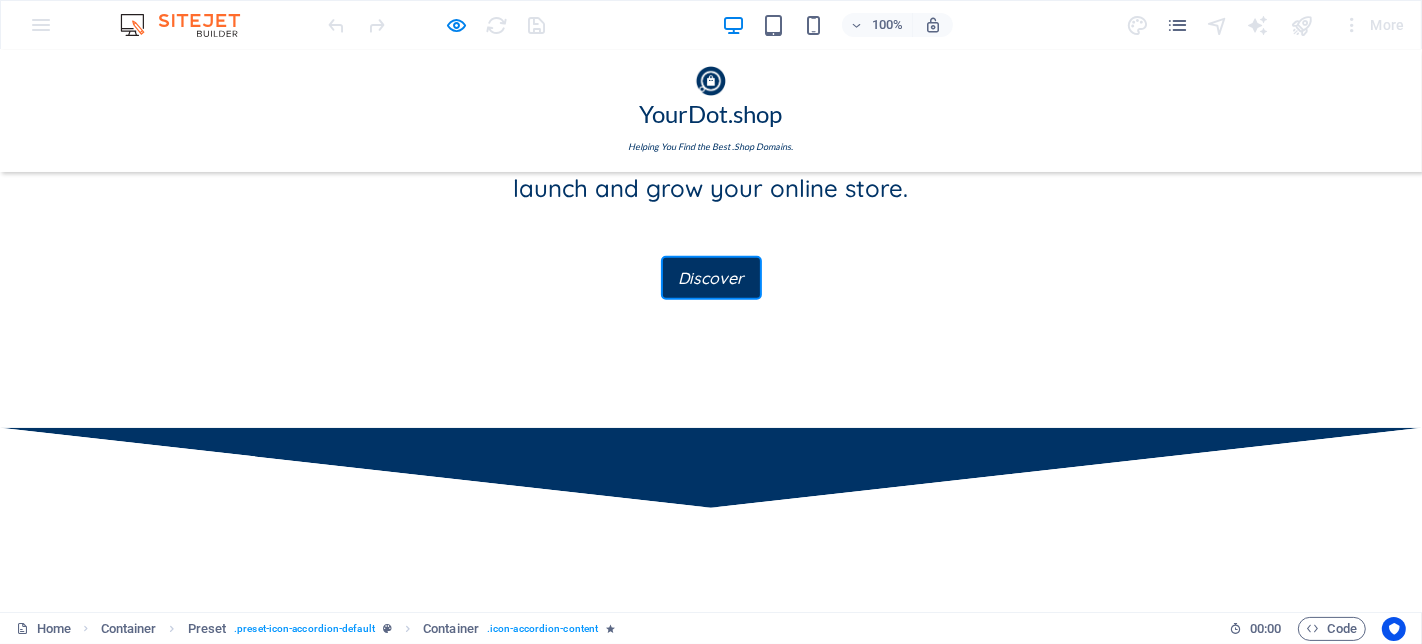 click at bounding box center [711, 854] 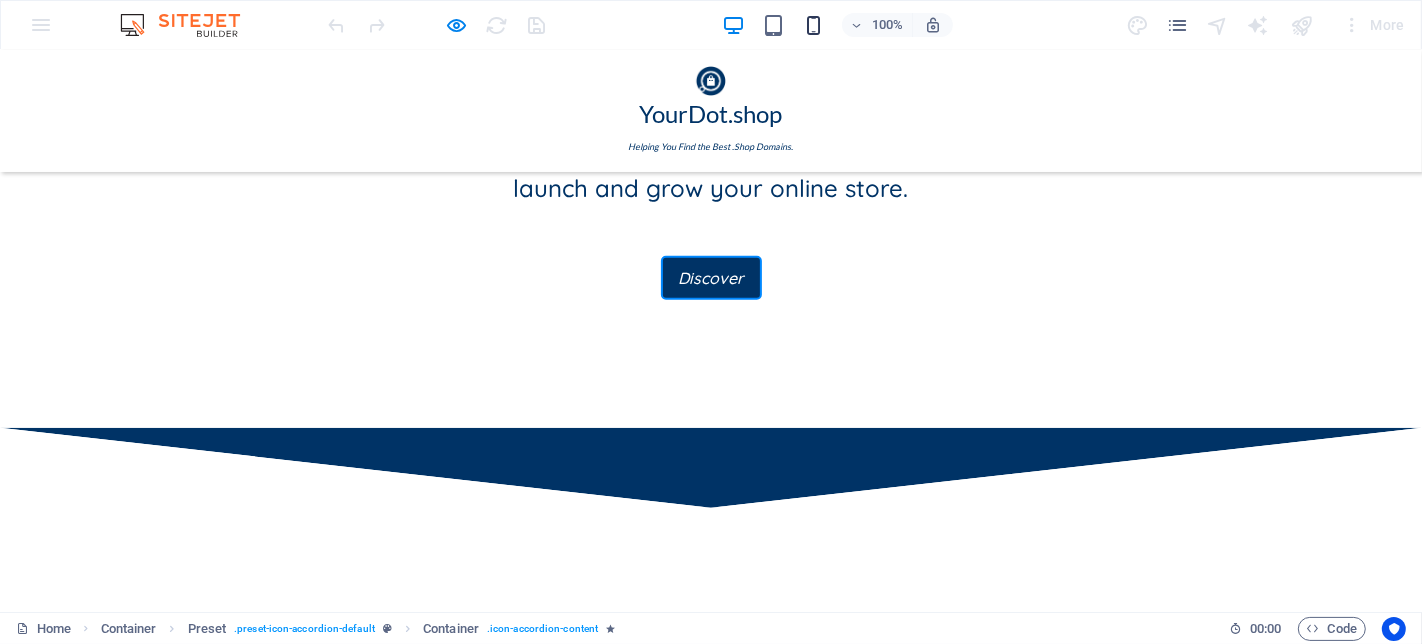 click at bounding box center (813, 25) 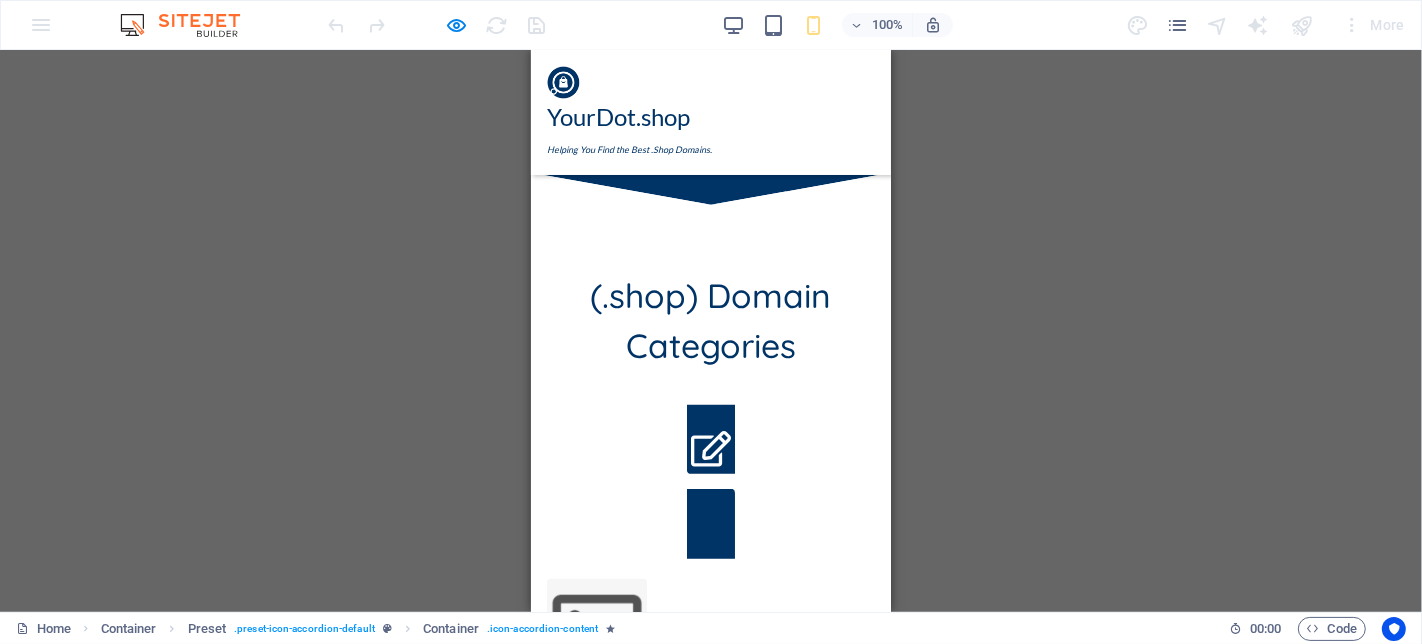 scroll, scrollTop: 688, scrollLeft: 0, axis: vertical 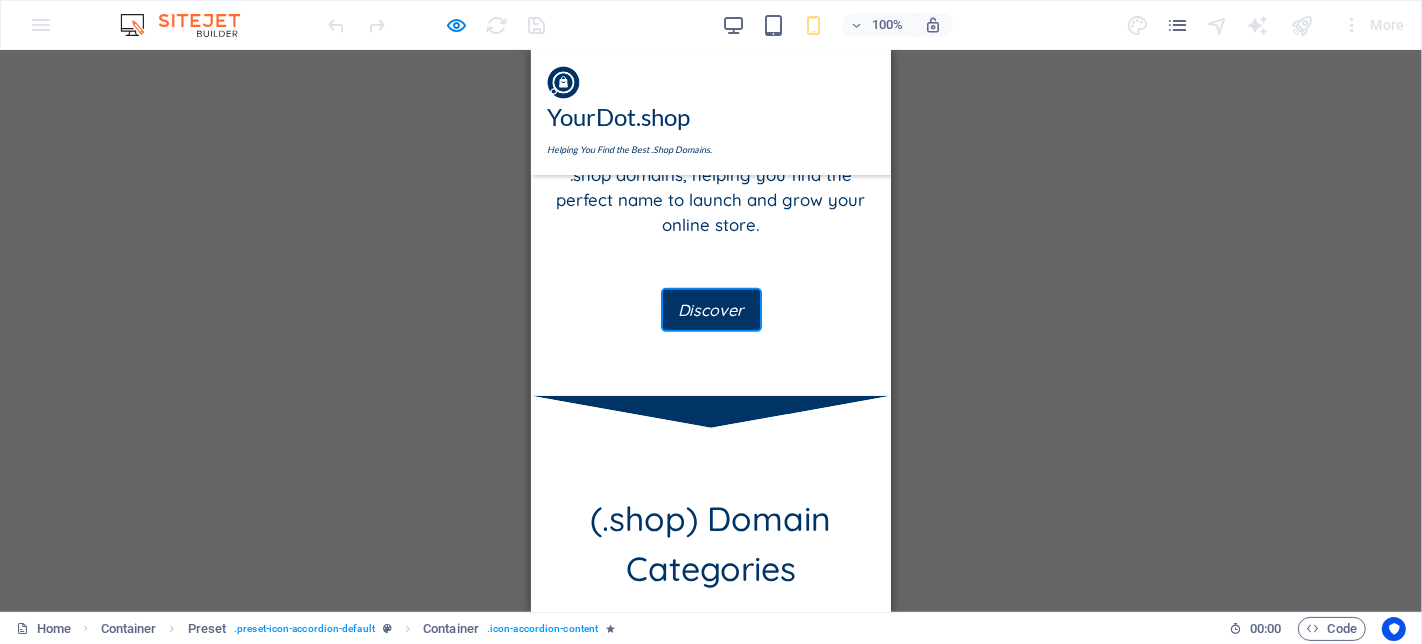 click on "Fashion" at bounding box center [710, 719] 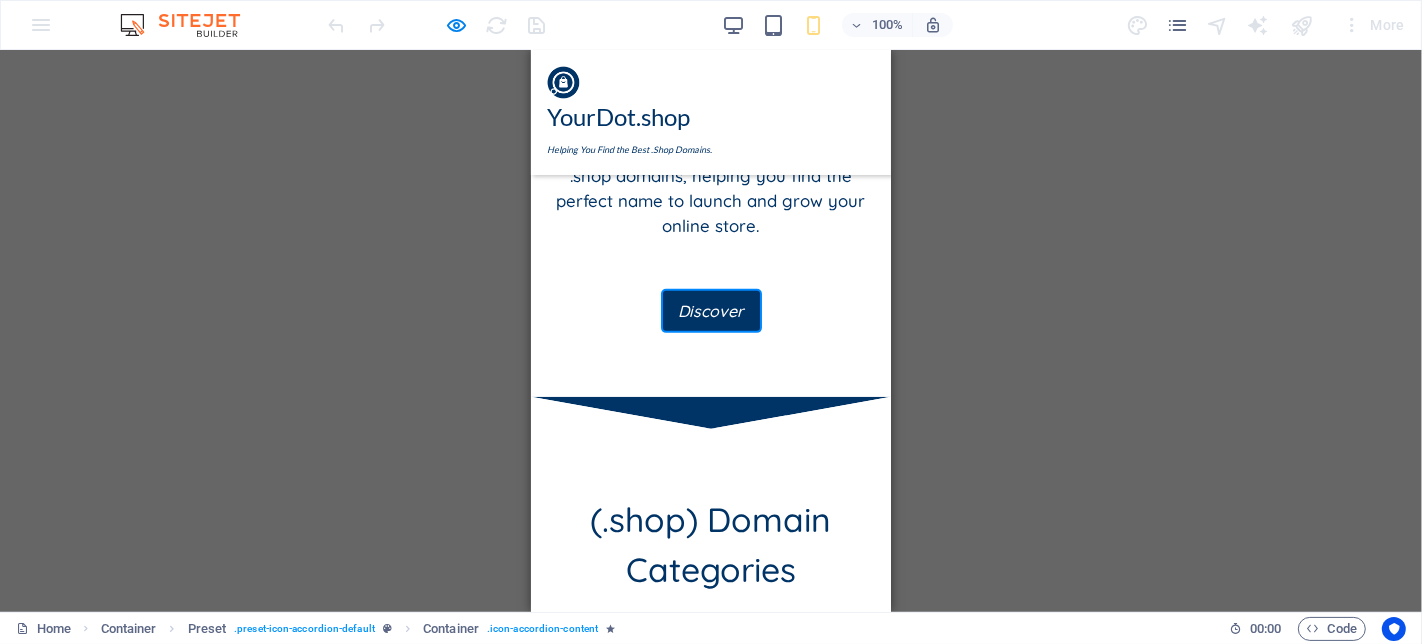 click on "Fashion" at bounding box center [710, 720] 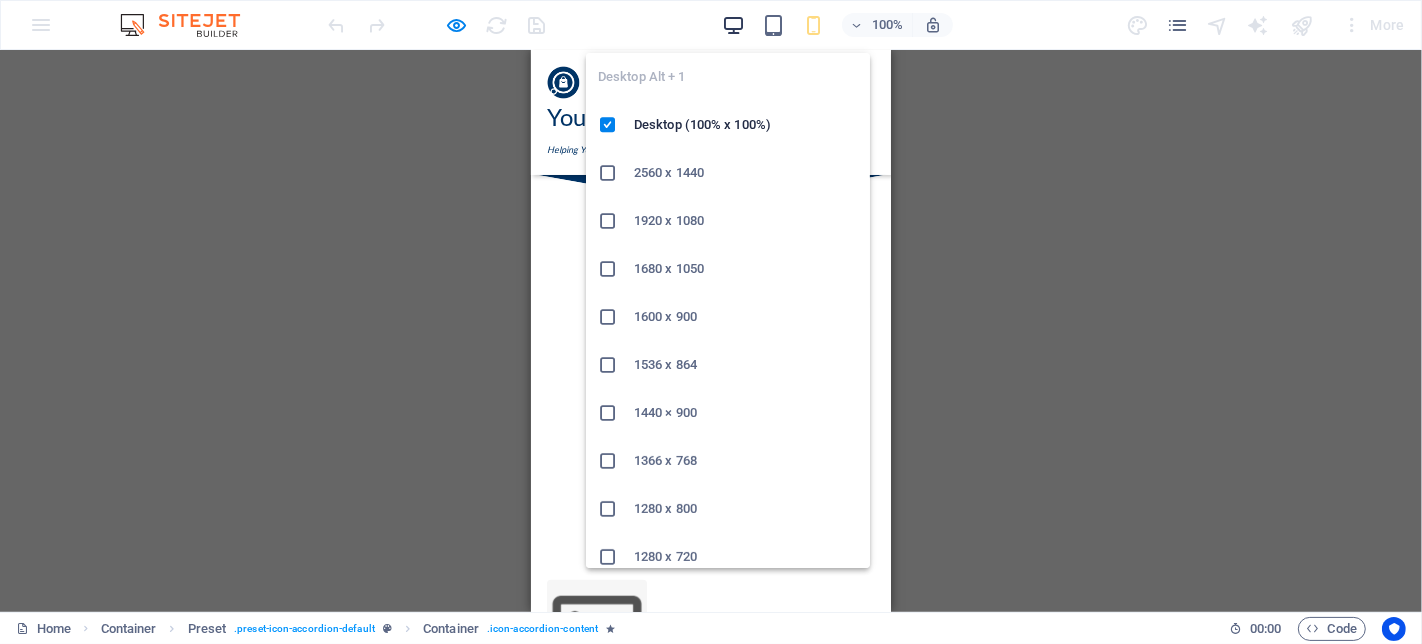 drag, startPoint x: 727, startPoint y: 31, endPoint x: 211, endPoint y: 182, distance: 537.6402 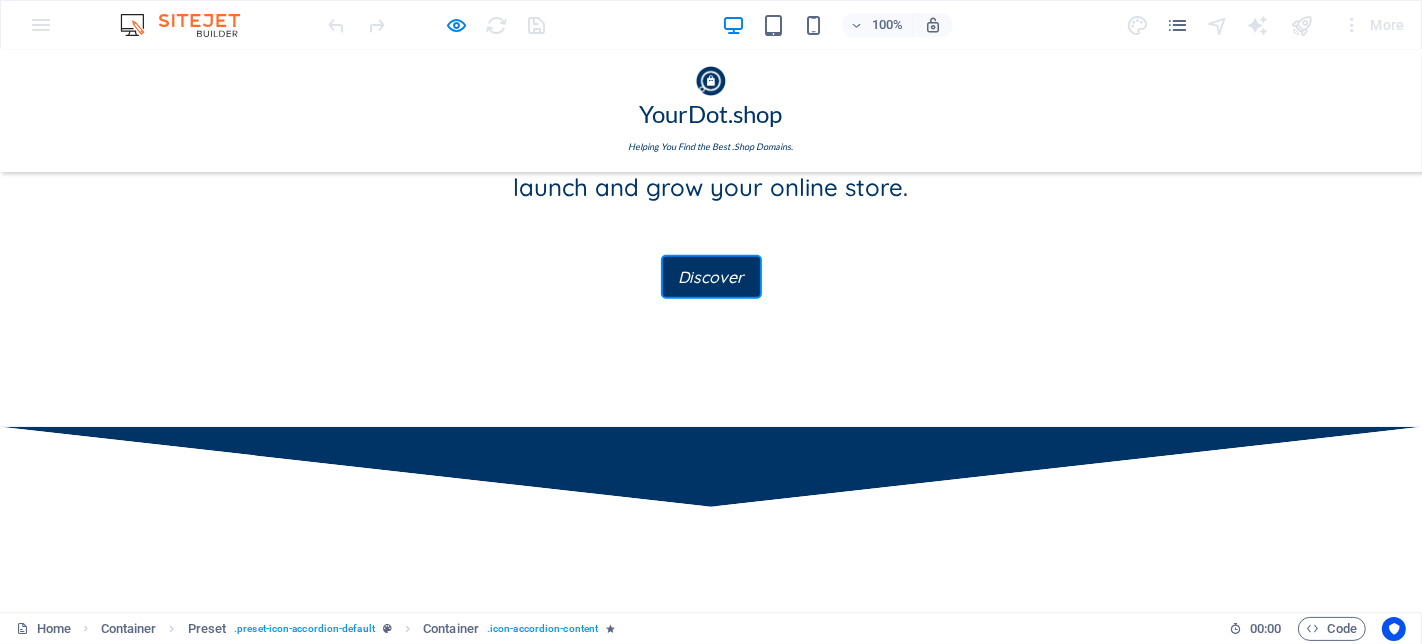 scroll, scrollTop: 908, scrollLeft: 0, axis: vertical 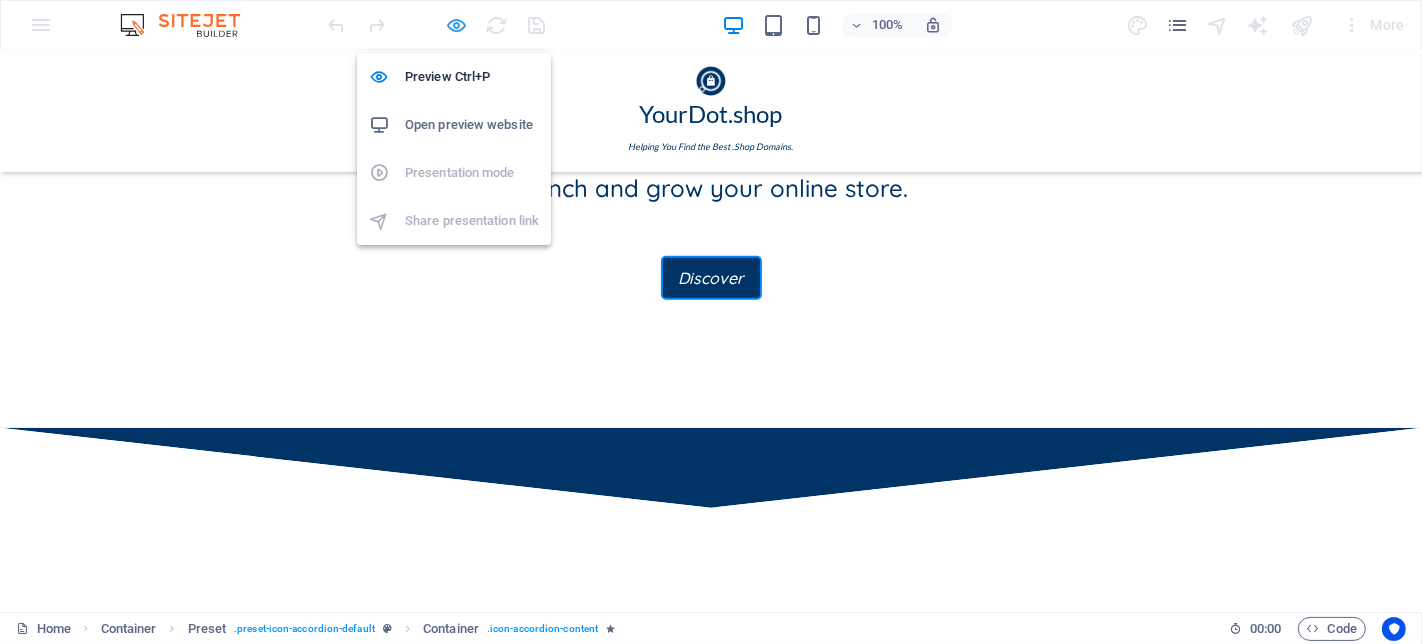 click at bounding box center (457, 25) 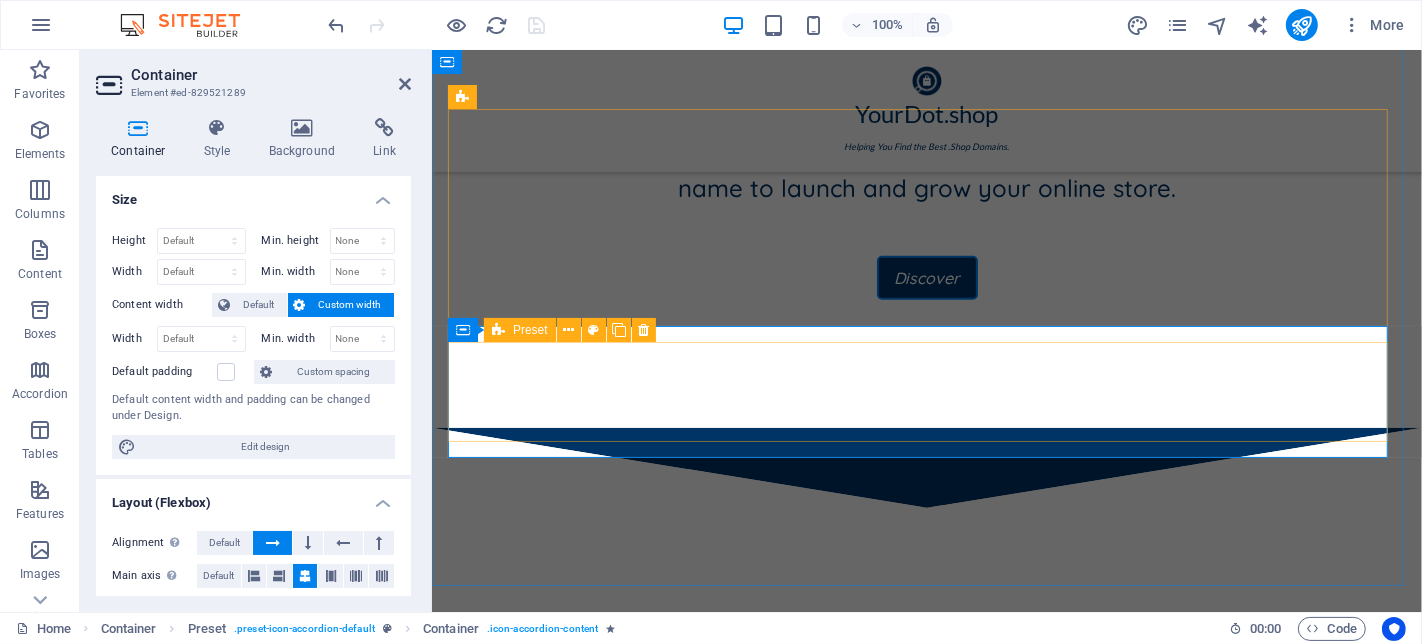 click at bounding box center [497, 975] 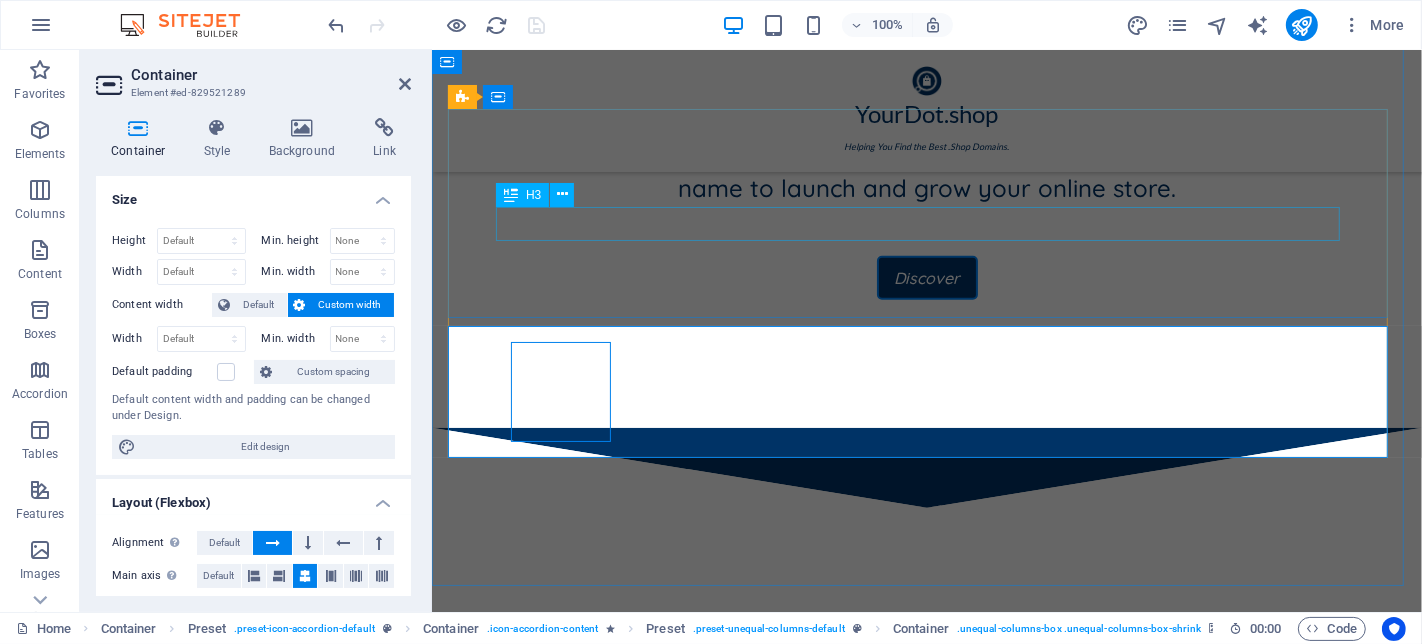 click on "Fashion" at bounding box center [926, 839] 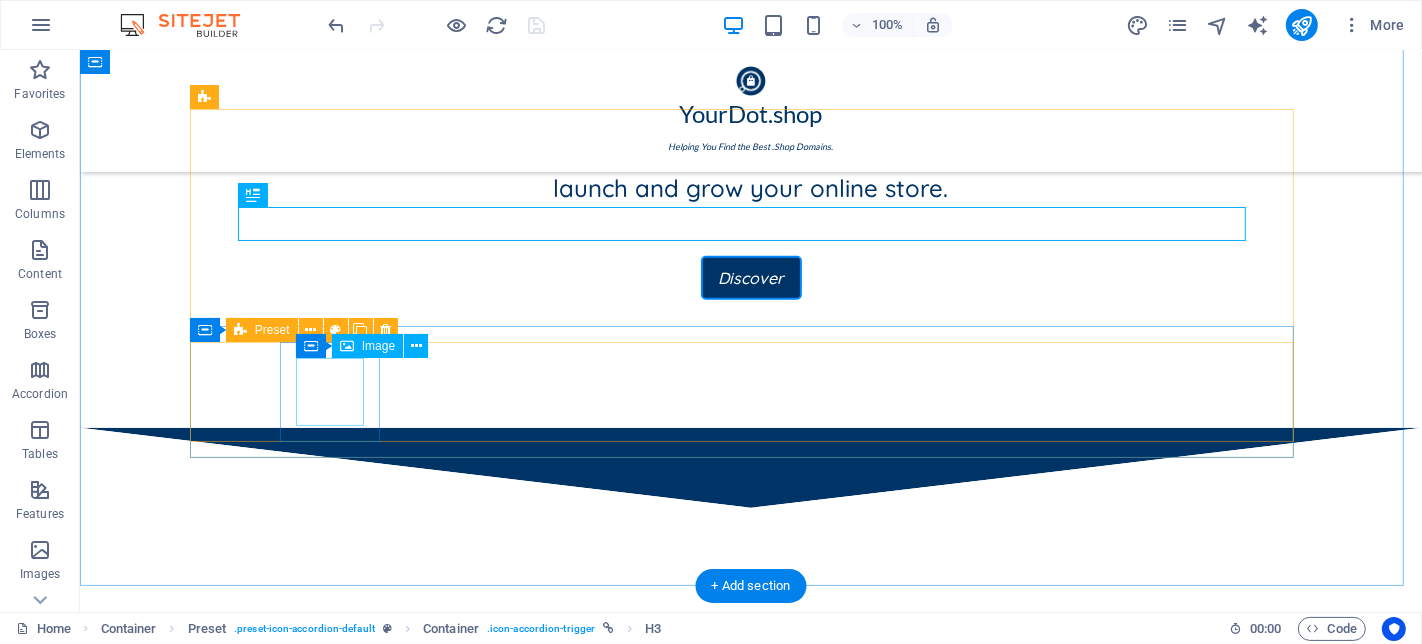 click at bounding box center (248, 1291) 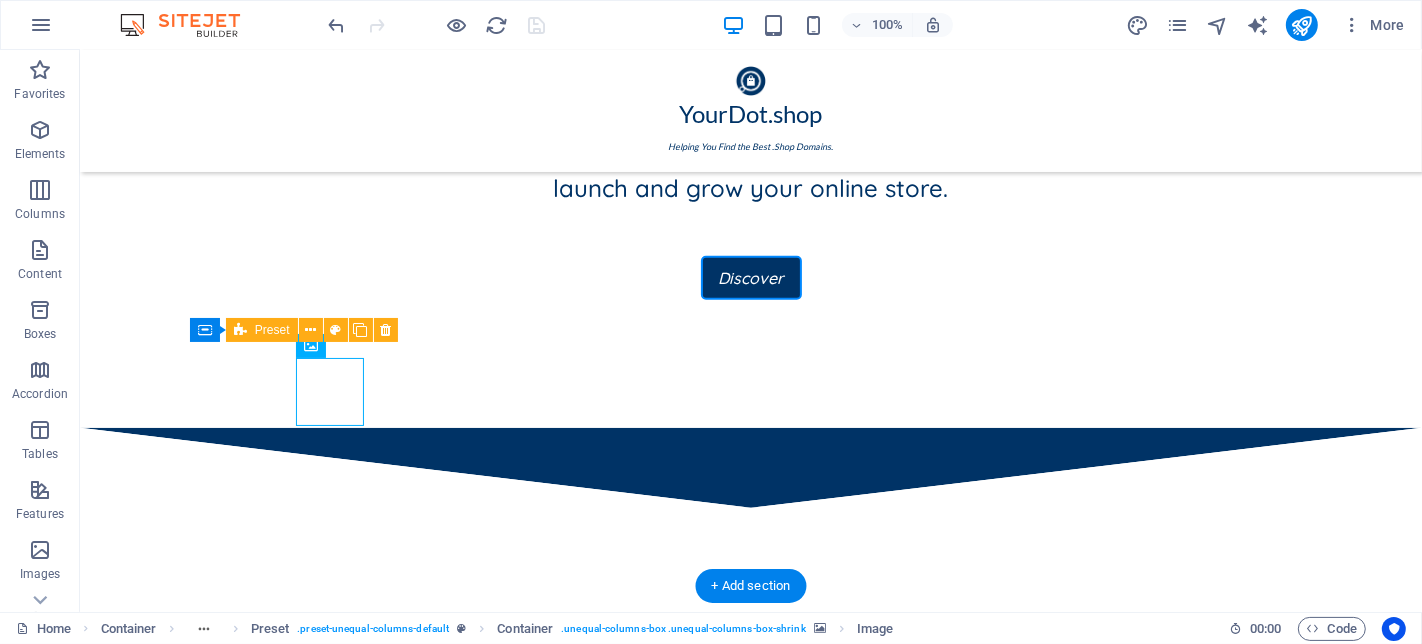 click at bounding box center [248, 975] 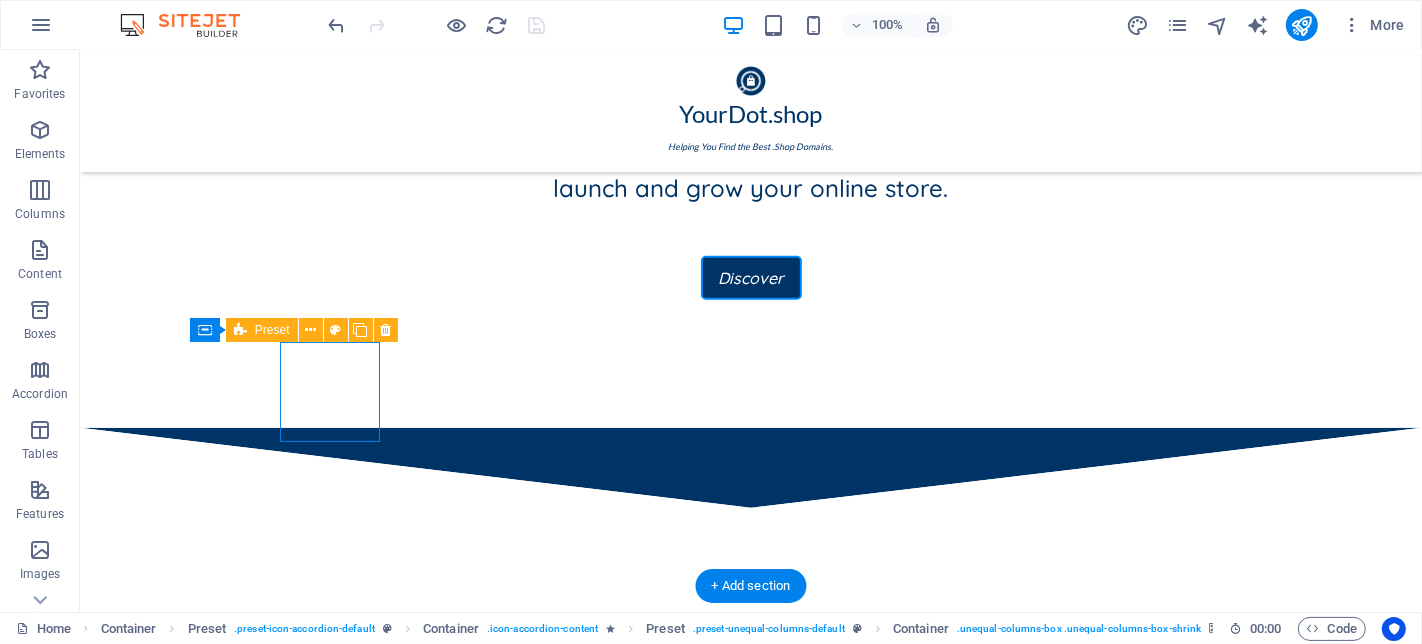 click at bounding box center [248, 975] 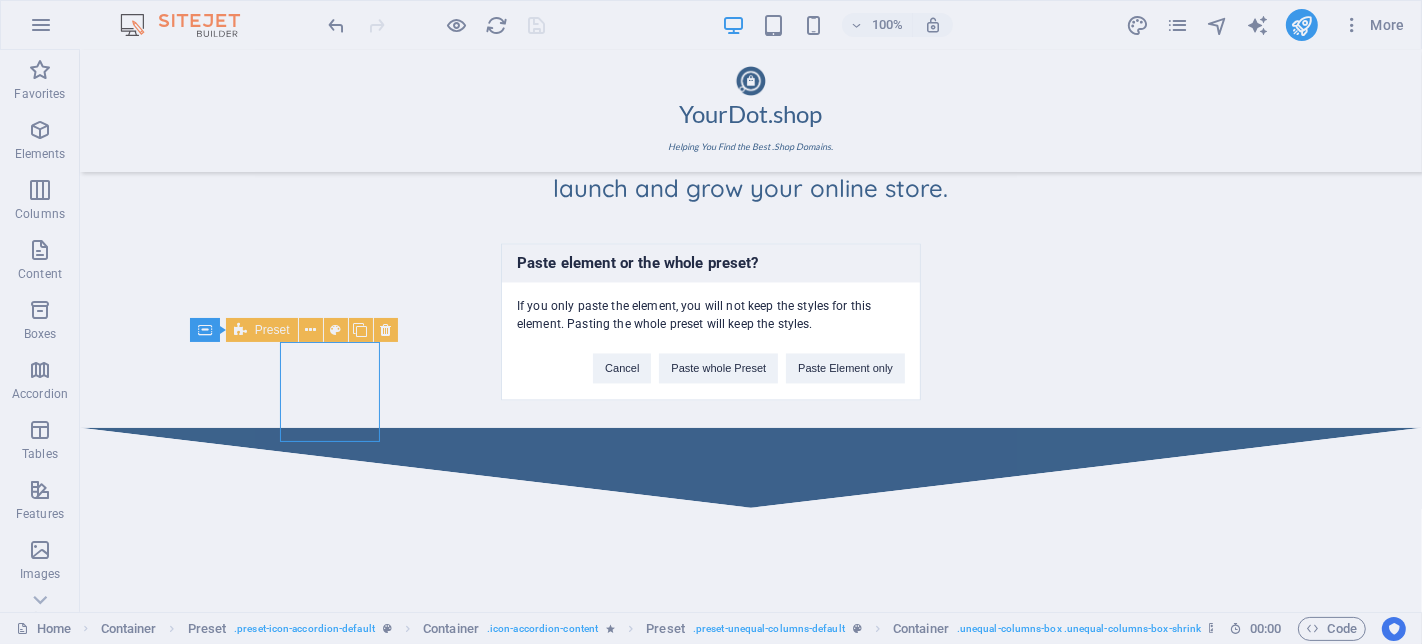 type 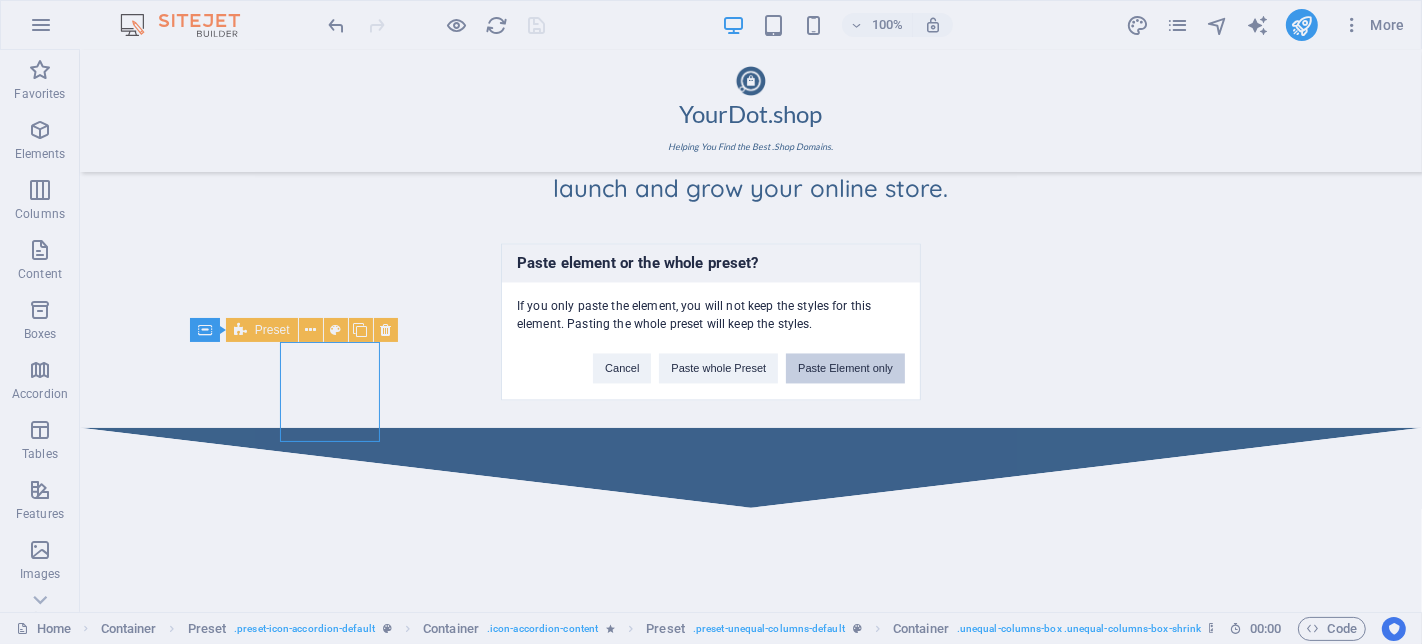 drag, startPoint x: 920, startPoint y: 372, endPoint x: 860, endPoint y: 369, distance: 60.074955 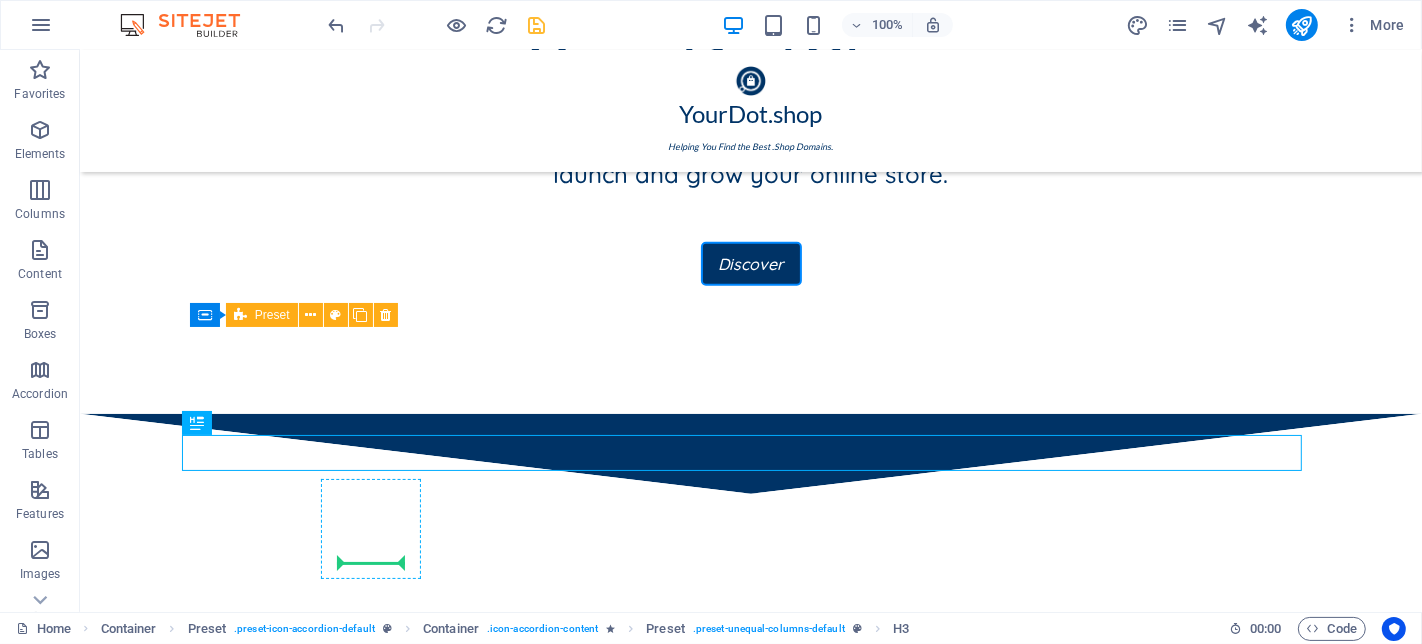 drag, startPoint x: 733, startPoint y: 470, endPoint x: 385, endPoint y: 548, distance: 356.63428 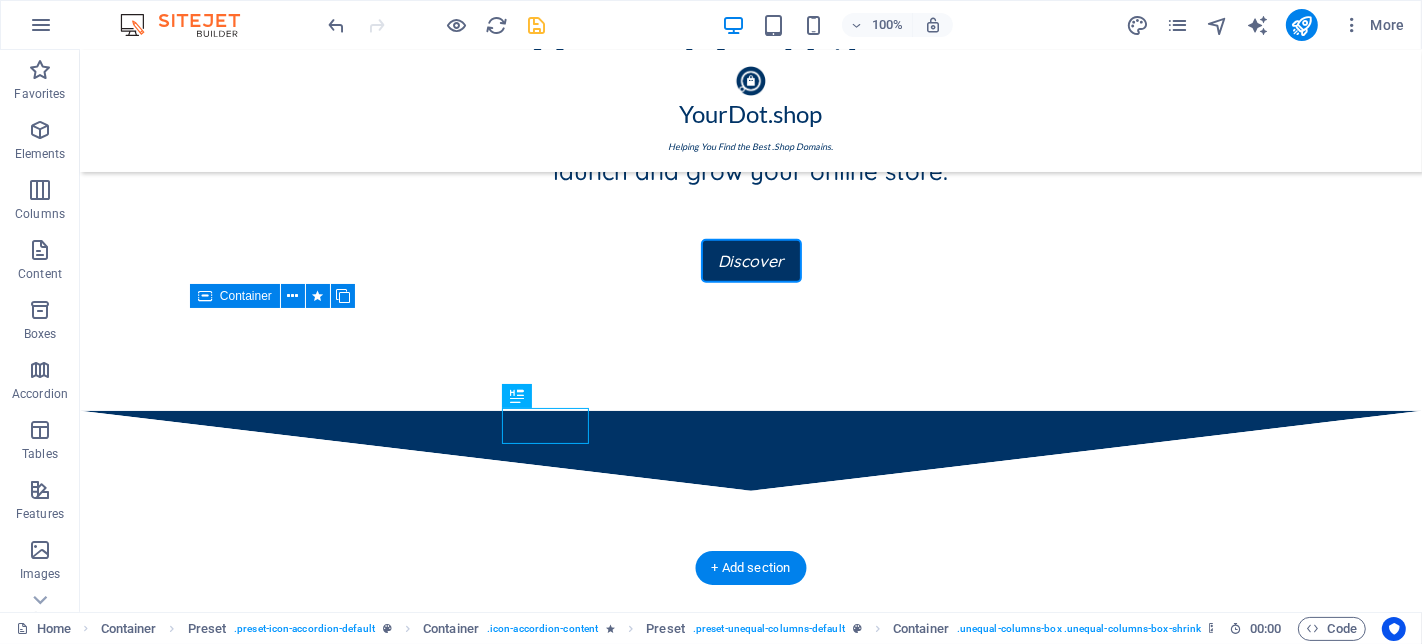 click at bounding box center [248, 1066] 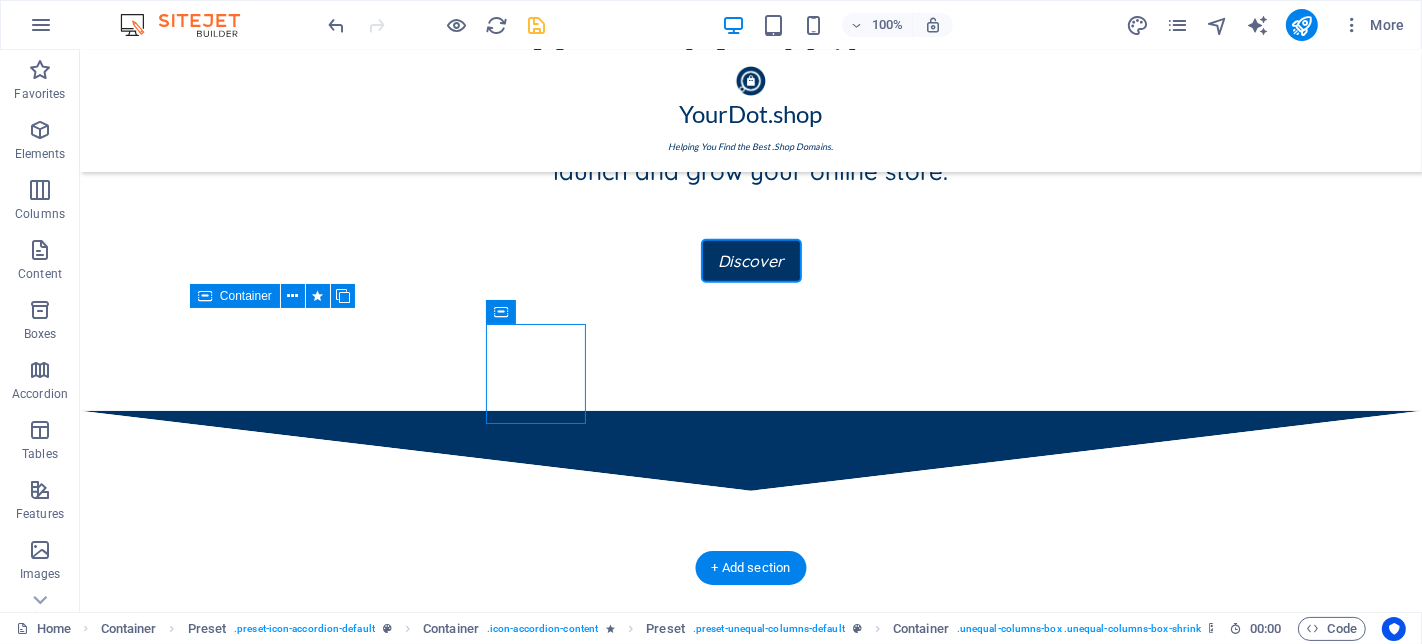 click at bounding box center (248, 1066) 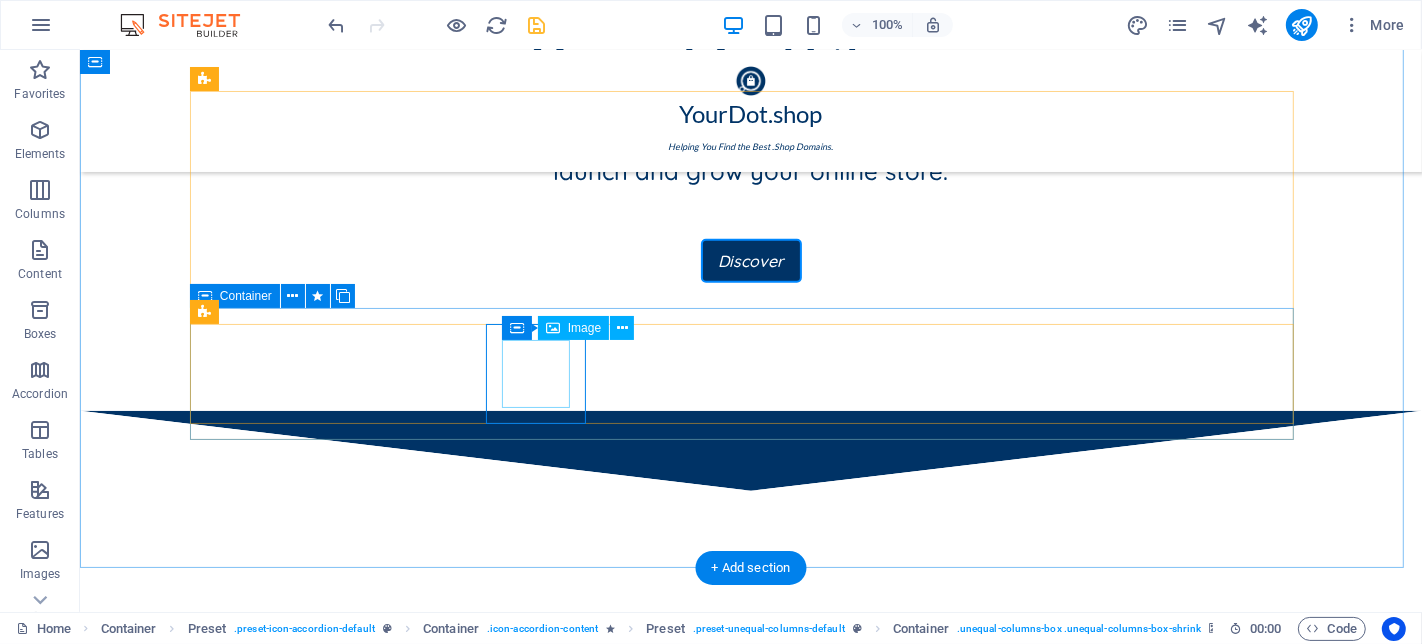 click at bounding box center (248, 1382) 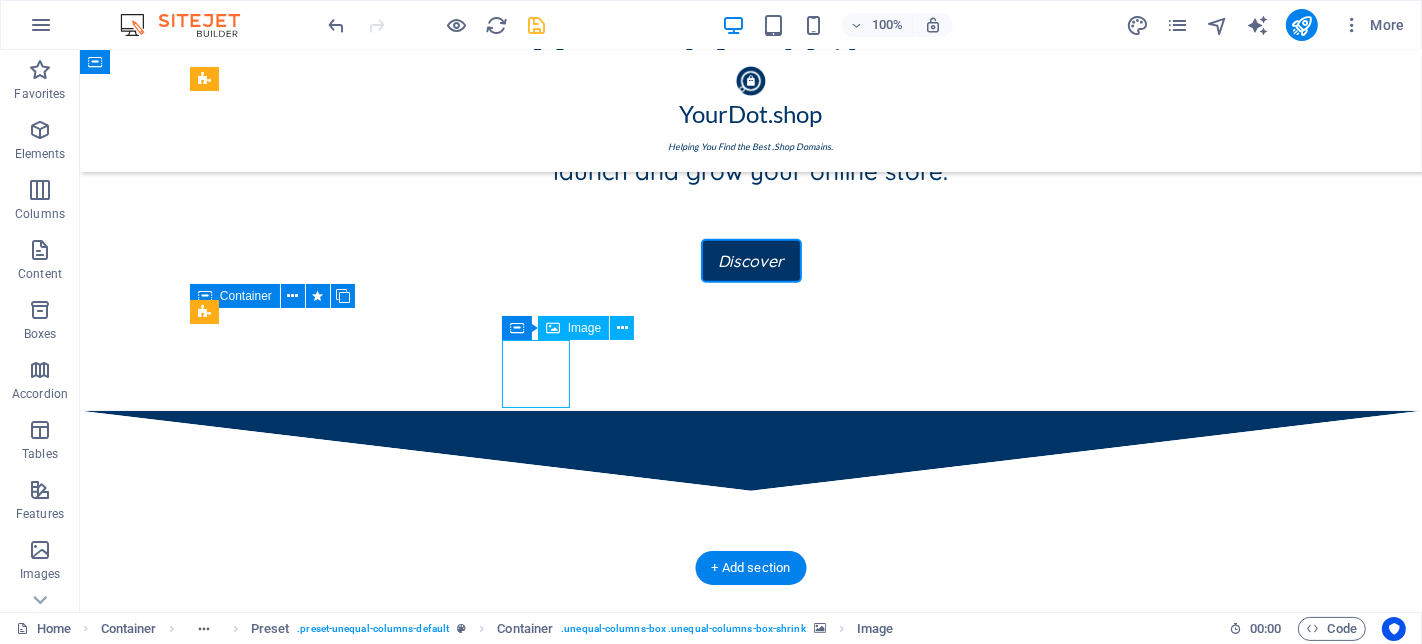 click at bounding box center [248, 1382] 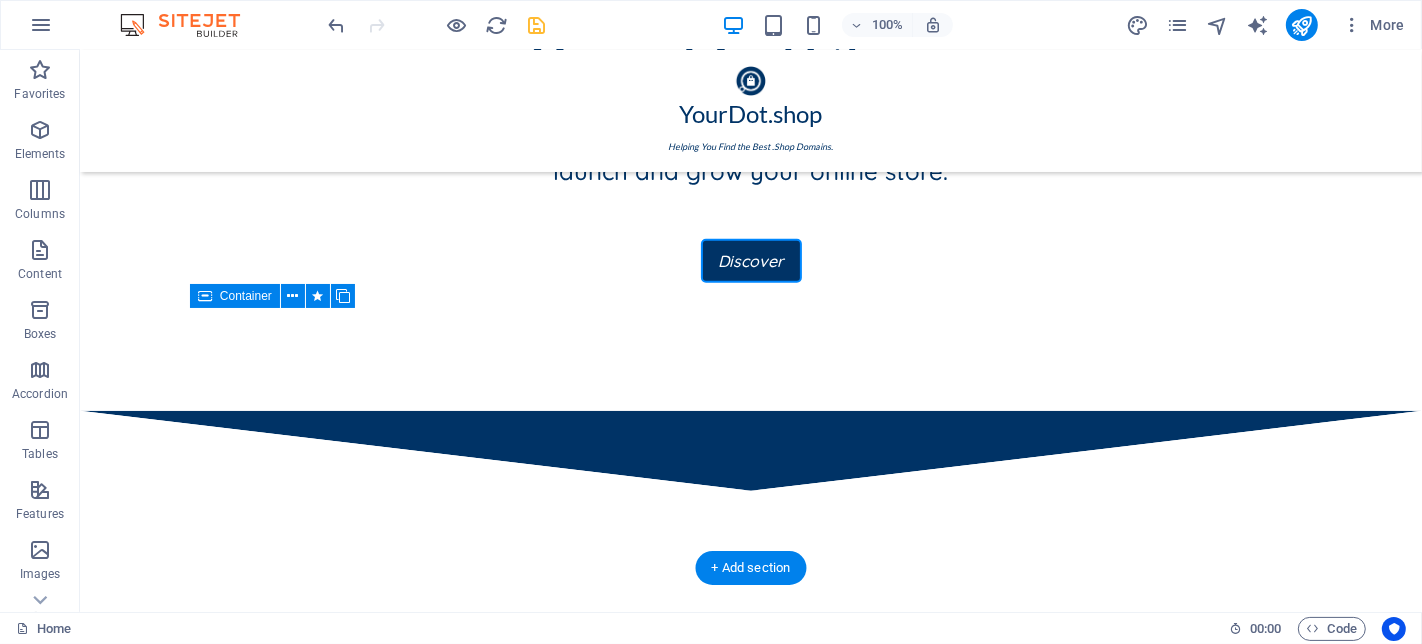 click at bounding box center (248, 1066) 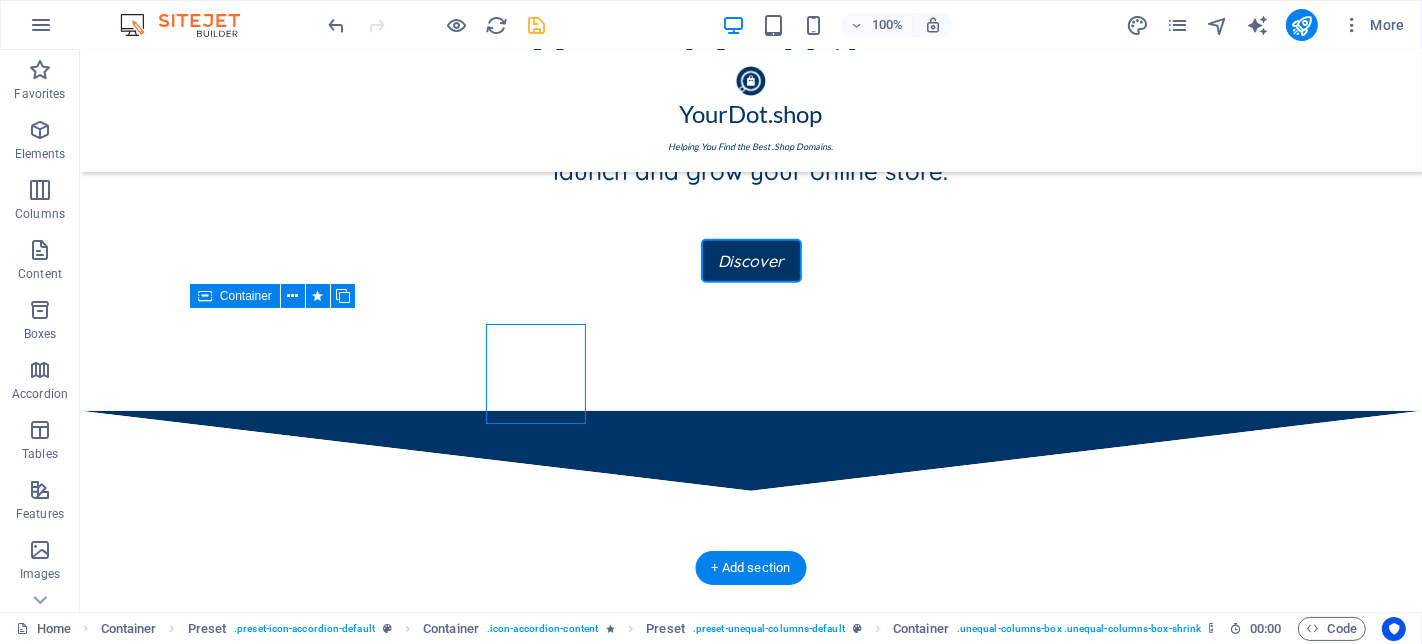 click at bounding box center (248, 1066) 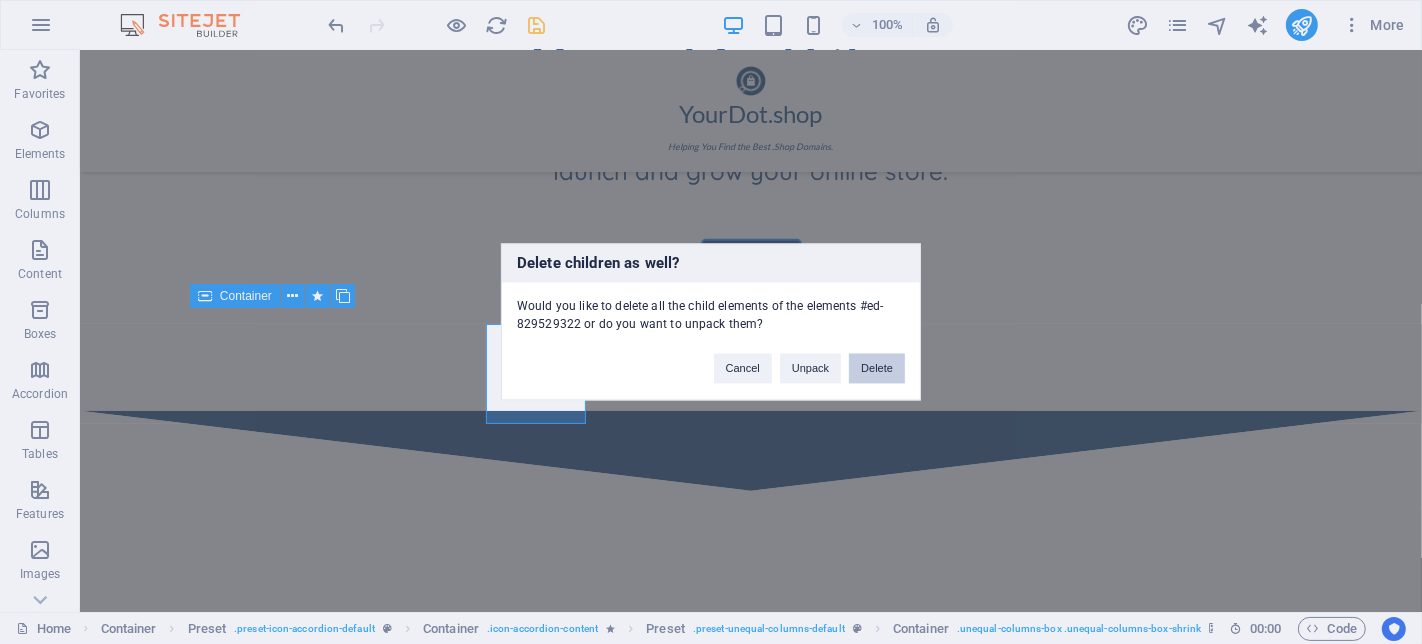 click on "Delete" at bounding box center [877, 369] 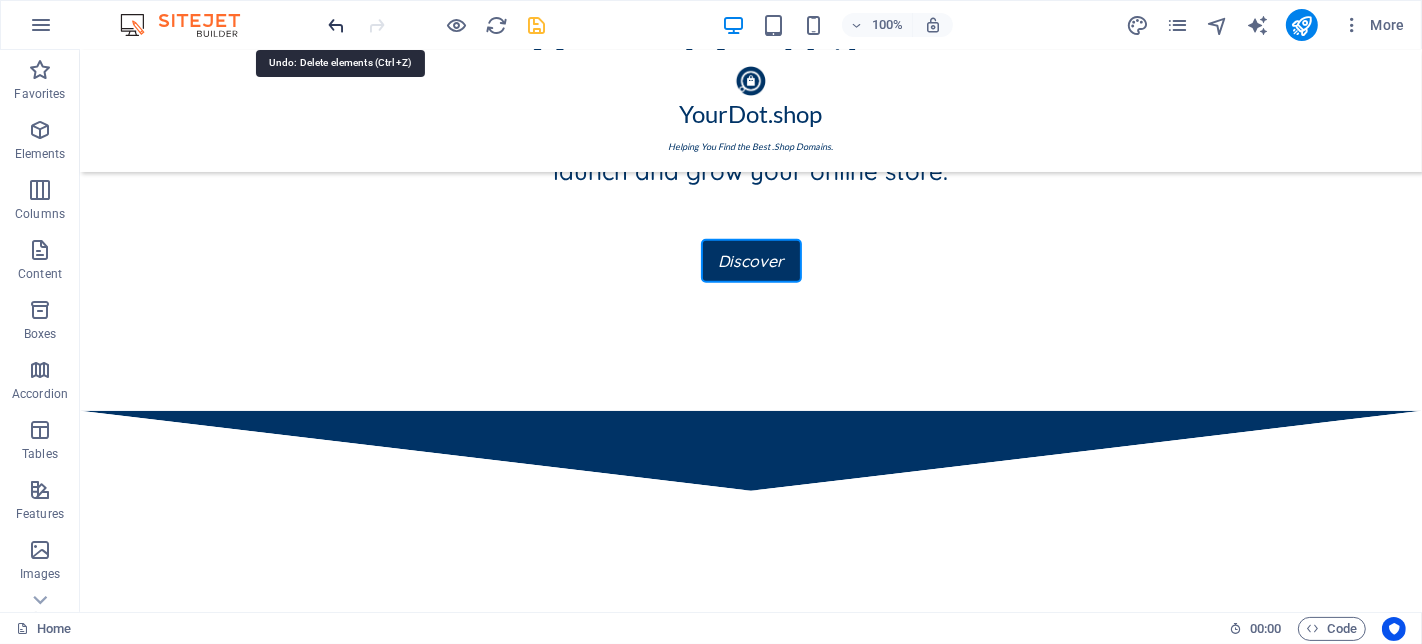 click at bounding box center [337, 25] 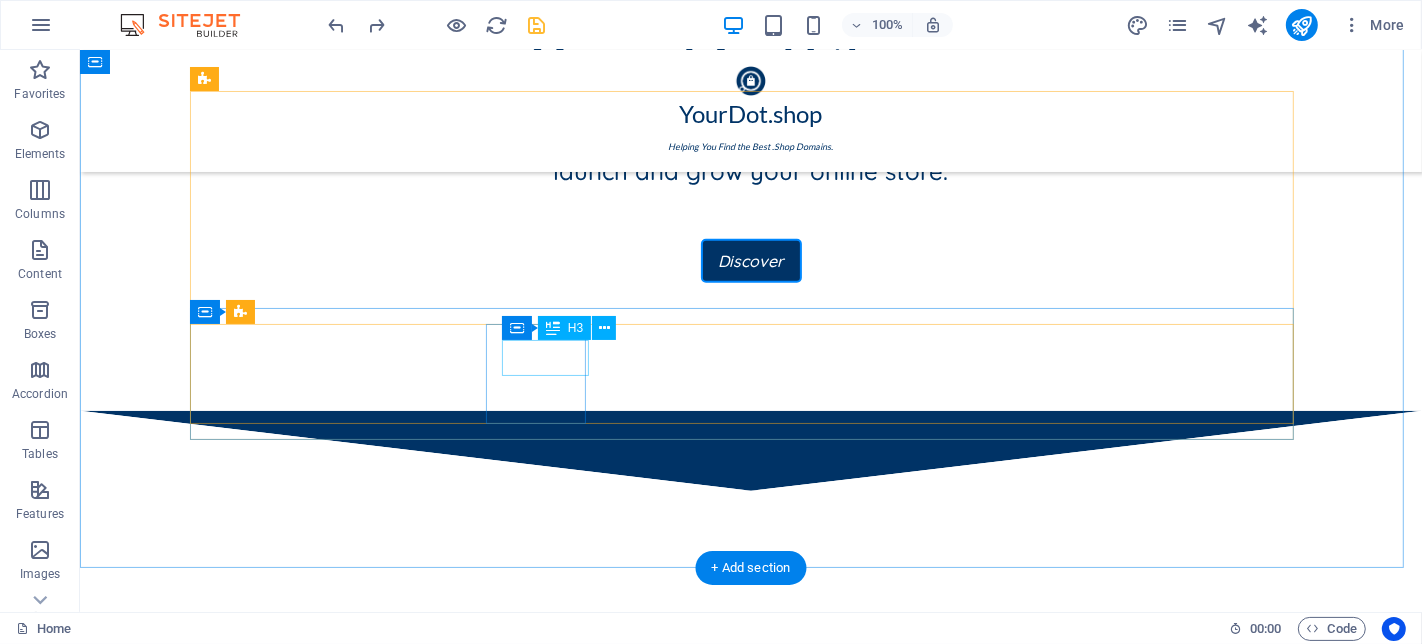 click on "Fashion" at bounding box center (248, 1150) 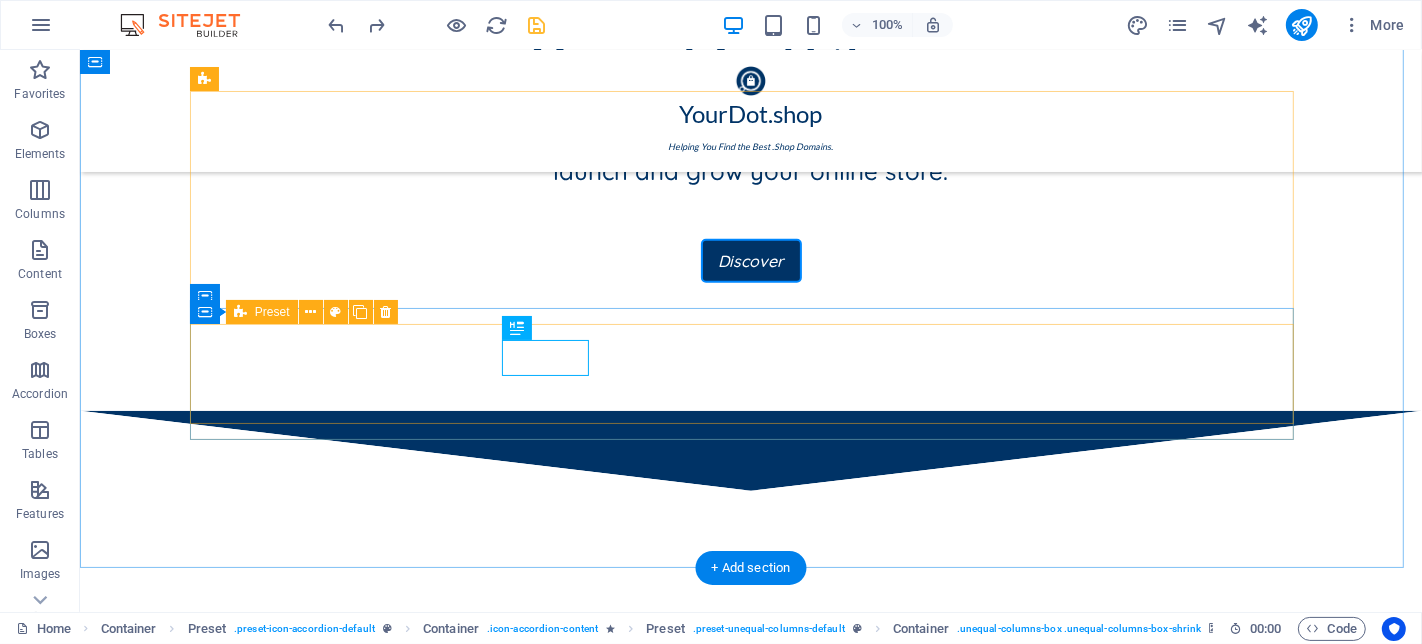 click on "Fashion" at bounding box center (750, 1174) 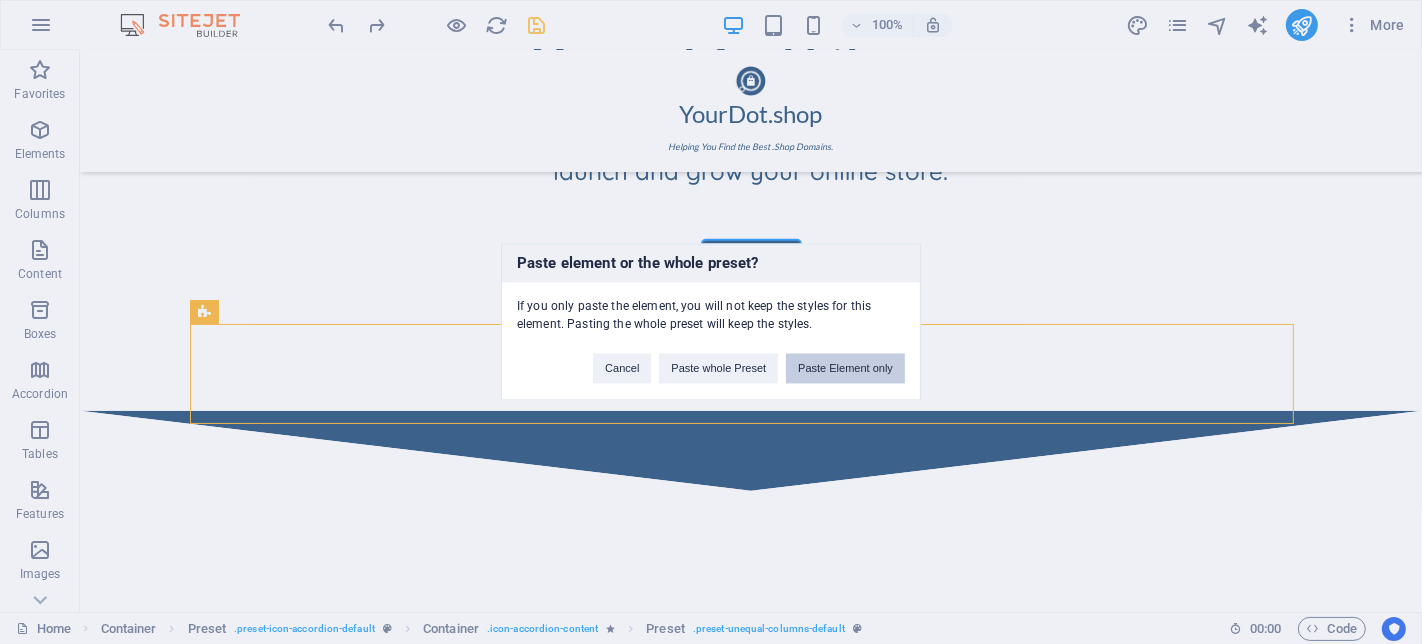 click on "Paste Element only" at bounding box center (845, 369) 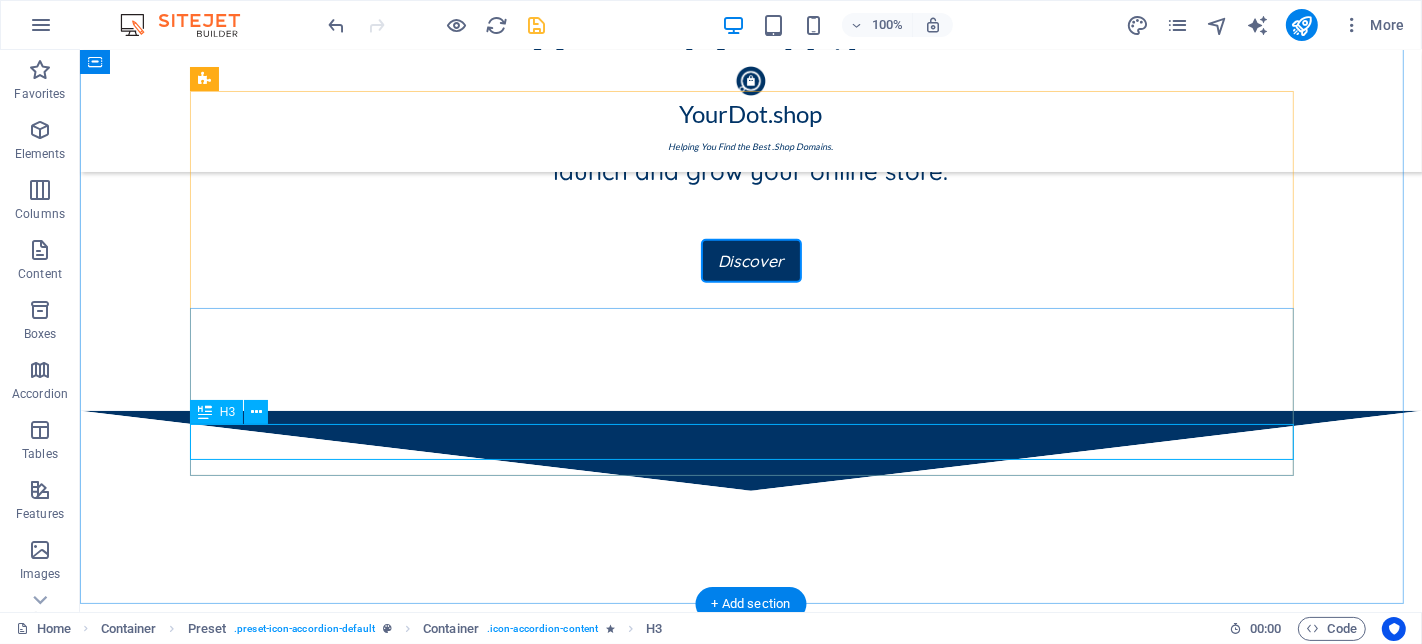 click on "Fashion" at bounding box center (750, 1458) 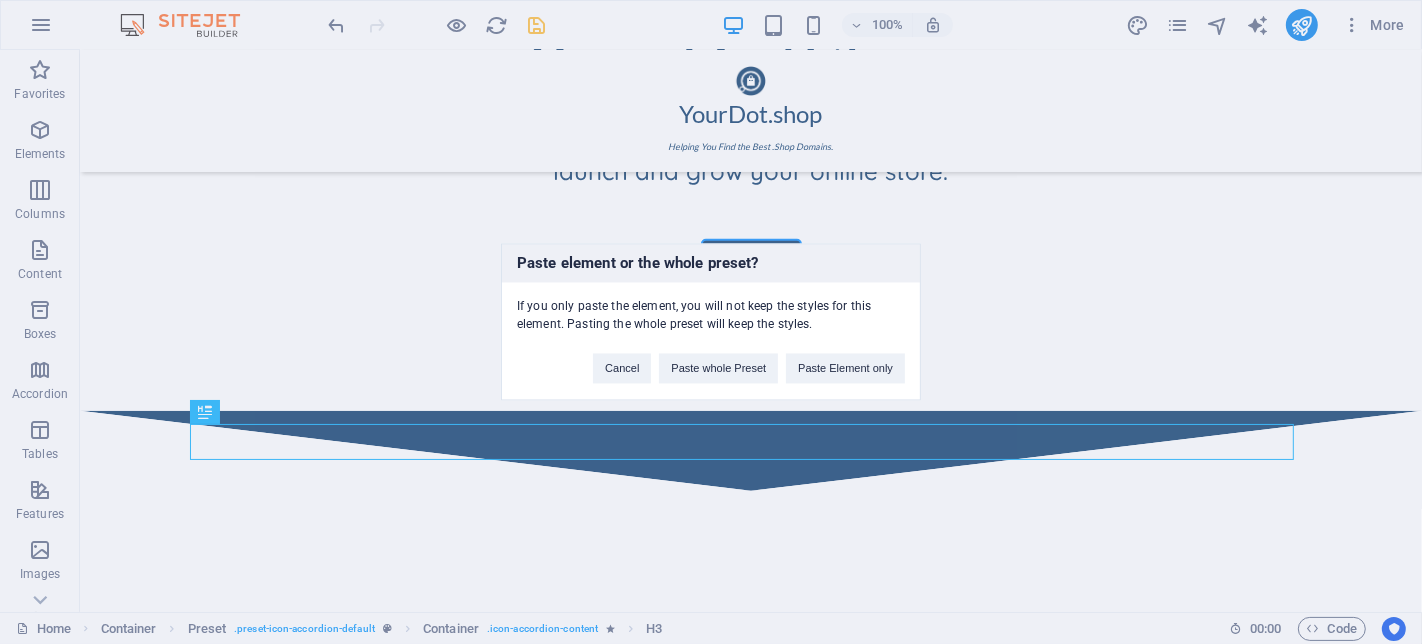 type 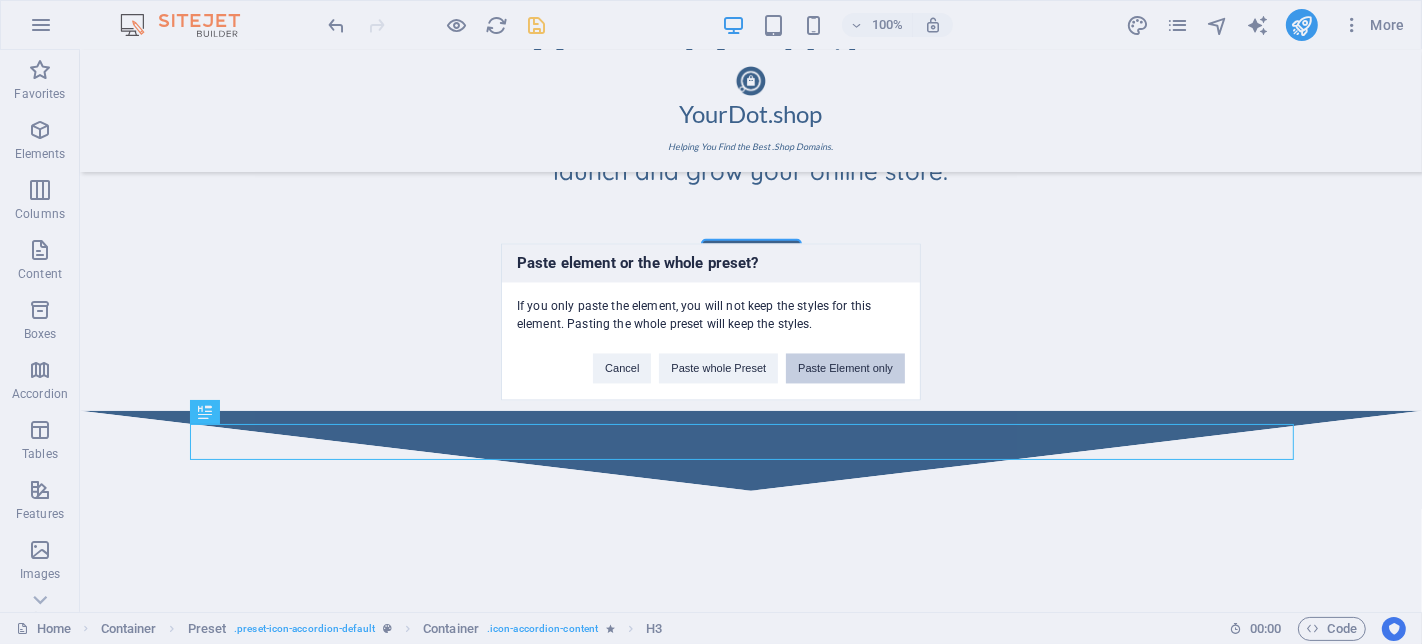 click on "Paste Element only" at bounding box center [845, 369] 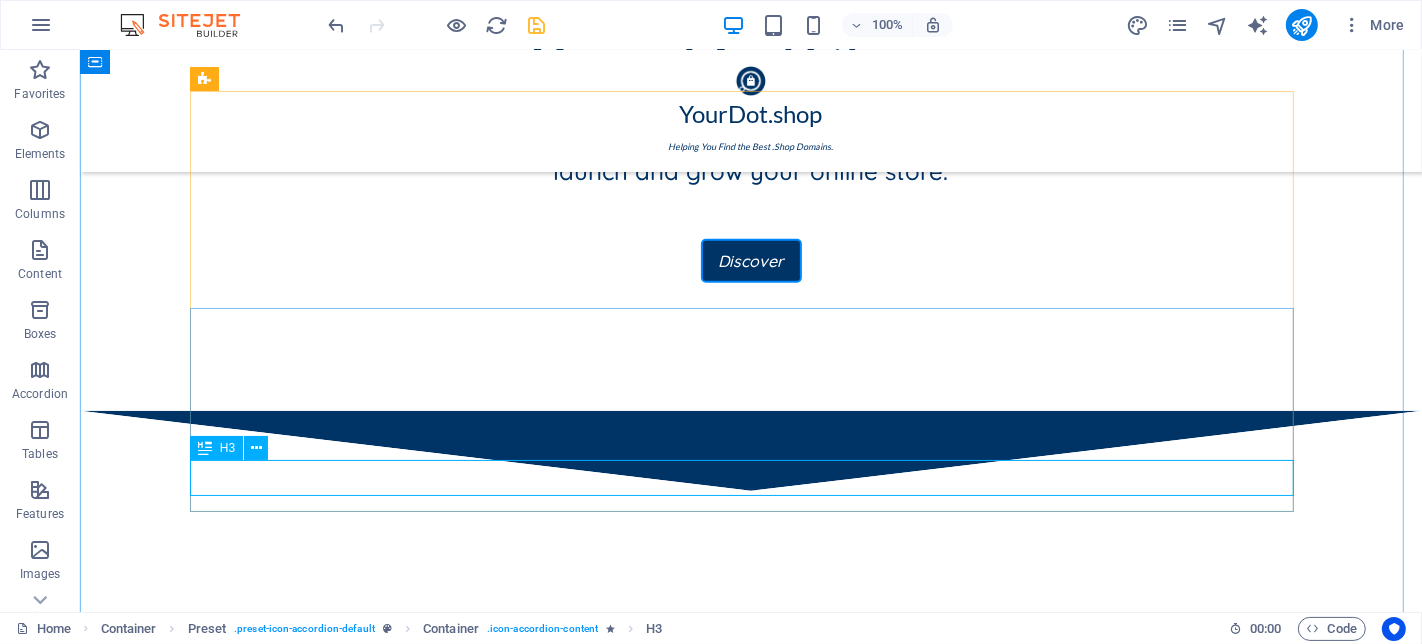 click on "Fashion" at bounding box center [750, 1458] 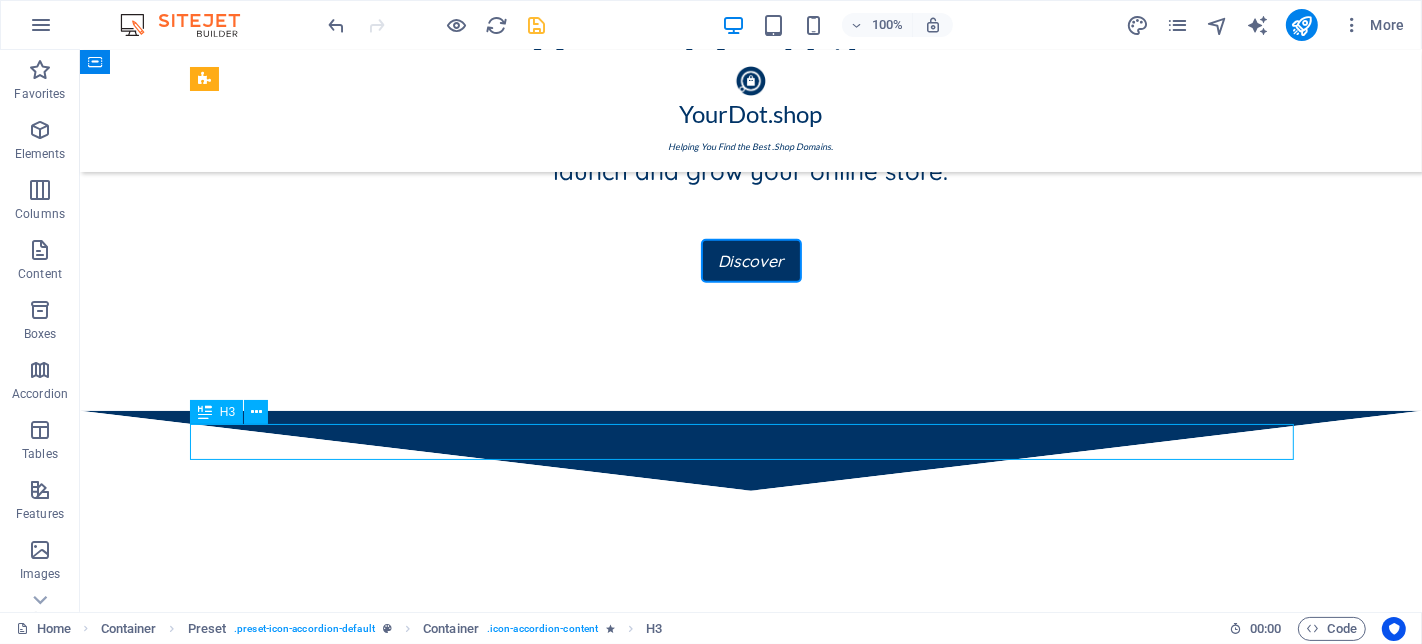 click on "Fashion" at bounding box center (750, 1458) 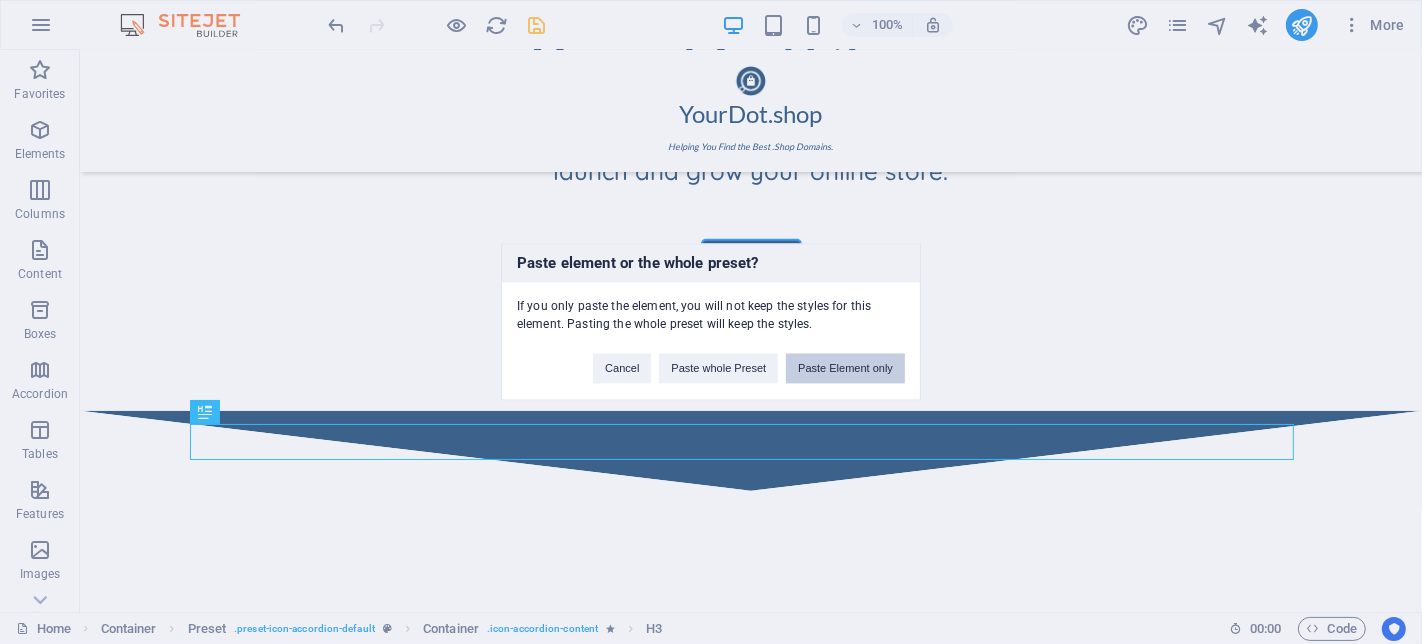 click on "Paste Element only" at bounding box center (845, 369) 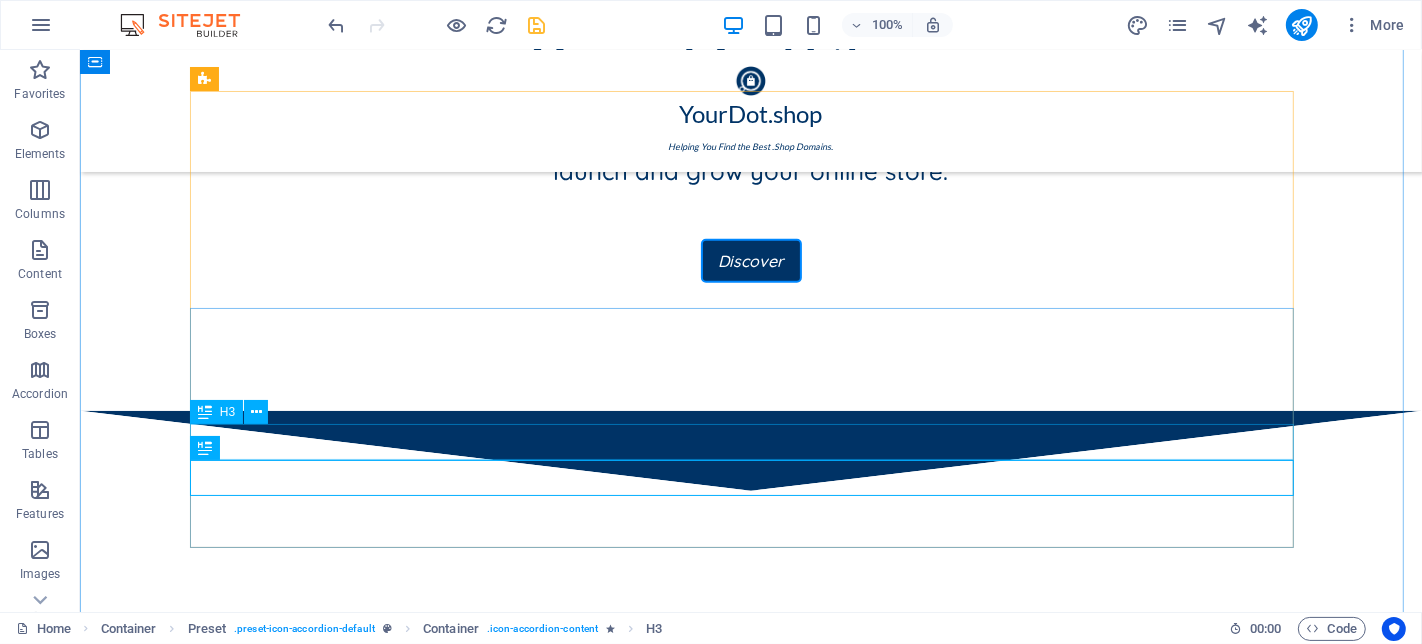 click on "Fashion" at bounding box center (750, 1458) 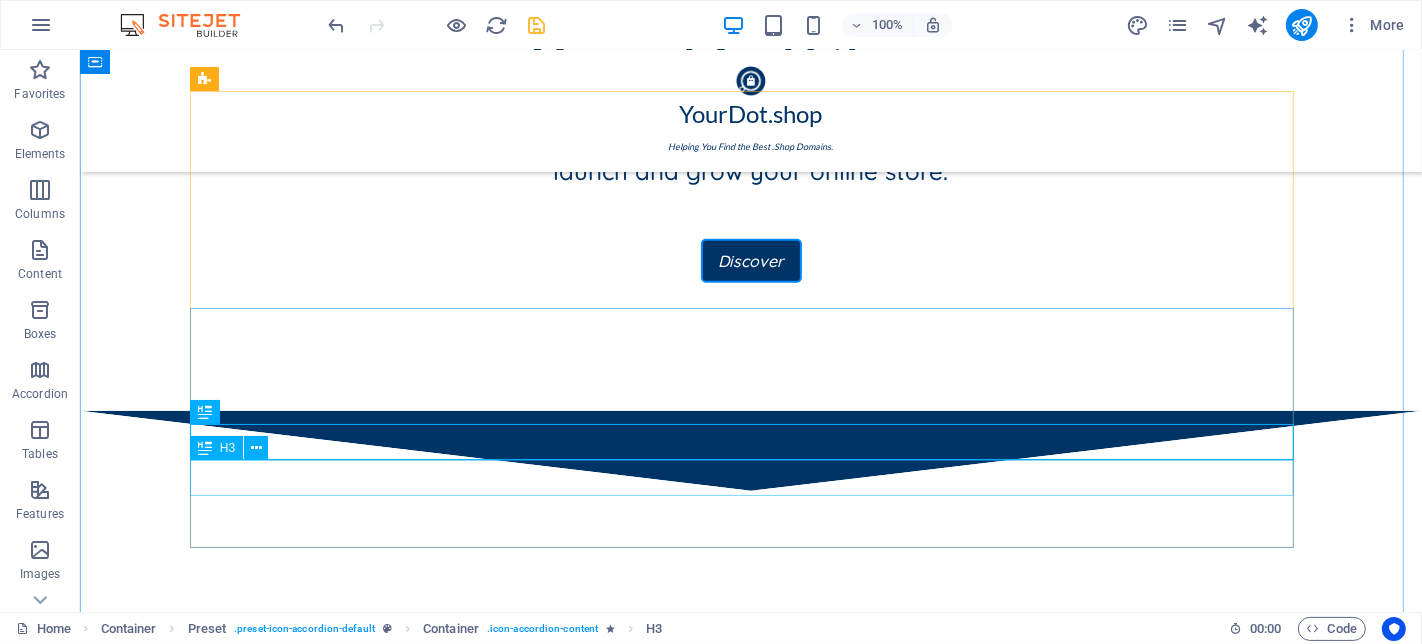 click on "Fashion" at bounding box center [750, 1530] 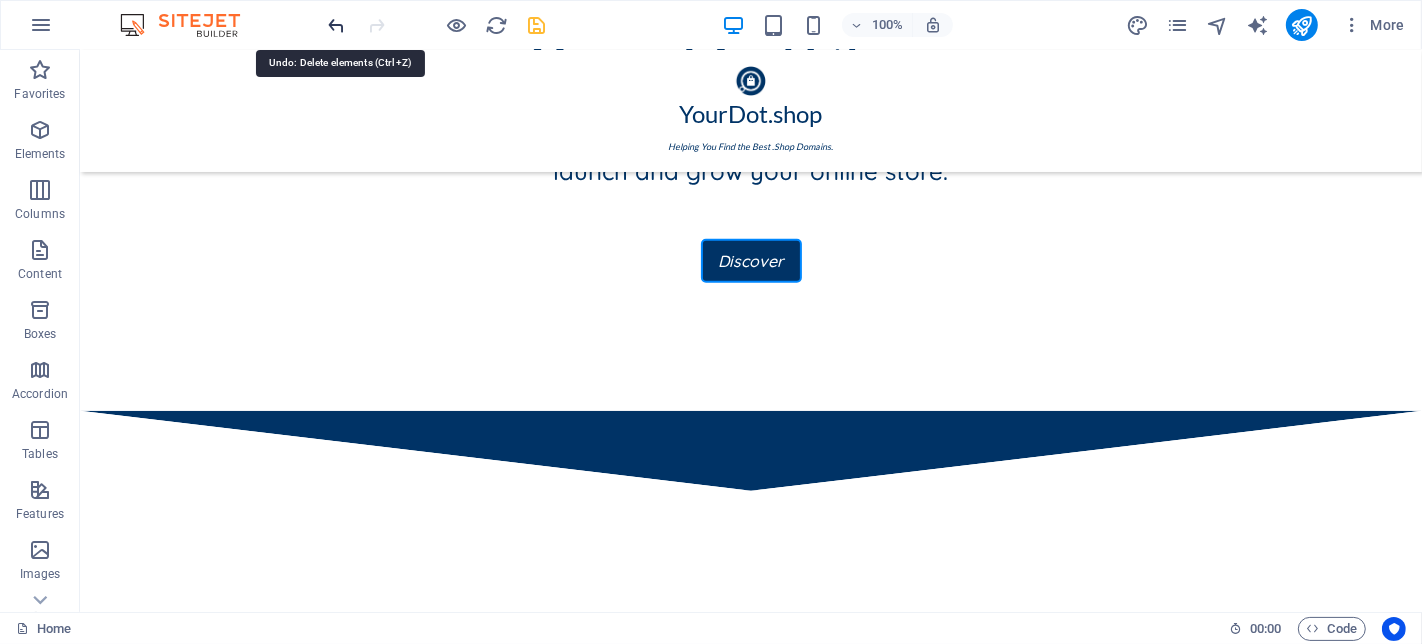 click at bounding box center [337, 25] 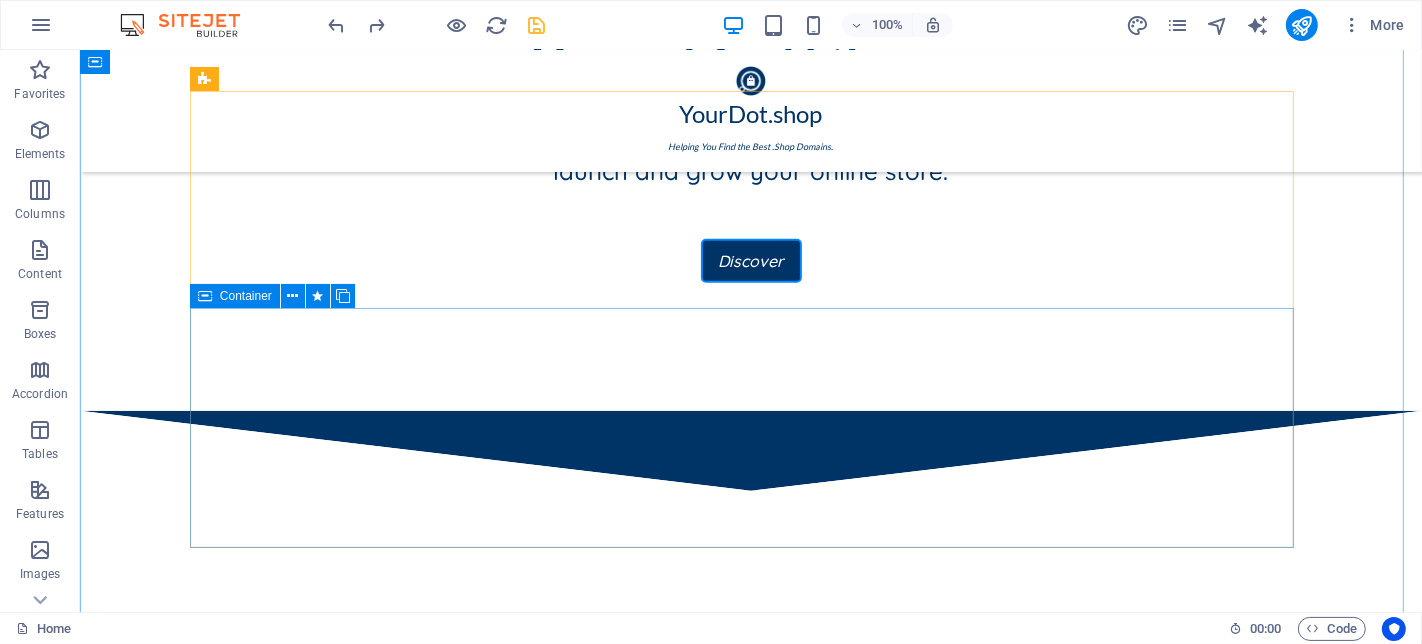 click on "Fashion" at bounding box center [750, 1530] 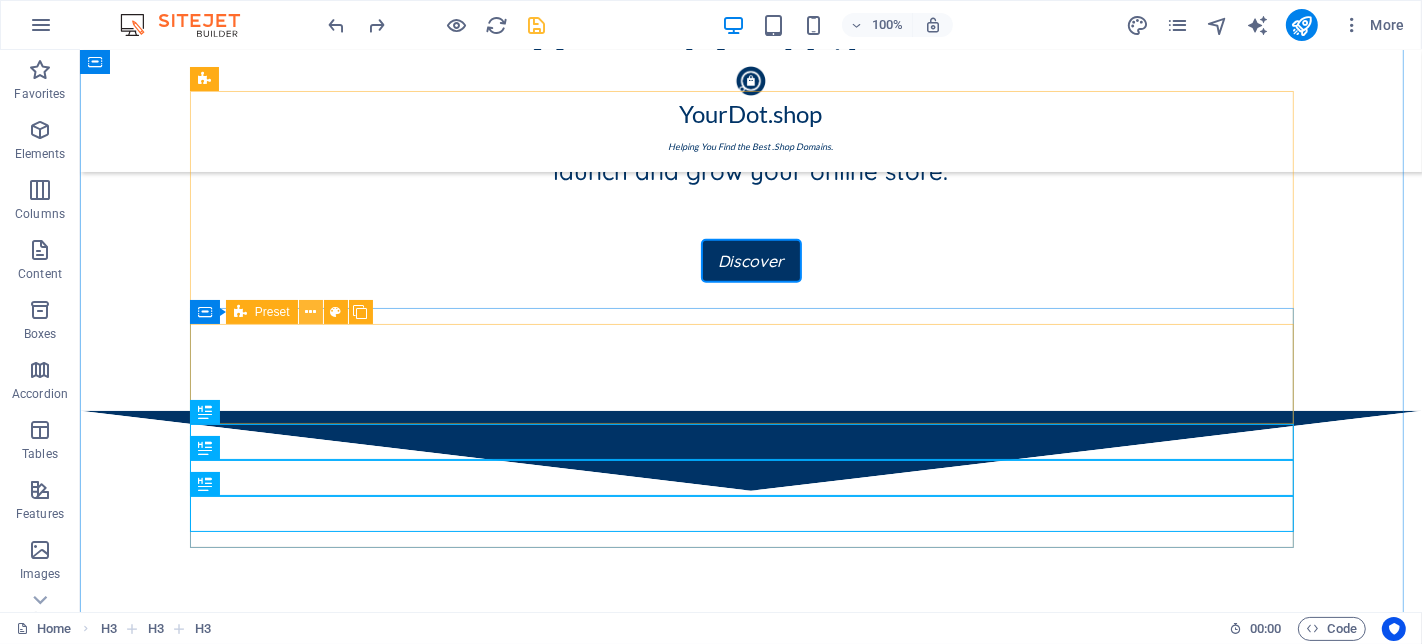 click at bounding box center [310, 312] 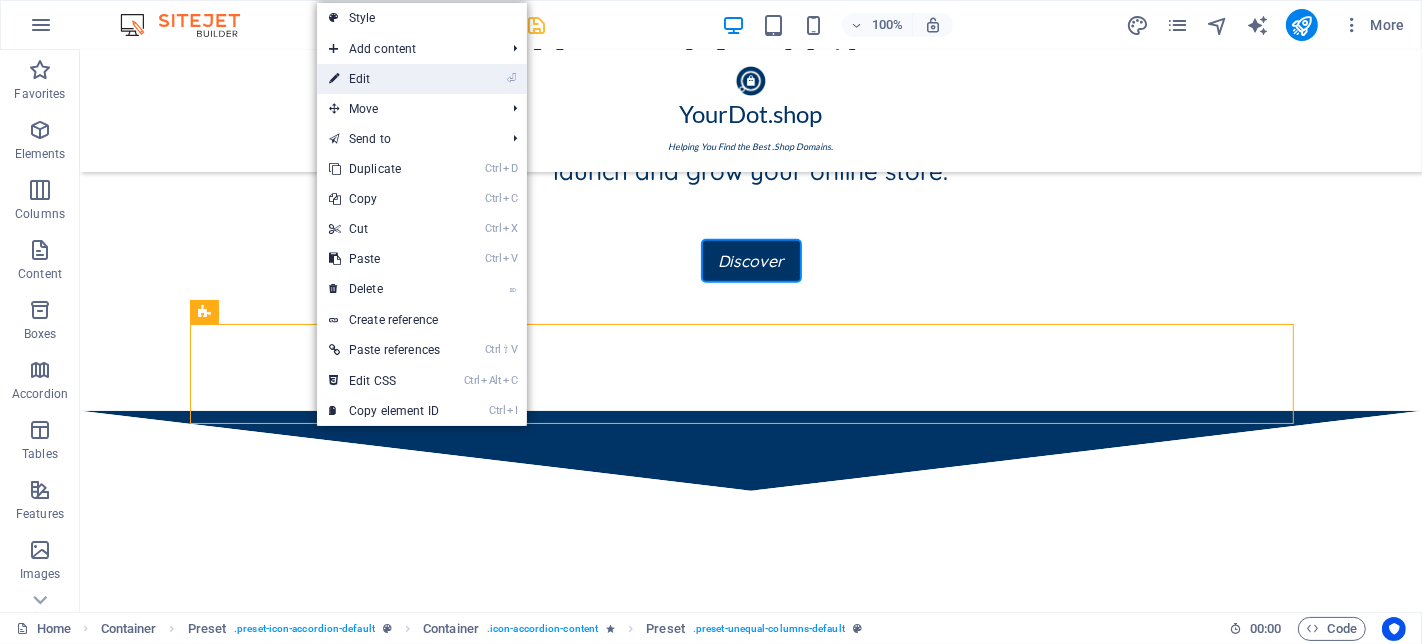 click on "⏎  Edit" at bounding box center [384, 79] 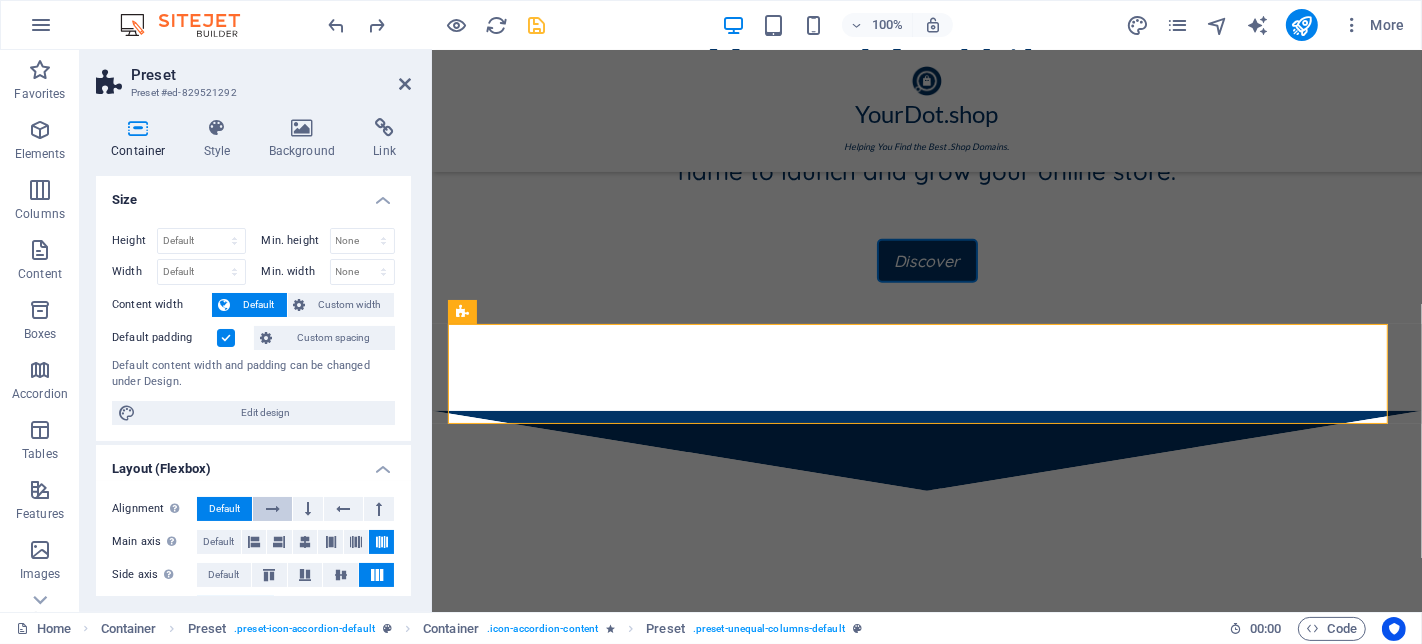 click at bounding box center [273, 509] 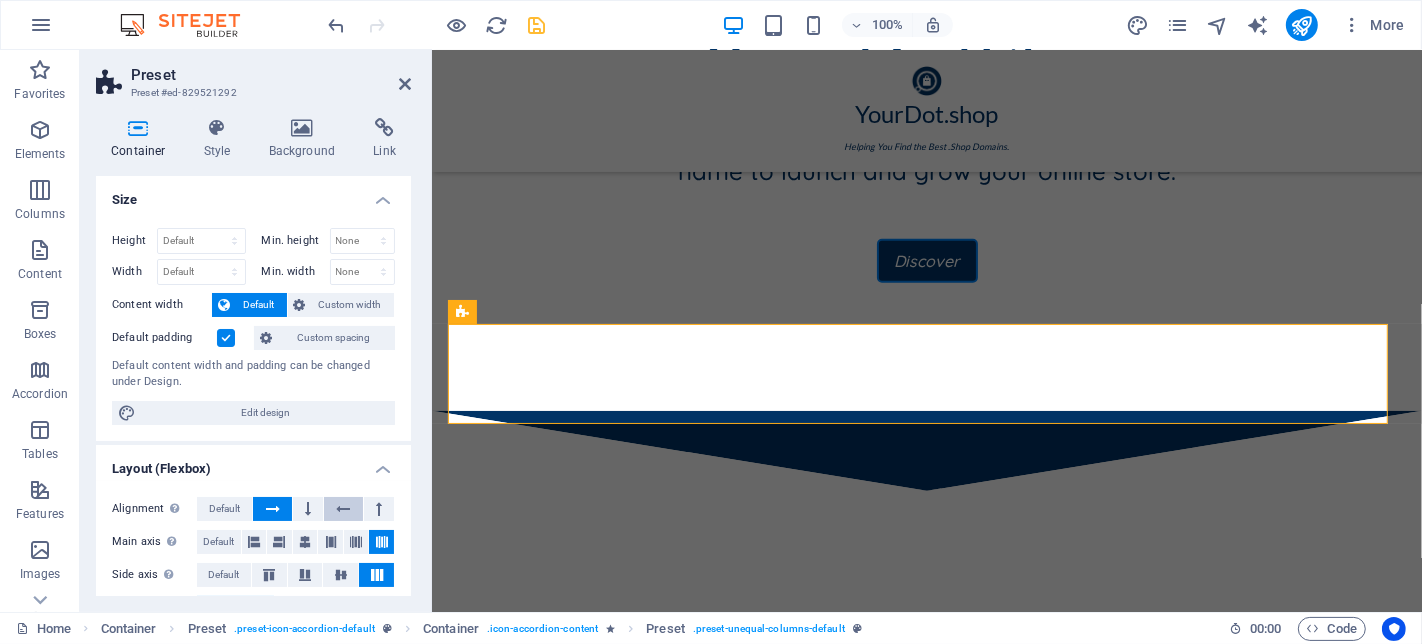 click at bounding box center [343, 509] 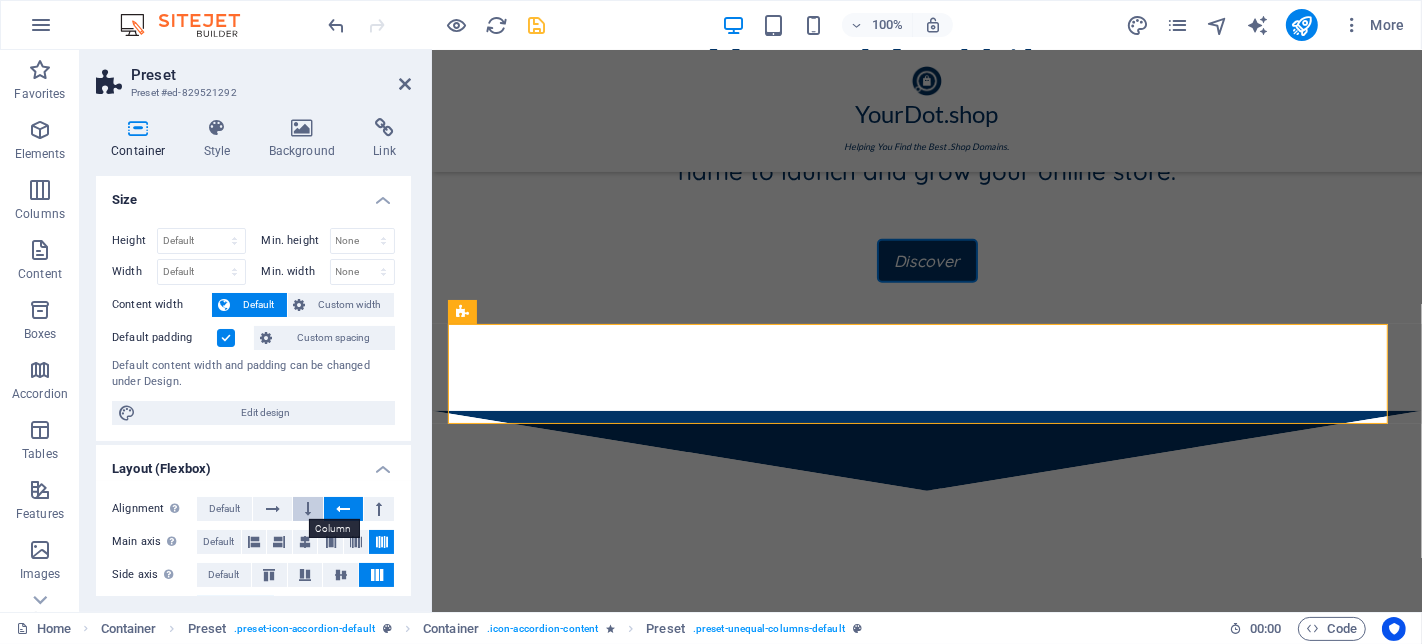 click at bounding box center (308, 509) 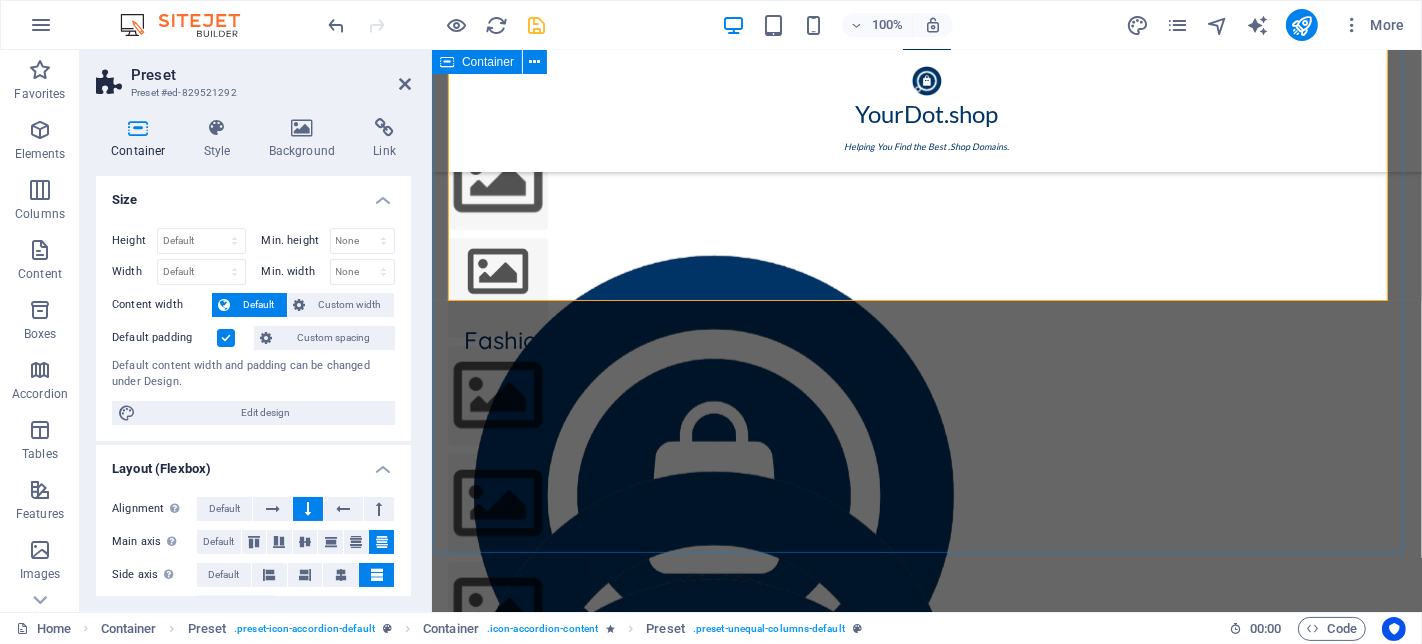 scroll, scrollTop: 1481, scrollLeft: 0, axis: vertical 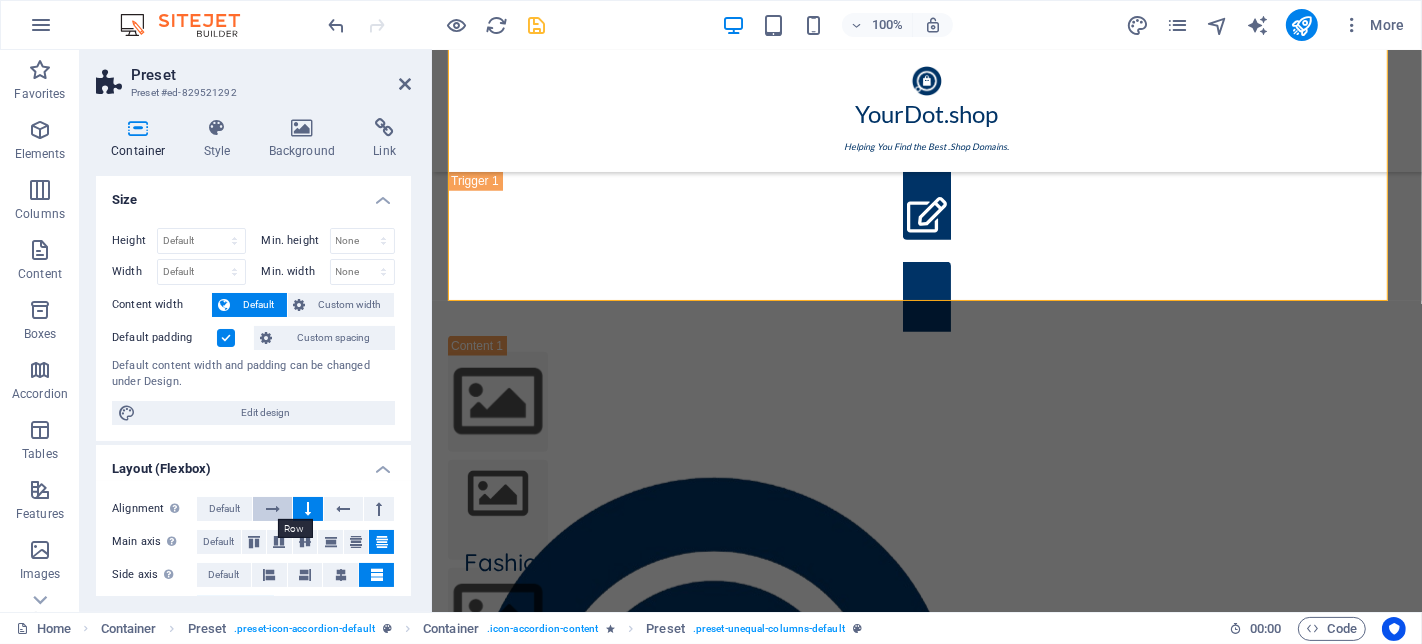 click at bounding box center (273, 509) 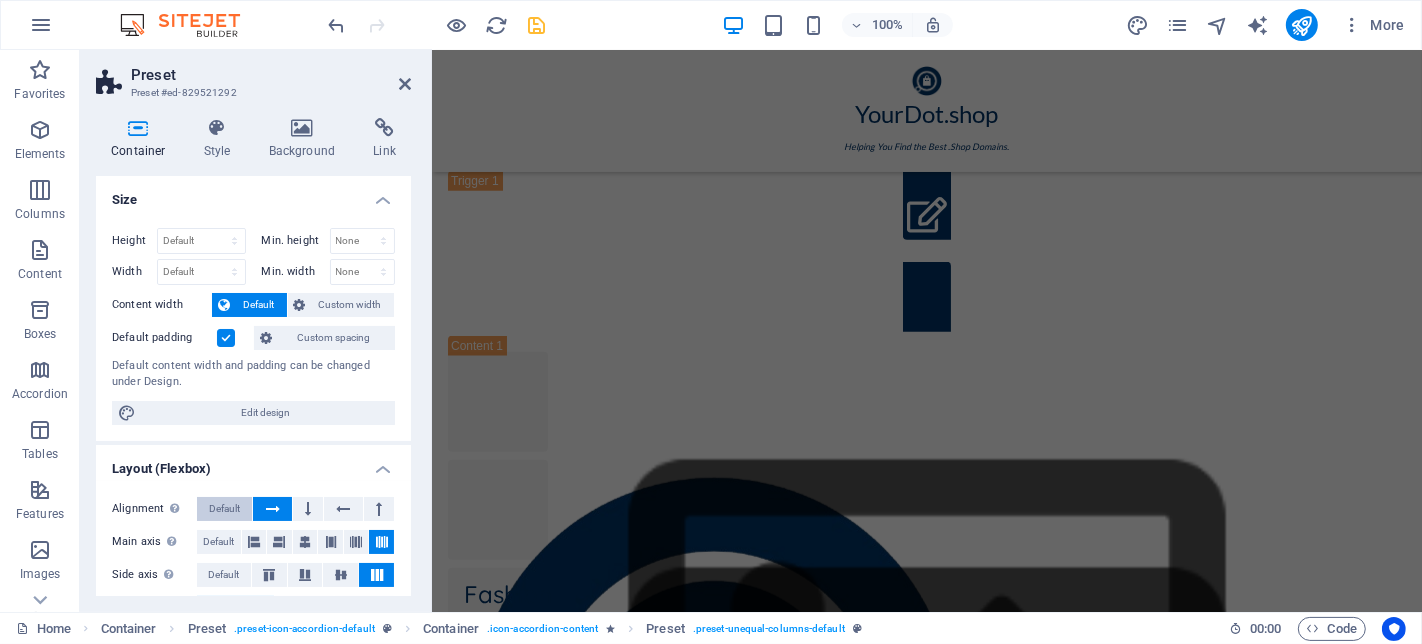 click on "Default" at bounding box center (224, 509) 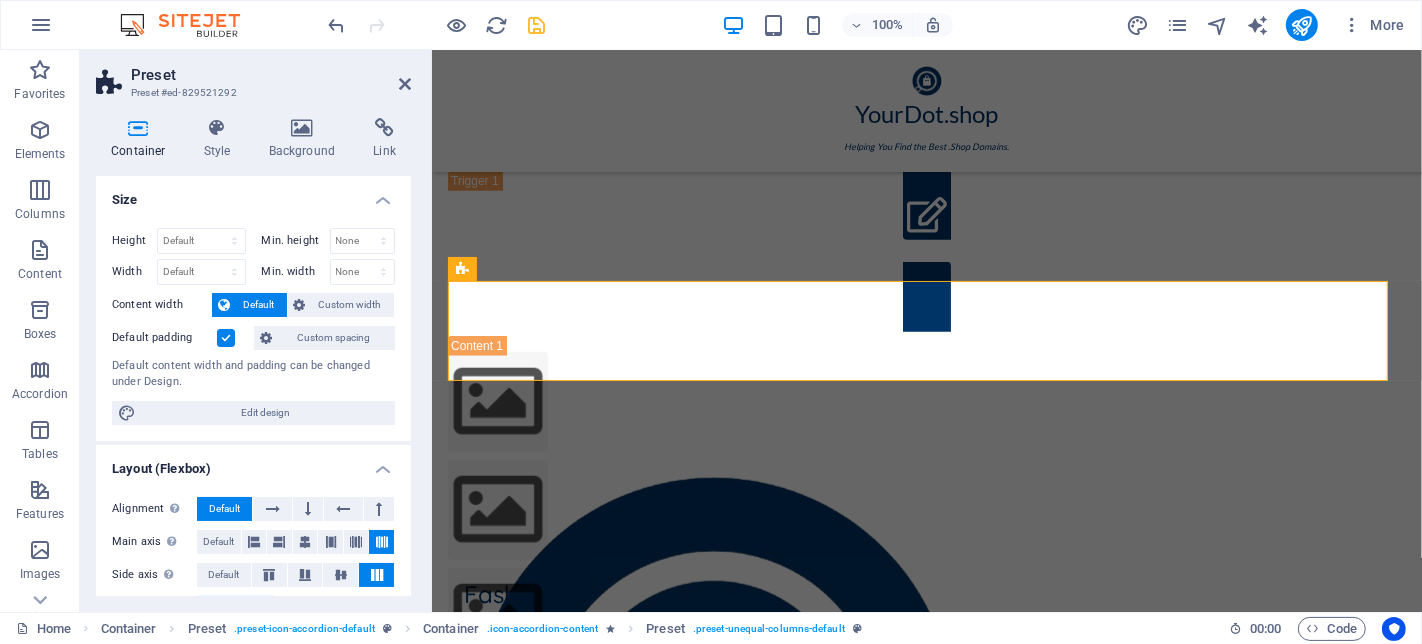 scroll, scrollTop: 968, scrollLeft: 0, axis: vertical 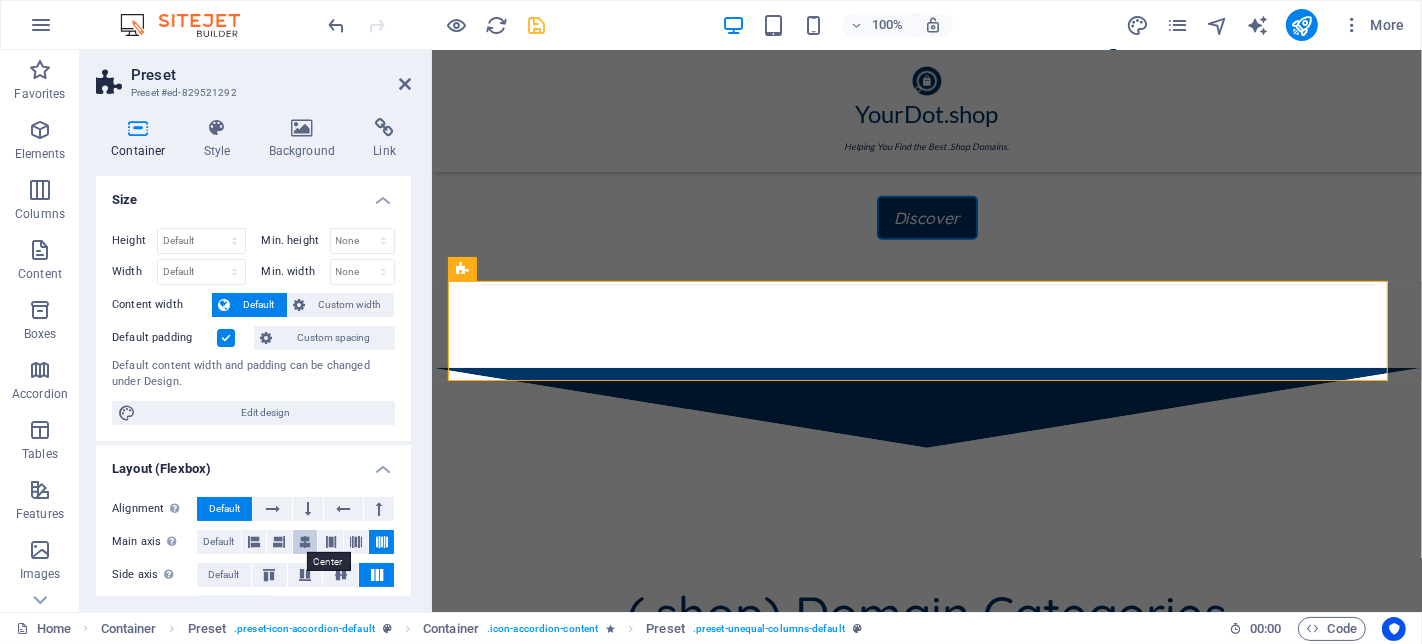 click at bounding box center (305, 542) 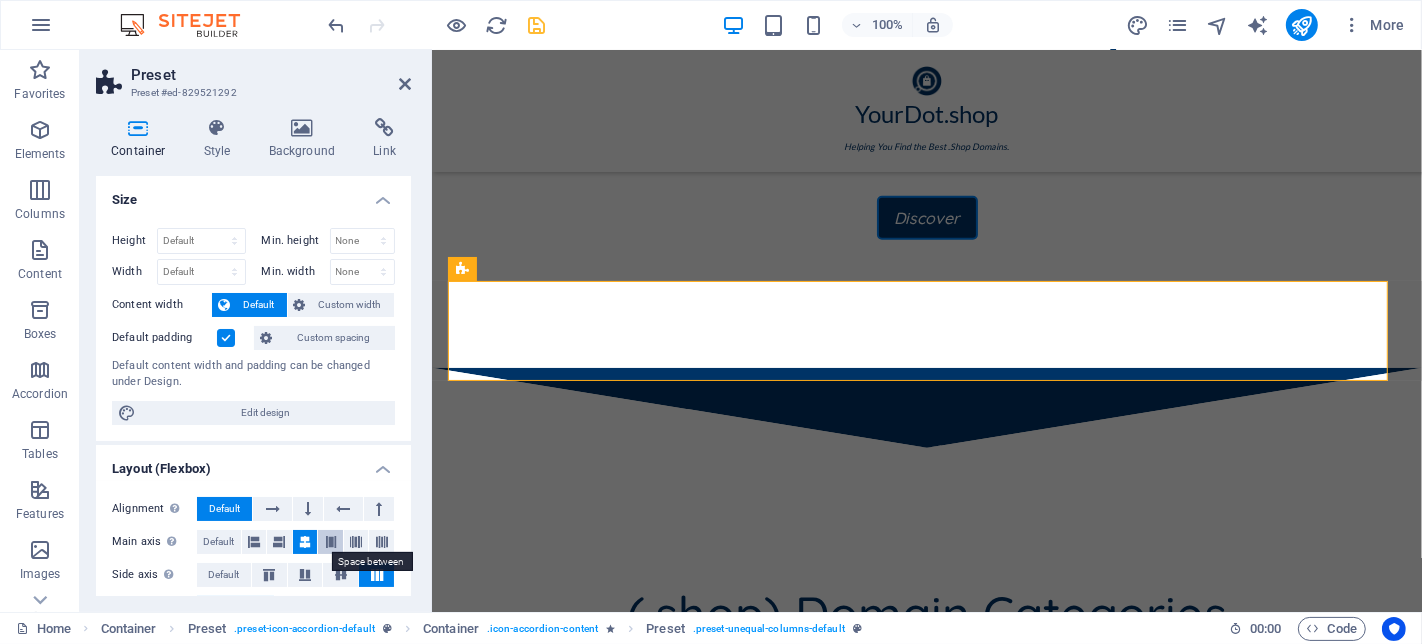click at bounding box center [330, 542] 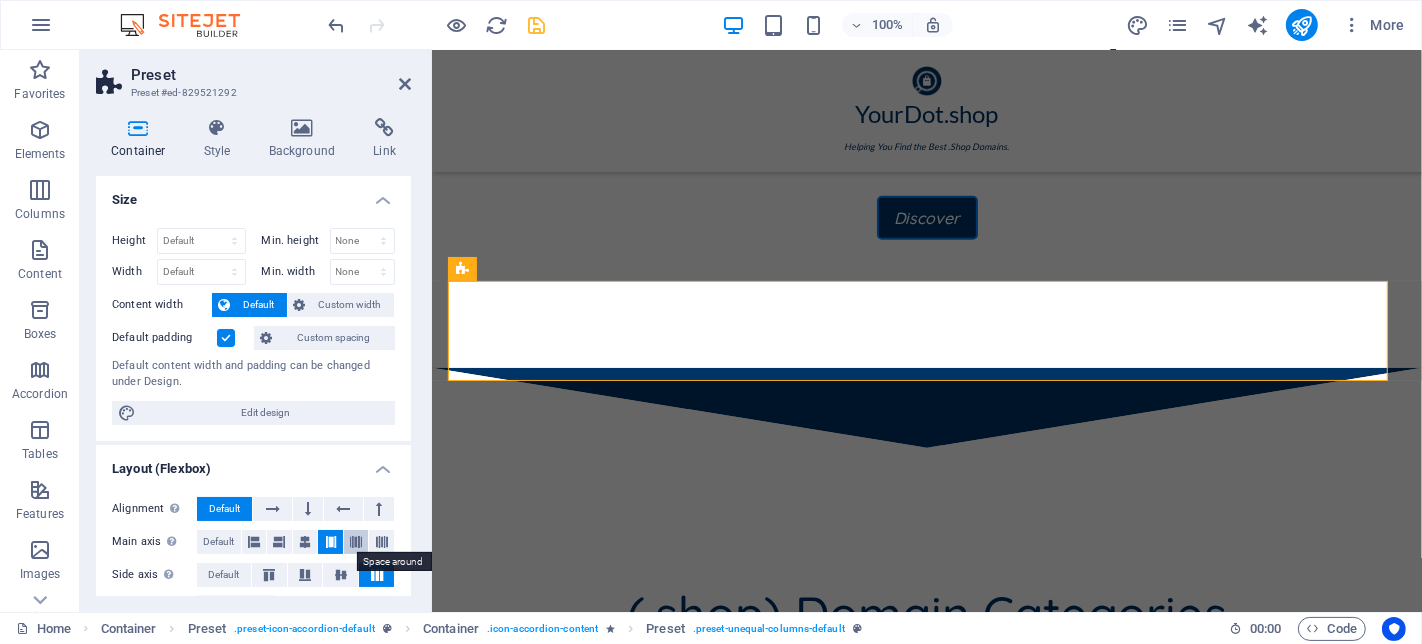 click at bounding box center [356, 542] 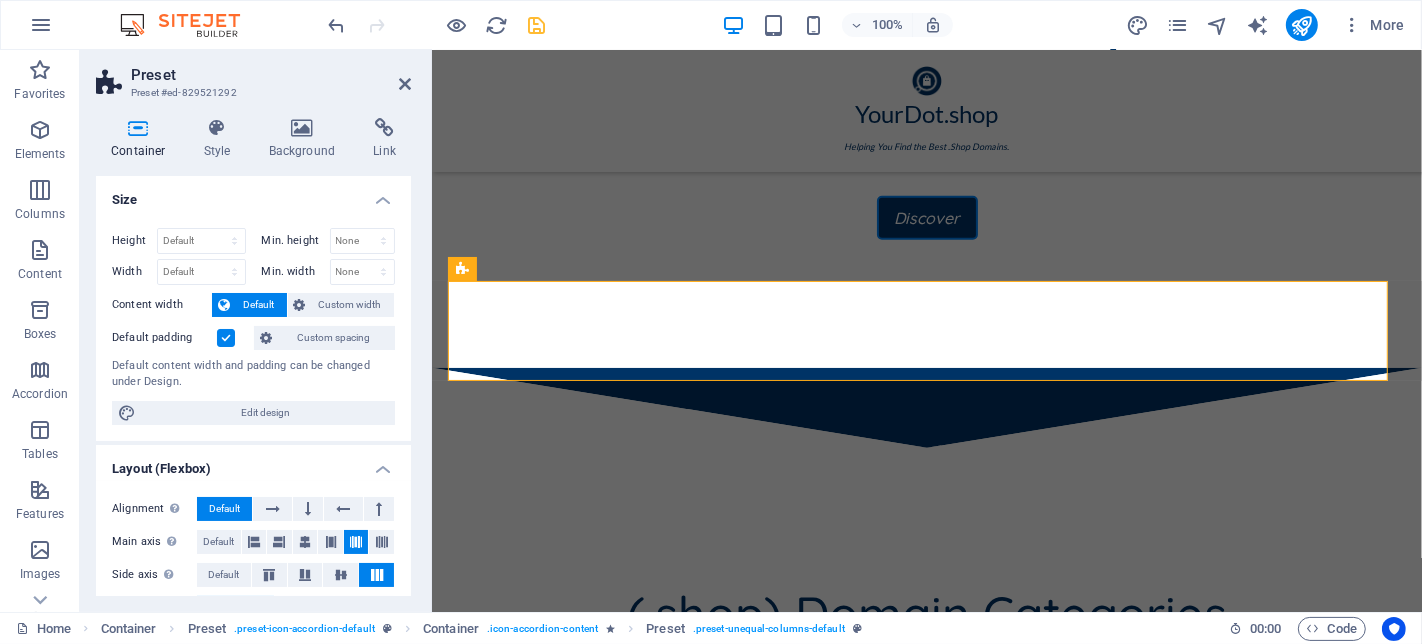 click on "Alignment Determines the flex direction. Default Main axis Determine how elements should behave along the main axis inside this container (justify content). Default Side axis Control the vertical direction of the element inside of the container (align items). Default Wrap Default On Off Fill Controls the distances and direction of elements on the y-axis across several lines (align content). Default" at bounding box center [253, 575] 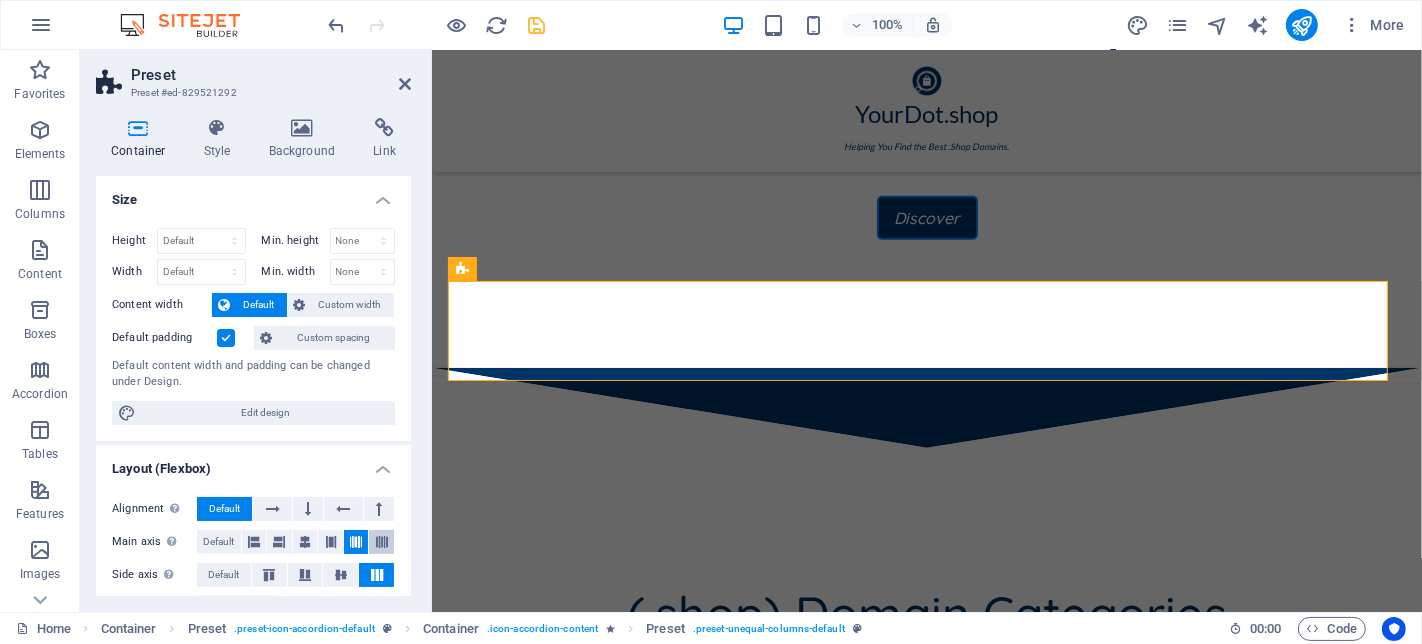 click at bounding box center (381, 542) 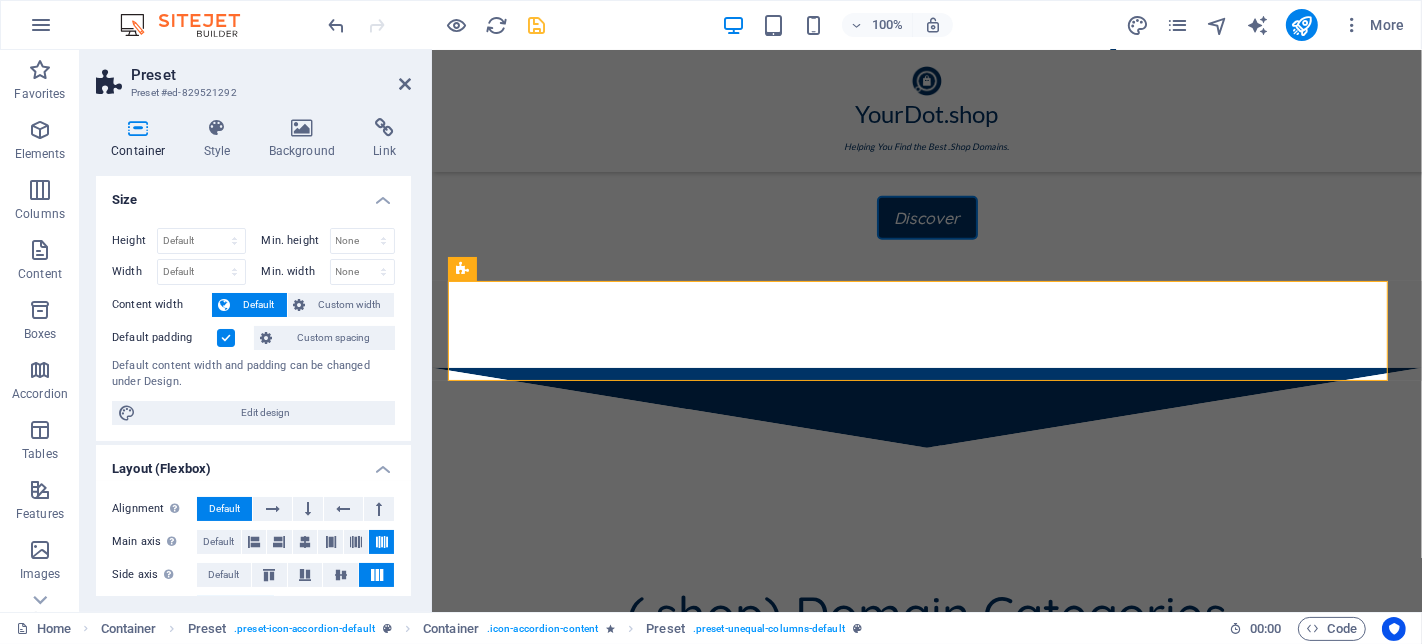 click at bounding box center [254, 542] 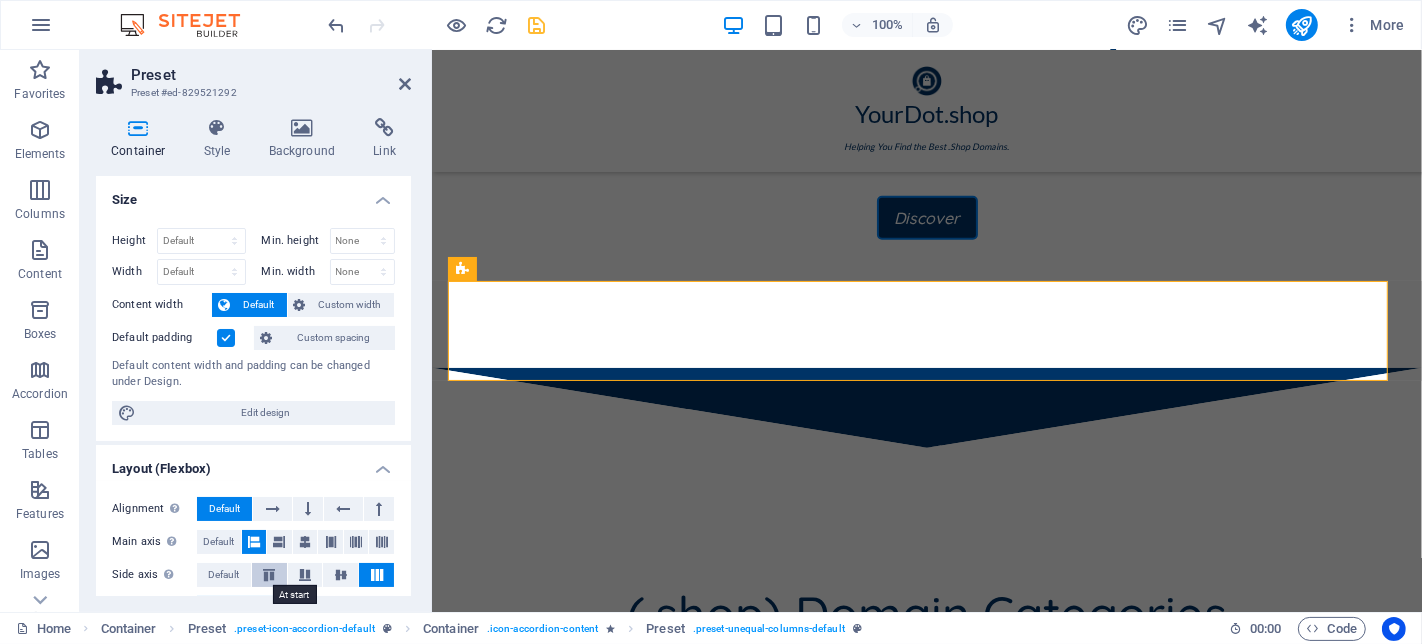 click at bounding box center [269, 575] 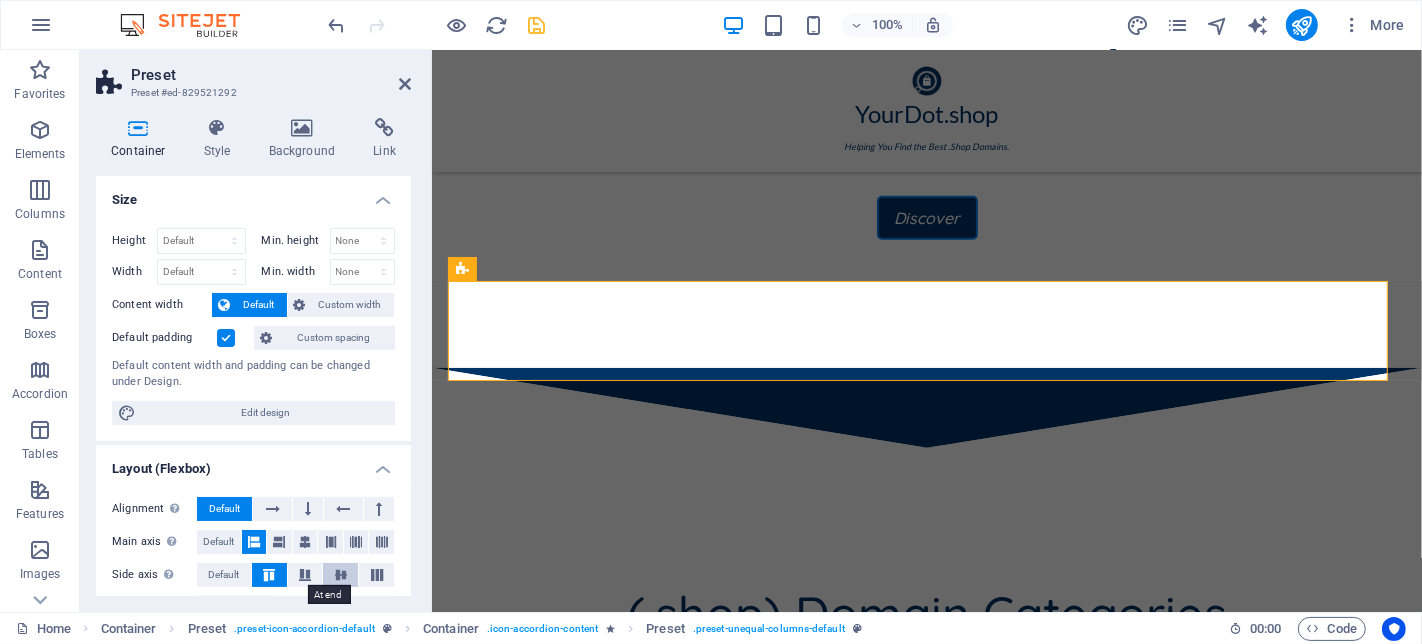 click at bounding box center (305, 575) 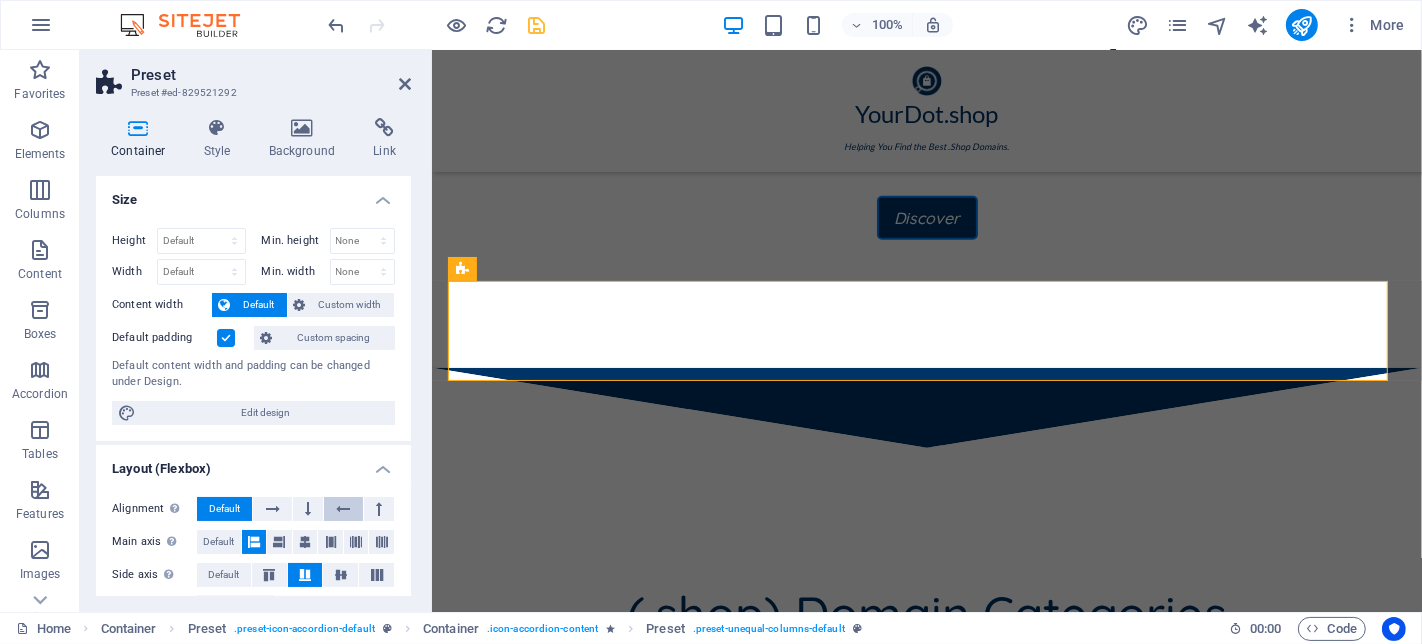 click at bounding box center (341, 575) 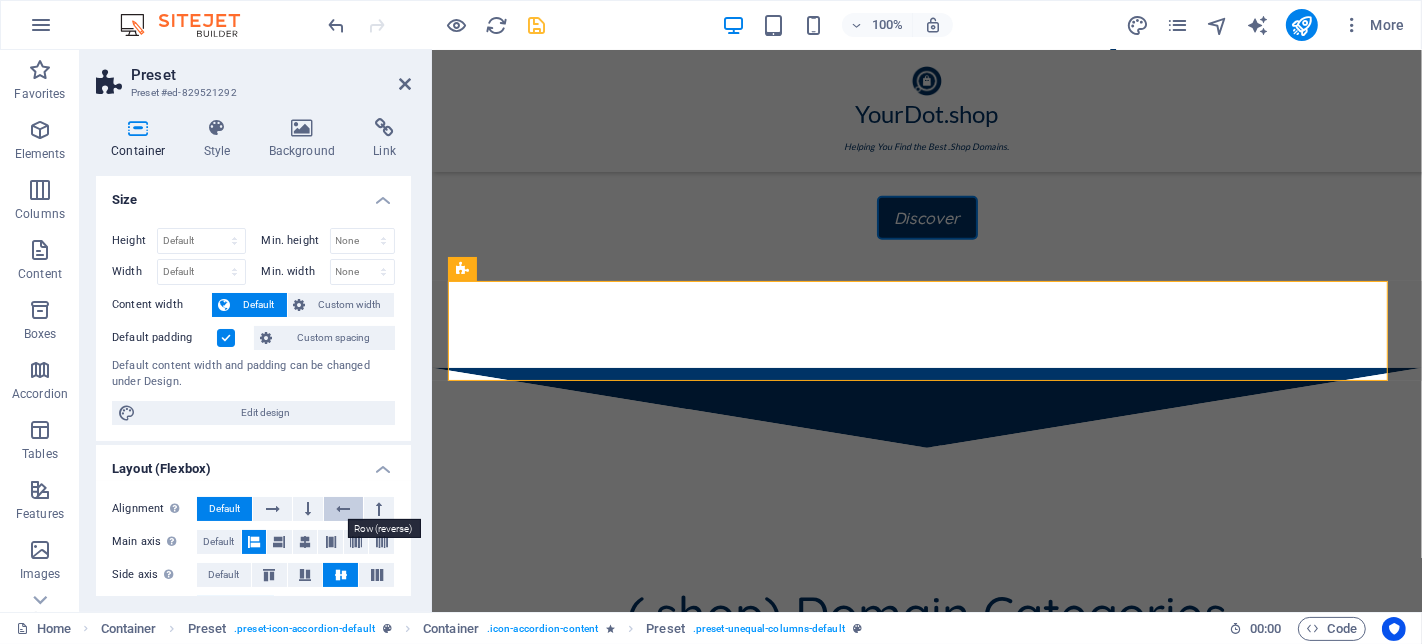 scroll, scrollTop: 111, scrollLeft: 0, axis: vertical 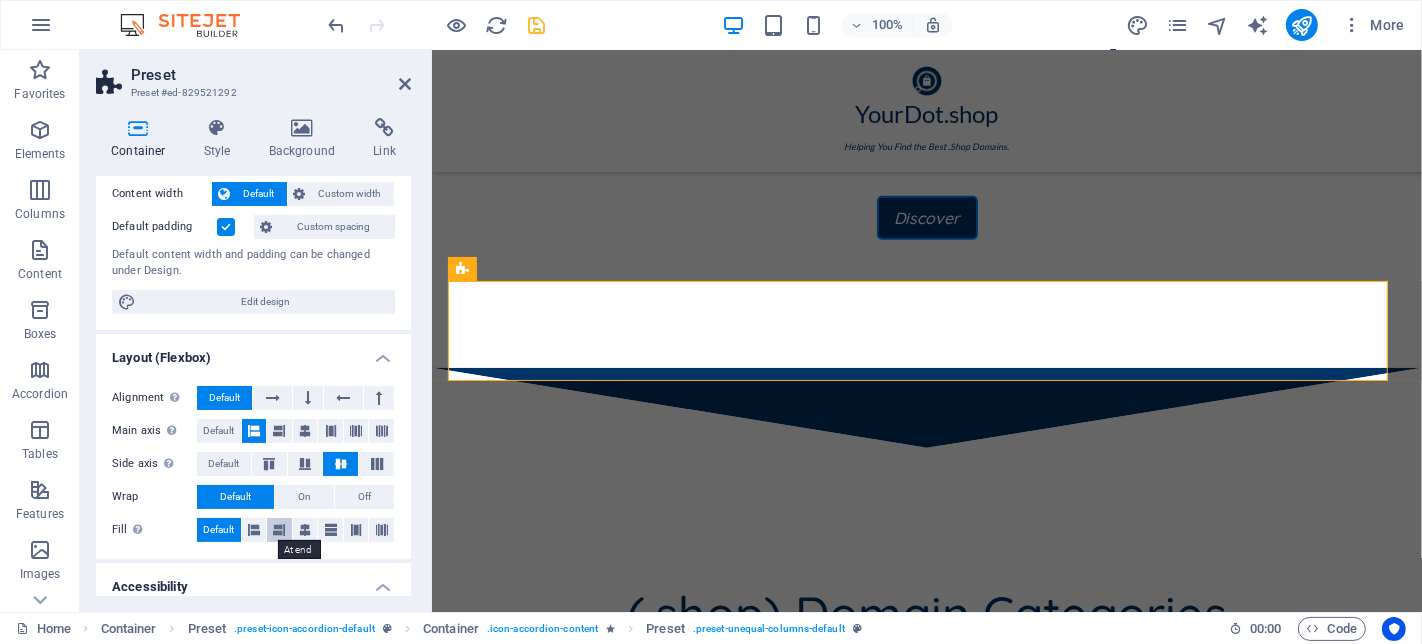 click at bounding box center (279, 530) 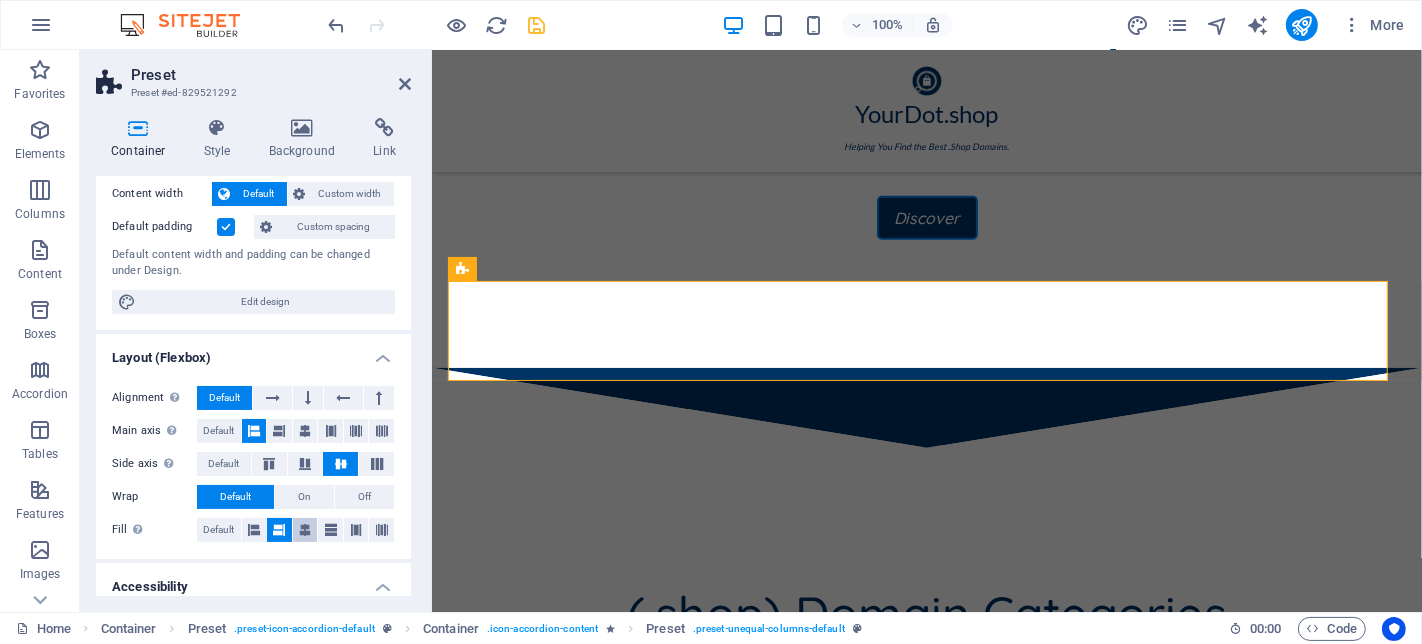 click at bounding box center (305, 530) 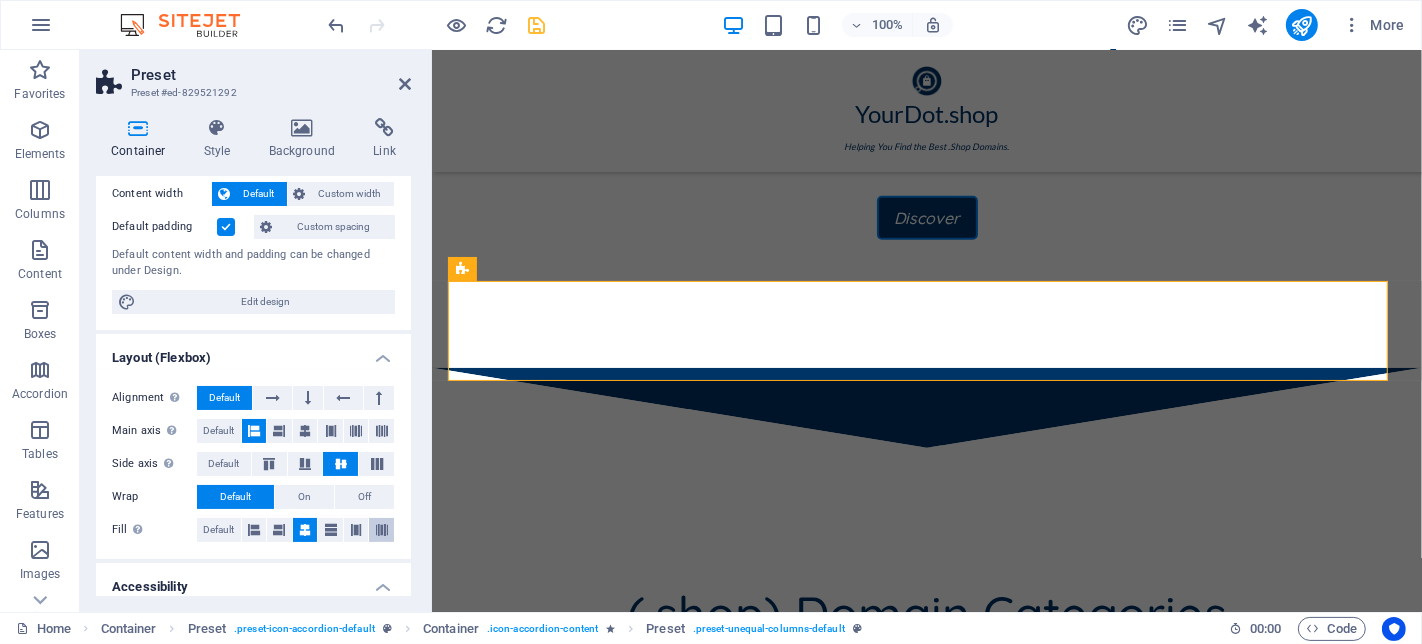 drag, startPoint x: 348, startPoint y: 527, endPoint x: 373, endPoint y: 527, distance: 25 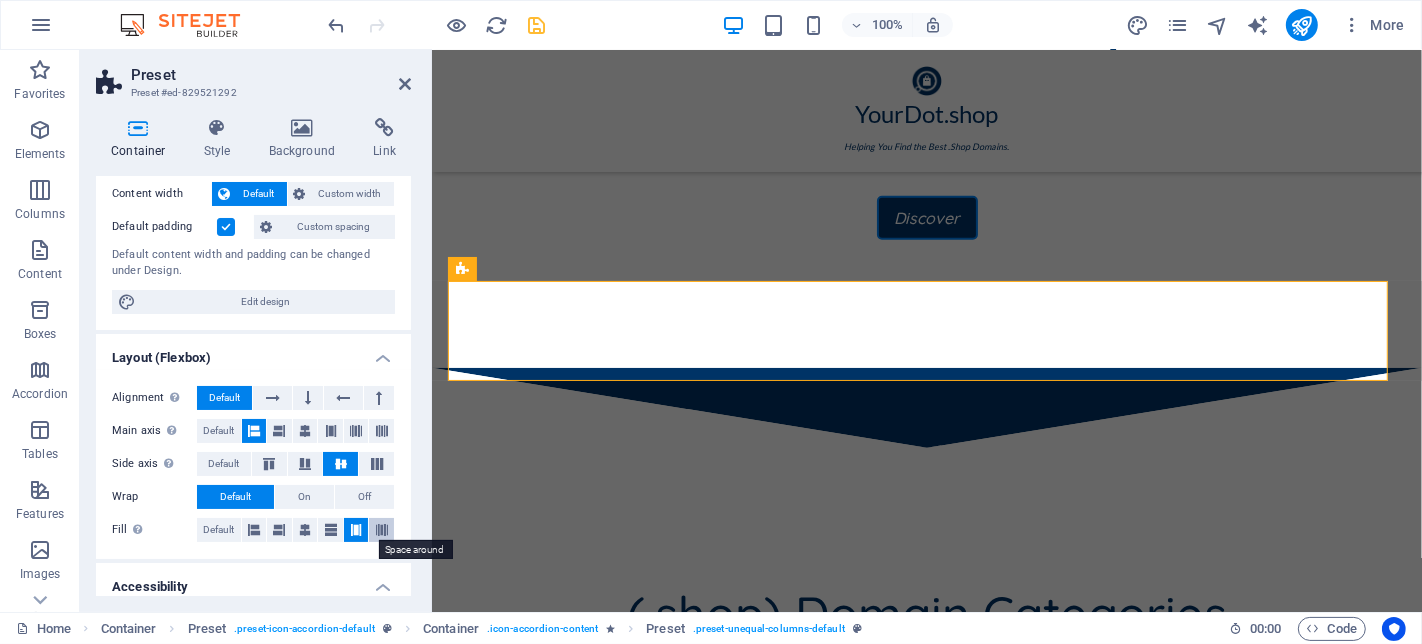 click at bounding box center [382, 530] 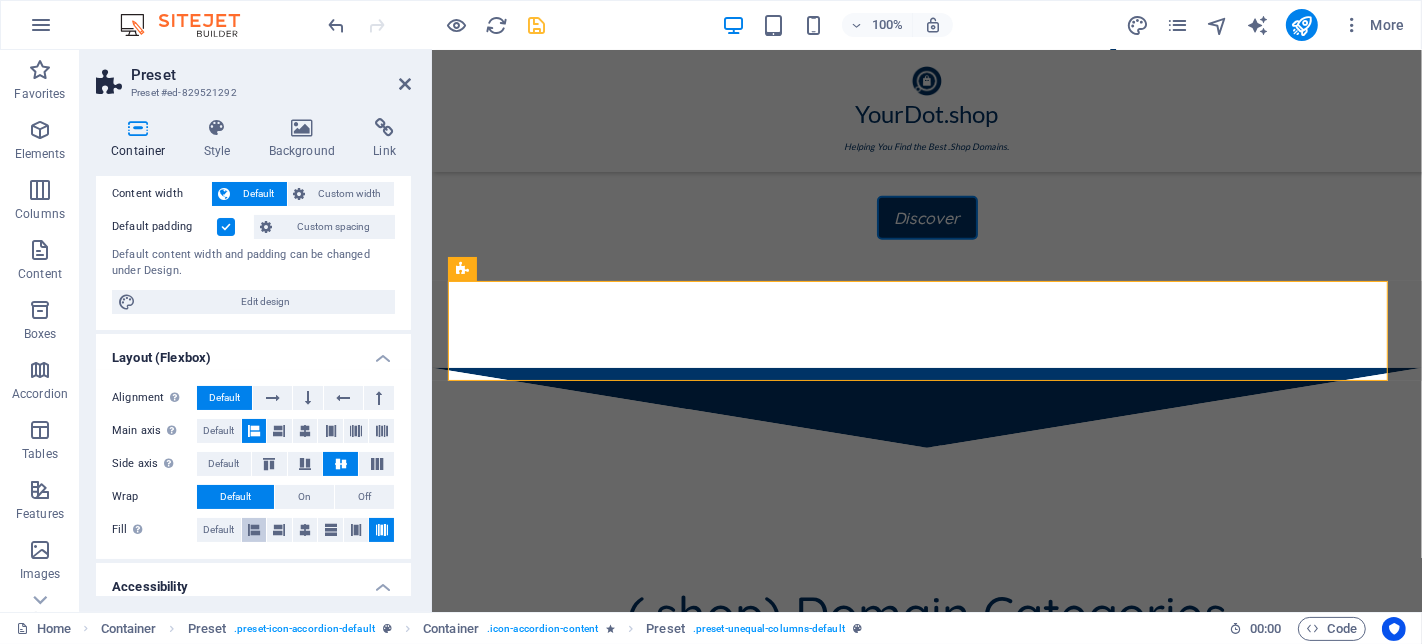 click on "Fill Controls the distances and direction of elements on the y-axis across several lines (align content). Default" at bounding box center (253, 530) 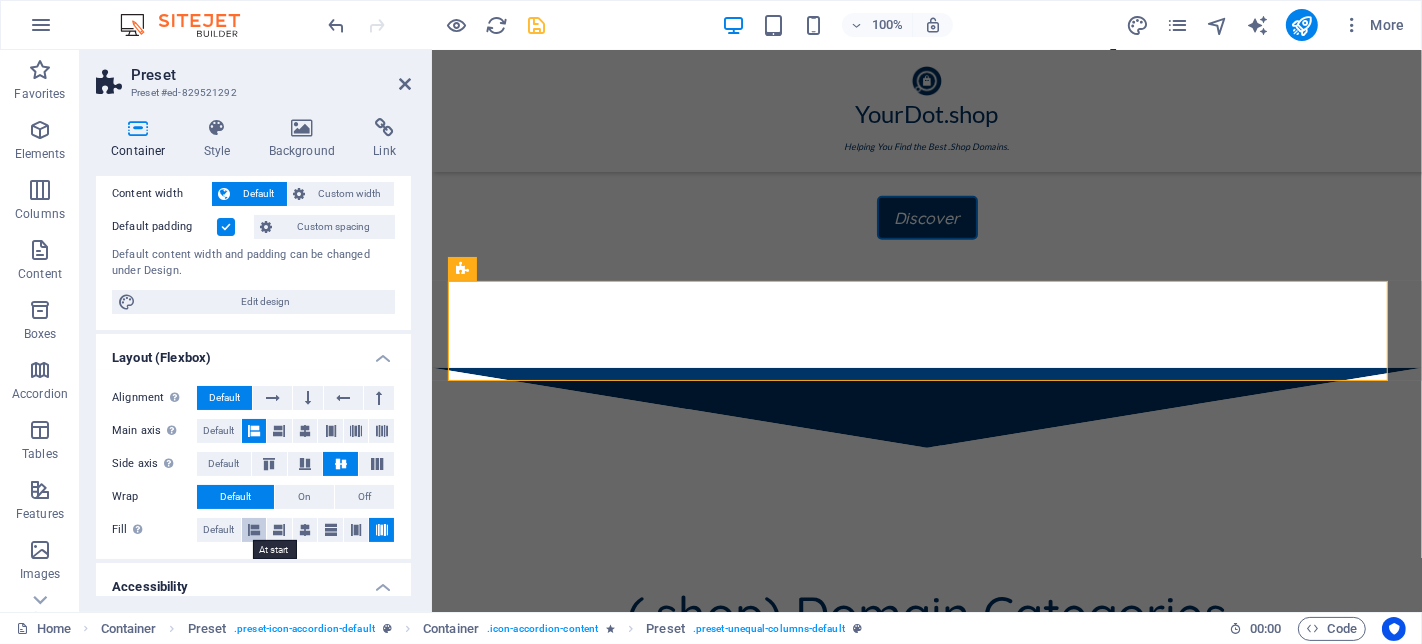 click at bounding box center [254, 530] 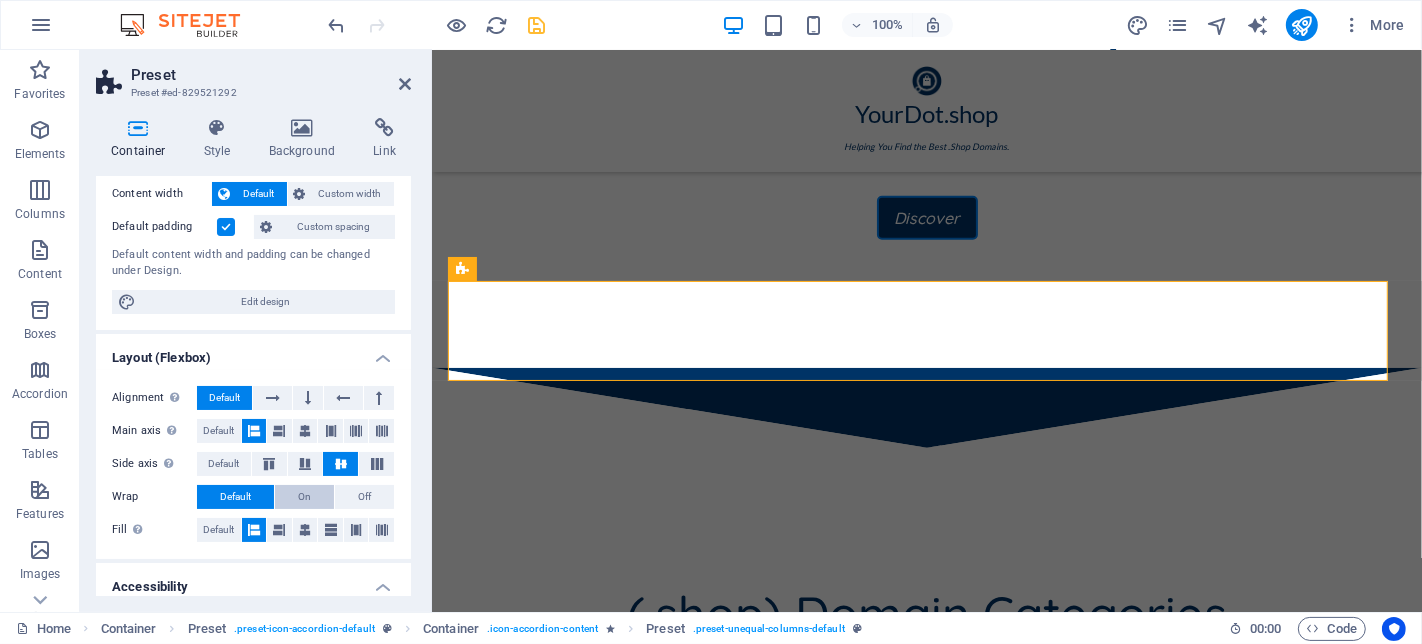click on "On" at bounding box center (304, 497) 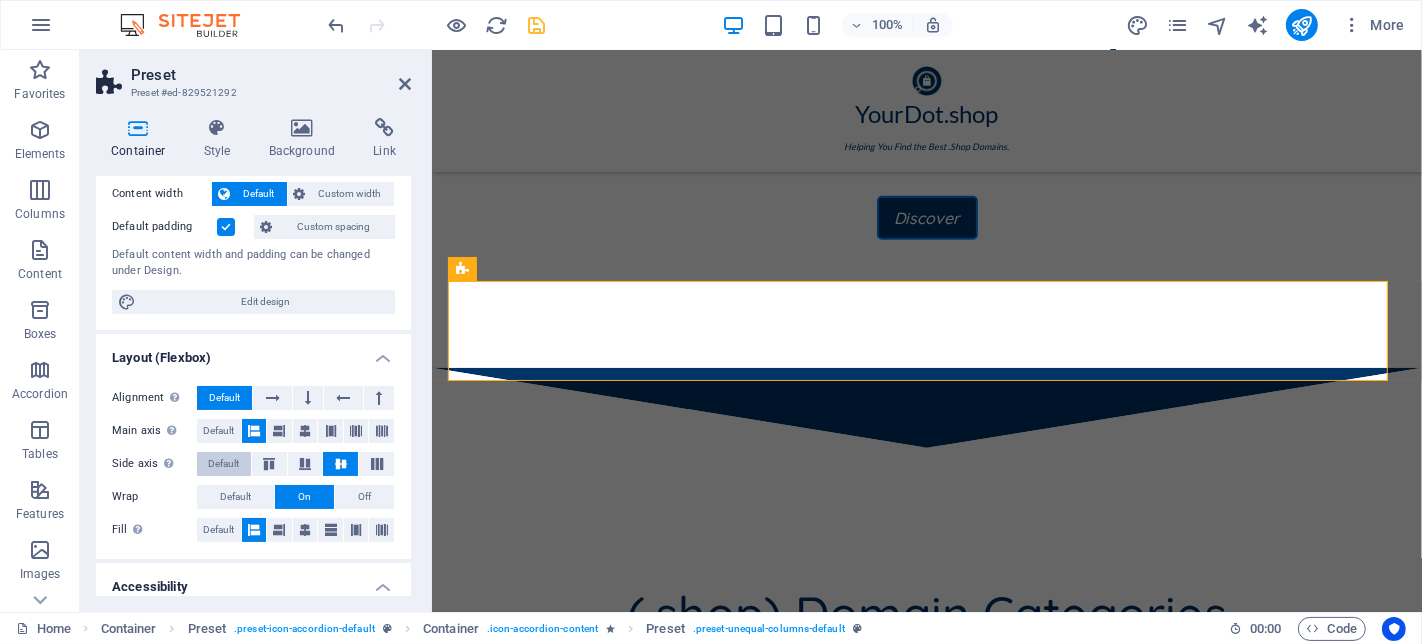 click on "Default" at bounding box center (223, 464) 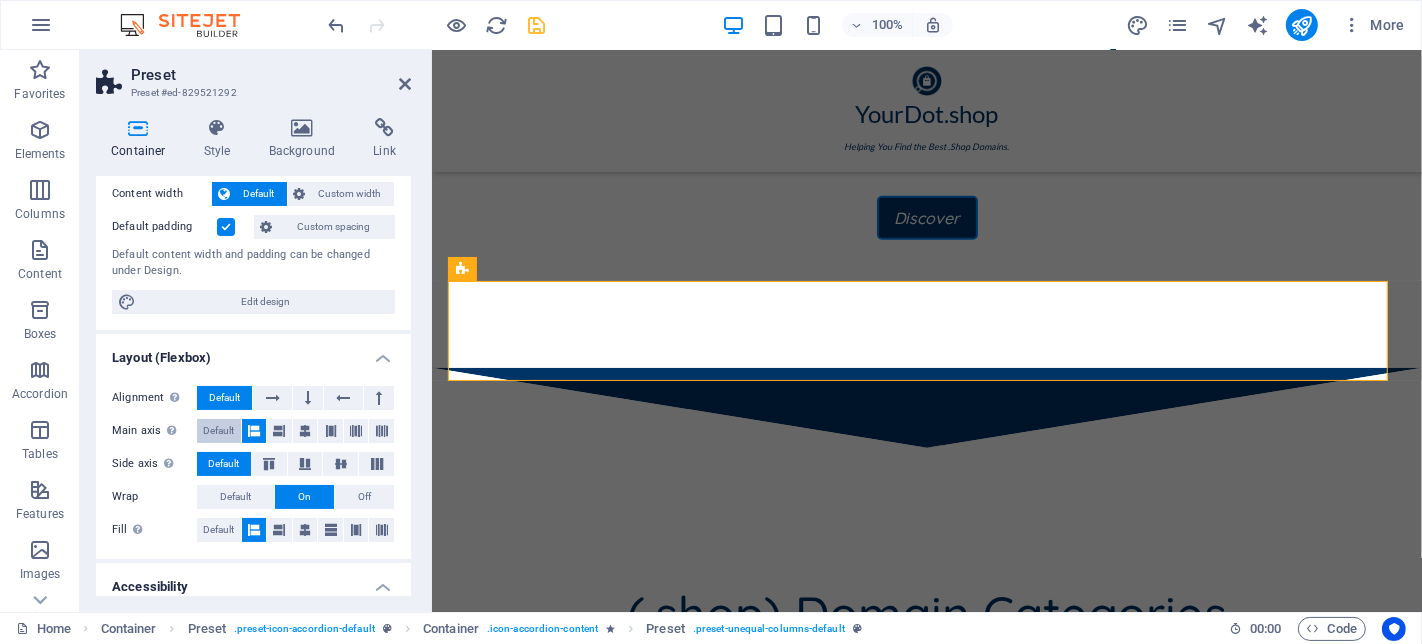 click on "Default" at bounding box center [218, 431] 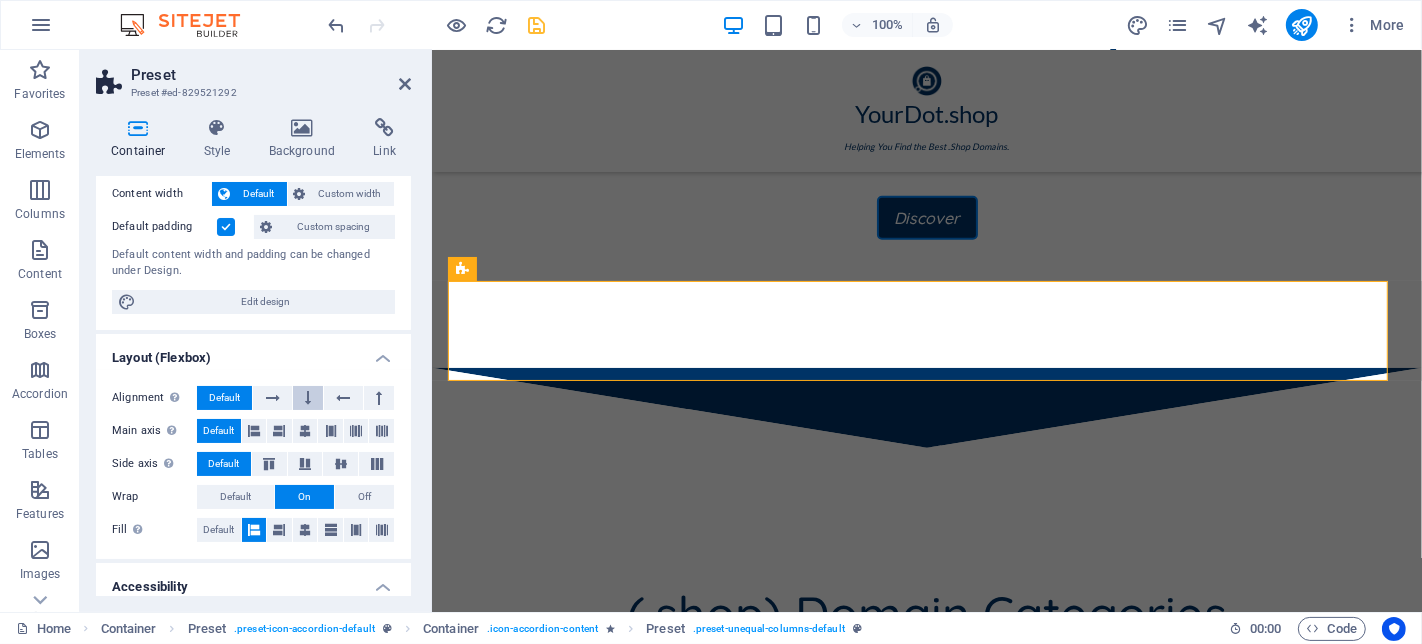 click at bounding box center [308, 398] 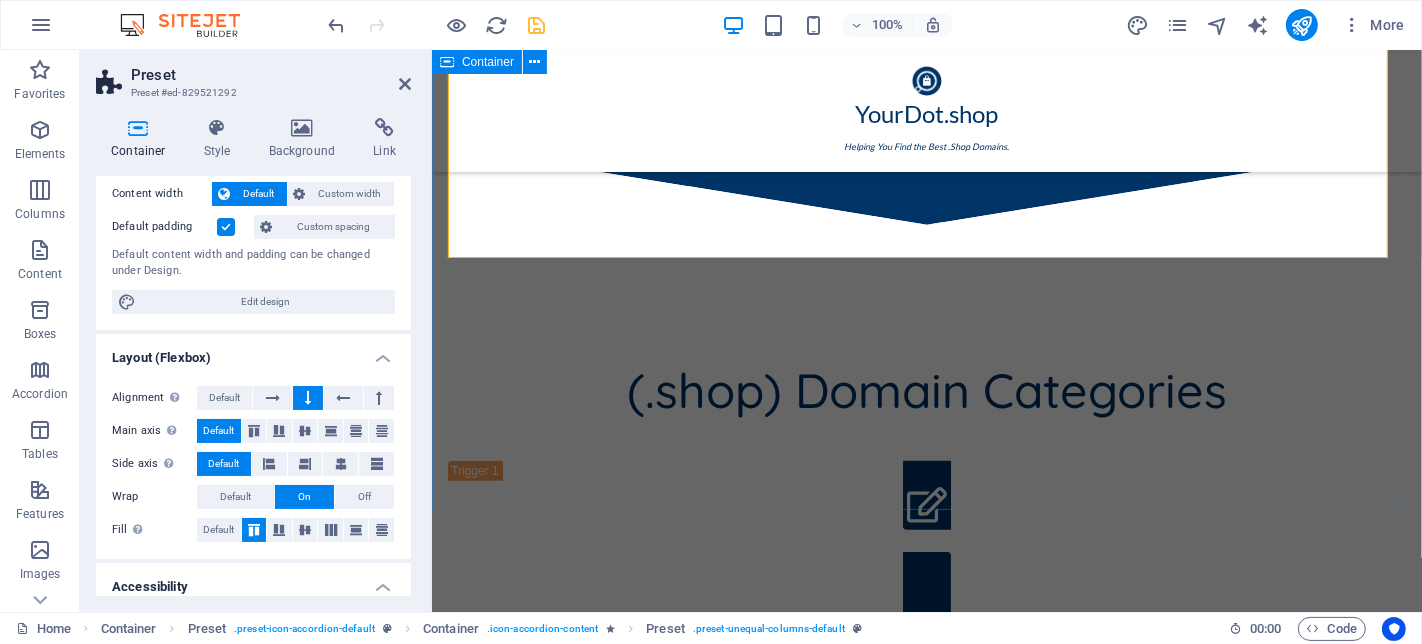 scroll, scrollTop: 1524, scrollLeft: 0, axis: vertical 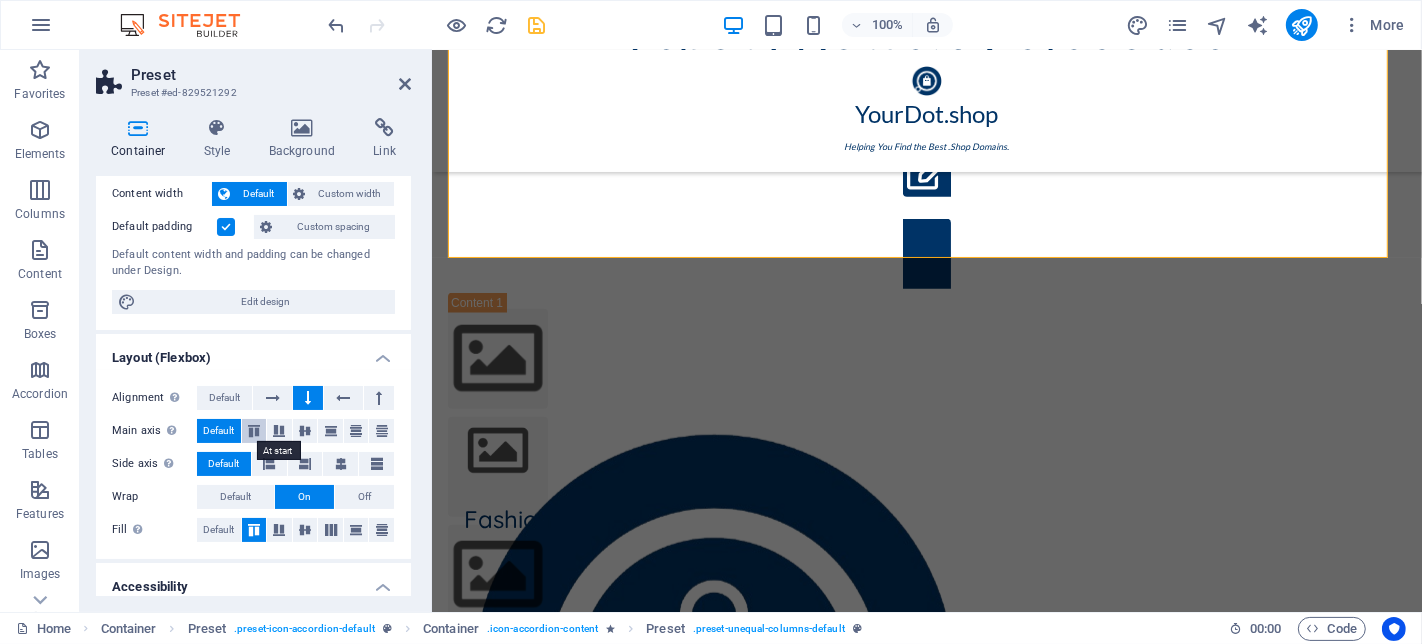 click at bounding box center [254, 431] 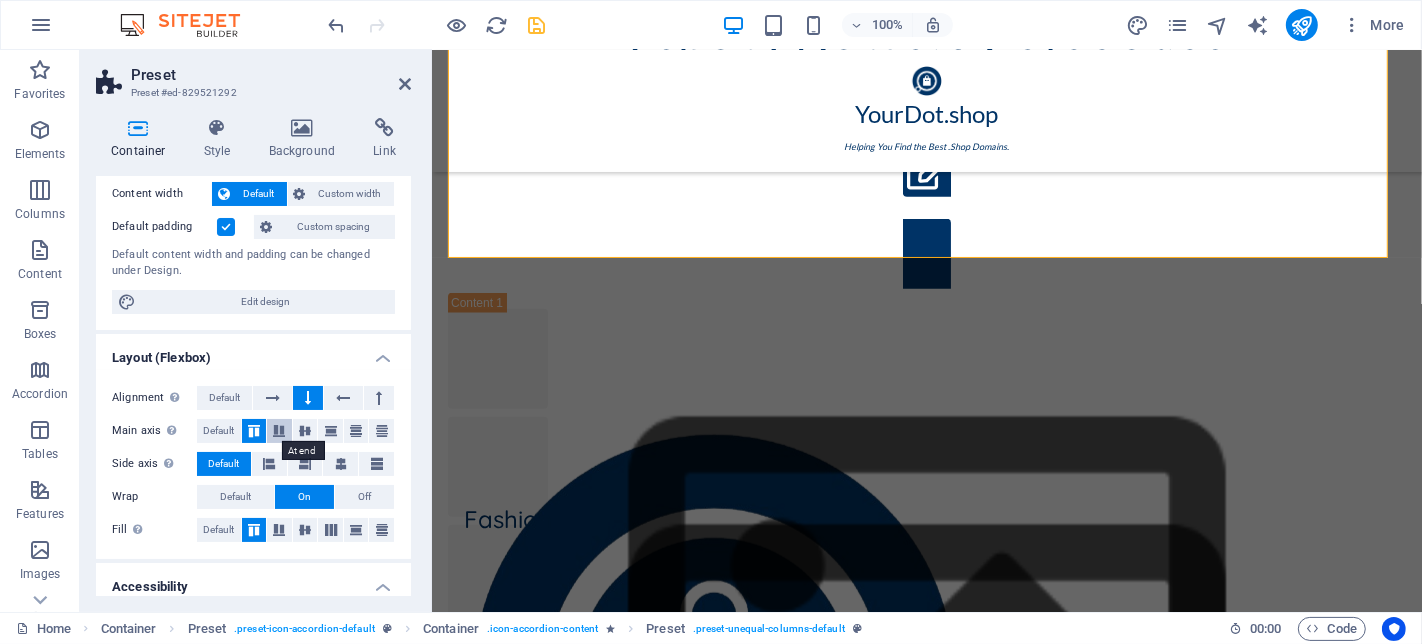 click at bounding box center (279, 431) 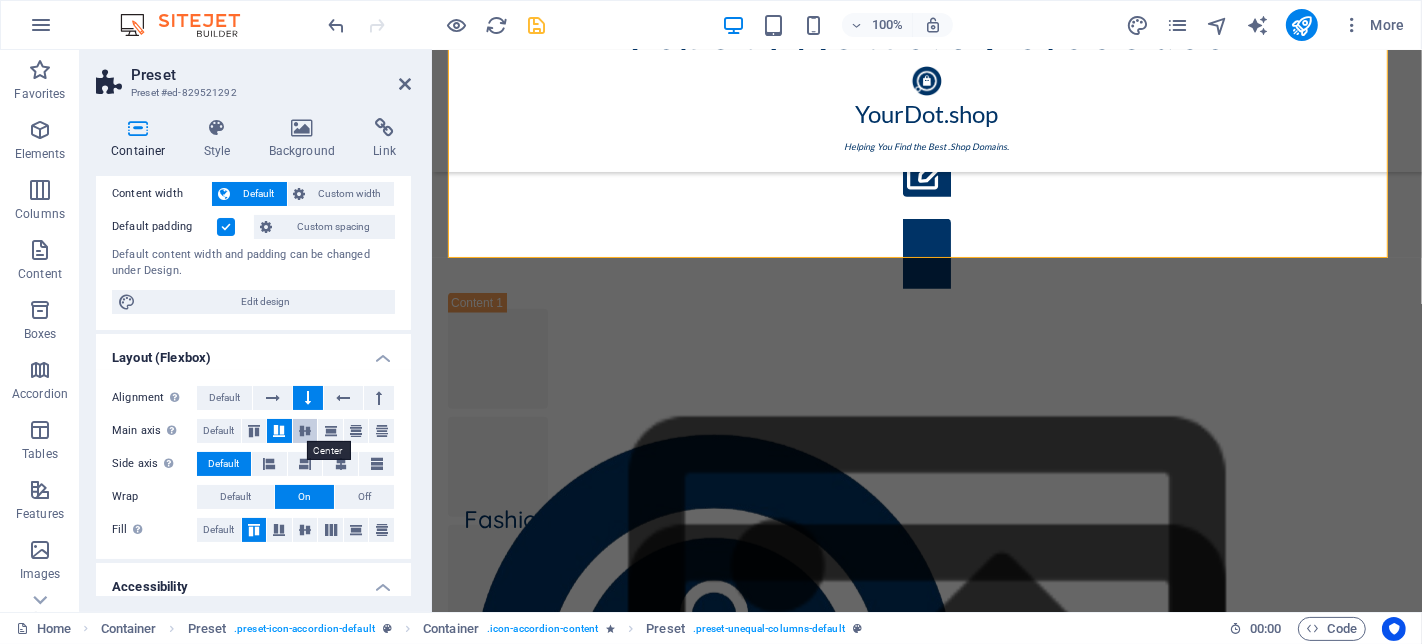 click at bounding box center (305, 431) 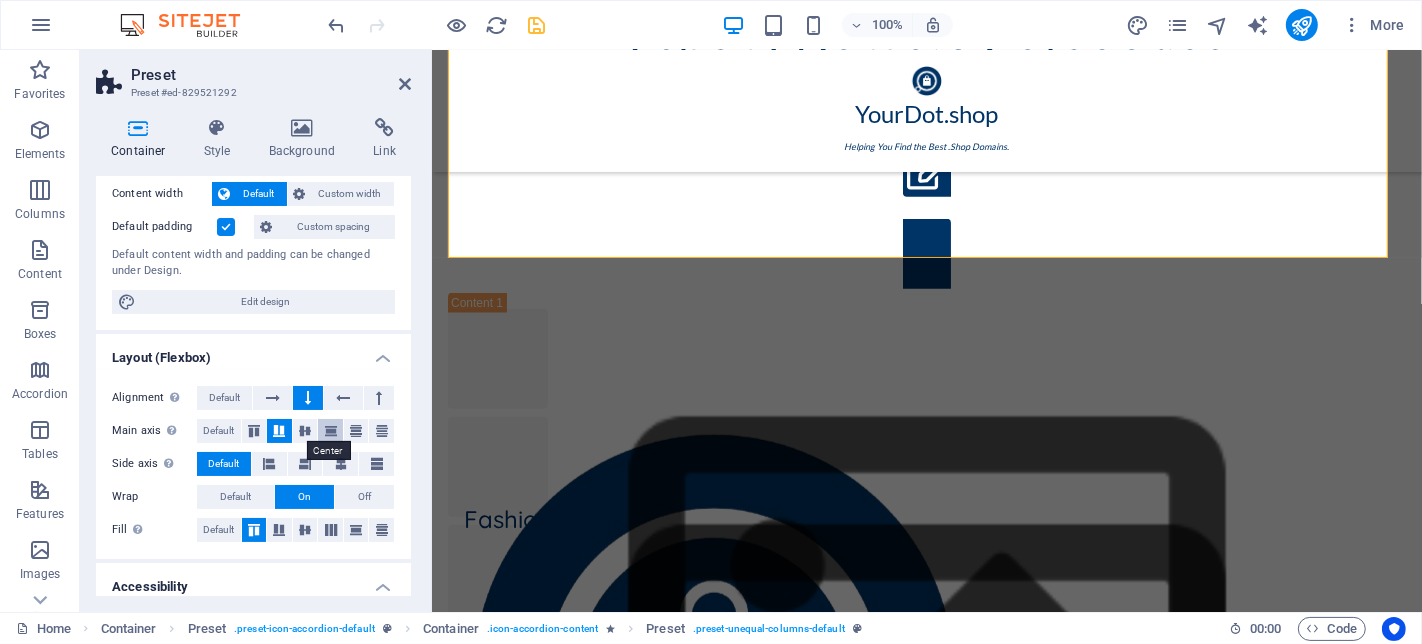 click at bounding box center (331, 431) 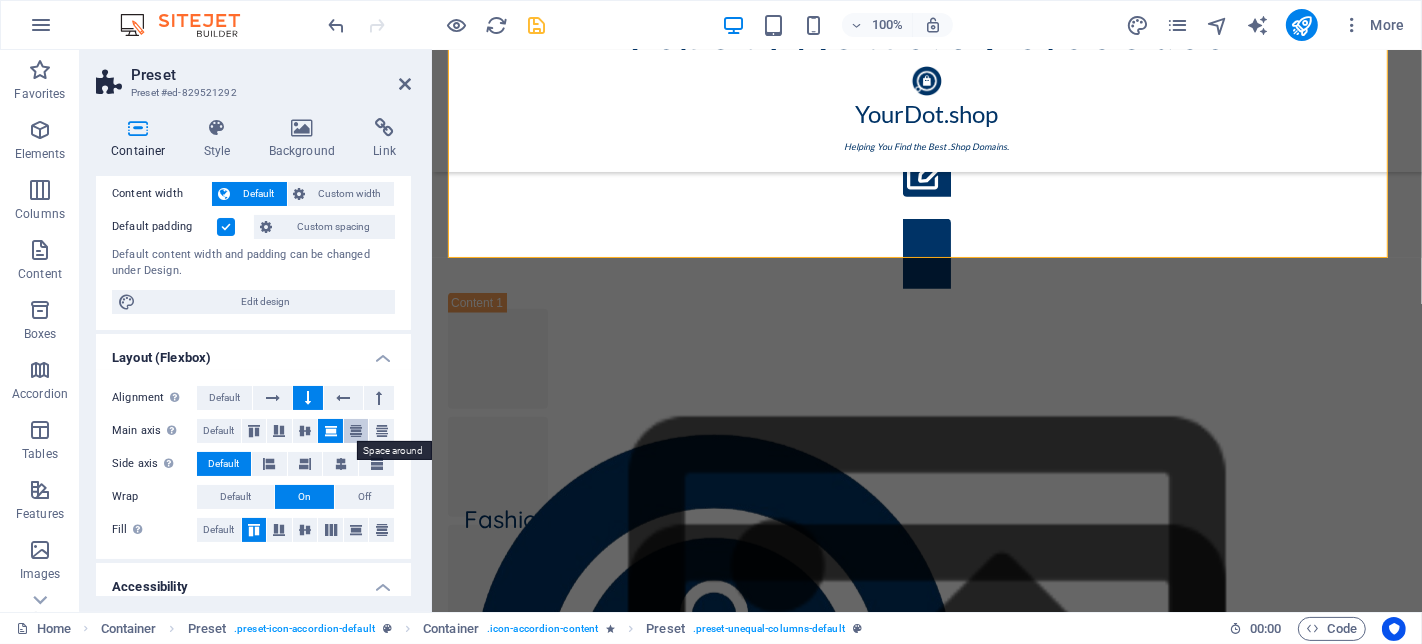 click at bounding box center [356, 431] 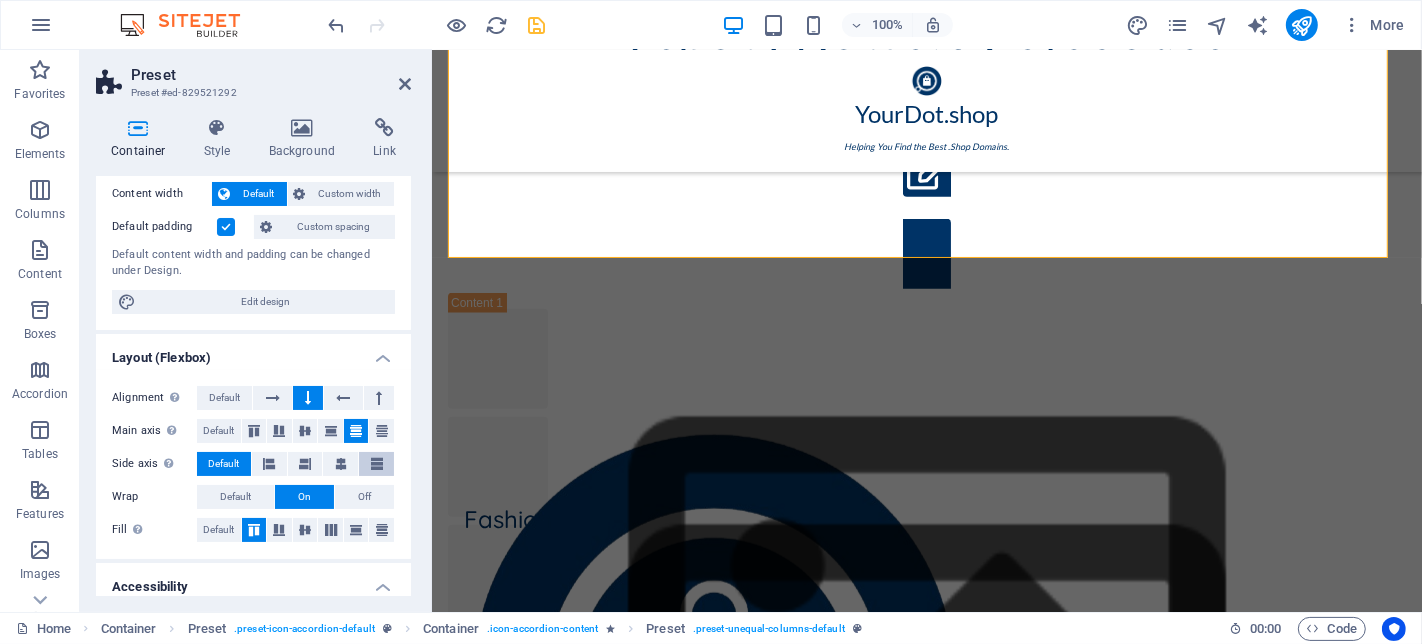 drag, startPoint x: 341, startPoint y: 457, endPoint x: 383, endPoint y: 467, distance: 43.174065 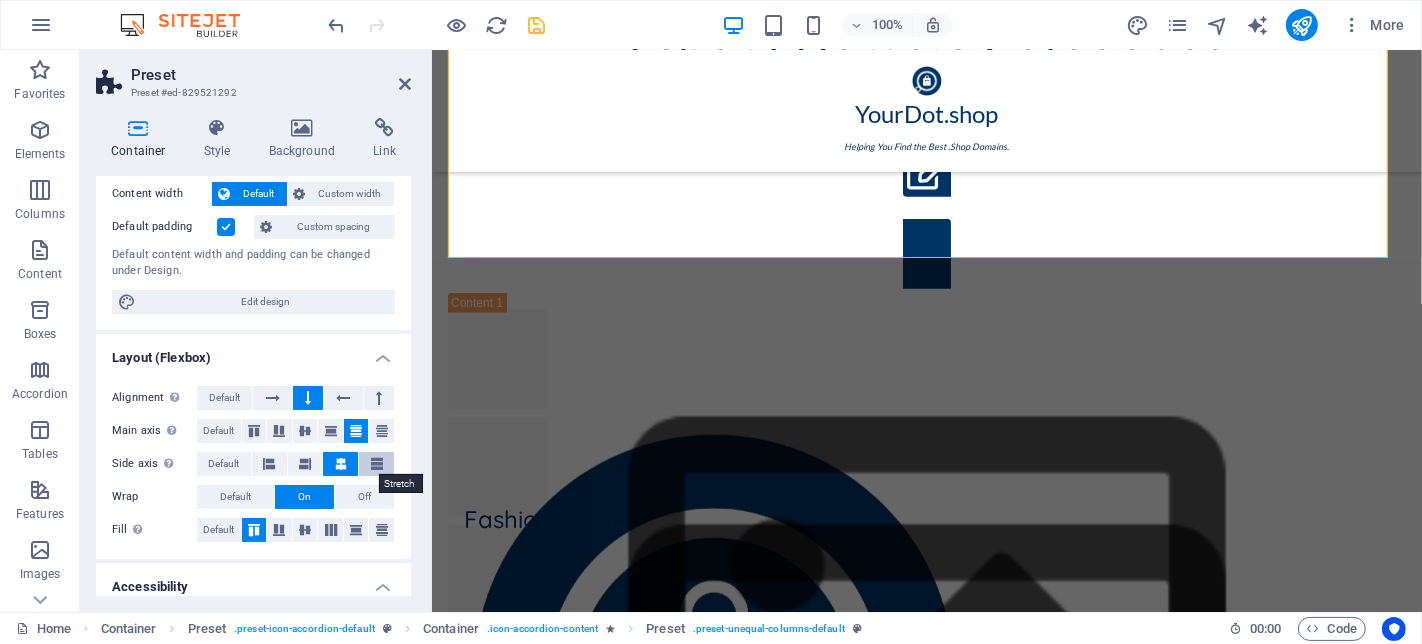 click at bounding box center [377, 464] 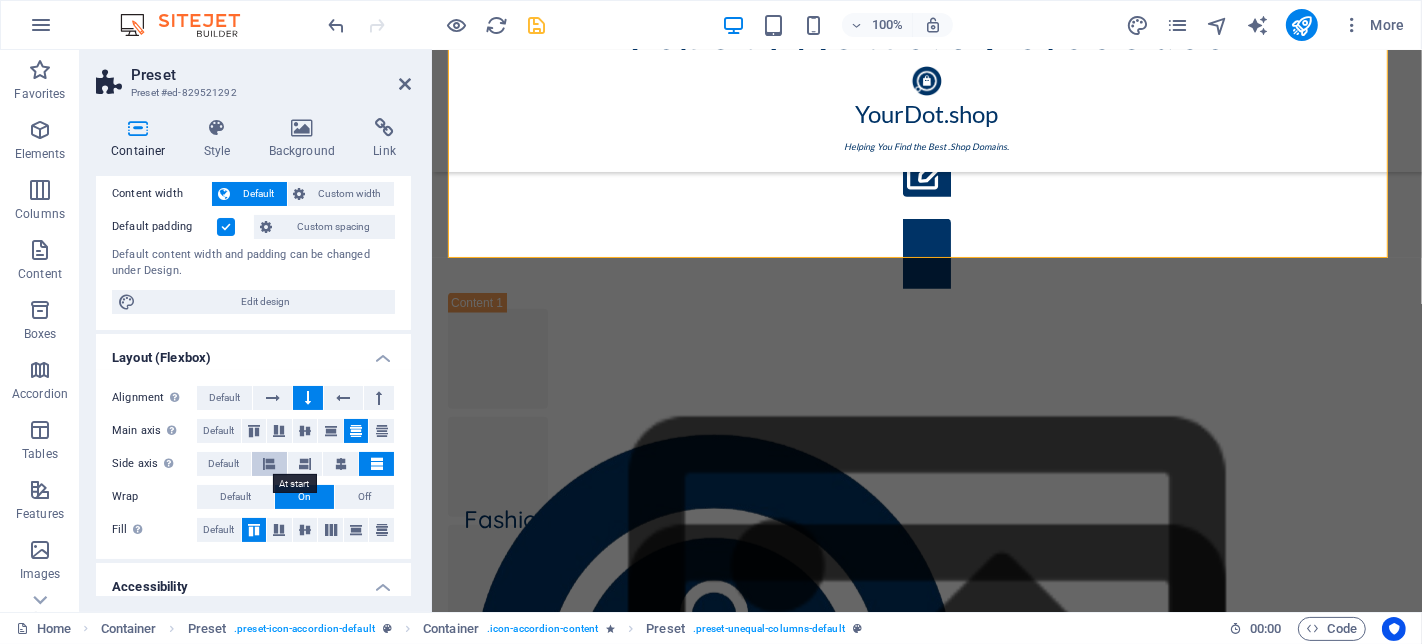 click at bounding box center (269, 464) 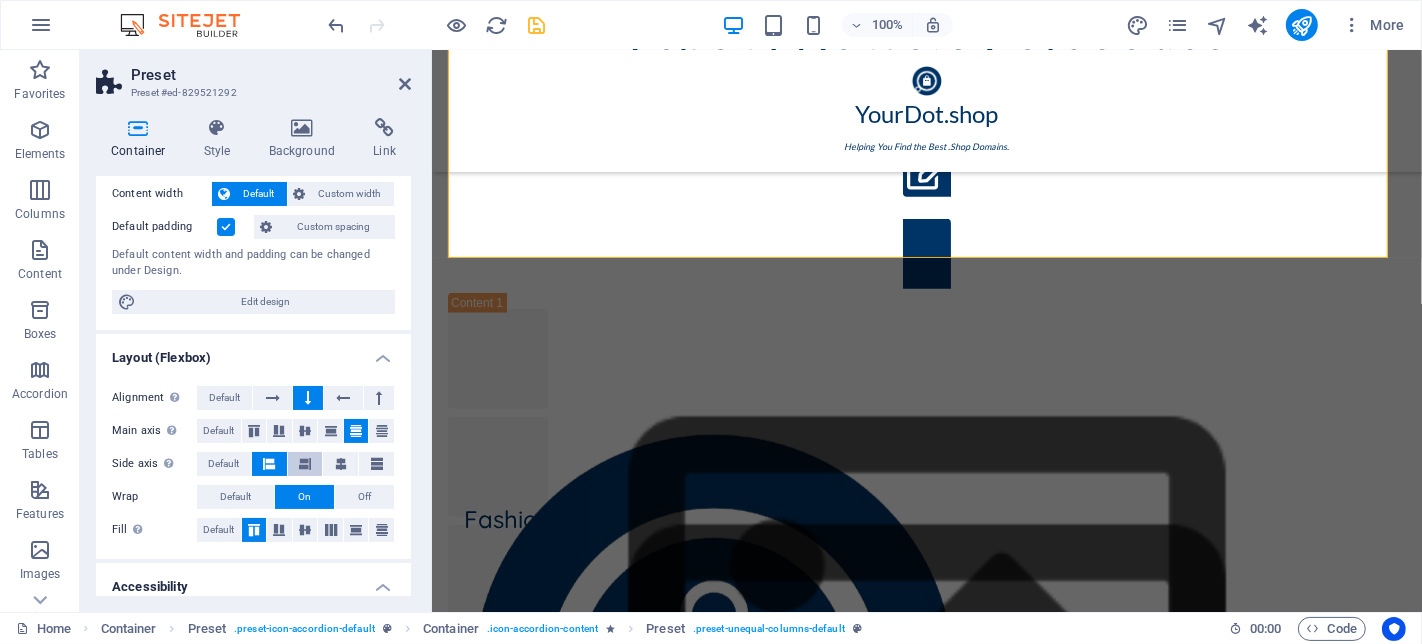 click at bounding box center [305, 464] 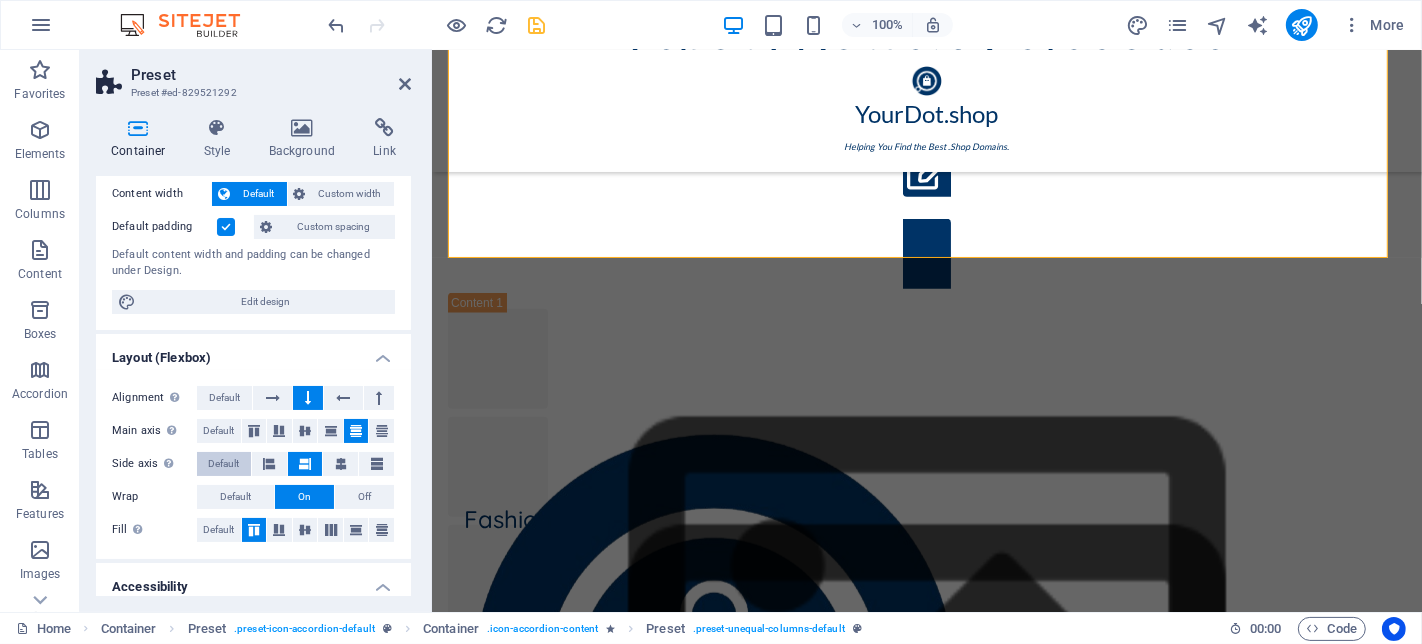 click on "Default" at bounding box center [224, 464] 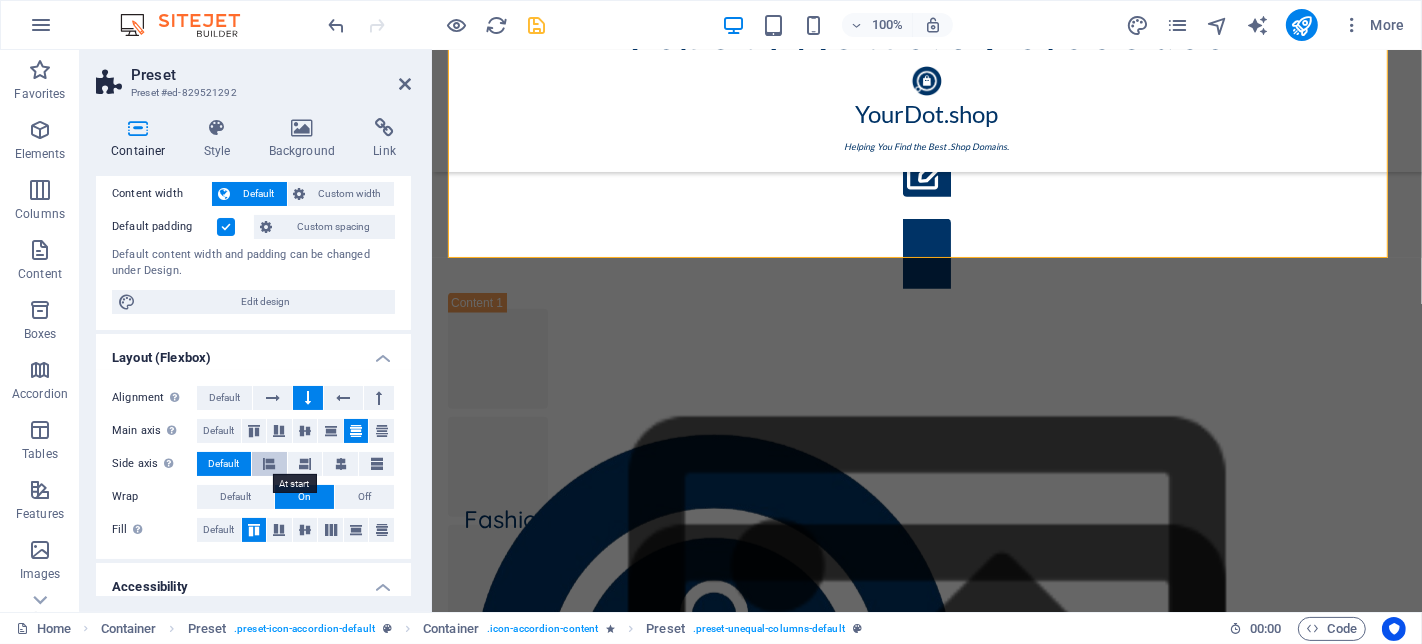 click at bounding box center (269, 464) 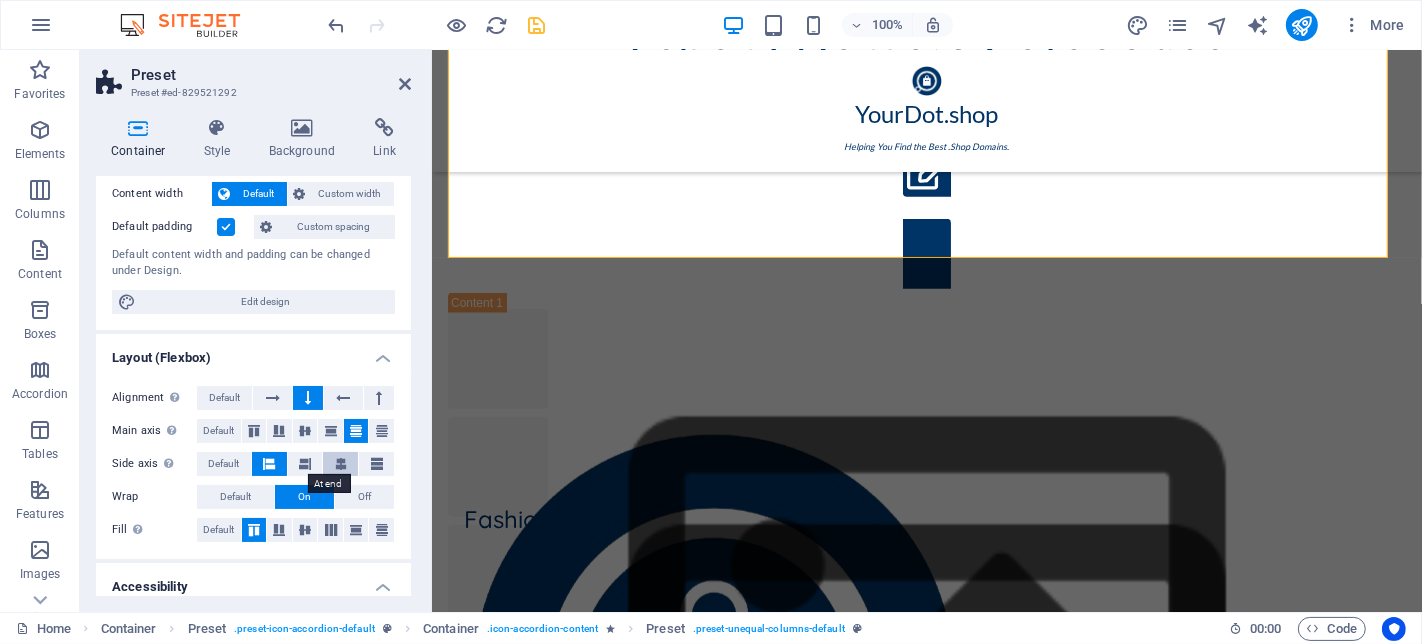 drag, startPoint x: 302, startPoint y: 461, endPoint x: 348, endPoint y: 459, distance: 46.043457 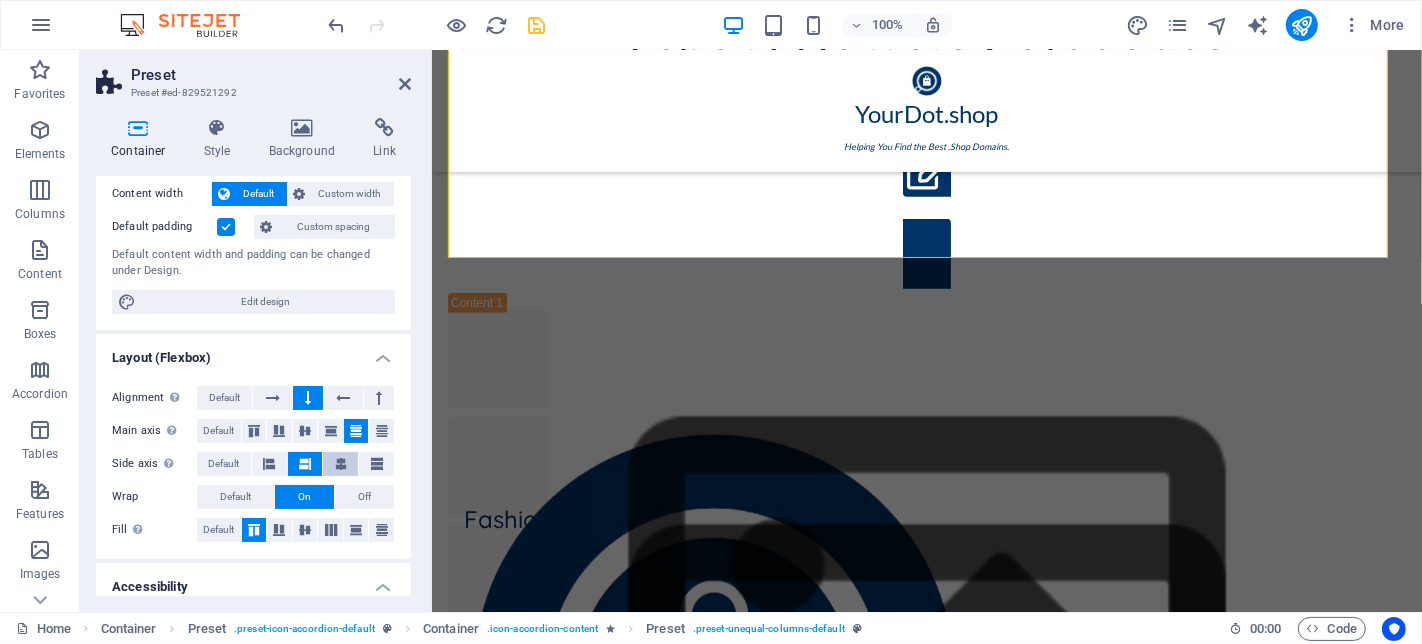 click at bounding box center [340, 464] 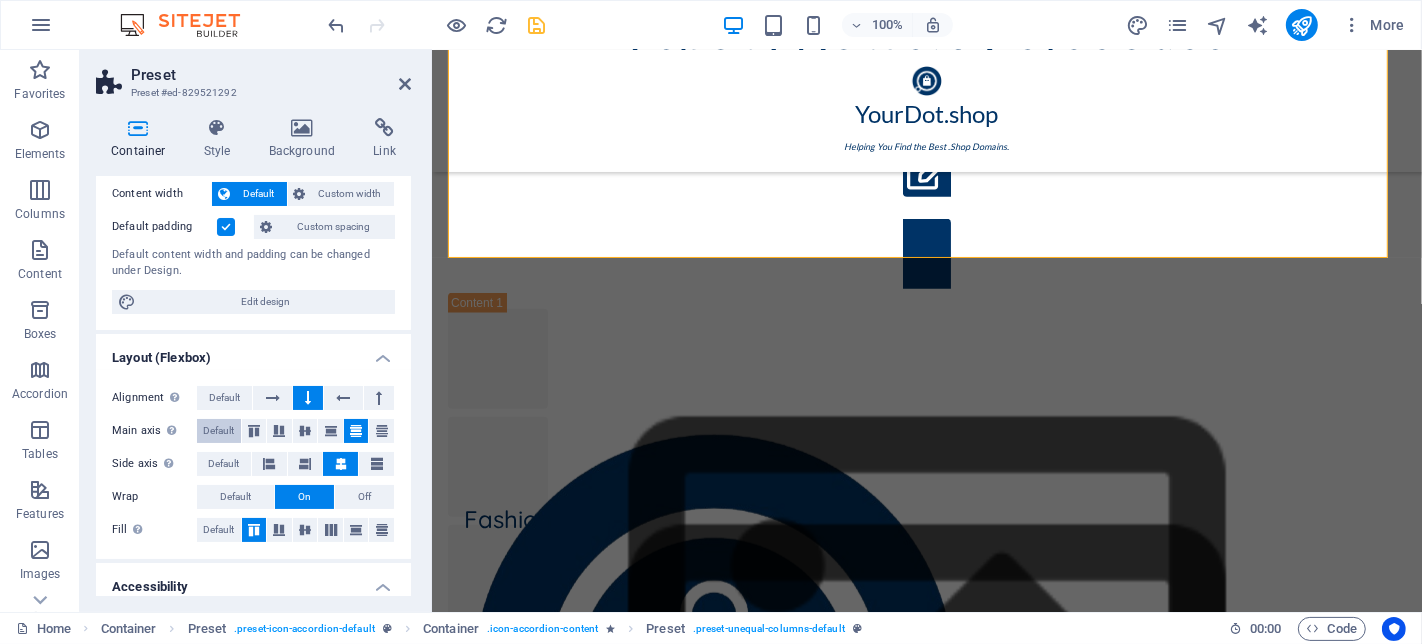 click on "Default" at bounding box center (218, 431) 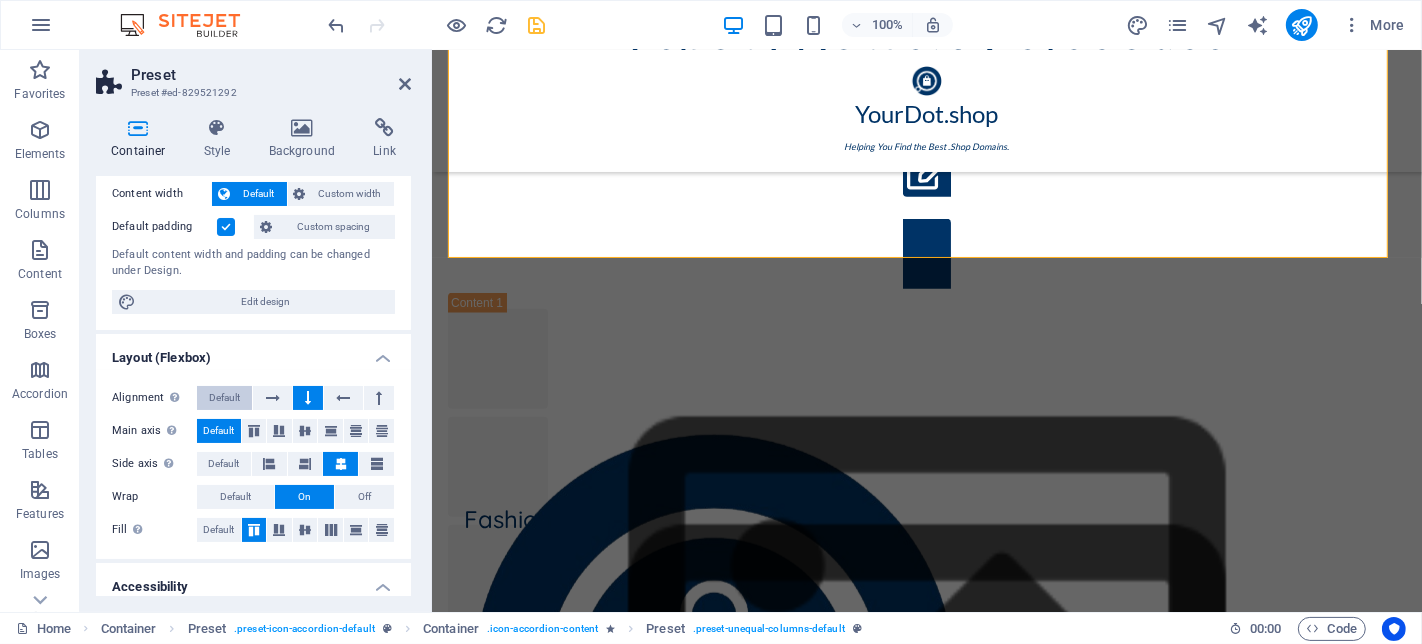 click on "Default" at bounding box center (224, 398) 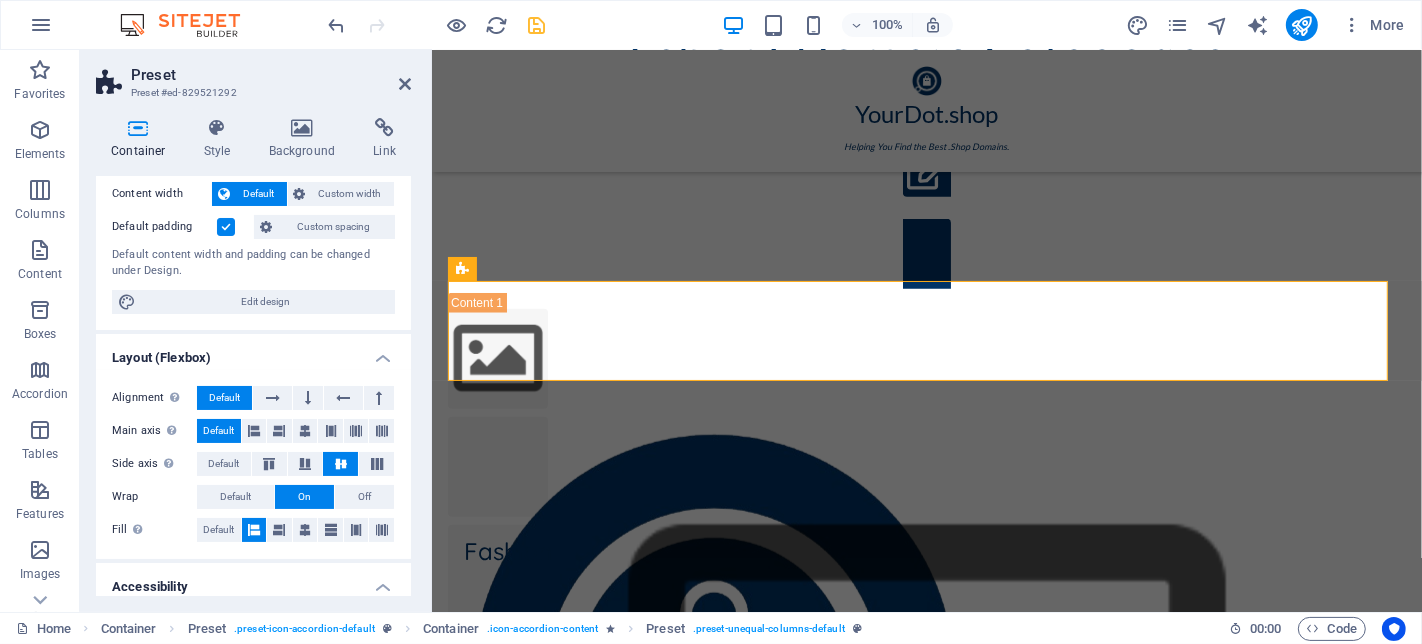 scroll, scrollTop: 968, scrollLeft: 0, axis: vertical 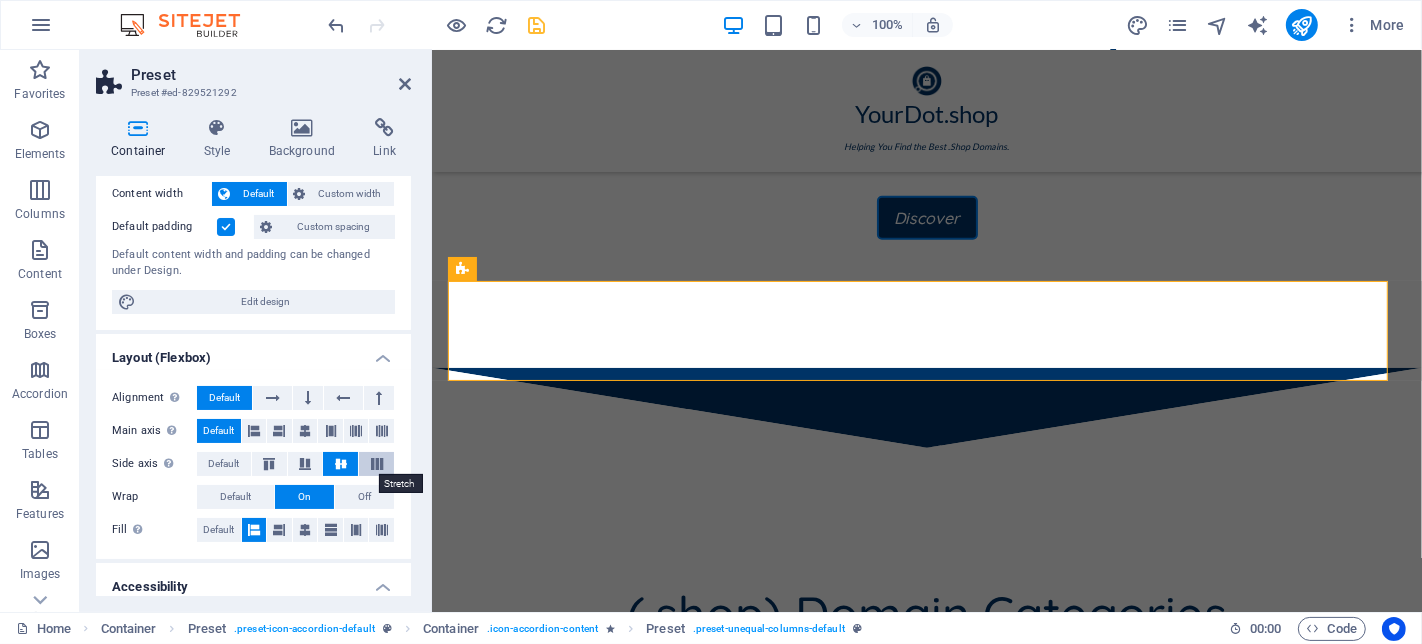 click at bounding box center [377, 464] 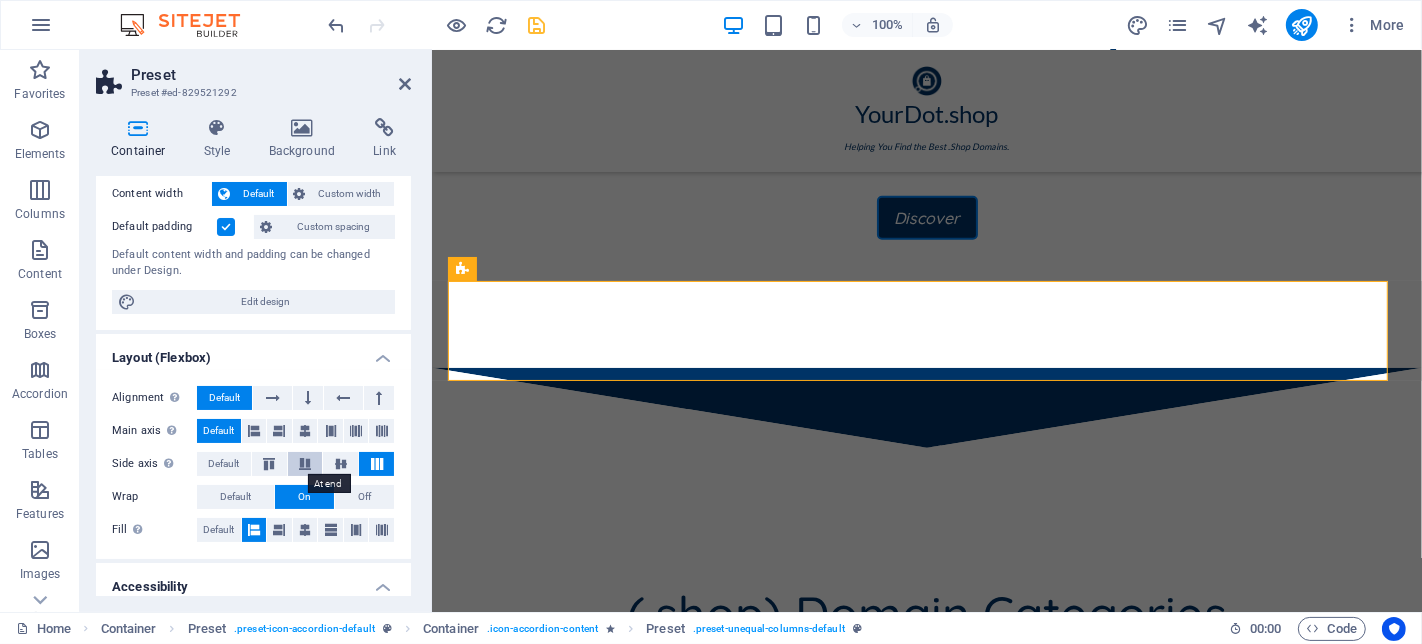 click at bounding box center (305, 464) 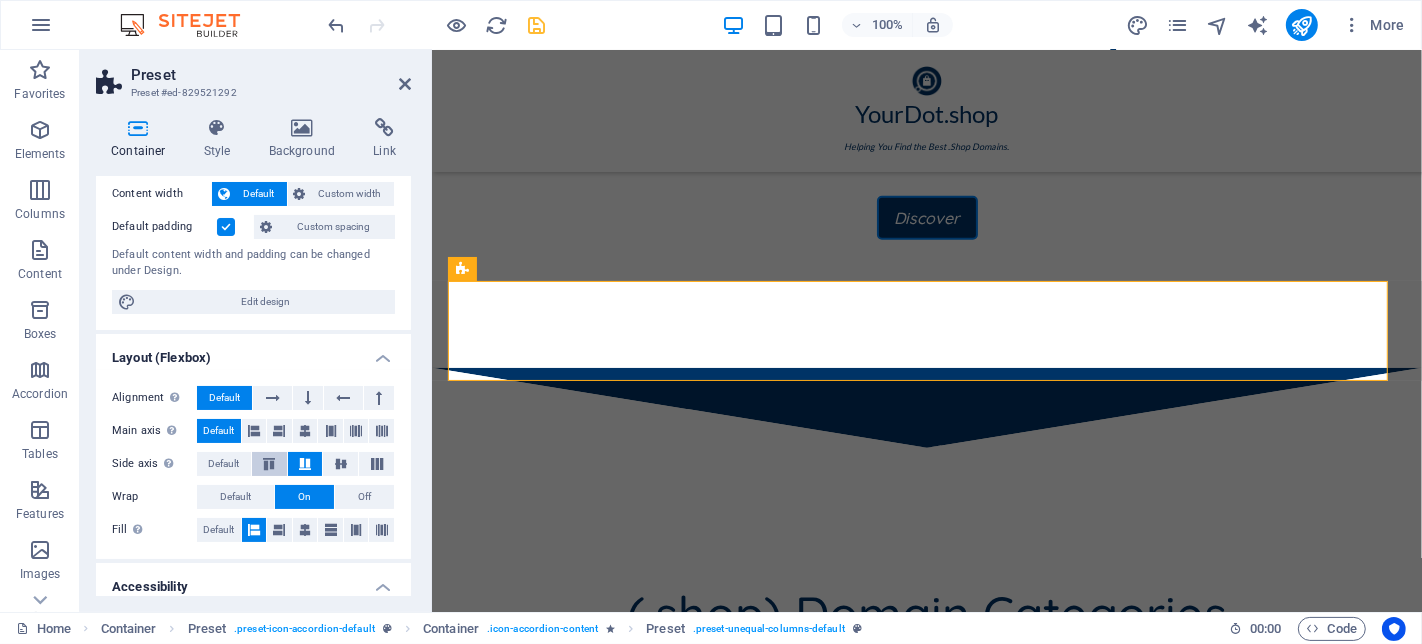 click at bounding box center [269, 464] 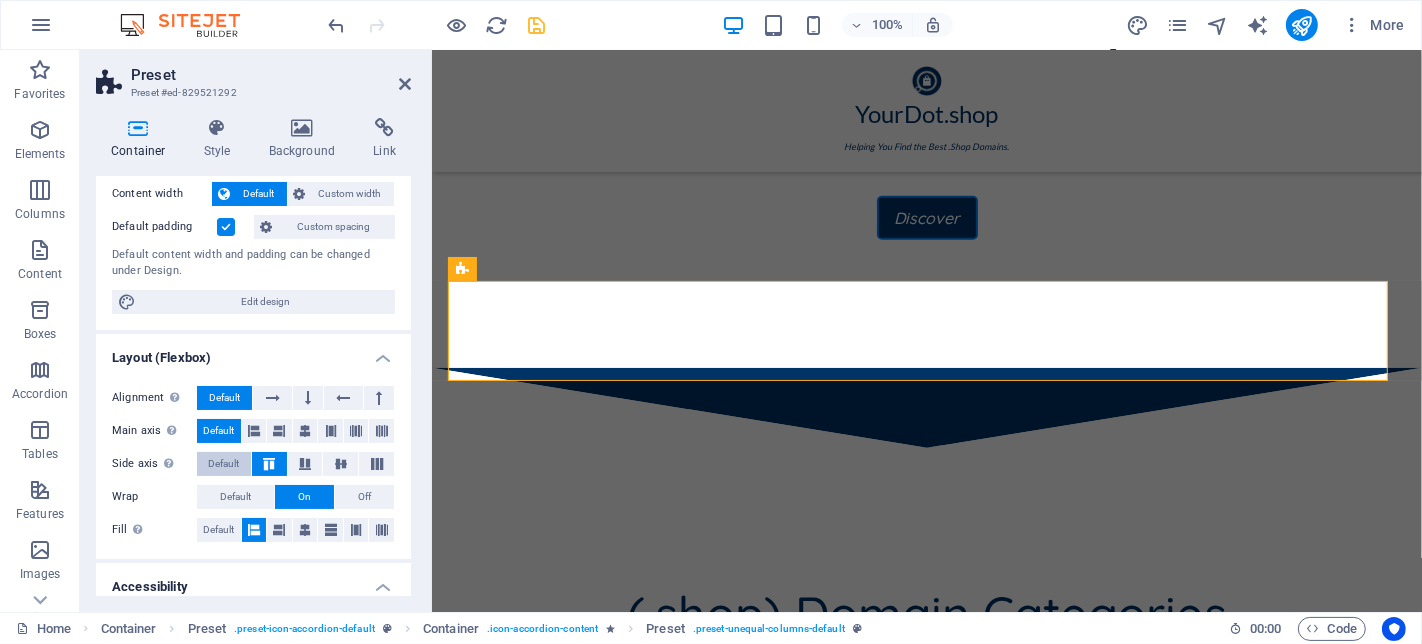 click on "Default" at bounding box center (223, 464) 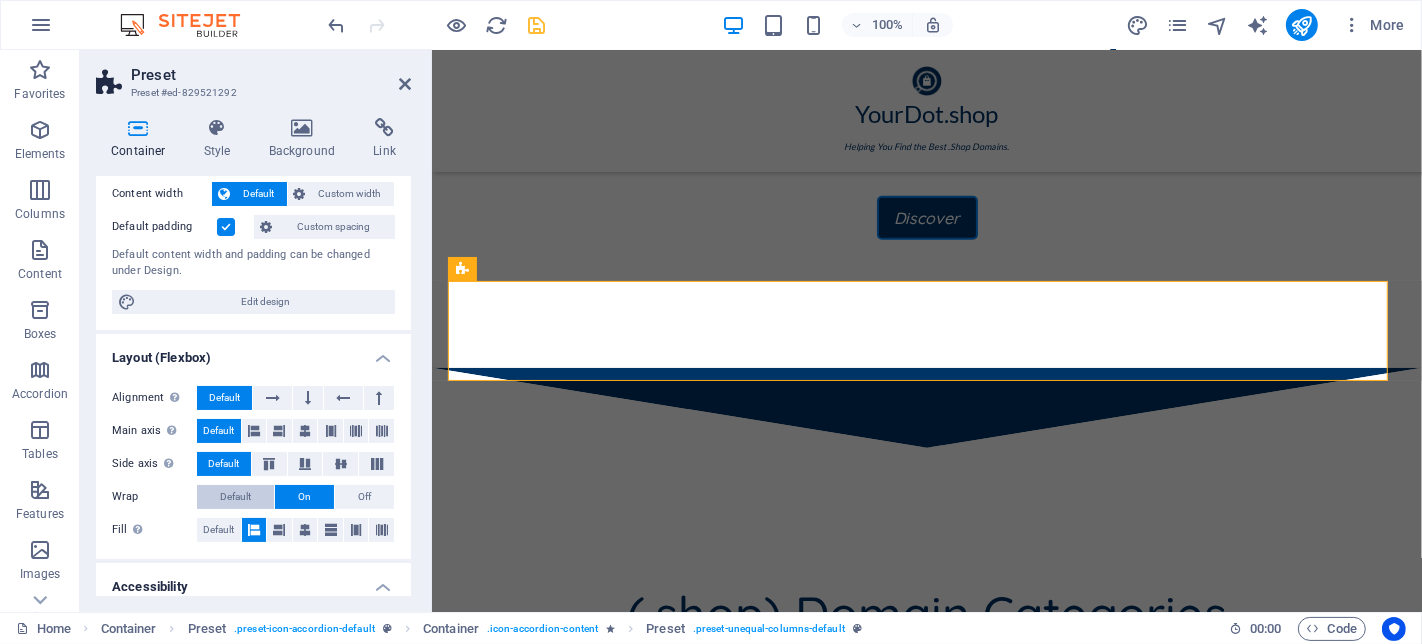 click on "Default" at bounding box center [235, 497] 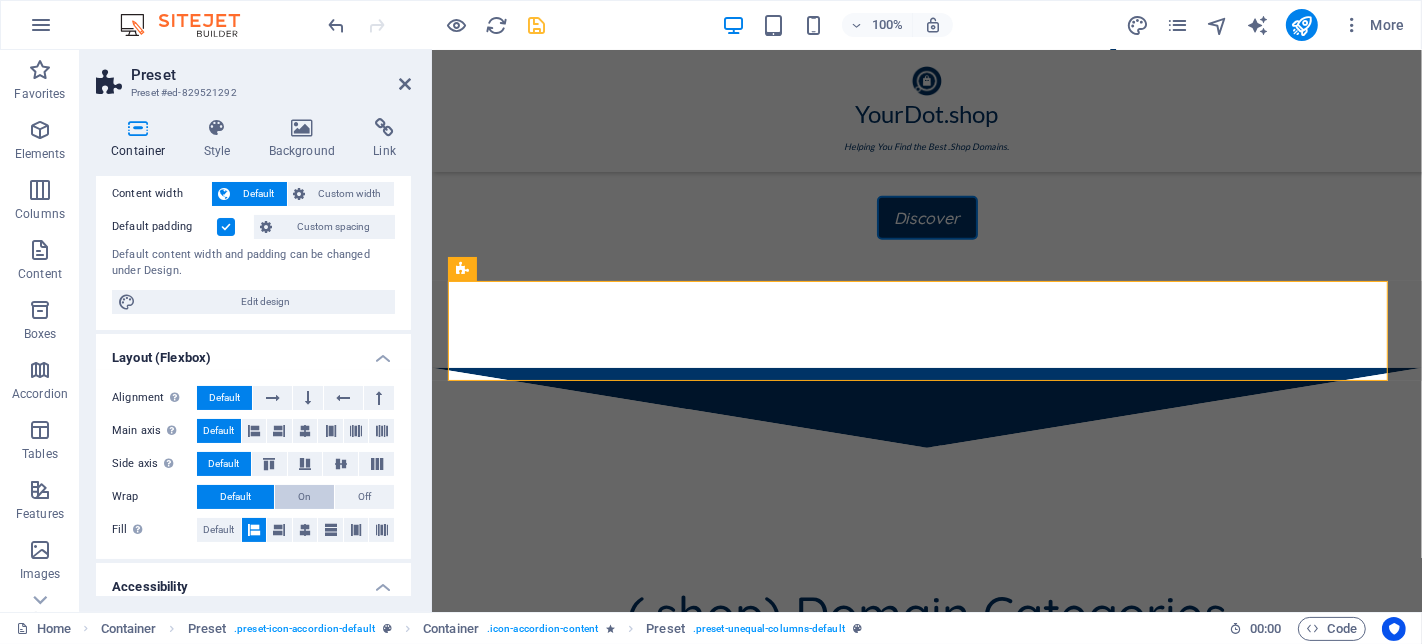 click on "On" at bounding box center [304, 497] 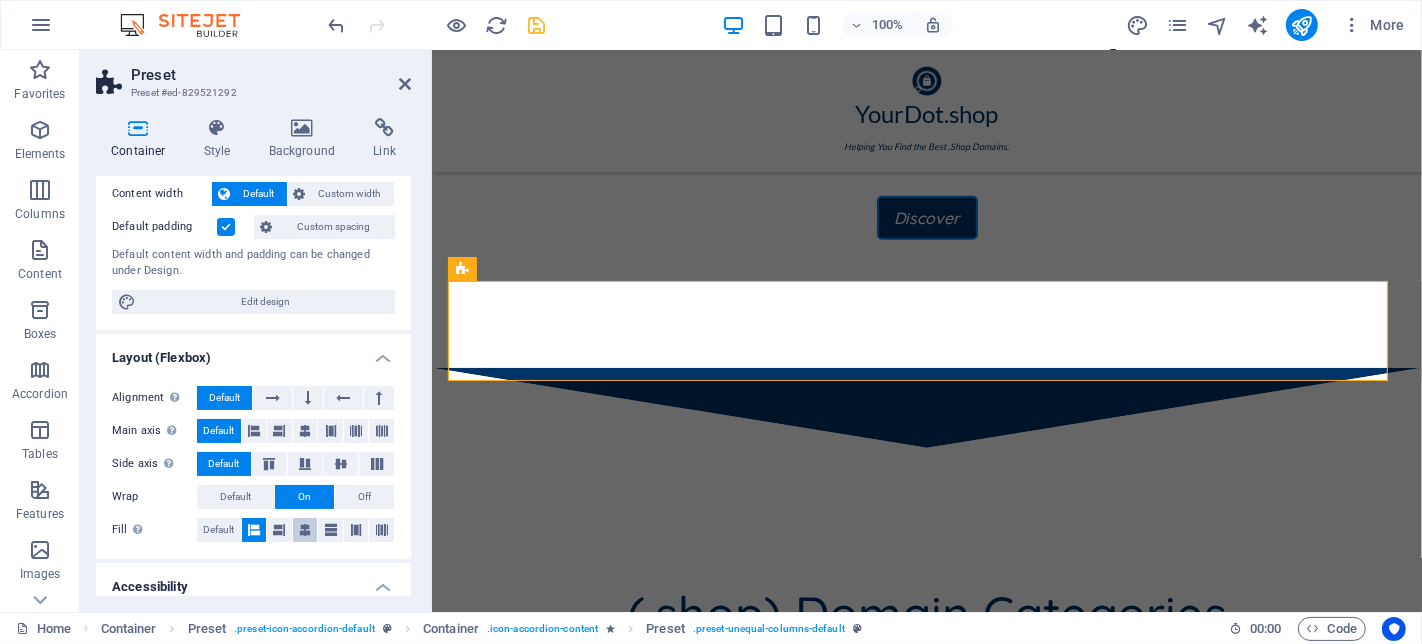 click at bounding box center (279, 530) 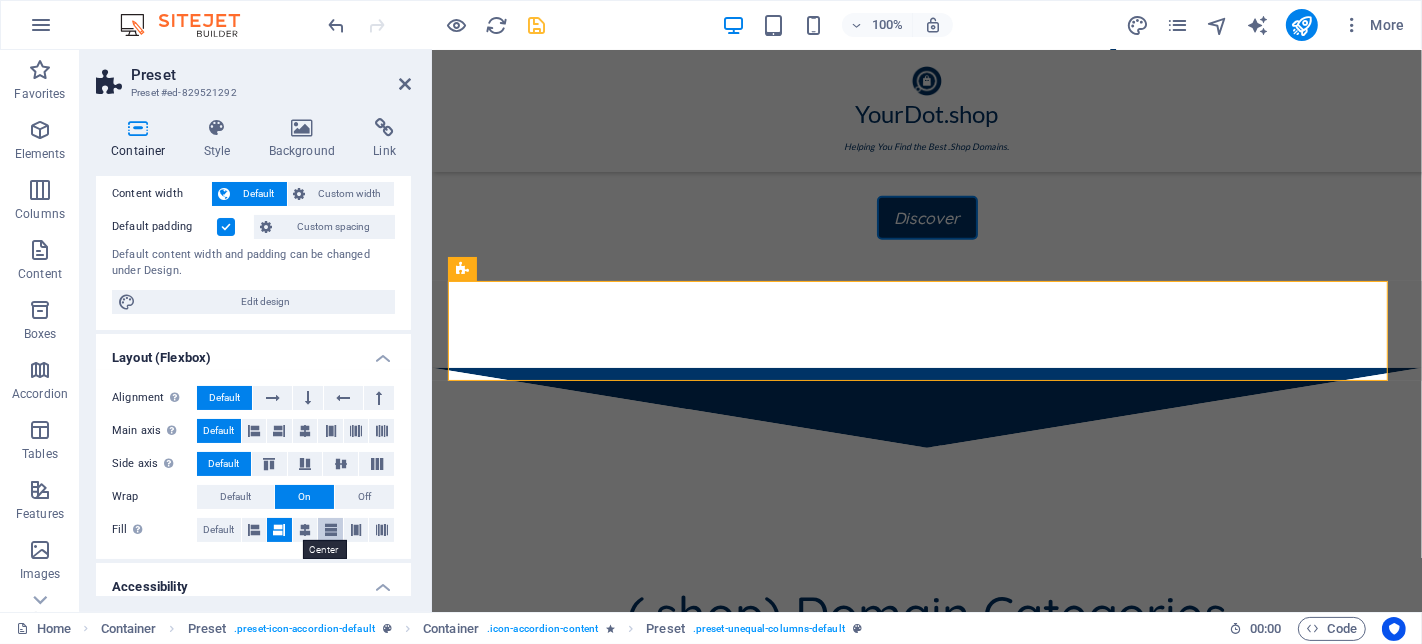 click at bounding box center (305, 530) 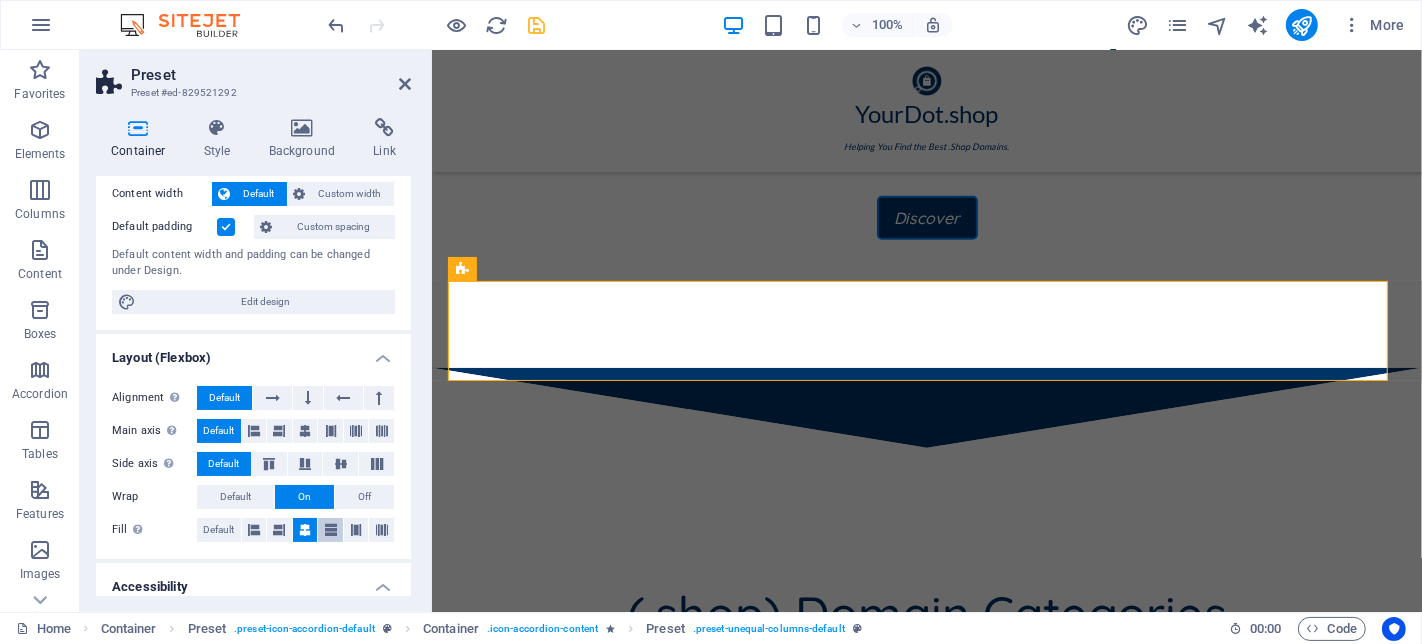 click at bounding box center (331, 530) 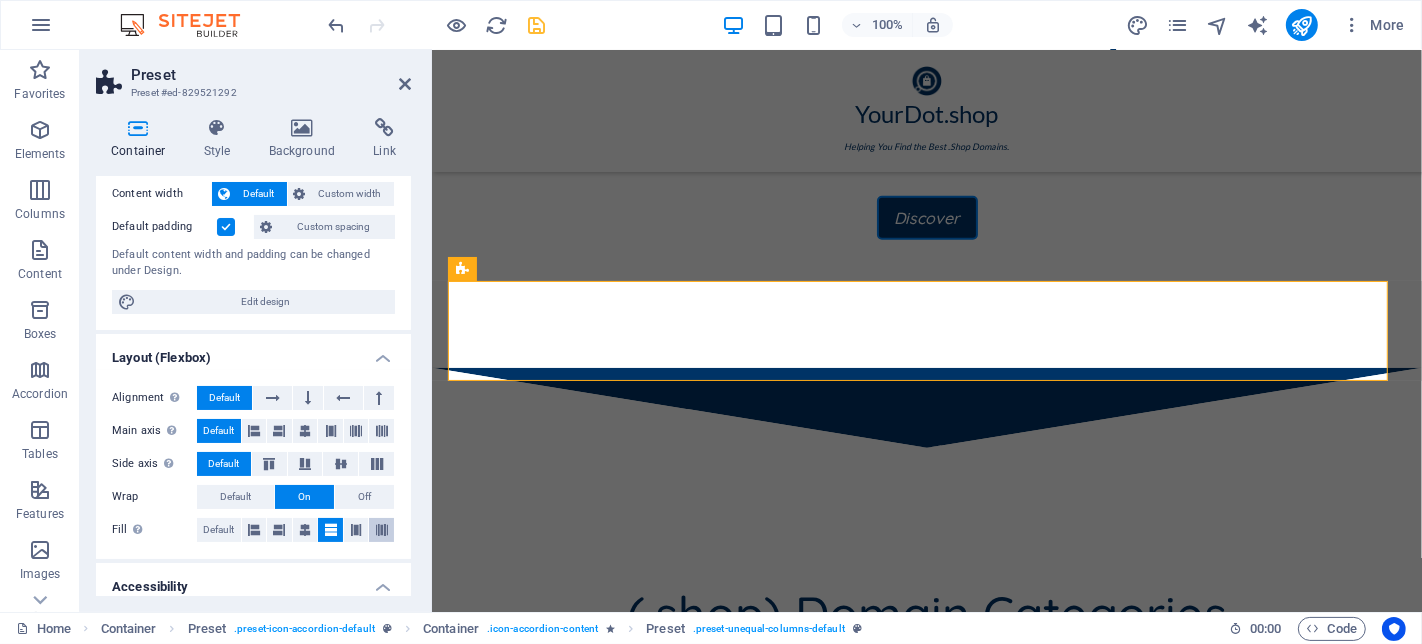 drag, startPoint x: 360, startPoint y: 527, endPoint x: 377, endPoint y: 527, distance: 17 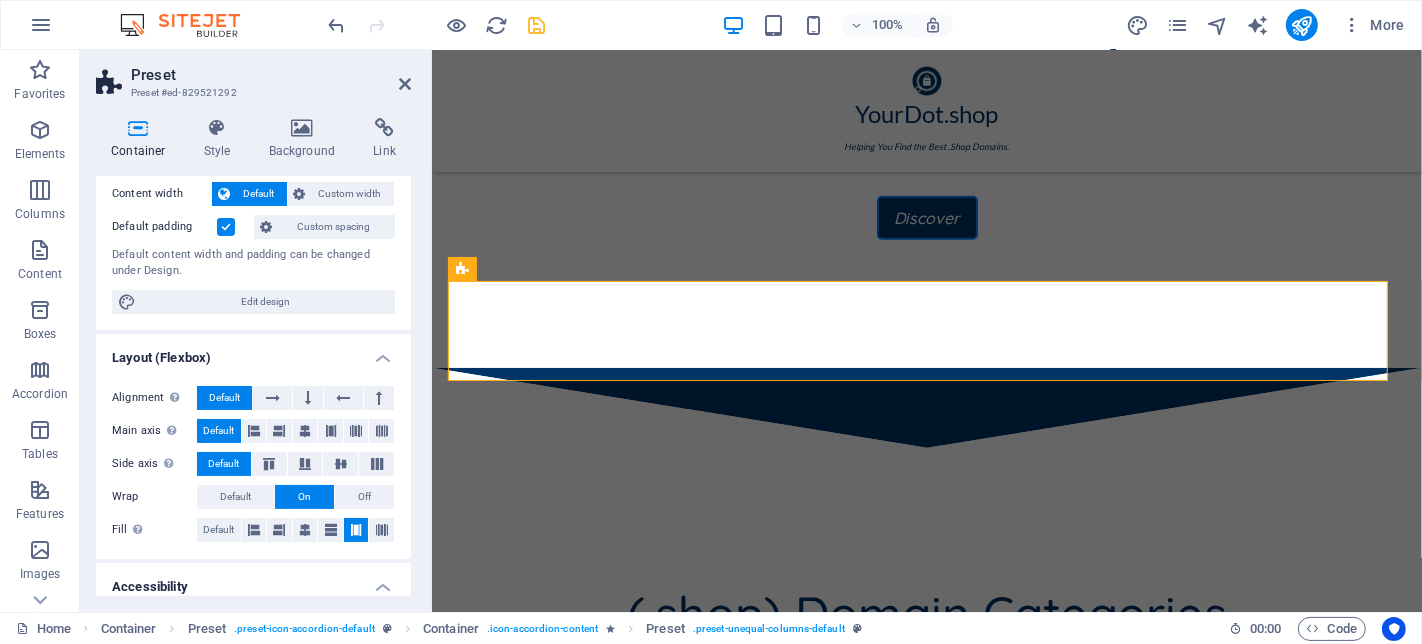 drag, startPoint x: 377, startPoint y: 527, endPoint x: 268, endPoint y: 507, distance: 110.81967 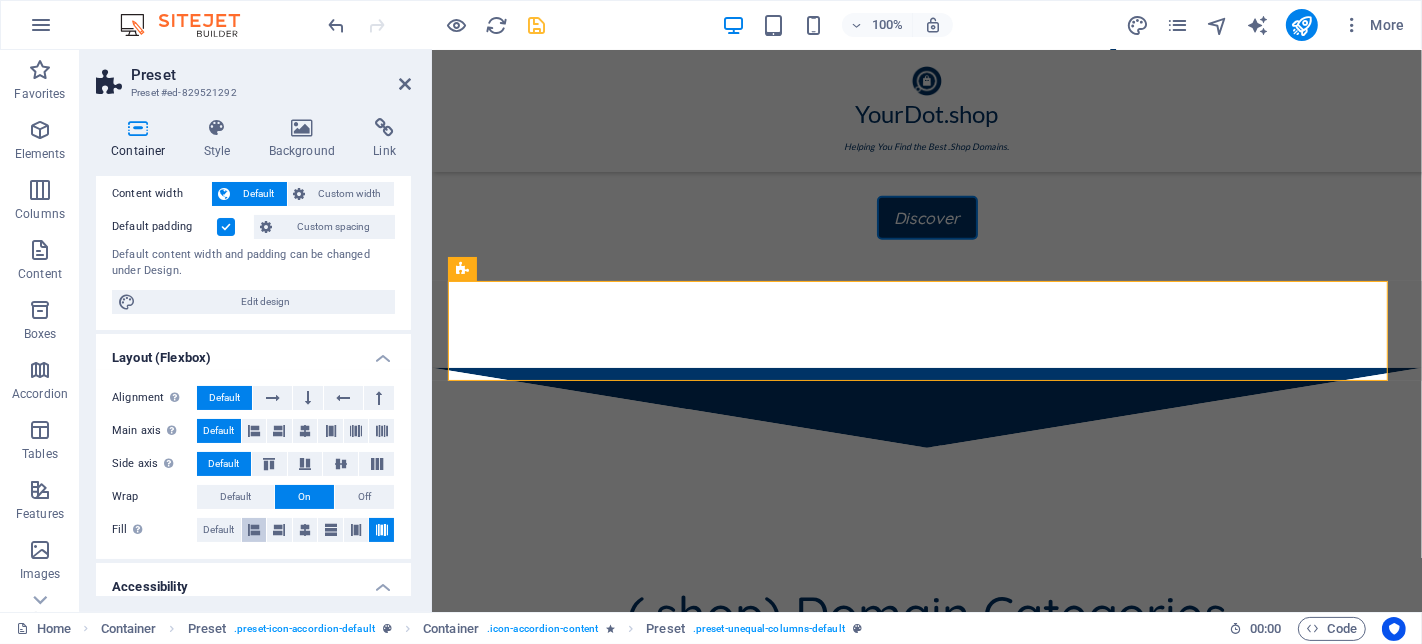 drag, startPoint x: 249, startPoint y: 488, endPoint x: 251, endPoint y: 515, distance: 27.073973 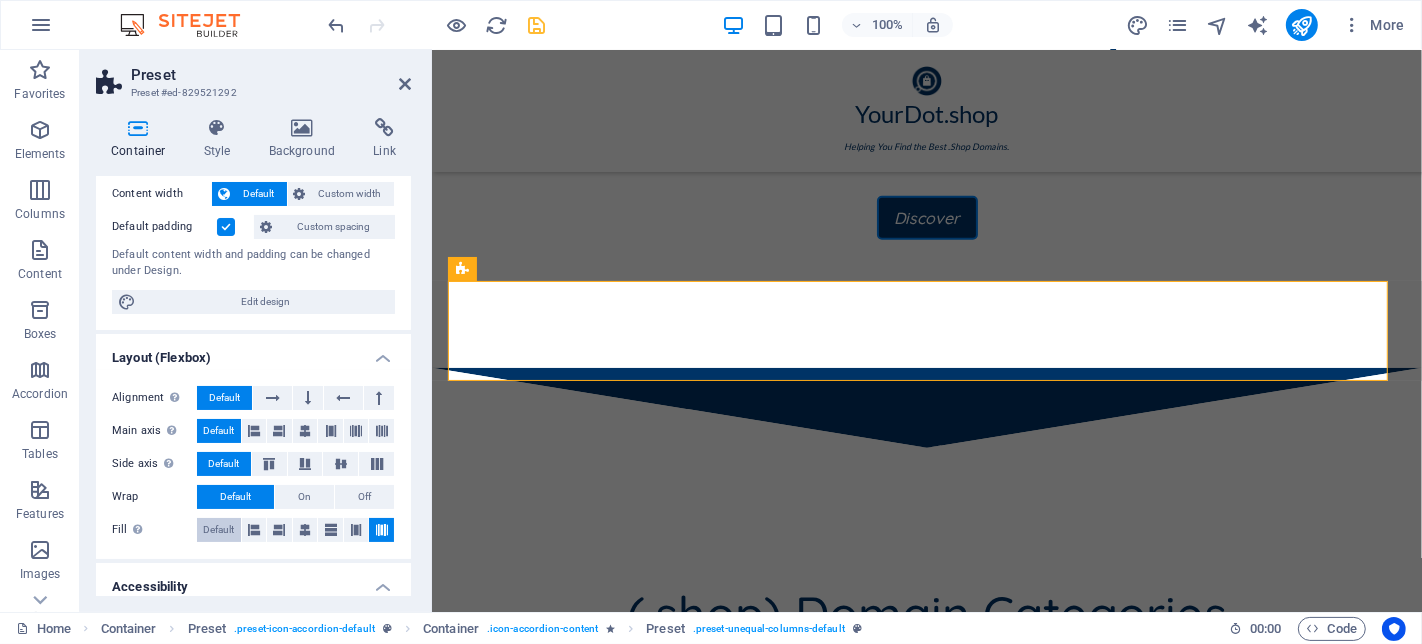 click on "Default" at bounding box center (218, 530) 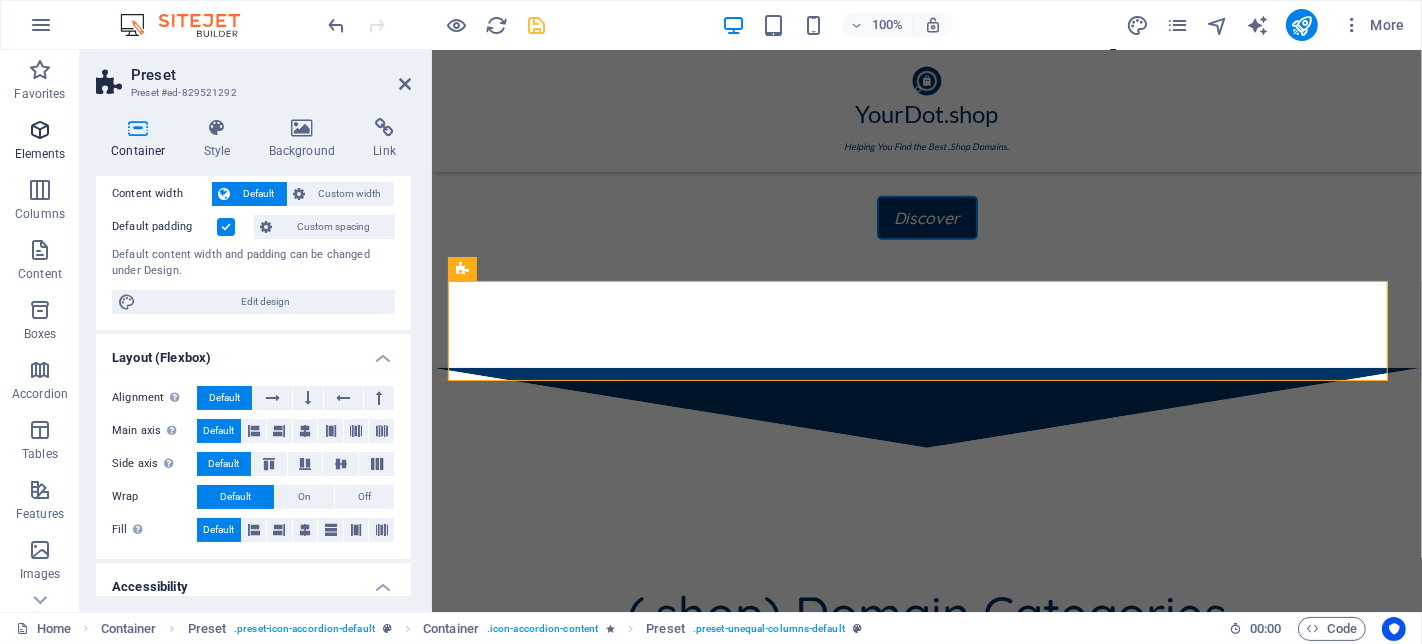 click at bounding box center [40, 130] 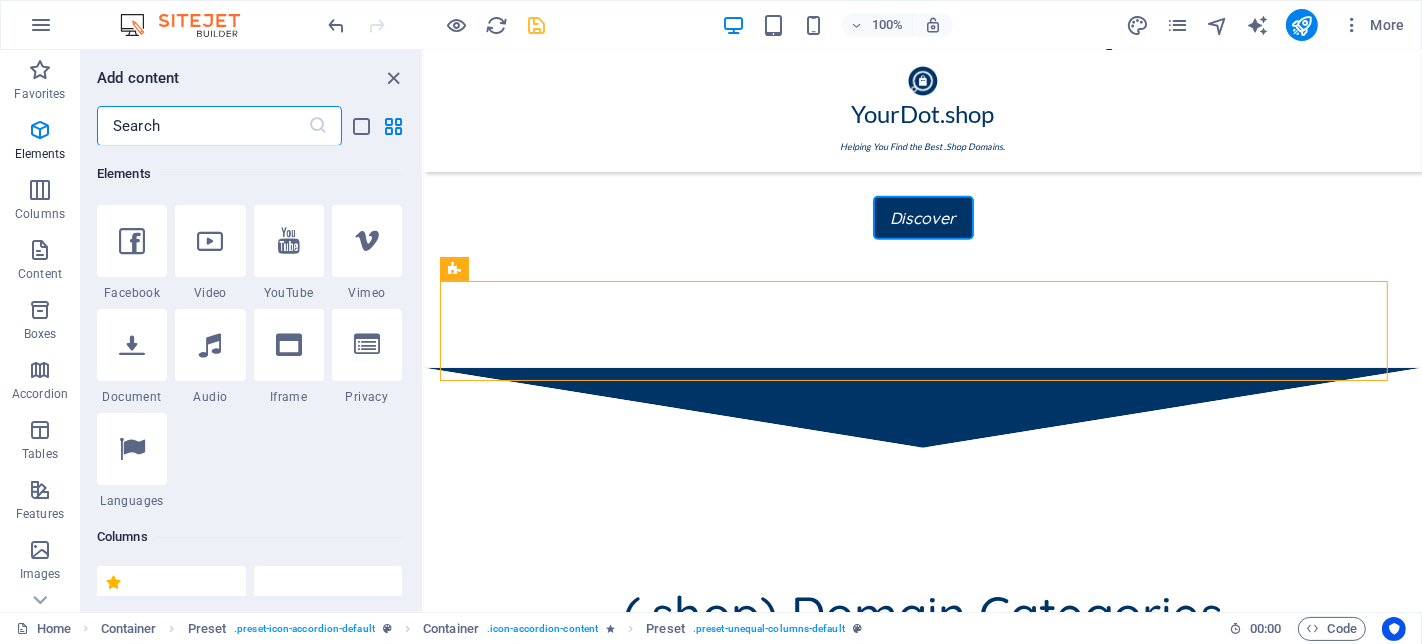 scroll, scrollTop: 768, scrollLeft: 0, axis: vertical 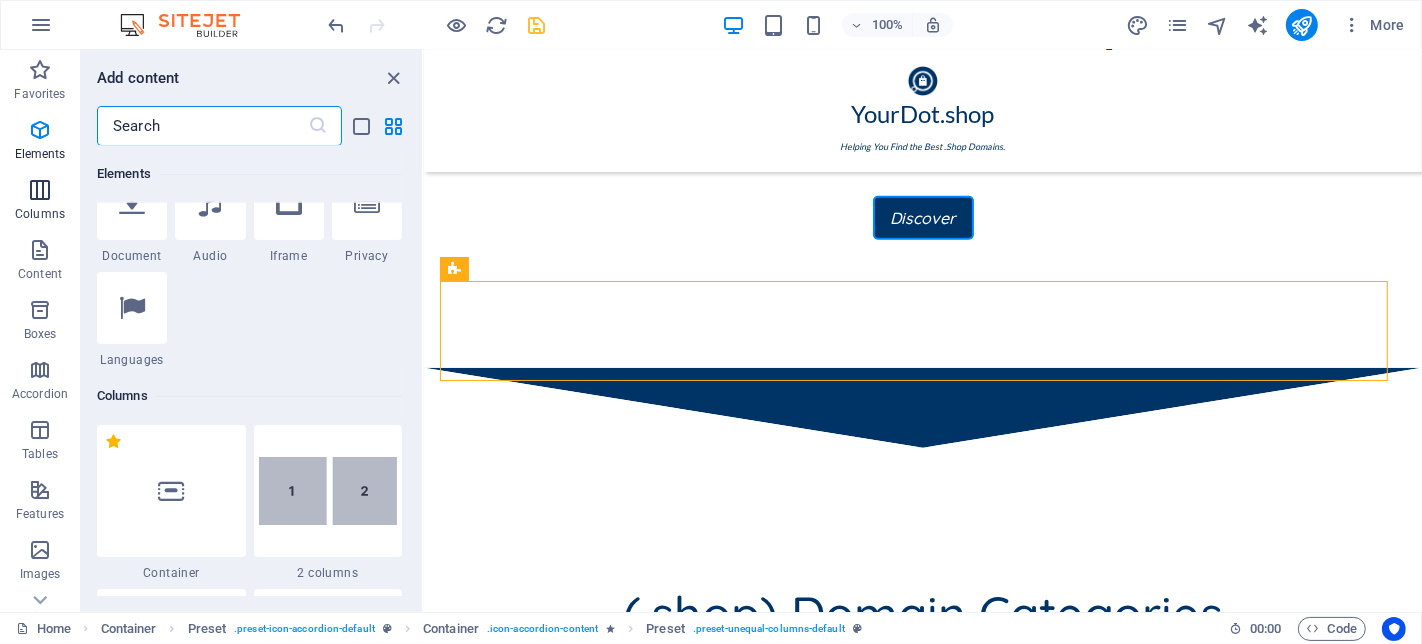 click on "Columns" at bounding box center (40, 214) 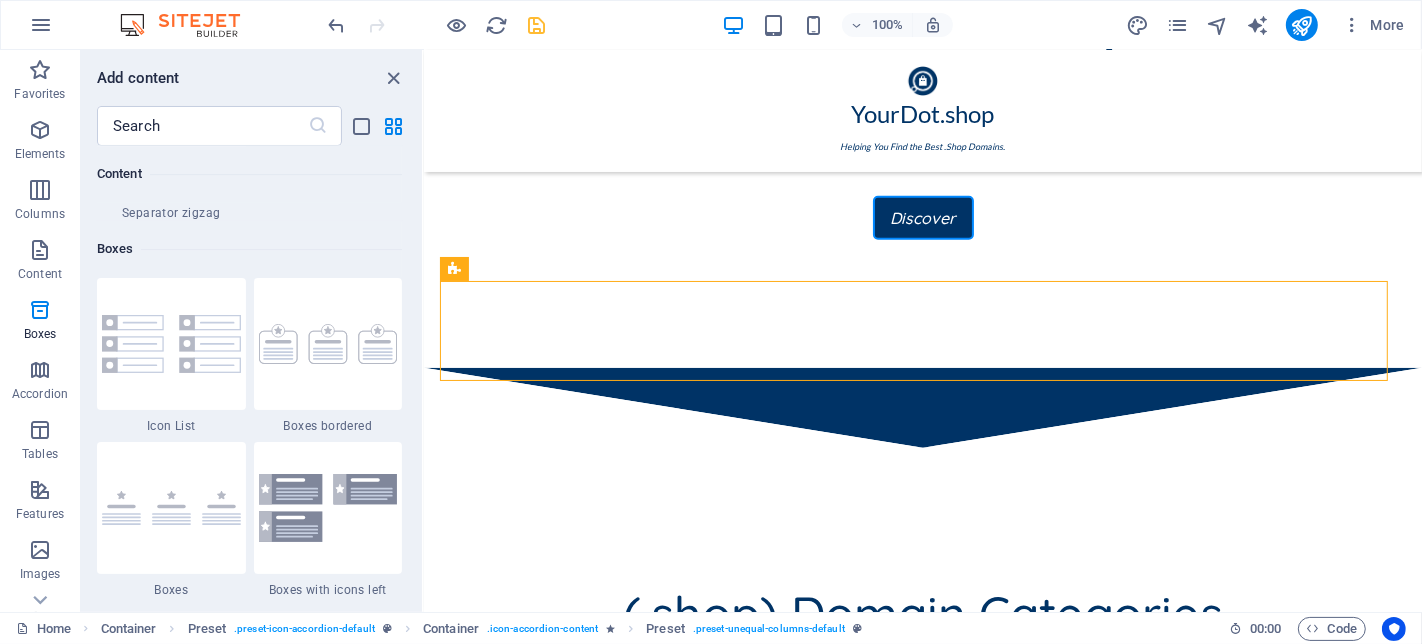 scroll, scrollTop: 5545, scrollLeft: 0, axis: vertical 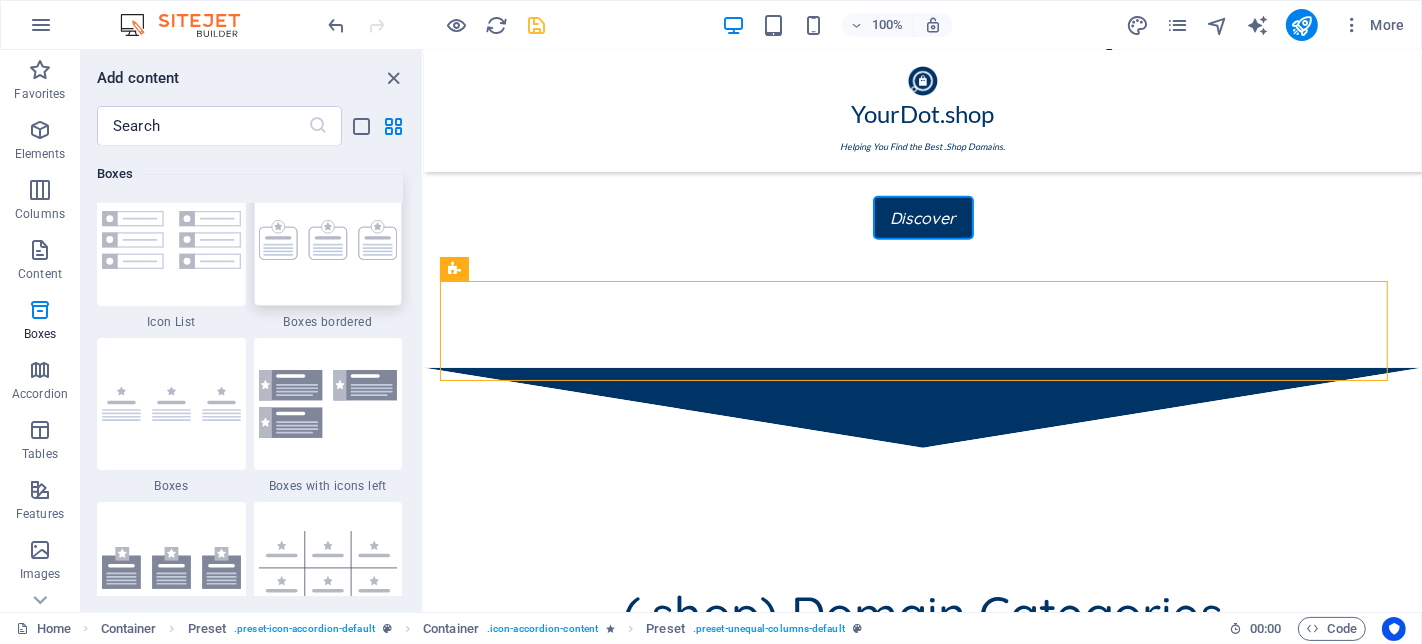 click at bounding box center (328, 240) 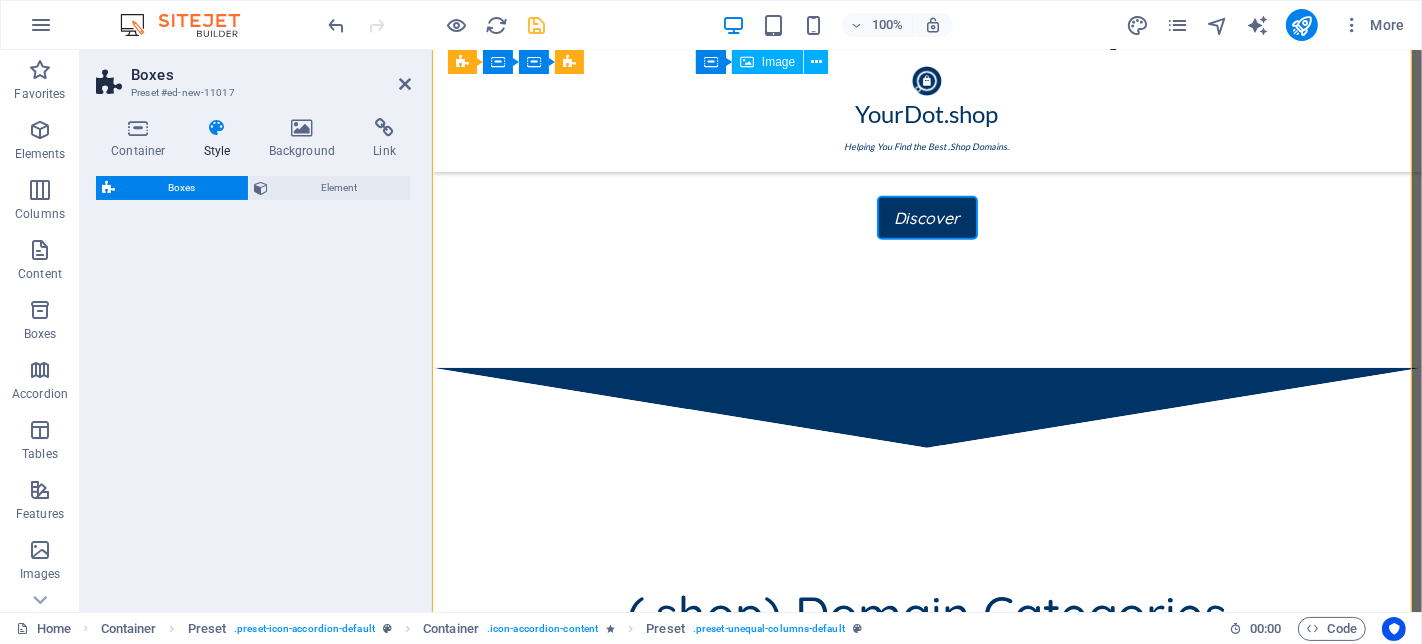 drag, startPoint x: 734, startPoint y: 325, endPoint x: 754, endPoint y: 335, distance: 22.36068 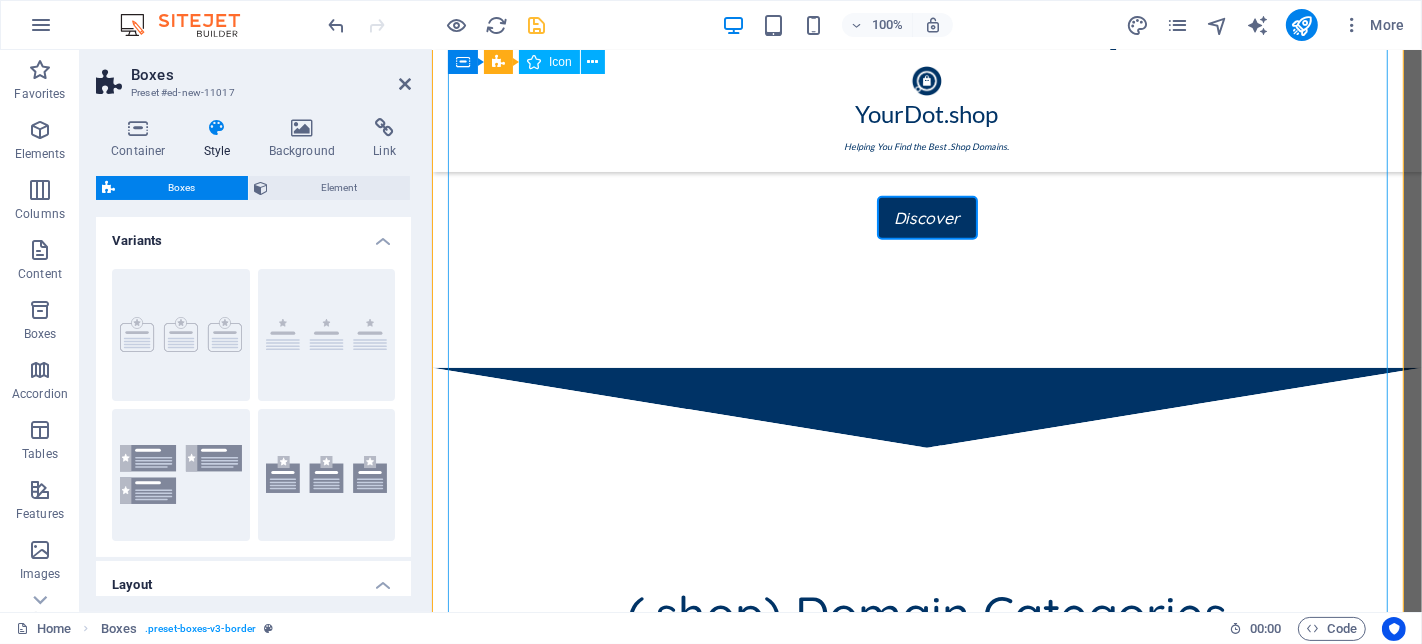 scroll, scrollTop: 2874, scrollLeft: 0, axis: vertical 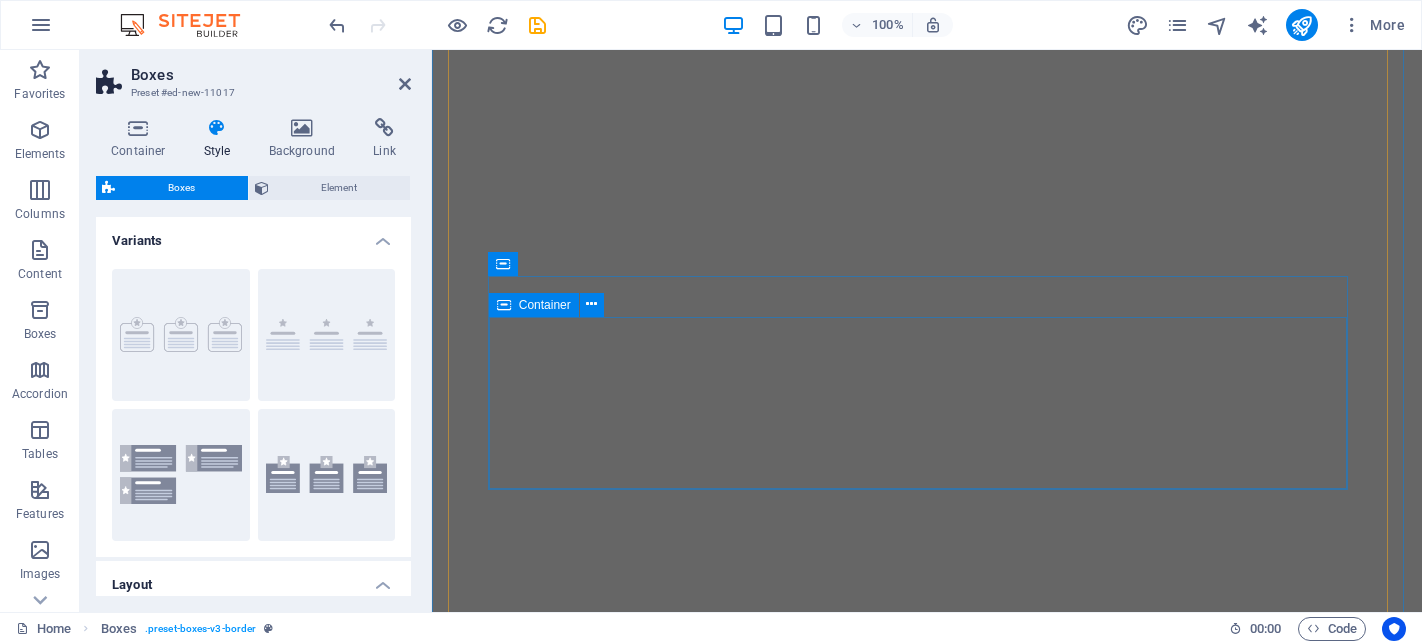 select on "rem" 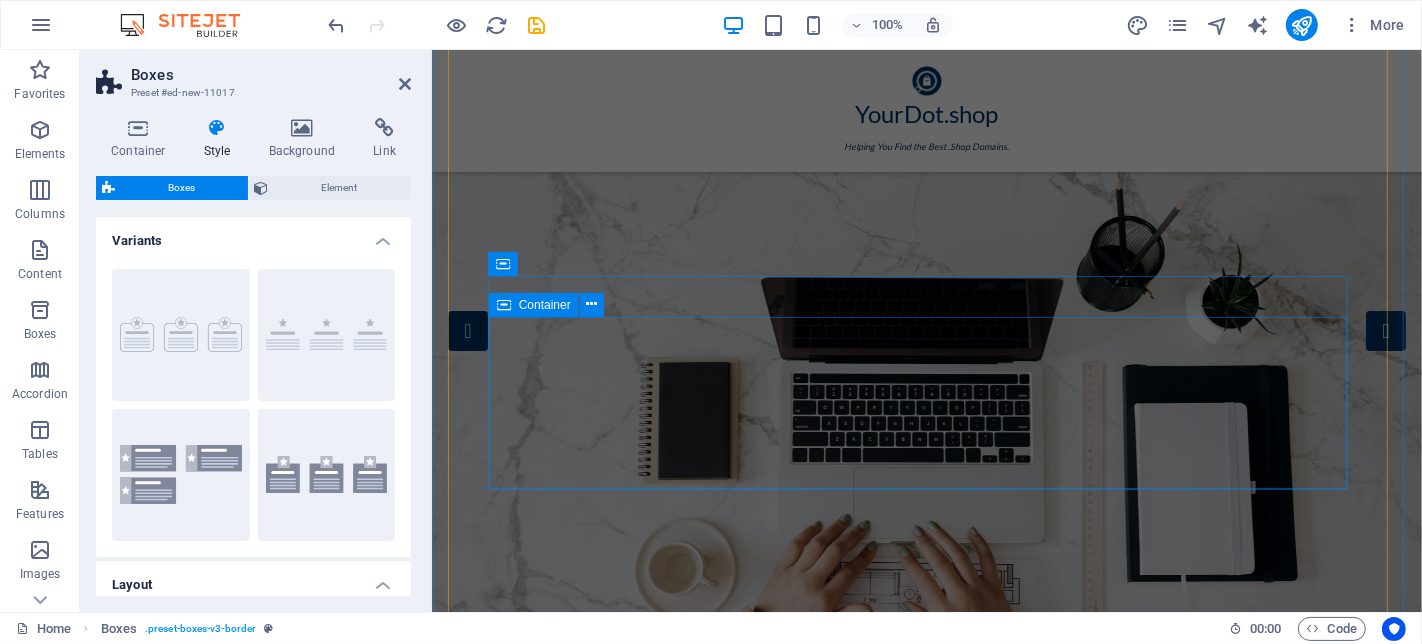 scroll, scrollTop: 2874, scrollLeft: 0, axis: vertical 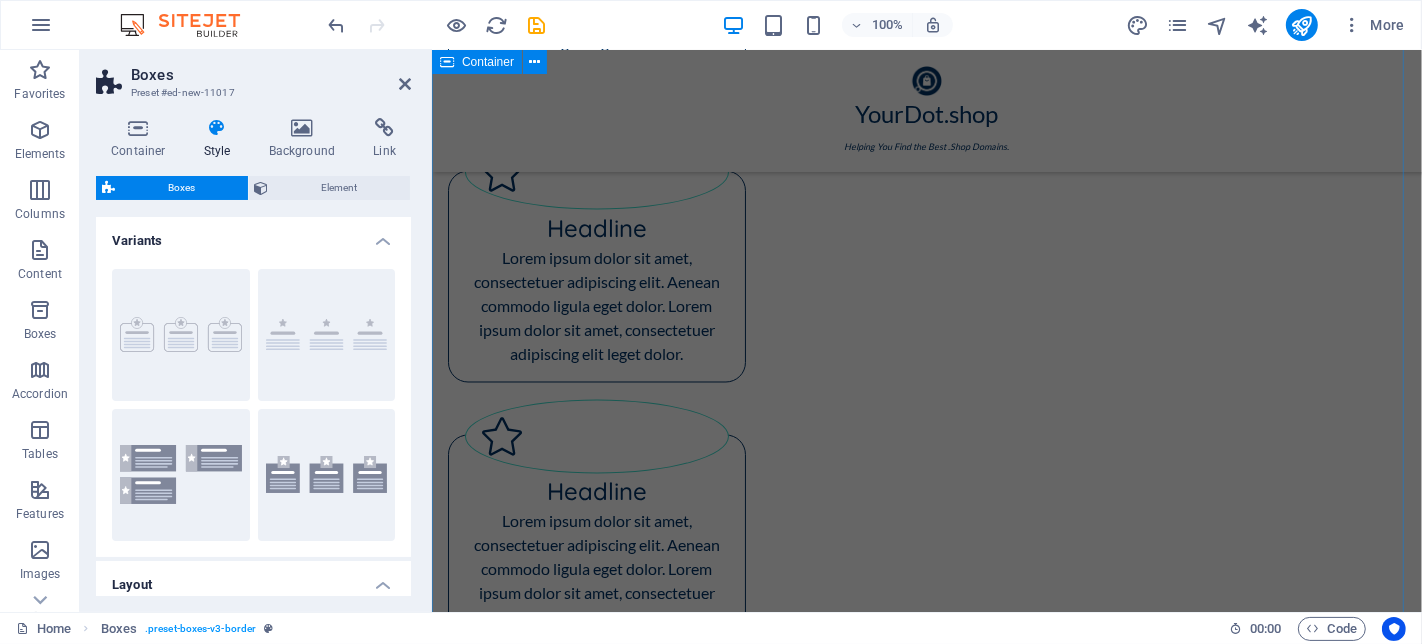 click on "Quotes Your name is your storefront. Make it memorable with .shop. Start strong, stay sharp. Choose a .shop that speaks for you. .Shop means business. And business means branding right. Make it easy to remember. .Shop makes it easy to find you." at bounding box center [926, 2496] 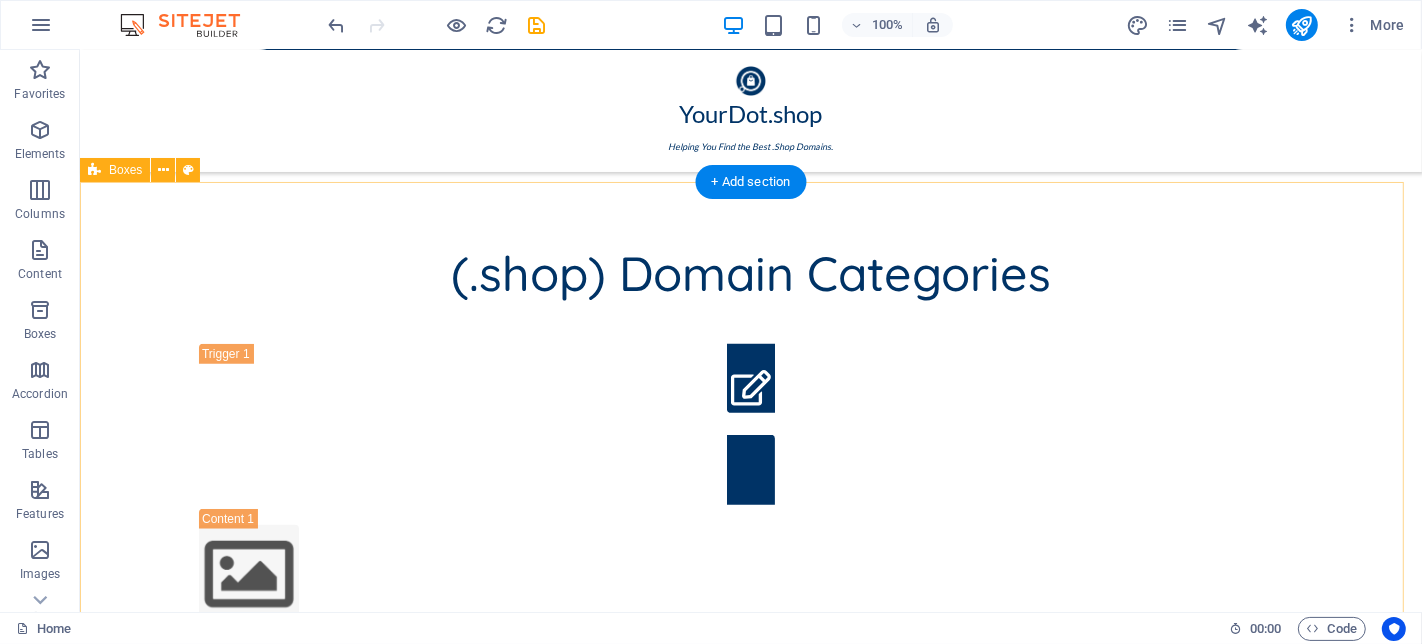 scroll, scrollTop: 1420, scrollLeft: 0, axis: vertical 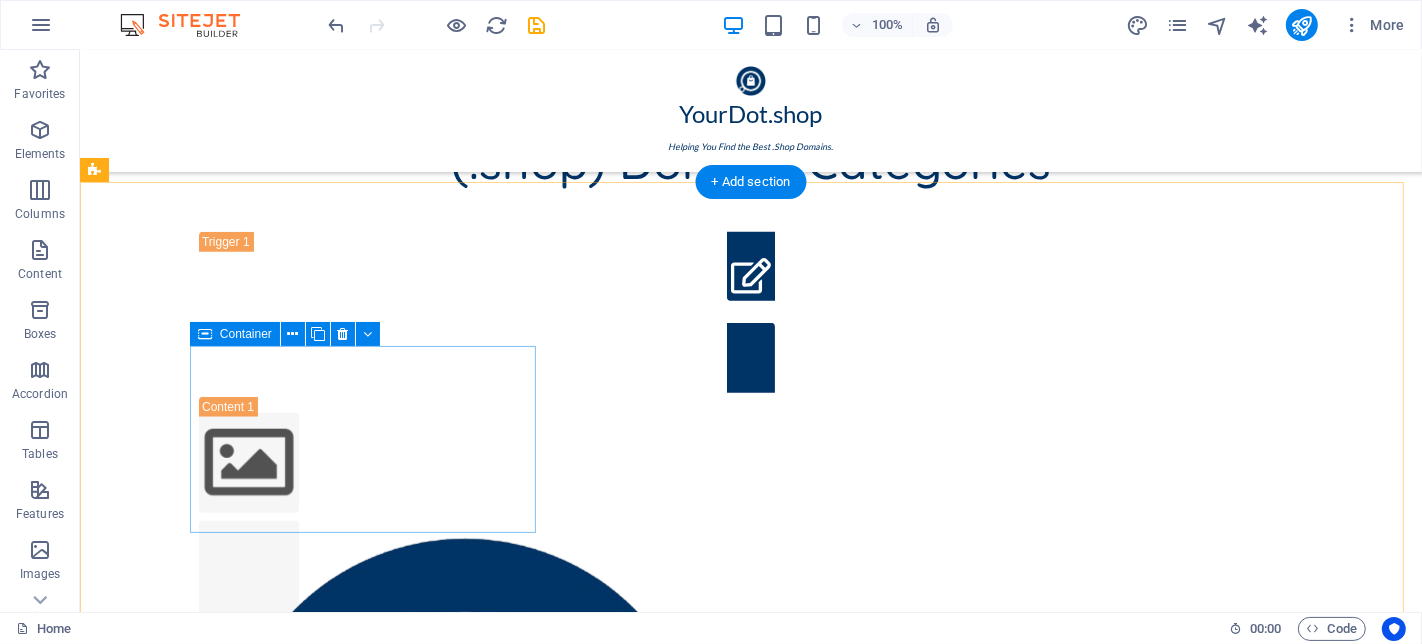 click on "Headline Lorem ipsum dolor sit amet, consectetuer adipiscing elit. Aenean commodo ligula eget dolor. Lorem ipsum dolor sit amet, consectetuer adipiscing elit leget dolor." at bounding box center [268, 1455] 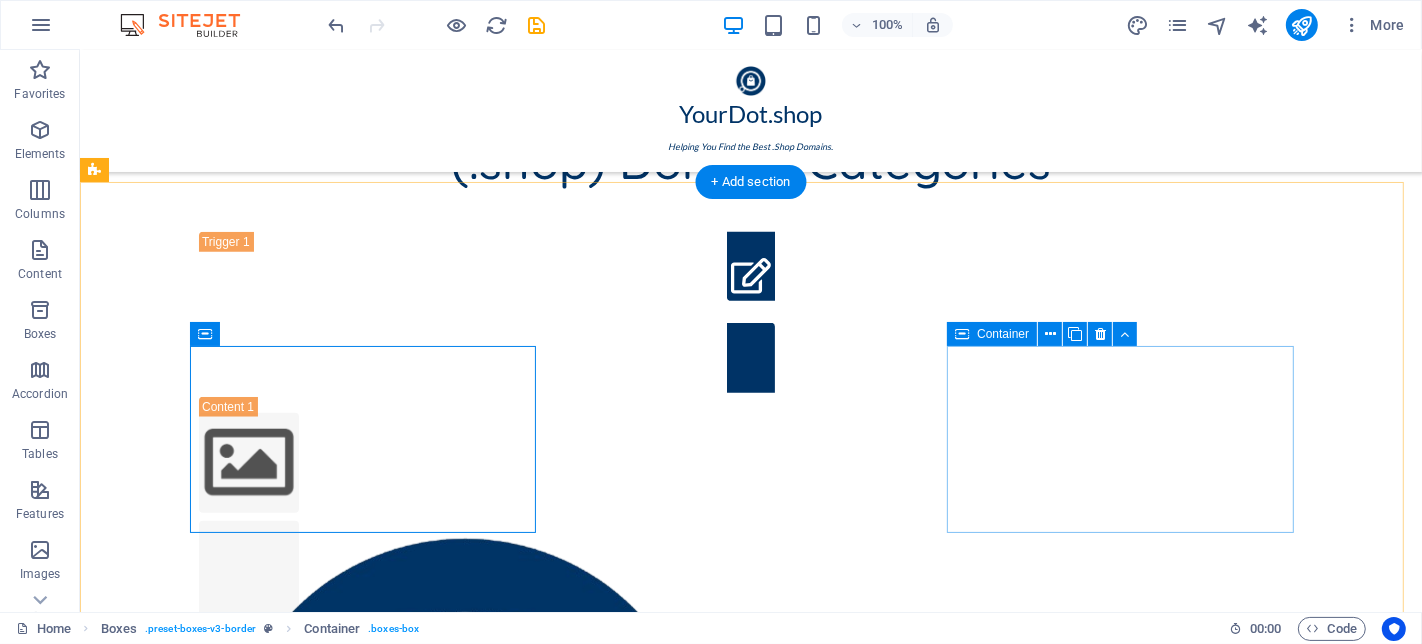 click on "Headline Lorem ipsum dolor sit amet, consectetuer adipiscing elit. Aenean commodo ligula eget dolor. Lorem ipsum dolor sit amet, consectetuer adipiscing elit leget dolor." at bounding box center (268, 1935) 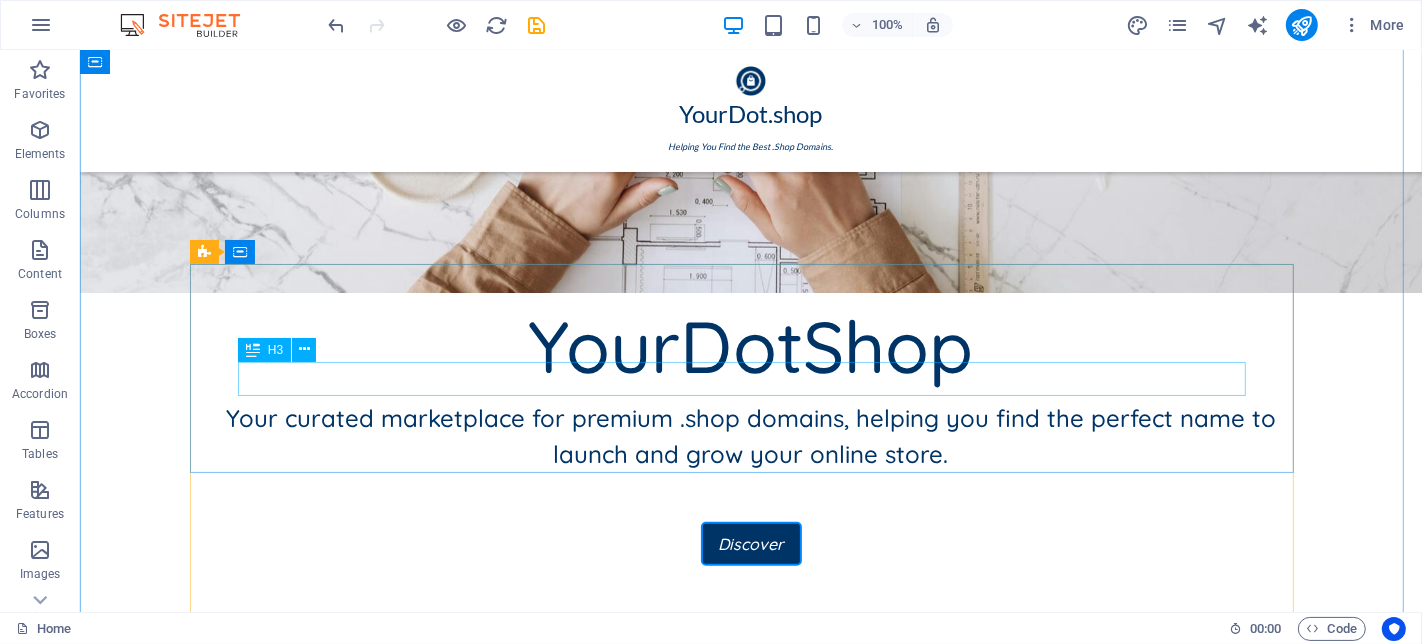 scroll, scrollTop: 753, scrollLeft: 0, axis: vertical 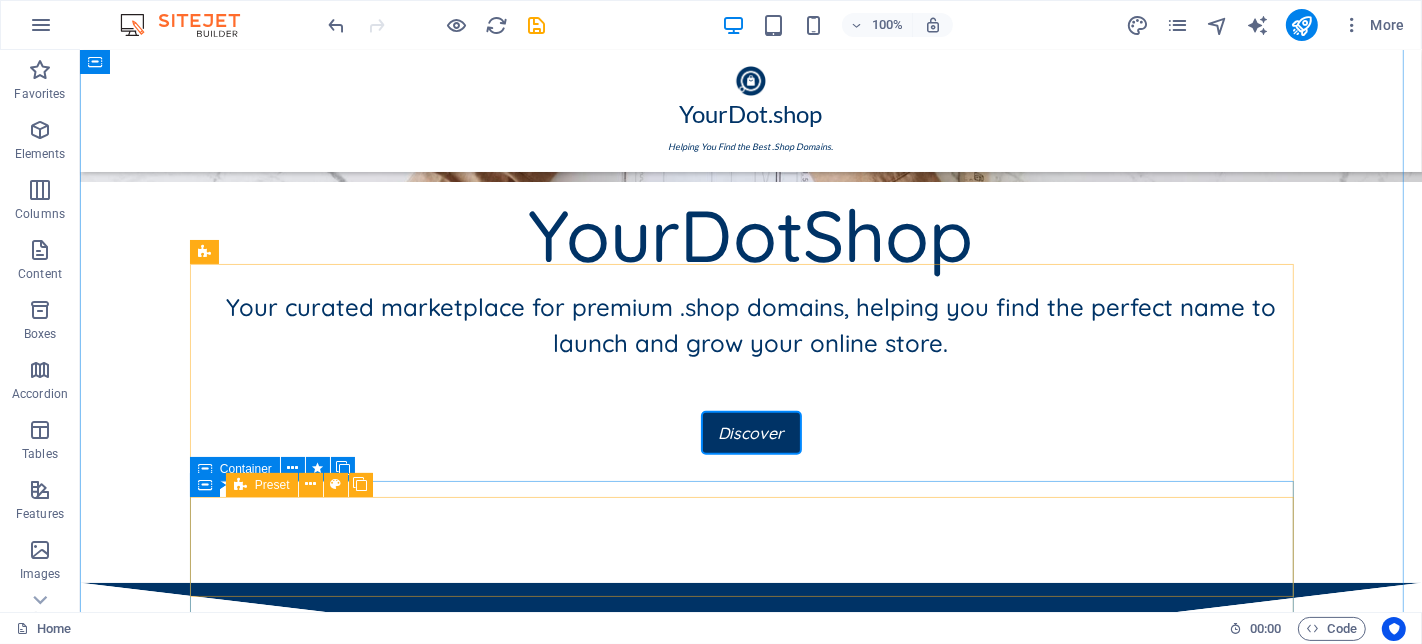 click on "Fashion" at bounding box center (750, 1346) 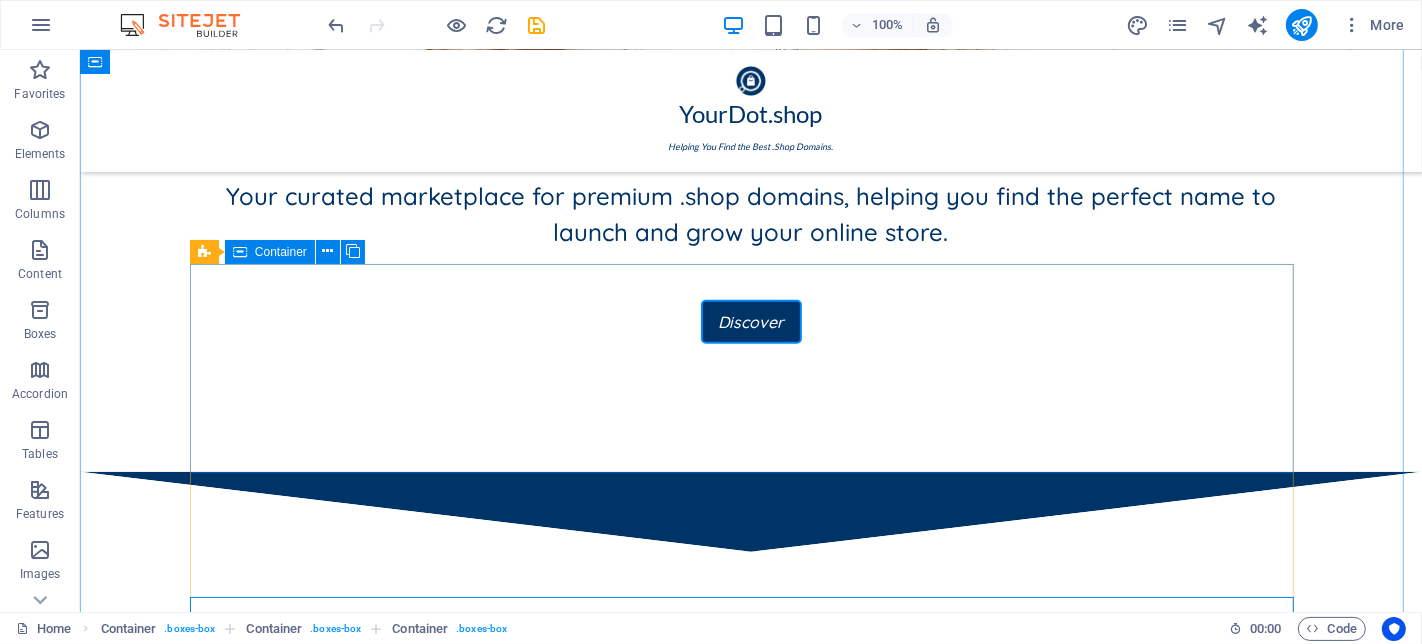 scroll, scrollTop: 753, scrollLeft: 0, axis: vertical 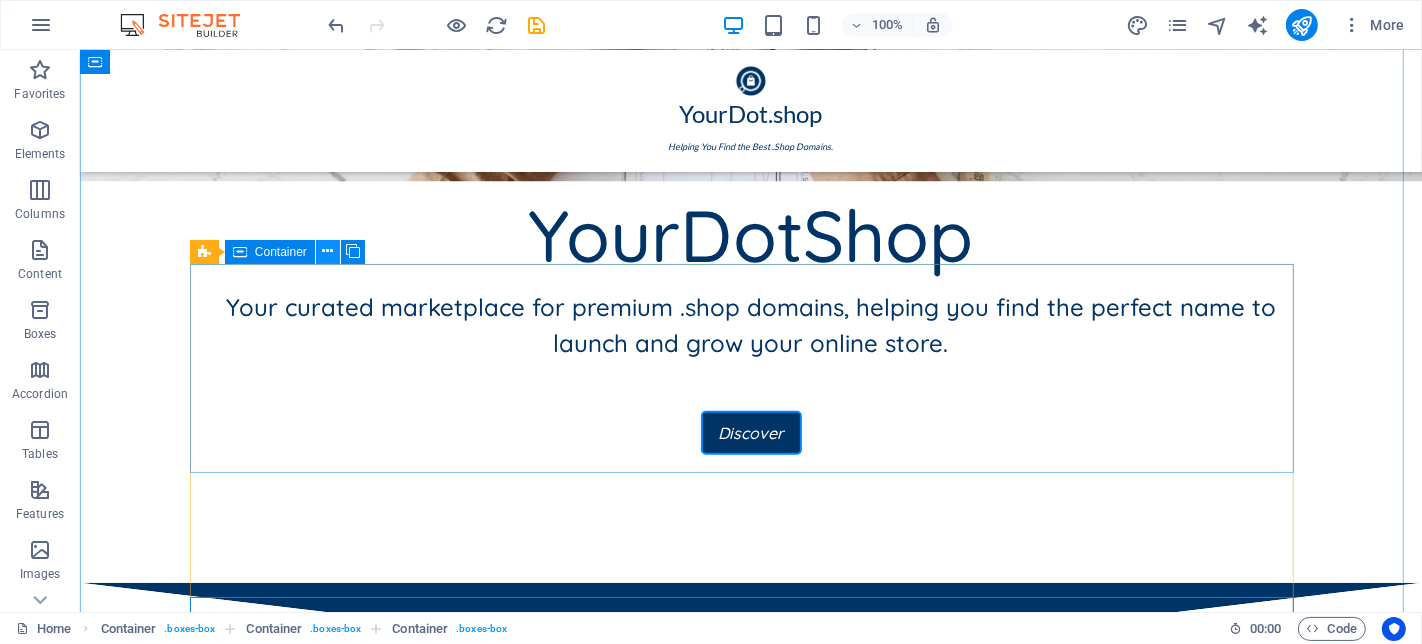 click at bounding box center (328, 252) 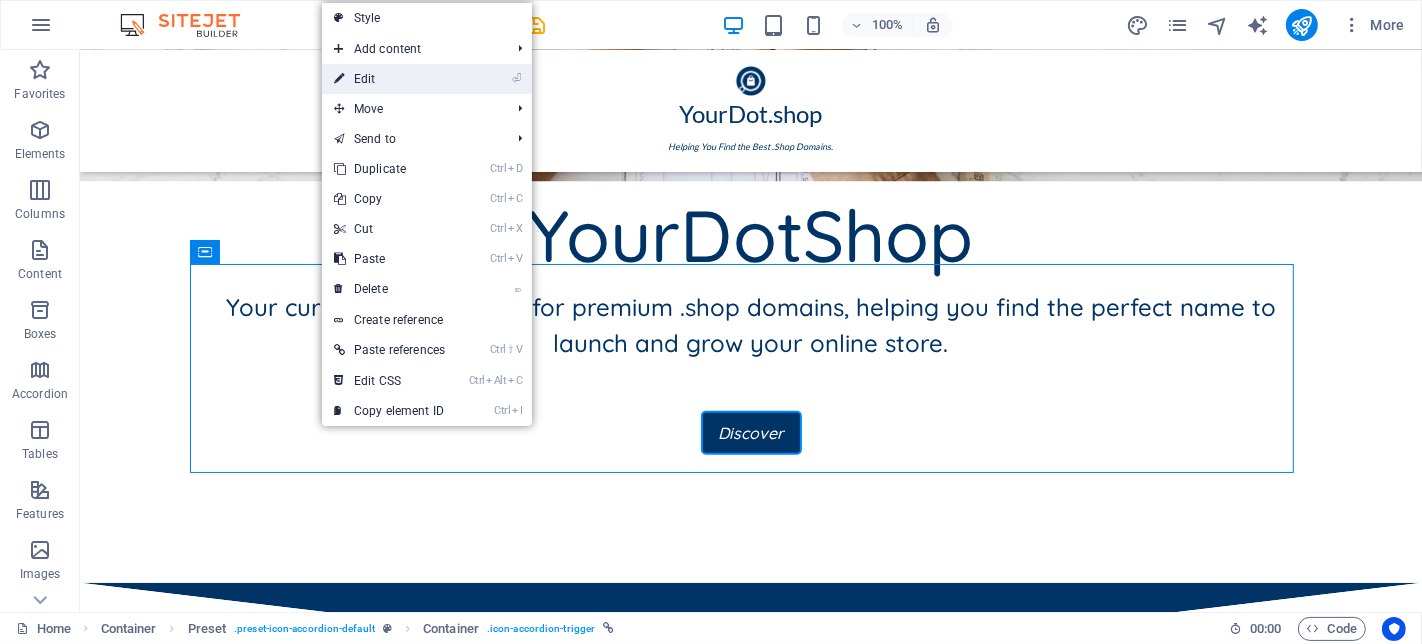 click on "⏎  Edit" at bounding box center [389, 79] 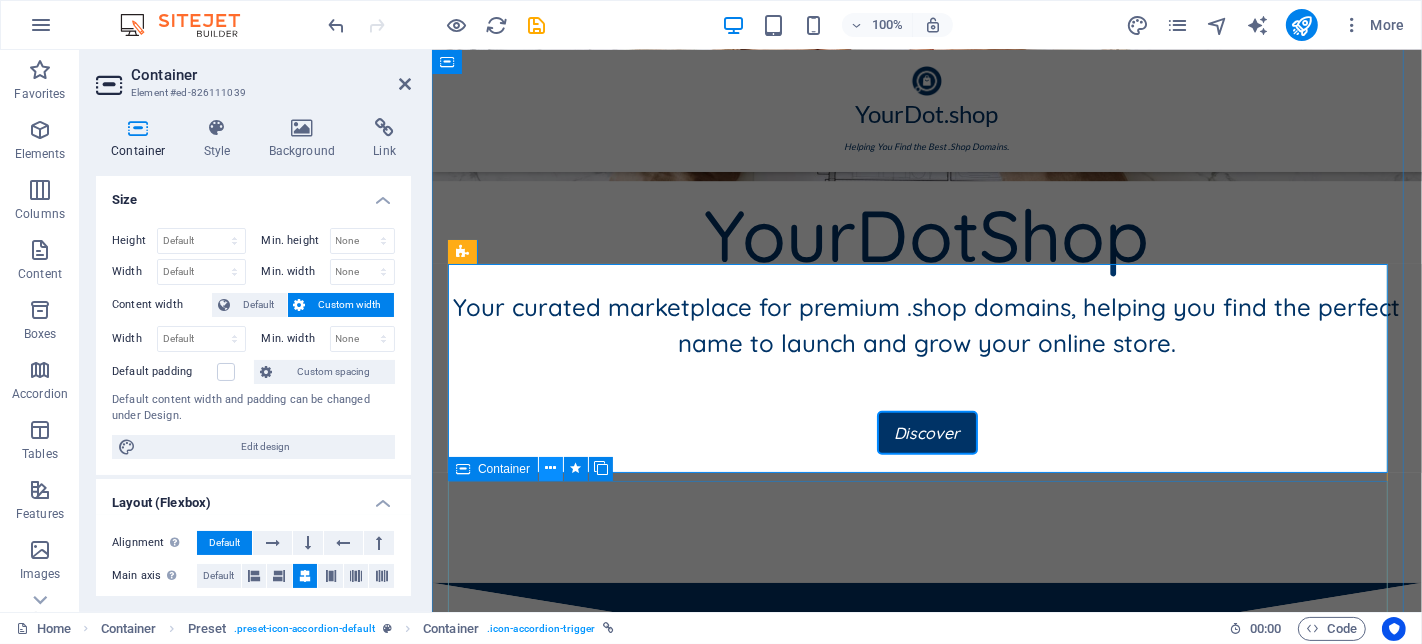 drag, startPoint x: 549, startPoint y: 472, endPoint x: 8, endPoint y: 73, distance: 672.2217 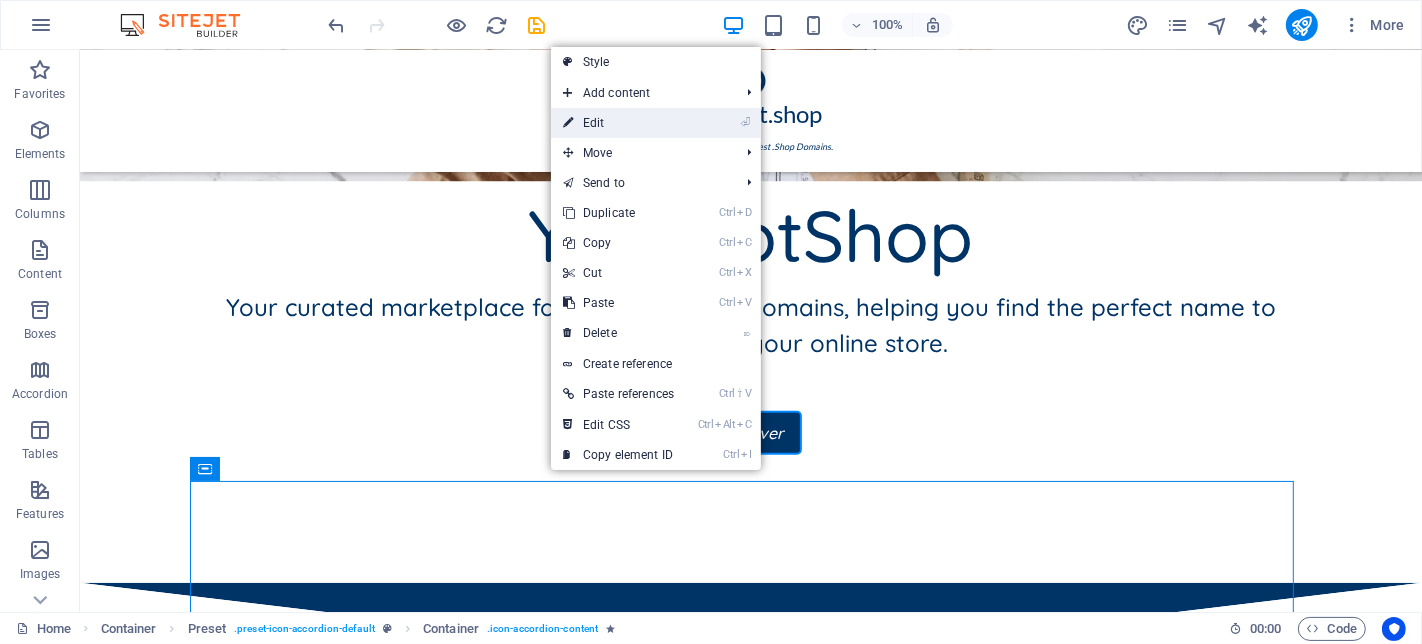 click on "⏎  Edit" at bounding box center [618, 123] 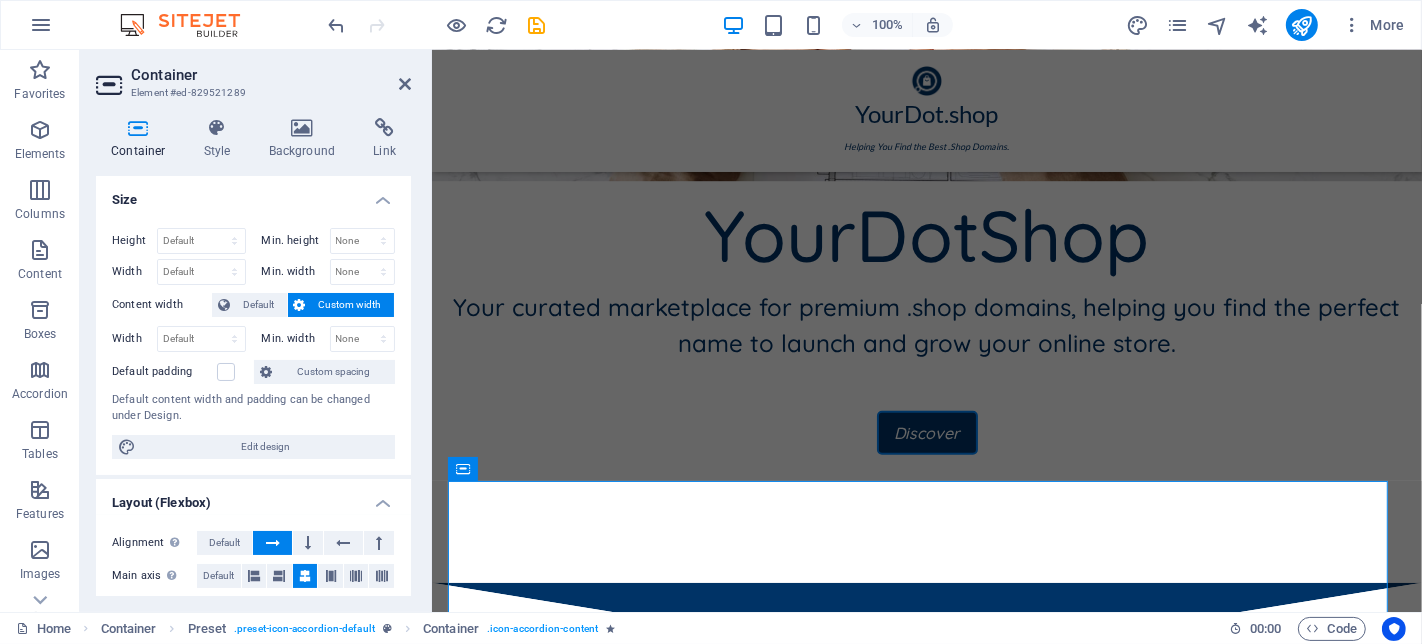 scroll, scrollTop: 222, scrollLeft: 0, axis: vertical 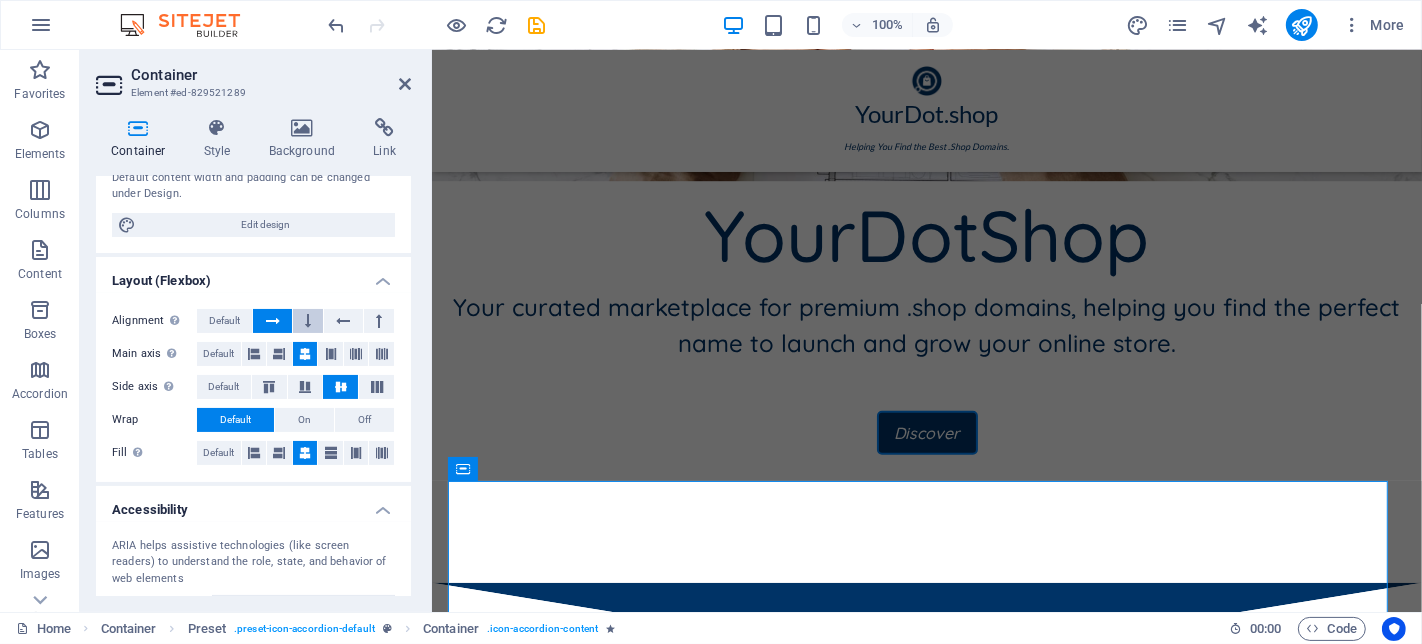 click at bounding box center (308, 321) 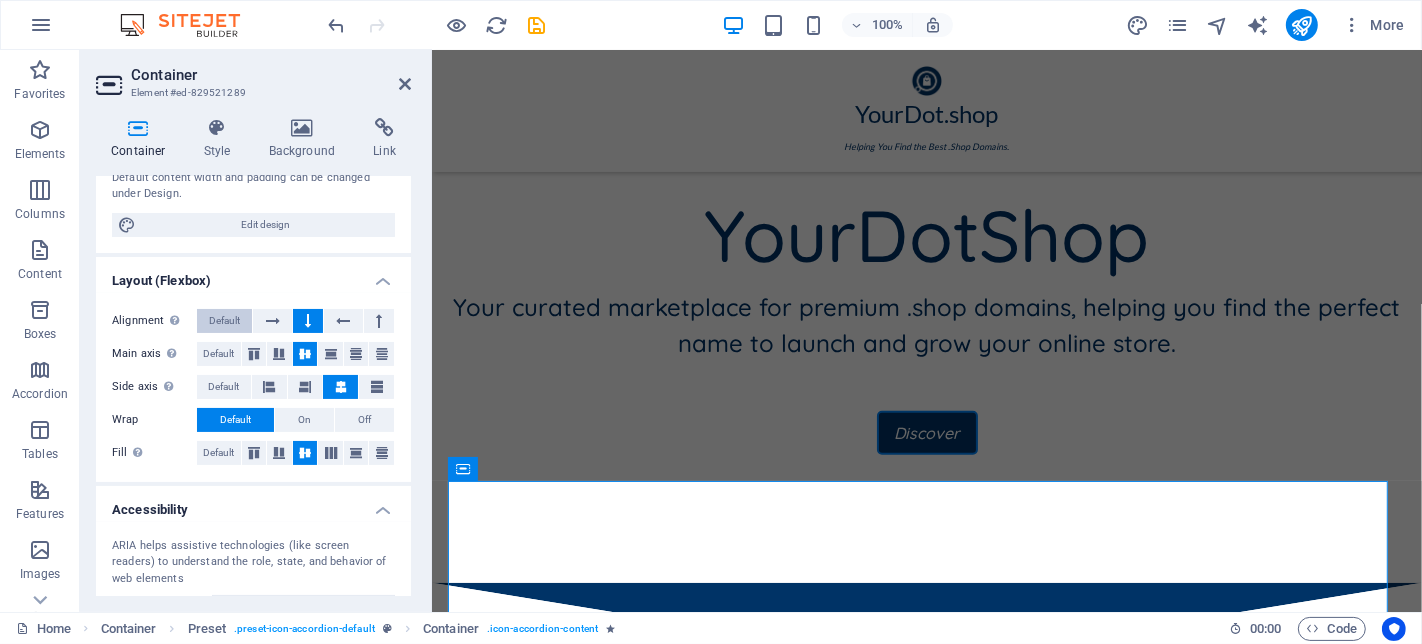 click on "Default" at bounding box center [224, 321] 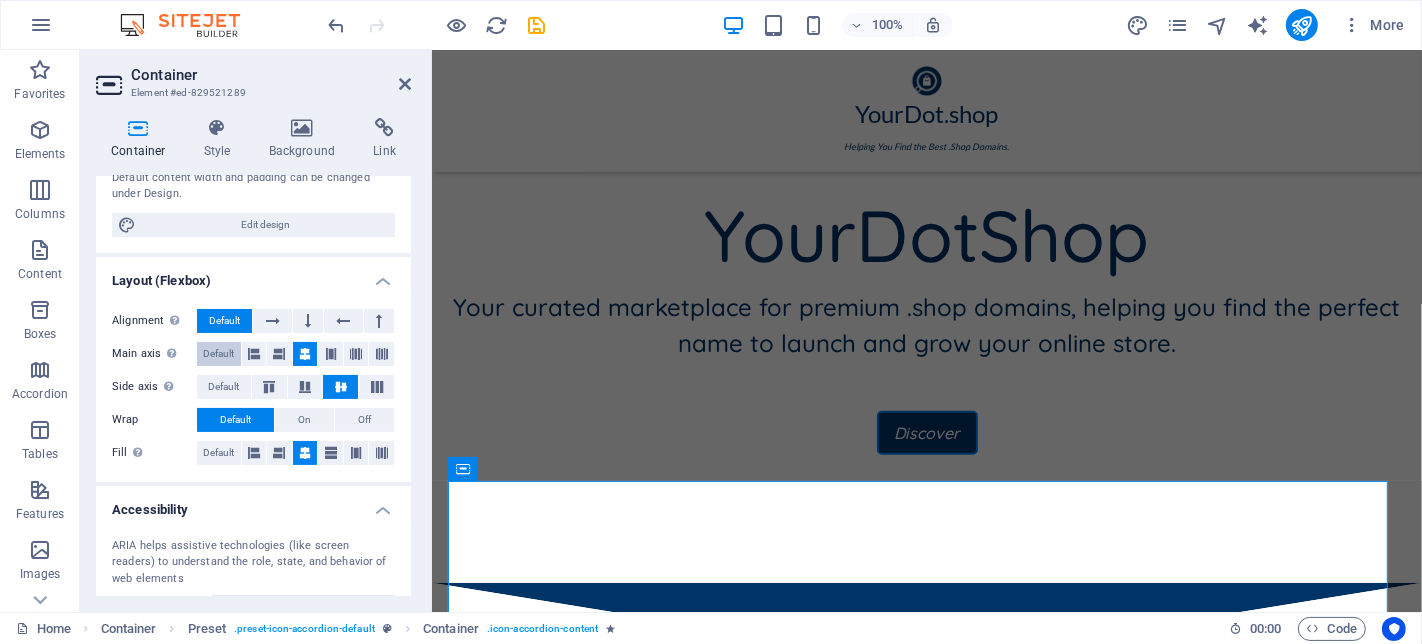 click on "Default" at bounding box center [218, 354] 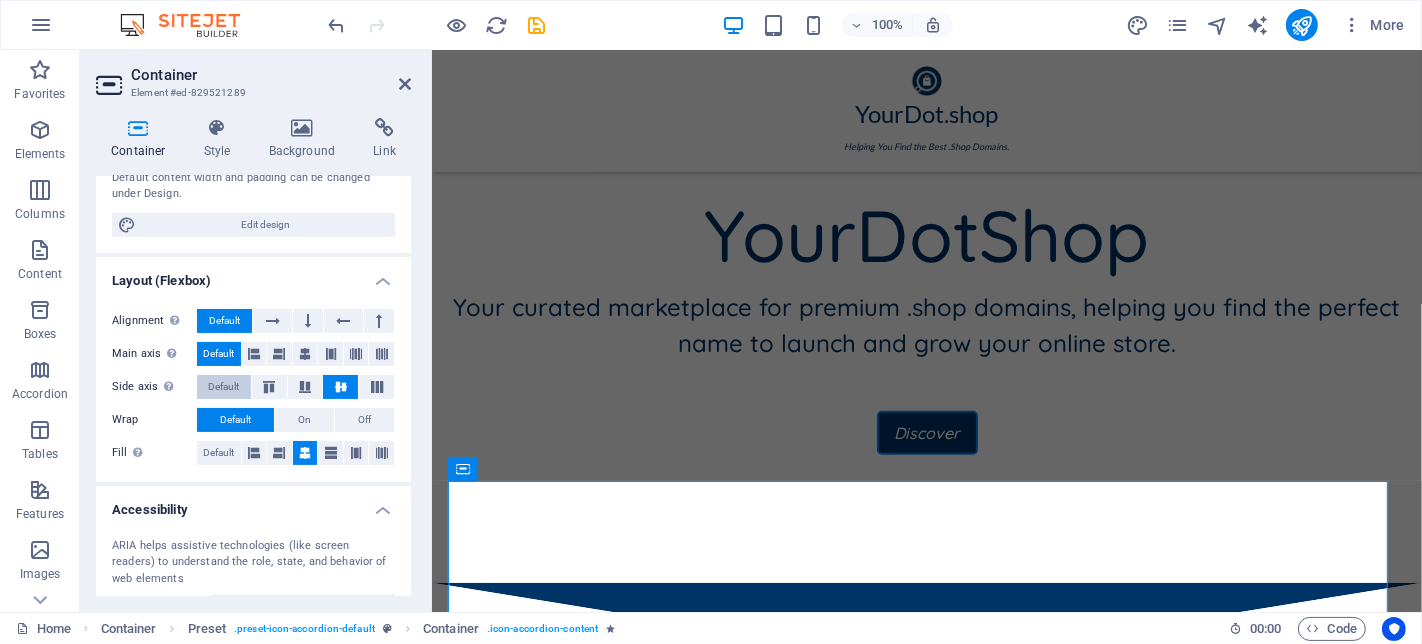 click on "Default" at bounding box center (223, 387) 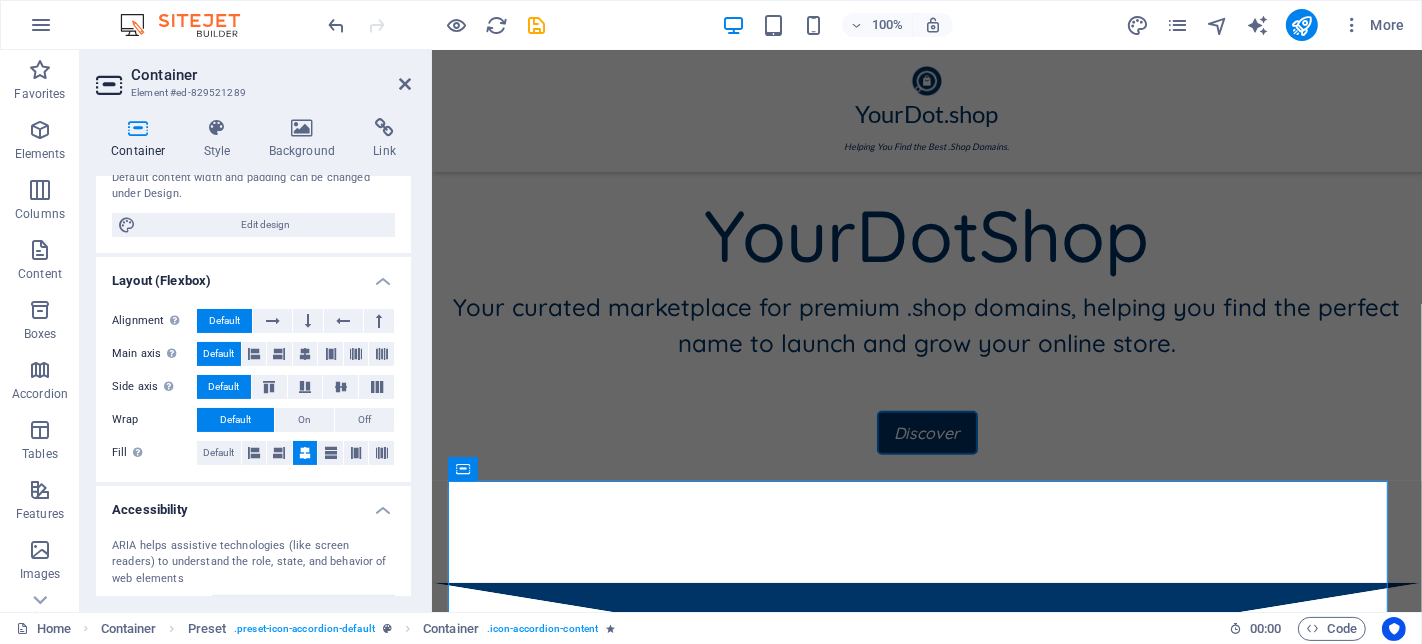 drag, startPoint x: 225, startPoint y: 454, endPoint x: 268, endPoint y: 464, distance: 44.14748 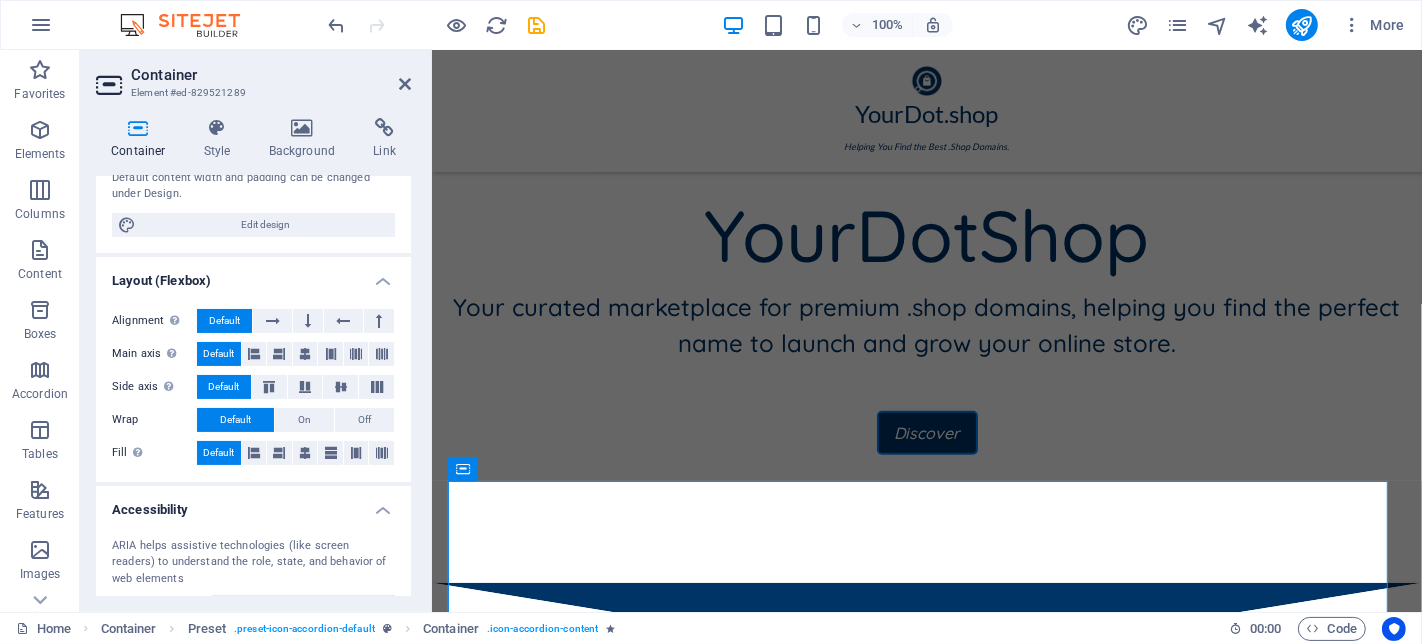 click on "Default" at bounding box center [218, 453] 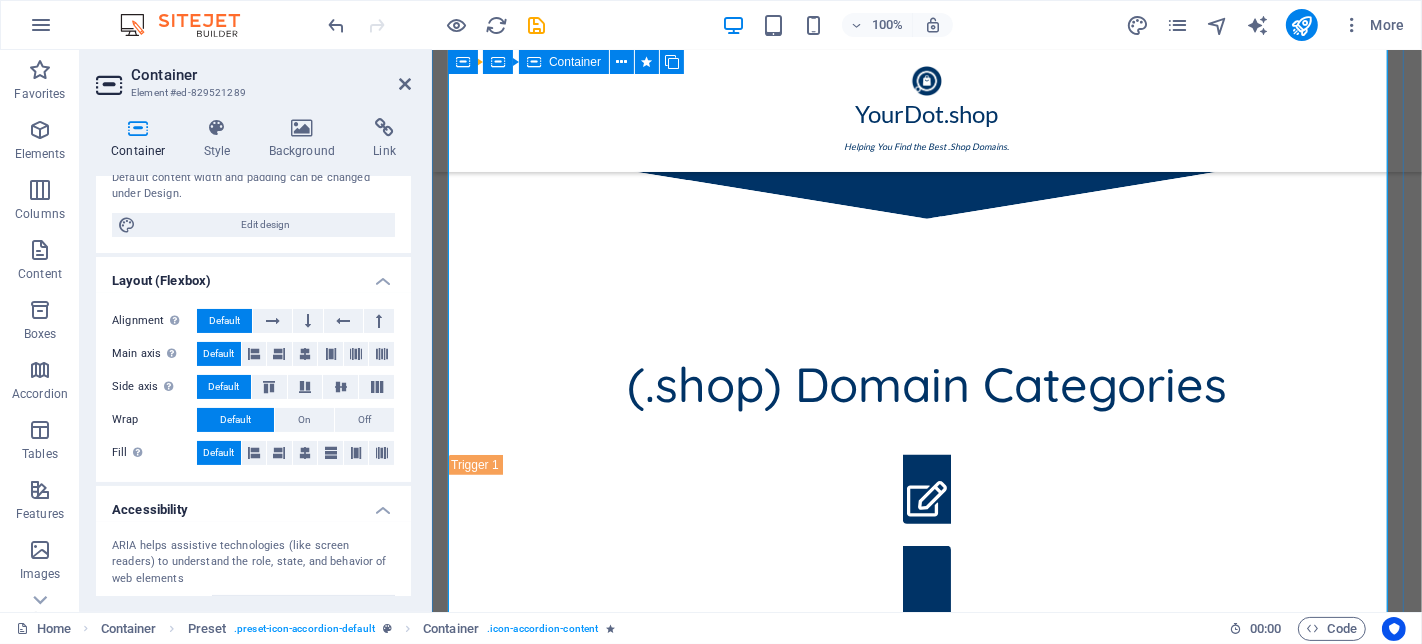 scroll, scrollTop: 1420, scrollLeft: 0, axis: vertical 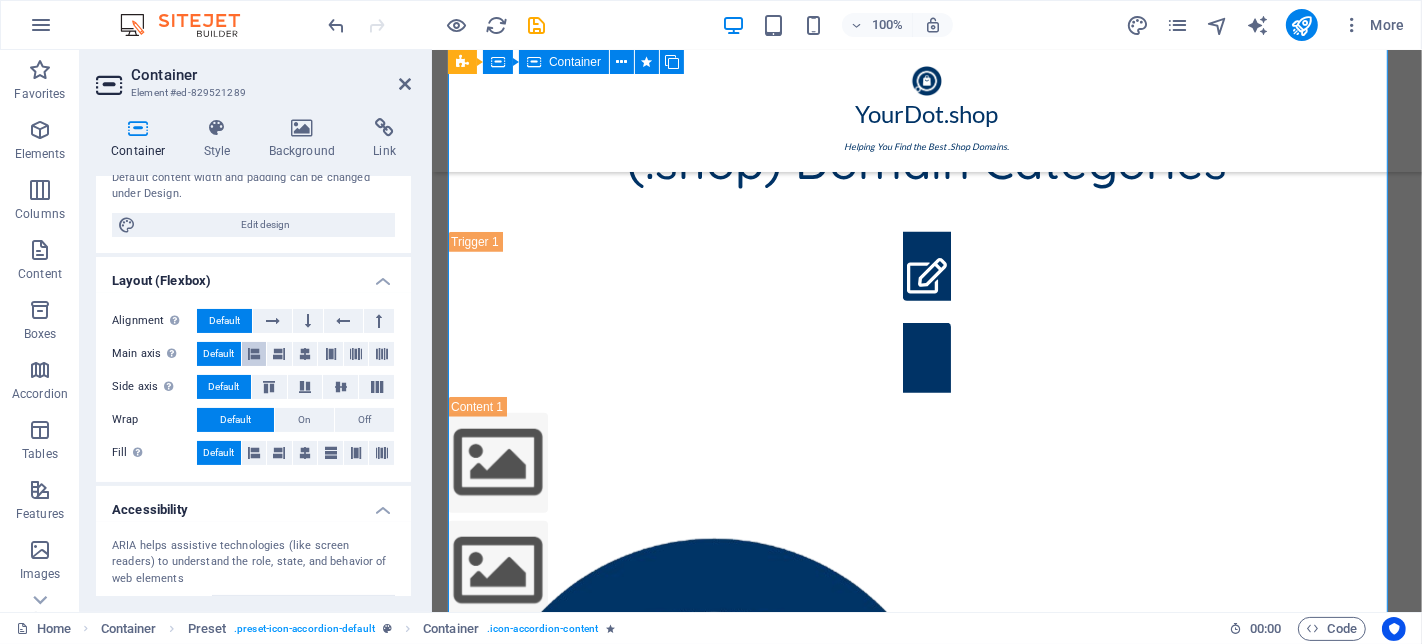 click at bounding box center [254, 354] 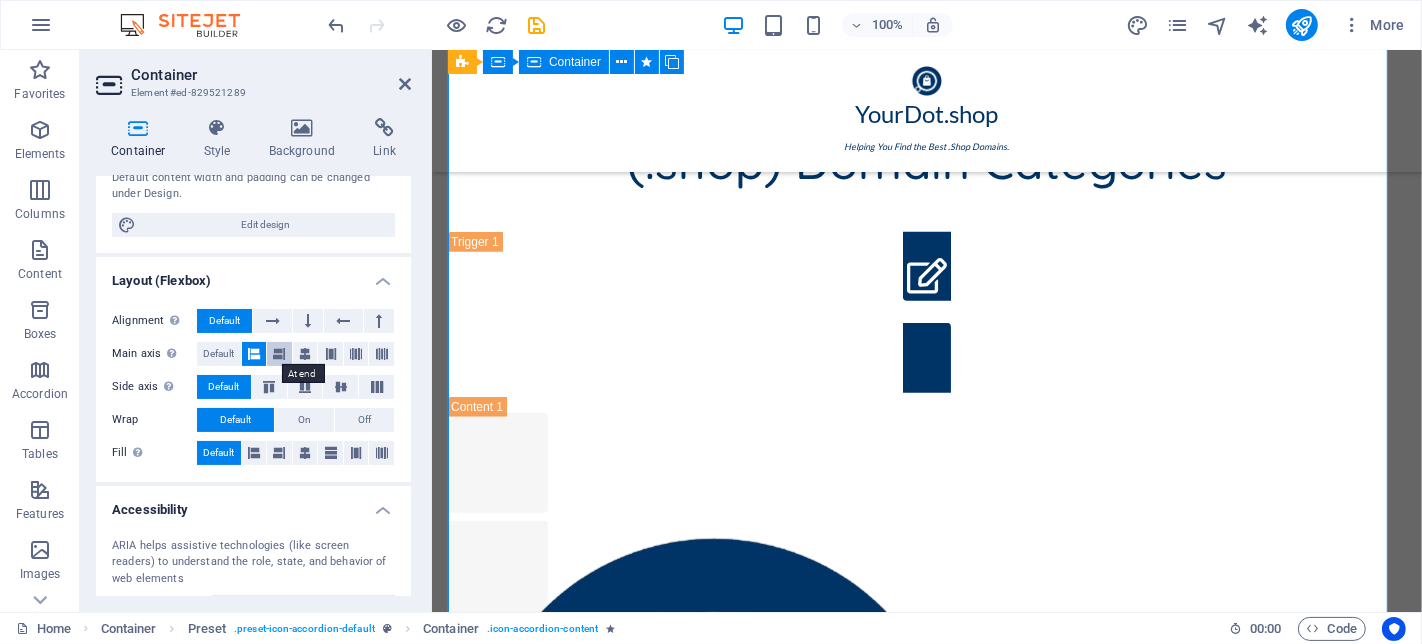 click at bounding box center (279, 354) 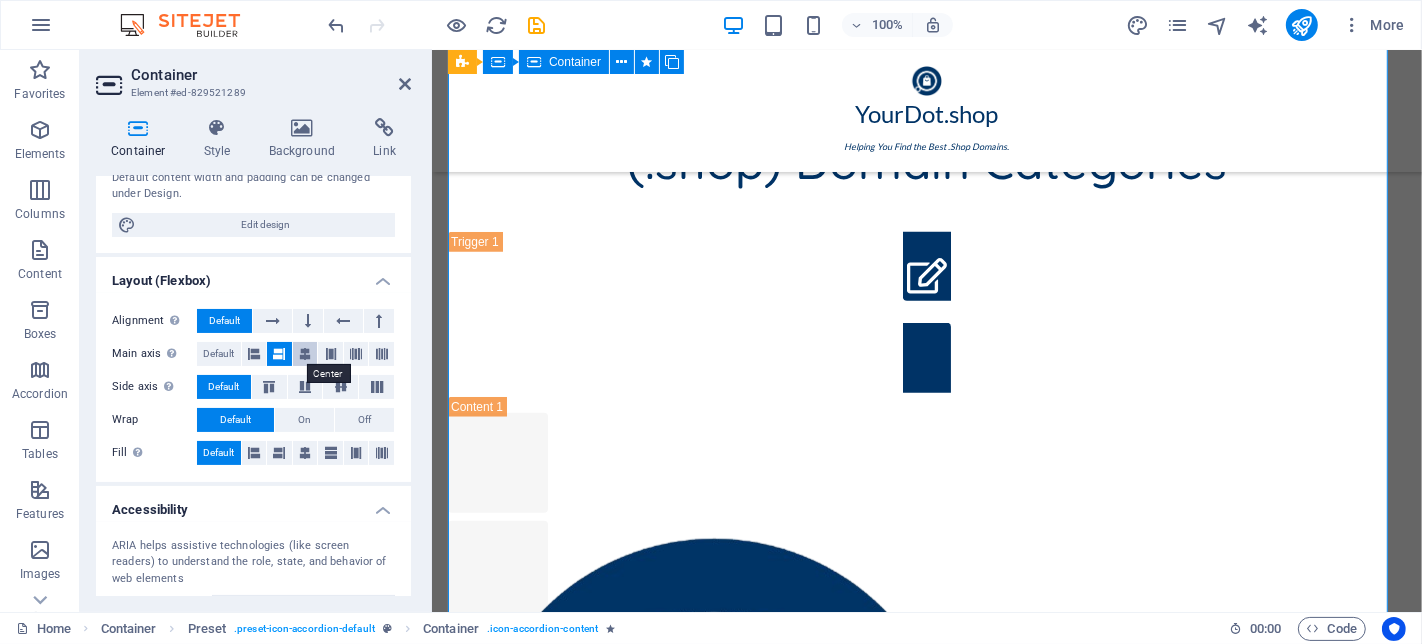 click at bounding box center (305, 354) 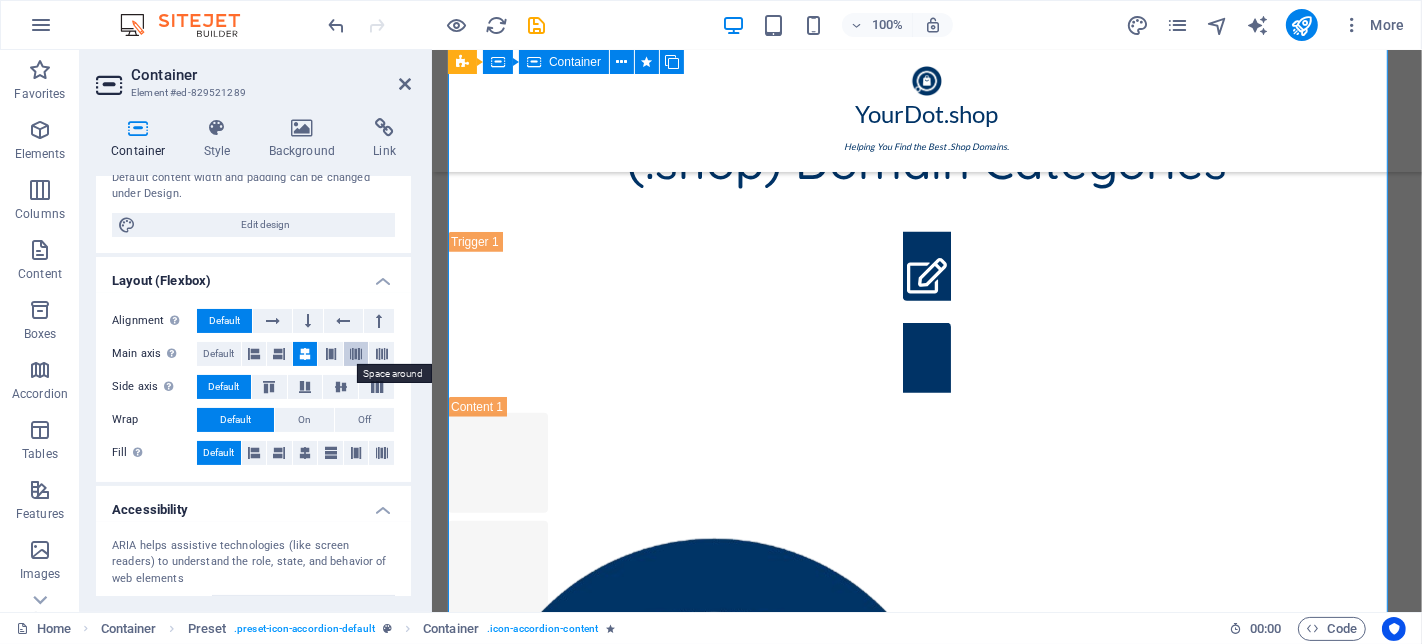 click at bounding box center (356, 354) 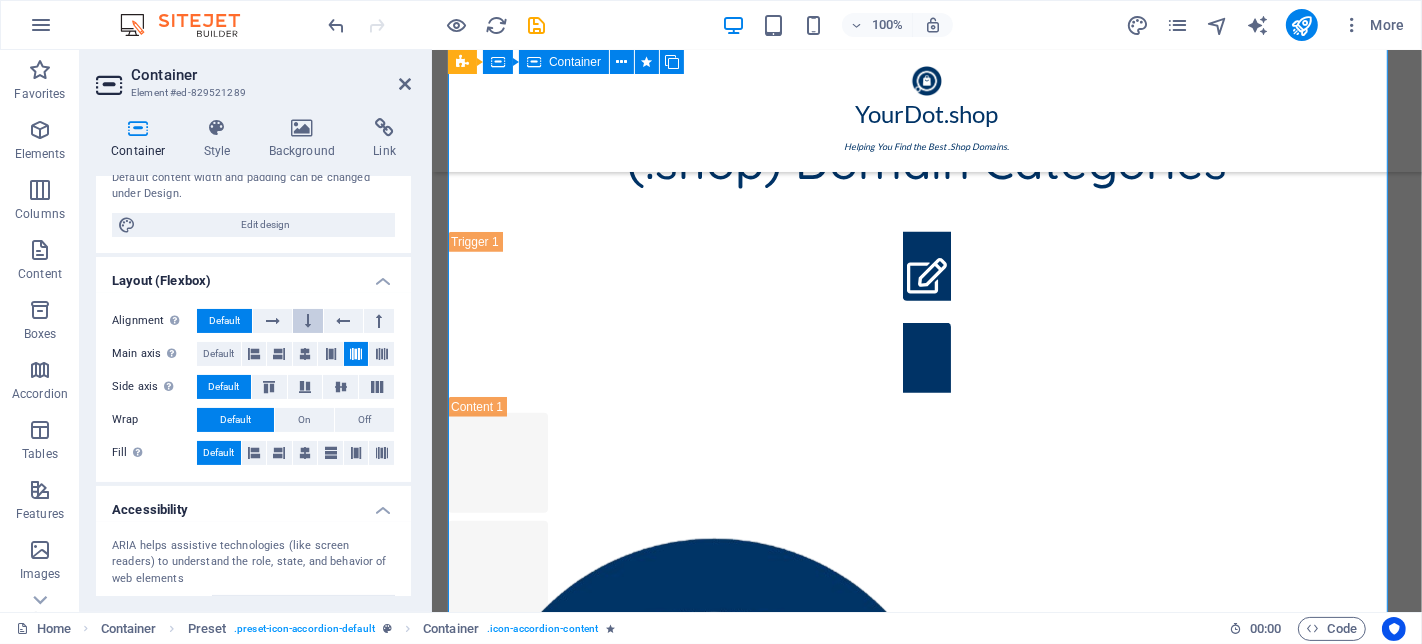 click at bounding box center (308, 321) 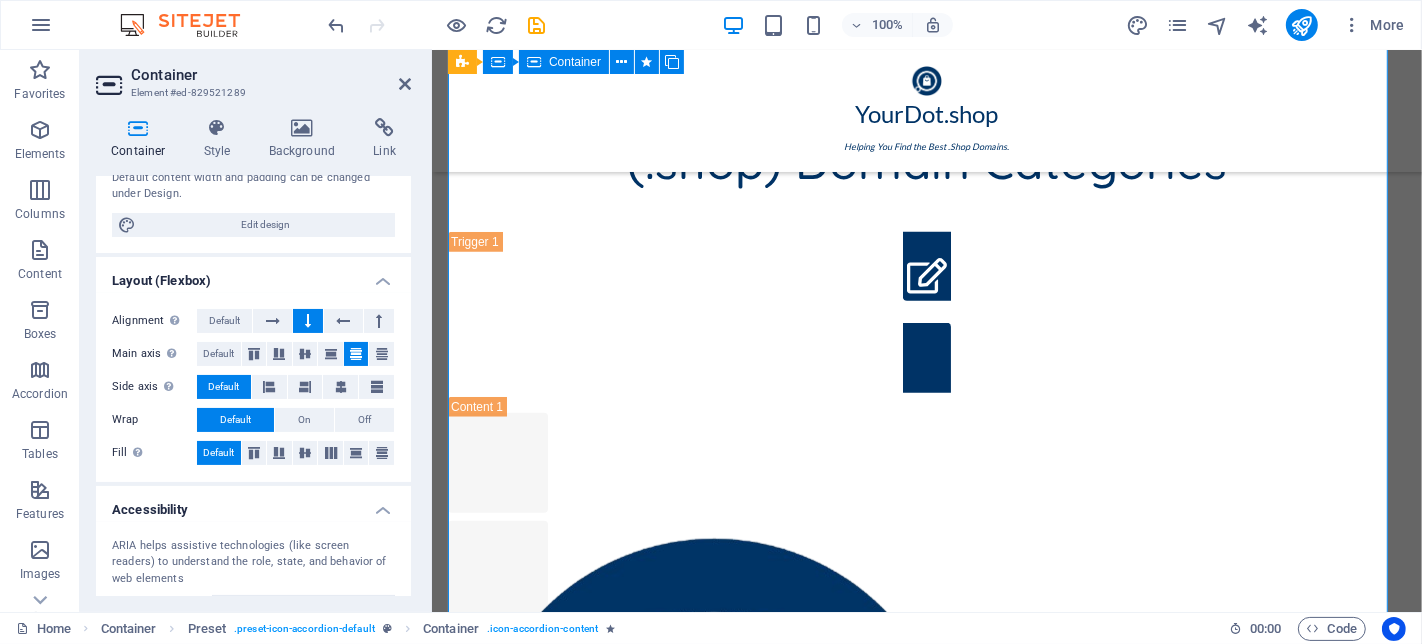 scroll, scrollTop: 1320, scrollLeft: 0, axis: vertical 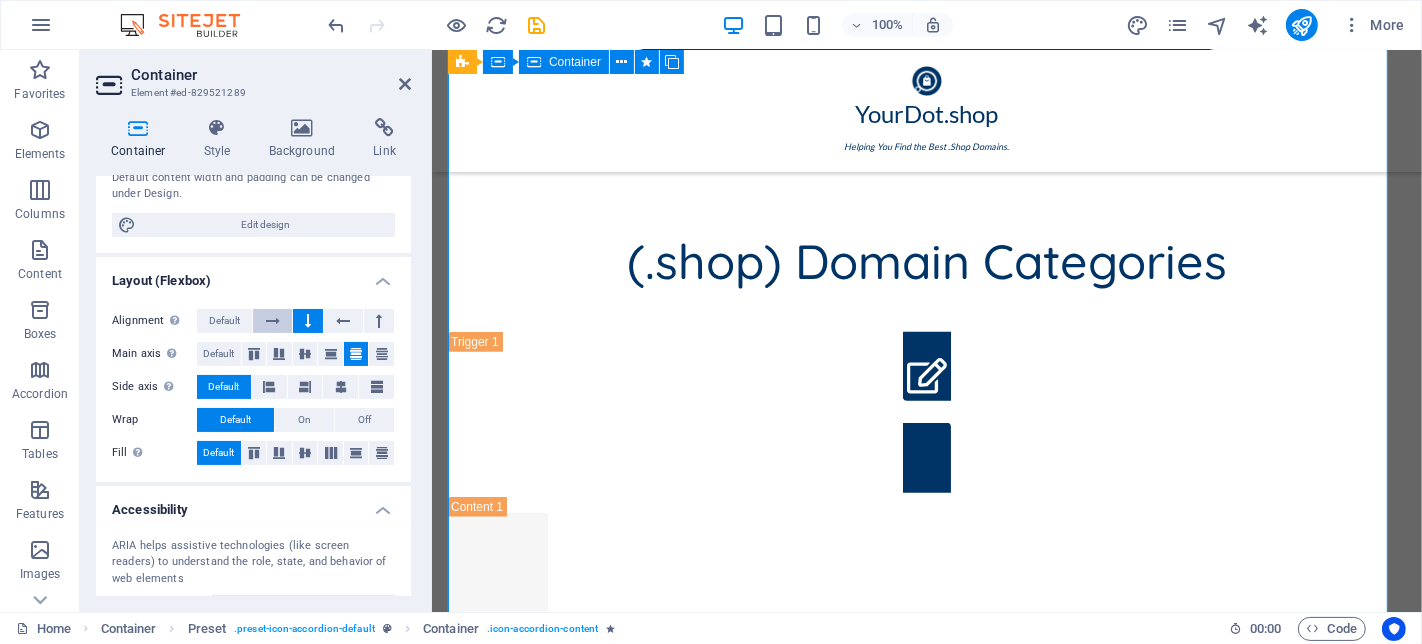 click at bounding box center [273, 321] 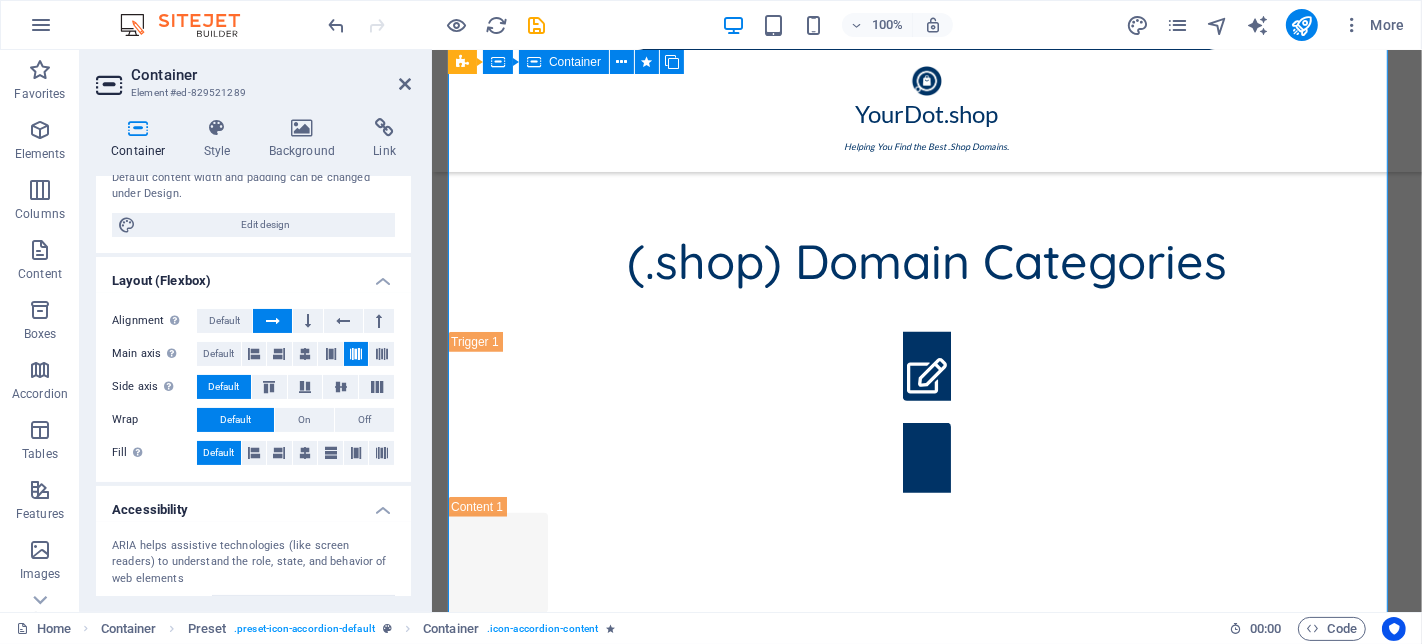 scroll, scrollTop: 1420, scrollLeft: 0, axis: vertical 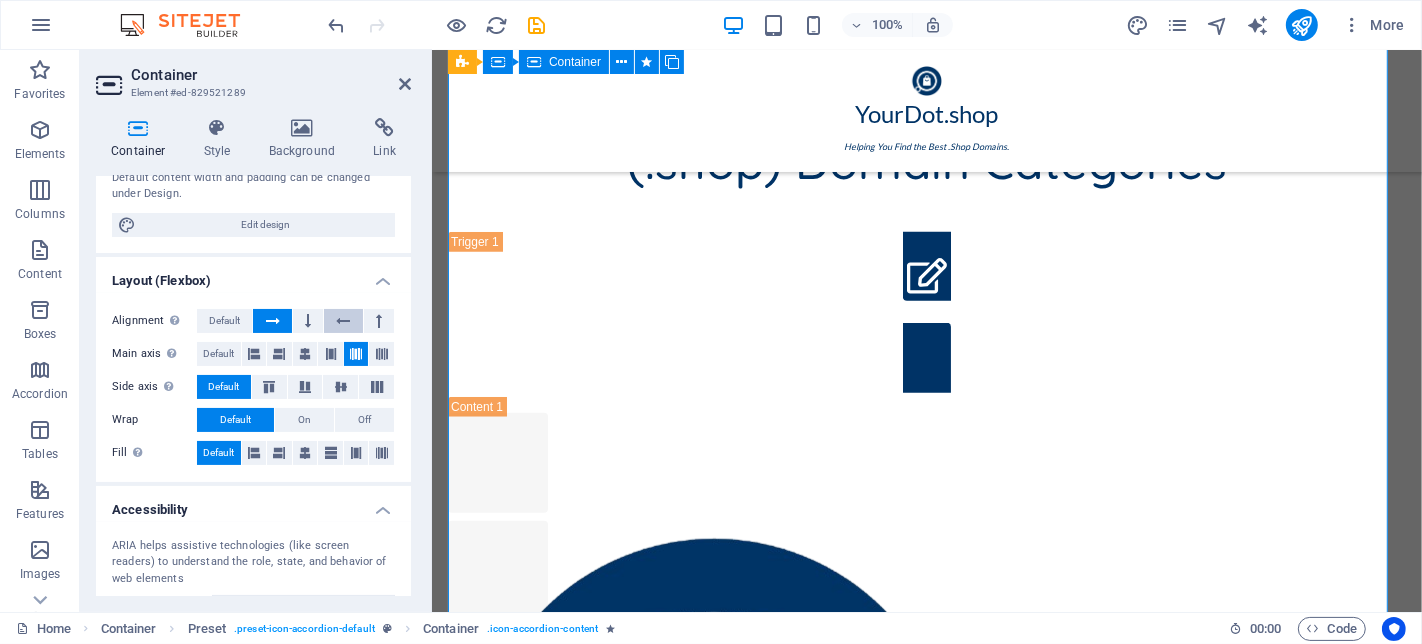 click at bounding box center (343, 321) 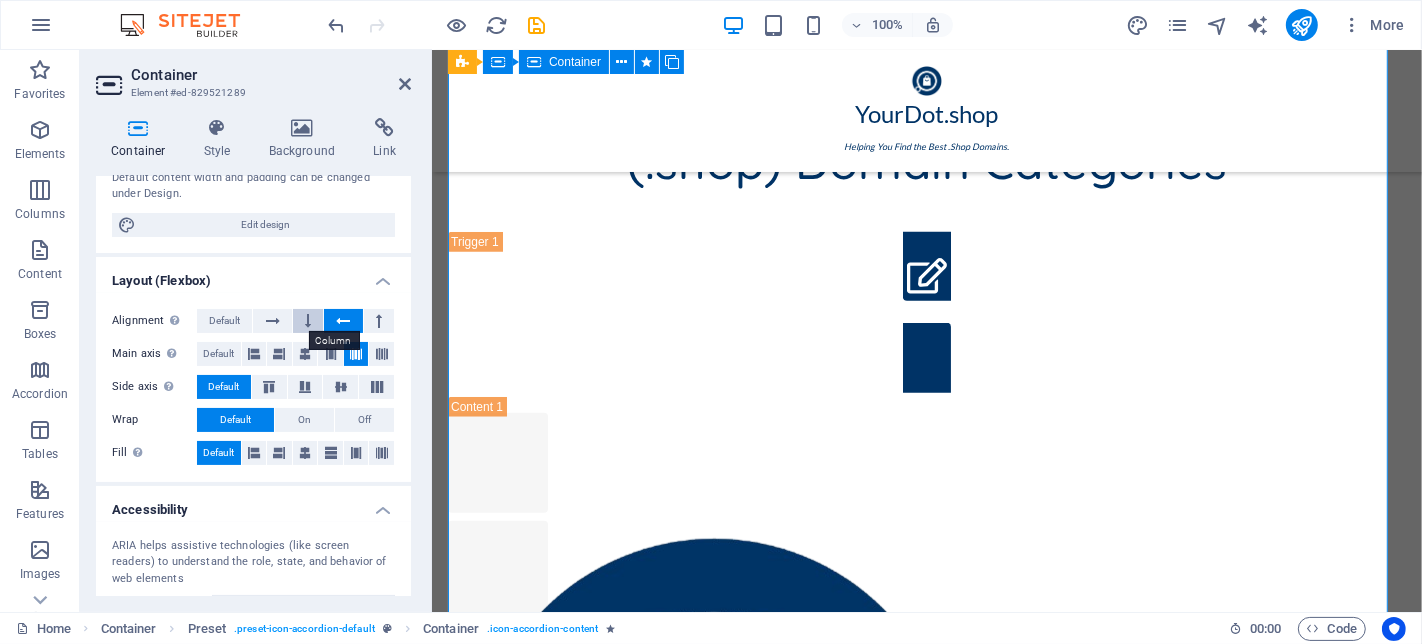 click at bounding box center [308, 321] 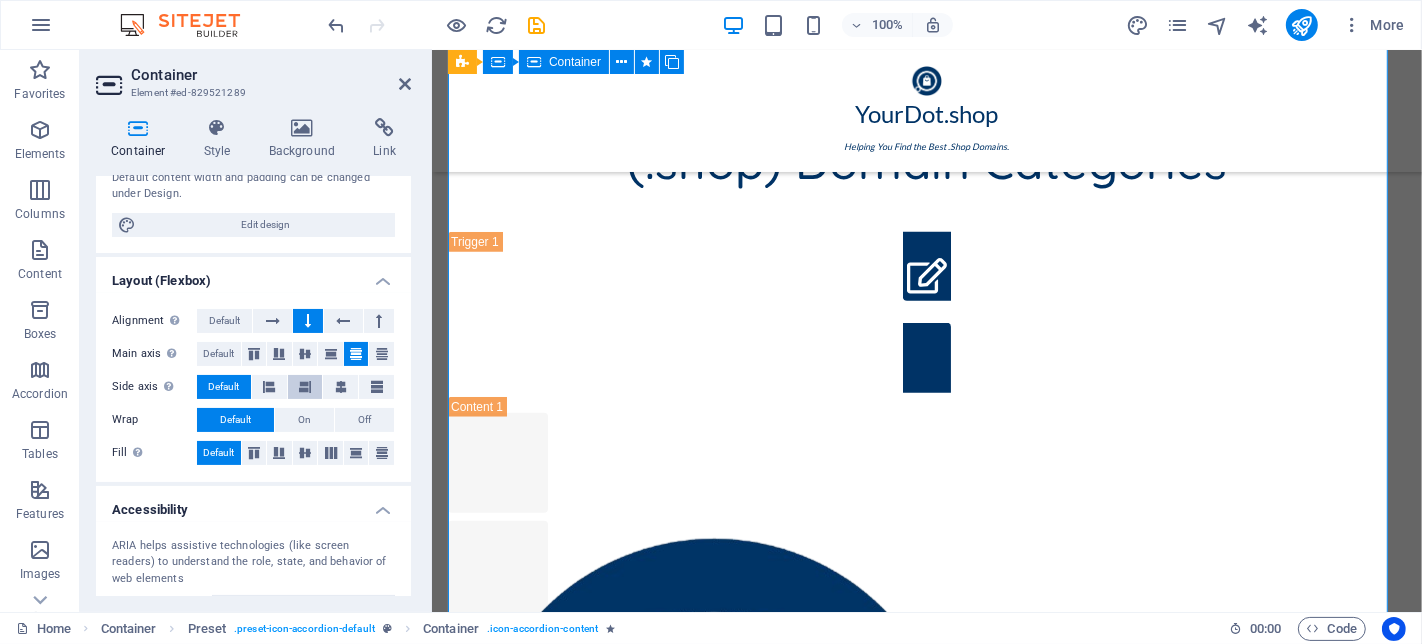 scroll, scrollTop: 1320, scrollLeft: 0, axis: vertical 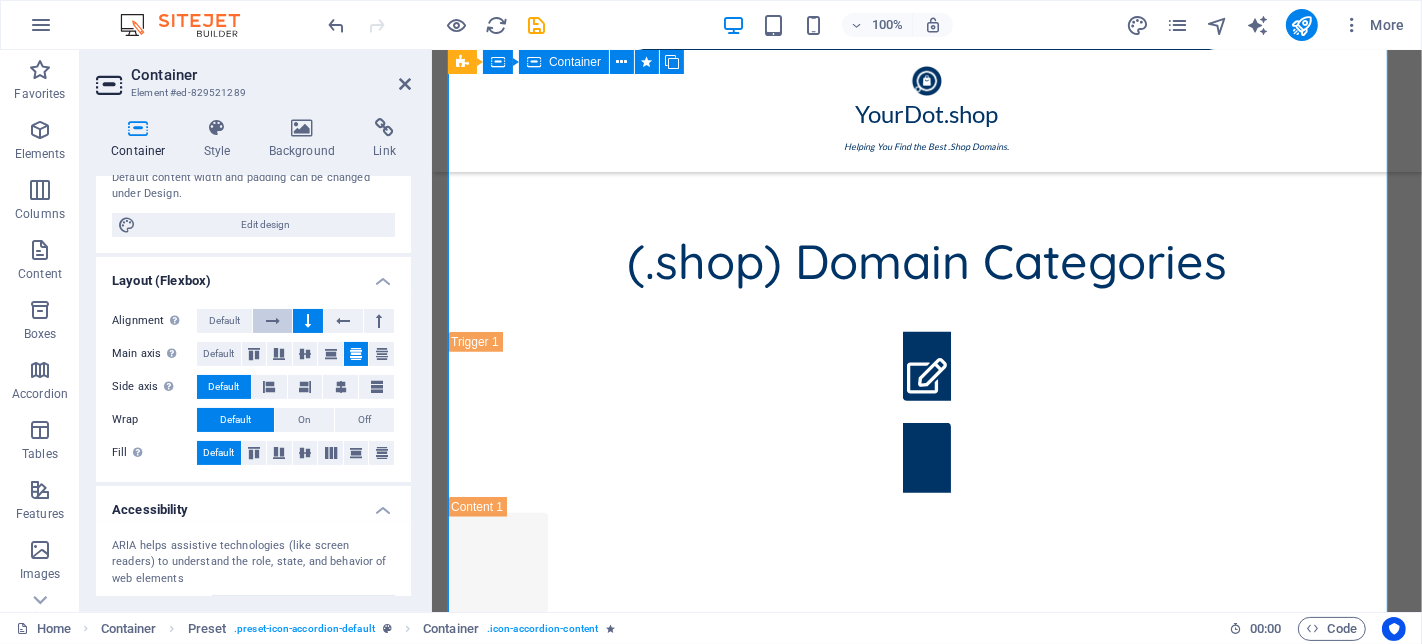 click at bounding box center [273, 321] 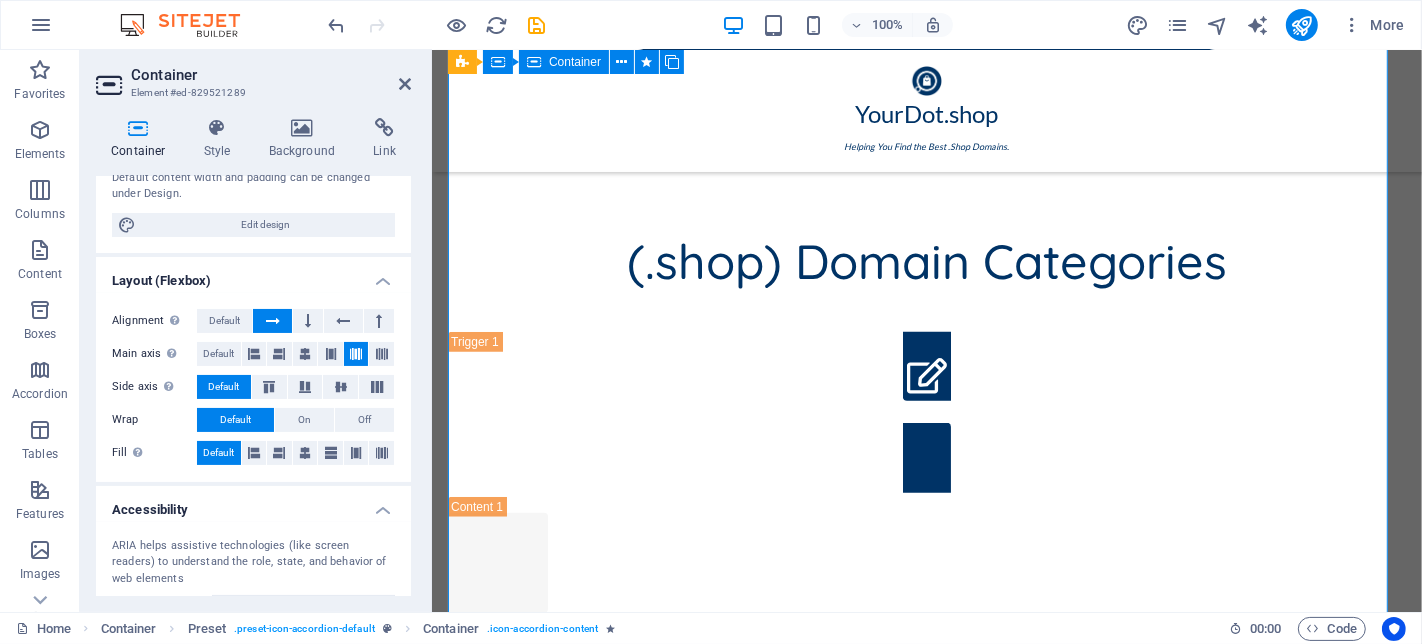 scroll, scrollTop: 1420, scrollLeft: 0, axis: vertical 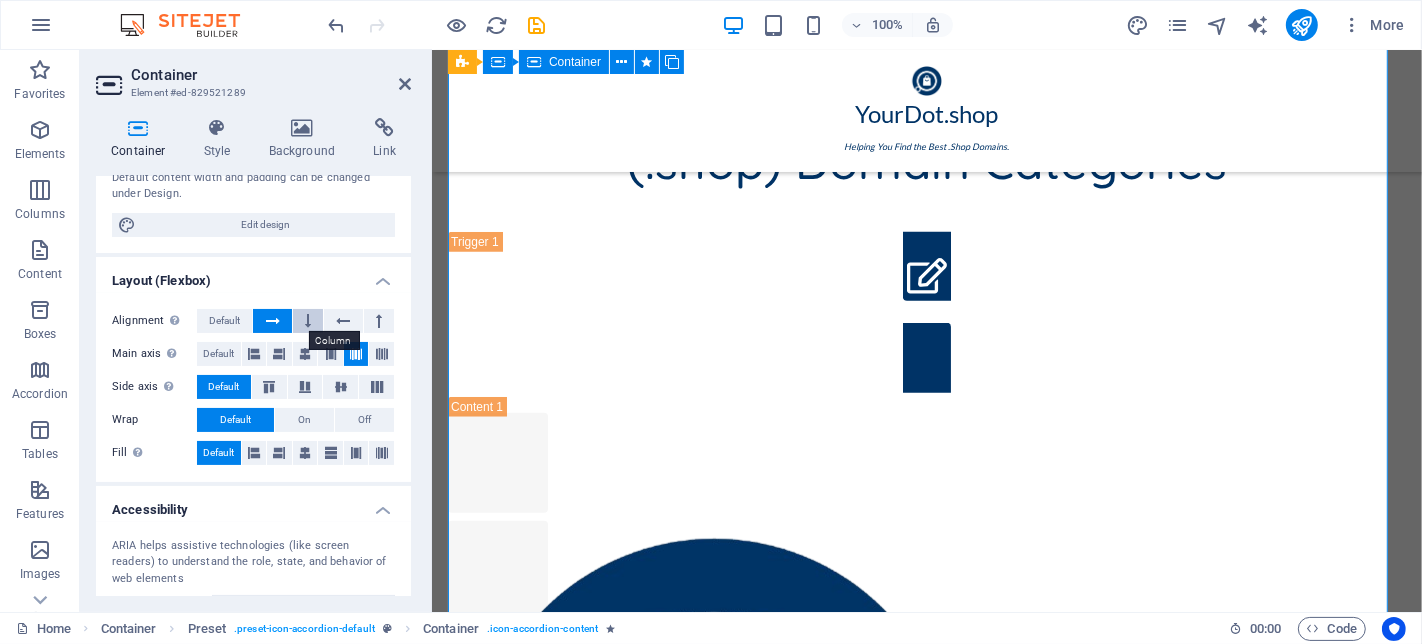 click at bounding box center (308, 321) 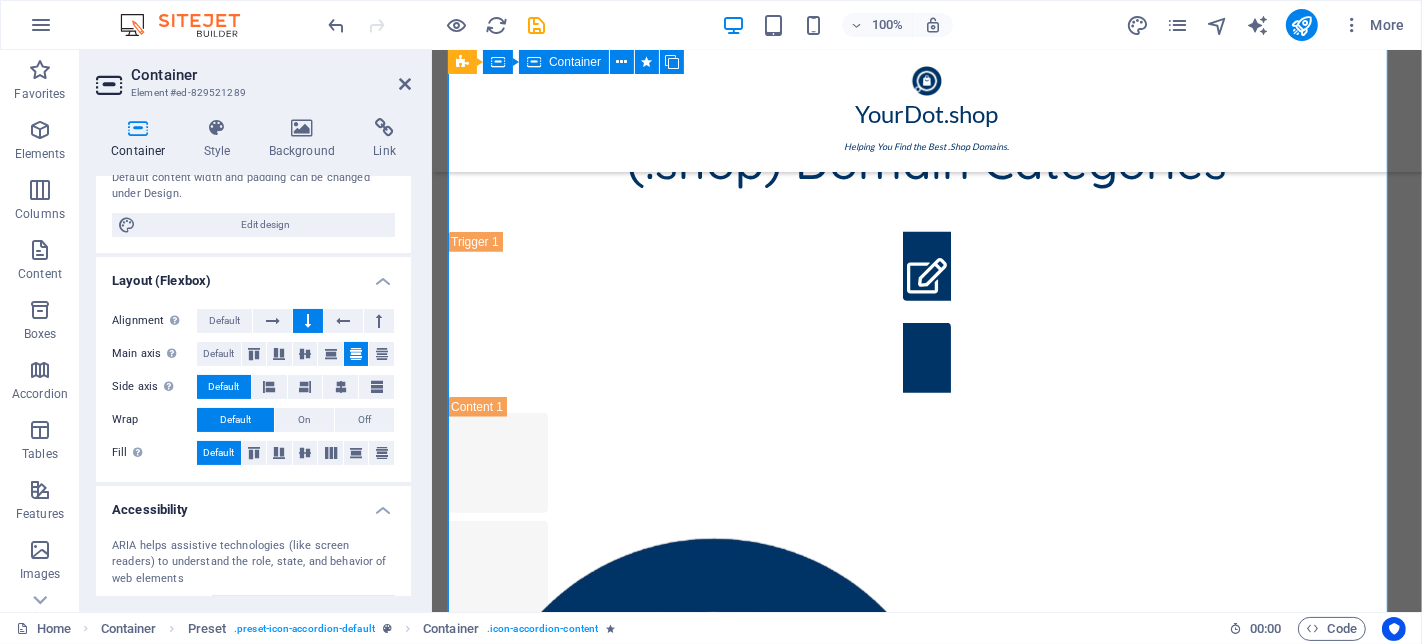 scroll, scrollTop: 1320, scrollLeft: 0, axis: vertical 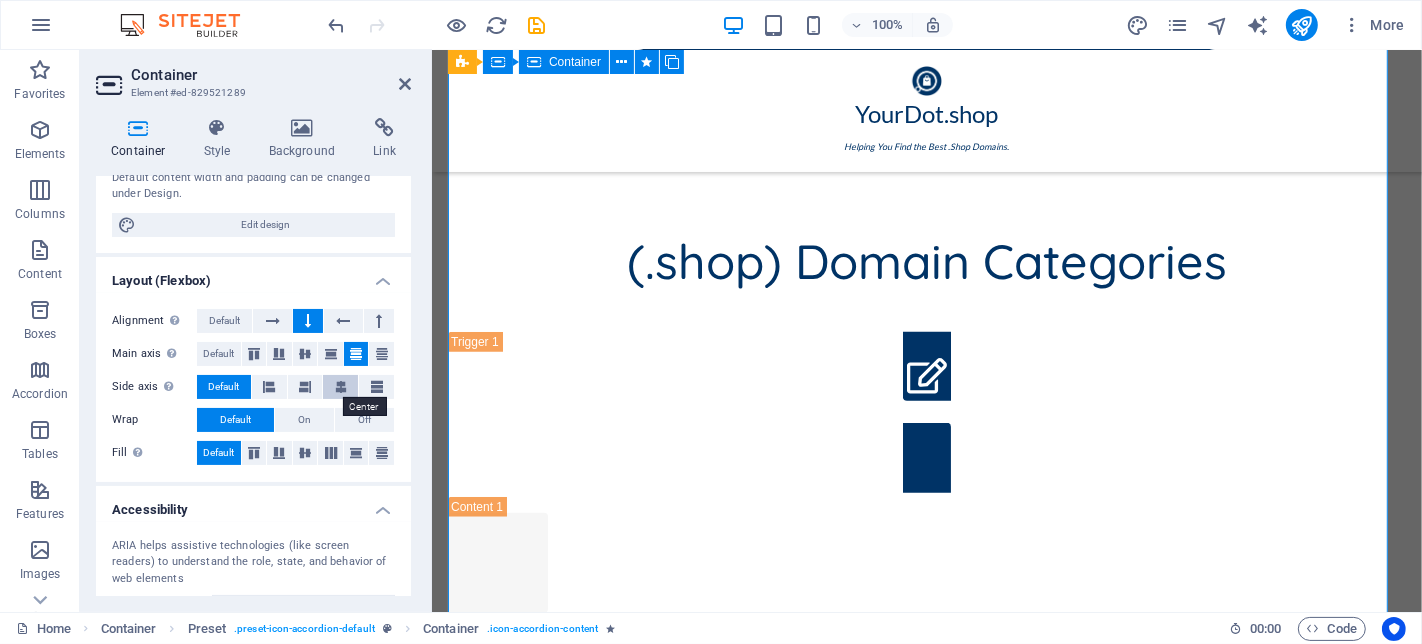 click at bounding box center (341, 387) 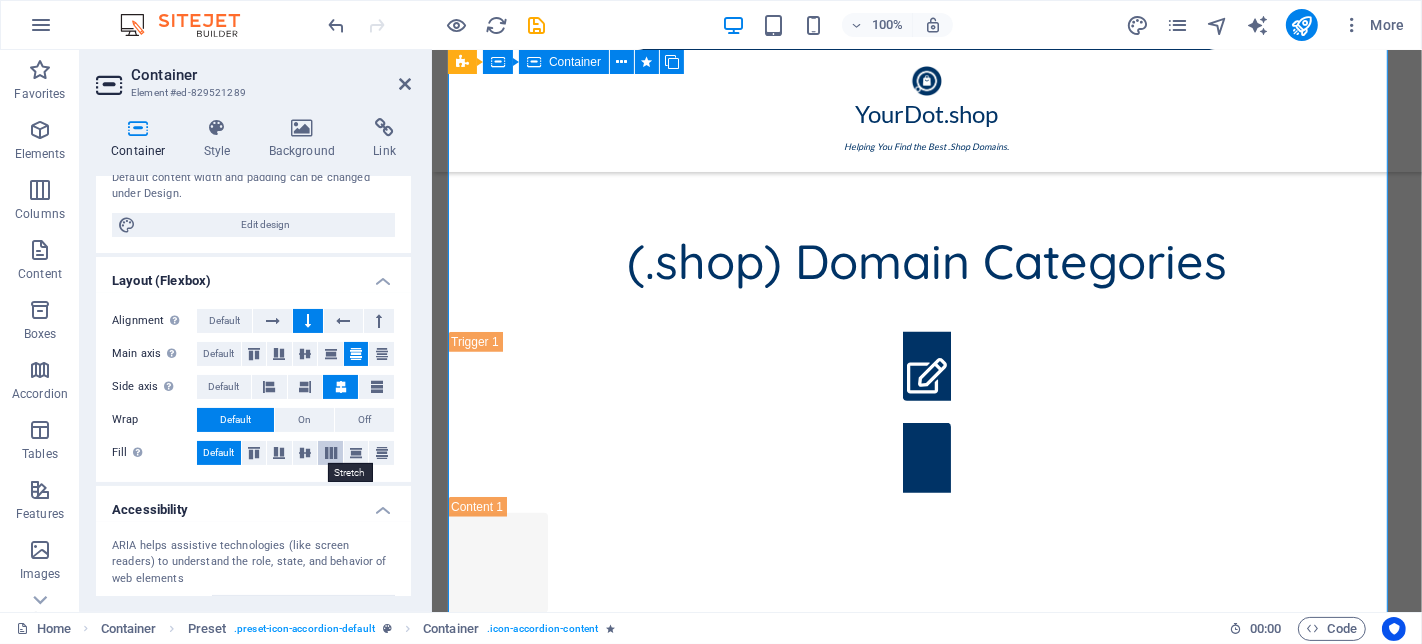 click at bounding box center [331, 453] 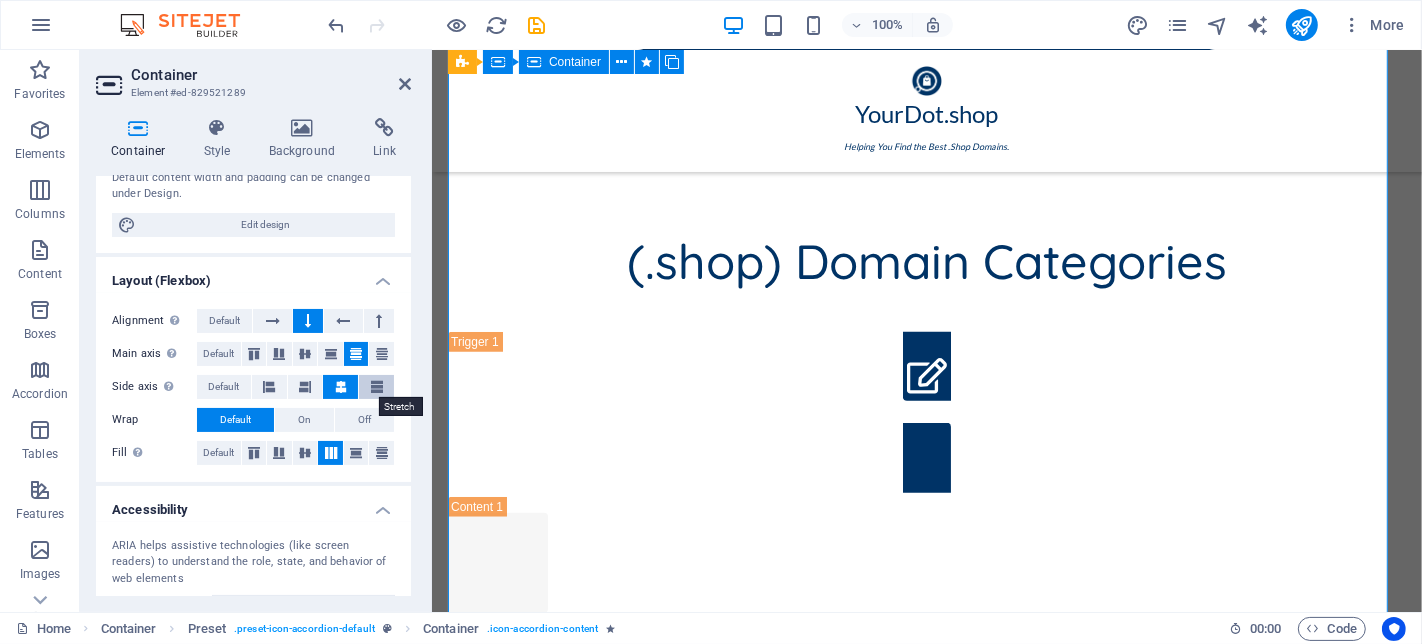 click at bounding box center [377, 387] 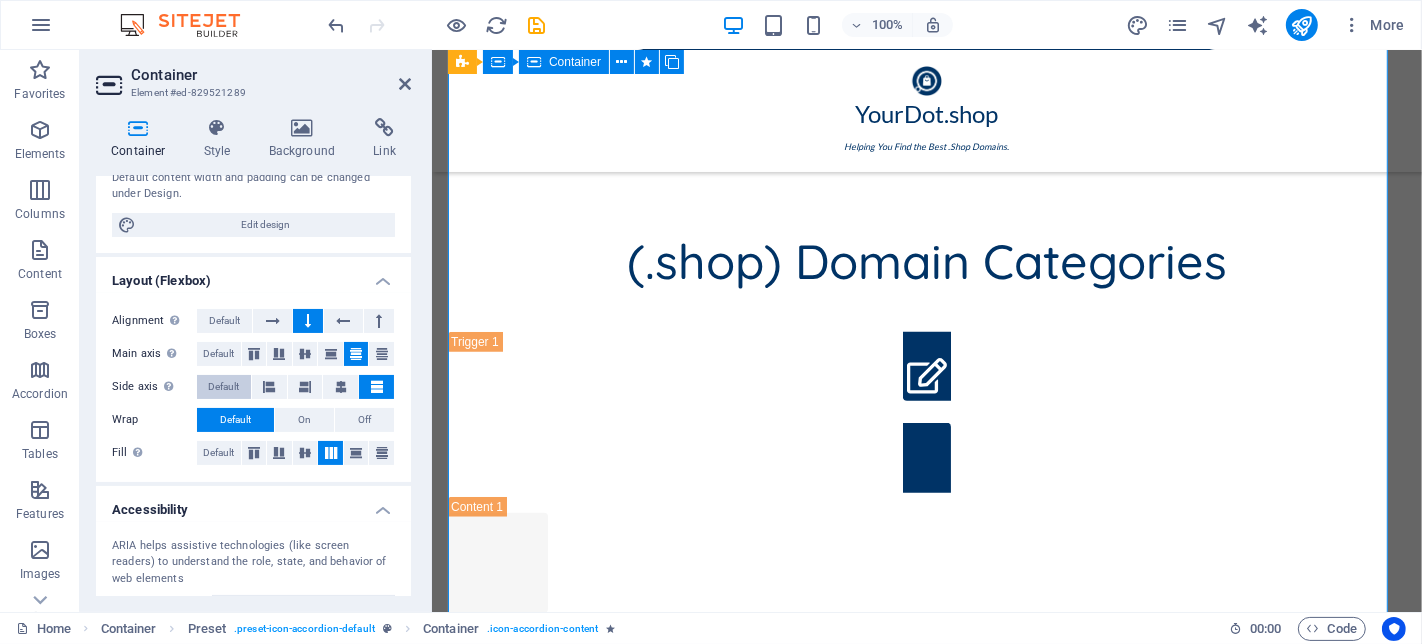 click on "Default" at bounding box center [223, 387] 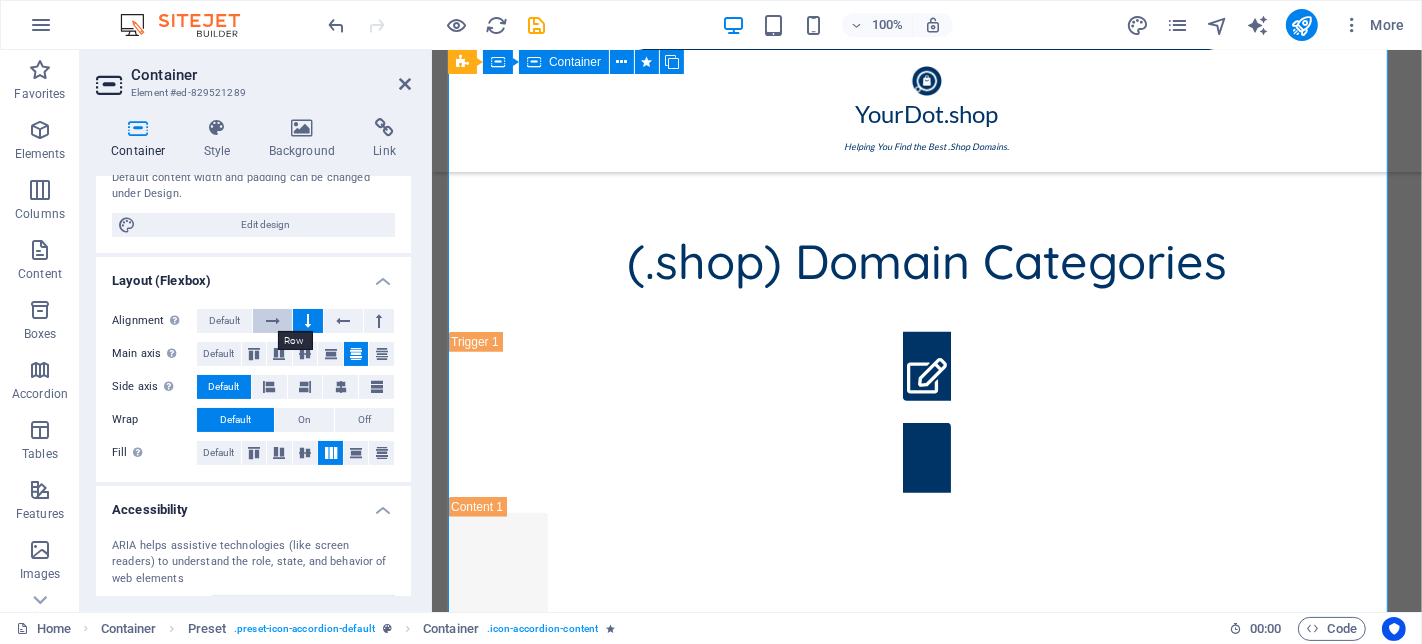 click at bounding box center (272, 321) 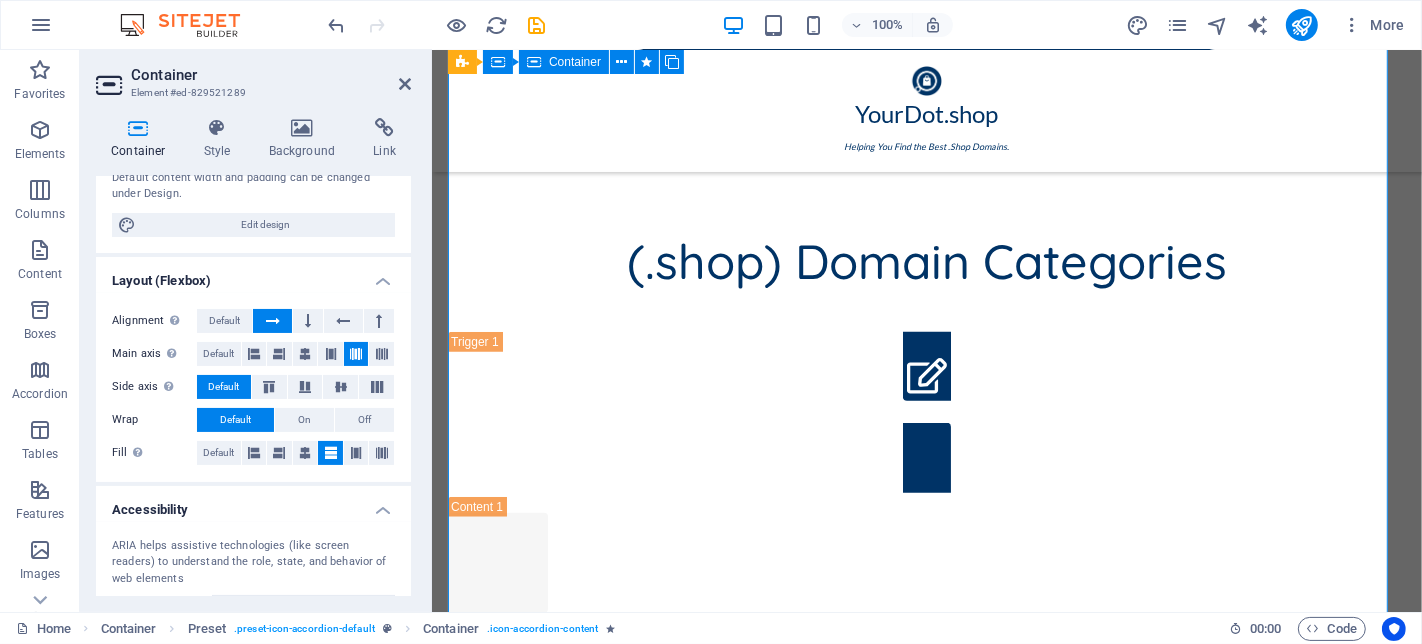 scroll, scrollTop: 1420, scrollLeft: 0, axis: vertical 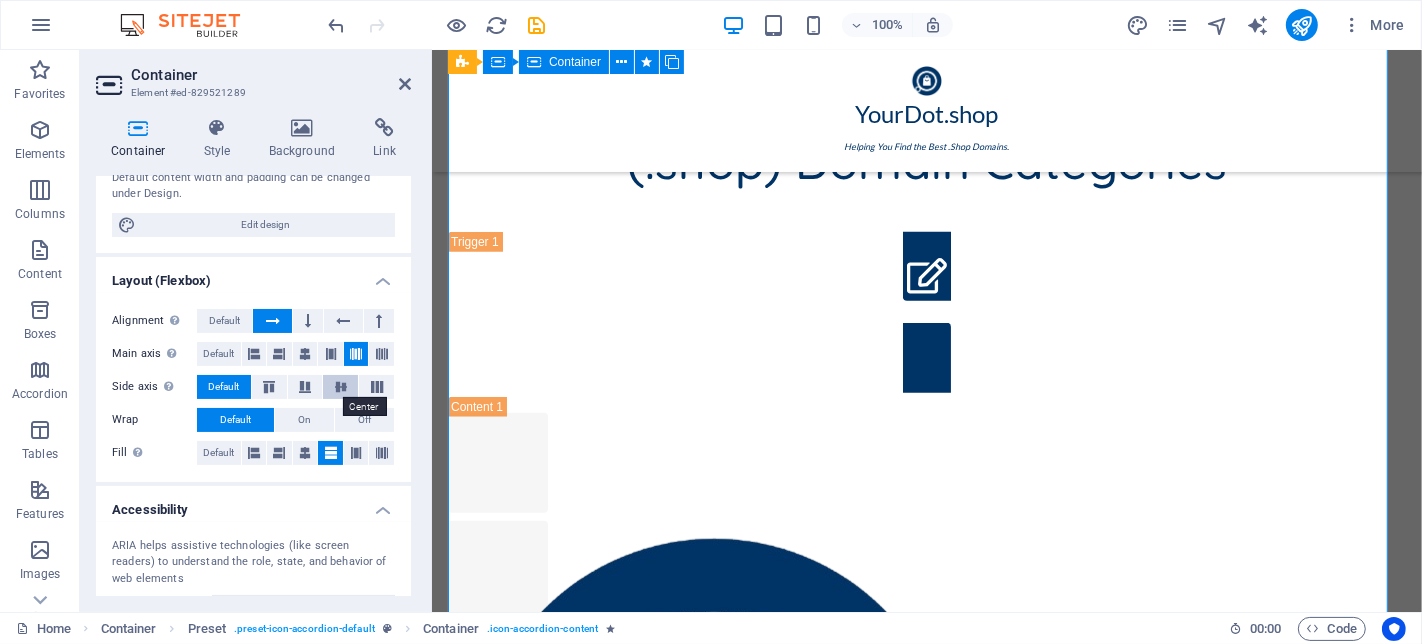 click at bounding box center [341, 387] 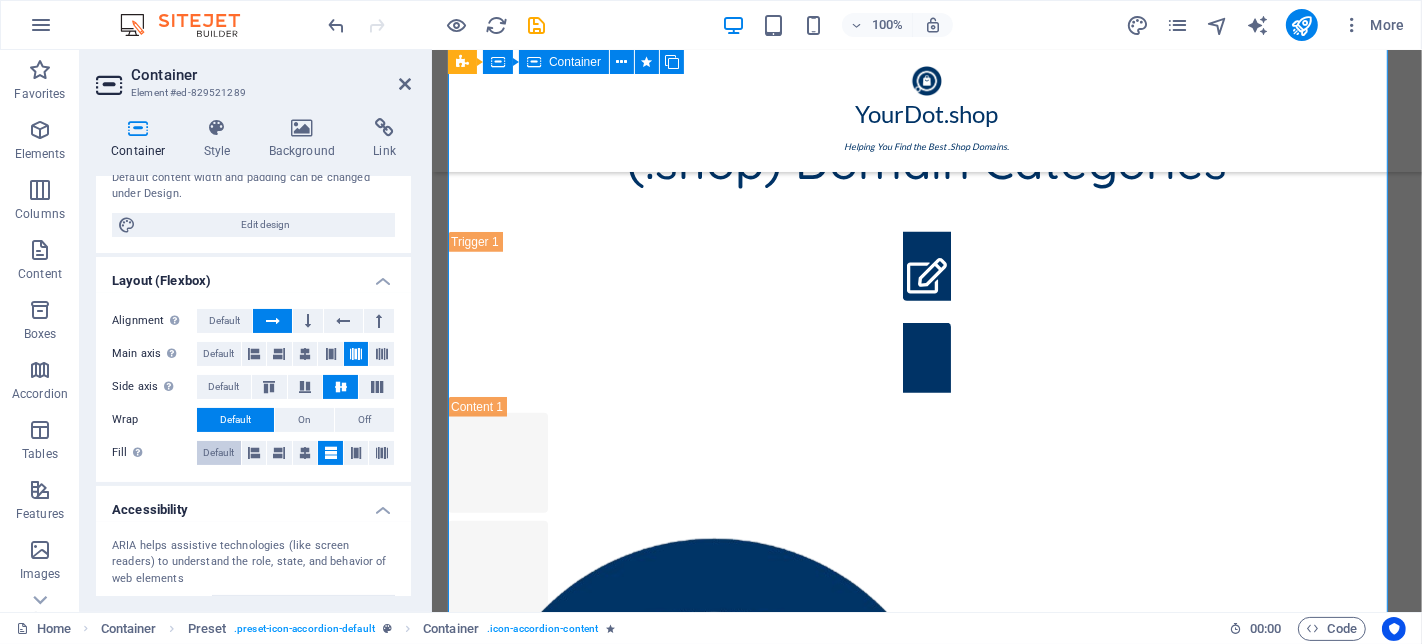 click on "Default" at bounding box center (218, 453) 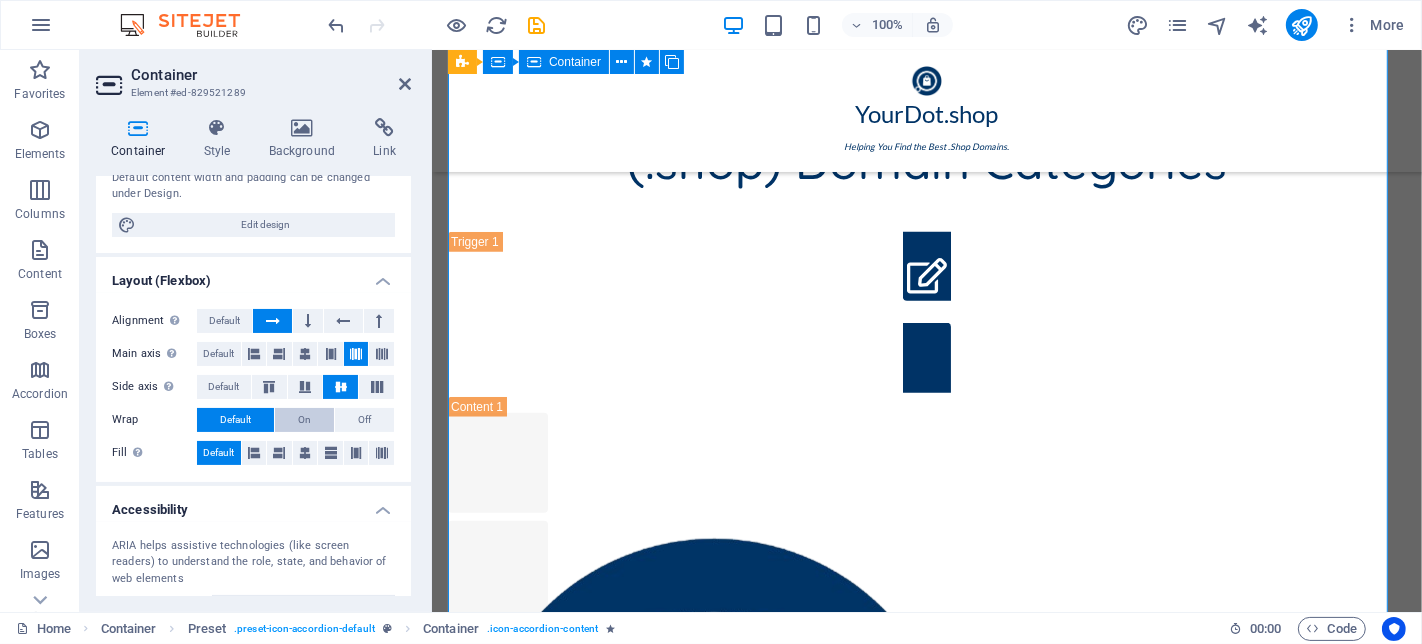 click on "On" at bounding box center [304, 420] 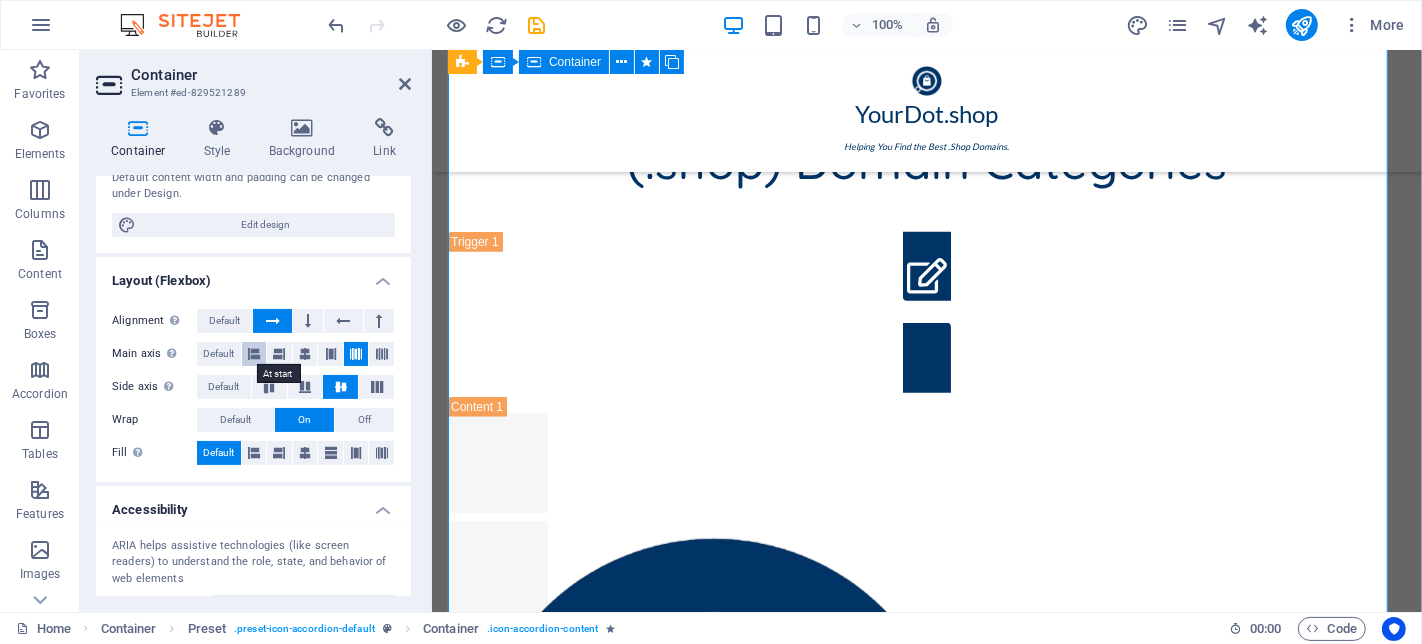 click at bounding box center [254, 354] 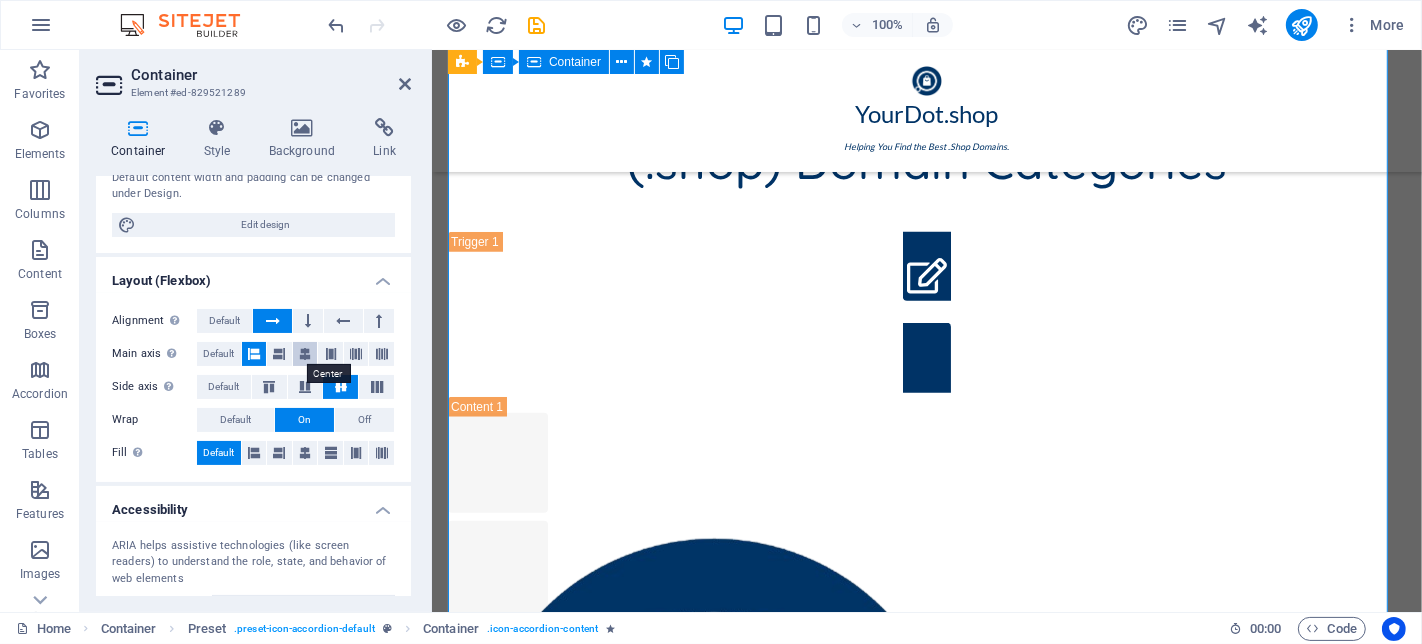 click at bounding box center [305, 354] 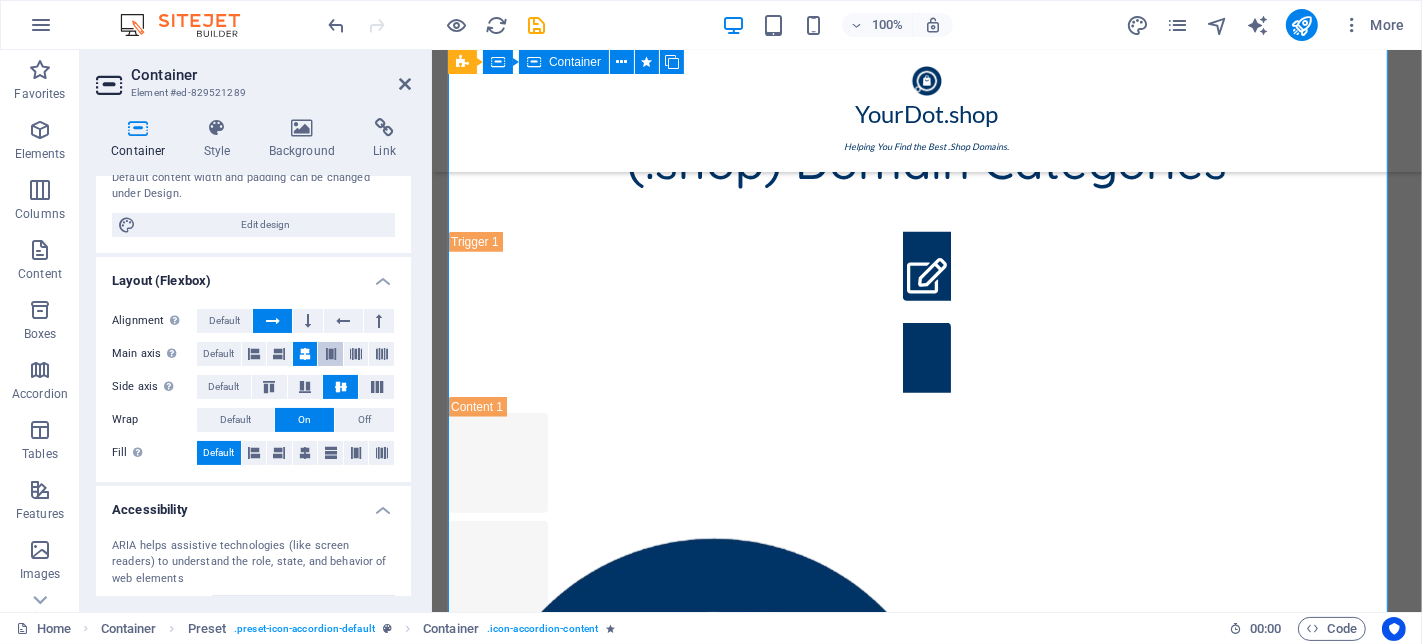 click at bounding box center (330, 354) 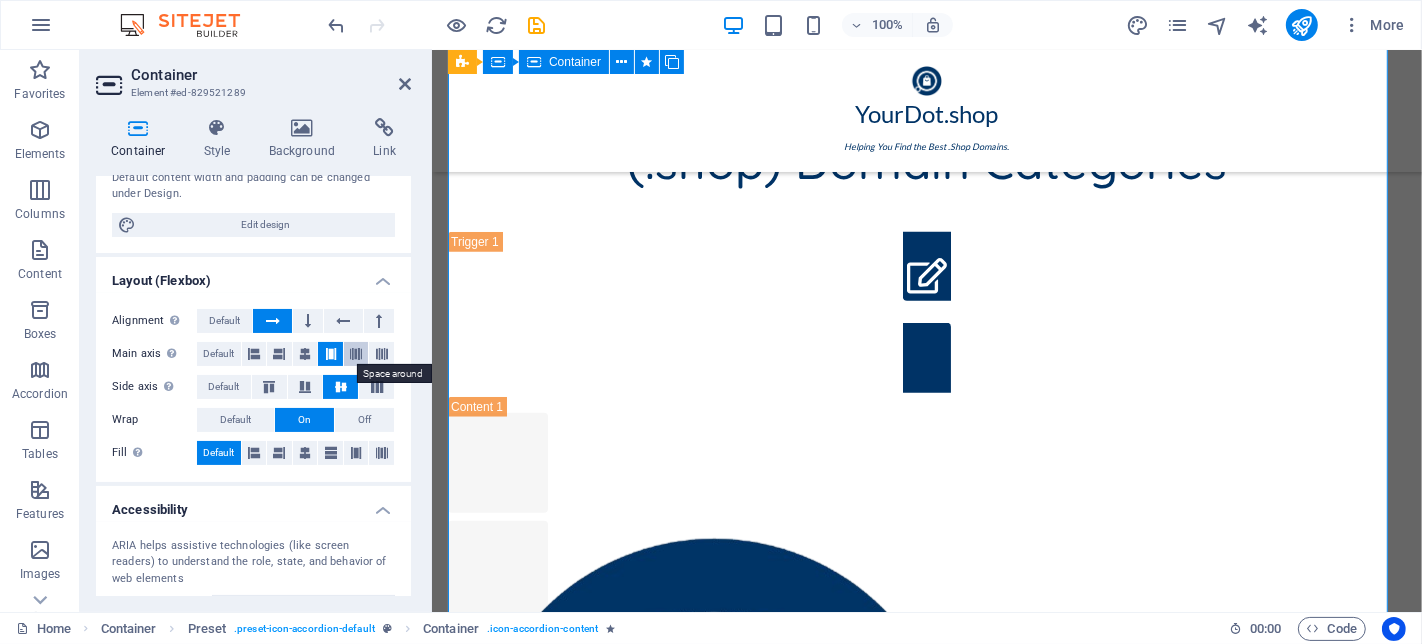 click at bounding box center [356, 354] 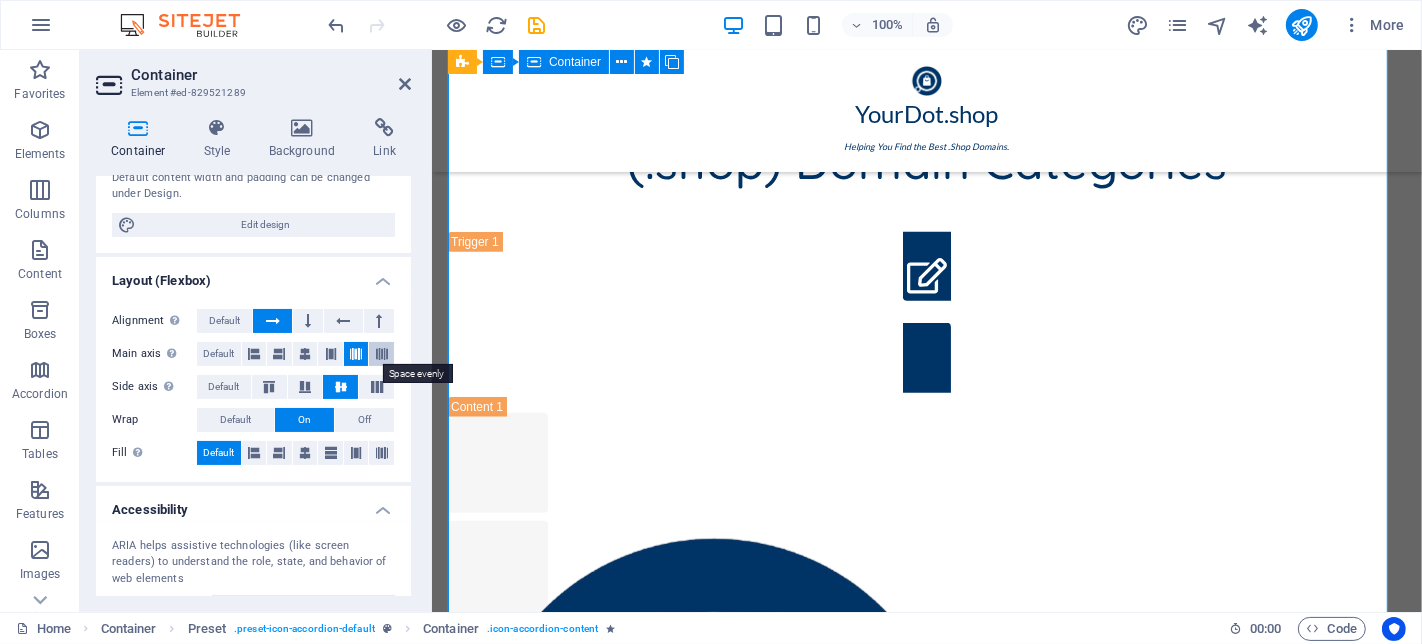 click at bounding box center (382, 354) 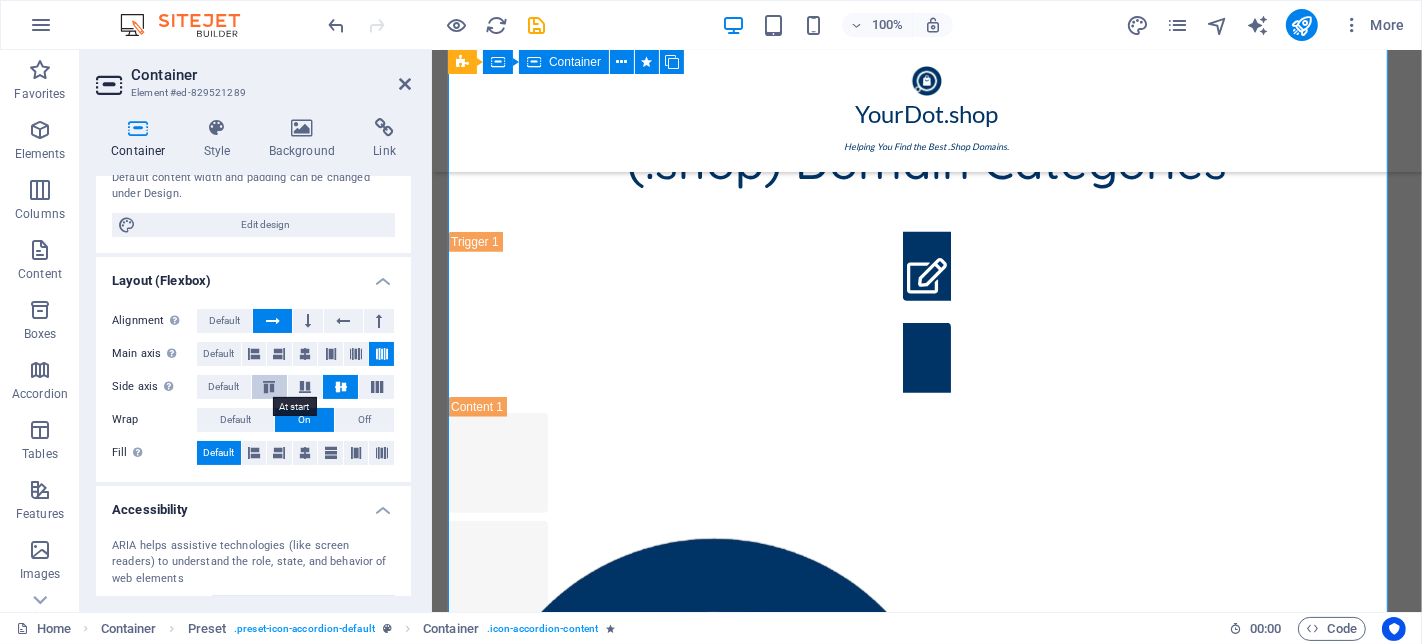 click at bounding box center [269, 387] 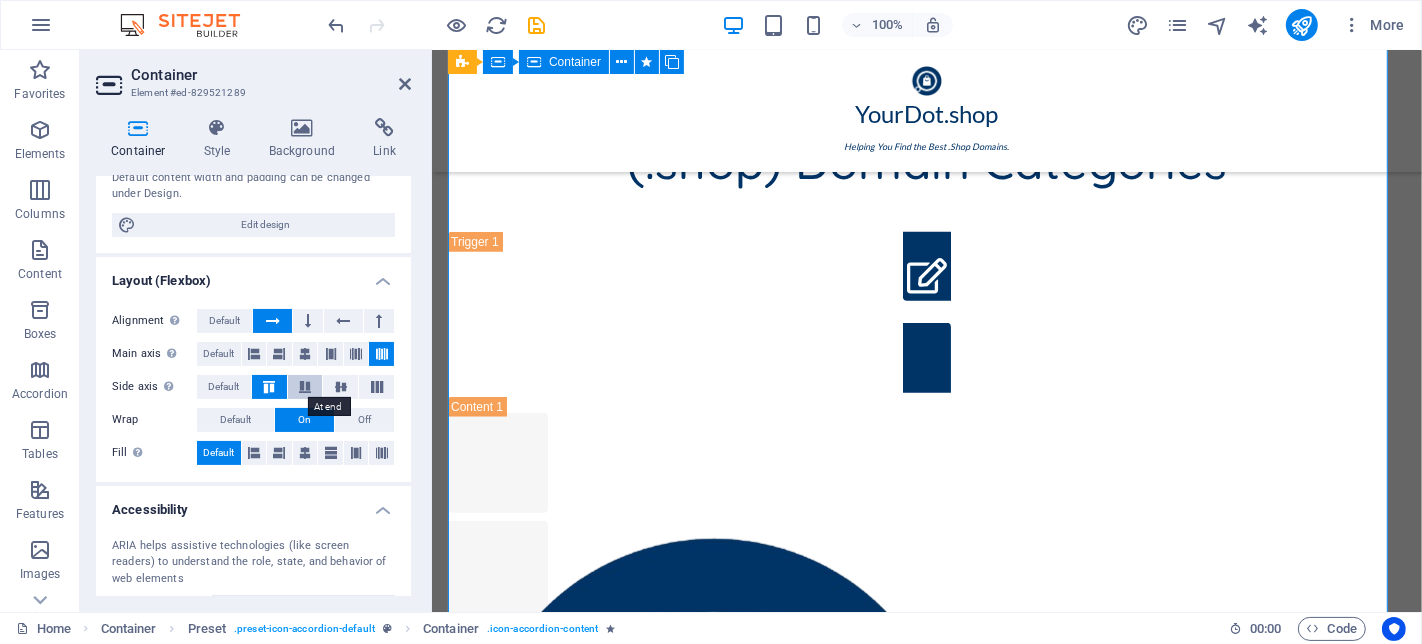click at bounding box center [305, 387] 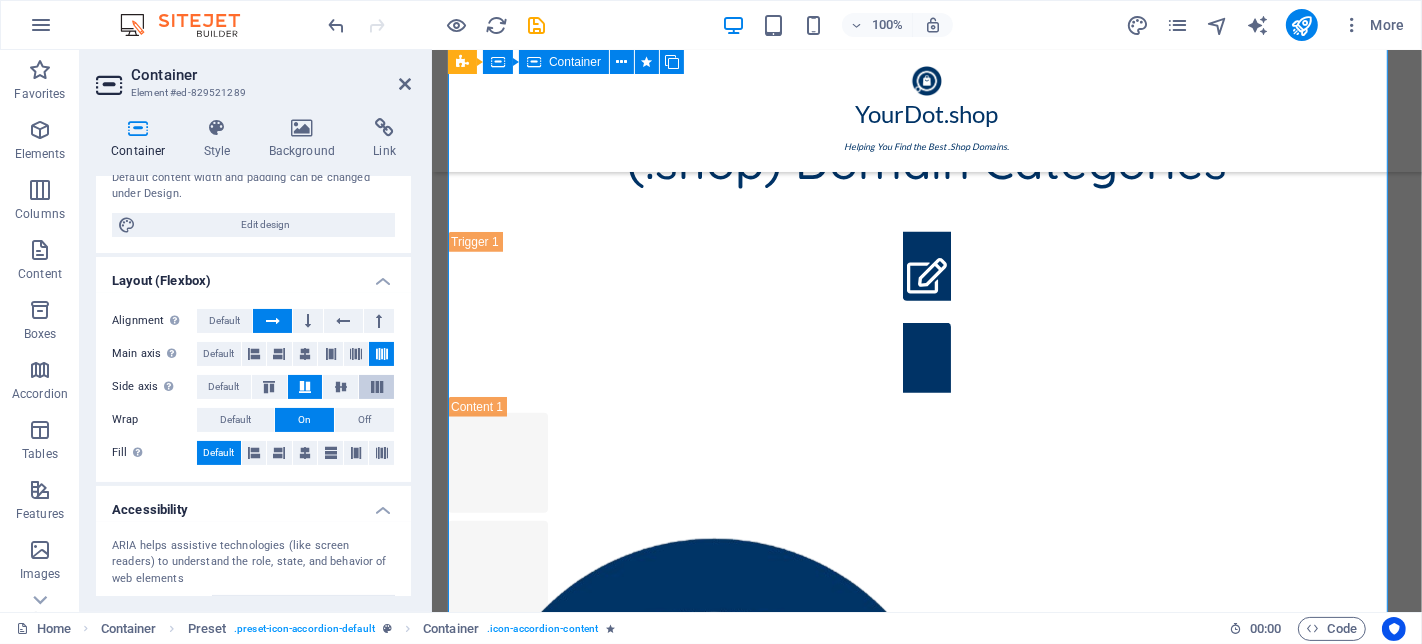 drag, startPoint x: 382, startPoint y: 385, endPoint x: 79, endPoint y: 213, distance: 348.41498 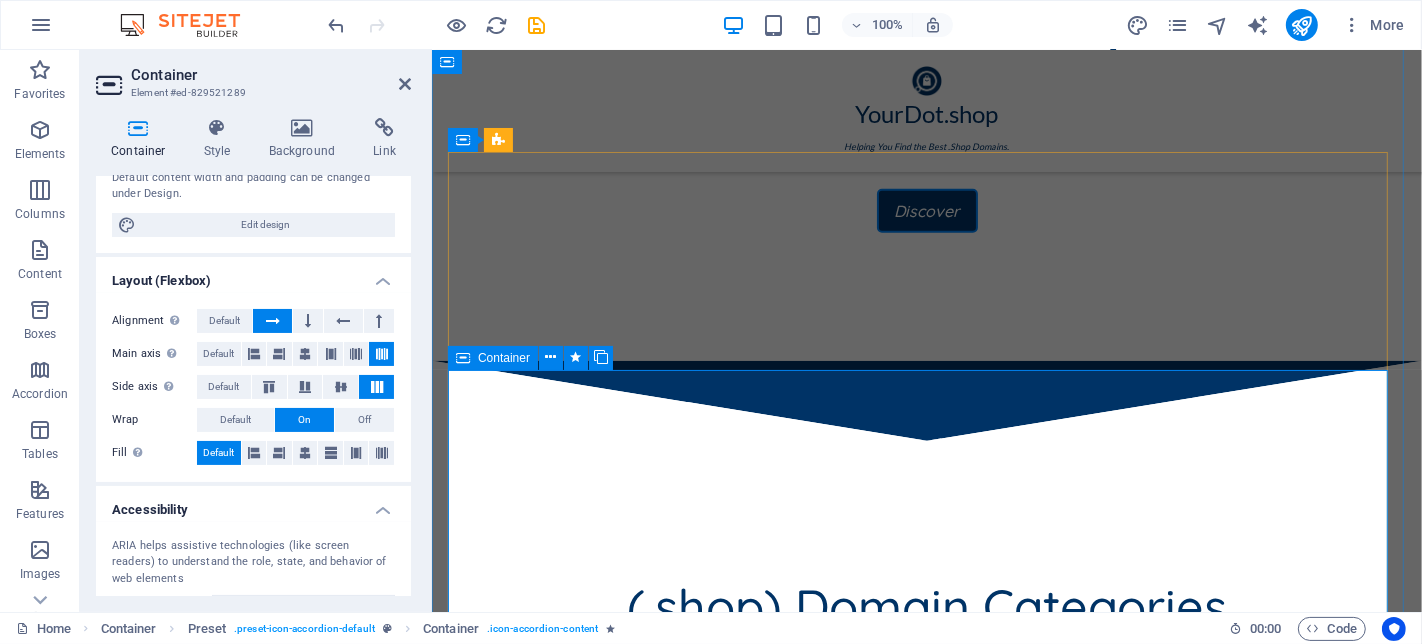 scroll, scrollTop: 864, scrollLeft: 0, axis: vertical 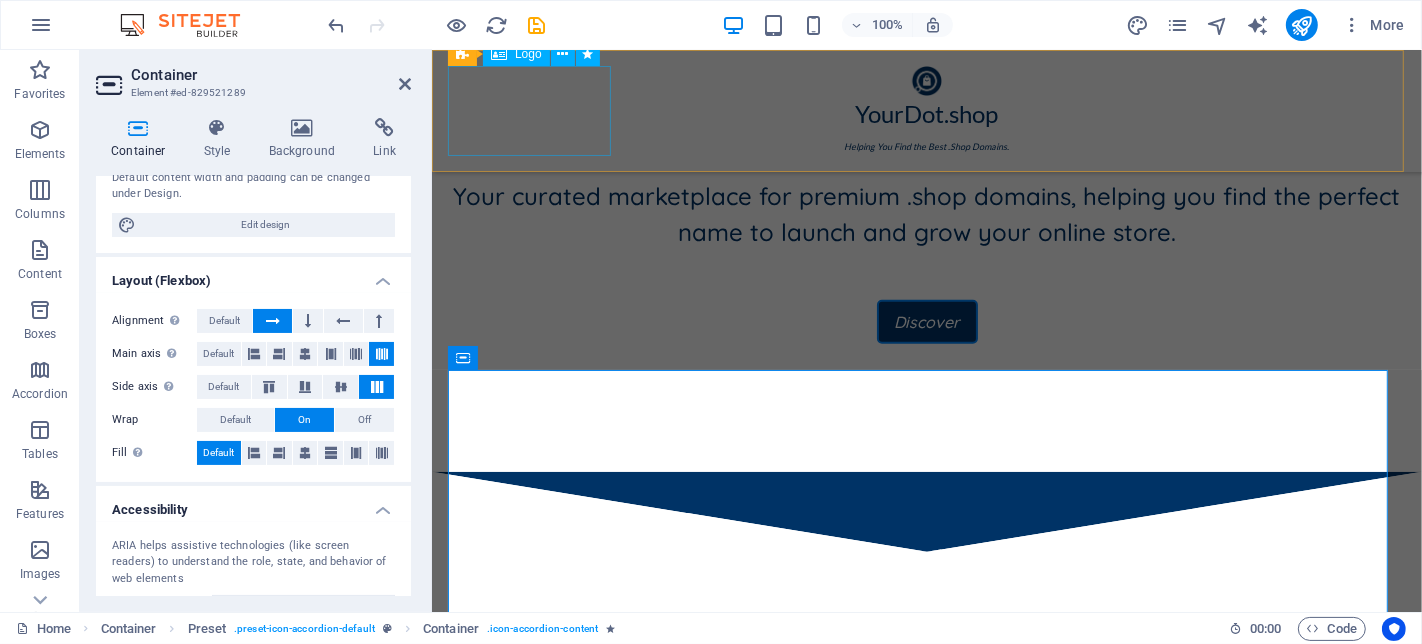 click on "YourDot.shop Helping You Find the Best .Shop Domains." at bounding box center [926, 111] 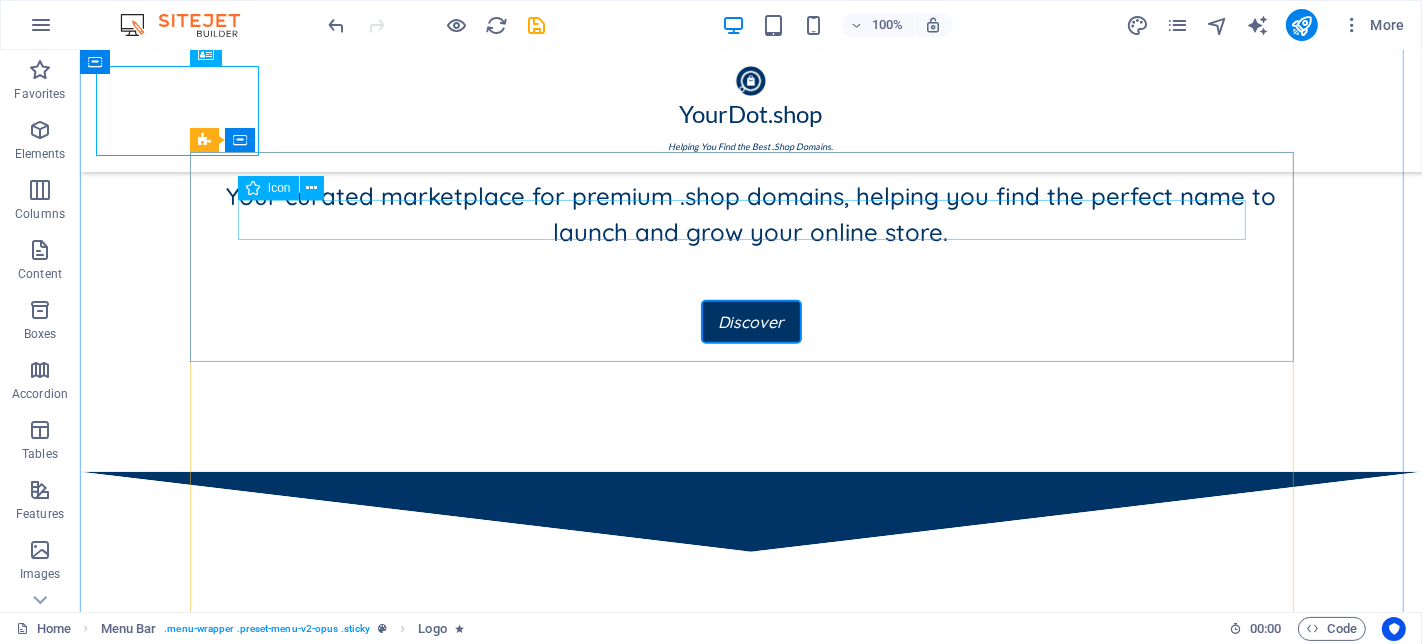click at bounding box center (750, 832) 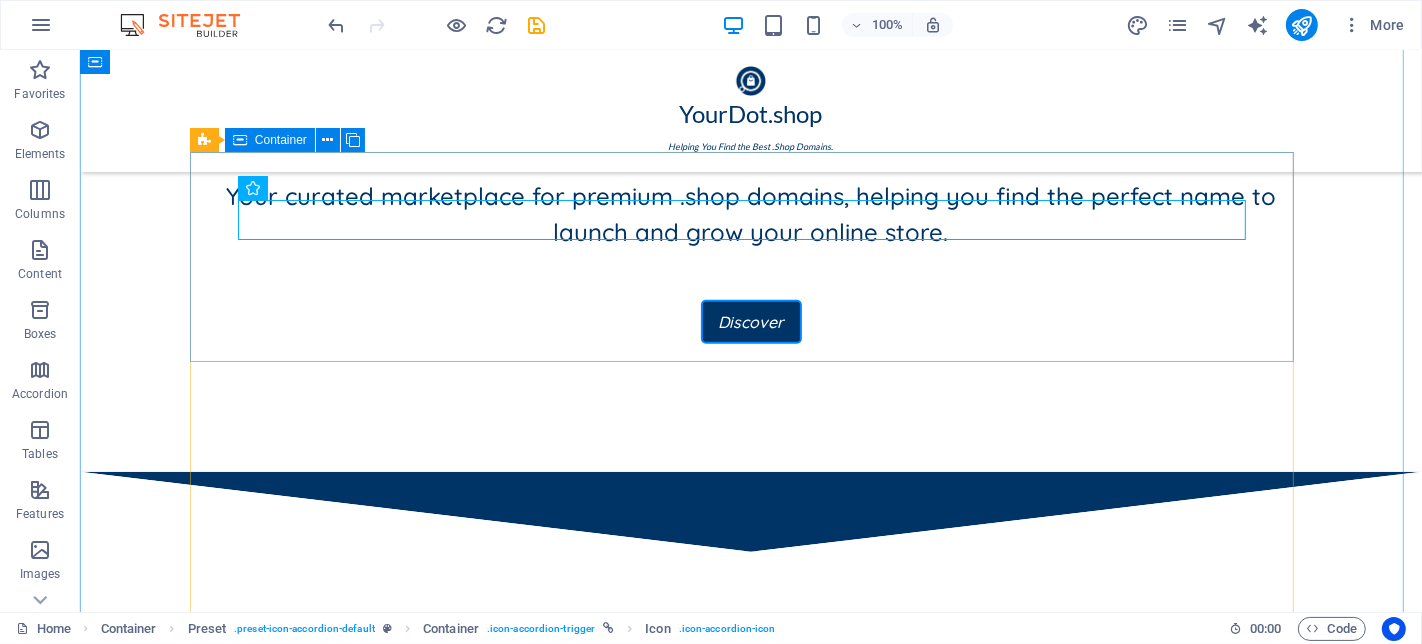 click on "Fashion .shop Fashion Domains" at bounding box center (750, 868) 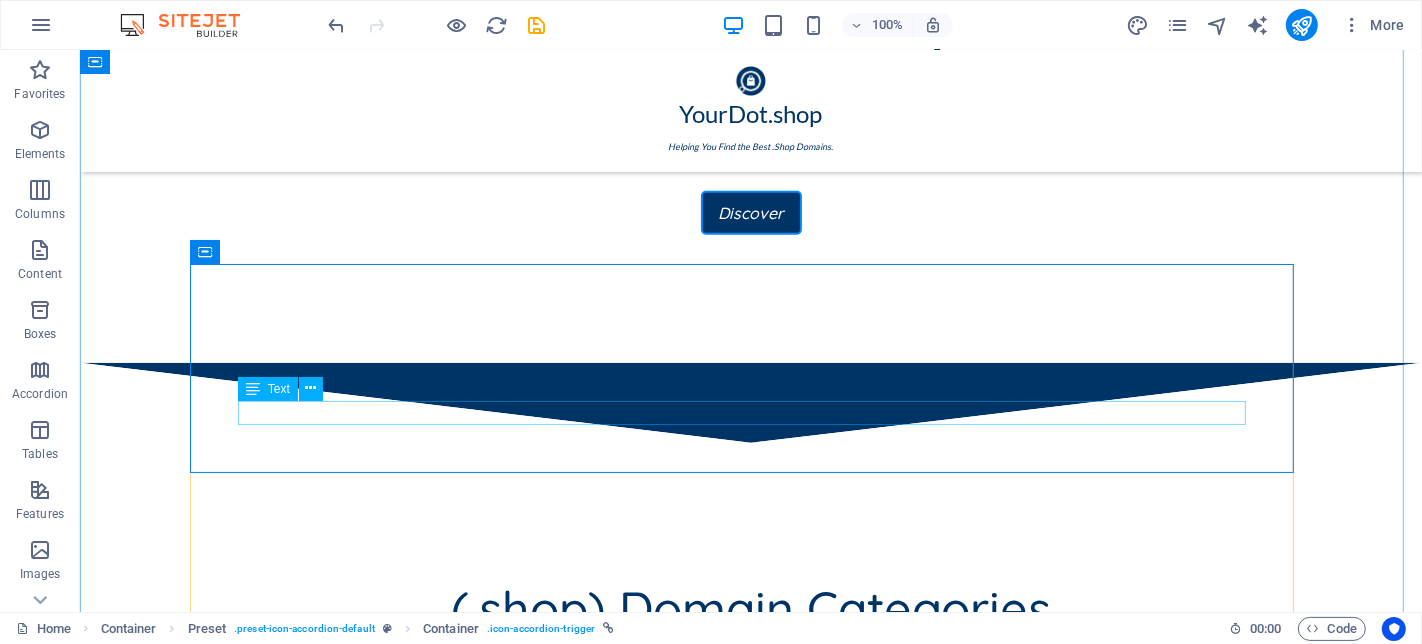 scroll, scrollTop: 753, scrollLeft: 0, axis: vertical 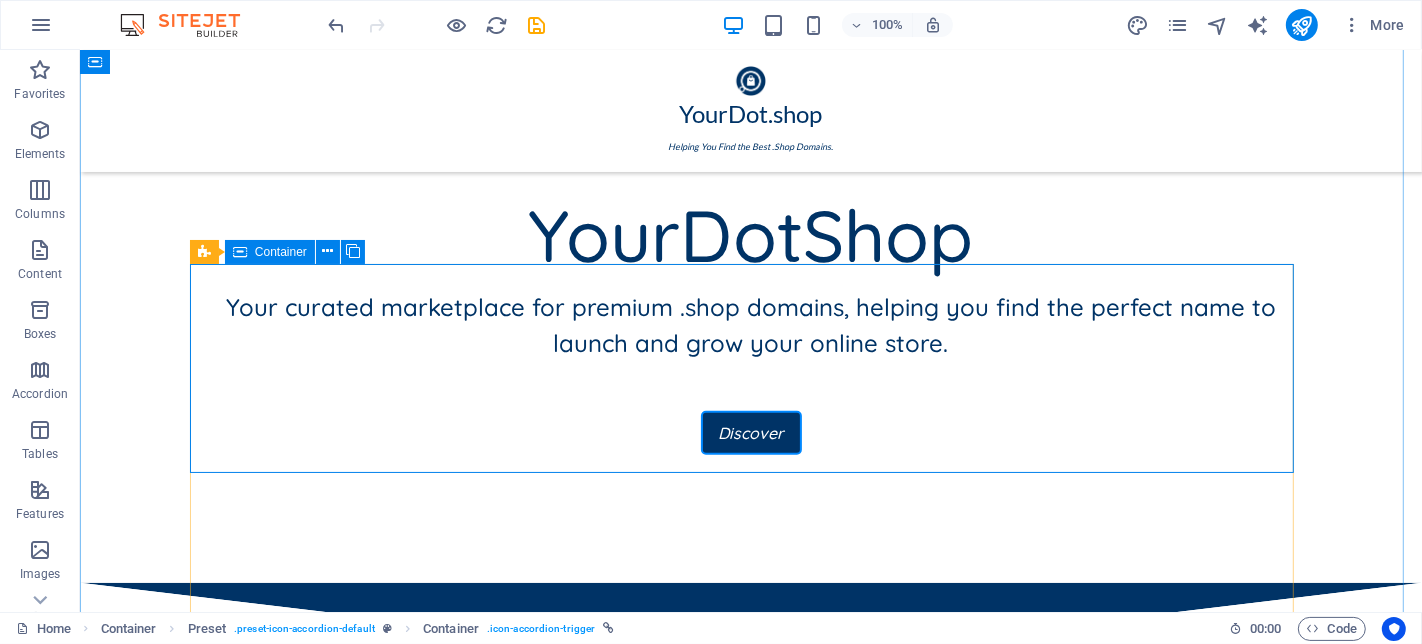 click on "Fashion .shop Fashion Domains" at bounding box center (750, 979) 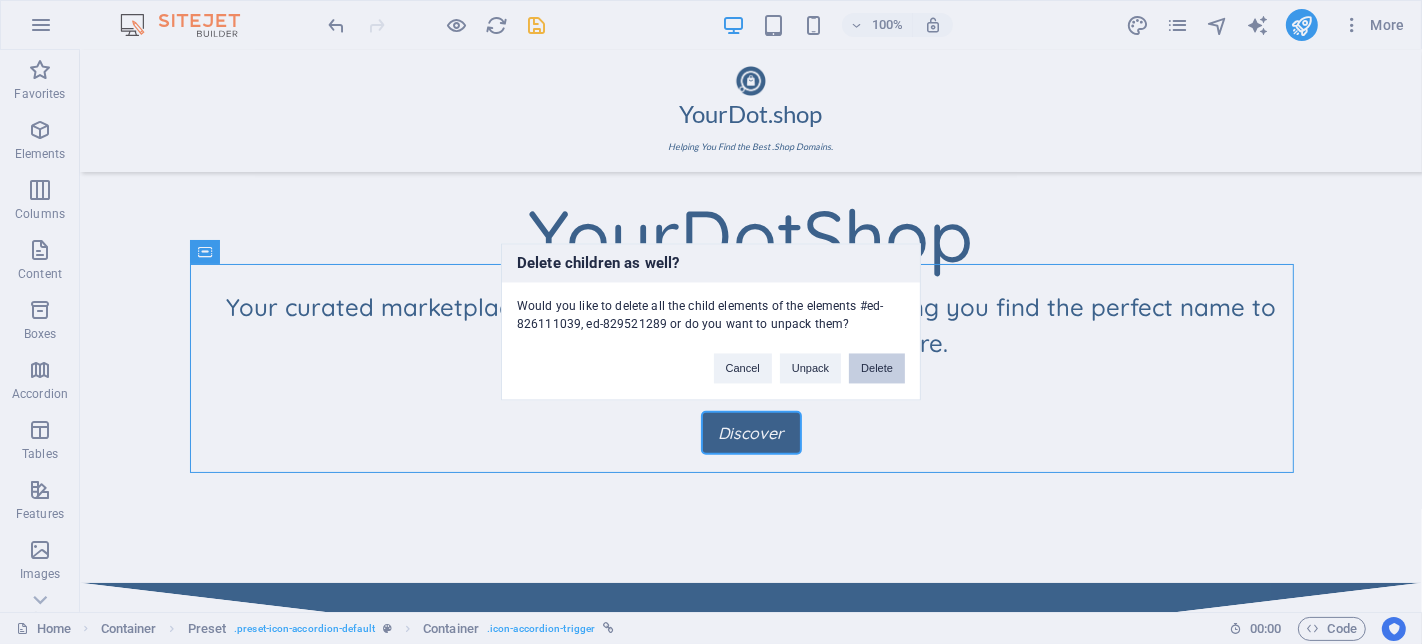 type 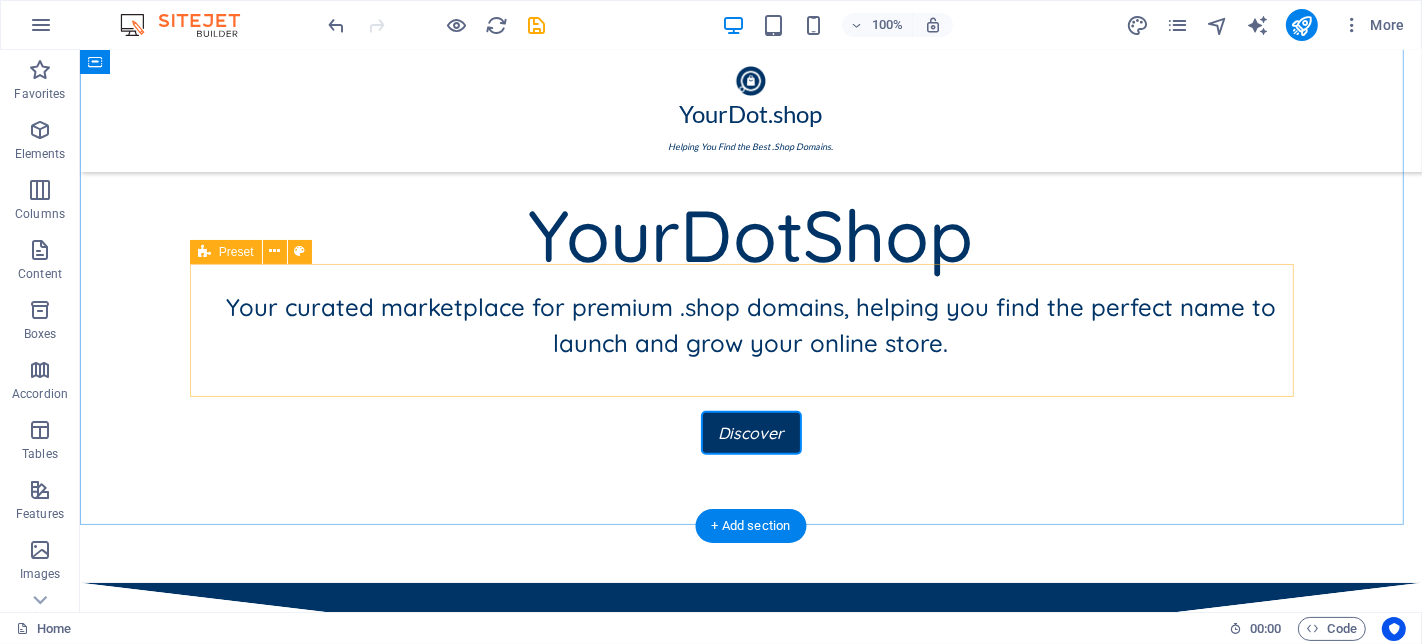 click on "Drop content here or  Add elements  Paste clipboard" at bounding box center (750, 966) 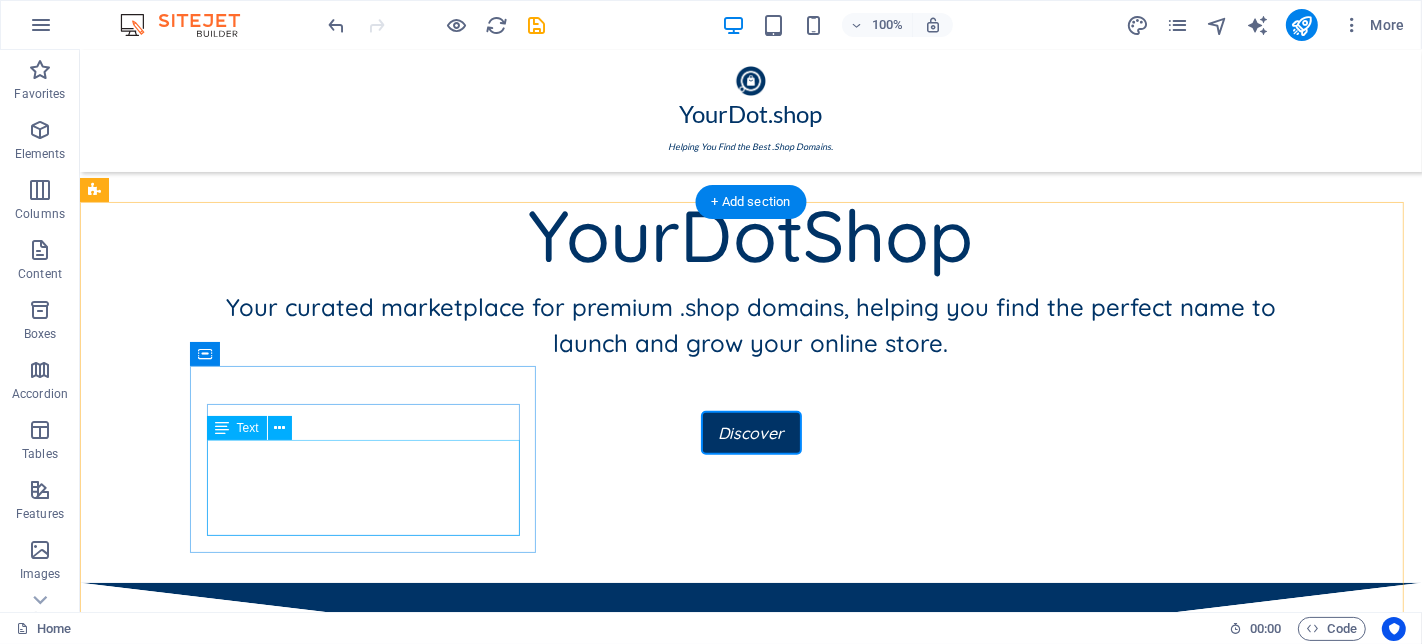 scroll, scrollTop: 975, scrollLeft: 0, axis: vertical 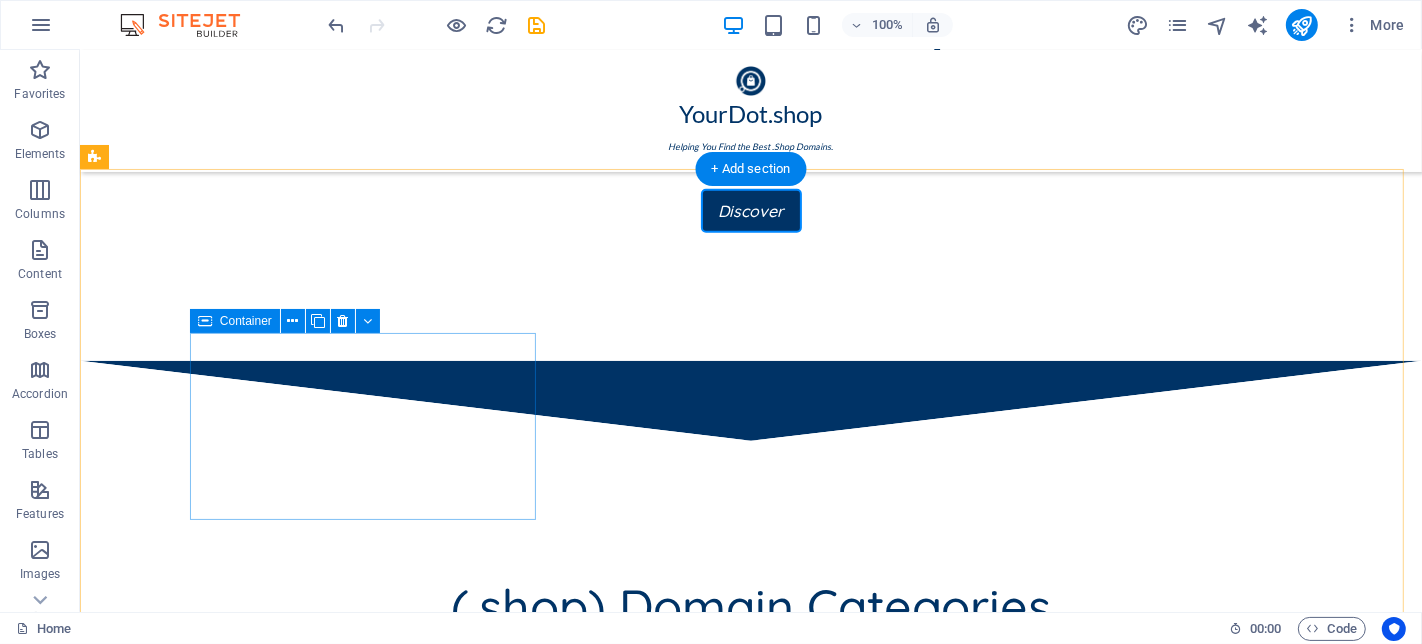 click on "Headline Lorem ipsum dolor sit amet, consectetuer adipiscing elit. Aenean commodo ligula eget dolor. Lorem ipsum dolor sit amet, consectetuer adipiscing elit leget dolor." at bounding box center [268, 1063] 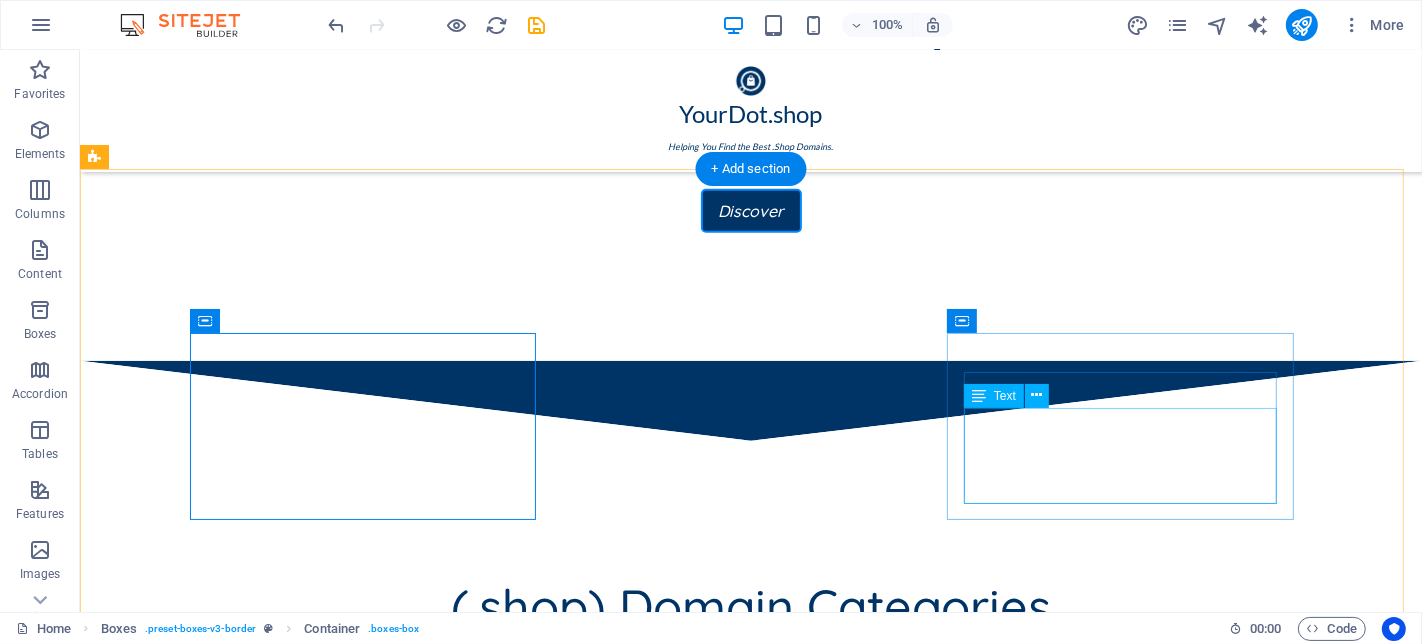 click on "Lorem ipsum dolor sit amet, consectetuer adipiscing elit. Aenean commodo ligula eget dolor. Lorem ipsum dolor sit amet, consectetuer adipiscing elit leget dolor." at bounding box center (268, 1572) 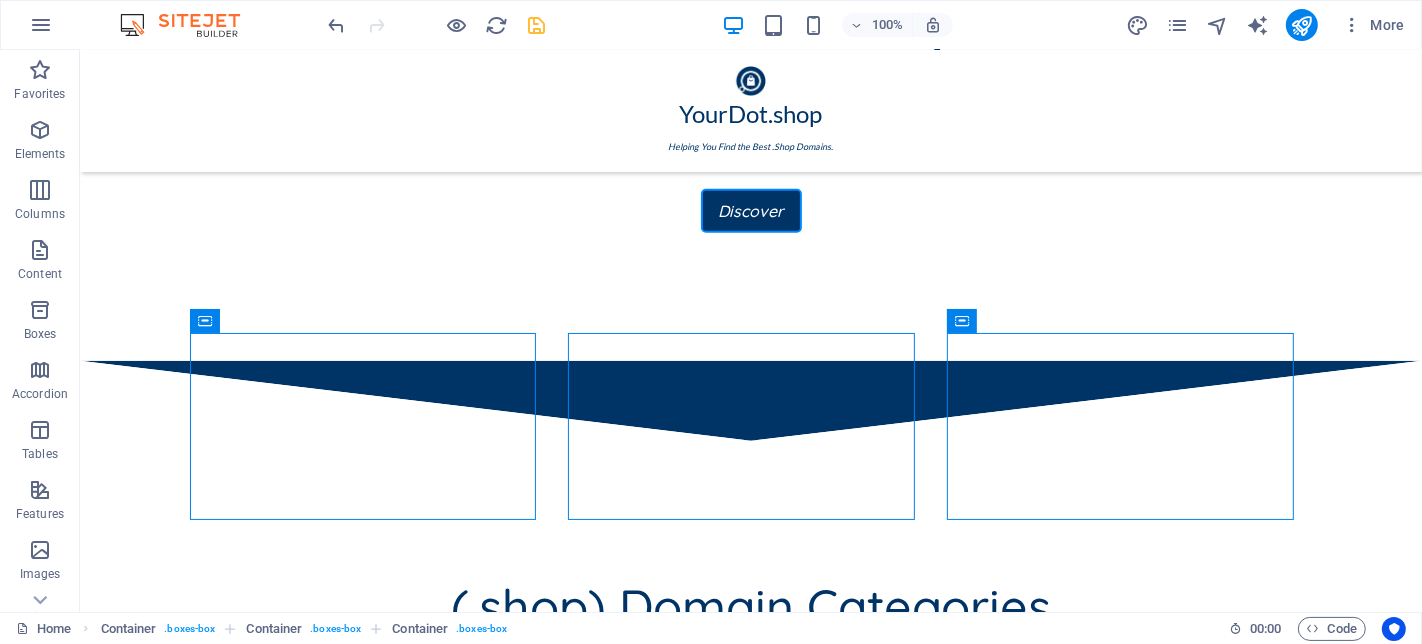 click at bounding box center (537, 25) 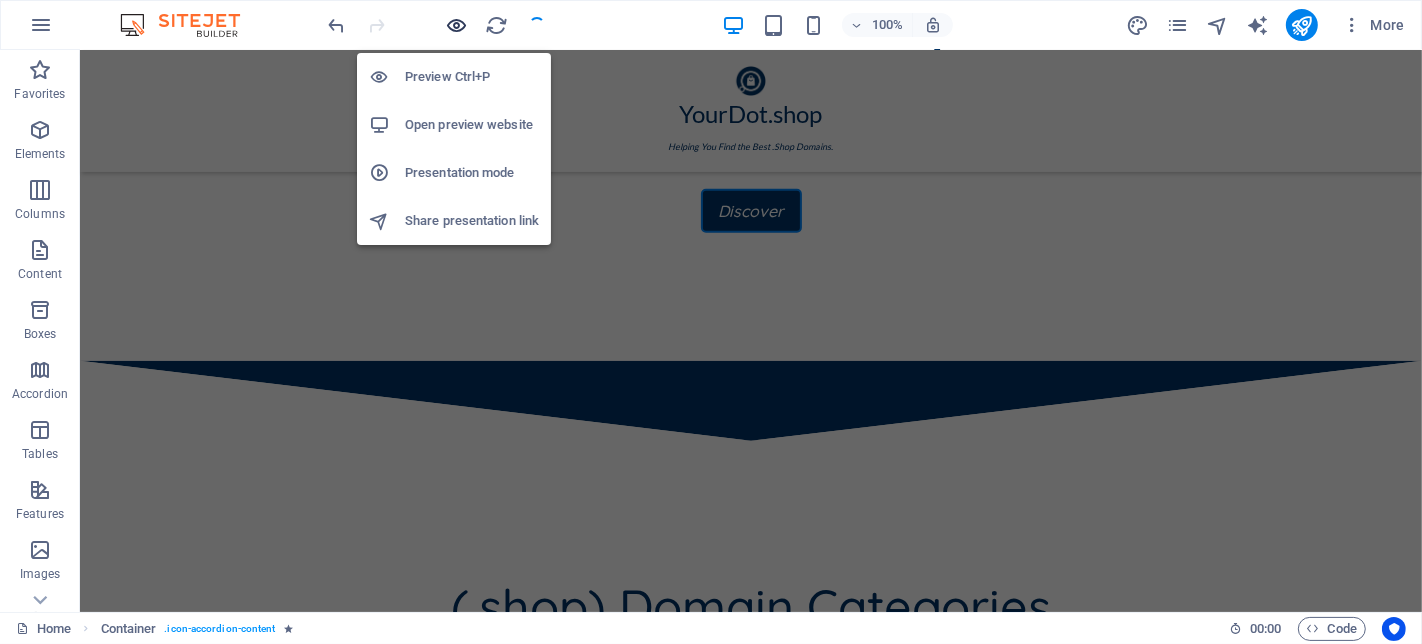 click at bounding box center (457, 25) 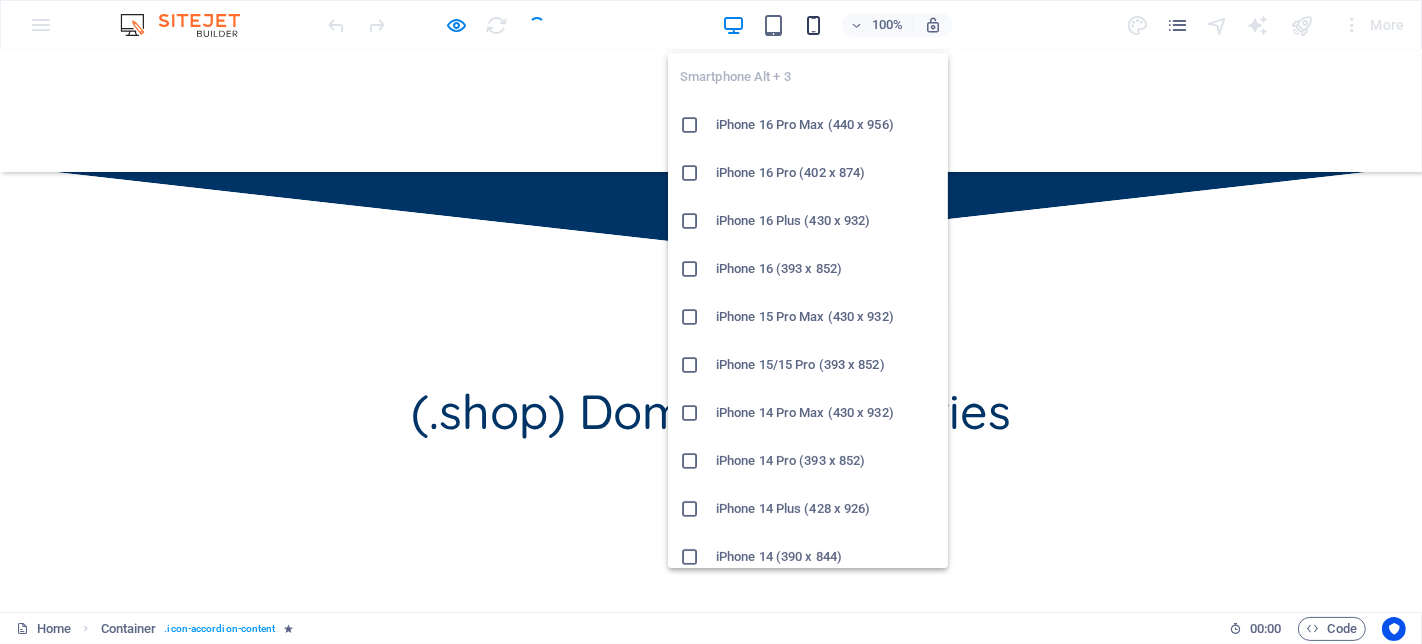 click at bounding box center (813, 25) 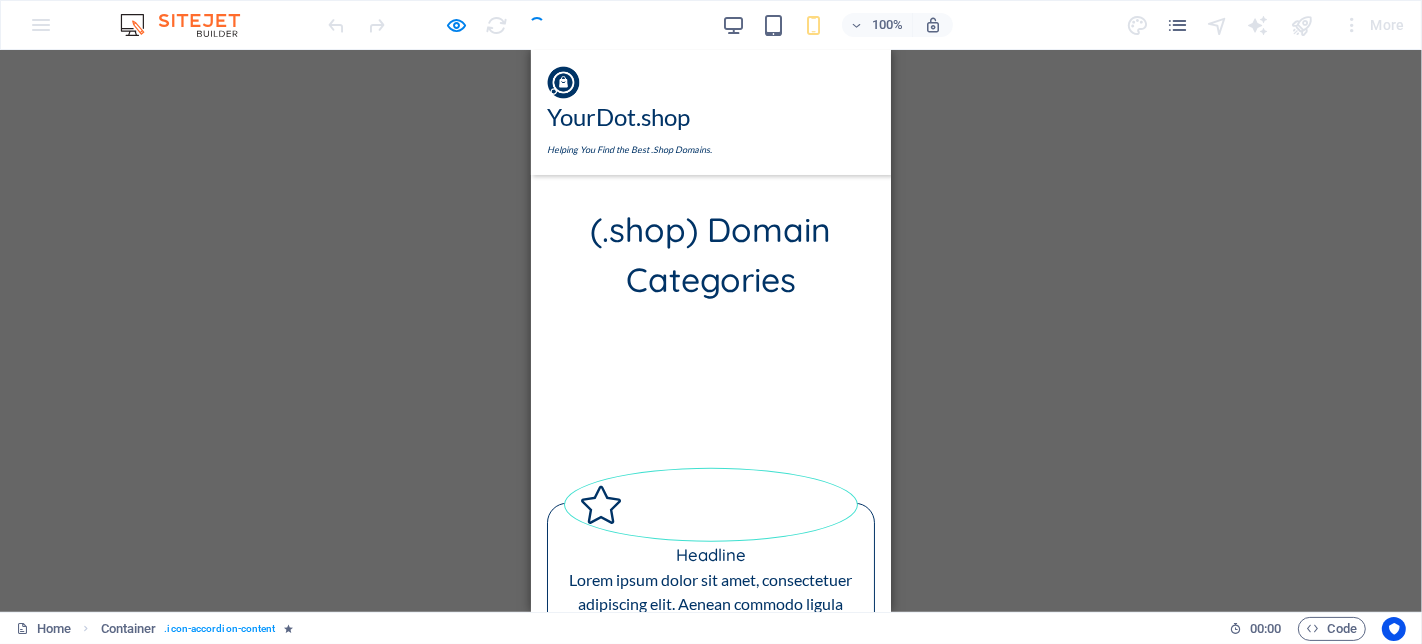 scroll, scrollTop: 534, scrollLeft: 0, axis: vertical 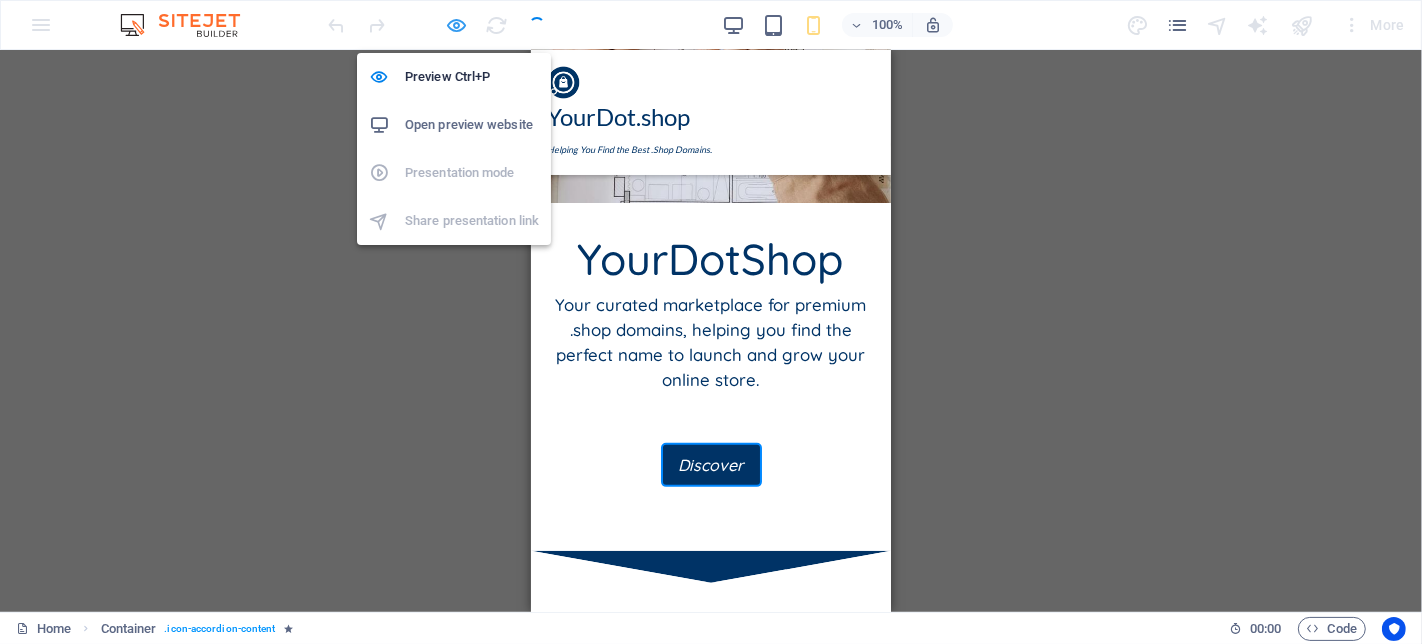 click at bounding box center [457, 25] 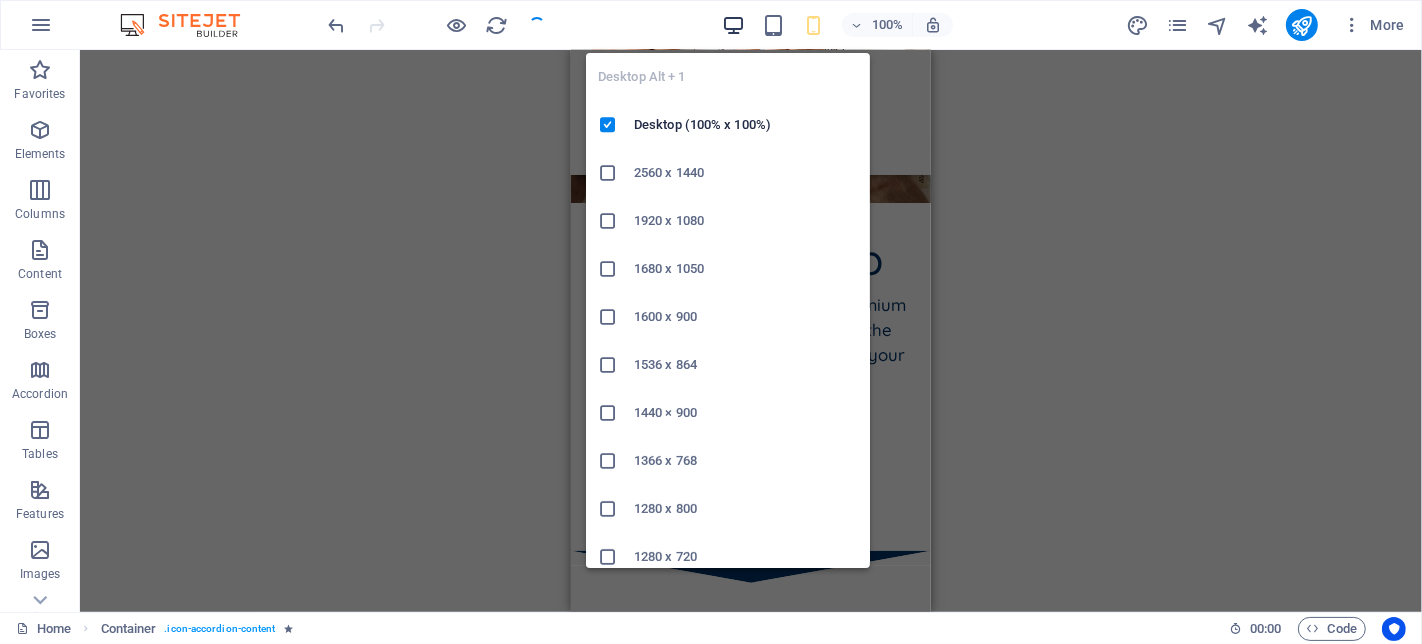 click at bounding box center (733, 25) 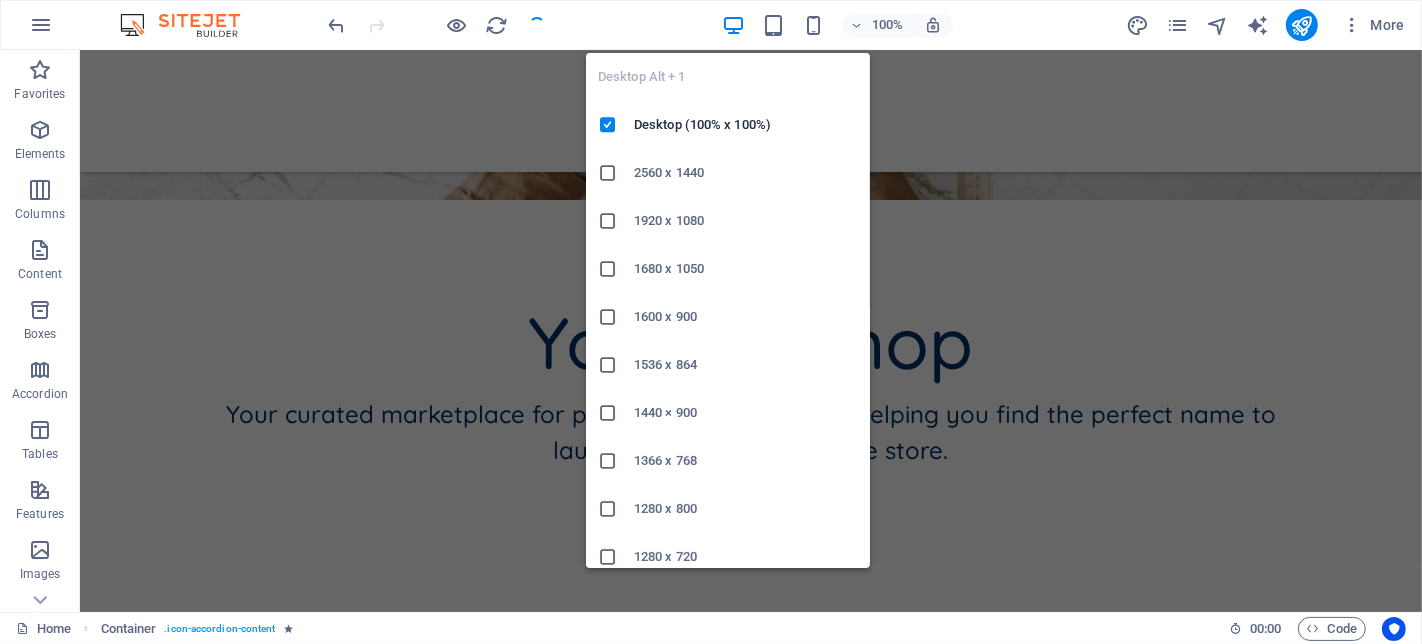 scroll, scrollTop: 0, scrollLeft: 0, axis: both 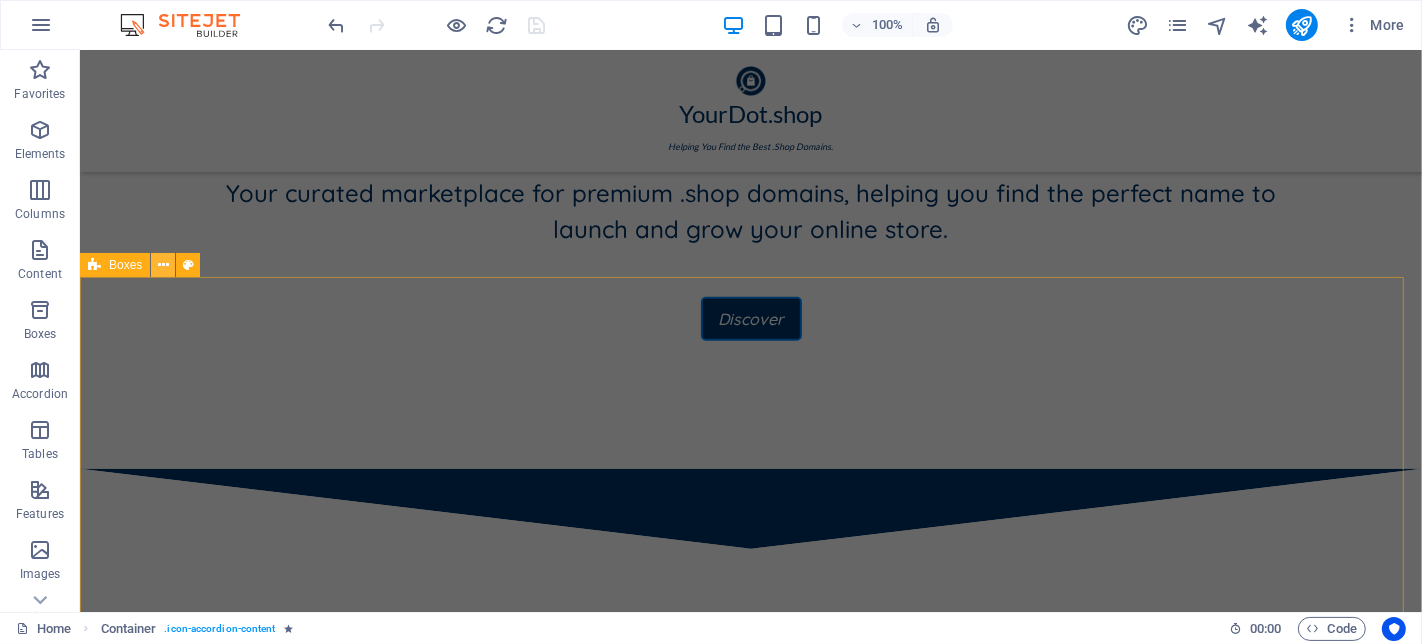 click at bounding box center [163, 265] 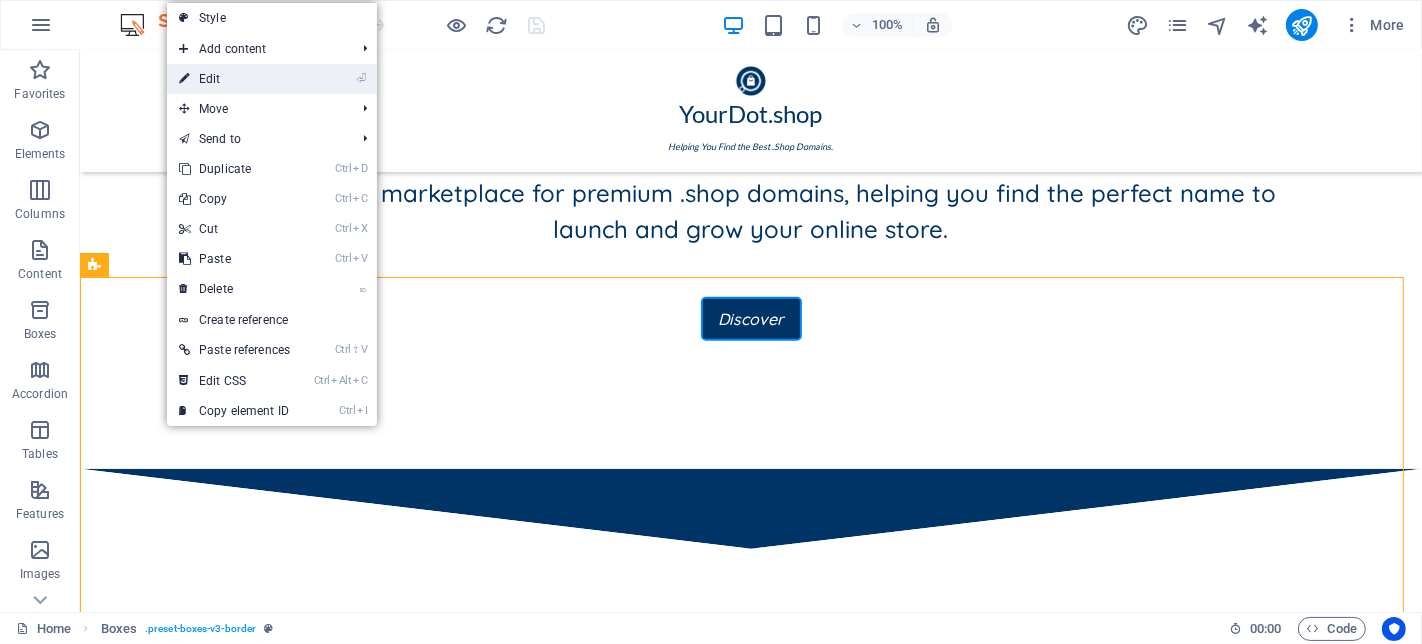 click on "⏎  Edit" at bounding box center [234, 79] 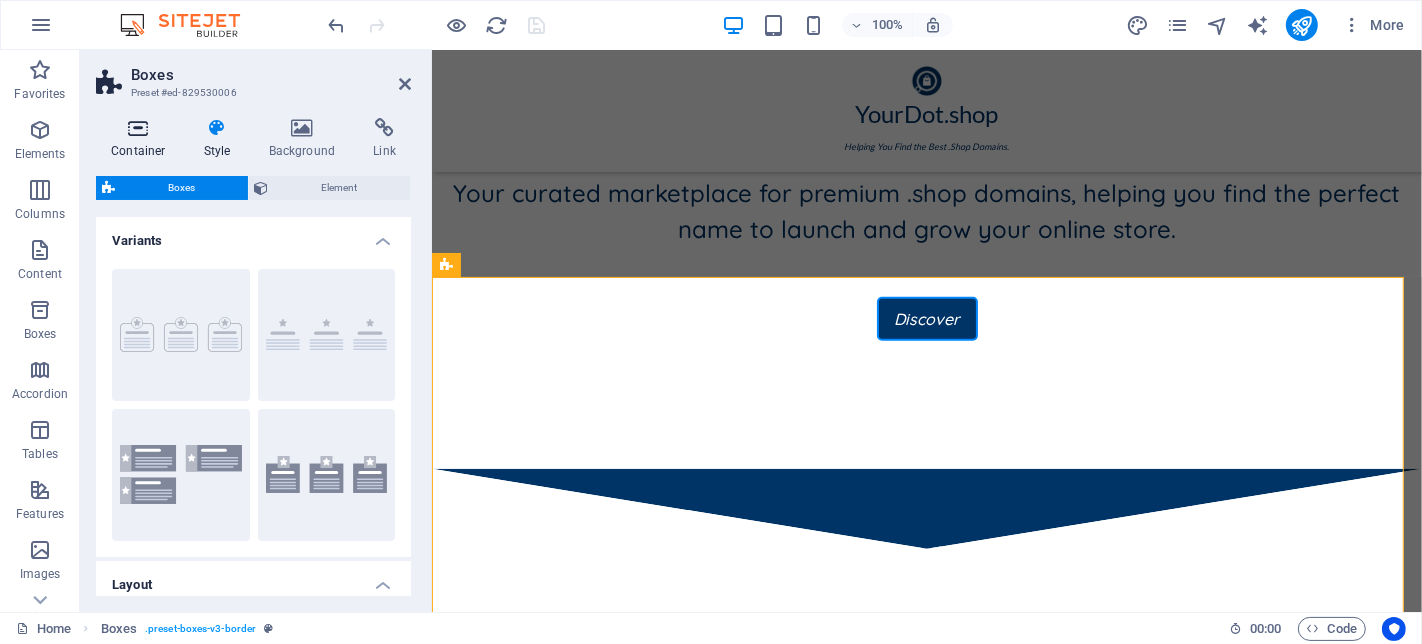 click at bounding box center (138, 128) 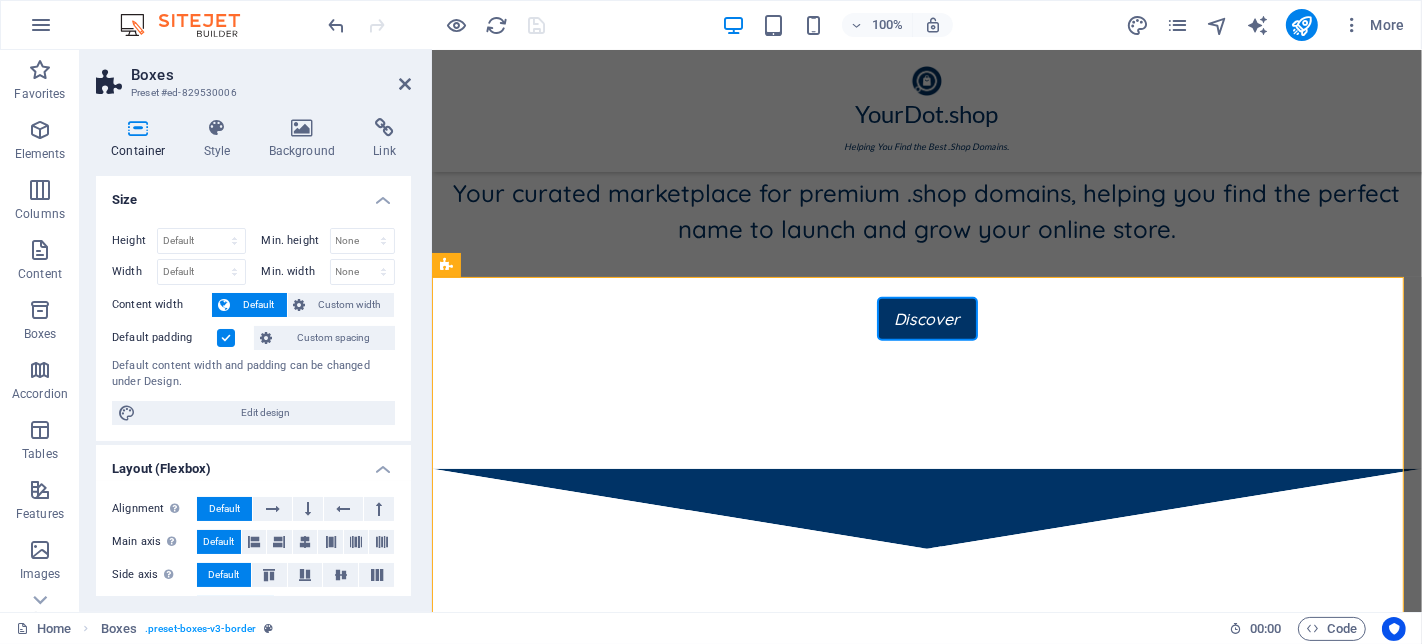 scroll, scrollTop: 111, scrollLeft: 0, axis: vertical 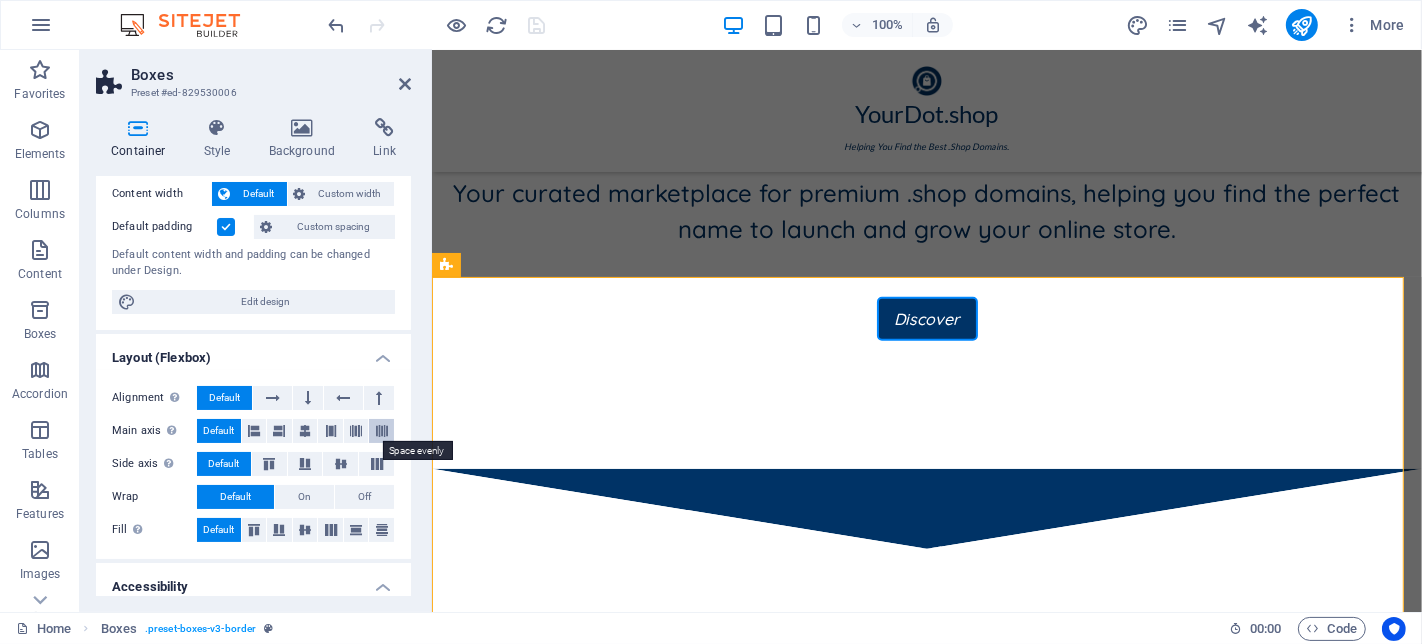 click at bounding box center [382, 431] 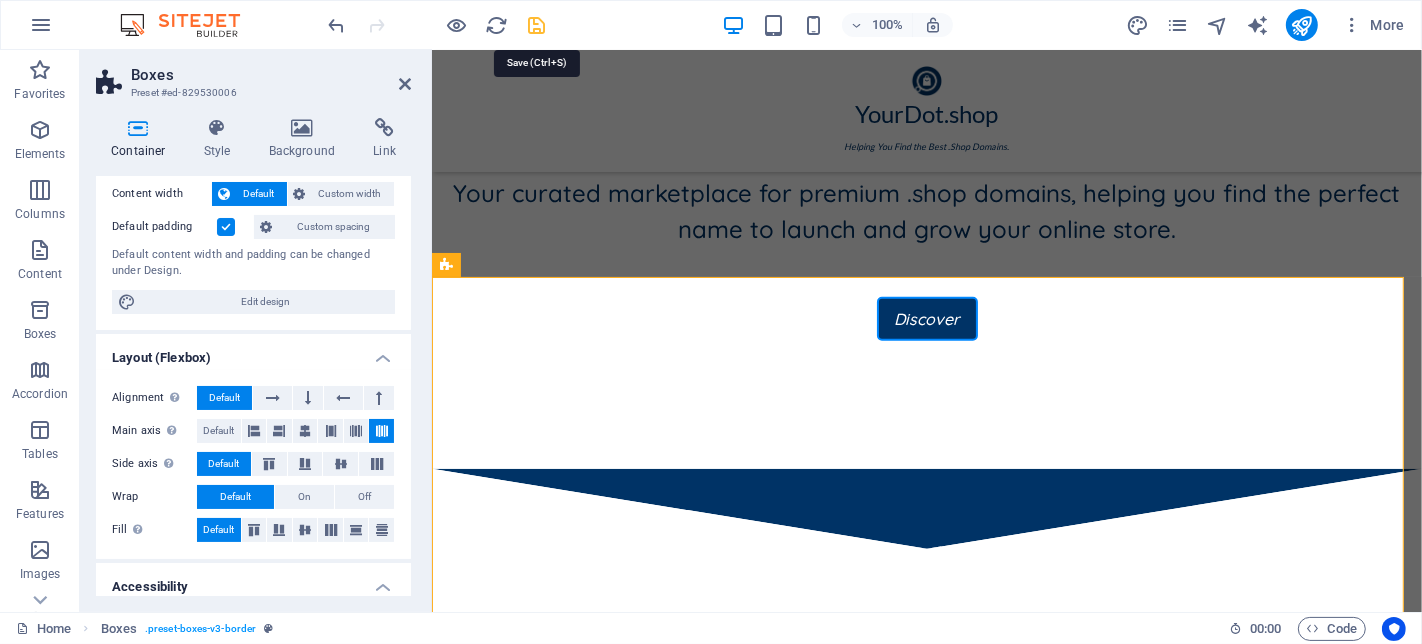 click at bounding box center [537, 25] 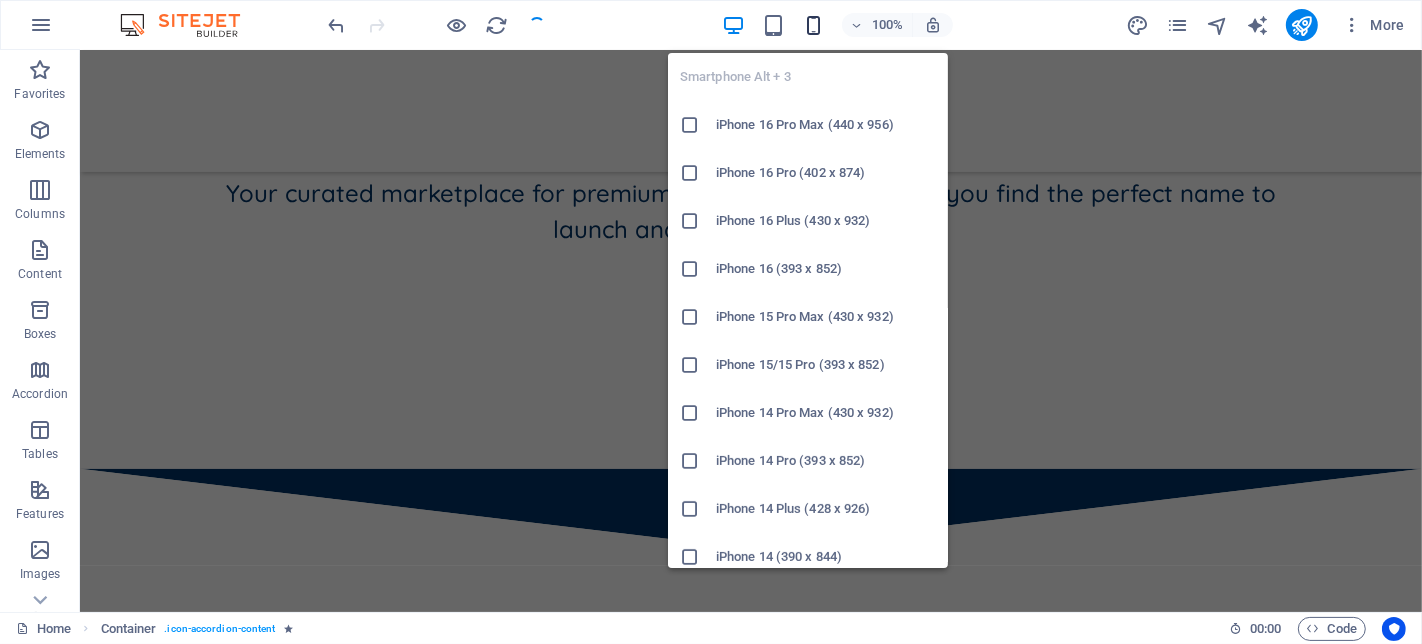 click at bounding box center [813, 25] 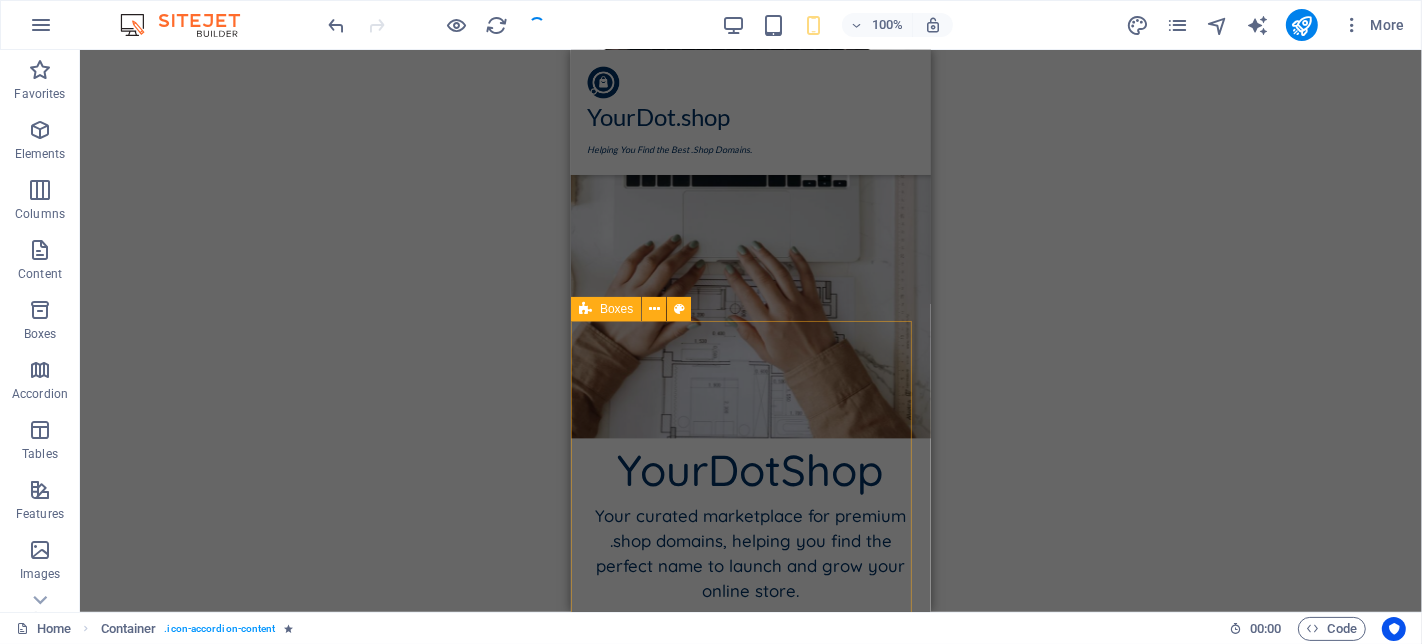 scroll, scrollTop: 537, scrollLeft: 0, axis: vertical 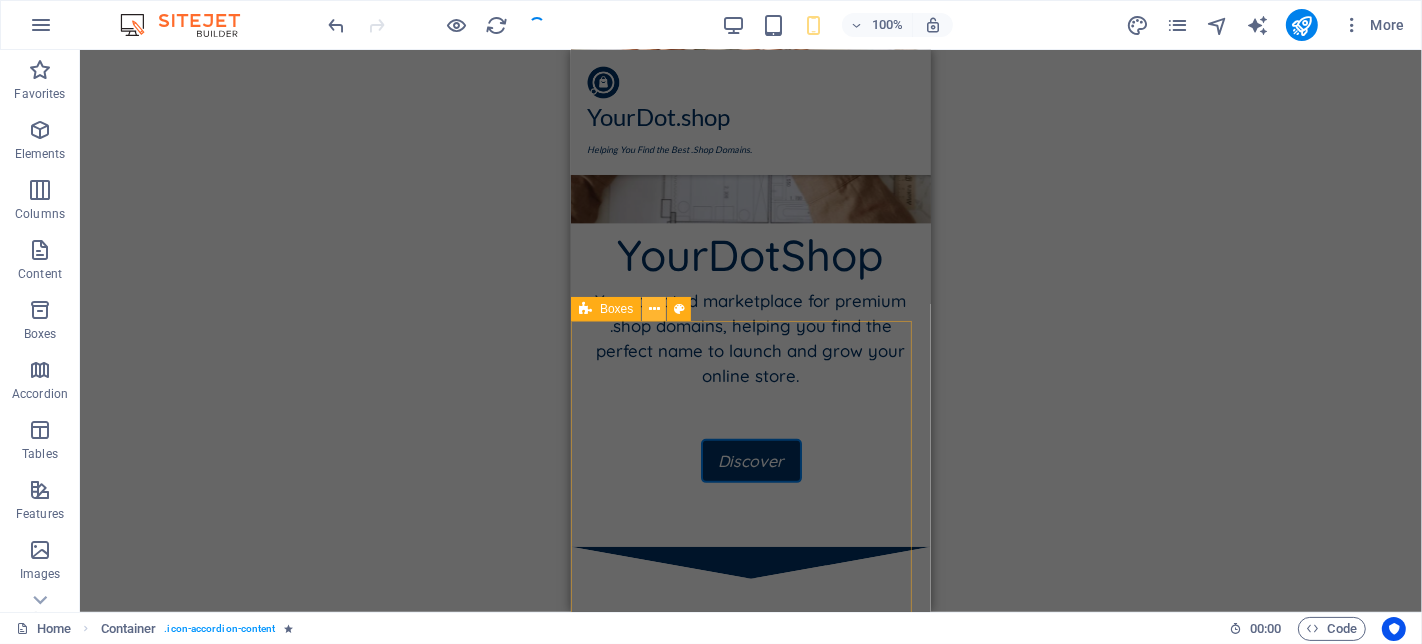 click at bounding box center [654, 309] 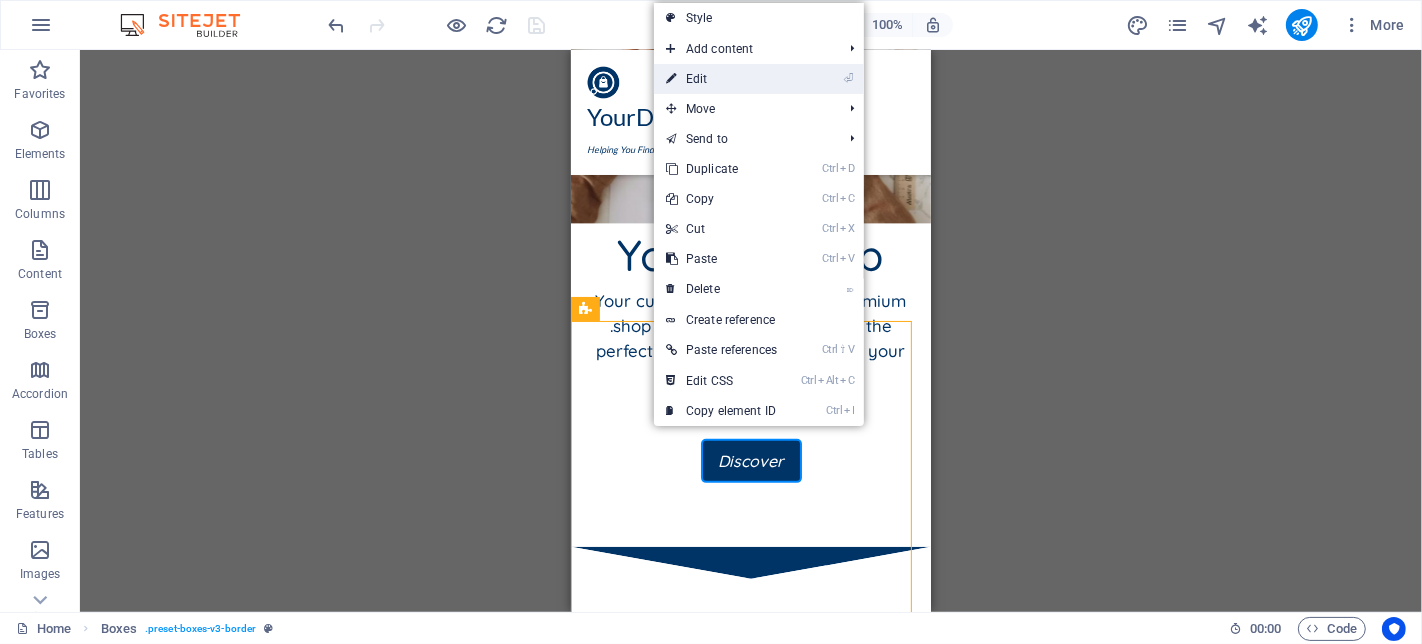 click on "⏎  Edit" at bounding box center [721, 79] 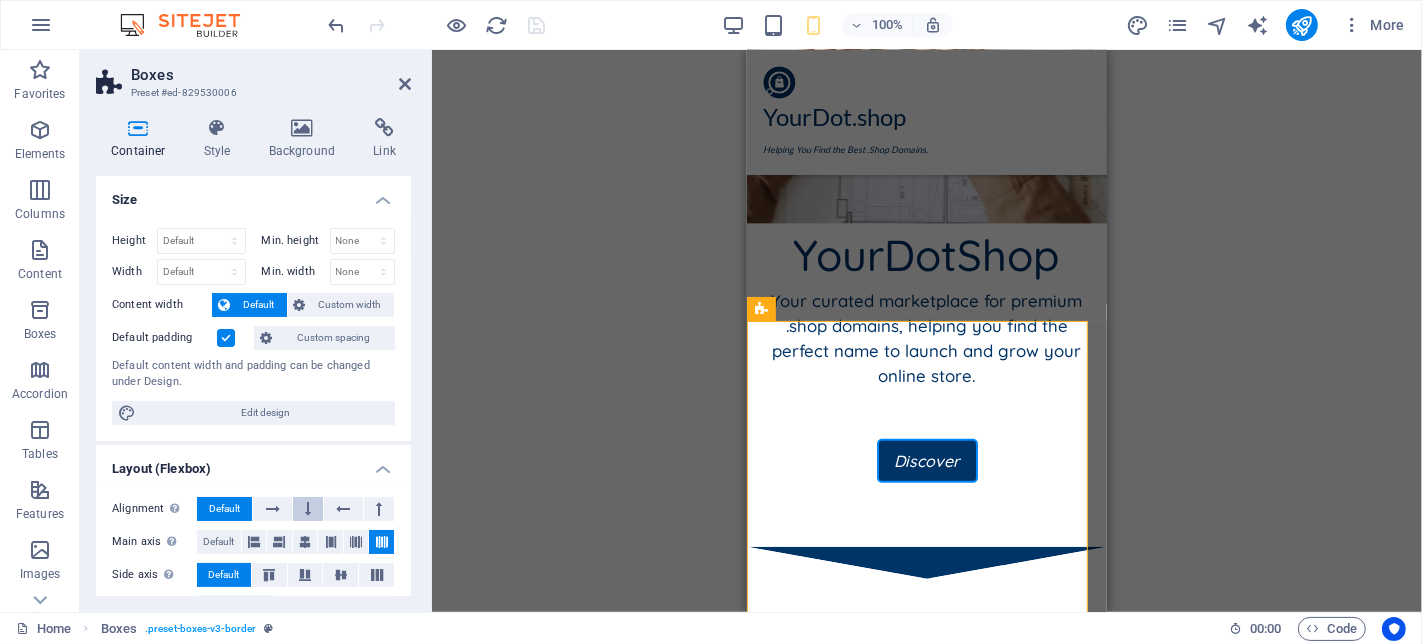 click at bounding box center (308, 509) 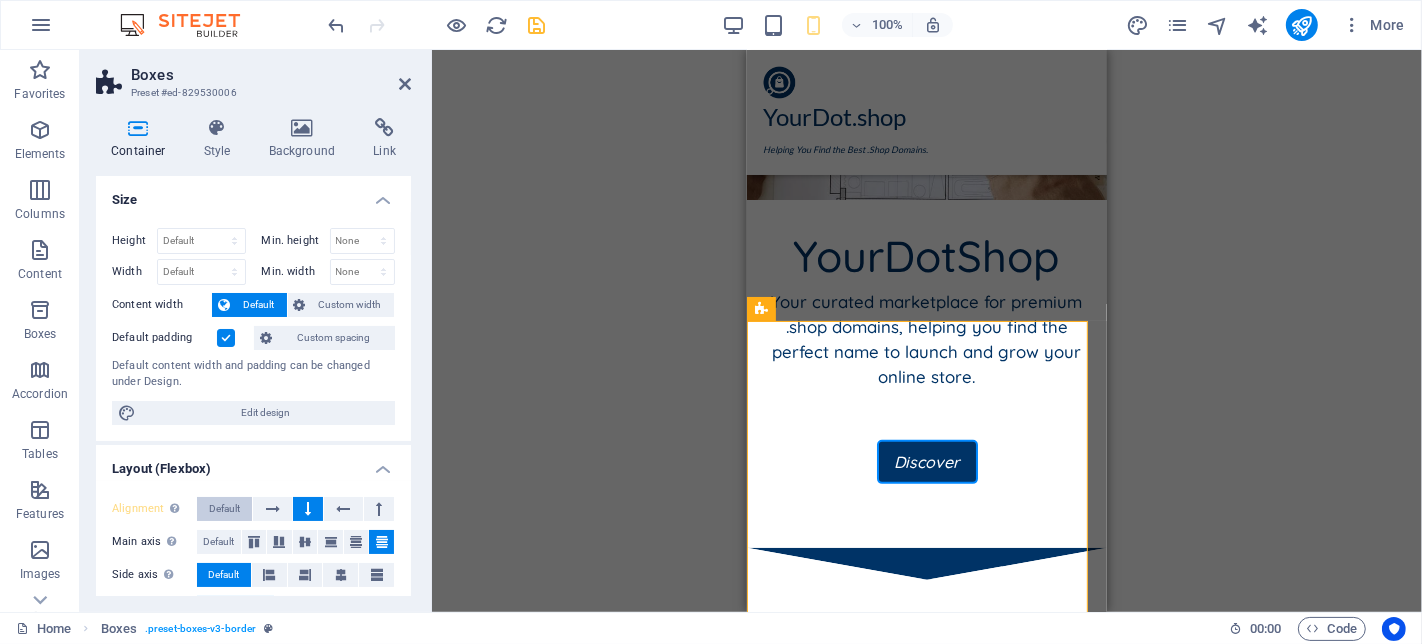 click on "Default" at bounding box center (224, 509) 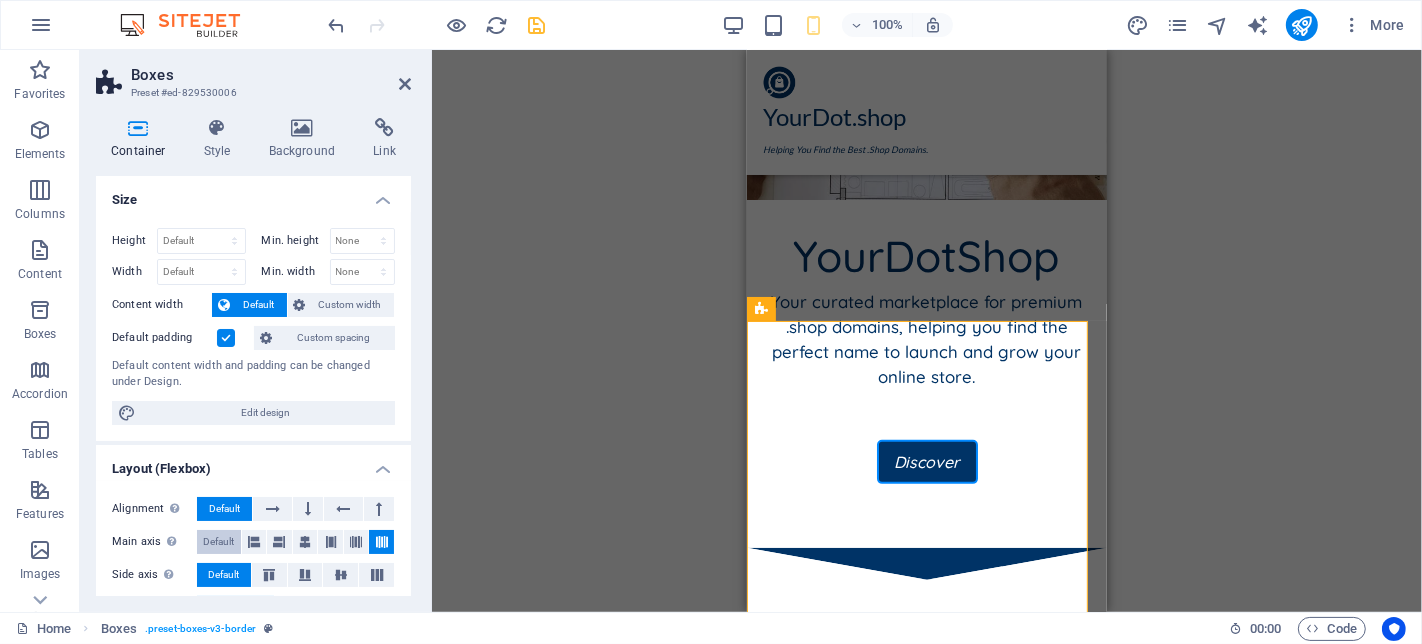 click on "Default" at bounding box center [218, 542] 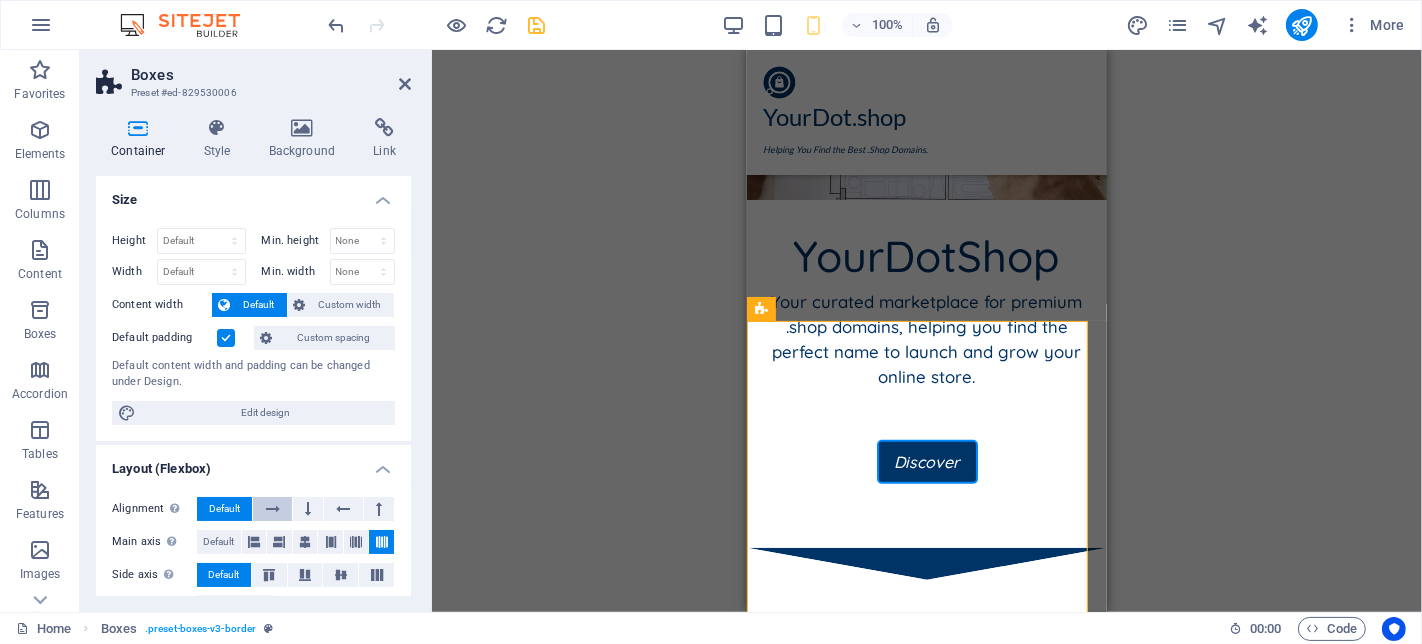 click at bounding box center [273, 509] 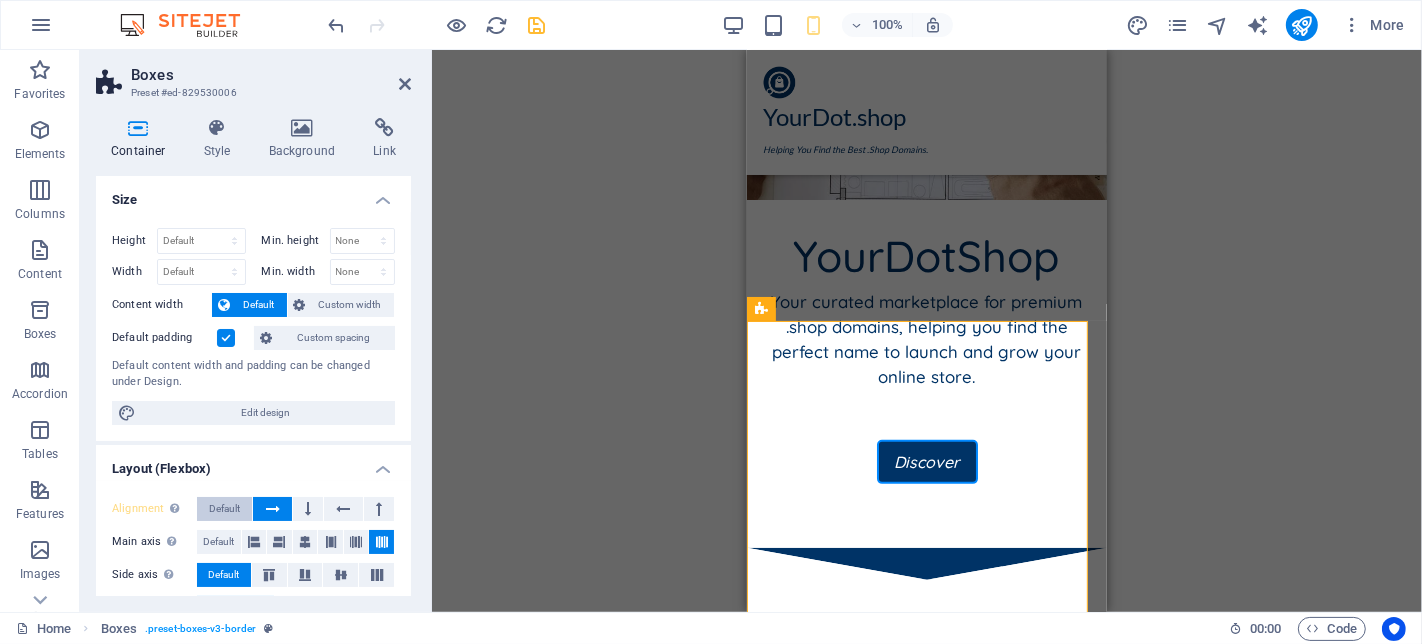 click on "Default" at bounding box center [224, 509] 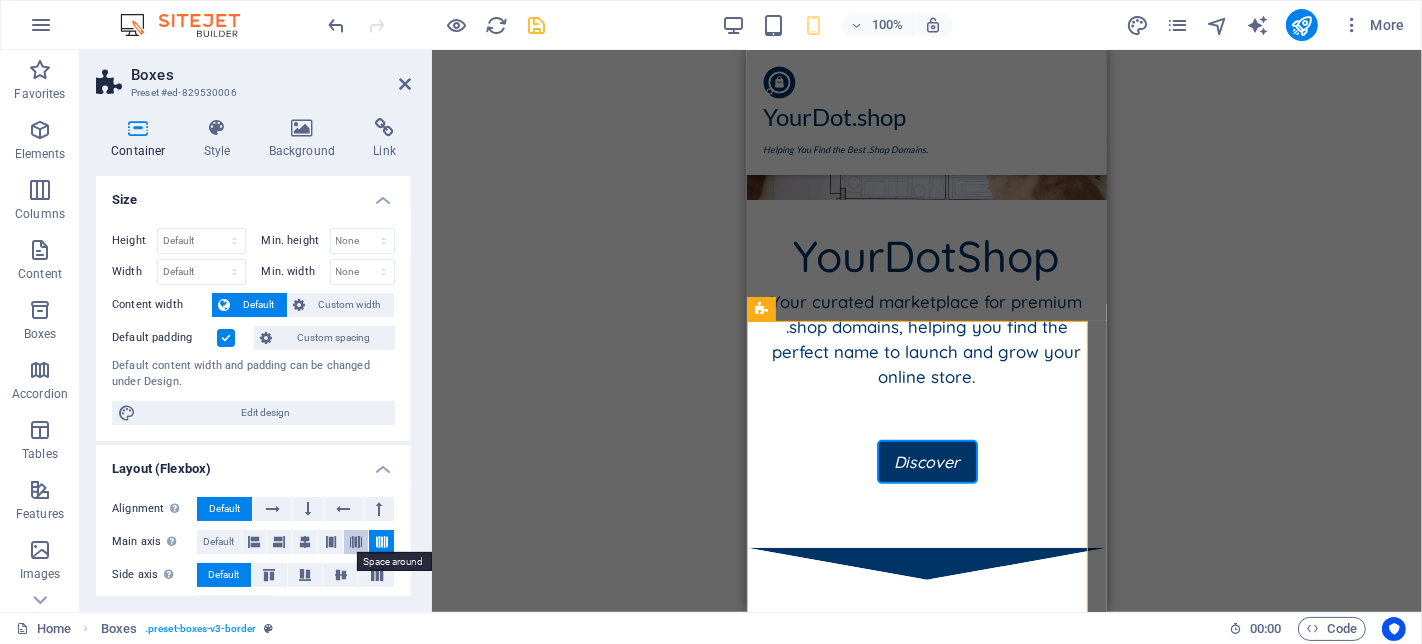 click at bounding box center [356, 542] 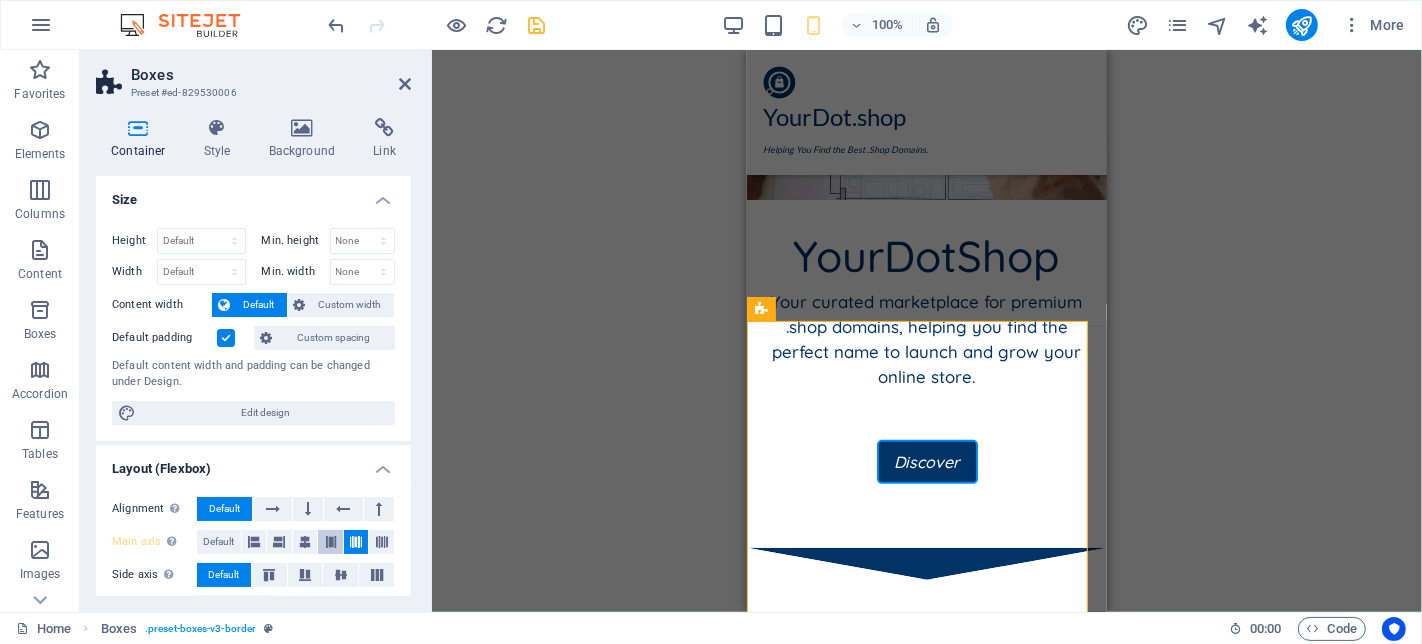 click at bounding box center [331, 542] 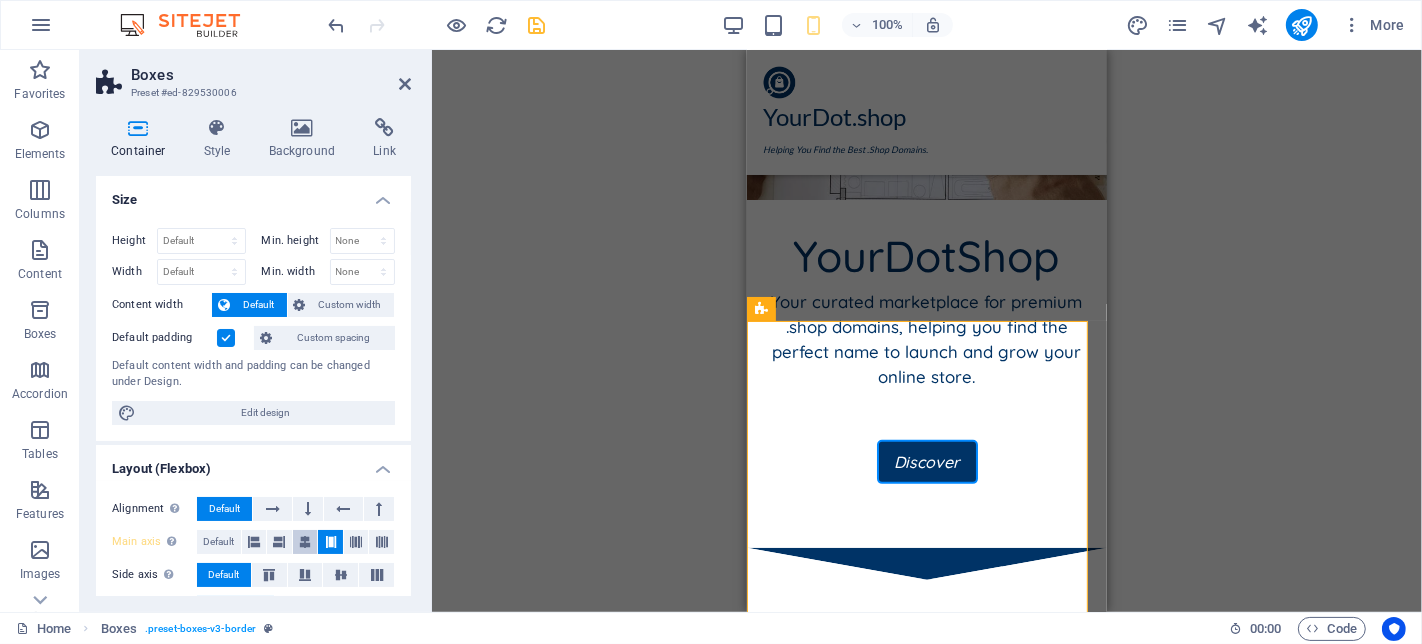 click at bounding box center (305, 542) 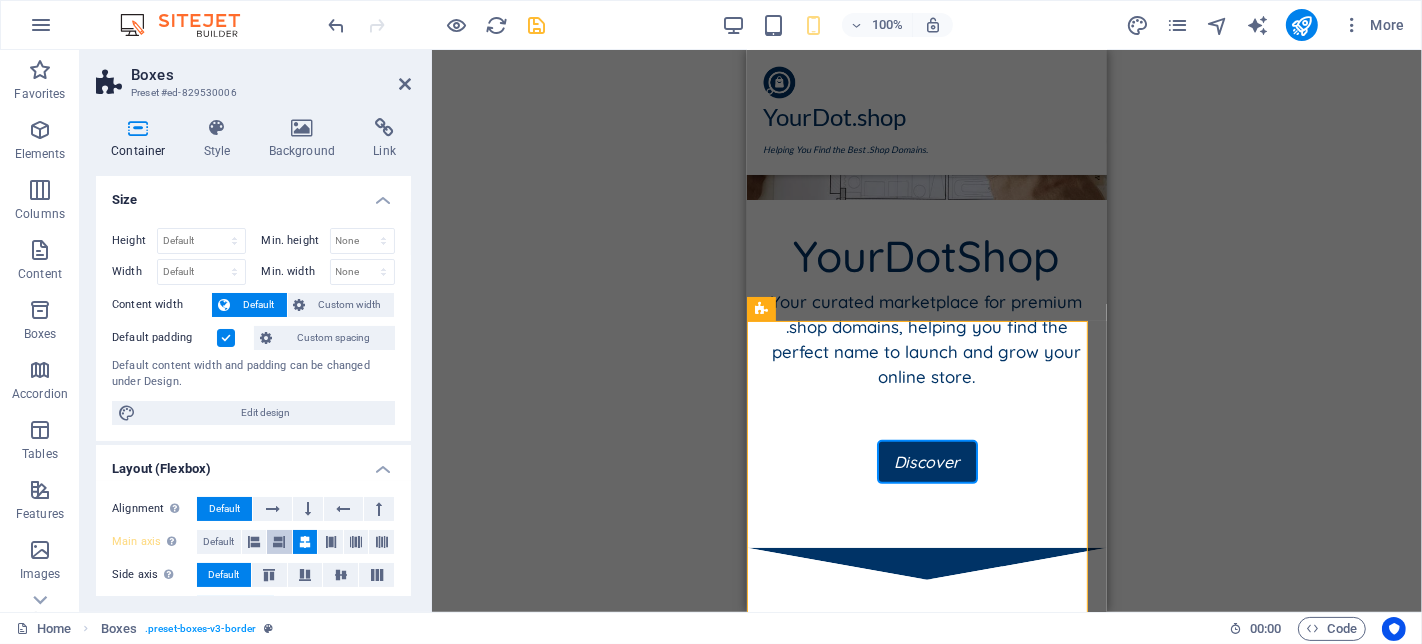 click at bounding box center (279, 542) 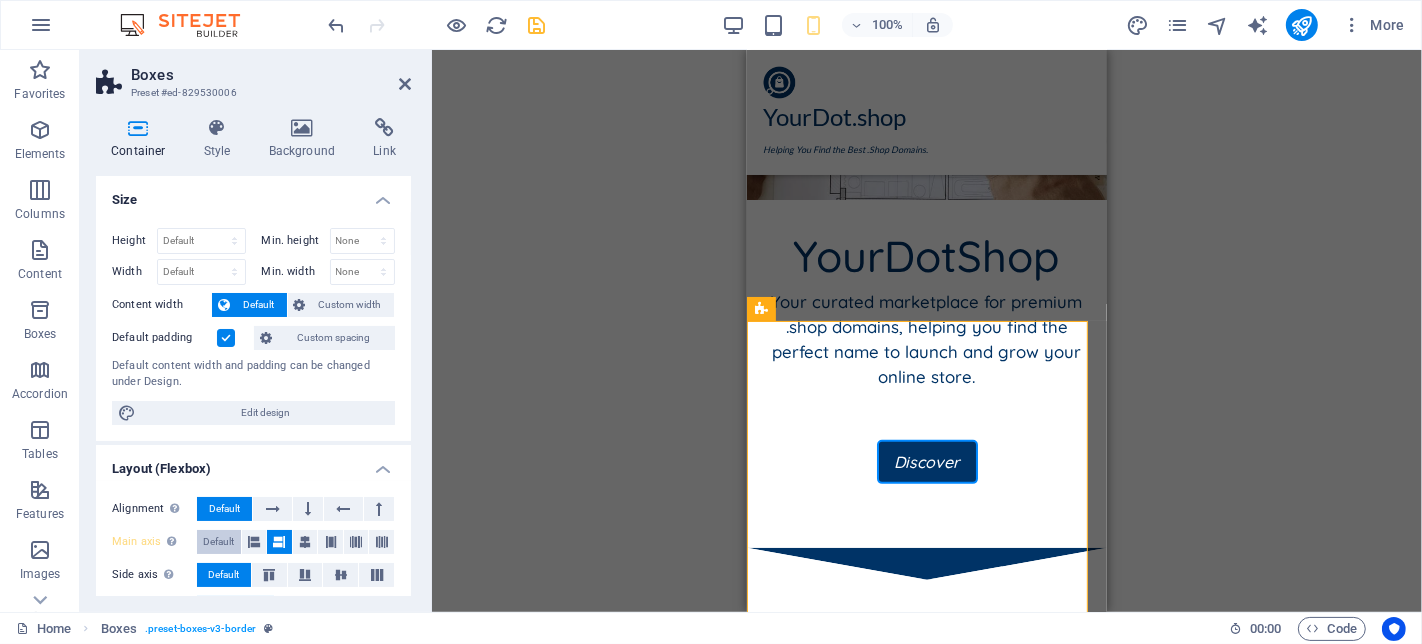 drag, startPoint x: 256, startPoint y: 541, endPoint x: 221, endPoint y: 538, distance: 35.128338 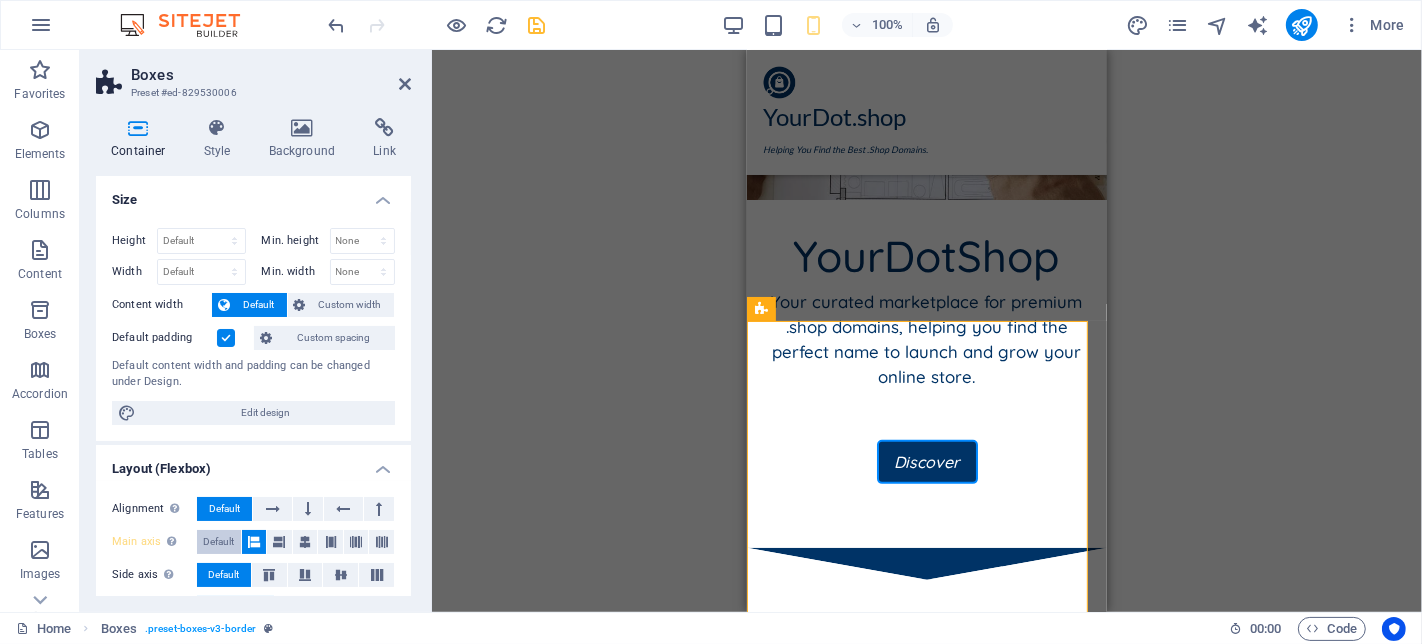 click on "Default" at bounding box center (218, 542) 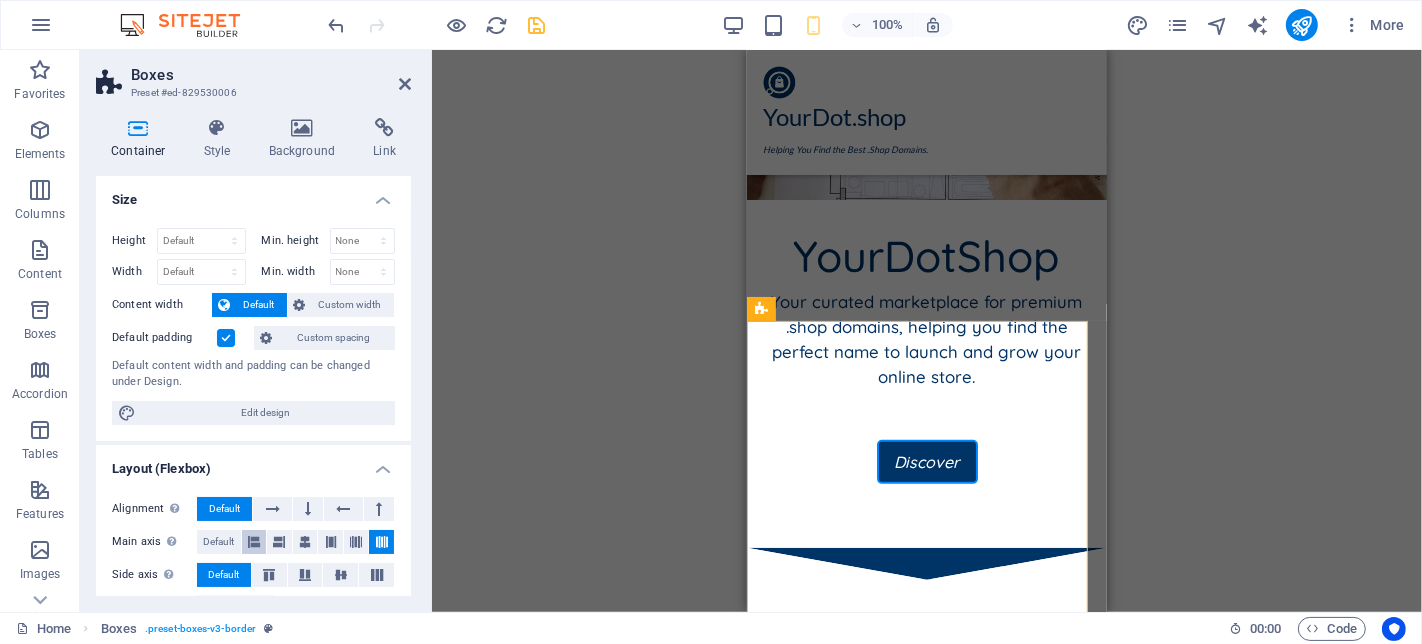 scroll, scrollTop: 111, scrollLeft: 0, axis: vertical 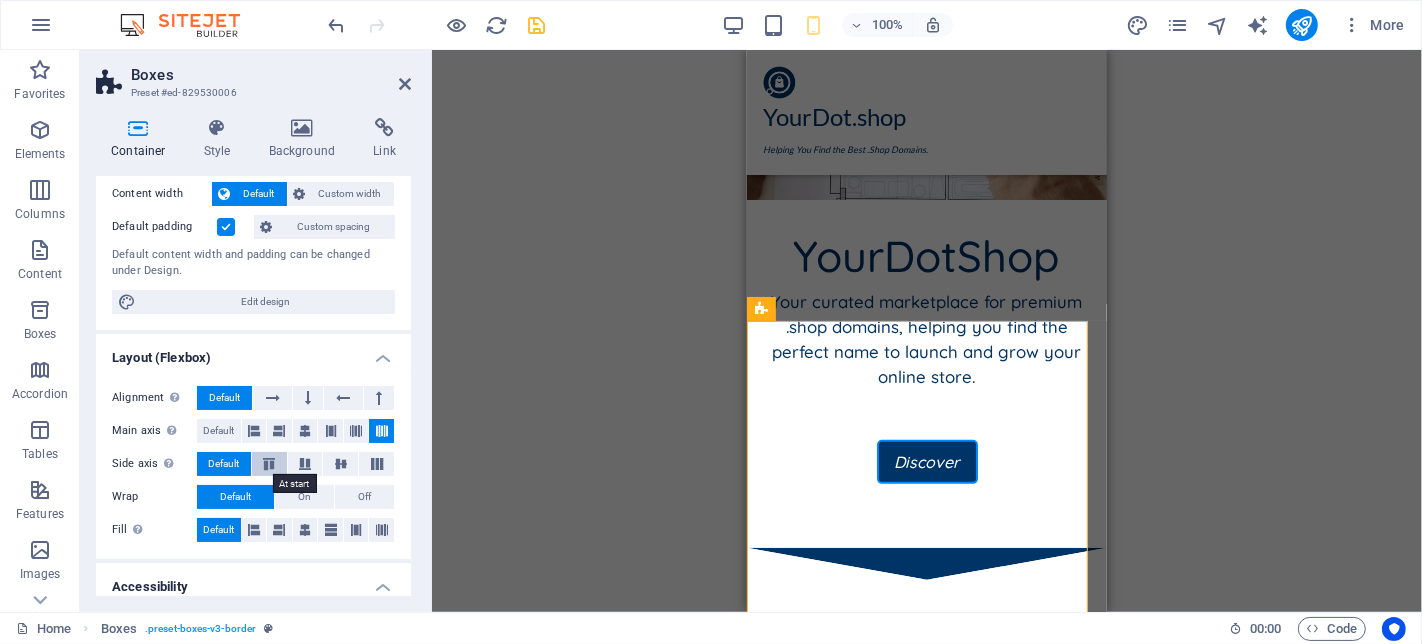 click at bounding box center [269, 464] 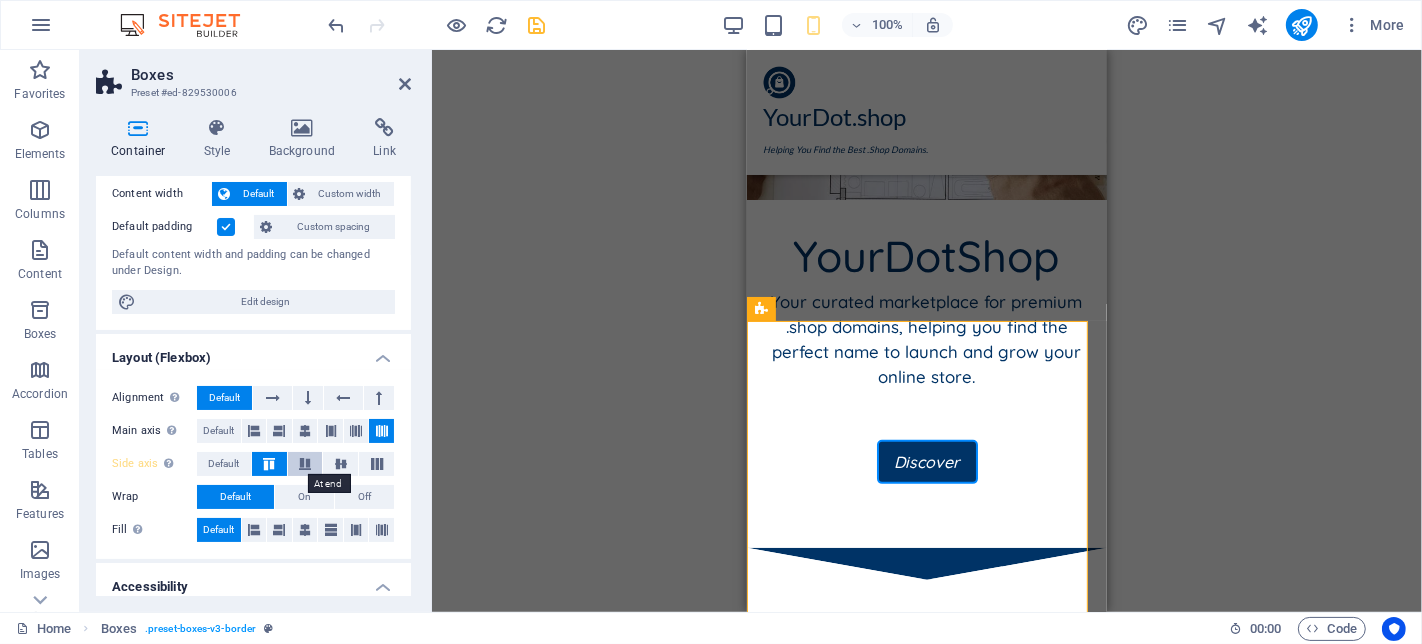 click at bounding box center (305, 464) 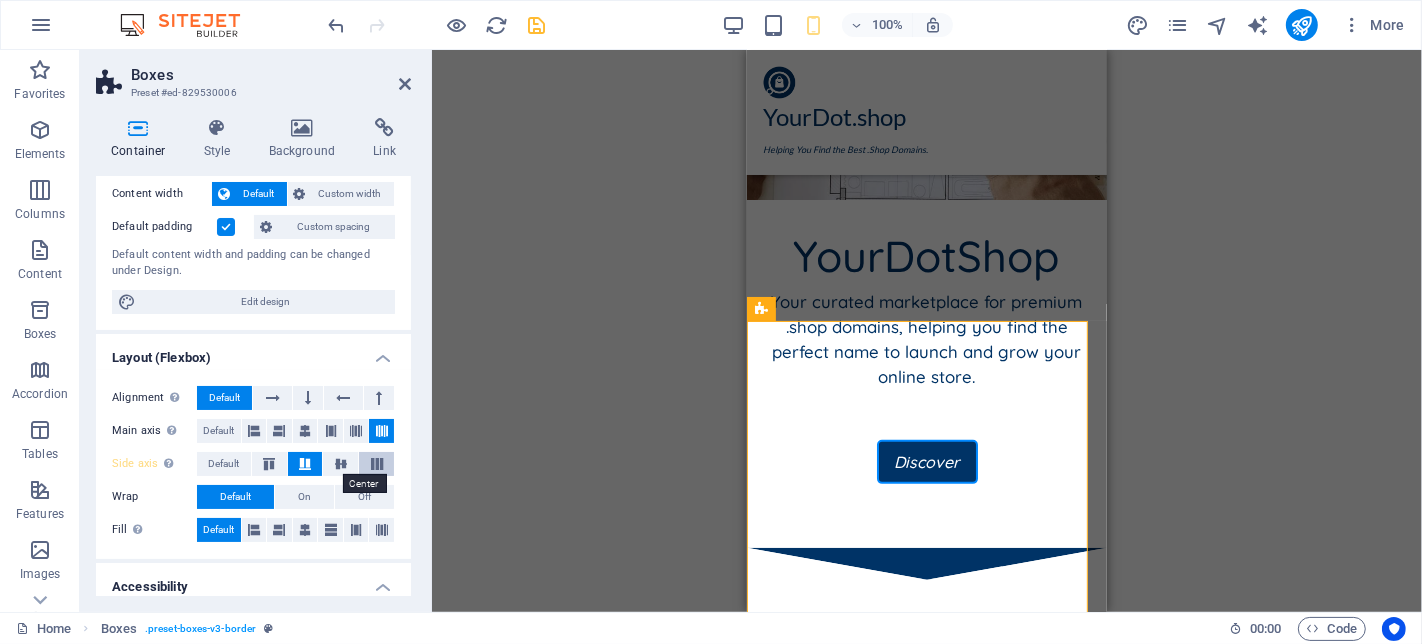 drag, startPoint x: 337, startPoint y: 469, endPoint x: 380, endPoint y: 463, distance: 43.416588 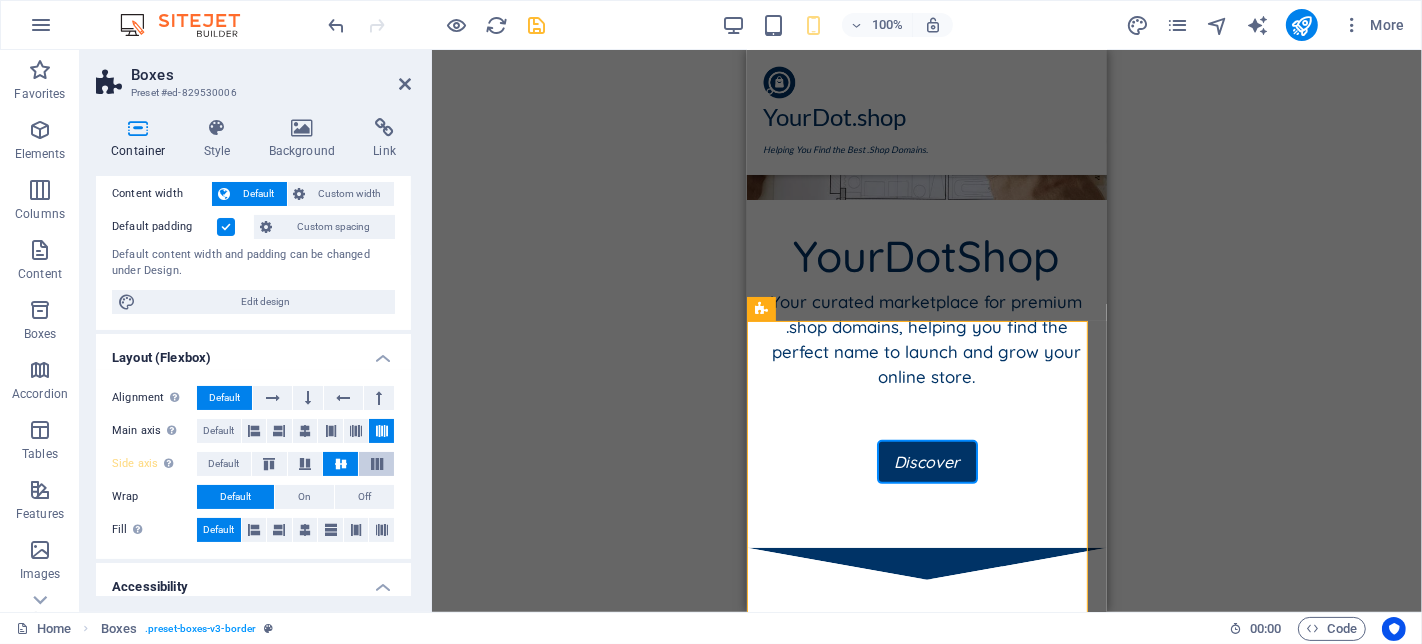 click at bounding box center (377, 464) 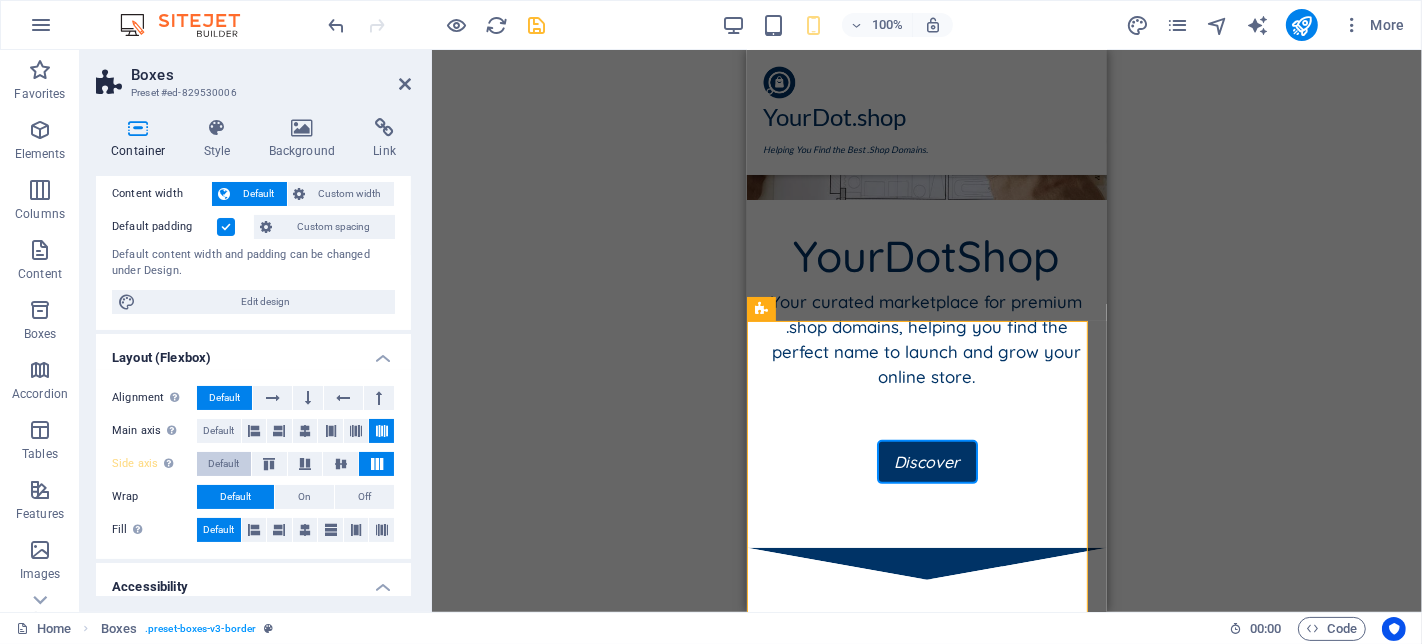 click on "Default" at bounding box center [223, 464] 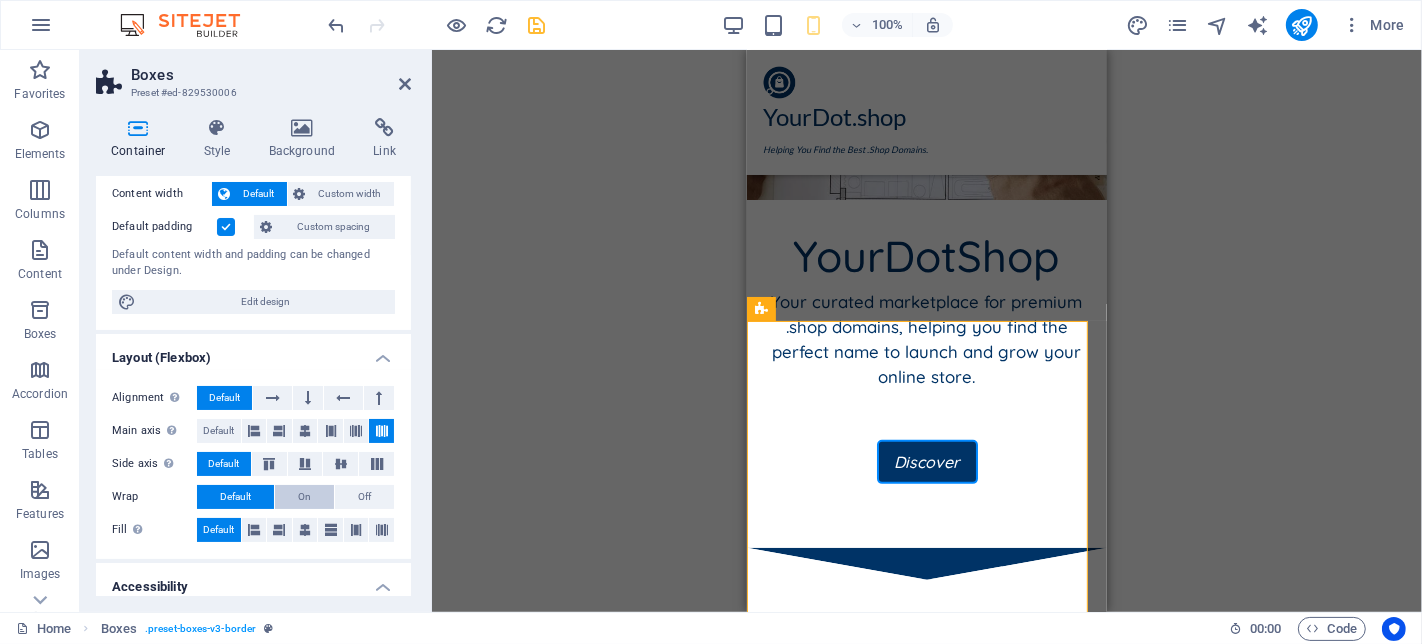 click on "On" at bounding box center [304, 497] 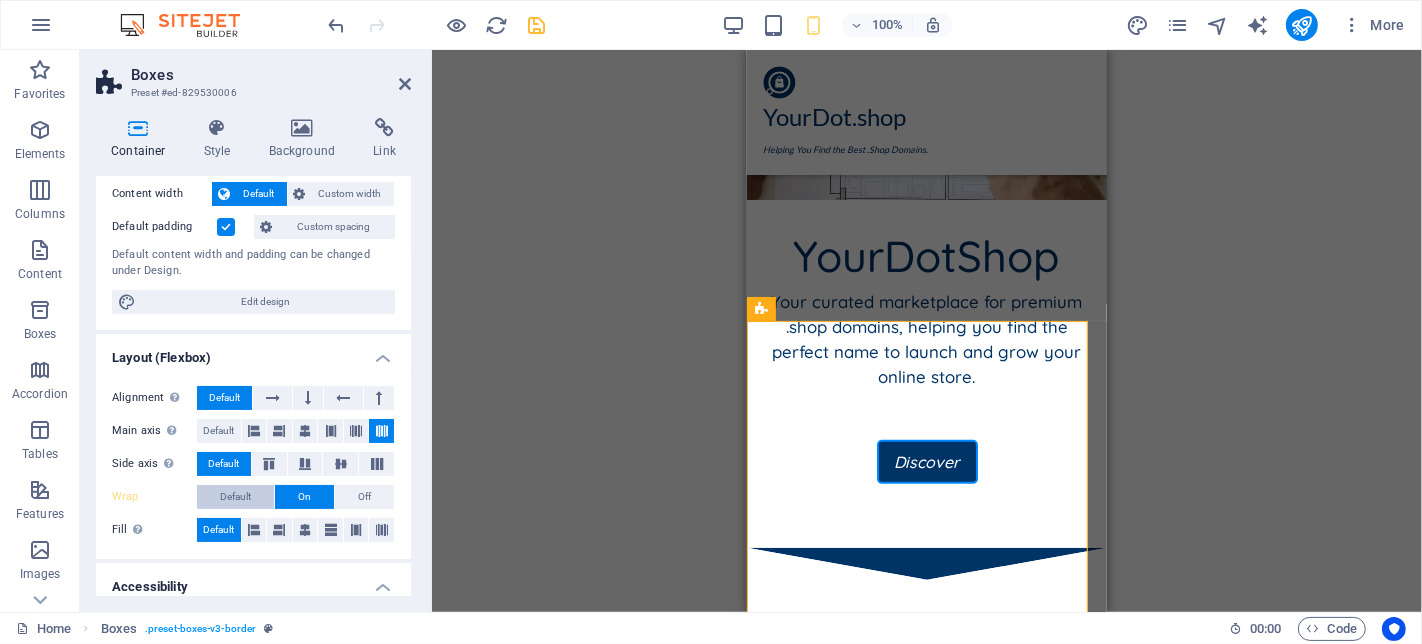click on "Default" at bounding box center [235, 497] 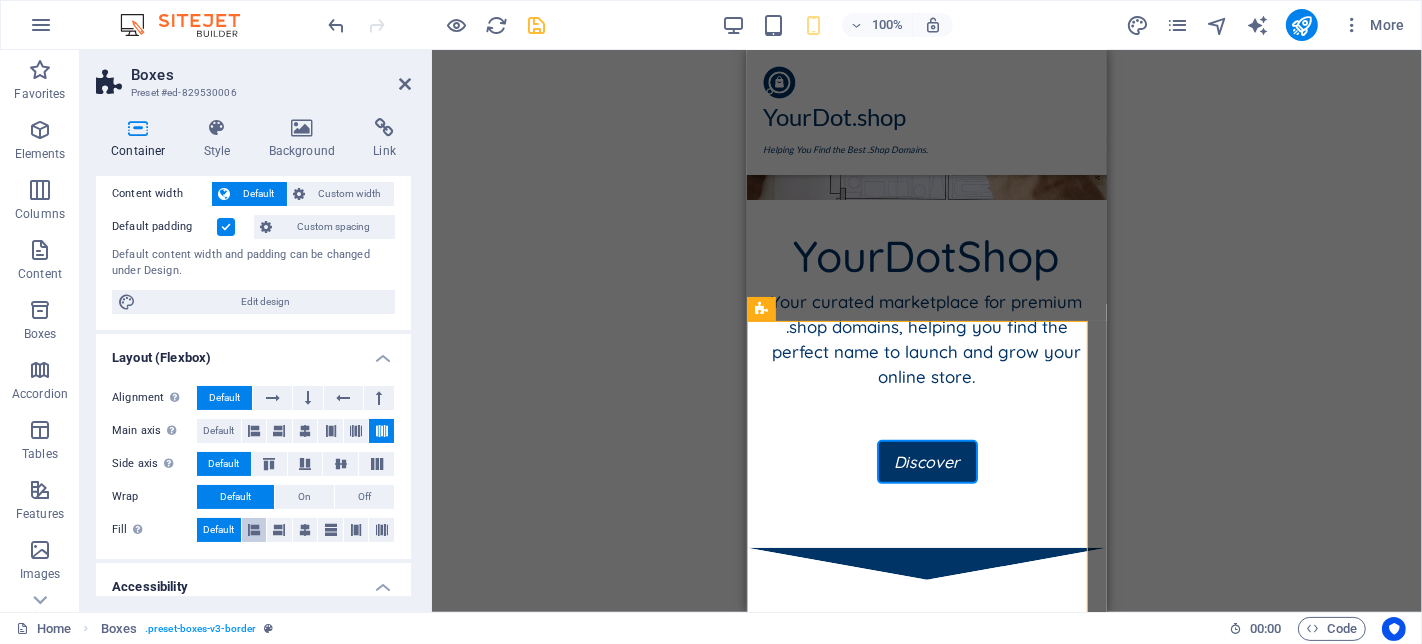 click at bounding box center (254, 530) 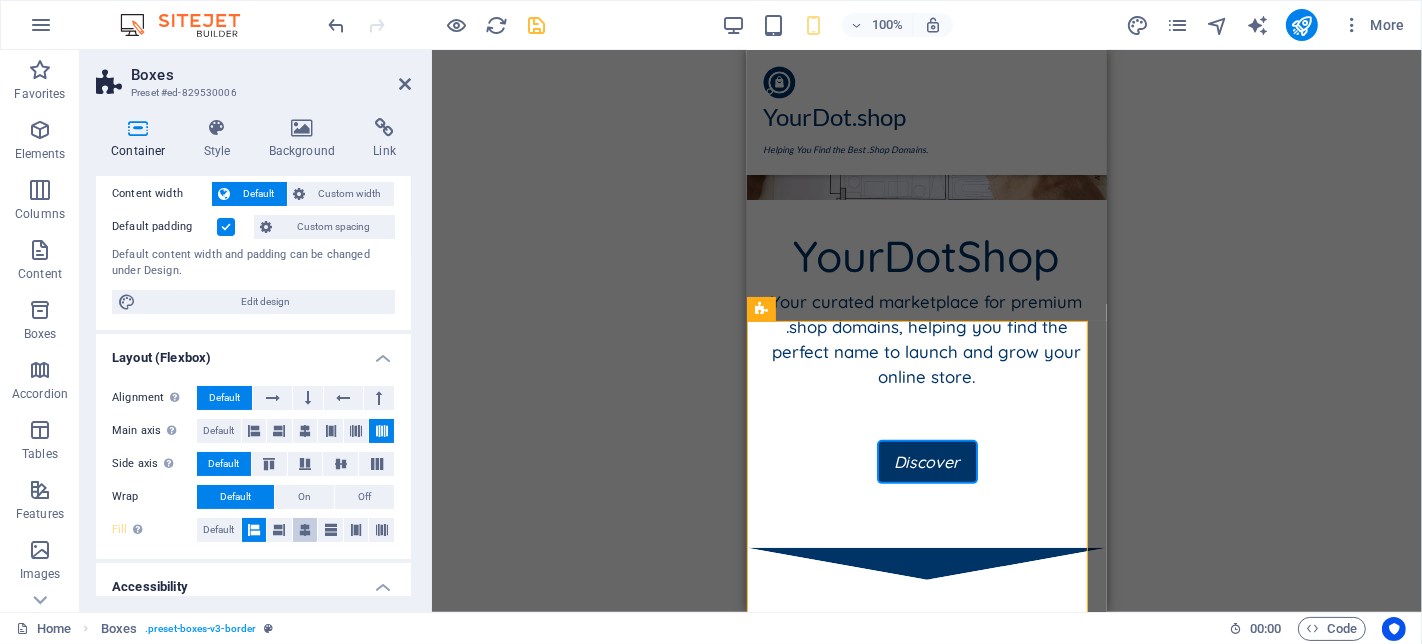 click at bounding box center [279, 530] 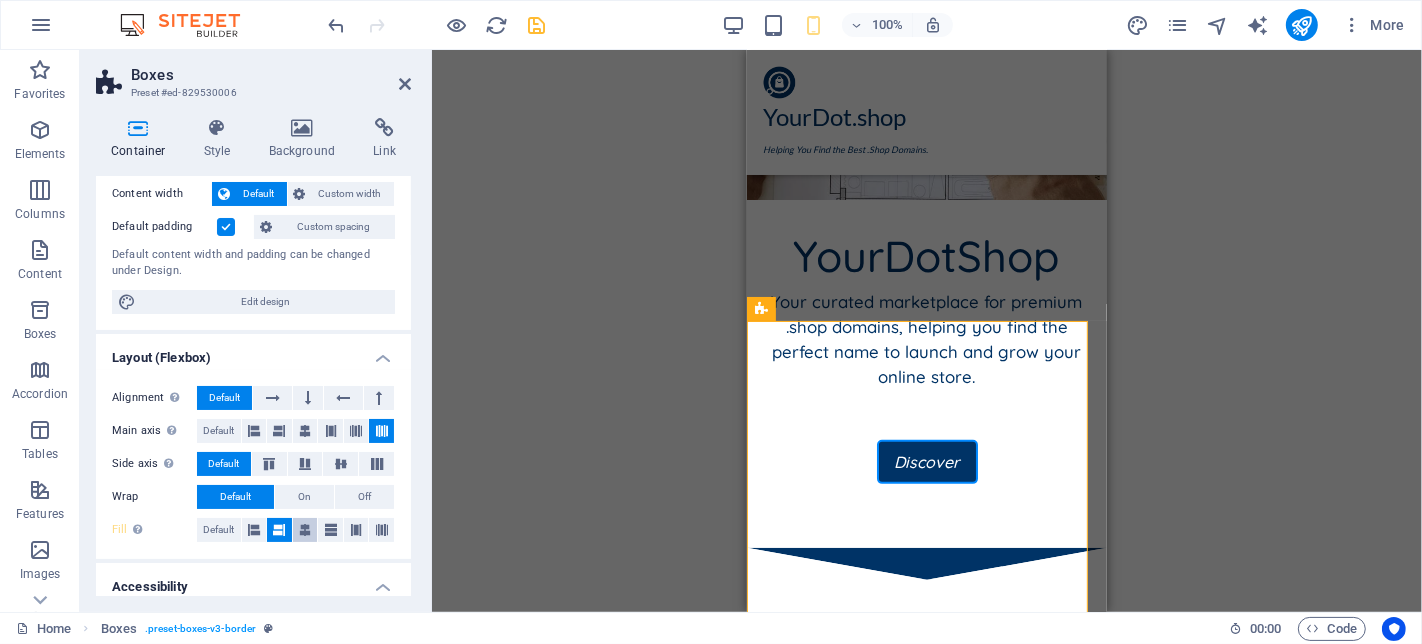 drag, startPoint x: 302, startPoint y: 530, endPoint x: 314, endPoint y: 530, distance: 12 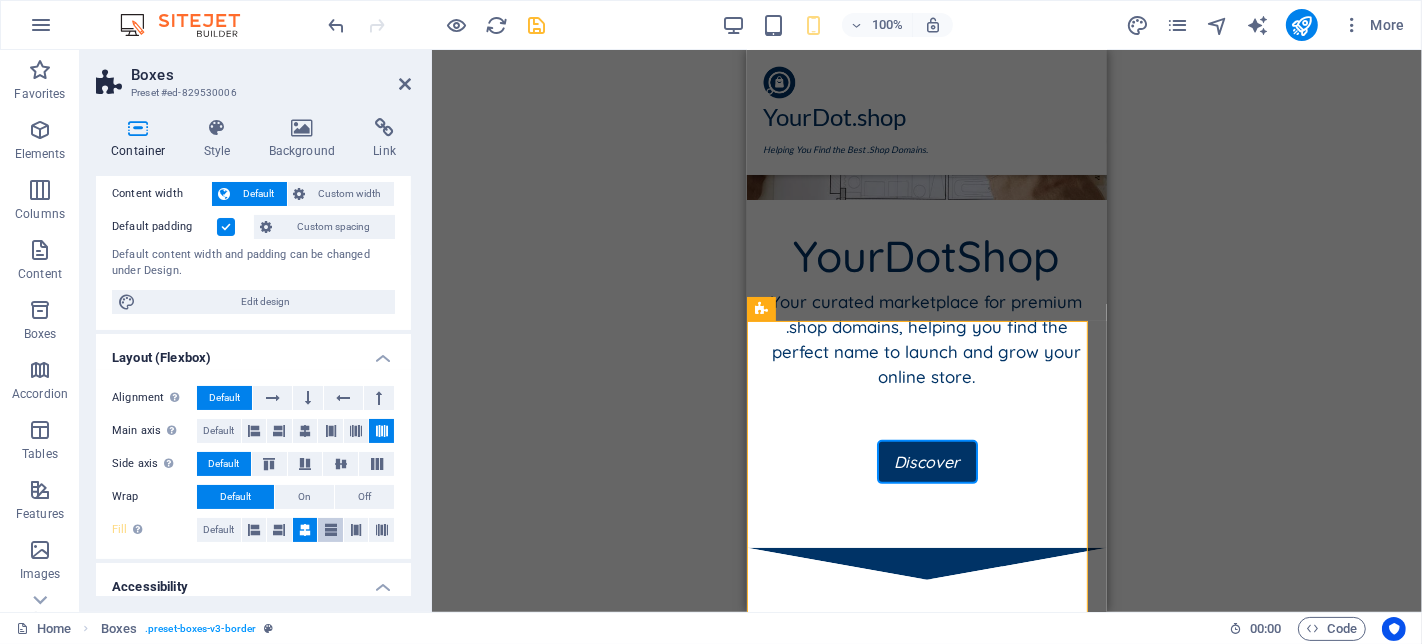 click at bounding box center [331, 530] 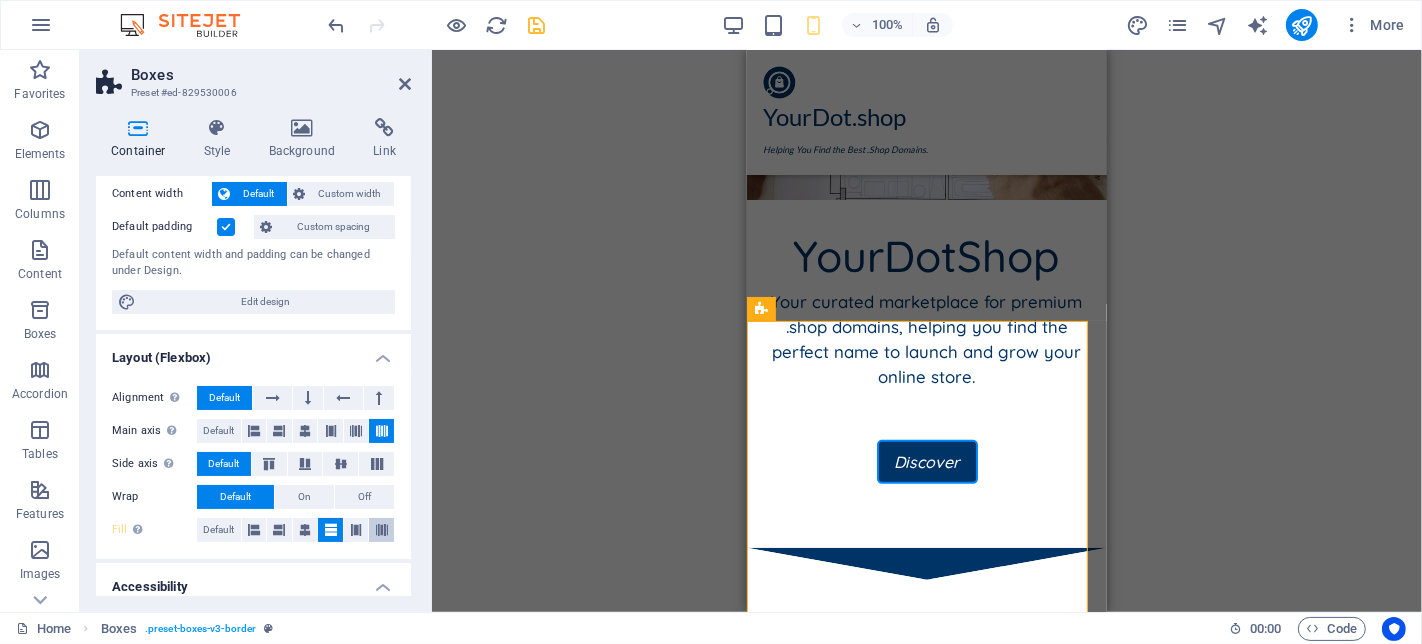 drag, startPoint x: 355, startPoint y: 532, endPoint x: 384, endPoint y: 530, distance: 29.068884 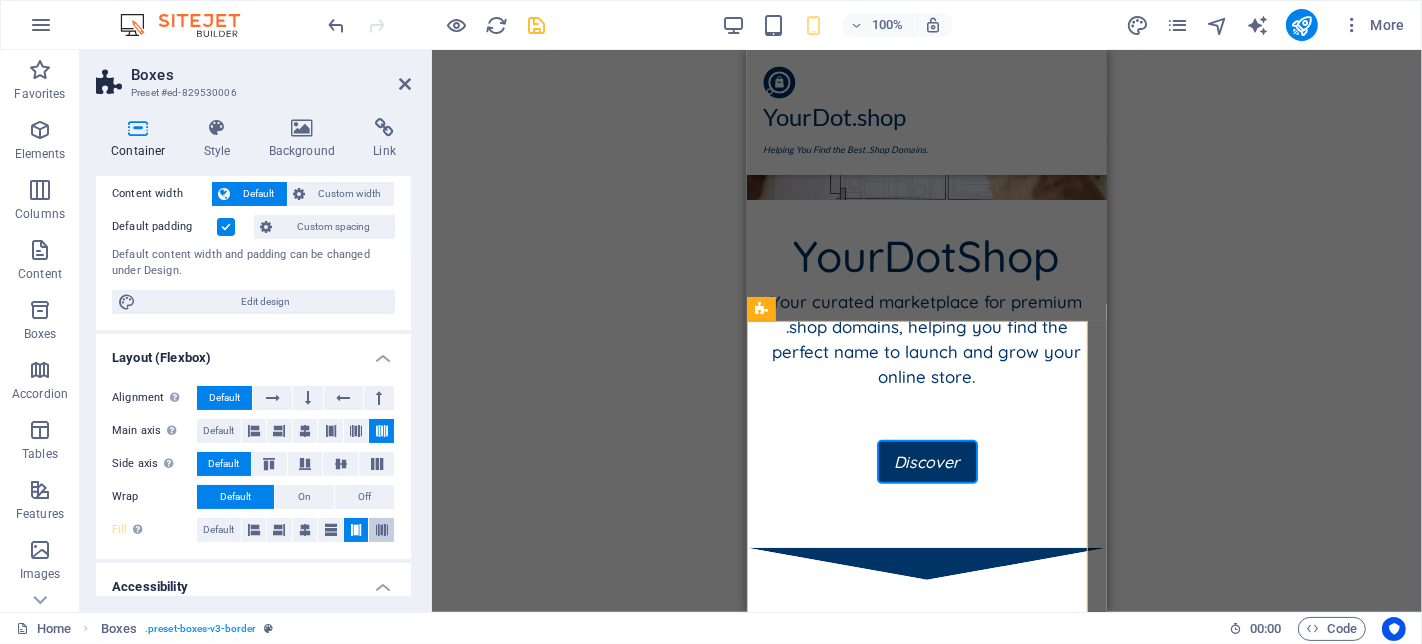 click at bounding box center (381, 530) 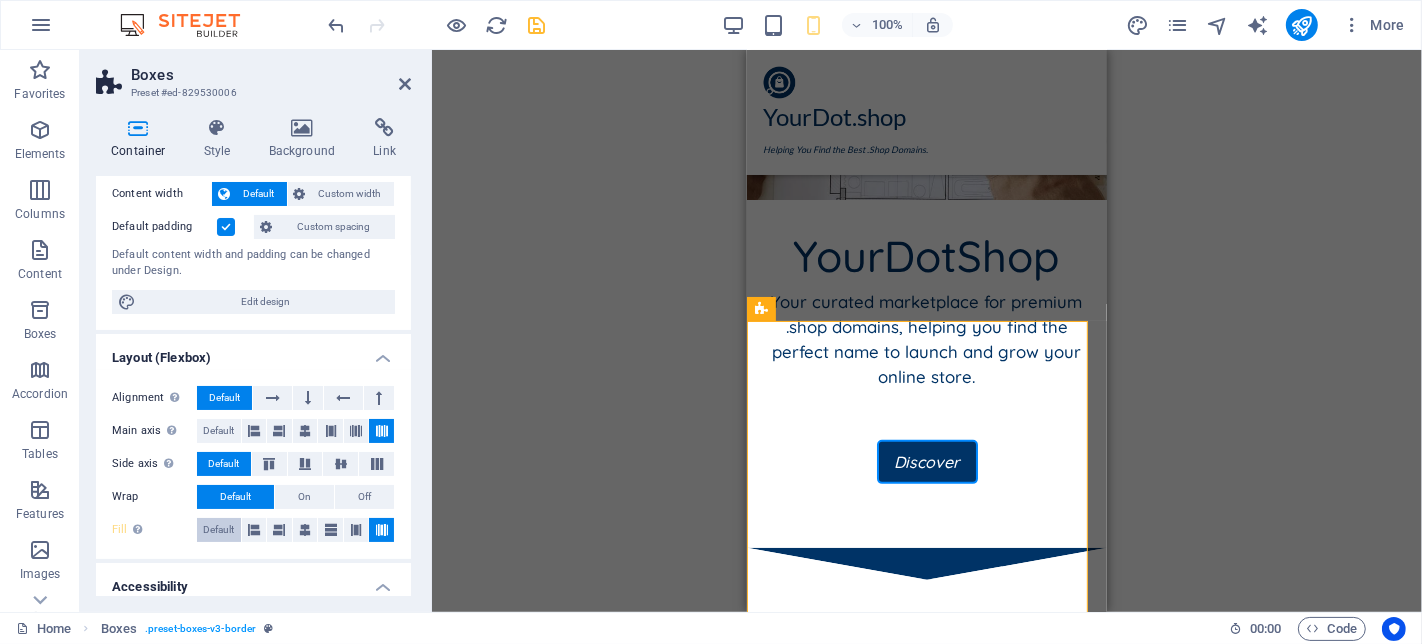 click on "Default" at bounding box center (218, 530) 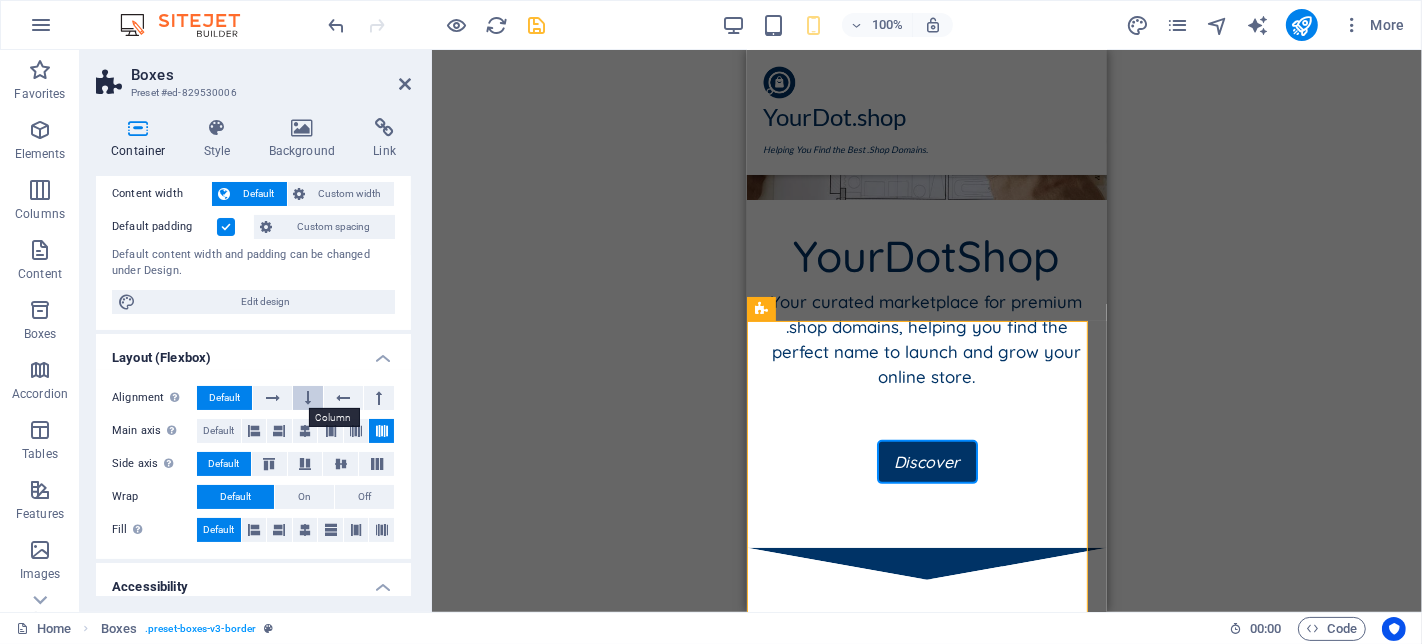 click at bounding box center (308, 398) 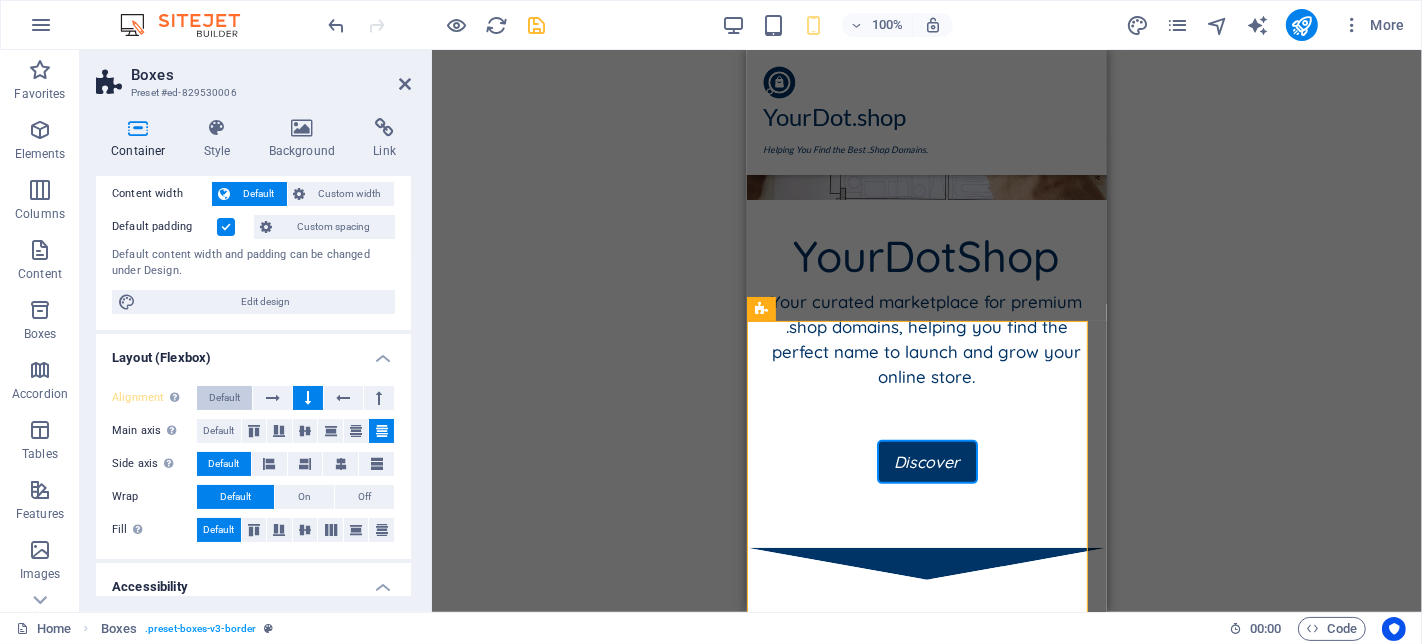 click on "Default" at bounding box center (224, 398) 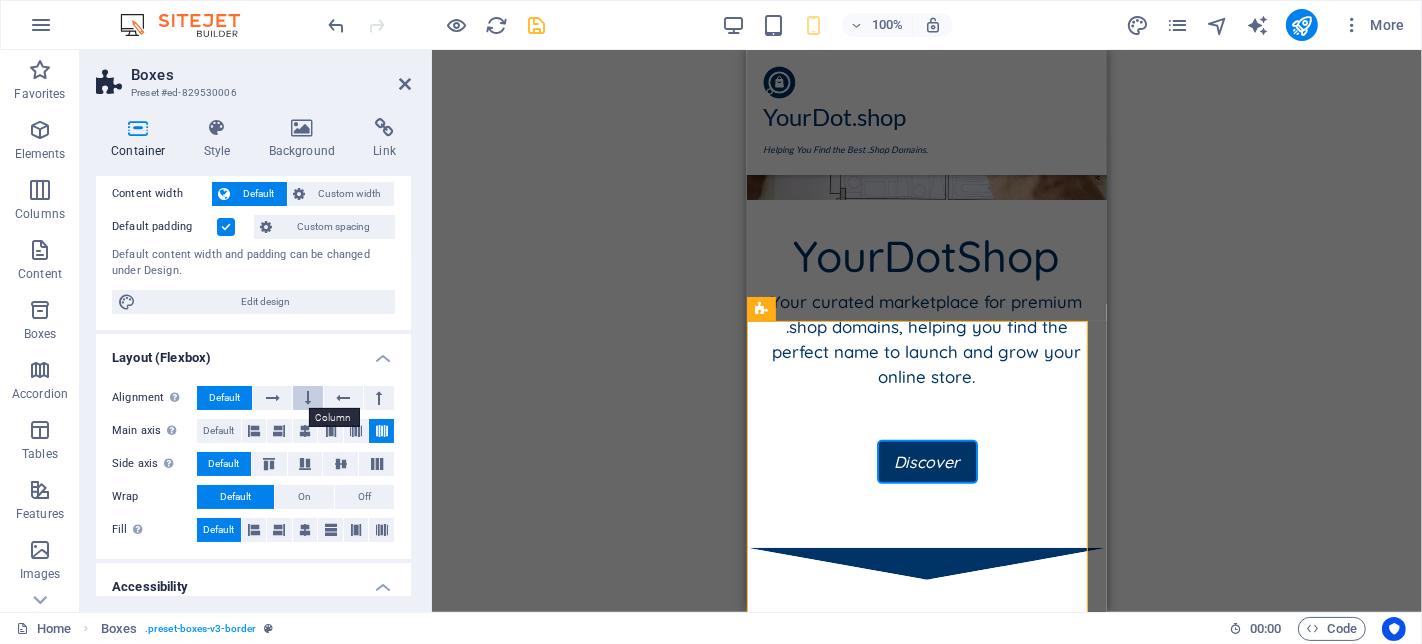 click at bounding box center [308, 398] 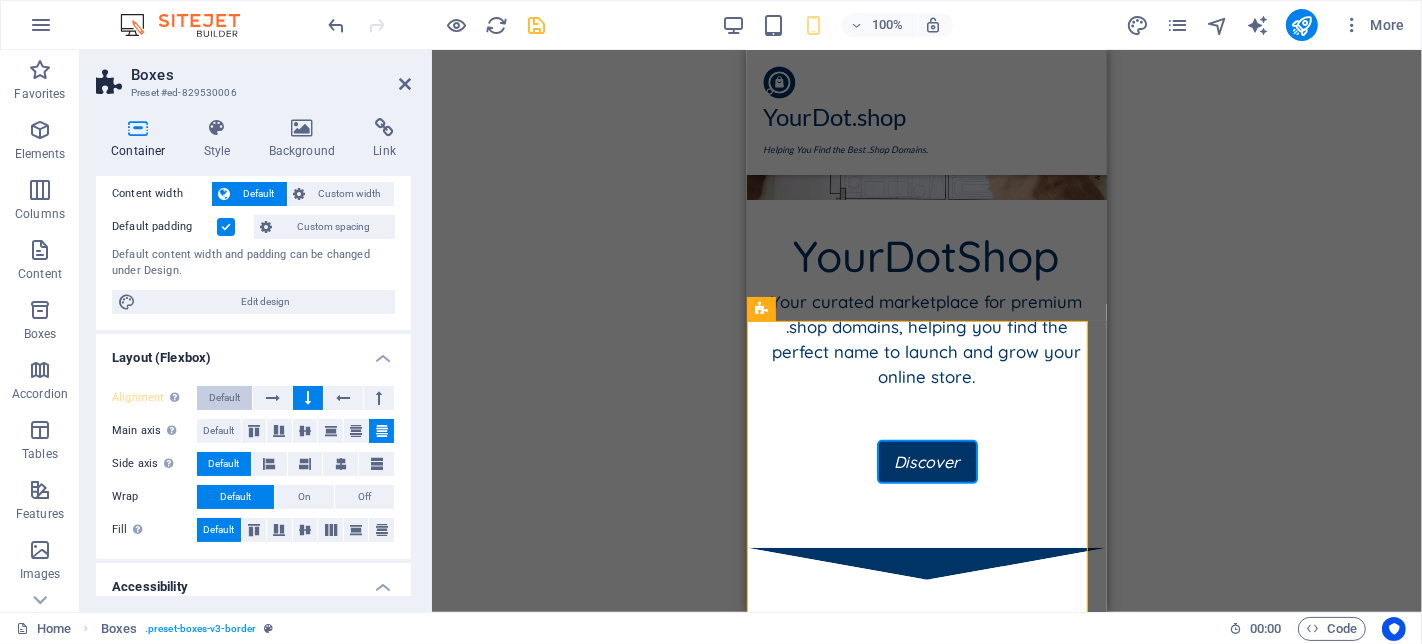 click on "Default" at bounding box center [224, 398] 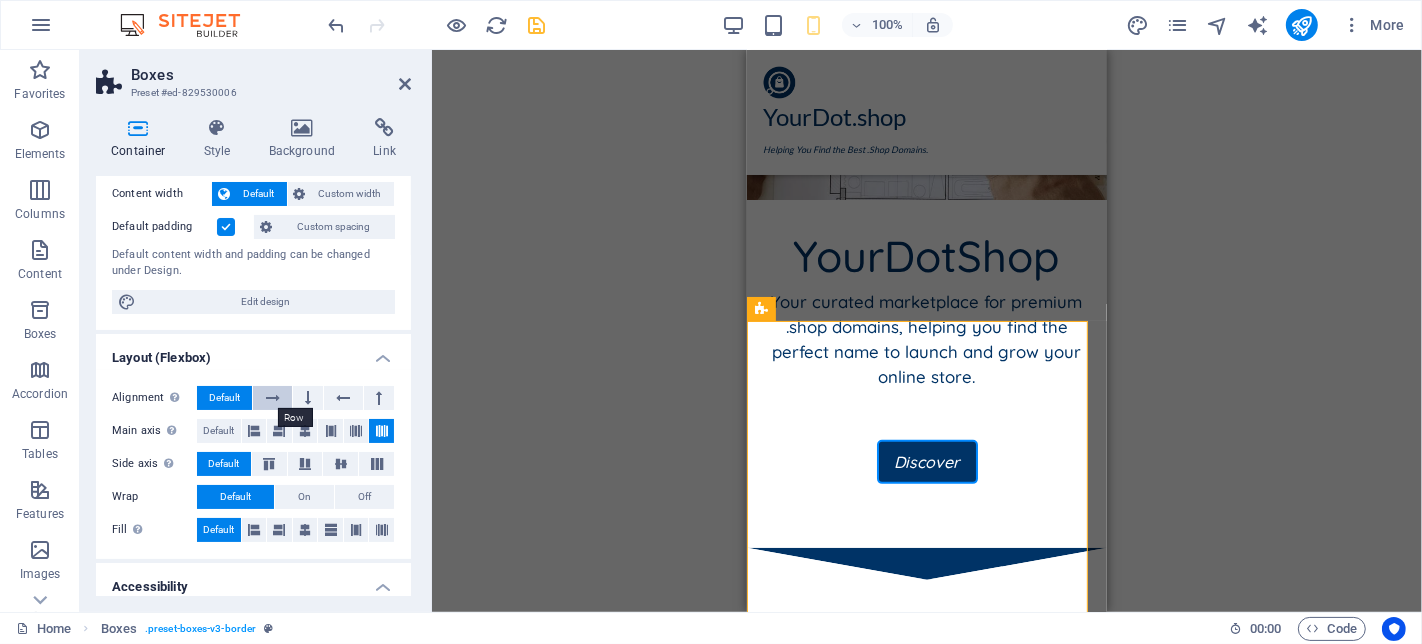 click at bounding box center [273, 398] 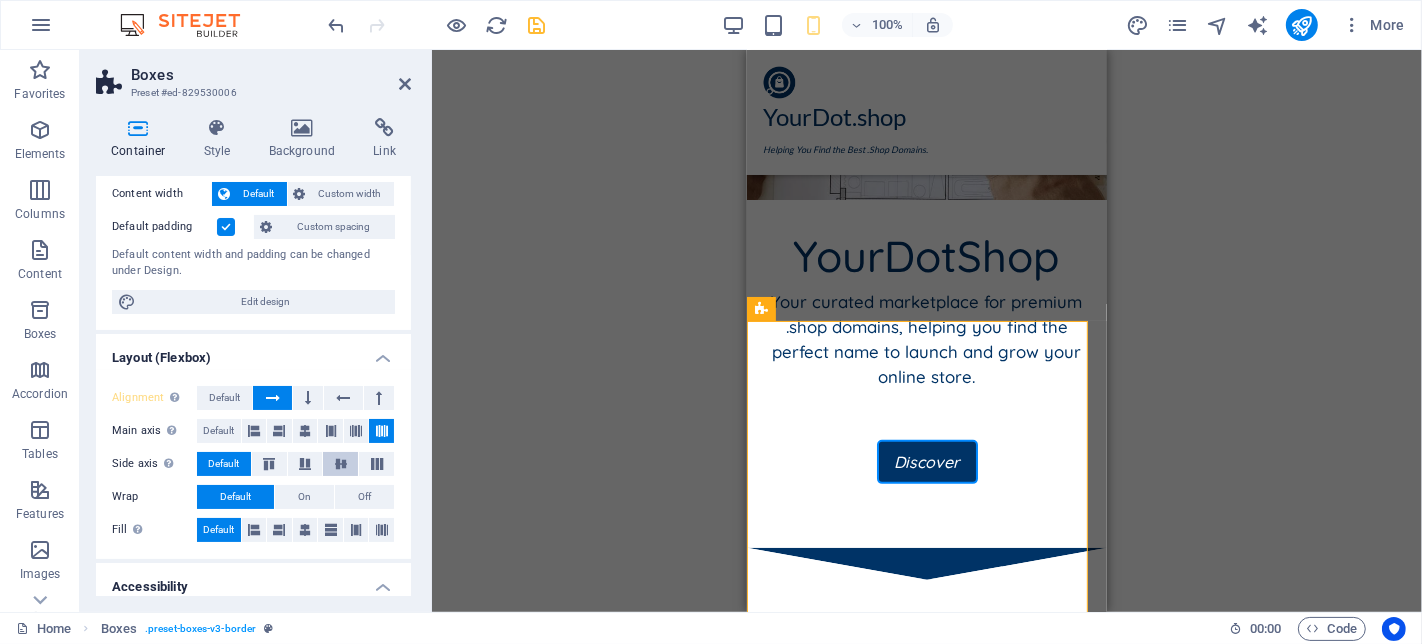 click at bounding box center (341, 464) 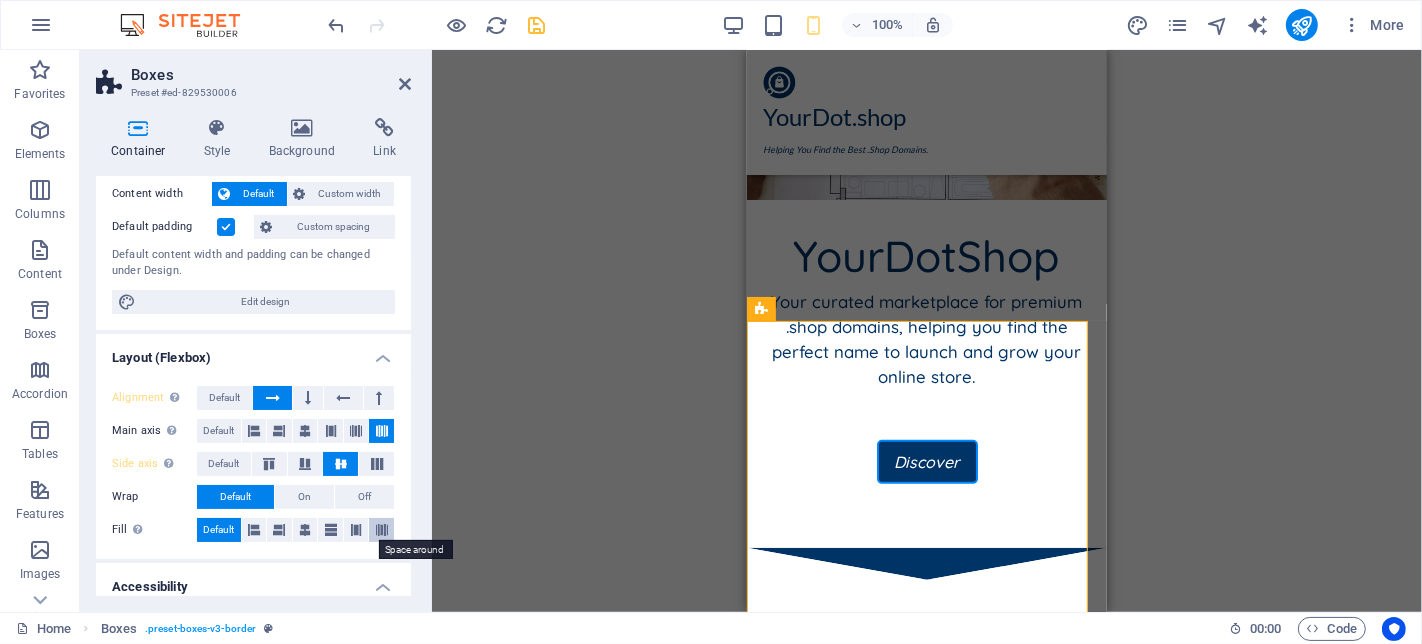 click at bounding box center [382, 530] 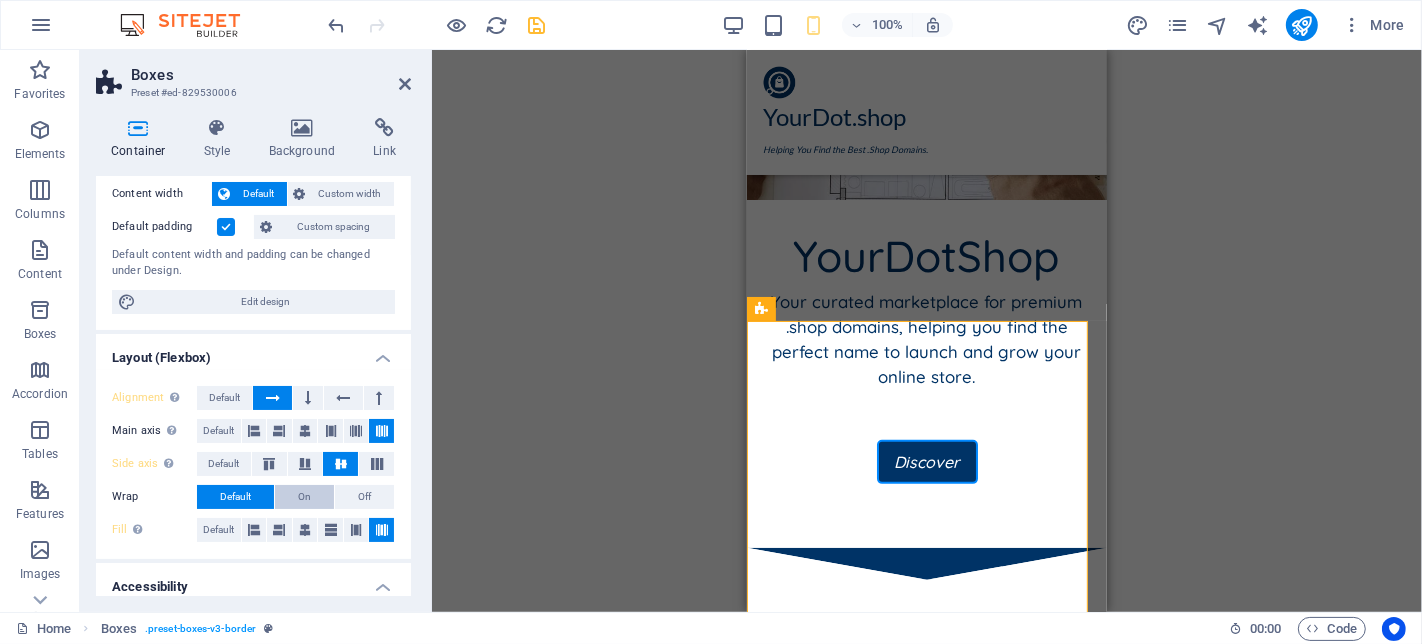 click on "On" at bounding box center [304, 497] 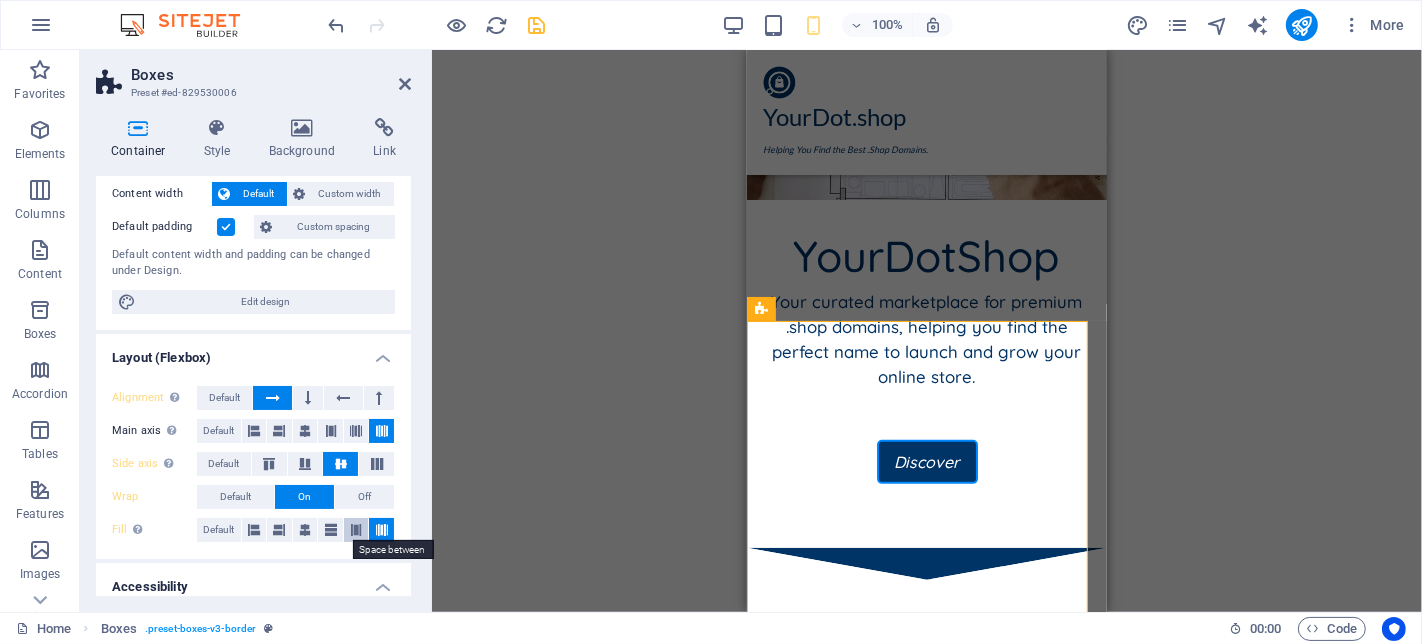 click at bounding box center (356, 530) 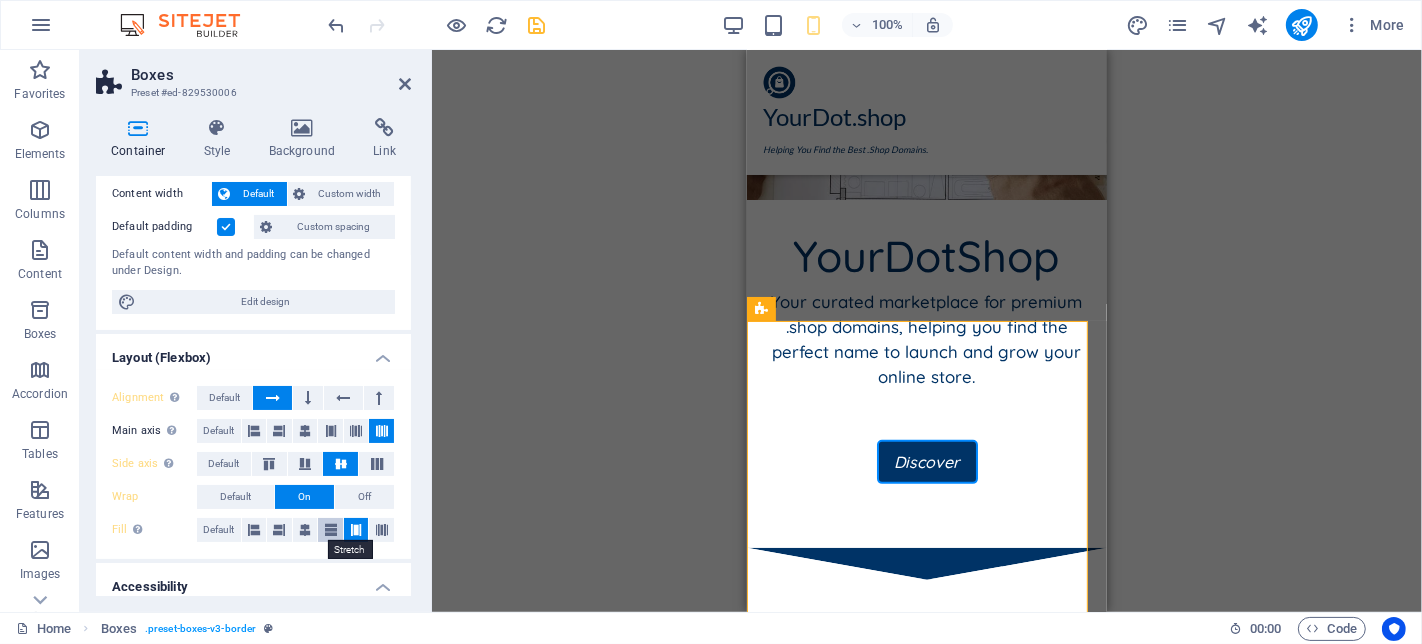 click at bounding box center [330, 530] 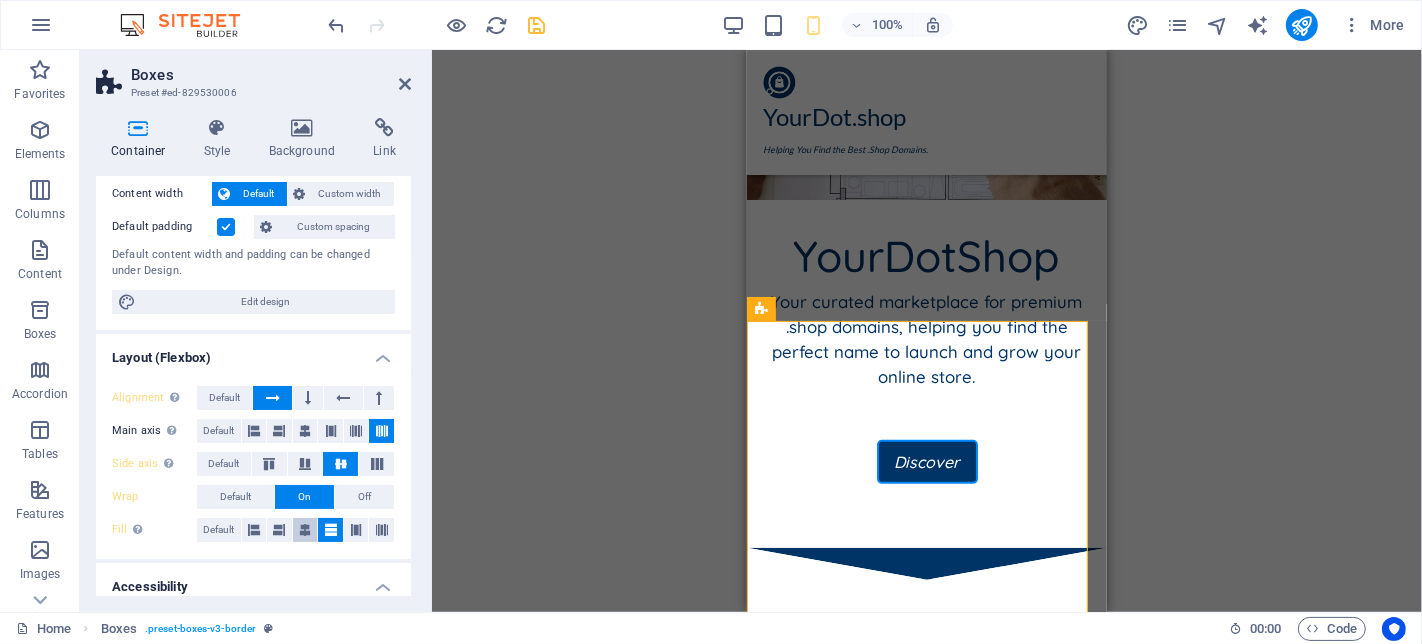 click at bounding box center [305, 530] 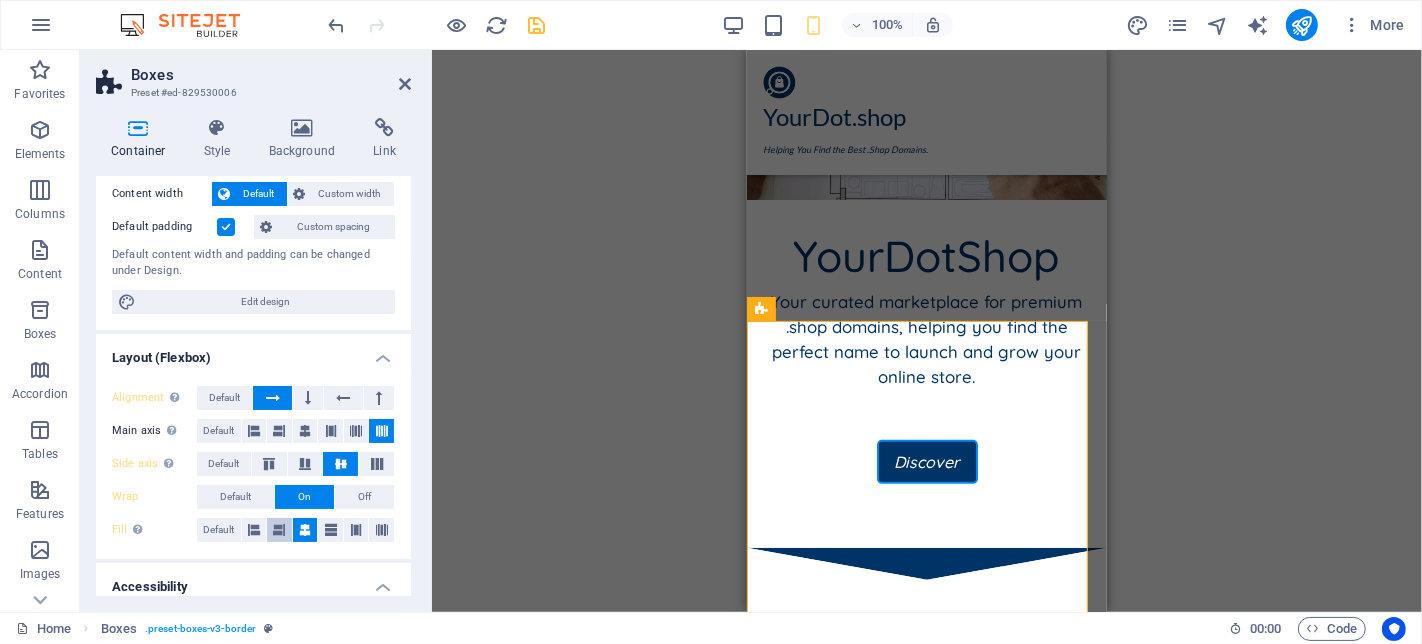 click at bounding box center [279, 530] 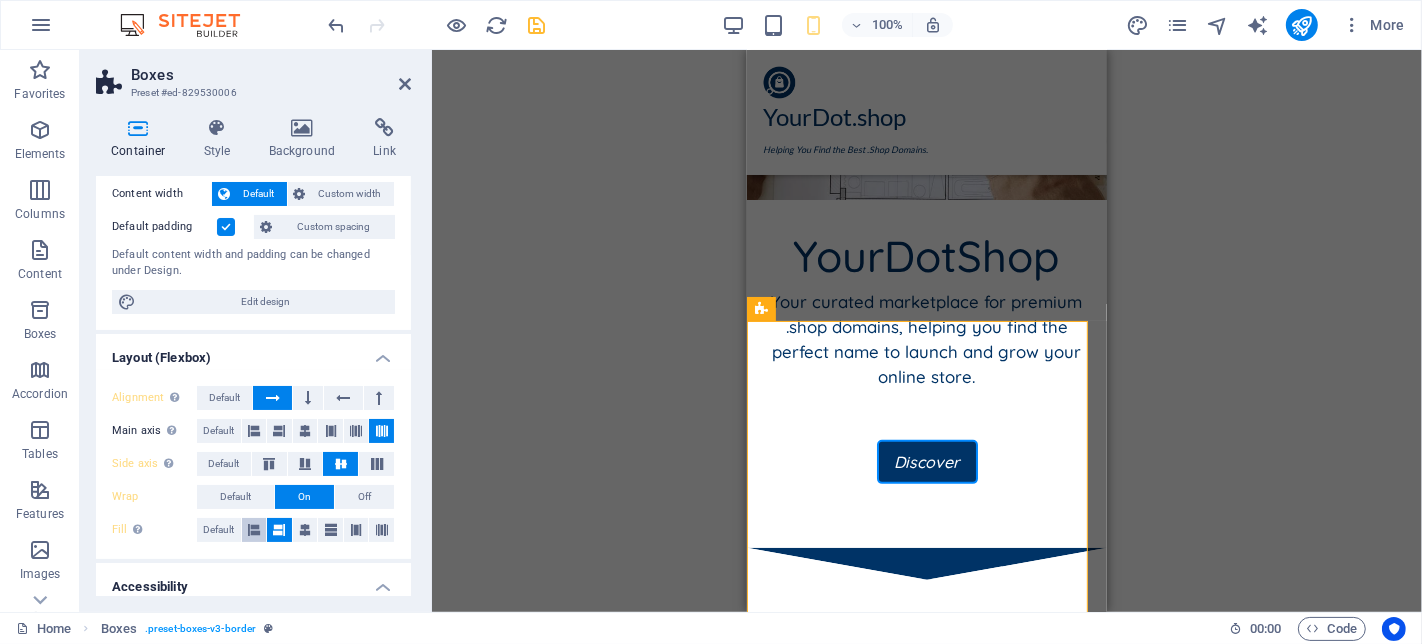 click at bounding box center (254, 530) 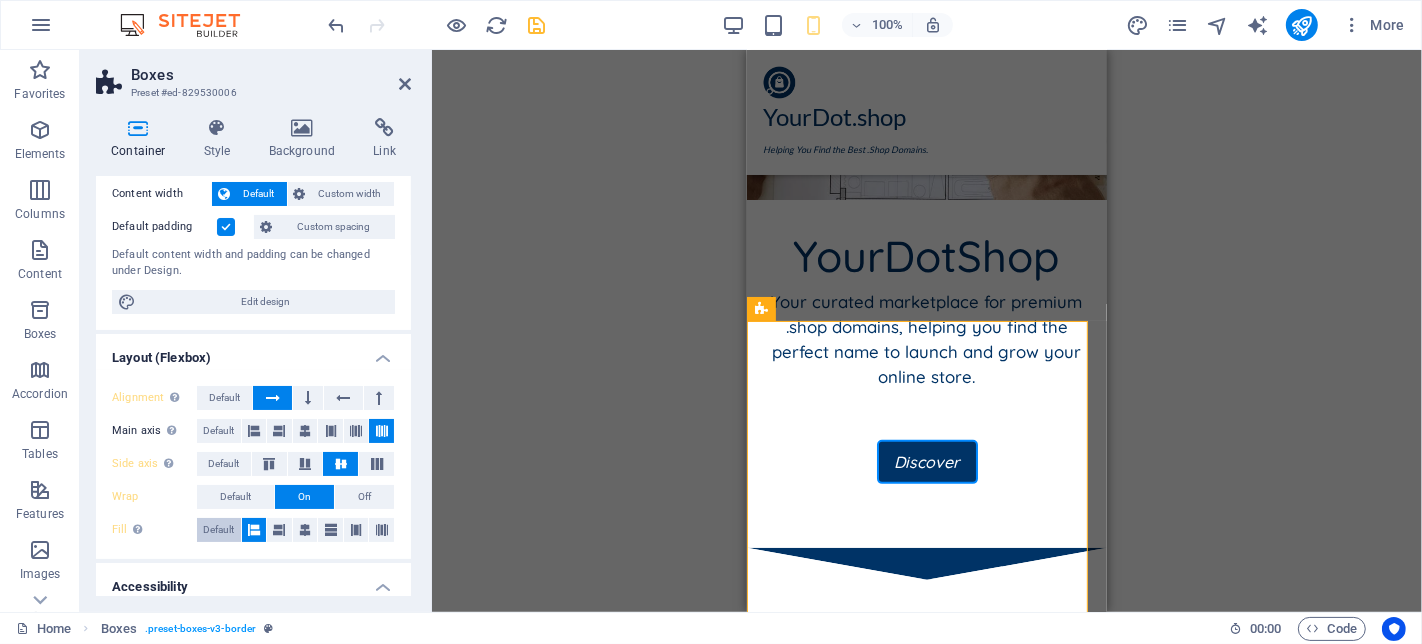 click on "Default" at bounding box center [218, 530] 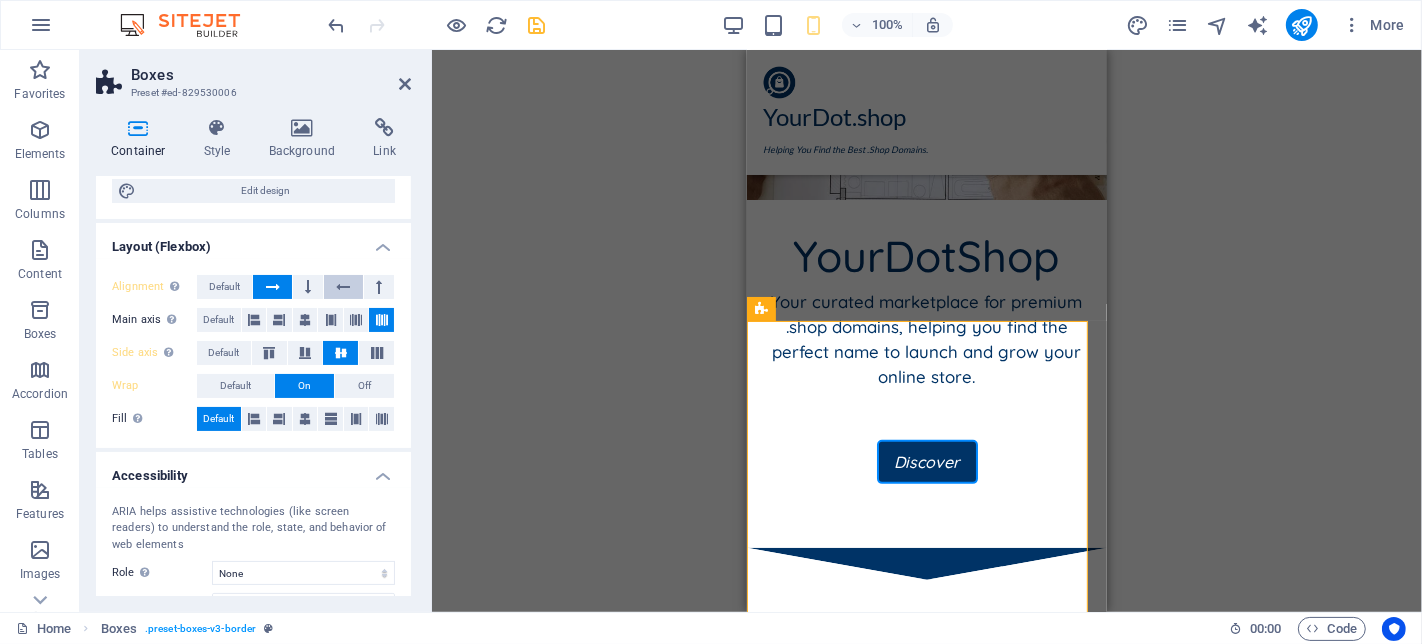 scroll, scrollTop: 111, scrollLeft: 0, axis: vertical 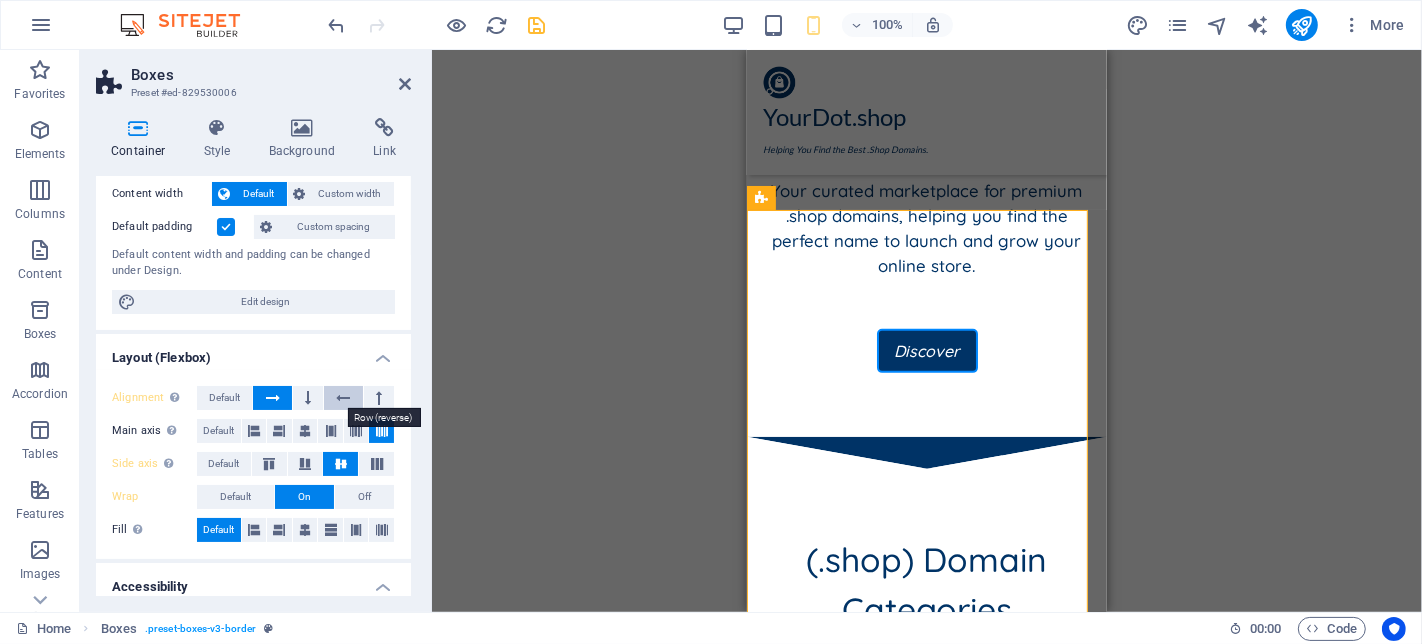click at bounding box center [343, 398] 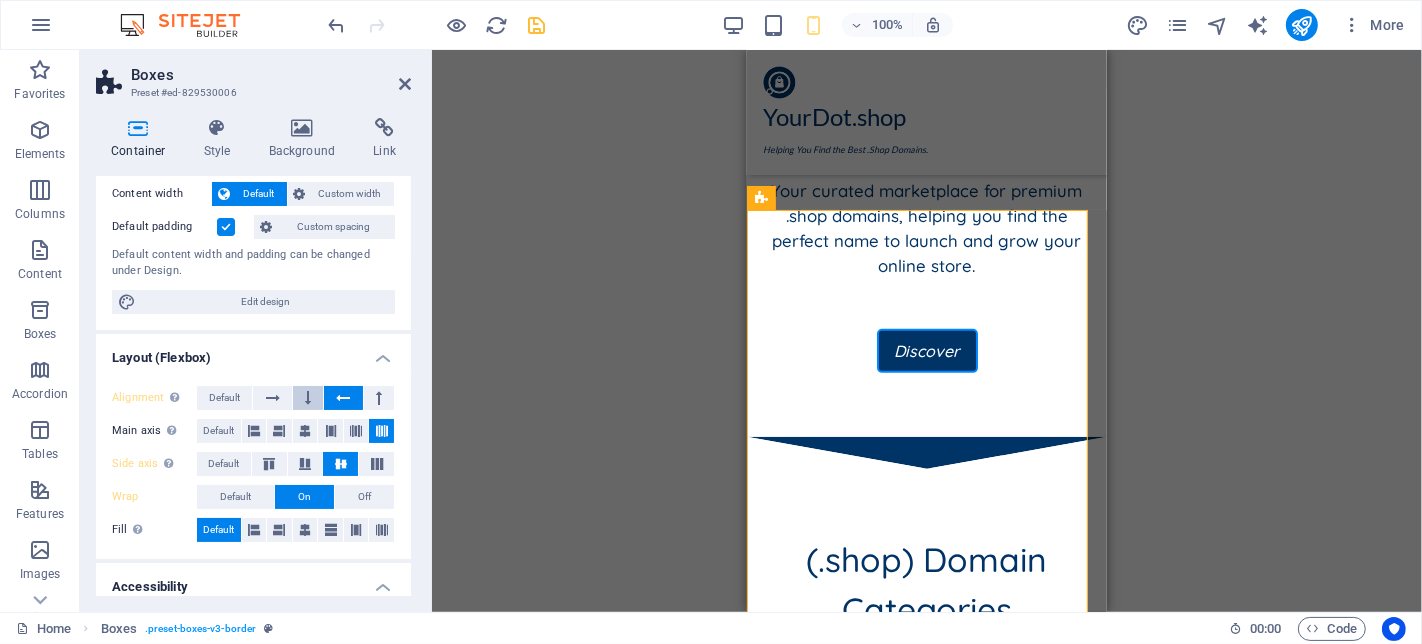 click at bounding box center (308, 398) 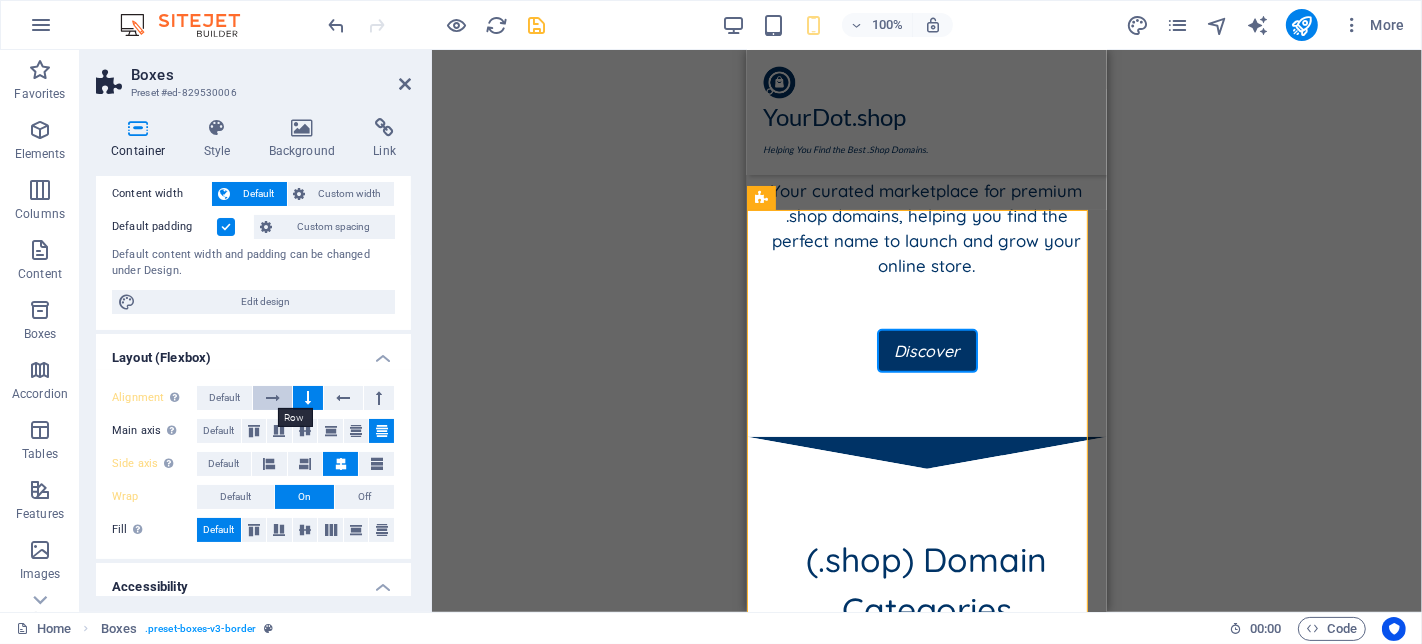 click at bounding box center (273, 398) 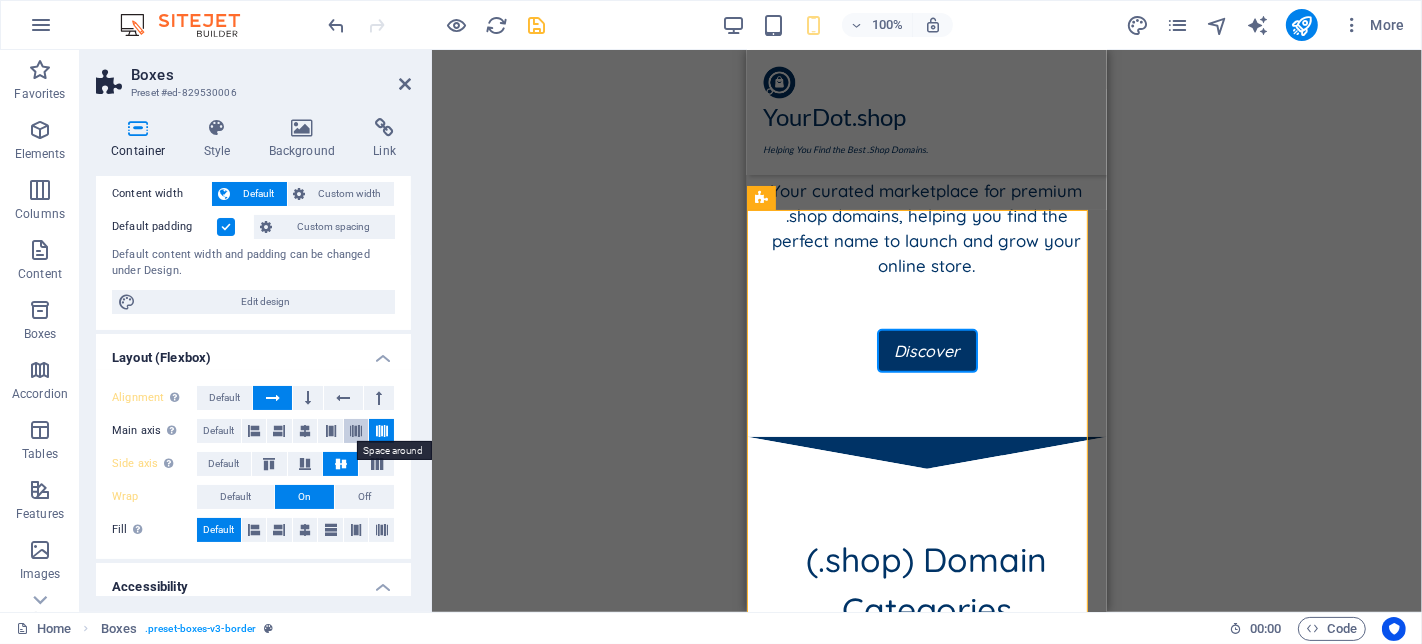 click at bounding box center (356, 431) 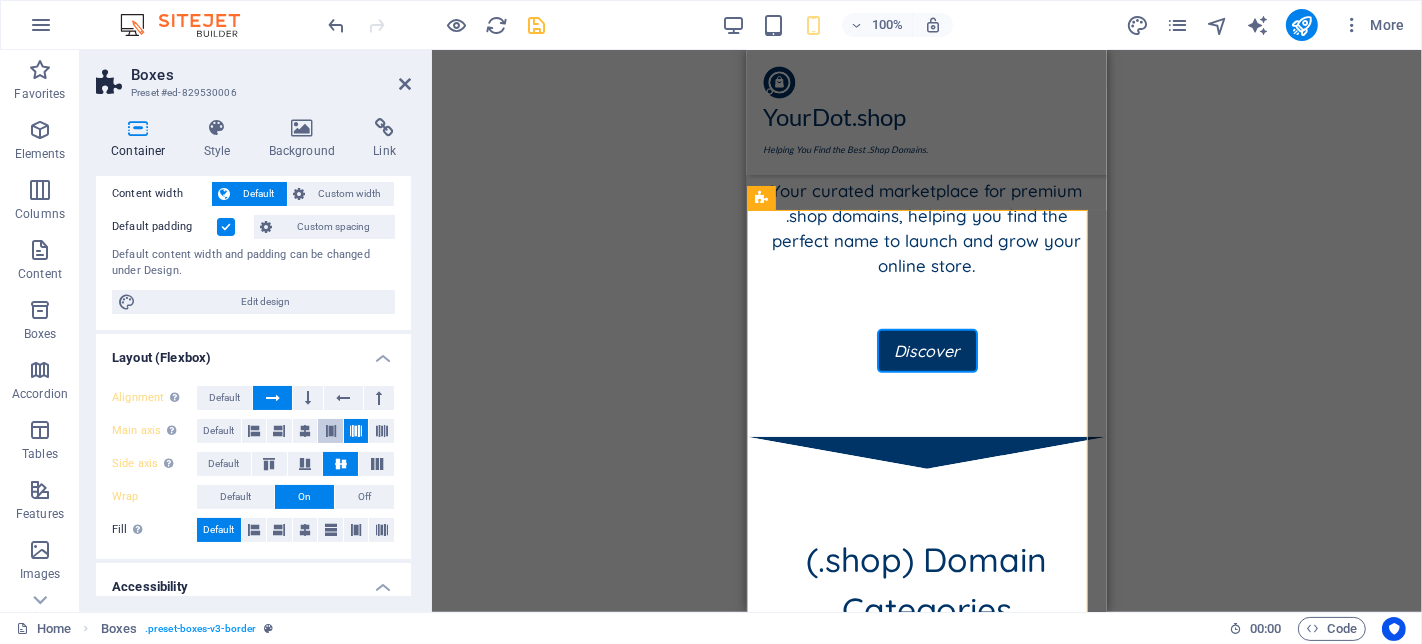 click at bounding box center (331, 431) 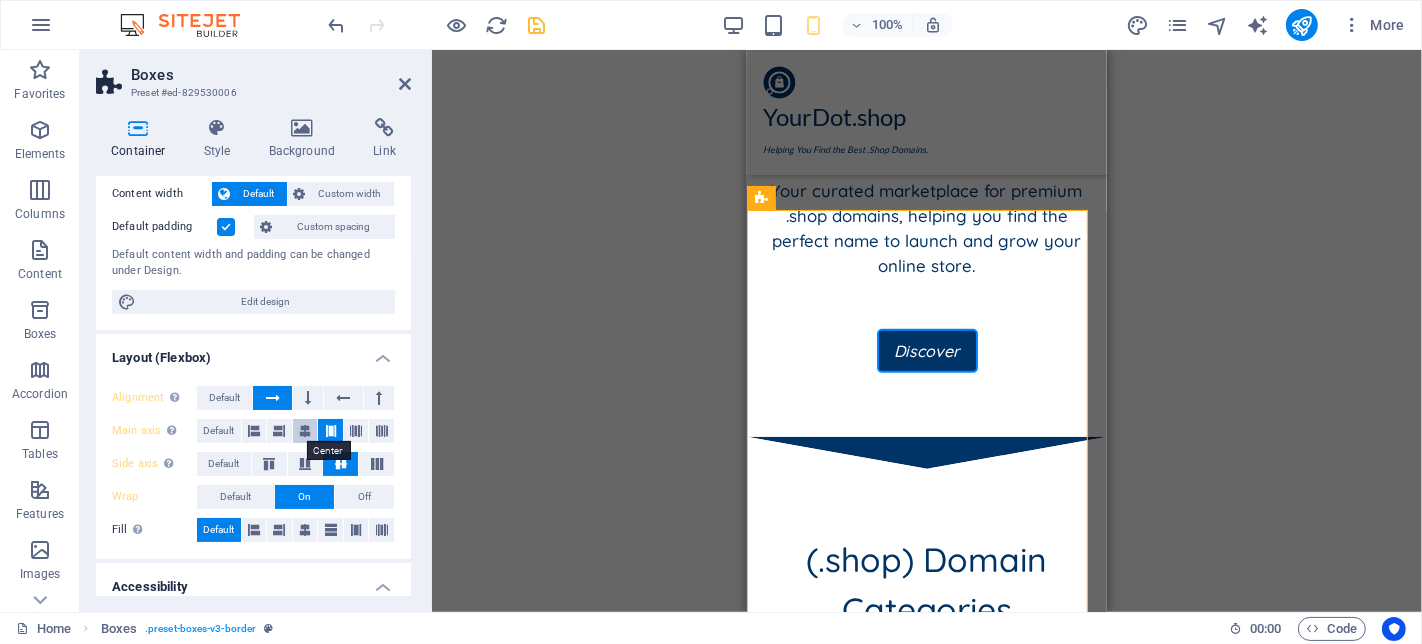 click at bounding box center [305, 431] 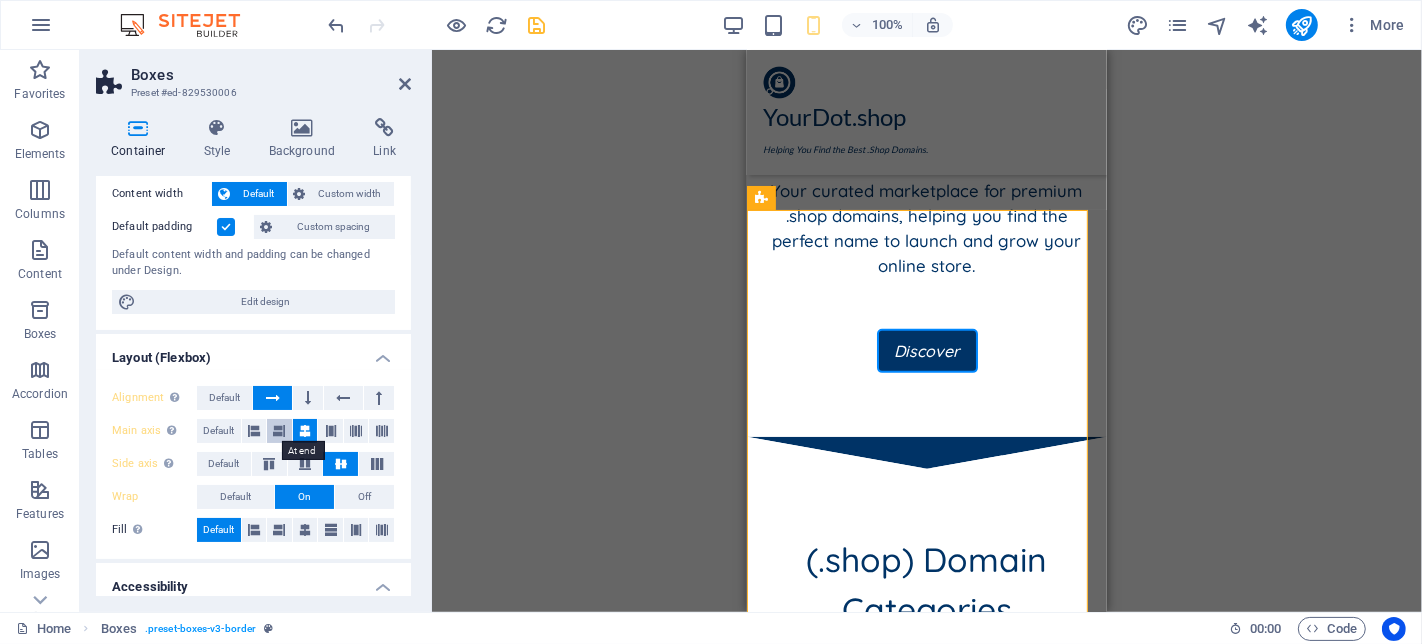 click at bounding box center [279, 431] 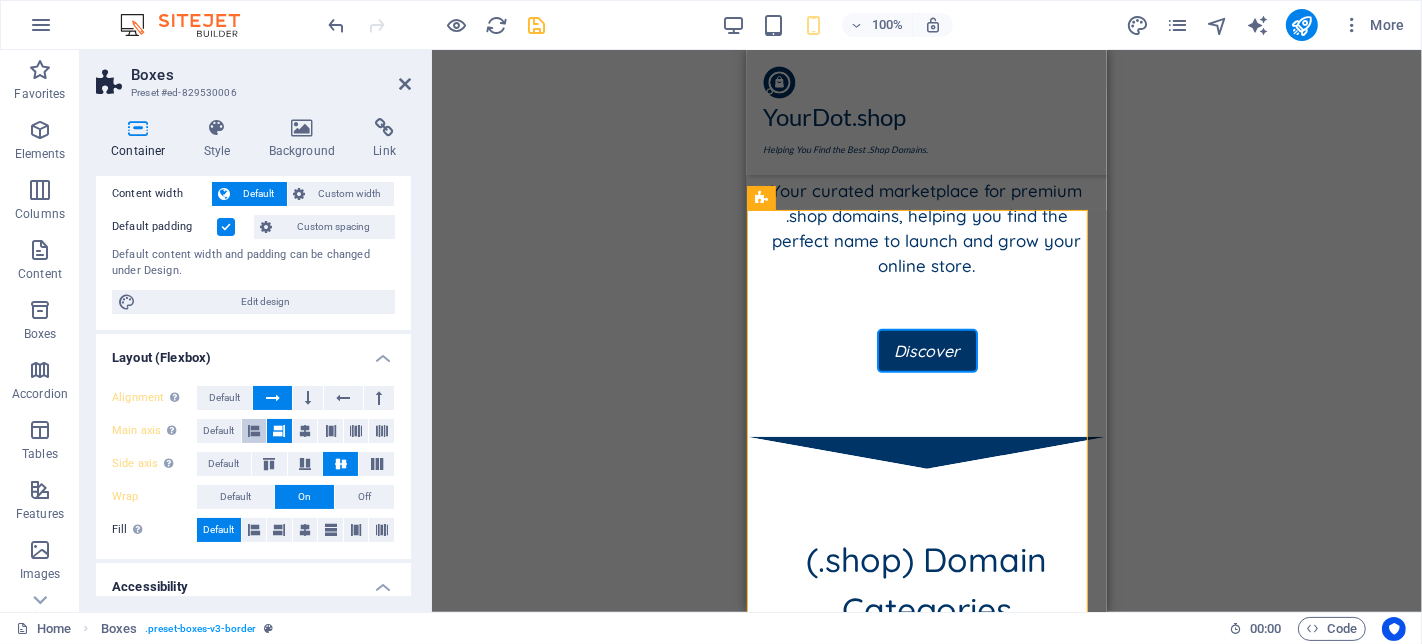 click at bounding box center [254, 431] 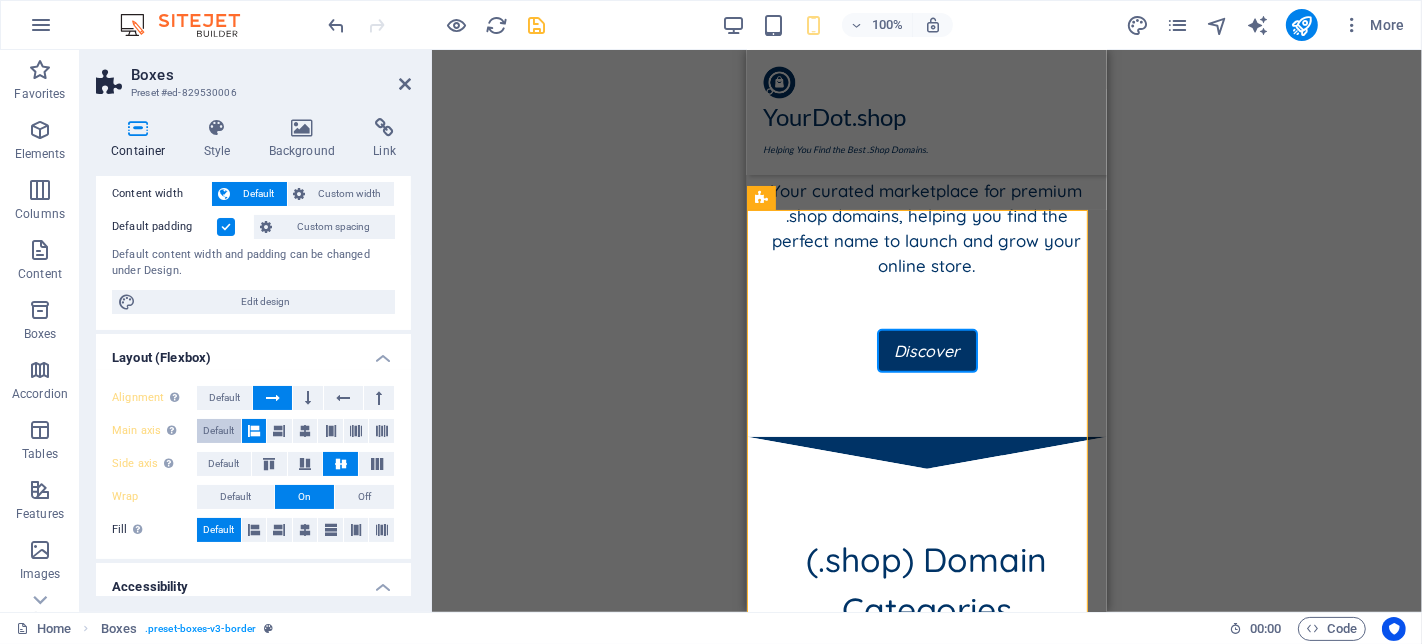 click on "Default" at bounding box center (218, 431) 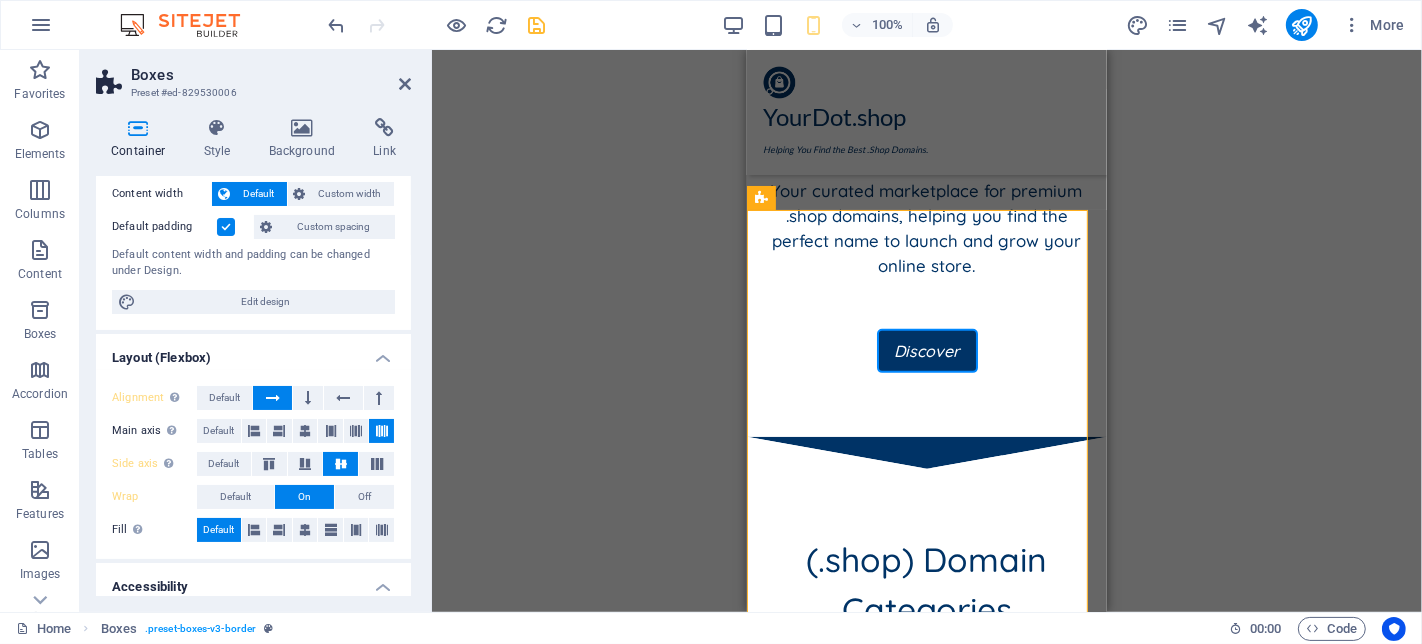 click at bounding box center [382, 431] 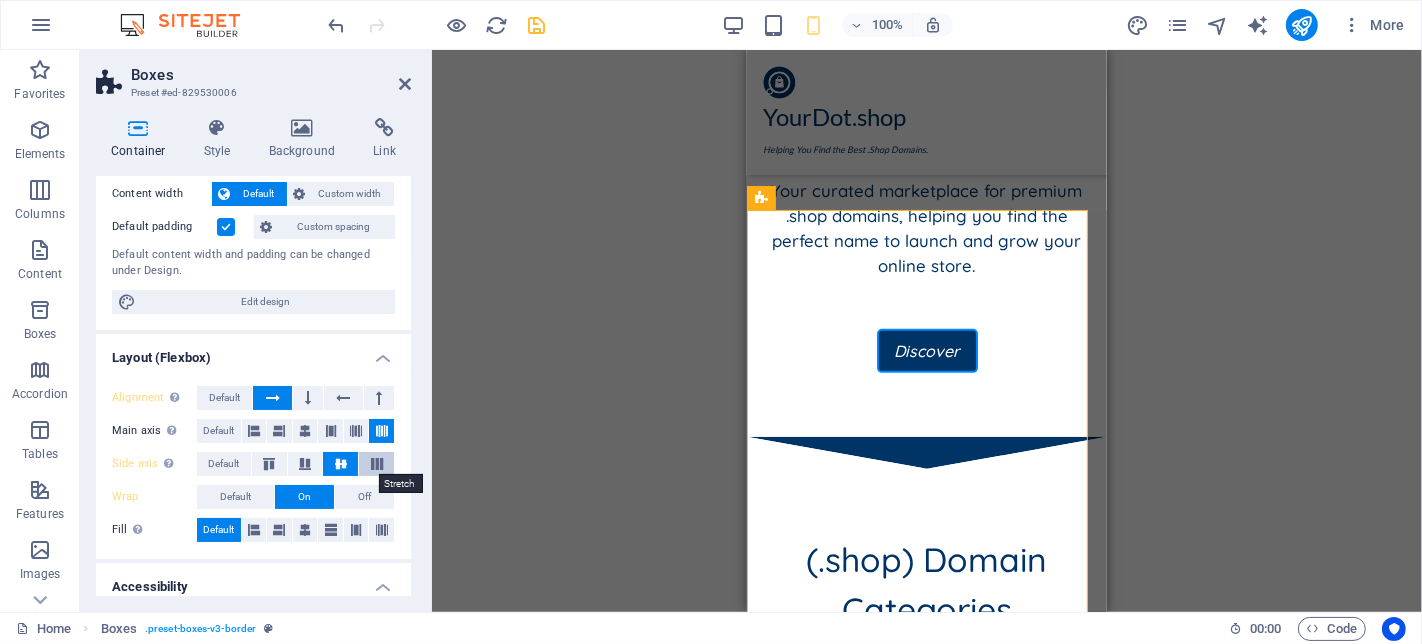 click at bounding box center (377, 464) 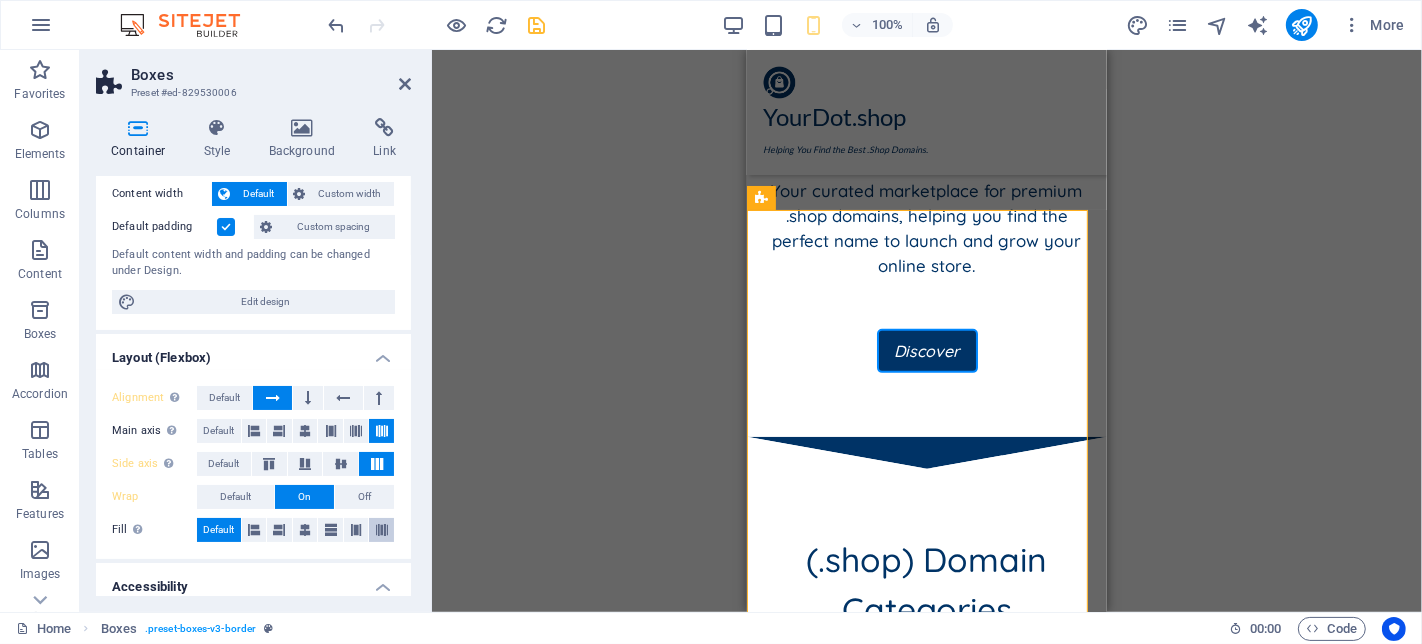 click at bounding box center [382, 530] 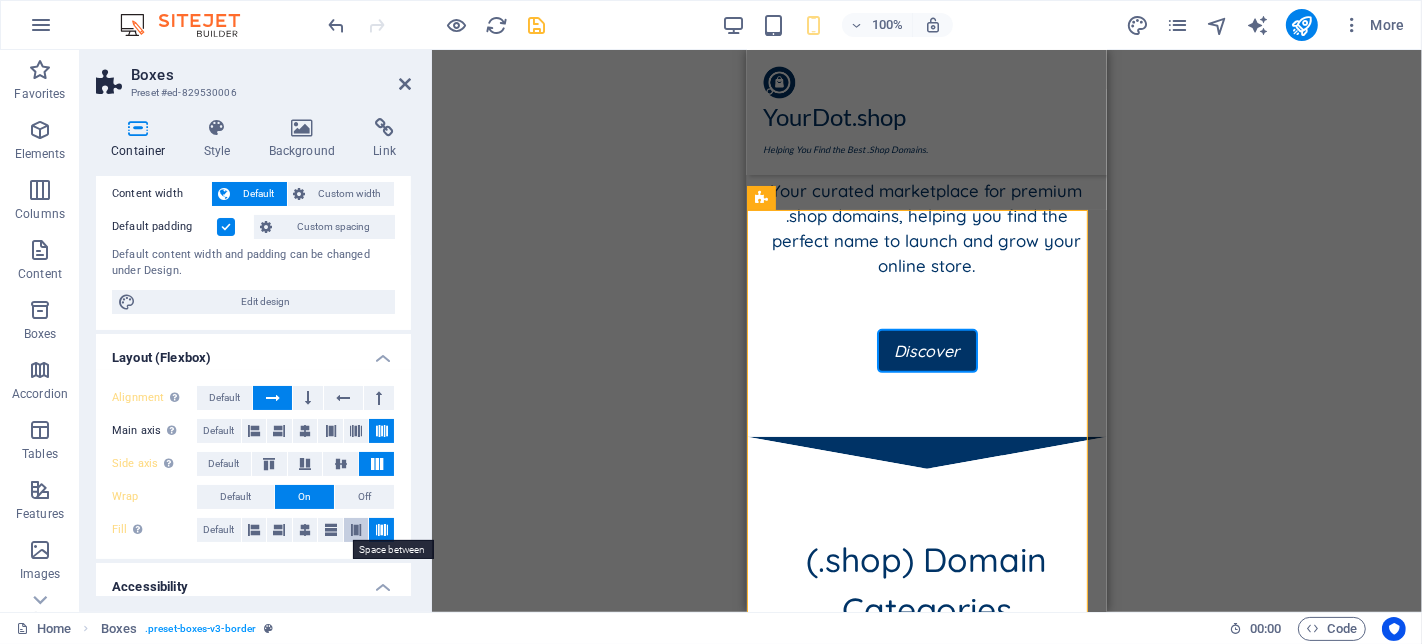 click at bounding box center [356, 530] 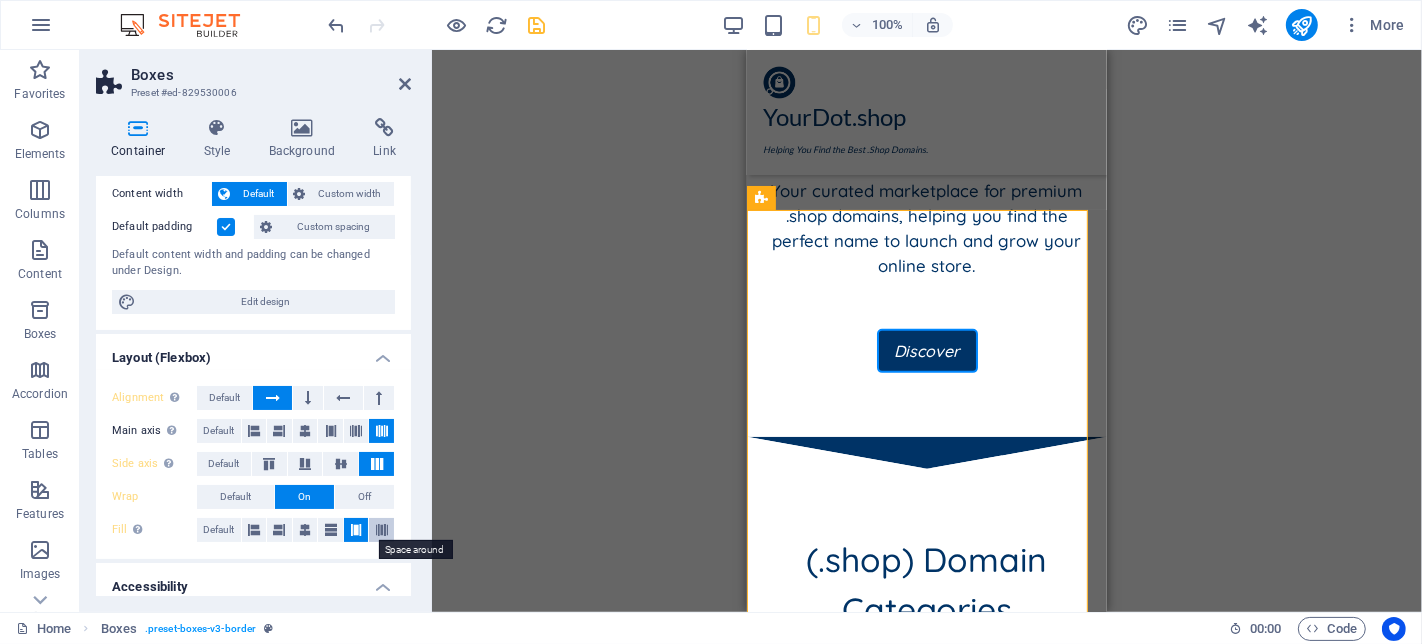 click at bounding box center (382, 530) 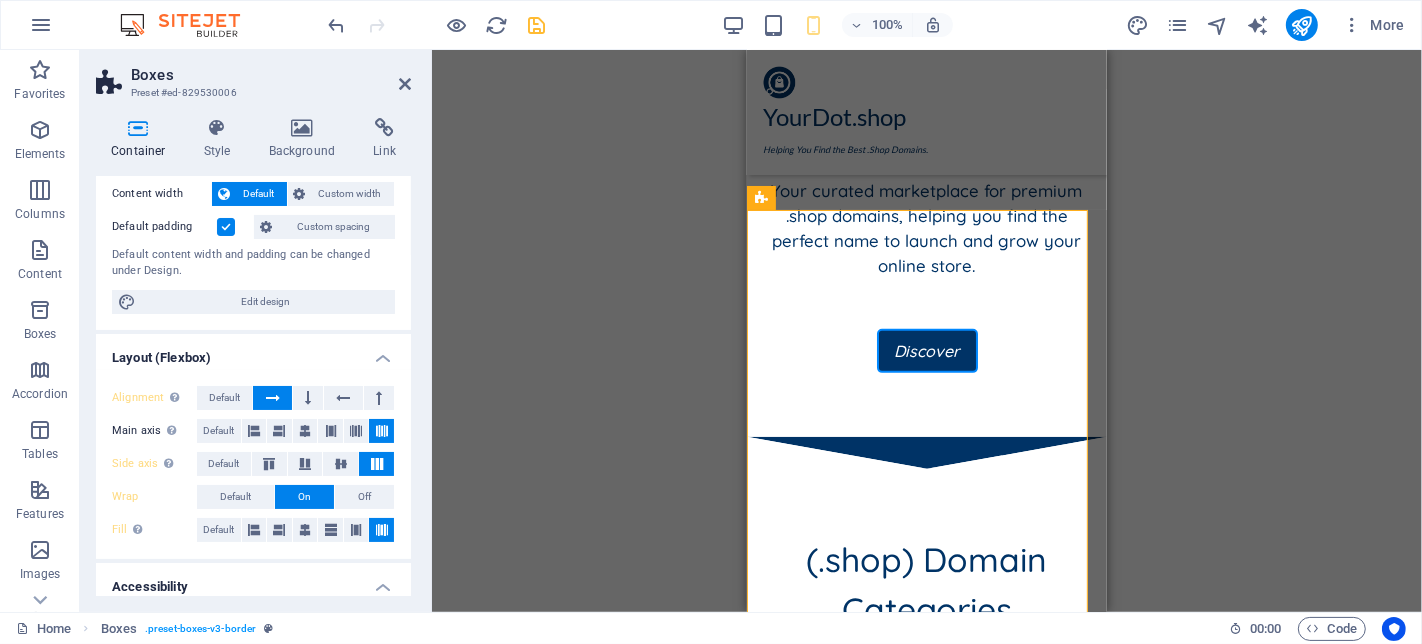 scroll, scrollTop: 0, scrollLeft: 0, axis: both 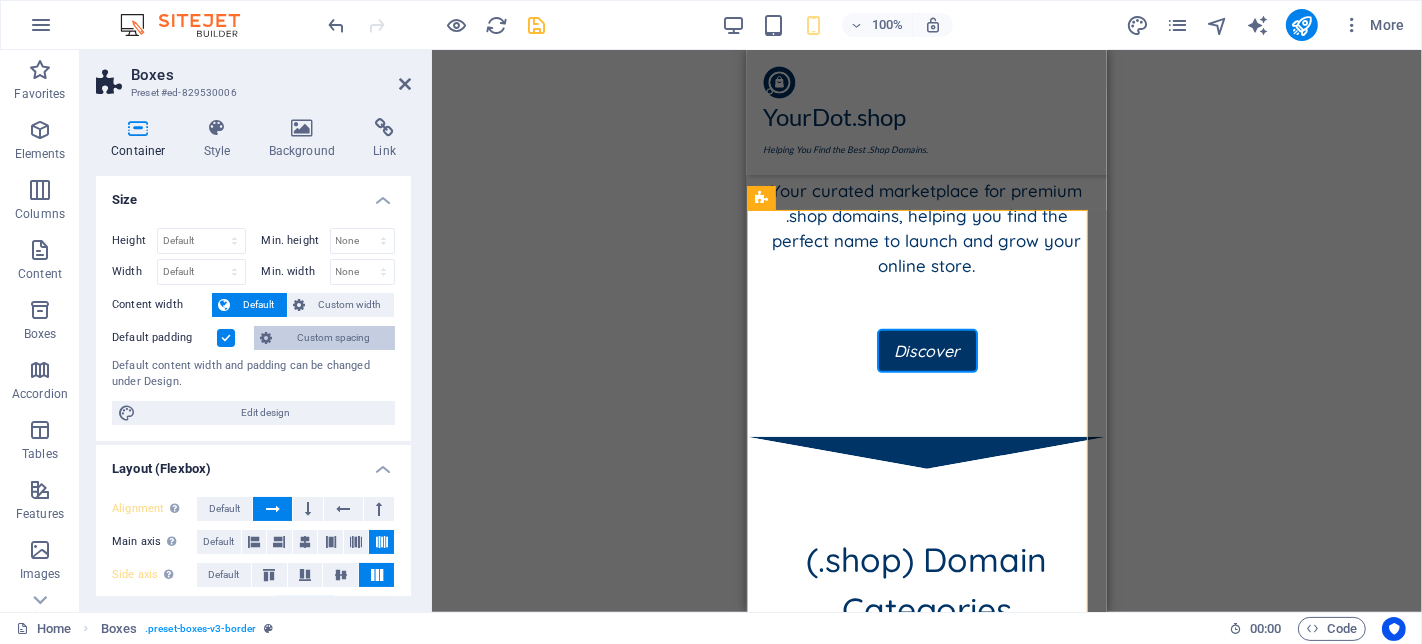 click on "Custom spacing" at bounding box center [333, 338] 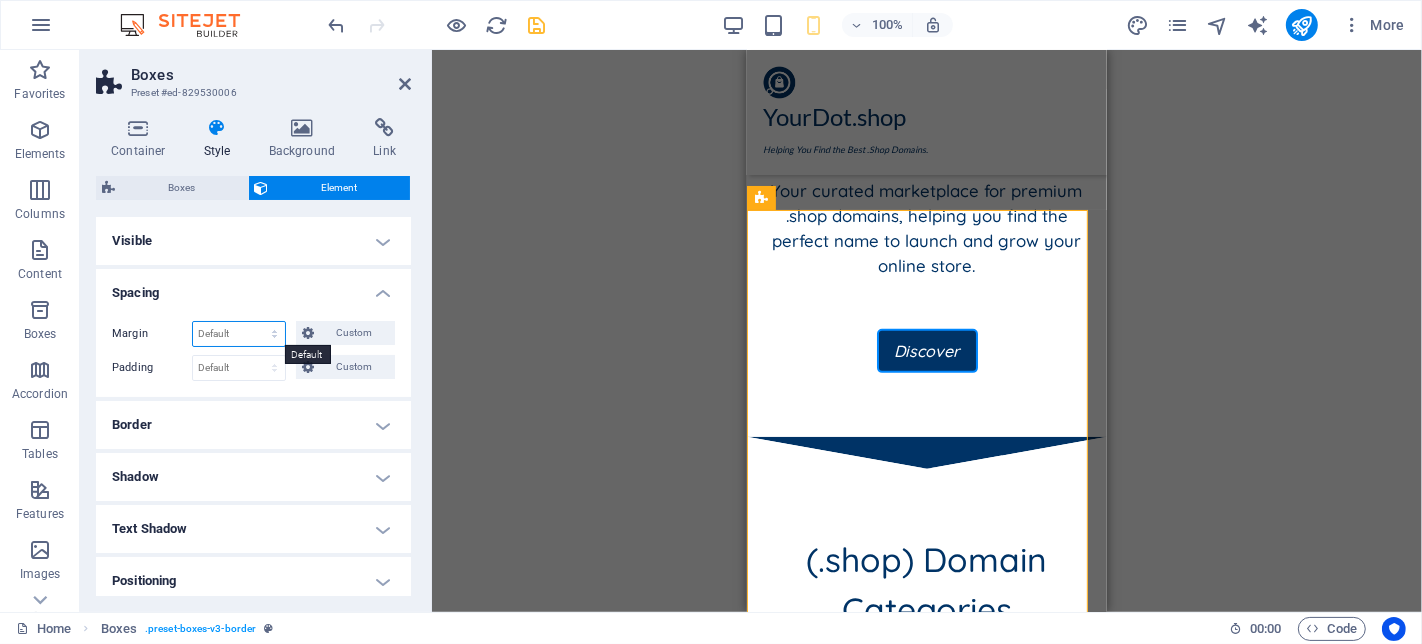 click on "Default auto px % rem vw vh Custom" at bounding box center (239, 334) 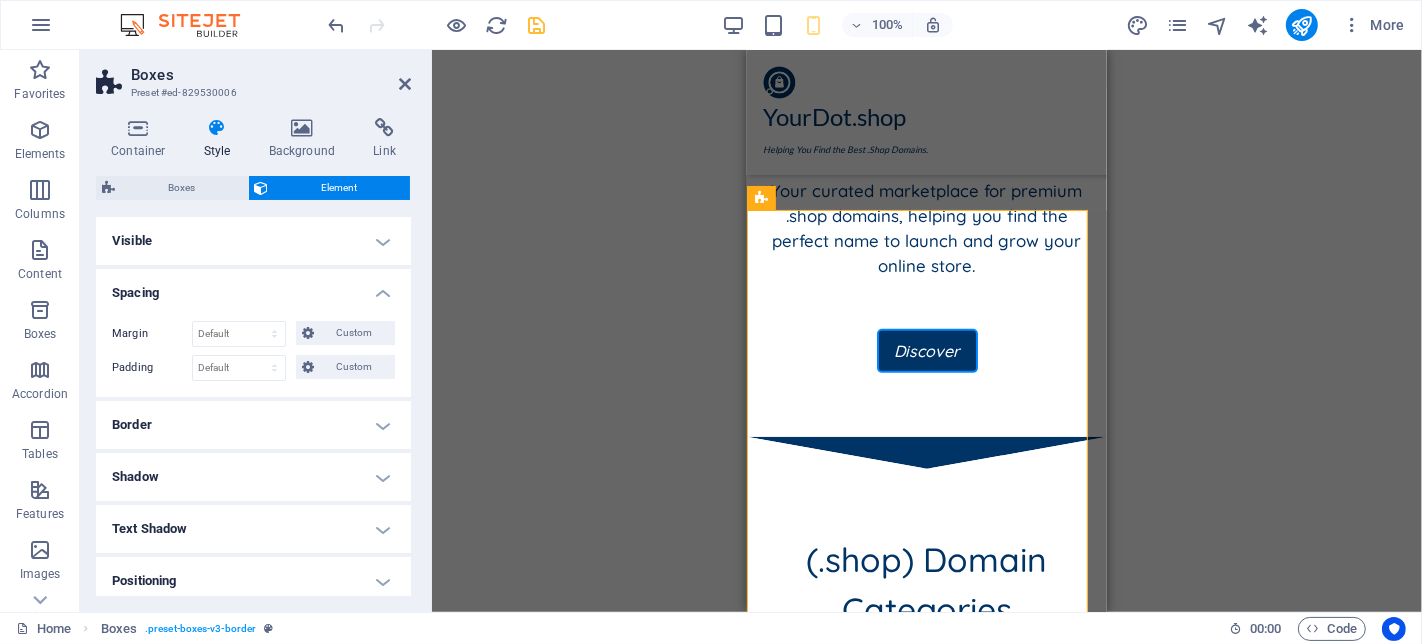 click on "Spacing" at bounding box center [253, 287] 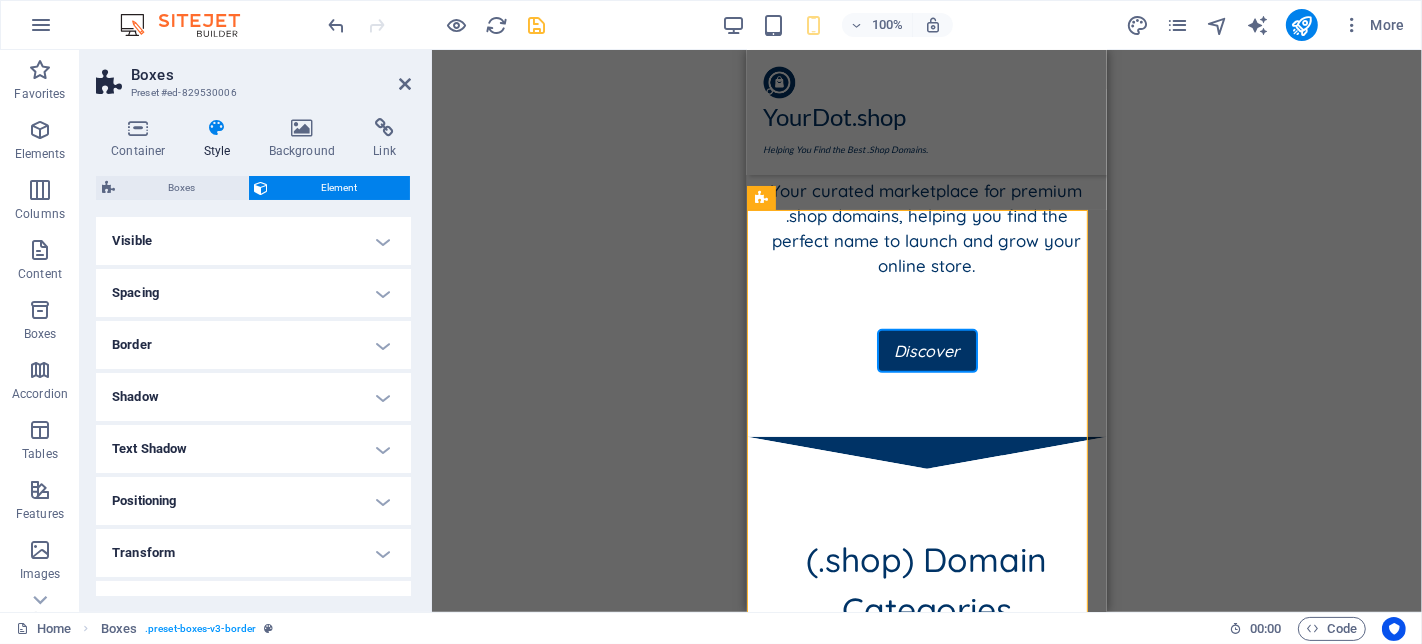 click on "Visible" at bounding box center [253, 241] 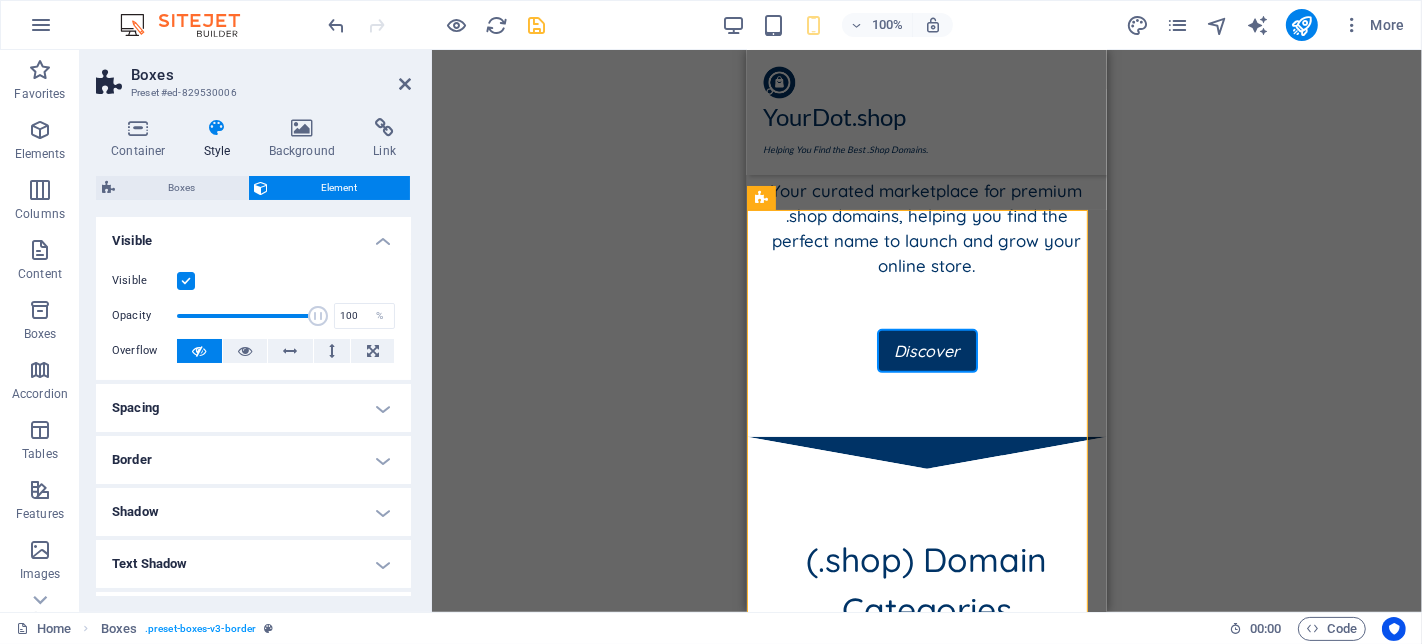 click on "Visible" at bounding box center [253, 235] 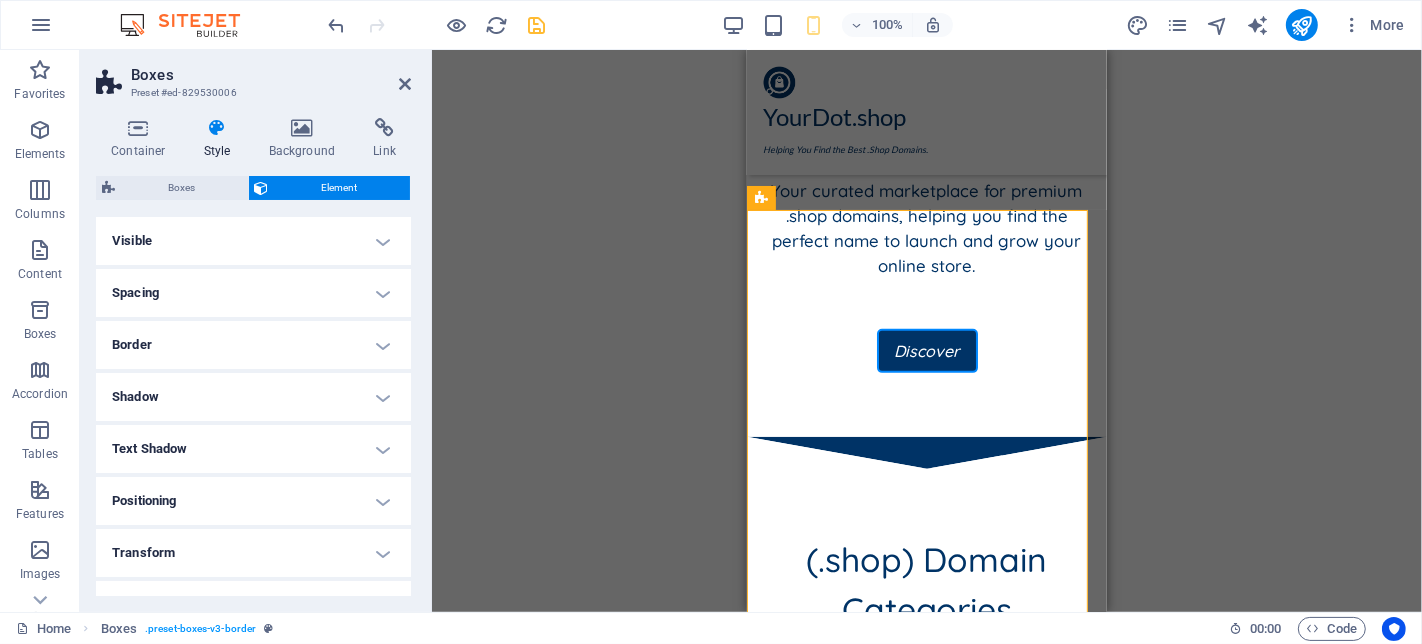 click on "Border" at bounding box center [253, 345] 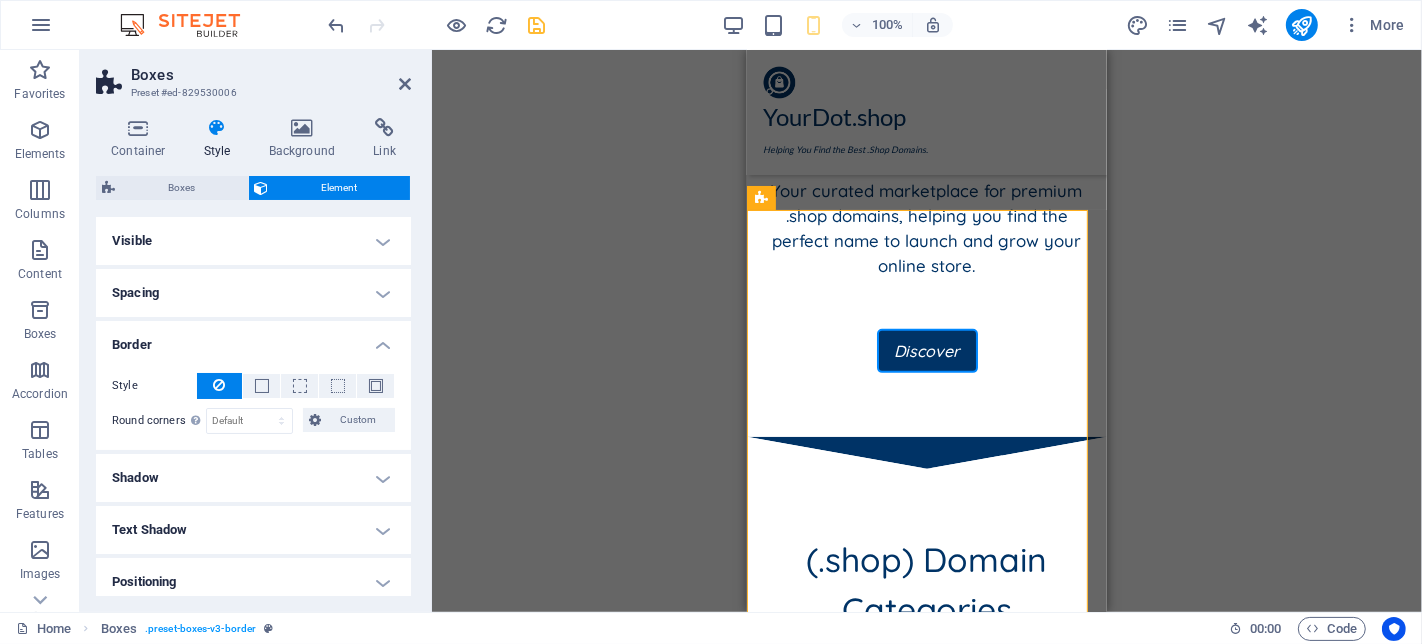 click on "Border" at bounding box center (253, 339) 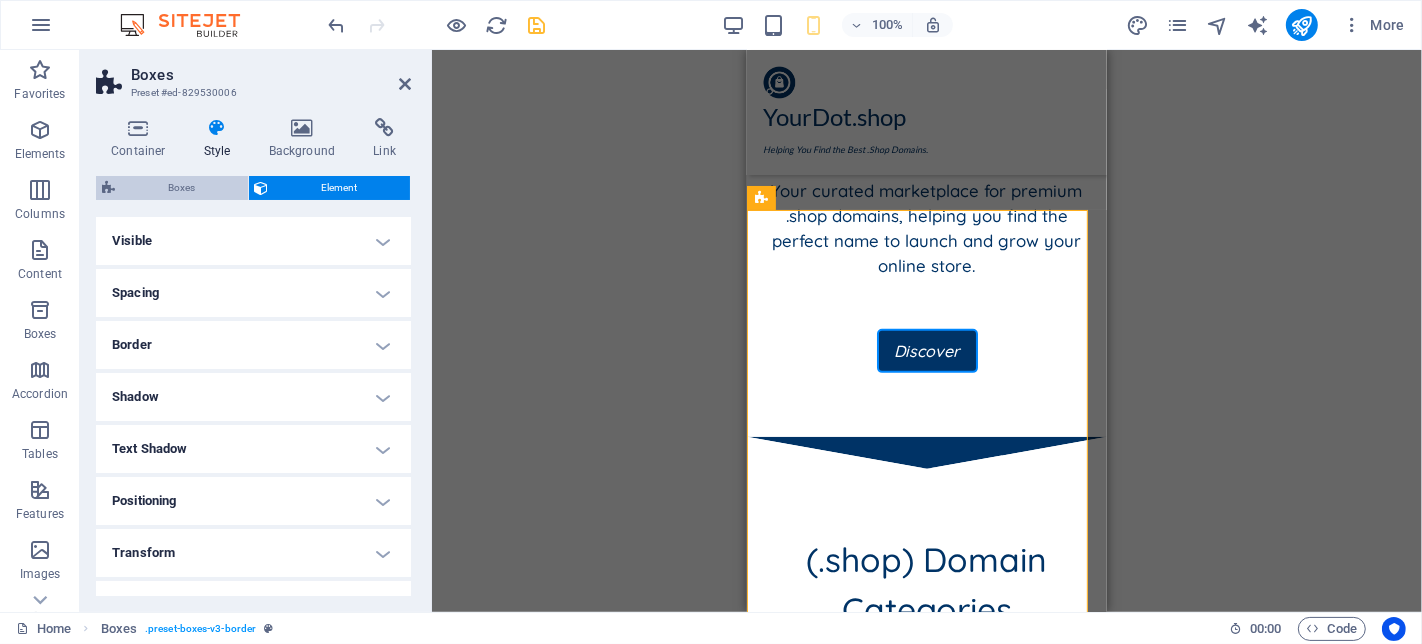 click on "Boxes" at bounding box center (181, 188) 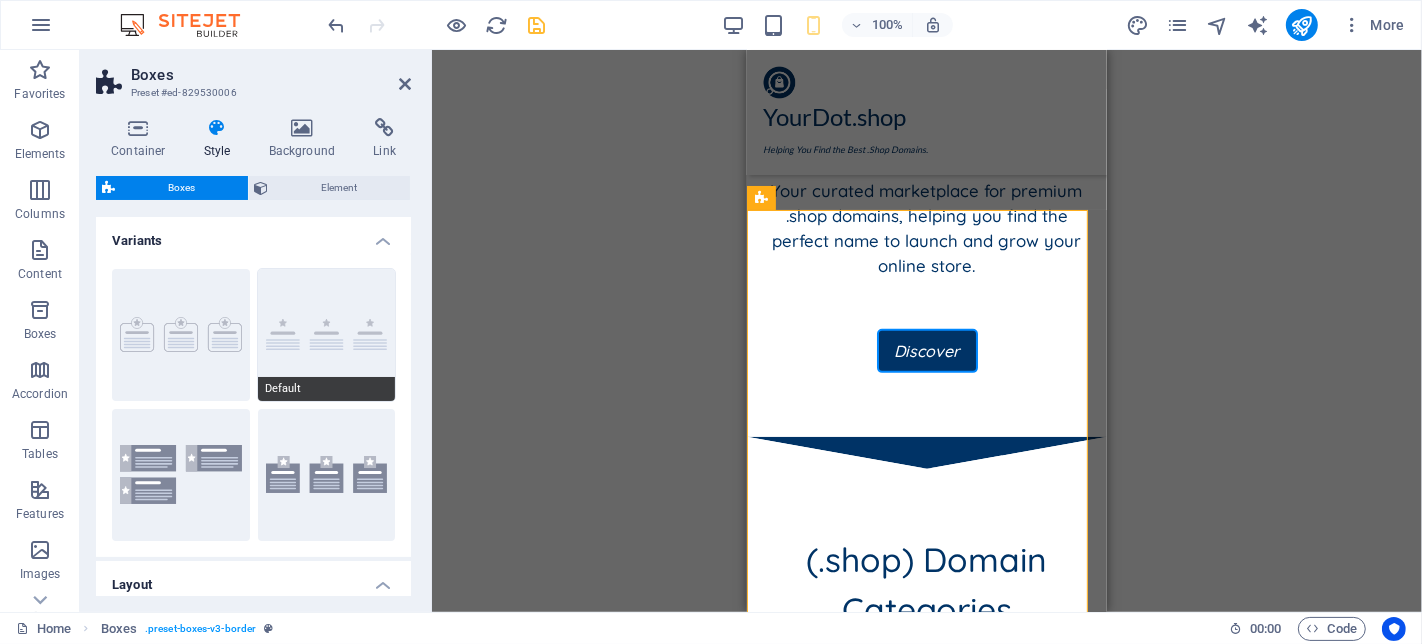 click on "Default" at bounding box center [327, 335] 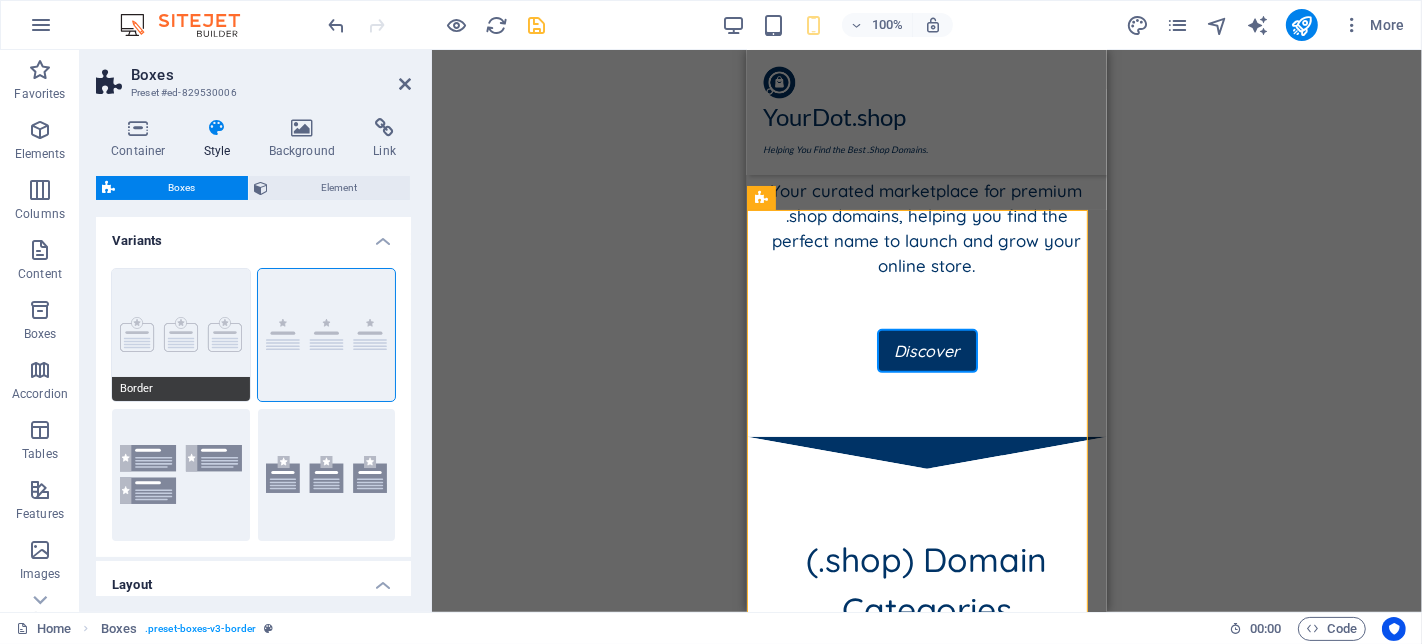 click on "Border" at bounding box center [181, 335] 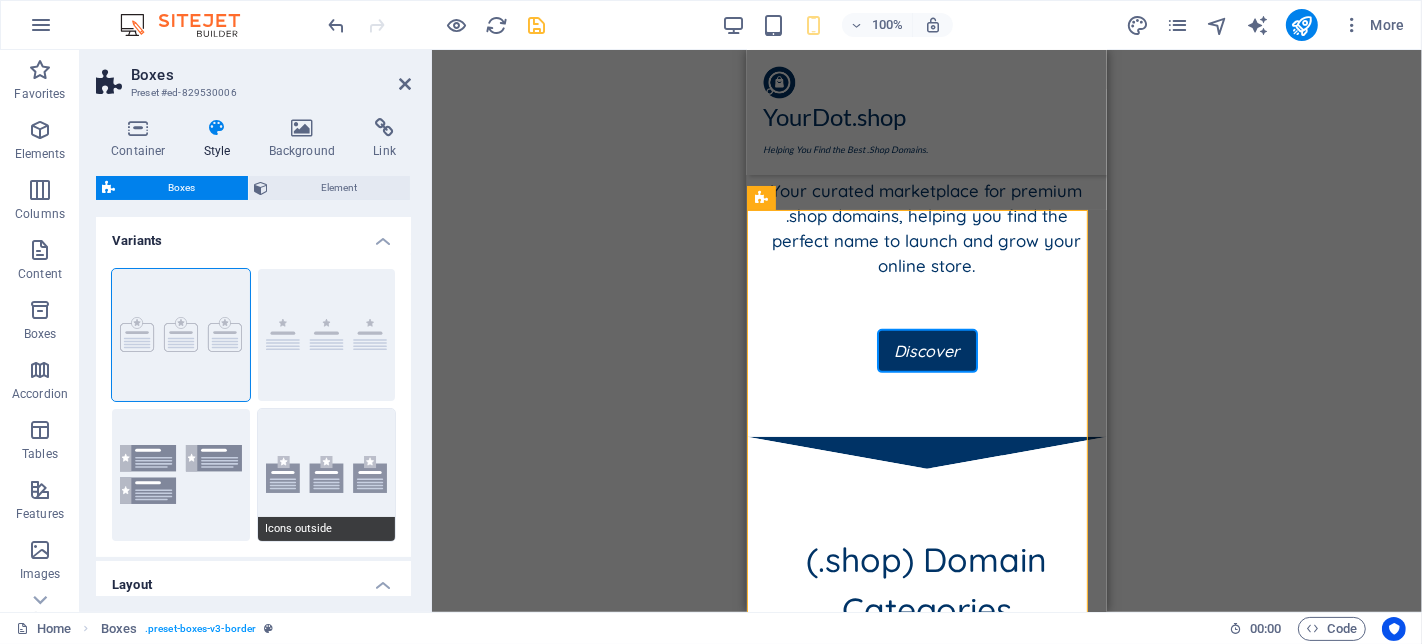 click on "Icons outside" at bounding box center [327, 475] 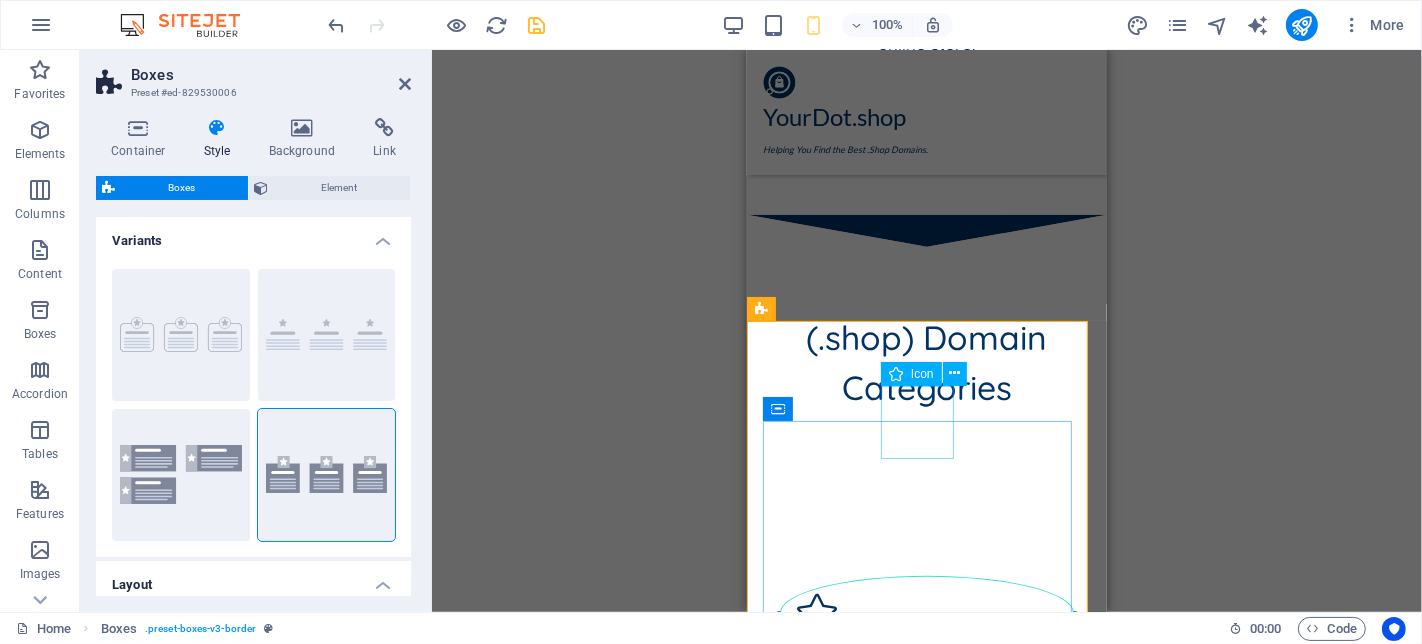 scroll, scrollTop: 537, scrollLeft: 0, axis: vertical 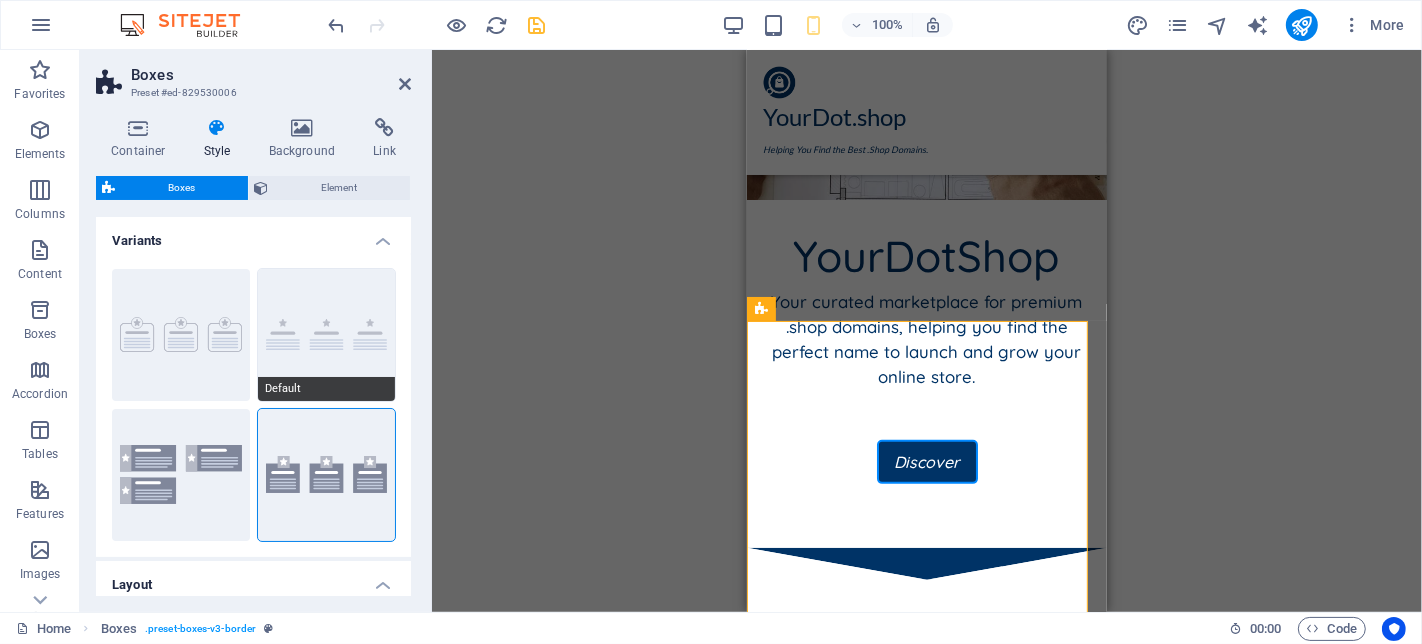 click on "Default" at bounding box center [327, 335] 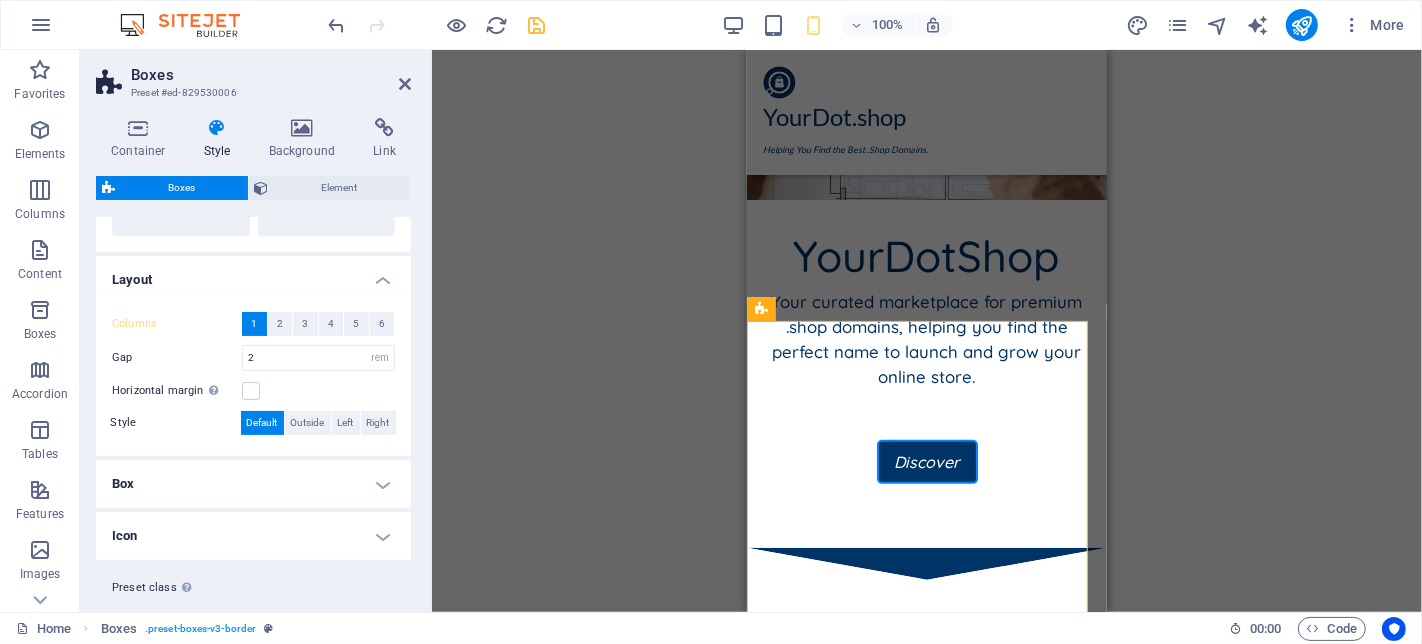 scroll, scrollTop: 333, scrollLeft: 0, axis: vertical 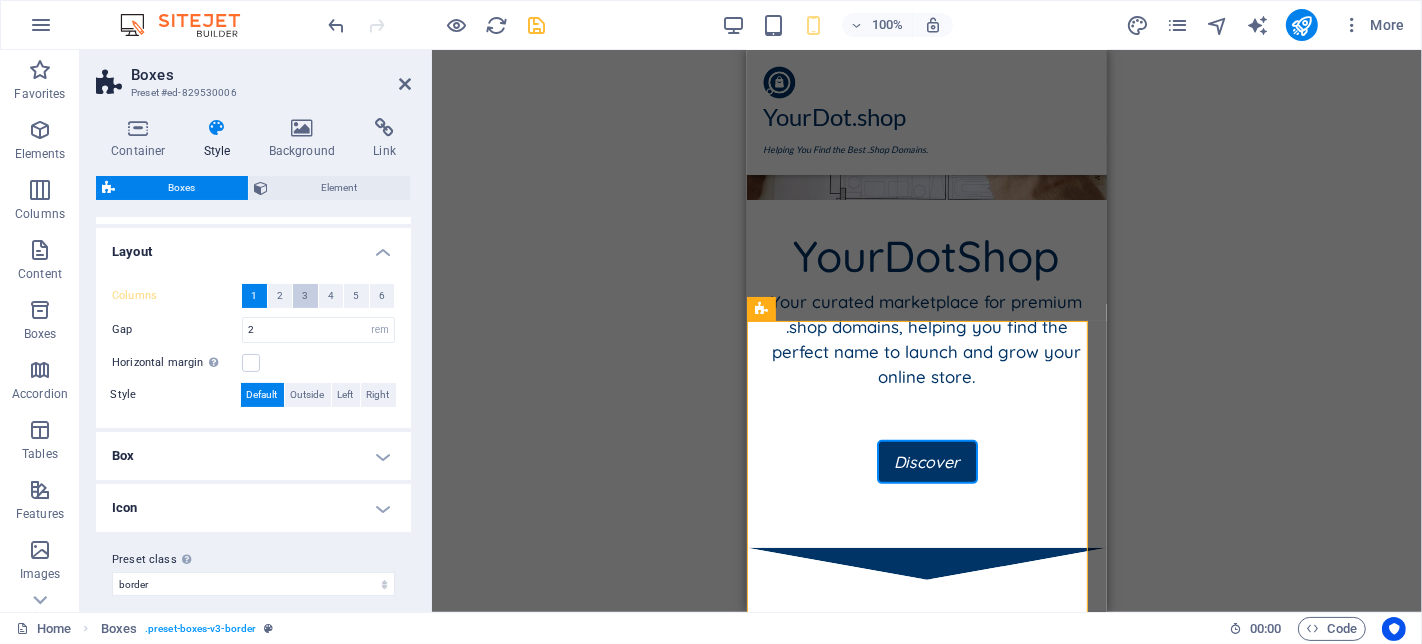 click on "3" at bounding box center [305, 296] 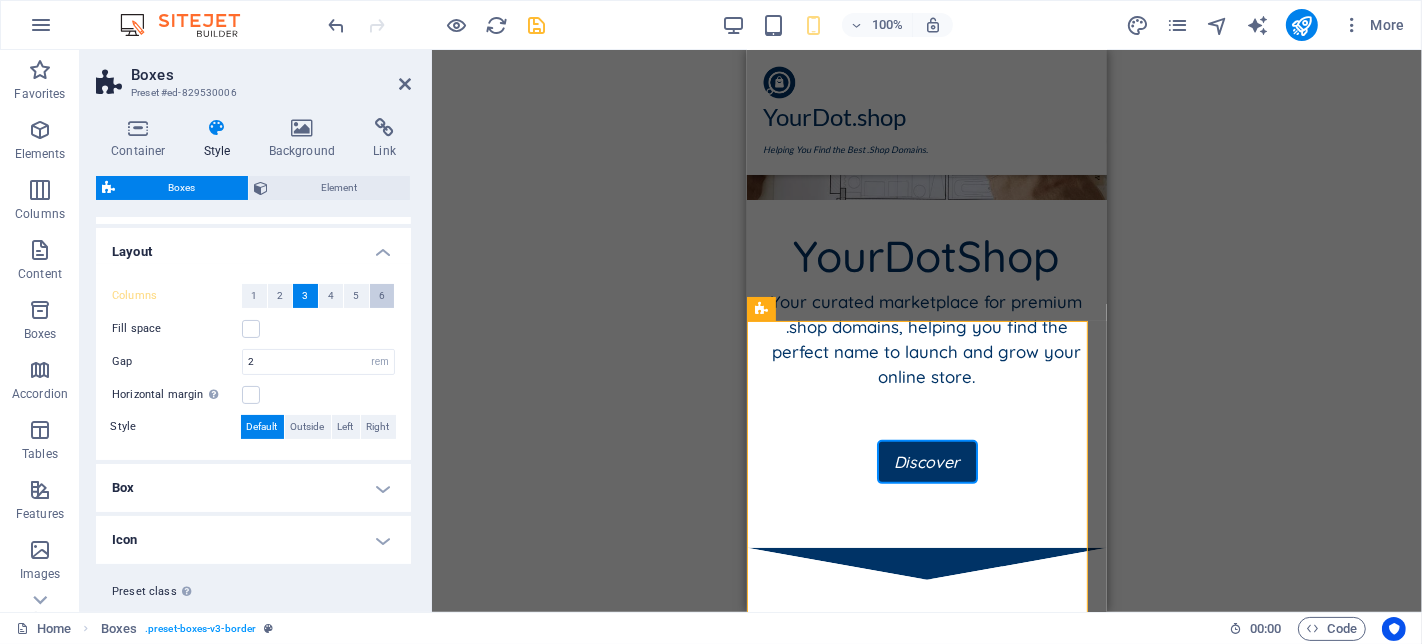 click on "6" at bounding box center (382, 296) 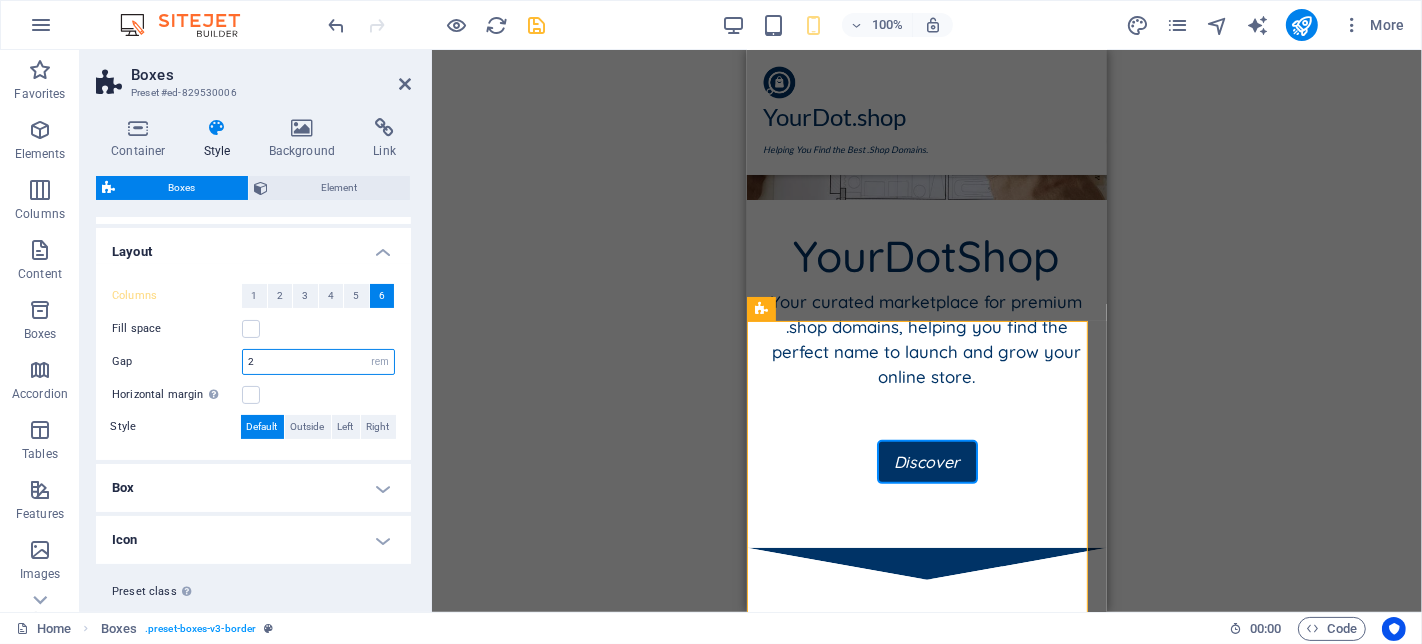 click on "2" at bounding box center [318, 362] 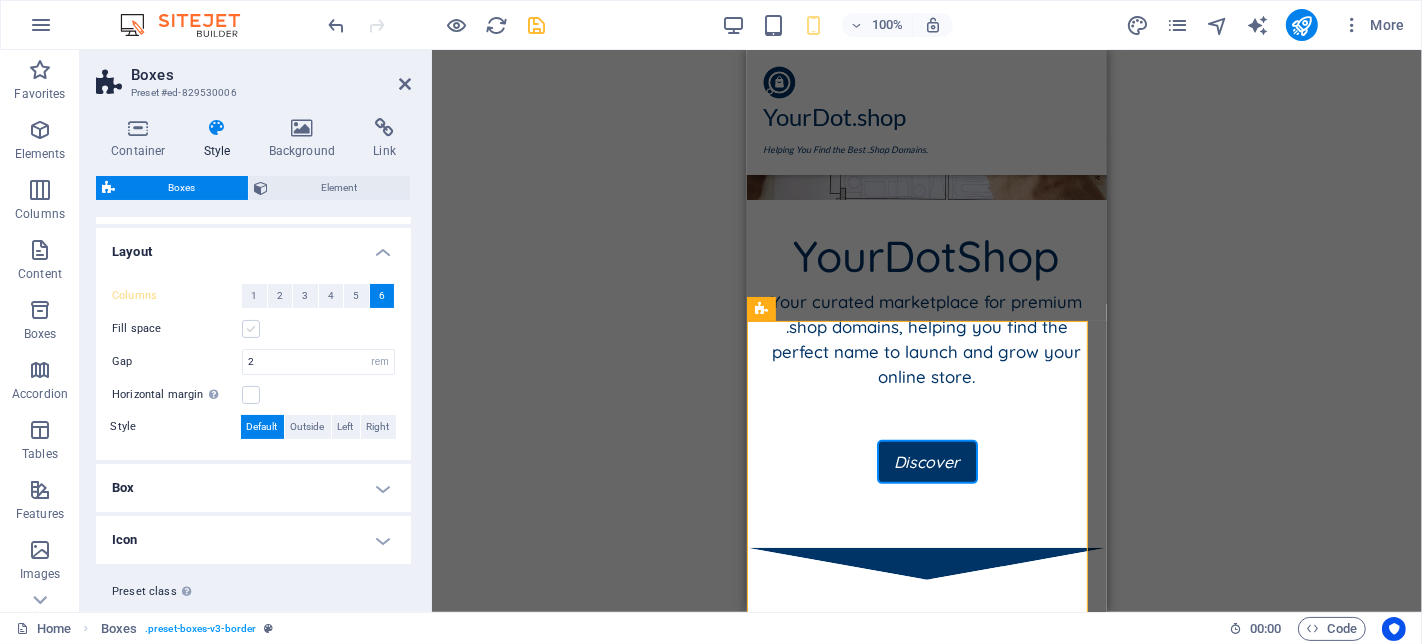 click at bounding box center [251, 329] 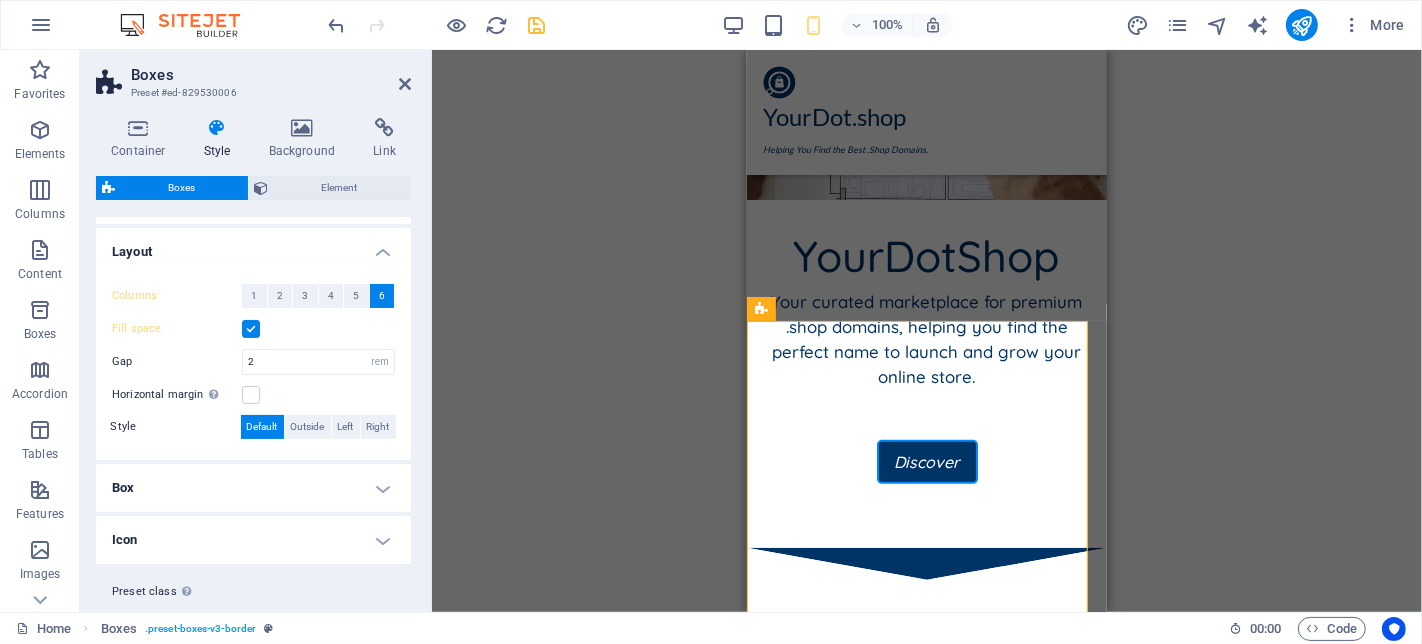 click at bounding box center (251, 329) 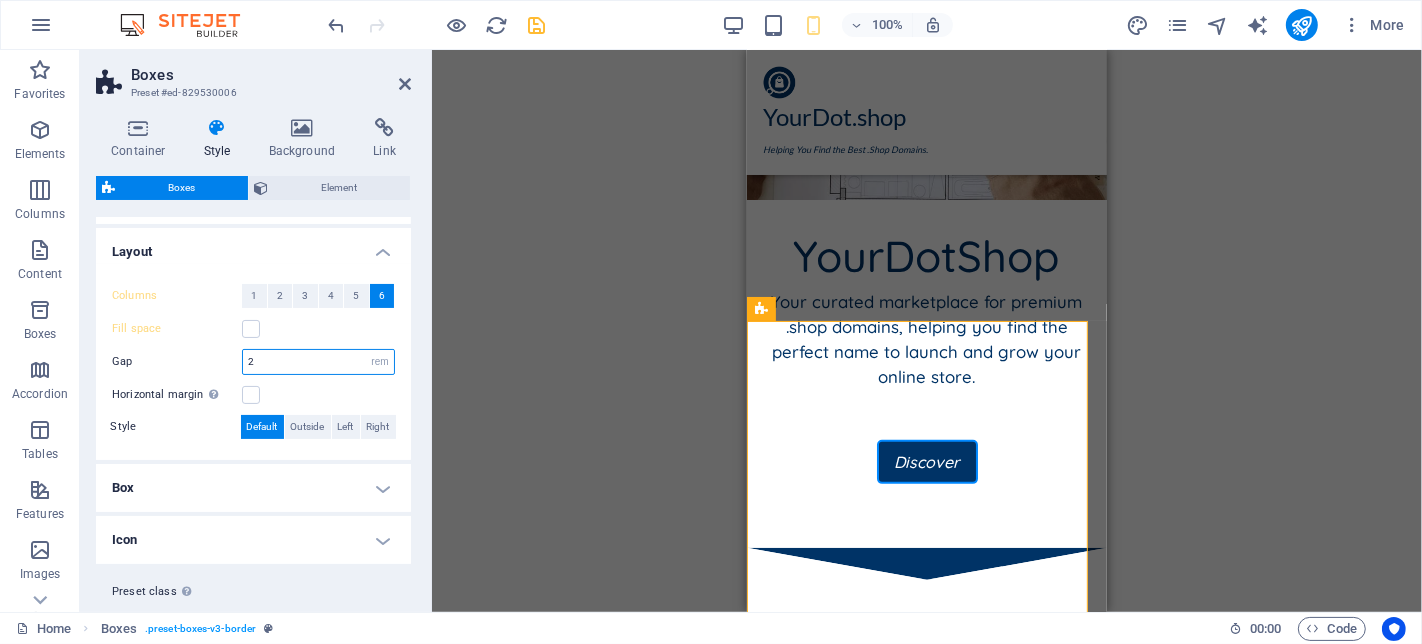 click on "2" at bounding box center (318, 362) 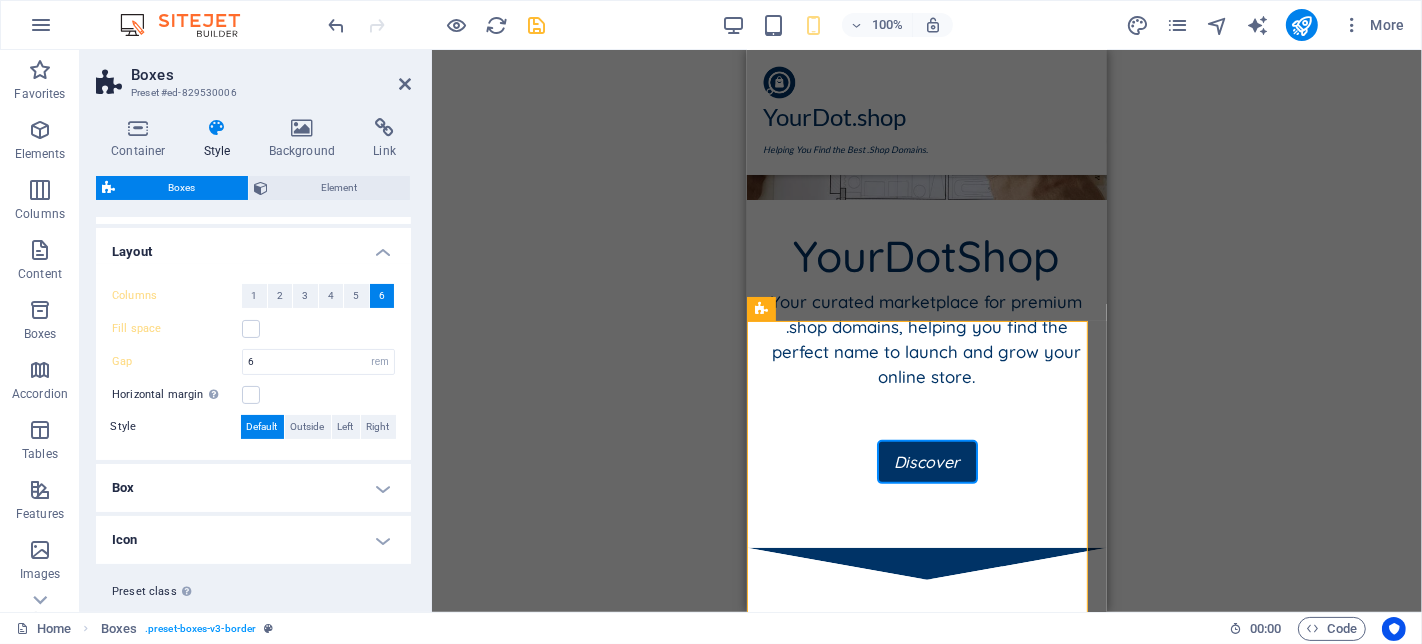 click on "Horizontal margin Only if the containers "Content width" is not set to "Default"" at bounding box center [253, 395] 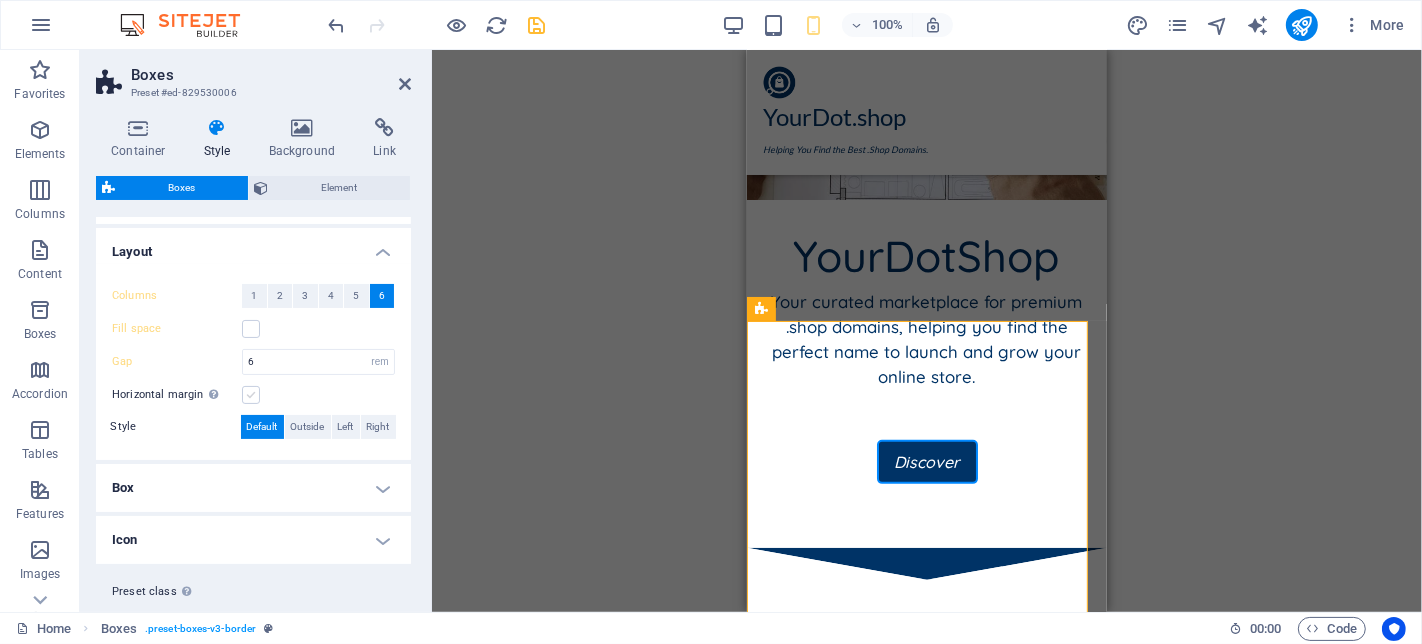 click at bounding box center (251, 395) 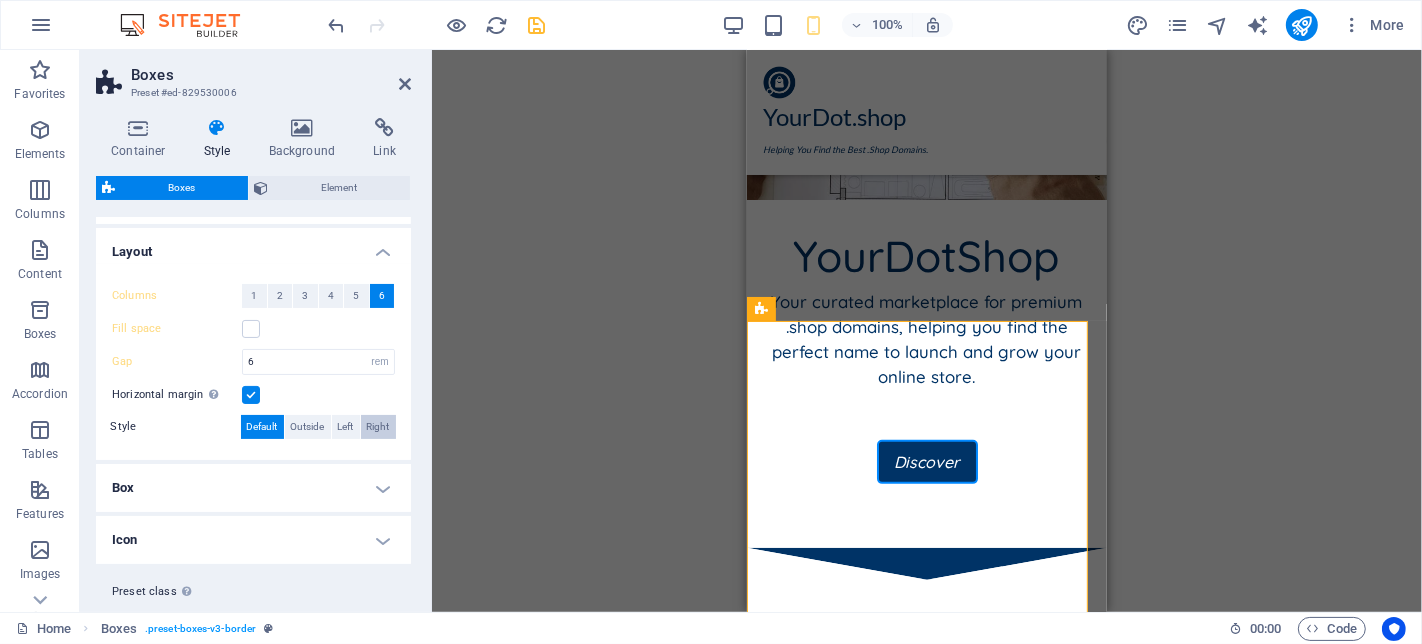click on "Right" at bounding box center [378, 427] 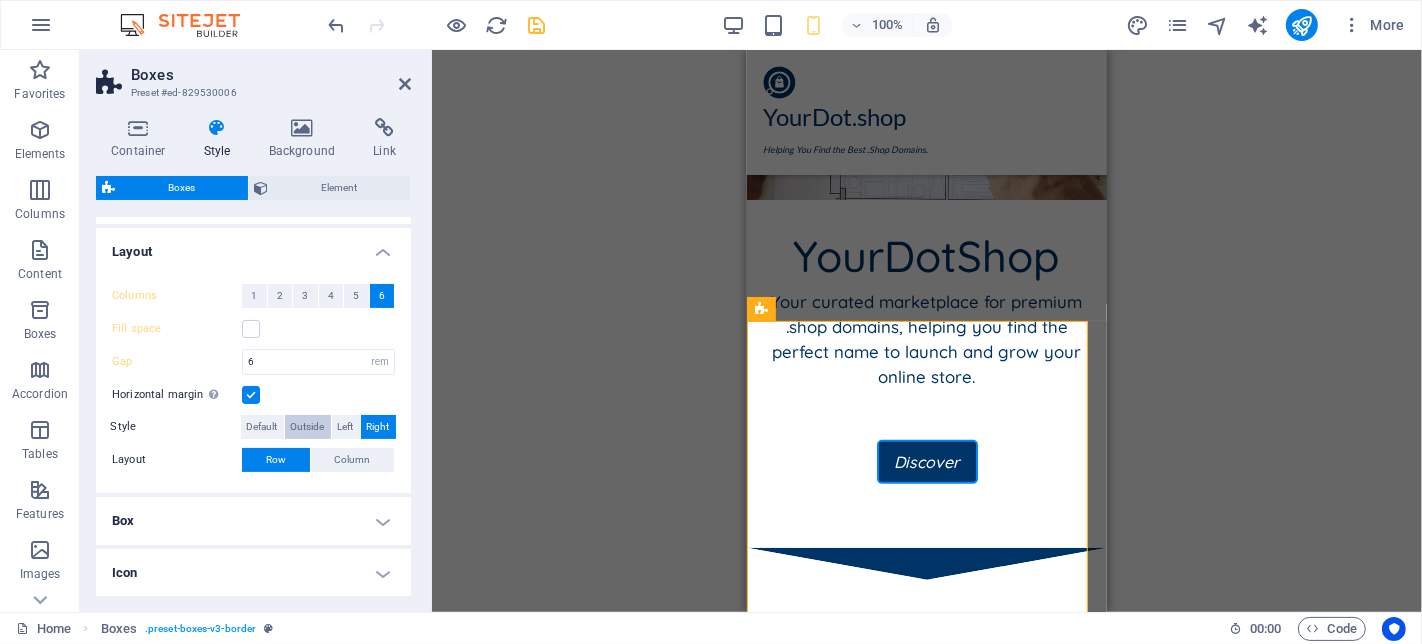 click on "Outside" at bounding box center (308, 427) 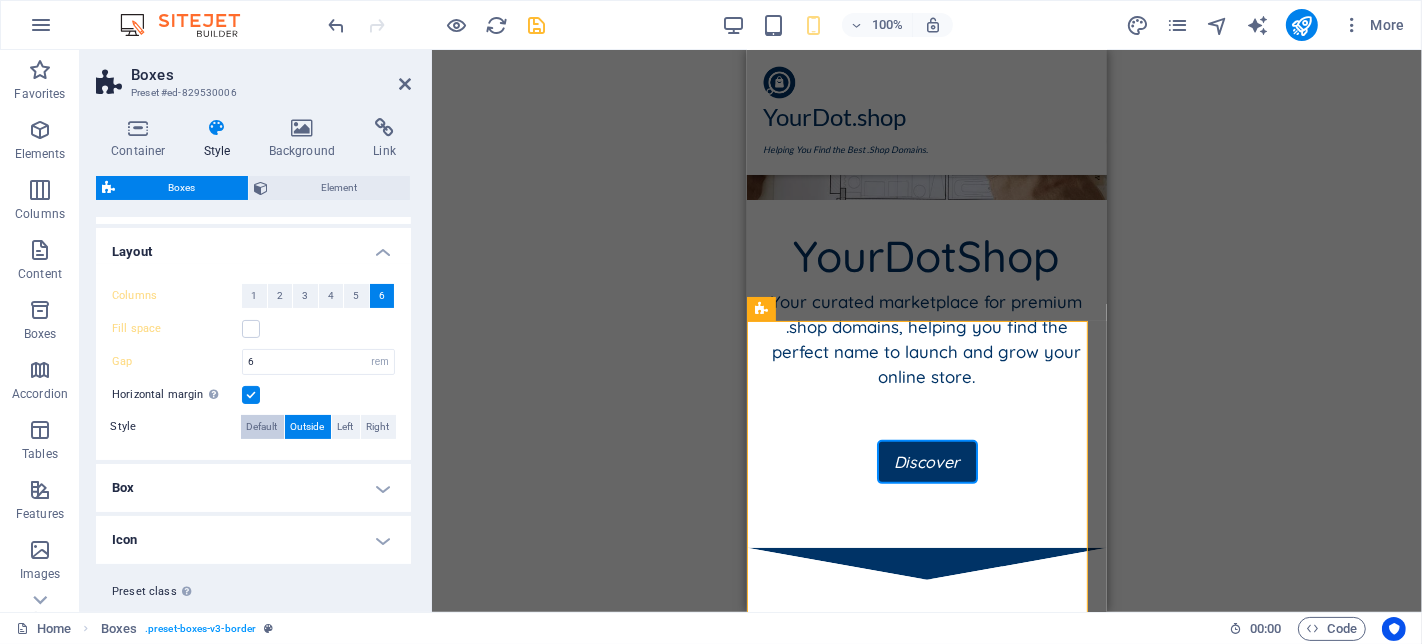click on "Default" at bounding box center [262, 427] 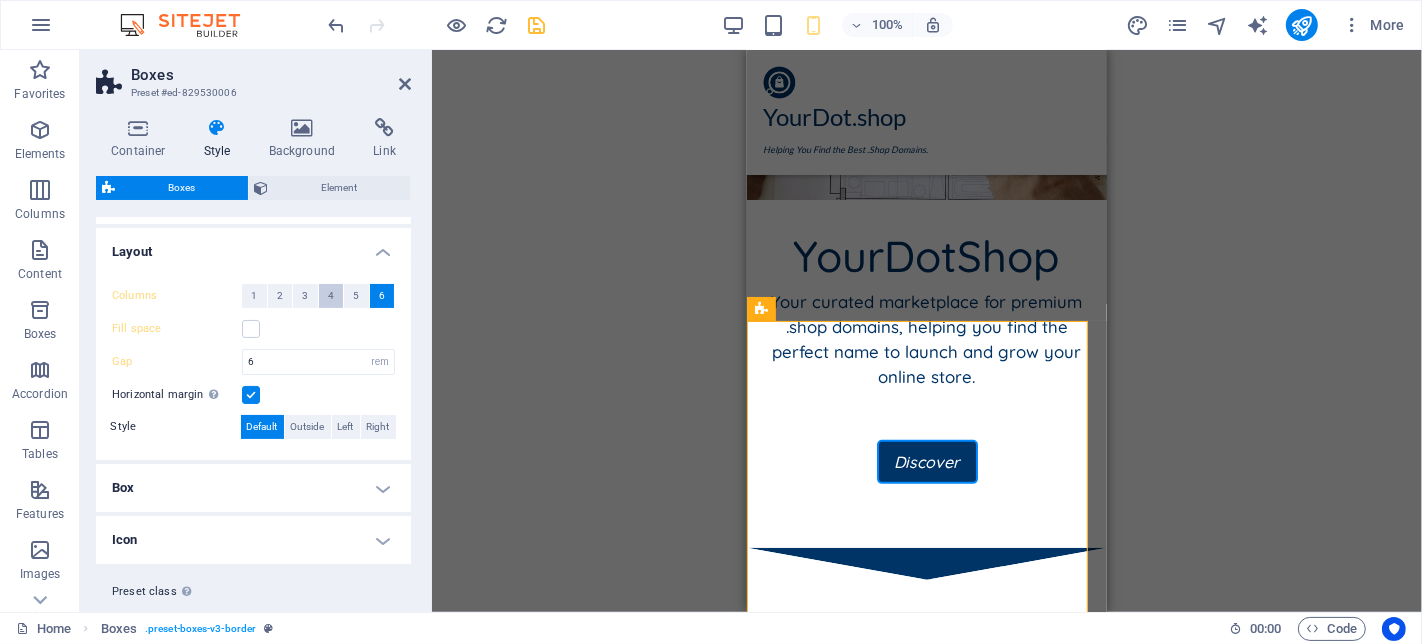 click on "4" at bounding box center (331, 296) 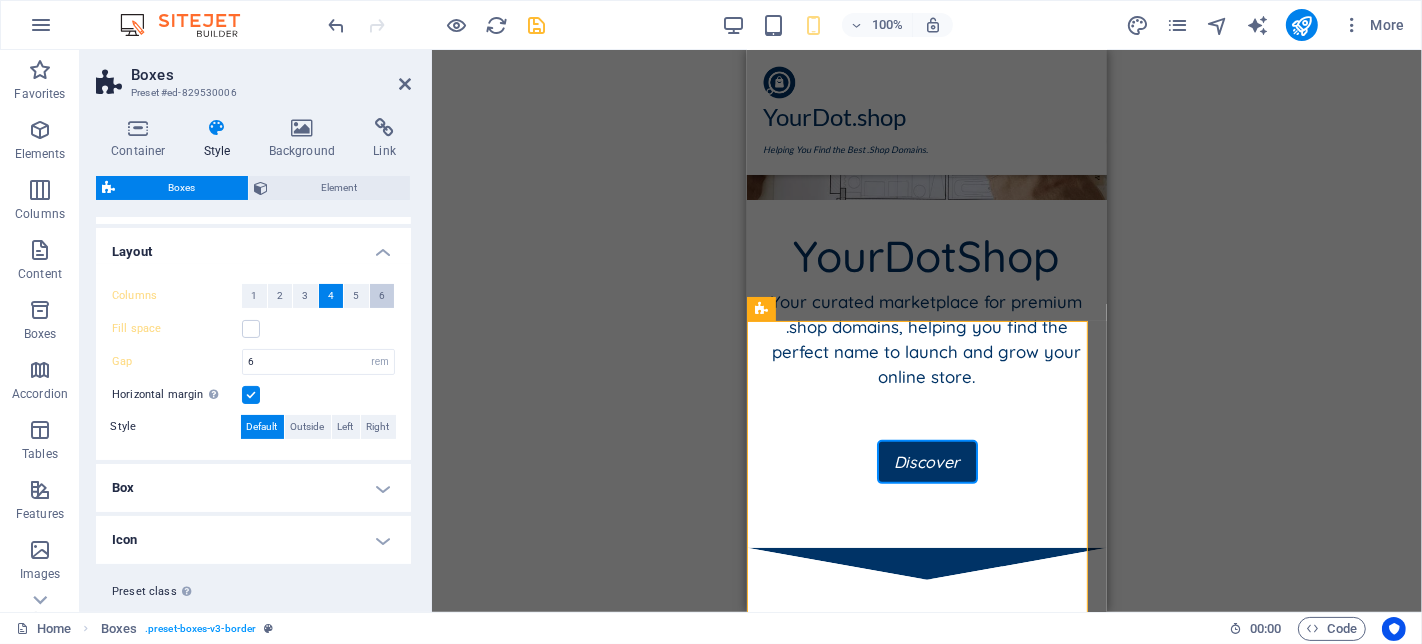 click on "6" at bounding box center [382, 296] 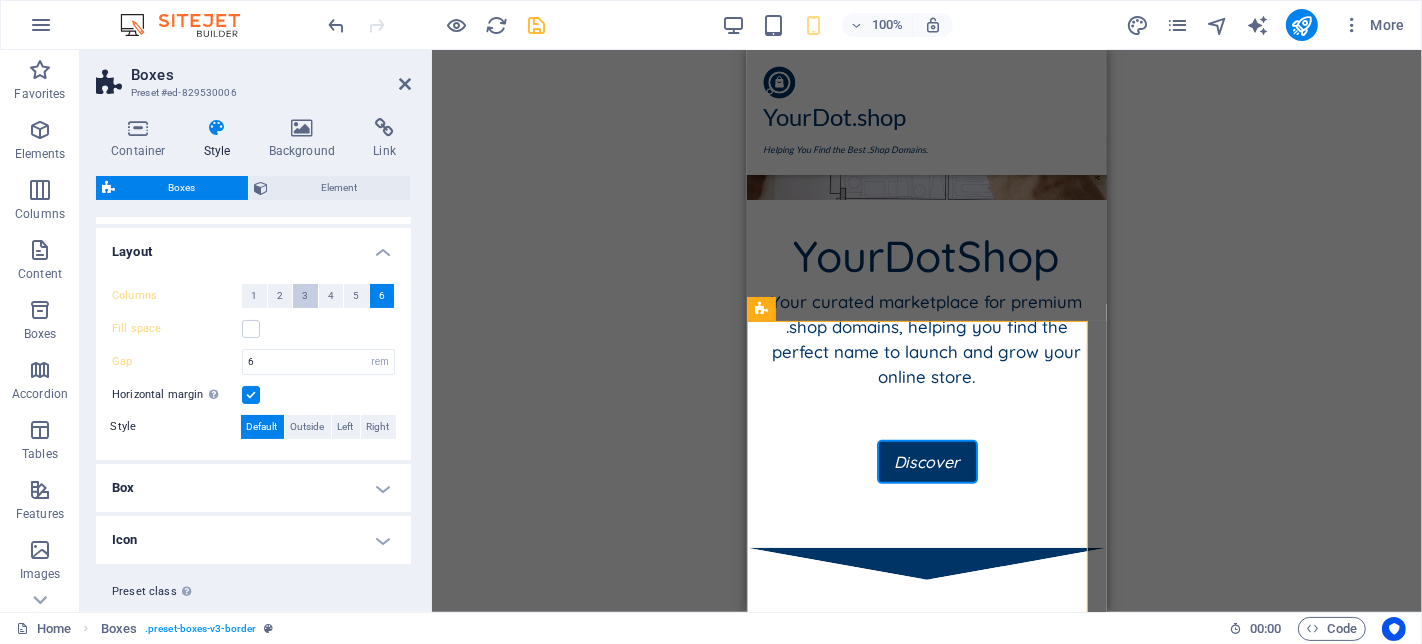 click on "3" at bounding box center [305, 296] 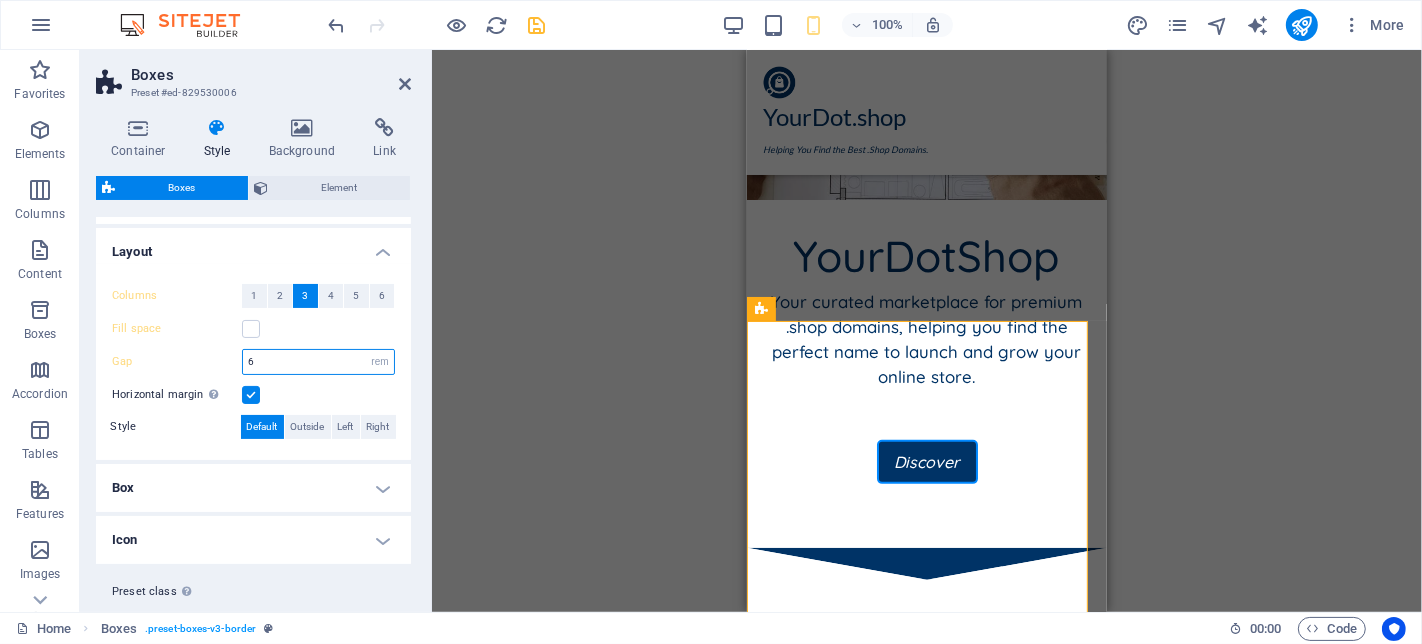 click on "Gap 6 px rem % vh vw" at bounding box center (253, 362) 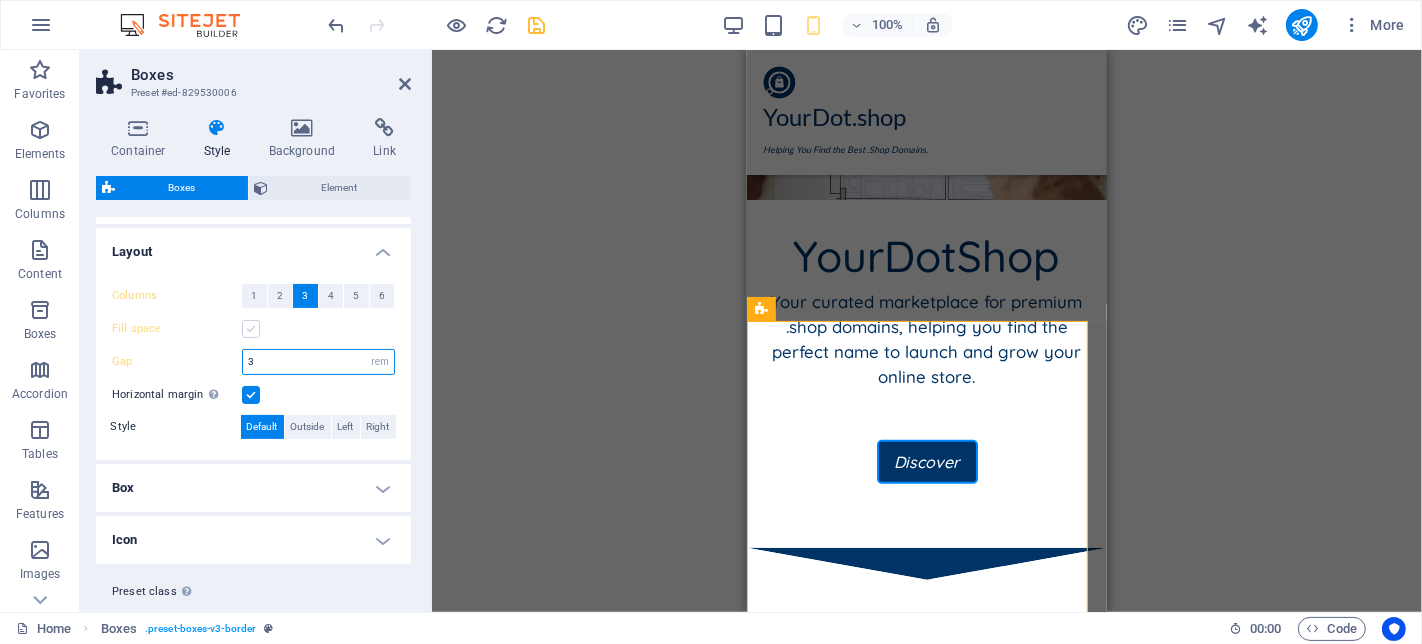 type on "3" 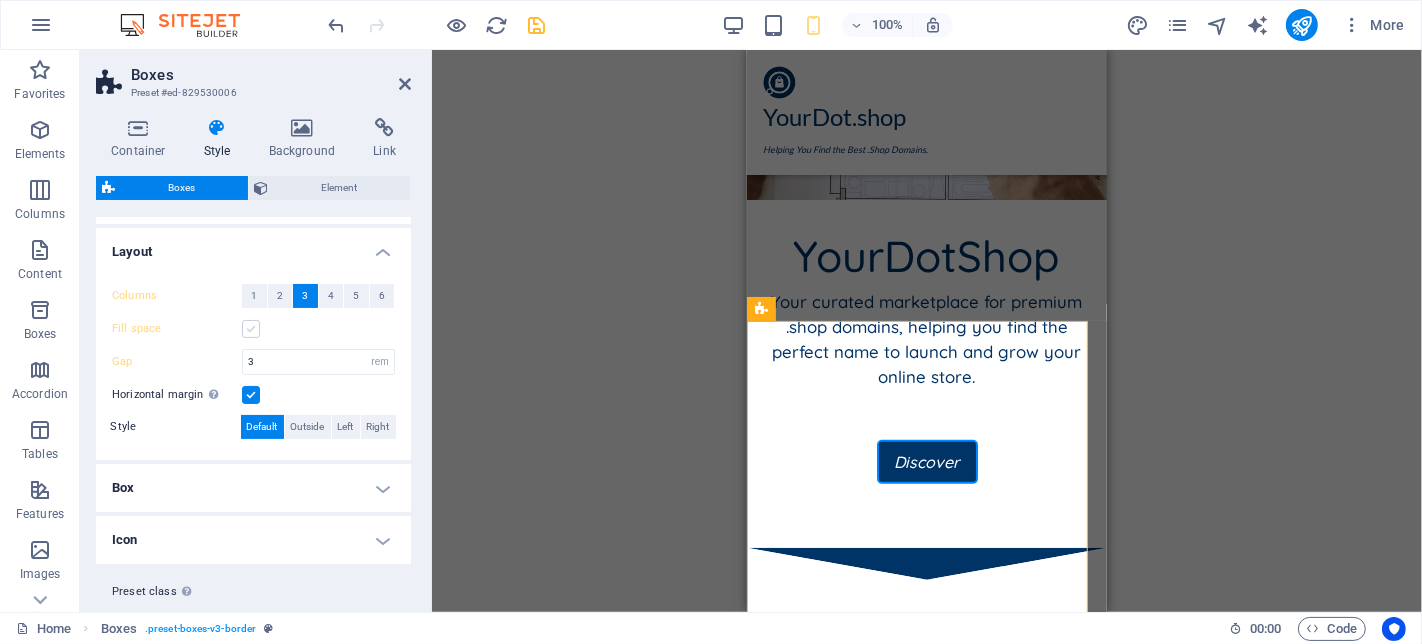 click at bounding box center (251, 329) 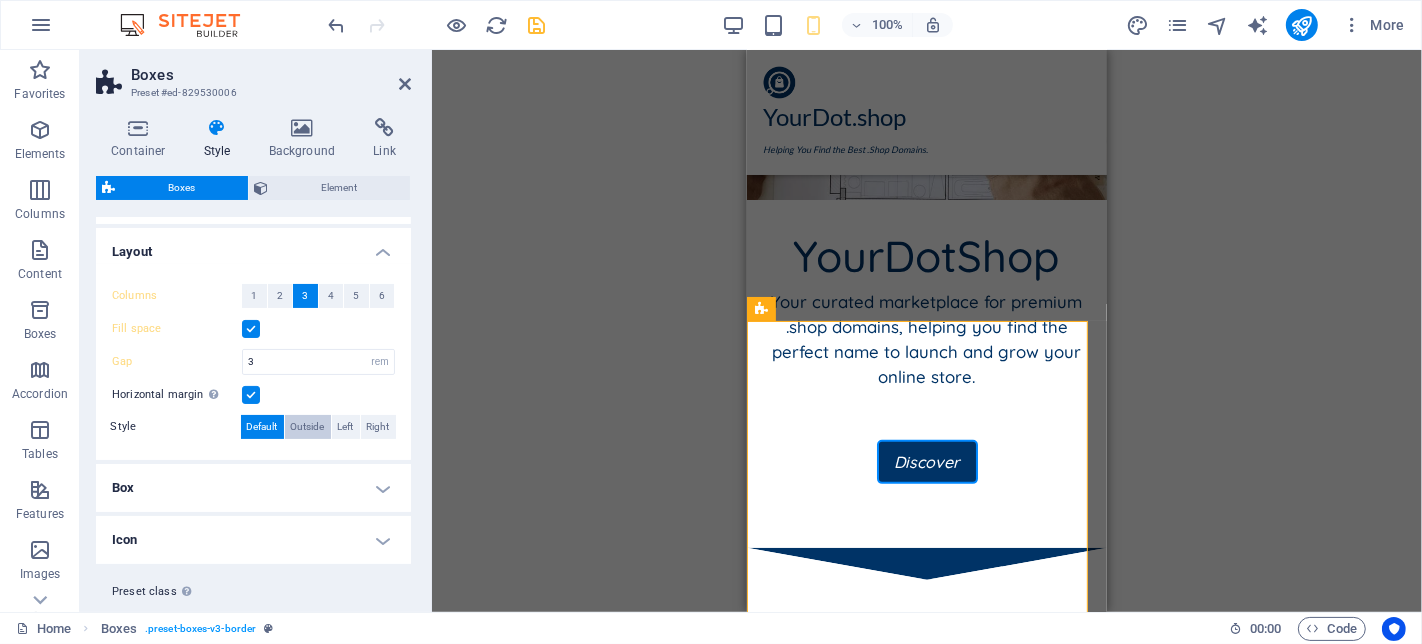 click on "Outside" at bounding box center [308, 427] 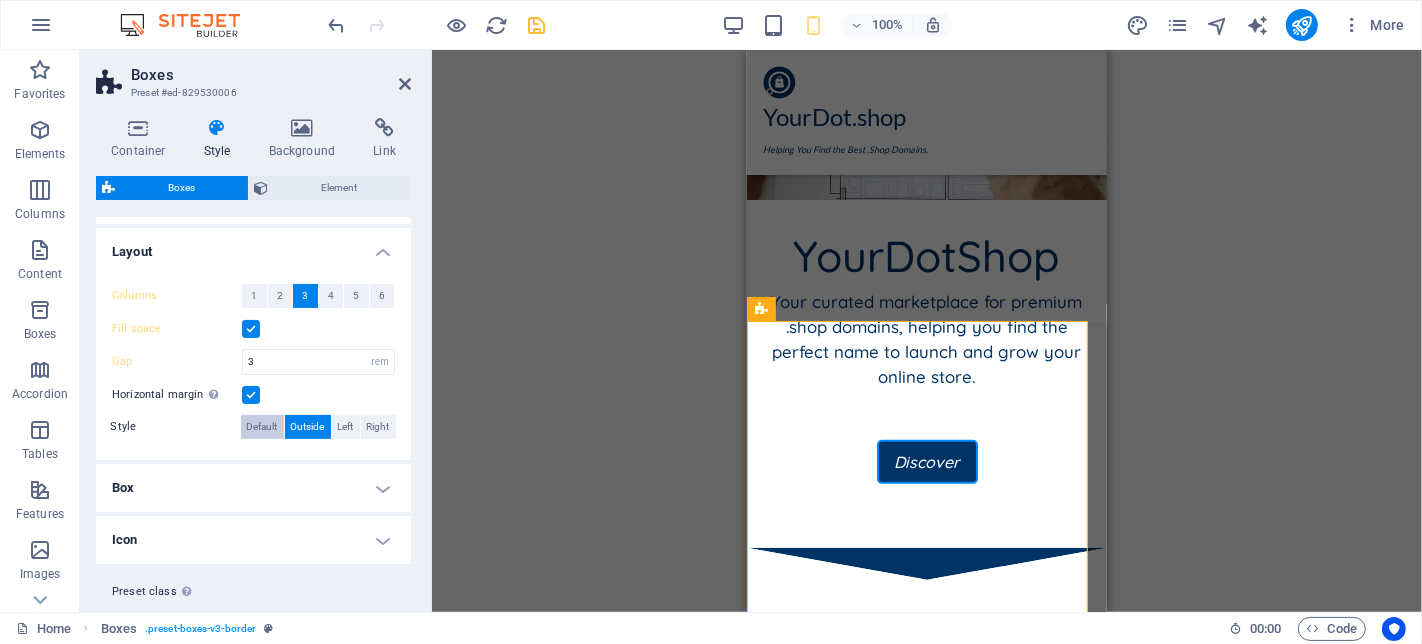 click on "Default" at bounding box center (262, 427) 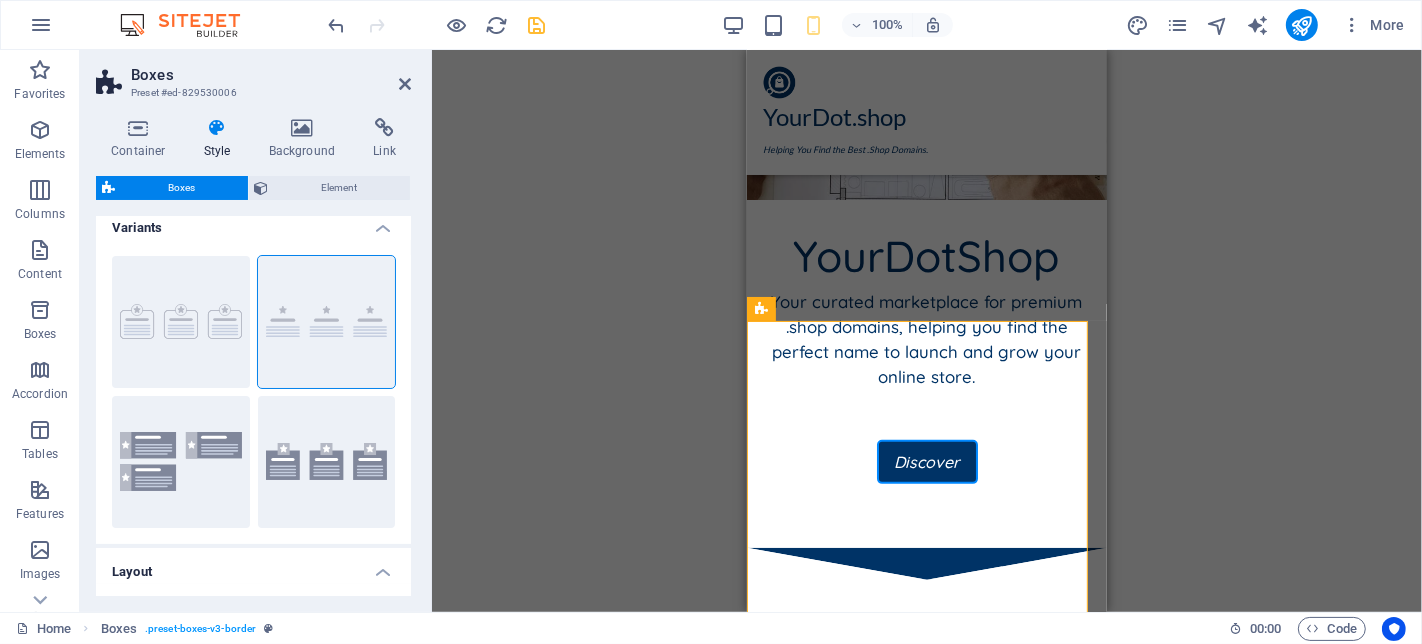 scroll, scrollTop: 0, scrollLeft: 0, axis: both 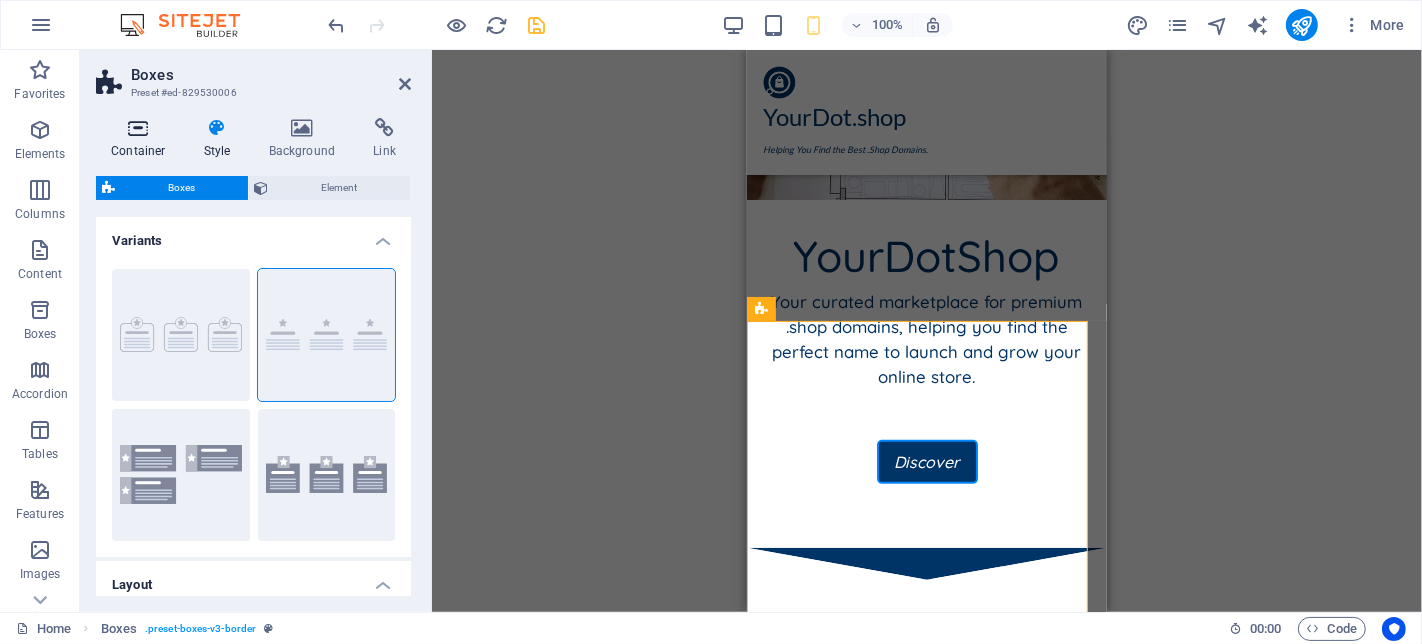 click on "Container" at bounding box center [142, 139] 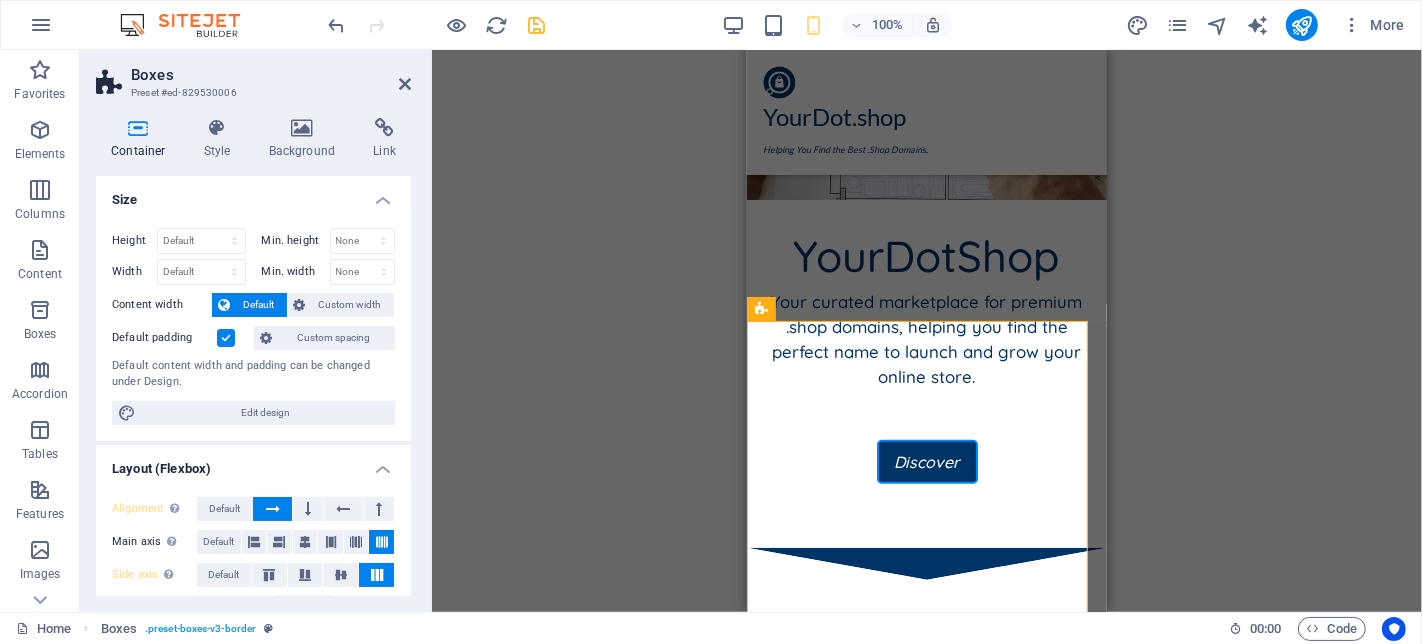 click on "Default padding" at bounding box center [180, 338] 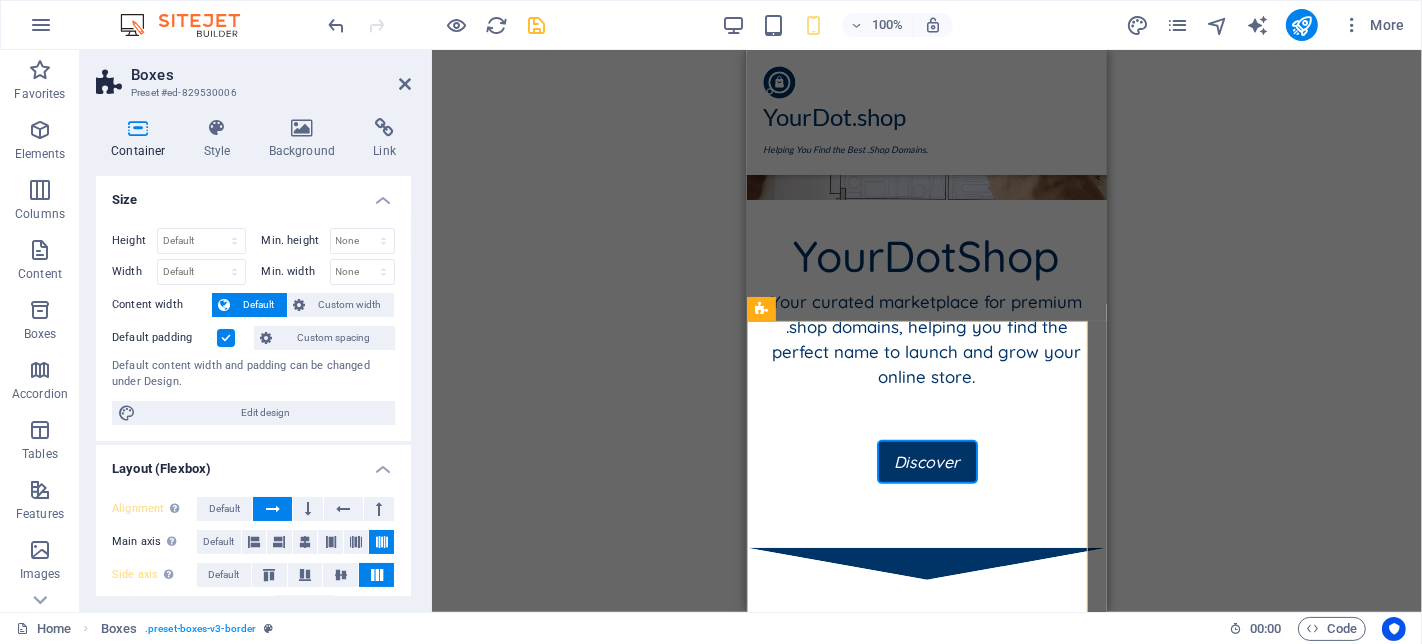 click at bounding box center [226, 338] 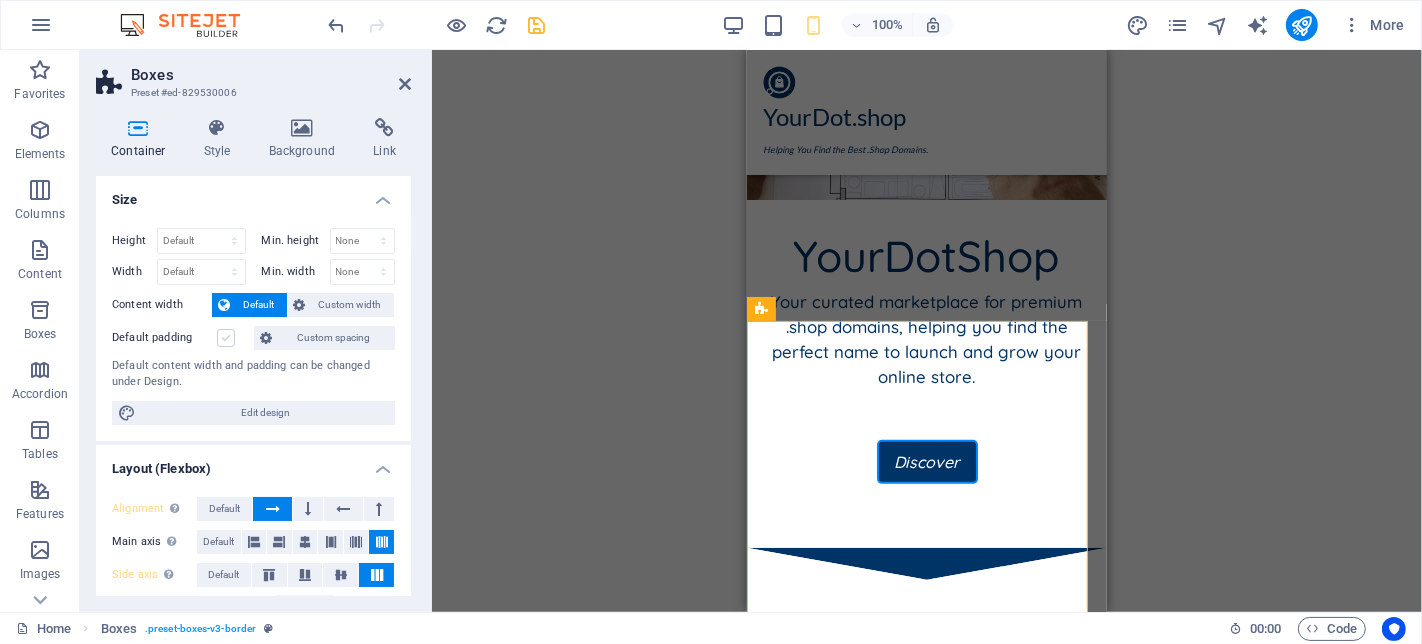 click at bounding box center [226, 338] 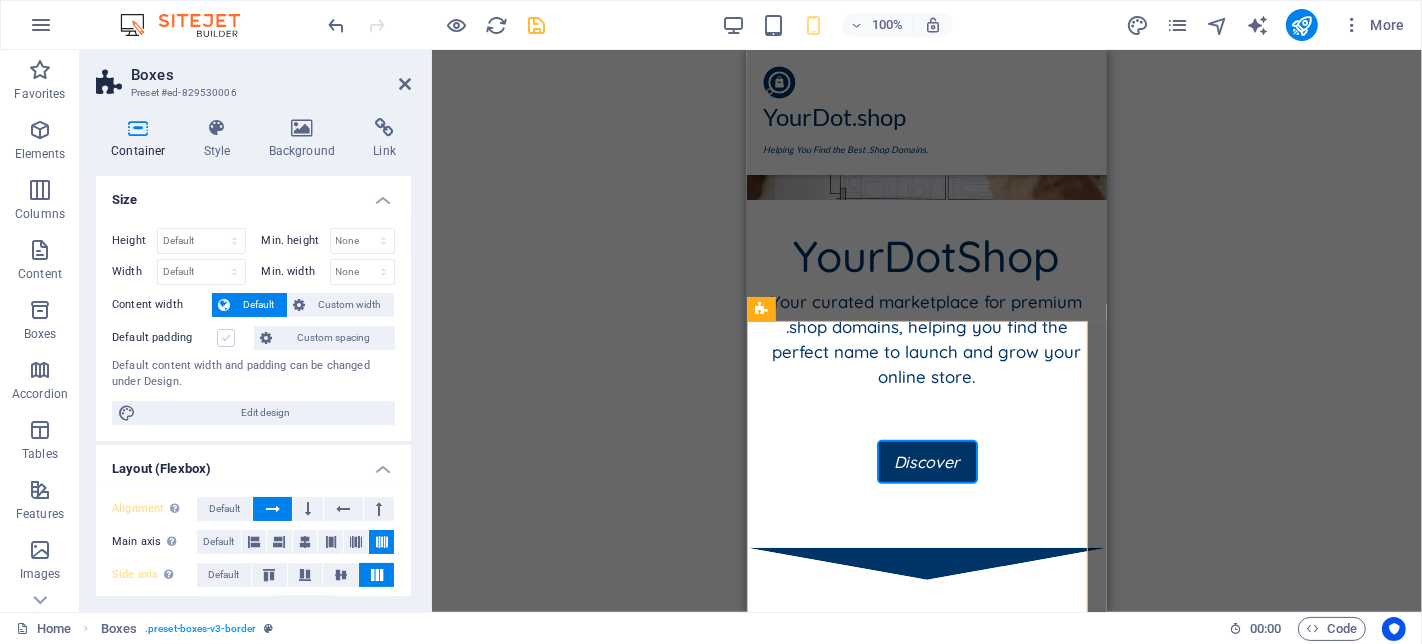 click on "Default padding" at bounding box center [0, 0] 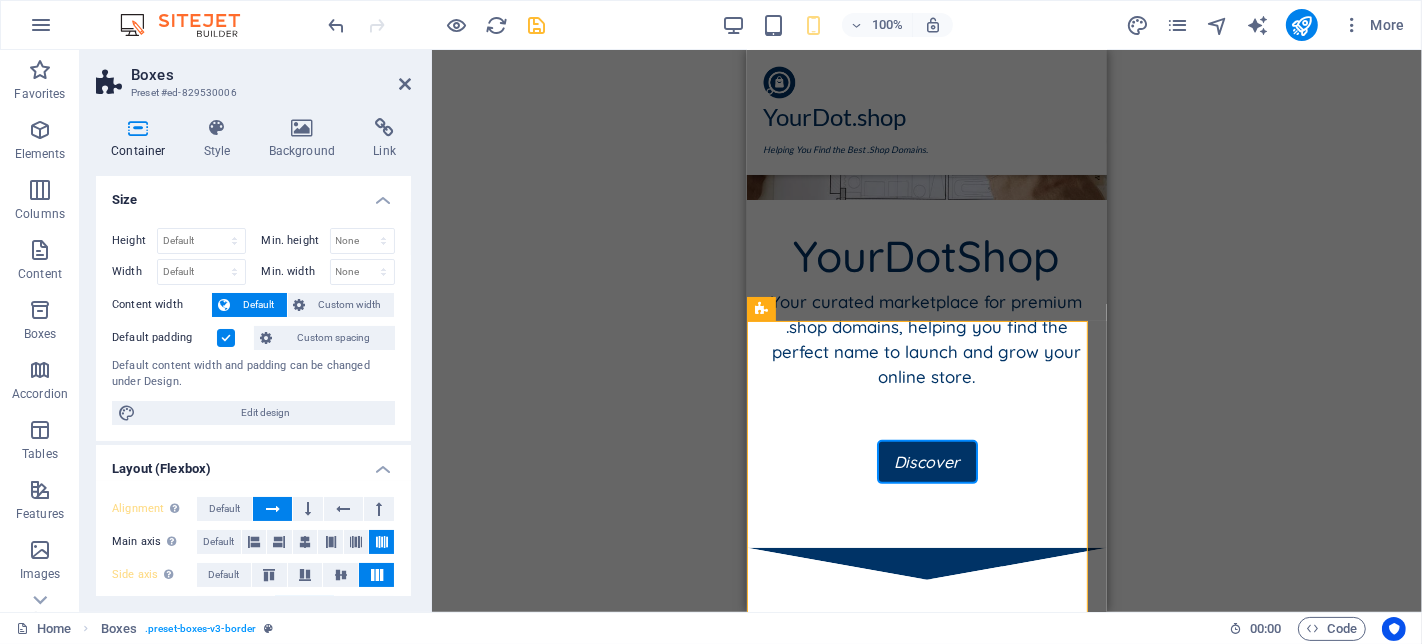 click at bounding box center (226, 338) 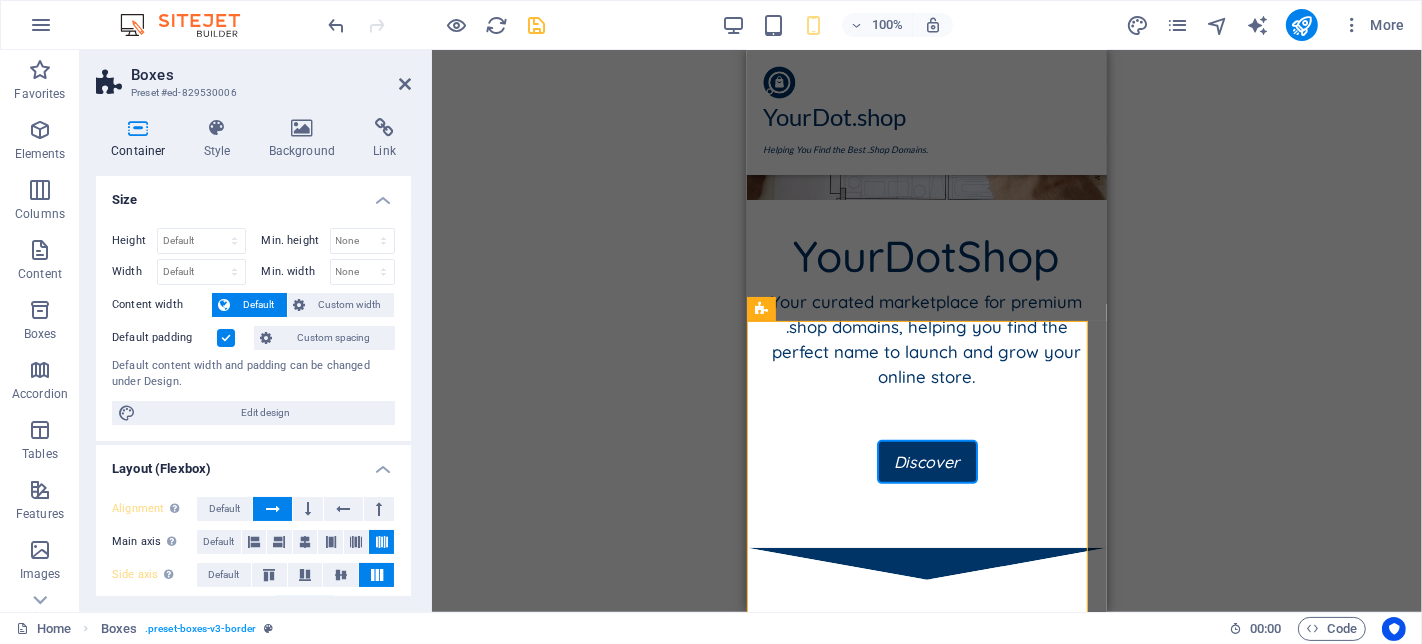 click on "Default padding" at bounding box center [0, 0] 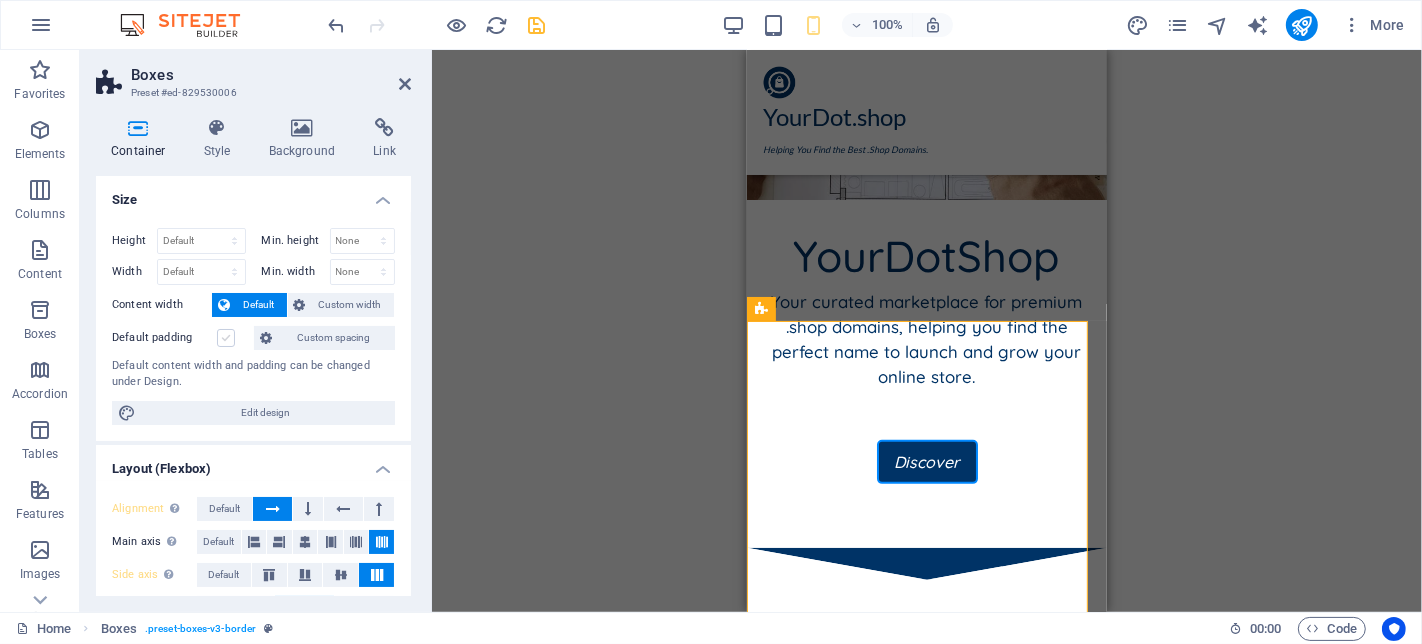 click at bounding box center [226, 338] 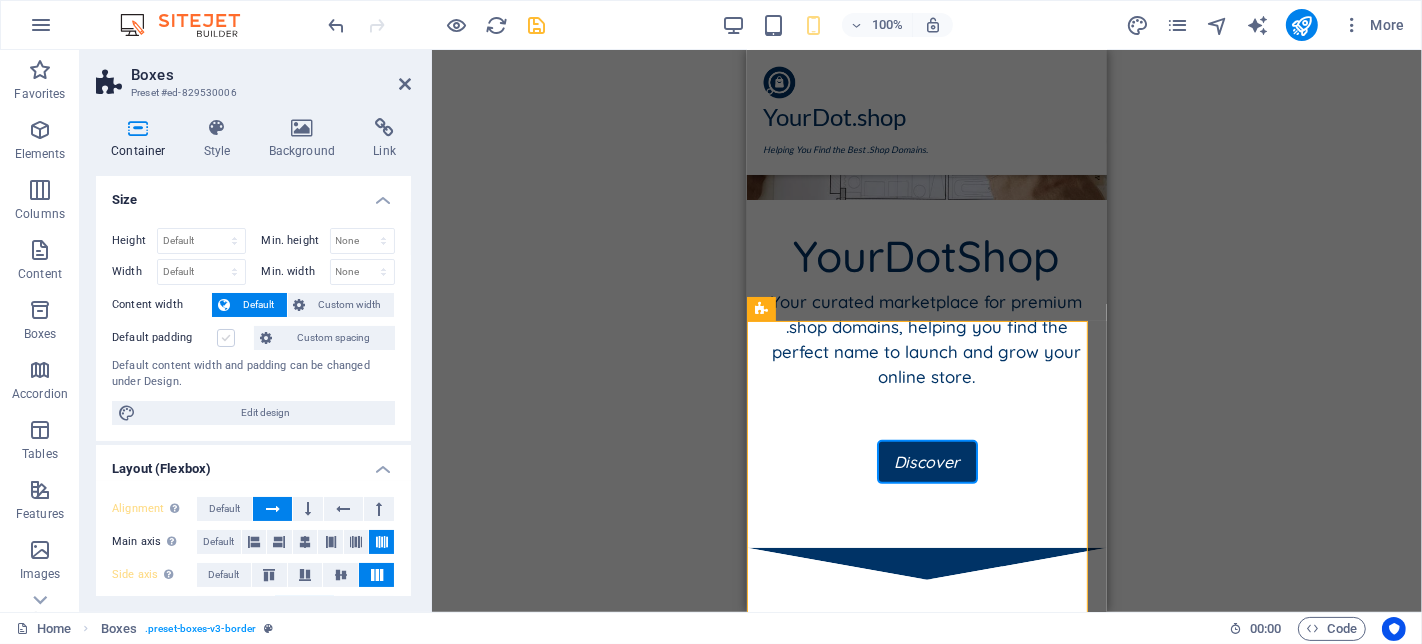 click on "Default padding" at bounding box center [0, 0] 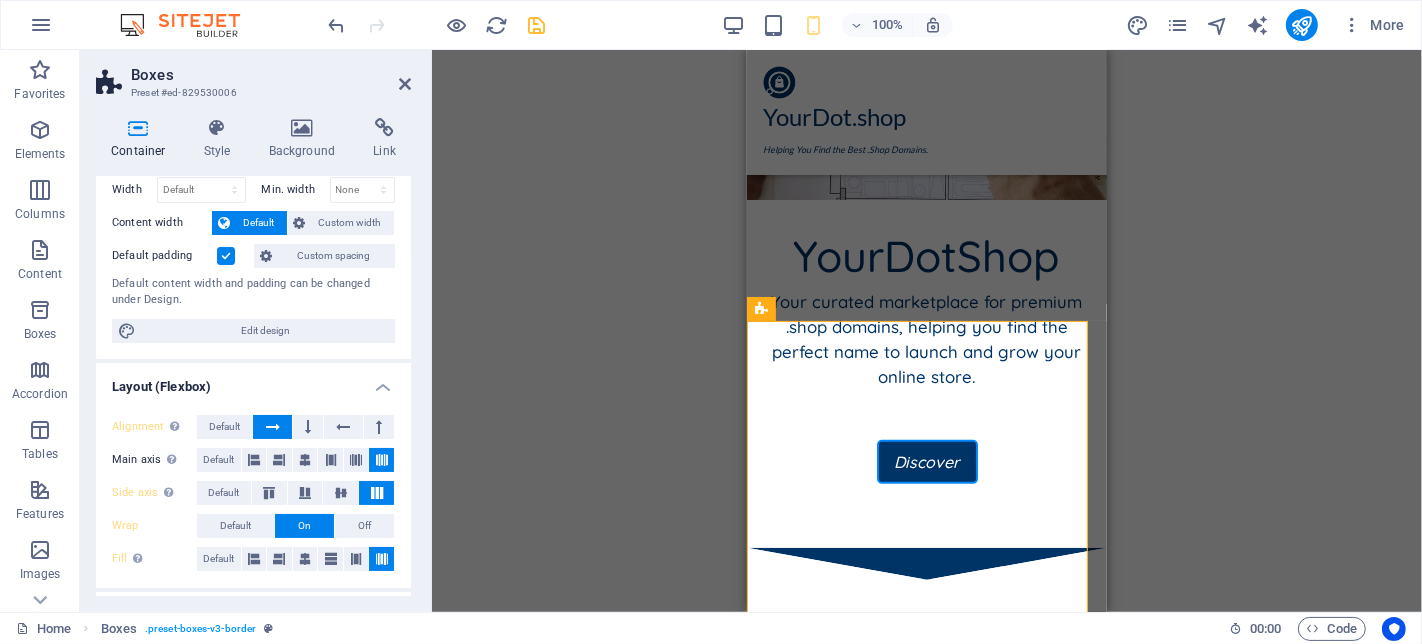scroll, scrollTop: 111, scrollLeft: 0, axis: vertical 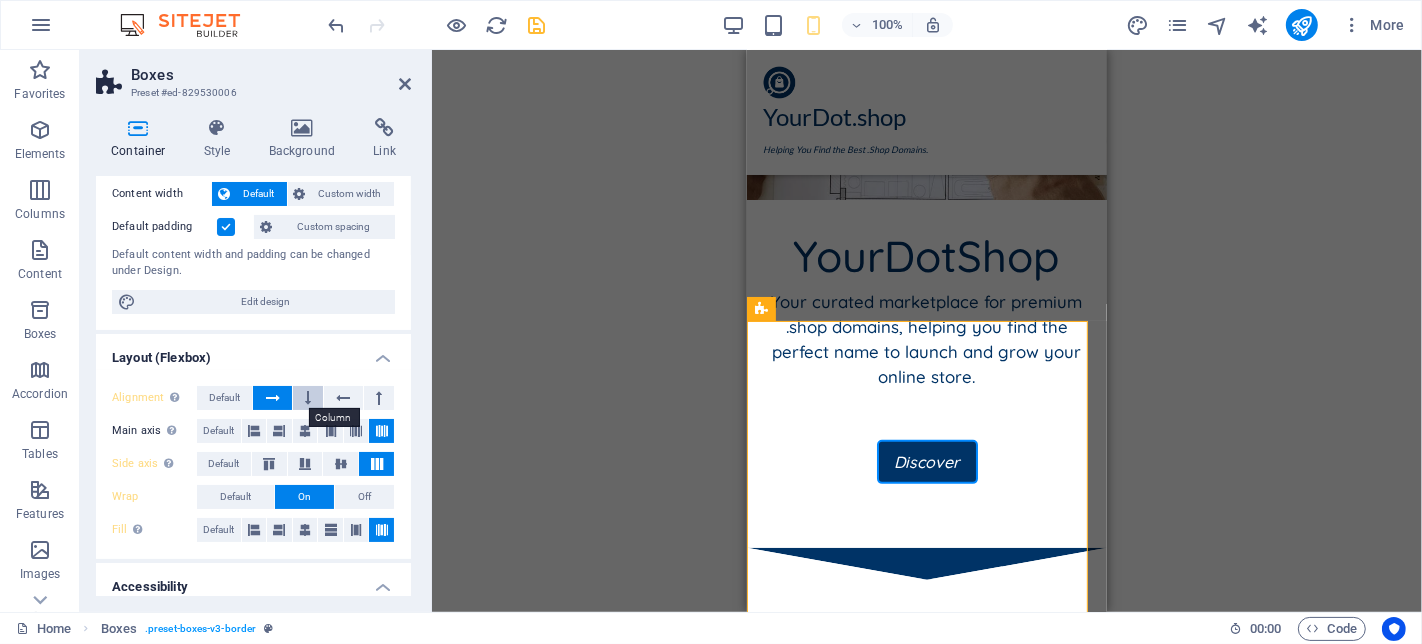 click at bounding box center [308, 398] 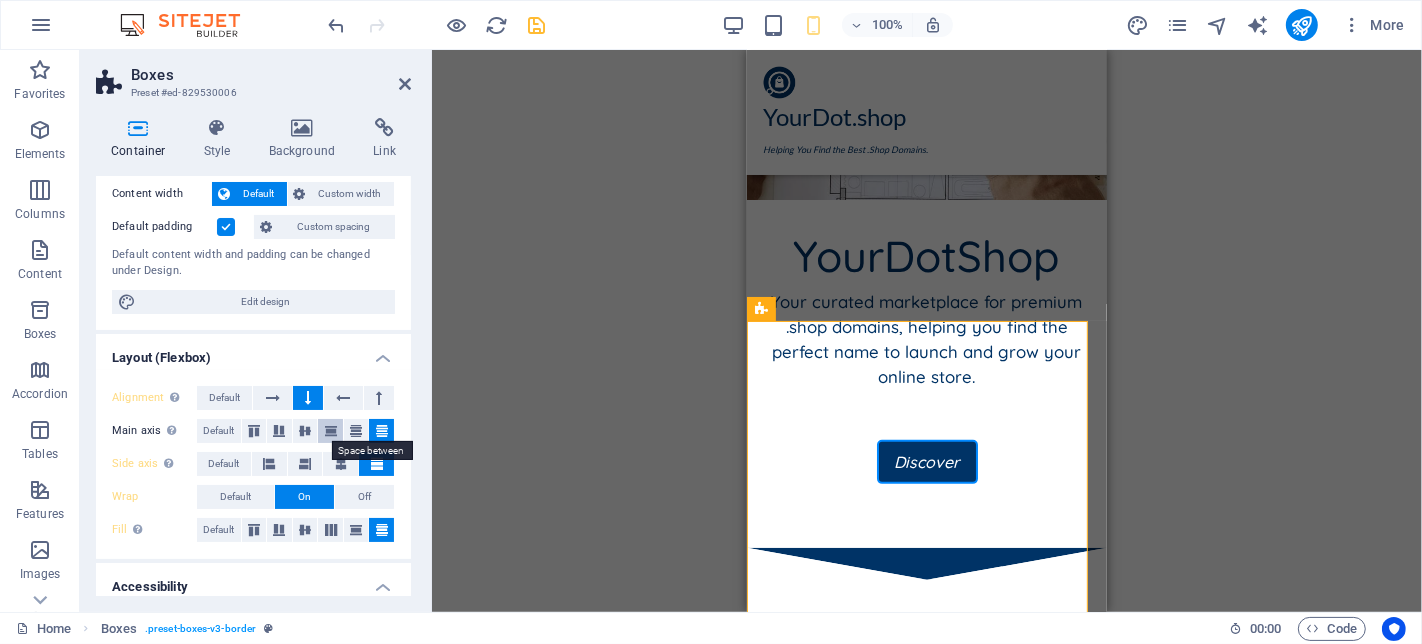 click at bounding box center [331, 431] 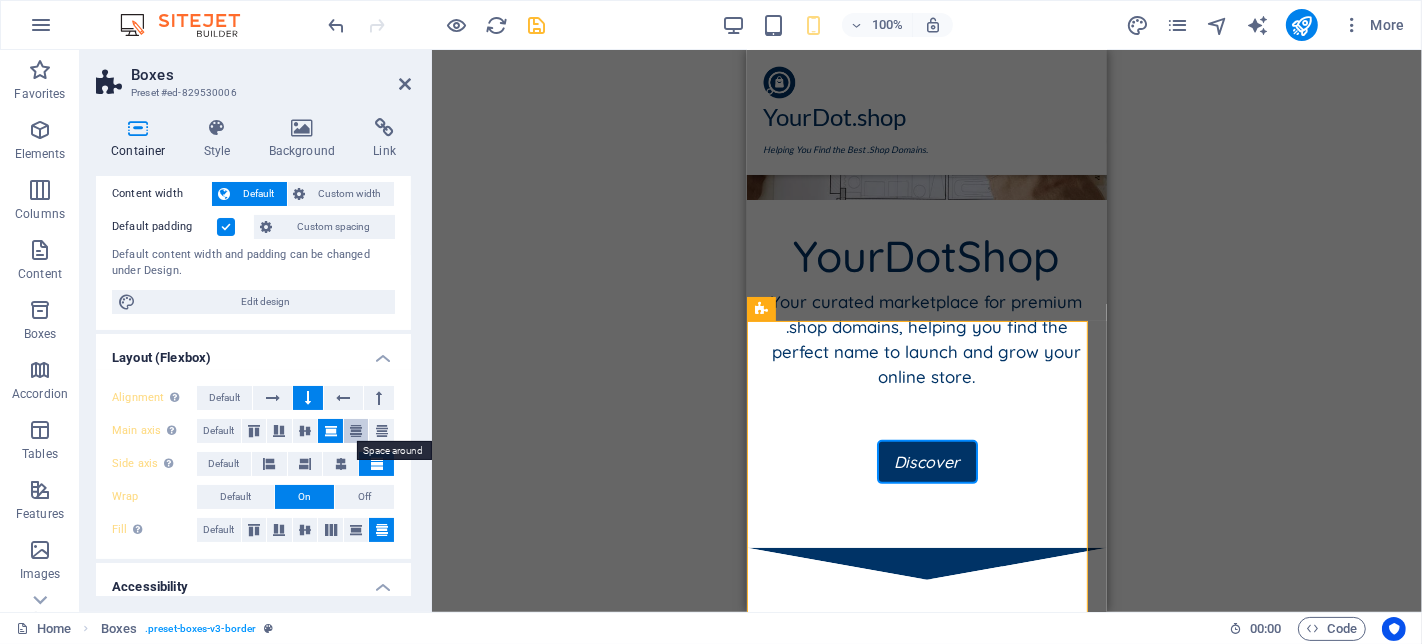 click at bounding box center (356, 431) 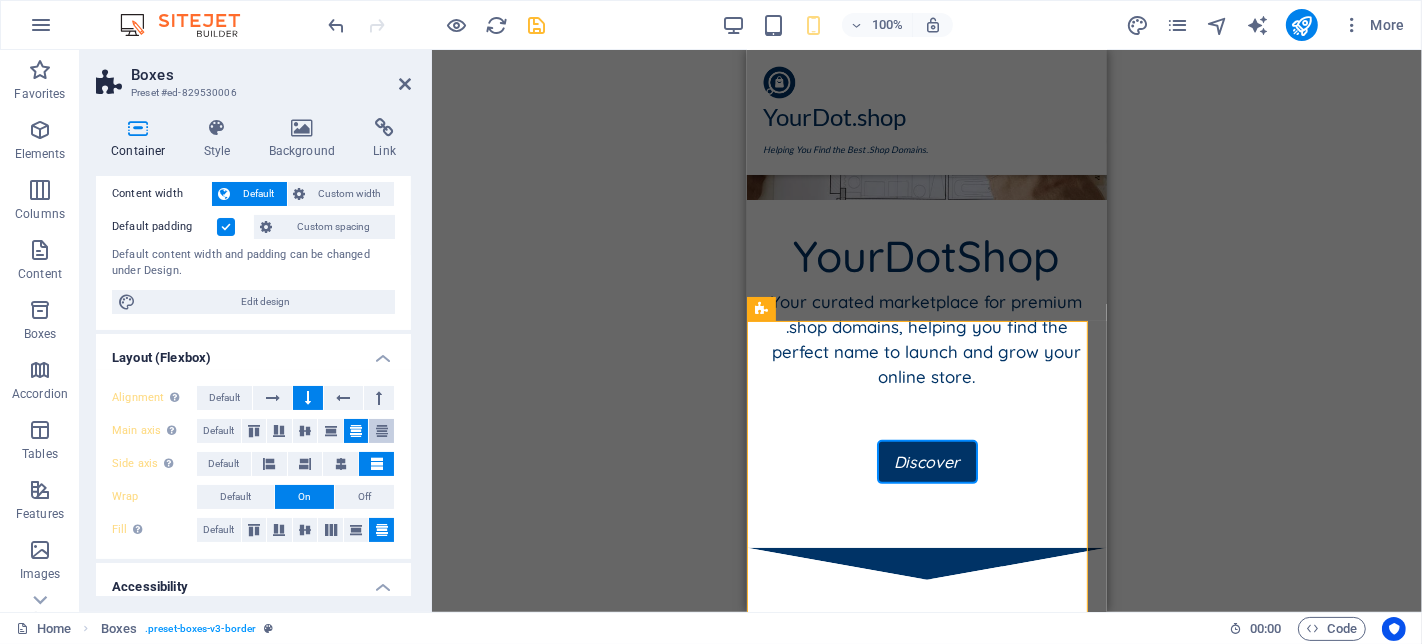 drag, startPoint x: 383, startPoint y: 432, endPoint x: 373, endPoint y: 431, distance: 10.049875 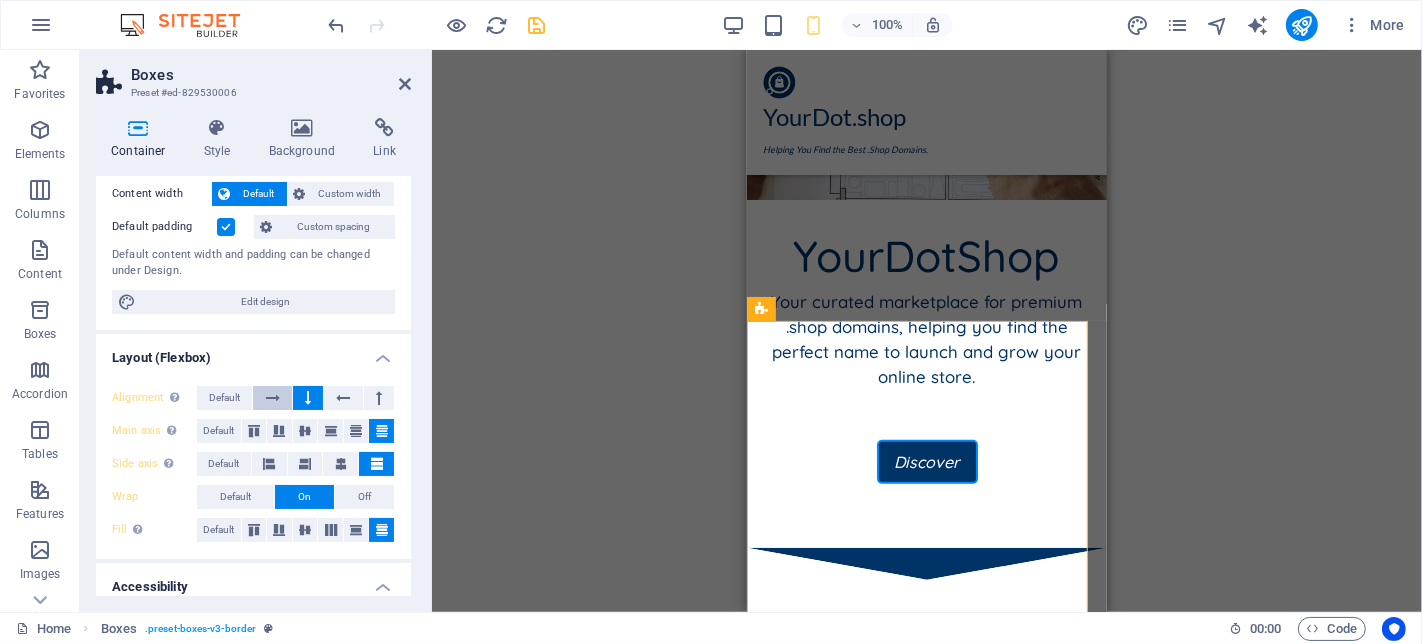 click at bounding box center (272, 398) 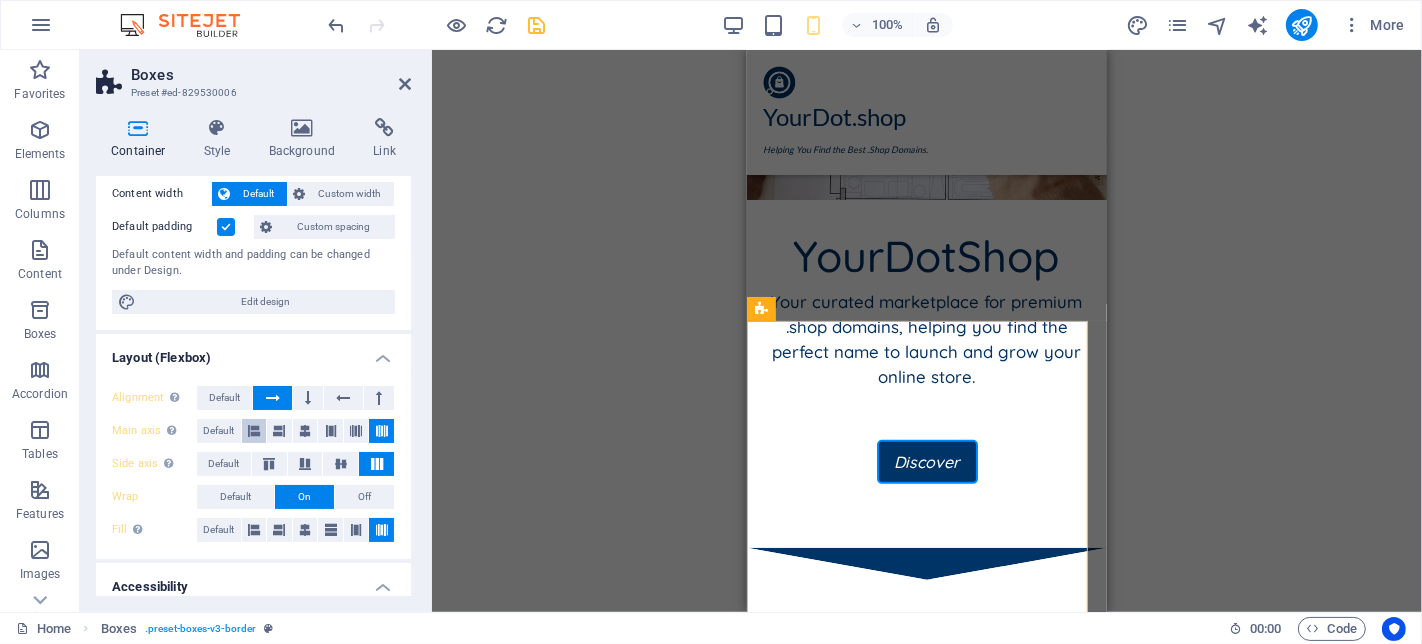 click at bounding box center (254, 431) 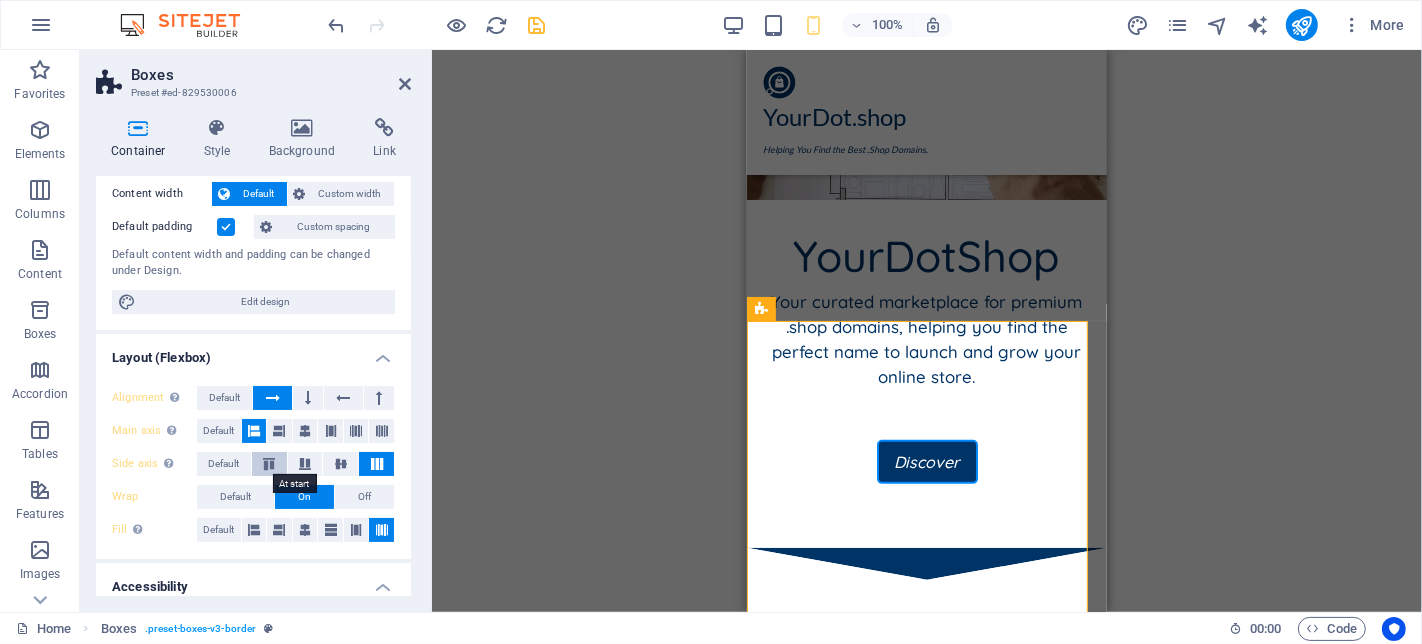 click at bounding box center [269, 464] 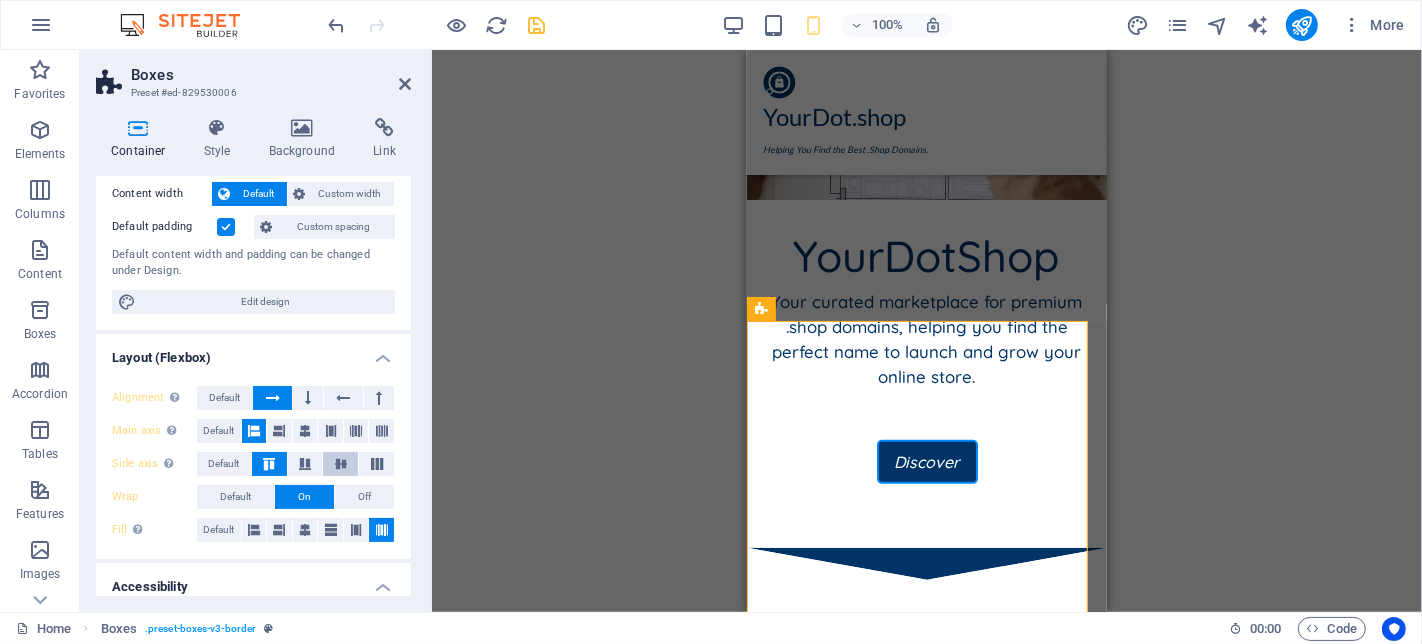 drag, startPoint x: 303, startPoint y: 462, endPoint x: 334, endPoint y: 461, distance: 31.016125 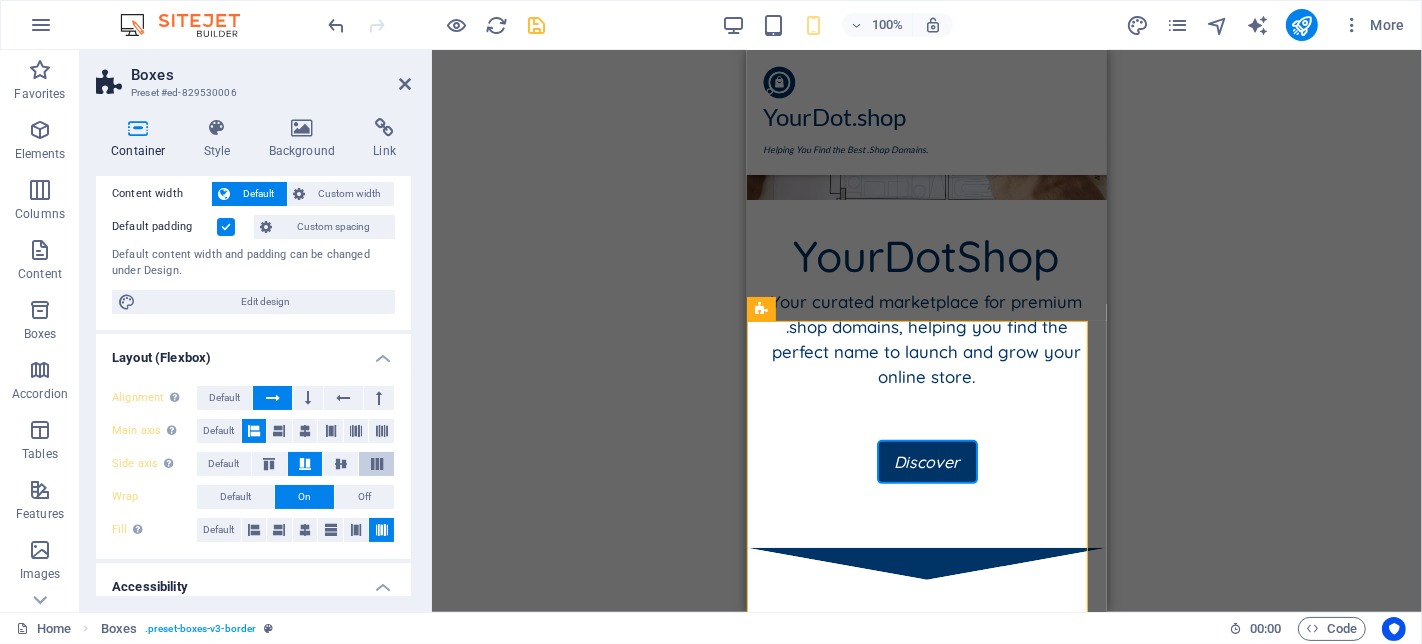 click at bounding box center [341, 464] 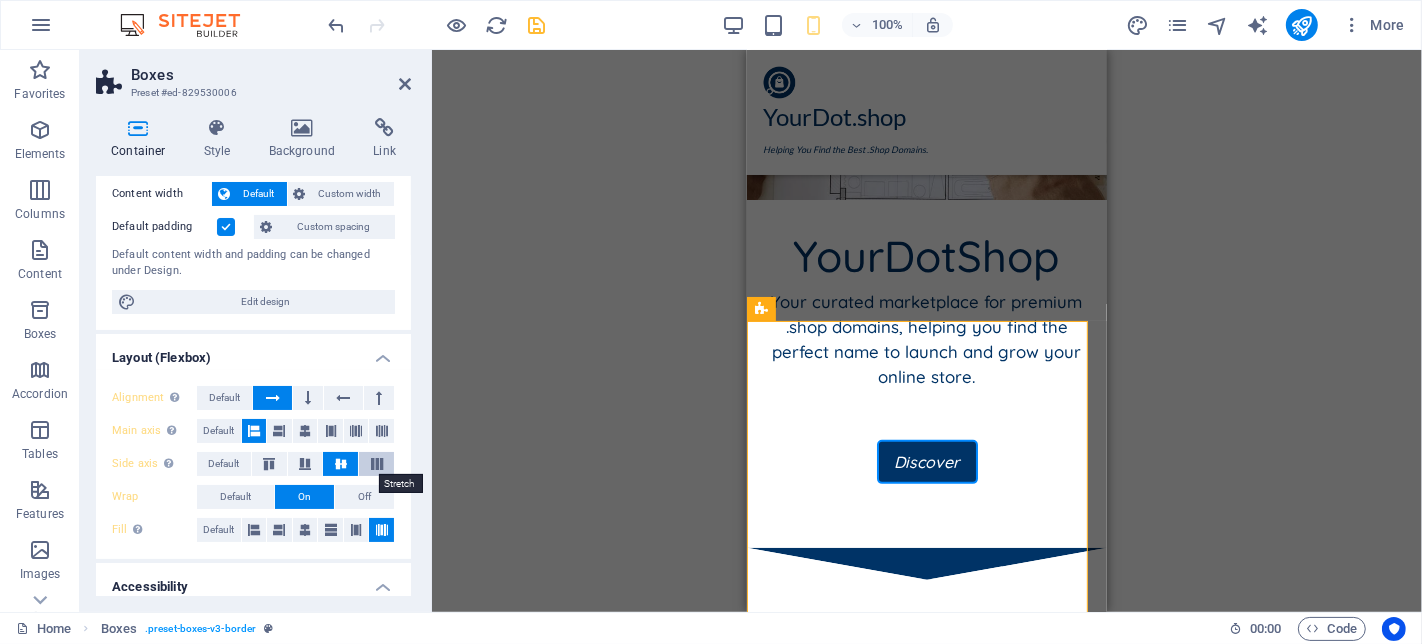 click at bounding box center [377, 464] 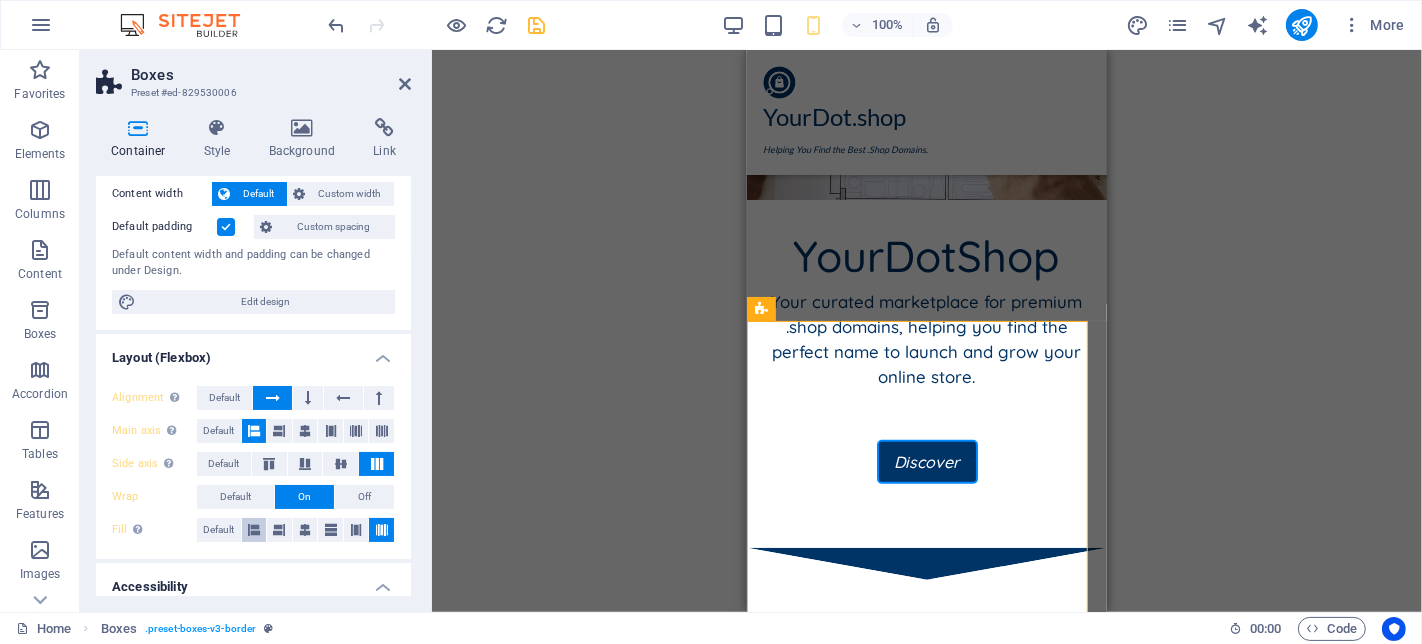 click at bounding box center [254, 530] 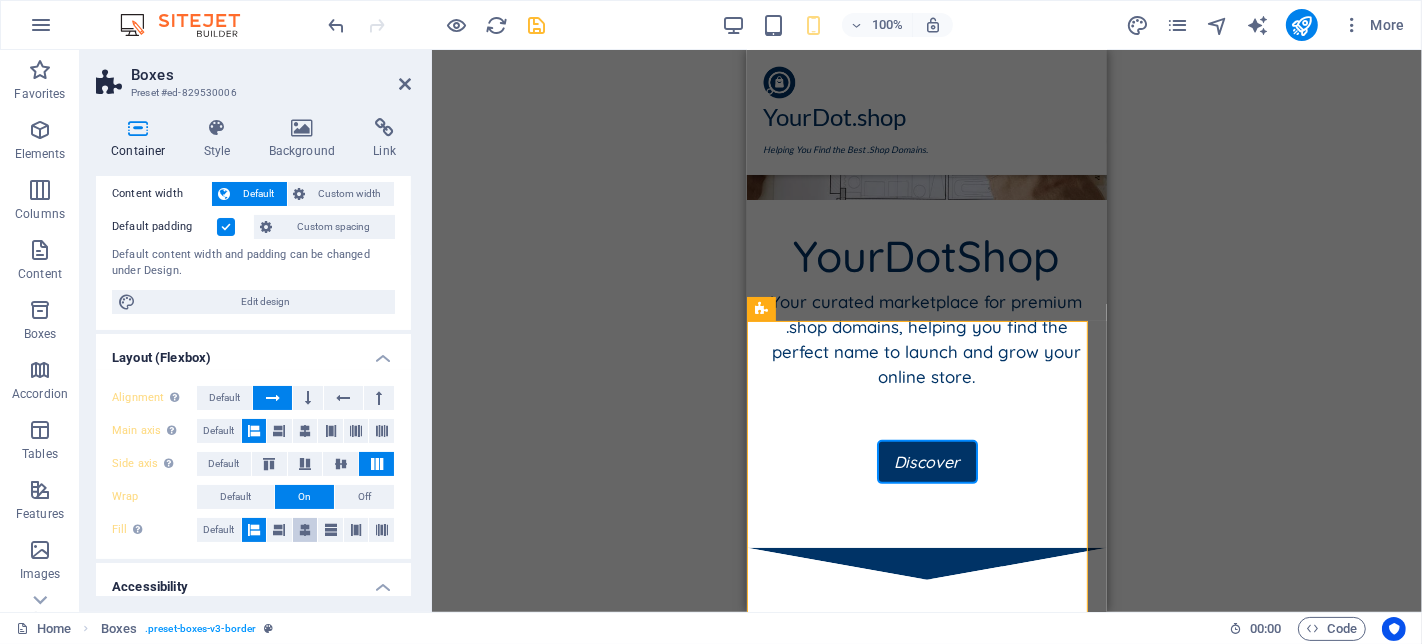 click at bounding box center (305, 530) 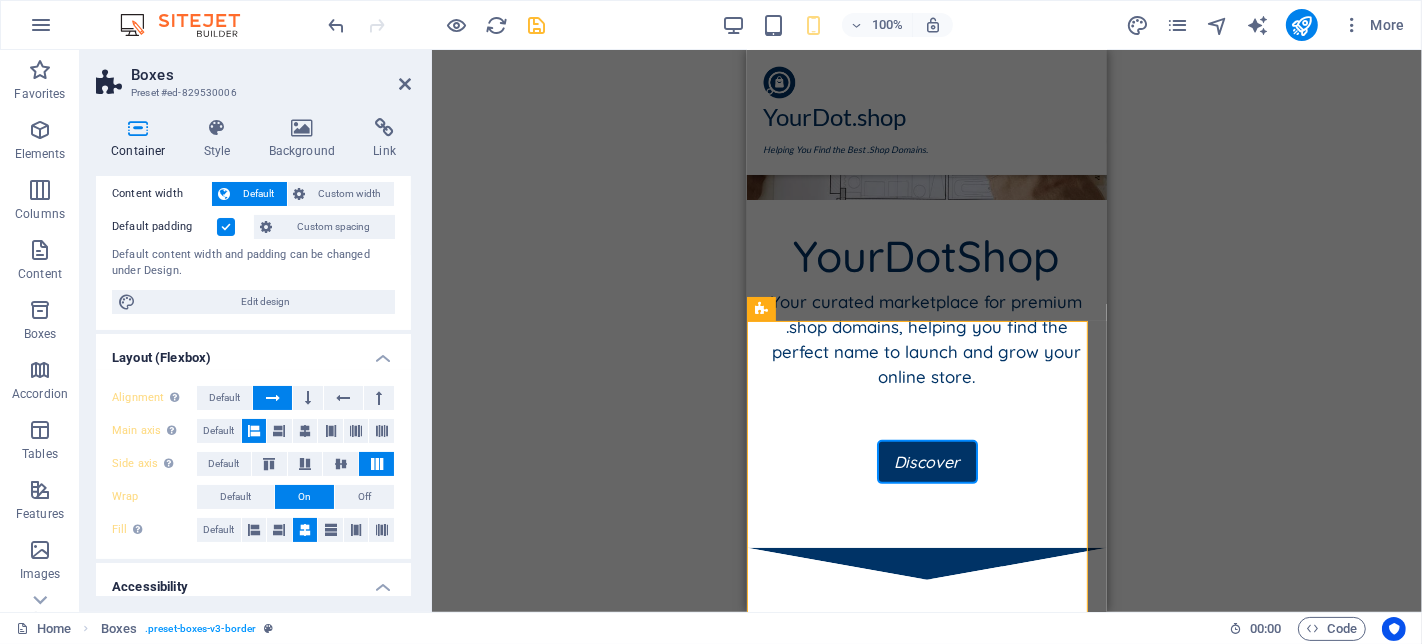 drag, startPoint x: 324, startPoint y: 531, endPoint x: 358, endPoint y: 540, distance: 35.17101 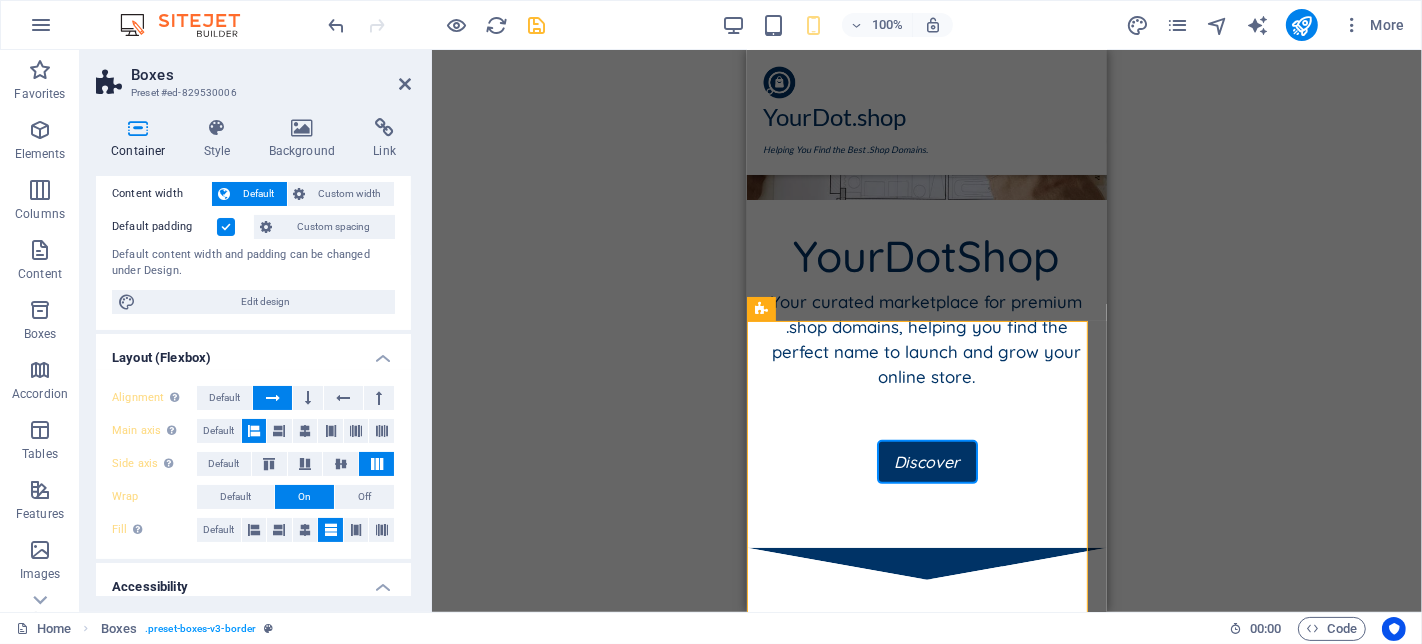 click on "Fill Controls the distances and direction of elements on the y-axis across several lines (align content). Default" at bounding box center [253, 530] 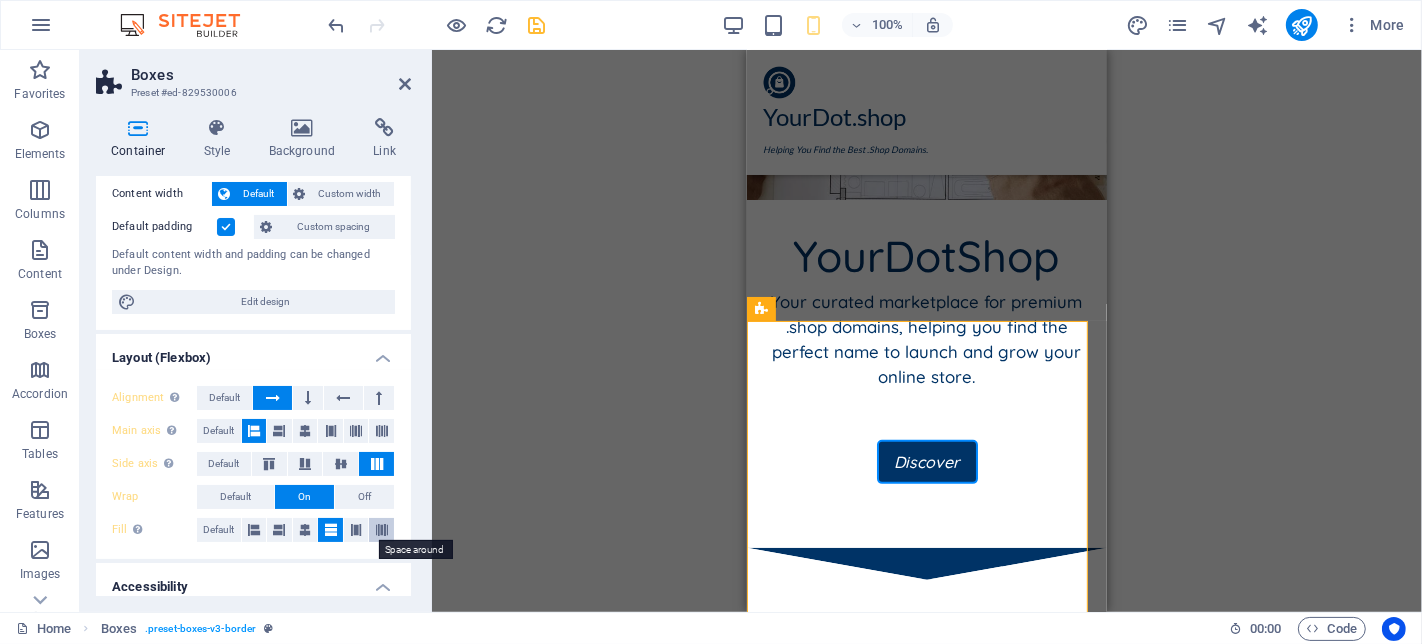 click at bounding box center (382, 530) 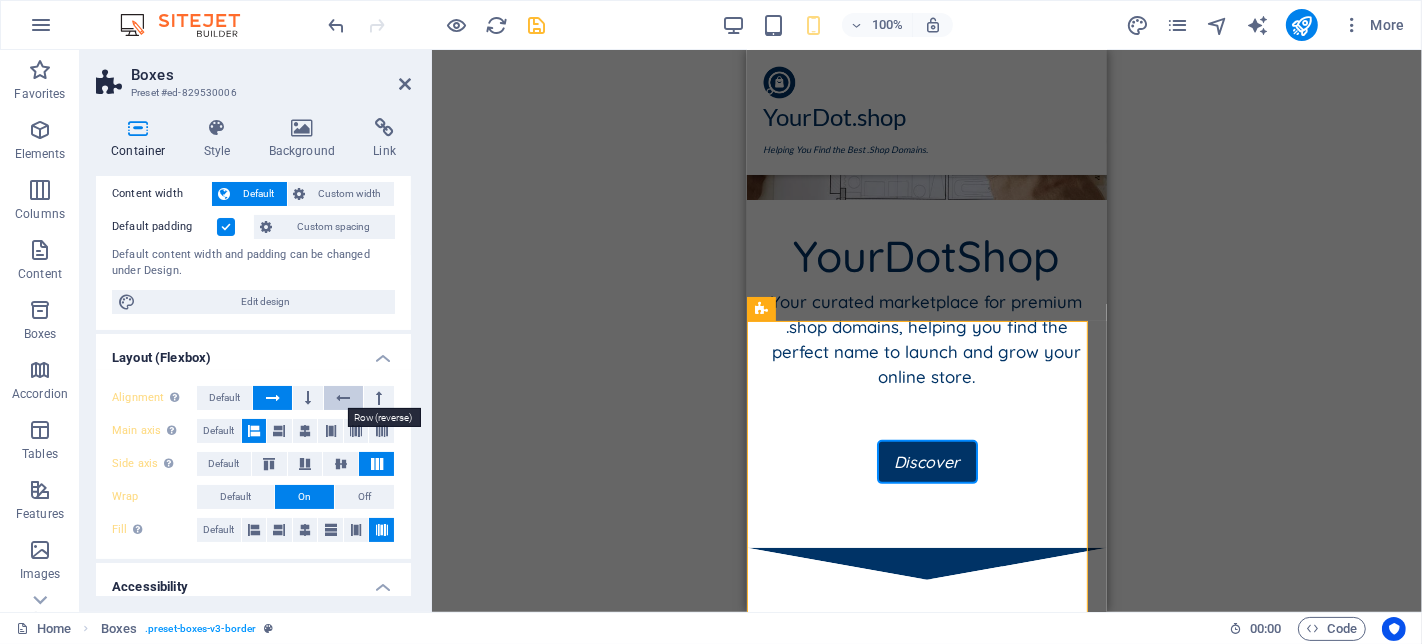 click at bounding box center (343, 398) 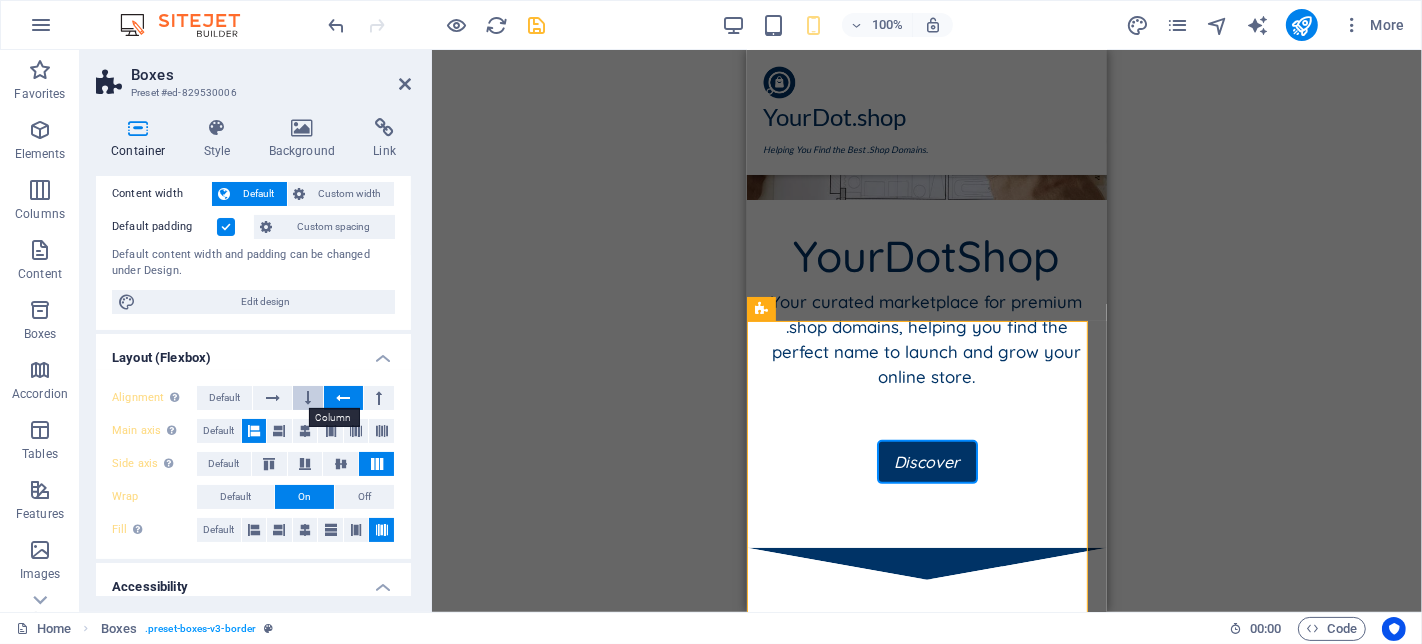 click at bounding box center [308, 398] 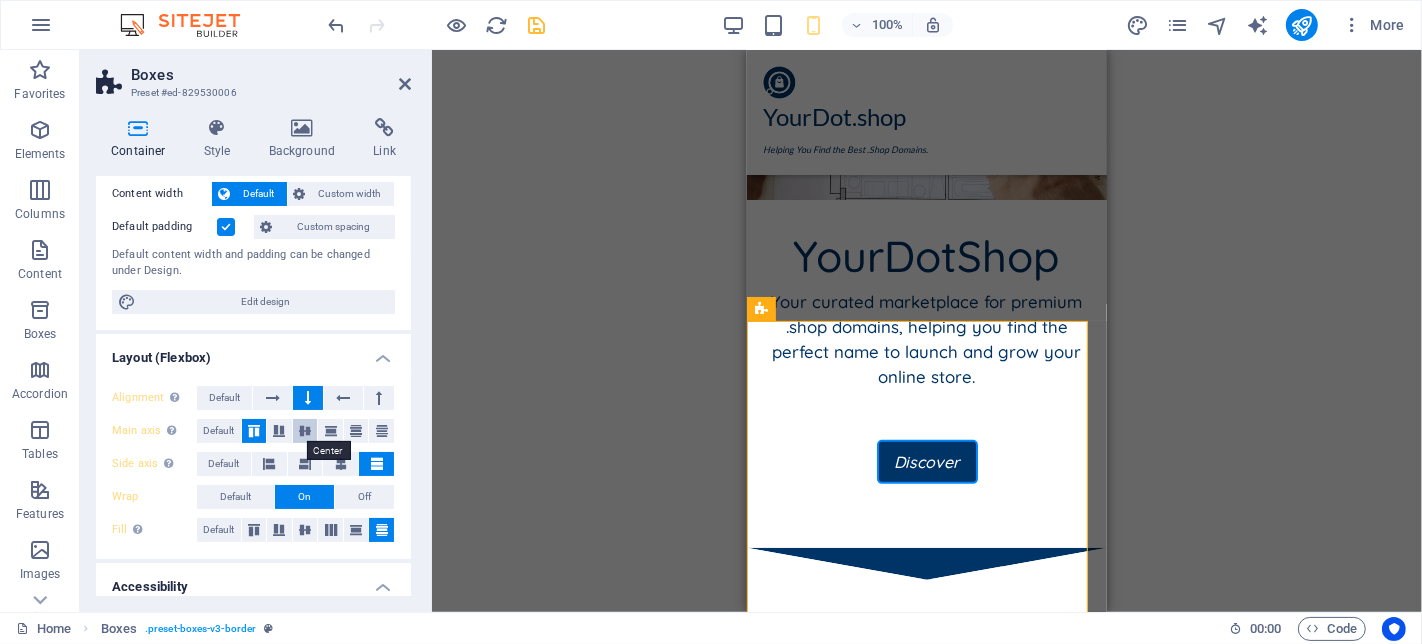 click at bounding box center (305, 431) 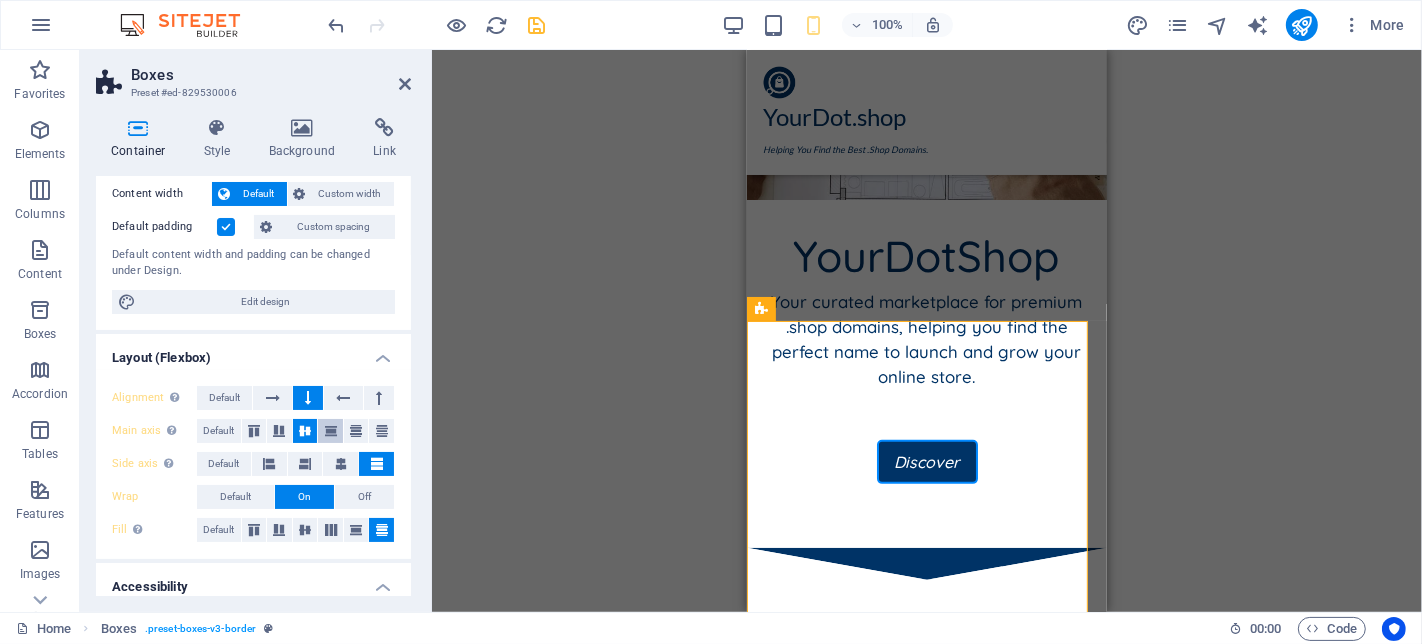 click at bounding box center [331, 431] 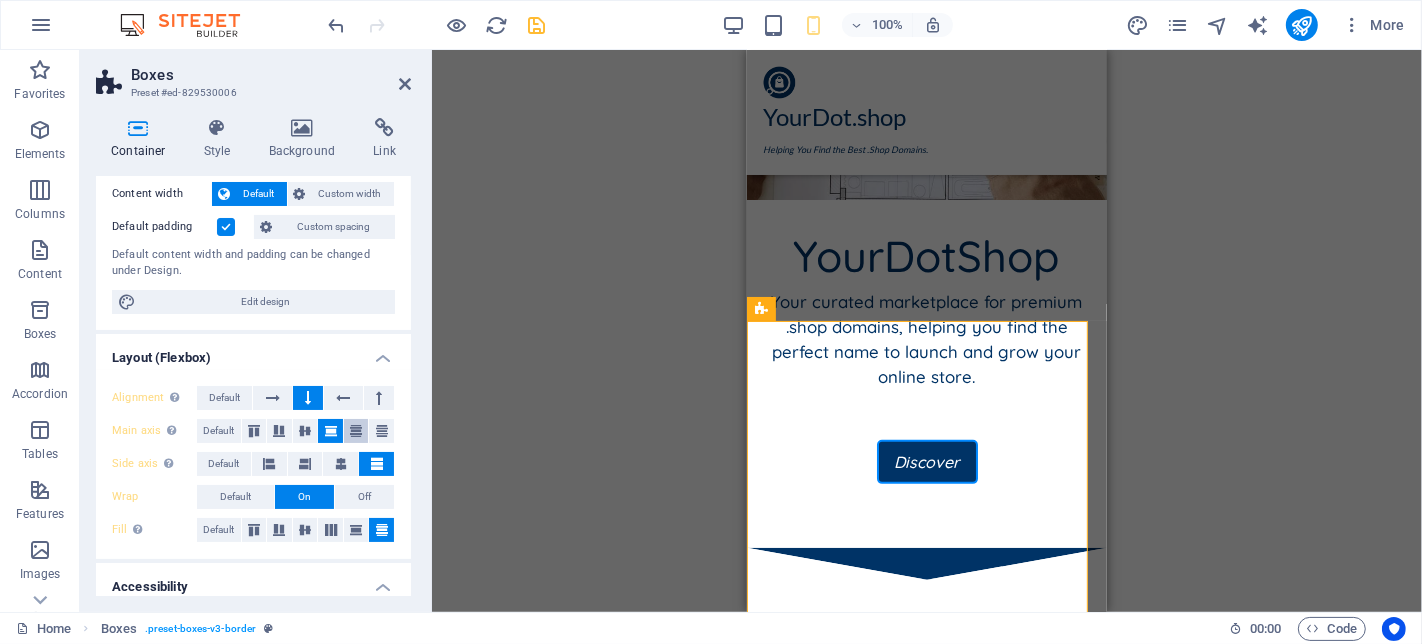 click at bounding box center [356, 431] 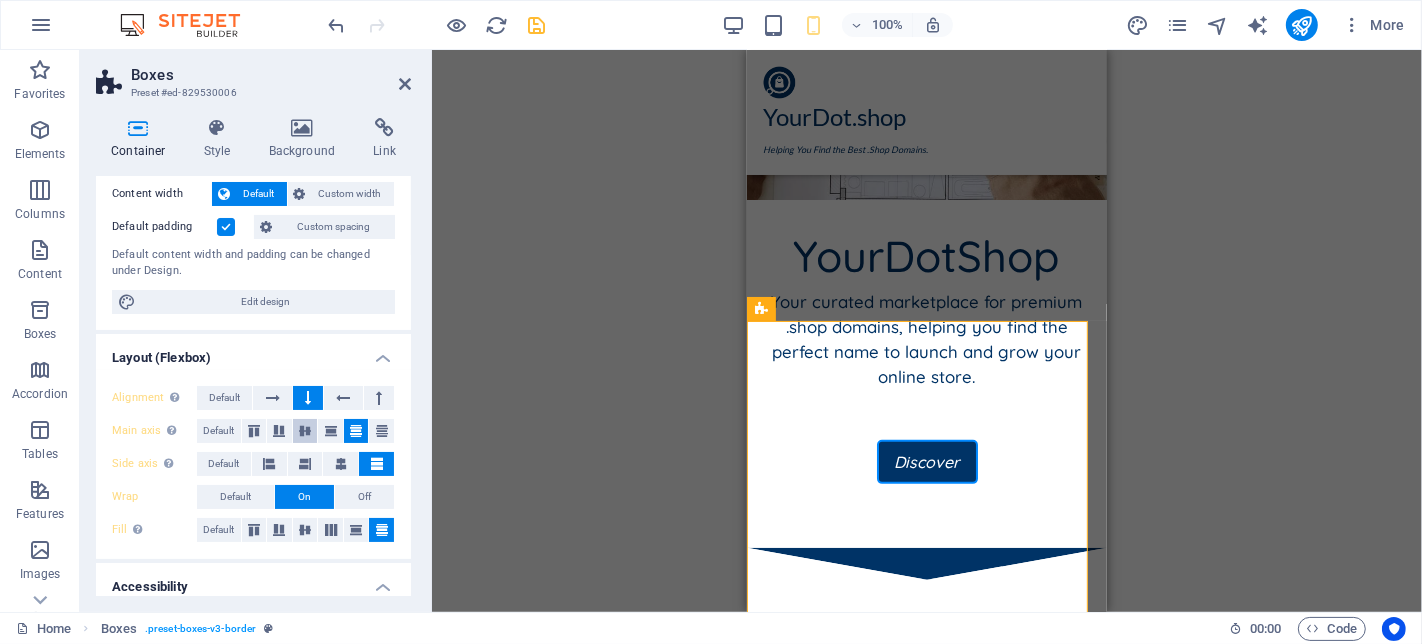 drag, startPoint x: 380, startPoint y: 420, endPoint x: 307, endPoint y: 418, distance: 73.02739 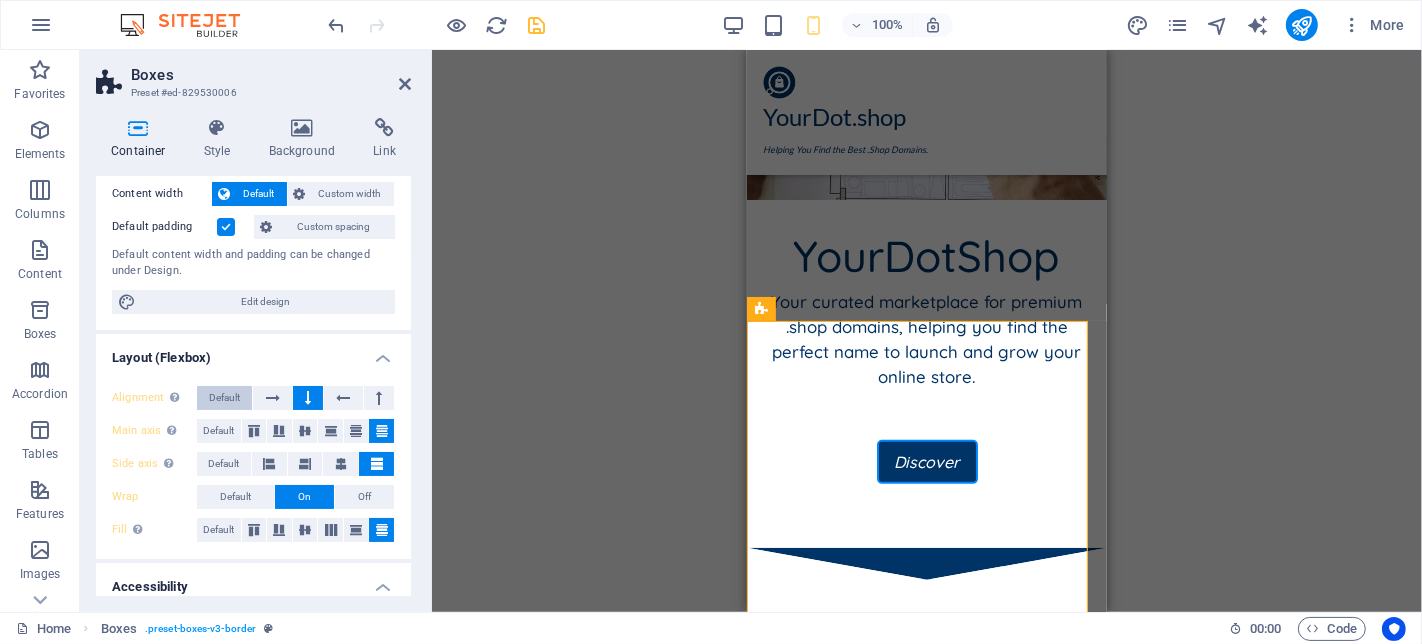 click on "Default" at bounding box center [224, 398] 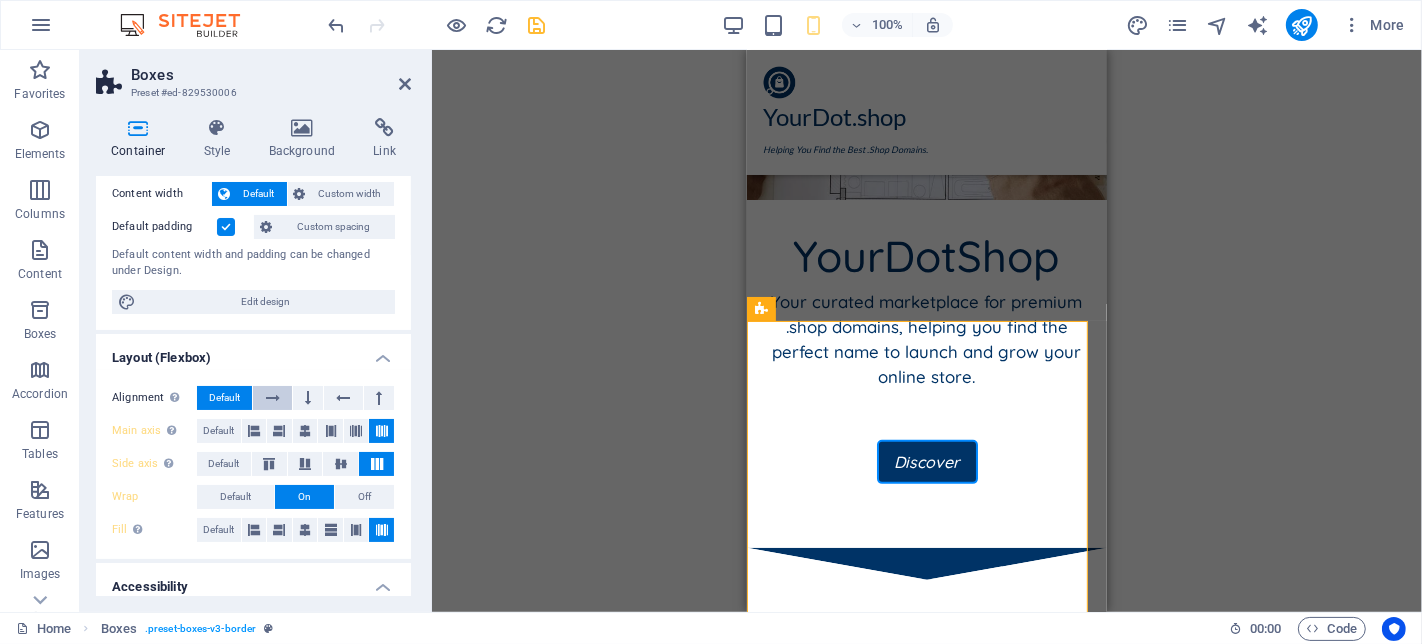 click at bounding box center (273, 398) 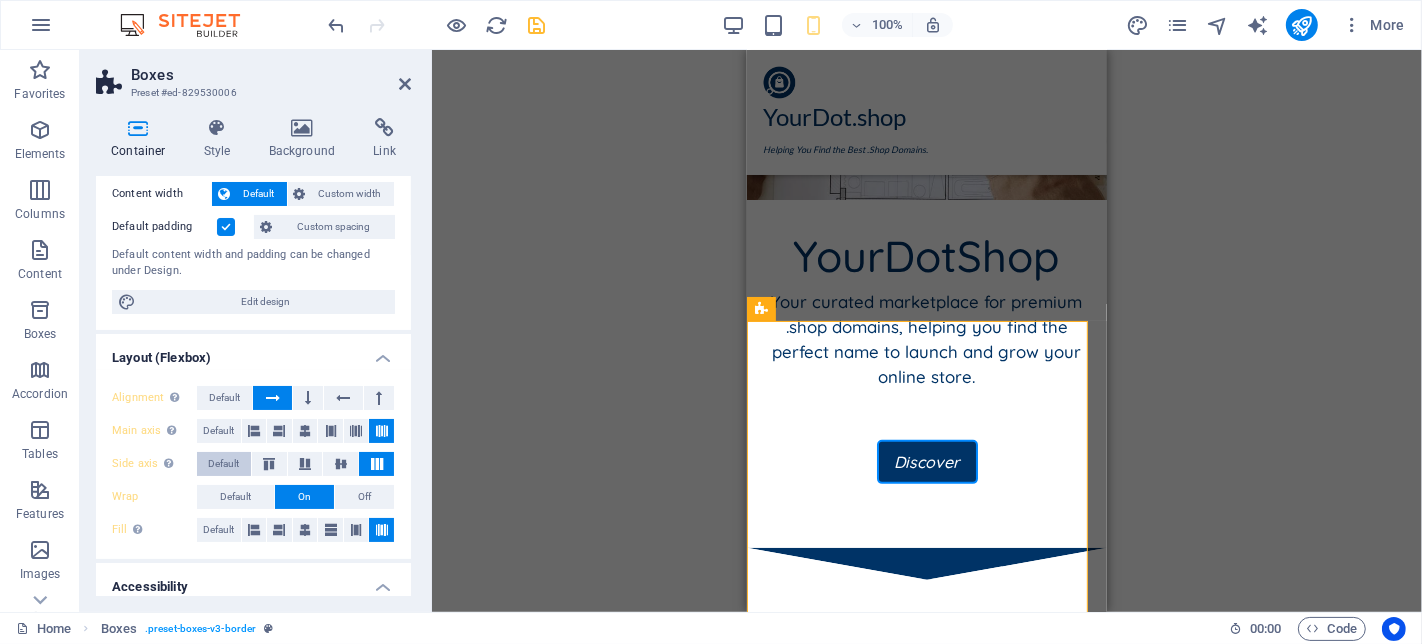 click on "Default" at bounding box center (223, 464) 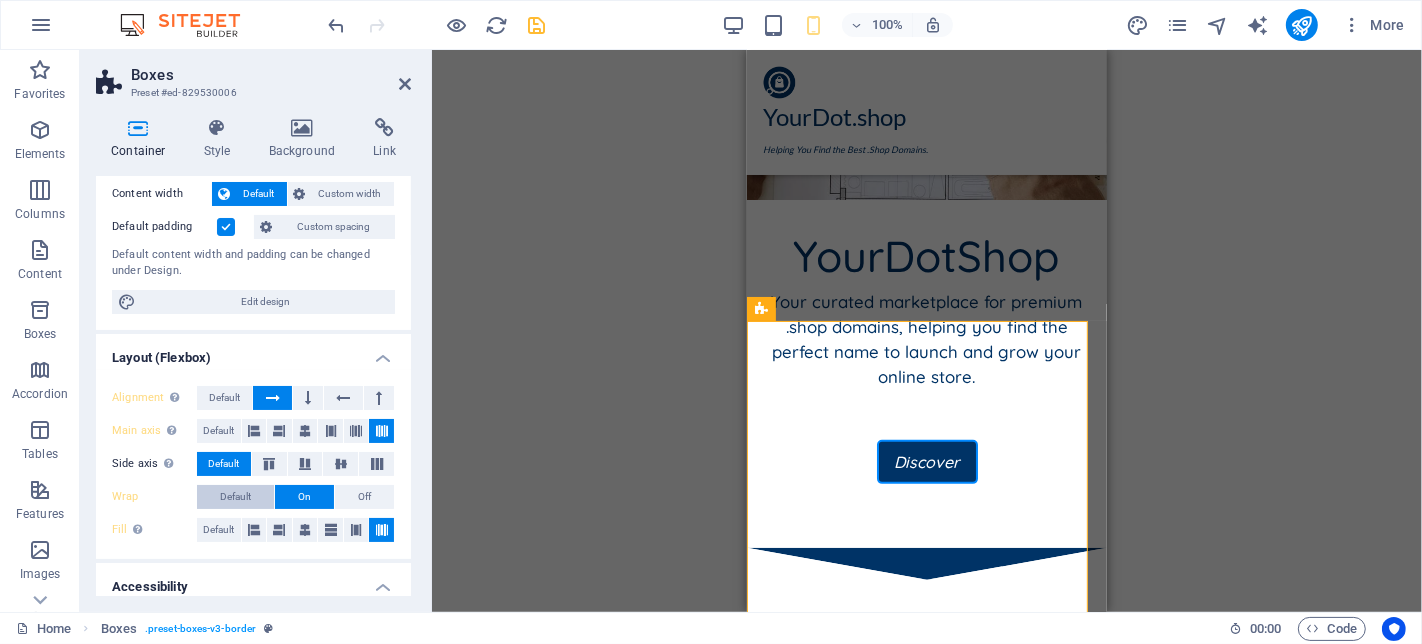 click on "Default" at bounding box center (235, 497) 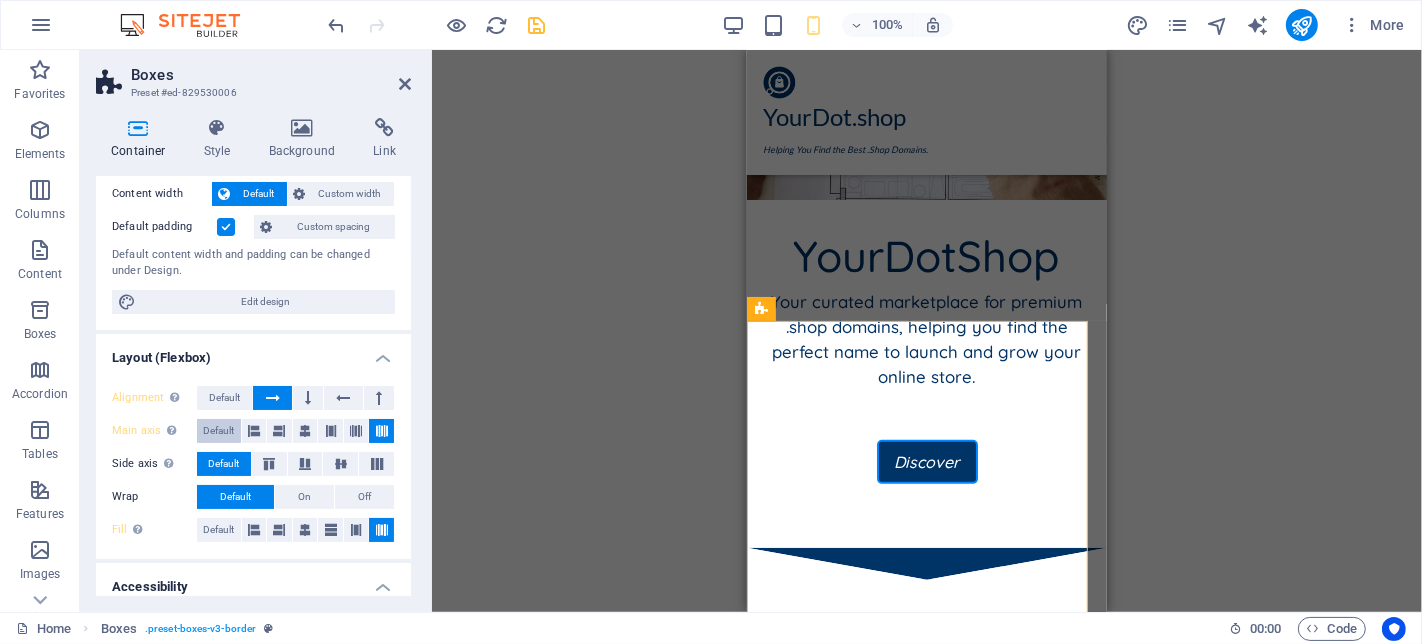 drag, startPoint x: 220, startPoint y: 532, endPoint x: 234, endPoint y: 439, distance: 94.04786 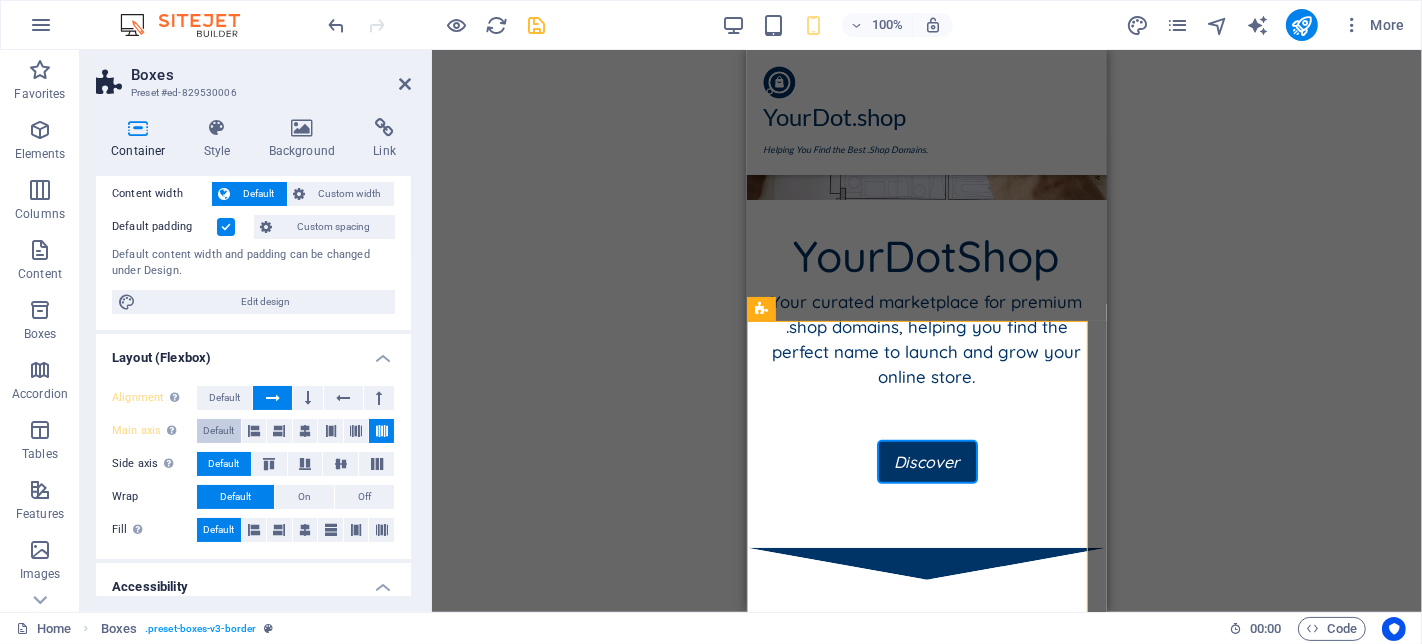 click on "Default" at bounding box center (218, 431) 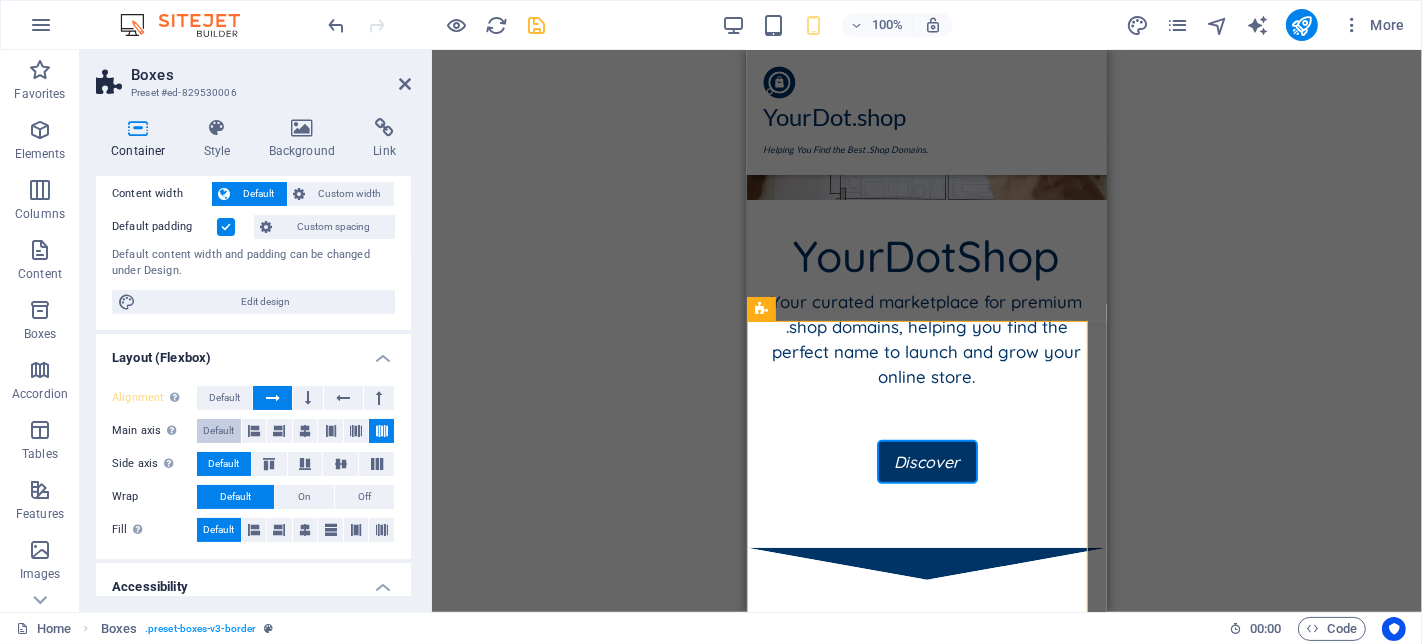 click on "Default" at bounding box center (218, 431) 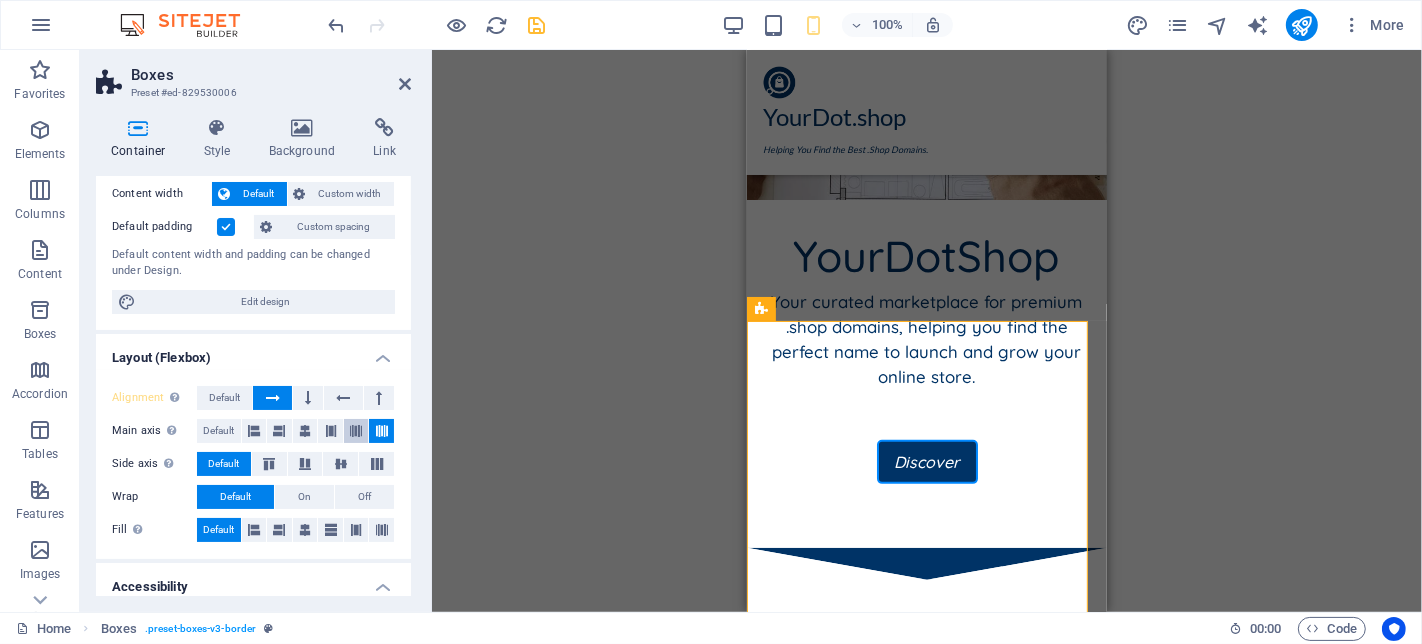 click at bounding box center [356, 431] 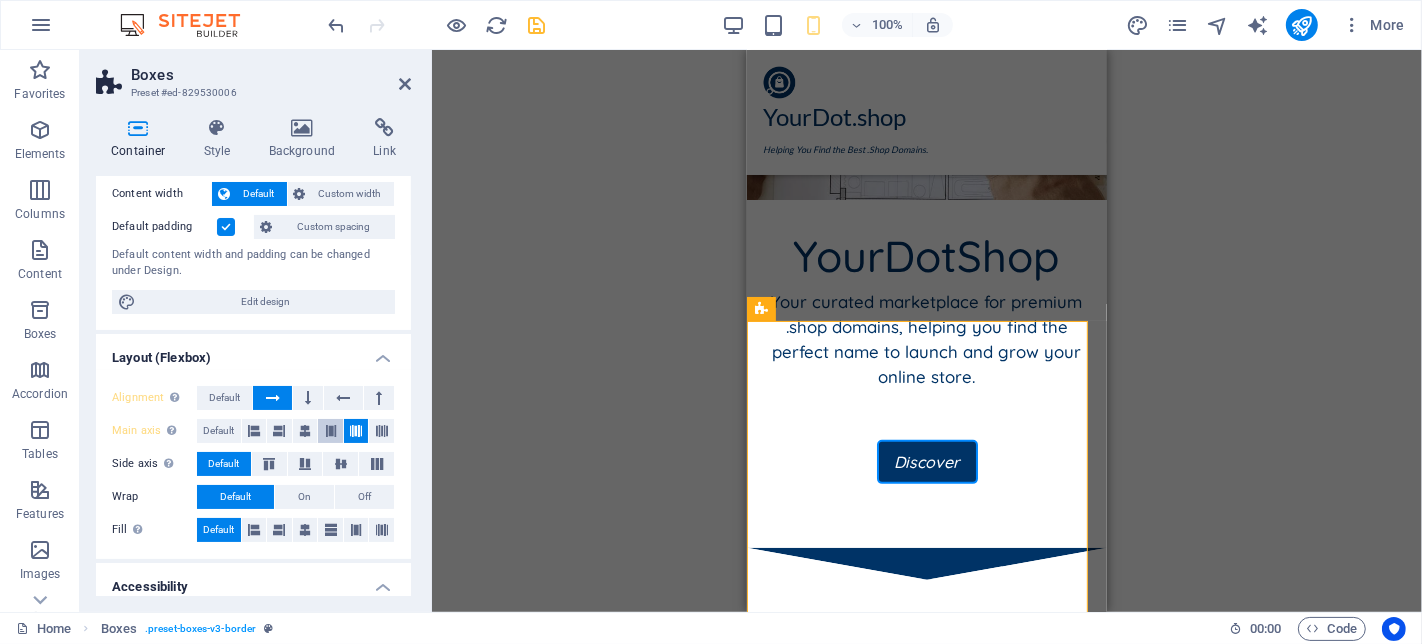 click at bounding box center [331, 431] 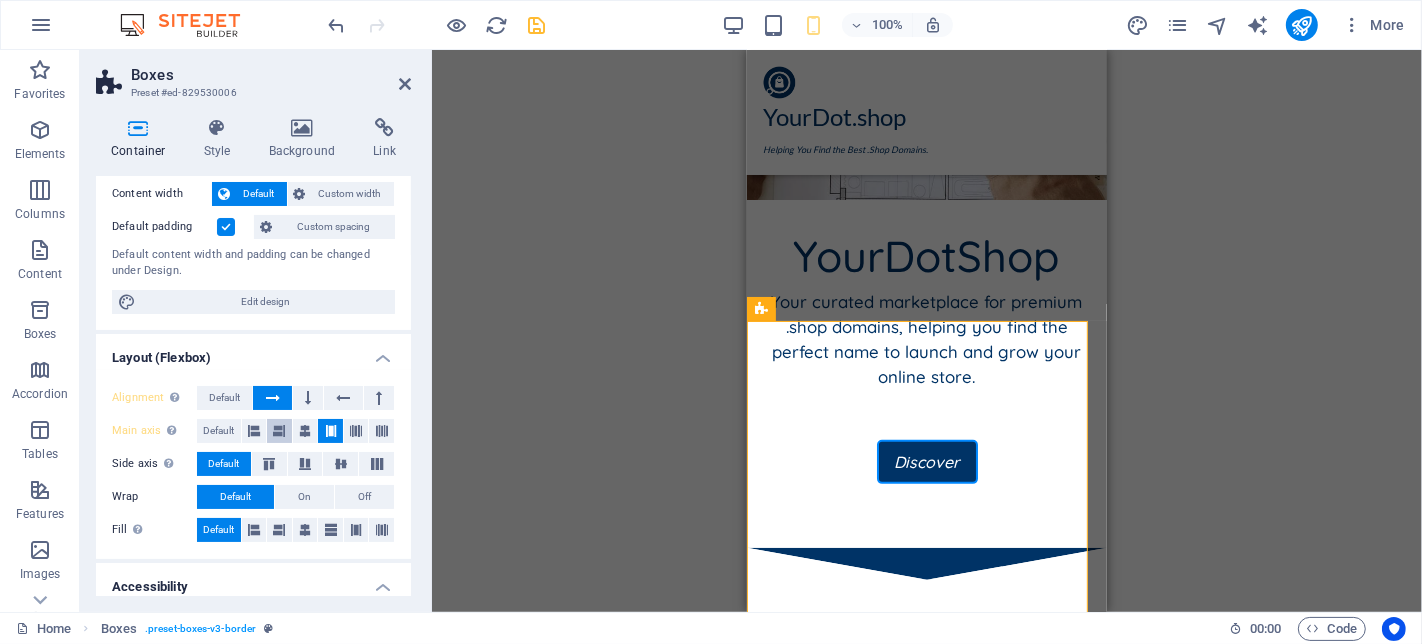 click at bounding box center [279, 431] 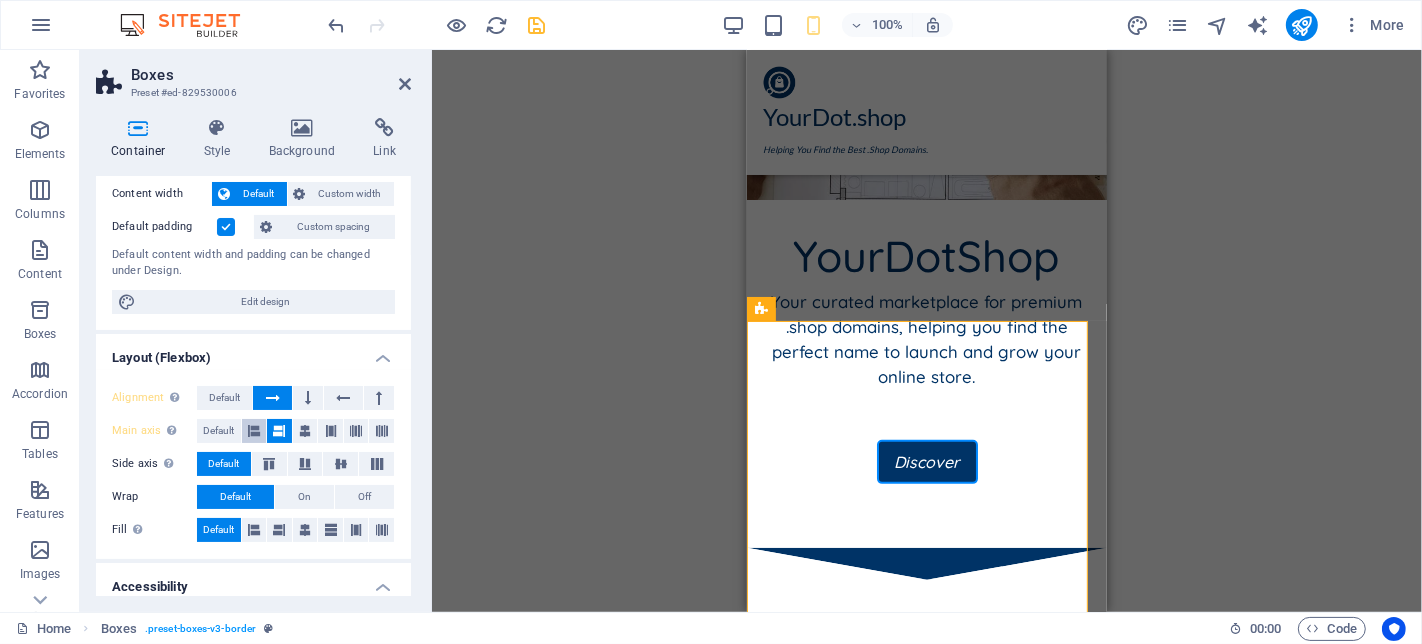 click at bounding box center (254, 431) 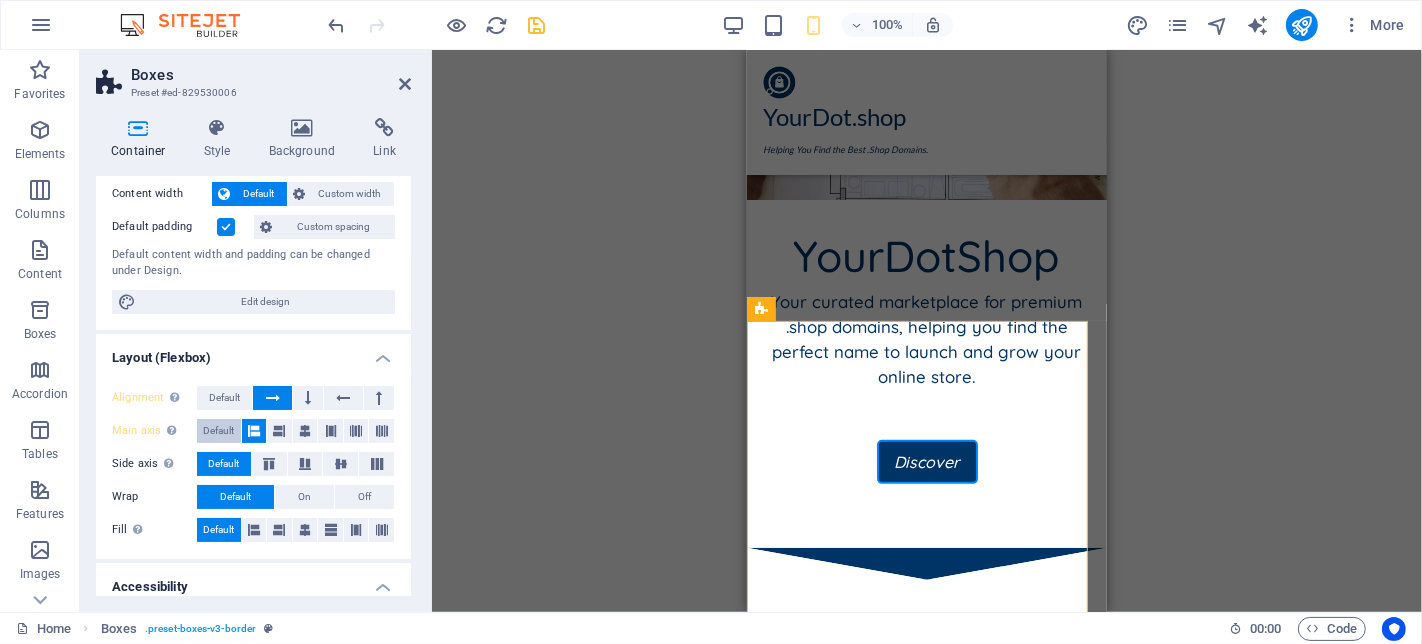 click on "Default" at bounding box center [218, 431] 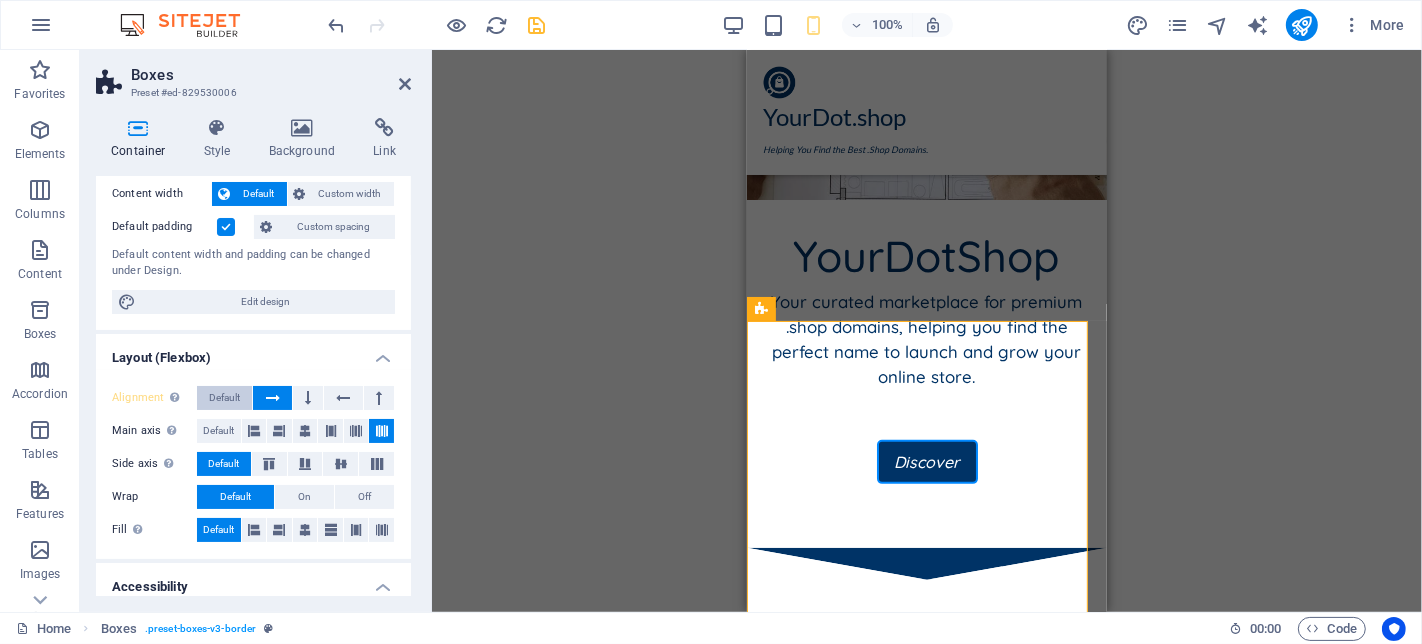 click on "Default" at bounding box center (224, 398) 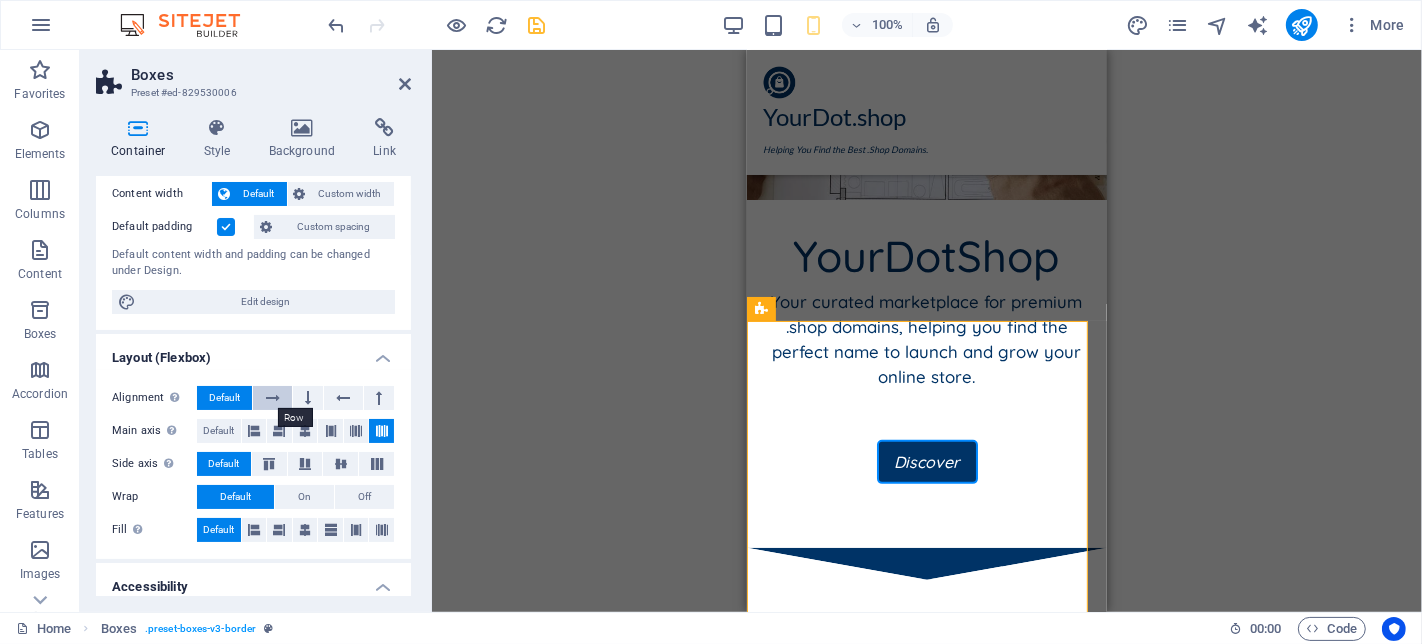 click at bounding box center (272, 398) 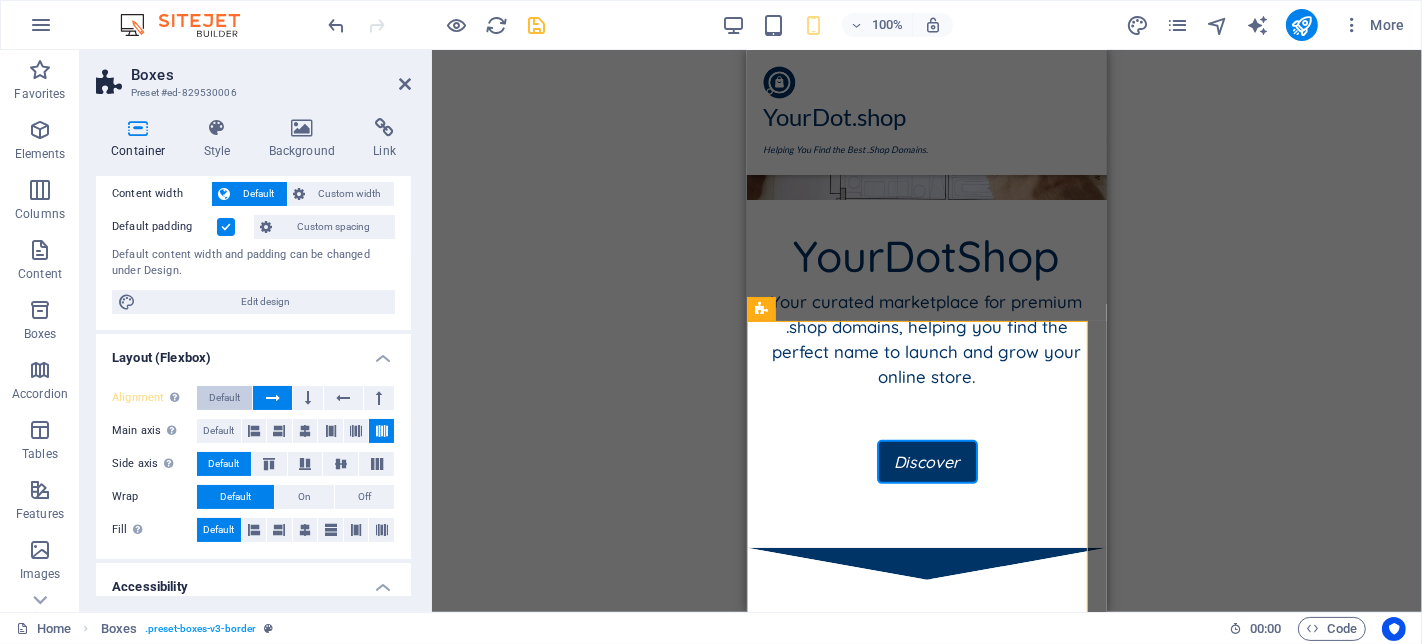 click on "Default" at bounding box center (224, 398) 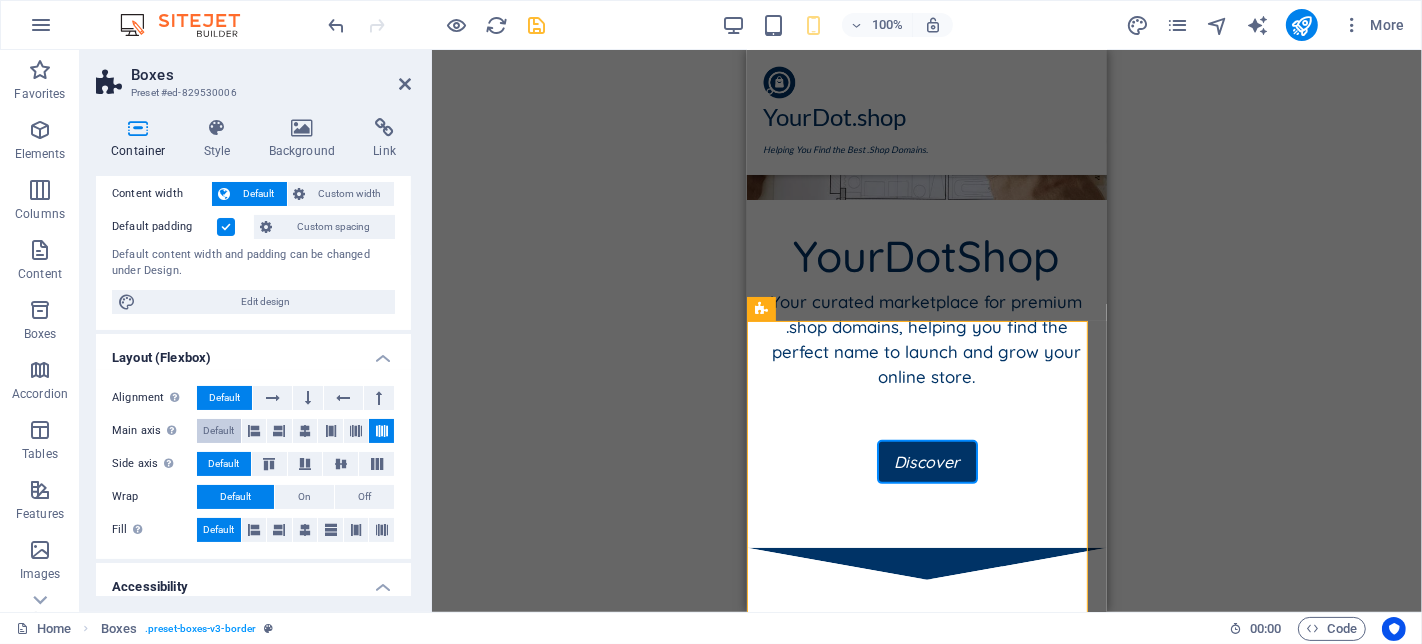 click on "Default" at bounding box center (218, 431) 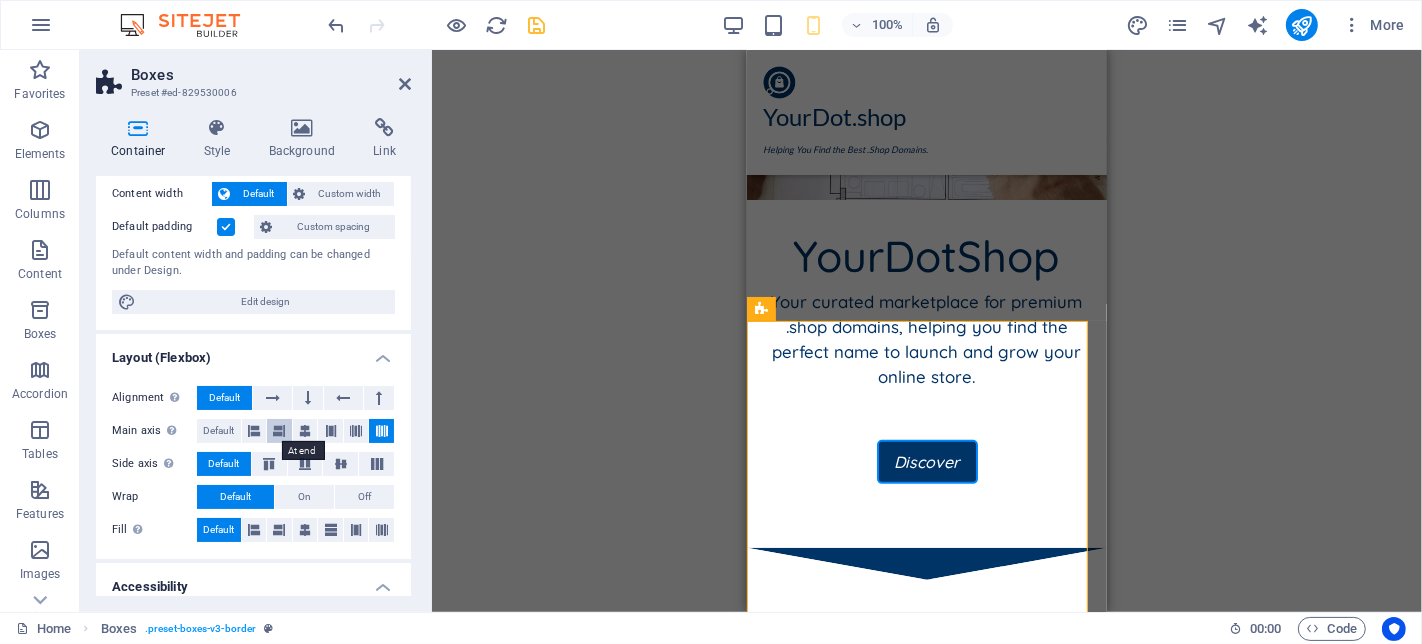 click at bounding box center (279, 431) 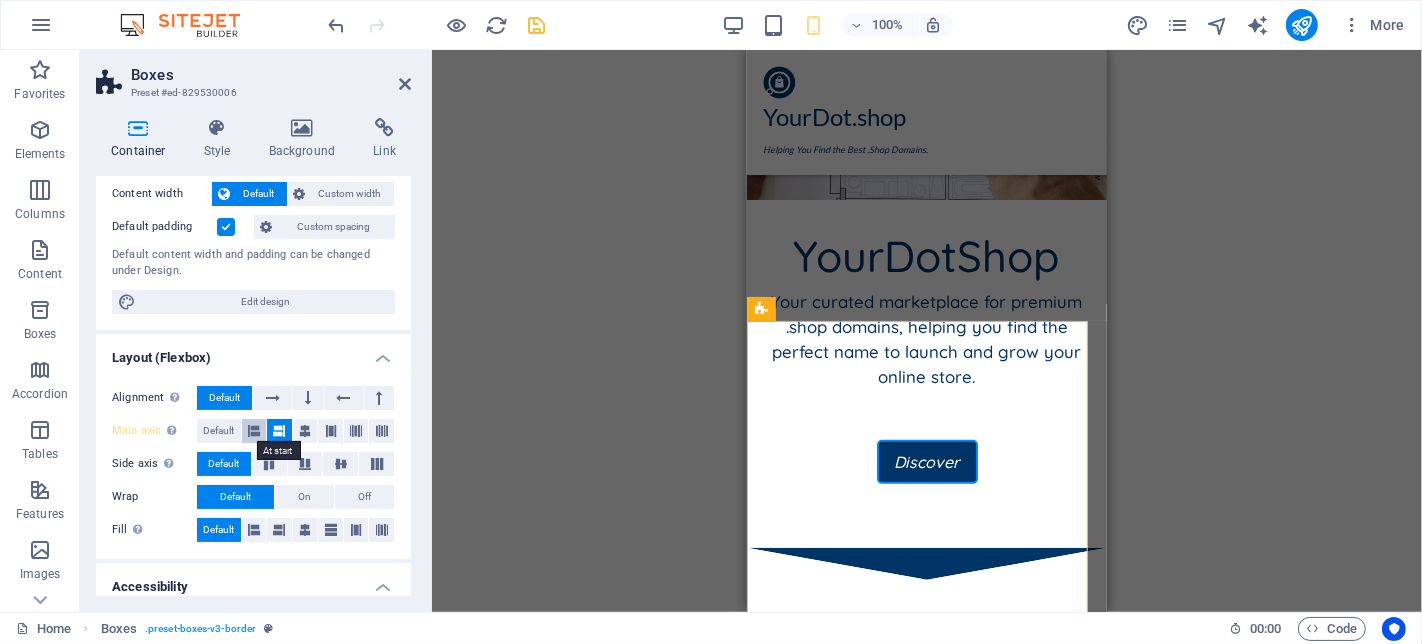 click at bounding box center (254, 431) 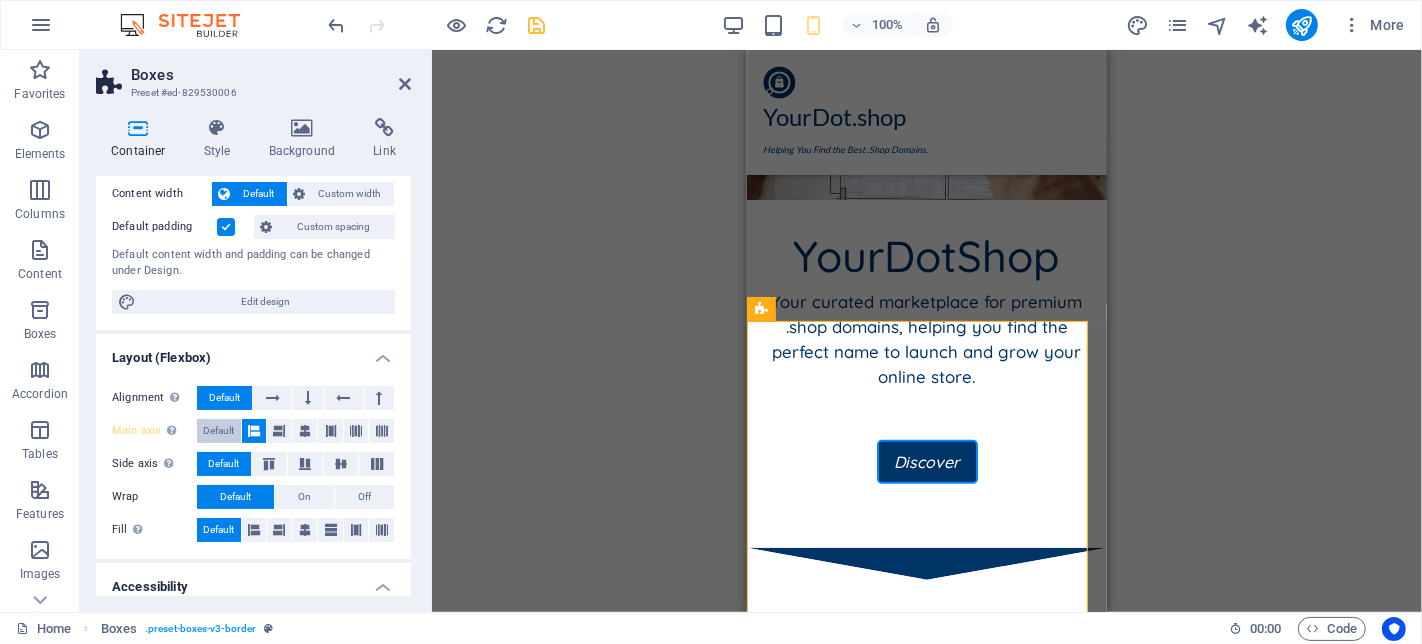 click on "Default" at bounding box center [218, 431] 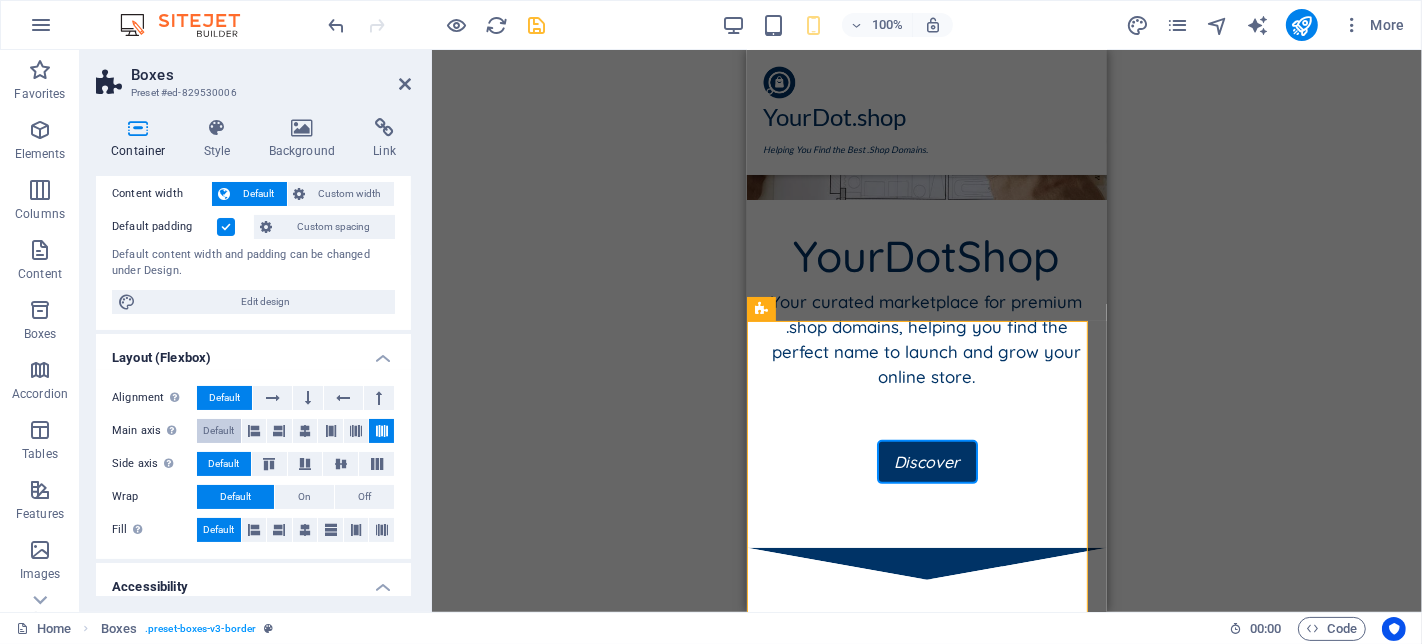click on "Default" at bounding box center [218, 431] 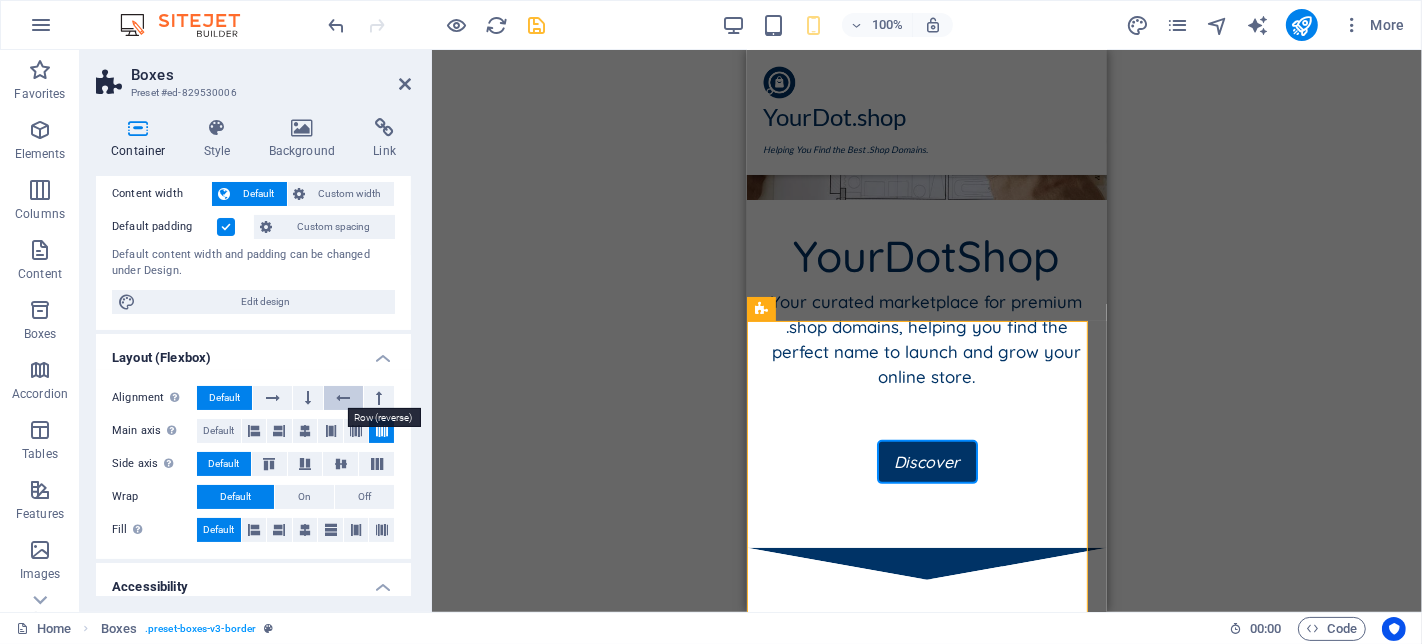 click at bounding box center [343, 398] 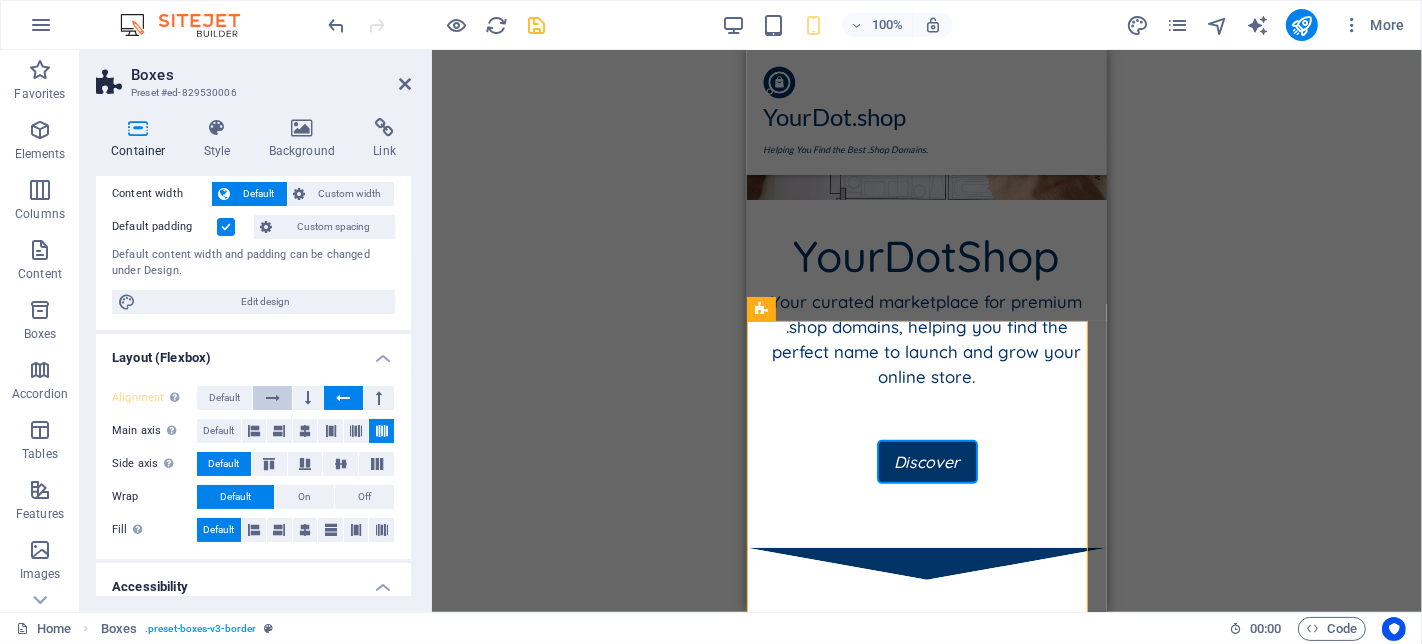 click at bounding box center (272, 398) 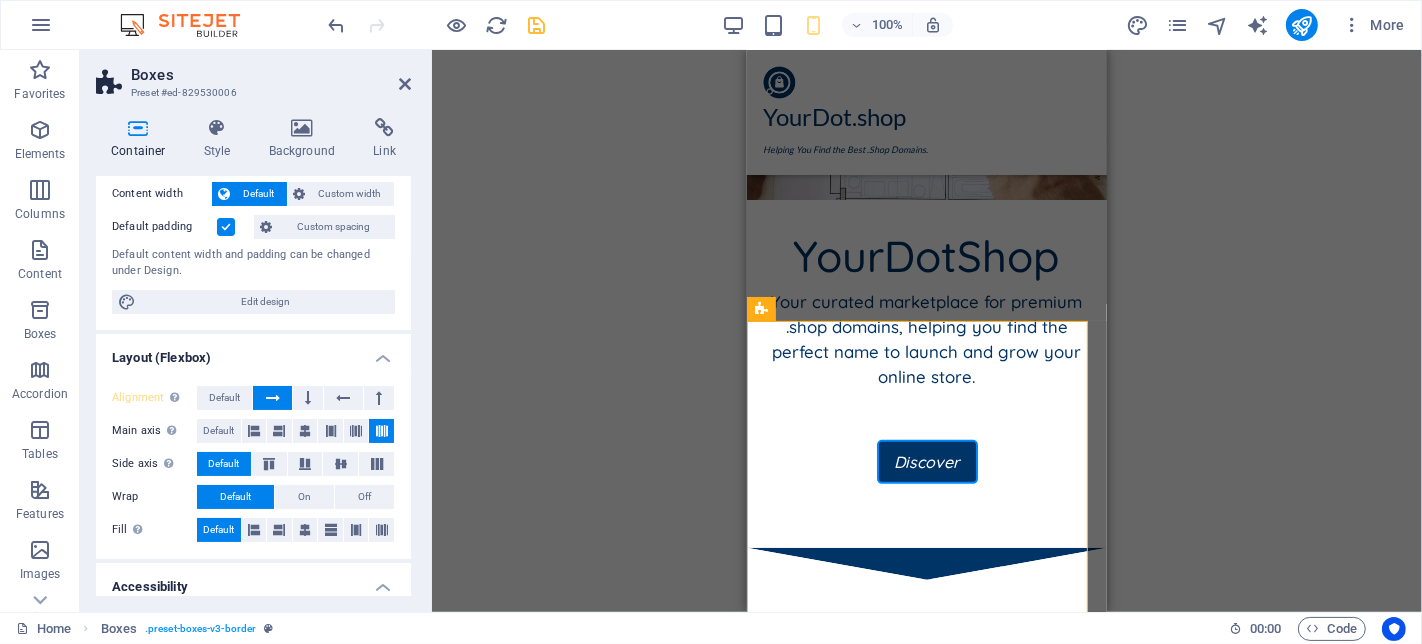 scroll, scrollTop: 353, scrollLeft: 0, axis: vertical 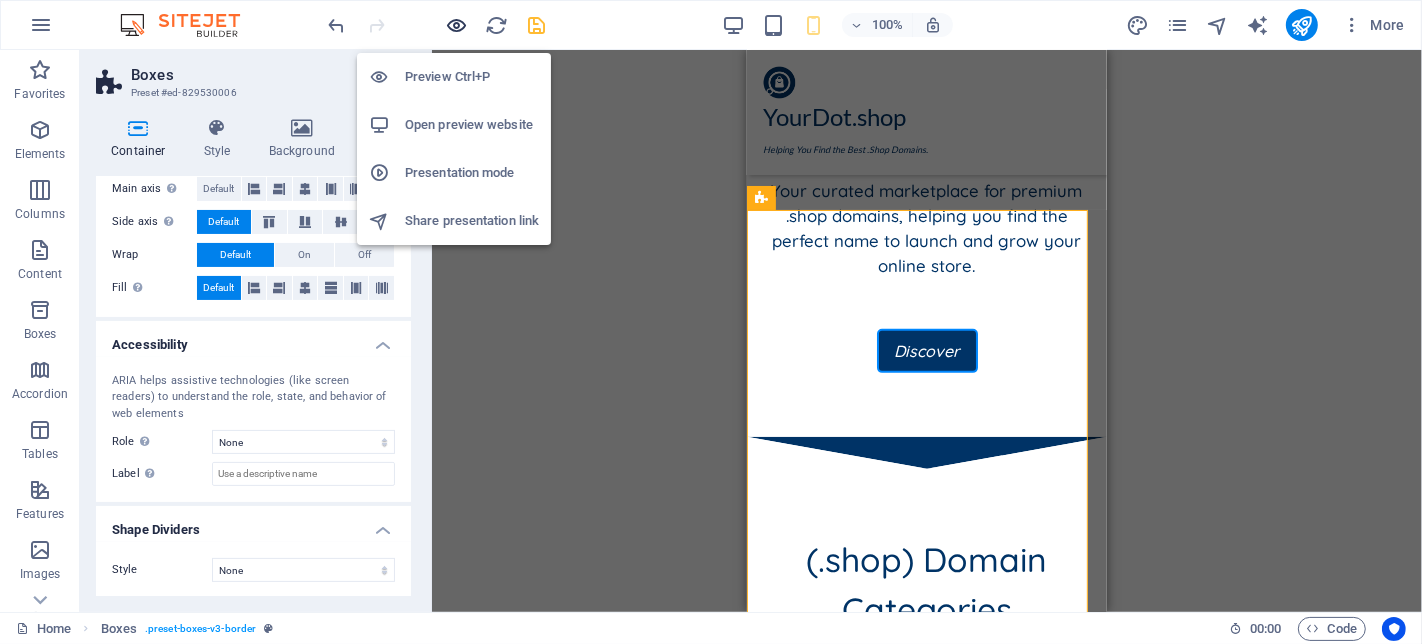 drag, startPoint x: 447, startPoint y: 31, endPoint x: 271, endPoint y: 38, distance: 176.13914 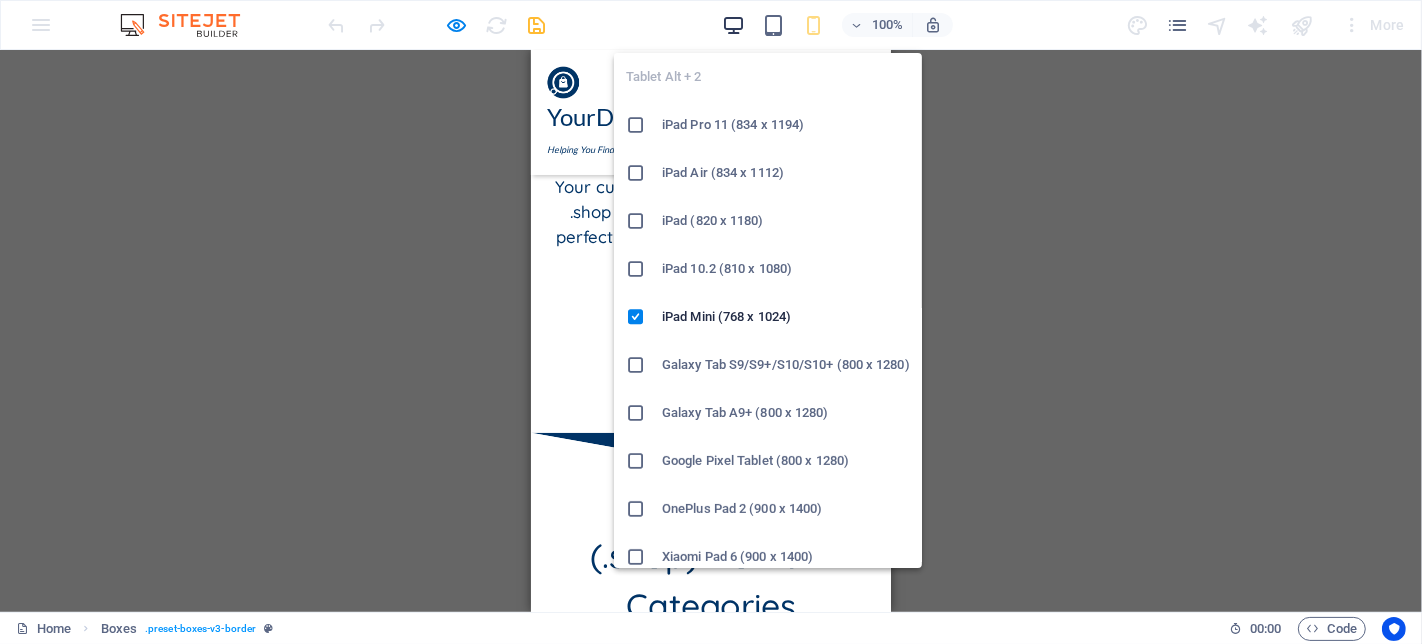 click at bounding box center [733, 25] 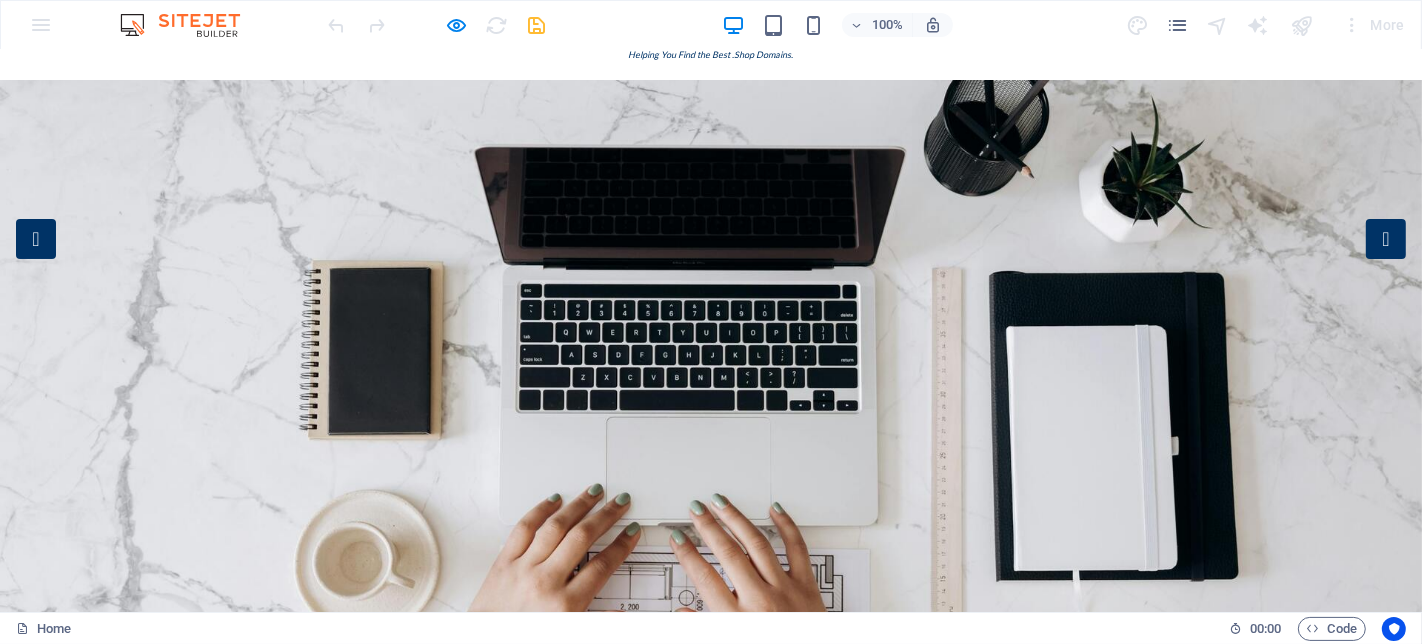 scroll, scrollTop: 0, scrollLeft: 0, axis: both 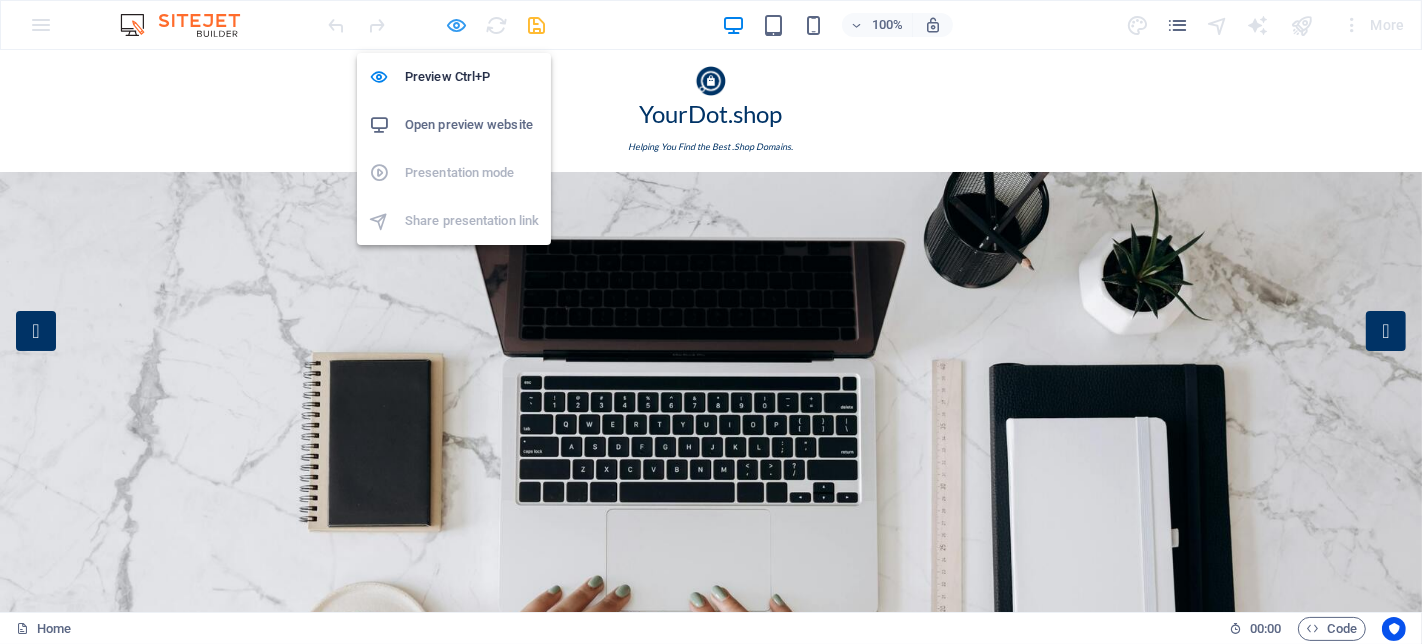 click at bounding box center [457, 25] 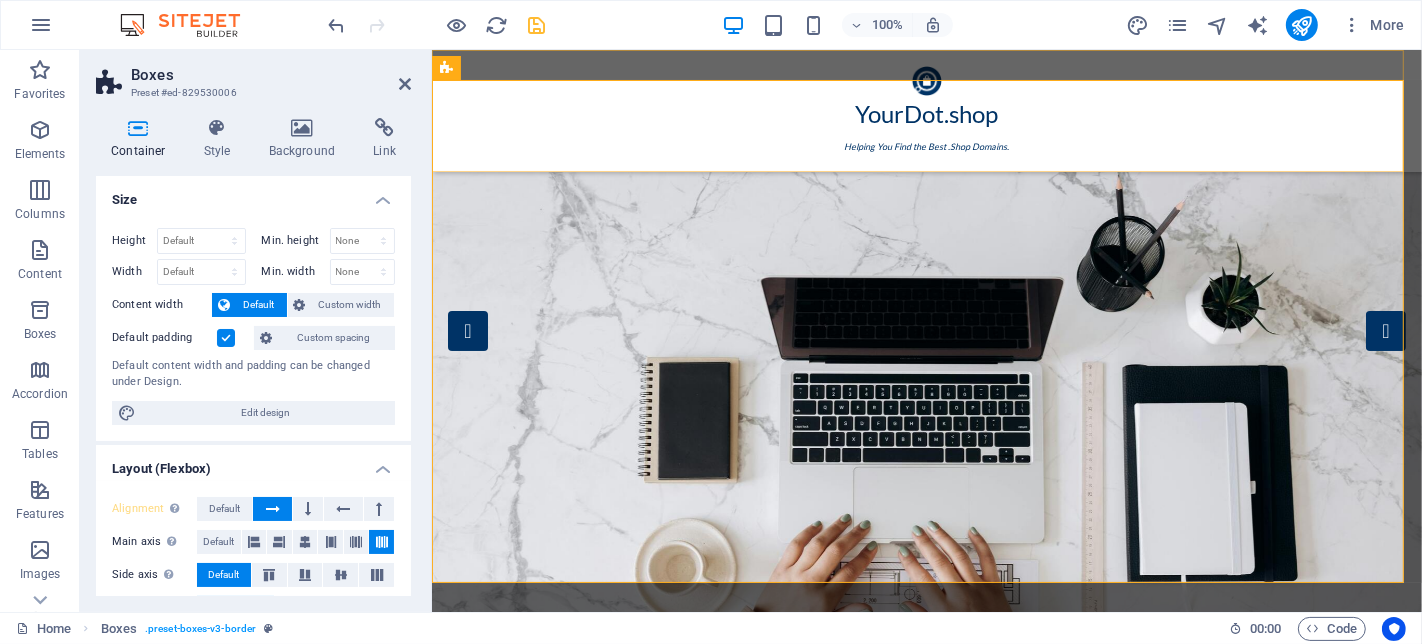 scroll, scrollTop: 1065, scrollLeft: 0, axis: vertical 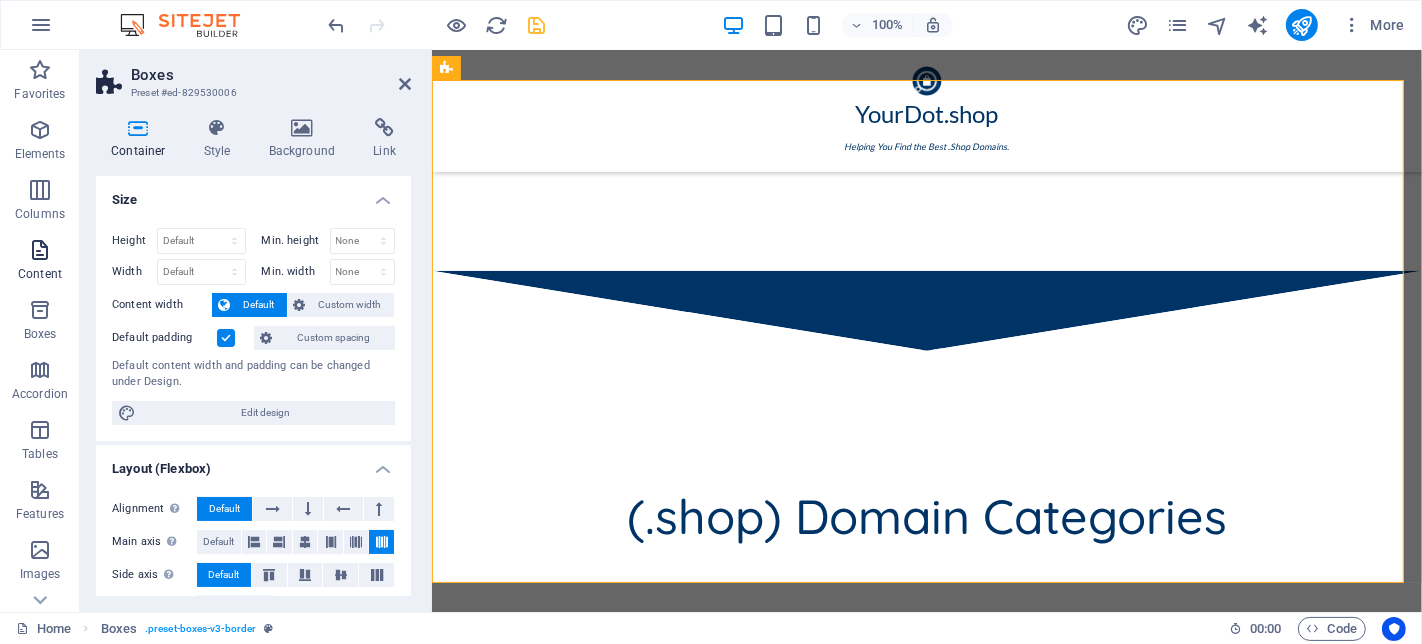 click at bounding box center [40, 250] 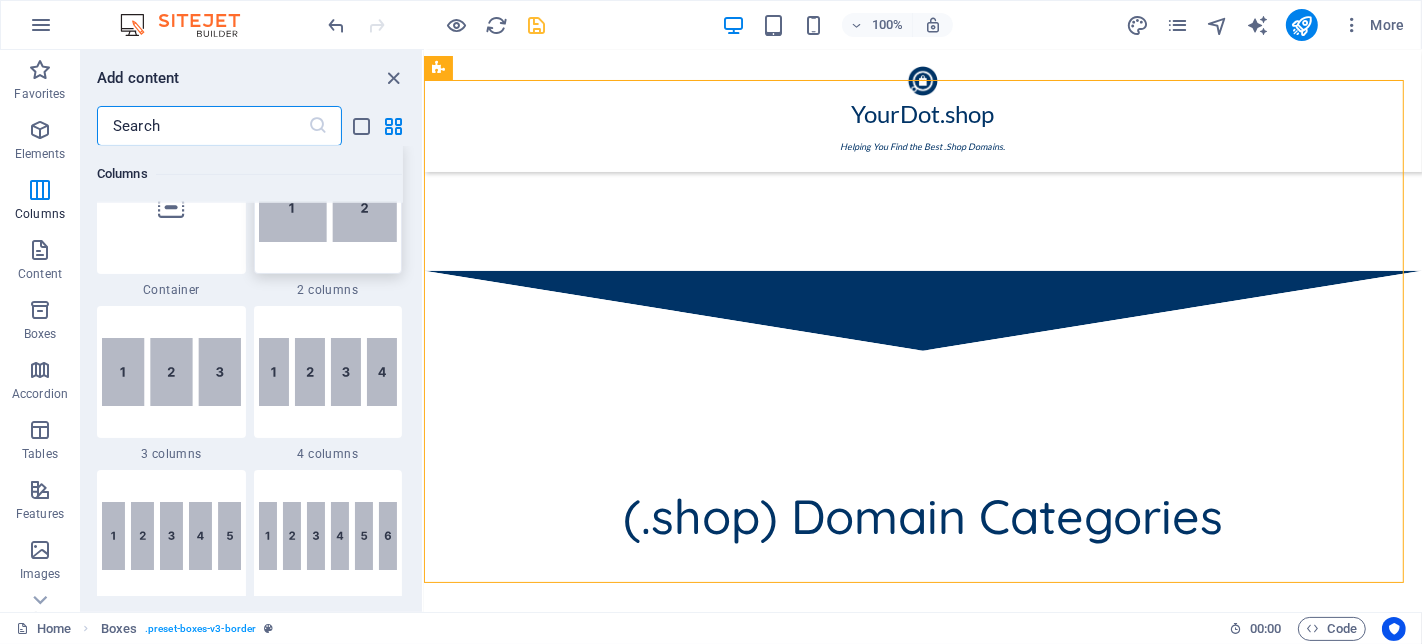 scroll, scrollTop: 1053, scrollLeft: 0, axis: vertical 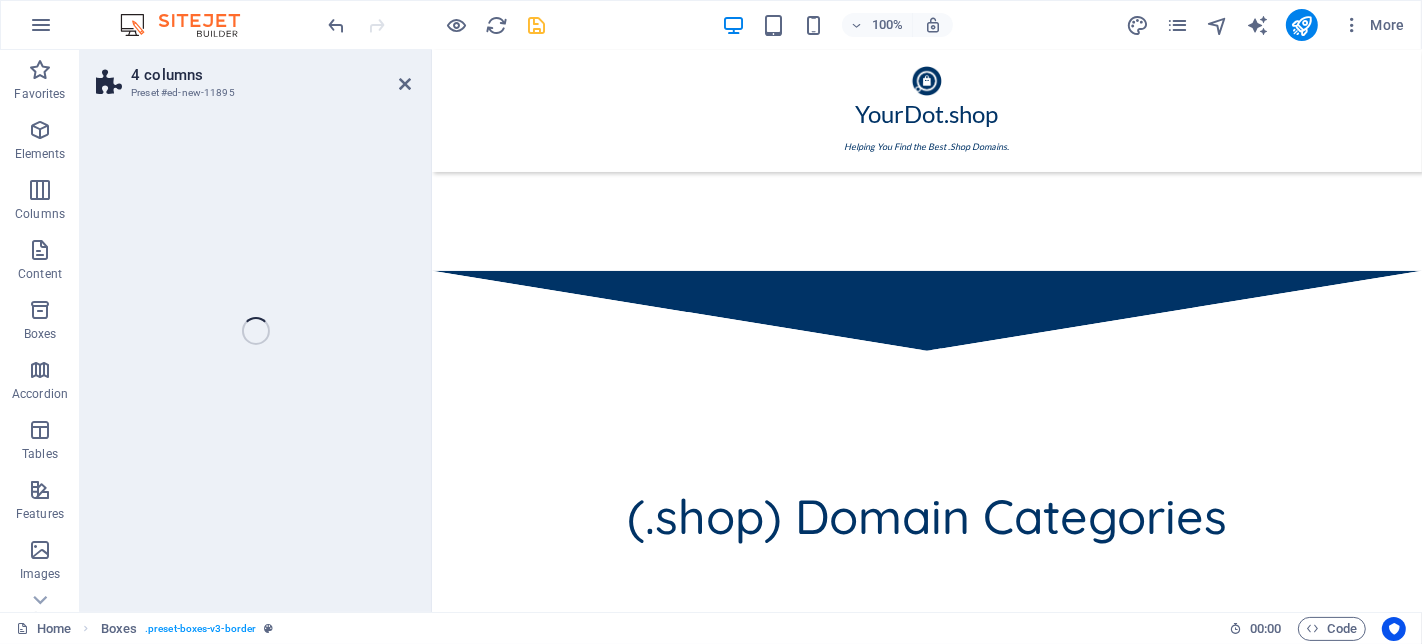 select on "rem" 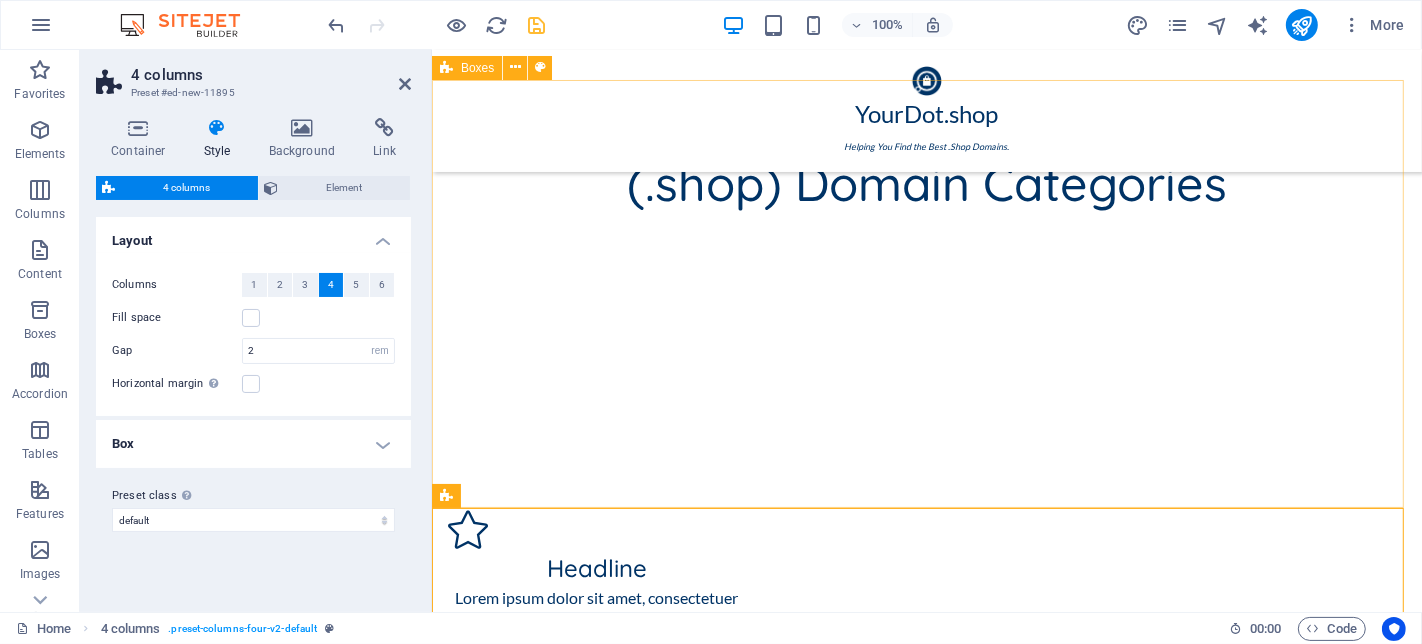scroll, scrollTop: 1065, scrollLeft: 0, axis: vertical 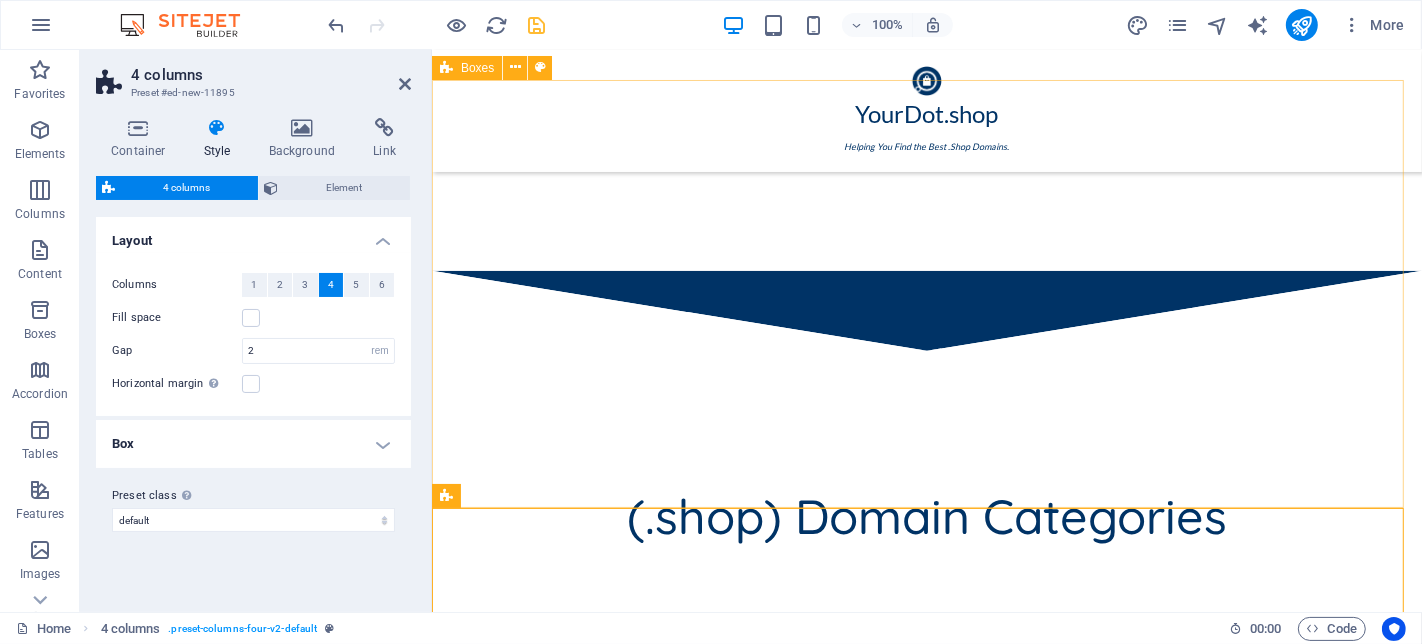 click on "Headline" at bounding box center (596, 901) 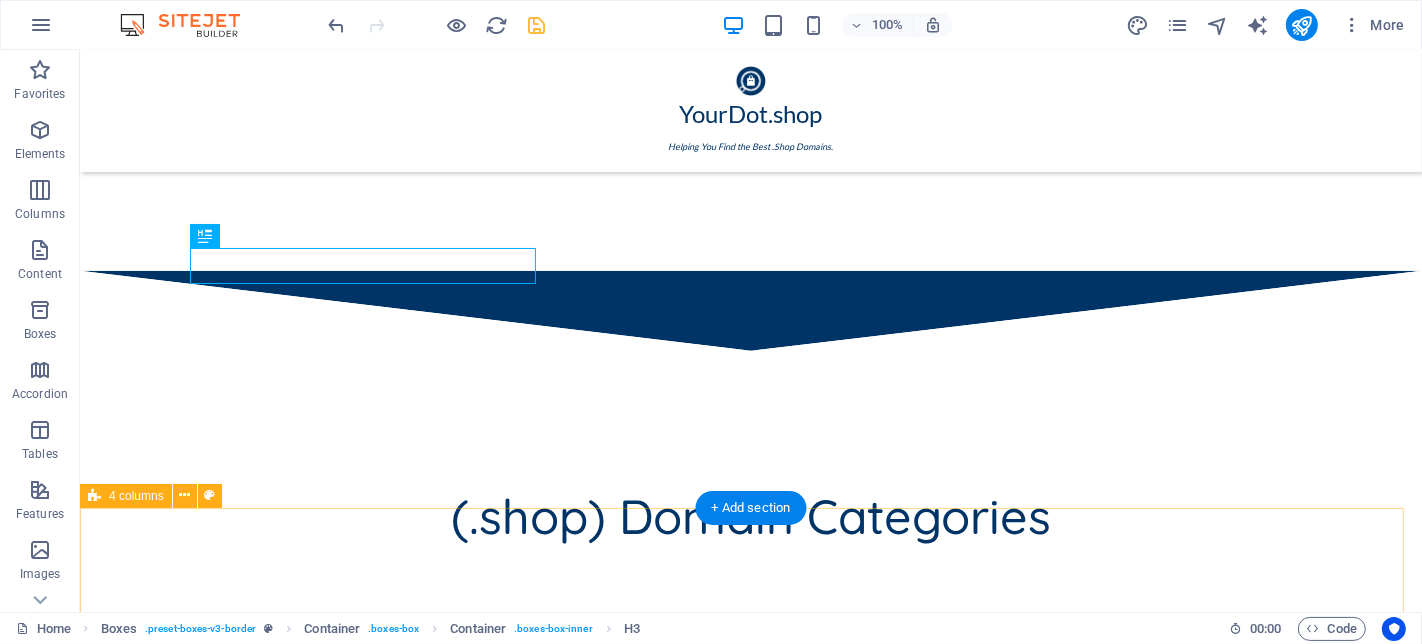 drag, startPoint x: 736, startPoint y: 352, endPoint x: 369, endPoint y: 501, distance: 396.0934 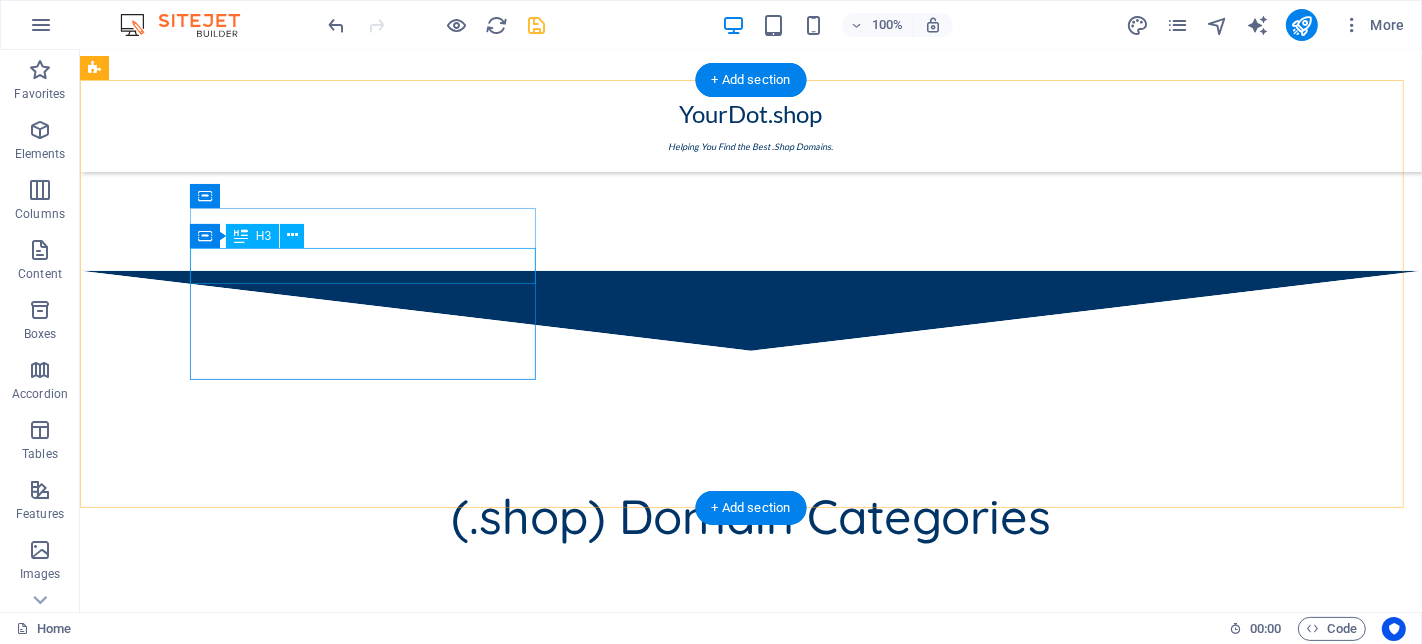 click on "Headline" at bounding box center [268, 901] 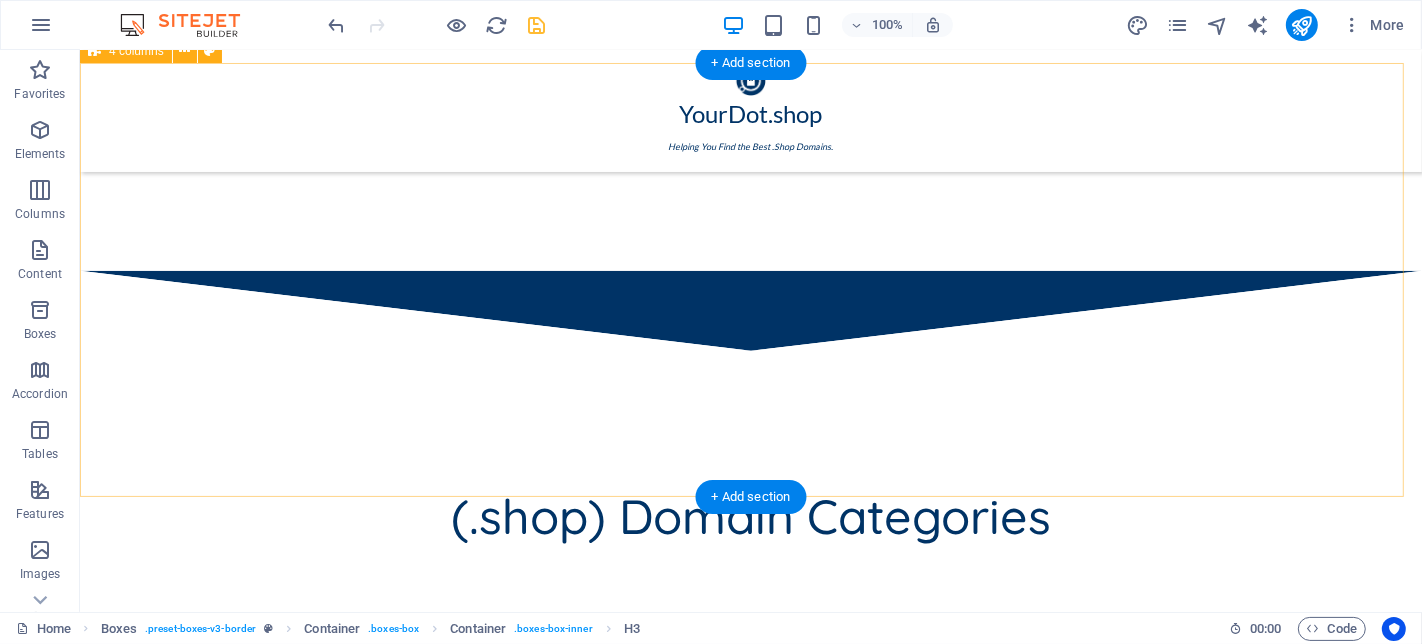 scroll, scrollTop: 1509, scrollLeft: 0, axis: vertical 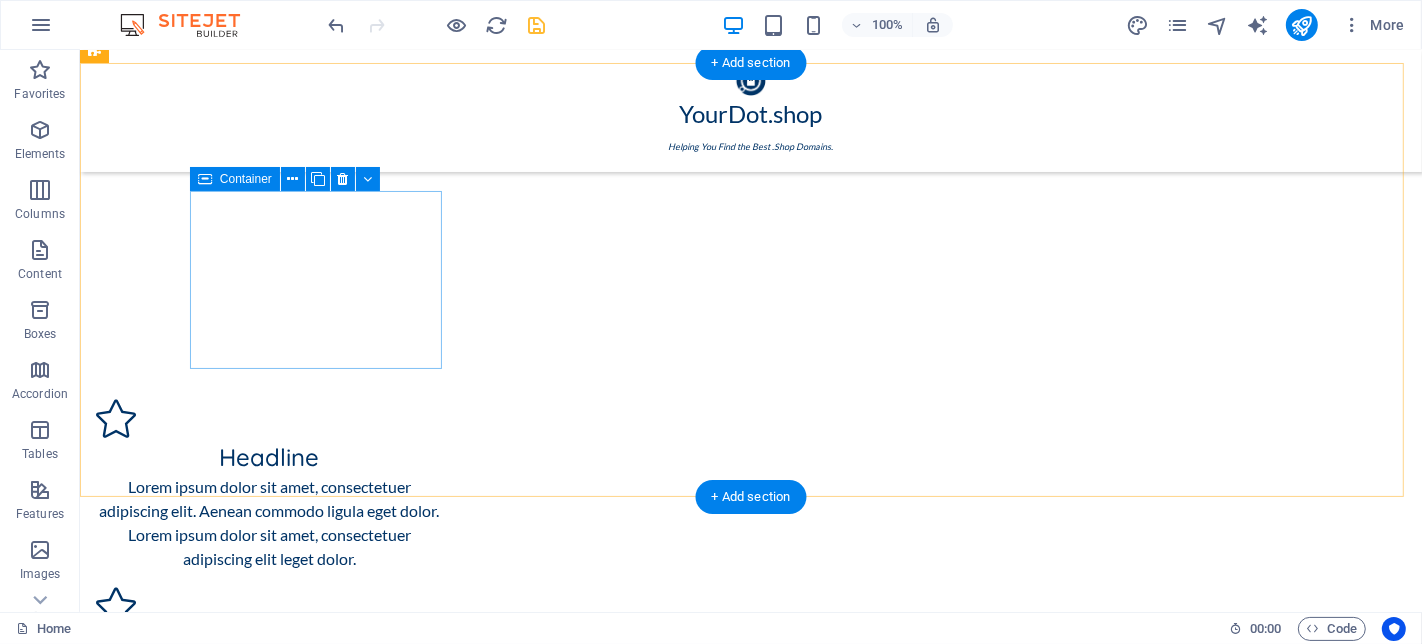 click on "Drop content here or  Add elements  Paste clipboard" at bounding box center [221, 1292] 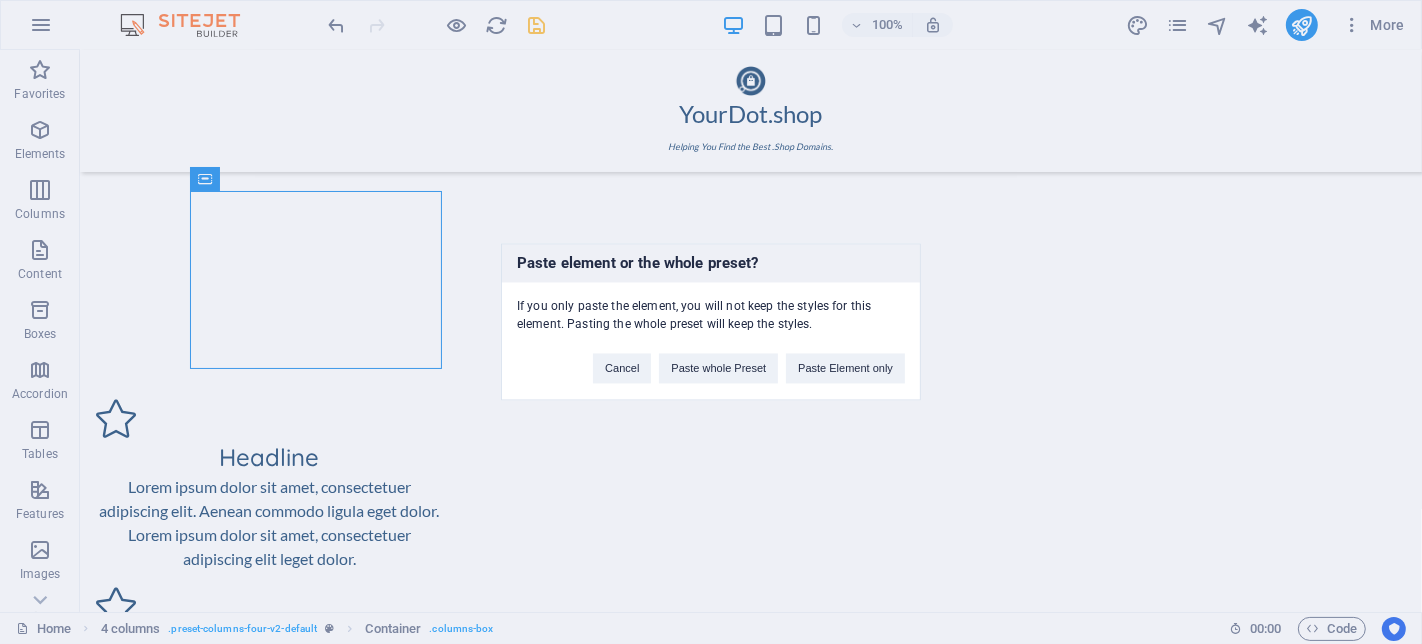type 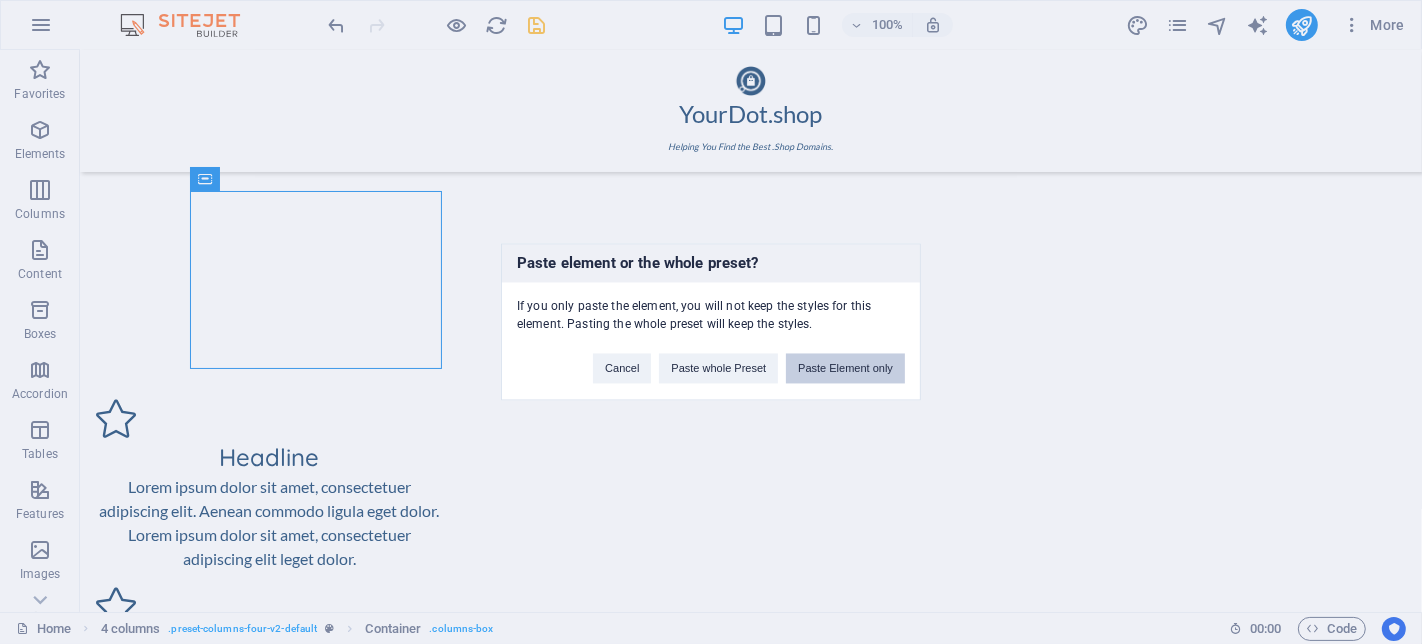 click on "Paste Element only" at bounding box center (845, 369) 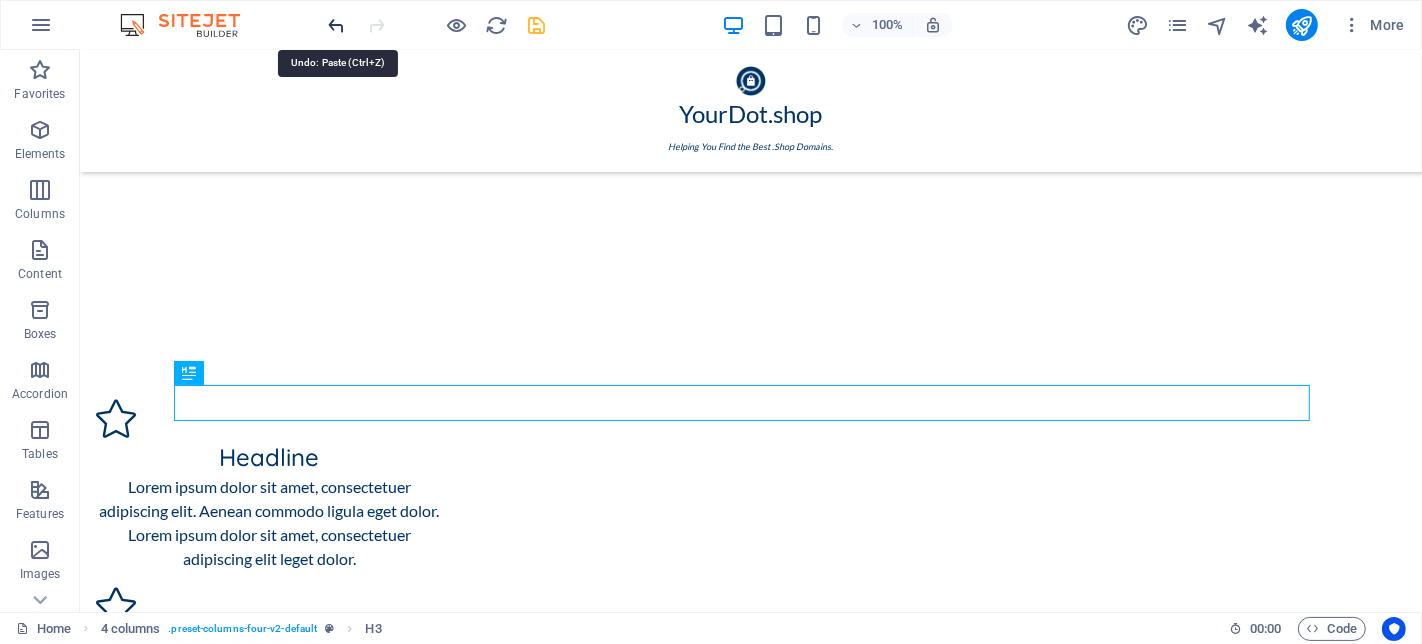 click at bounding box center (337, 25) 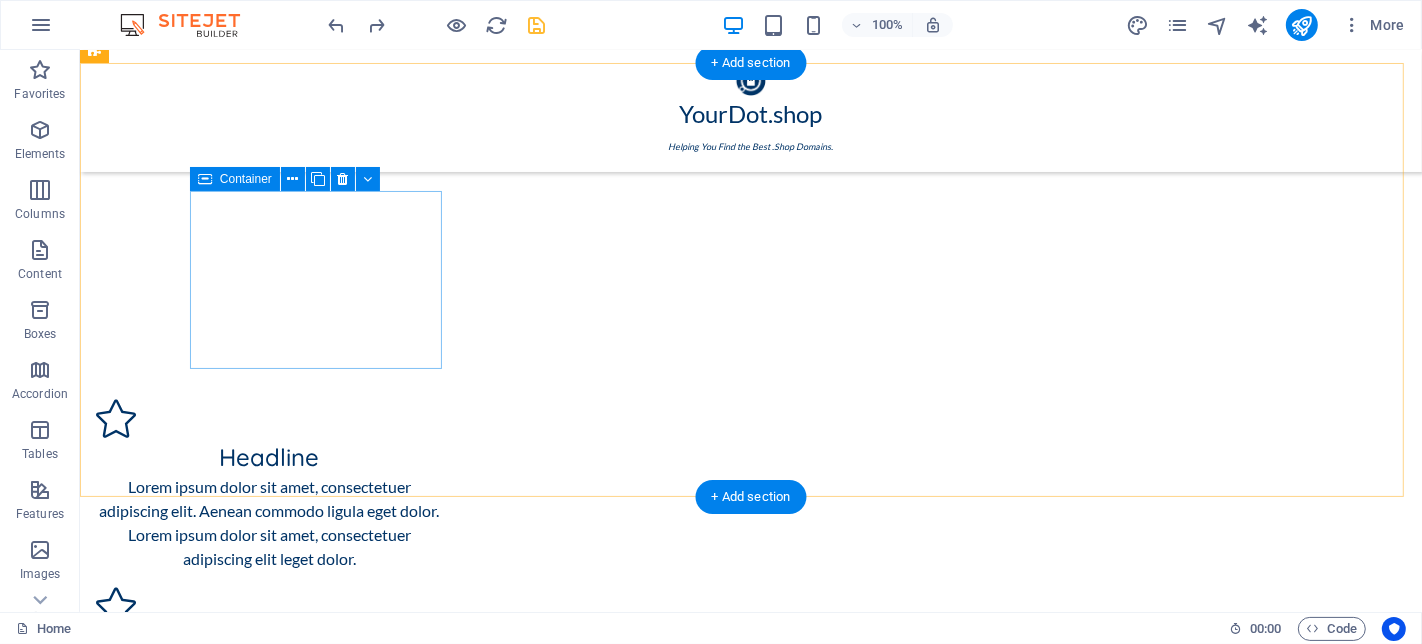 click on "Paste clipboard" at bounding box center (221, 1340) 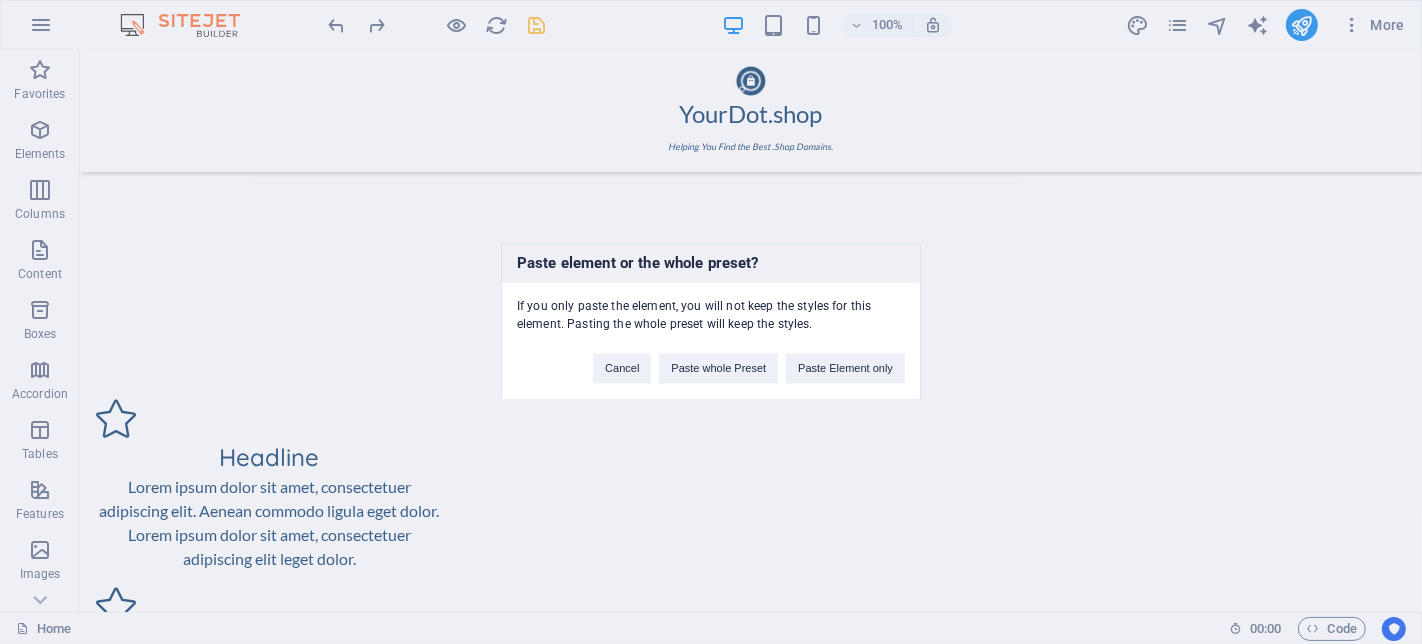 click on "Paste element or the whole preset? If you only paste the element, you will not keep the styles for this element. Pasting the whole preset will keep the styles. Cancel Paste whole Preset Paste Element only" at bounding box center [711, 322] 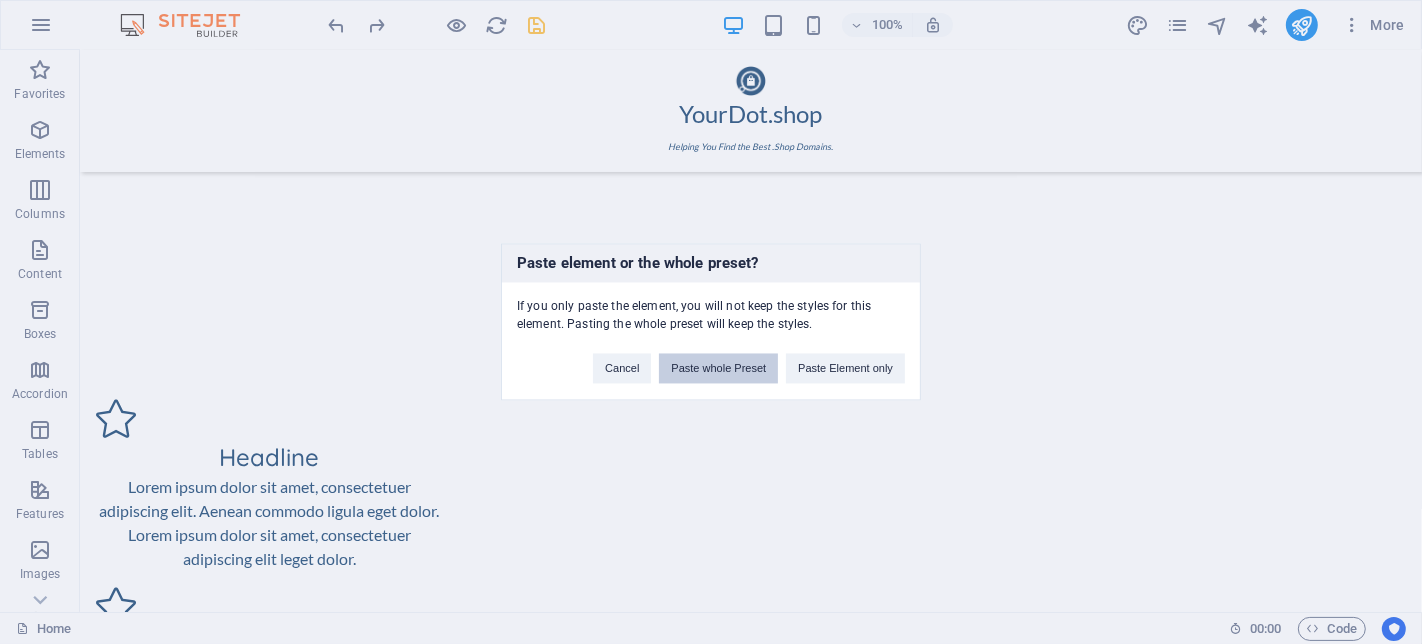 click on "Paste whole Preset" at bounding box center [718, 369] 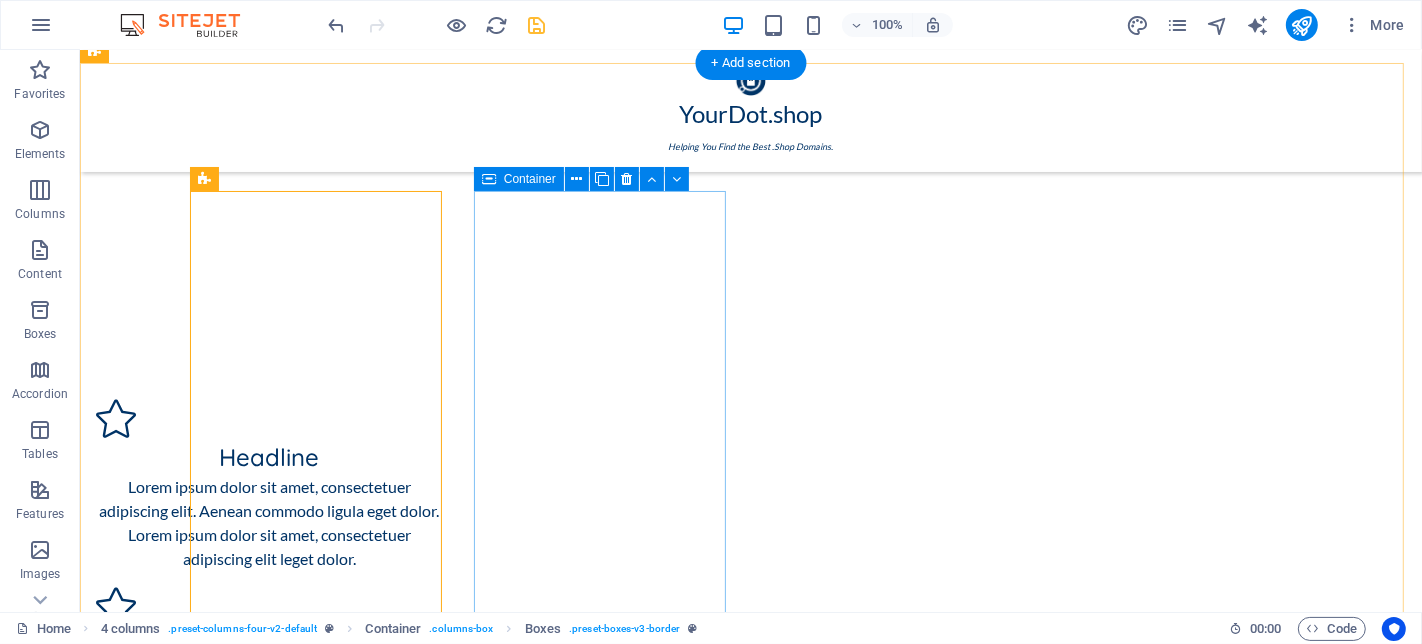click on "Drop content here or  Add elements  Paste clipboard" at bounding box center [221, 3008] 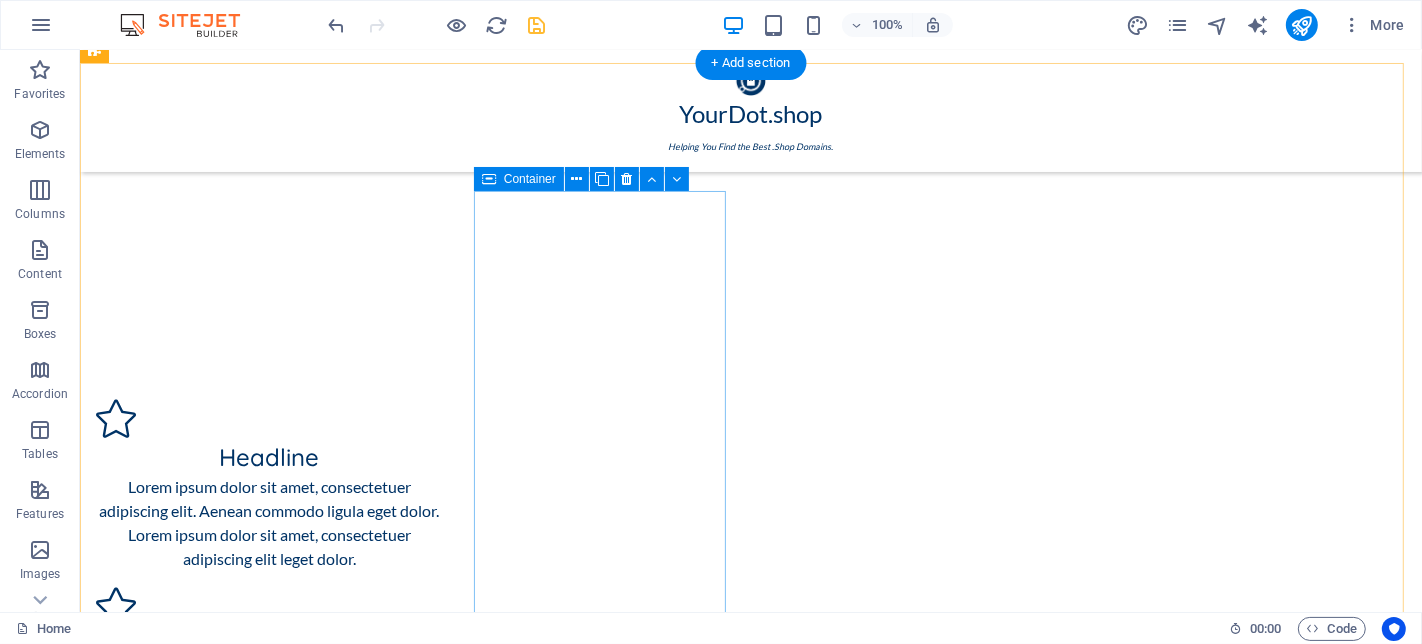 click on "Drop content here or  Add elements  Paste clipboard" at bounding box center (221, 3008) 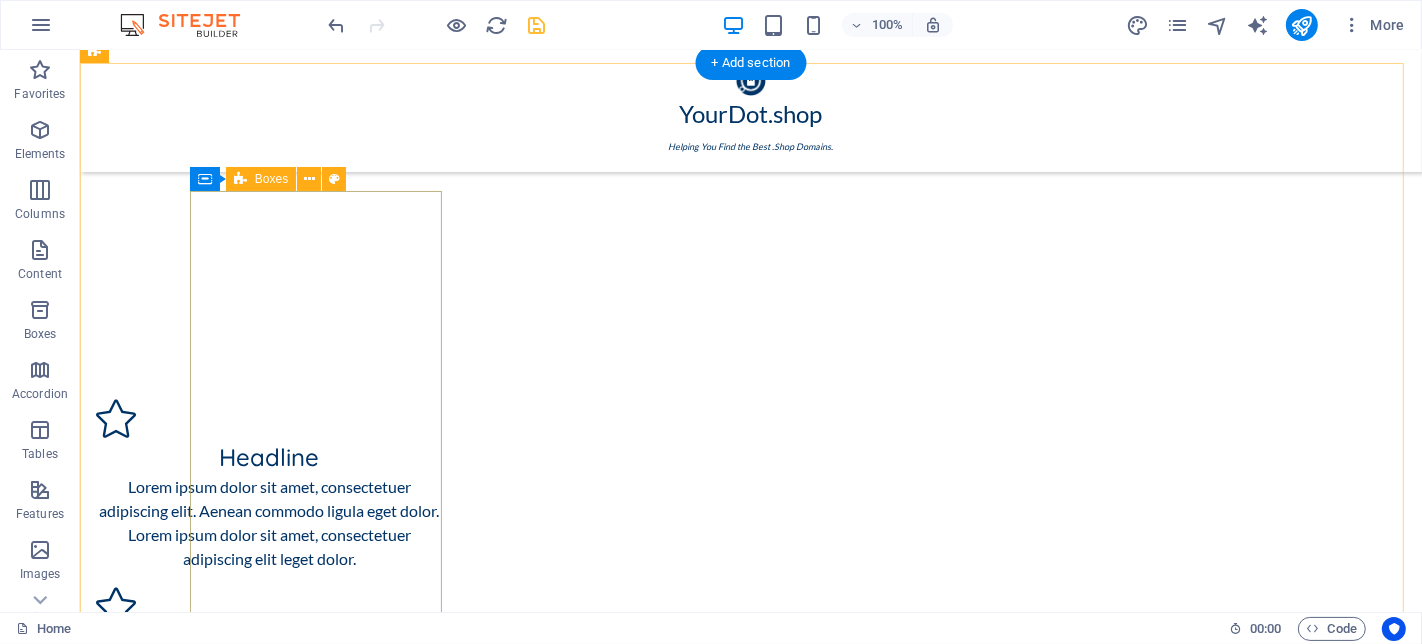 click on "Headline Lorem ipsum dolor sit amet, consectetuer adipiscing elit. Aenean commodo ligula eget dolor. Lorem ipsum dolor sit amet, consectetuer adipiscing elit leget dolor. Headline Lorem ipsum dolor sit amet, consectetuer adipiscing elit. Aenean commodo ligula eget dolor. Lorem ipsum dolor sit amet, consectetuer adipiscing elit leget dolor. Headline Lorem ipsum dolor sit amet, consectetuer adipiscing elit. Aenean commodo ligula eget dolor. Lorem ipsum dolor sit amet, consectetuer adipiscing elit leget dolor." at bounding box center [221, 2053] 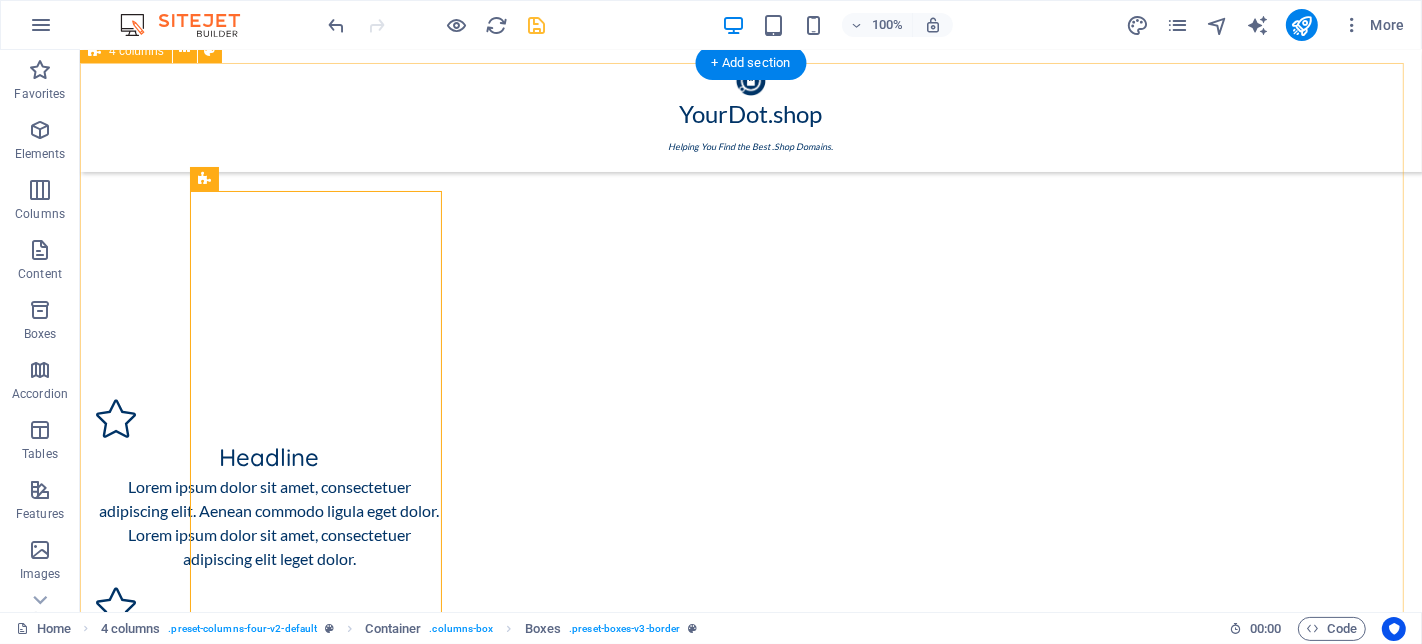 click on "Headline Lorem ipsum dolor sit amet, consectetuer adipiscing elit. Aenean commodo ligula eget dolor. Lorem ipsum dolor sit amet, consectetuer adipiscing elit leget dolor. Headline Lorem ipsum dolor sit amet, consectetuer adipiscing elit. Aenean commodo ligula eget dolor. Lorem ipsum dolor sit amet, consectetuer adipiscing elit leget dolor. Headline Lorem ipsum dolor sit amet, consectetuer adipiscing elit. Aenean commodo ligula eget dolor. Lorem ipsum dolor sit amet, consectetuer adipiscing elit leget dolor. Drop content here or  Add elements  Paste clipboard" at bounding box center (750, 2150) 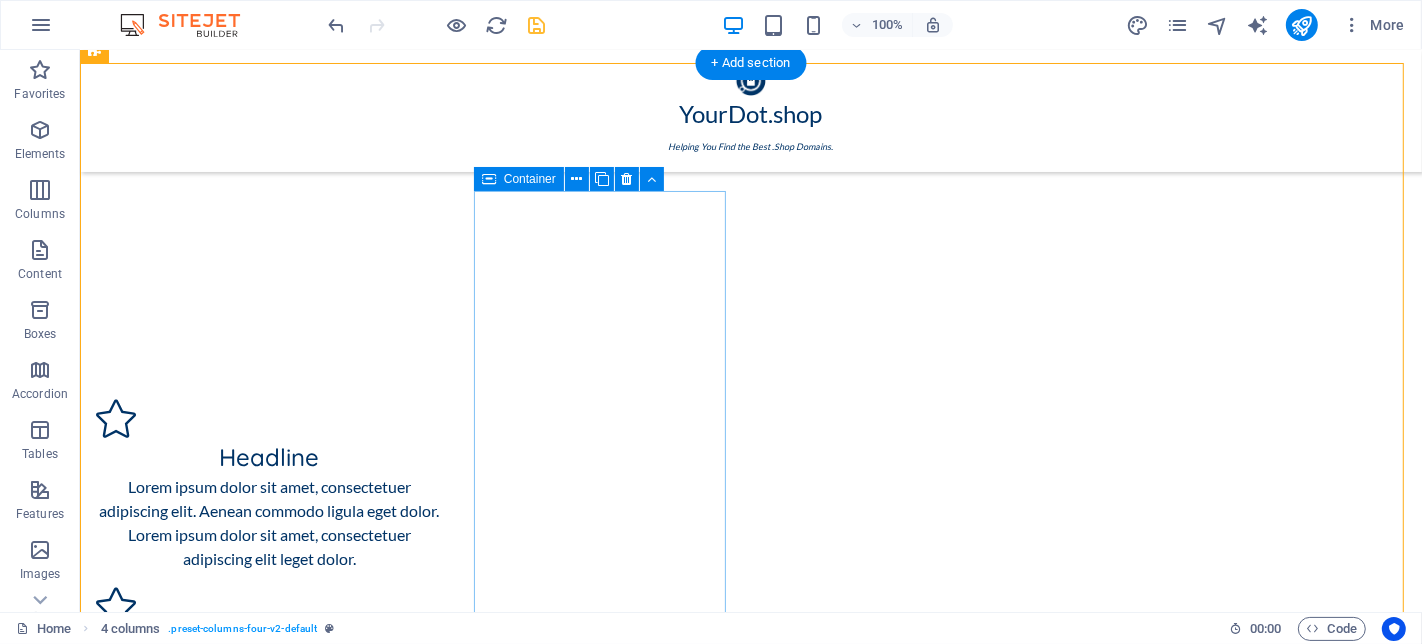 click on "Drop content here or  Add elements  Paste clipboard" at bounding box center [221, 3008] 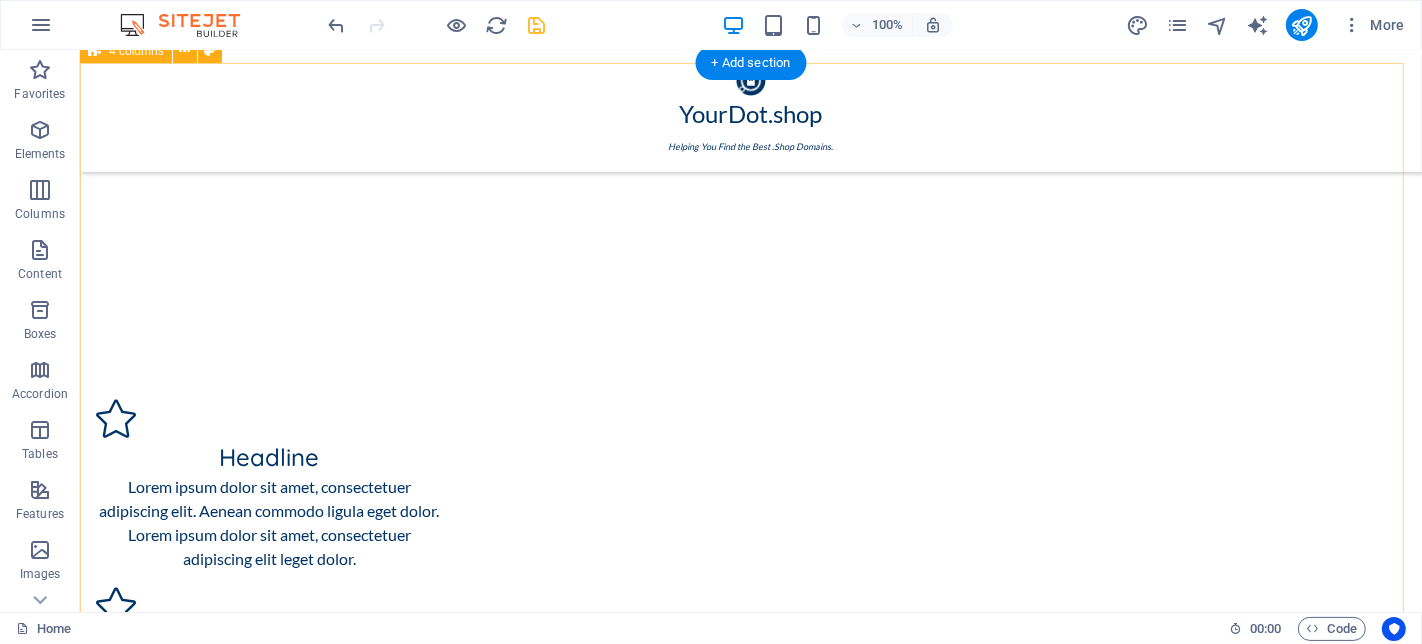 click on "Headline Lorem ipsum dolor sit amet, consectetuer adipiscing elit. Aenean commodo ligula eget dolor. Lorem ipsum dolor sit amet, consectetuer adipiscing elit leget dolor. Headline Lorem ipsum dolor sit amet, consectetuer adipiscing elit. Aenean commodo ligula eget dolor. Lorem ipsum dolor sit amet, consectetuer adipiscing elit leget dolor. Headline Lorem ipsum dolor sit amet, consectetuer adipiscing elit. Aenean commodo ligula eget dolor. Lorem ipsum dolor sit amet, consectetuer adipiscing elit leget dolor." at bounding box center (750, 2053) 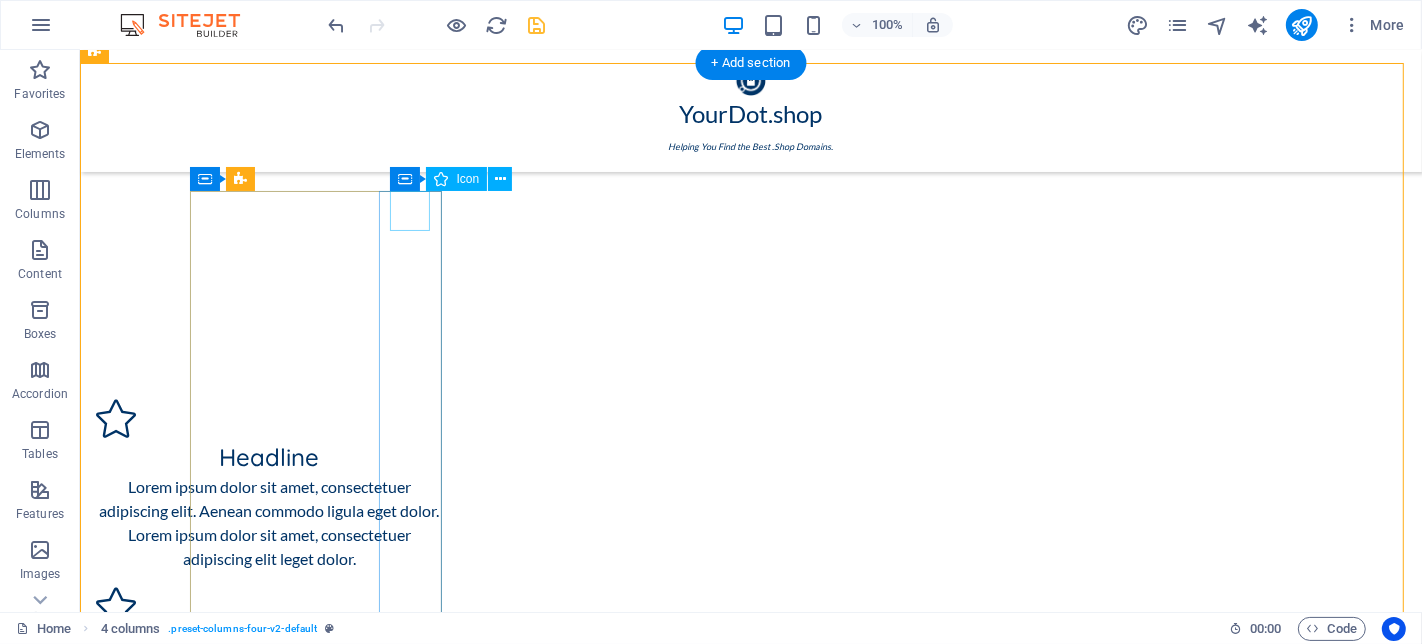 click at bounding box center [126, 2367] 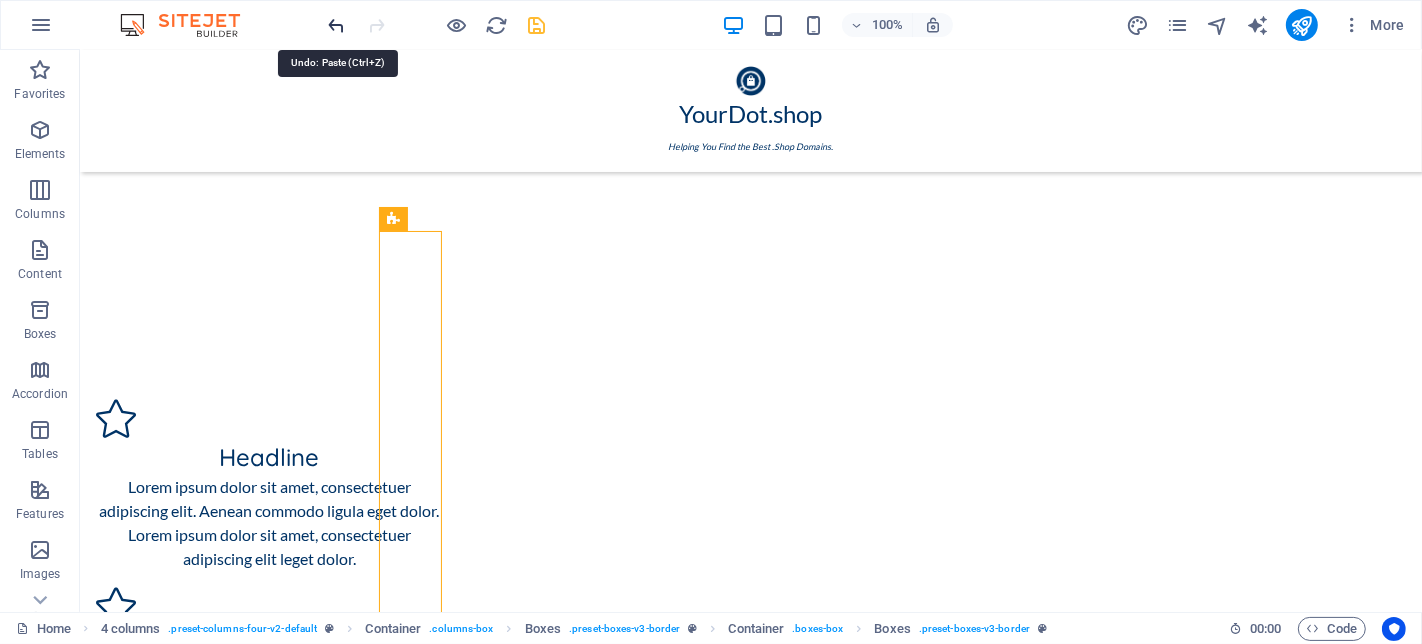 click at bounding box center (337, 25) 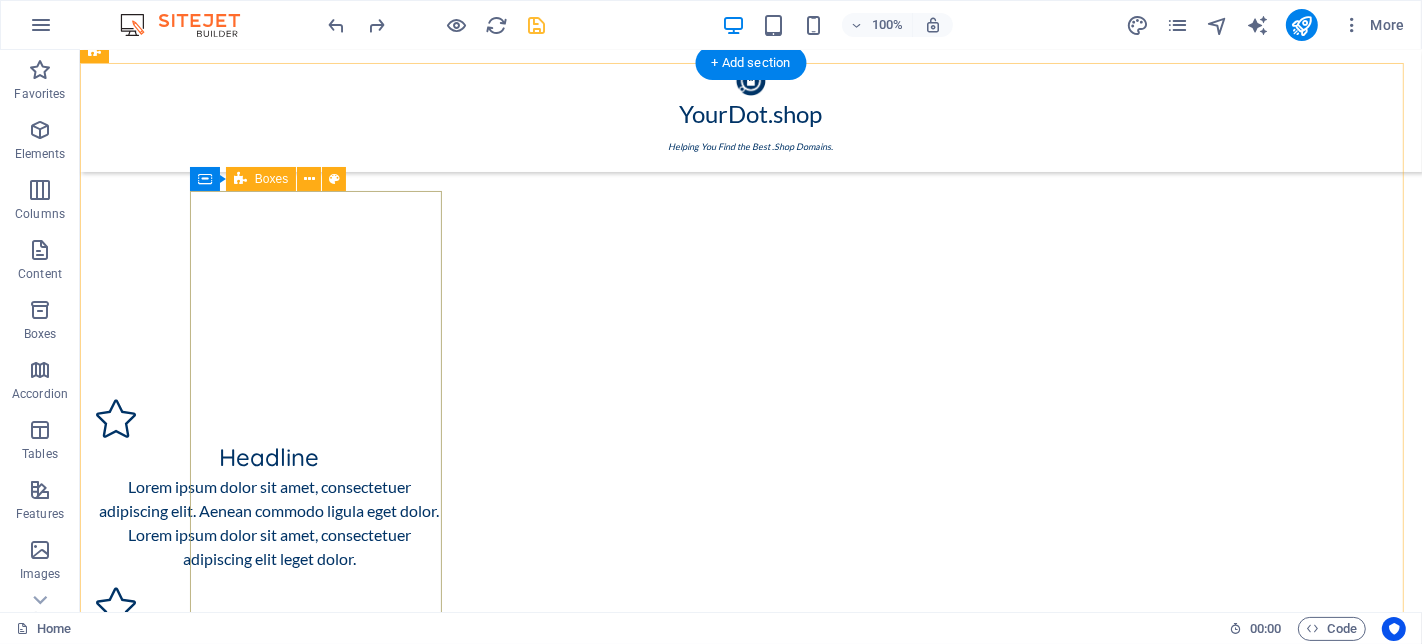 click on "Headline Lorem ipsum dolor sit amet, consectetuer adipiscing elit. Aenean commodo ligula eget dolor. Lorem ipsum dolor sit amet, consectetuer adipiscing elit leget dolor. Headline Lorem ipsum dolor sit amet, consectetuer adipiscing elit. Aenean commodo ligula eget dolor. Lorem ipsum dolor sit amet, consectetuer adipiscing elit leget dolor. Headline Lorem ipsum dolor sit amet, consectetuer adipiscing elit. Aenean commodo ligula eget dolor. Lorem ipsum dolor sit amet, consectetuer adipiscing elit leget dolor." at bounding box center (221, 2053) 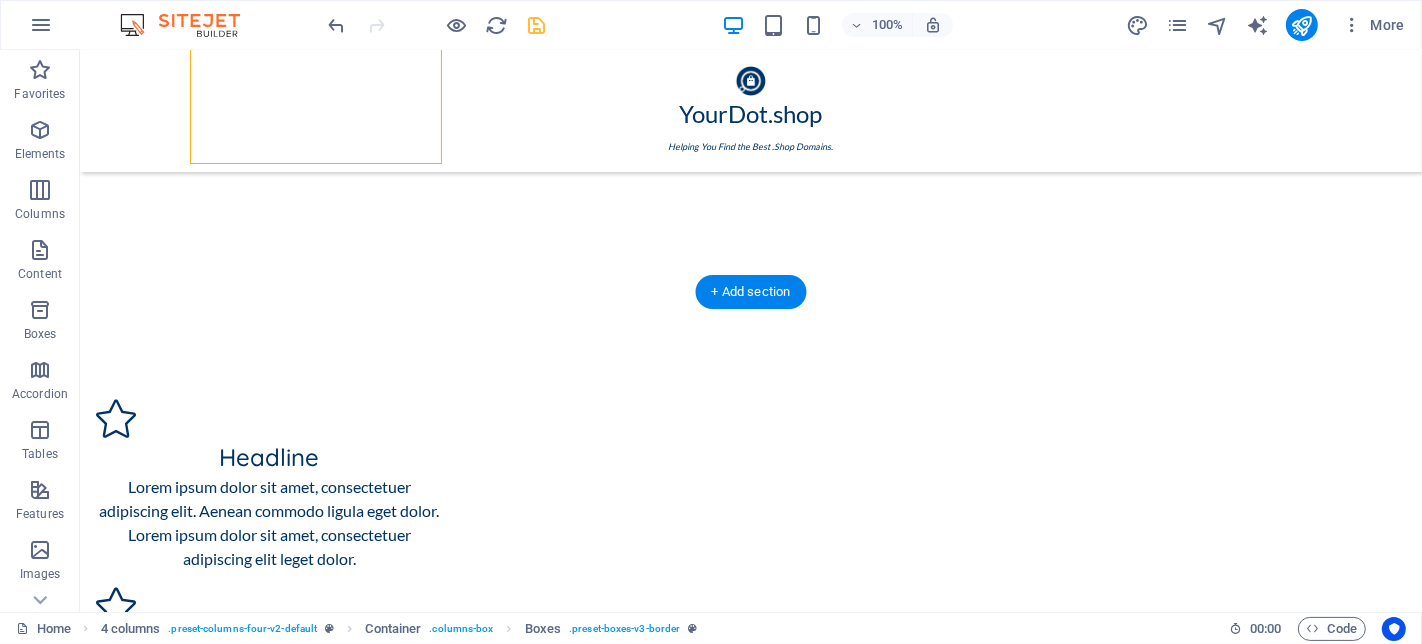 scroll, scrollTop: 2648, scrollLeft: 0, axis: vertical 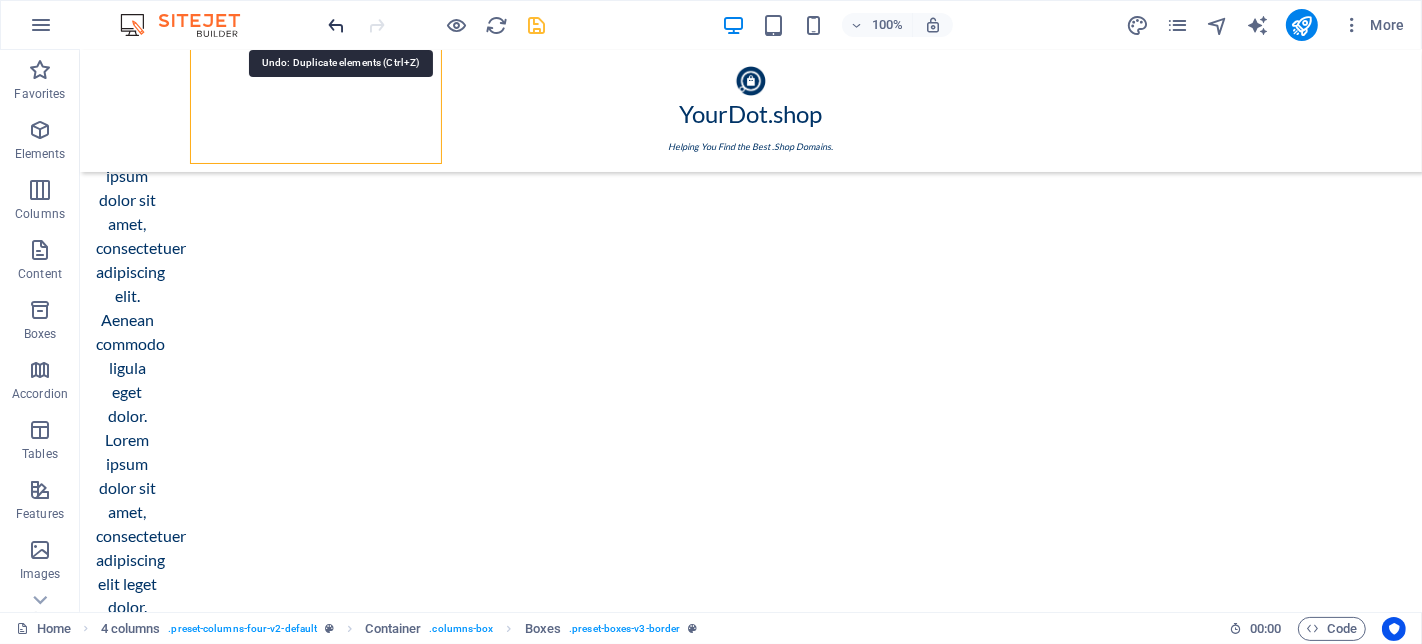 click at bounding box center (337, 25) 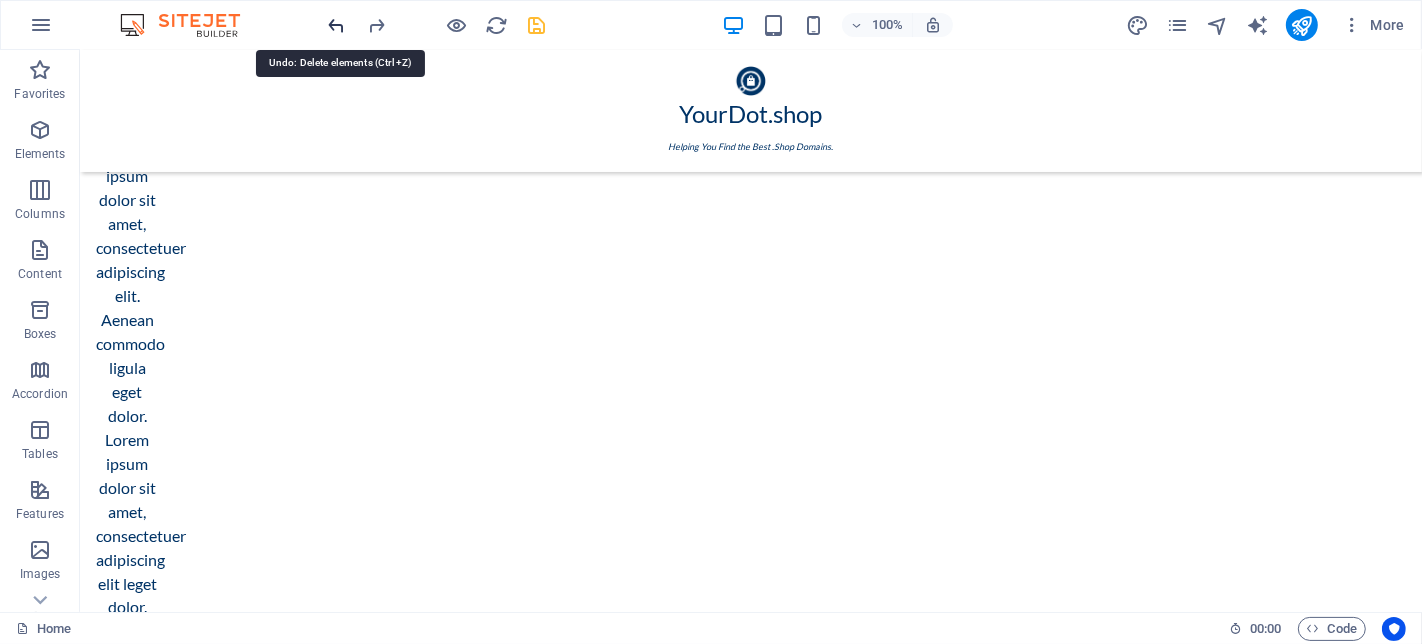 drag, startPoint x: 340, startPoint y: 18, endPoint x: 318, endPoint y: 317, distance: 299.80826 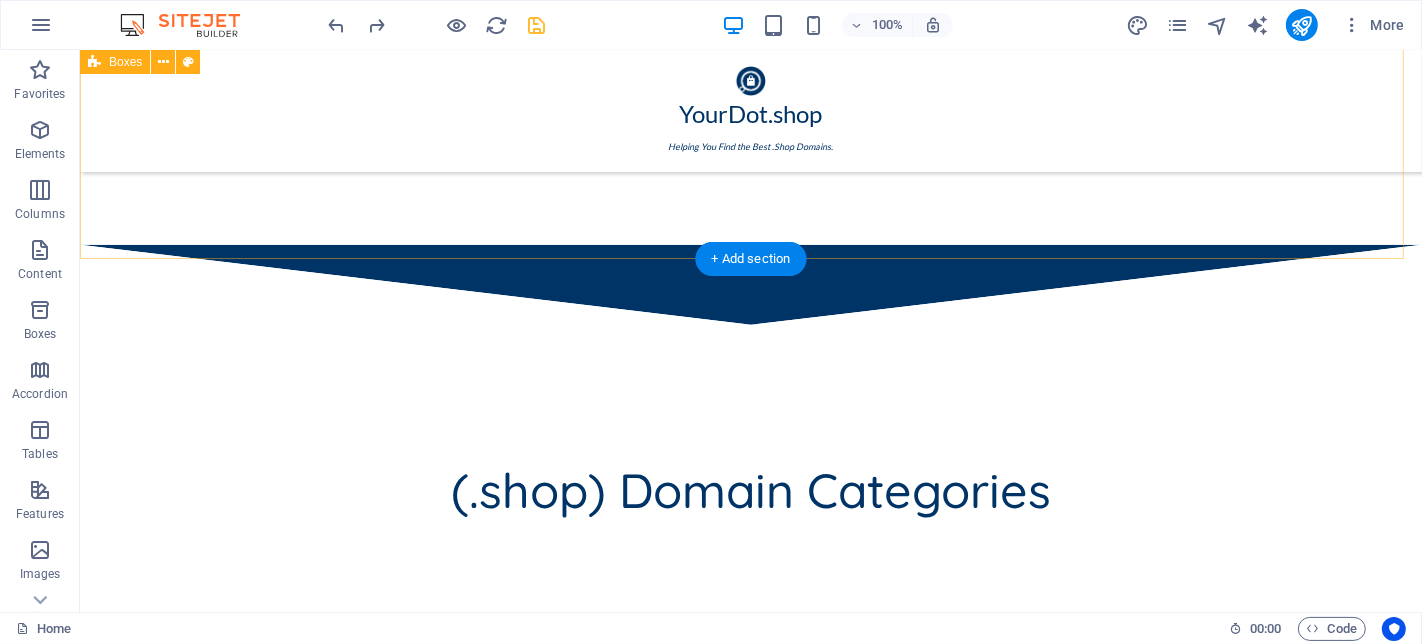 scroll, scrollTop: 1314, scrollLeft: 0, axis: vertical 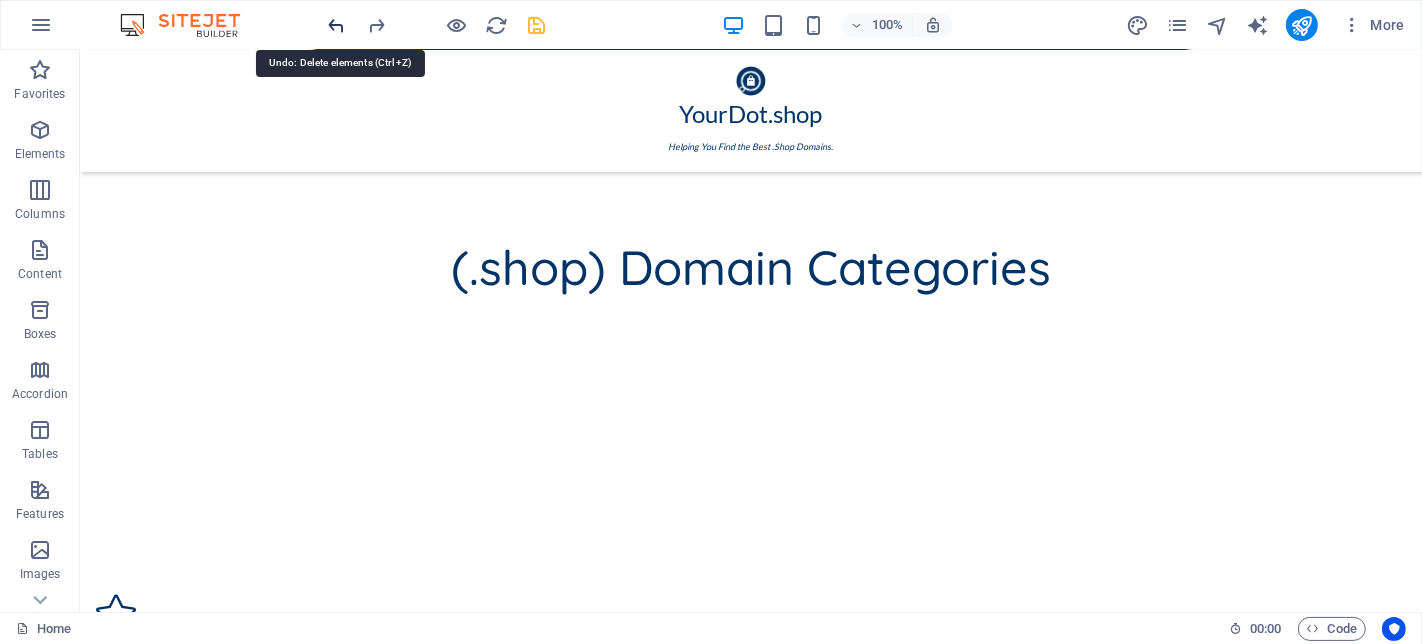 click at bounding box center (337, 25) 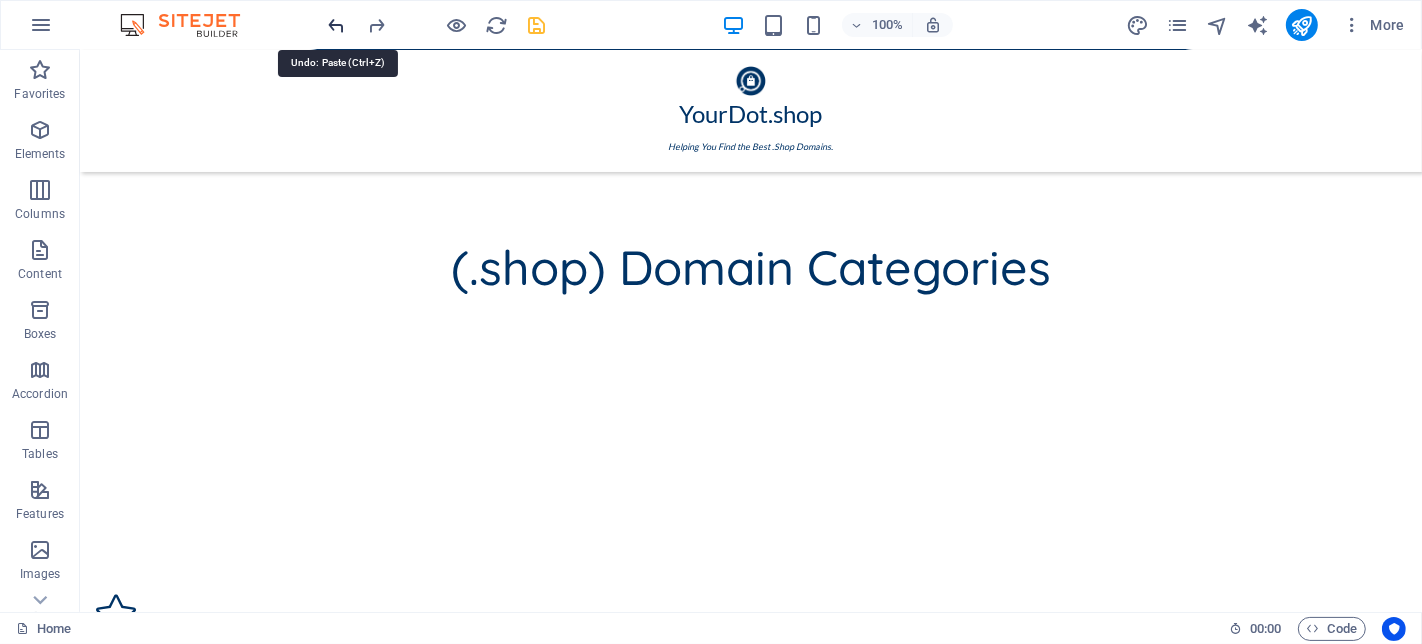 click at bounding box center (337, 25) 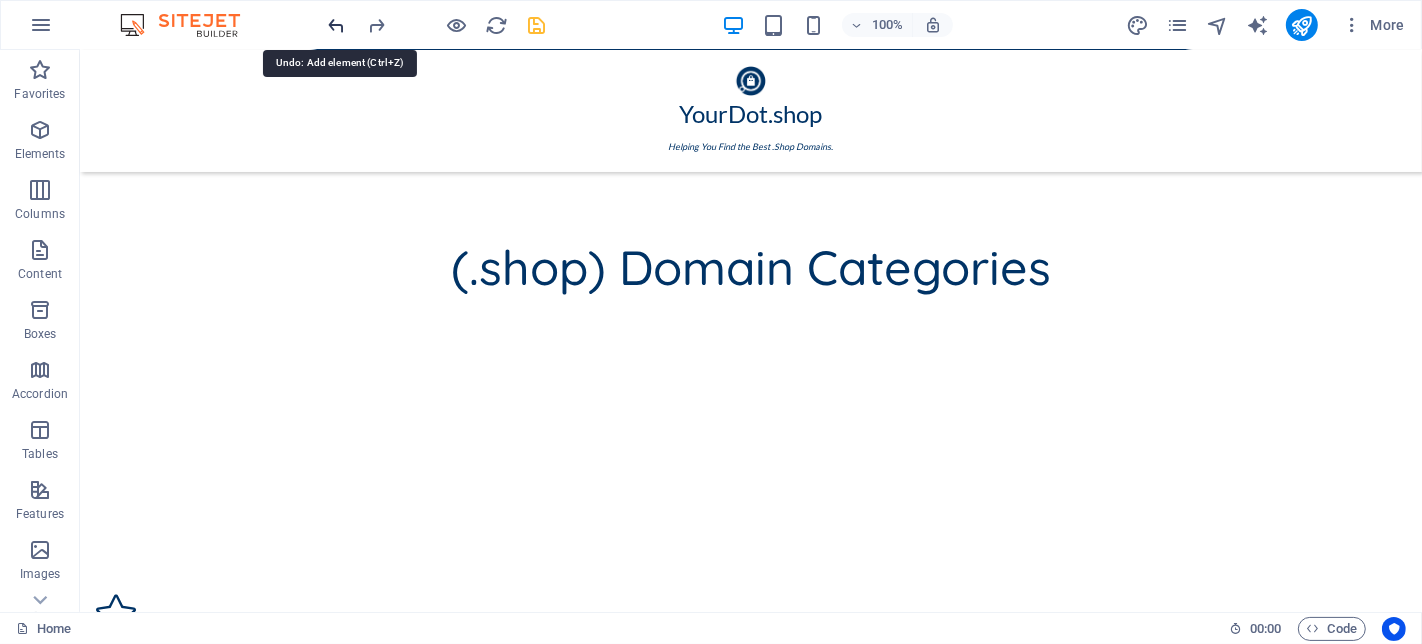 click at bounding box center [337, 25] 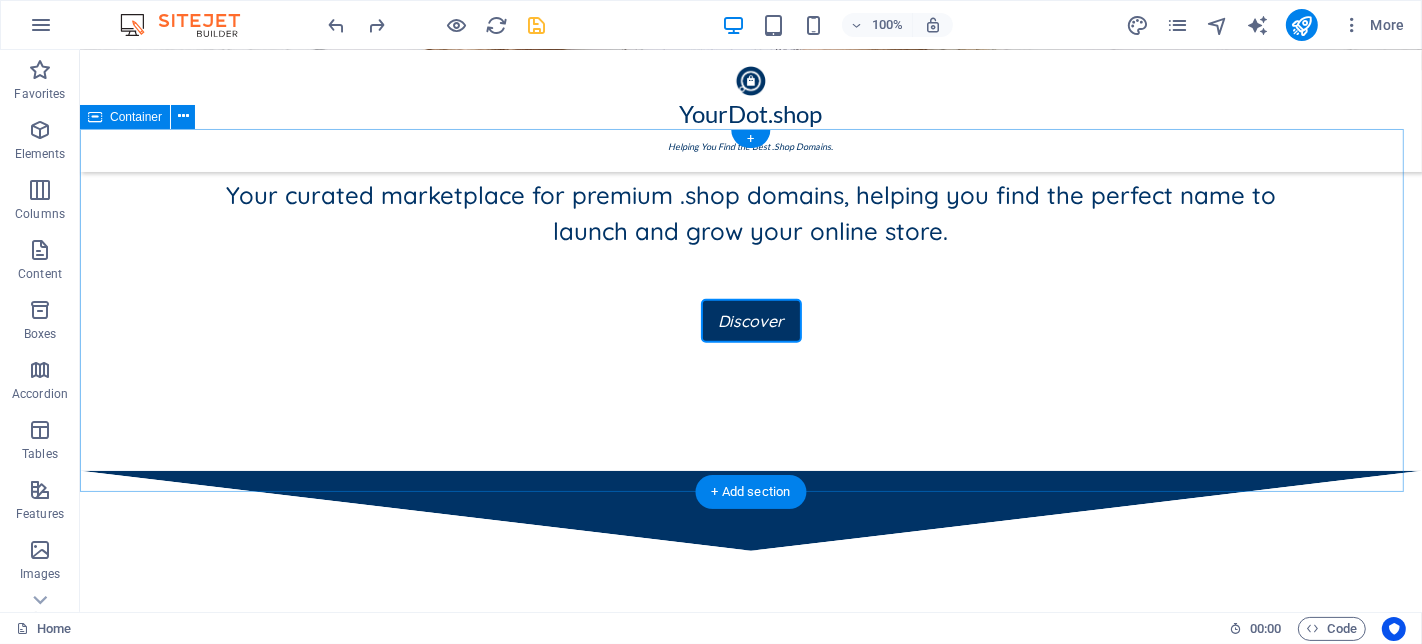 scroll, scrollTop: 869, scrollLeft: 0, axis: vertical 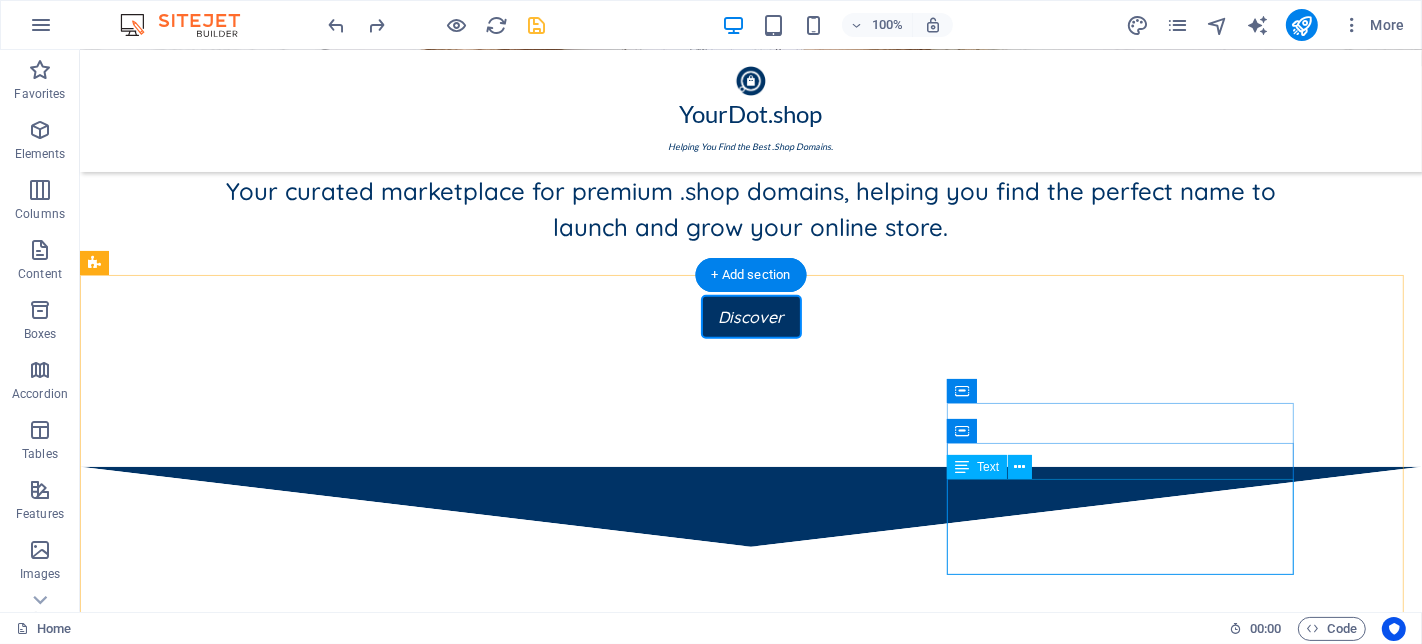 click on "Lorem ipsum dolor sit amet, consectetuer adipiscing elit. Aenean commodo ligula eget dolor. Lorem ipsum dolor sit amet, consectetuer adipiscing elit leget dolor." at bounding box center [268, 1539] 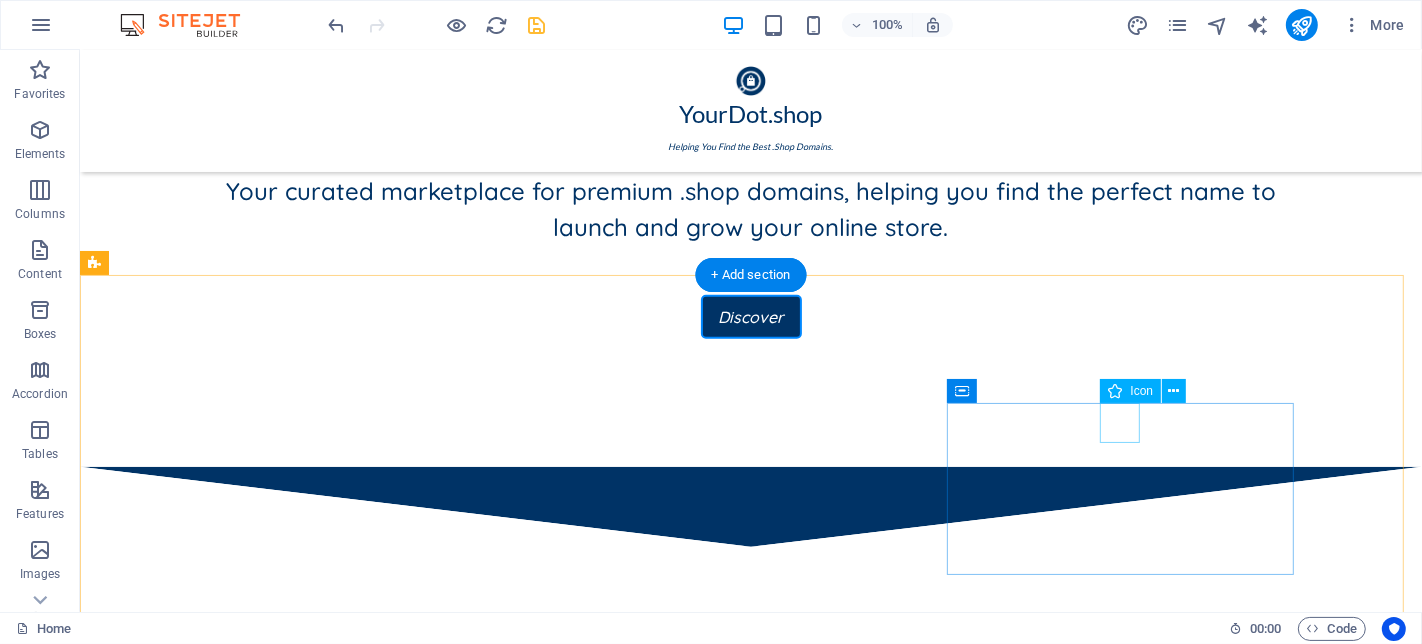 click at bounding box center [268, 1435] 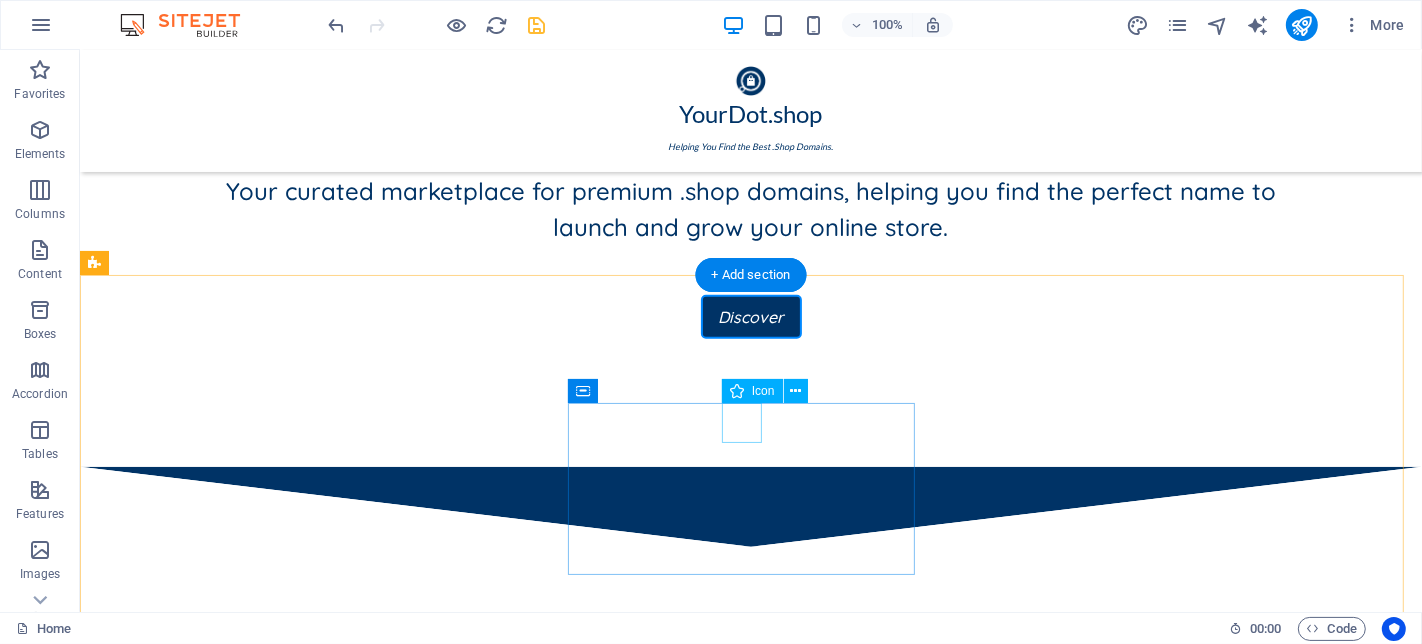 click at bounding box center [268, 1247] 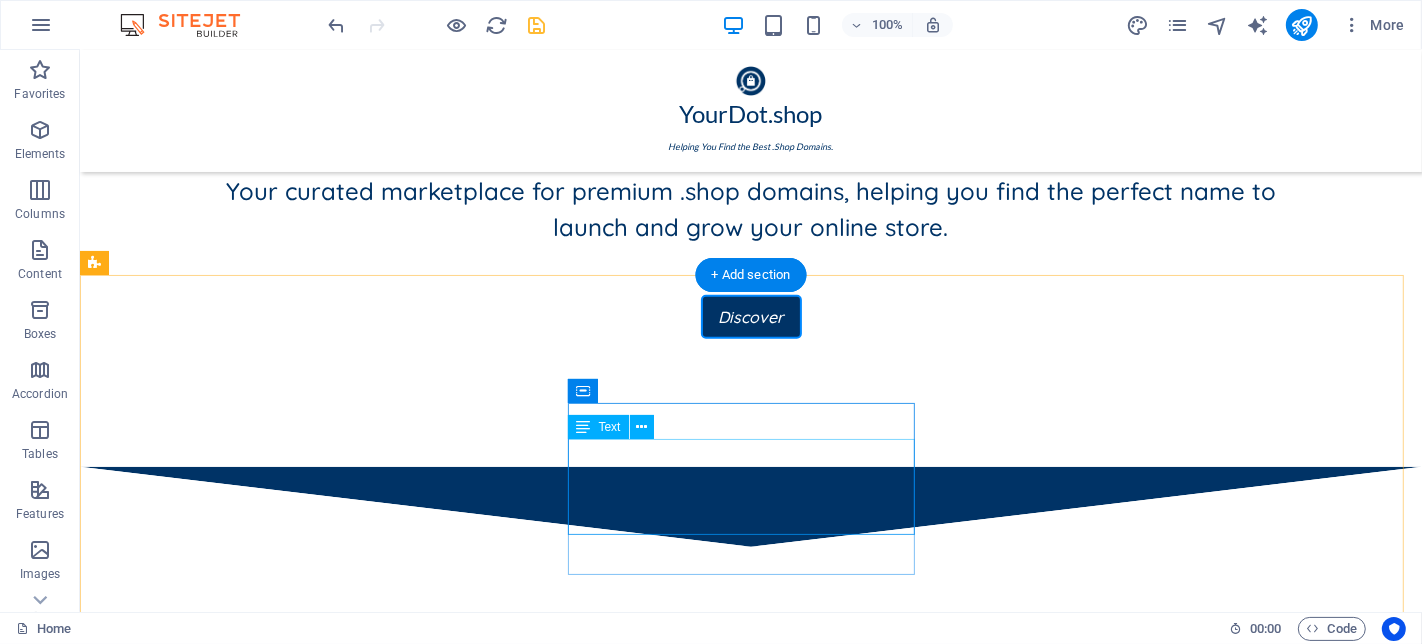 click on "Lorem ipsum dolor sit amet, consectetuer adipiscing elit. Aenean commodo ligula eget dolor. Lorem ipsum dolor sit amet, consectetuer adipiscing elit leget dolor." at bounding box center [268, 1311] 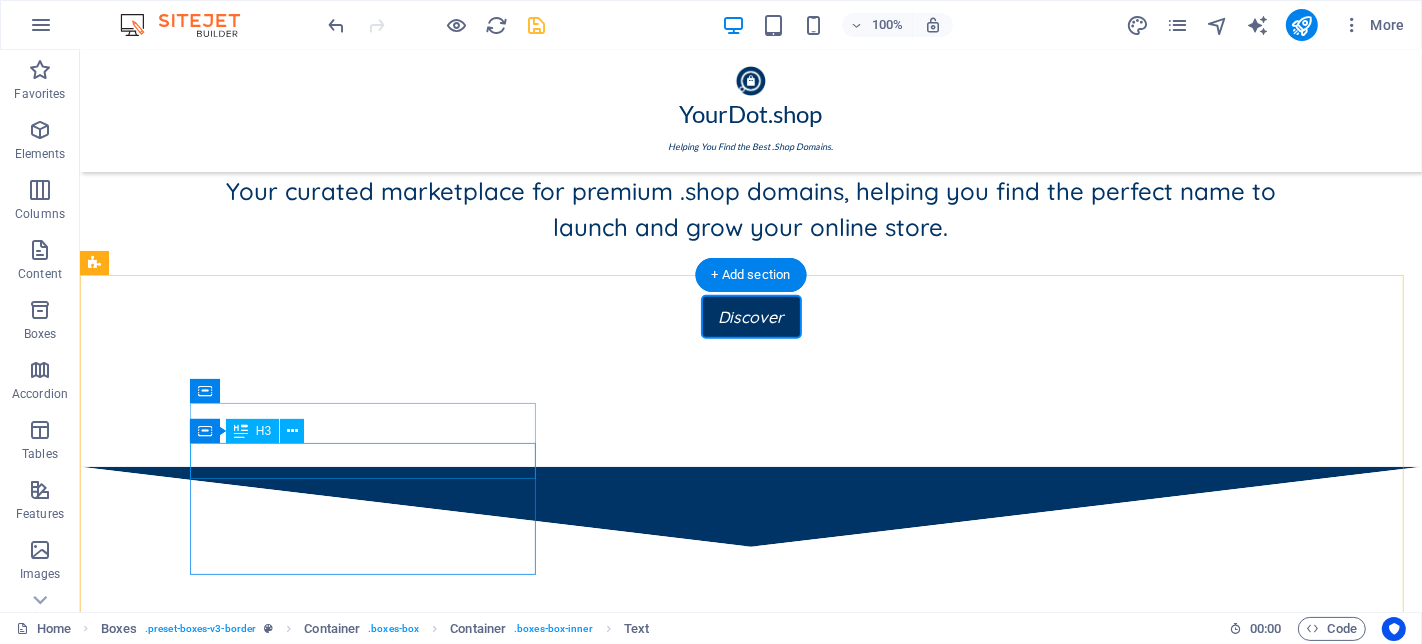 click at bounding box center [268, 1059] 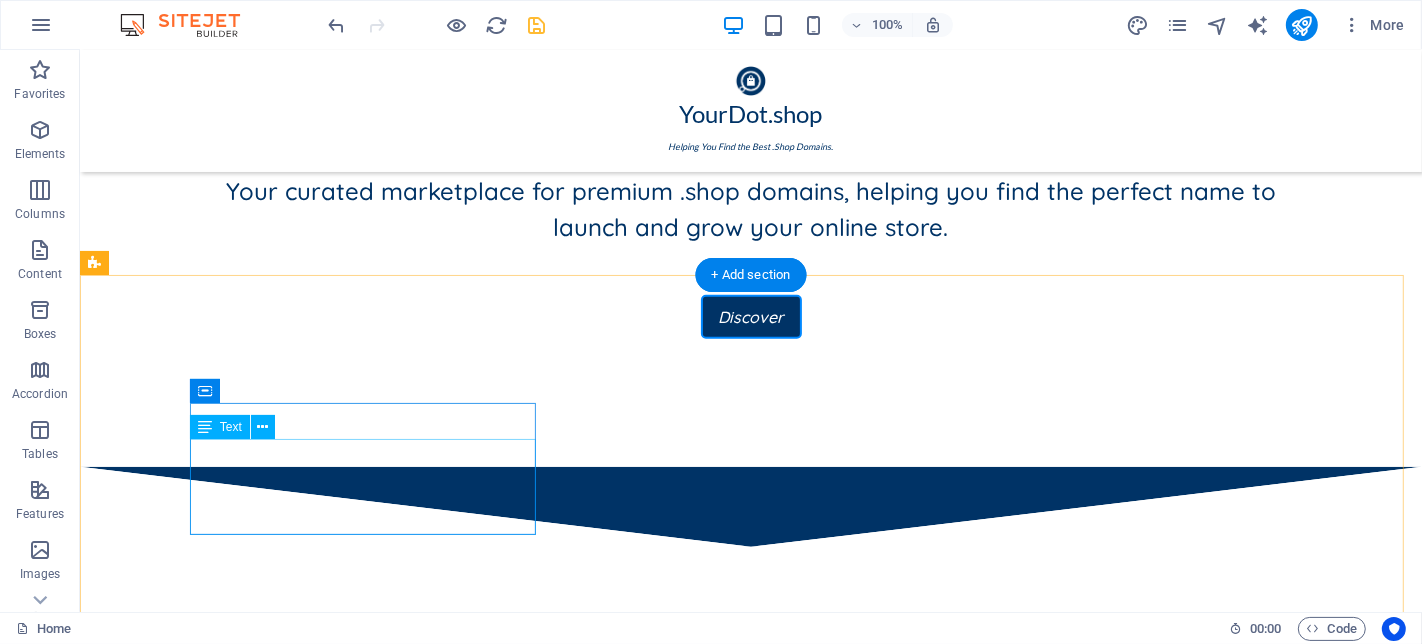 click on "Lorem ipsum dolor sit amet, consectetuer adipiscing elit. Aenean commodo ligula eget dolor. Lorem ipsum dolor sit amet, consectetuer adipiscing elit leget dolor." at bounding box center [268, 1123] 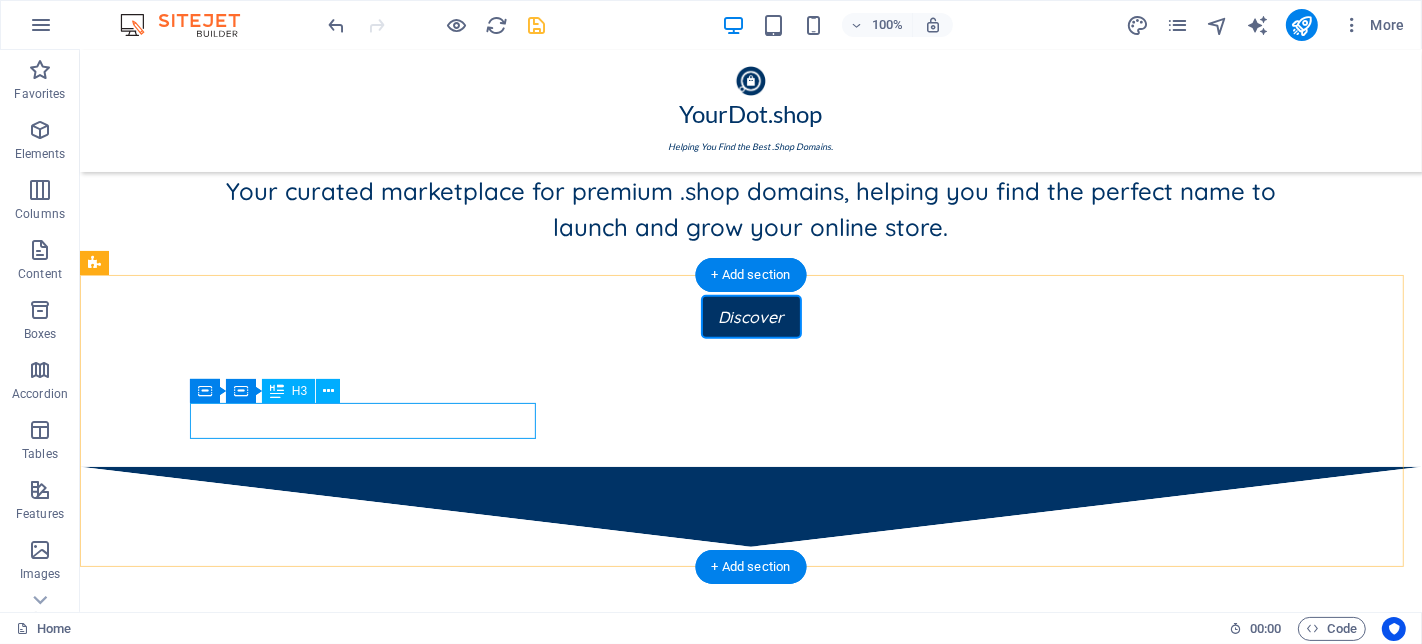 click on "Headline" at bounding box center (268, 1057) 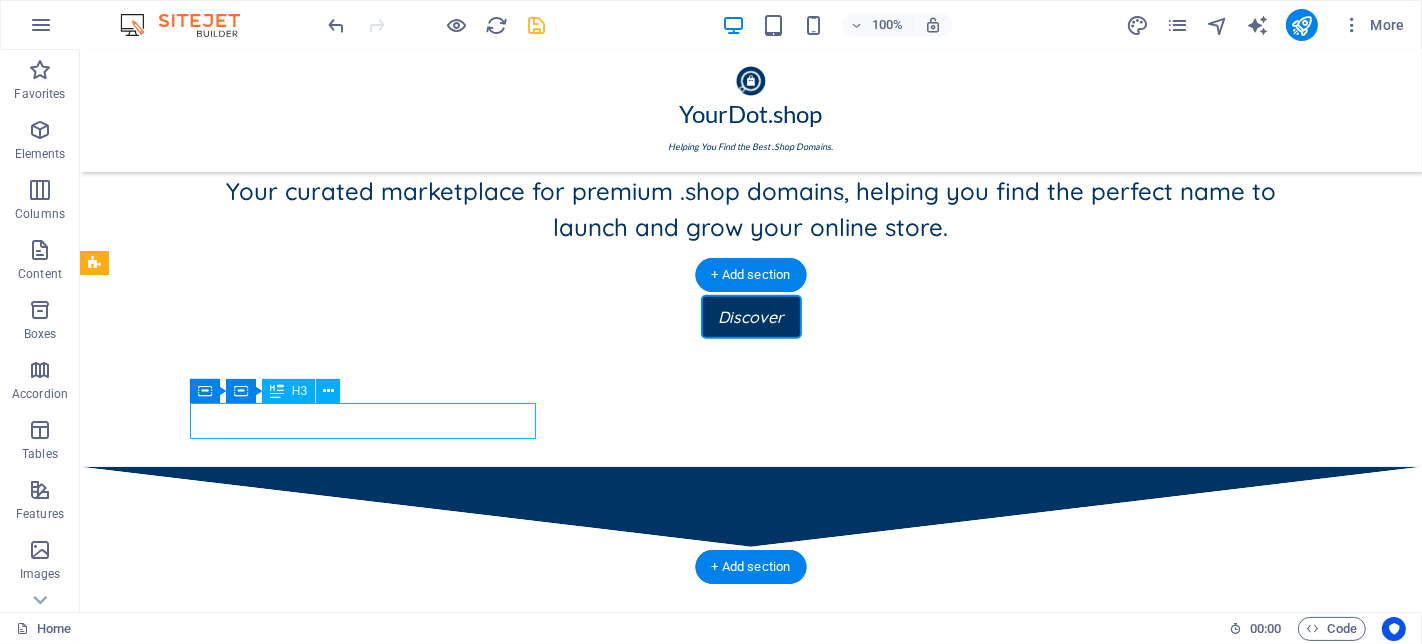 click on "Headline" at bounding box center (268, 1161) 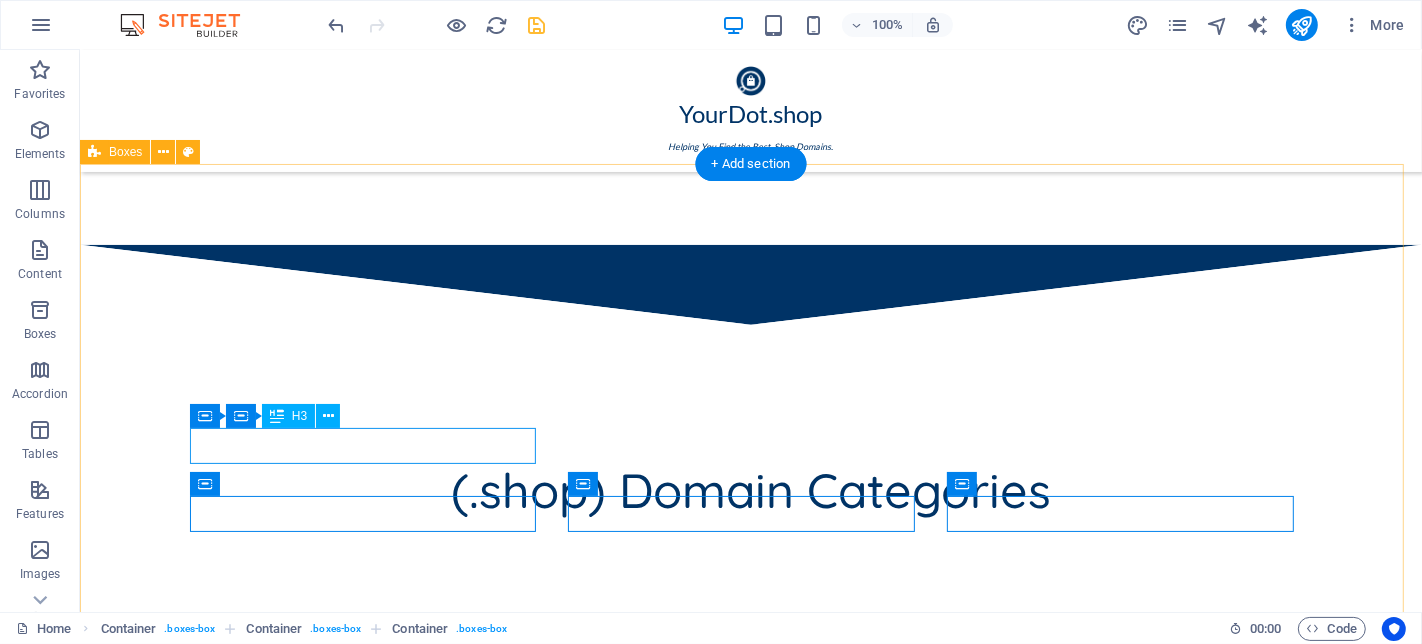 scroll, scrollTop: 869, scrollLeft: 0, axis: vertical 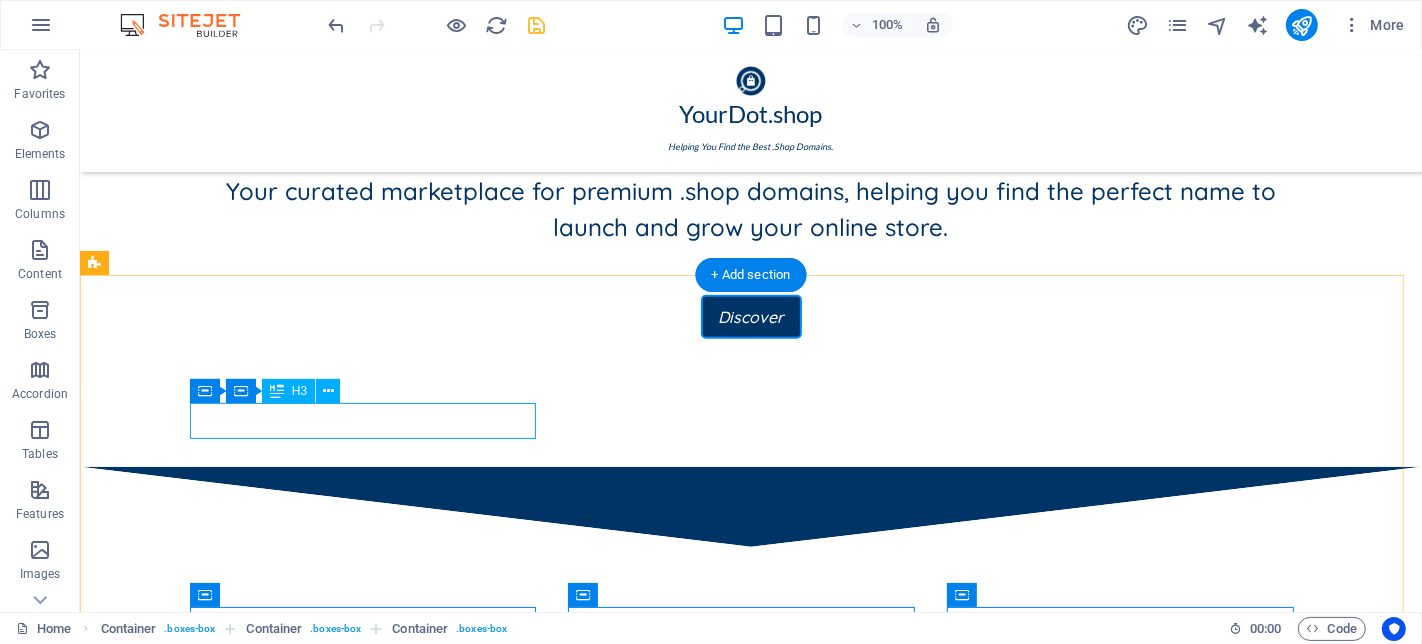 click on "Headline" at bounding box center [268, 1057] 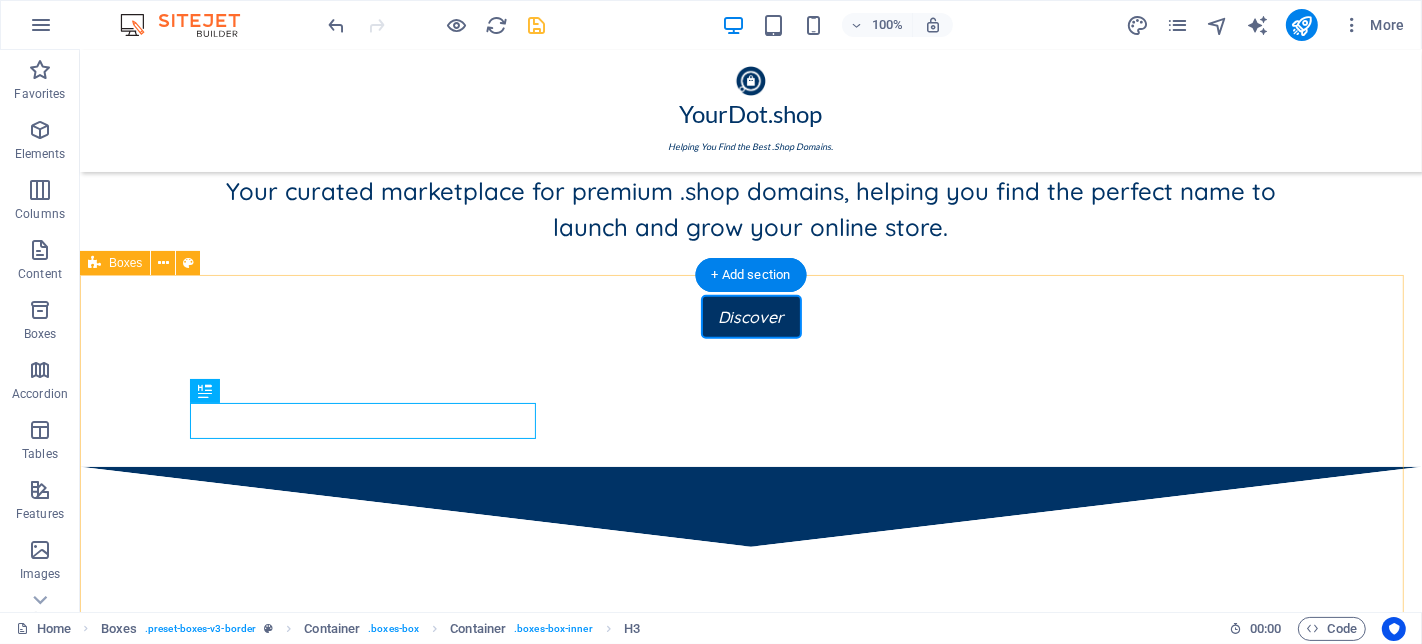 click on "Headline" at bounding box center [268, 1057] 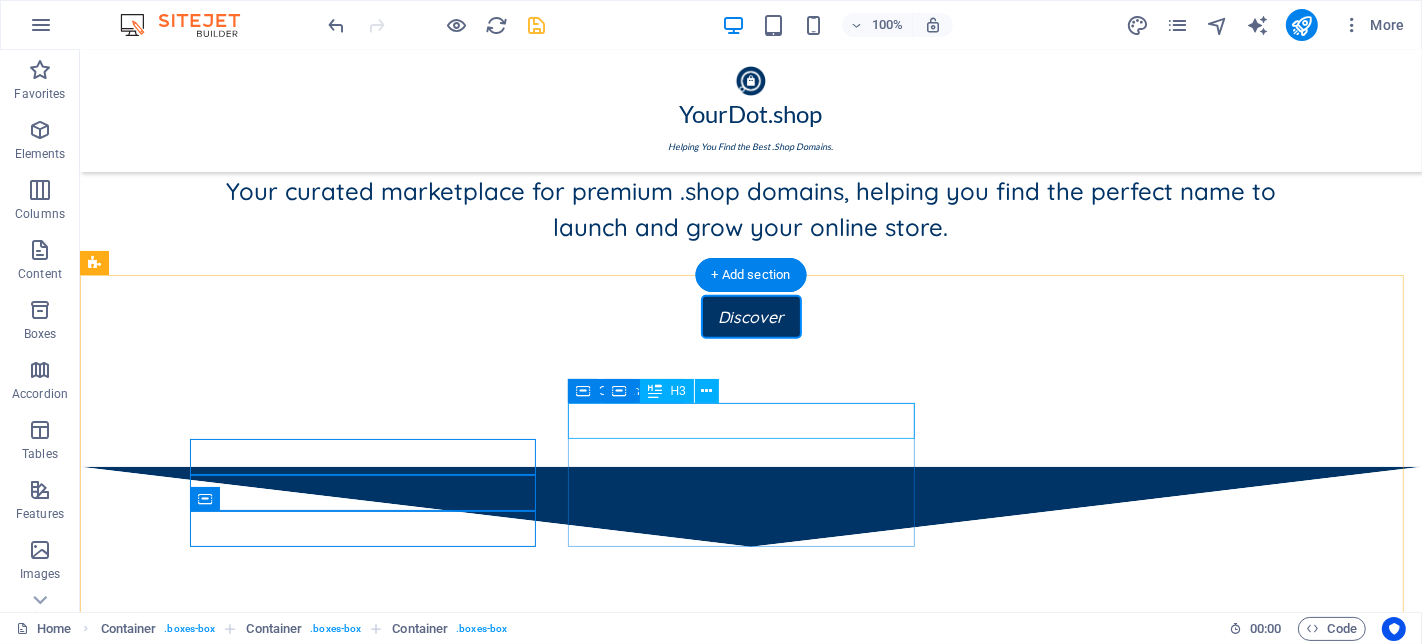 click on "Headline" at bounding box center (268, 1217) 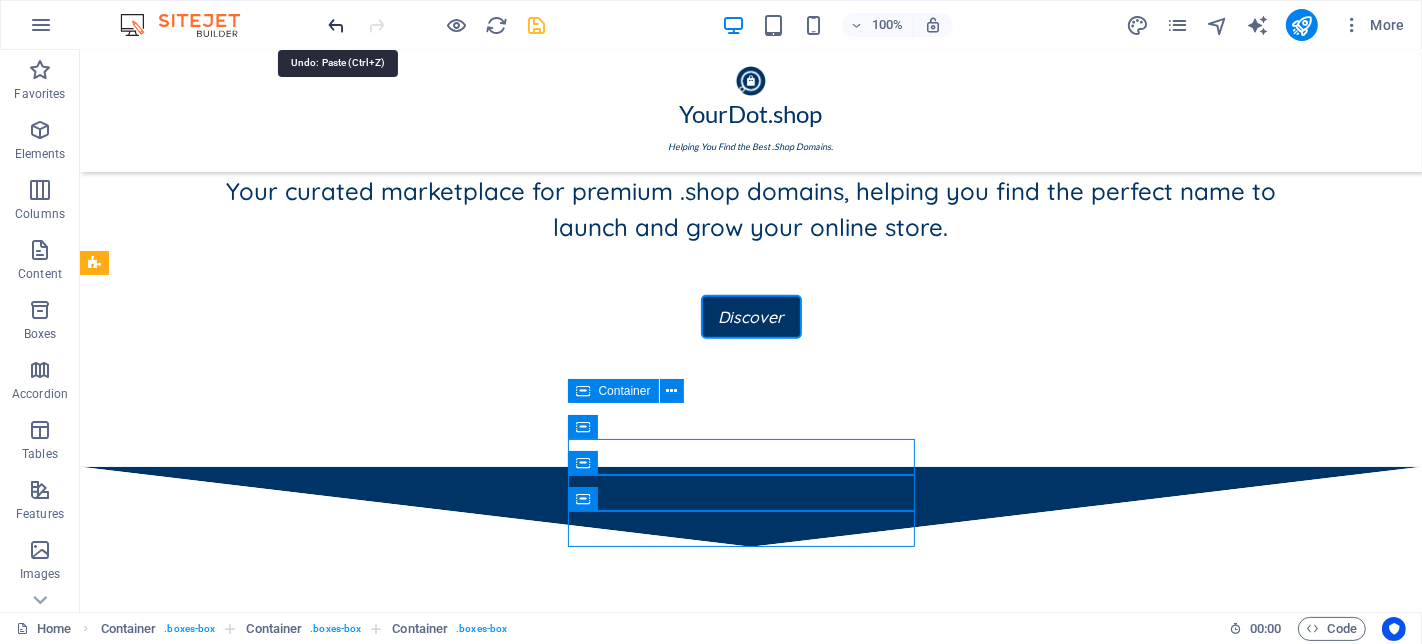 click at bounding box center (337, 25) 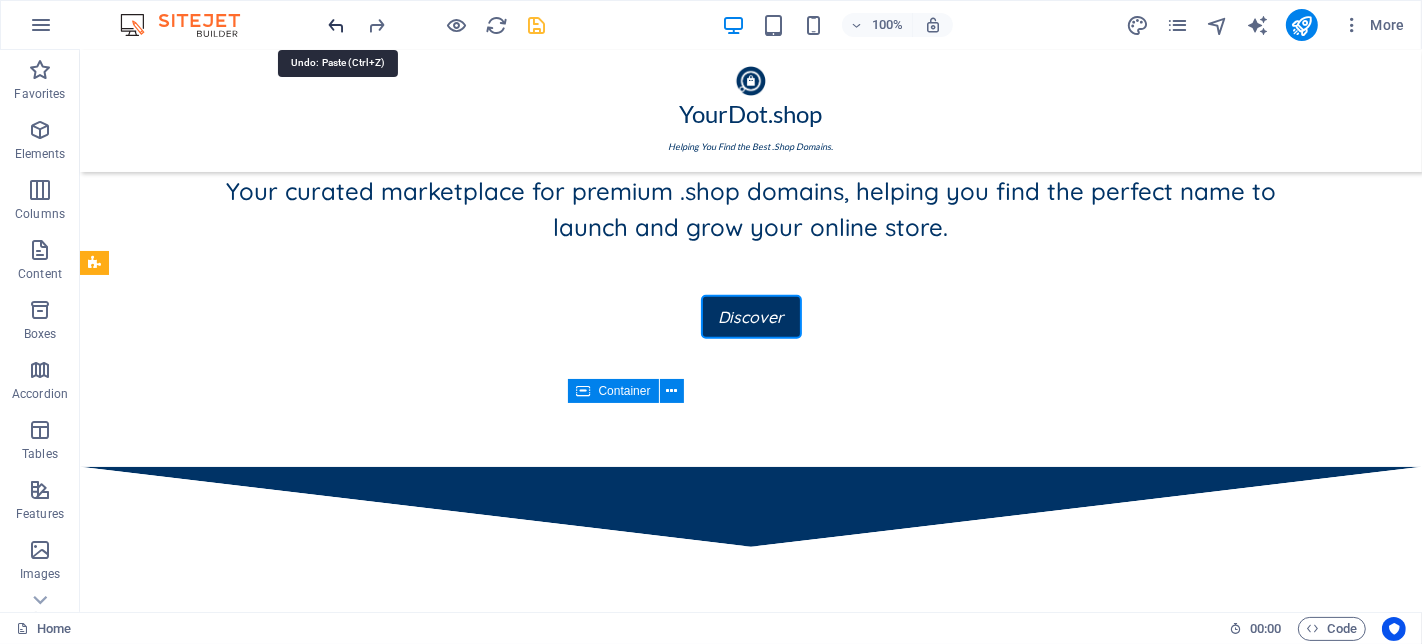 click at bounding box center (337, 25) 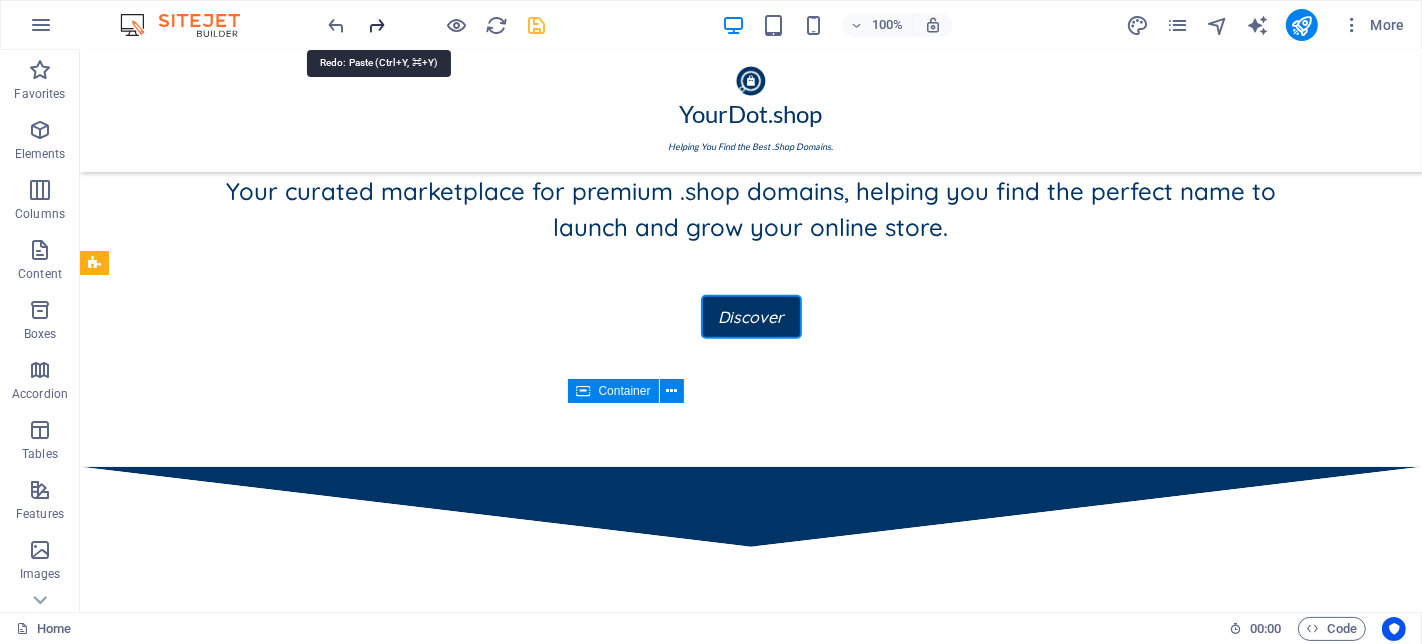 click at bounding box center (377, 25) 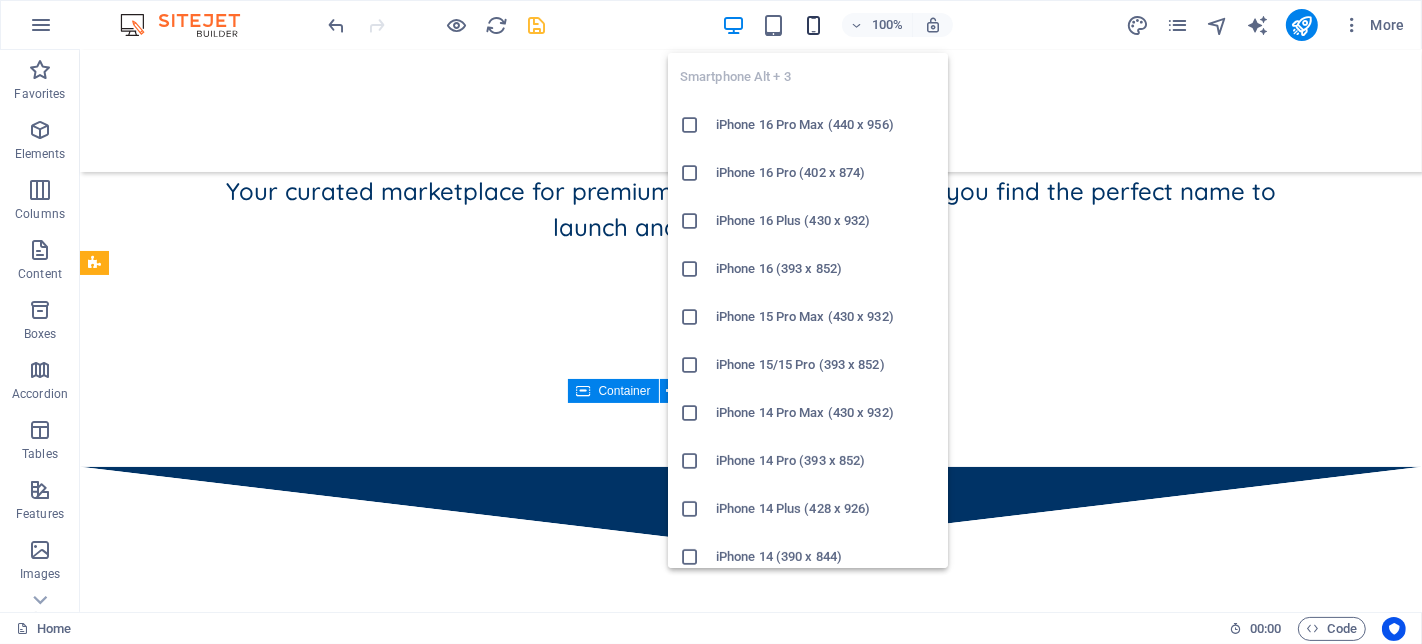 click at bounding box center [813, 25] 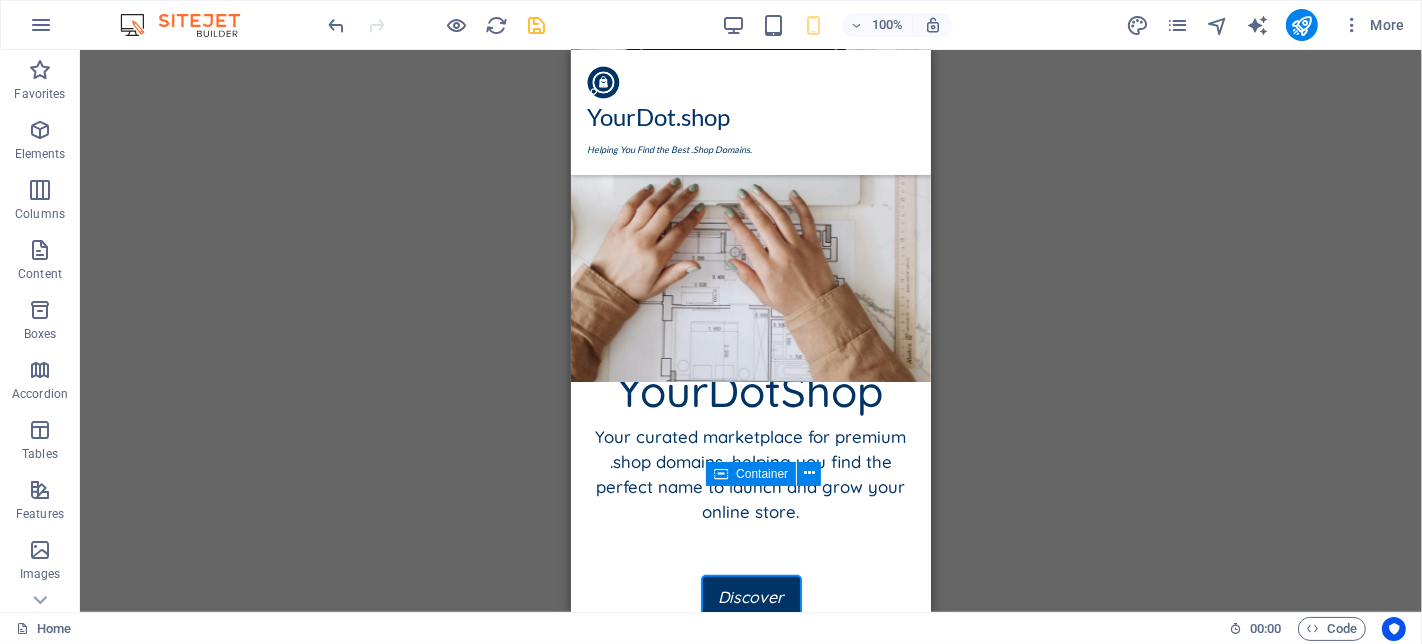 scroll, scrollTop: 528, scrollLeft: 0, axis: vertical 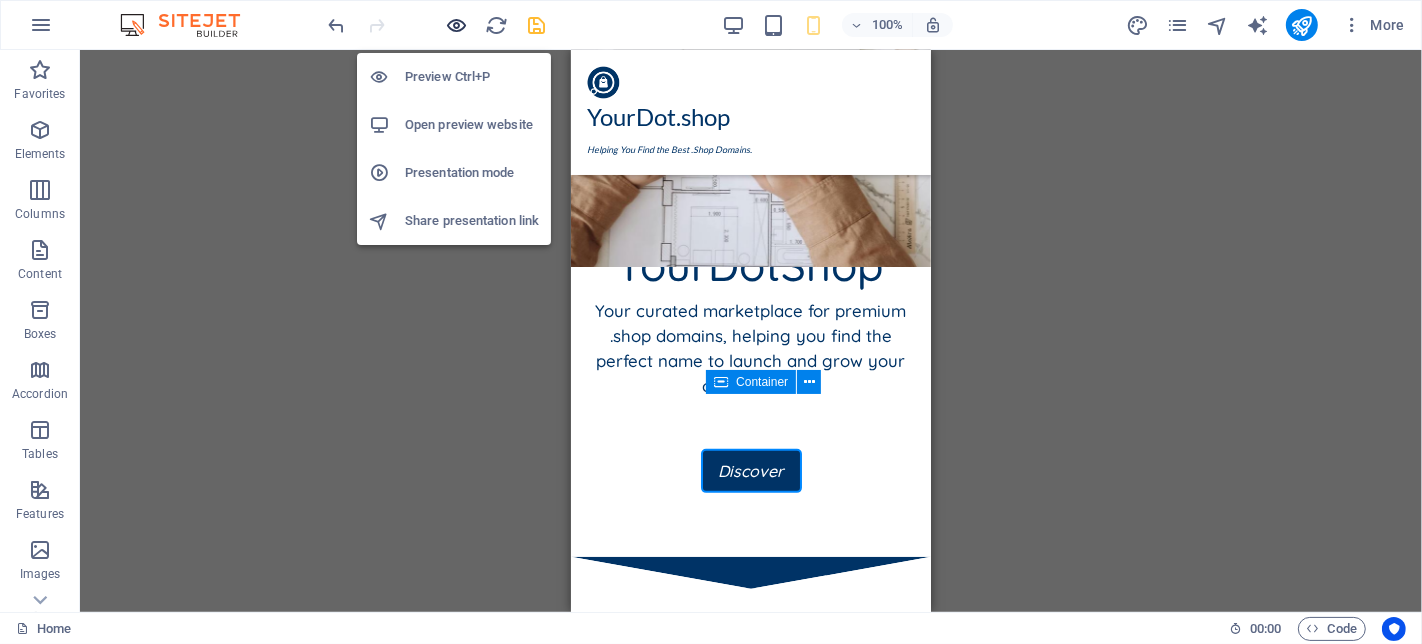 click at bounding box center (457, 25) 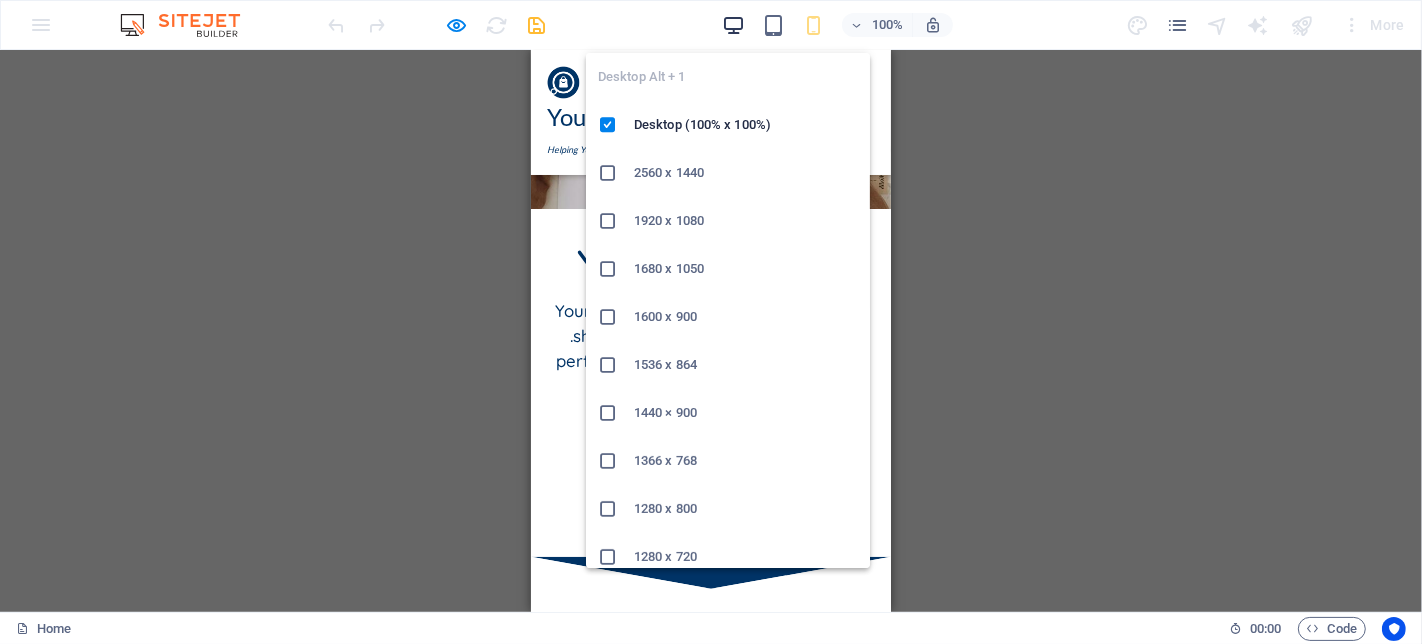 click at bounding box center [733, 25] 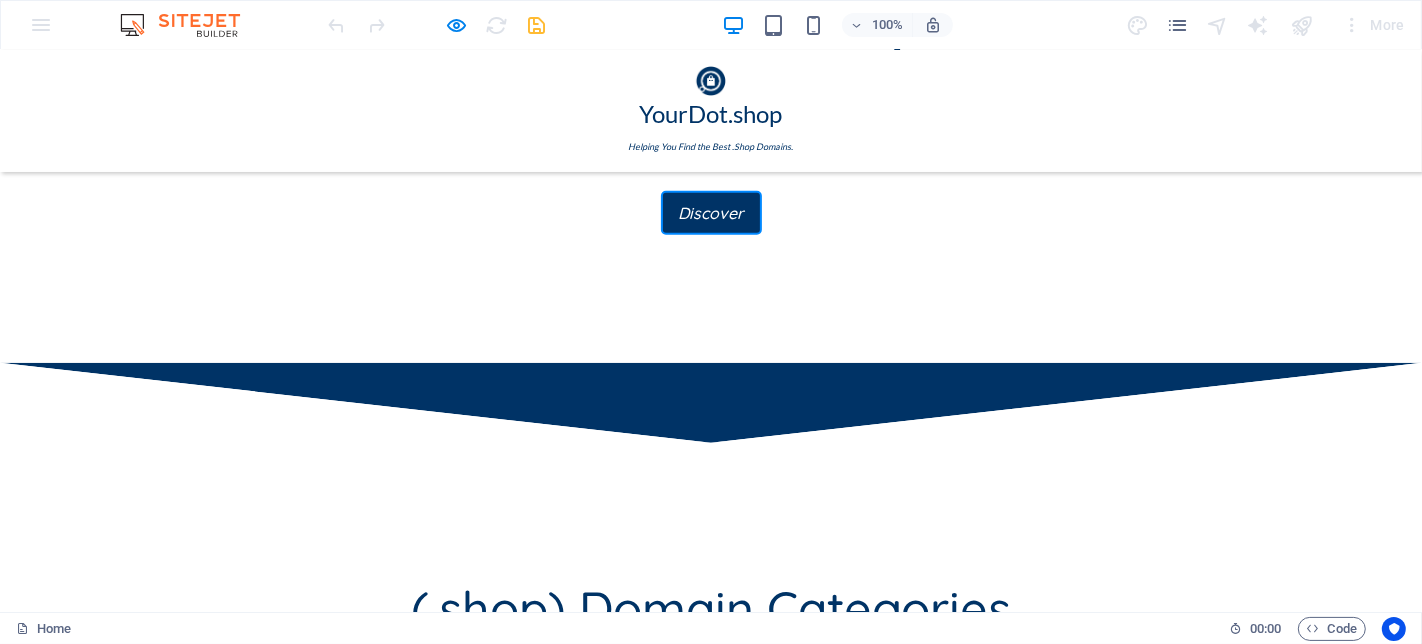 scroll, scrollTop: 972, scrollLeft: 0, axis: vertical 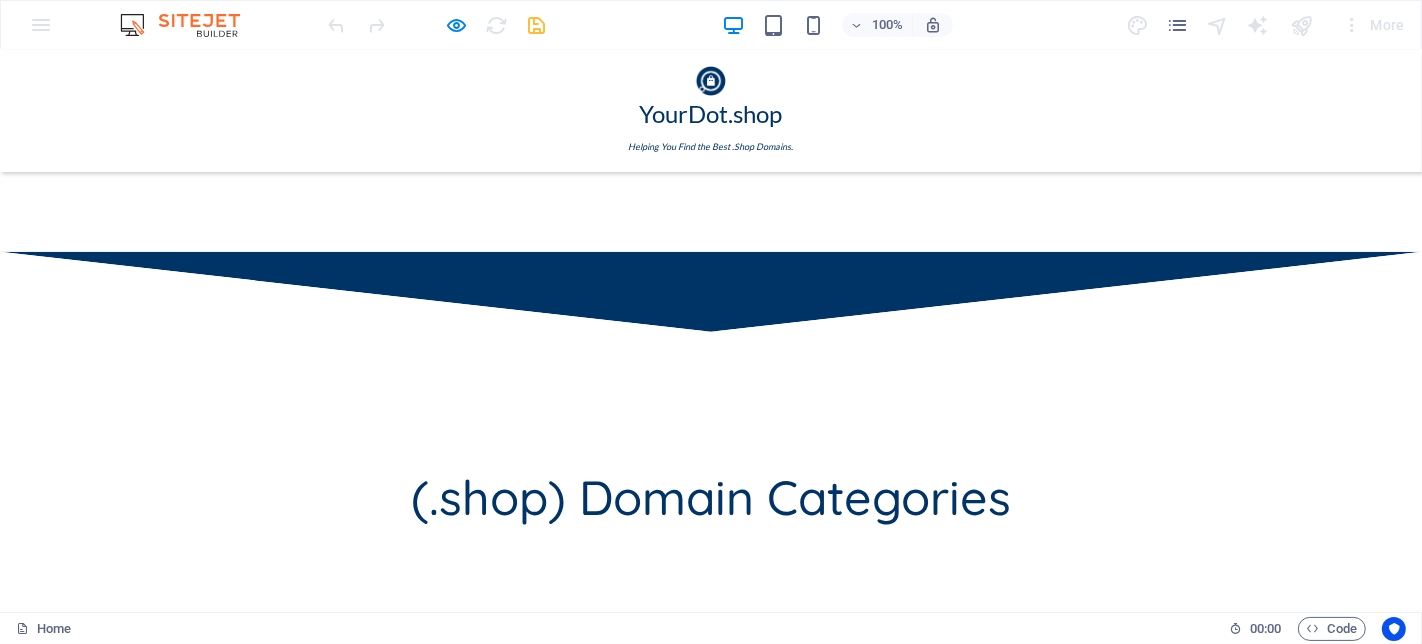 click on "Headline" at bounding box center (189, 1162) 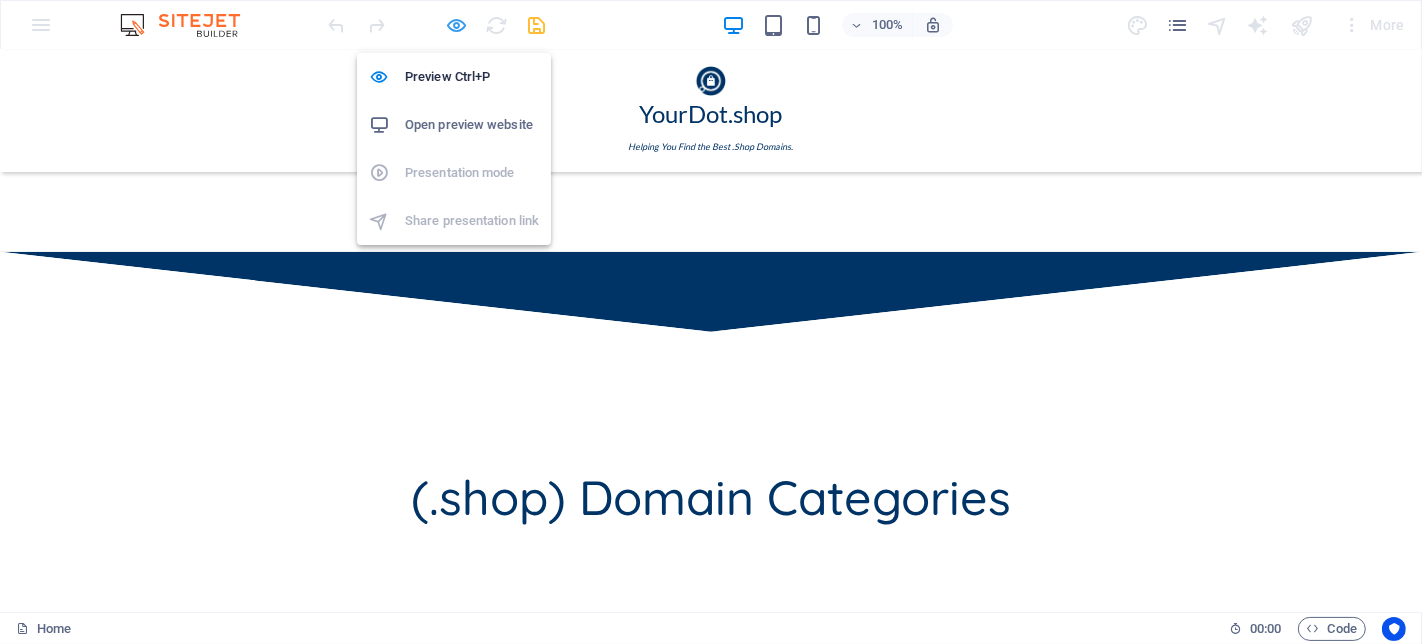 drag, startPoint x: 453, startPoint y: 21, endPoint x: 972, endPoint y: 260, distance: 571.38605 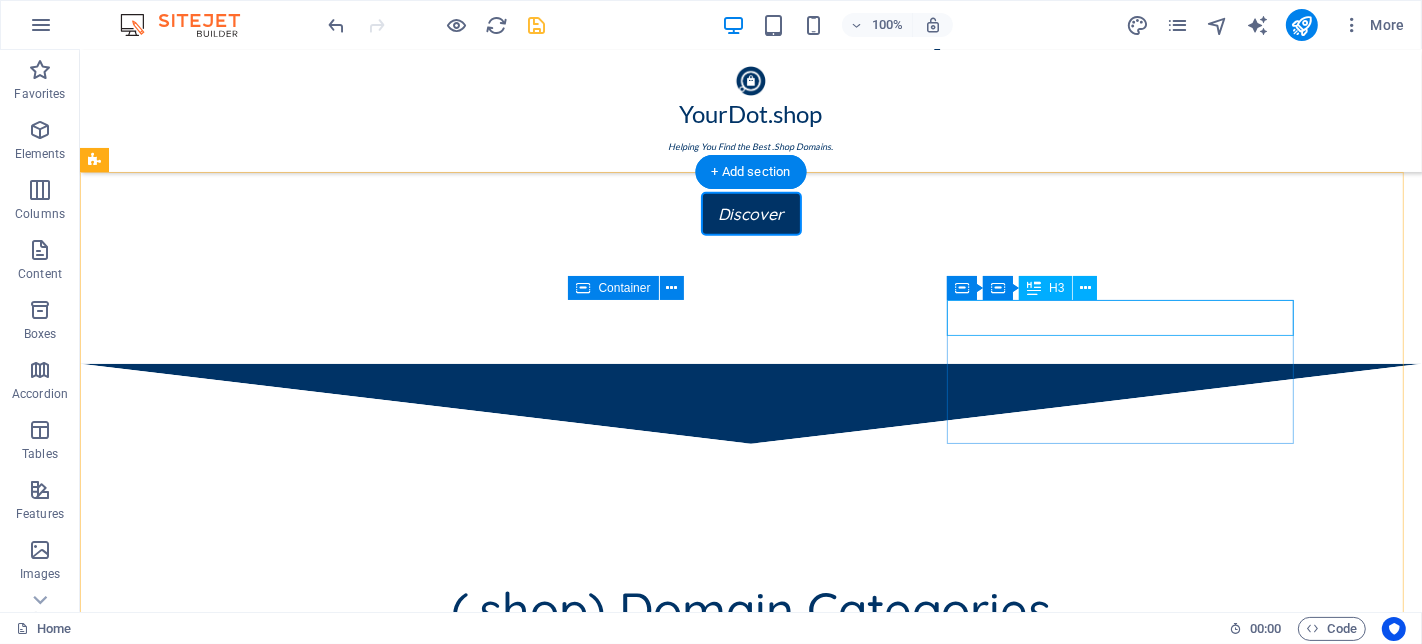 click on "Headline" at bounding box center [268, 1274] 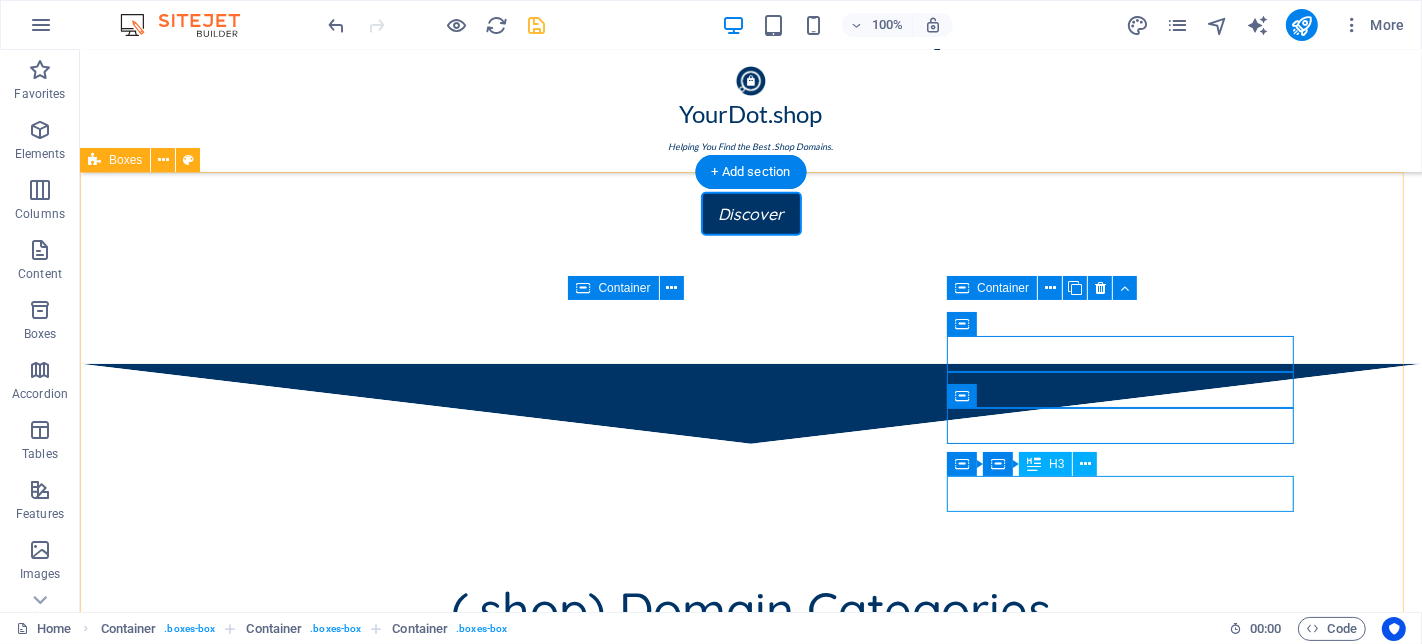 drag, startPoint x: 1215, startPoint y: 491, endPoint x: 1184, endPoint y: 518, distance: 41.109608 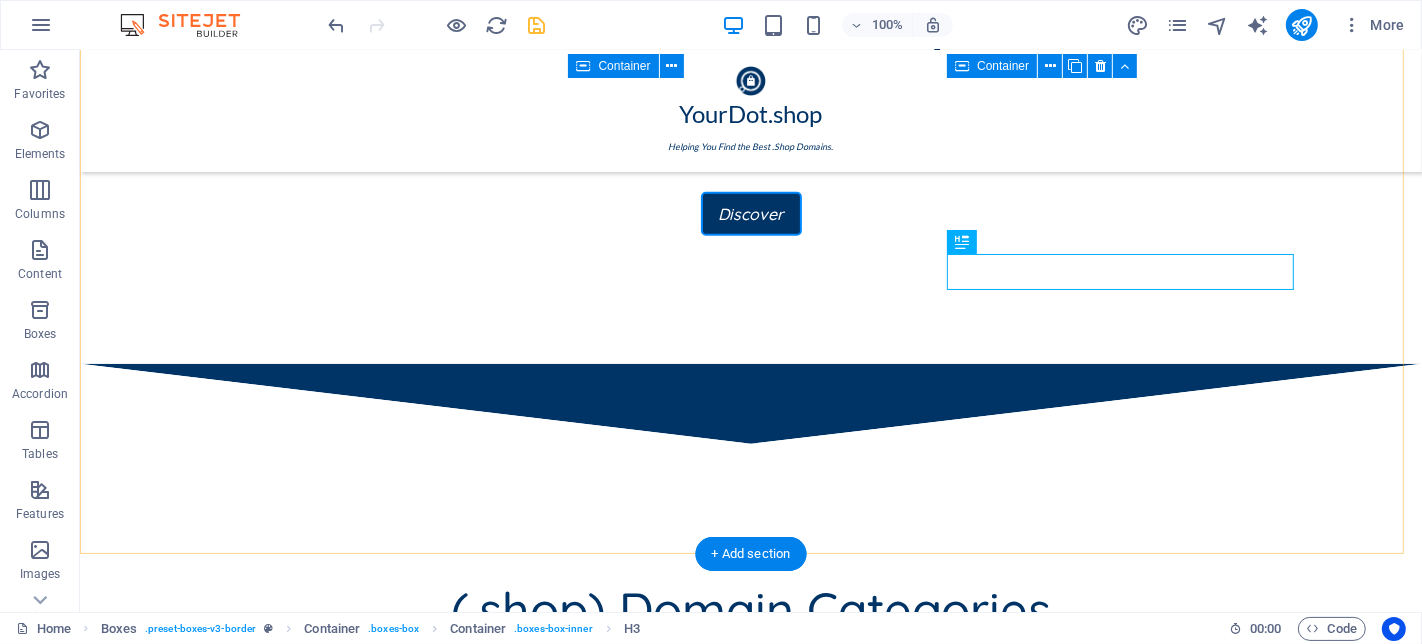 scroll, scrollTop: 1194, scrollLeft: 0, axis: vertical 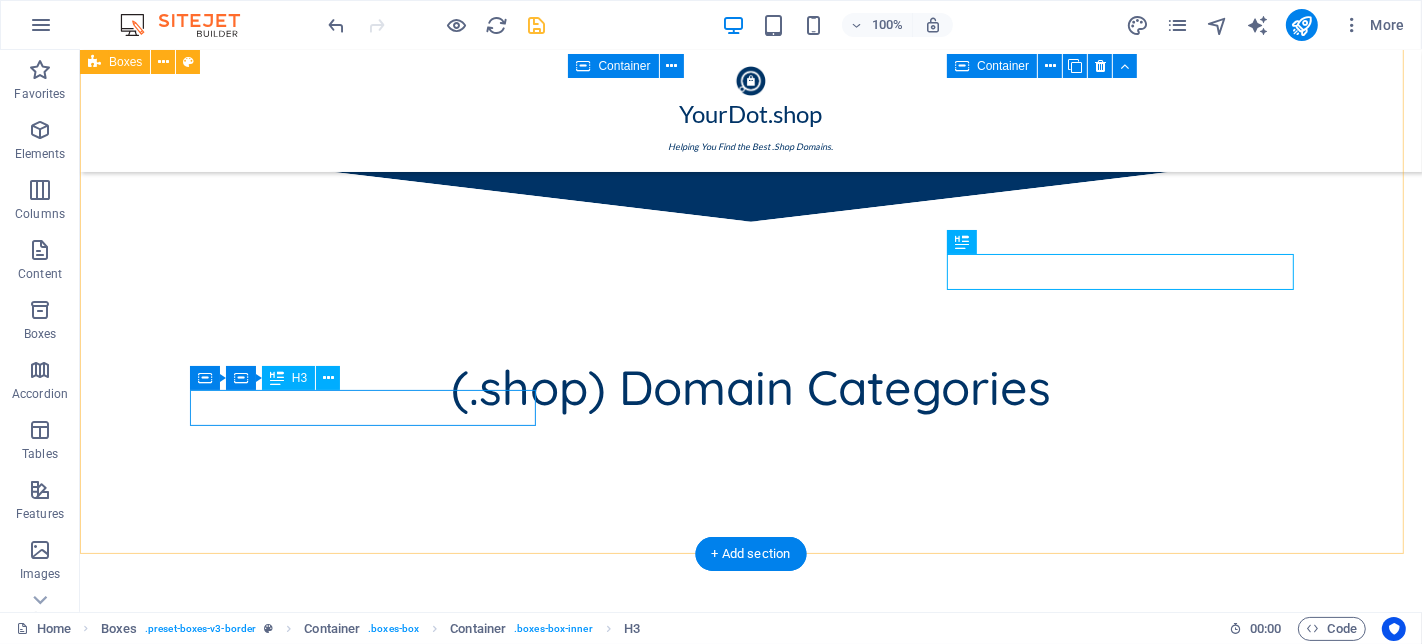 click on "Headline" at bounding box center (268, 1524) 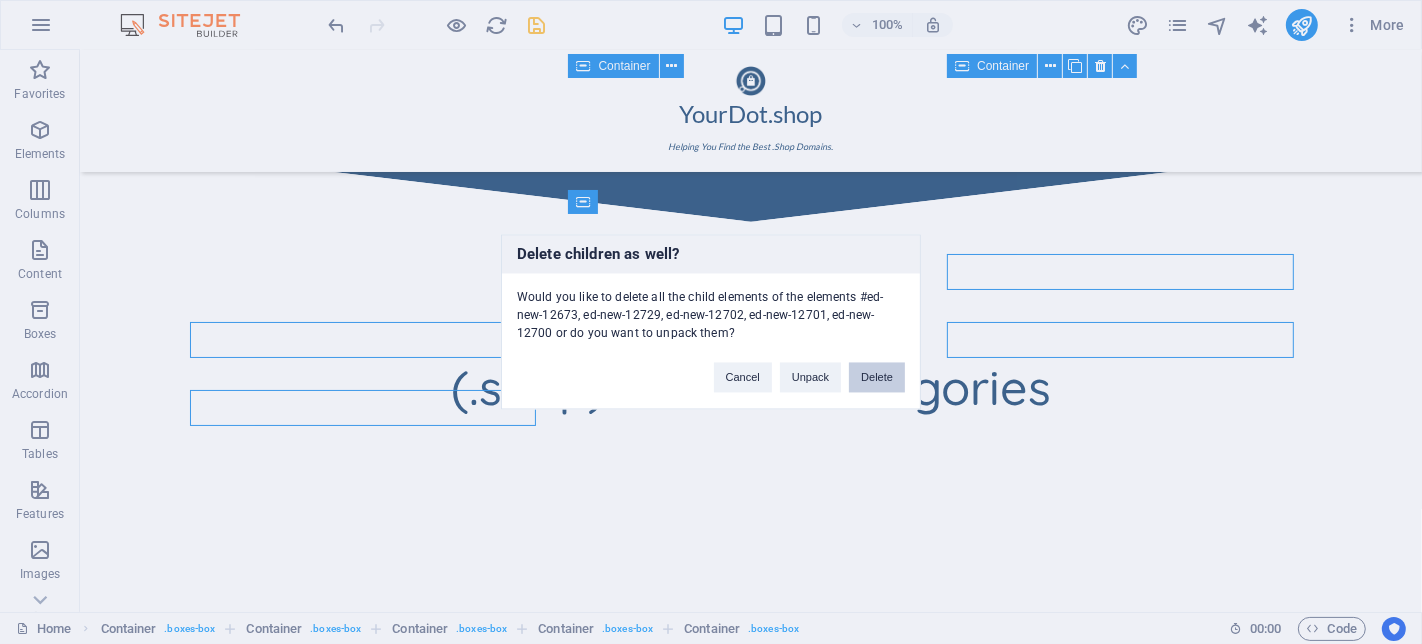 type 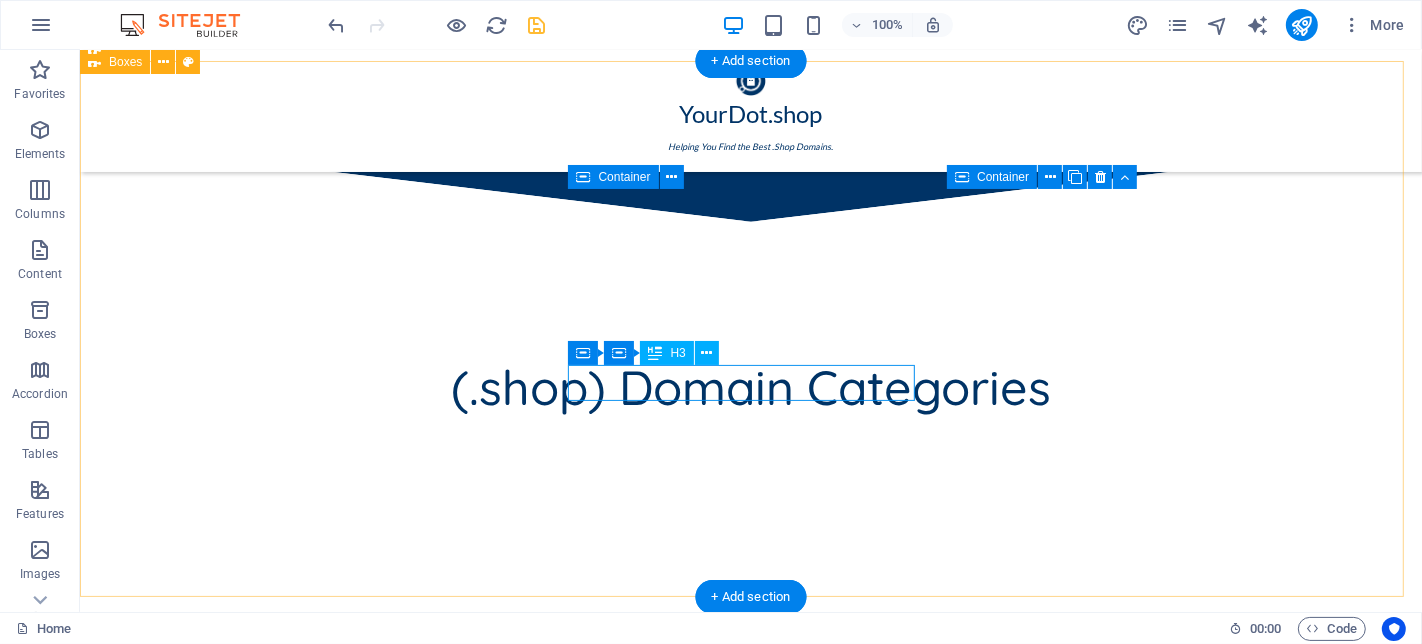 scroll, scrollTop: 1083, scrollLeft: 0, axis: vertical 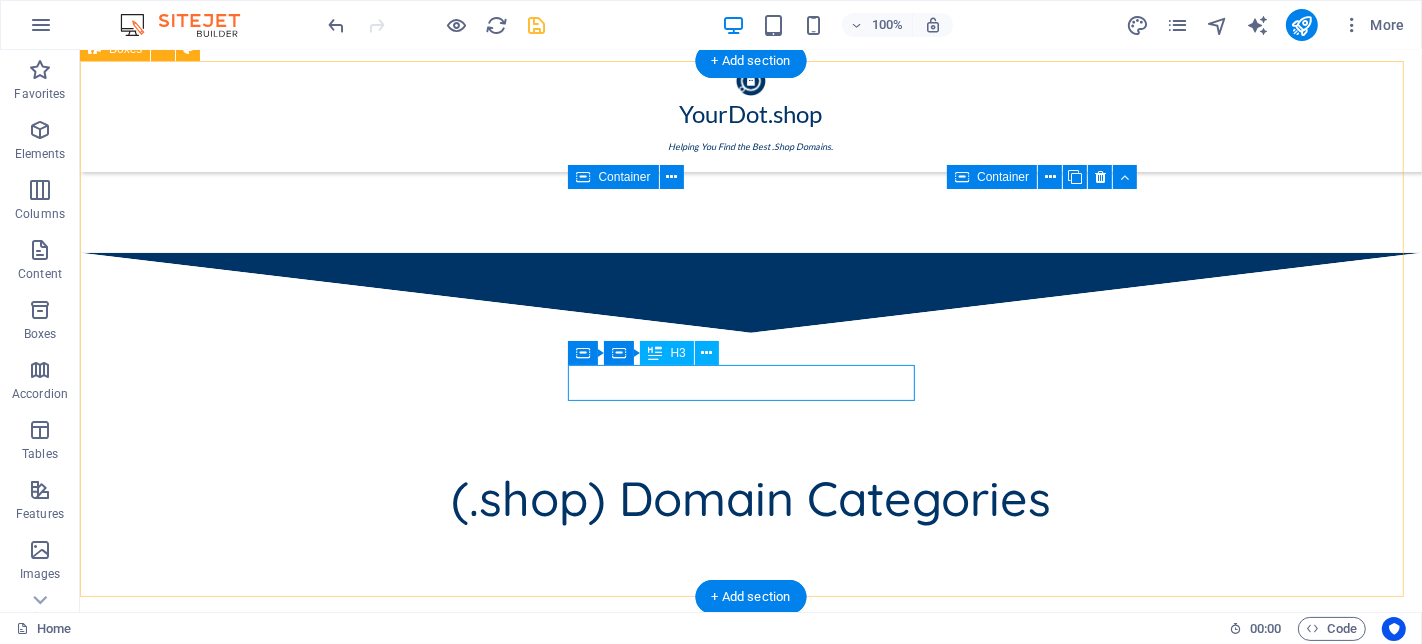 click on "Headline" at bounding box center [268, 1375] 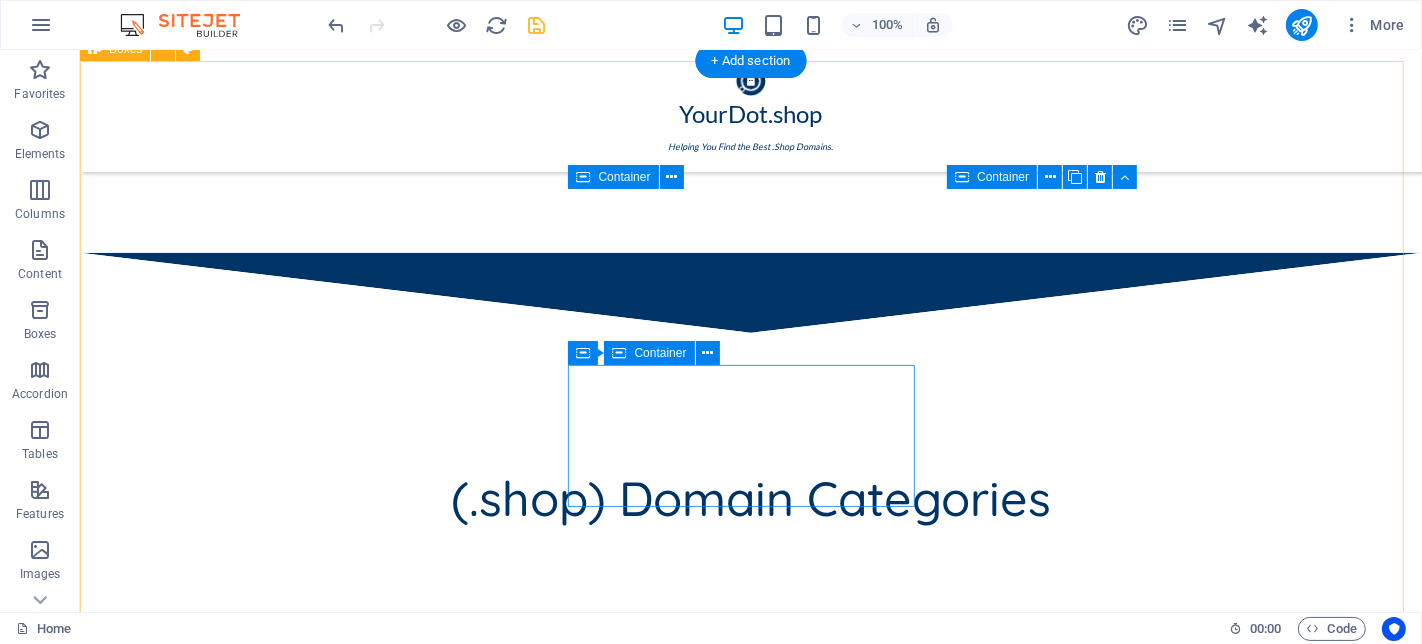 click on "Drop content here or  Add elements  Paste clipboard" at bounding box center (268, 1428) 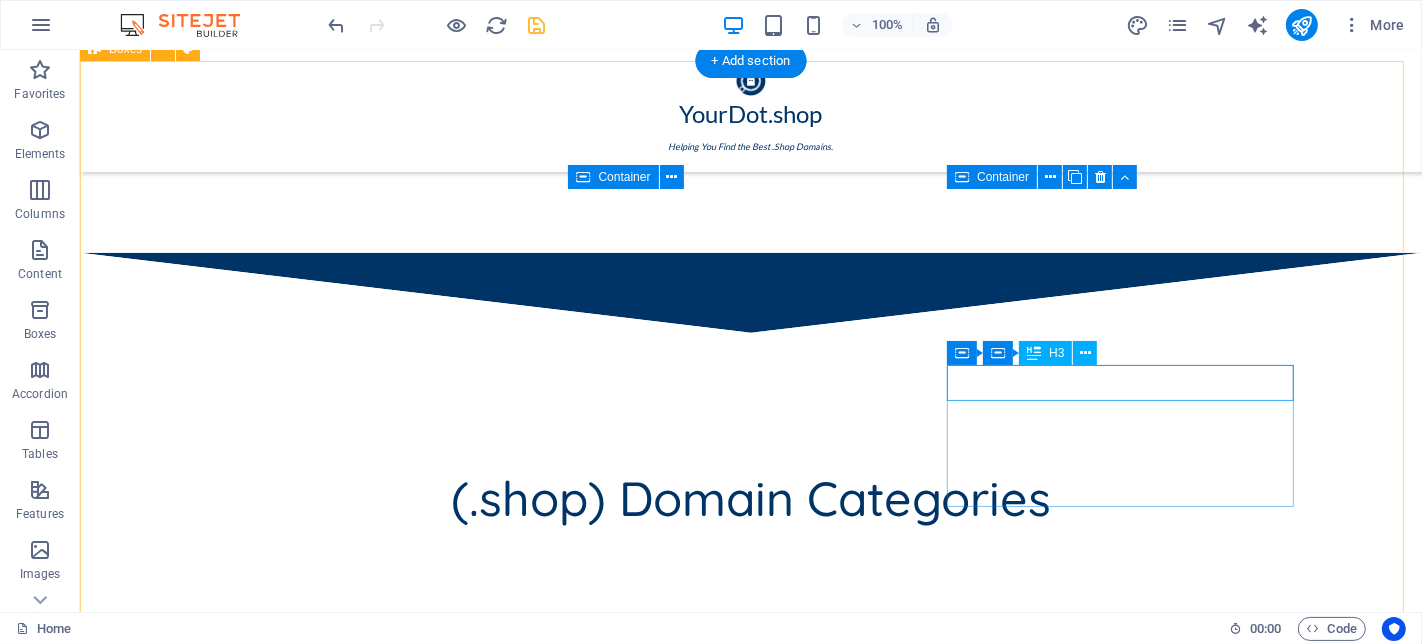 click on "Headline" at bounding box center [268, 1533] 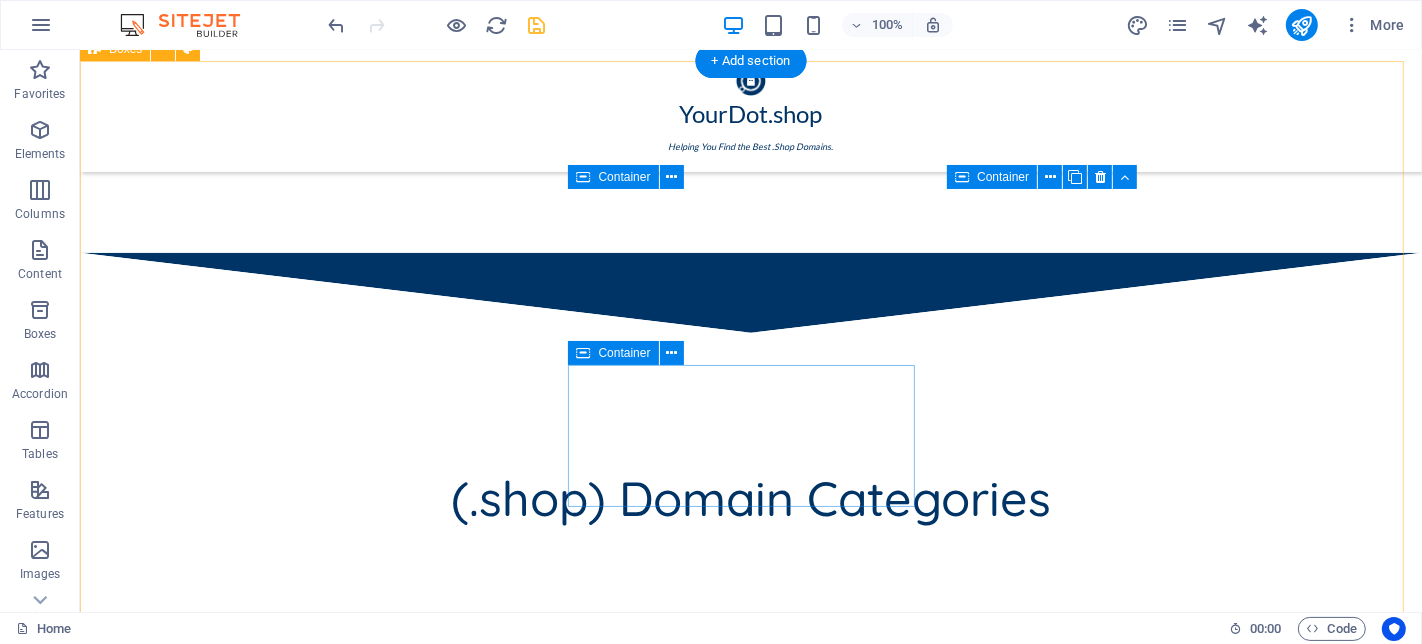 click on "Drop content here or  Add elements  Paste clipboard" at bounding box center [268, 1586] 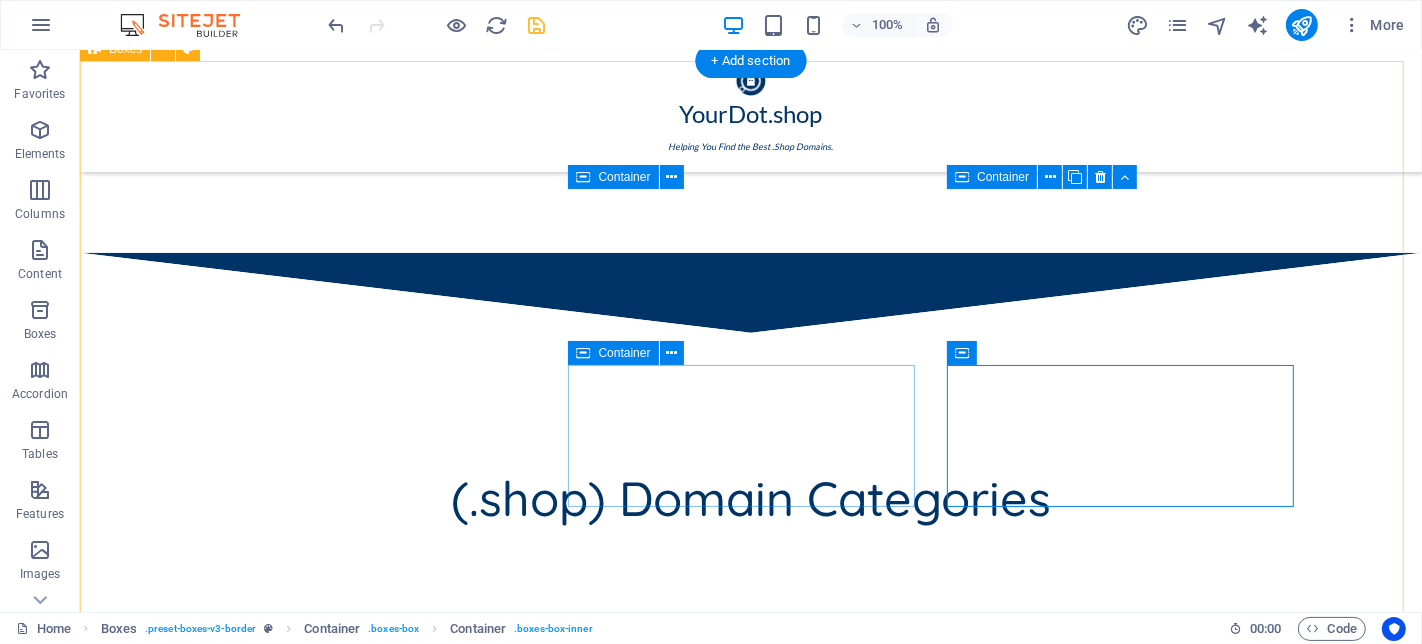click on "Drop content here or  Add elements  Paste clipboard" at bounding box center (268, 1428) 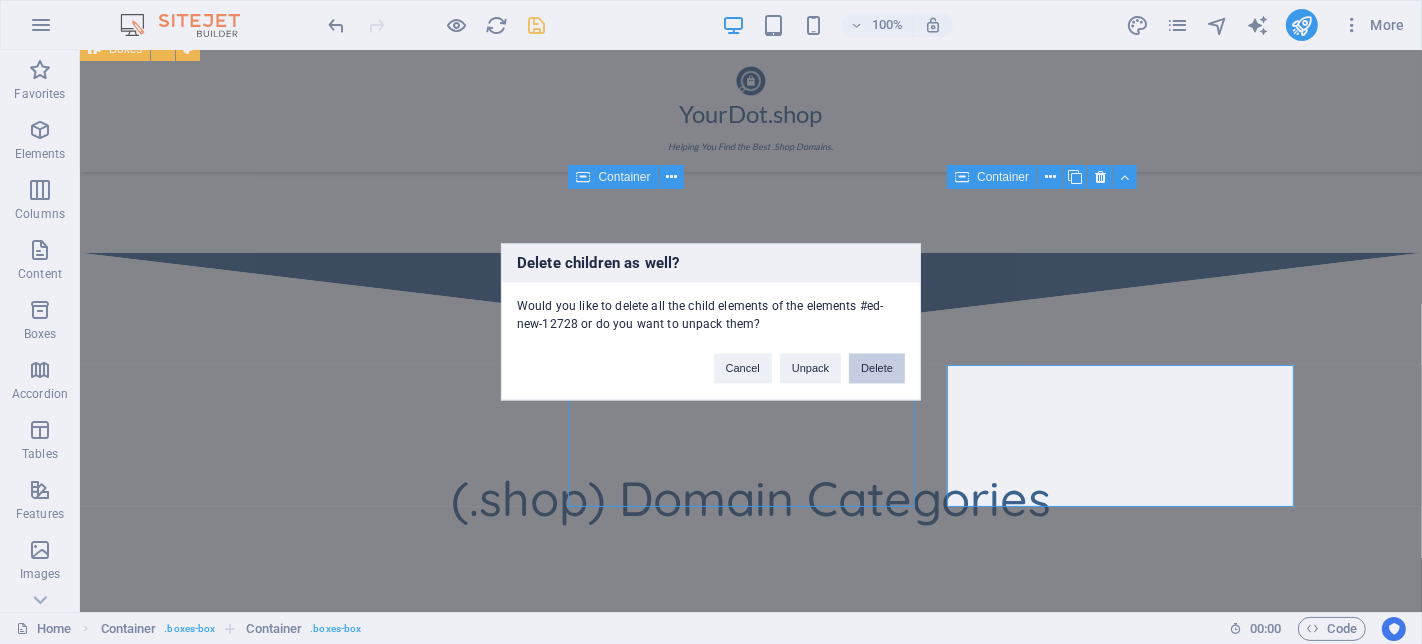 drag, startPoint x: 925, startPoint y: 370, endPoint x: 905, endPoint y: 375, distance: 20.615528 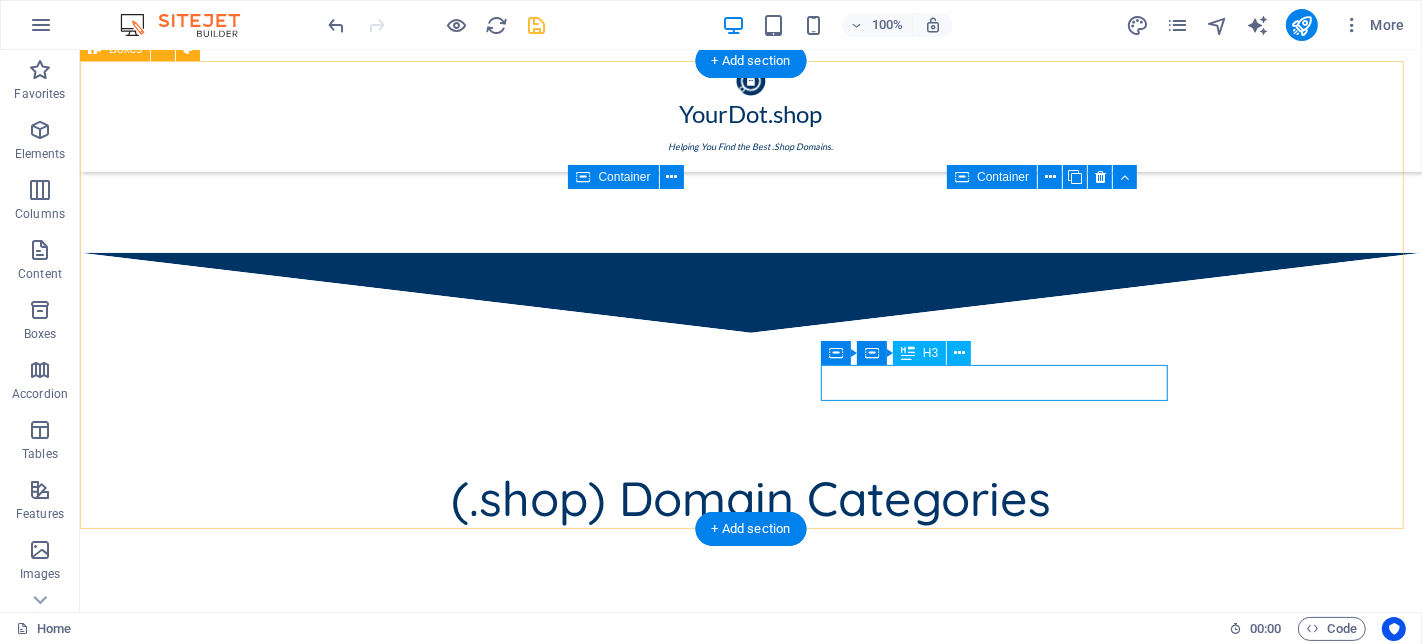 click on "Headline" at bounding box center [268, 1375] 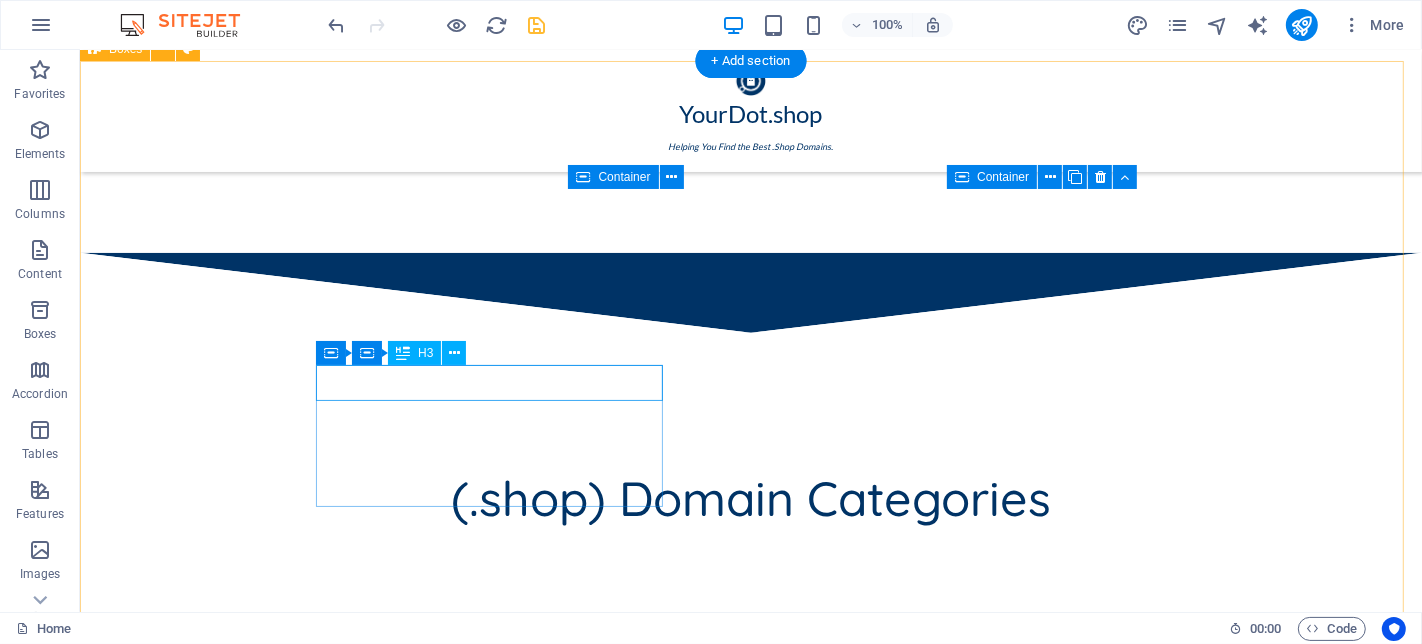 click on "Headline" at bounding box center (268, 1323) 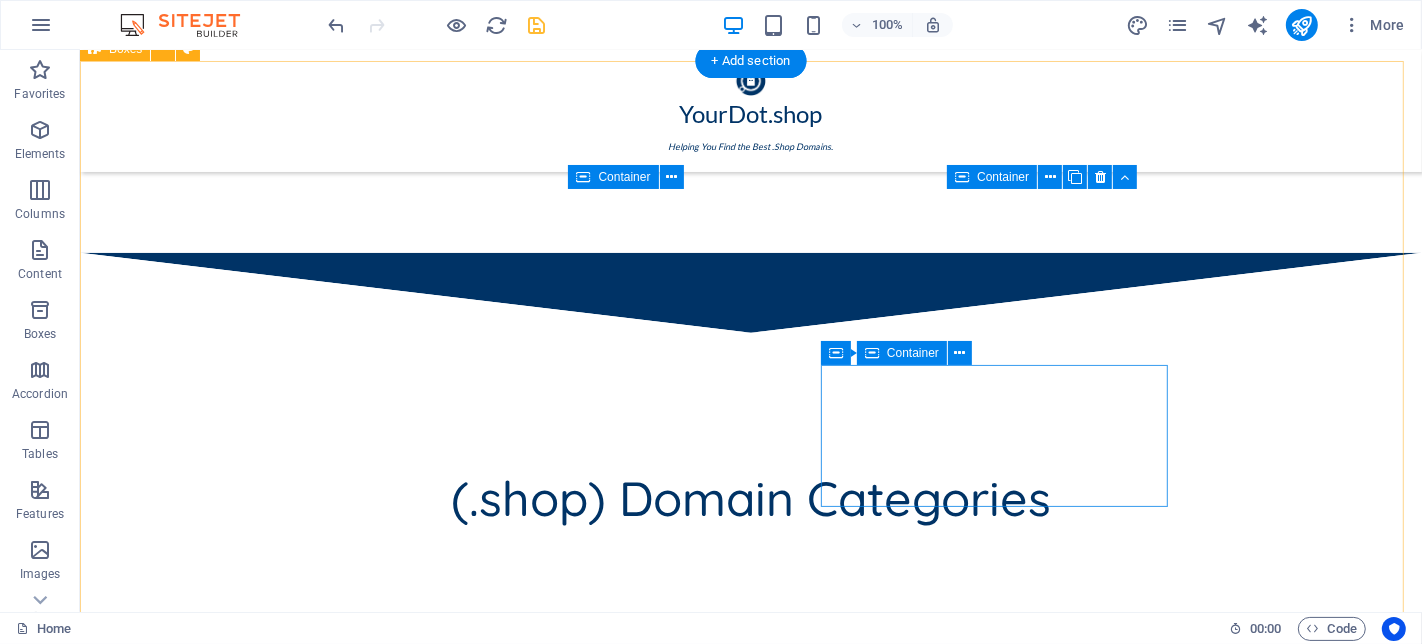 click on "Drop content here or  Add elements  Paste clipboard" at bounding box center (268, 1534) 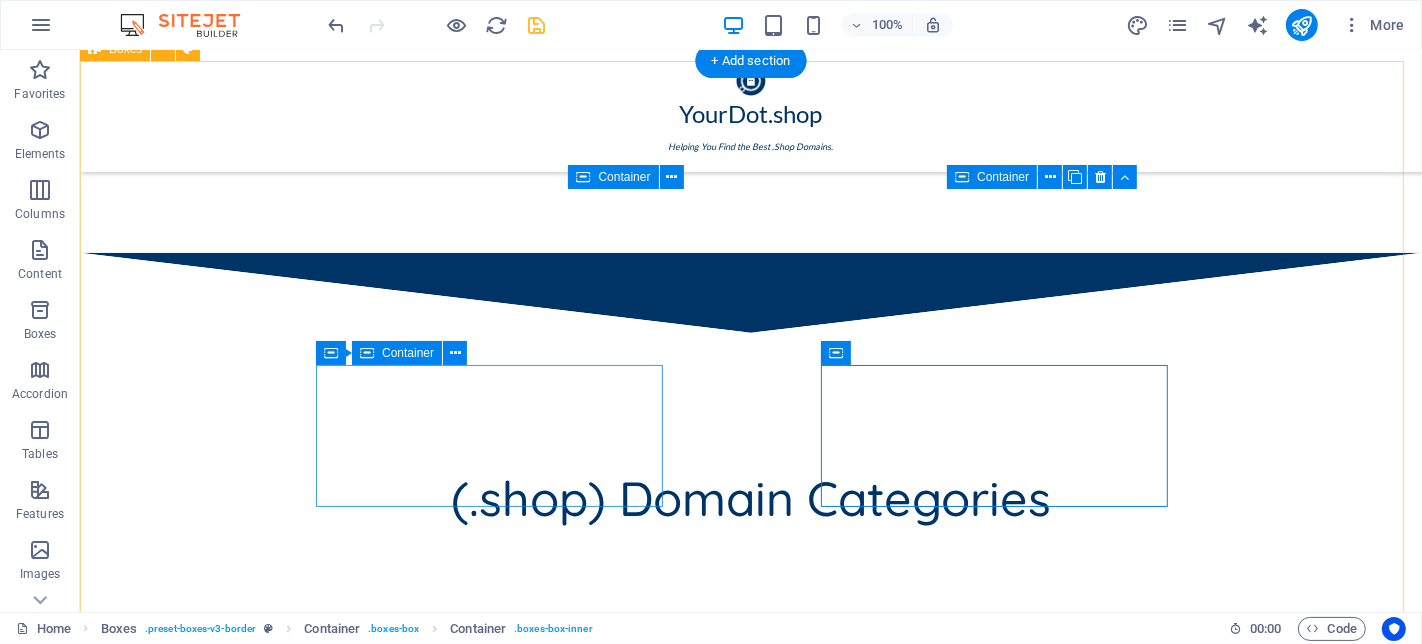 click on "Drop content here or  Add elements  Paste clipboard" at bounding box center [268, 1376] 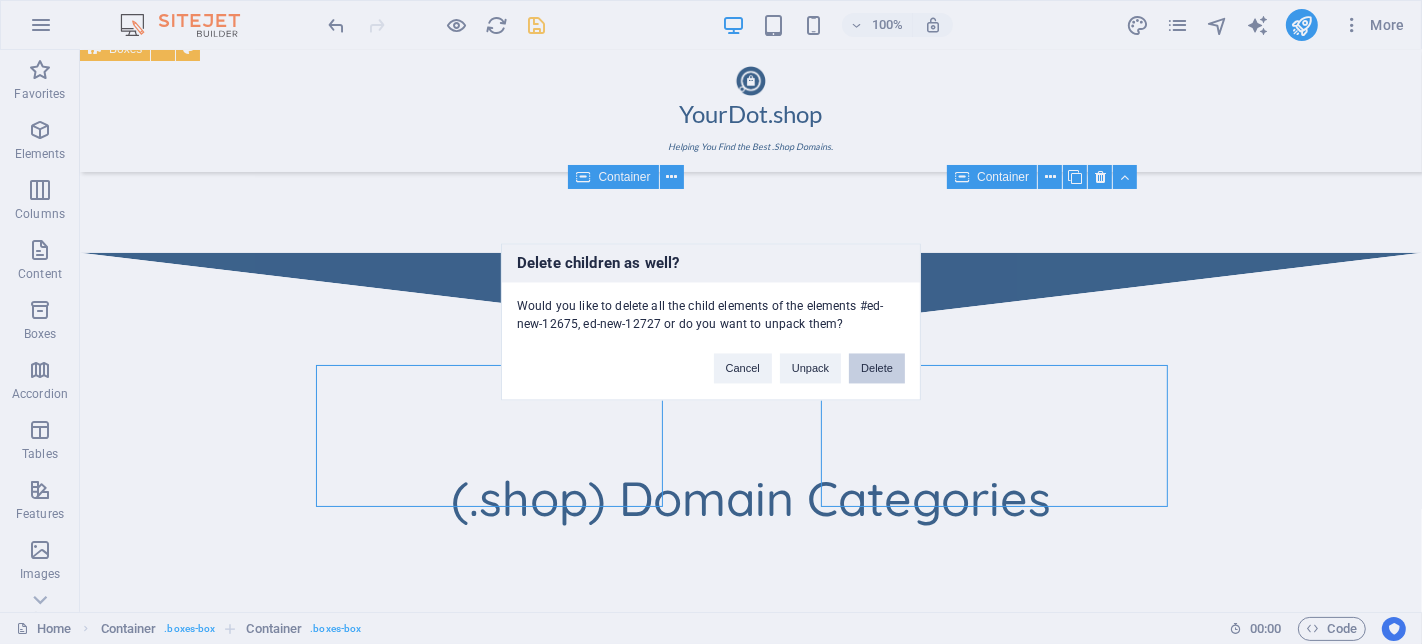 type 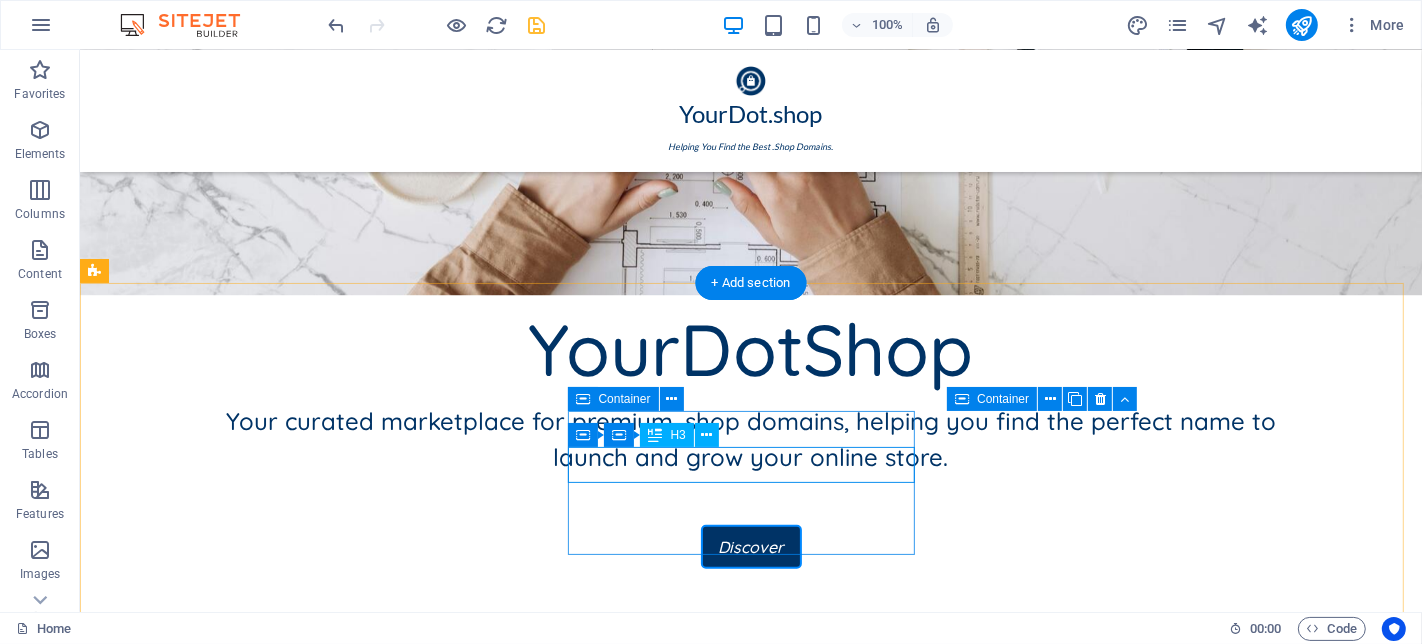 scroll, scrollTop: 861, scrollLeft: 0, axis: vertical 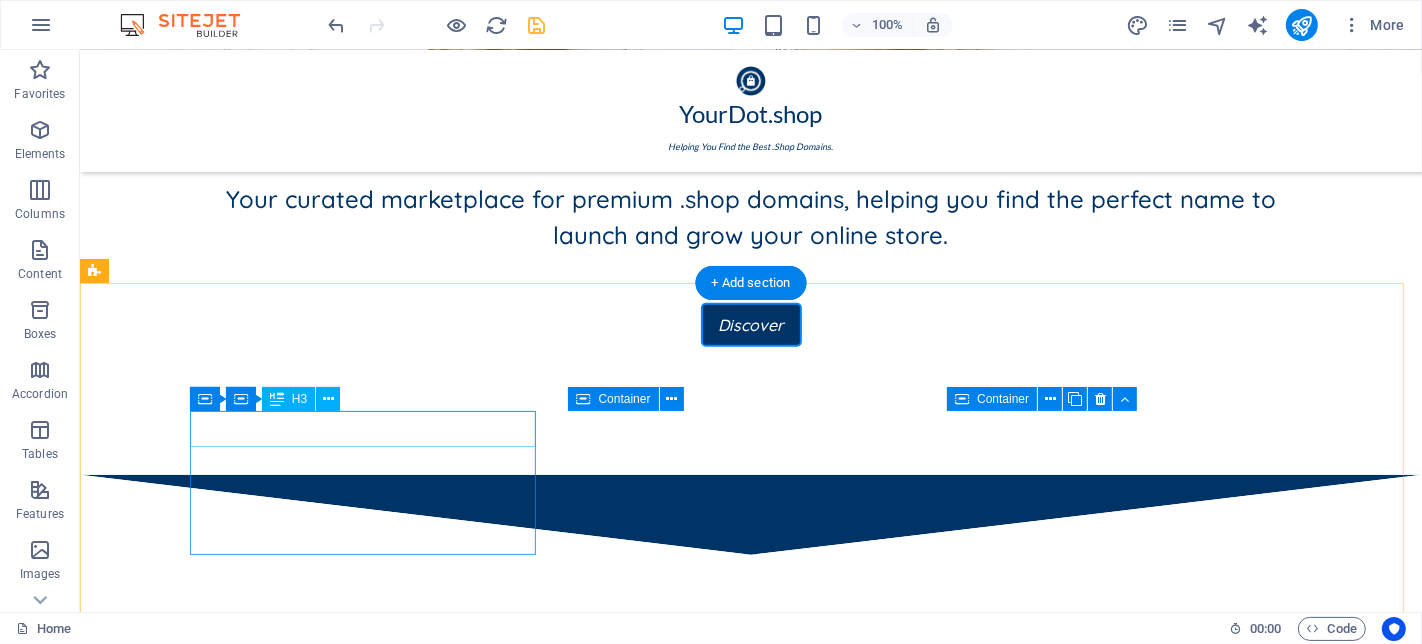 click on "Headline" at bounding box center (268, 1065) 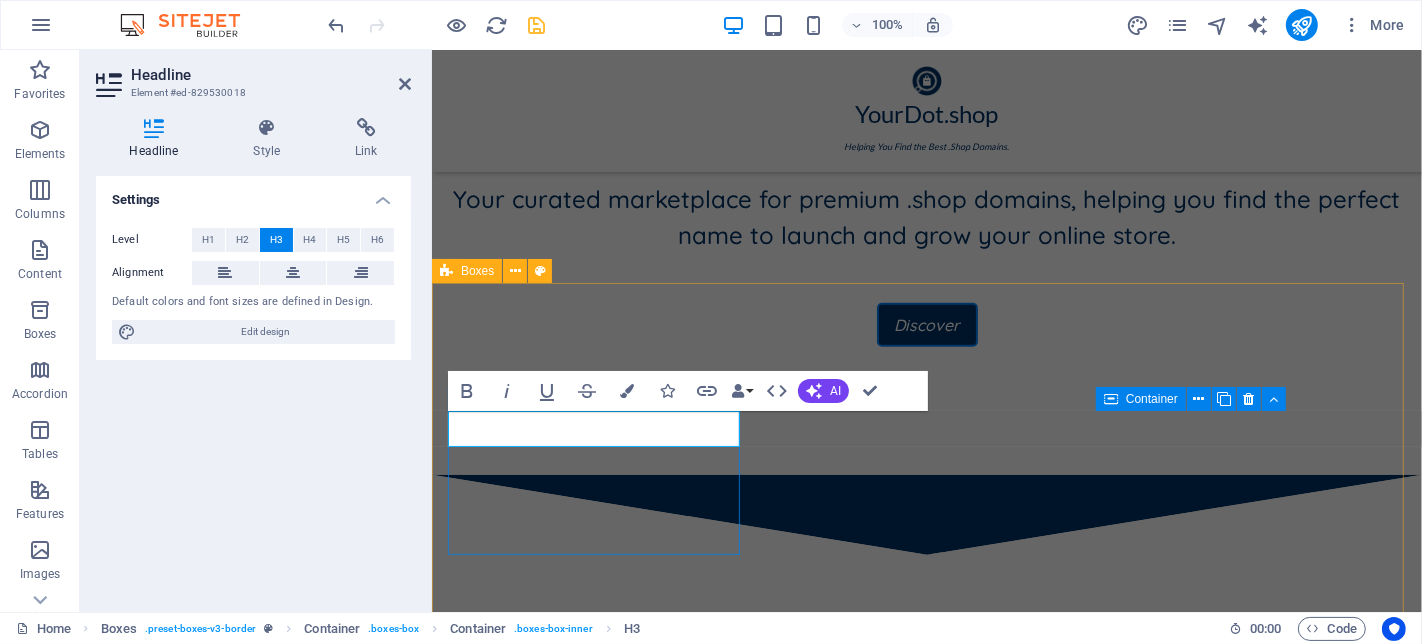 scroll, scrollTop: 0, scrollLeft: 7, axis: horizontal 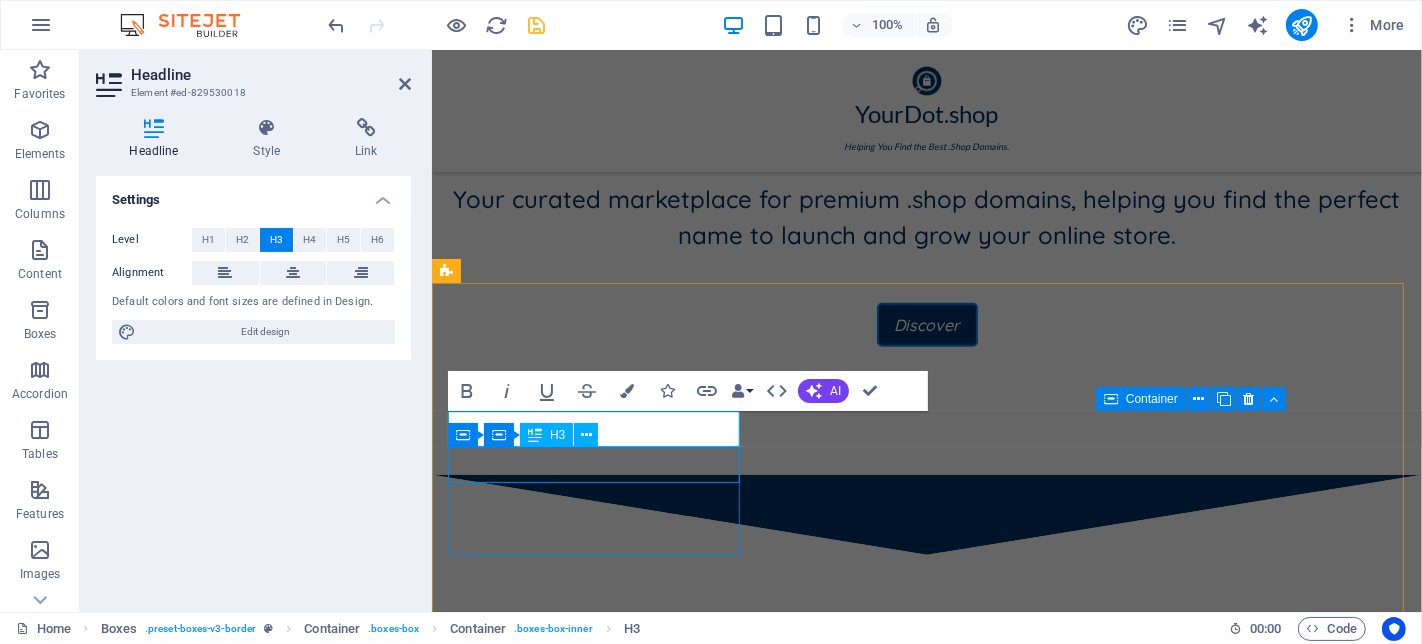 click on "Headline" at bounding box center (596, 1101) 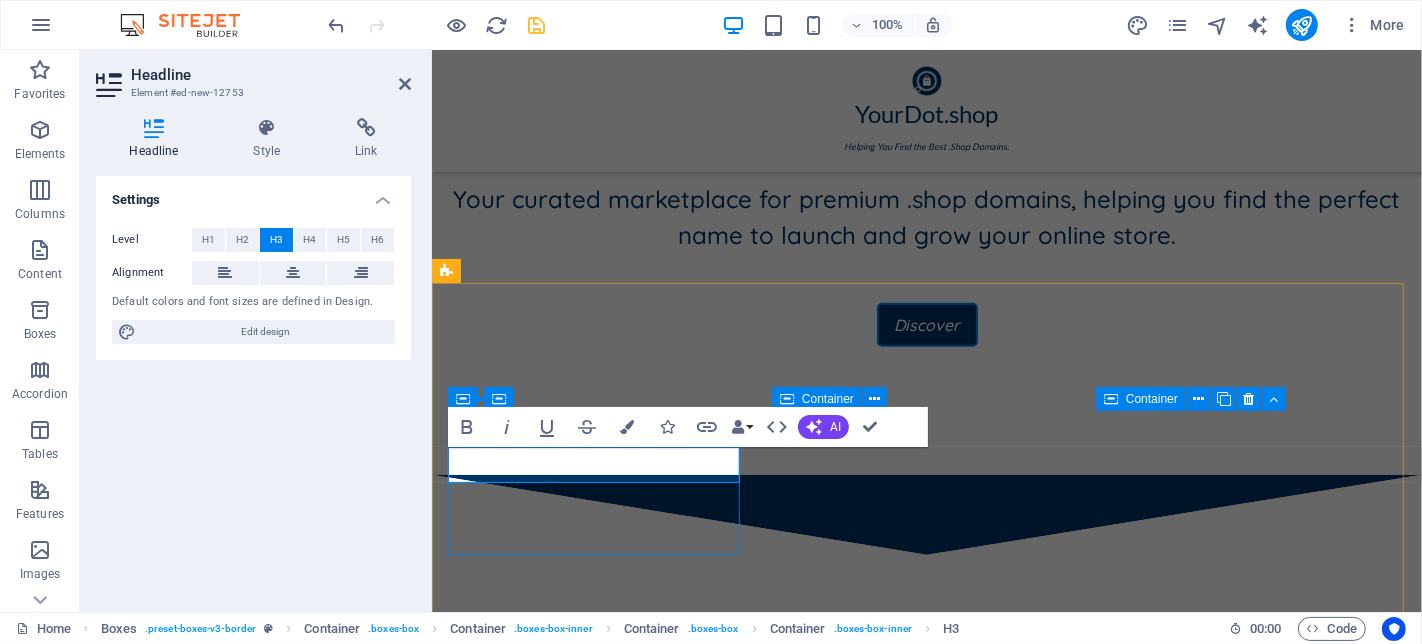 click on "​ Headline ​" at bounding box center (596, 1101) 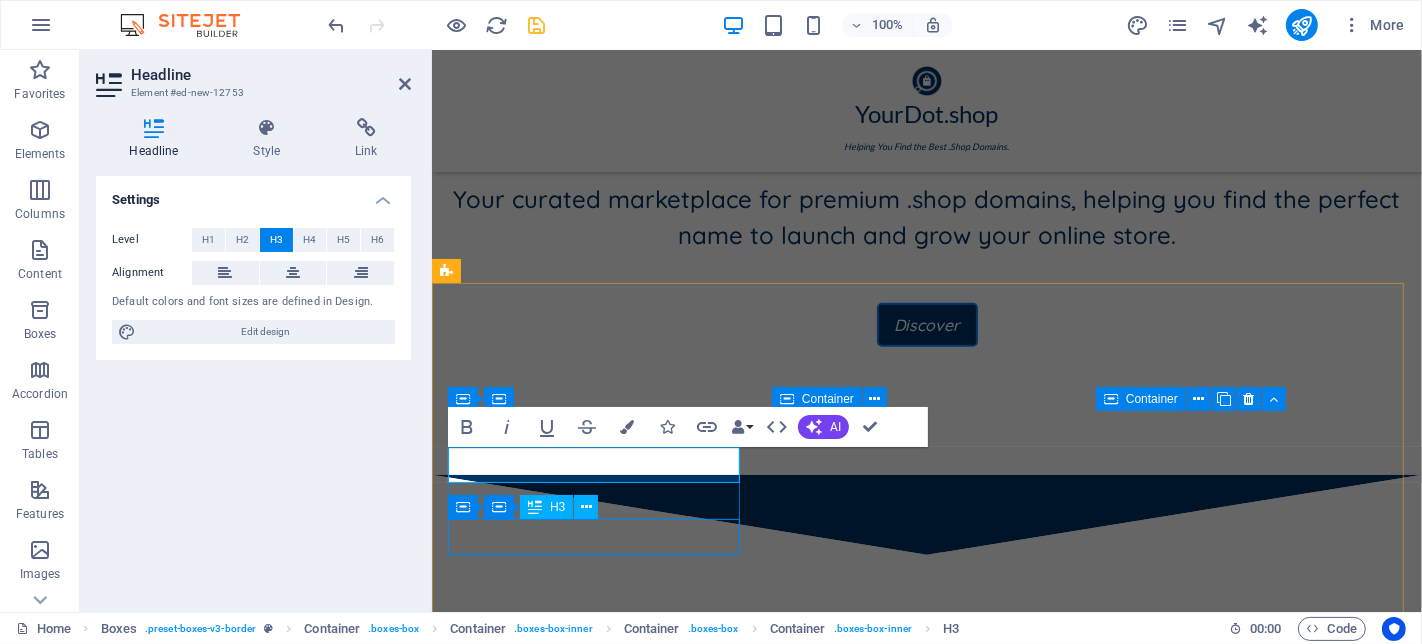 click on "Container   Container   H3" at bounding box center (529, 507) 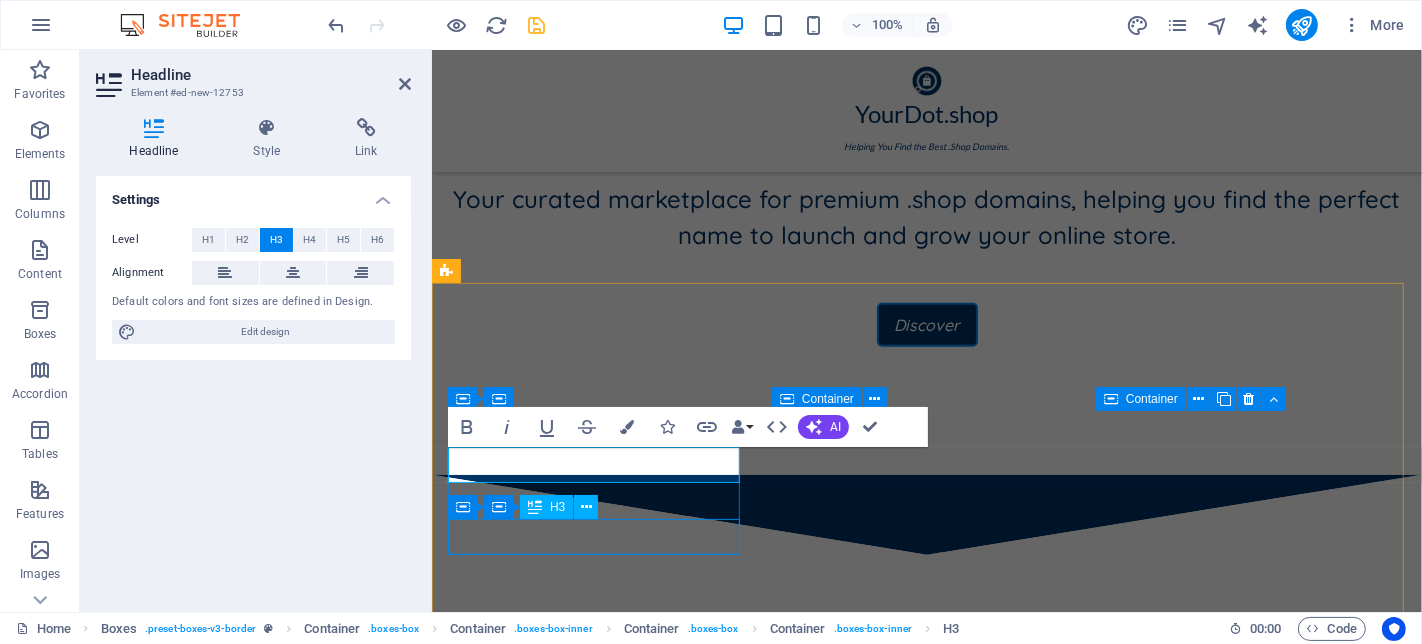 click on "Container   Container   H3" at bounding box center [529, 507] 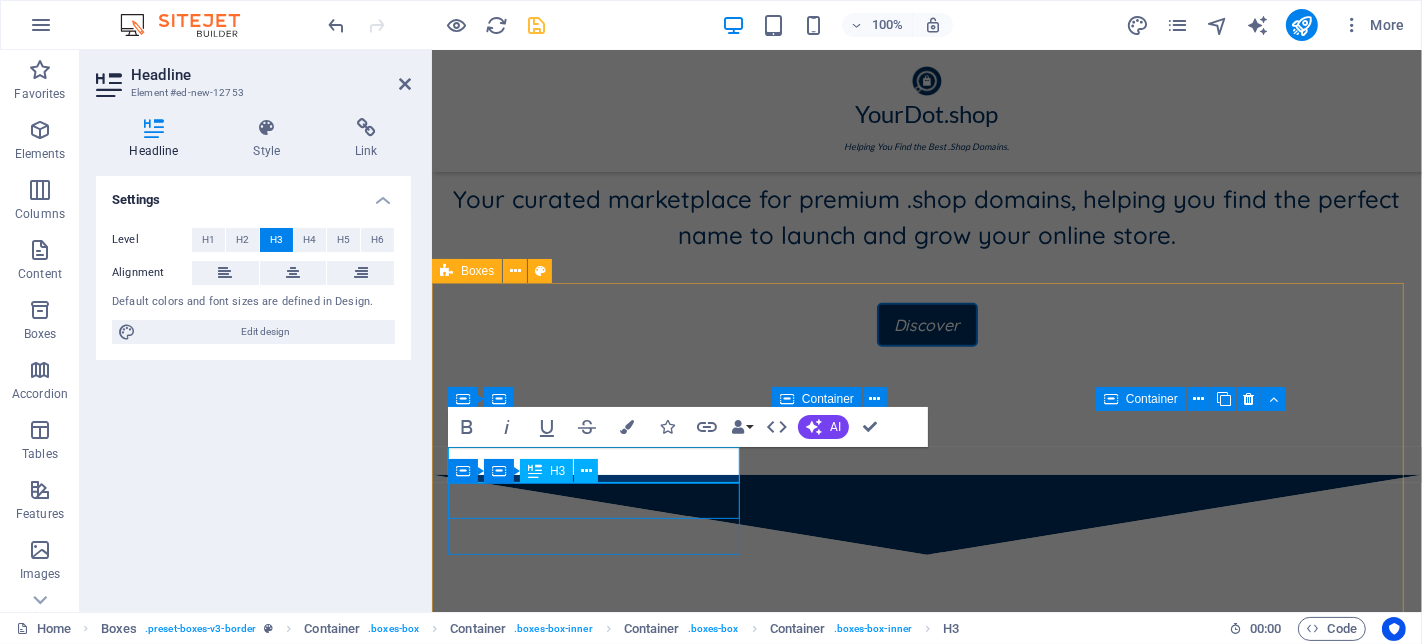 click on "Headline" at bounding box center (596, 1137) 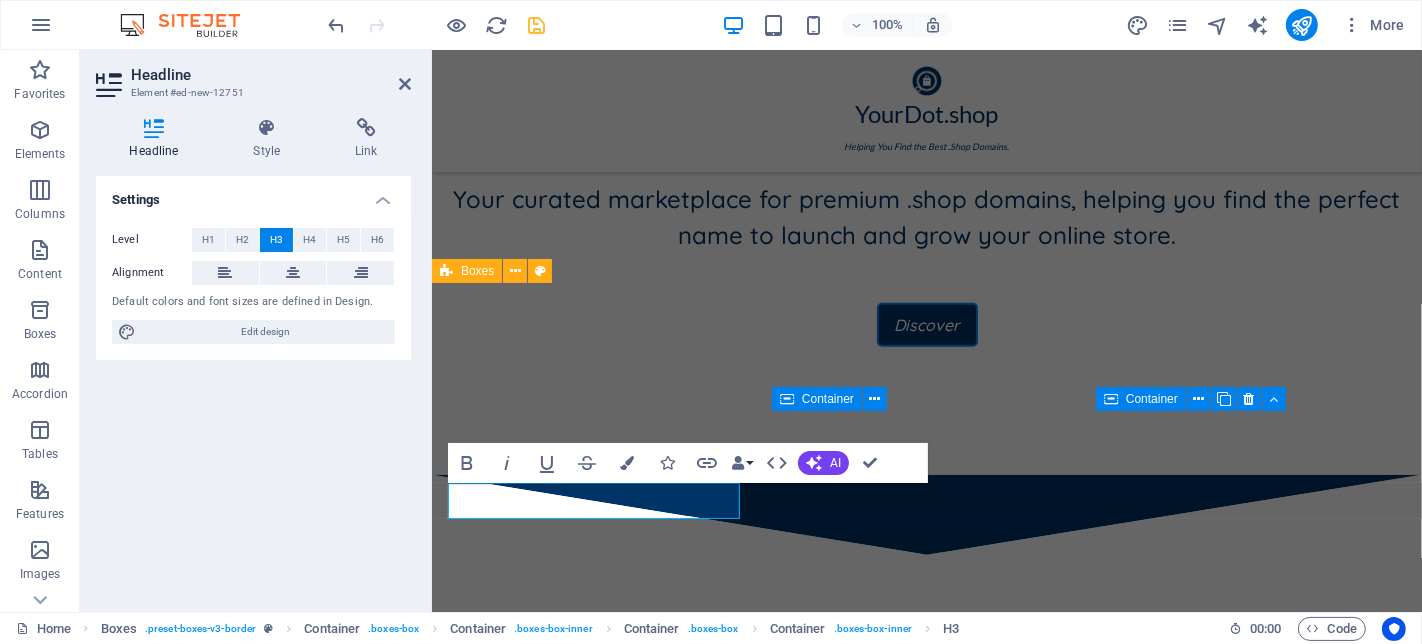 scroll, scrollTop: 0, scrollLeft: 7, axis: horizontal 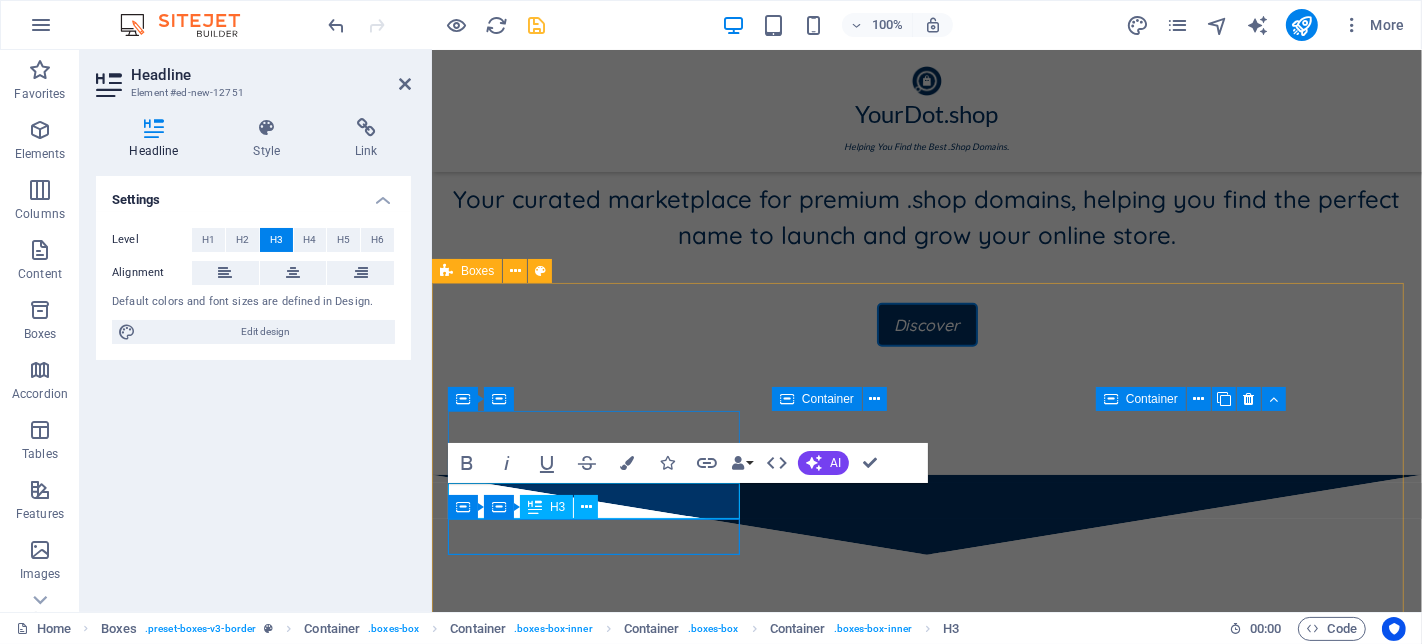 click on "Headline" at bounding box center [596, 1173] 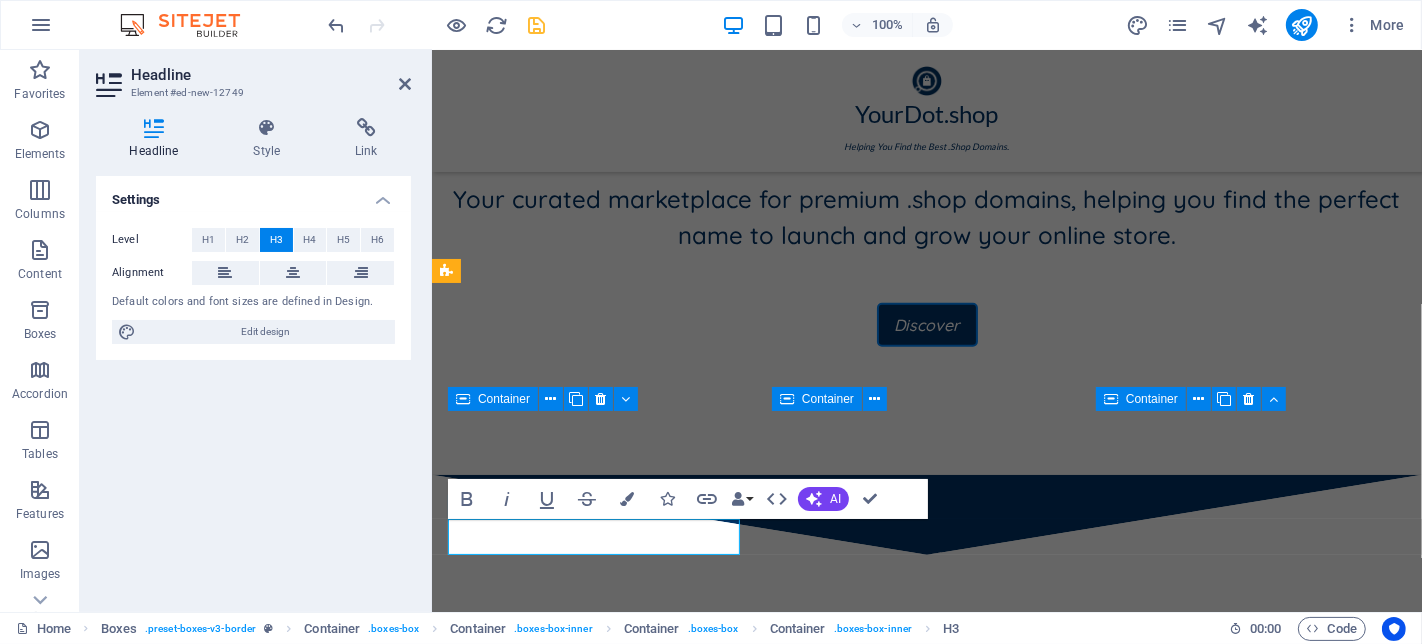 scroll, scrollTop: 0, scrollLeft: 7, axis: horizontal 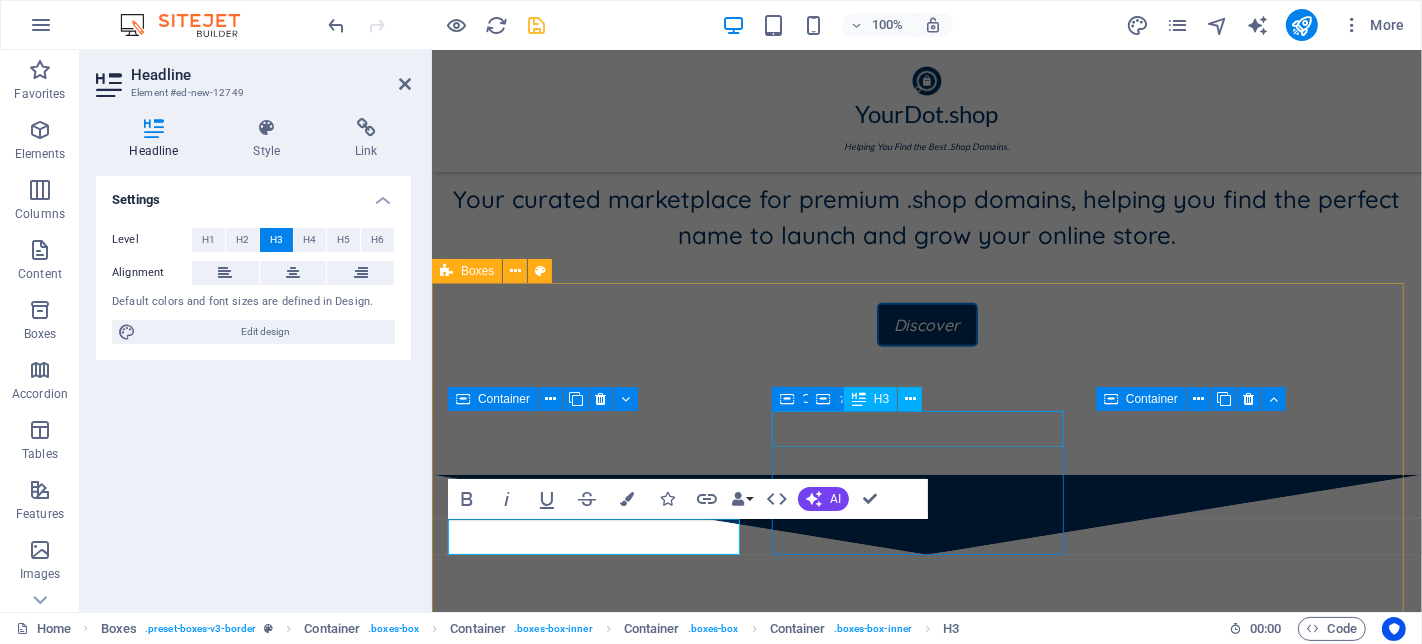 click on "Headline" at bounding box center [596, 1225] 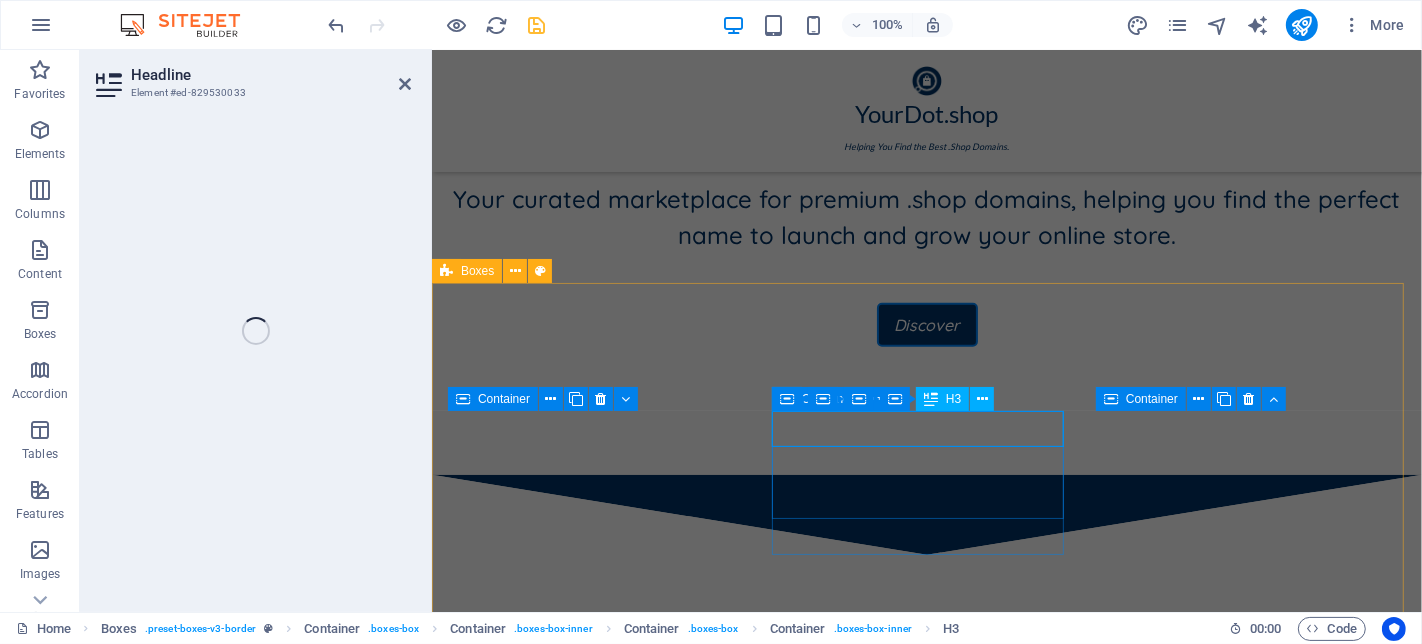 click on "Headline" at bounding box center (596, 1261) 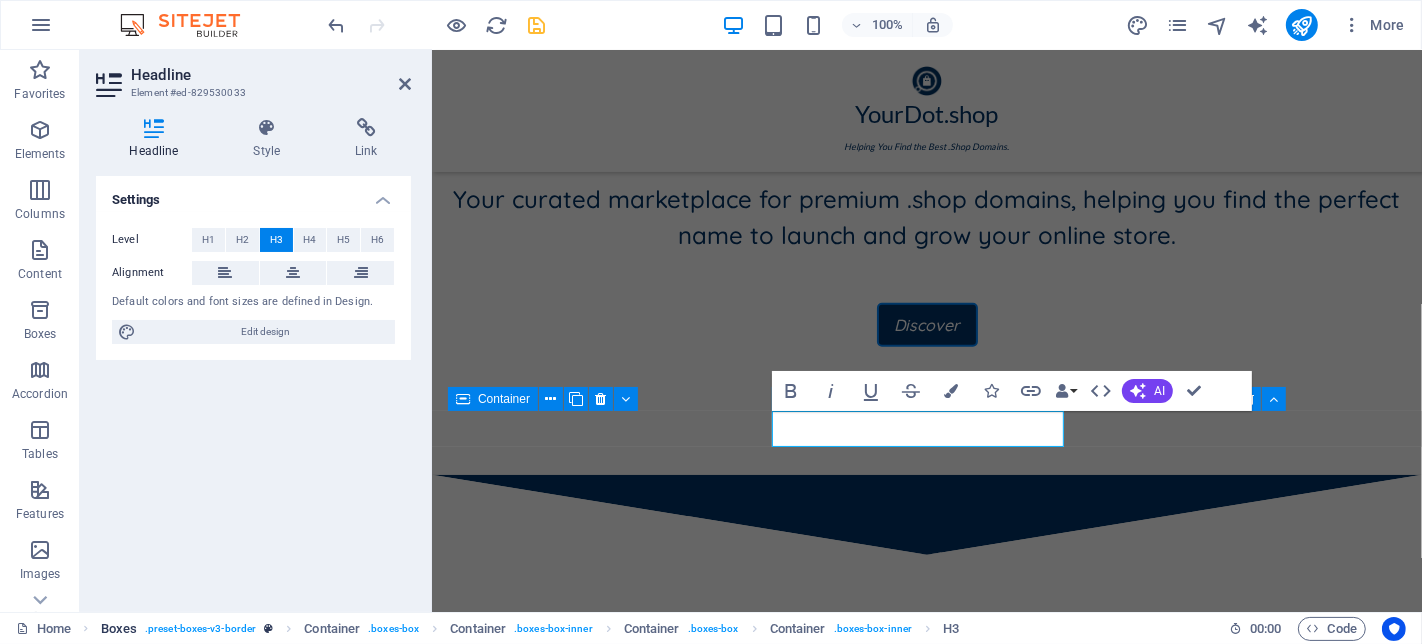 scroll, scrollTop: 0, scrollLeft: 7, axis: horizontal 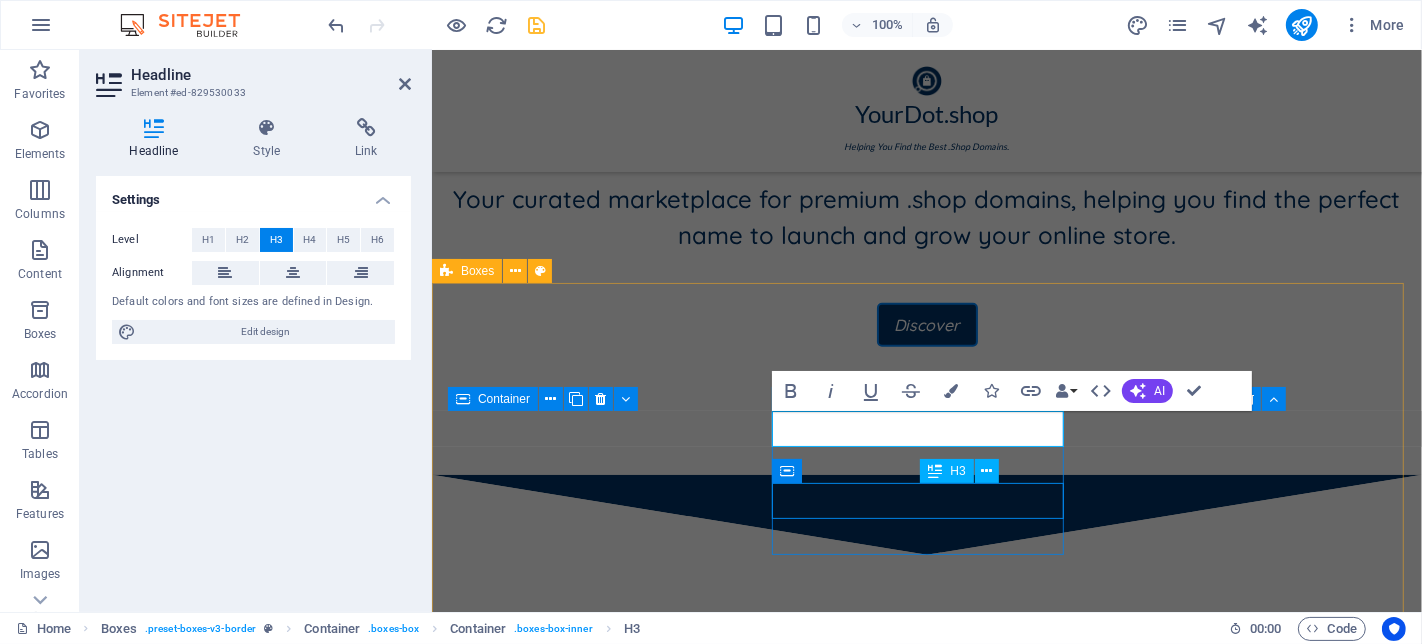 click on "Headline" at bounding box center [596, 1261] 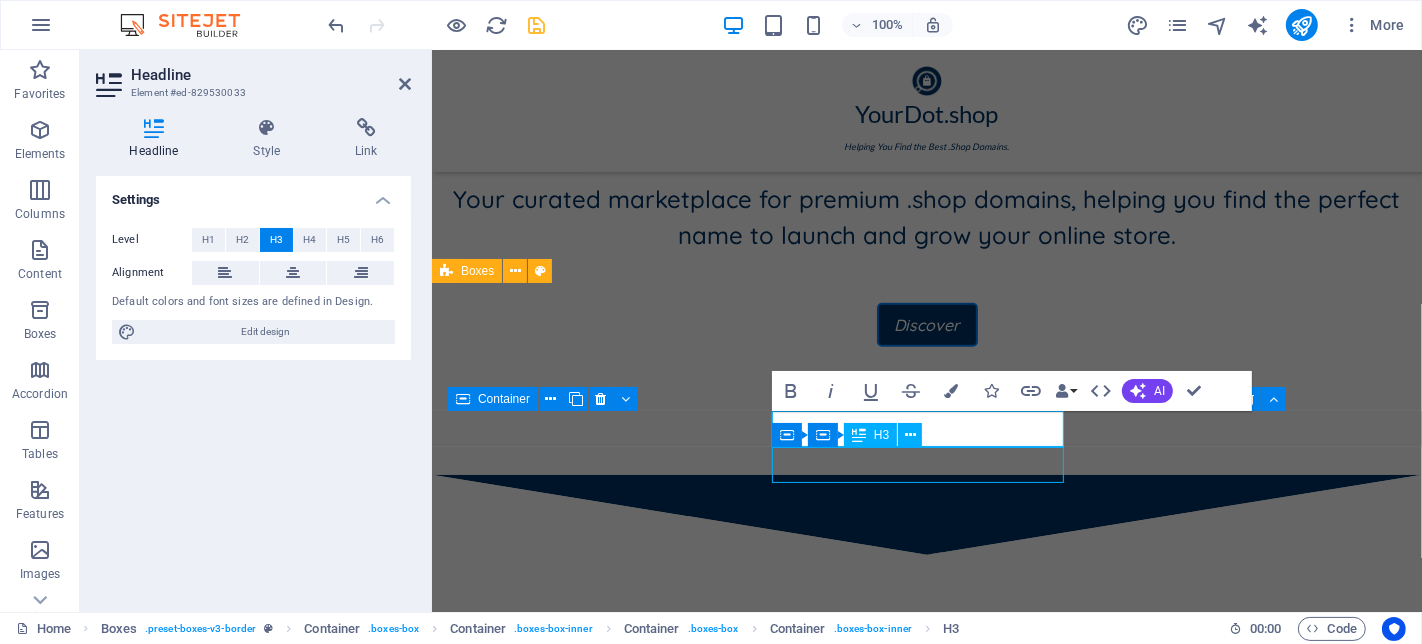 click on "4dv.shop 4dgs.shop 4dvai.shop Li-ion.shop LSMClub.shop LSMClub.shop Headline Headline Headline Headline Headline Headline Headline" at bounding box center [926, 1279] 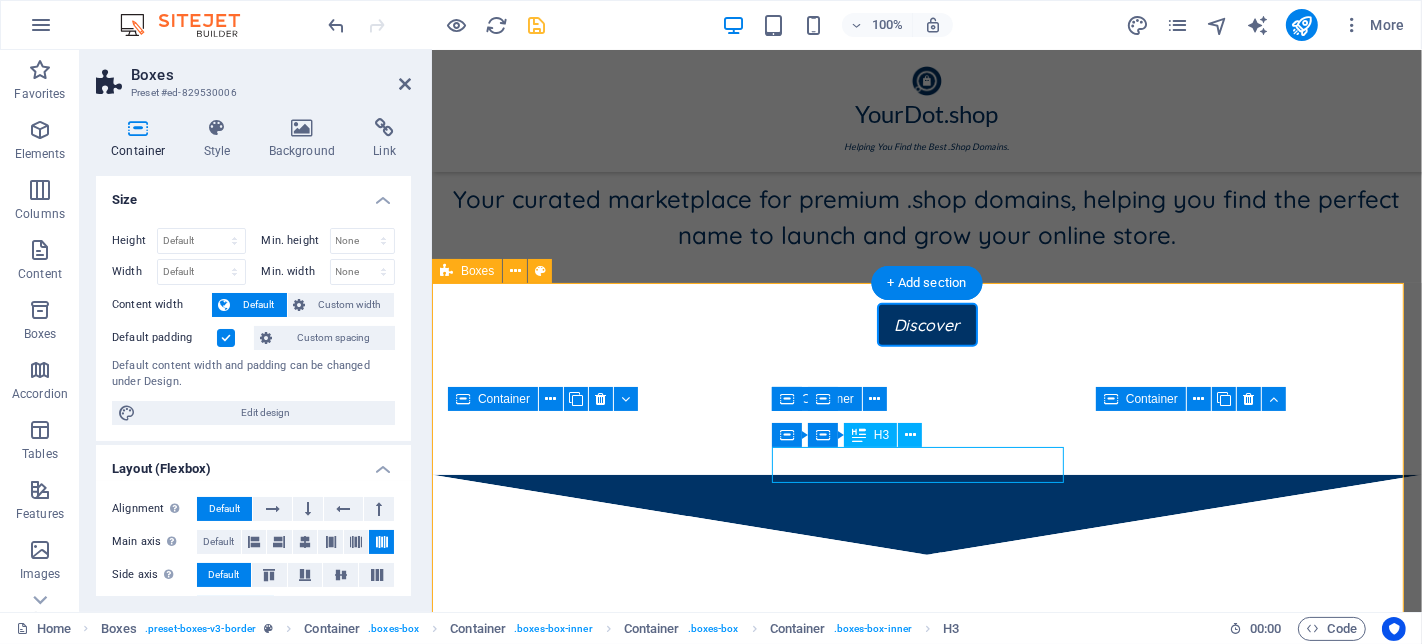 click on "Headline" at bounding box center [596, 1261] 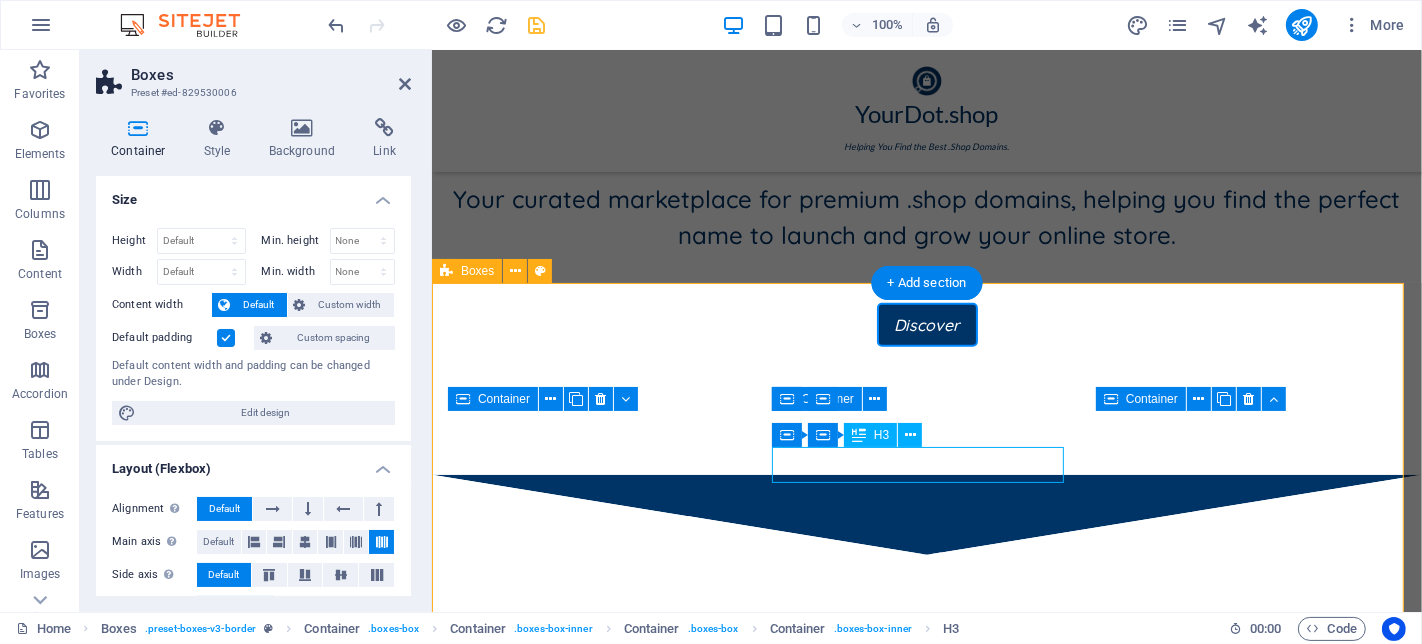 click on "Headline" at bounding box center (596, 1261) 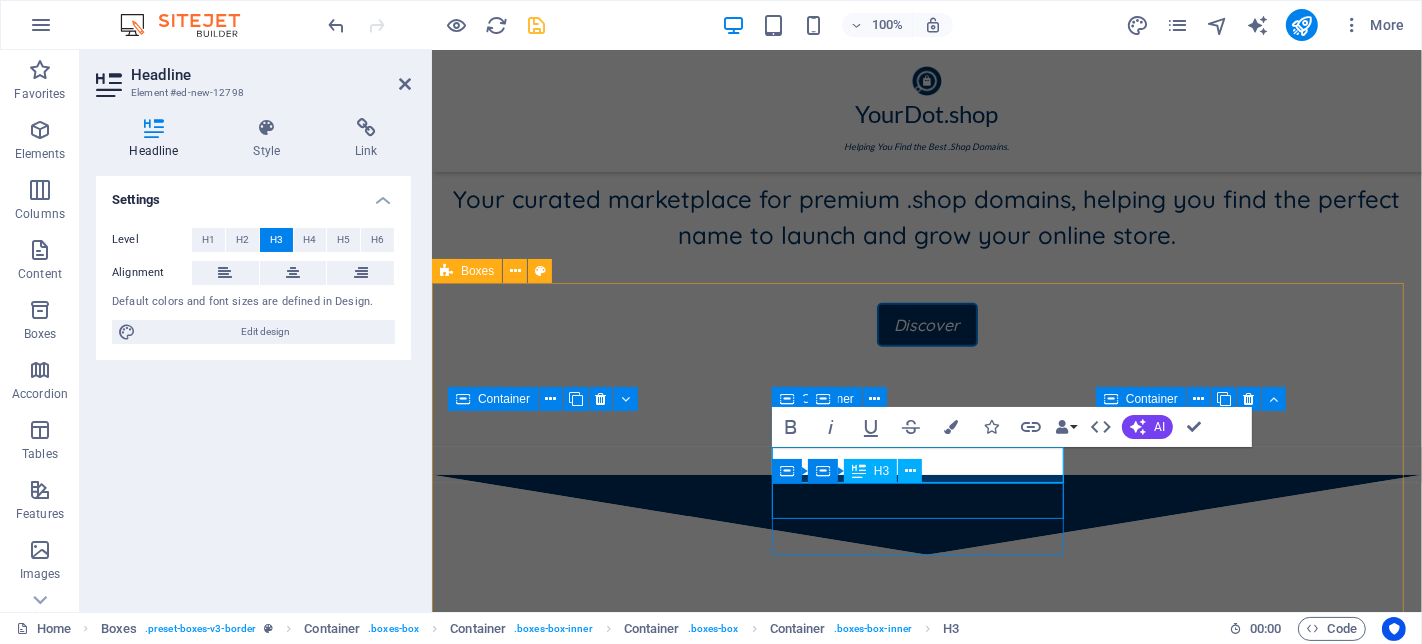 scroll, scrollTop: 0, scrollLeft: 7, axis: horizontal 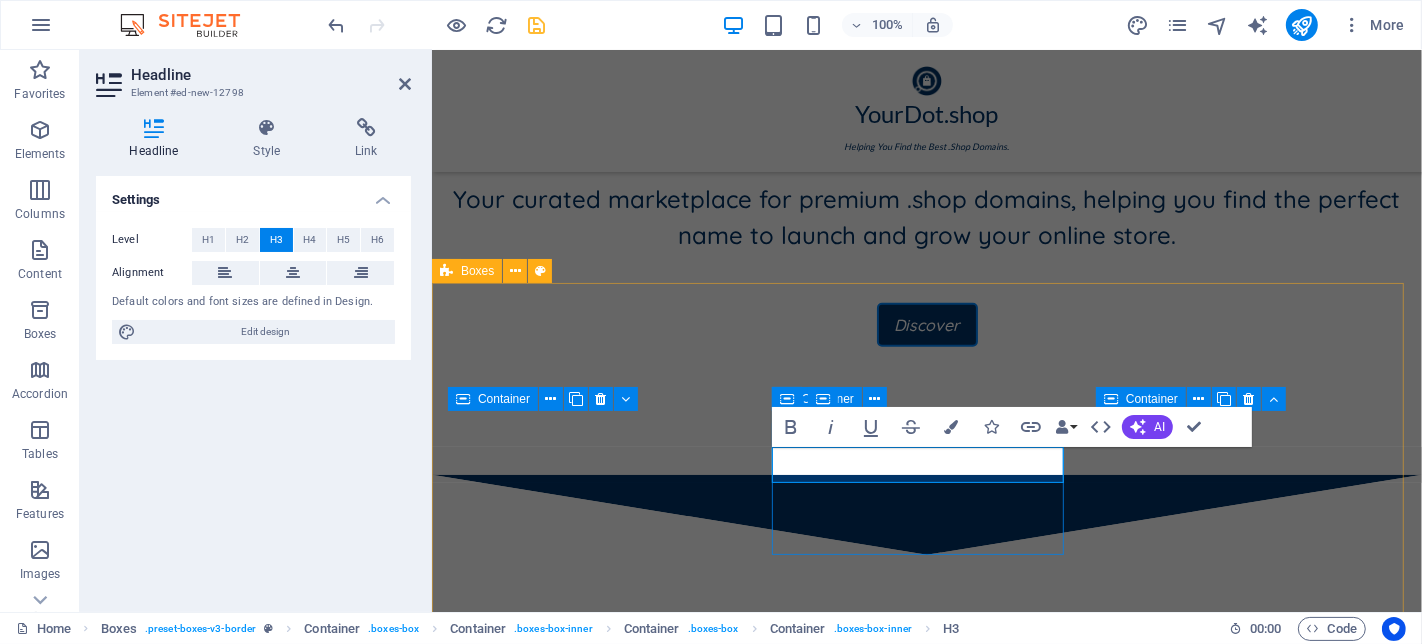 click on "Headline" at bounding box center (596, 1297) 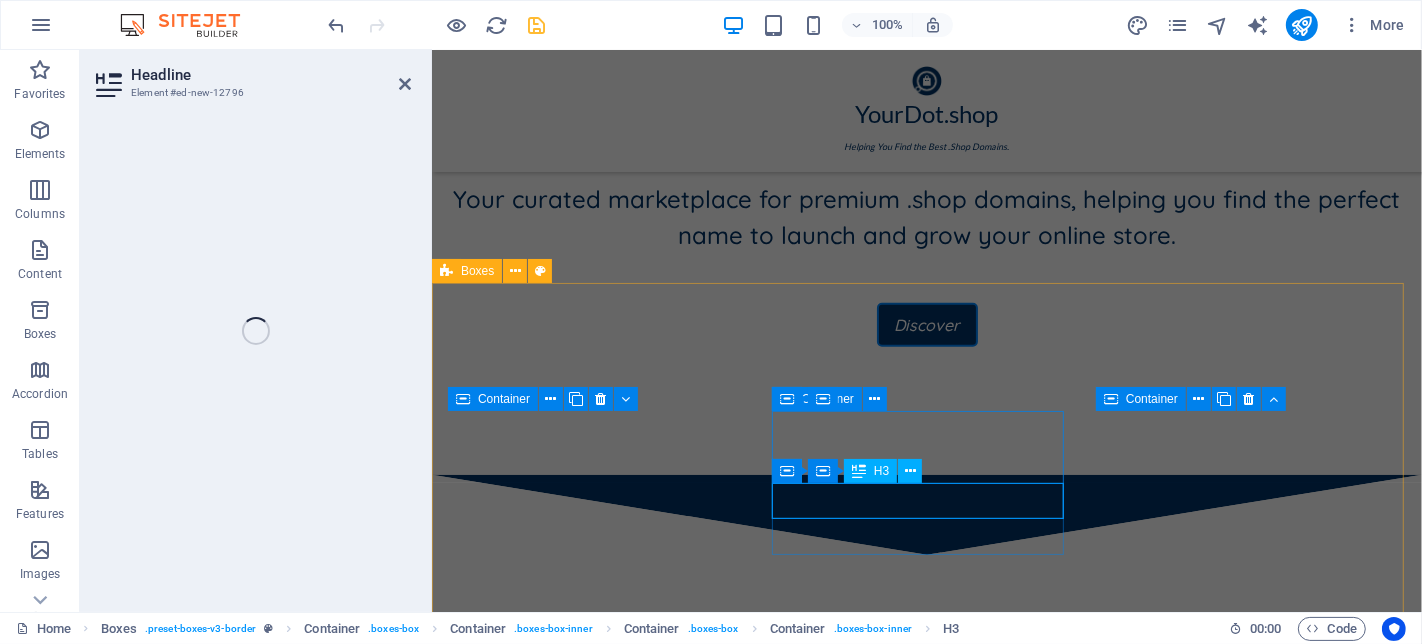 click on "Headline" at bounding box center [596, 1333] 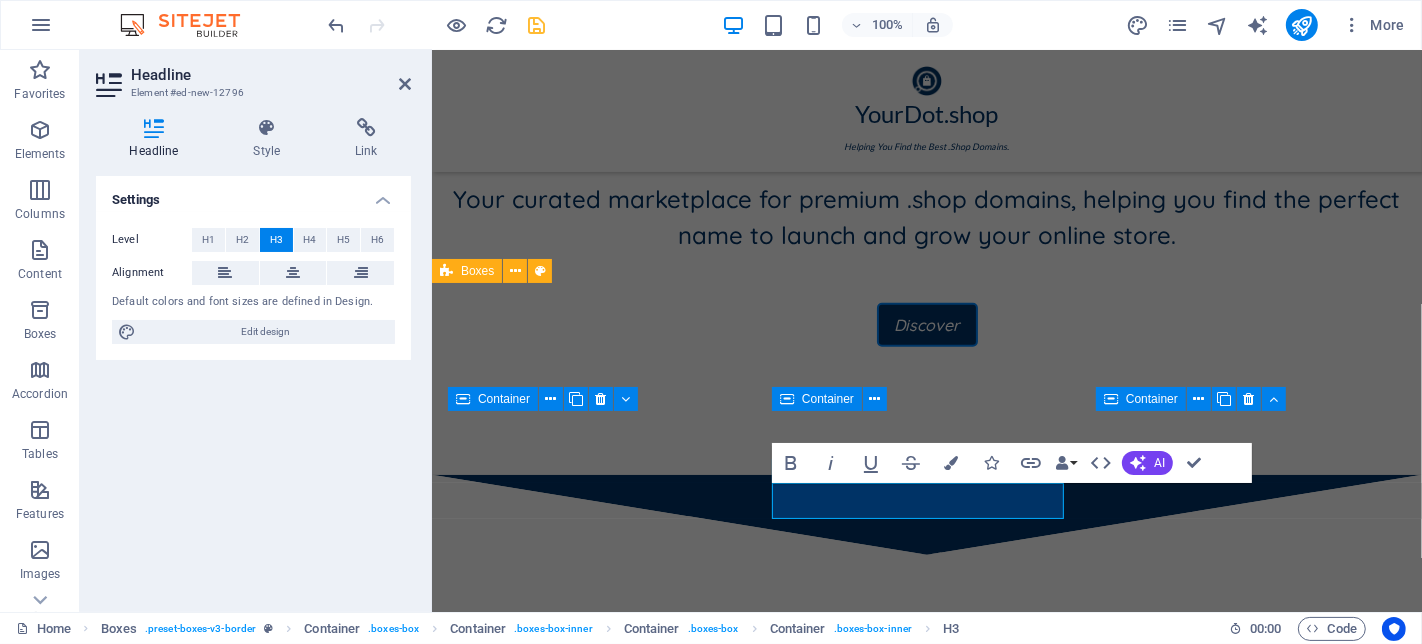 scroll, scrollTop: 0, scrollLeft: 7, axis: horizontal 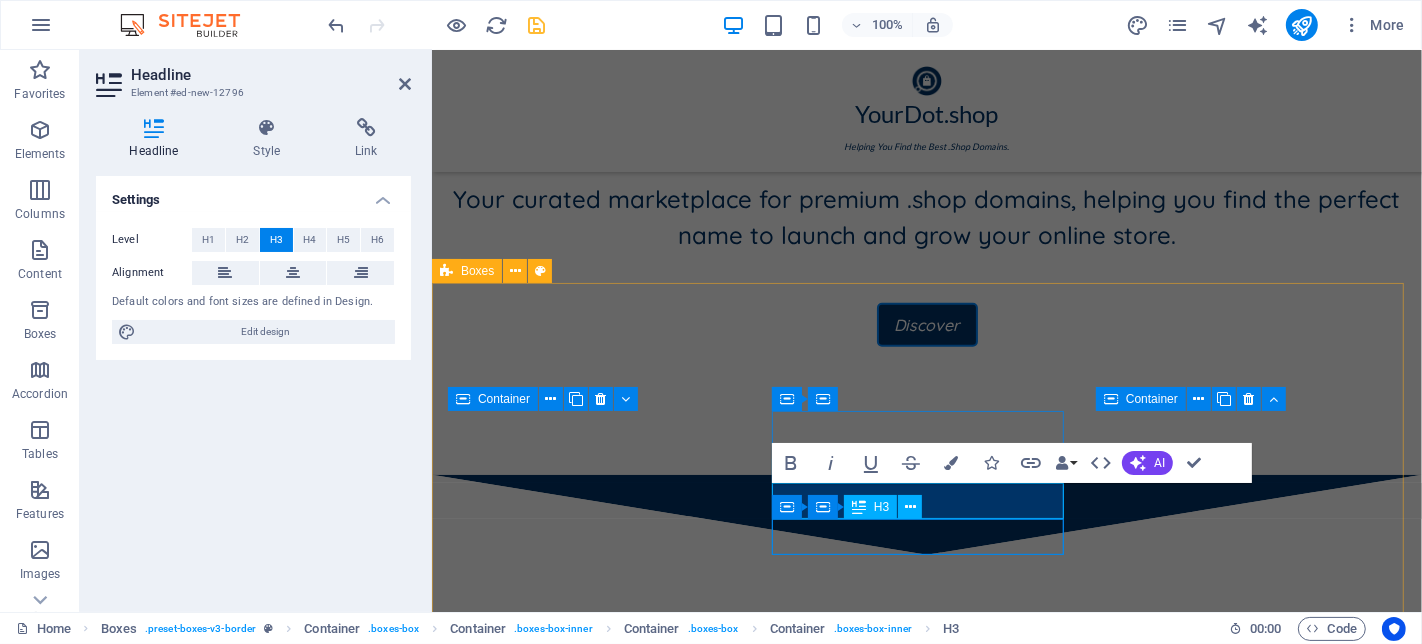 click on "Headline" at bounding box center (596, 1333) 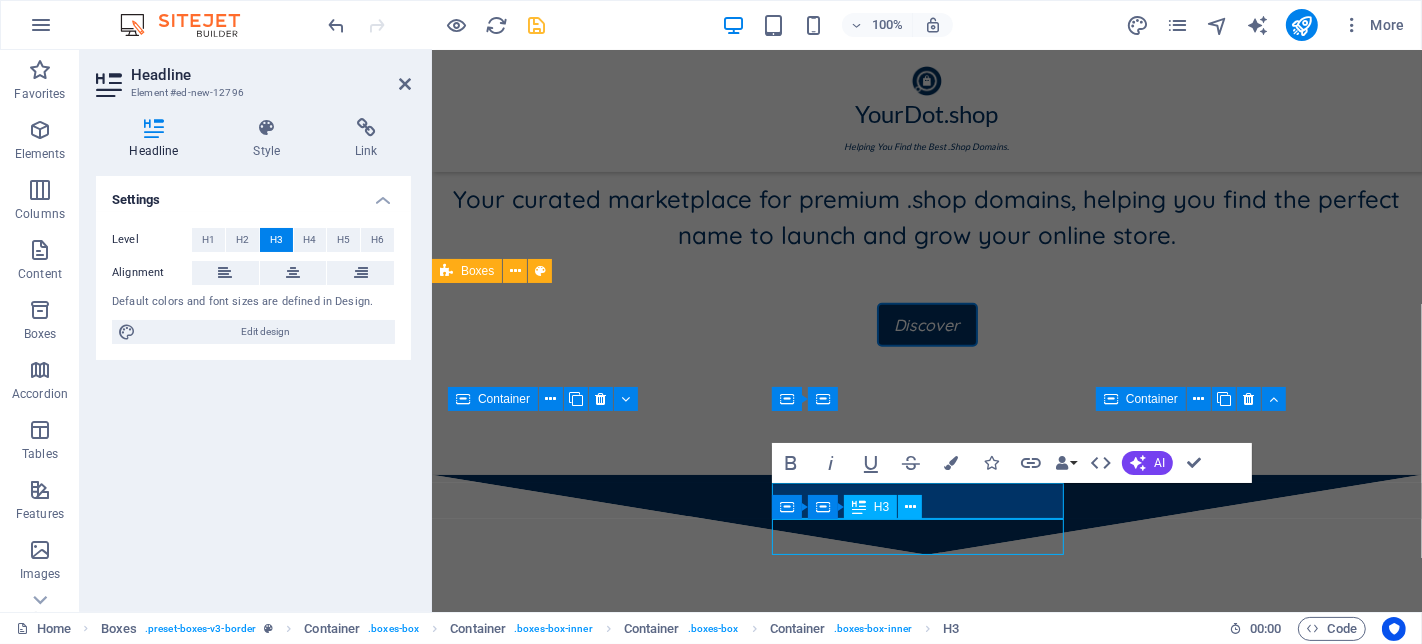 click on "Headline" at bounding box center (596, 1333) 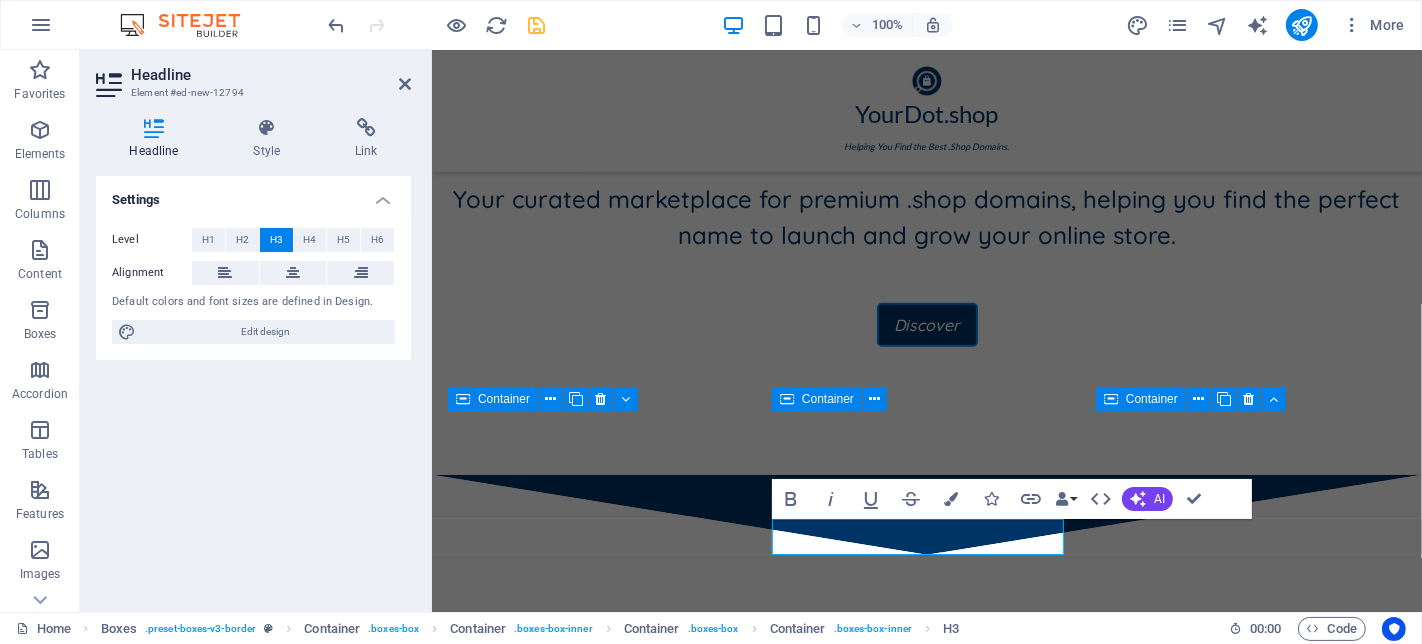 scroll, scrollTop: 0, scrollLeft: 7, axis: horizontal 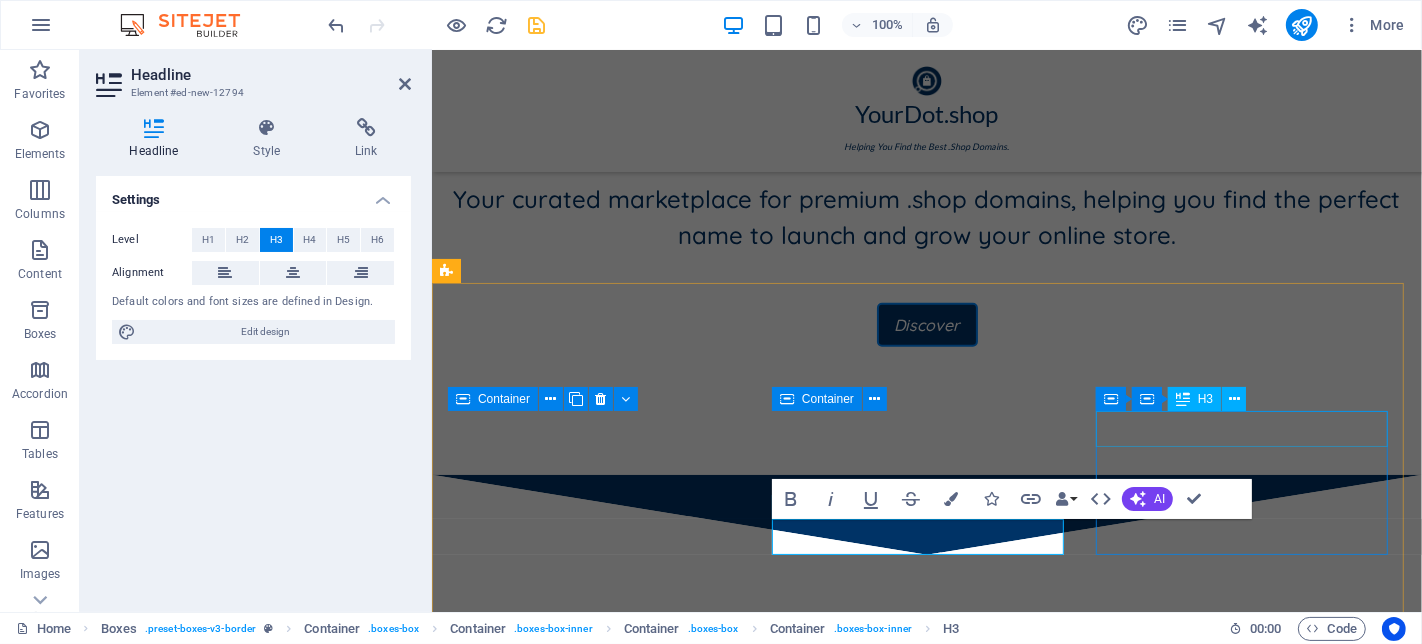 click on "Headline" at bounding box center [596, 1385] 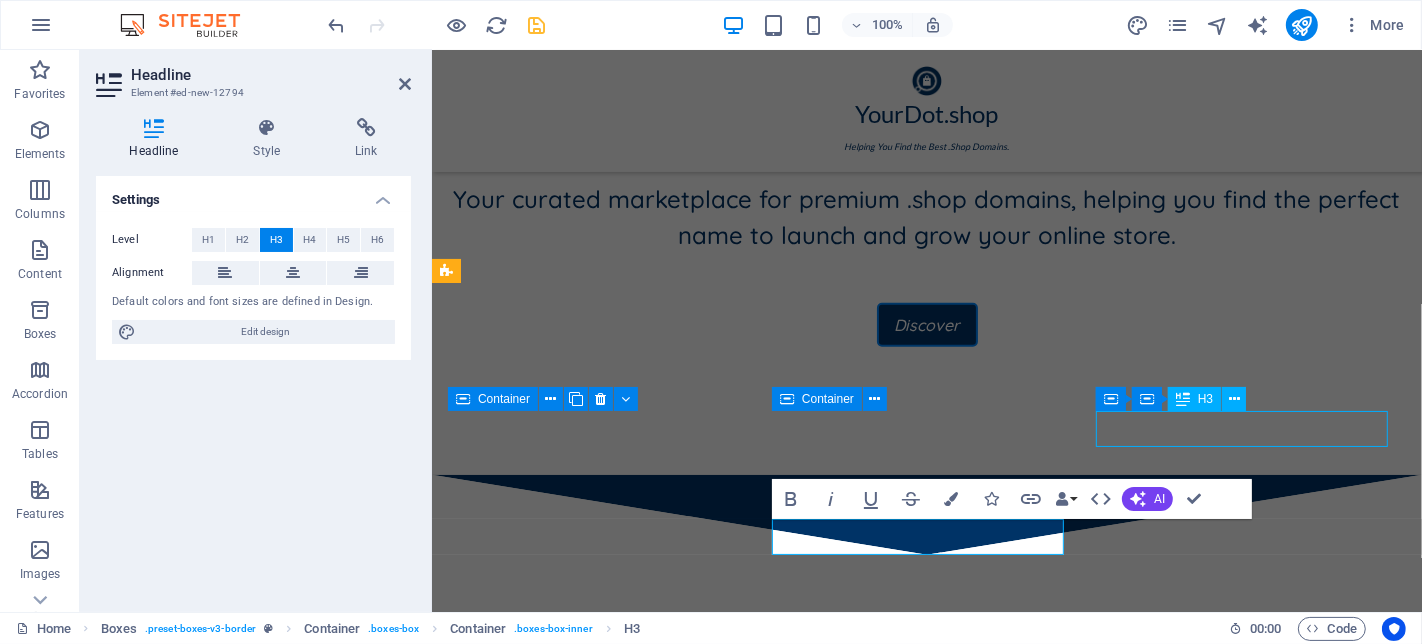 click on "Headline" at bounding box center [596, 1385] 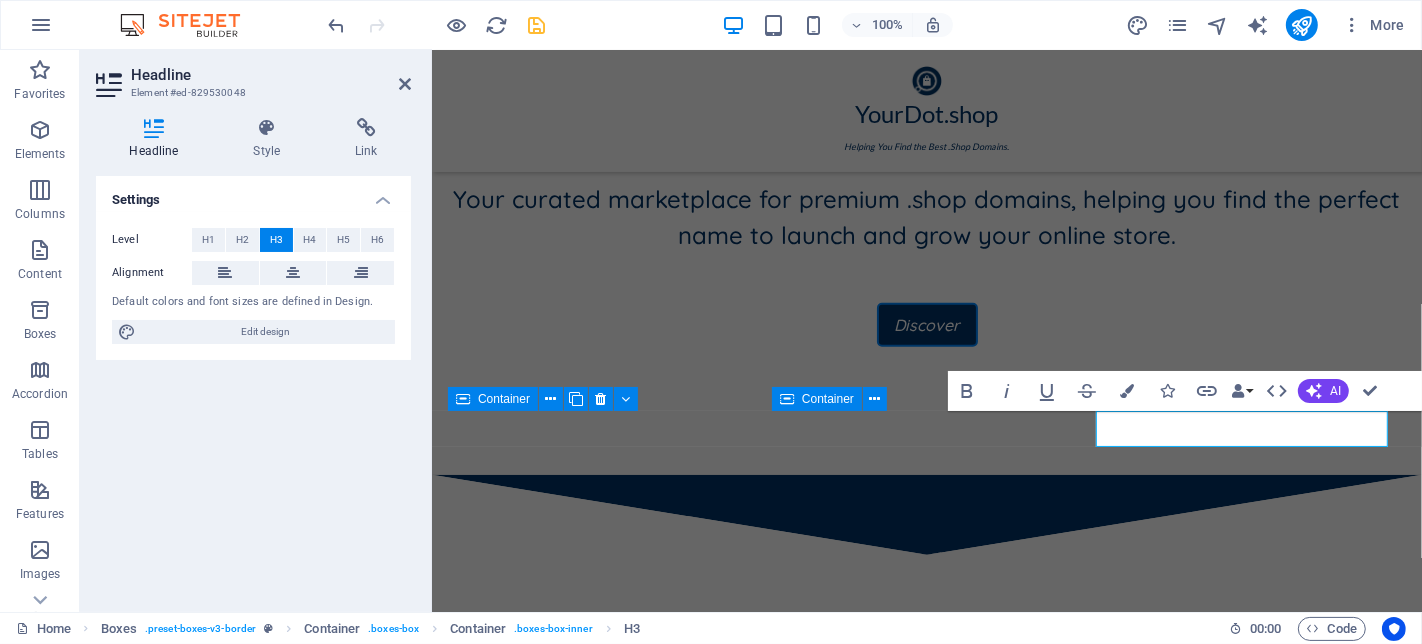 scroll, scrollTop: 0, scrollLeft: 7, axis: horizontal 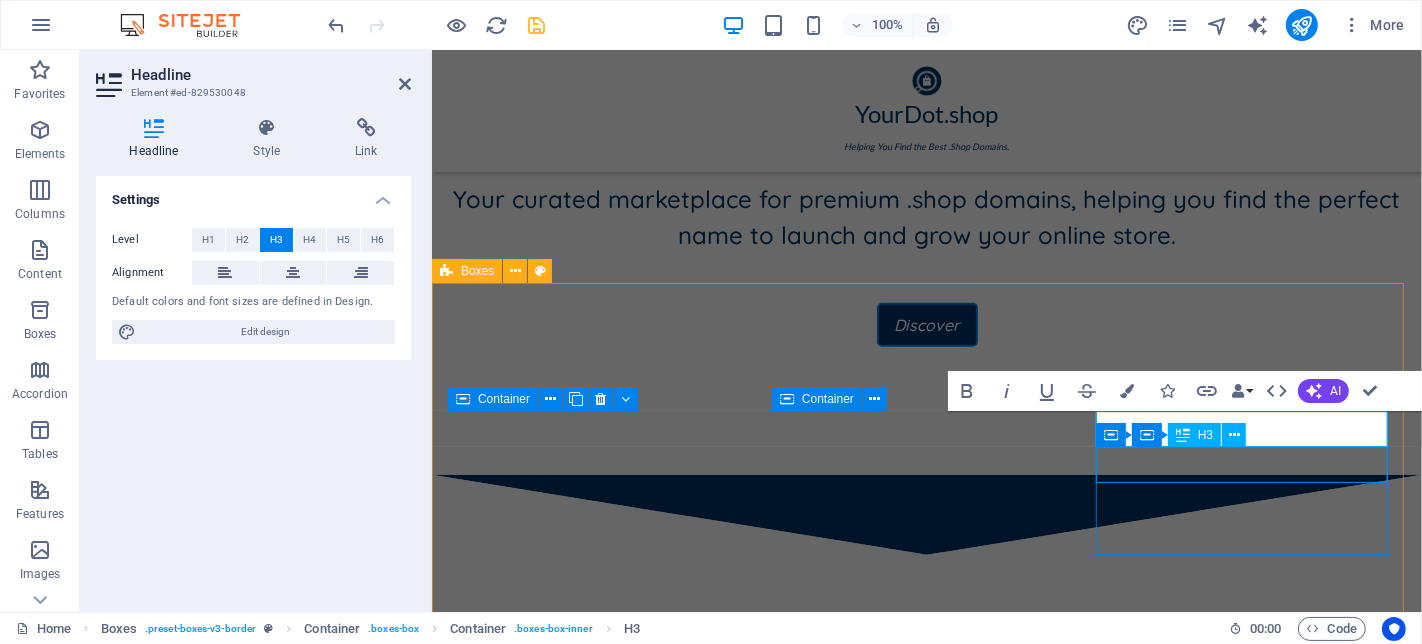 click on "Headline" at bounding box center [596, 1421] 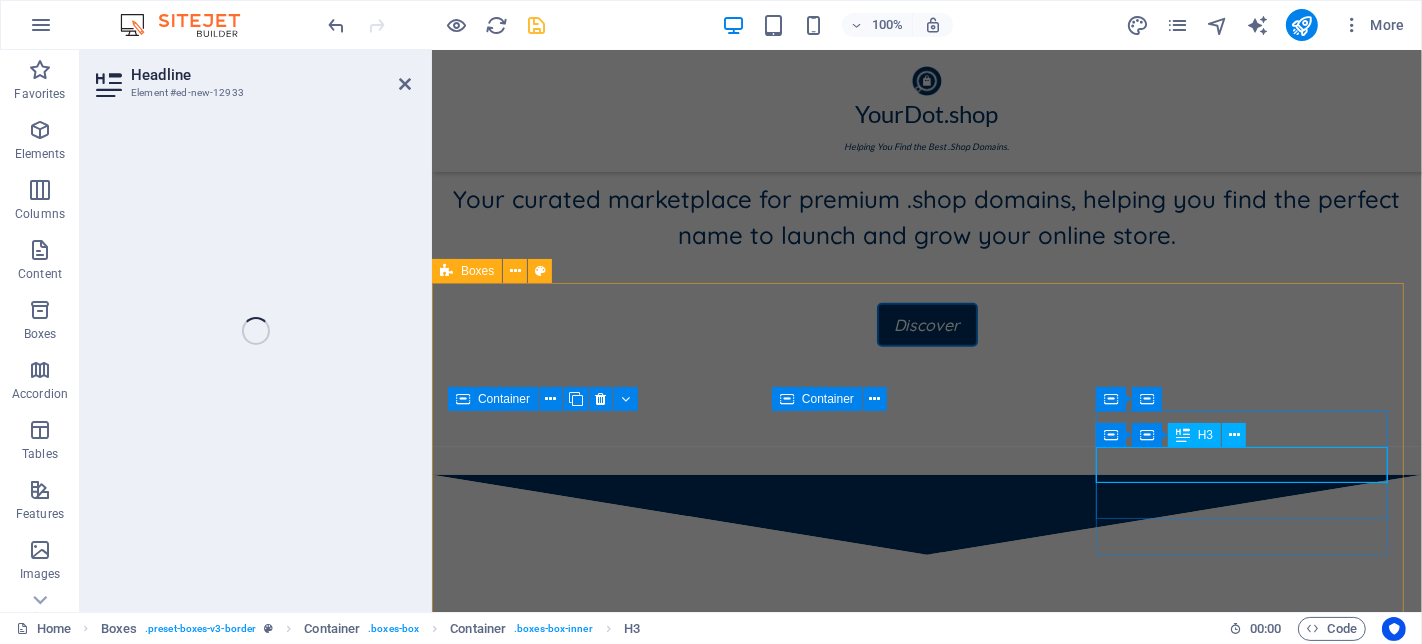 click on "Headline" at bounding box center (596, 1457) 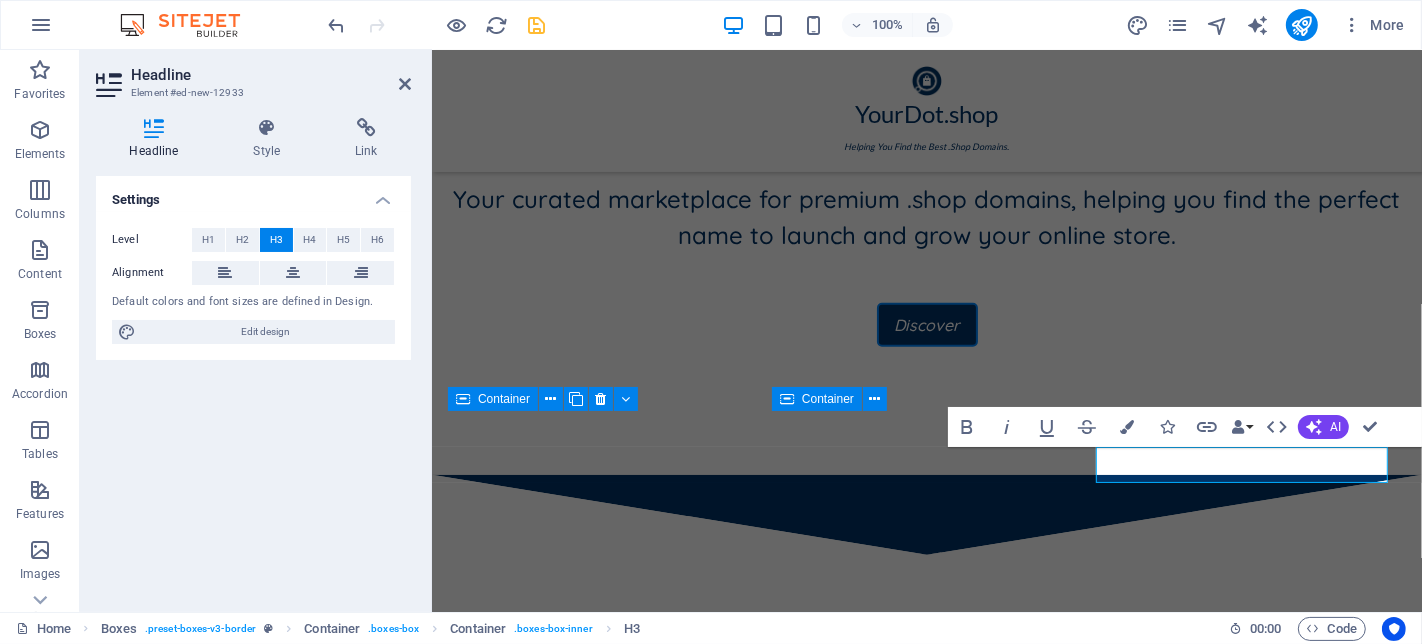 scroll, scrollTop: 0, scrollLeft: 7, axis: horizontal 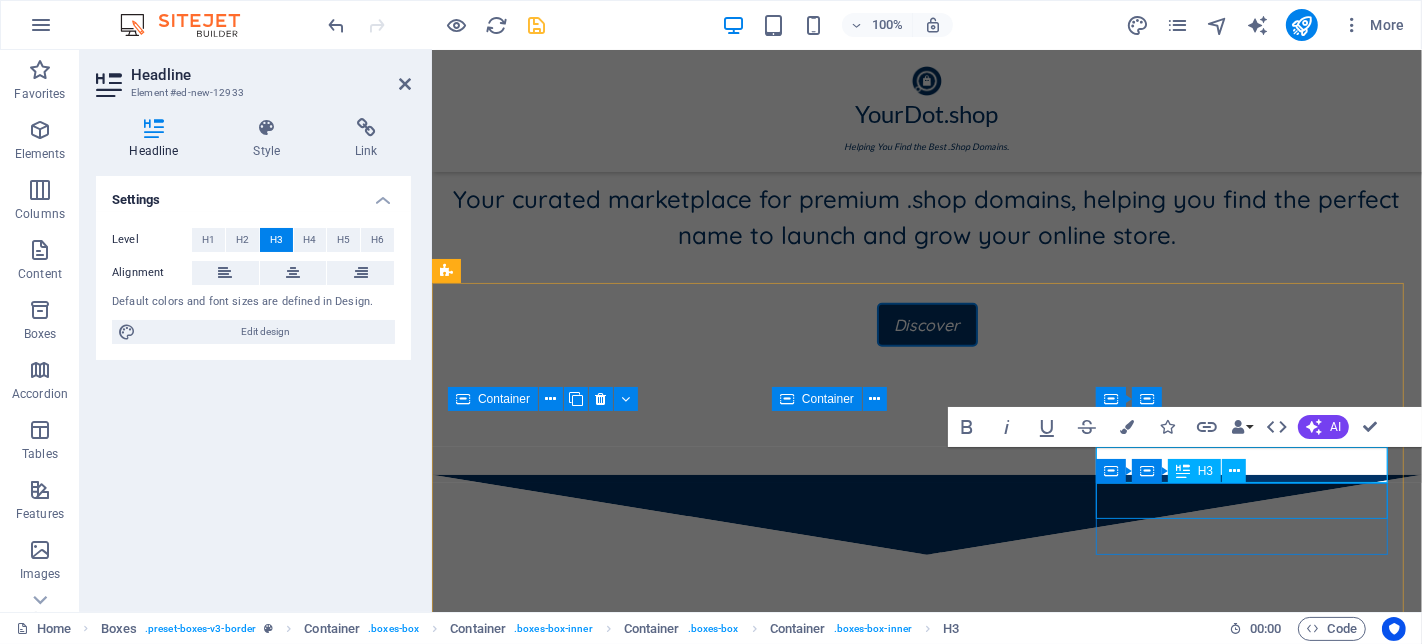 click on "Headline" at bounding box center (596, 1457) 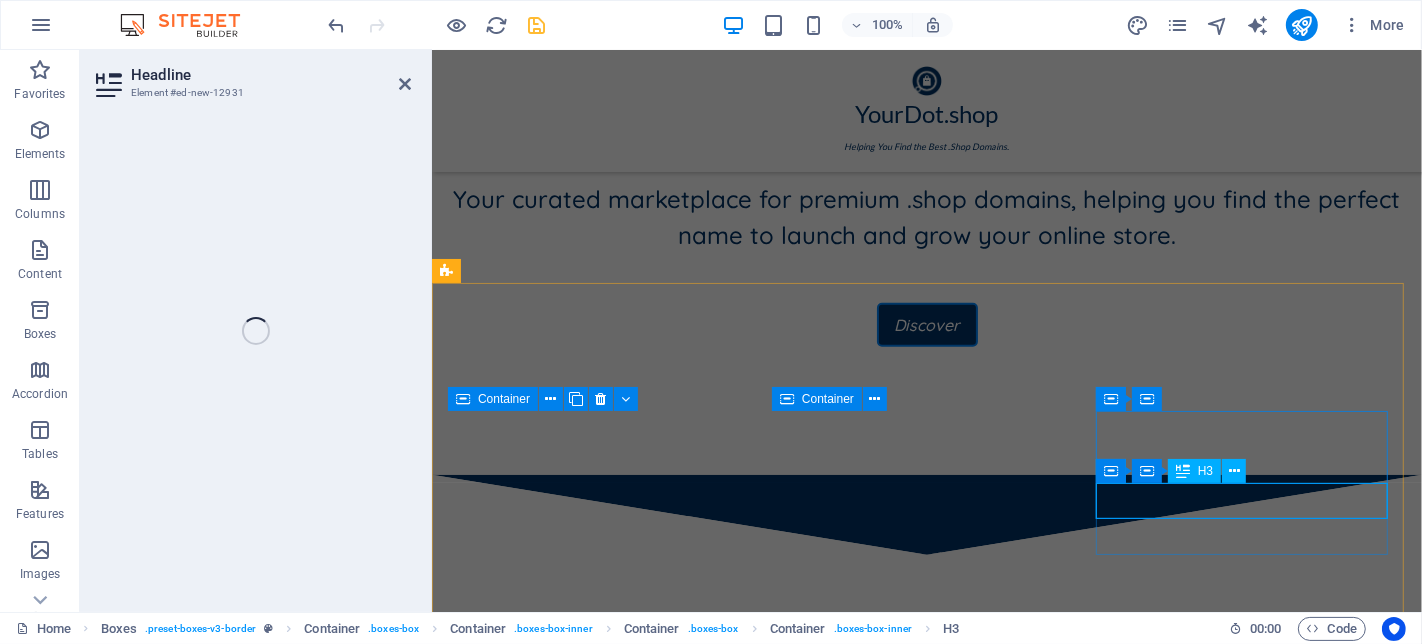 click on "Headline" at bounding box center (596, 1493) 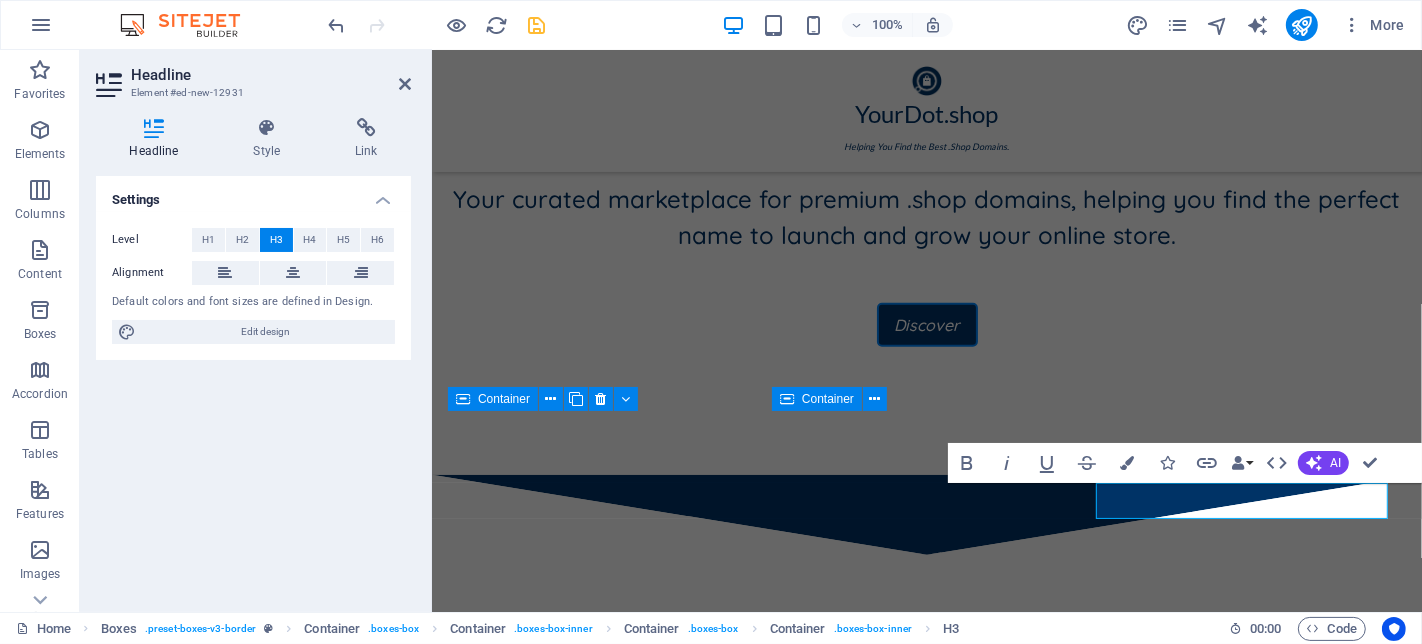 scroll, scrollTop: 0, scrollLeft: 7, axis: horizontal 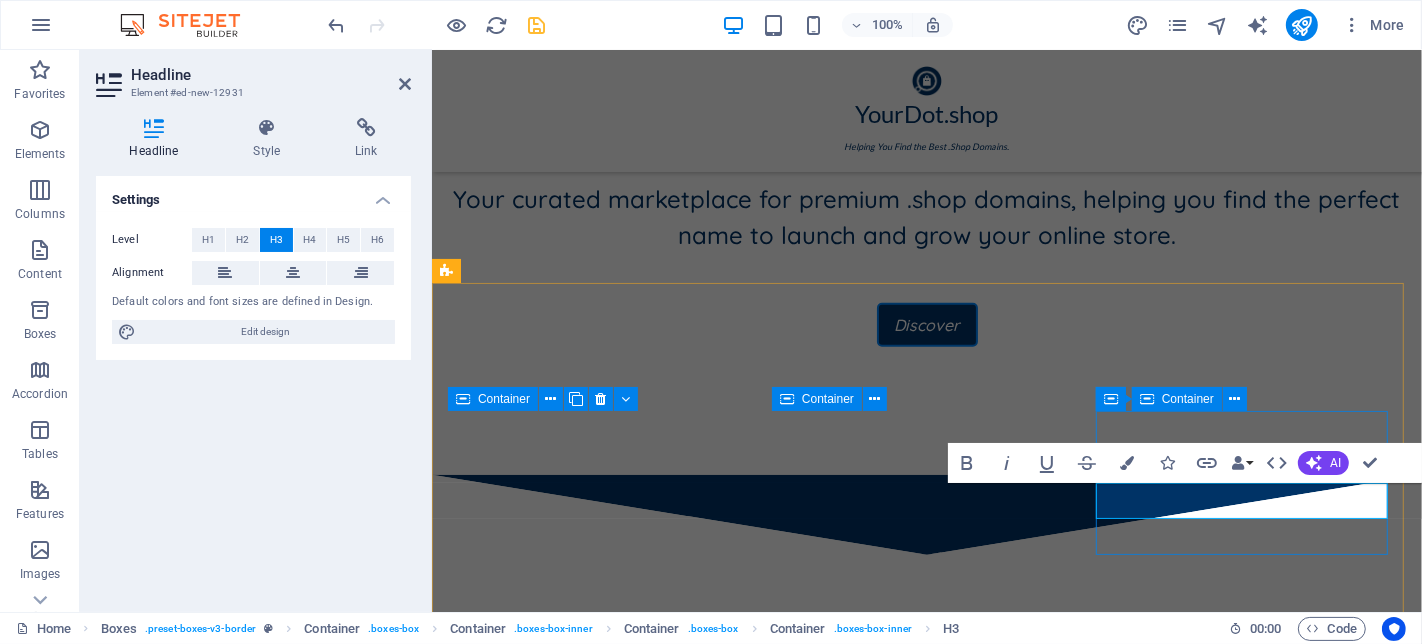 click on "Headline" at bounding box center [596, 1493] 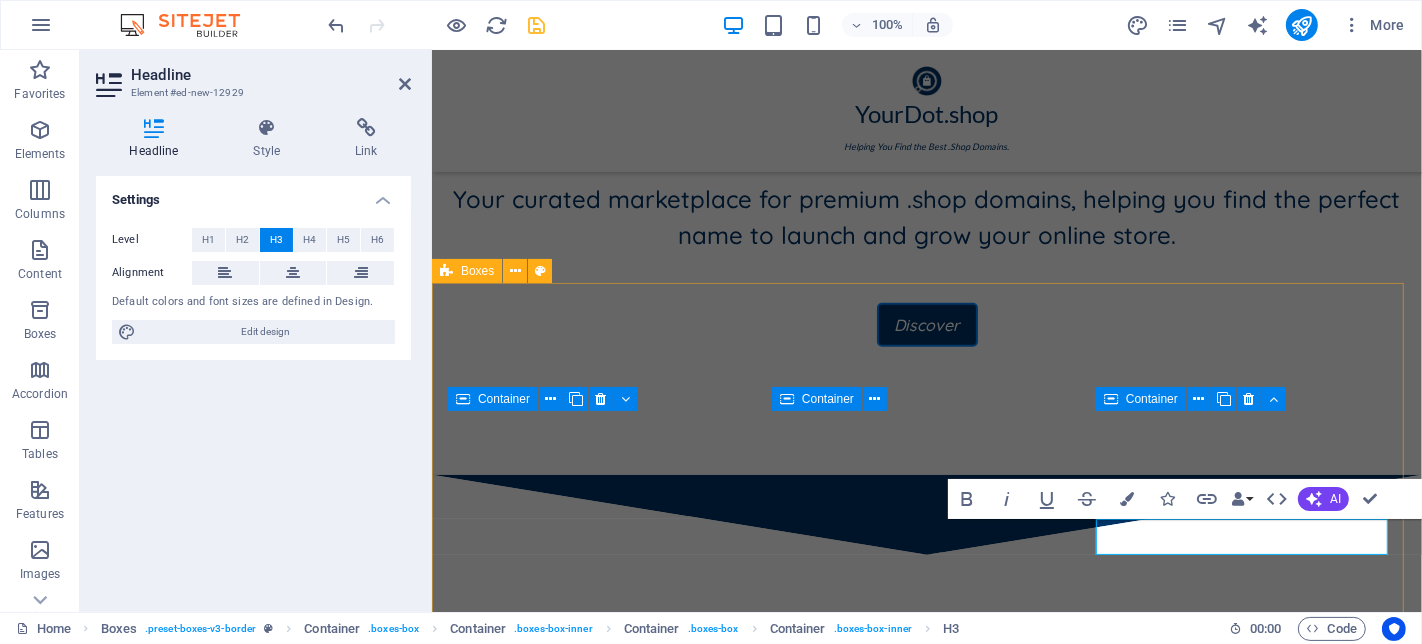 click on "4dv.shop 4dgs.shop 4dvai.shop Li-ion.shop LSMClub.shop CodeGeex.shop HyperLift.shop Organoids.shop GyroCopter.shop AiOperators.shop VirtualAgent.shop VirtualAssistants.shop VirtualAssistants.shop" at bounding box center (926, 1279) 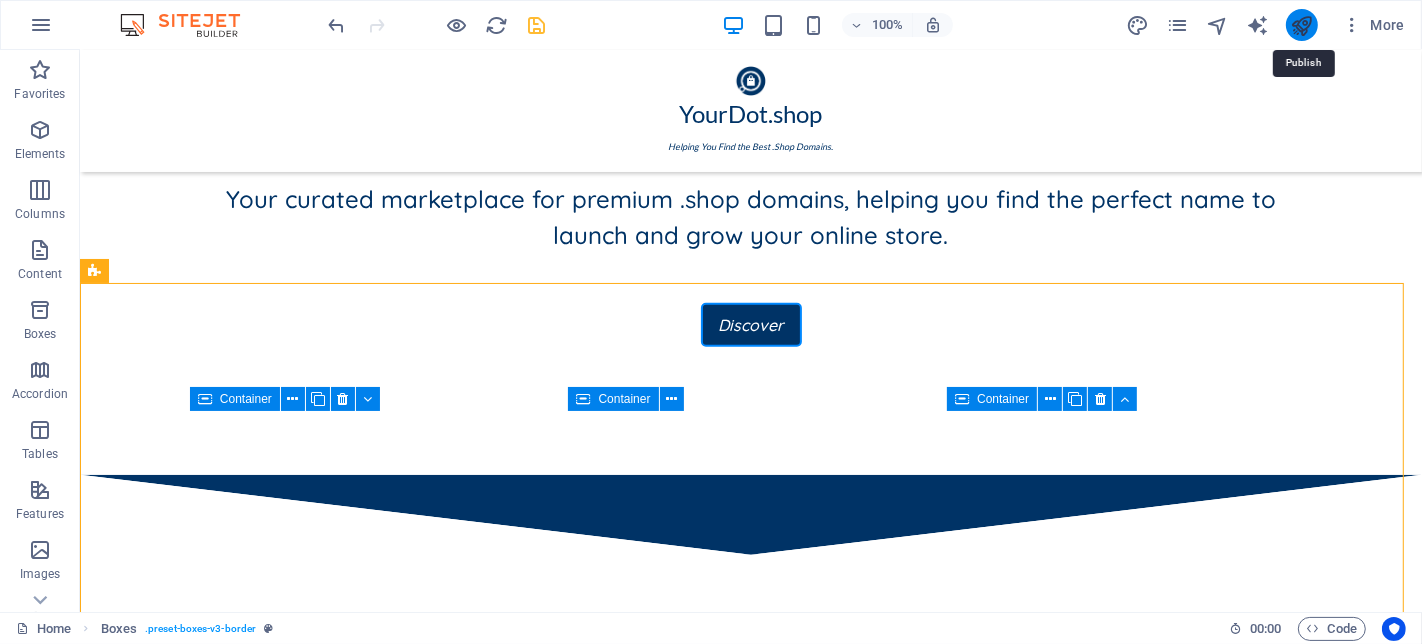 click at bounding box center (1301, 25) 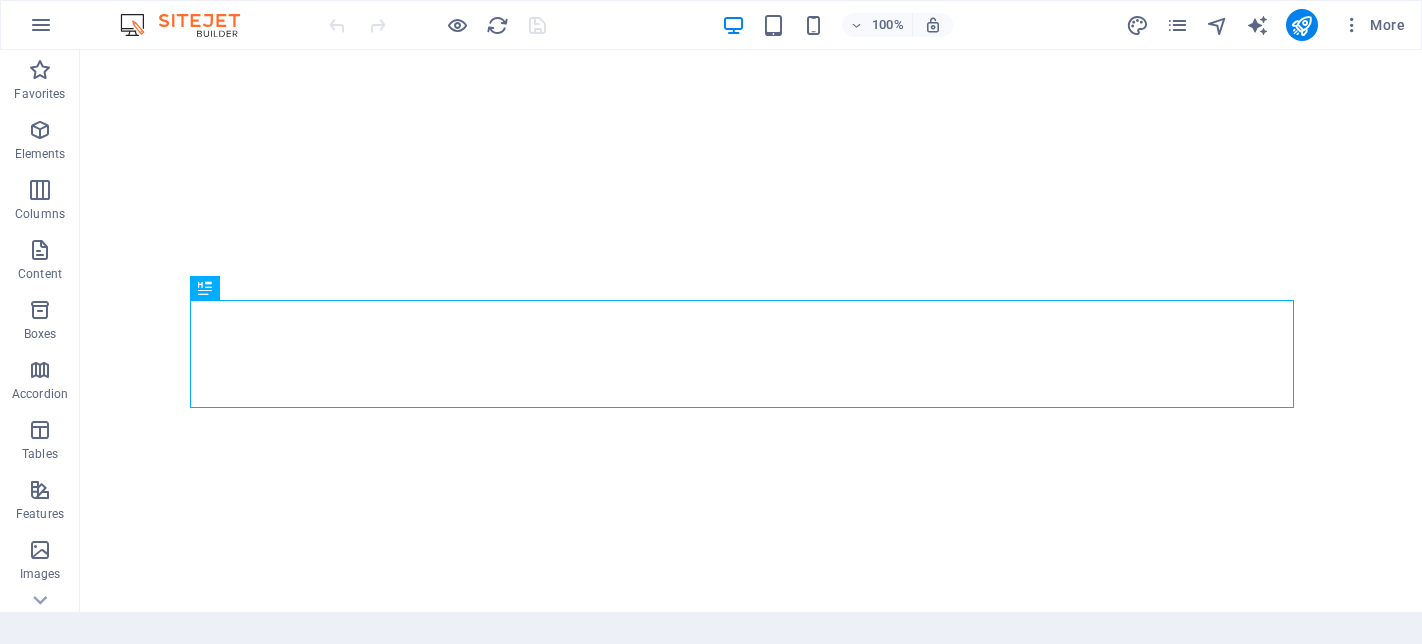 scroll, scrollTop: 0, scrollLeft: 0, axis: both 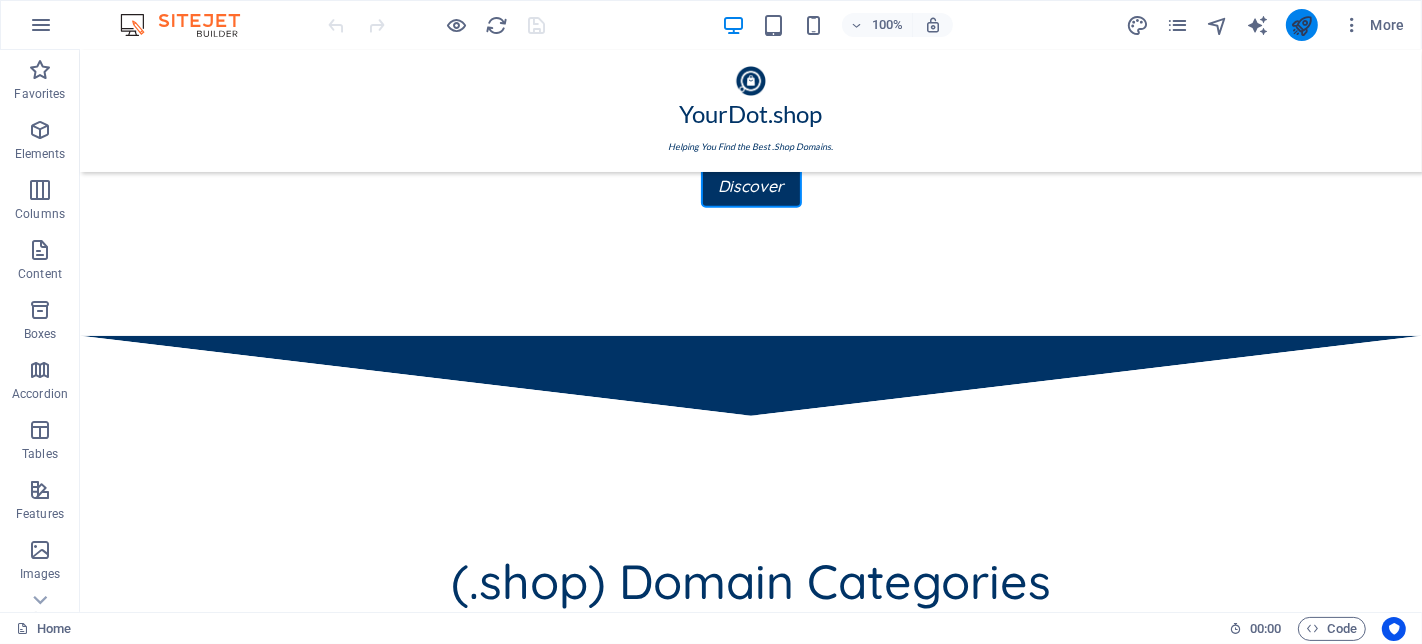 click at bounding box center (1302, 25) 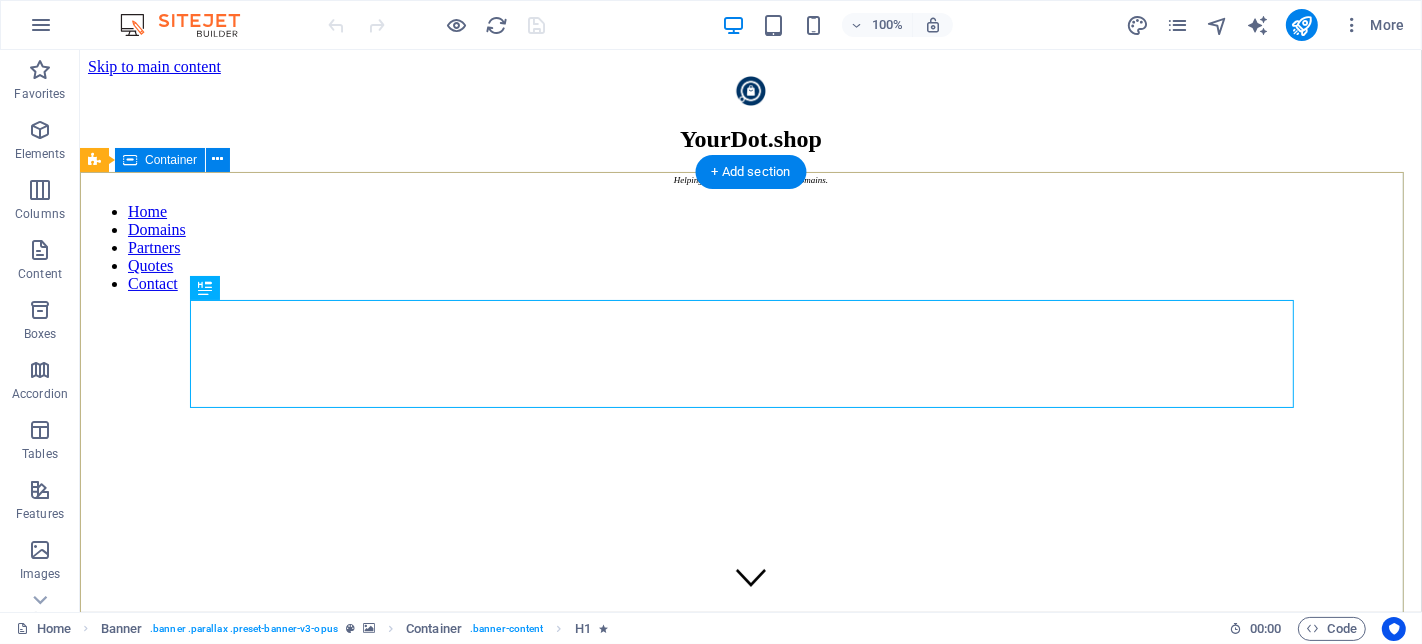 scroll, scrollTop: 0, scrollLeft: 0, axis: both 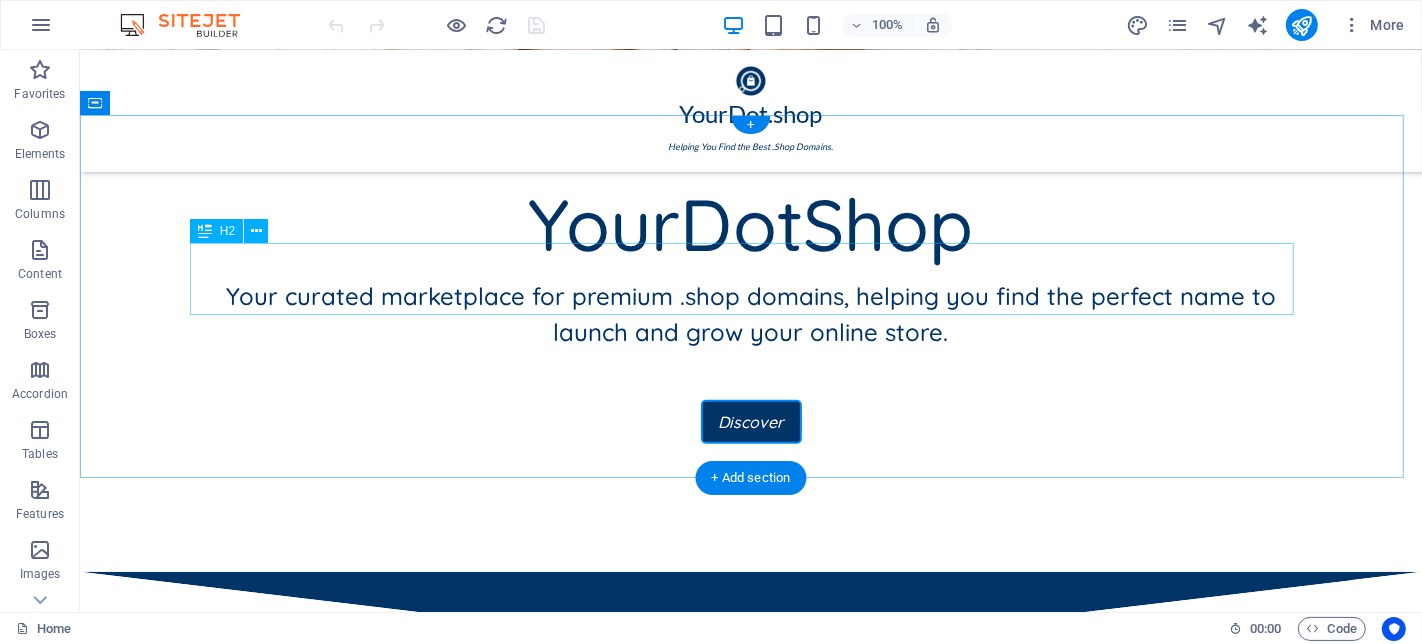 click on "(.shop) Domain Categories" at bounding box center [750, 817] 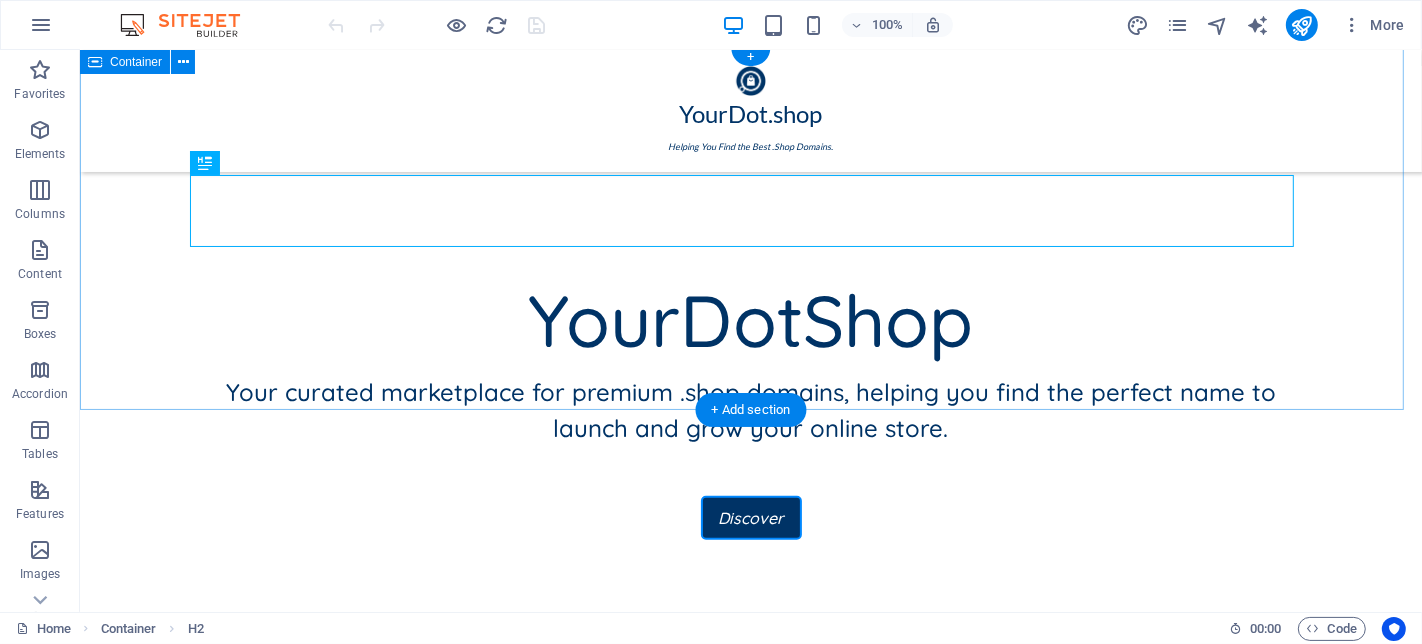 scroll, scrollTop: 888, scrollLeft: 0, axis: vertical 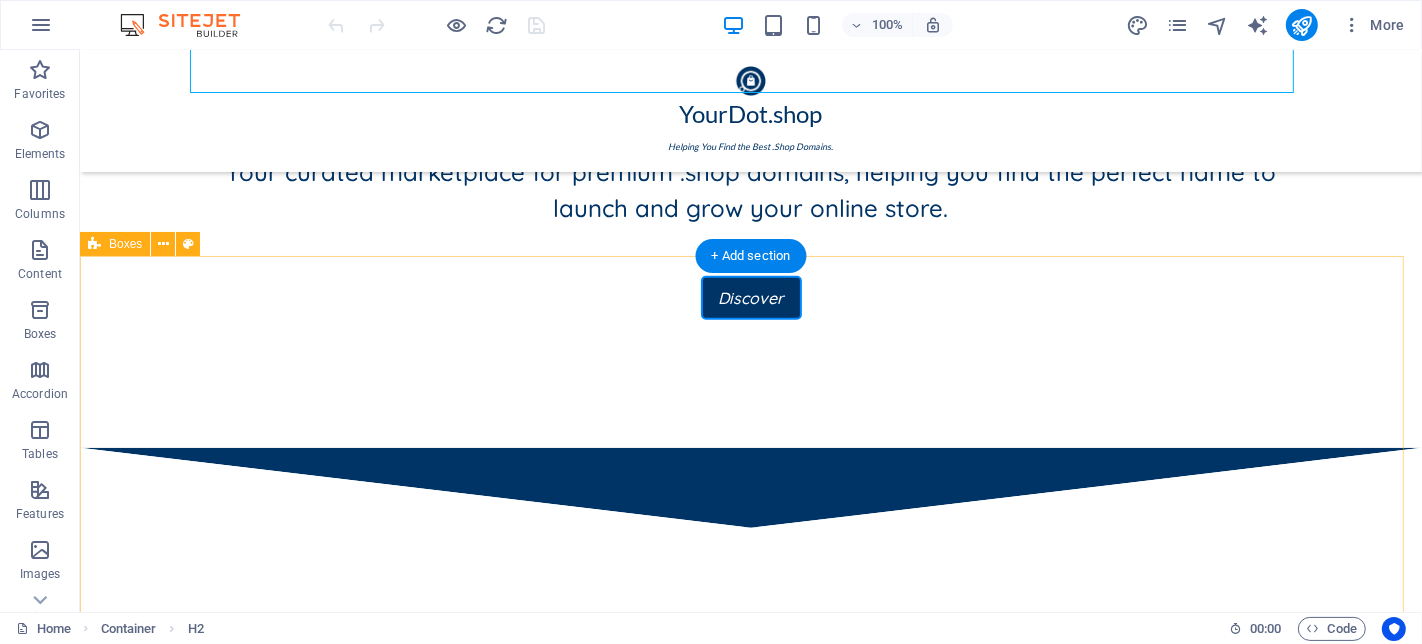 click on "4dv.shop 4dgs.shop 4dvai.shop Li-ion.shop LSMClub.shop CodeGeex.shop HyperLift.shop Organoids.shop GyroCopter.shop AiOperators.shop VirtualAgent.shop VirtualAssistants.shop" at bounding box center [750, 1252] 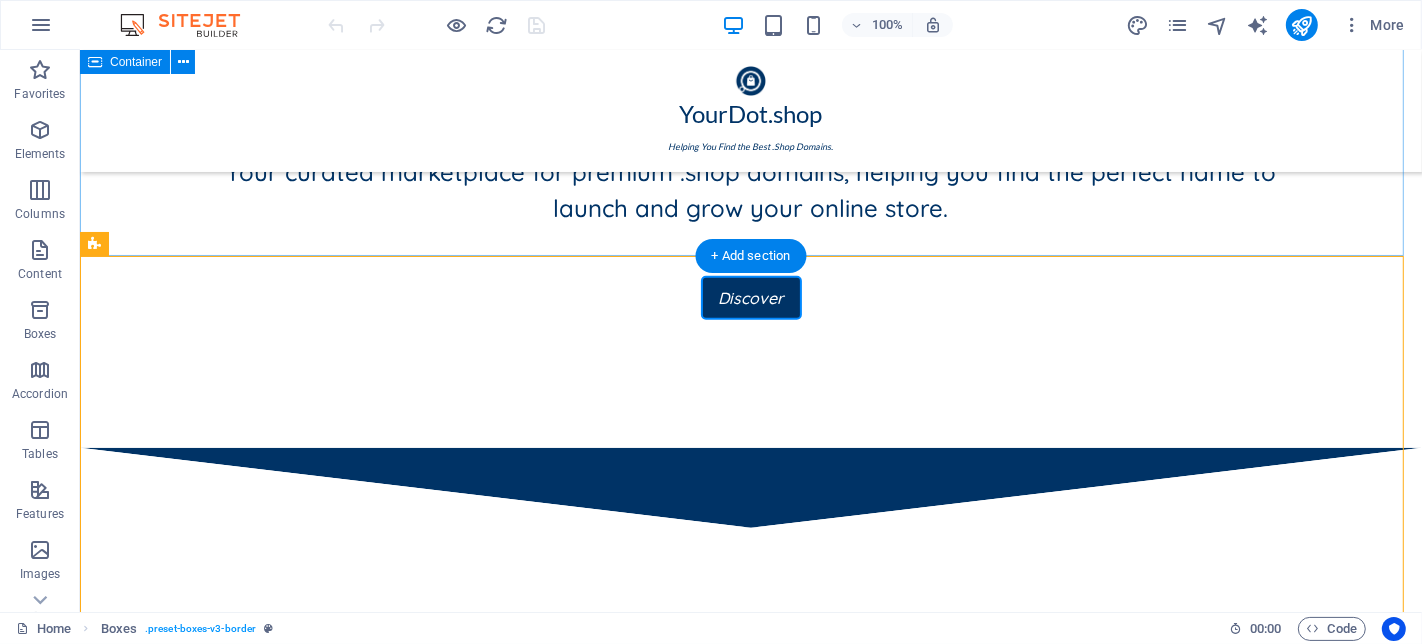click on "(.shop) Domain Categories" at bounding box center (750, 710) 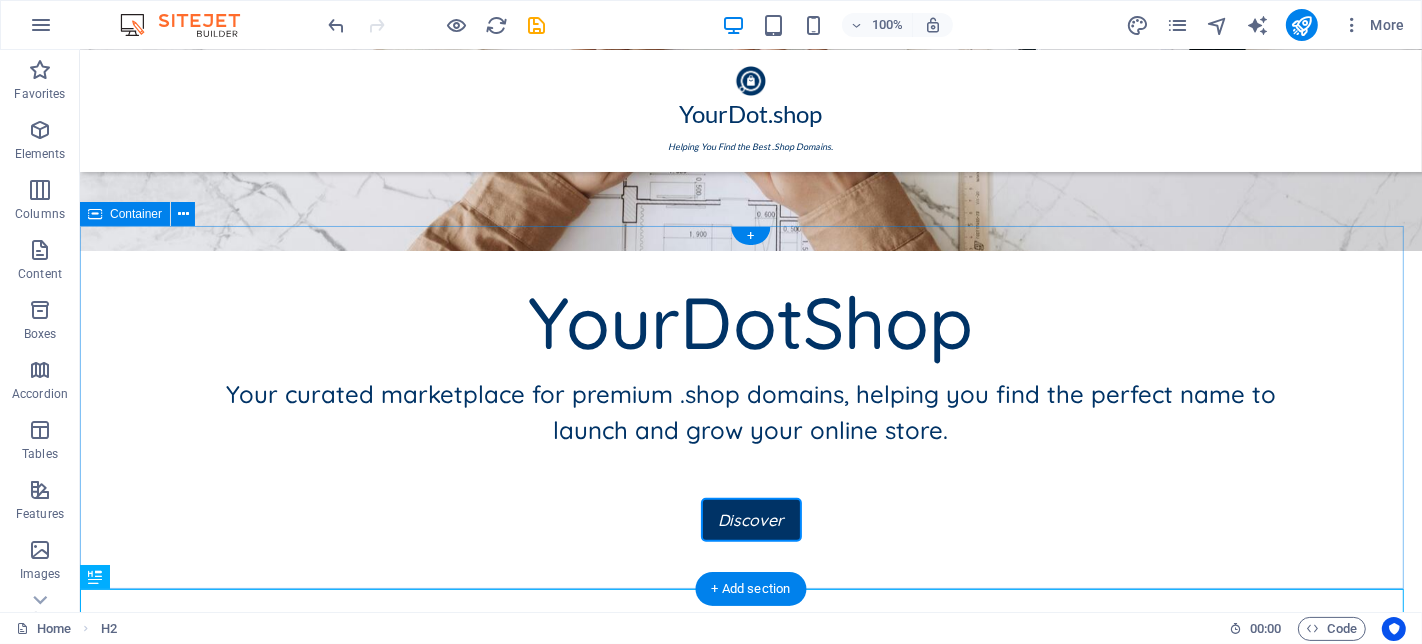 scroll, scrollTop: 555, scrollLeft: 0, axis: vertical 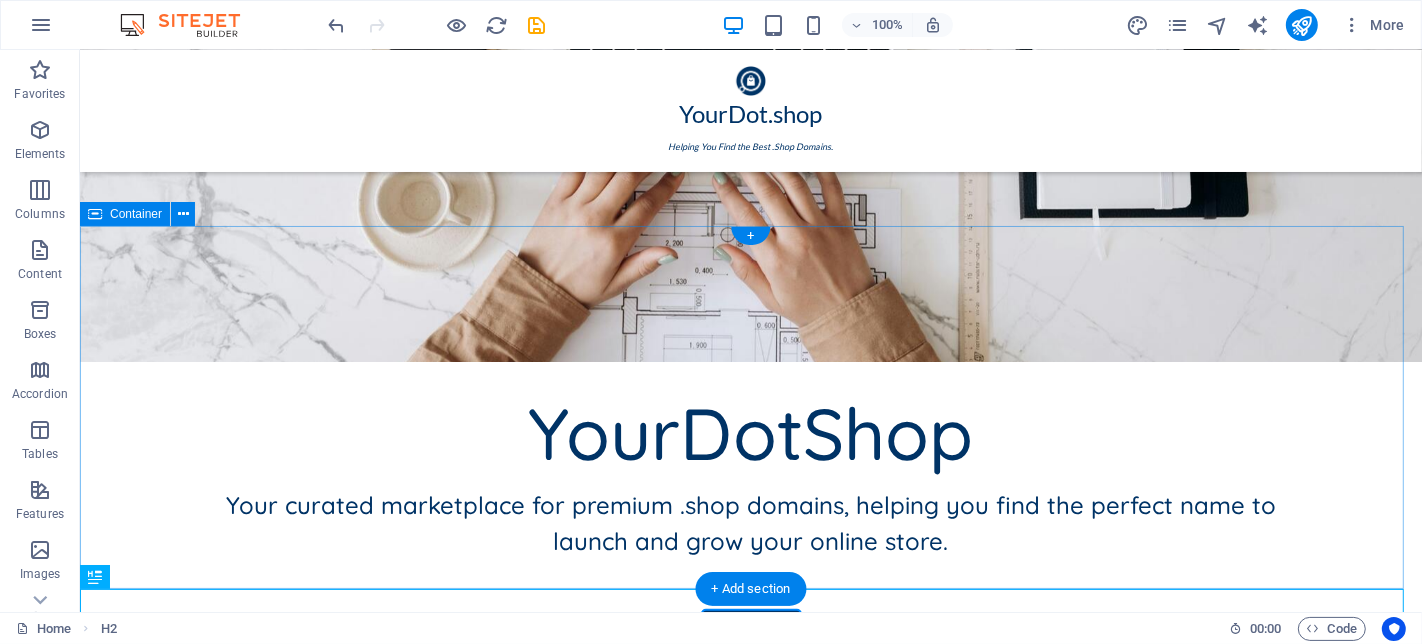 click on "(.shop) Domain Categories" at bounding box center (750, 1043) 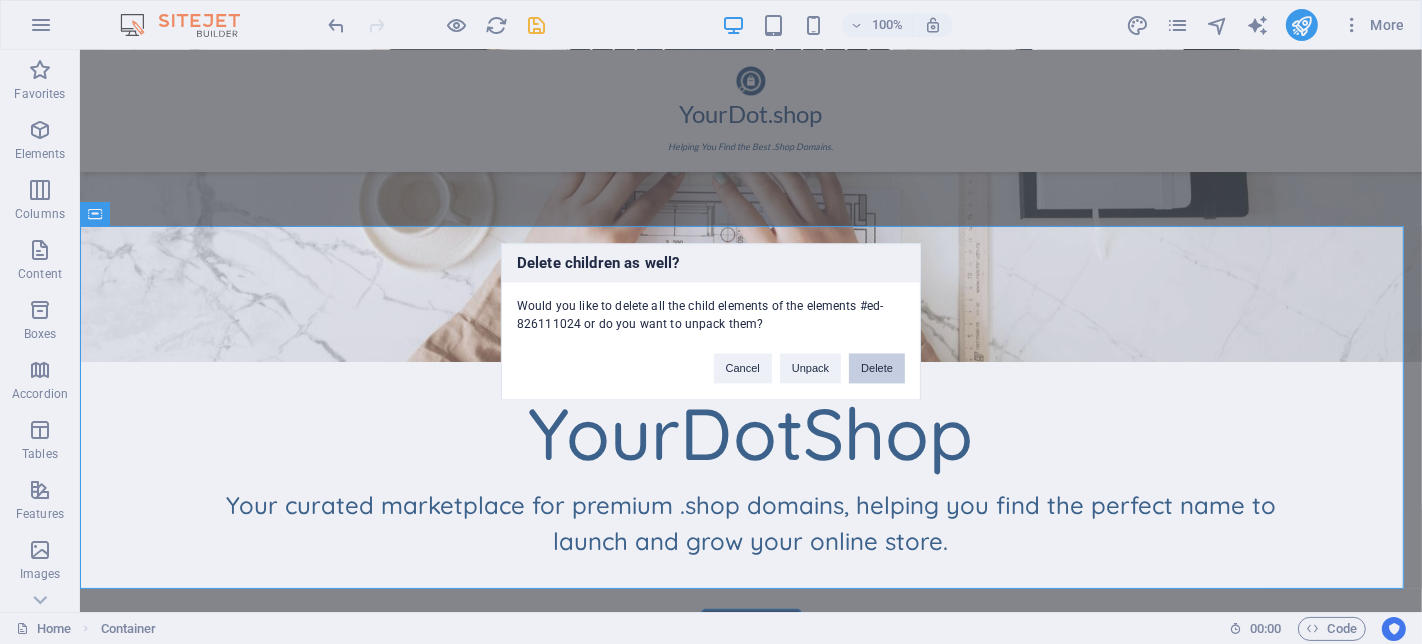 type 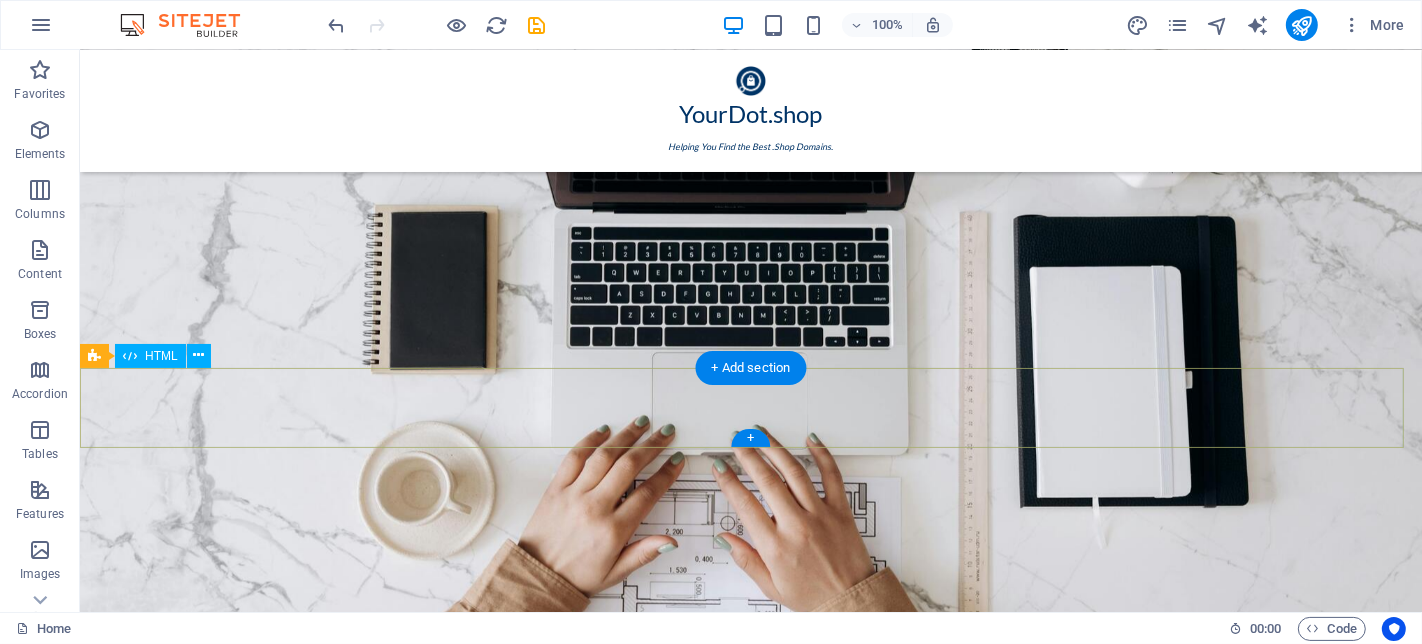 scroll, scrollTop: 333, scrollLeft: 0, axis: vertical 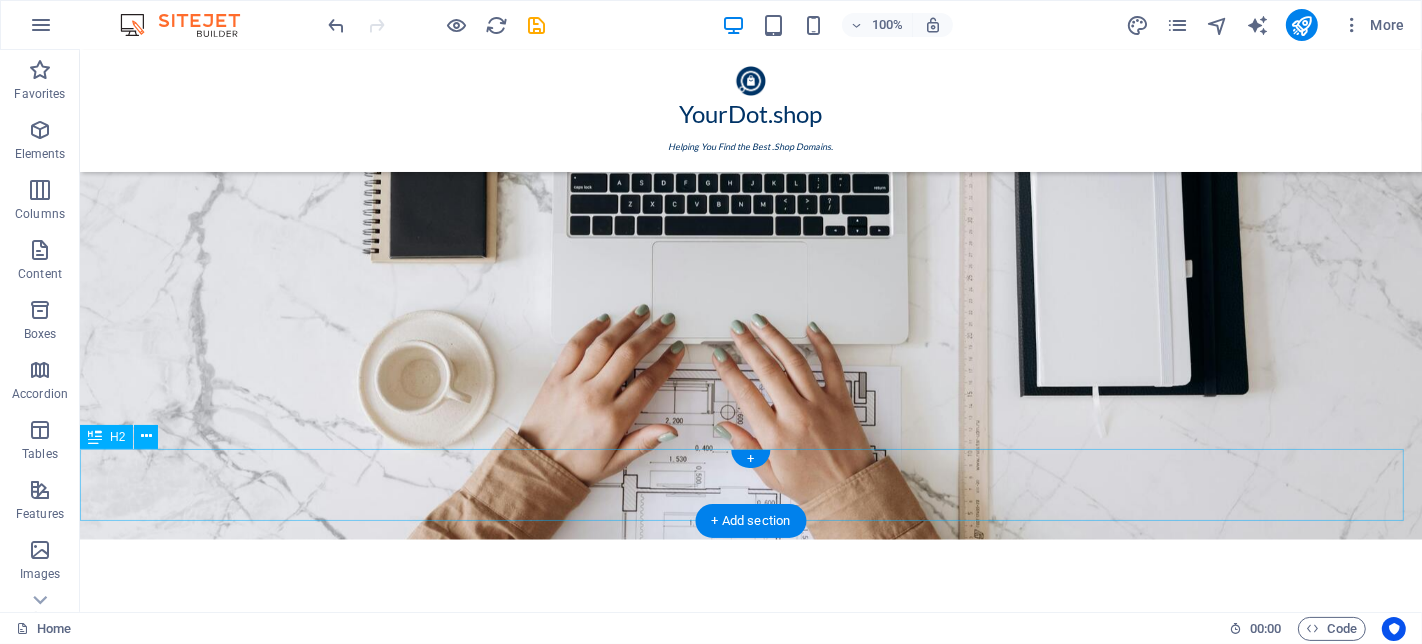 click on "(.shop) Domain Categories" at bounding box center (750, 1120) 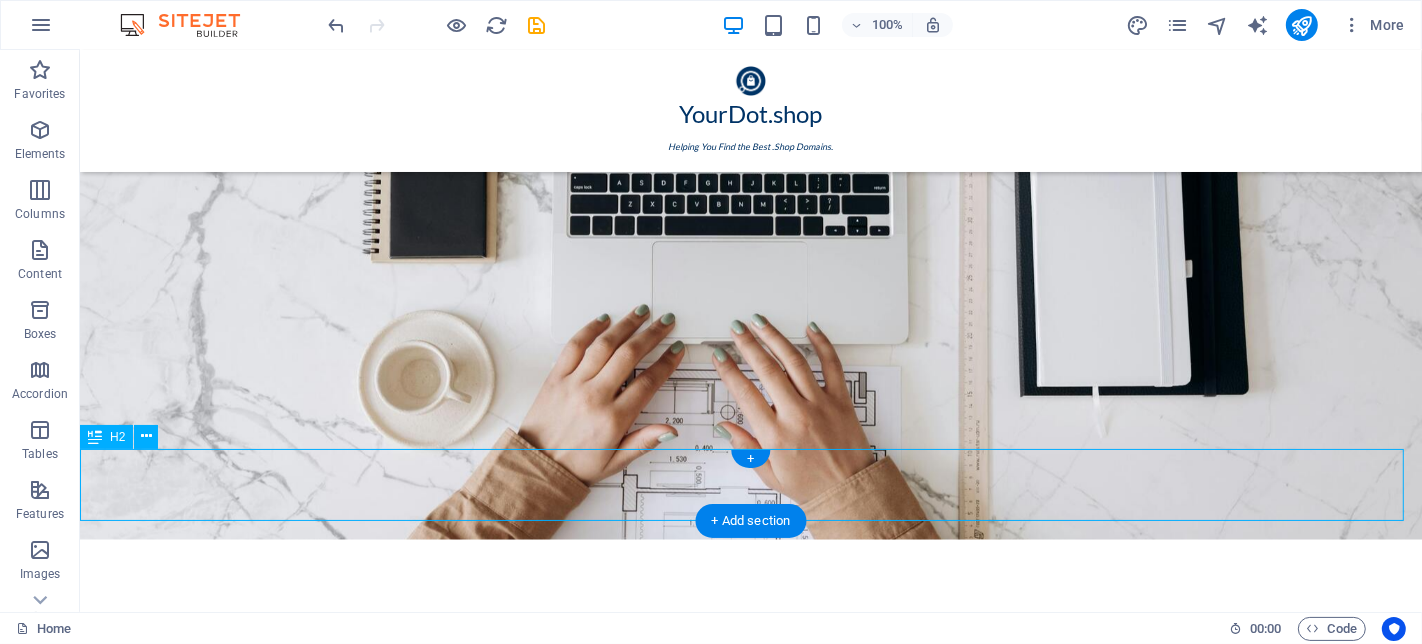 click on "(.shop) Domain Categories" at bounding box center (750, 1120) 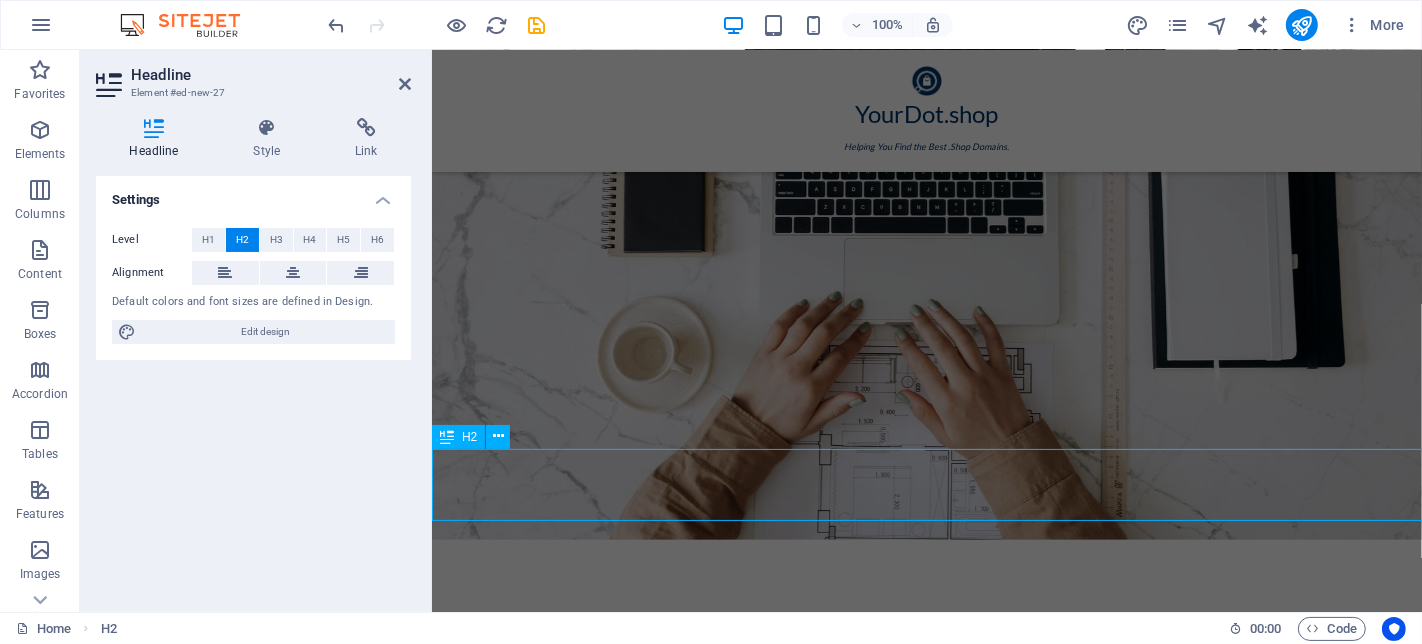 click on "(.shop) Domain Categories" at bounding box center (926, 1120) 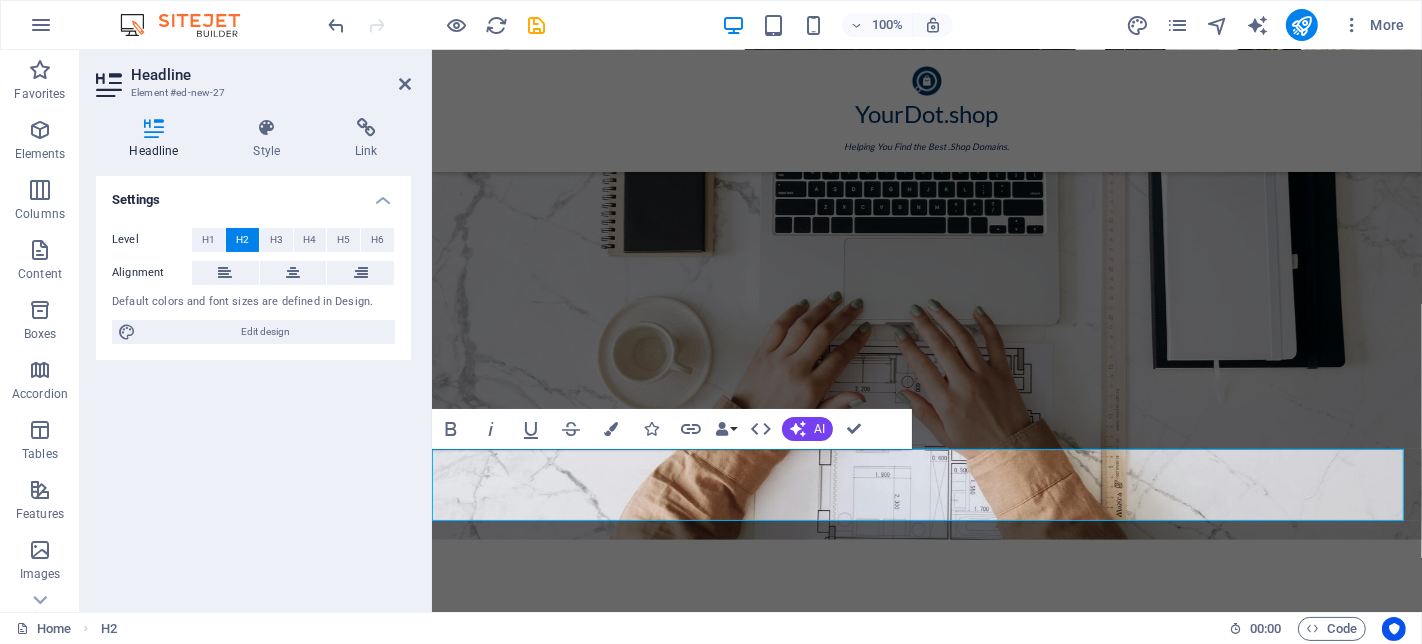 click on "(.shop) Domain Categories" at bounding box center (926, 1120) 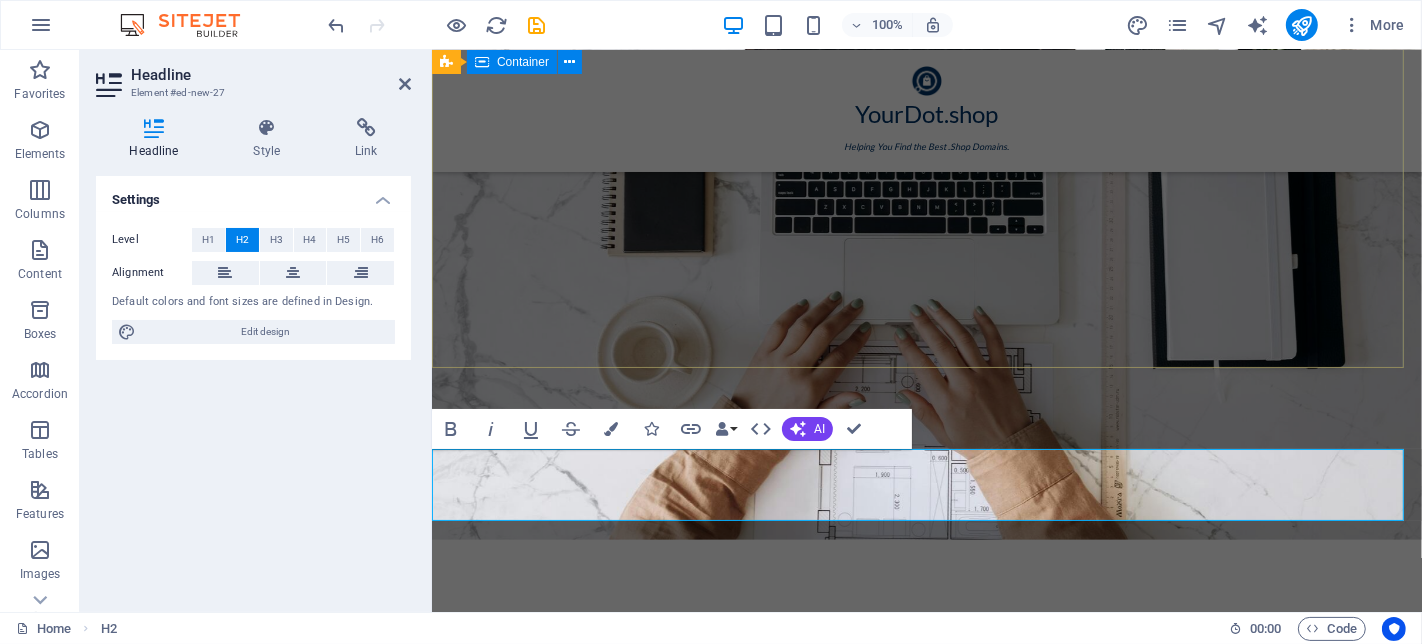 click on "YourDotShop Your curated marketplace for premium .shop domains, helping you find the perfect name to launch and grow your online store.  Discover" at bounding box center [926, 738] 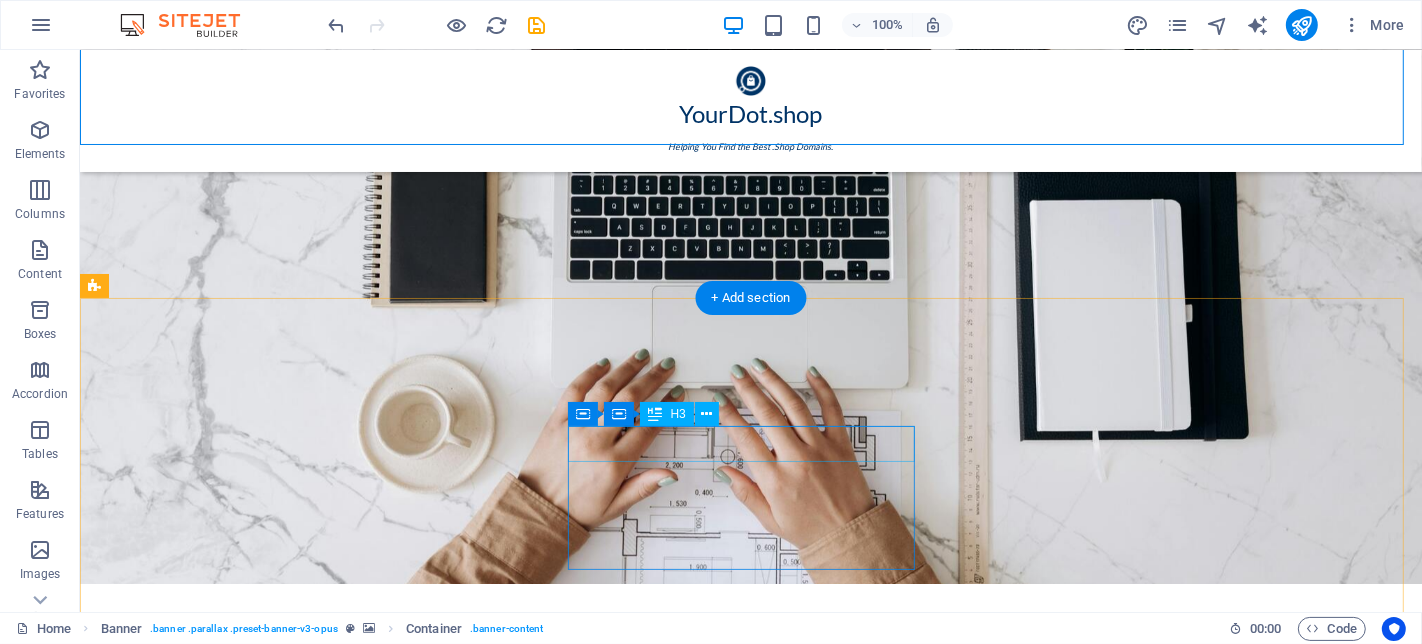 scroll, scrollTop: 555, scrollLeft: 0, axis: vertical 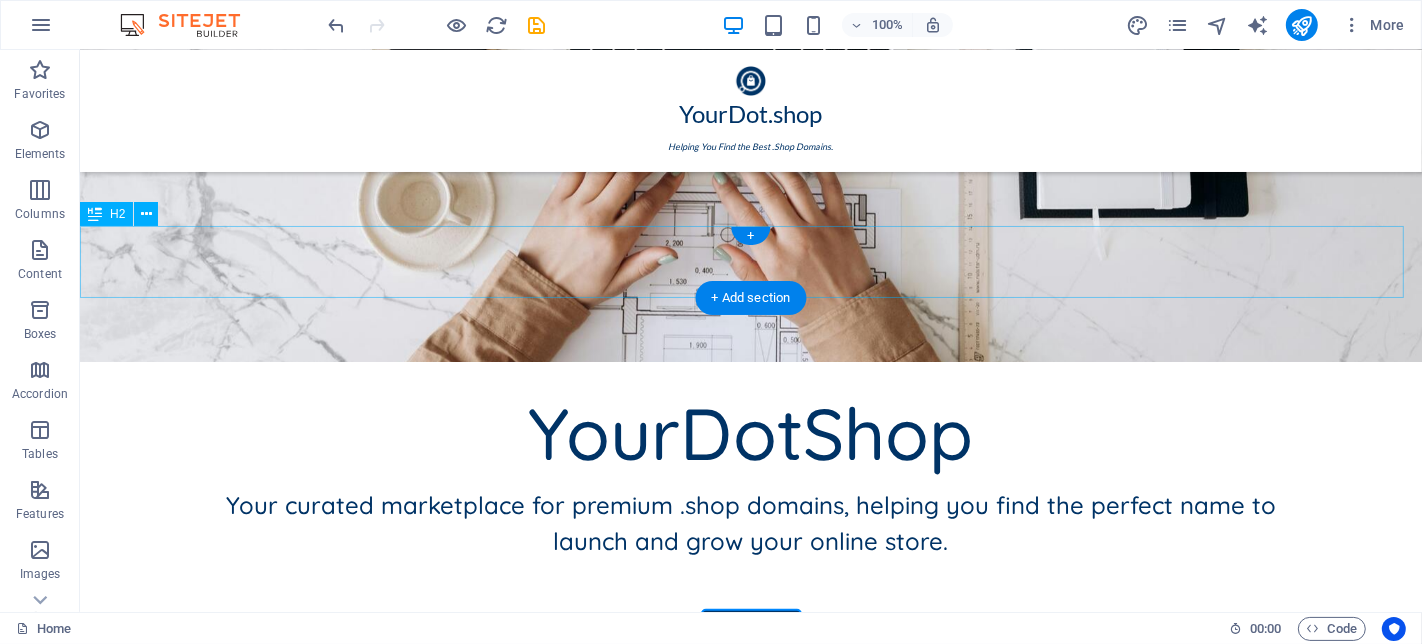 click on "(.shop) Domain Categories" at bounding box center (750, 898) 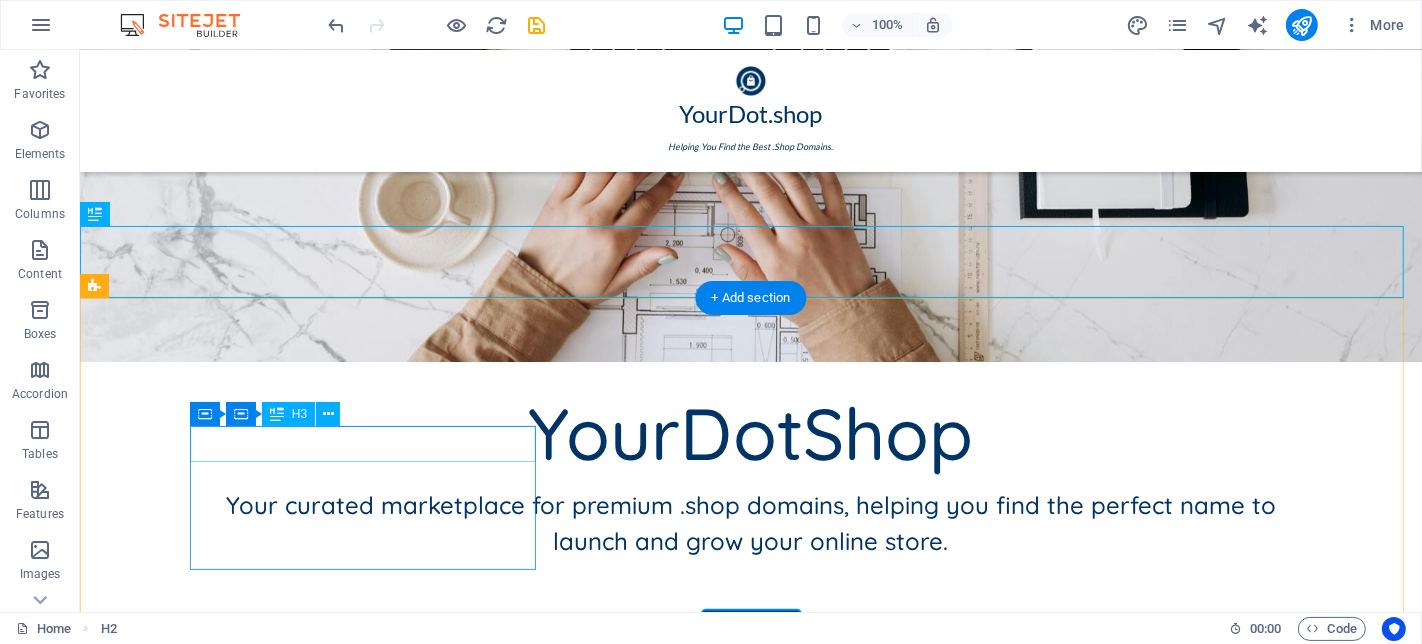 click on "4dv.shop" at bounding box center (268, 1080) 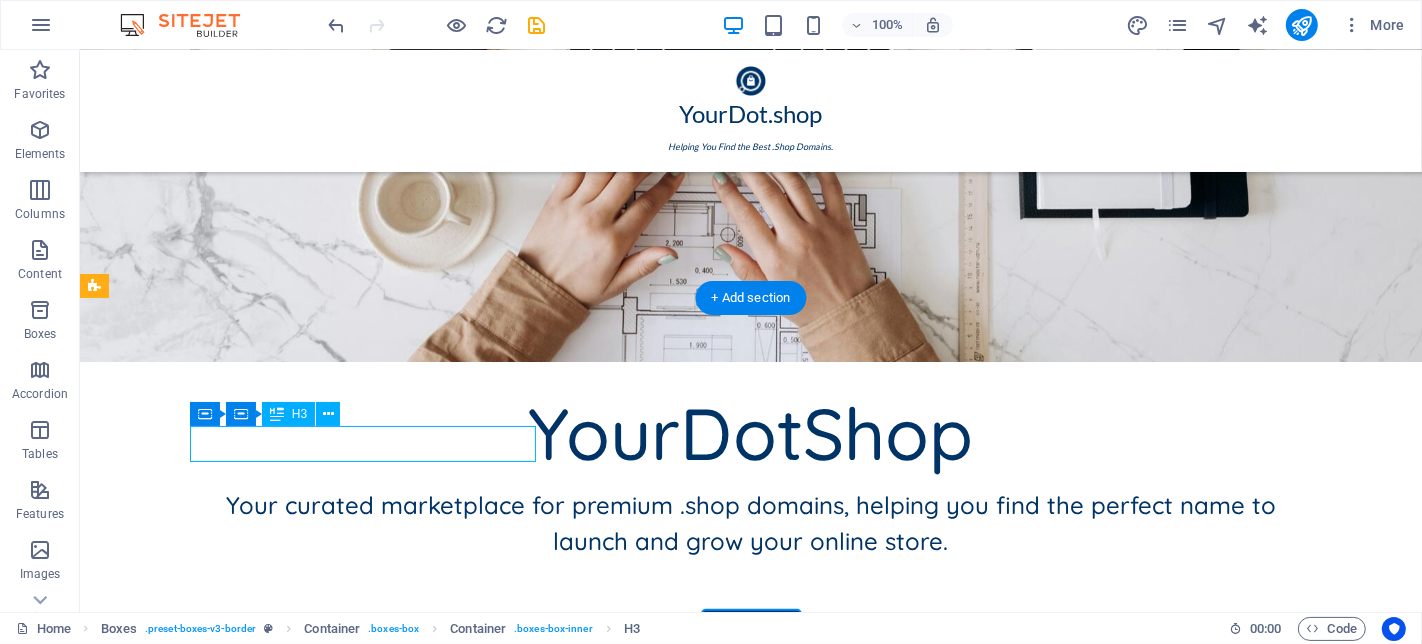 click on "4dv.shop" at bounding box center (268, 1080) 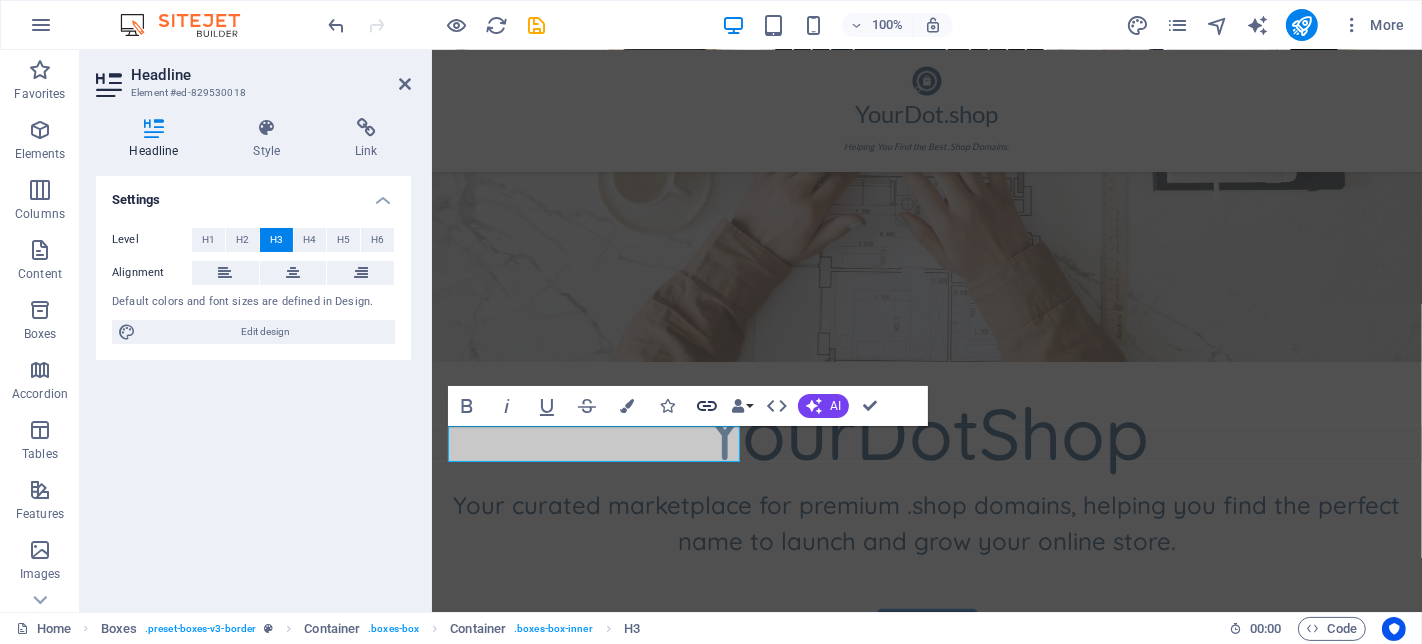 click 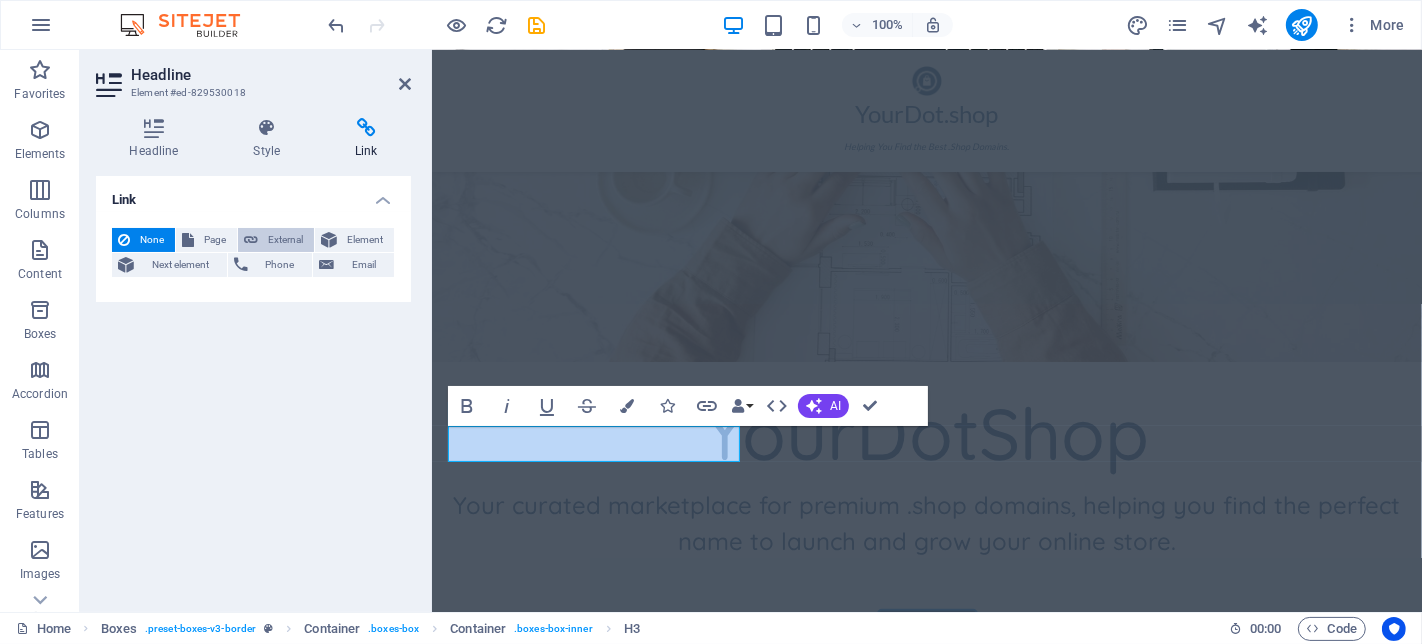 click on "External" at bounding box center (286, 240) 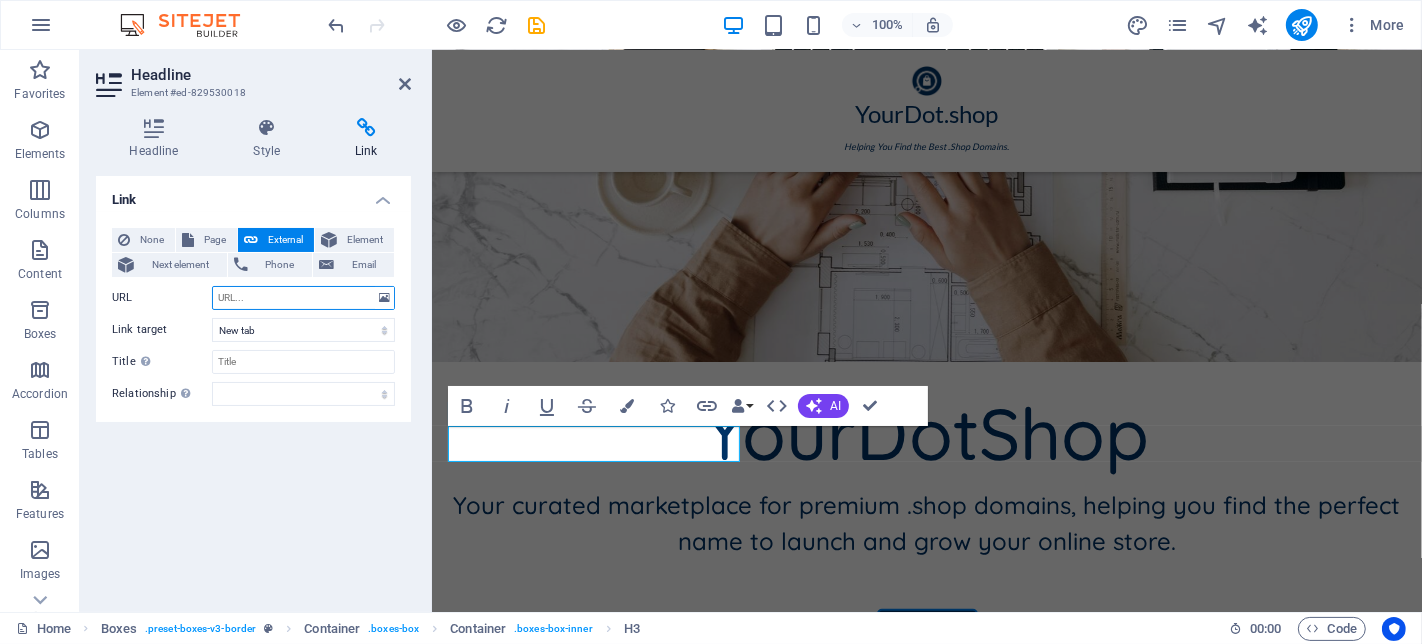 paste on "https://4dv.shop/" 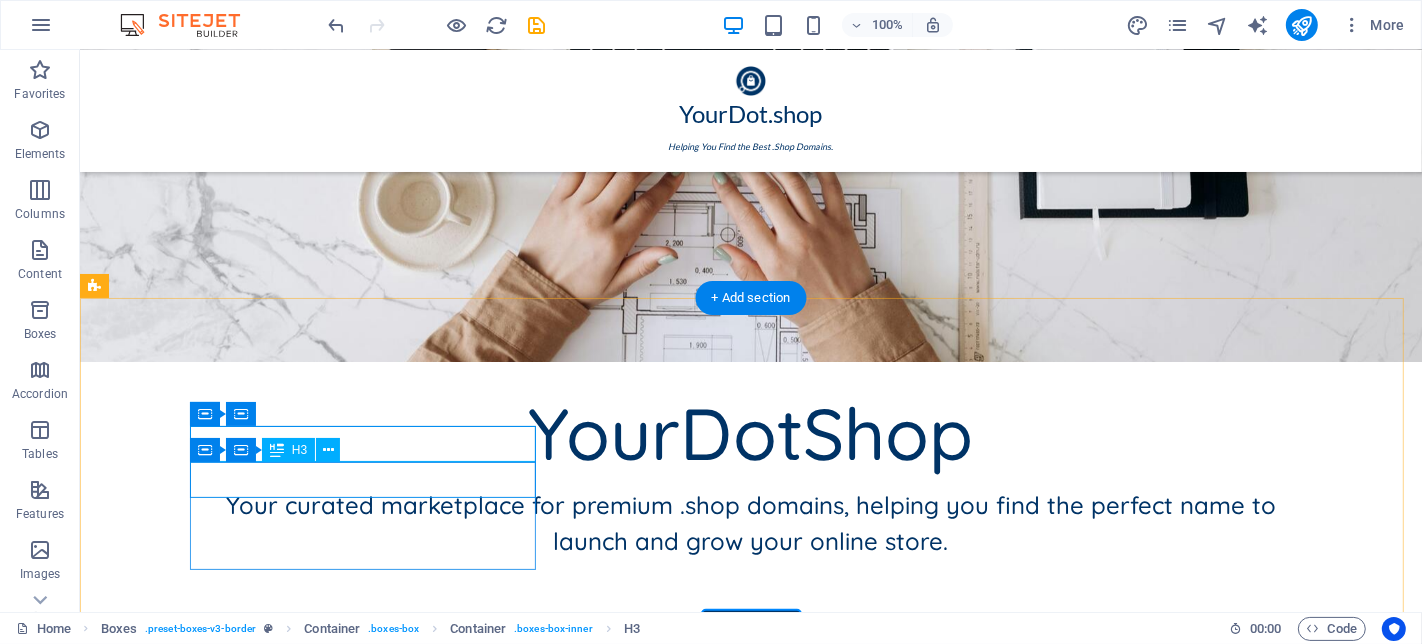 click on "4dgs.shop" at bounding box center (268, 1116) 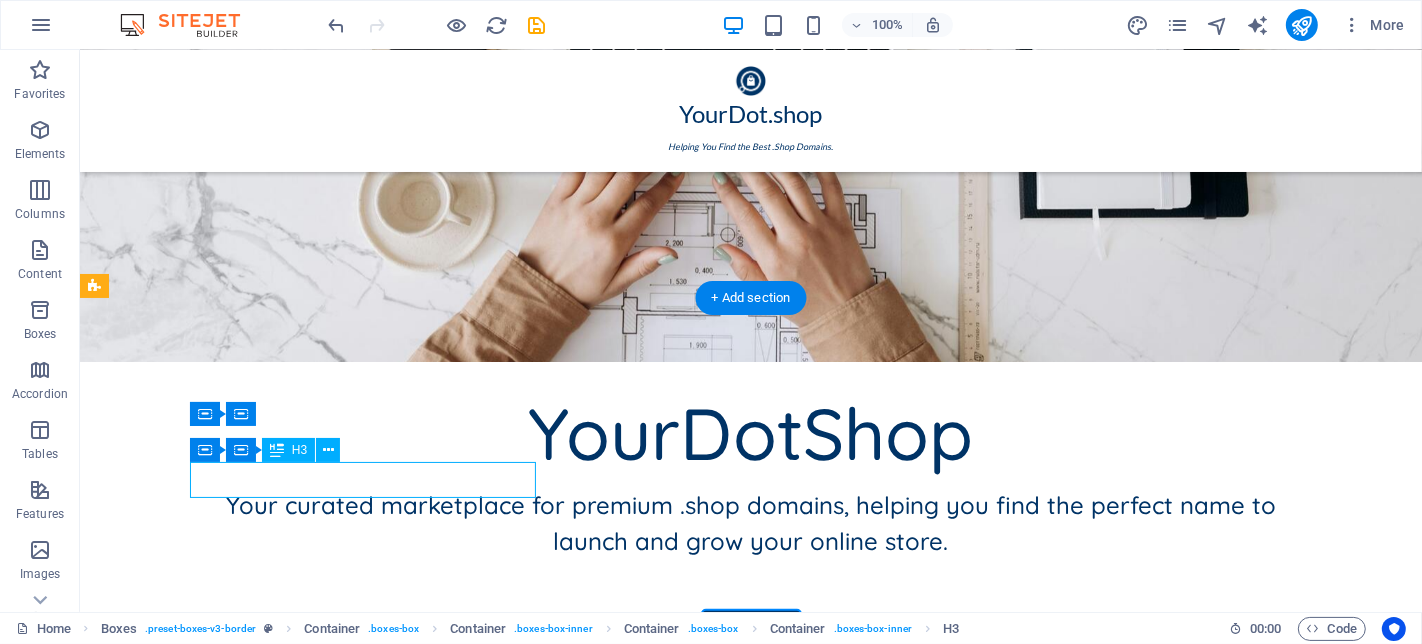 click on "4dgs.shop" at bounding box center (268, 1116) 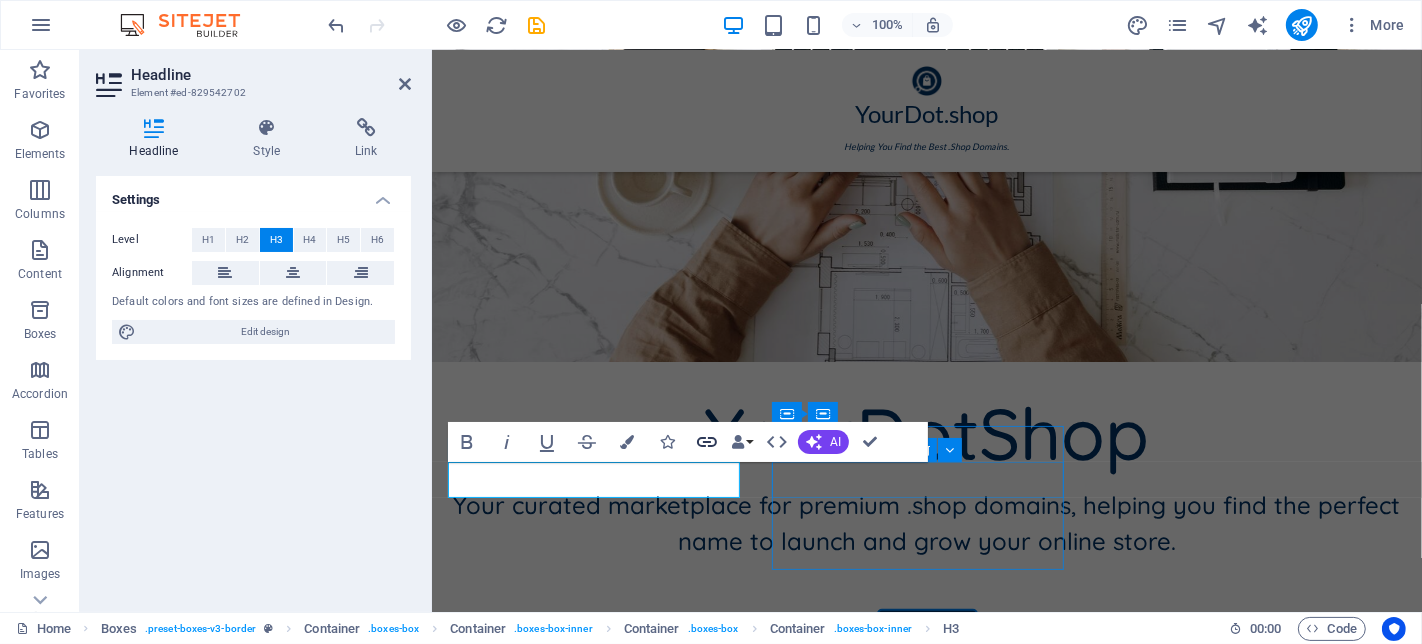 click 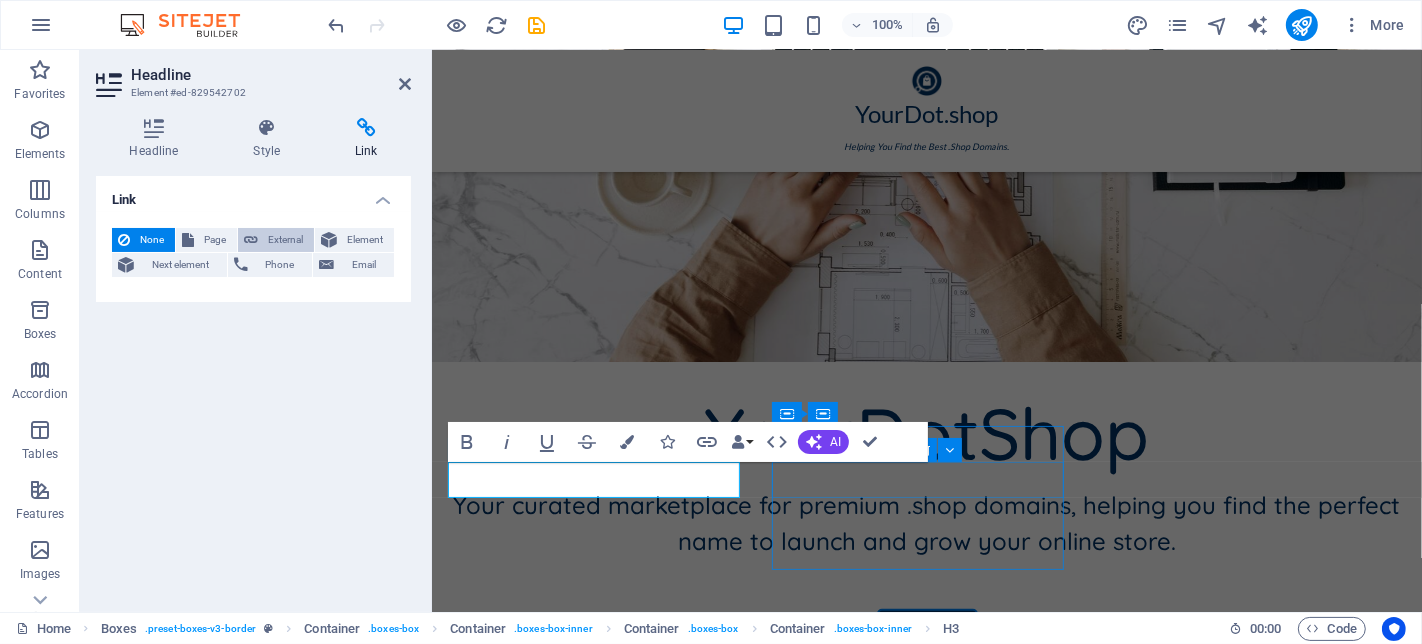 click on "External" at bounding box center (286, 240) 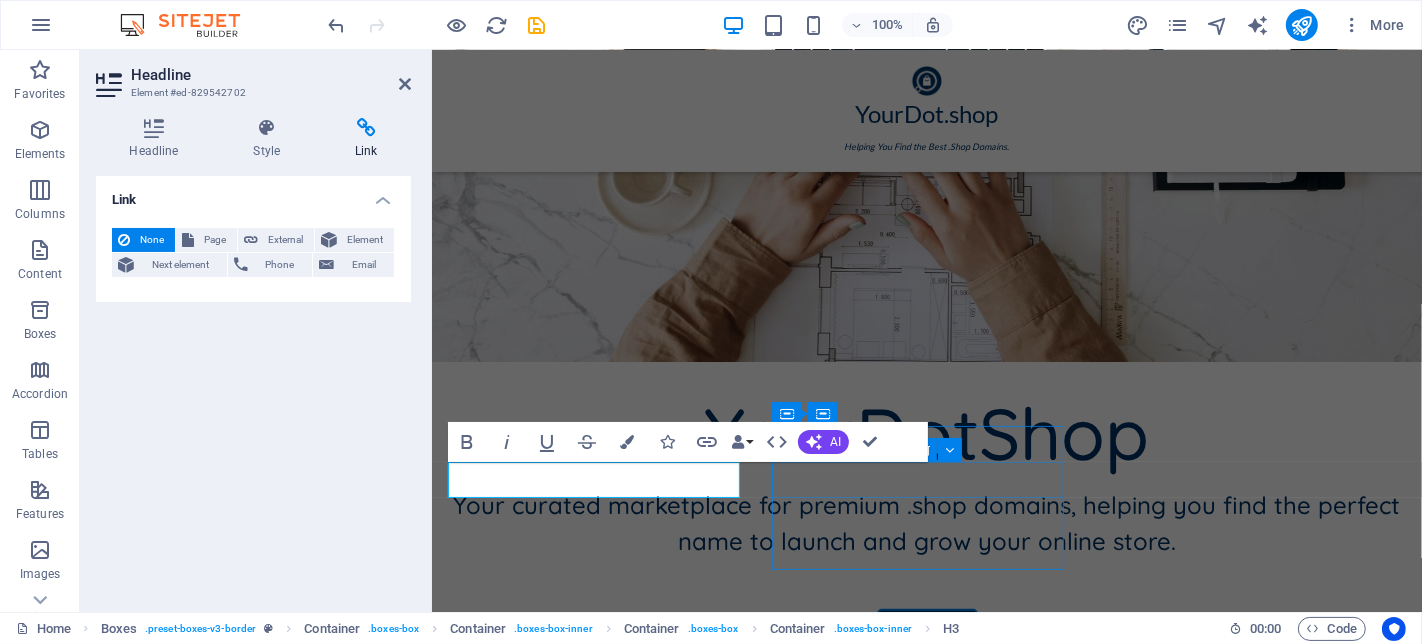 select on "blank" 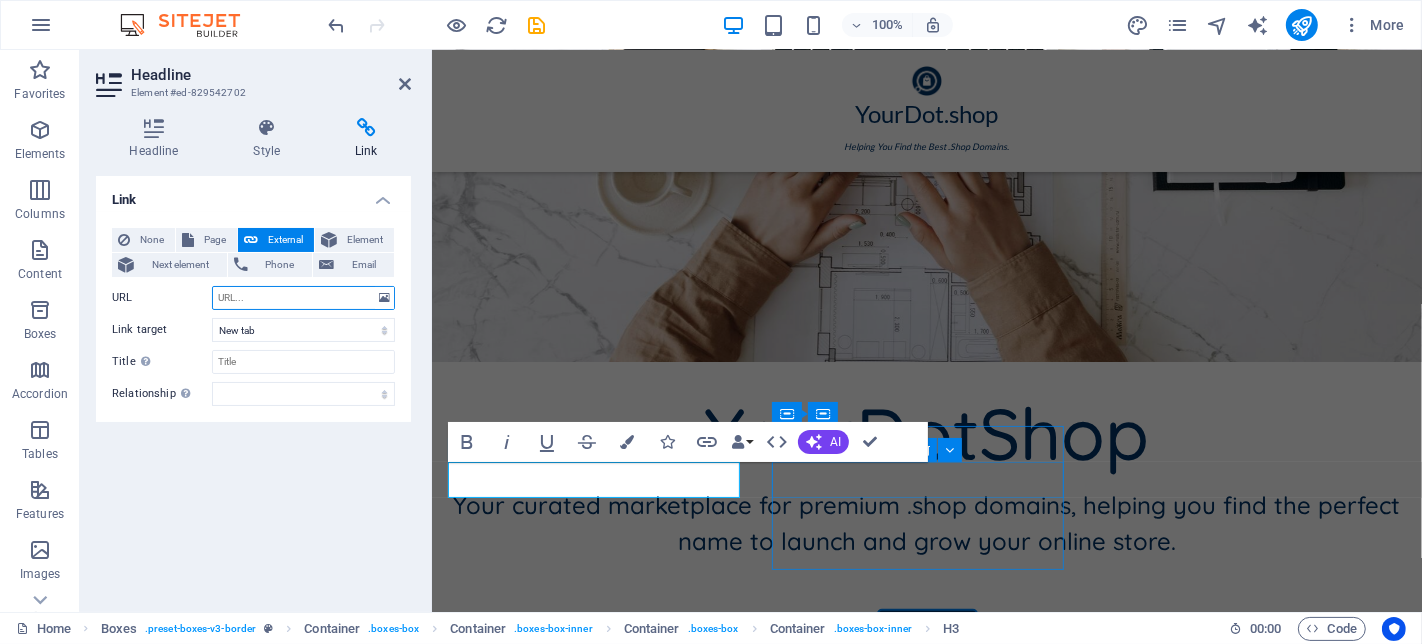paste on "https://4dgs.shop/" 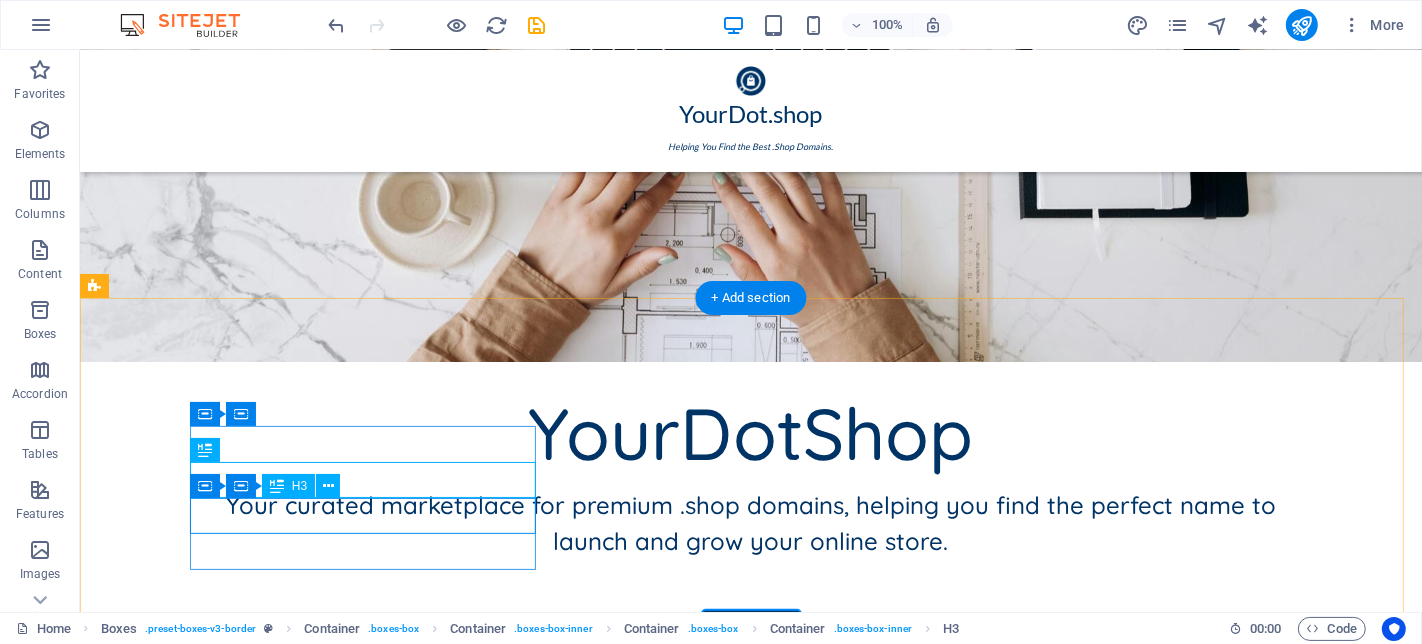 click on "4dvai.shop" at bounding box center [268, 1152] 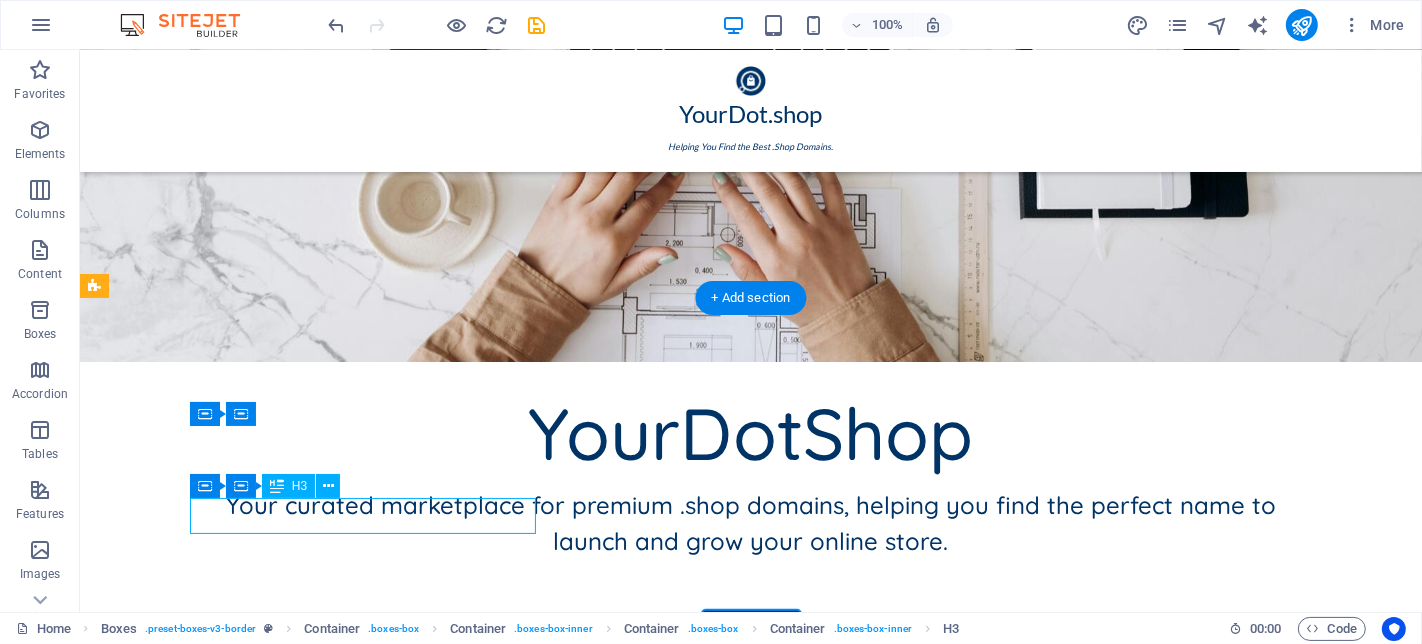 click on "4dvai.shop" at bounding box center [268, 1152] 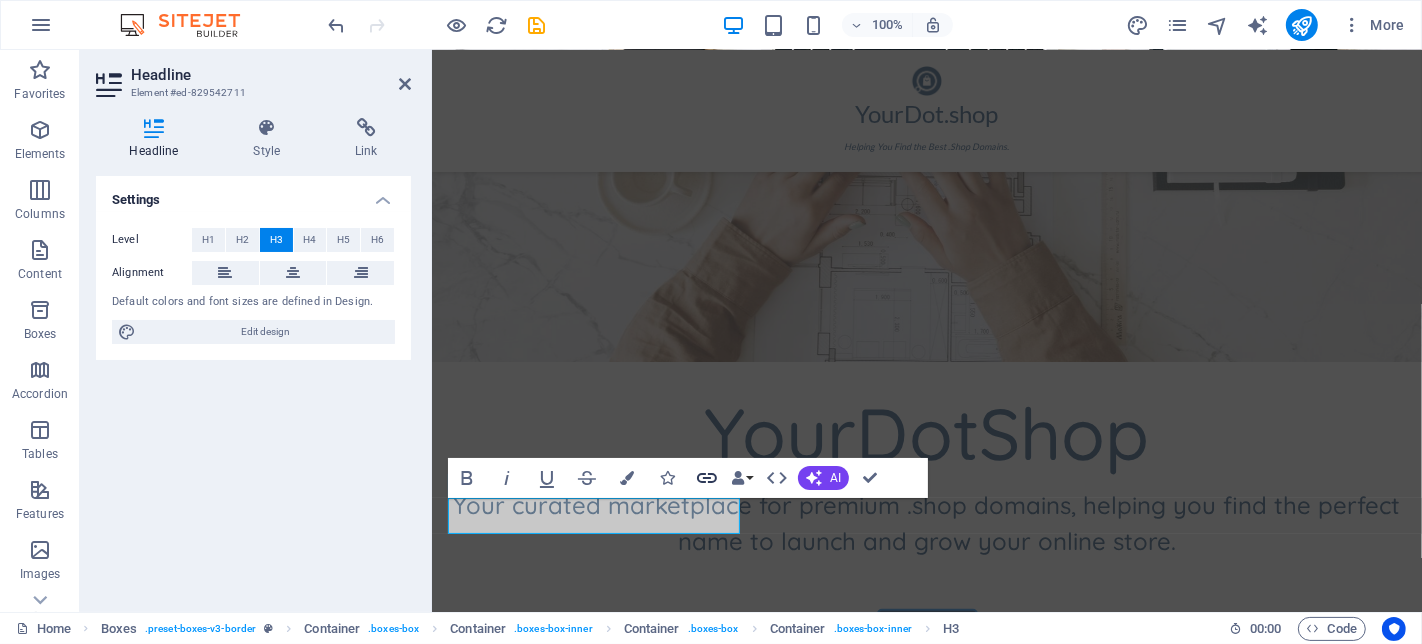 click 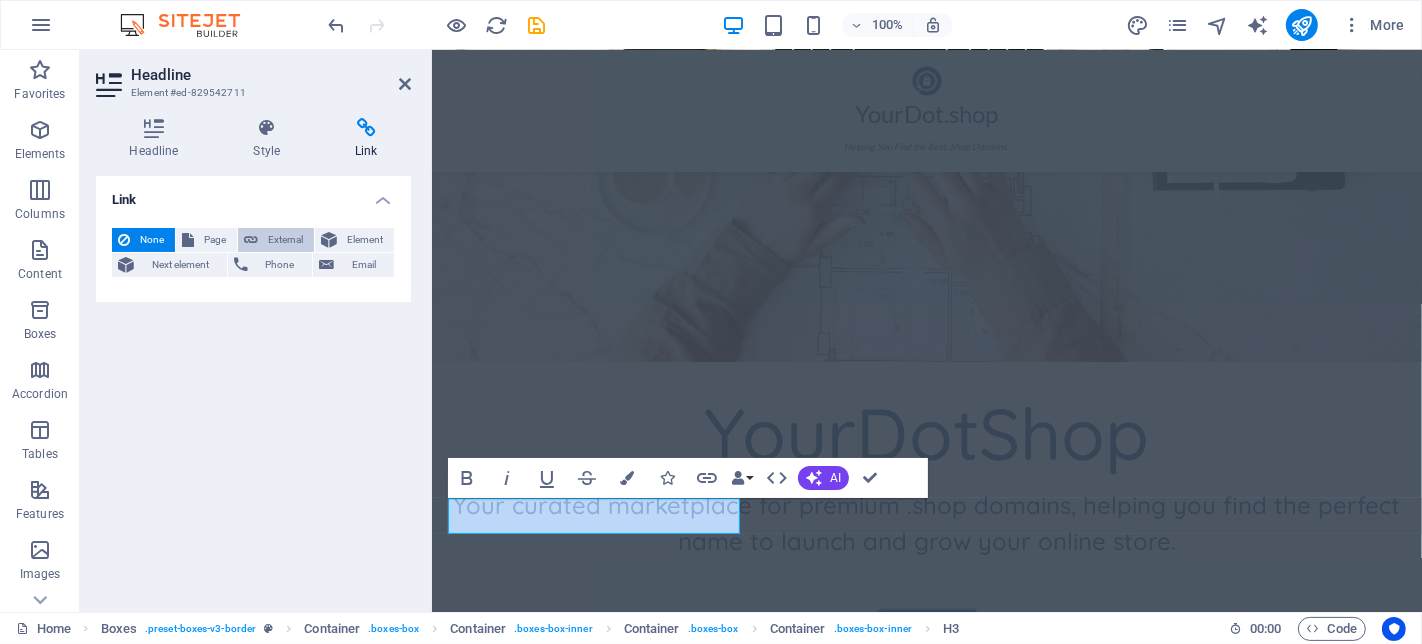 click on "External" at bounding box center (286, 240) 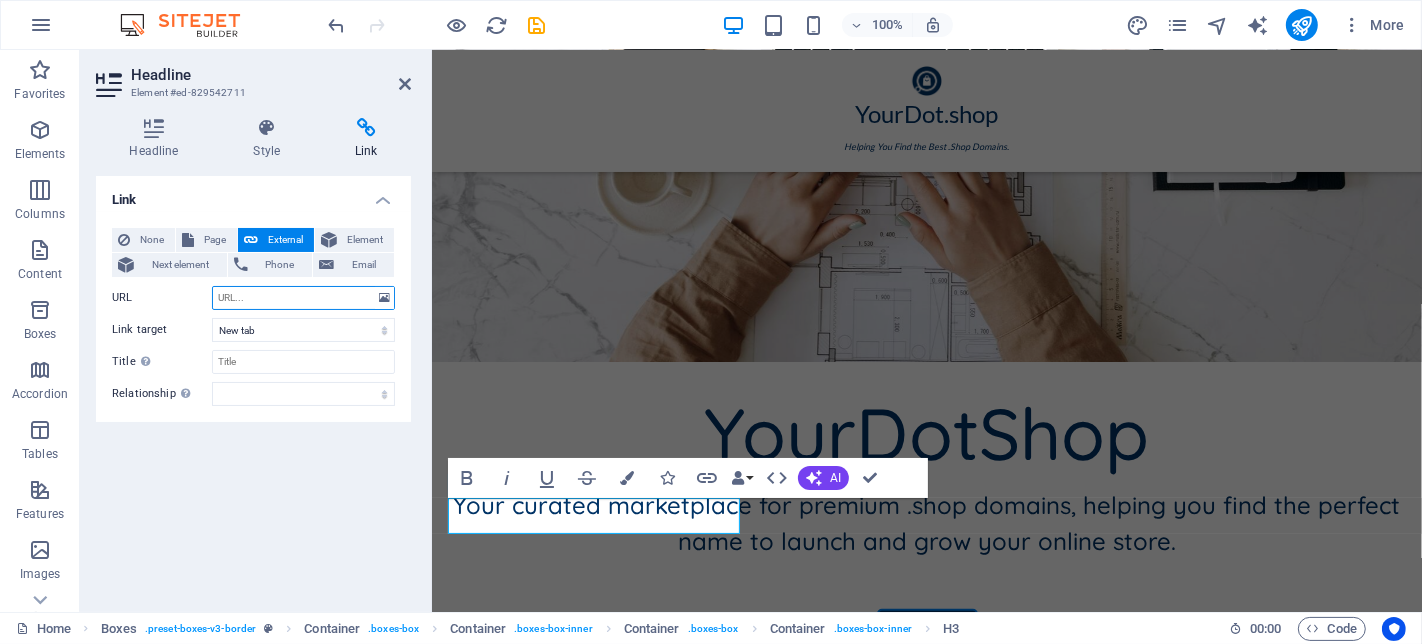 paste on "https://4dvai.shop/" 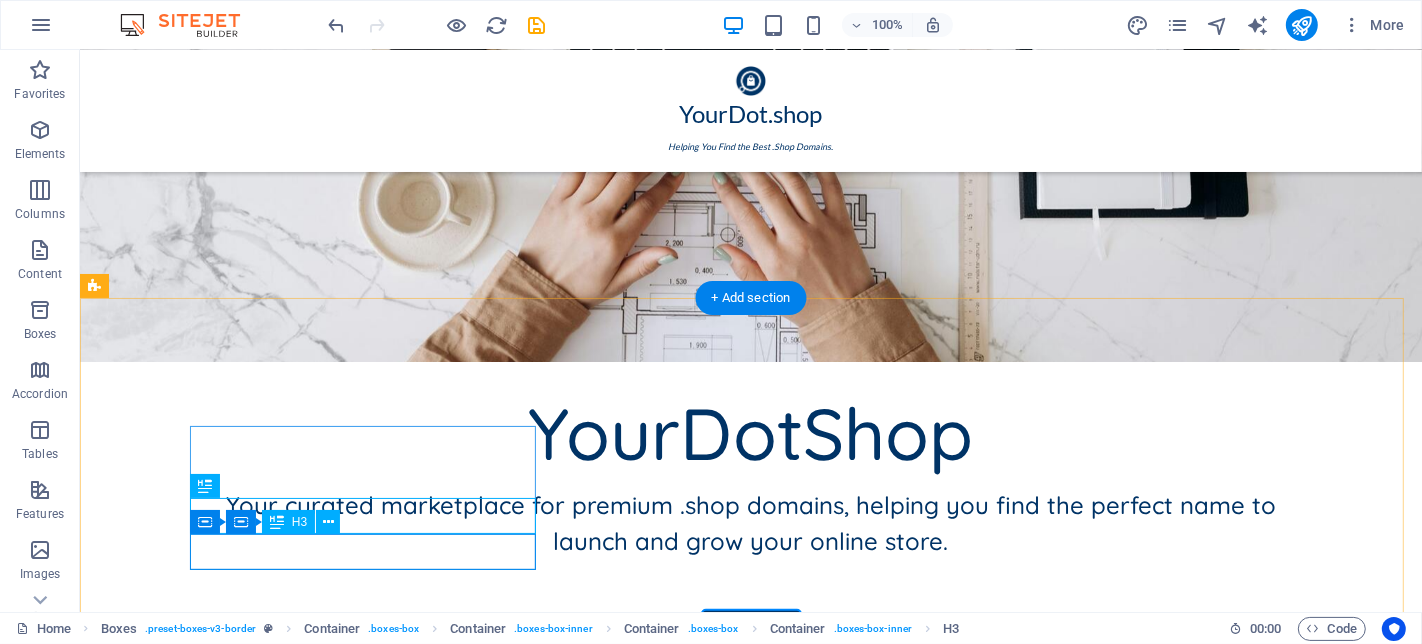 click on "Li-ion.shop" at bounding box center (268, 1188) 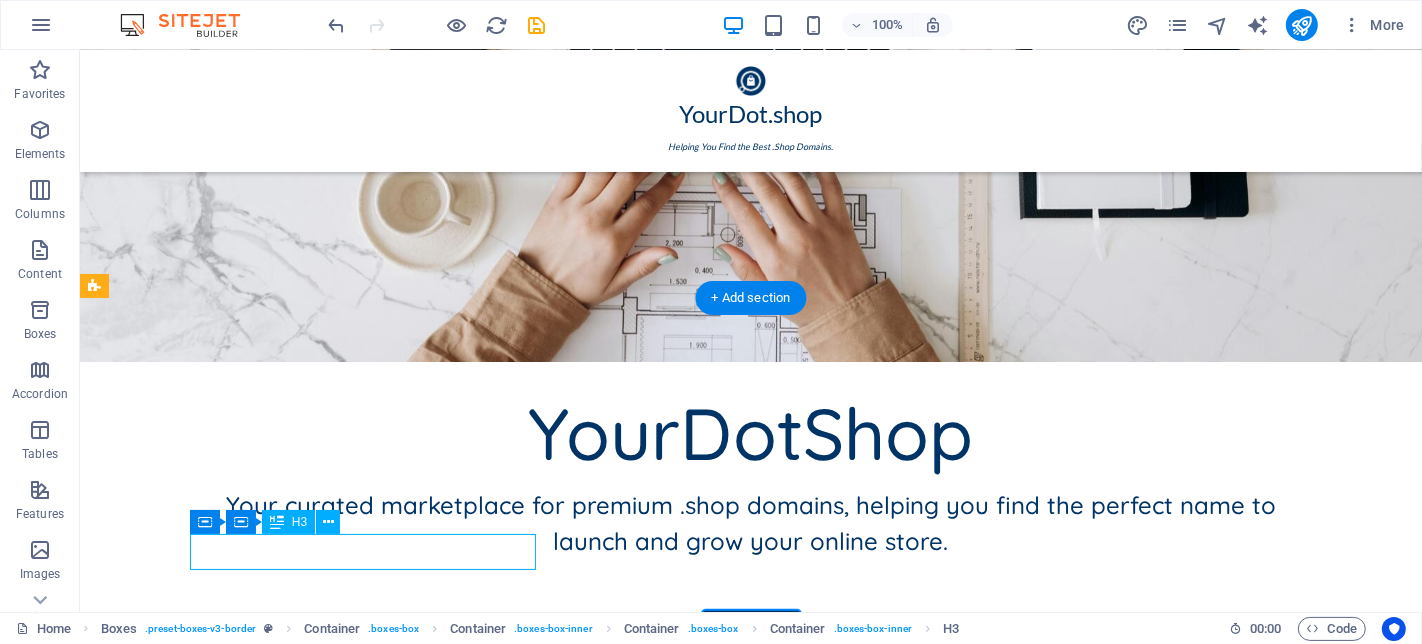 click on "Li-ion.shop" at bounding box center (268, 1188) 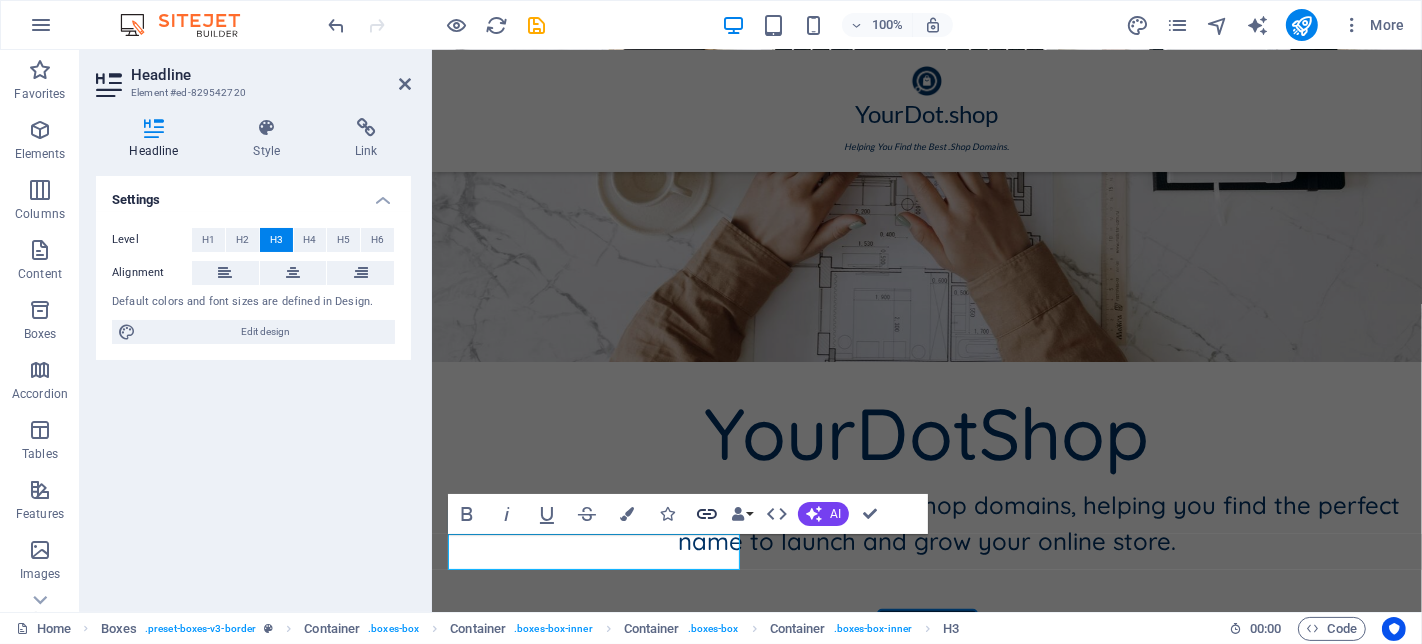 click 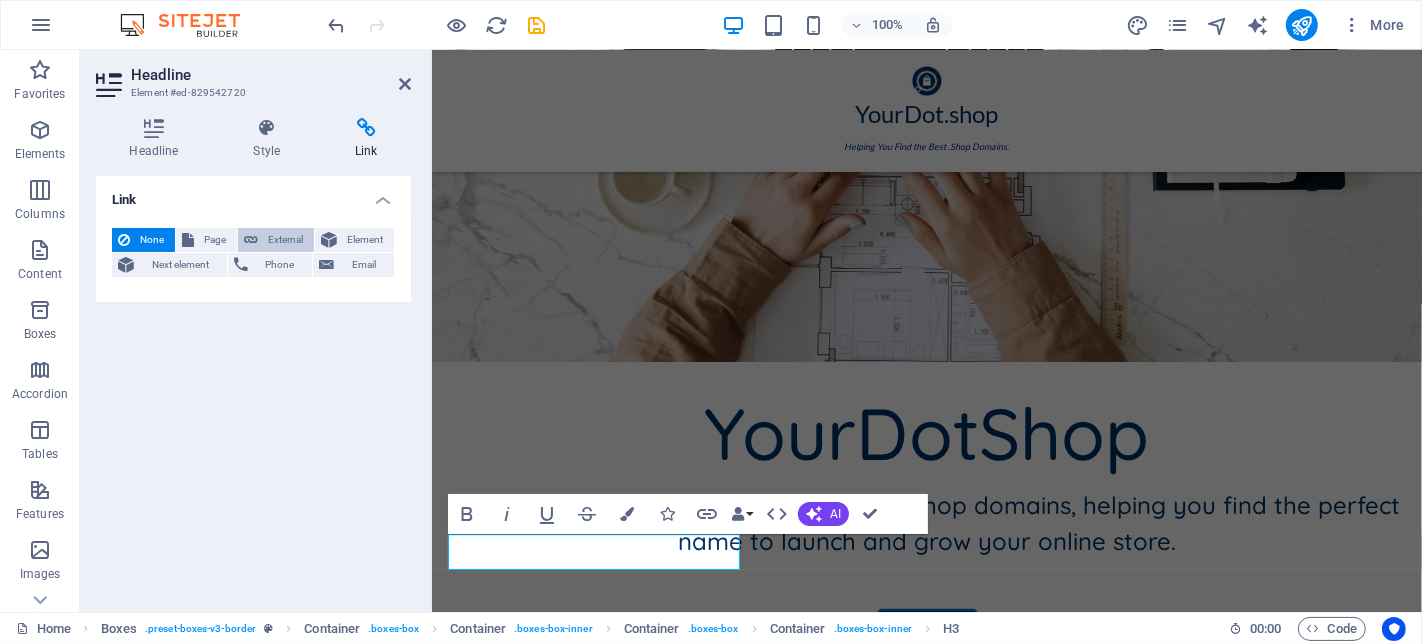 click on "External" at bounding box center (286, 240) 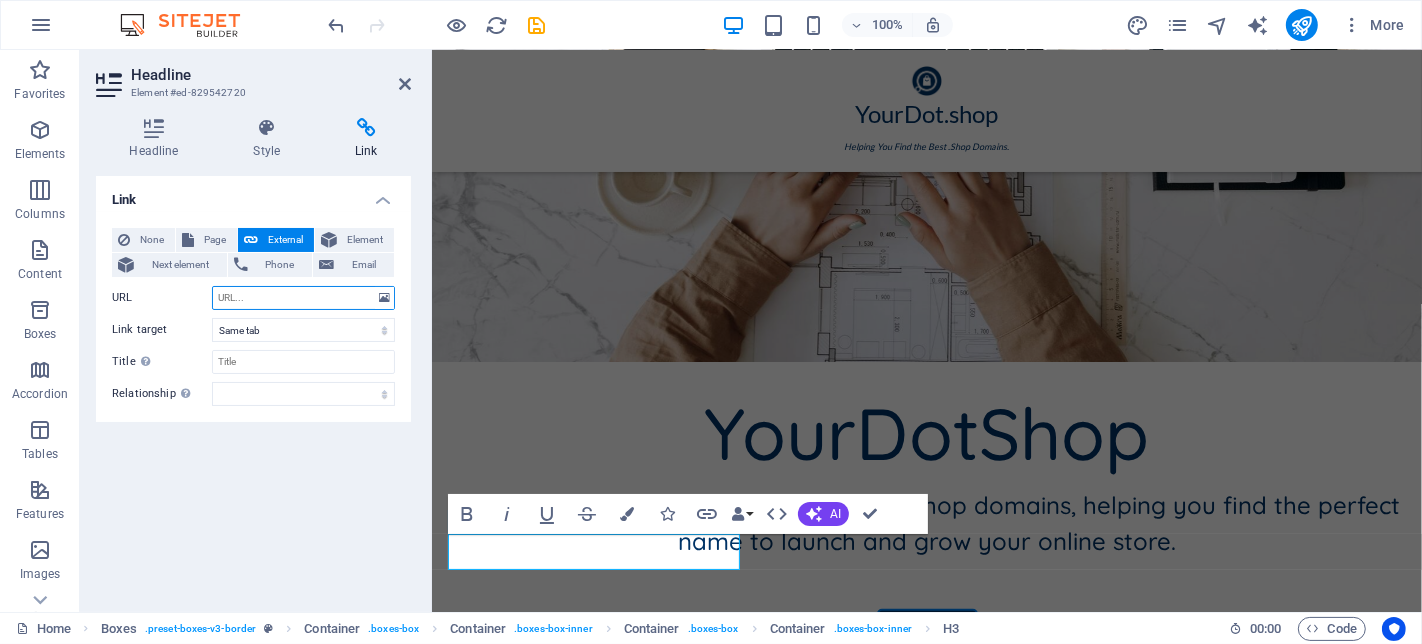 select on "blank" 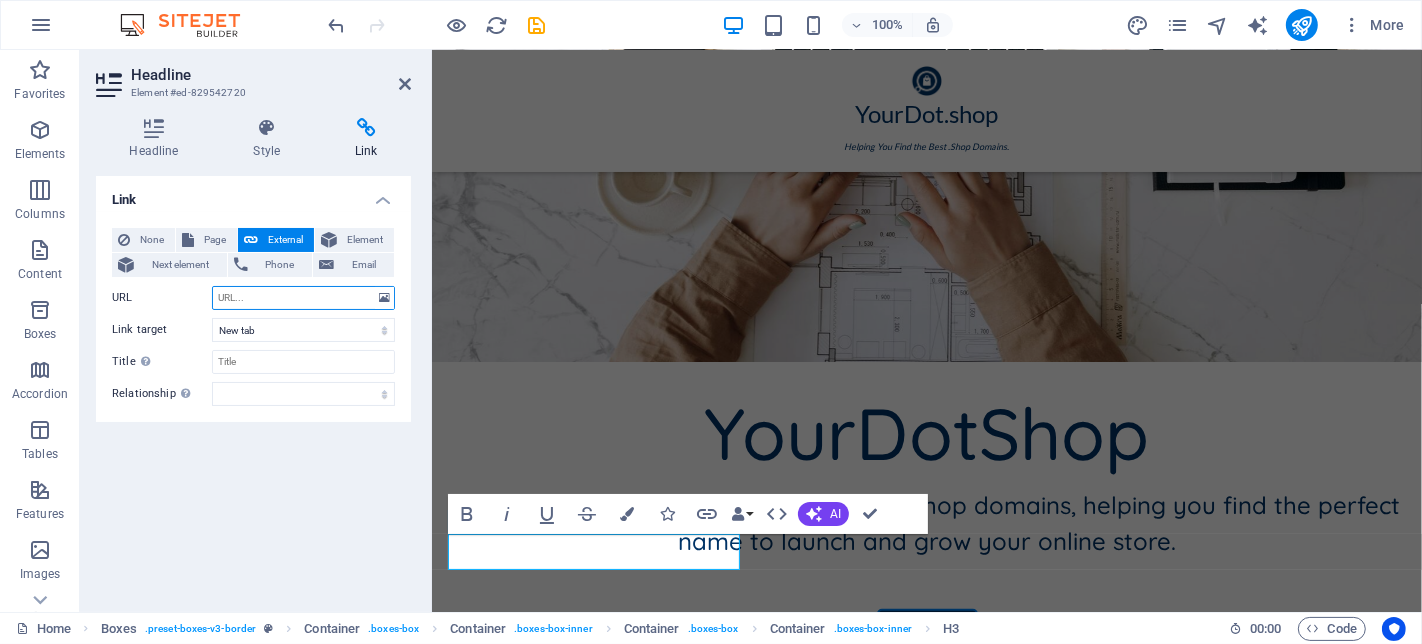 click on "URL" at bounding box center [303, 298] 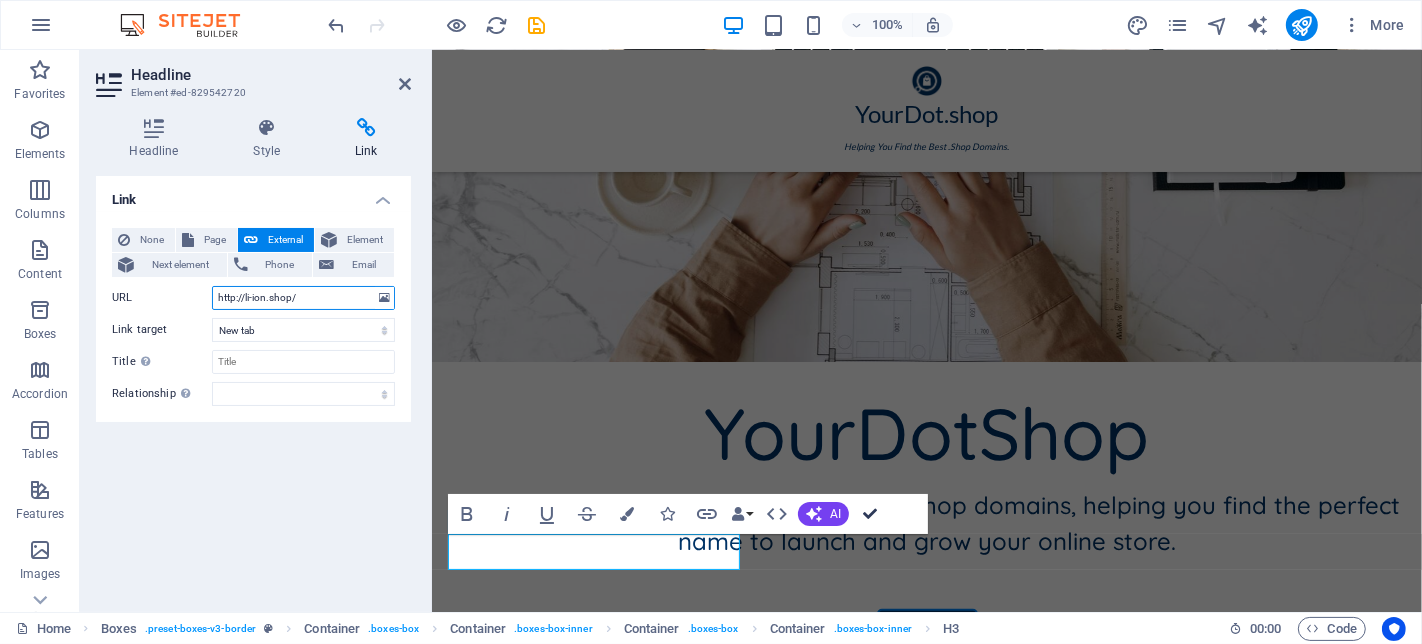 drag, startPoint x: 868, startPoint y: 519, endPoint x: 788, endPoint y: 469, distance: 94.33981 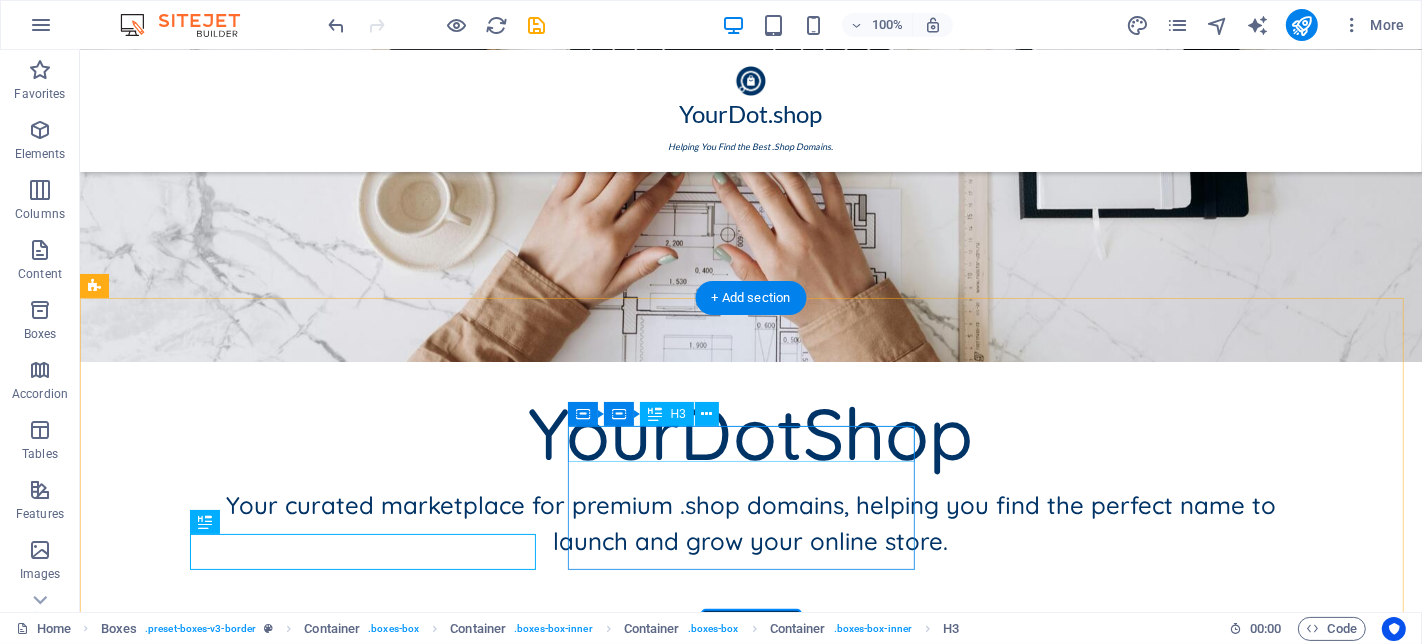 click on "LSMClub.shop" at bounding box center [268, 1240] 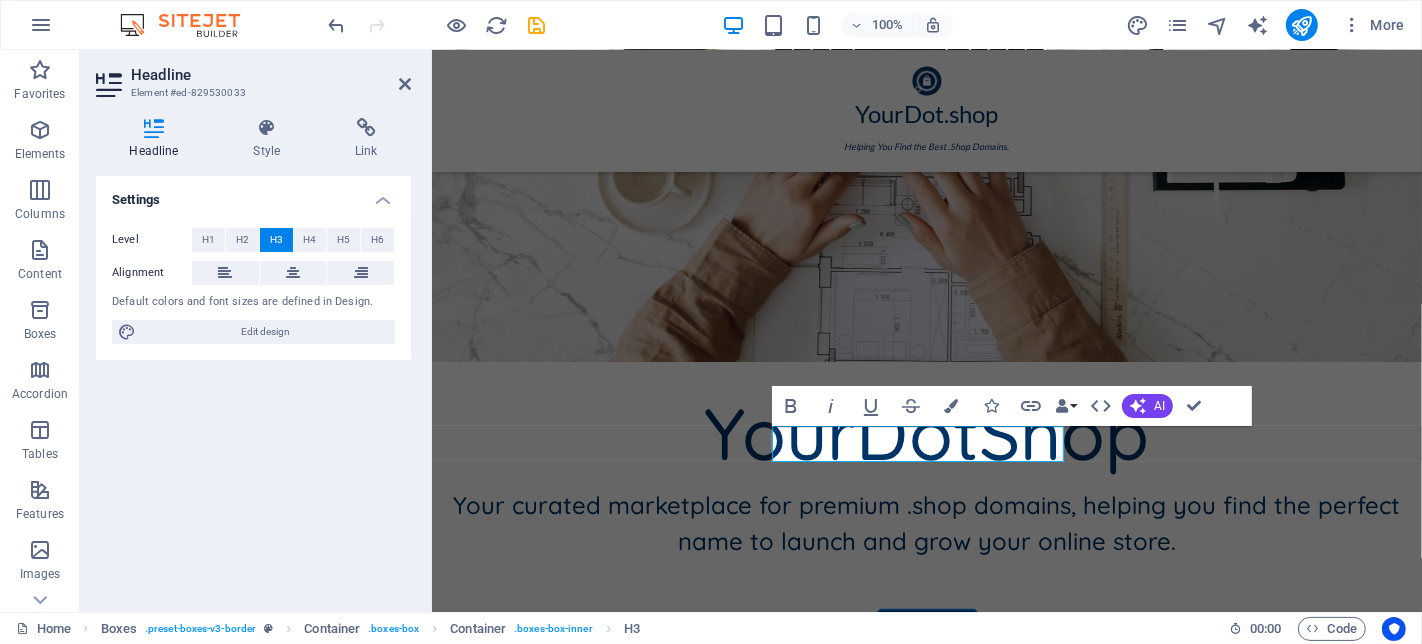 click 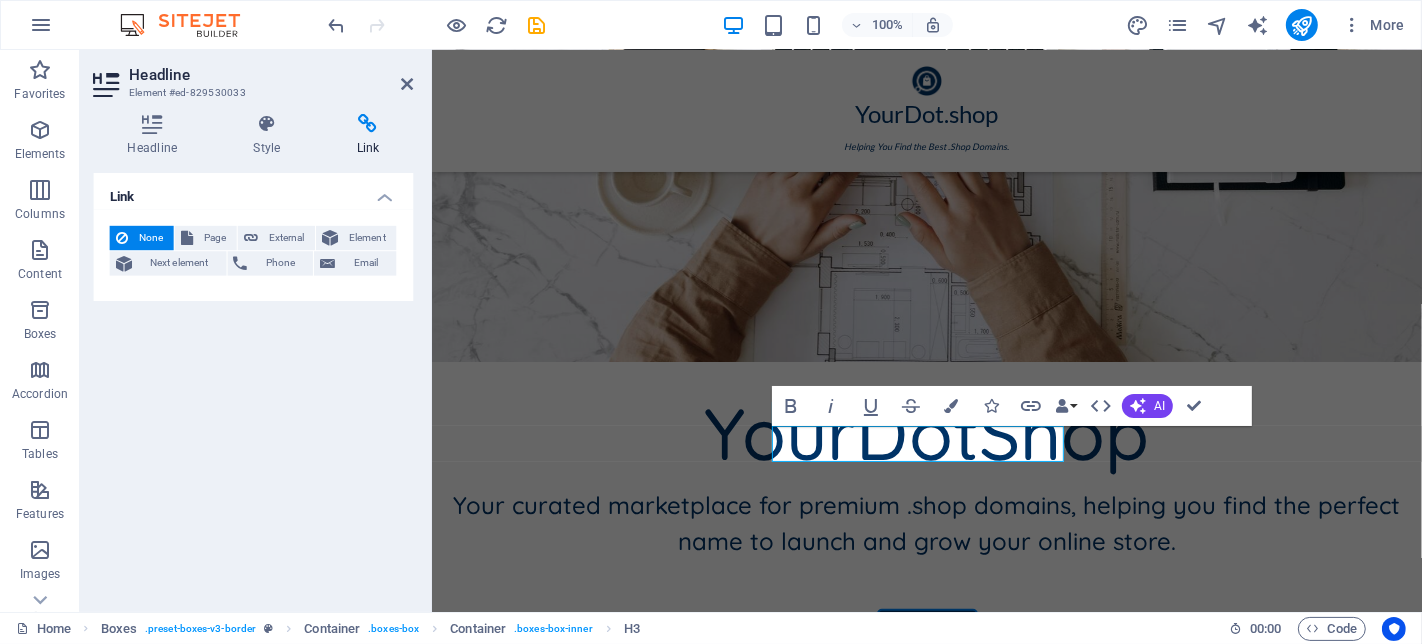 click on "External" at bounding box center (276, 240) 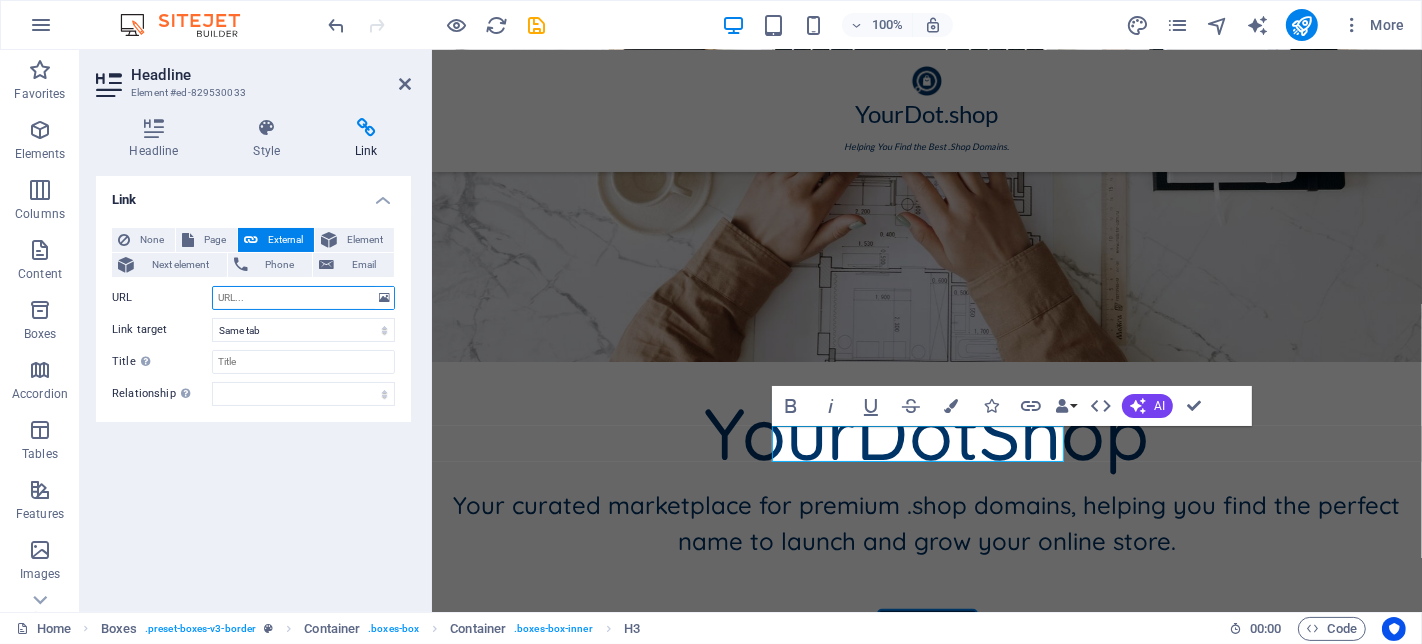 select on "blank" 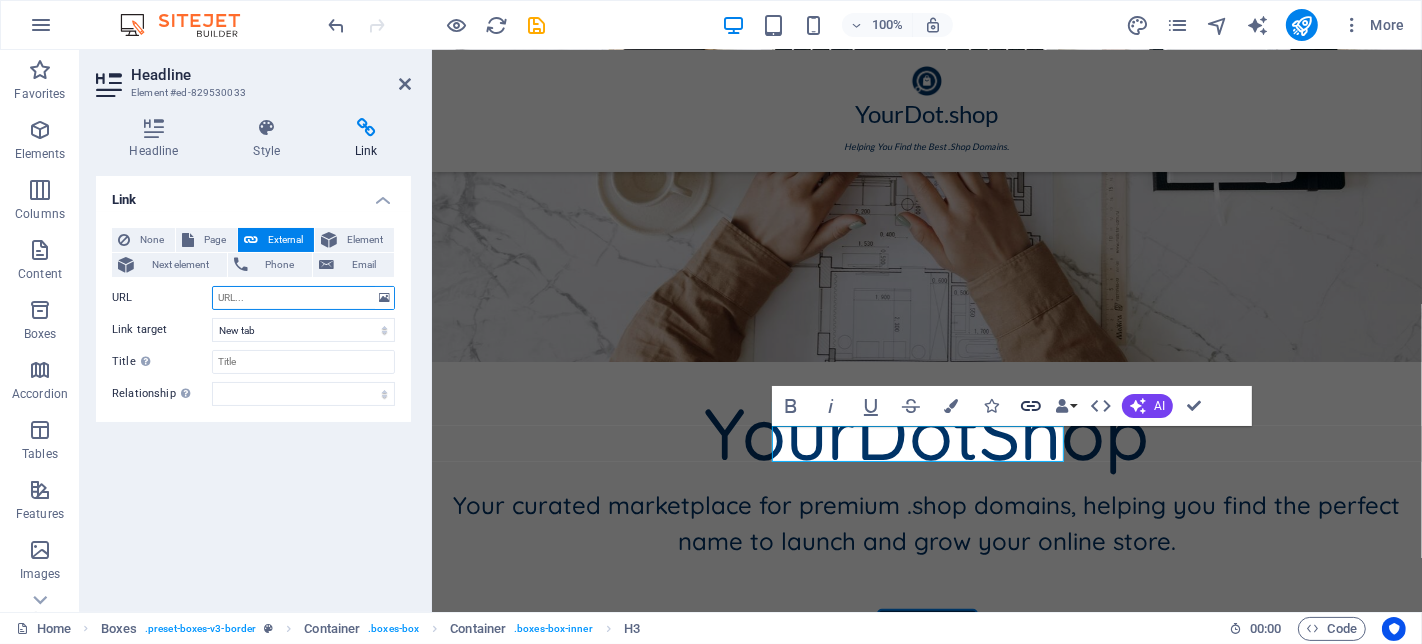 click 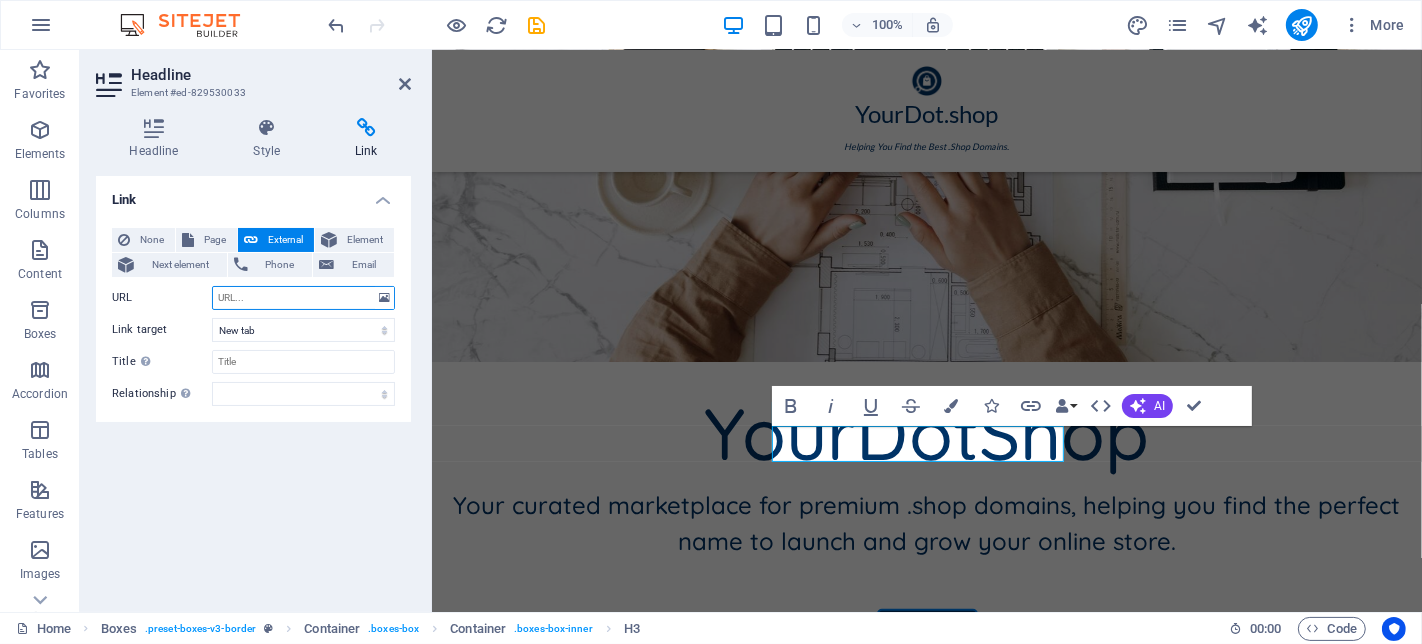 paste on "https://lsmclub.shop/" 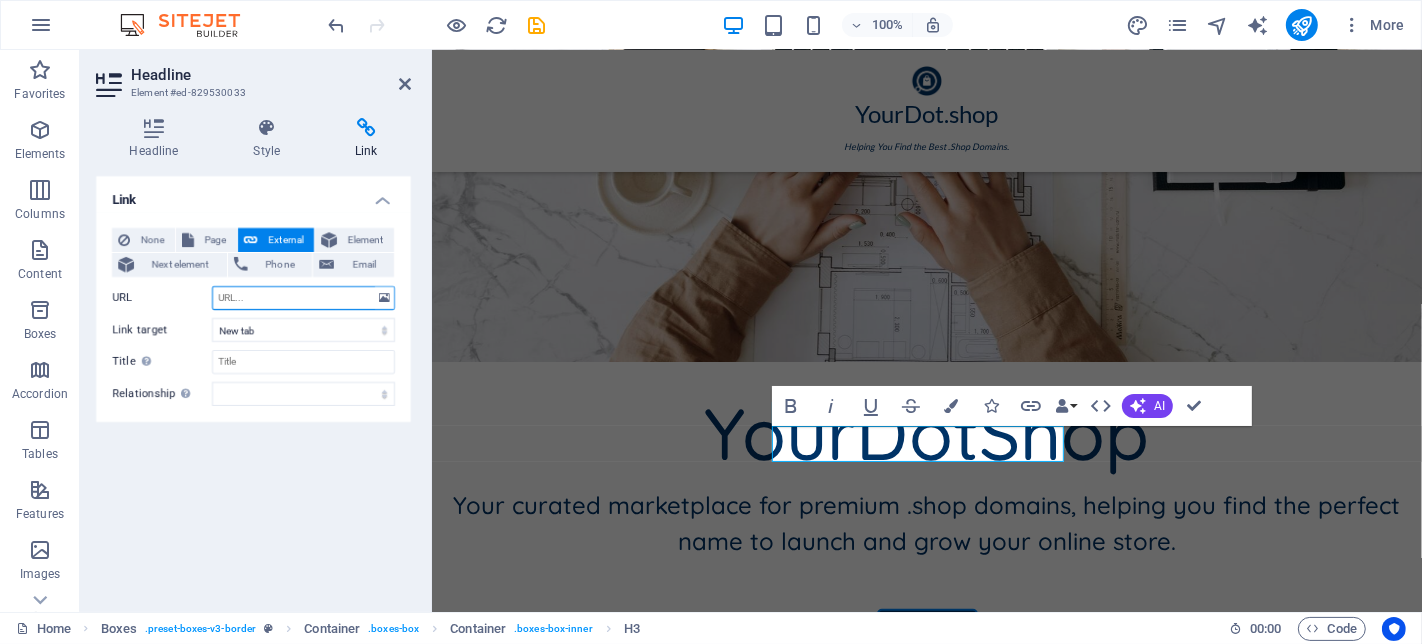 type on "https://lsmclub.shop/" 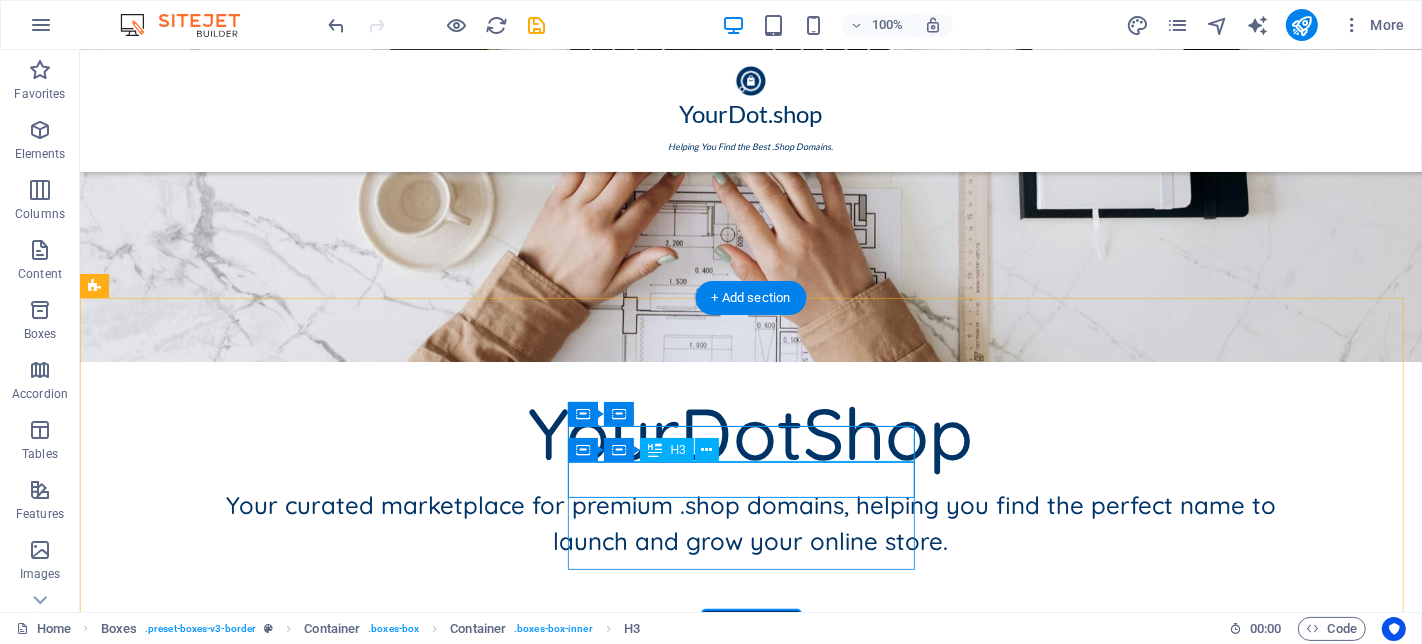 click on "CodeGeex.shop" at bounding box center (268, 1276) 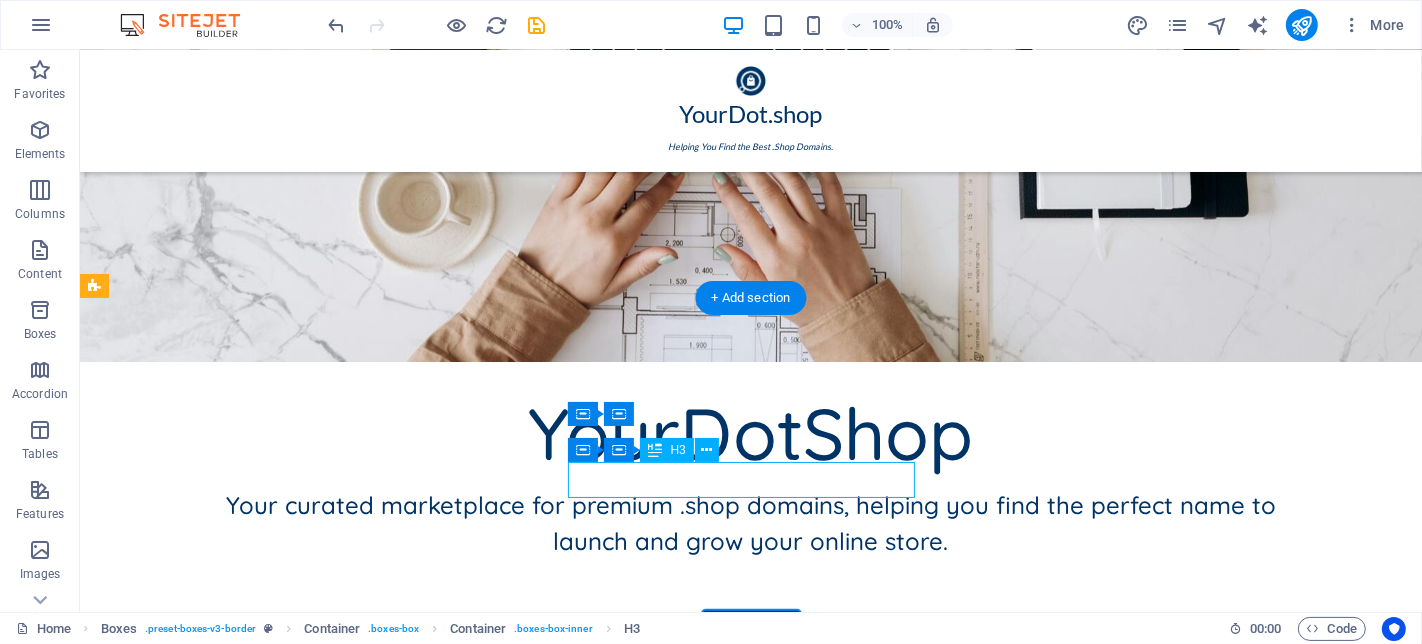 click on "CodeGeex.shop" at bounding box center [268, 1276] 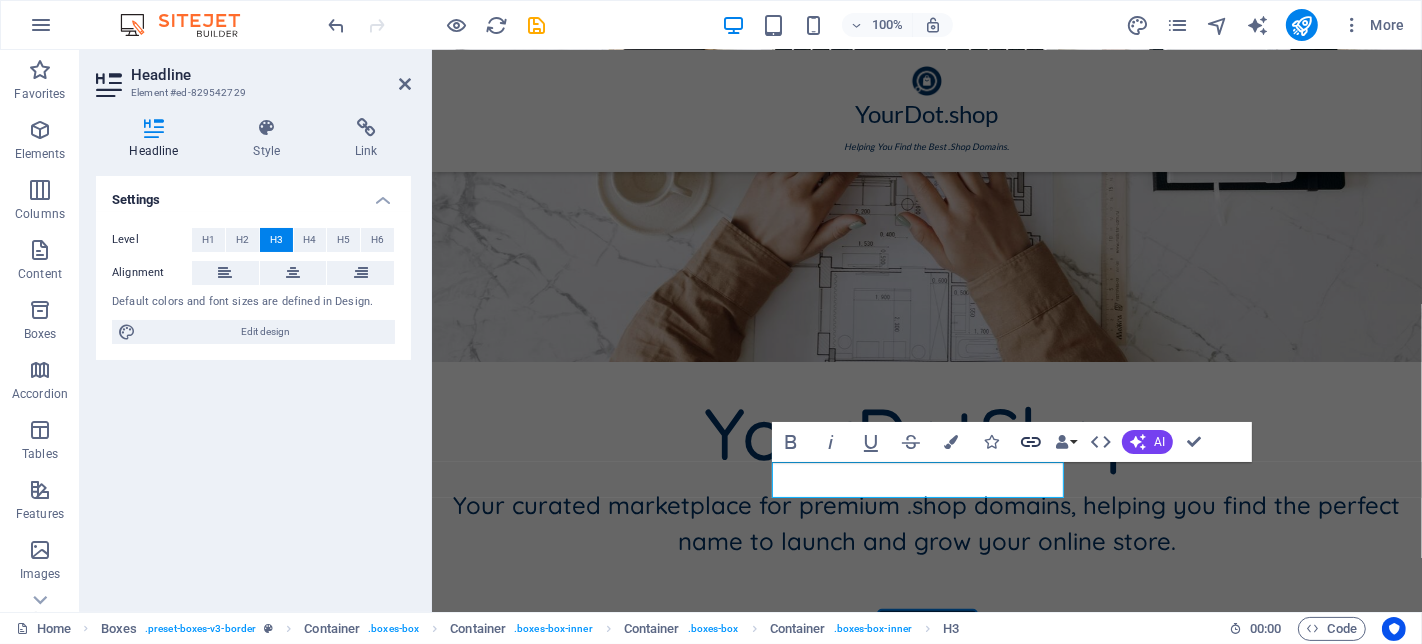 click 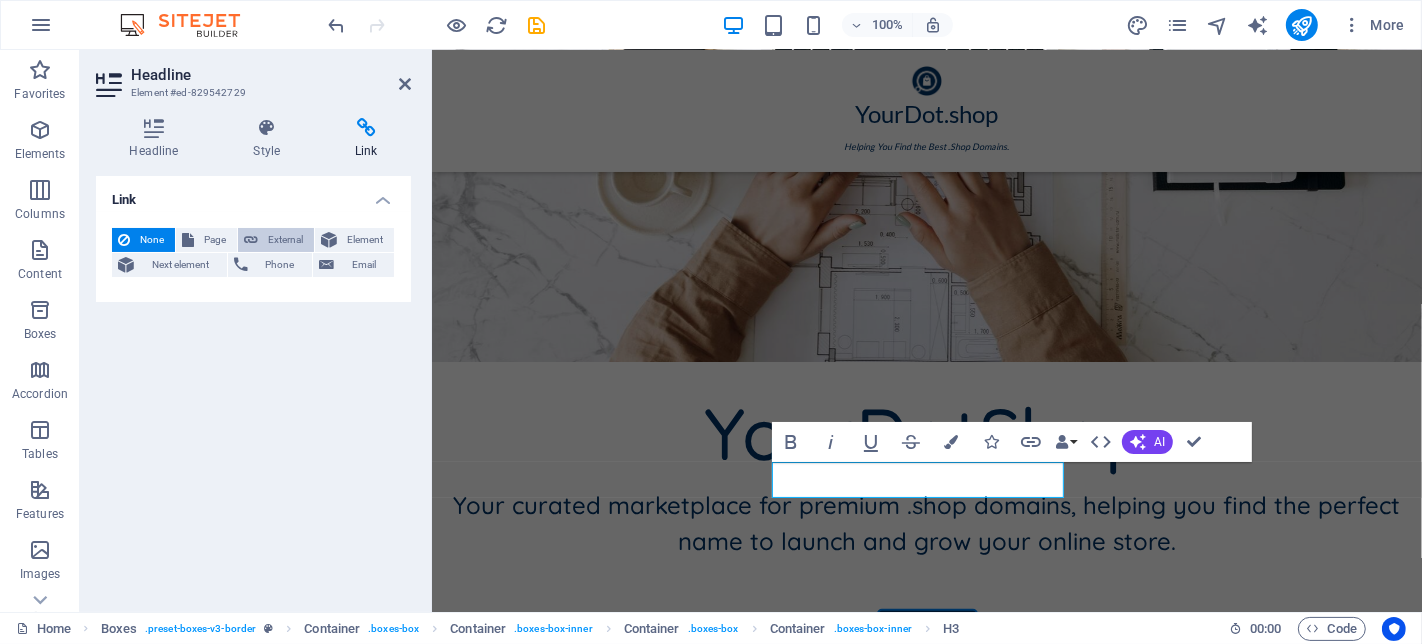 click on "External" at bounding box center [286, 240] 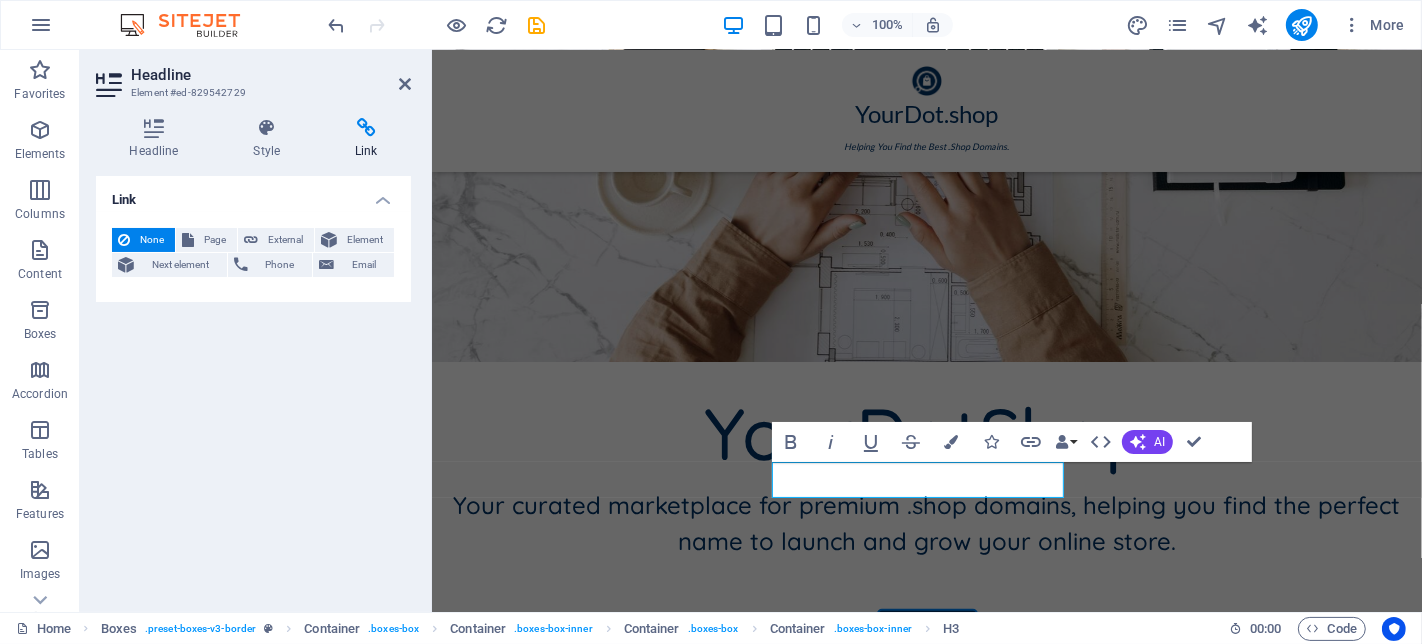 select on "blank" 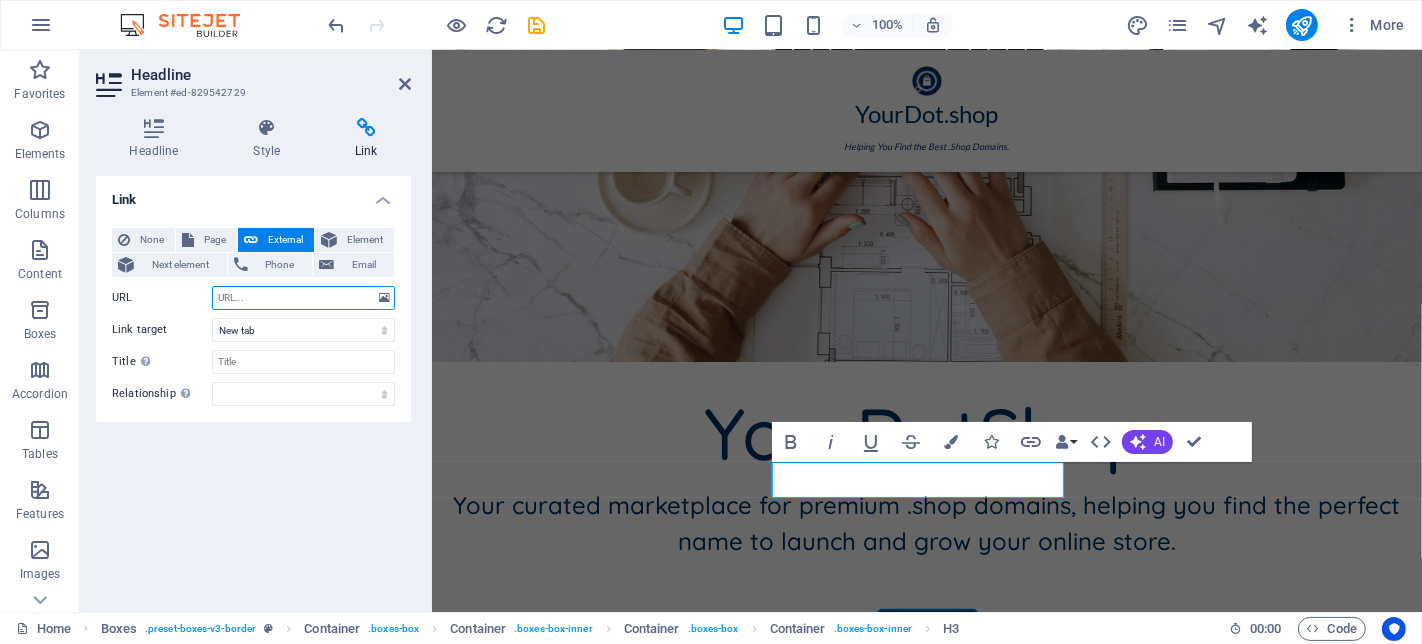 paste on "https://codegeex.shop/" 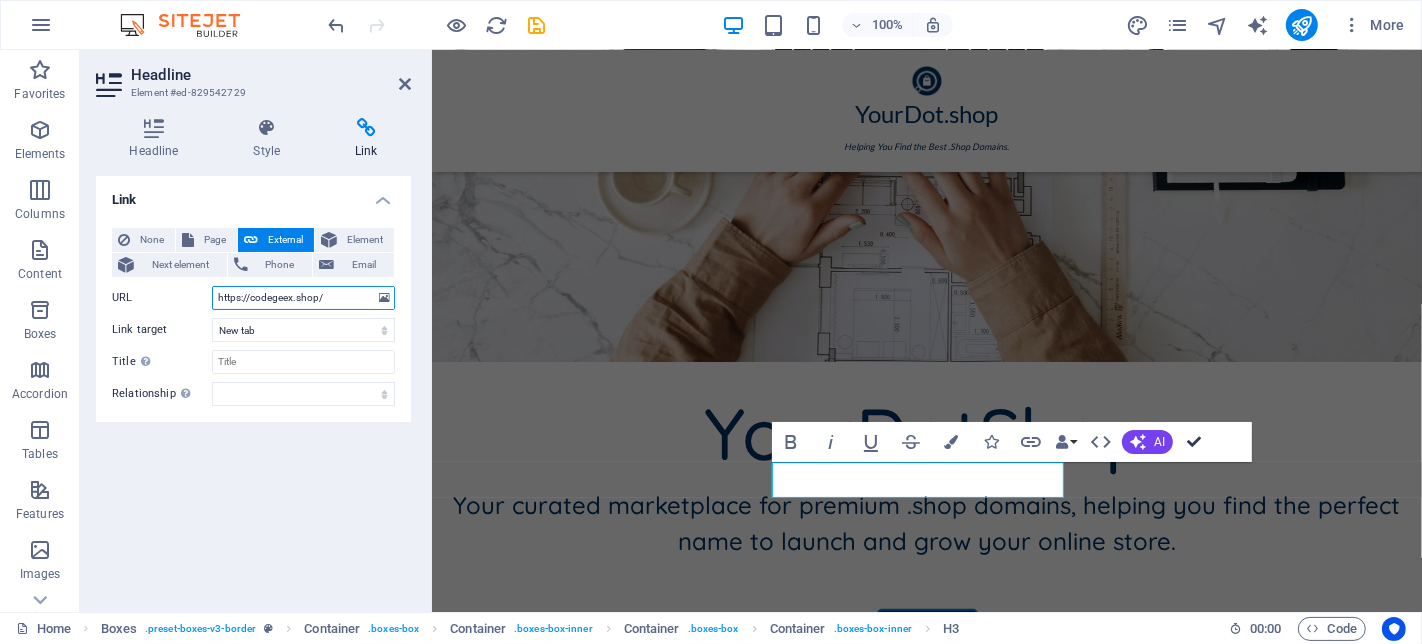 drag, startPoint x: 1188, startPoint y: 440, endPoint x: 1031, endPoint y: 415, distance: 158.97798 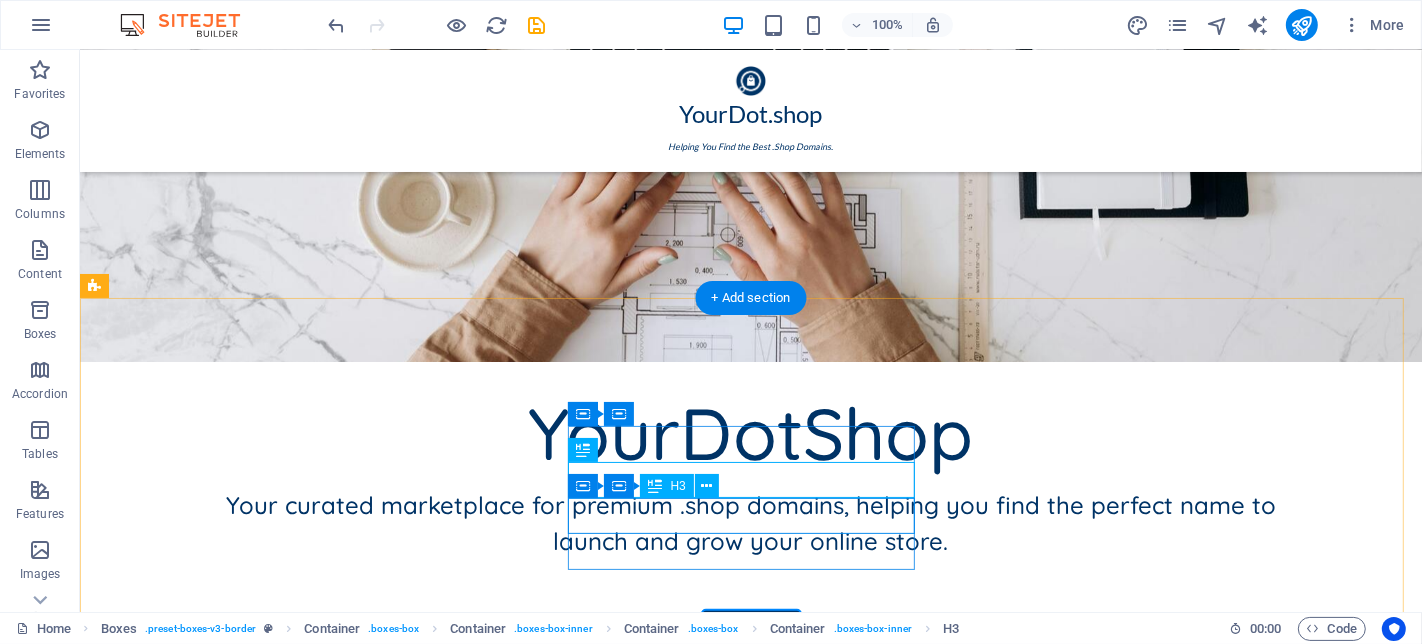 click on "HyperLift.shop" at bounding box center [268, 1312] 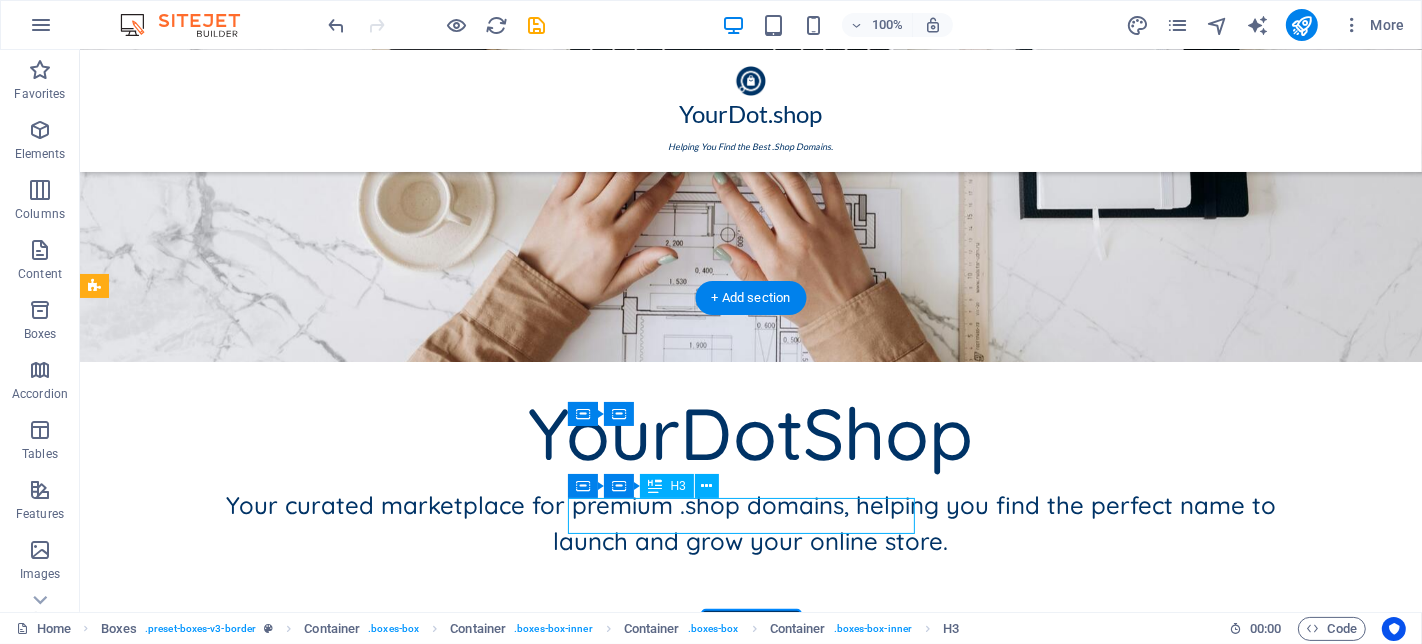 click on "HyperLift.shop" at bounding box center [268, 1312] 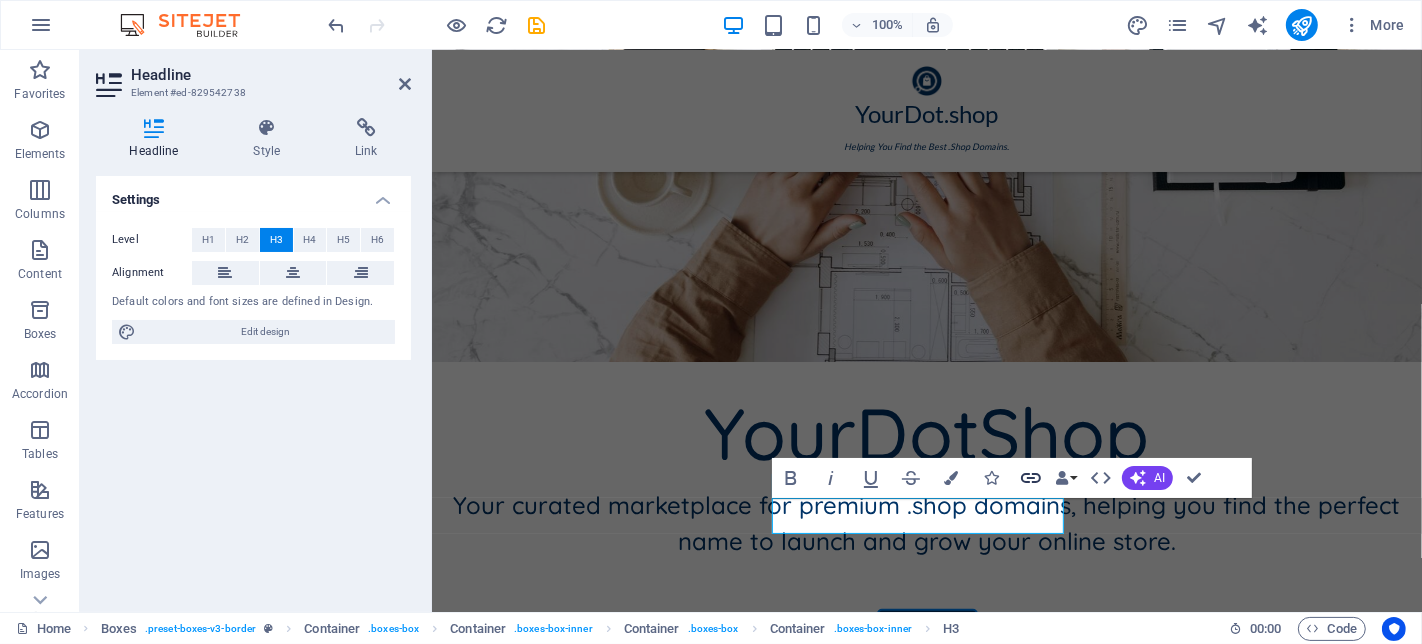 click 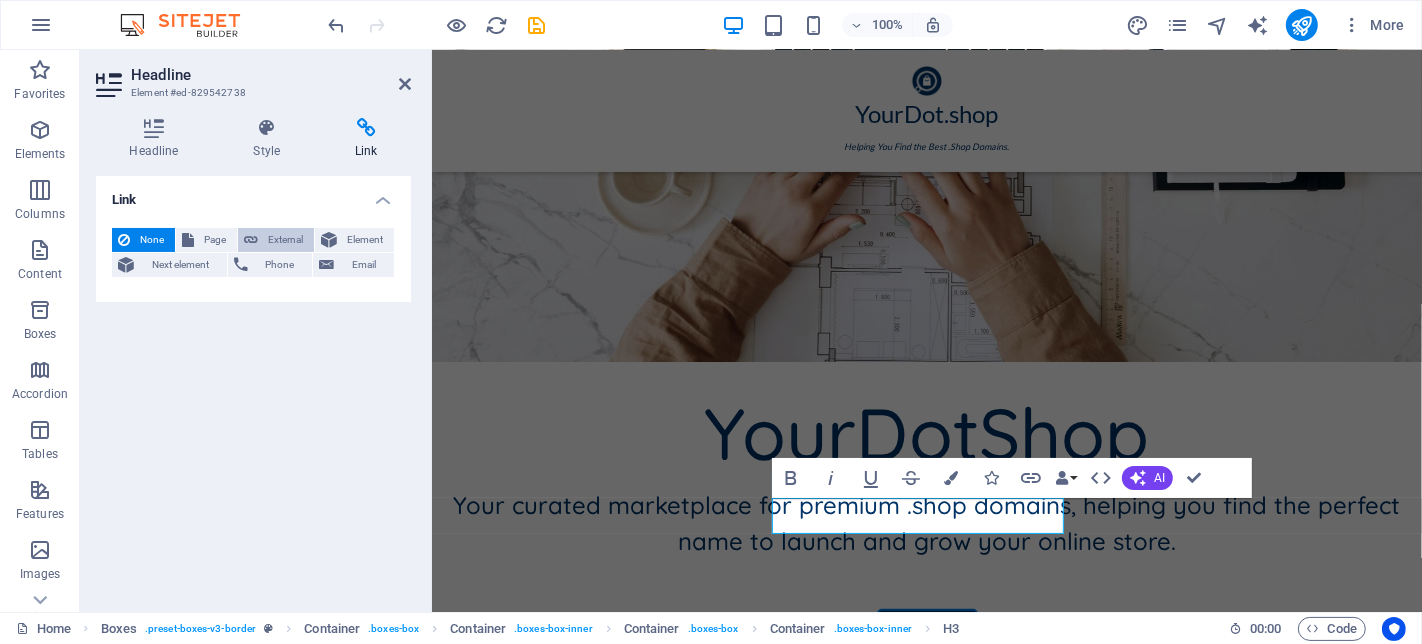 click on "External" at bounding box center (286, 240) 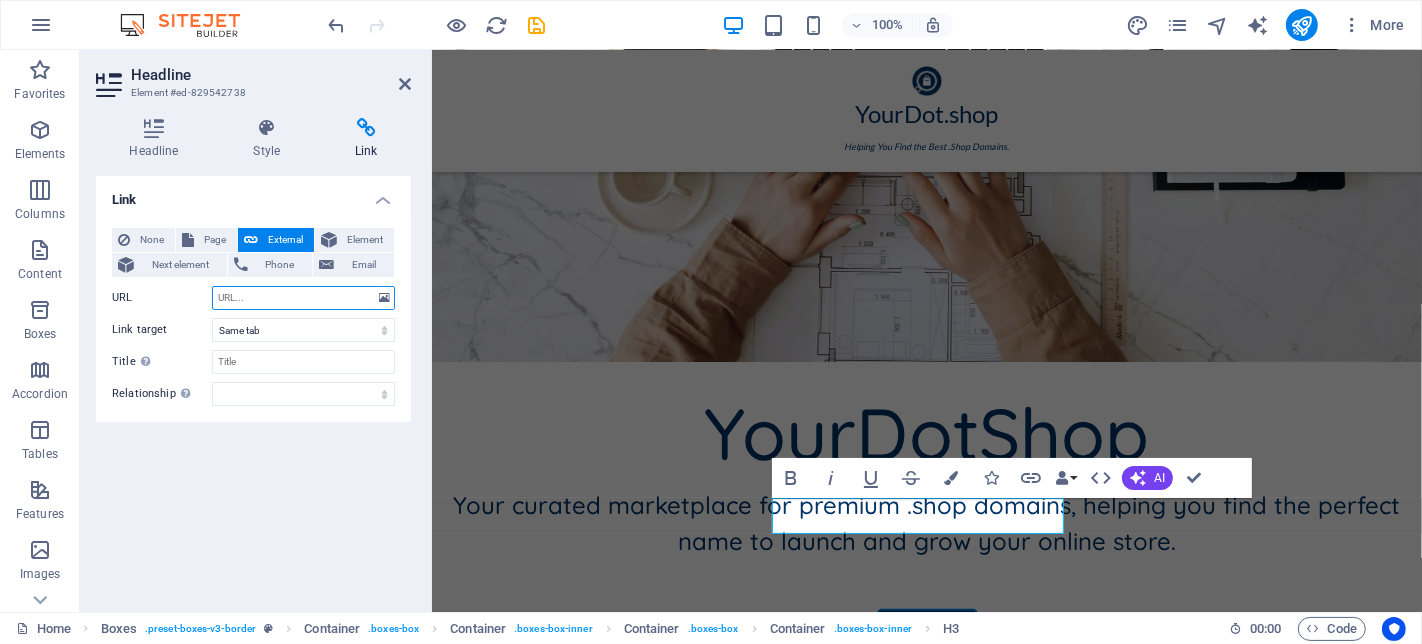 select on "blank" 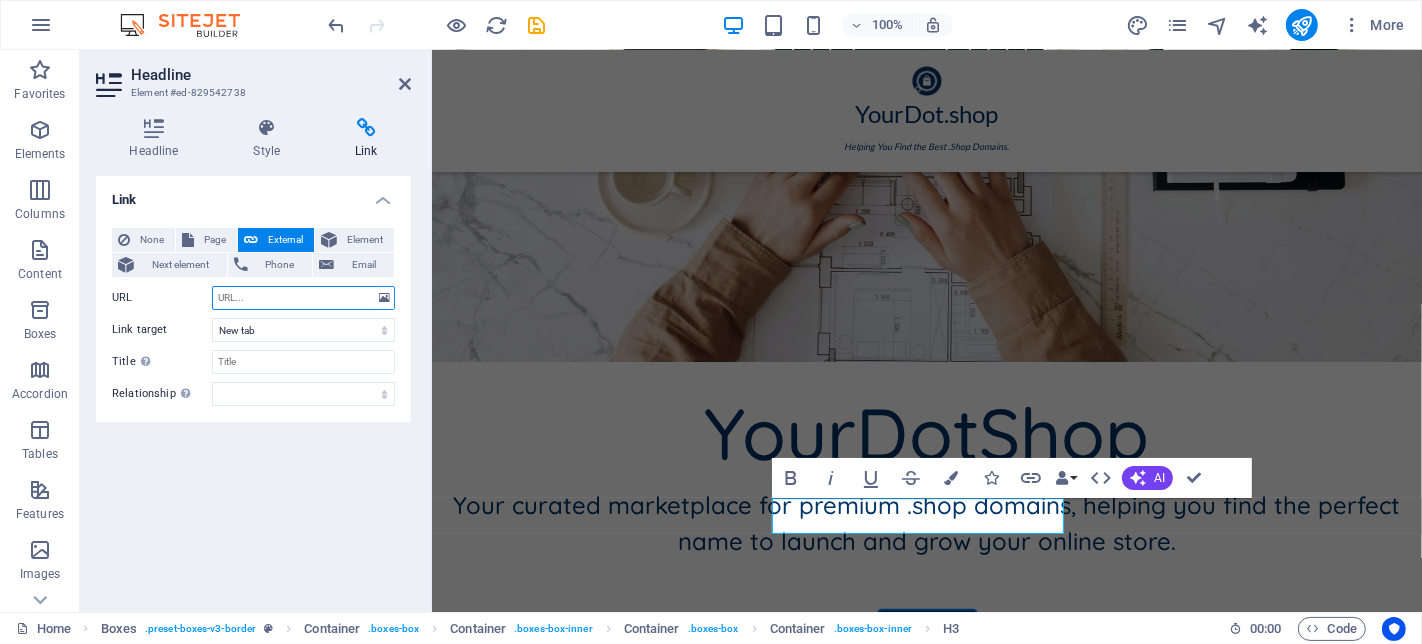 paste on "https://hyperlift.shop/" 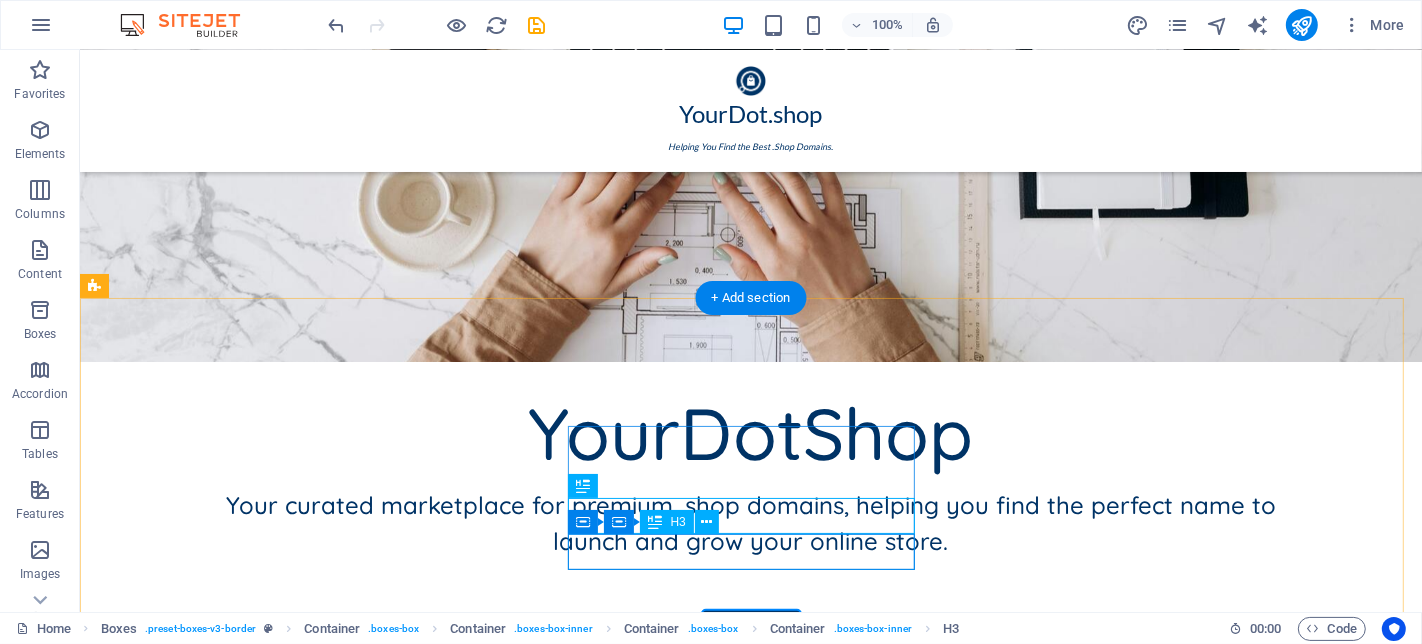 click on "Organoids.shop" at bounding box center (268, 1348) 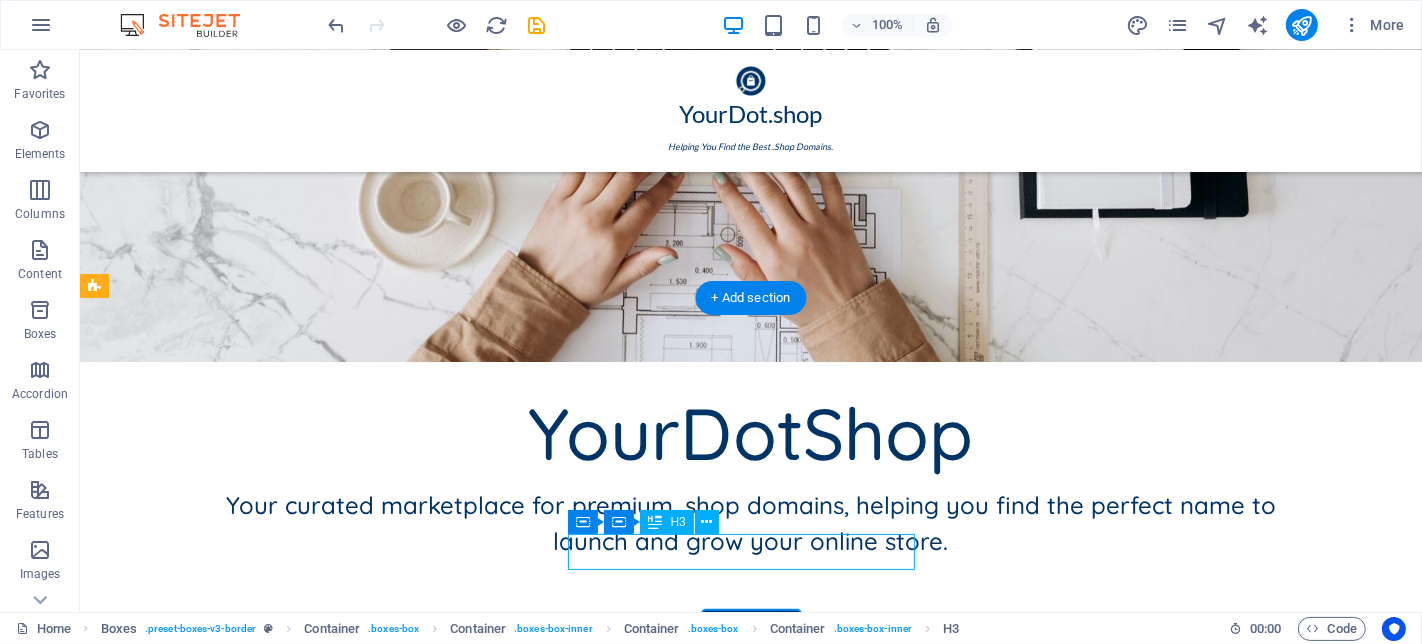 click on "Organoids.shop" at bounding box center [268, 1348] 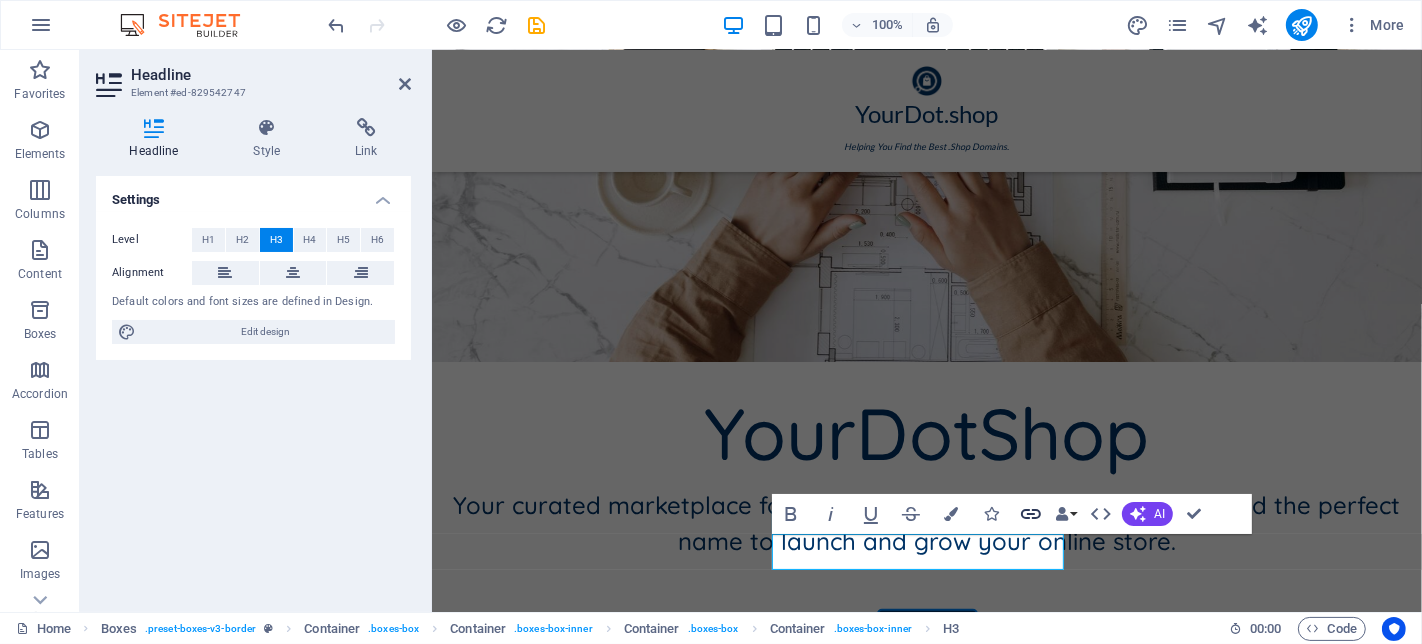 click 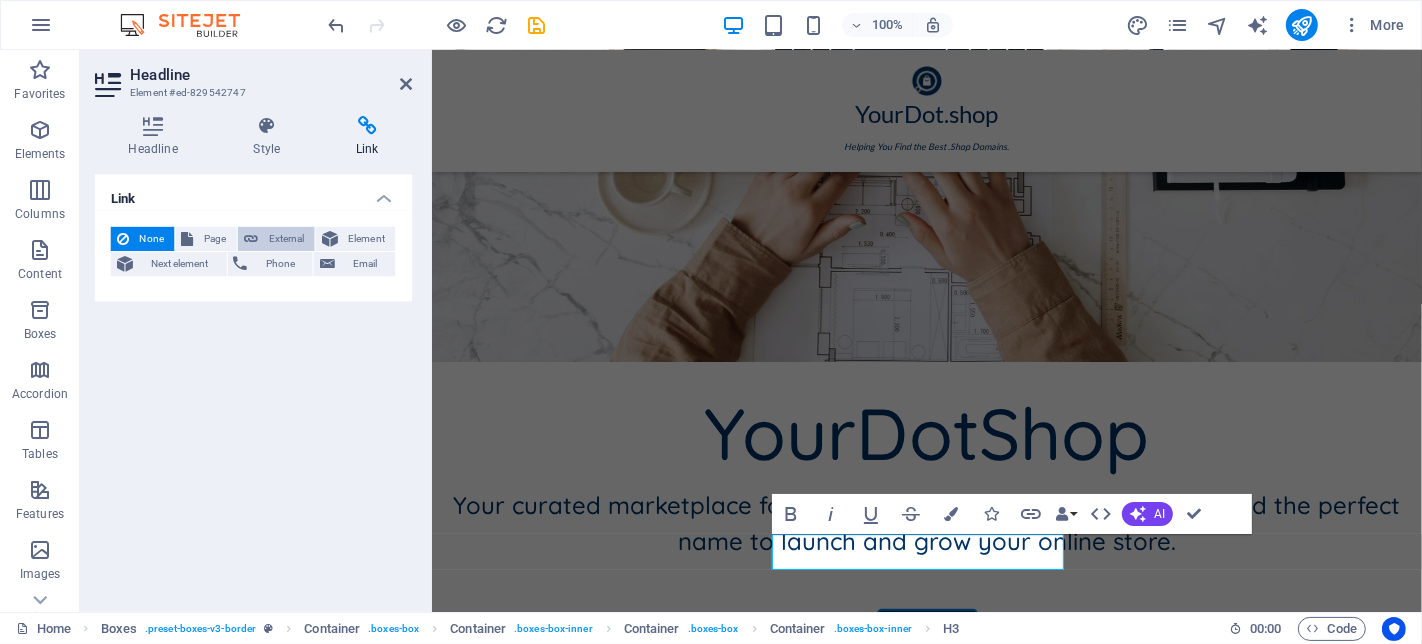 click at bounding box center [251, 240] 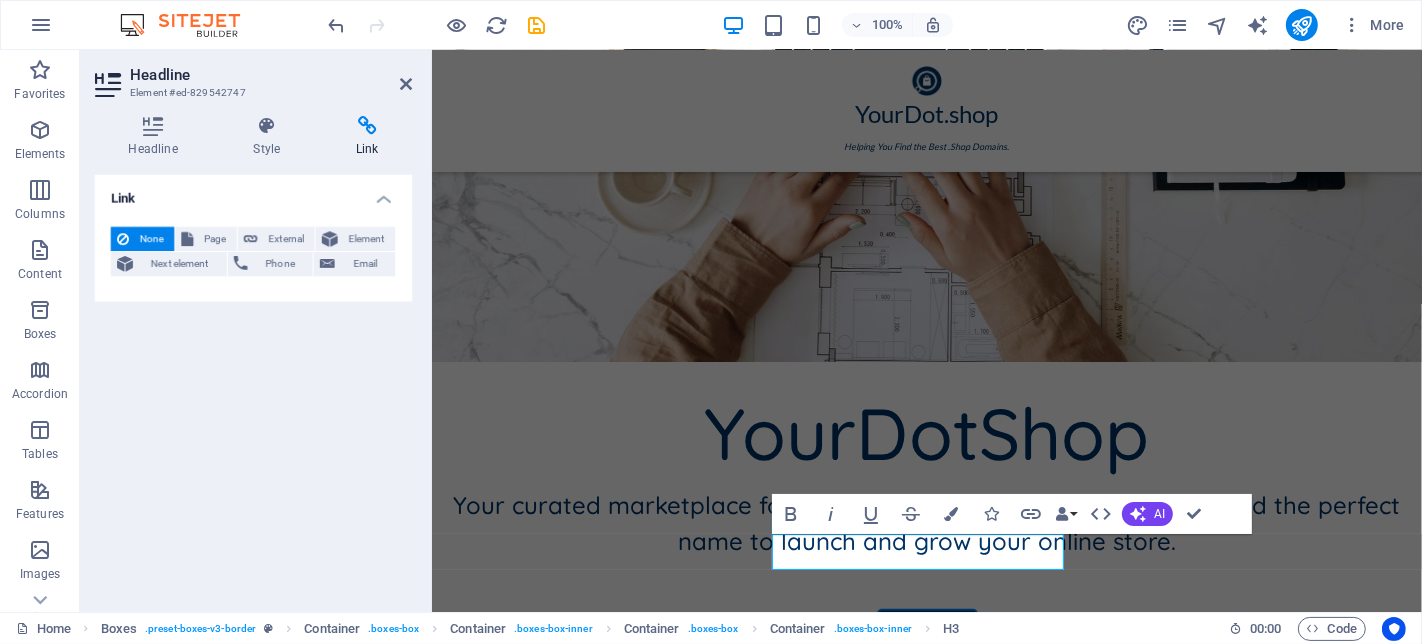 select on "blank" 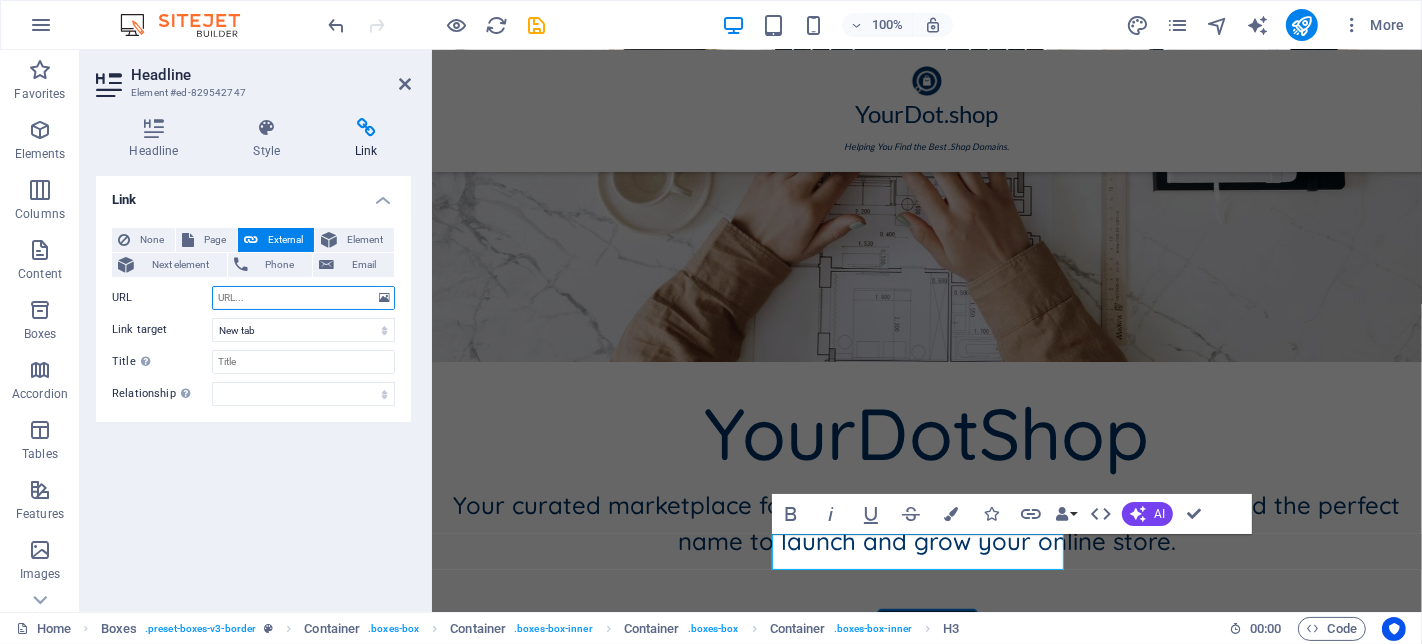 paste on "https://organoids.shop/" 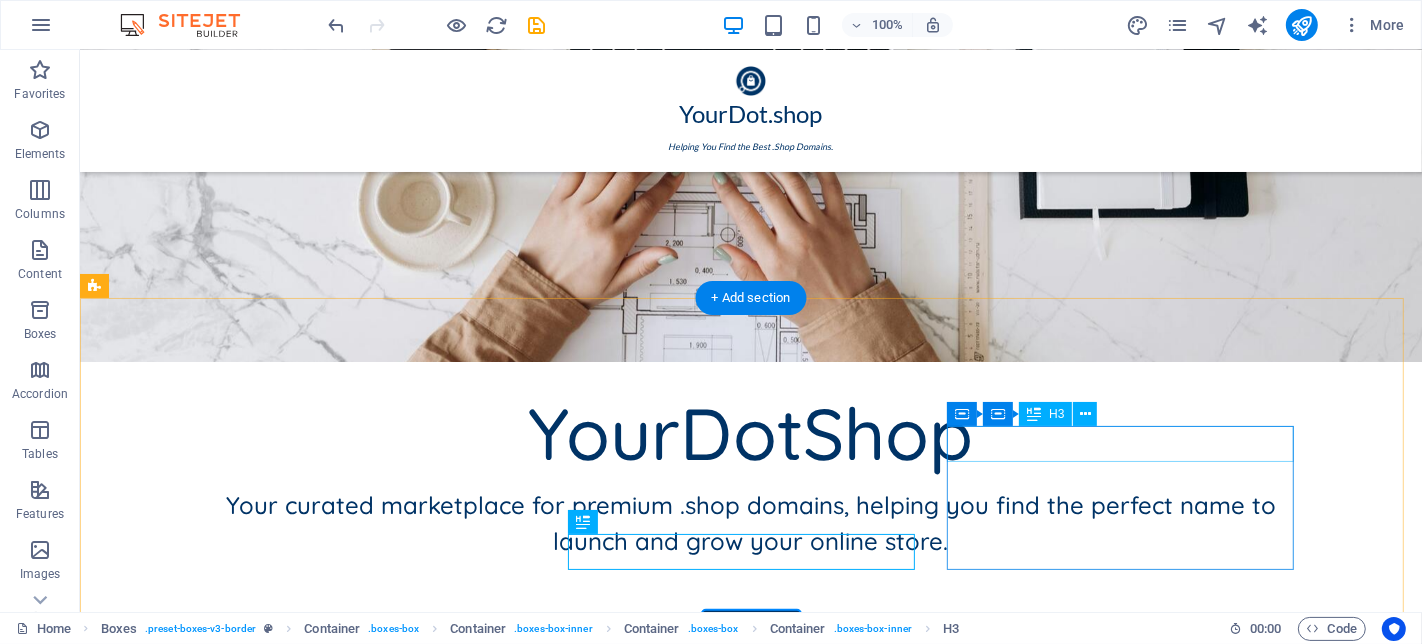 click on "GyroCopter.shop" at bounding box center (268, 1400) 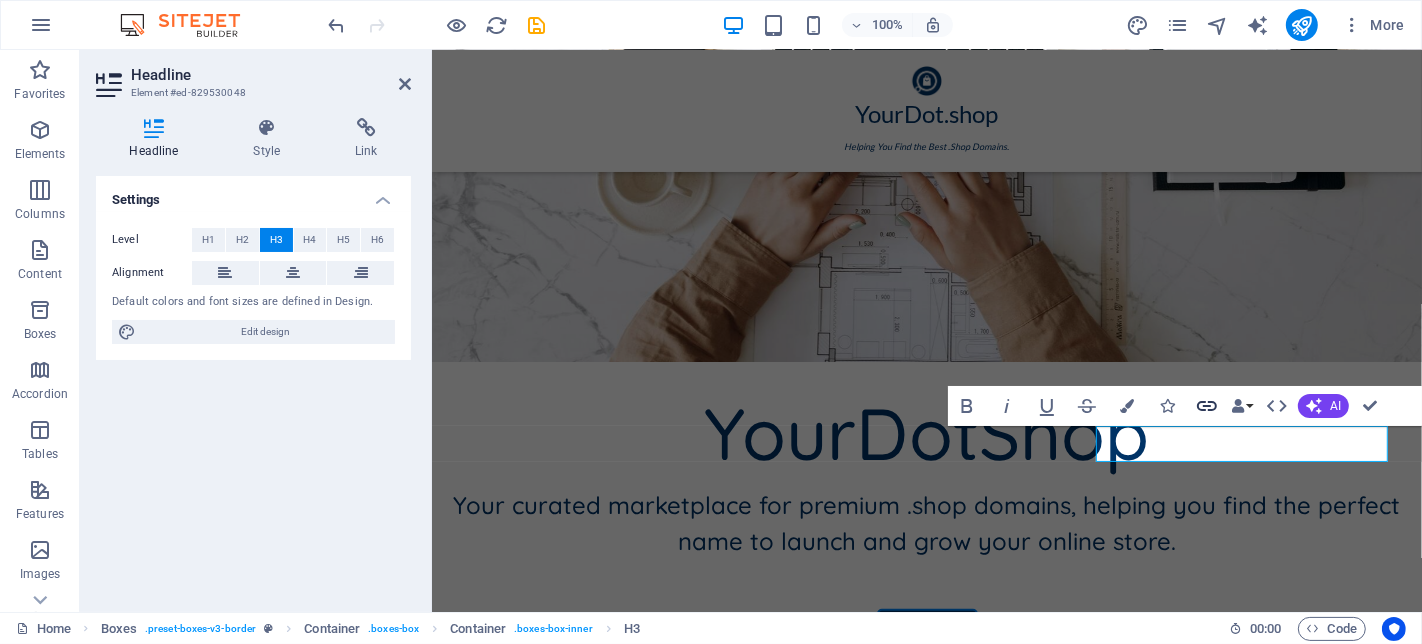 click 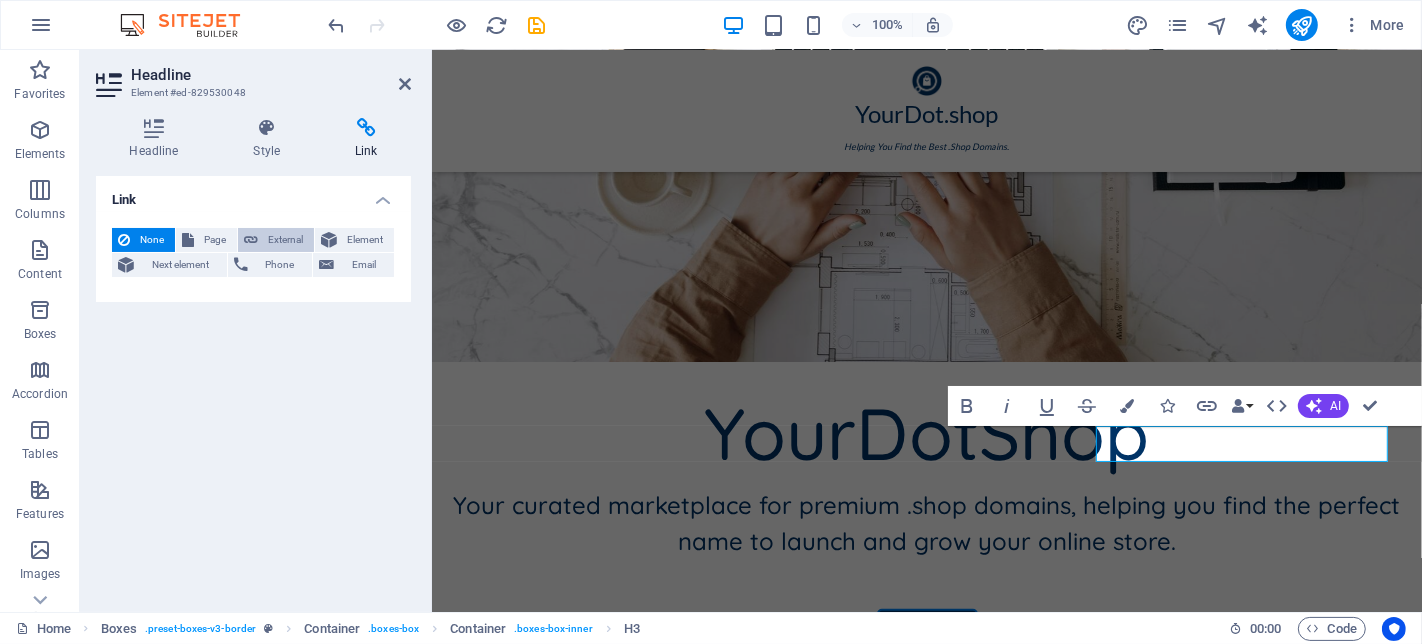 click on "External" at bounding box center [286, 240] 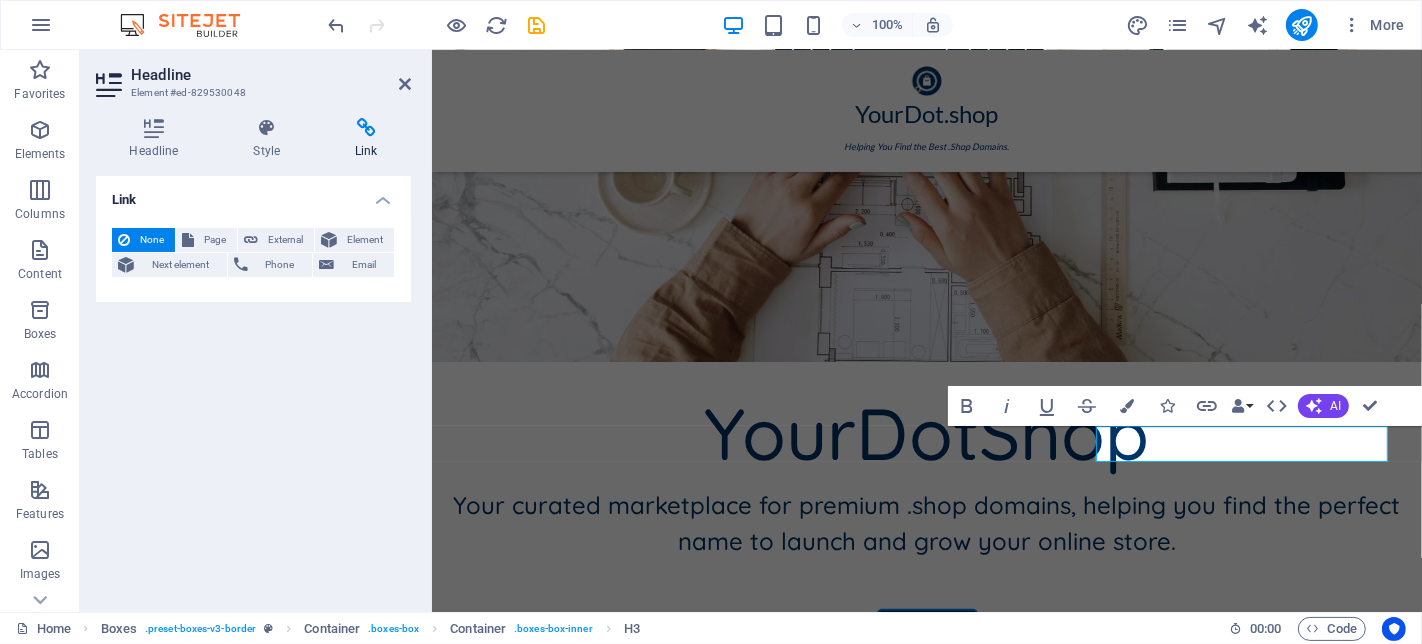 select on "blank" 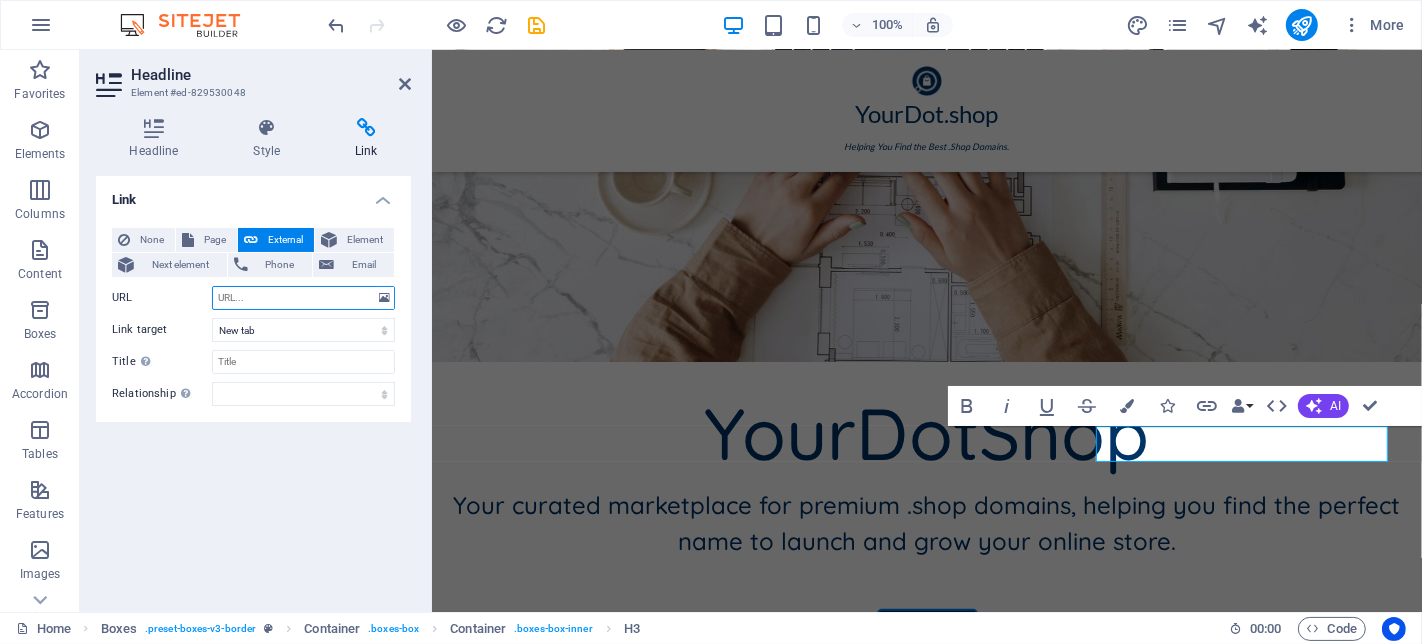 click on "URL" at bounding box center [303, 298] 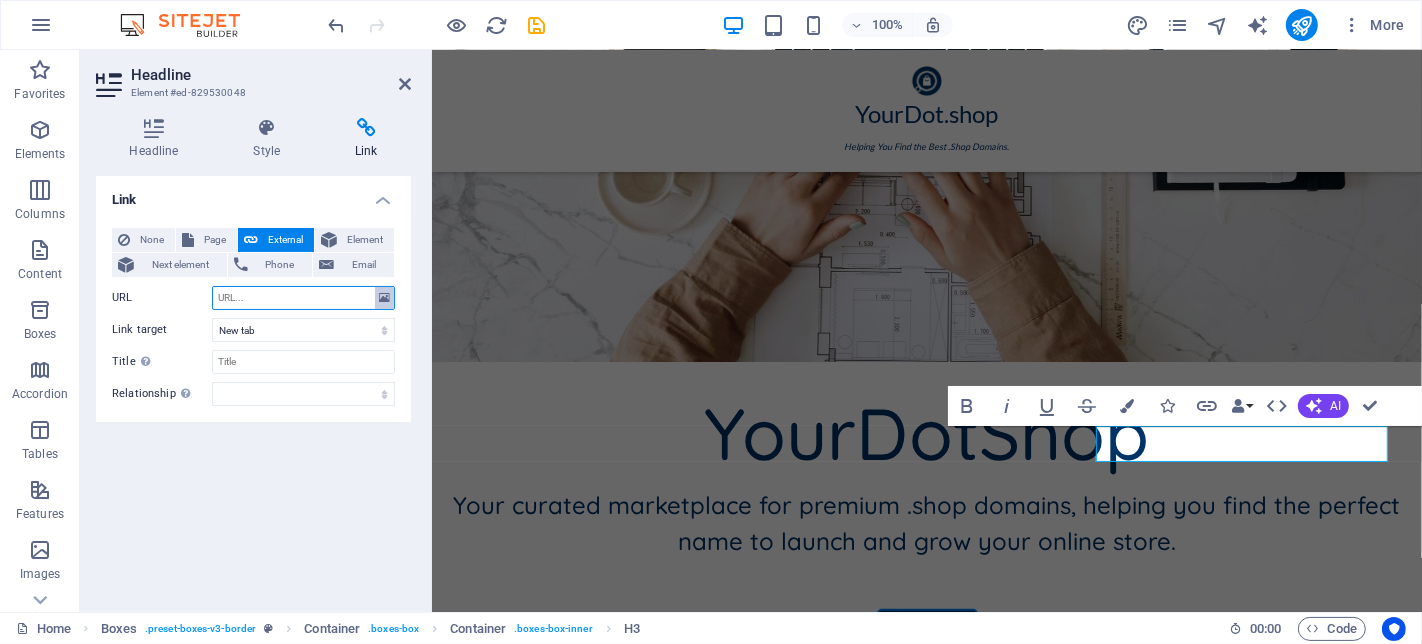 type on "https://gyrocopter.shop/" 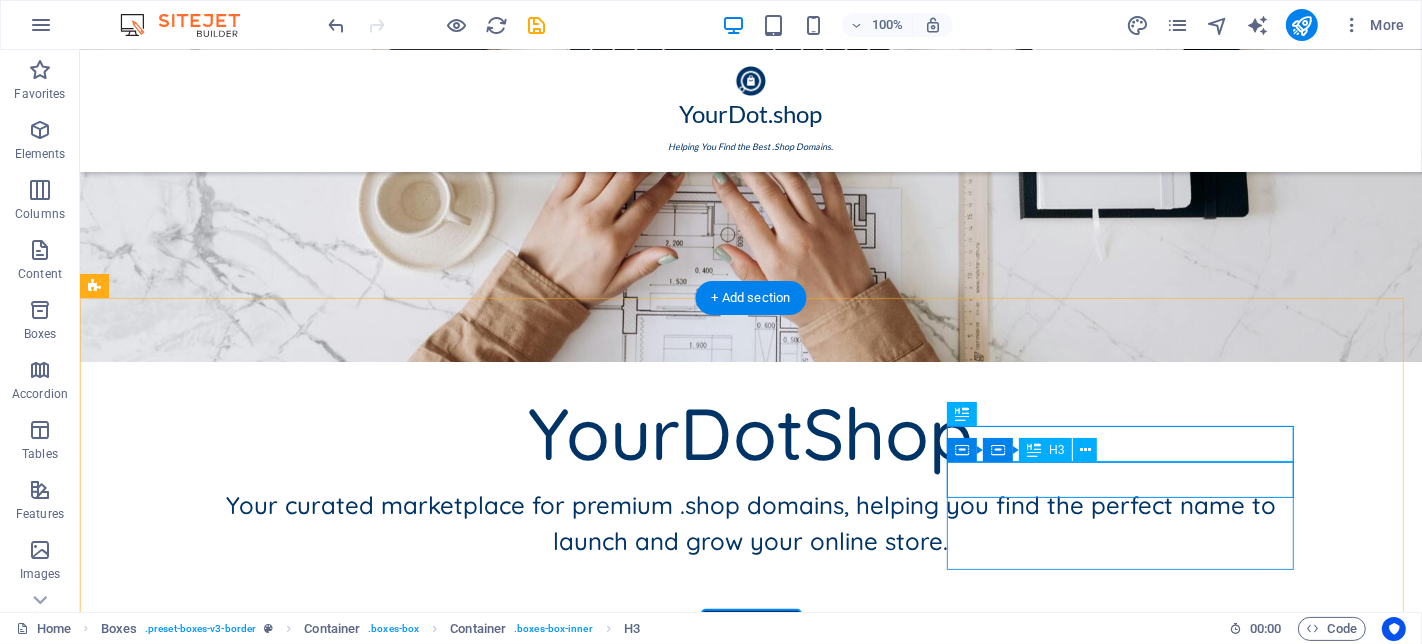 click on "AiOperators.shop" at bounding box center (268, 1436) 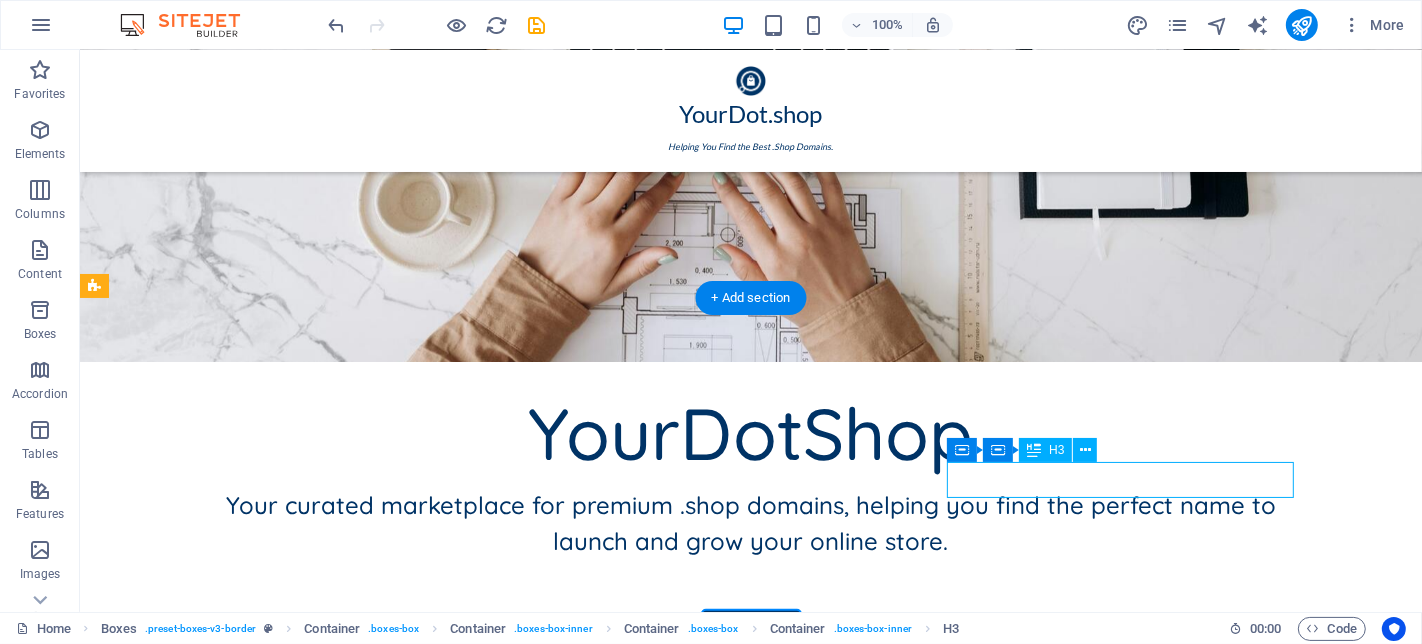 click on "AiOperators.shop" at bounding box center (268, 1436) 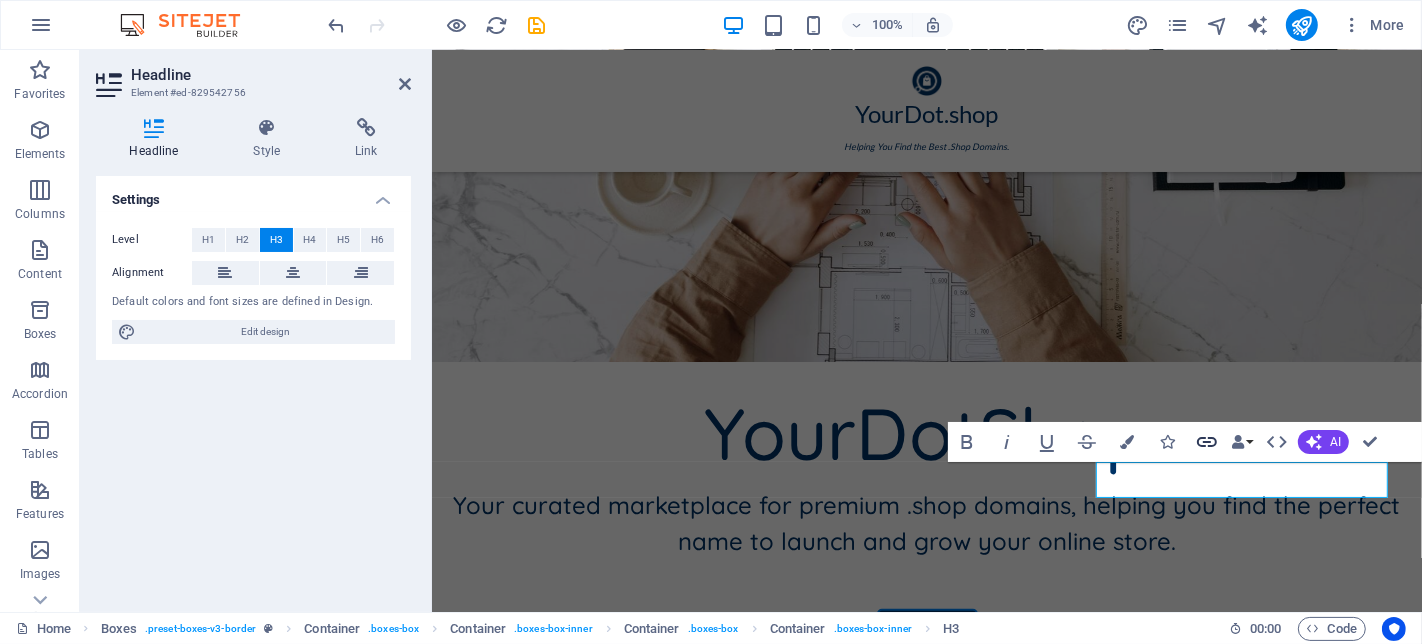 click 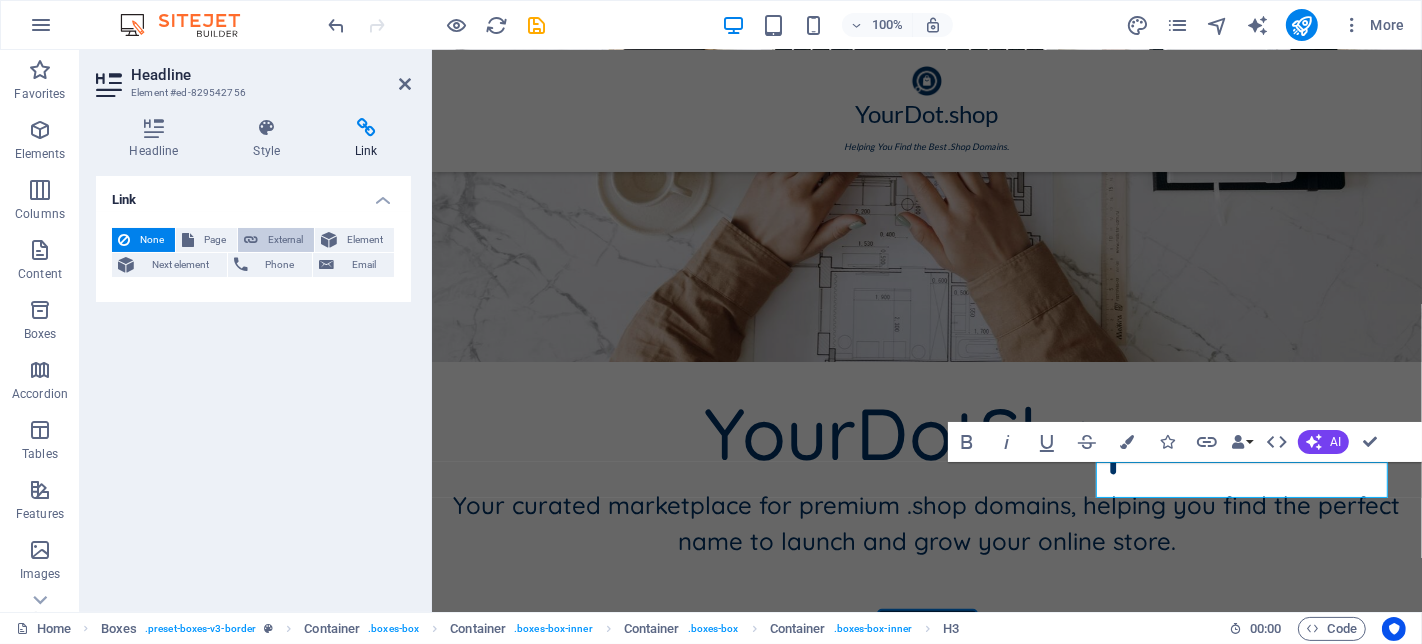 click on "External" at bounding box center [286, 240] 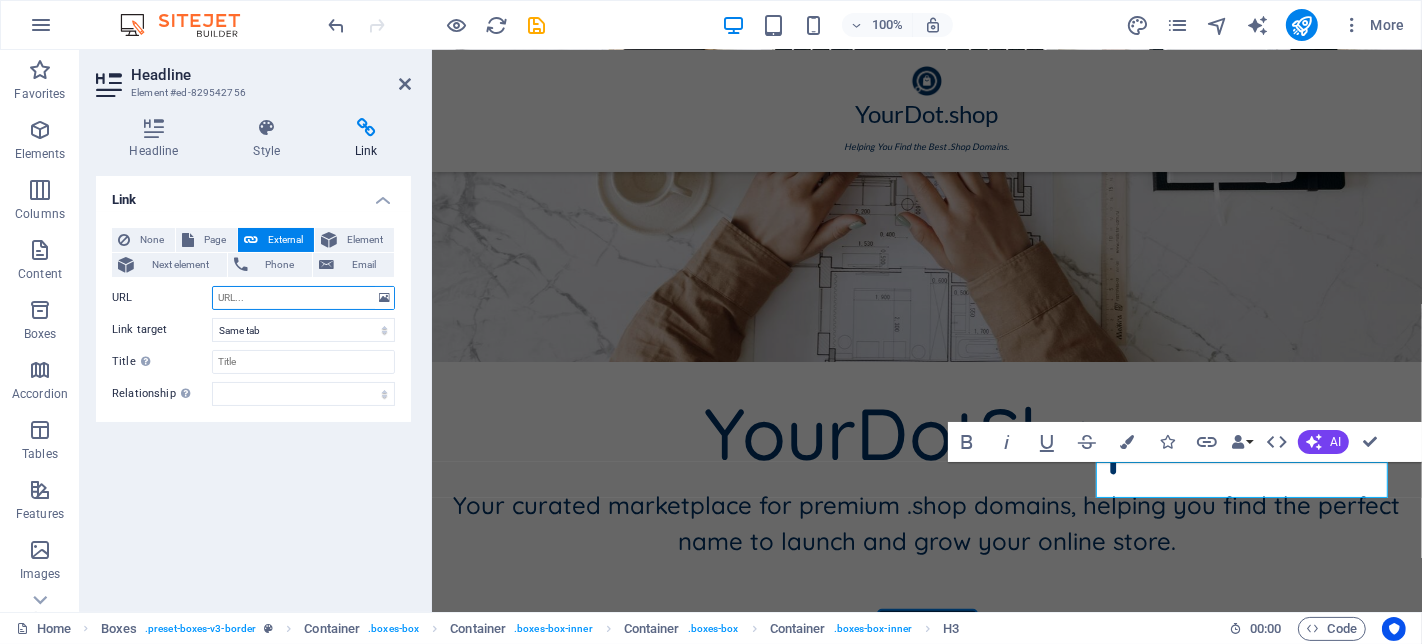 select on "blank" 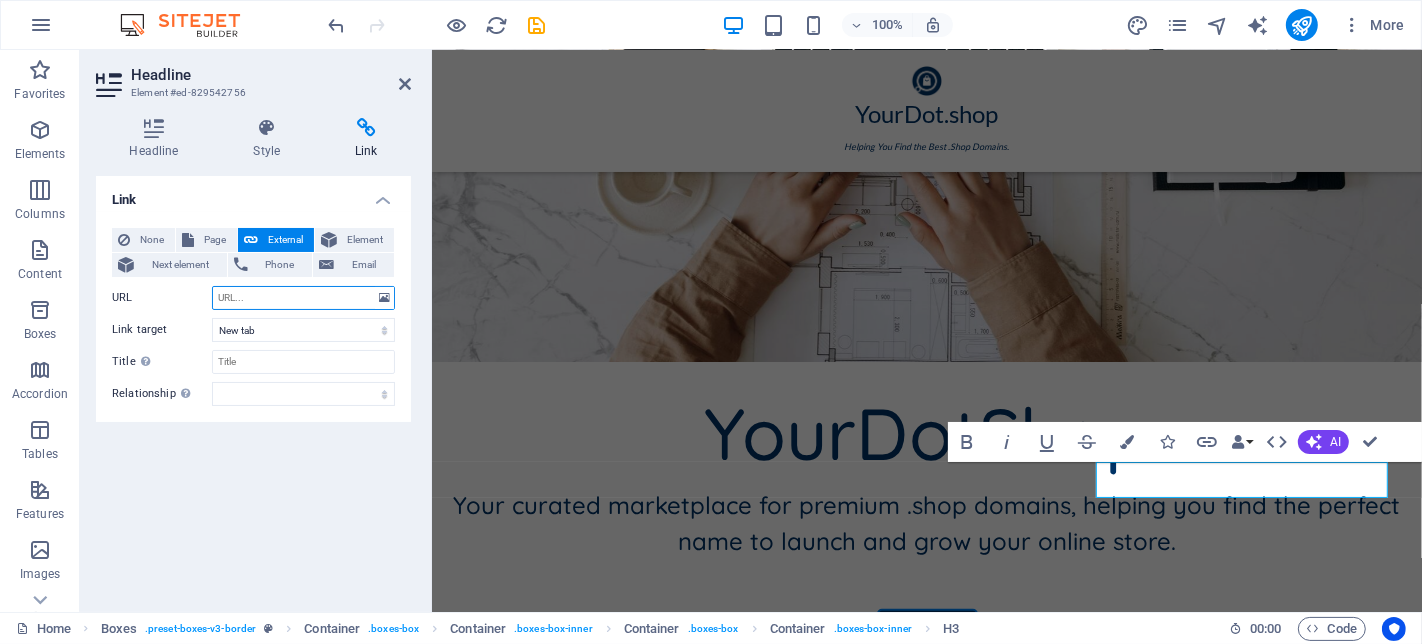 paste on "https://aioperators.shop/" 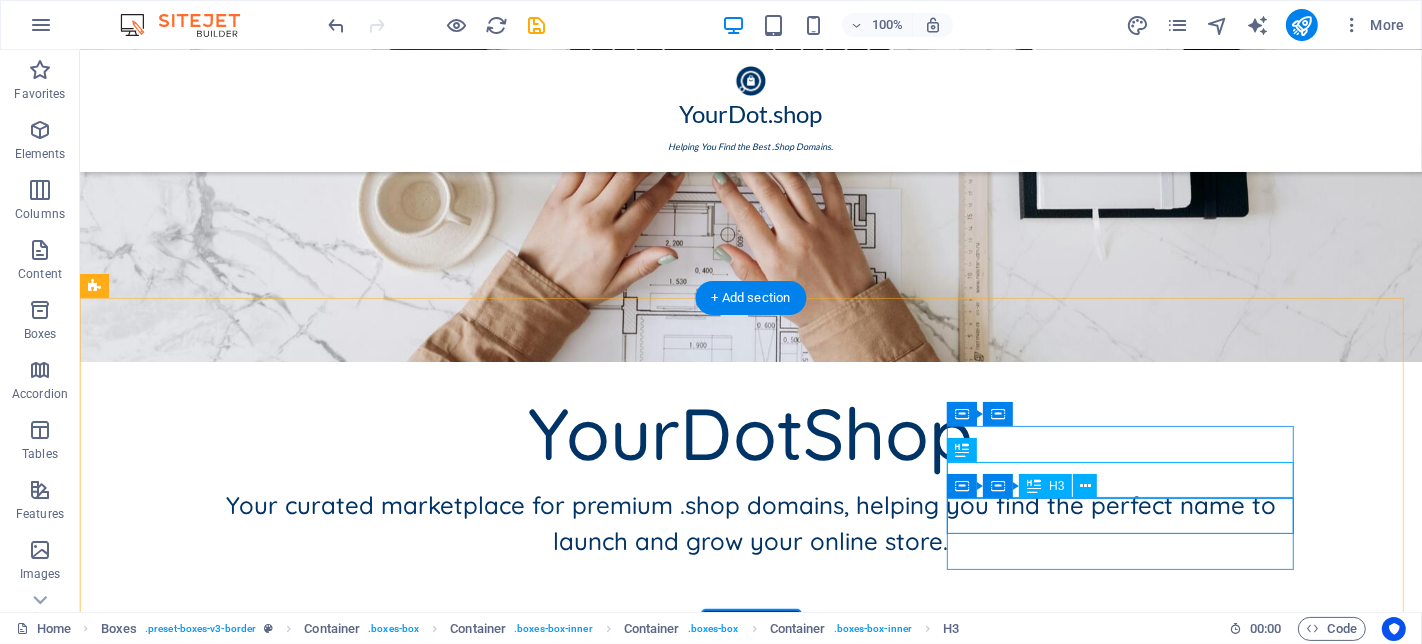 click on "VirtualAgent.shop" at bounding box center [268, 1472] 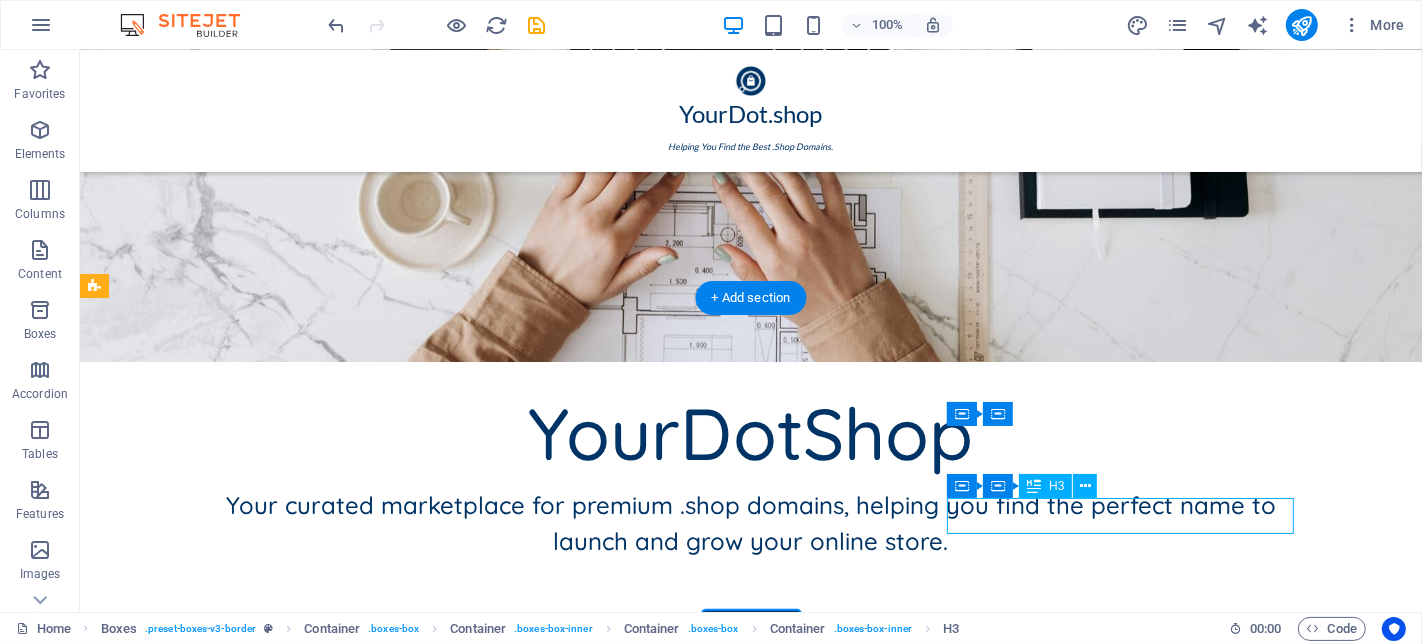 click on "VirtualAgent.shop" at bounding box center [268, 1472] 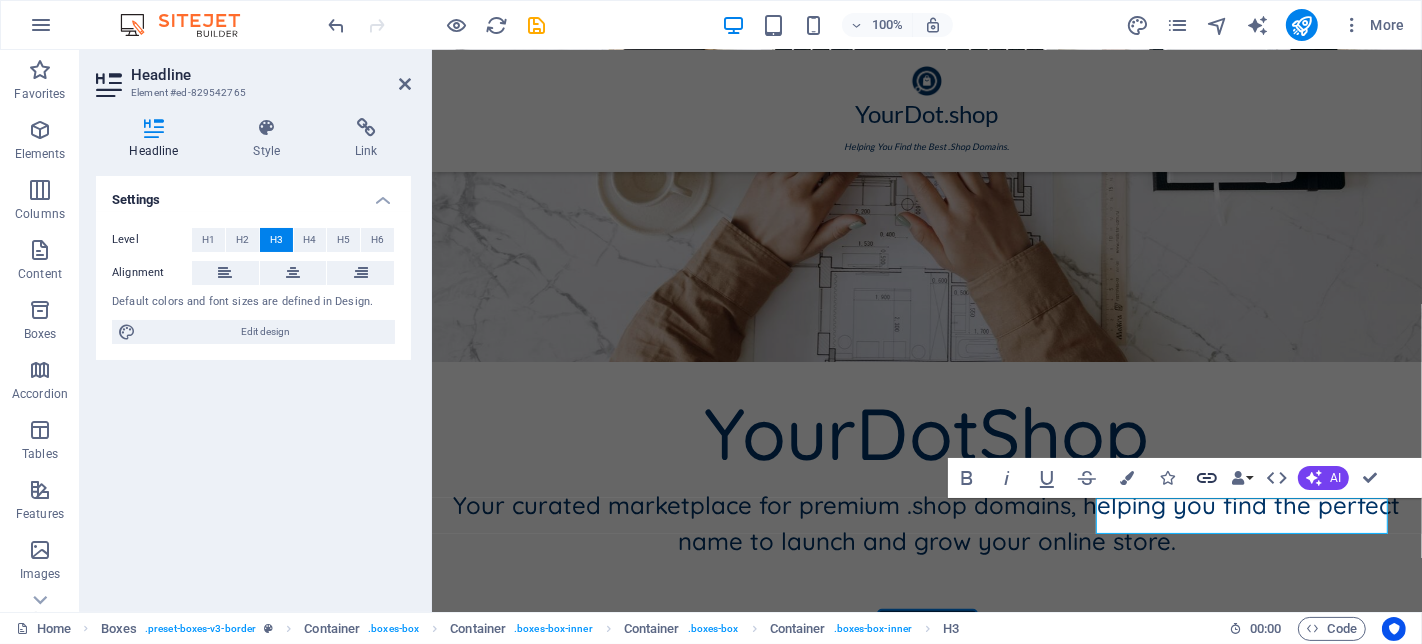click 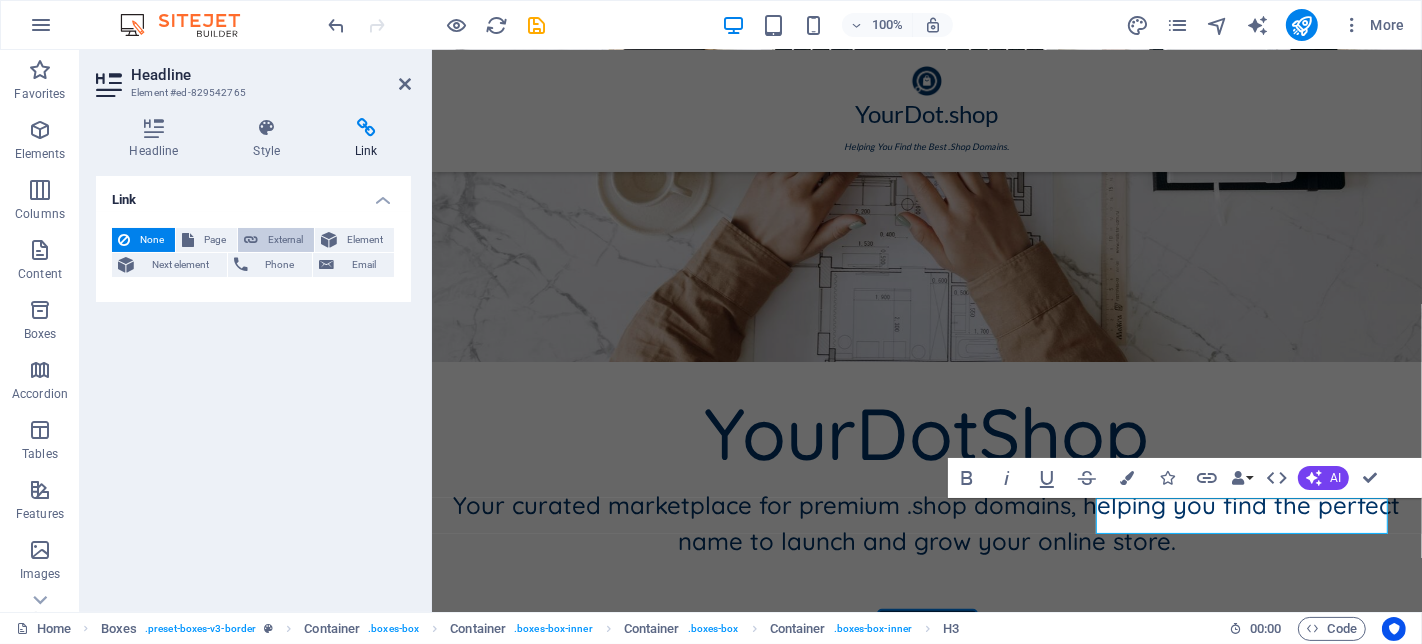 click on "External" at bounding box center [286, 240] 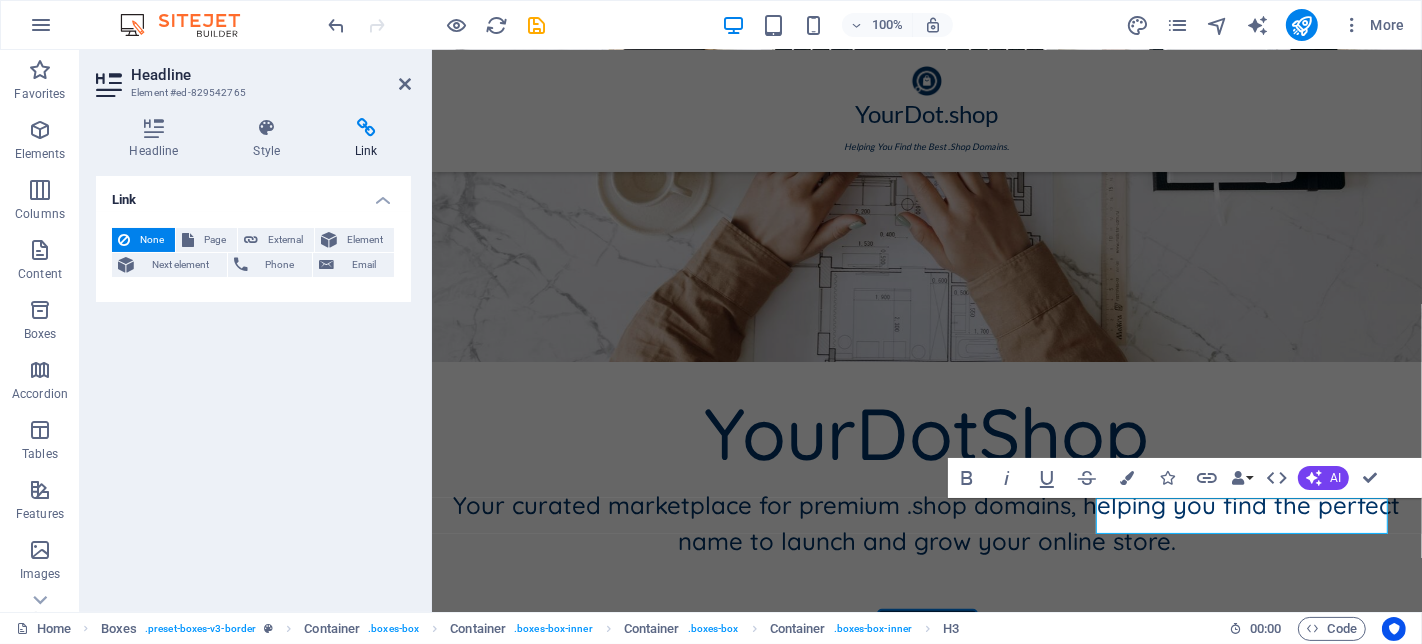 select on "blank" 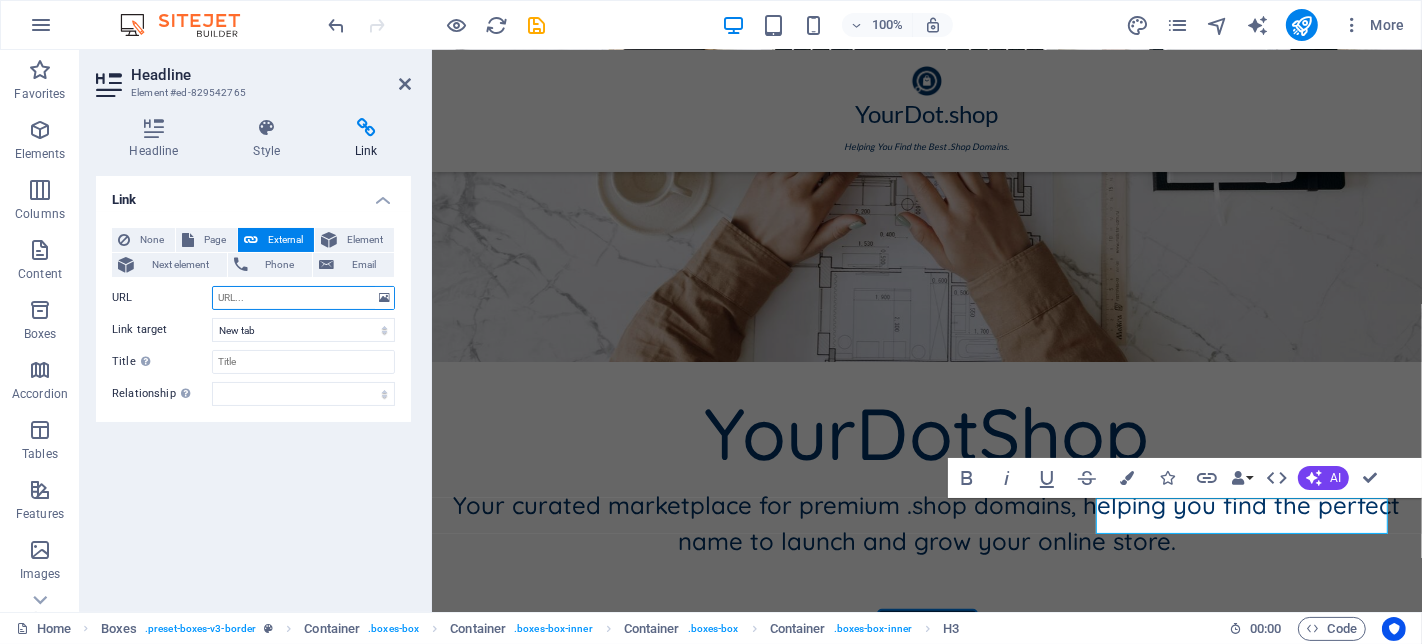 paste on "https://virtualagent.shop/" 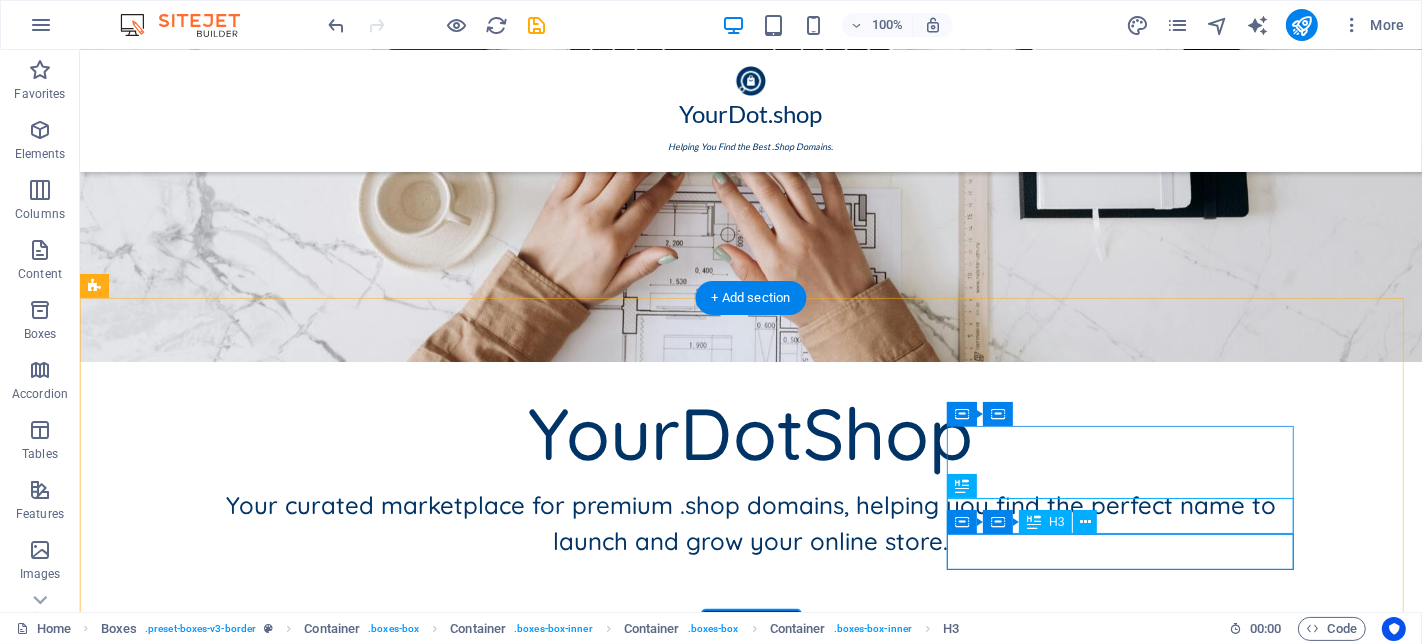 click on "VirtualAssistants.shop" at bounding box center [268, 1508] 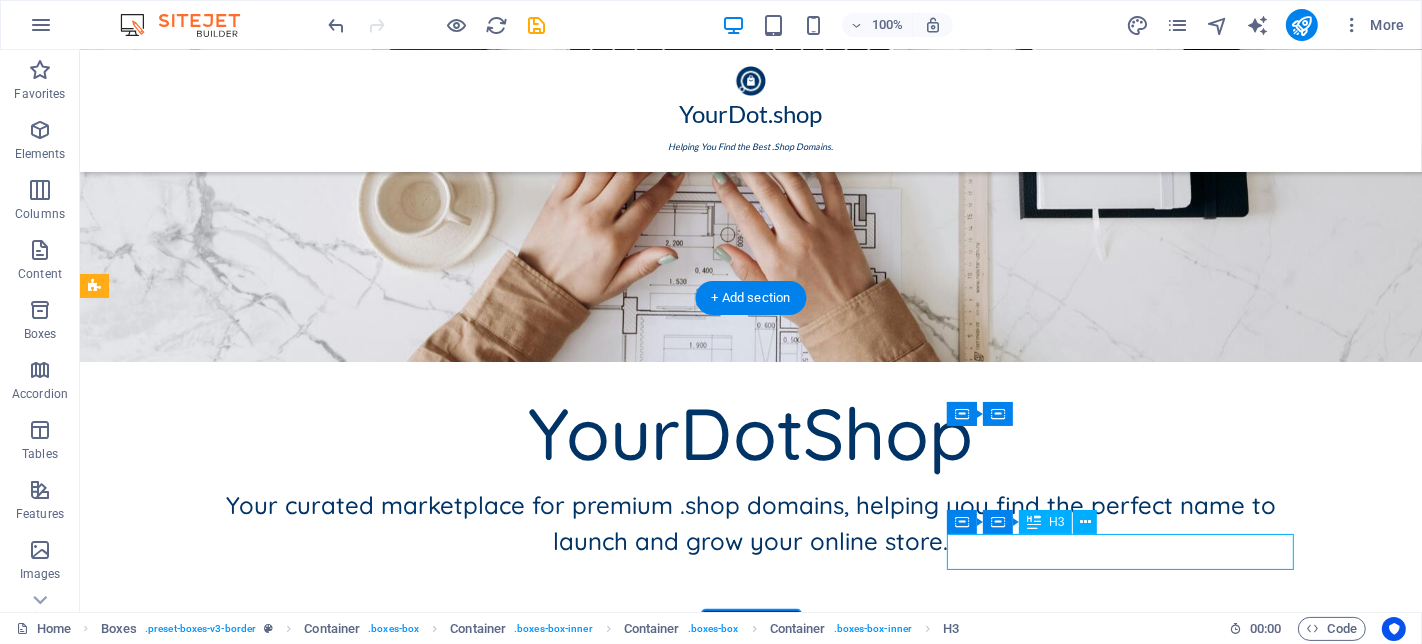 click on "VirtualAssistants.shop" at bounding box center (268, 1508) 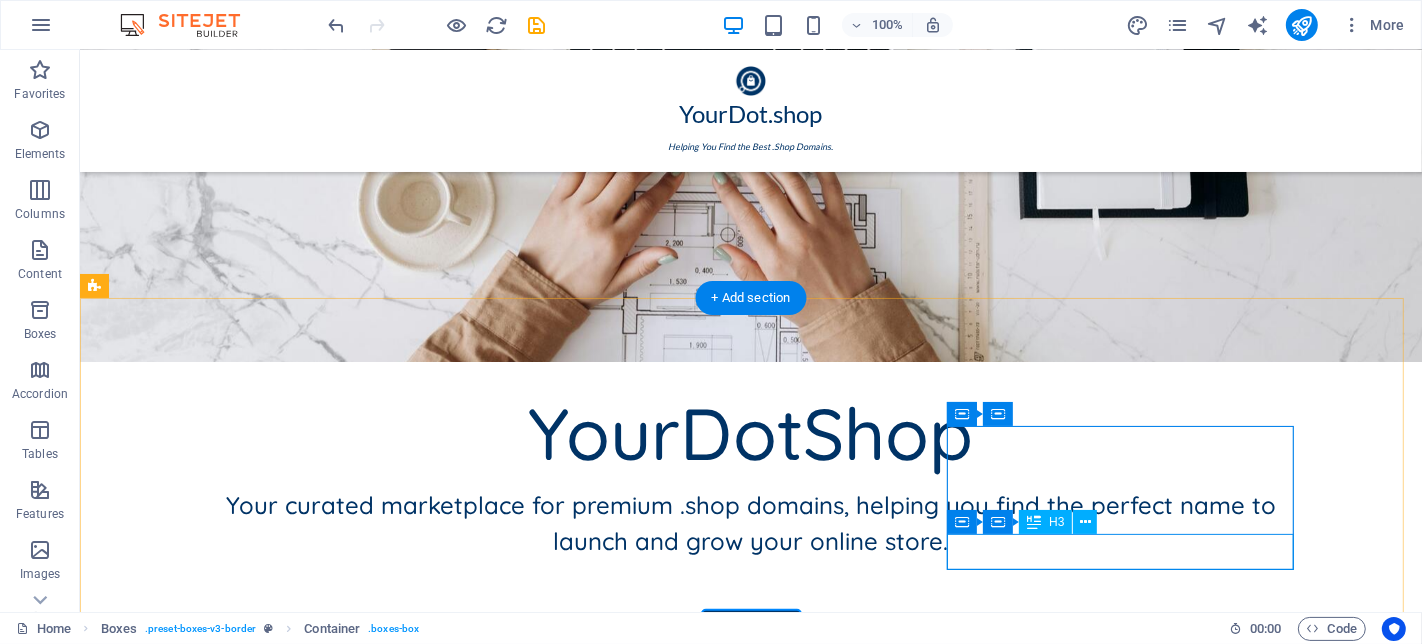 click on "VirtualAssistants.shop" at bounding box center (268, 1508) 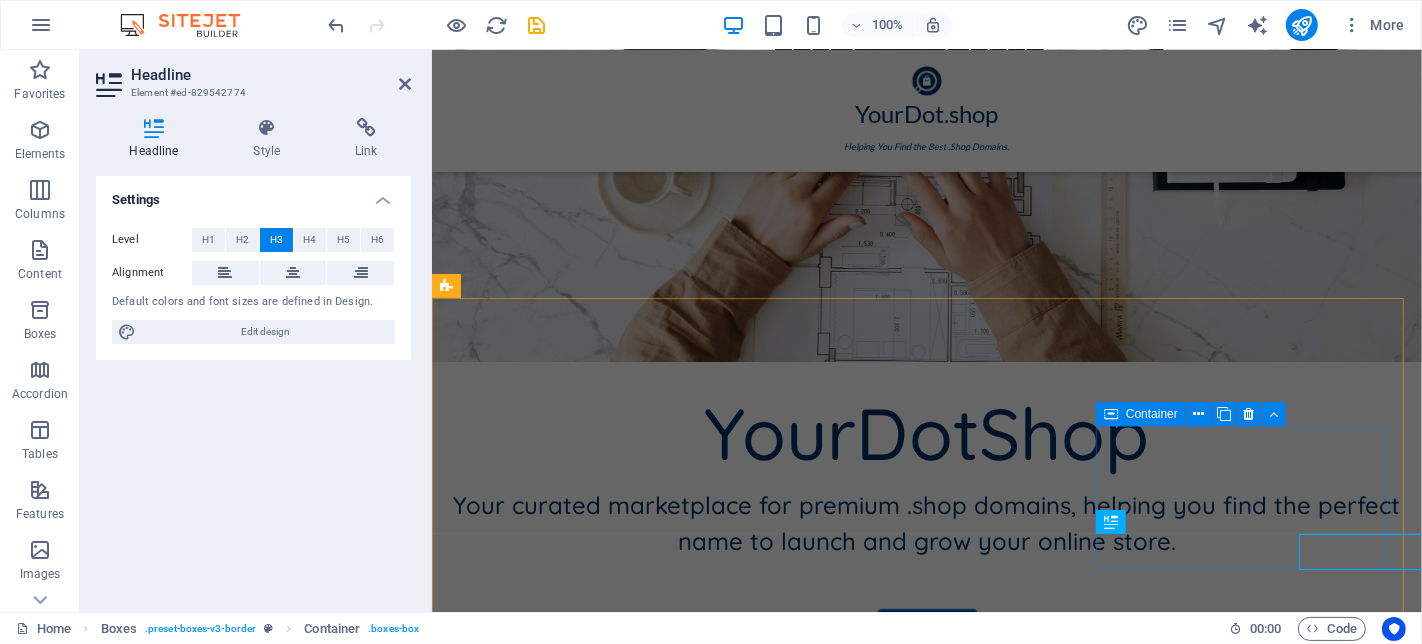click on "GyroCopter.shop AiOperators.shop VirtualAgent.shop VirtualAssistants.shop" at bounding box center [596, 1454] 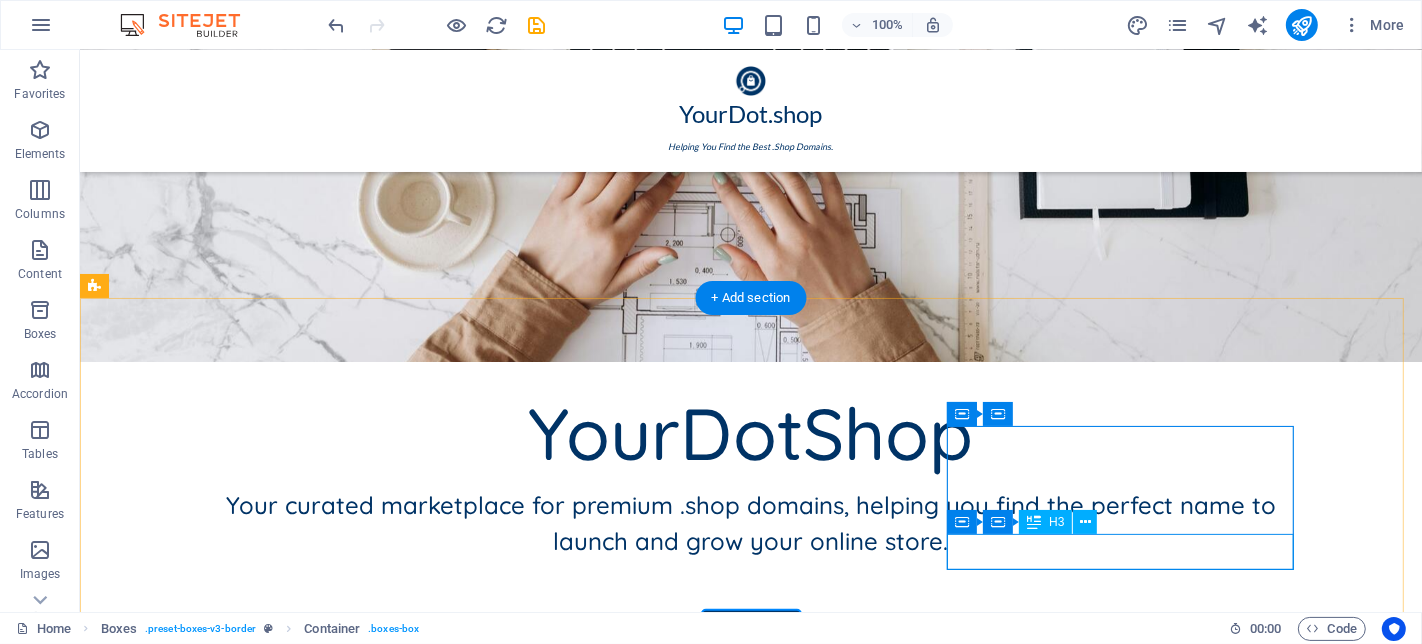 click on "VirtualAssistants.shop" at bounding box center (268, 1508) 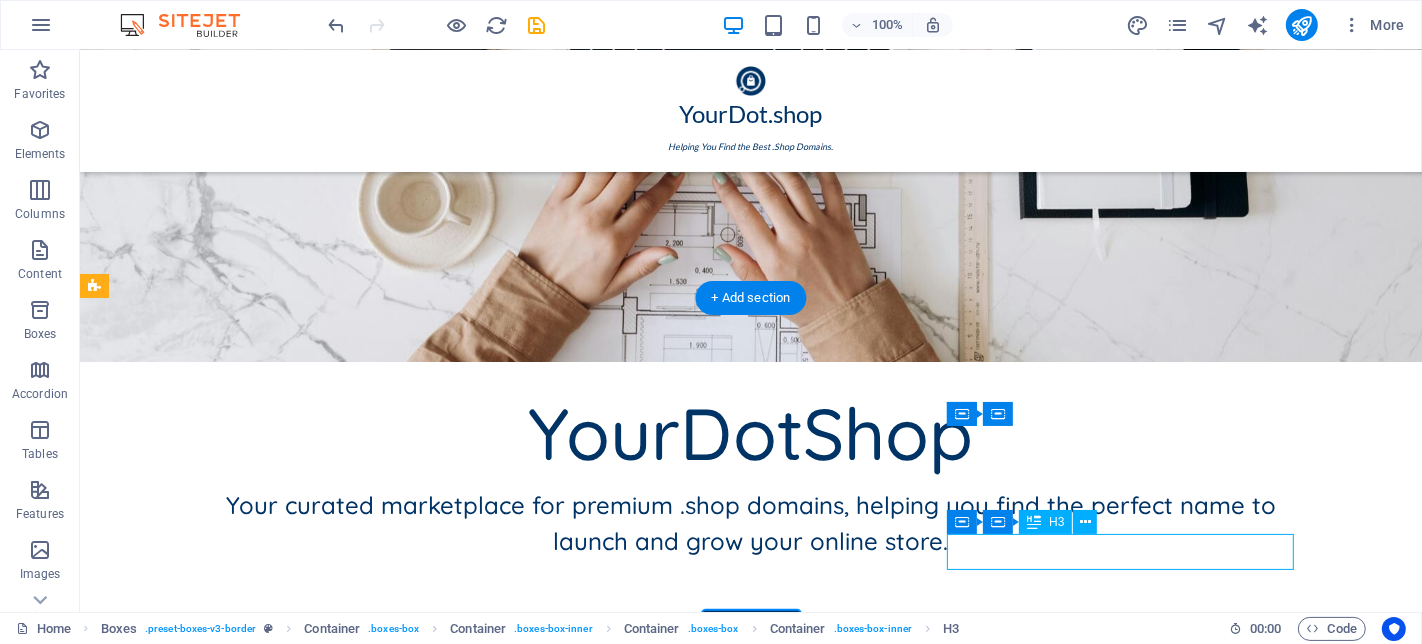 click on "VirtualAssistants.shop" at bounding box center (268, 1508) 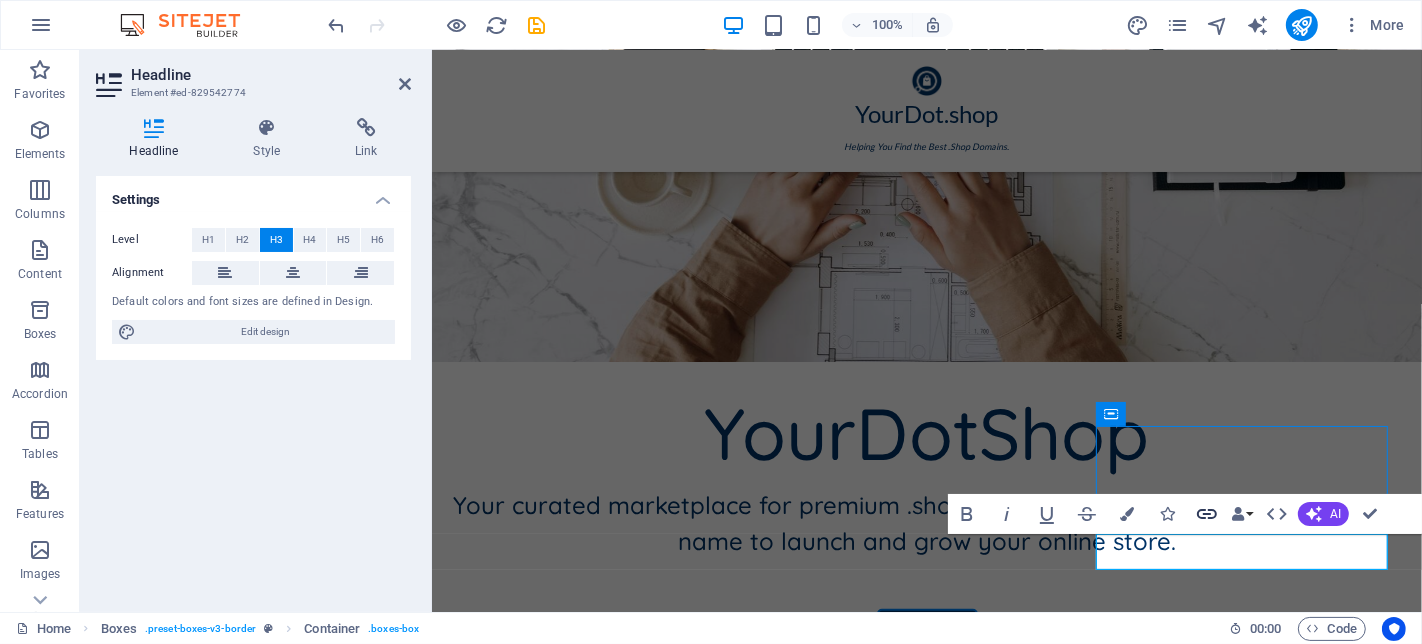 click on "VirtualAgent.shop" at bounding box center (596, 1472) 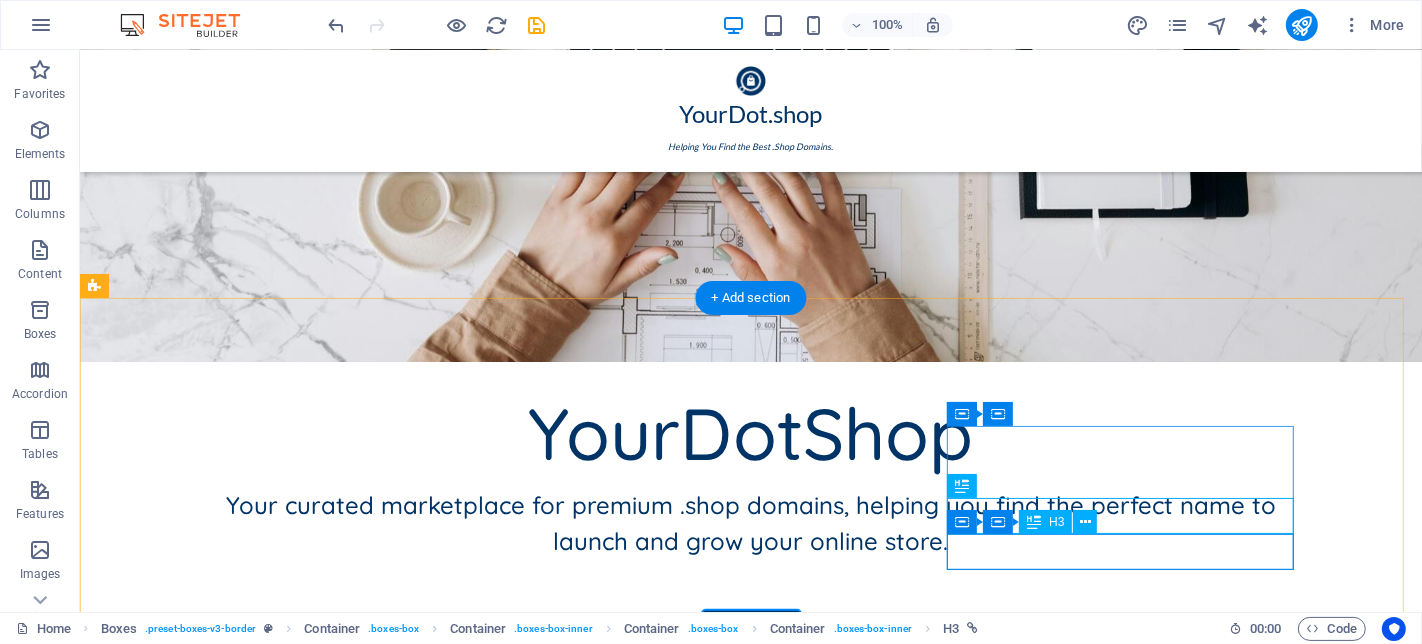 click on "VirtualAssistants.shop" at bounding box center (268, 1508) 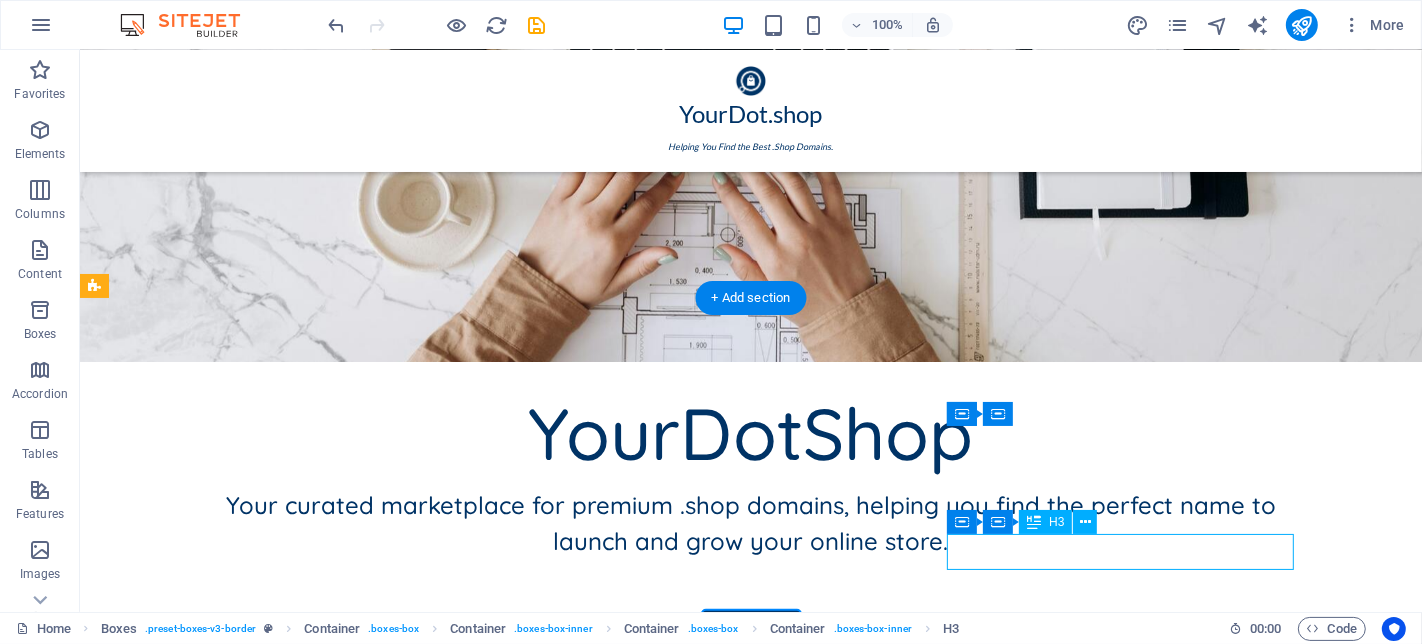 click on "VirtualAssistants.shop" at bounding box center (268, 1508) 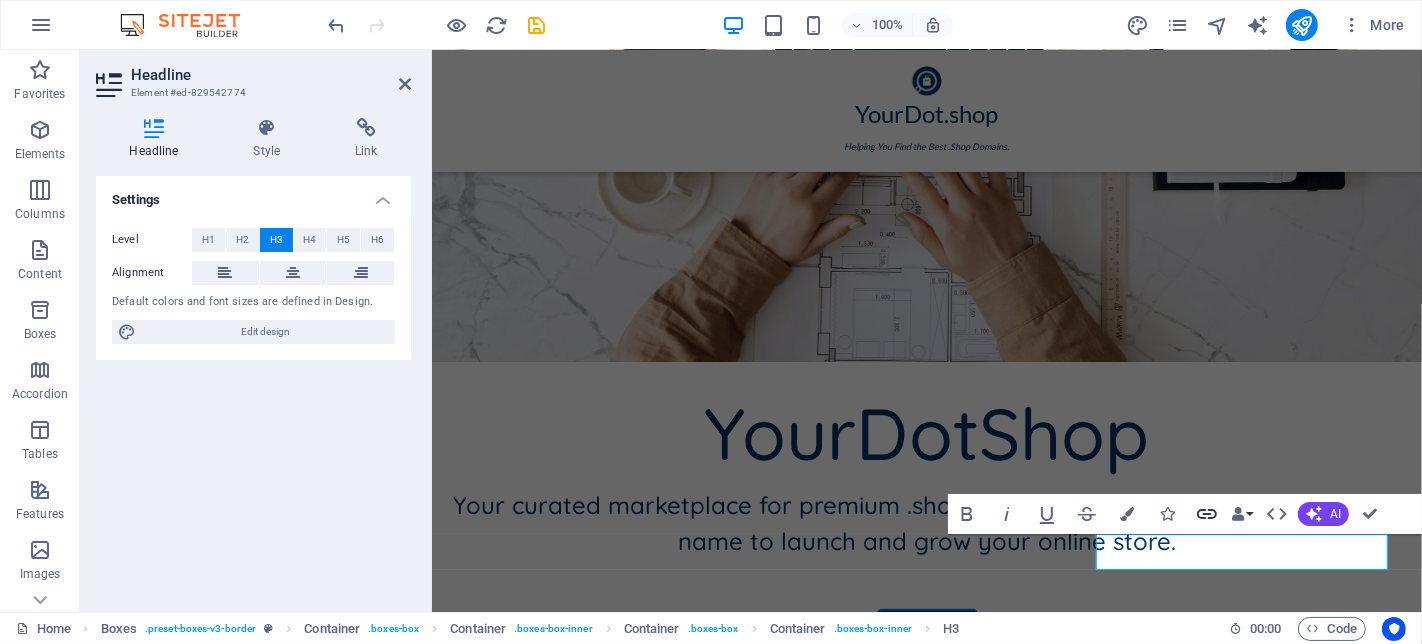 click 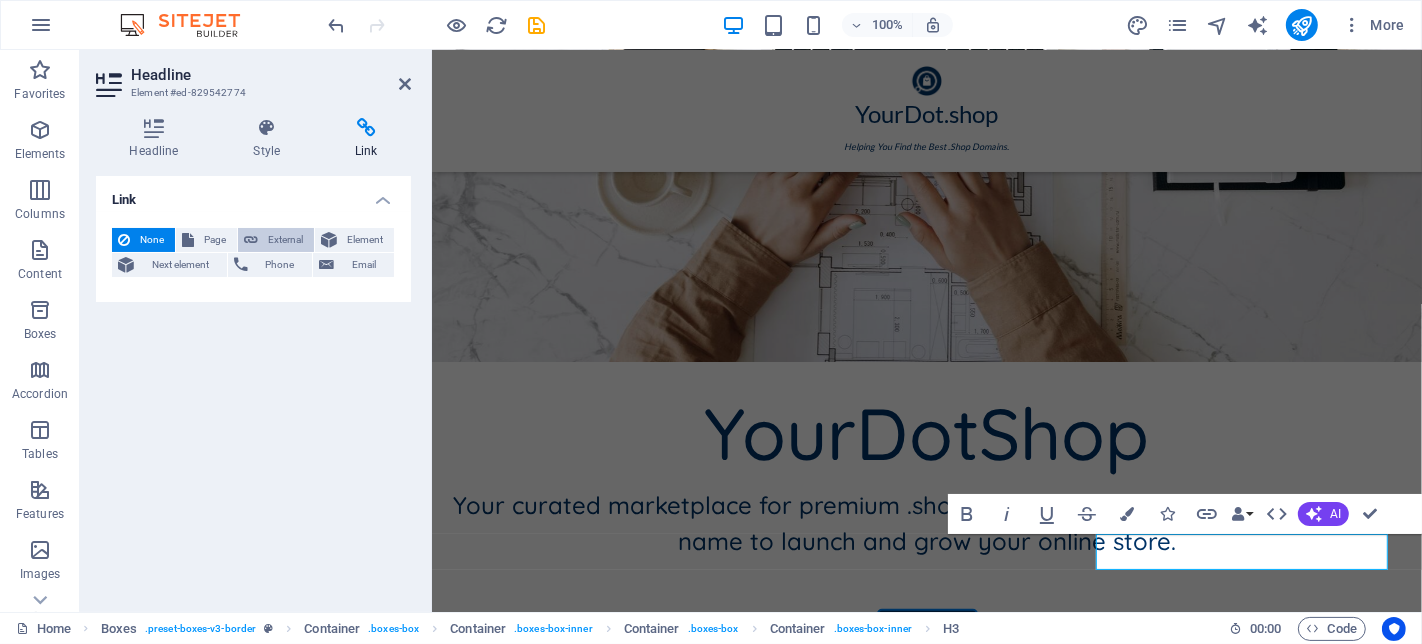 click on "External" at bounding box center (286, 240) 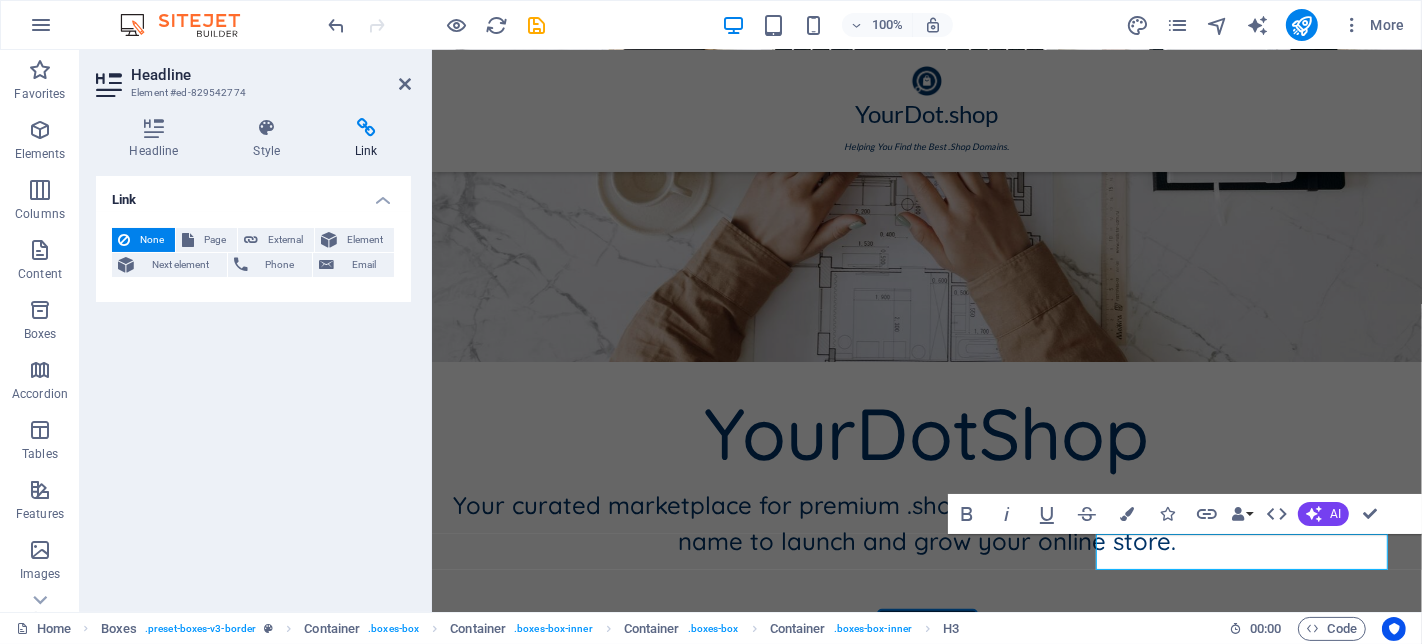 select on "blank" 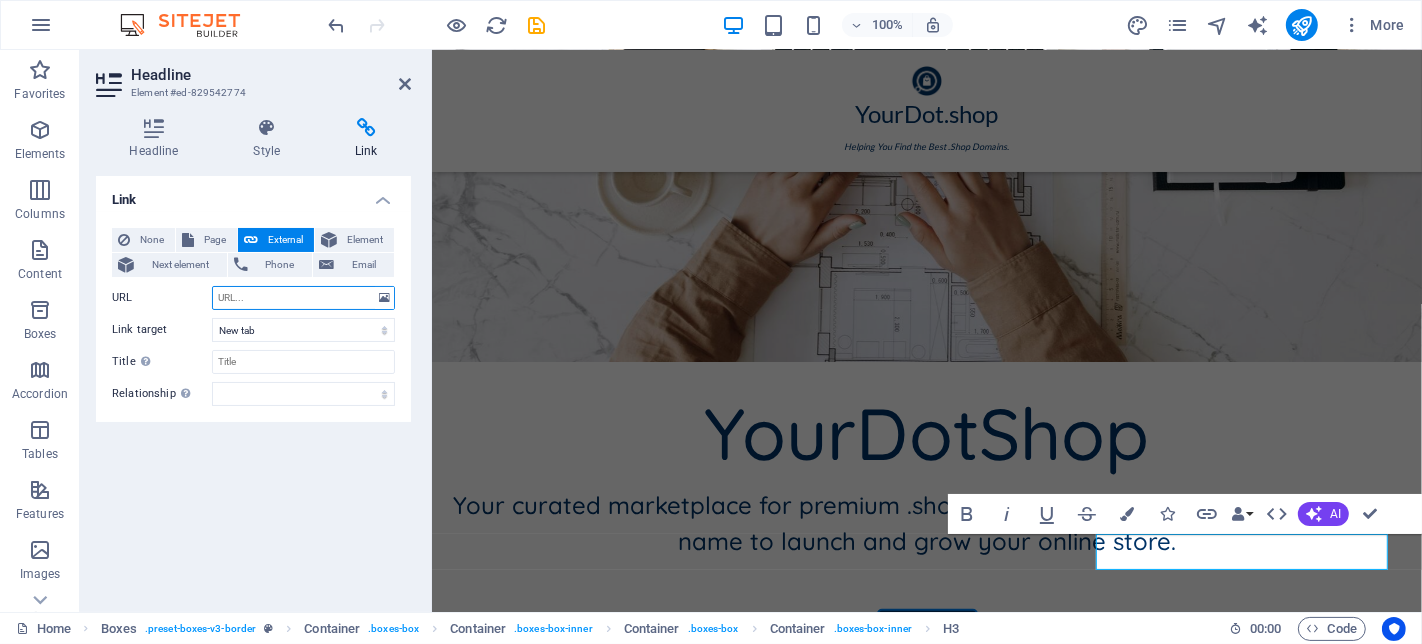 click on "URL" at bounding box center (303, 298) 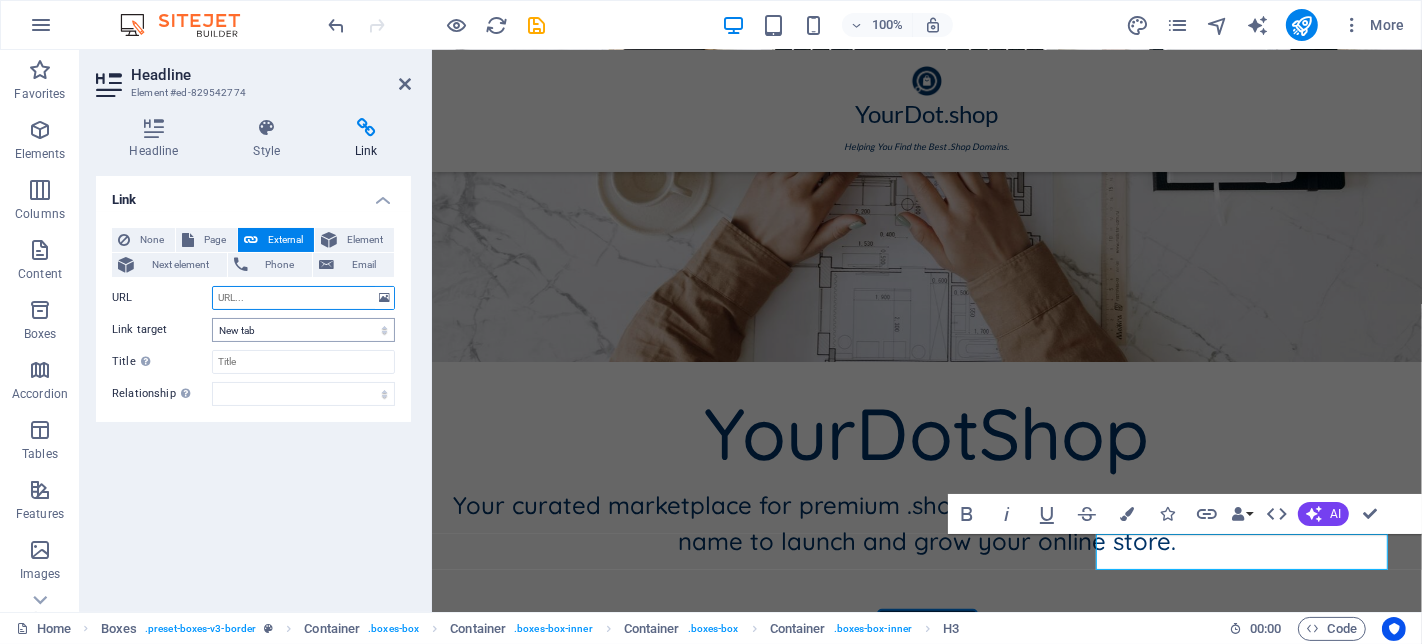type on "https://virtualassistants.shop/" 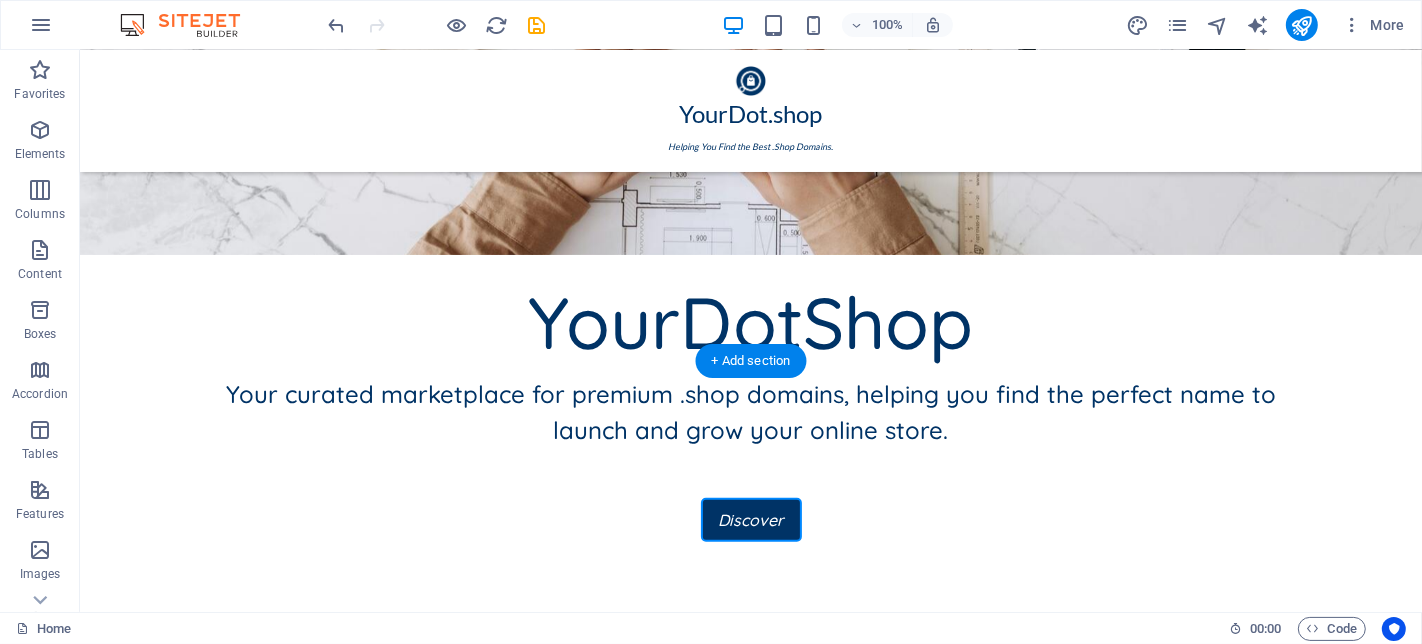 scroll, scrollTop: 1000, scrollLeft: 0, axis: vertical 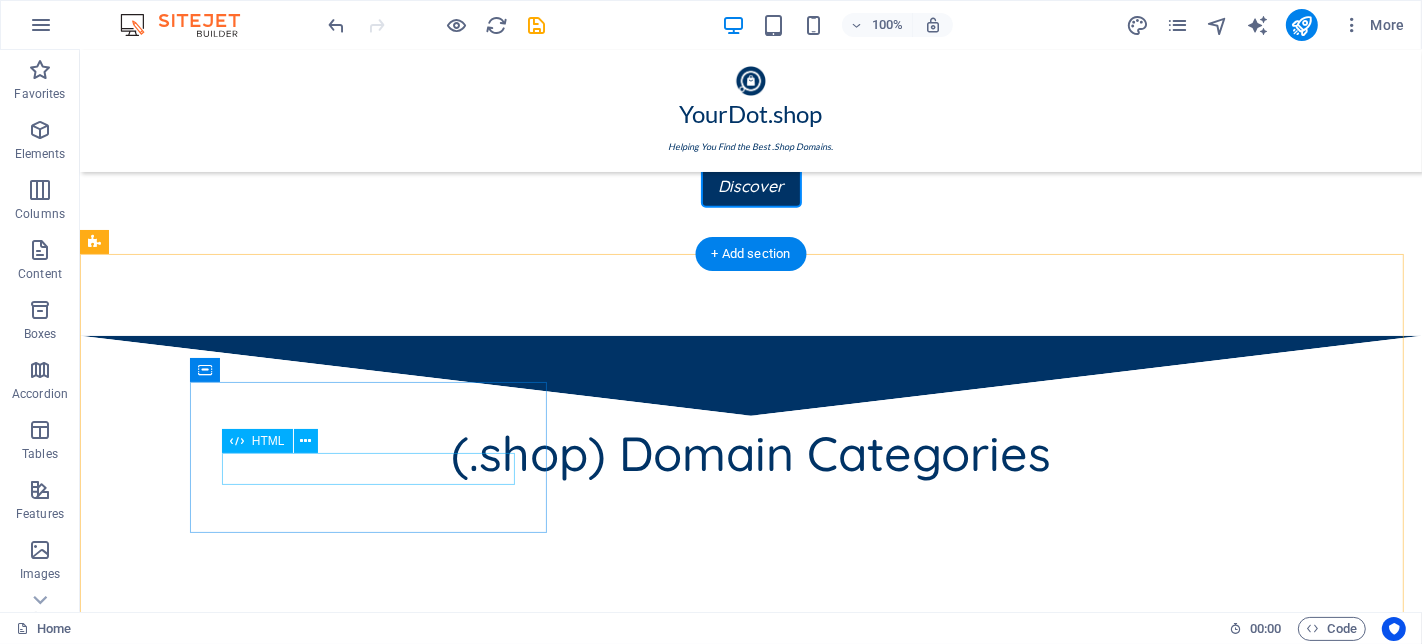 click on "0" at bounding box center (647, 1878) 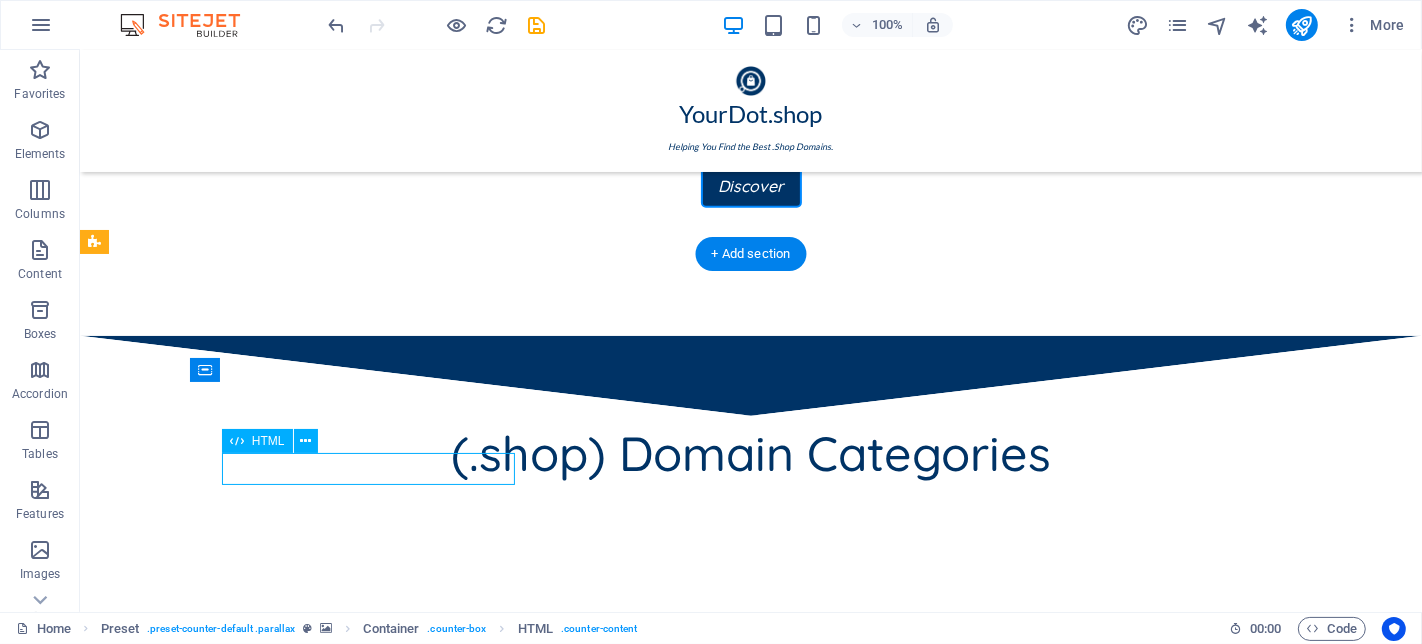 click on "0" at bounding box center [647, 1878] 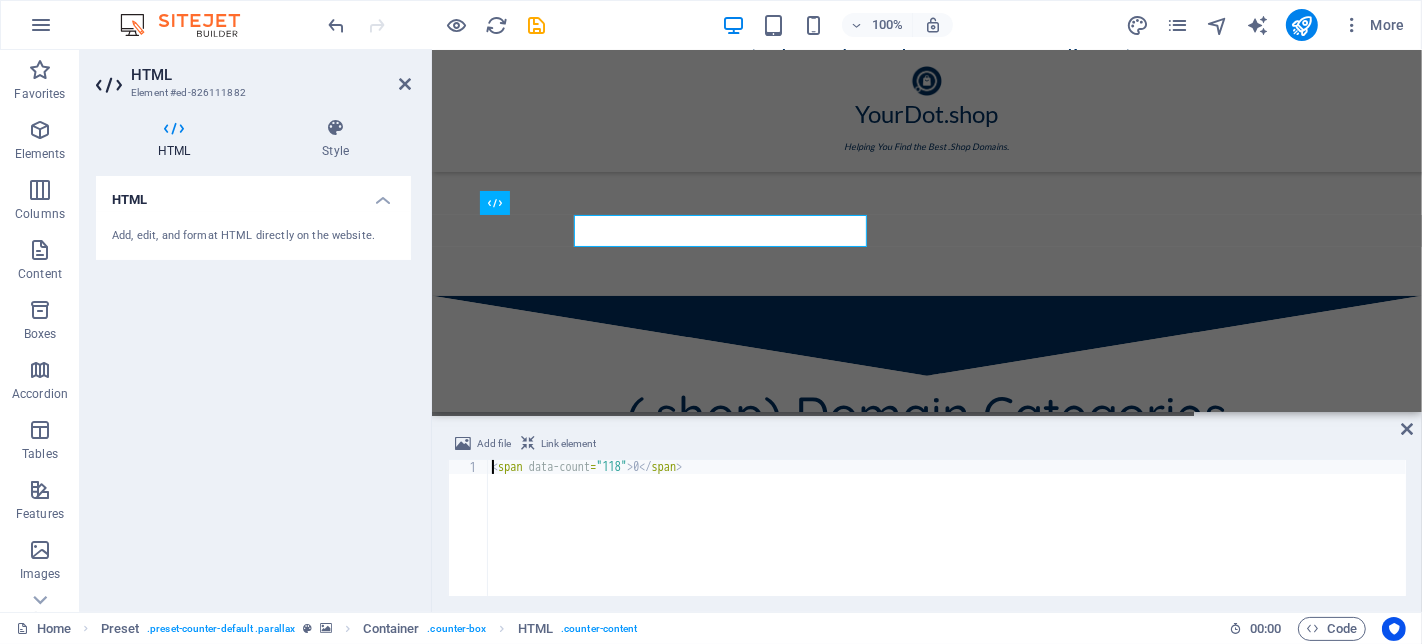 scroll, scrollTop: 1237, scrollLeft: 0, axis: vertical 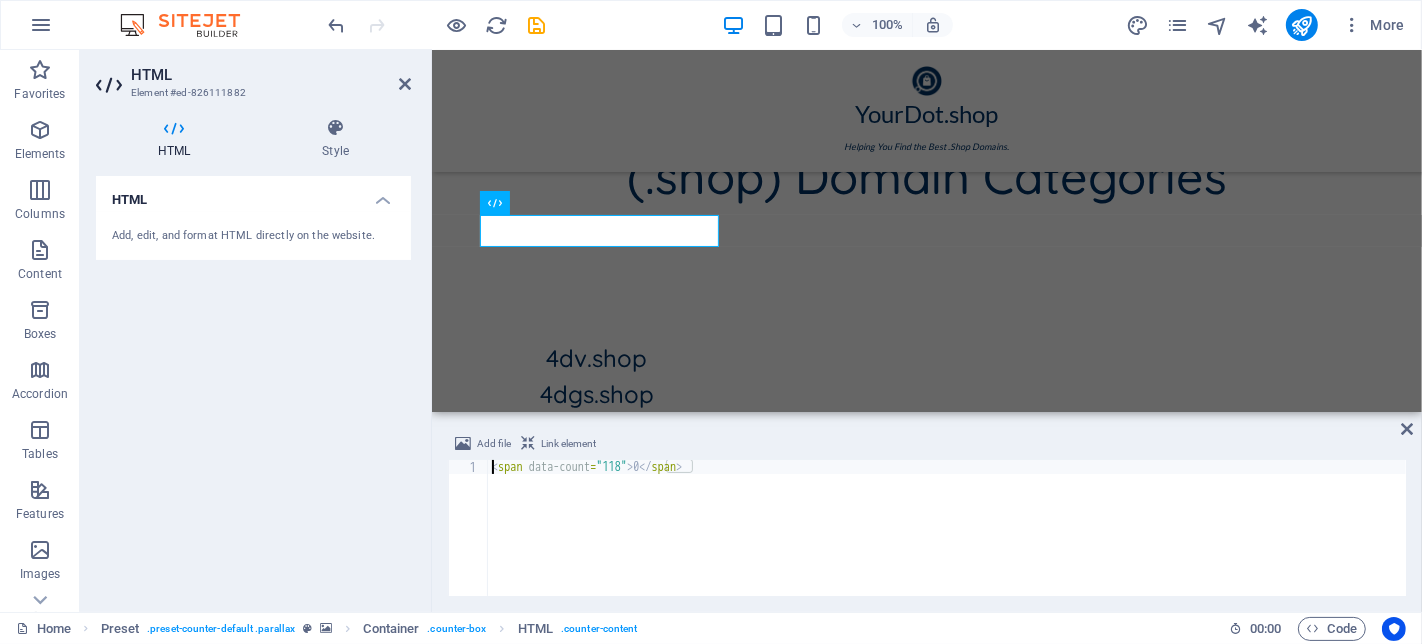 click on "< span   data-count = "118" > 0 </ span >" at bounding box center (947, 542) 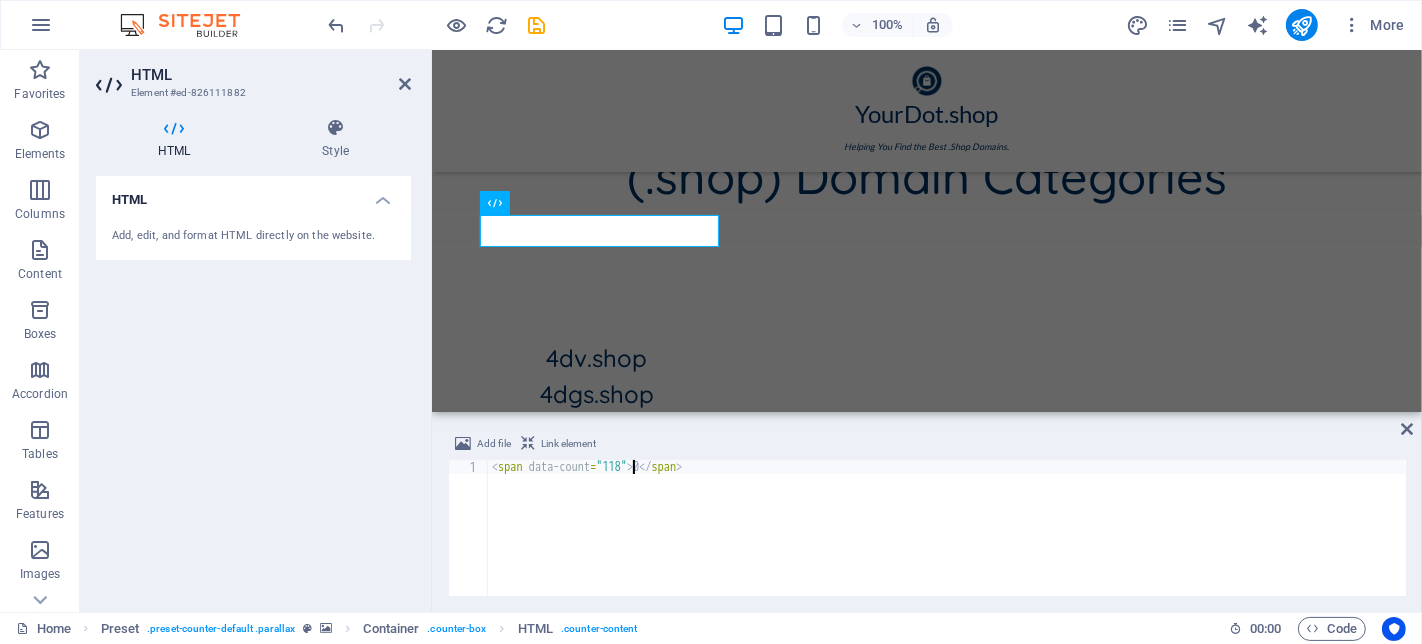 click on "< span   data-count = "118" > 0 </ span >" at bounding box center (947, 542) 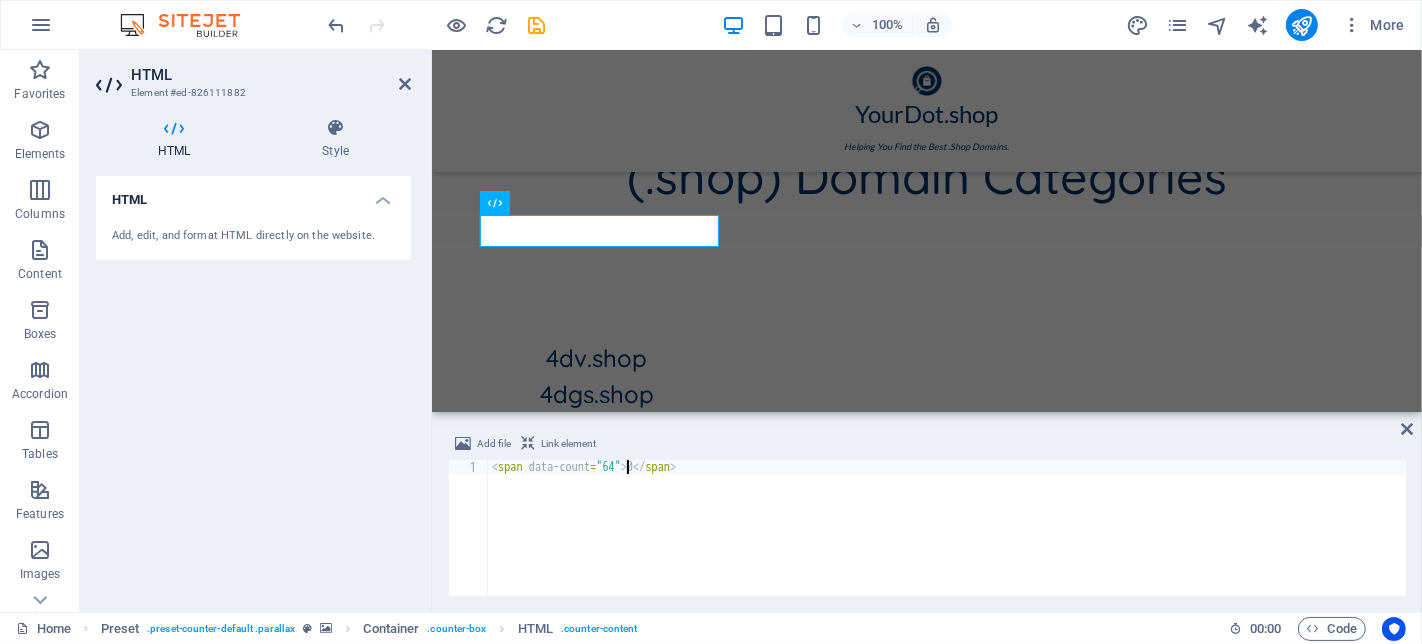 scroll, scrollTop: 0, scrollLeft: 10, axis: horizontal 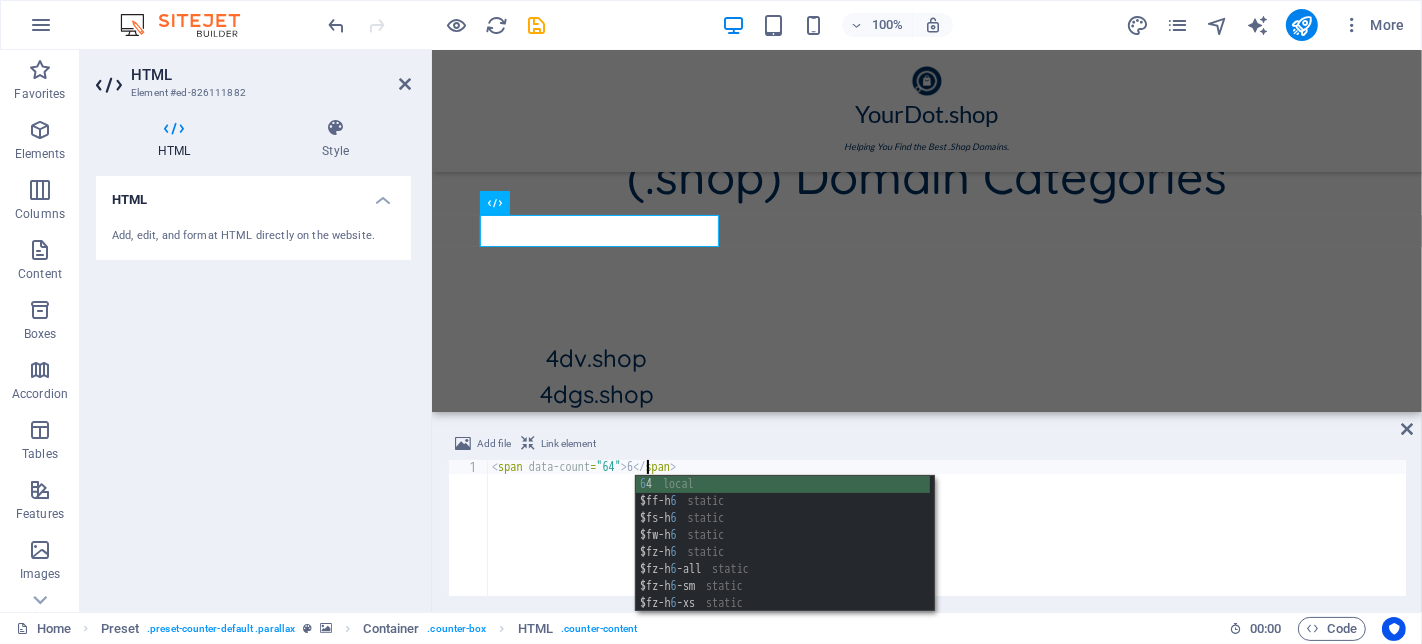 type on "<span data-count="64">64</span>" 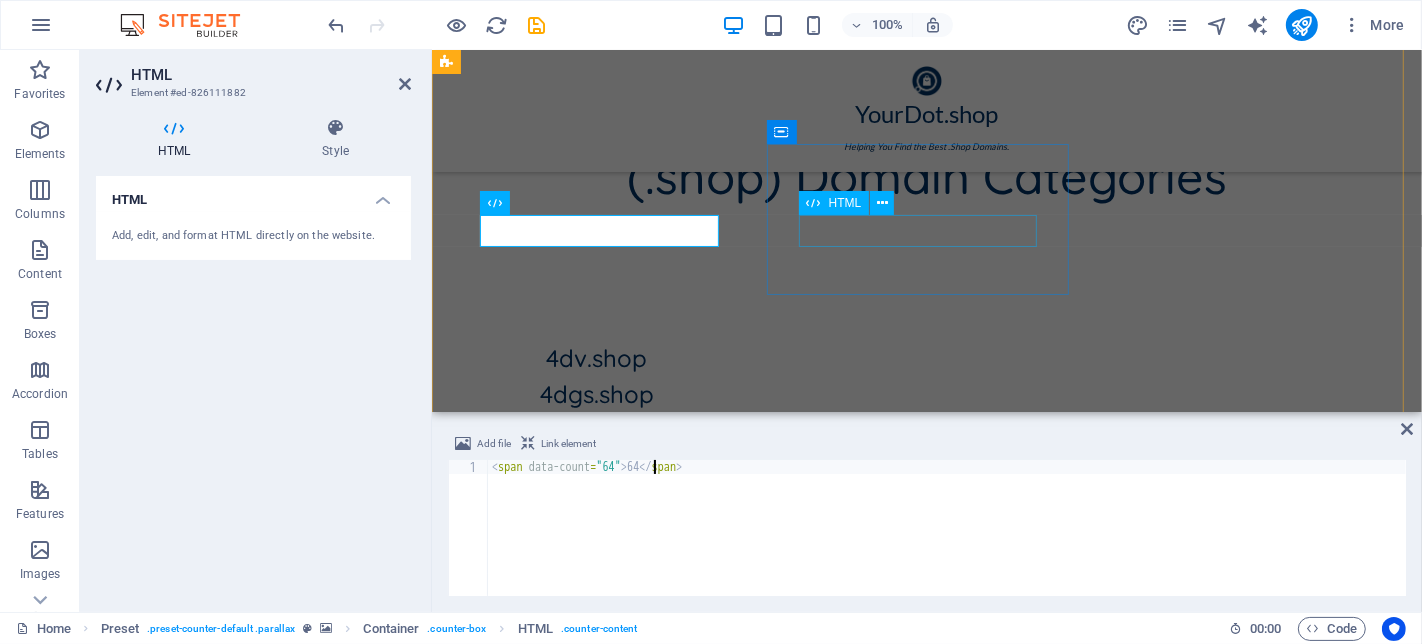 click on "0" at bounding box center (926, 1700) 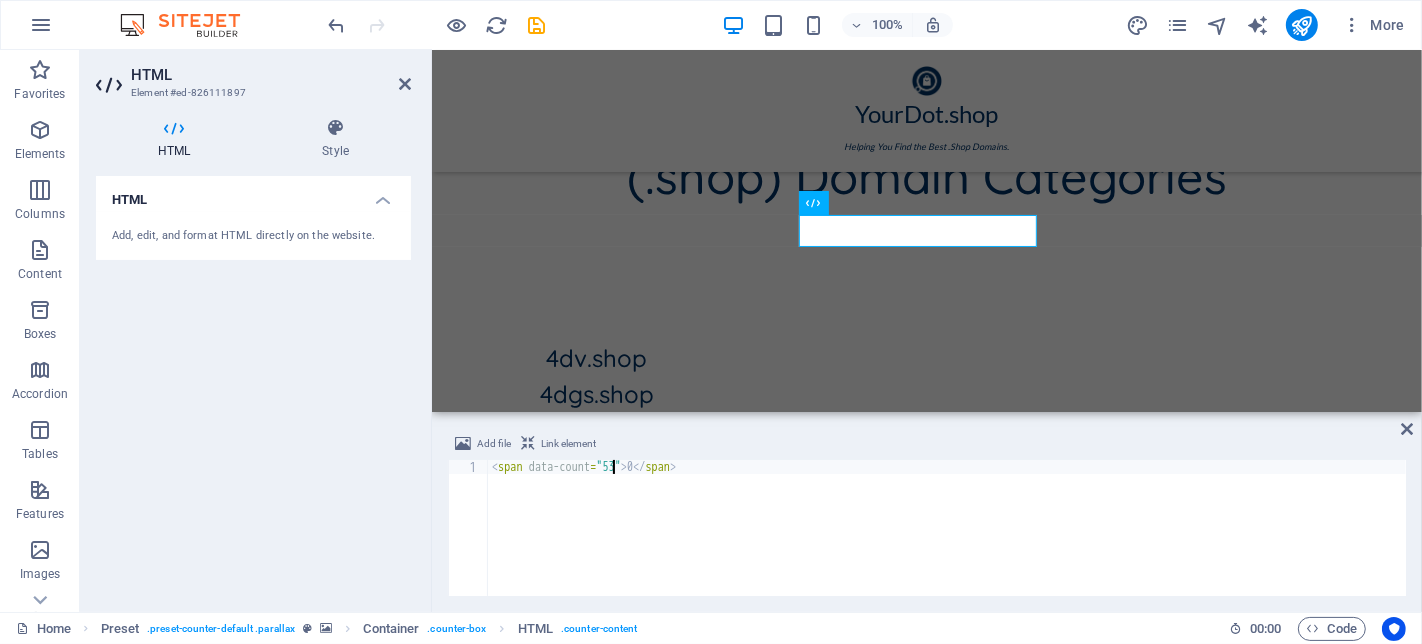 click on "< span   data-count = "53" > 0 </ span >" at bounding box center (947, 542) 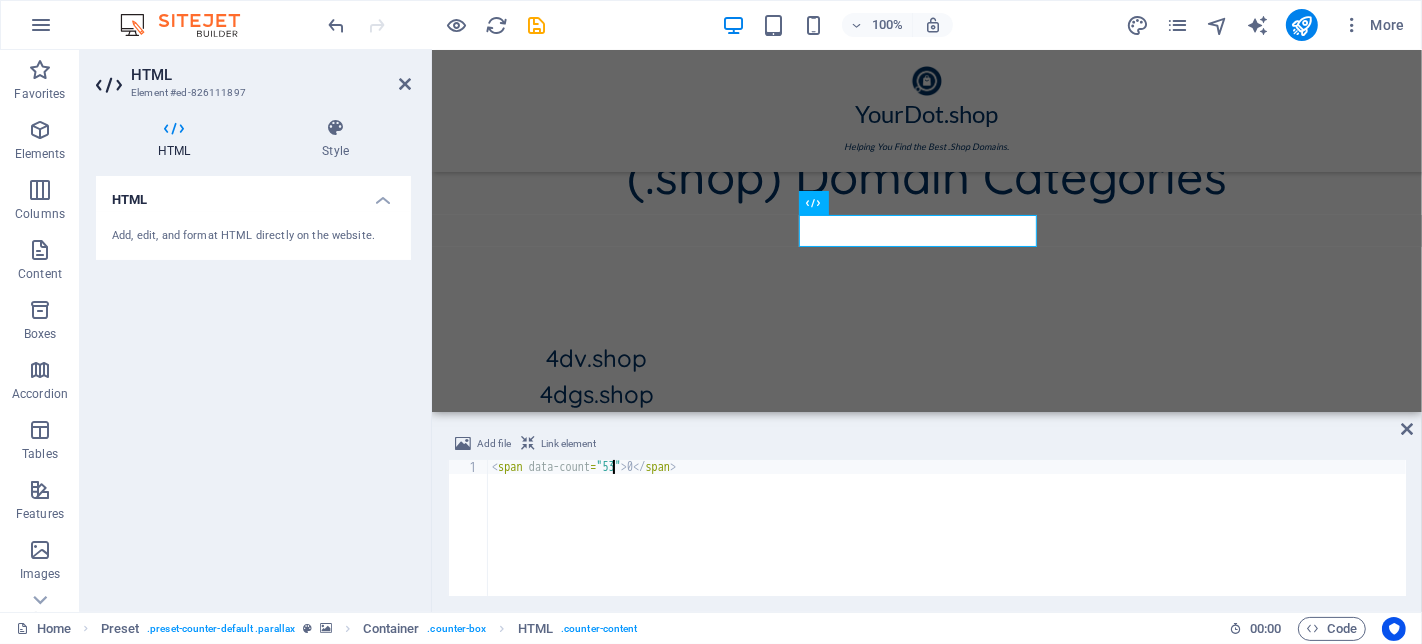 click on "< span   data-count = "53" > 0 </ span >" at bounding box center (947, 542) 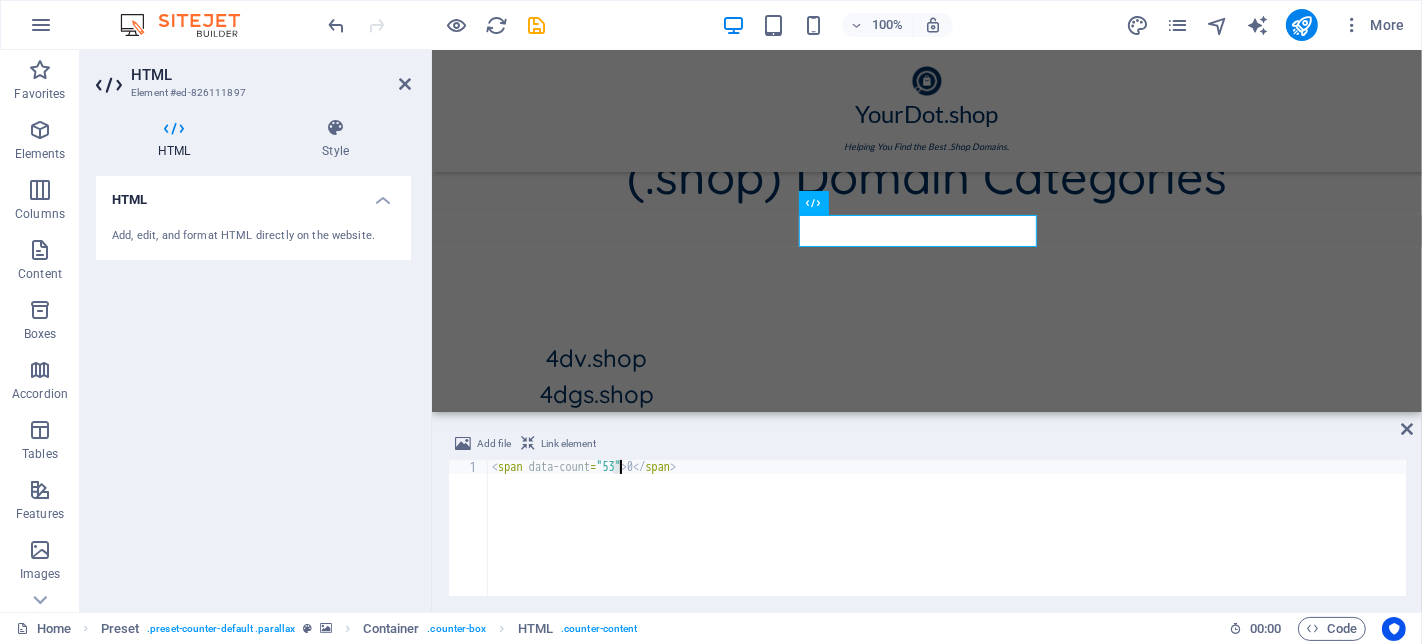 click on "< span   data-count = "53" > 0 </ span >" at bounding box center (947, 542) 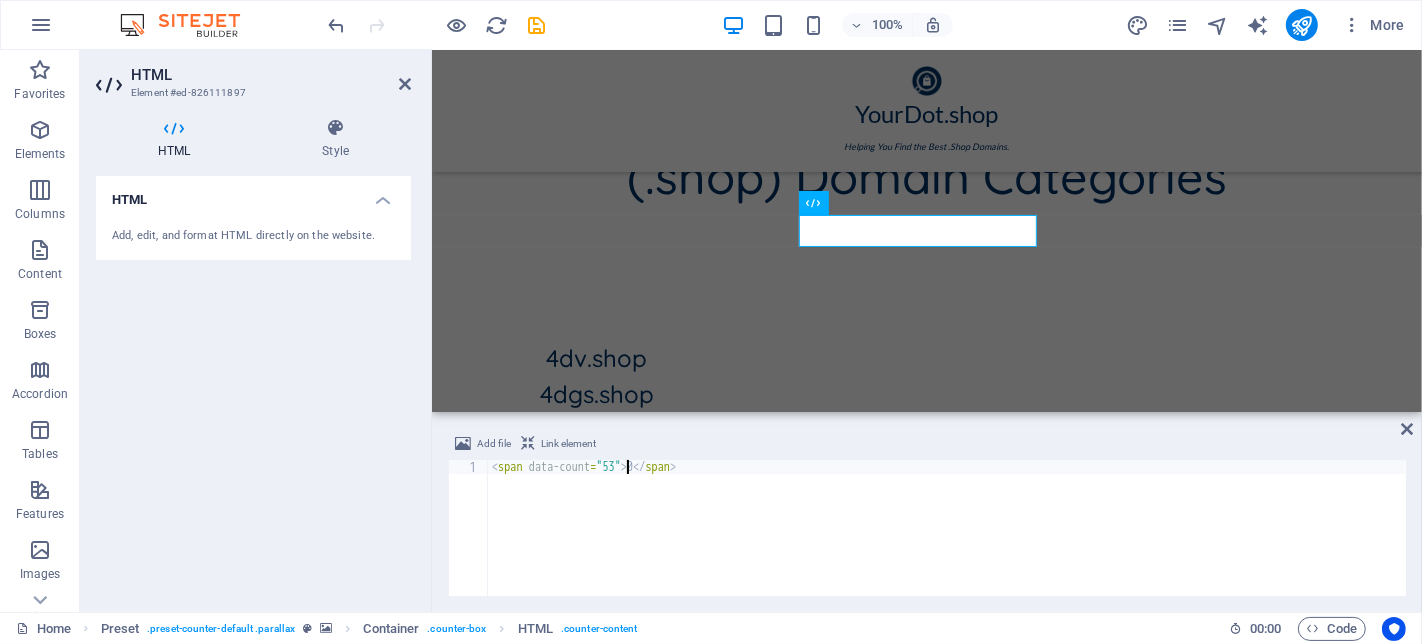 click on "< span   data-count = "53" > 0 </ span >" at bounding box center (947, 542) 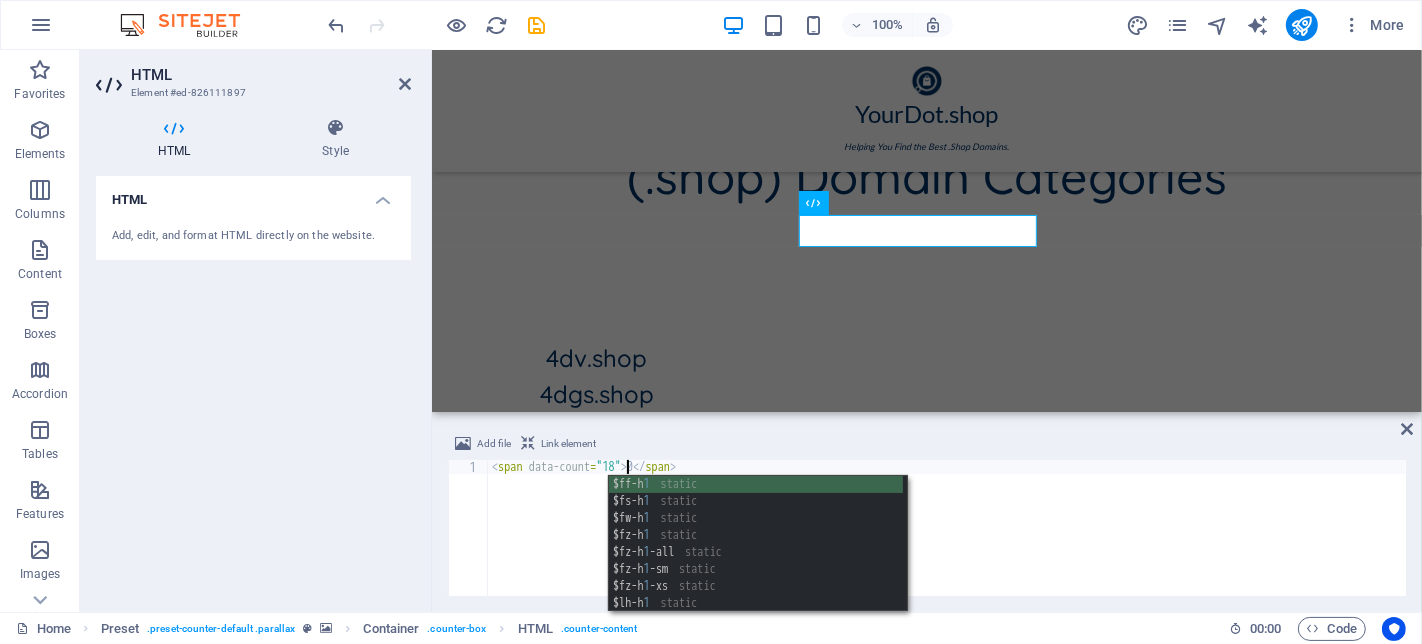 scroll, scrollTop: 0, scrollLeft: 10, axis: horizontal 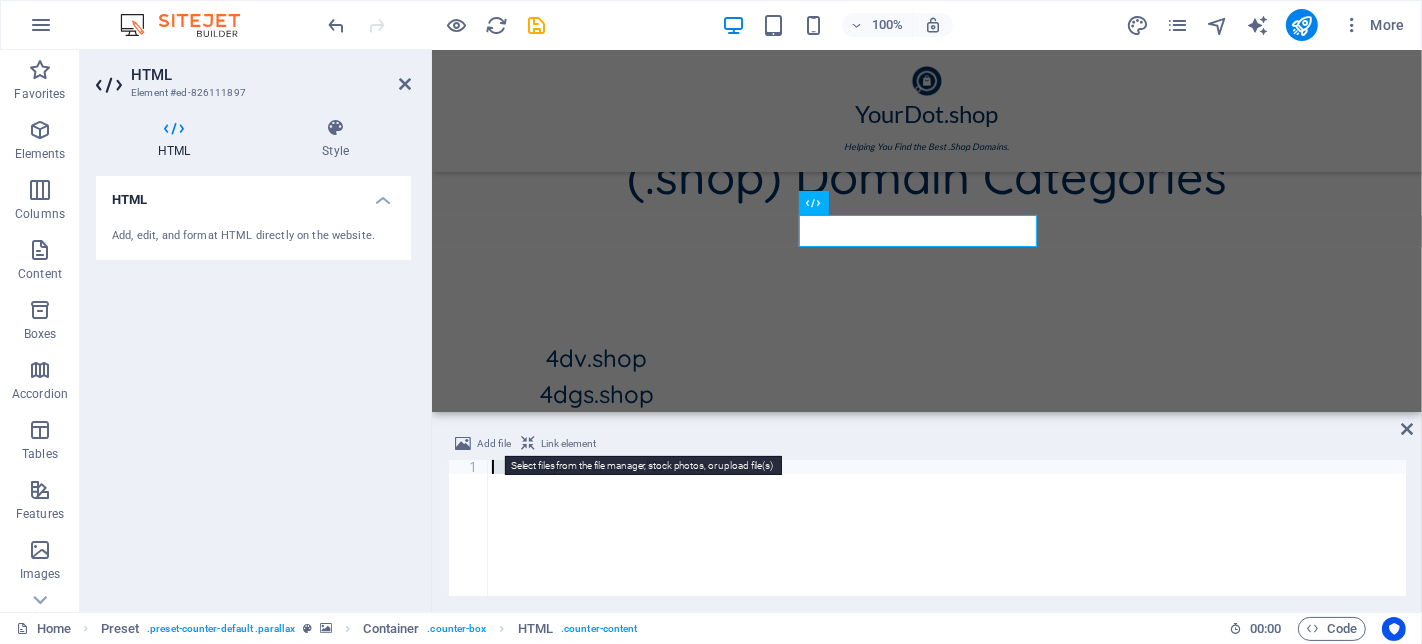 drag, startPoint x: 545, startPoint y: 470, endPoint x: 640, endPoint y: 495, distance: 98.23441 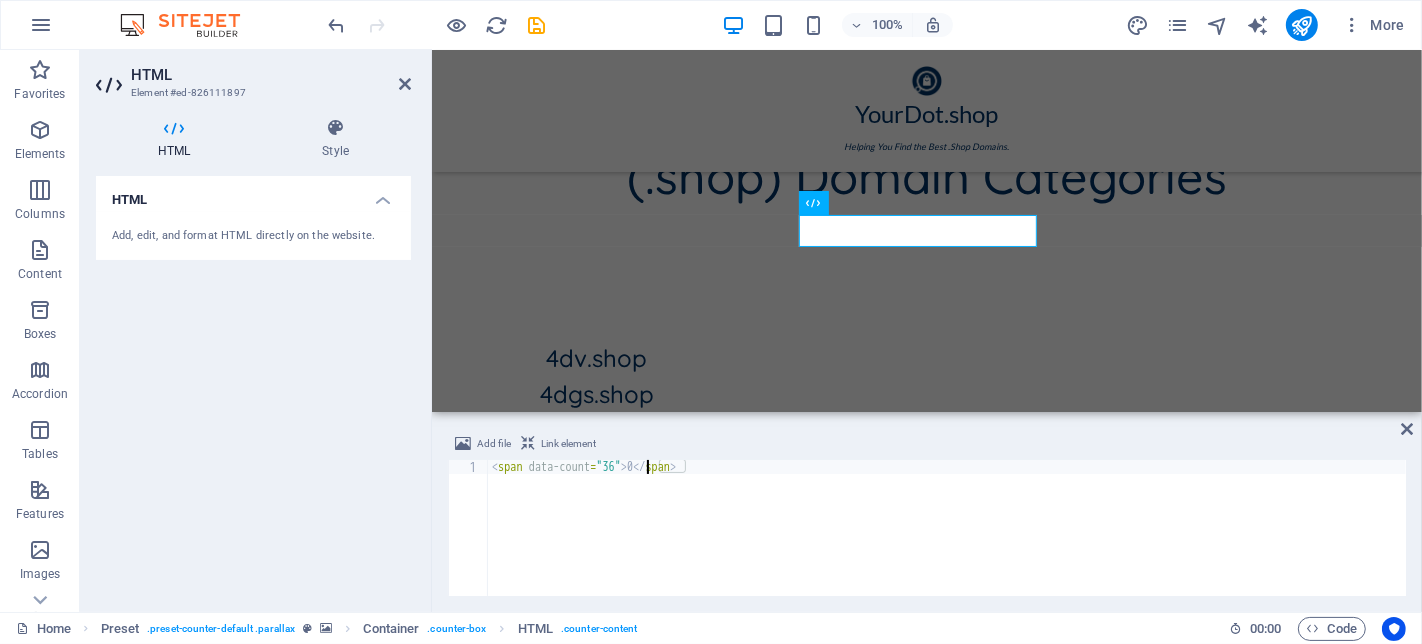 click on "< span   data-count = "36" > 0 </ span >" at bounding box center (947, 542) 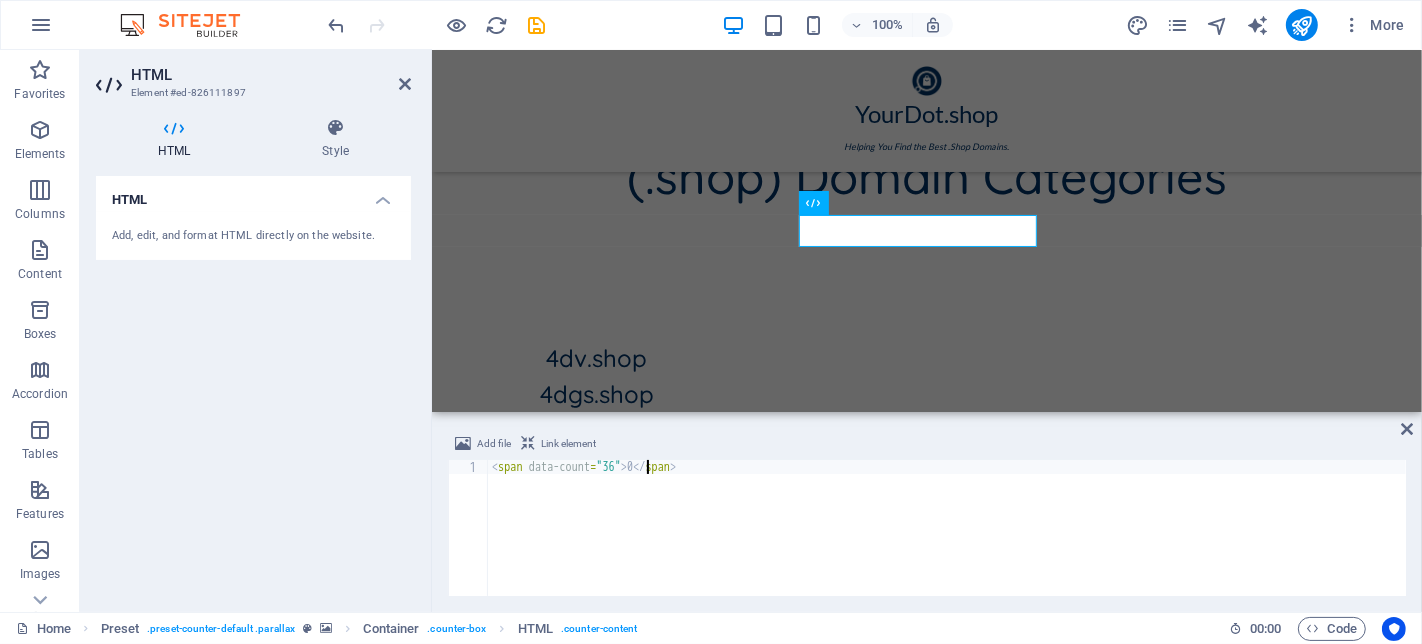 click on "< span   data-count = "36" > 0 </ span >" at bounding box center (947, 542) 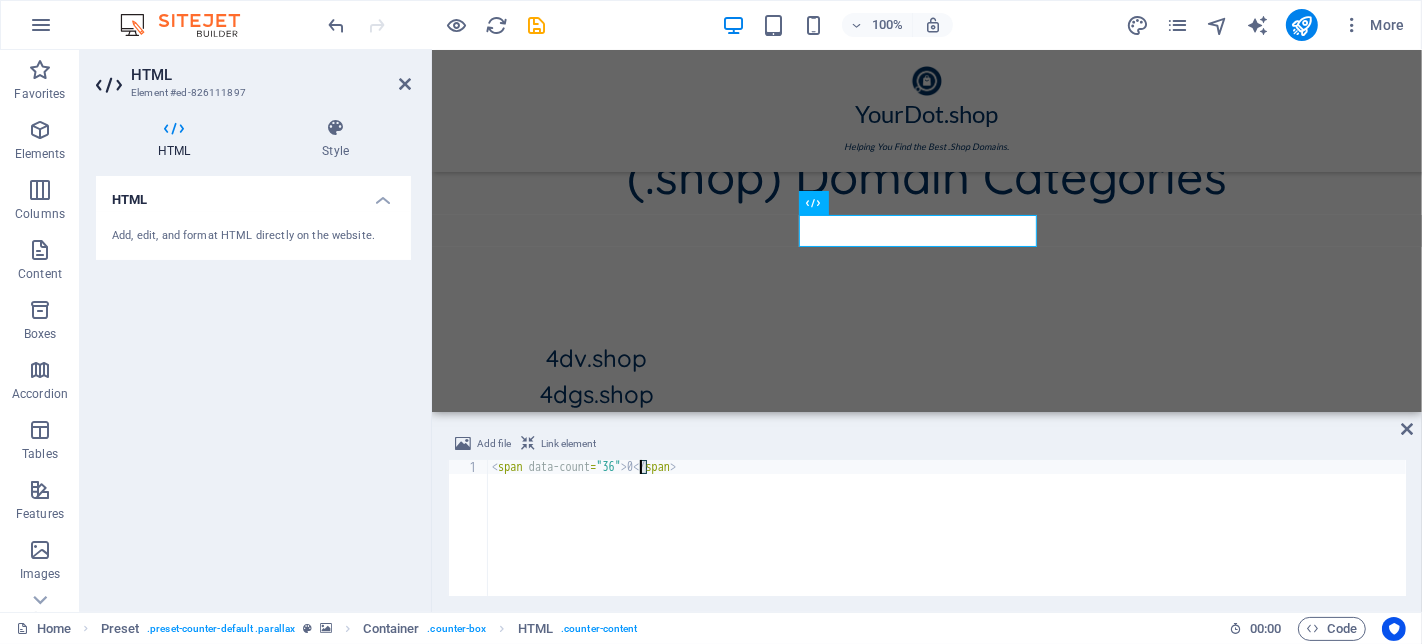 type on "<span data-count="36">36</span>" 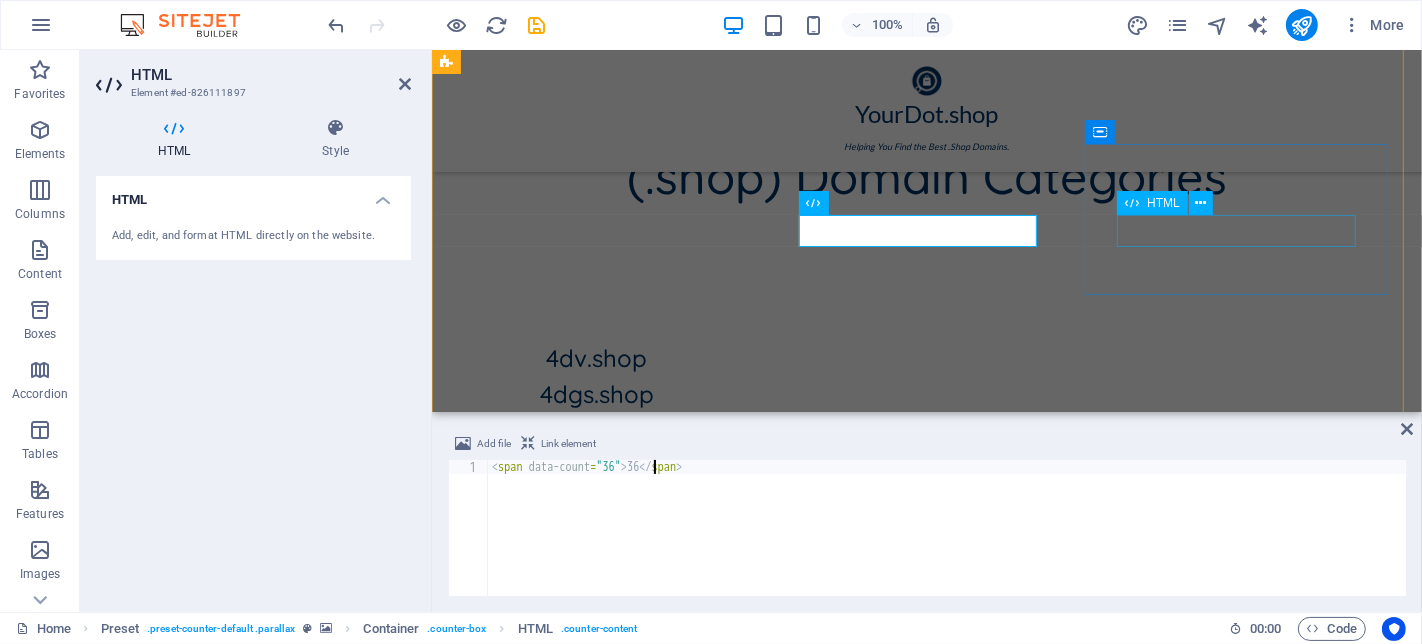 click on "0" at bounding box center (926, 1860) 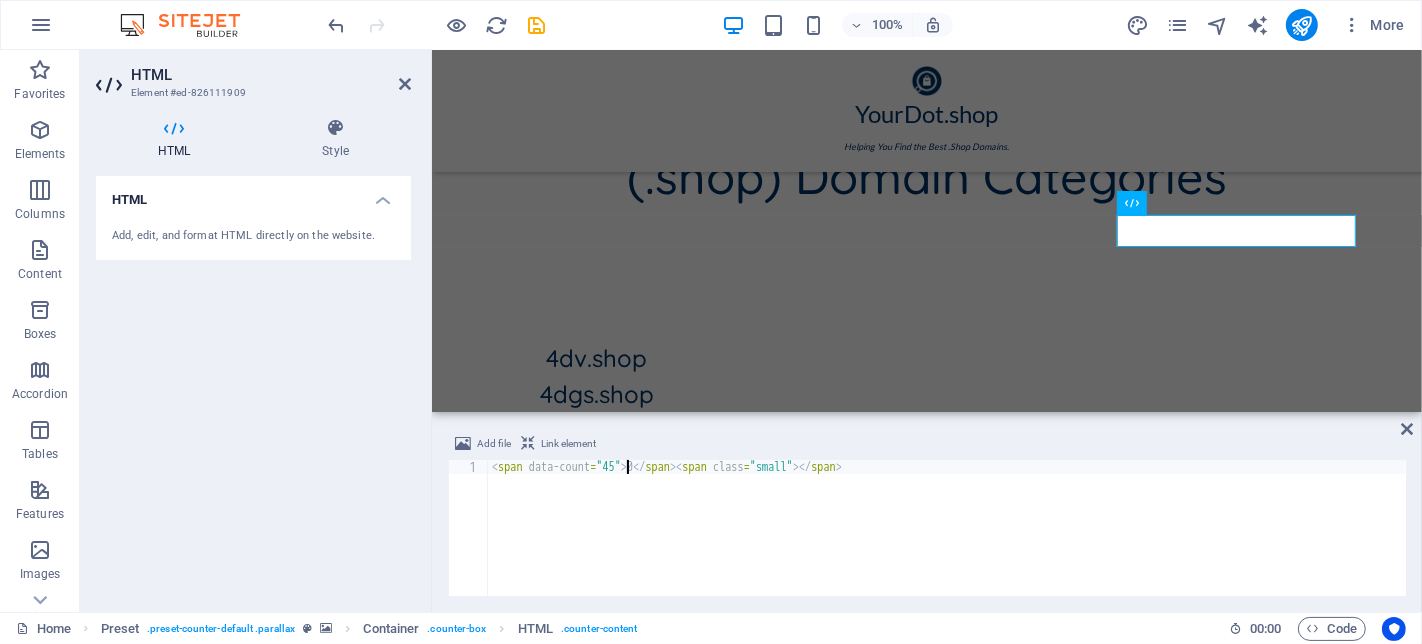 click on "< span   data-count = "45" > 0 </ span > < span   class = "small" > </ span >" at bounding box center (947, 542) 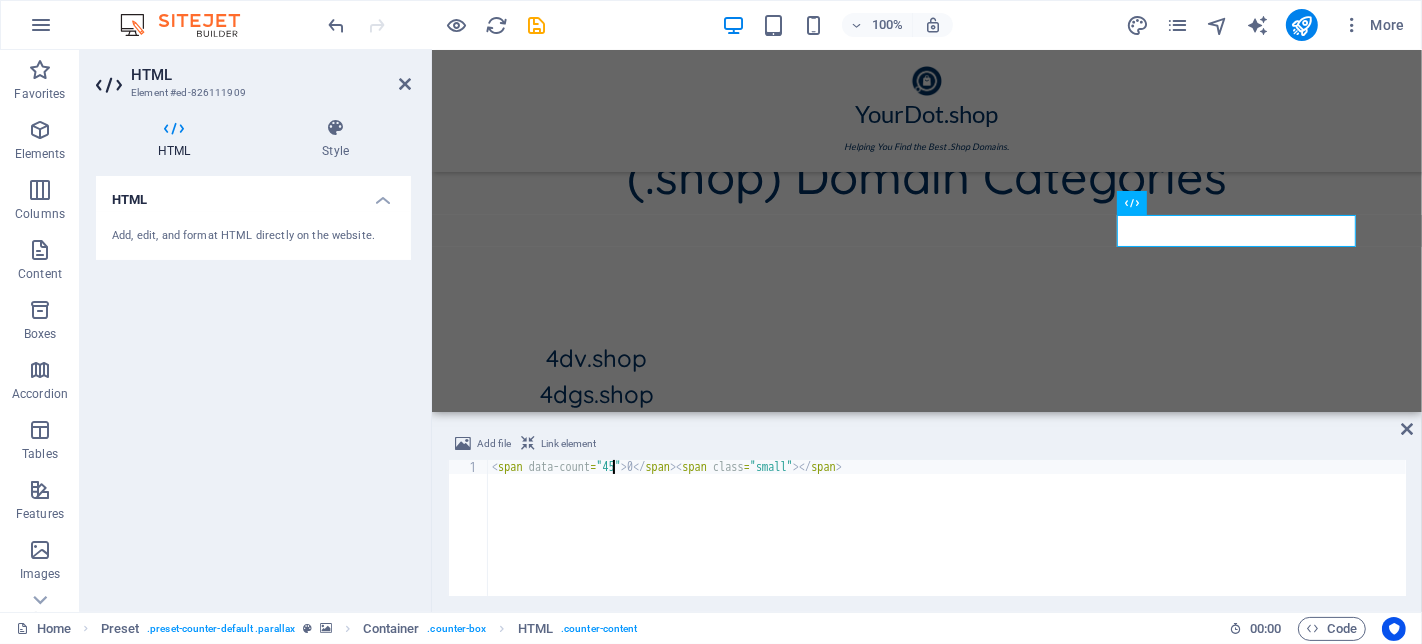 click on "< span   data-count = "45" > 0 </ span > < span   class = "small" > </ span >" at bounding box center [947, 542] 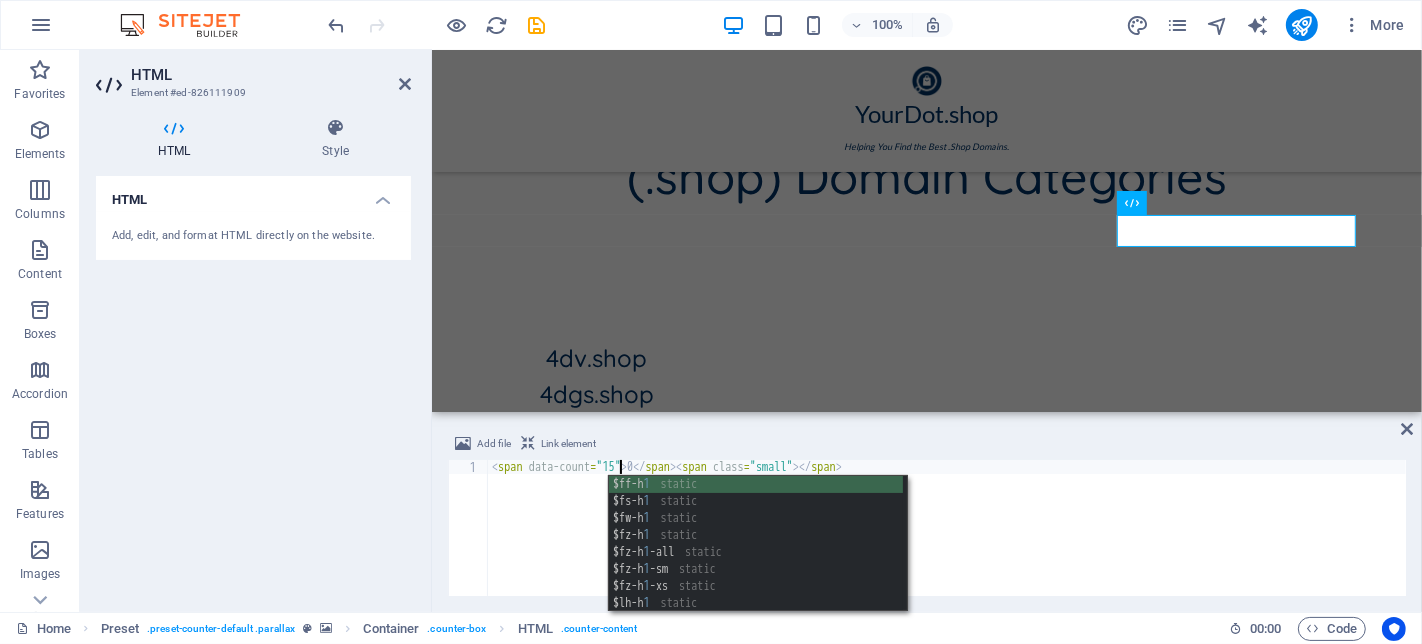 scroll, scrollTop: 0, scrollLeft: 9, axis: horizontal 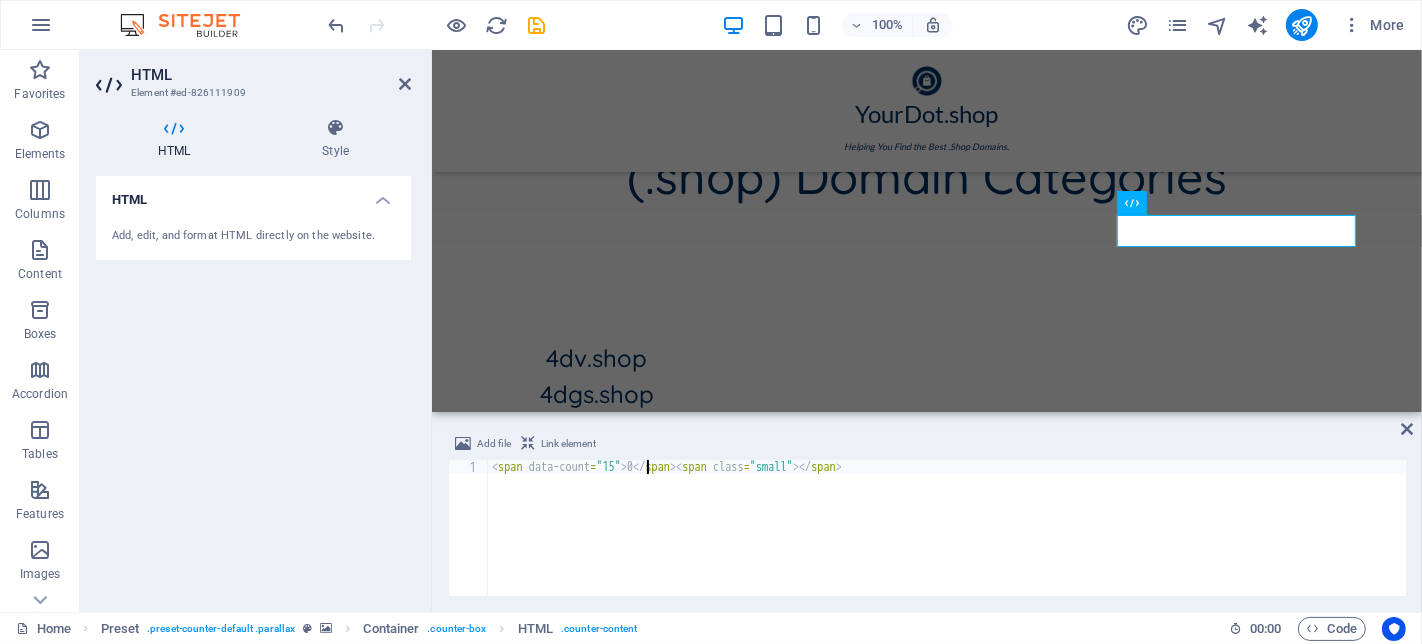 click on "< span   data-count = "15" > 0 </ span > < span   class = "small" > </ span >" at bounding box center [947, 542] 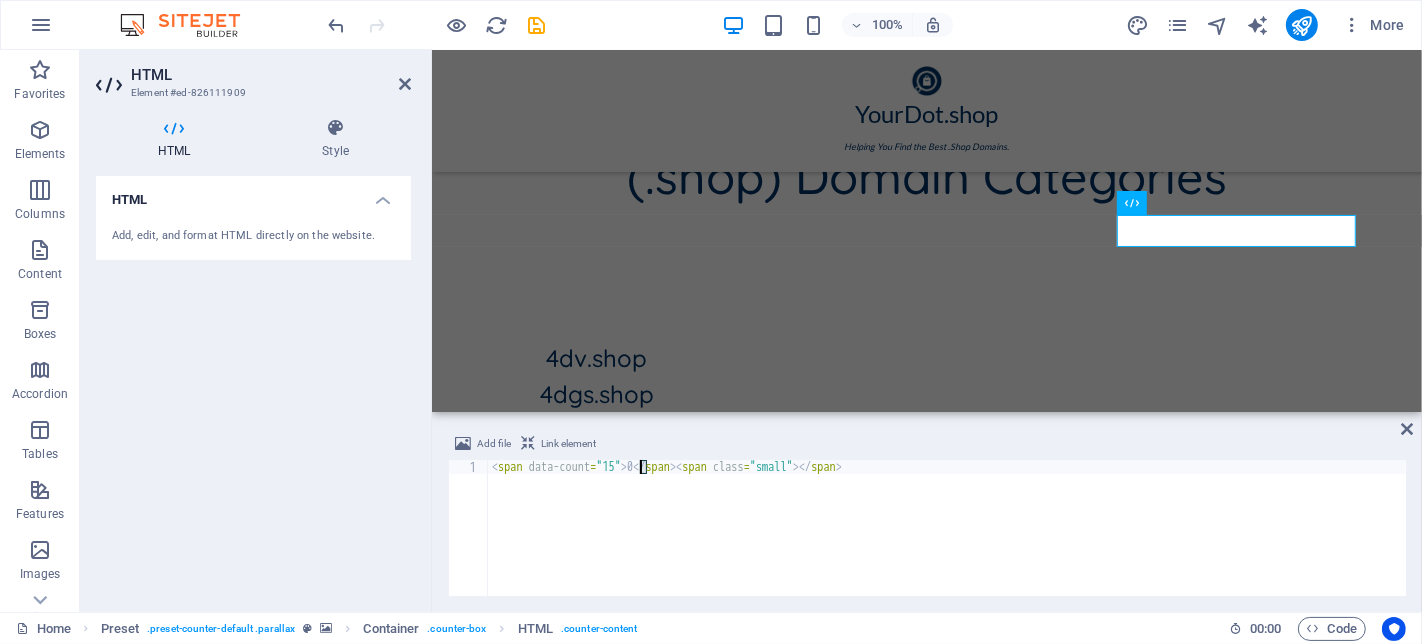 click on "< span   data-count = "15" > 0 </ span > < span   class = "small" > </ span >" at bounding box center [947, 542] 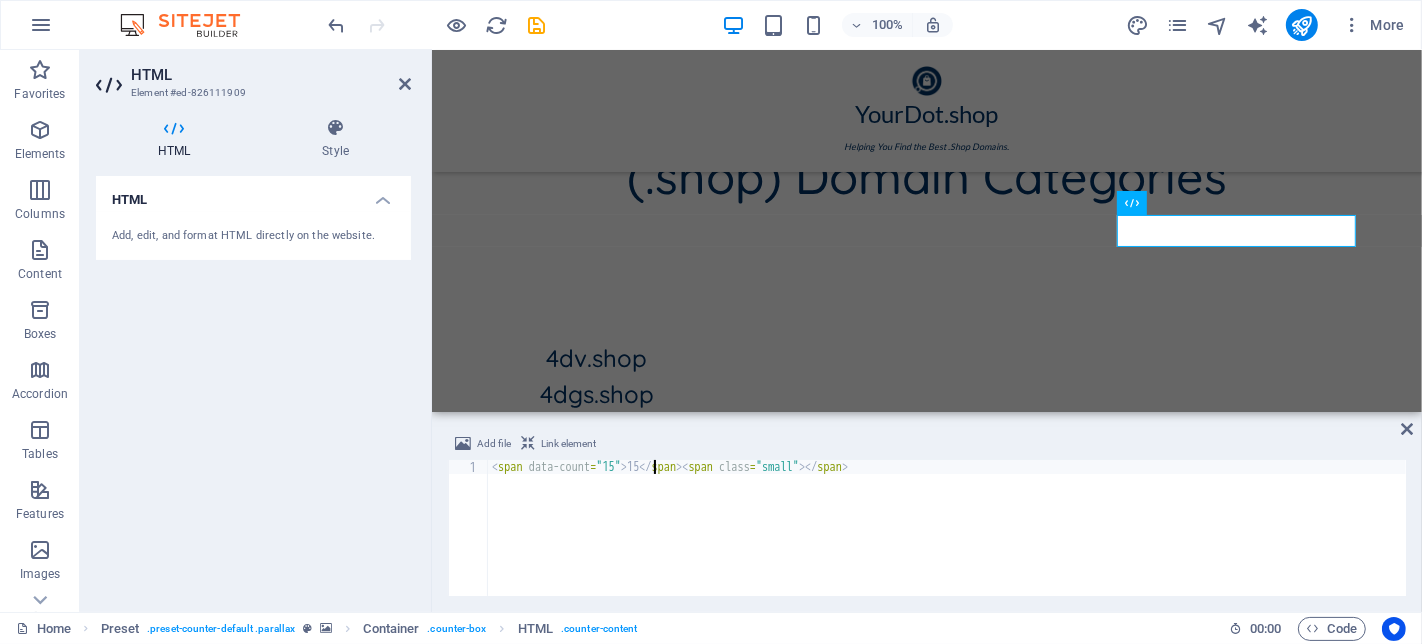 scroll, scrollTop: 0, scrollLeft: 12, axis: horizontal 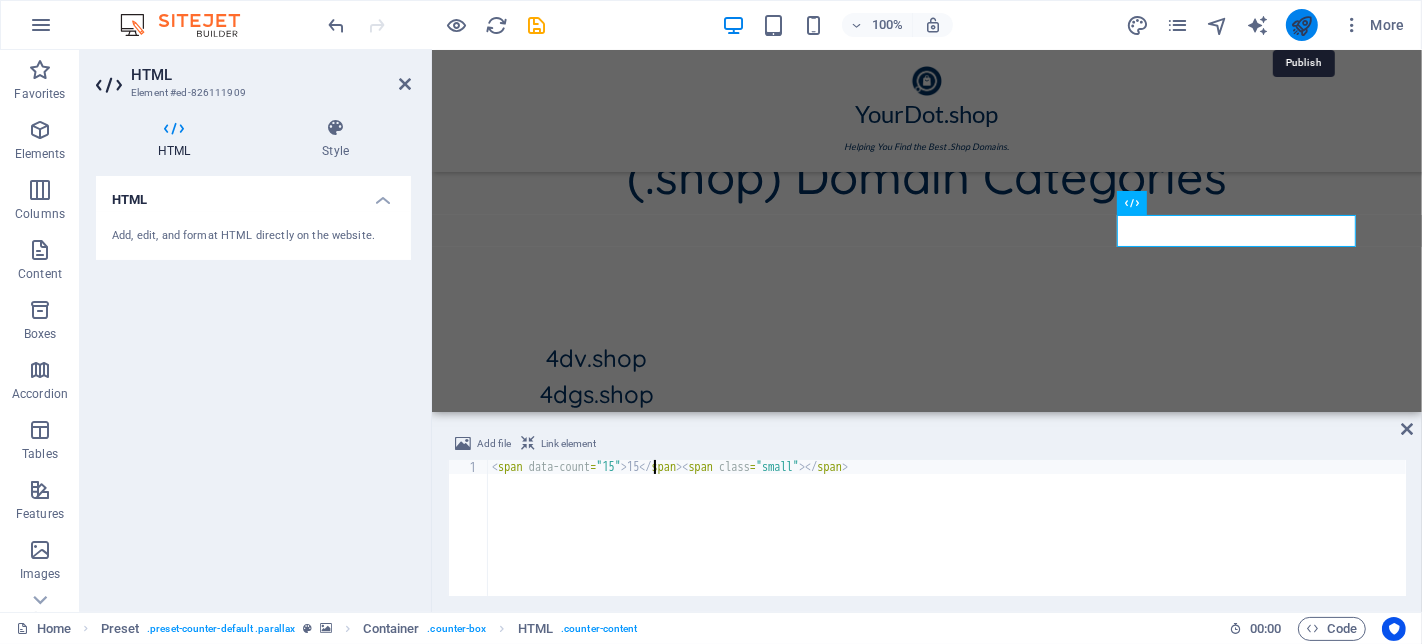click at bounding box center [1301, 25] 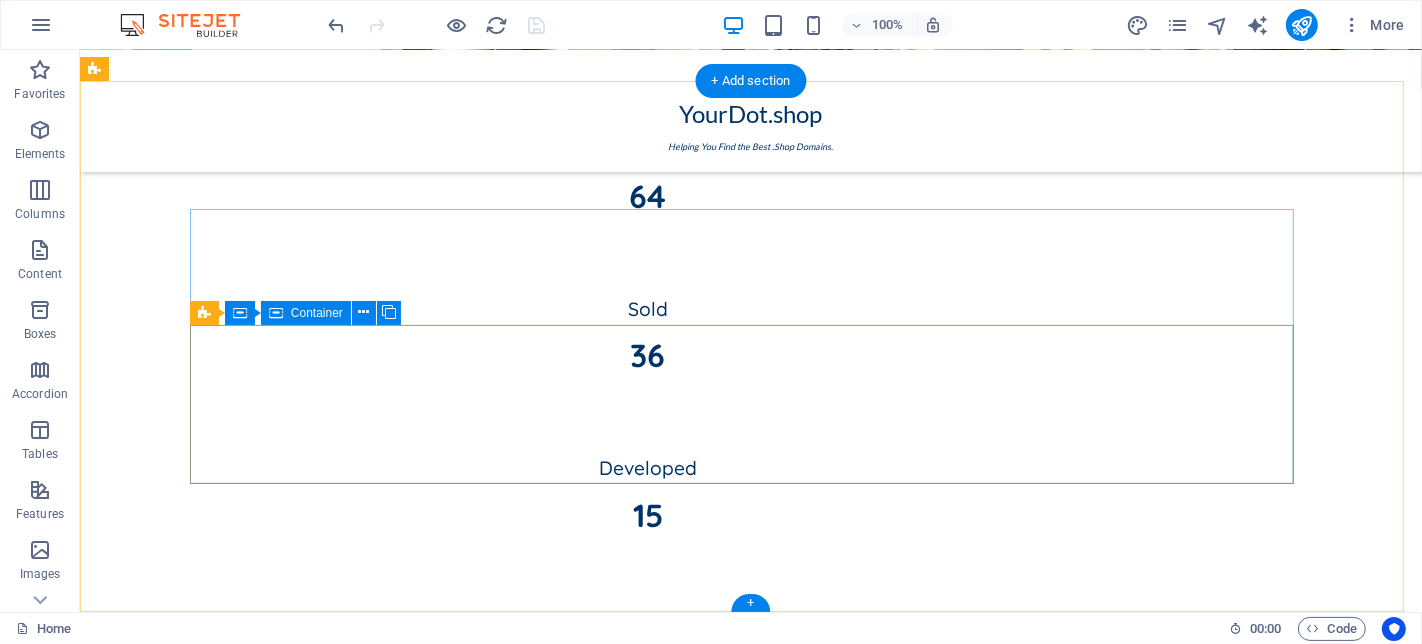 scroll, scrollTop: 2773, scrollLeft: 0, axis: vertical 